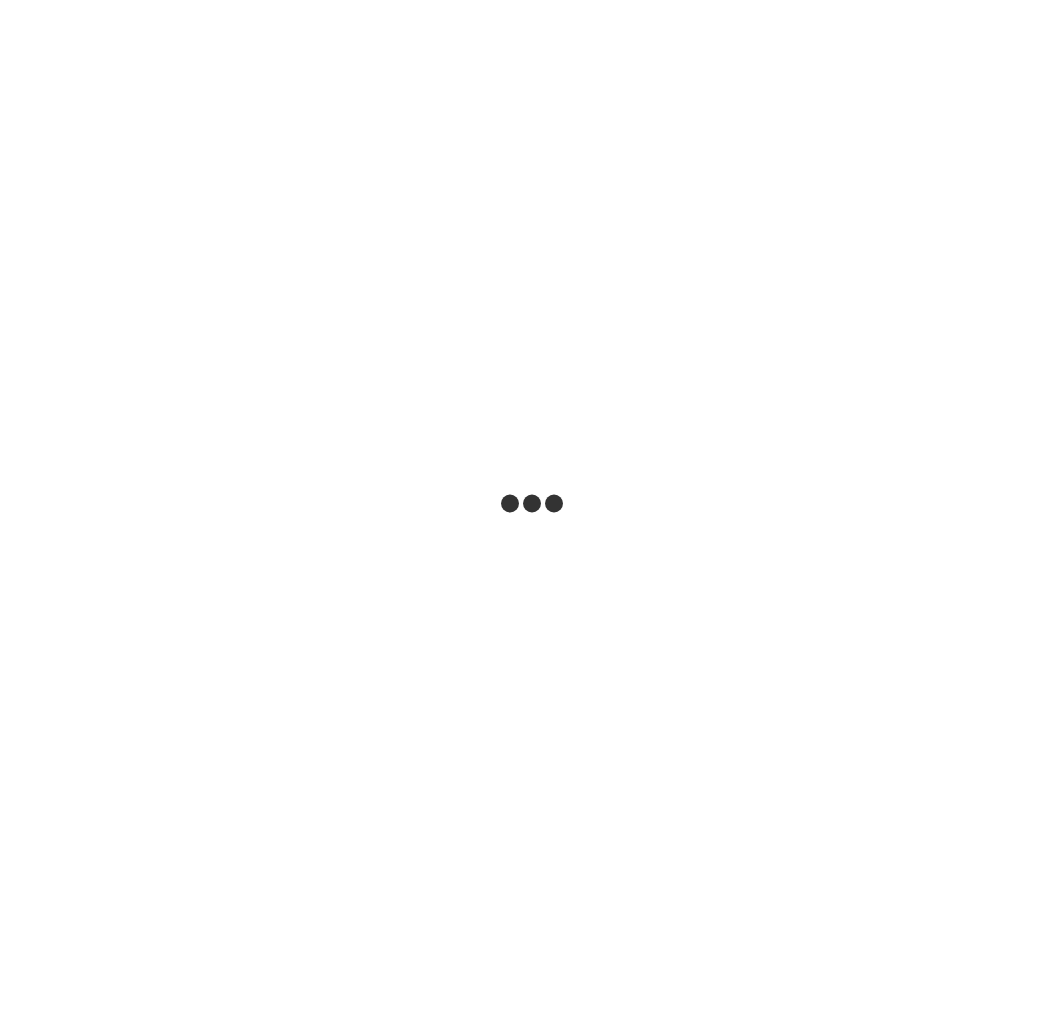 scroll, scrollTop: 0, scrollLeft: 0, axis: both 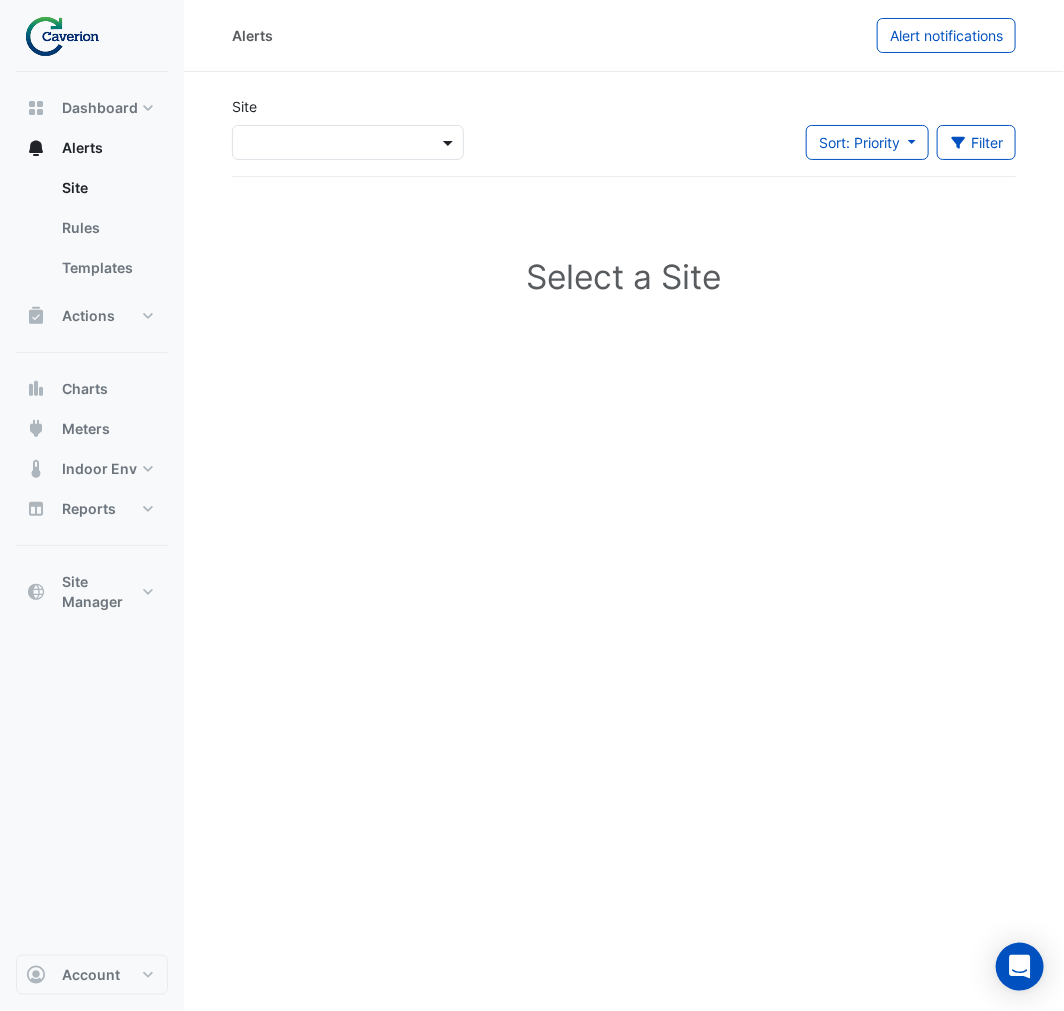 click at bounding box center [450, 142] 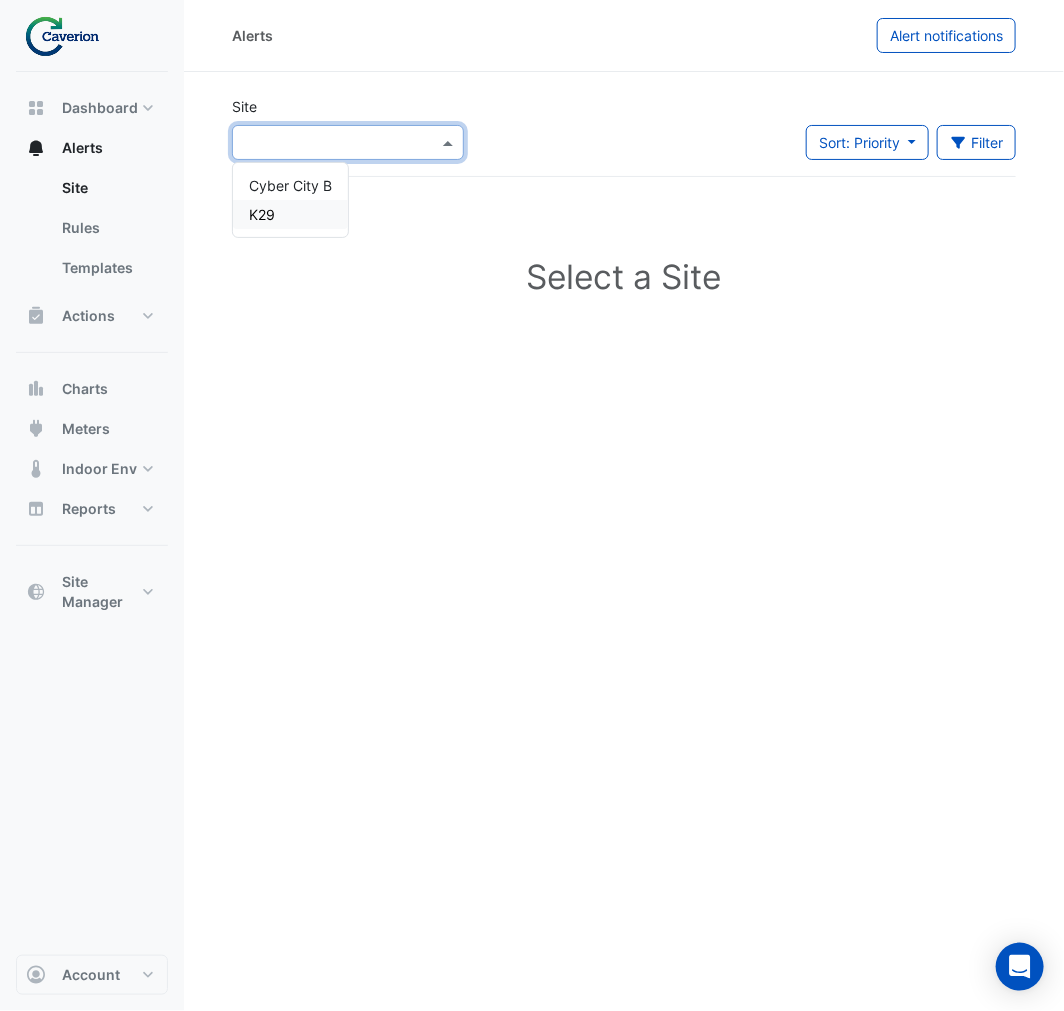 click on "K29" at bounding box center [290, 214] 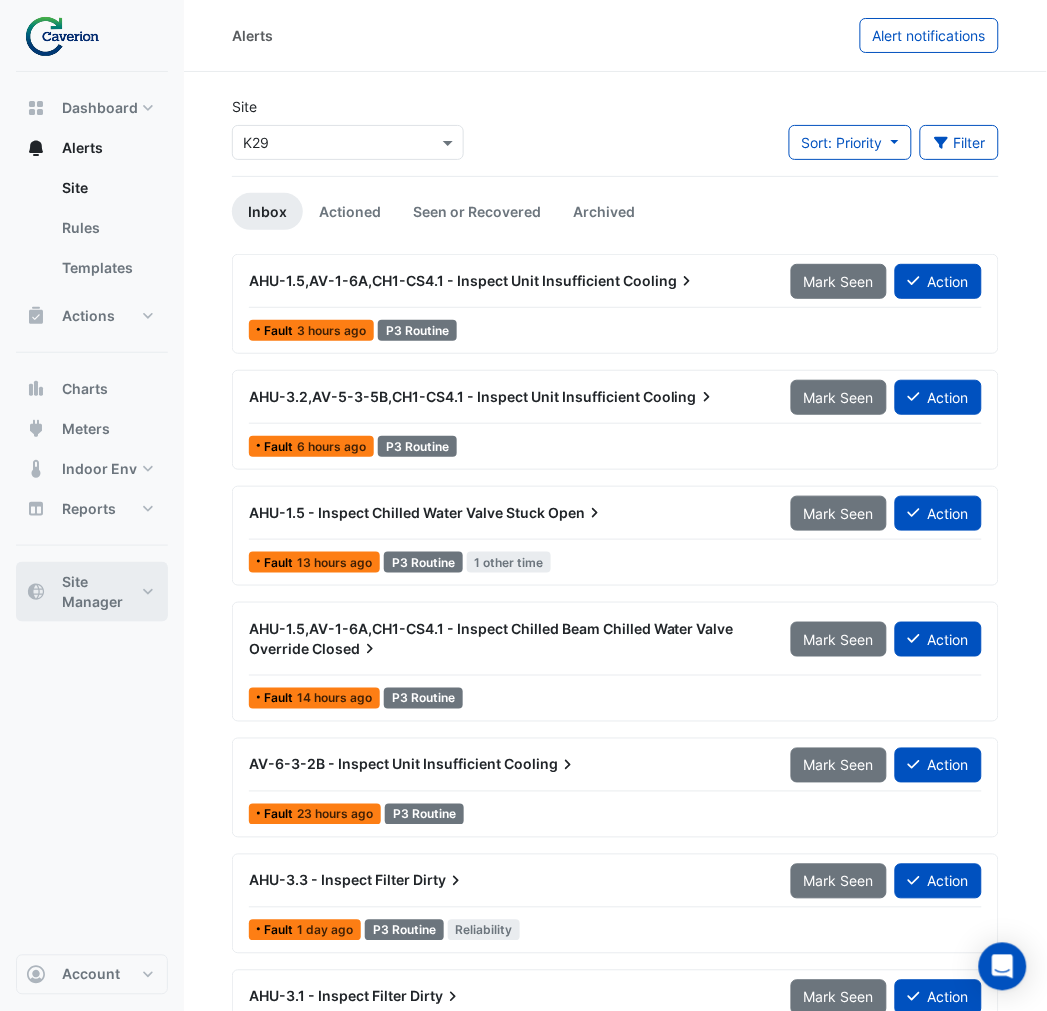 click on "Site Manager" at bounding box center [100, 592] 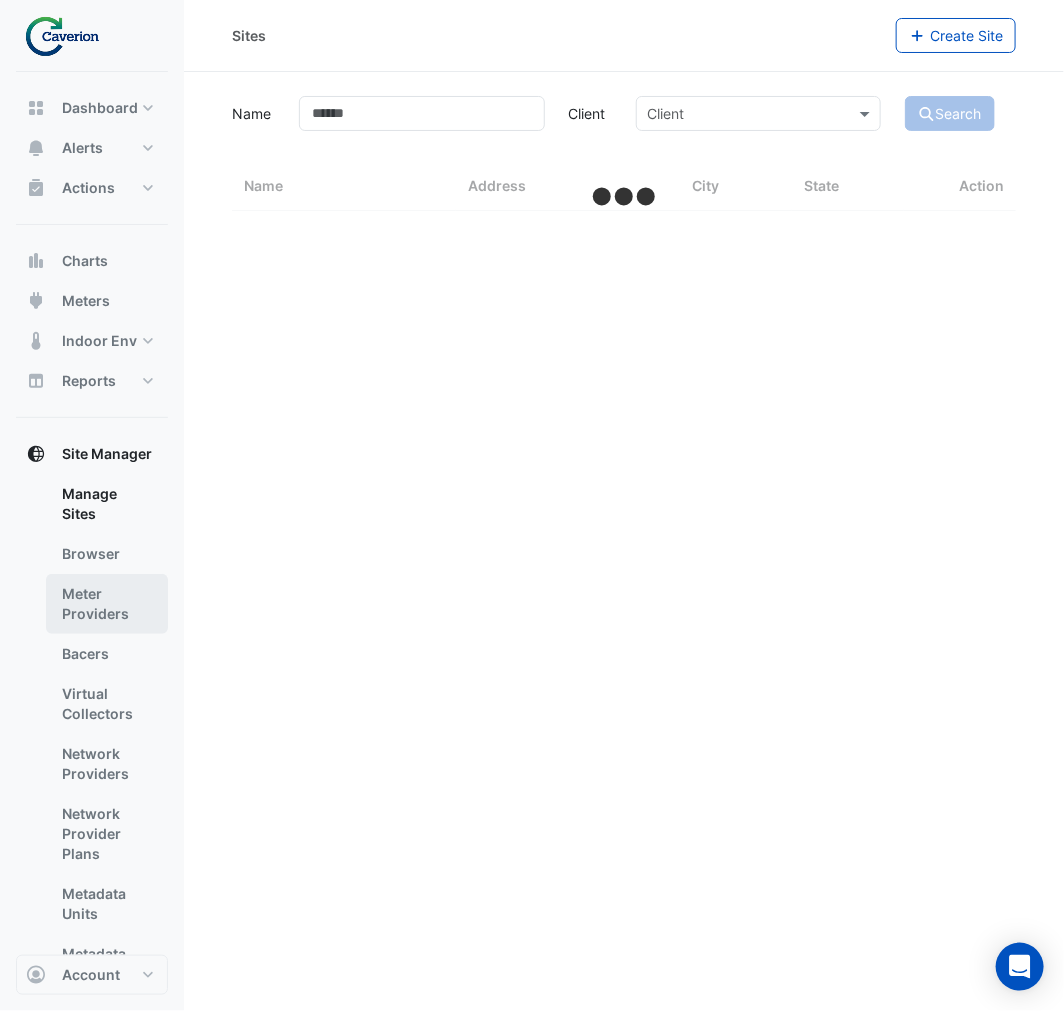 select on "***" 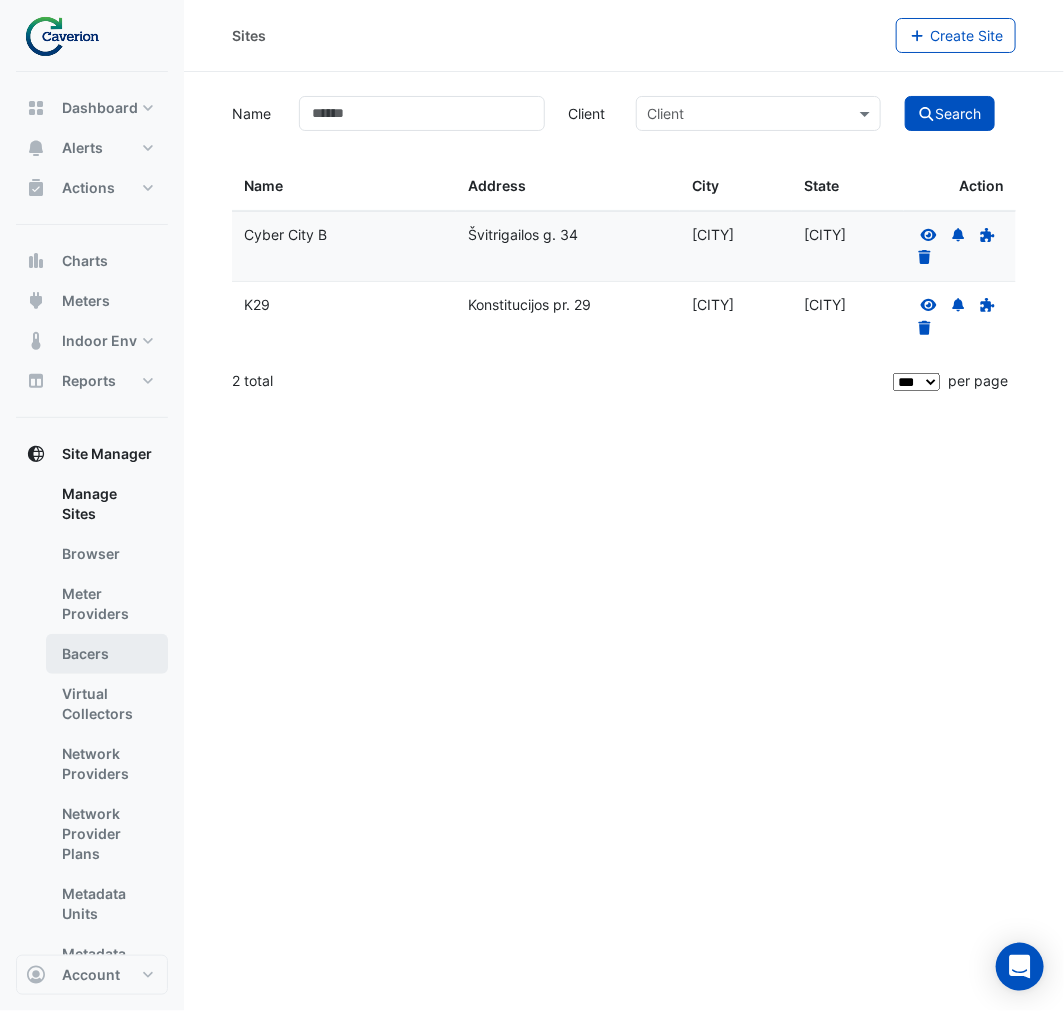 click on "Bacers" at bounding box center [107, 654] 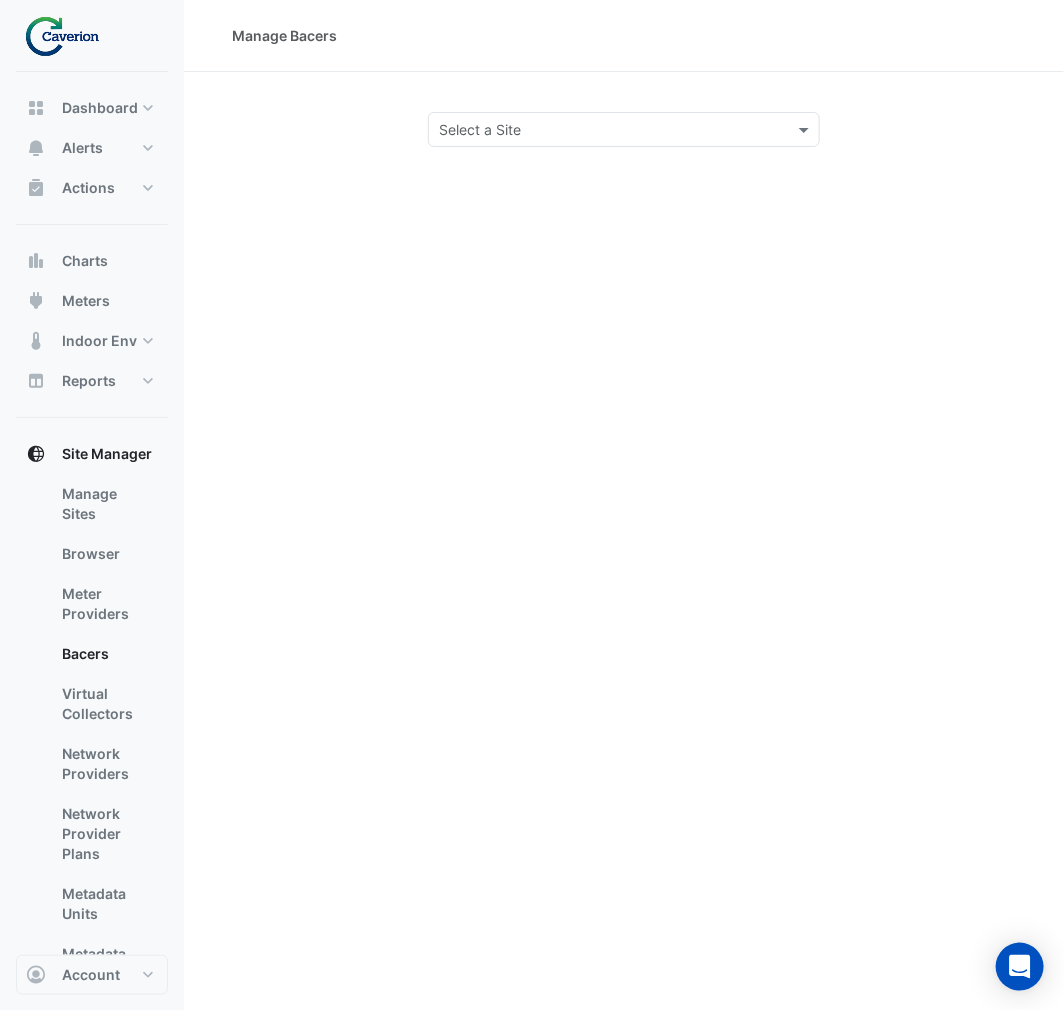 click 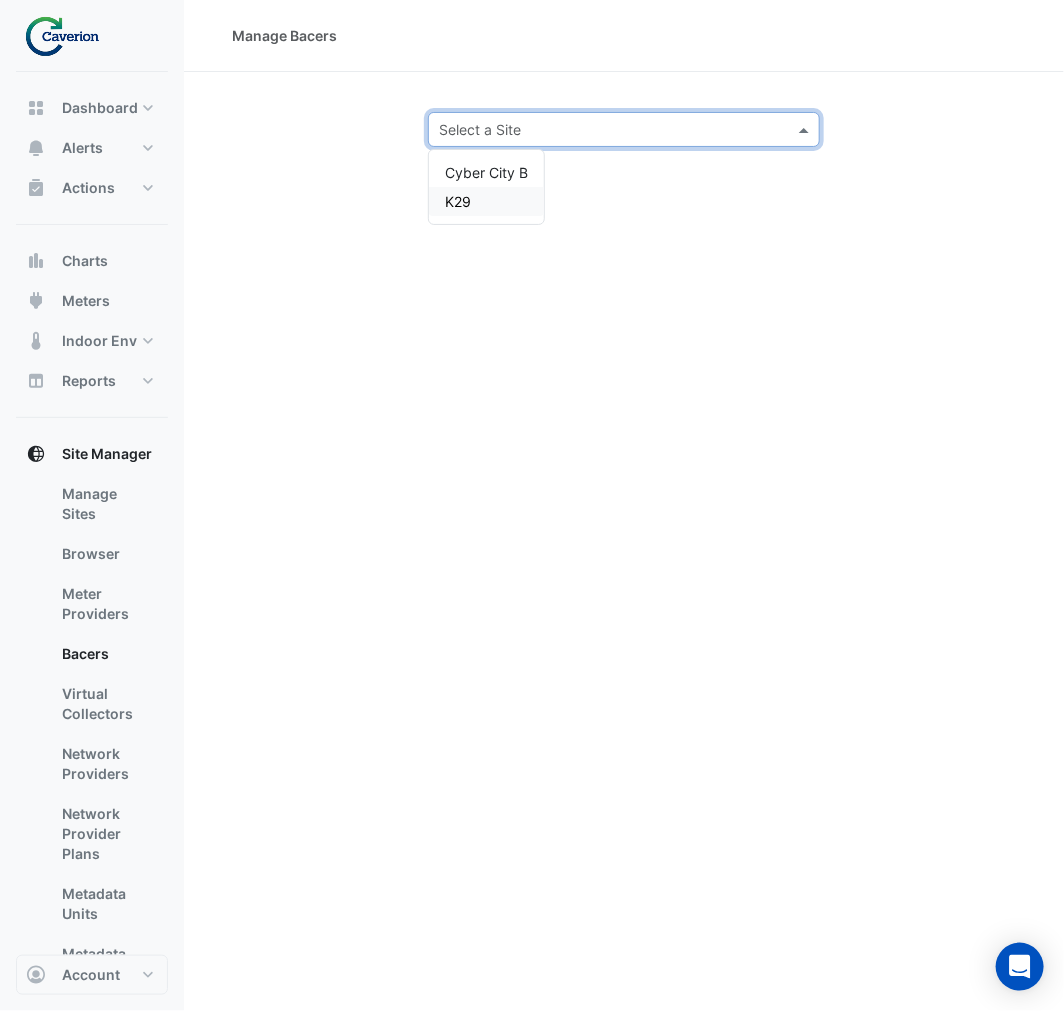 click on "K29" at bounding box center [486, 201] 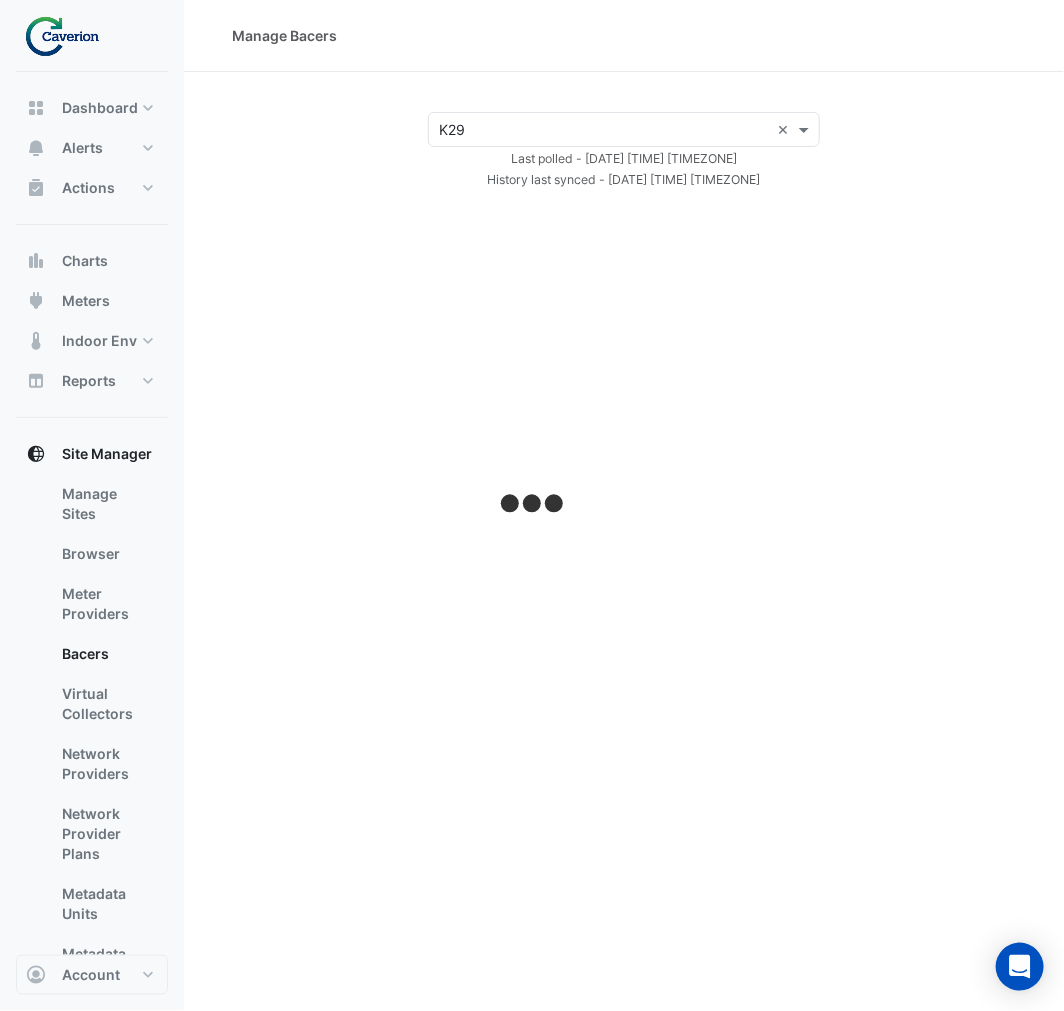 select on "***" 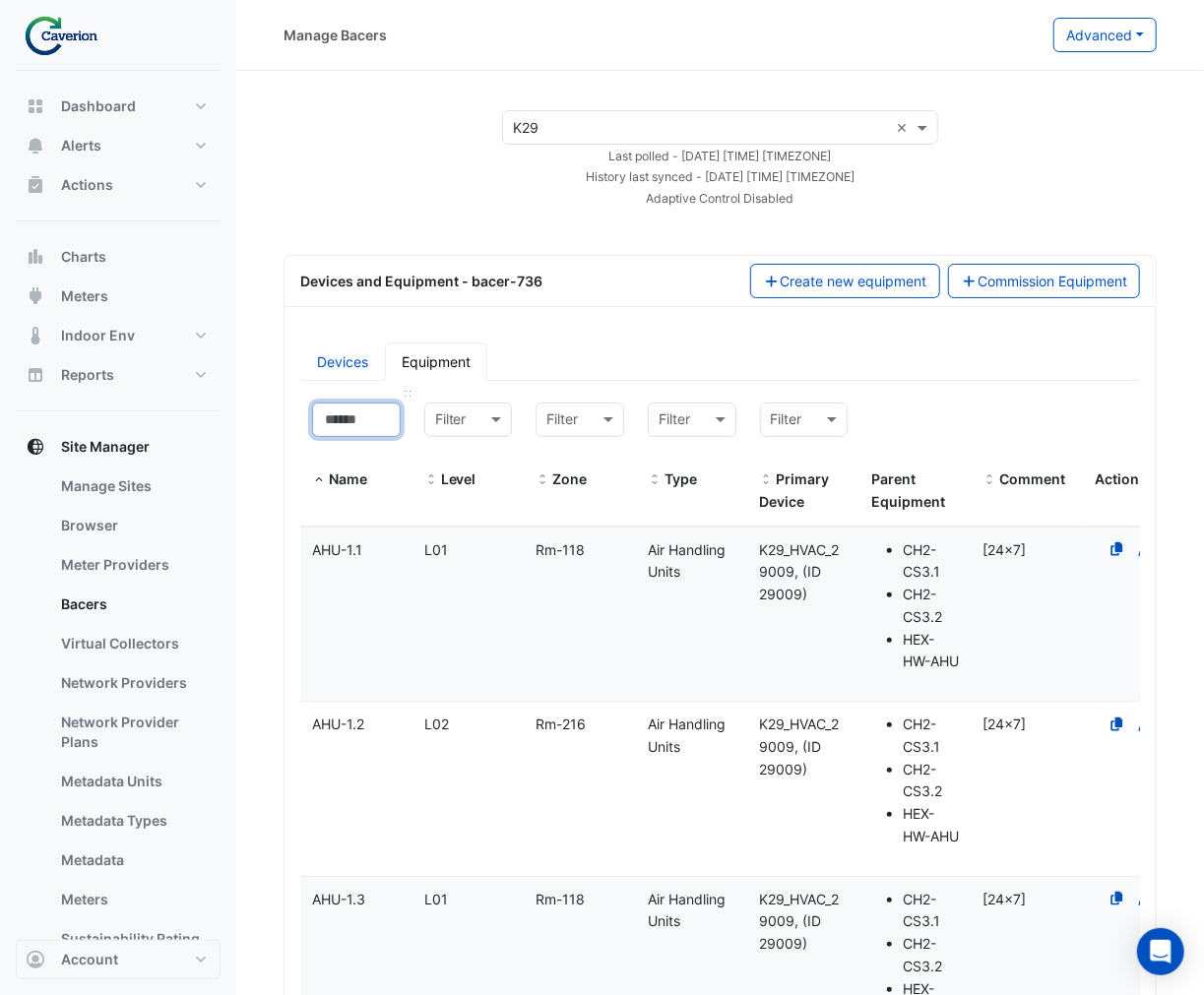 click at bounding box center (356, 419) 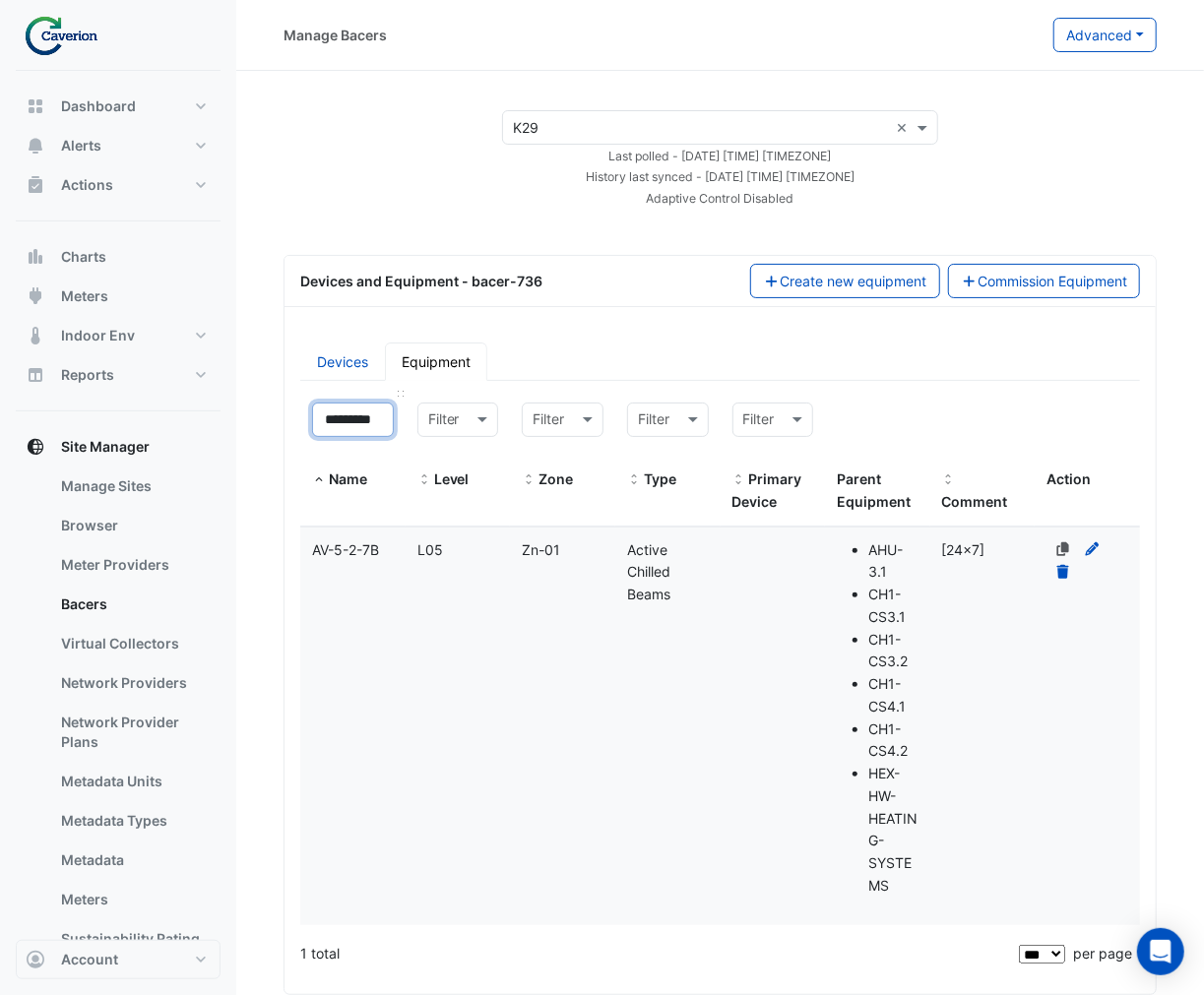 scroll, scrollTop: 0, scrollLeft: 13, axis: horizontal 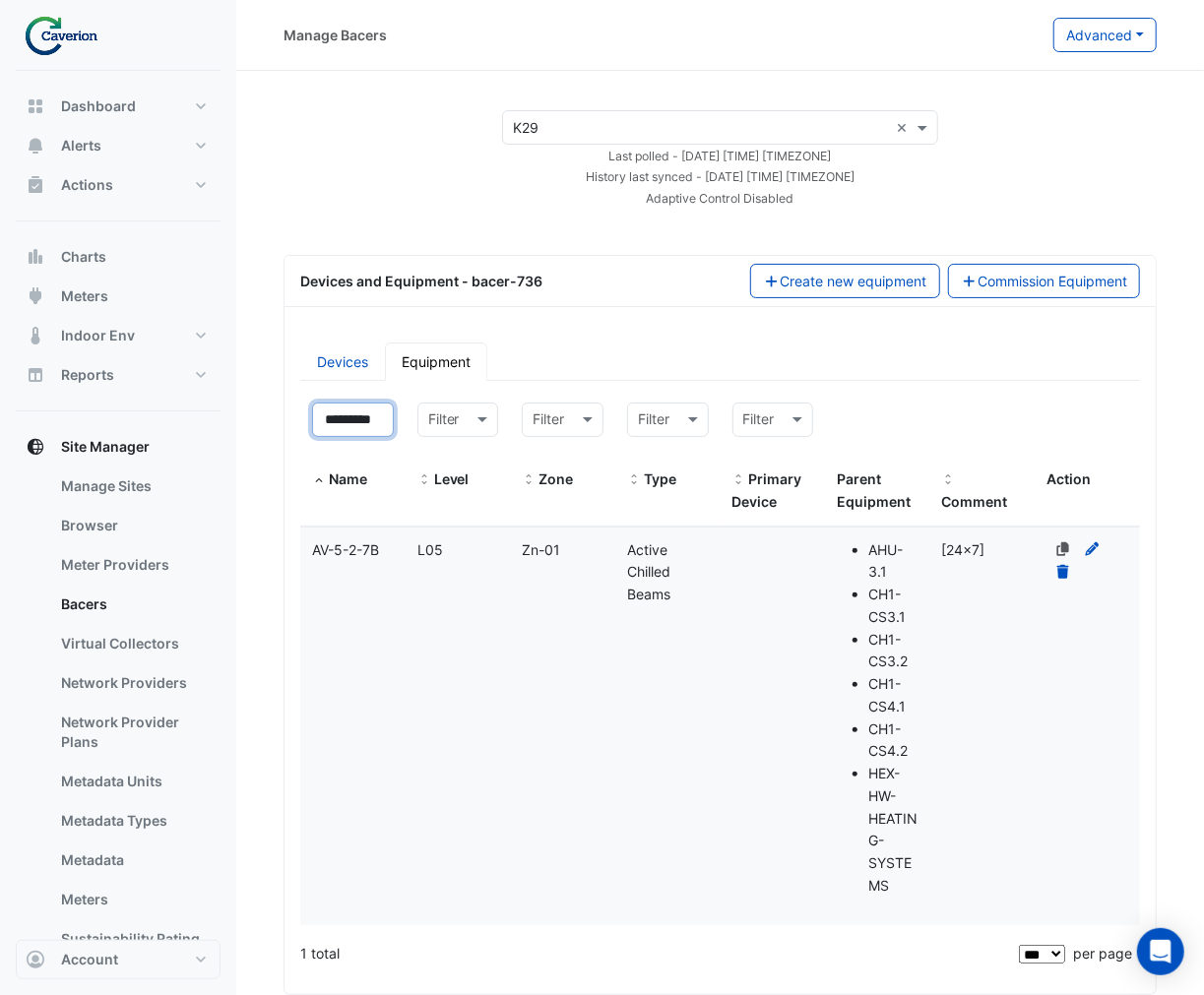 type on "*********" 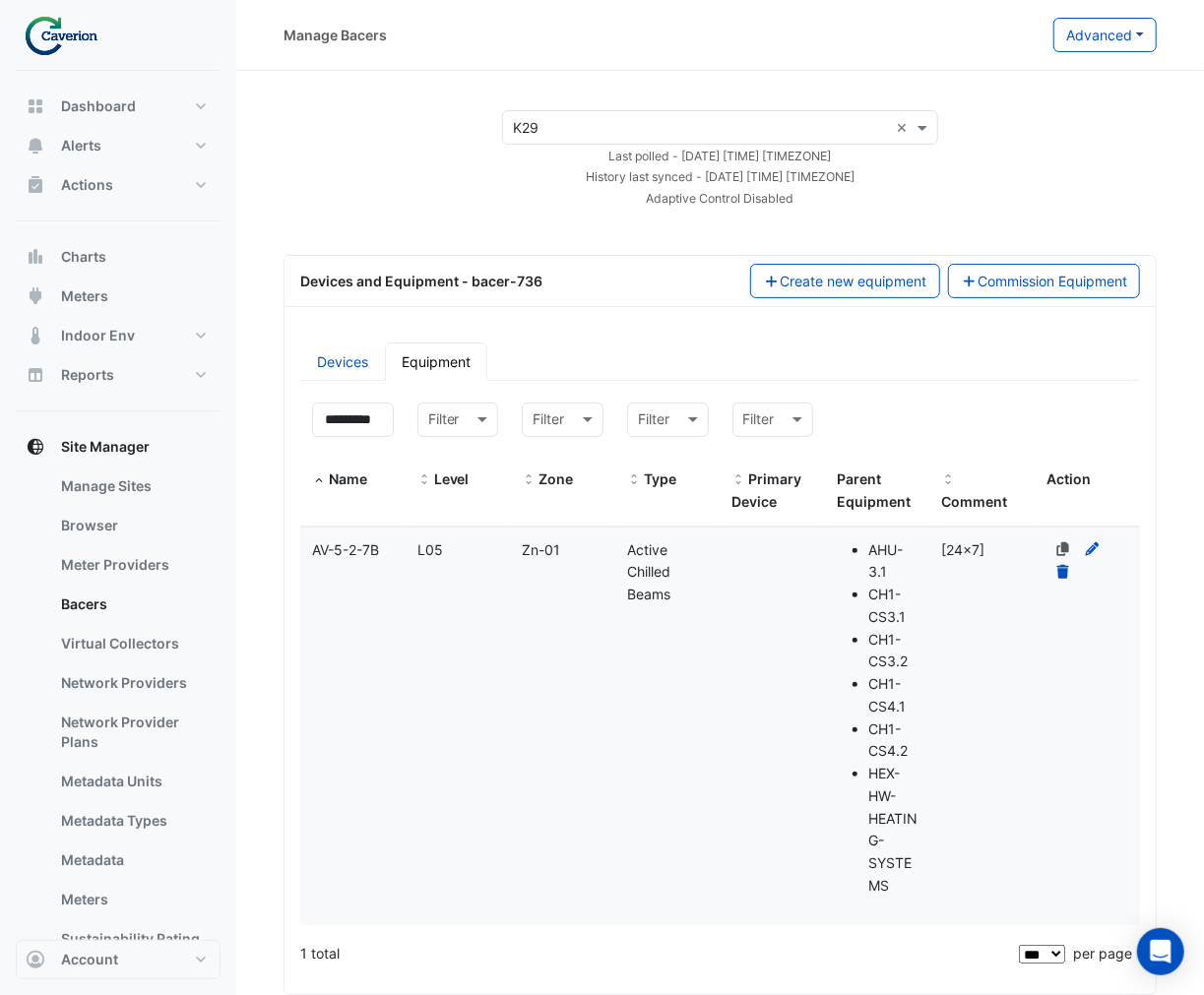 click on "Level
L05" 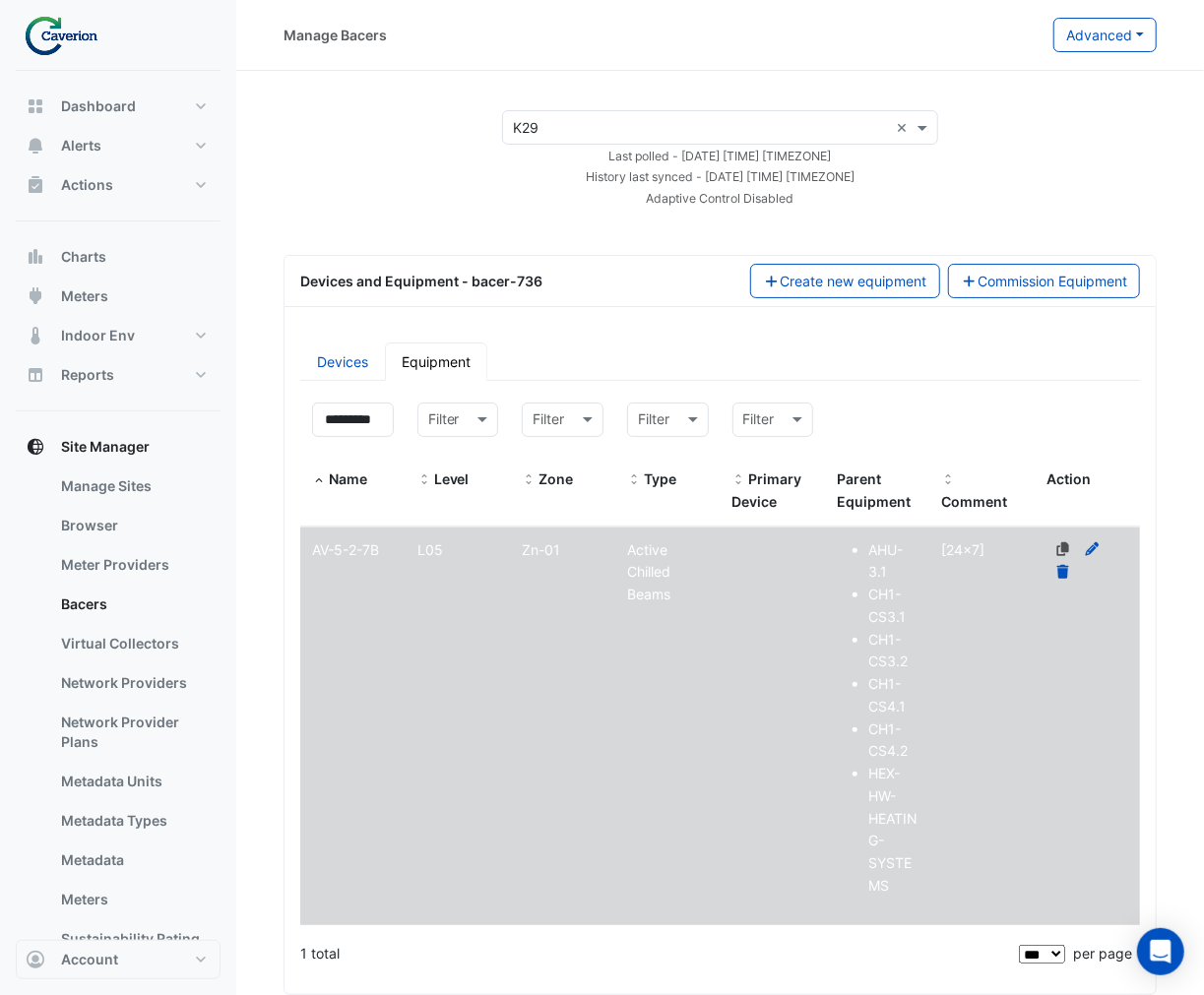 scroll, scrollTop: 0, scrollLeft: 0, axis: both 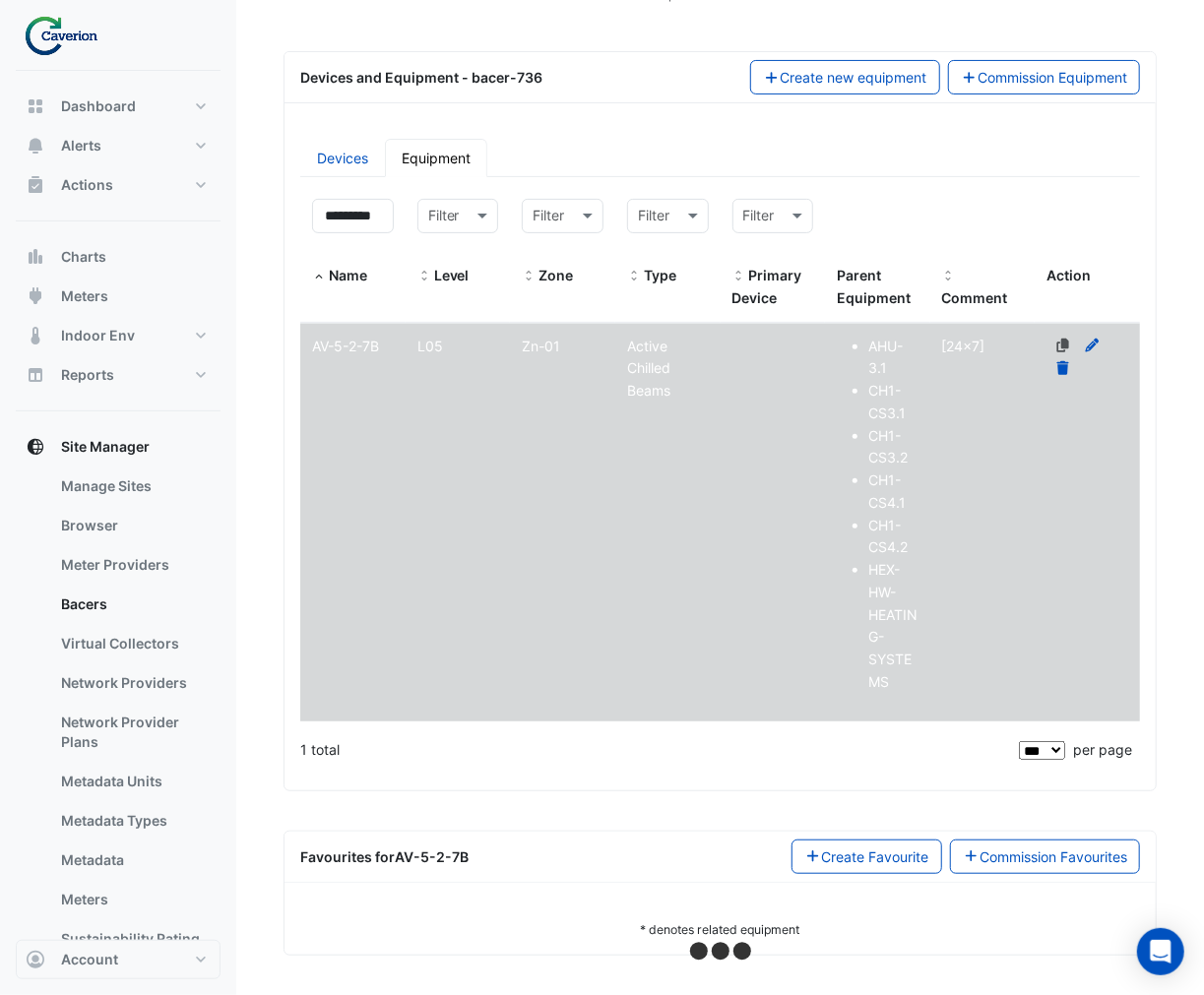 select on "***" 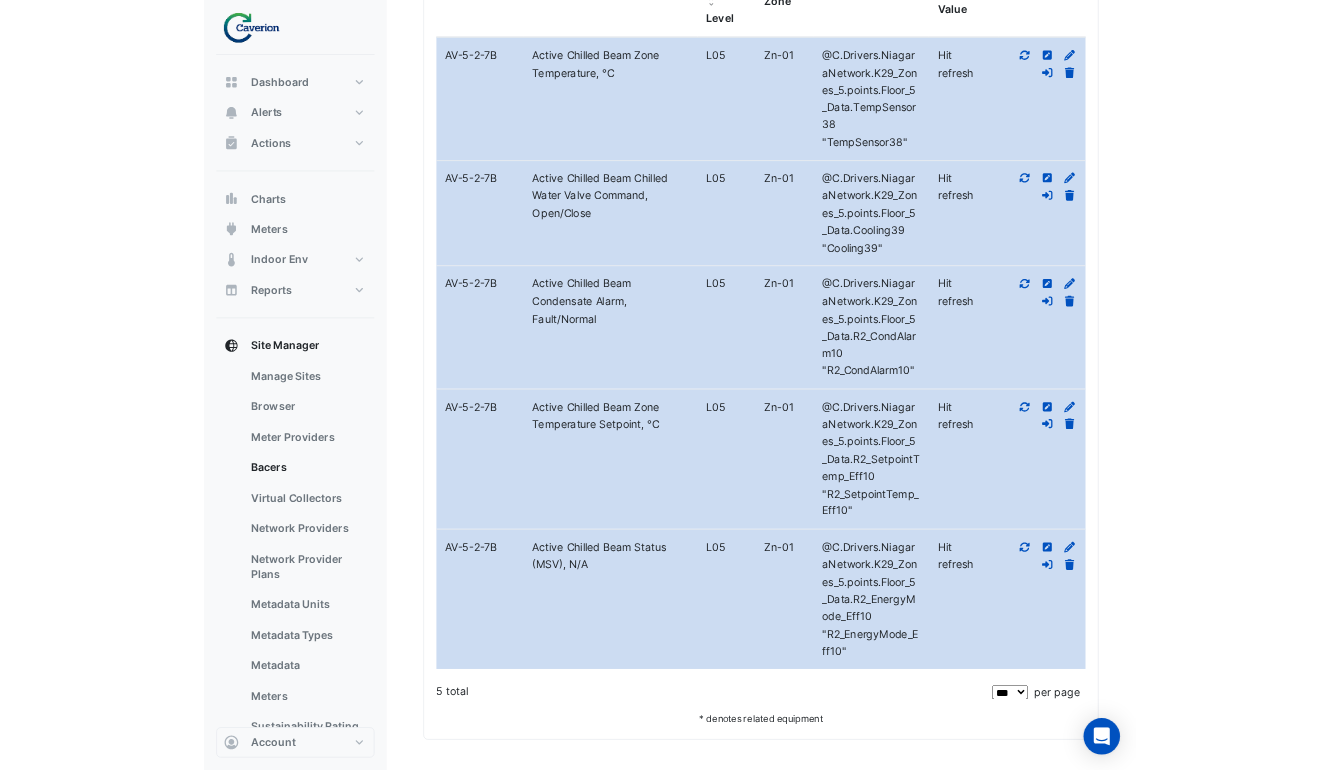 scroll, scrollTop: 932, scrollLeft: 0, axis: vertical 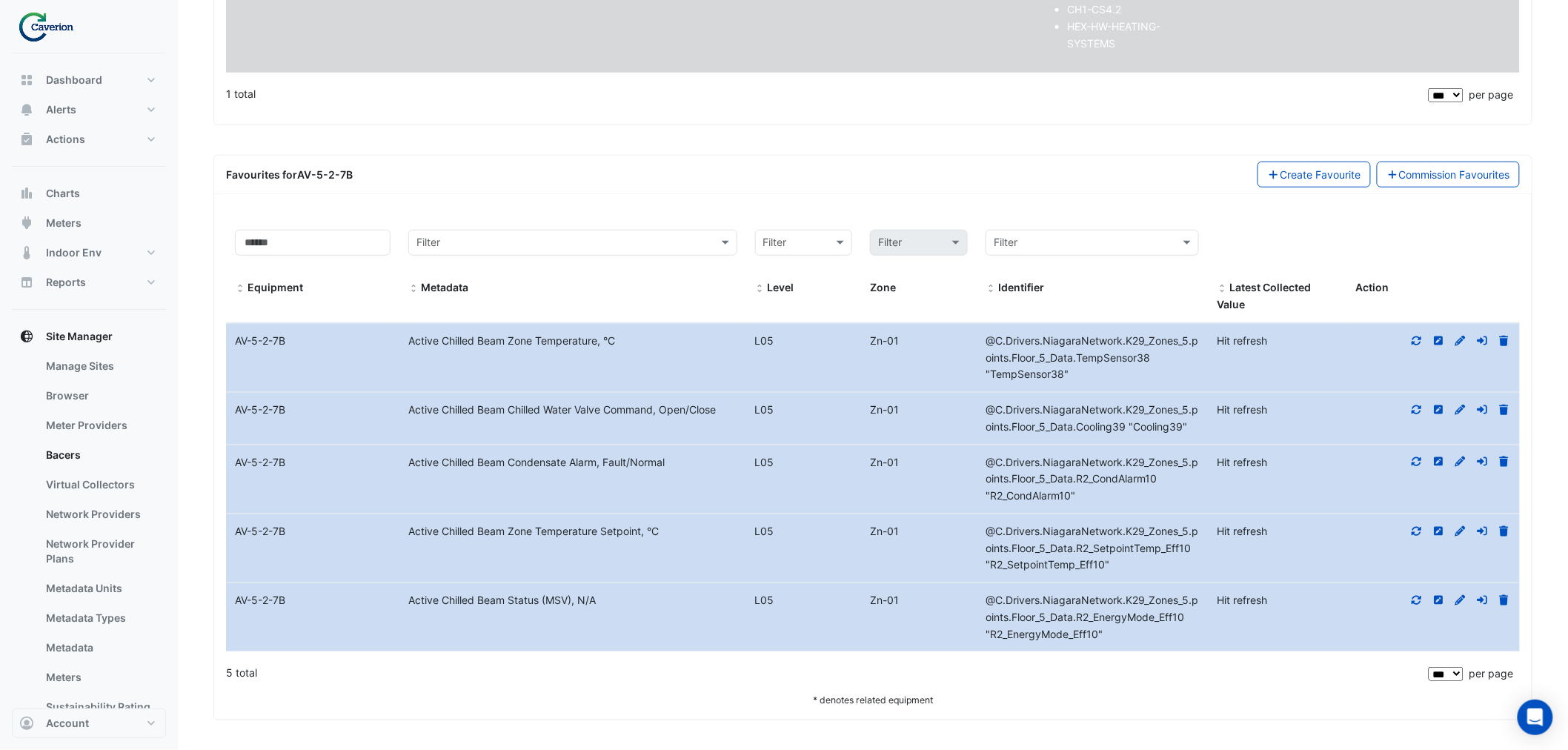 click on "Metadata
Active Chilled Beam Chilled Water Valve Command, Open/Close" 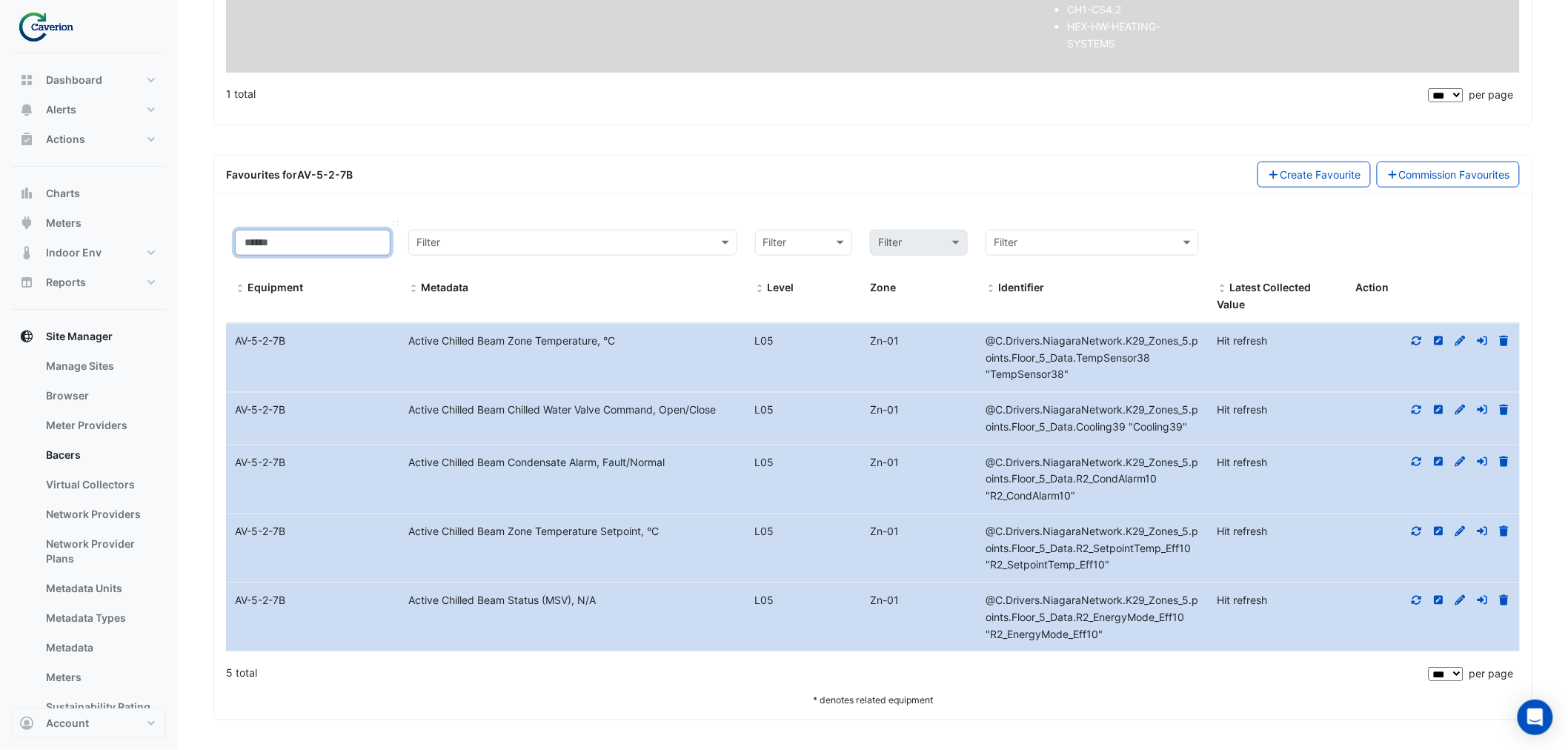 click at bounding box center (313, 242) 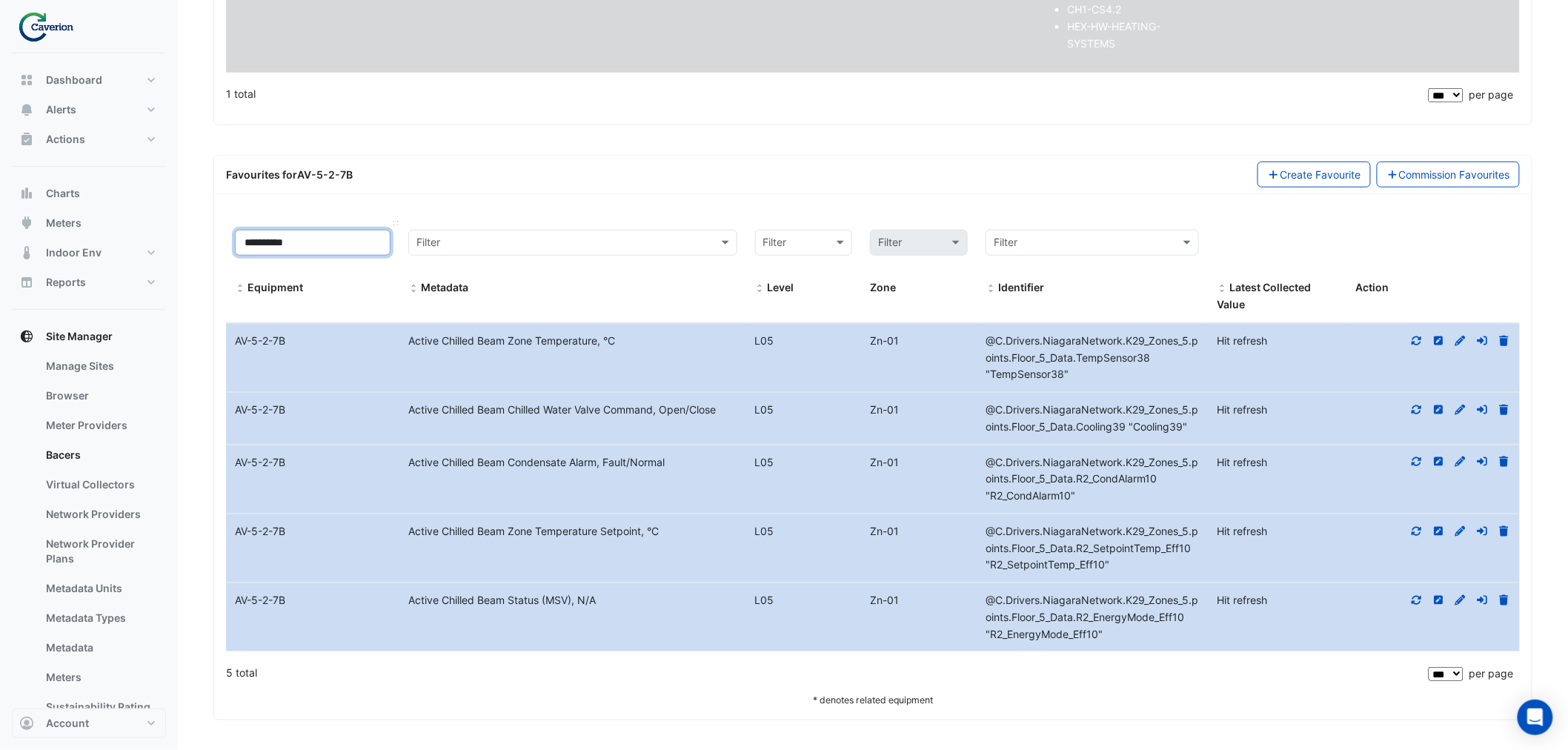 scroll, scrollTop: 178, scrollLeft: 0, axis: vertical 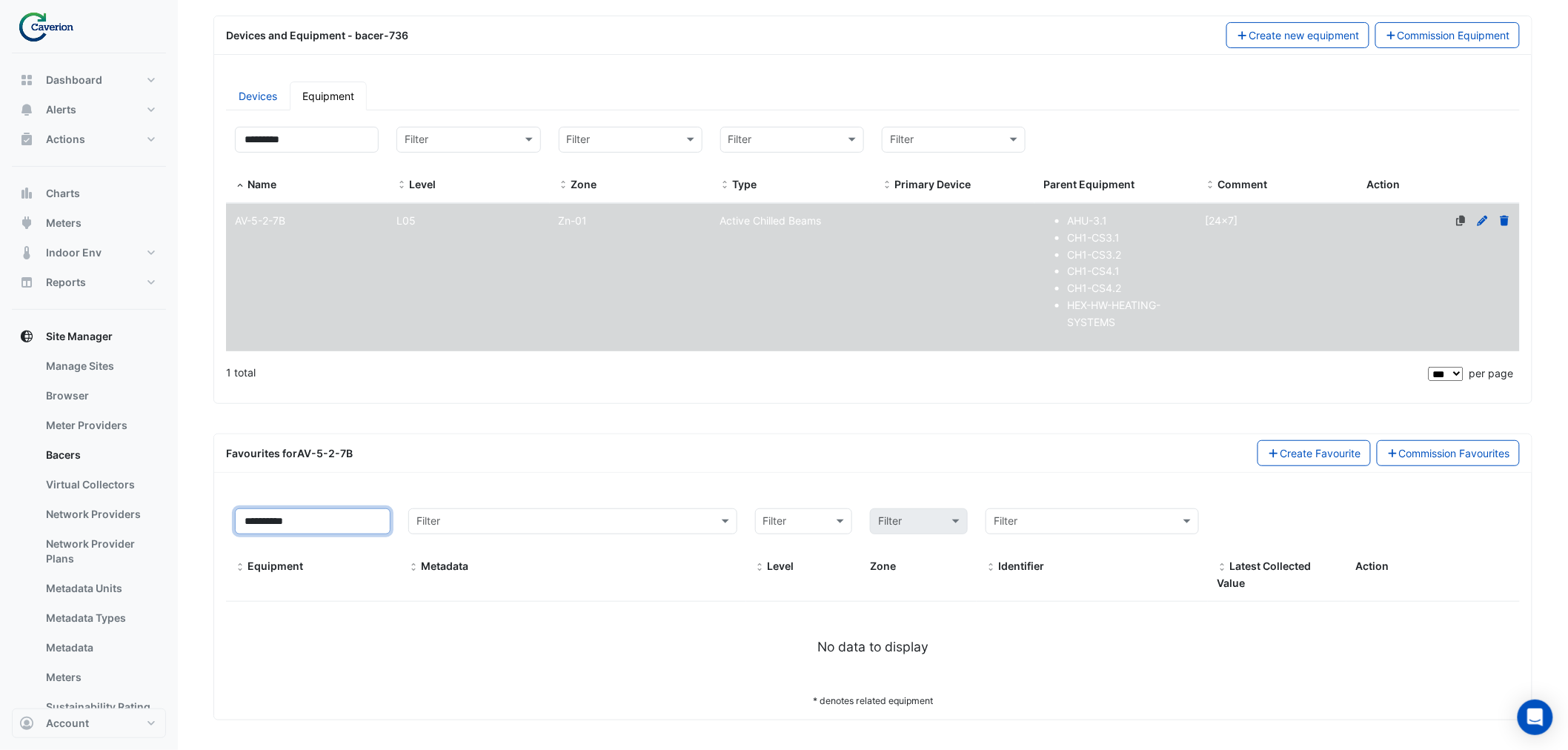 type on "**********" 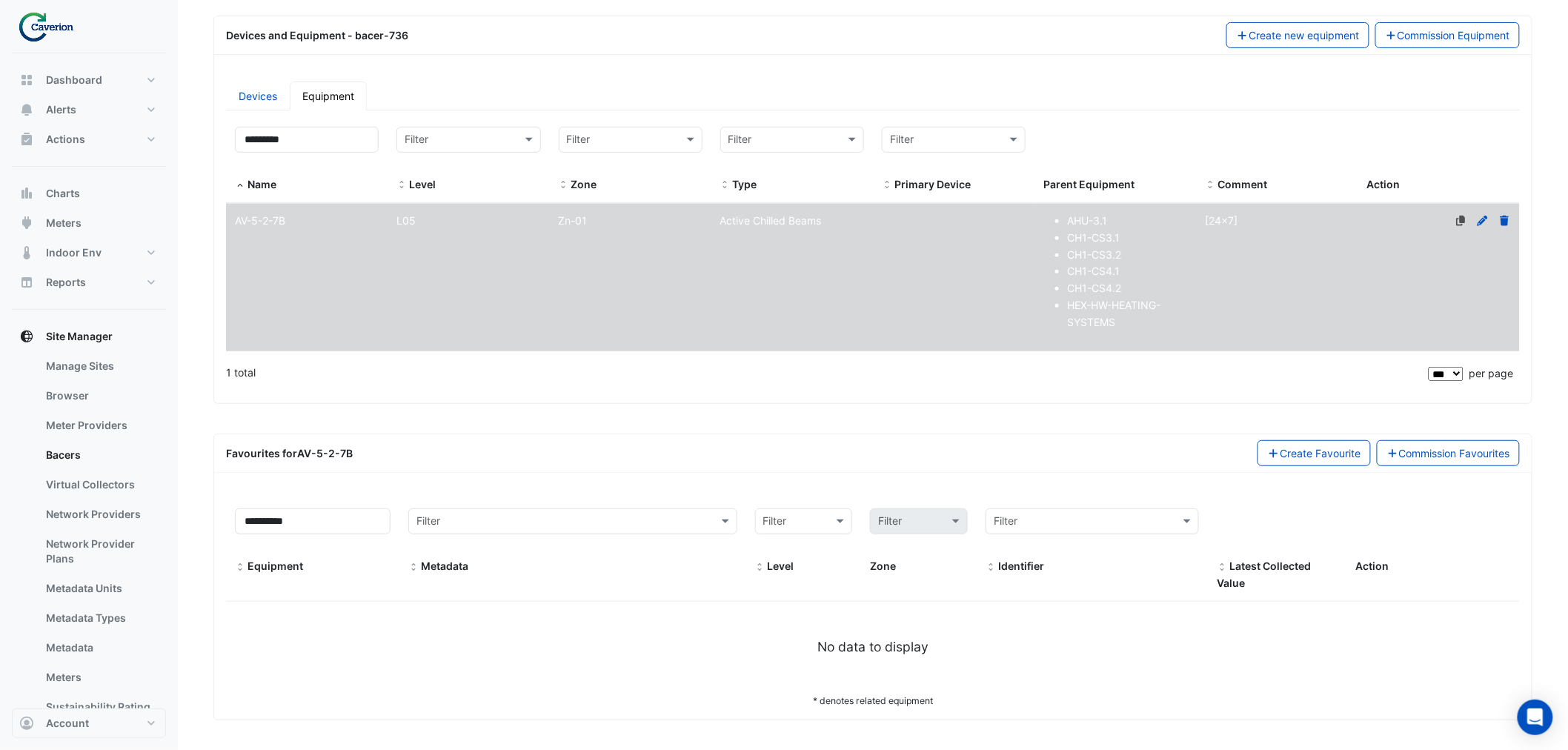 click on "Primary Device" 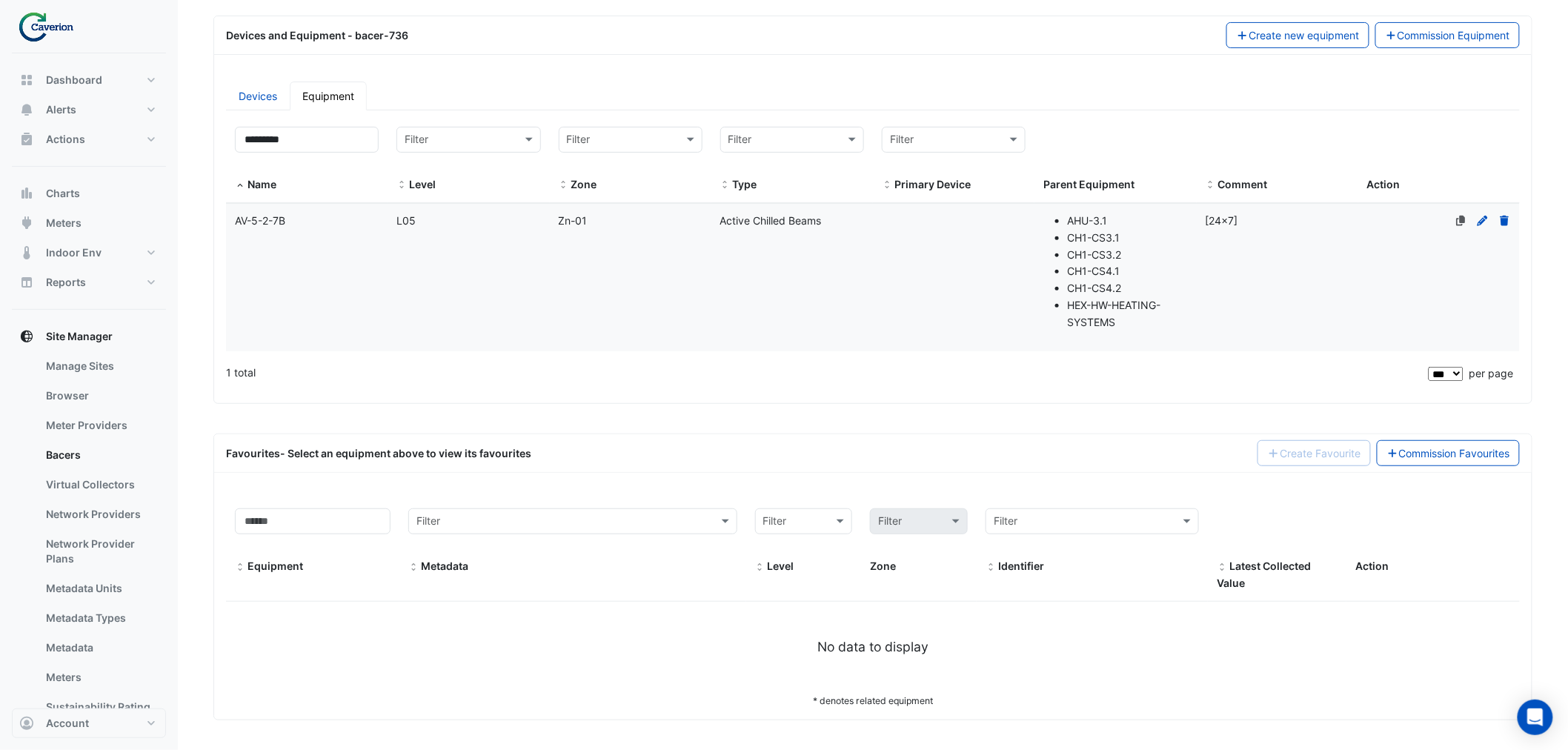 click on "Type
Active Chilled Beams" 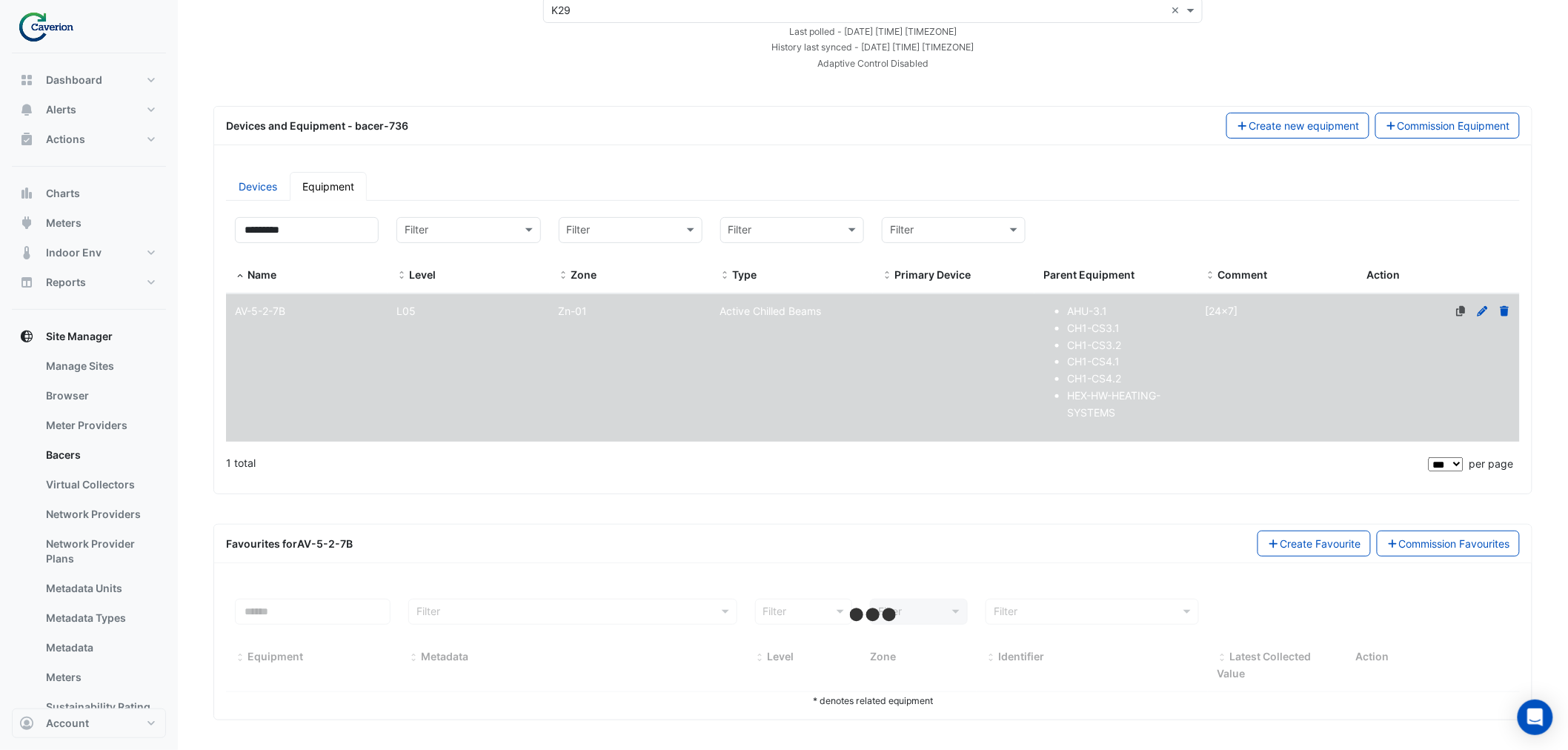 select on "***" 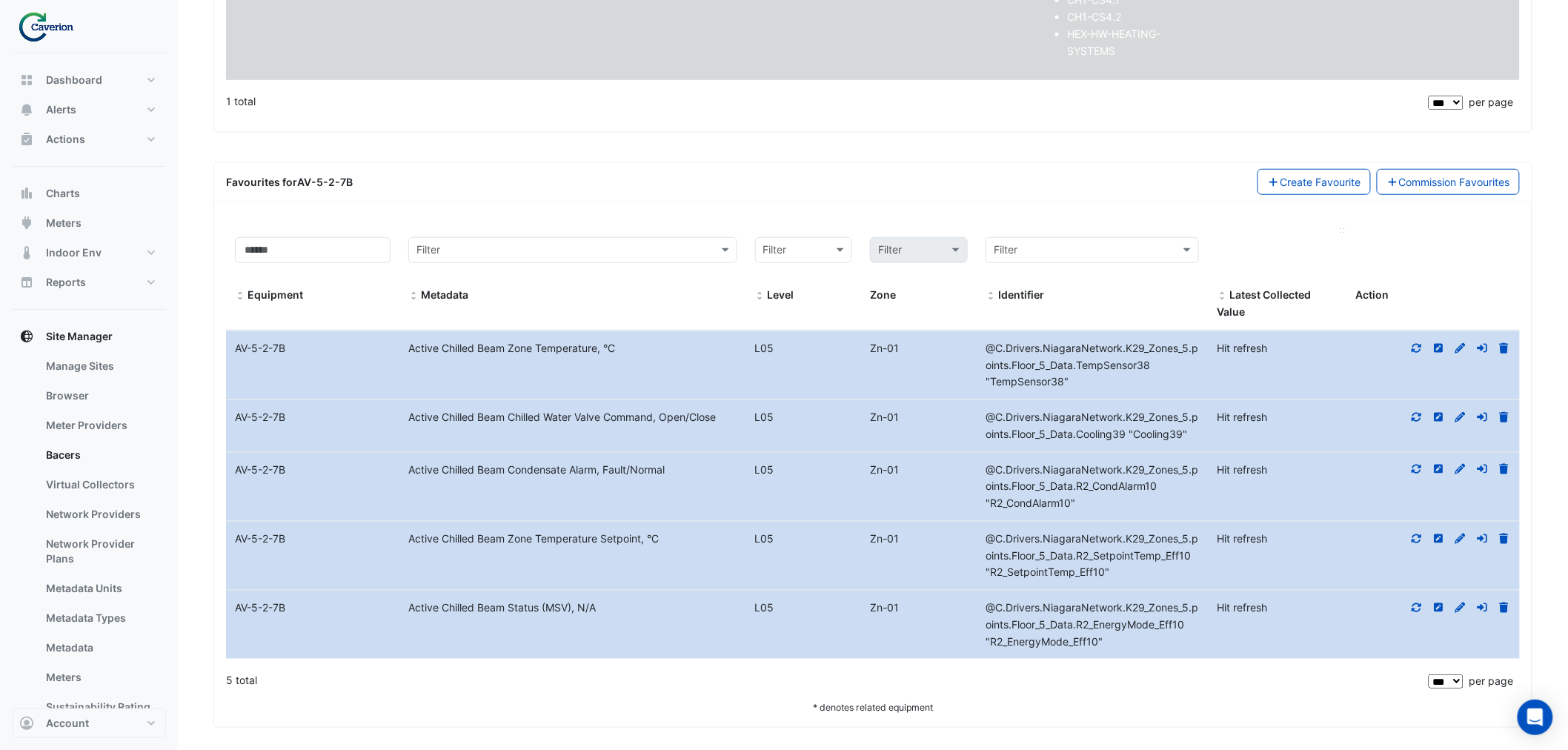 scroll, scrollTop: 457, scrollLeft: 0, axis: vertical 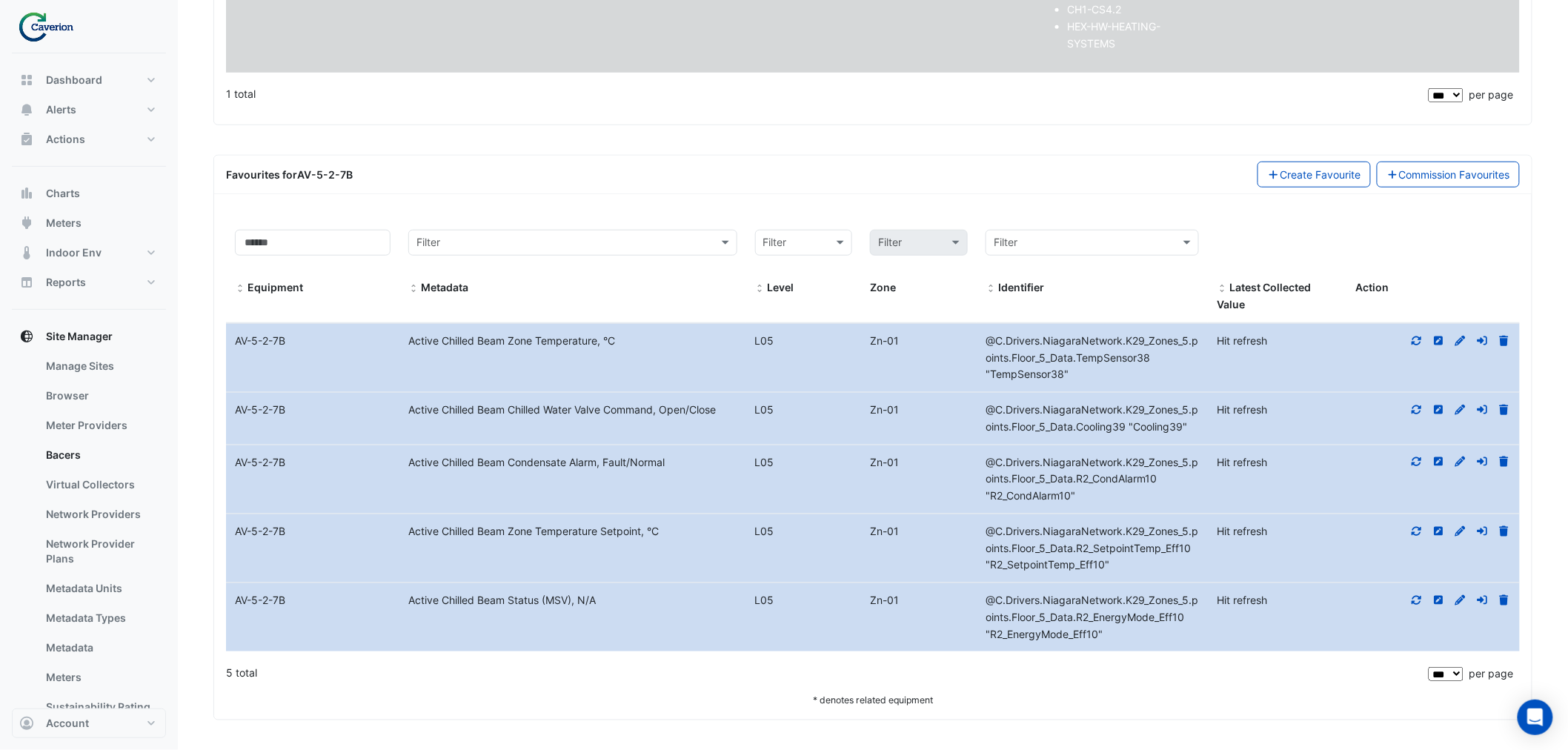 drag, startPoint x: 451, startPoint y: 472, endPoint x: 639, endPoint y: 472, distance: 188 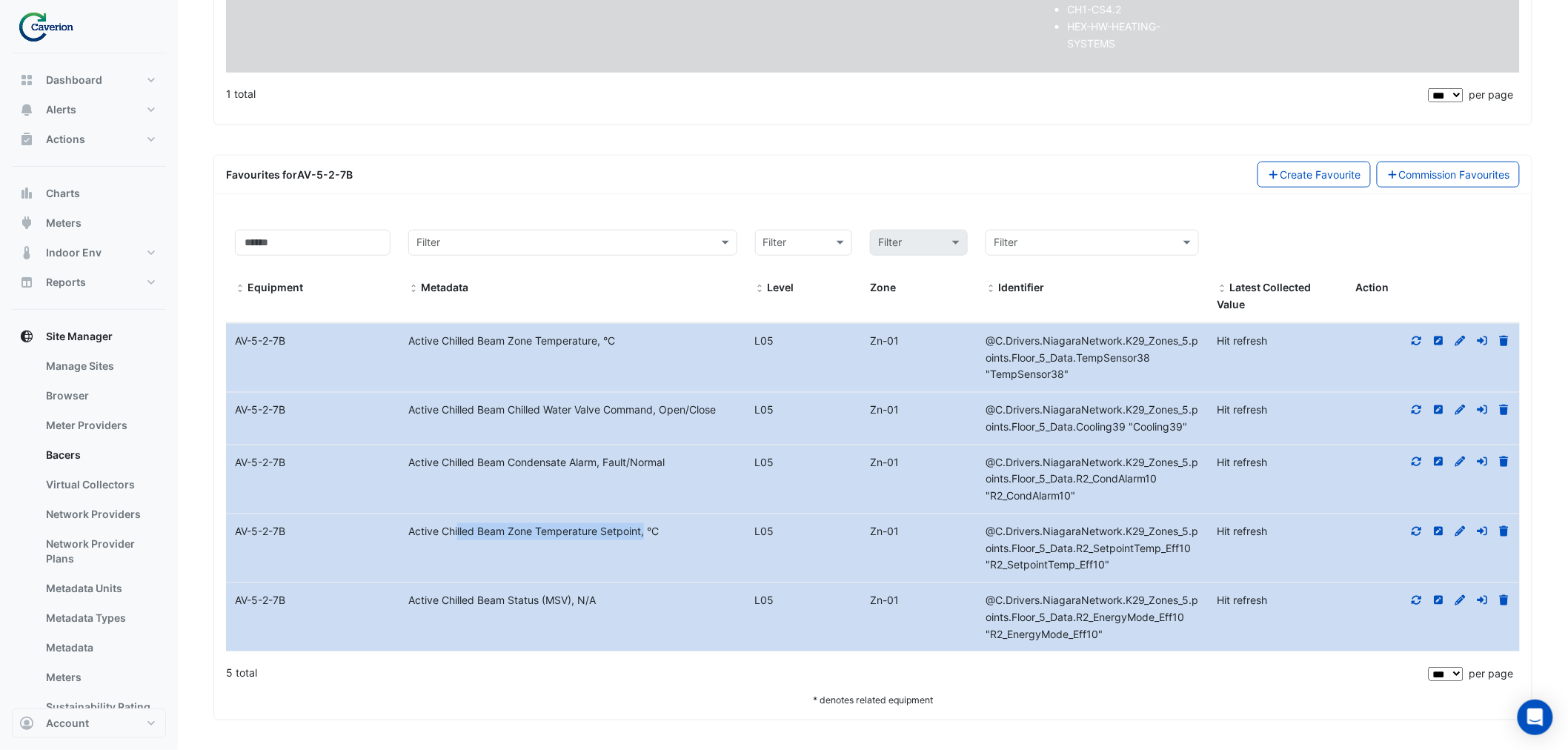 drag, startPoint x: 417, startPoint y: 530, endPoint x: 606, endPoint y: 531, distance: 189.00265 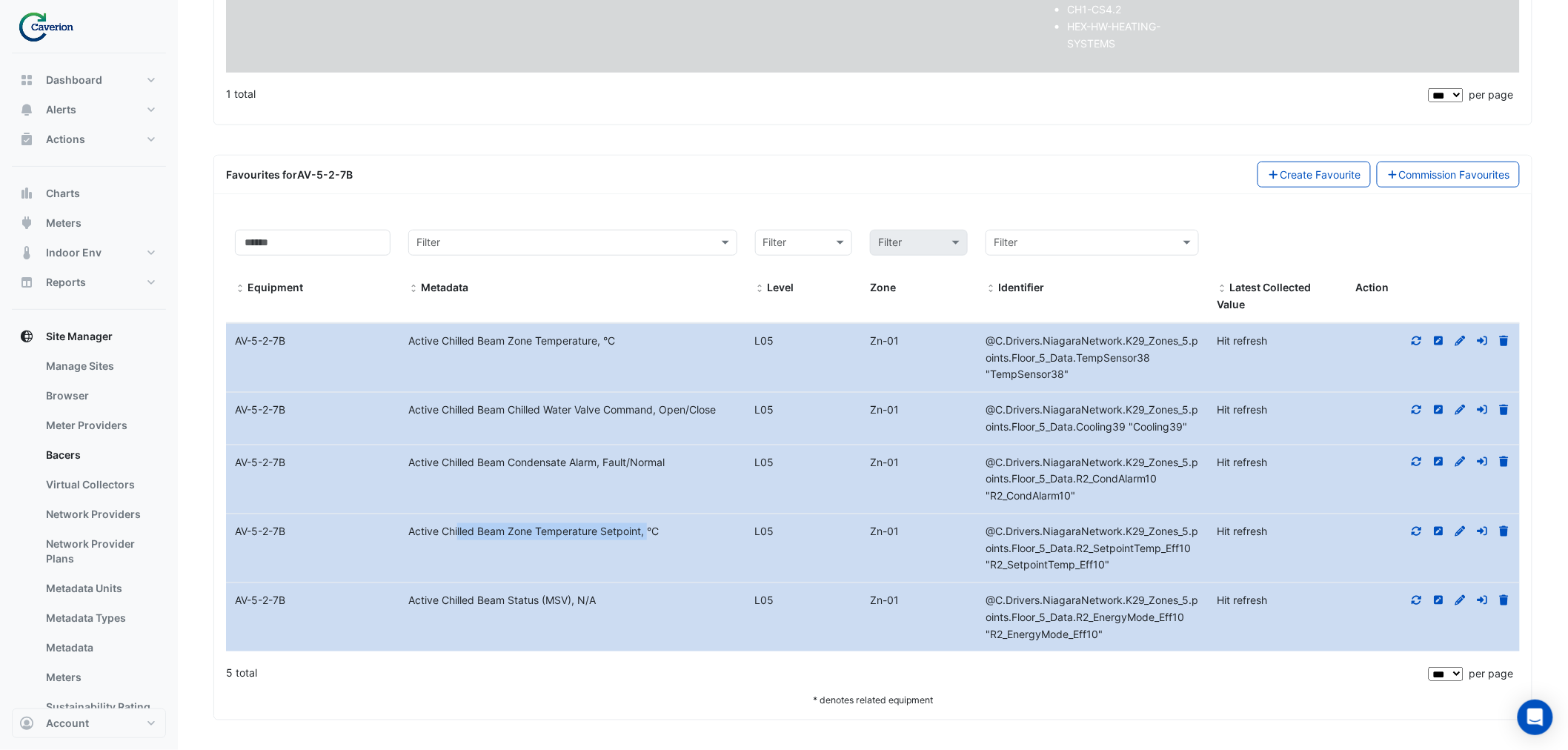 click on "Active Chilled Beam Zone Temperature Setpoint, °C" 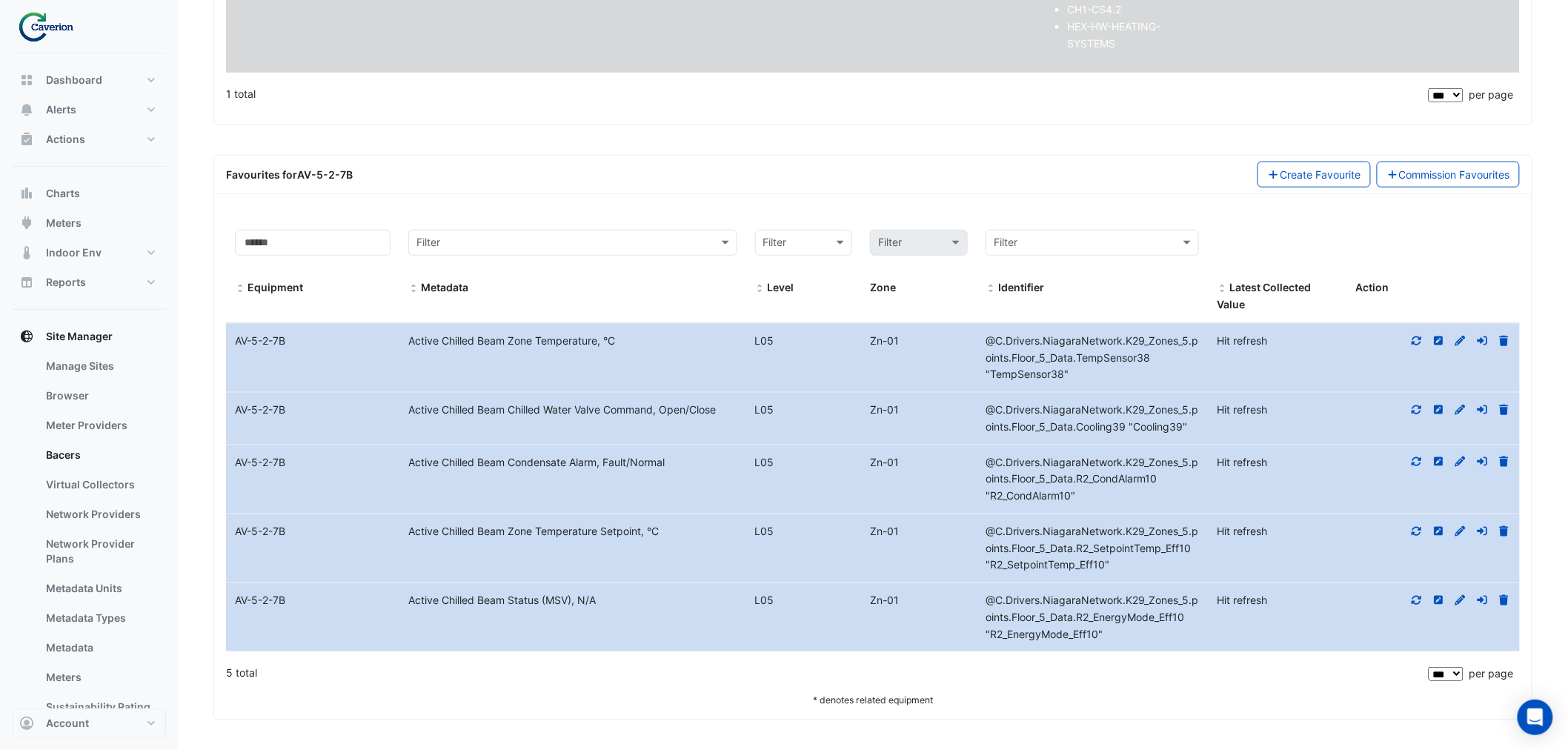 drag, startPoint x: 482, startPoint y: 560, endPoint x: 598, endPoint y: 610, distance: 126.31706 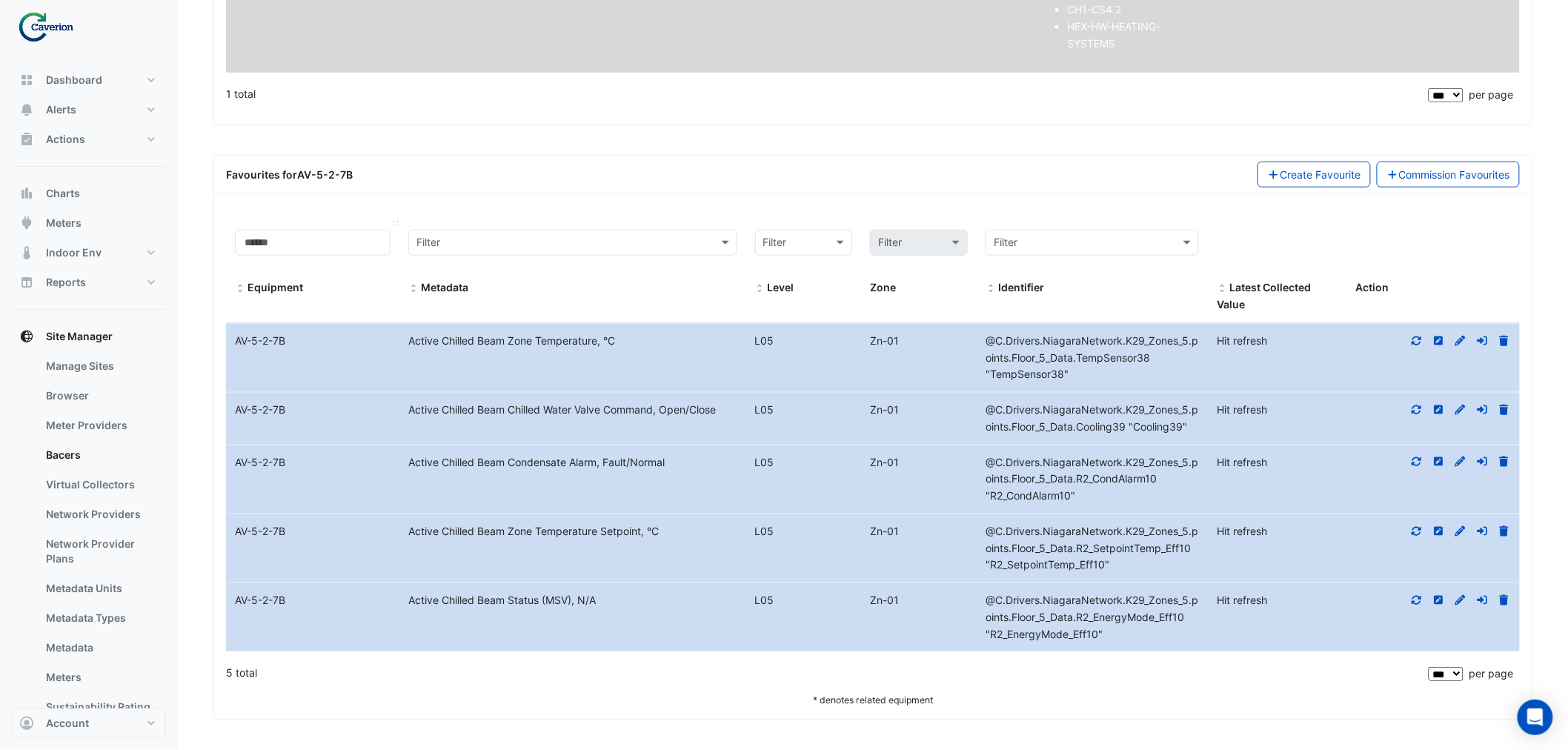 drag, startPoint x: 323, startPoint y: 260, endPoint x: 323, endPoint y: 249, distance: 11 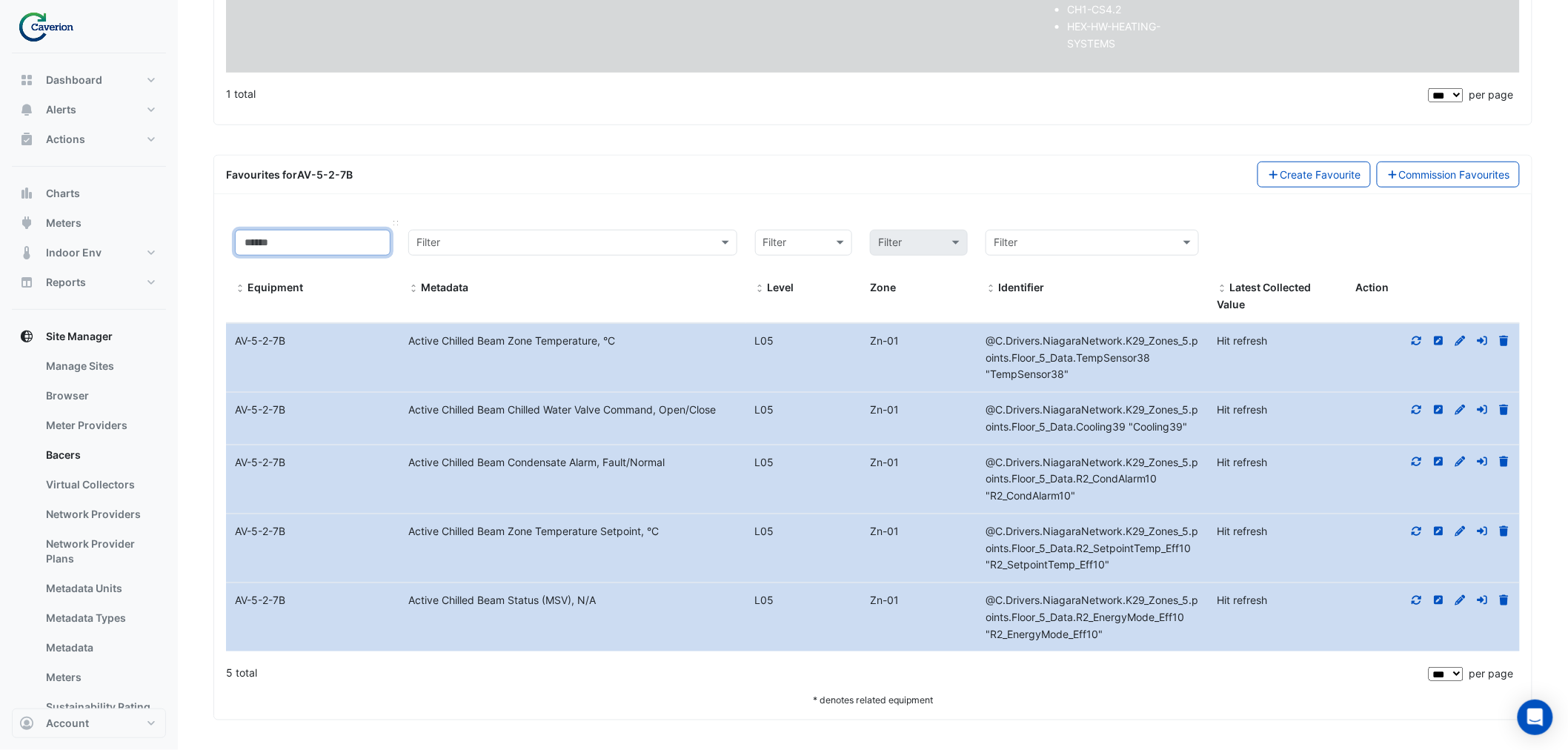 click at bounding box center (313, 242) 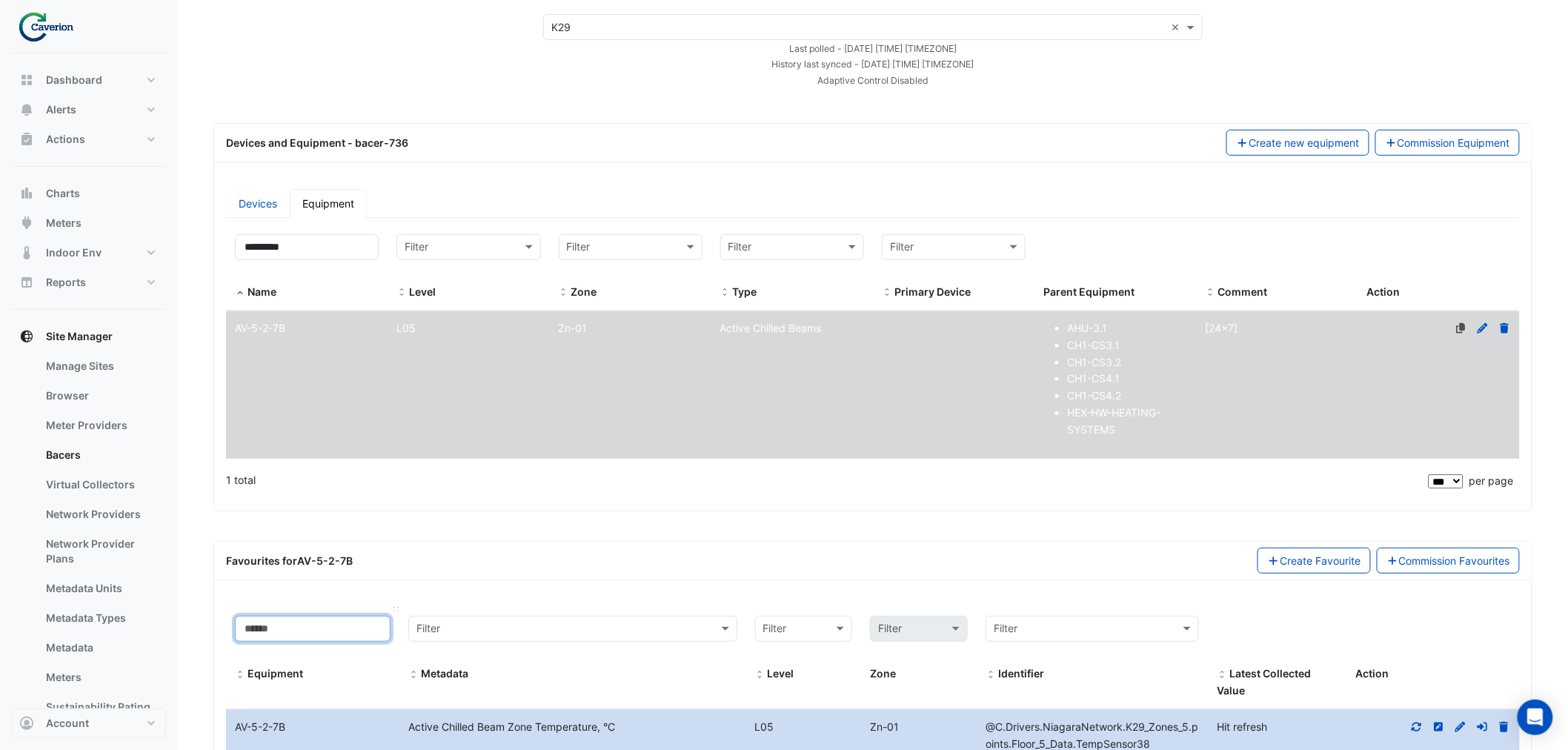 scroll, scrollTop: 0, scrollLeft: 0, axis: both 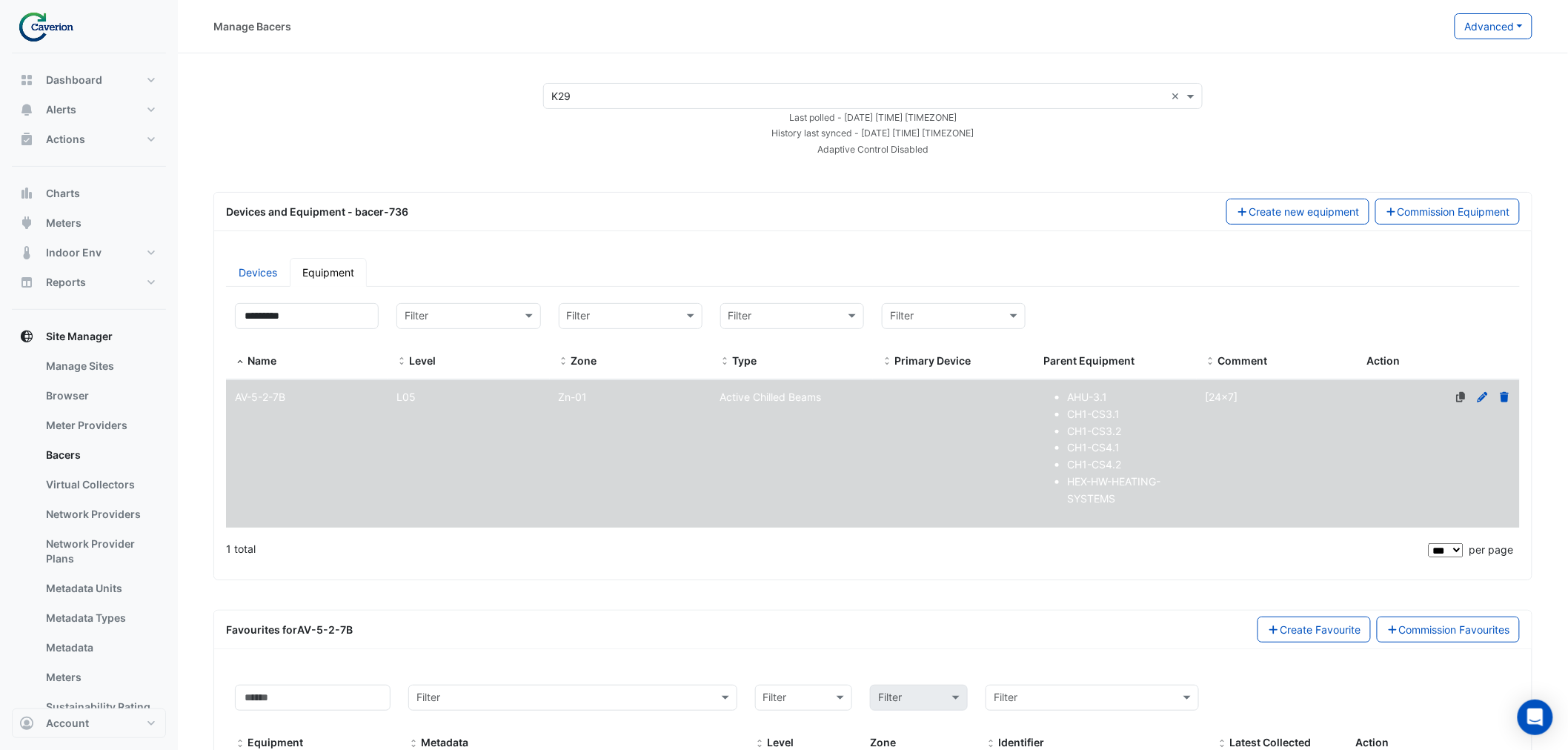 click on "Name
AV-5-2-7B" 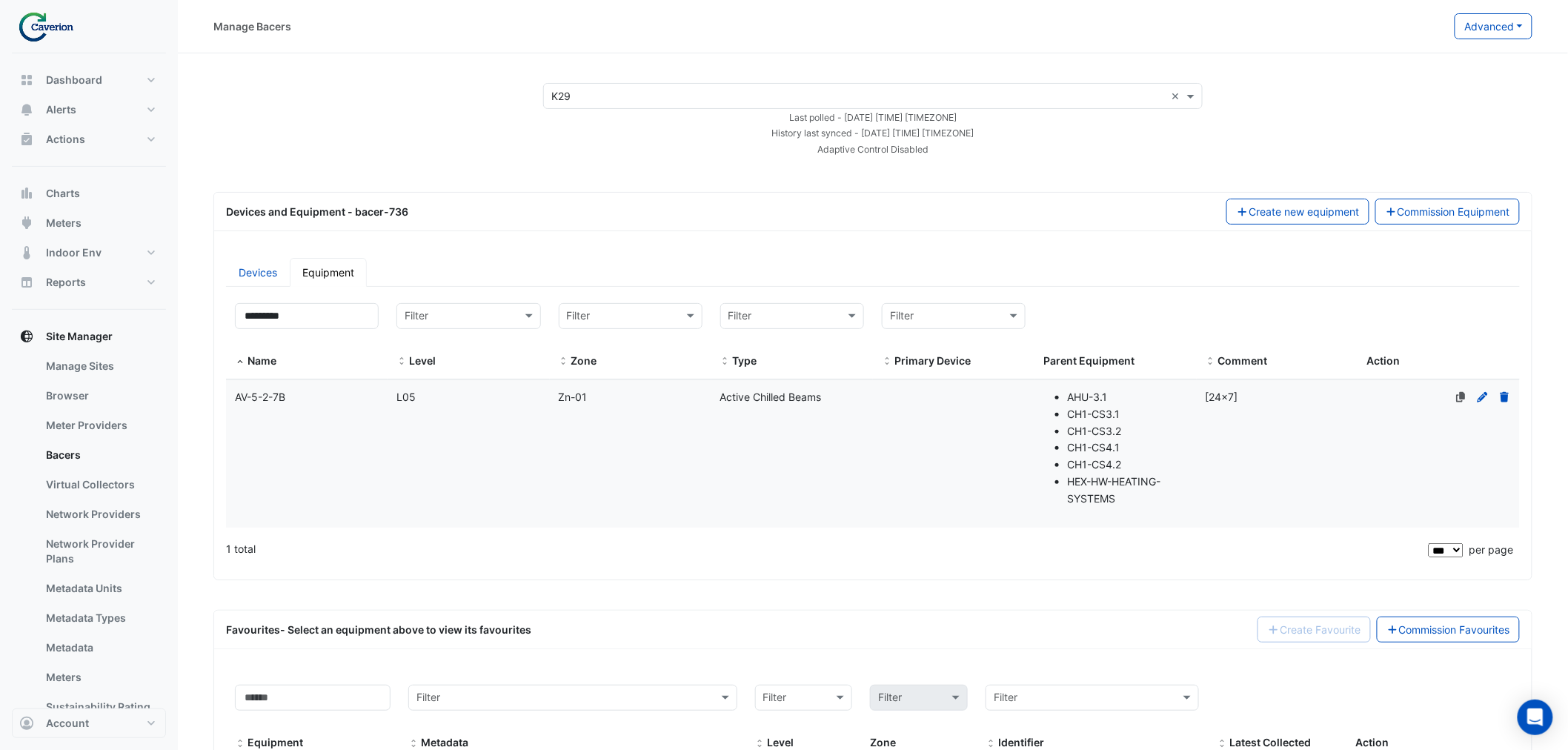 click on "Name
AV-5-2-7B" 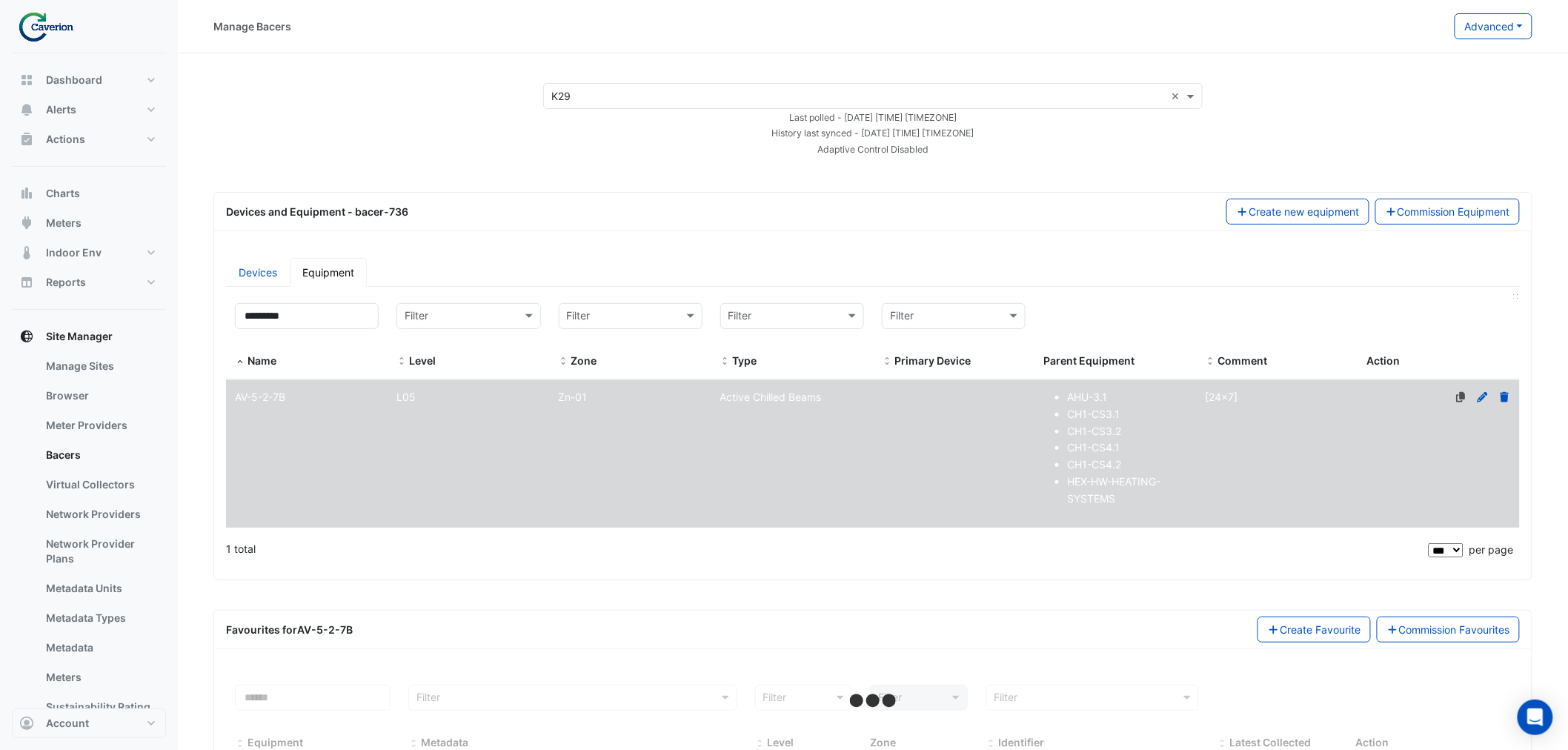 select on "***" 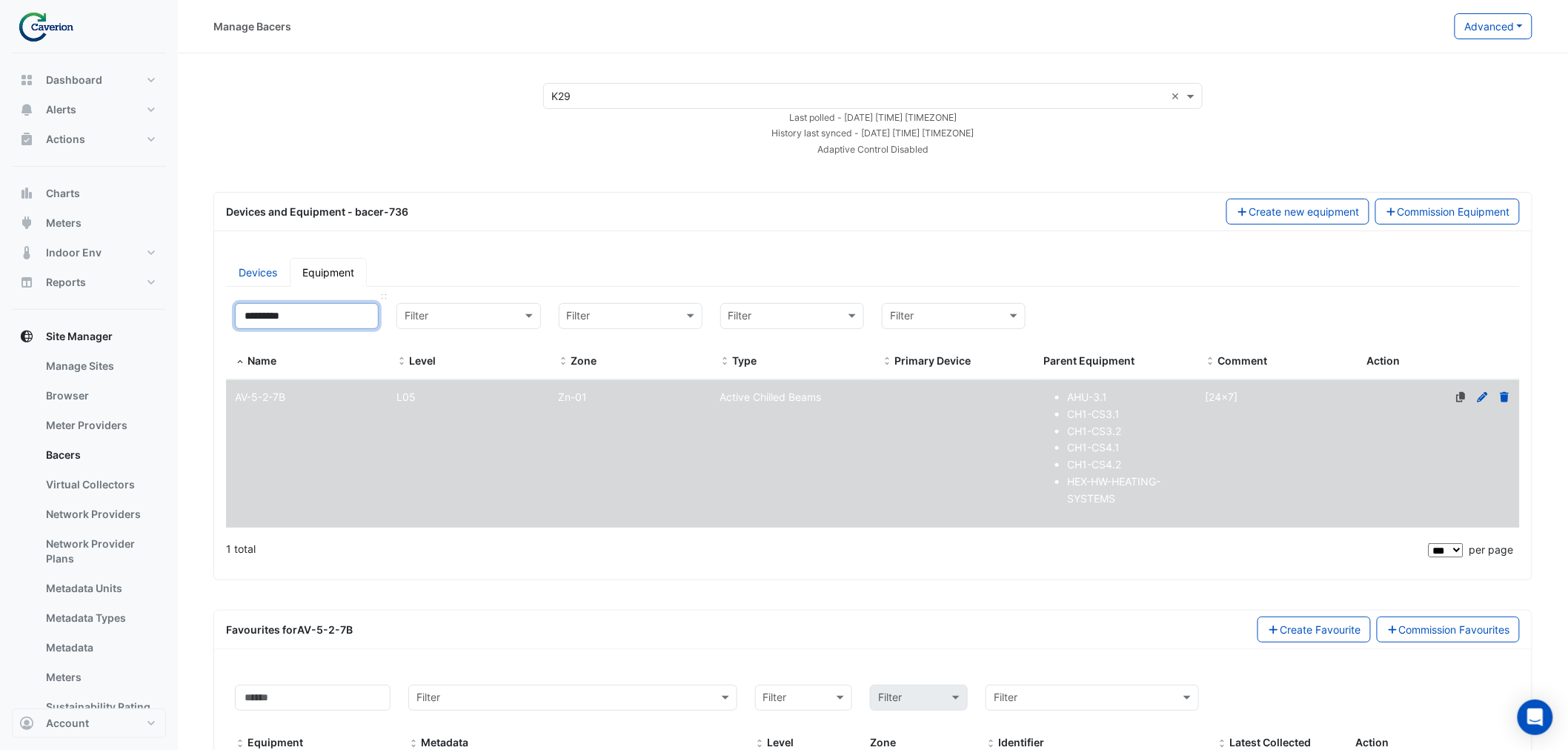 click on "*********" at bounding box center [307, 316] 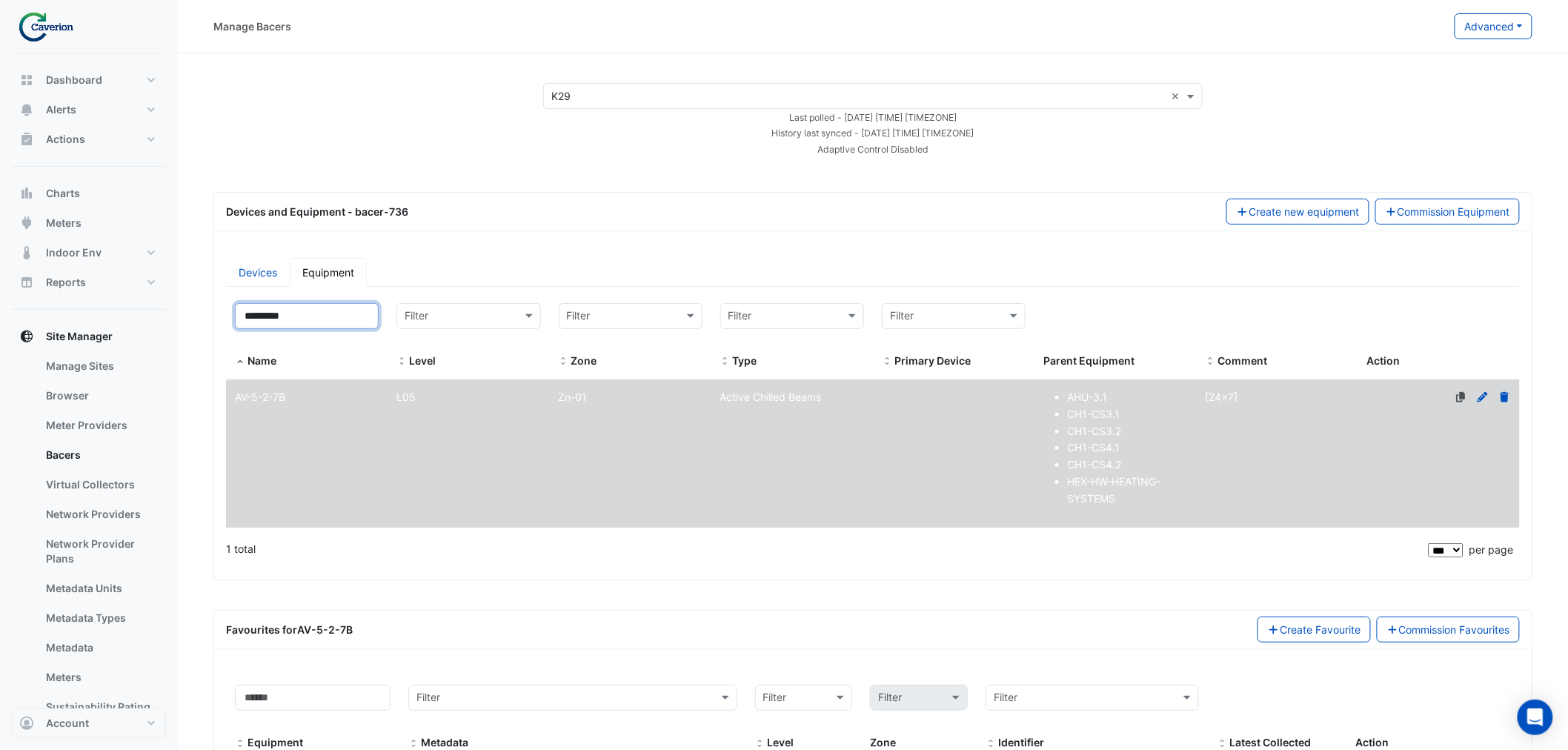 drag, startPoint x: 316, startPoint y: 320, endPoint x: 169, endPoint y: 319, distance: 147.0034 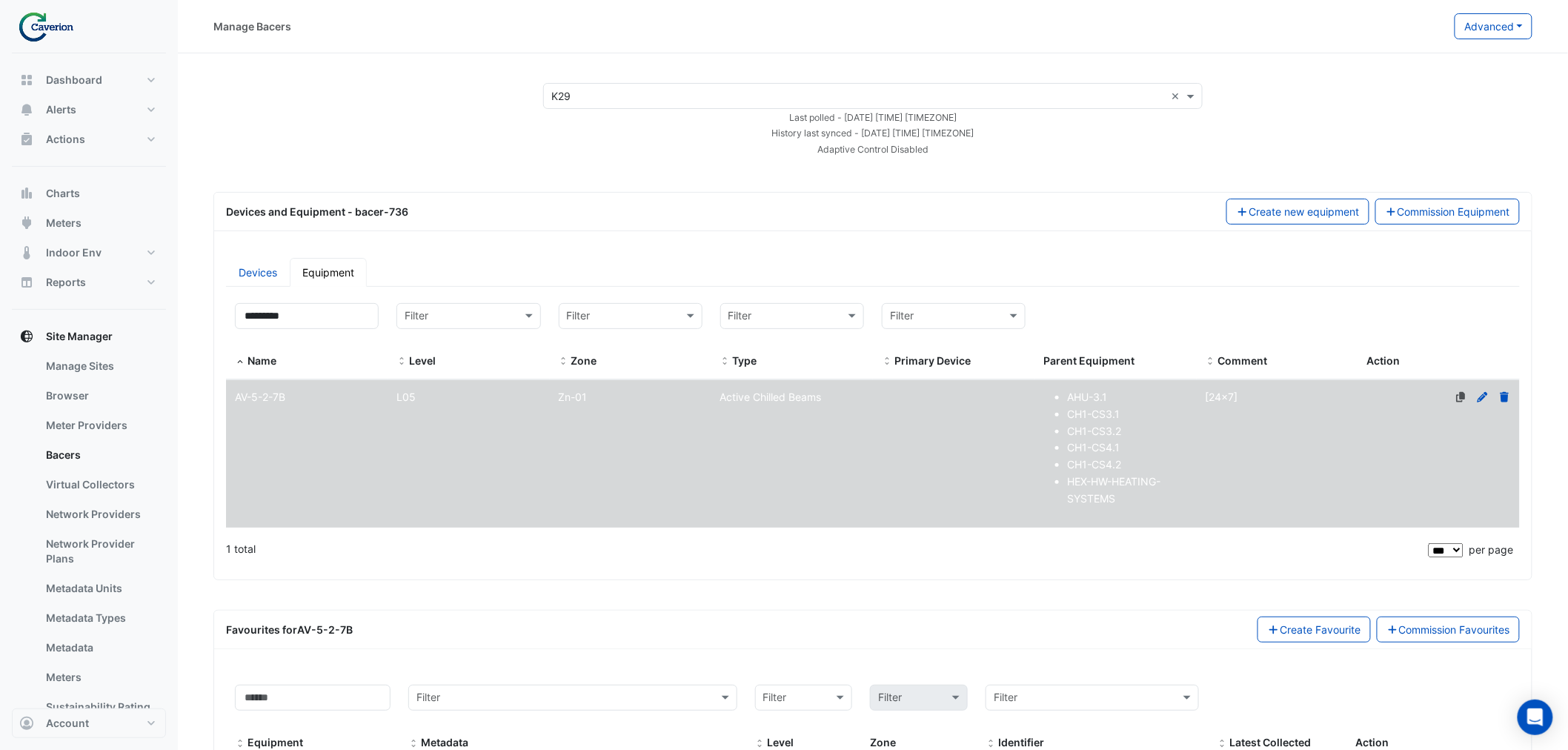 click on "Name
AV-5-2-7B" 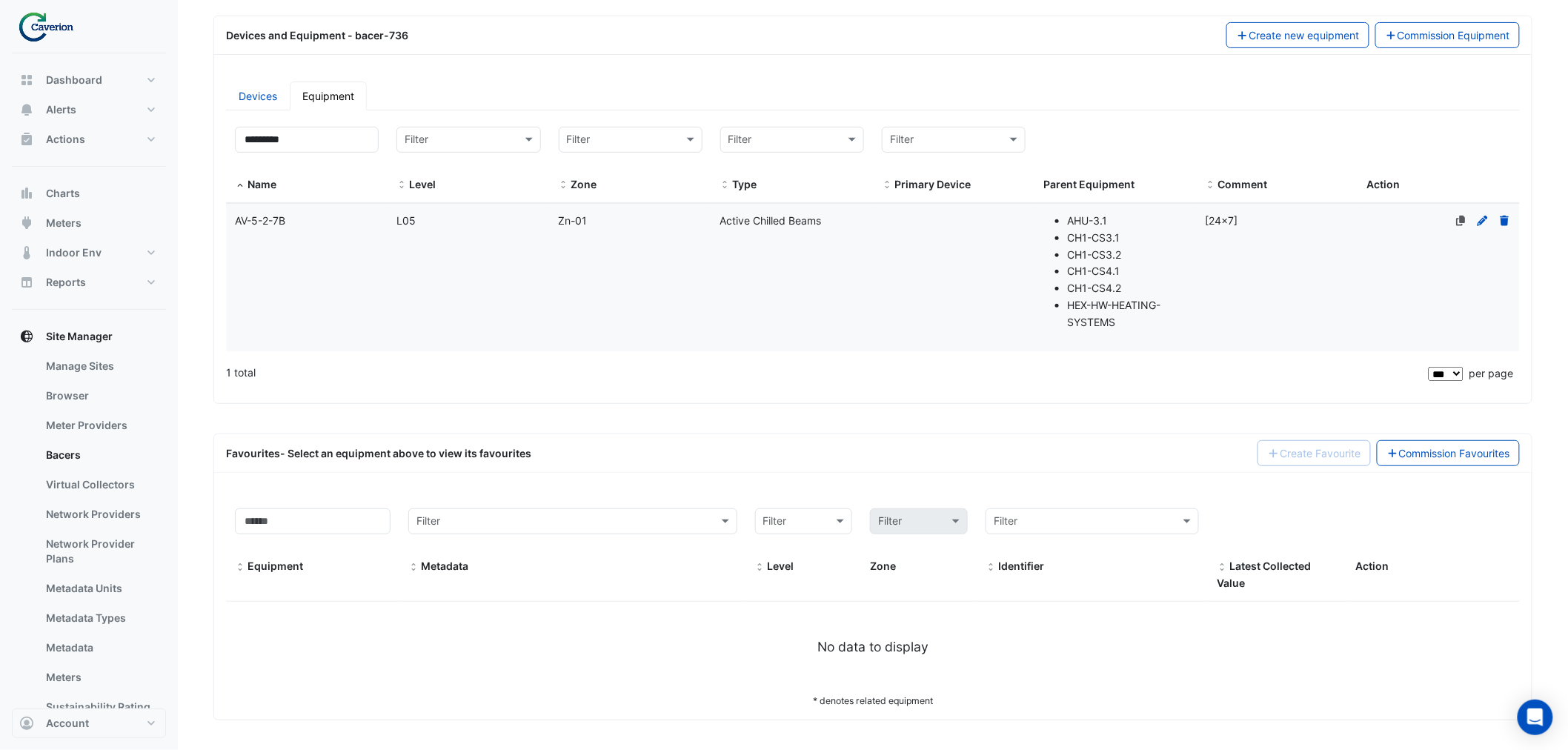 click on "Name
AV-5-2-7B" 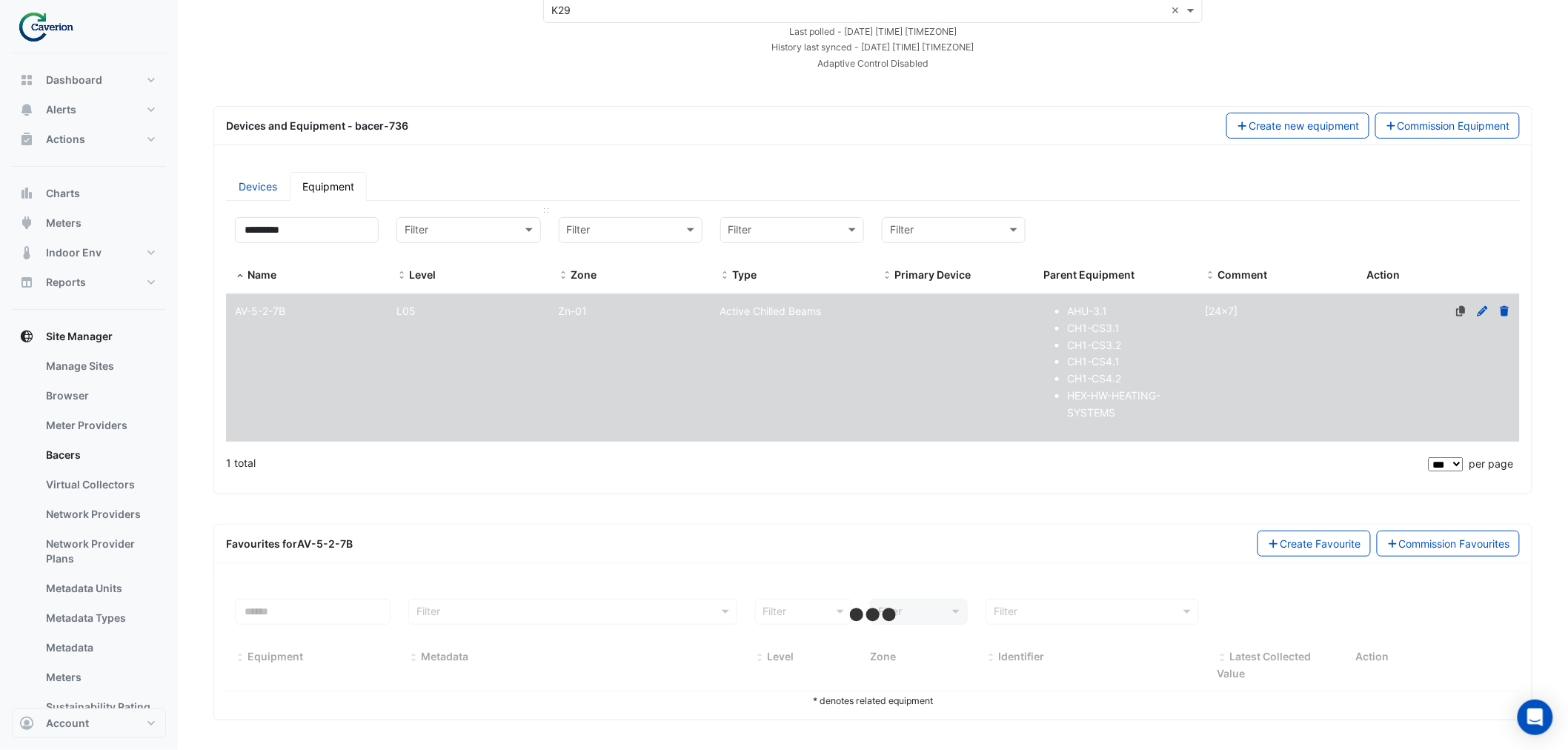 select on "***" 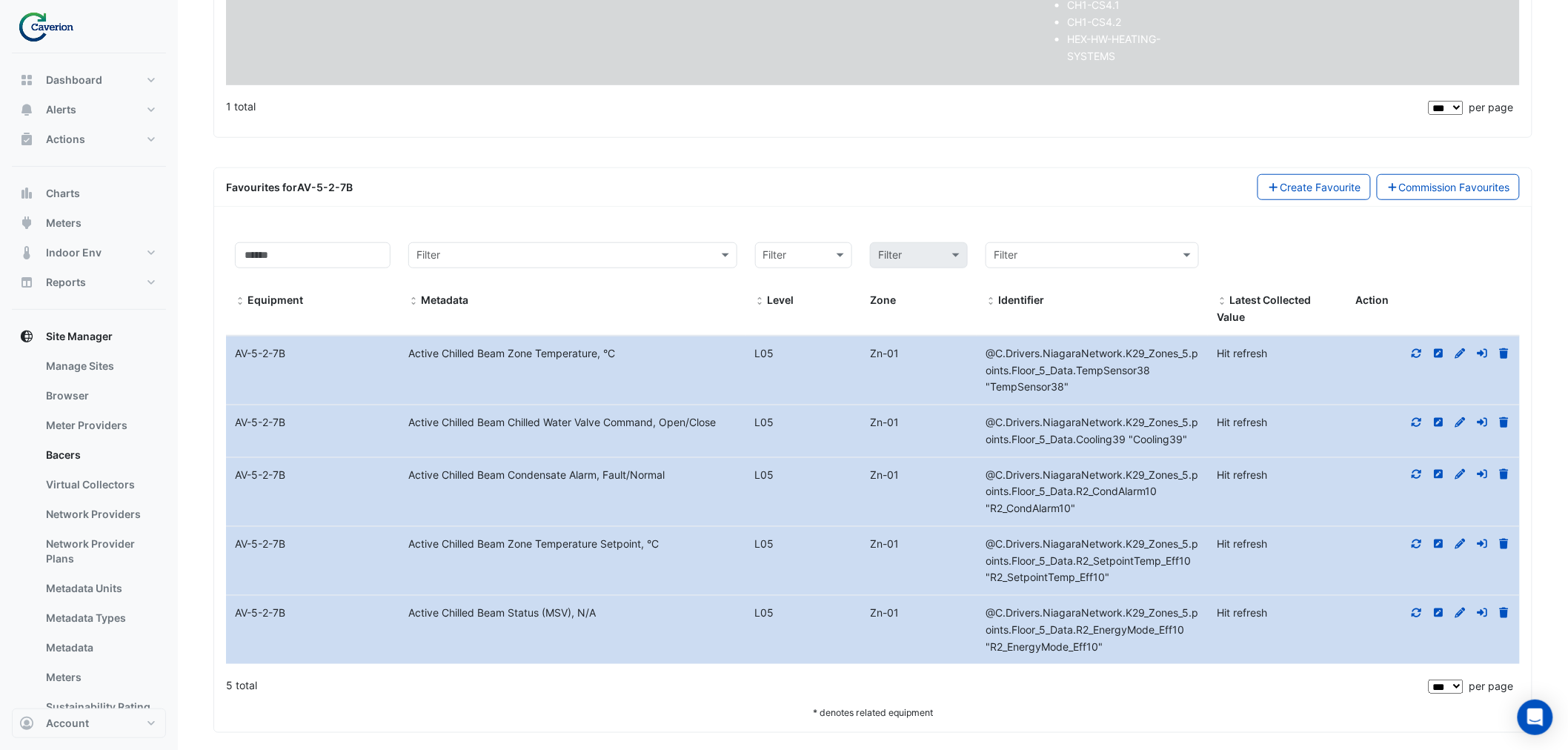 scroll, scrollTop: 457, scrollLeft: 0, axis: vertical 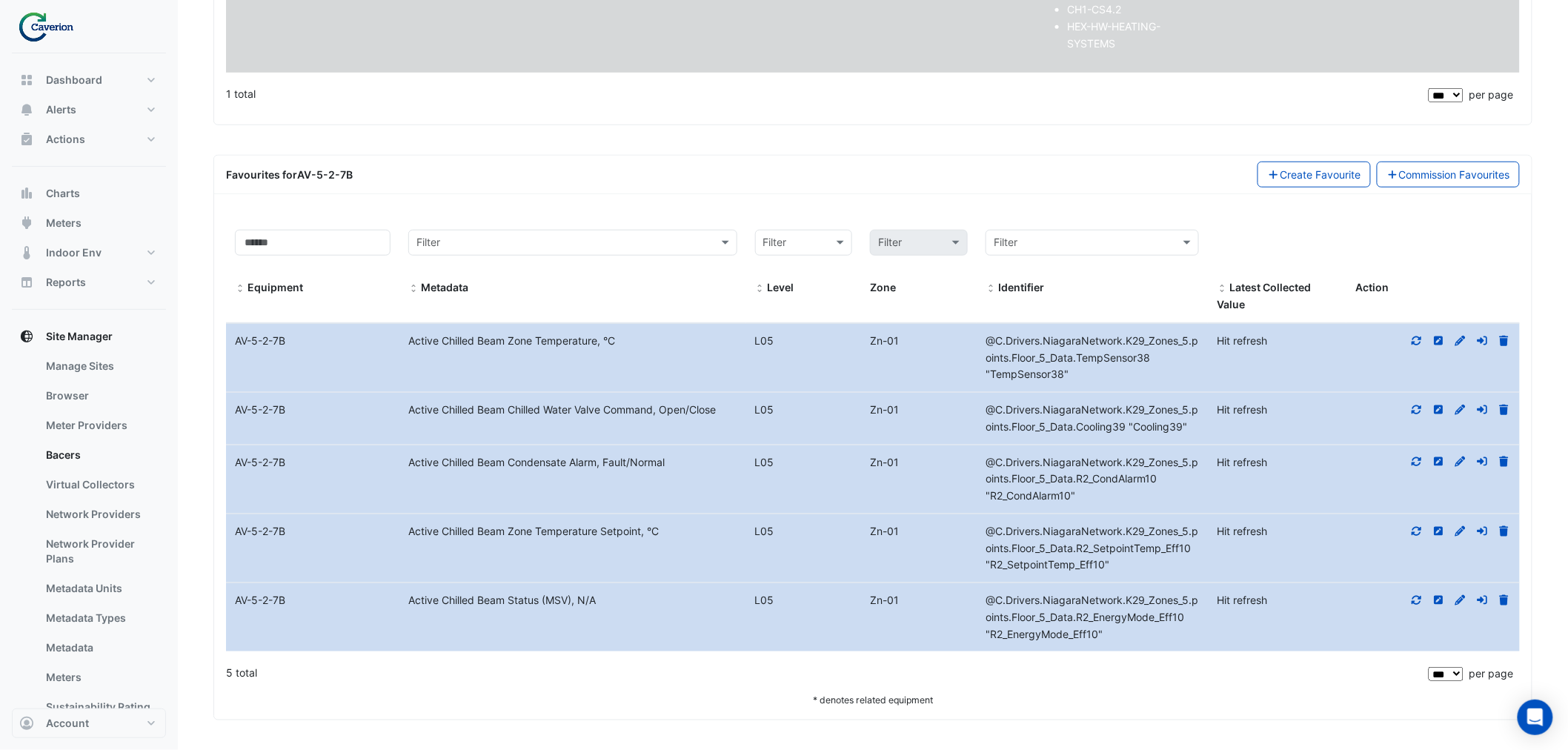 click on "Favourites
for
AV-5-2-7B
Create Favourite
Commission Favourites
Filter by equipment:
Filter by metadata:
Filter
Filter by level and zone:
Filter
Filter
Filter by device
Filter
Filter by identifier:
Filter
Equipment
Filter" 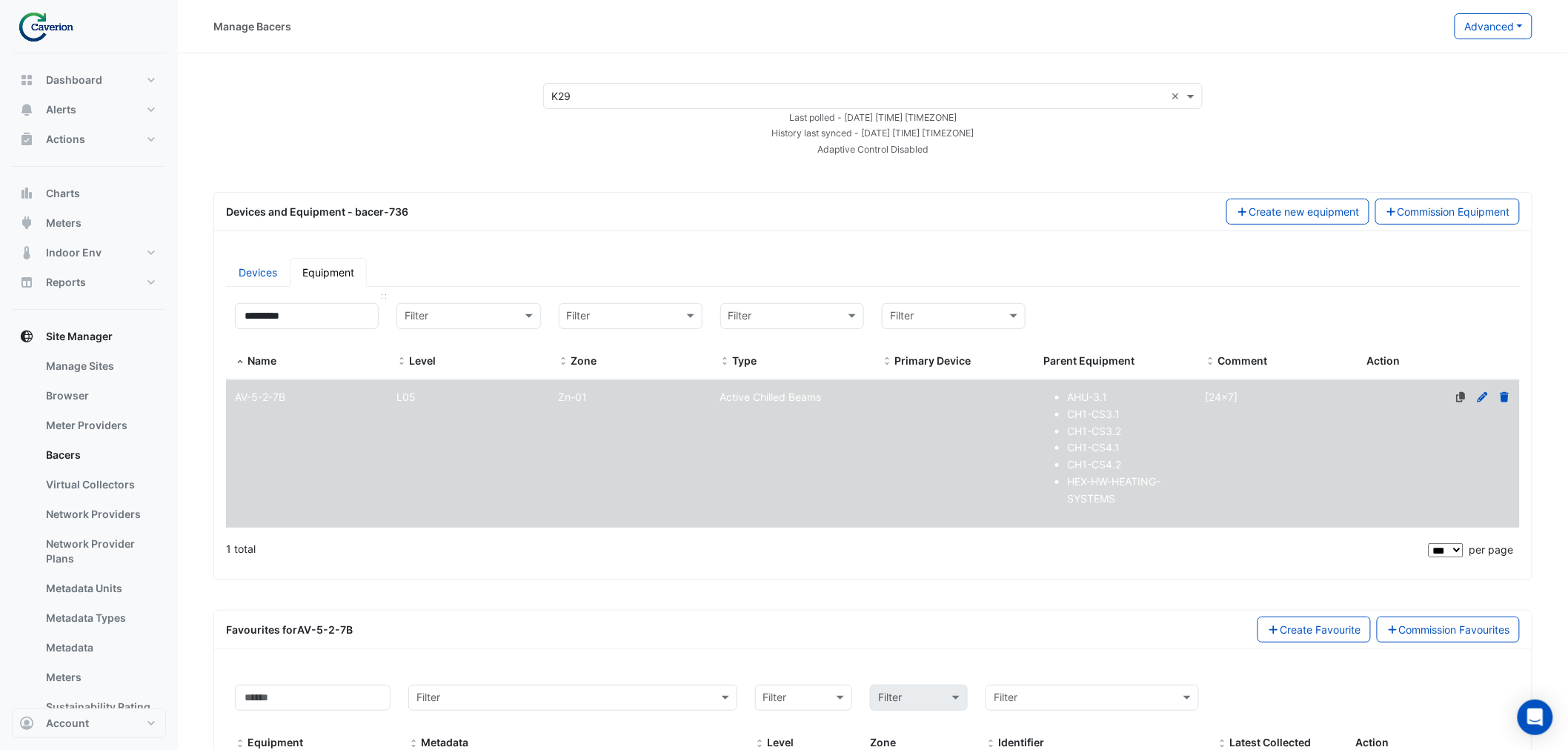click on "*********
Name" at bounding box center (307, 336) 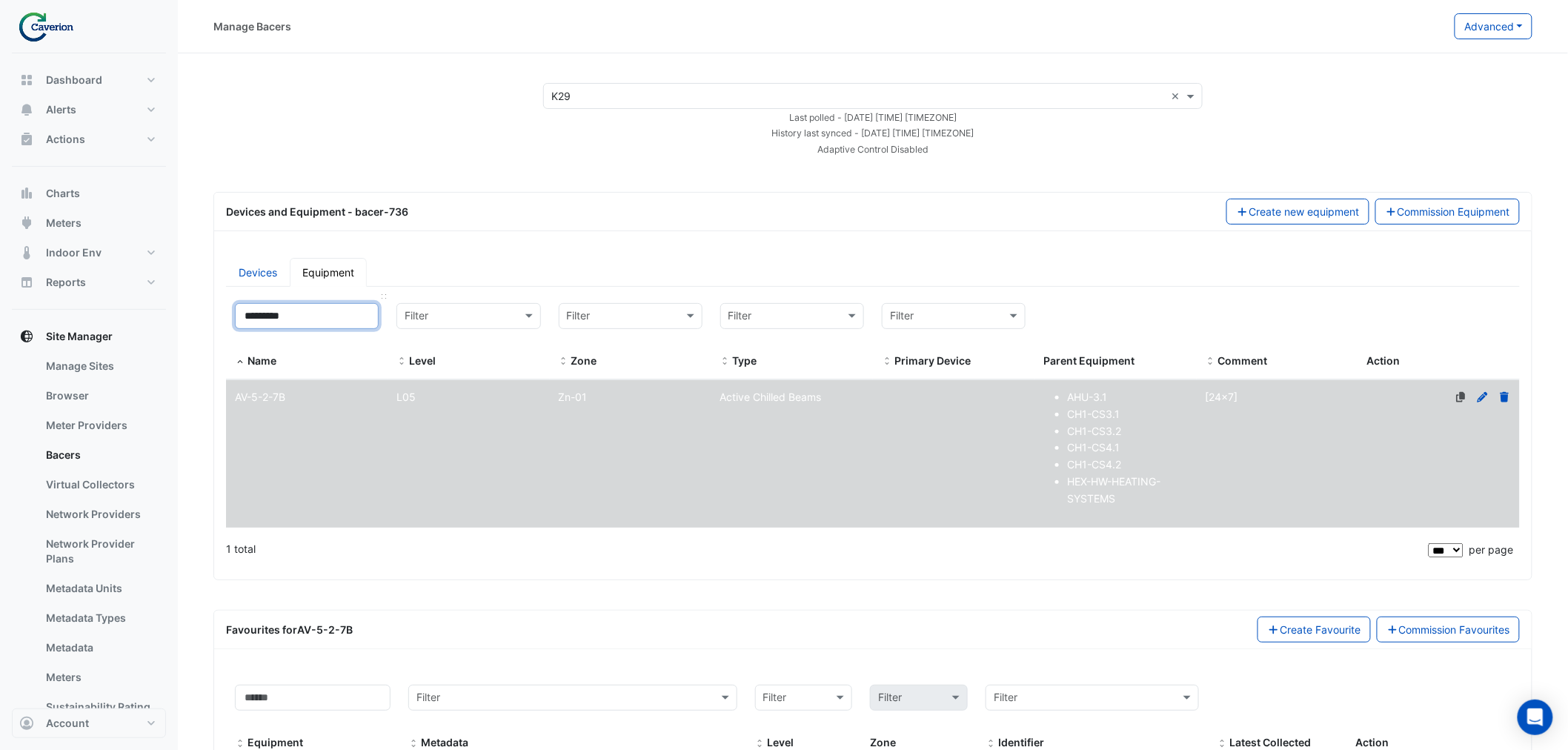 click on "*********" at bounding box center (307, 316) 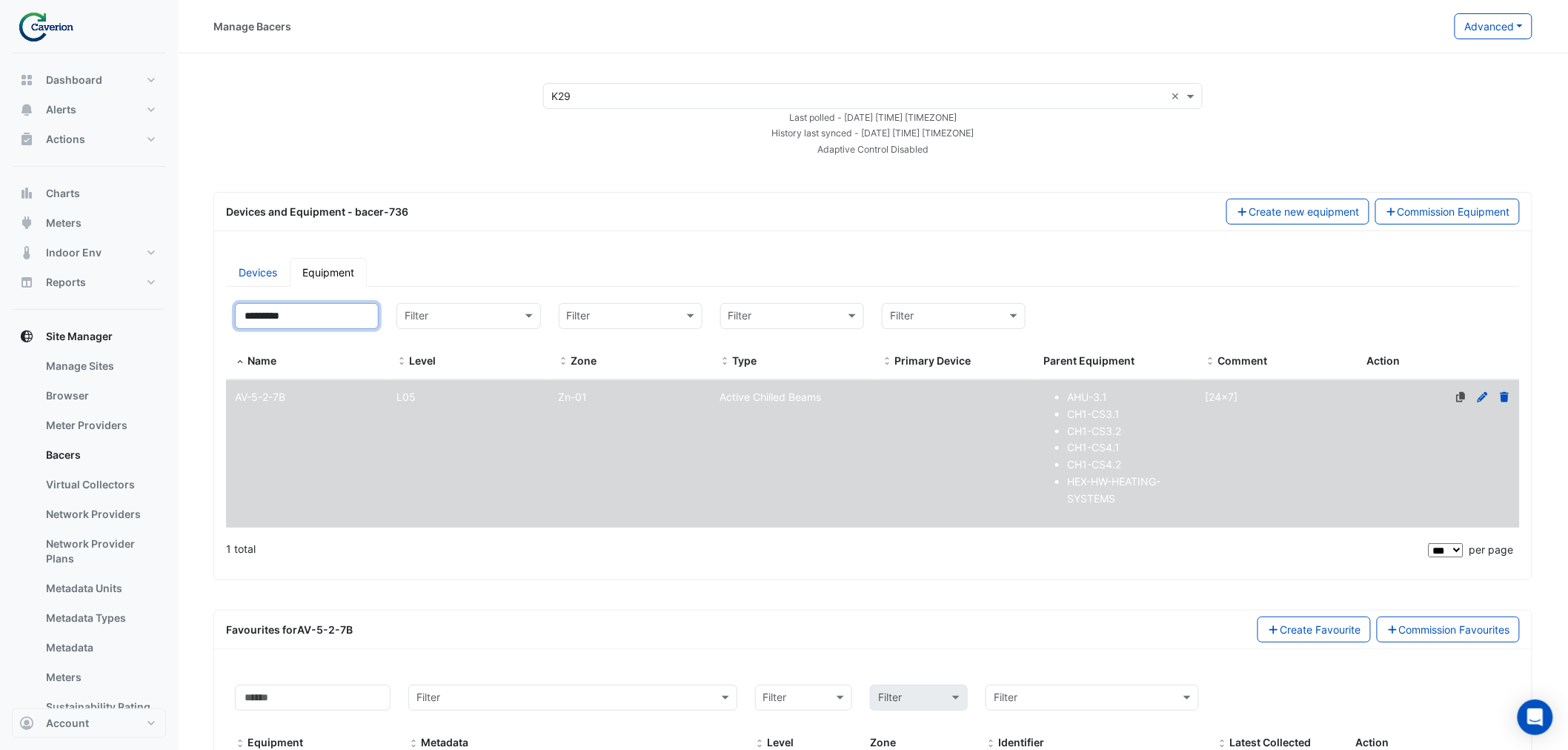 drag, startPoint x: 316, startPoint y: 308, endPoint x: 157, endPoint y: 305, distance: 159.0283 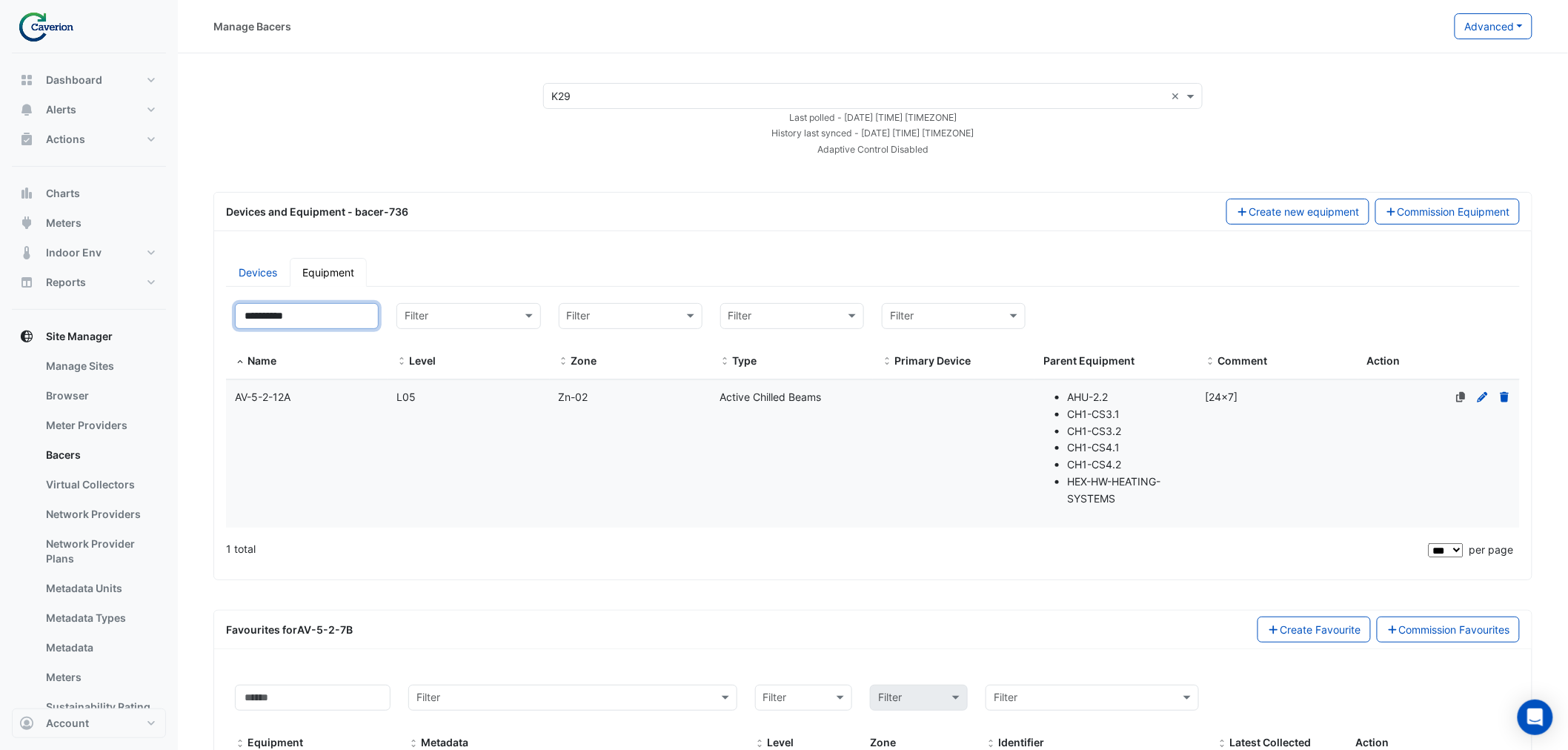 type on "**********" 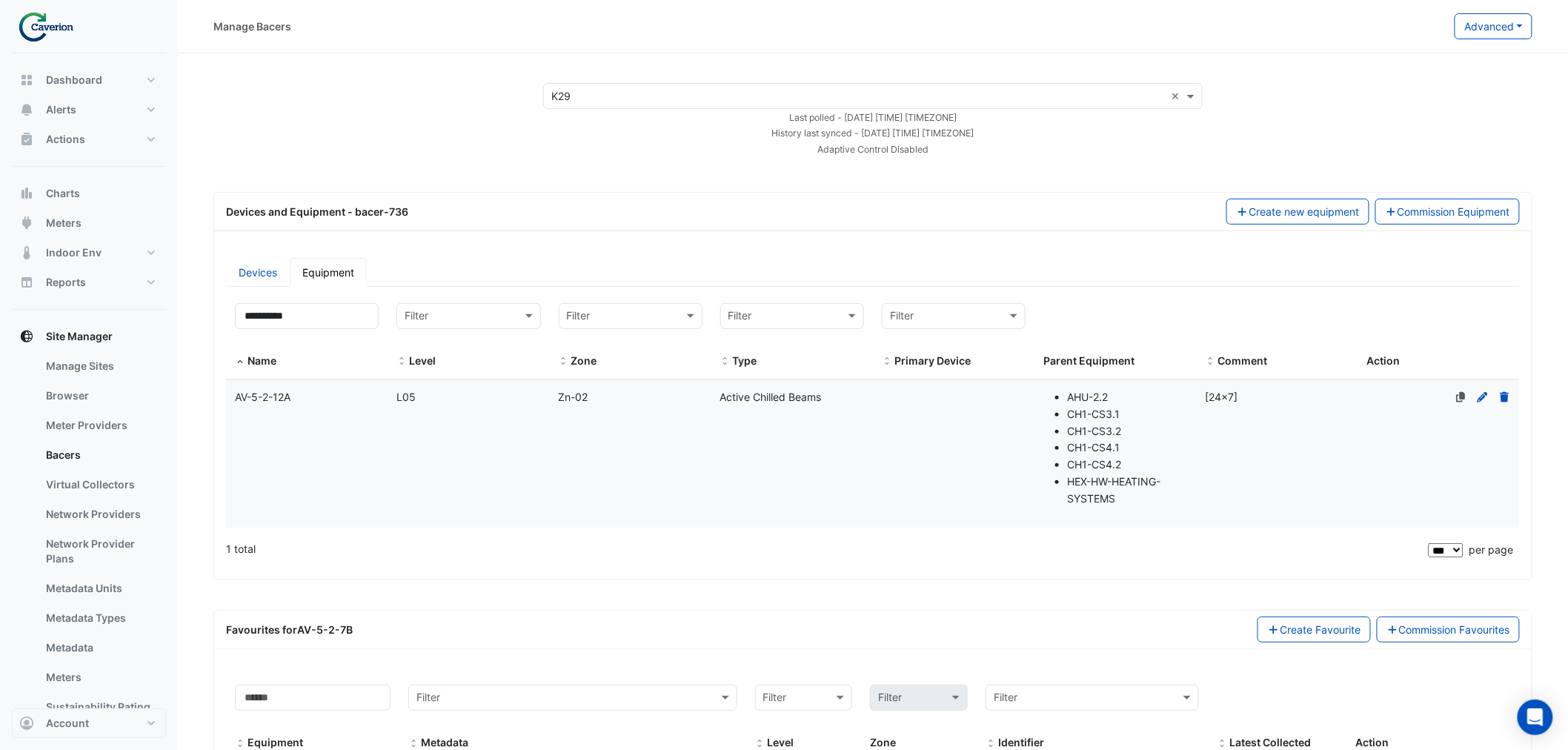 click on "Name
AV-5-2-12A" 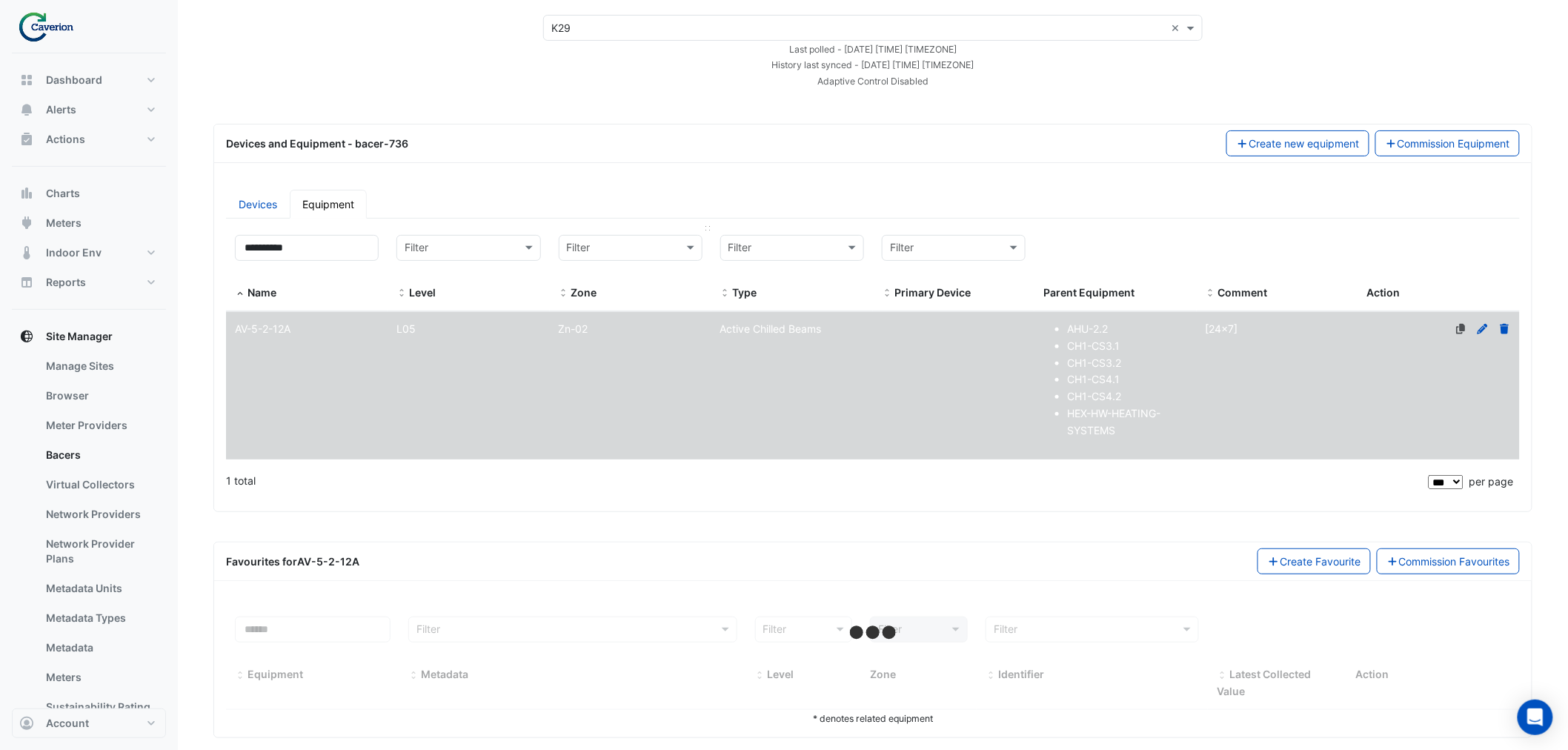 scroll, scrollTop: 87, scrollLeft: 0, axis: vertical 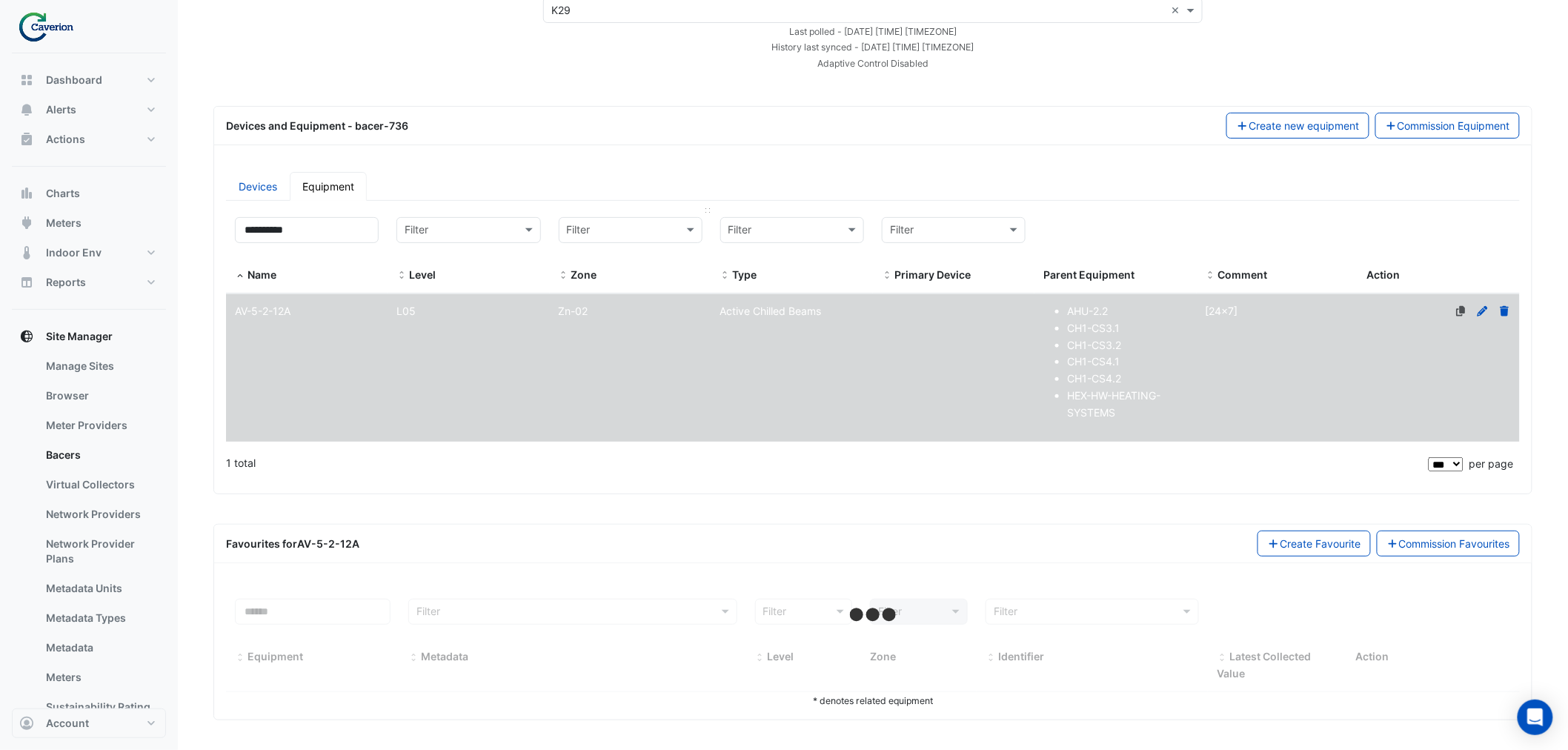 select on "***" 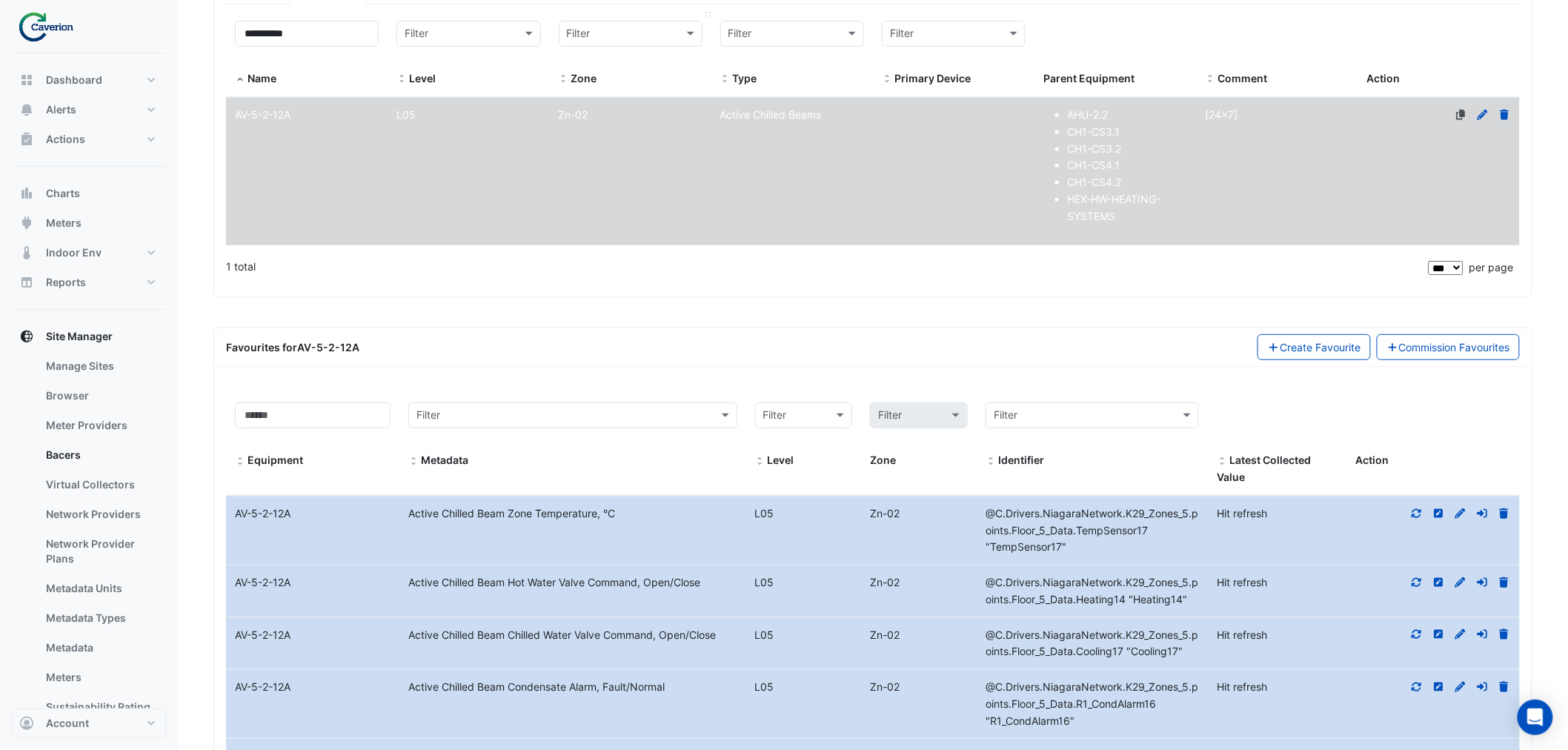 scroll, scrollTop: 262, scrollLeft: 0, axis: vertical 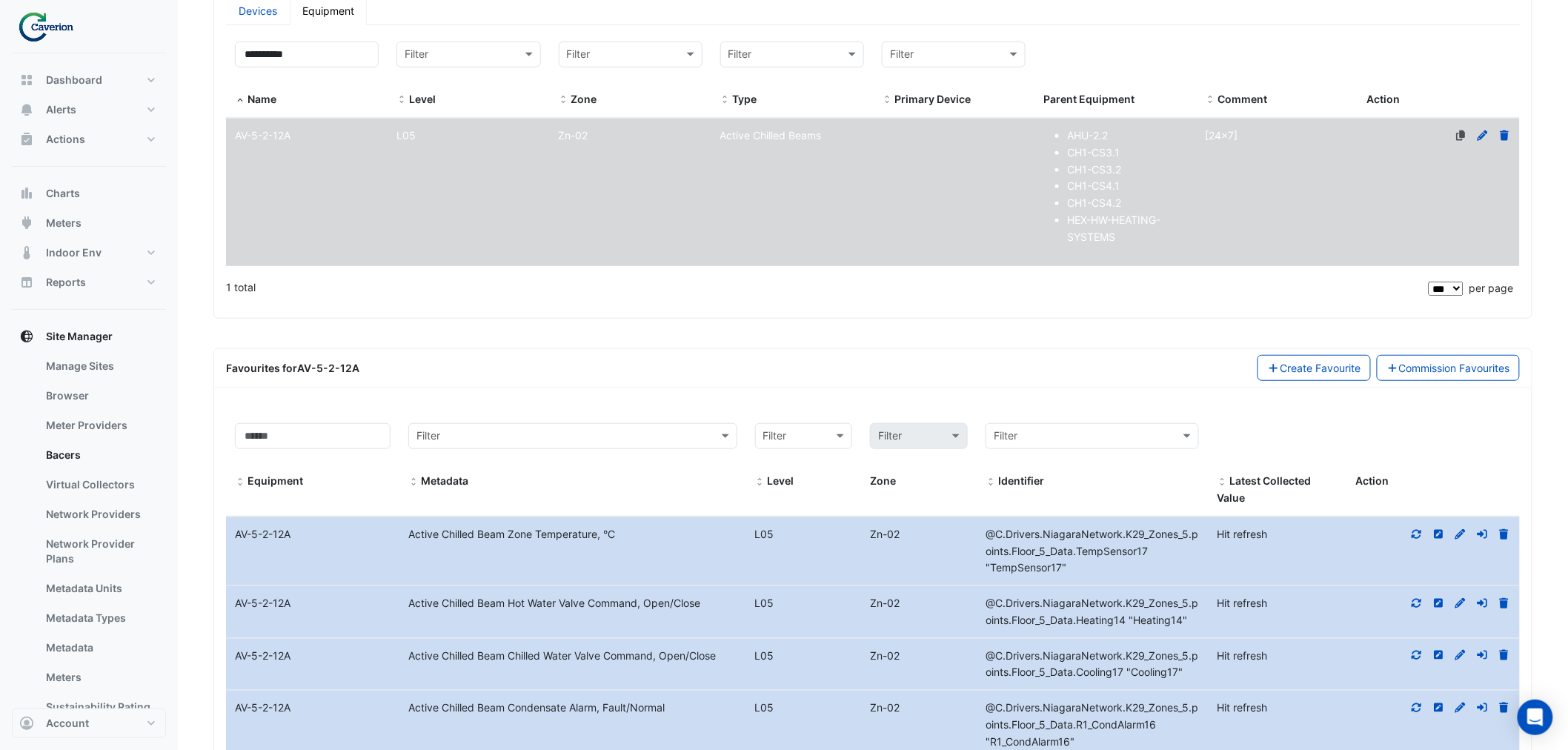 click on "Level
L05" 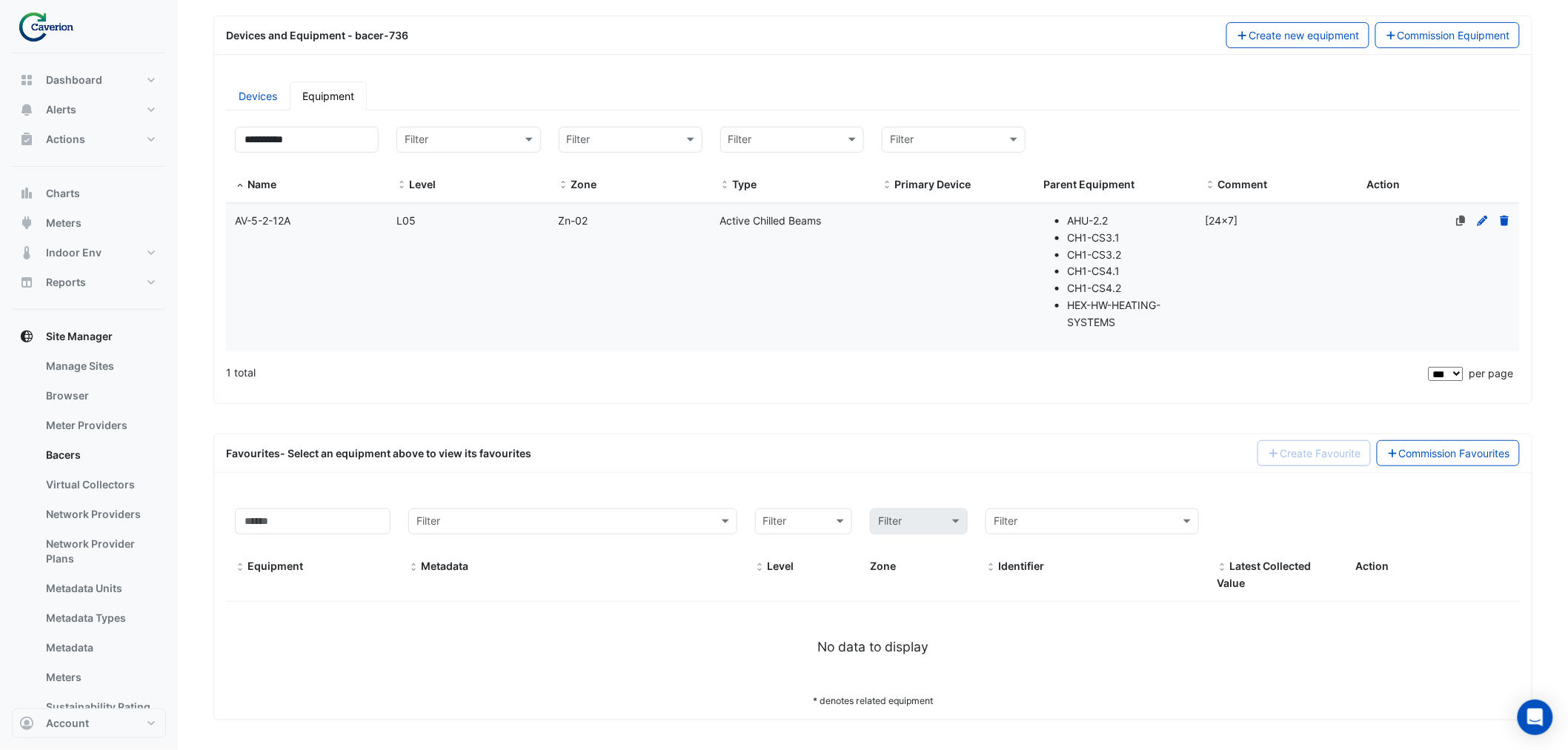 click on "Level
L05" 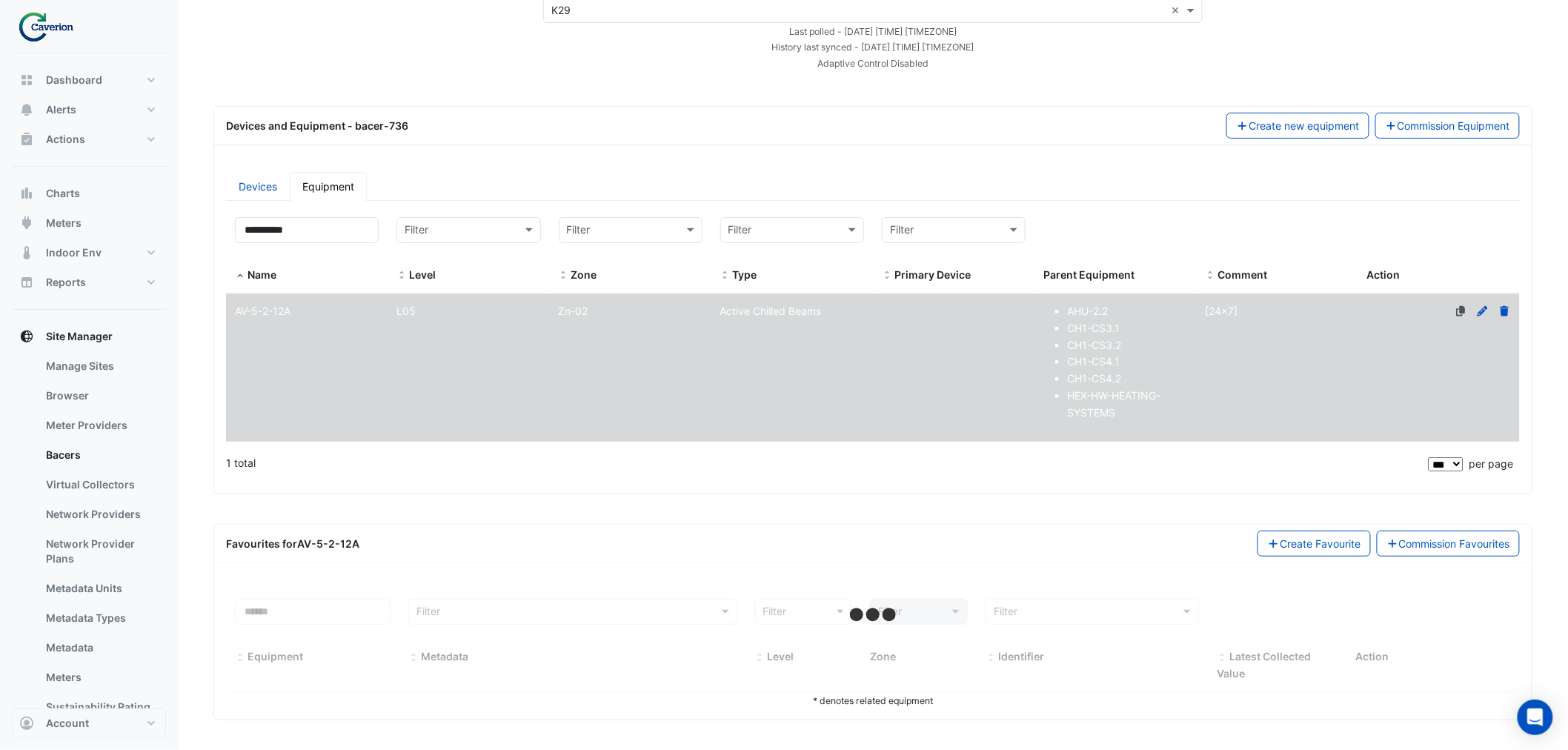 scroll, scrollTop: 87, scrollLeft: 0, axis: vertical 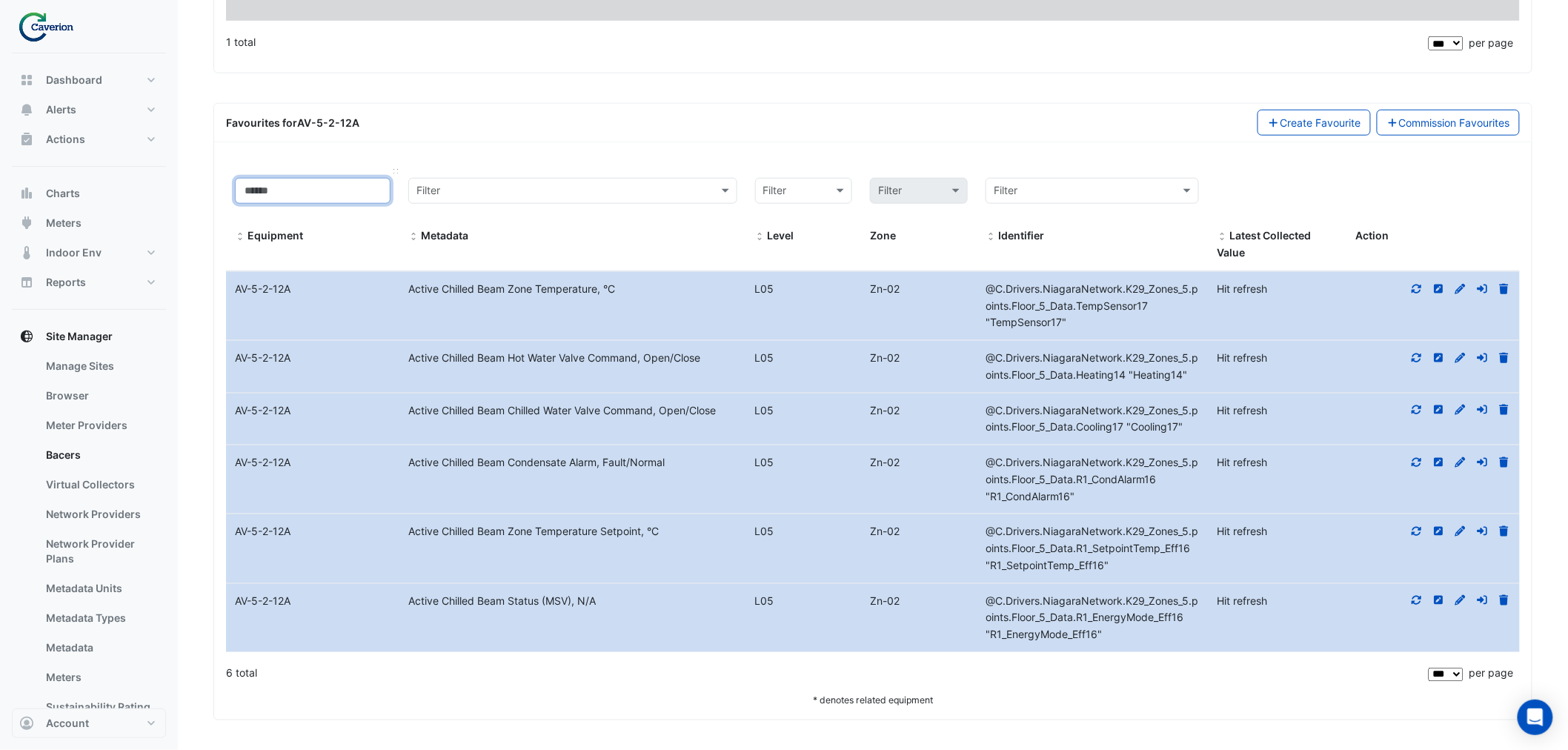 click at bounding box center [313, 190] 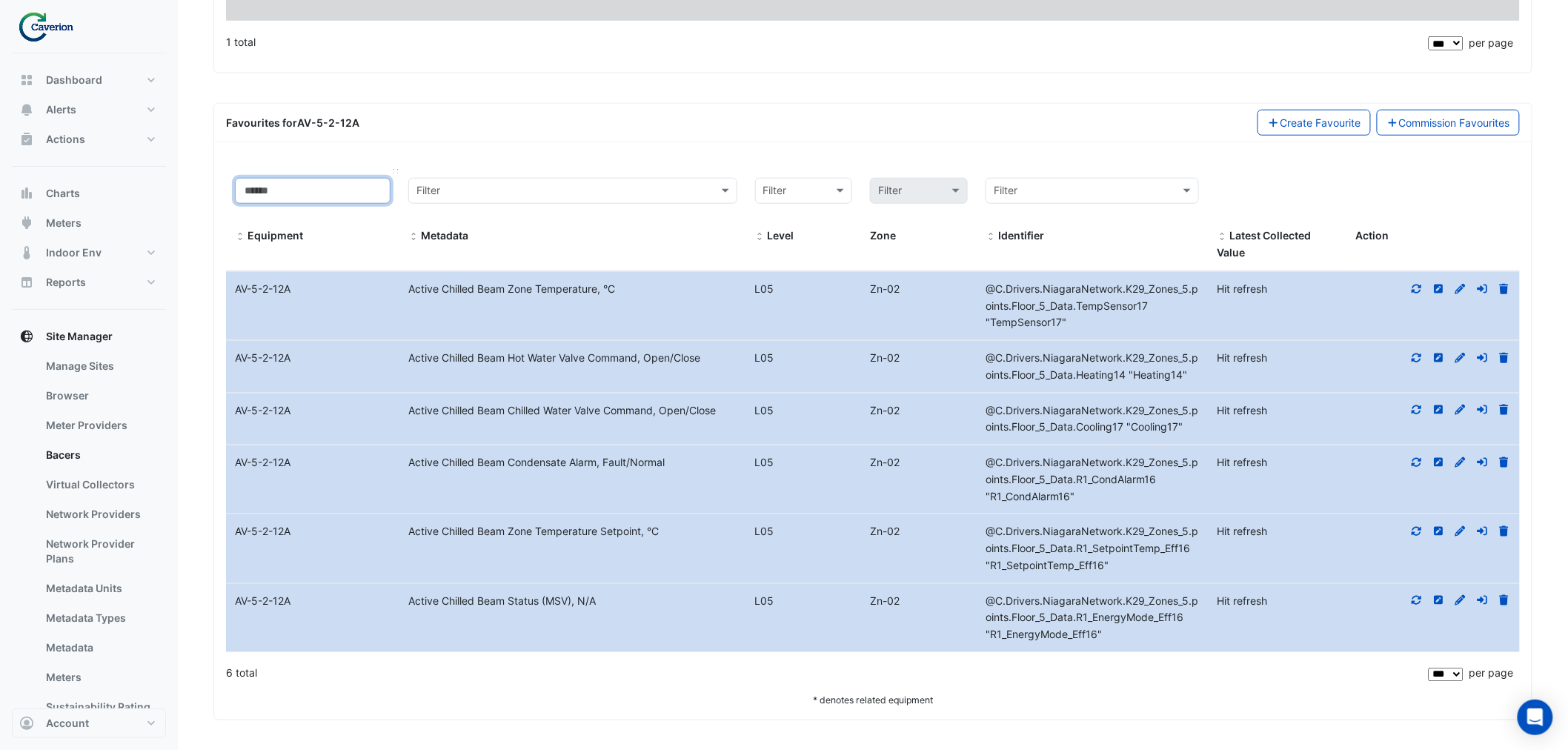 click at bounding box center [313, 190] 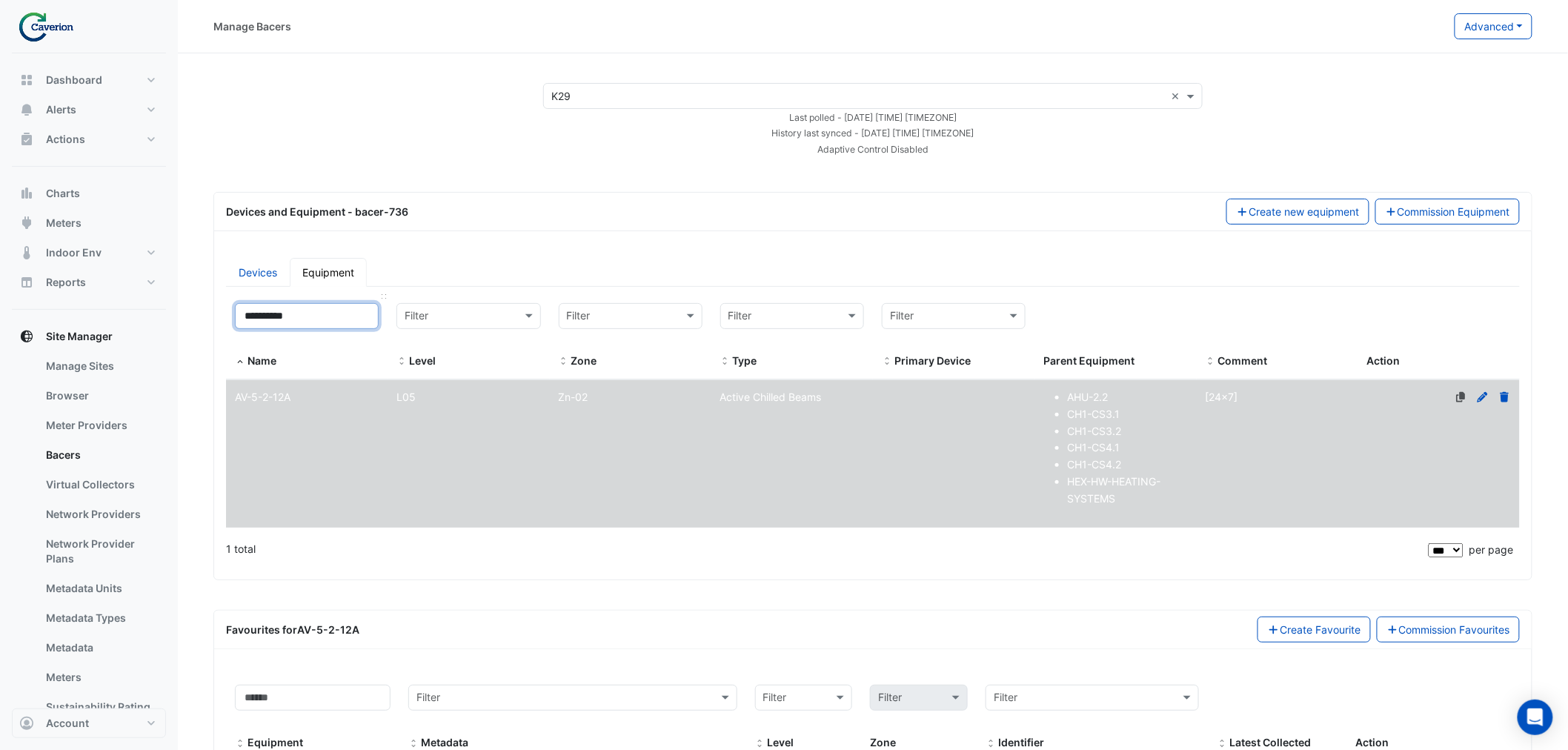 click on "**********" at bounding box center (307, 316) 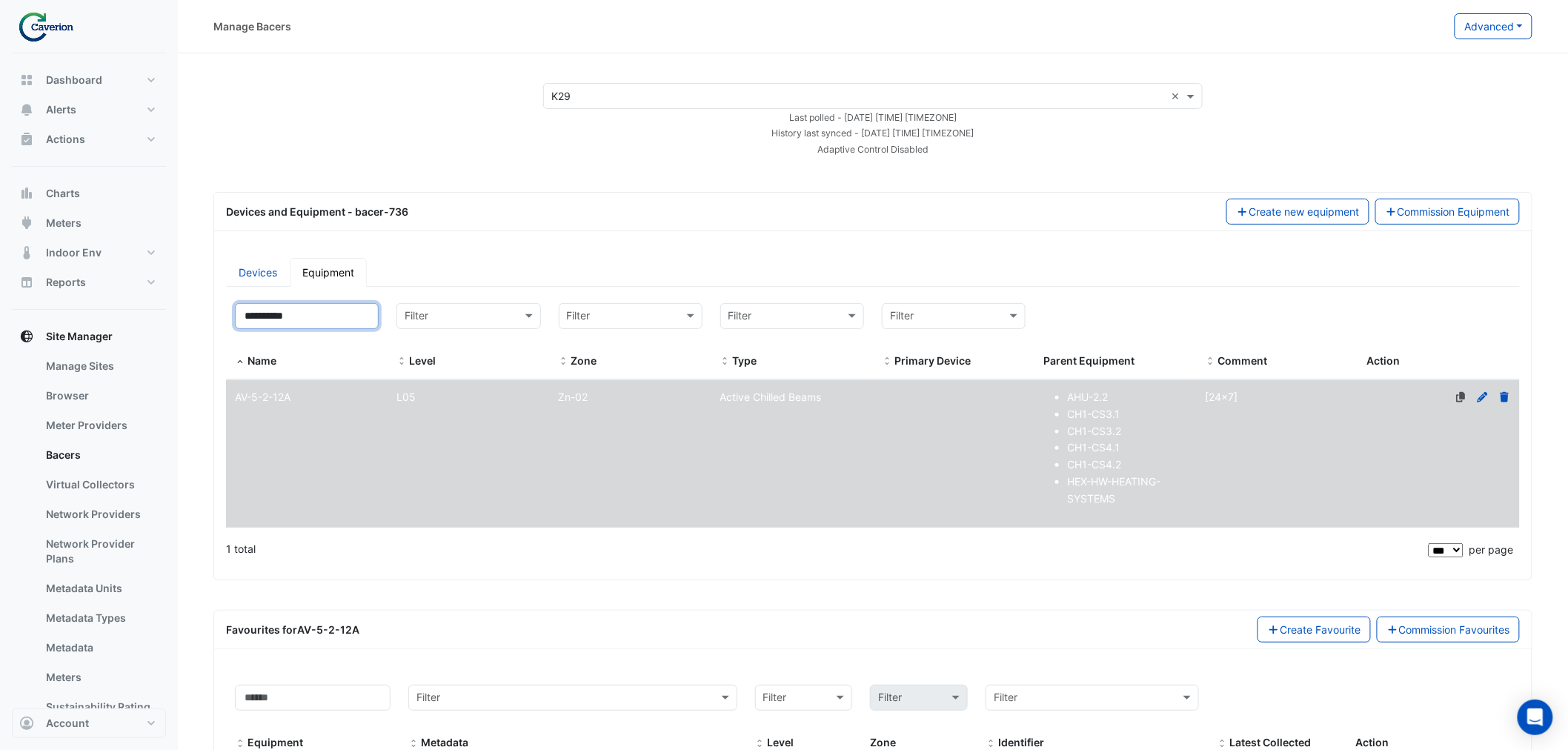drag, startPoint x: 315, startPoint y: 316, endPoint x: 107, endPoint y: 317, distance: 208.0024 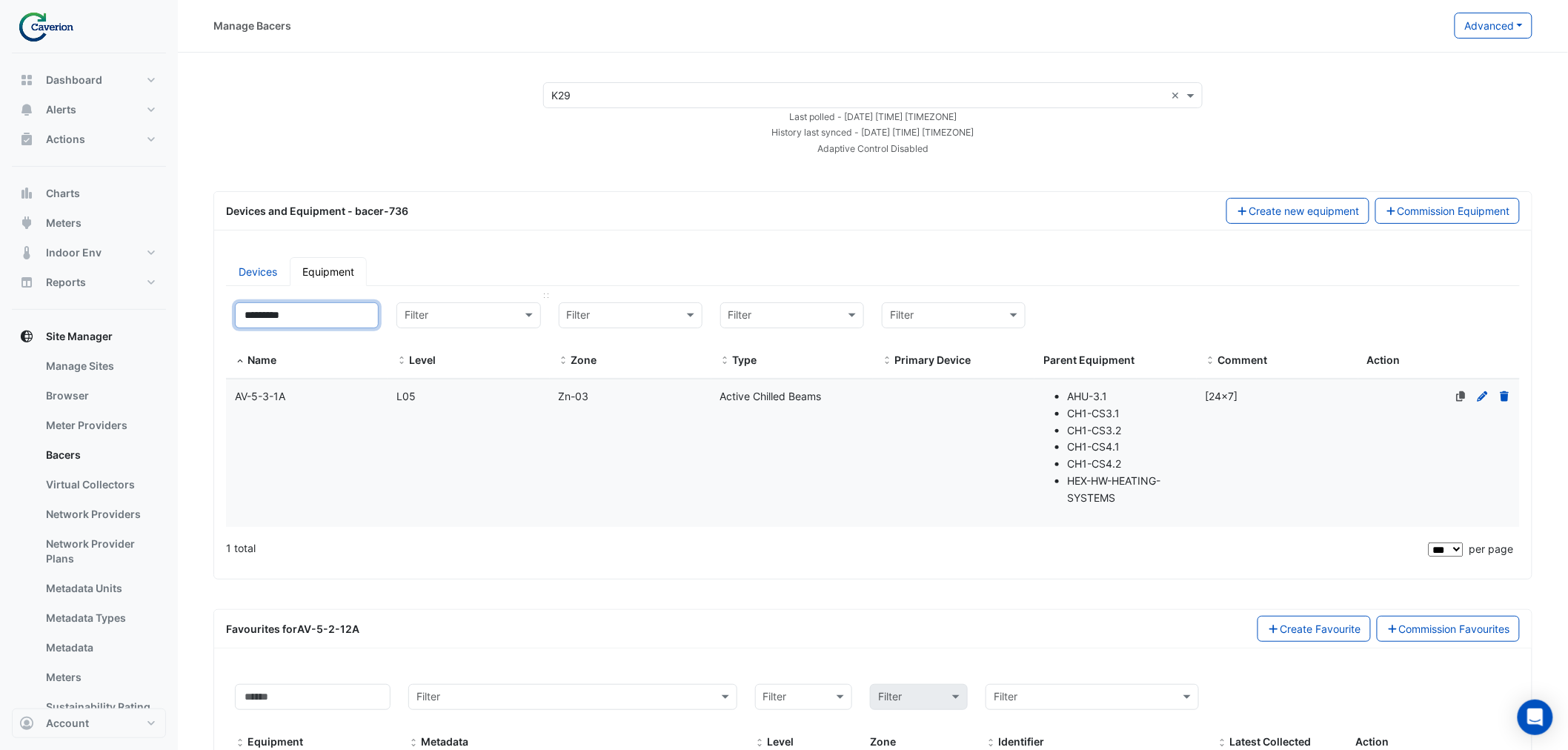 scroll, scrollTop: 0, scrollLeft: 0, axis: both 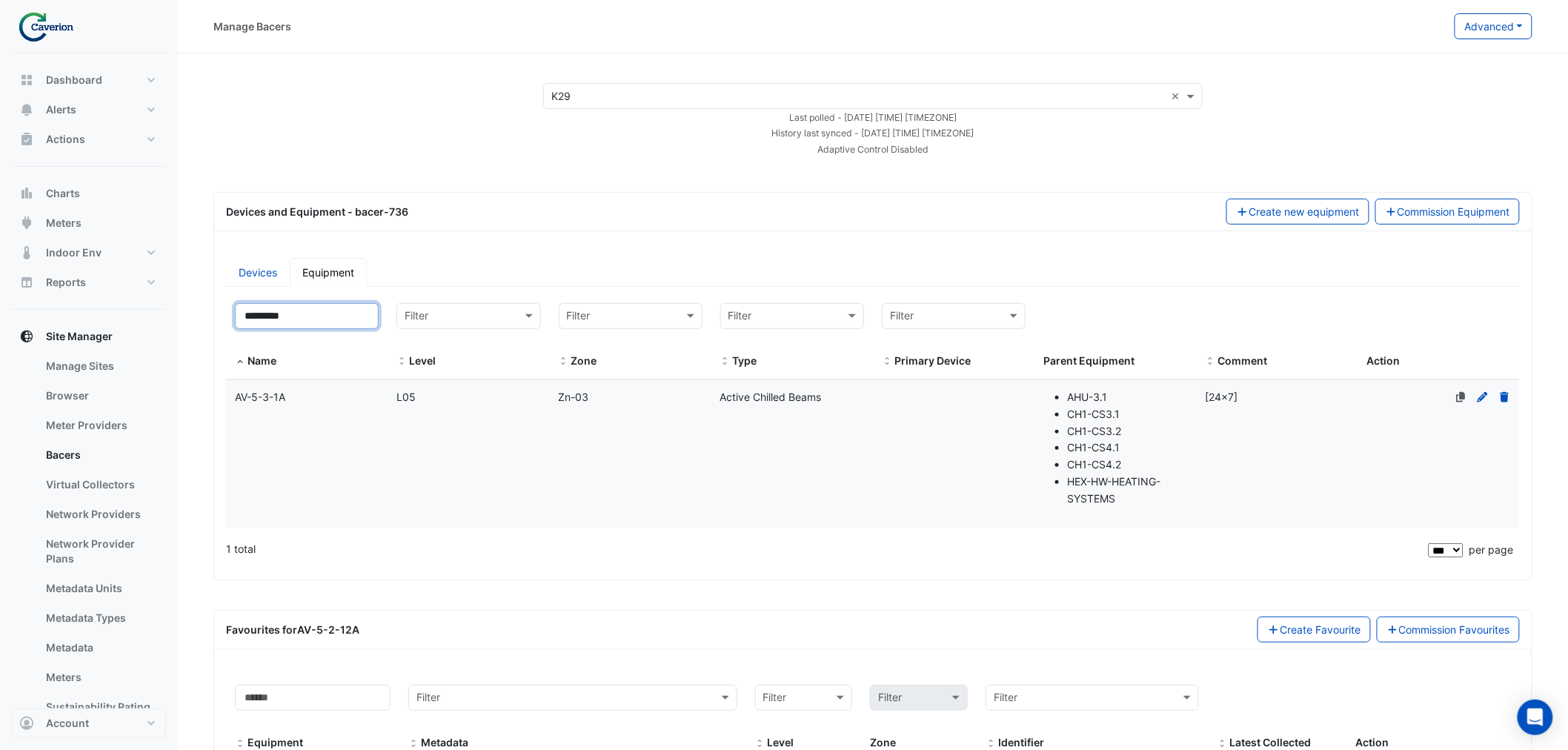 type on "*********" 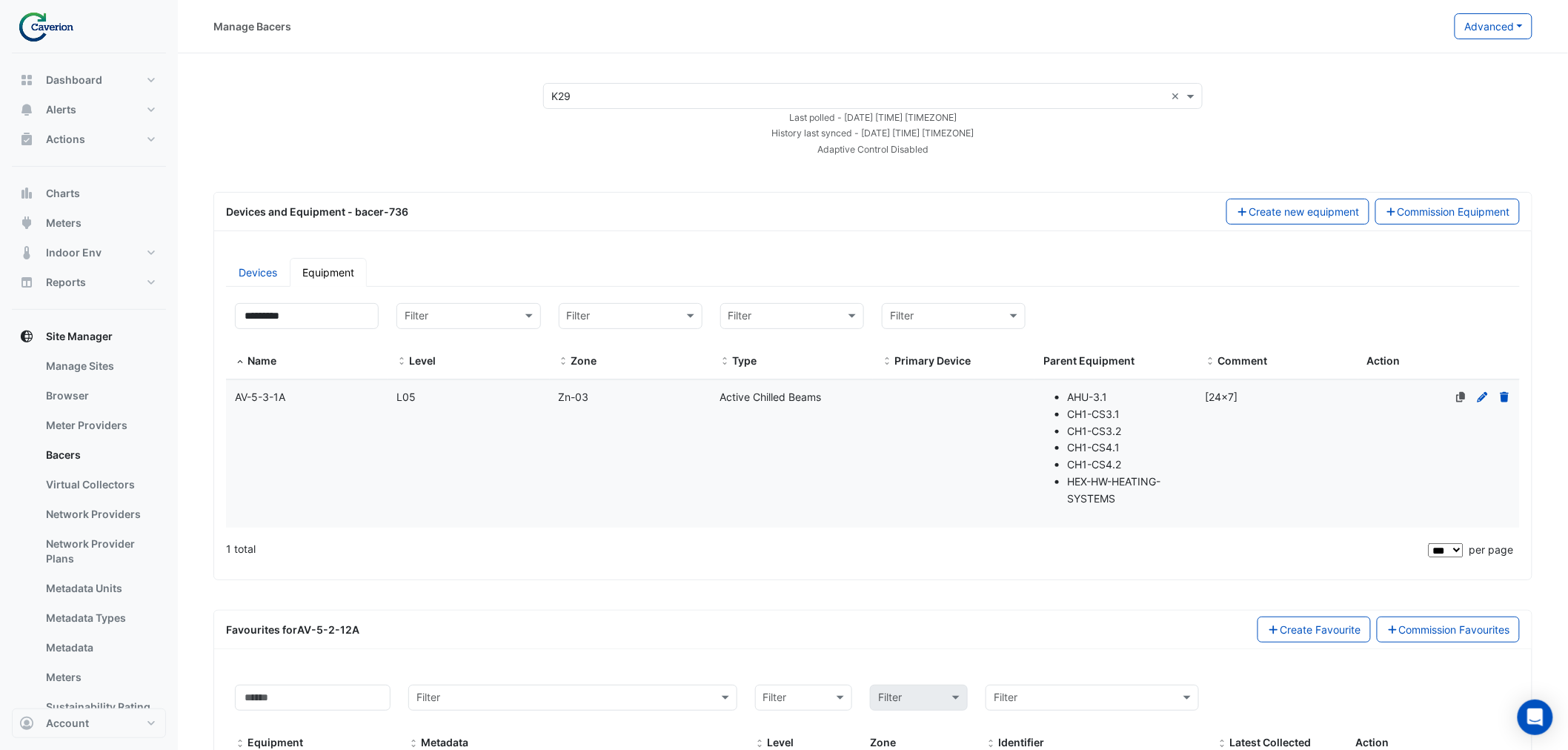click on "Level
L05" 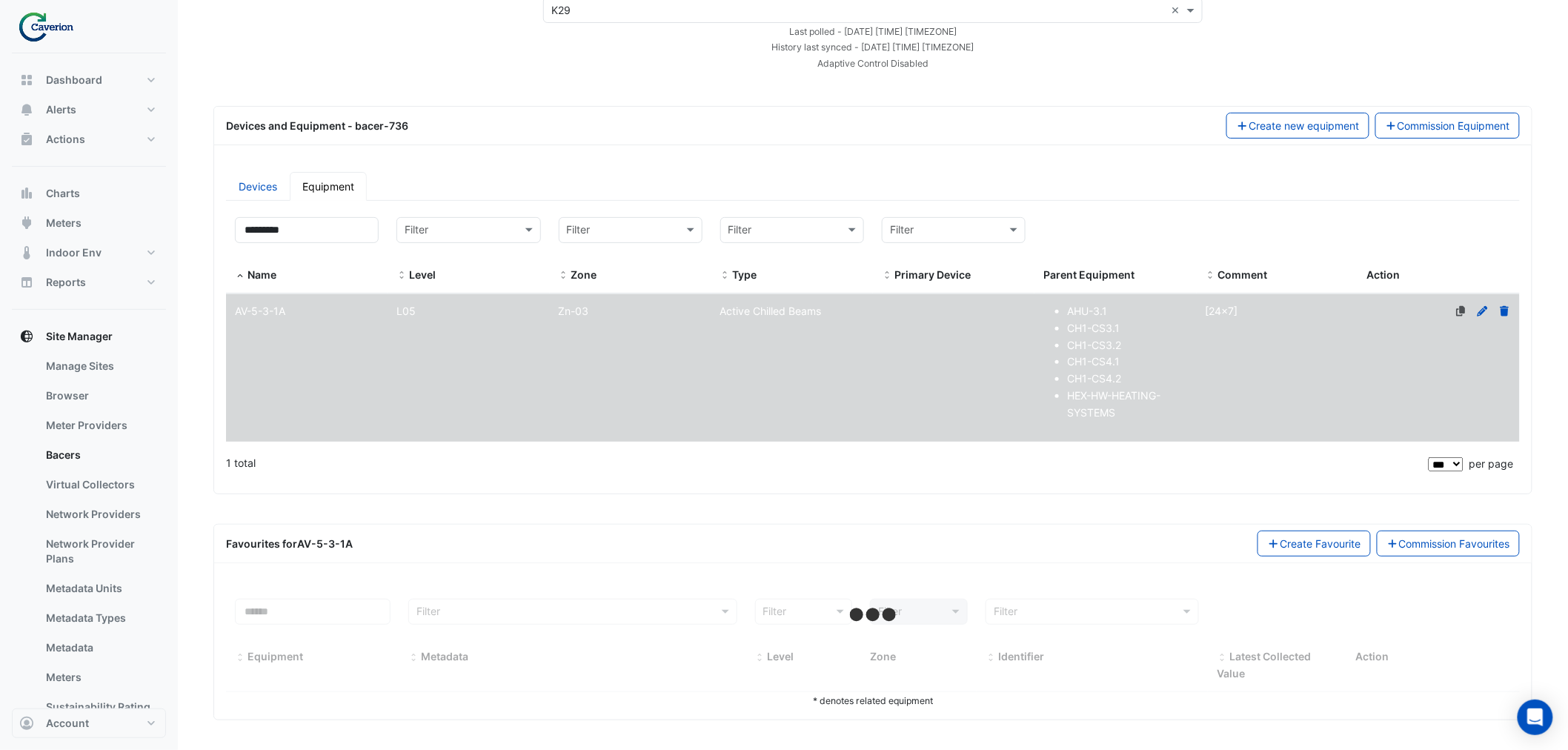 scroll, scrollTop: 87, scrollLeft: 0, axis: vertical 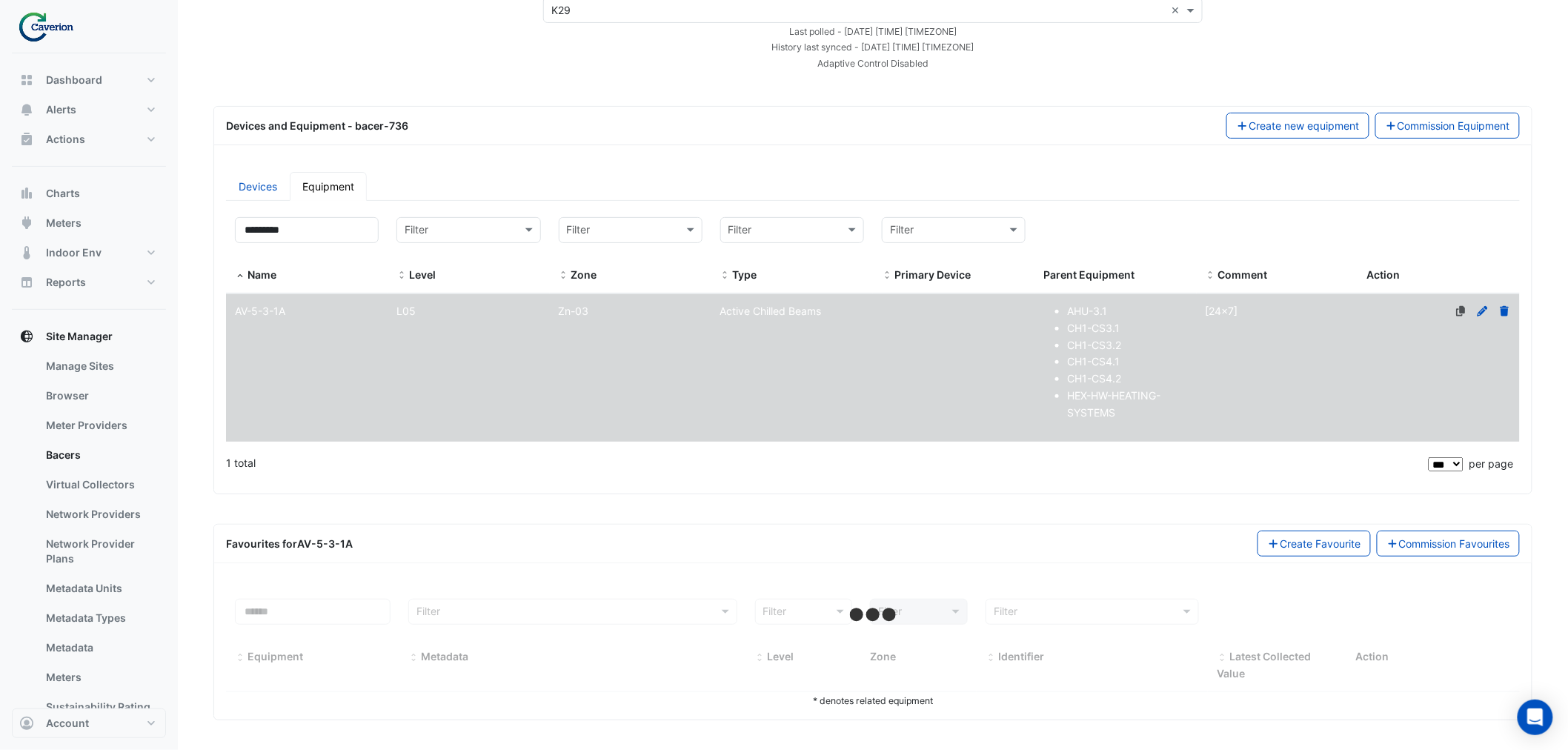select on "***" 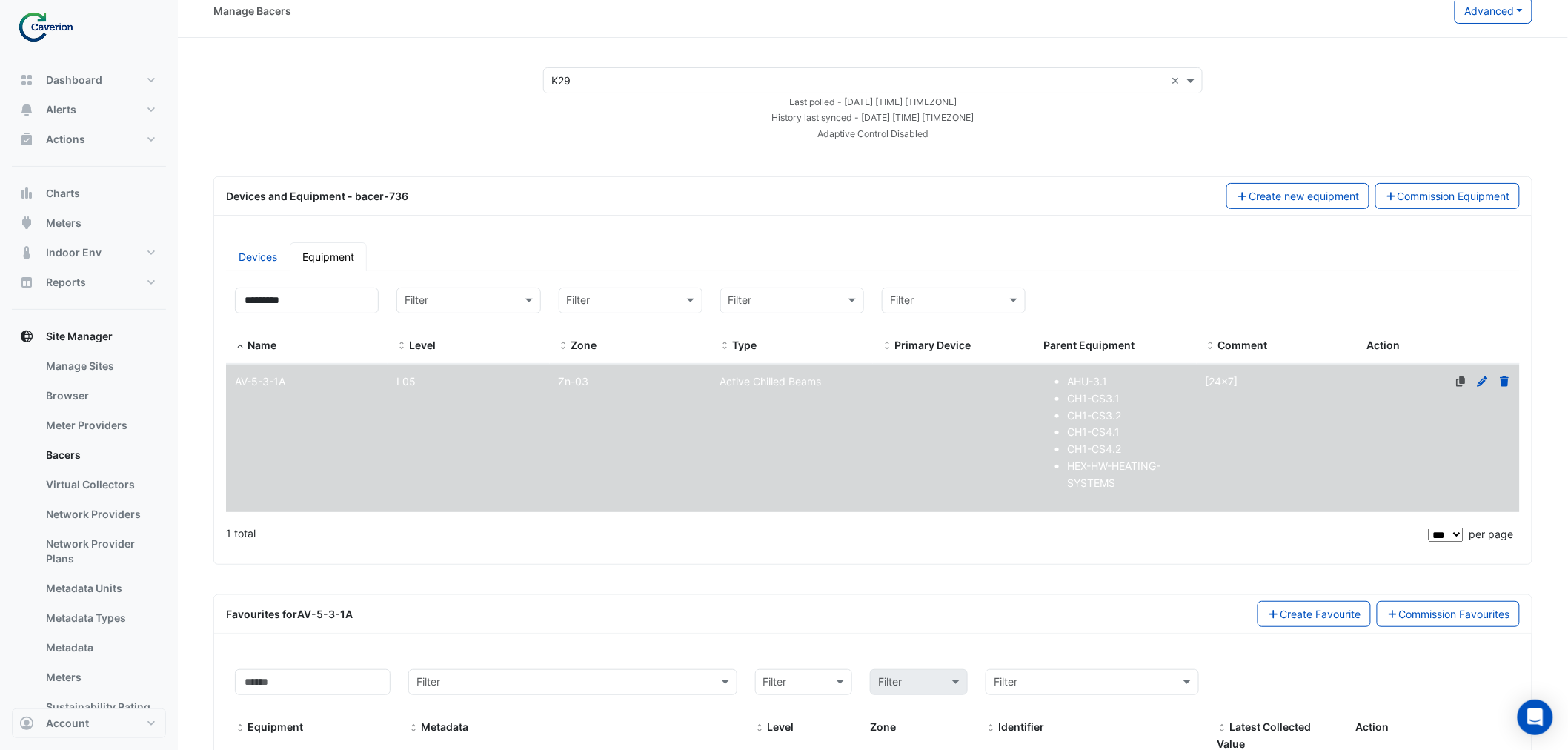 scroll, scrollTop: 0, scrollLeft: 0, axis: both 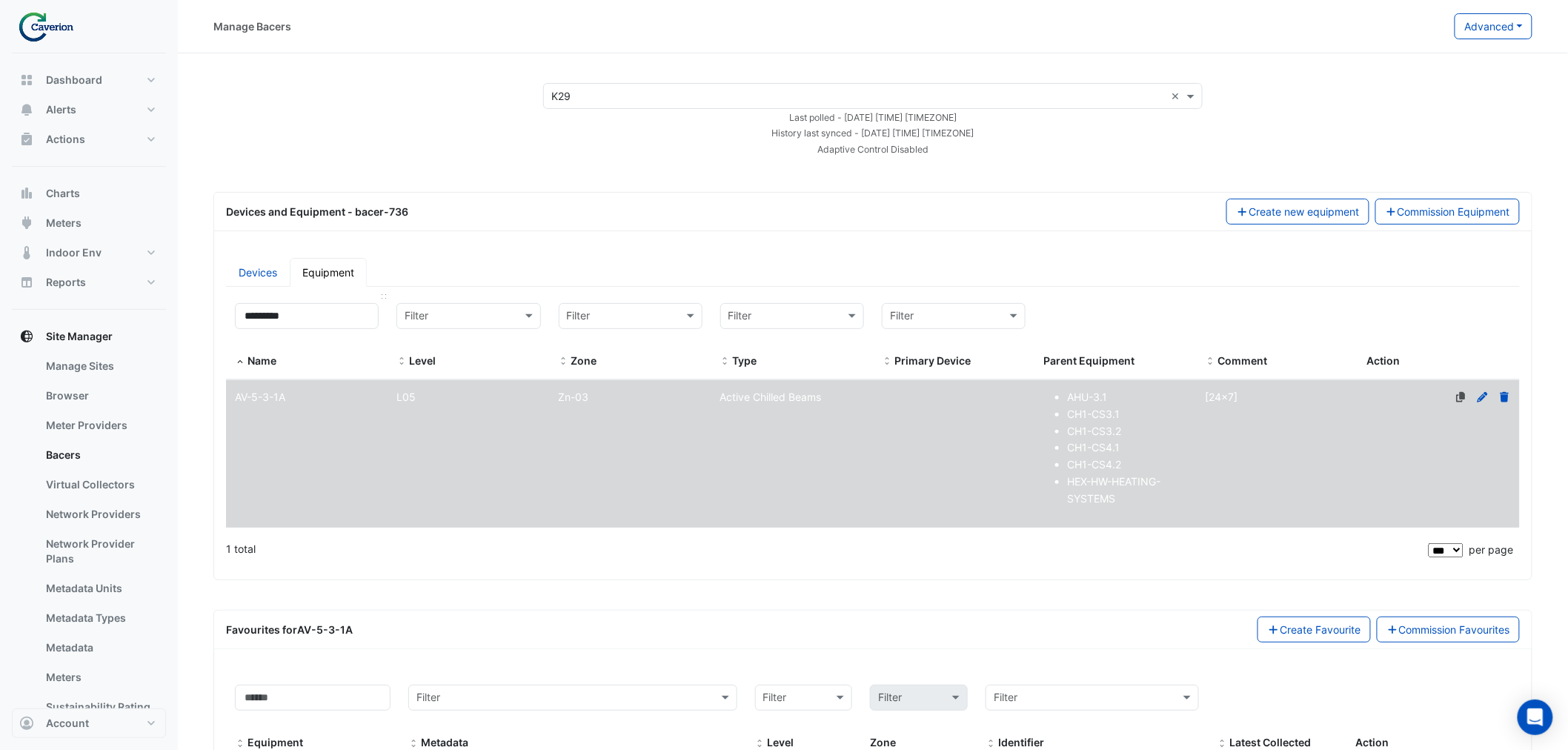 drag, startPoint x: 317, startPoint y: 339, endPoint x: 319, endPoint y: 329, distance: 10.198039 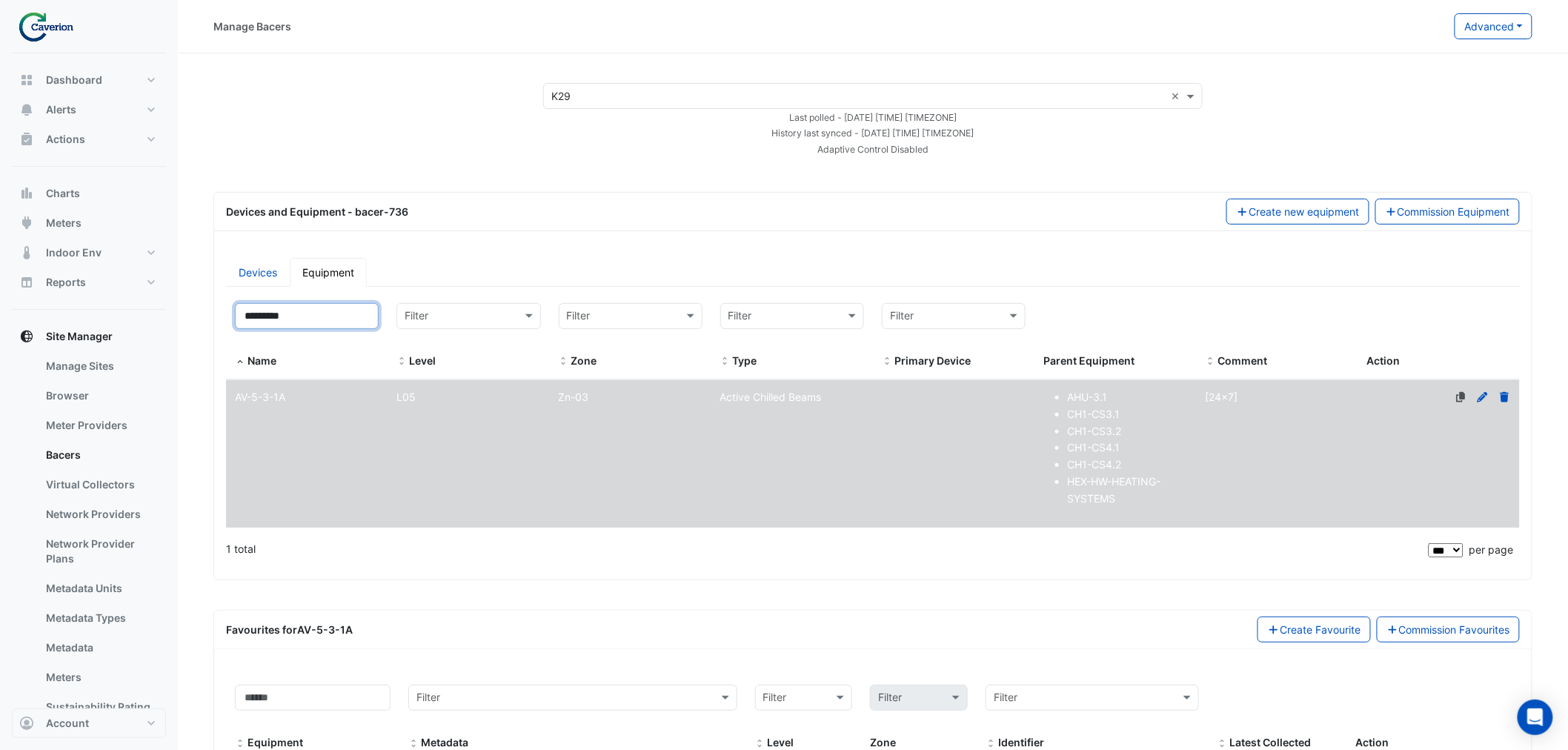 drag, startPoint x: 323, startPoint y: 316, endPoint x: 154, endPoint y: 319, distance: 169.02663 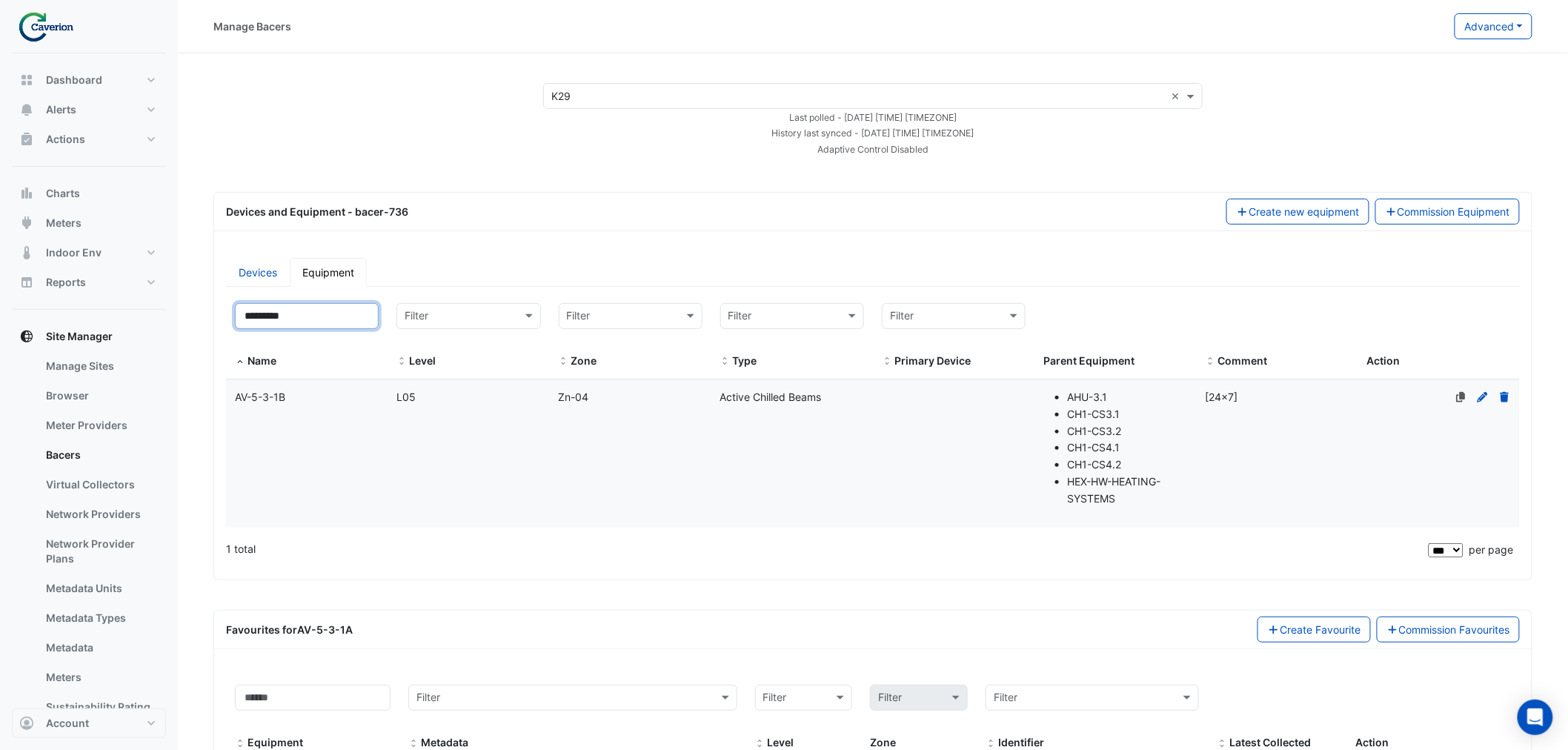 type on "*********" 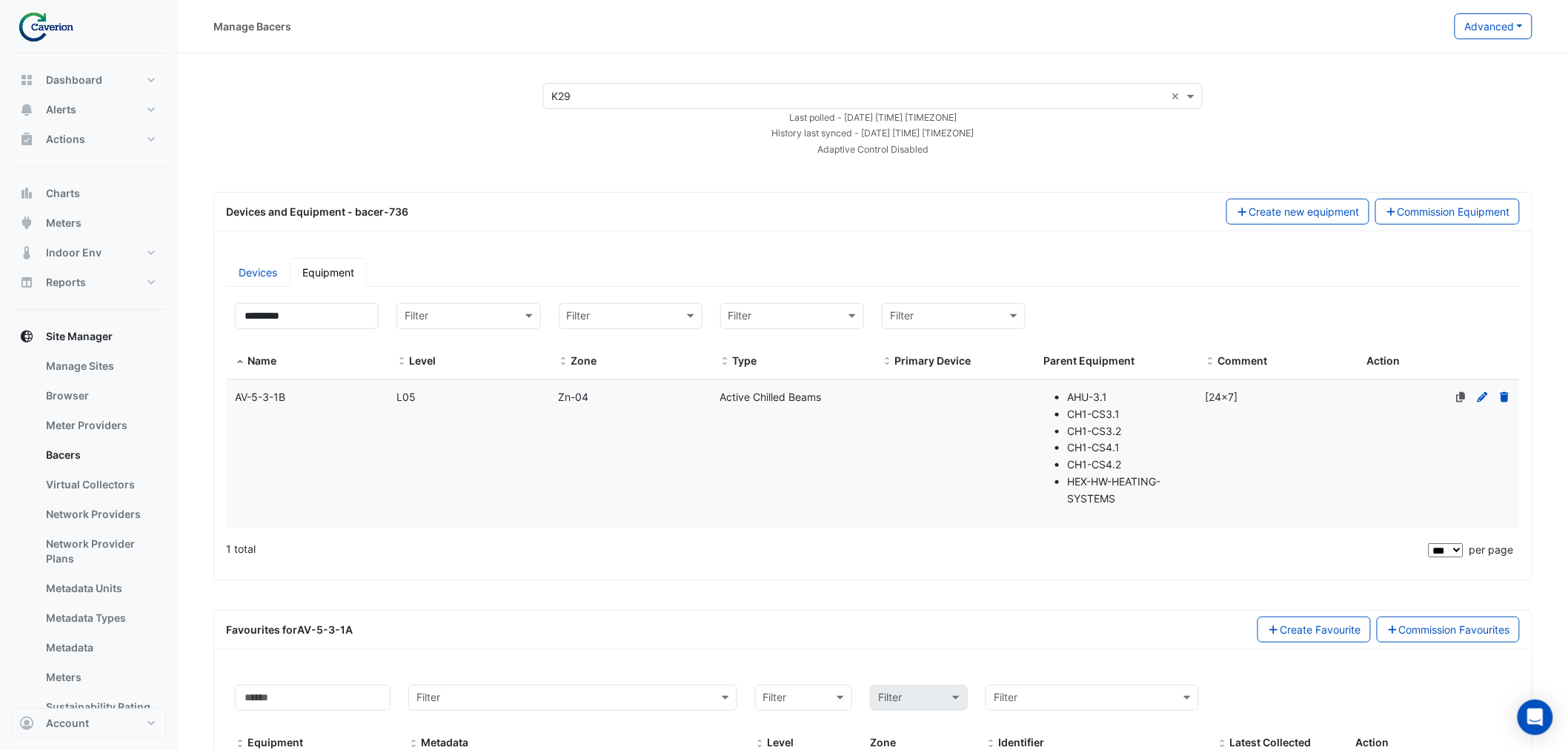 click on "Level
L05" 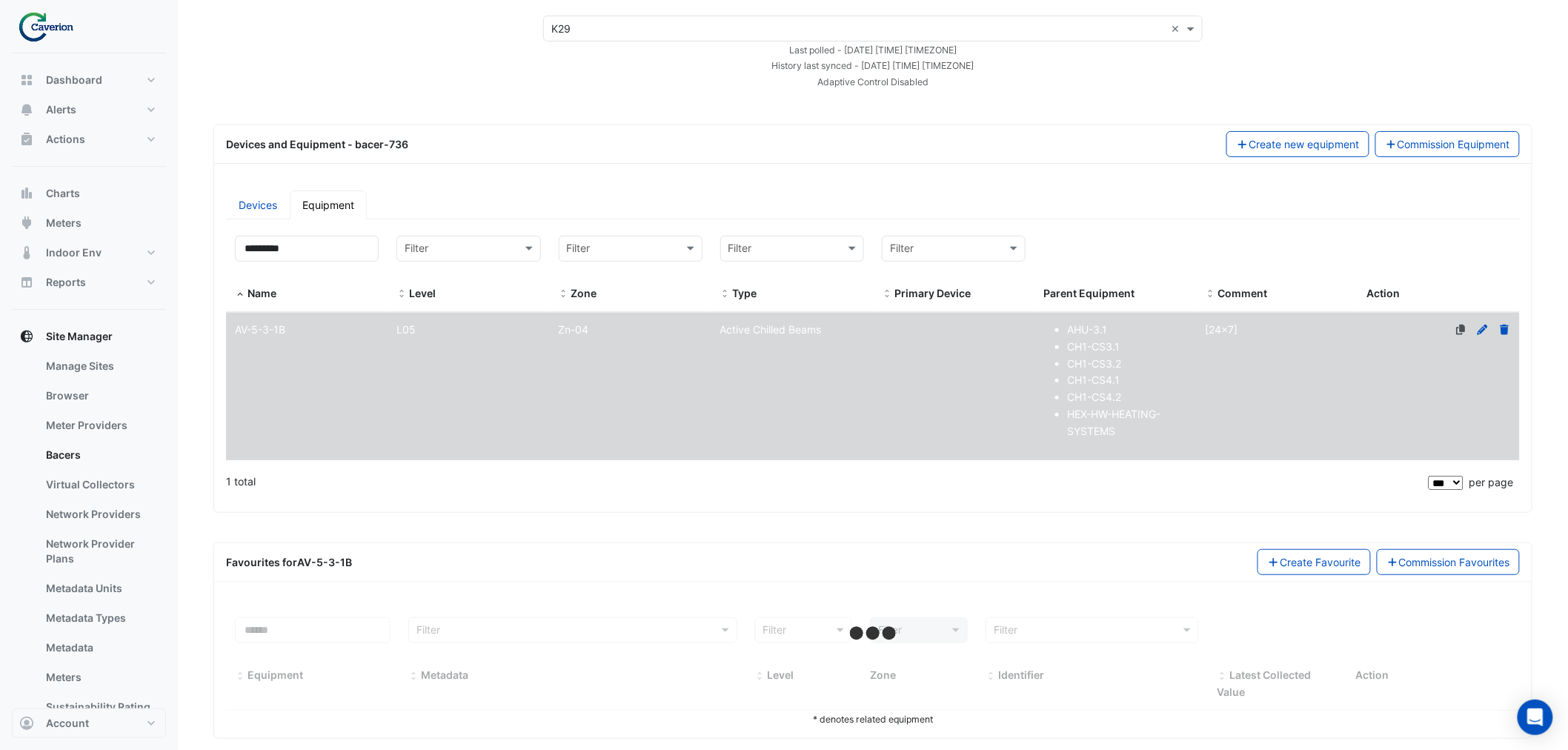 scroll, scrollTop: 87, scrollLeft: 0, axis: vertical 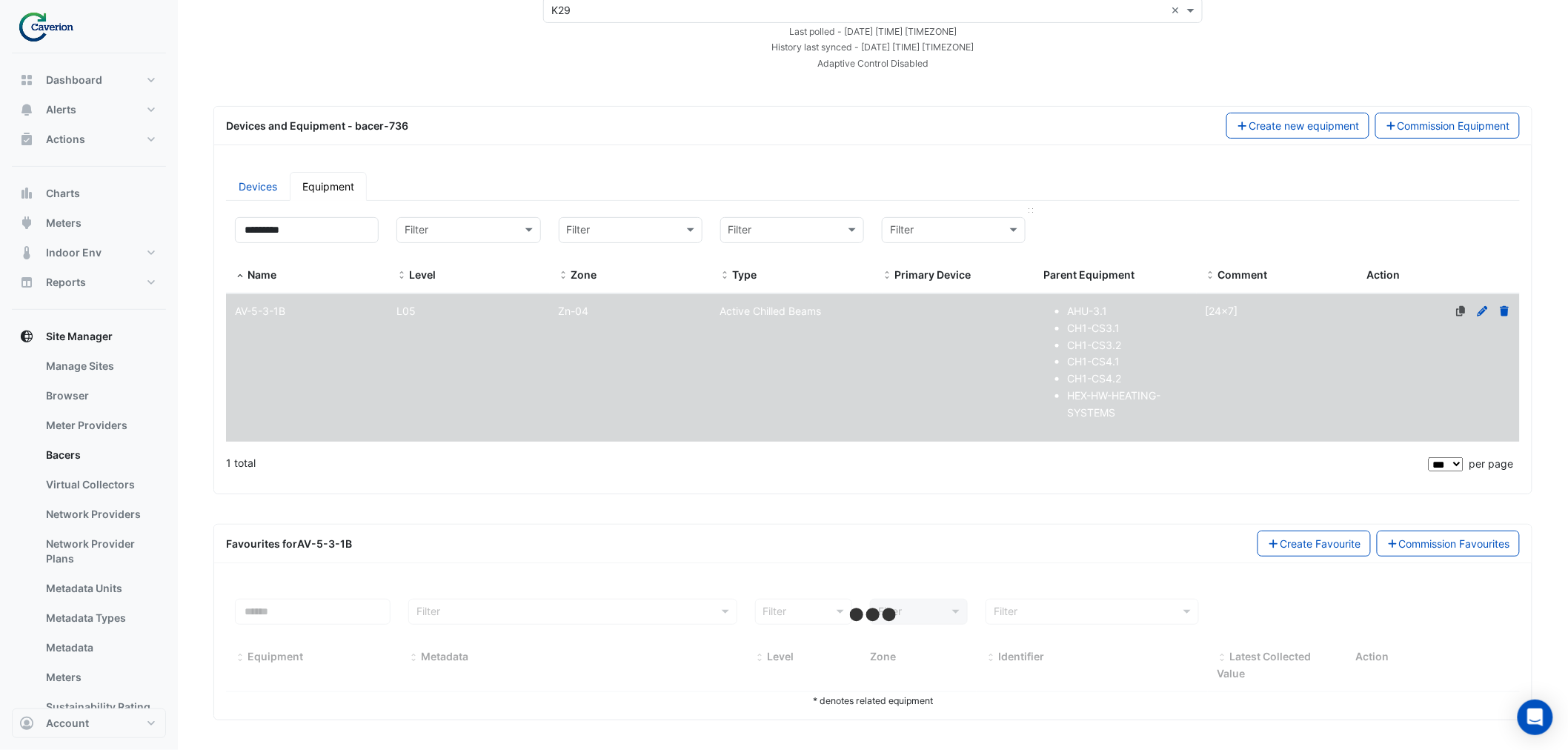 select on "***" 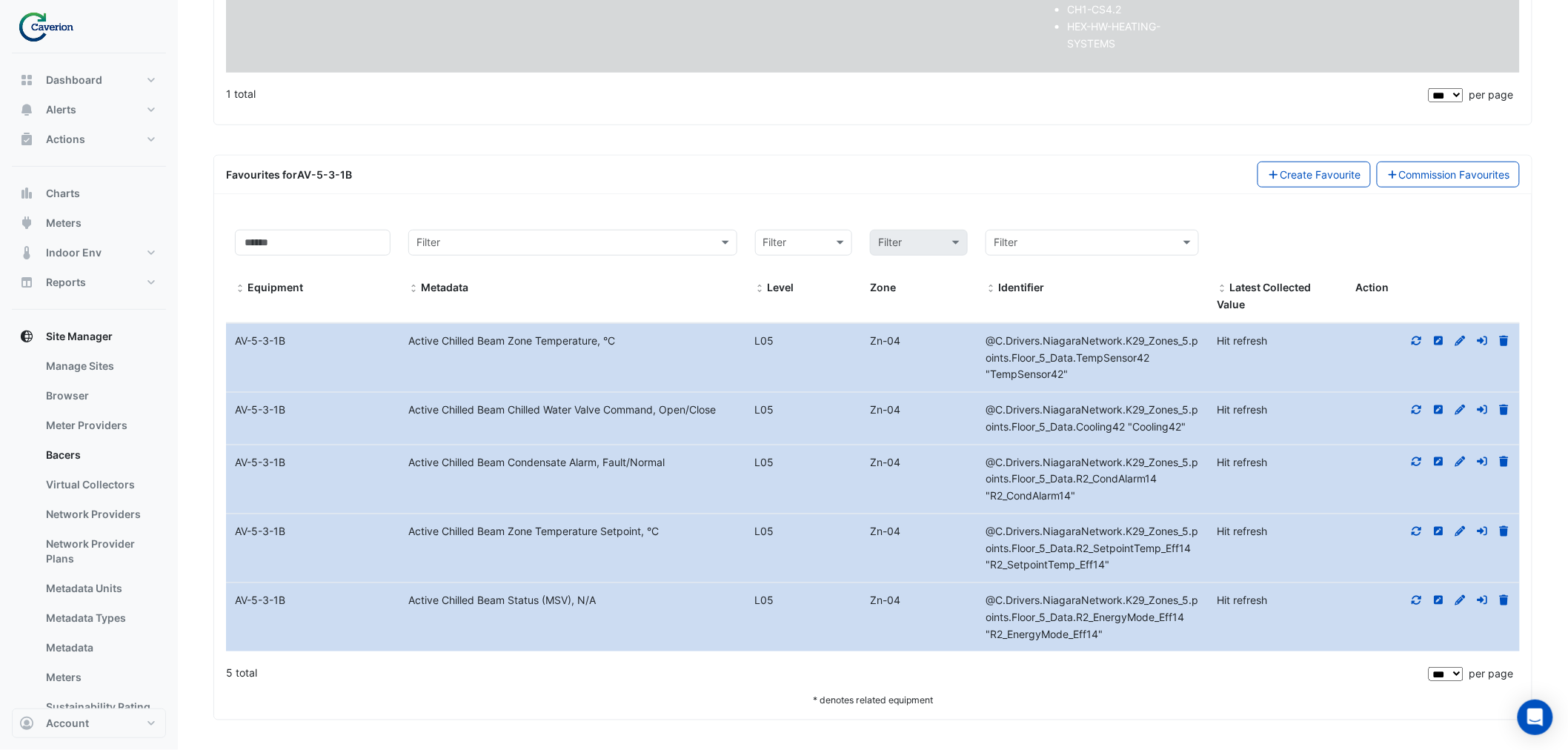scroll, scrollTop: 0, scrollLeft: 0, axis: both 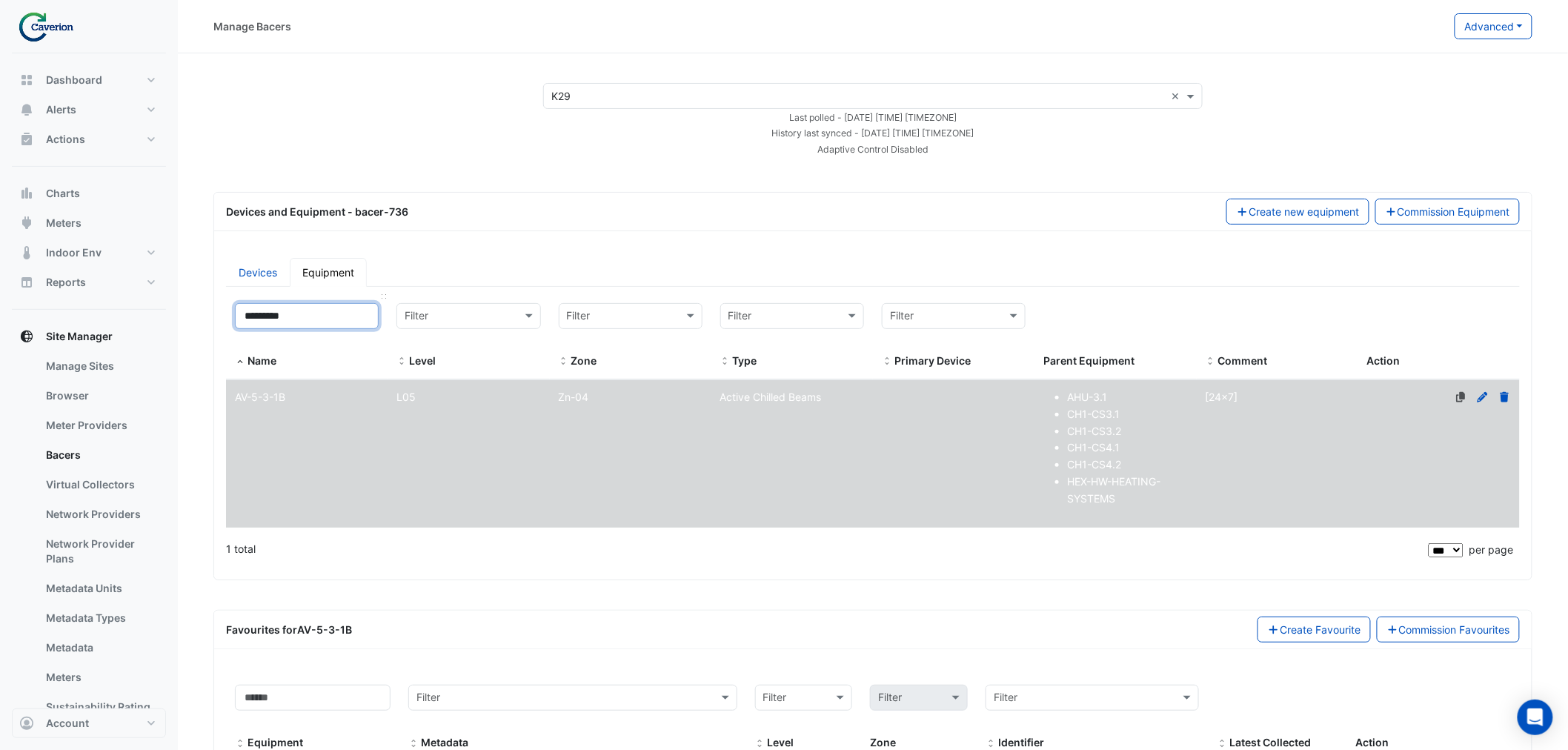 click on "*********" at bounding box center [307, 316] 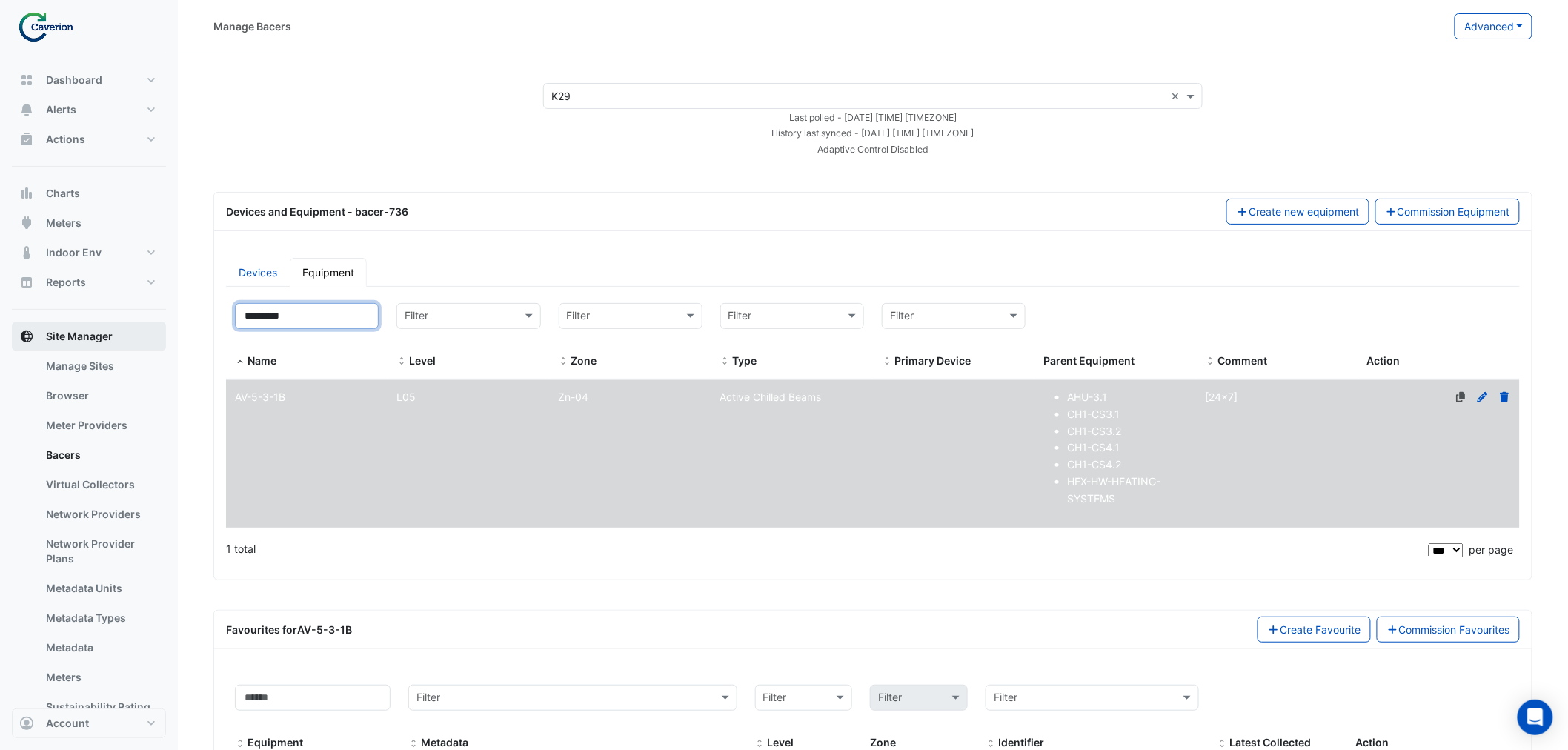 drag, startPoint x: 320, startPoint y: 312, endPoint x: 128, endPoint y: 330, distance: 192.8419 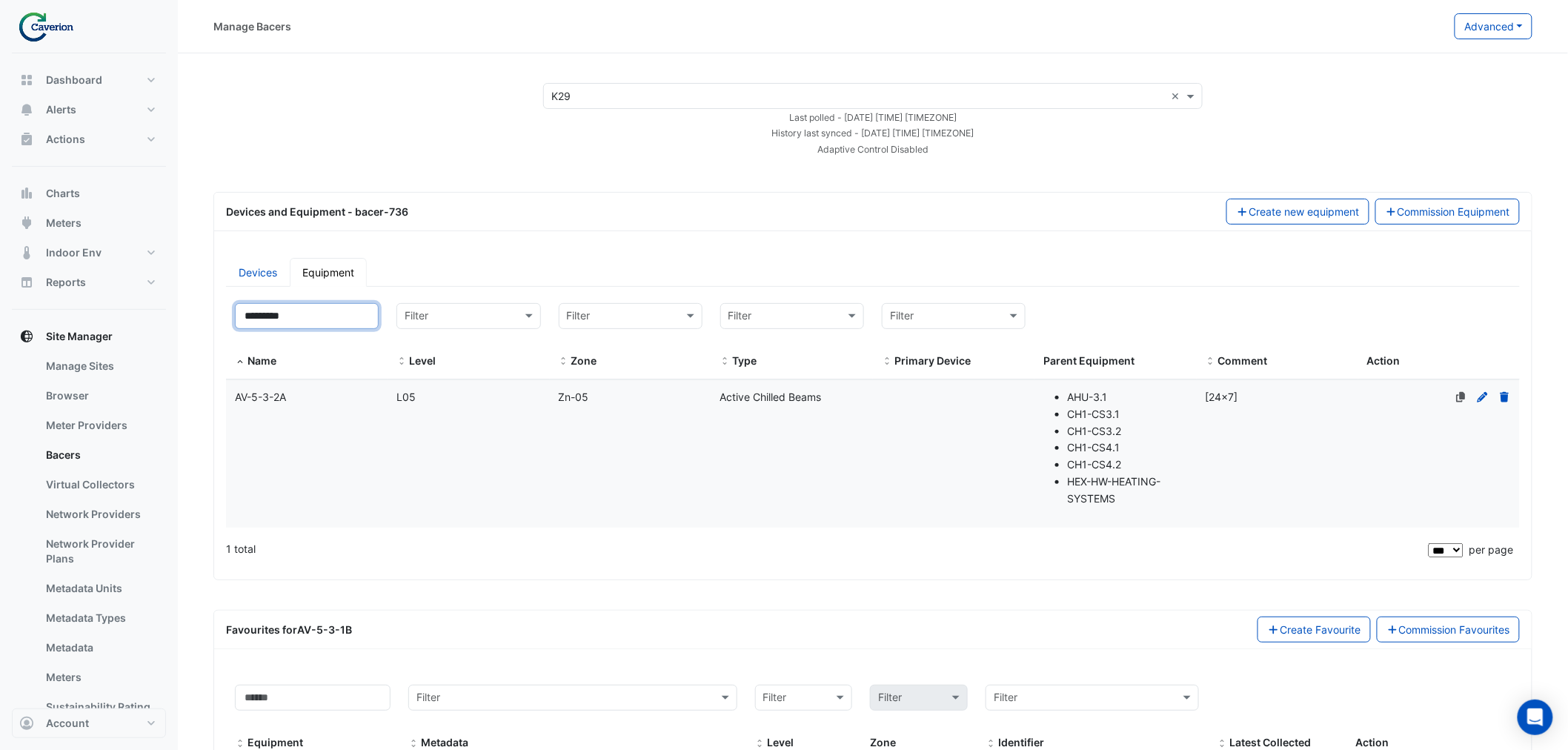 type on "*********" 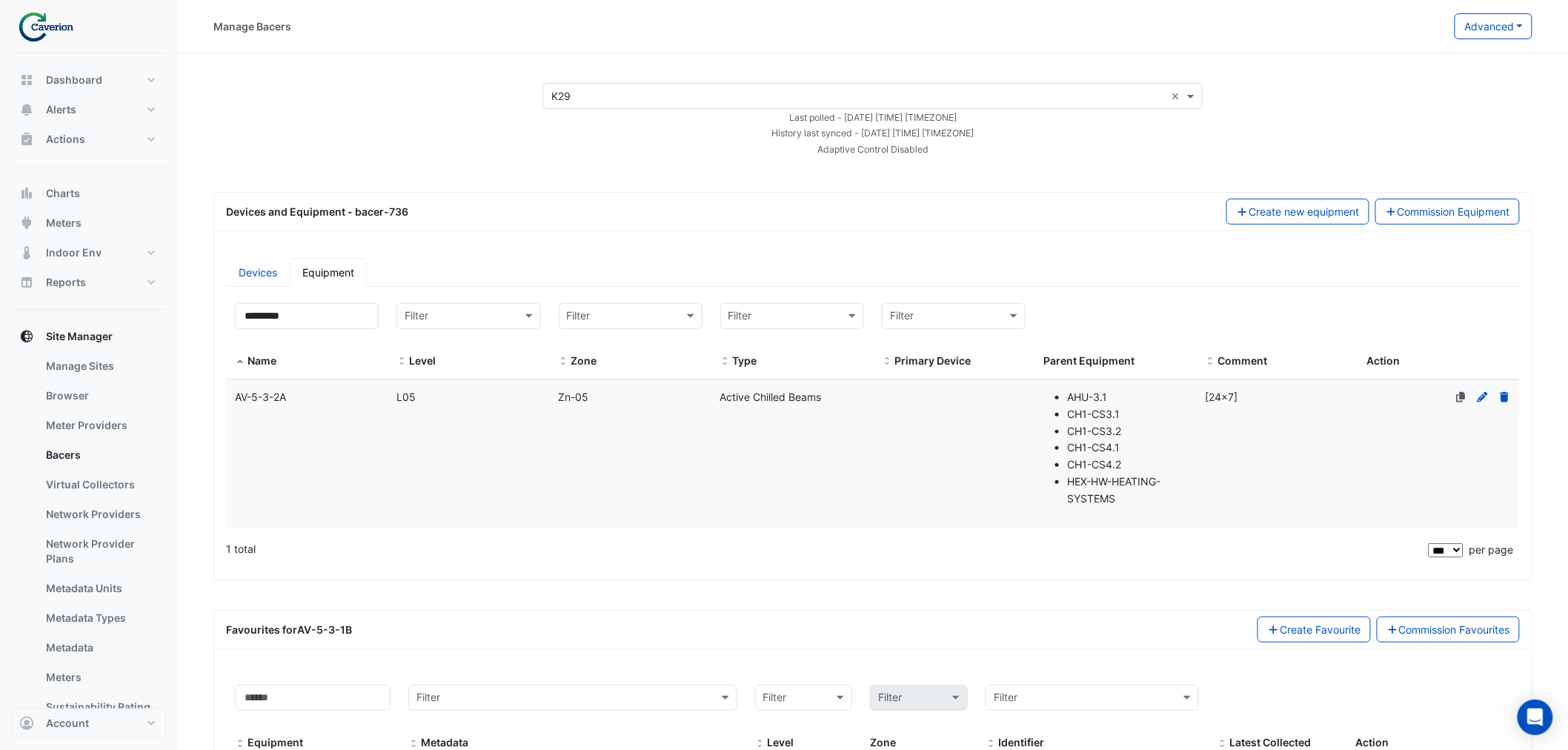 click on "Name
AV-5-3-2A" 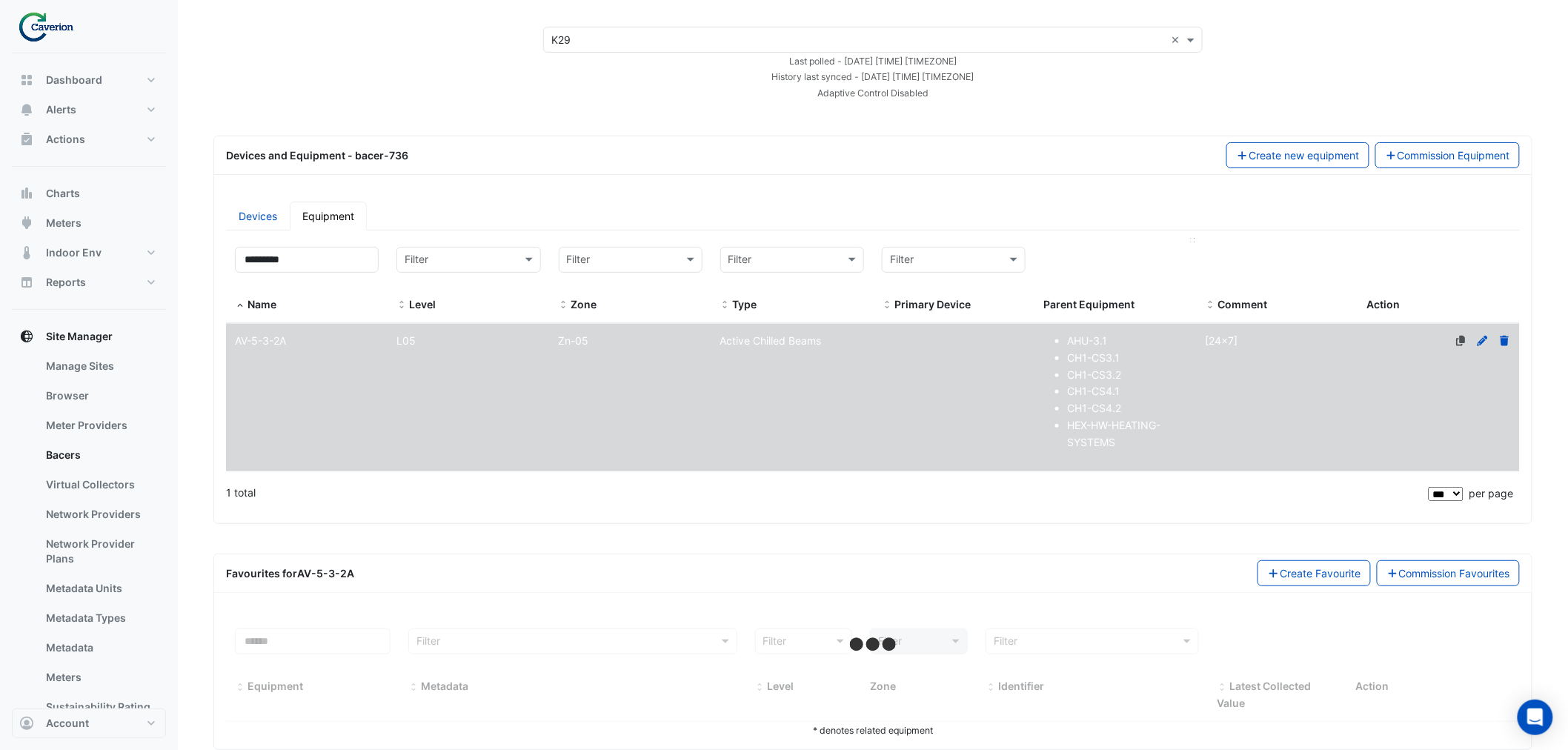 scroll, scrollTop: 87, scrollLeft: 0, axis: vertical 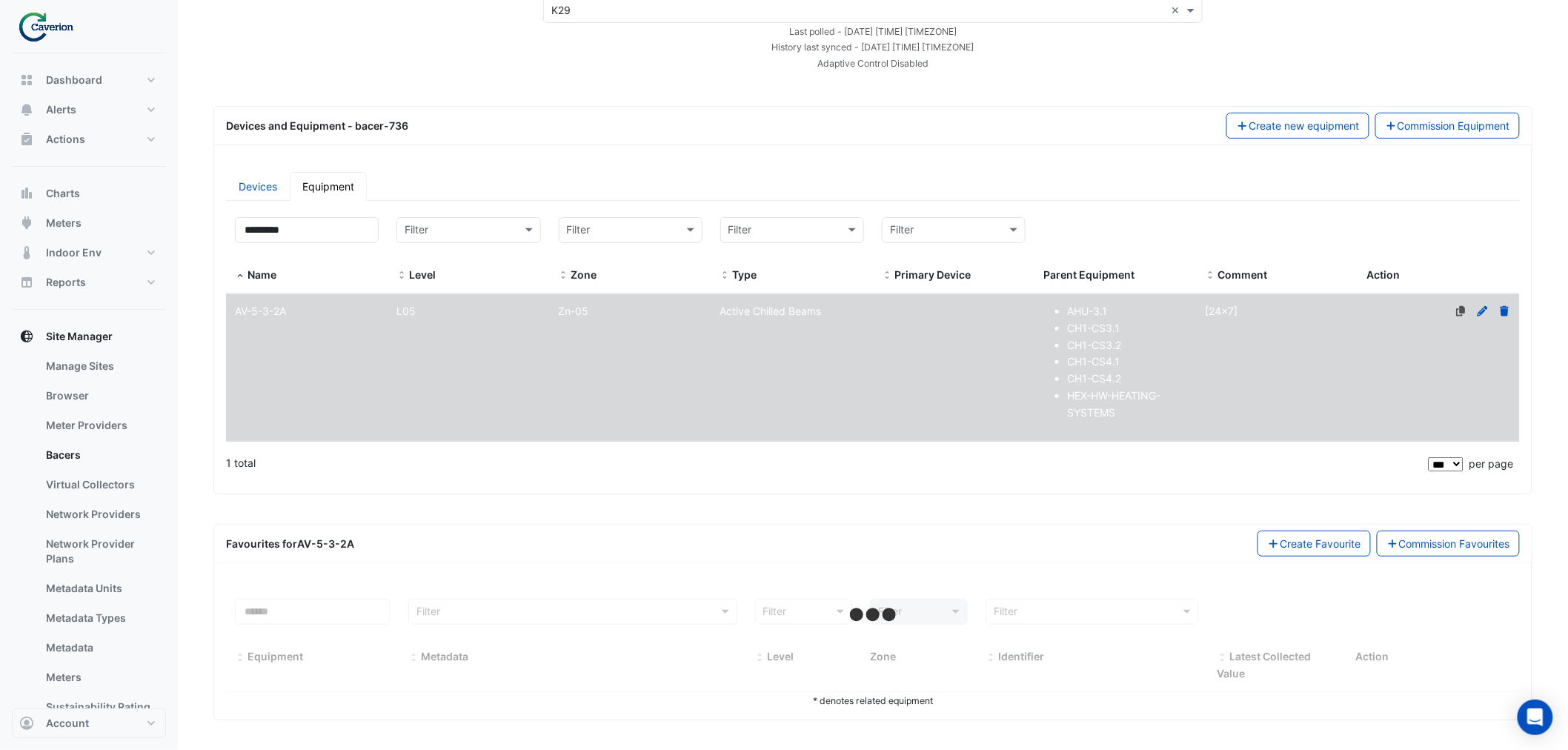 select on "***" 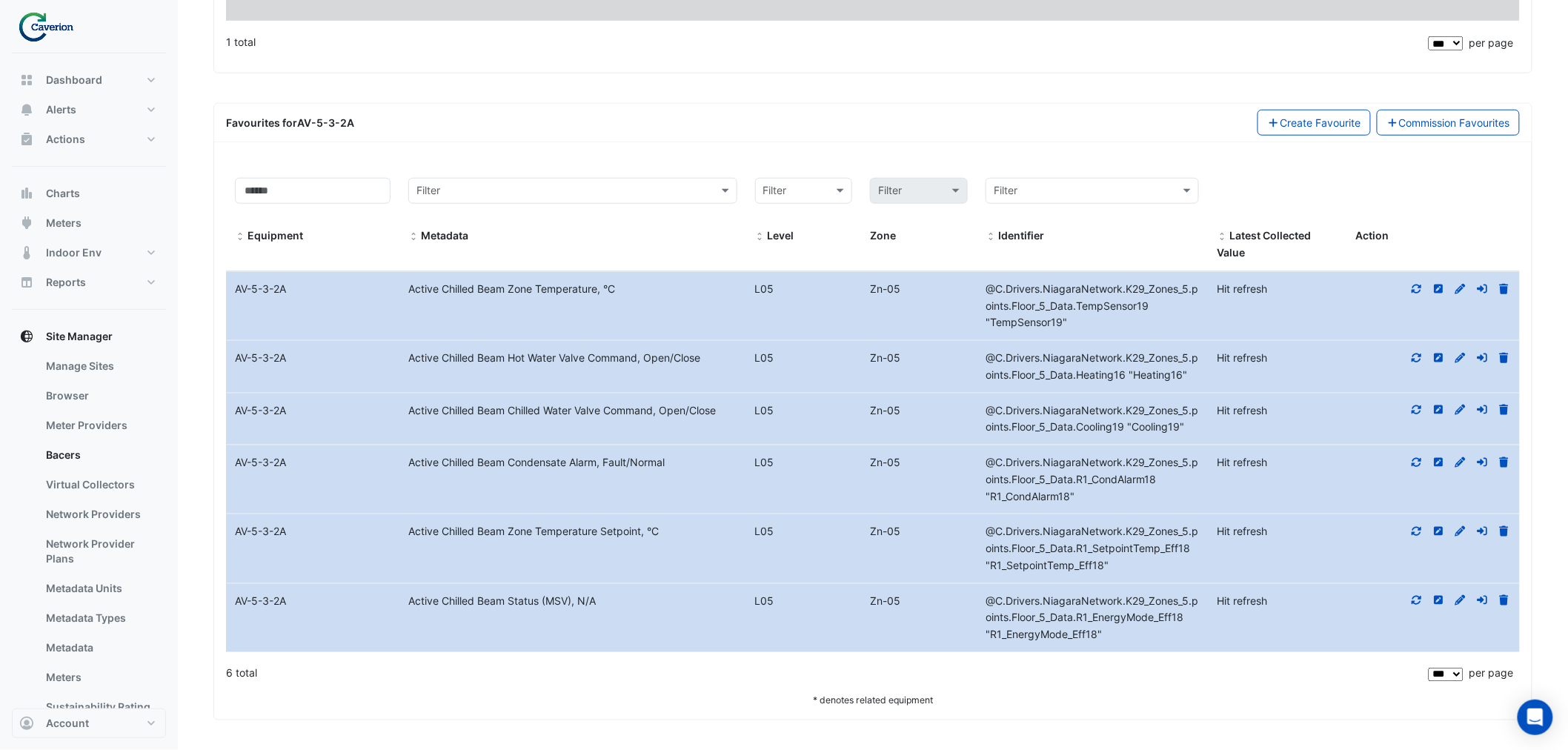 scroll, scrollTop: 0, scrollLeft: 0, axis: both 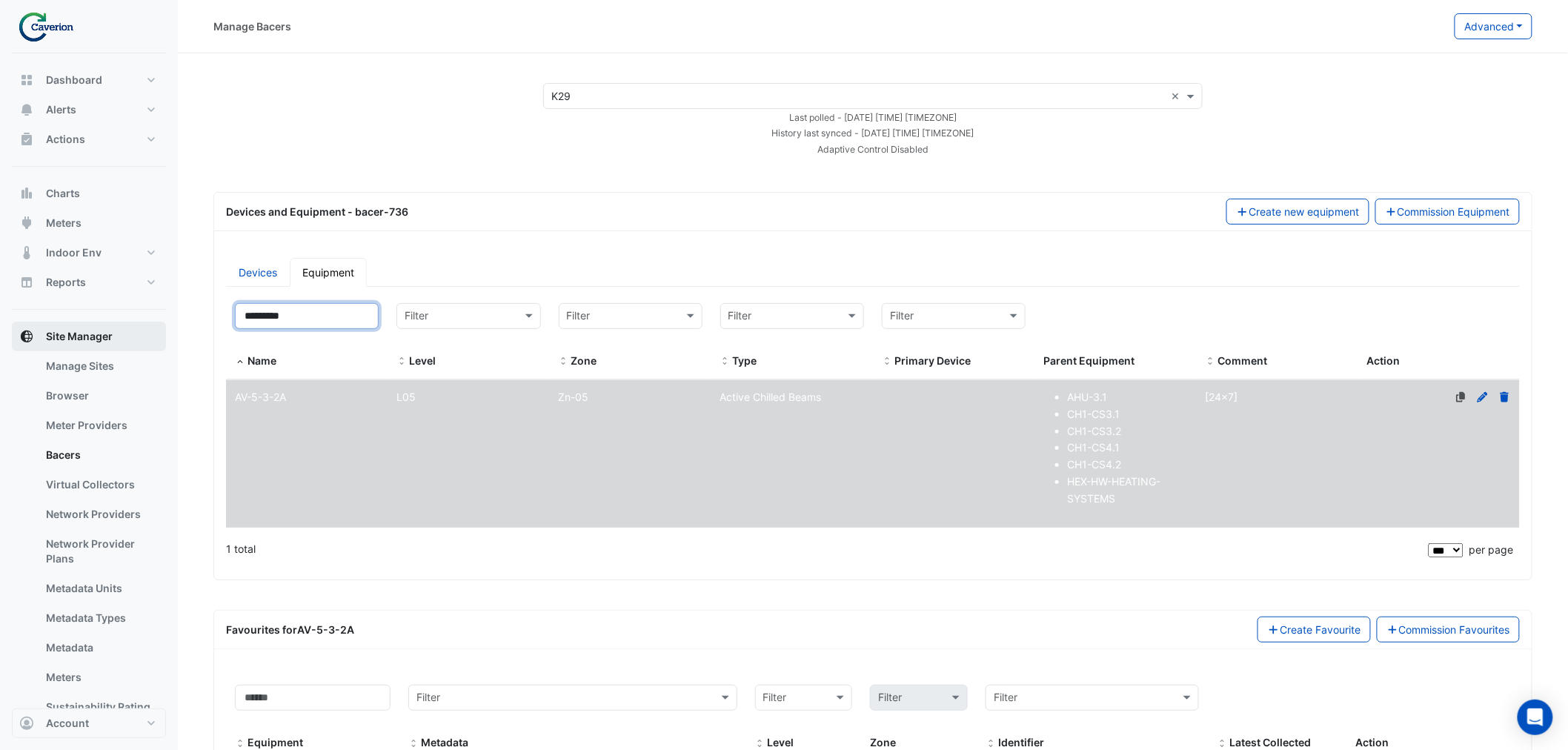 drag, startPoint x: 323, startPoint y: 326, endPoint x: 136, endPoint y: 333, distance: 187.13097 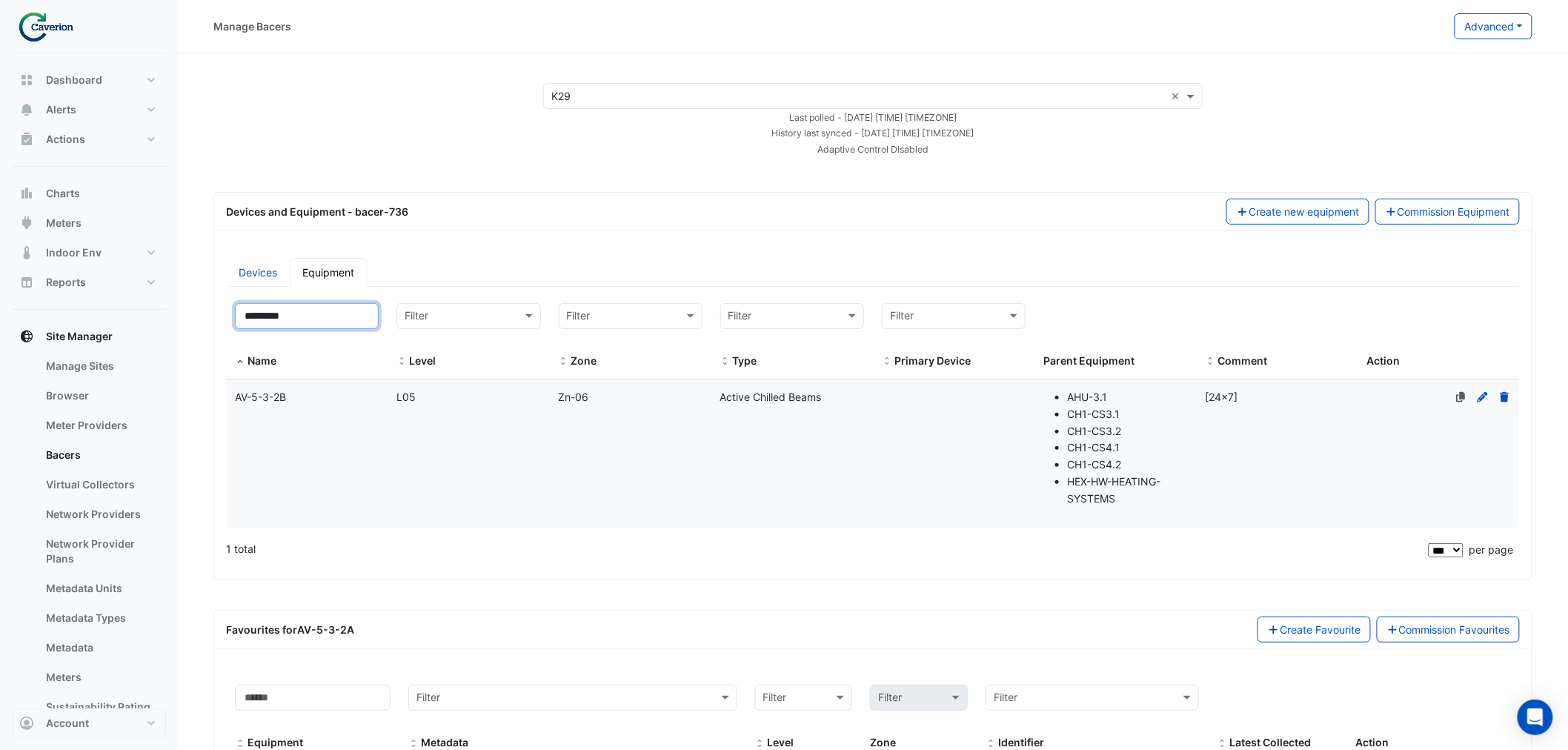 type on "*********" 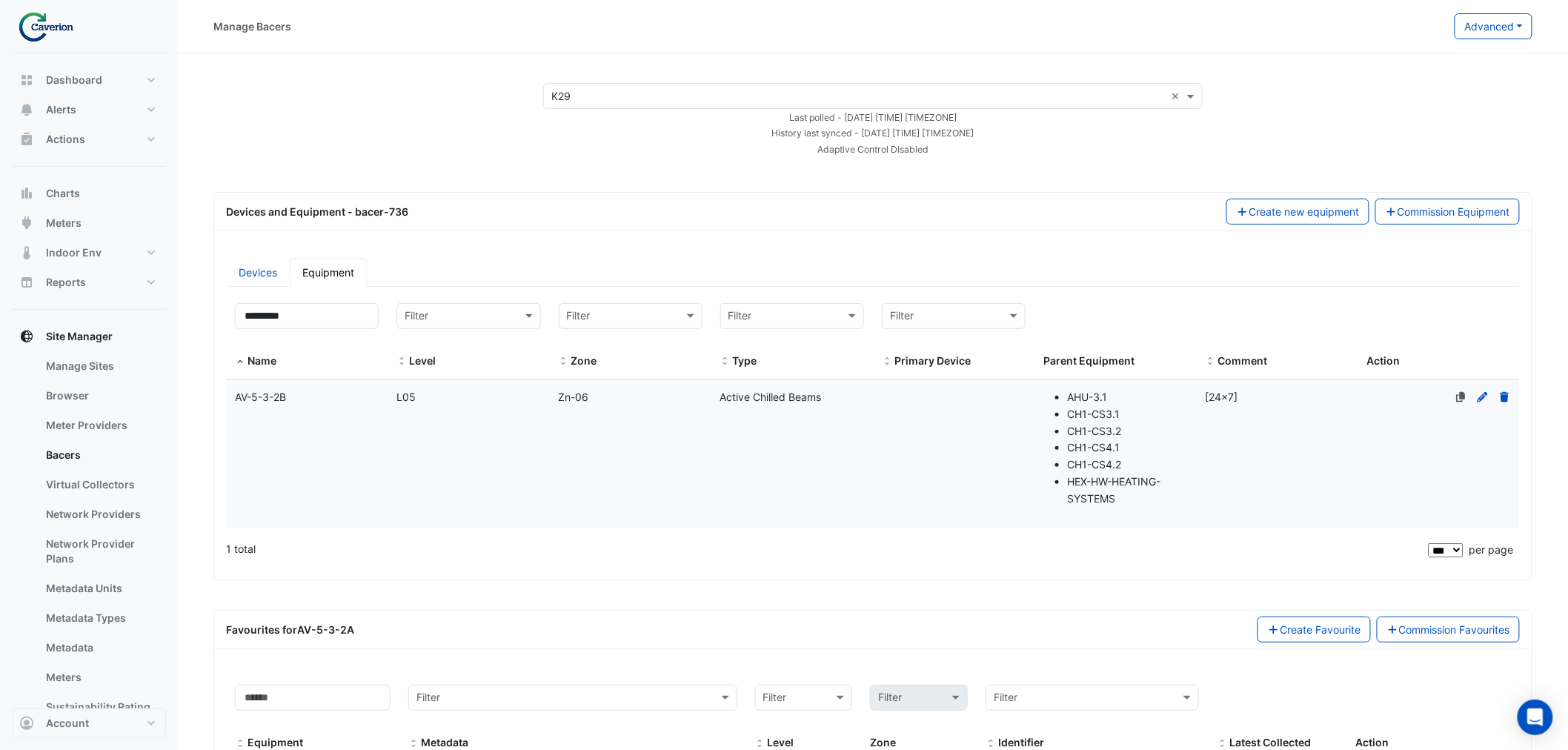 click on "Level
L05" 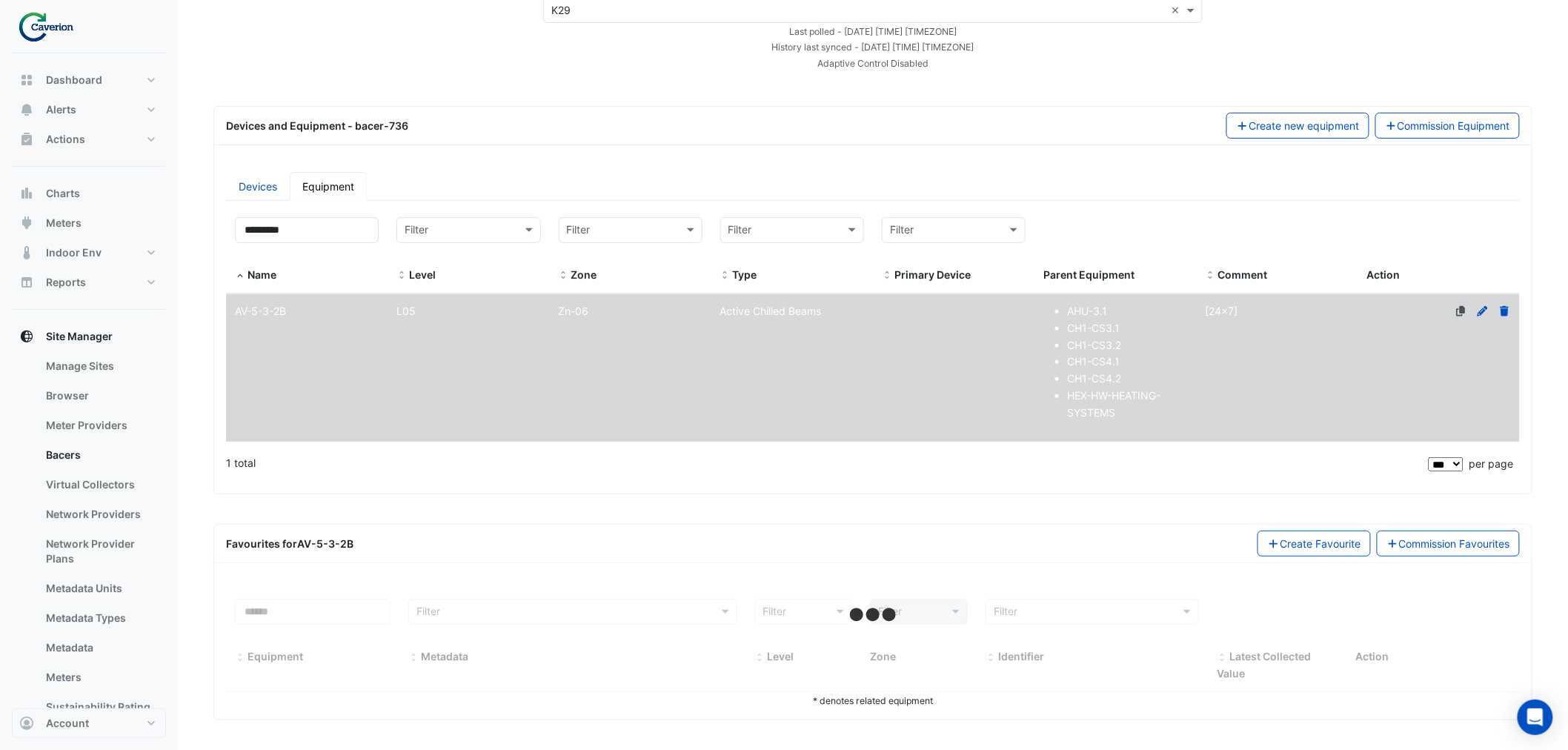 scroll, scrollTop: 87, scrollLeft: 0, axis: vertical 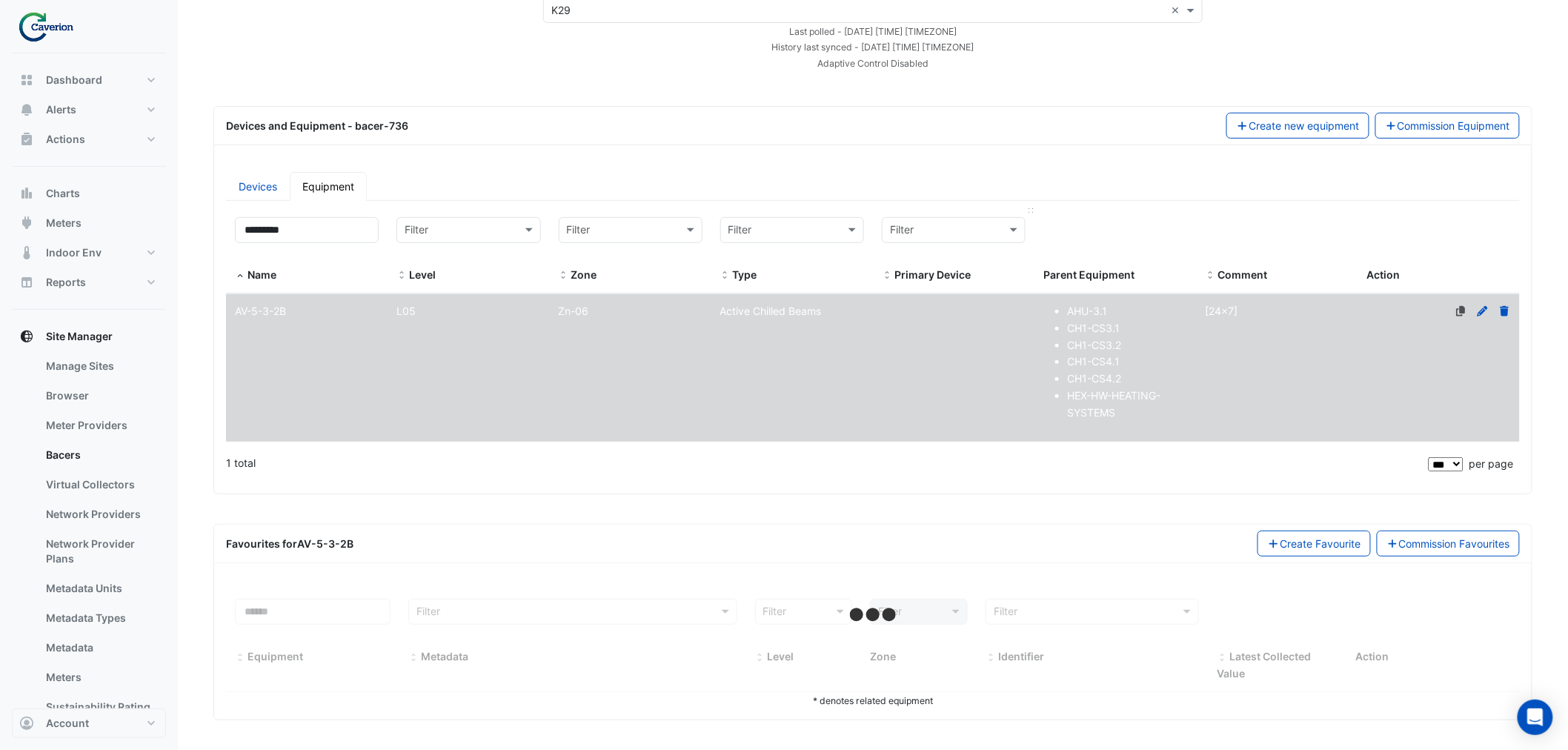 select on "***" 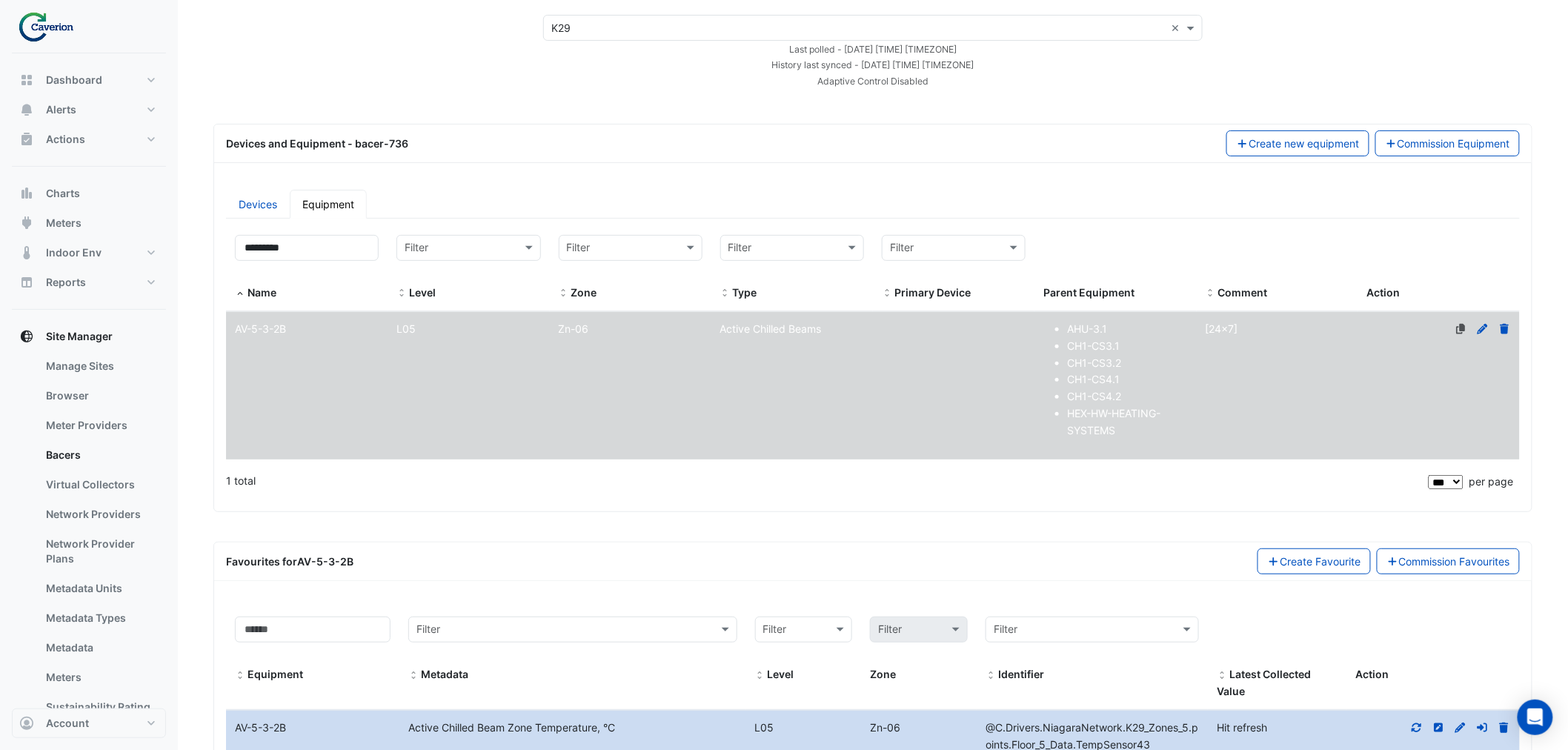 scroll, scrollTop: 0, scrollLeft: 0, axis: both 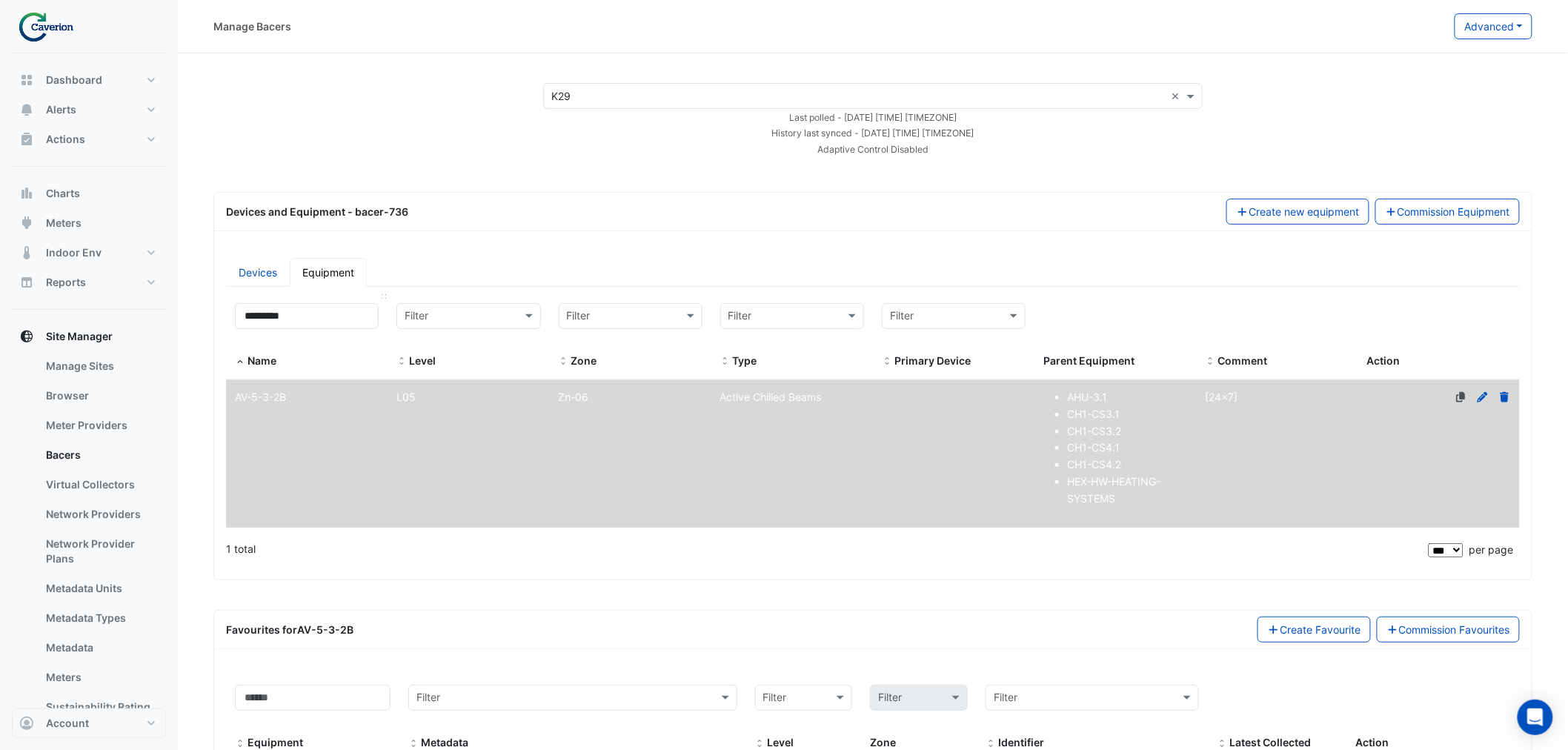 click on "*********
Name" at bounding box center [307, 336] 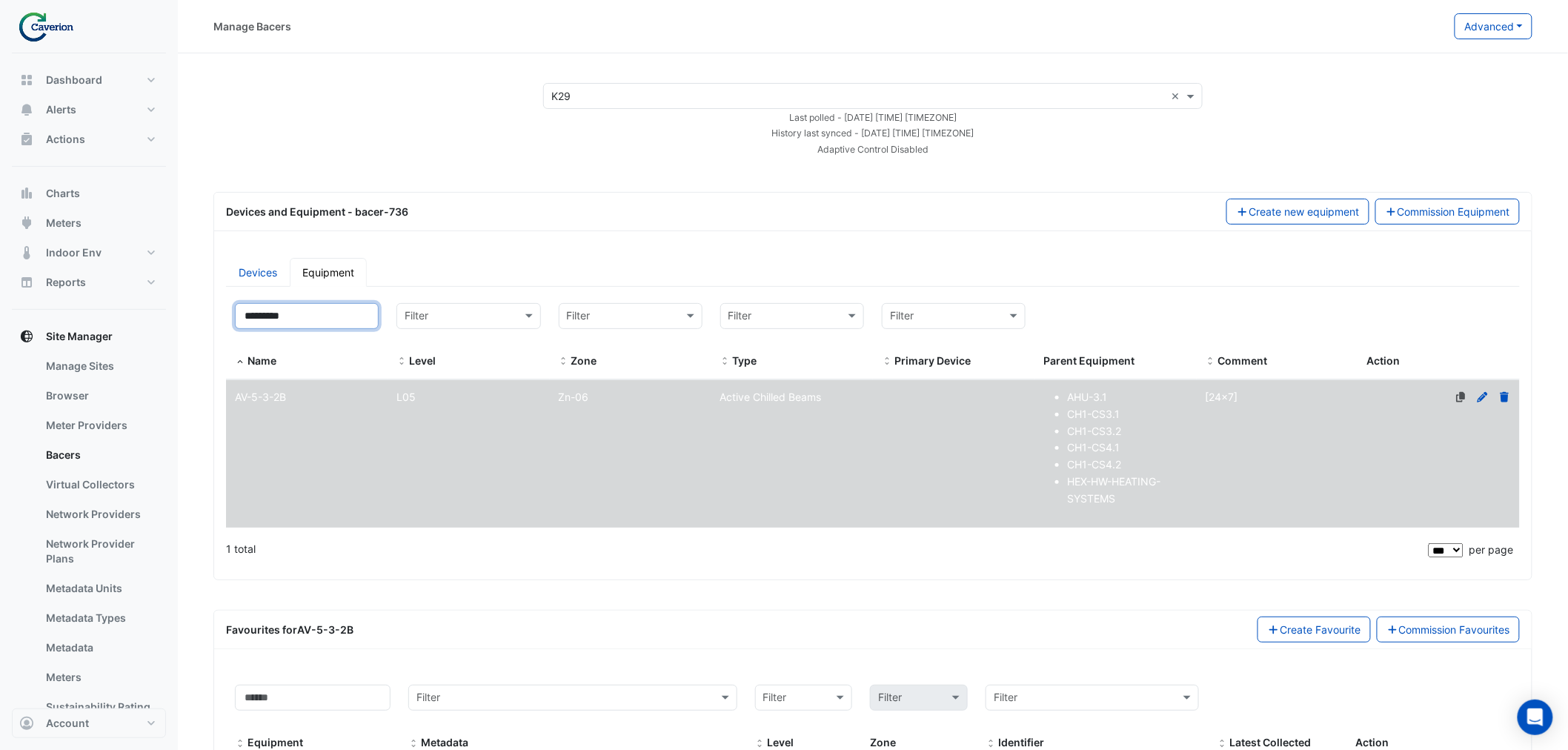 drag, startPoint x: 286, startPoint y: 302, endPoint x: 176, endPoint y: 309, distance: 110.2225 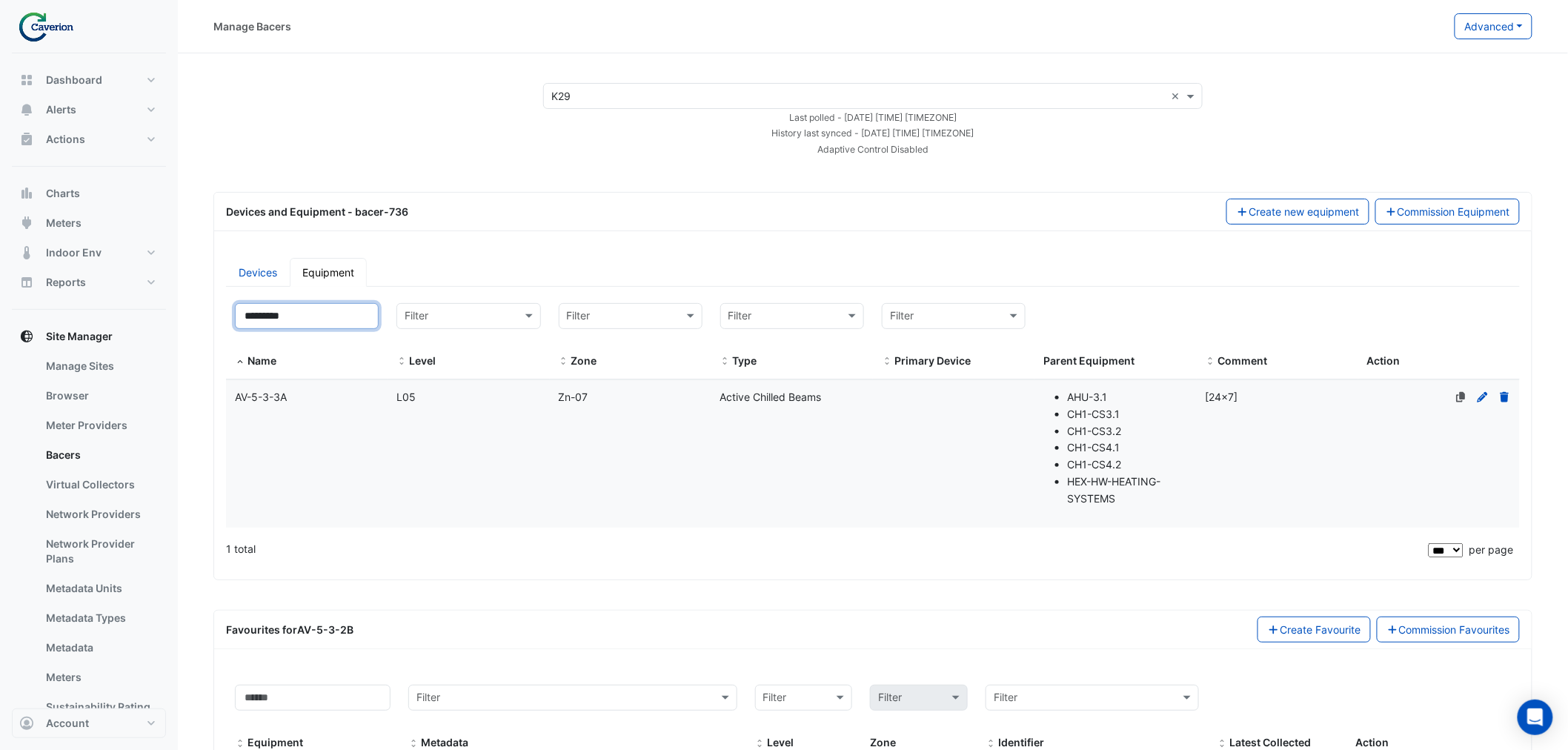type on "*********" 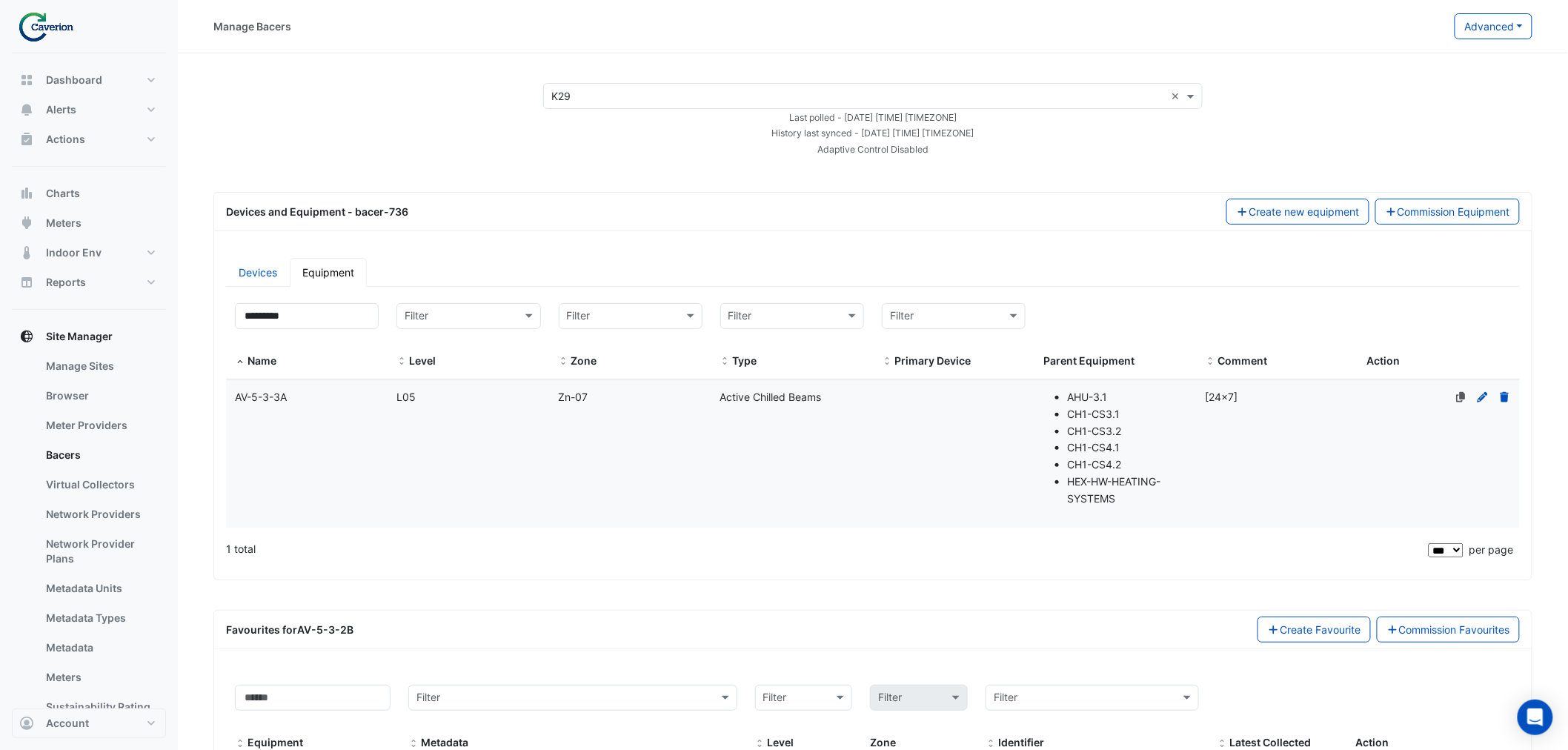 click on "Level
L05" 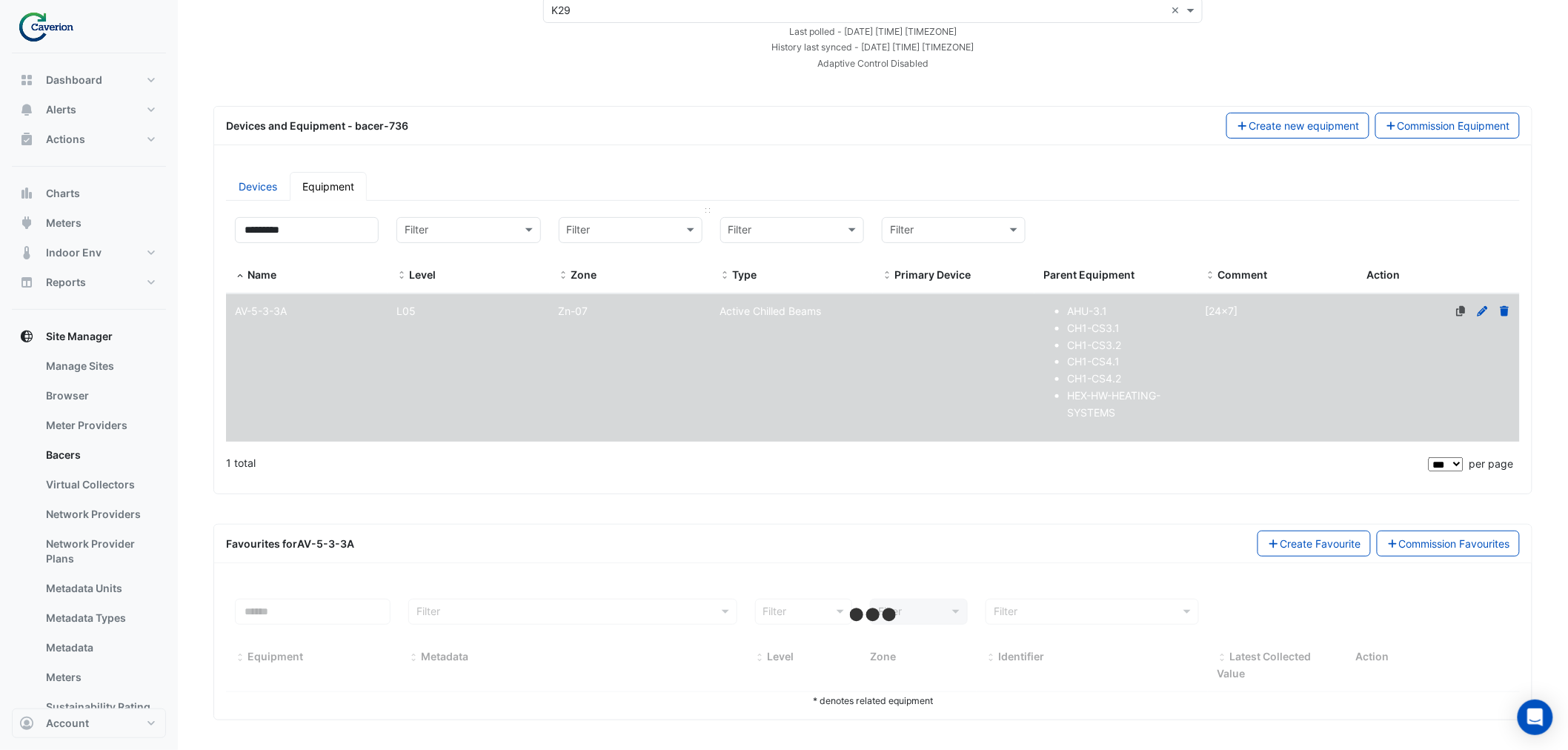 select on "***" 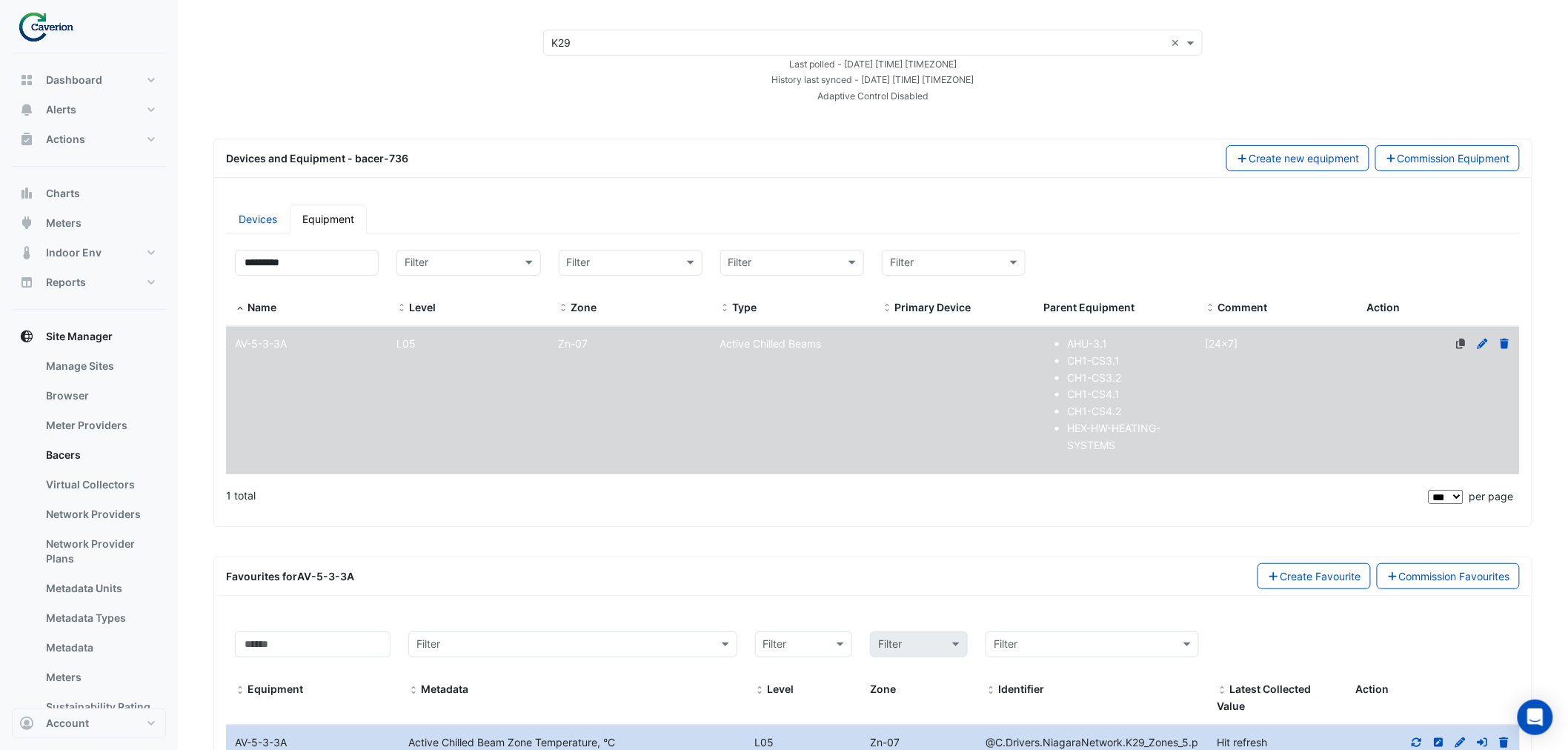 scroll, scrollTop: 0, scrollLeft: 0, axis: both 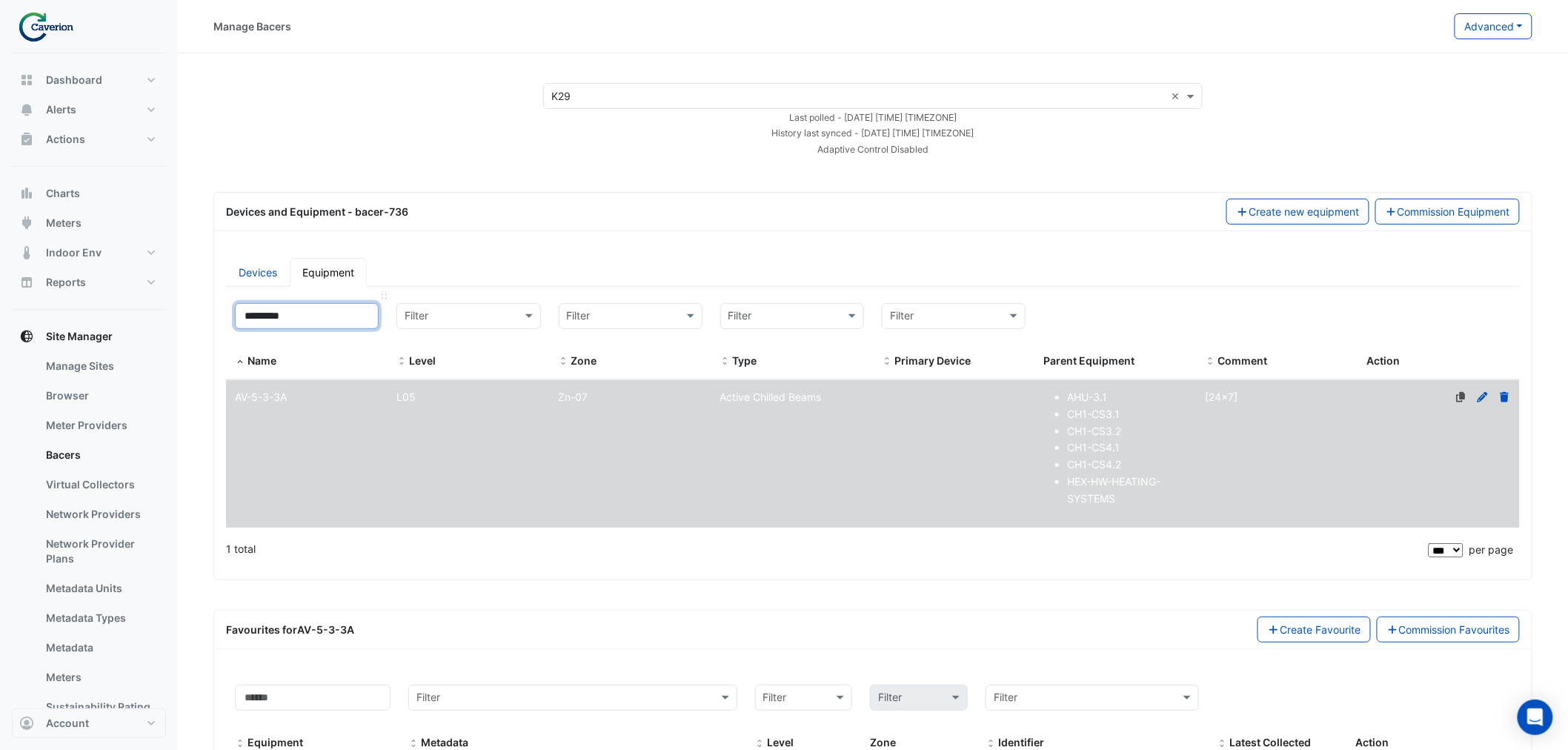 click on "*********" at bounding box center [307, 316] 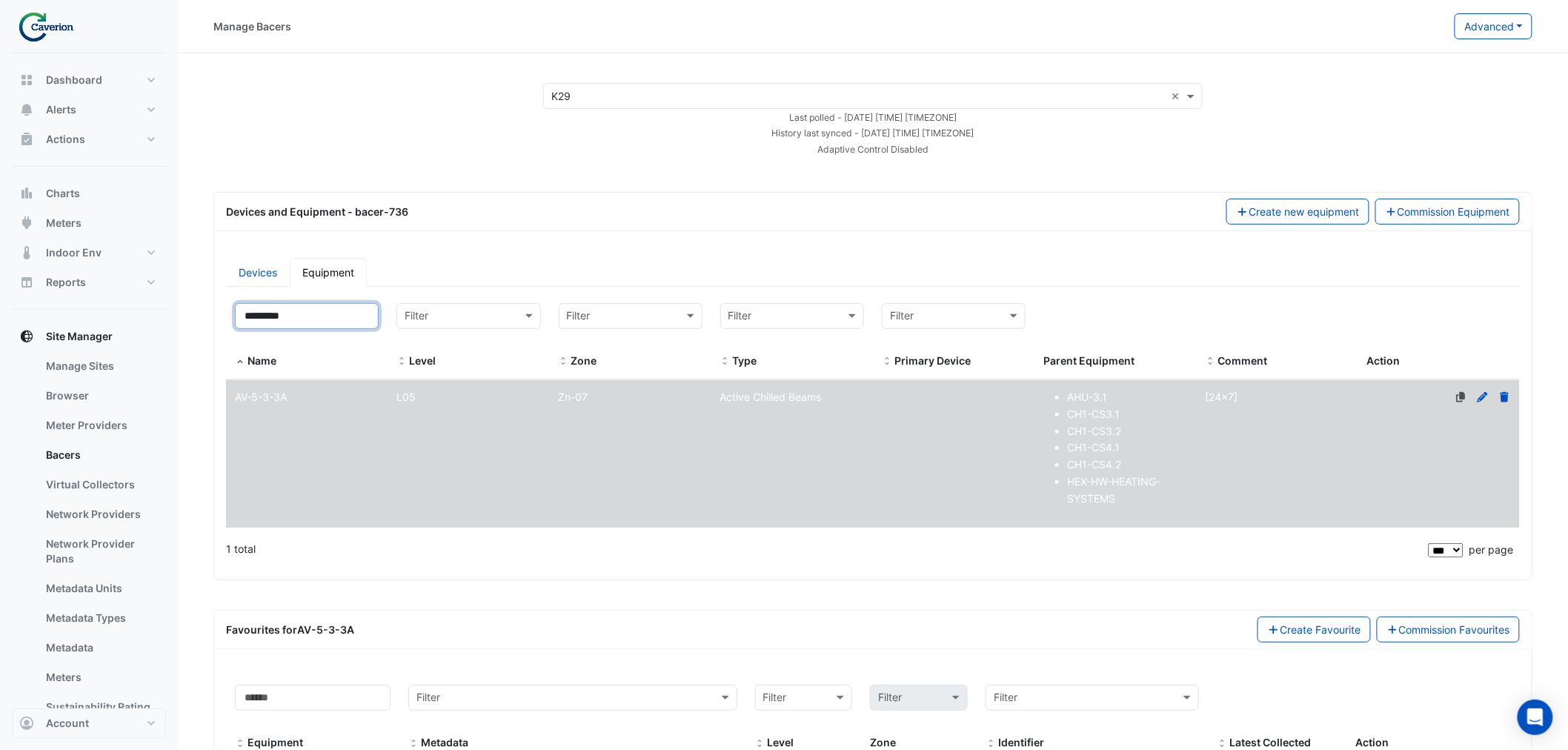 drag, startPoint x: 325, startPoint y: 319, endPoint x: 187, endPoint y: 319, distance: 138 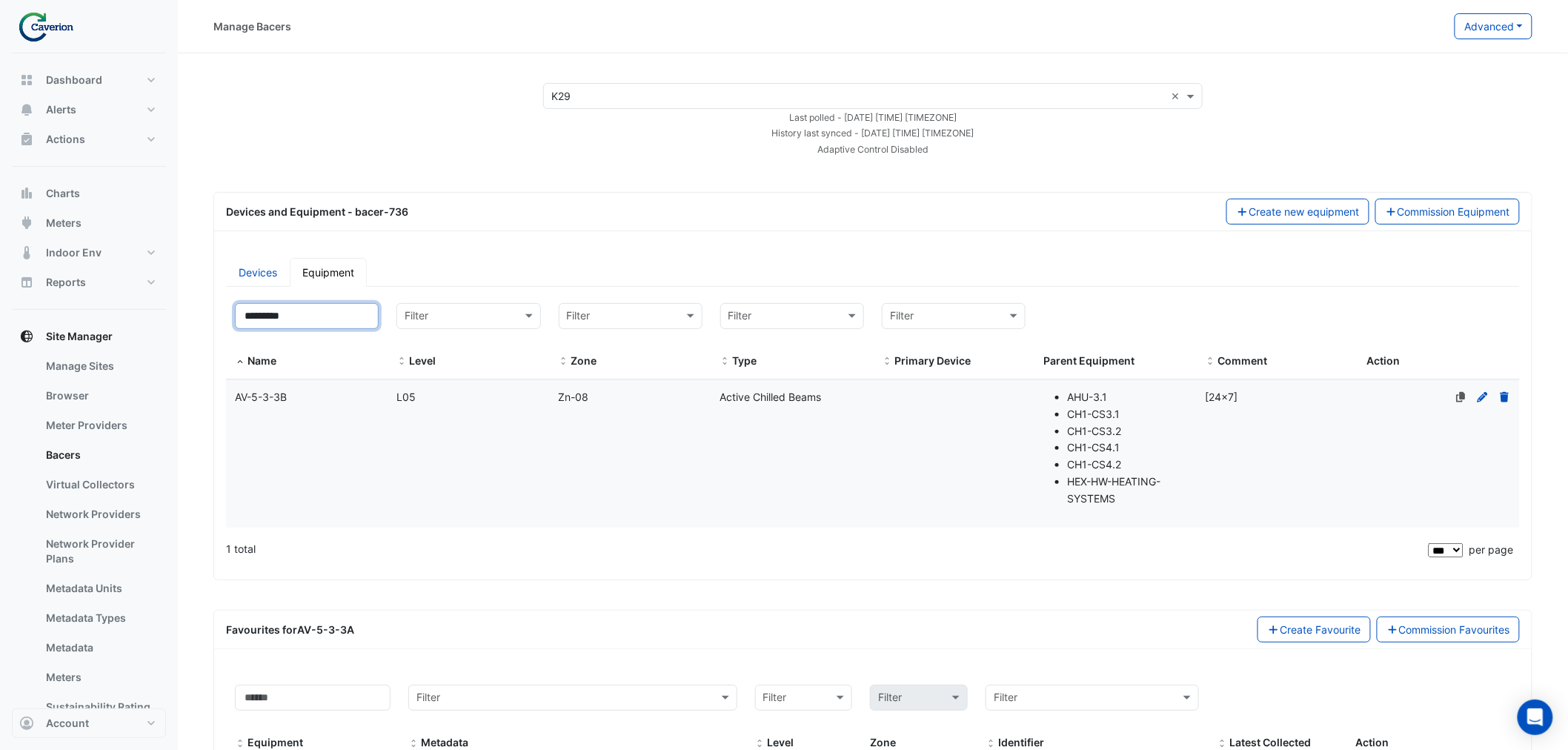 type on "*********" 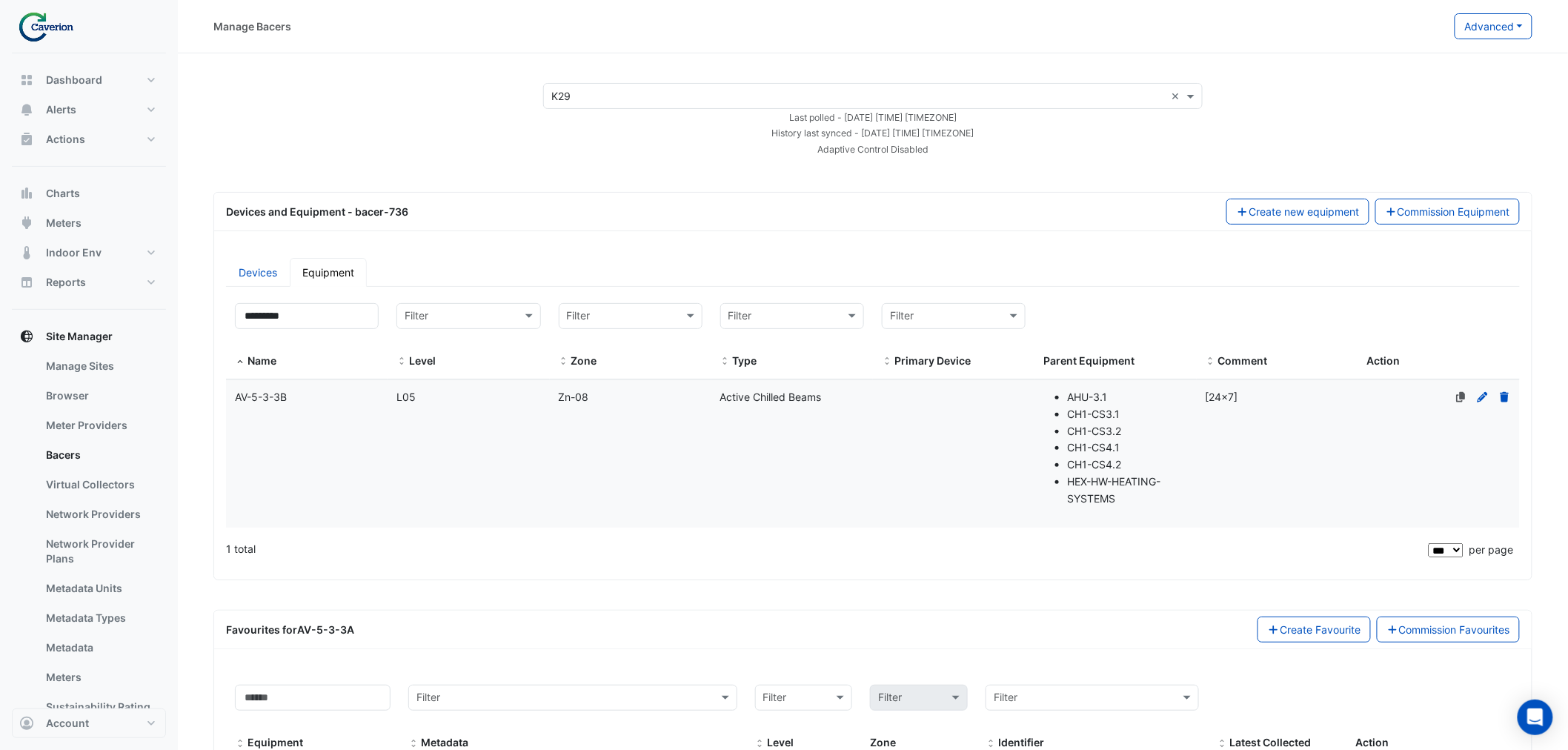 click on "Name
AV-5-3-3B" 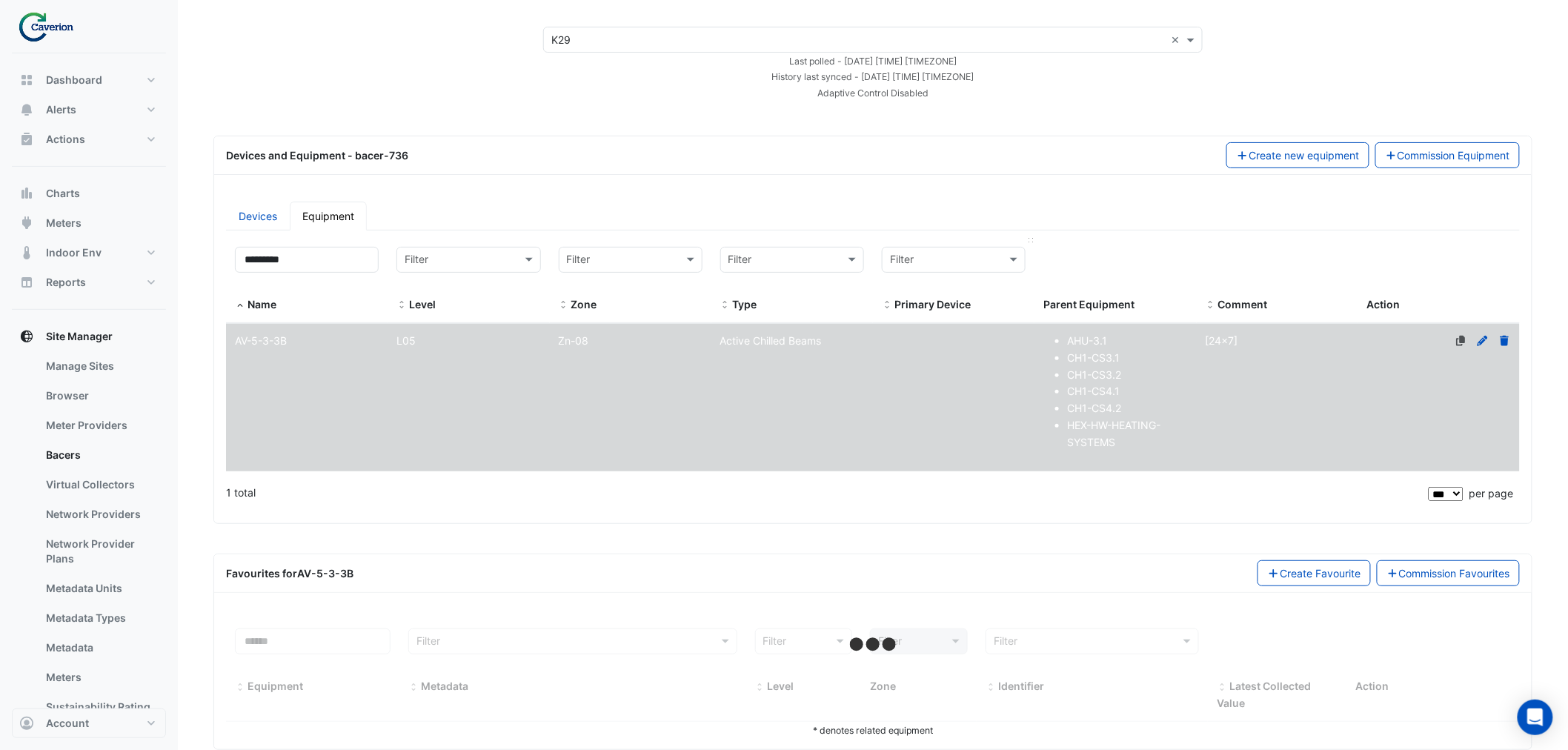 scroll, scrollTop: 87, scrollLeft: 0, axis: vertical 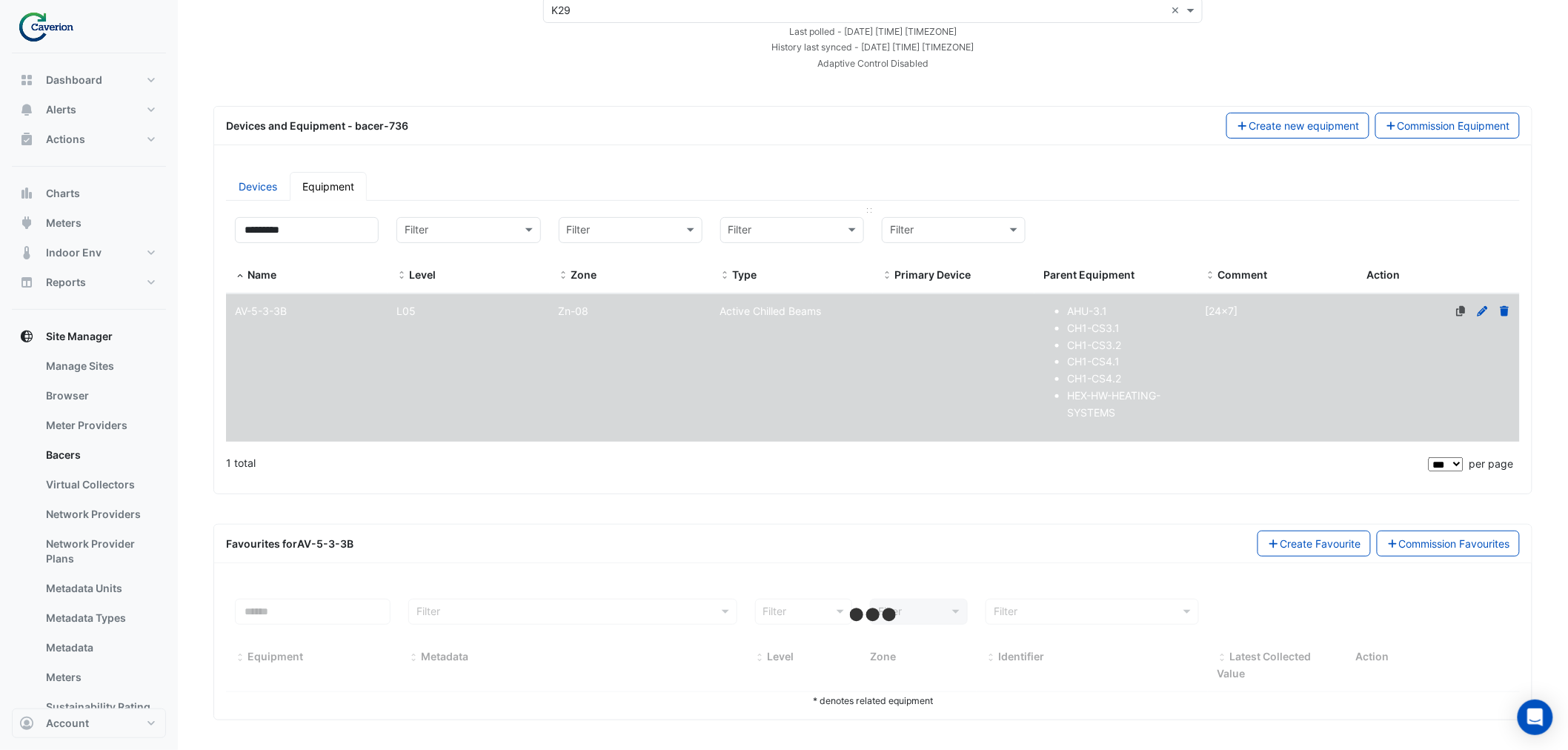 select on "***" 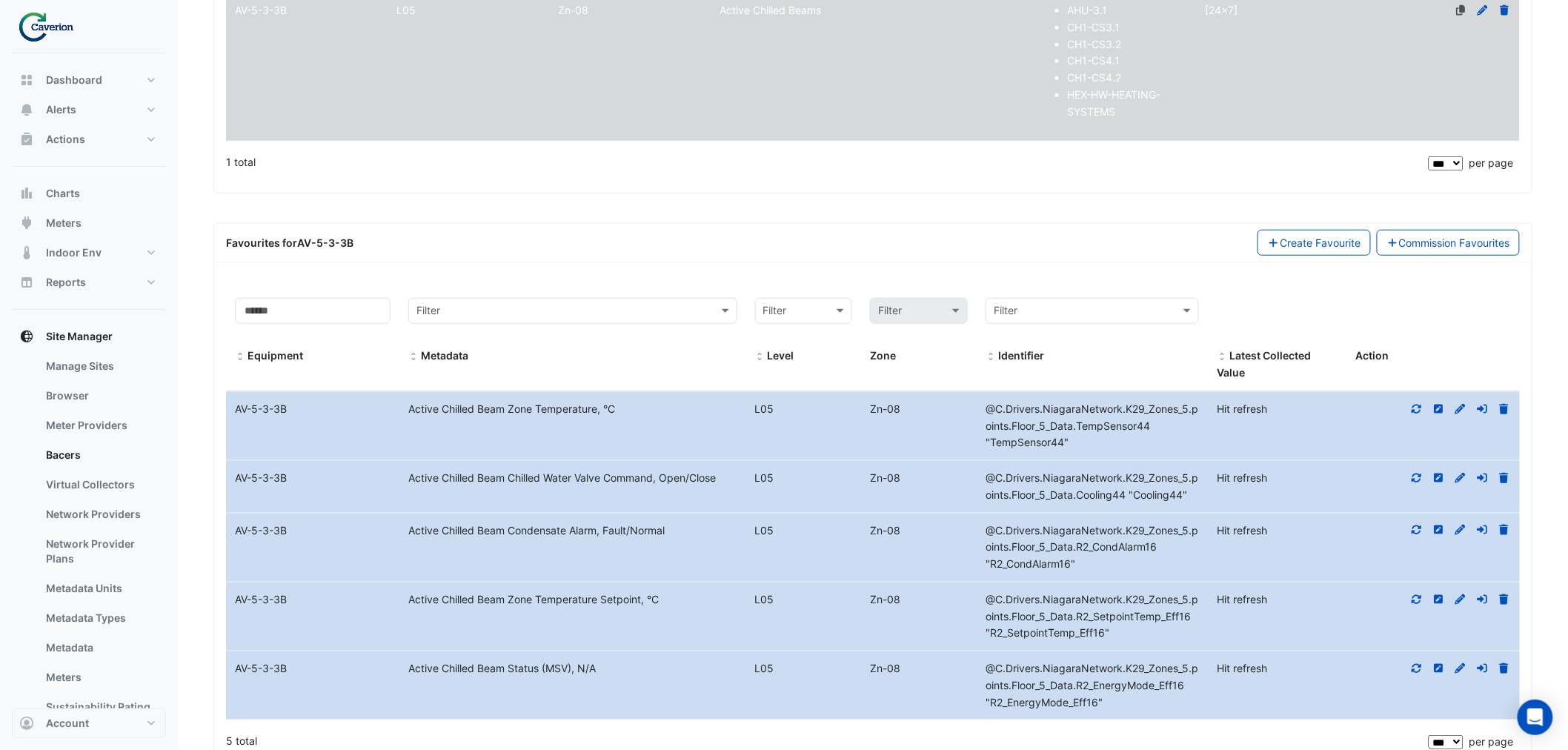 scroll, scrollTop: 457, scrollLeft: 0, axis: vertical 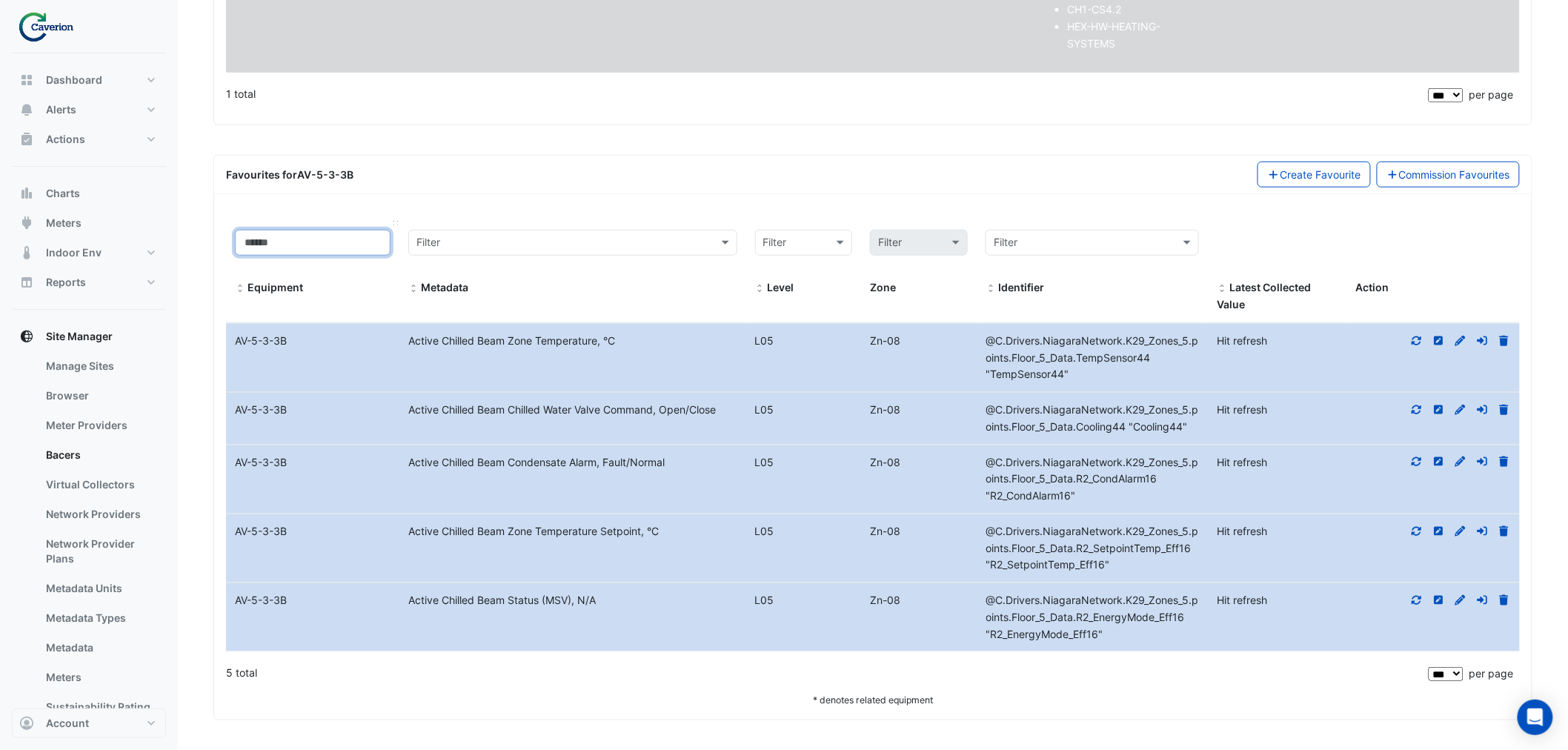 click at bounding box center (313, 242) 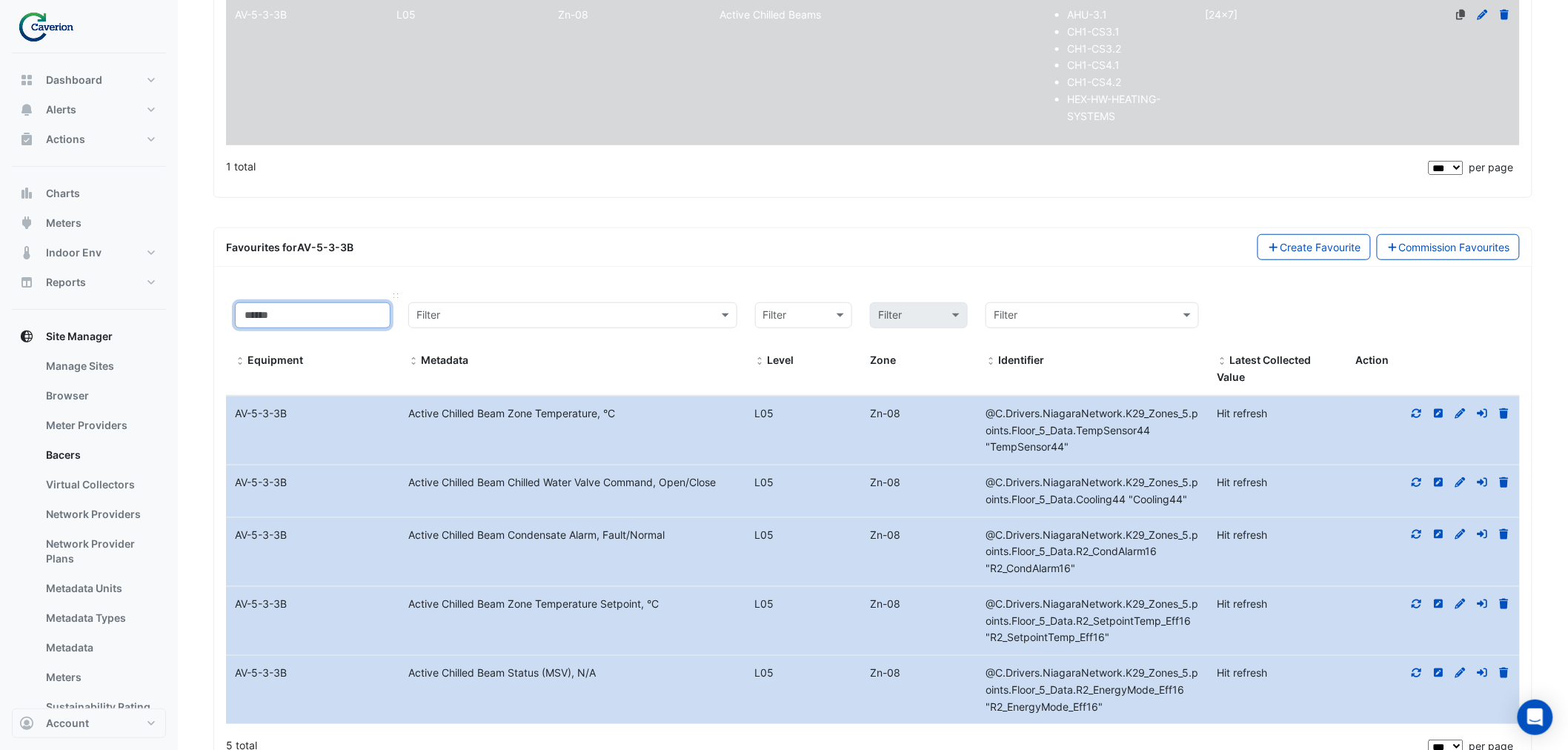 scroll, scrollTop: 0, scrollLeft: 0, axis: both 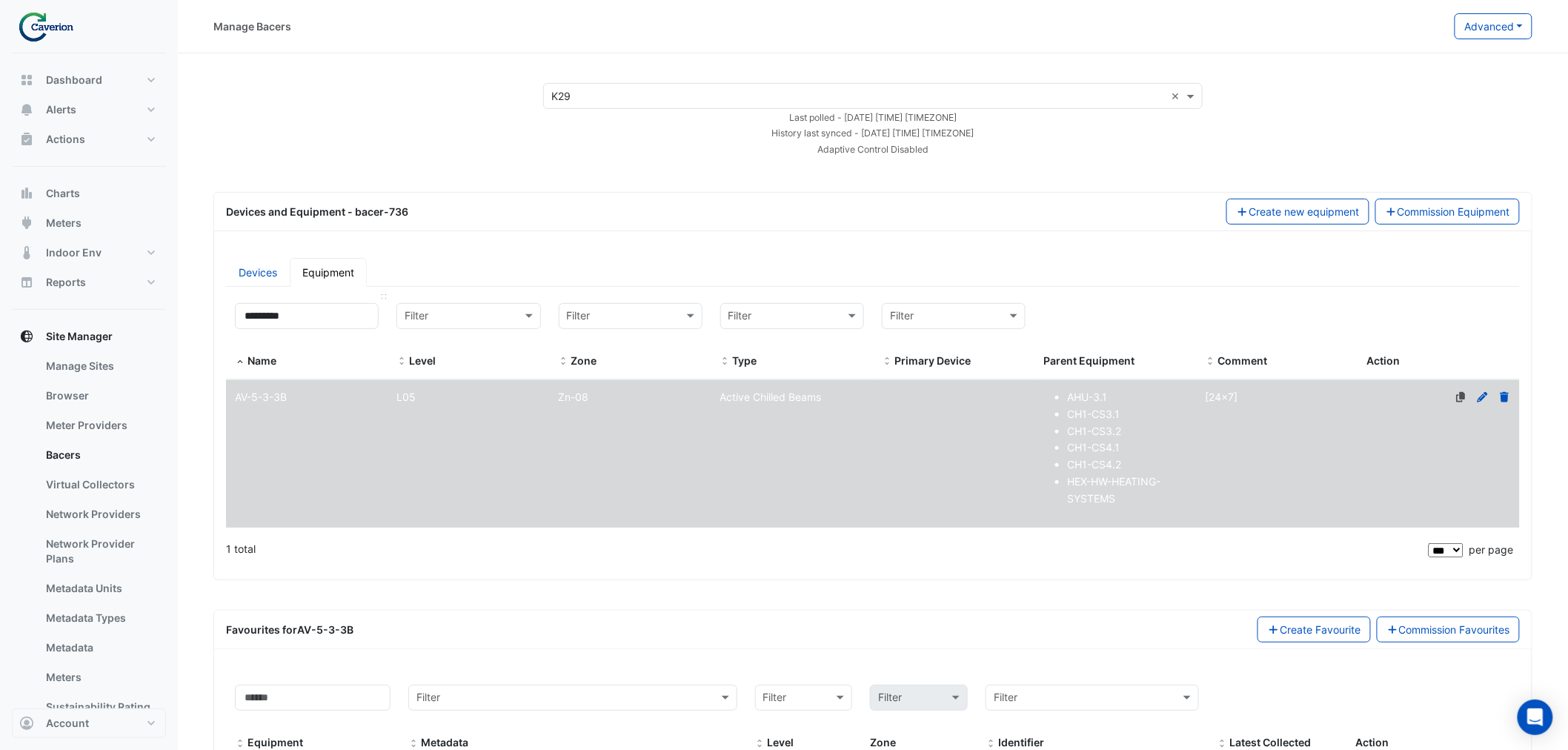click on "*********
Name" at bounding box center [307, 336] 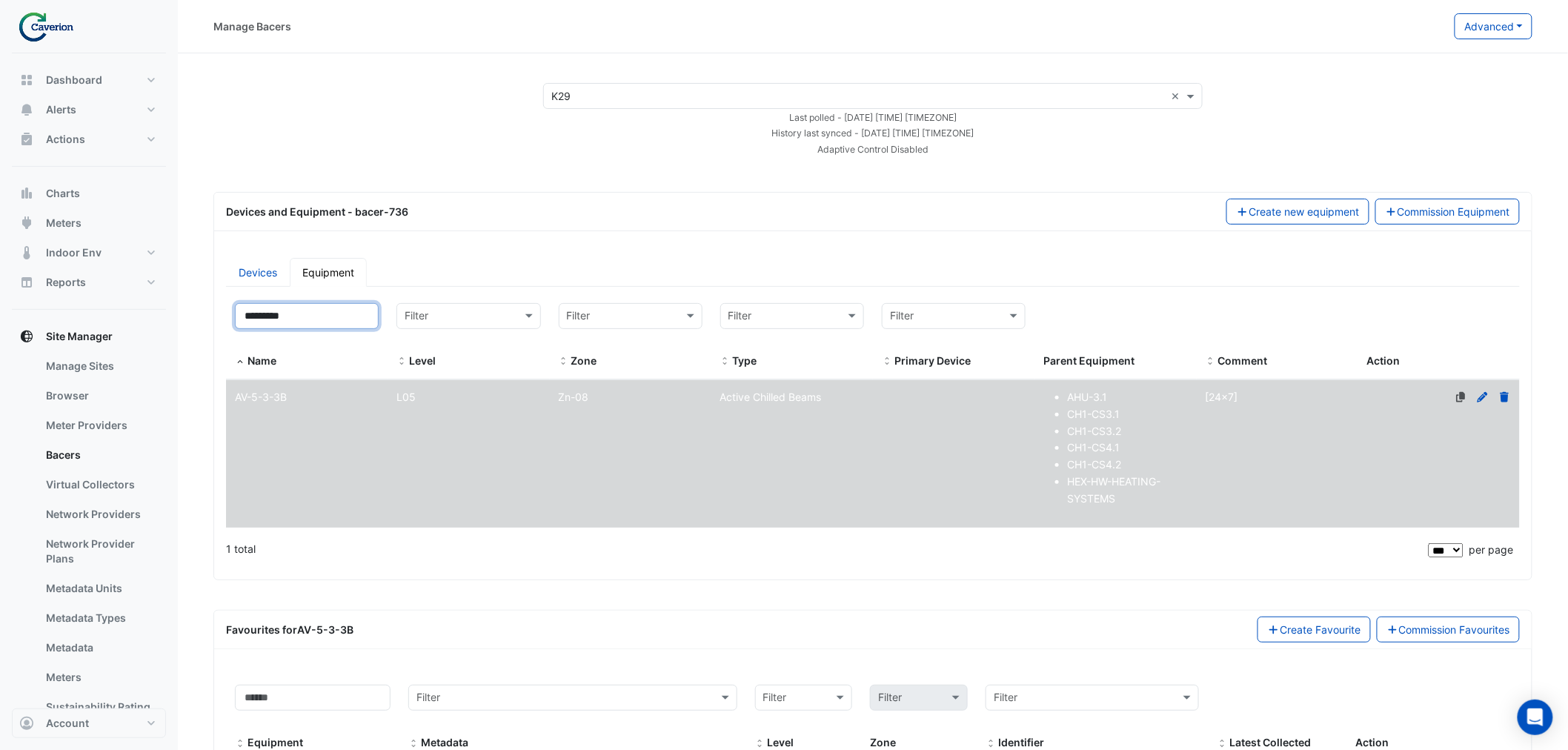 drag, startPoint x: 316, startPoint y: 313, endPoint x: 47, endPoint y: 319, distance: 269.06691 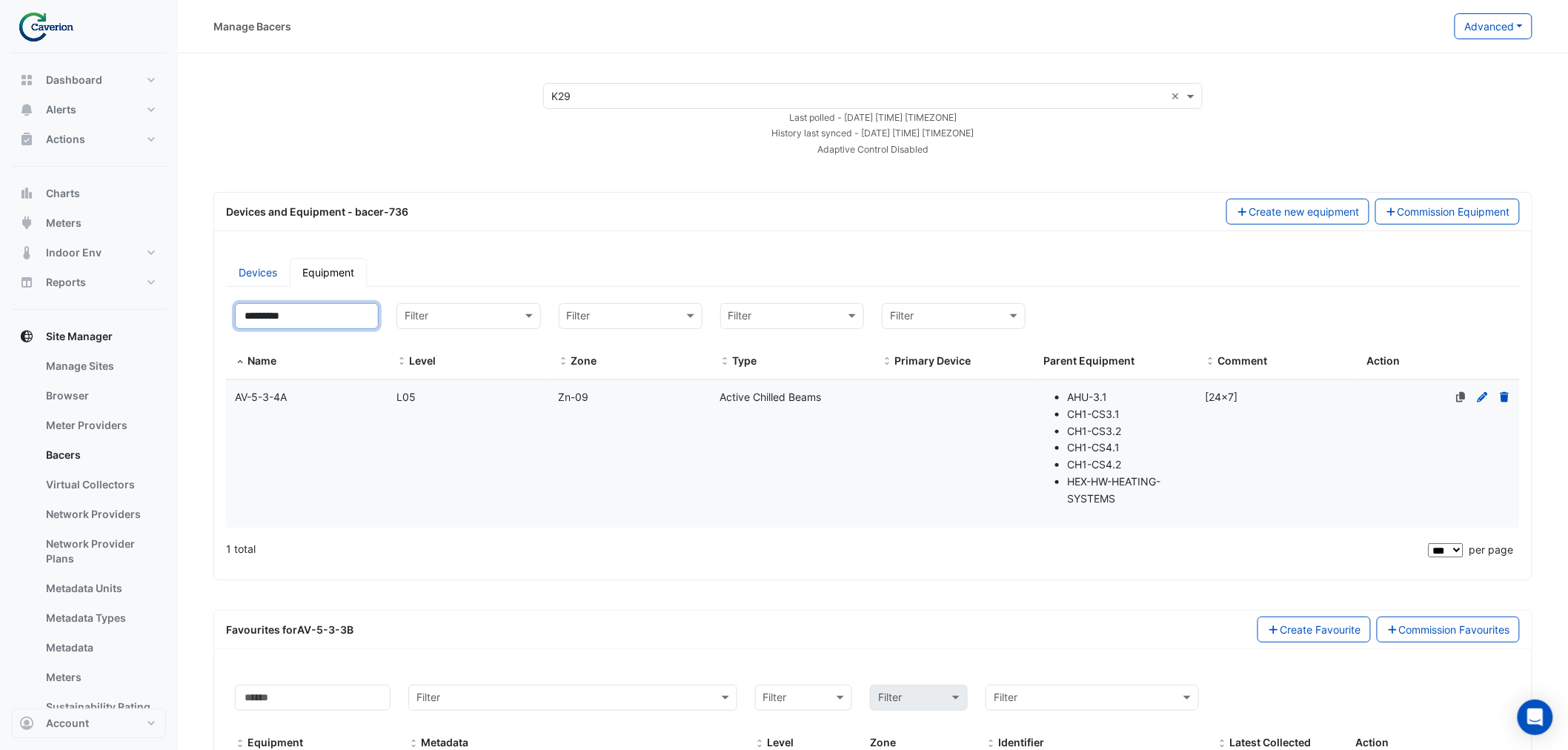 type on "*********" 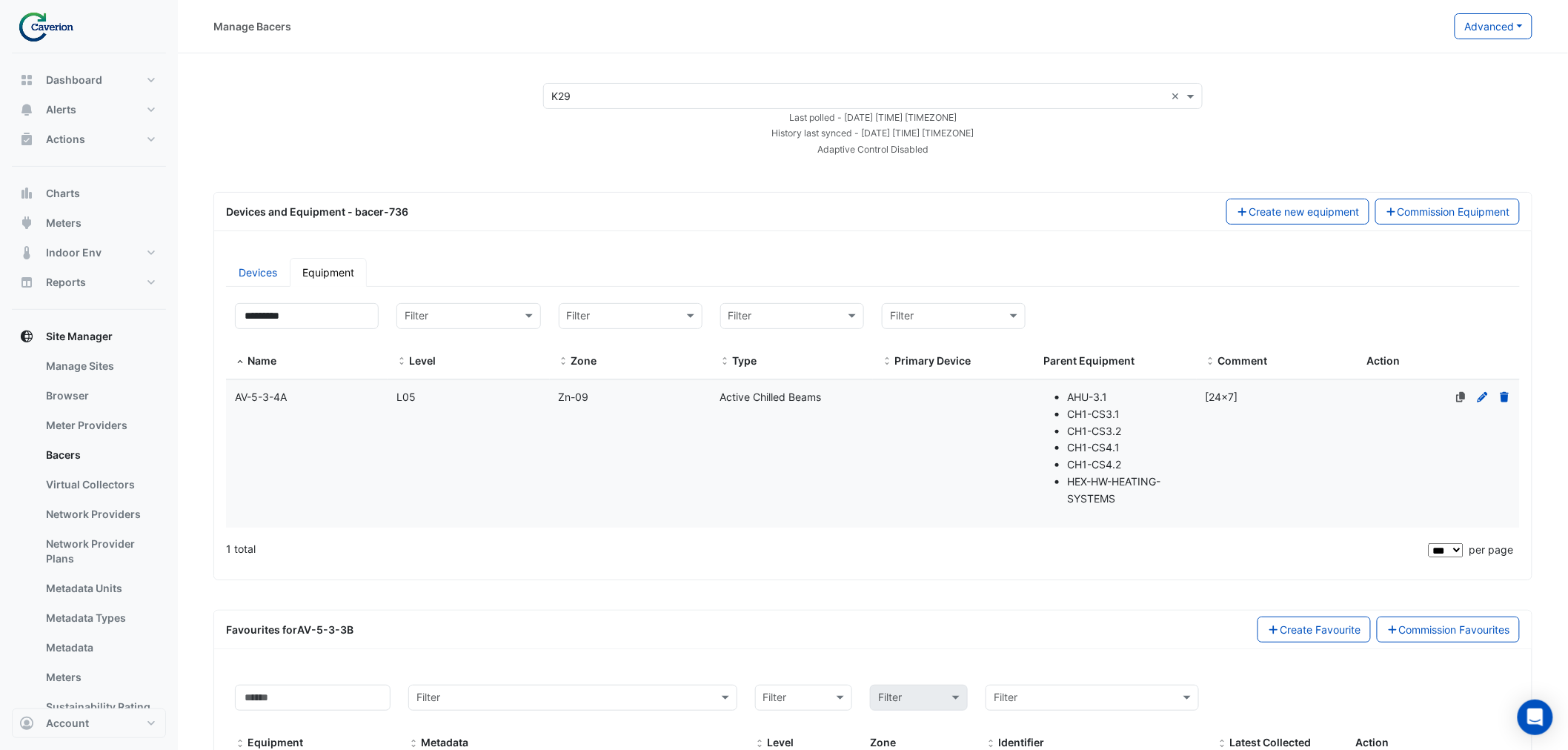 click on "Level
L05" 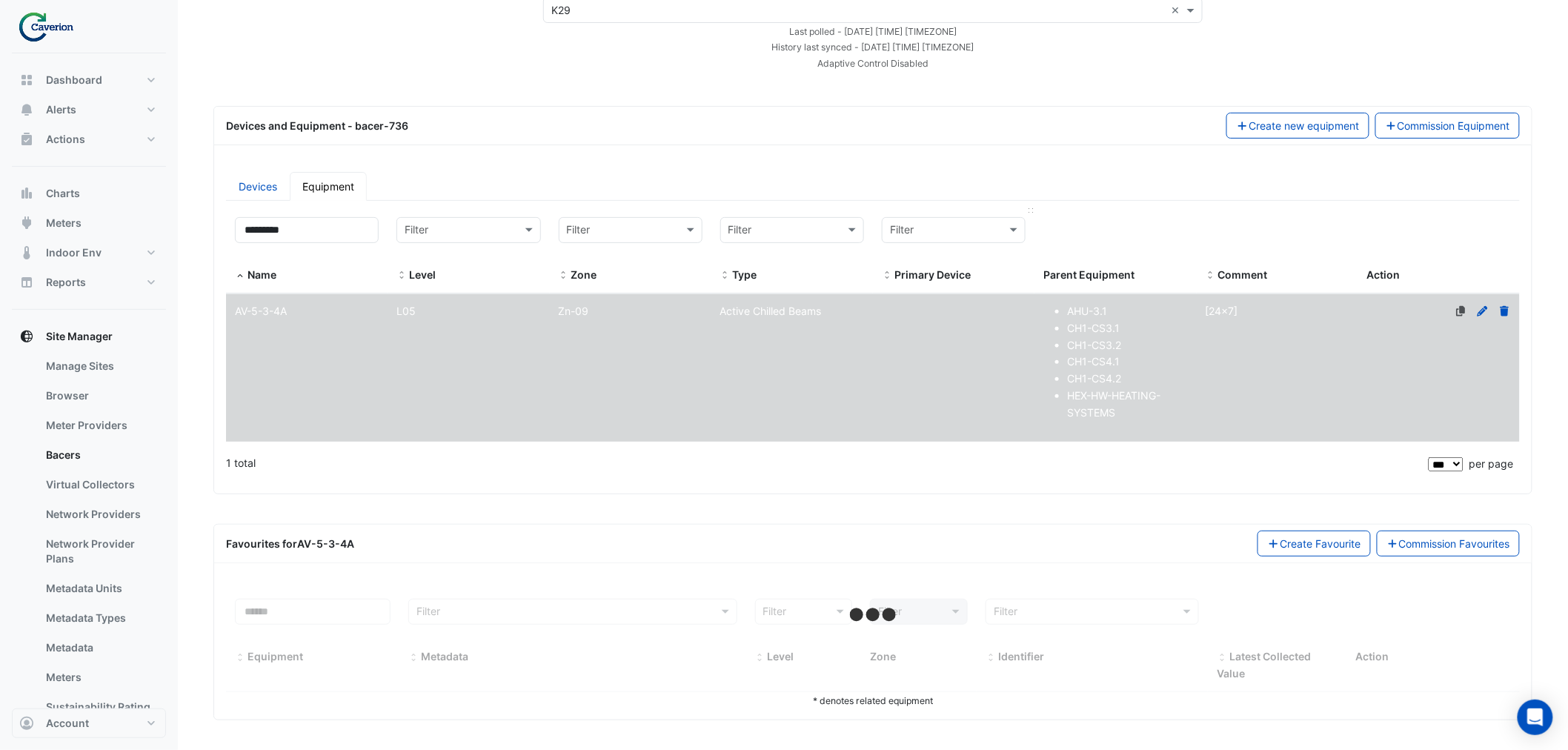 select on "***" 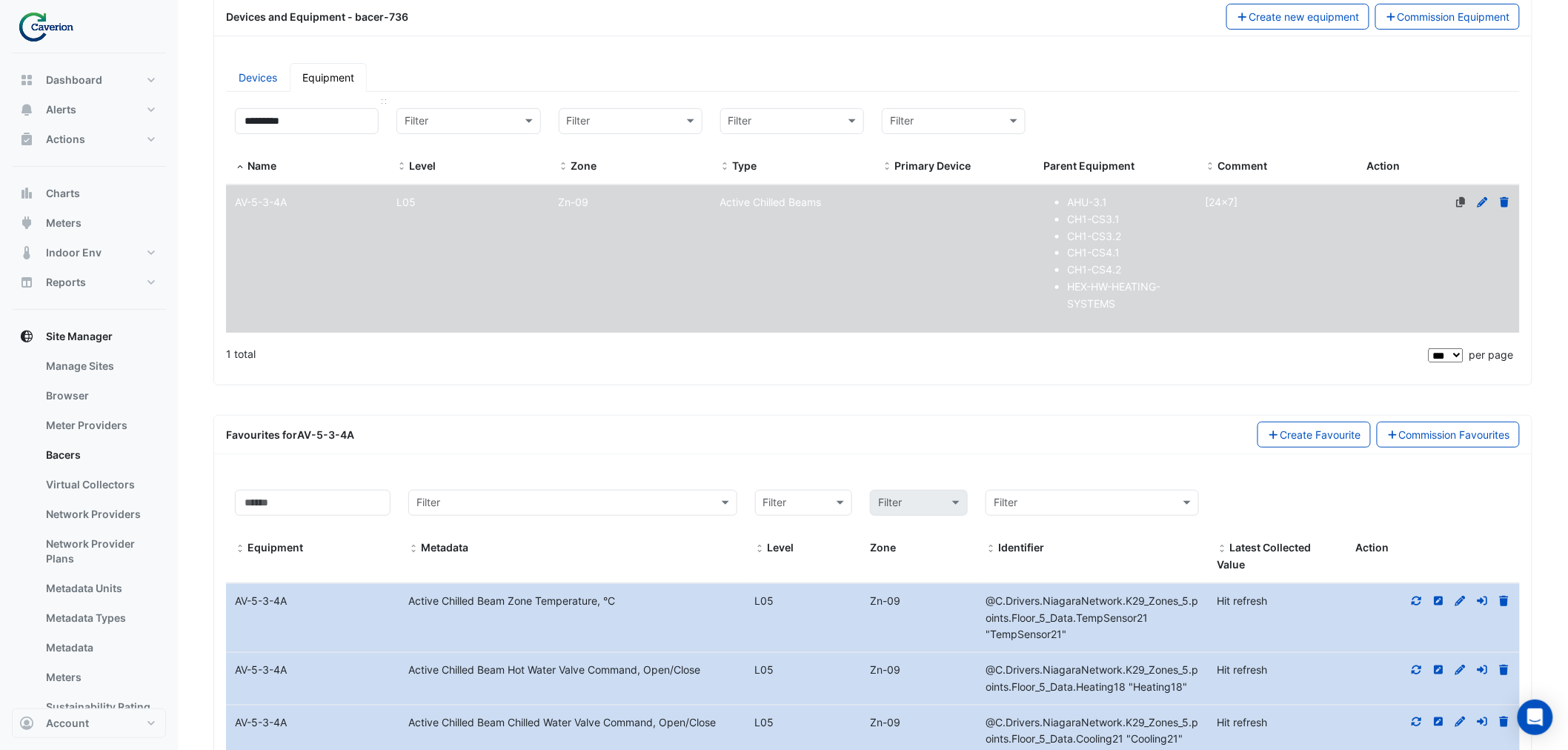 scroll, scrollTop: 0, scrollLeft: 0, axis: both 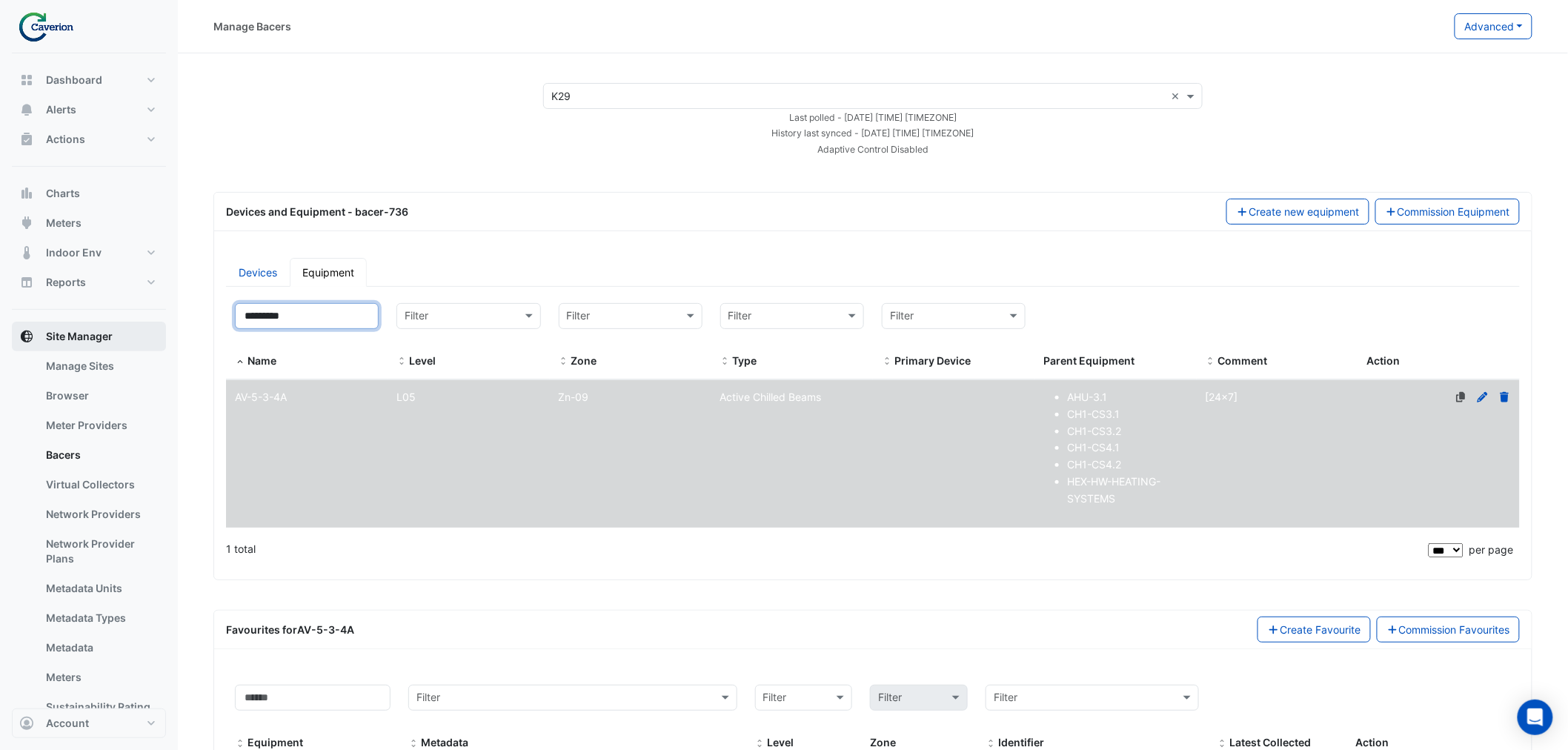 drag, startPoint x: 316, startPoint y: 313, endPoint x: 124, endPoint y: 323, distance: 192.2602 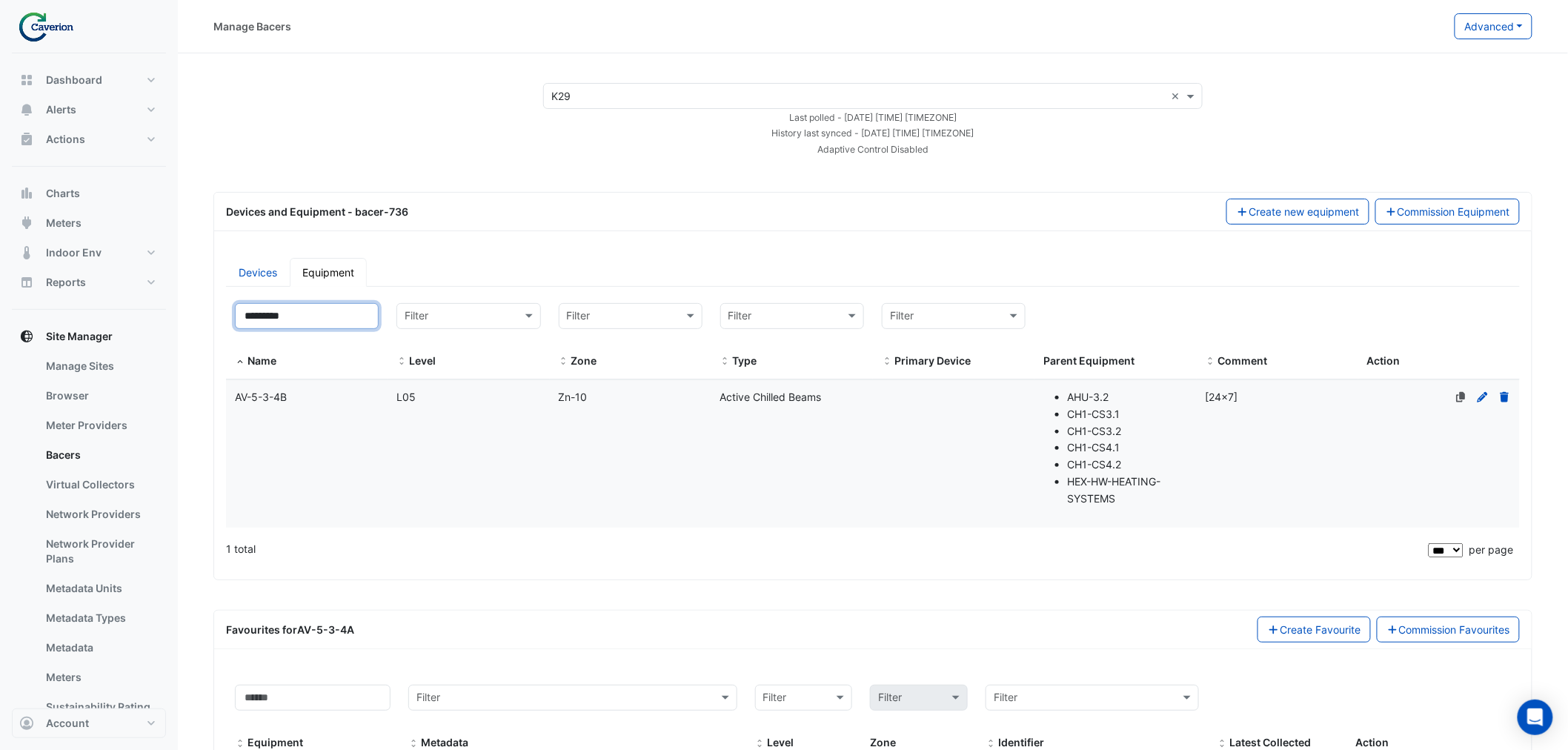 type on "*********" 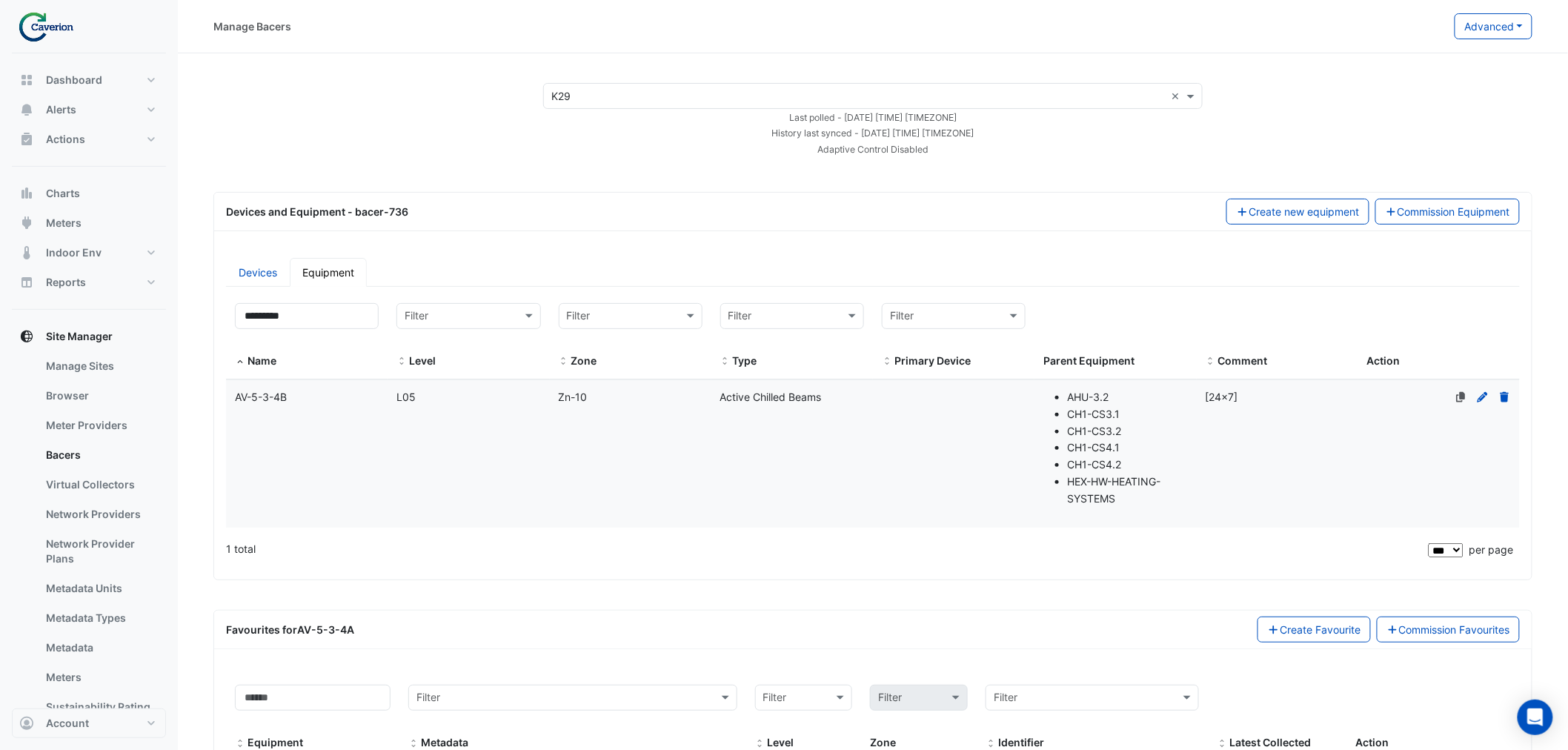 click on "Level
L05" 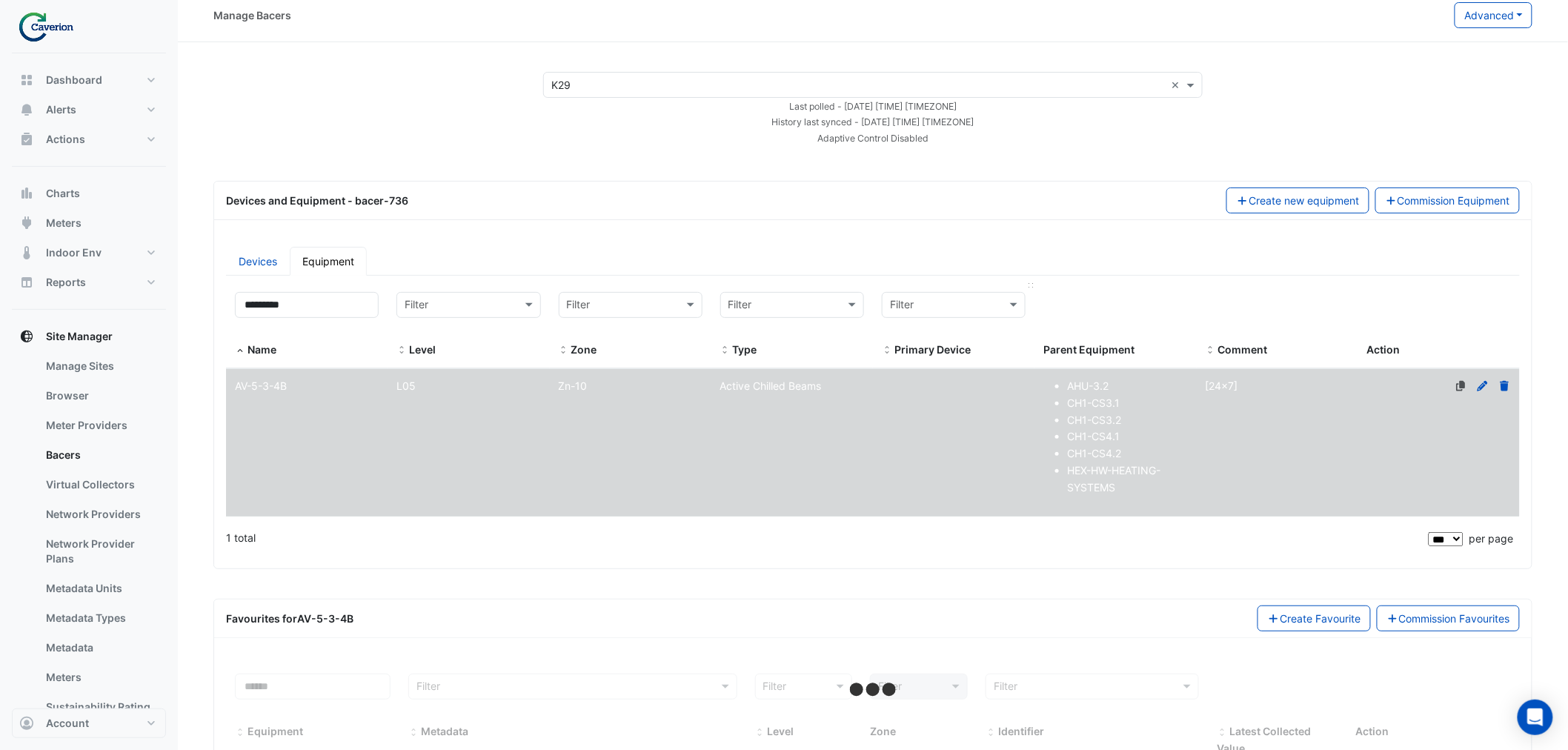 scroll, scrollTop: 87, scrollLeft: 0, axis: vertical 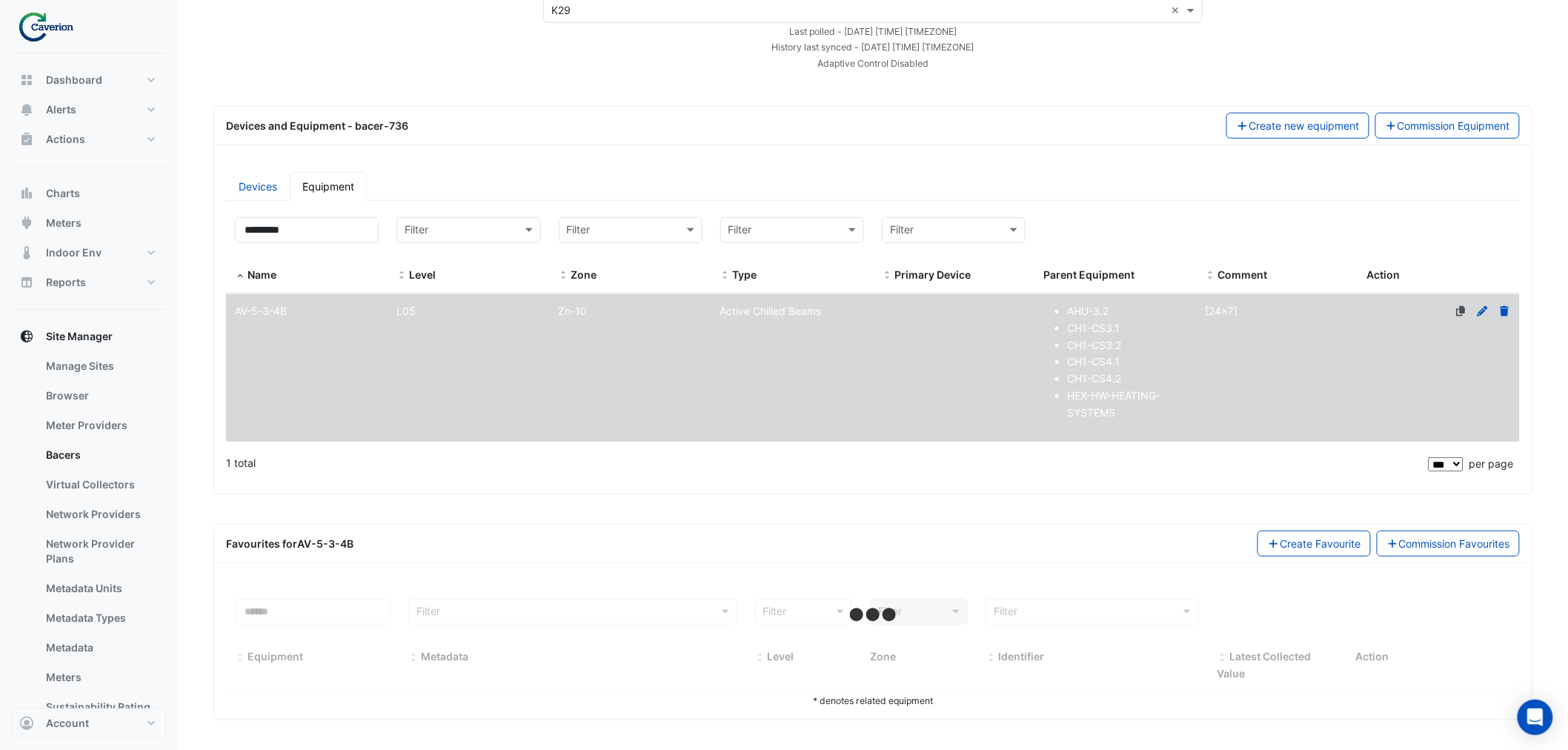 select on "***" 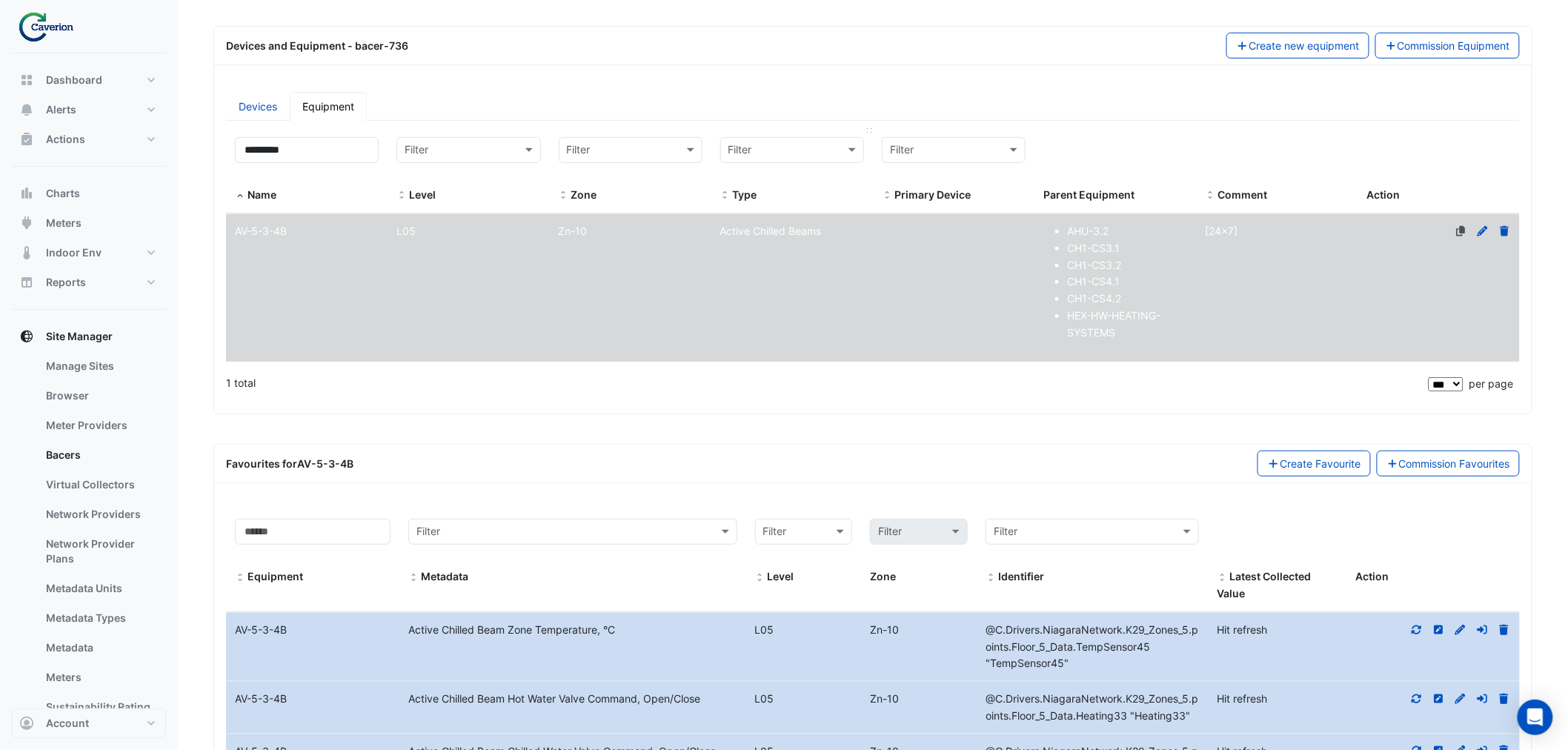 scroll, scrollTop: 0, scrollLeft: 0, axis: both 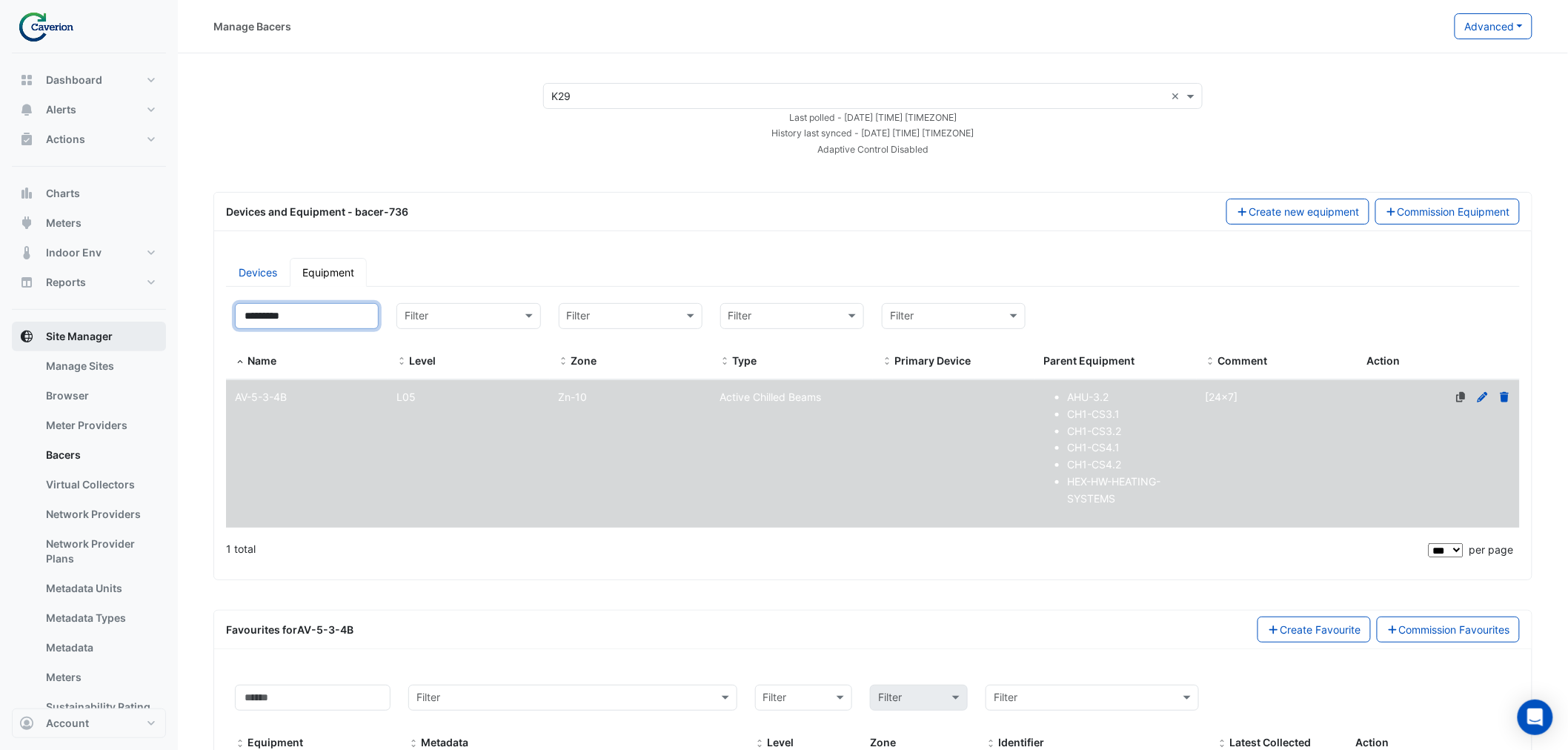 drag, startPoint x: 305, startPoint y: 320, endPoint x: 98, endPoint y: 334, distance: 207.4729 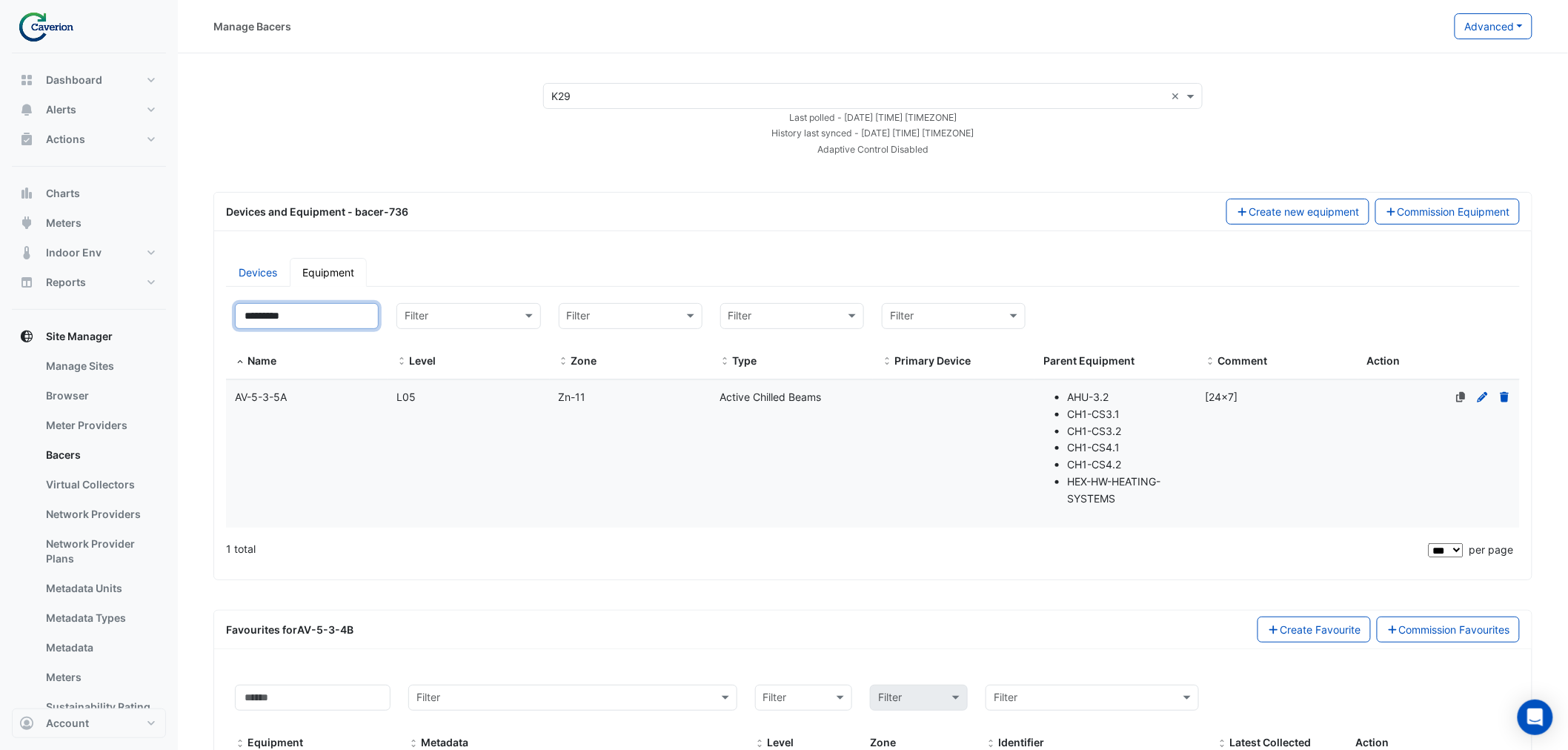type on "*********" 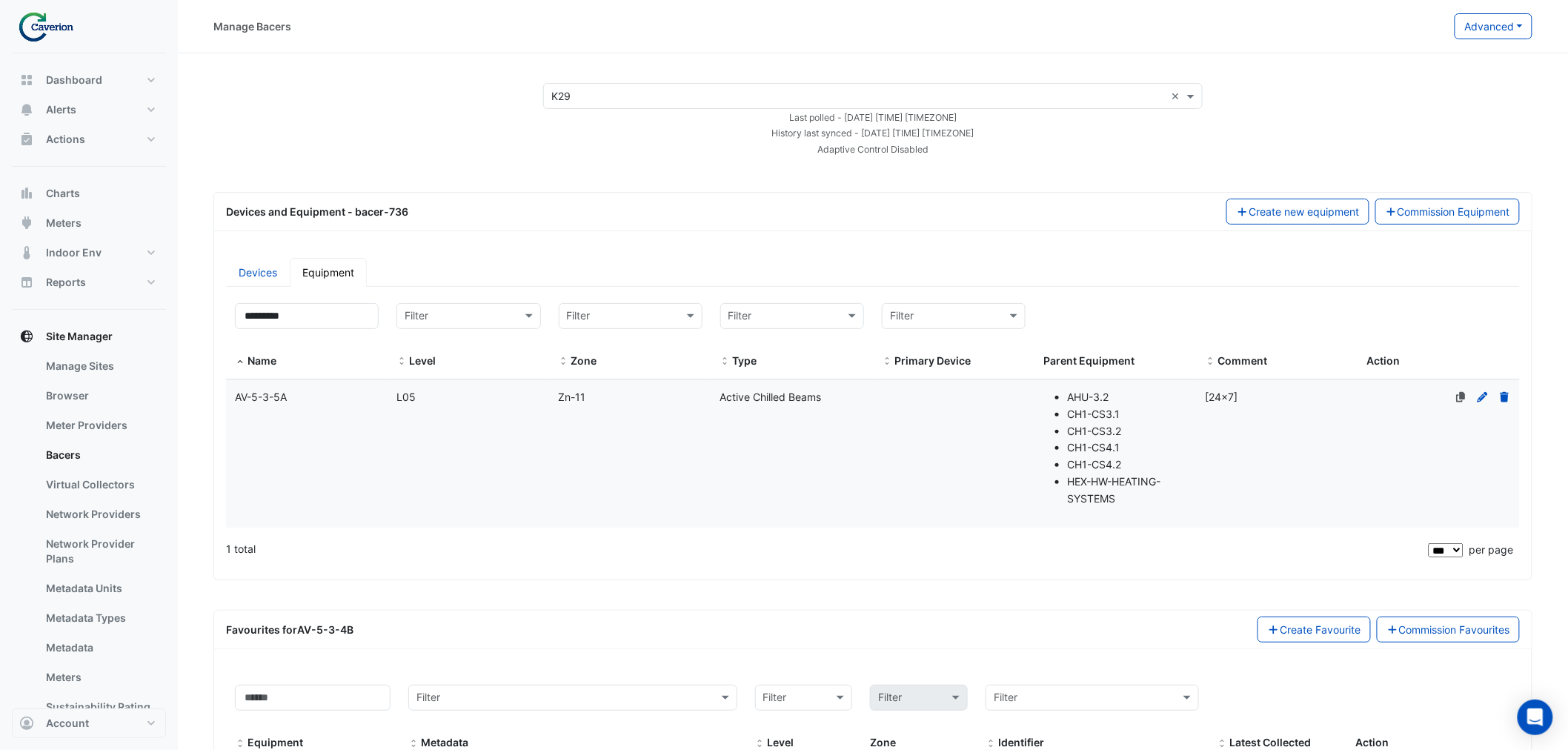 click on "Name
AV-5-3-5A" 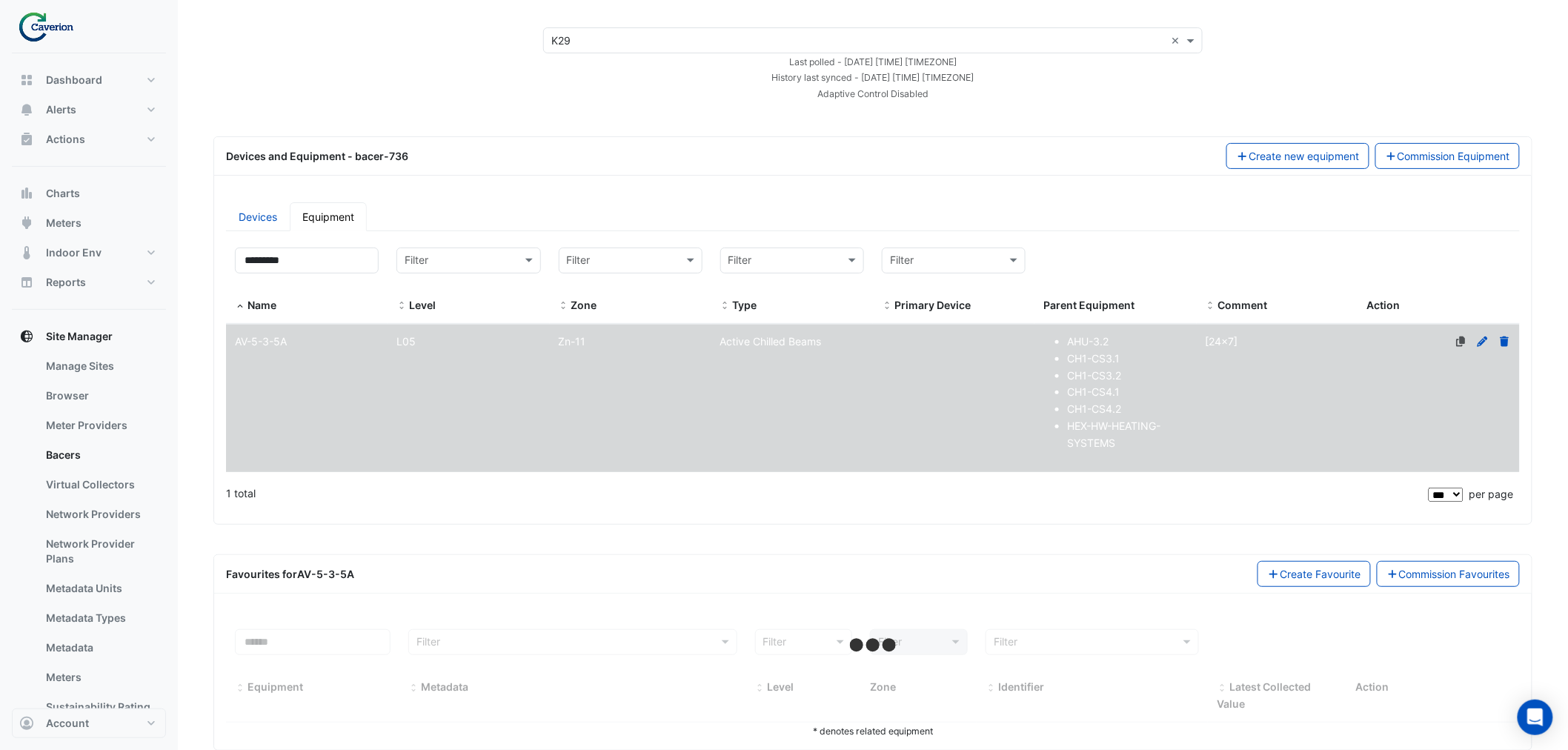 scroll, scrollTop: 87, scrollLeft: 0, axis: vertical 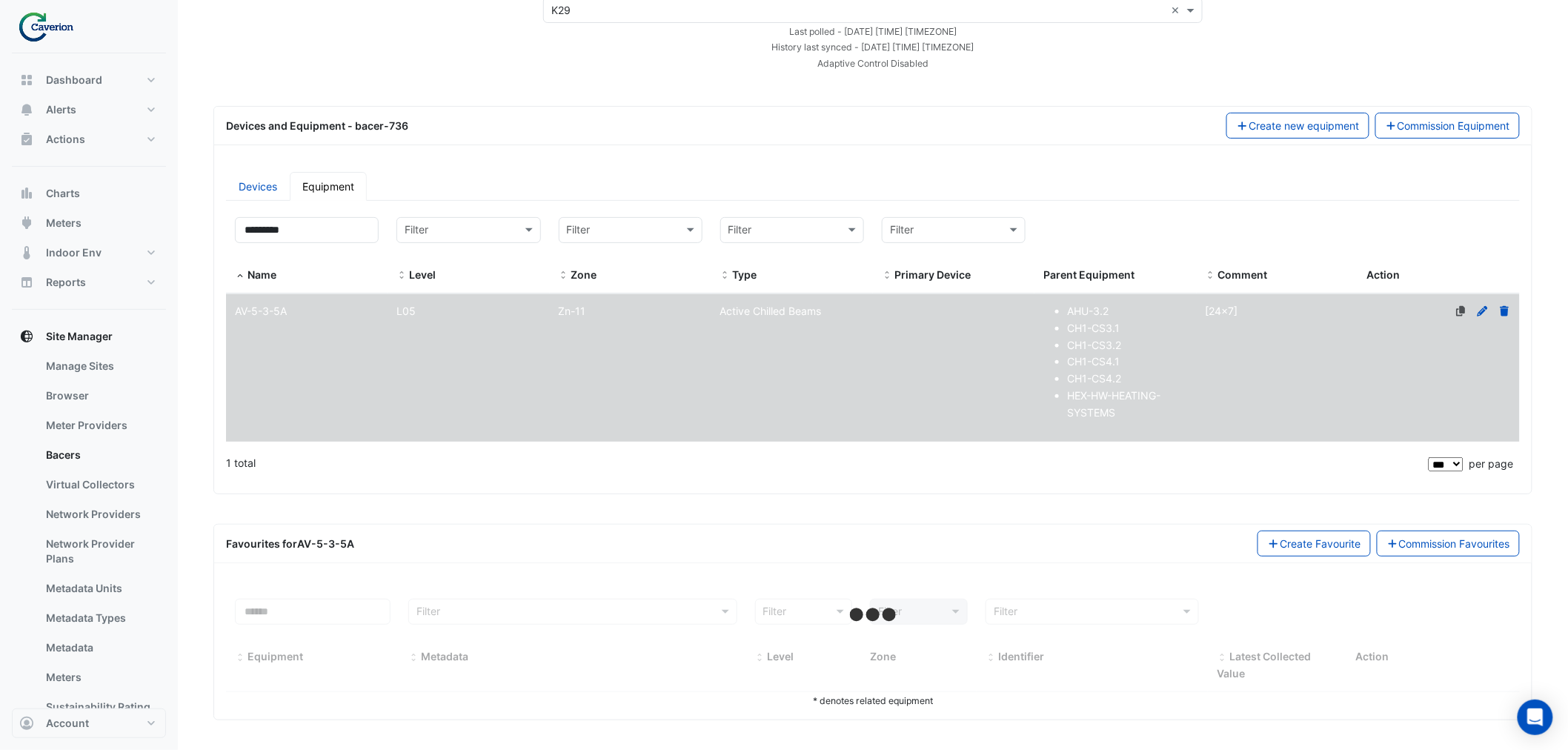 select on "***" 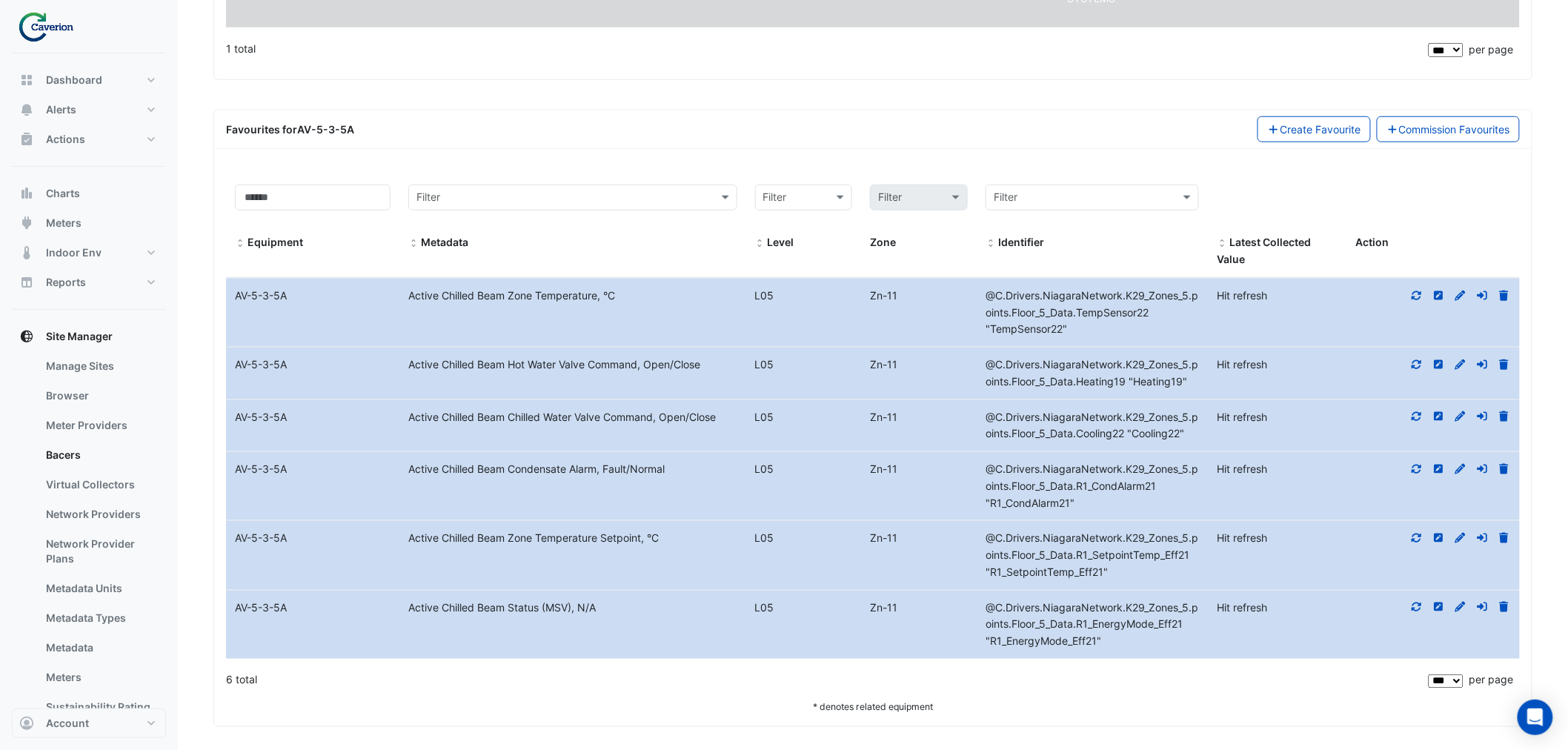 scroll, scrollTop: 508, scrollLeft: 0, axis: vertical 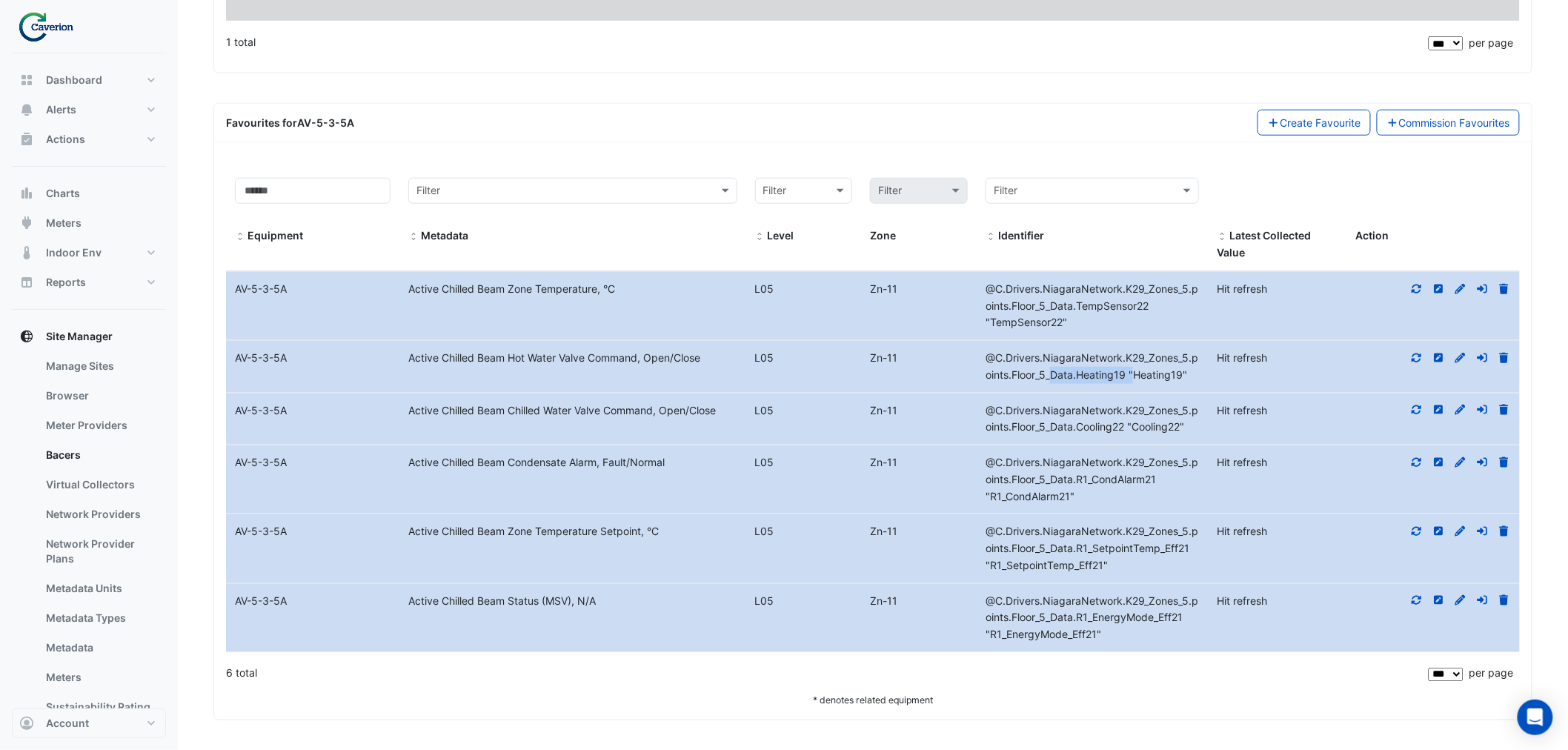 drag, startPoint x: 1057, startPoint y: 379, endPoint x: 1142, endPoint y: 378, distance: 85.00588 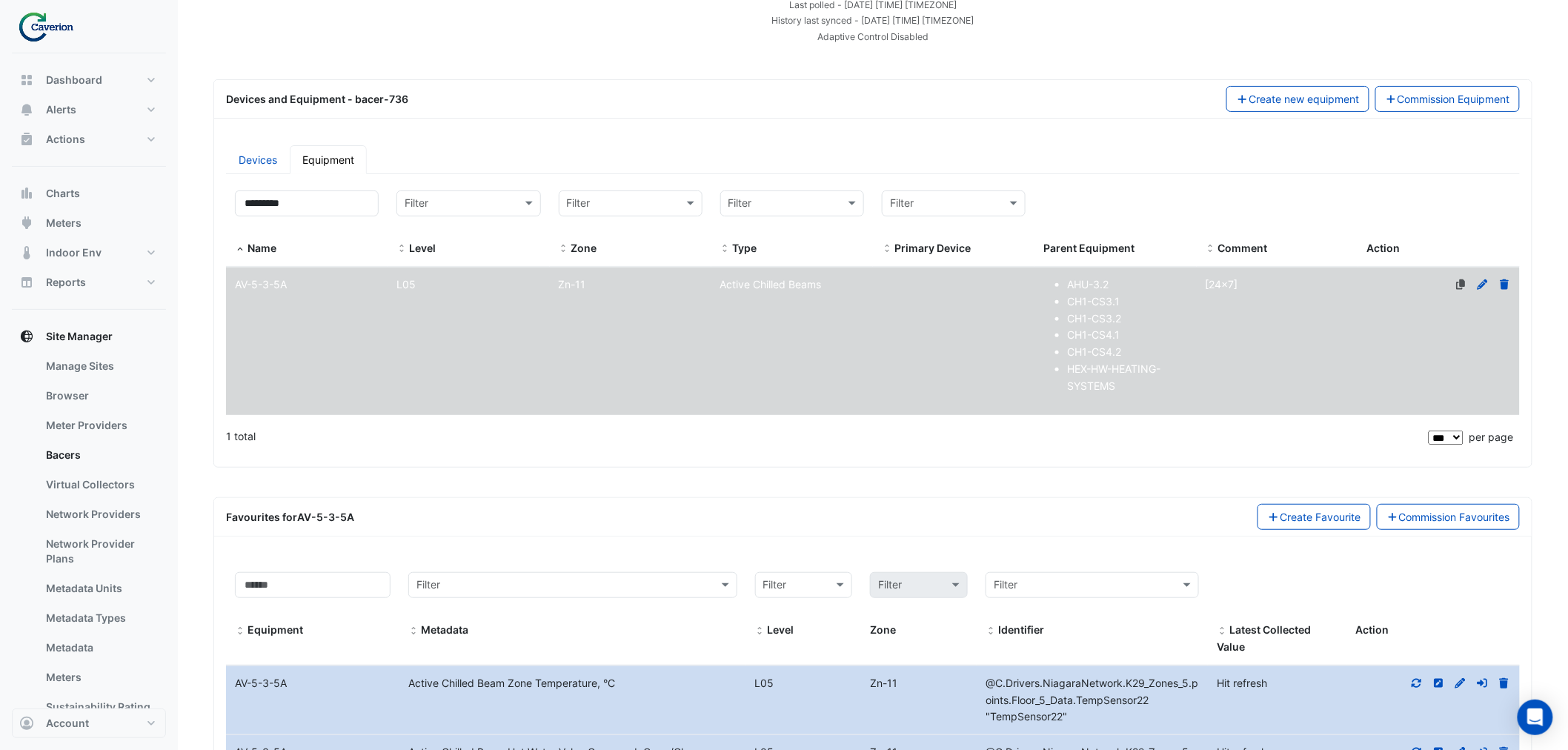 scroll, scrollTop: 0, scrollLeft: 0, axis: both 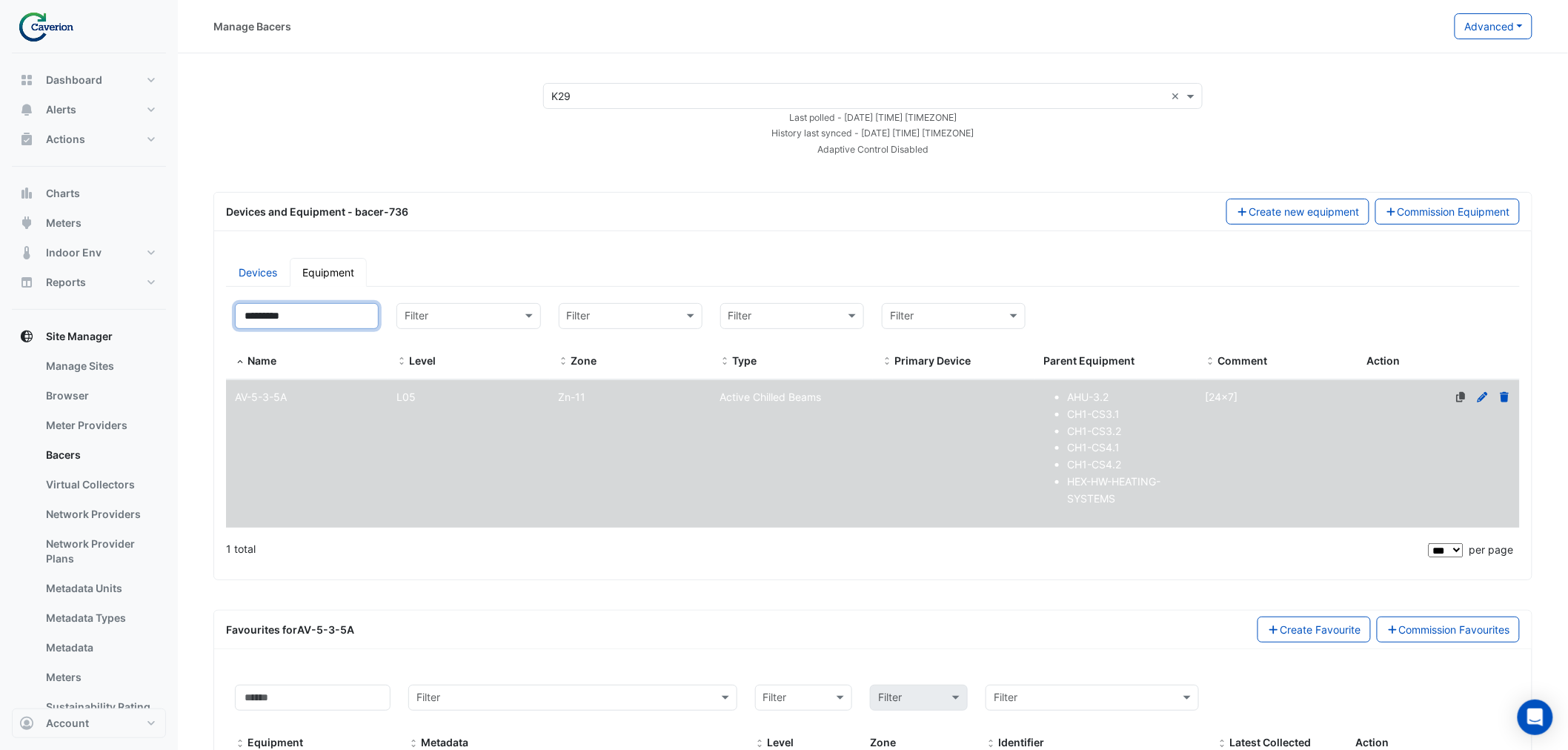 drag, startPoint x: 343, startPoint y: 306, endPoint x: 56, endPoint y: 316, distance: 287.1742 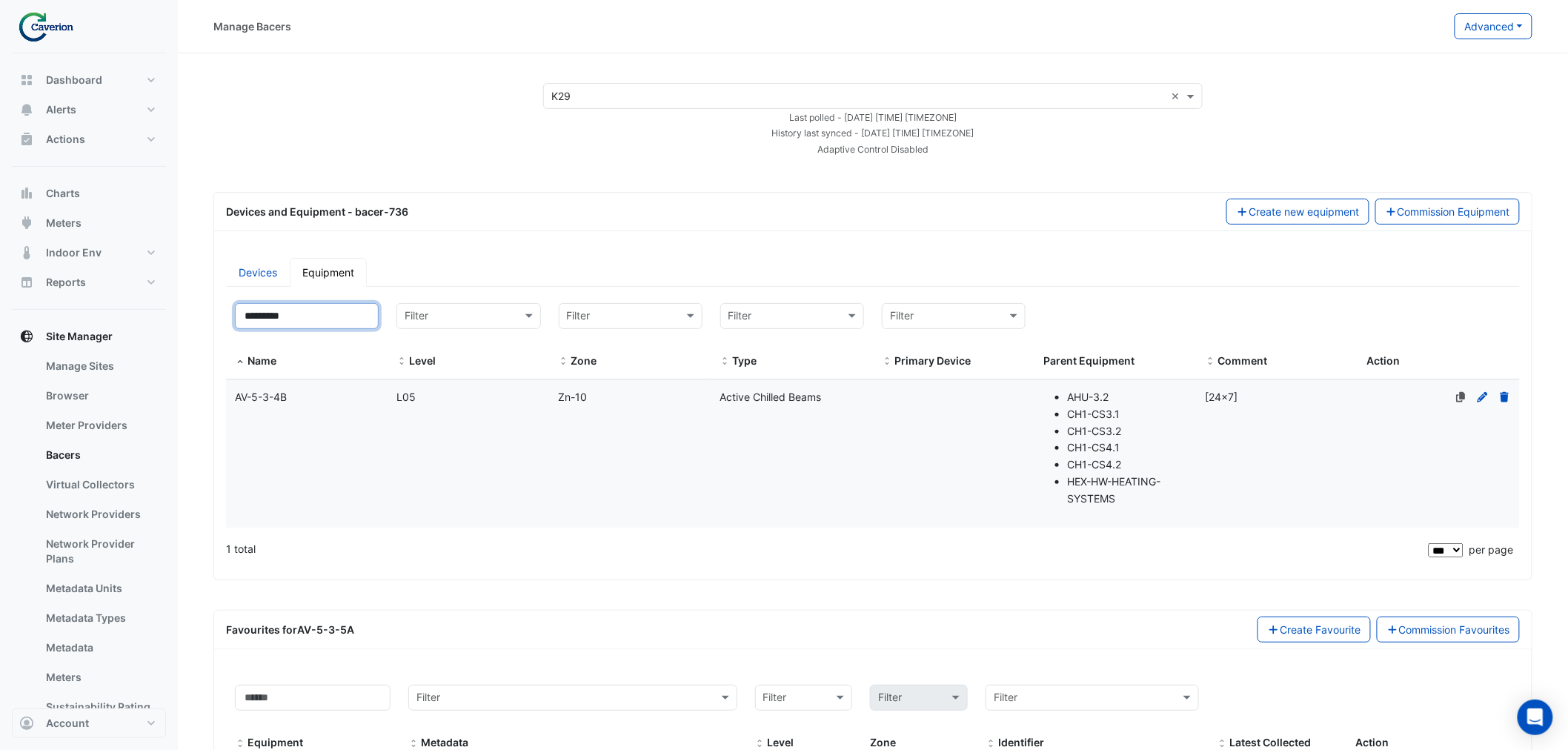 type on "*********" 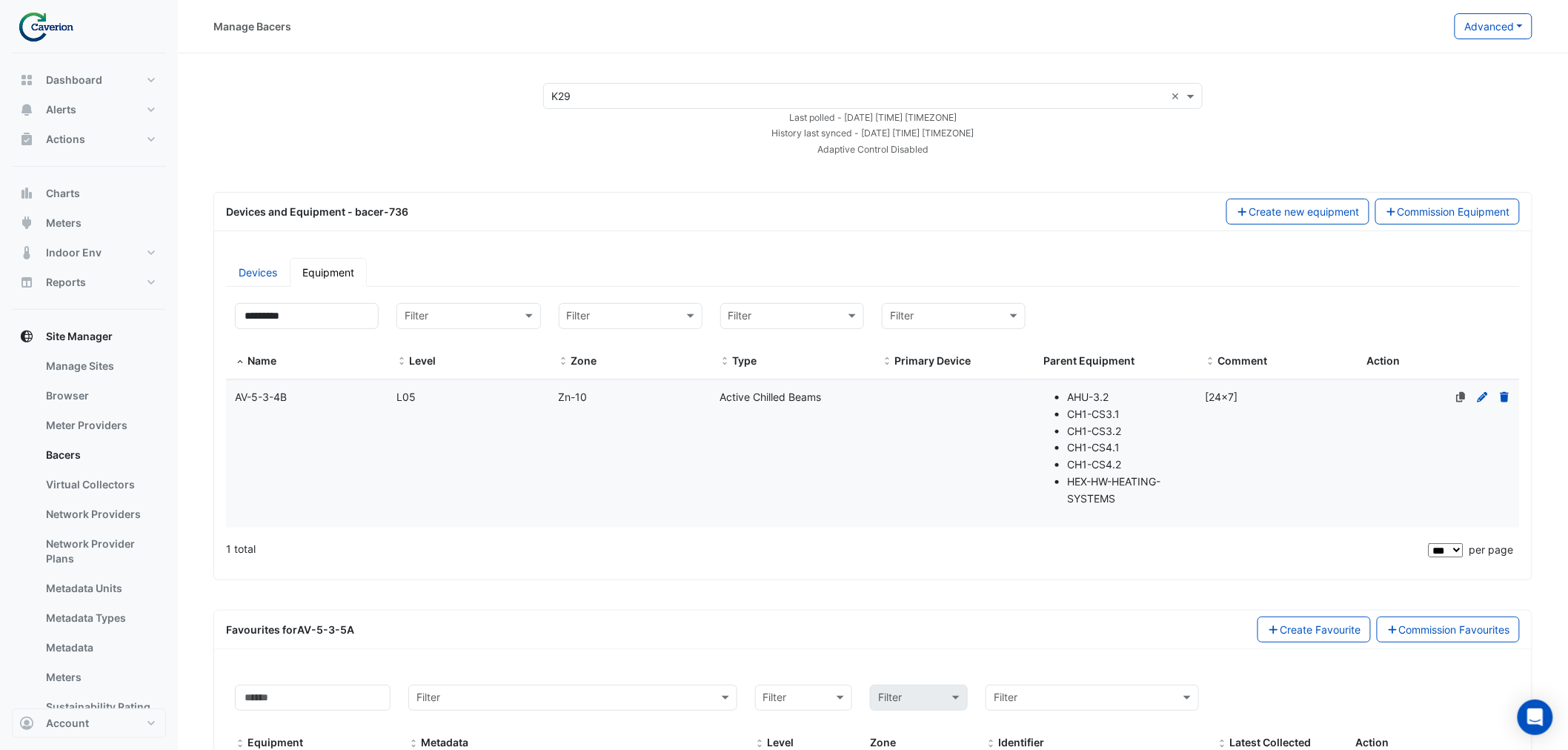click on "Name
AV-5-3-4B" 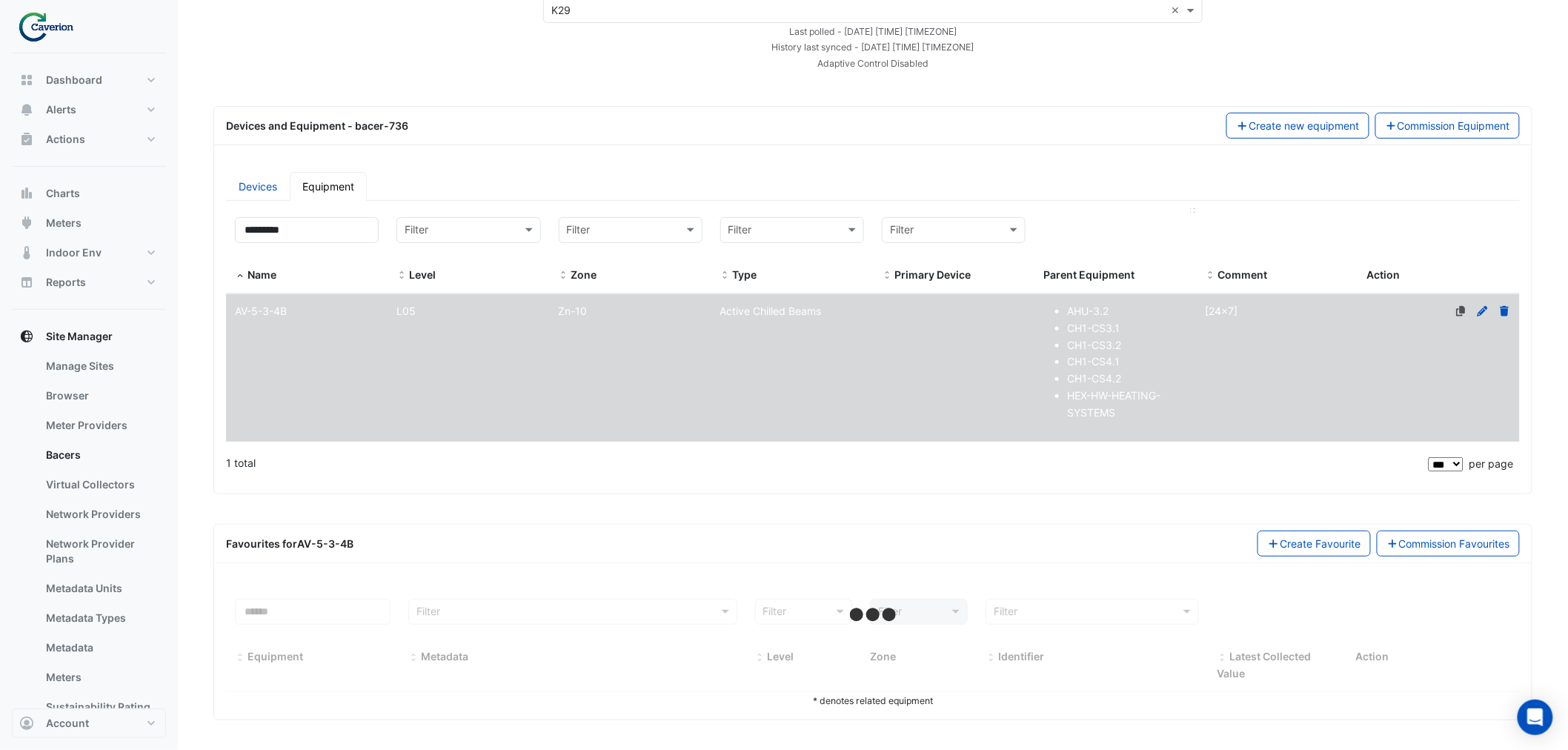 select on "***" 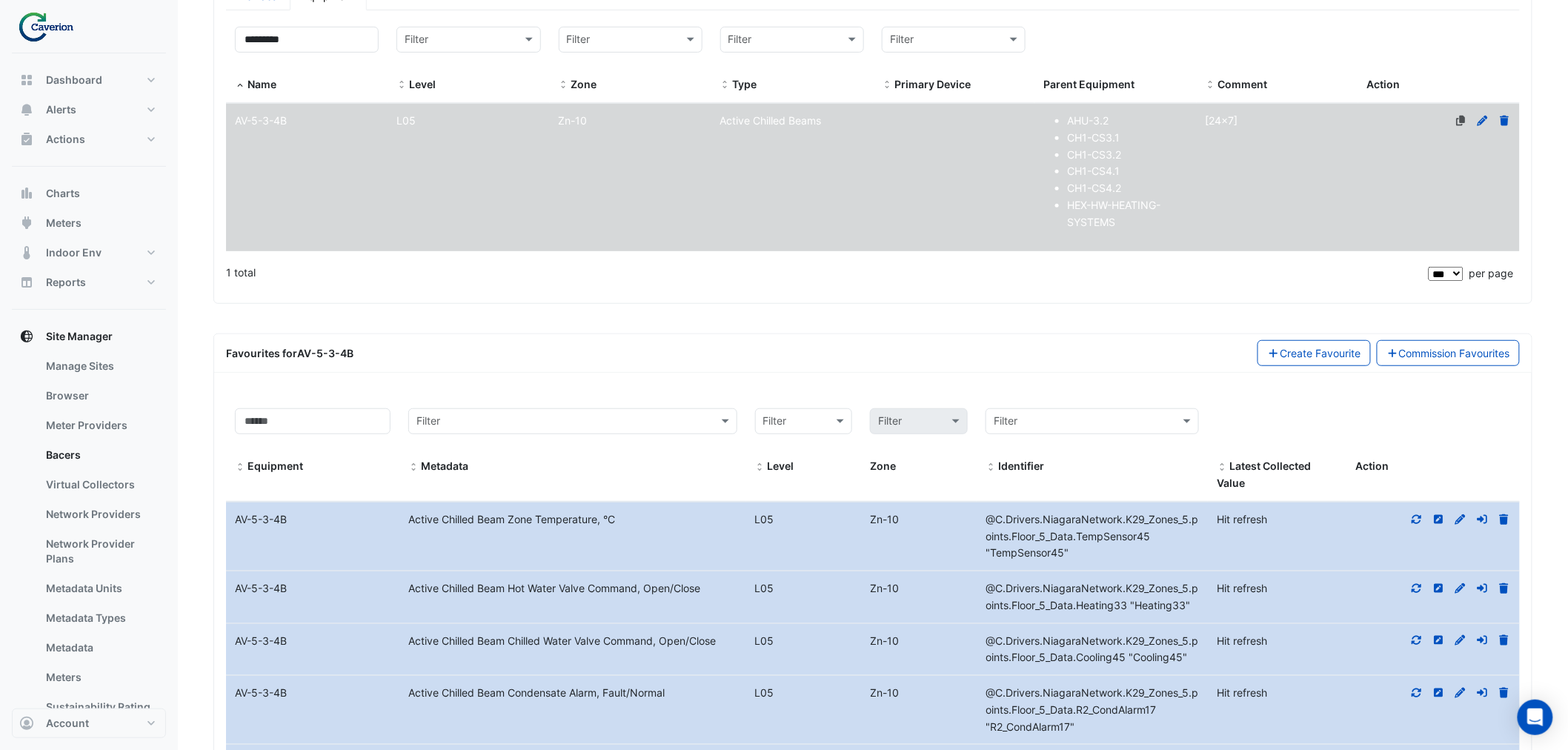 scroll, scrollTop: 0, scrollLeft: 0, axis: both 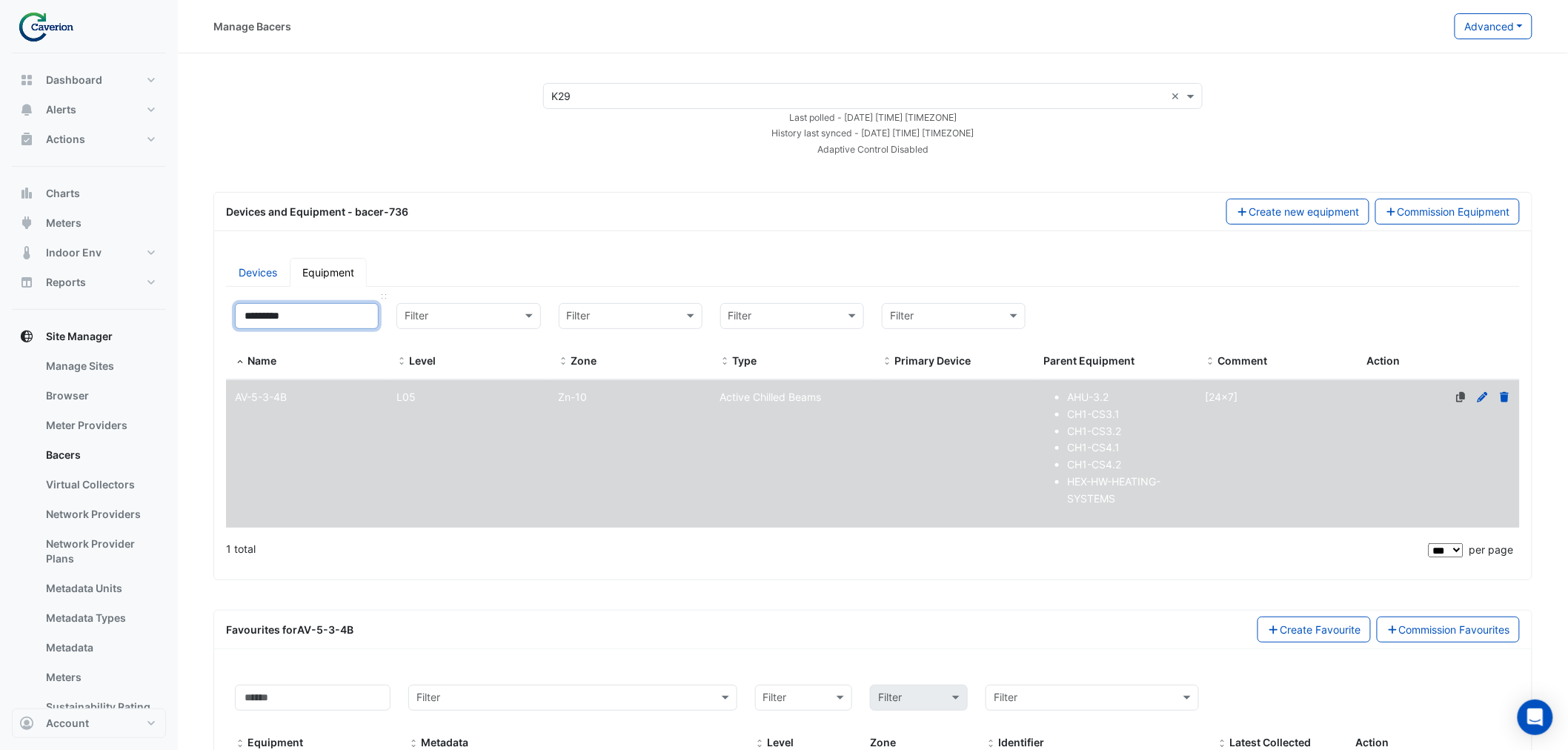 click on "*********" at bounding box center [307, 316] 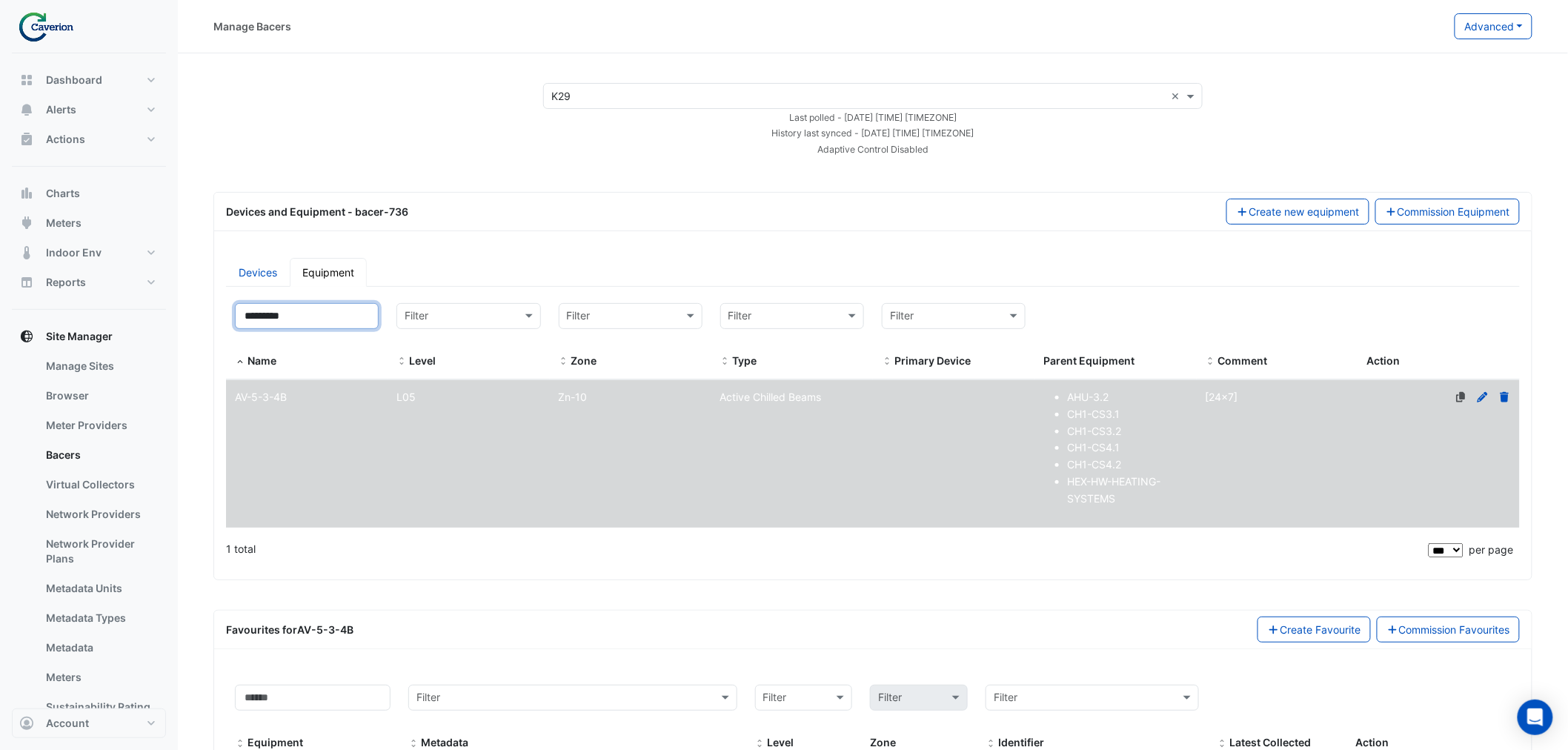 drag, startPoint x: 315, startPoint y: 306, endPoint x: 15, endPoint y: 302, distance: 300.02667 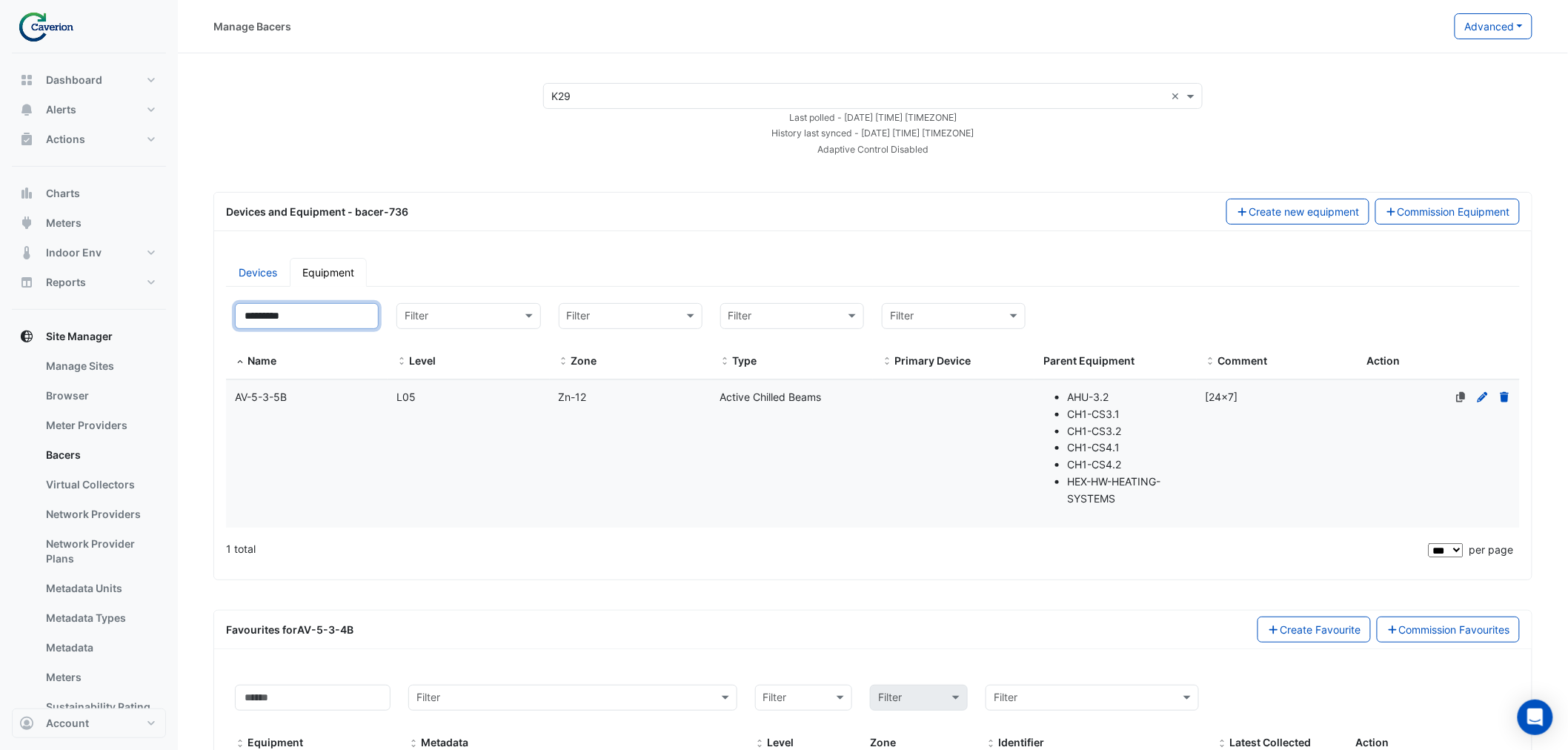 type on "*********" 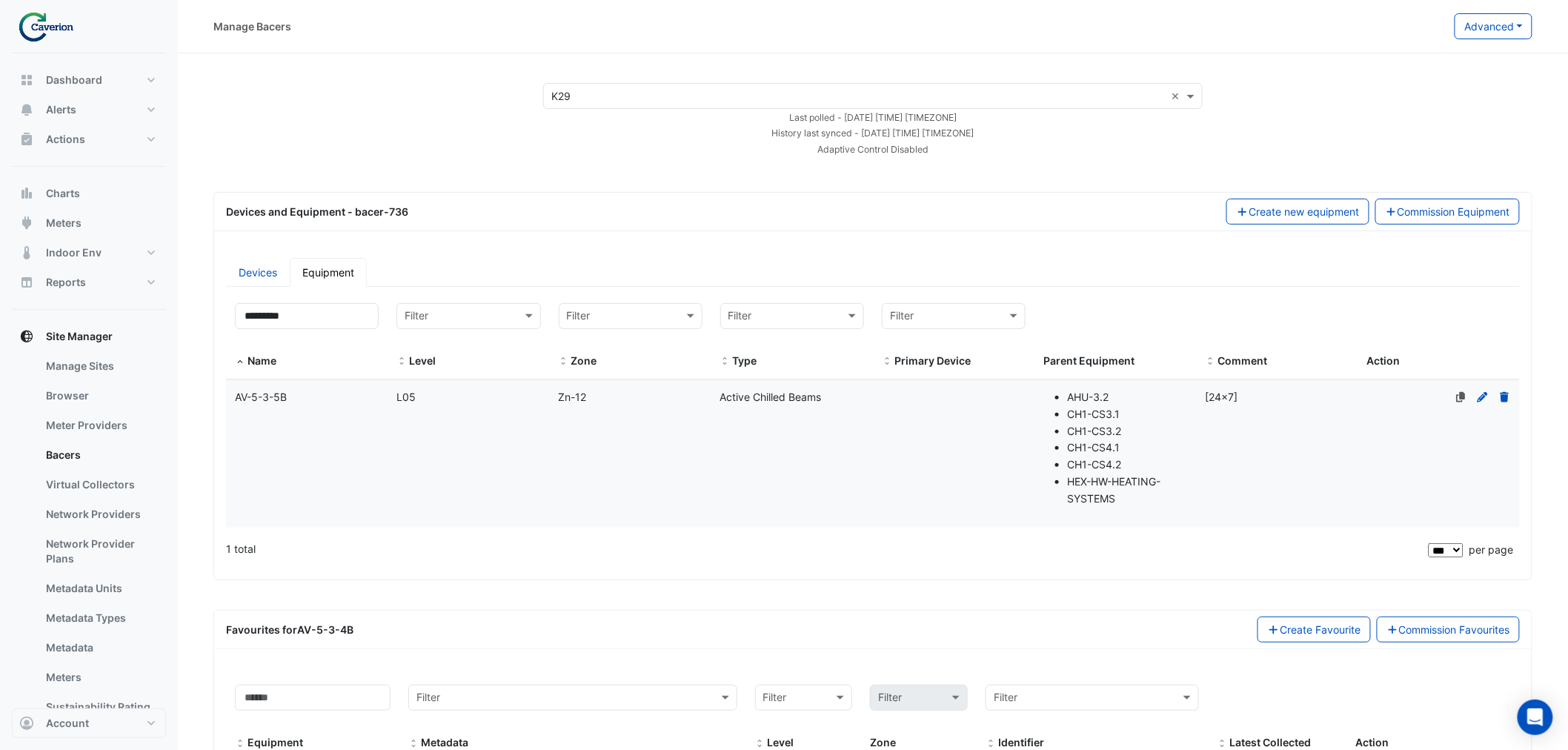 click on "Zone
Zn-12" 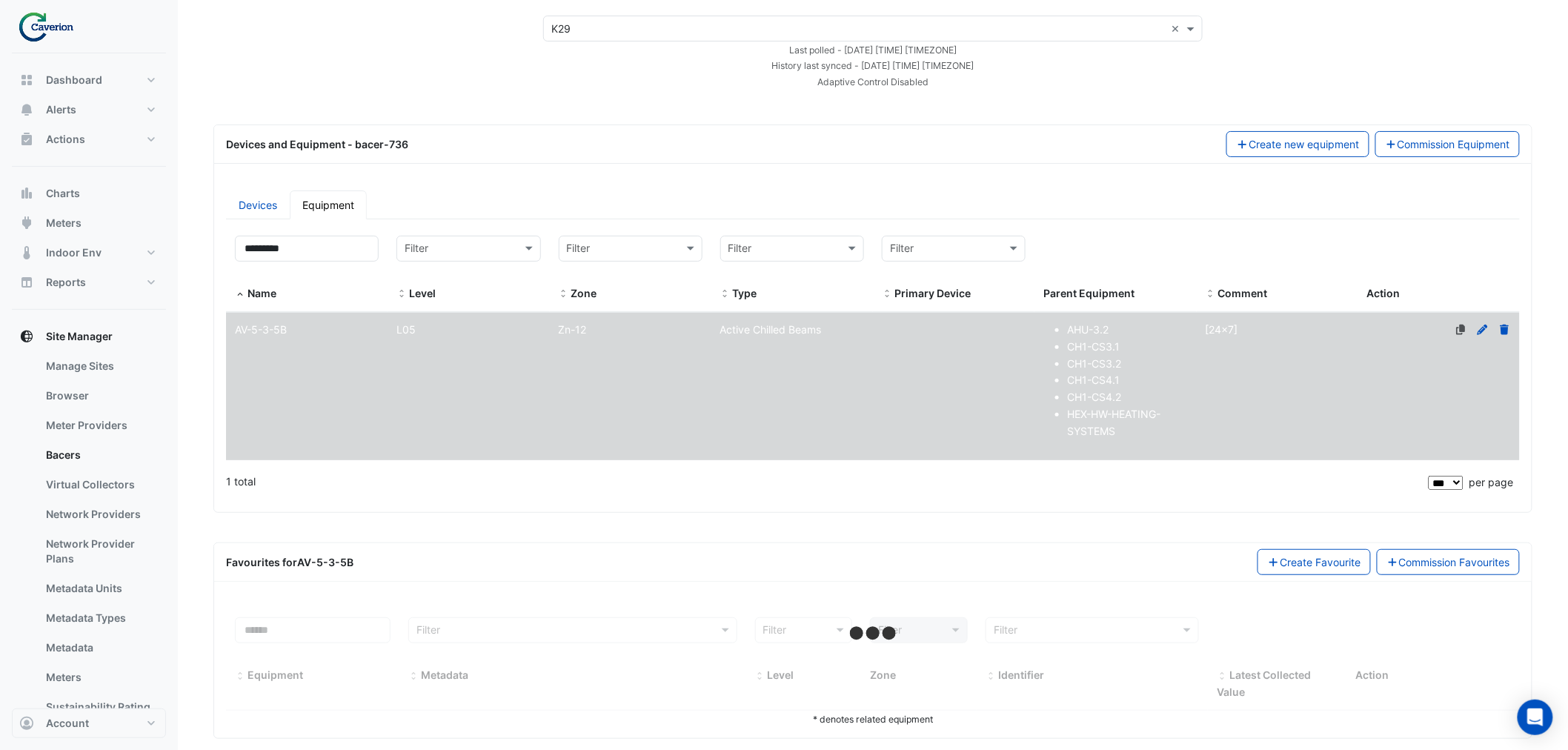 scroll, scrollTop: 87, scrollLeft: 0, axis: vertical 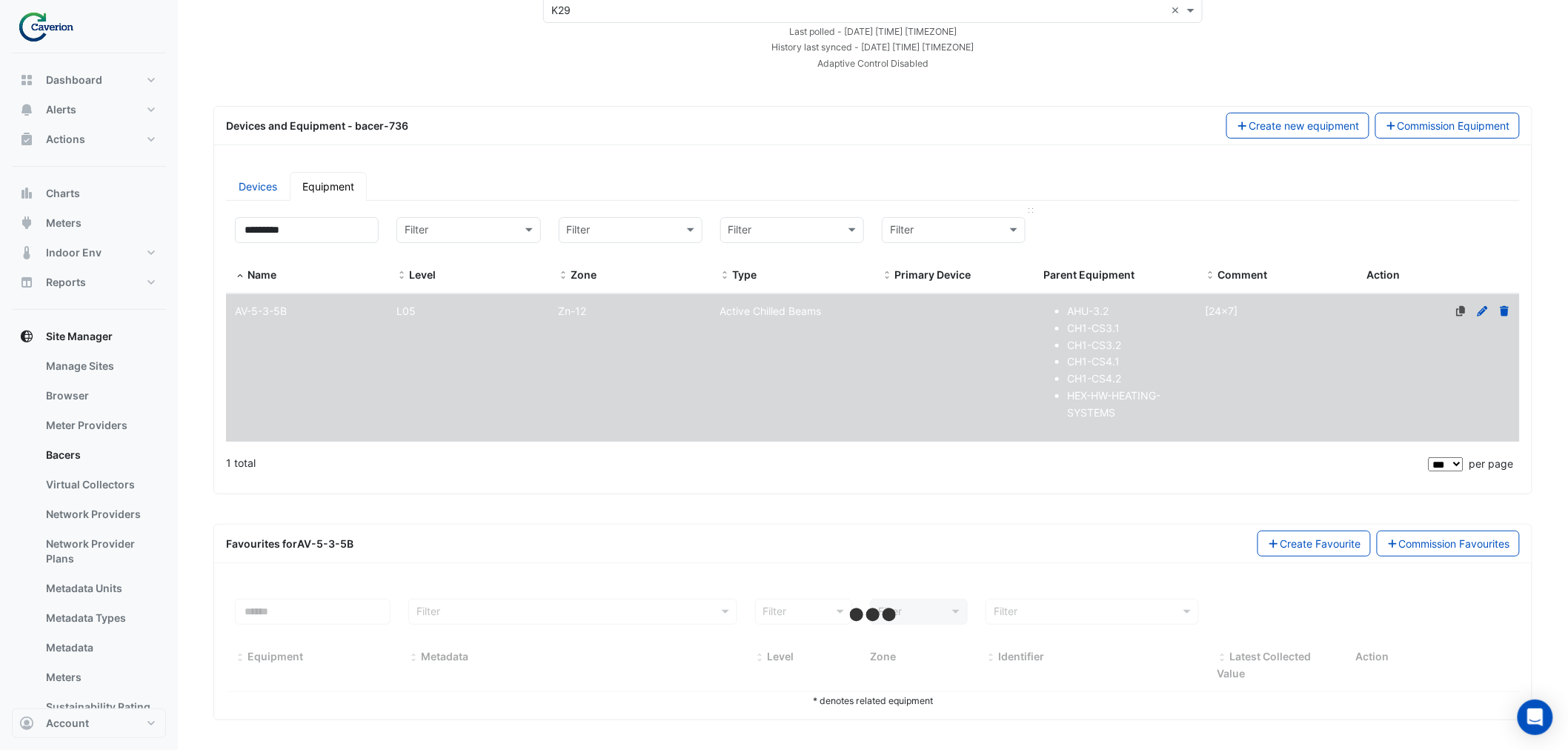 select on "***" 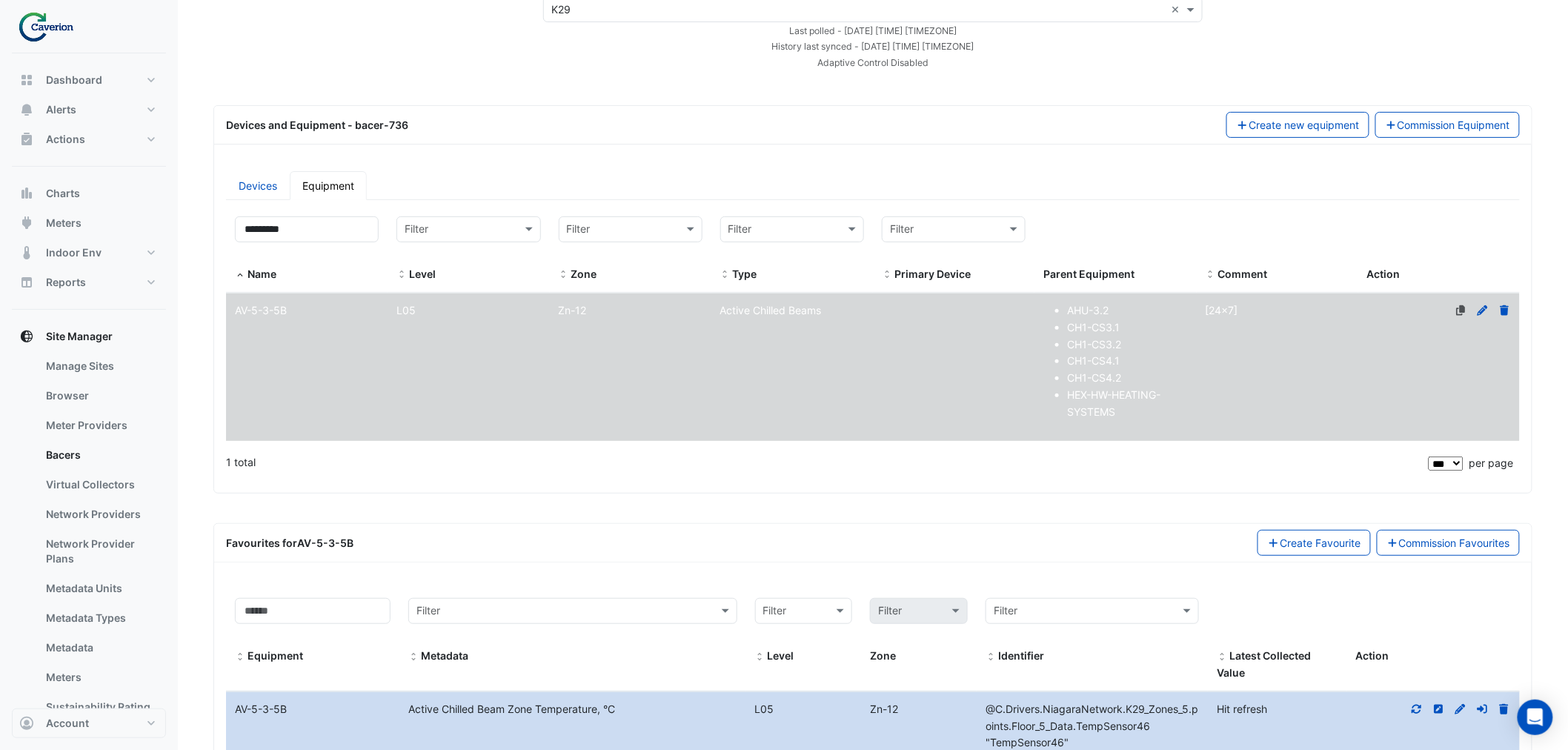scroll, scrollTop: 508, scrollLeft: 0, axis: vertical 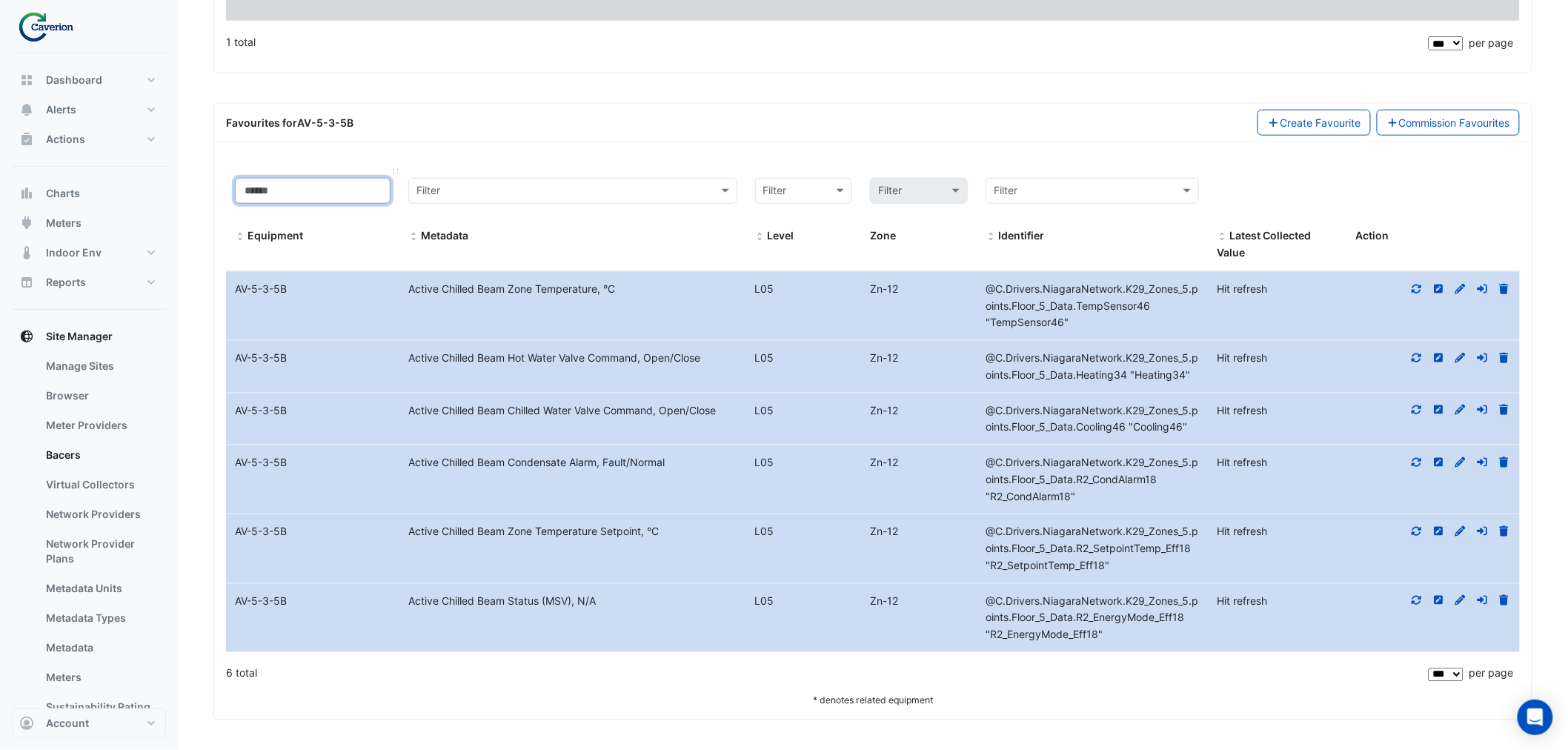 click at bounding box center (313, 190) 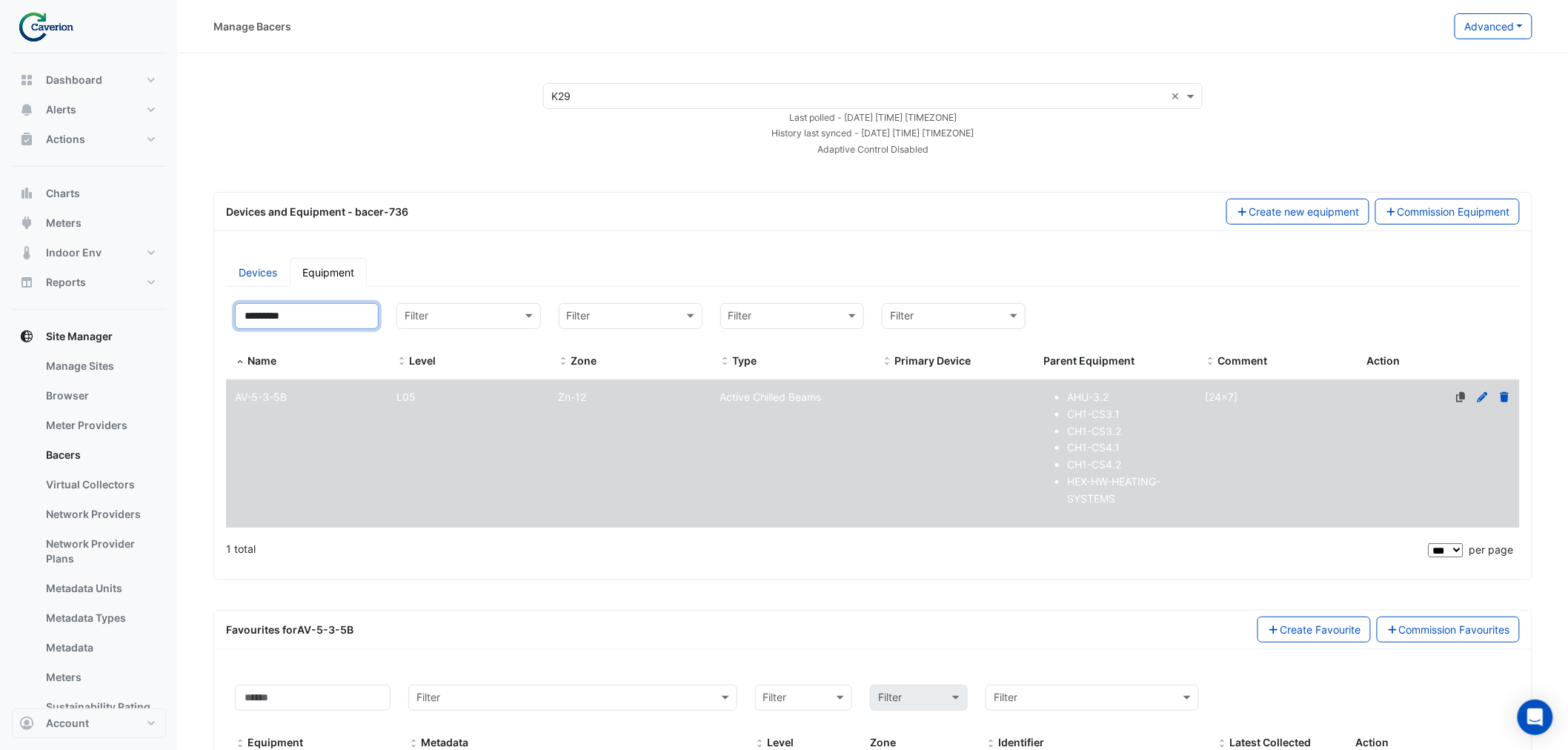 drag, startPoint x: 328, startPoint y: 317, endPoint x: 0, endPoint y: 336, distance: 328.54984 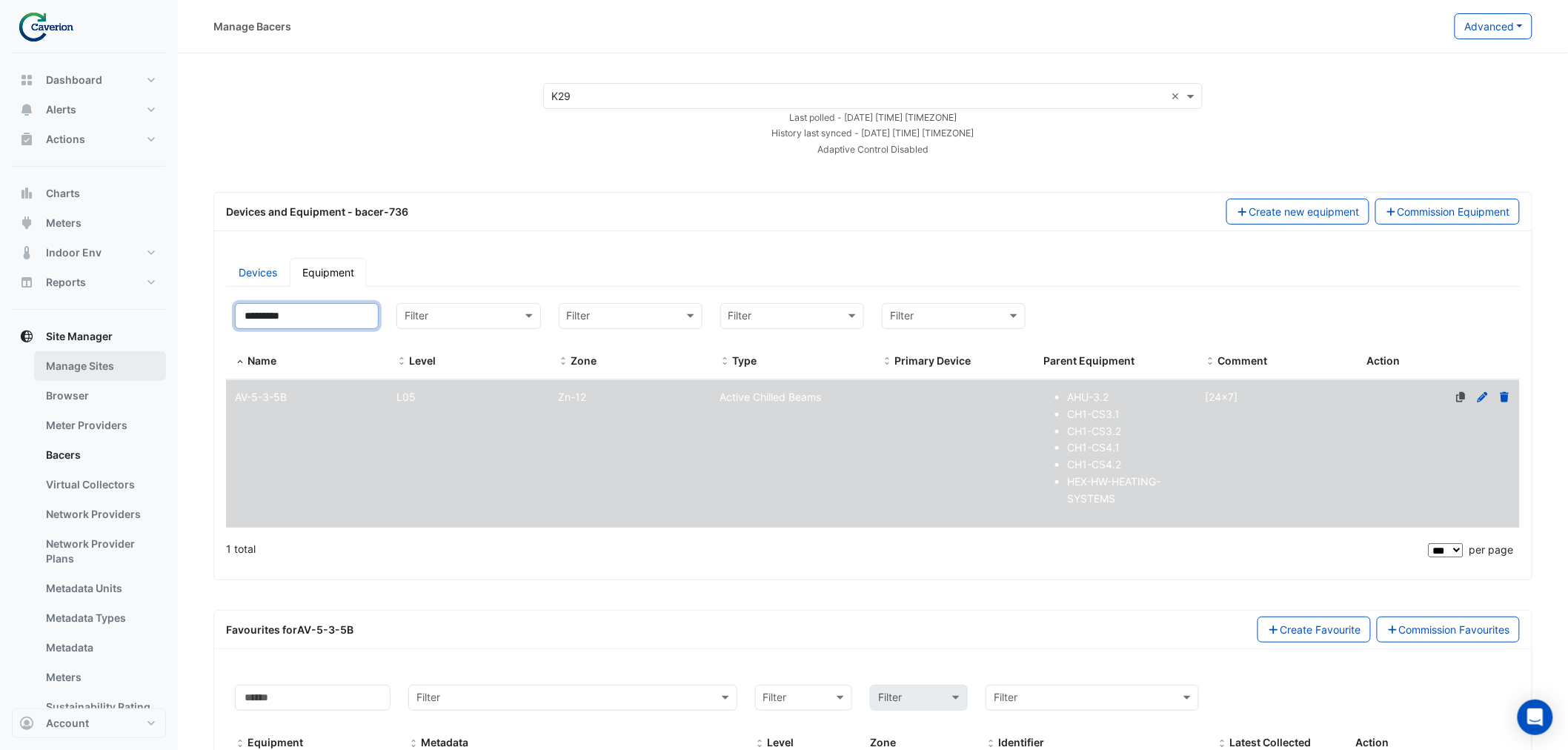 paste 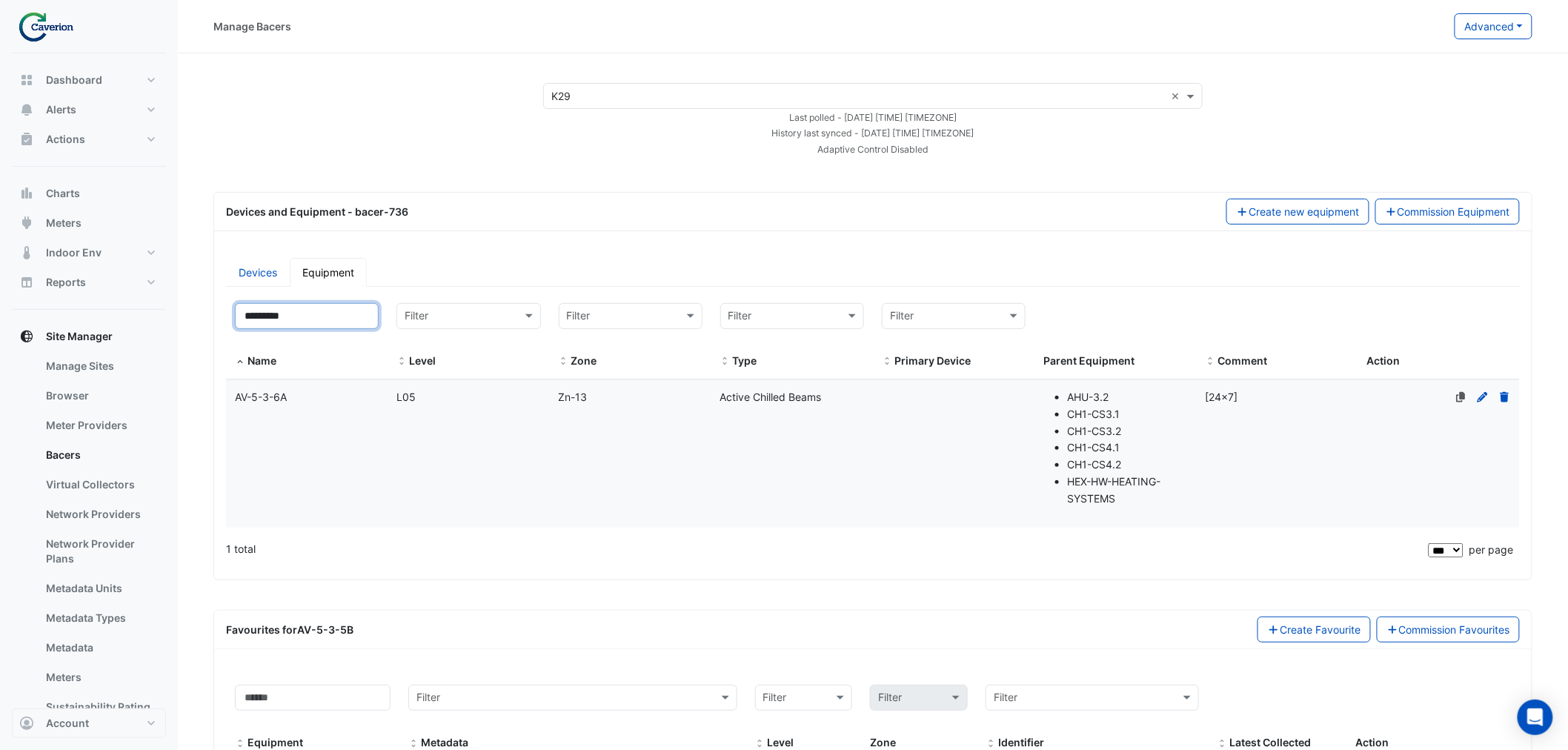 type on "*********" 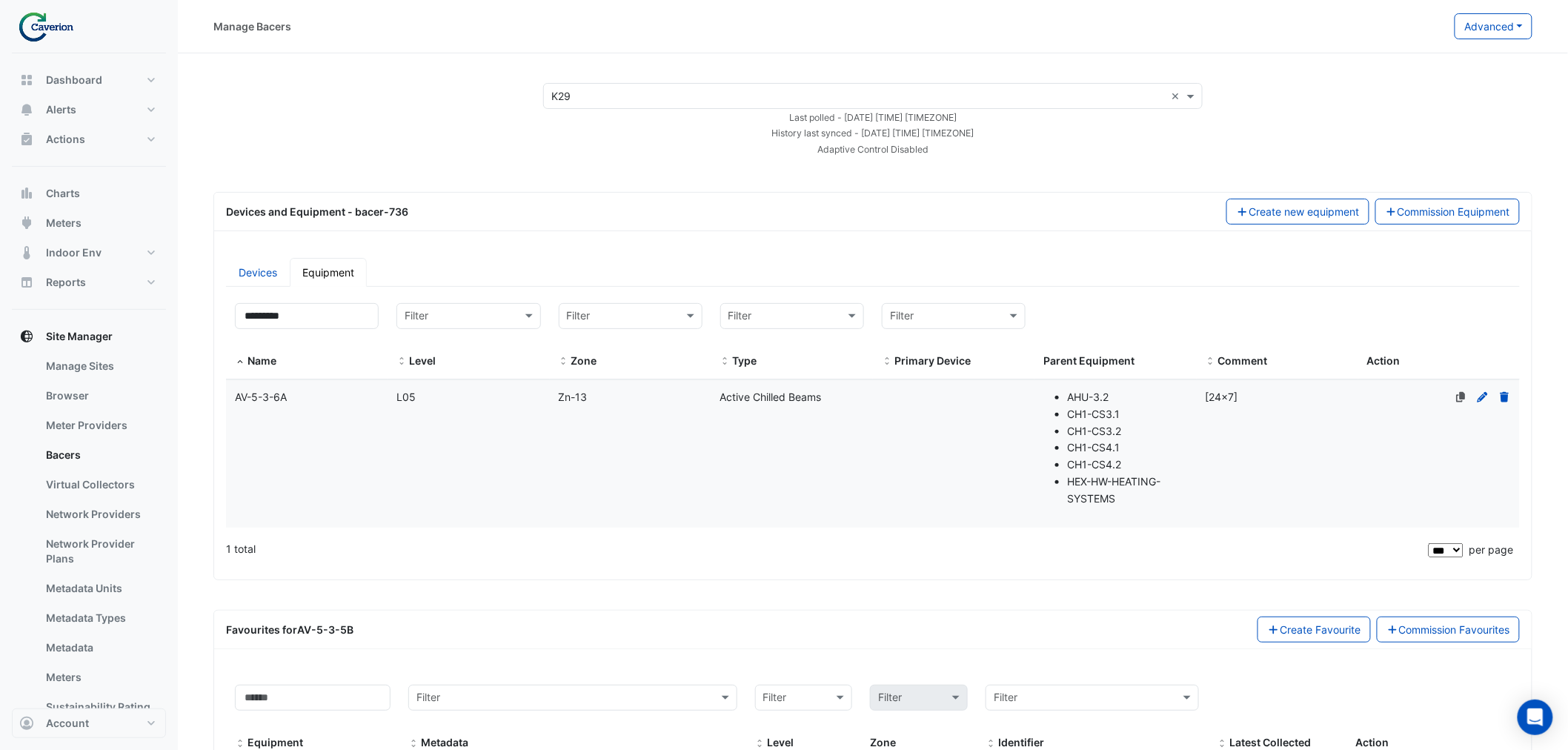 click on "Name
AV-5-3-6A" 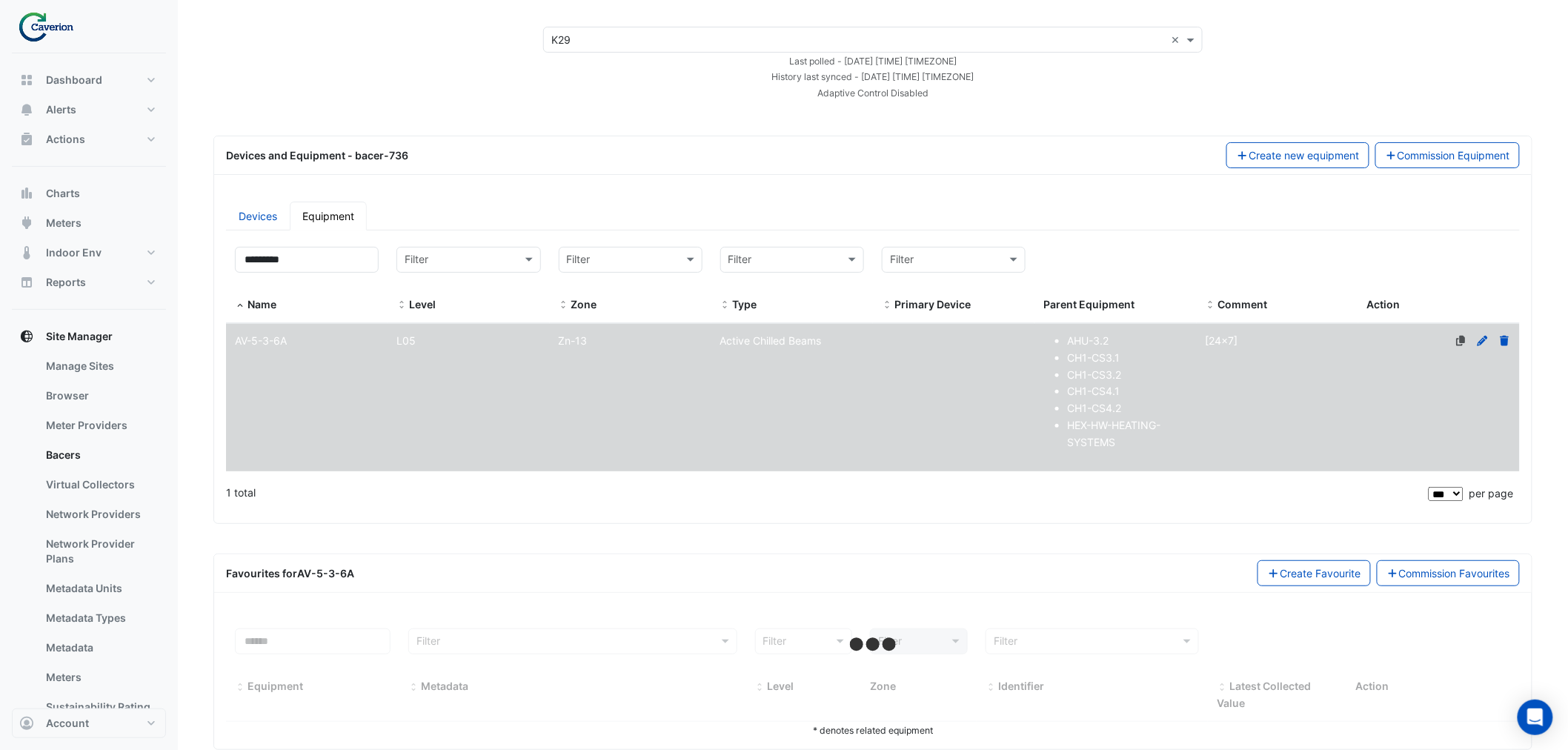 scroll, scrollTop: 87, scrollLeft: 0, axis: vertical 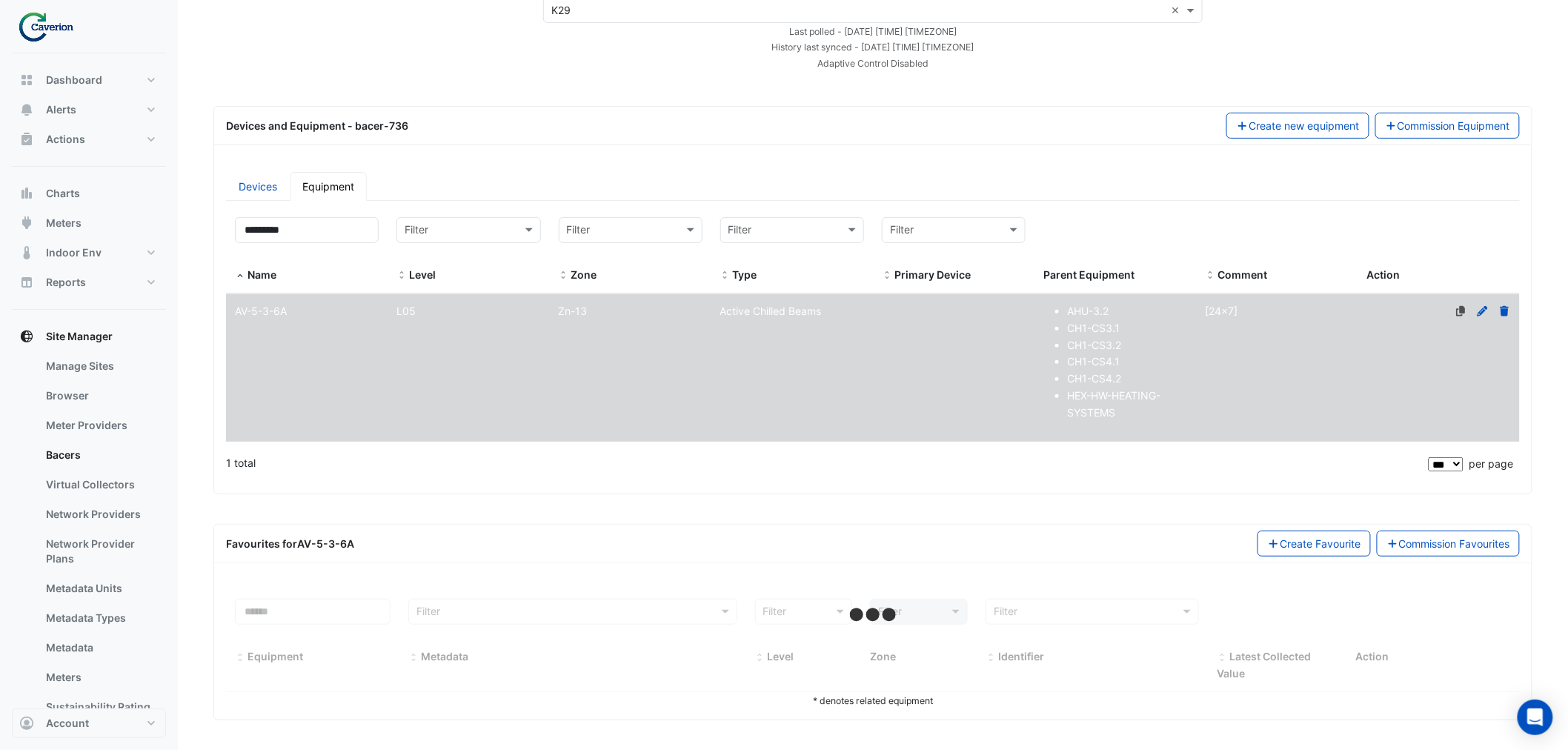 select on "***" 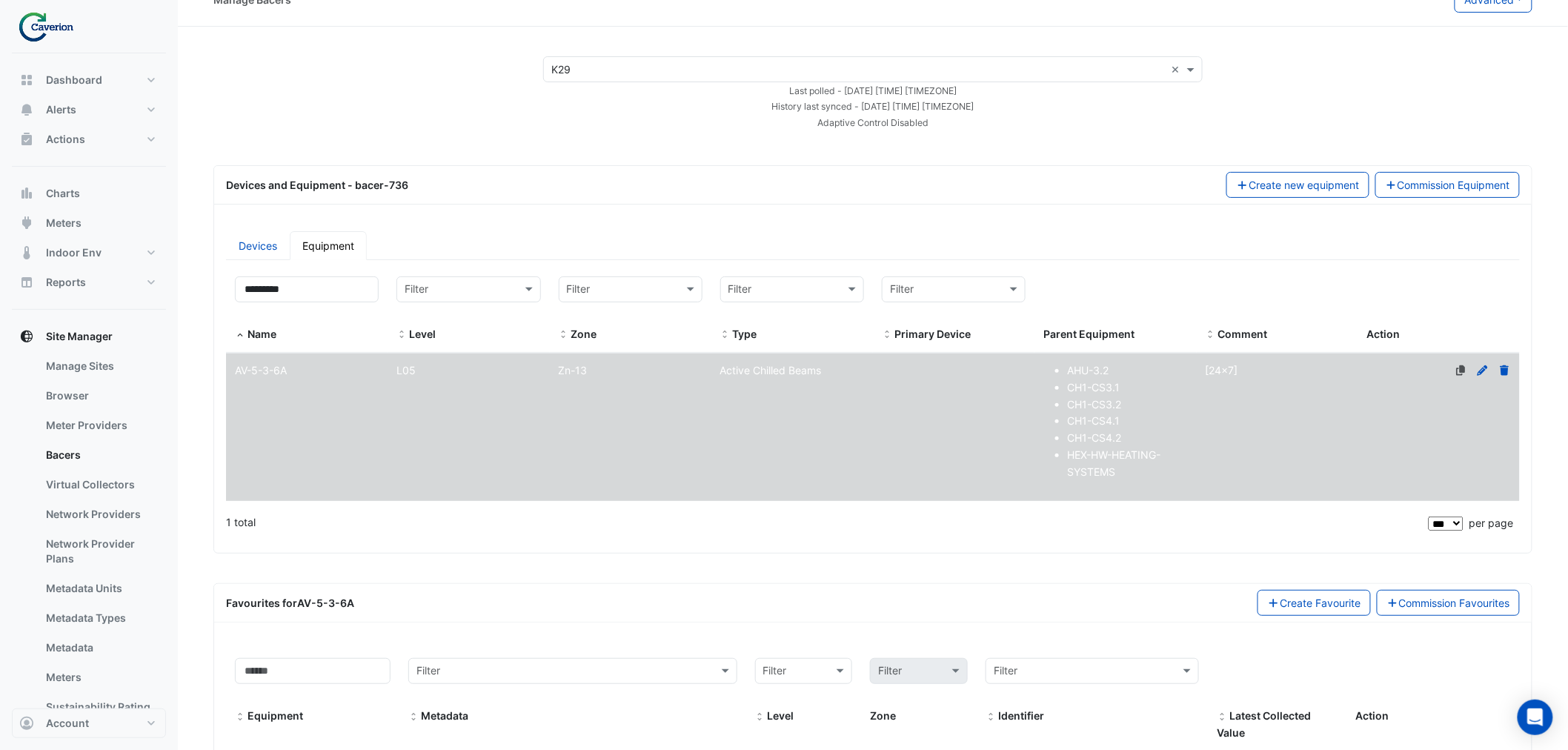 scroll, scrollTop: 0, scrollLeft: 0, axis: both 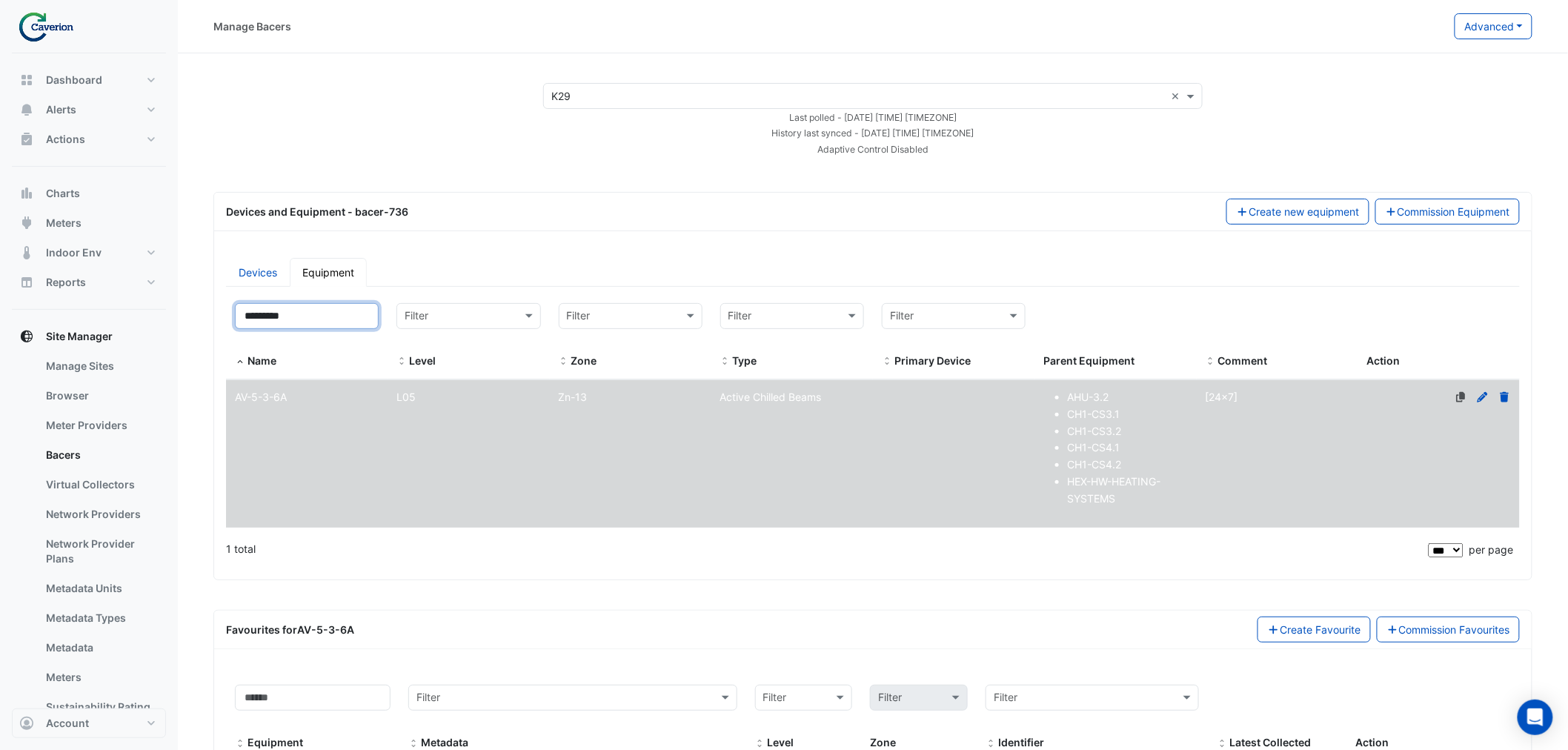 drag, startPoint x: 320, startPoint y: 314, endPoint x: 7, endPoint y: 330, distance: 313.4087 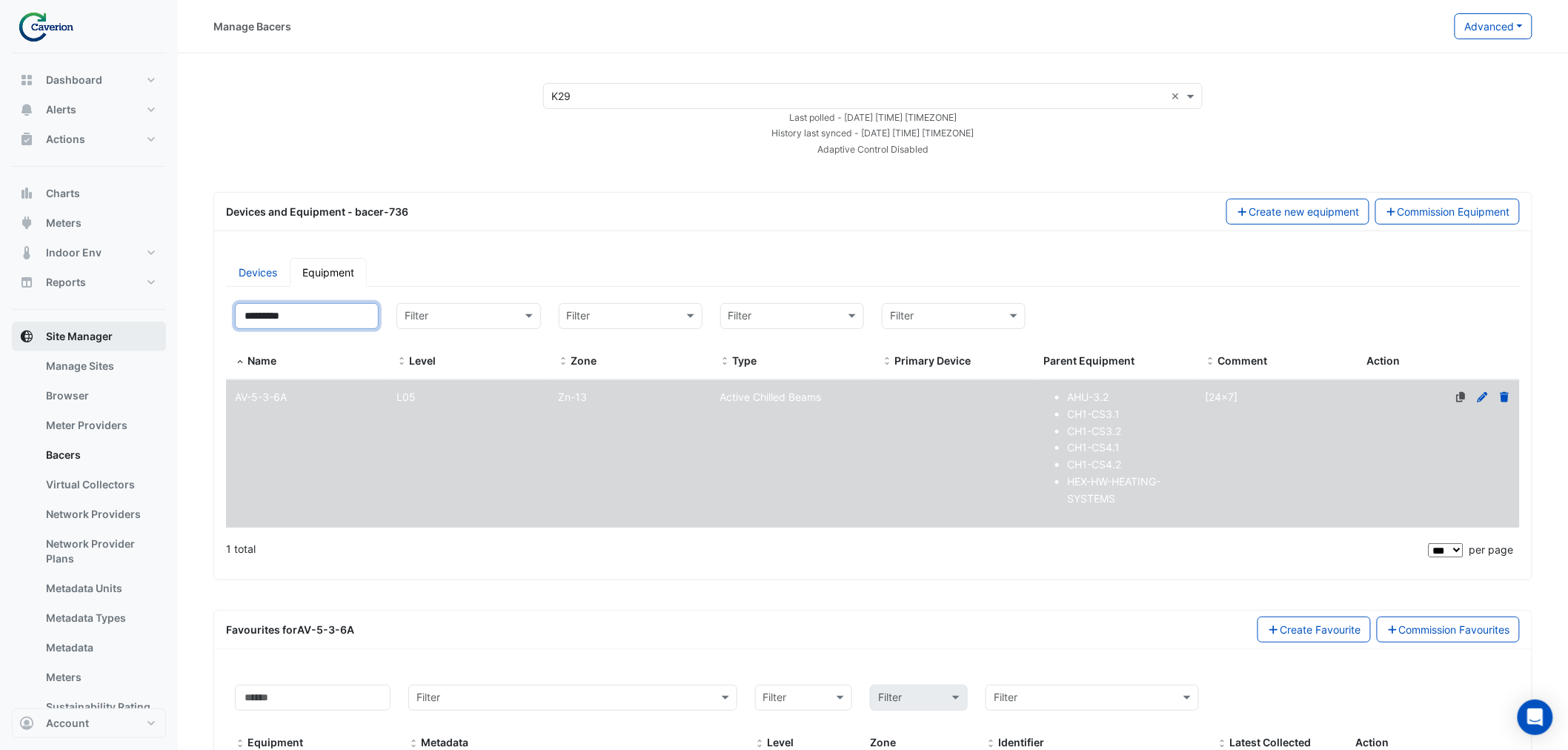paste 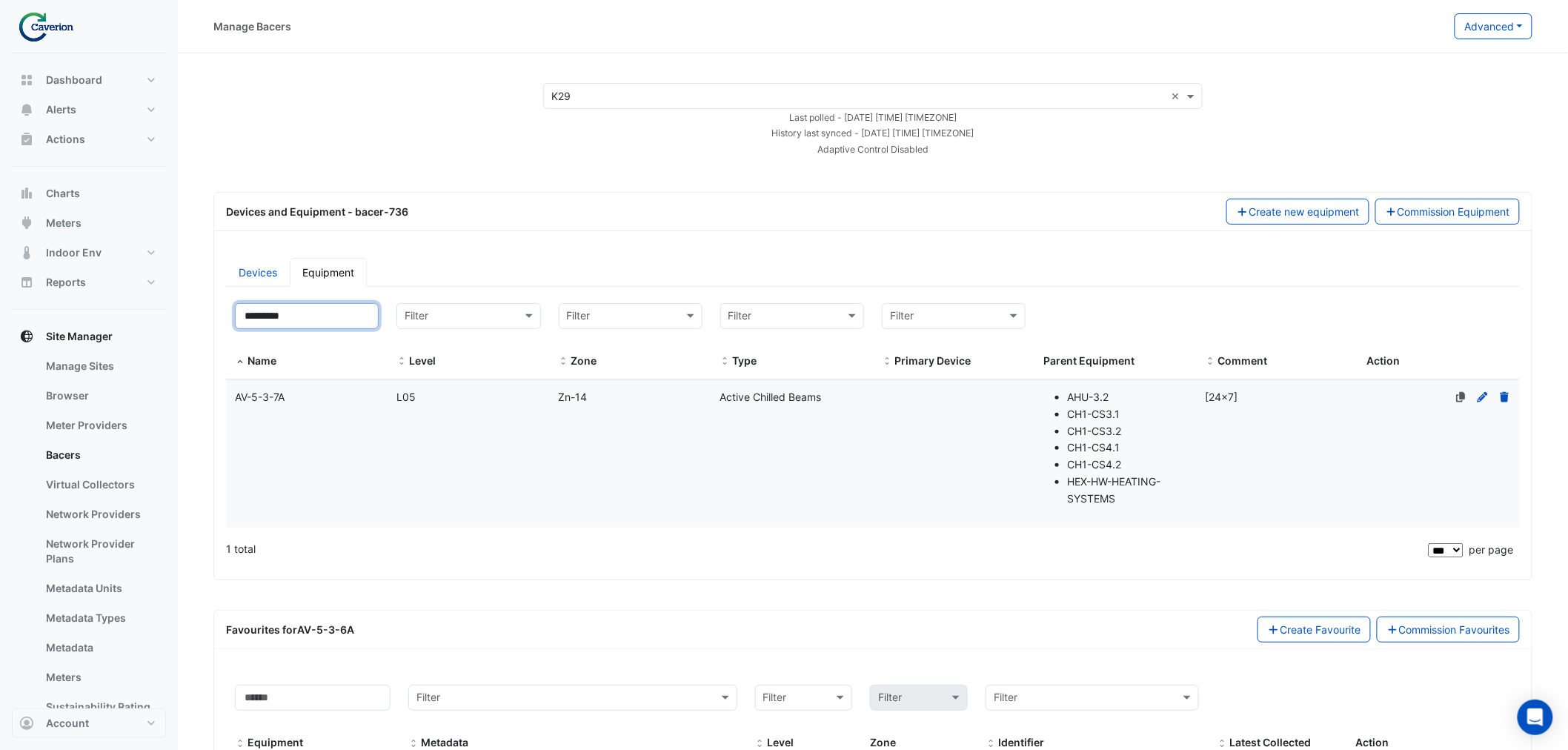 type on "*********" 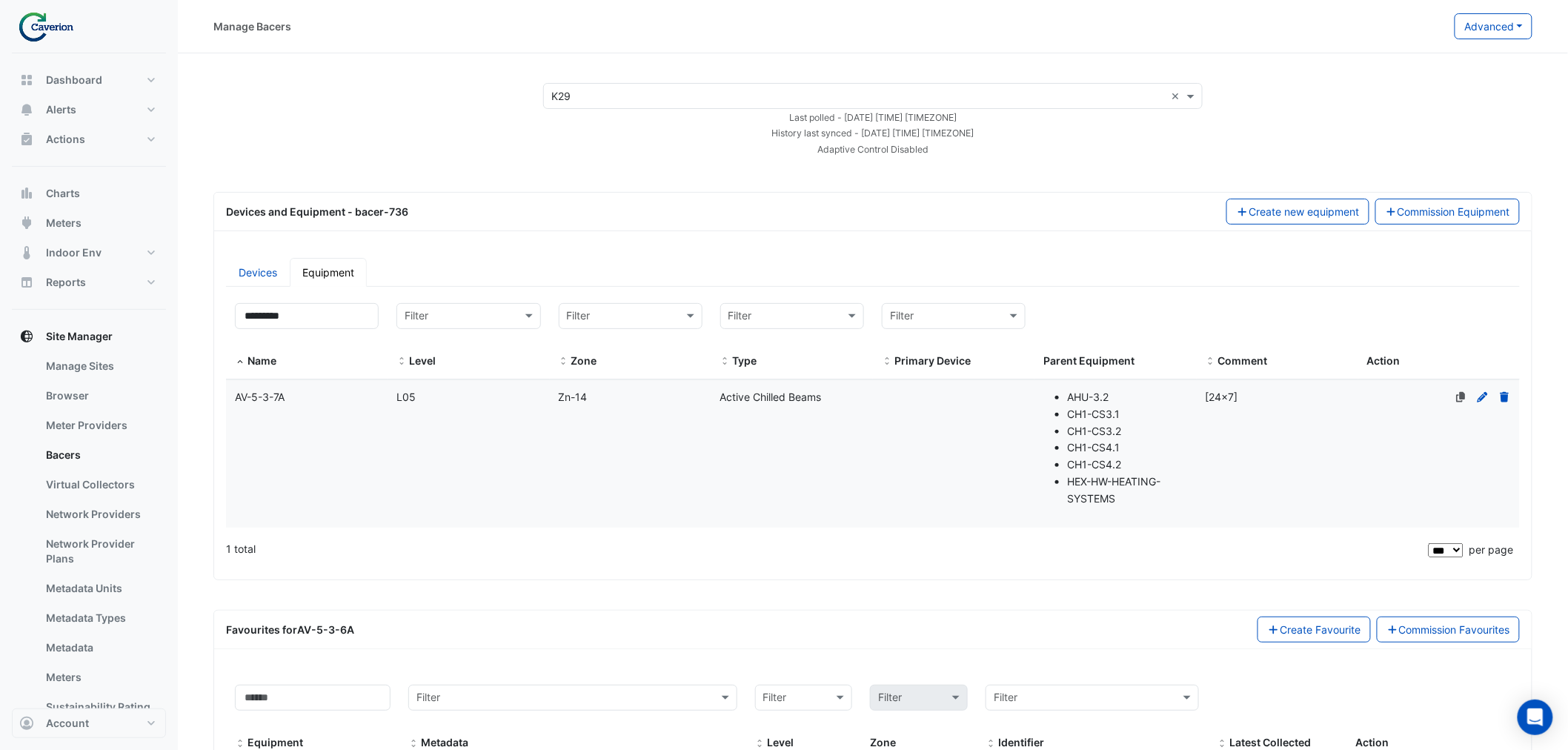 click on "Name
AV-5-3-7A" 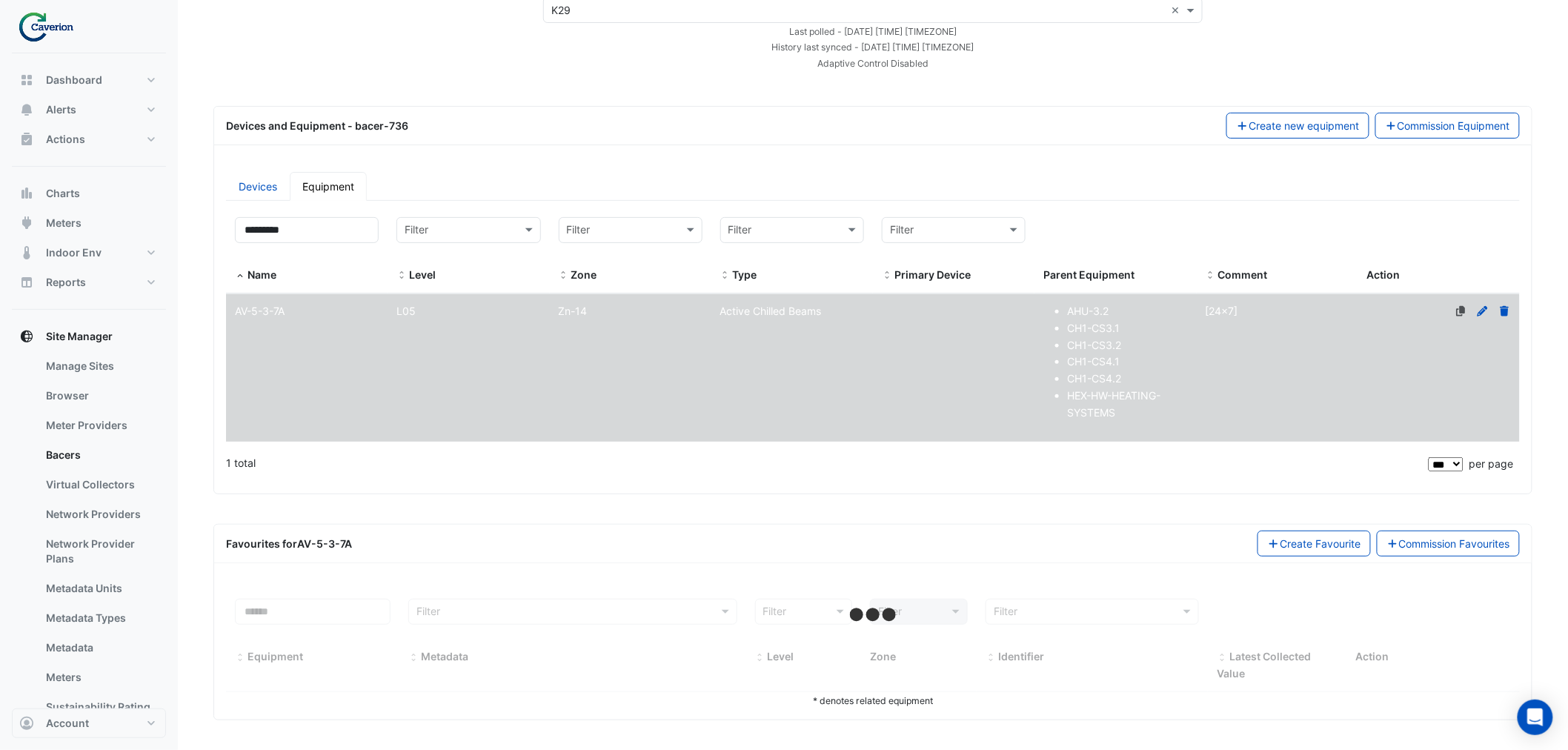 select on "***" 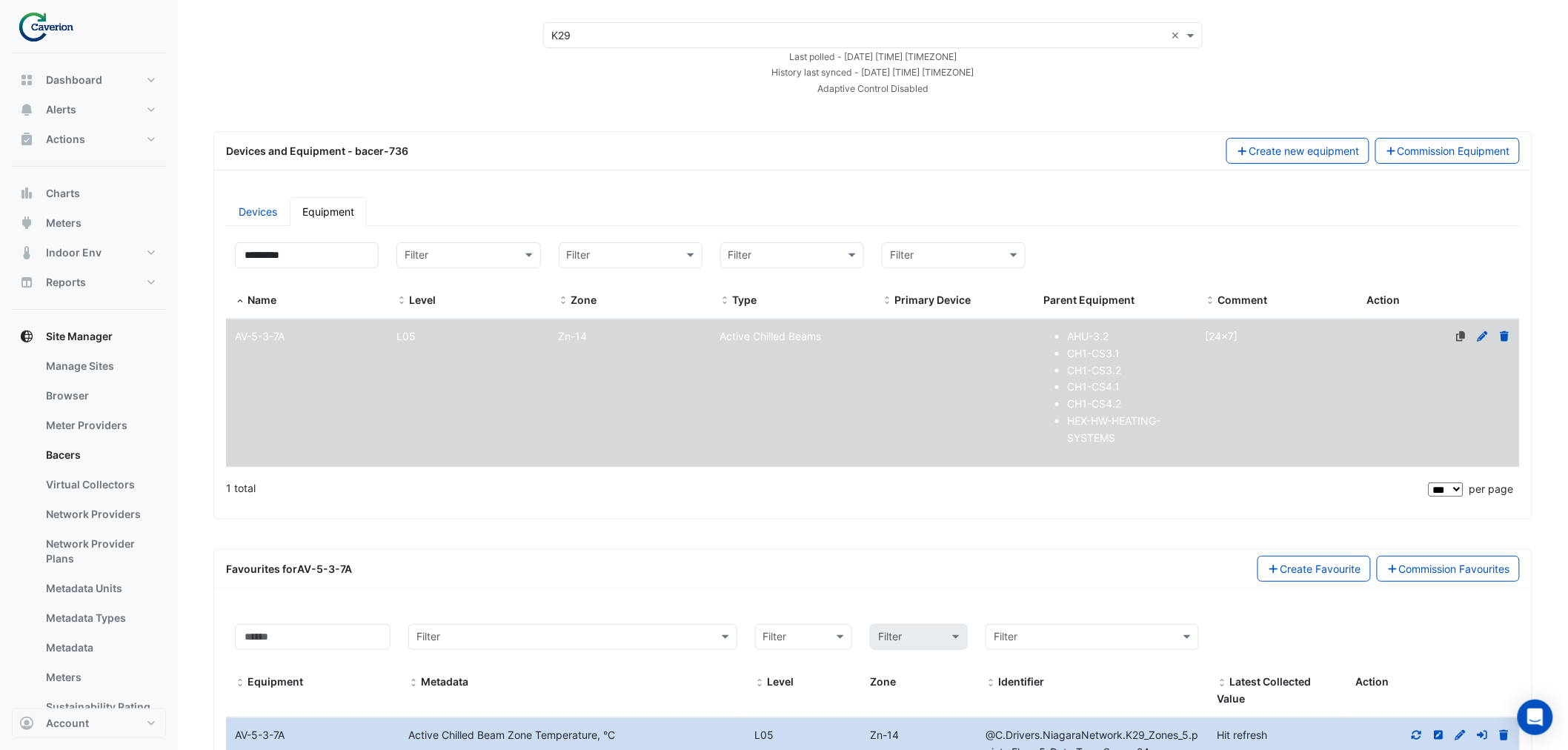 scroll, scrollTop: 0, scrollLeft: 0, axis: both 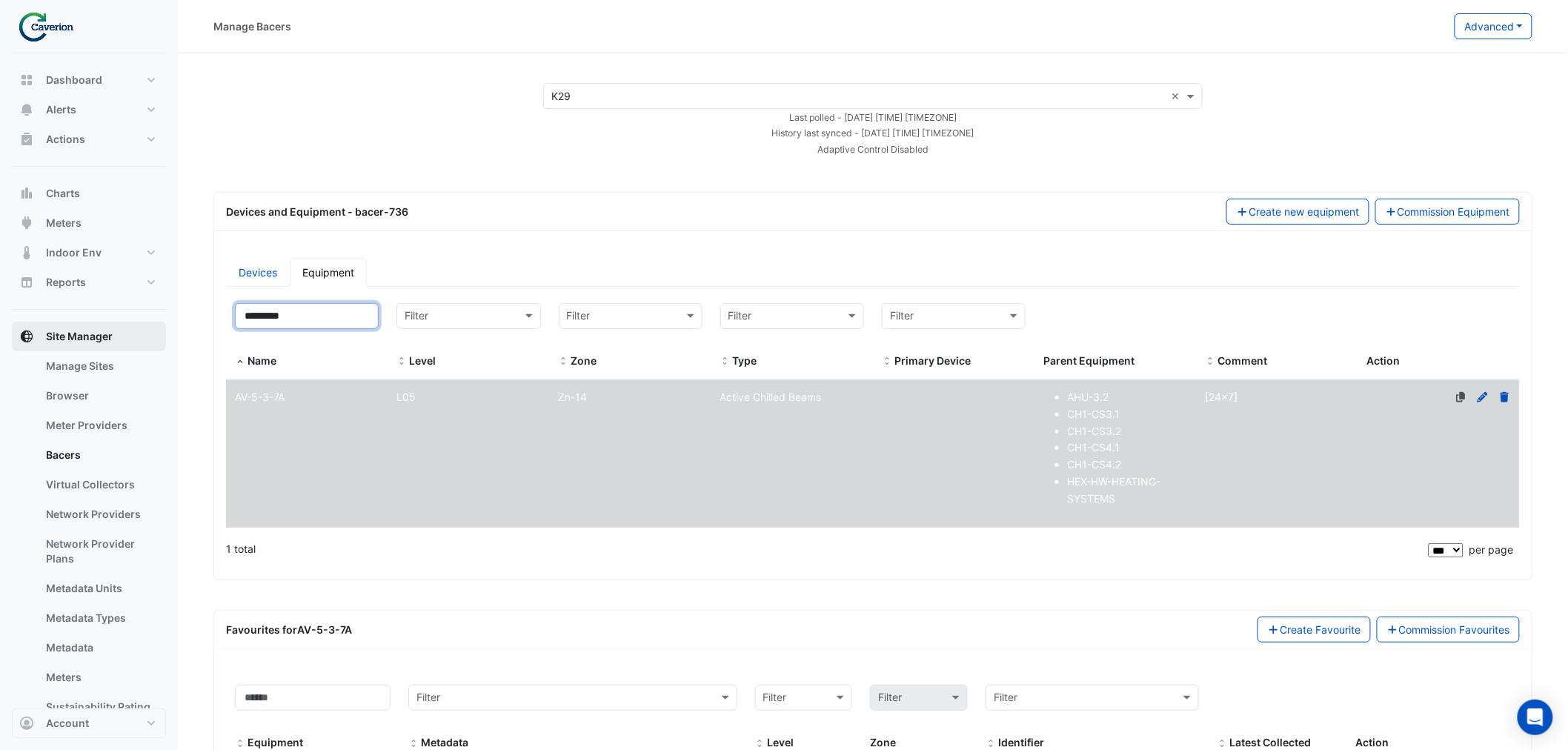 drag, startPoint x: 313, startPoint y: 315, endPoint x: 110, endPoint y: 335, distance: 203.9828 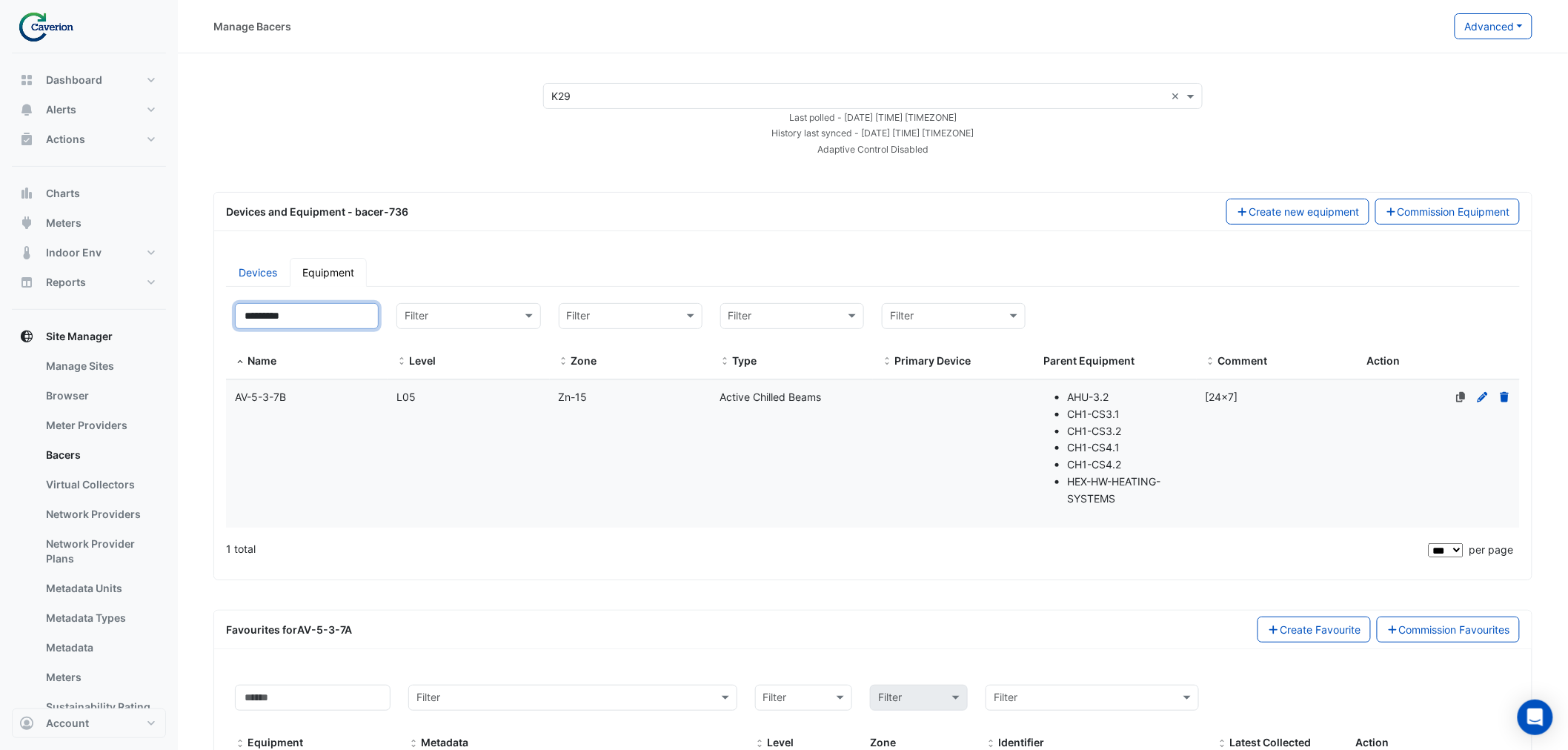 type on "*********" 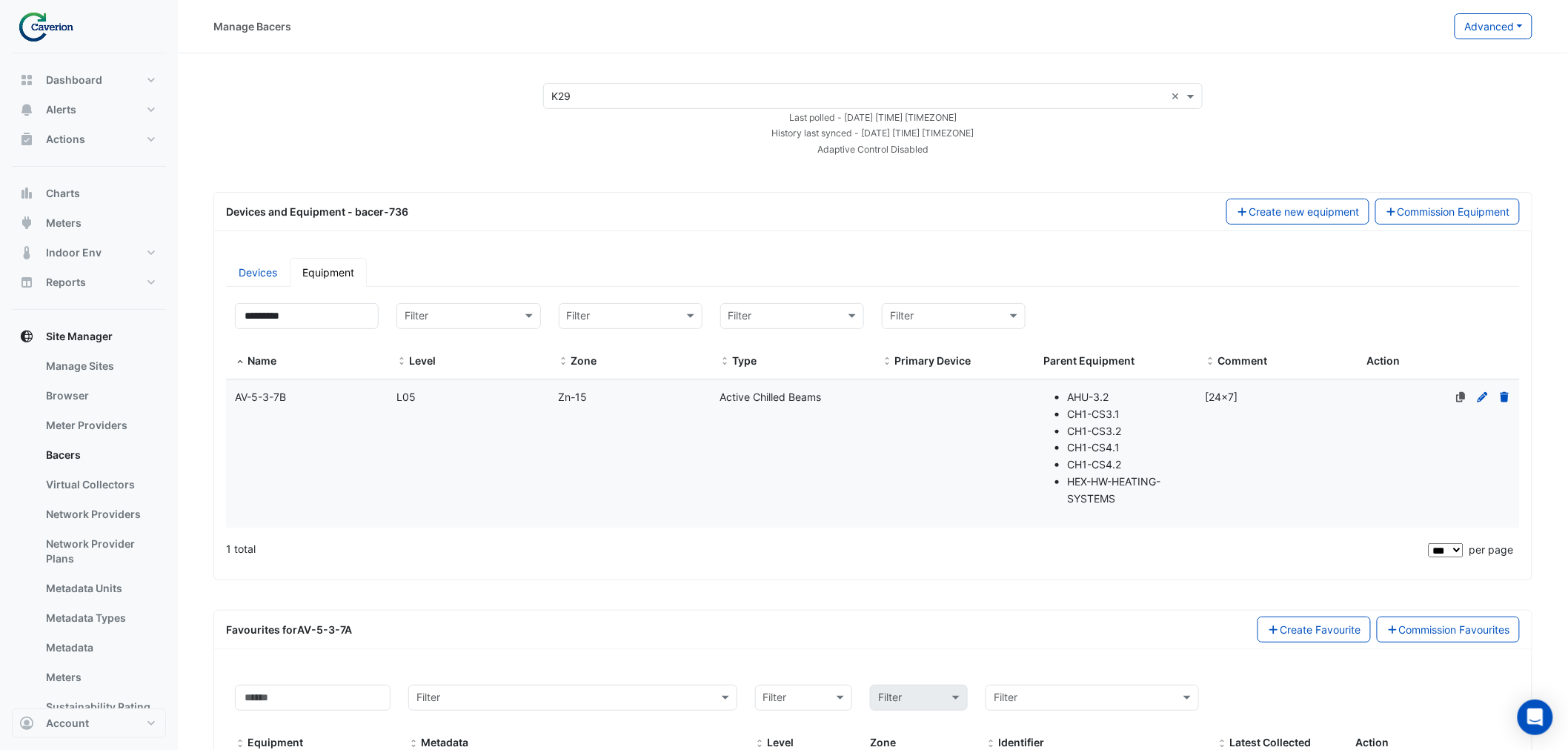 click on "Level
L05" 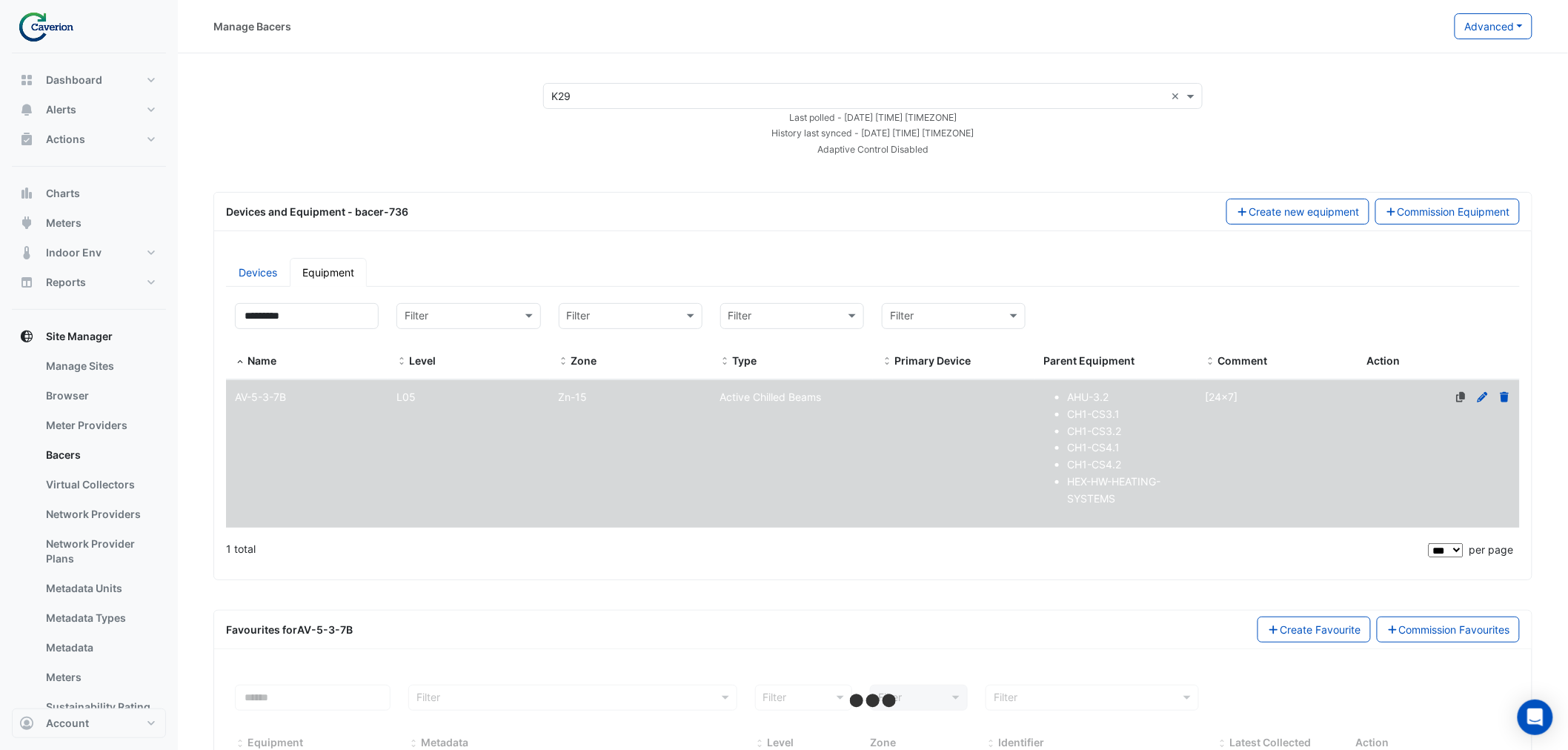 scroll, scrollTop: 87, scrollLeft: 0, axis: vertical 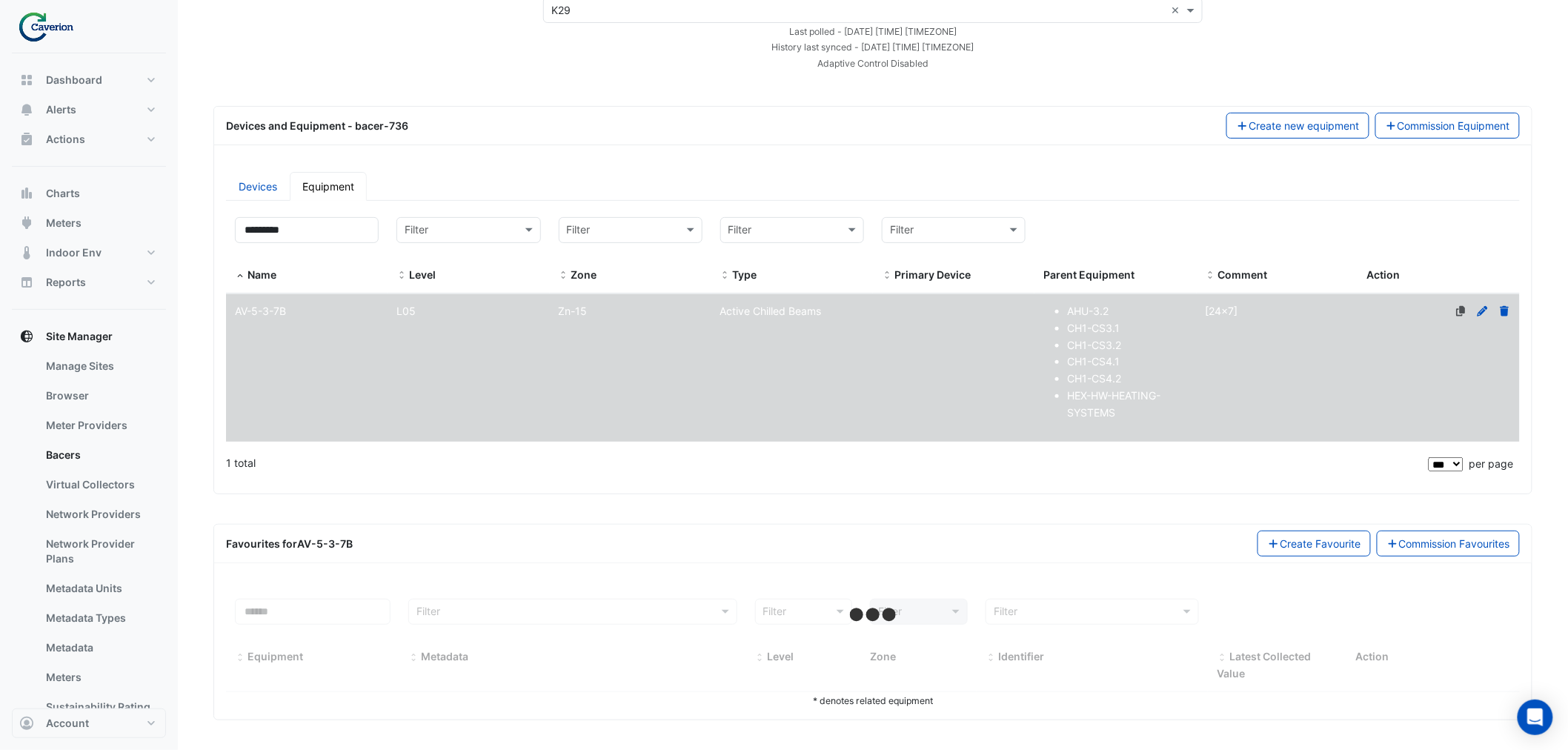 select on "***" 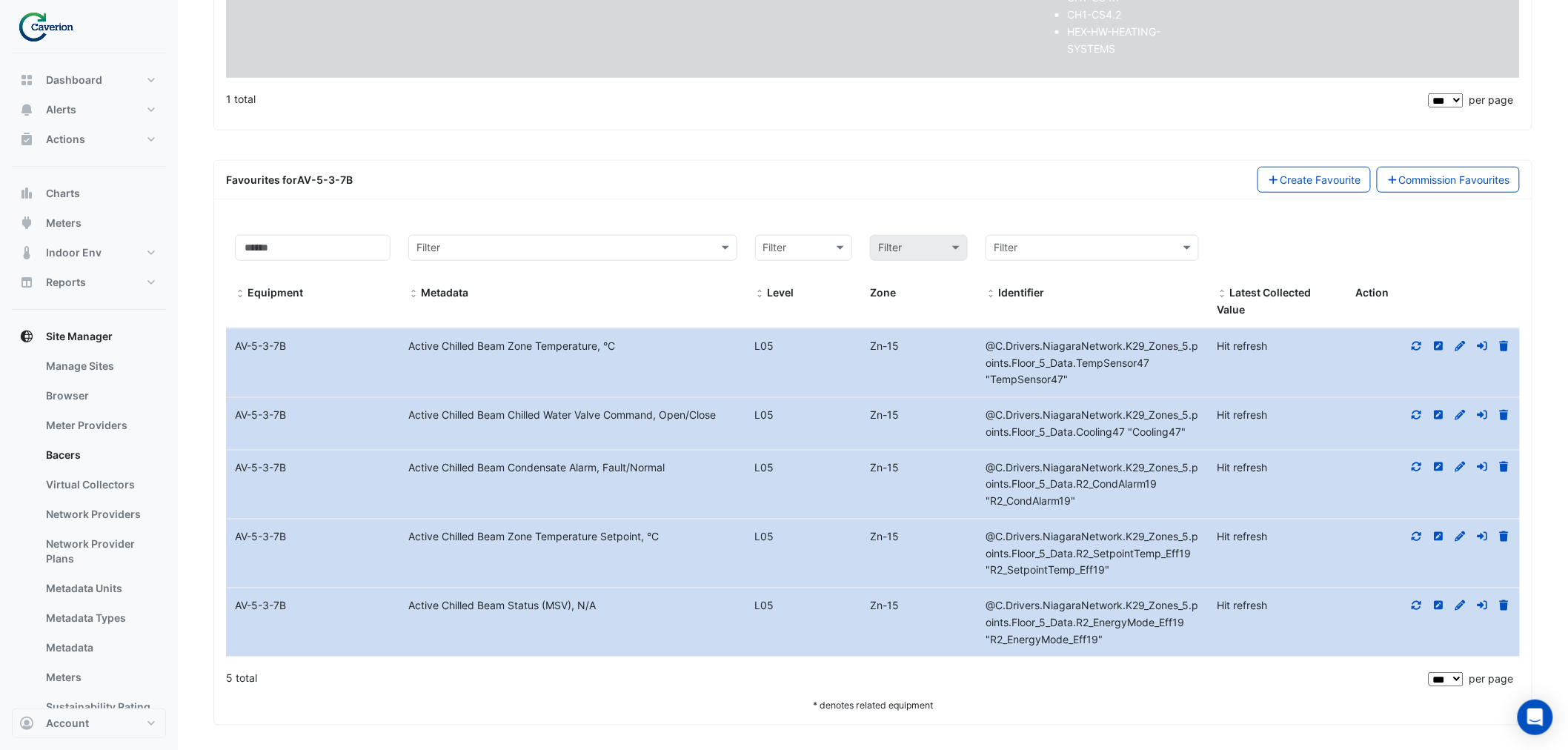 scroll, scrollTop: 0, scrollLeft: 0, axis: both 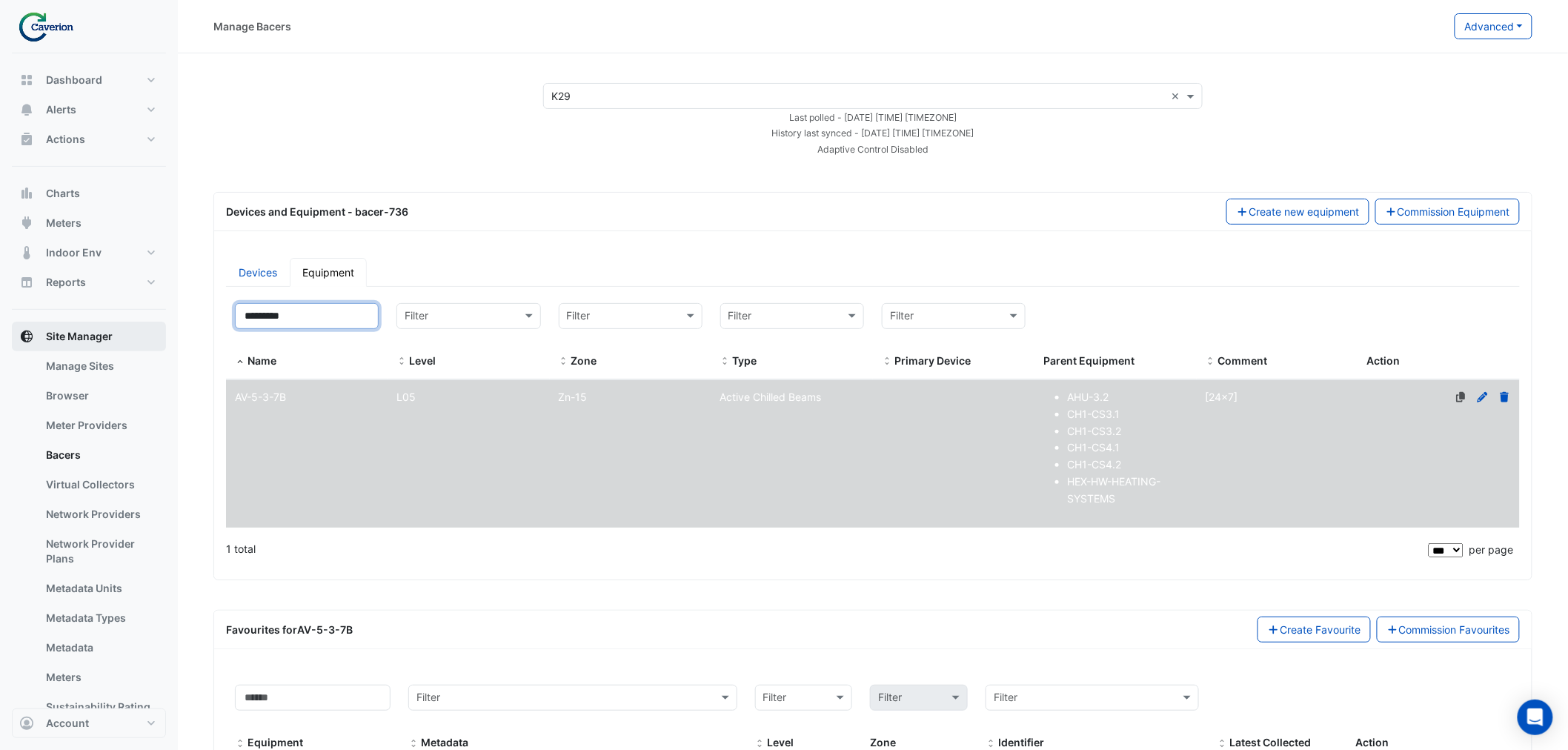 drag, startPoint x: 304, startPoint y: 310, endPoint x: 112, endPoint y: 328, distance: 192.8419 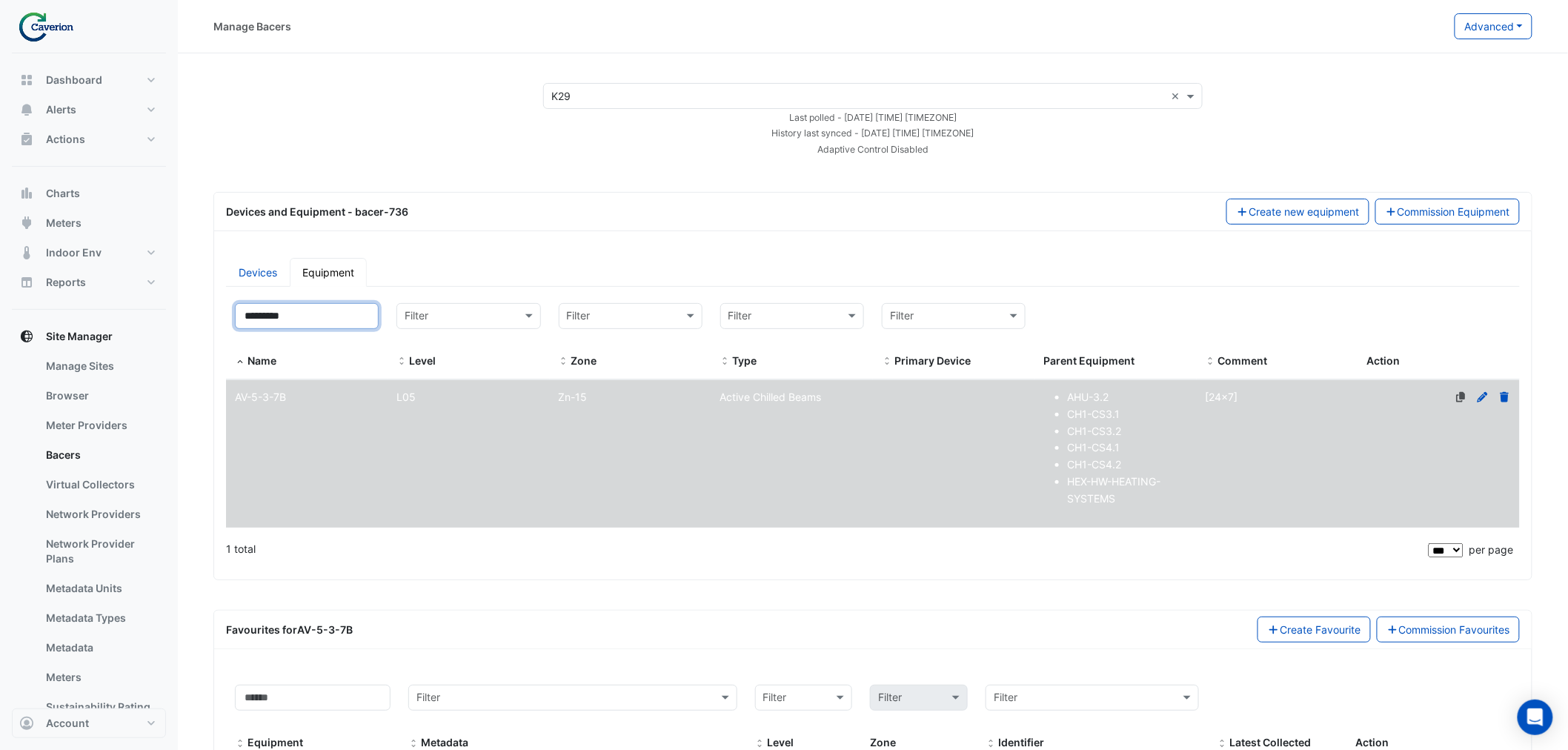 paste 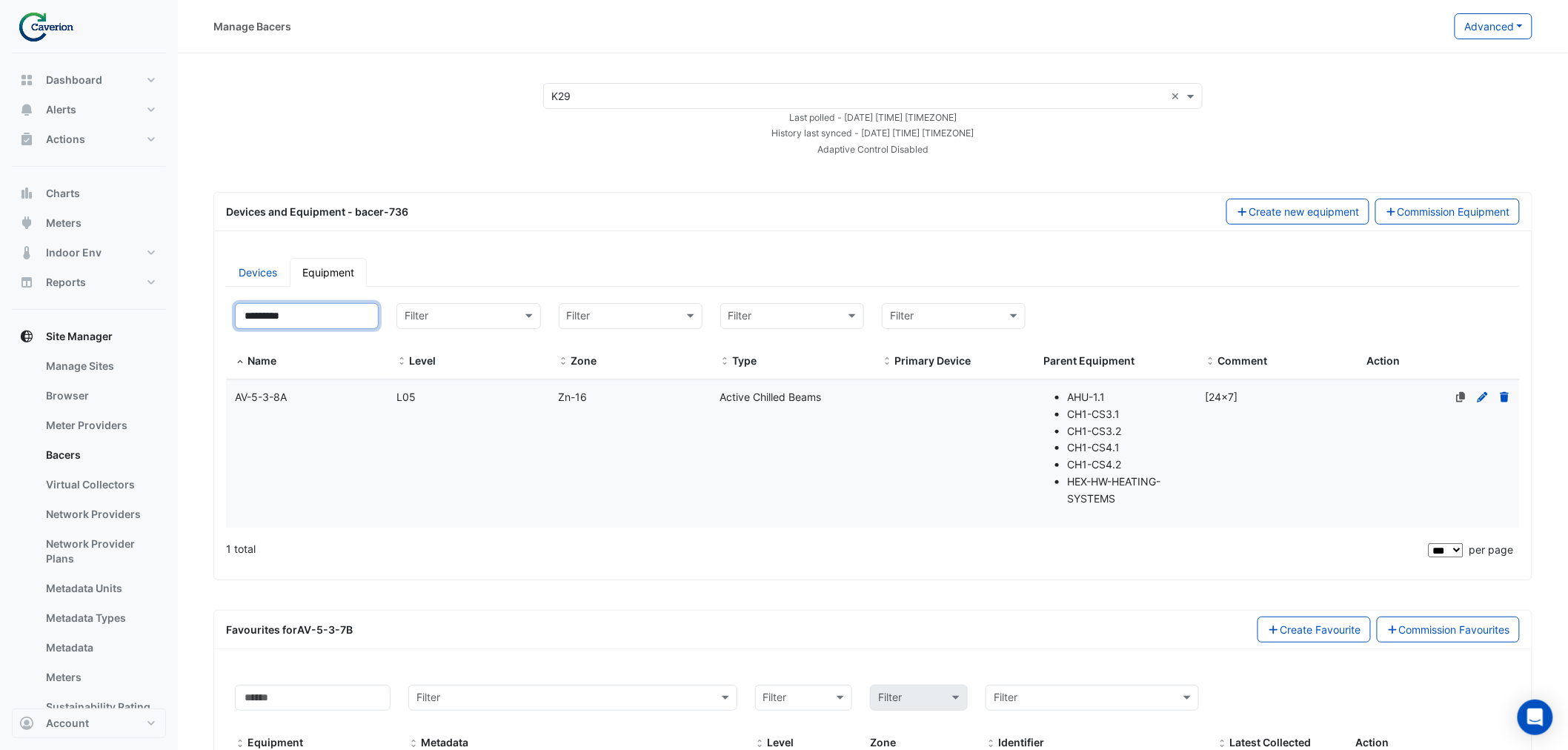 type on "*********" 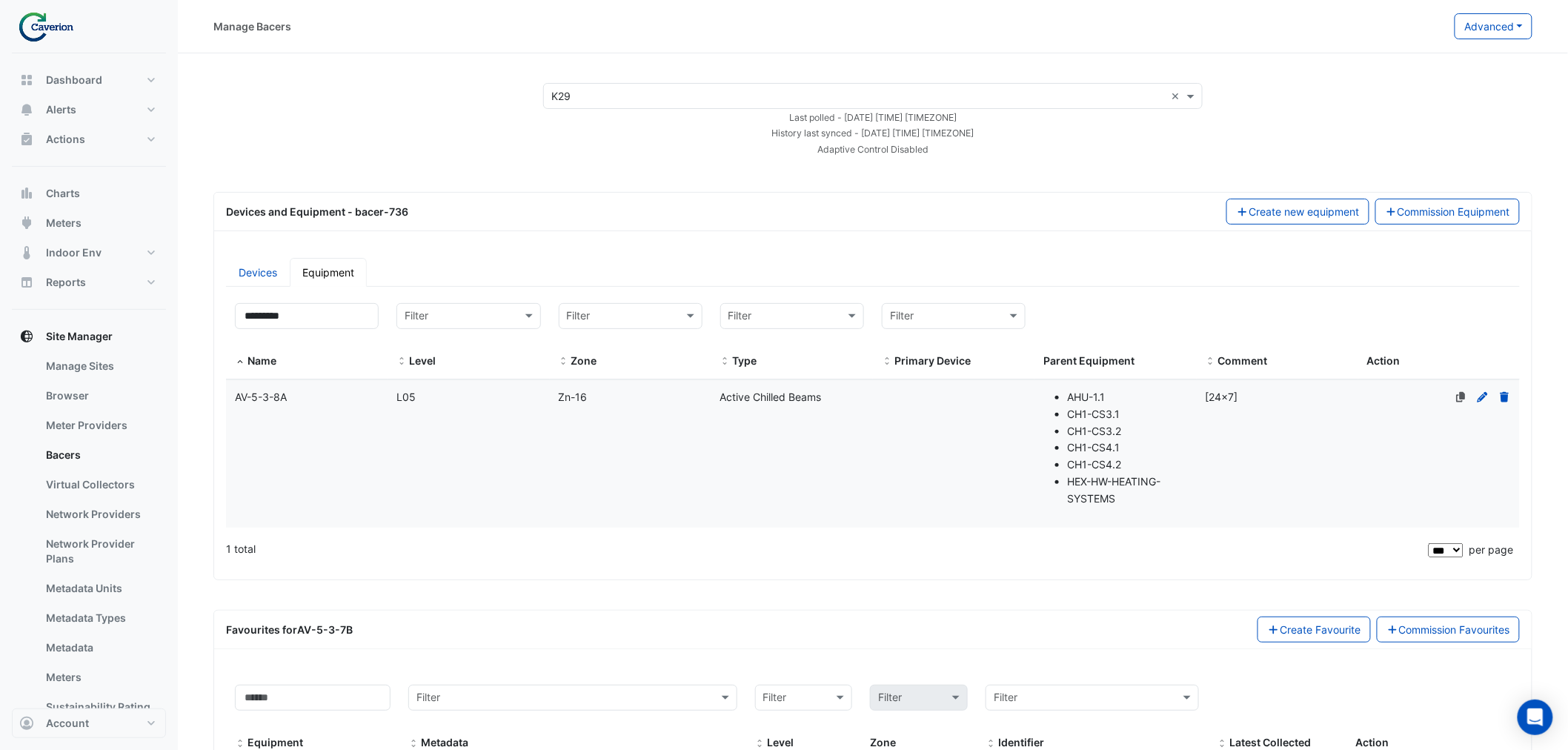 click on "Level
L05" 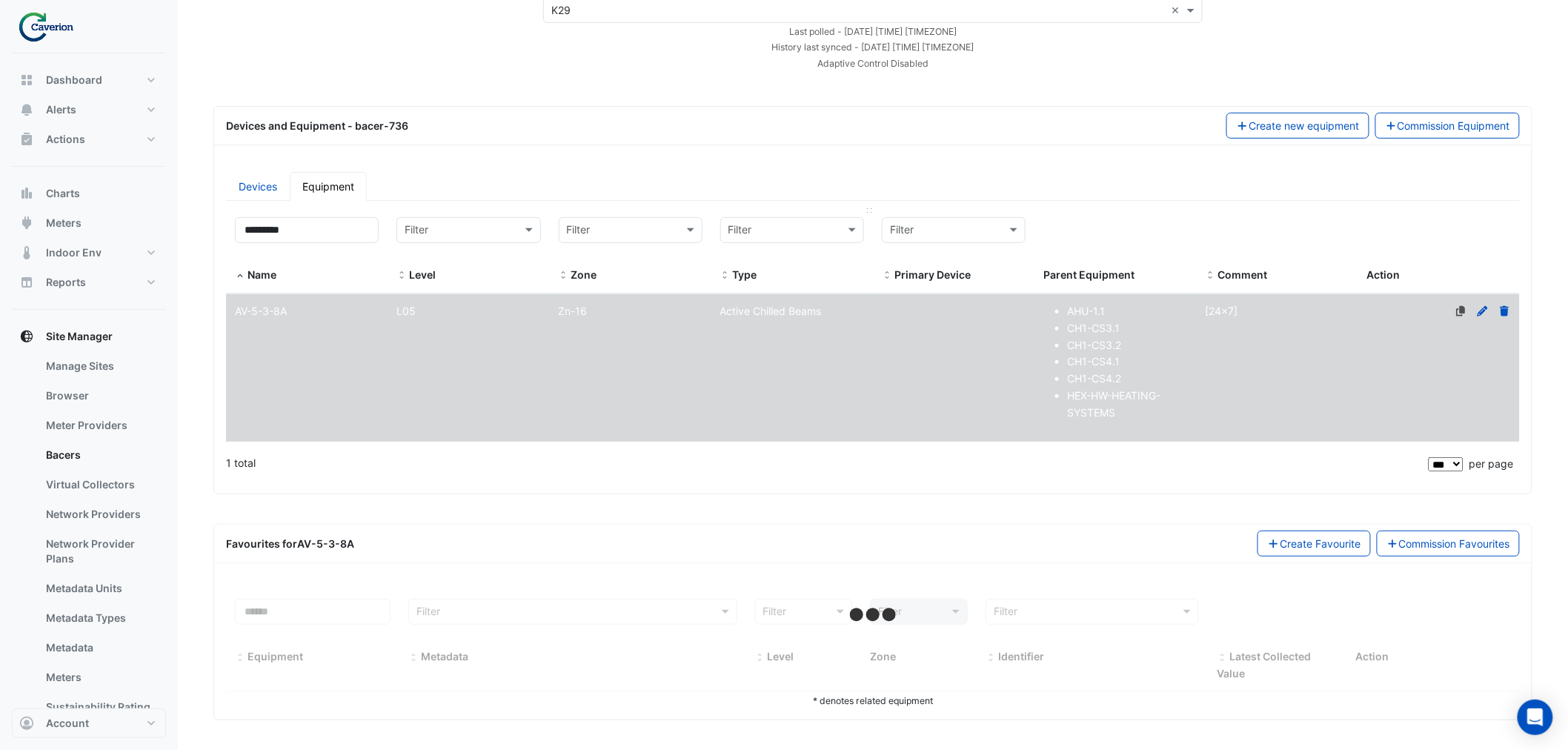 select on "***" 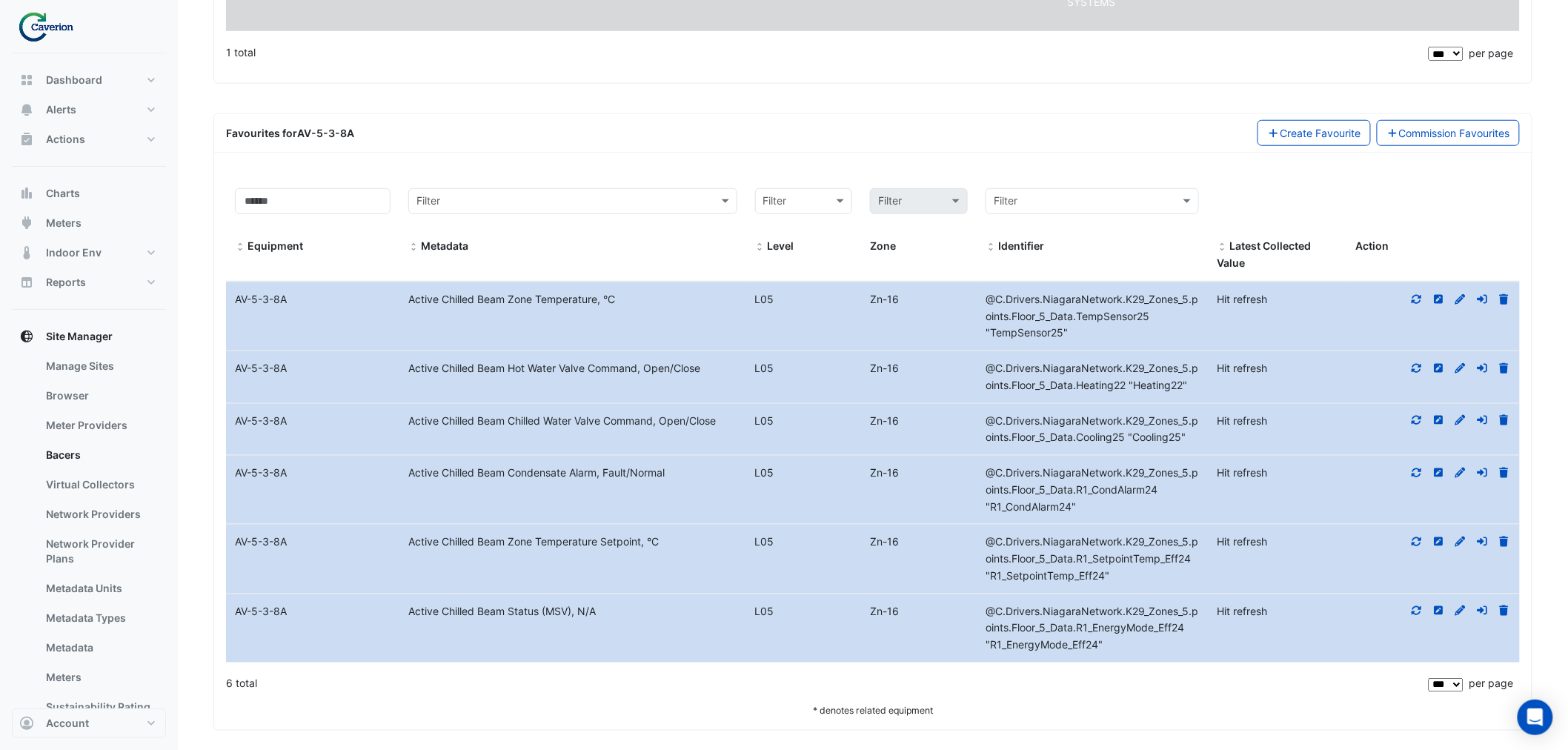 scroll, scrollTop: 508, scrollLeft: 0, axis: vertical 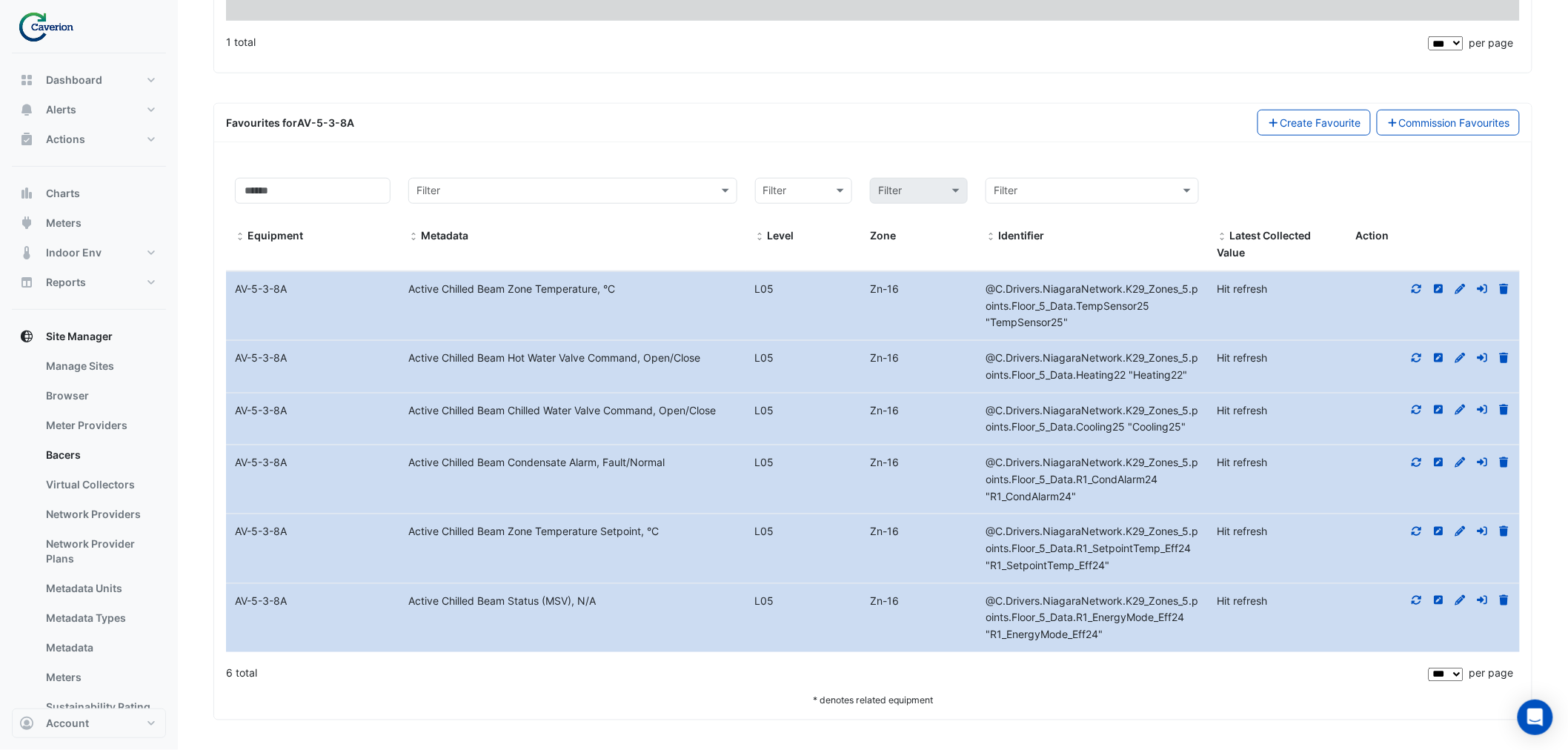 click on "Metadata
Active Chilled Beam Hot Water Valve Command, Open/Close" 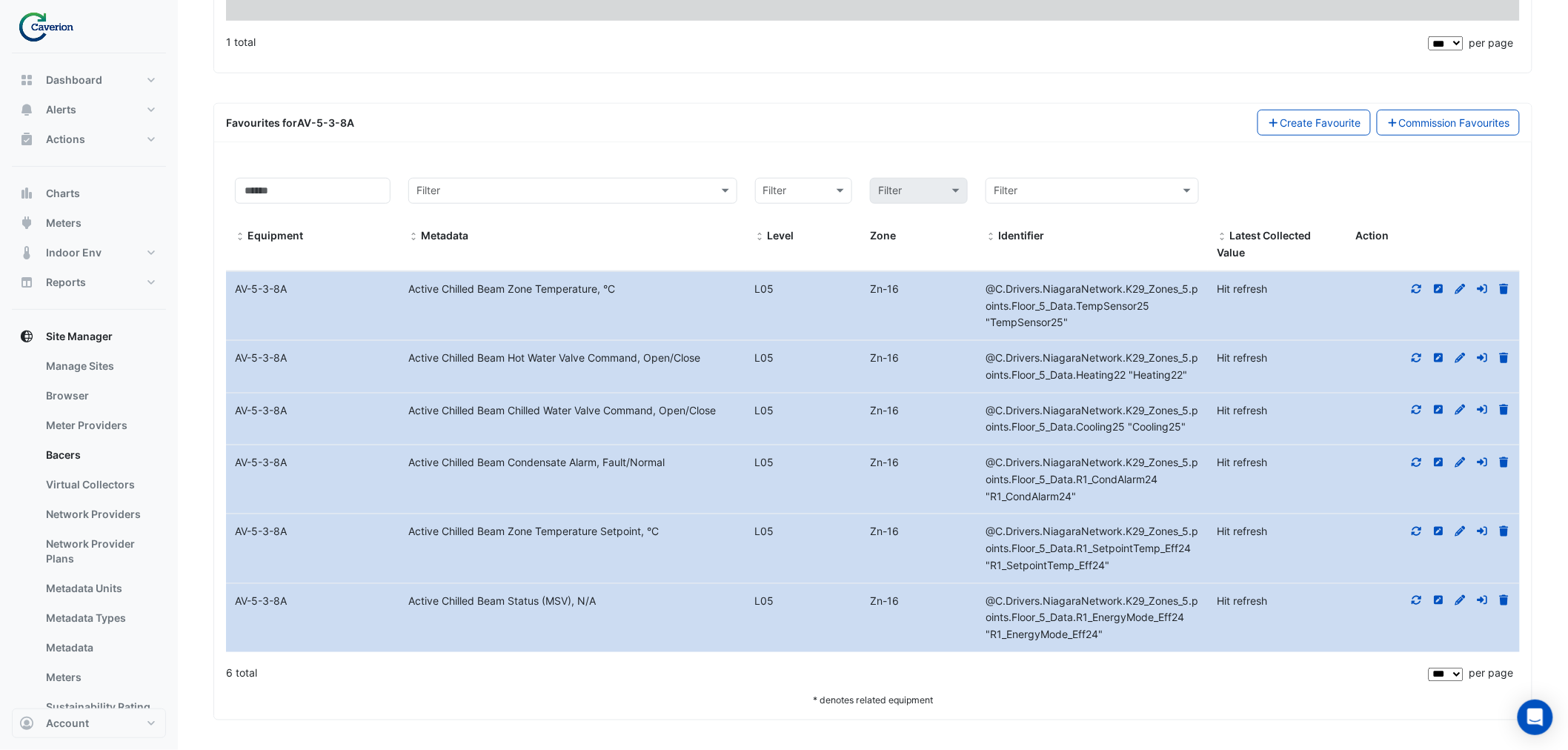 click on "Active Chilled Beam Hot Water Valve Command, Open/Close" 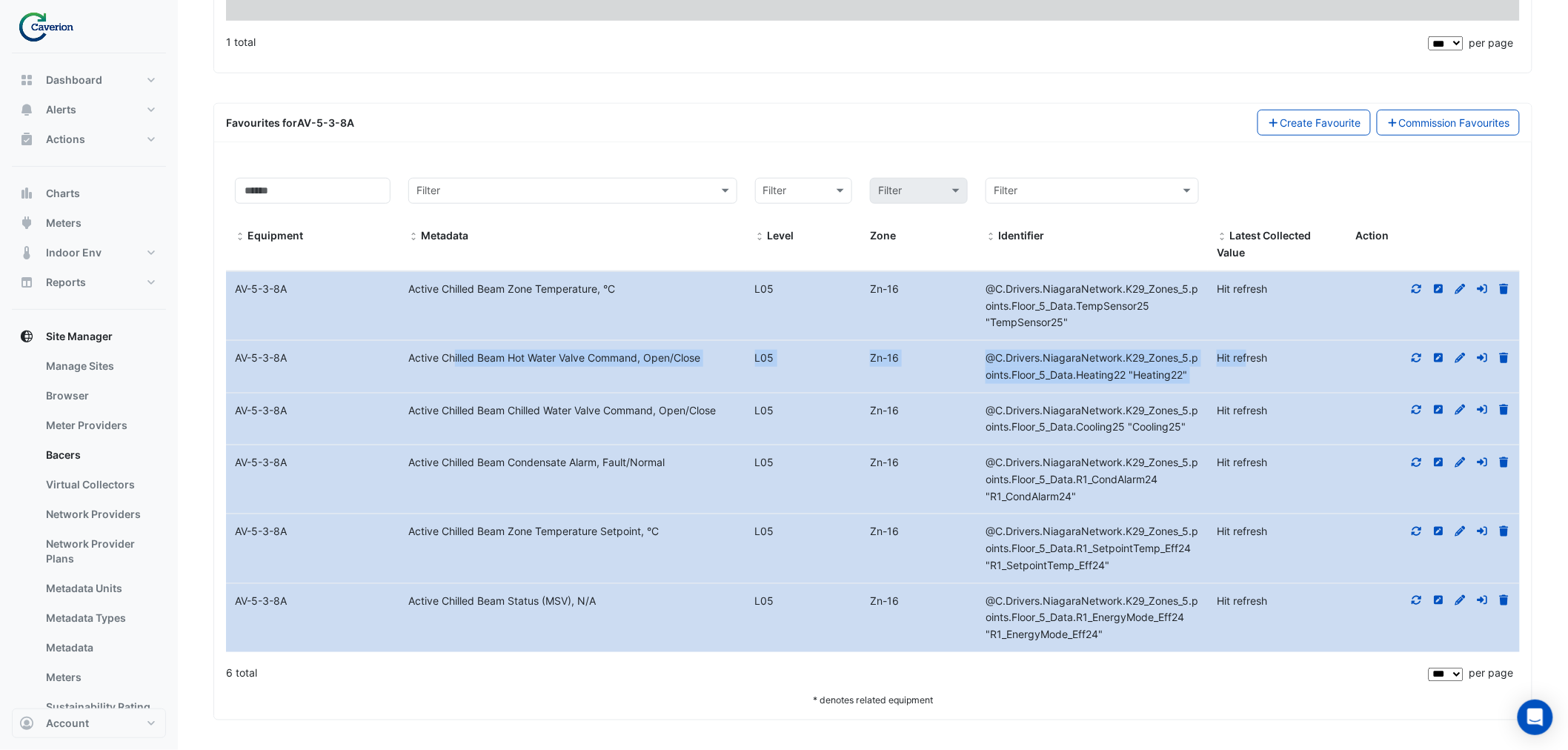 drag, startPoint x: 410, startPoint y: 354, endPoint x: 1246, endPoint y: 374, distance: 836.2392 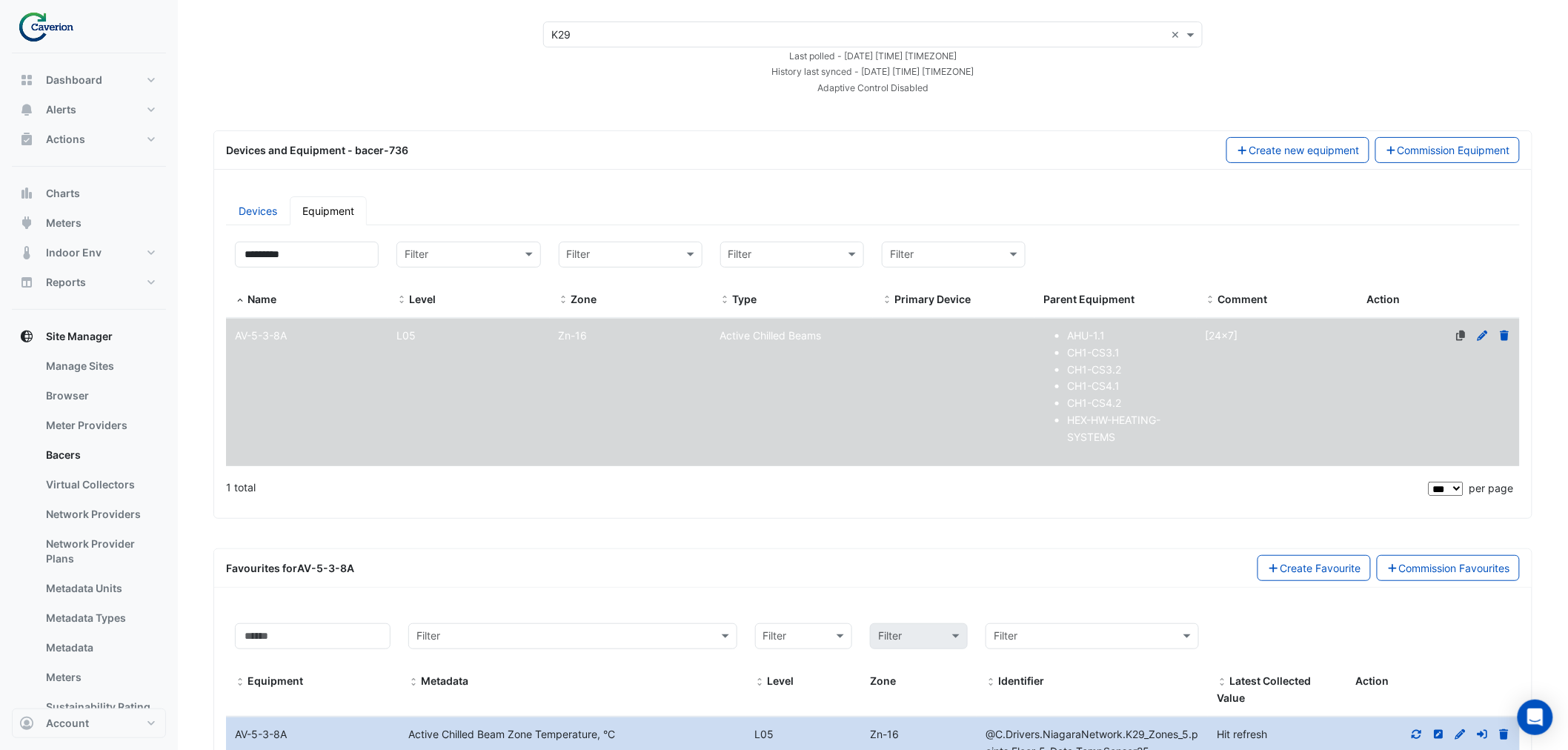 scroll, scrollTop: 0, scrollLeft: 0, axis: both 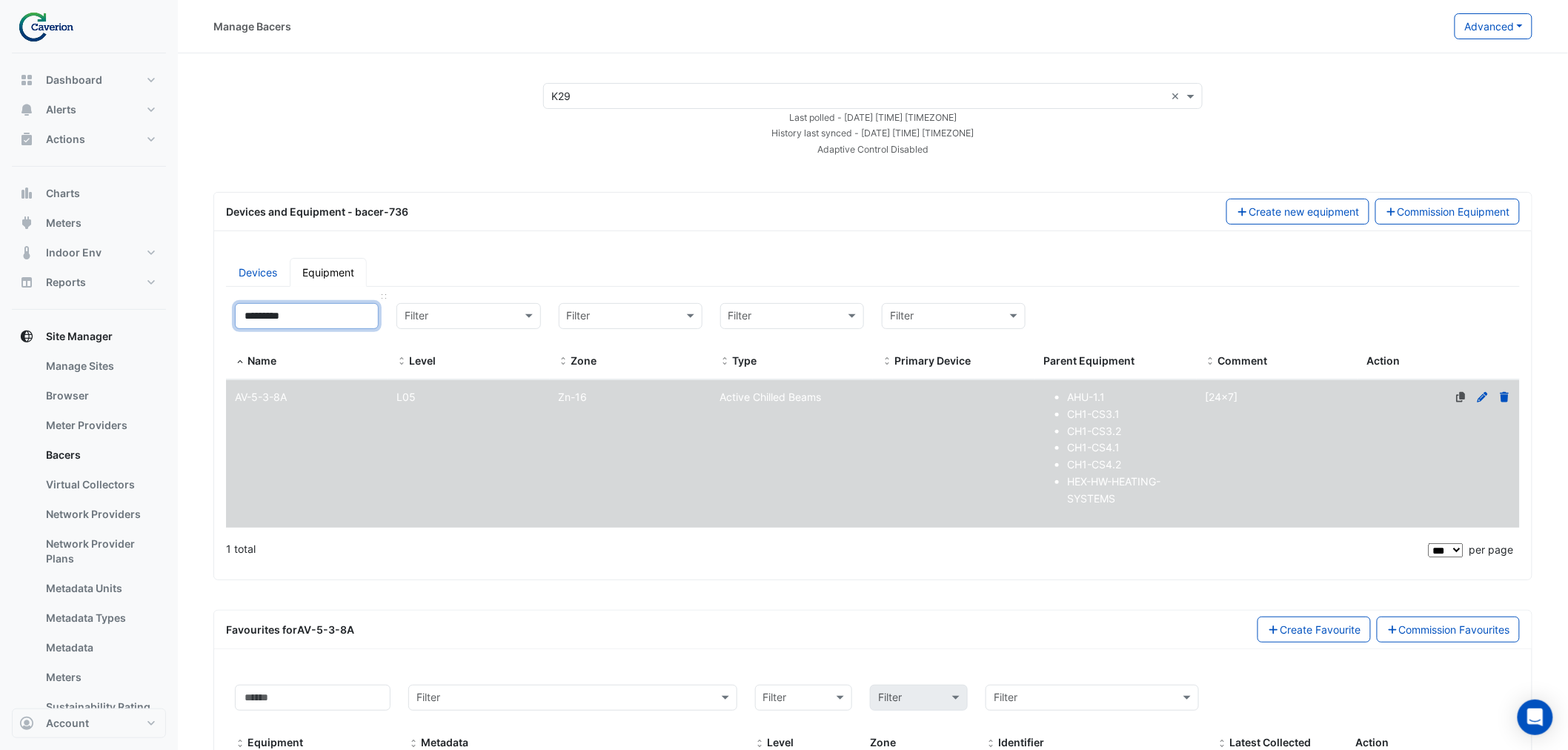 click on "*********" at bounding box center (307, 316) 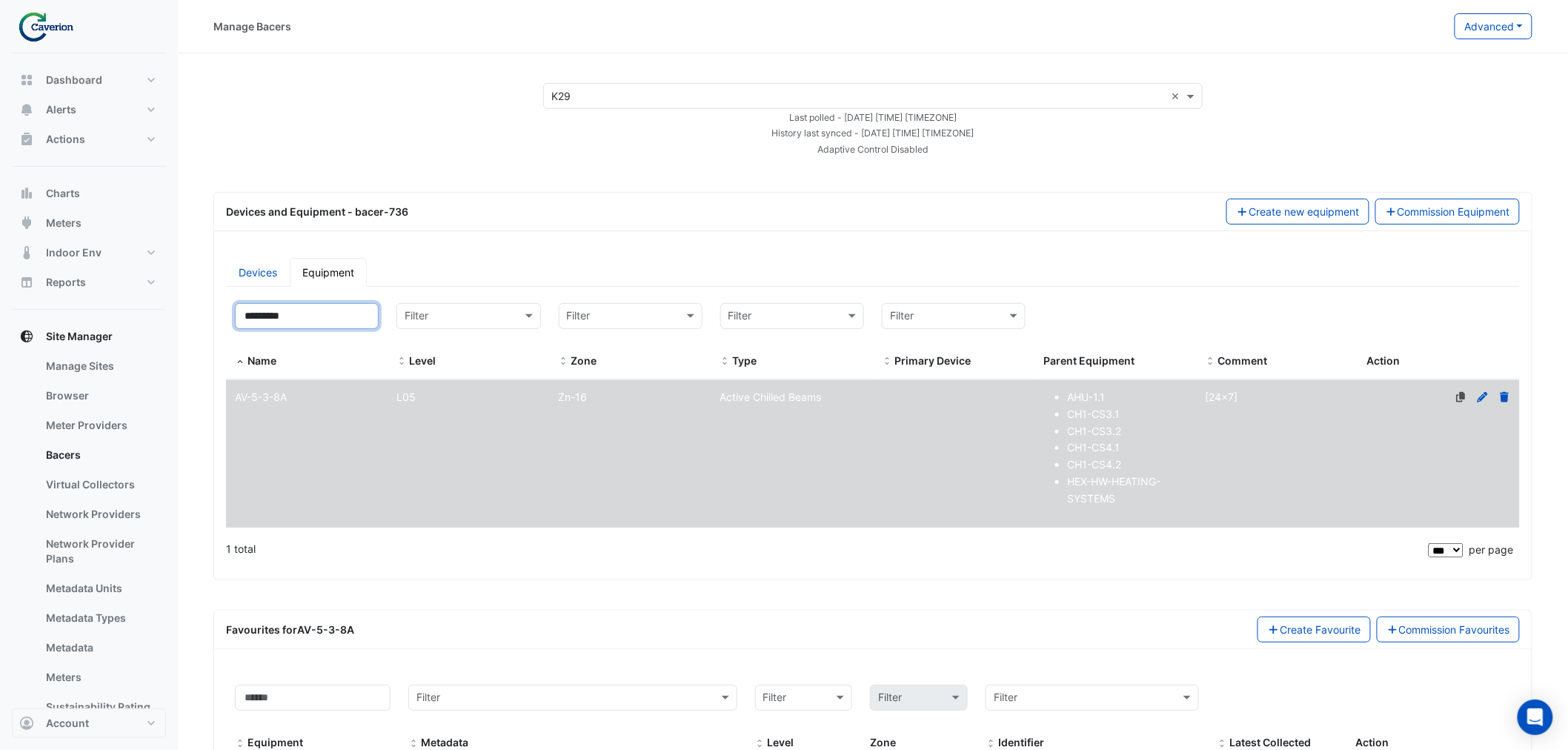drag, startPoint x: 314, startPoint y: 323, endPoint x: 63, endPoint y: 310, distance: 251.33643 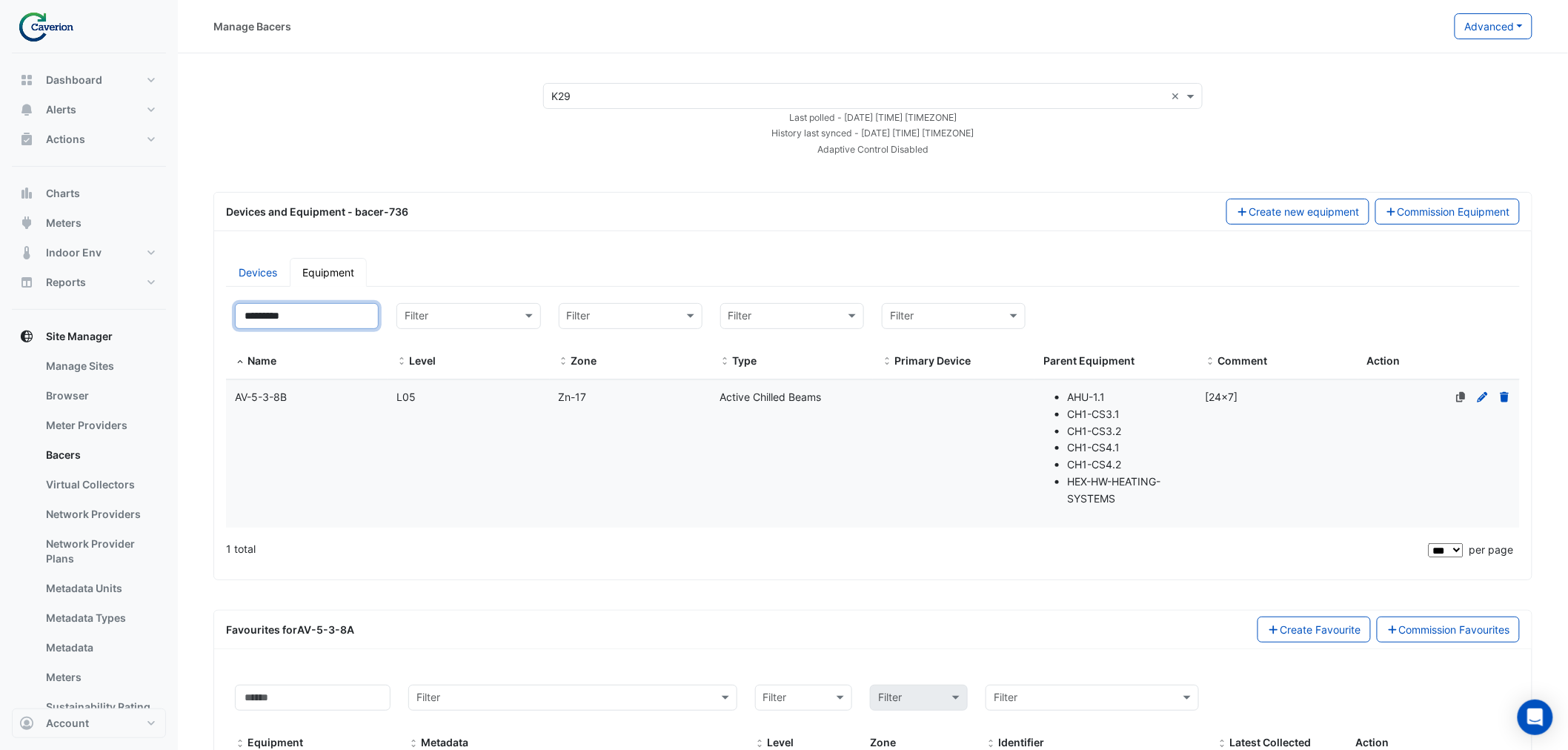 type on "*********" 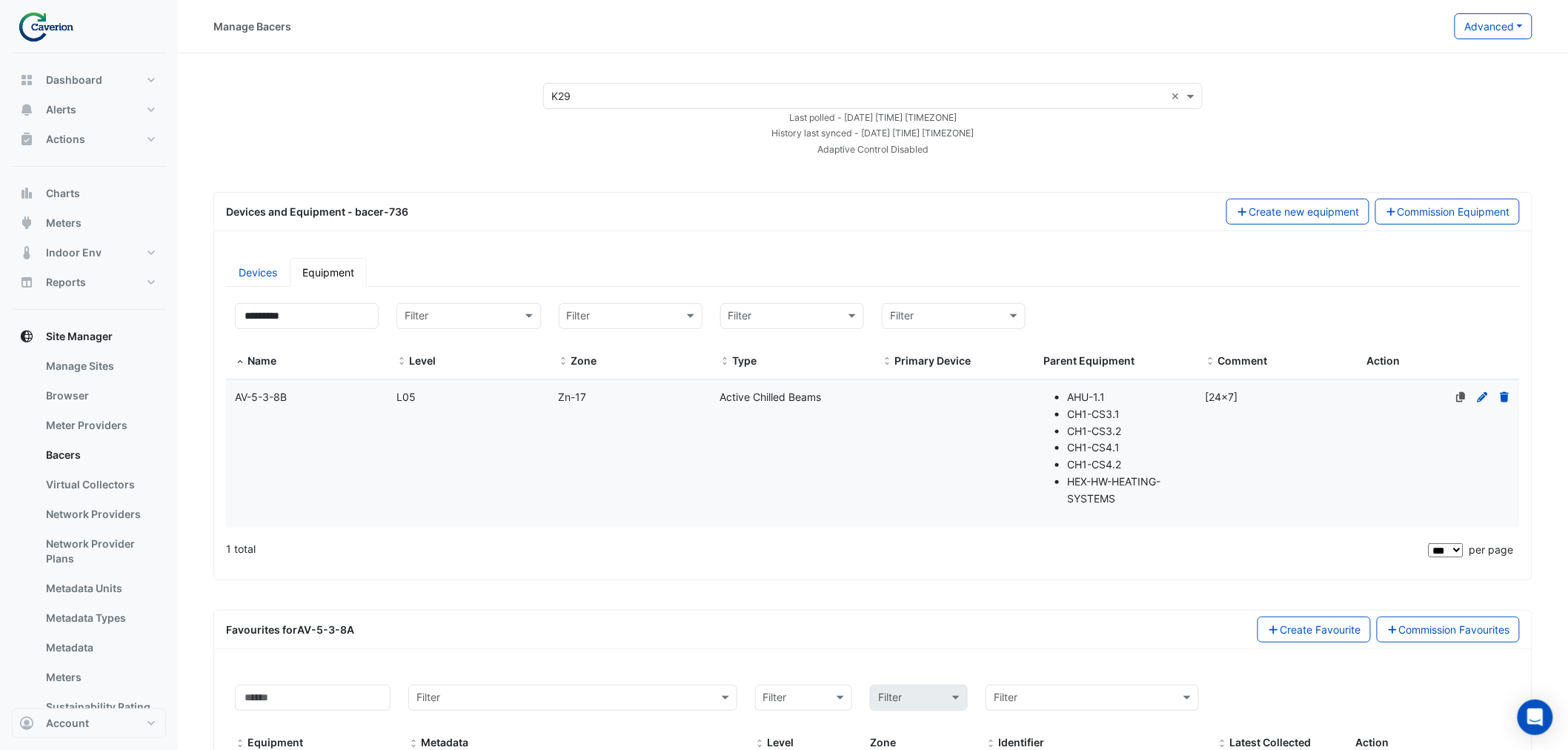 click on "Name
AV-5-3-8B" 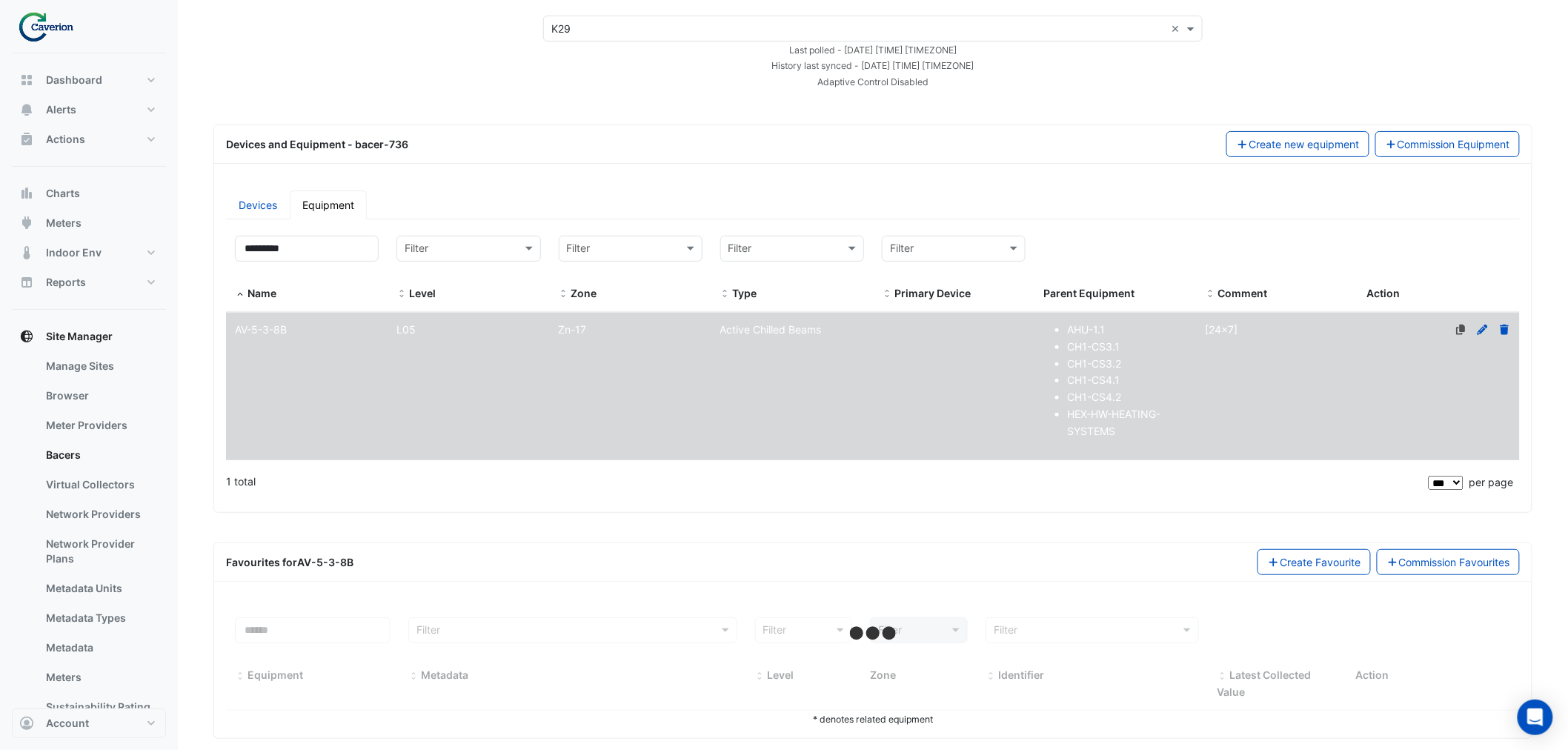 scroll, scrollTop: 87, scrollLeft: 0, axis: vertical 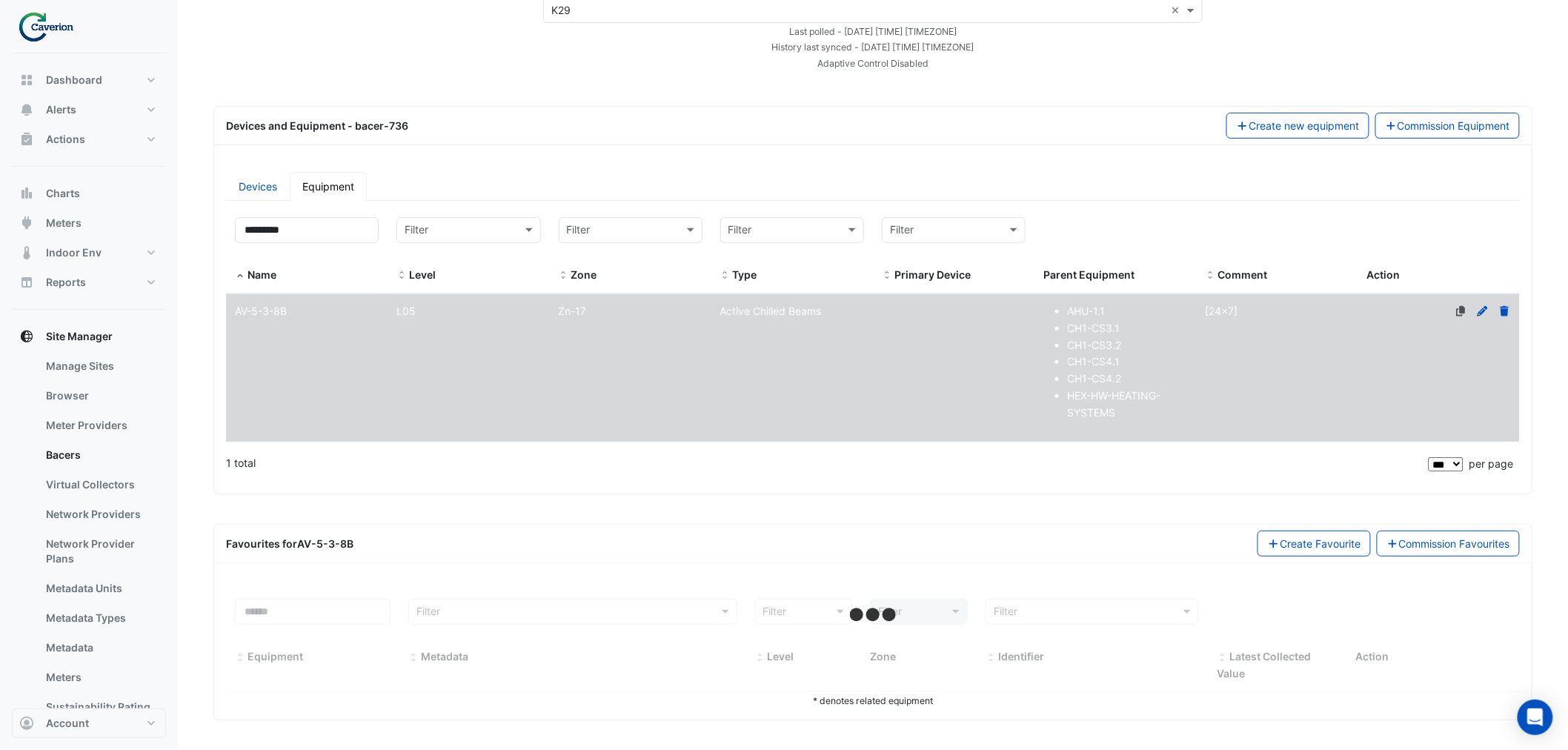 select on "***" 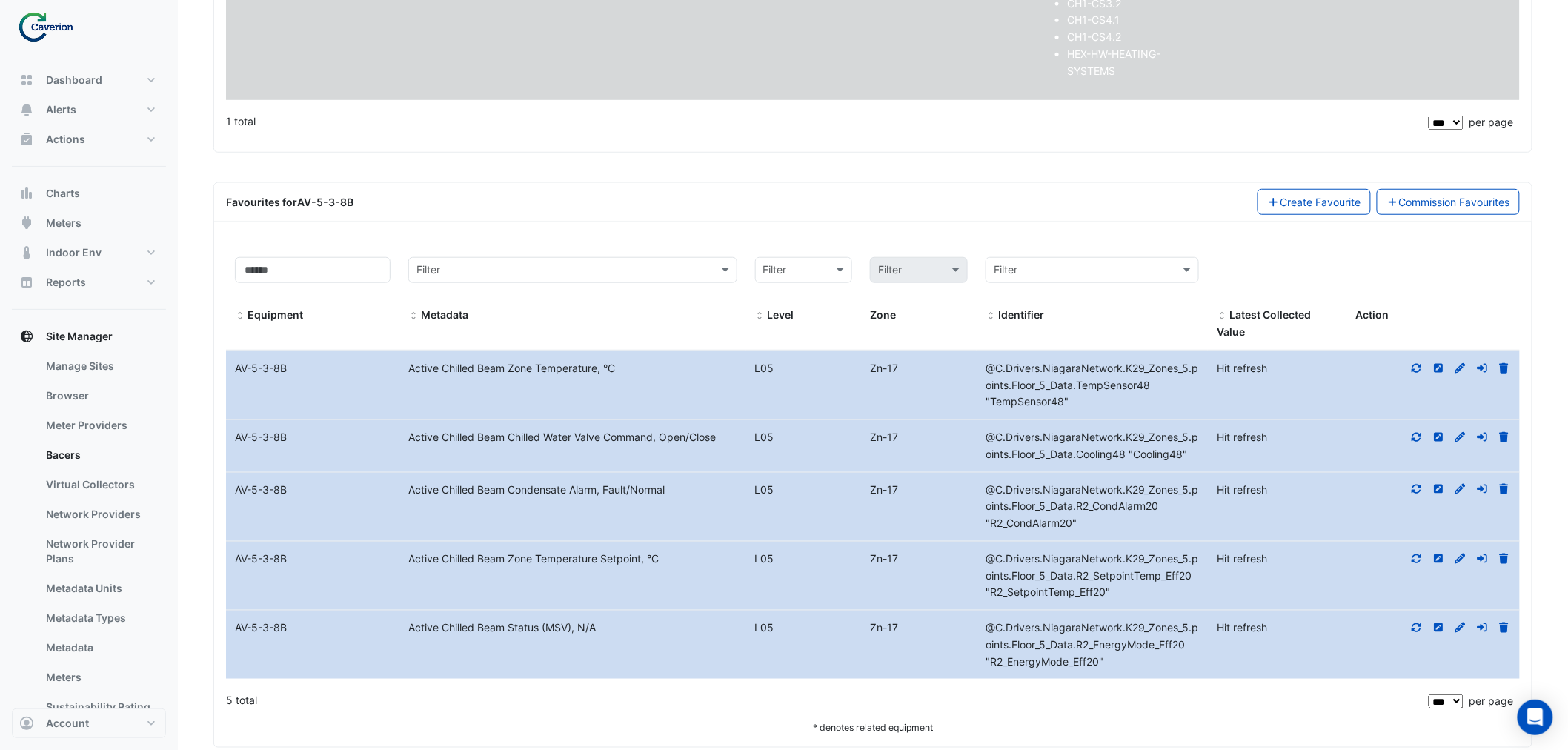 scroll, scrollTop: 0, scrollLeft: 0, axis: both 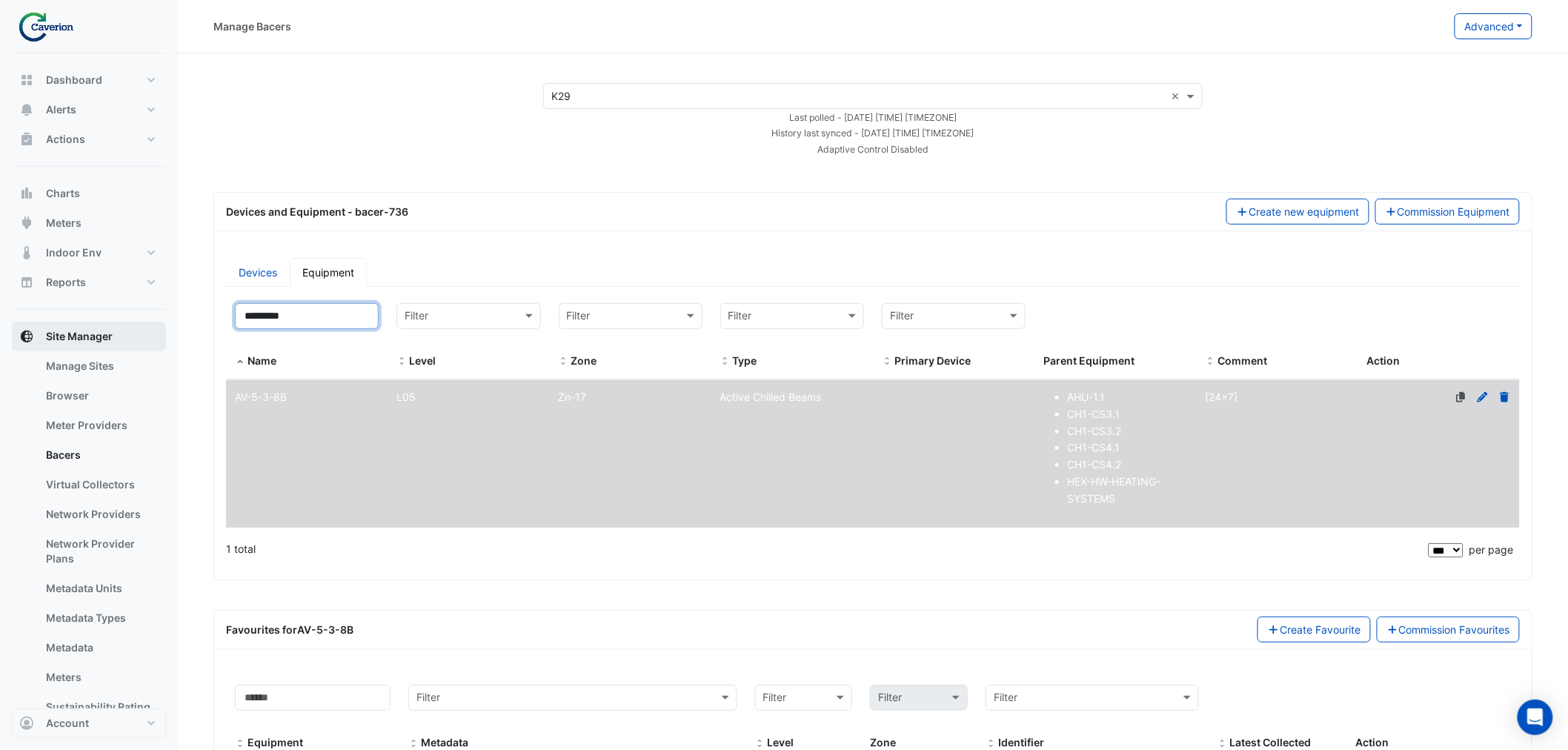 drag, startPoint x: 351, startPoint y: 321, endPoint x: 87, endPoint y: 322, distance: 264.00189 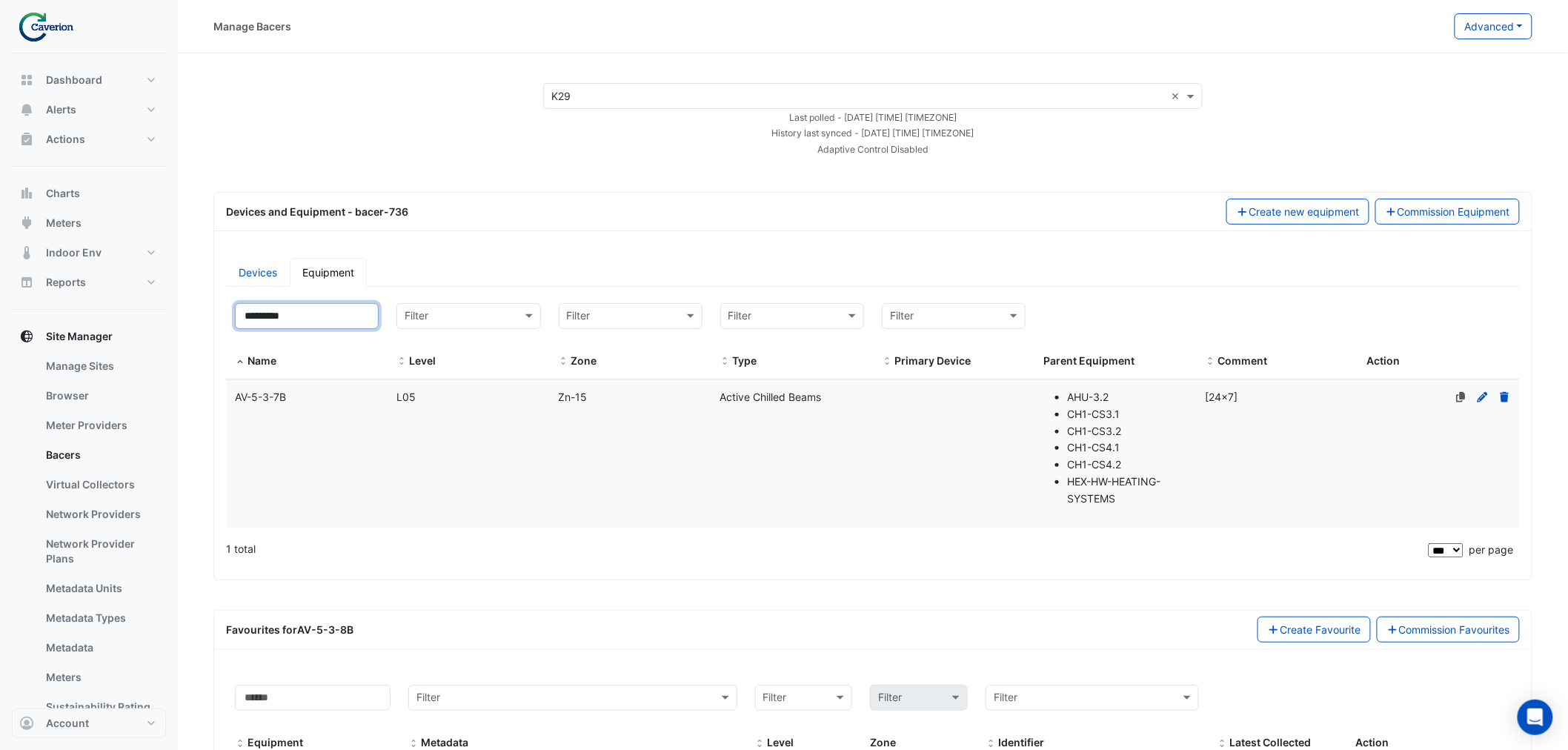 type on "*********" 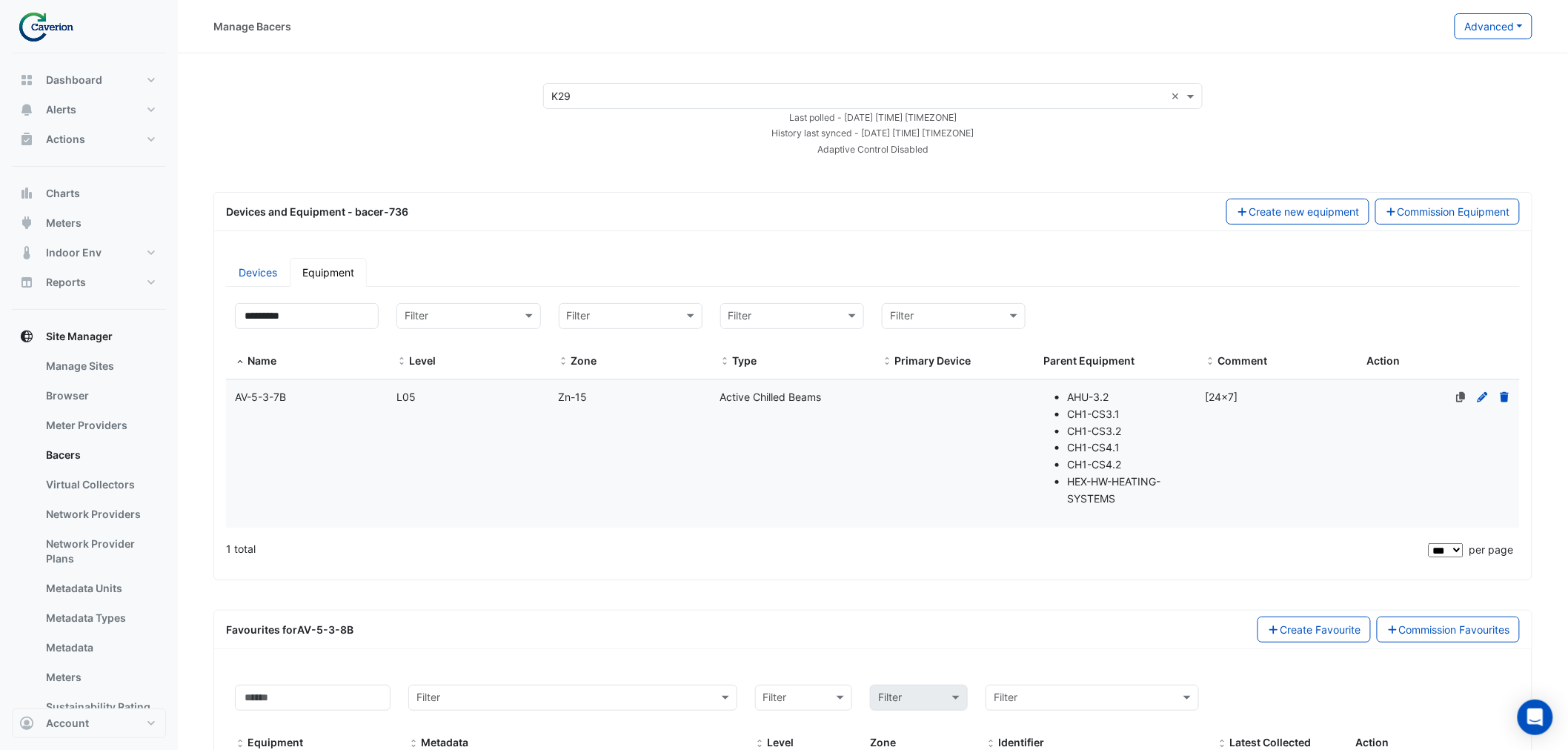 click on "Level
L05" 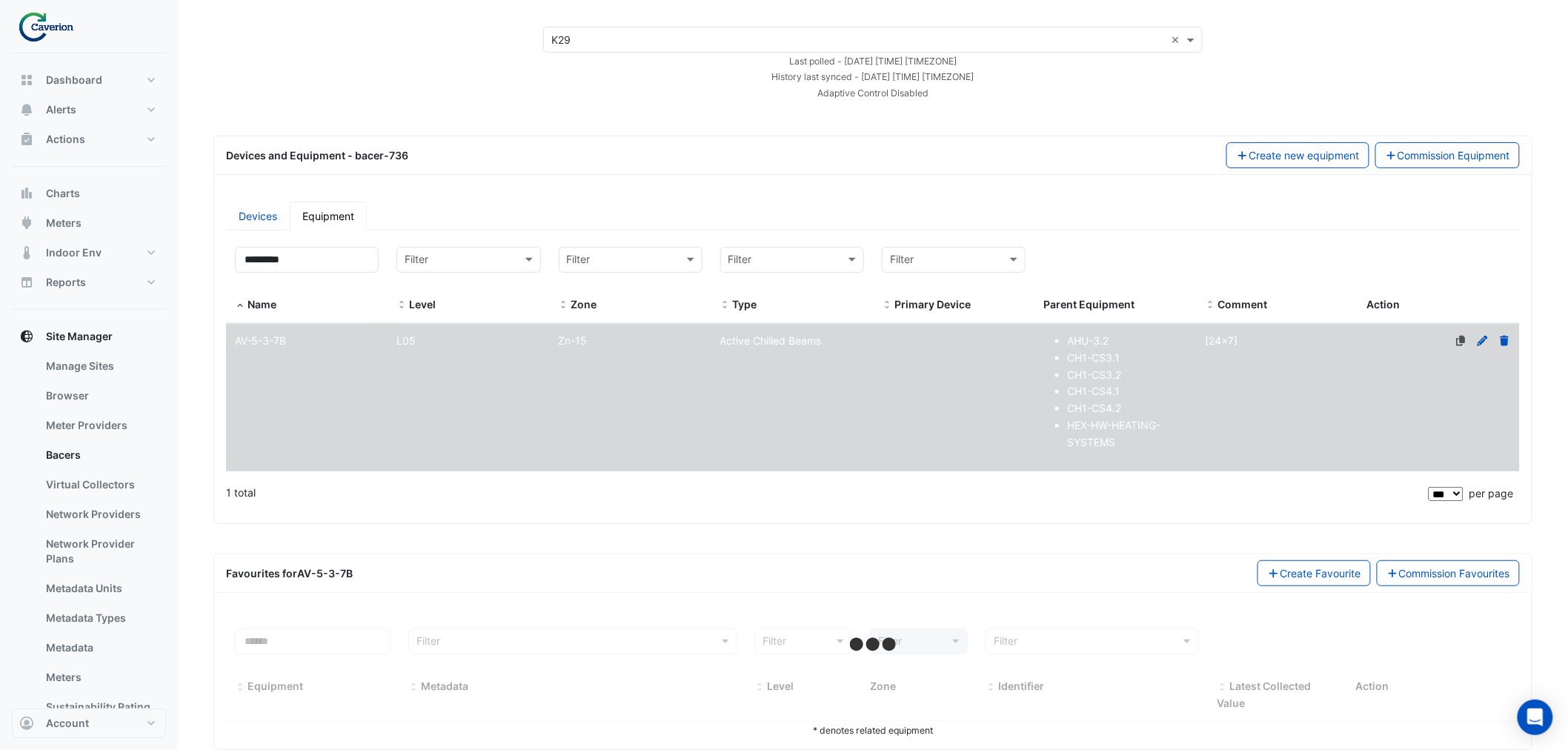 scroll, scrollTop: 87, scrollLeft: 0, axis: vertical 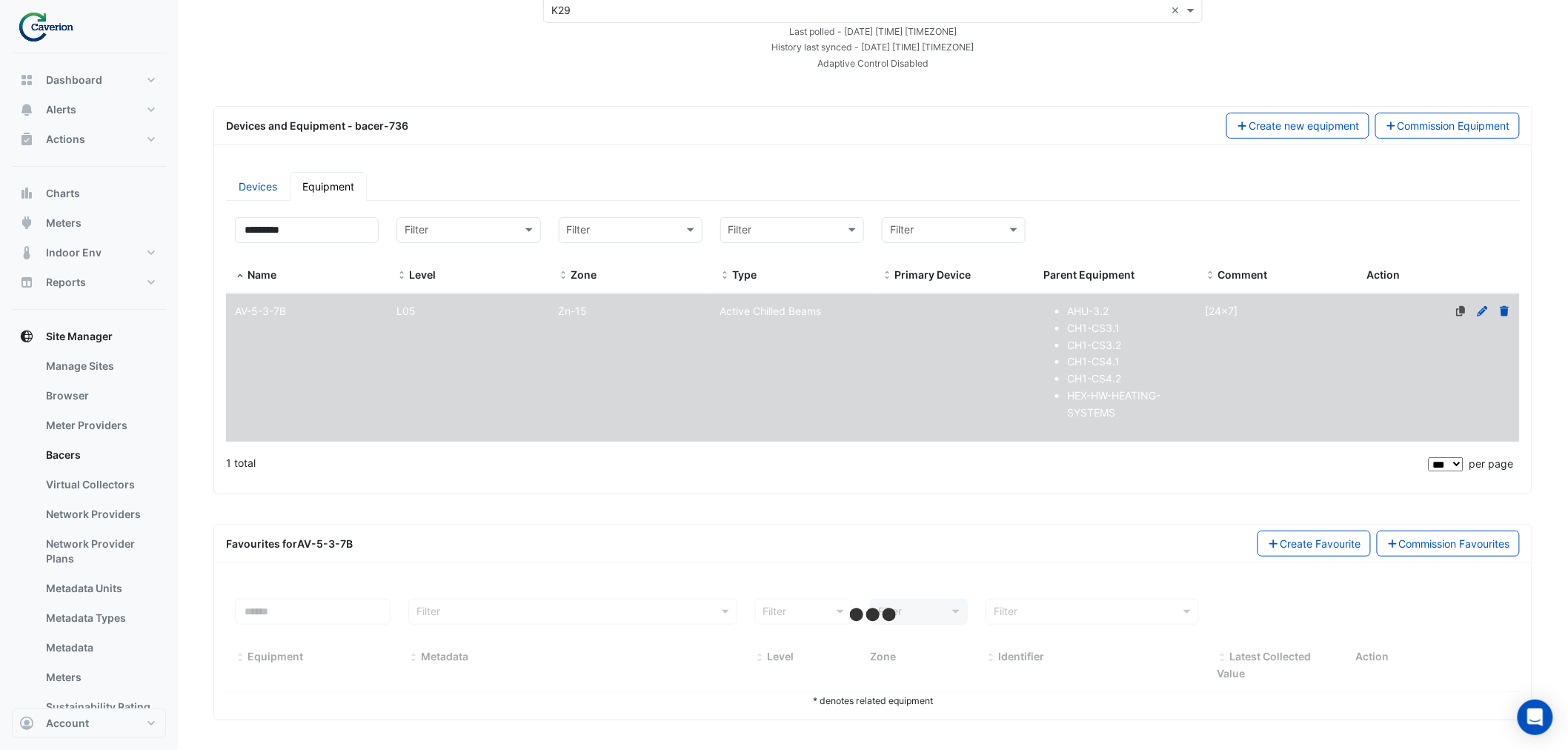 select on "***" 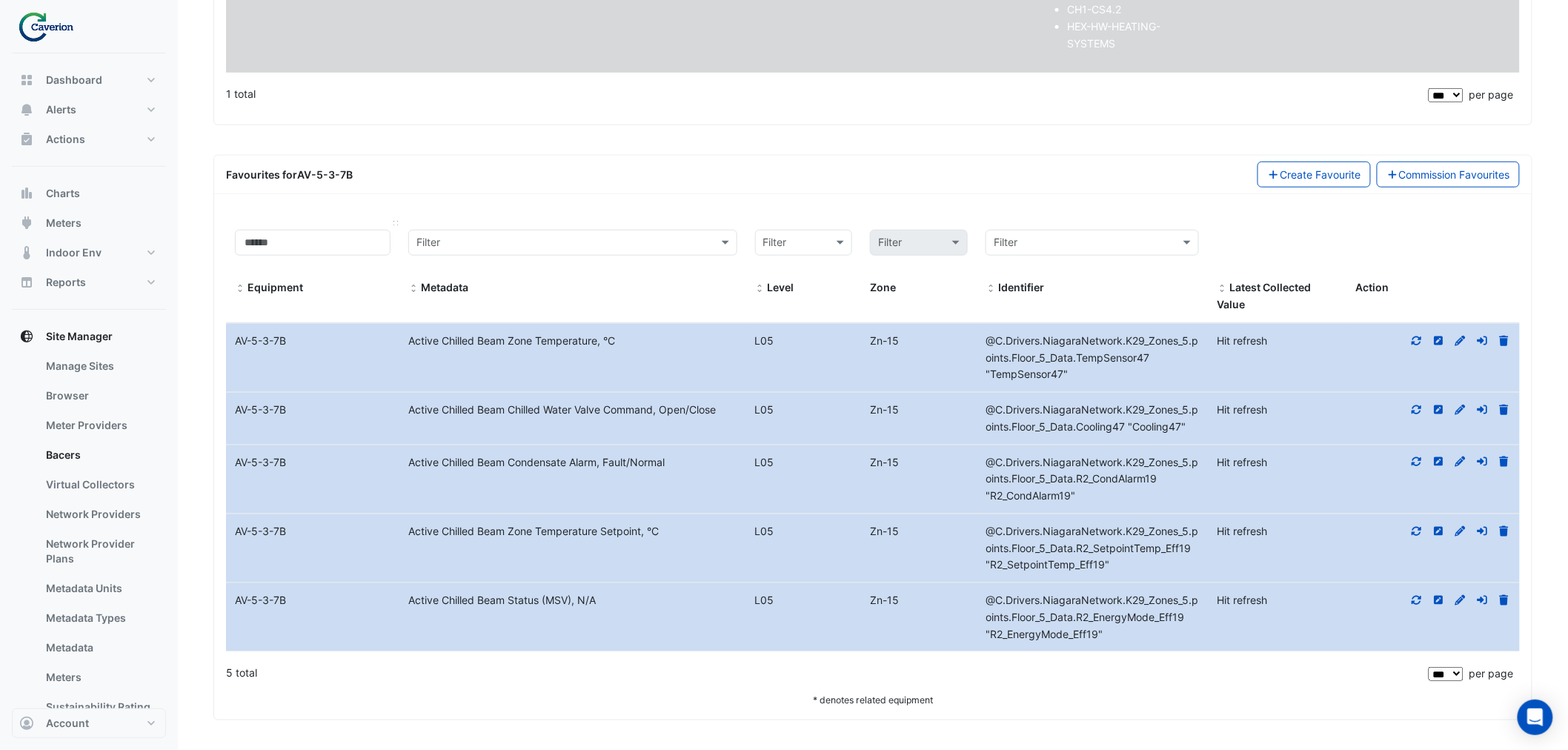 scroll, scrollTop: 0, scrollLeft: 0, axis: both 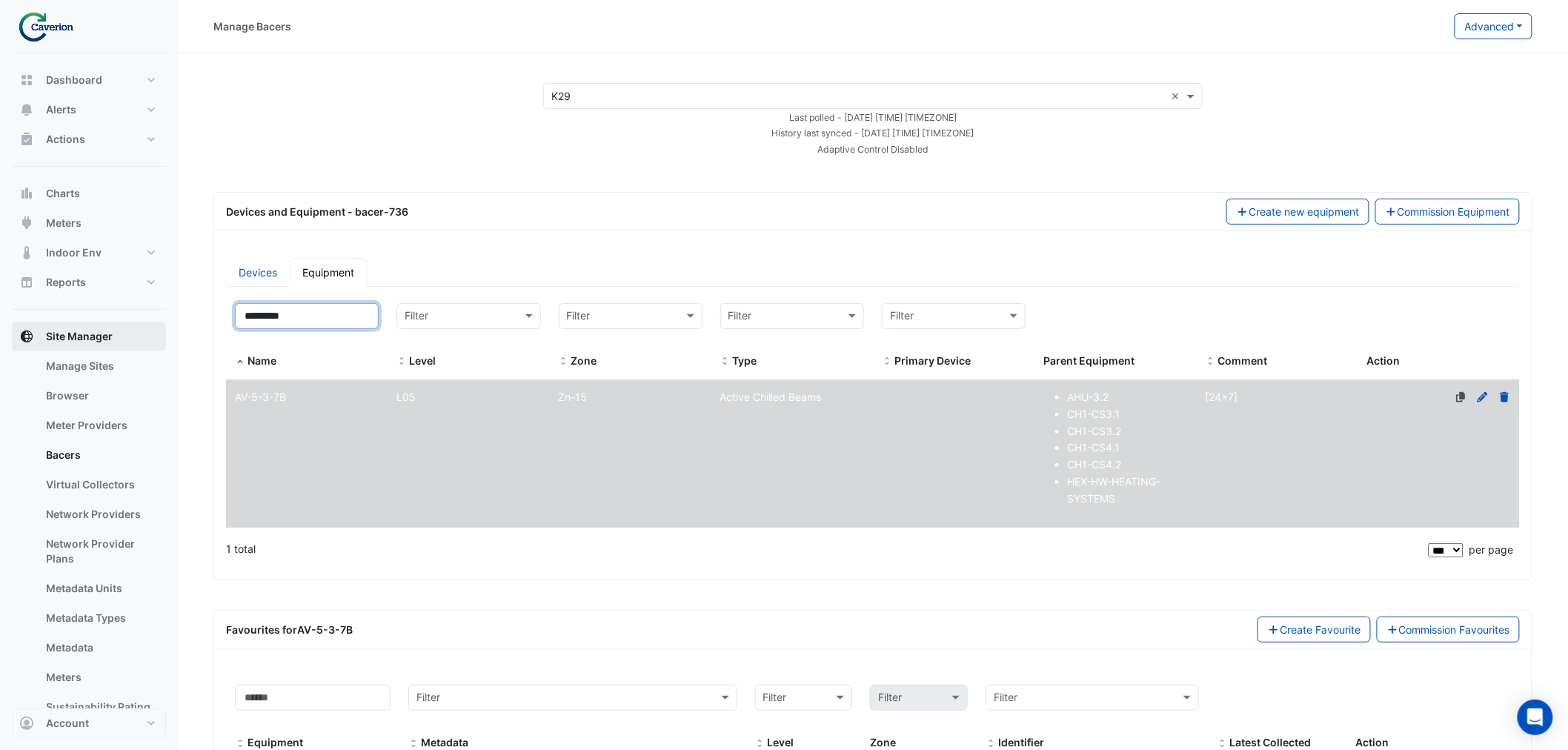 drag, startPoint x: 302, startPoint y: 315, endPoint x: 150, endPoint y: 326, distance: 152.3975 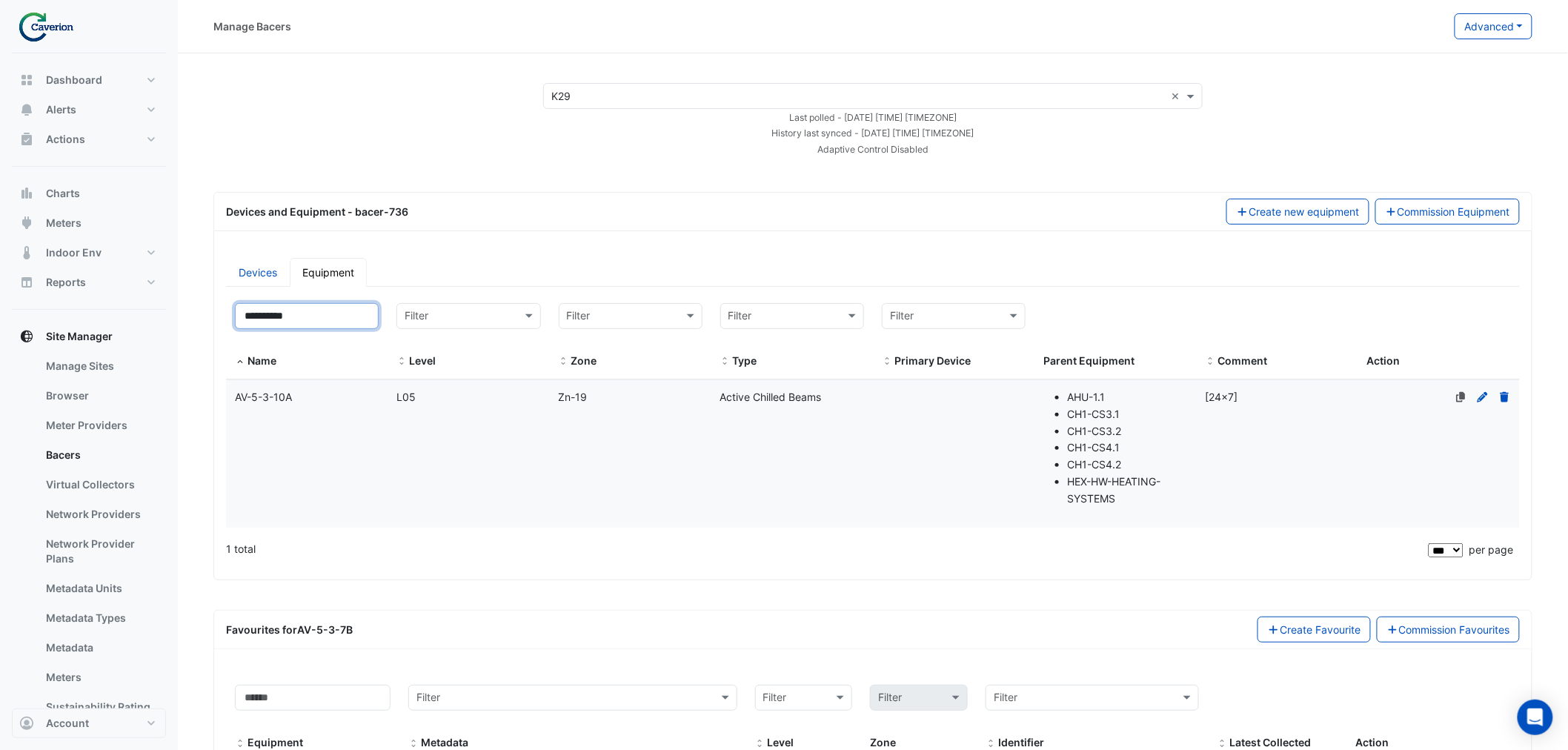 type on "**********" 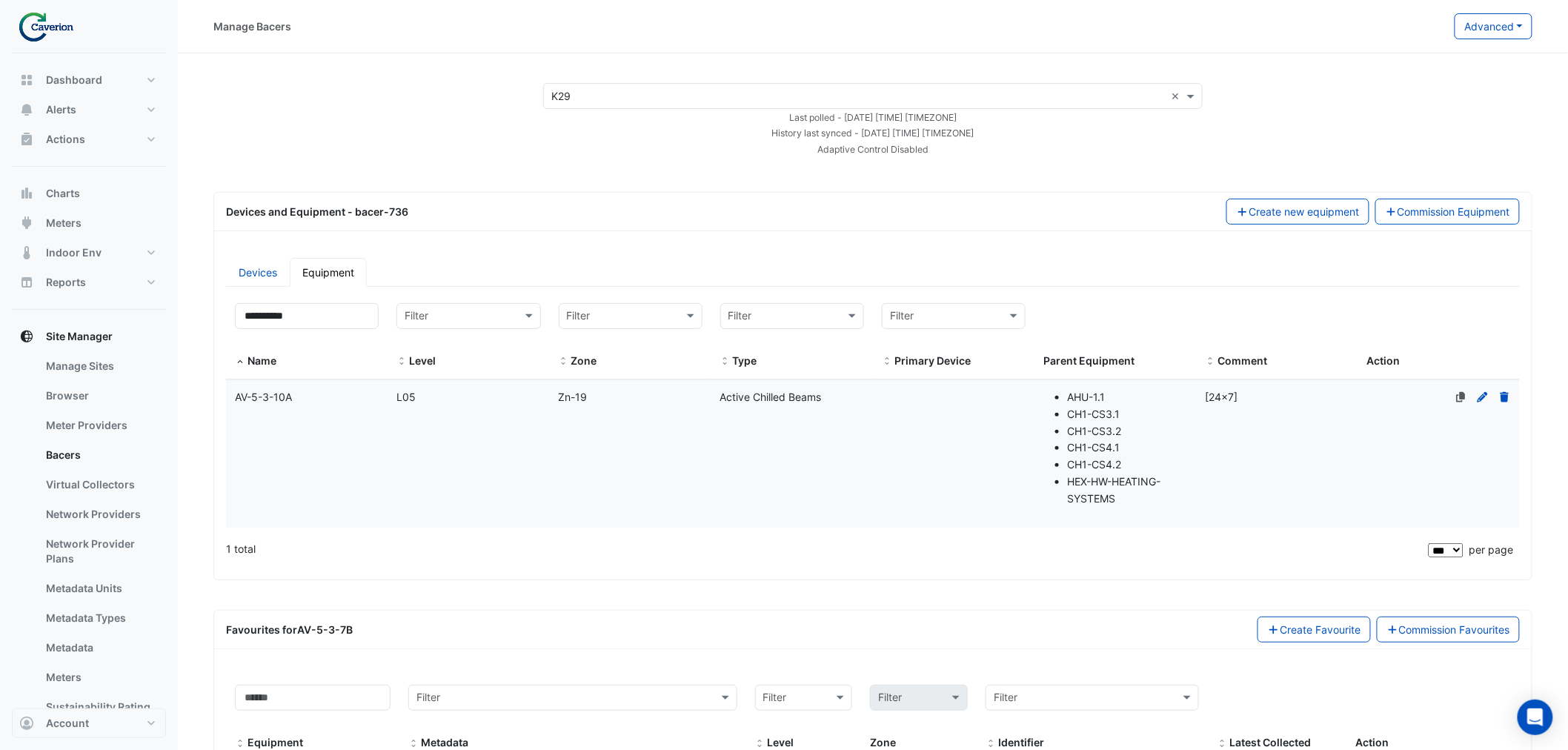 click on "Level
L05" 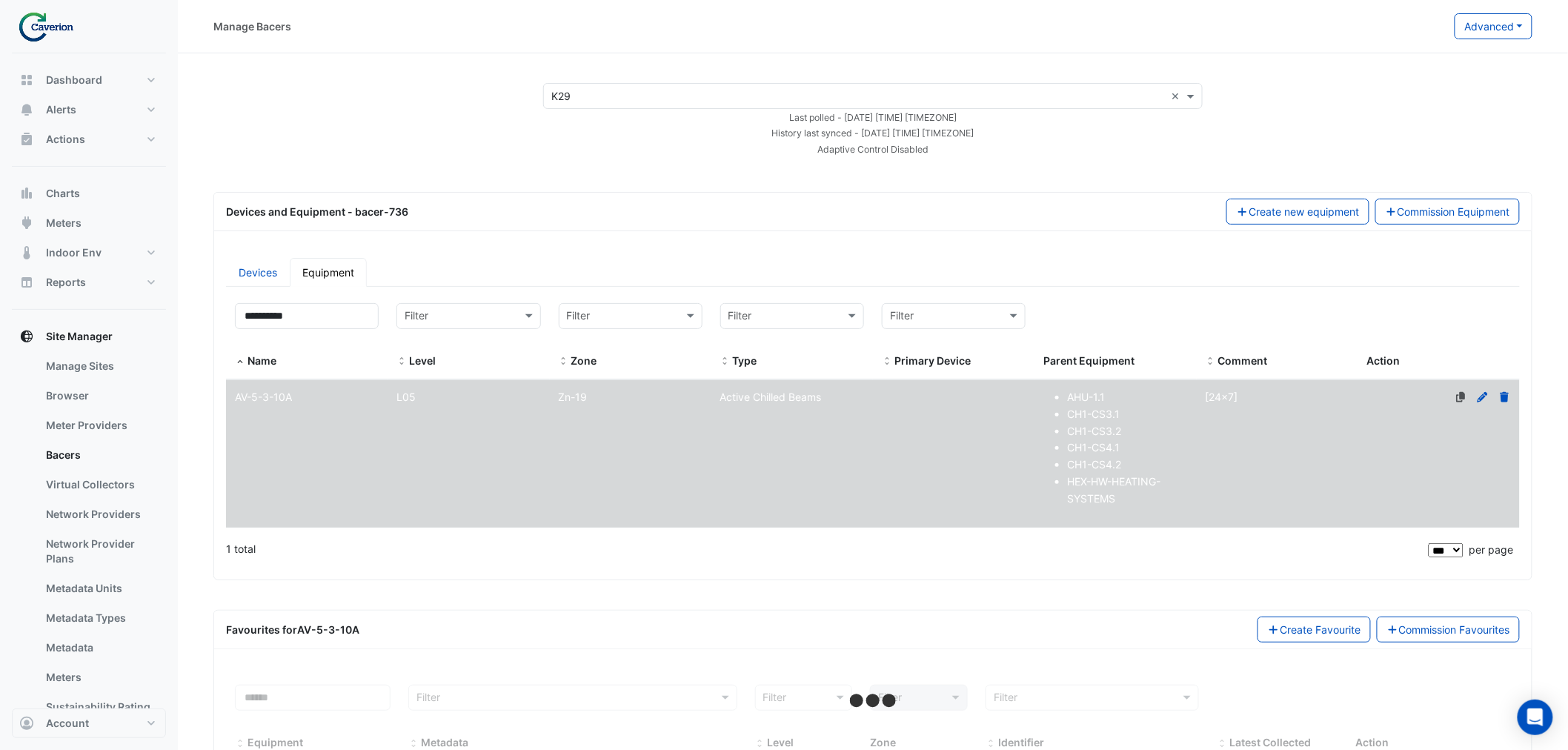 select on "***" 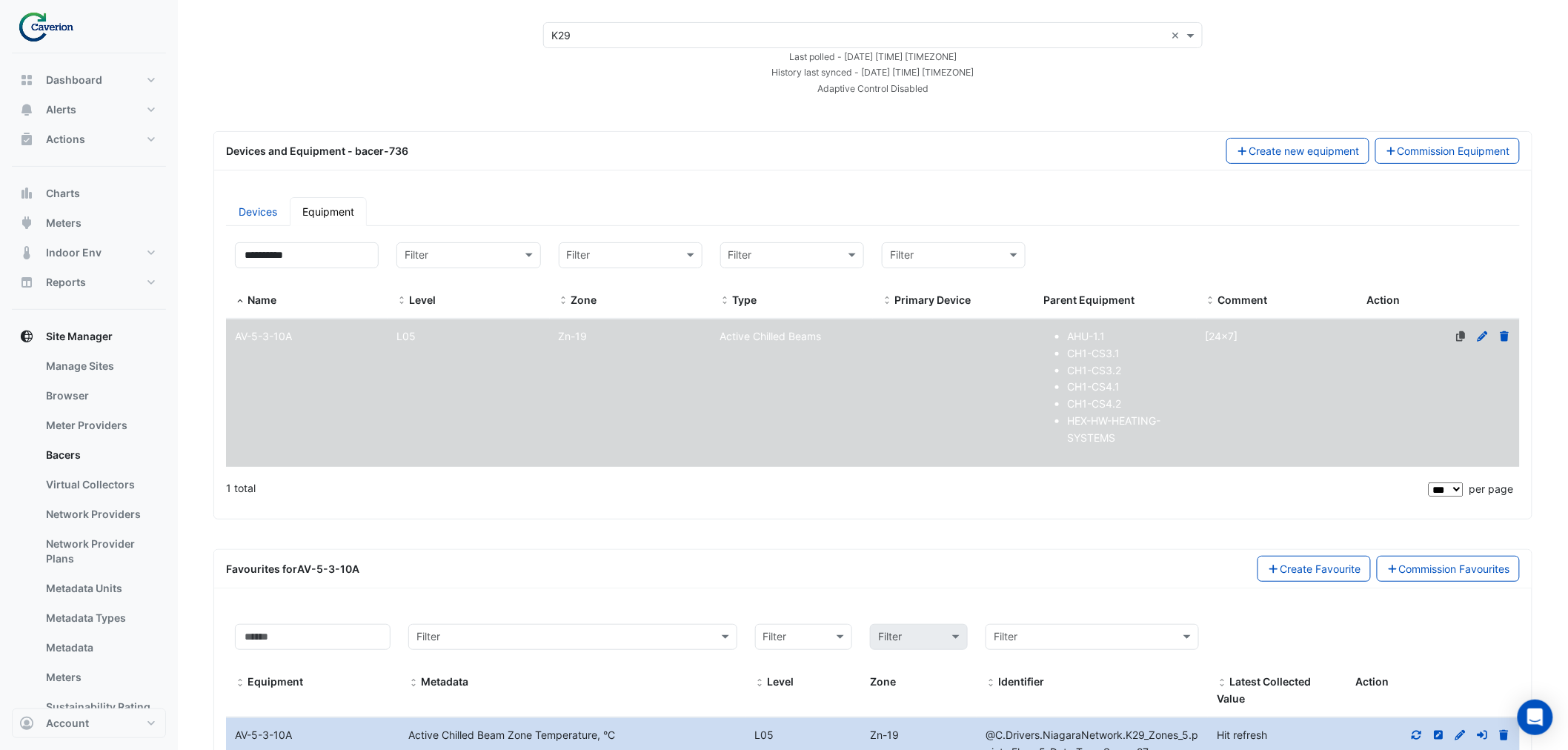 scroll, scrollTop: 0, scrollLeft: 0, axis: both 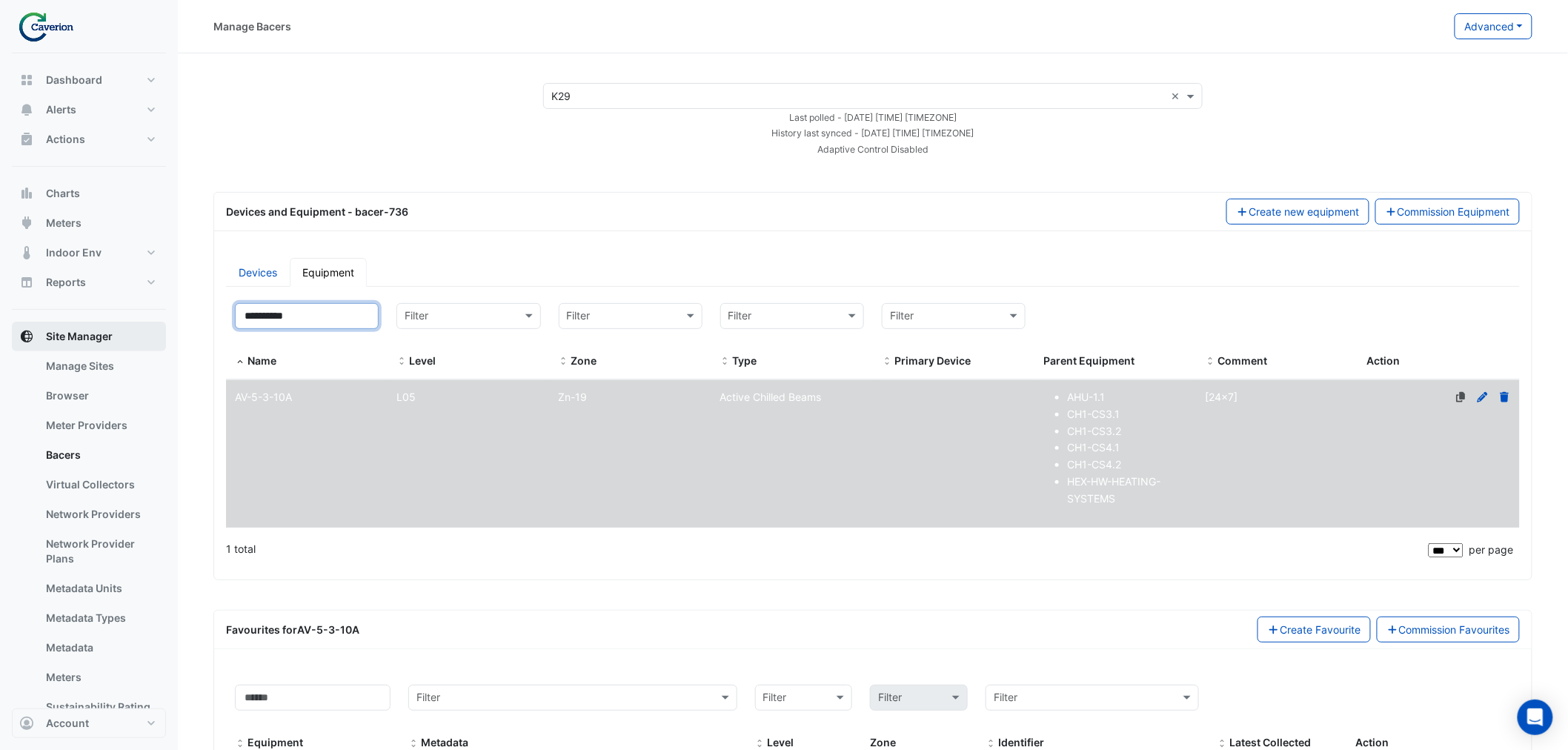 drag, startPoint x: 323, startPoint y: 325, endPoint x: 161, endPoint y: 330, distance: 162.07714 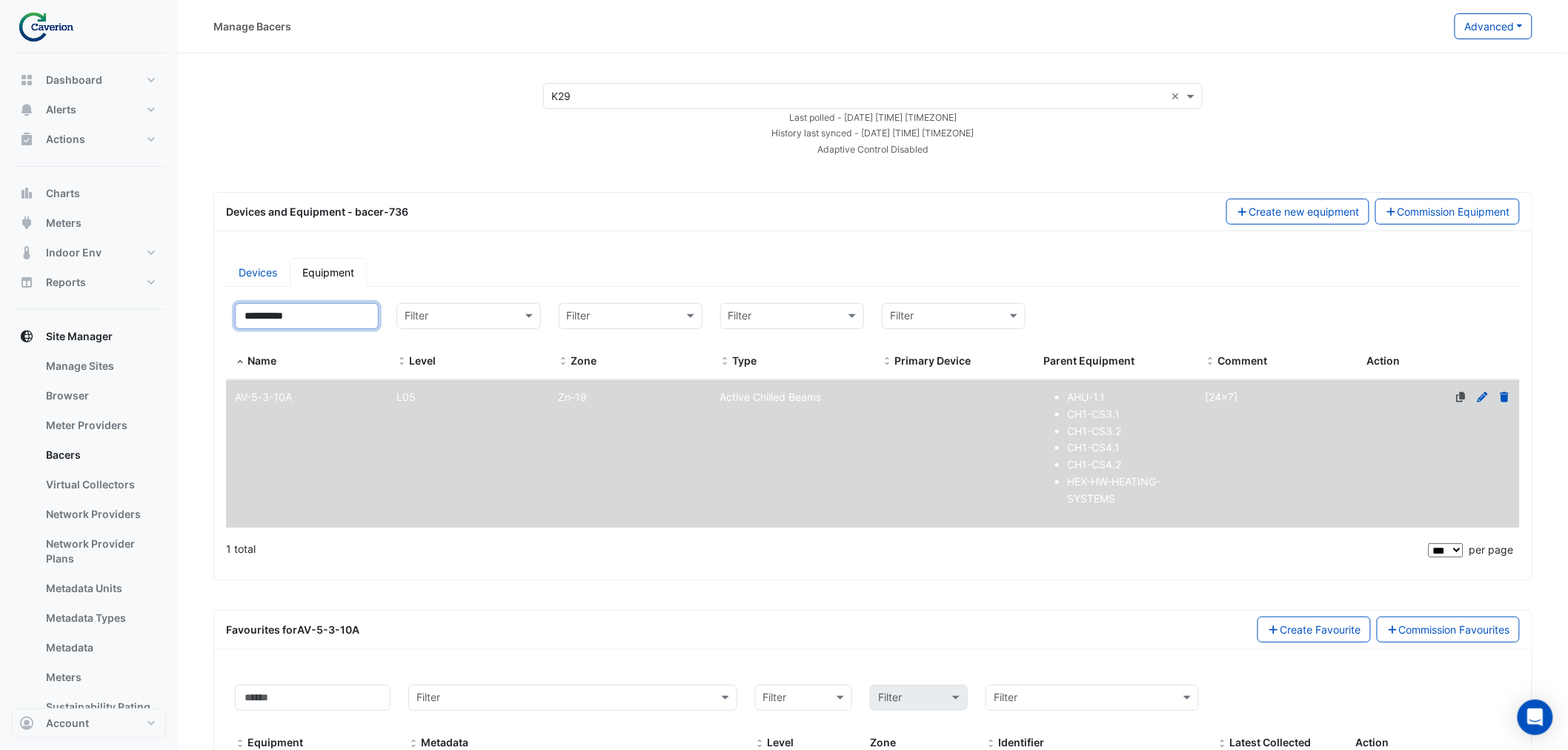 paste 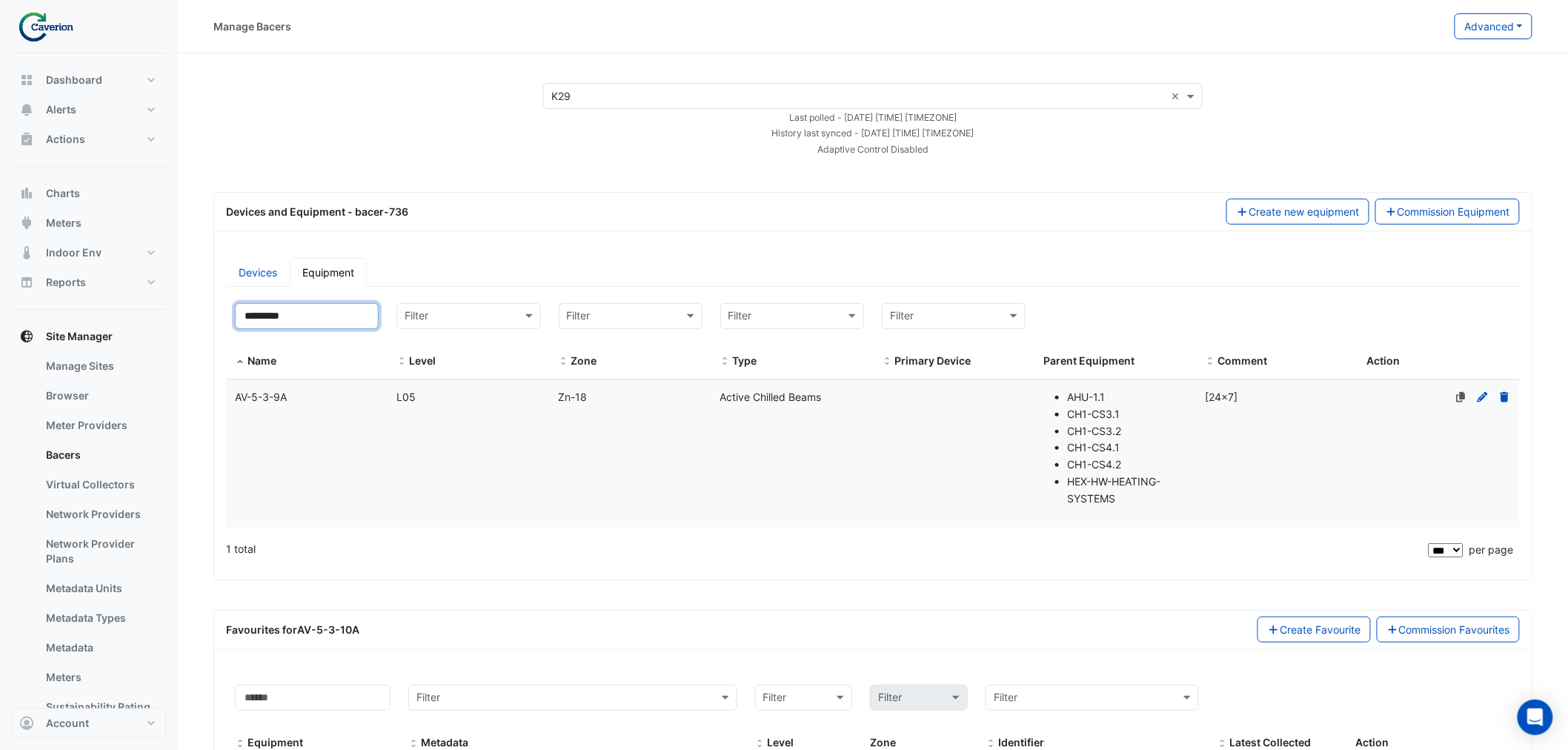 type on "*********" 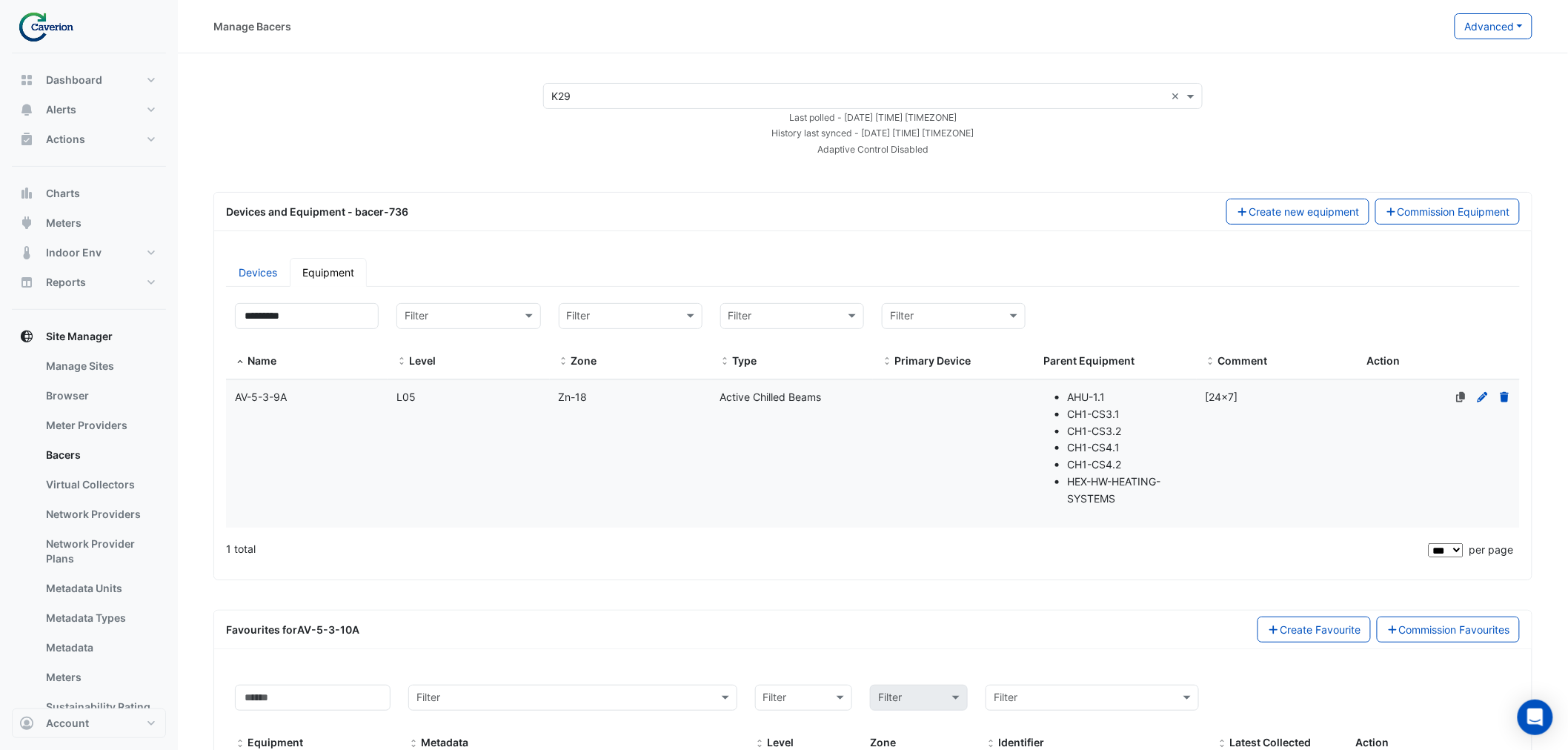 click on "L05" 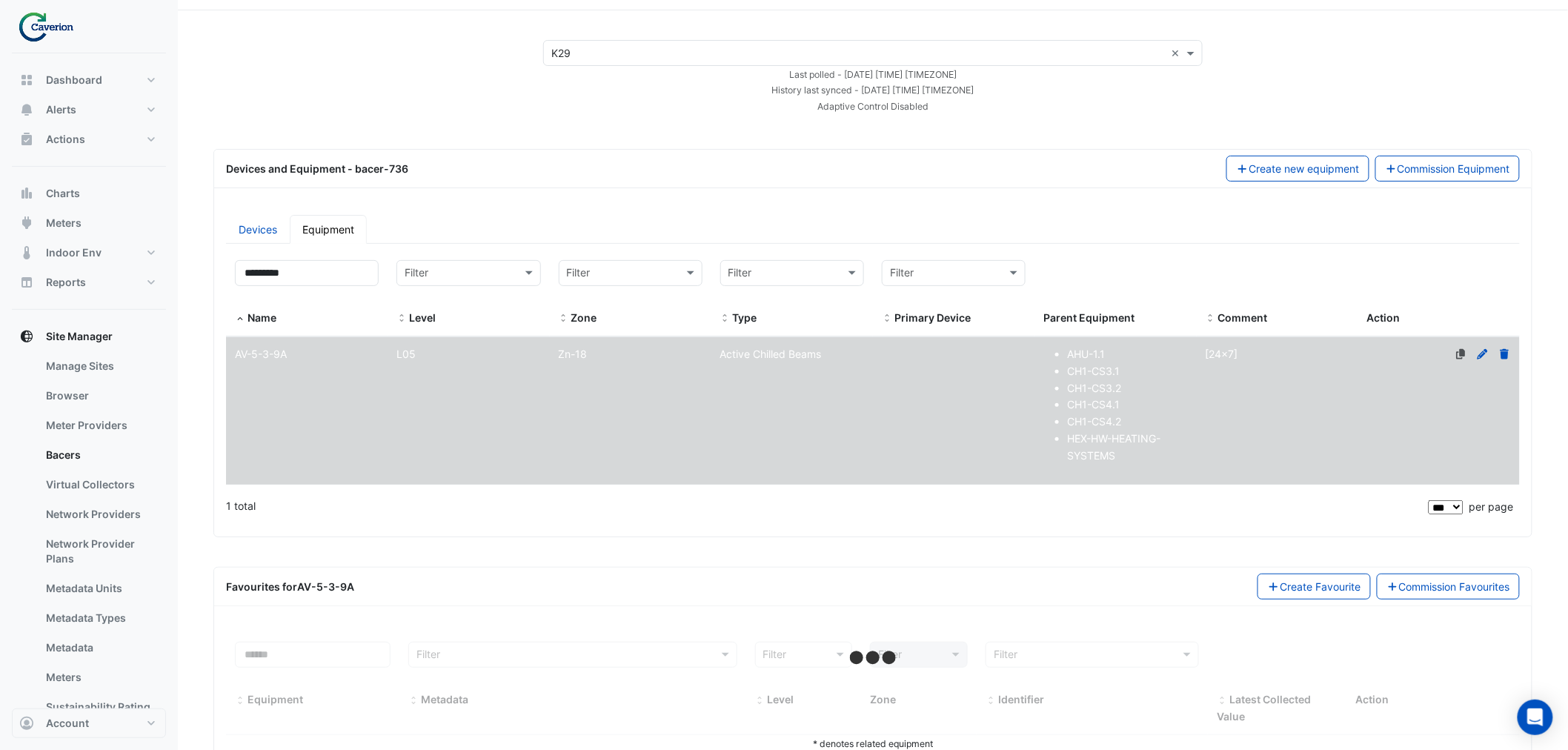 scroll, scrollTop: 87, scrollLeft: 0, axis: vertical 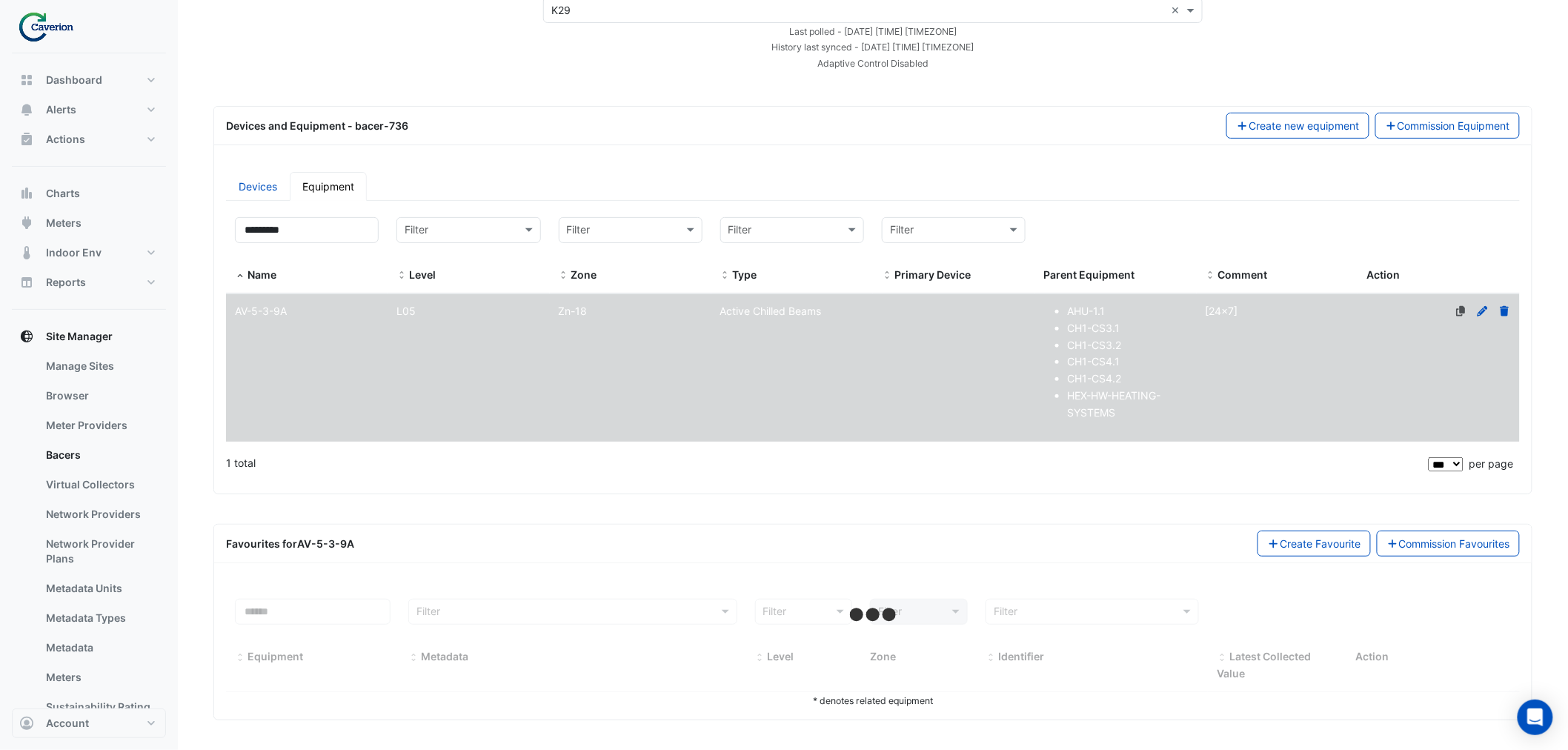 select on "***" 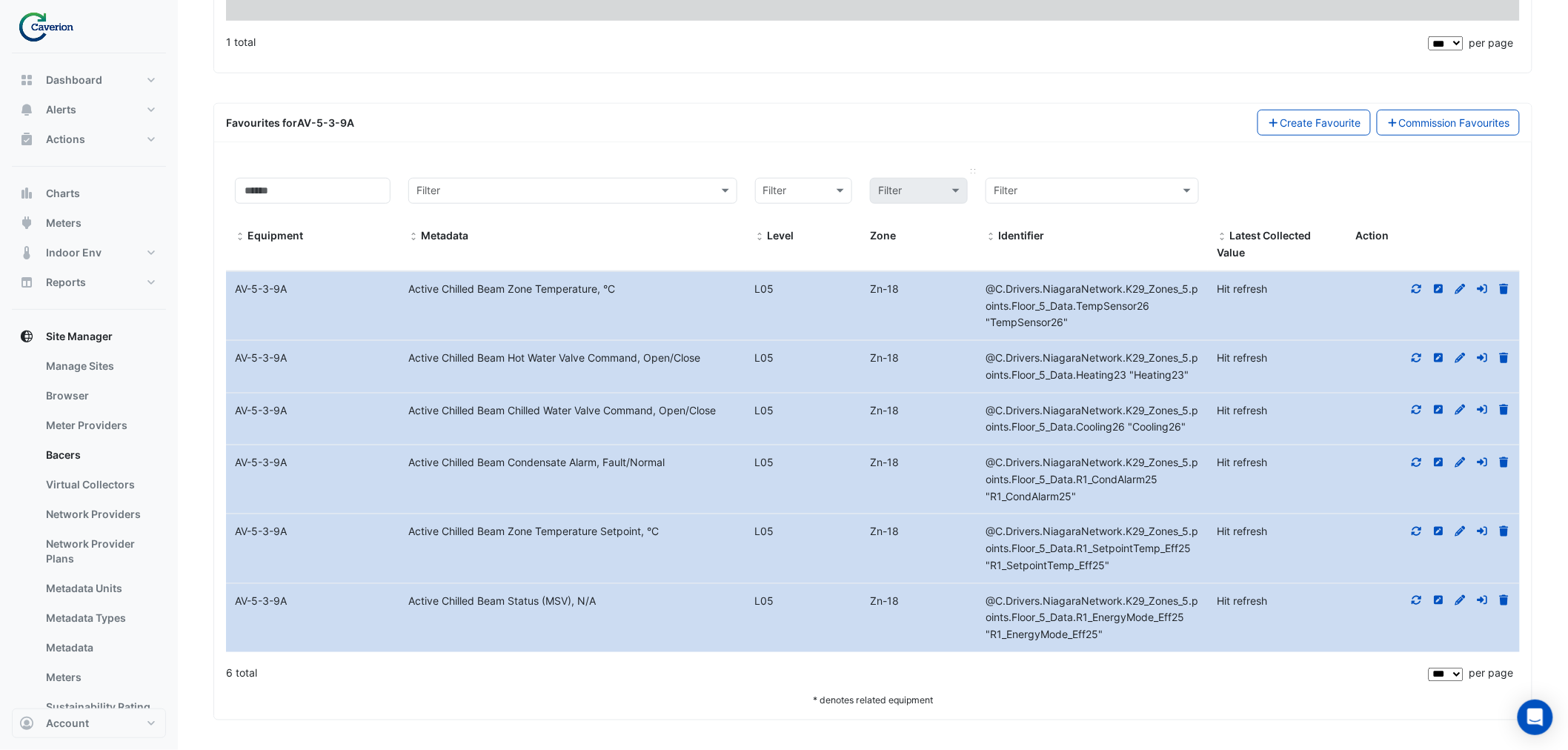 scroll, scrollTop: 508, scrollLeft: 0, axis: vertical 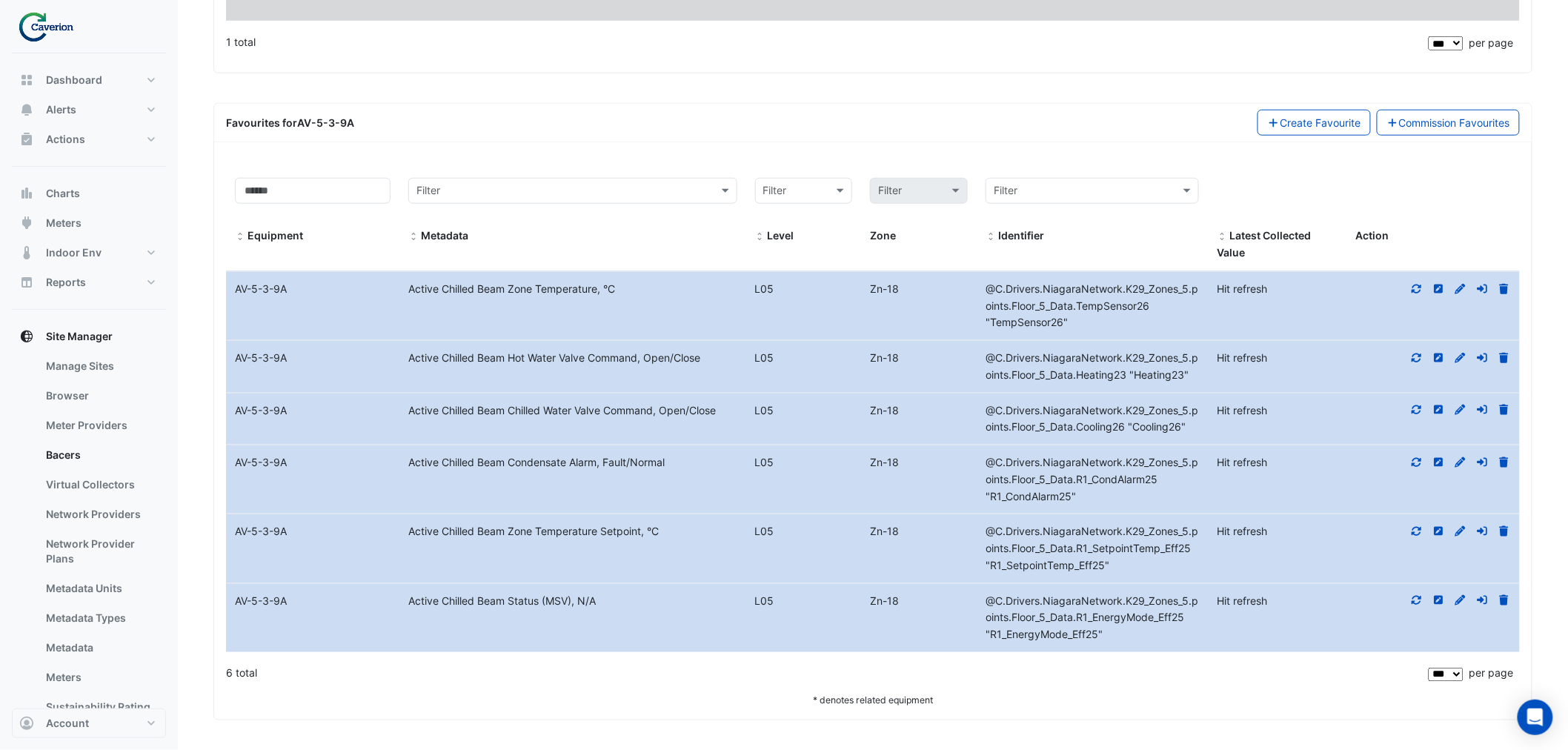 click 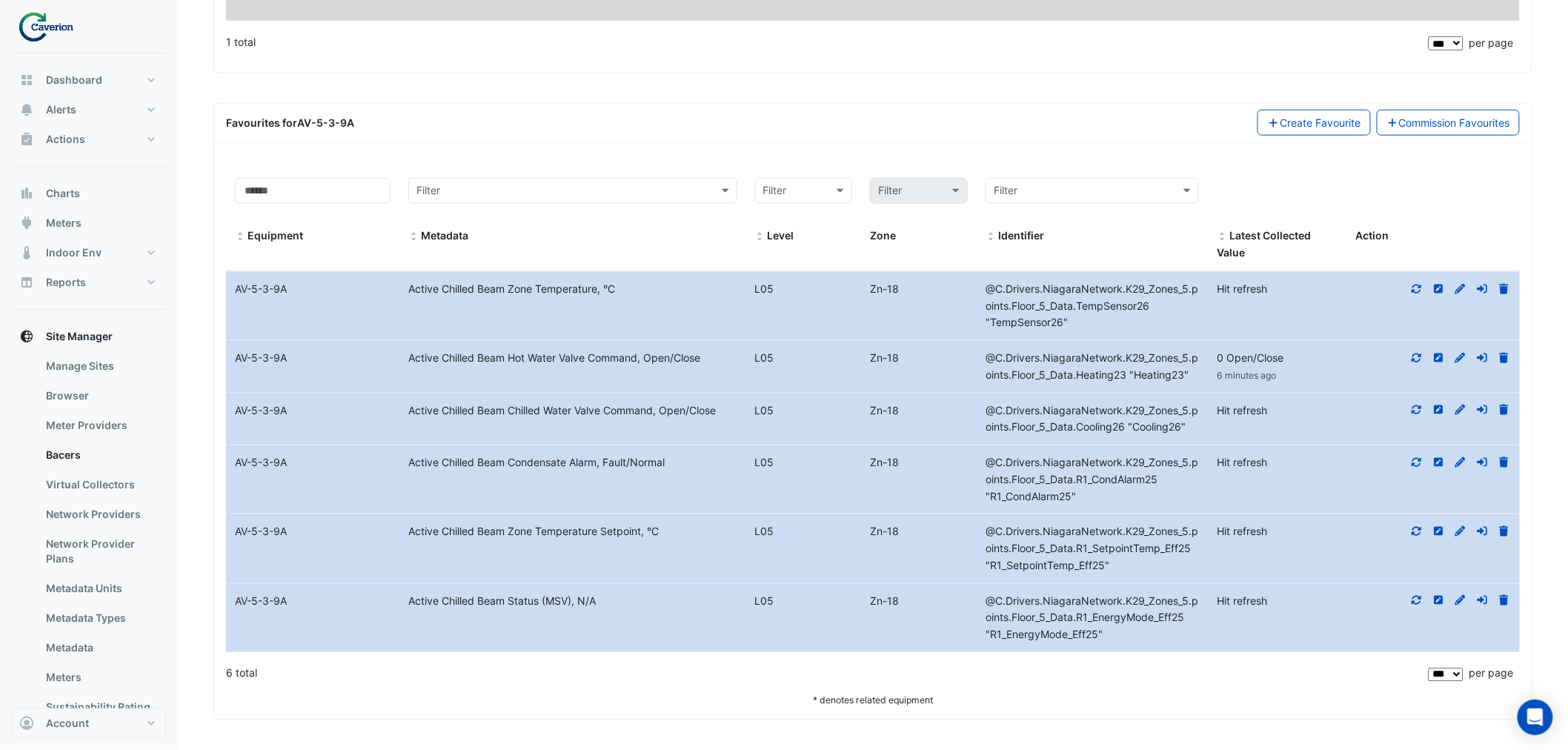 scroll, scrollTop: 0, scrollLeft: 0, axis: both 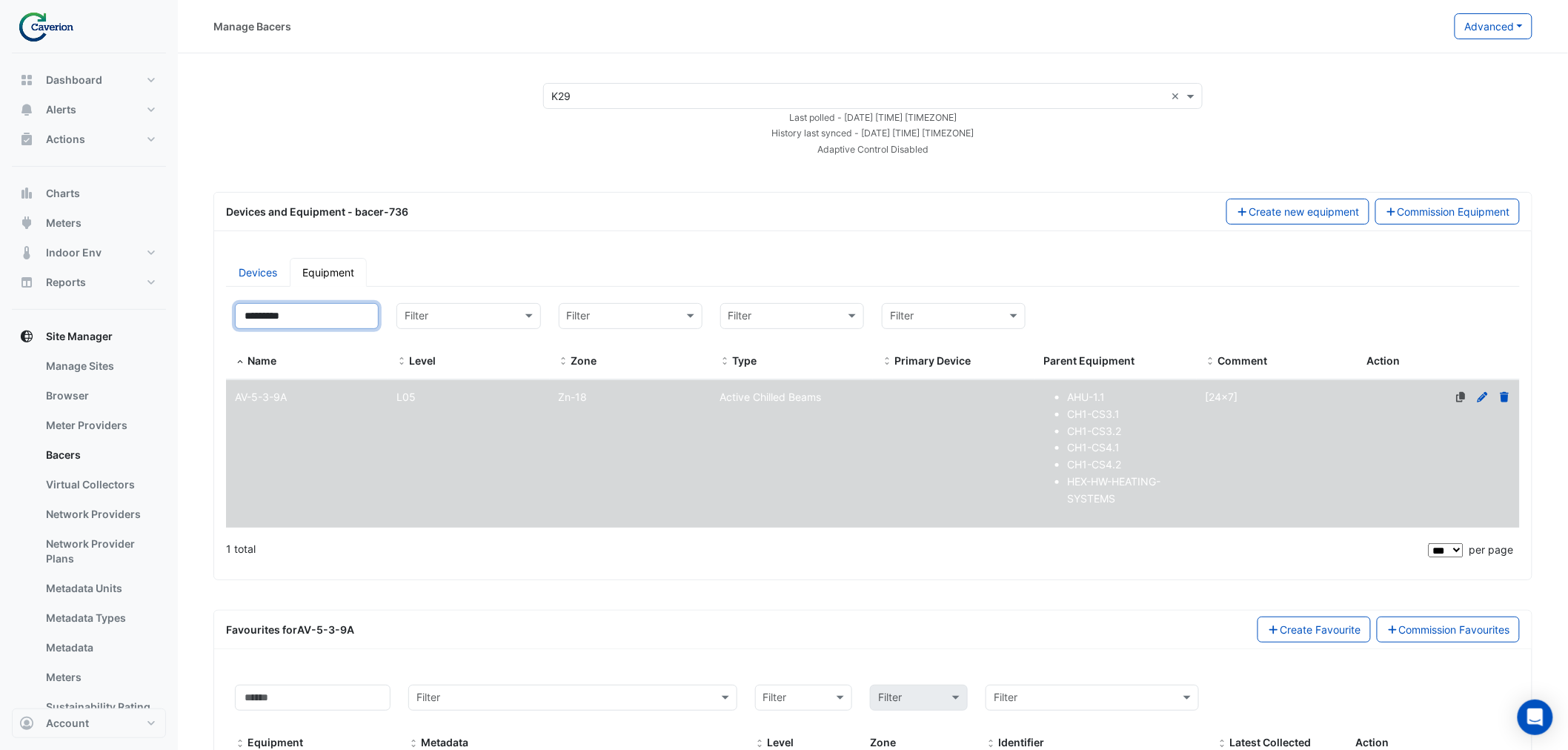 drag, startPoint x: 332, startPoint y: 312, endPoint x: 104, endPoint y: 320, distance: 228.14031 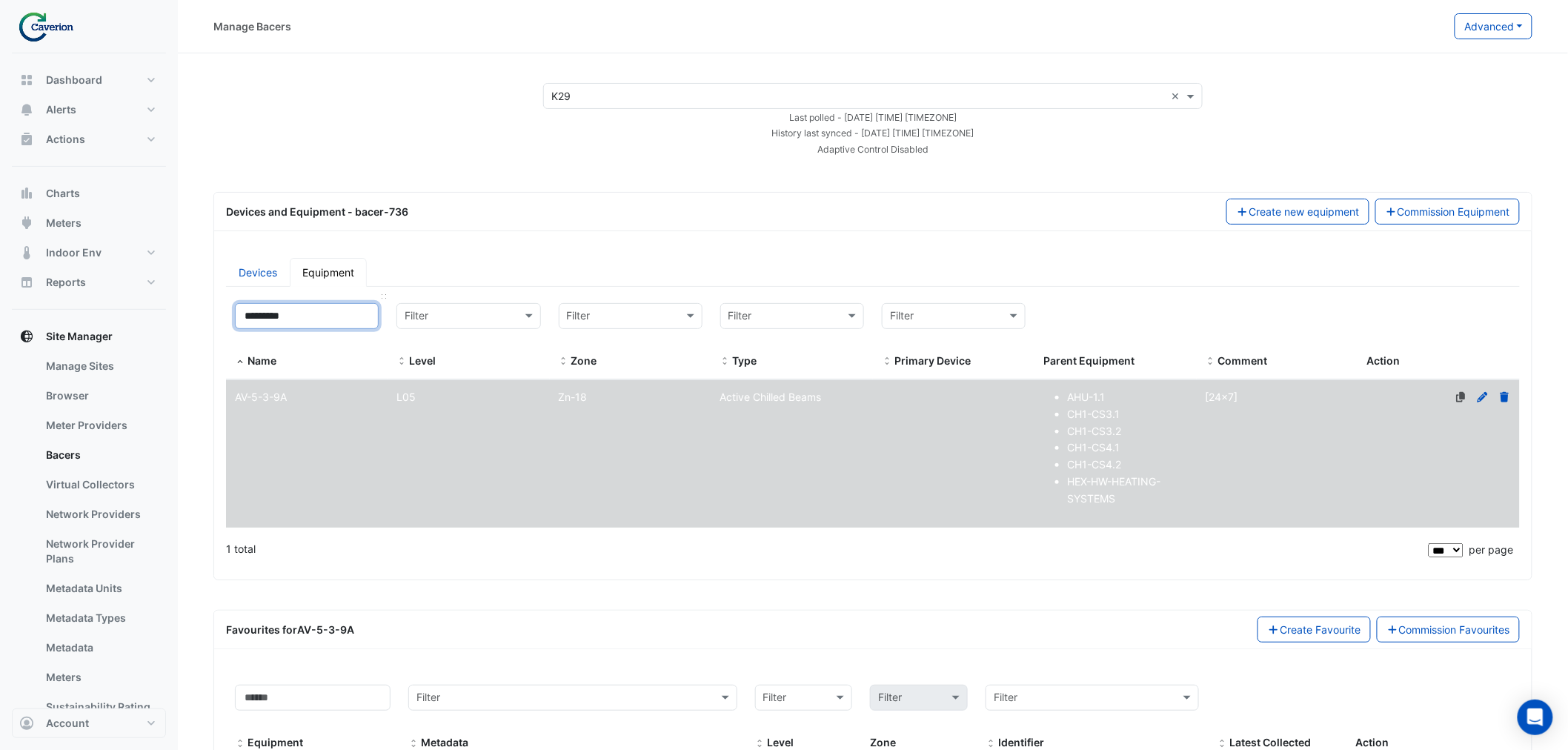paste on "*" 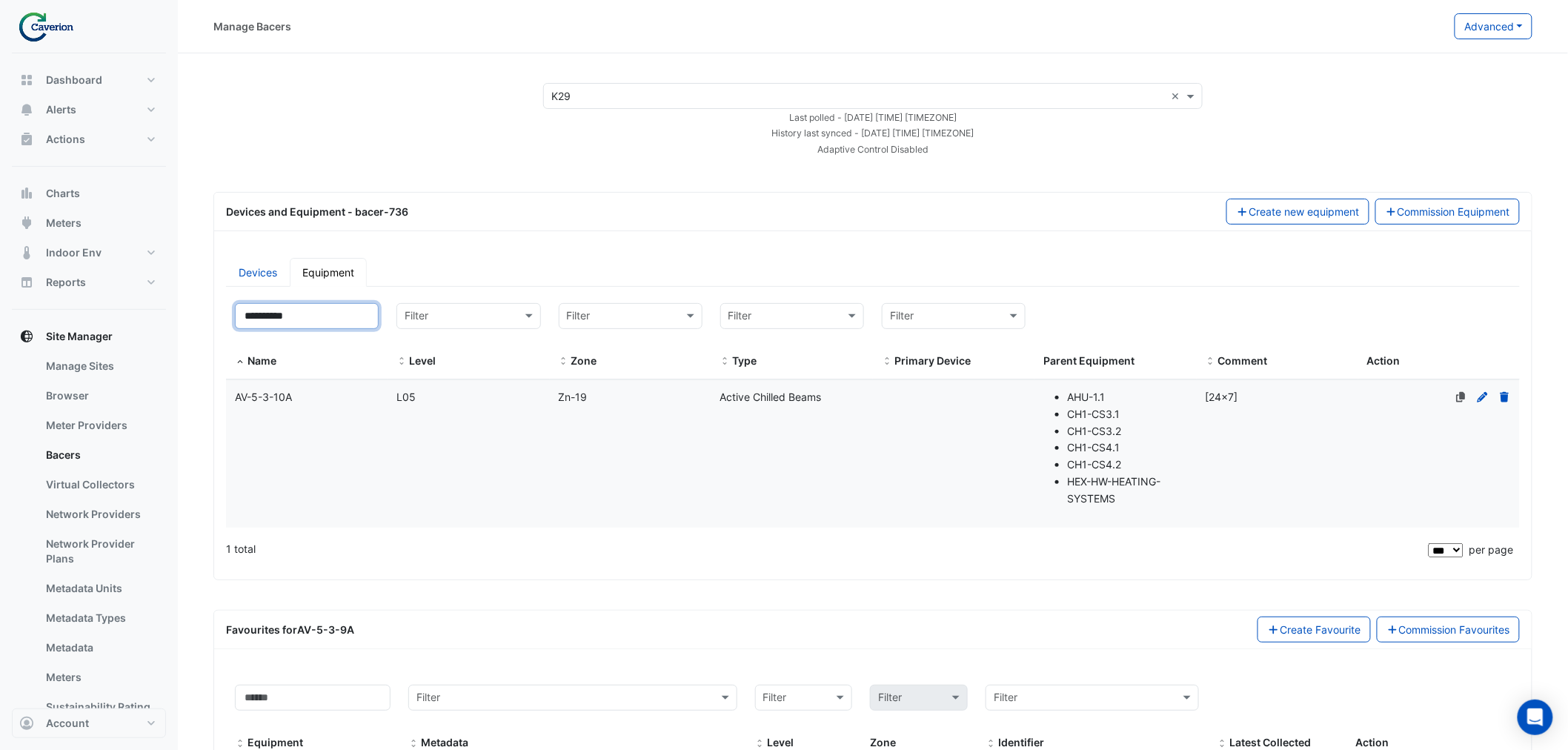 type on "**********" 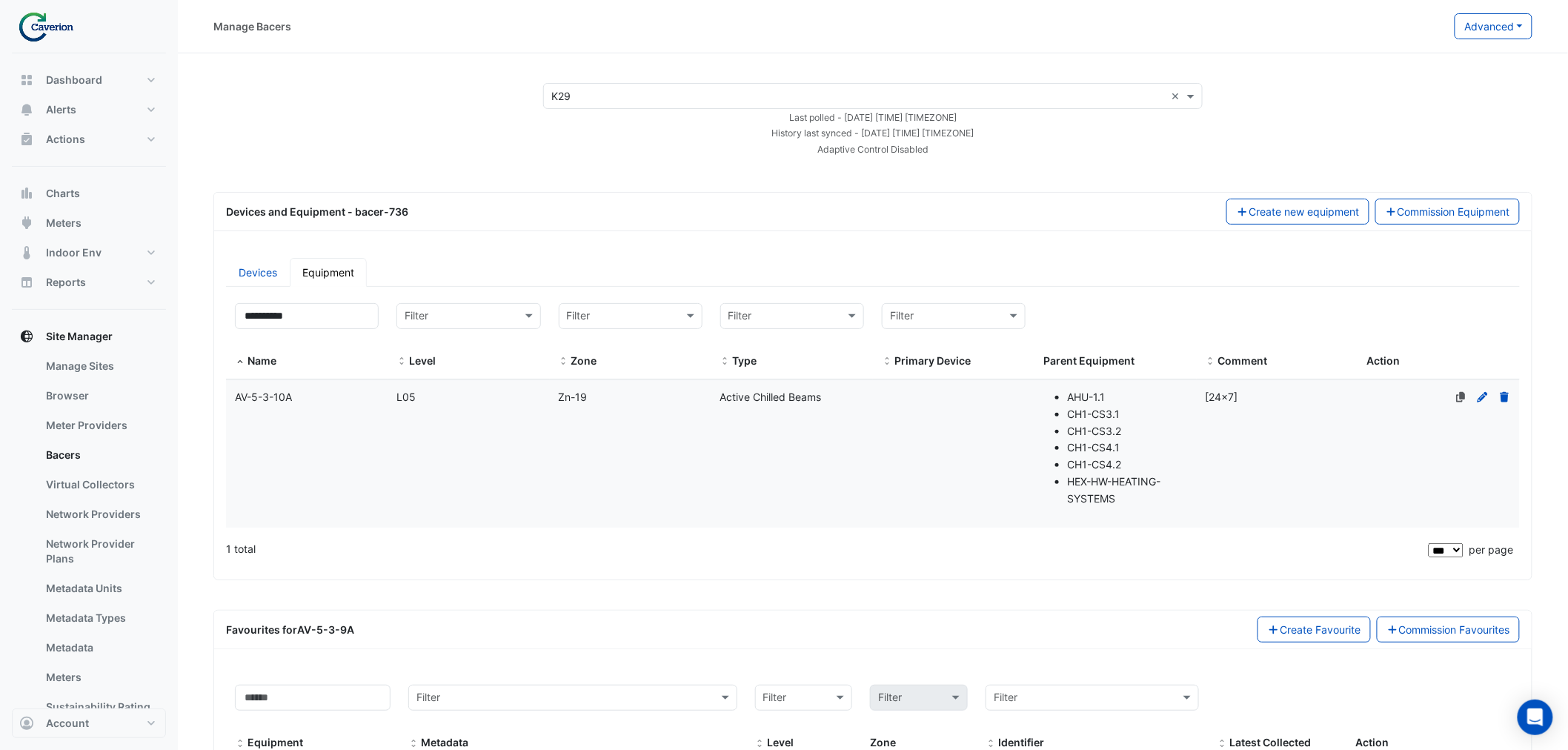 click on "Level
L05" 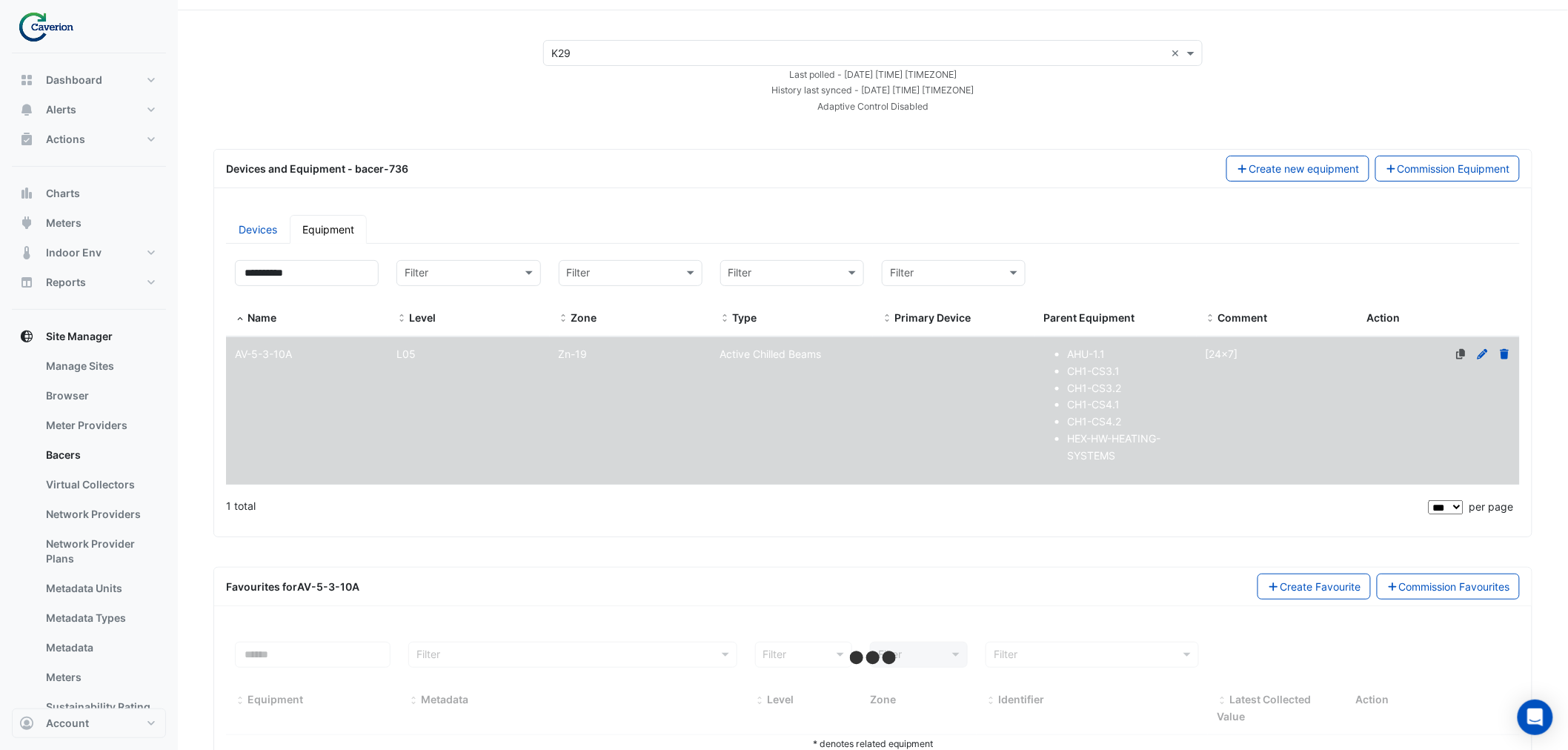 scroll, scrollTop: 87, scrollLeft: 0, axis: vertical 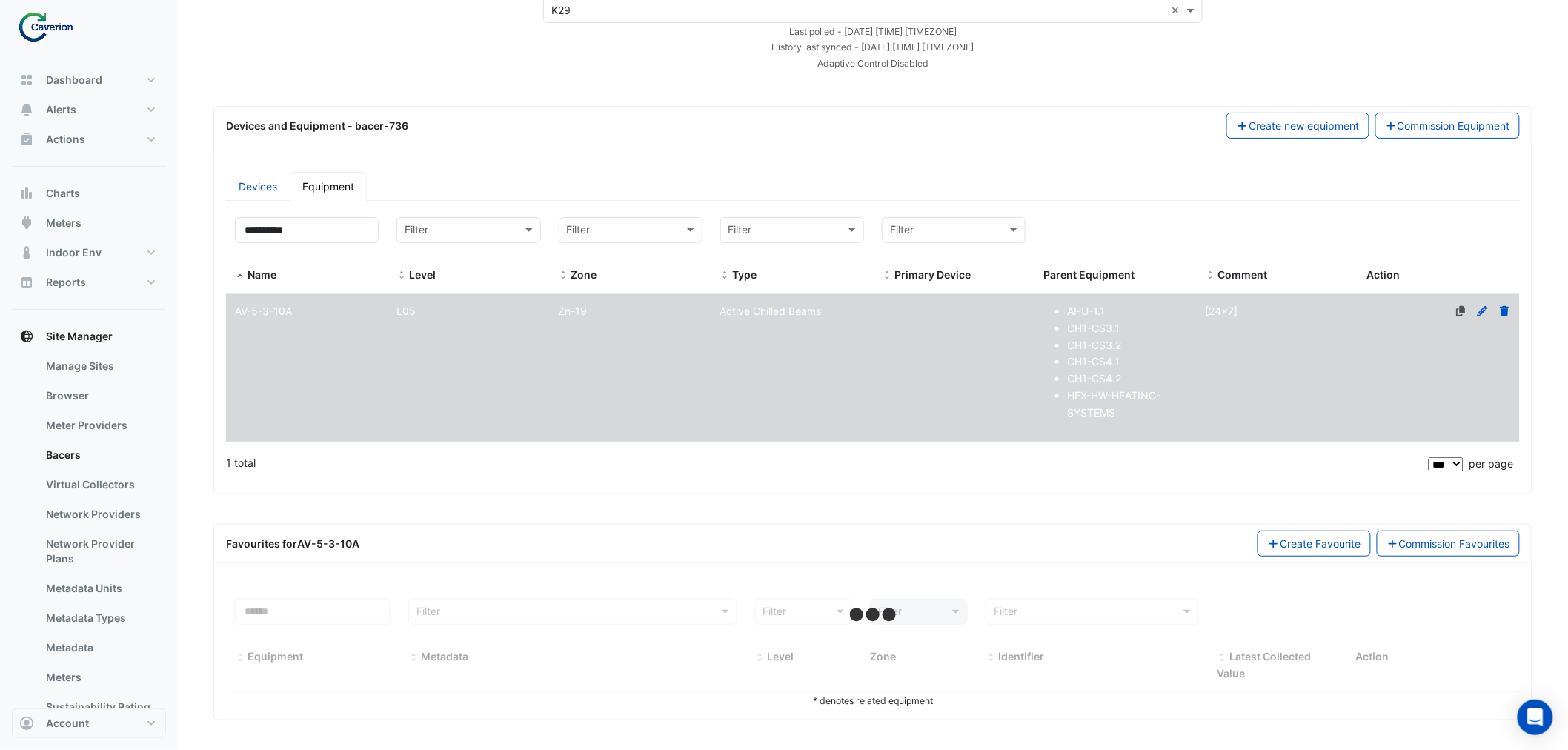 select on "***" 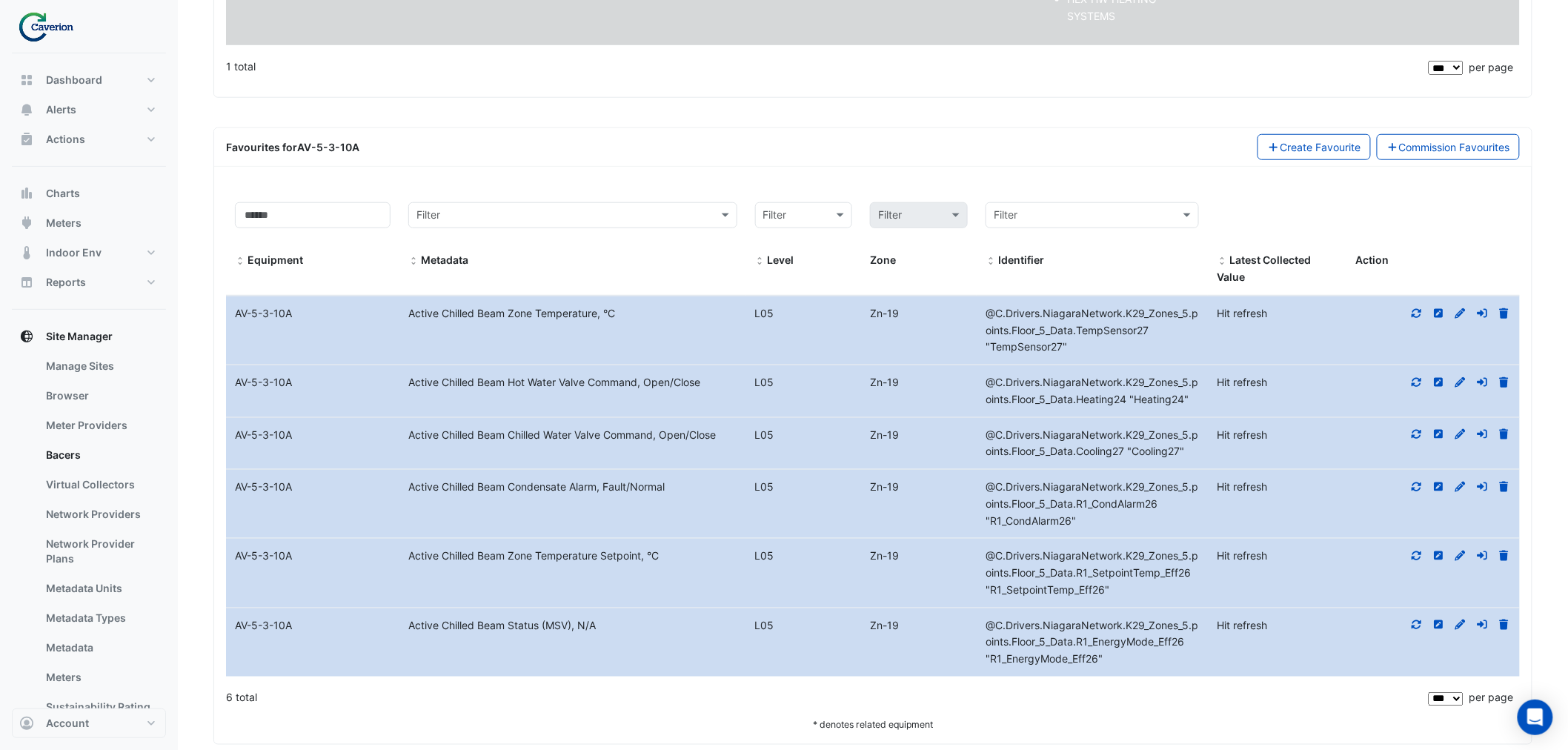 scroll, scrollTop: 0, scrollLeft: 0, axis: both 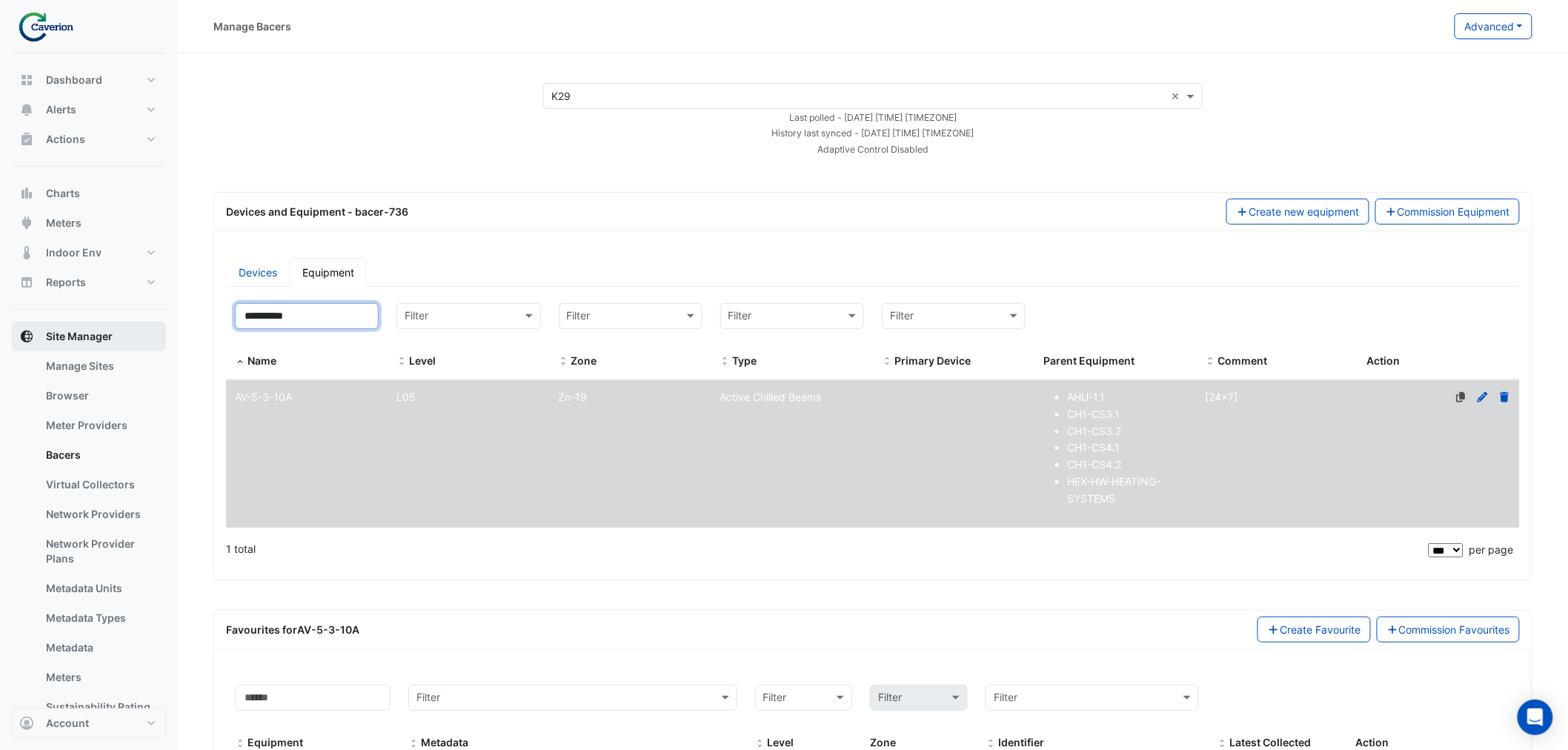 drag, startPoint x: 330, startPoint y: 319, endPoint x: 16, endPoint y: 339, distance: 314.6363 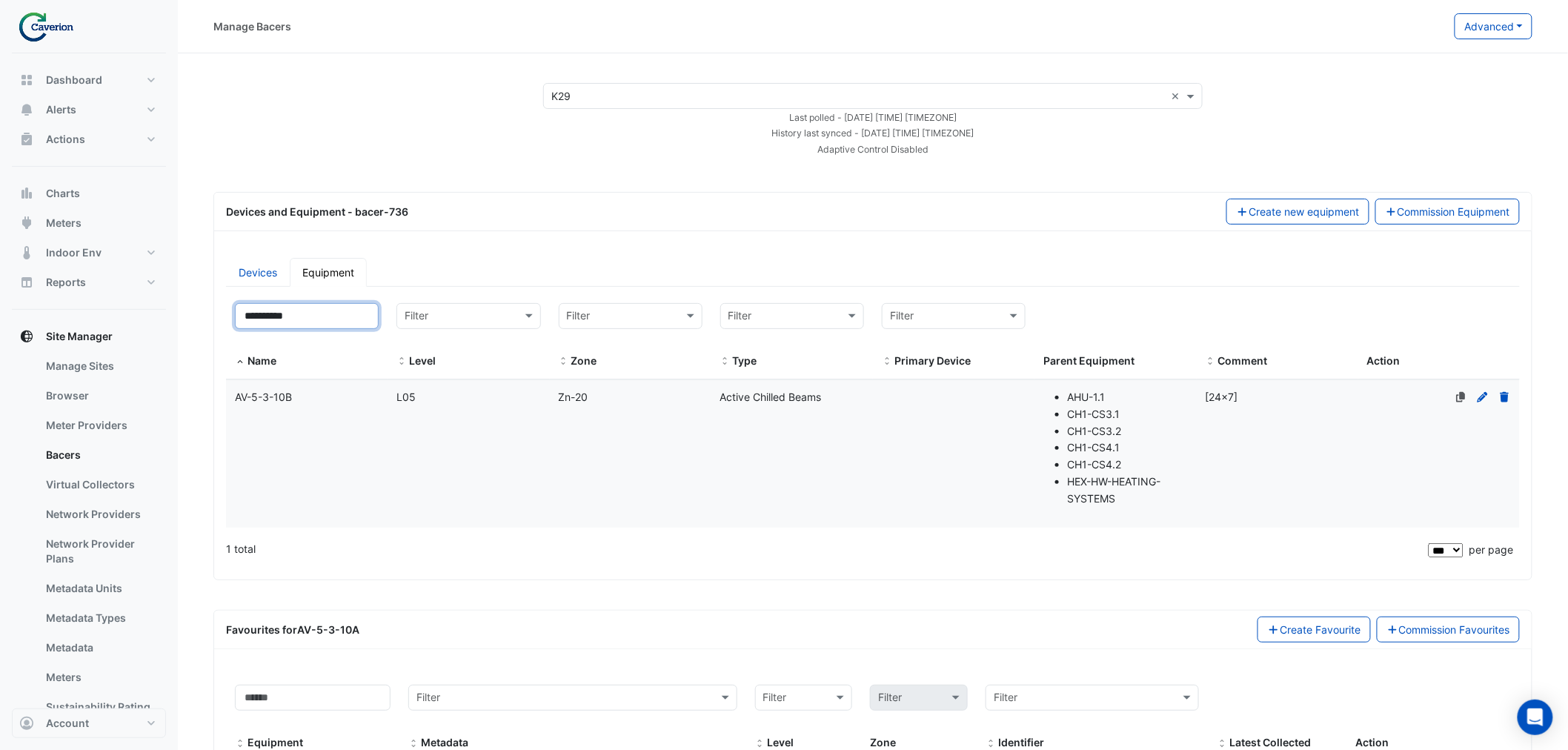 type on "**********" 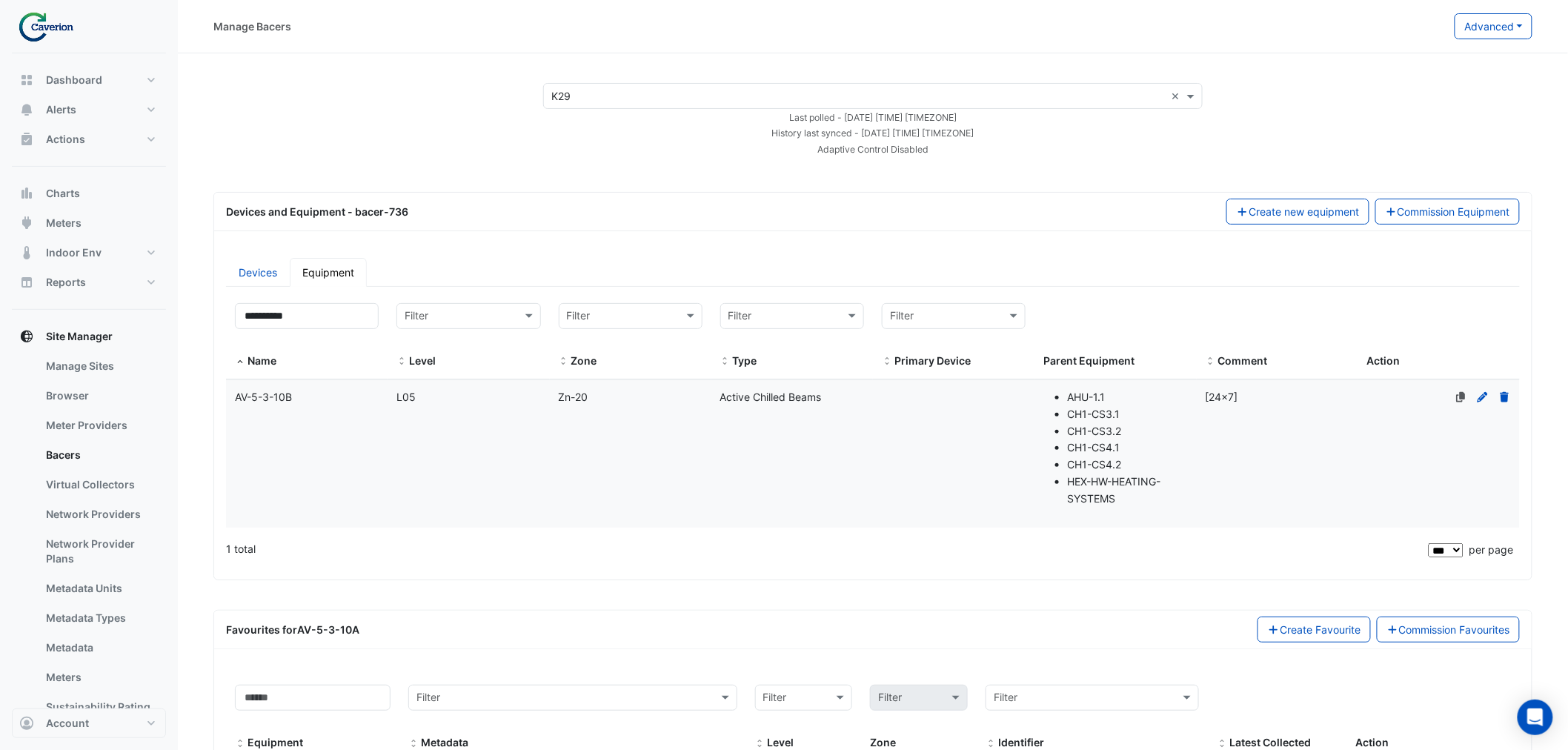 click on "Name
AV-5-3-10B" 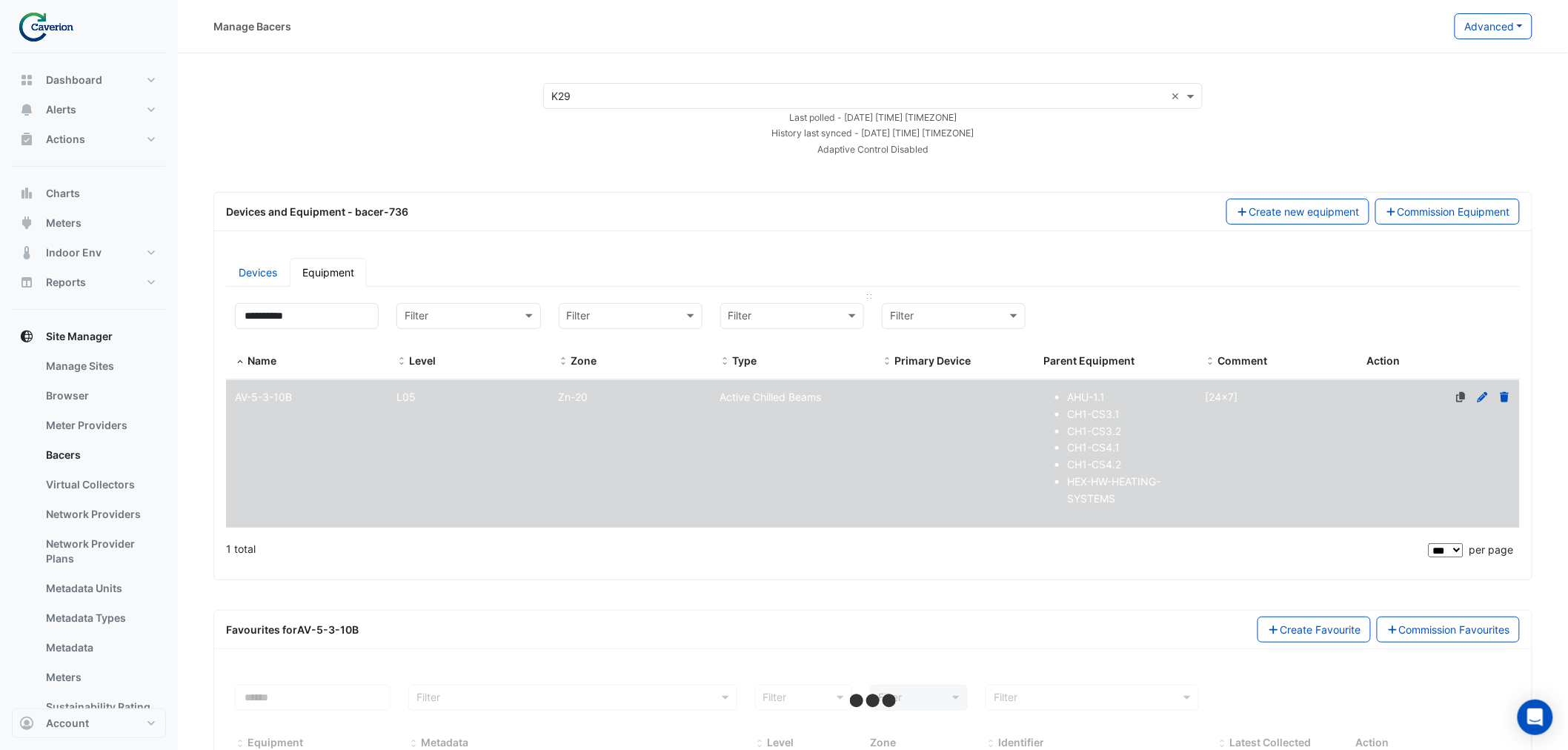 scroll, scrollTop: 87, scrollLeft: 0, axis: vertical 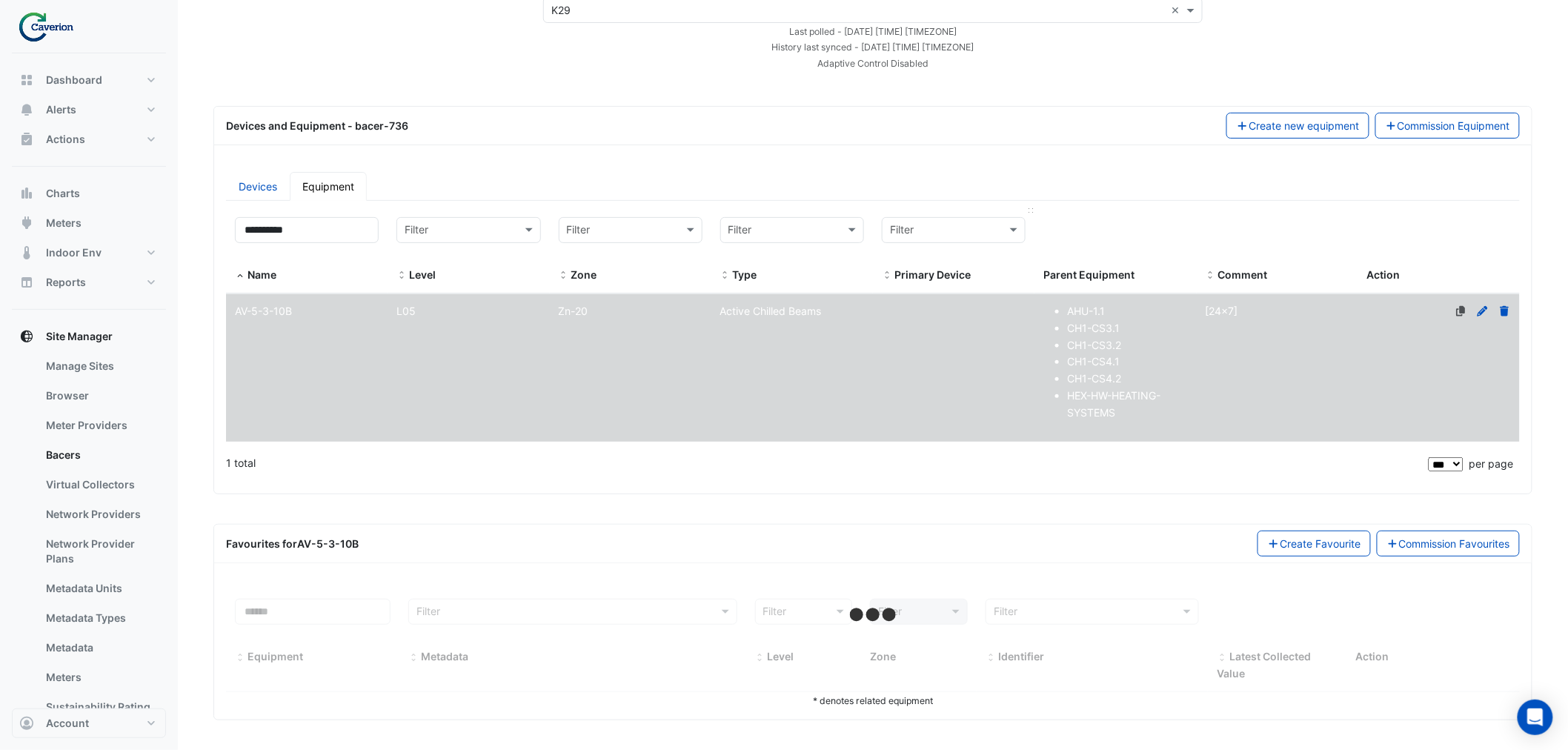 select on "***" 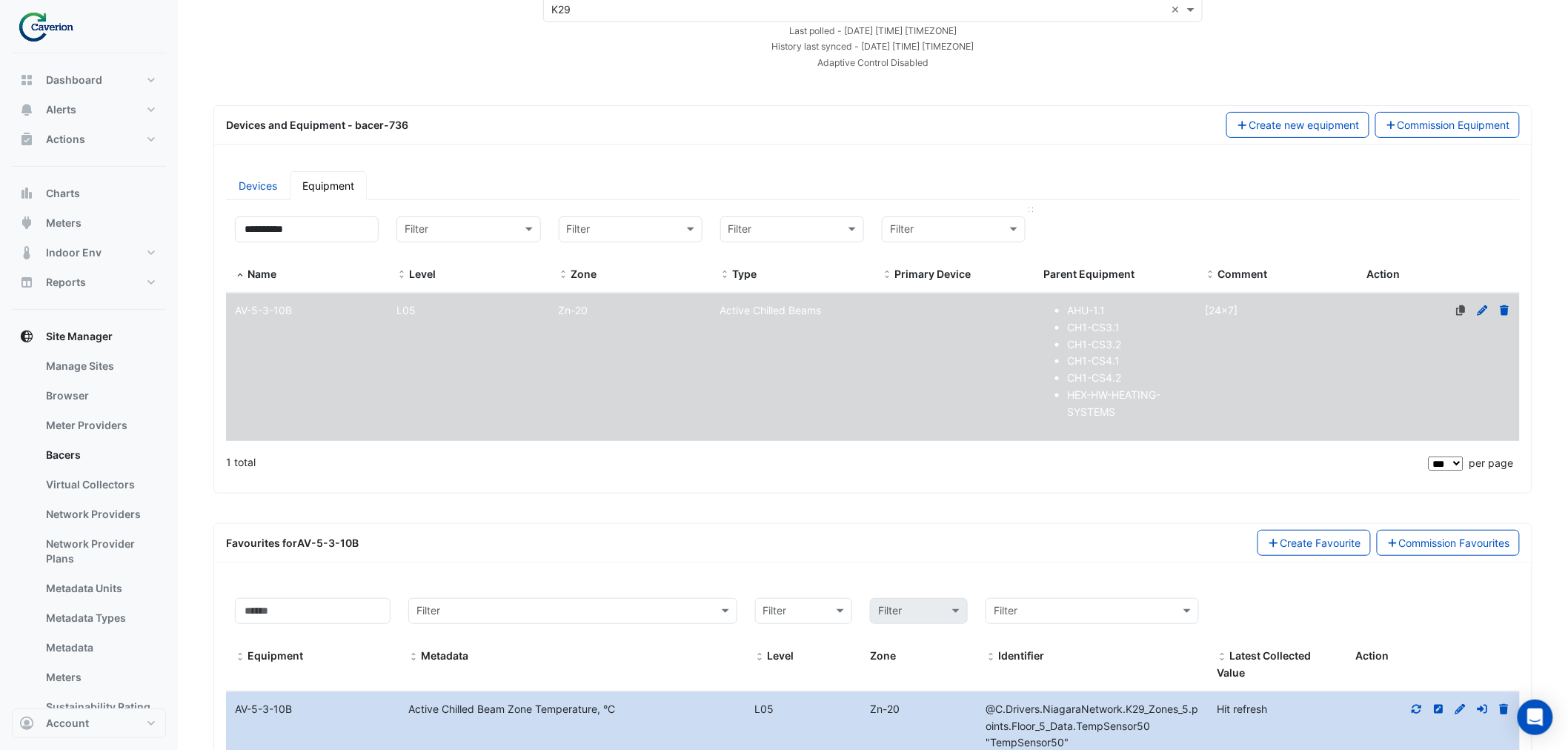 scroll, scrollTop: 508, scrollLeft: 0, axis: vertical 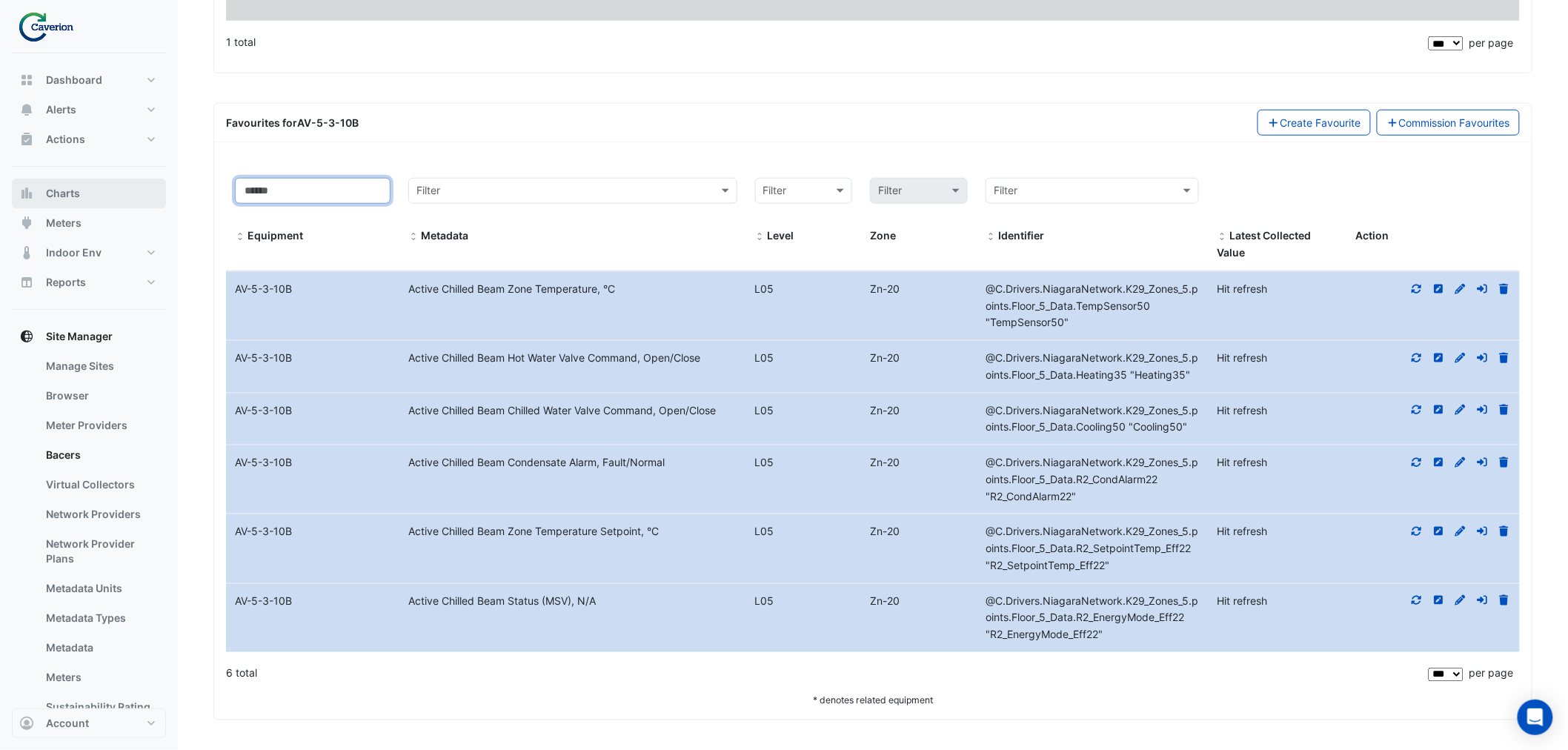 drag, startPoint x: 295, startPoint y: 183, endPoint x: 119, endPoint y: 208, distance: 177.7667 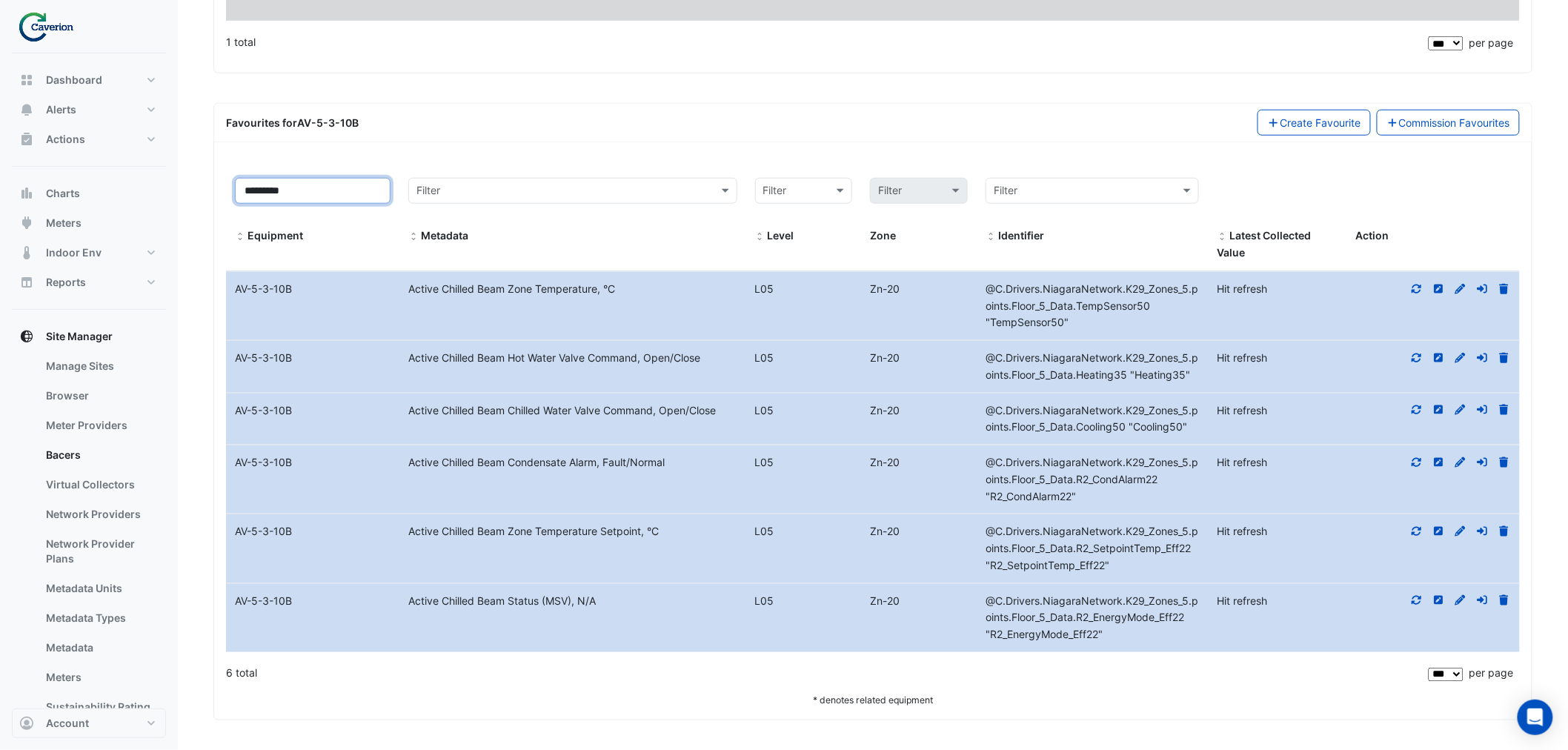 scroll, scrollTop: 178, scrollLeft: 0, axis: vertical 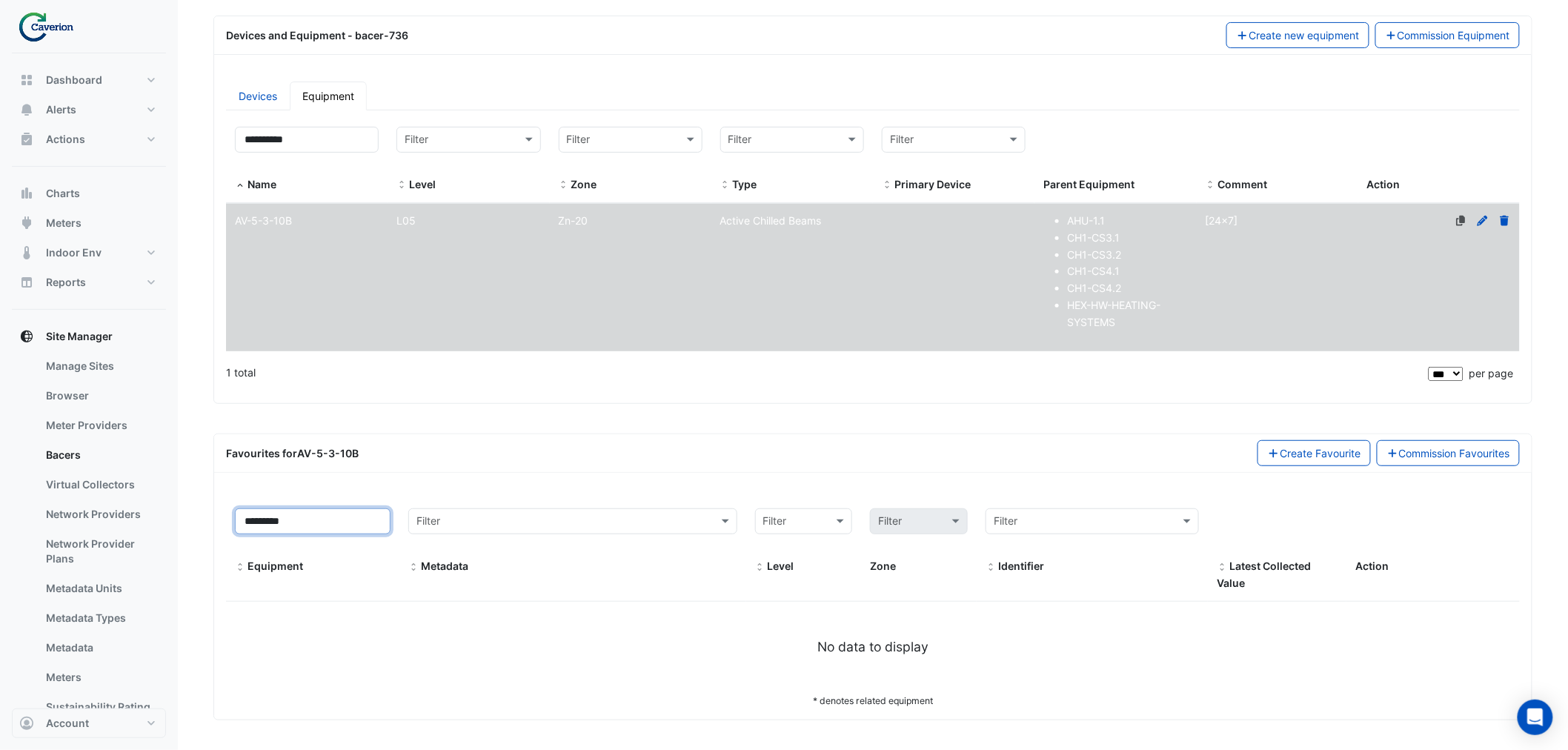 type on "*********" 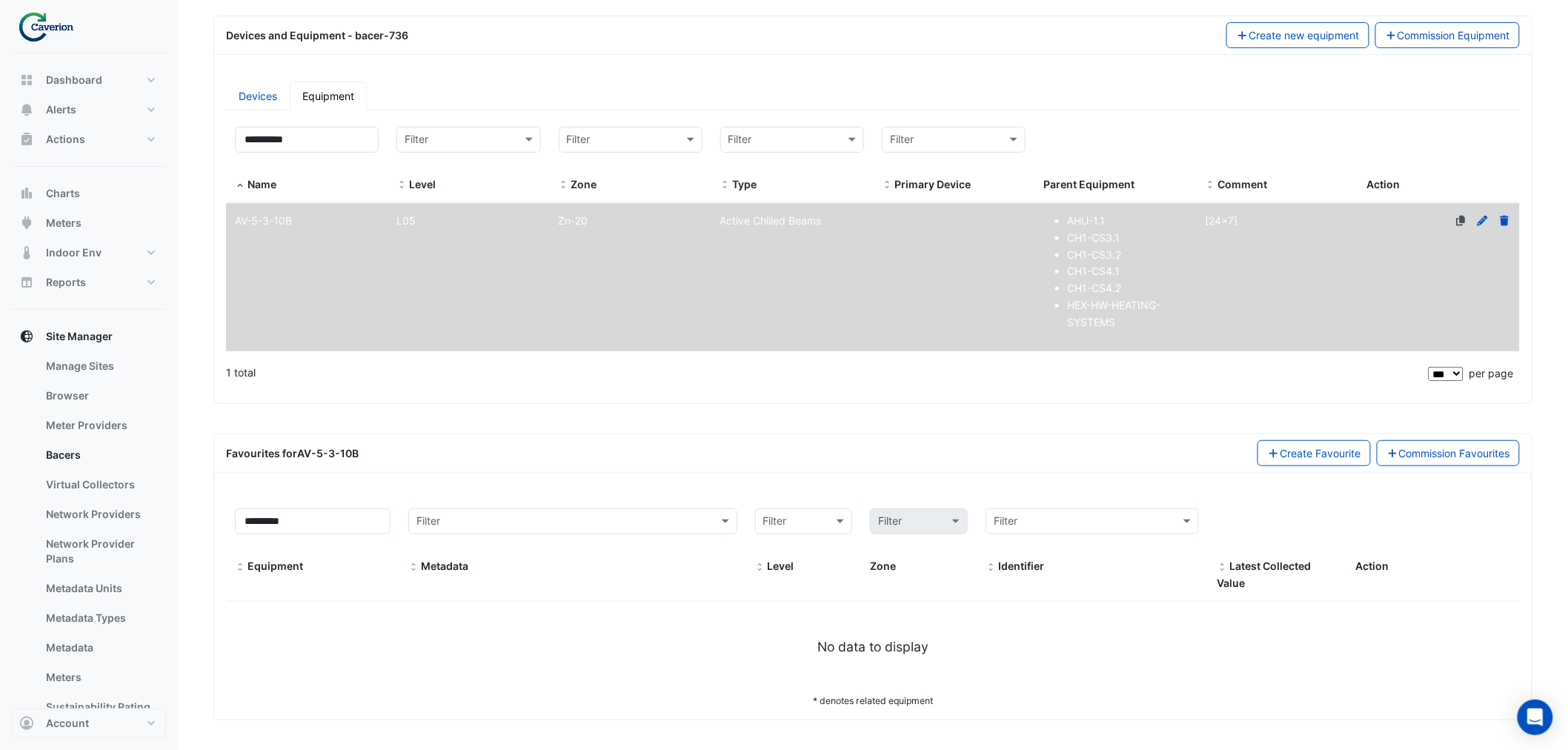 click on "Level
L05" 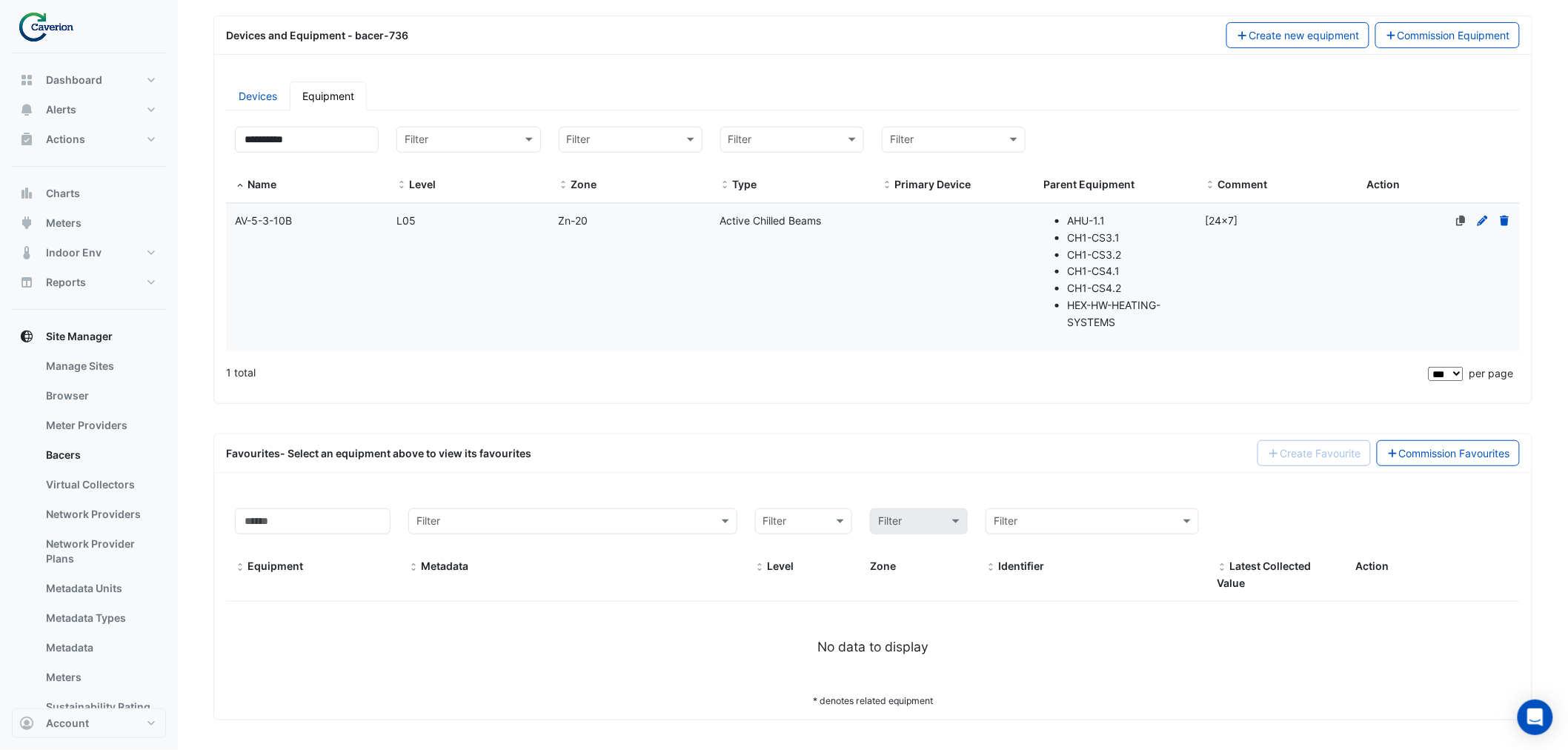 click on "CH1-CS3.2" 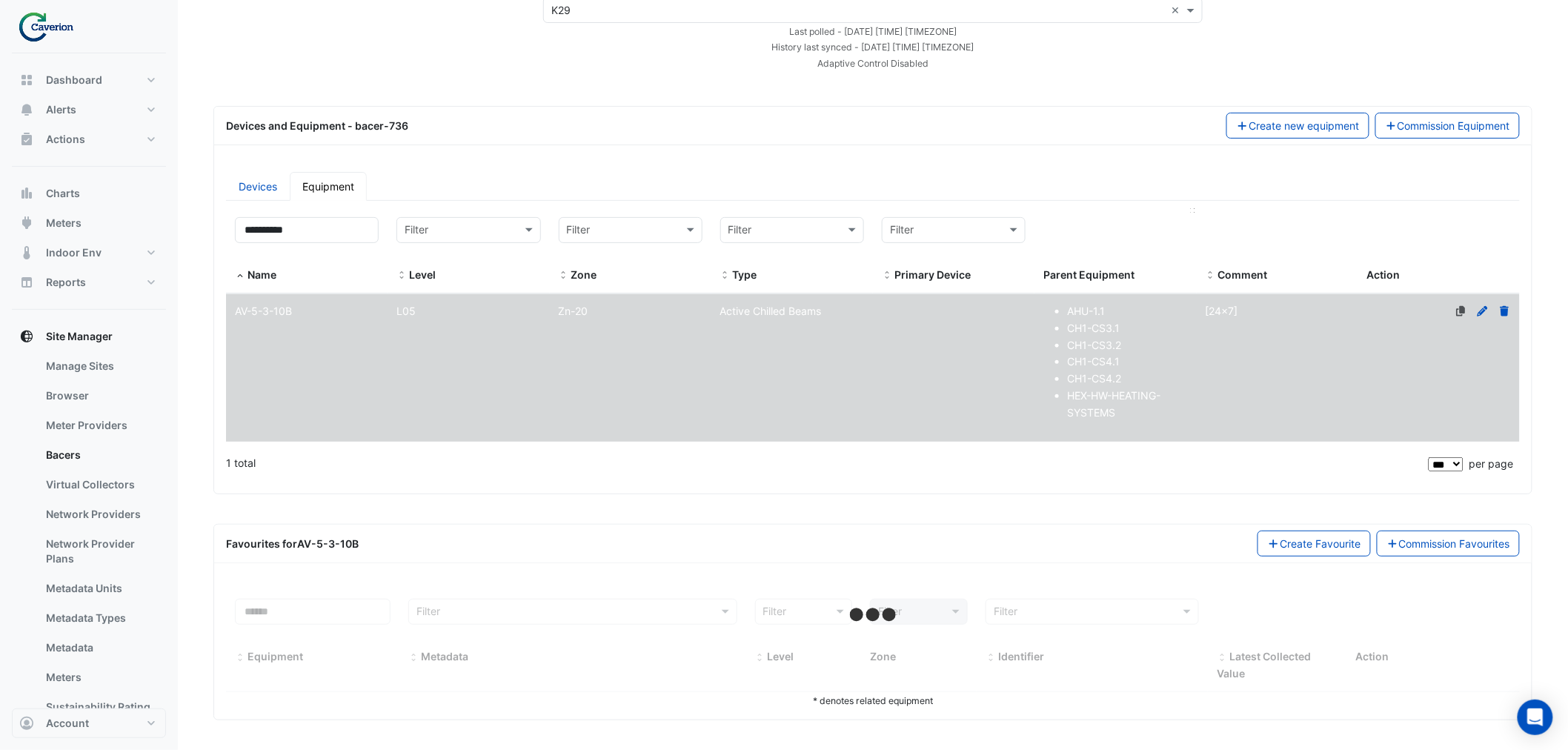 select on "***" 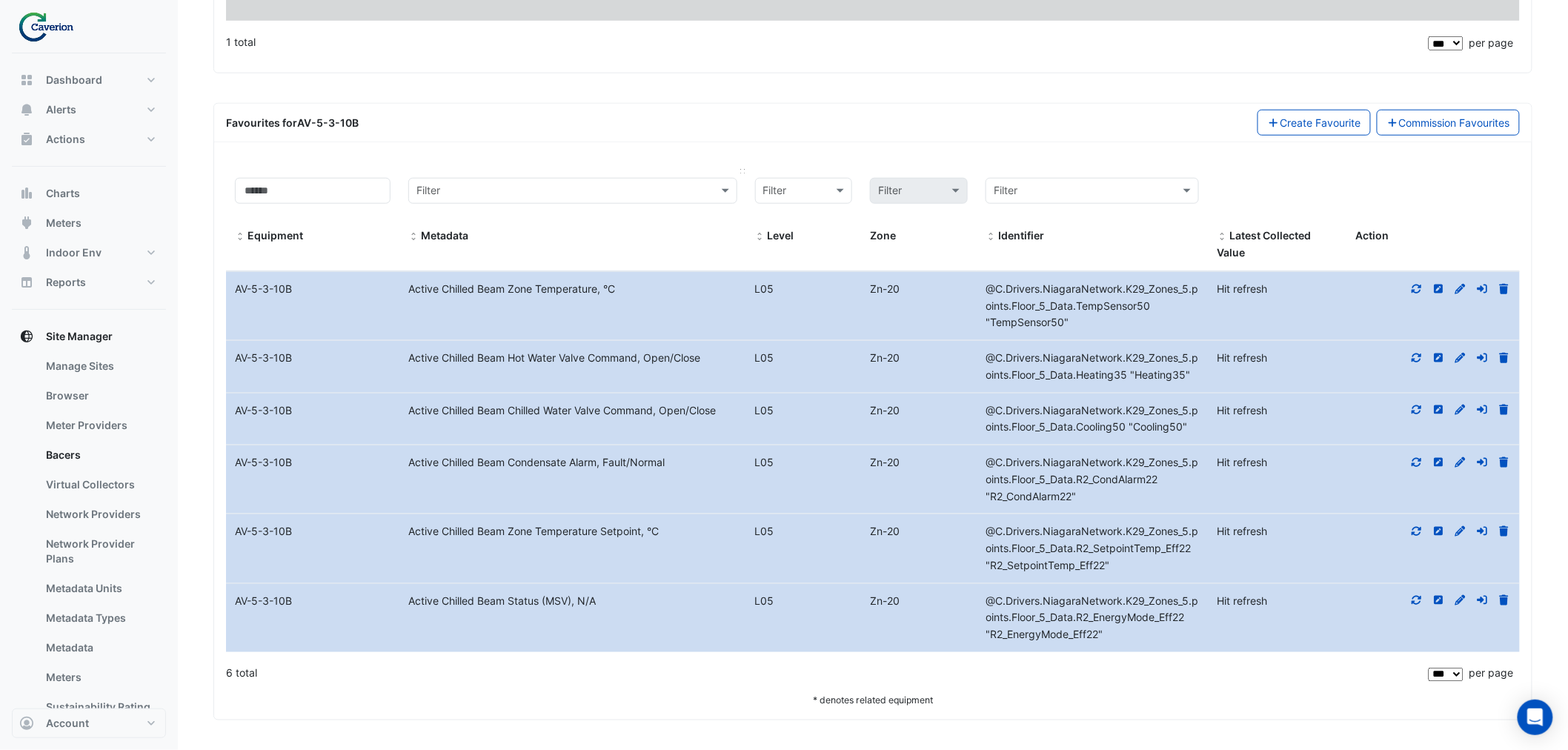 scroll, scrollTop: 0, scrollLeft: 0, axis: both 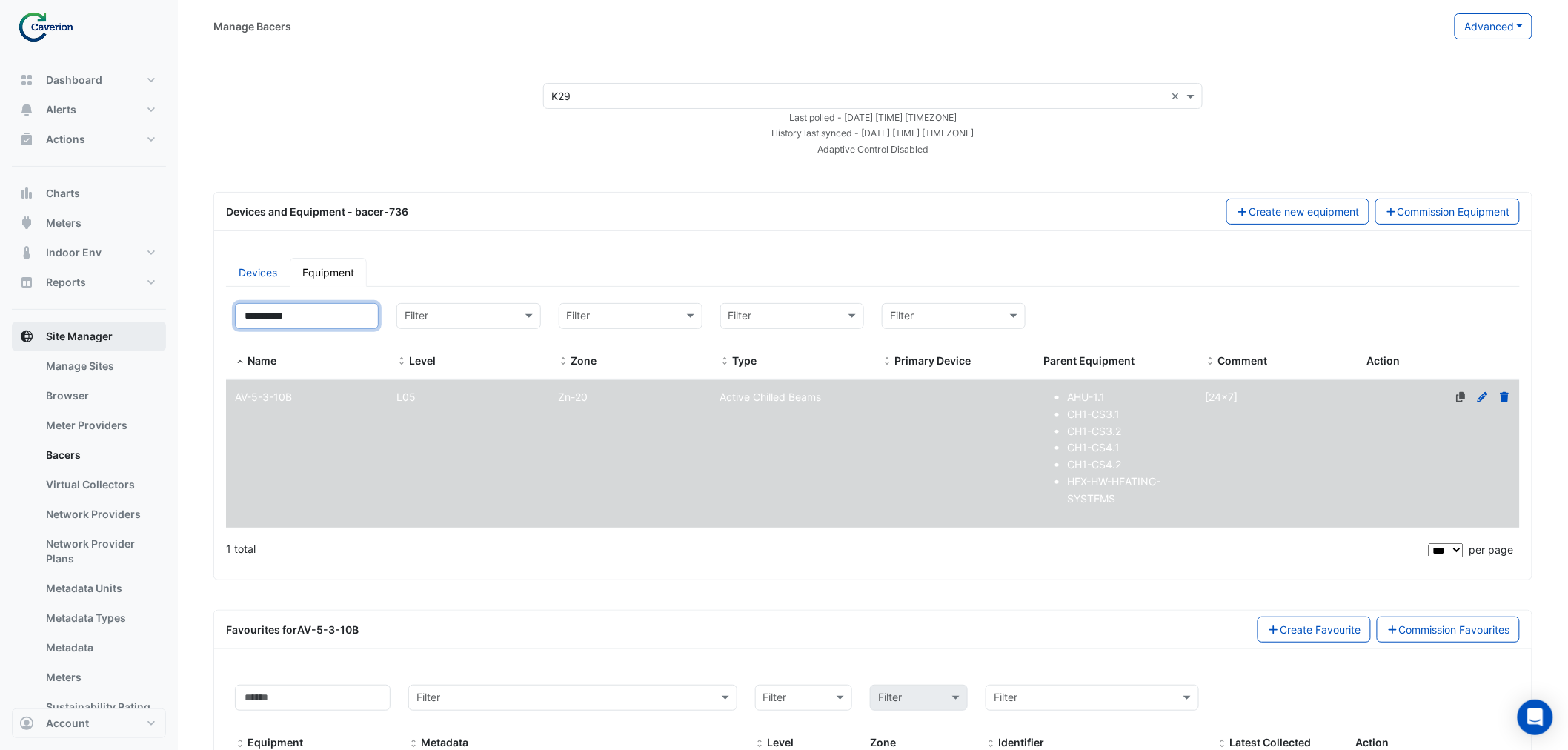 drag, startPoint x: 347, startPoint y: 319, endPoint x: 133, endPoint y: 321, distance: 214.00935 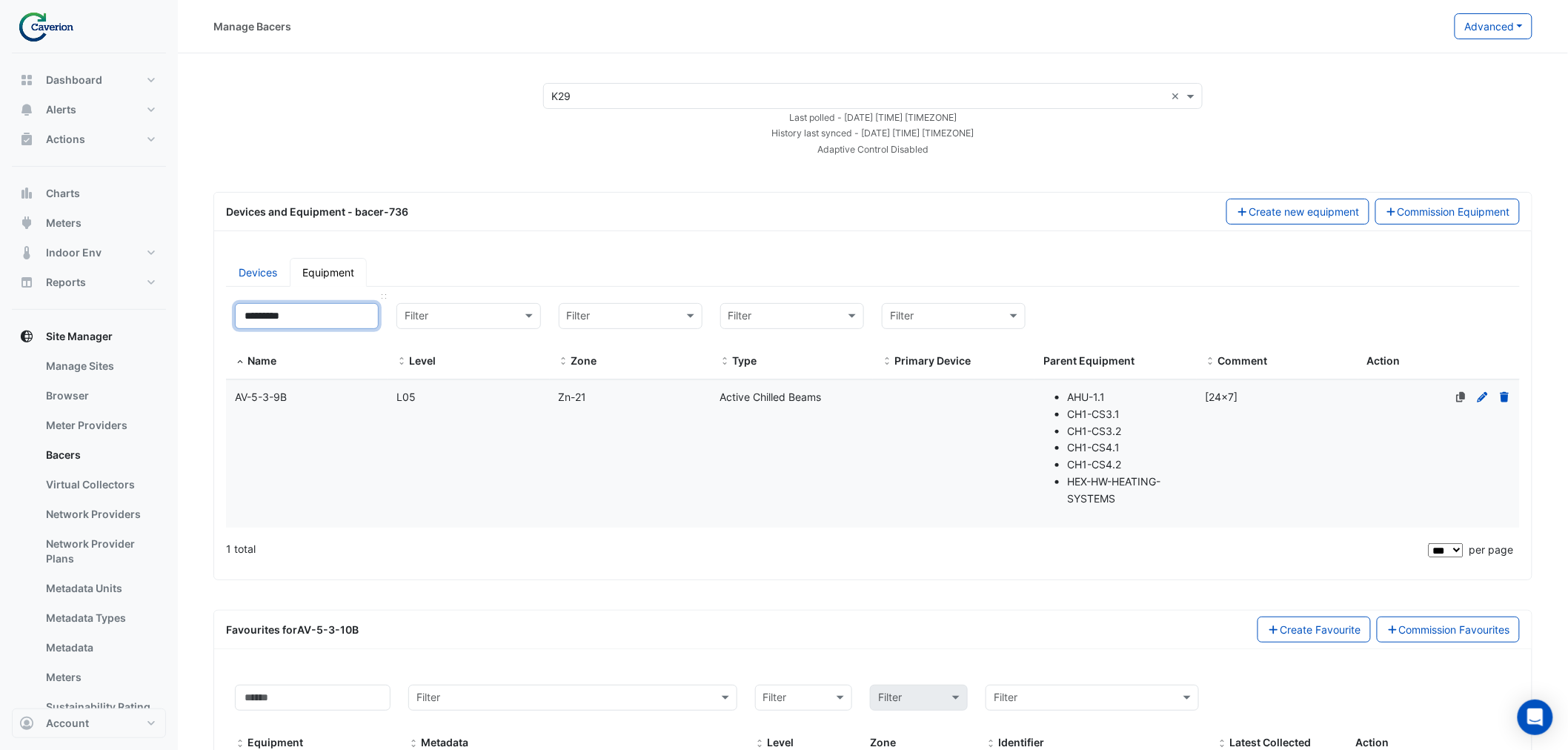 type on "*********" 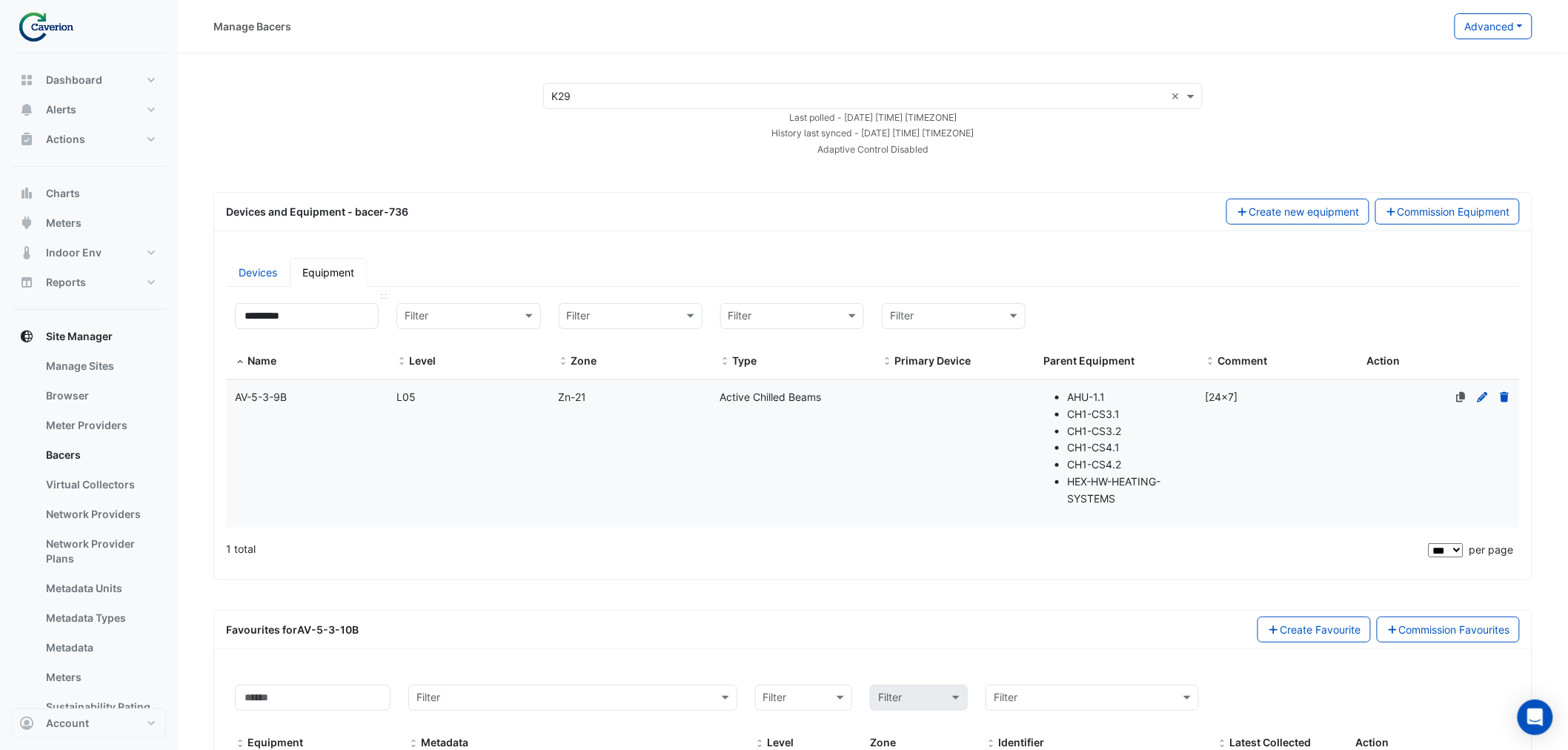 click on "*********
Name" at bounding box center (307, 336) 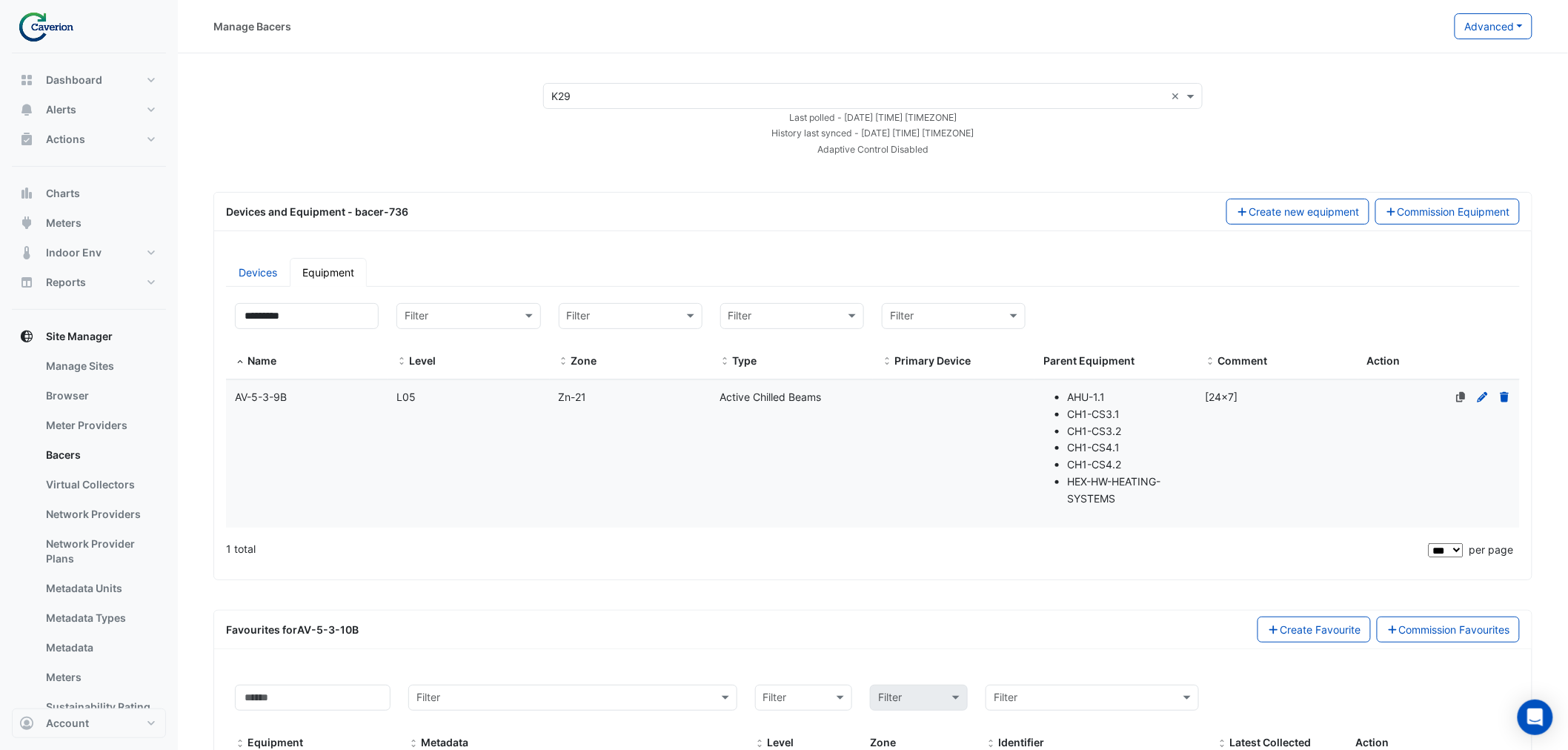 click on "AV-5-3-9B" 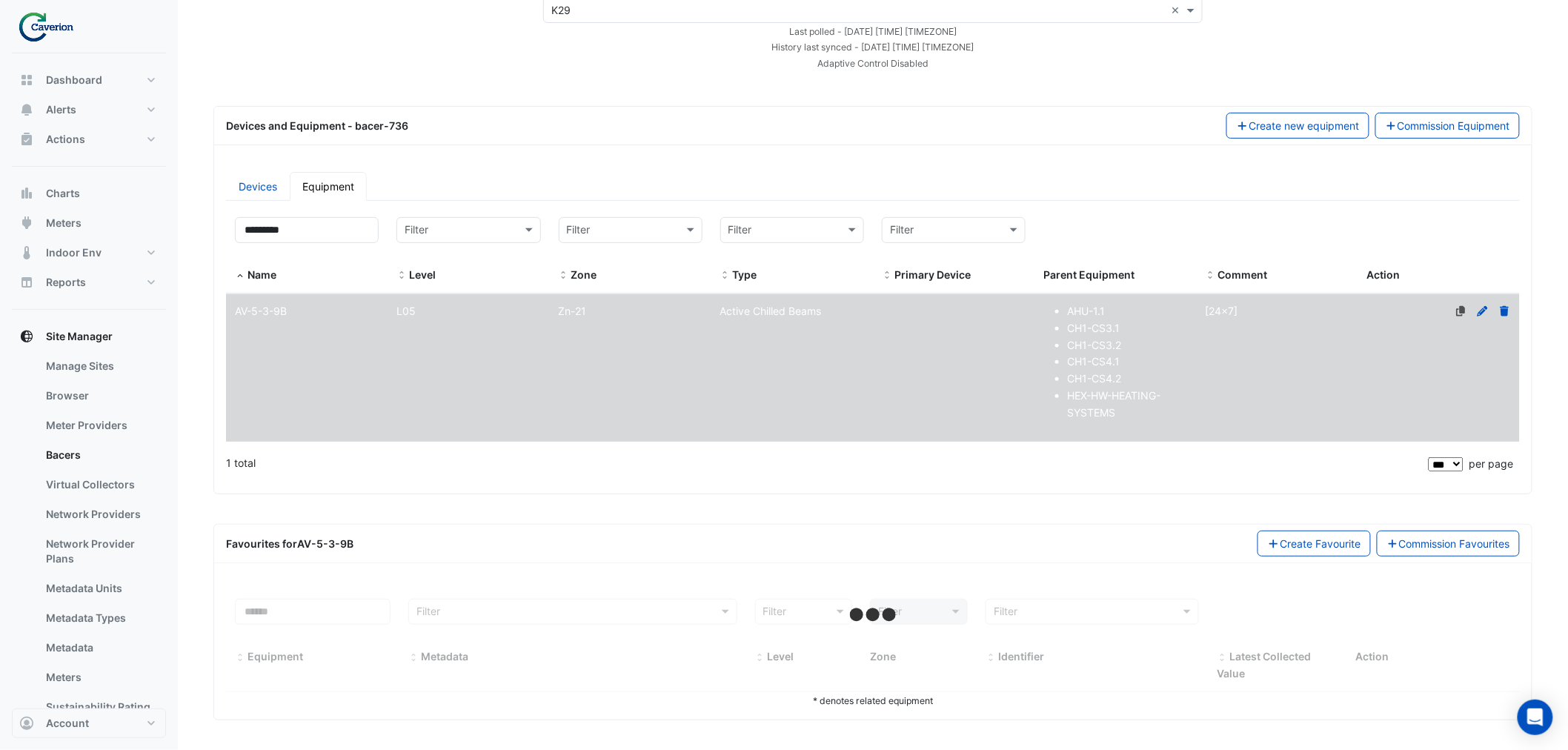 scroll, scrollTop: 457, scrollLeft: 0, axis: vertical 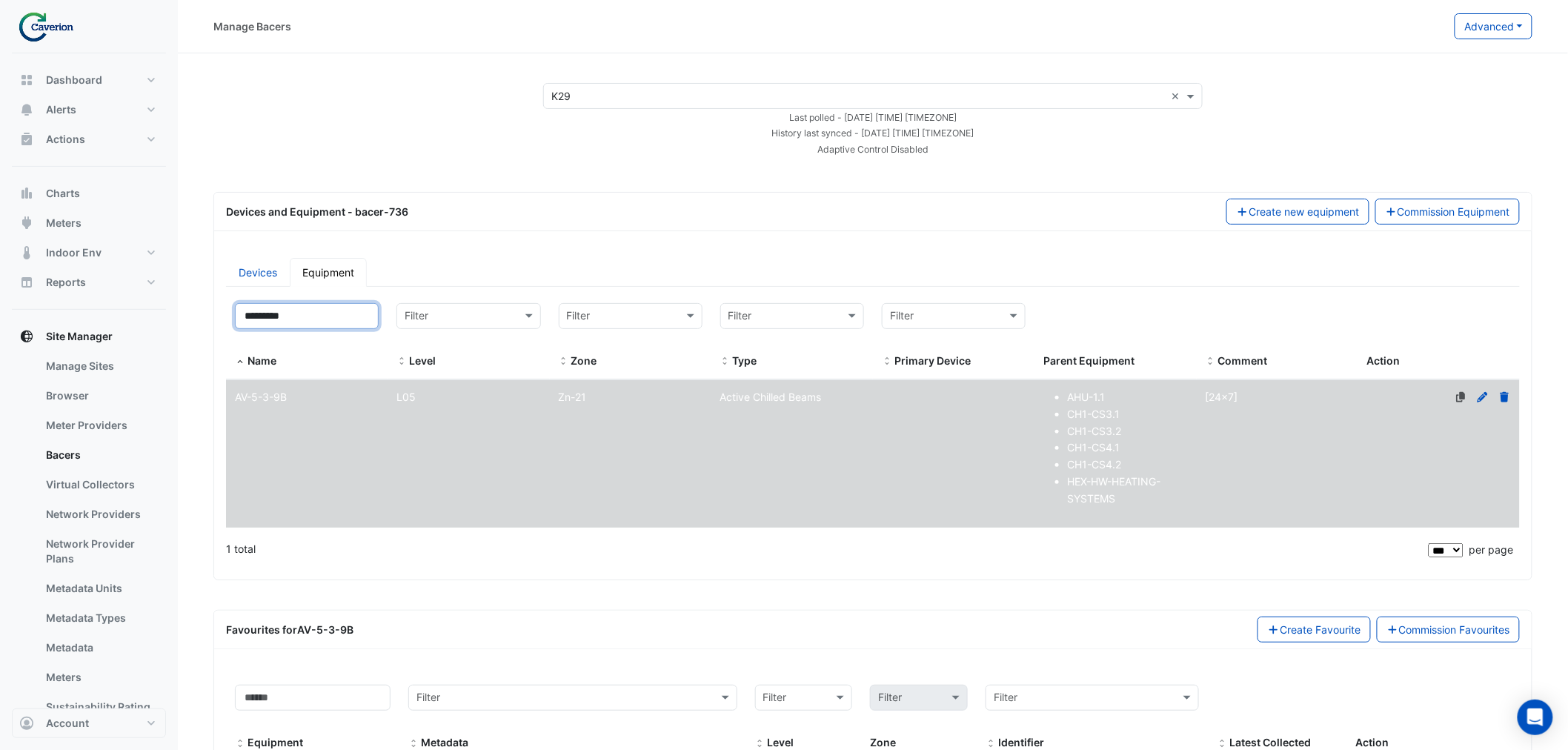 drag, startPoint x: 216, startPoint y: 316, endPoint x: 157, endPoint y: 315, distance: 59.00847 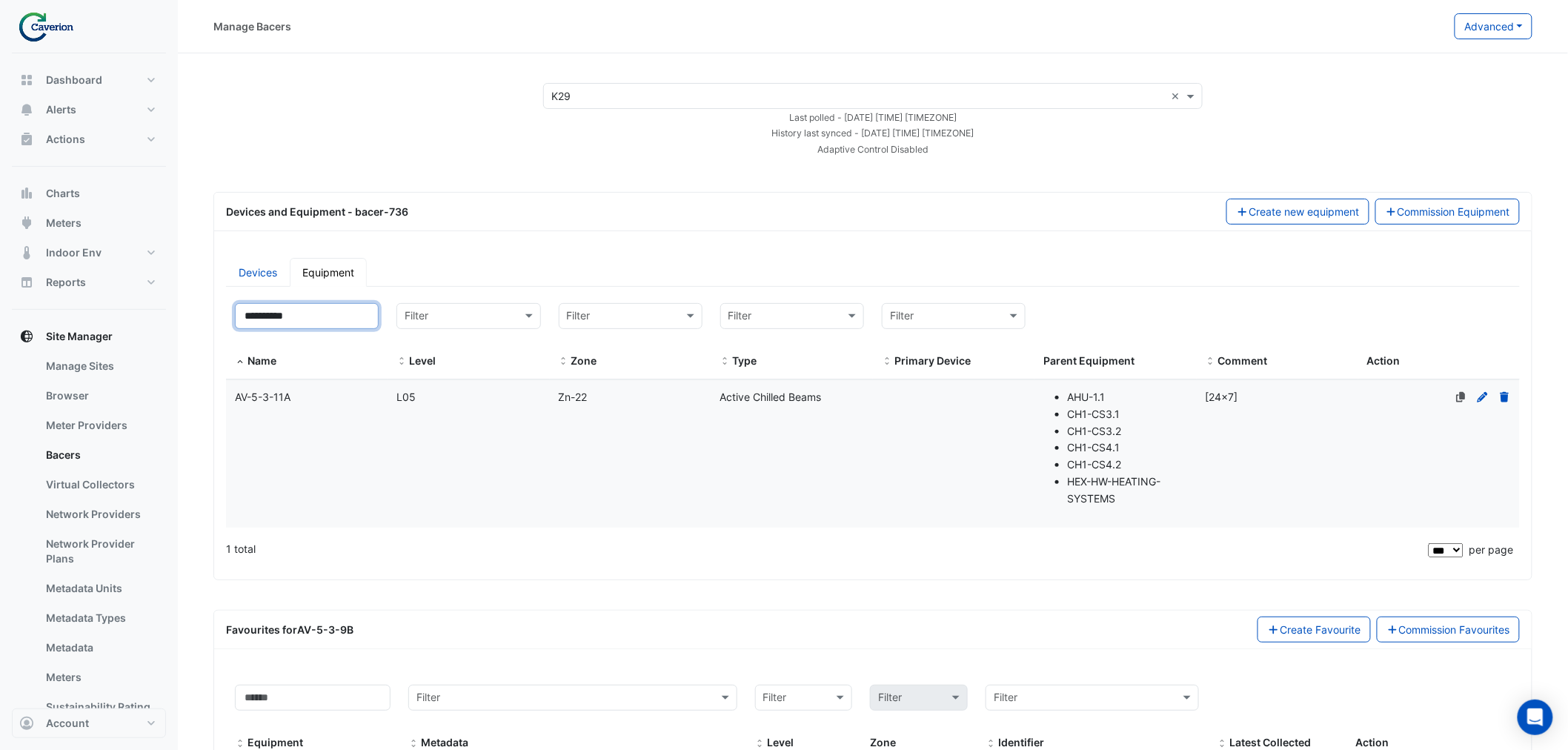 type on "**********" 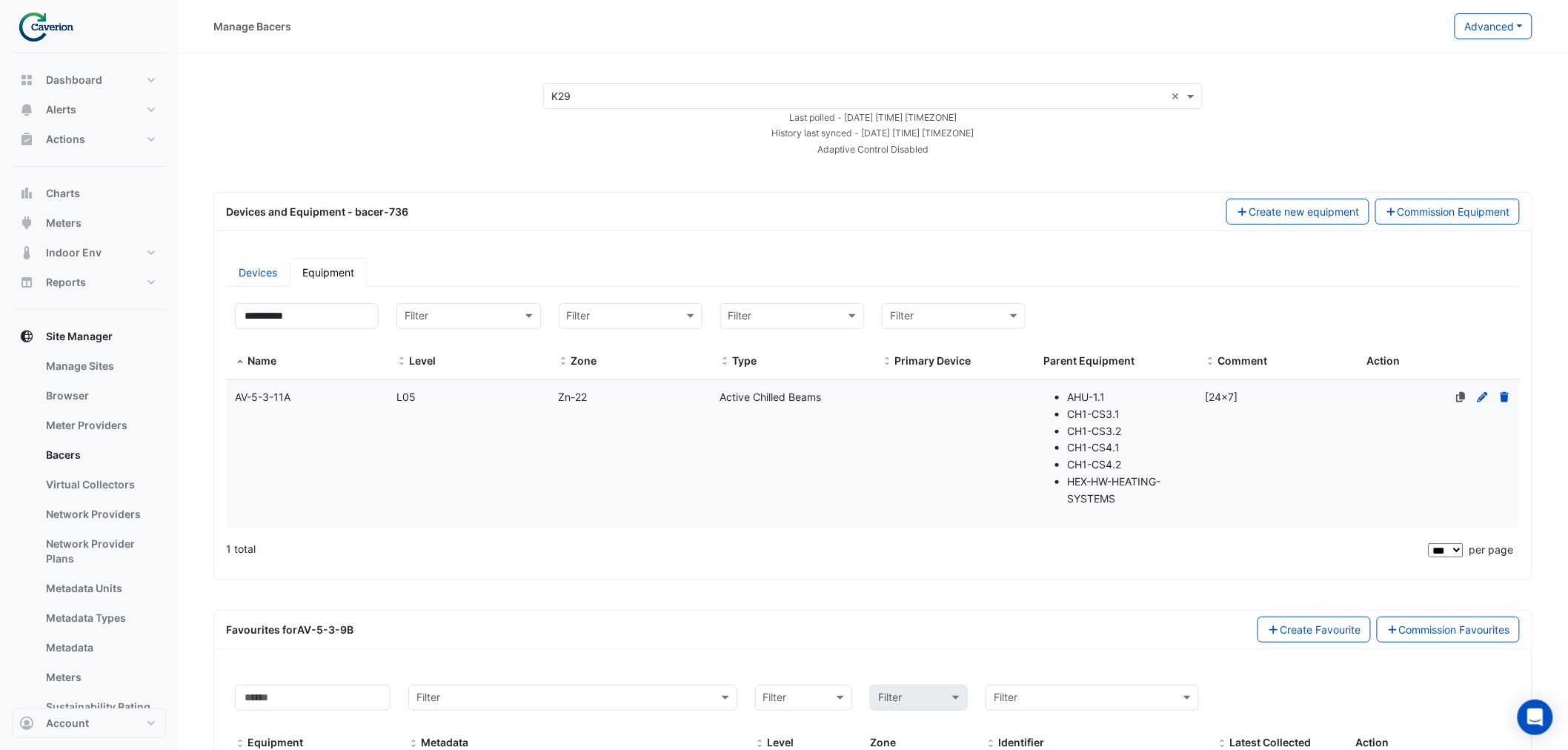 click on "Name
AV-5-3-11A" 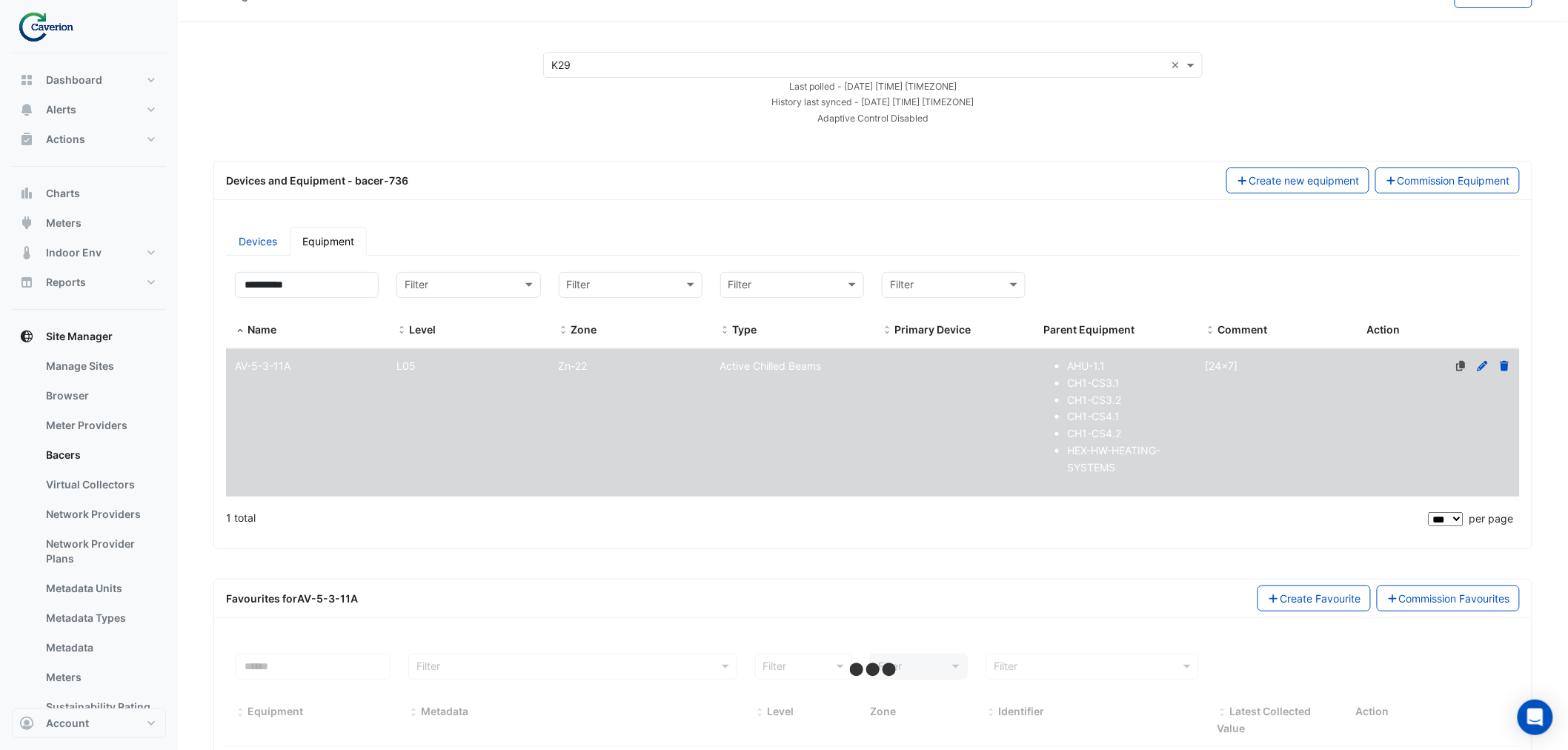 scroll, scrollTop: 87, scrollLeft: 0, axis: vertical 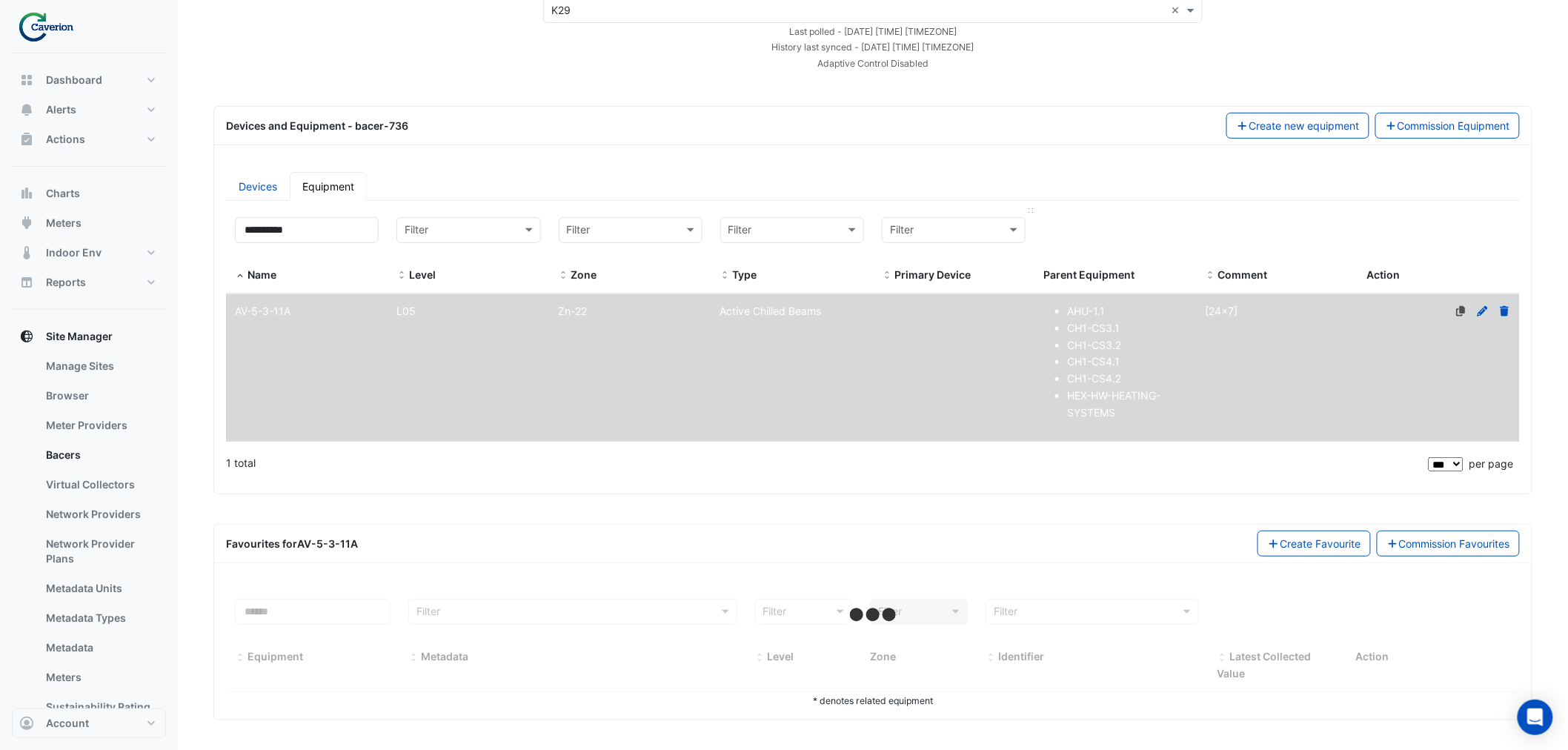 select on "***" 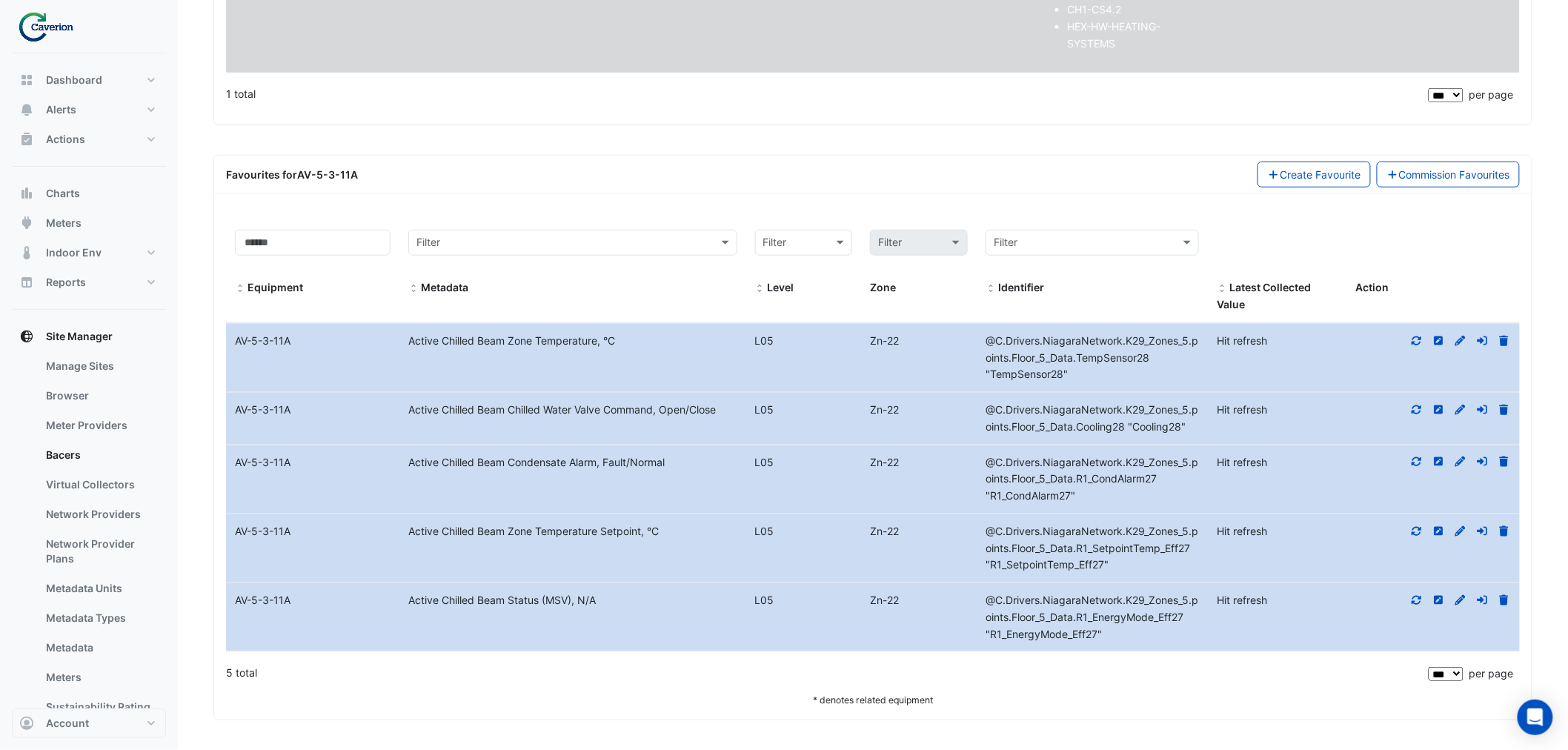 scroll, scrollTop: 0, scrollLeft: 0, axis: both 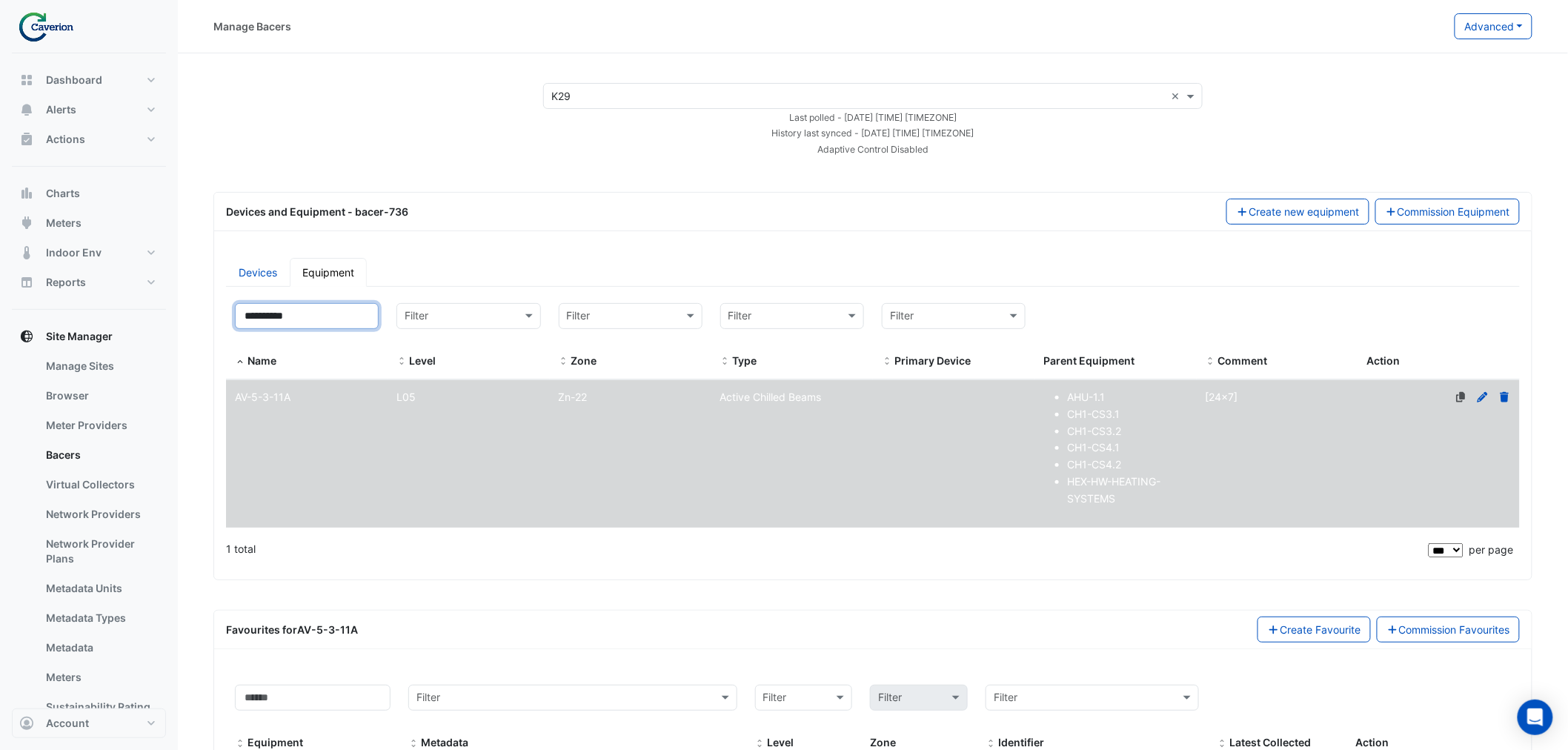 drag, startPoint x: 321, startPoint y: 320, endPoint x: 9, endPoint y: 336, distance: 312.40999 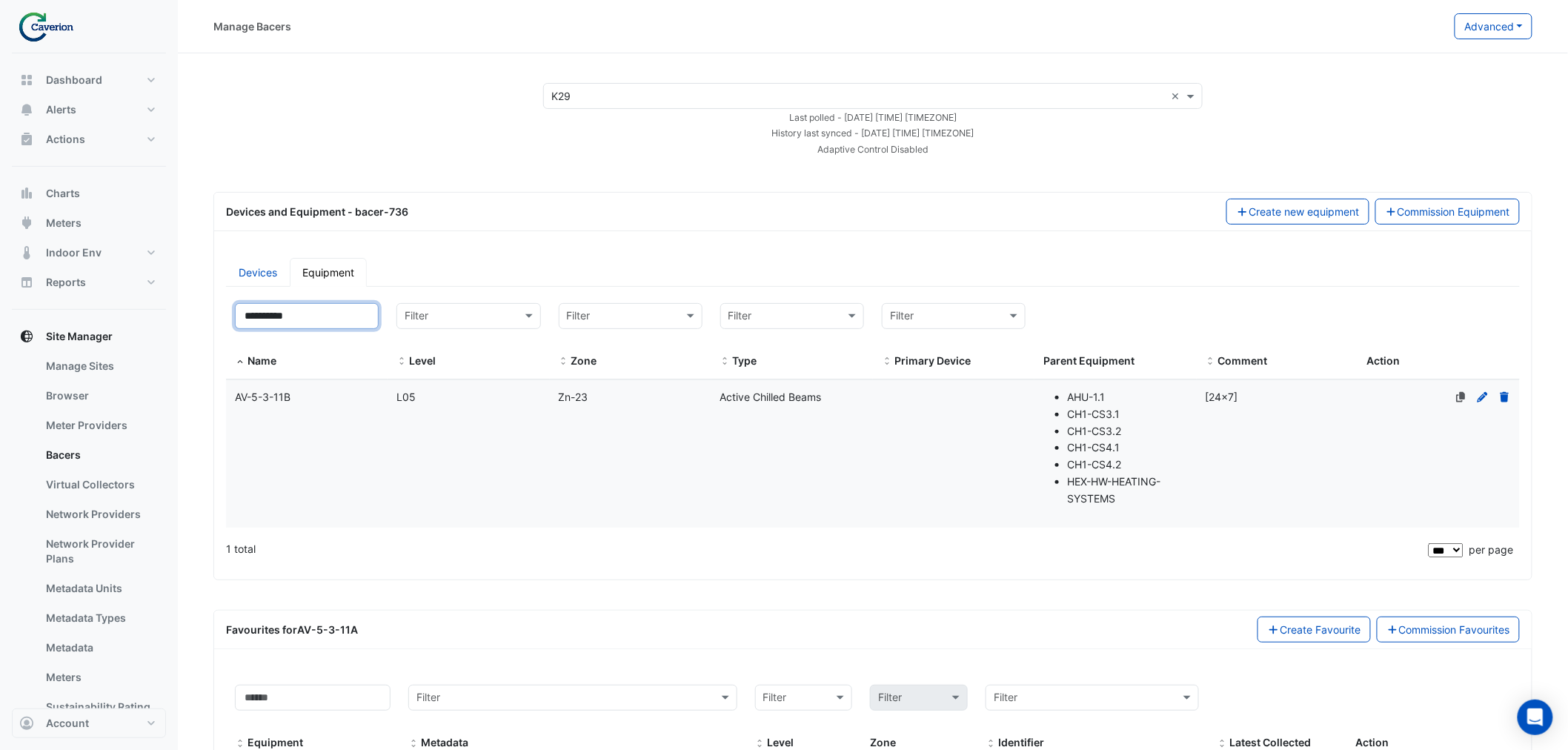 type on "**********" 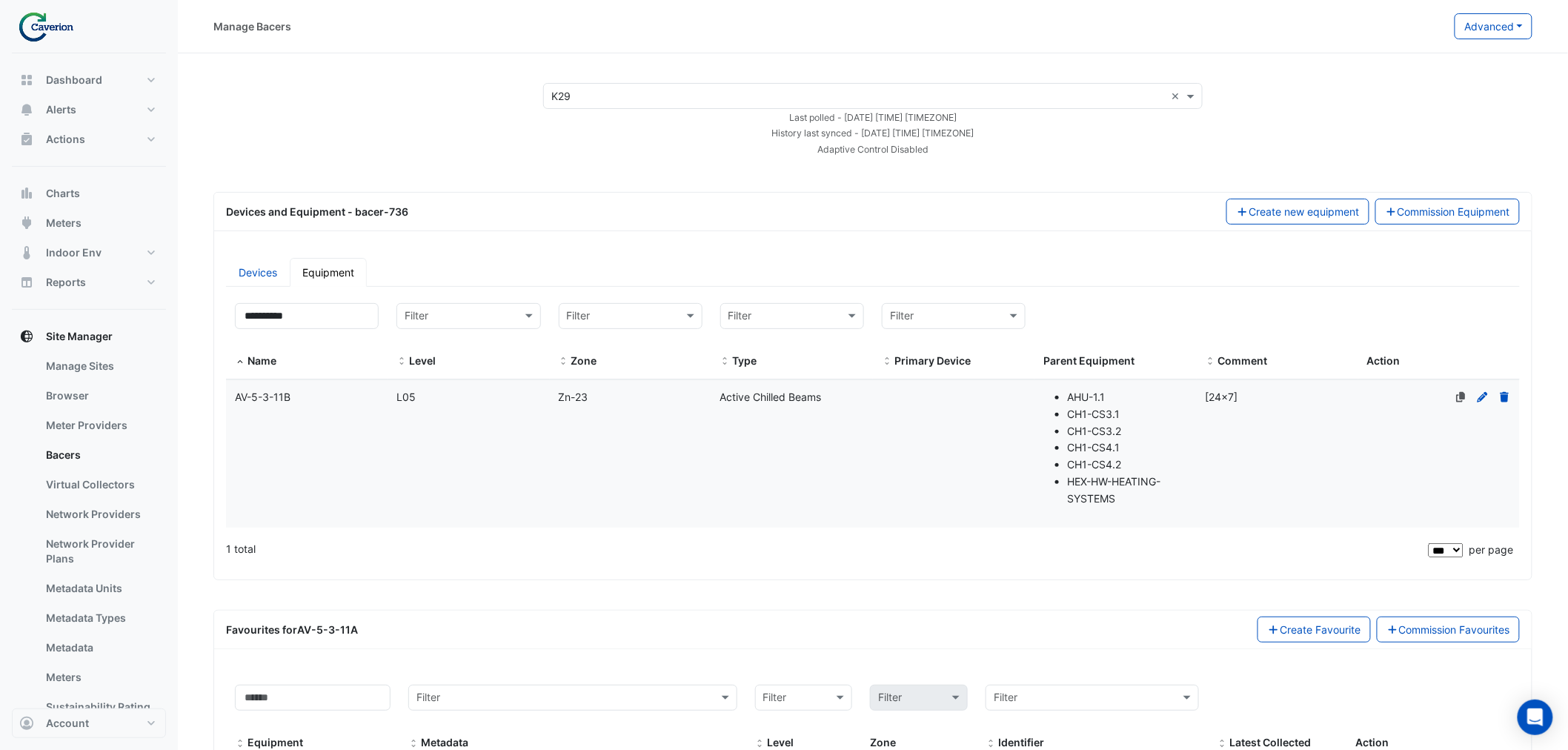 click on "Name
AV-5-3-11B" 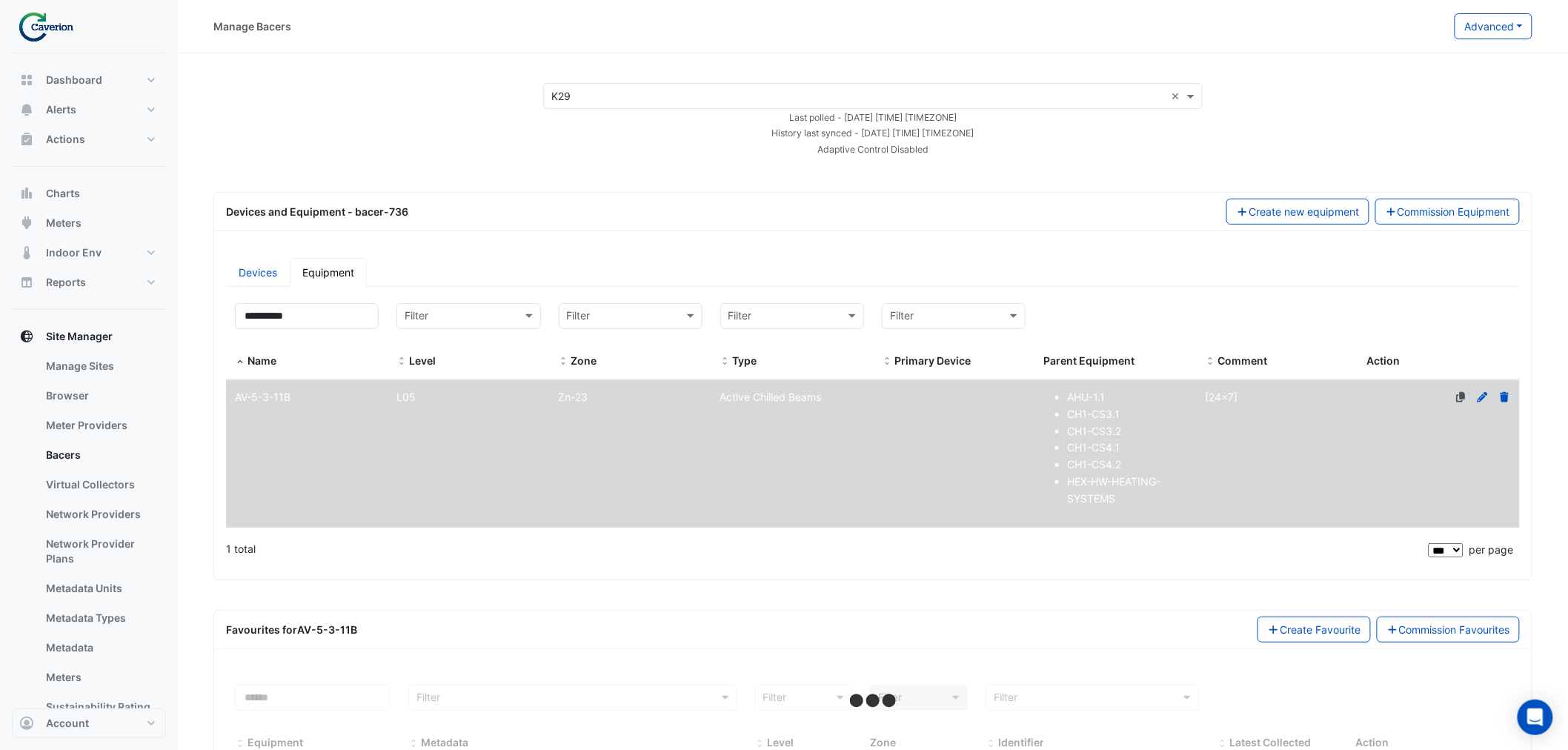 select on "***" 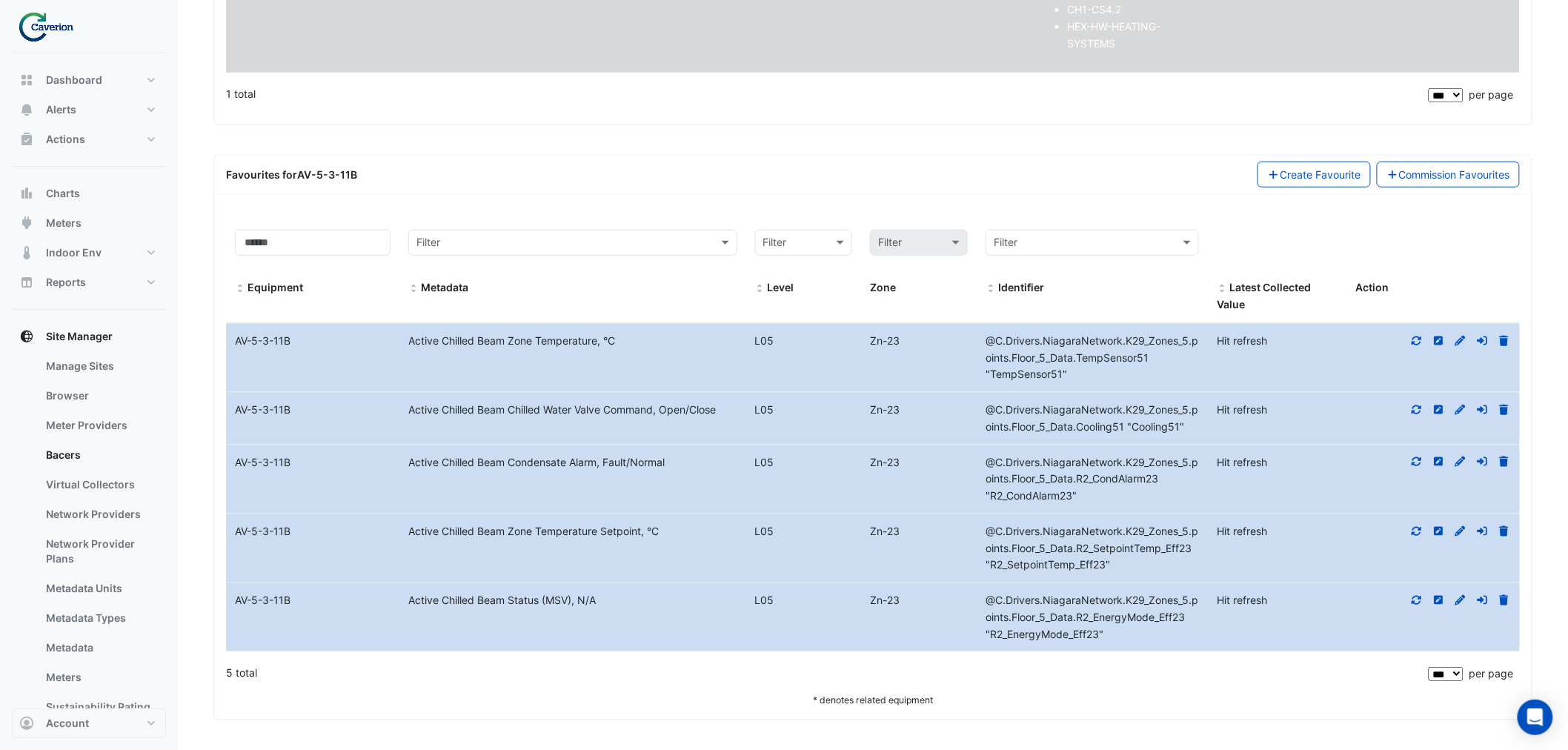 scroll, scrollTop: 0, scrollLeft: 0, axis: both 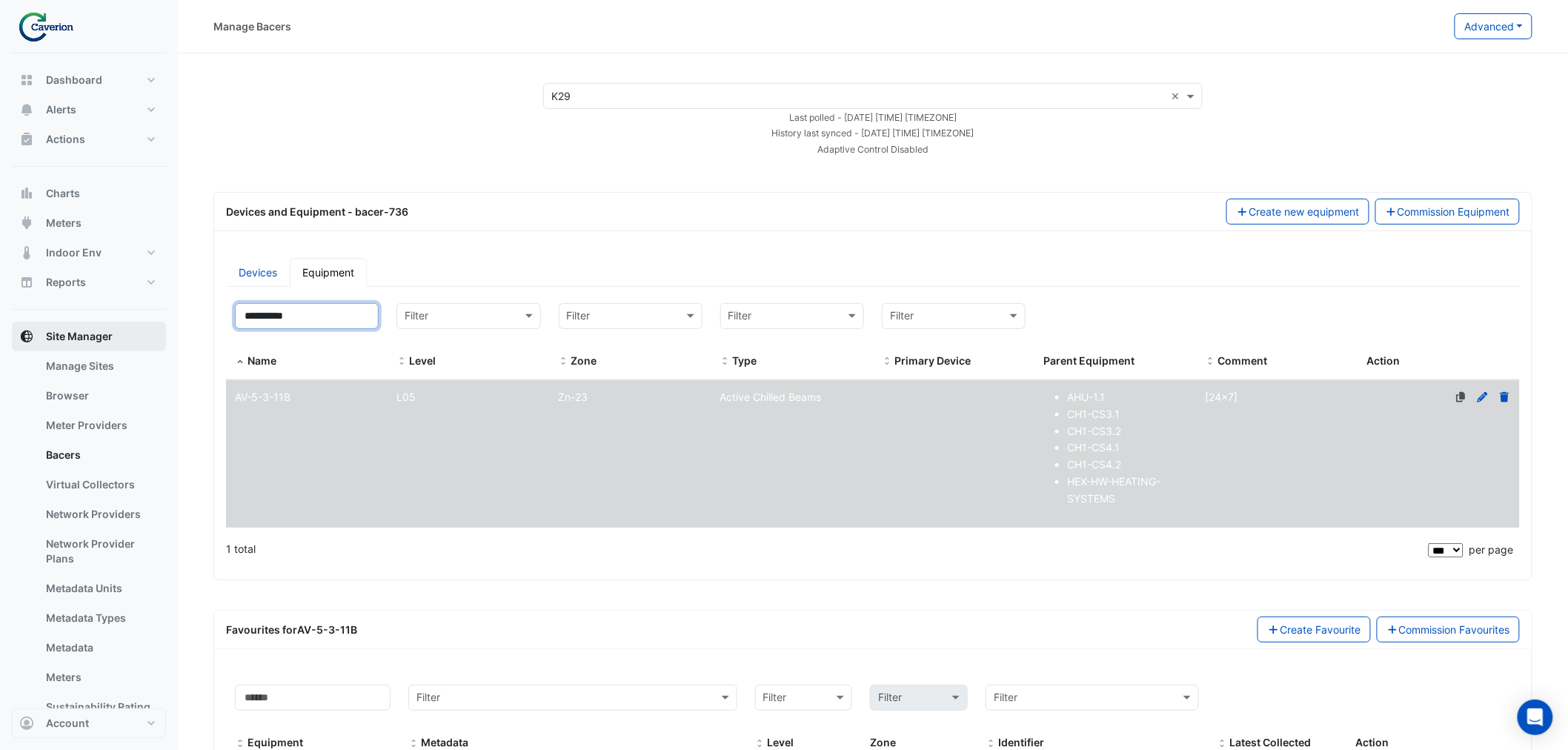 drag, startPoint x: 322, startPoint y: 324, endPoint x: 133, endPoint y: 326, distance: 189.01058 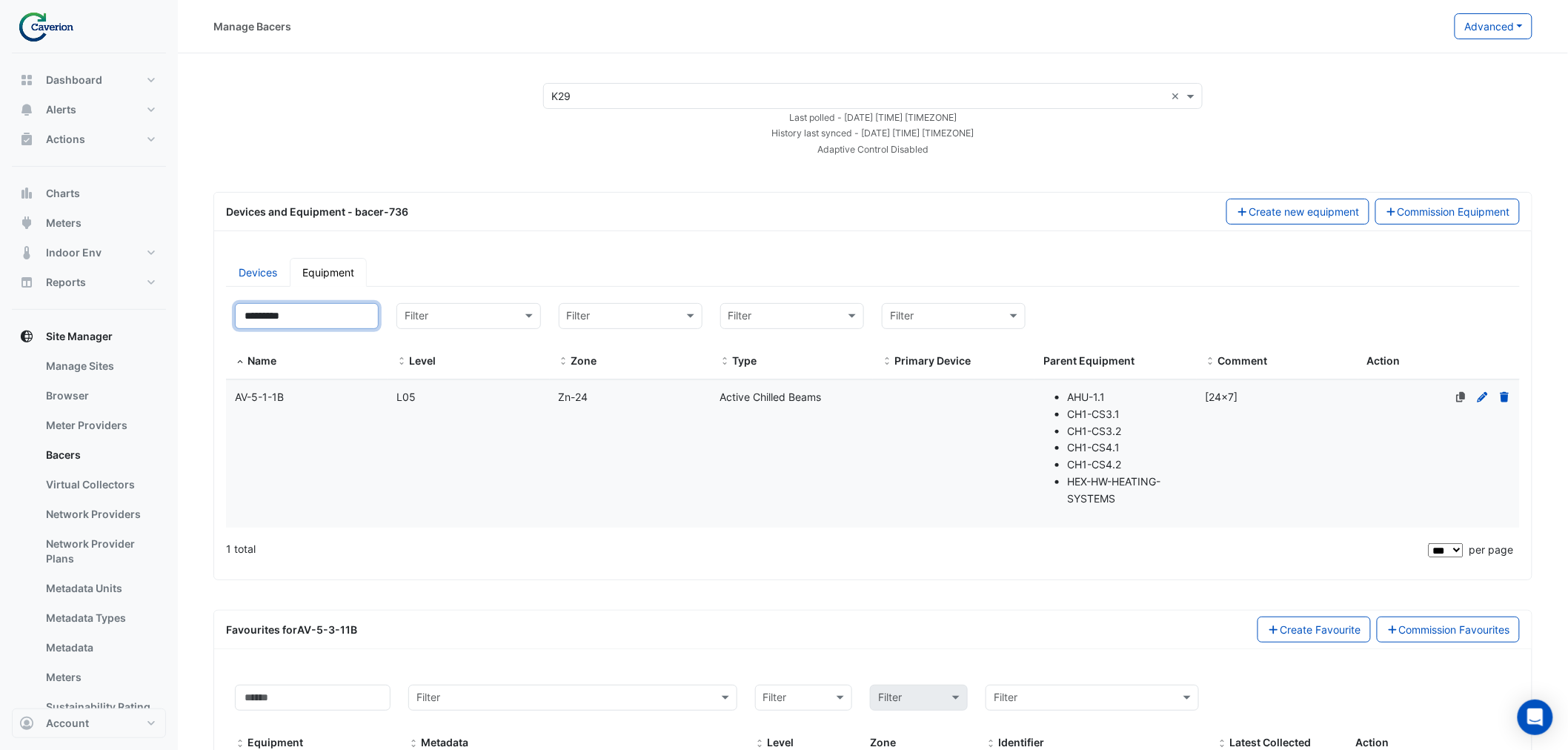 type on "*********" 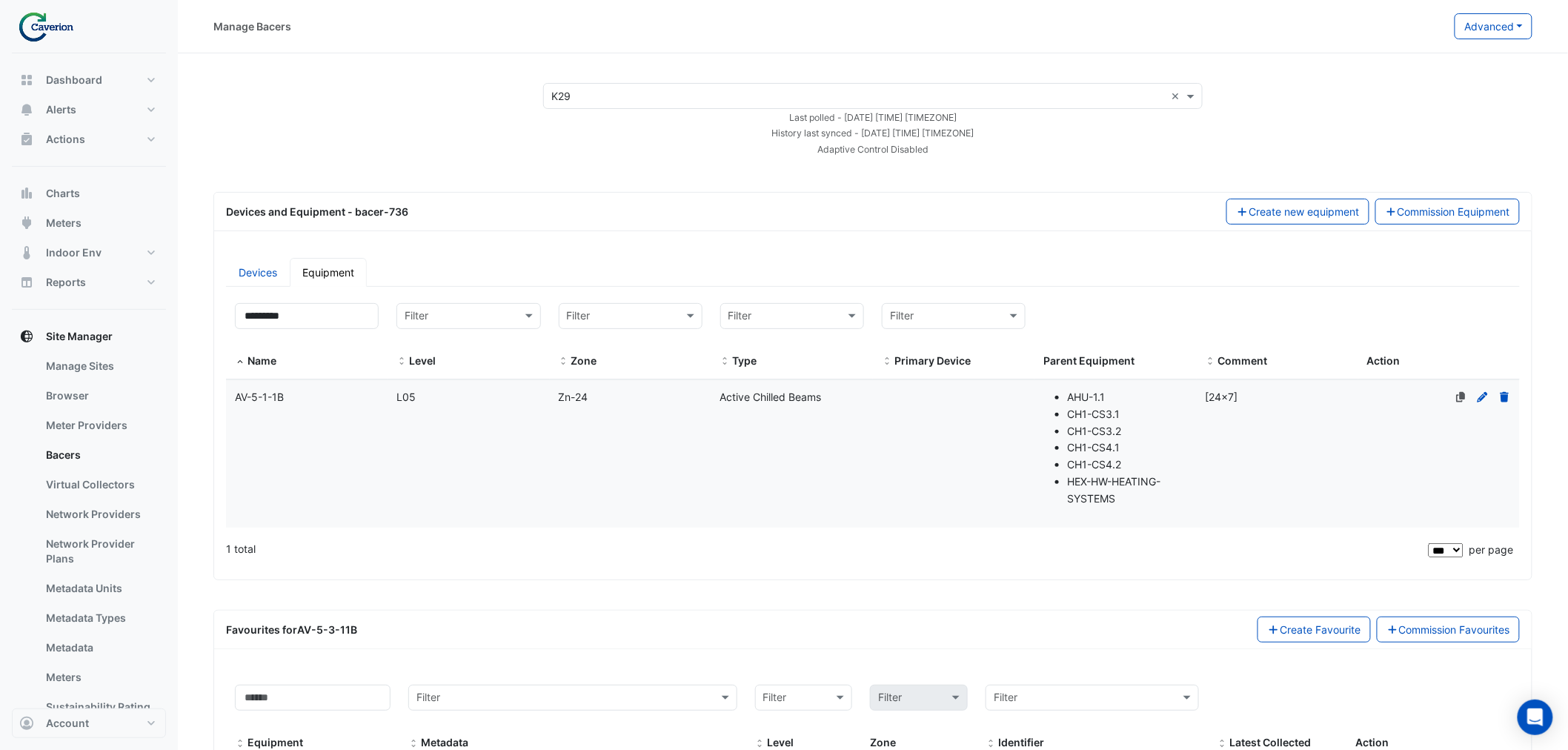 click on "Level
L05" 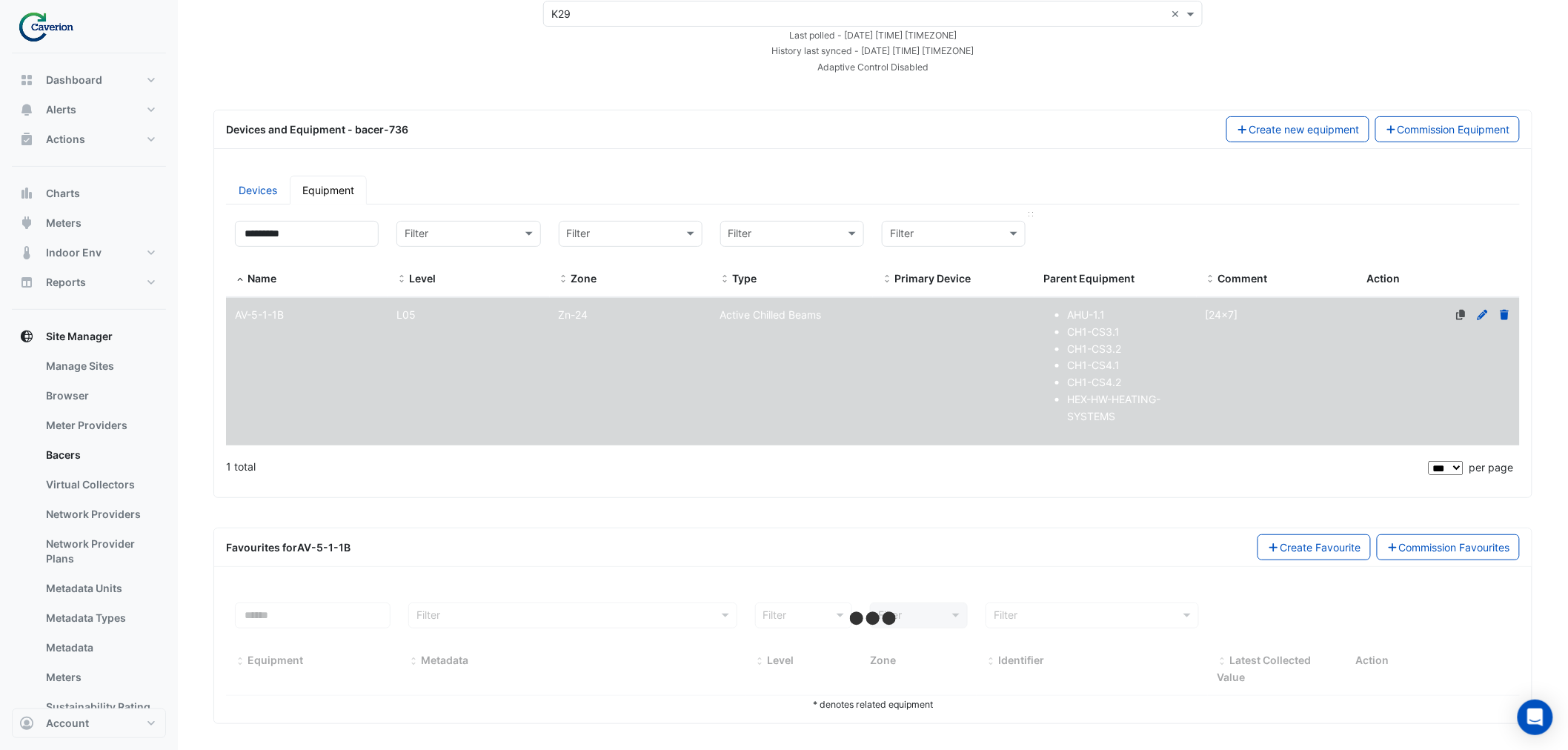 scroll, scrollTop: 87, scrollLeft: 0, axis: vertical 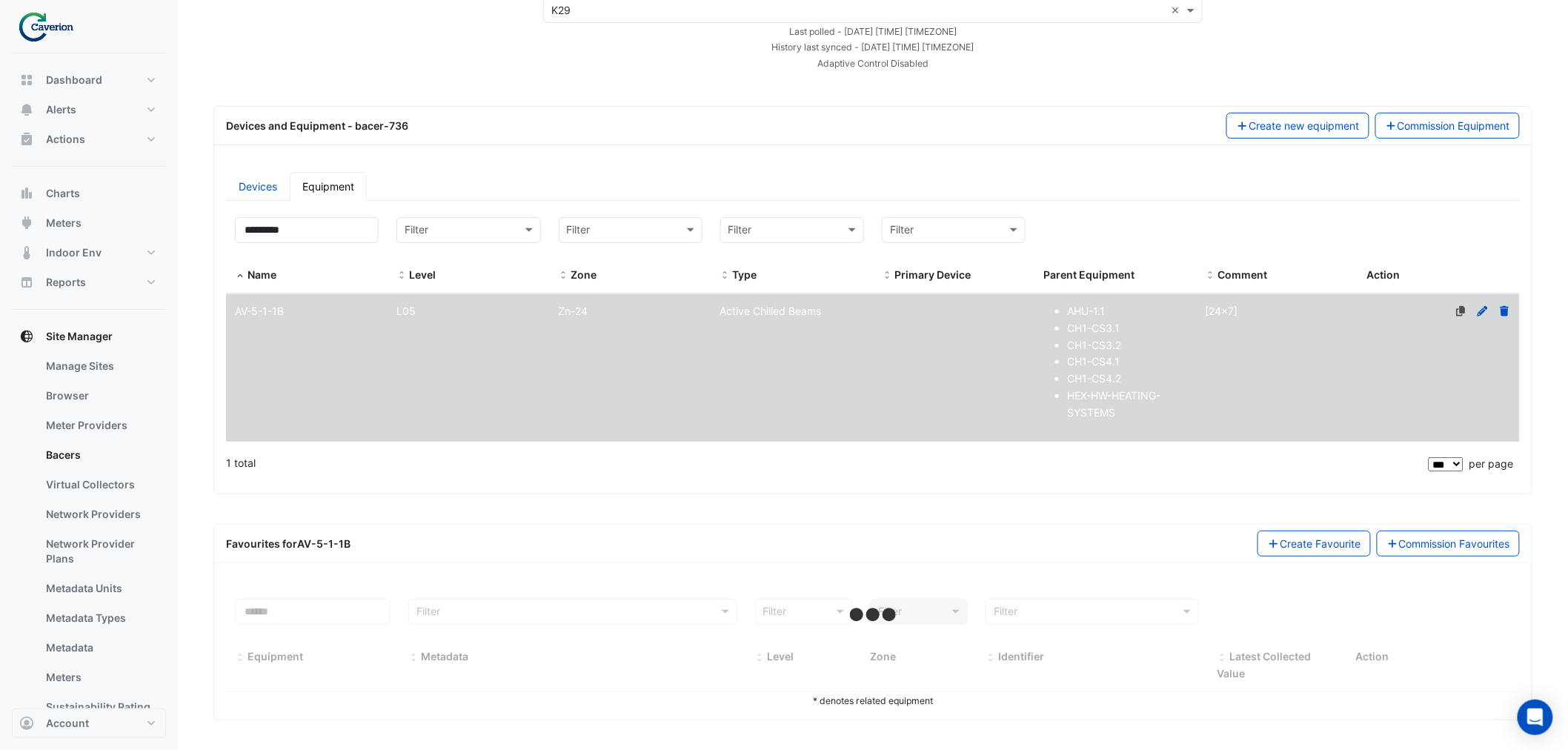 select on "***" 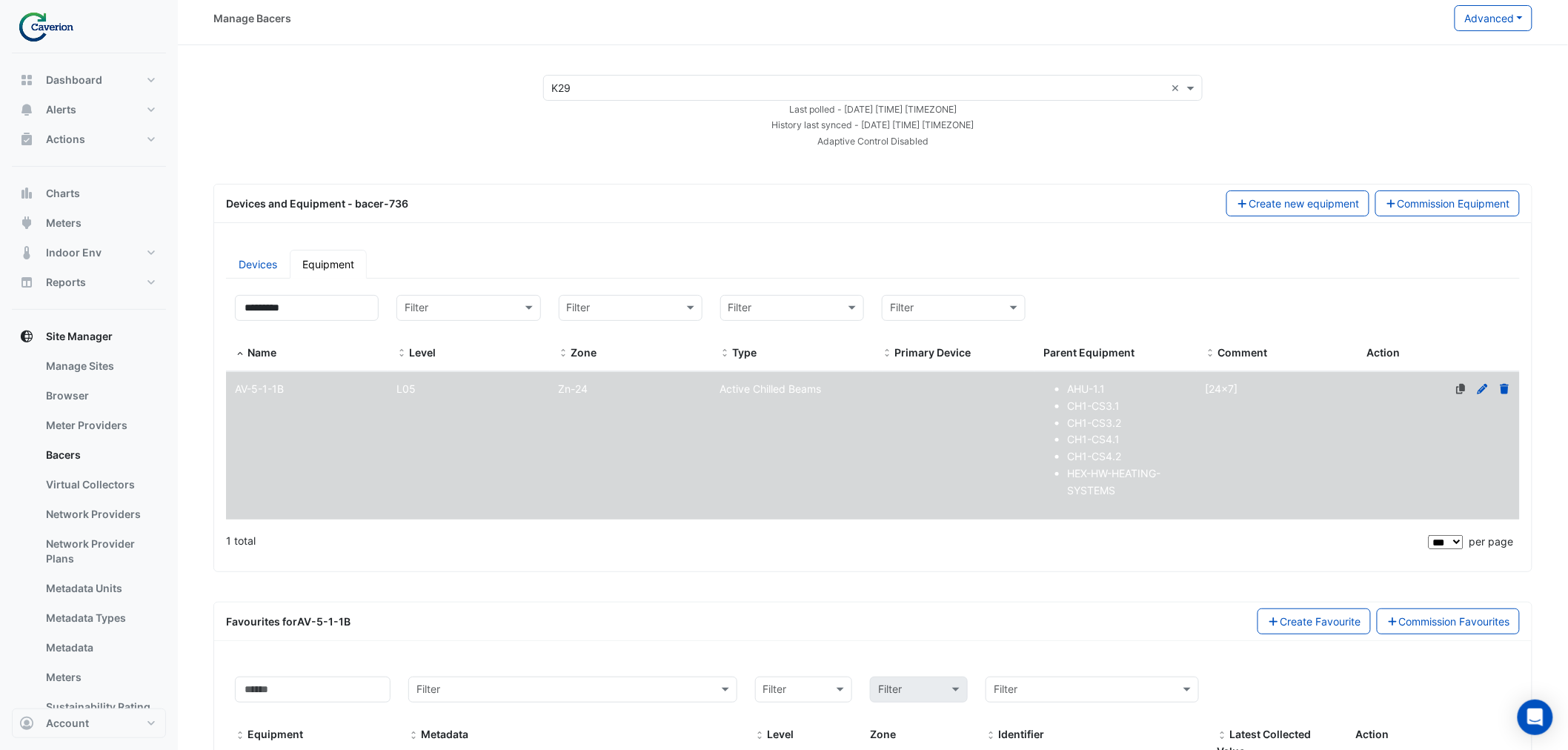 scroll, scrollTop: 0, scrollLeft: 0, axis: both 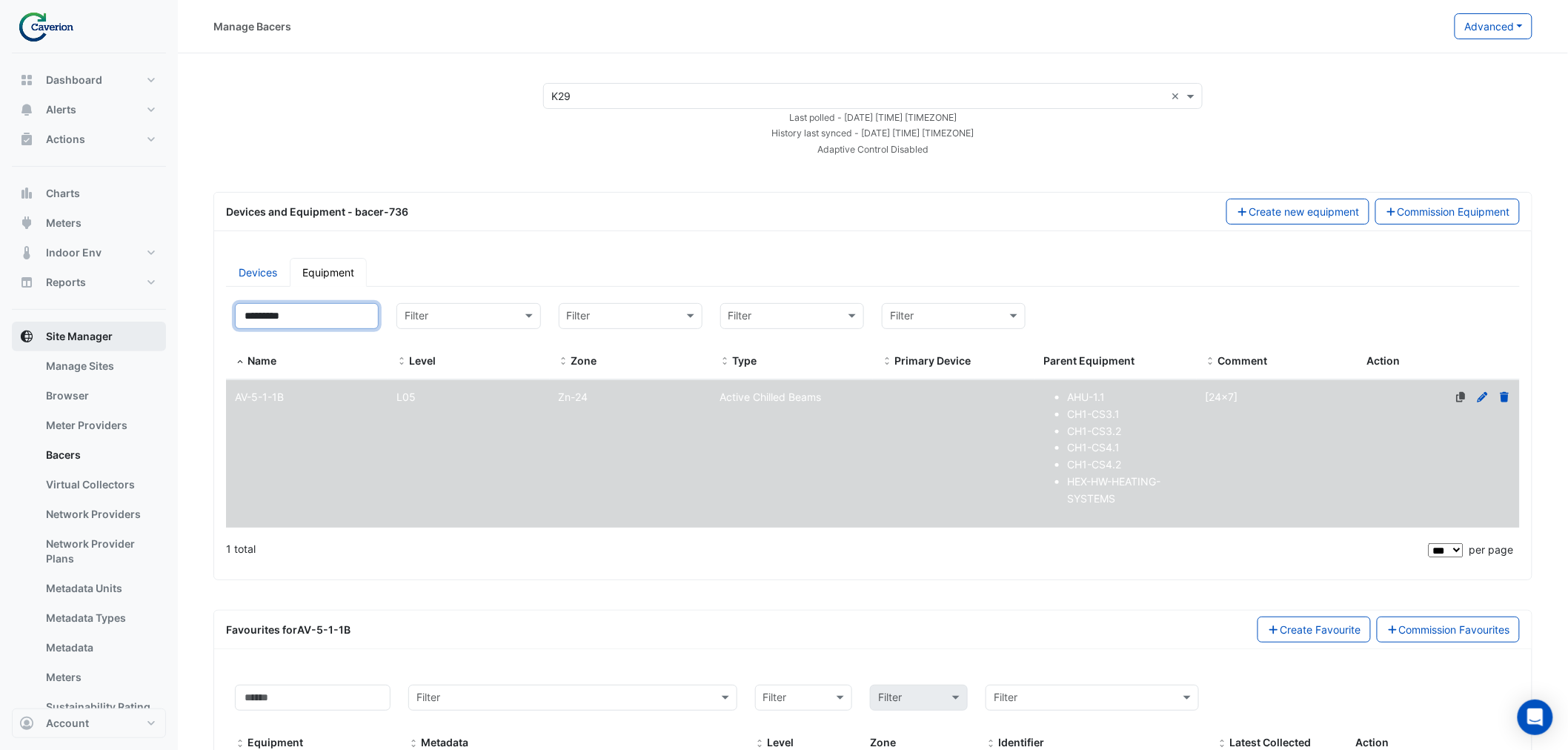 drag, startPoint x: 235, startPoint y: 322, endPoint x: 99, endPoint y: 323, distance: 136.00368 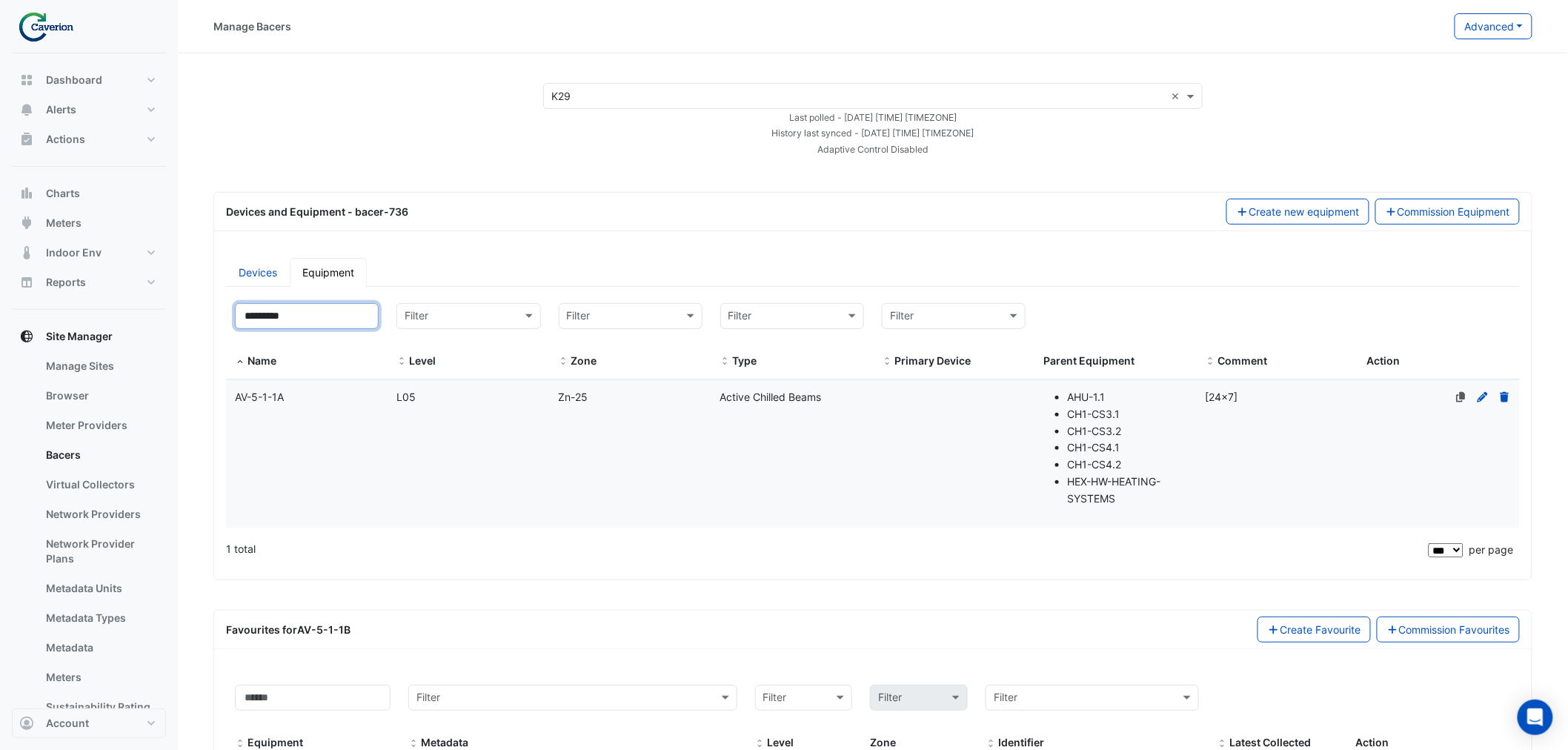 type on "*********" 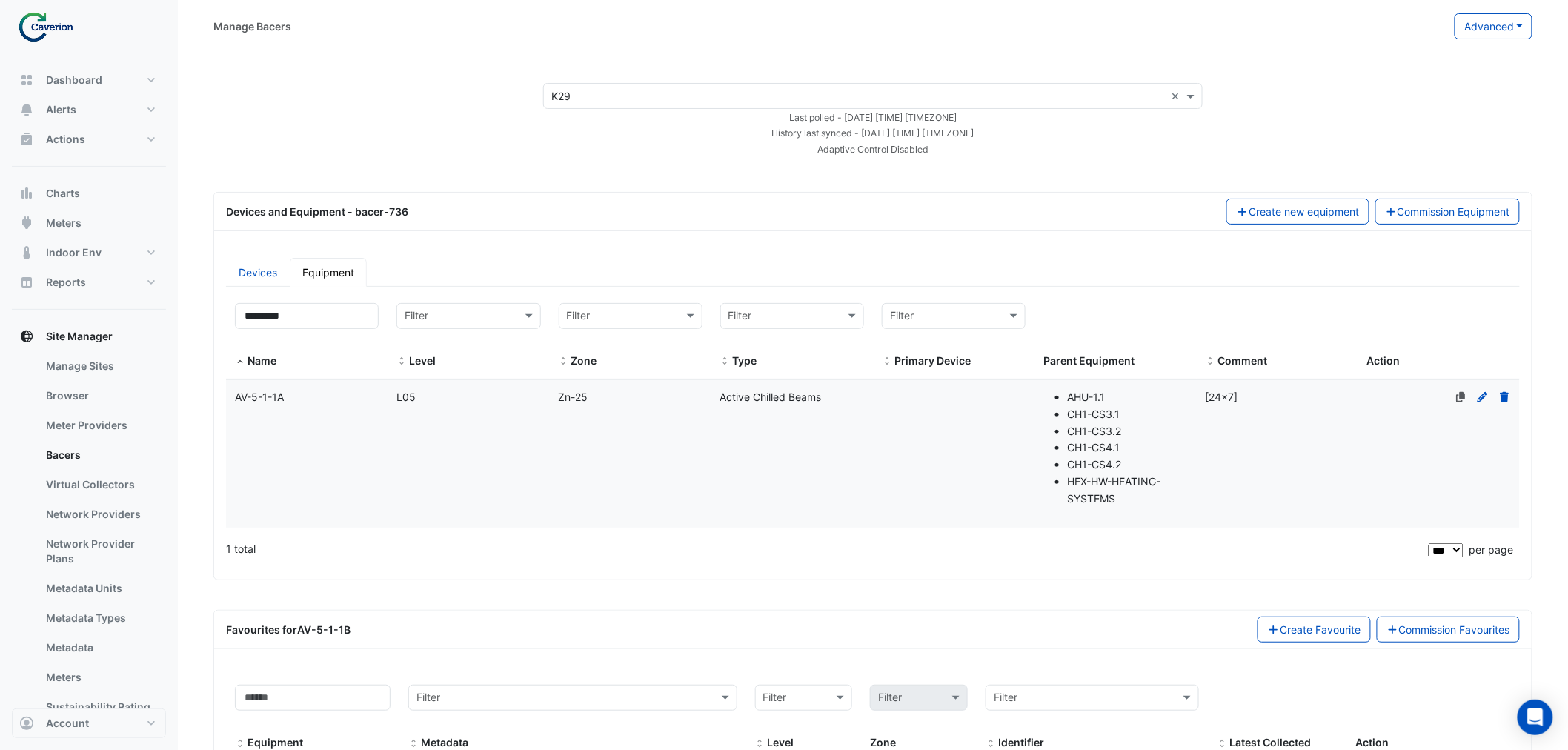 click on "Name
AV-5-1-1A" 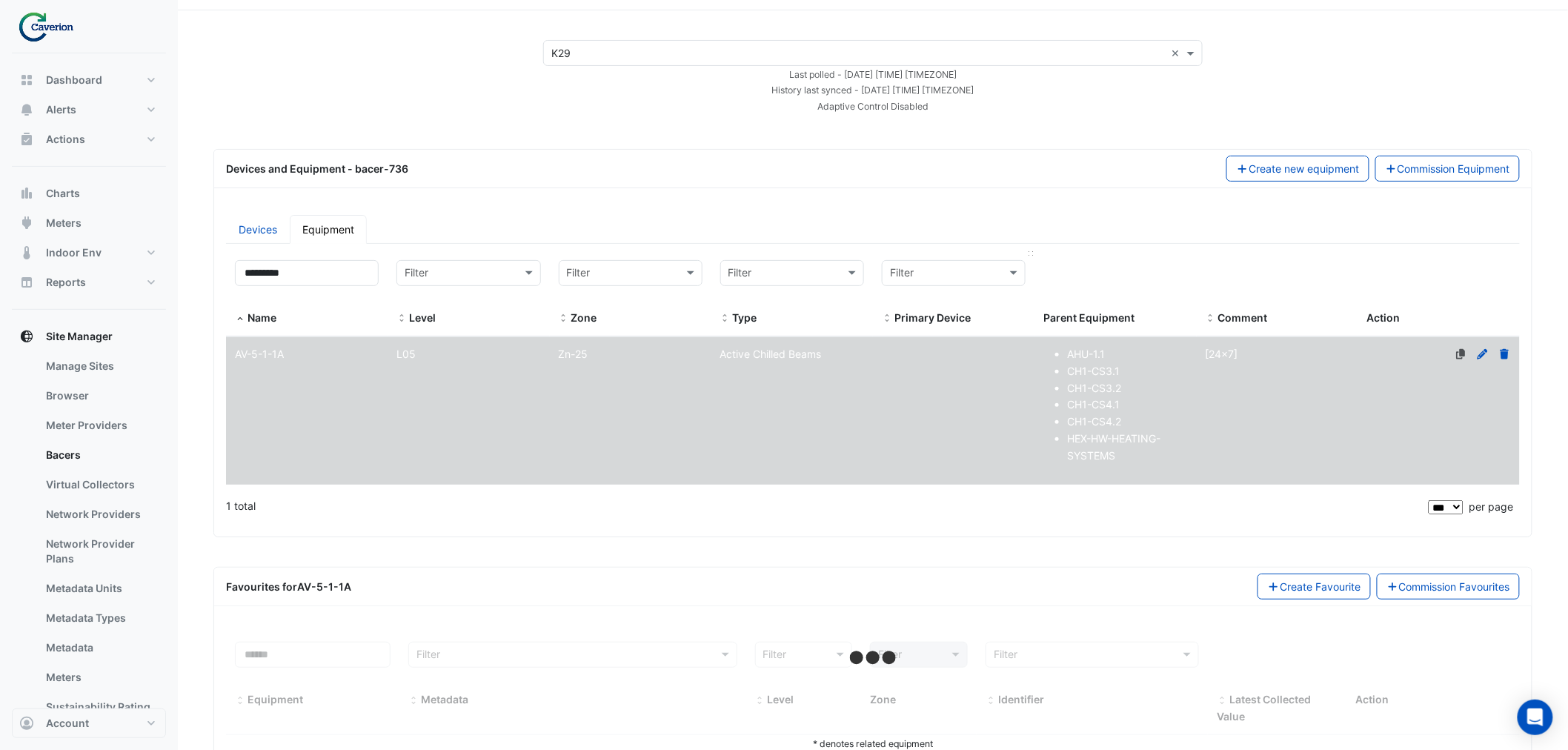 scroll, scrollTop: 87, scrollLeft: 0, axis: vertical 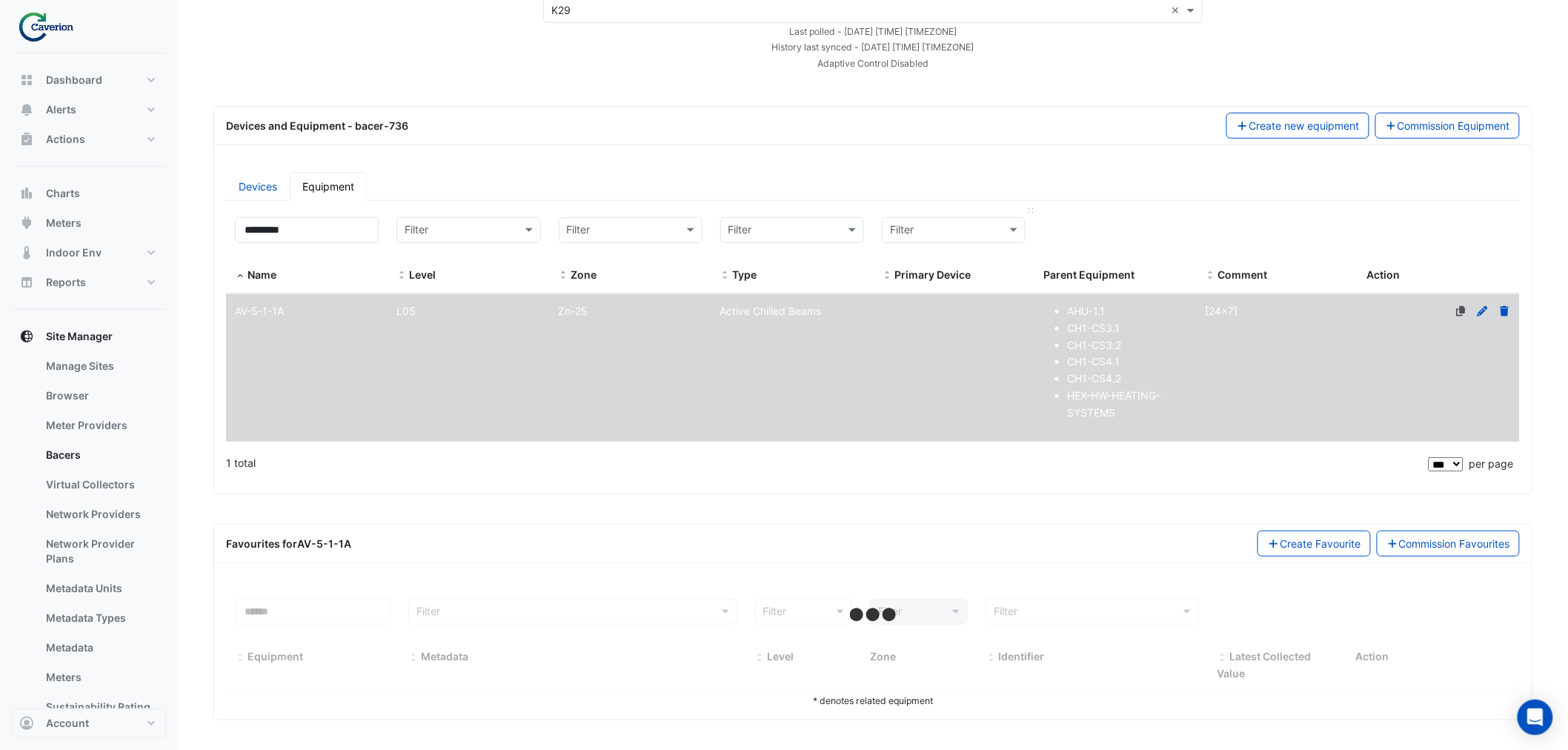 select on "***" 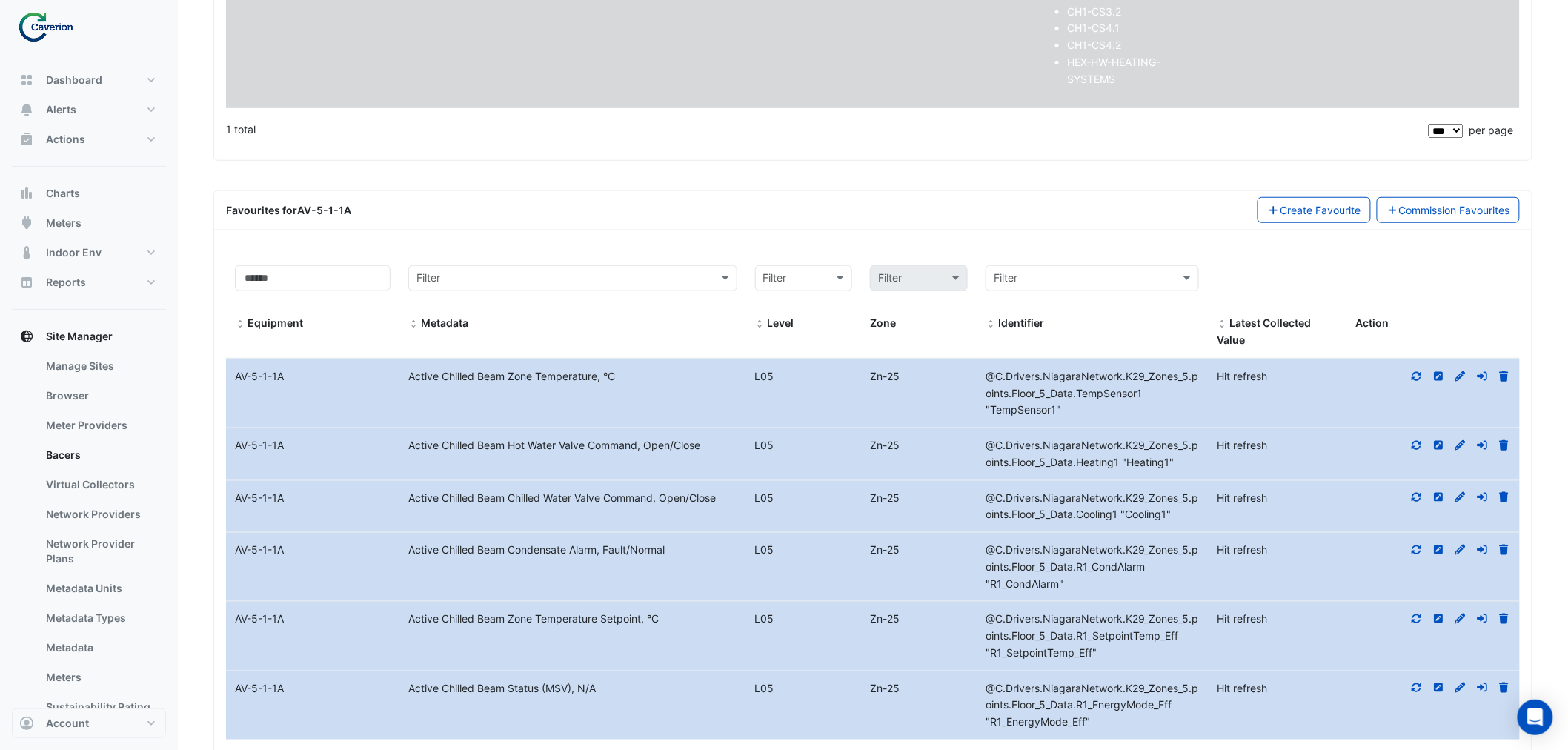 scroll, scrollTop: 0, scrollLeft: 0, axis: both 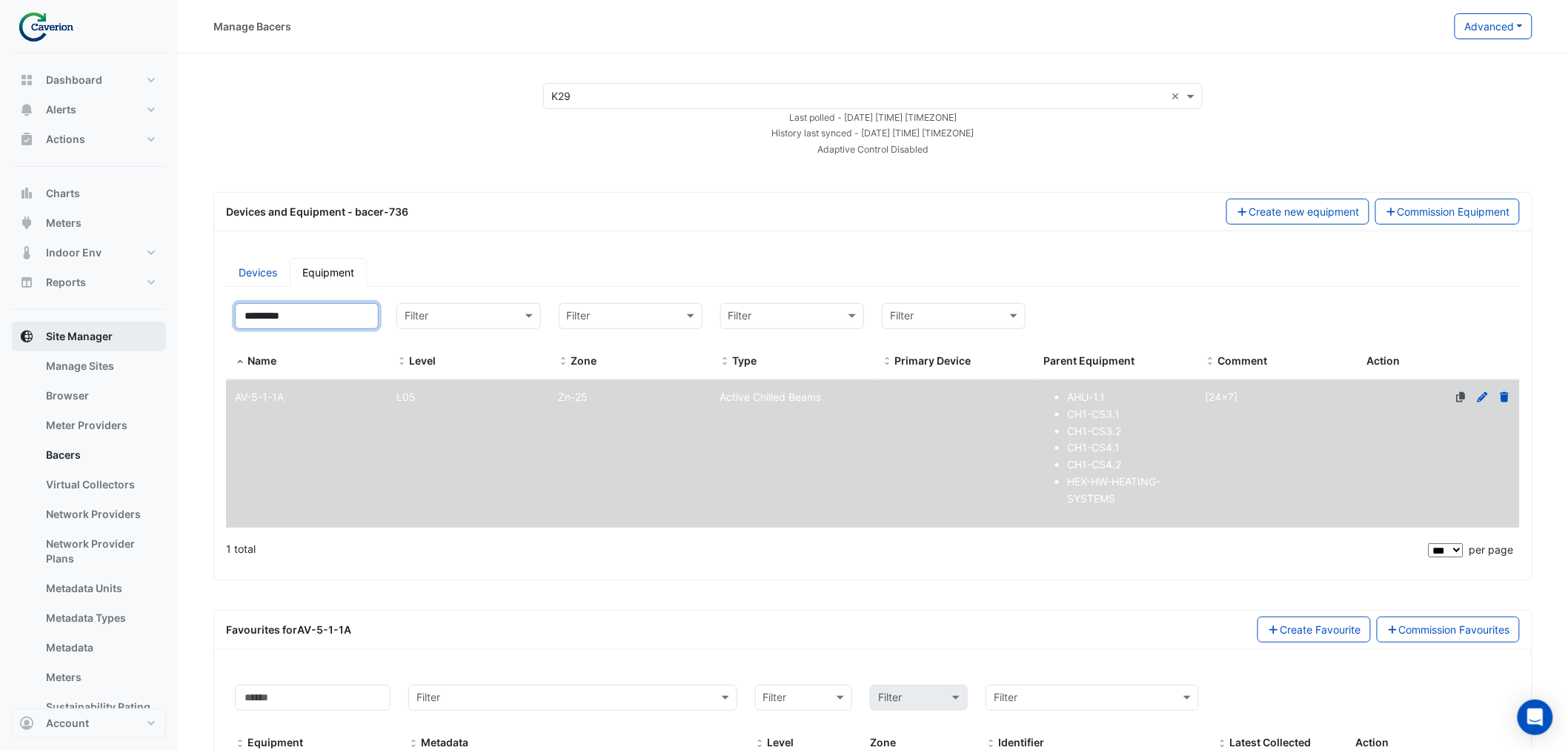 drag, startPoint x: 319, startPoint y: 320, endPoint x: 26, endPoint y: 344, distance: 293.9813 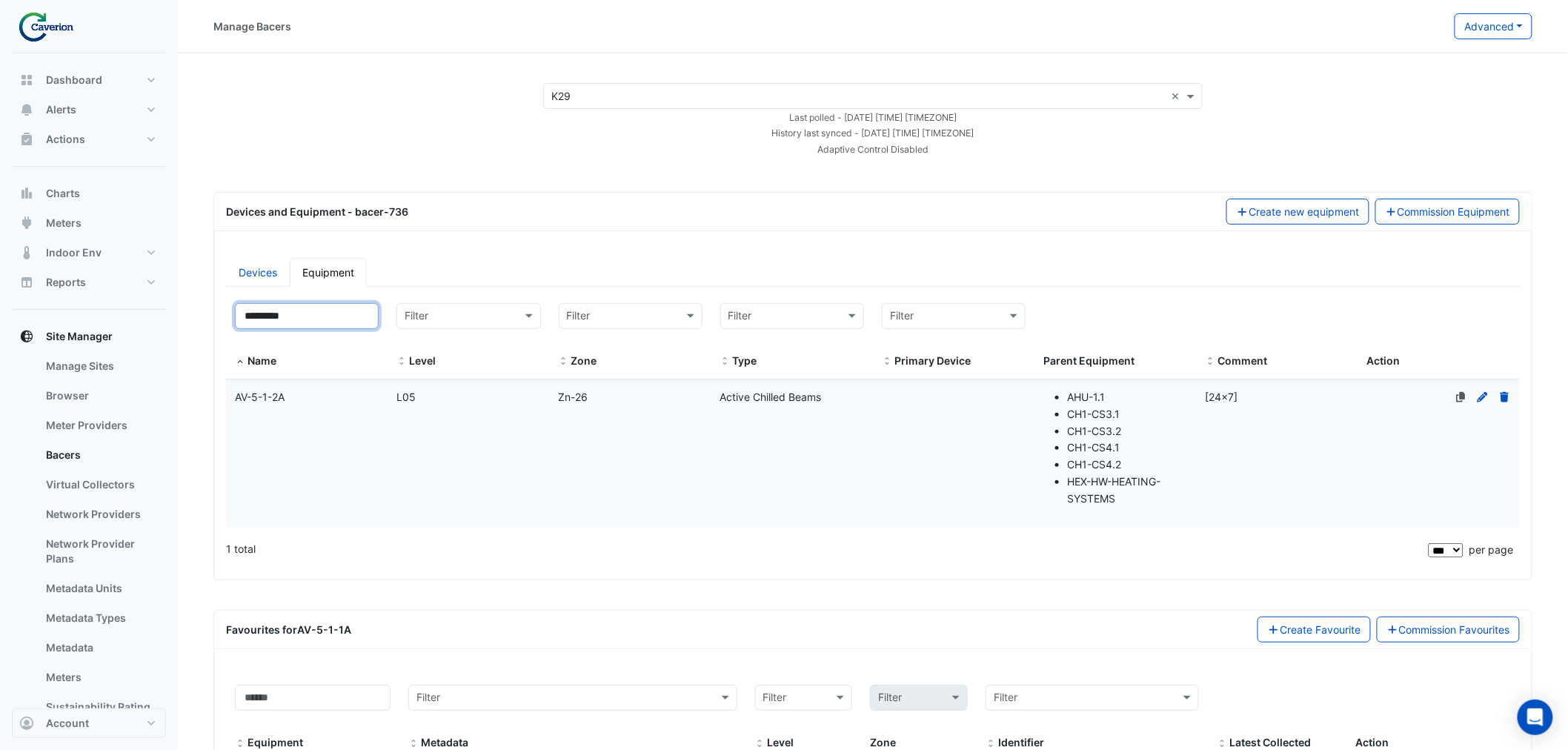 type on "*********" 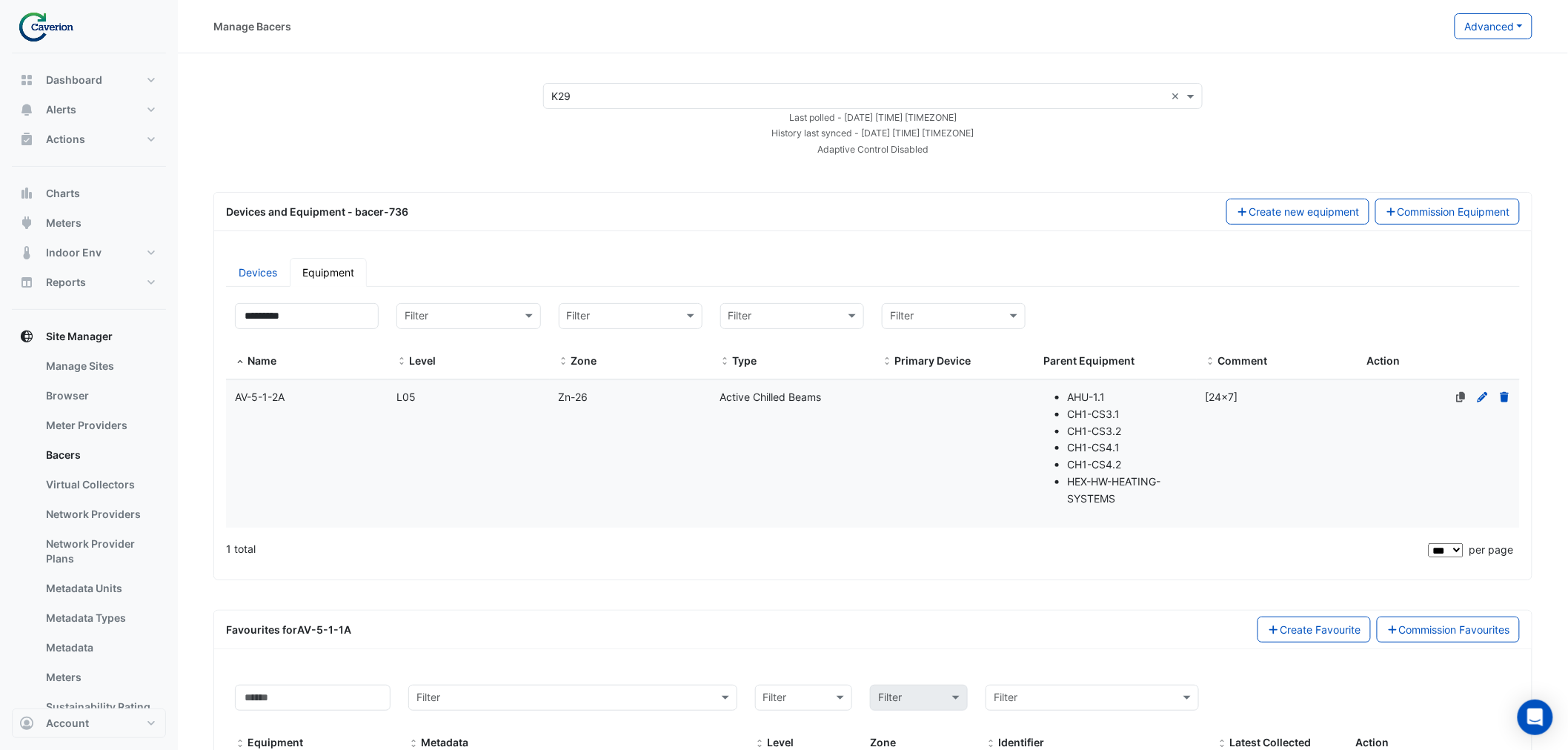 click on "Level
L05" 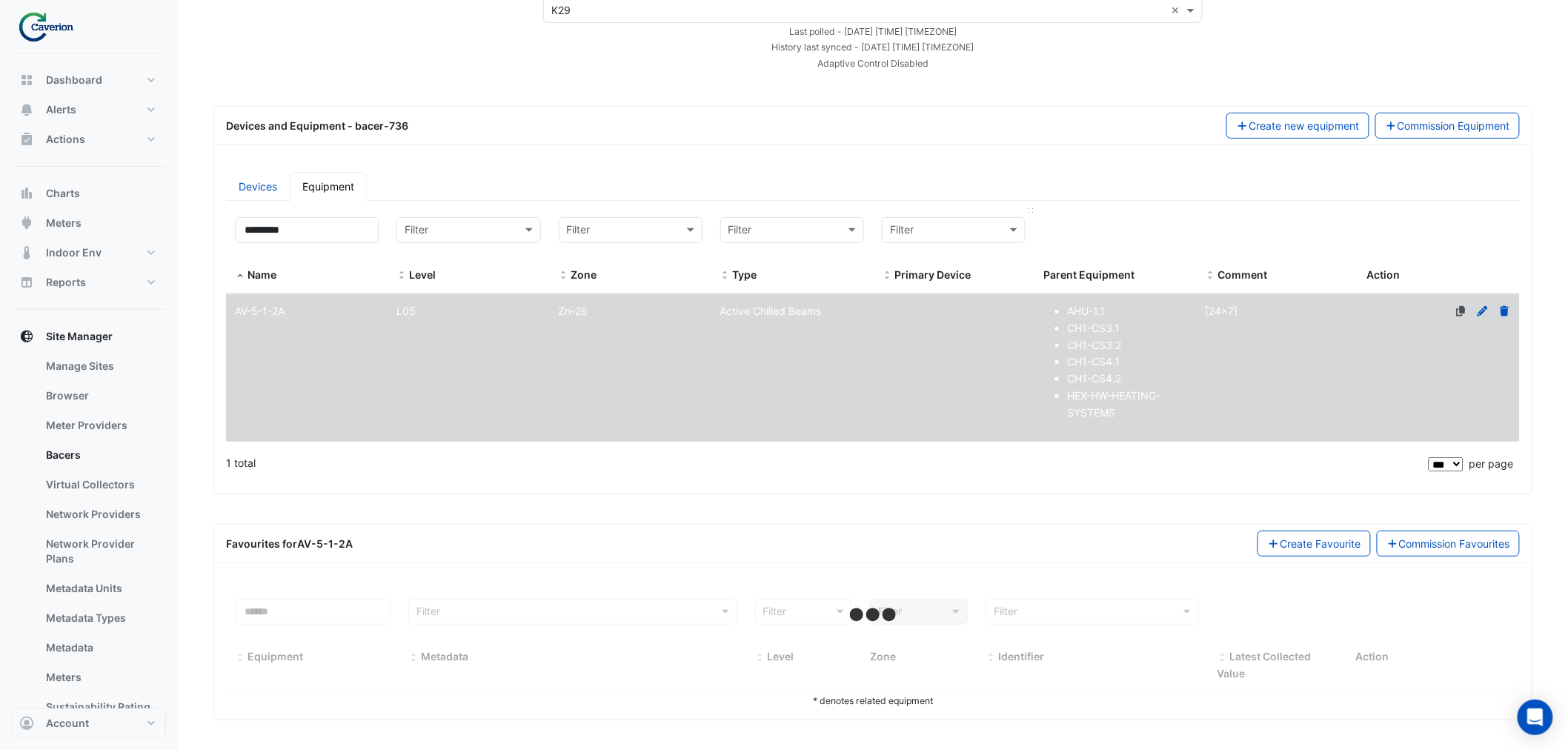 select on "***" 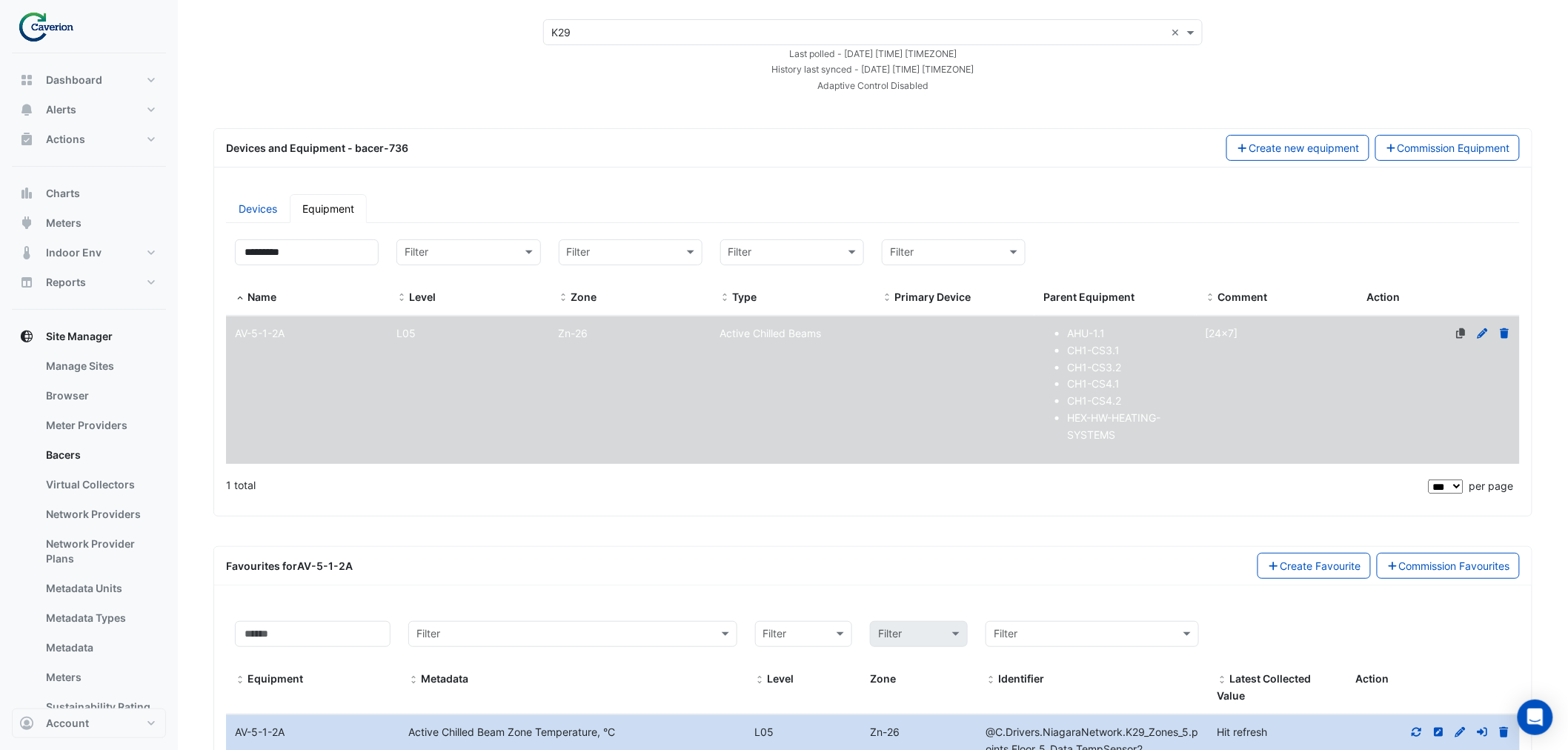 scroll, scrollTop: 0, scrollLeft: 0, axis: both 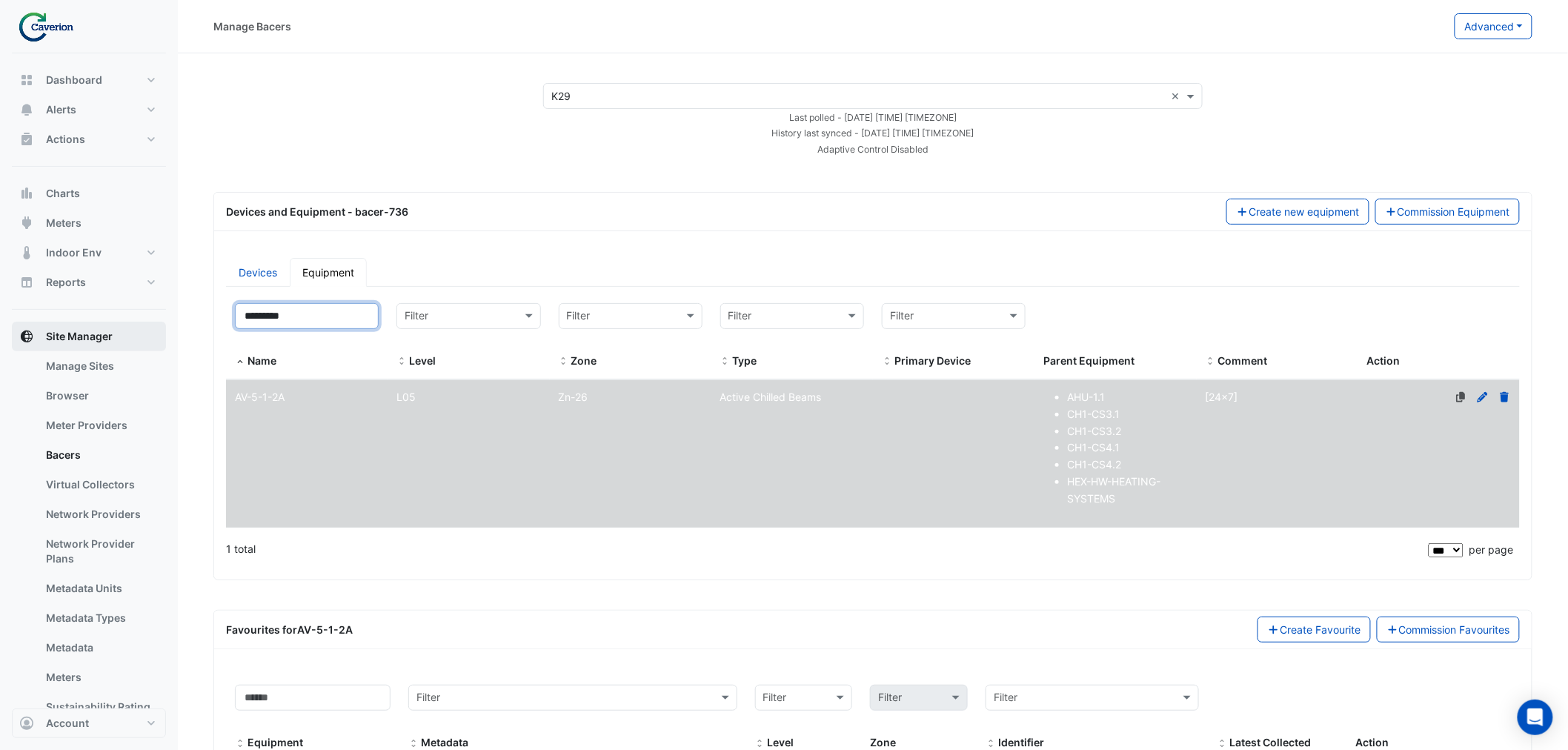 drag, startPoint x: 324, startPoint y: 321, endPoint x: 67, endPoint y: 334, distance: 257.32858 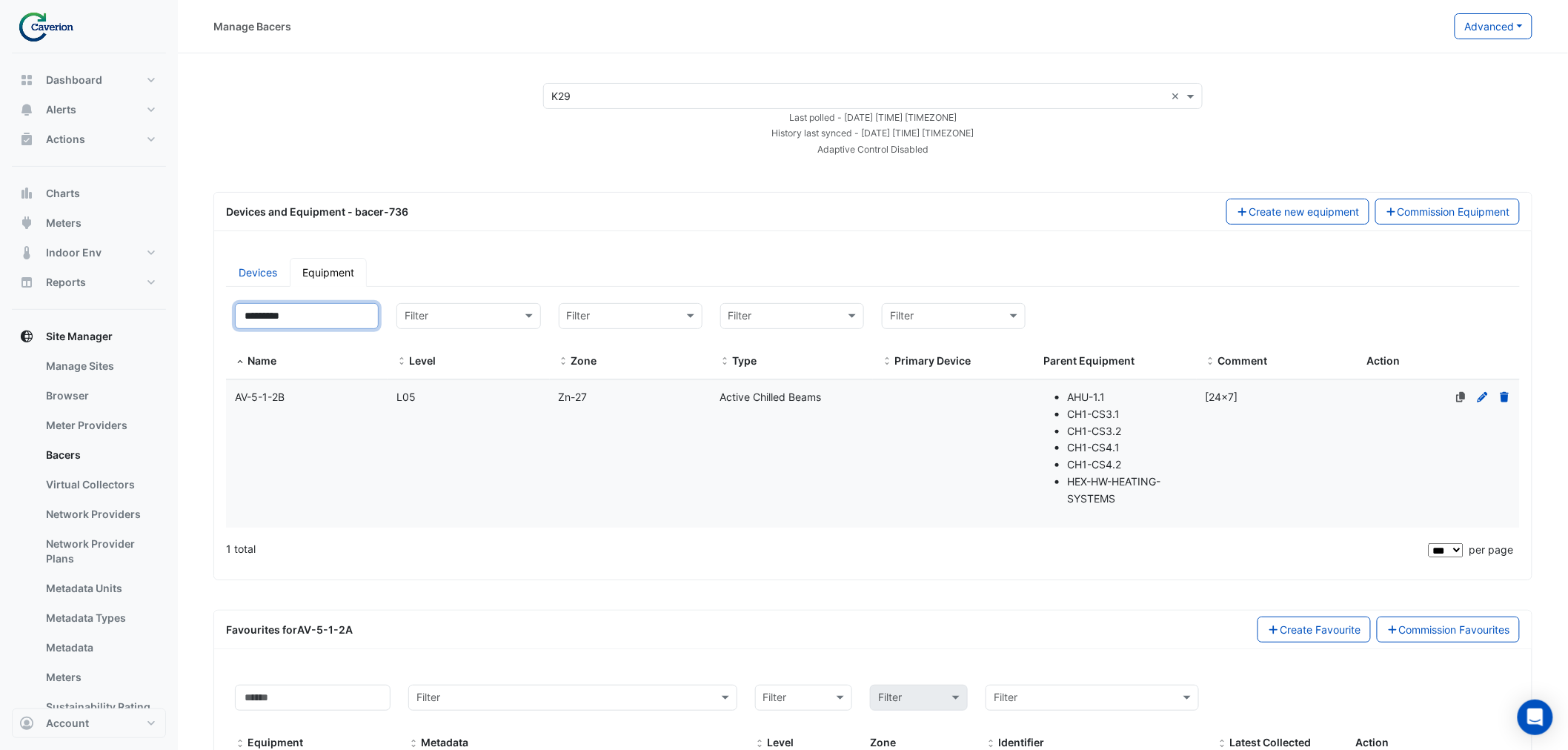 type on "*********" 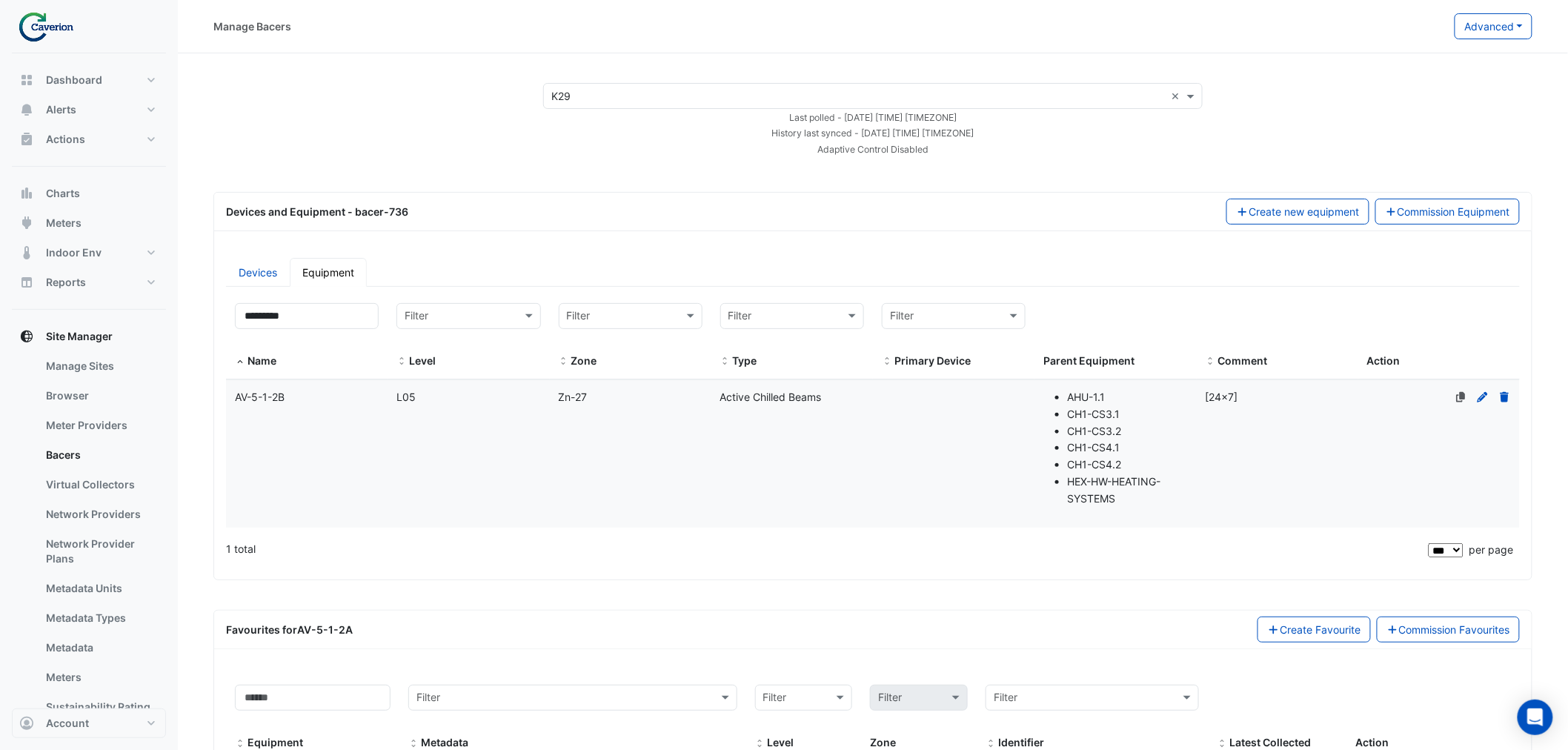 click on "Level
L05" 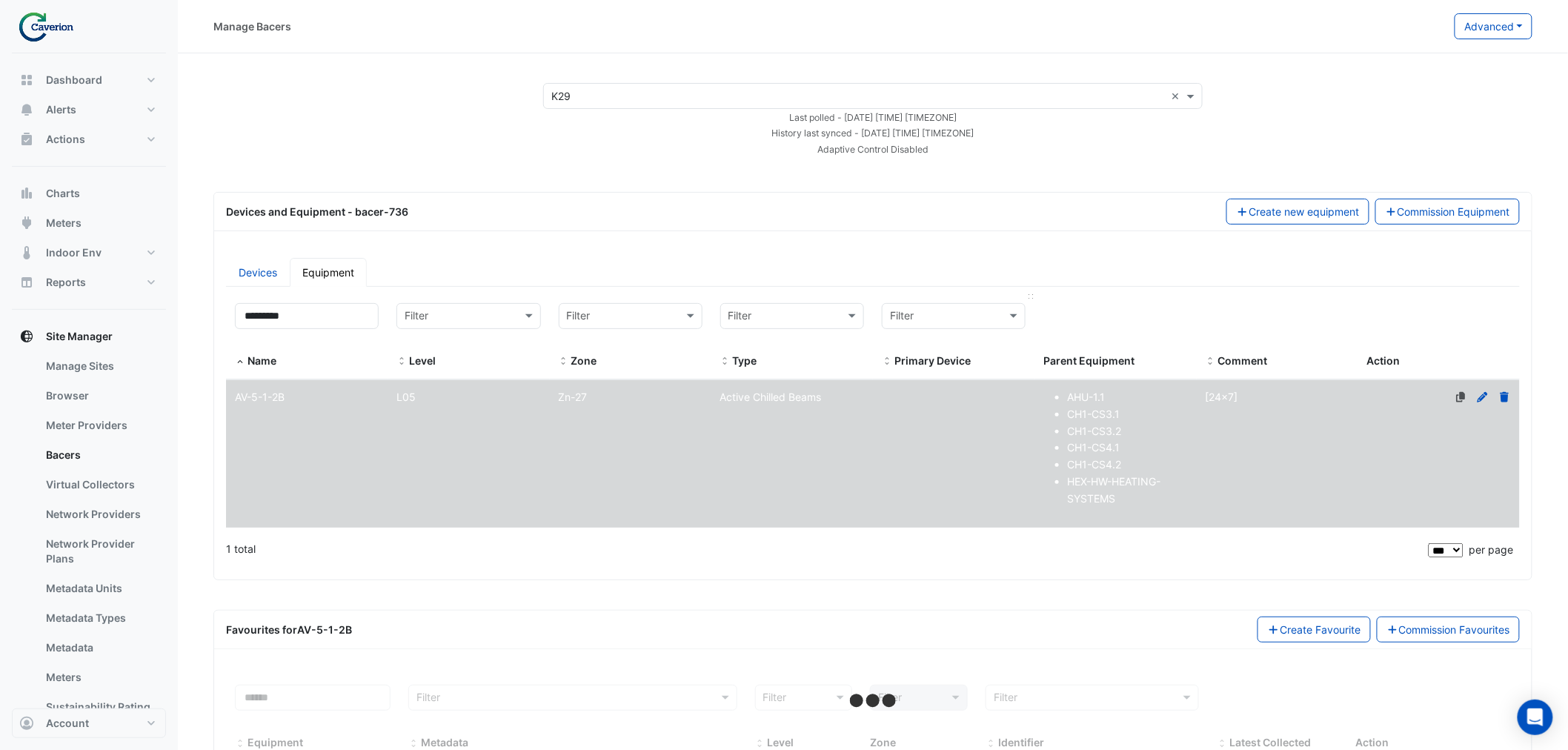 scroll, scrollTop: 87, scrollLeft: 0, axis: vertical 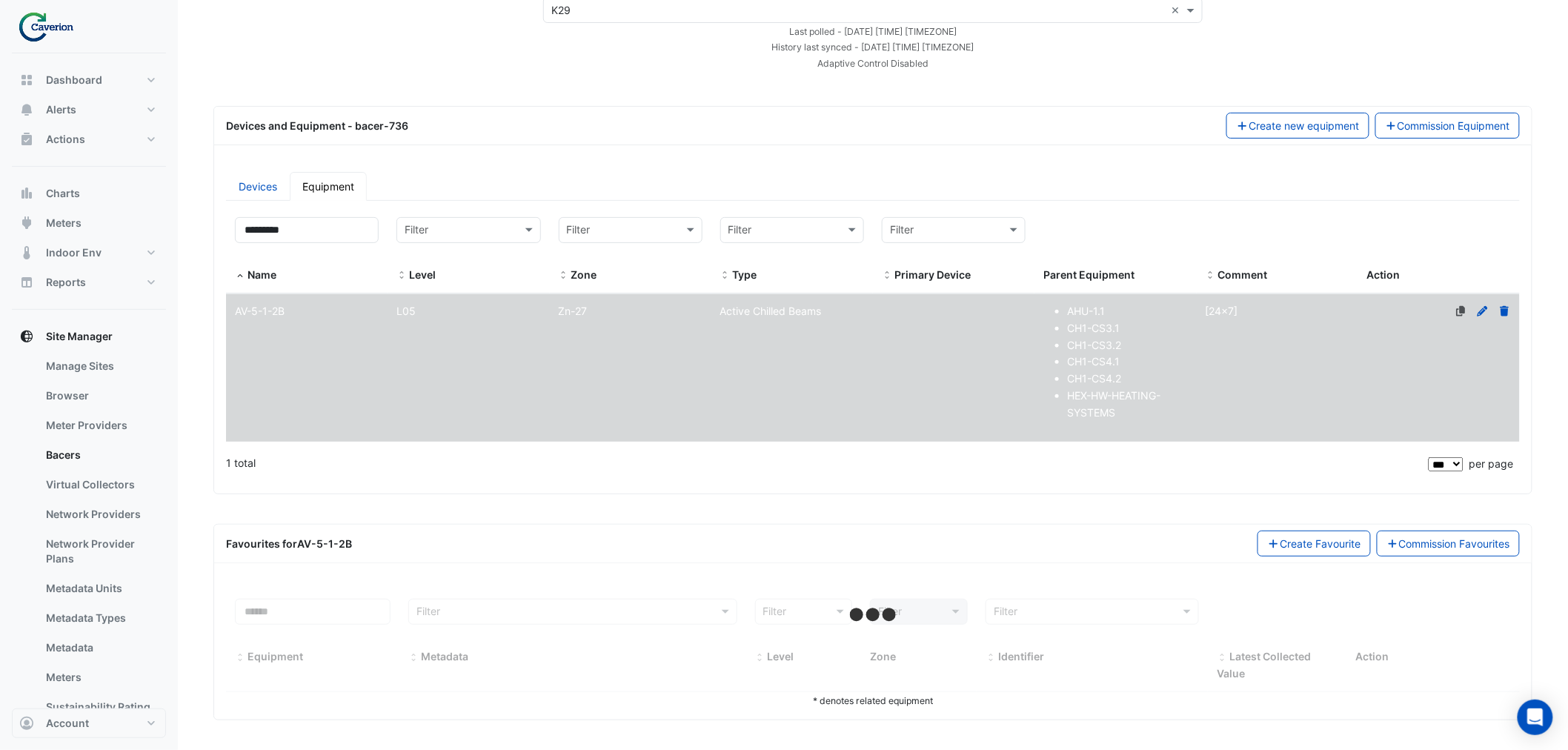 select on "***" 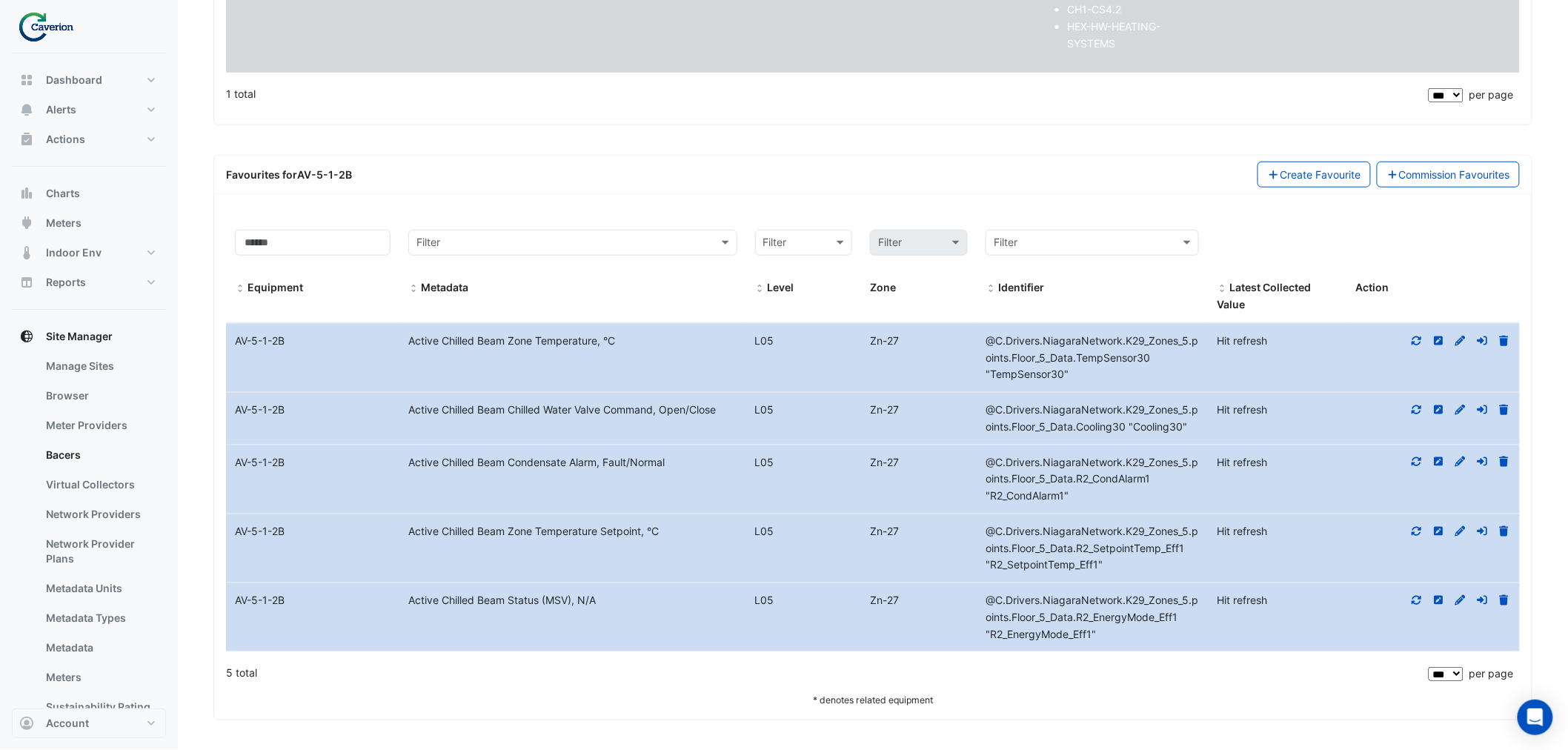 scroll, scrollTop: 0, scrollLeft: 0, axis: both 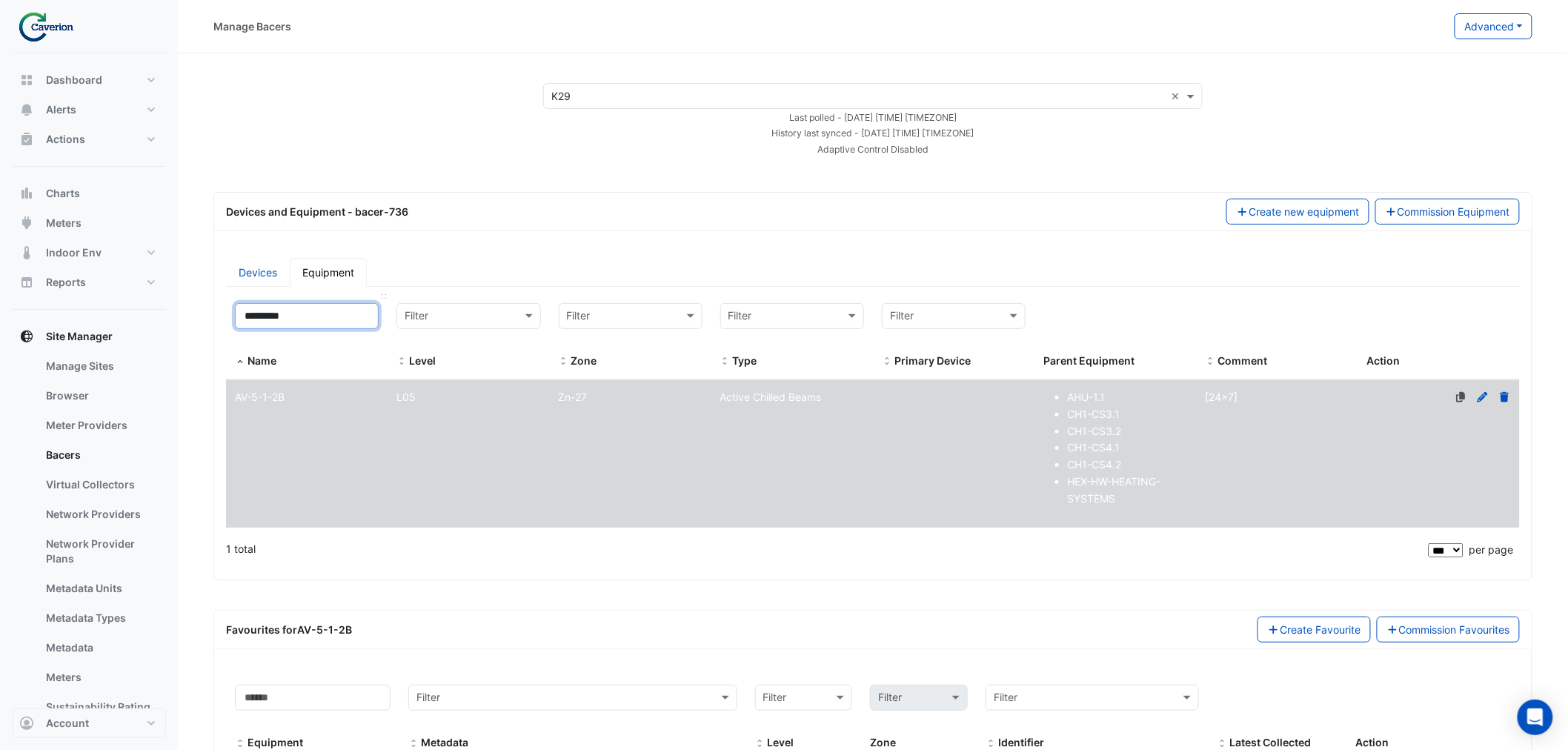 click on "*********" at bounding box center [307, 316] 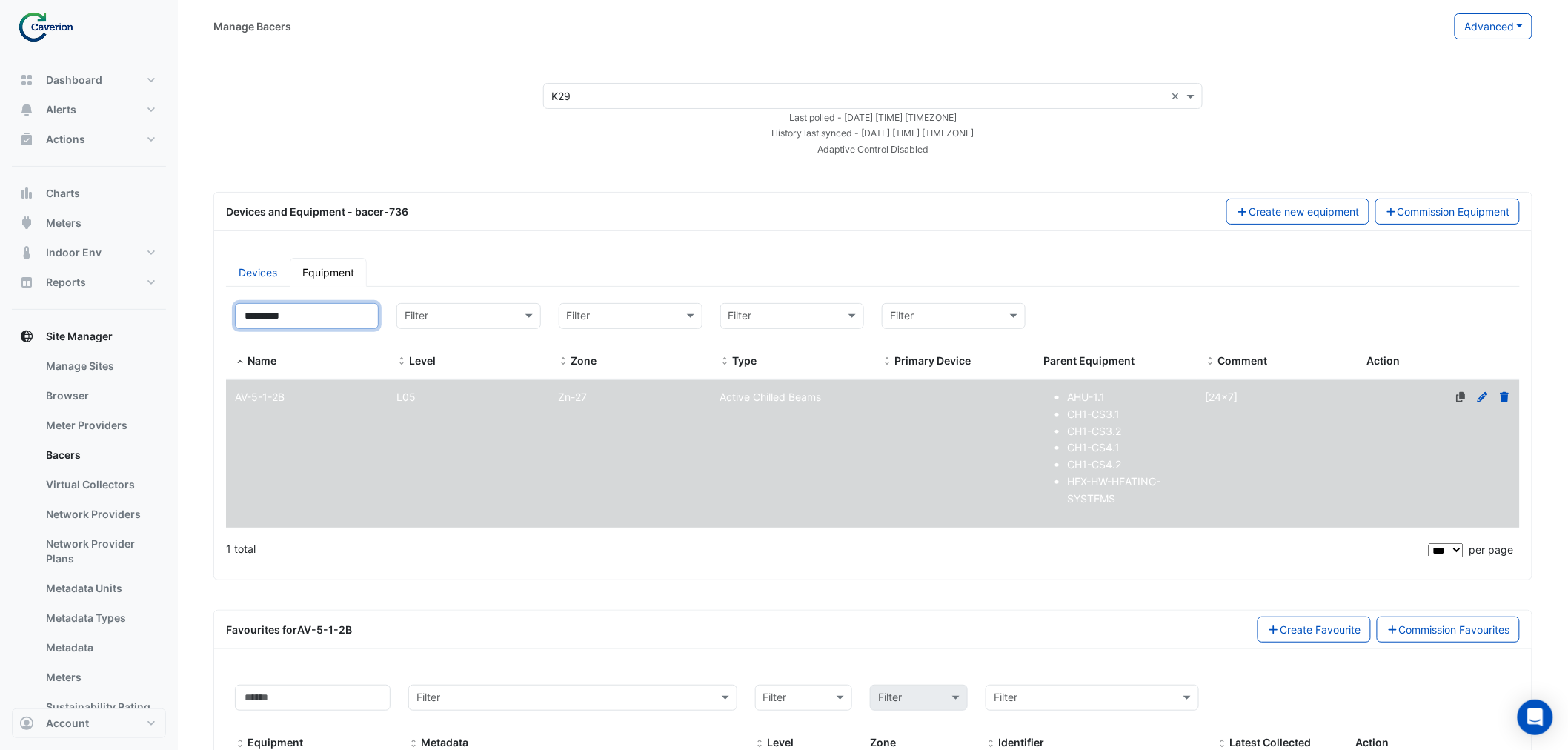 drag, startPoint x: 323, startPoint y: 306, endPoint x: 57, endPoint y: 328, distance: 266.9082 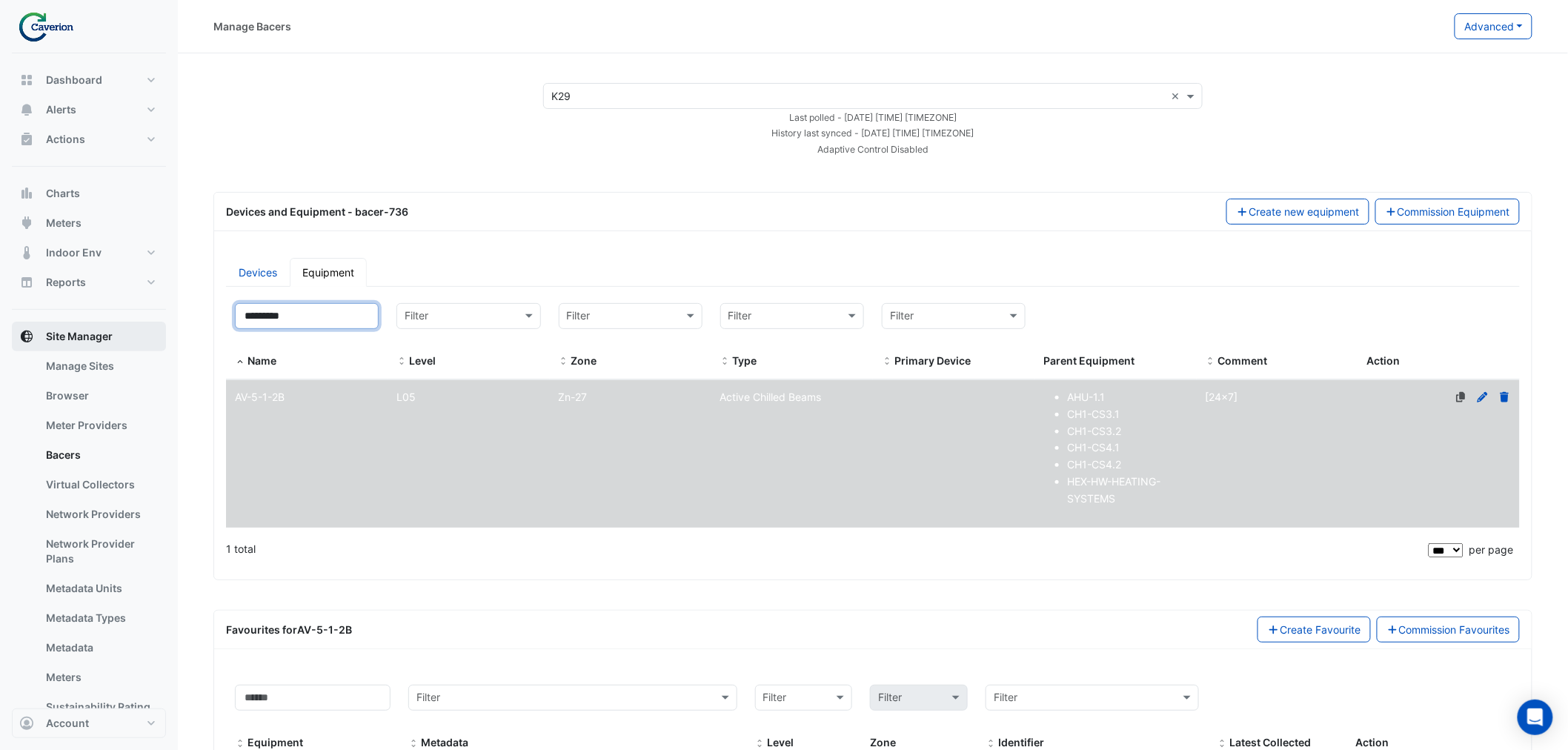 click on "Manage Bacers
Advanced
View Collector Notes
View scan history
View Metadata Prediction Jobs
Configure bacer-736
Configure Adaptive Control
Select a Site × K29 ×" 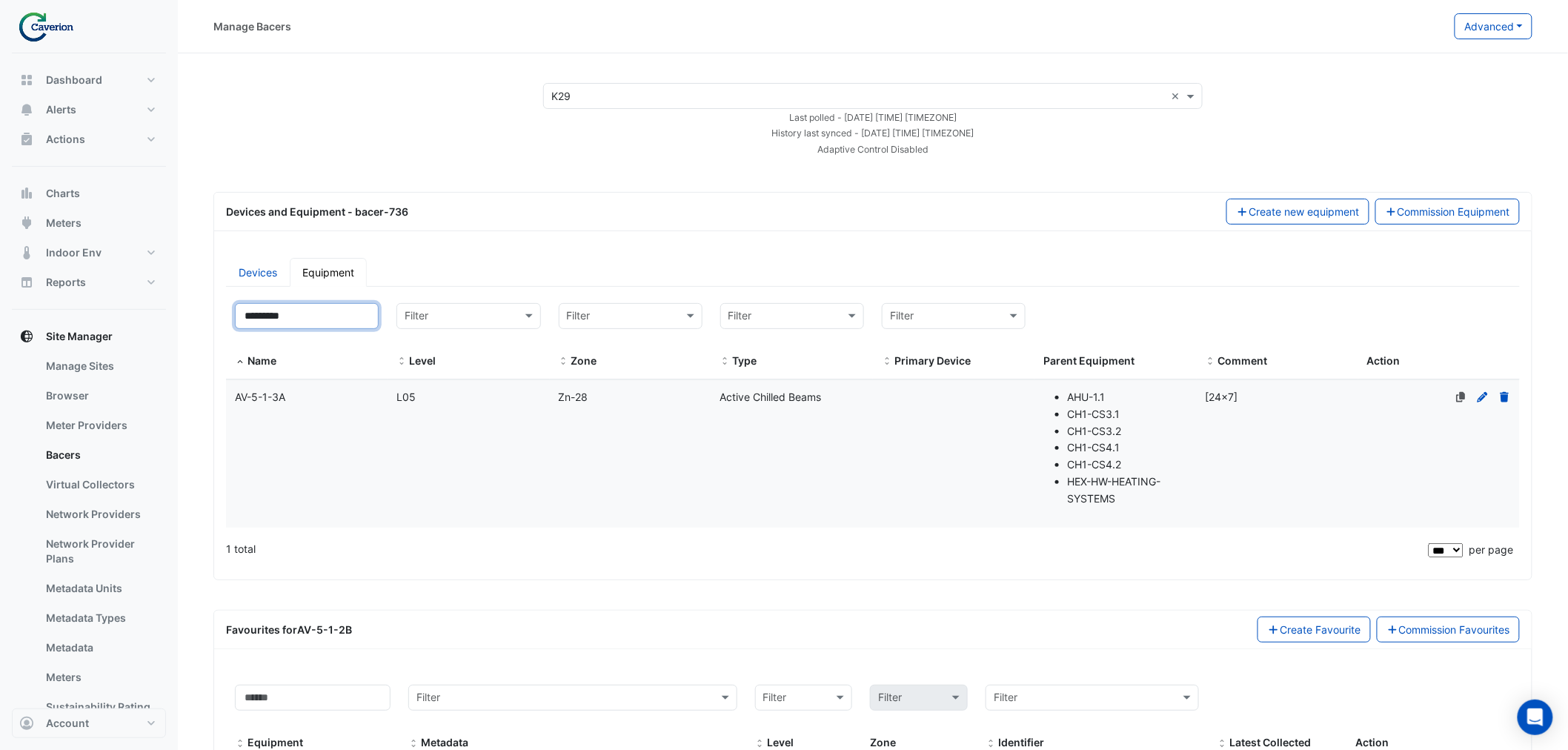 type on "*********" 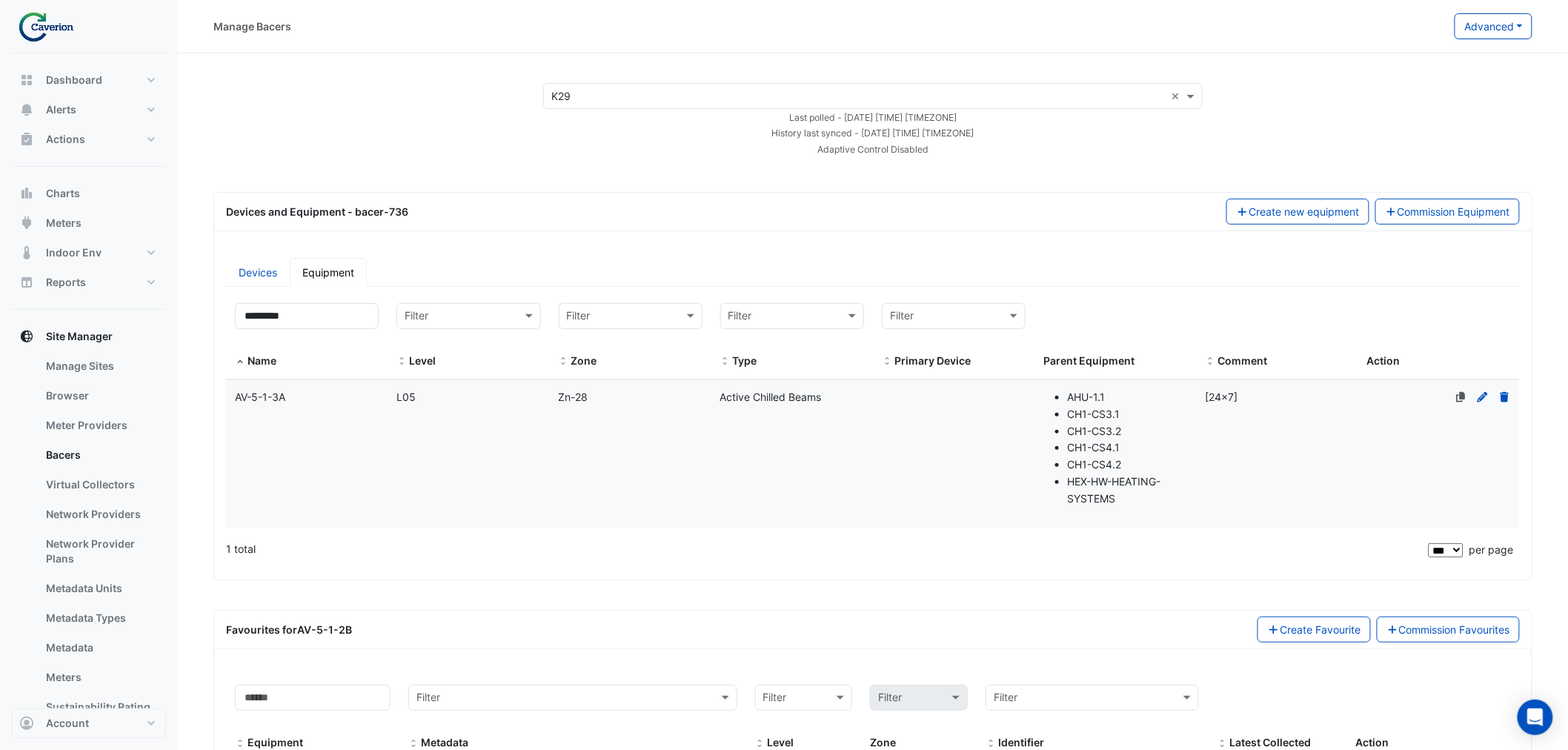 click on "L05" 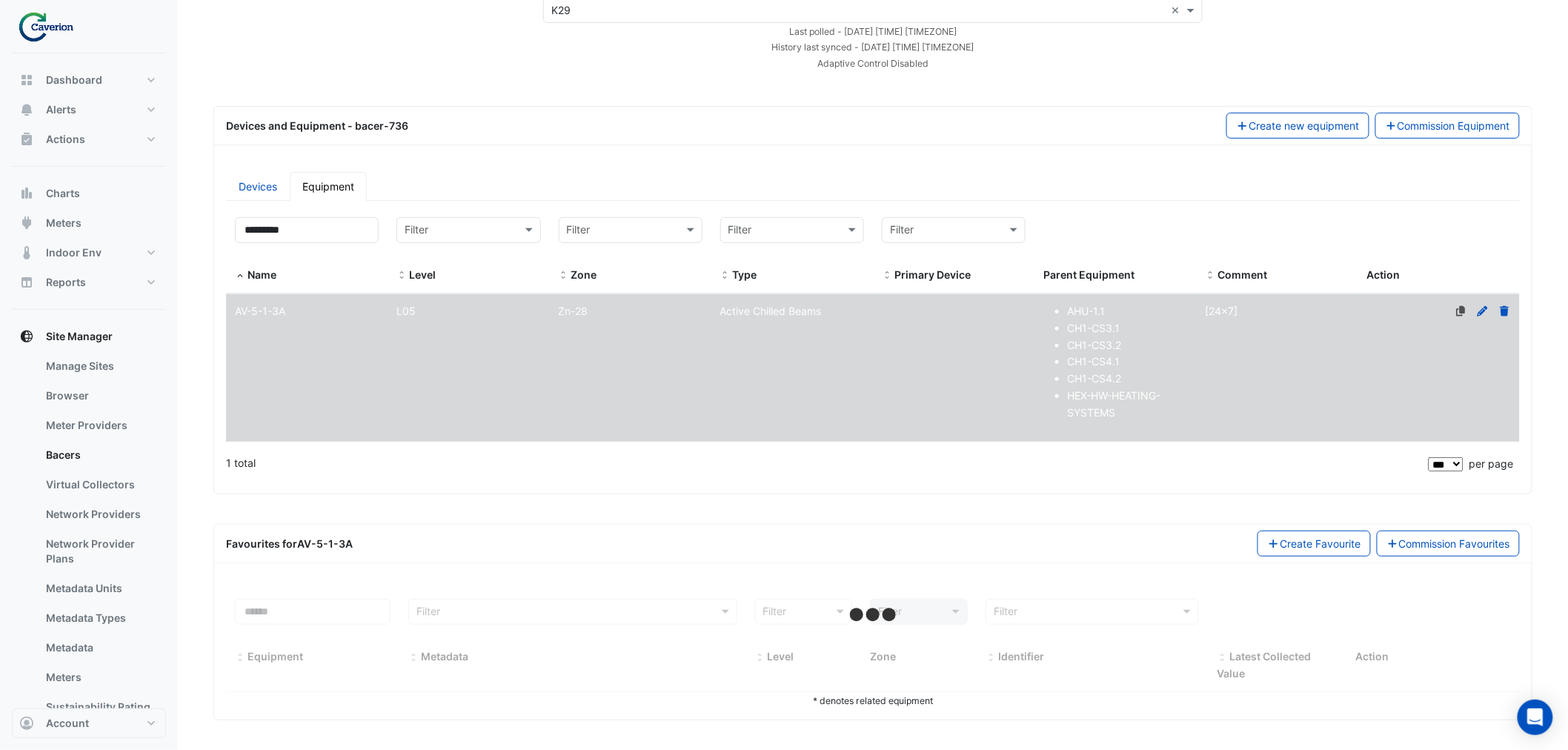 select on "***" 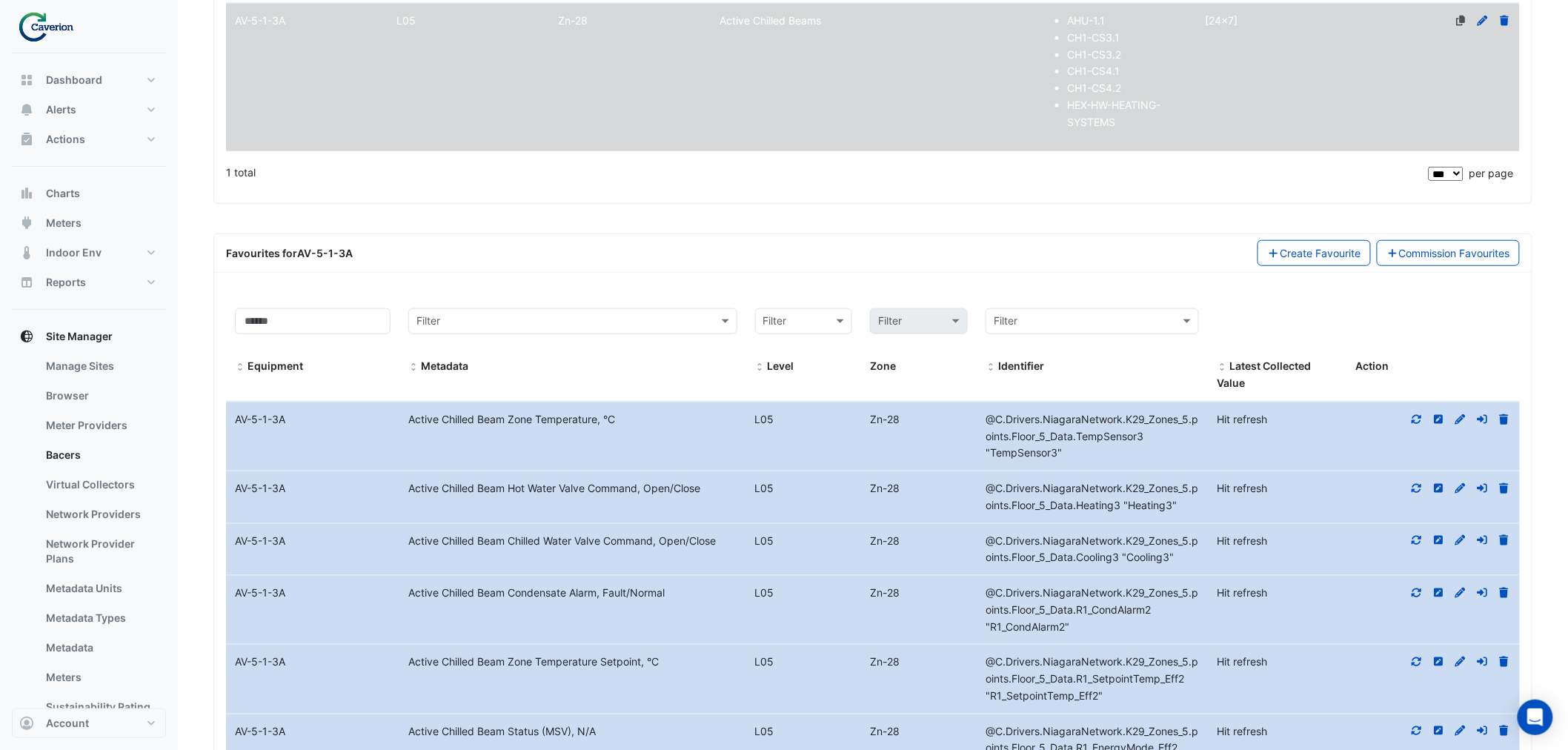 scroll, scrollTop: 0, scrollLeft: 0, axis: both 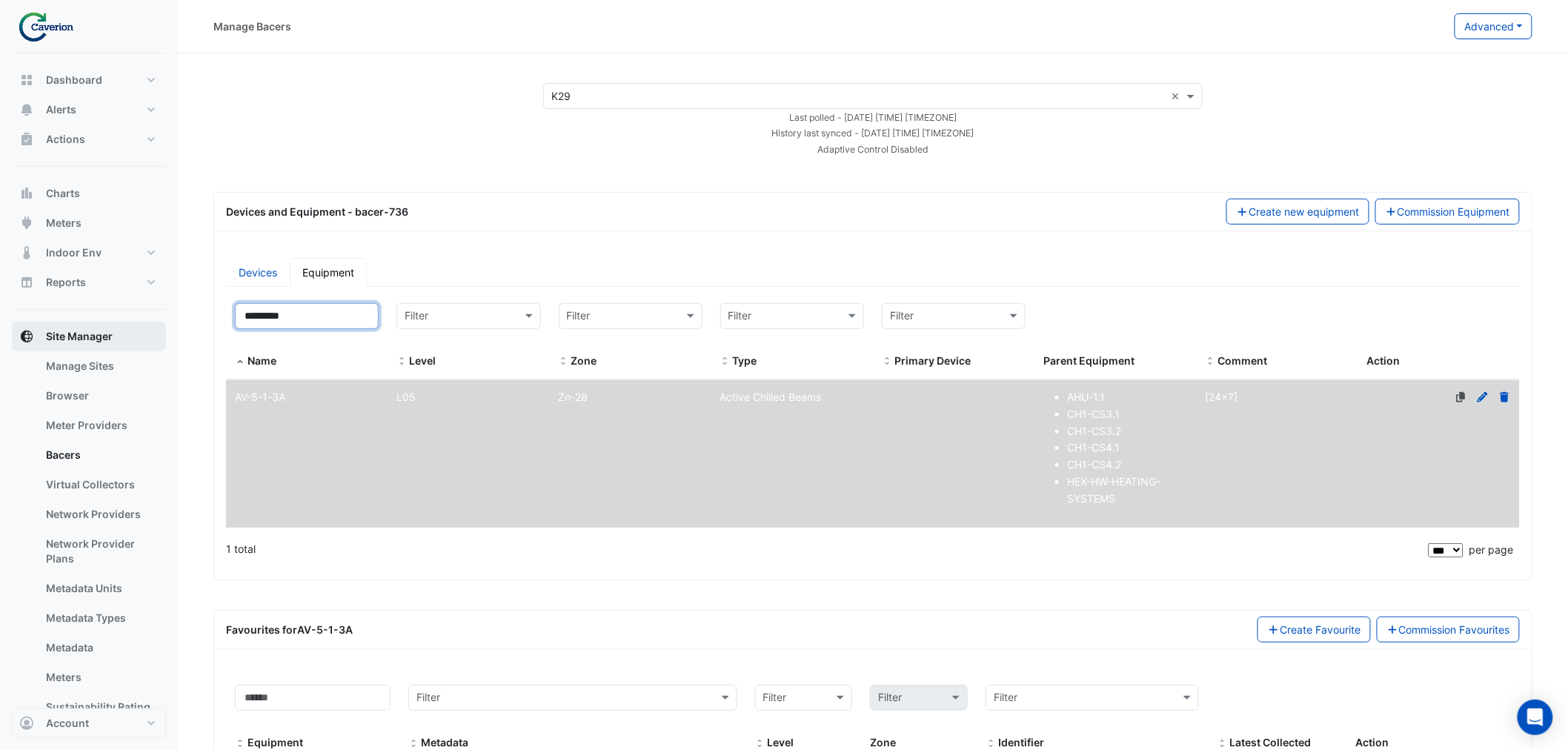 drag, startPoint x: 298, startPoint y: 315, endPoint x: 101, endPoint y: 328, distance: 197.42847 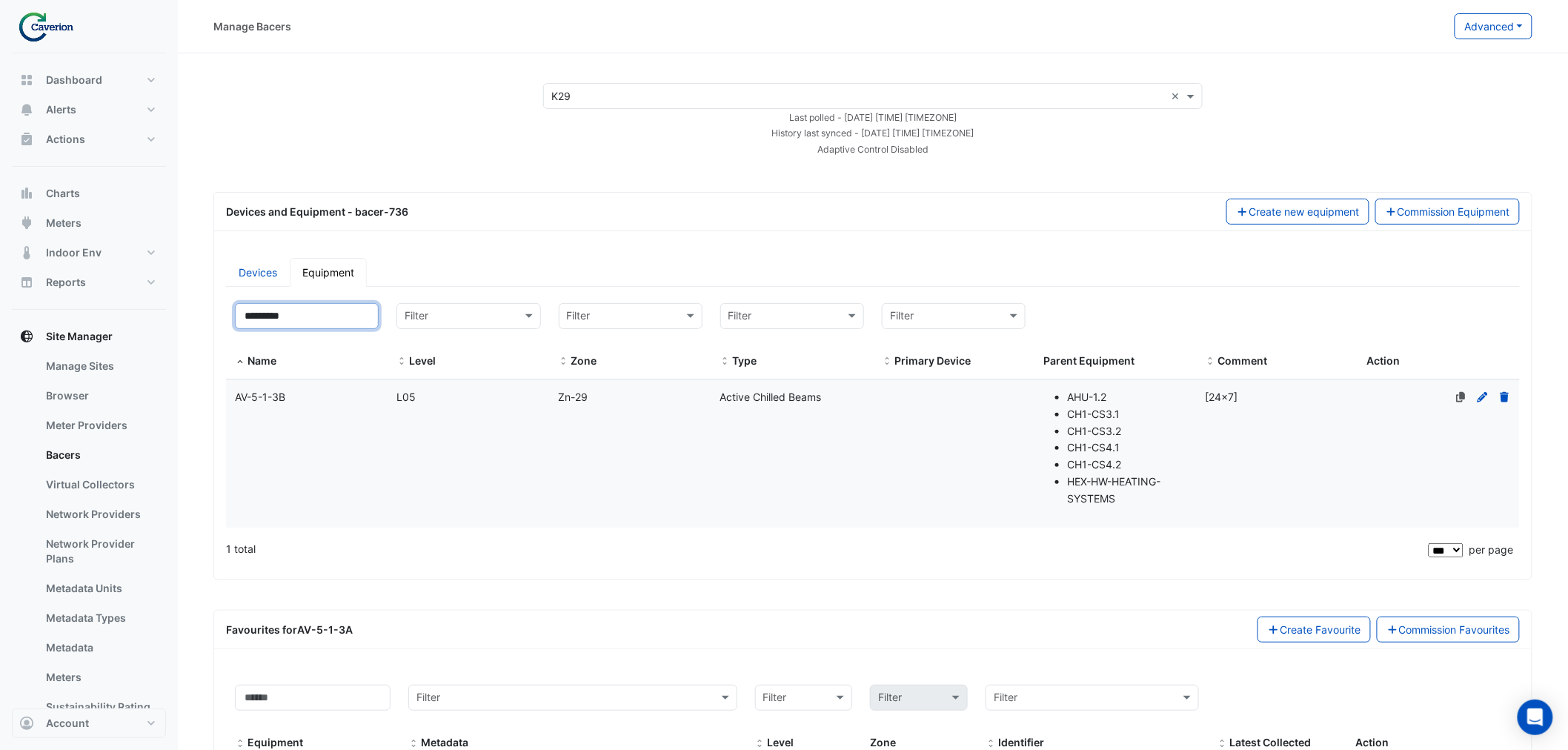 type on "*********" 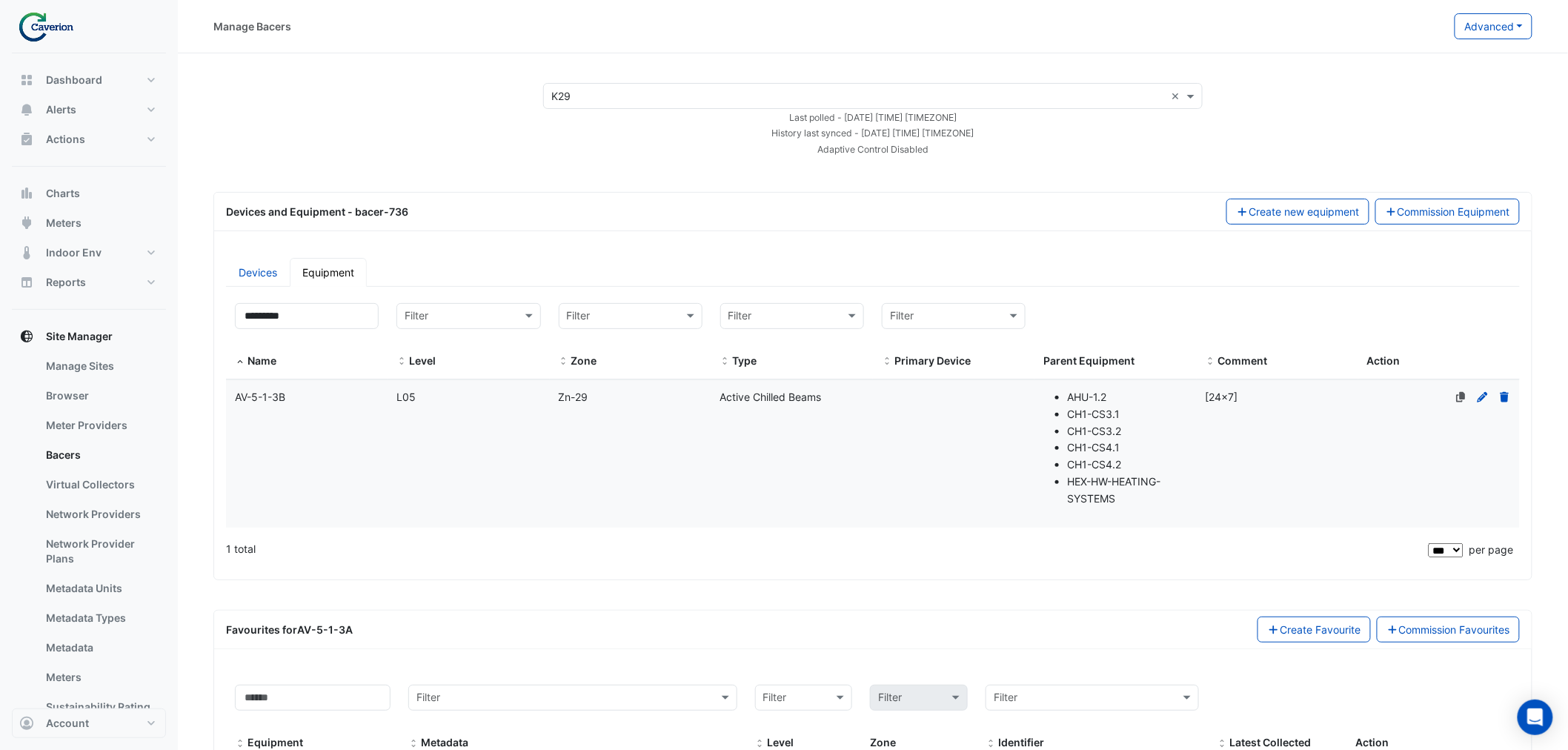 click on "Name
AV-5-1-3B" 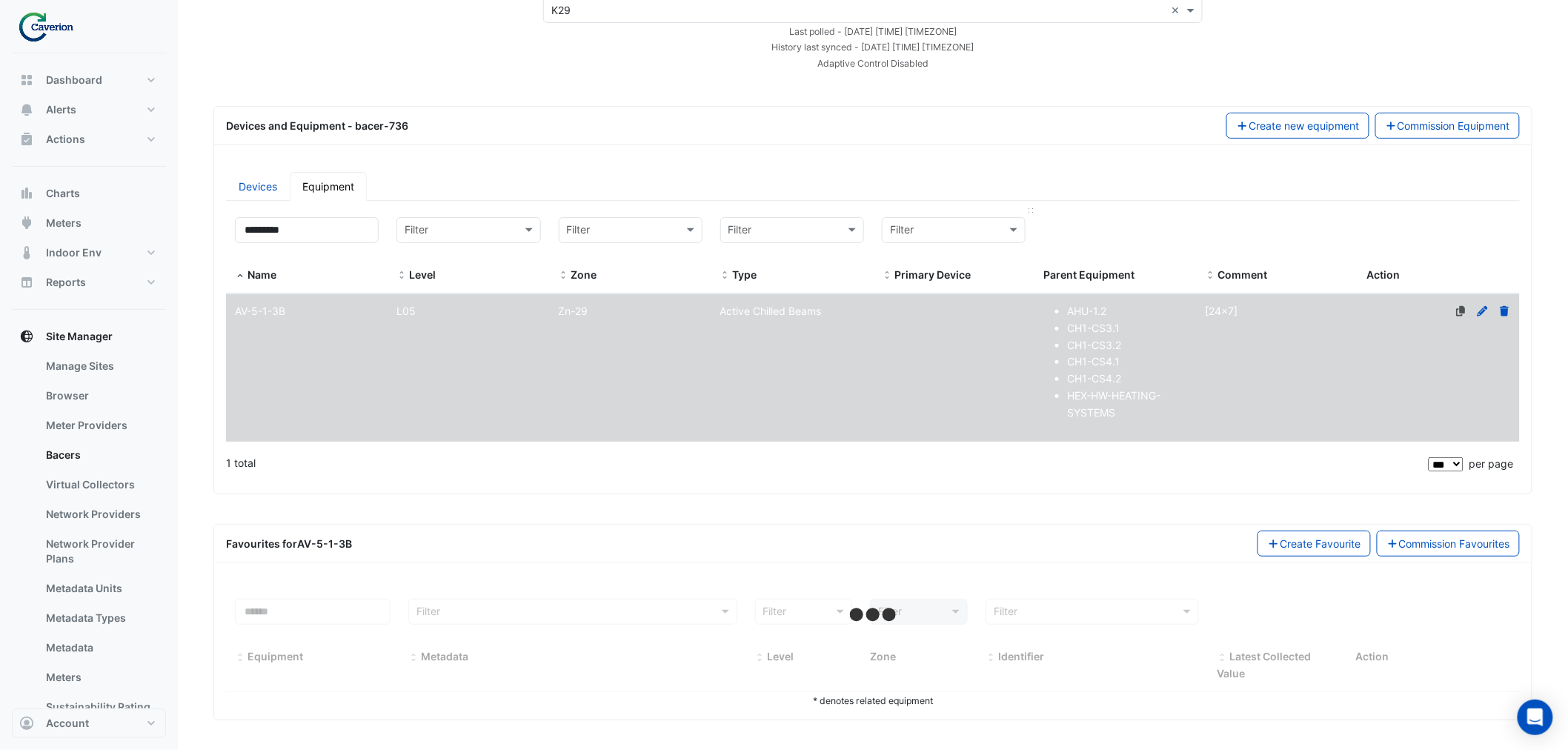 select on "***" 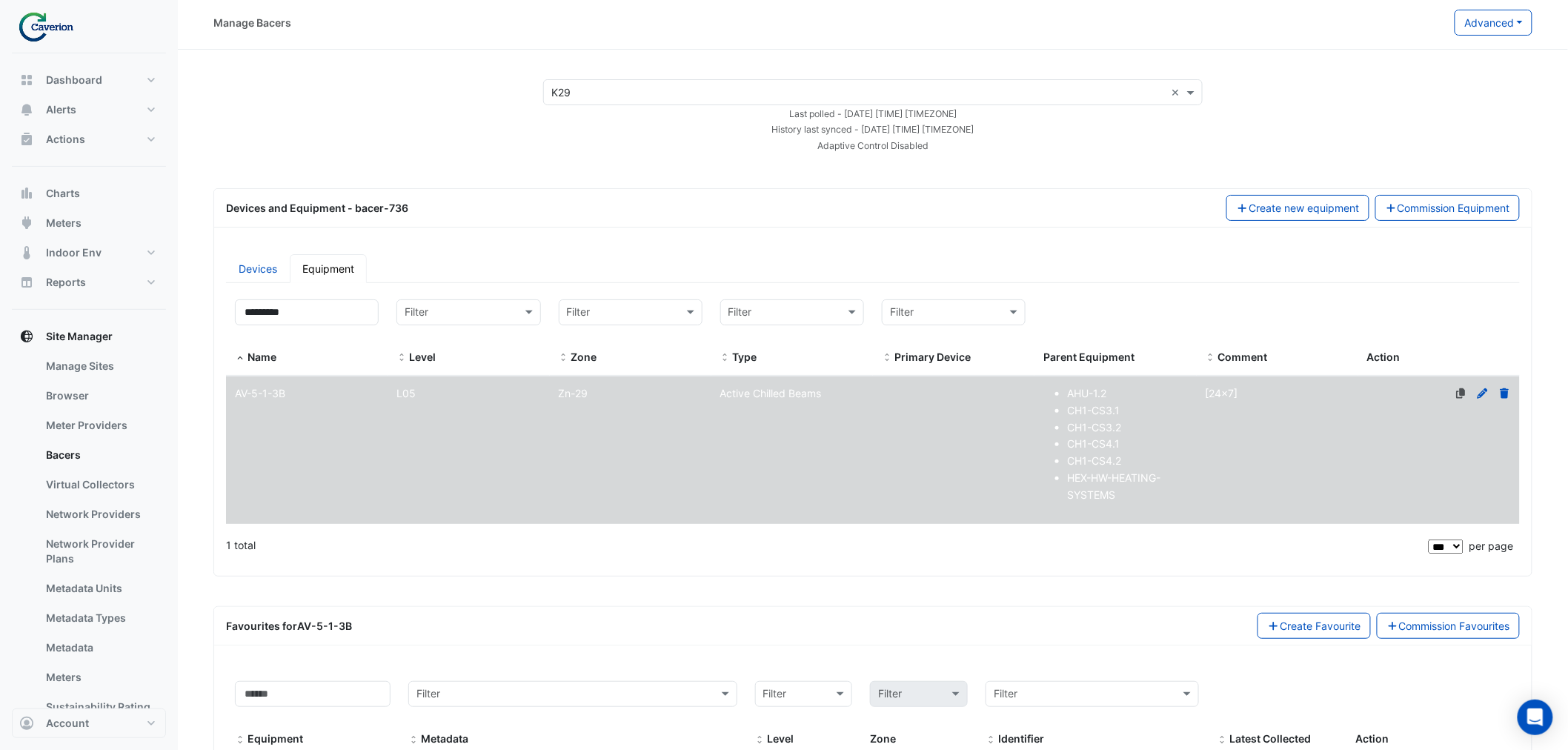 scroll, scrollTop: 0, scrollLeft: 0, axis: both 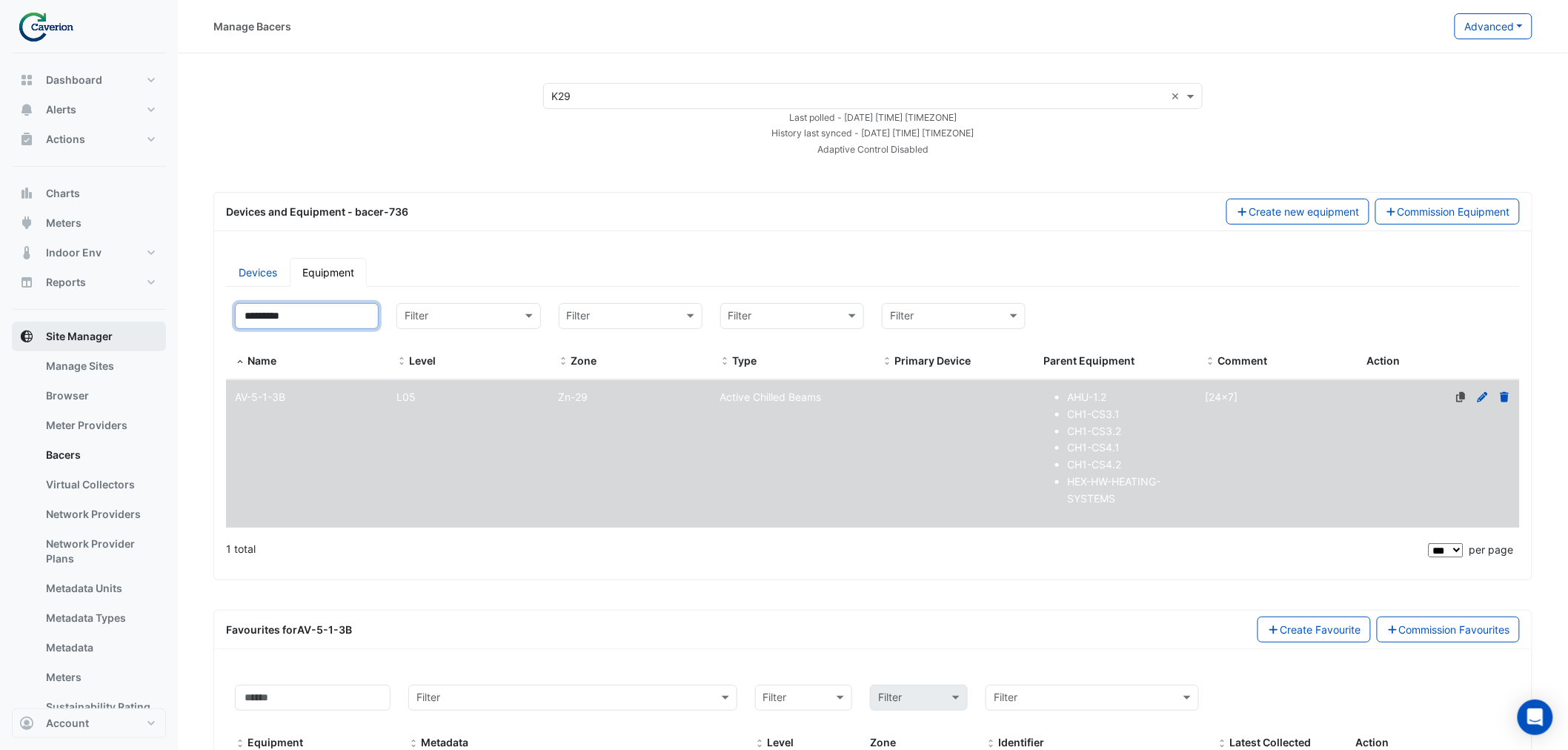 drag, startPoint x: 322, startPoint y: 323, endPoint x: 83, endPoint y: 332, distance: 239.1694 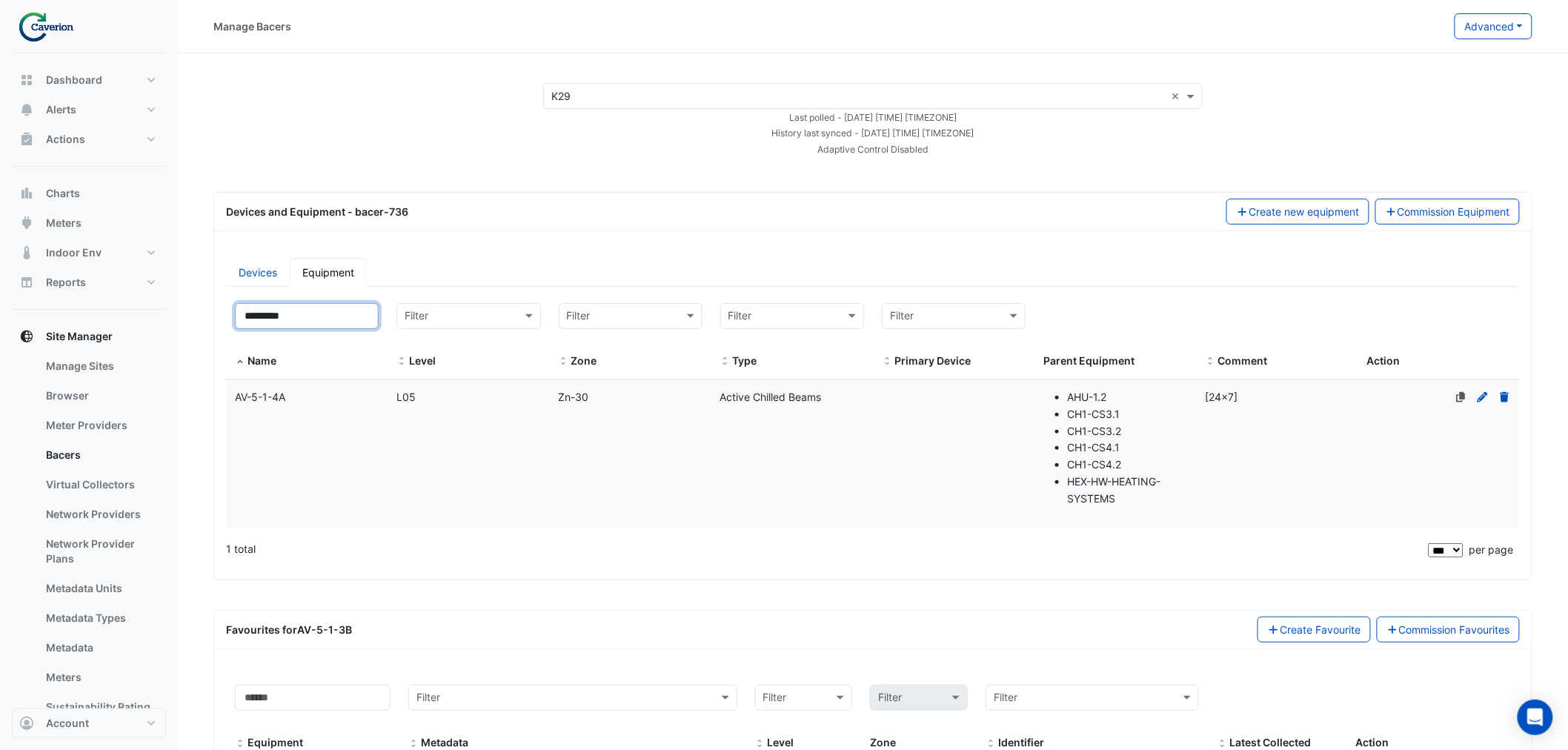 type on "*********" 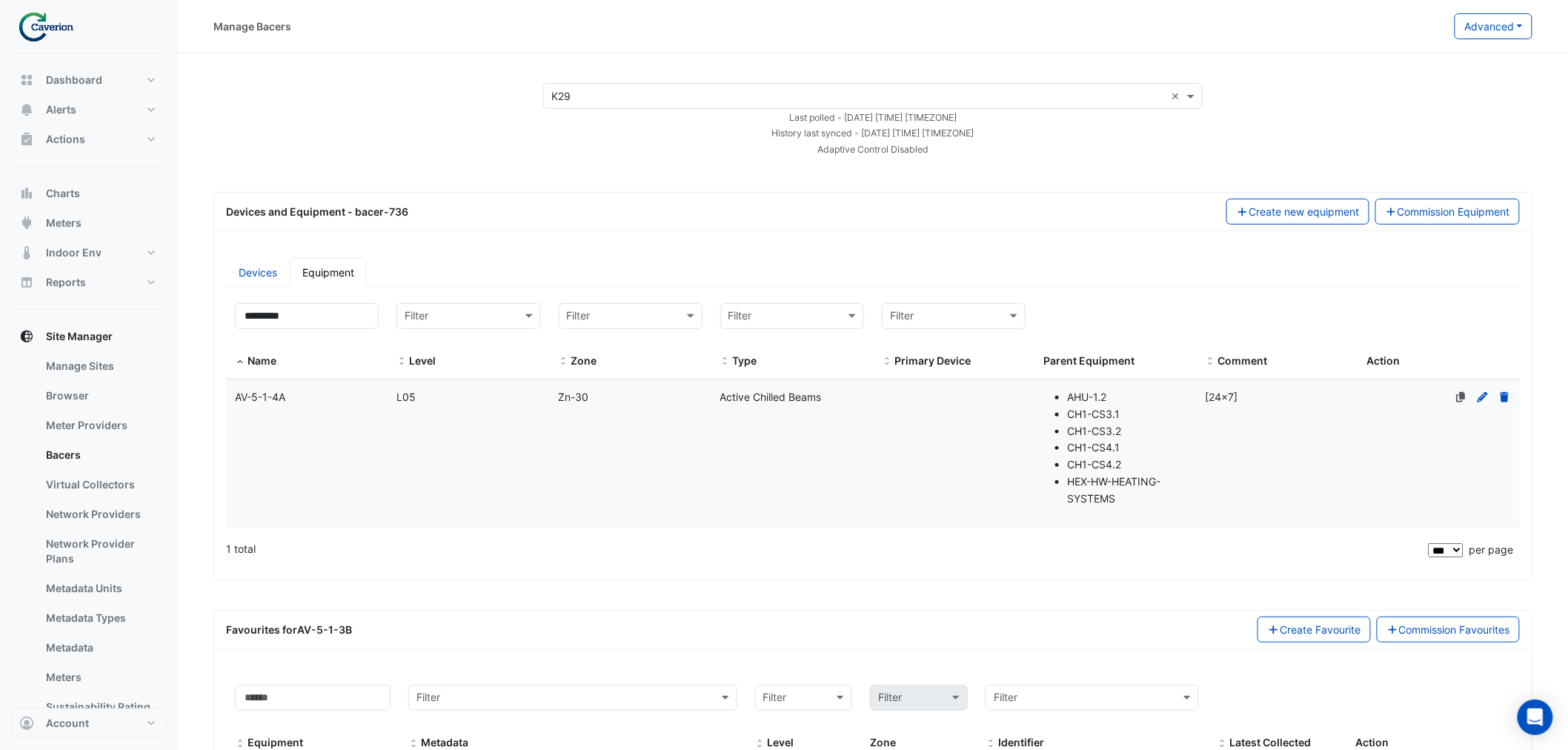 click on "L05" 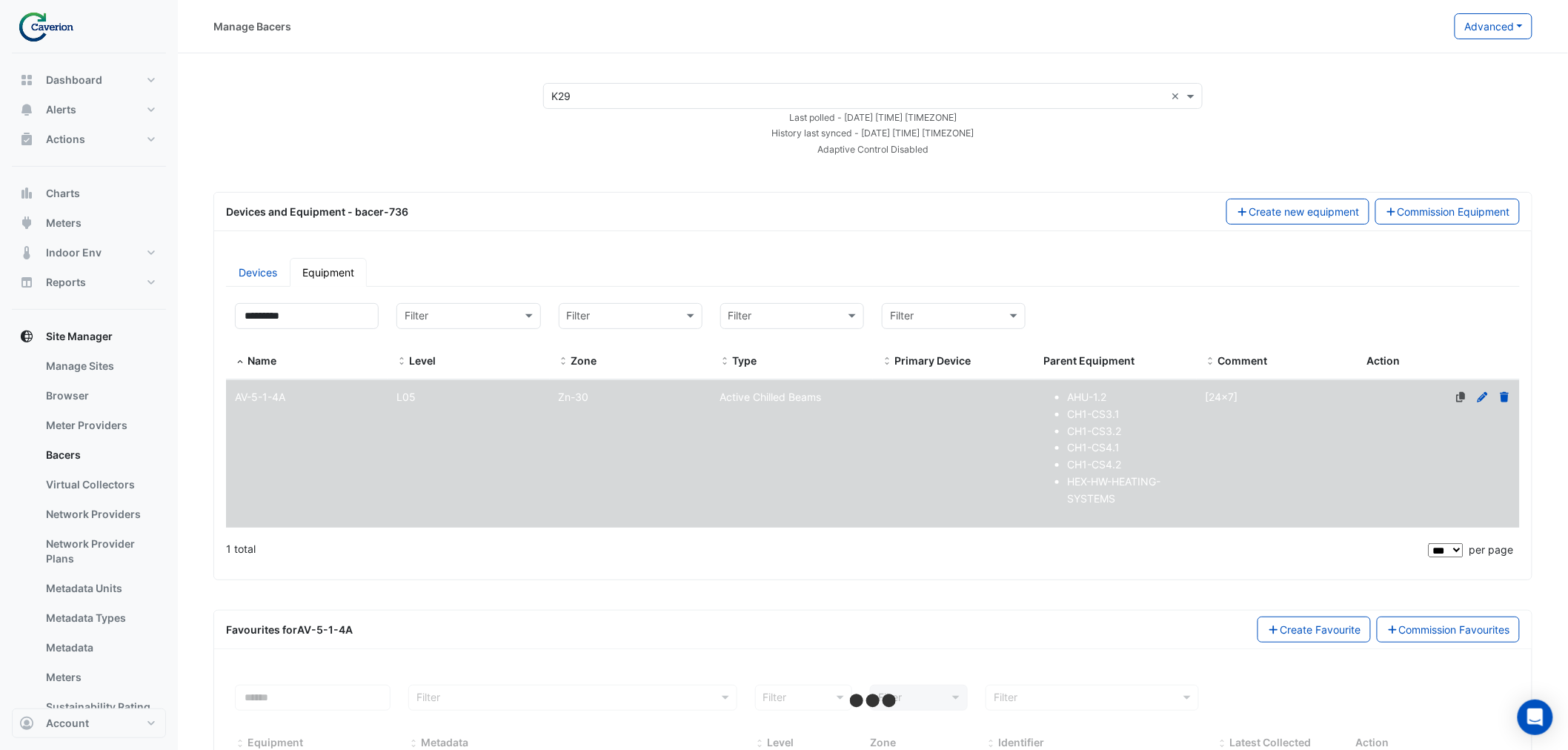 scroll, scrollTop: 87, scrollLeft: 0, axis: vertical 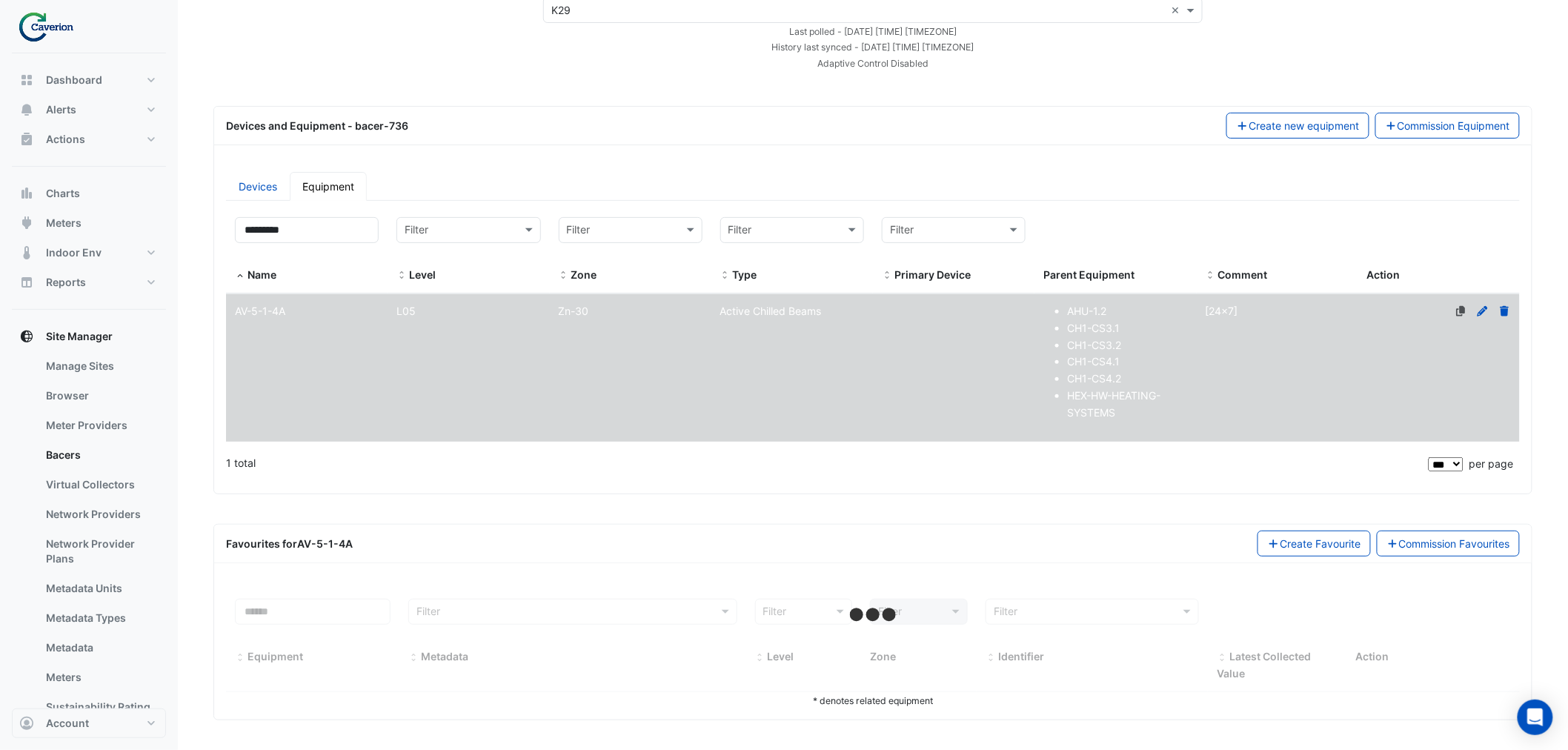 select on "***" 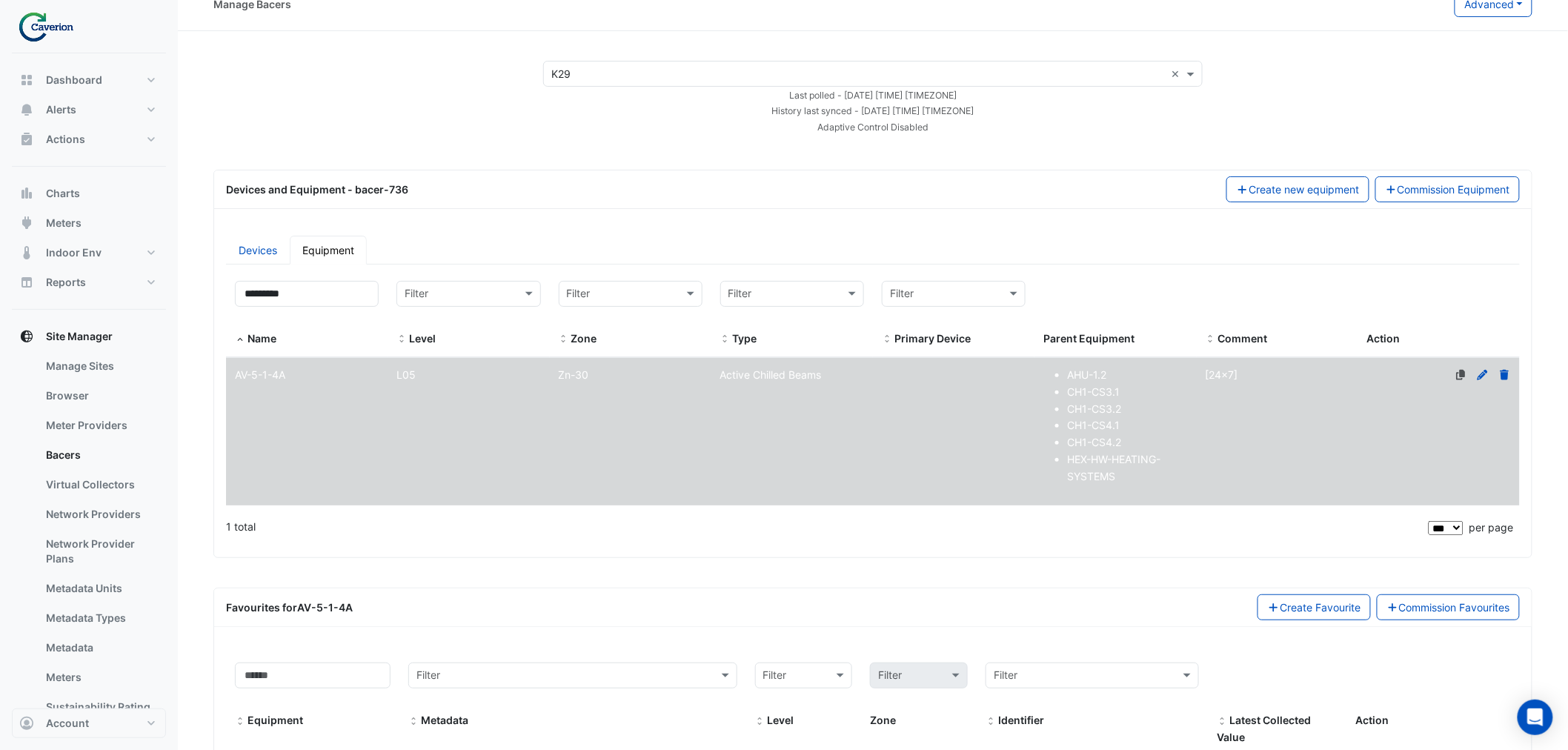 scroll, scrollTop: 0, scrollLeft: 0, axis: both 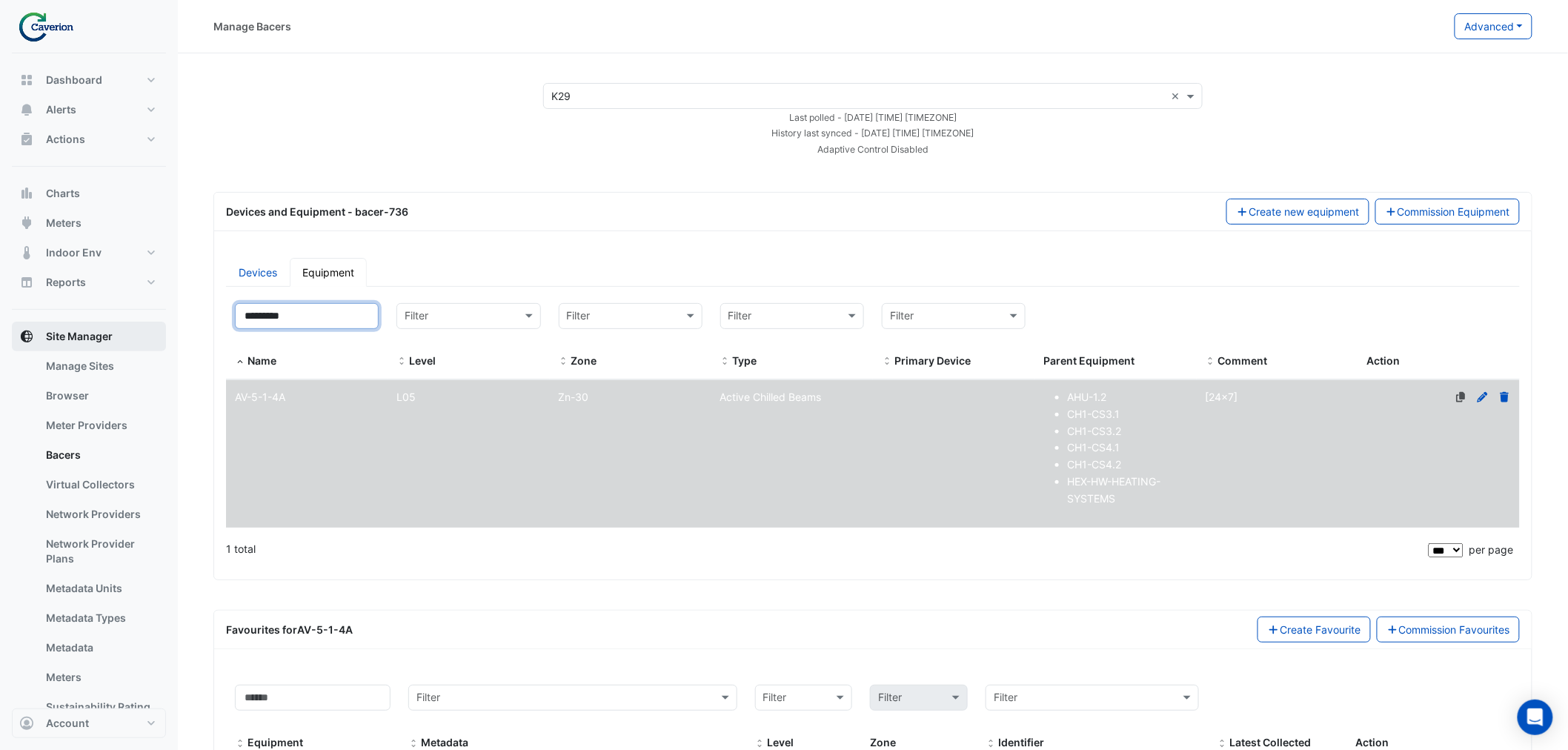 drag, startPoint x: 313, startPoint y: 320, endPoint x: 119, endPoint y: 335, distance: 194.57903 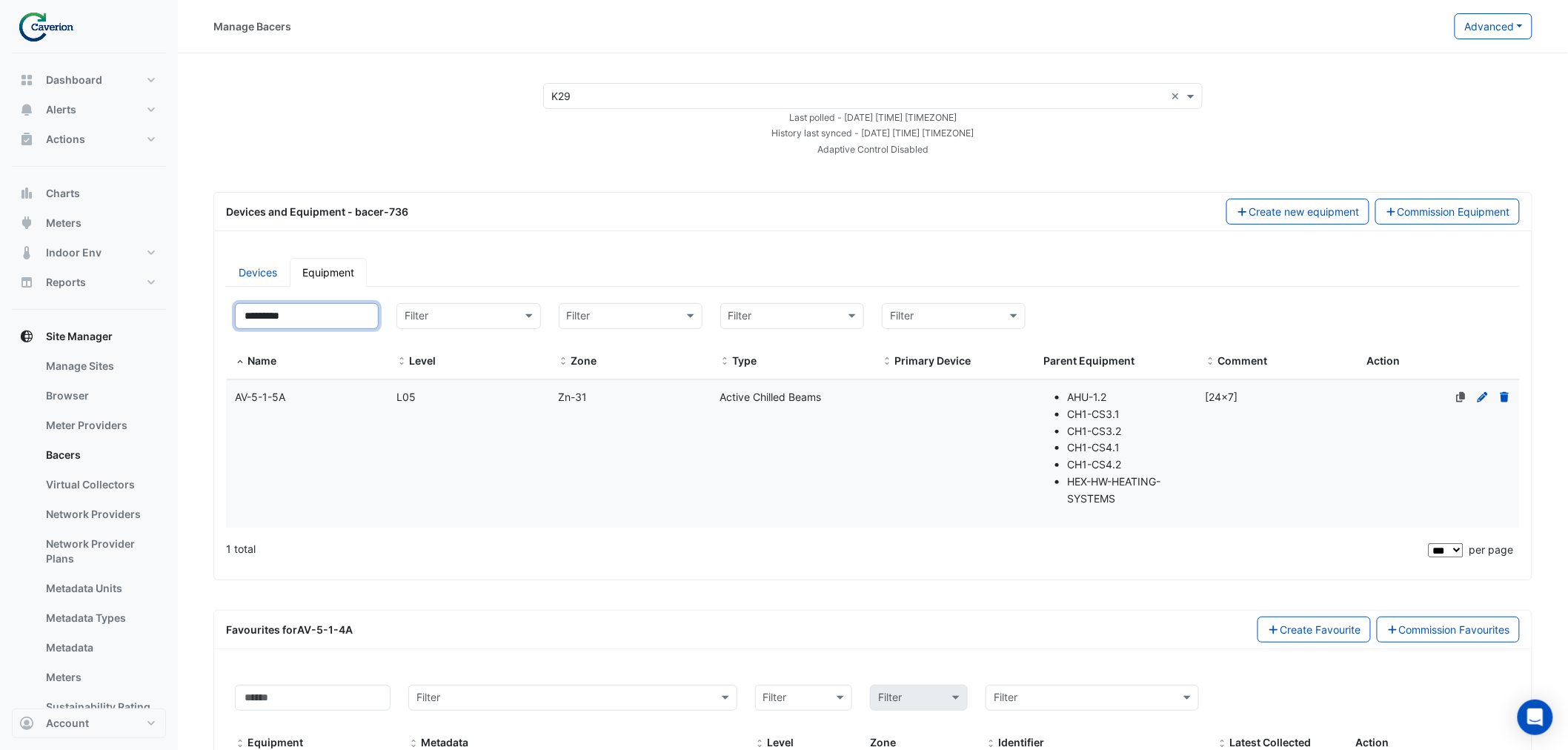 type on "*********" 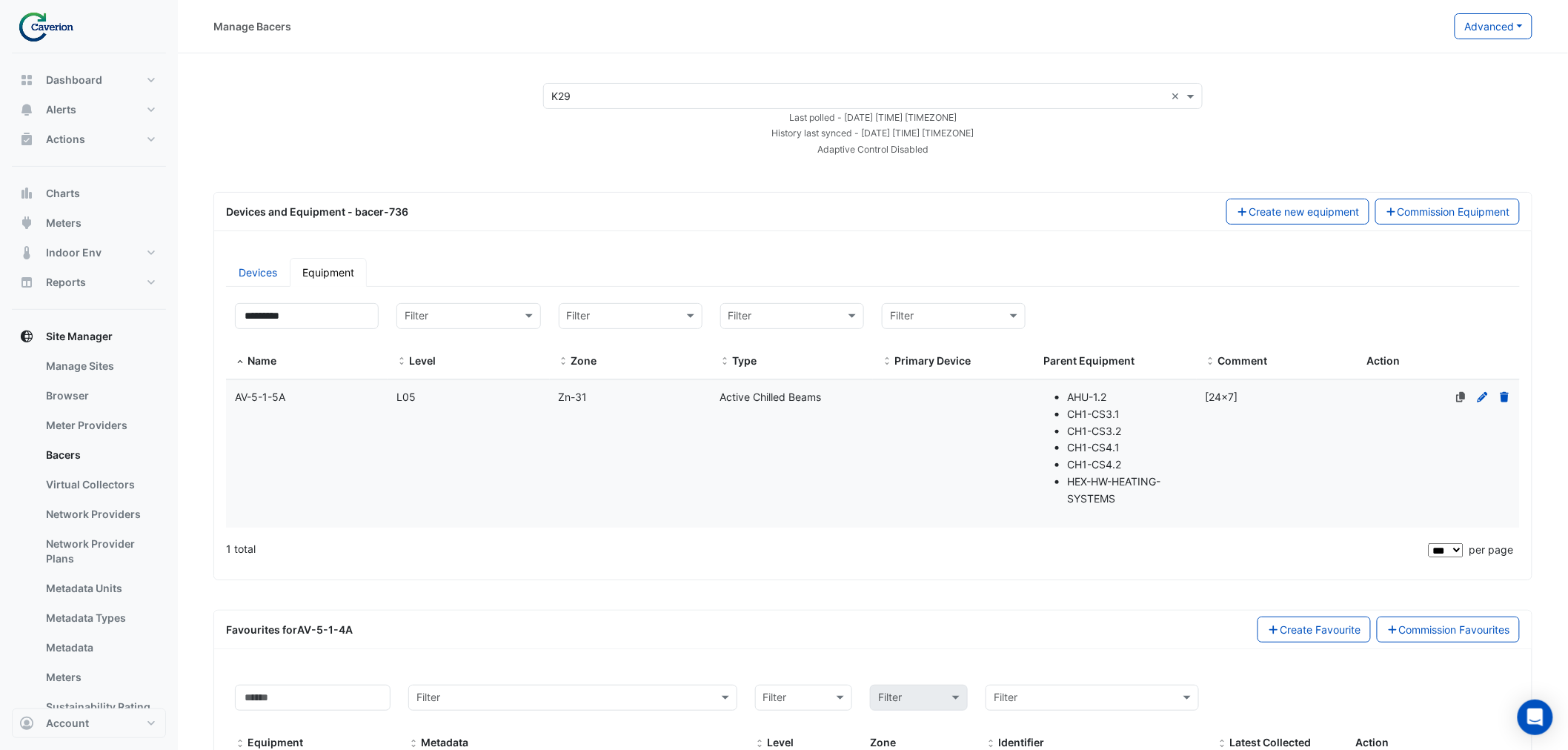 click on "Level
L05" 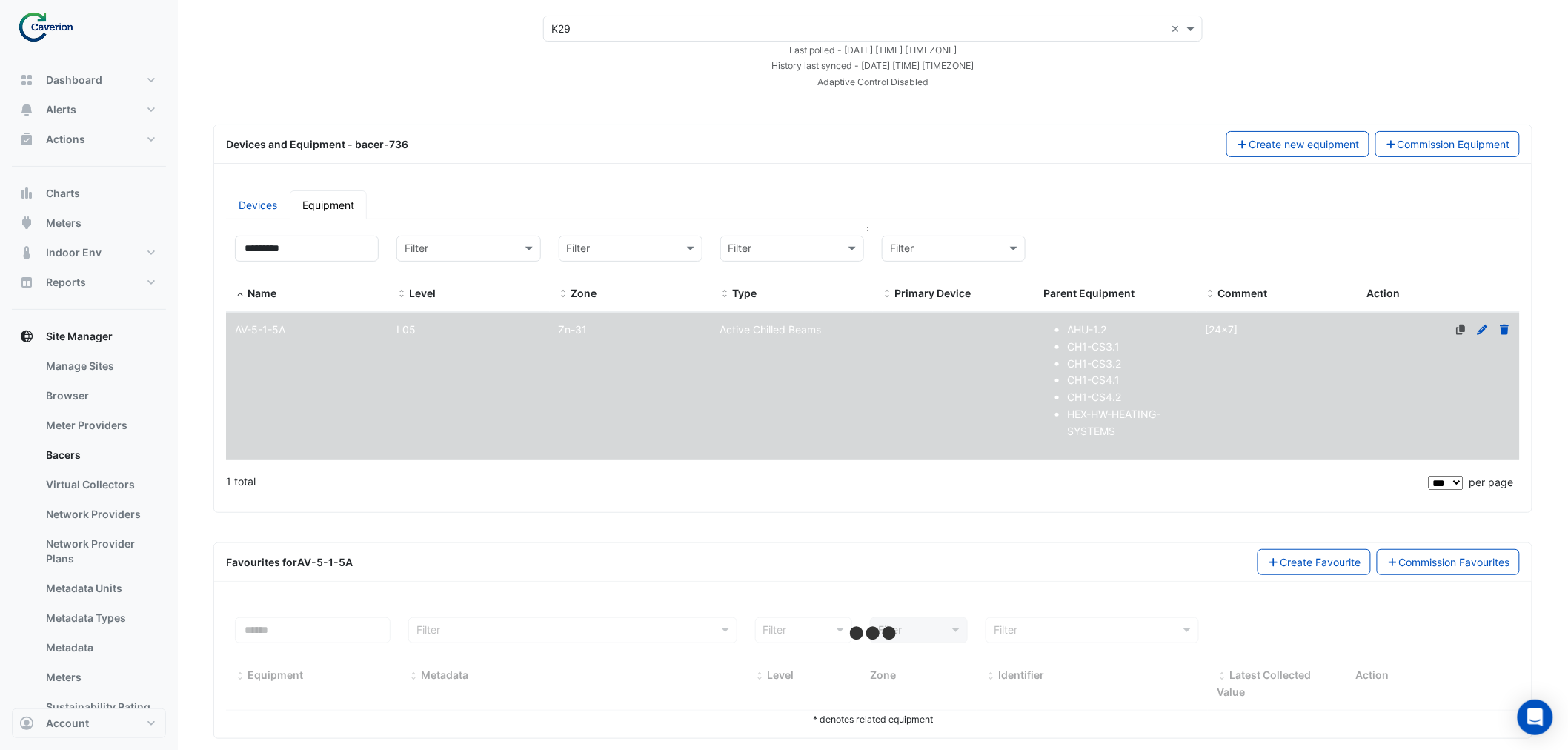 scroll, scrollTop: 87, scrollLeft: 0, axis: vertical 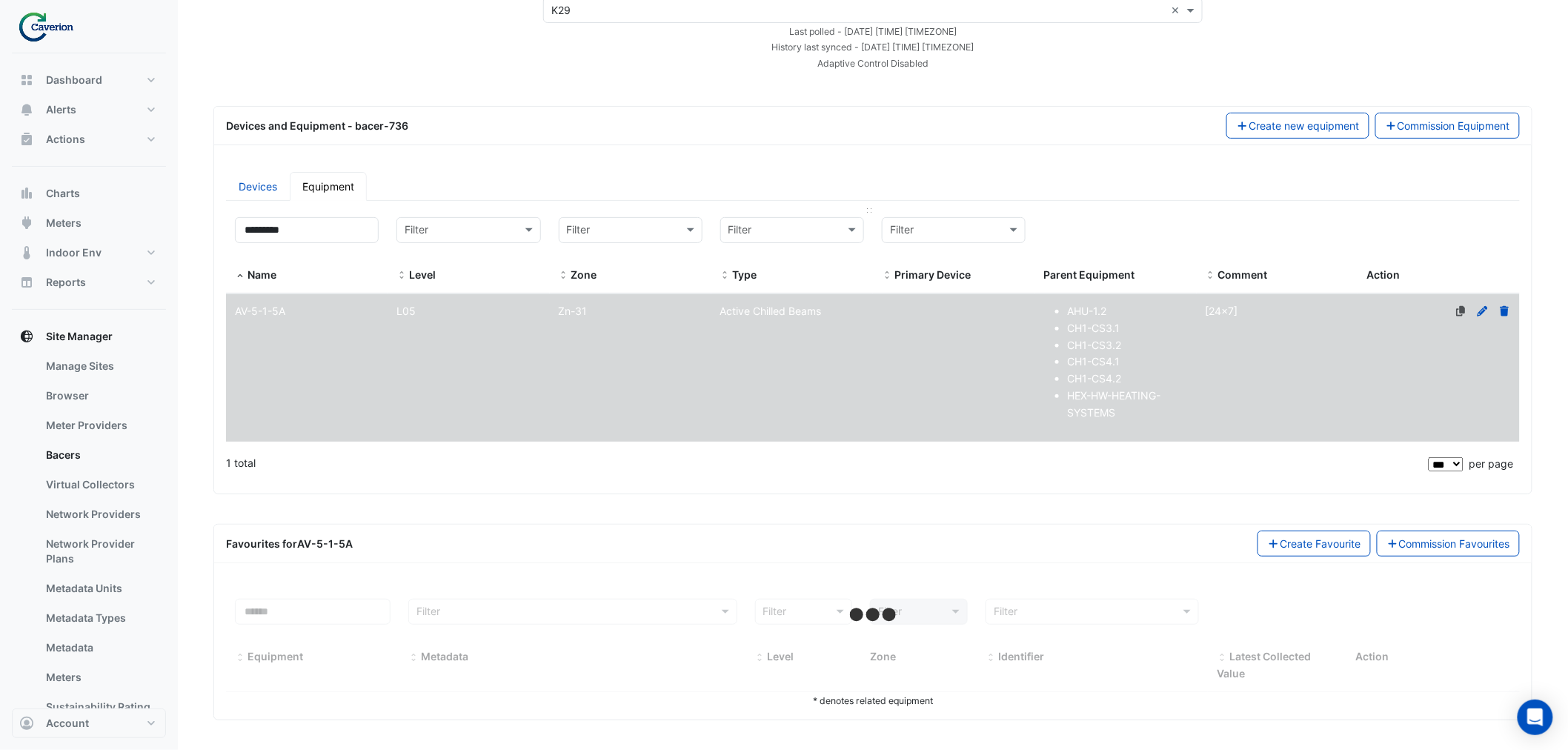 select on "***" 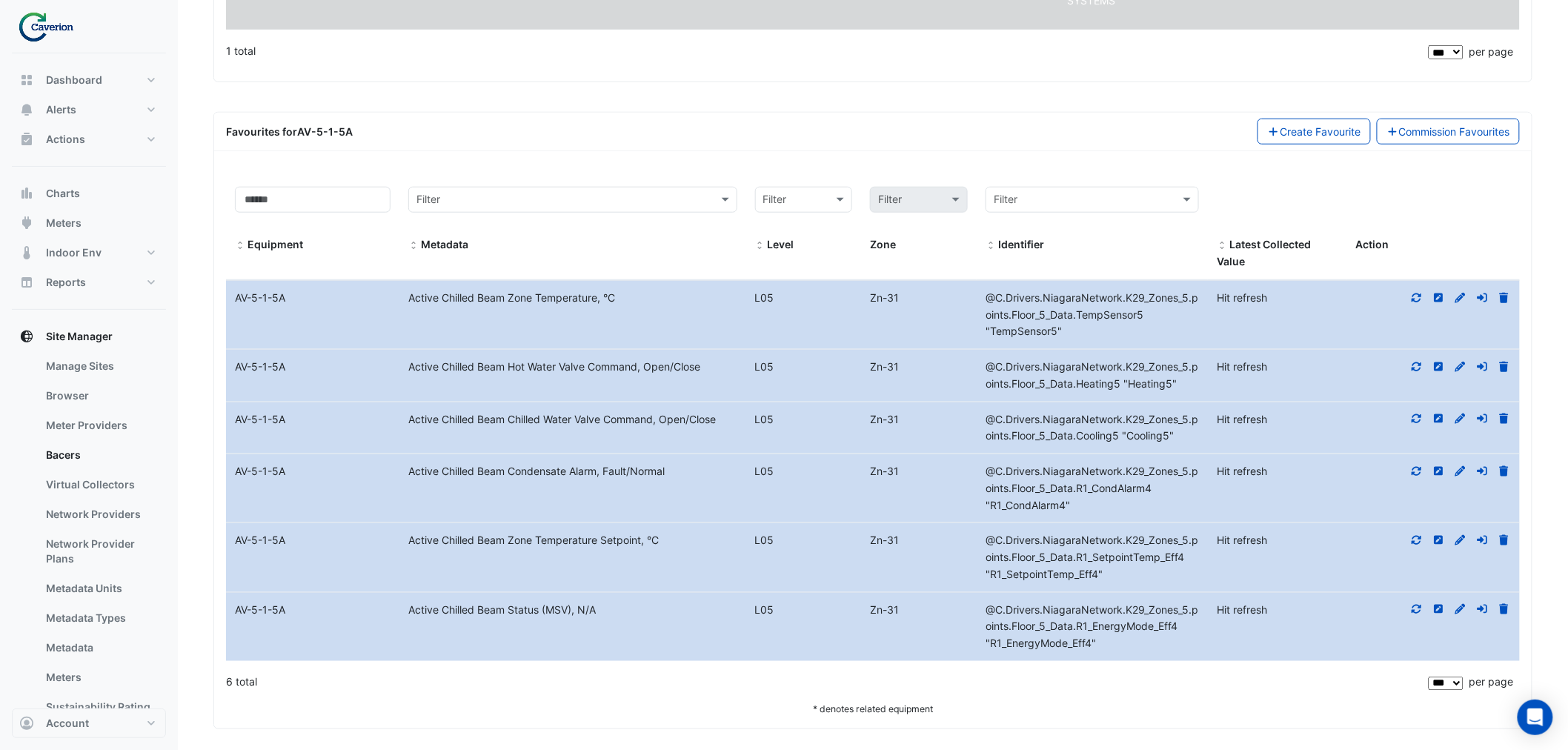 scroll, scrollTop: 508, scrollLeft: 0, axis: vertical 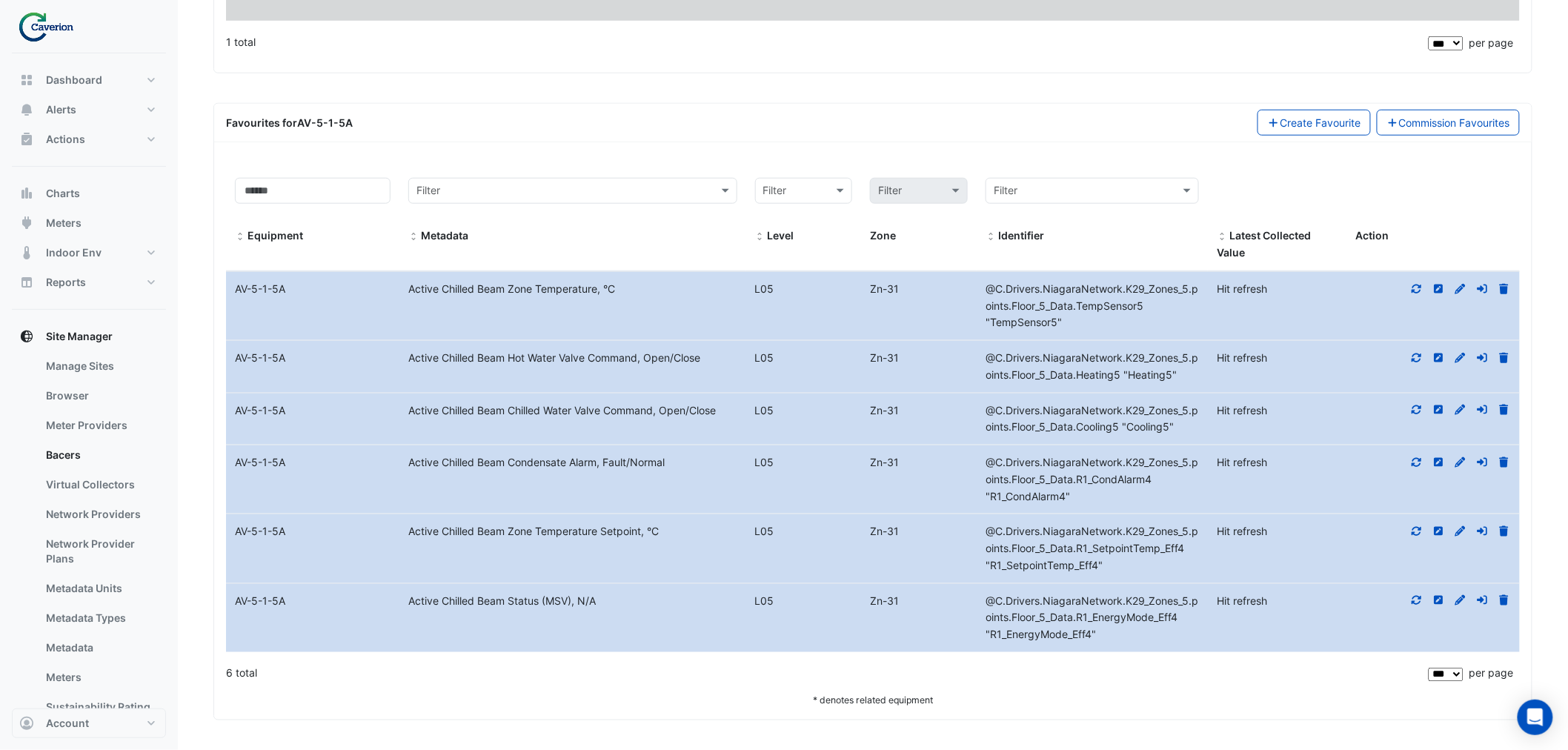 click 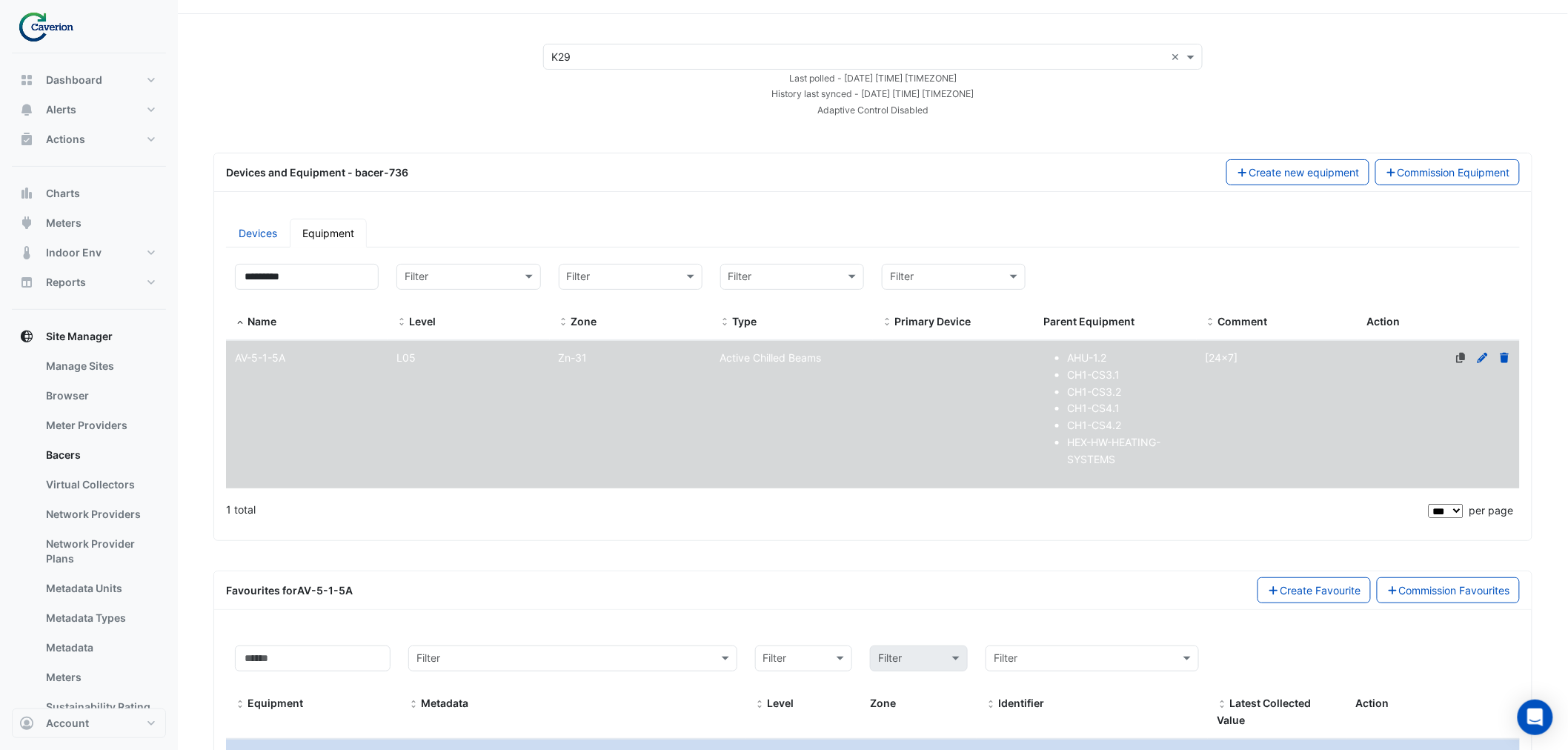 scroll, scrollTop: 0, scrollLeft: 0, axis: both 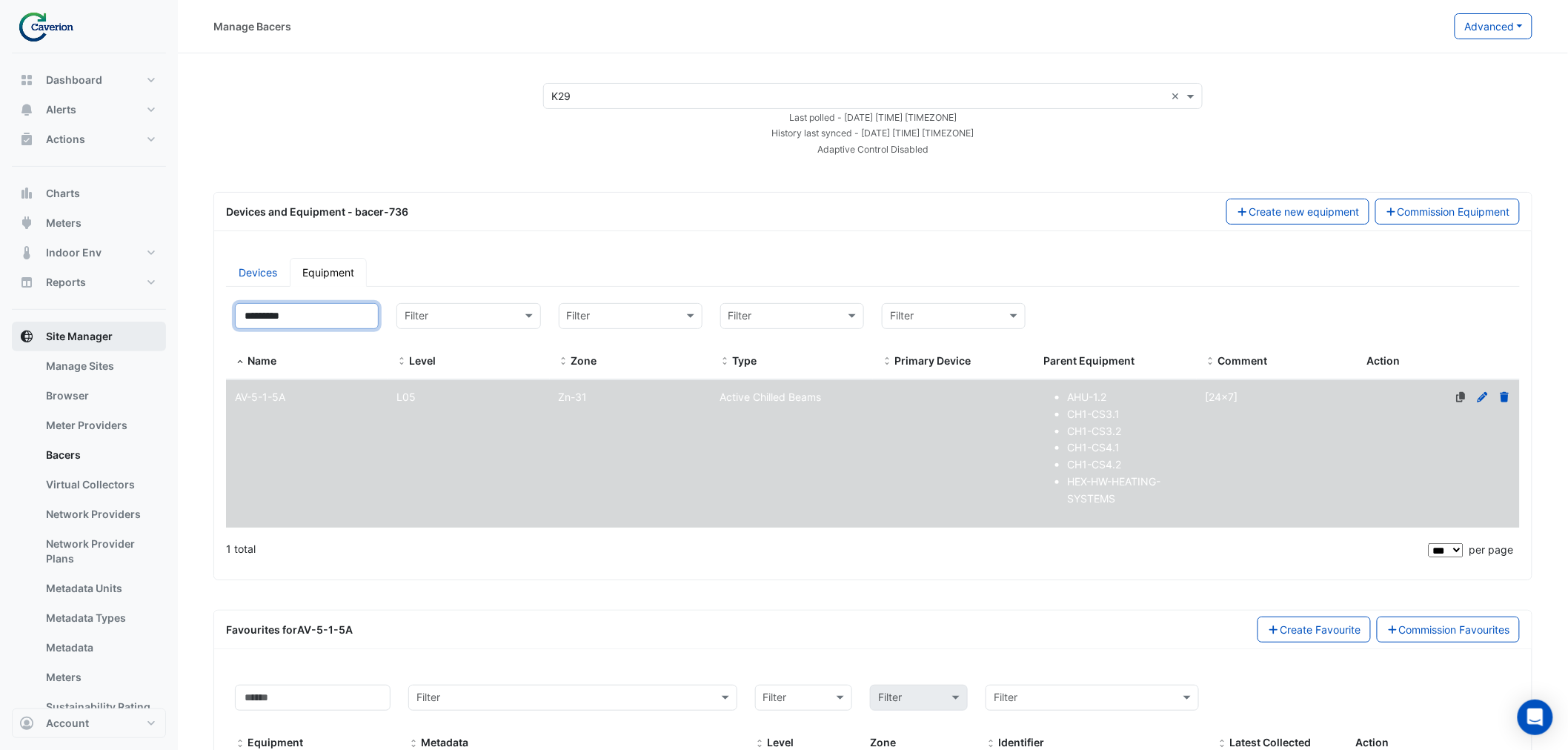 drag, startPoint x: 315, startPoint y: 321, endPoint x: 159, endPoint y: 336, distance: 156.71949 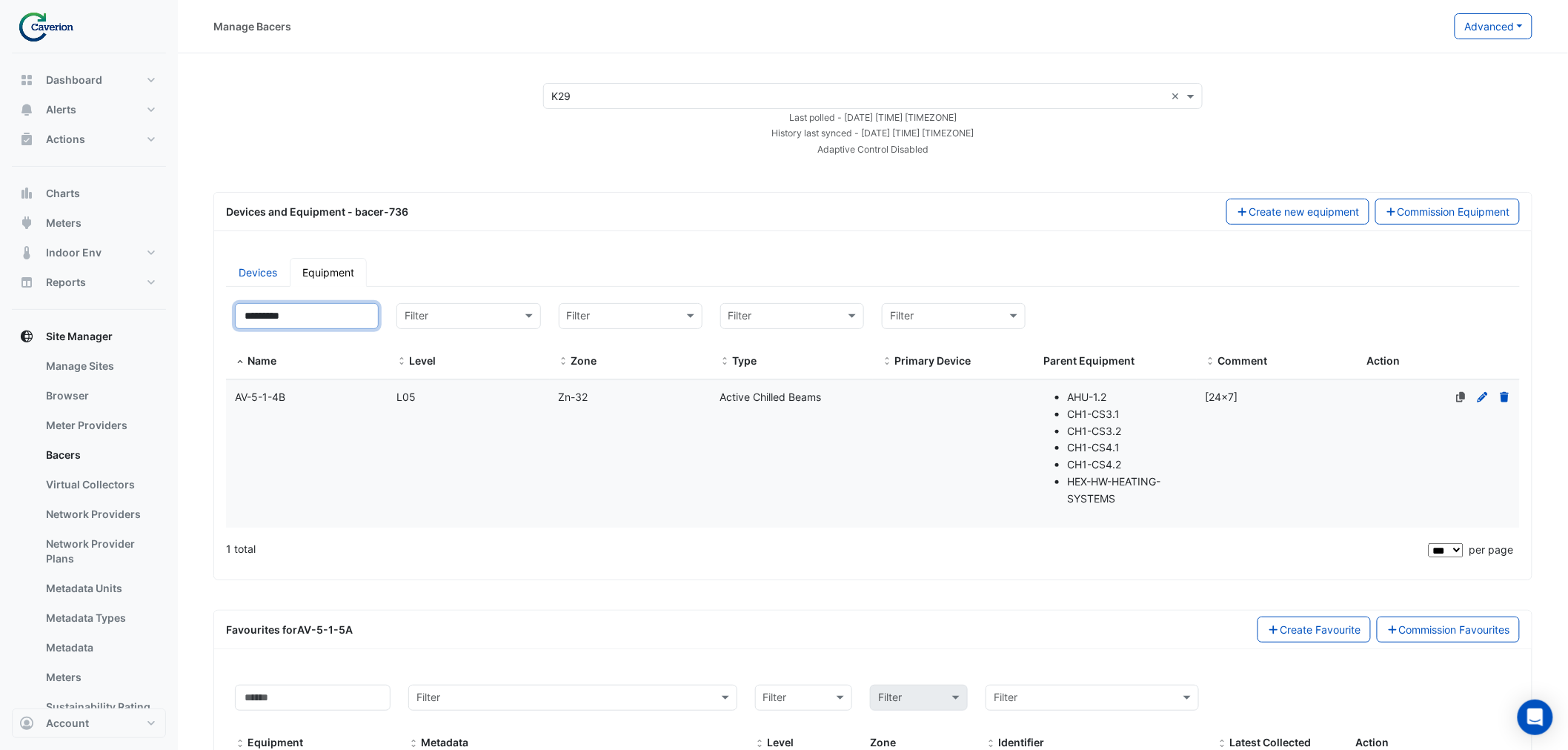 type on "*********" 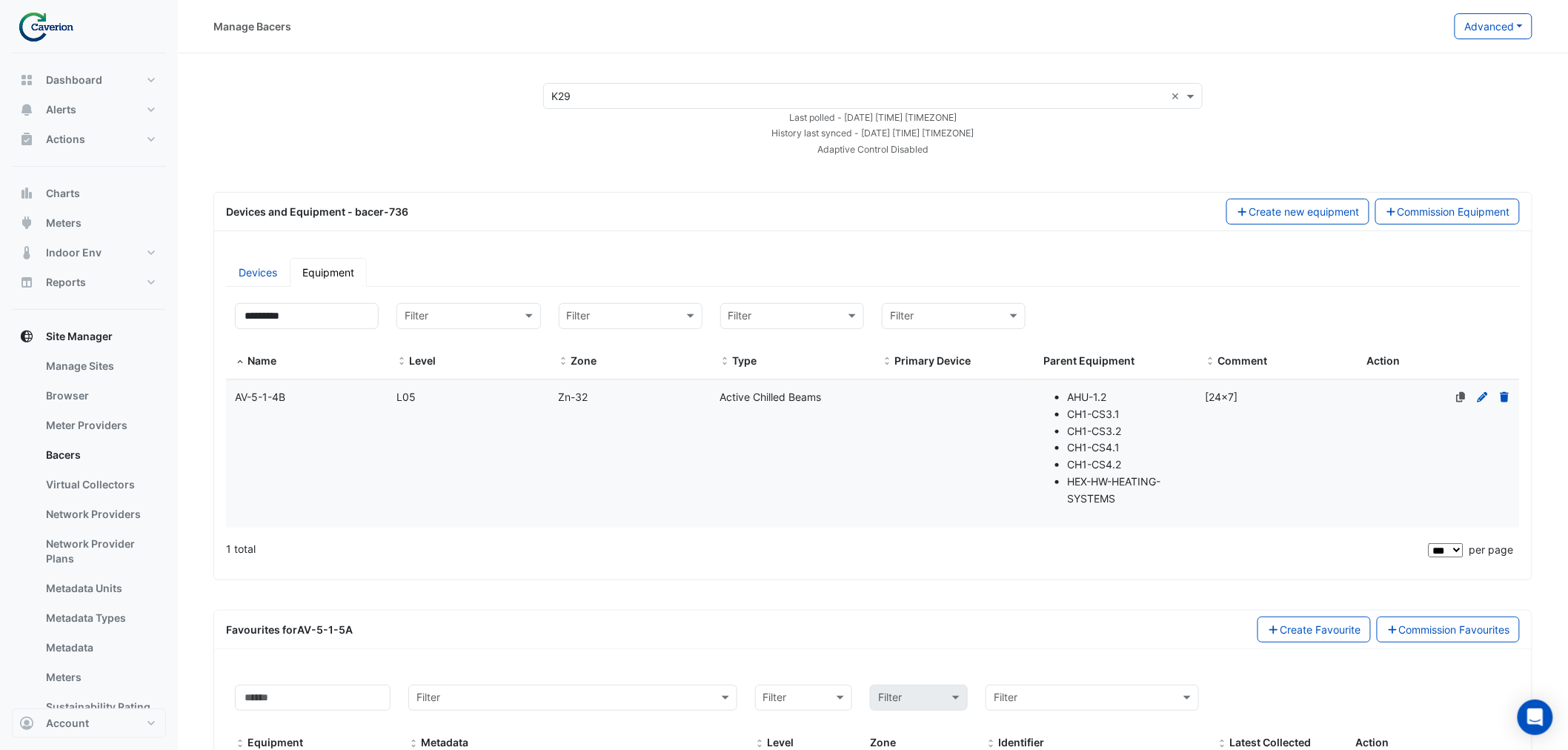 click on "Level
L05" 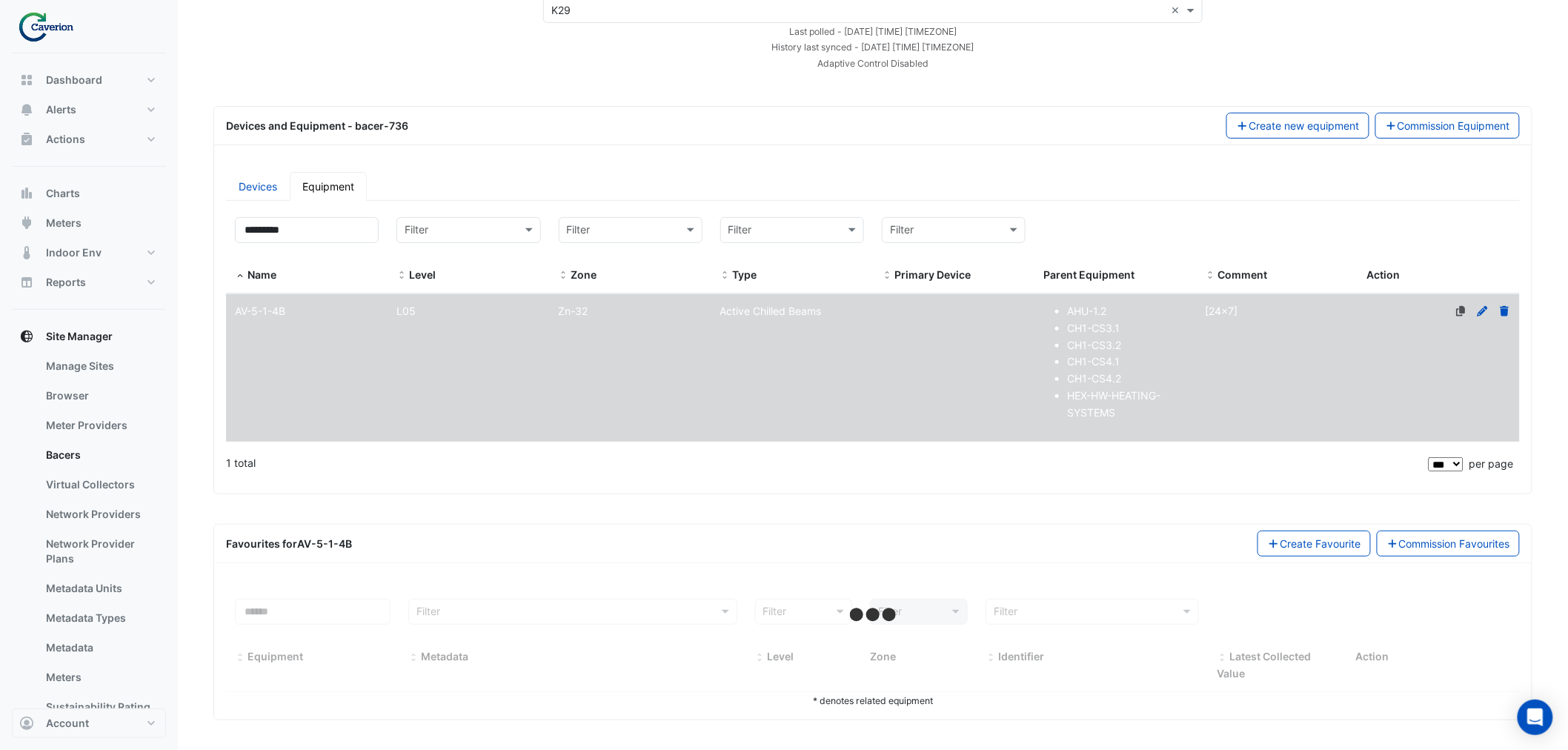 select on "***" 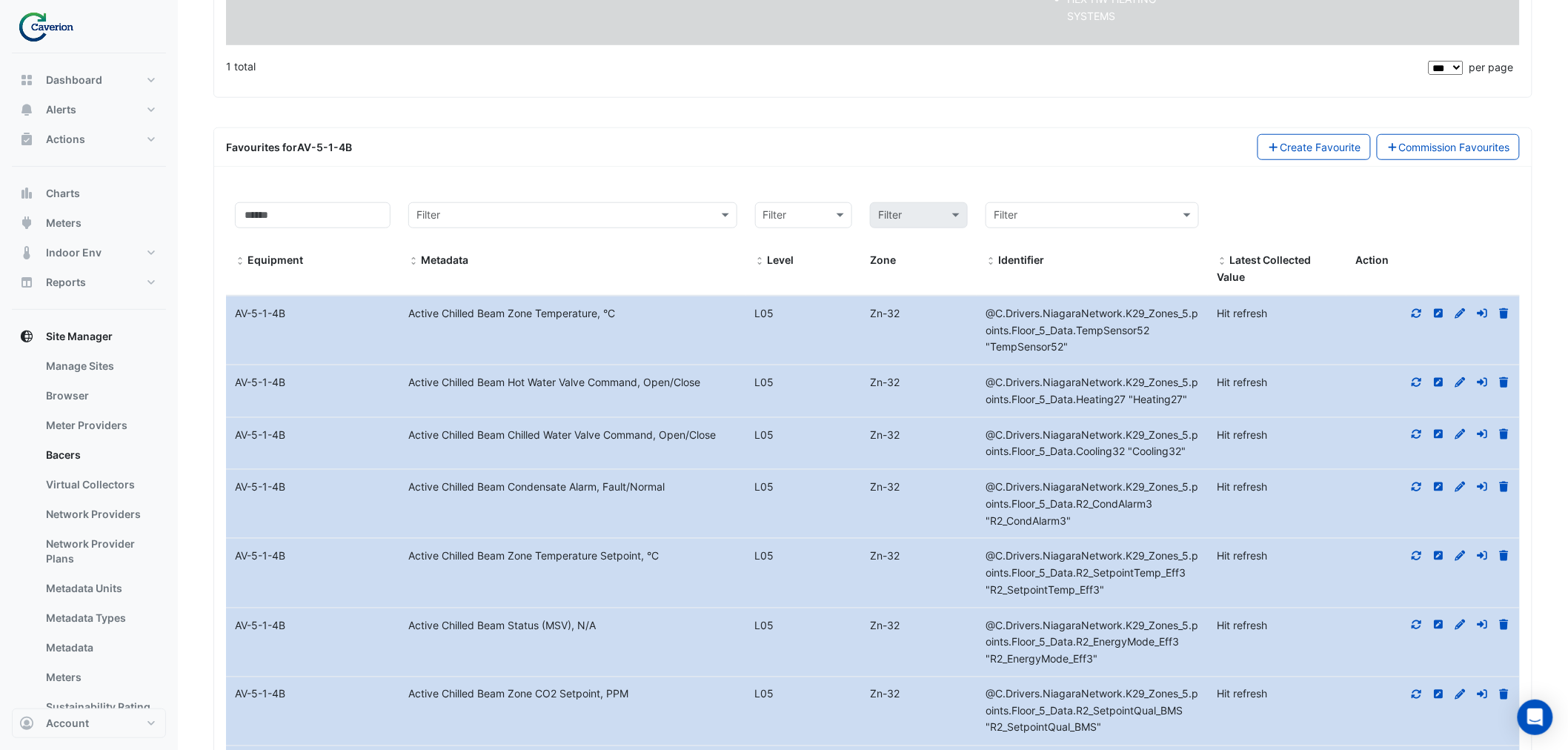 scroll, scrollTop: 469, scrollLeft: 0, axis: vertical 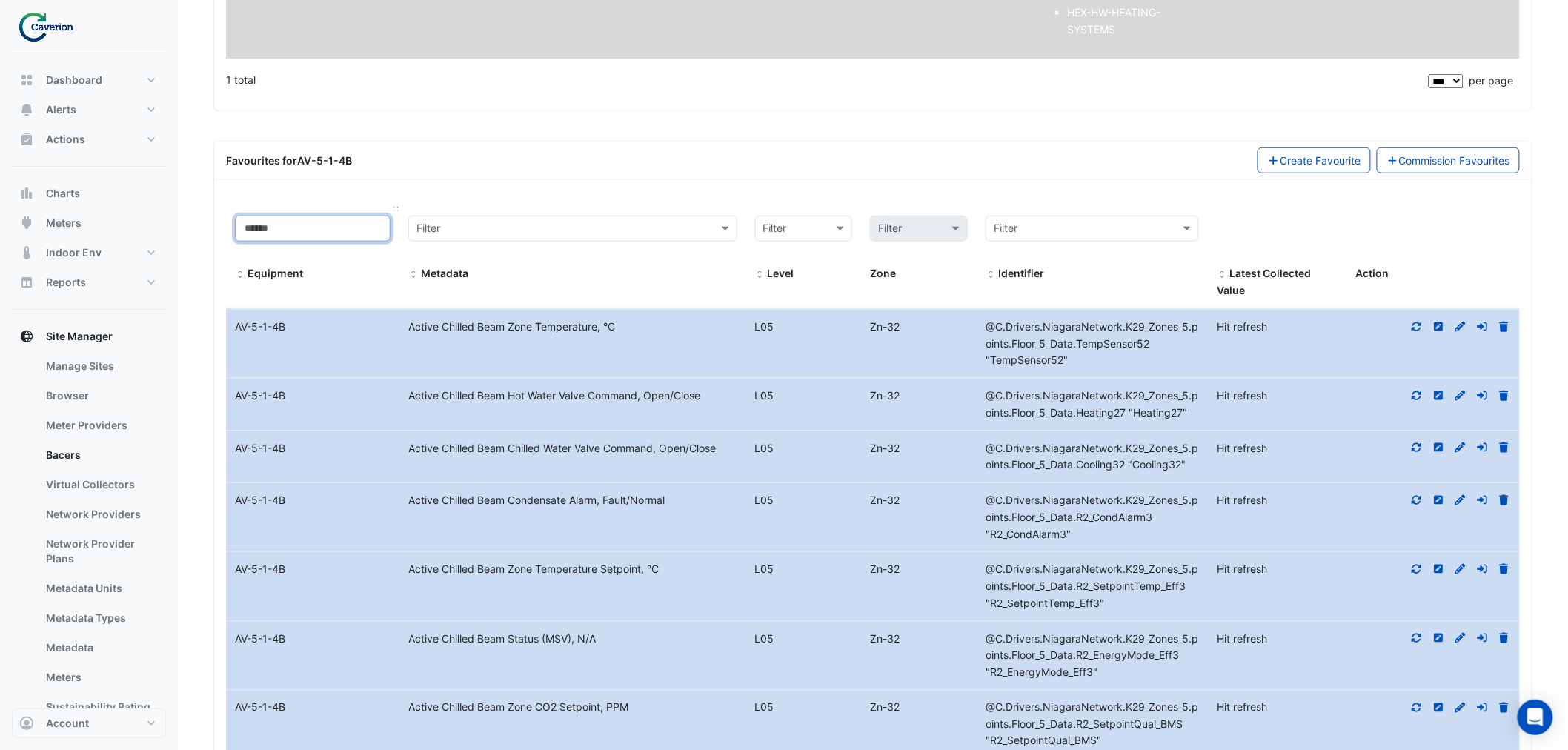 click at bounding box center [313, 228] 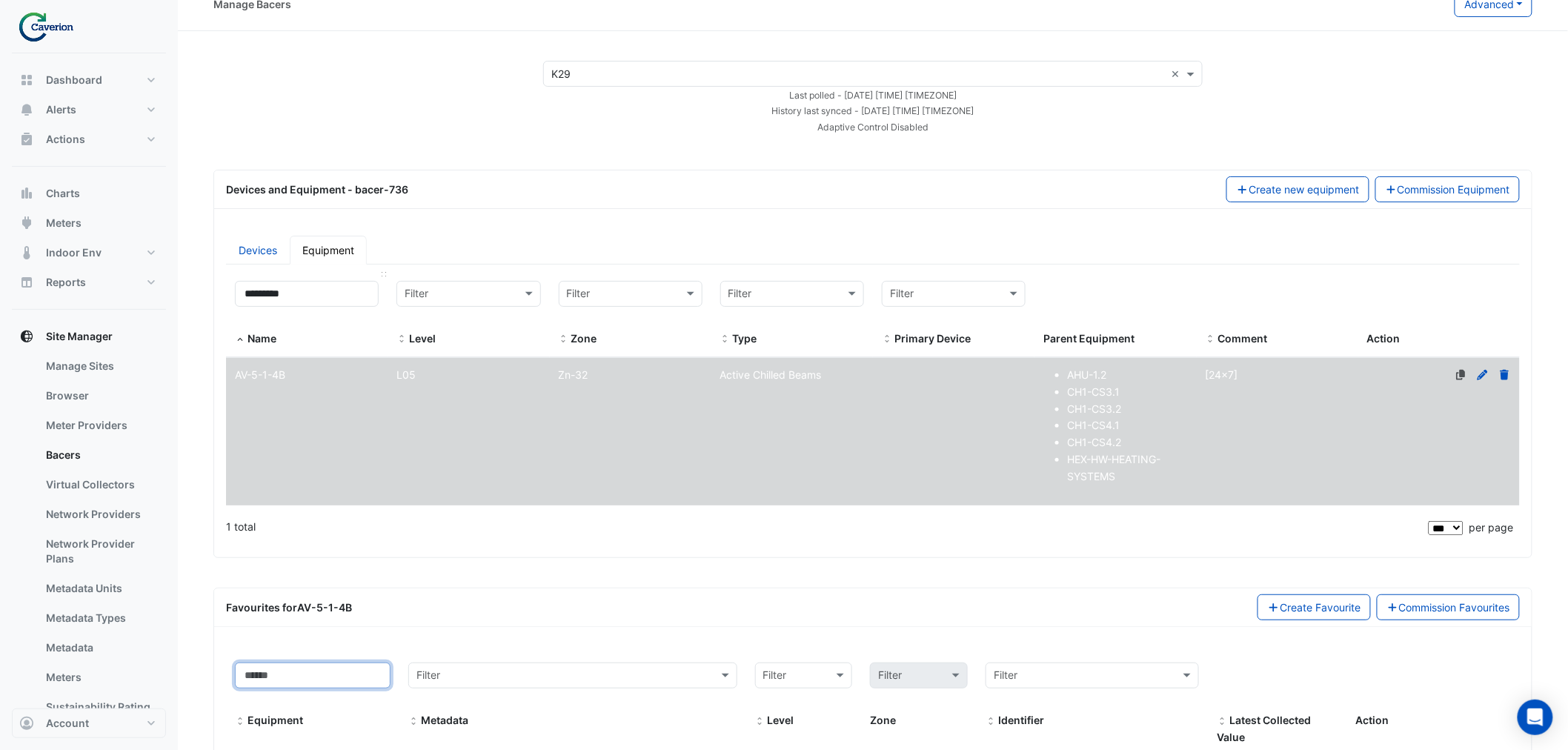 scroll, scrollTop: 0, scrollLeft: 0, axis: both 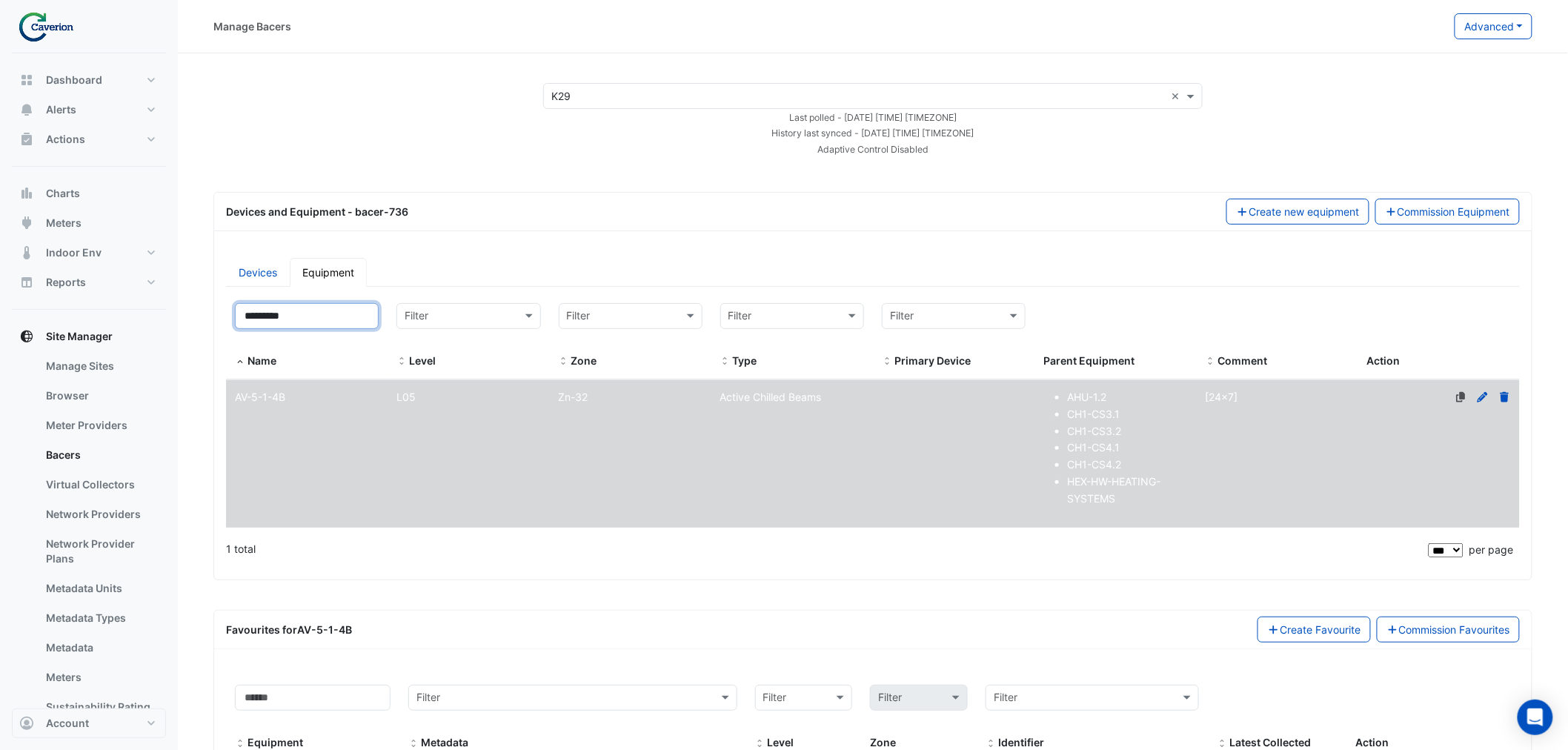drag, startPoint x: 328, startPoint y: 310, endPoint x: 0, endPoint y: 311, distance: 328.00152 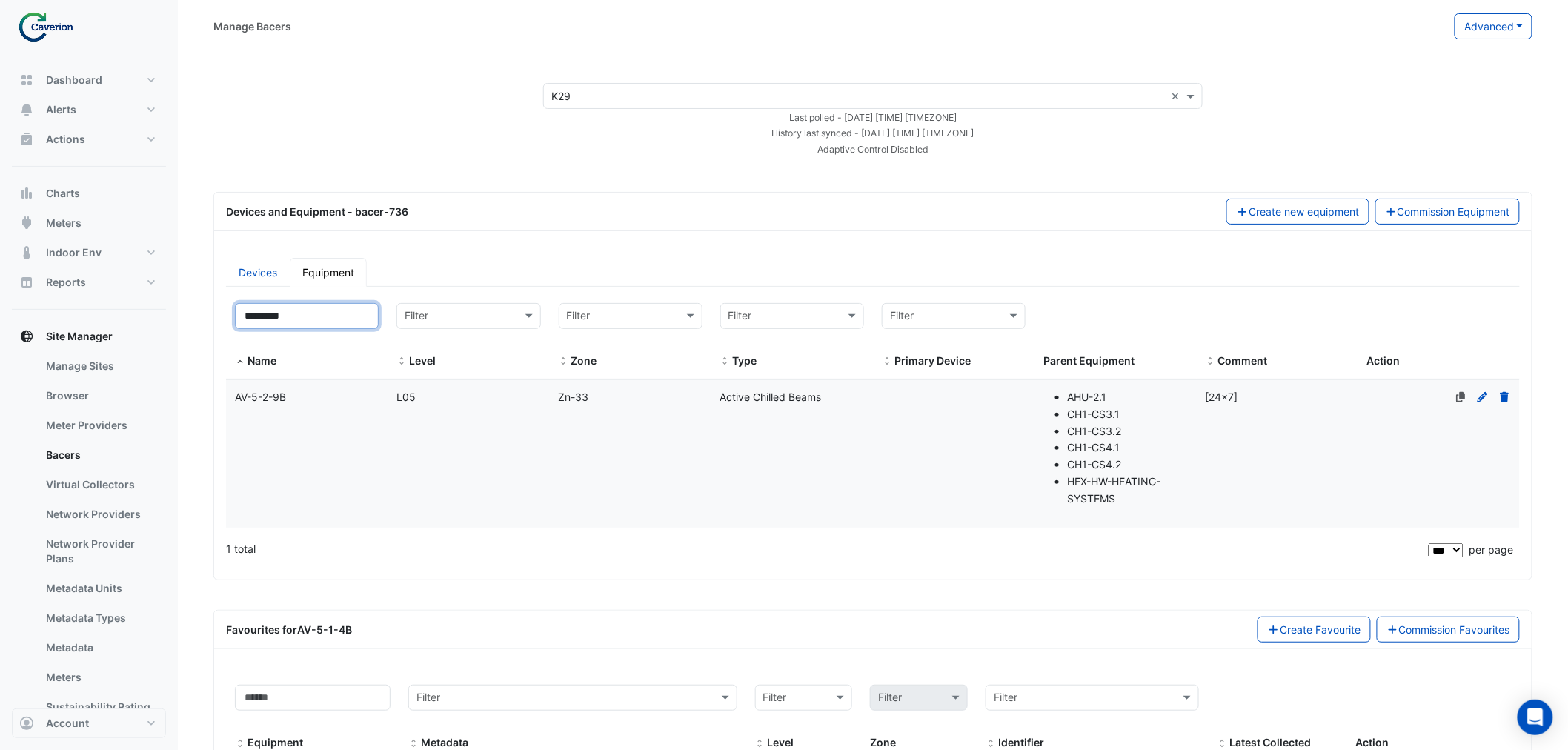 type on "*********" 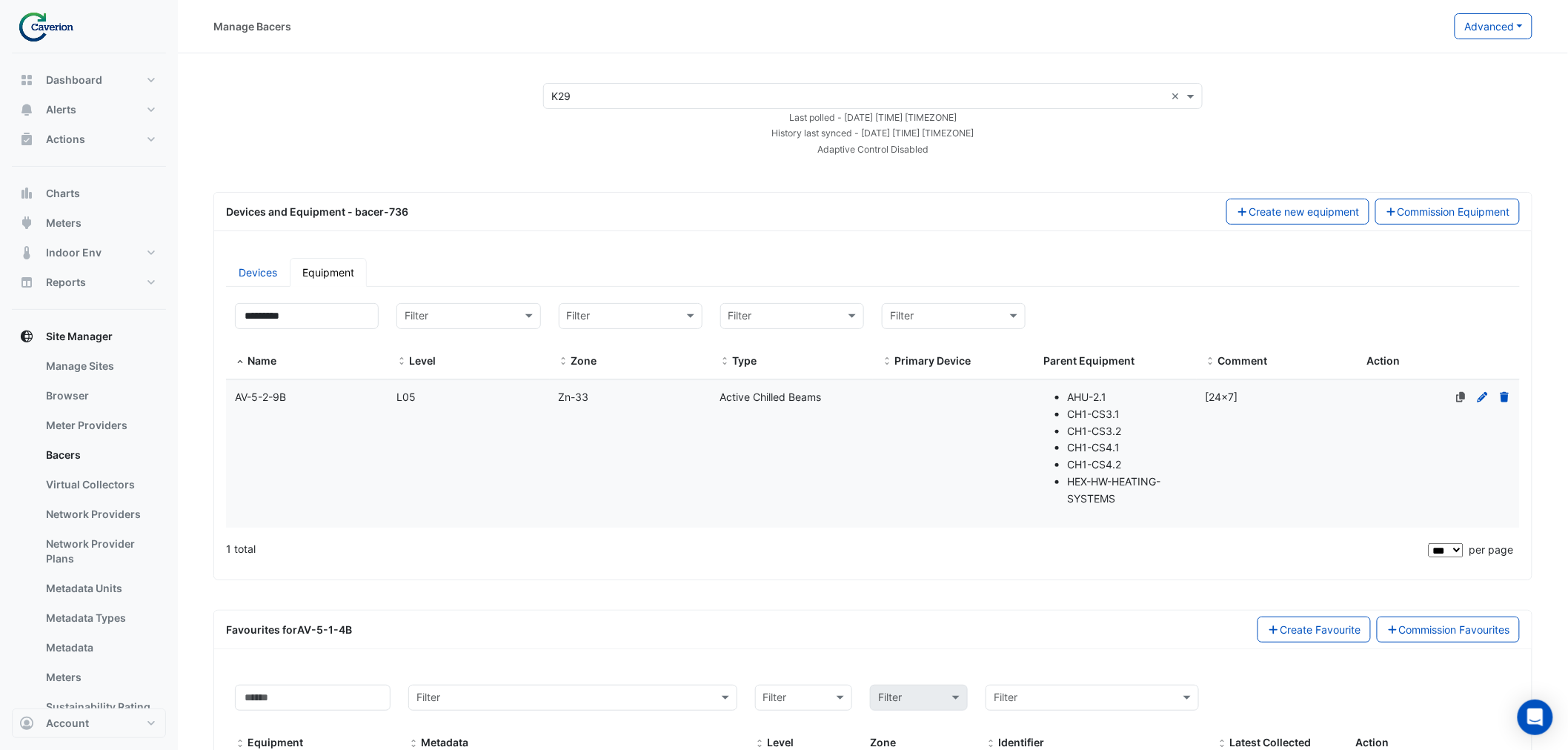 click on "Name
AV-5-2-9B" 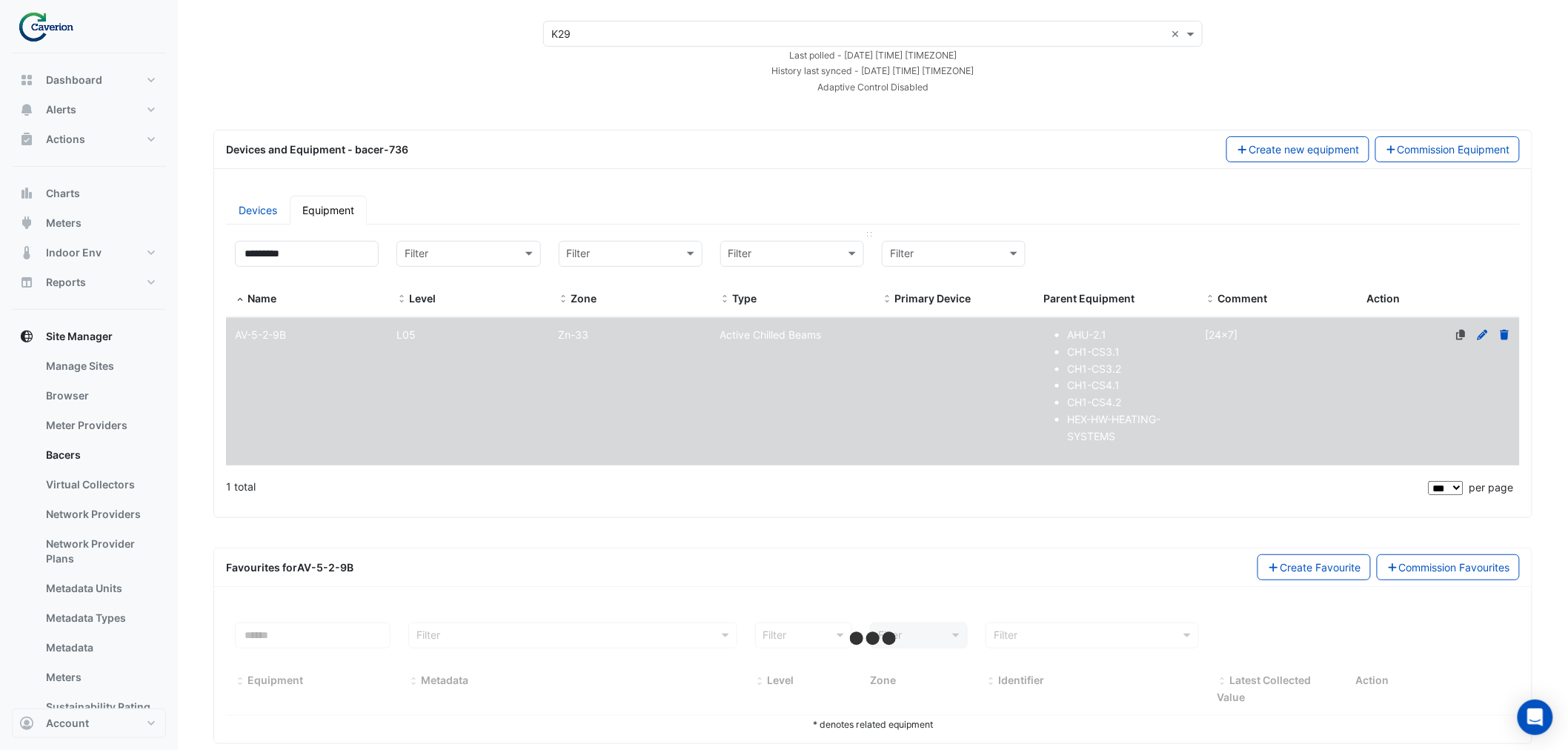 scroll, scrollTop: 87, scrollLeft: 0, axis: vertical 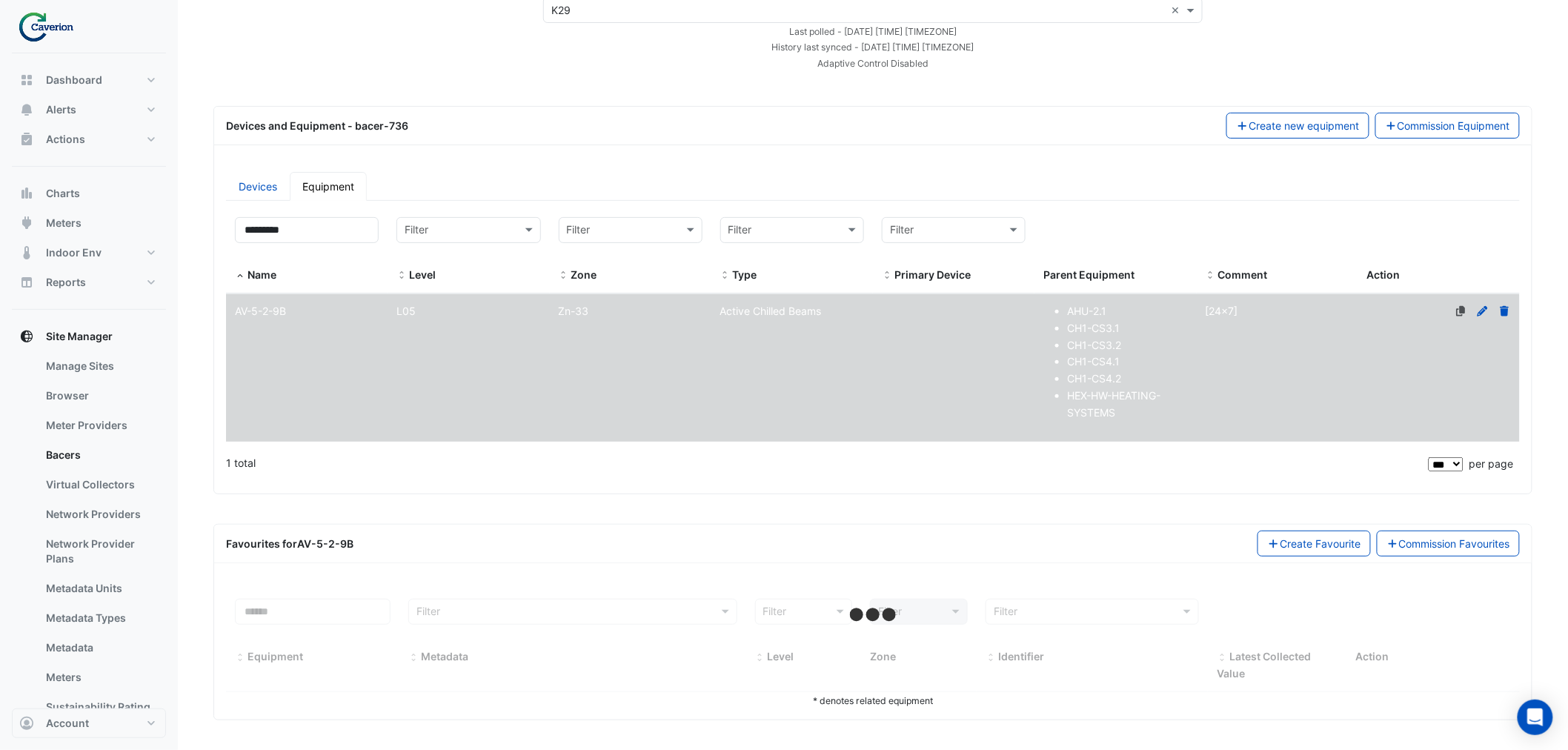 select on "***" 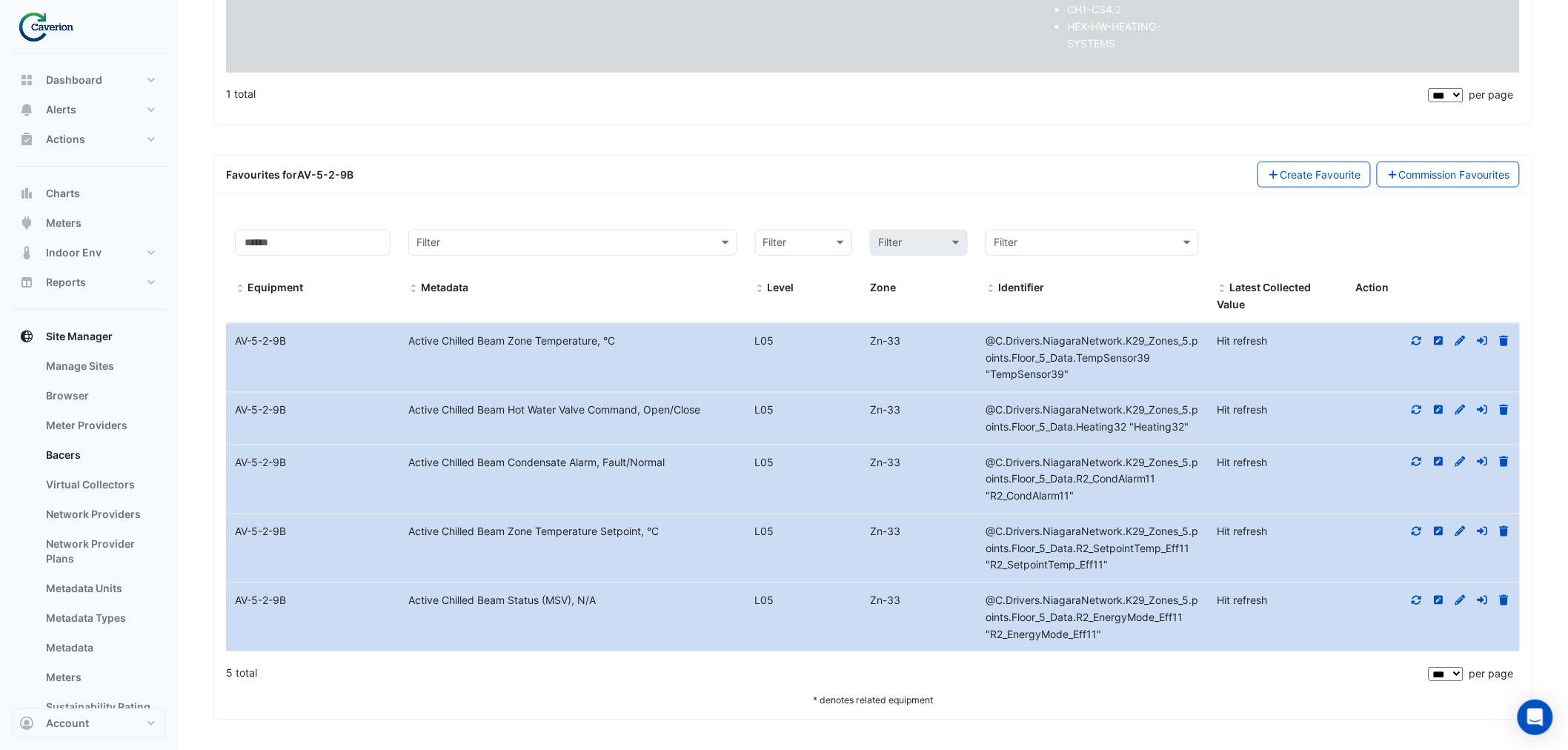 scroll, scrollTop: 0, scrollLeft: 0, axis: both 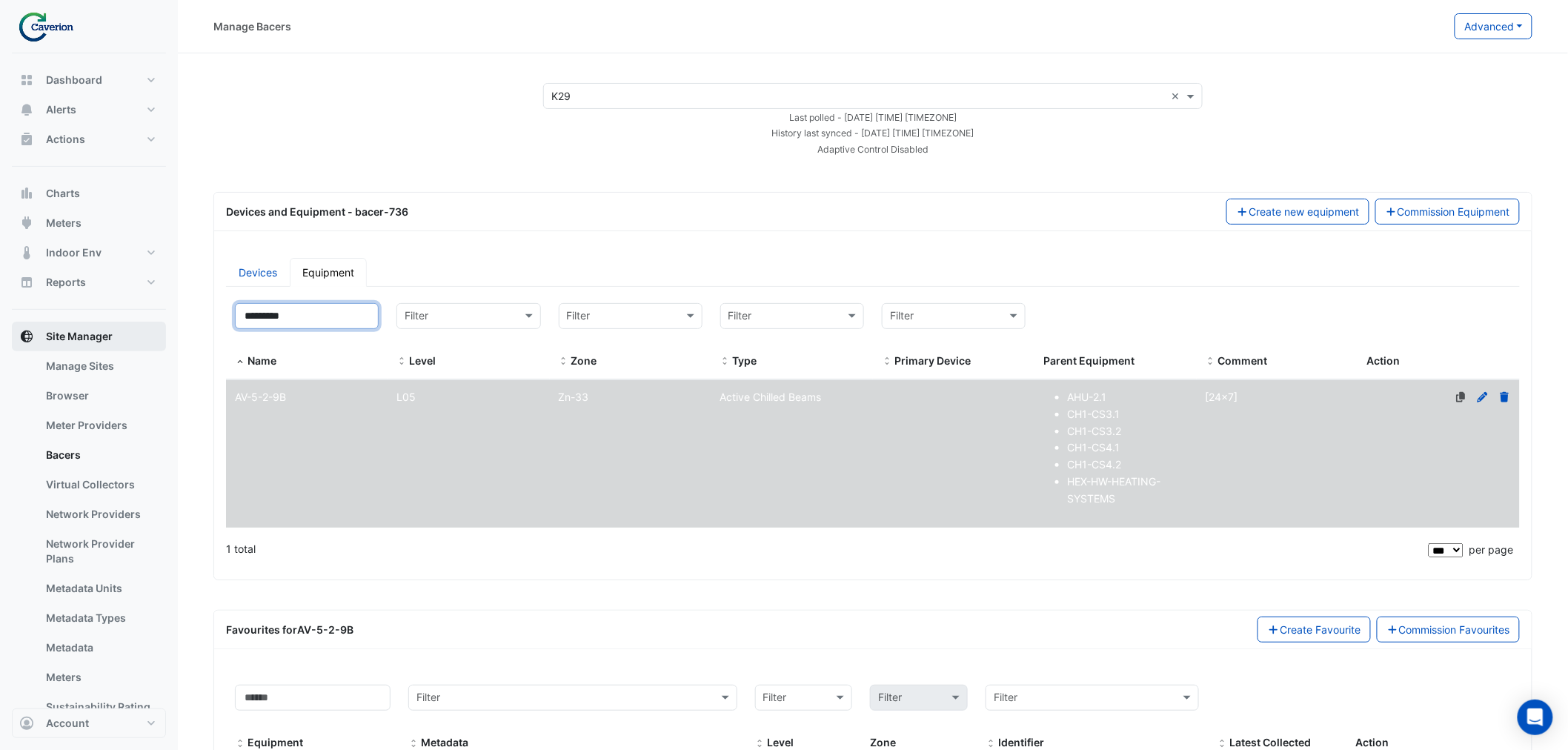 drag, startPoint x: 323, startPoint y: 321, endPoint x: 141, endPoint y: 329, distance: 182.17574 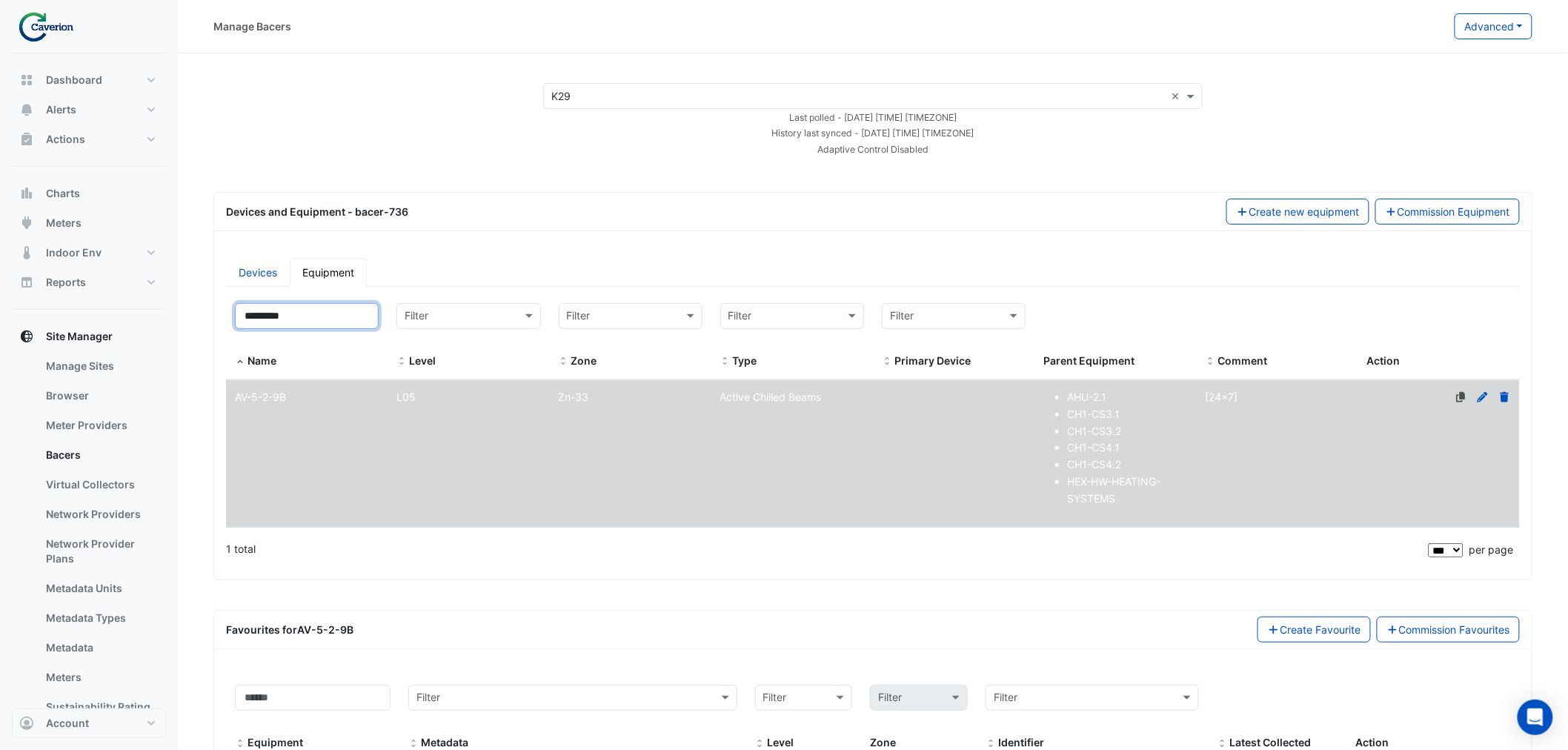 paste 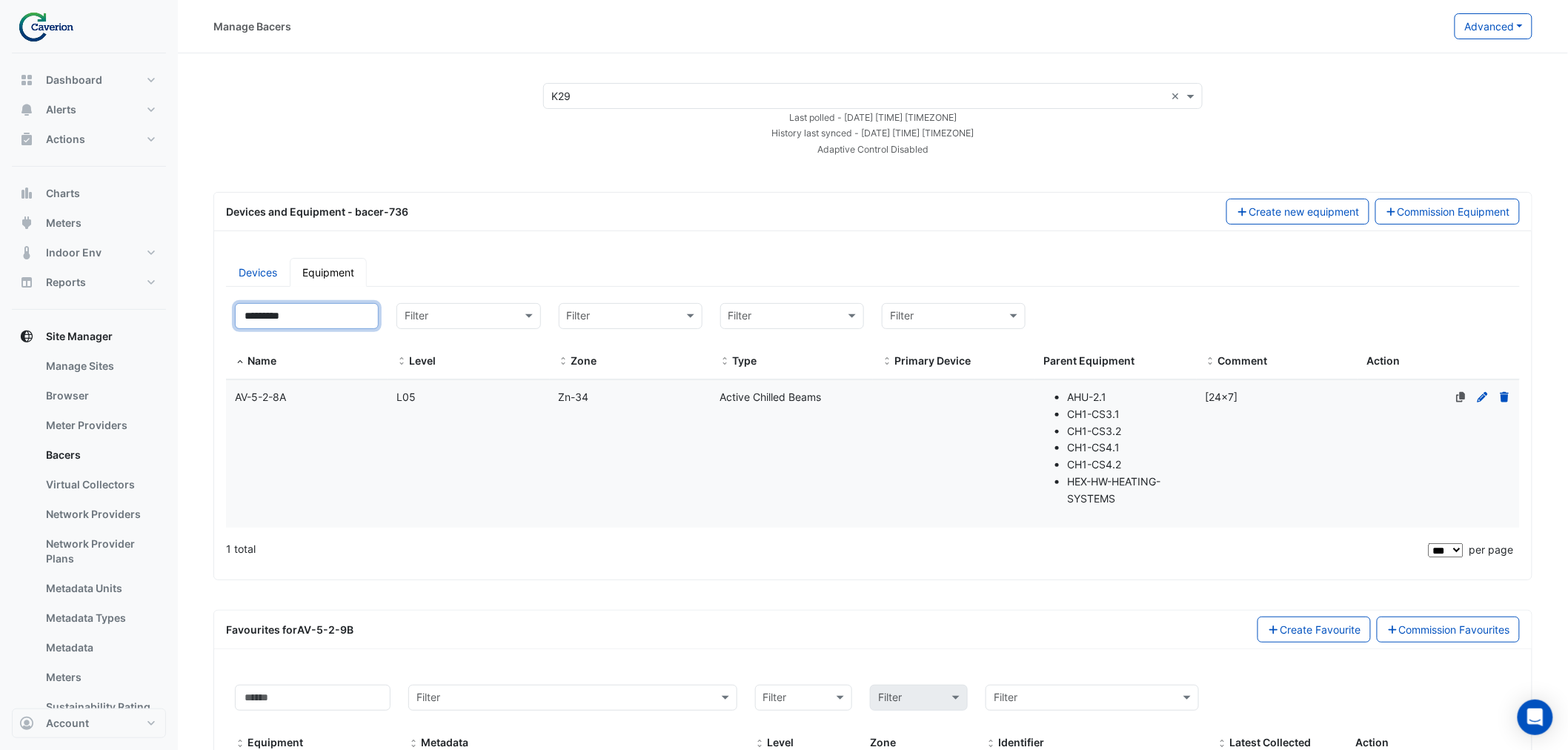 type on "*********" 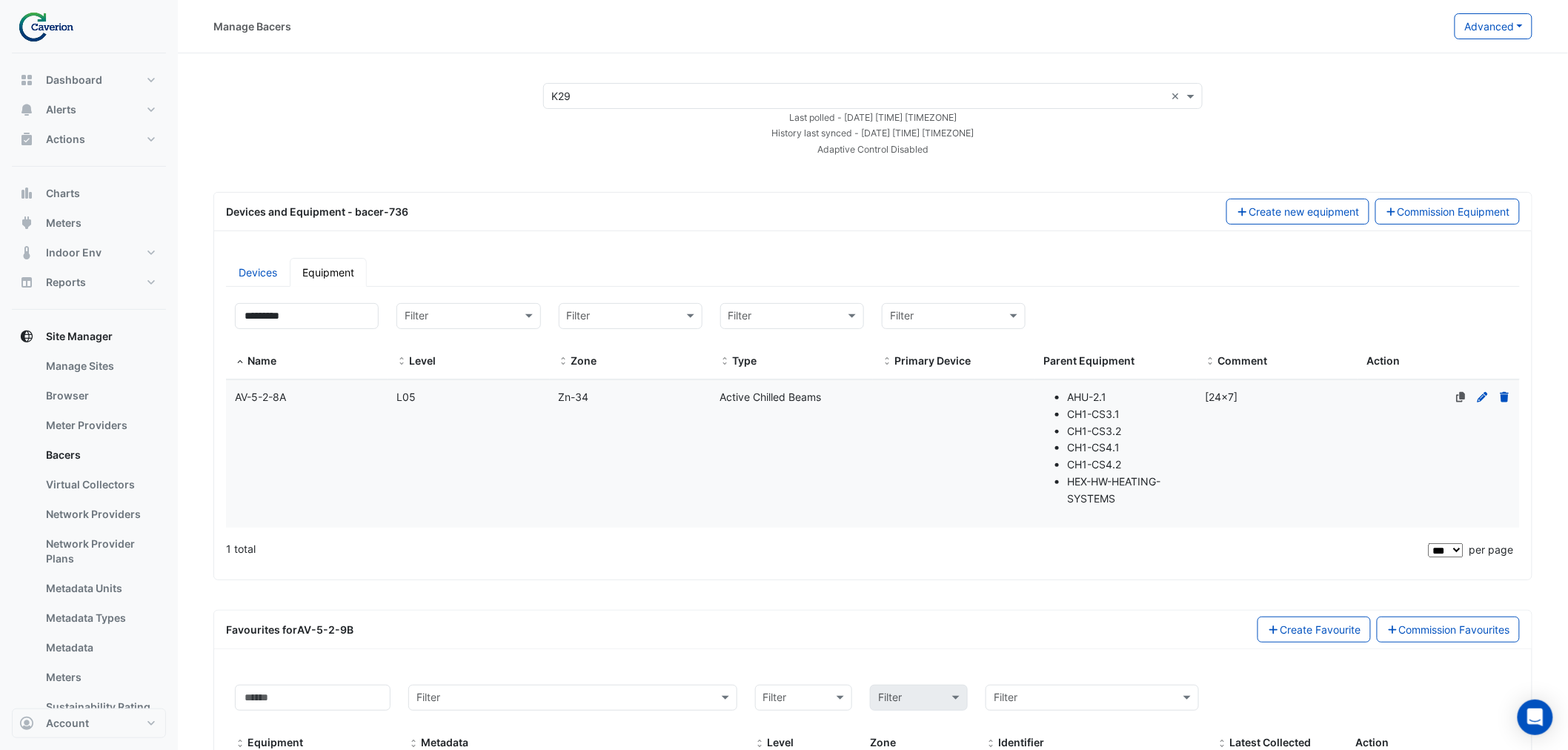 click on "Level
L05" 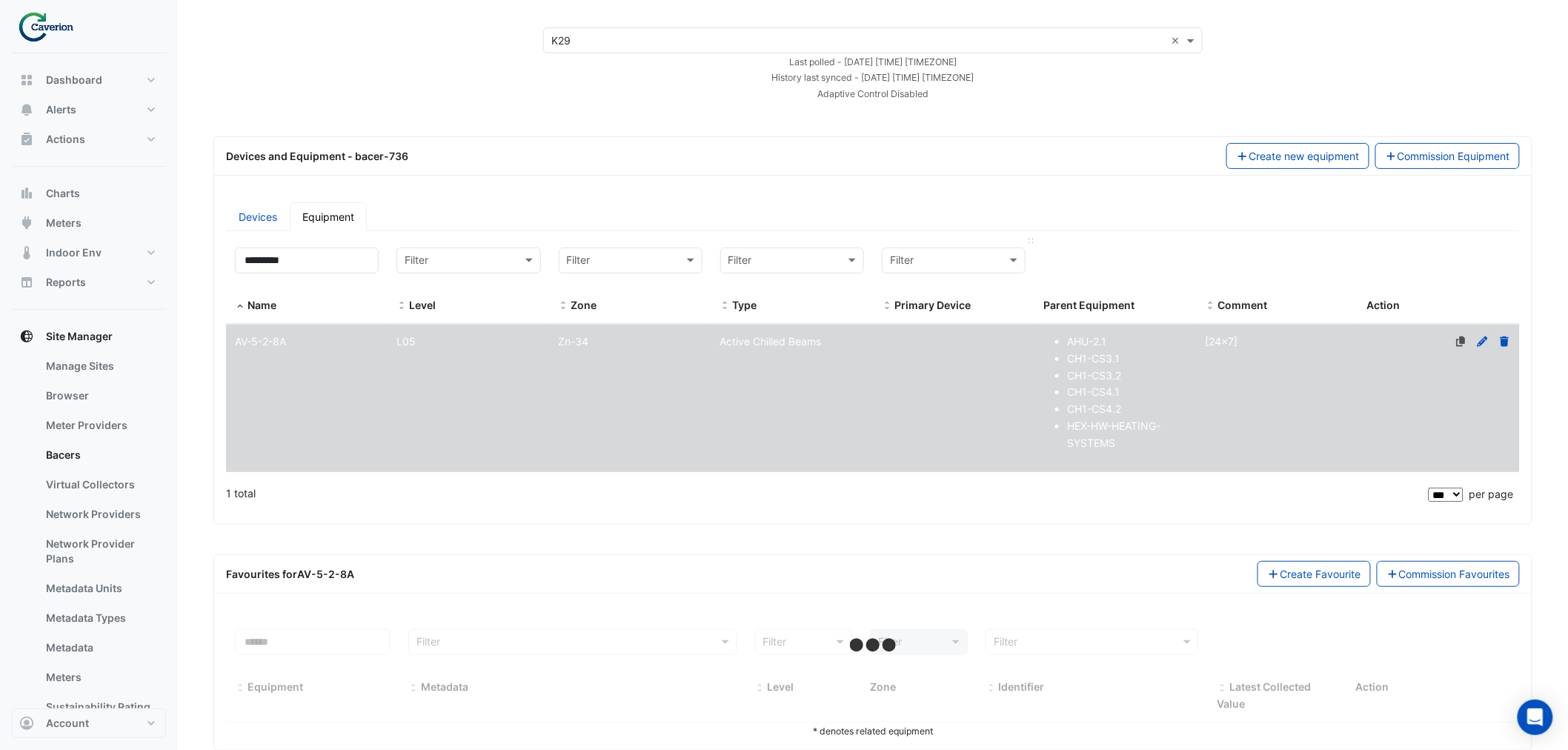 scroll, scrollTop: 87, scrollLeft: 0, axis: vertical 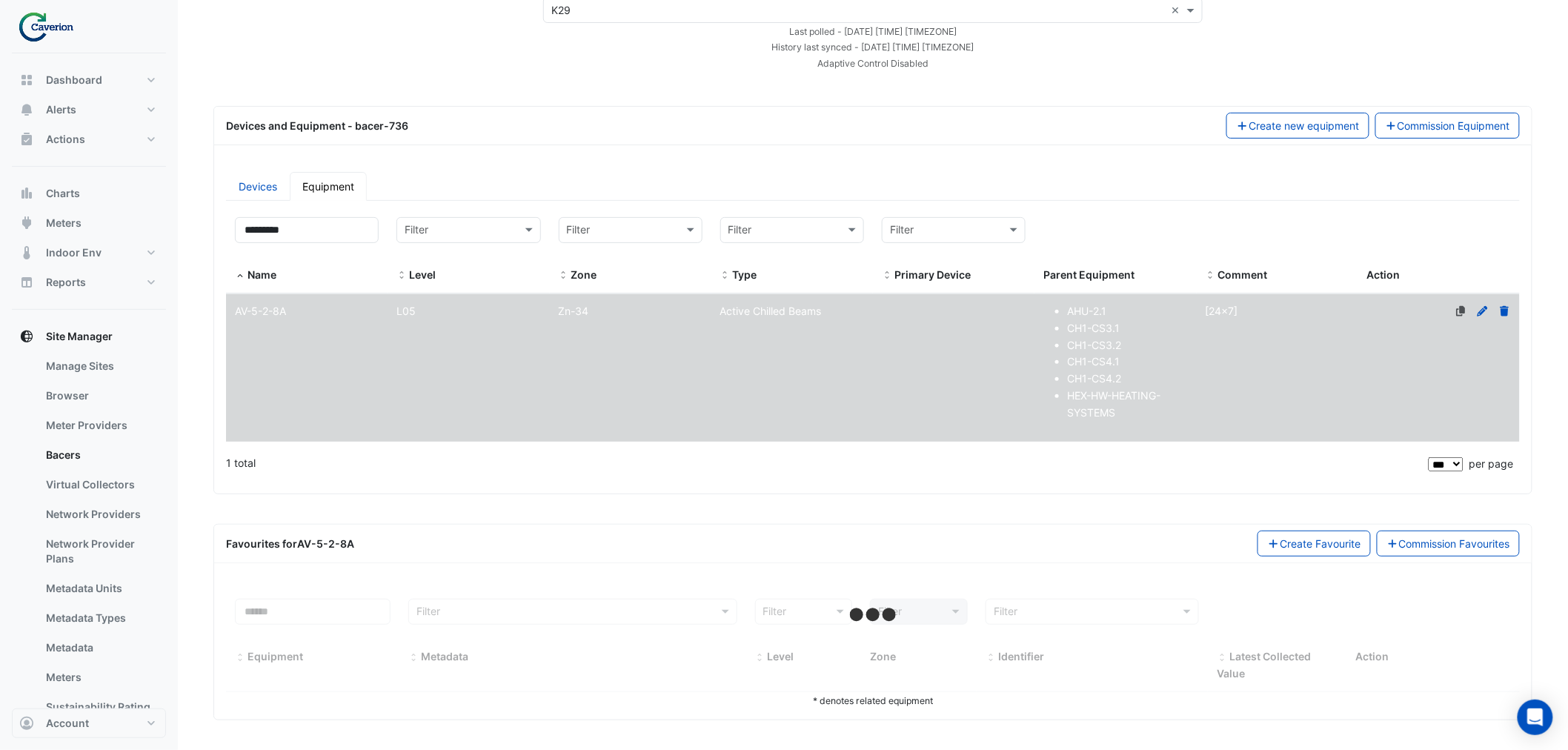 select on "***" 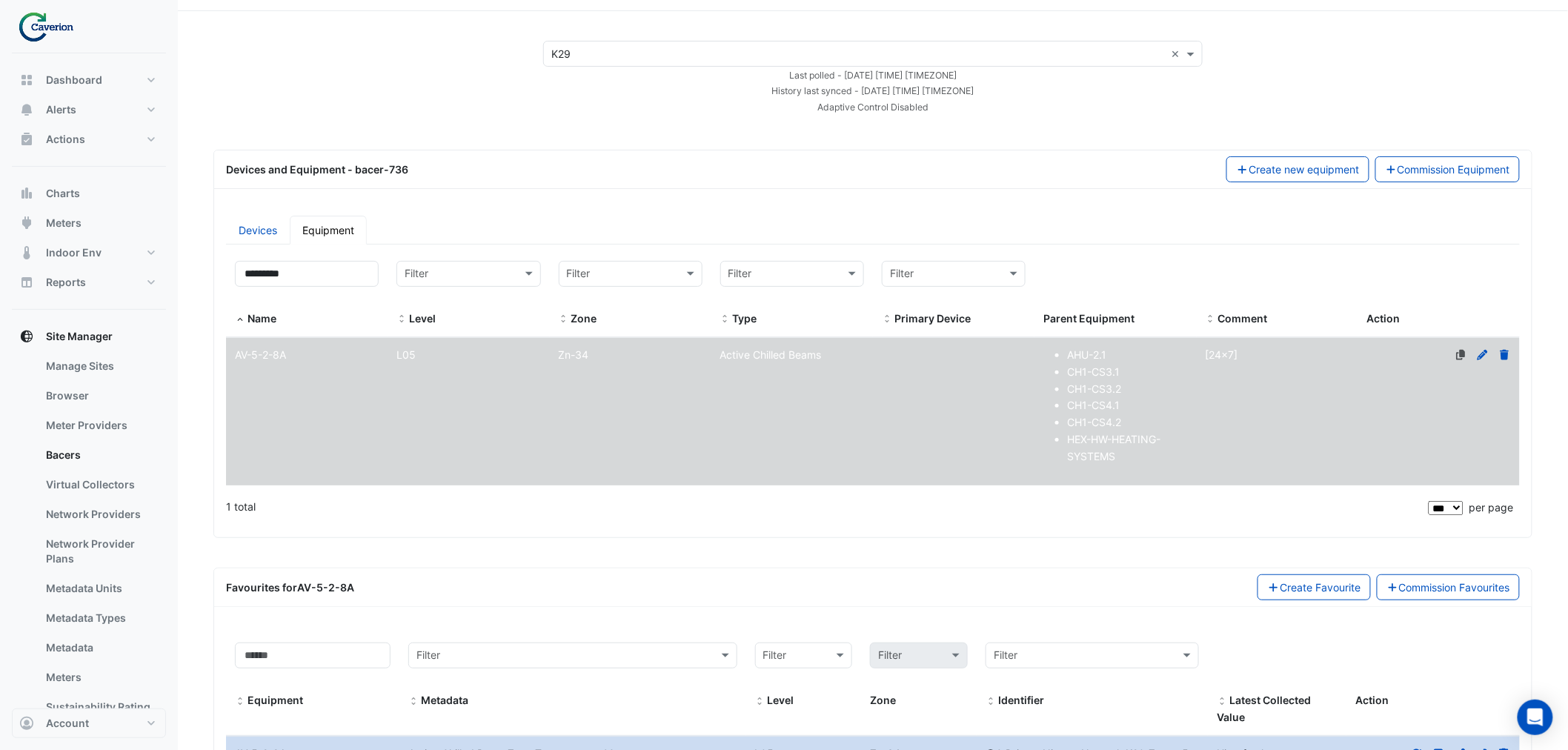 scroll, scrollTop: 0, scrollLeft: 0, axis: both 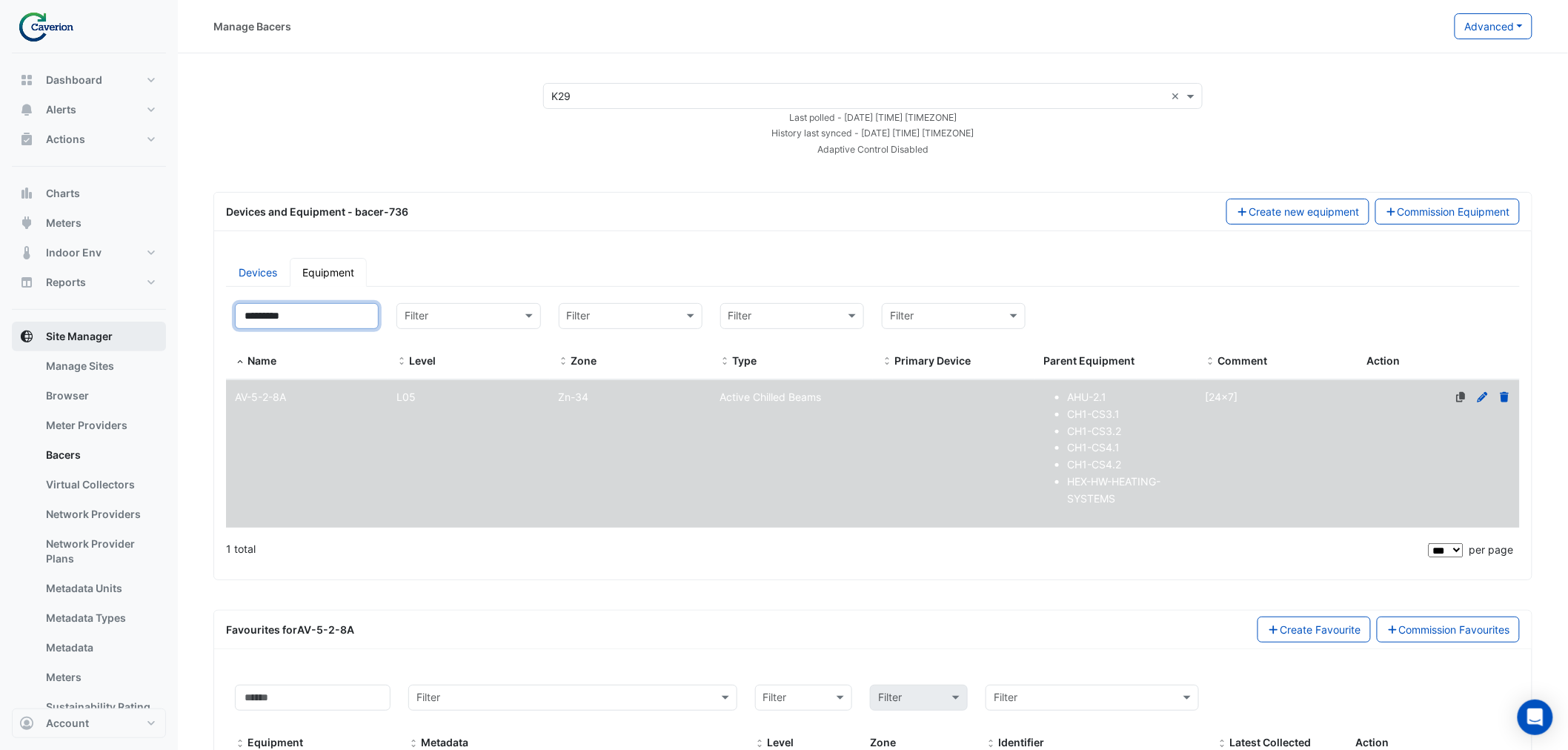 drag, startPoint x: 319, startPoint y: 313, endPoint x: 92, endPoint y: 337, distance: 228.2652 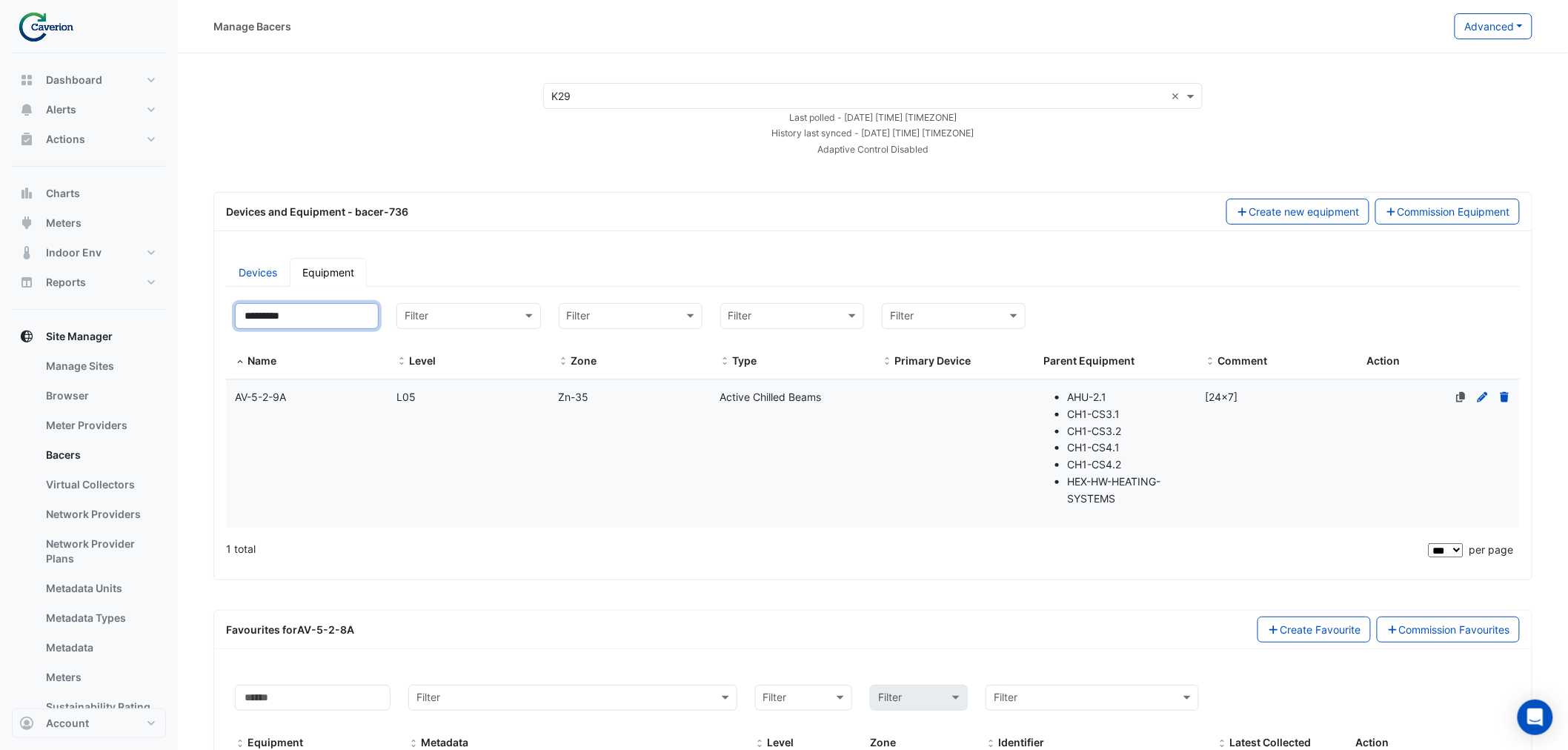 type on "*********" 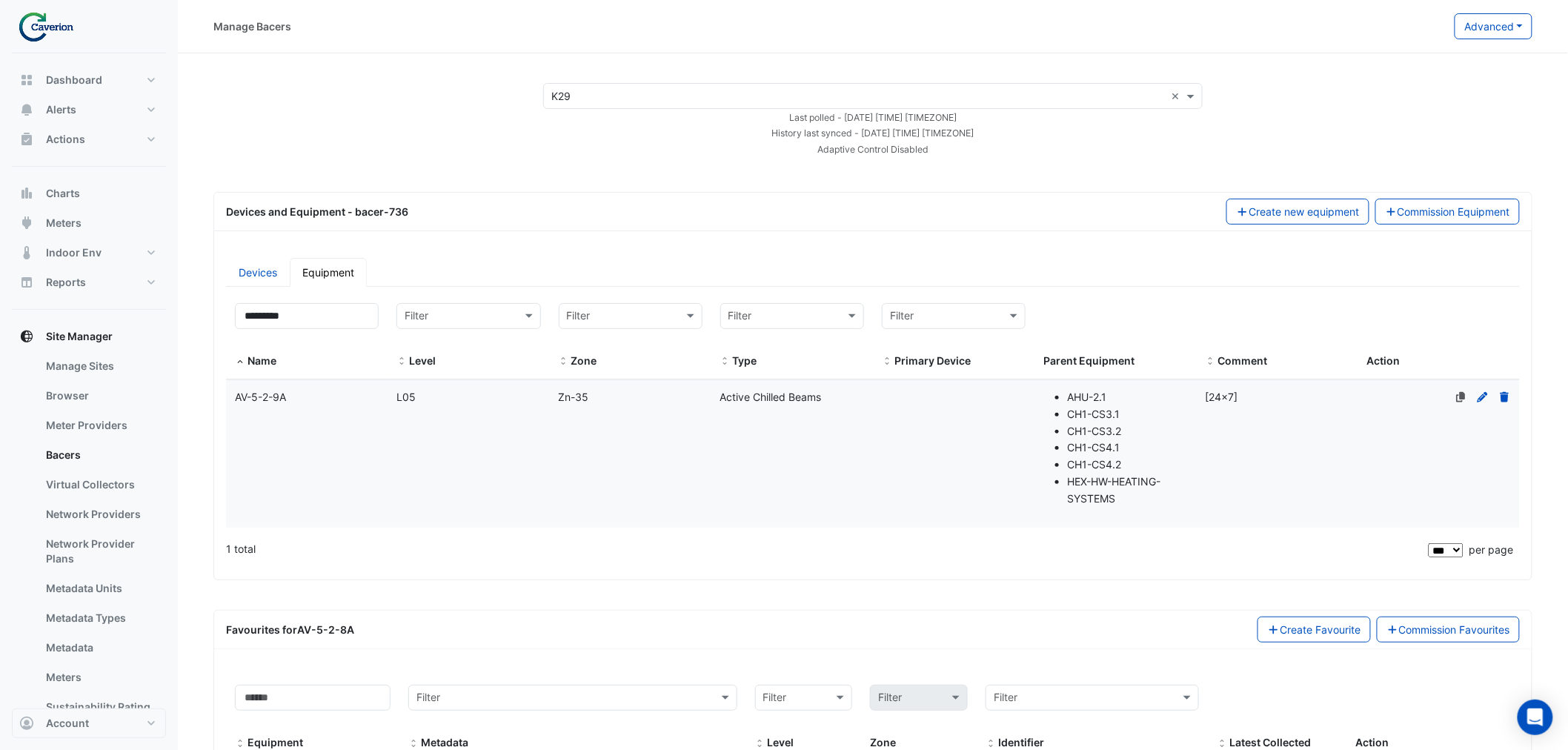 click on "CH1-CS4.2" 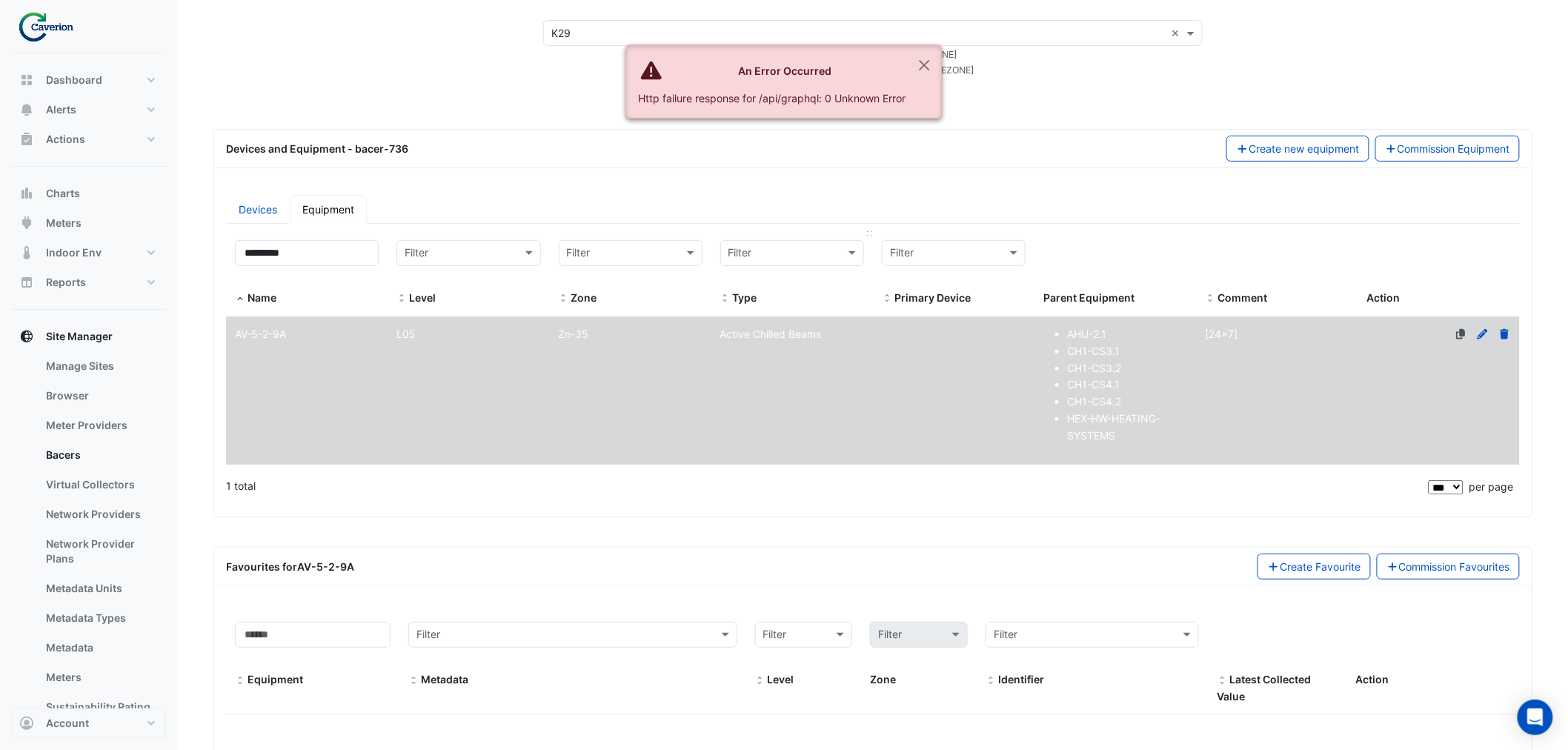 scroll, scrollTop: 0, scrollLeft: 0, axis: both 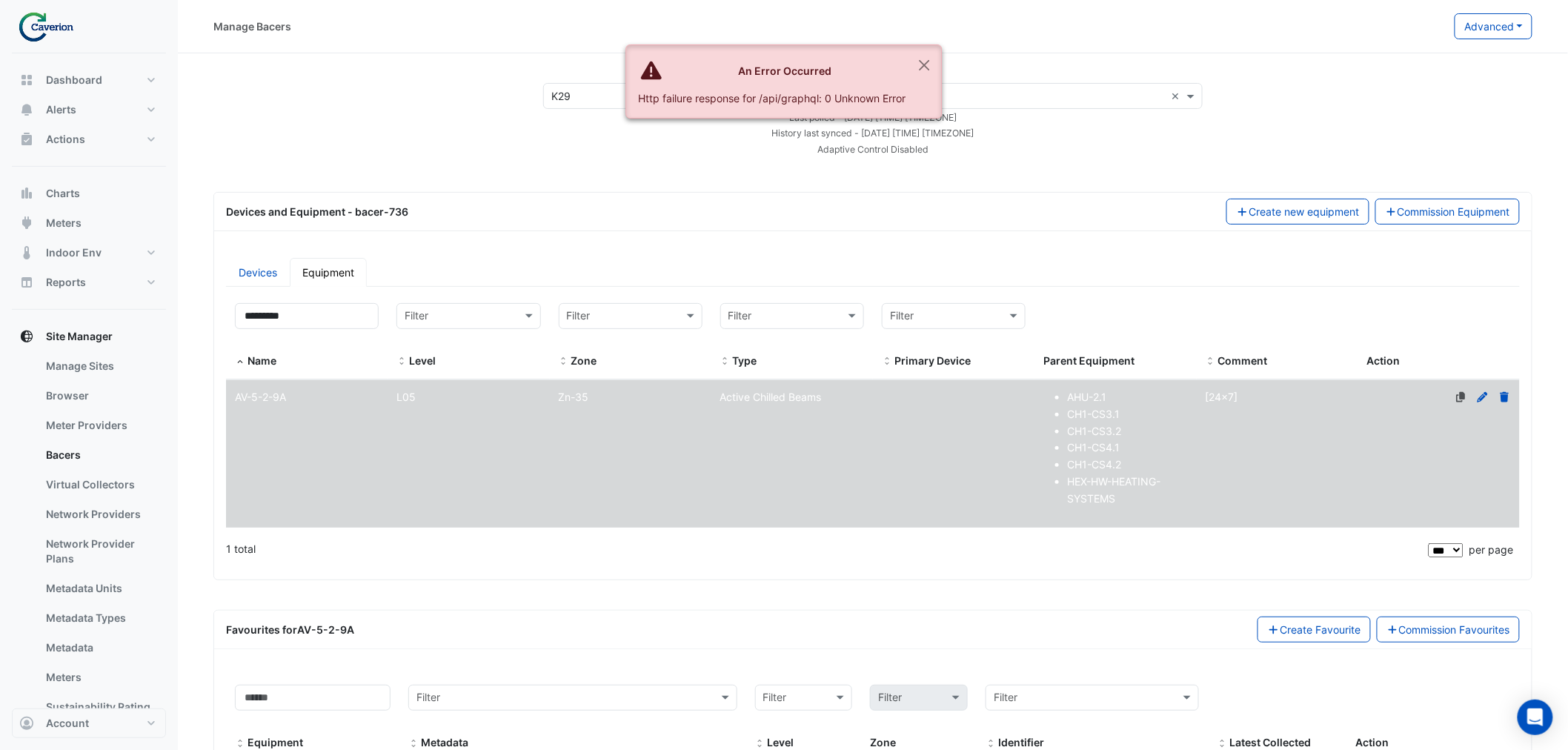 click on "Zone
Zn-35" 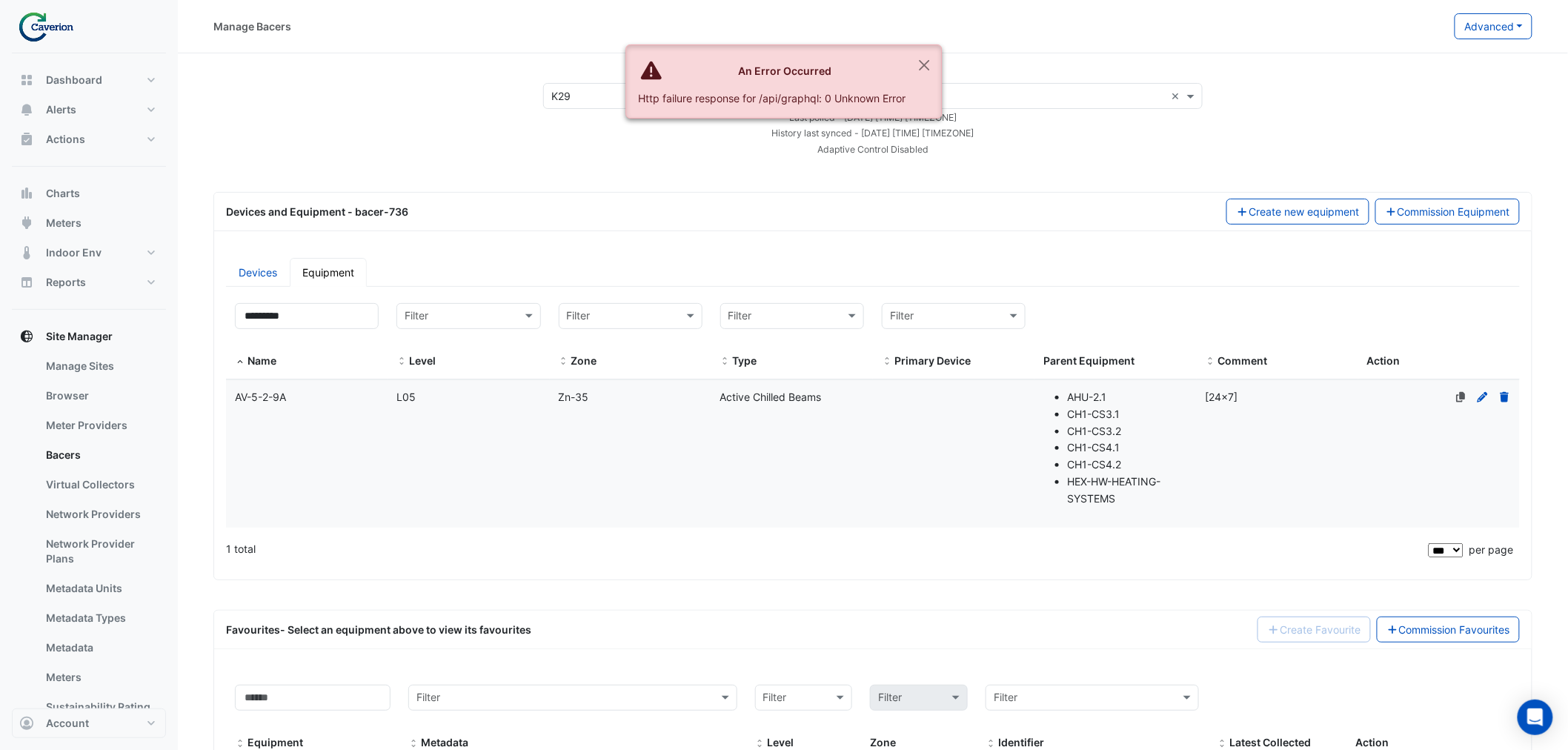 click on "Zone
Zn-35" 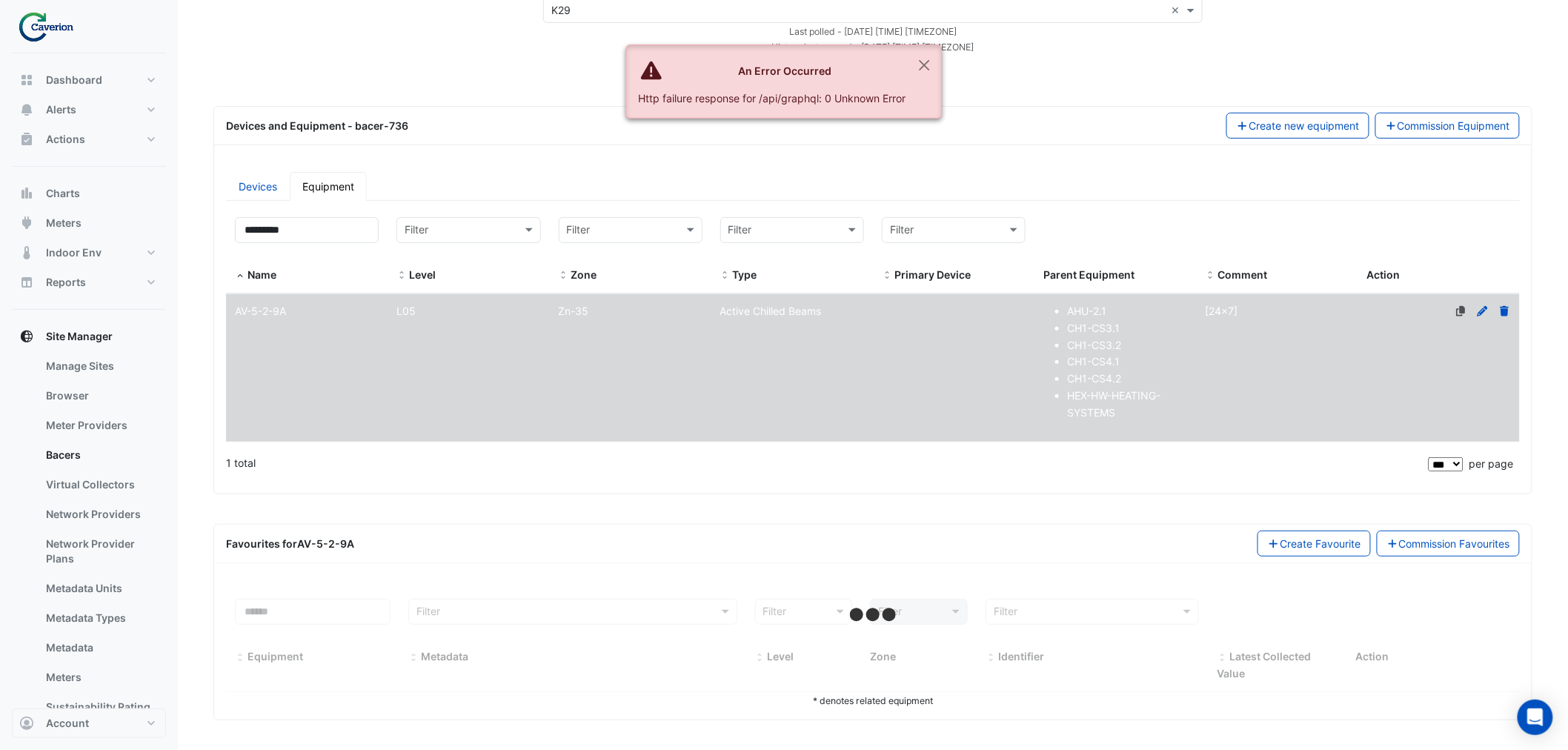 scroll, scrollTop: 0, scrollLeft: 0, axis: both 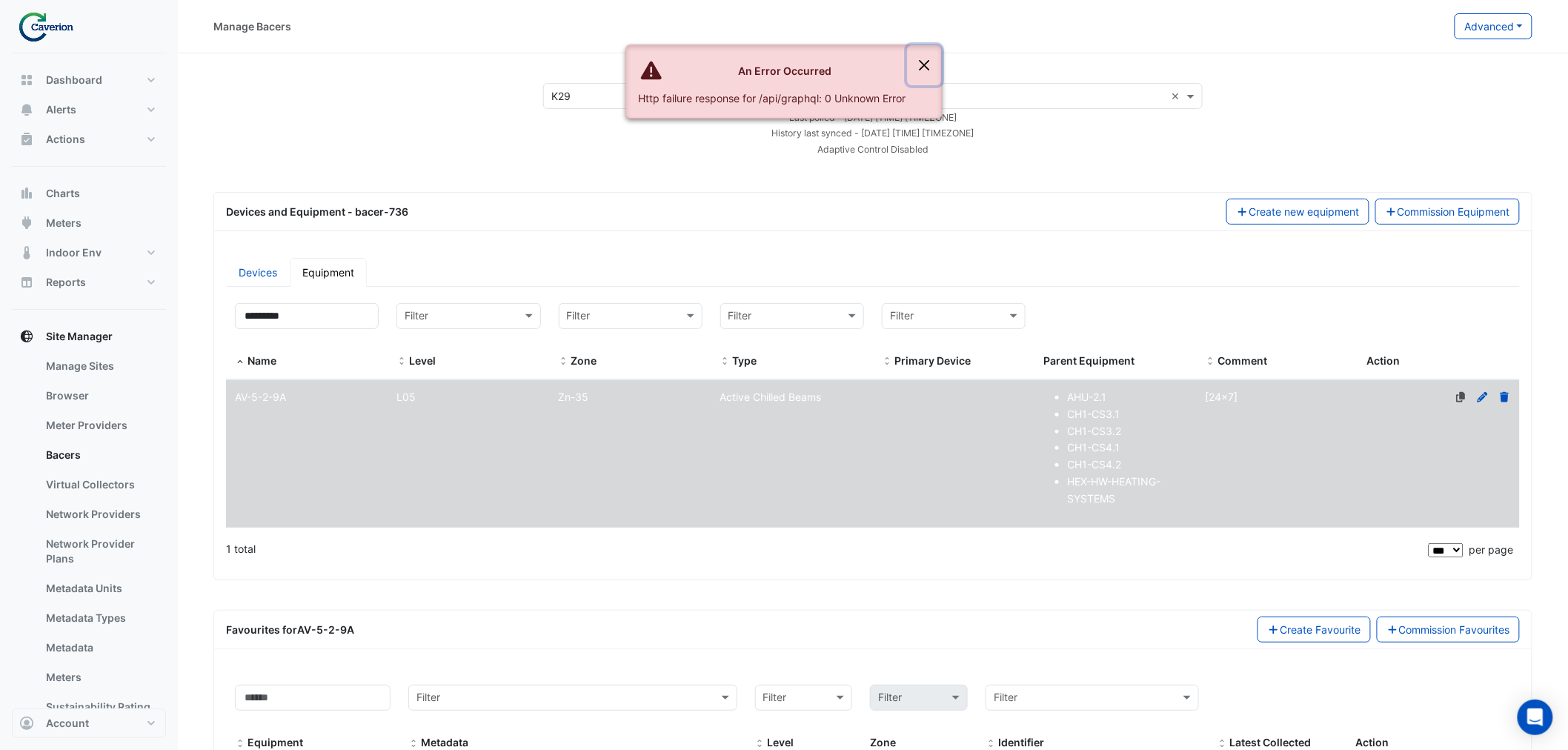 drag, startPoint x: 921, startPoint y: 63, endPoint x: 874, endPoint y: 80, distance: 49.98 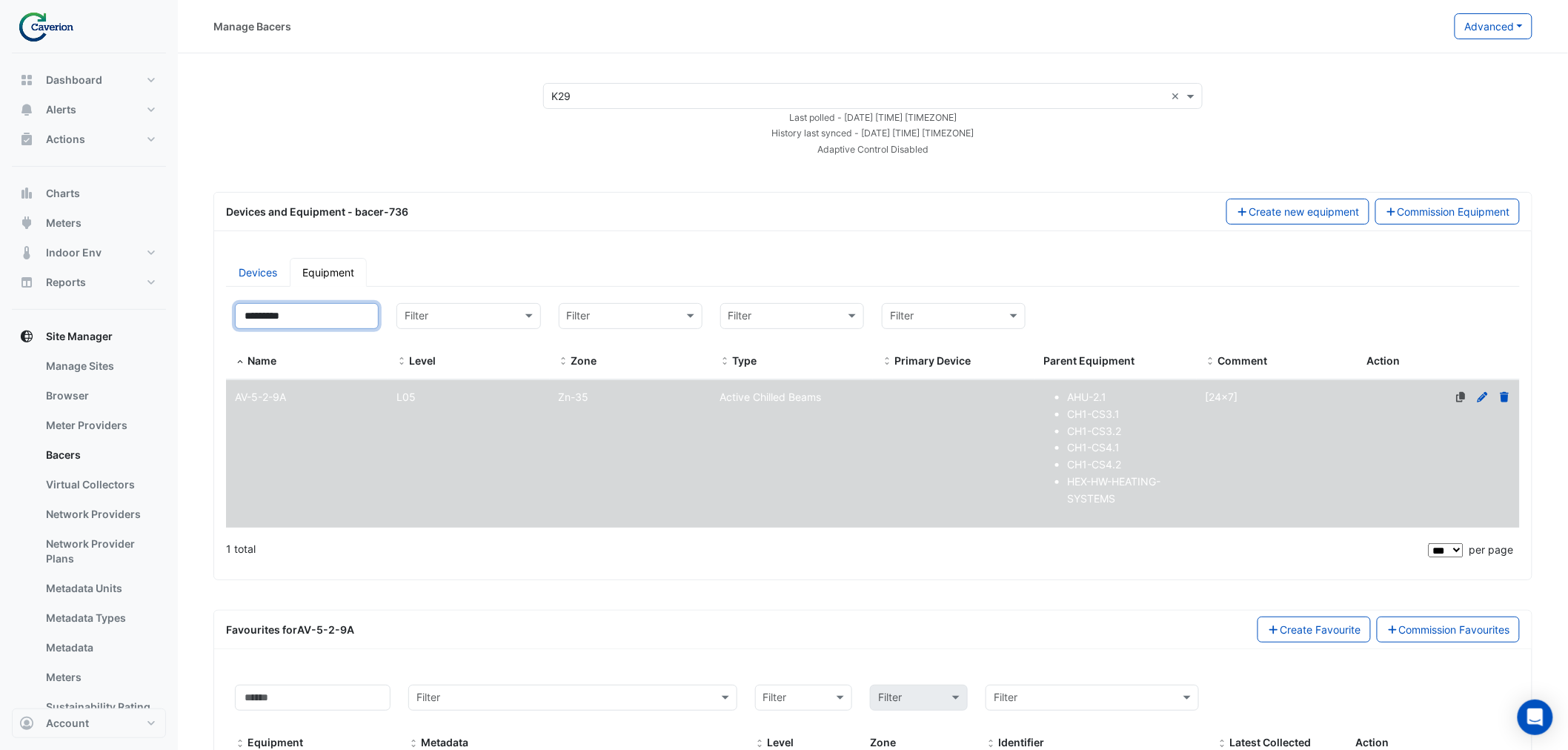 drag, startPoint x: 321, startPoint y: 317, endPoint x: 0, endPoint y: 331, distance: 321.30515 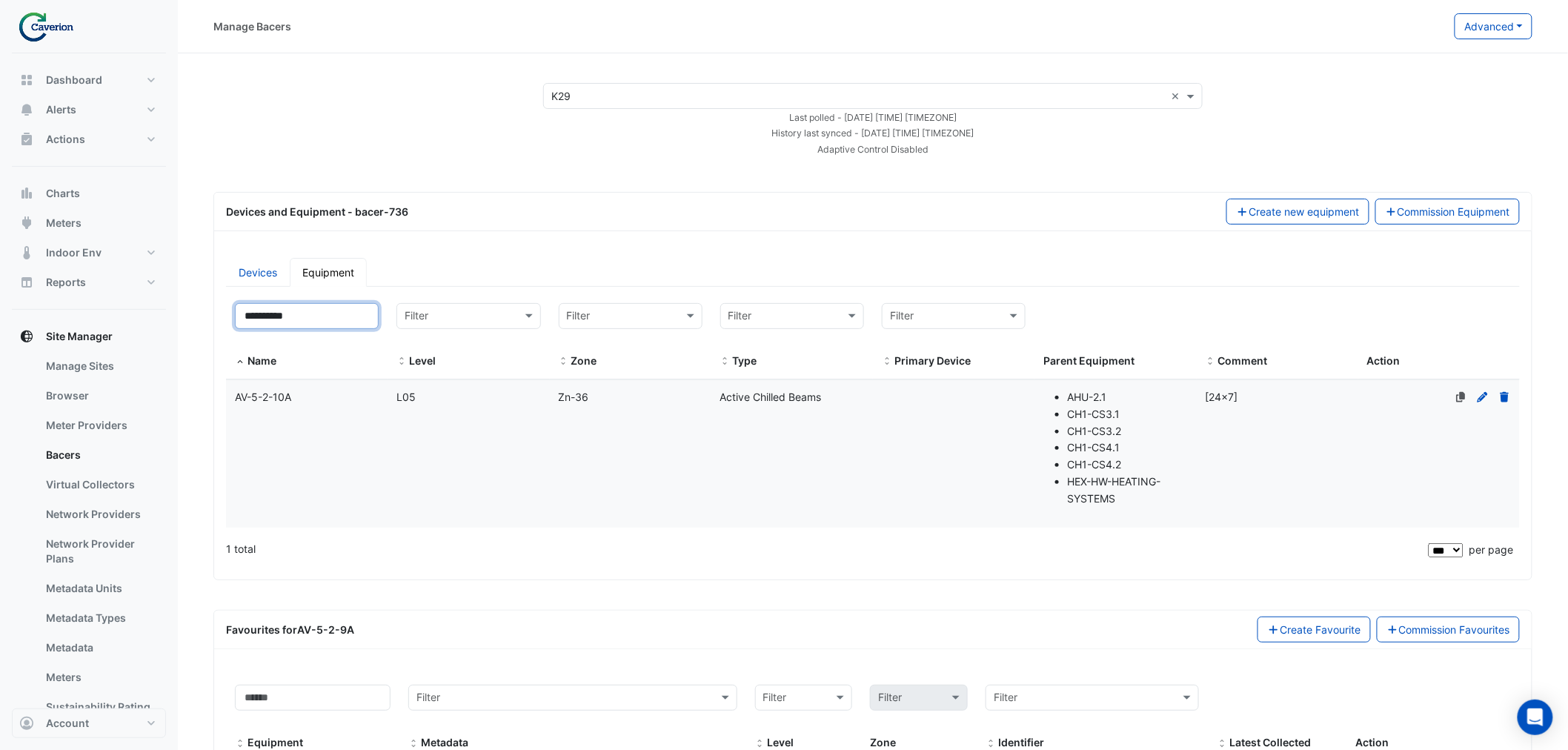 type on "**********" 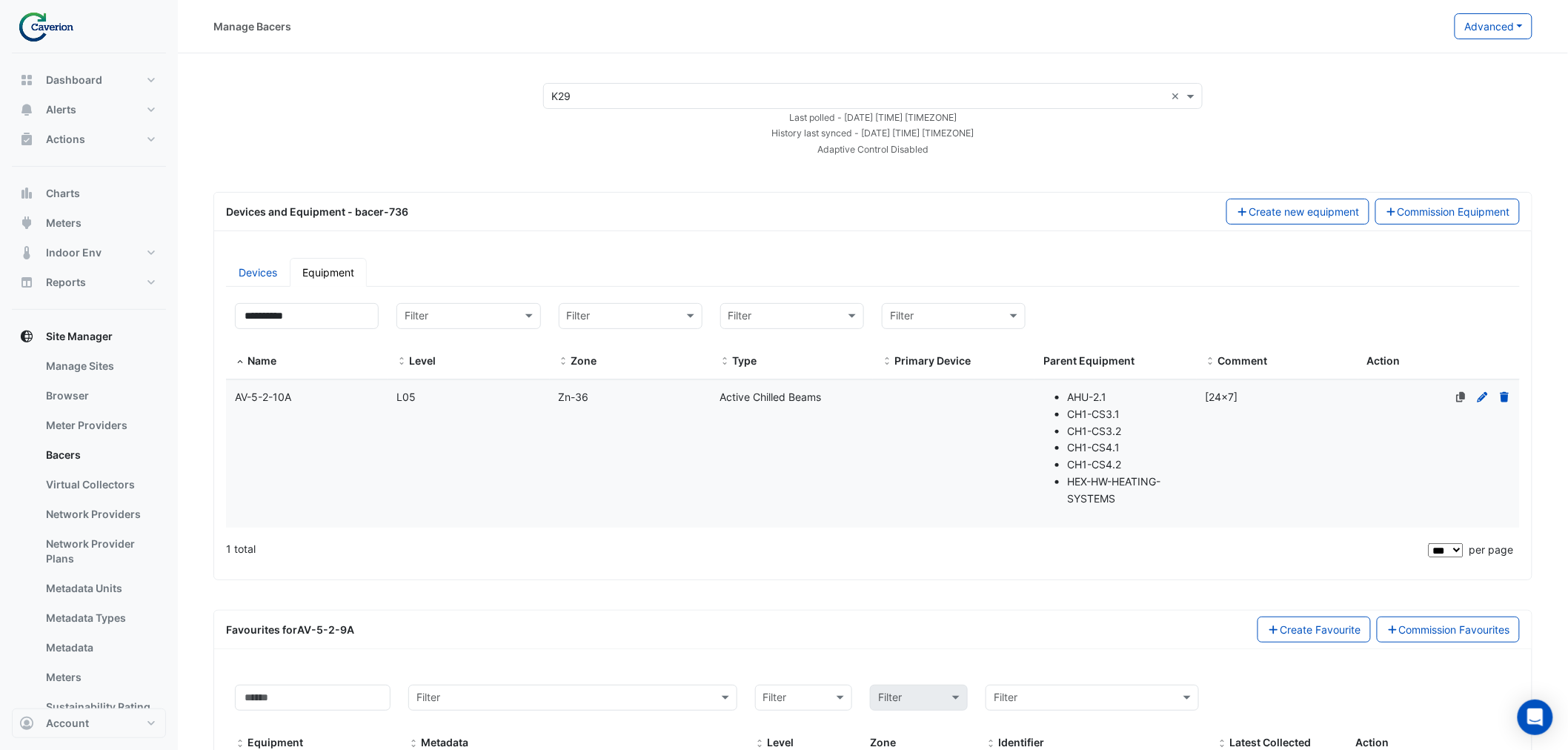 click on "Level
L05" 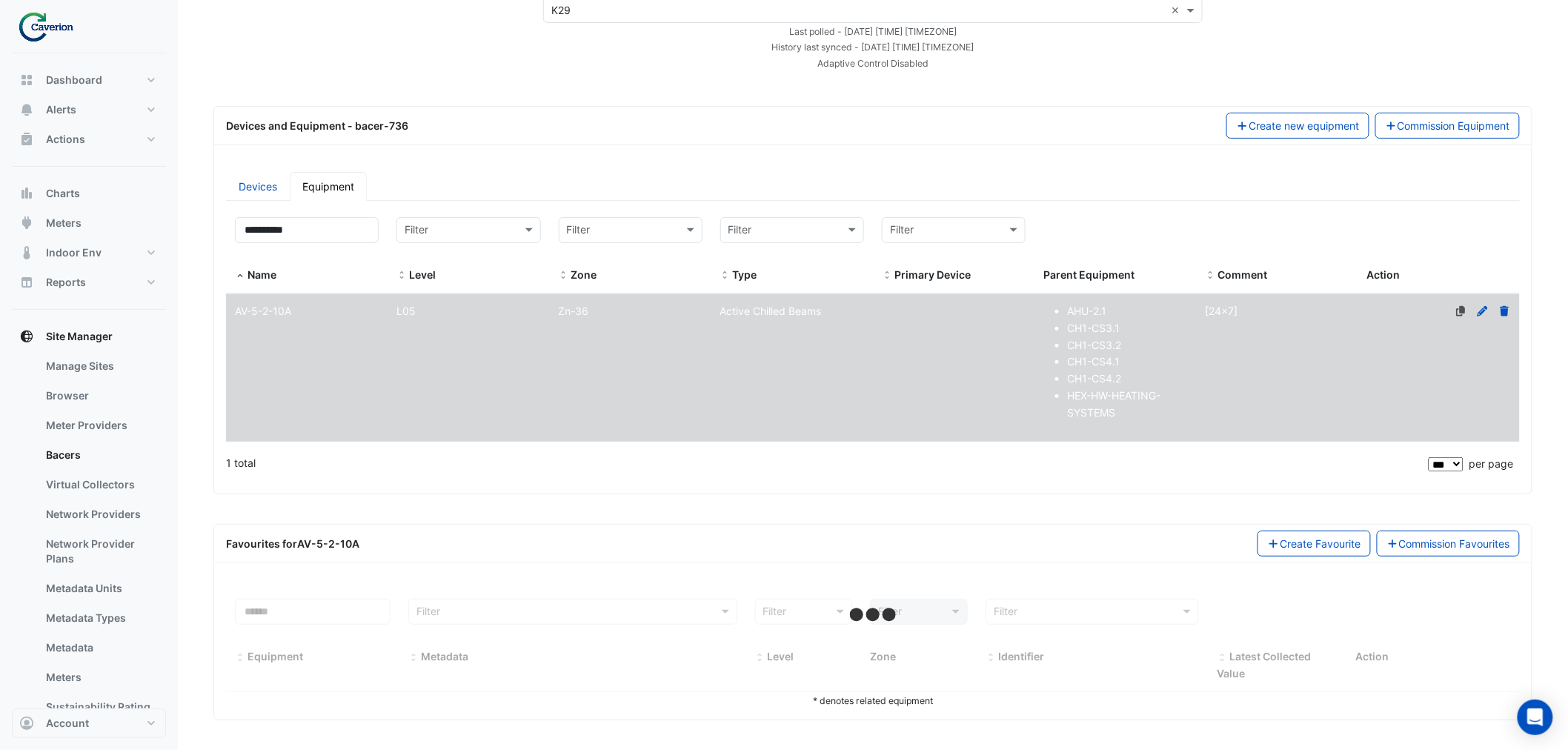 scroll, scrollTop: 457, scrollLeft: 0, axis: vertical 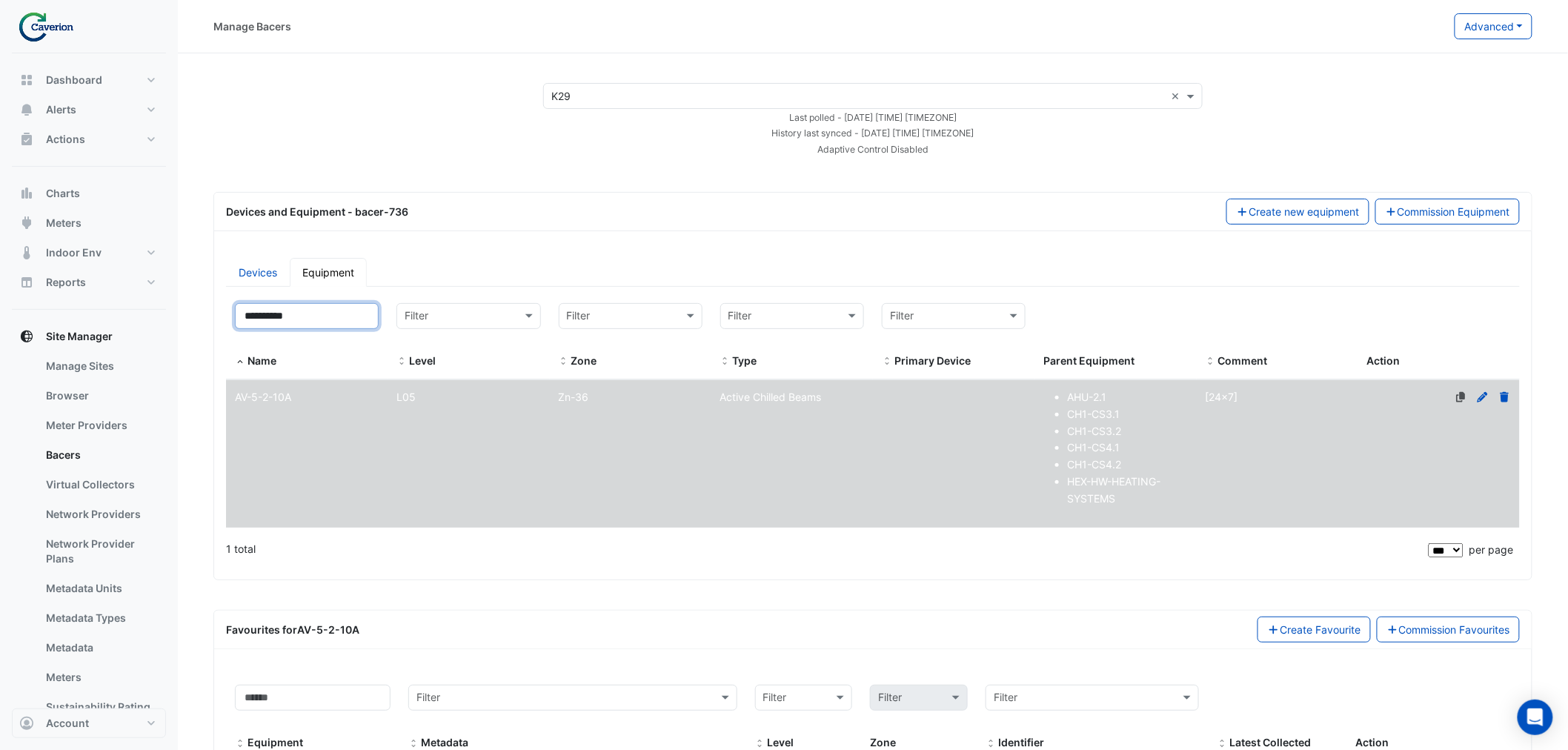 drag, startPoint x: 226, startPoint y: 327, endPoint x: 191, endPoint y: 326, distance: 35.014283 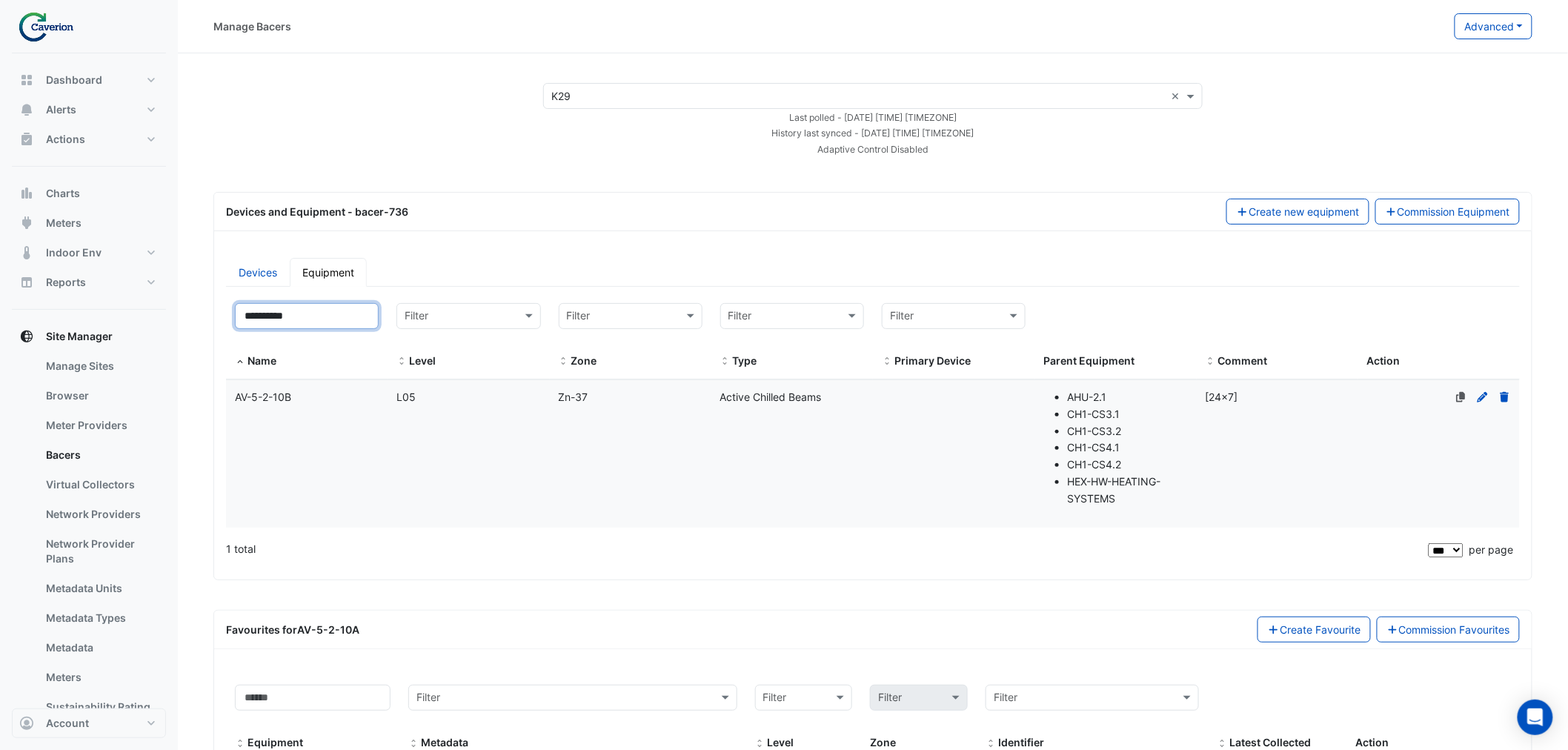 type on "**********" 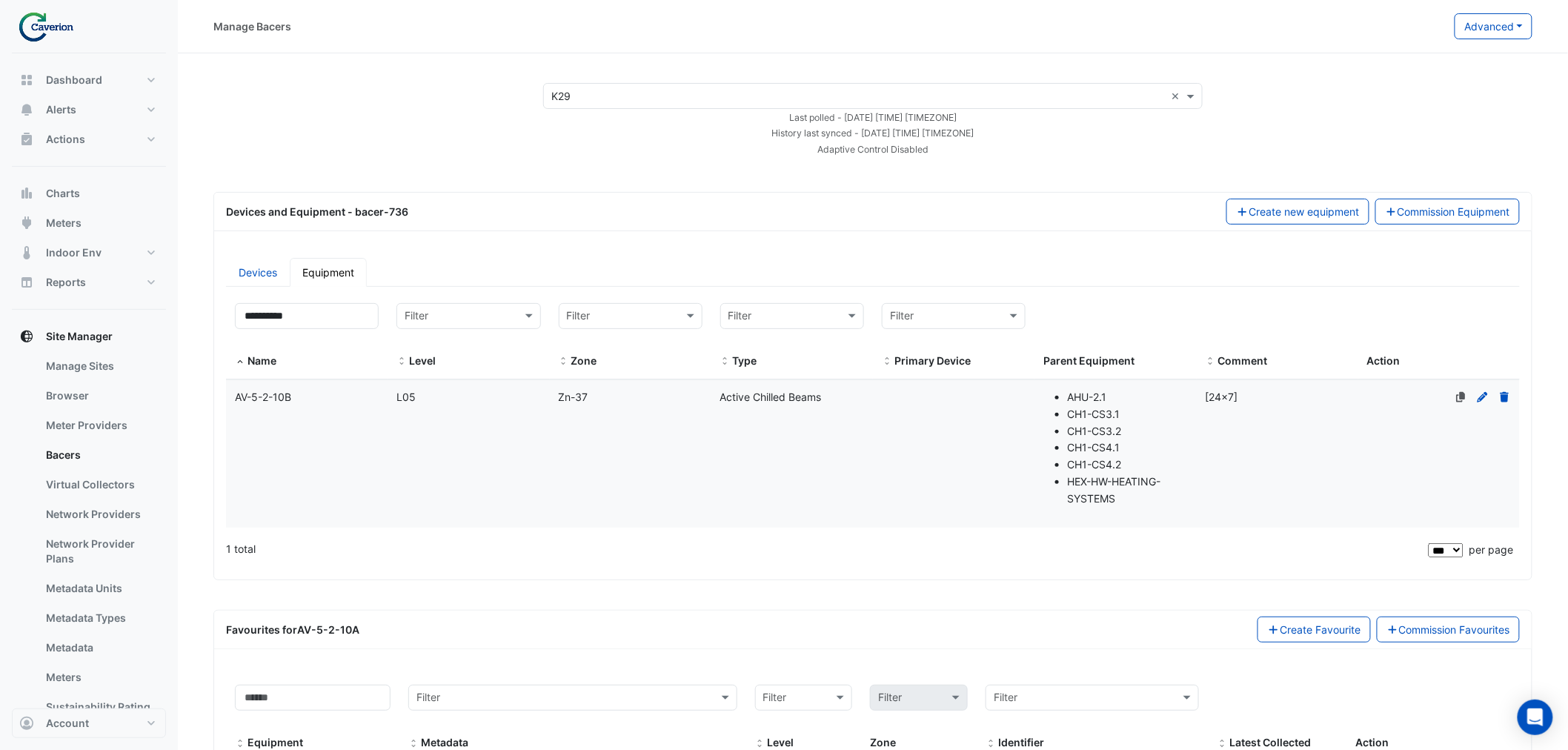 click on "Level
L05" 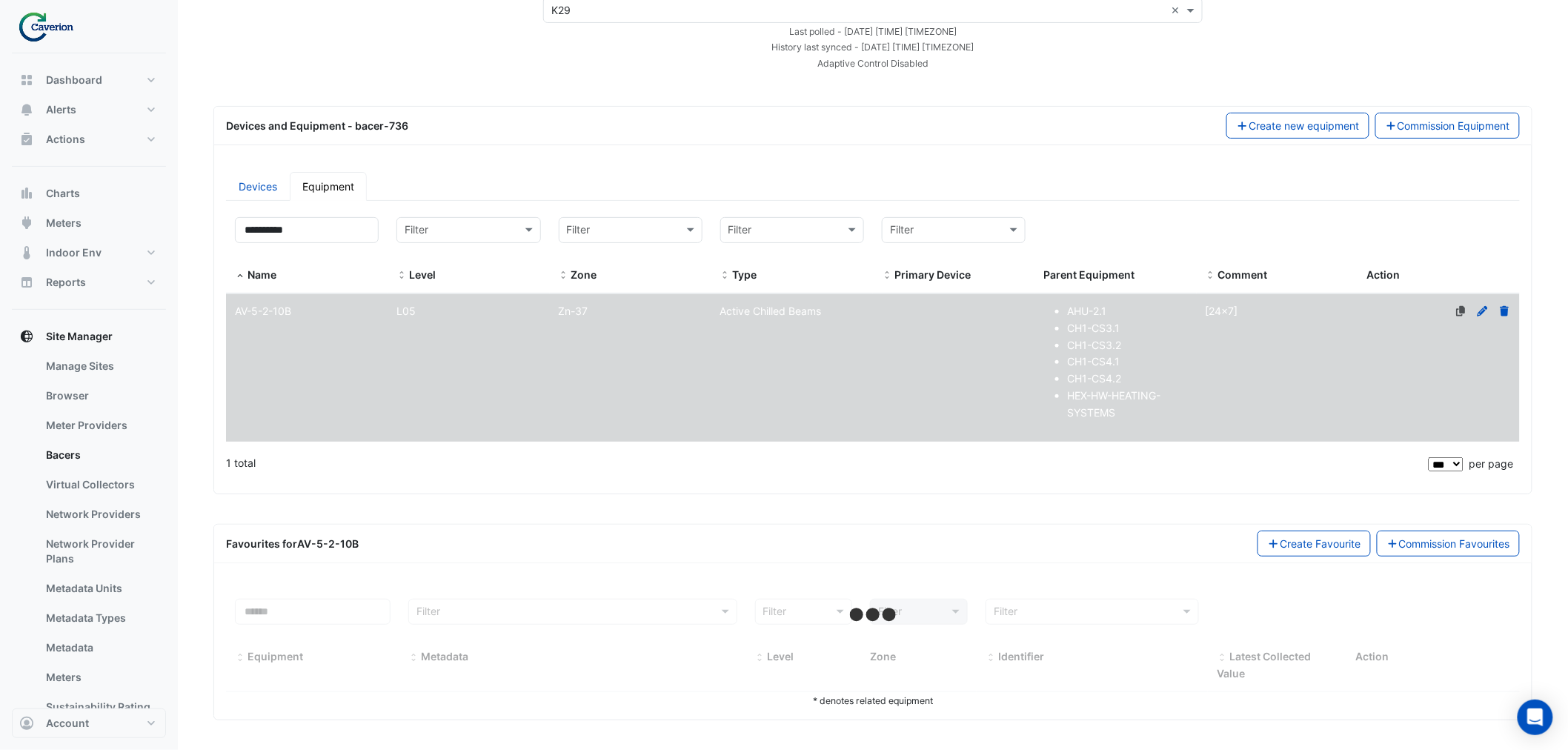 select on "***" 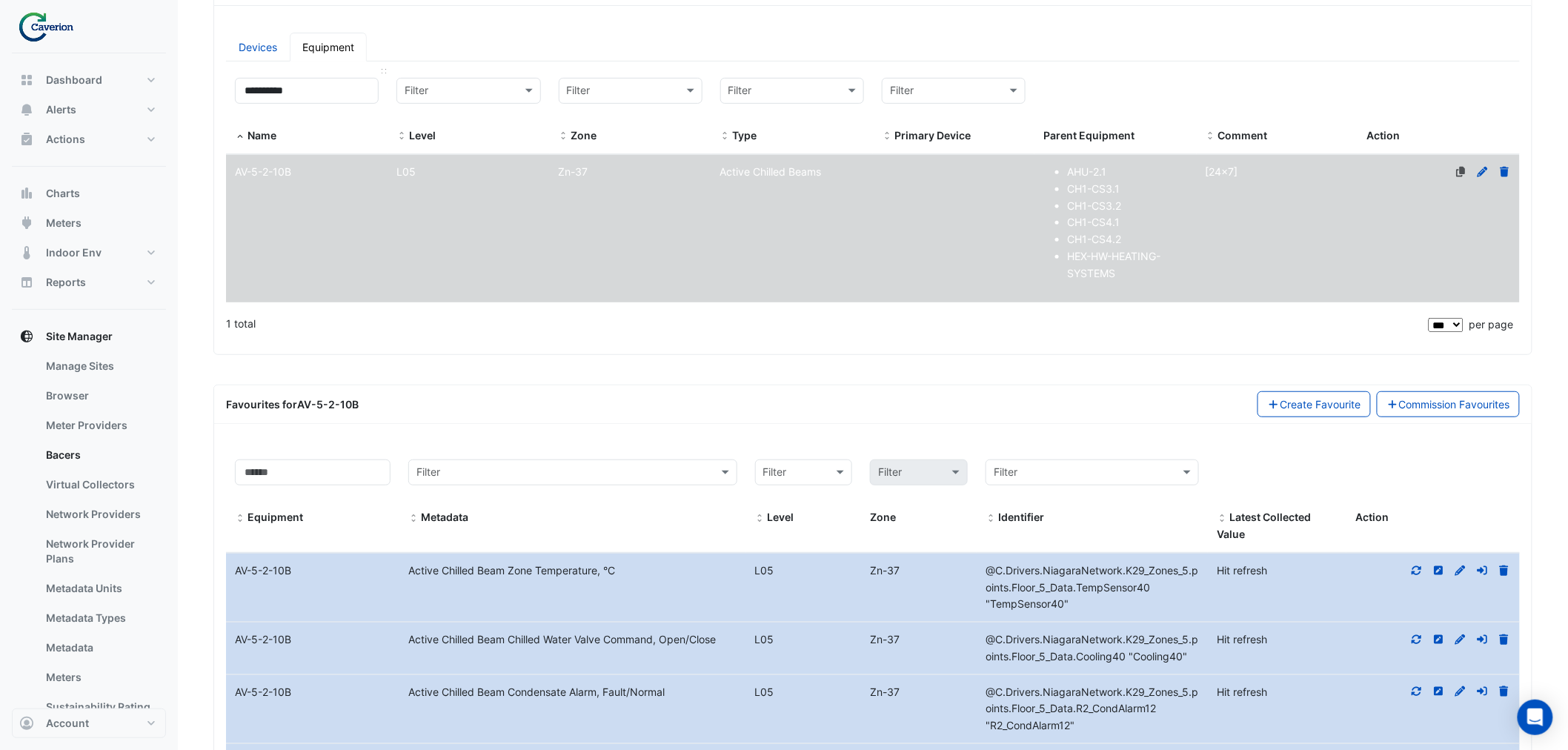 scroll, scrollTop: 0, scrollLeft: 0, axis: both 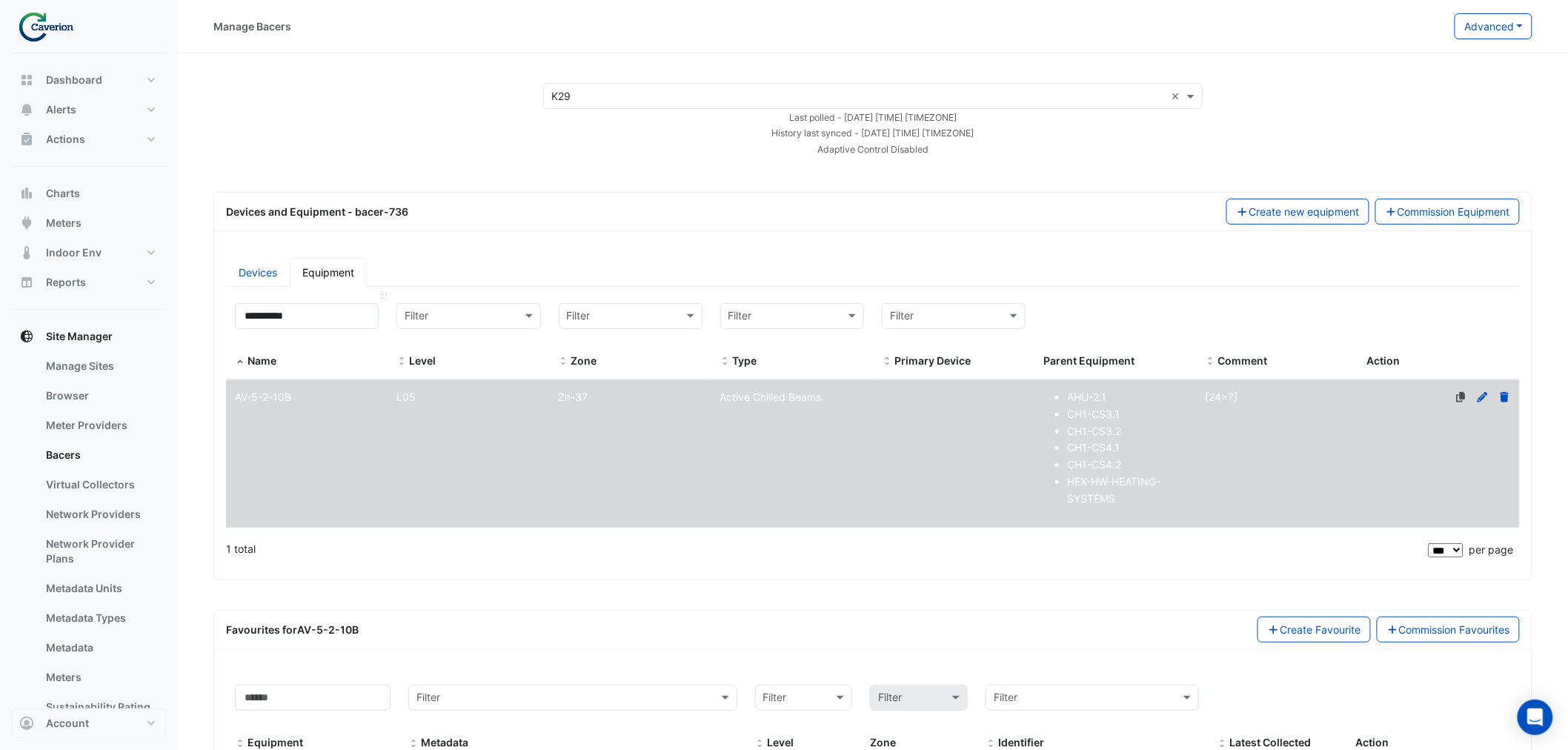 click on "**********" at bounding box center [307, 336] 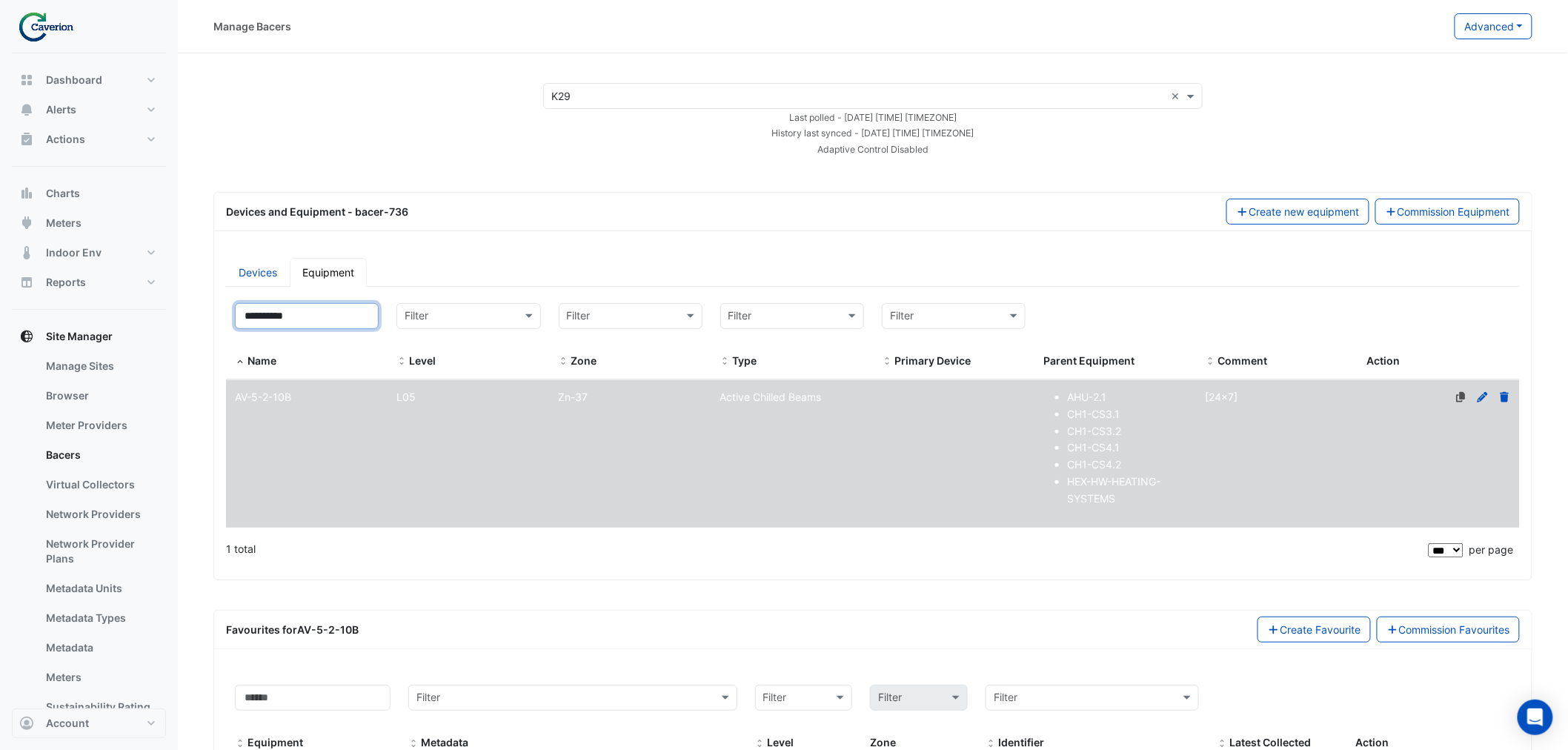 drag, startPoint x: 327, startPoint y: 305, endPoint x: 49, endPoint y: 319, distance: 278.35229 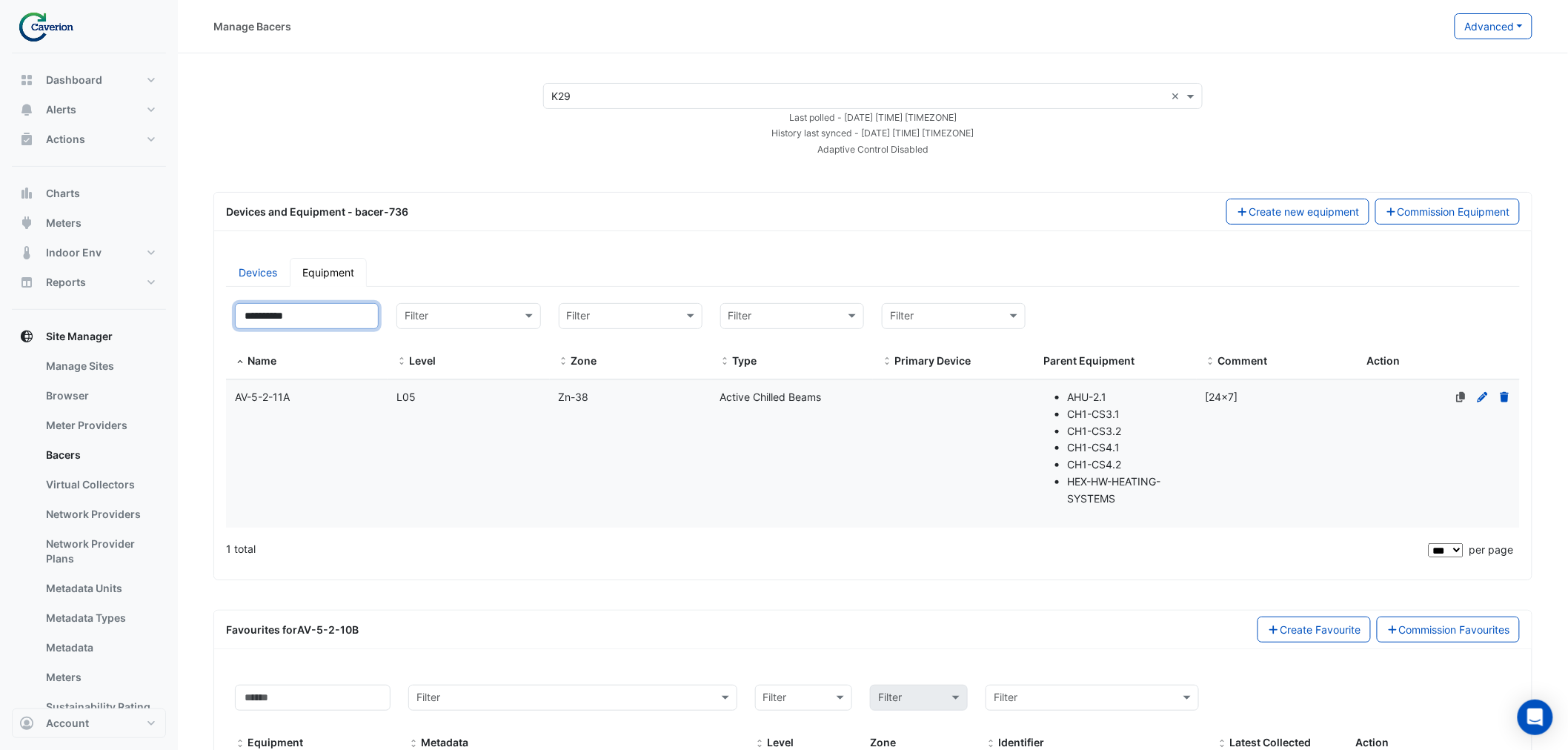 type on "**********" 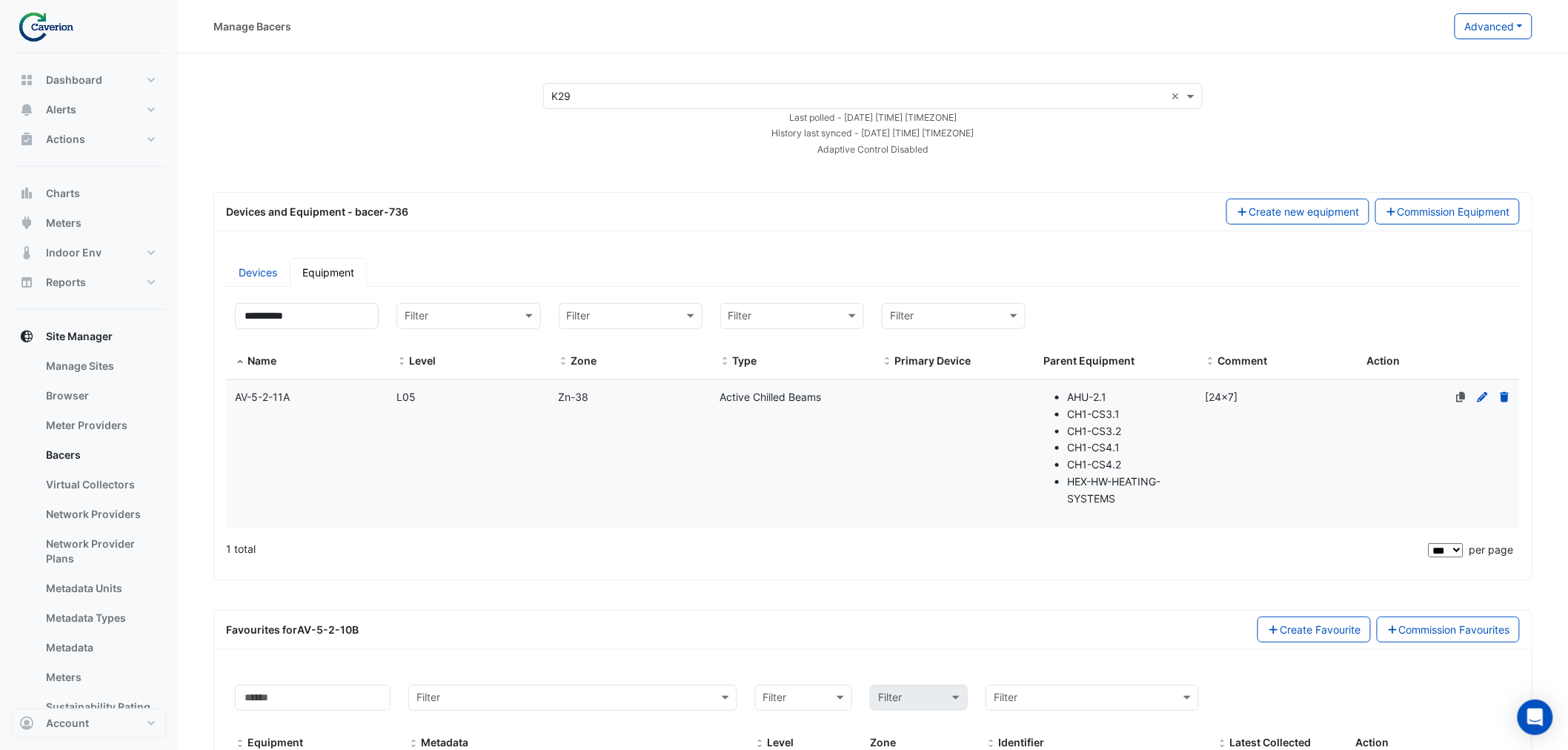 click on "Name
AV-5-2-11A" 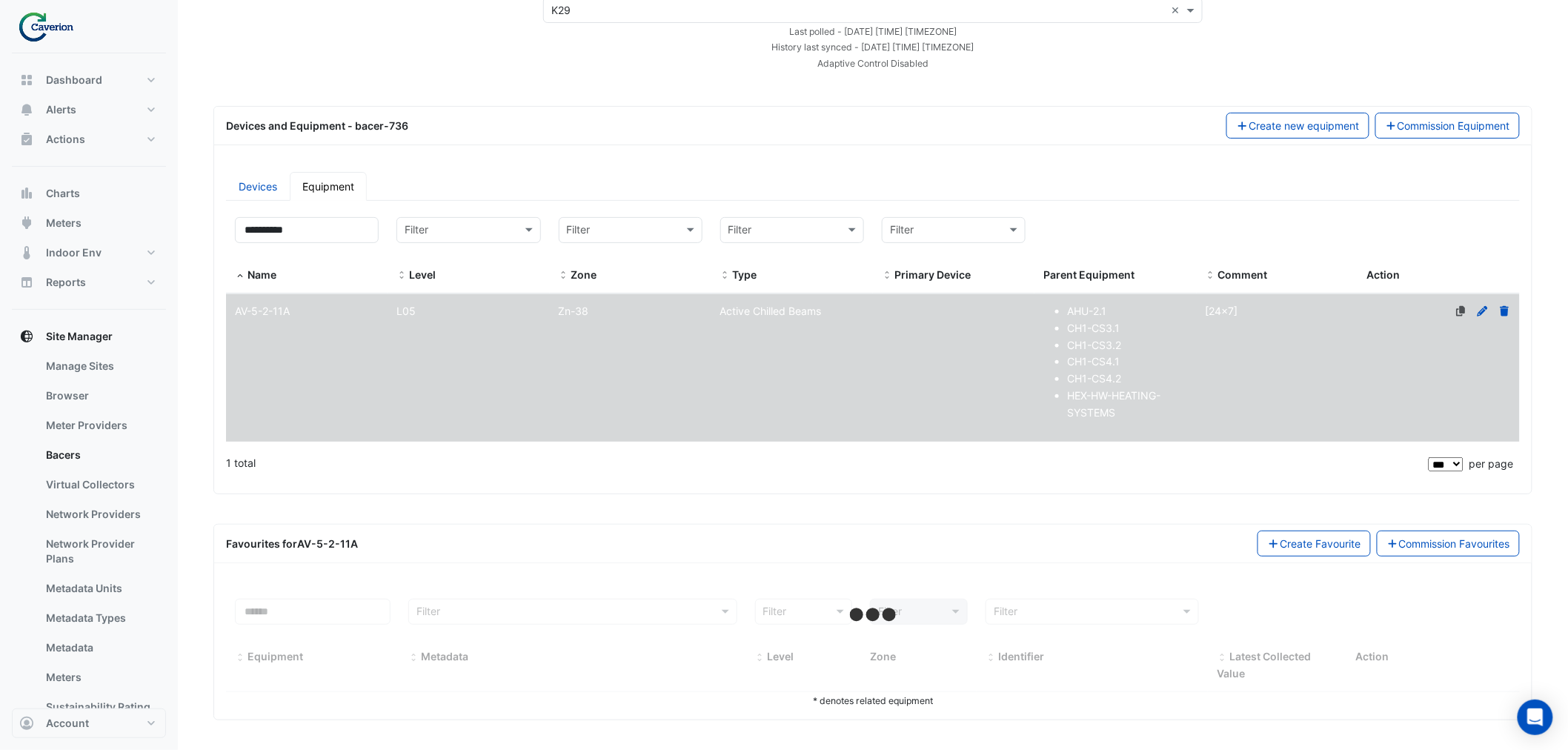 scroll, scrollTop: 457, scrollLeft: 0, axis: vertical 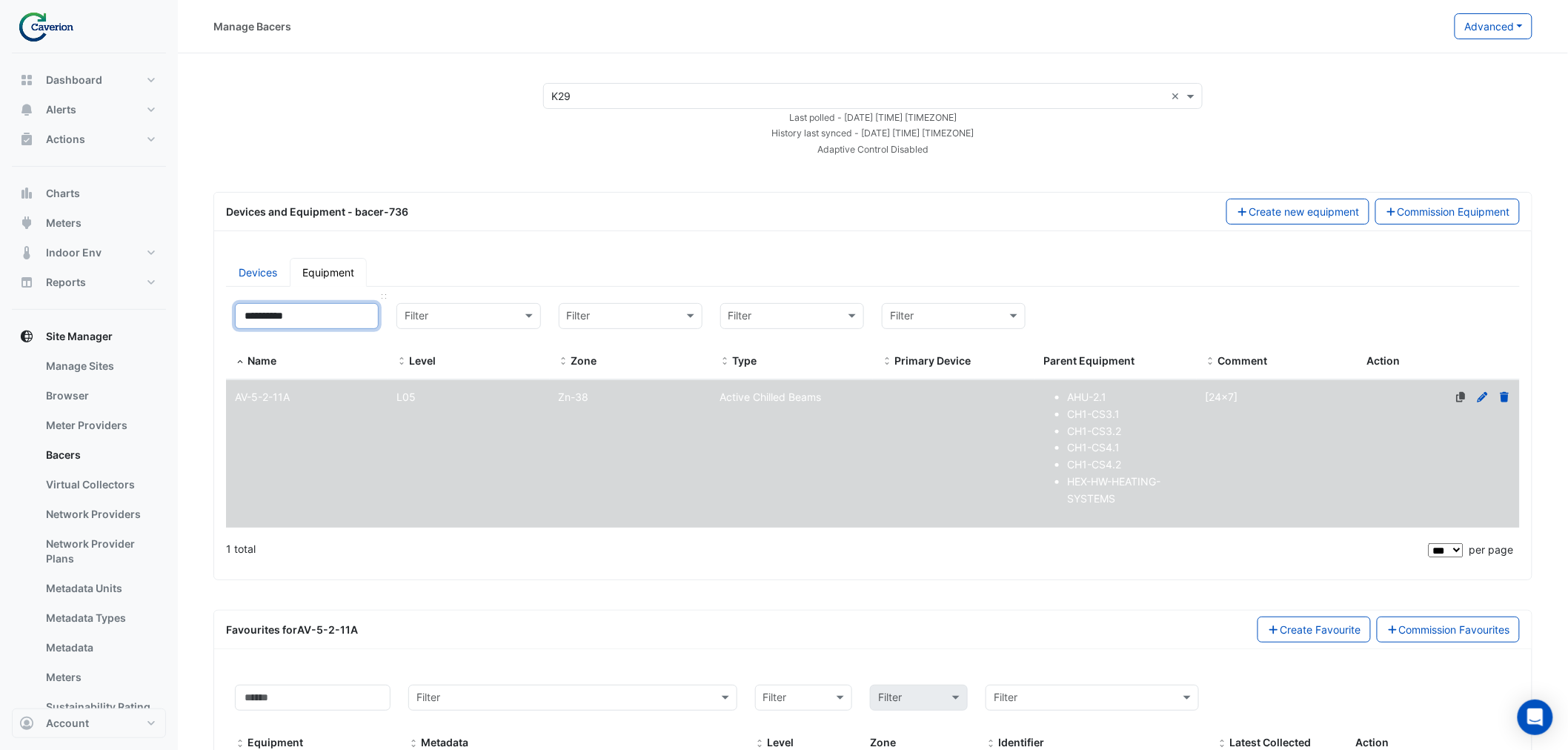 click on "**********" at bounding box center [307, 316] 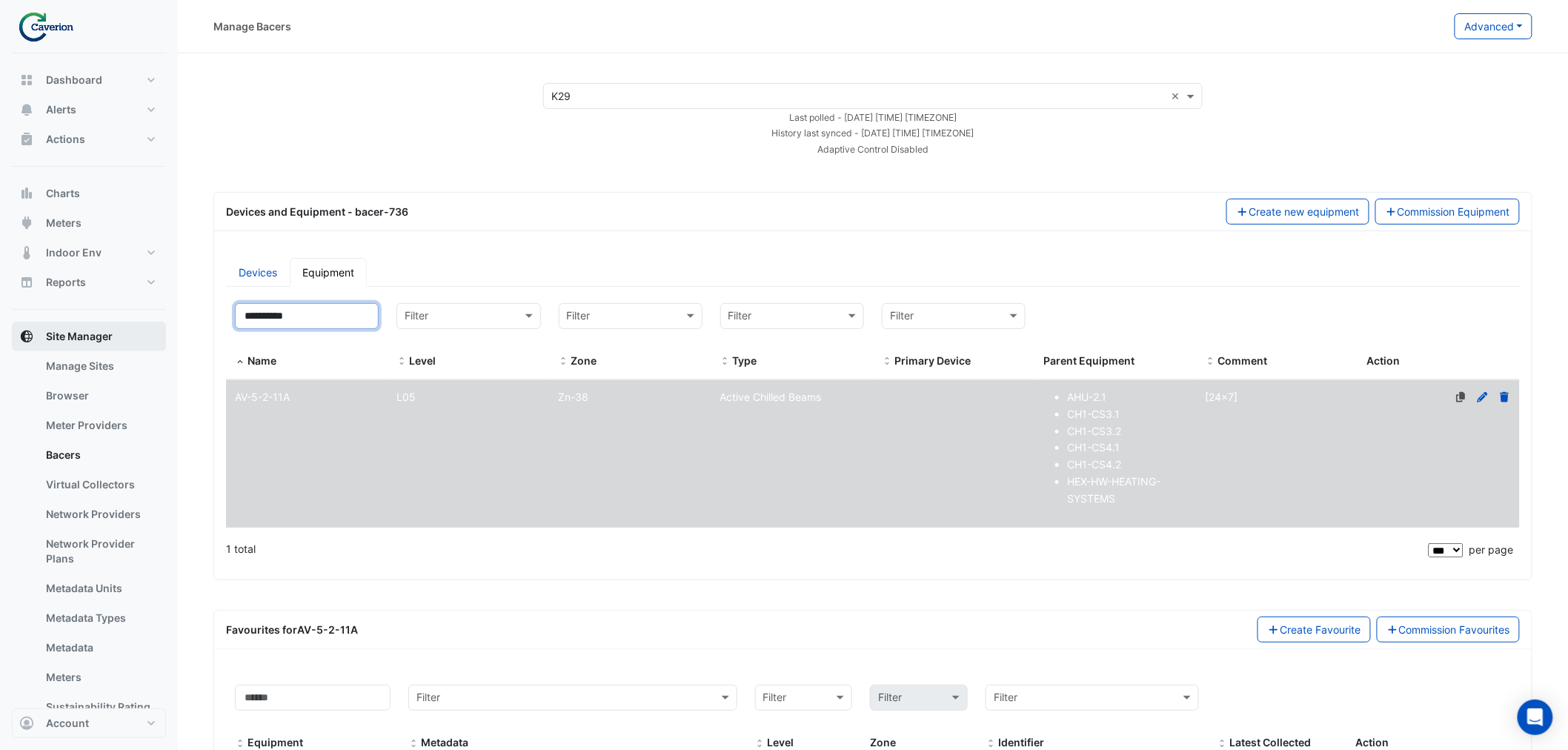 drag, startPoint x: 342, startPoint y: 324, endPoint x: 31, endPoint y: 343, distance: 311.5798 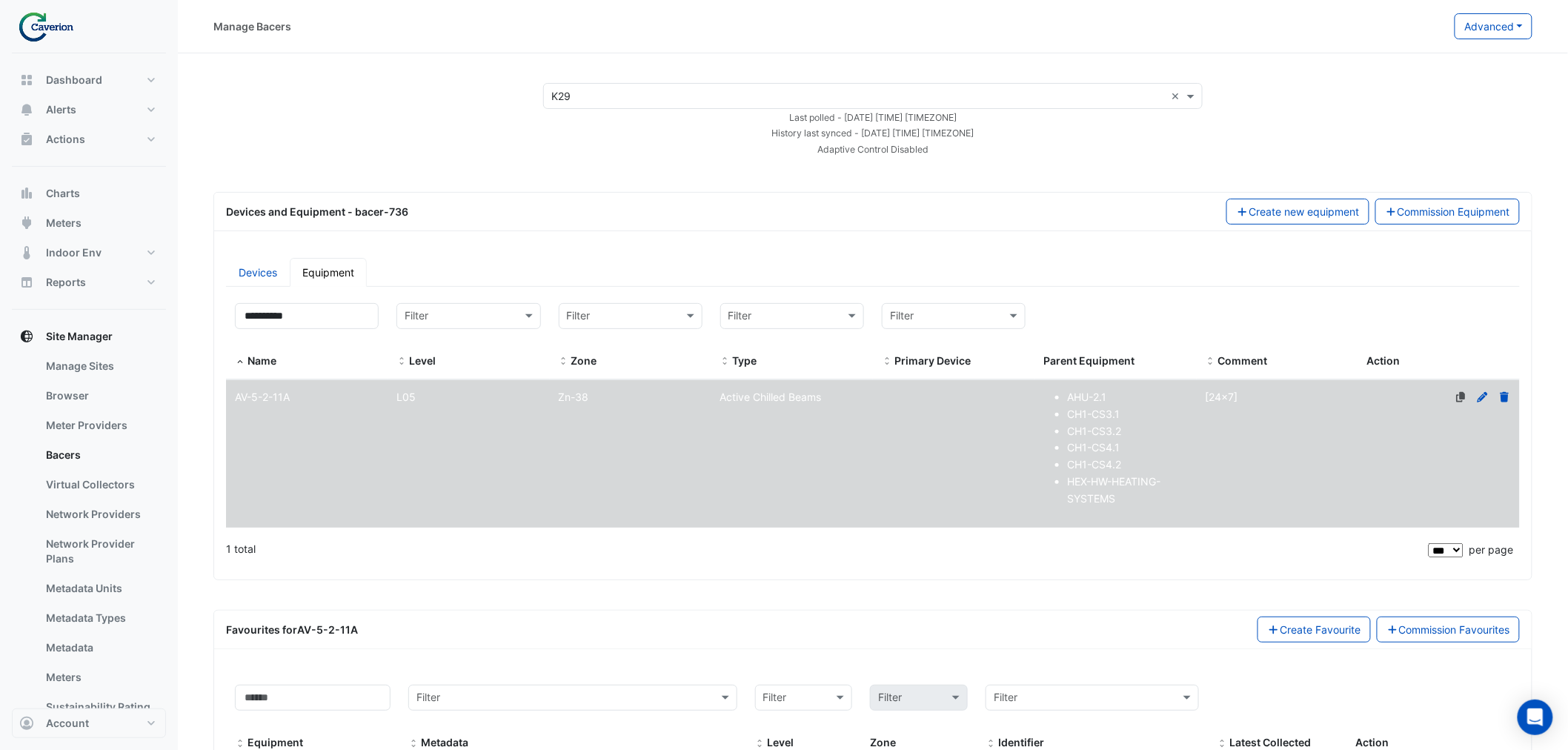 click on "Type
Active Chilled Beams" 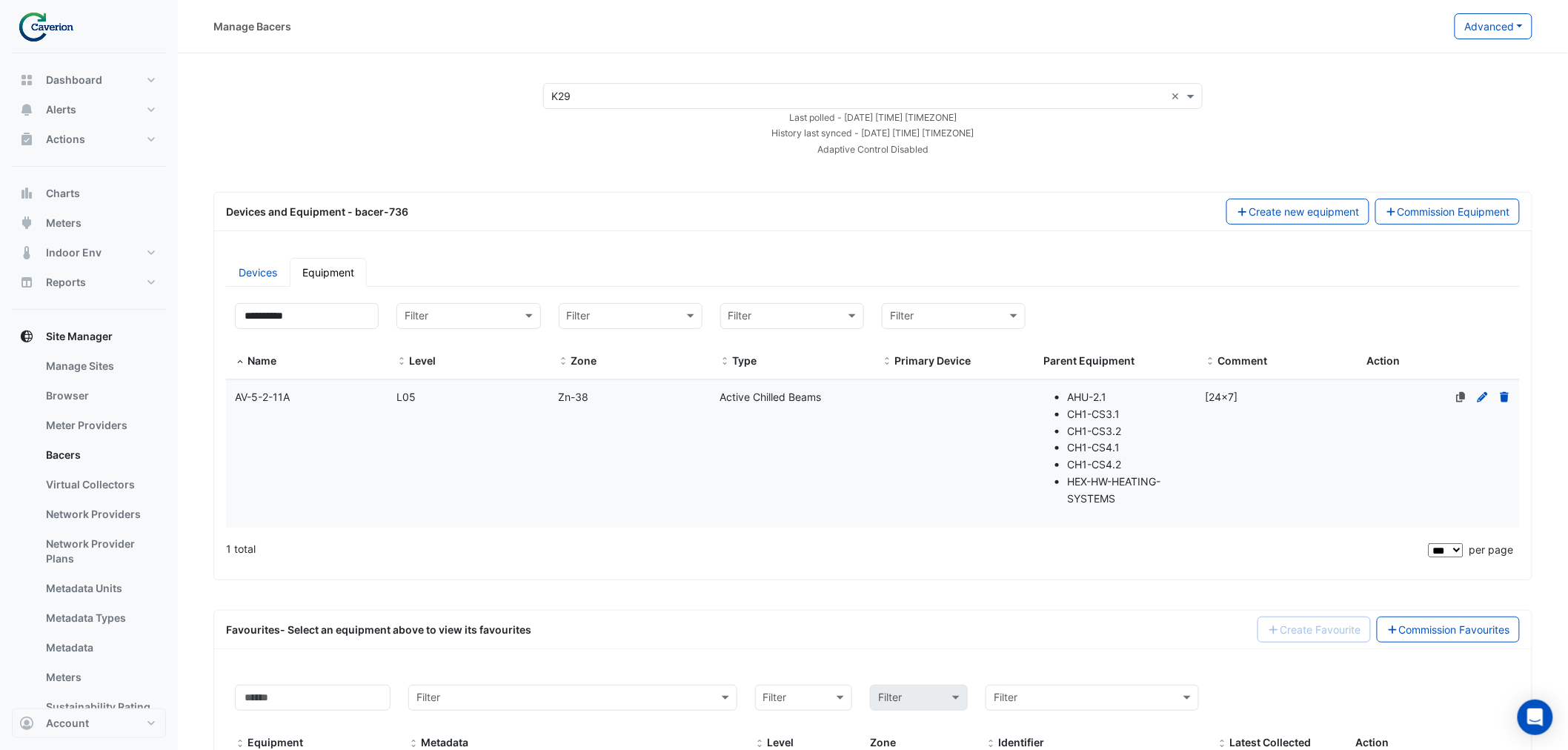 click on "Primary Device" 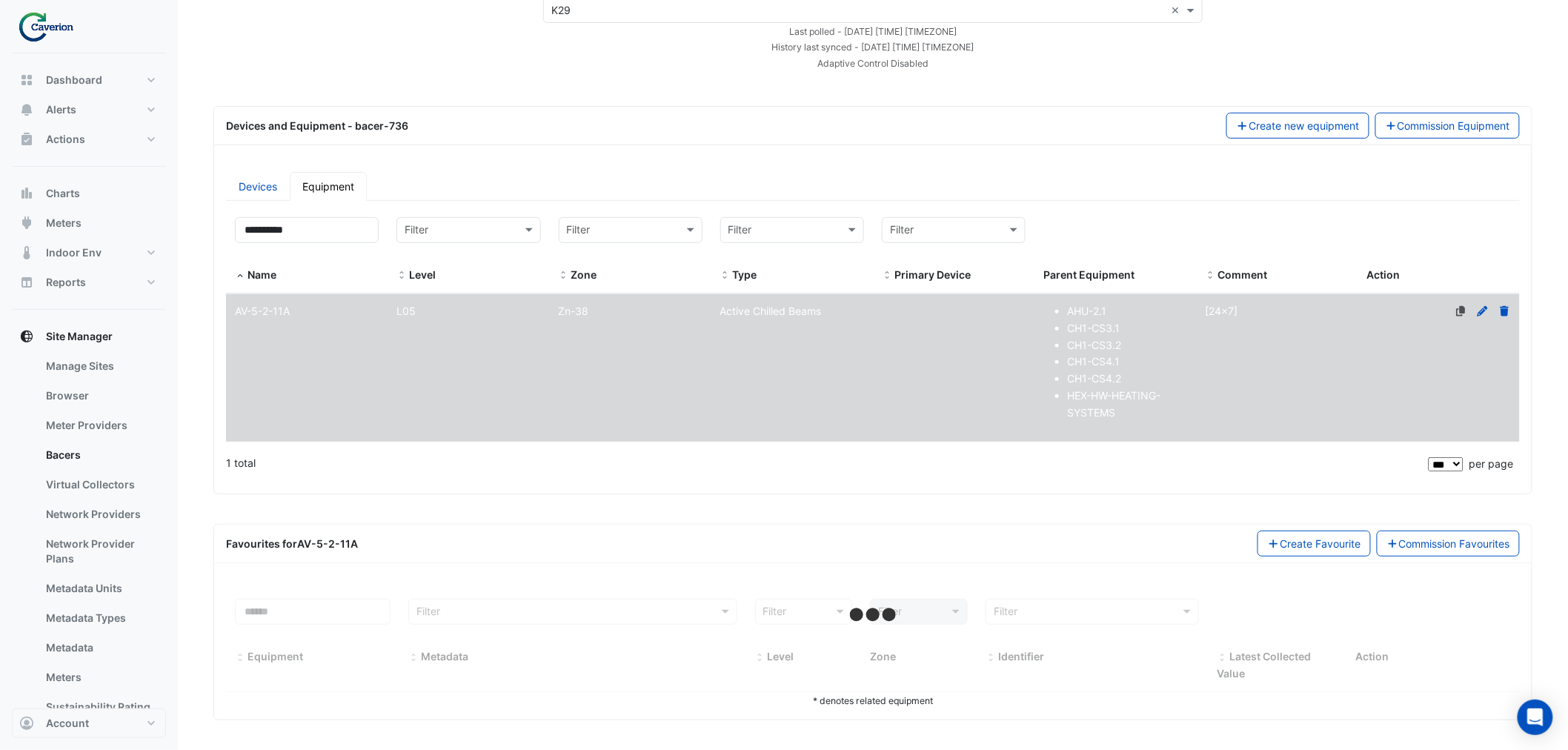select on "***" 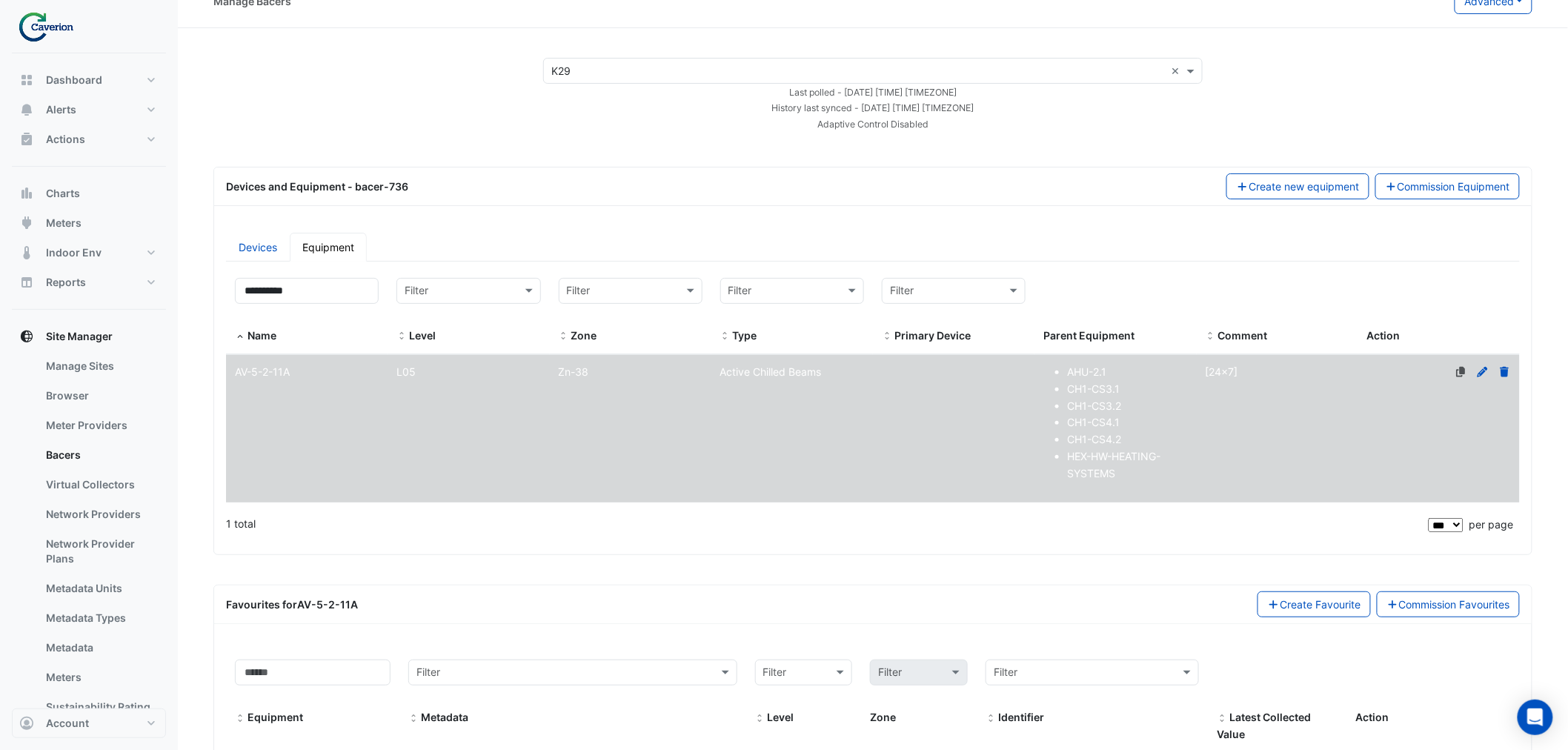 scroll, scrollTop: 0, scrollLeft: 0, axis: both 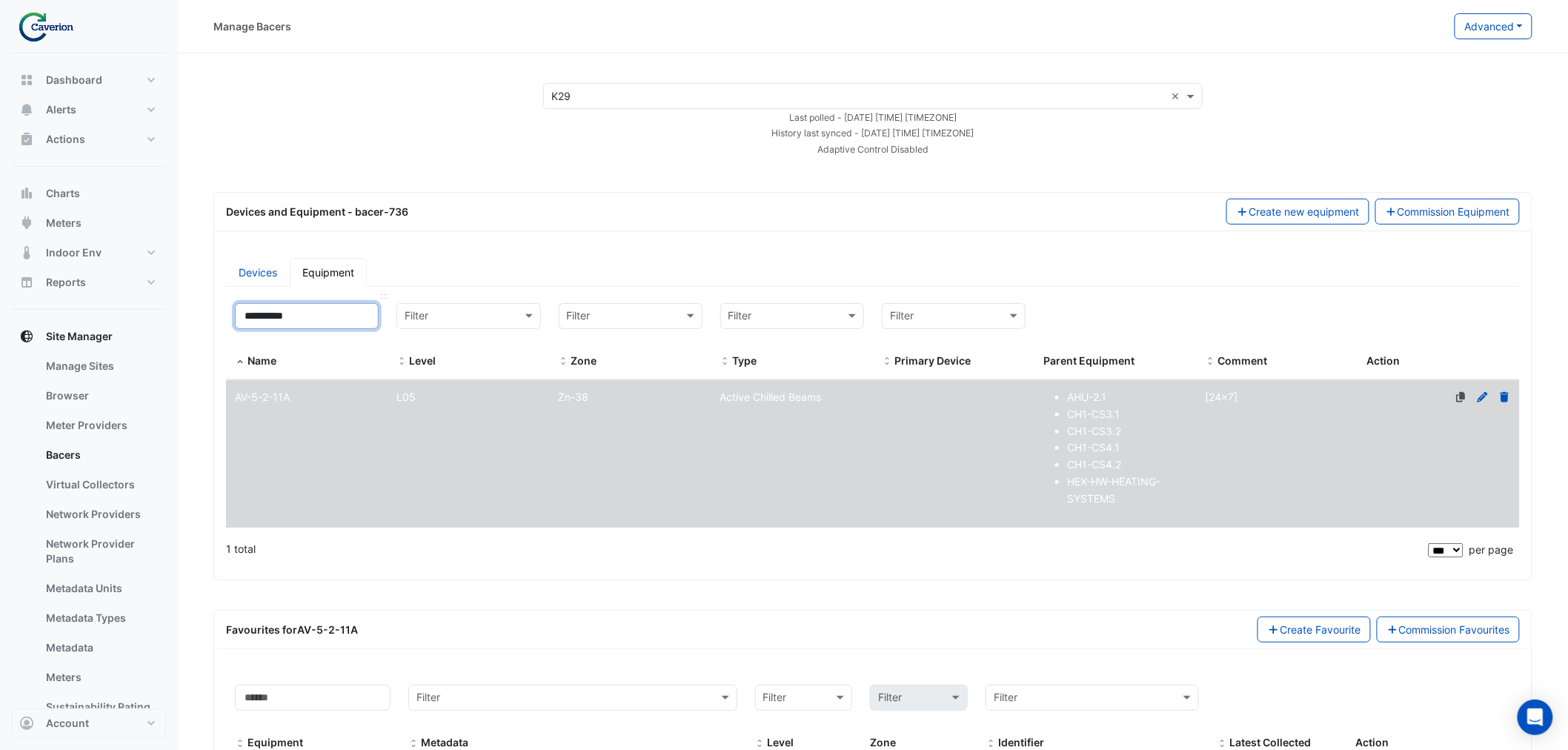 drag, startPoint x: 330, startPoint y: 305, endPoint x: 299, endPoint y: 314, distance: 32.280025 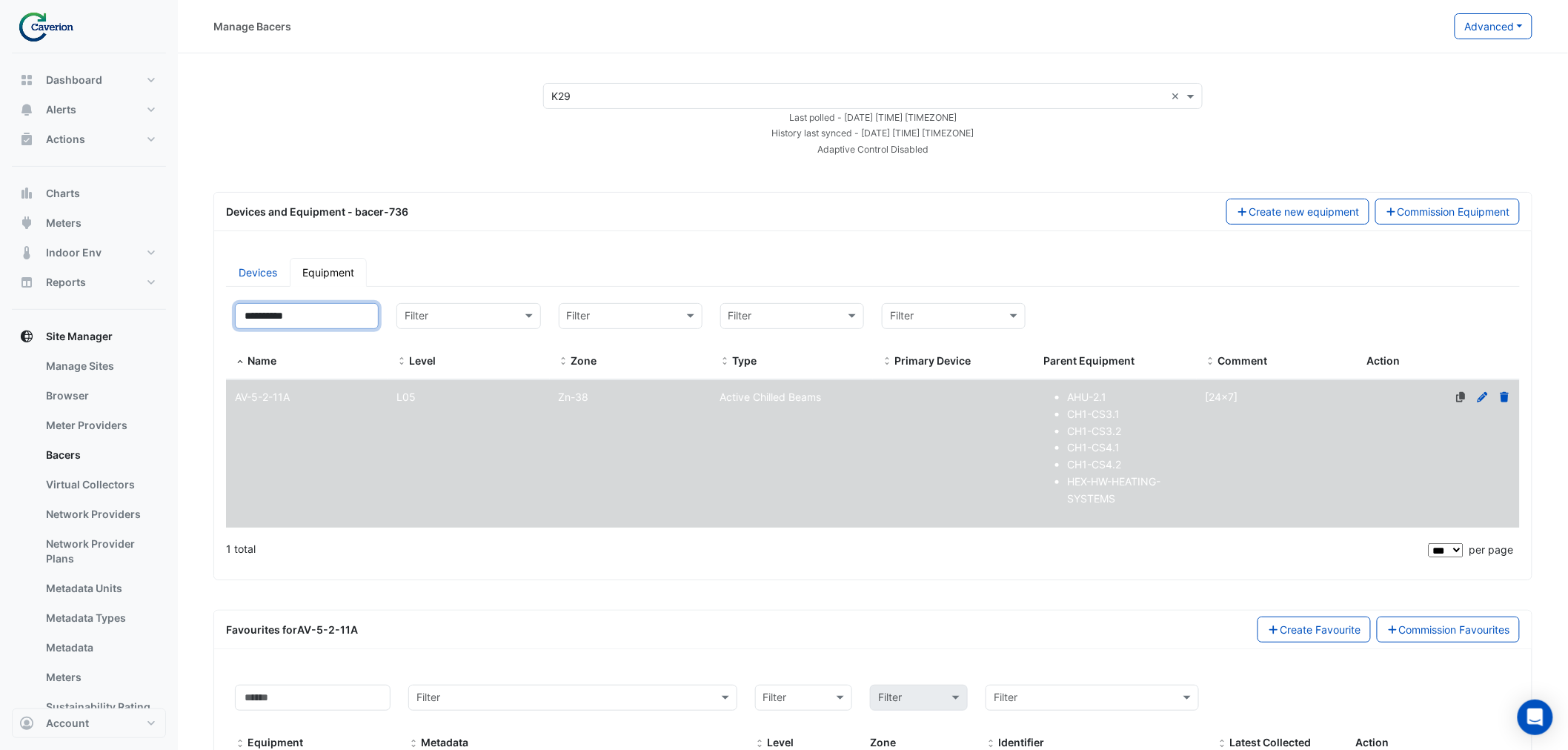 click on "Manage Bacers
Advanced
View Collector Notes
View scan history
View Metadata Prediction Jobs
Configure bacer-736
Configure Adaptive Control
Select a Site × K29 ×" 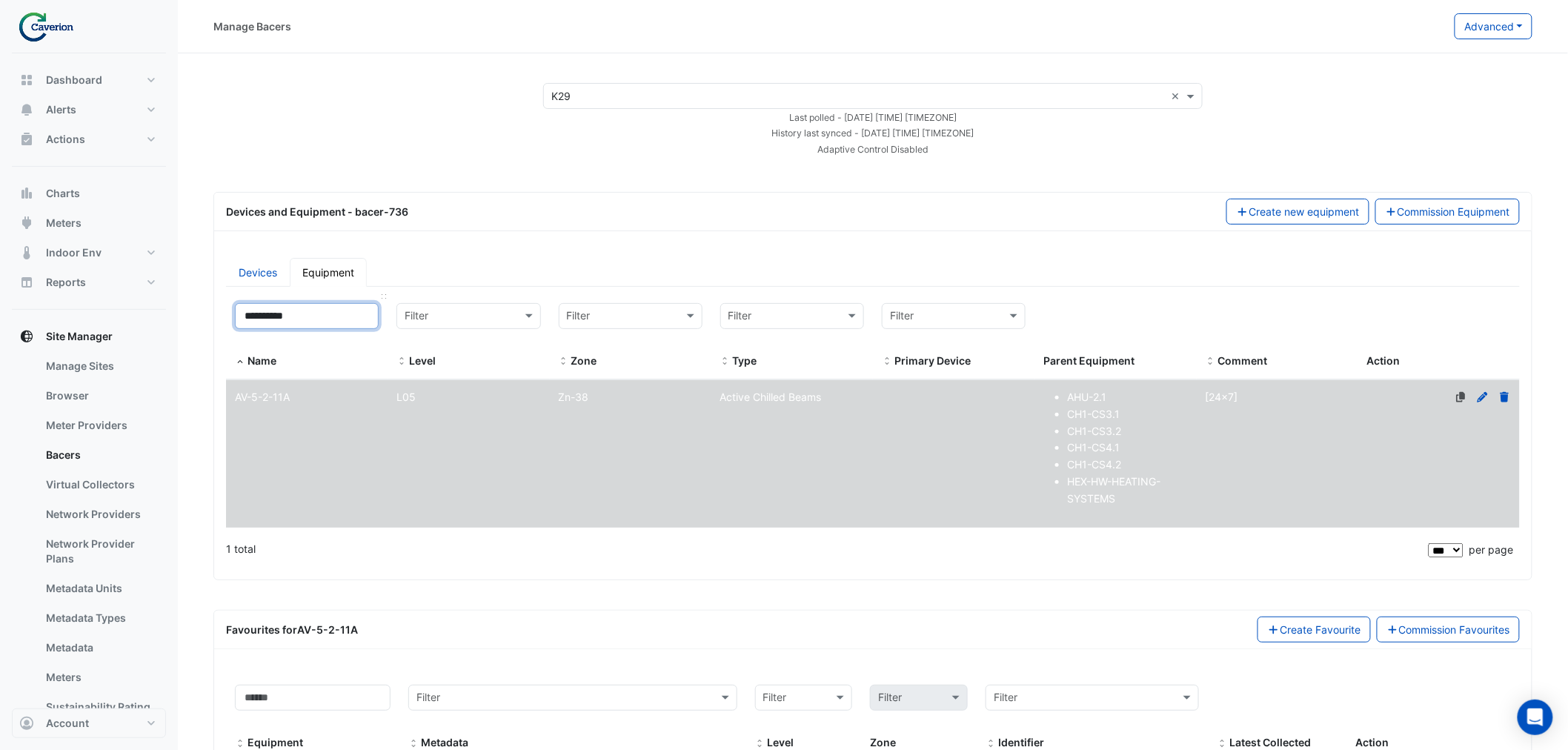 click on "**********" at bounding box center [307, 316] 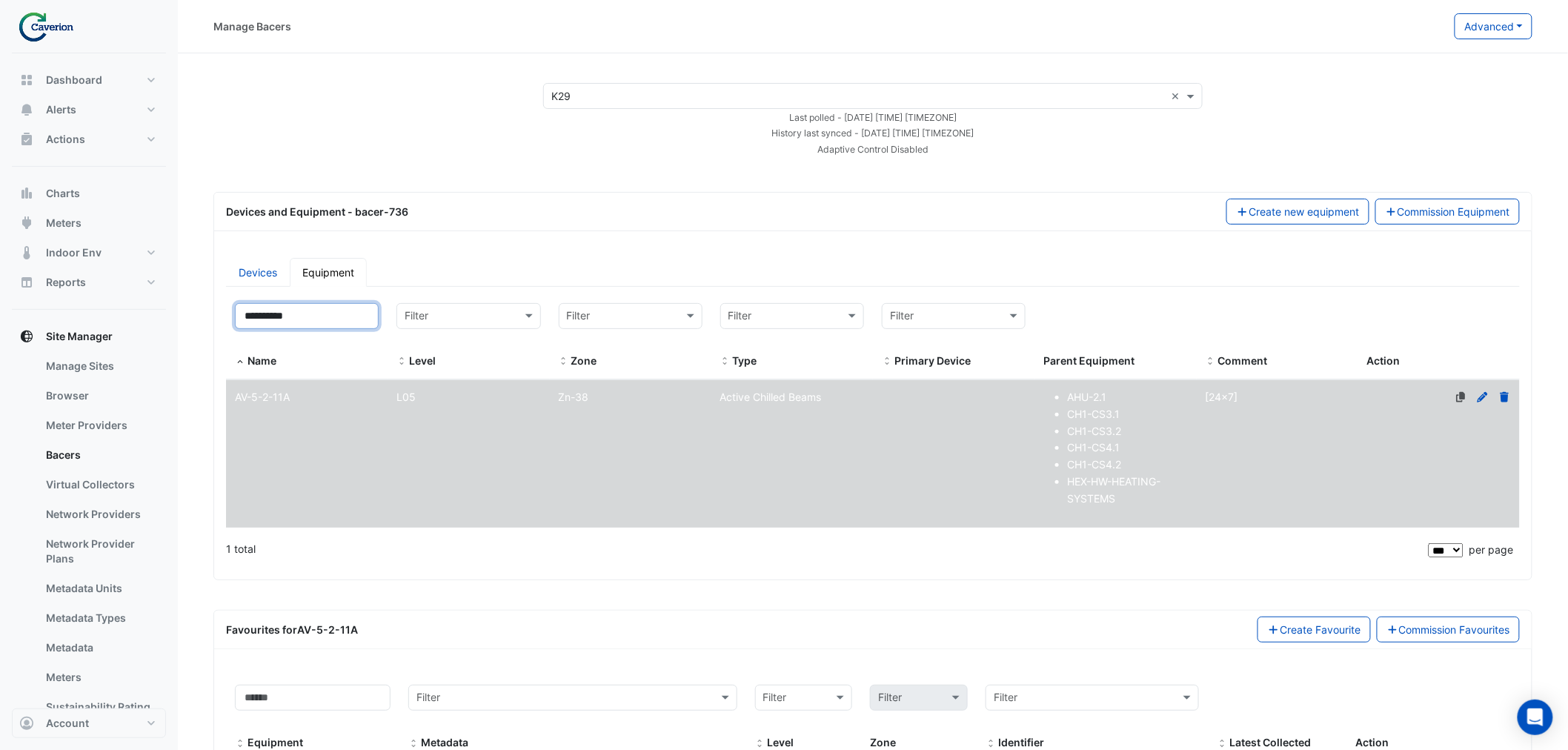 drag, startPoint x: 313, startPoint y: 316, endPoint x: 87, endPoint y: 313, distance: 226.0199 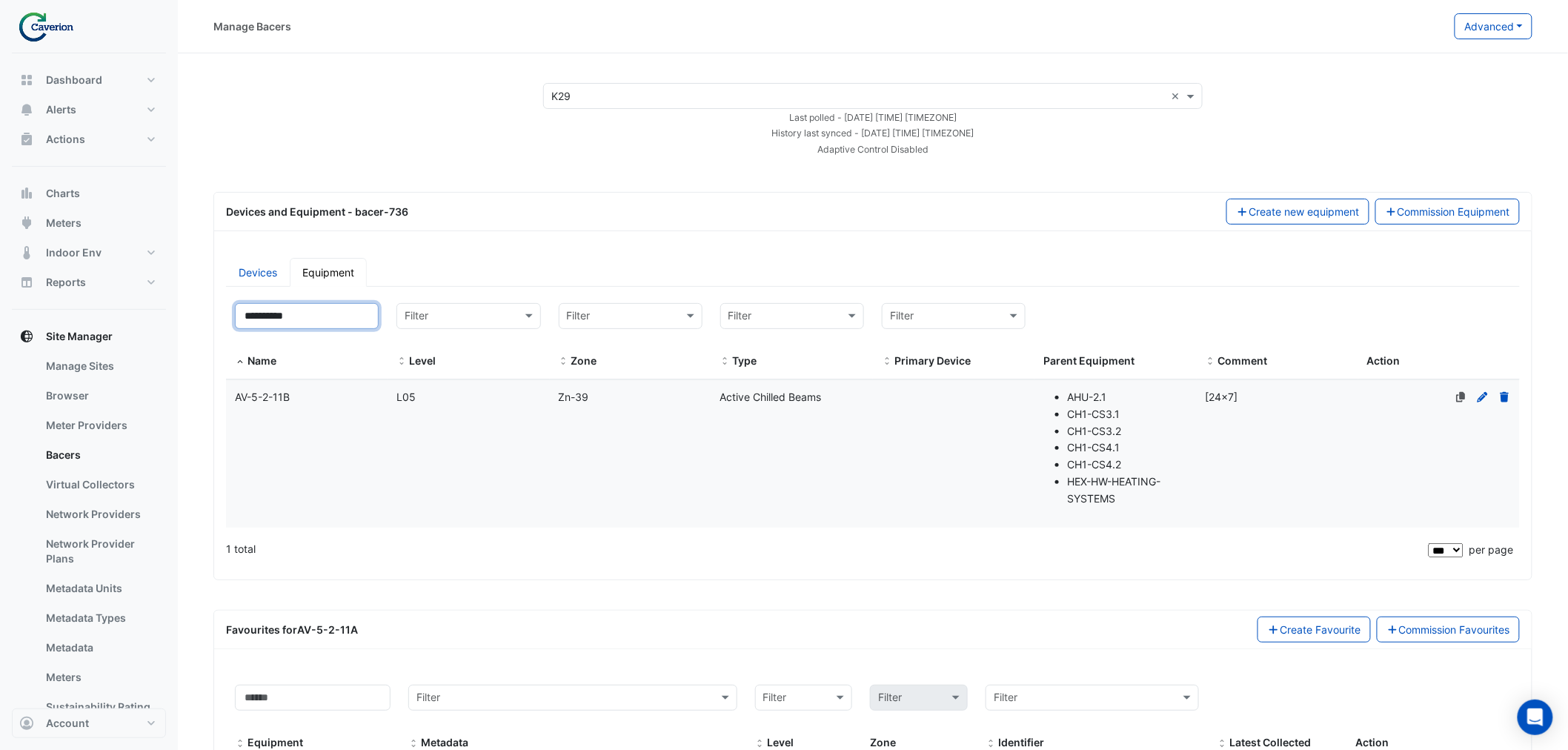 type on "**********" 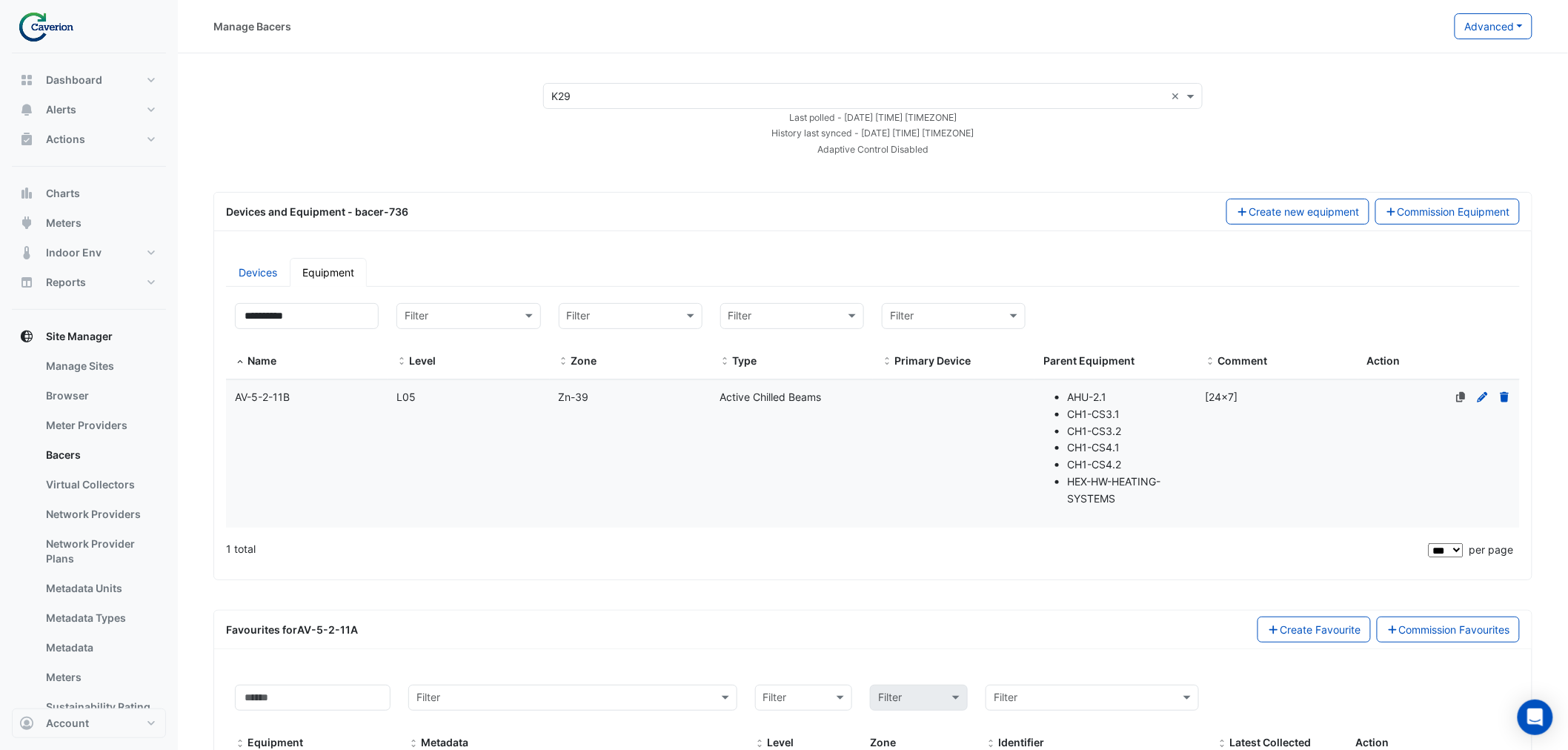 click on "Name
AV-5-2-11B" 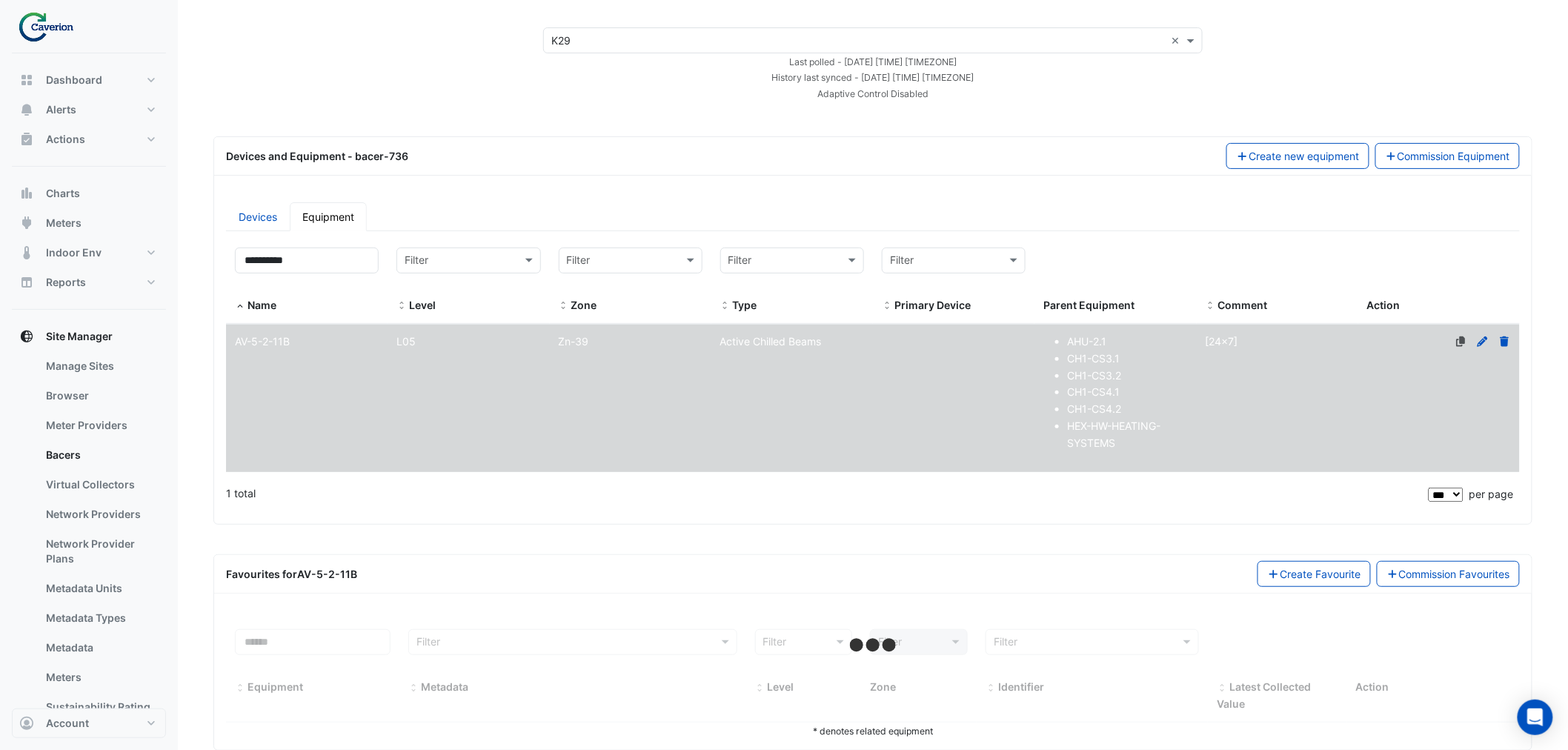 scroll, scrollTop: 87, scrollLeft: 0, axis: vertical 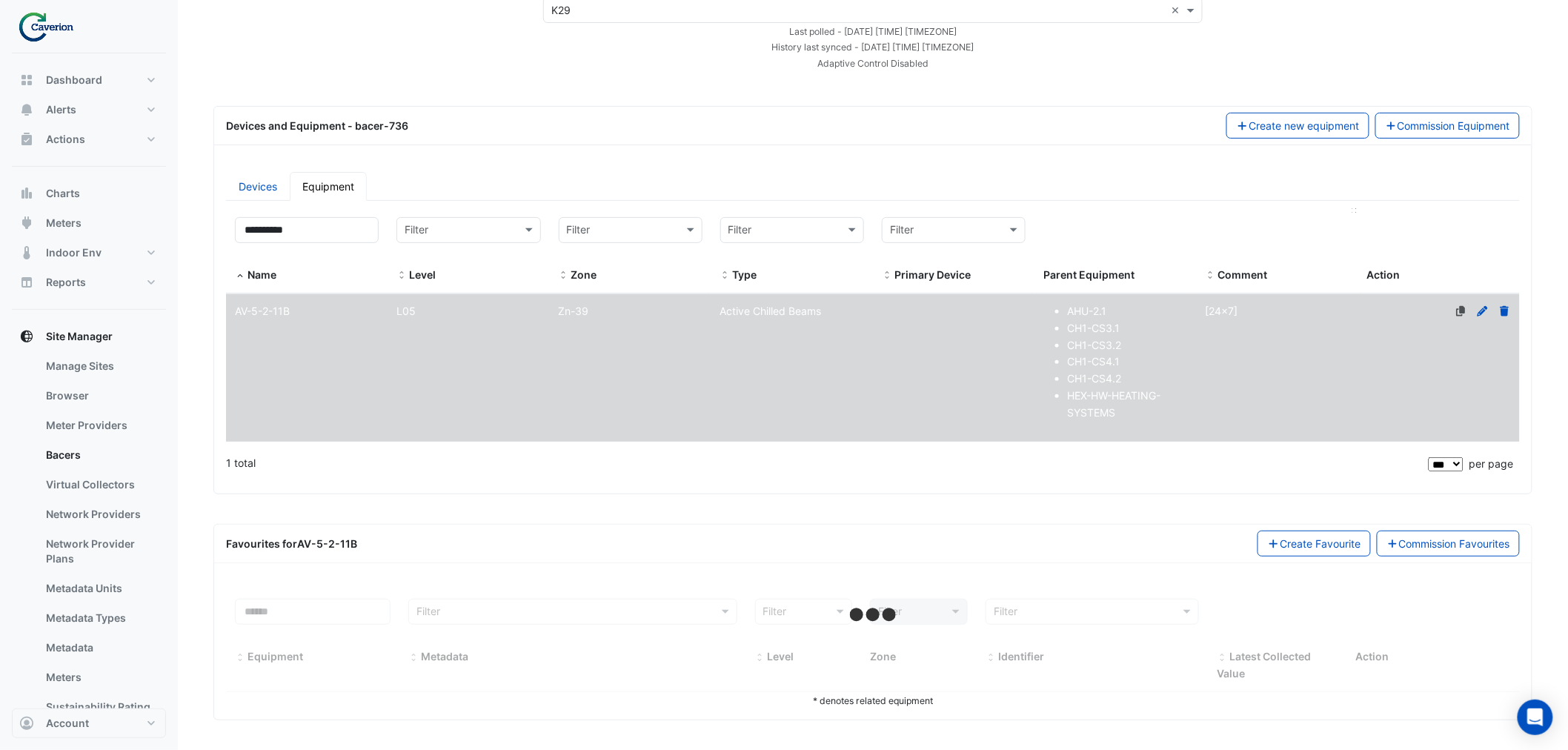 select on "***" 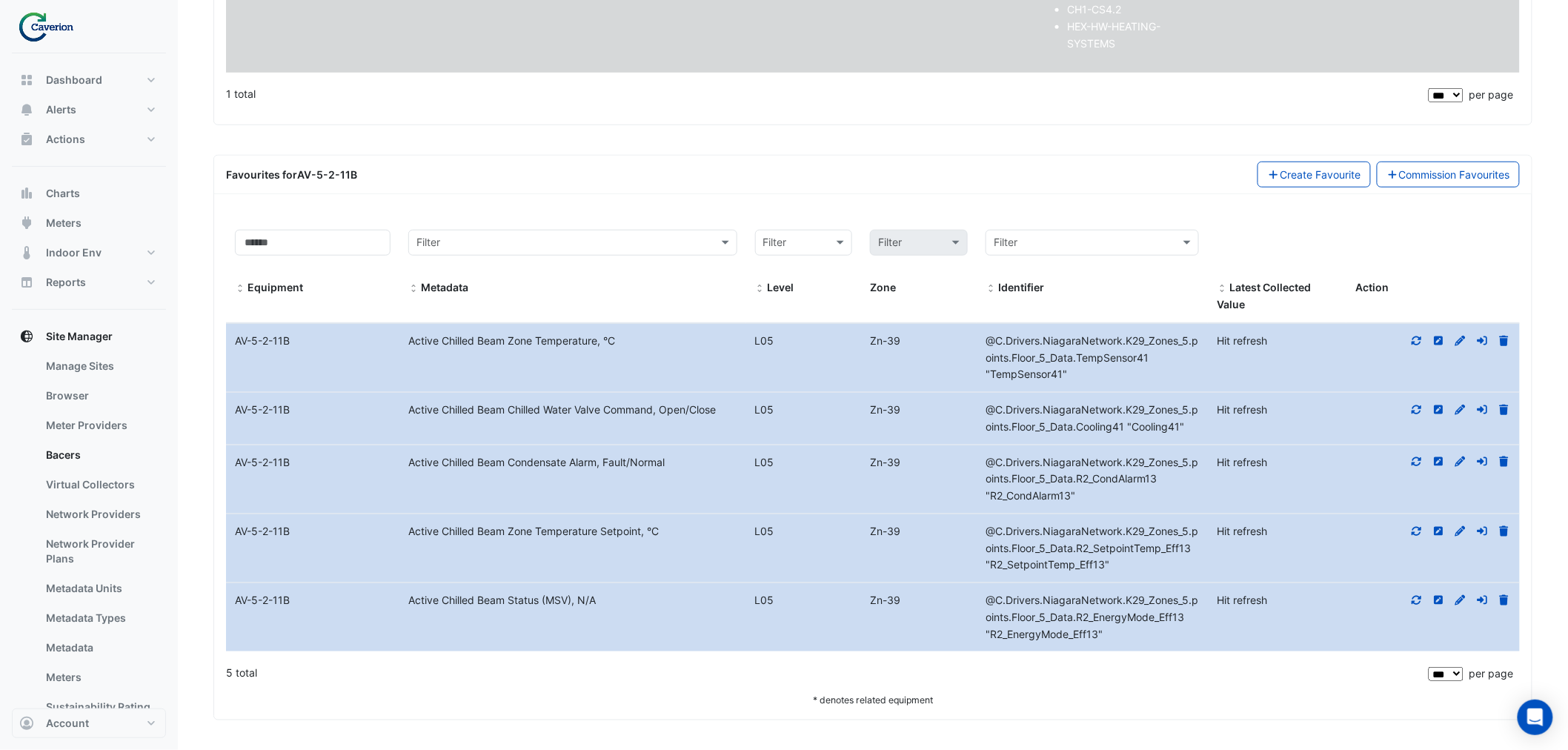 scroll, scrollTop: 0, scrollLeft: 0, axis: both 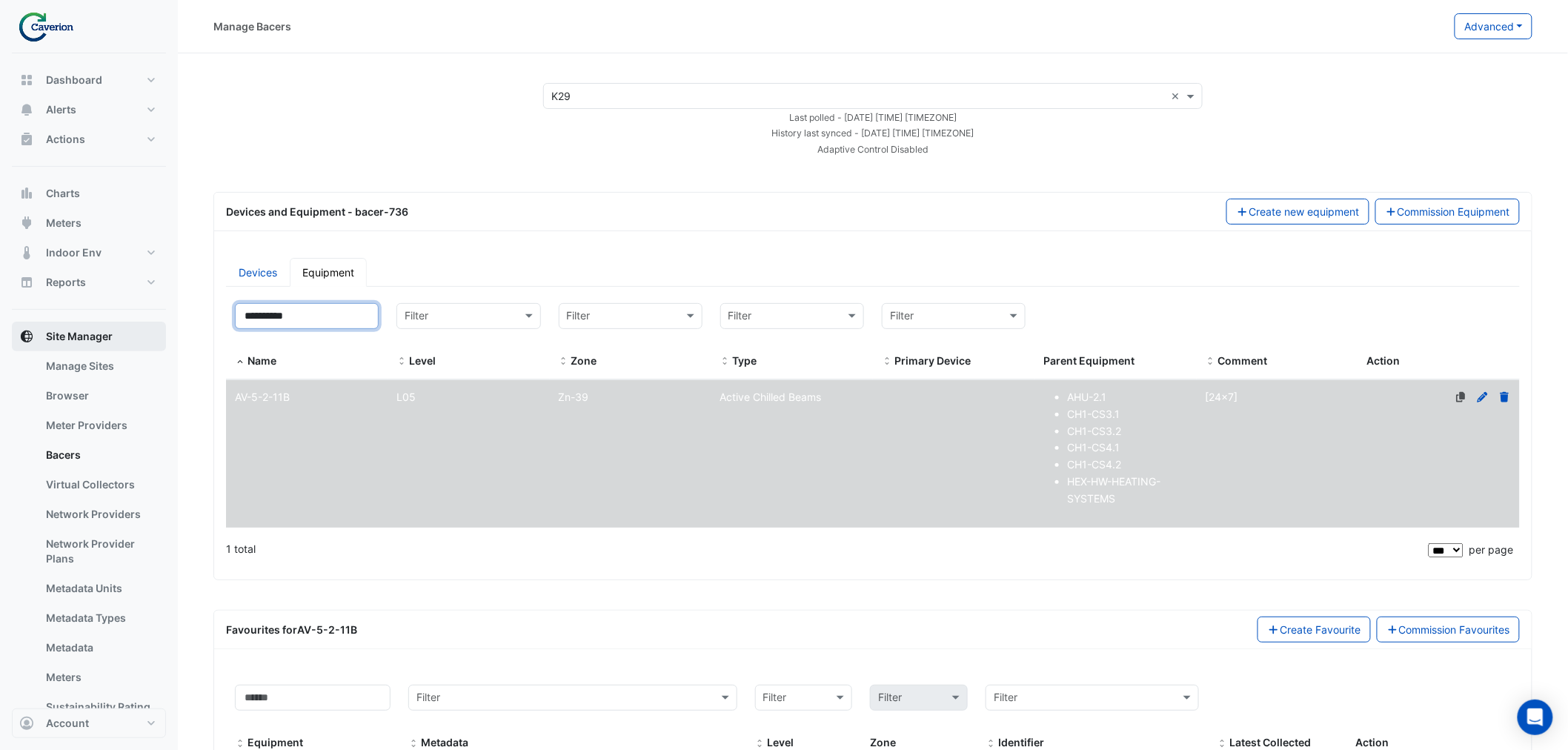 drag, startPoint x: 329, startPoint y: 308, endPoint x: 61, endPoint y: 327, distance: 268.67266 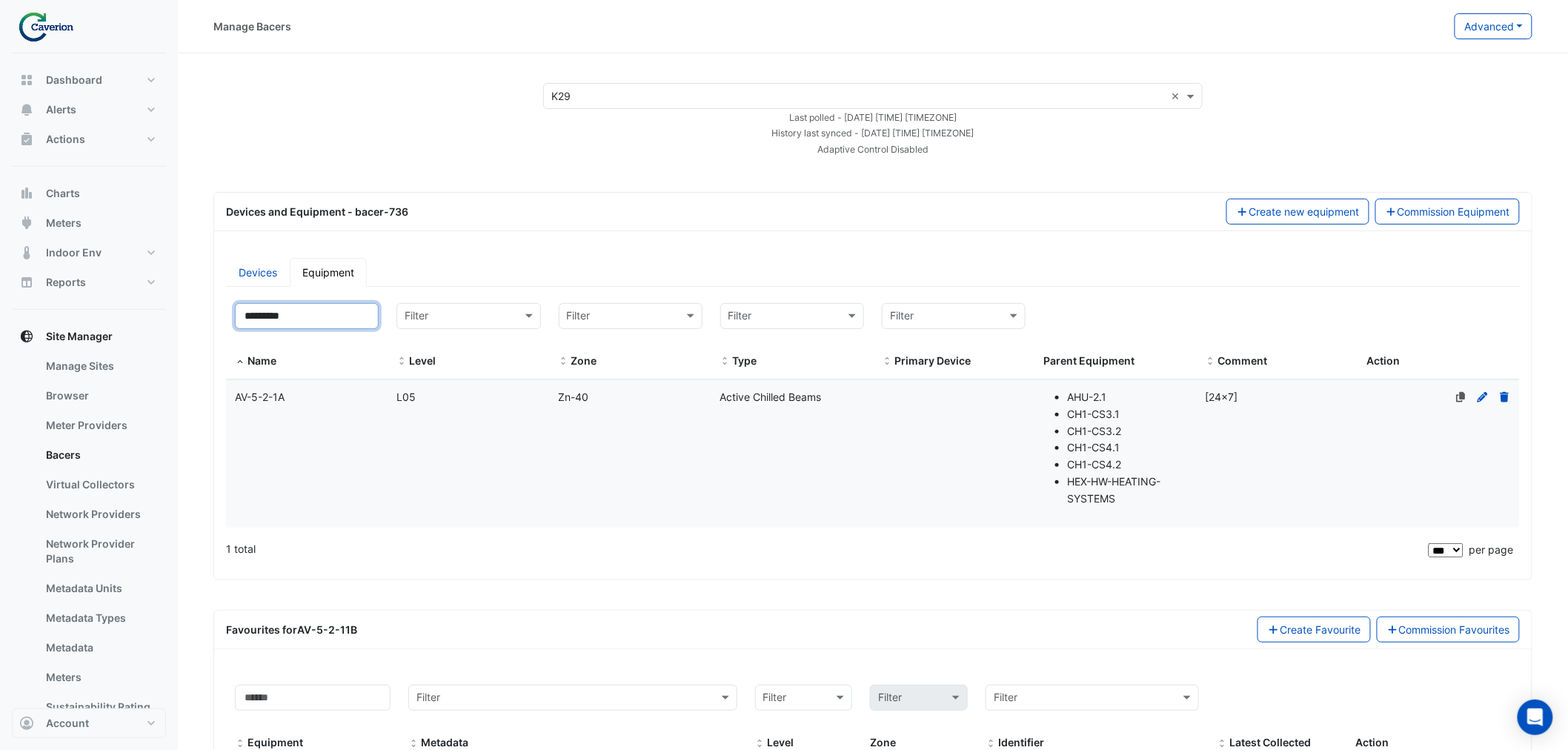 type on "*********" 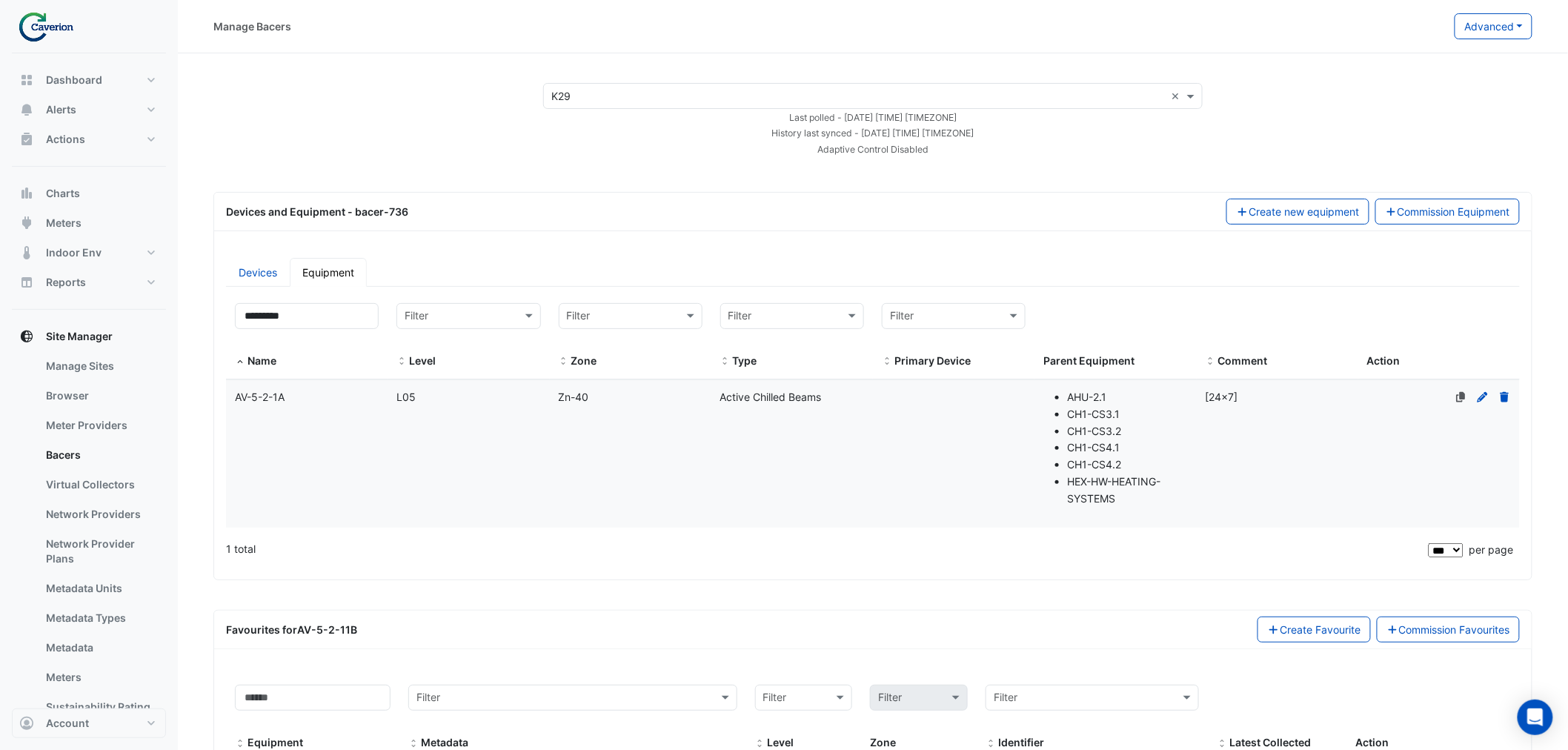 click on "Level
L05" 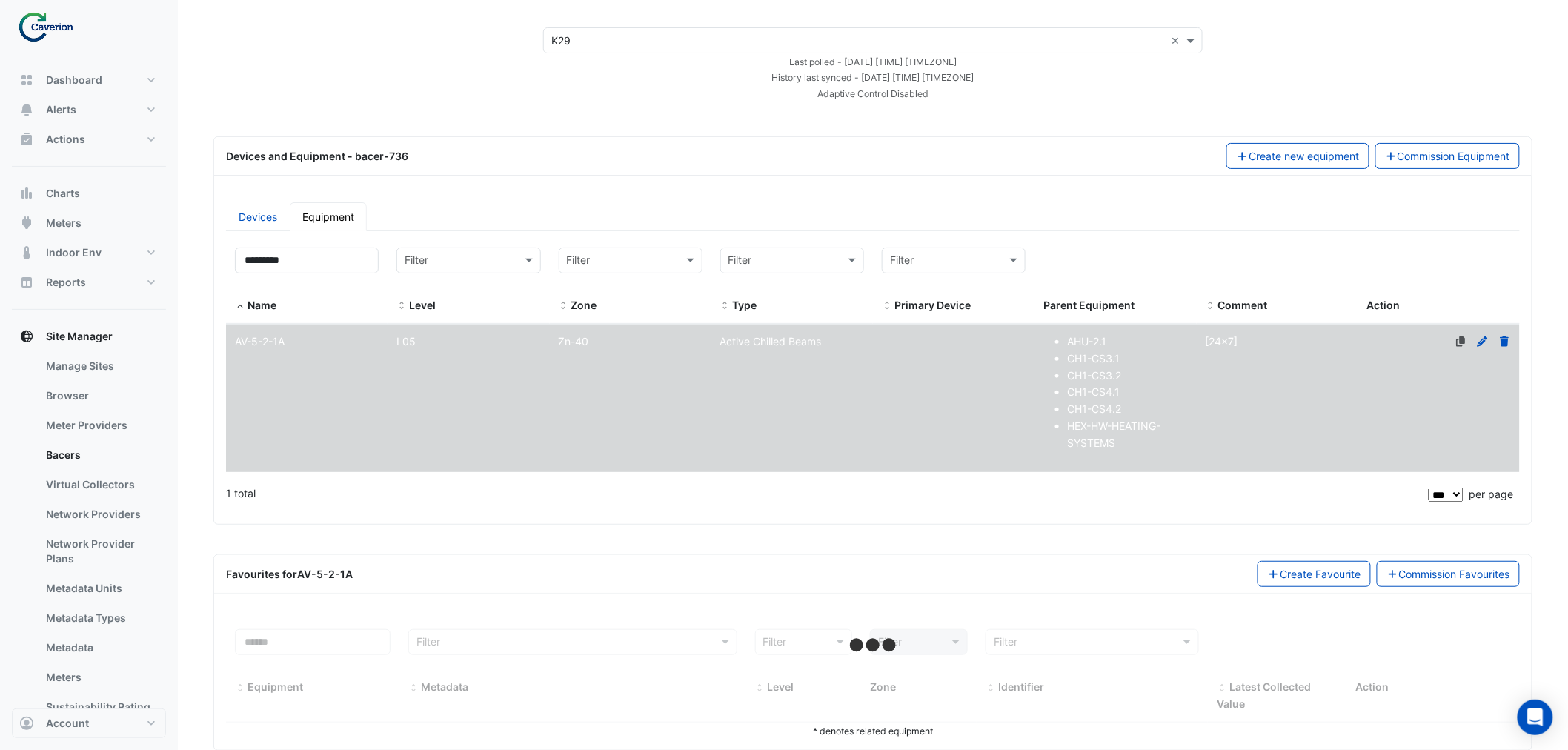 scroll, scrollTop: 87, scrollLeft: 0, axis: vertical 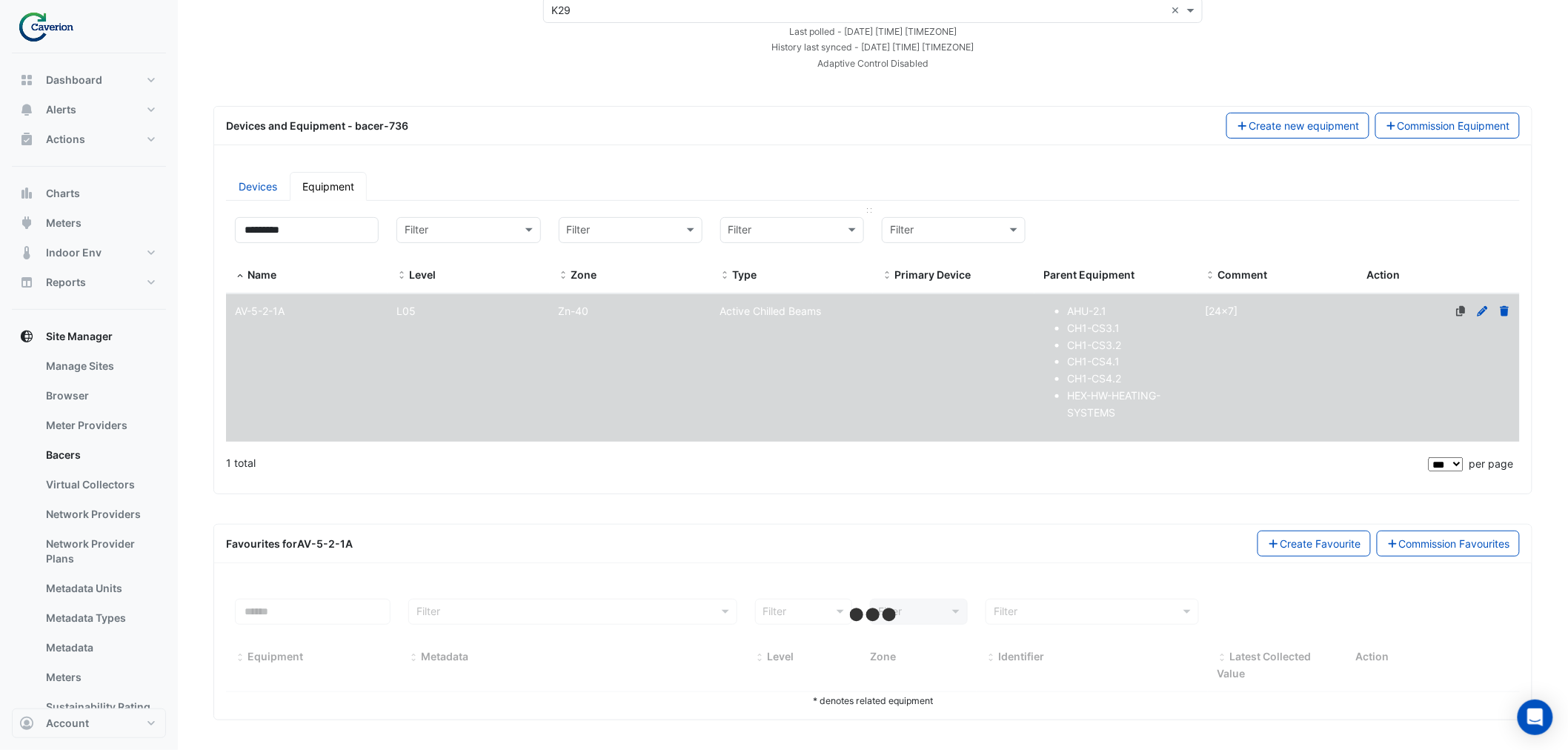 select on "***" 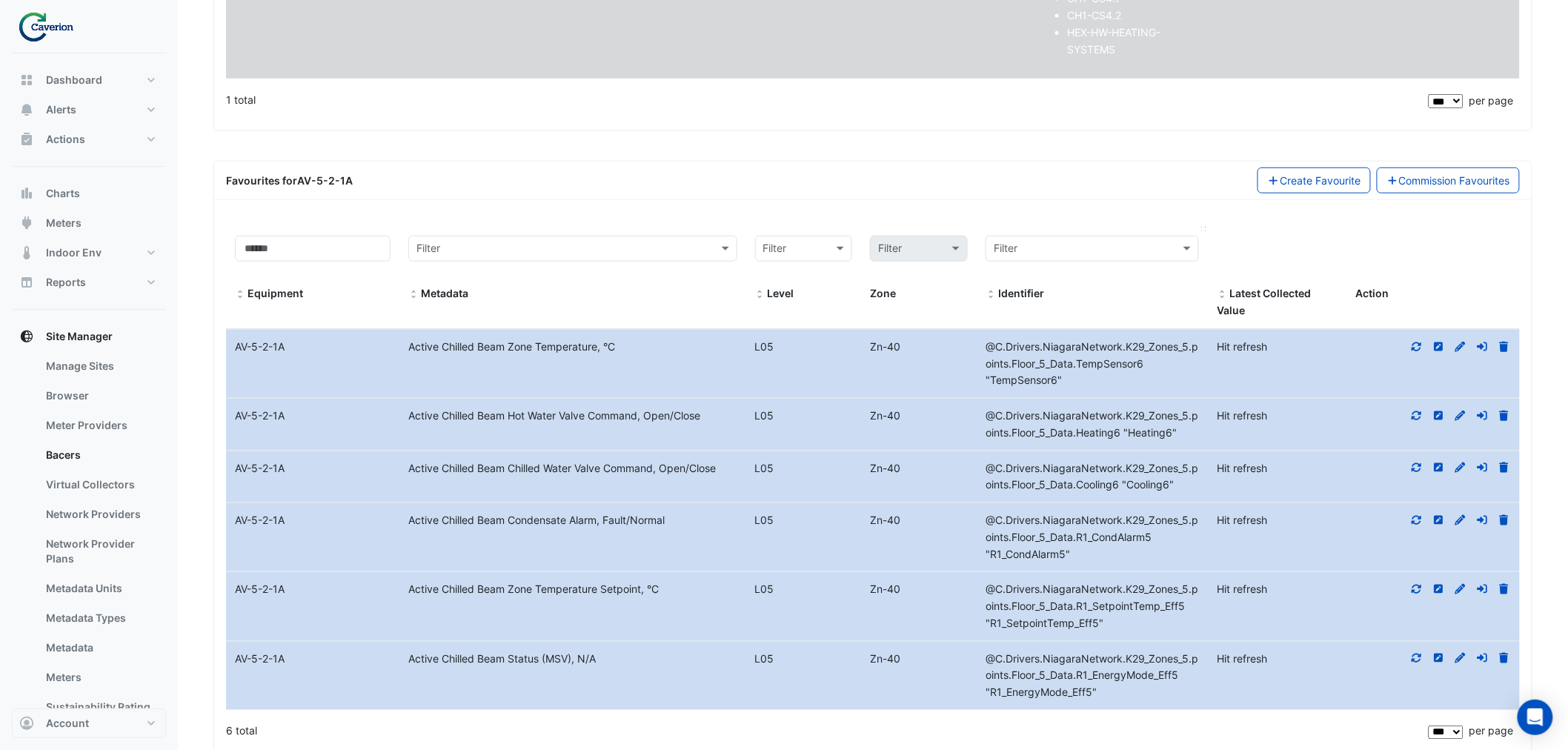scroll, scrollTop: 508, scrollLeft: 0, axis: vertical 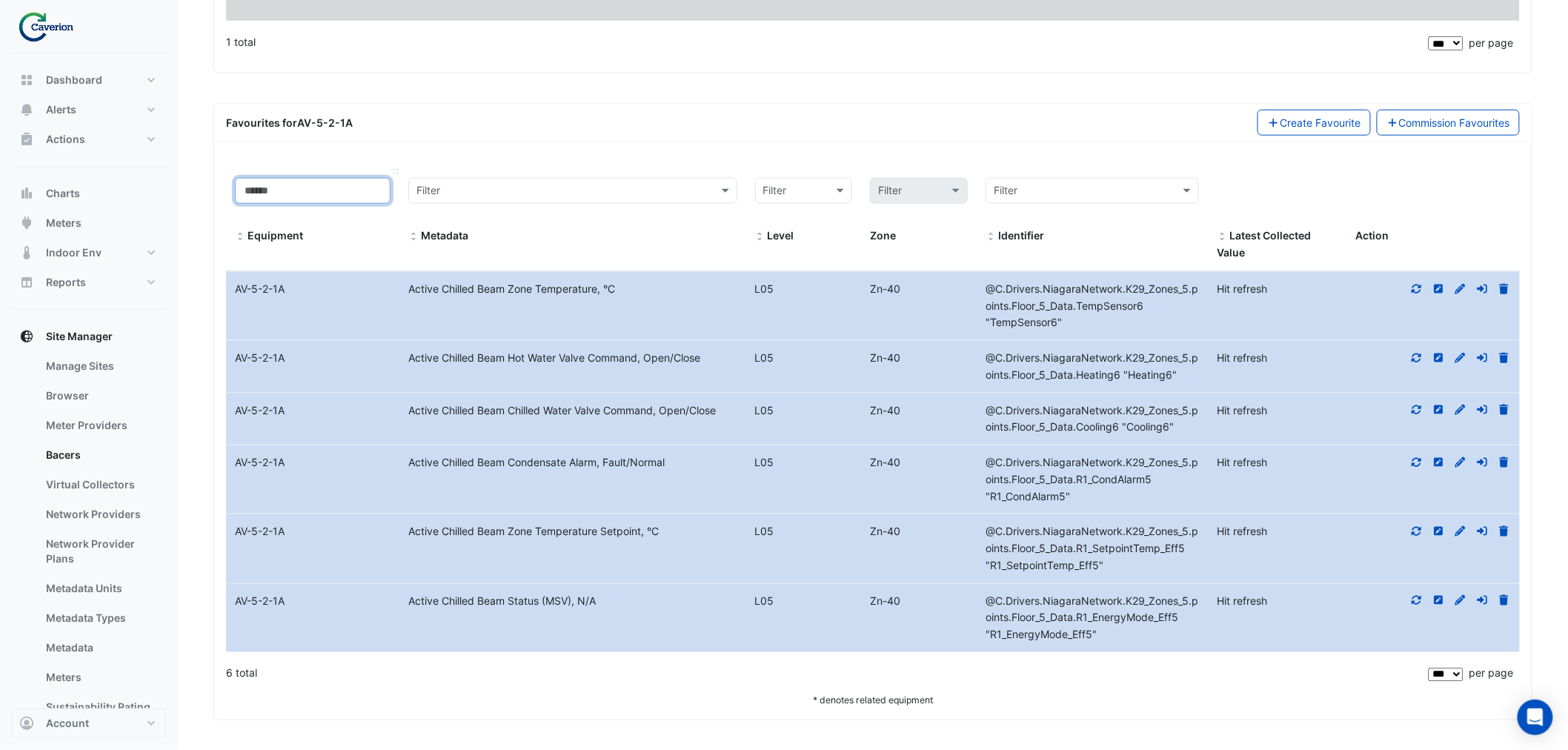 click at bounding box center (313, 190) 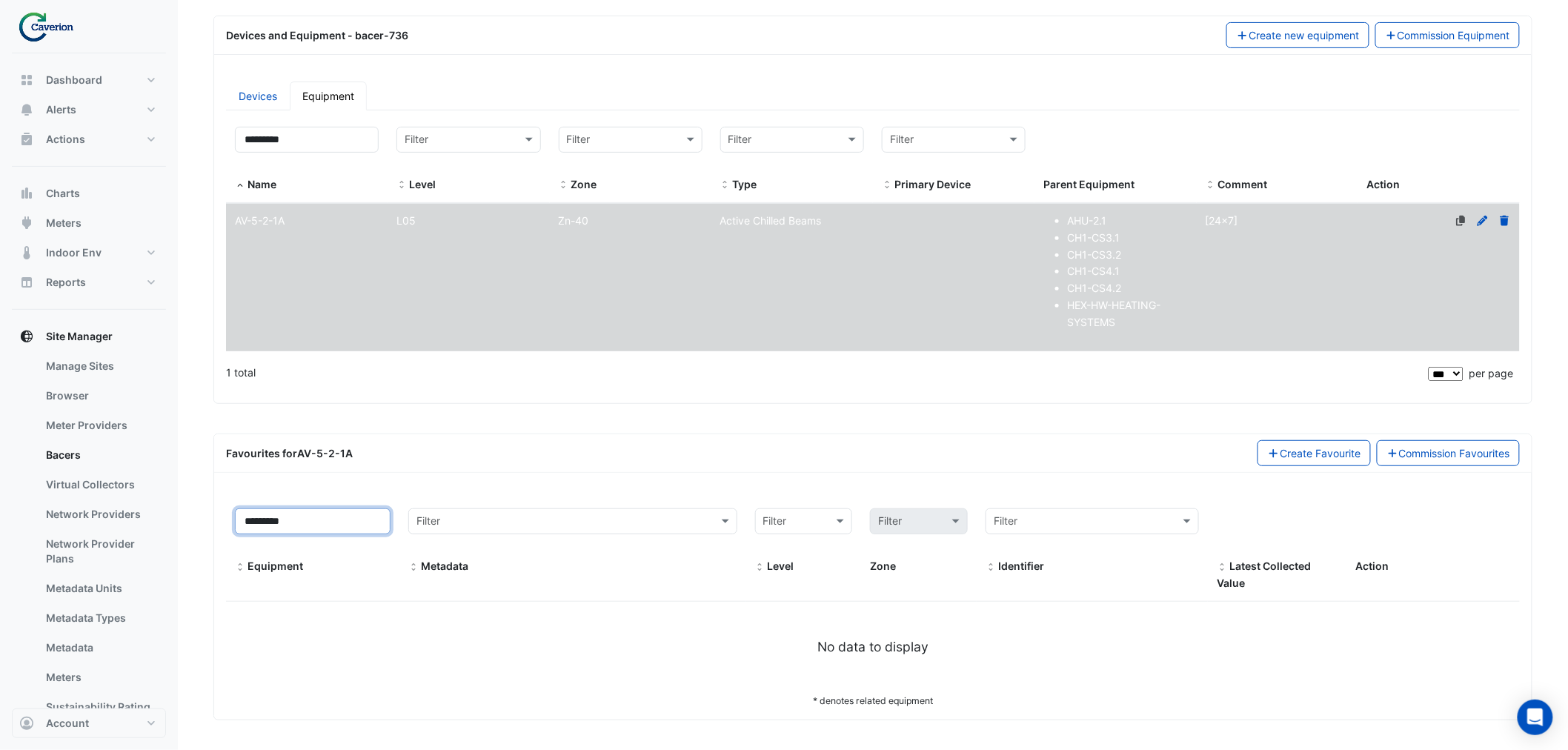 type on "*********" 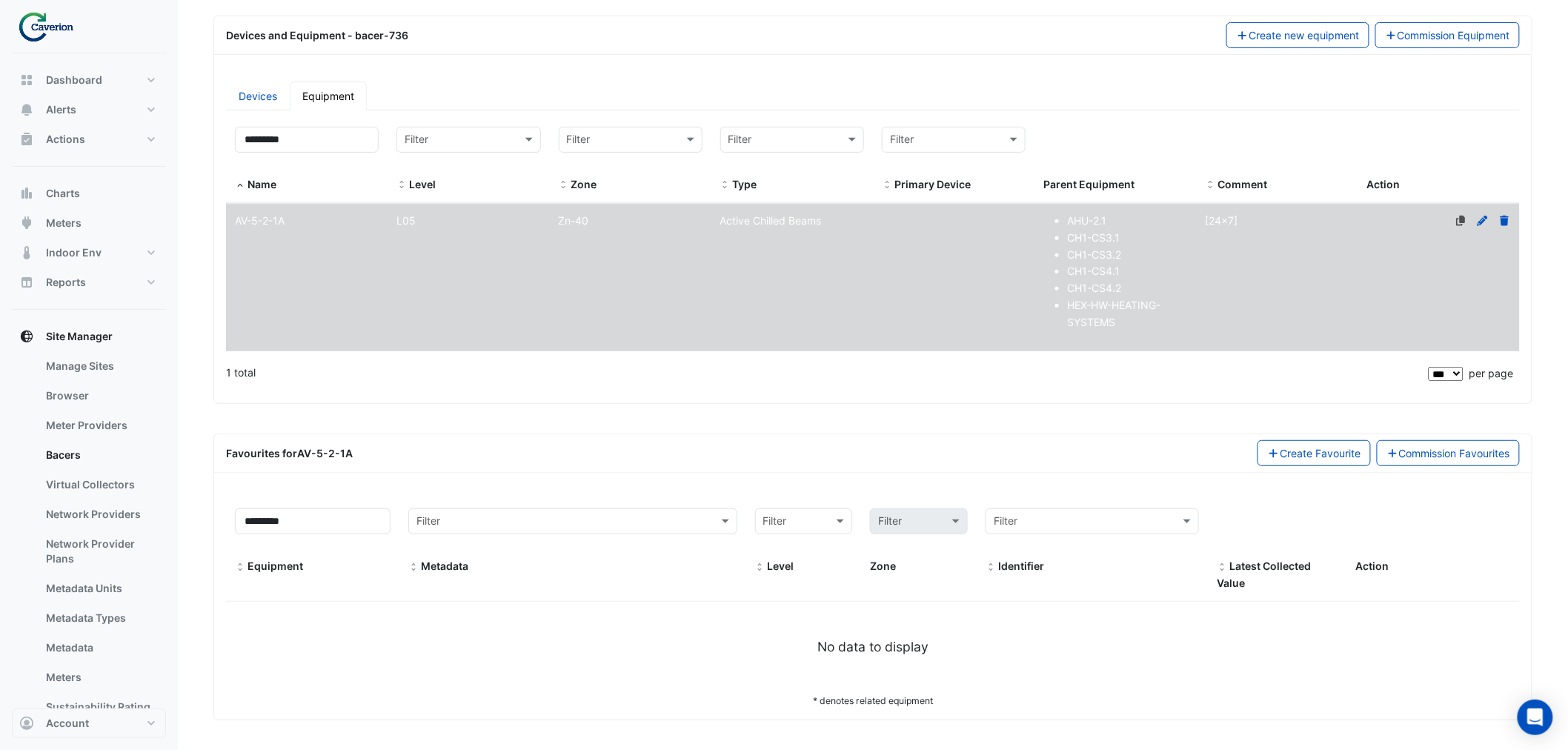 click on "Zone
Zn-40" 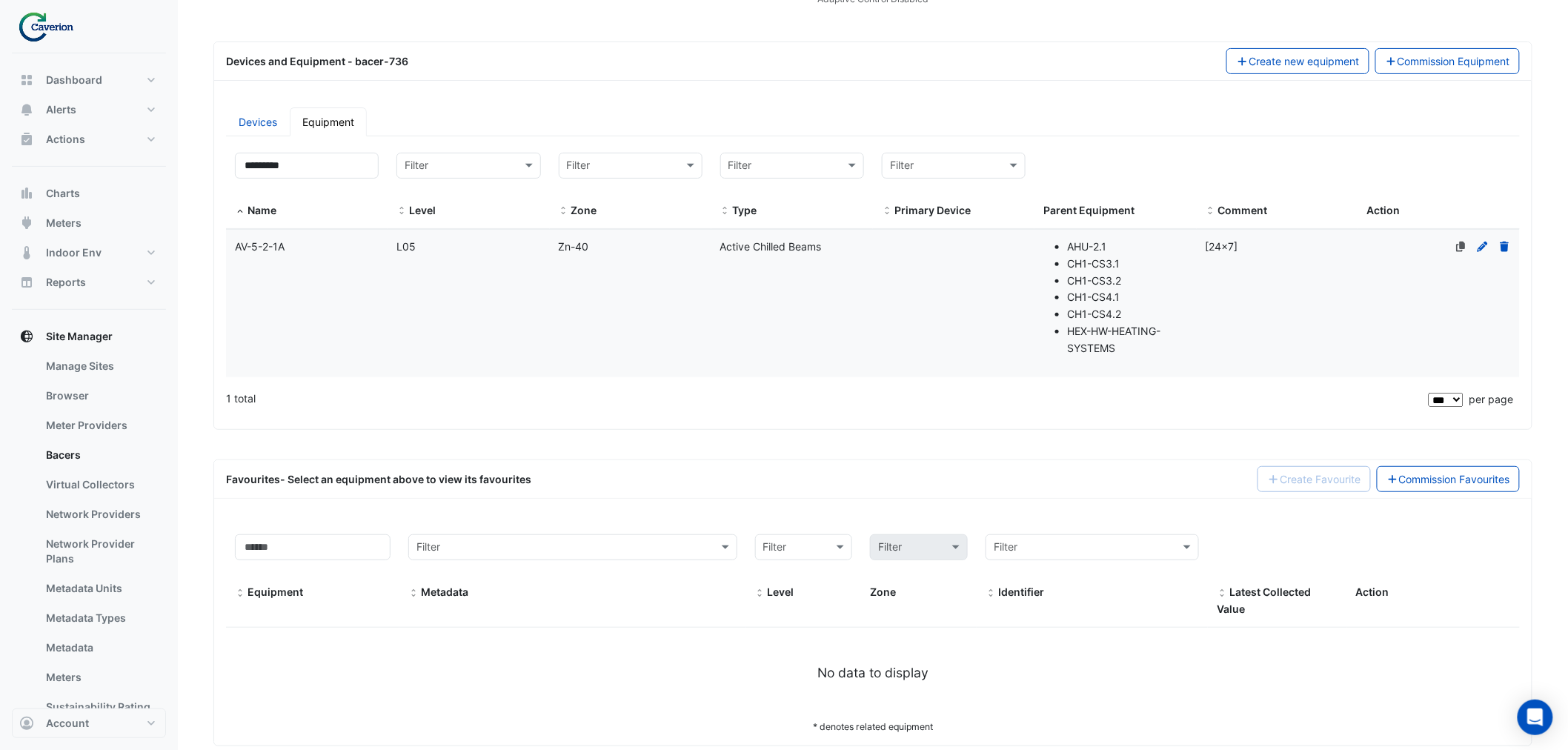 scroll, scrollTop: 178, scrollLeft: 0, axis: vertical 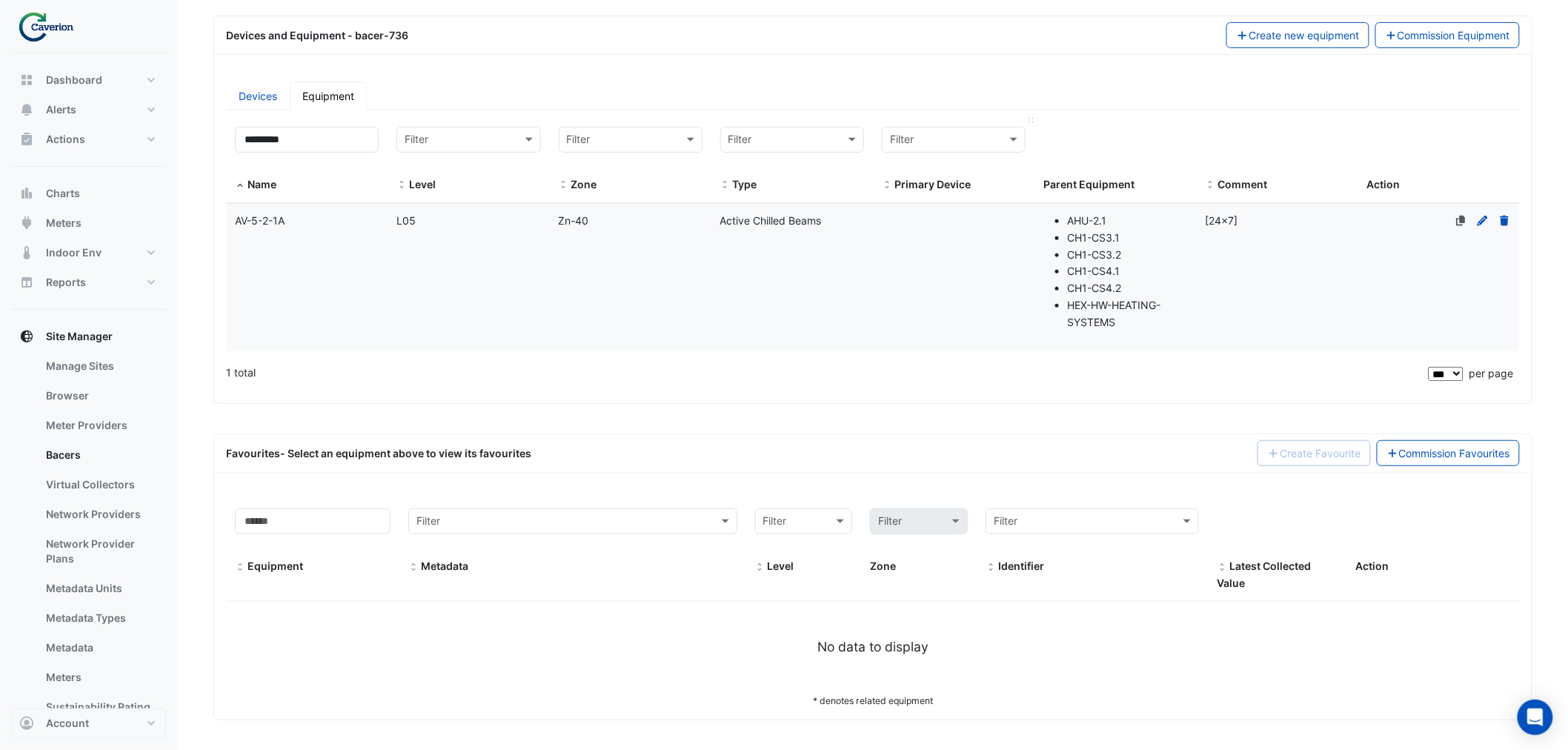 click on "Primary Device" 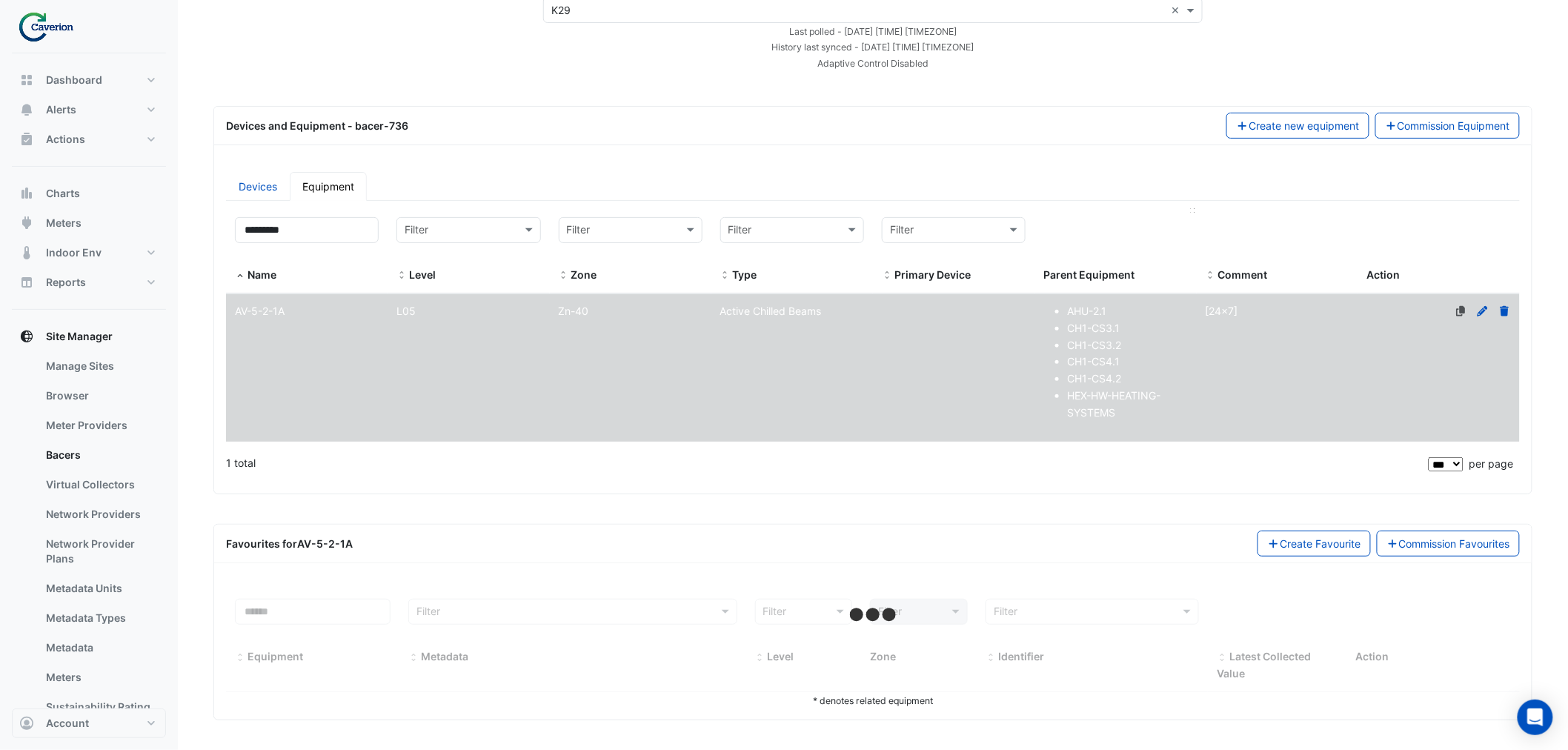 select on "***" 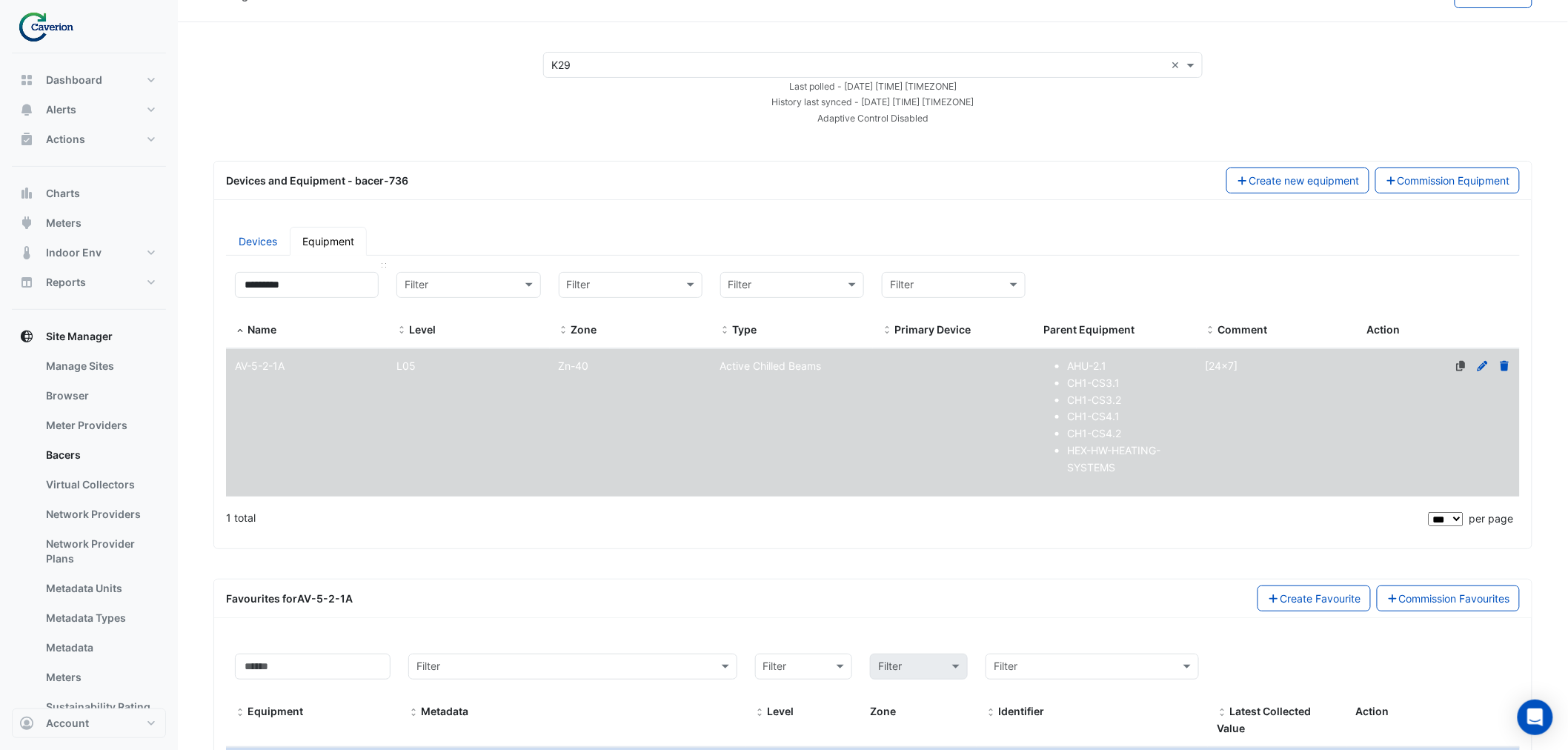 scroll, scrollTop: 0, scrollLeft: 0, axis: both 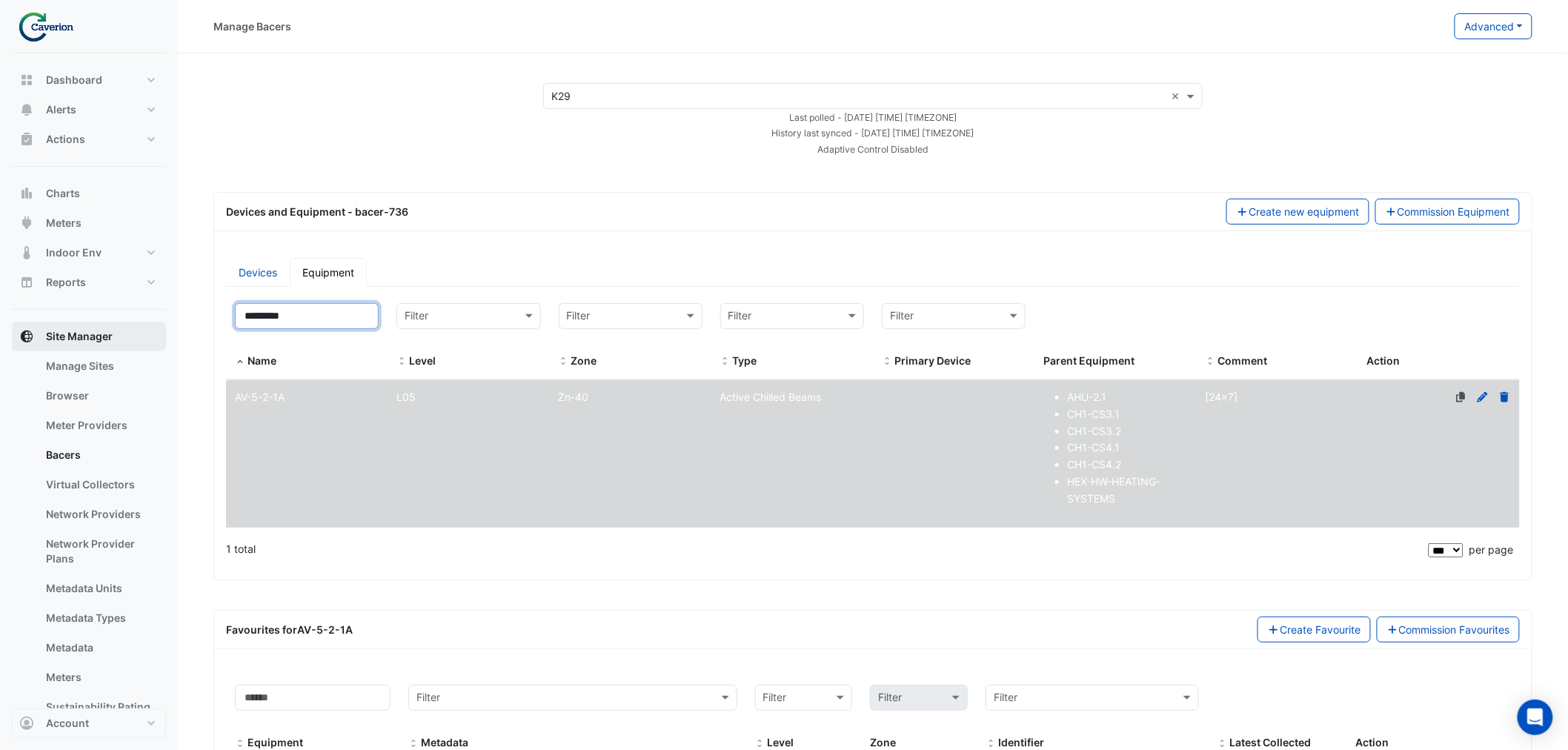 drag, startPoint x: 343, startPoint y: 321, endPoint x: 98, endPoint y: 330, distance: 245.16525 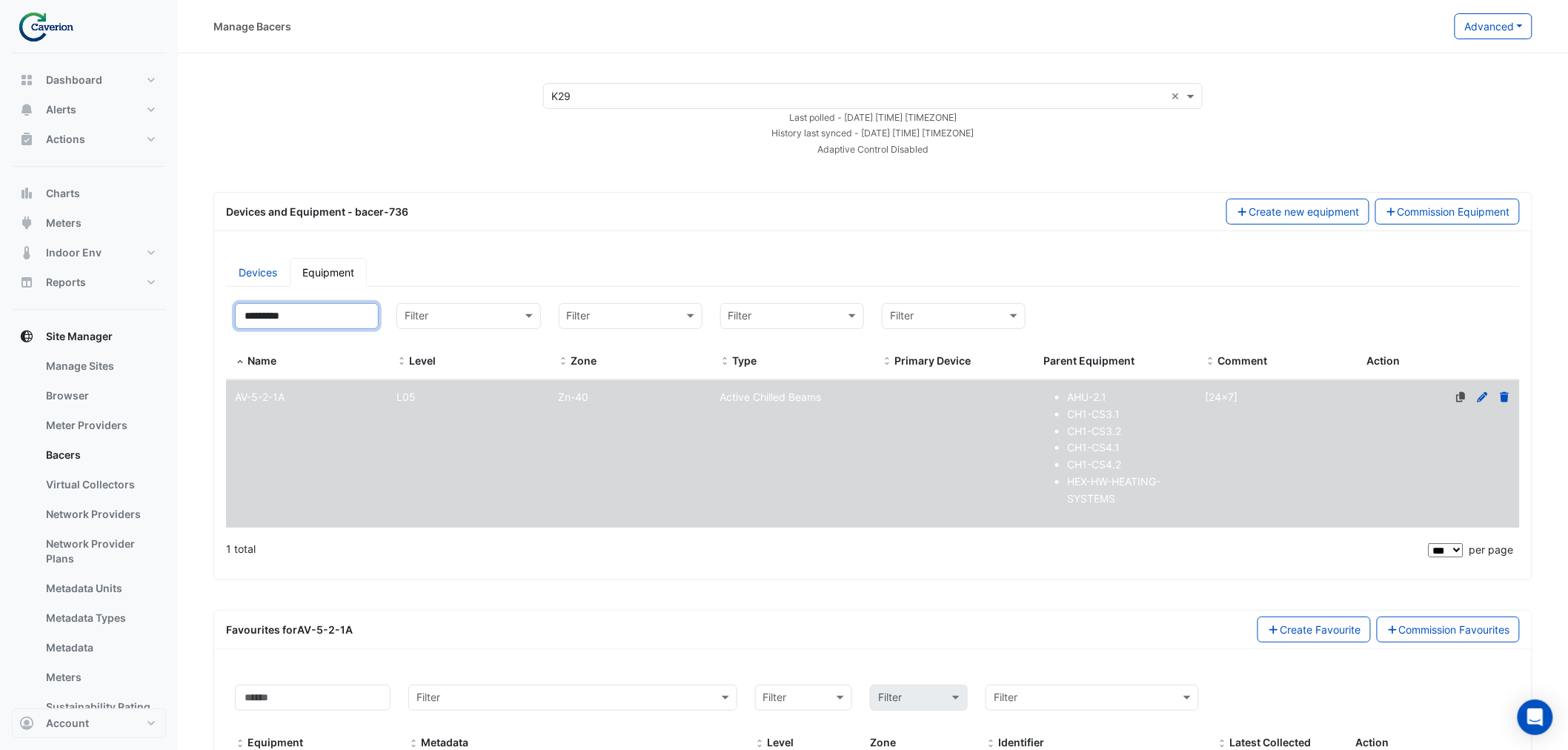 paste 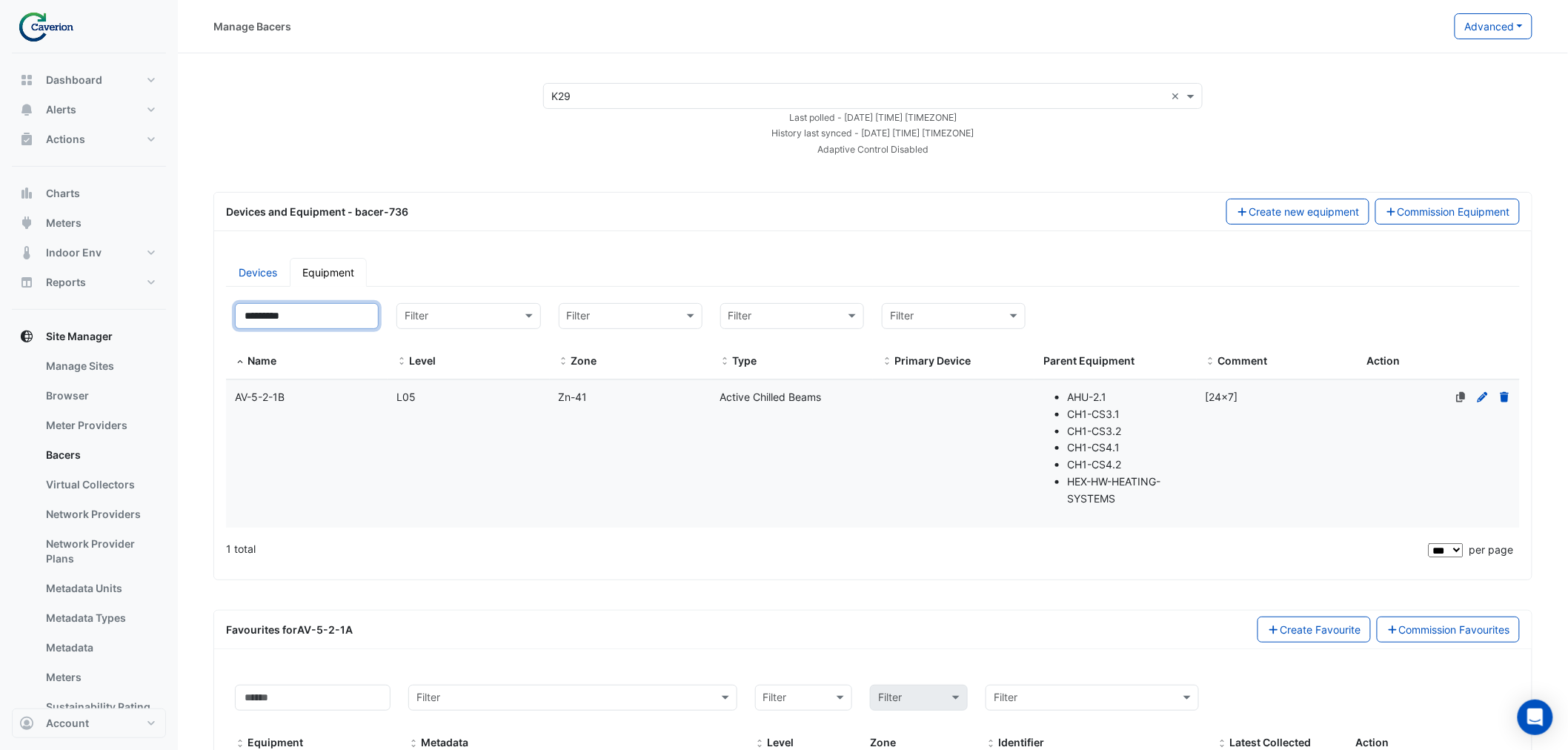 type on "*********" 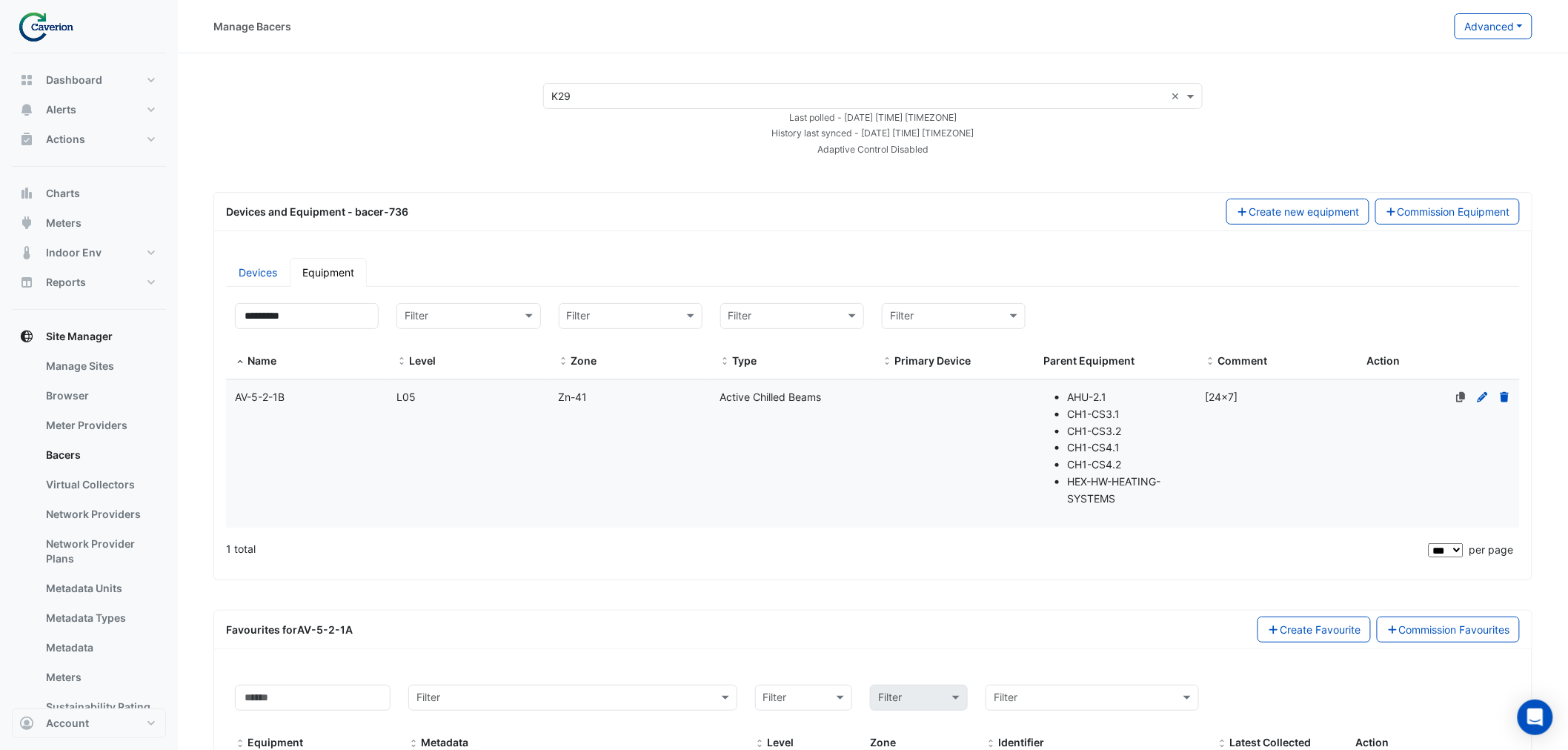 click on "Level
L05" 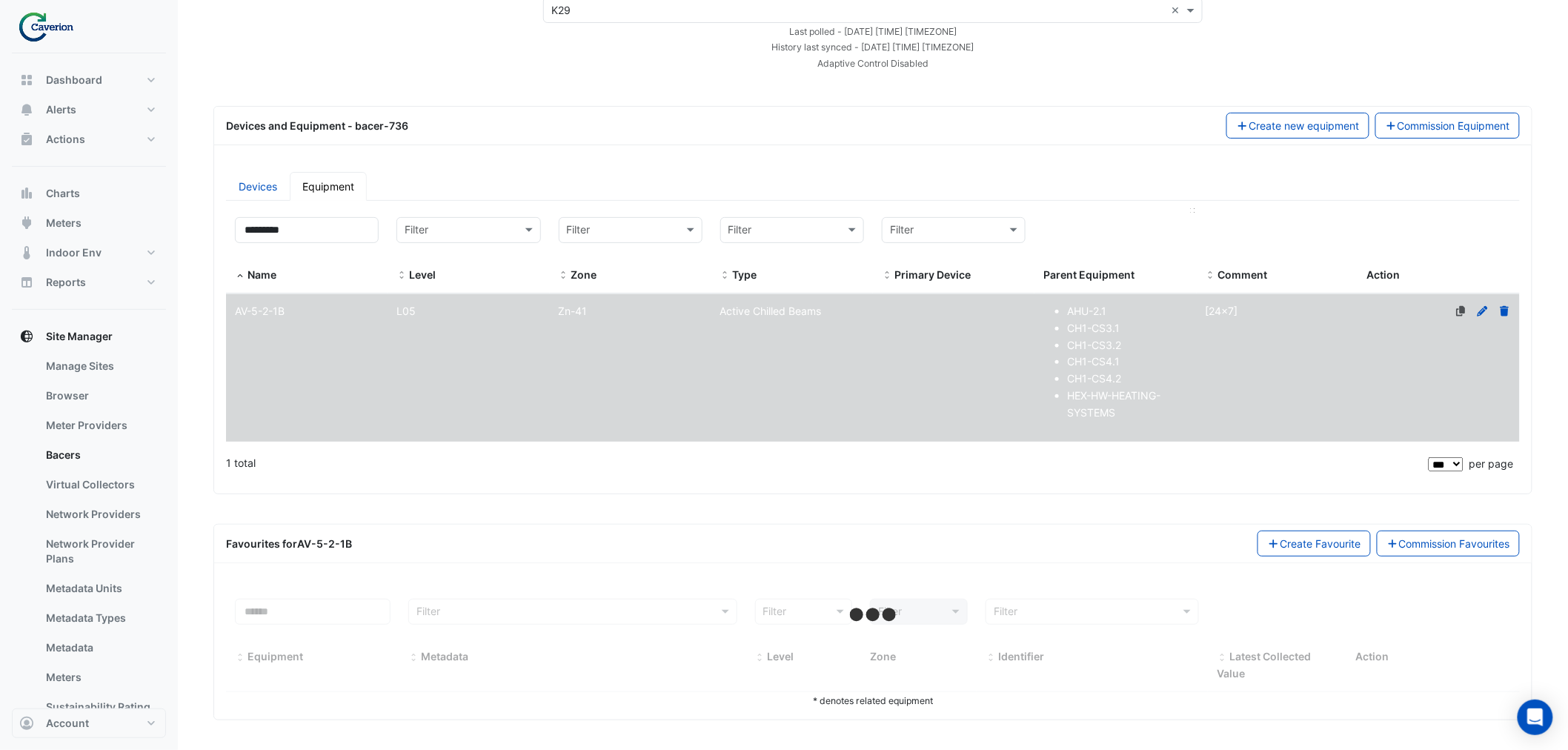 select on "***" 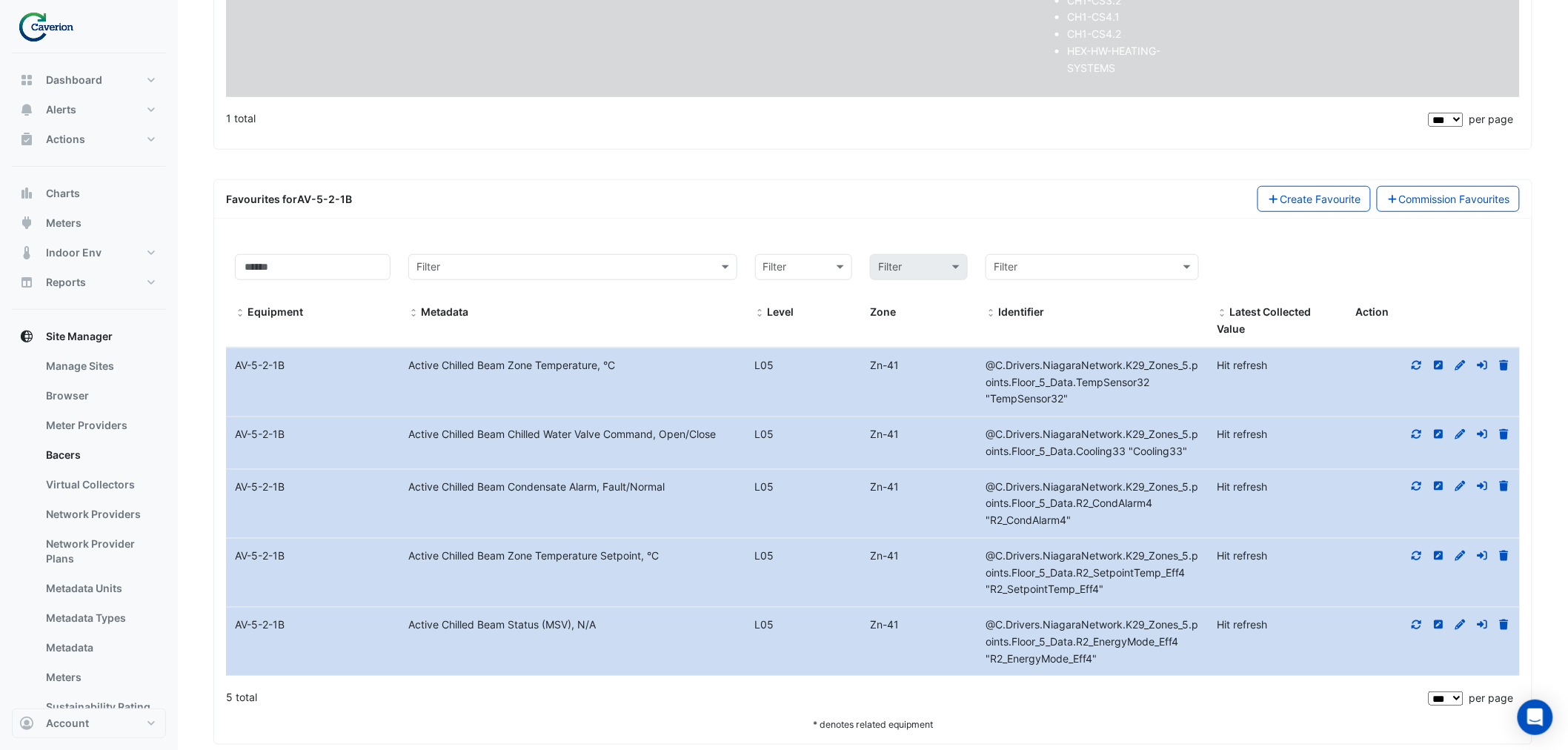 scroll, scrollTop: 0, scrollLeft: 0, axis: both 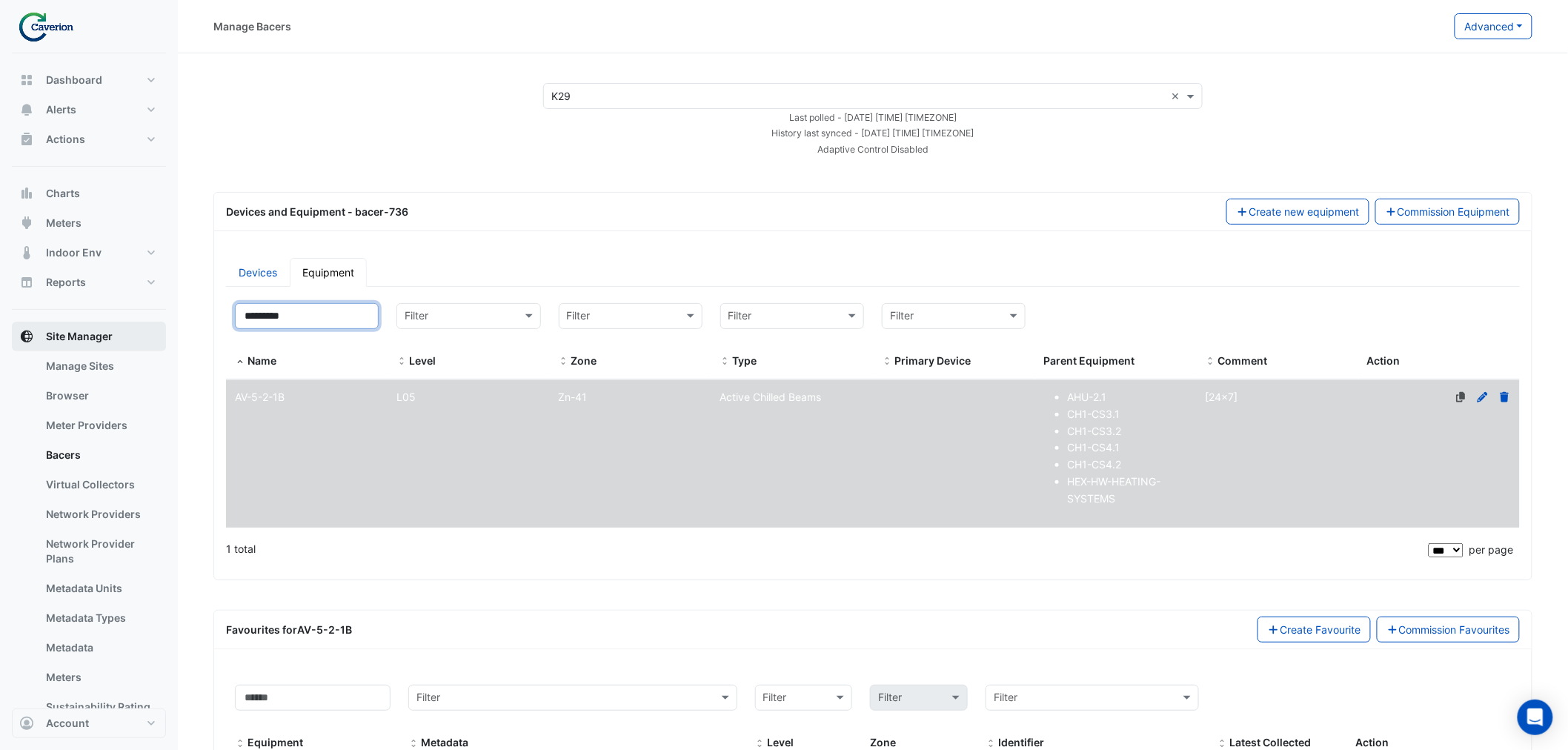 drag, startPoint x: 306, startPoint y: 311, endPoint x: 116, endPoint y: 343, distance: 192.6759 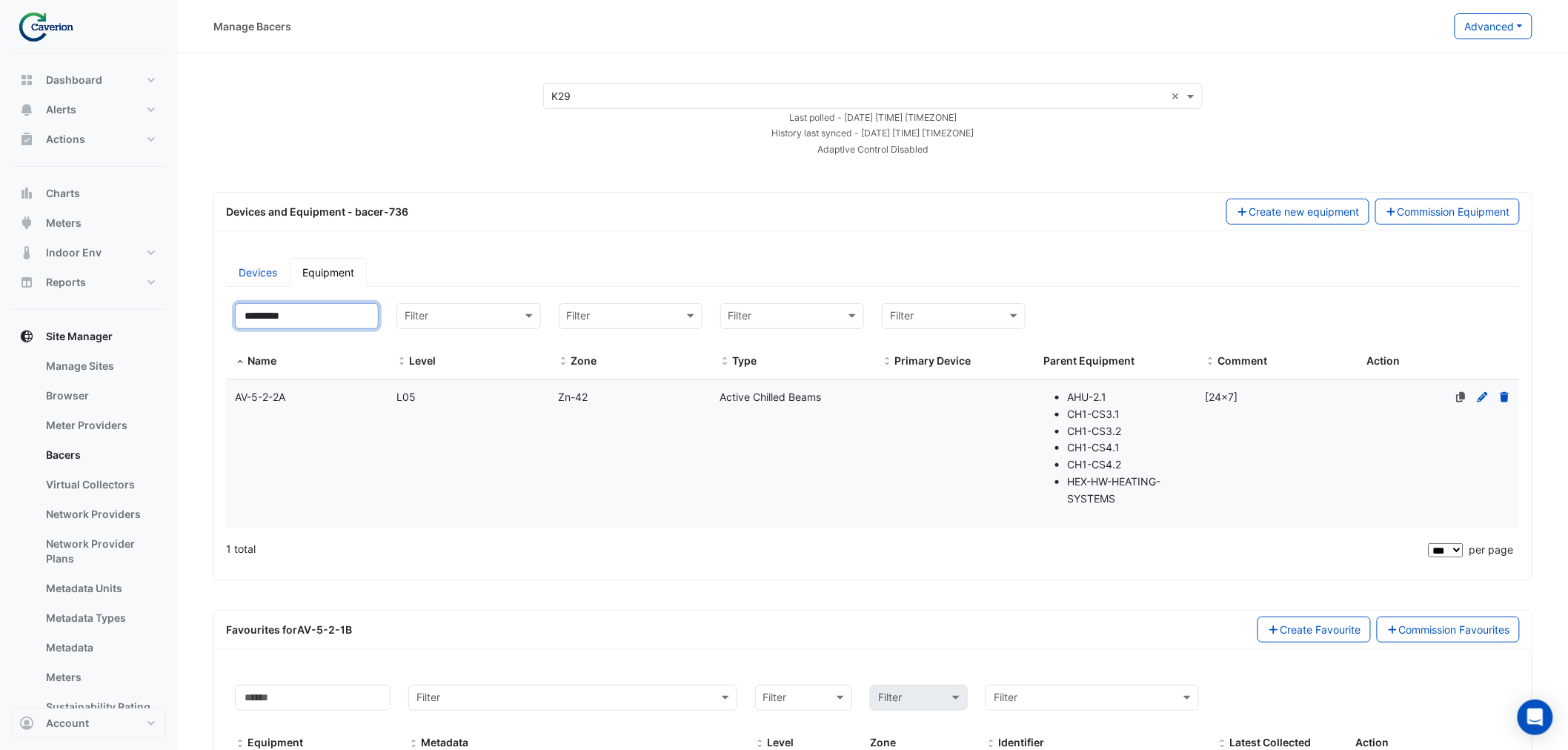 type on "*********" 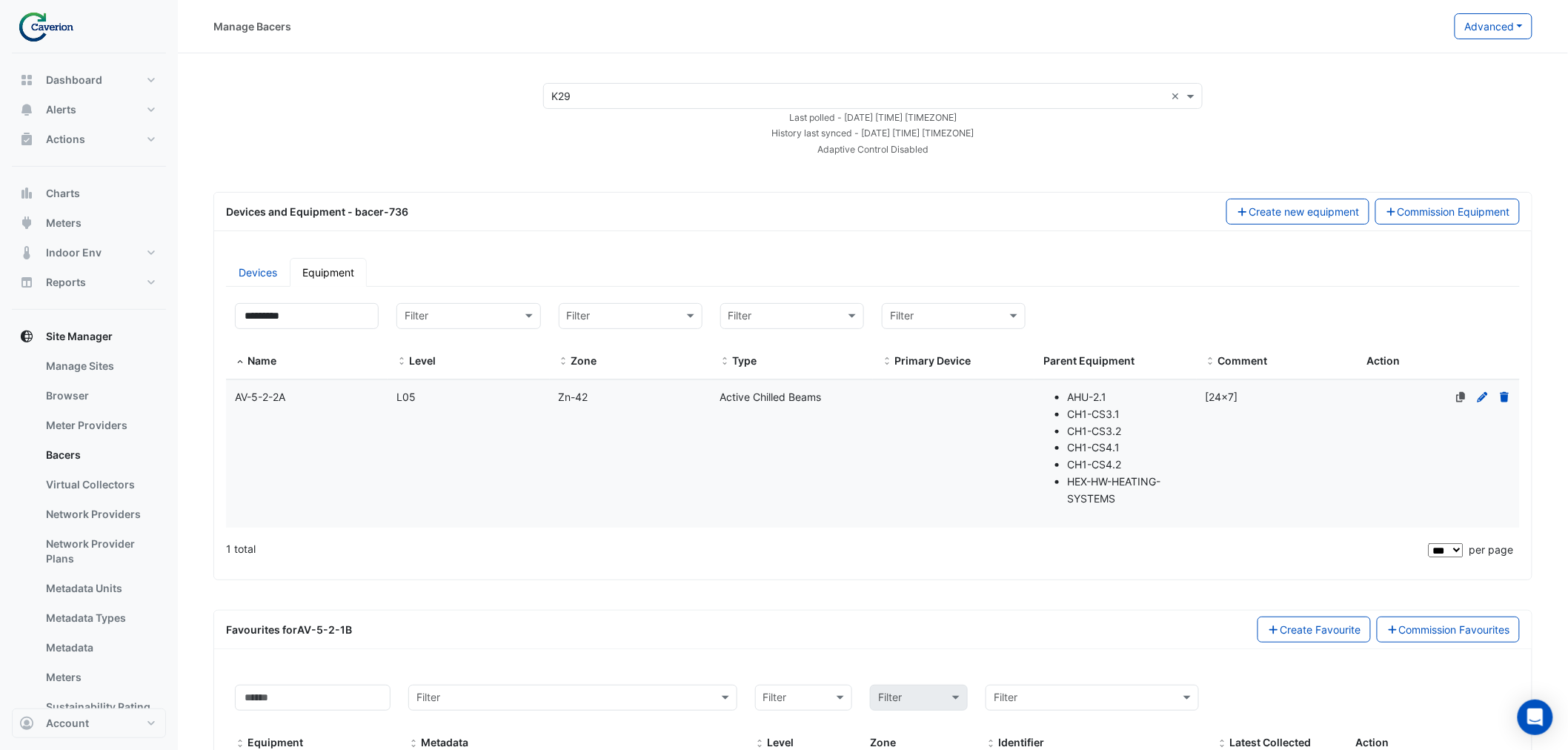 click on "Level
L05" 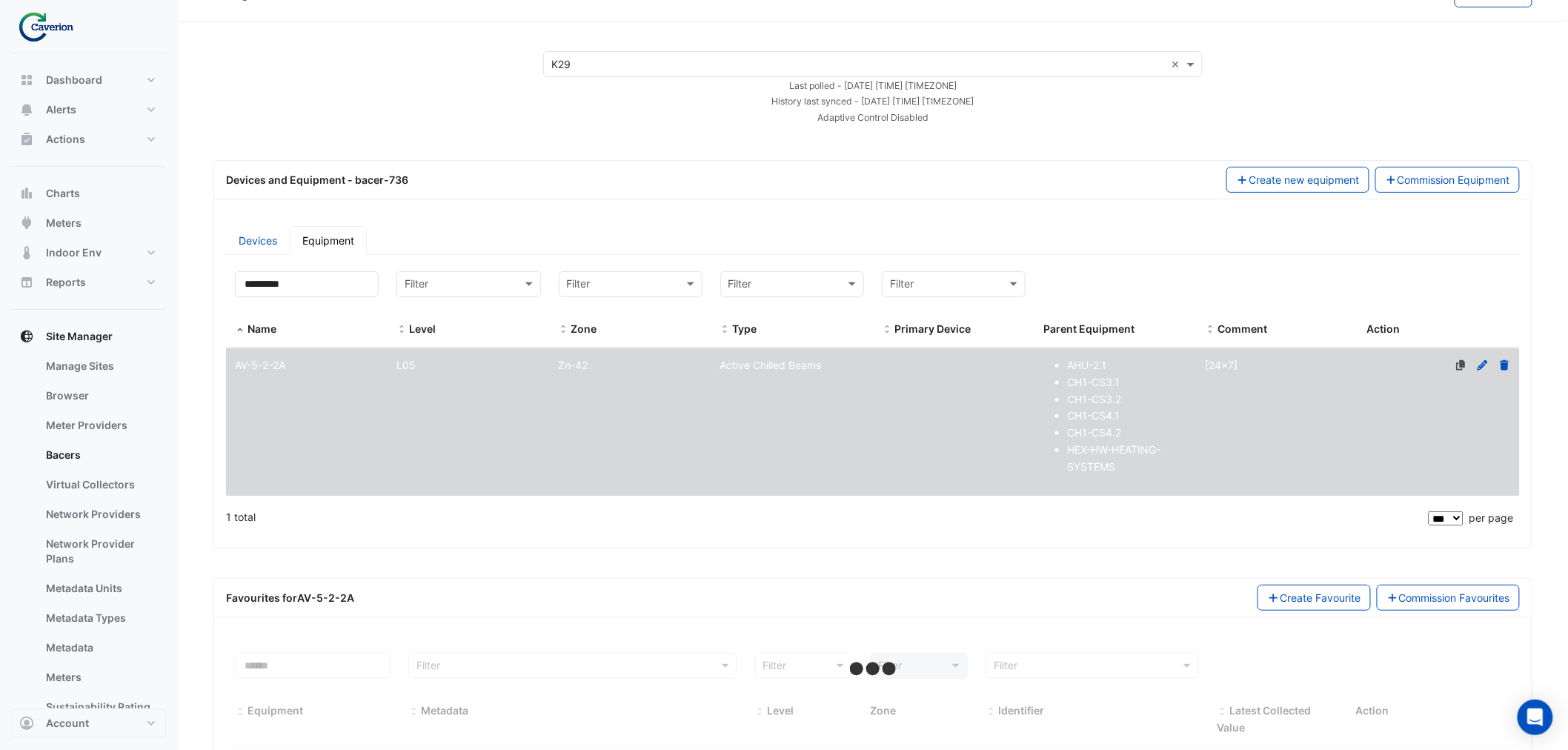 scroll, scrollTop: 87, scrollLeft: 0, axis: vertical 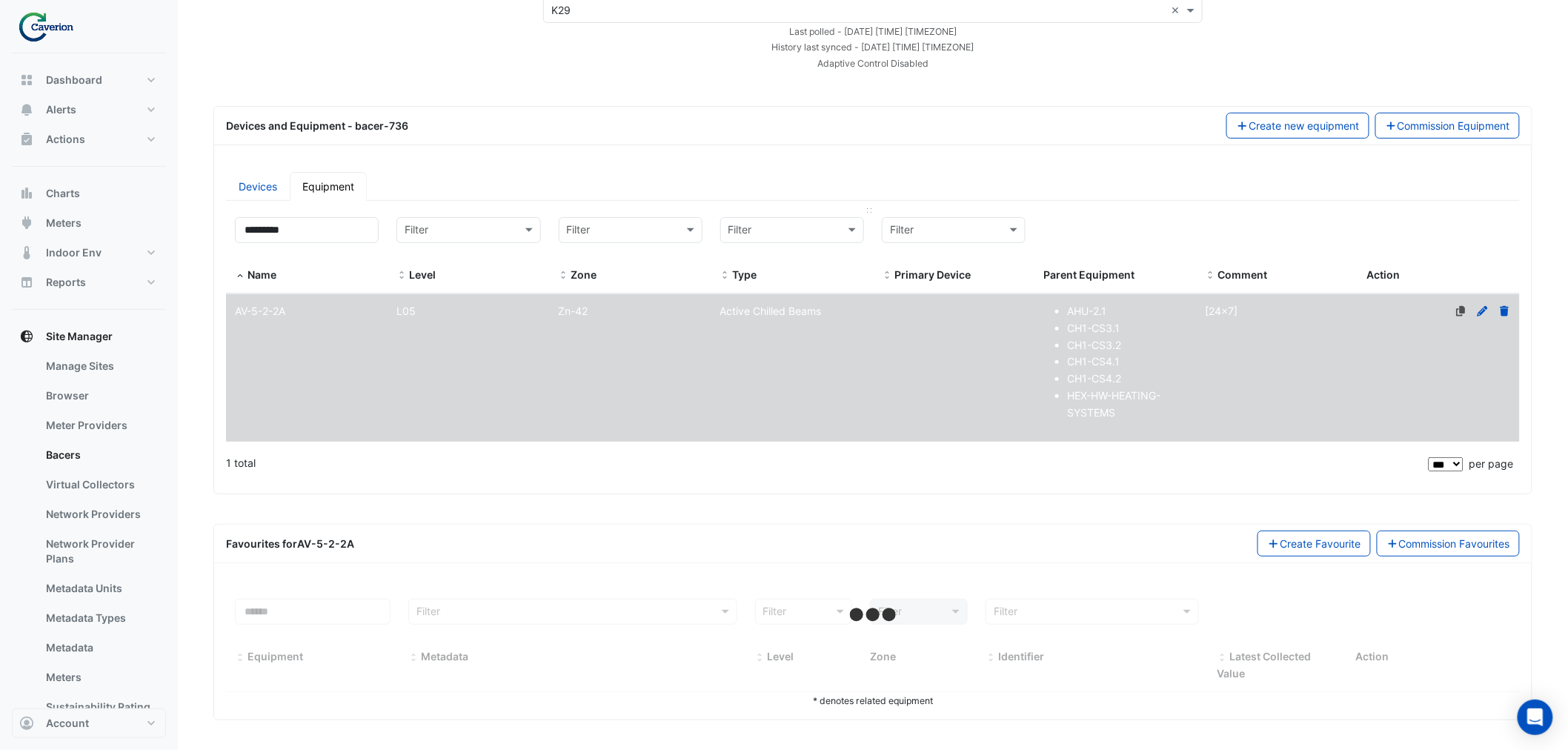 select on "***" 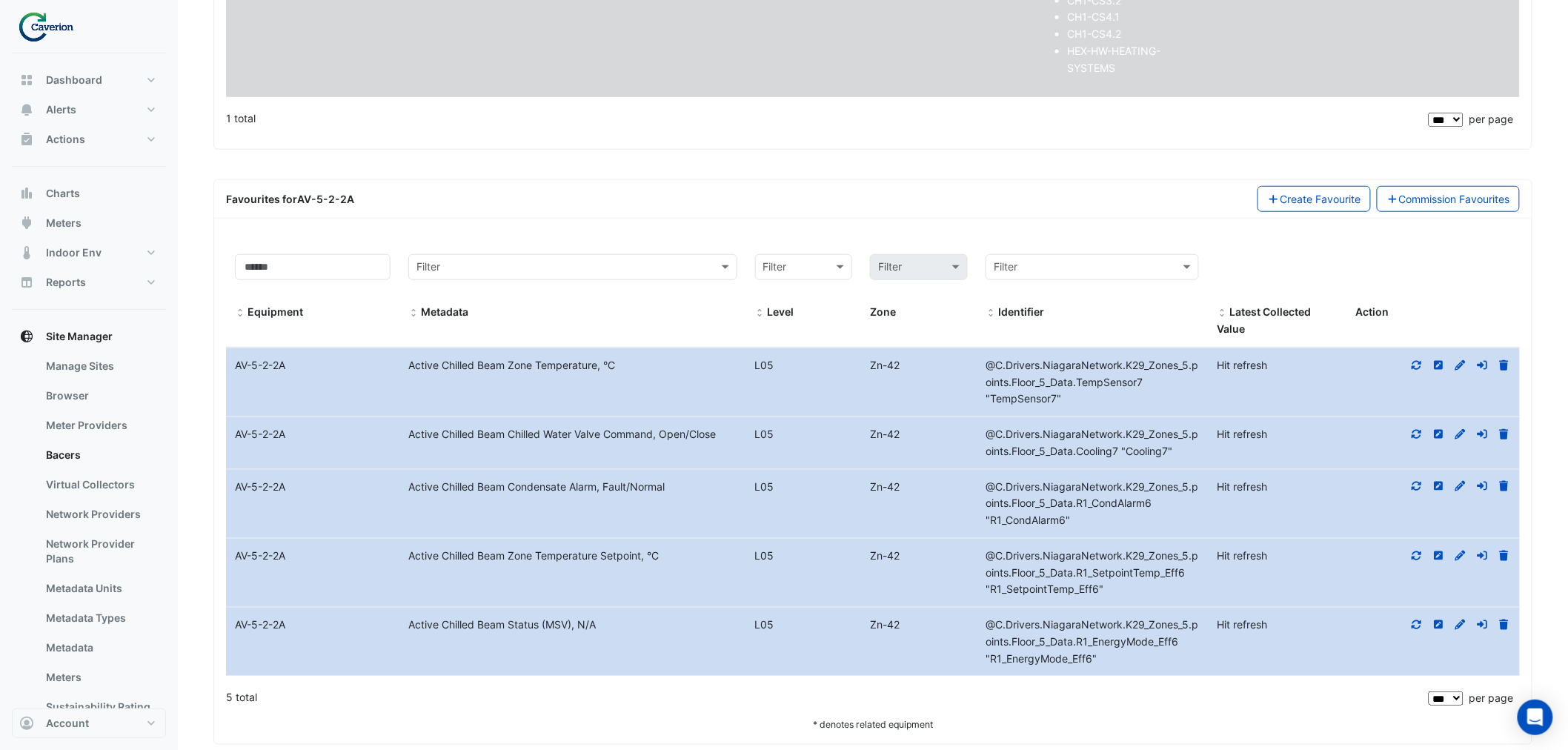 scroll, scrollTop: 0, scrollLeft: 0, axis: both 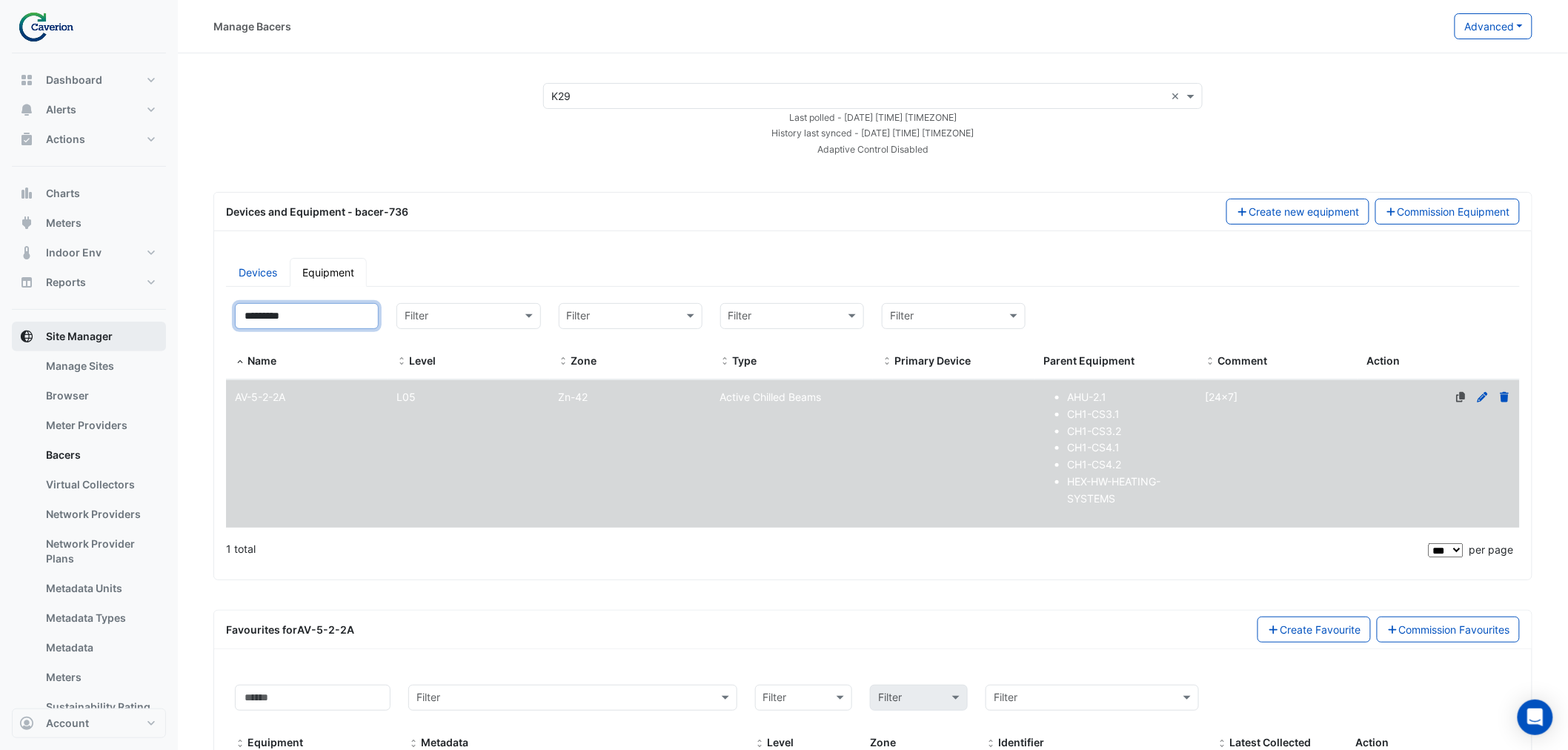 drag, startPoint x: 316, startPoint y: 317, endPoint x: 149, endPoint y: 335, distance: 167.96726 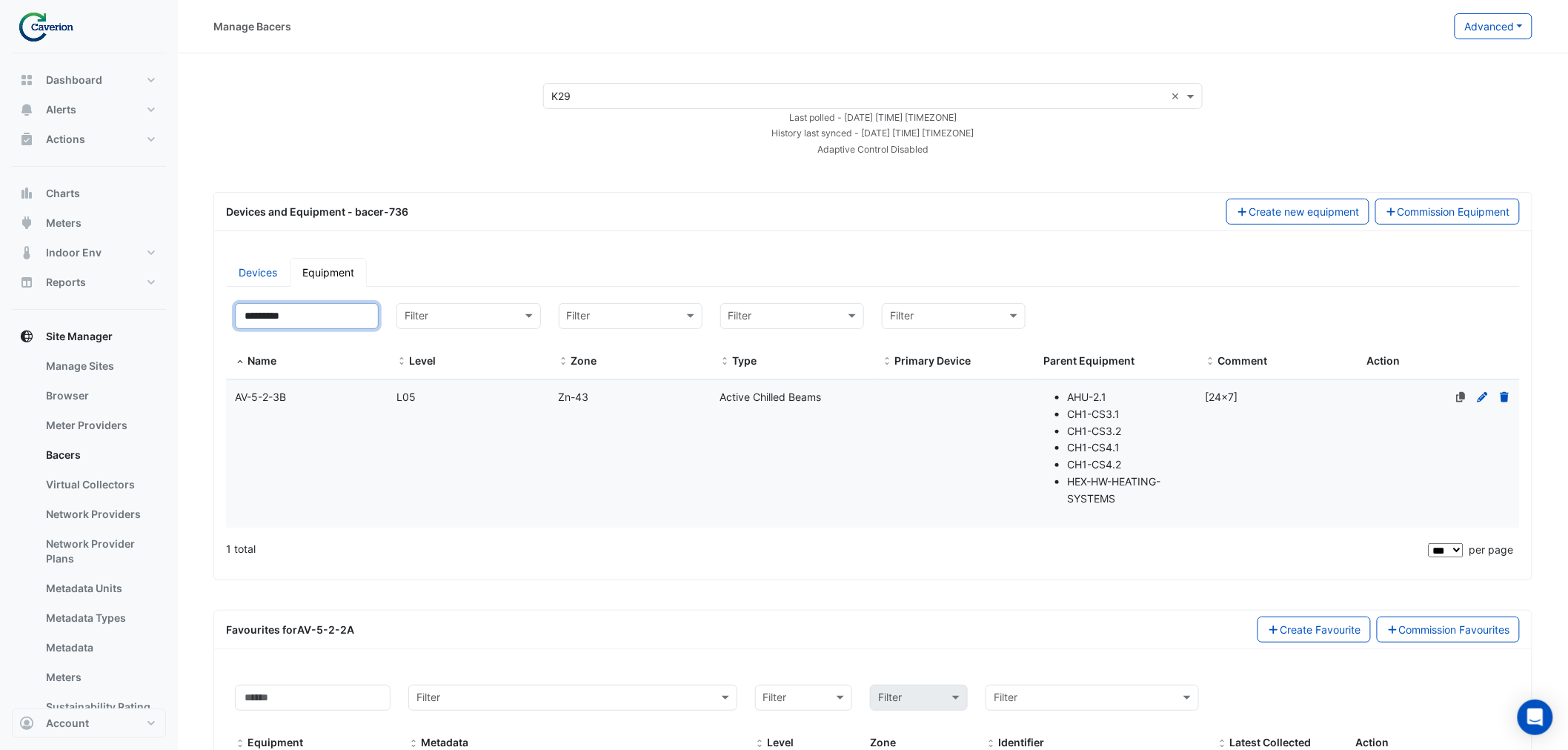 type on "*********" 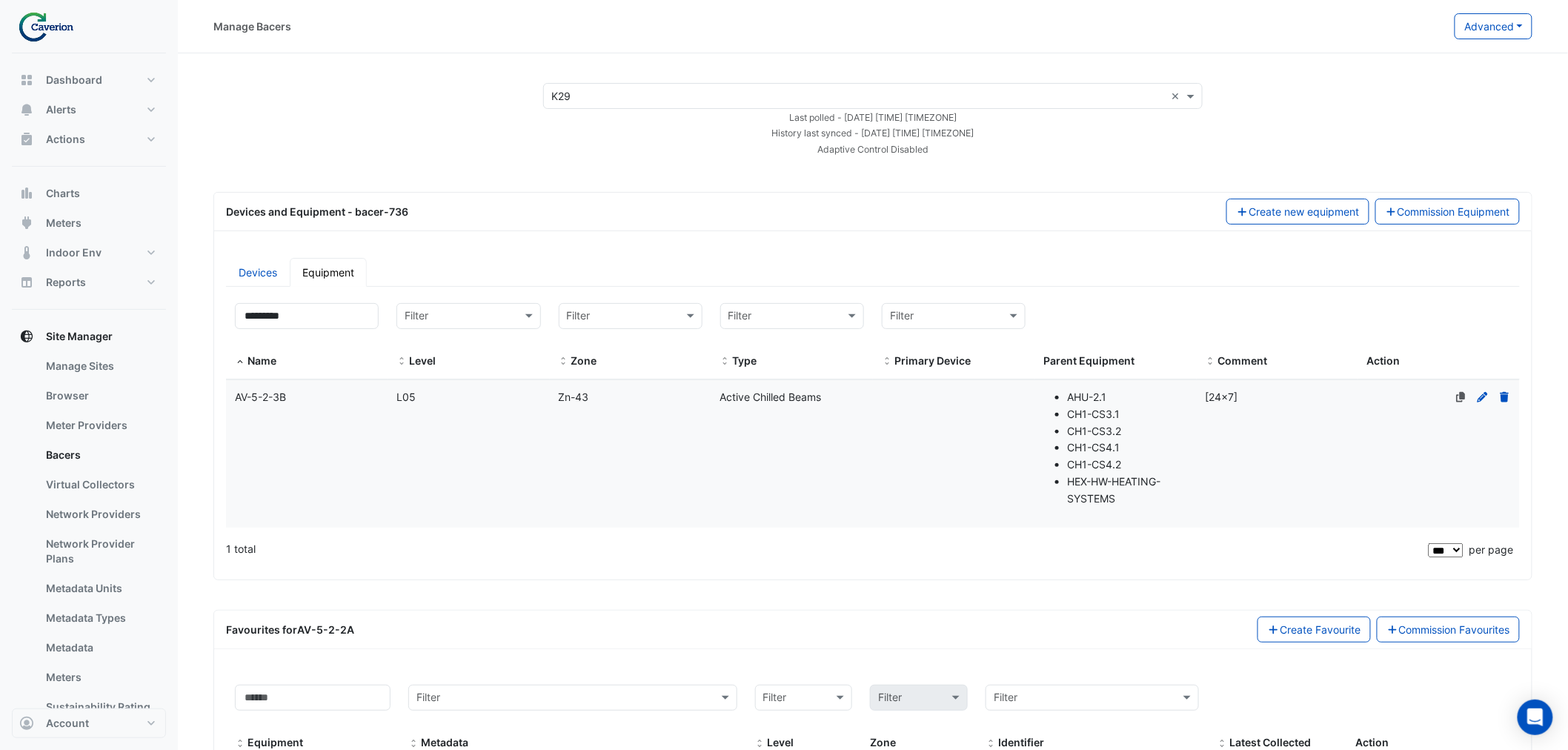 click on "Name
AV-5-2-3B" 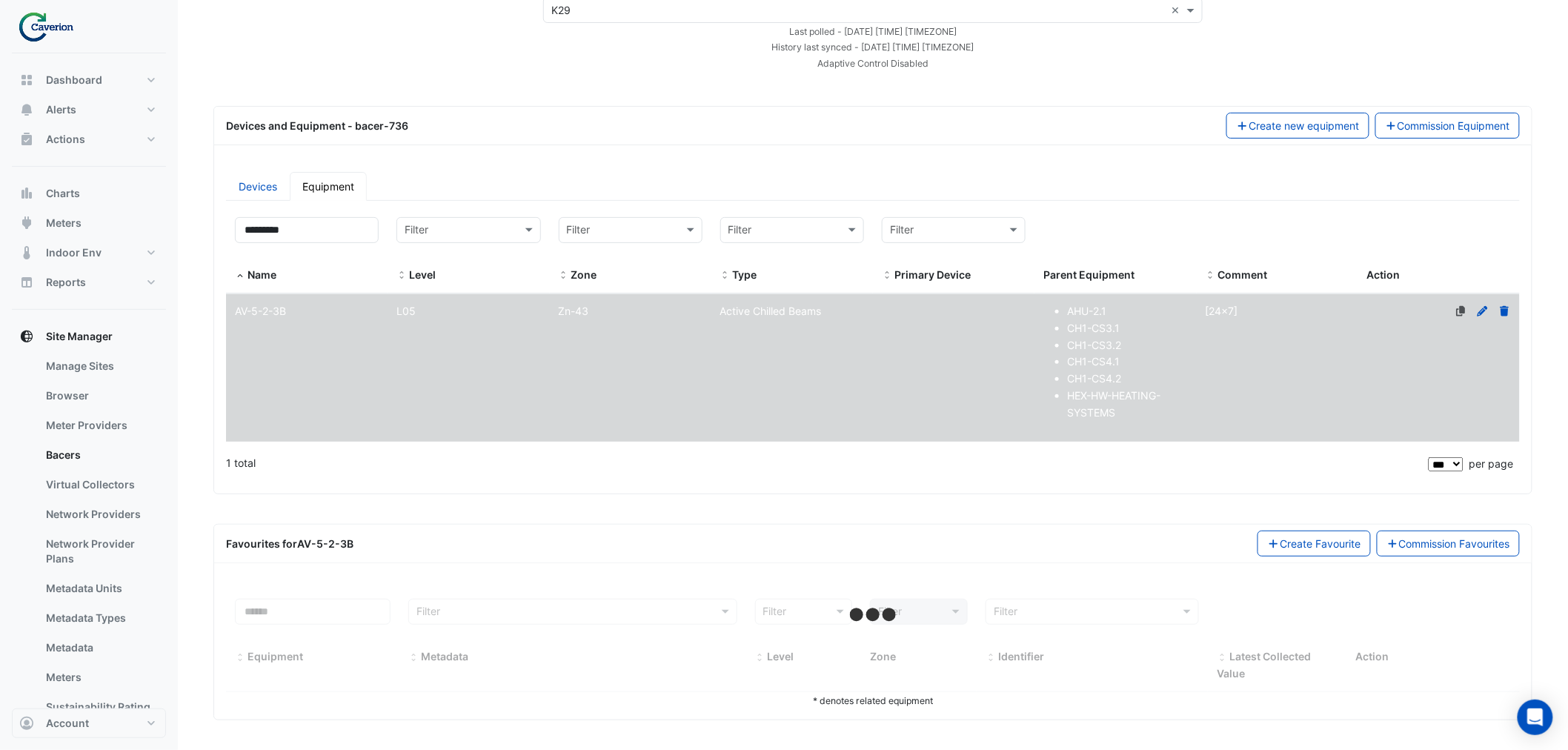 select on "***" 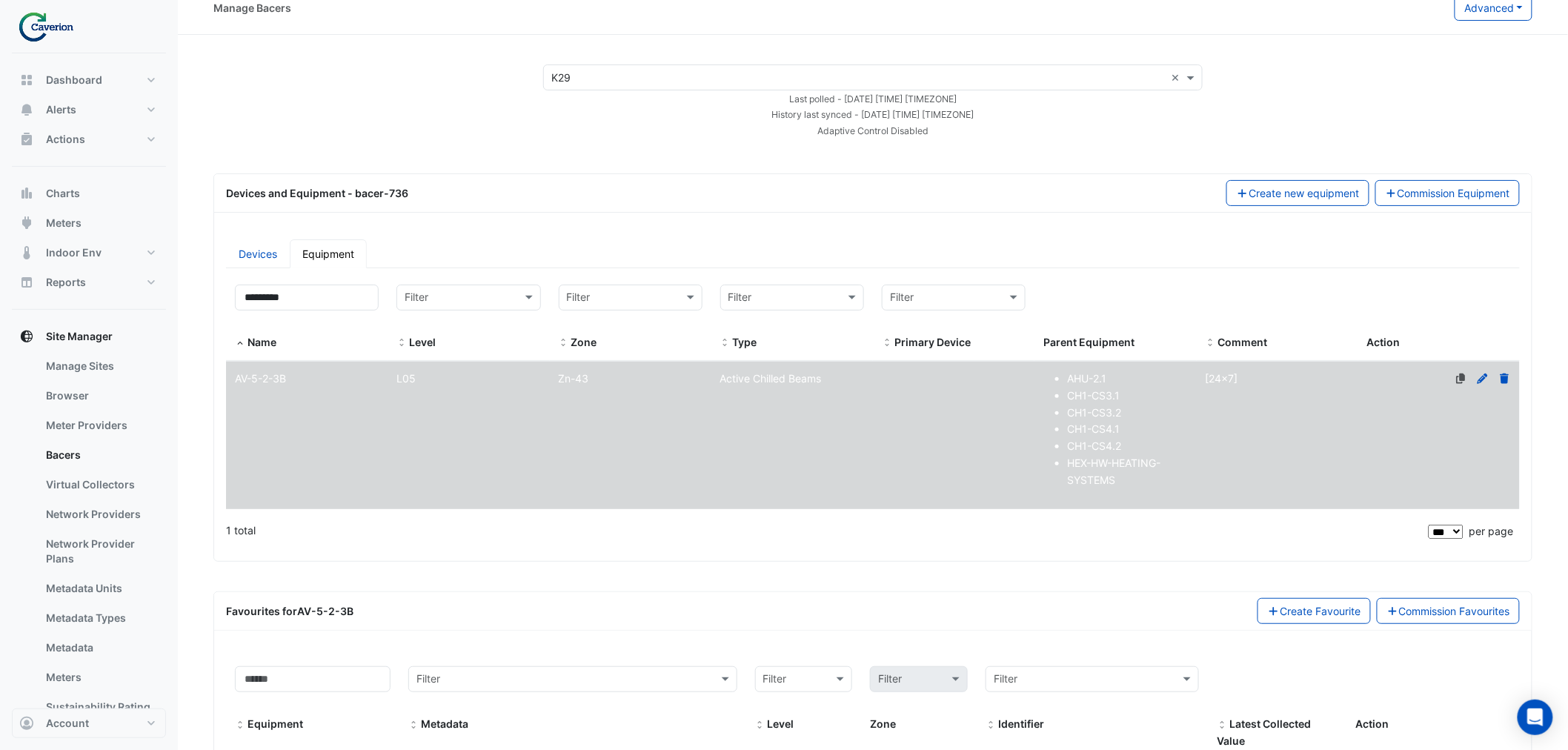scroll, scrollTop: 0, scrollLeft: 0, axis: both 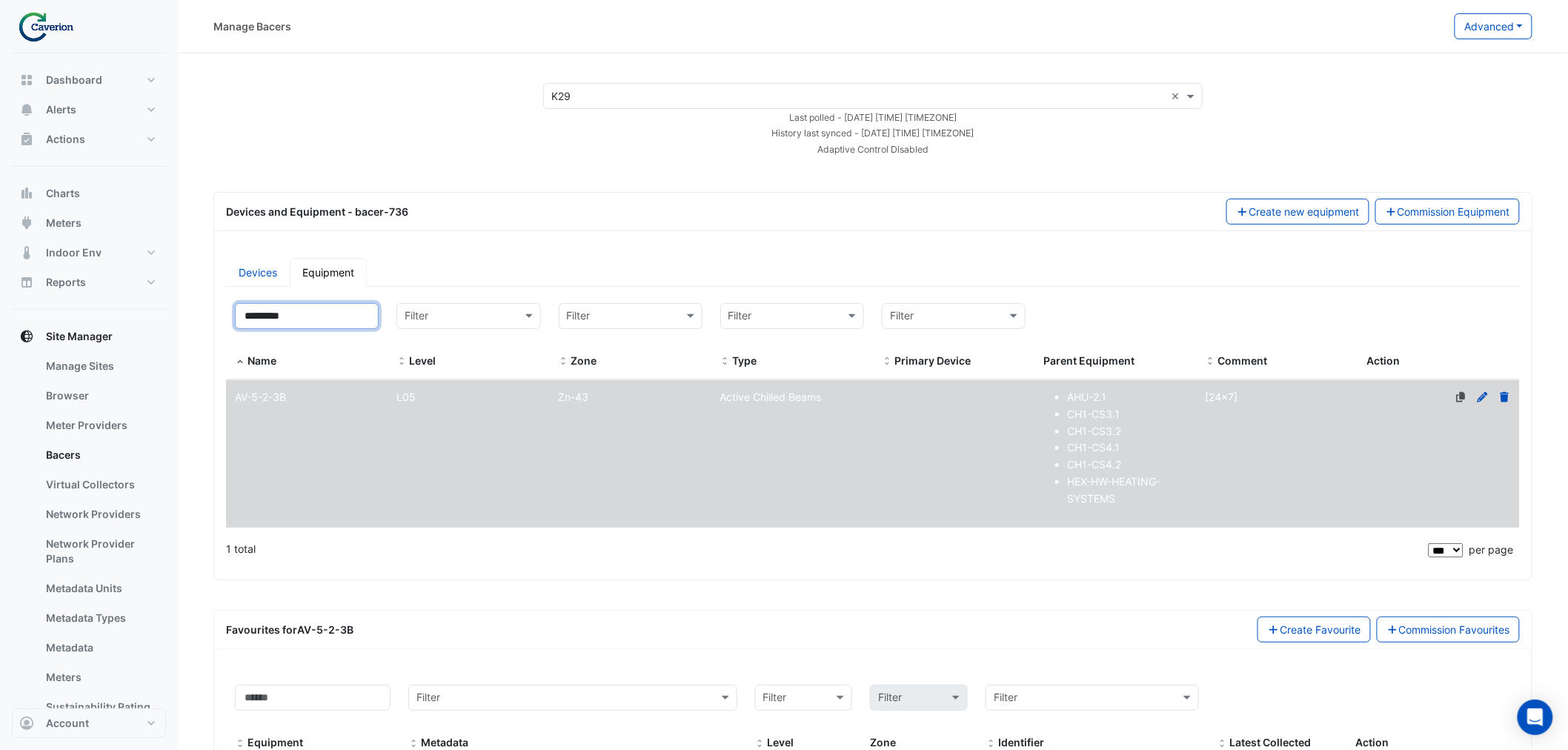 drag, startPoint x: 336, startPoint y: 314, endPoint x: 116, endPoint y: 322, distance: 220.1454 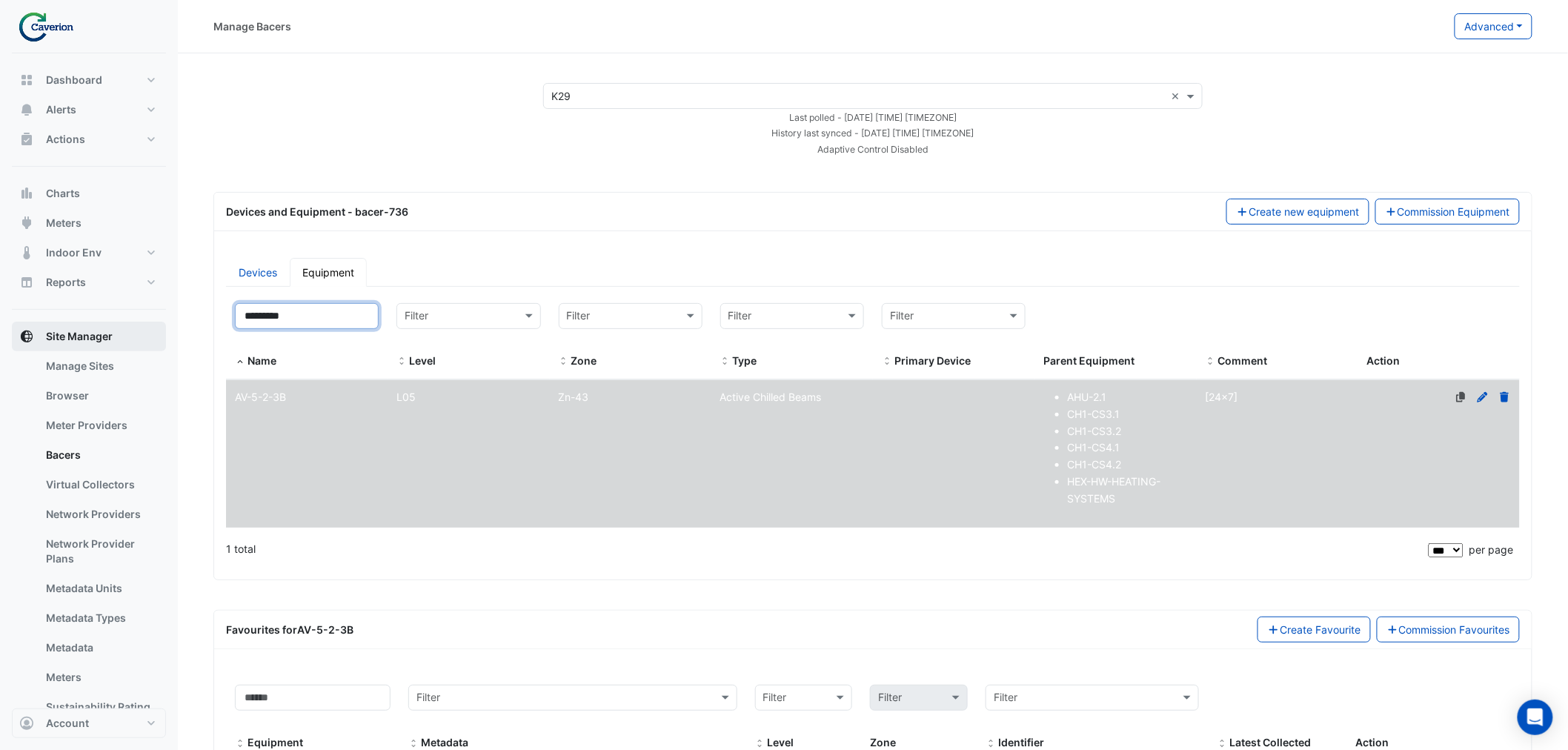 click on "Manage Bacers
Advanced
View Collector Notes
View scan history
View Metadata Prediction Jobs
Configure bacer-736
Configure Adaptive Control
Select a Site × K29 ×" 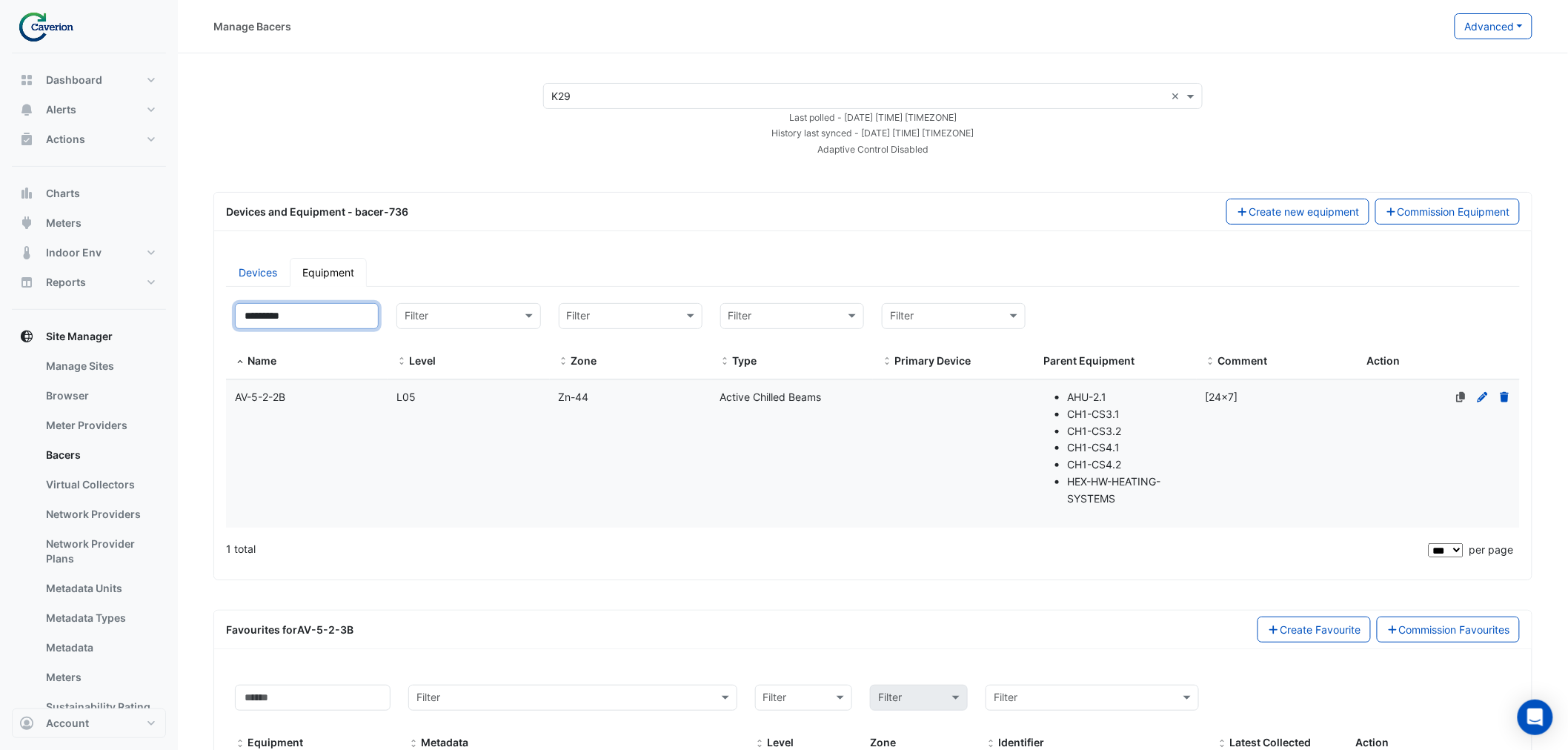 type on "*********" 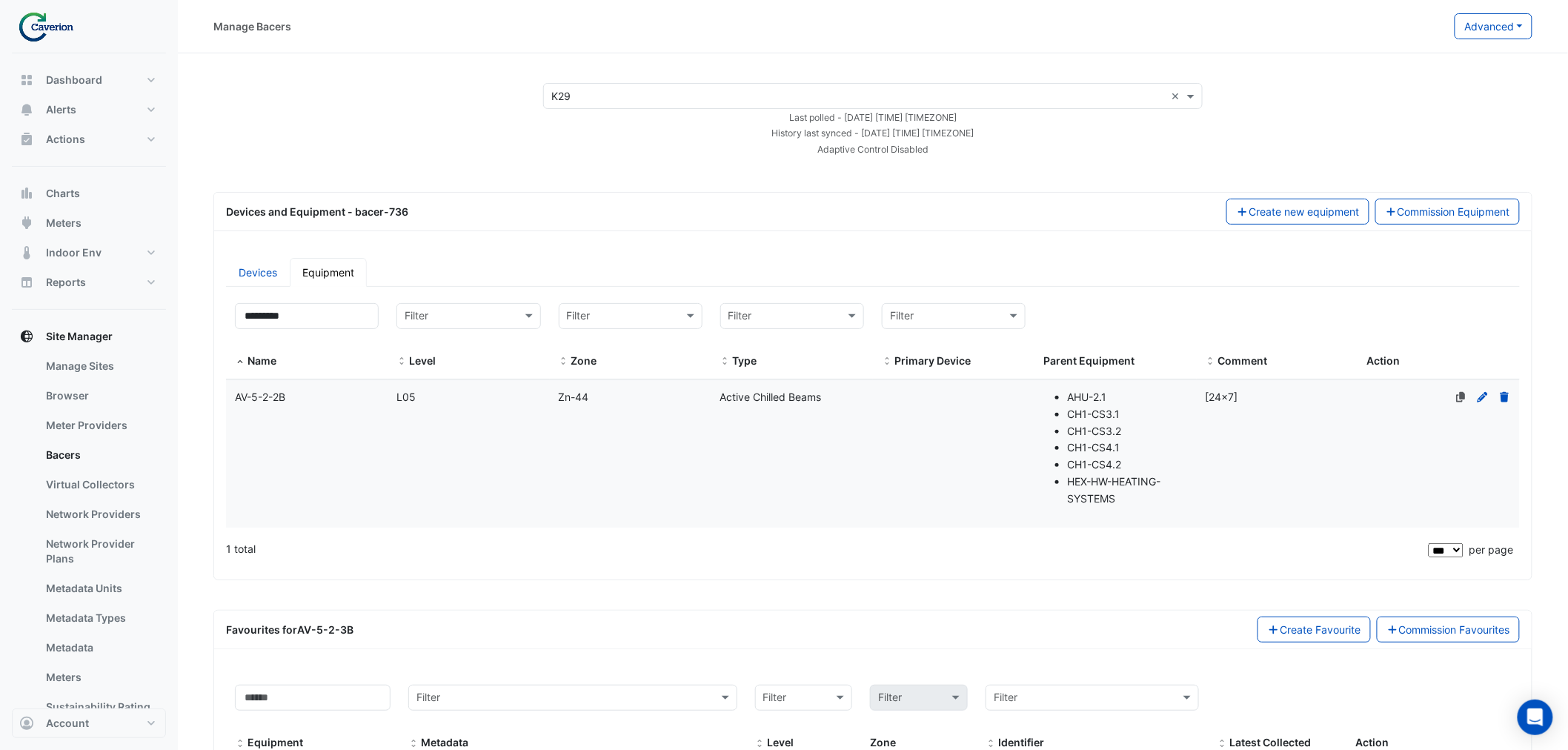 click on "Name
AV-5-2-2B" 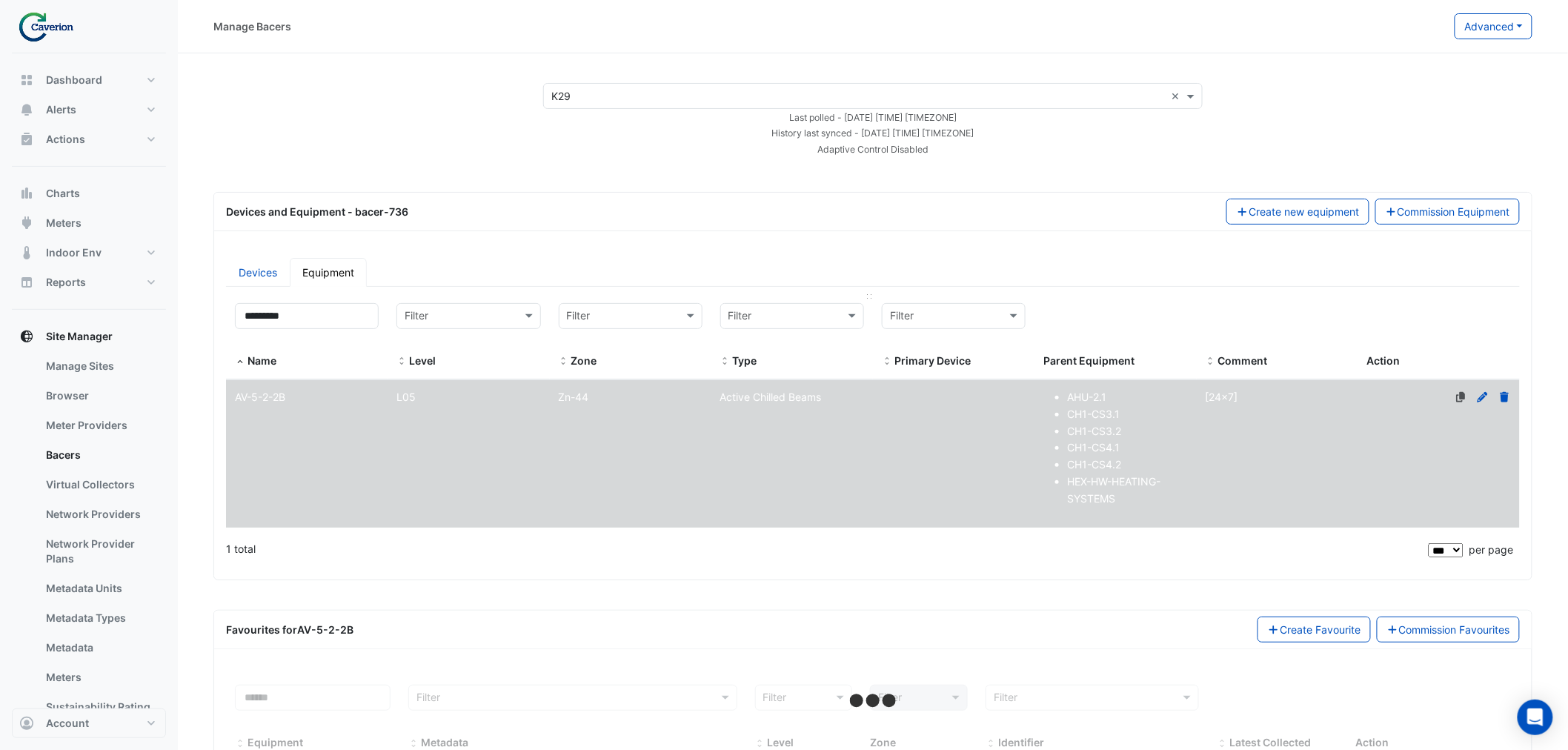 select on "***" 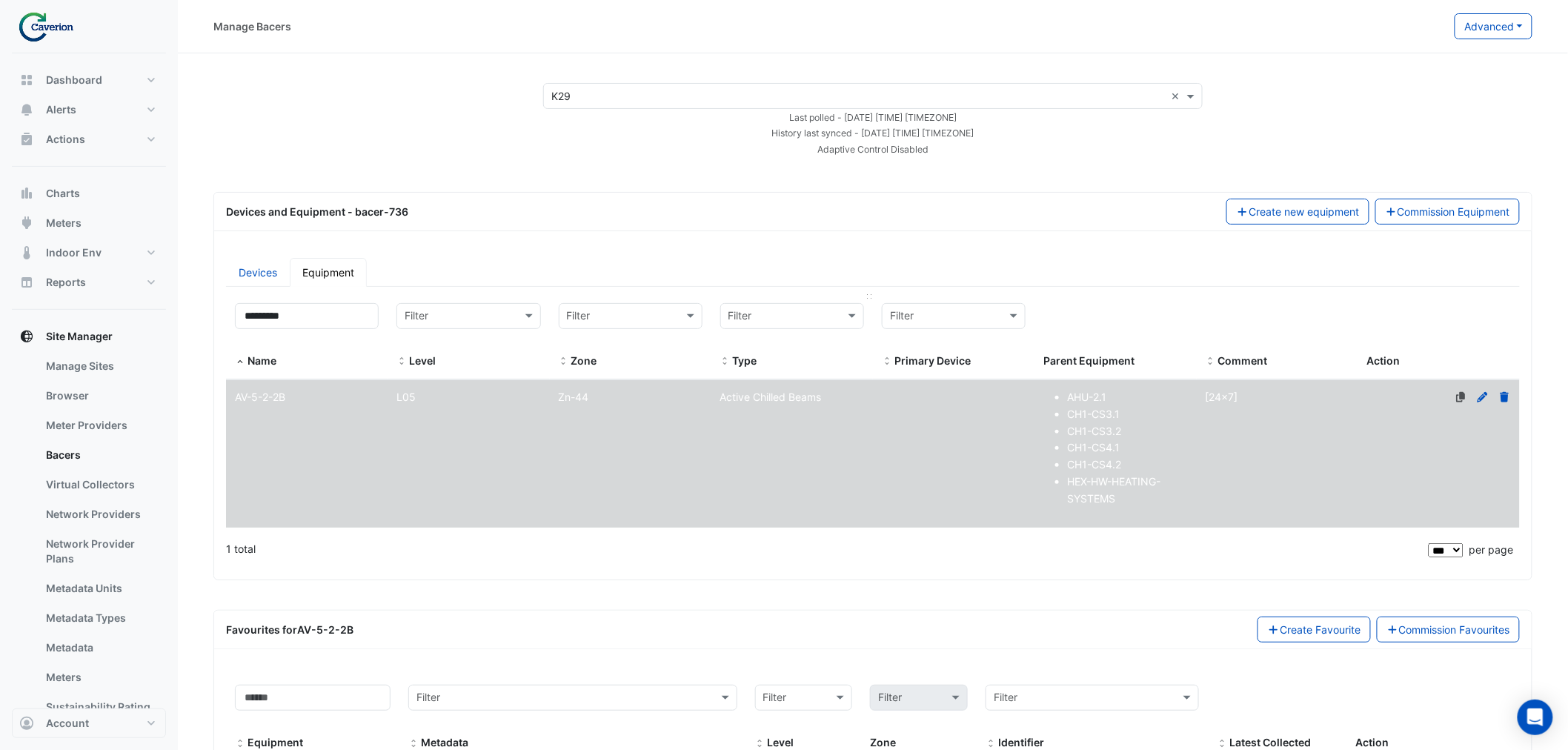 scroll, scrollTop: 508, scrollLeft: 0, axis: vertical 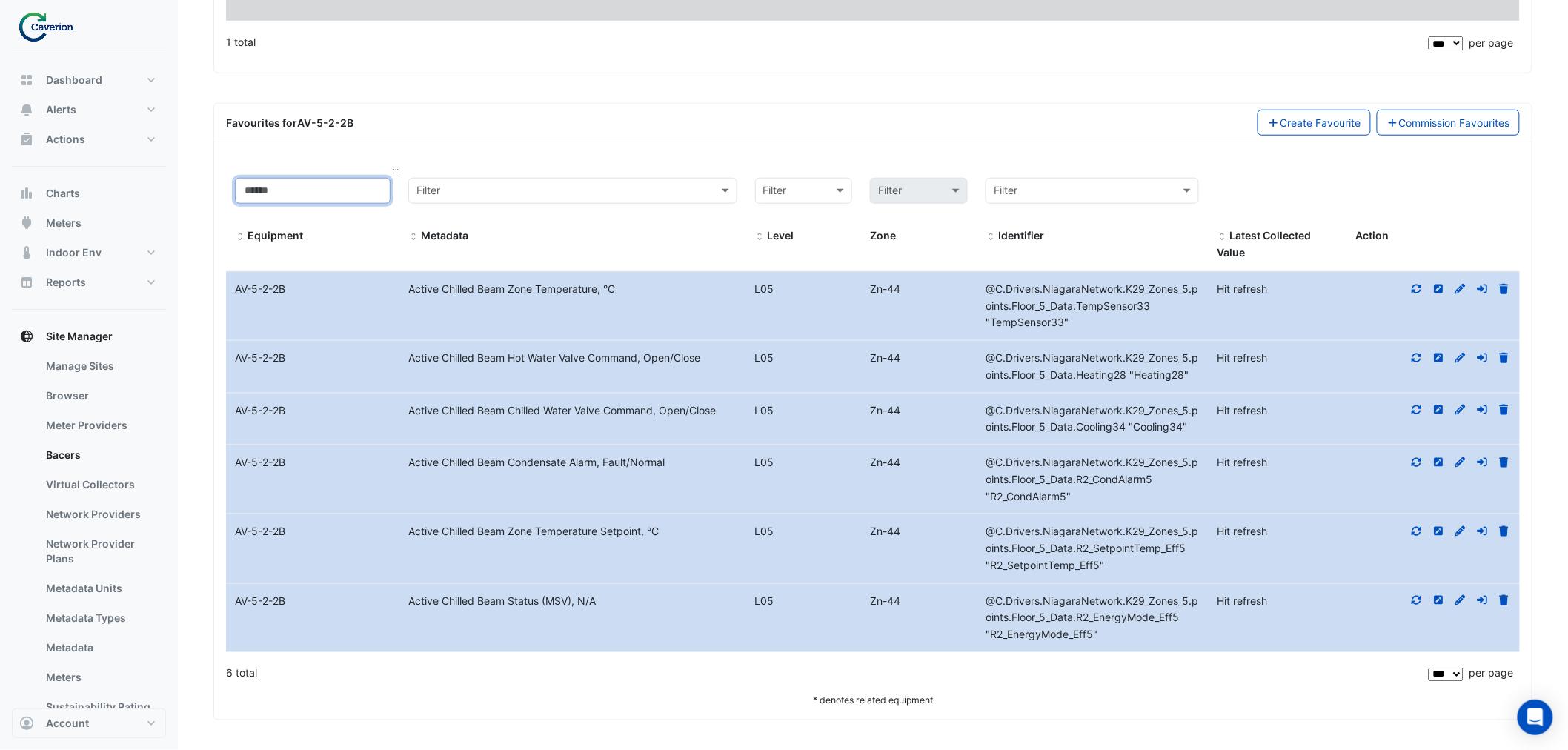 drag, startPoint x: 319, startPoint y: 182, endPoint x: 323, endPoint y: 174, distance: 8.94427 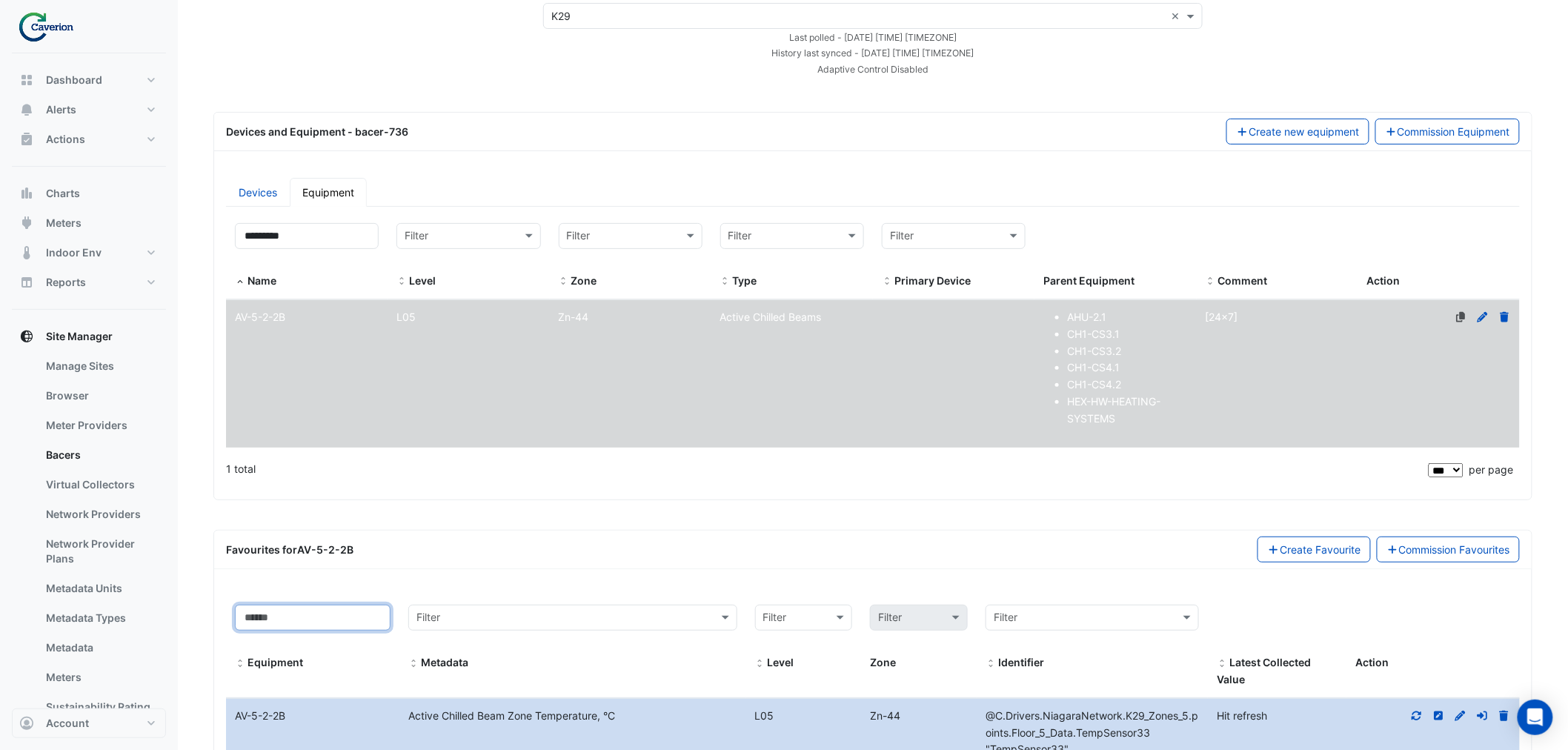 scroll, scrollTop: 0, scrollLeft: 0, axis: both 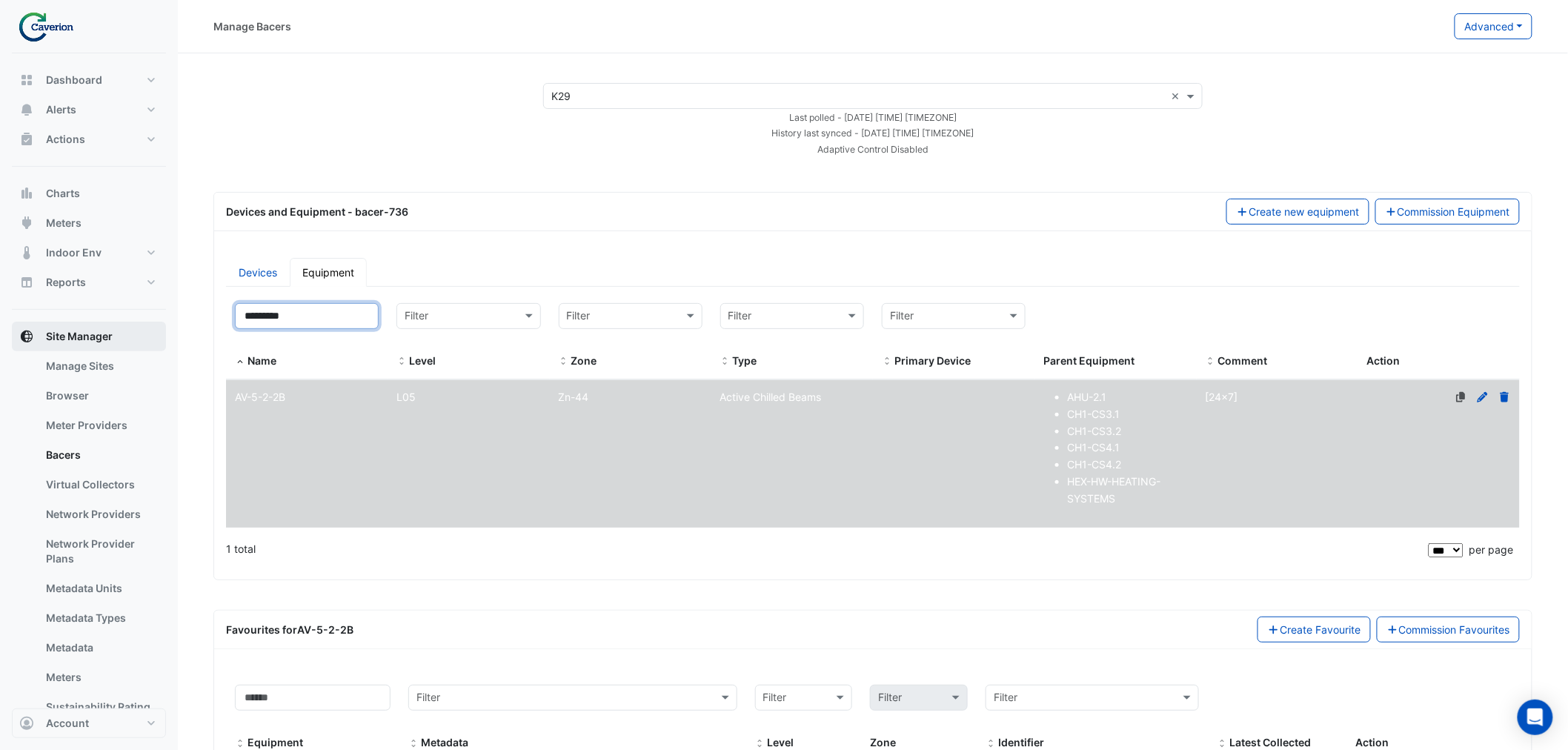 drag, startPoint x: 328, startPoint y: 313, endPoint x: 122, endPoint y: 333, distance: 206.9686 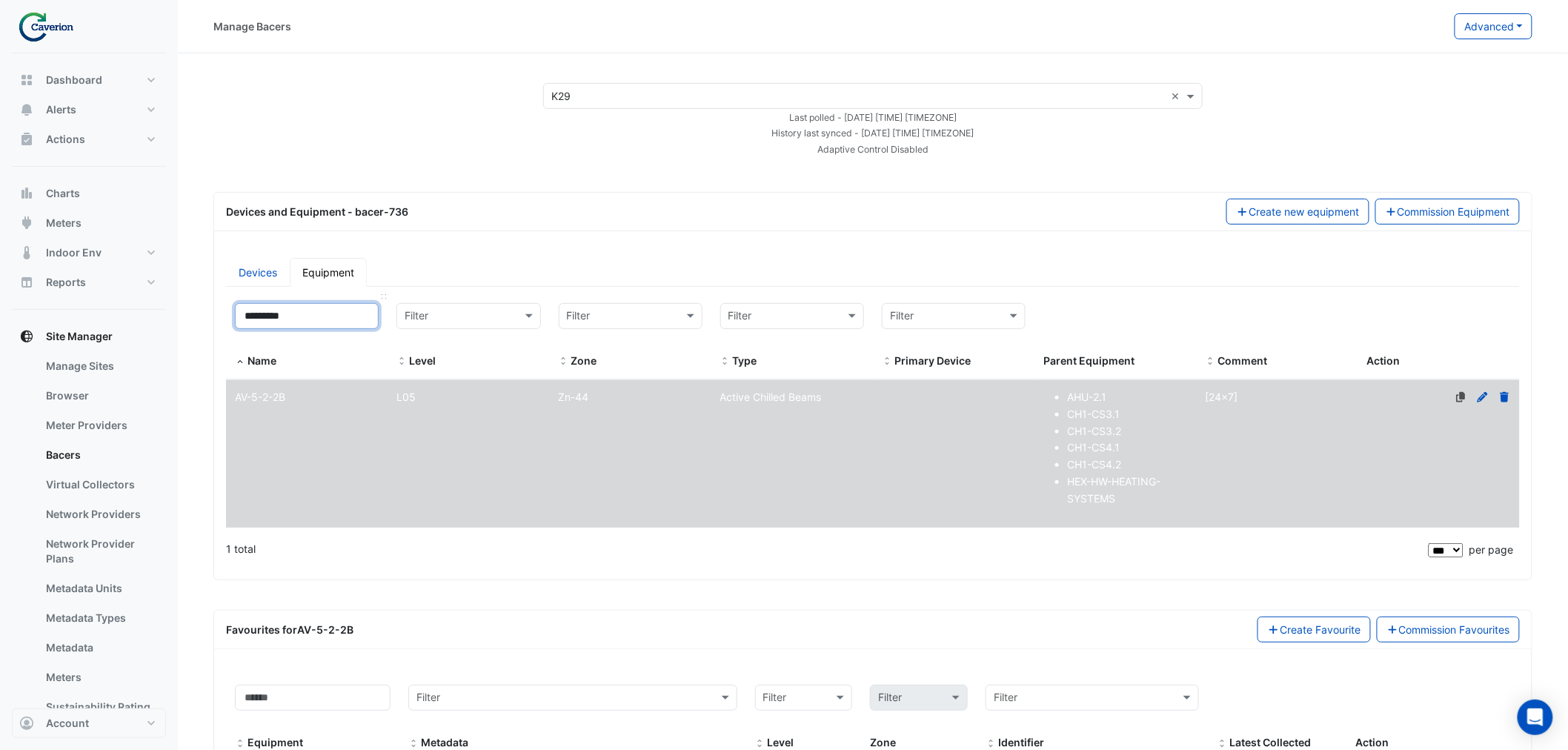 paste 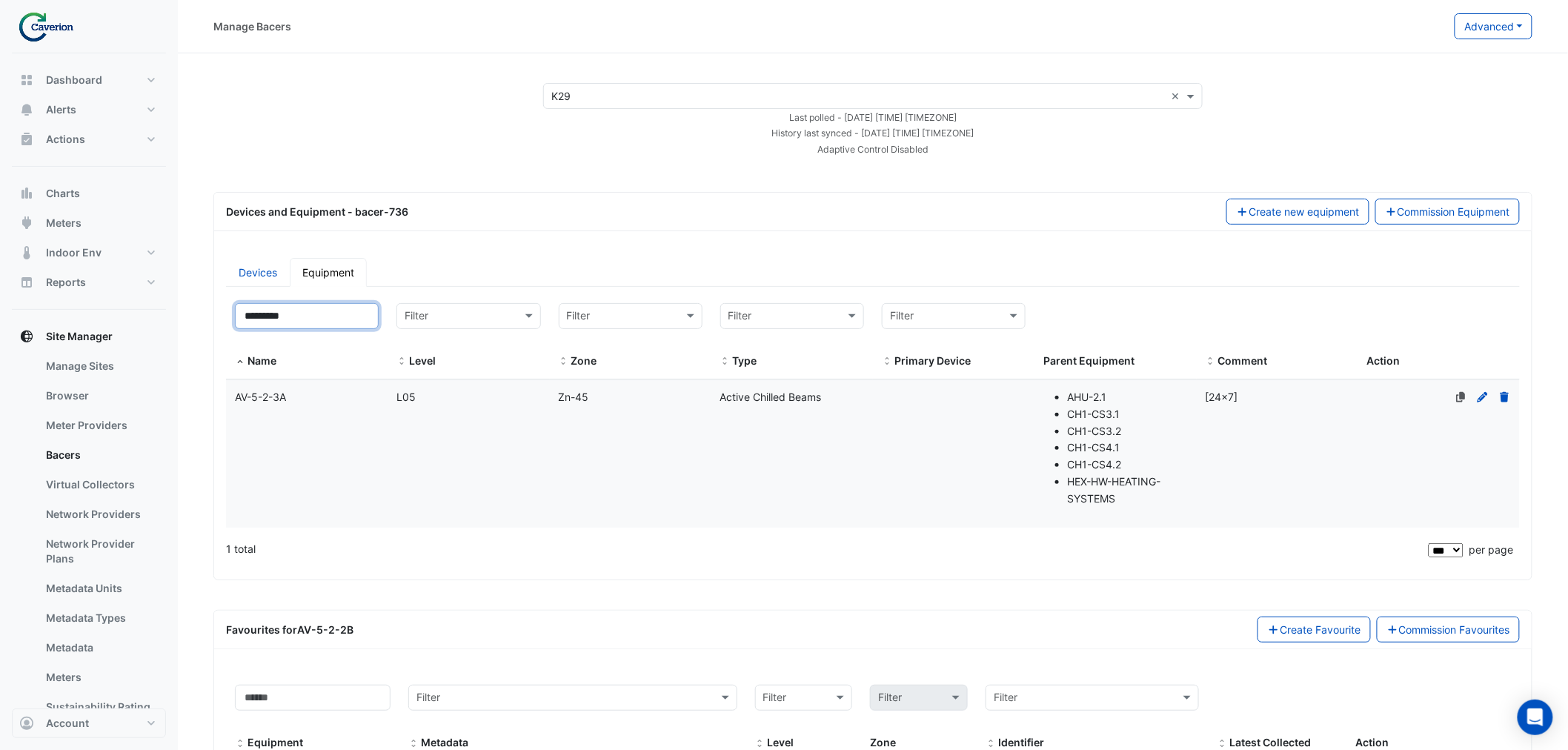 type on "*********" 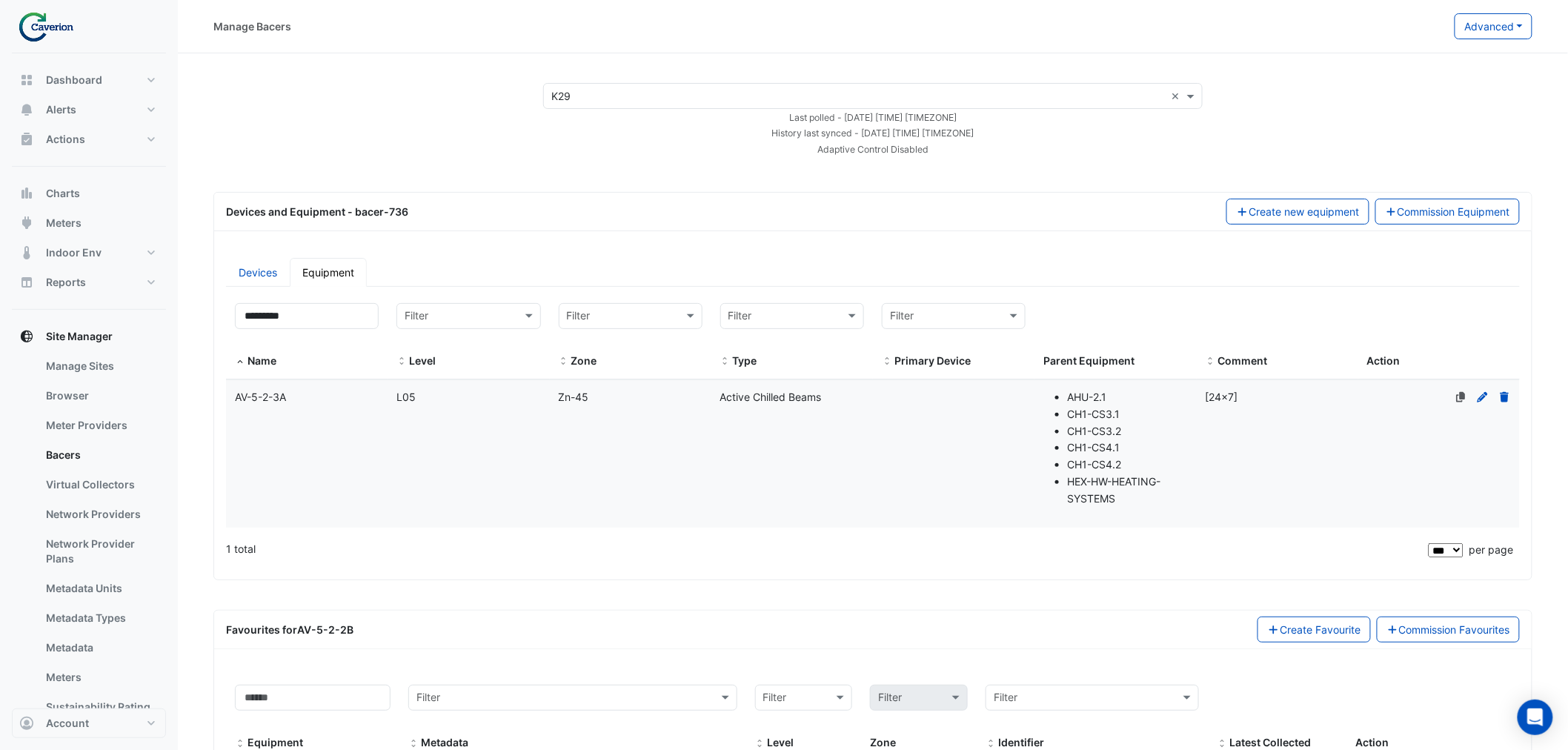 click on "Level
L05" 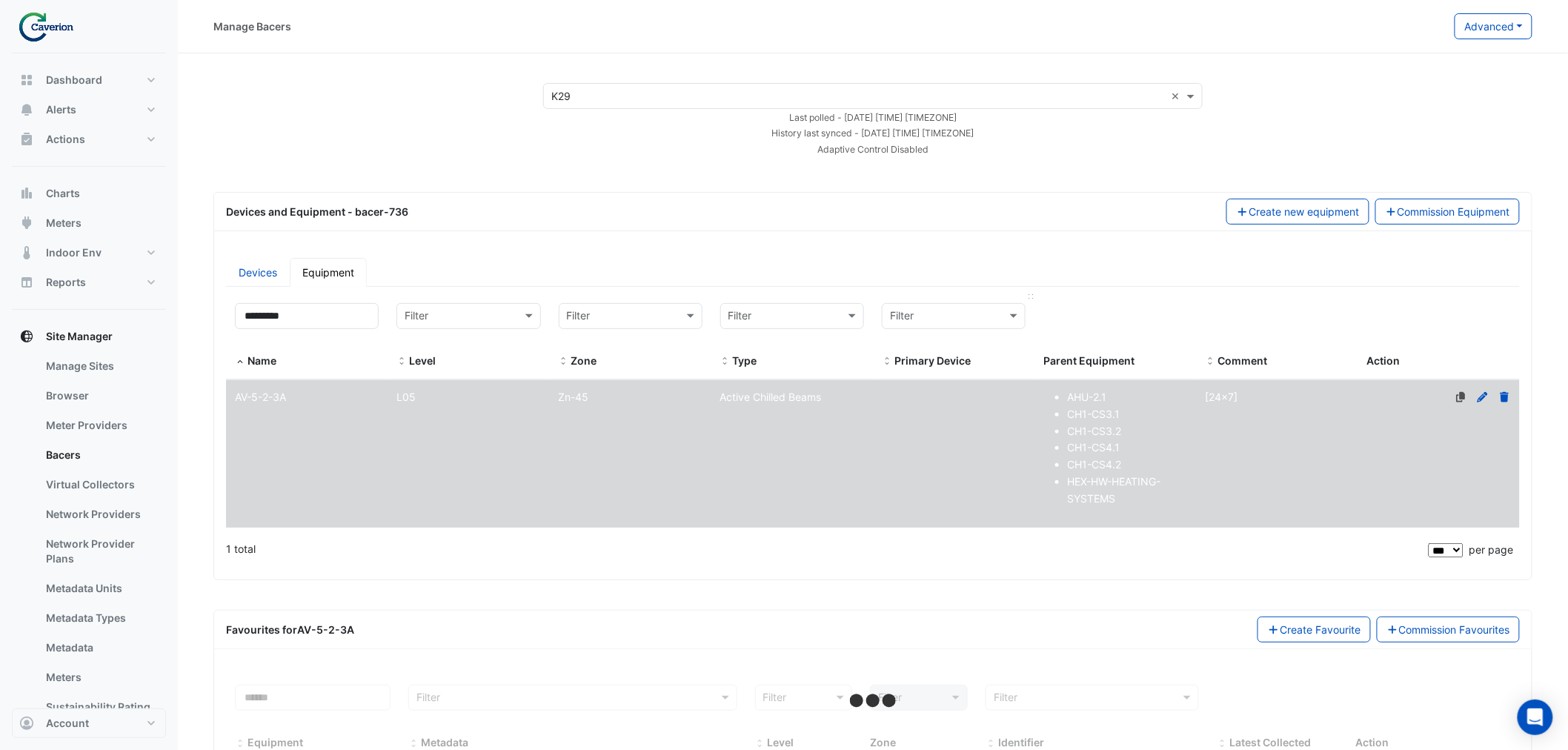 scroll, scrollTop: 87, scrollLeft: 0, axis: vertical 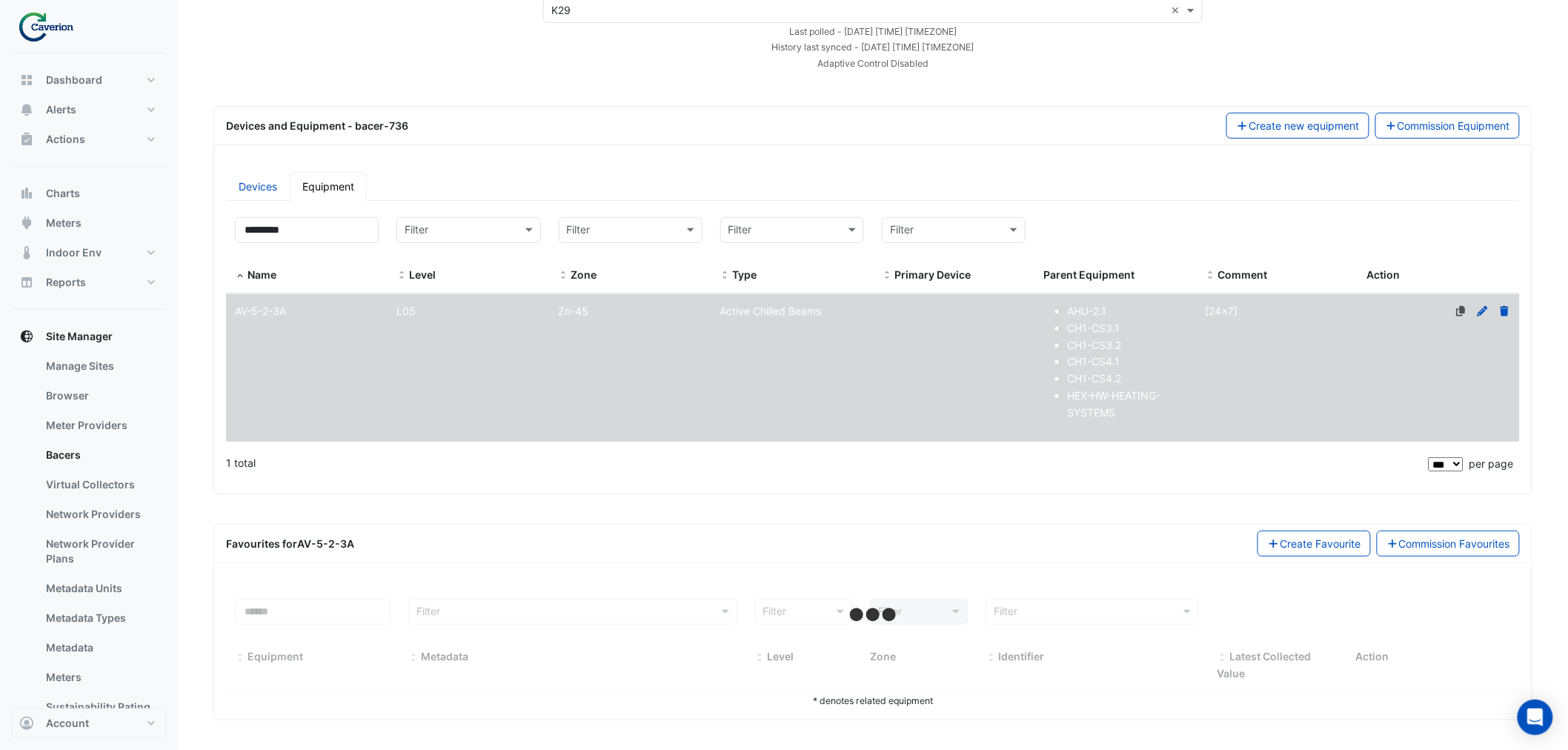 select on "***" 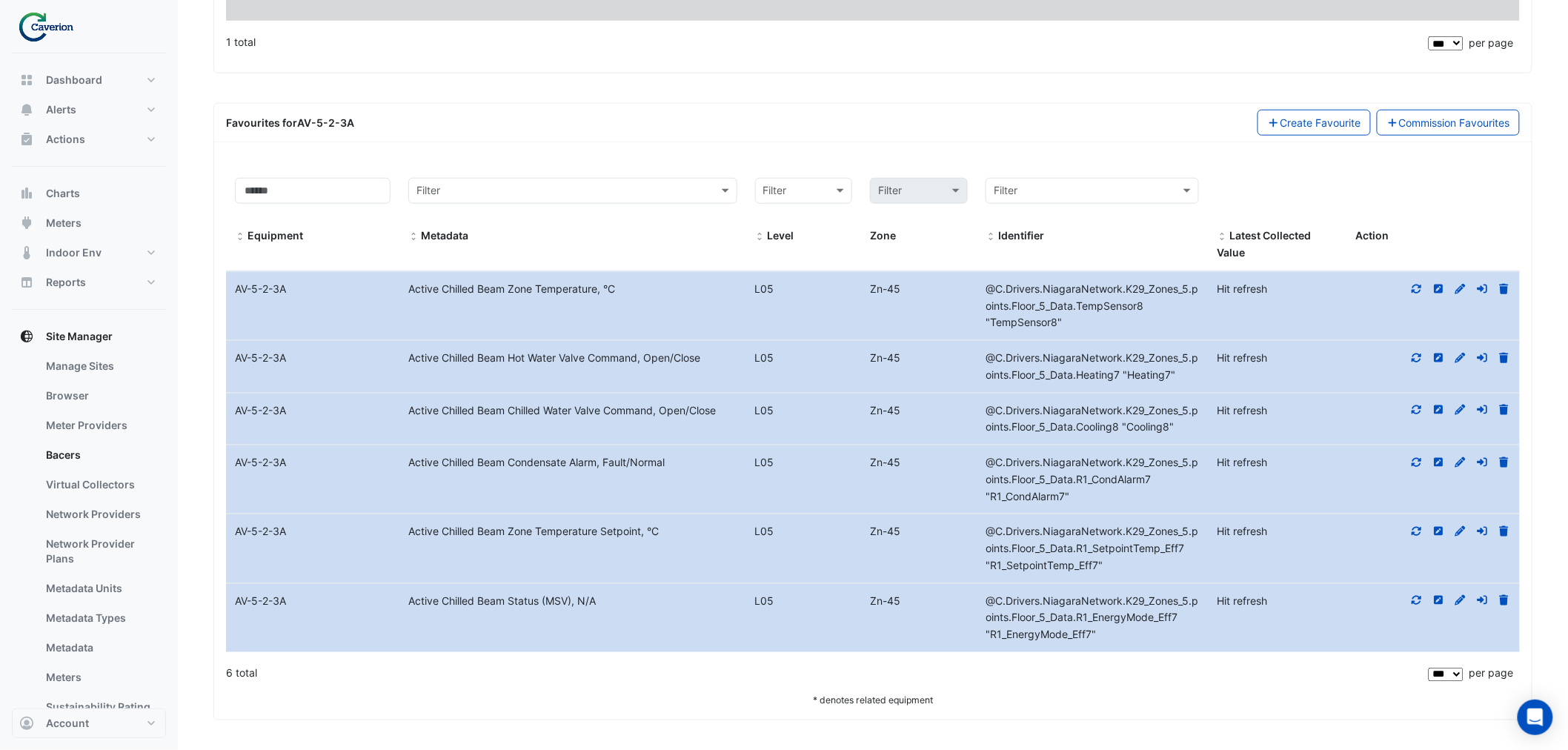 scroll, scrollTop: 0, scrollLeft: 0, axis: both 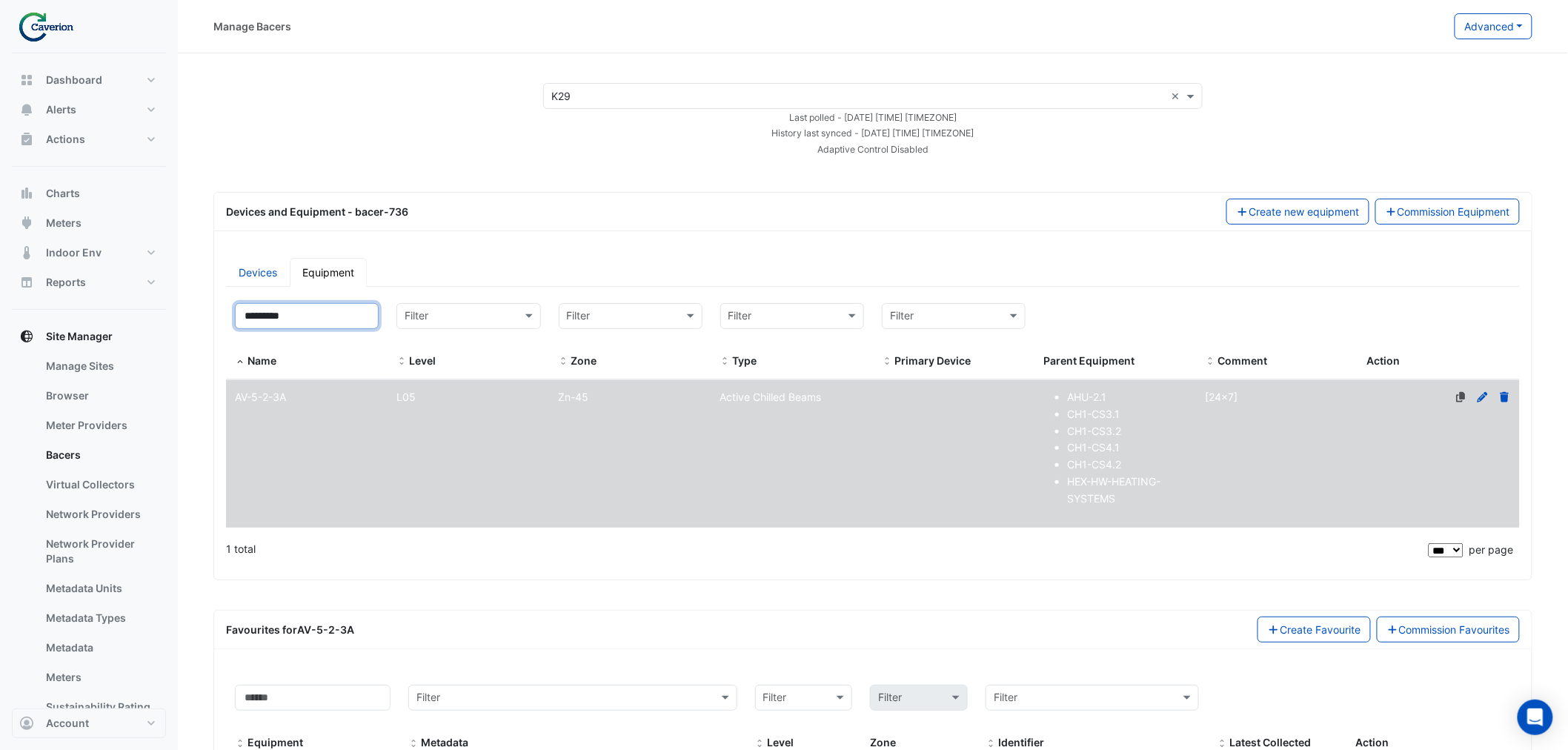 drag, startPoint x: 253, startPoint y: 319, endPoint x: 213, endPoint y: 319, distance: 40 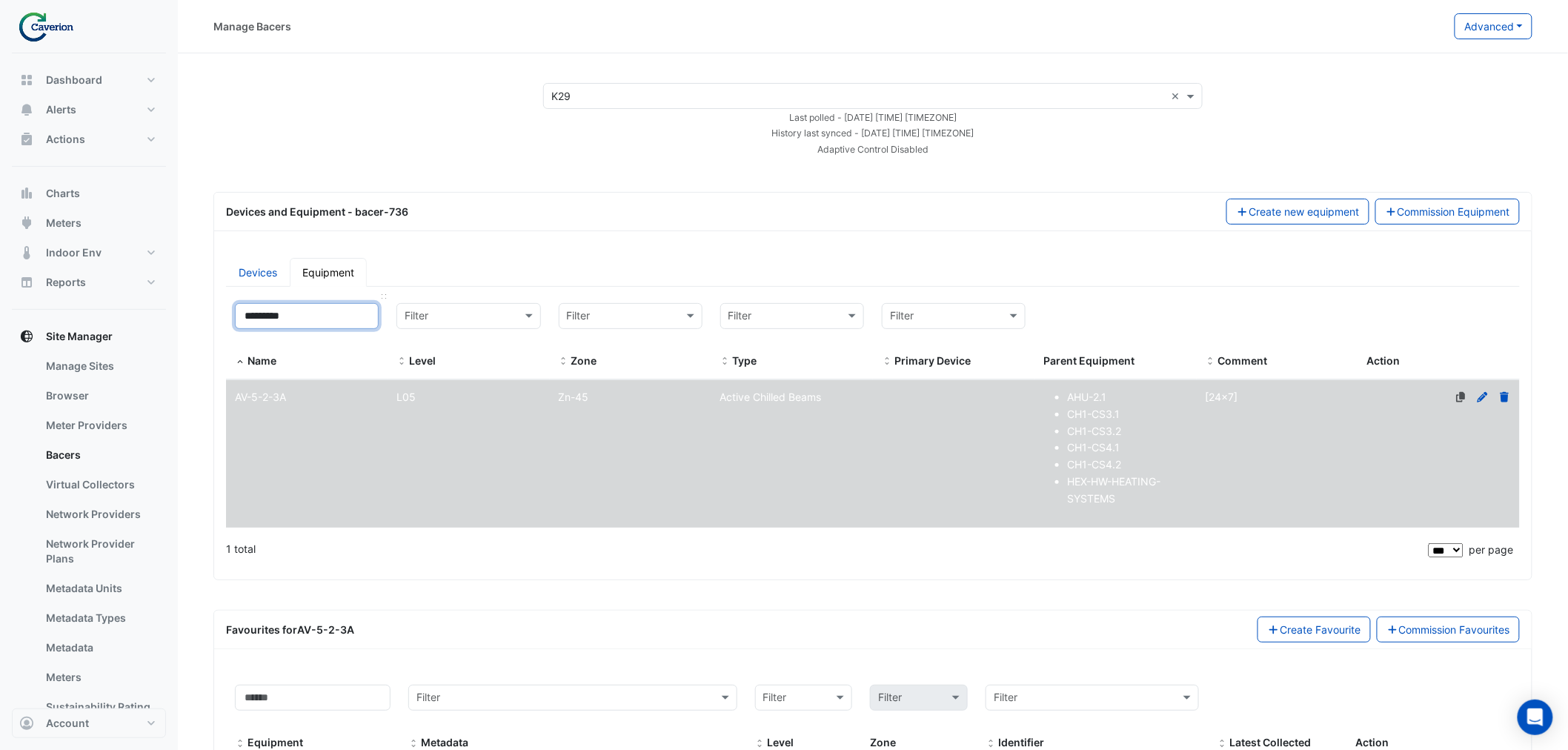 paste 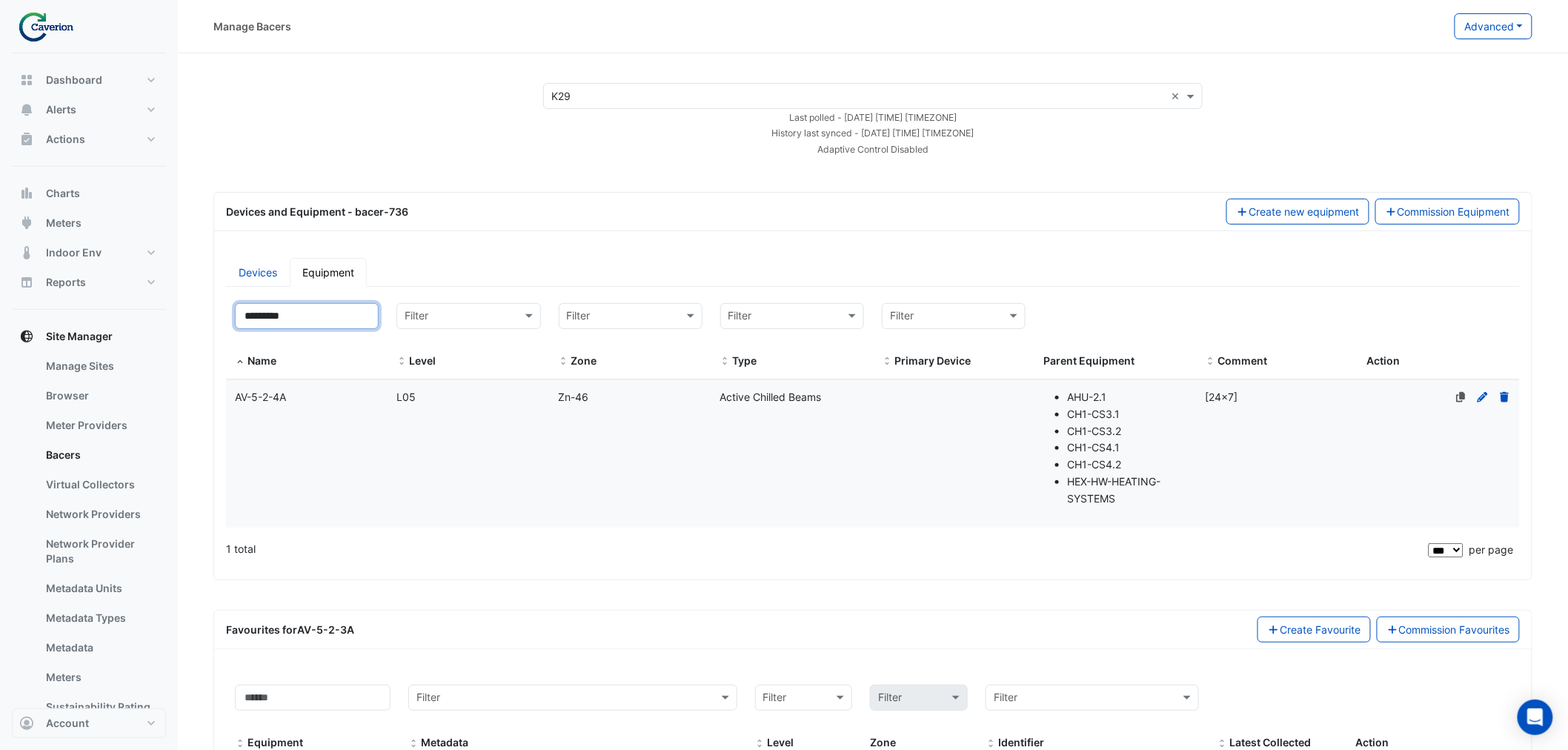 type on "*********" 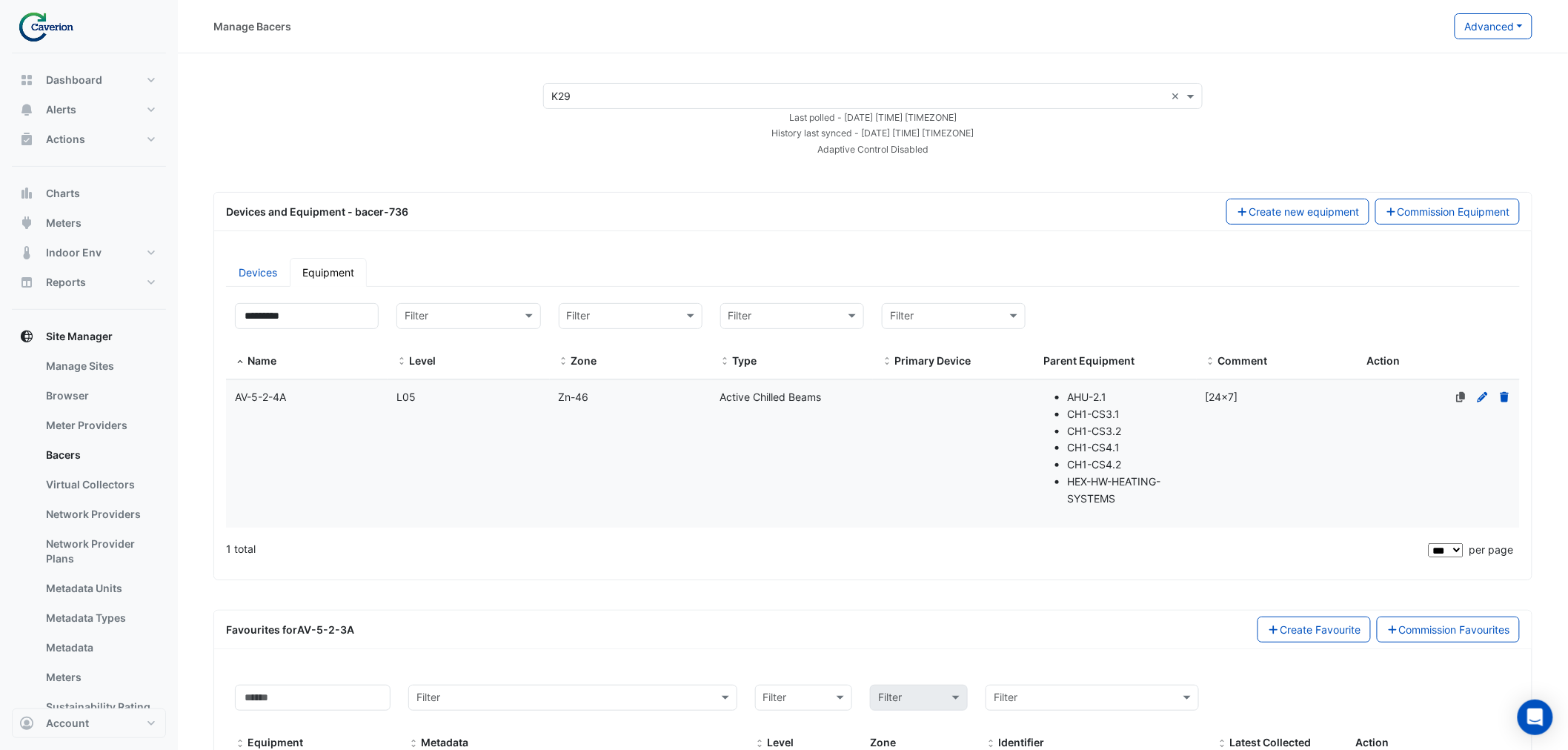 click on "L05" 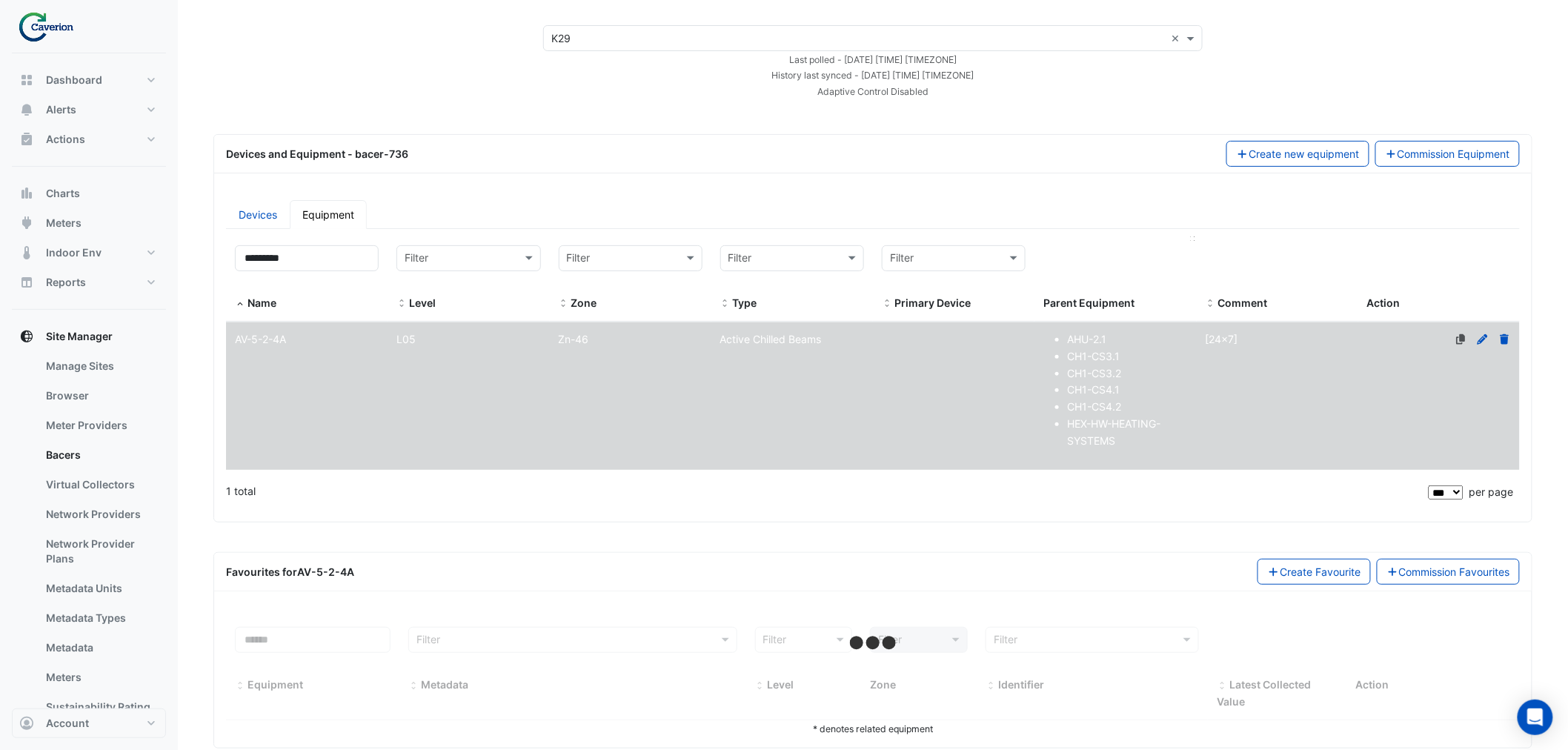 scroll, scrollTop: 87, scrollLeft: 0, axis: vertical 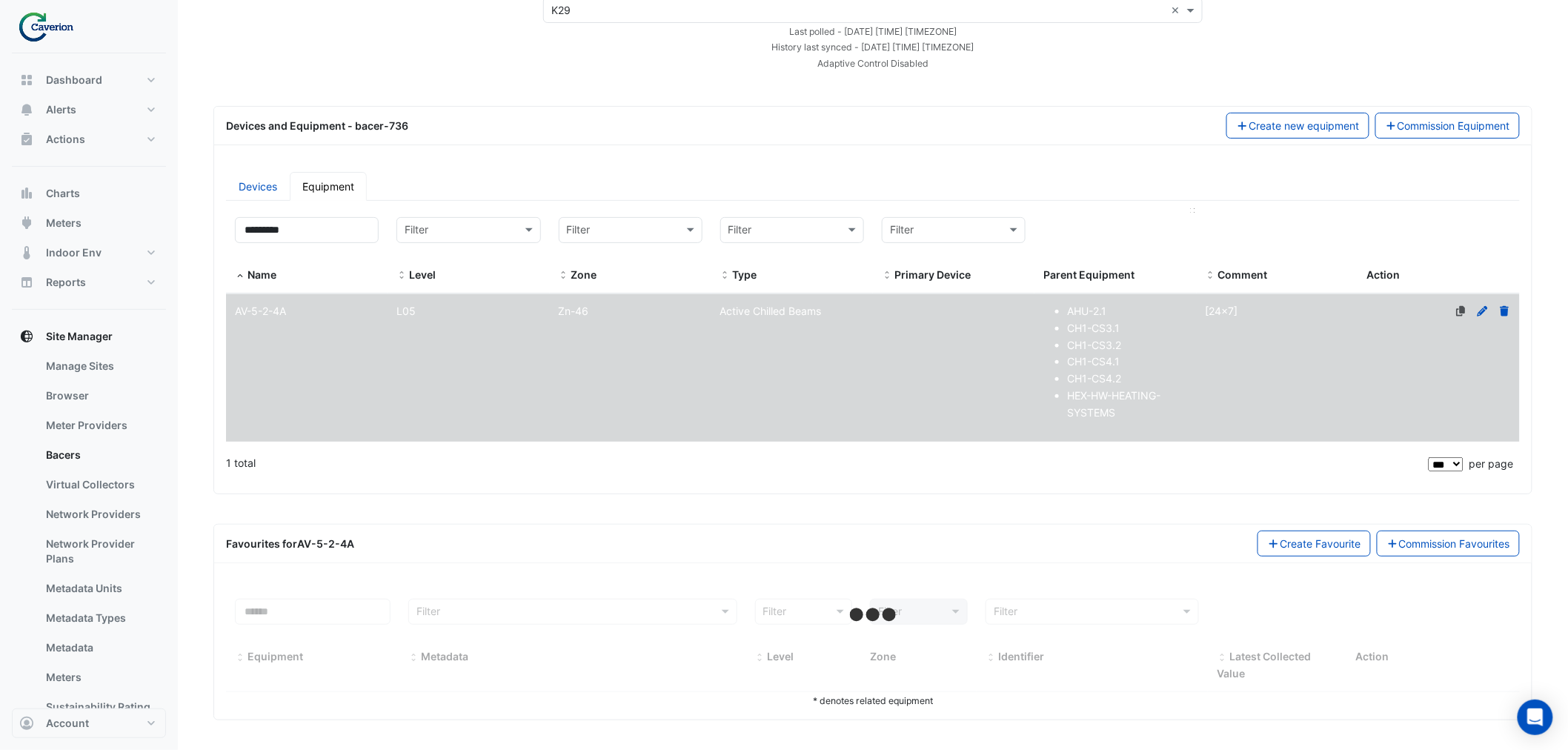 select on "***" 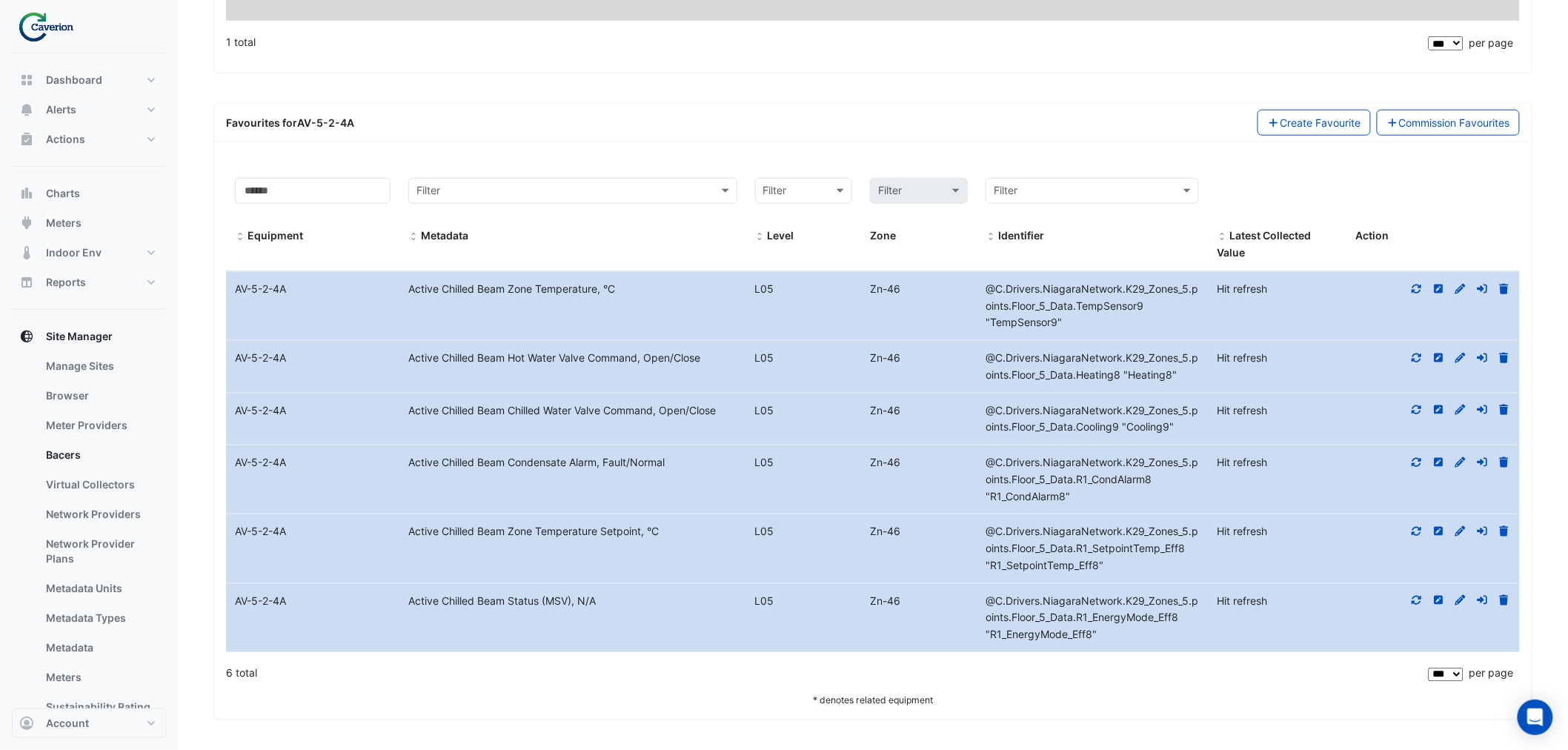 scroll, scrollTop: 0, scrollLeft: 0, axis: both 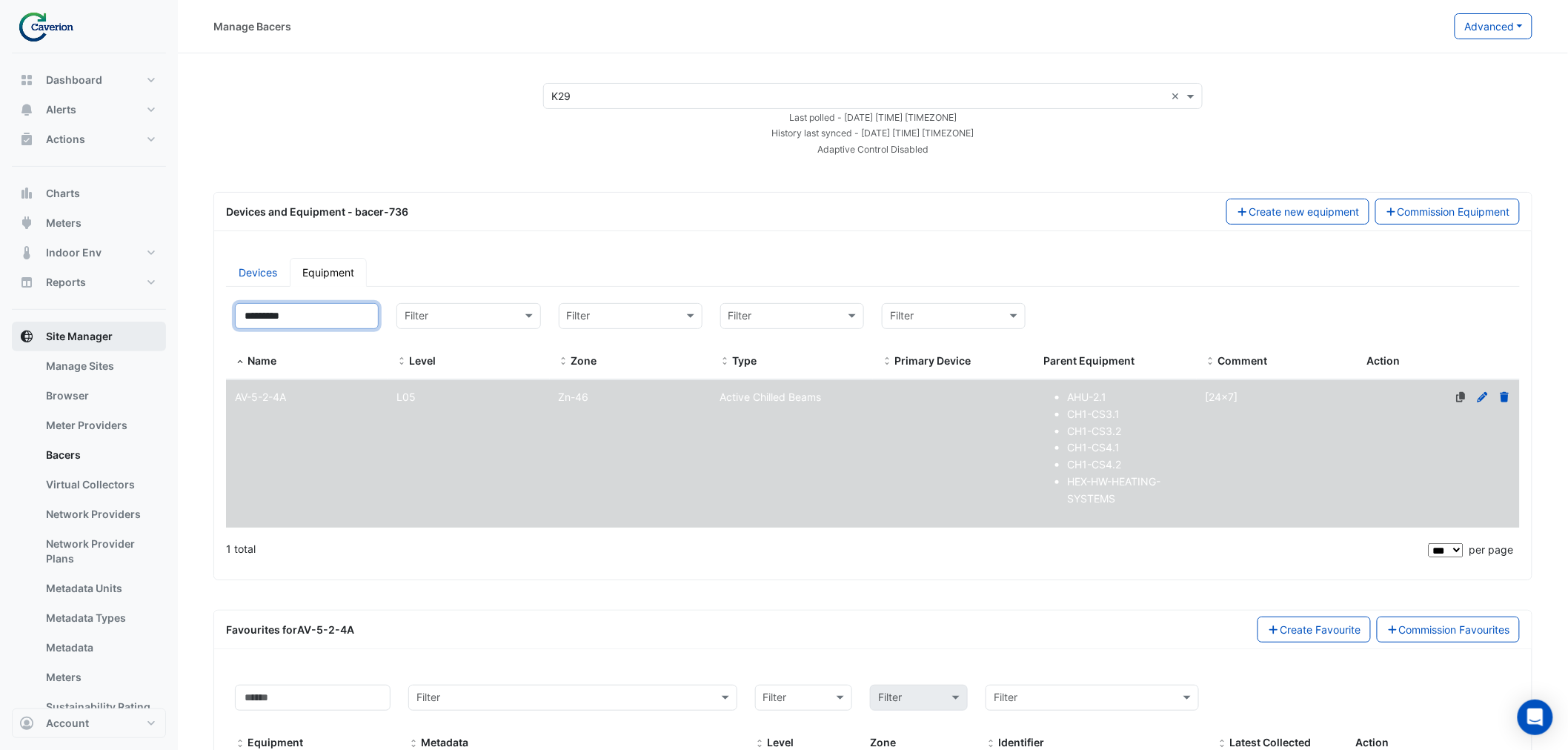 drag, startPoint x: 319, startPoint y: 319, endPoint x: 71, endPoint y: 328, distance: 248.16325 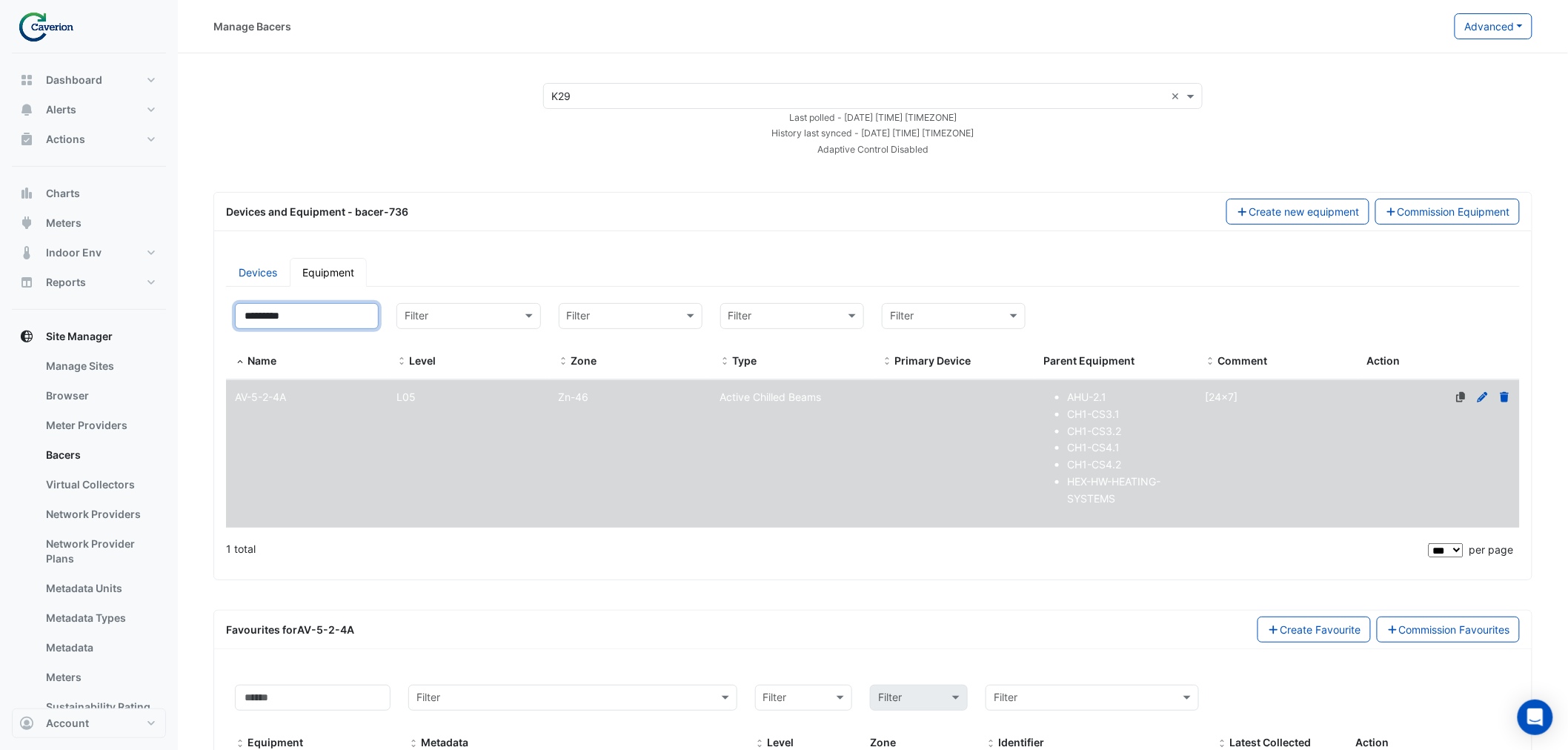 paste 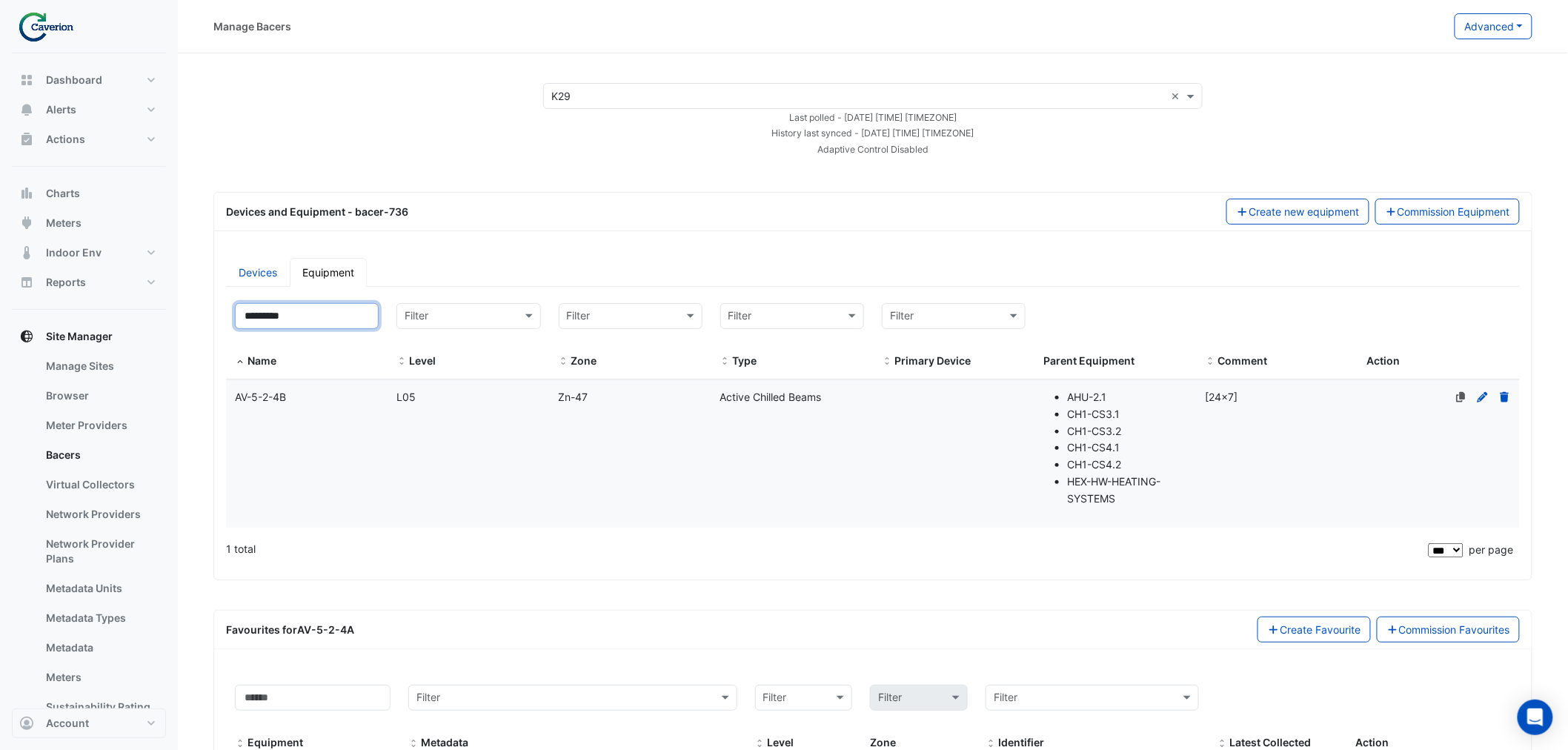 type on "*********" 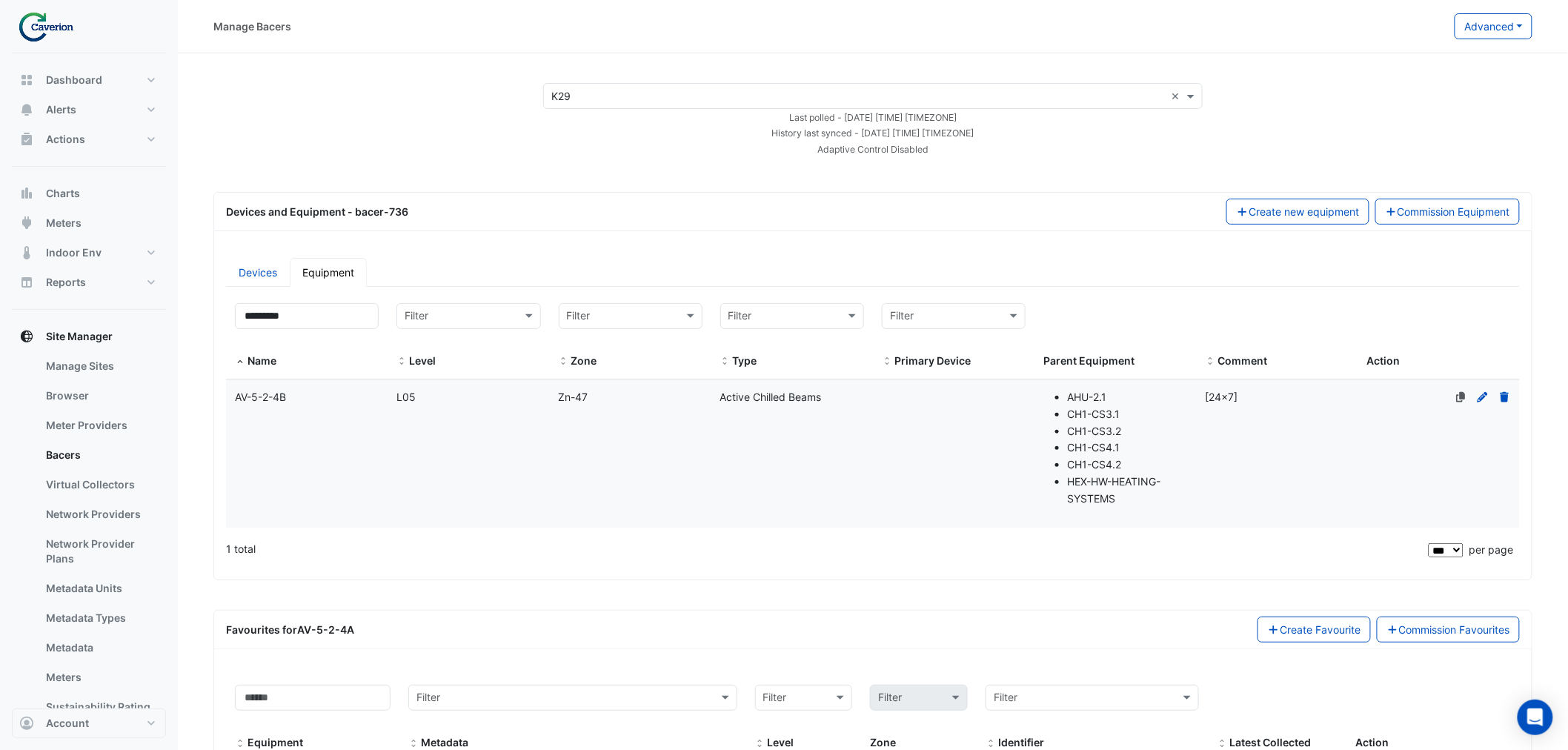 click on "Level
L05" 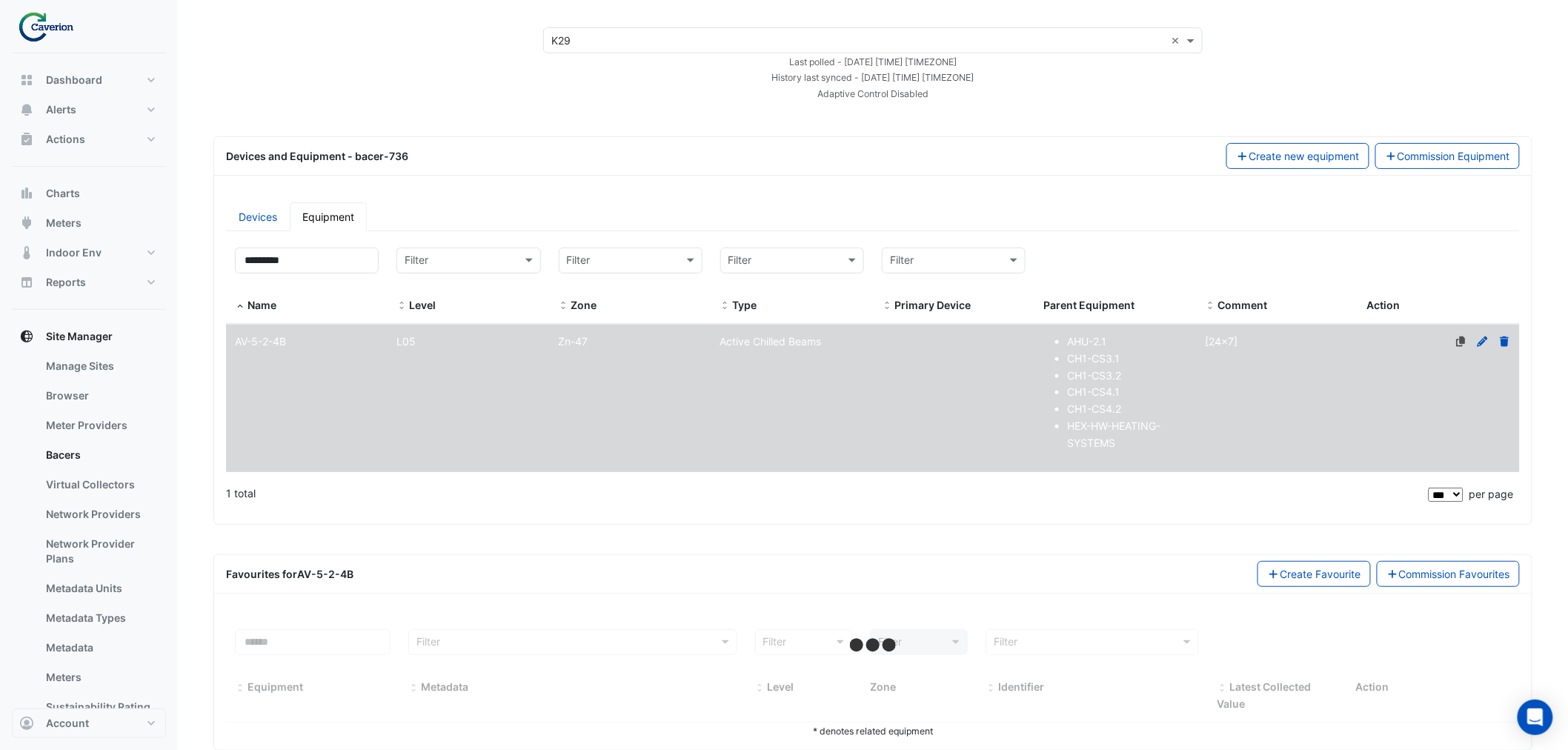 scroll, scrollTop: 87, scrollLeft: 0, axis: vertical 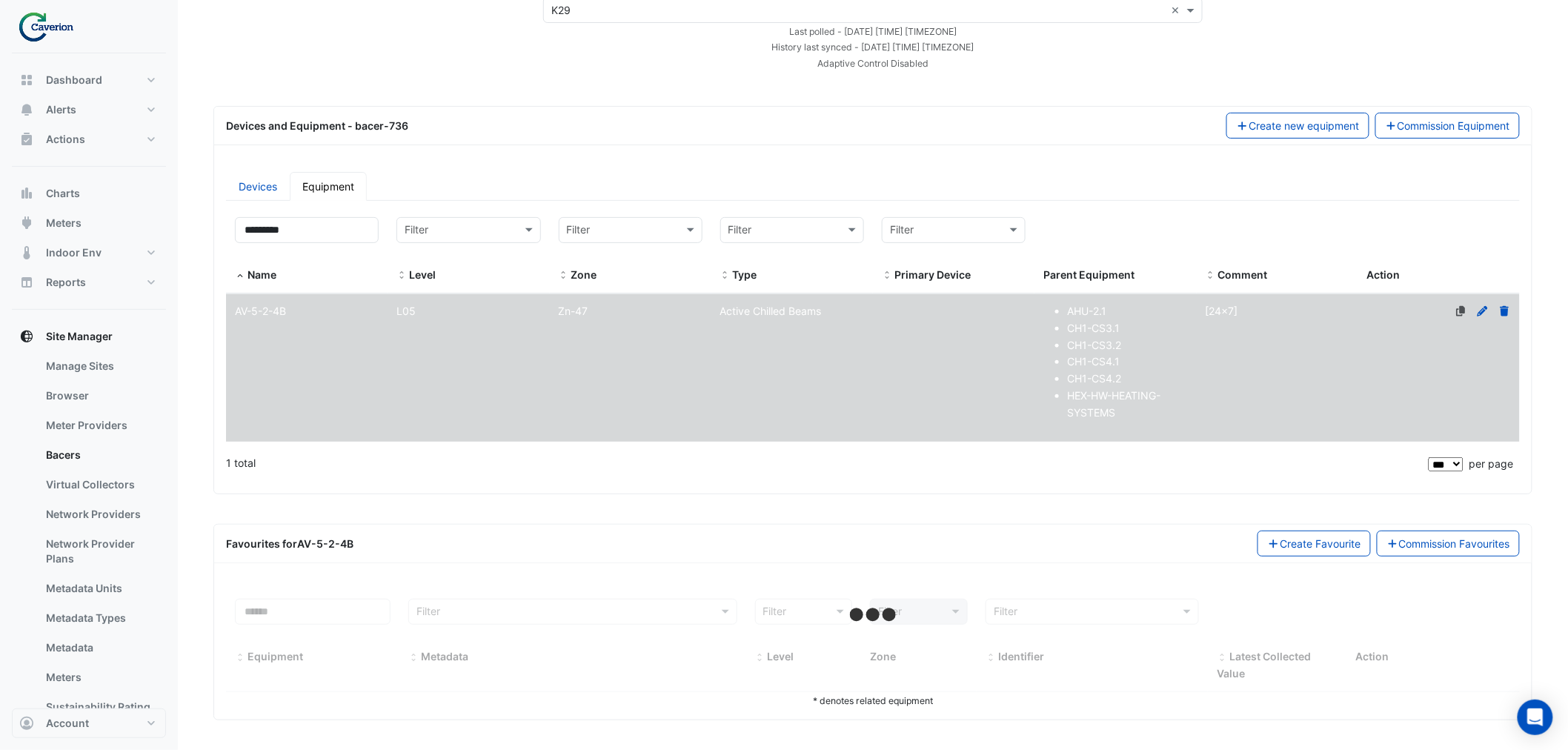 select on "***" 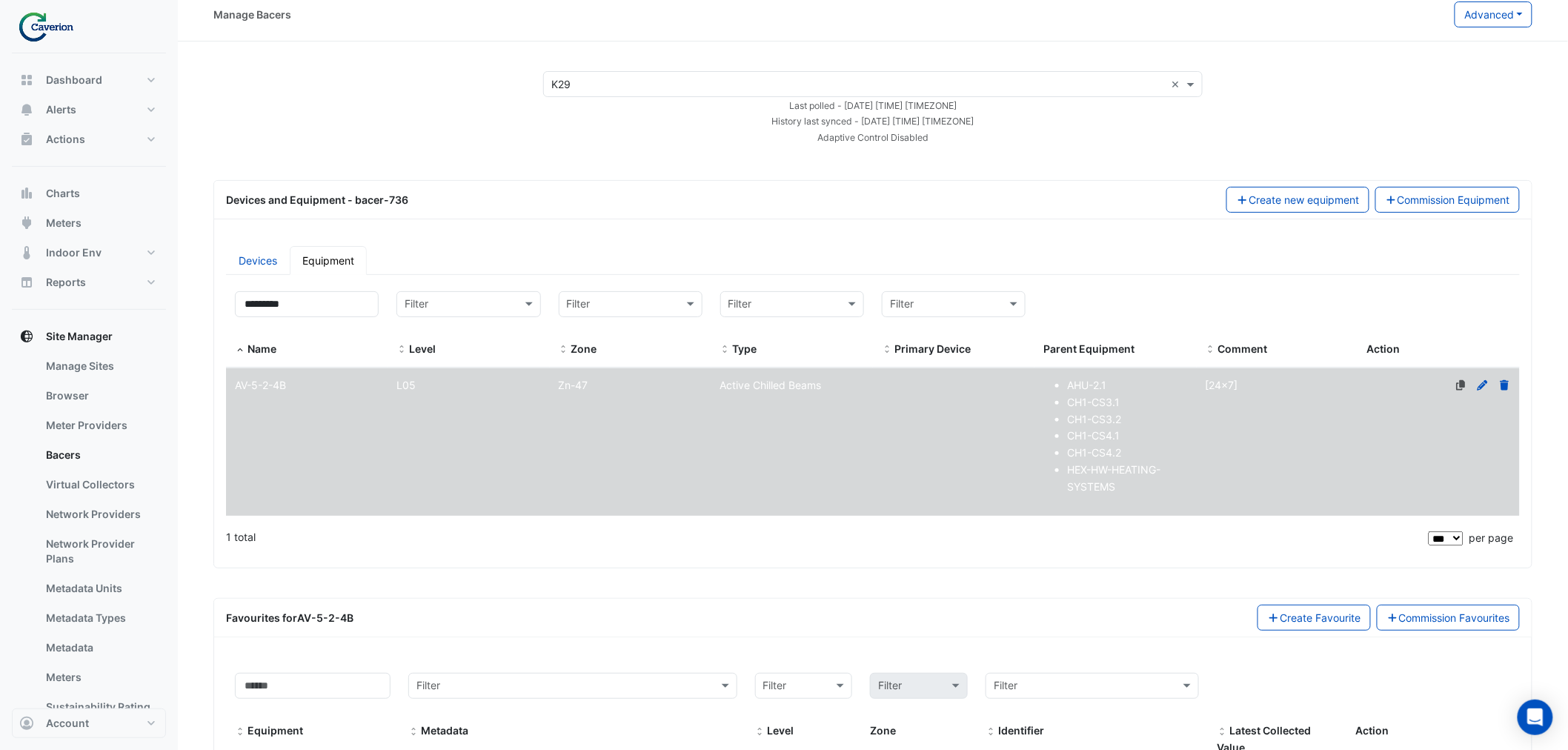scroll, scrollTop: 0, scrollLeft: 0, axis: both 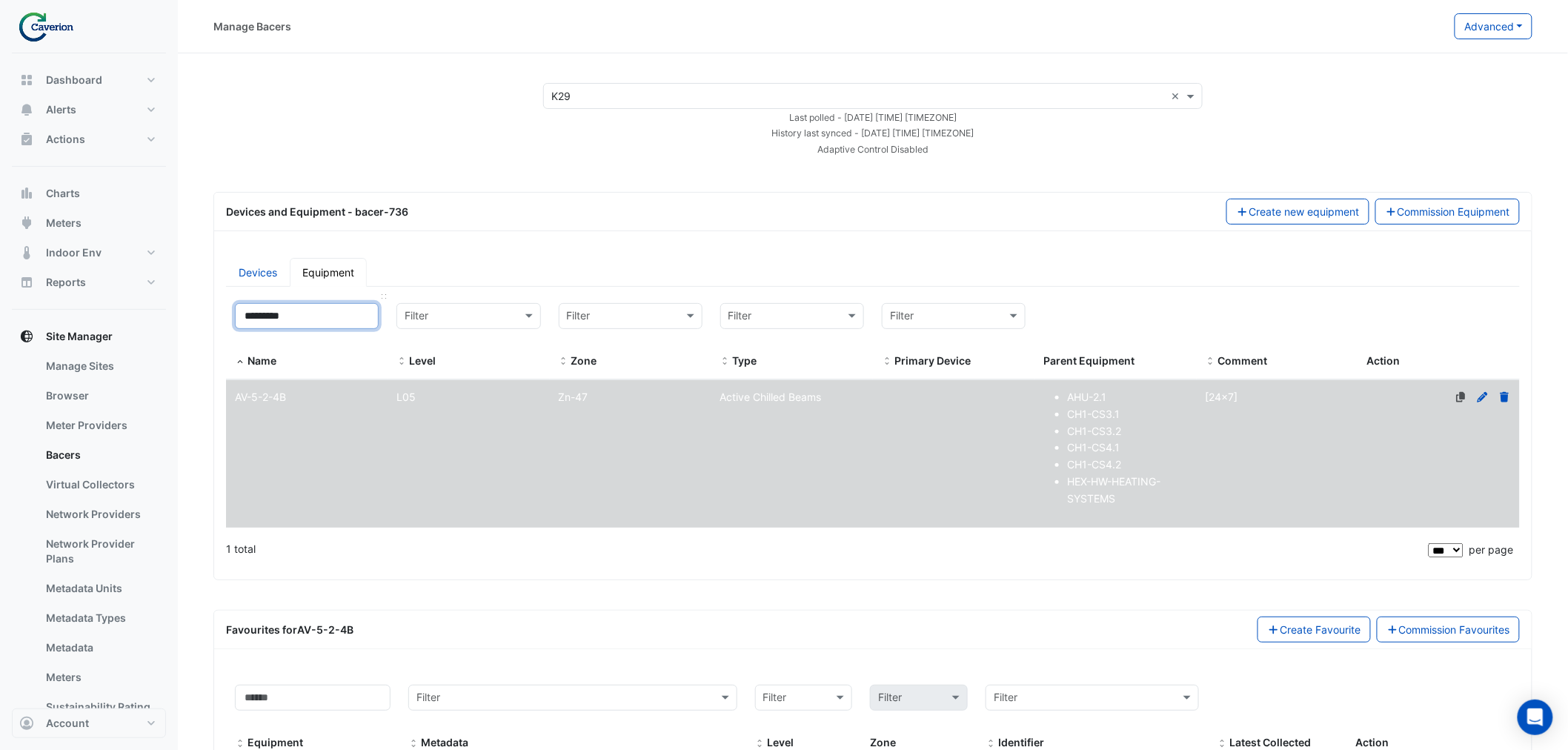 click on "*********" at bounding box center [307, 316] 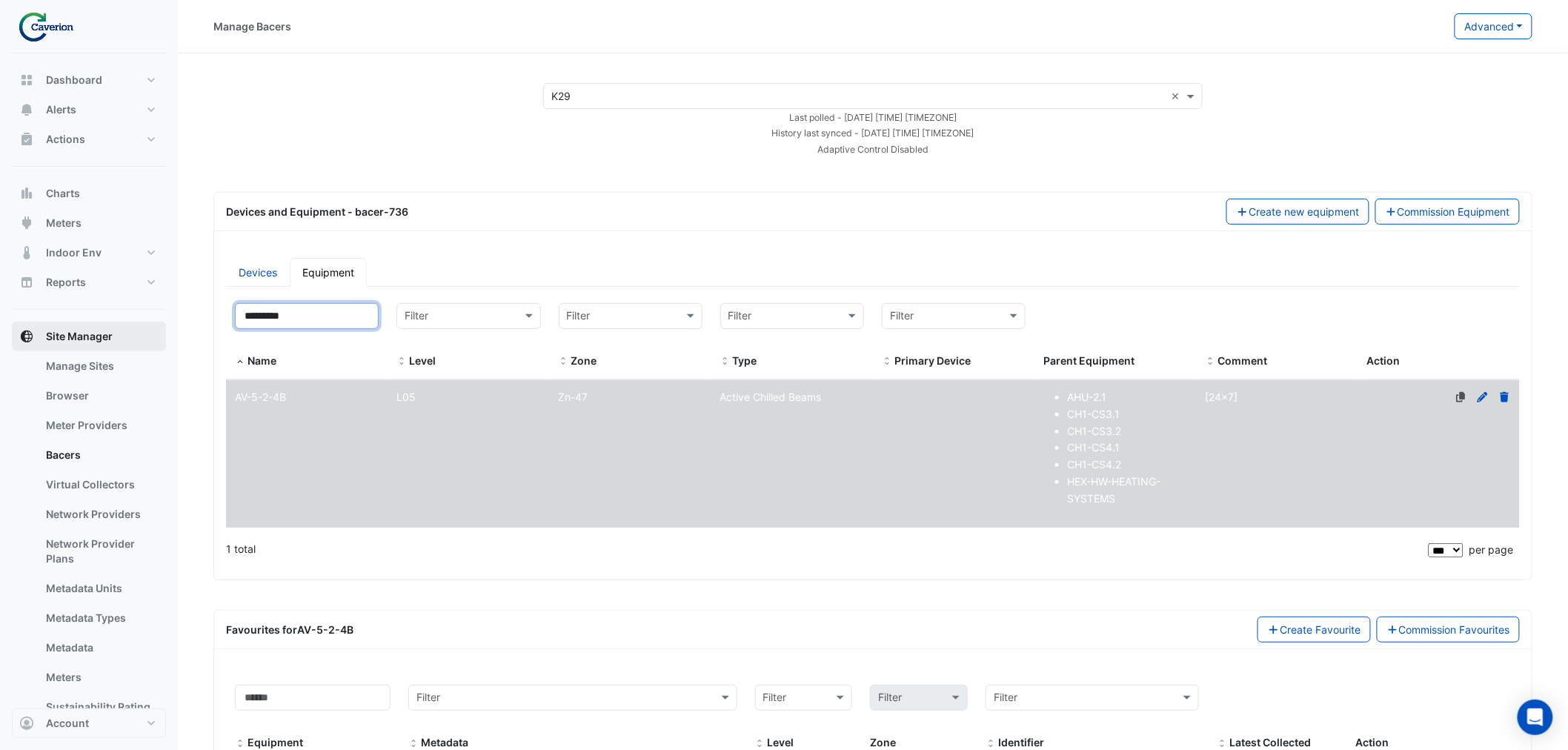 drag, startPoint x: 299, startPoint y: 313, endPoint x: 62, endPoint y: 335, distance: 238.01891 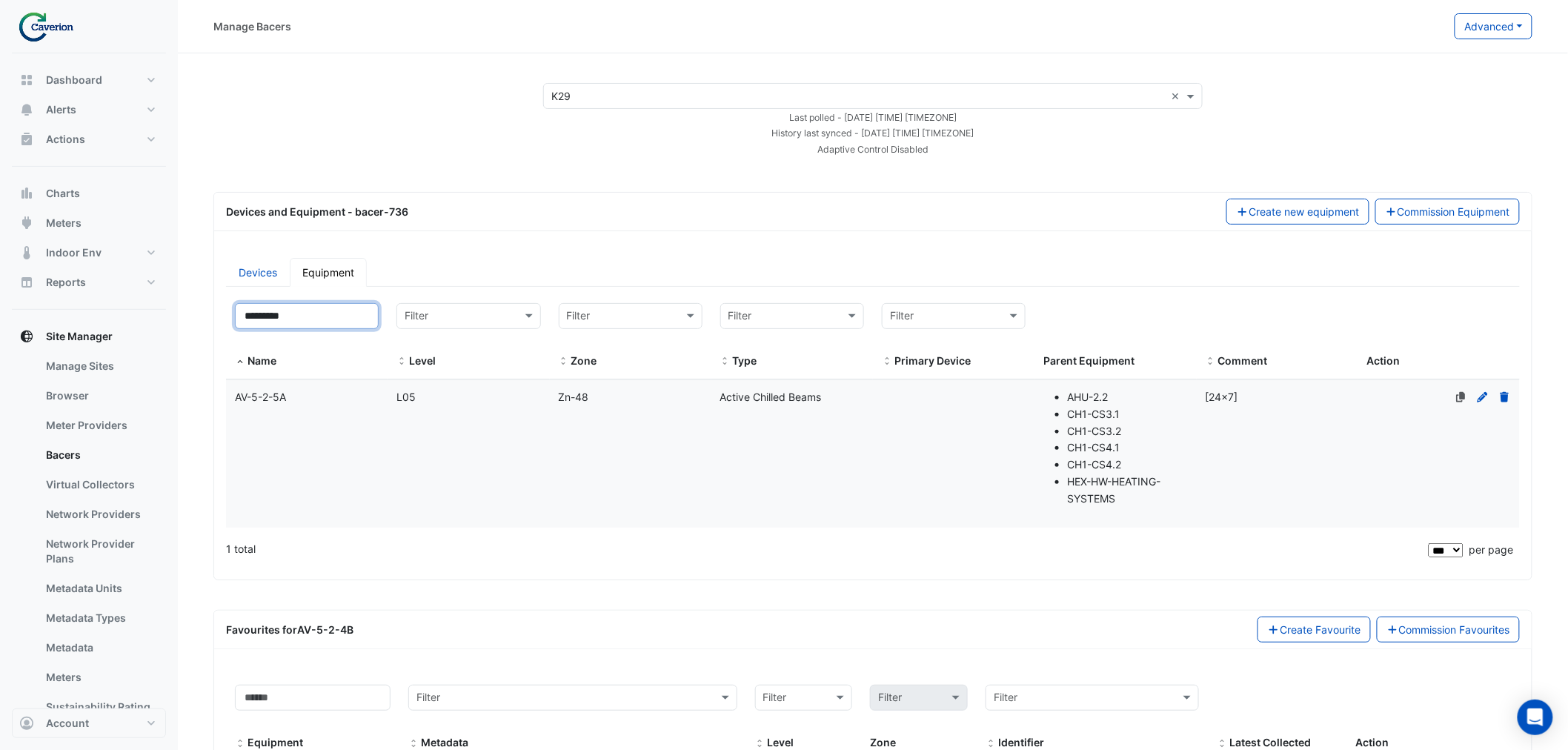 type on "*********" 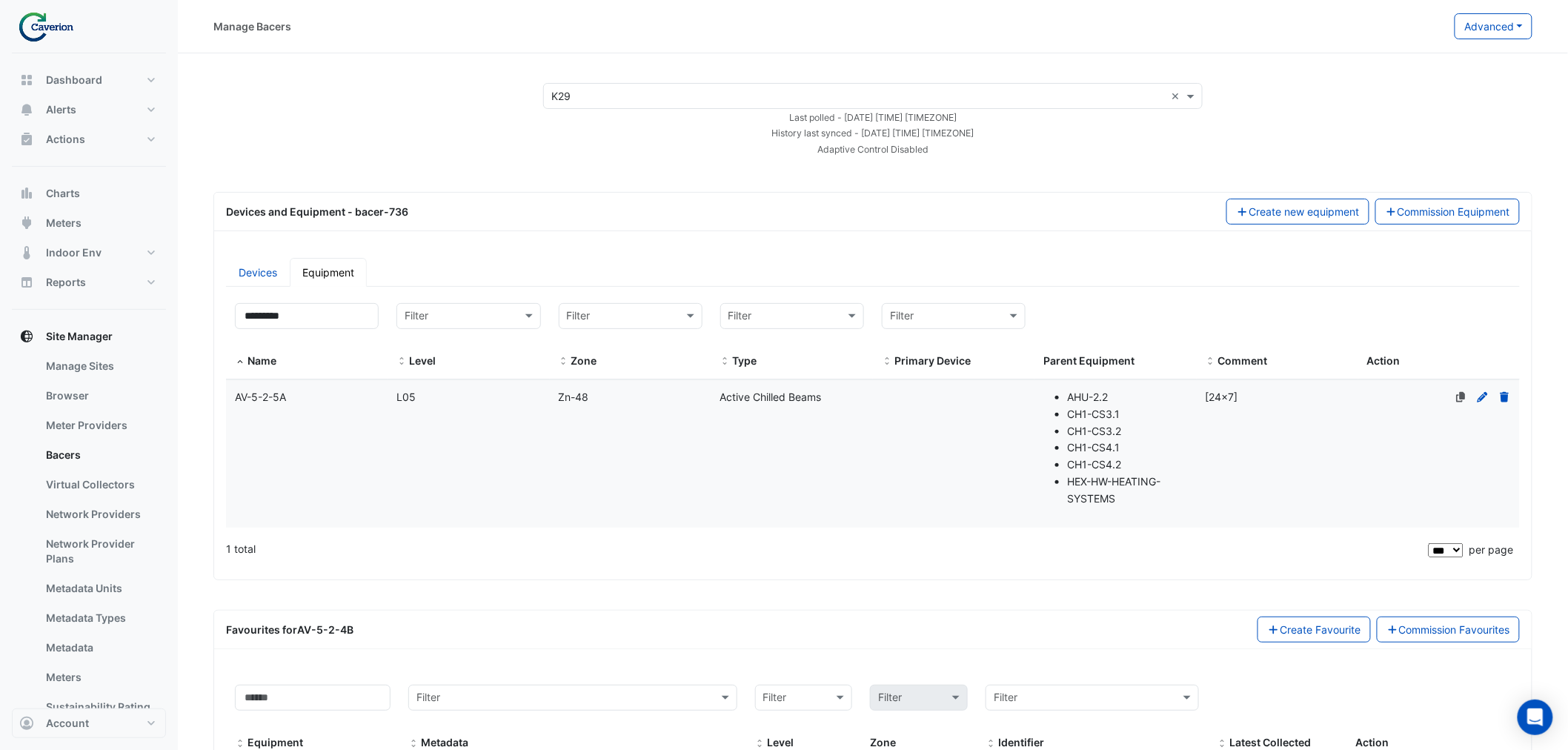 click on "Name
AV-5-2-5A" 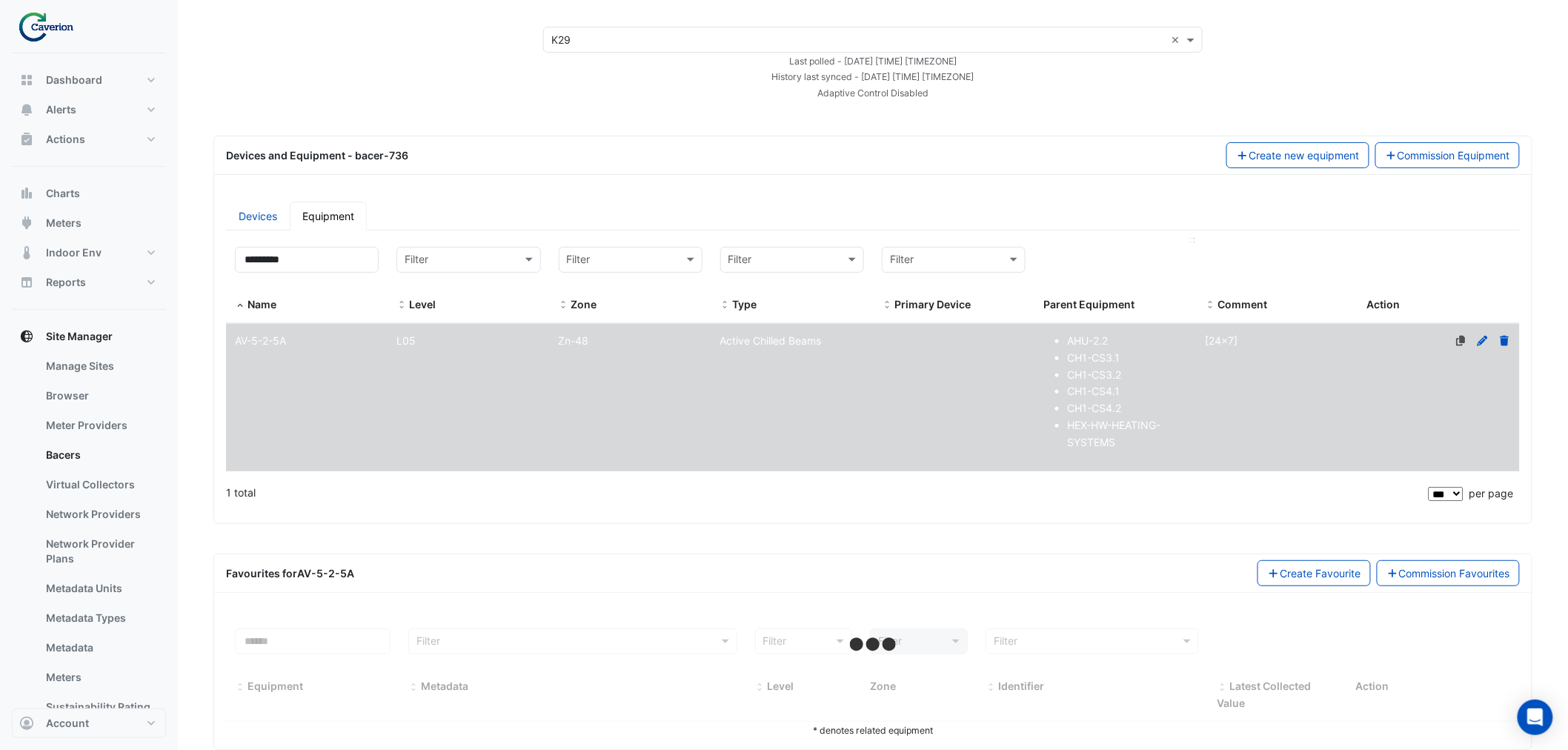 scroll, scrollTop: 87, scrollLeft: 0, axis: vertical 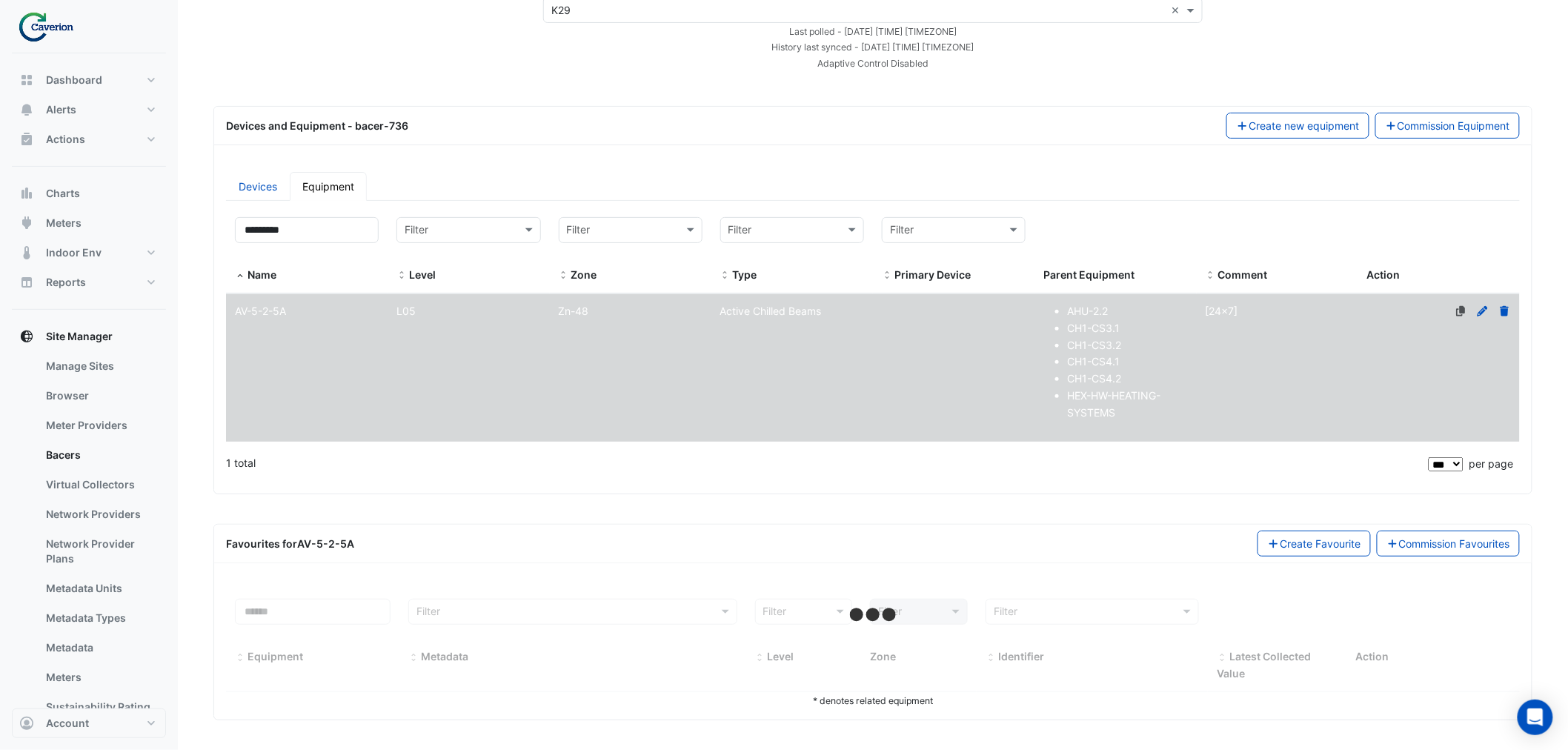 select on "***" 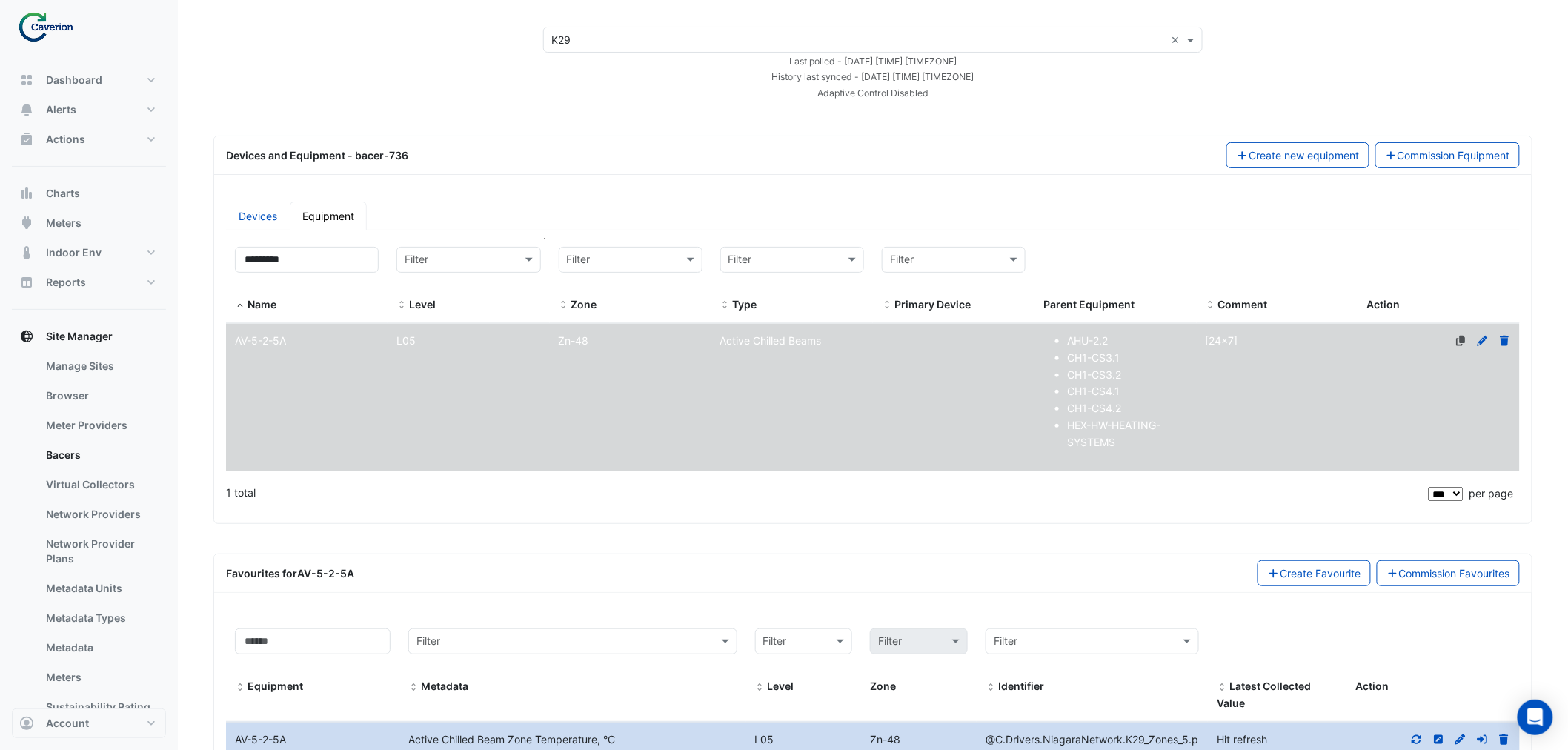 scroll, scrollTop: 0, scrollLeft: 0, axis: both 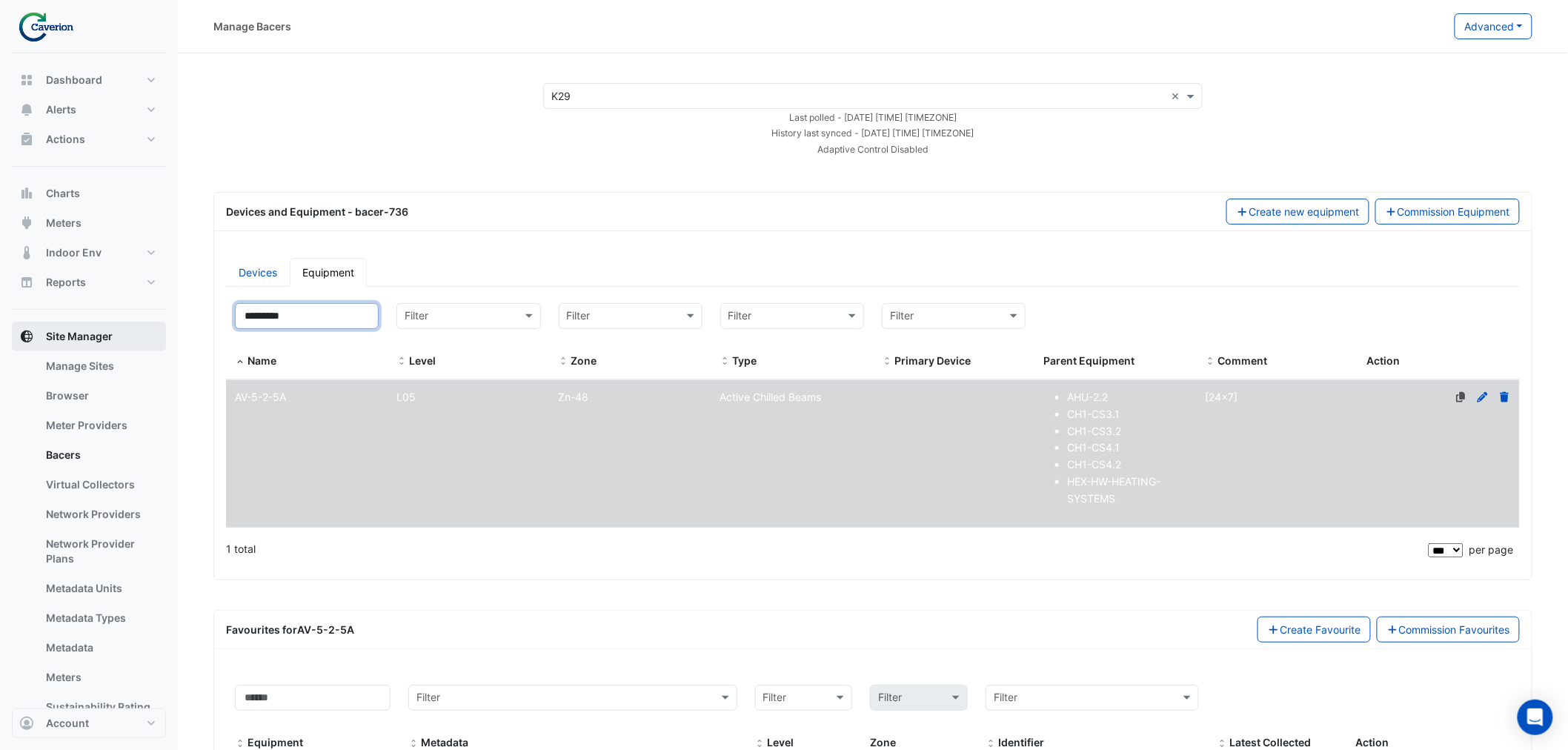 drag, startPoint x: 334, startPoint y: 311, endPoint x: 65, endPoint y: 331, distance: 269.74247 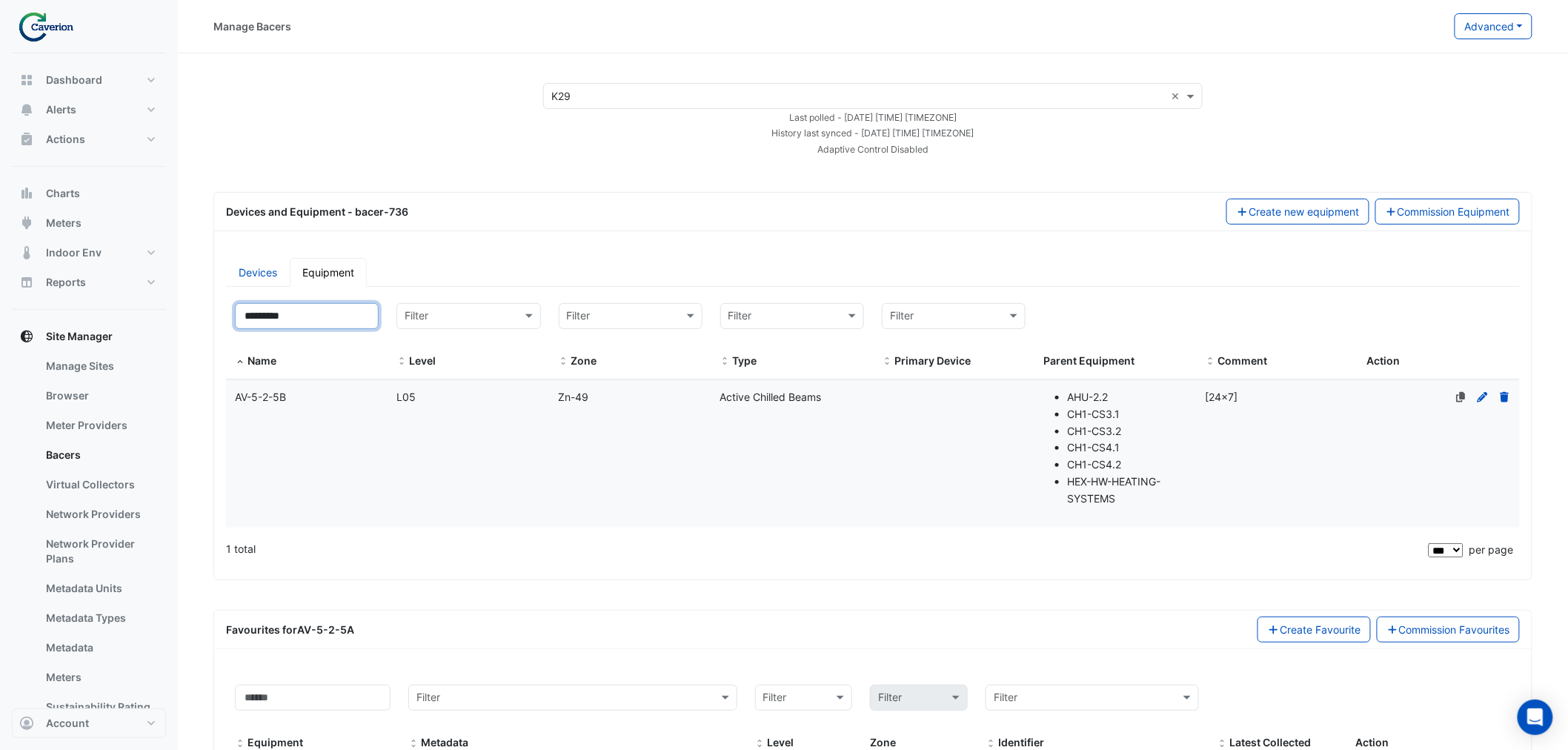 type on "*********" 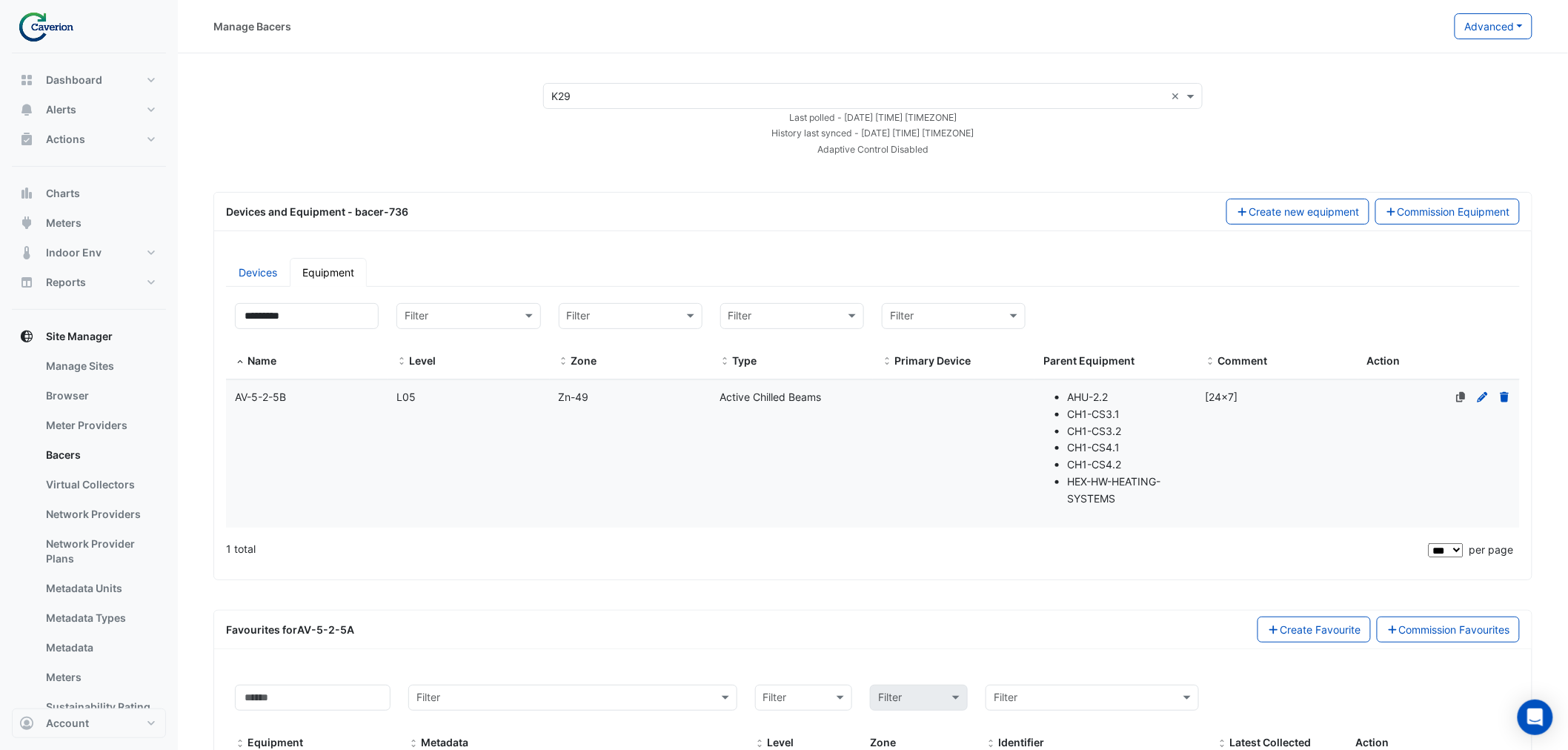 click on "Name
AV-5-2-5B" 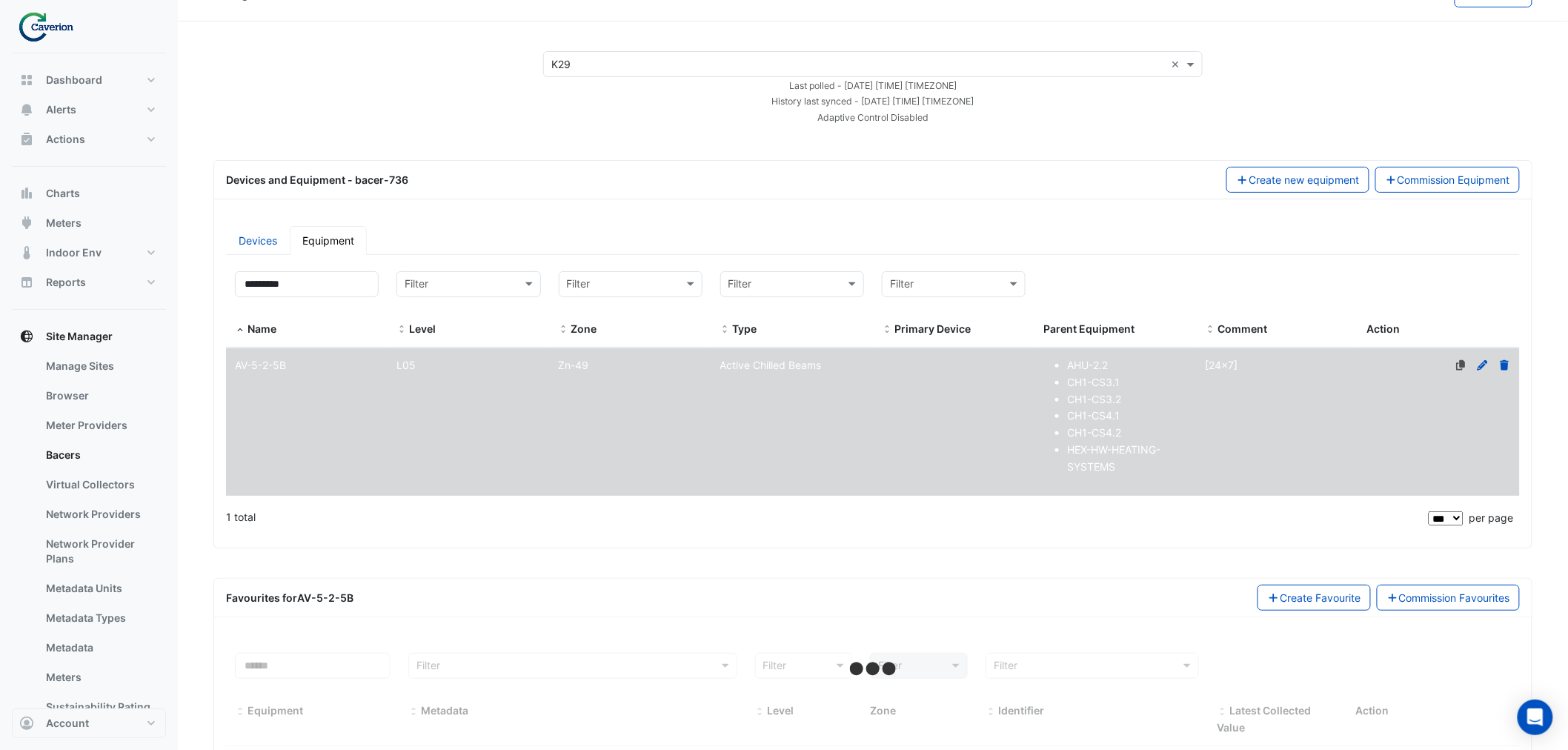 scroll, scrollTop: 87, scrollLeft: 0, axis: vertical 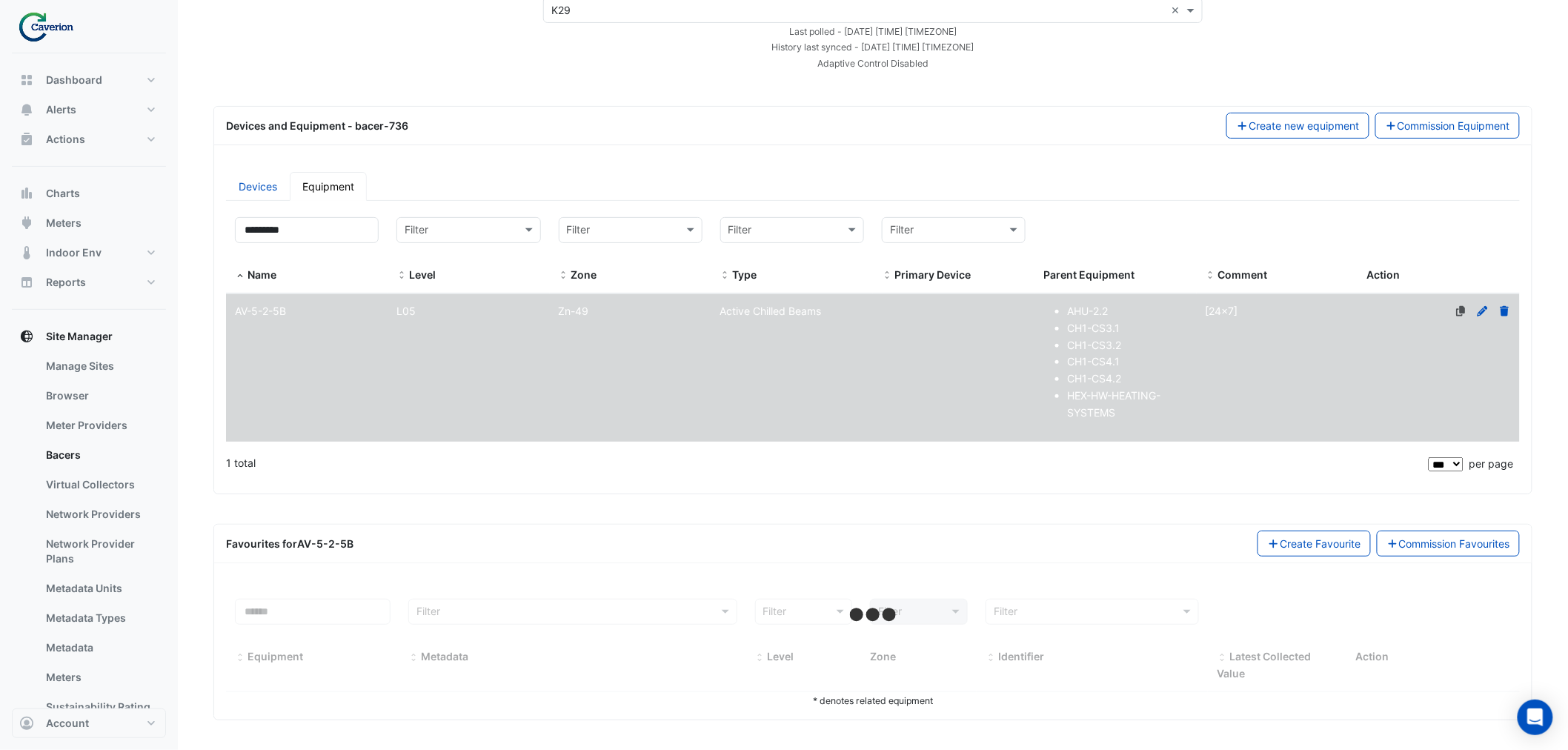 select on "***" 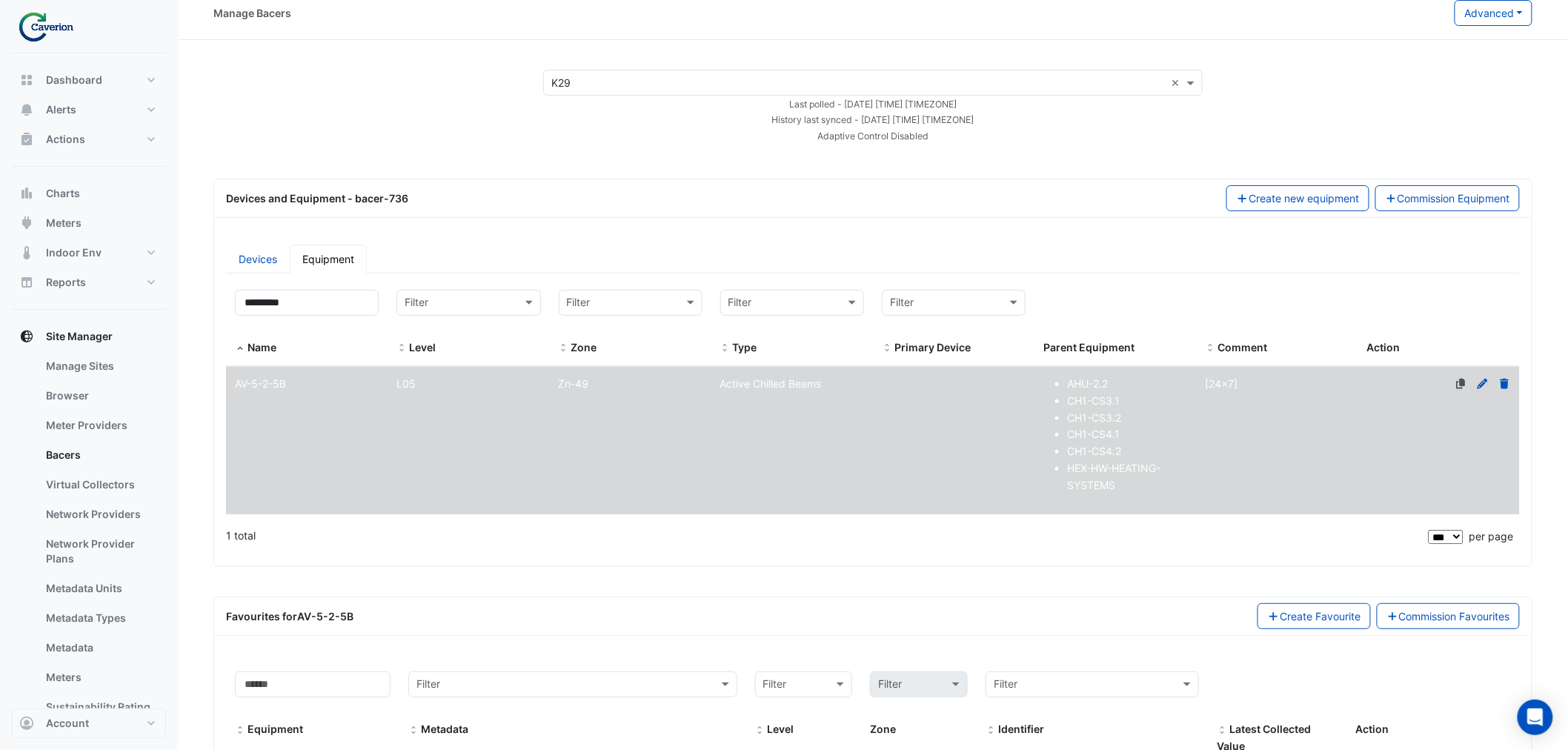 scroll, scrollTop: 0, scrollLeft: 0, axis: both 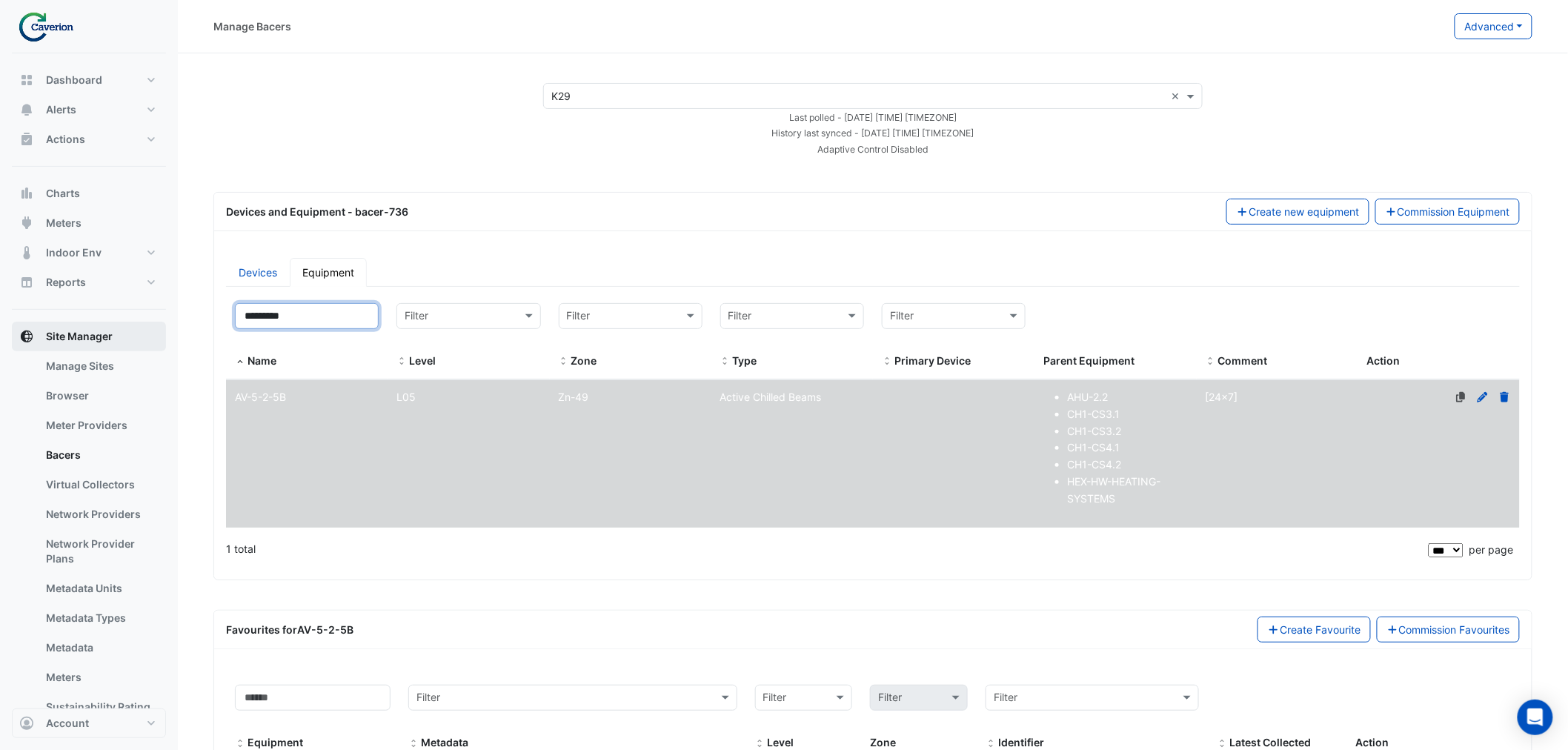drag, startPoint x: 313, startPoint y: 326, endPoint x: 139, endPoint y: 332, distance: 174.10342 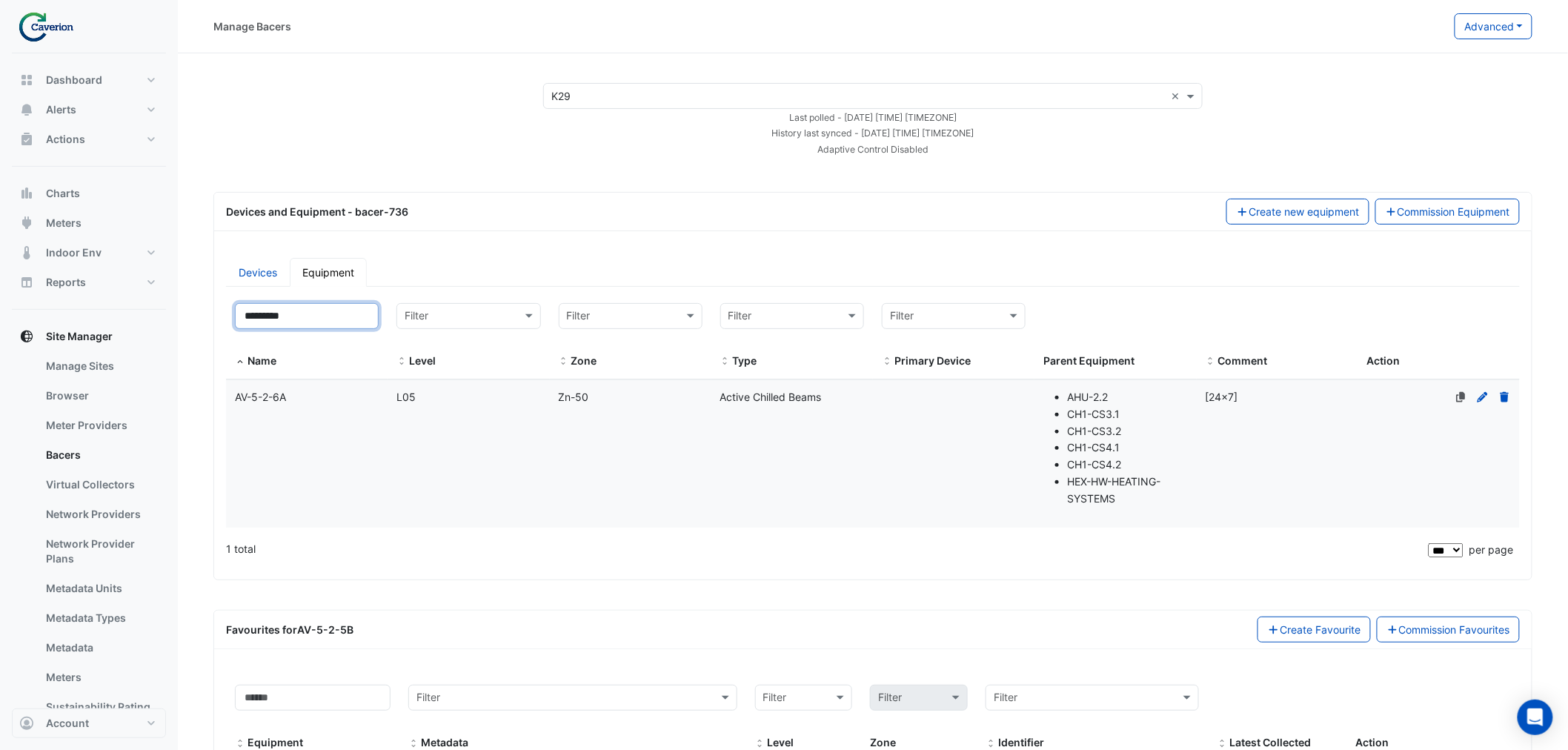 type on "*********" 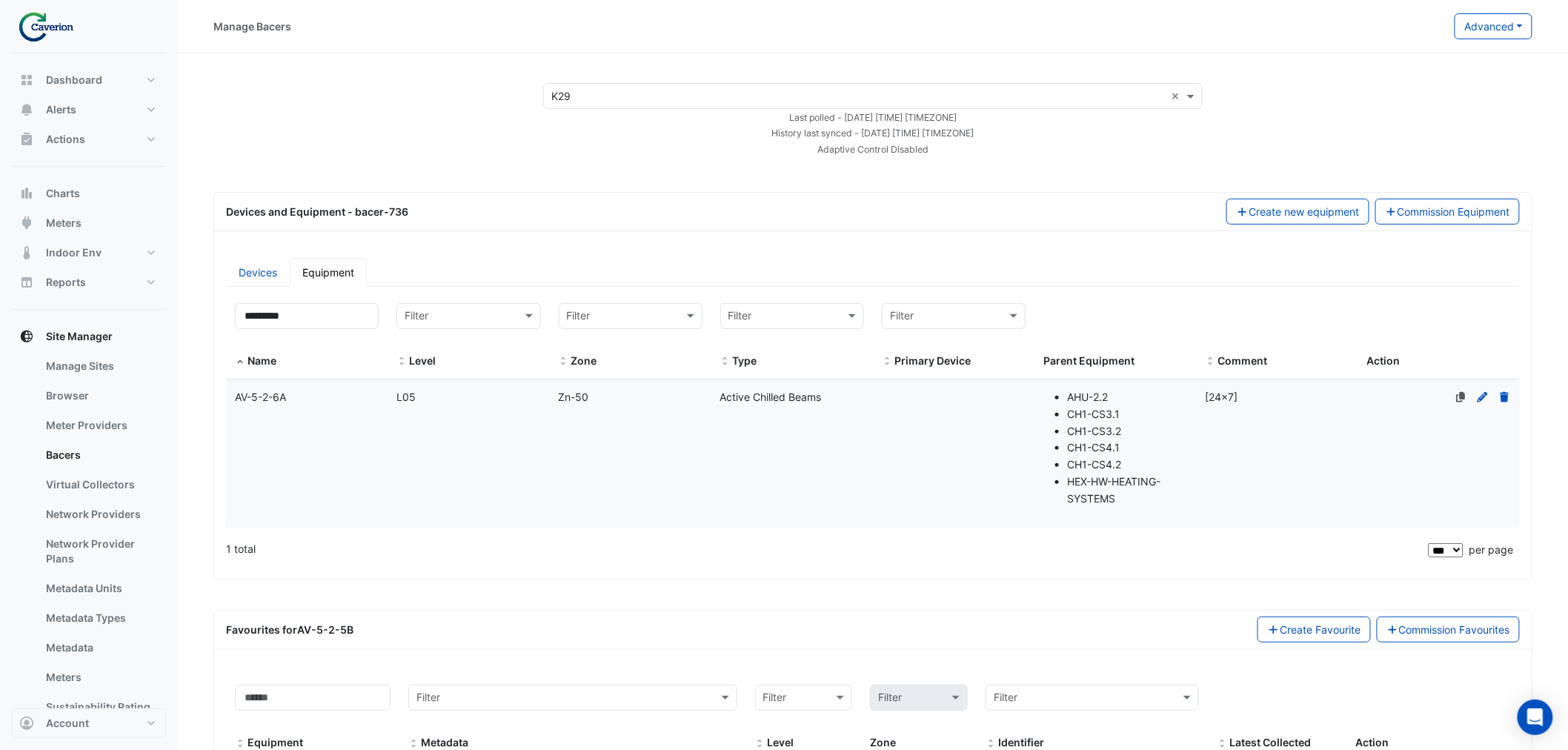 click on "AV-5-2-6A" 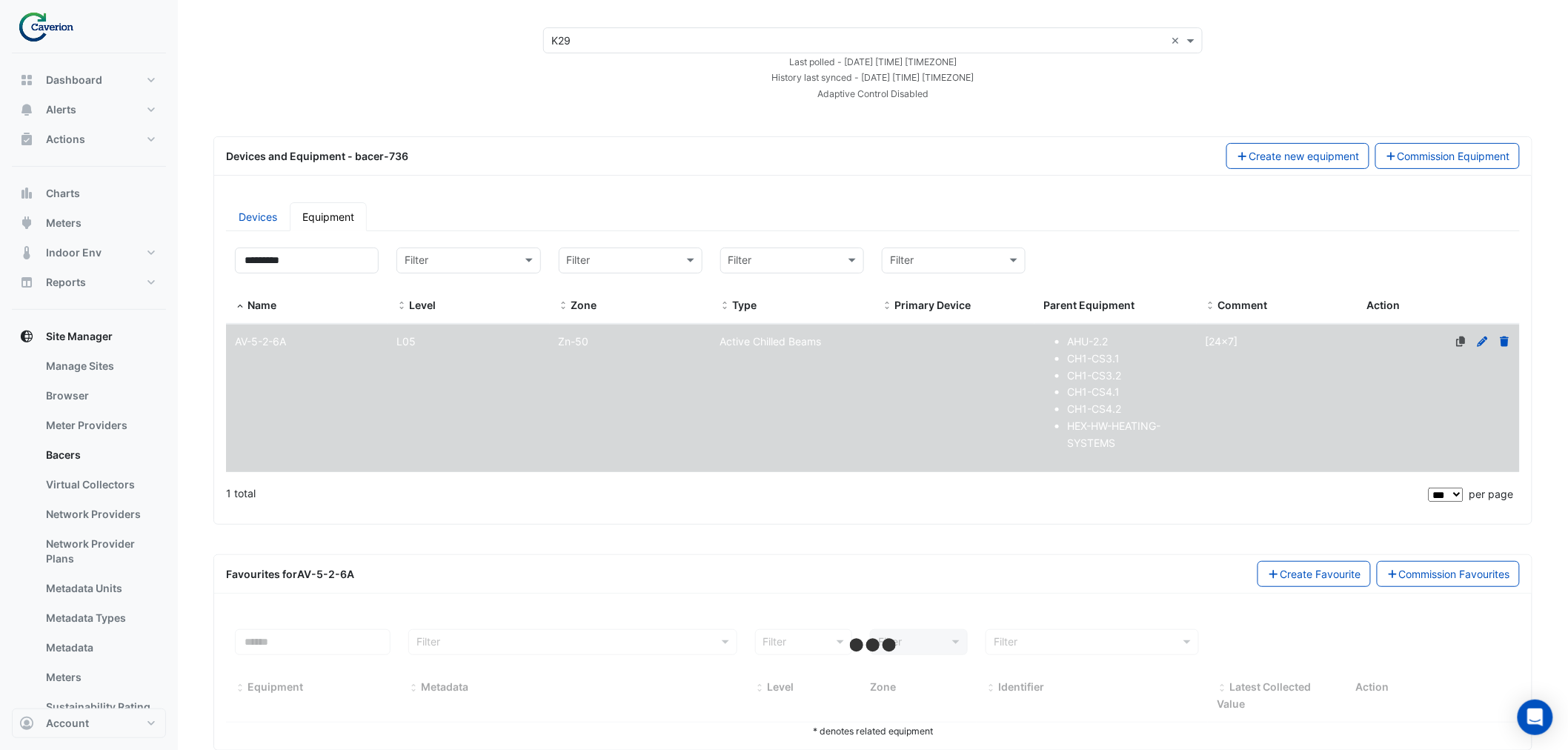 scroll, scrollTop: 87, scrollLeft: 0, axis: vertical 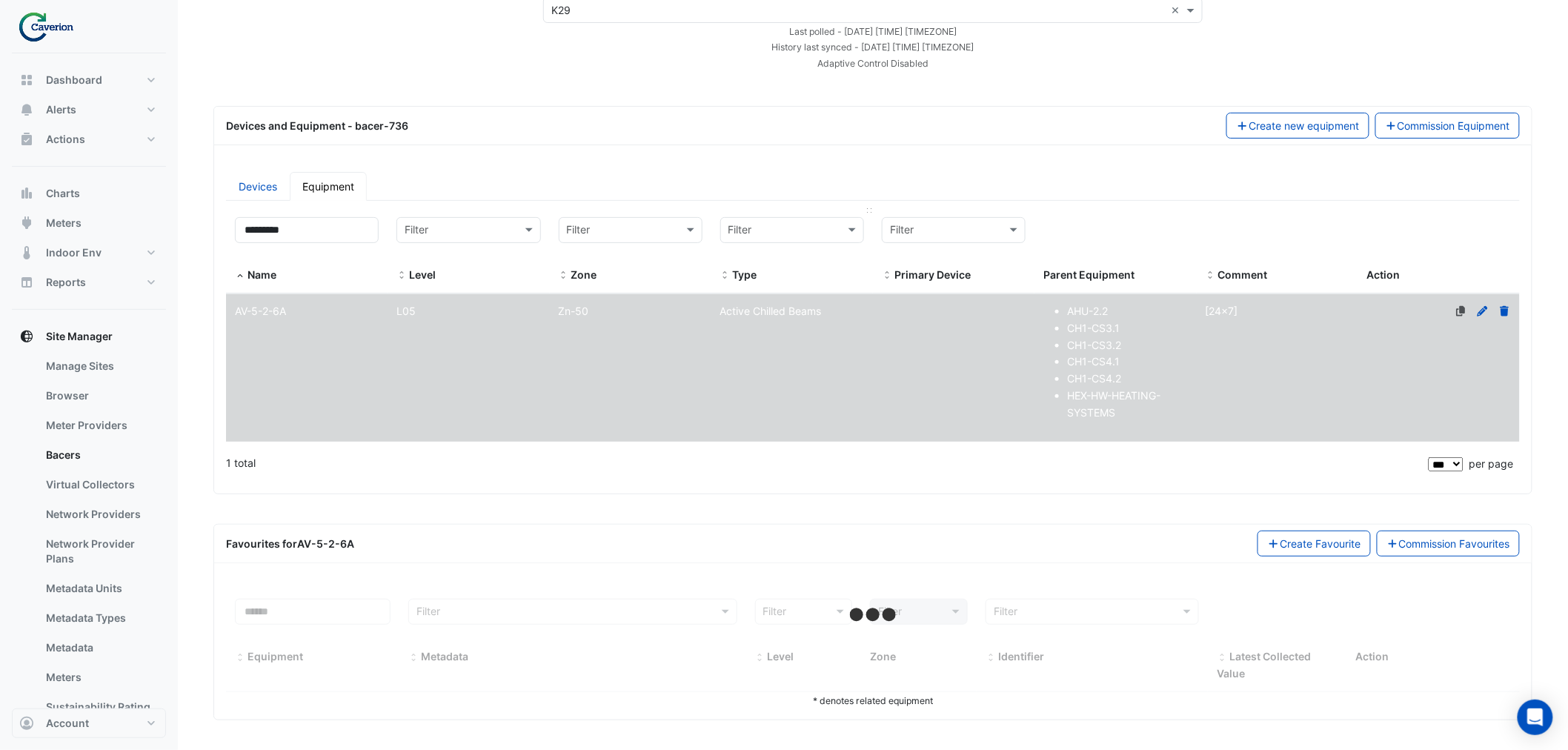 select on "***" 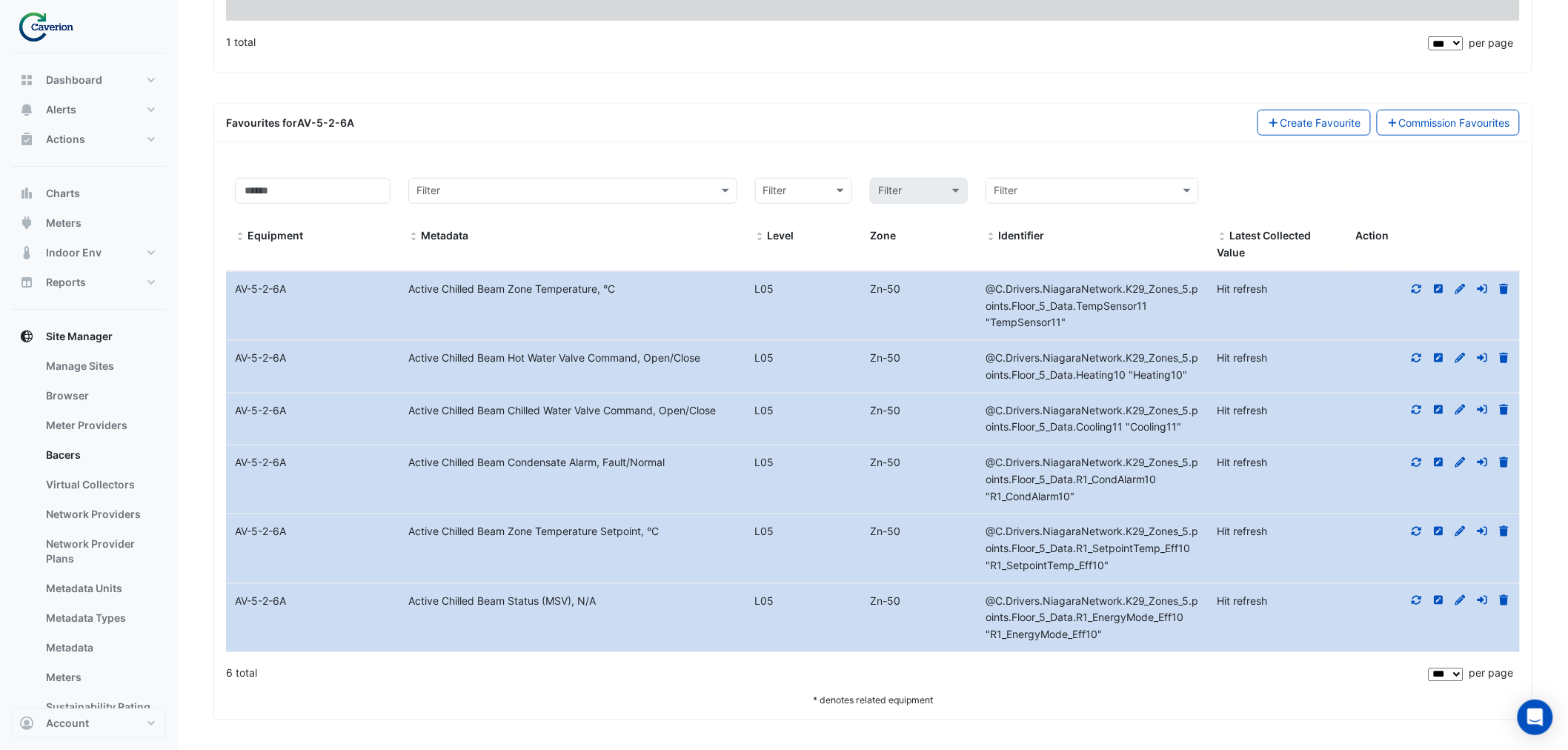 scroll, scrollTop: 0, scrollLeft: 0, axis: both 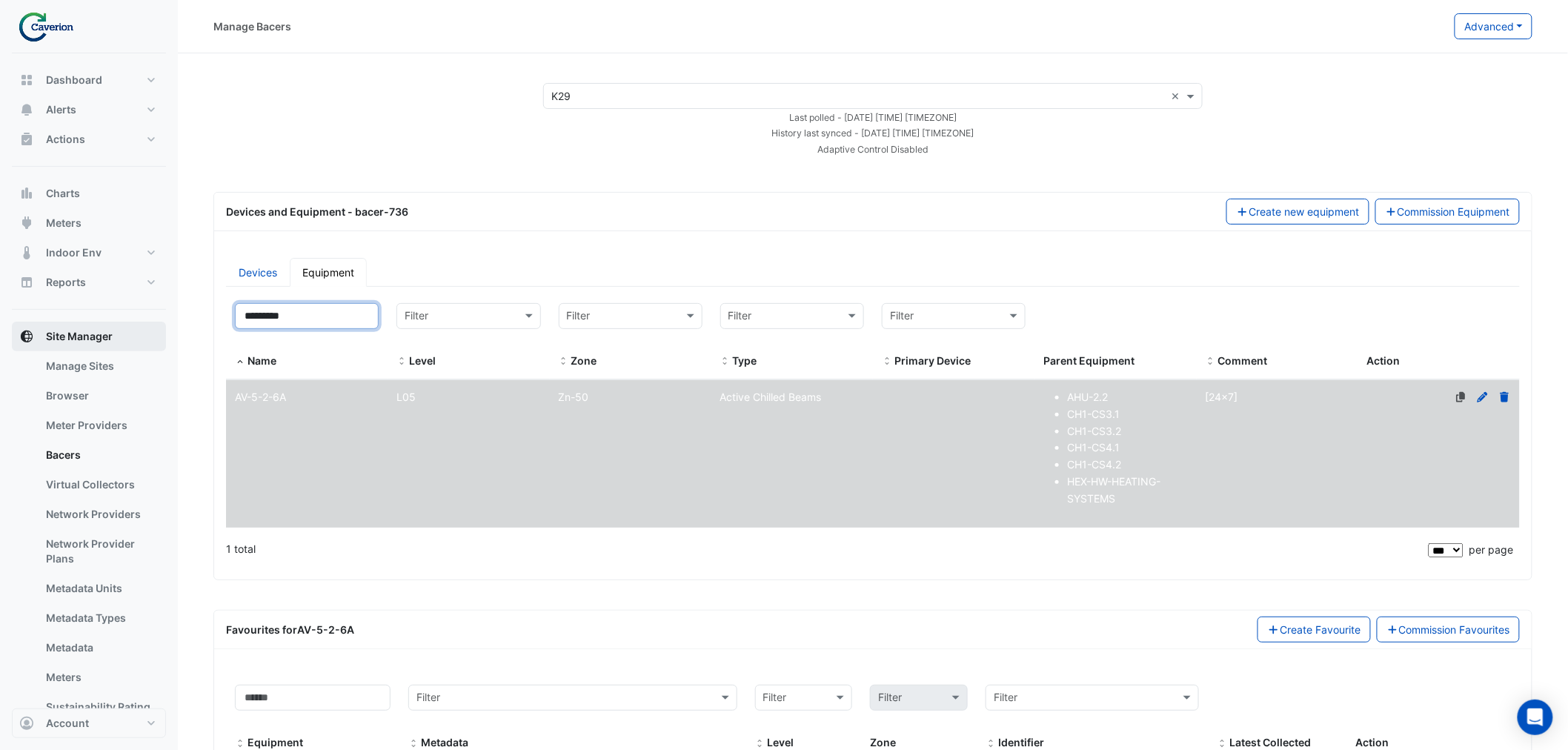 drag, startPoint x: 333, startPoint y: 308, endPoint x: 65, endPoint y: 324, distance: 268.47719 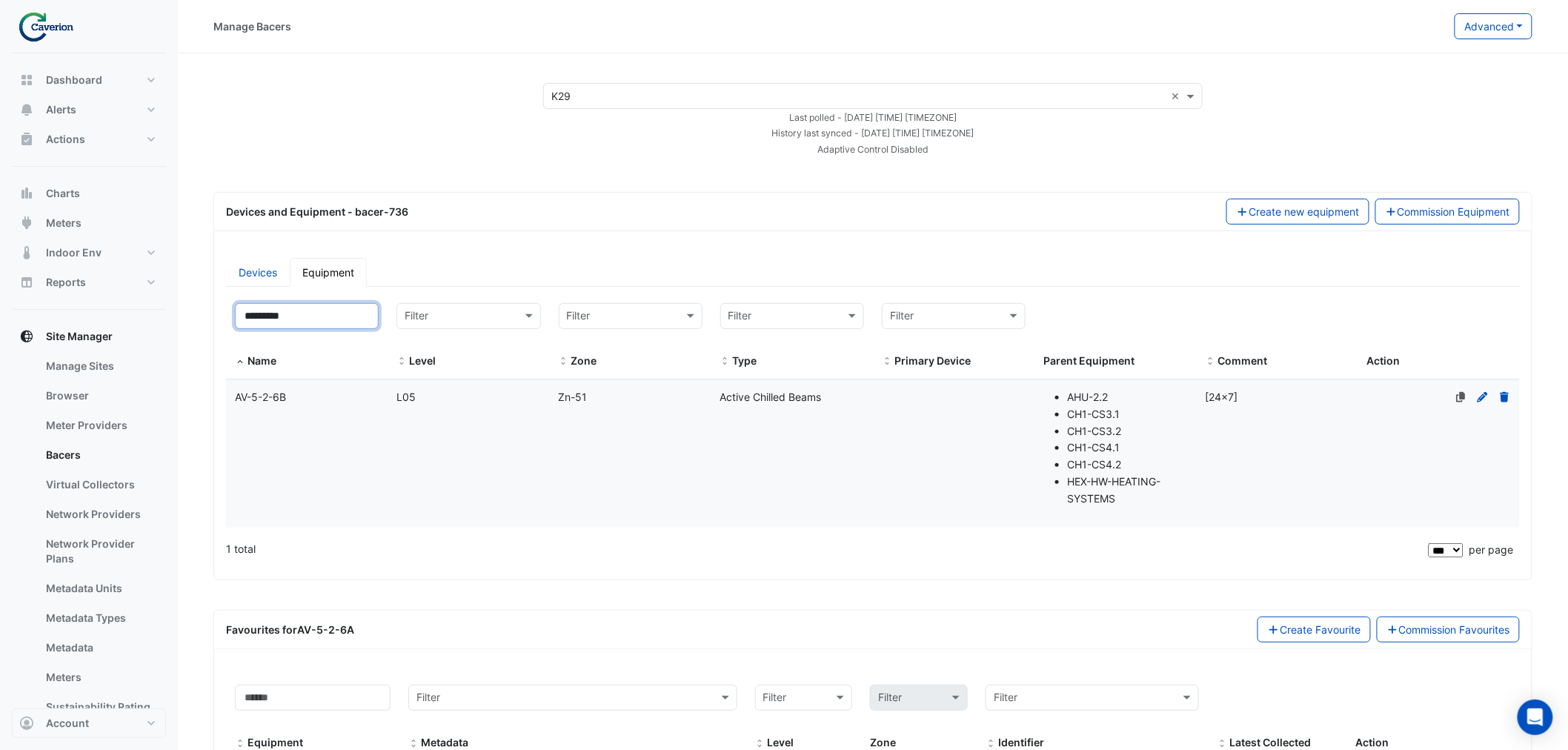 type on "*********" 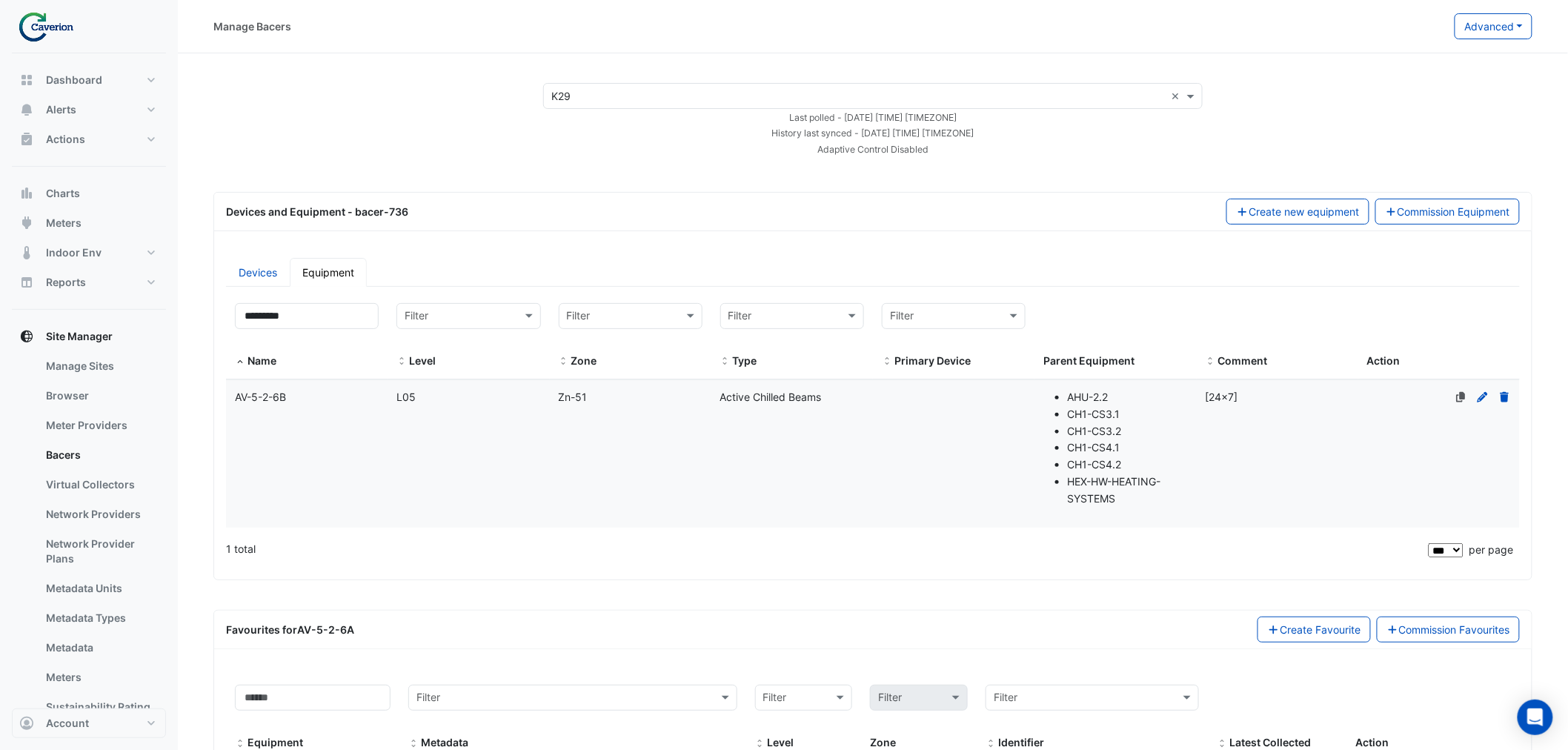 click on "Name
AV-5-2-6B" 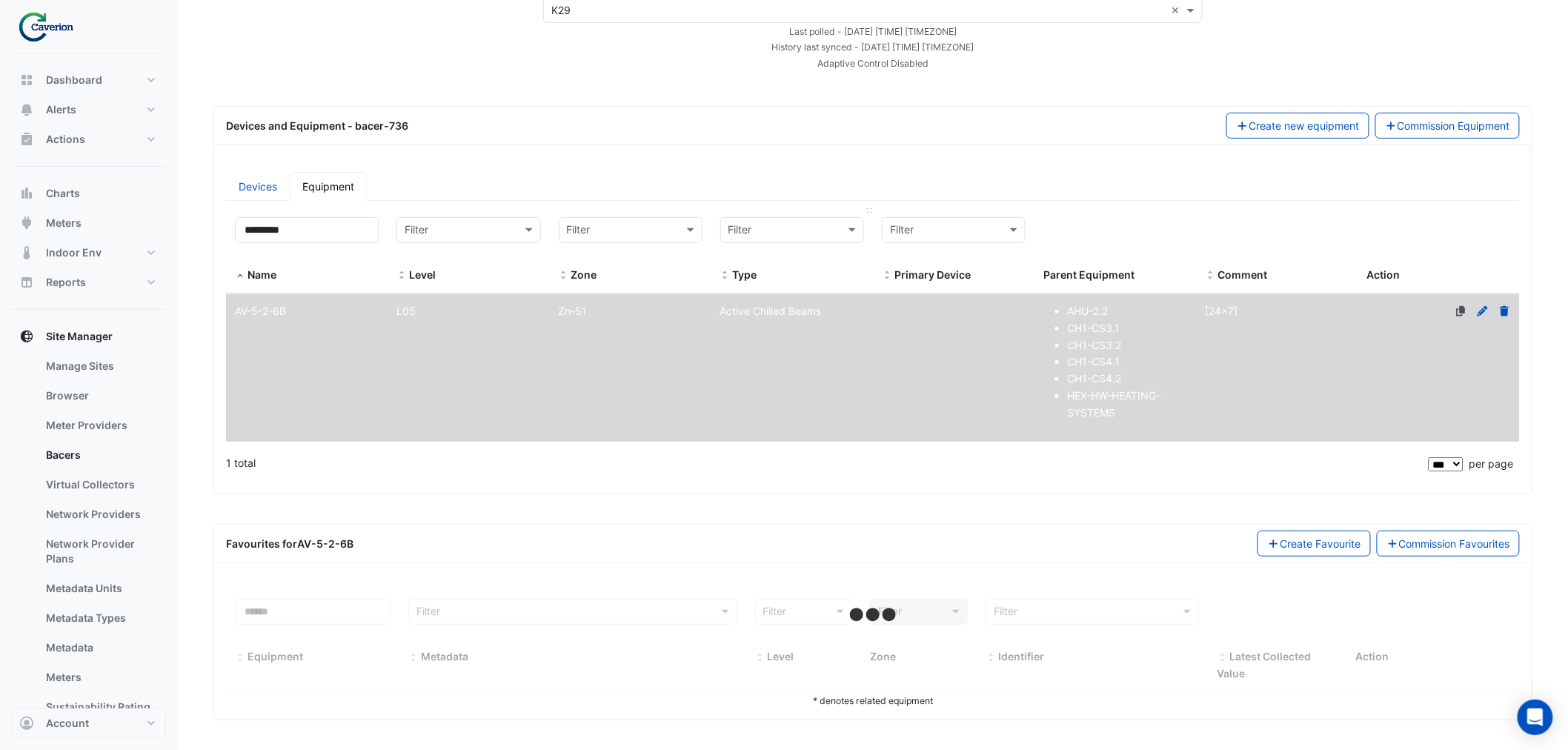 scroll, scrollTop: 87, scrollLeft: 0, axis: vertical 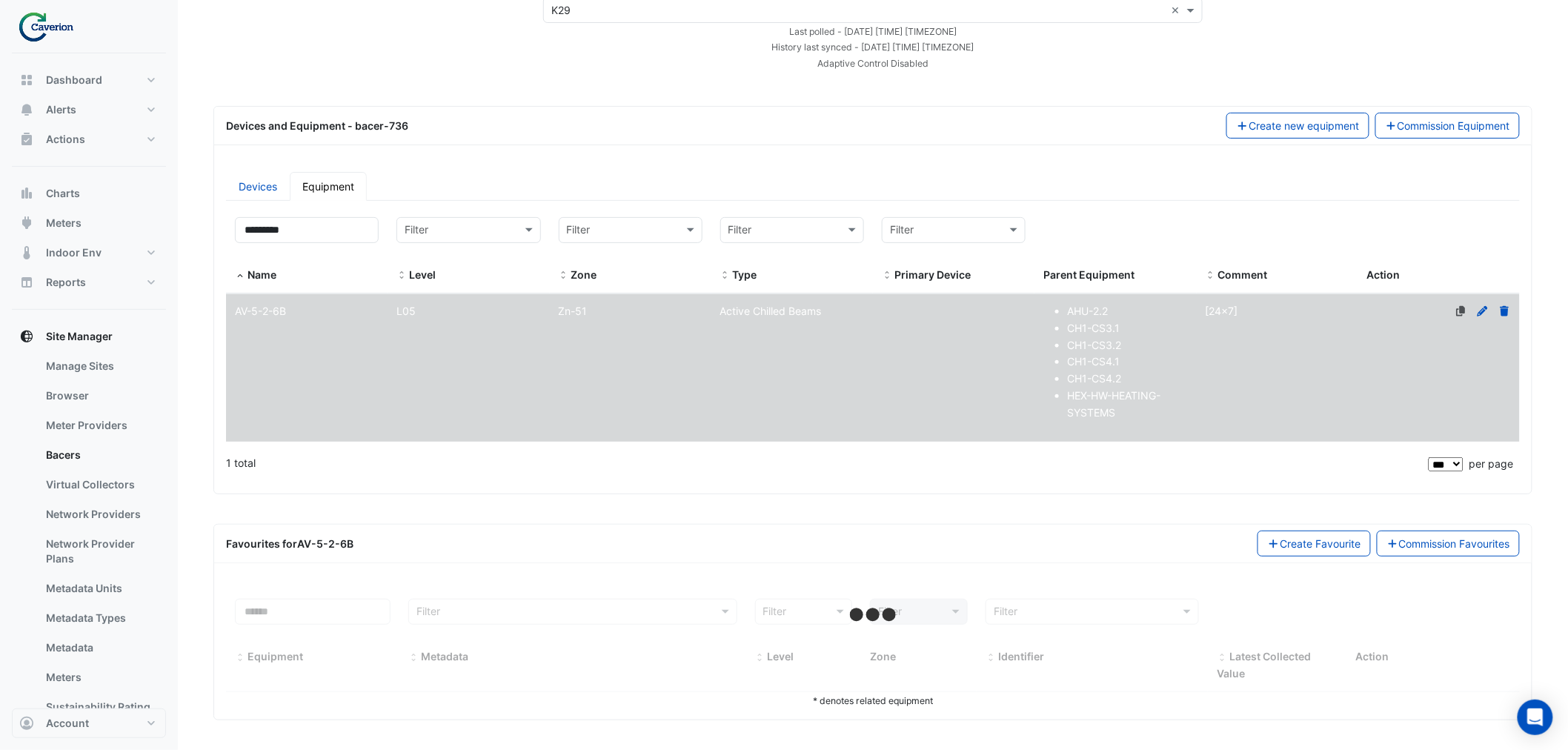 select on "***" 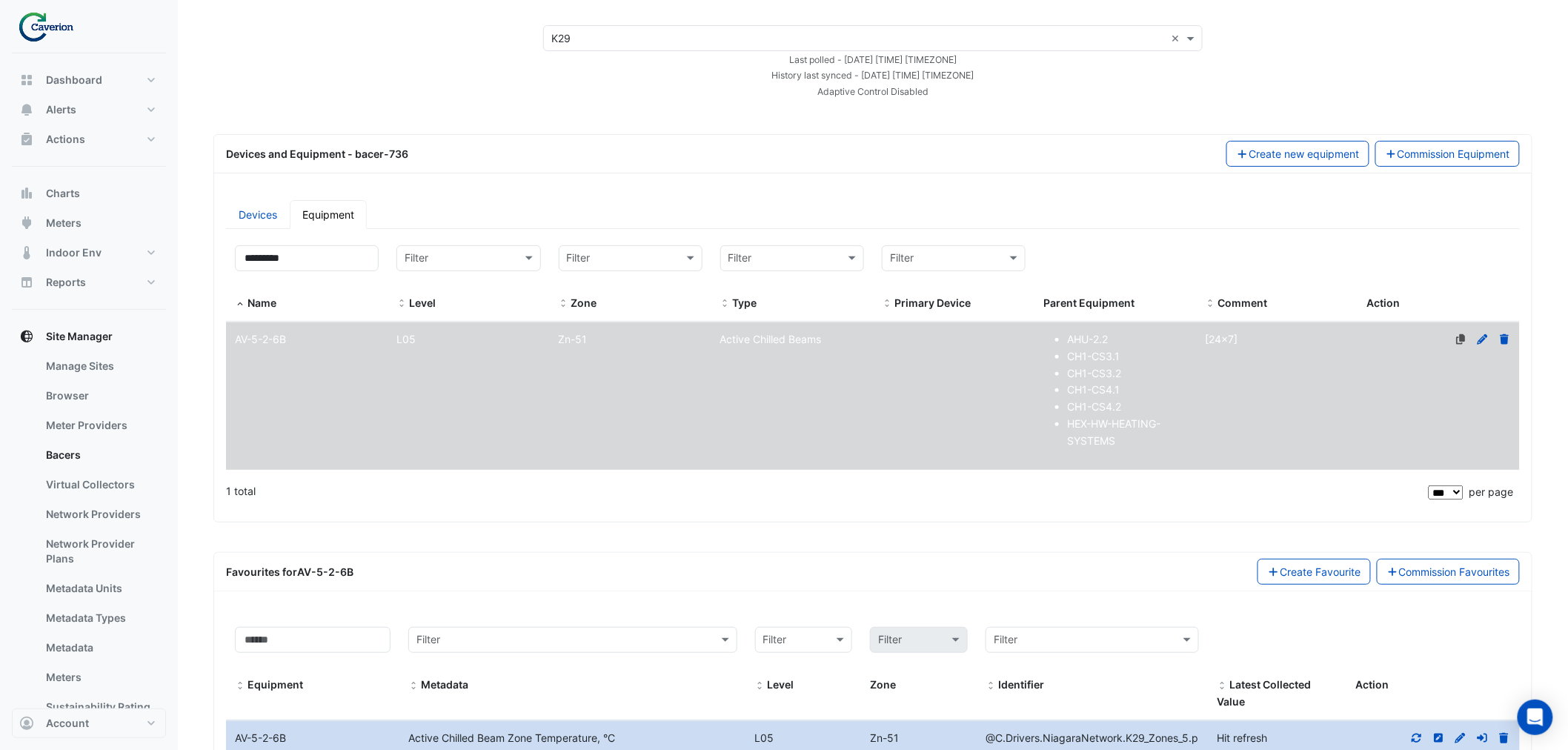 scroll, scrollTop: 0, scrollLeft: 0, axis: both 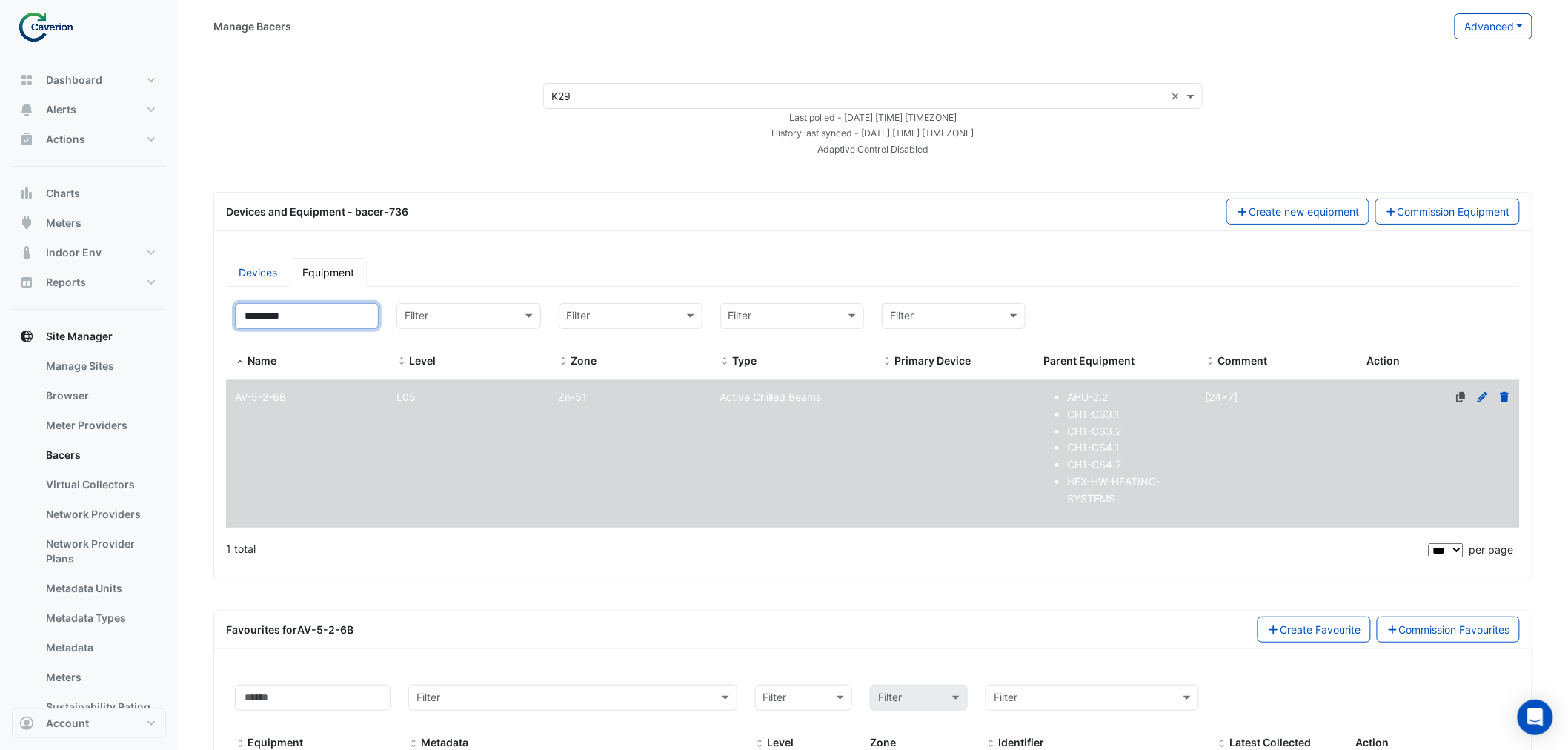 drag, startPoint x: 291, startPoint y: 319, endPoint x: 0, endPoint y: 353, distance: 292.97952 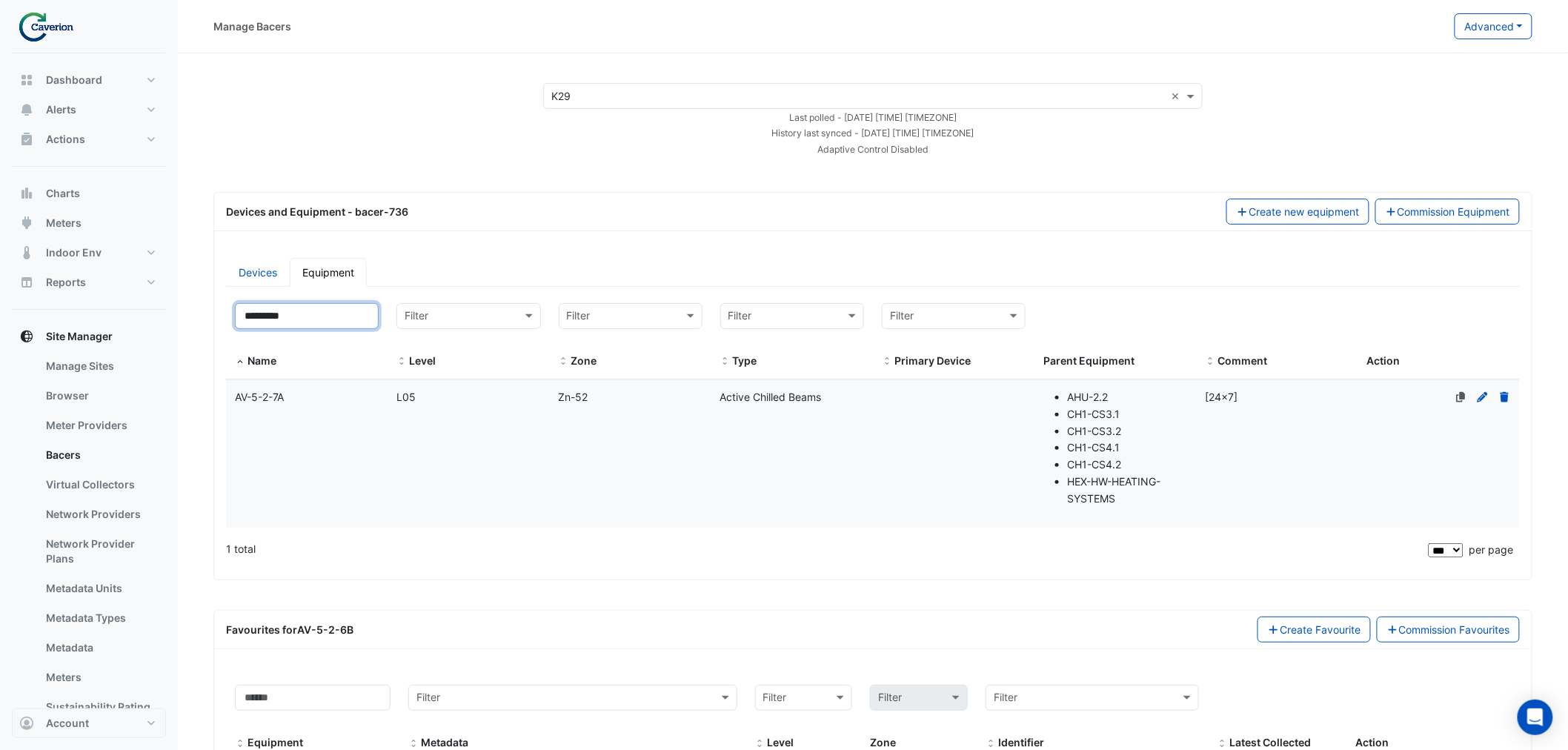 type on "*********" 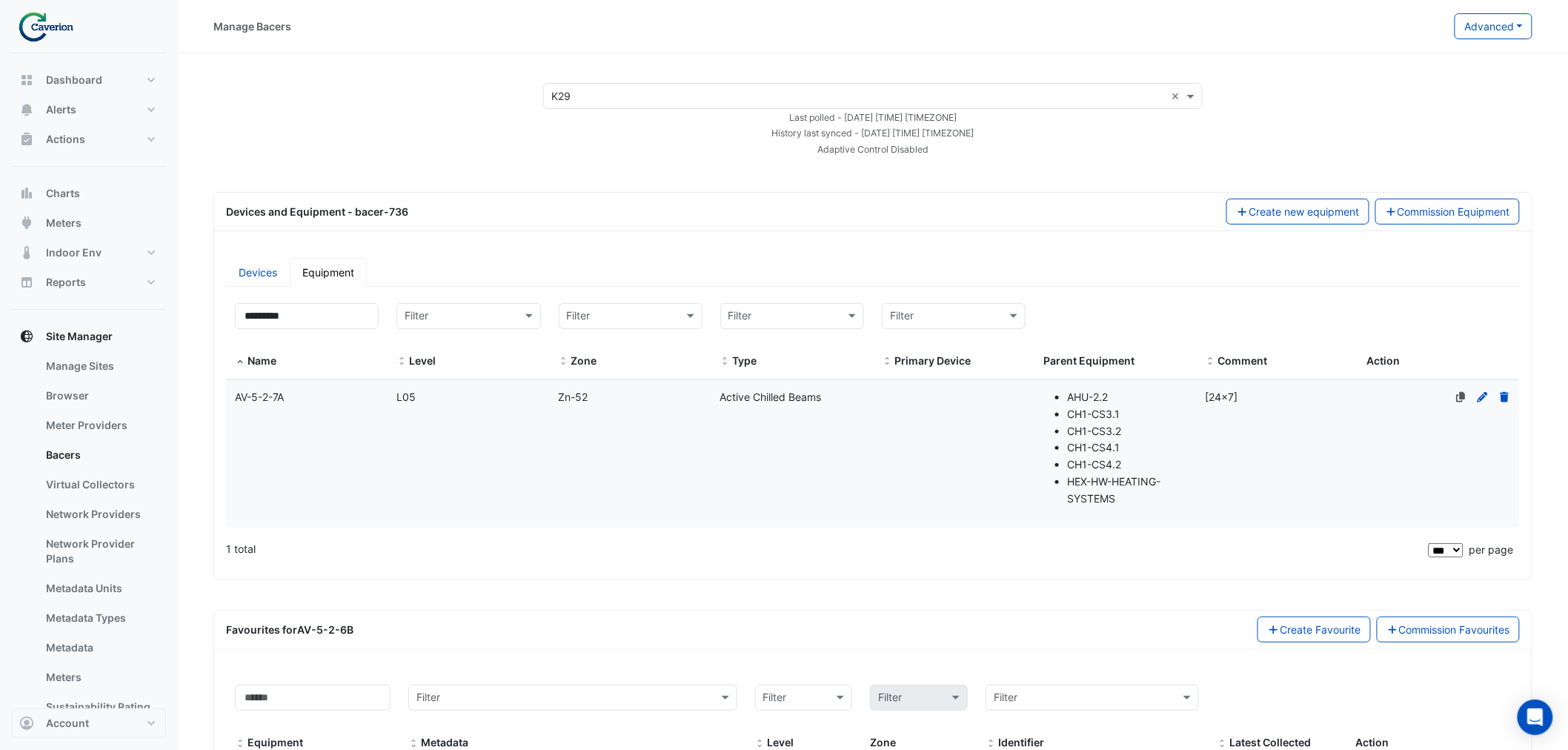 click on "Name
AV-5-2-7A" 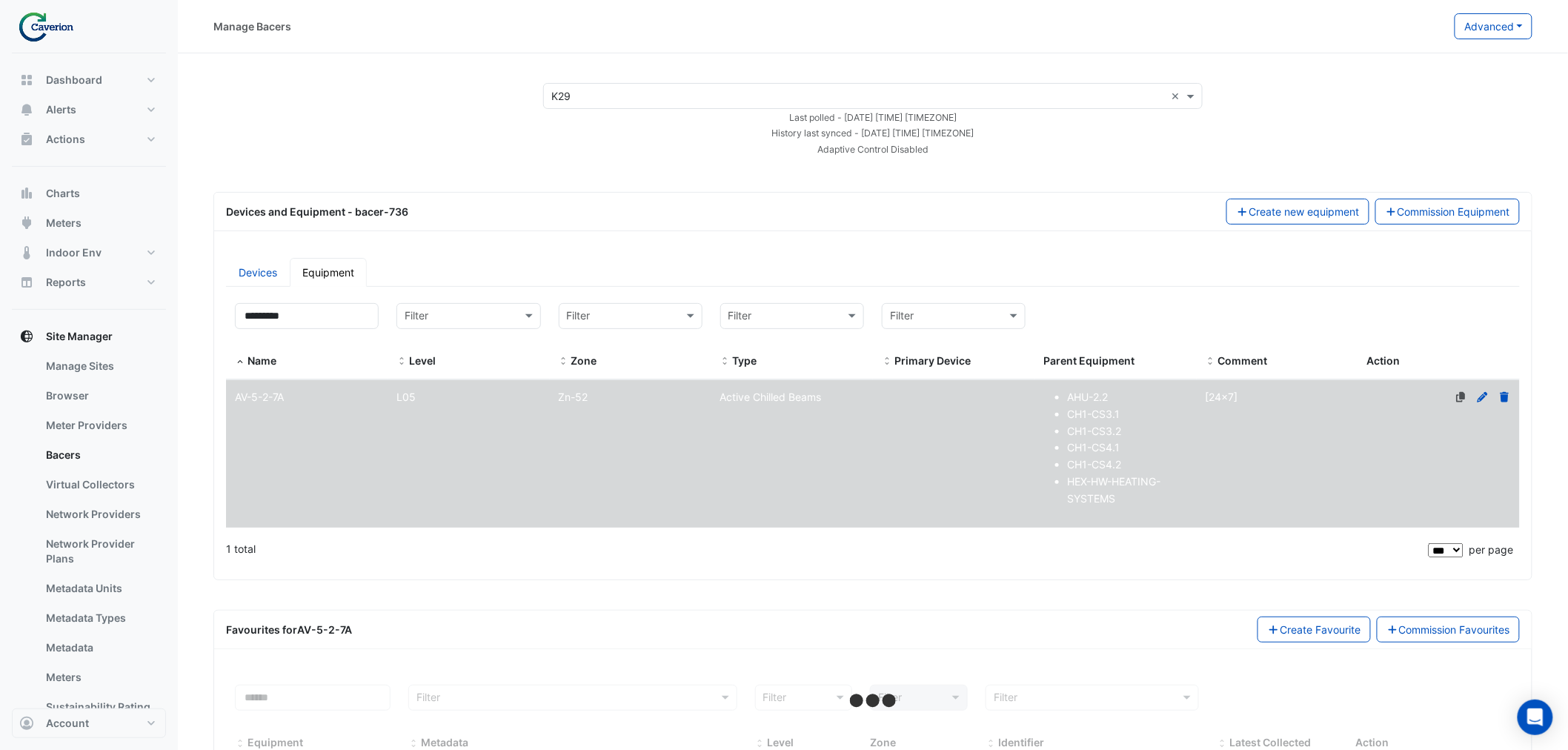 select on "***" 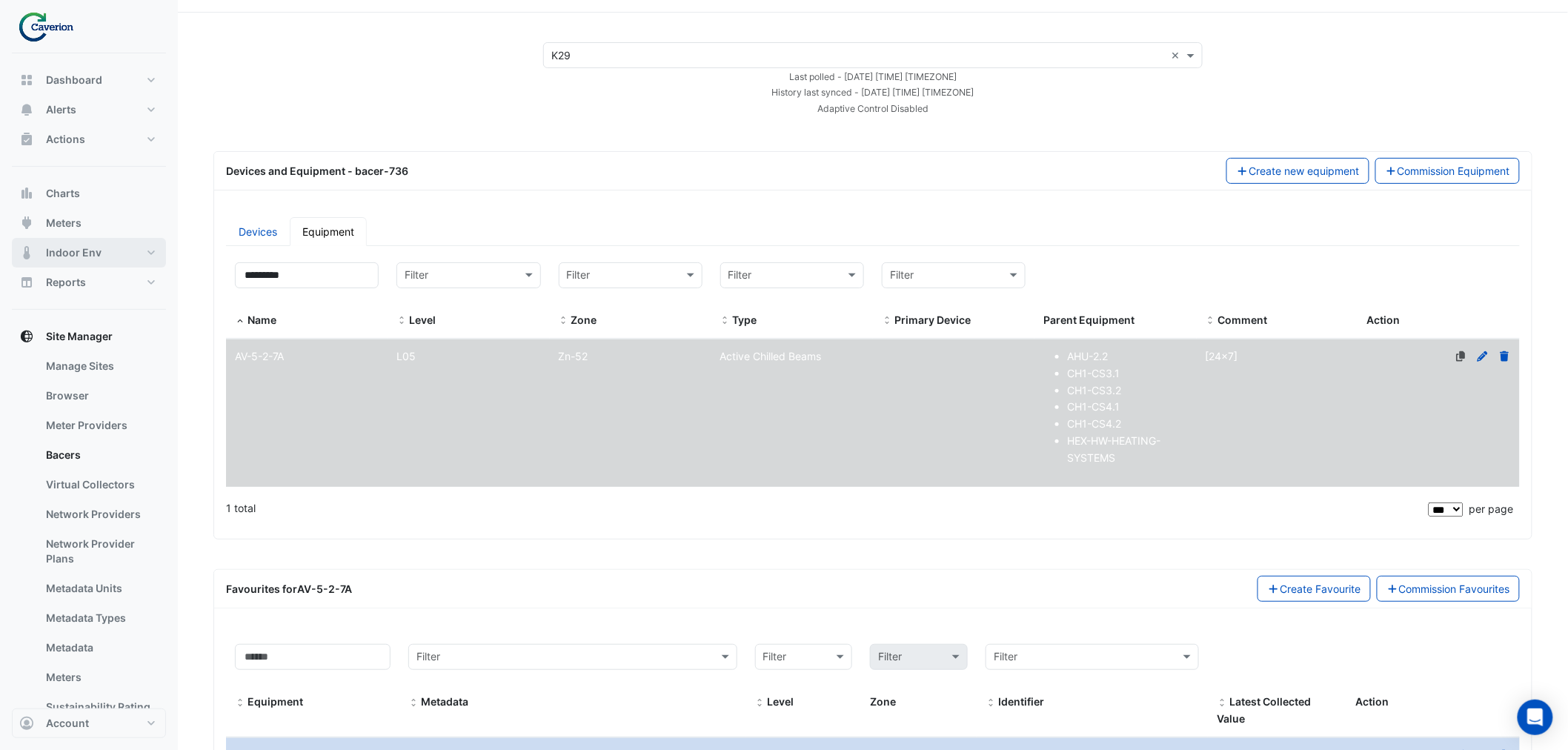 scroll, scrollTop: 0, scrollLeft: 0, axis: both 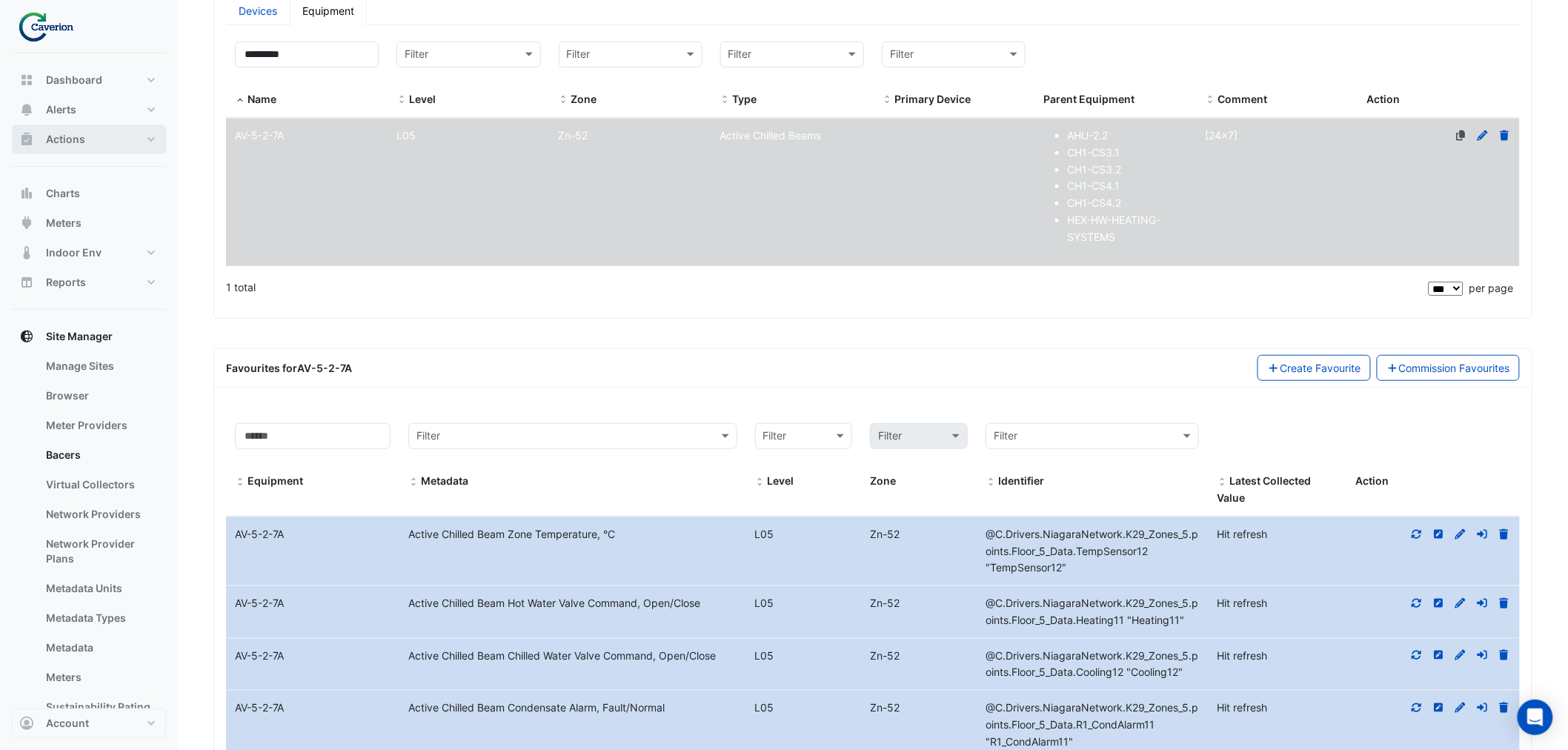 click on "Actions" at bounding box center (89, 139) 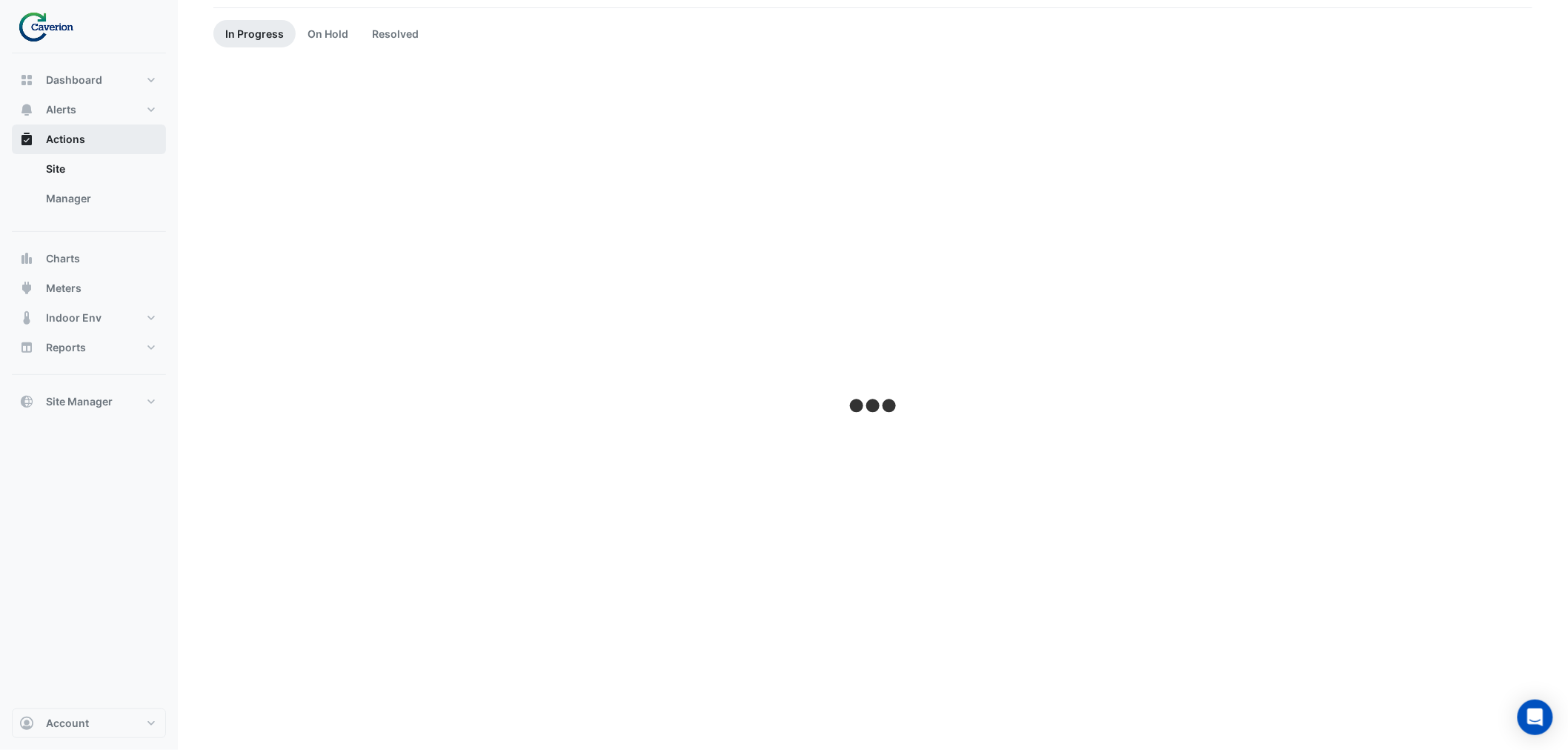 scroll, scrollTop: 122, scrollLeft: 0, axis: vertical 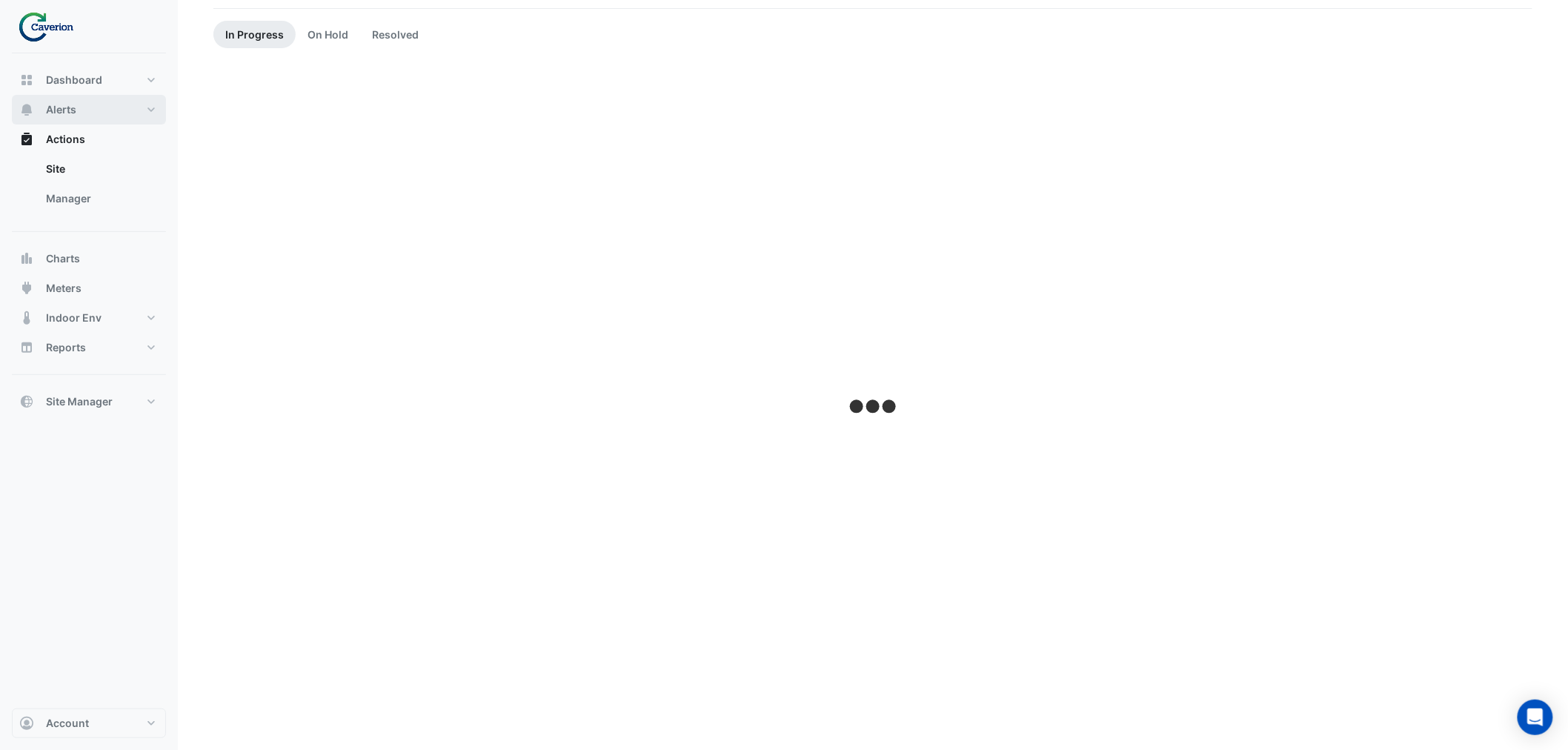 click on "Alerts" at bounding box center (89, 110) 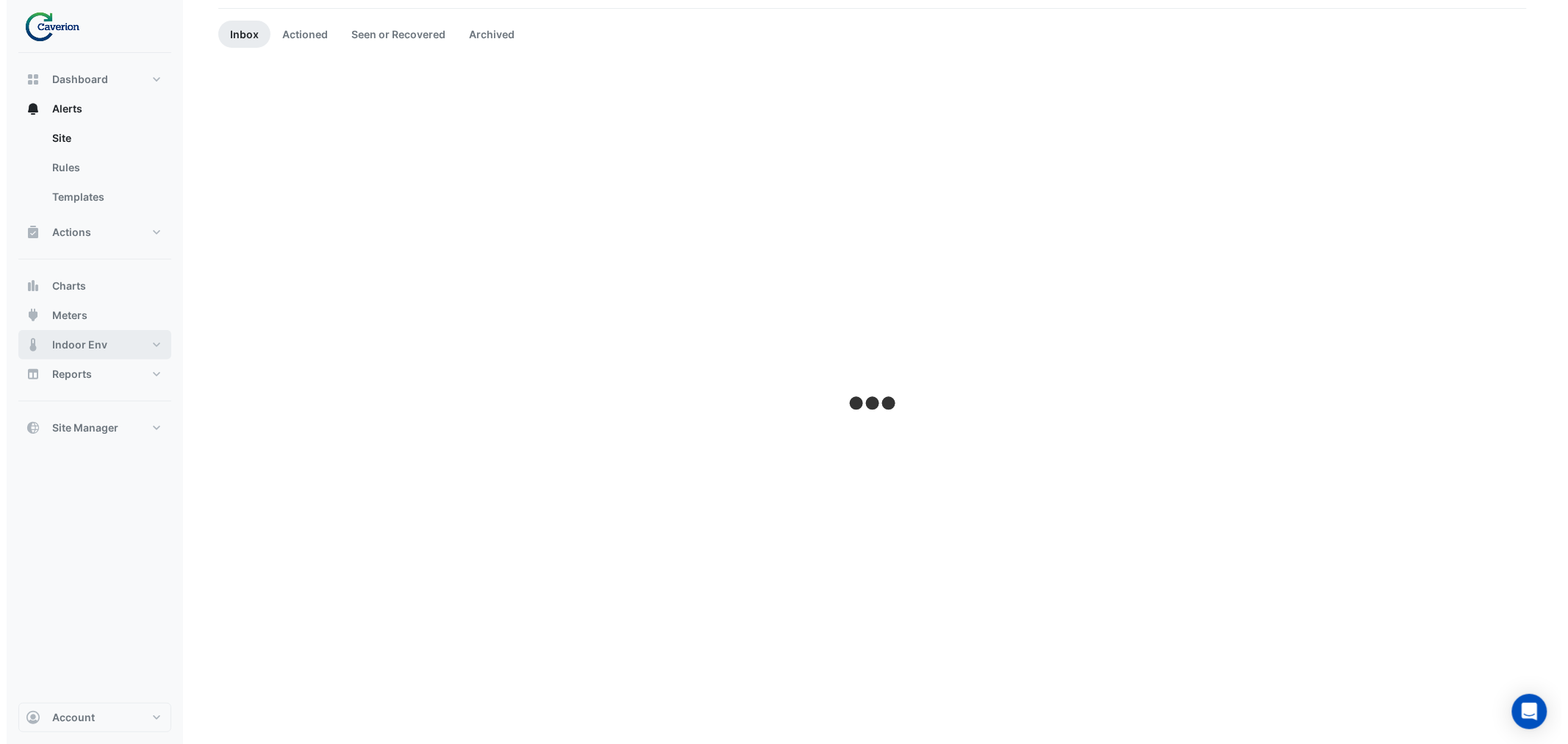 scroll, scrollTop: 0, scrollLeft: 0, axis: both 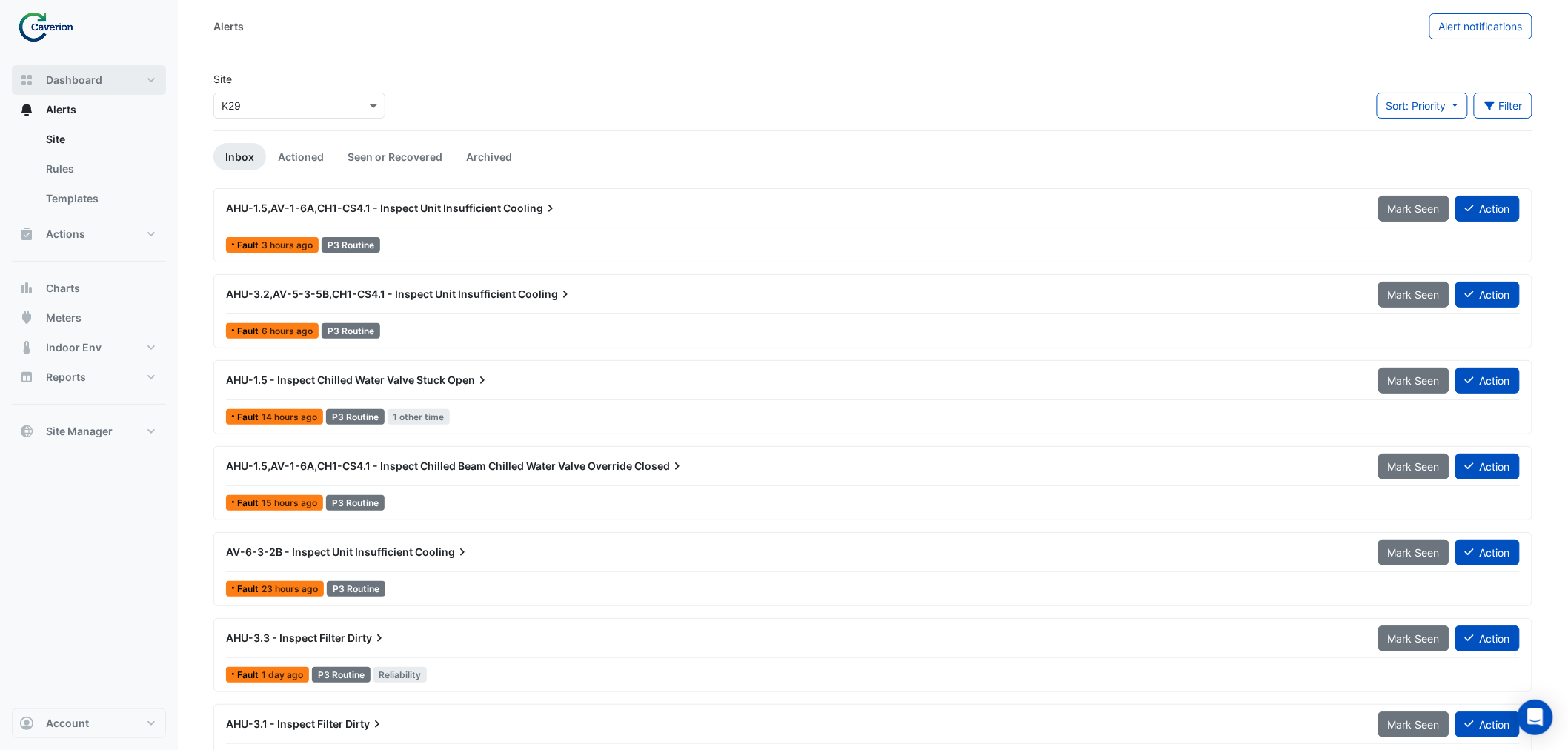 click on "Dashboard" at bounding box center (89, 80) 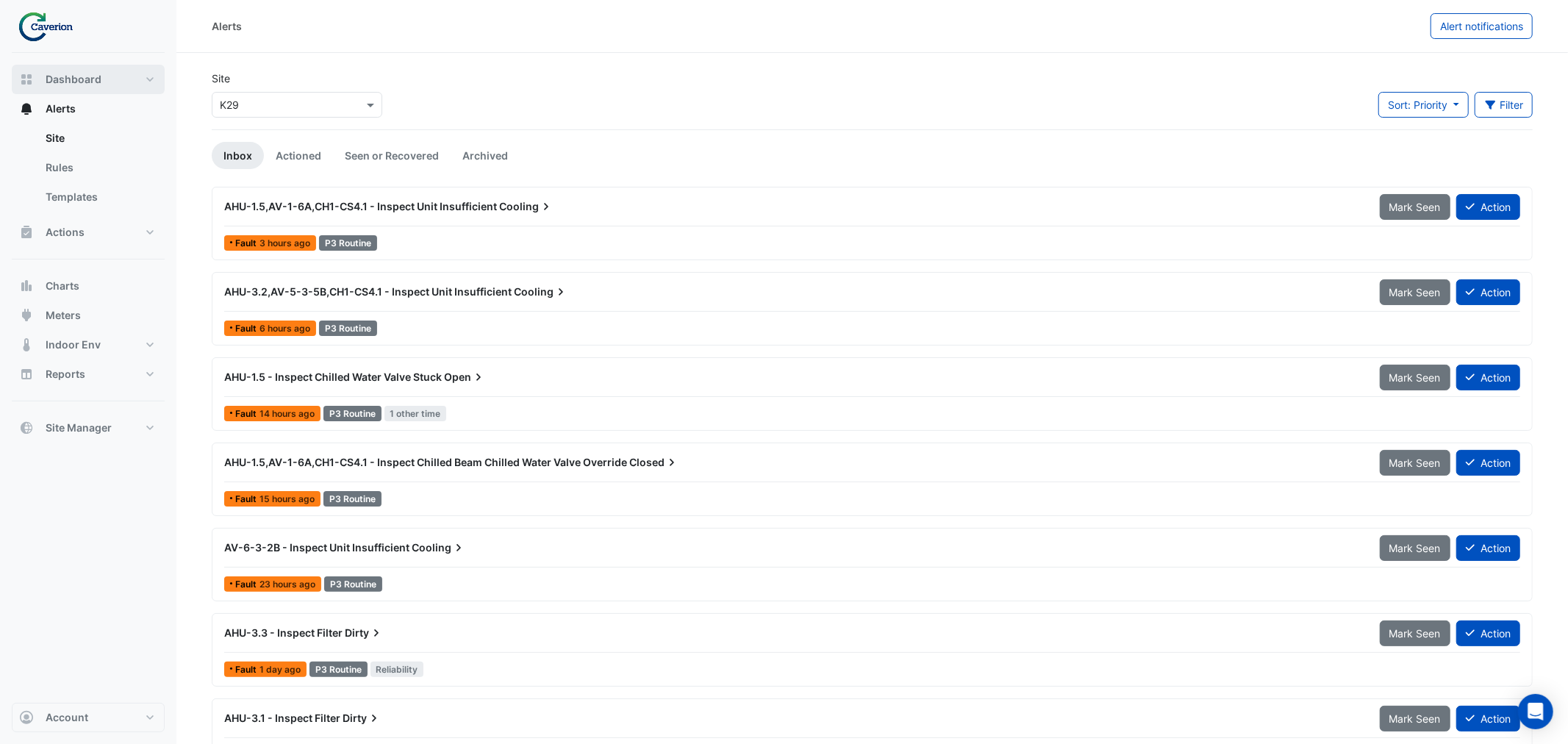 select on "***" 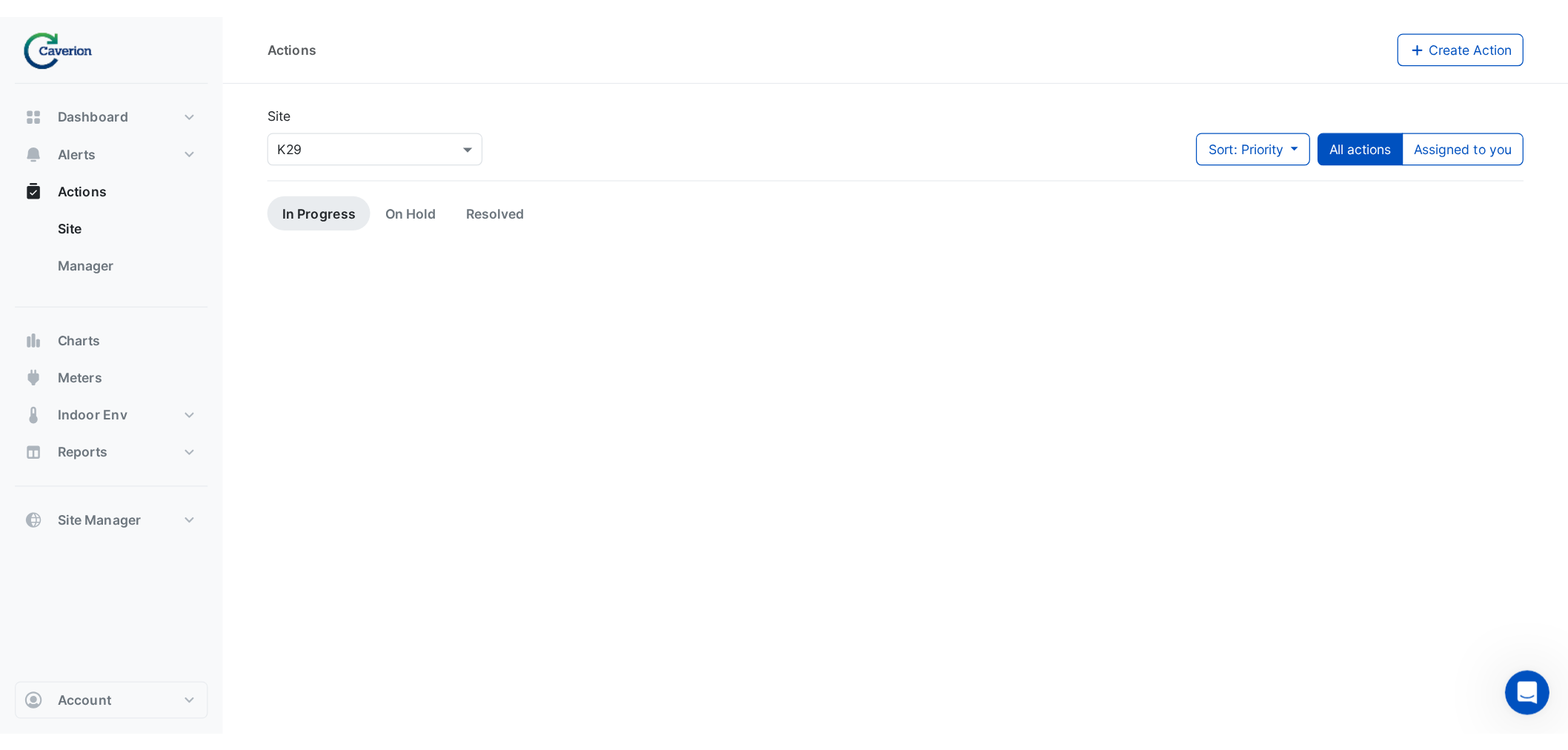 scroll, scrollTop: 1521, scrollLeft: 0, axis: vertical 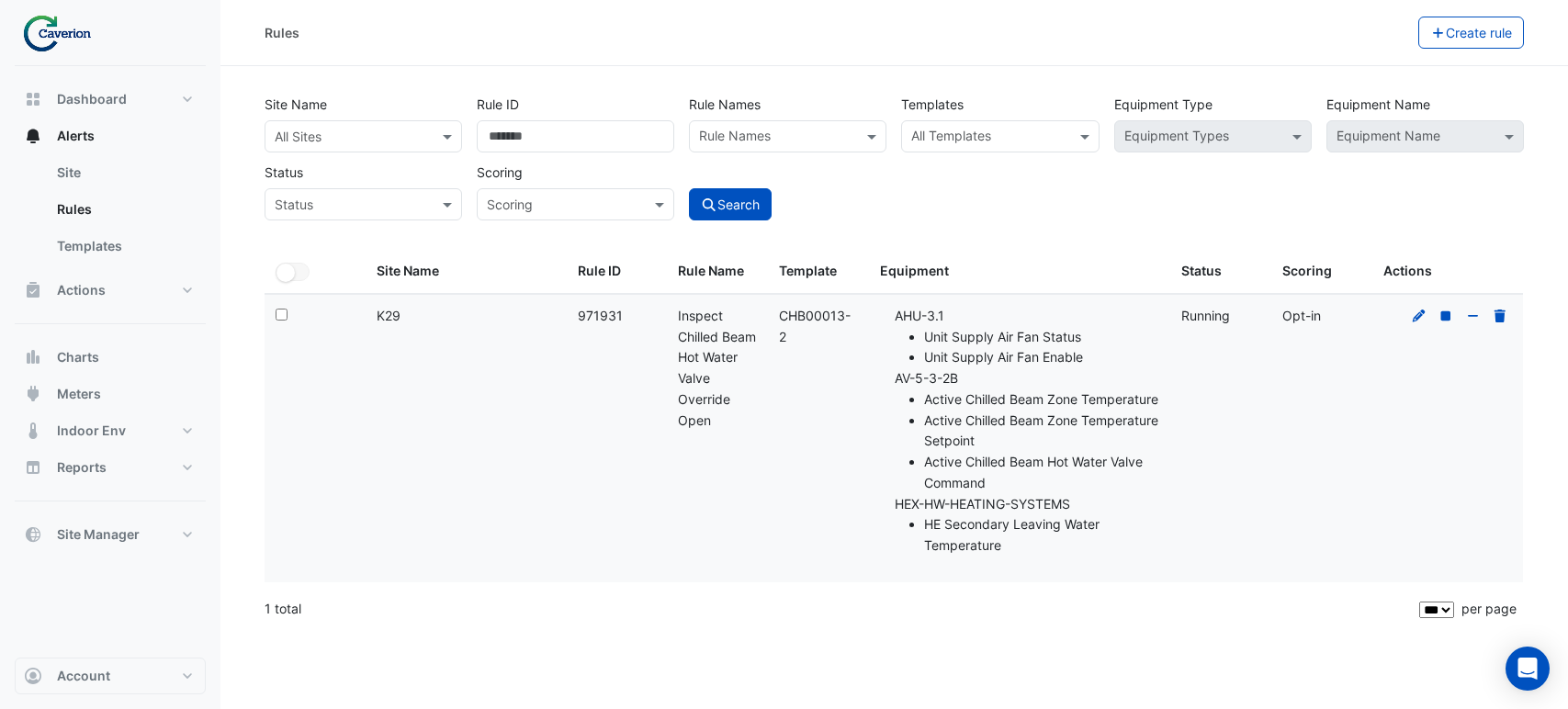 select on "***" 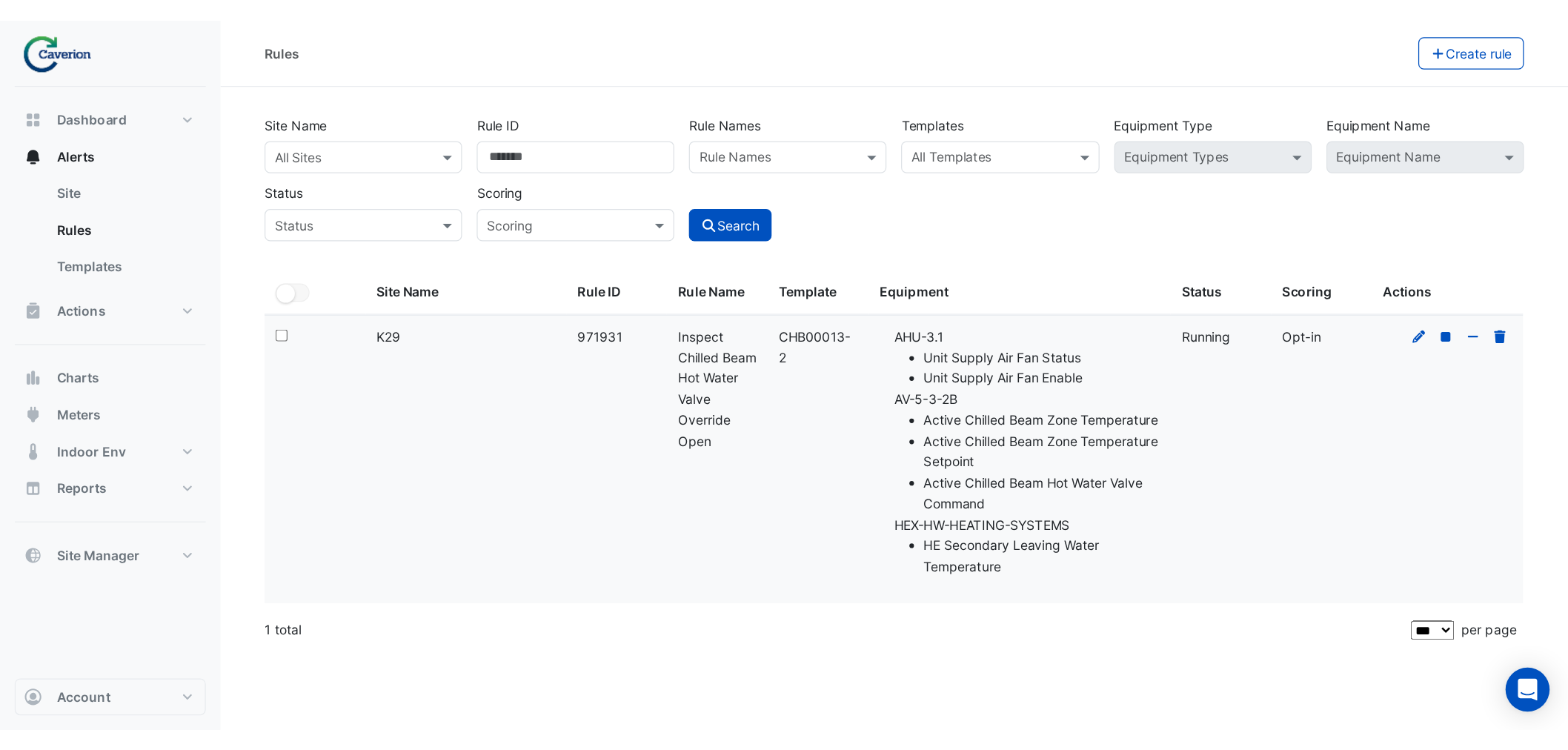 scroll, scrollTop: 0, scrollLeft: 0, axis: both 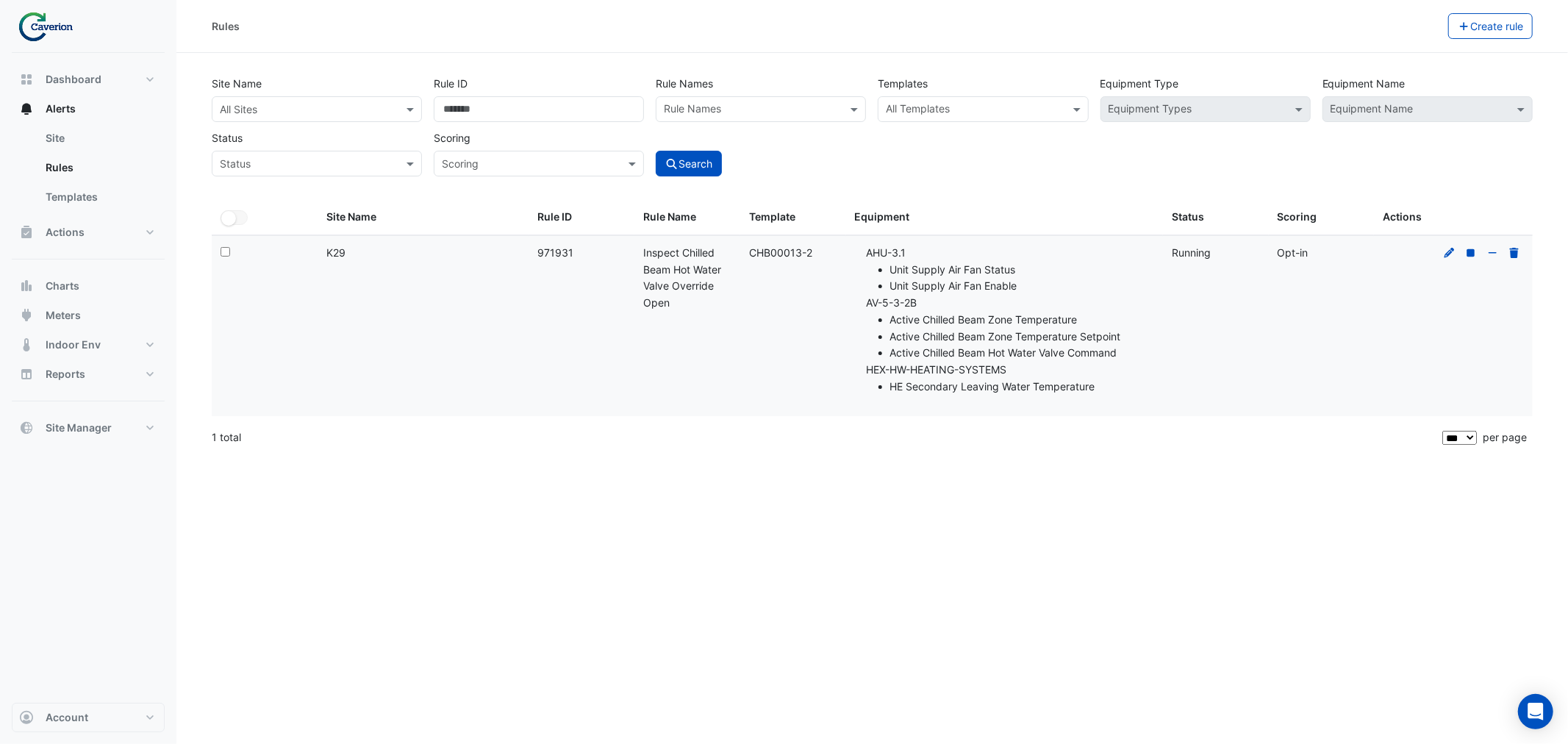click on "Rule ID:
[NUMBER]" 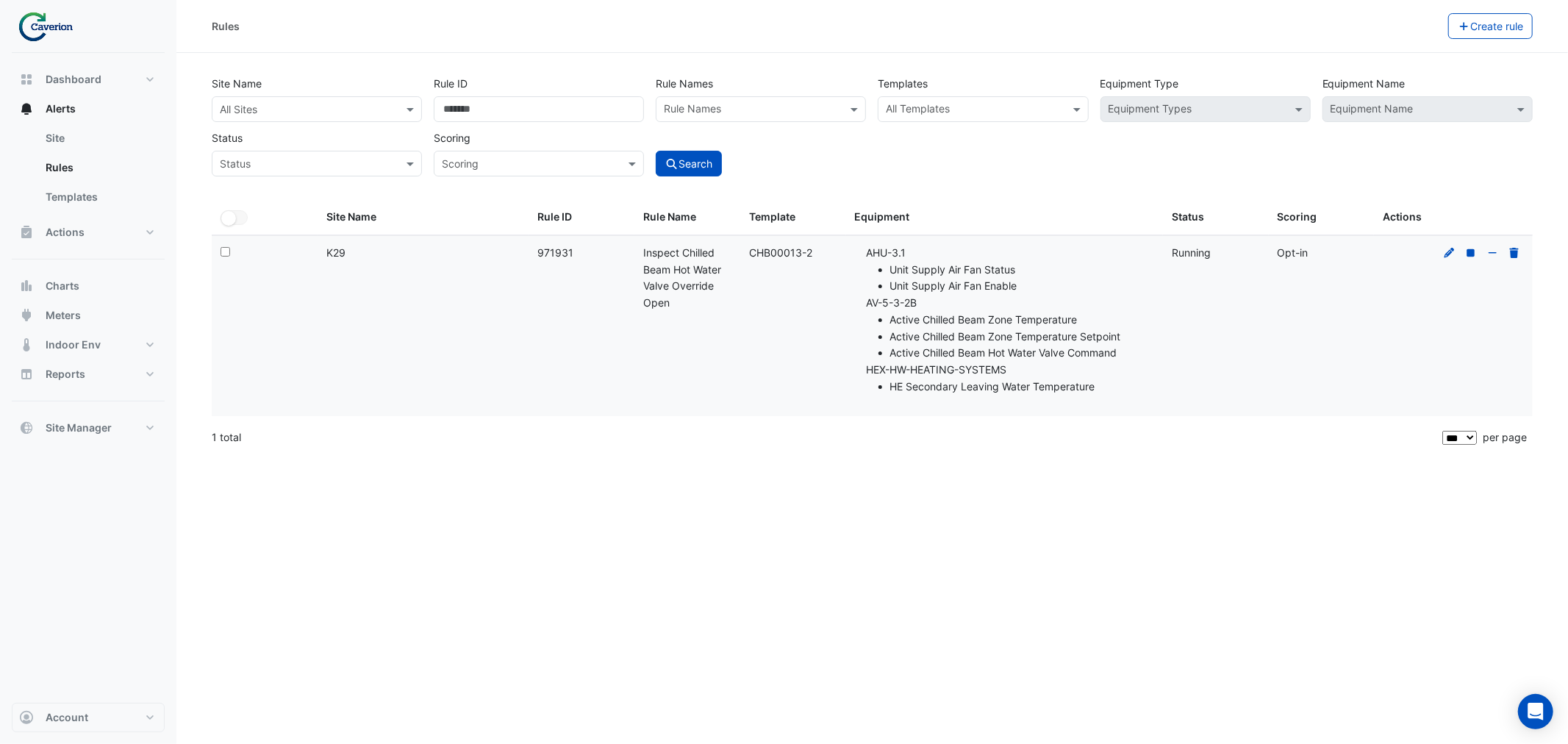 click on "Unit Supply Air Fan Status Unit Supply Air Fan Enable" 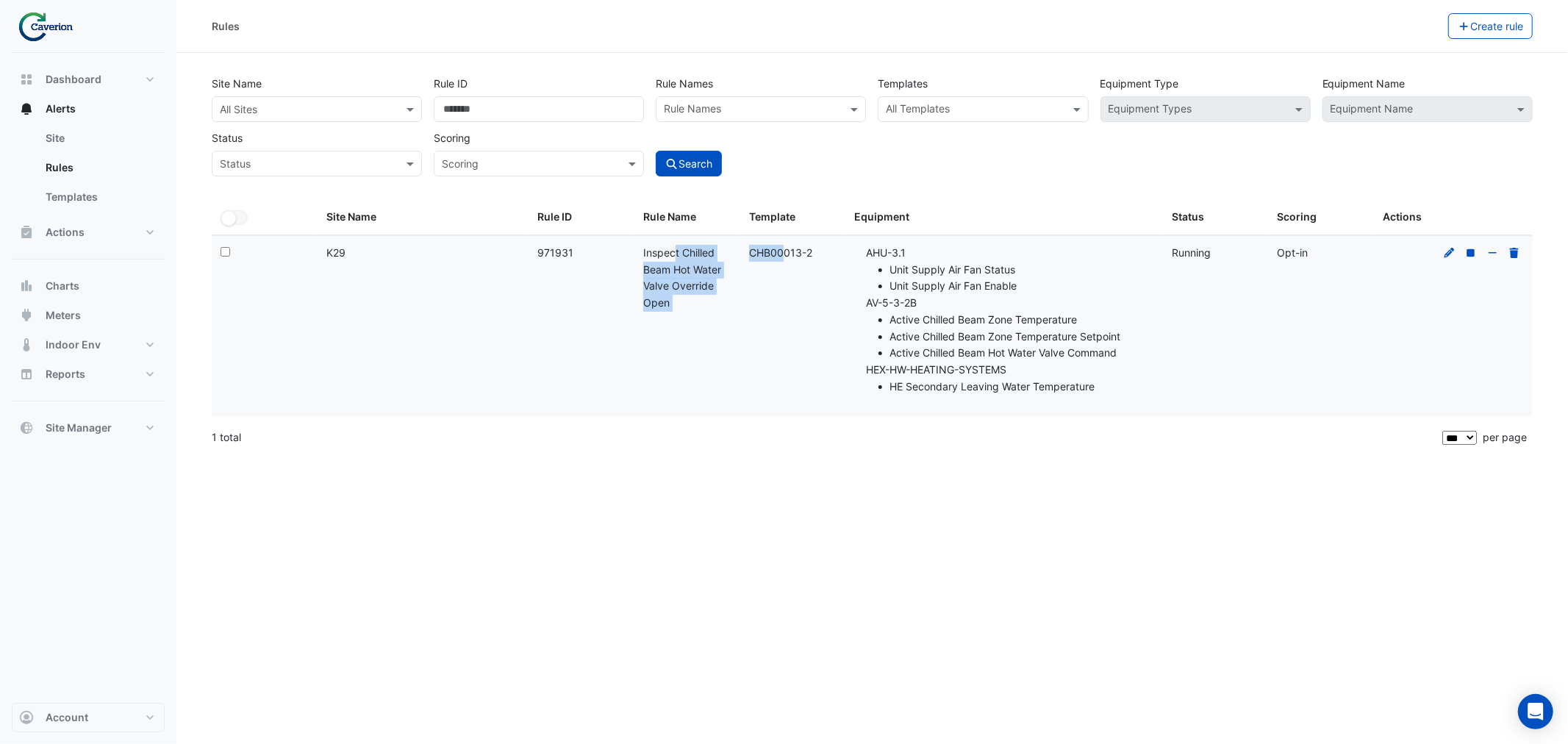 drag, startPoint x: 655, startPoint y: 248, endPoint x: 761, endPoint y: 271, distance: 108.46658 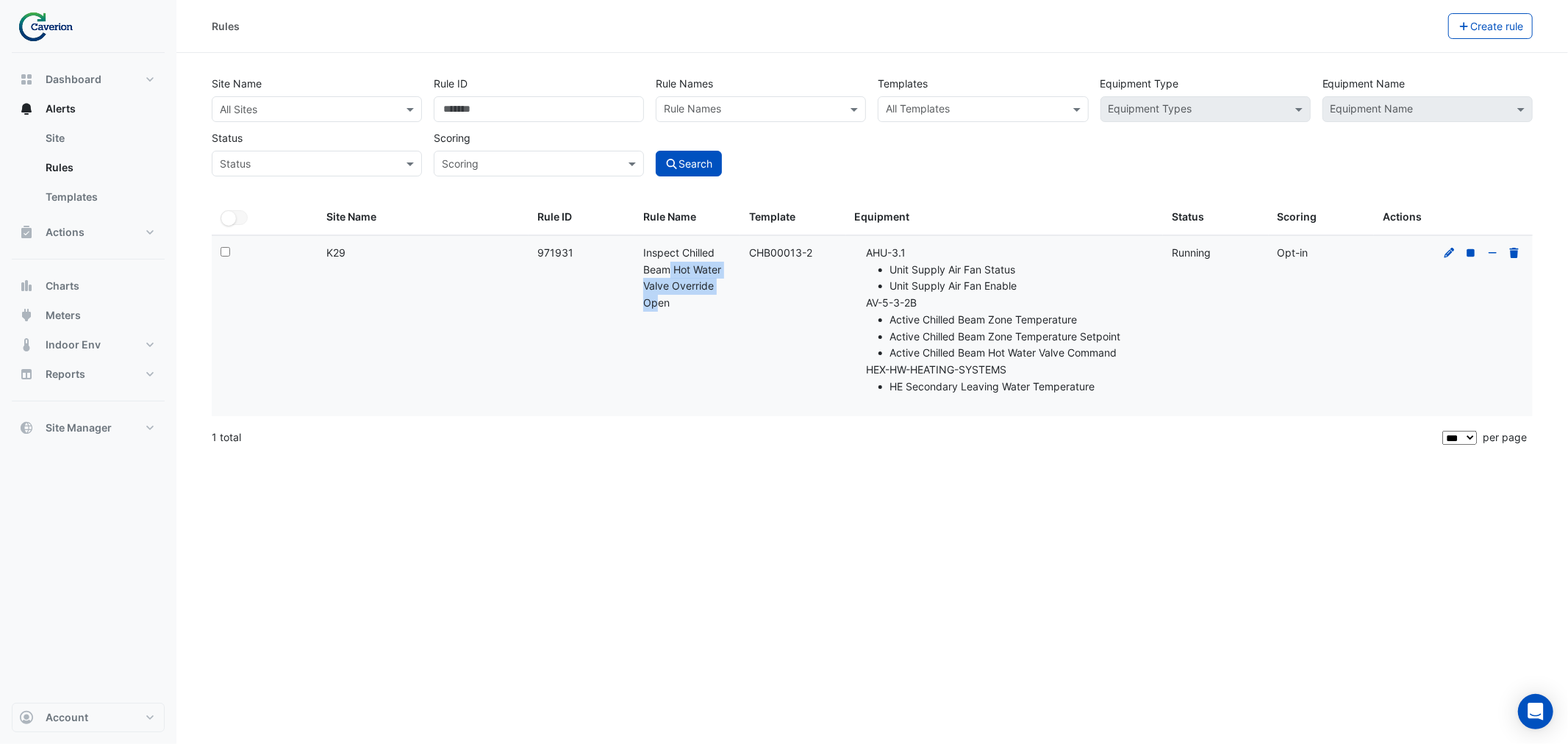 drag, startPoint x: 652, startPoint y: 276, endPoint x: 725, endPoint y: 289, distance: 74.1485 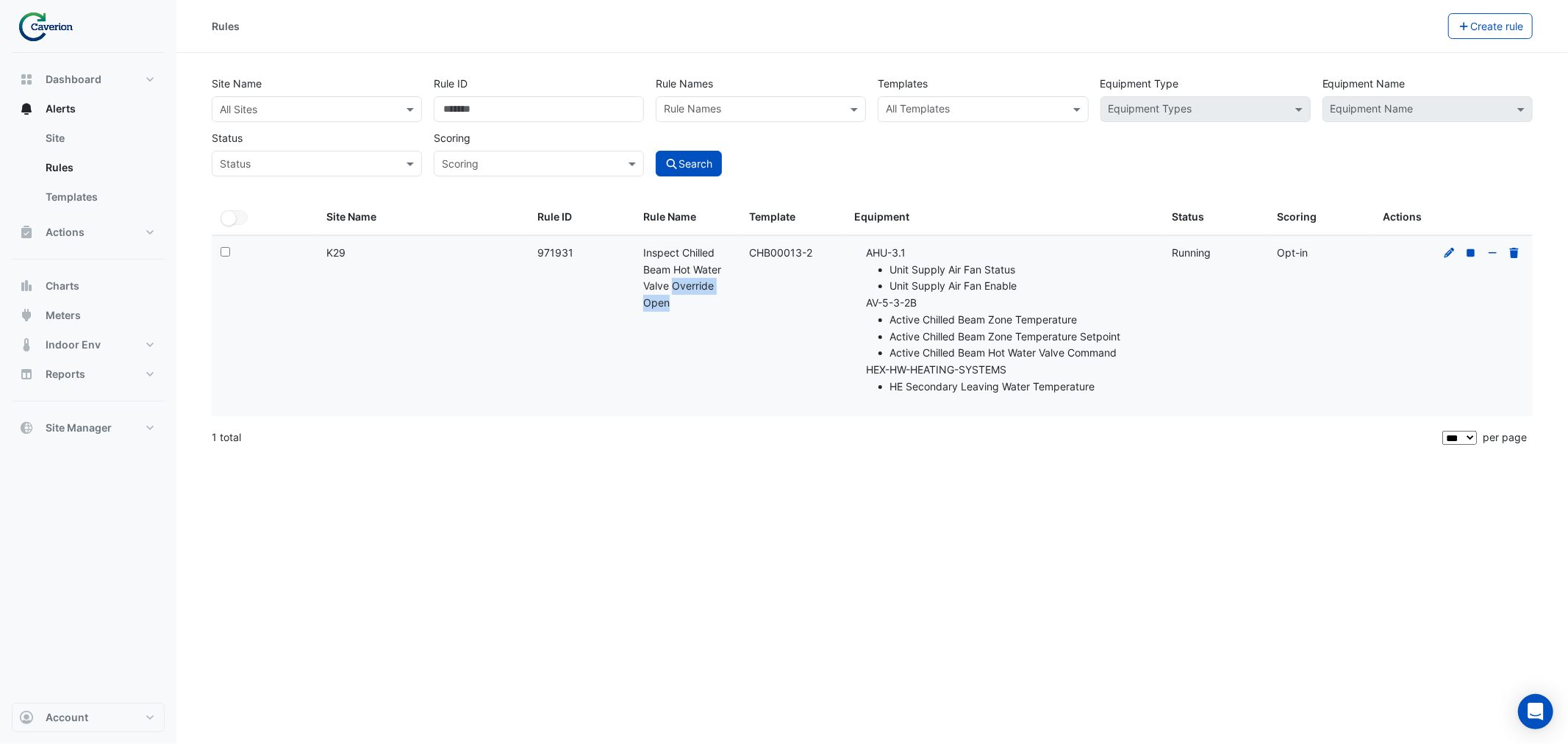 drag, startPoint x: 656, startPoint y: 294, endPoint x: 752, endPoint y: 298, distance: 96.0833 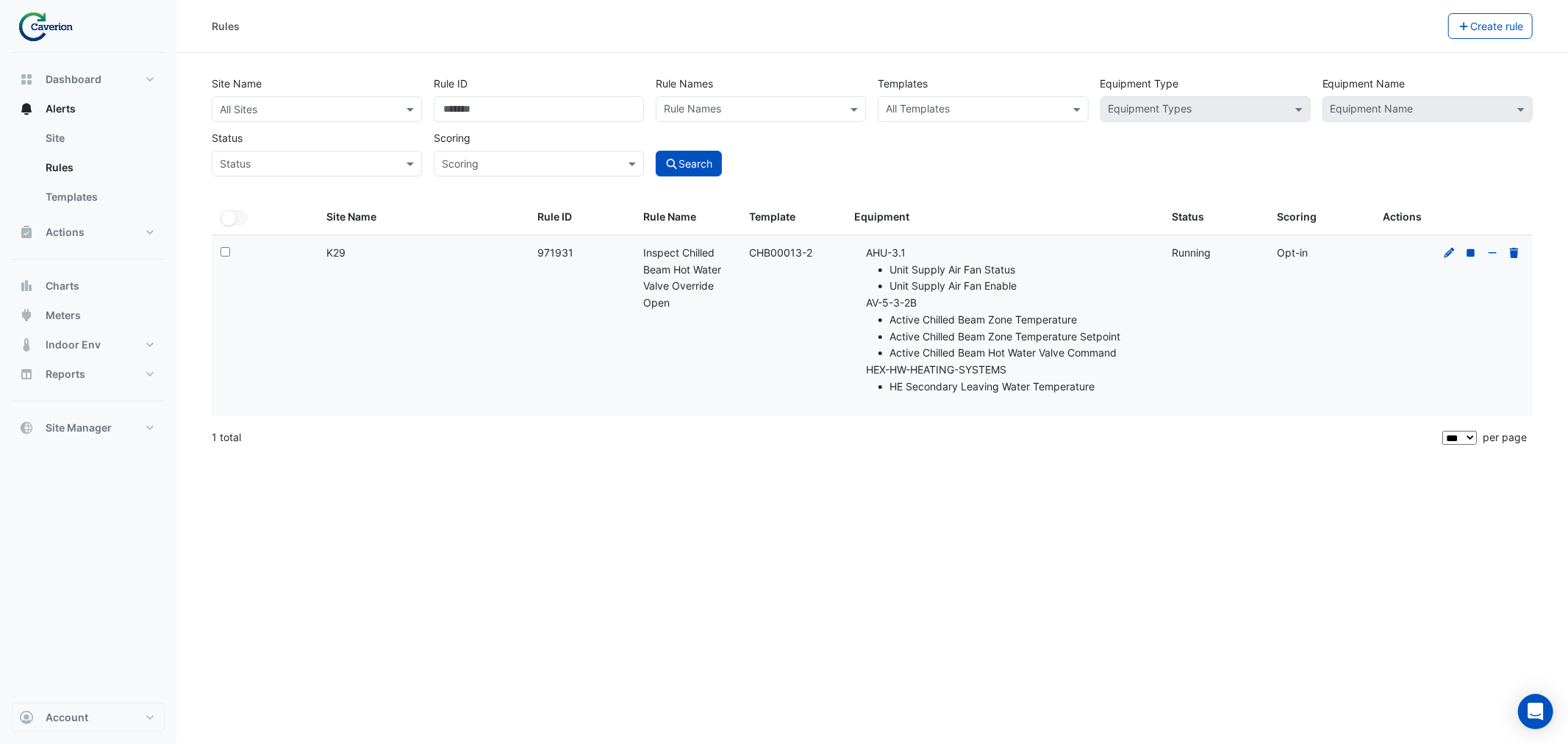 drag, startPoint x: 656, startPoint y: 302, endPoint x: 716, endPoint y: 306, distance: 60.133186 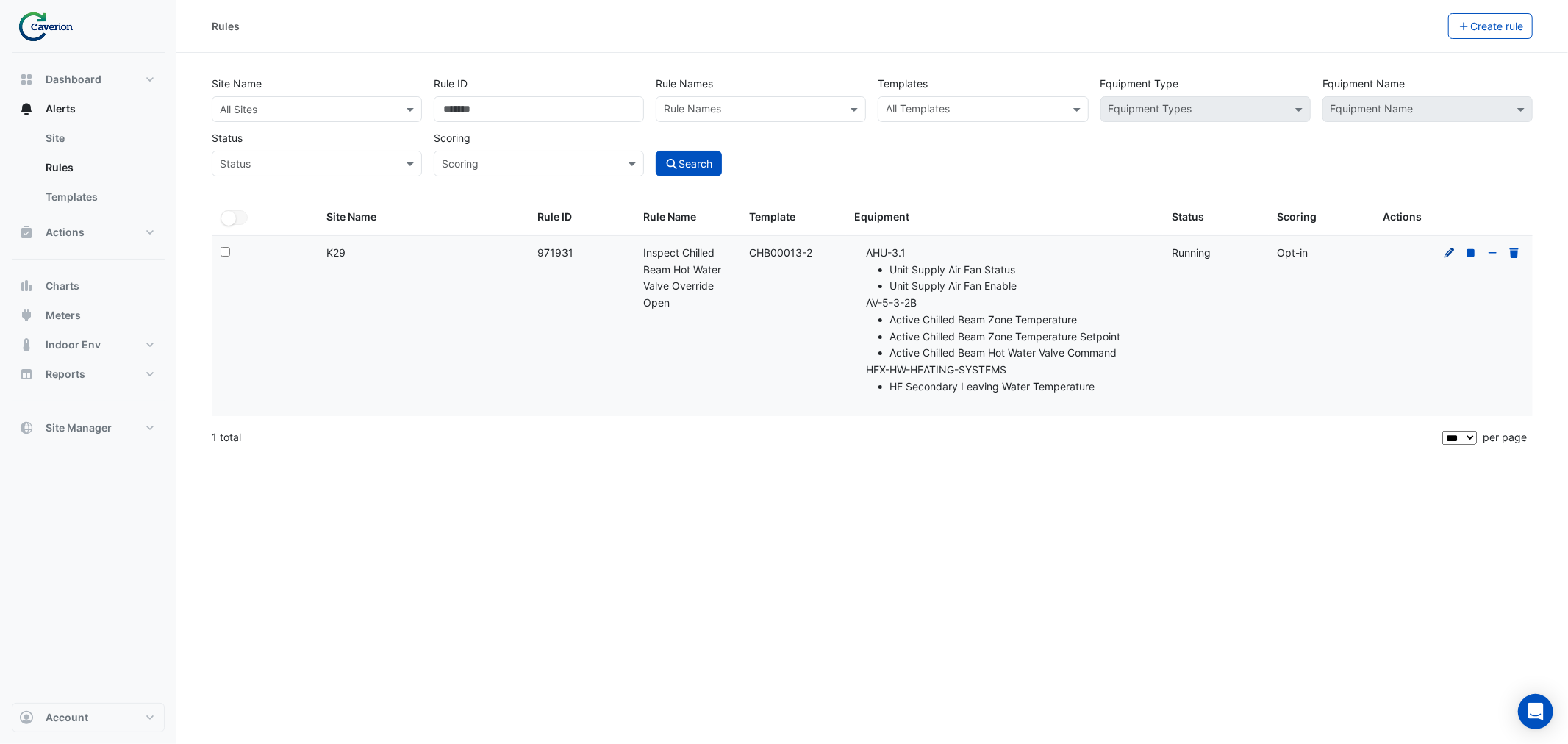 click 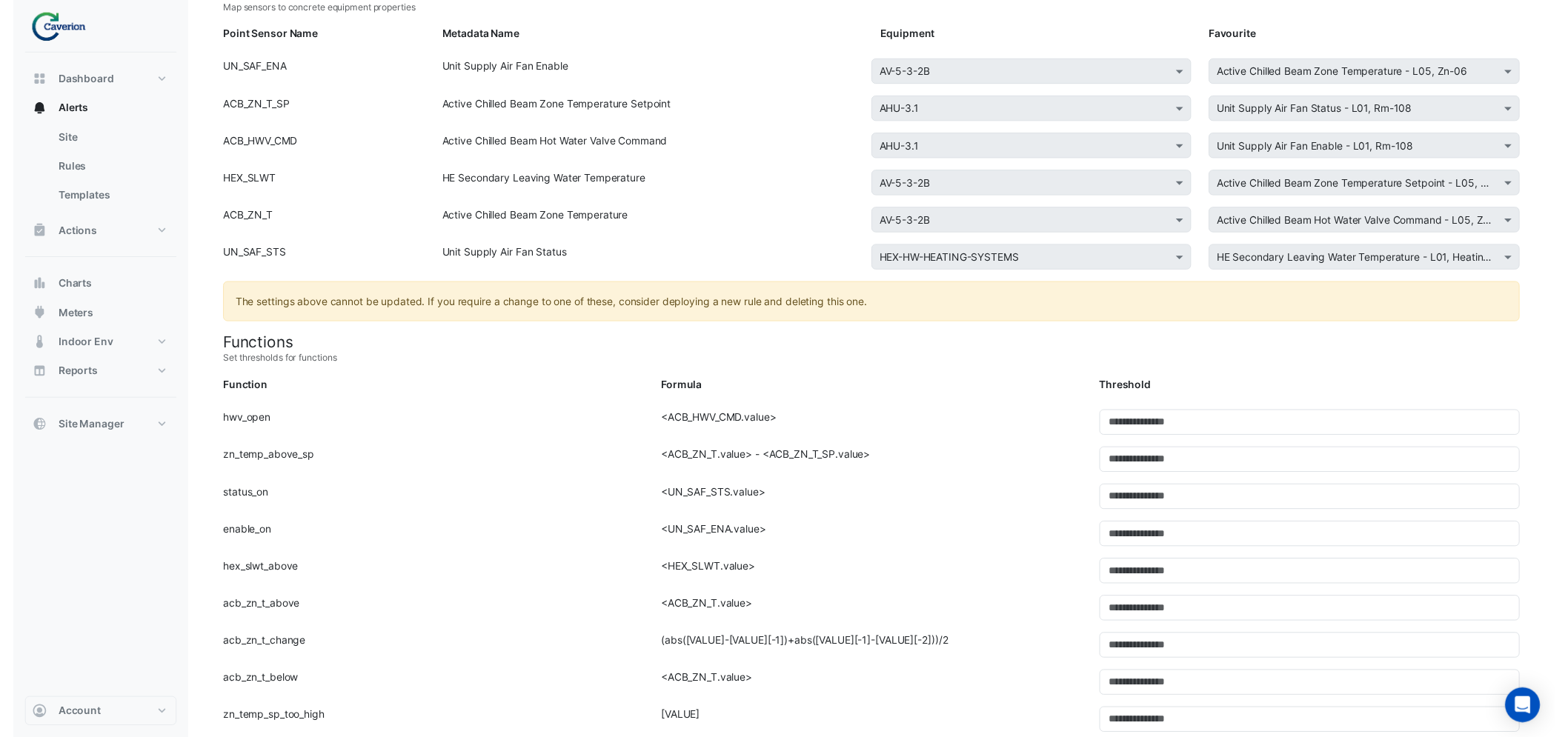 scroll, scrollTop: 0, scrollLeft: 0, axis: both 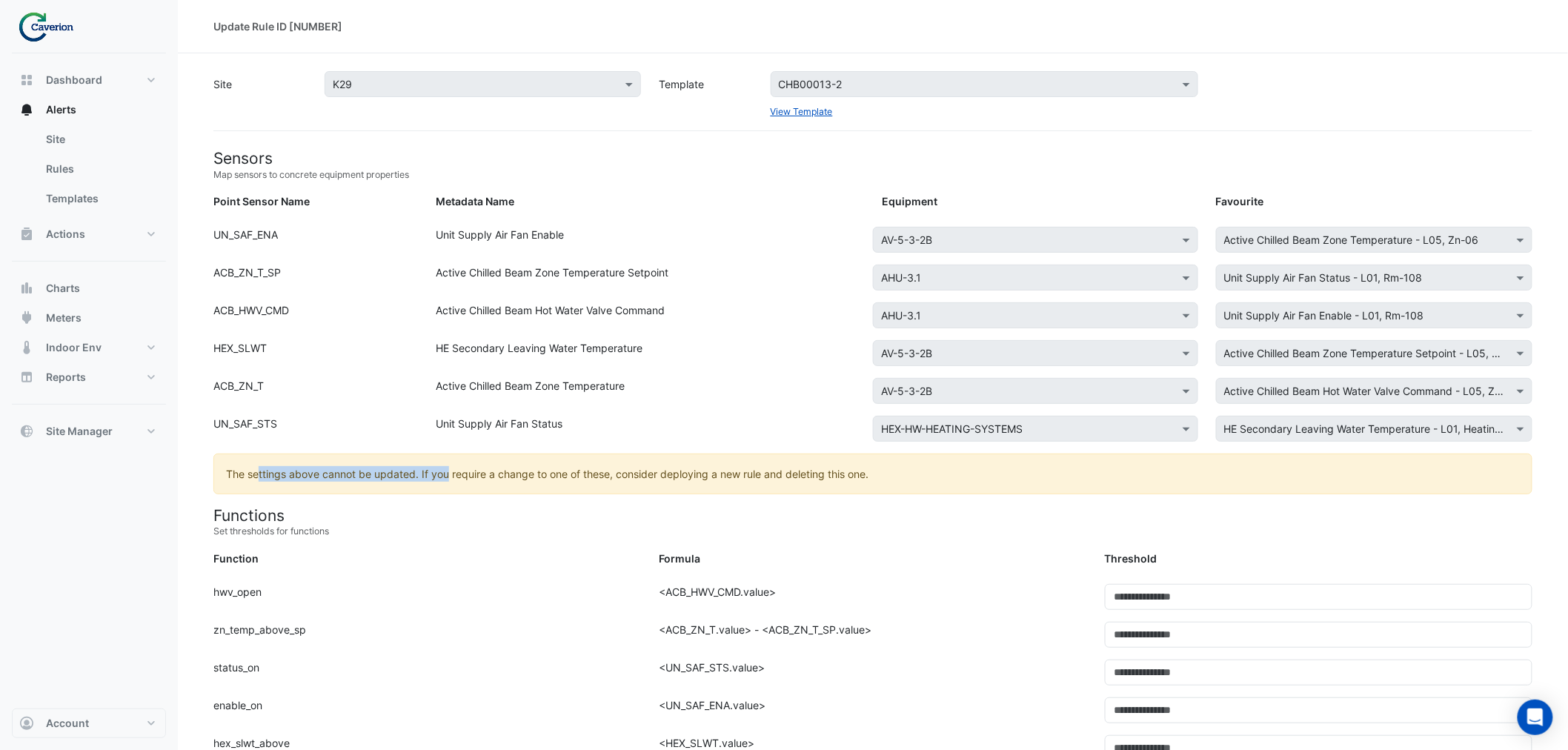 drag, startPoint x: 262, startPoint y: 471, endPoint x: 450, endPoint y: 471, distance: 188 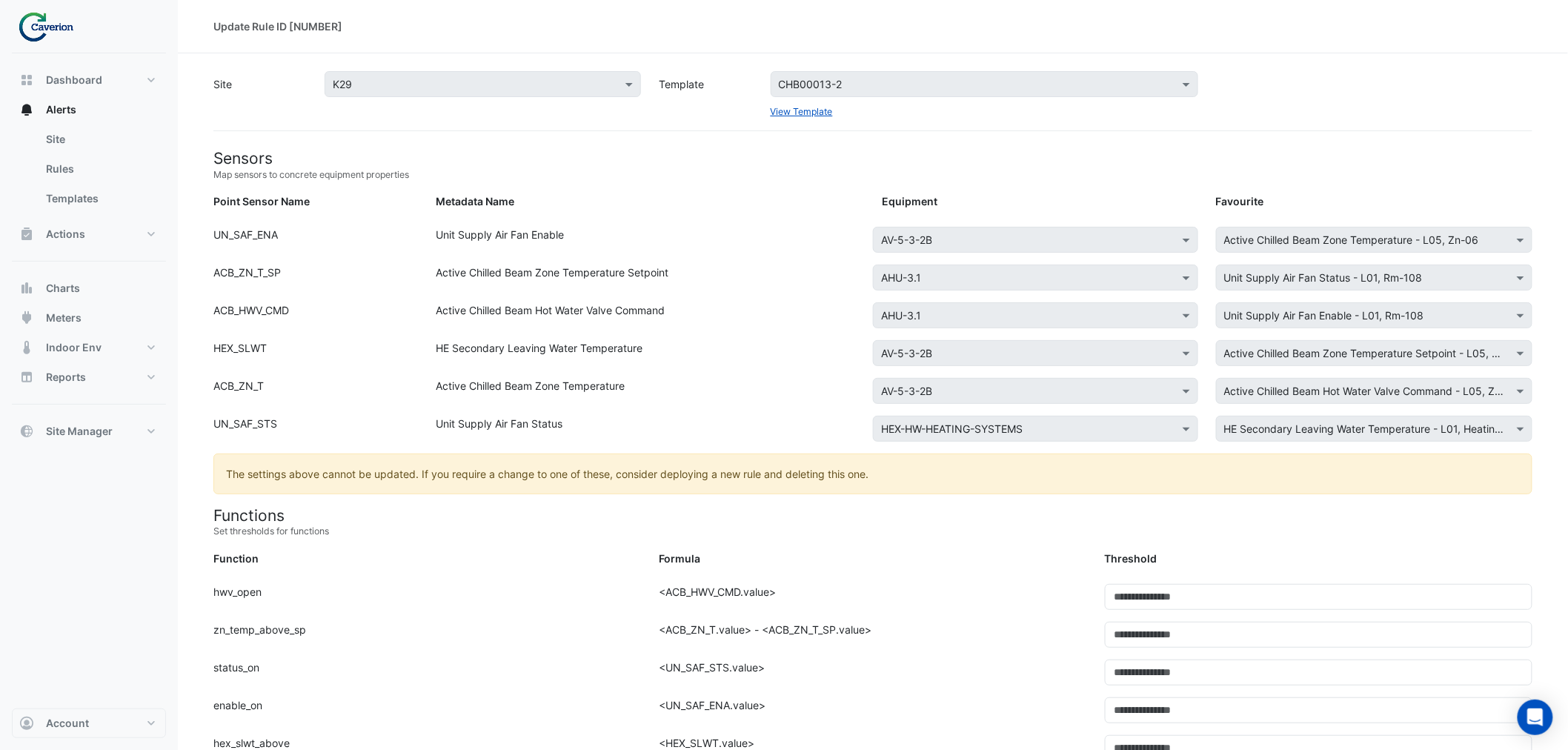 click on "The settings above cannot be updated. If you require a change to one of these, consider deploying a new rule and deleting this one." 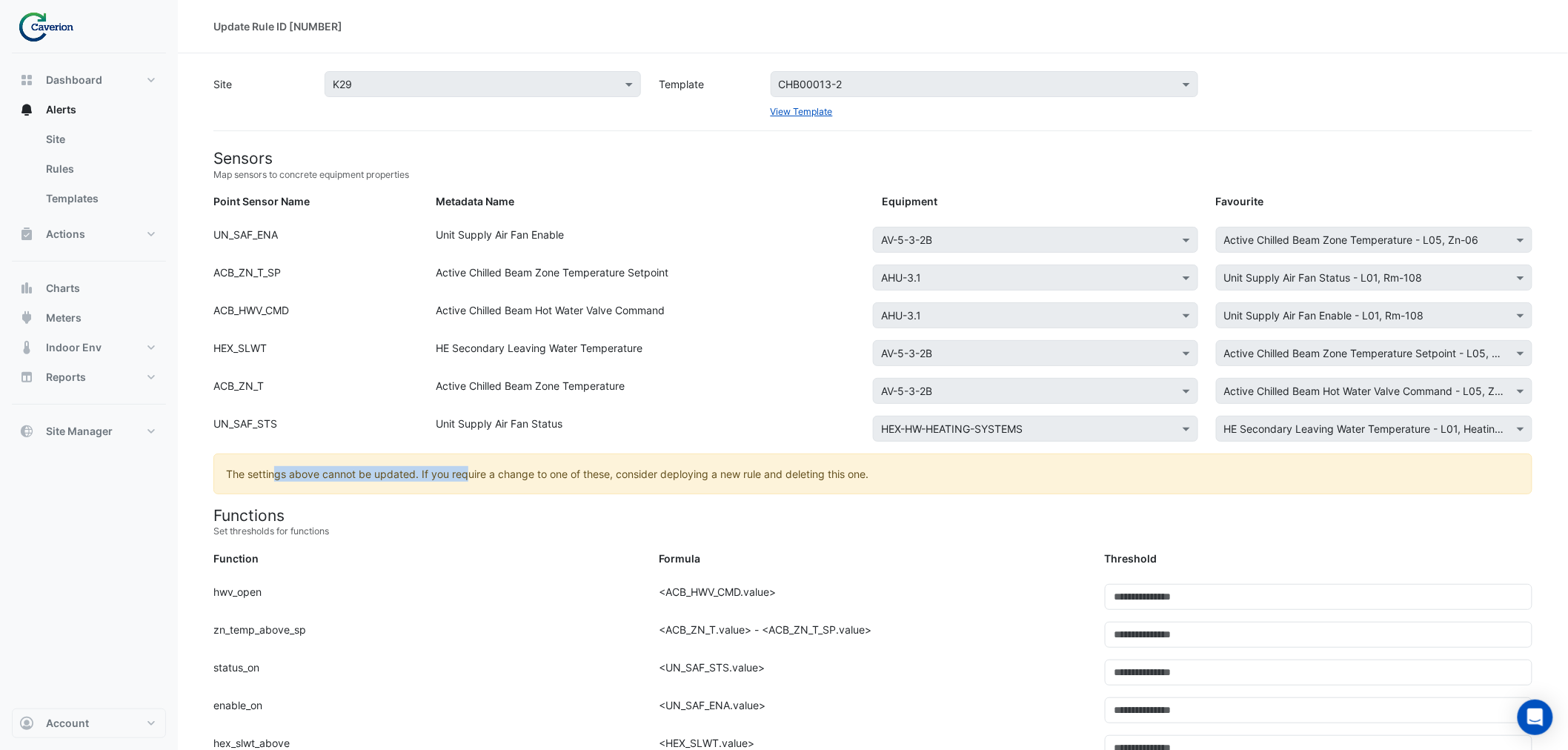 drag, startPoint x: 282, startPoint y: 474, endPoint x: 502, endPoint y: 471, distance: 220.02045 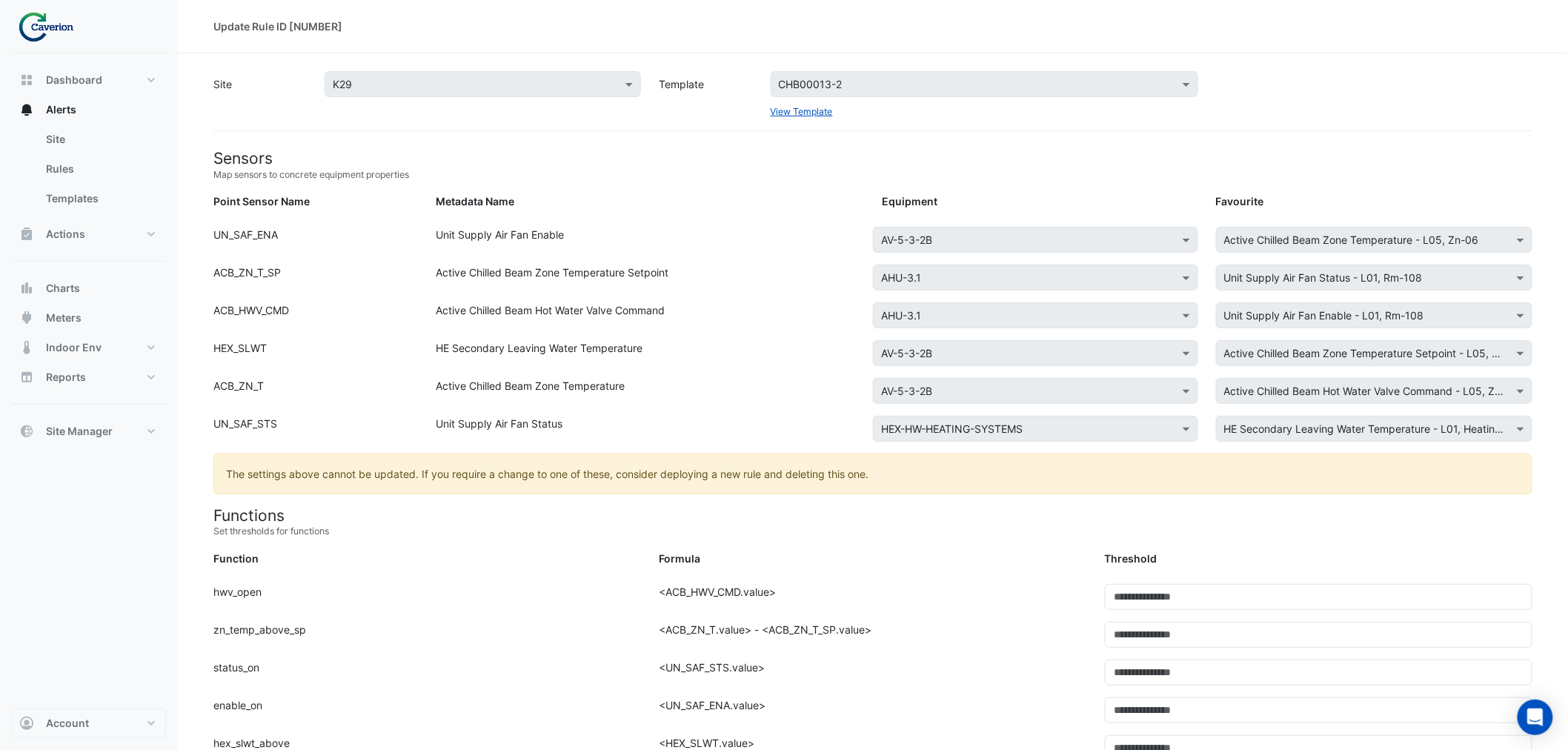 click on "The settings above cannot be updated. If you require a change to one of these, consider deploying a new rule and deleting this one." 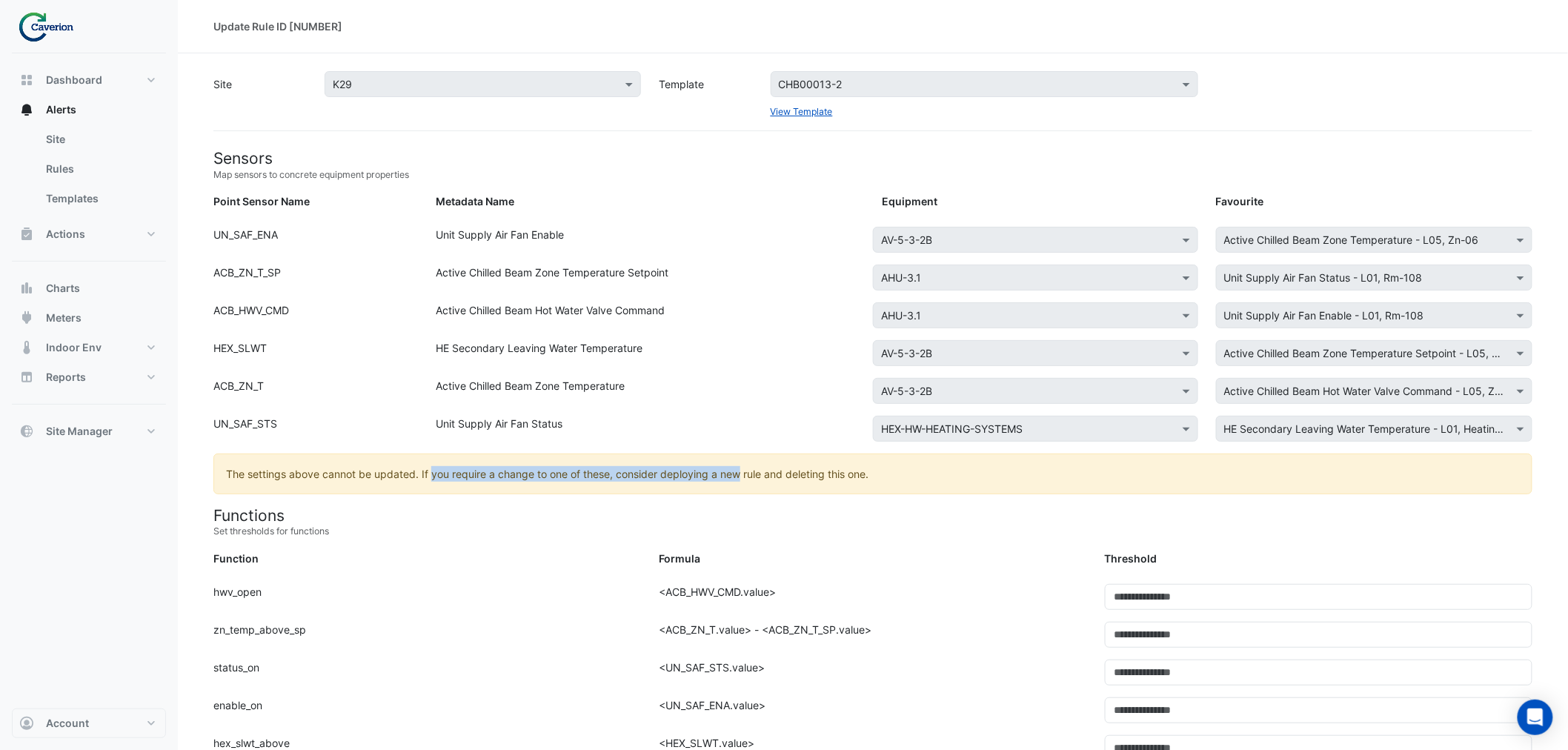 drag, startPoint x: 431, startPoint y: 474, endPoint x: 743, endPoint y: 474, distance: 312 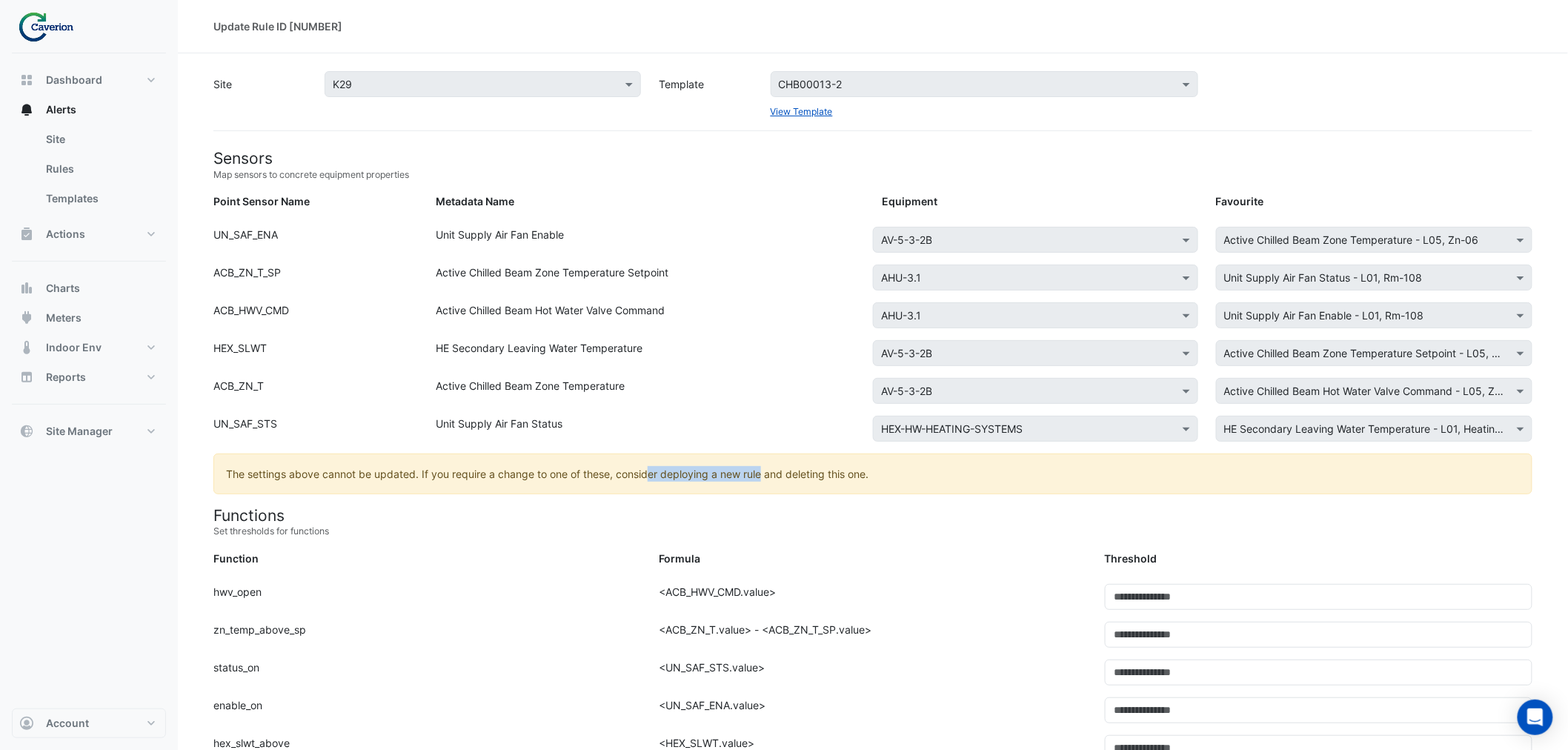 drag, startPoint x: 708, startPoint y: 476, endPoint x: 798, endPoint y: 479, distance: 90.04999 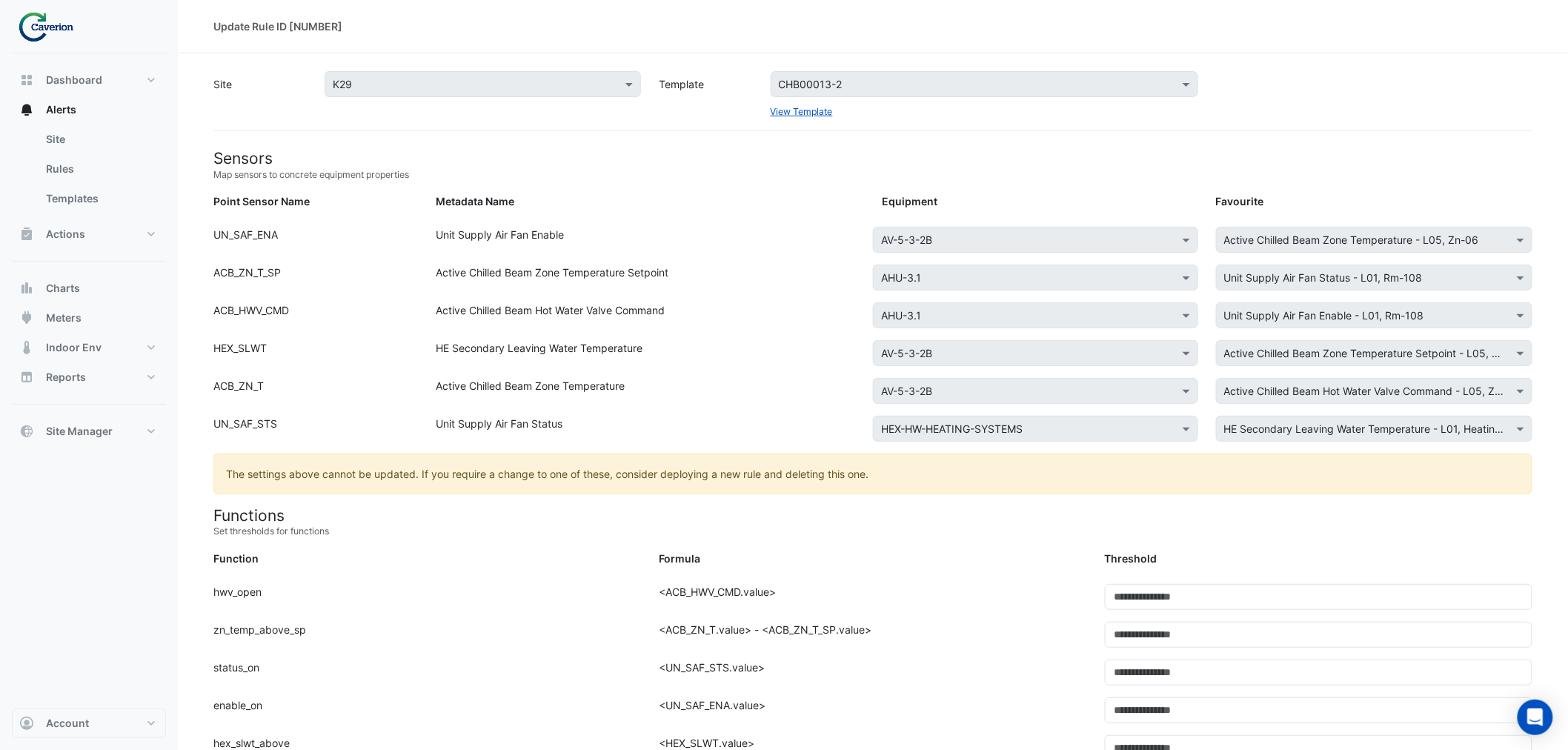 click on "The settings above cannot be updated. If you require a change to one of these, consider deploying a new rule and deleting this one." 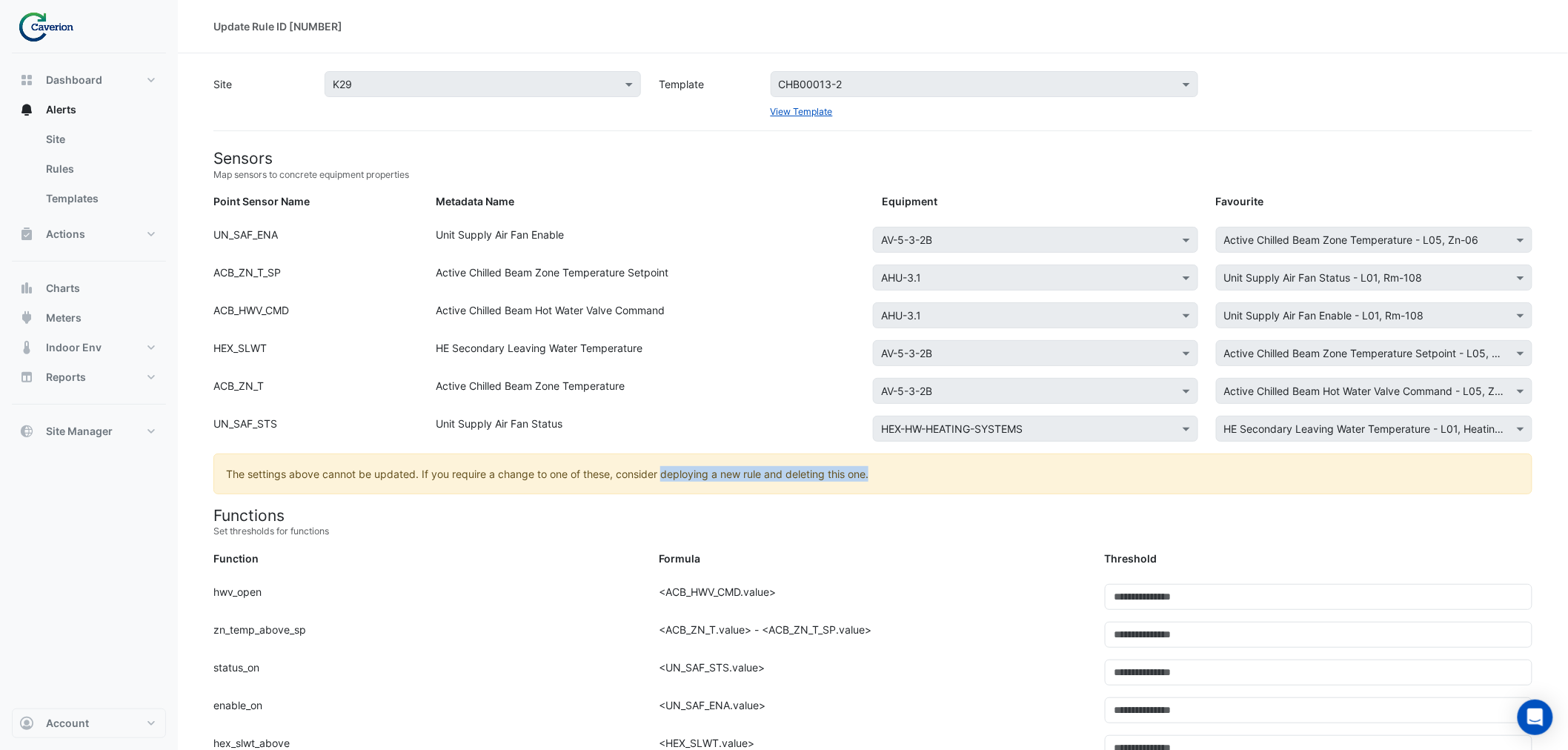 drag, startPoint x: 665, startPoint y: 479, endPoint x: 943, endPoint y: 485, distance: 278.06474 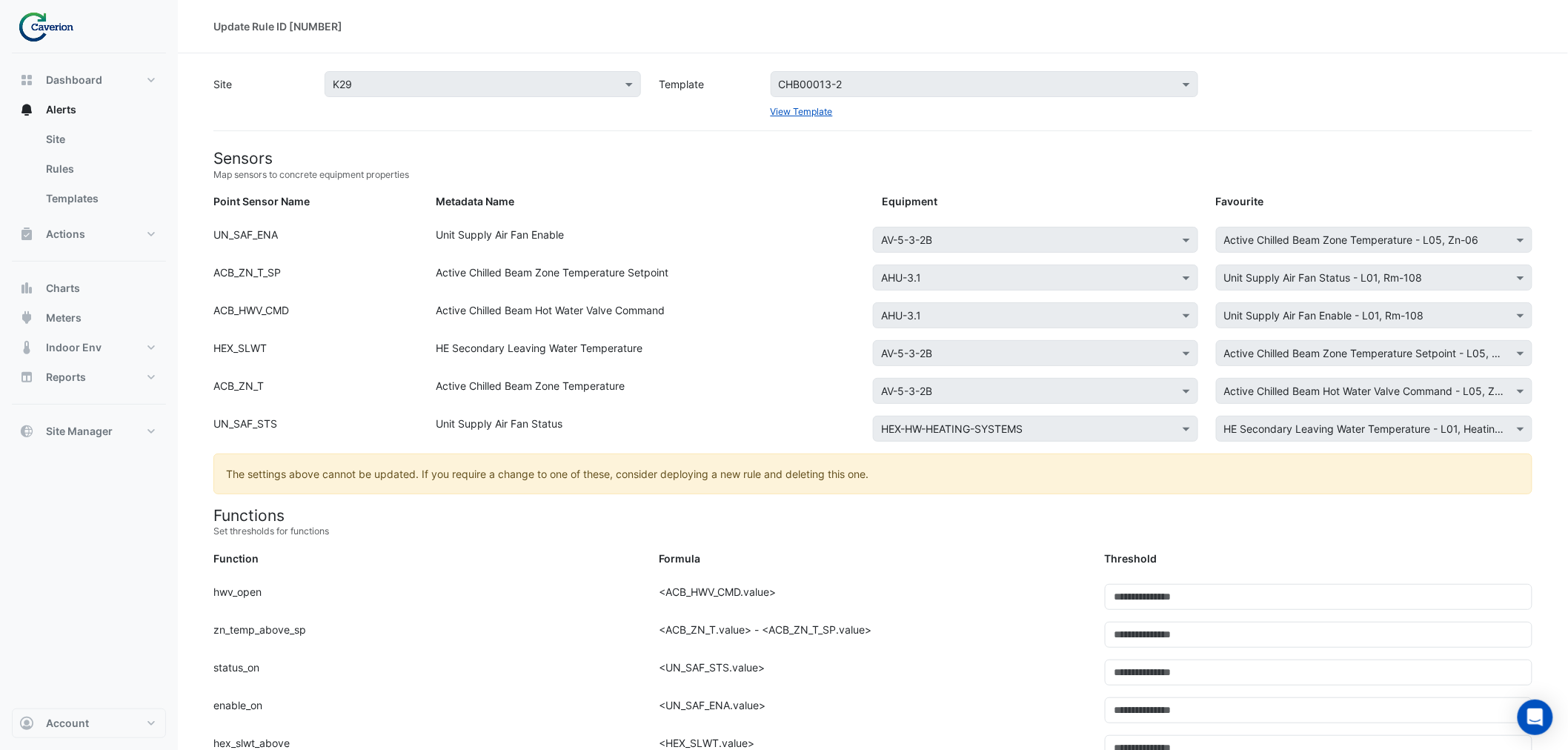 click on "The settings above cannot be updated. If you require a change to one of these, consider deploying a new rule and deleting this one." 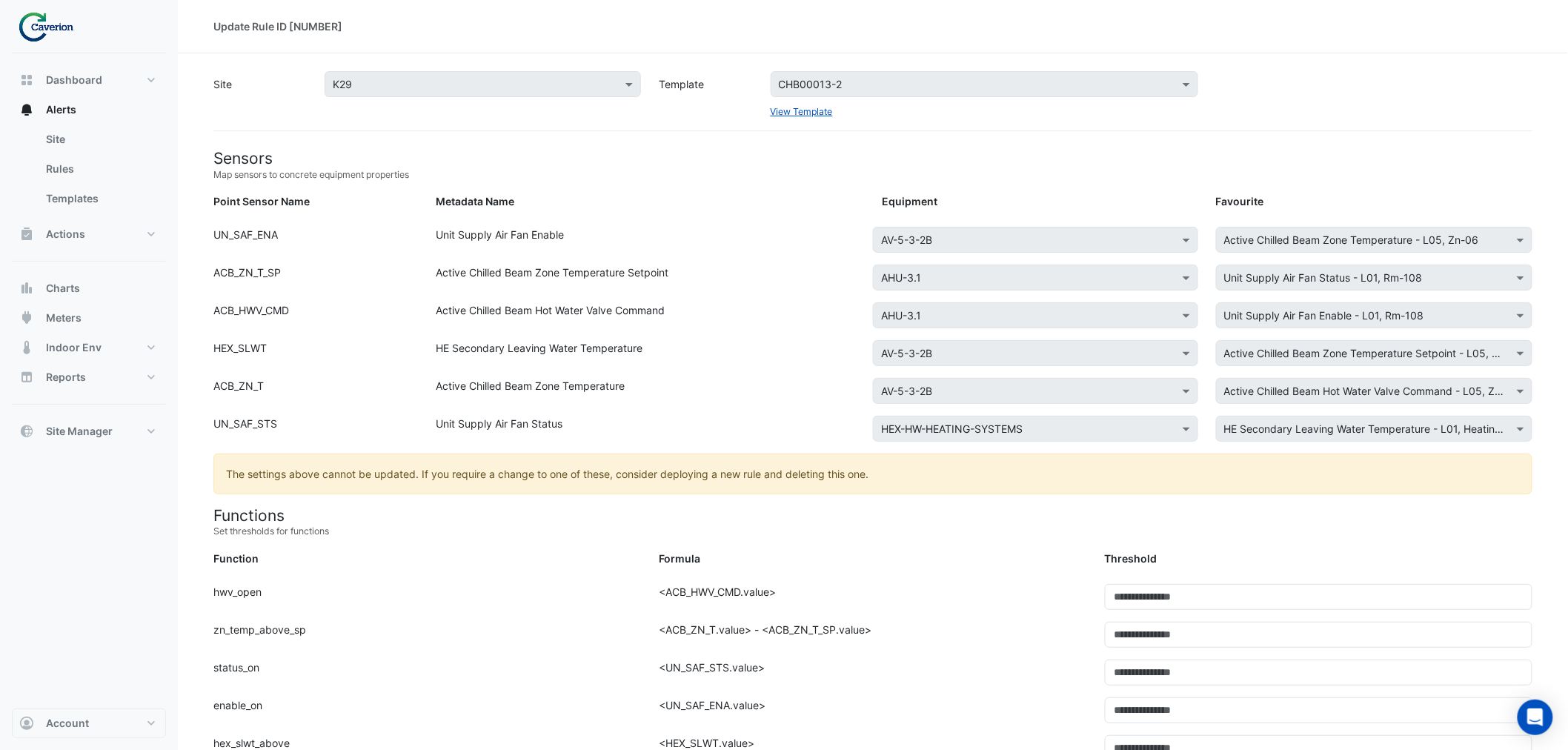 click on "The settings above cannot be updated. If you require a change to one of these, consider deploying a new rule and deleting this one." 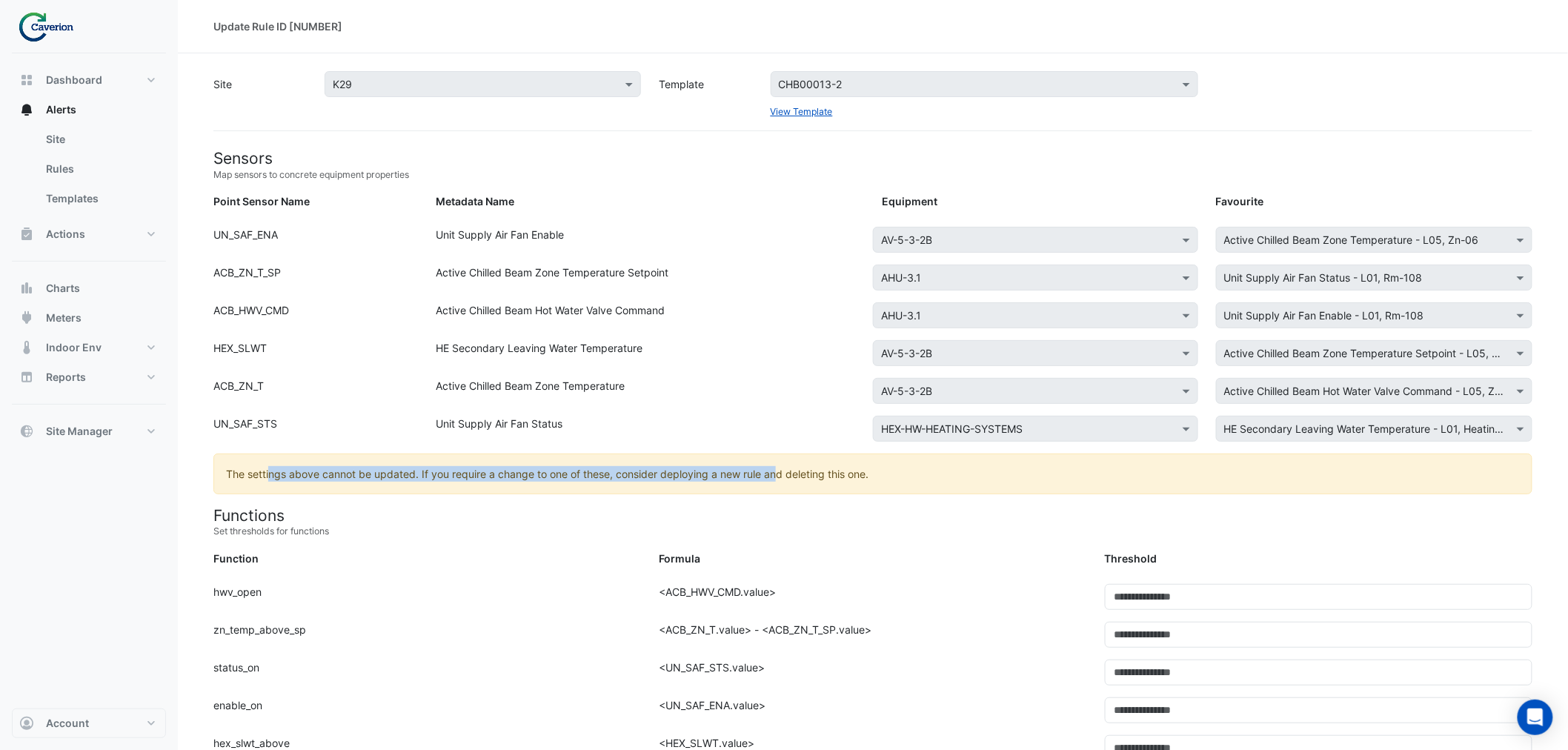 drag, startPoint x: 271, startPoint y: 462, endPoint x: 780, endPoint y: 464, distance: 509.00393 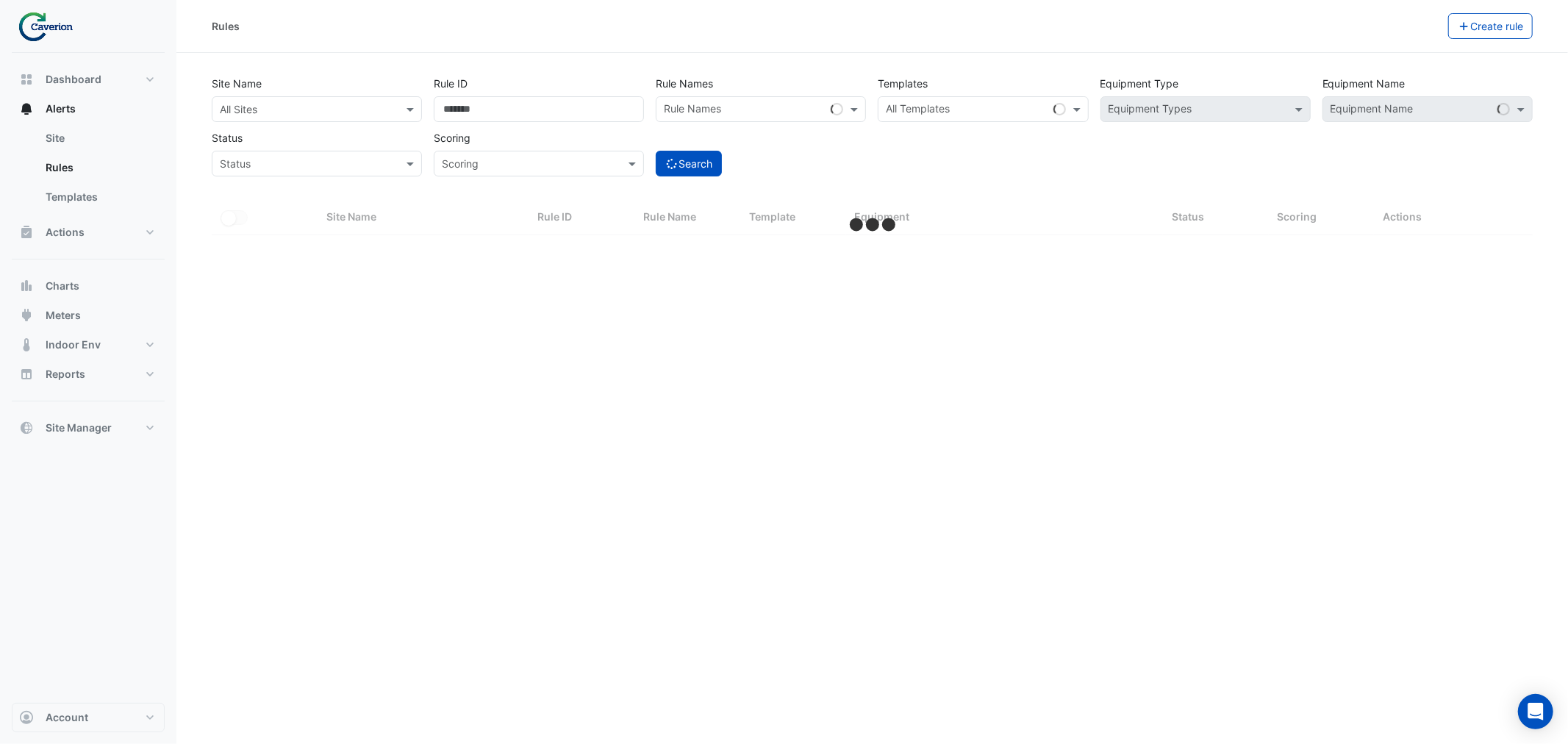 select on "***" 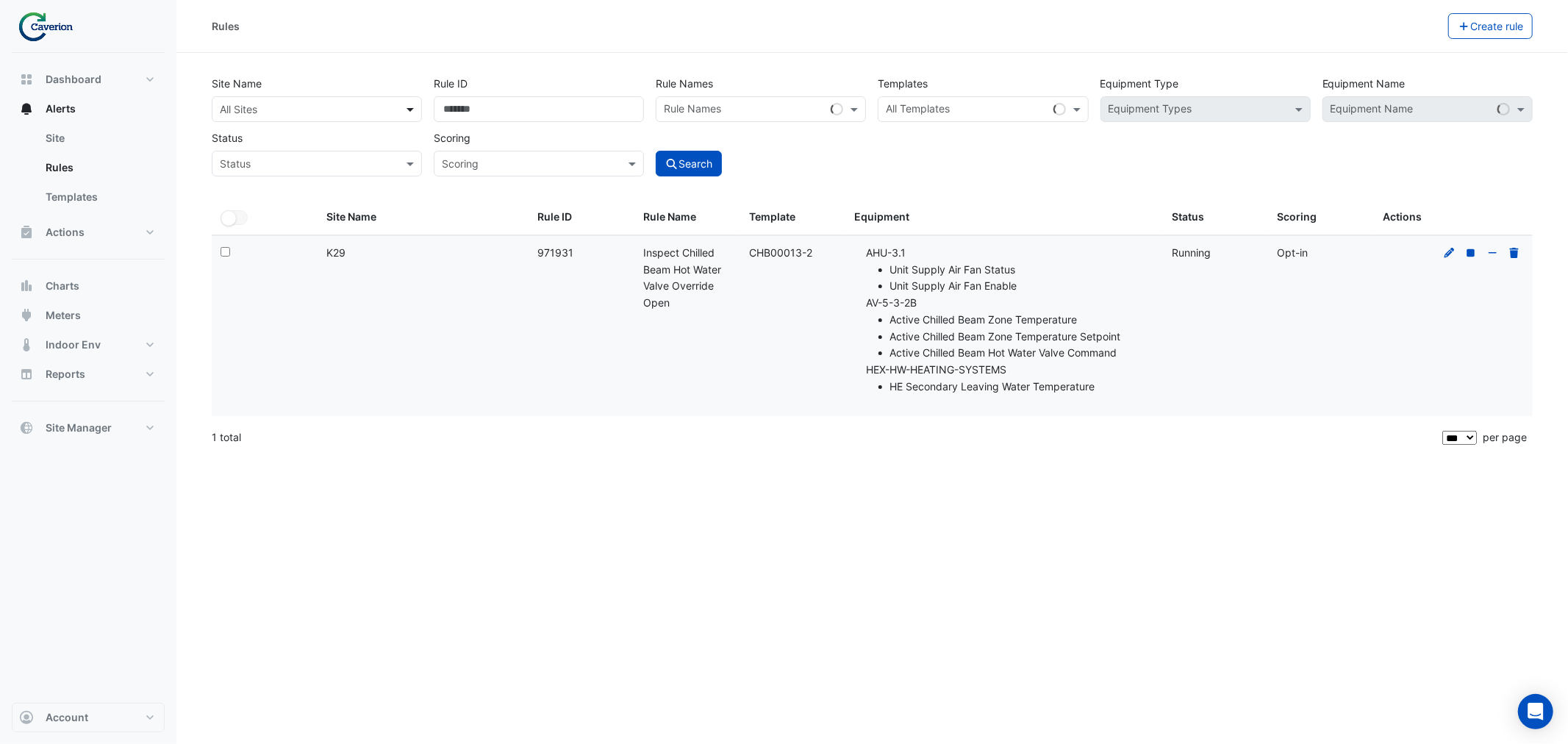 click at bounding box center [412, 109] 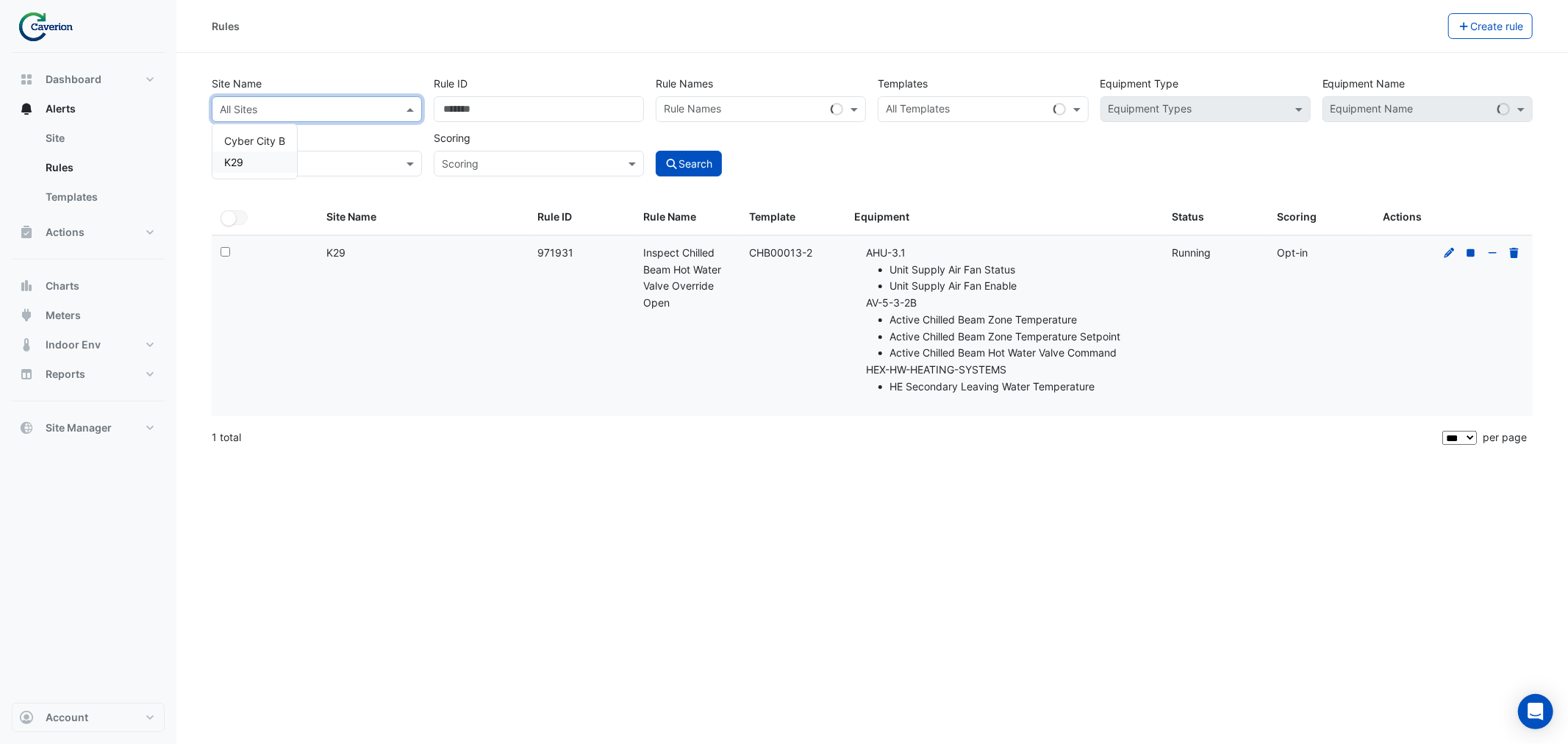 click on "K29" at bounding box center [254, 162] 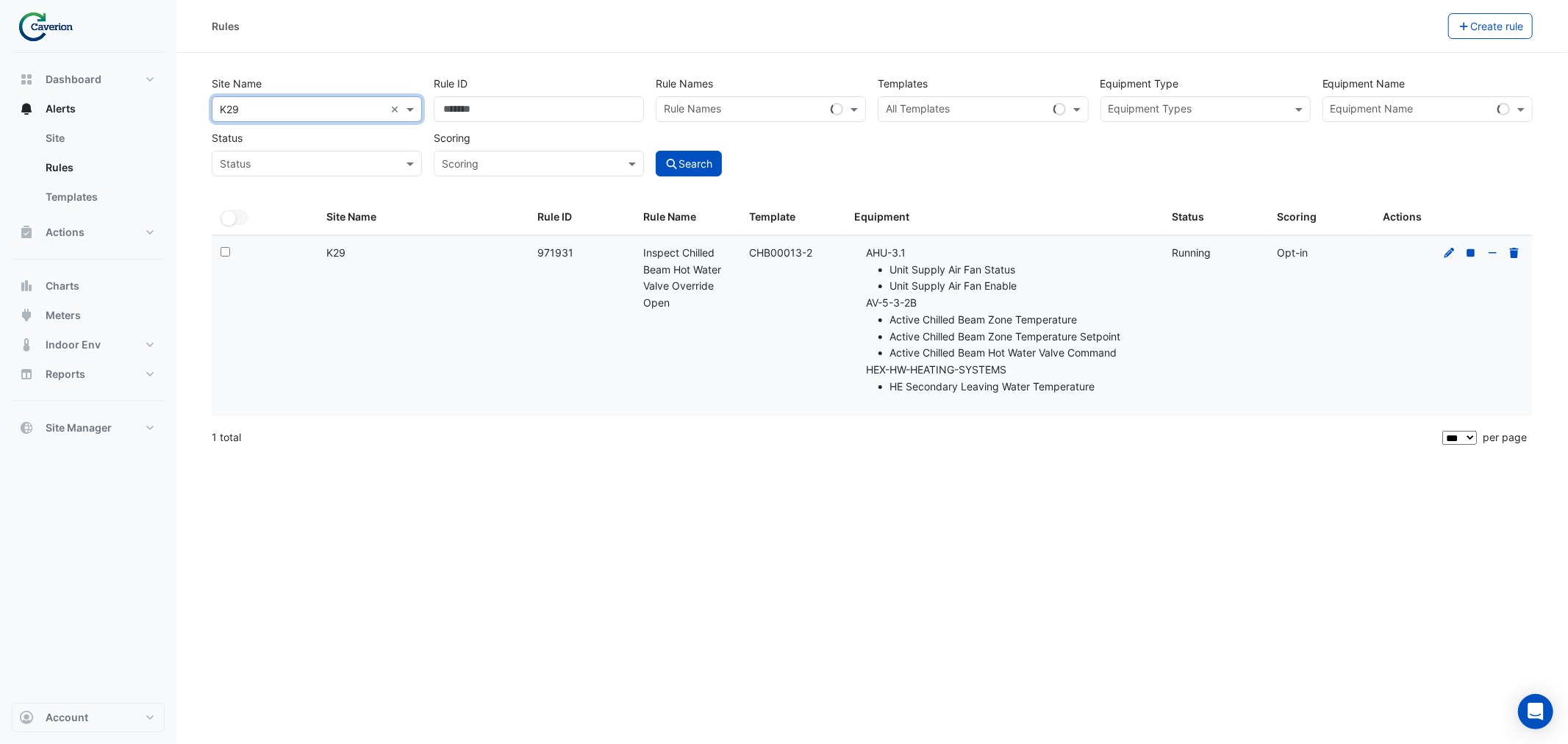 click on "Rule ID
******" 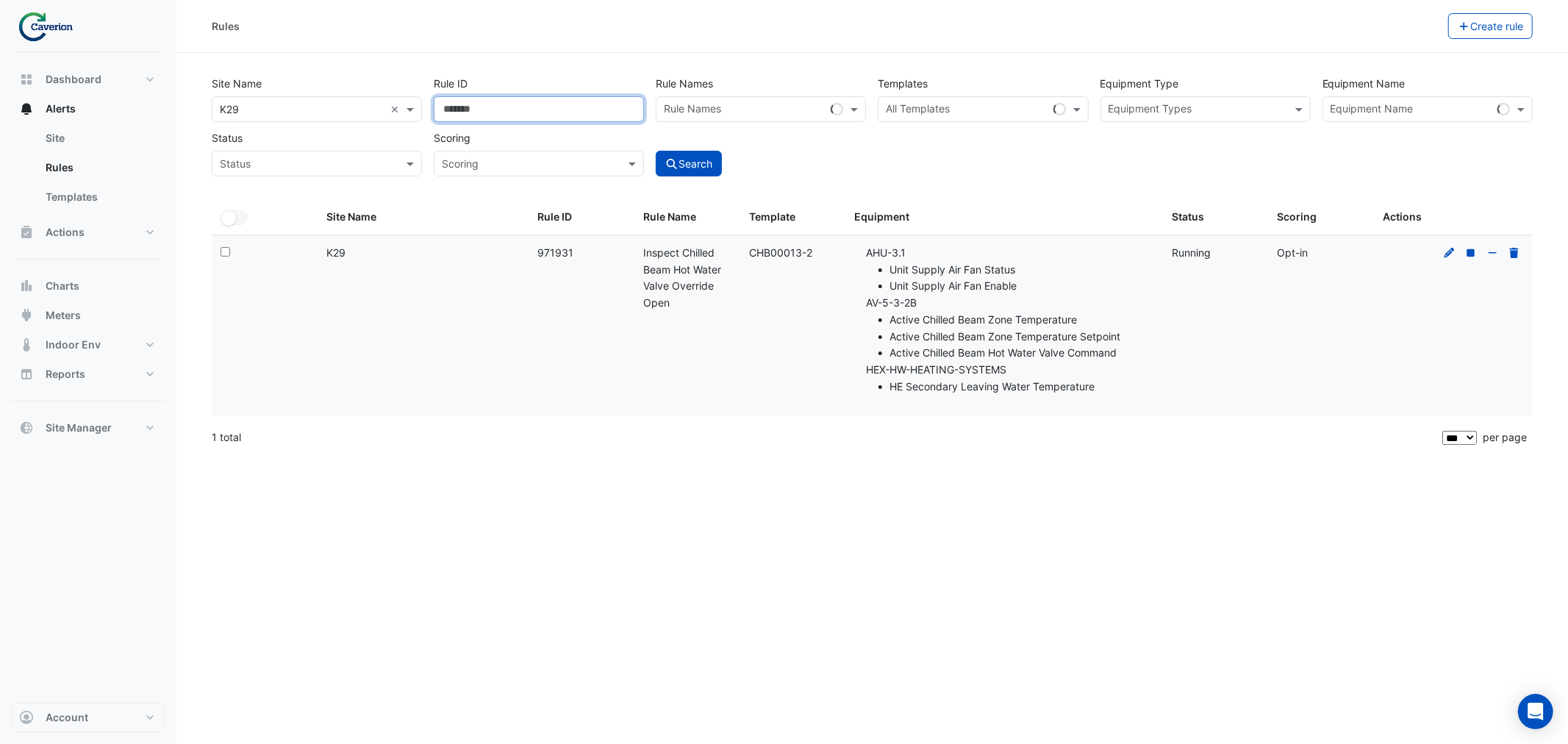 drag, startPoint x: 612, startPoint y: 115, endPoint x: 335, endPoint y: 110, distance: 277.04512 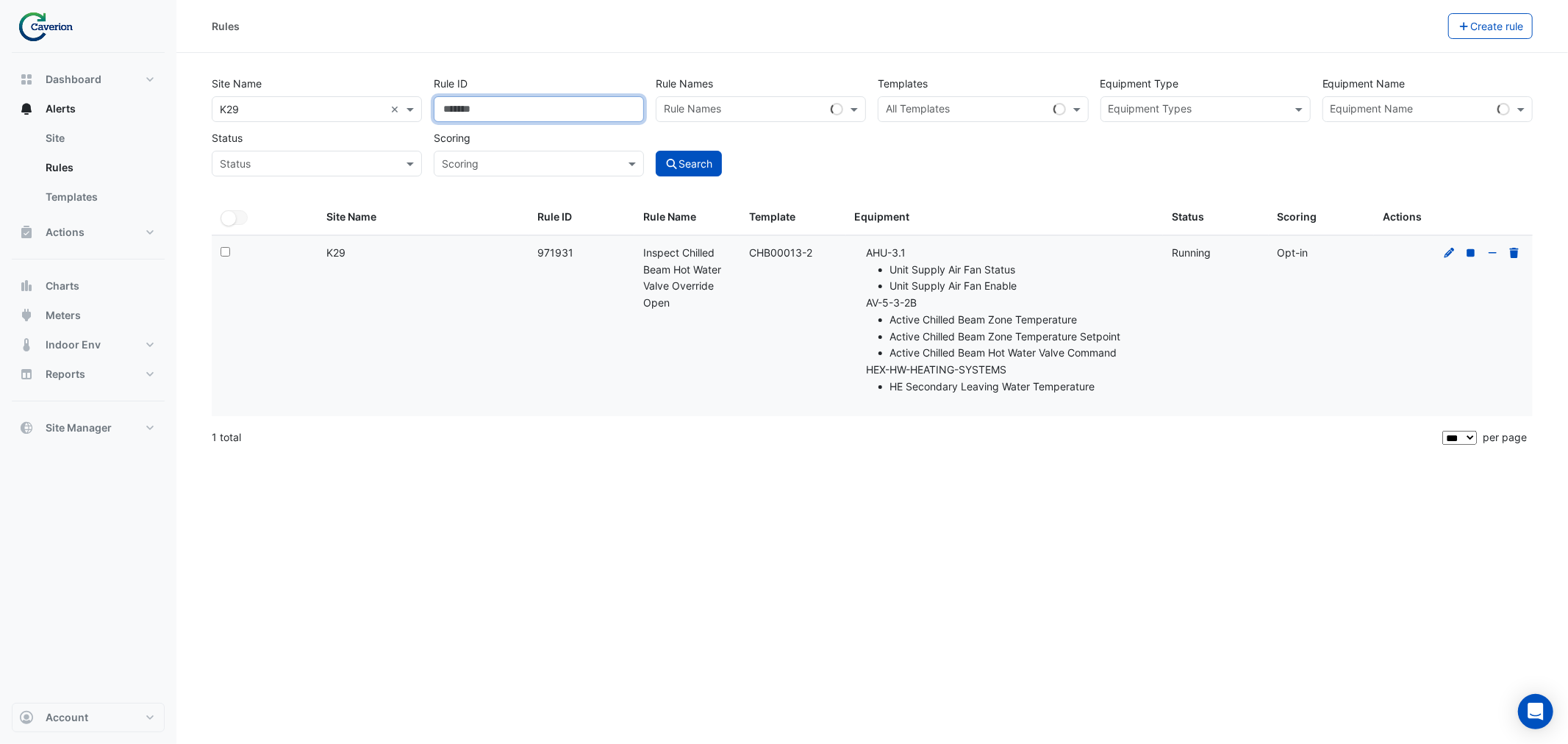 type 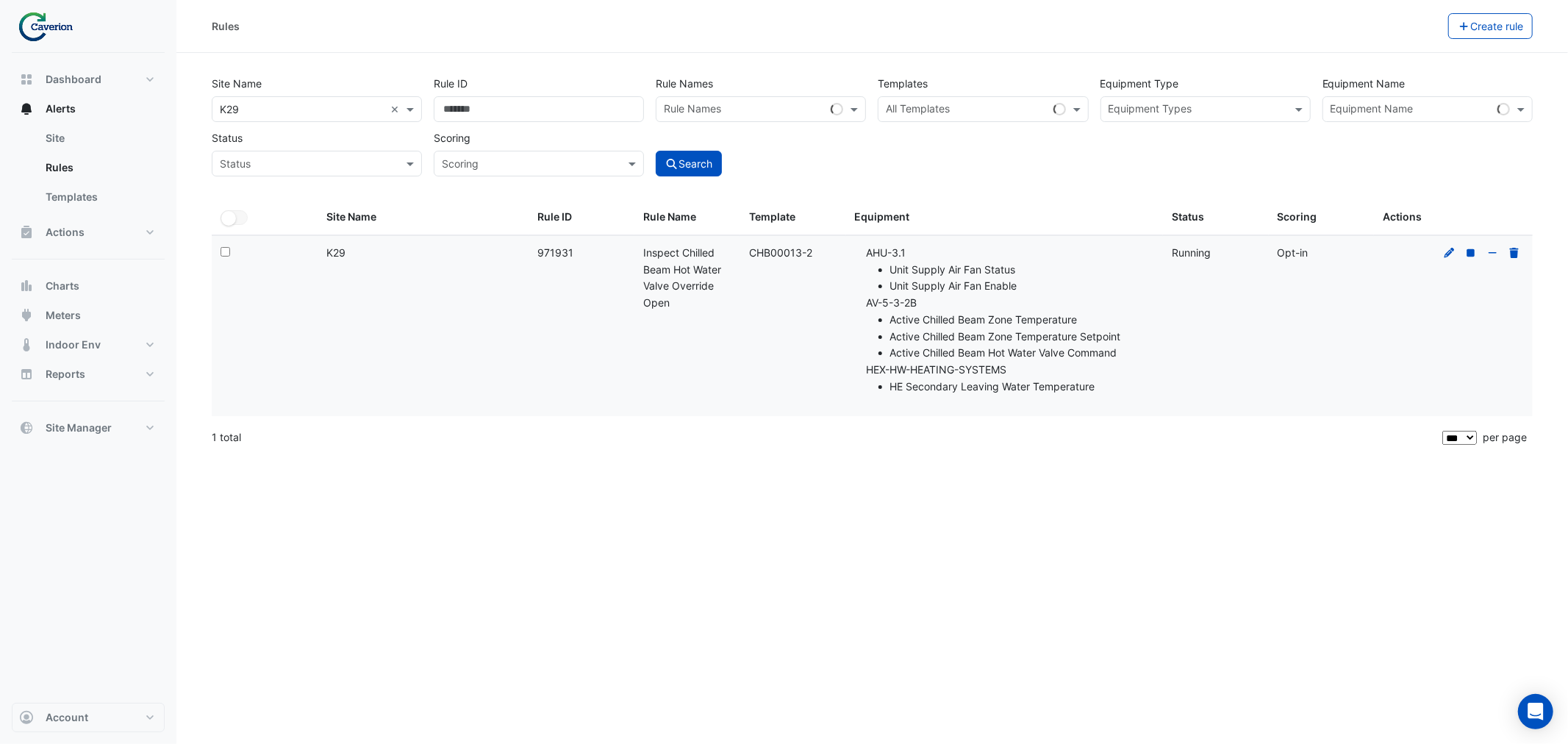 click on "Site Name
All Sites × K29 ×
Rule ID
Rule Names
Rule Names
Templates
All Templates
Equipment Type
Equipment Types
Equipment Name
Equipment Name
Status
Status
Scoring
Scoring
Search
All Selected" 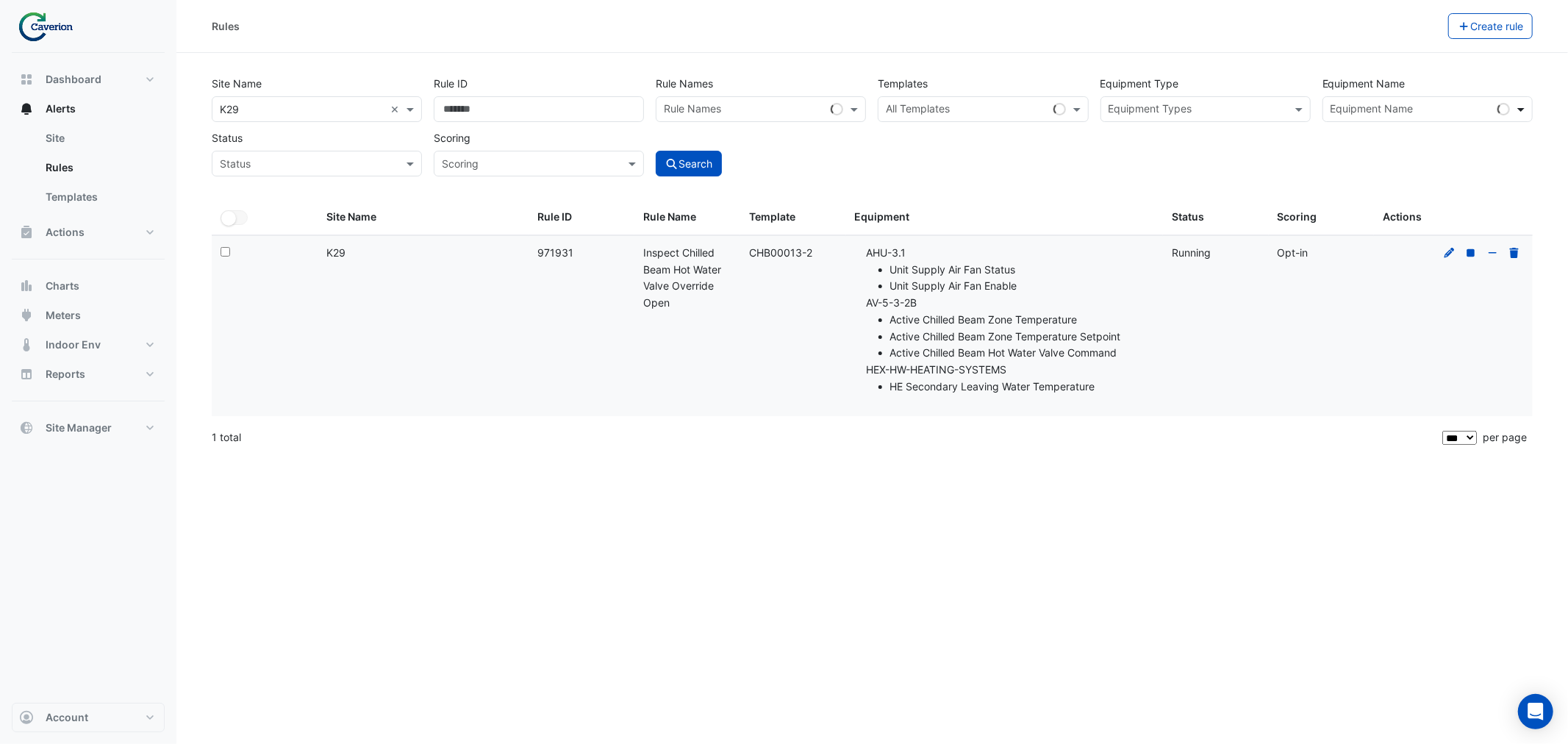 click at bounding box center (1522, 109) 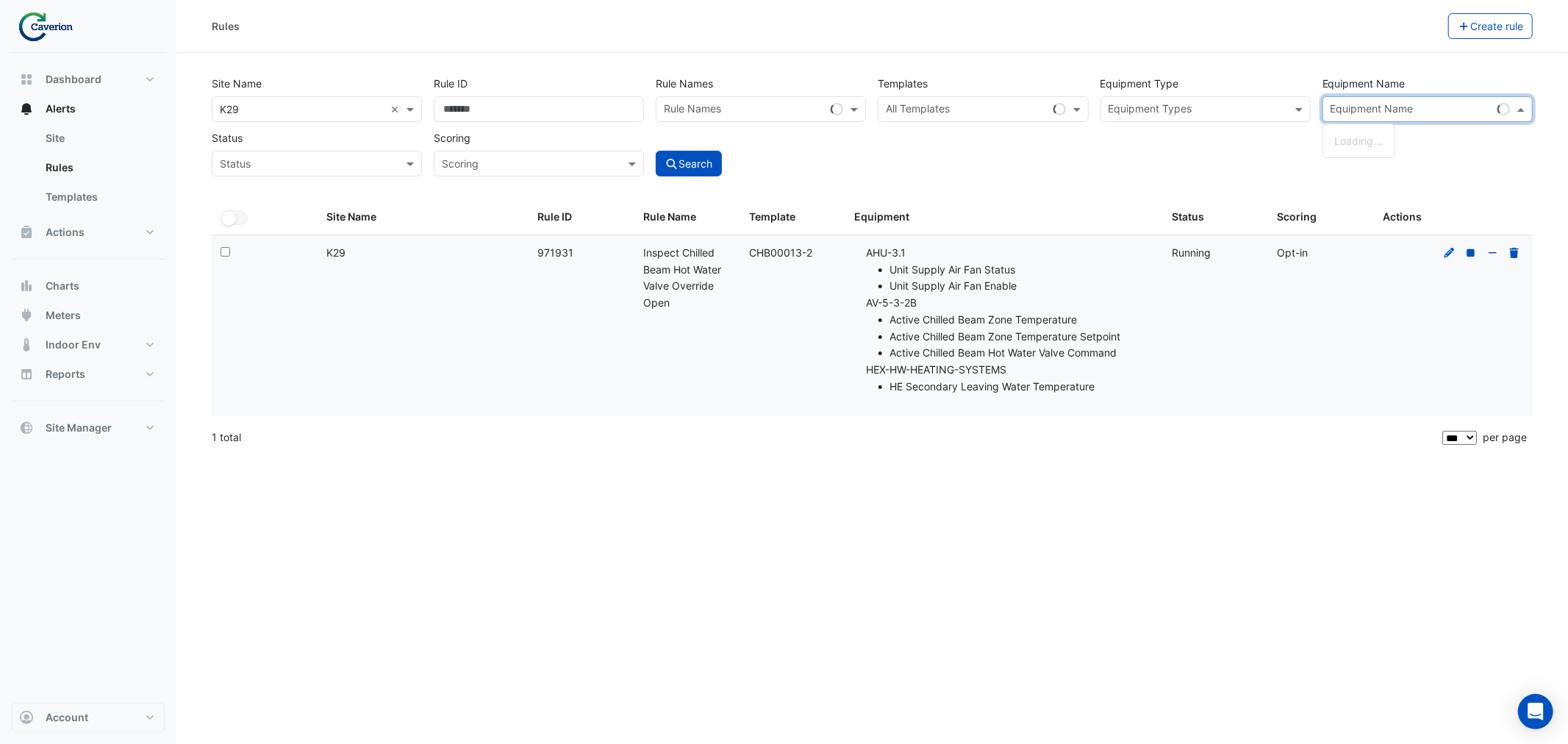 click on "Site Name
All Sites × K29 ×
Rule ID
Rule Names
Rule Names
Templates
All Templates
Equipment Type
Equipment Types
Equipment Name
Equipment Name Loading...
Status
Status
Scoring
Scoring
Search
All Selected" 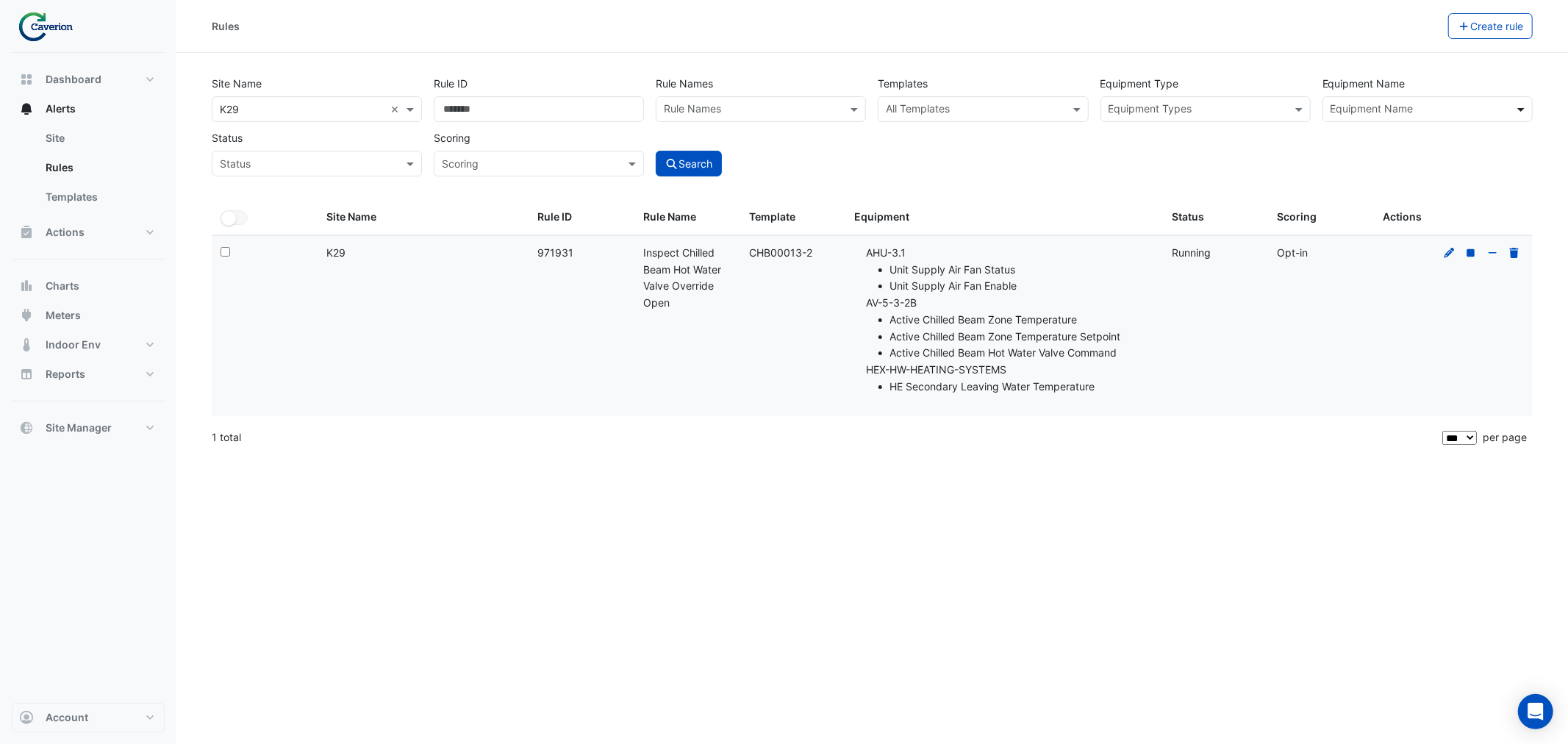 click at bounding box center (1522, 109) 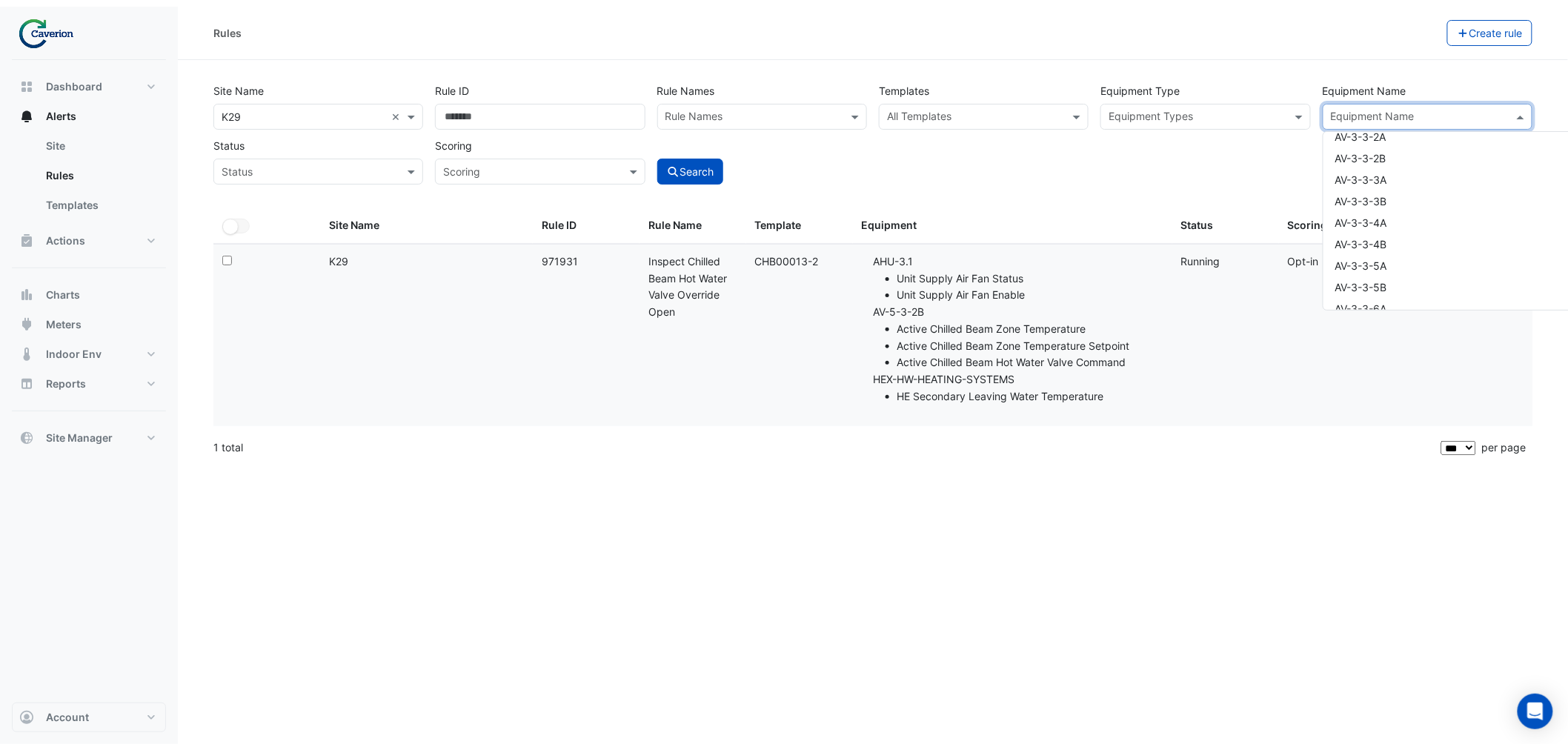scroll, scrollTop: 2848, scrollLeft: 0, axis: vertical 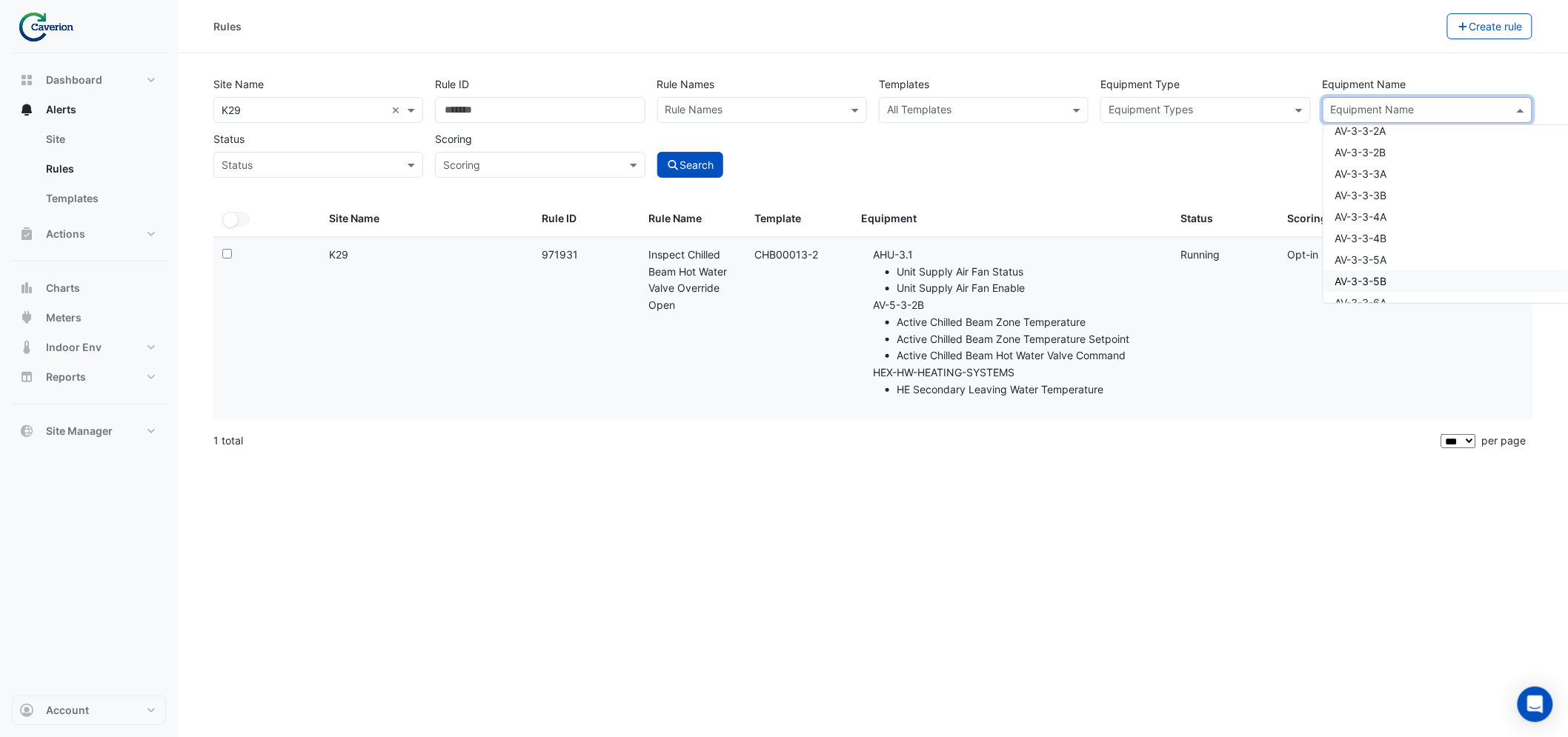 click on "AV-3-3-5B" at bounding box center (1361, 281) 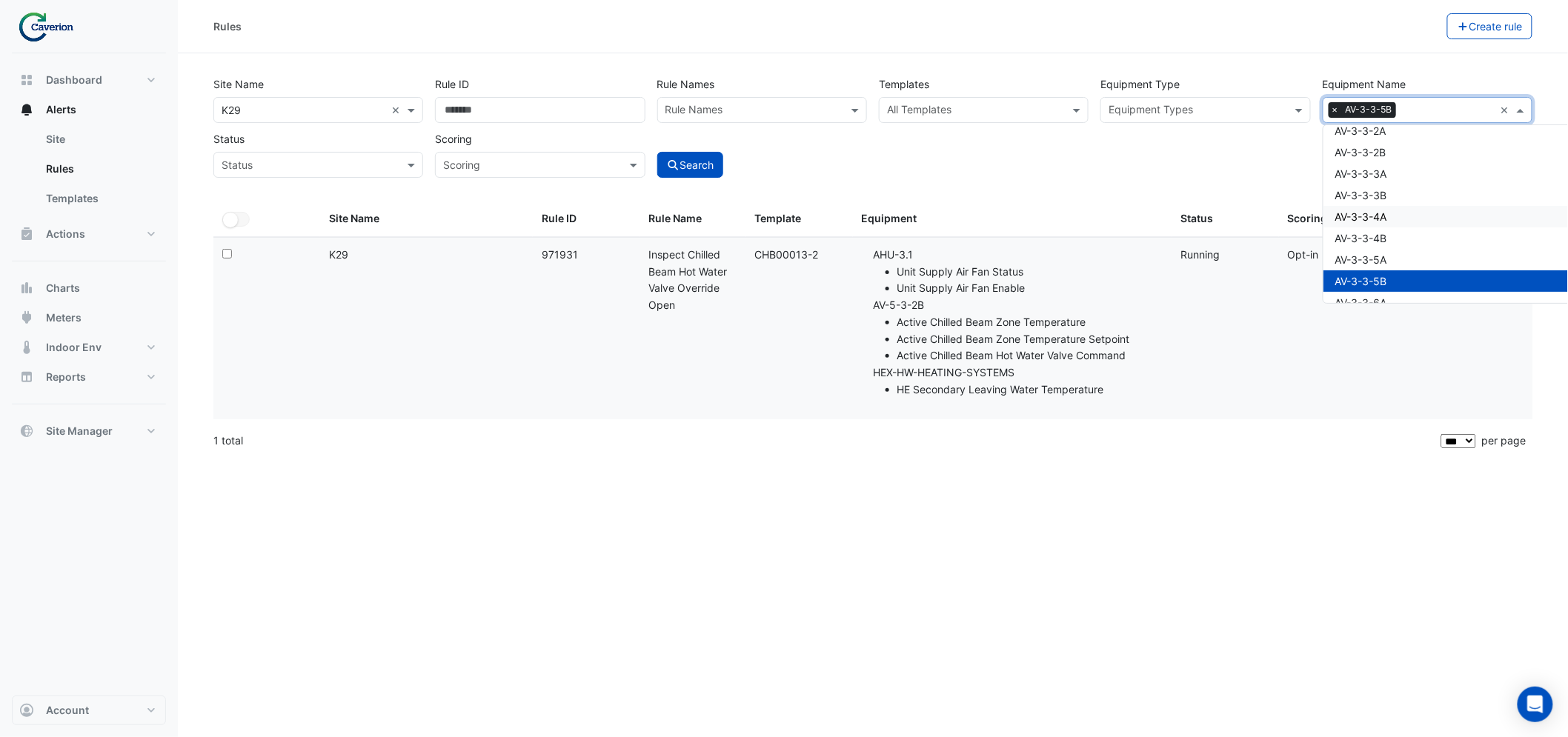 click on "Site Name
All Sites × K29 ×
Rule ID
Rule Names
Rule Names
Templates
All Templates
Equipment Type
Equipment Types
Equipment Name
Equipment Name × AV-3-3-5B × AHU-1.1 AHU-1.2 AHU-1.3 AHU-1.4 AHU-1.5 AHU-2.1 AHU-2.2 AHU-3.1 AHU-3.2 AHU-3.3 AHU-Common AU-1-COMMON AU-1.1 AU-1.2 AU-2-COMMON AU-2.1 AU-2.2 AV-1-10A AV-1-11A AV-1-11B AV-1-12A AV-1-13A AV-1-14A AV-1-14B AV-1-15A AV-1-15B AV-1-16A AV-1-16B AV-1-17A AV-1-17B AV-1-18A AV-1-18B AV-1-19A AV-1-1A AV-1-1B AV-1-20A AV-1-20B AV-1-21A AV-1-21B AV-1-22A AV-1-22B AV-1-23A AV-1-23B AV-1-24A AV-1-24B AV-1-25A AV-1-25B AV-1-2A AV-1-2B AV-1-3A AV-1-3B AV-1-4A AV-1-5A AV-1-5B AV-1-6A AV-1-6B AV-1-7A AV-1-7B AV-1-8A AV-1-8B AV-1-9A AV-1-9B AV-2-1-1A AV-2-1-2A AV-2-1-3A AV-2-1-3B AV-8-1A" 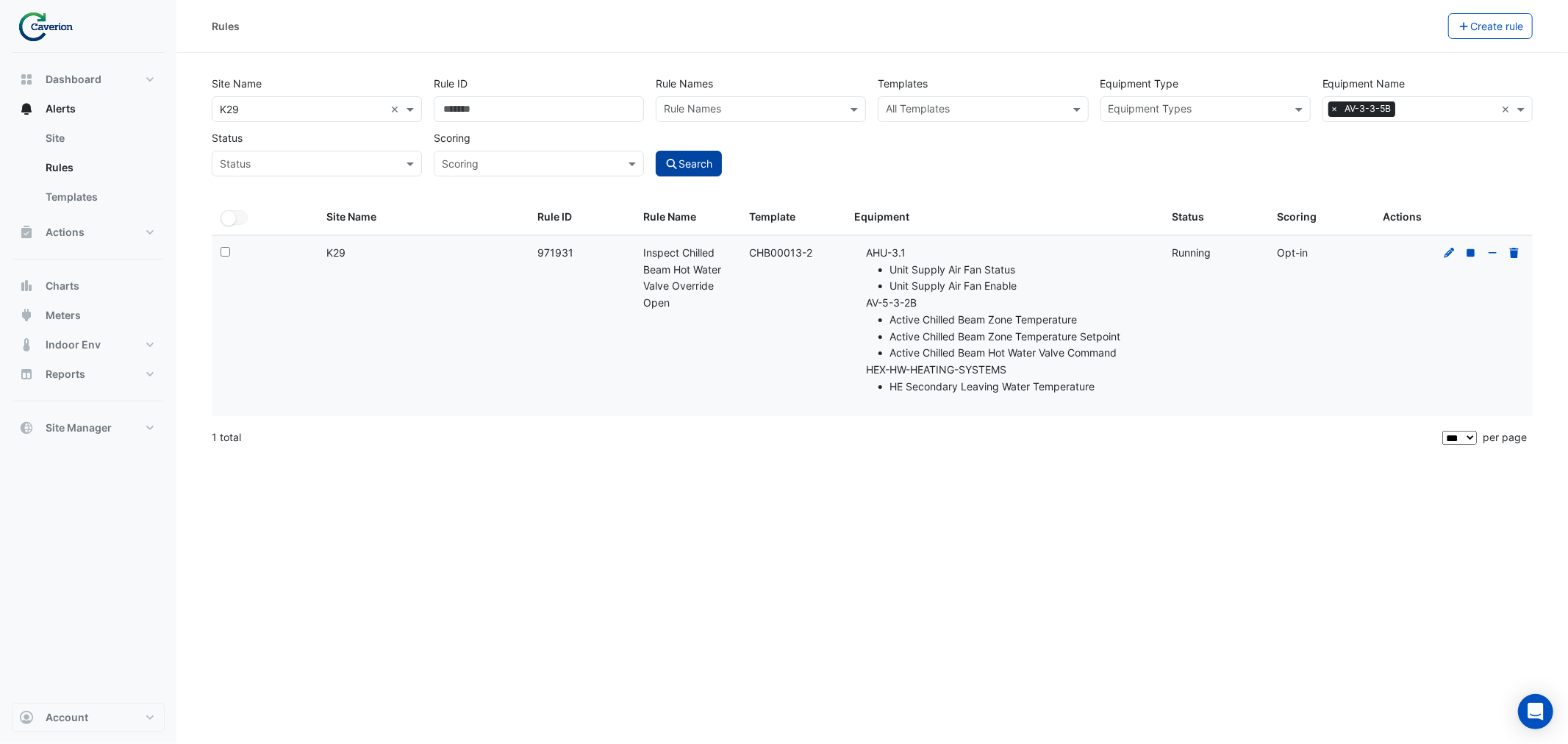 click on "Search" 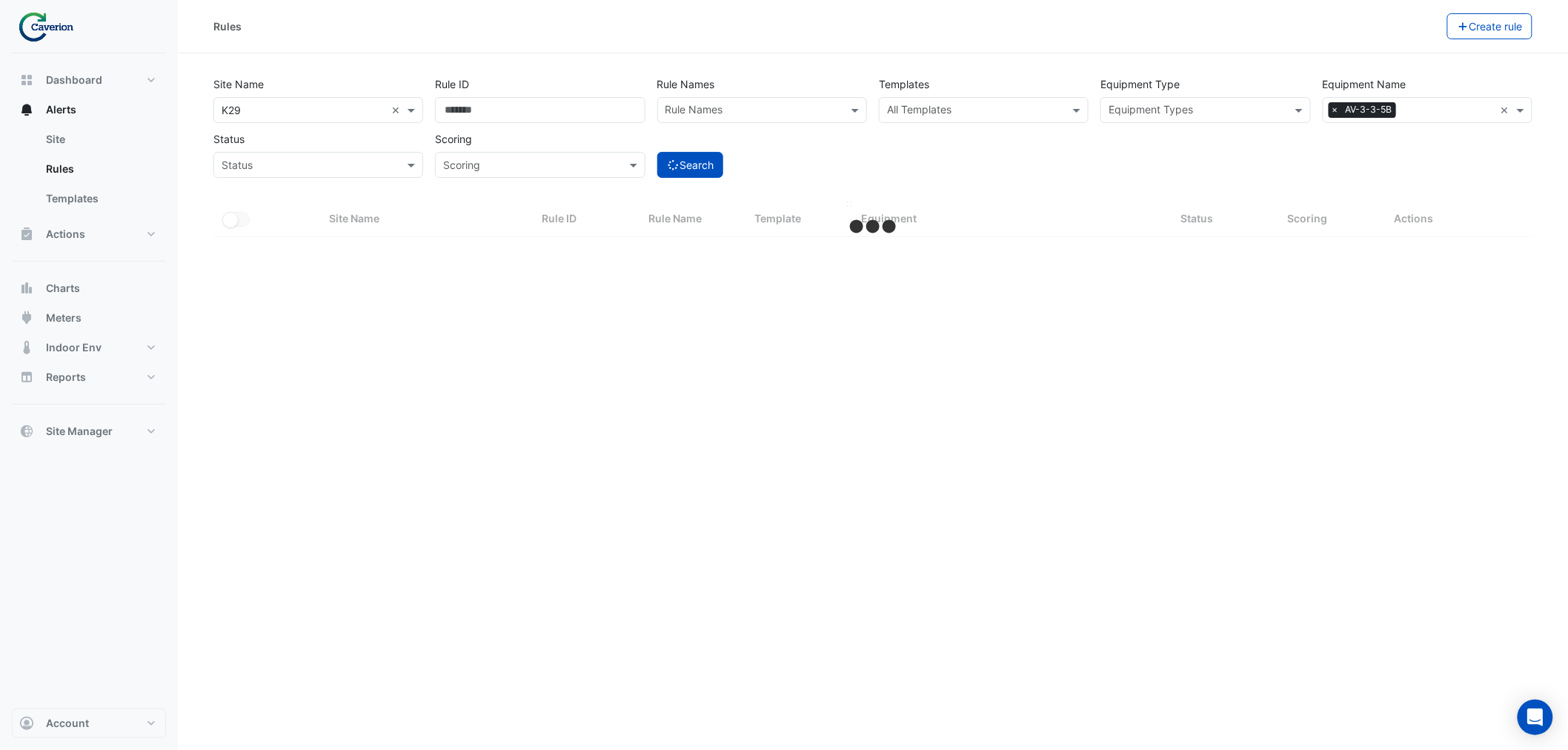 select on "***" 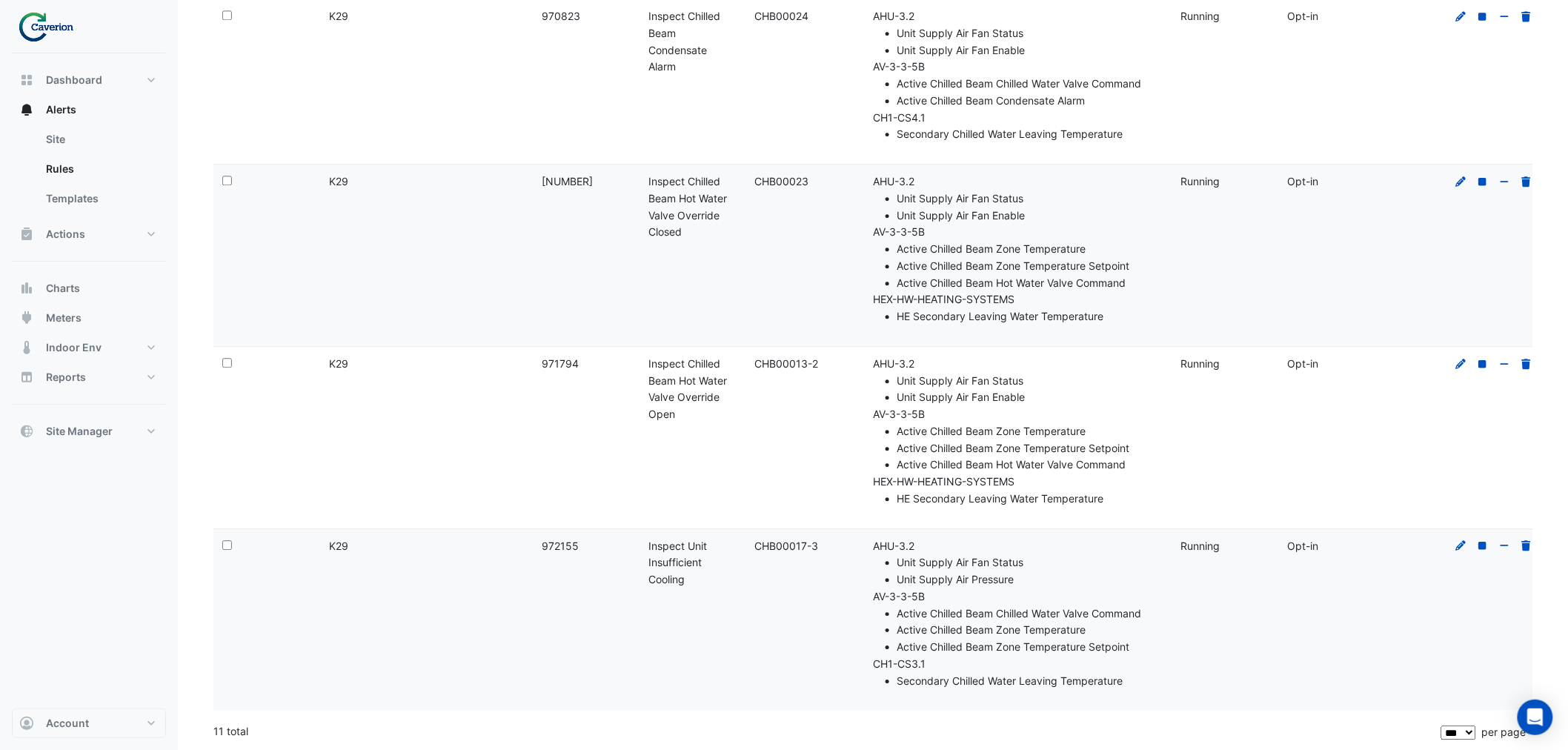 scroll, scrollTop: 1198, scrollLeft: 0, axis: vertical 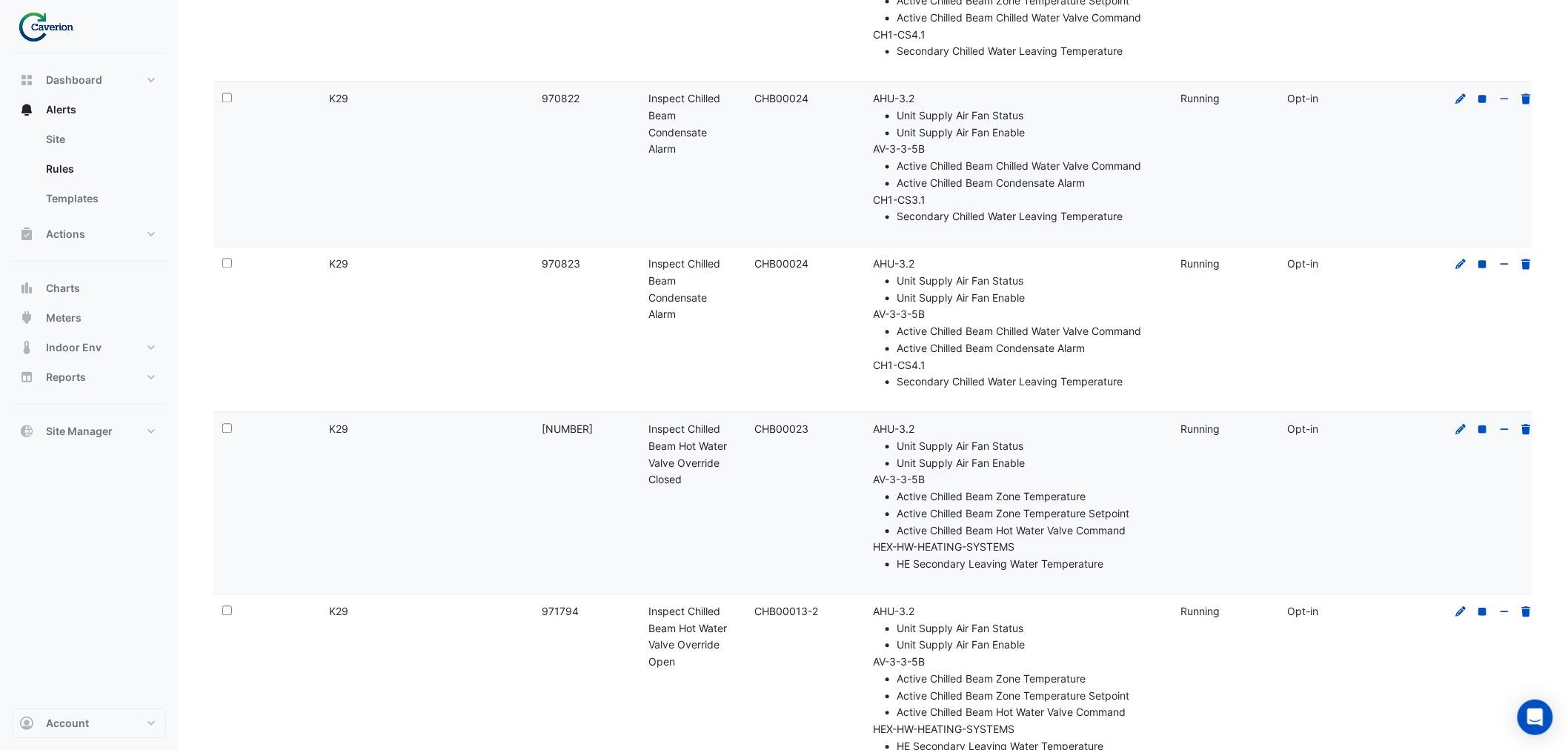 drag, startPoint x: 646, startPoint y: 425, endPoint x: 723, endPoint y: 480, distance: 94.62558 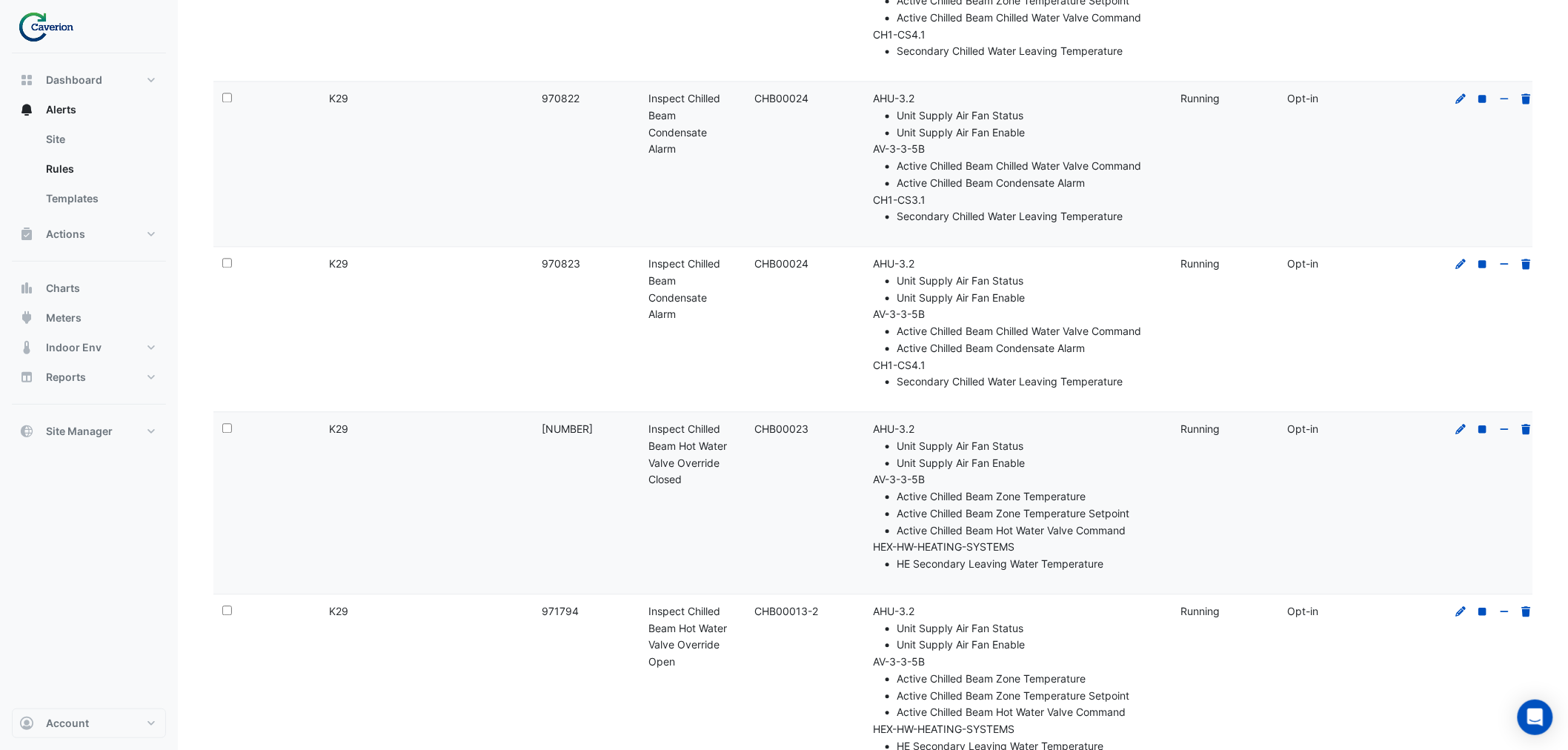 drag, startPoint x: 723, startPoint y: 480, endPoint x: 647, endPoint y: 418, distance: 98.0816 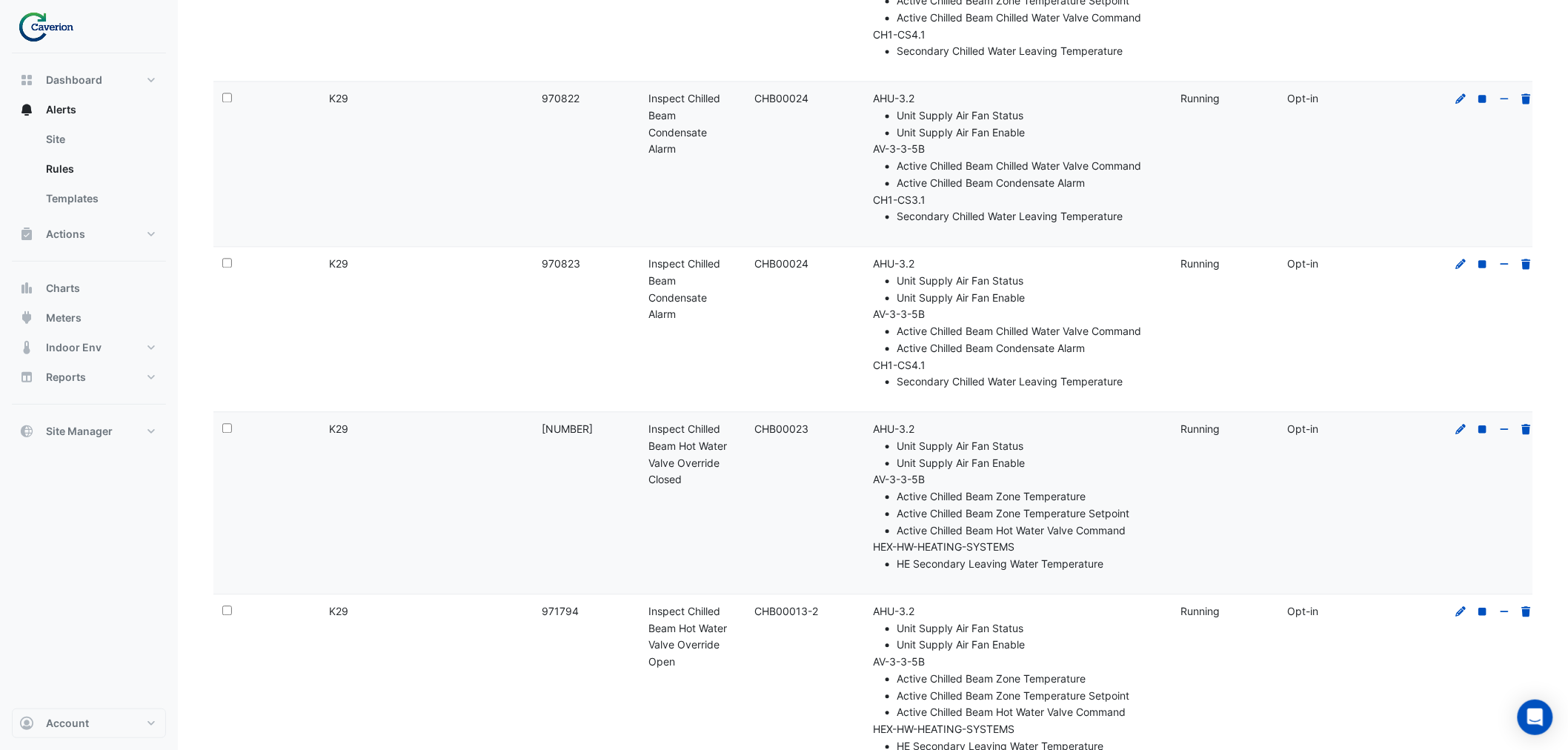 click on "Rule Name:
Inspect Chilled Beam Hot Water Valve Override Closed" 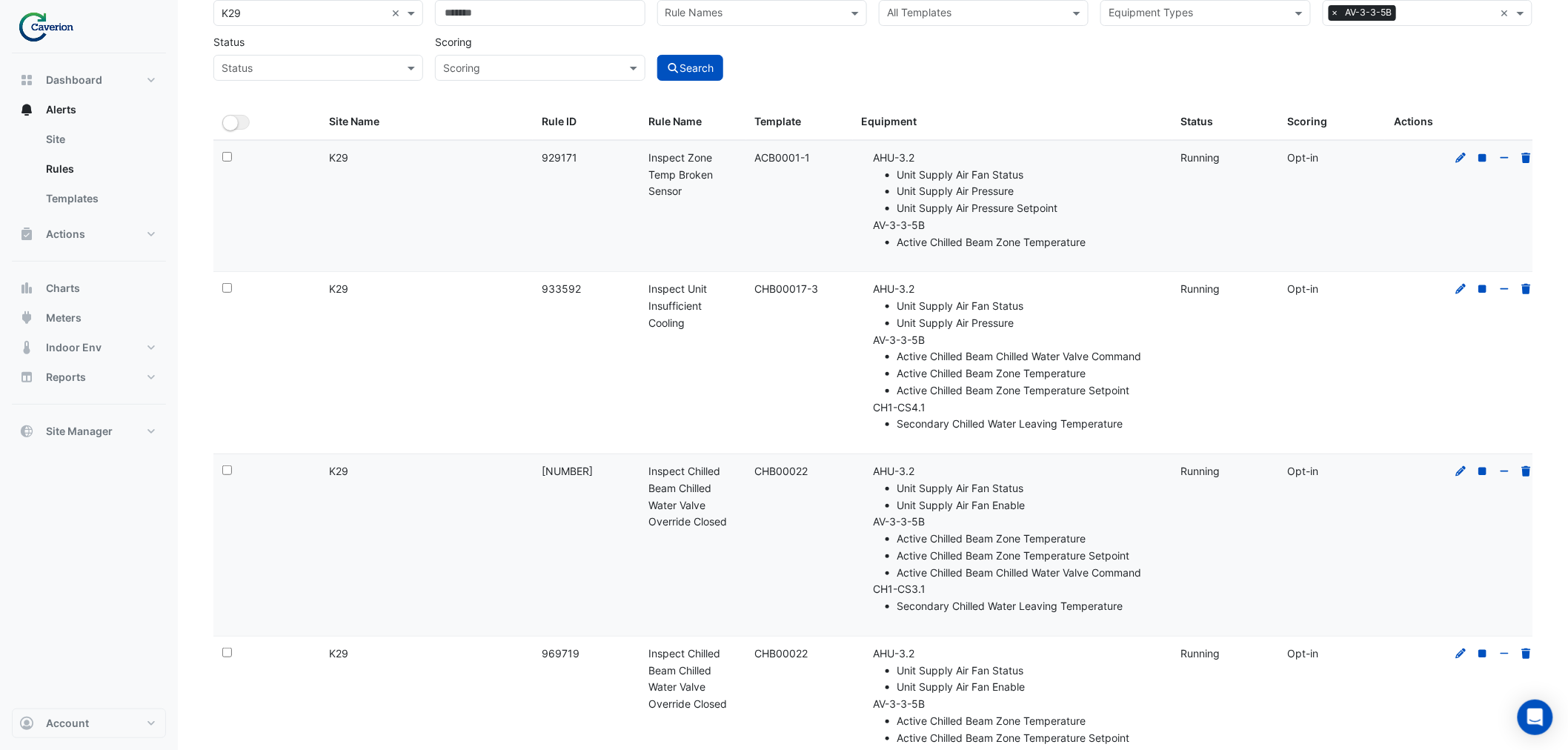scroll, scrollTop: 0, scrollLeft: 0, axis: both 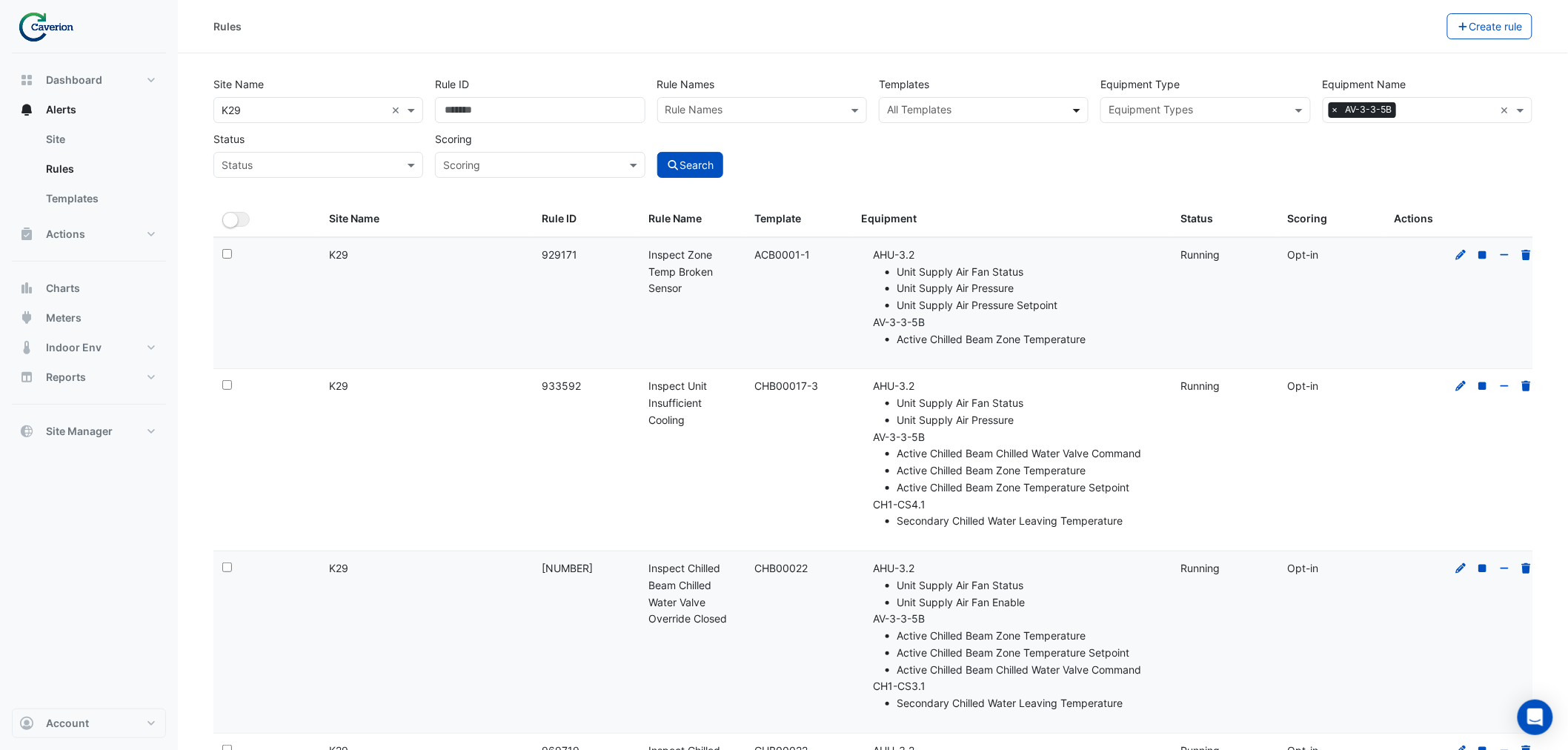click at bounding box center [1078, 110] 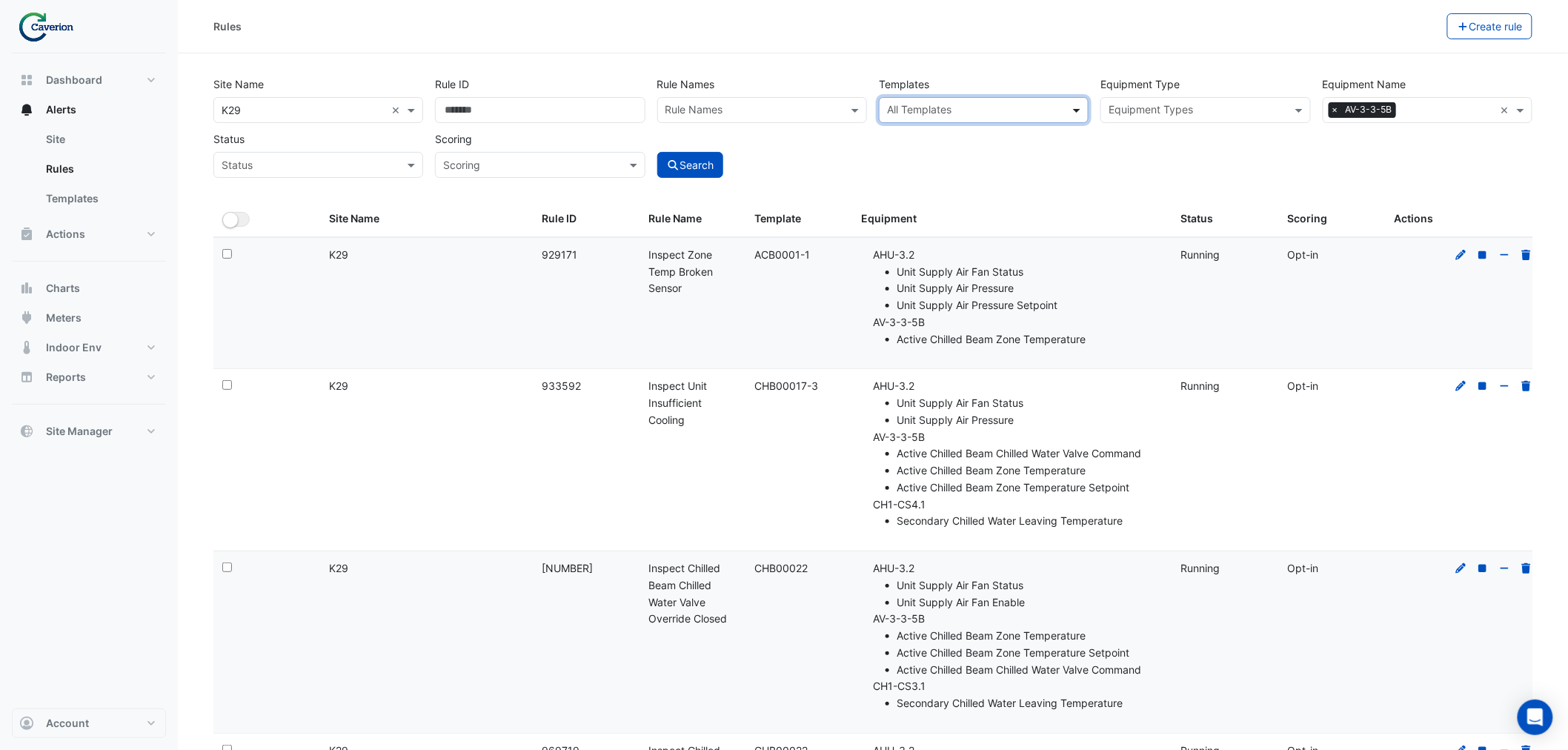 click at bounding box center (1078, 110) 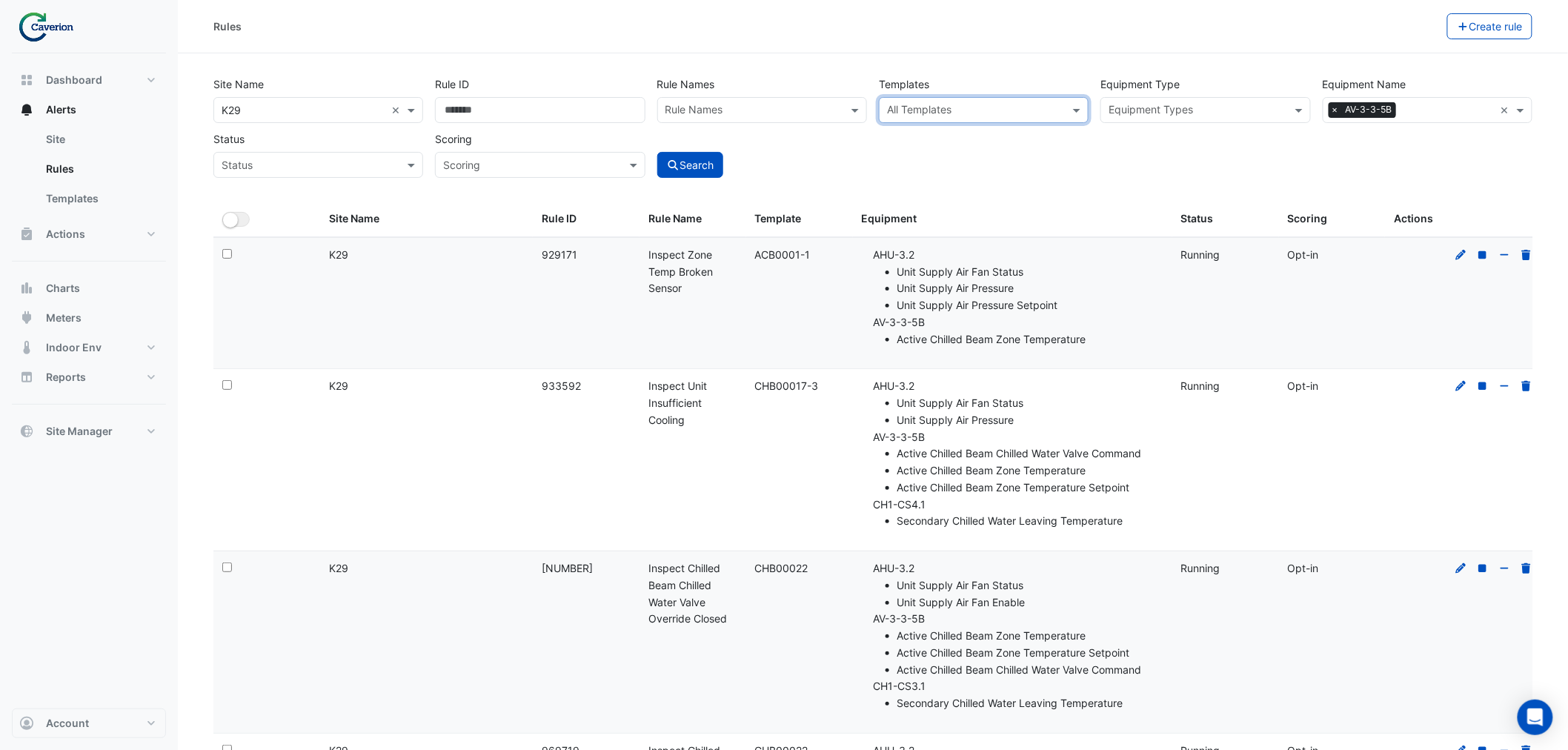 click at bounding box center (1078, 110) 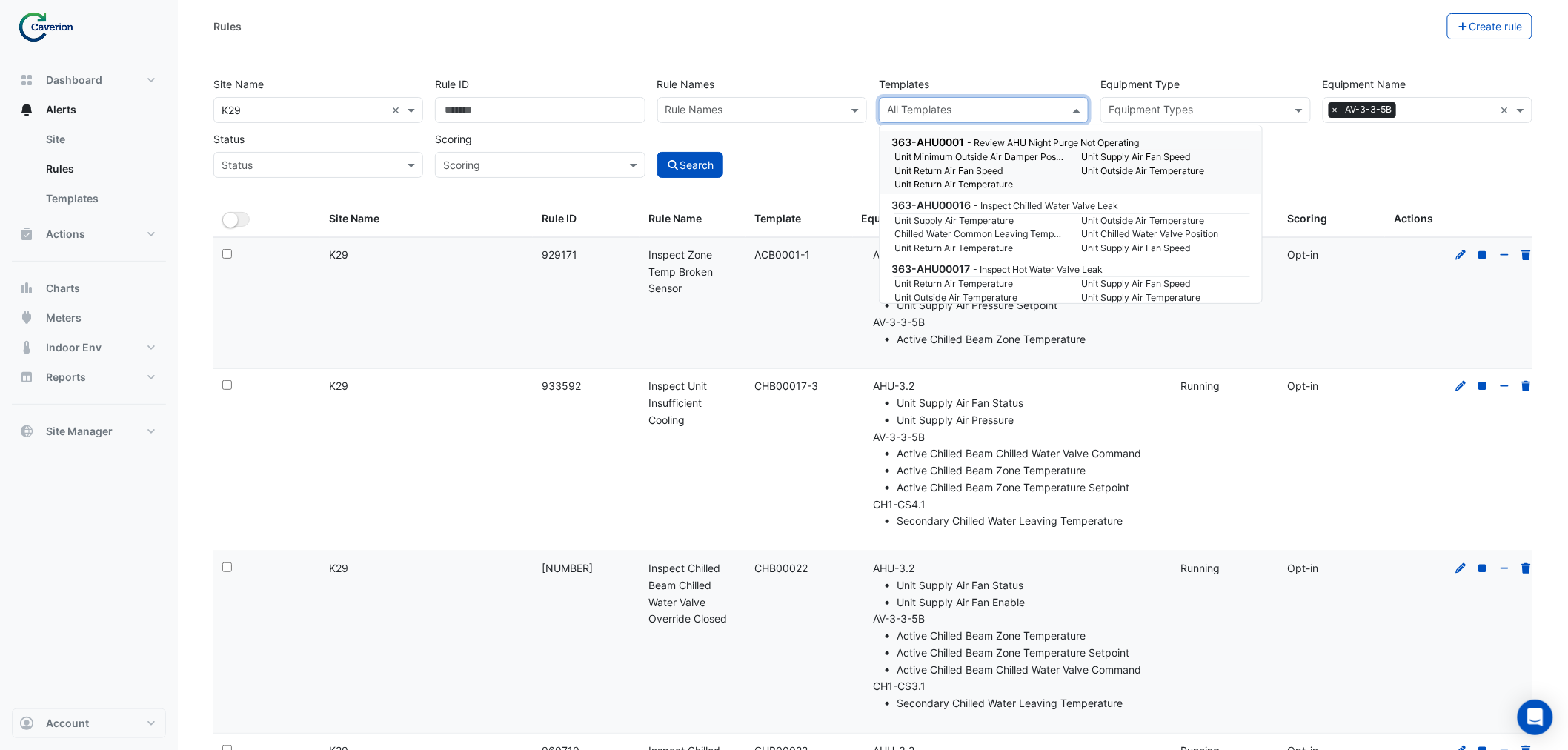 click on "Site Name
All Sites × K29 ×
Rule ID
Rule Names
Rule Names
Templates
All Templates
Equipment Type
Equipment Types
Equipment Name
Equipment Name × AV-3-3-5B ×
Status
Status
Scoring
Scoring
Search
All Selected" 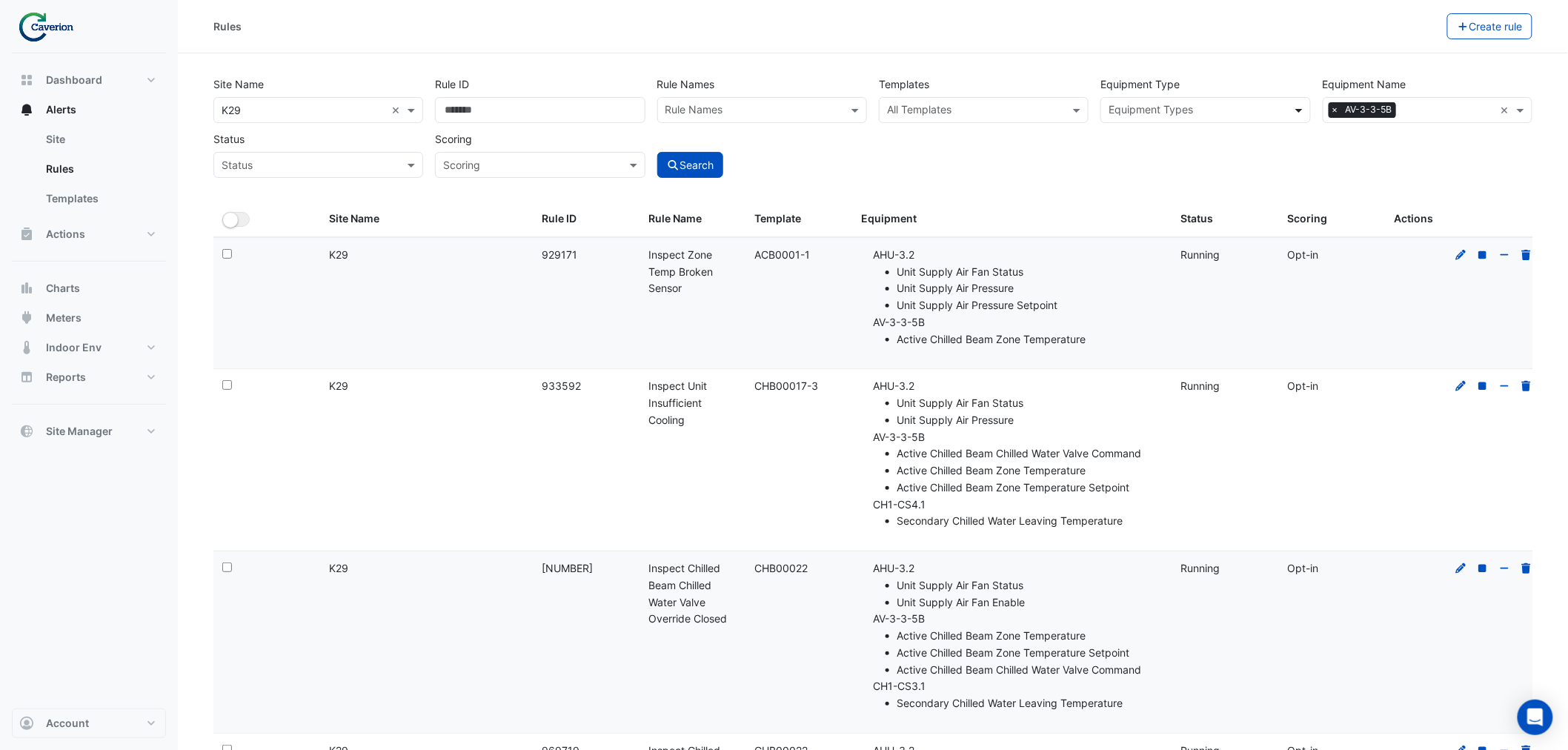 click at bounding box center [1300, 110] 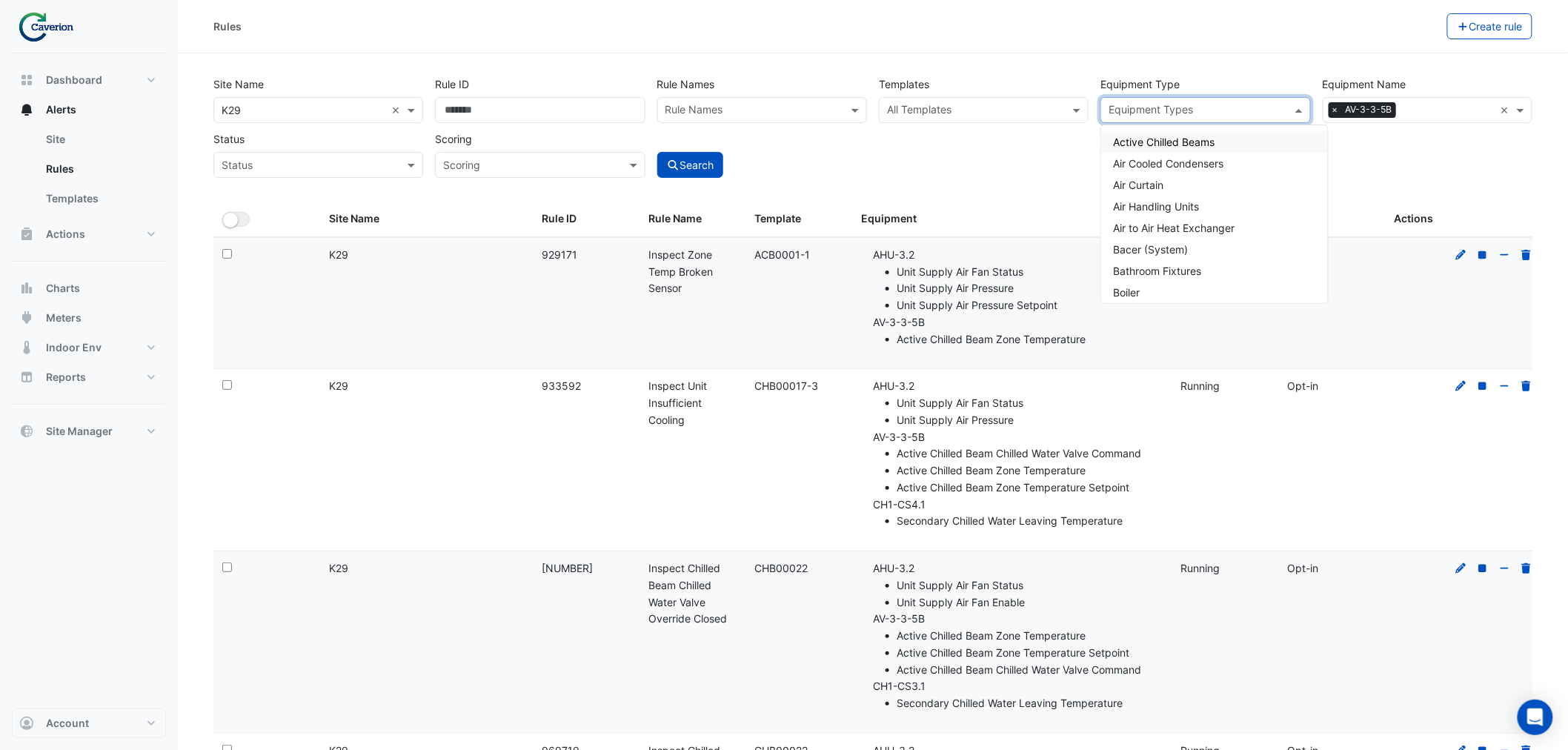 click on "Site Name
All Sites × K29 ×
Rule ID
Rule Names
Rule Names
Templates
All Templates
Equipment Type
Equipment Types Active Chilled Beams Air Cooled Condensers Air Curtain Air Handling Units Air to Air Heat Exchanger Bacer (System) Bathroom Fixtures Boiler Buffer Tank Building Calorifier Car Park Ventilation Central Hot Water Storage Chiller Cleanroom Fan Tower Cold Water Booster Pumps Combined Heating & Power Compressed Air Compressed Air Meter Computer Room Air Conditioning Unit Condenser Water Pumps Cooling Tower Demand Management System Domestic Cold Water Domestic Hot Water Door Dry Cooler Dry Cooler Primary Water Pump Econet Heat Recovery Unit Elevator Evaporative Cooler Exhaust Air Fans Fan Coil Units (Legacy) Fire Integration Panel Fuel Tank Fume Cupboard Gas Detector" 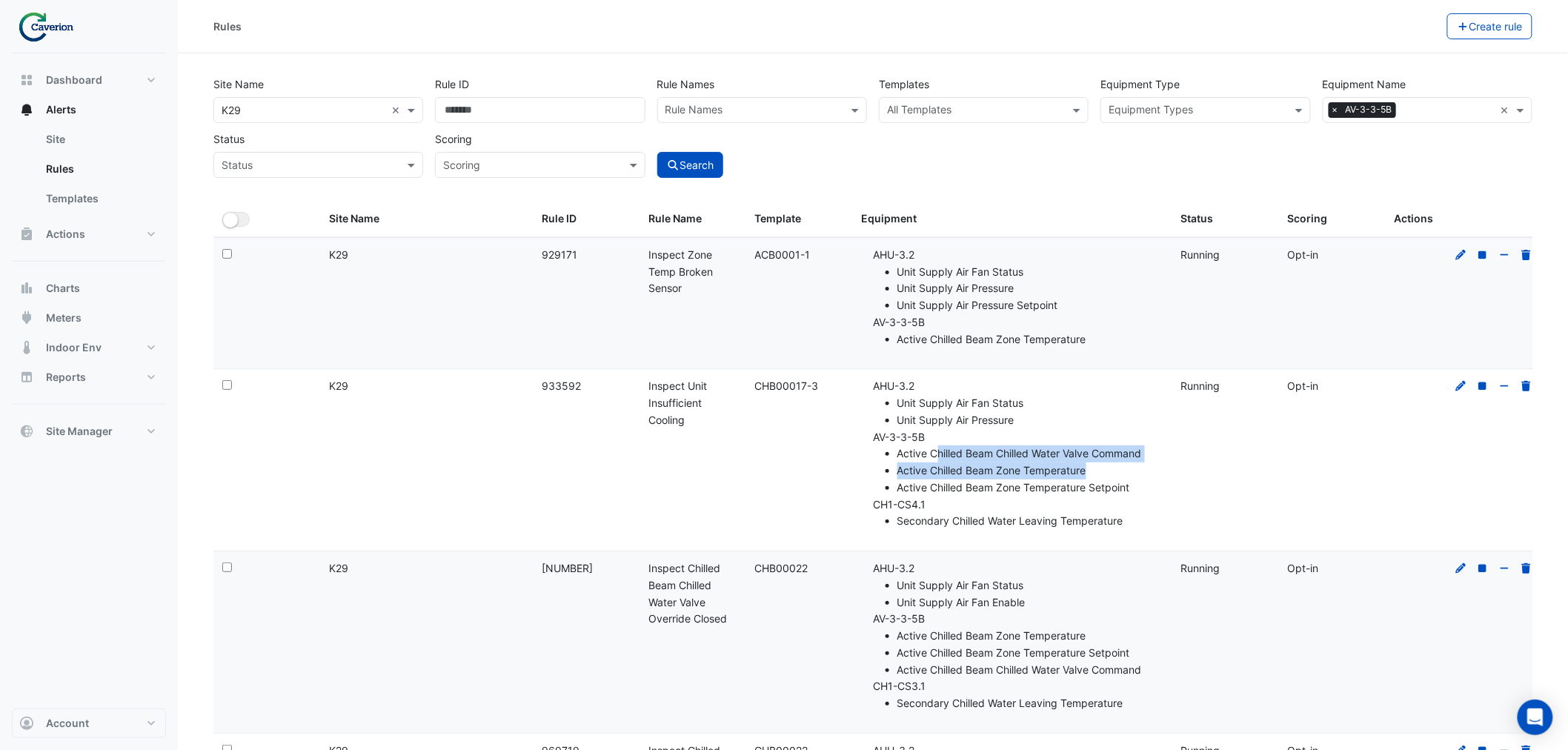 drag, startPoint x: 937, startPoint y: 457, endPoint x: 1124, endPoint y: 469, distance: 187.3846 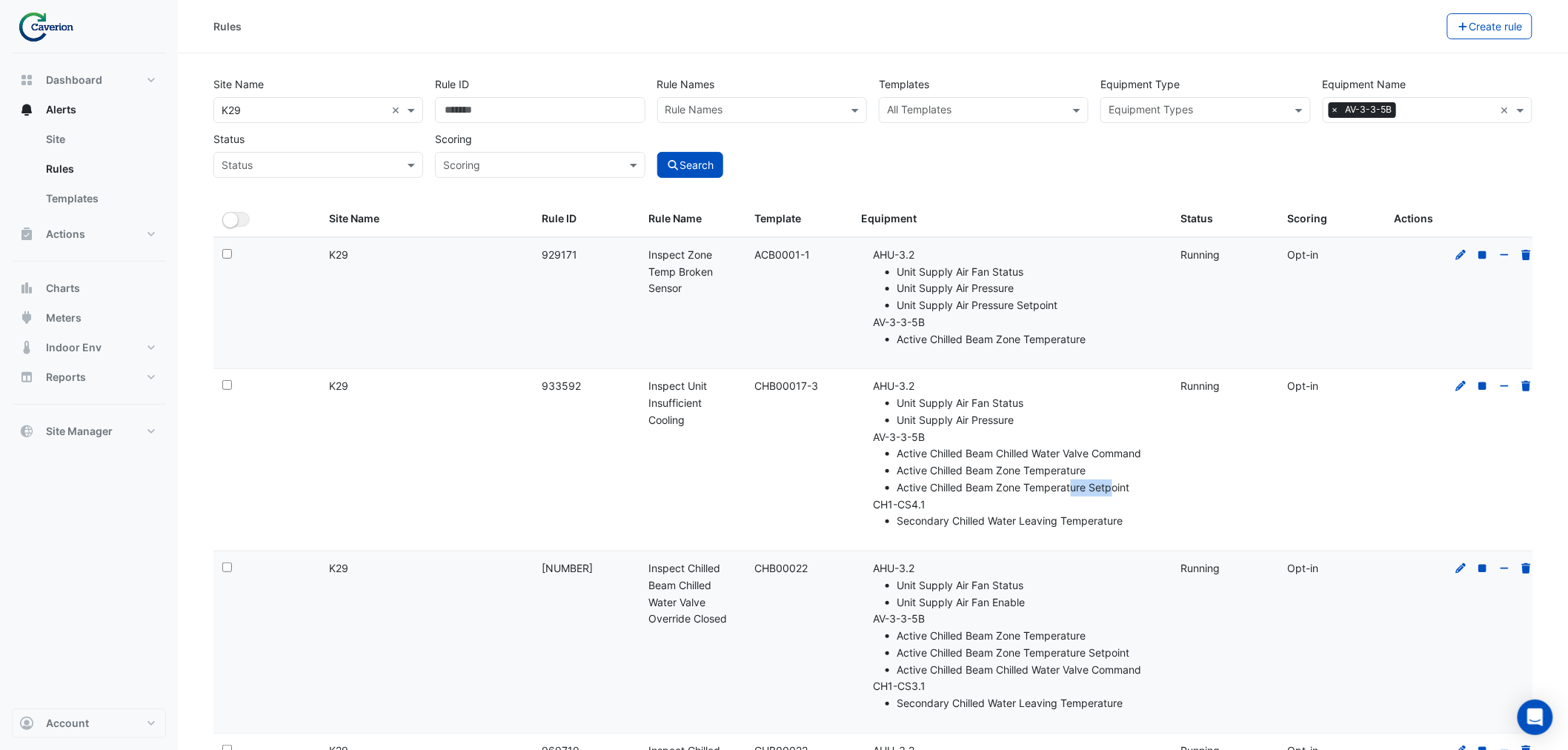drag, startPoint x: 1074, startPoint y: 485, endPoint x: 1115, endPoint y: 491, distance: 41.4367 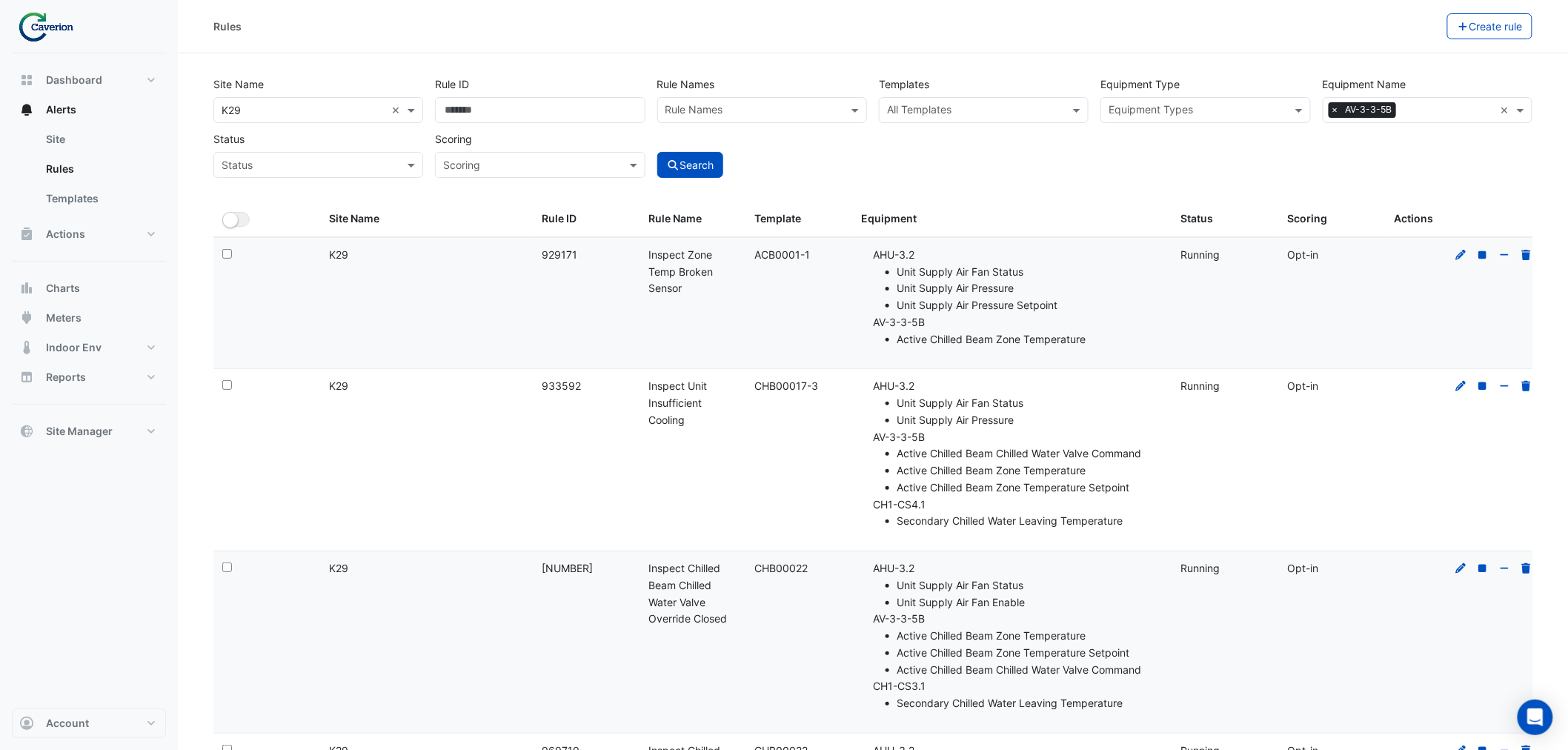 click on "Secondary Chilled Water Leaving Temperature" 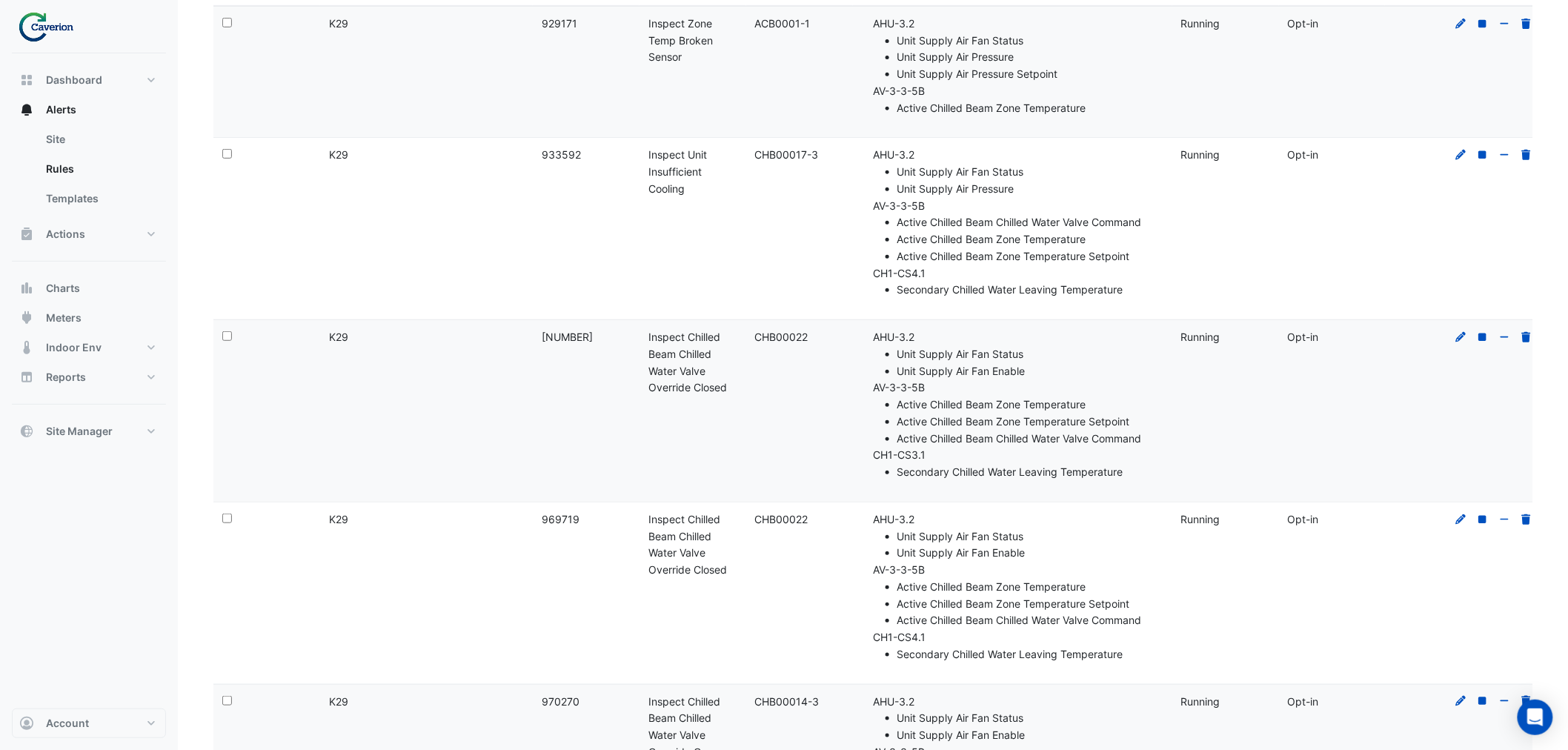 scroll, scrollTop: 247, scrollLeft: 0, axis: vertical 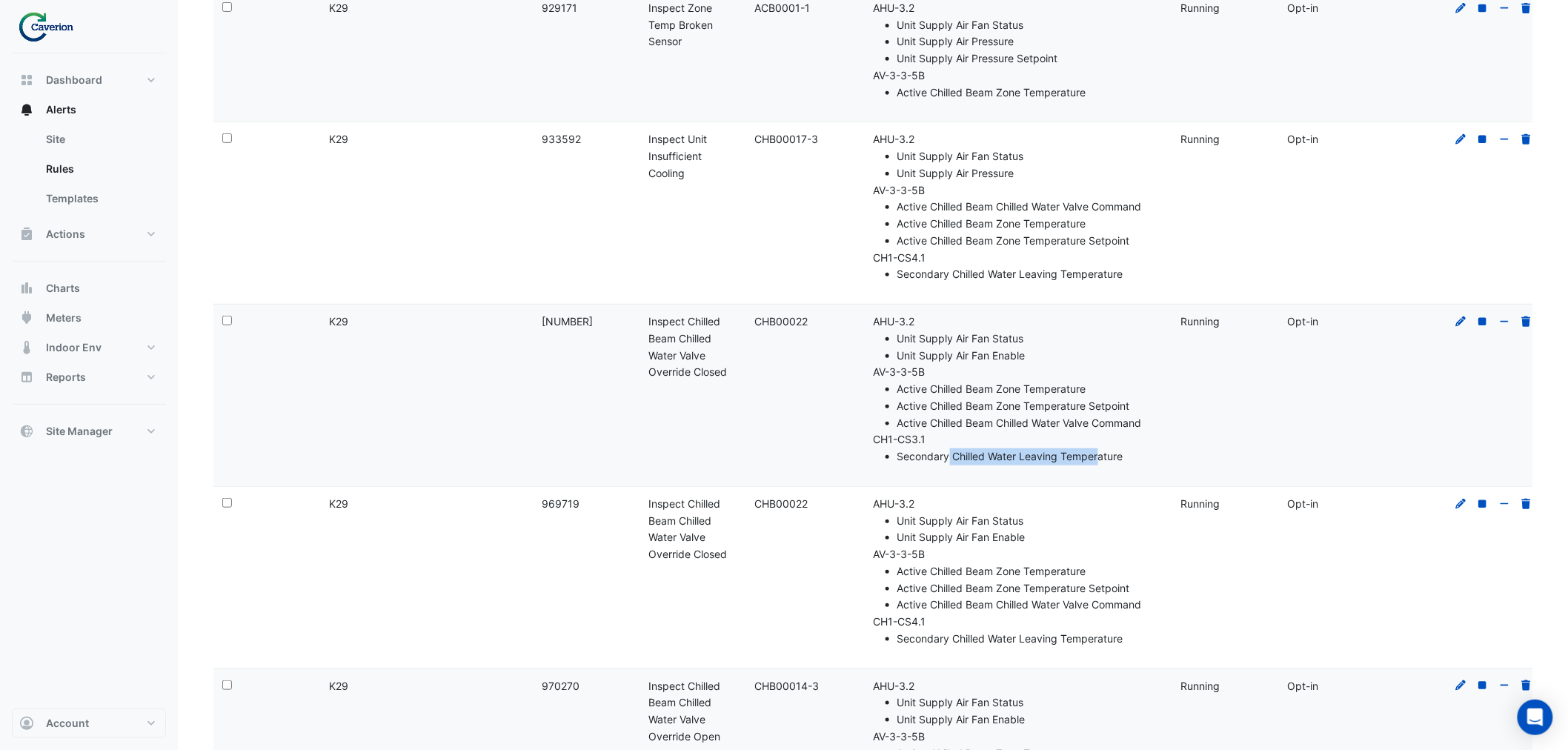 drag, startPoint x: 951, startPoint y: 453, endPoint x: 1107, endPoint y: 457, distance: 156.05127 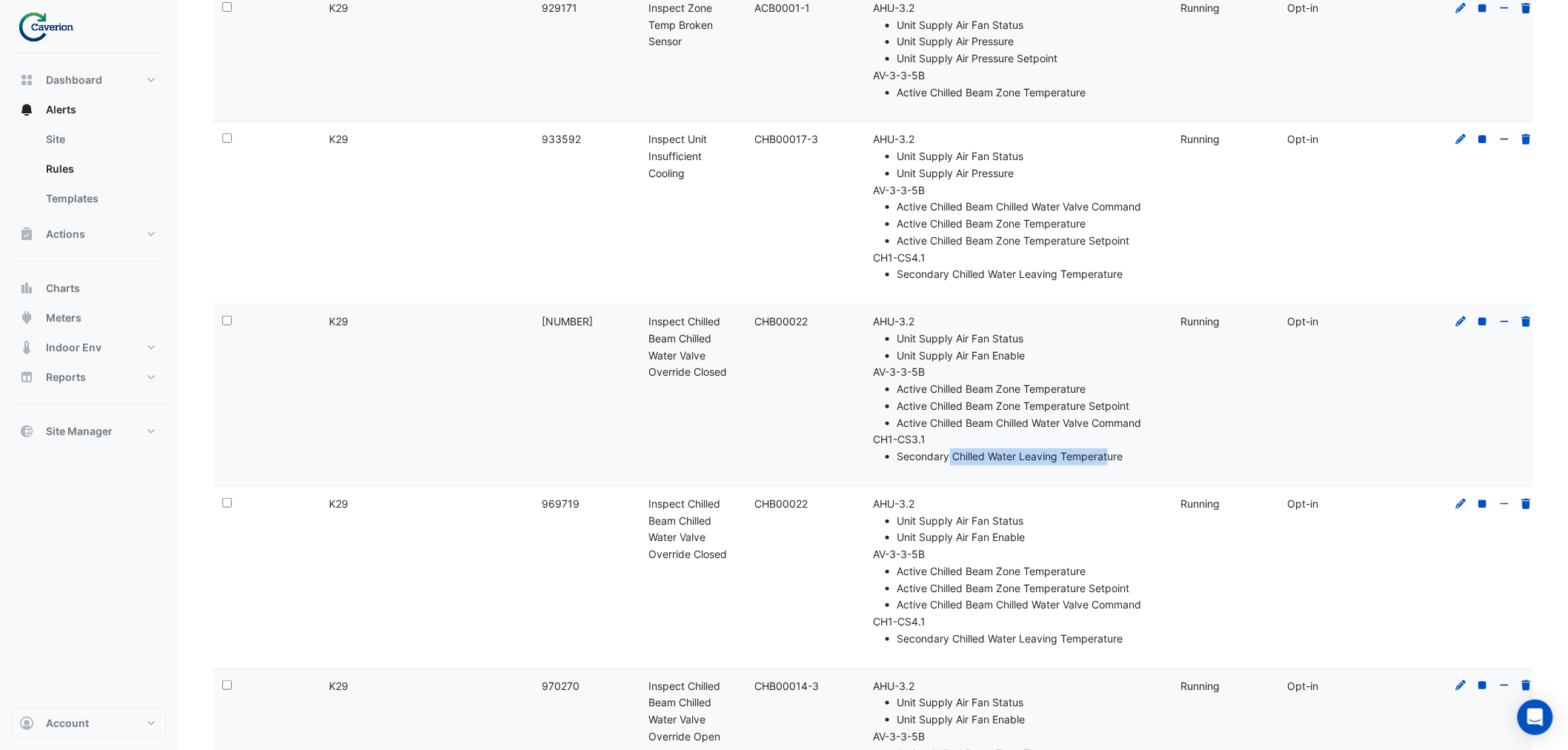 click on "Secondary Chilled Water Leaving Temperature" 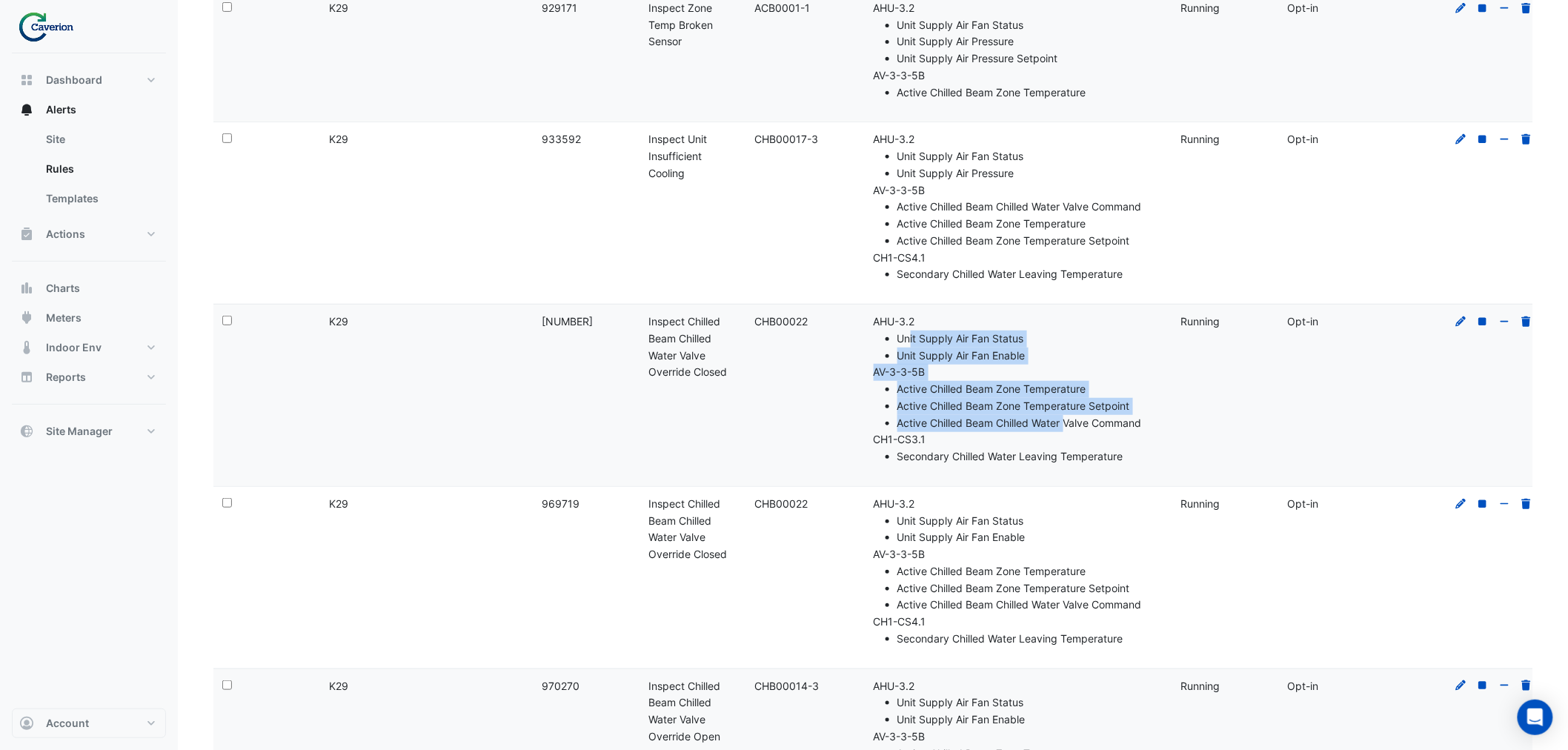 drag, startPoint x: 910, startPoint y: 344, endPoint x: 1067, endPoint y: 425, distance: 176.66352 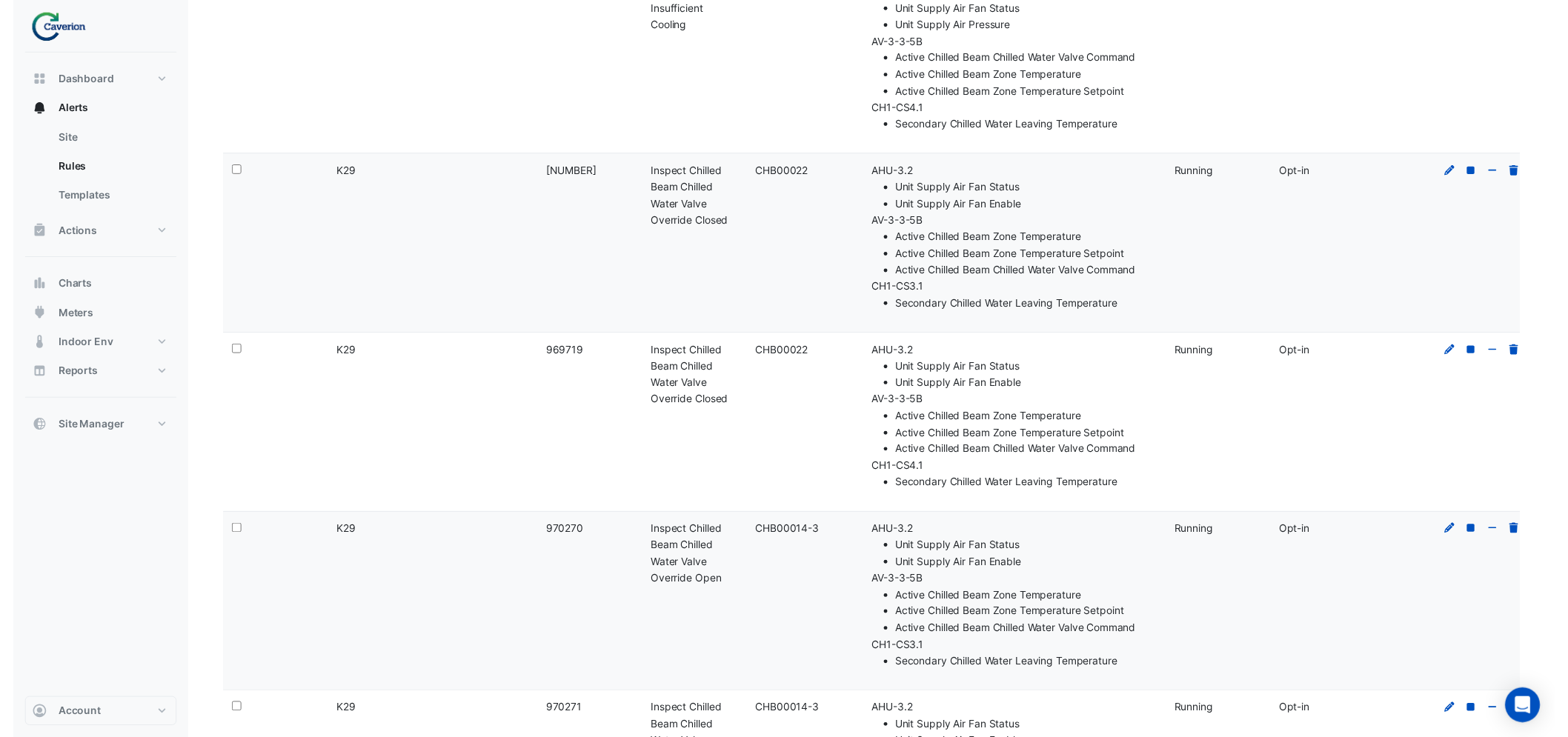 scroll, scrollTop: 0, scrollLeft: 0, axis: both 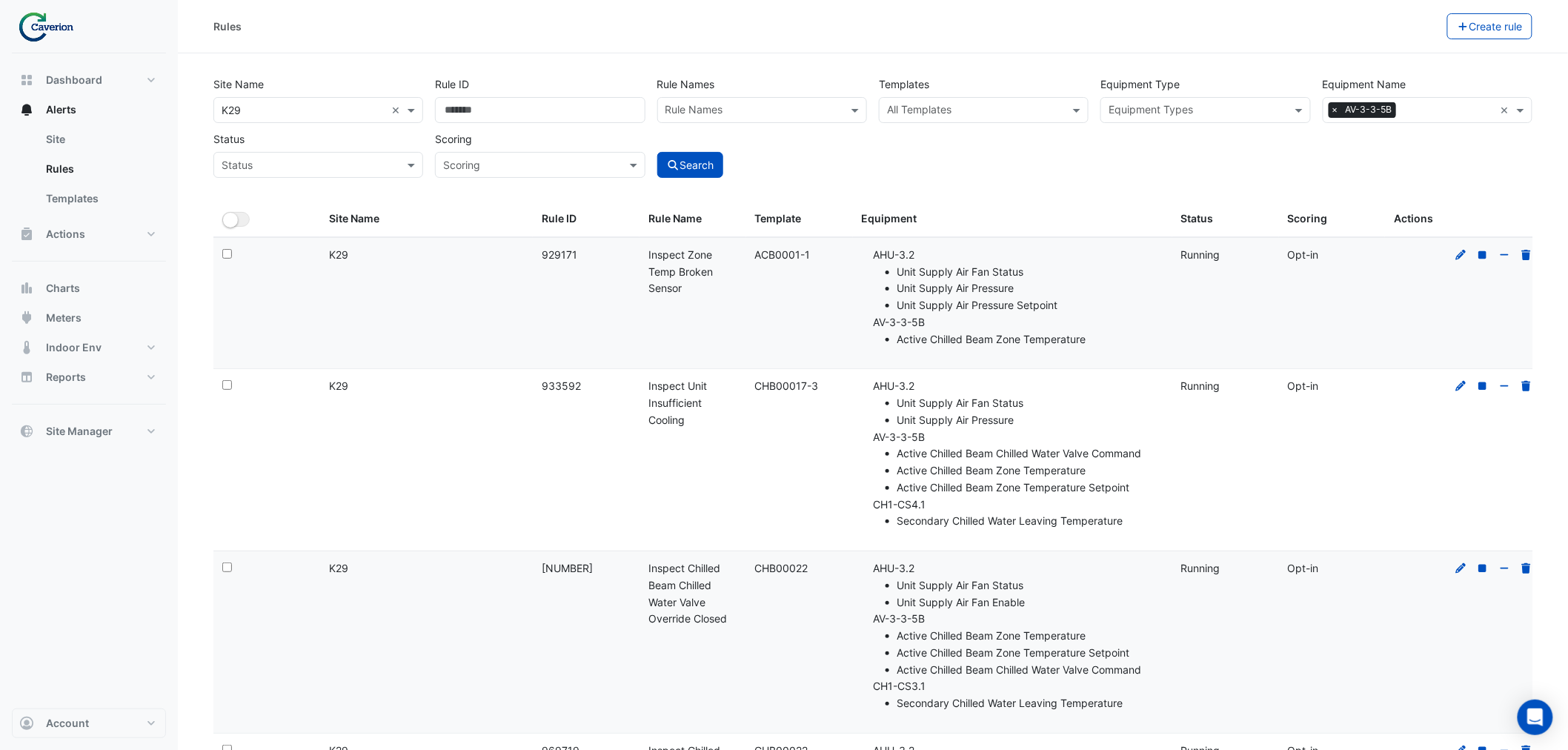 click at bounding box center [1448, 111] 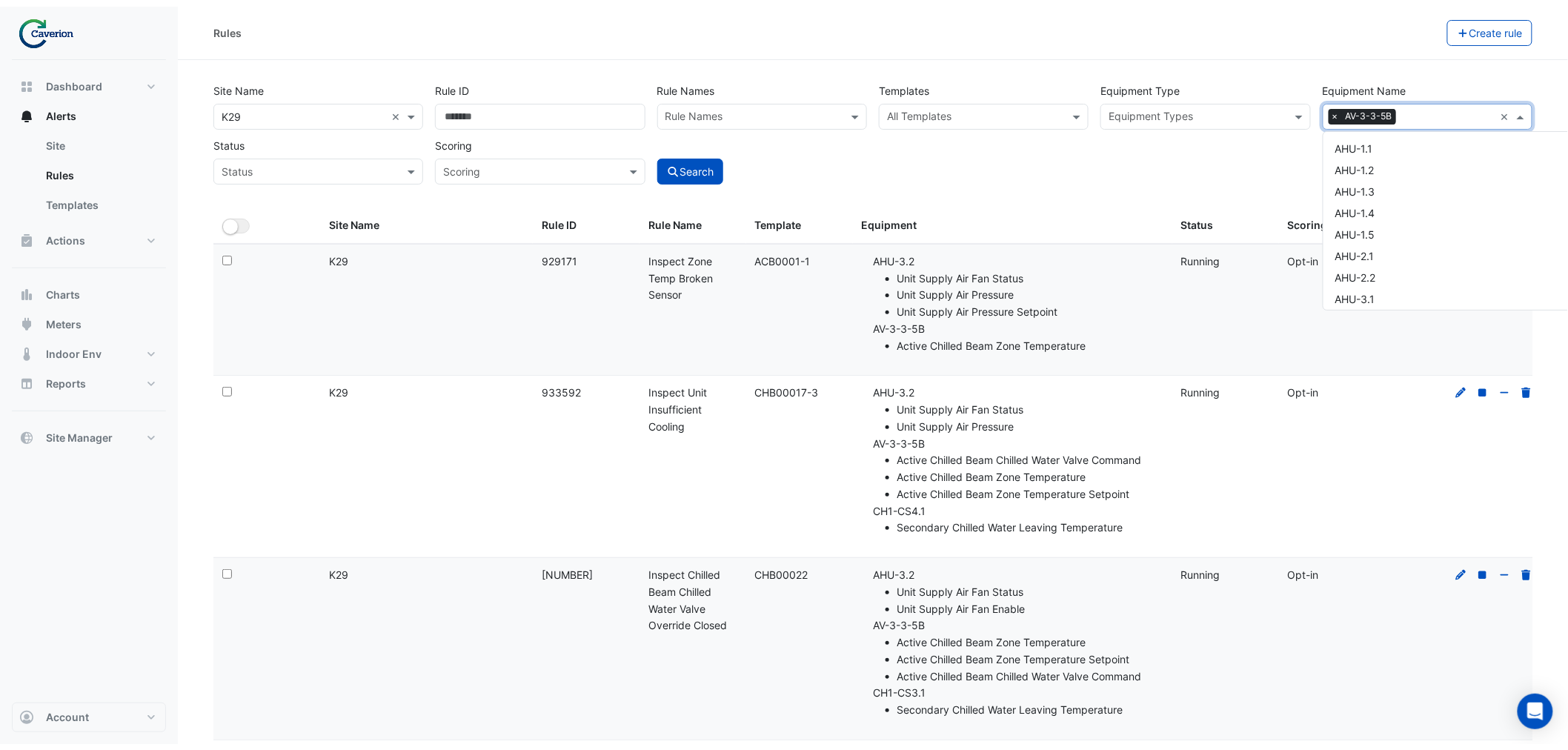 scroll, scrollTop: 2990, scrollLeft: 0, axis: vertical 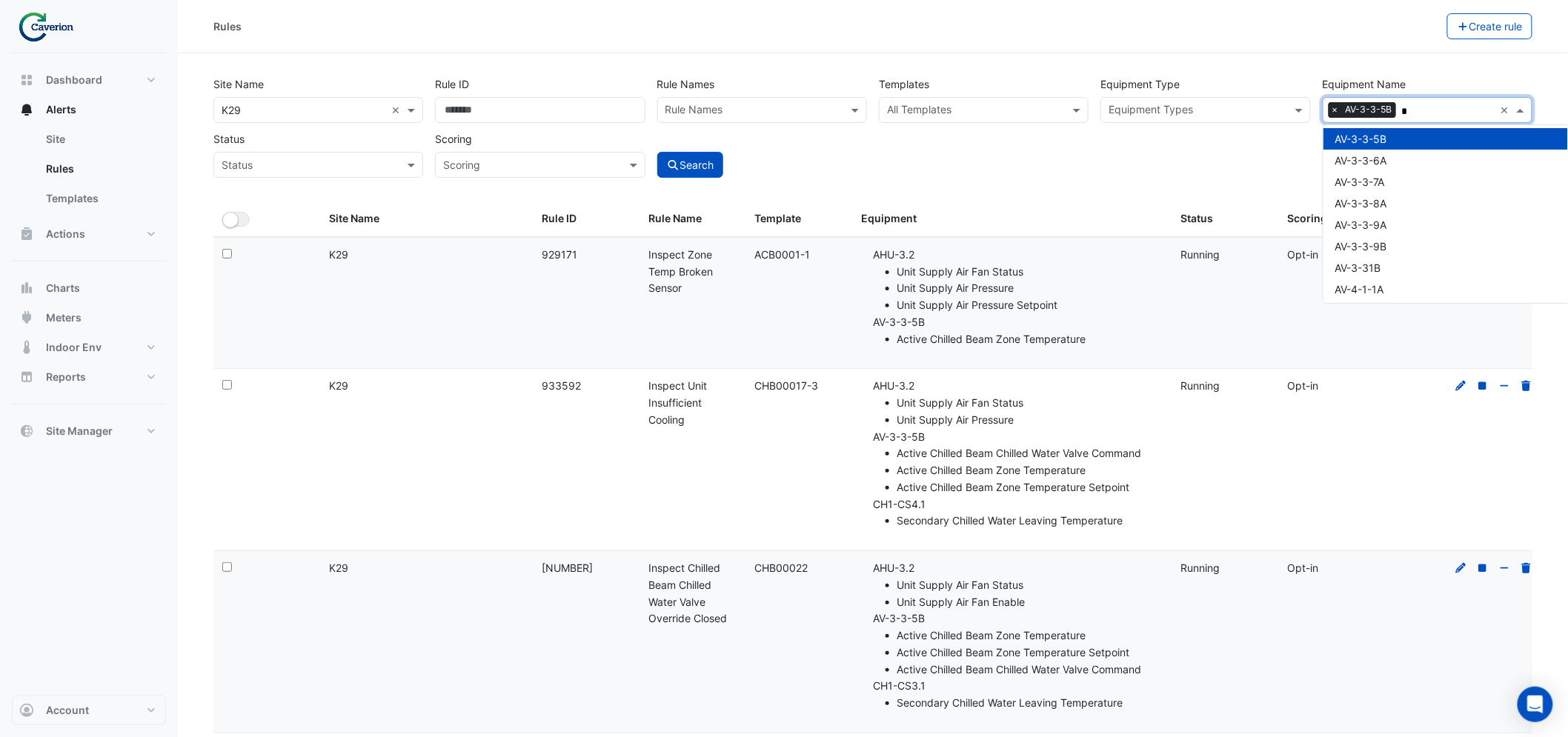 click on "×" at bounding box center (1335, 110) 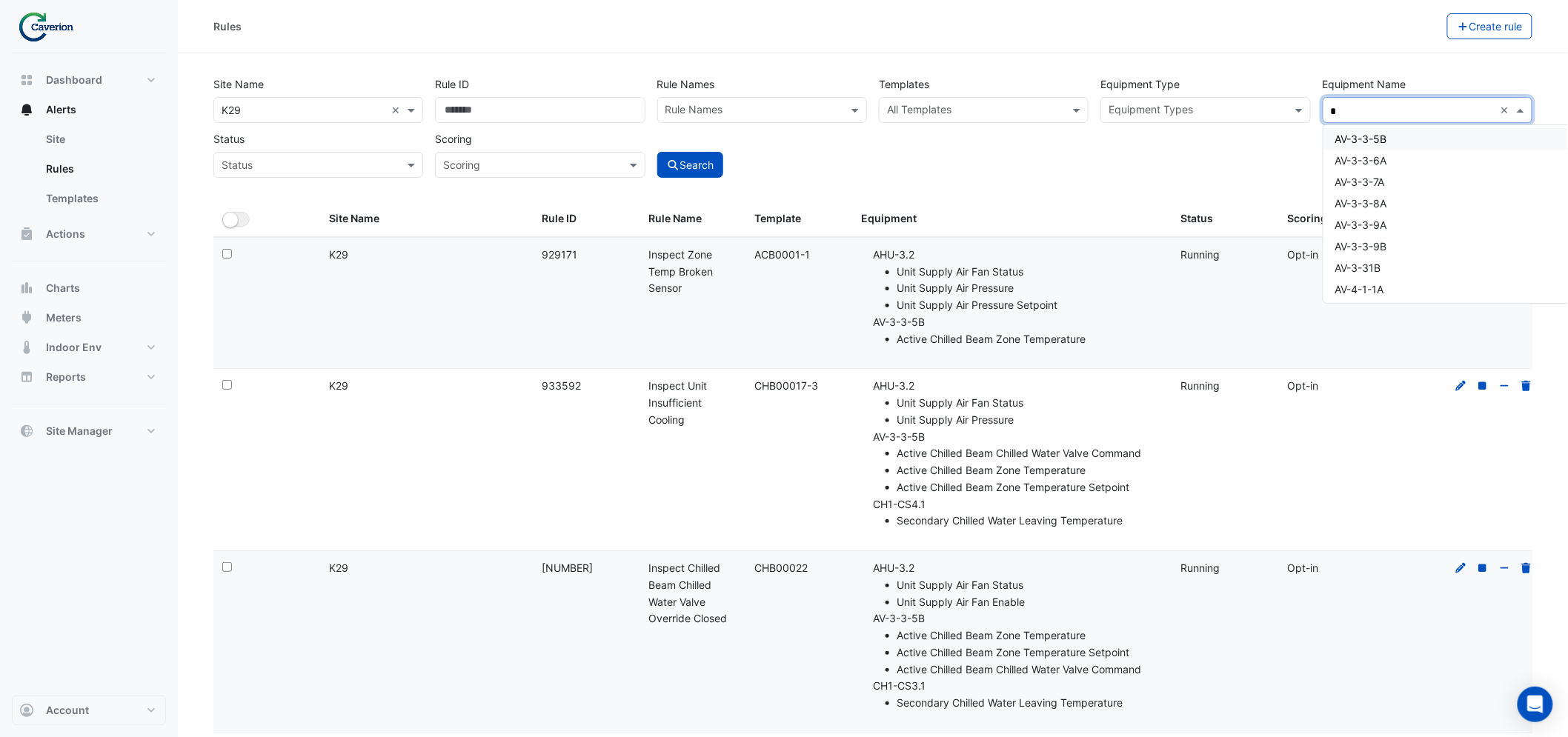 click on "*" at bounding box center (1412, 111) 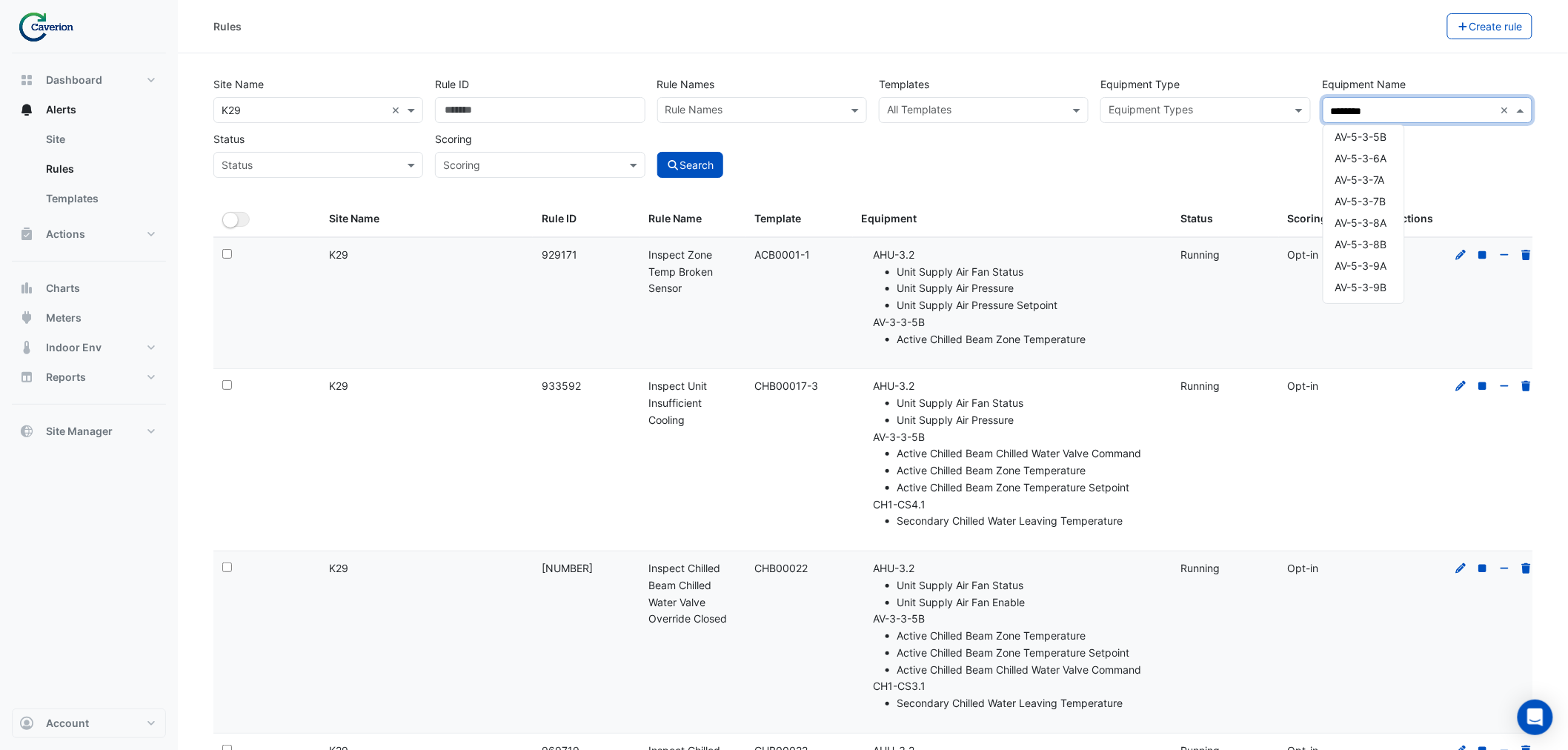 scroll, scrollTop: 0, scrollLeft: 0, axis: both 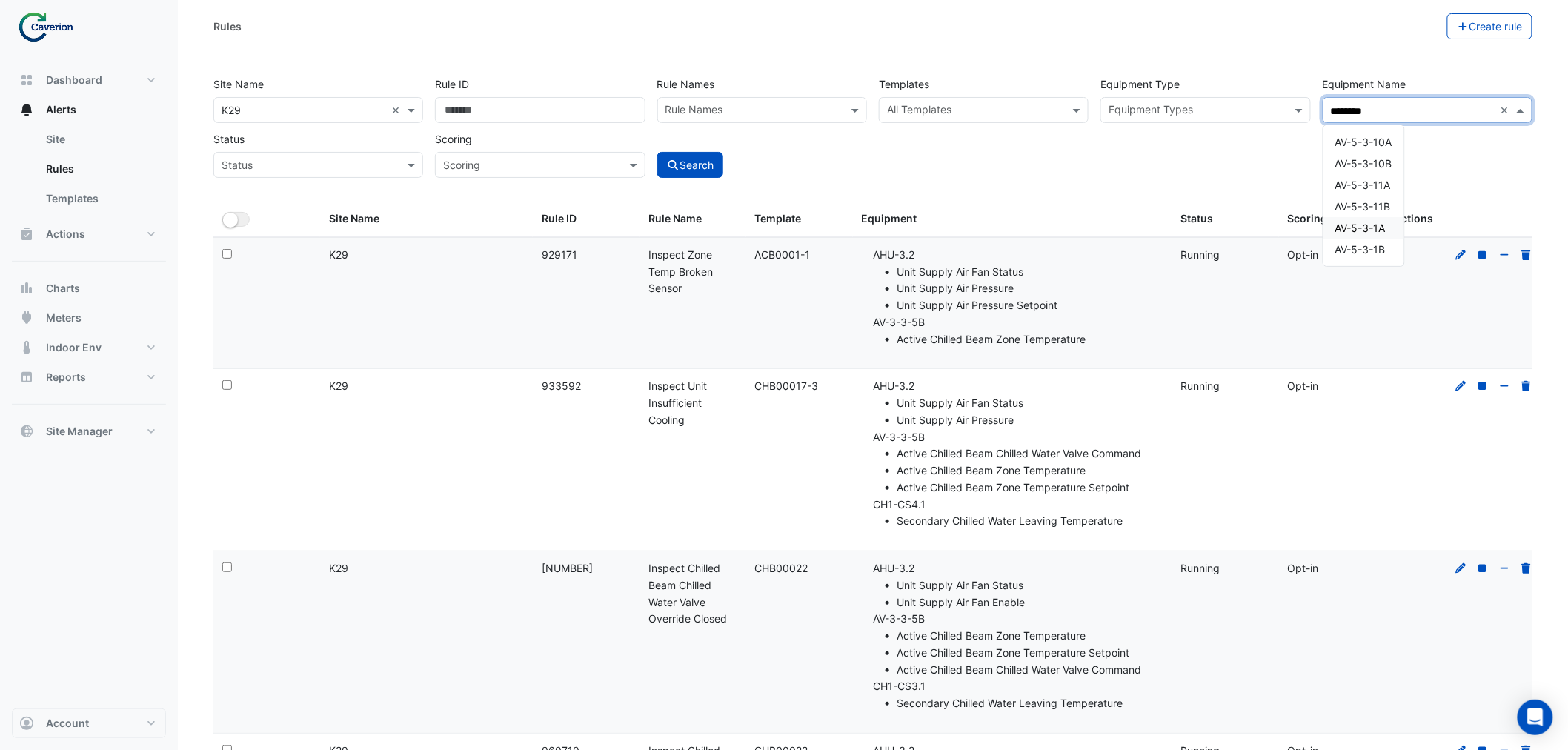 click on "AV-5-3-1A" at bounding box center [1361, 228] 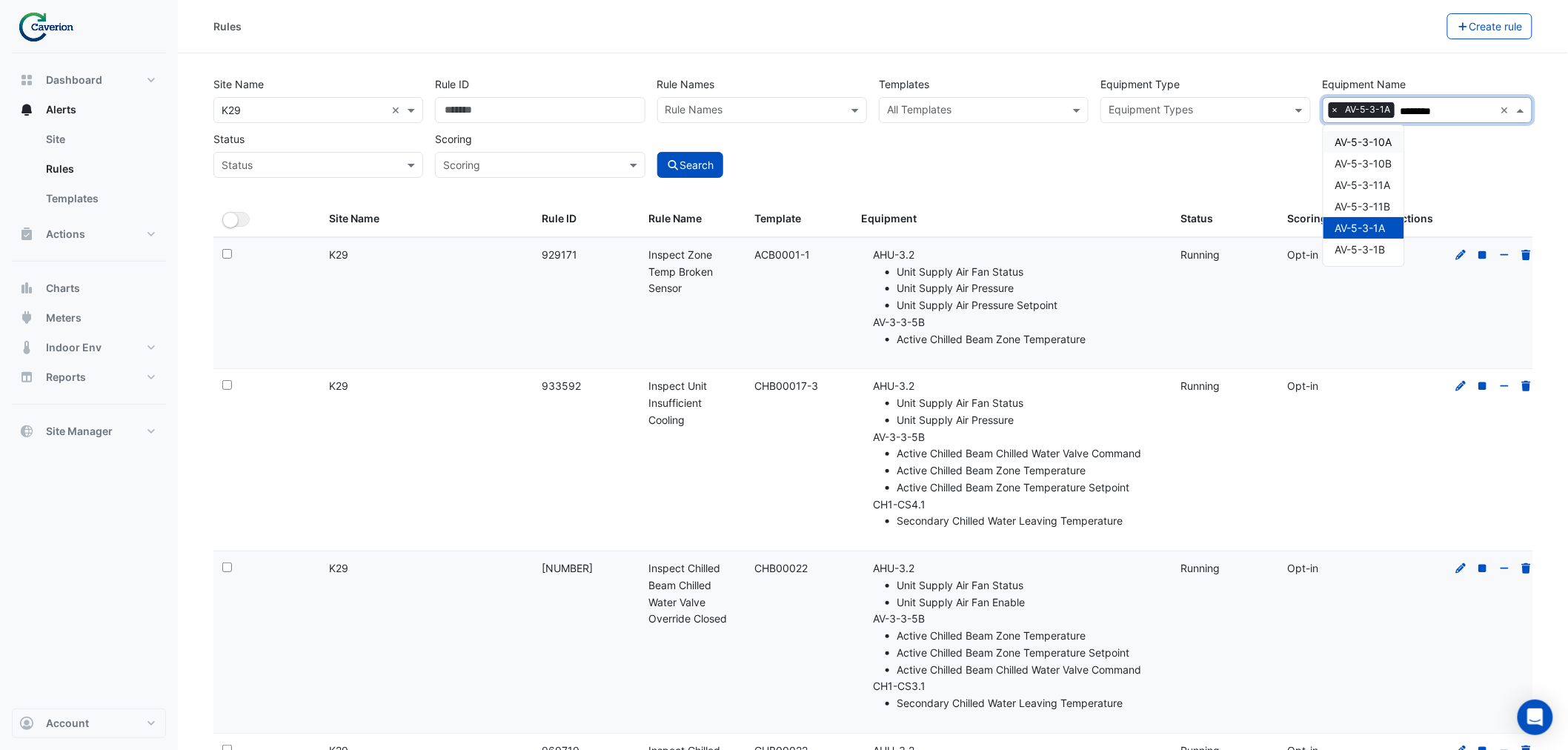 type on "********" 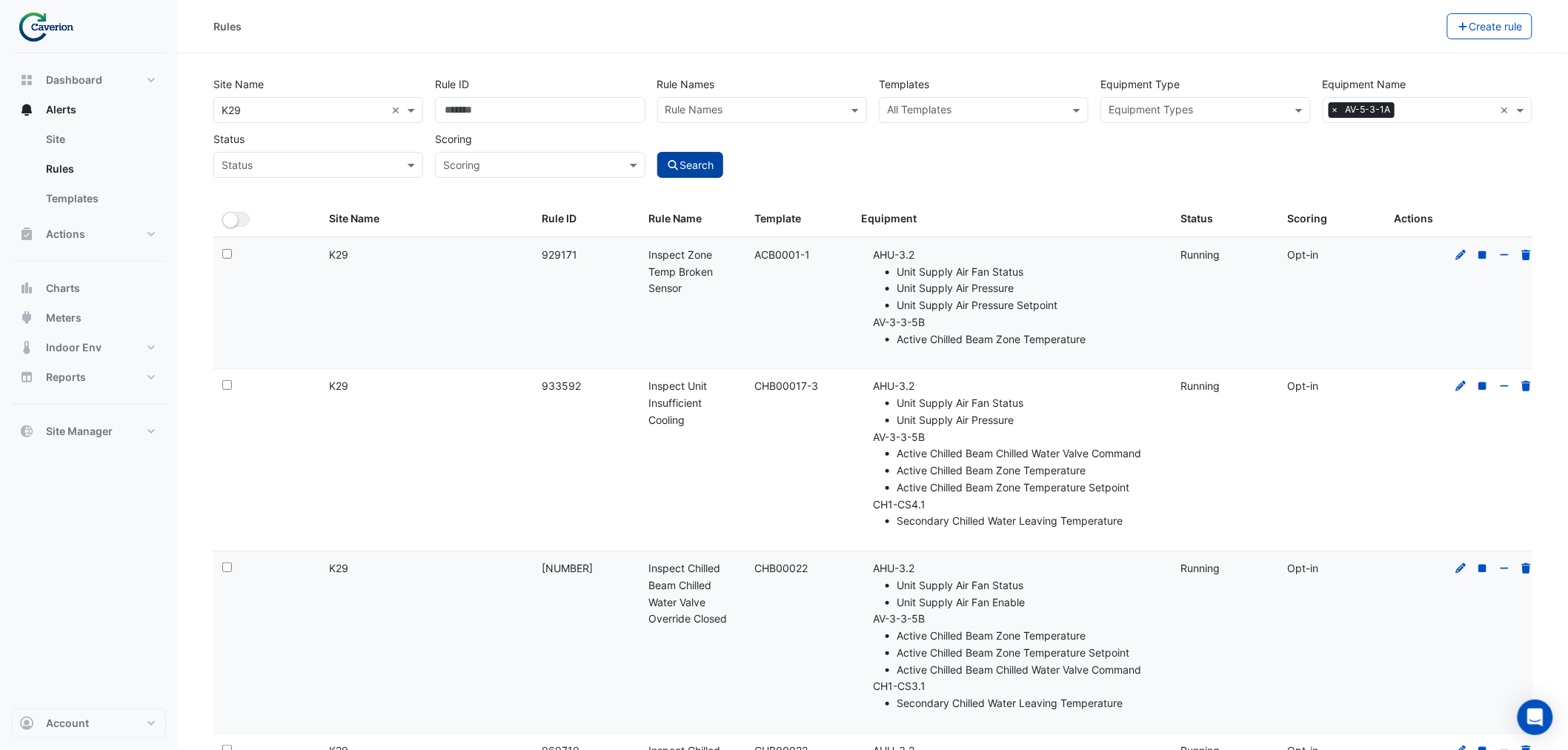 click on "Search" 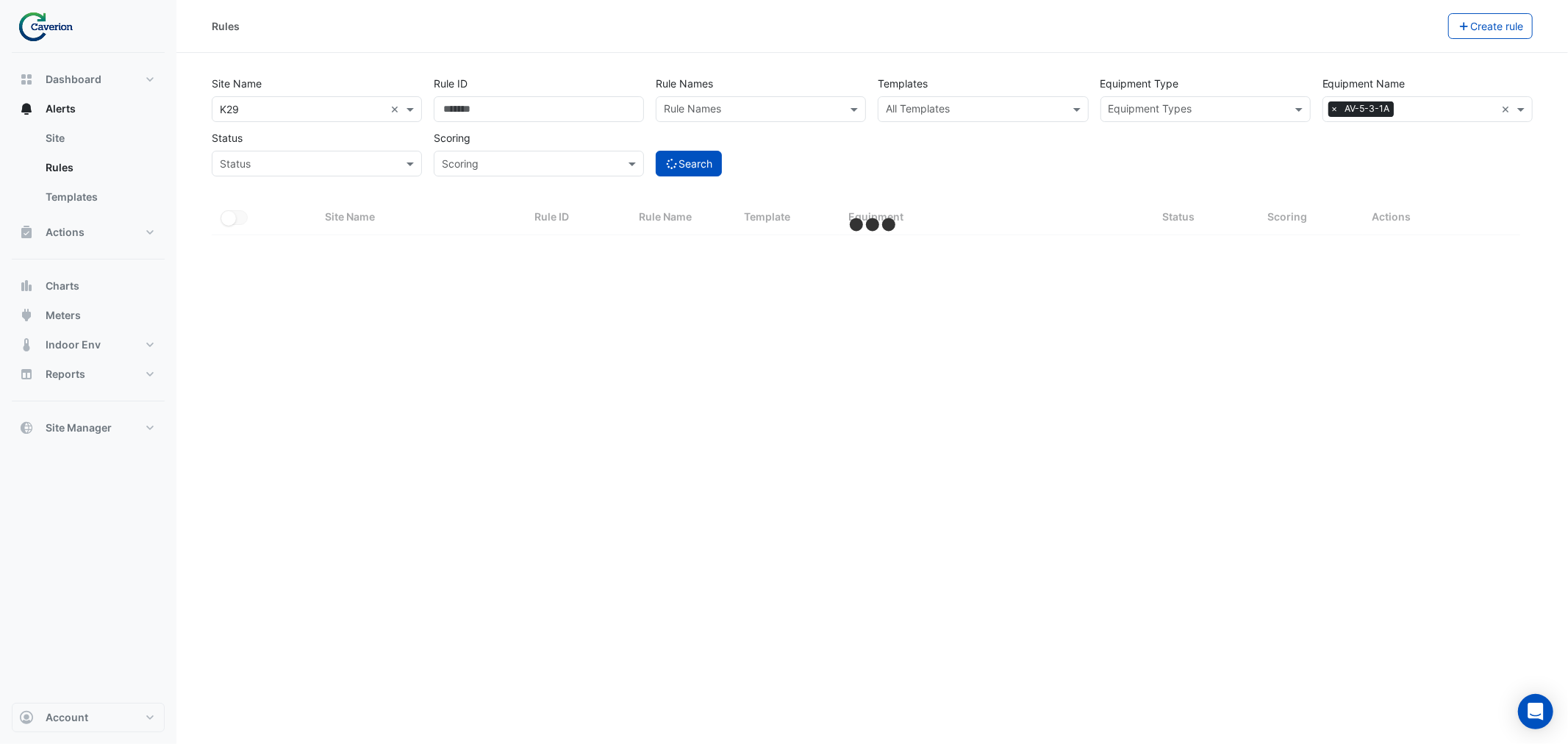 select on "***" 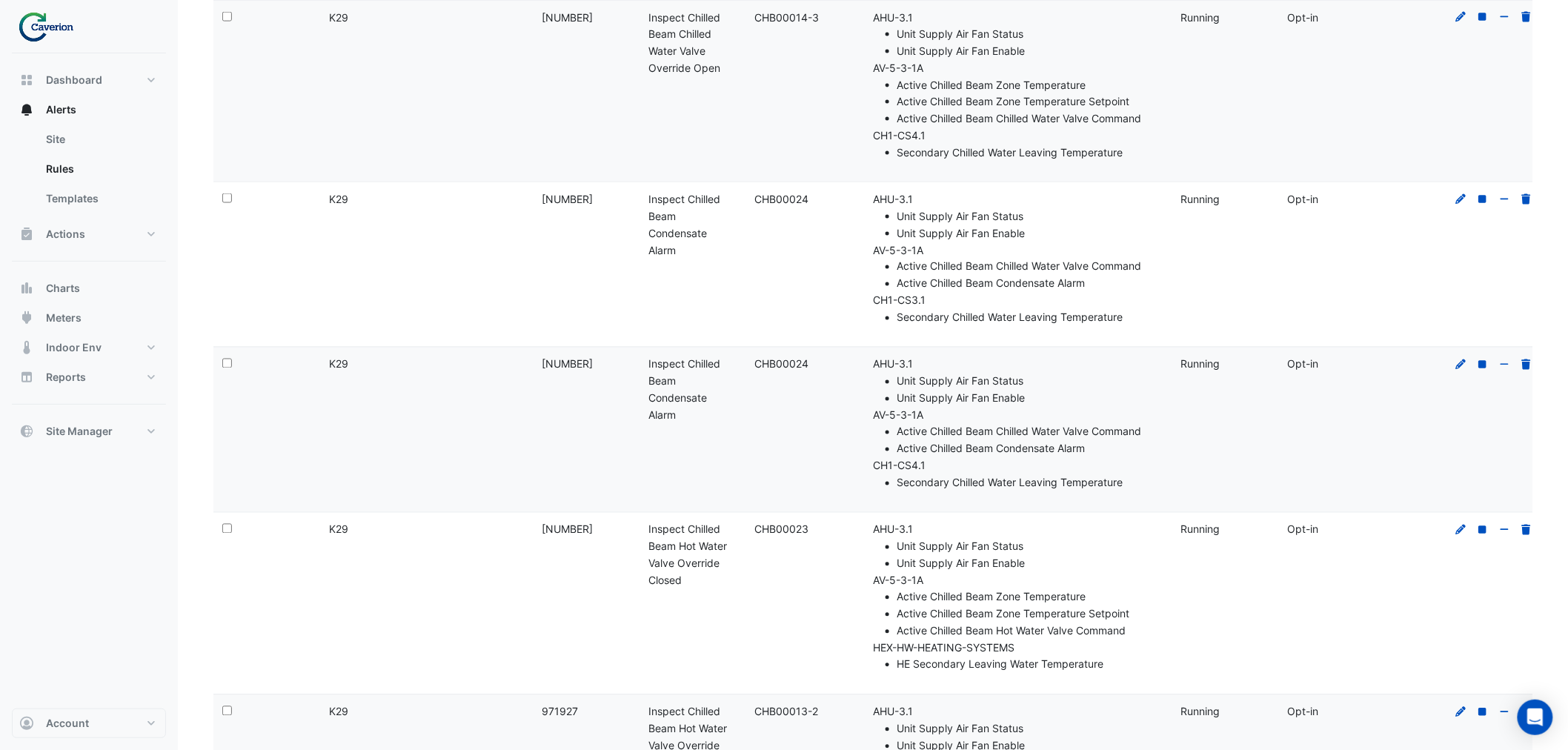 scroll, scrollTop: 1446, scrollLeft: 0, axis: vertical 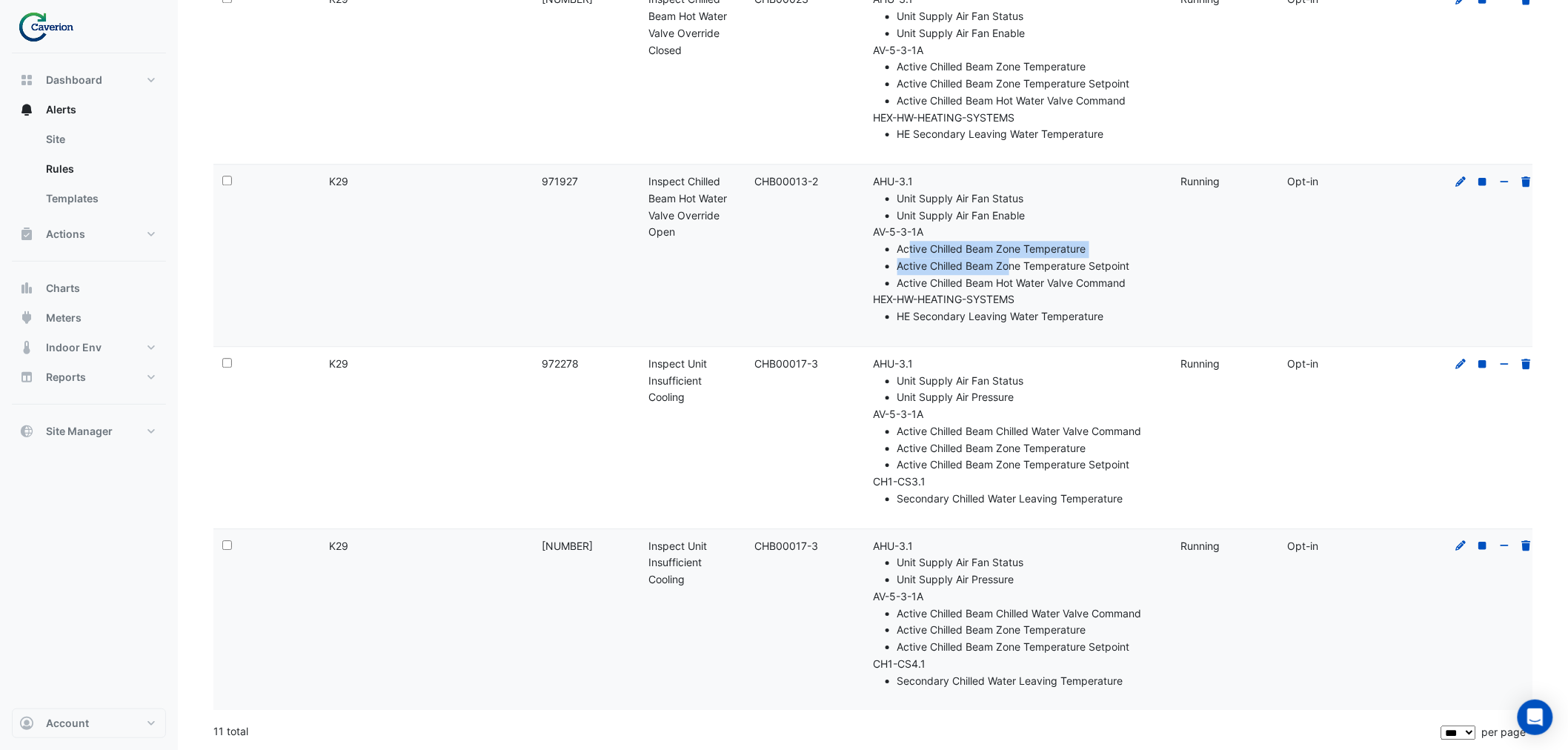 drag, startPoint x: 909, startPoint y: 255, endPoint x: 1053, endPoint y: 276, distance: 145.52319 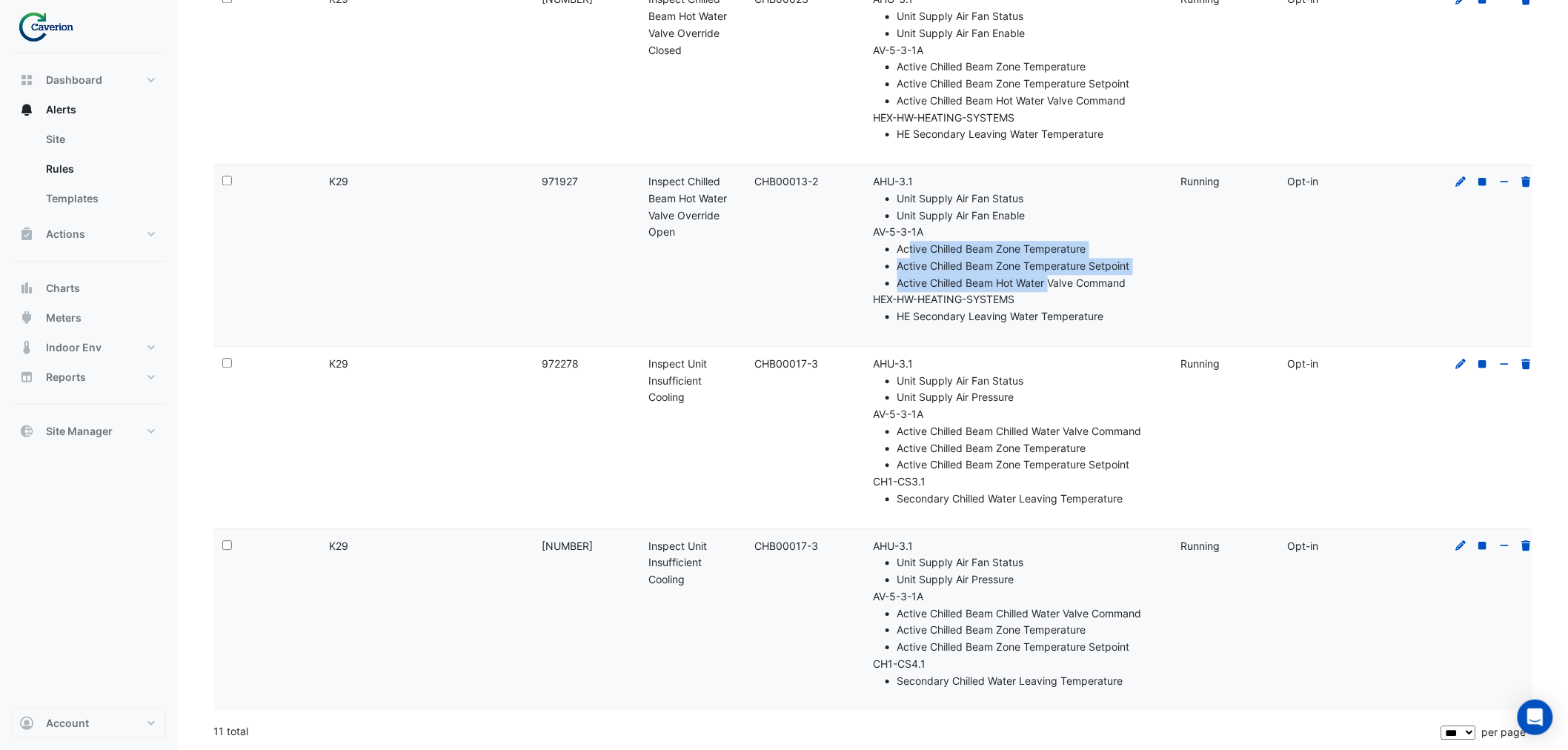 click on "Active Chilled Beam Hot Water Valve Command" 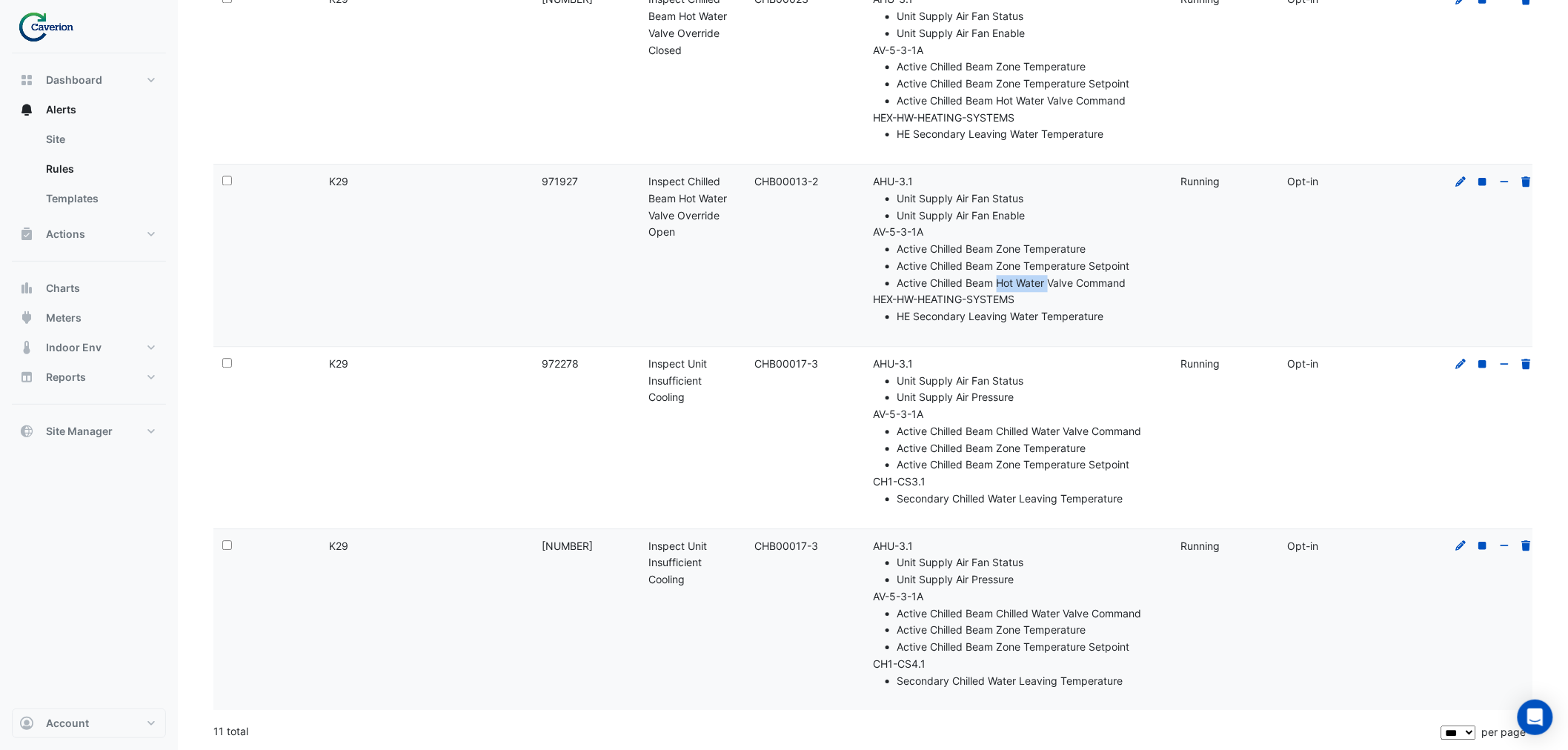 drag, startPoint x: 999, startPoint y: 278, endPoint x: 1095, endPoint y: 283, distance: 96.13012 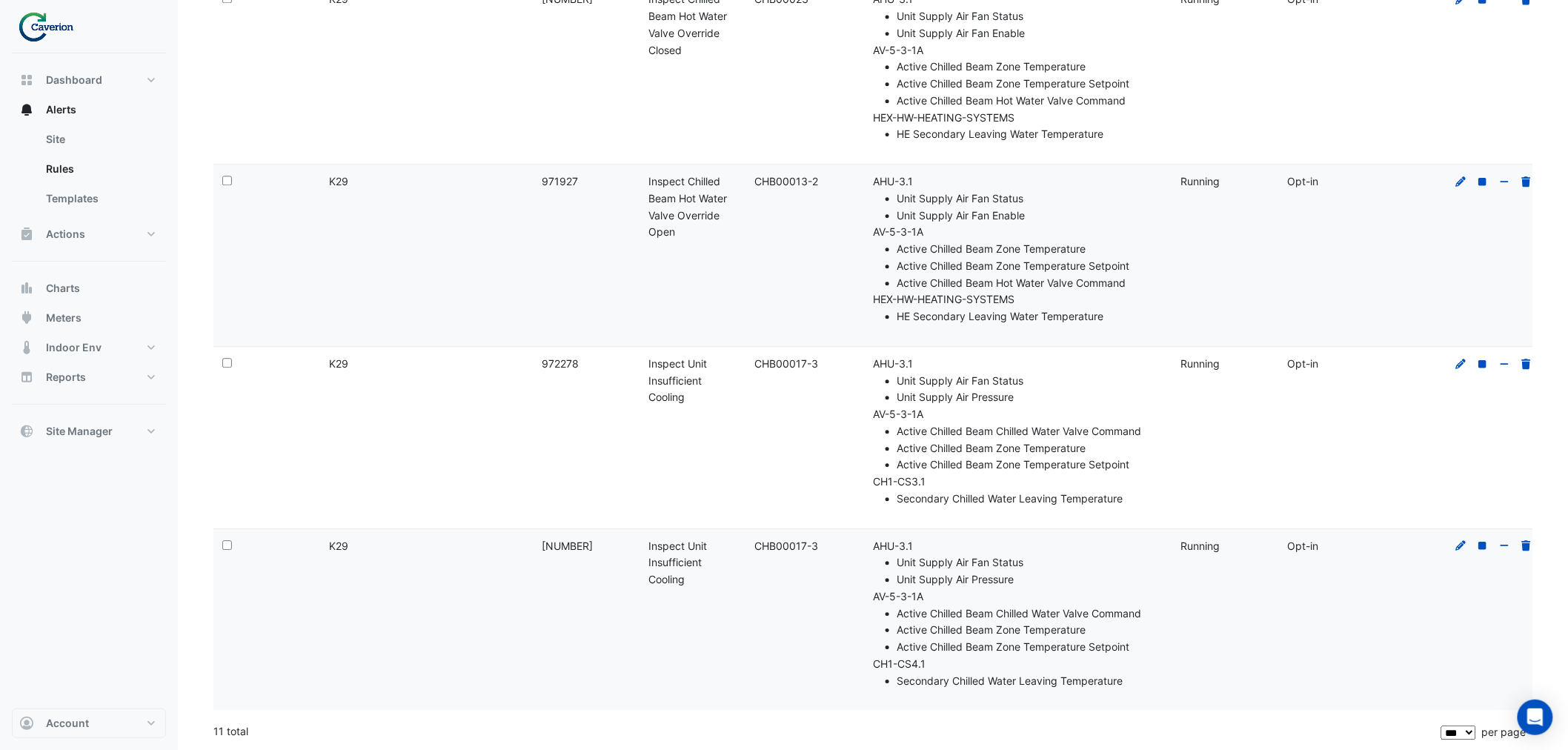 click on "Active Chilled Beam Hot Water Valve Command" 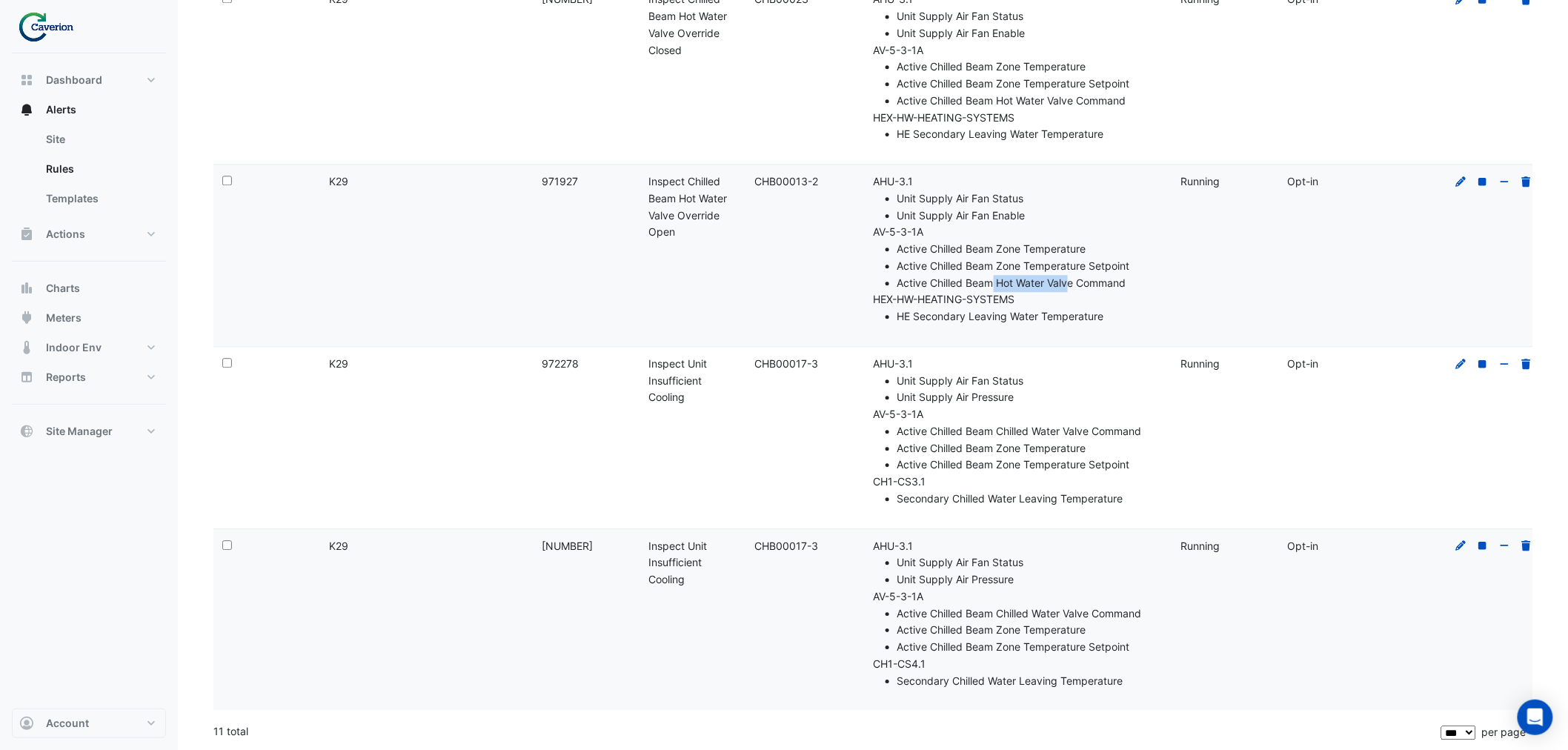 drag, startPoint x: 993, startPoint y: 285, endPoint x: 1107, endPoint y: 282, distance: 114.03947 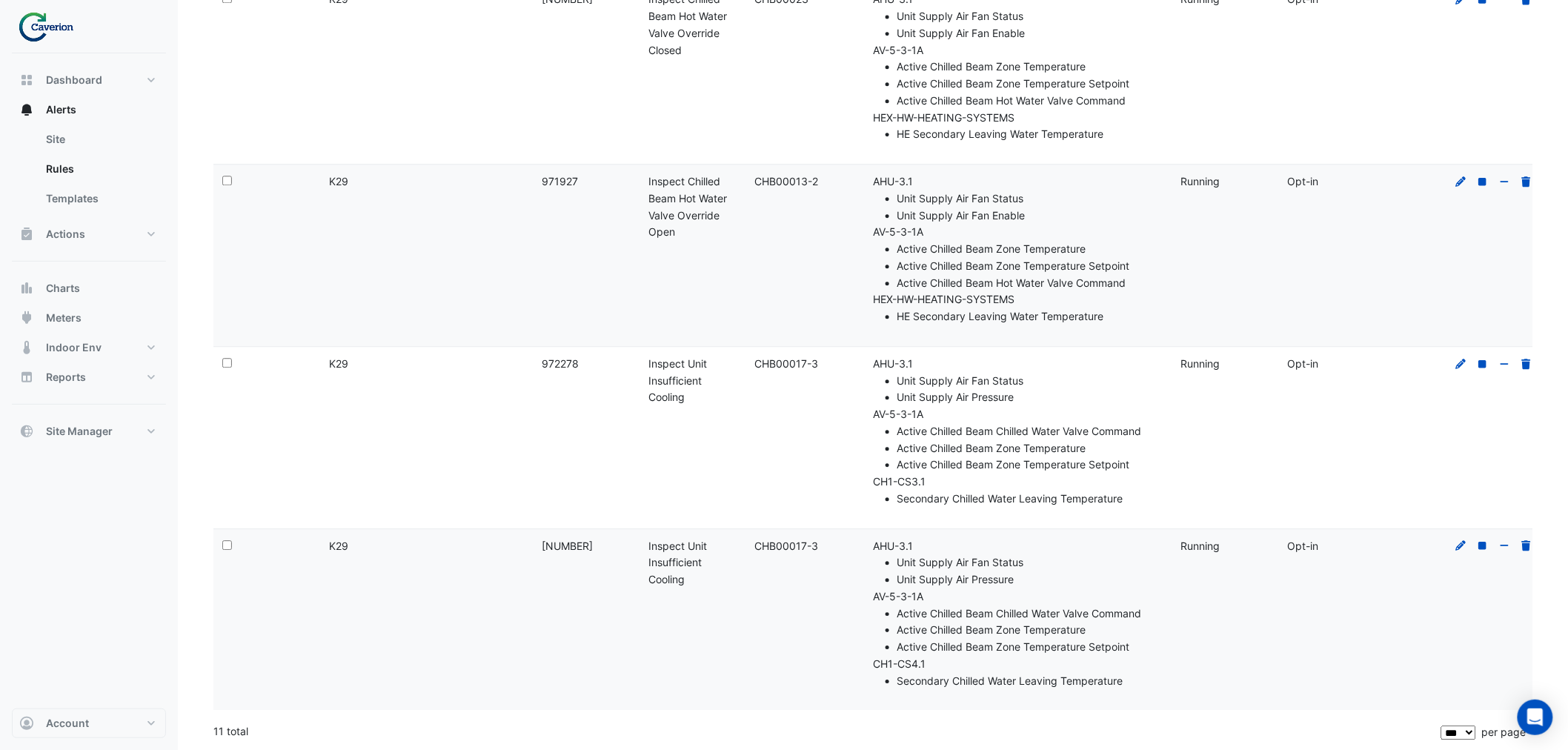 click on "Active Chilled Beam Hot Water Valve Command" 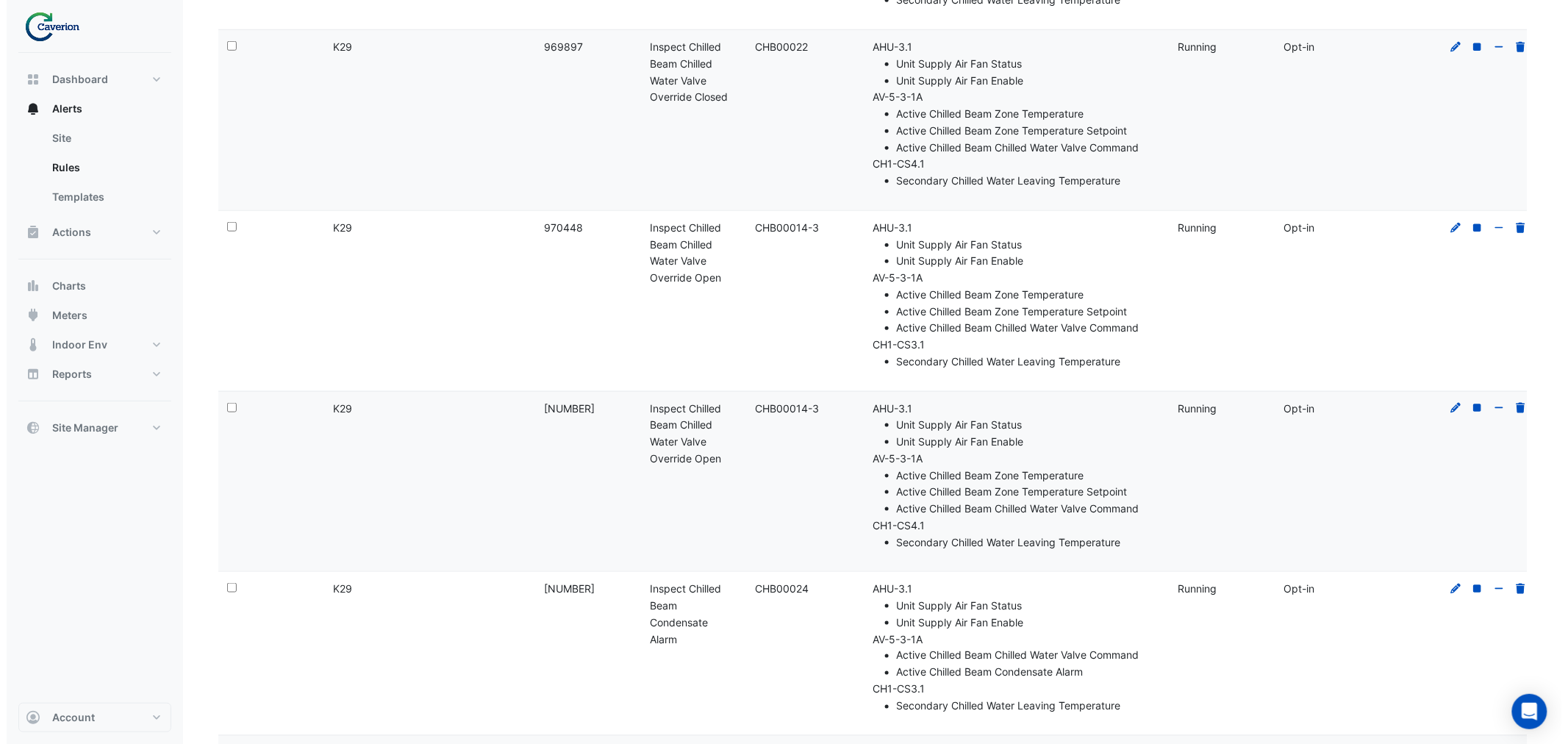 scroll, scrollTop: 0, scrollLeft: 0, axis: both 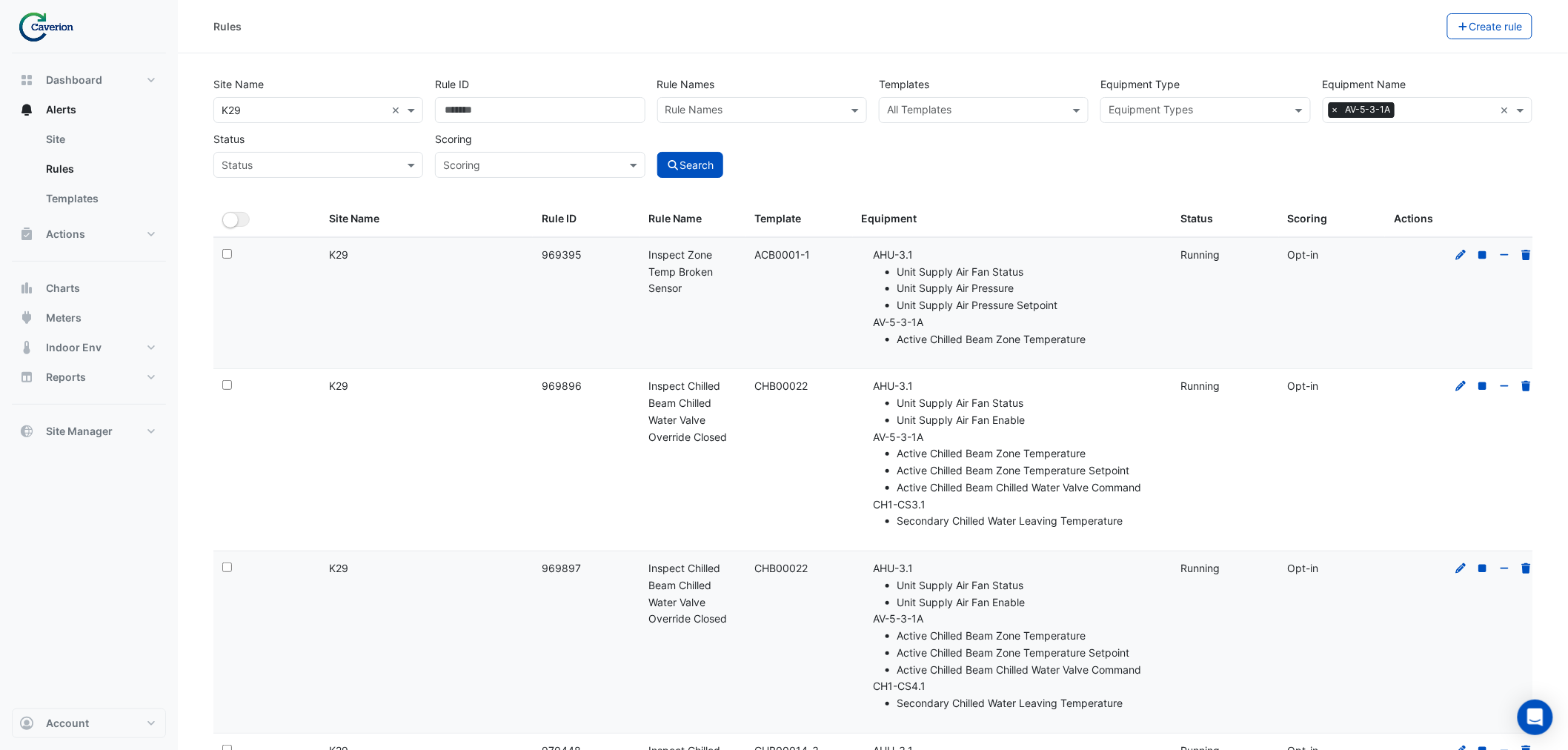 click on "×" at bounding box center (1335, 110) 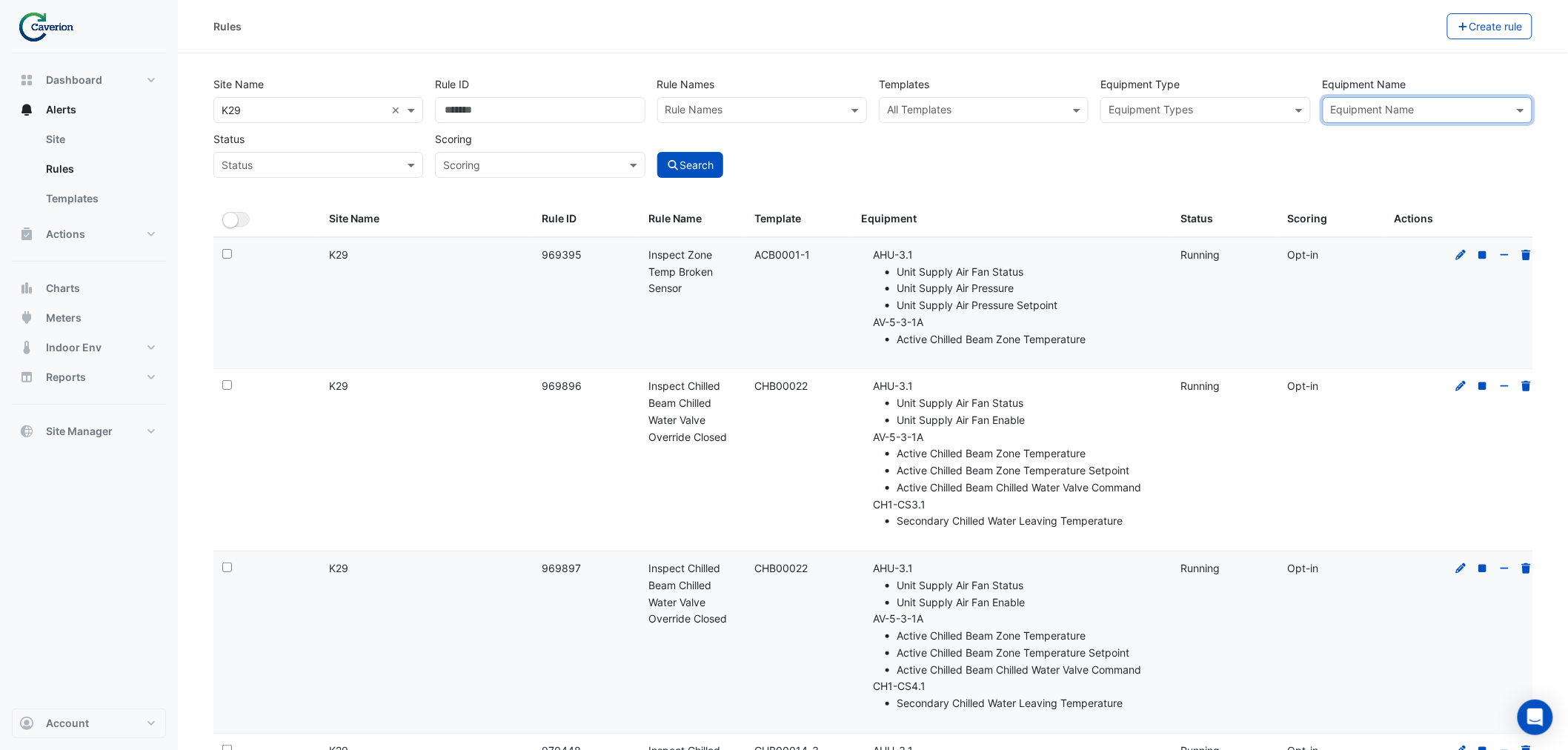 click at bounding box center (1419, 111) 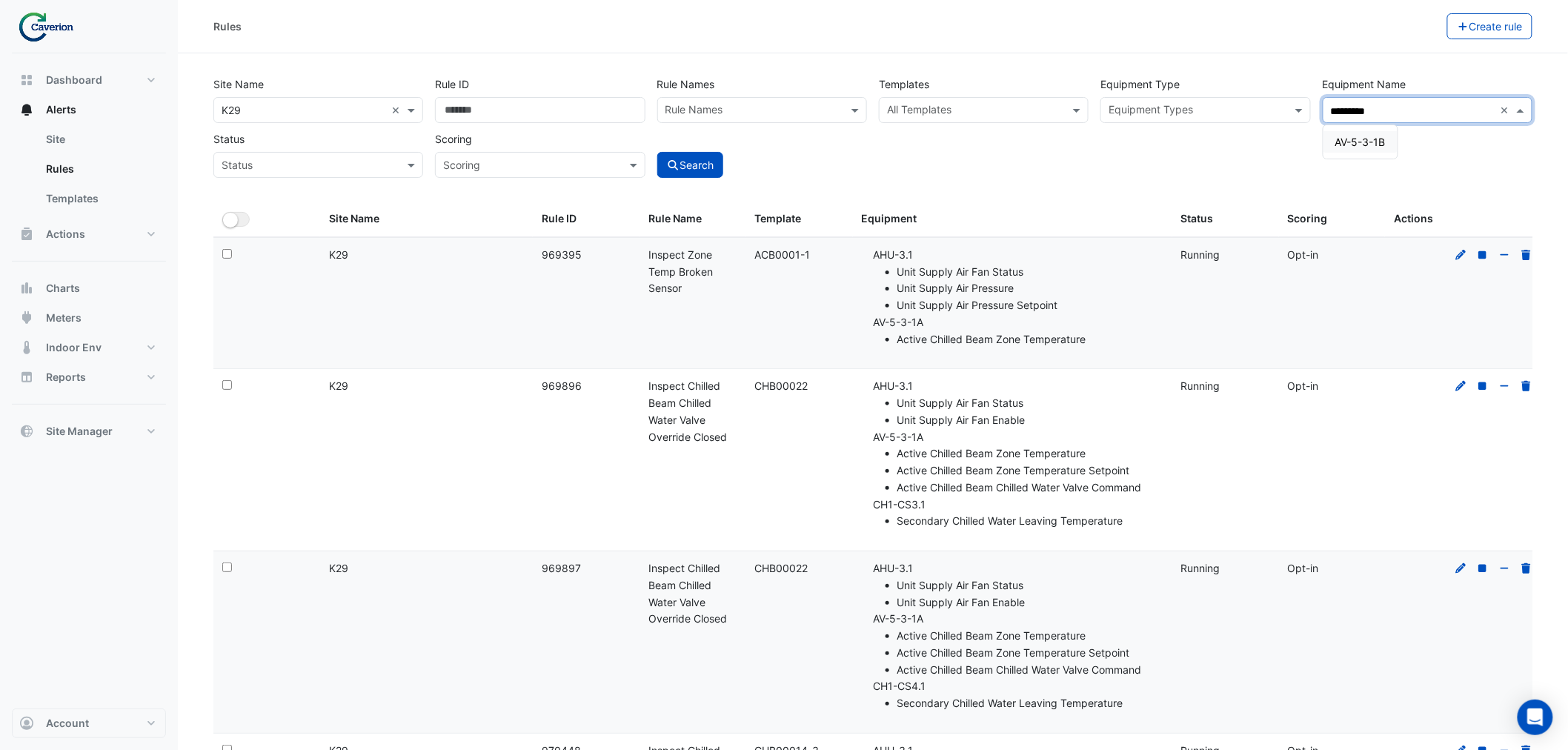 click on "AV-5-3-1B" at bounding box center (1361, 142) 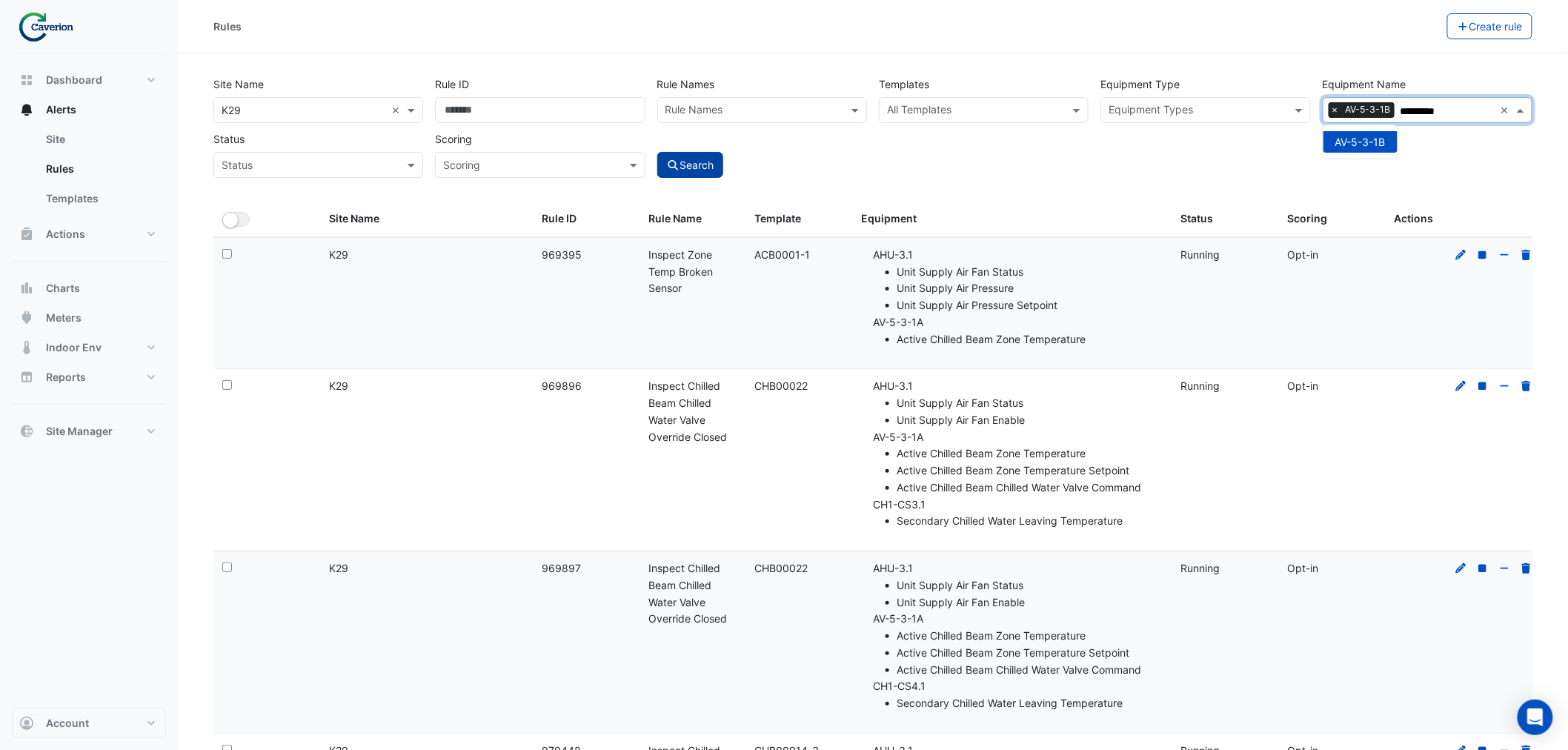 type on "*********" 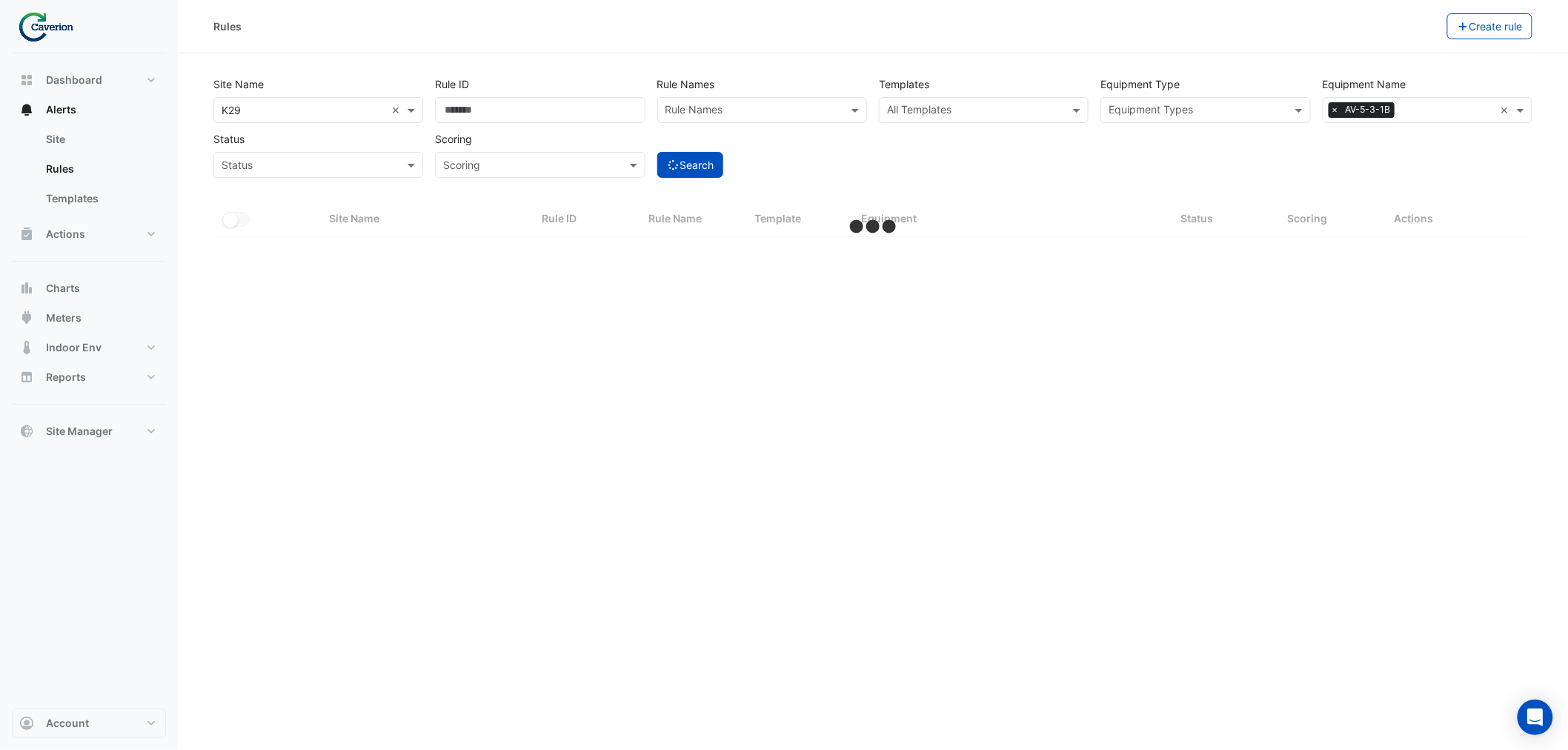 select on "***" 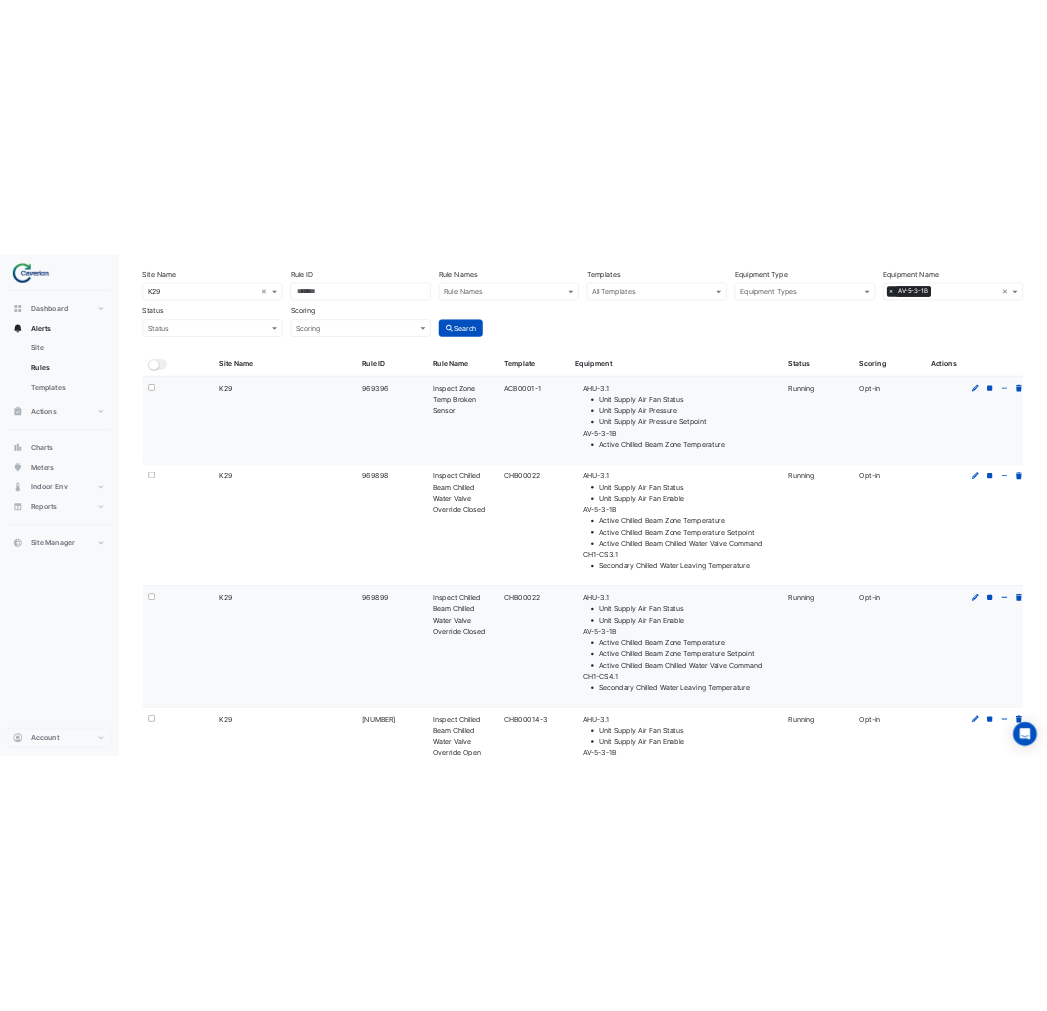 scroll, scrollTop: 0, scrollLeft: 0, axis: both 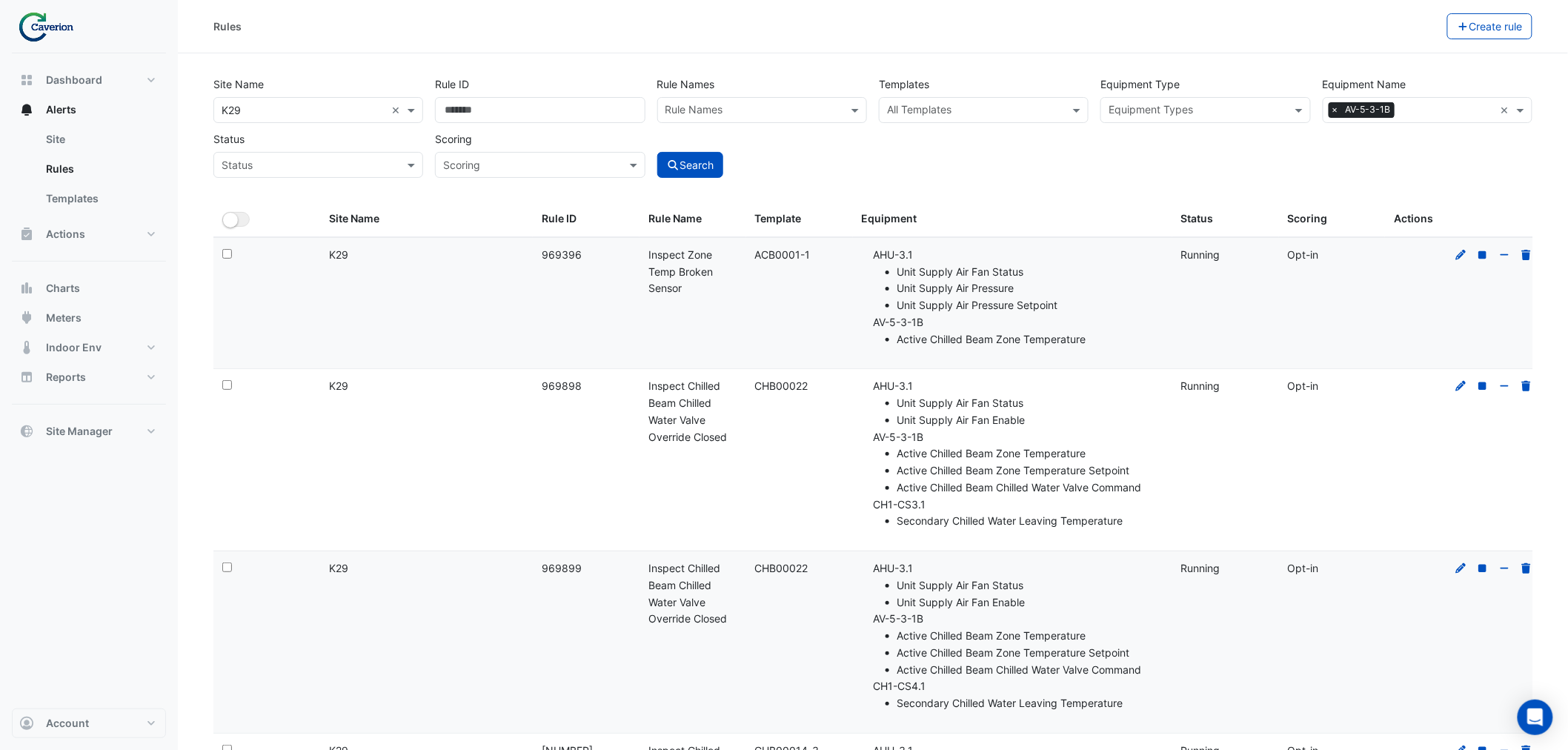 type 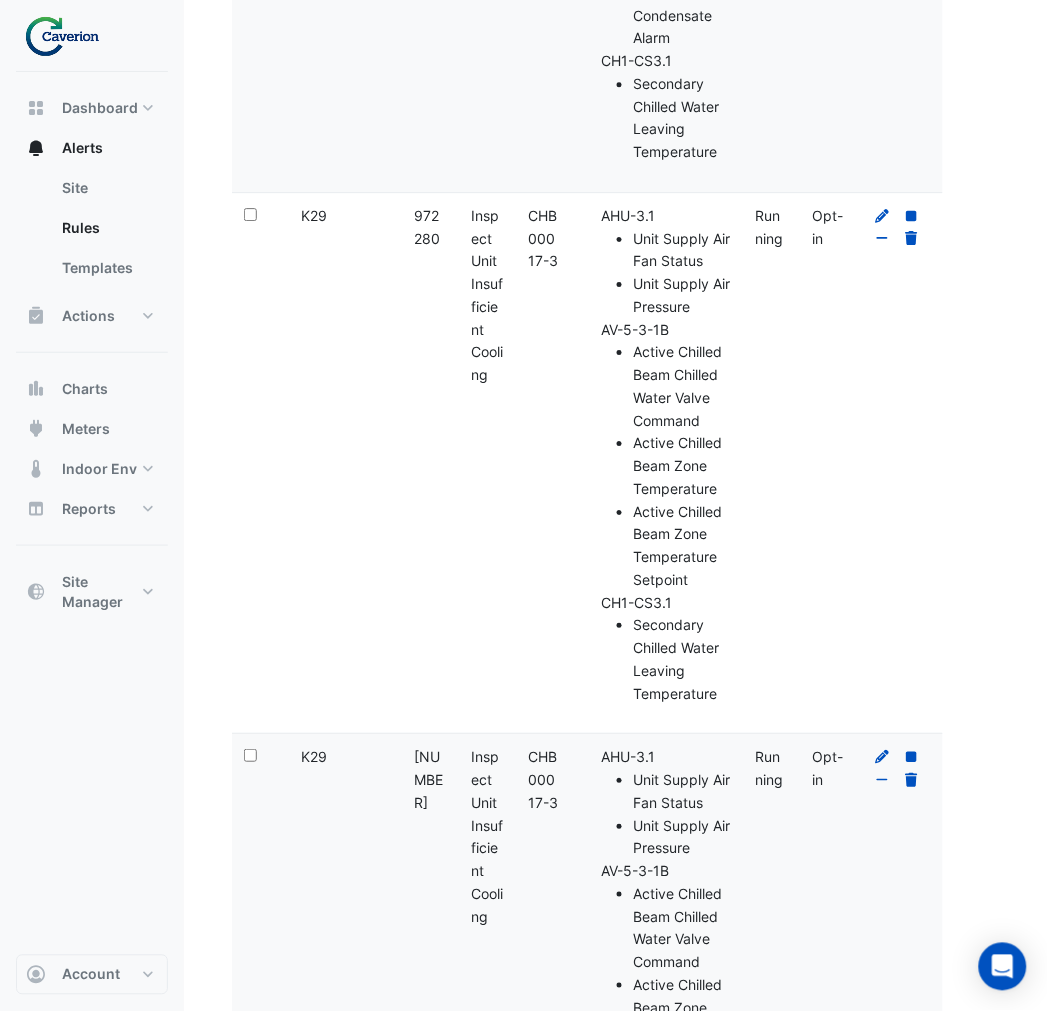 scroll, scrollTop: 3656, scrollLeft: 0, axis: vertical 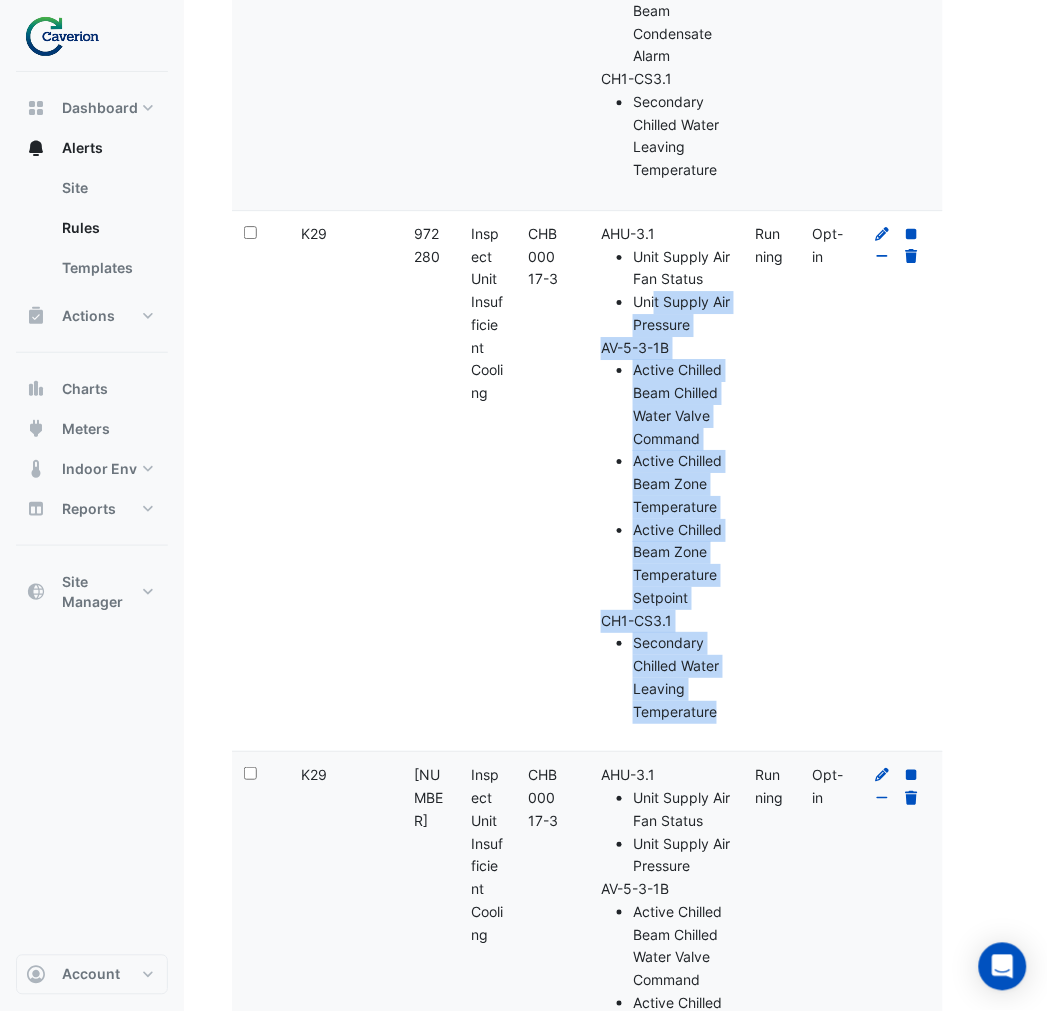 drag, startPoint x: 654, startPoint y: 305, endPoint x: 731, endPoint y: 703, distance: 405.38007 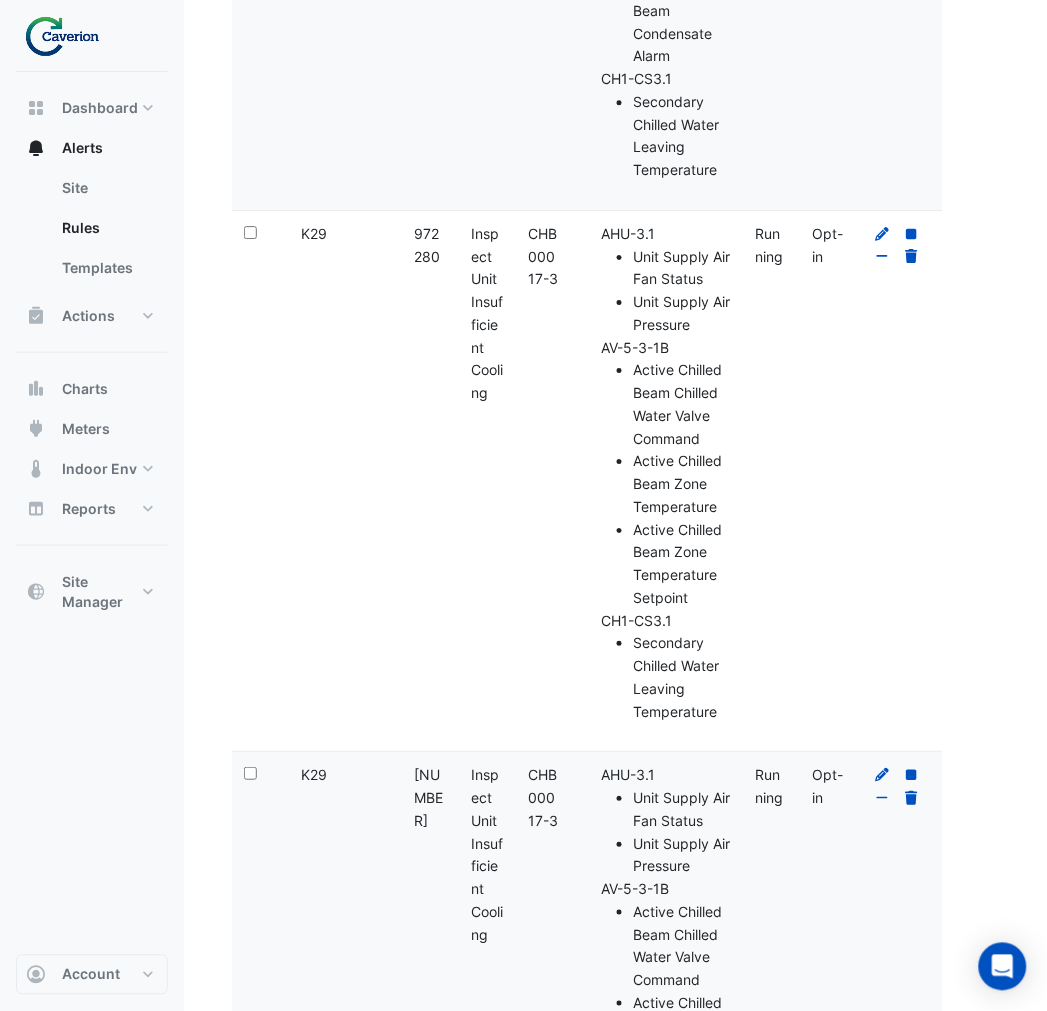 click on "Scoring:
Opt-in" 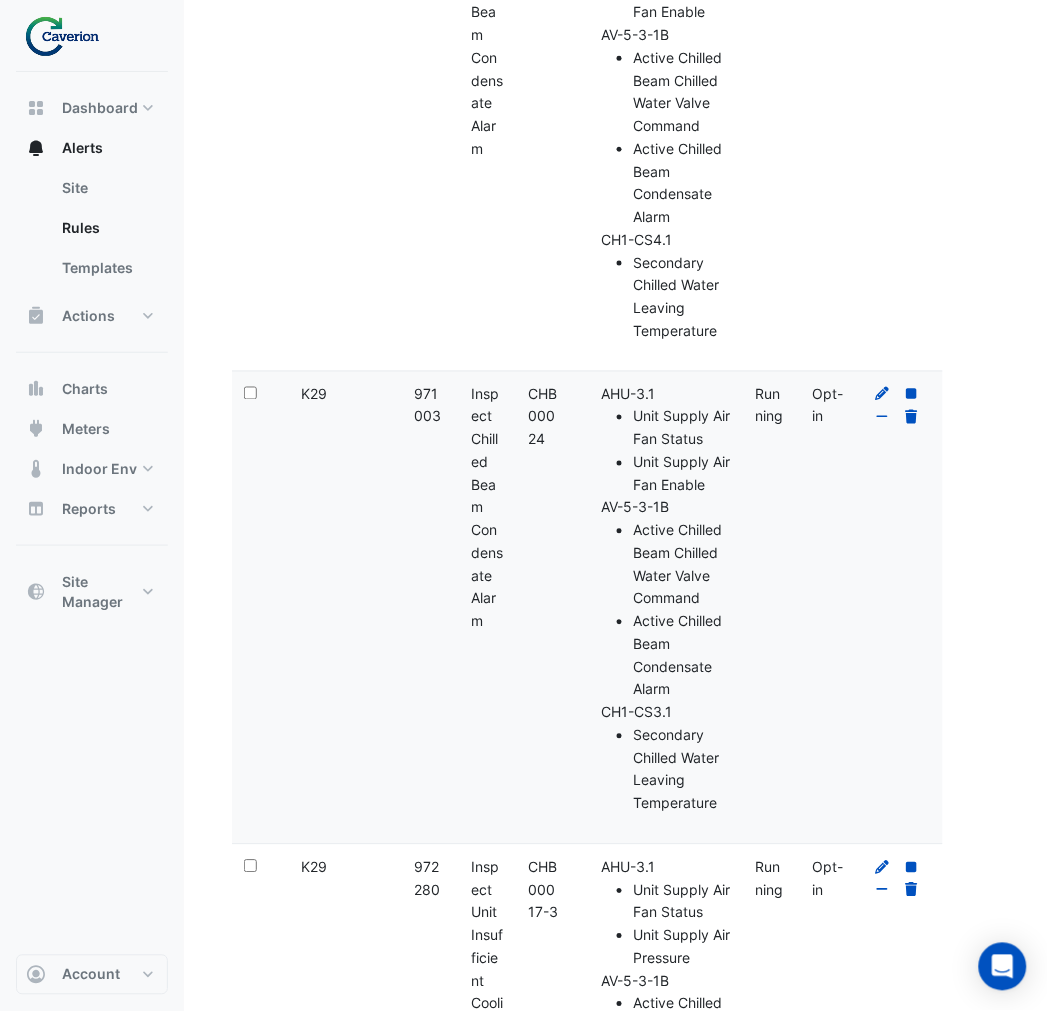 scroll, scrollTop: 2990, scrollLeft: 0, axis: vertical 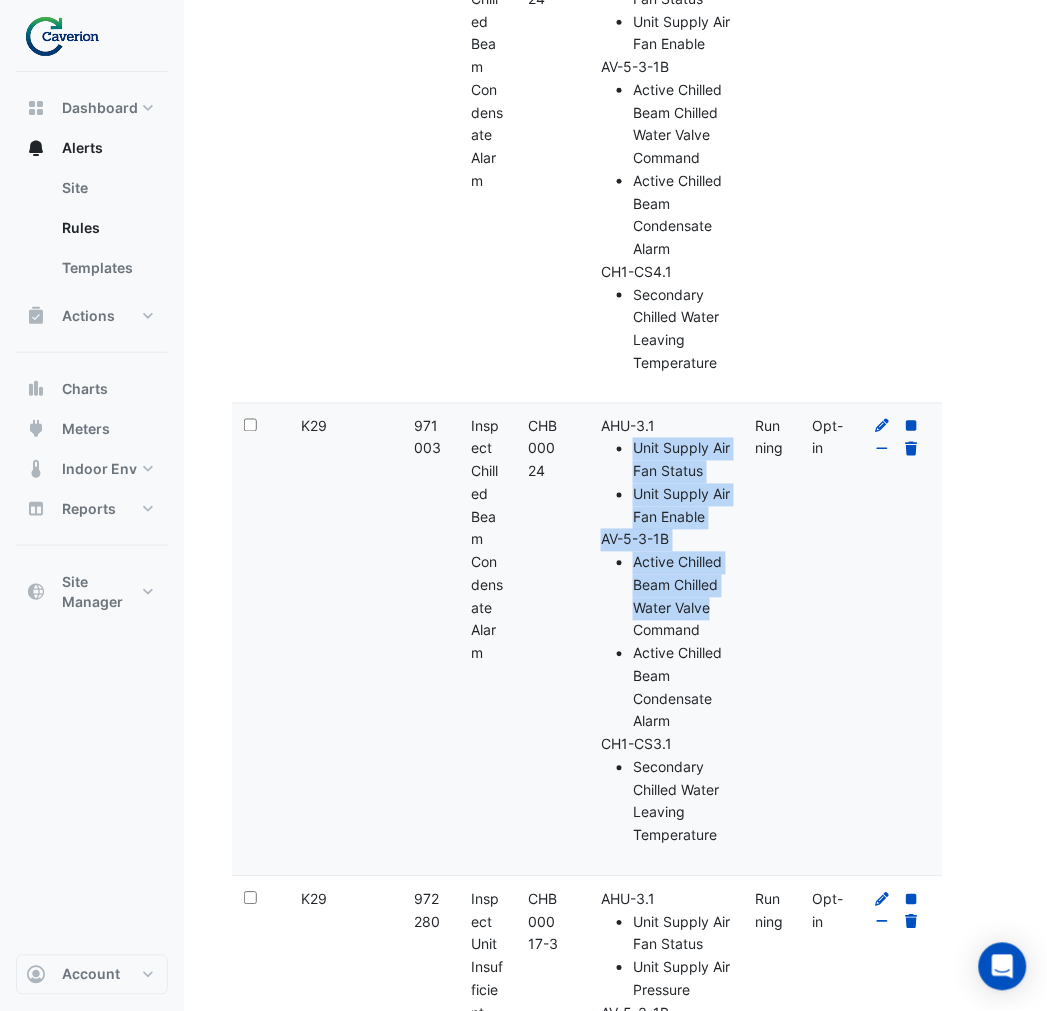 drag, startPoint x: 617, startPoint y: 457, endPoint x: 737, endPoint y: 597, distance: 184.39088 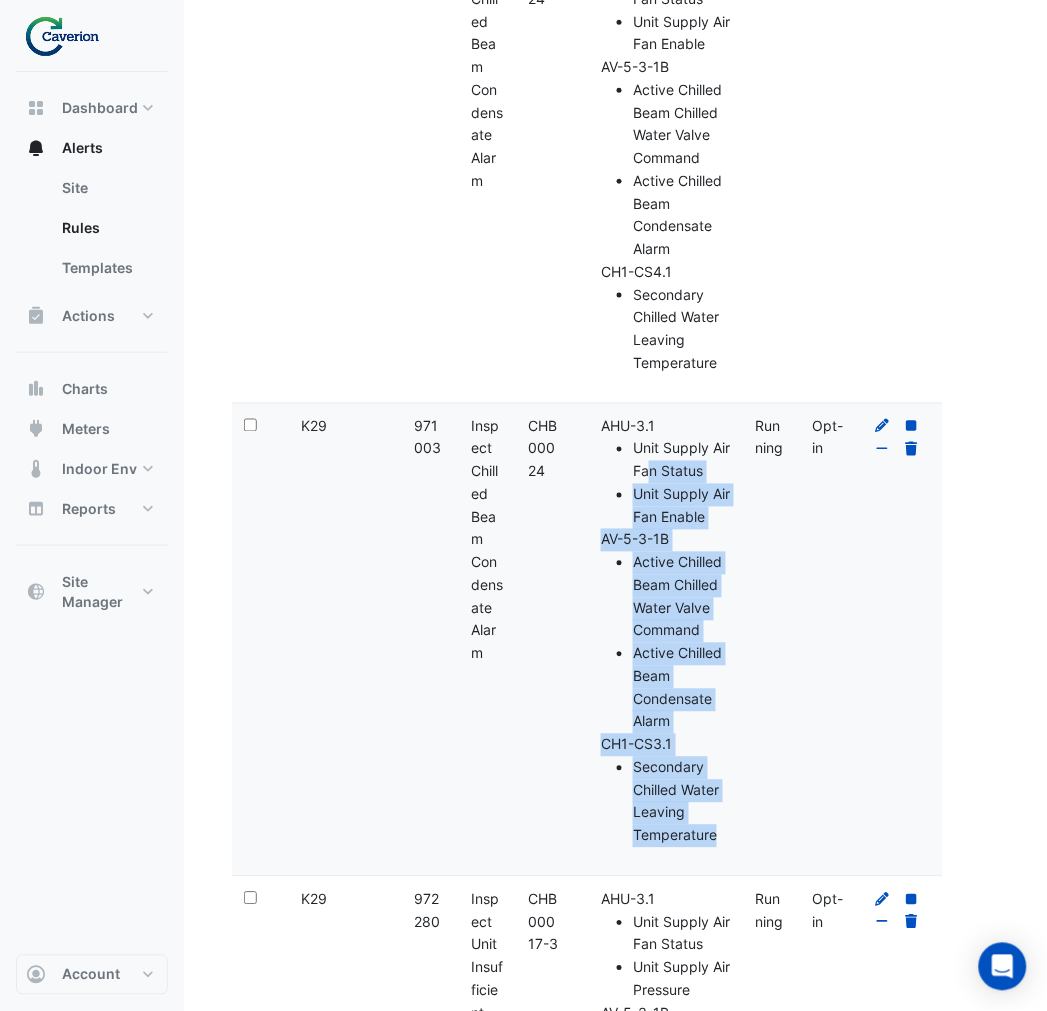 drag, startPoint x: 652, startPoint y: 468, endPoint x: 727, endPoint y: 824, distance: 363.8145 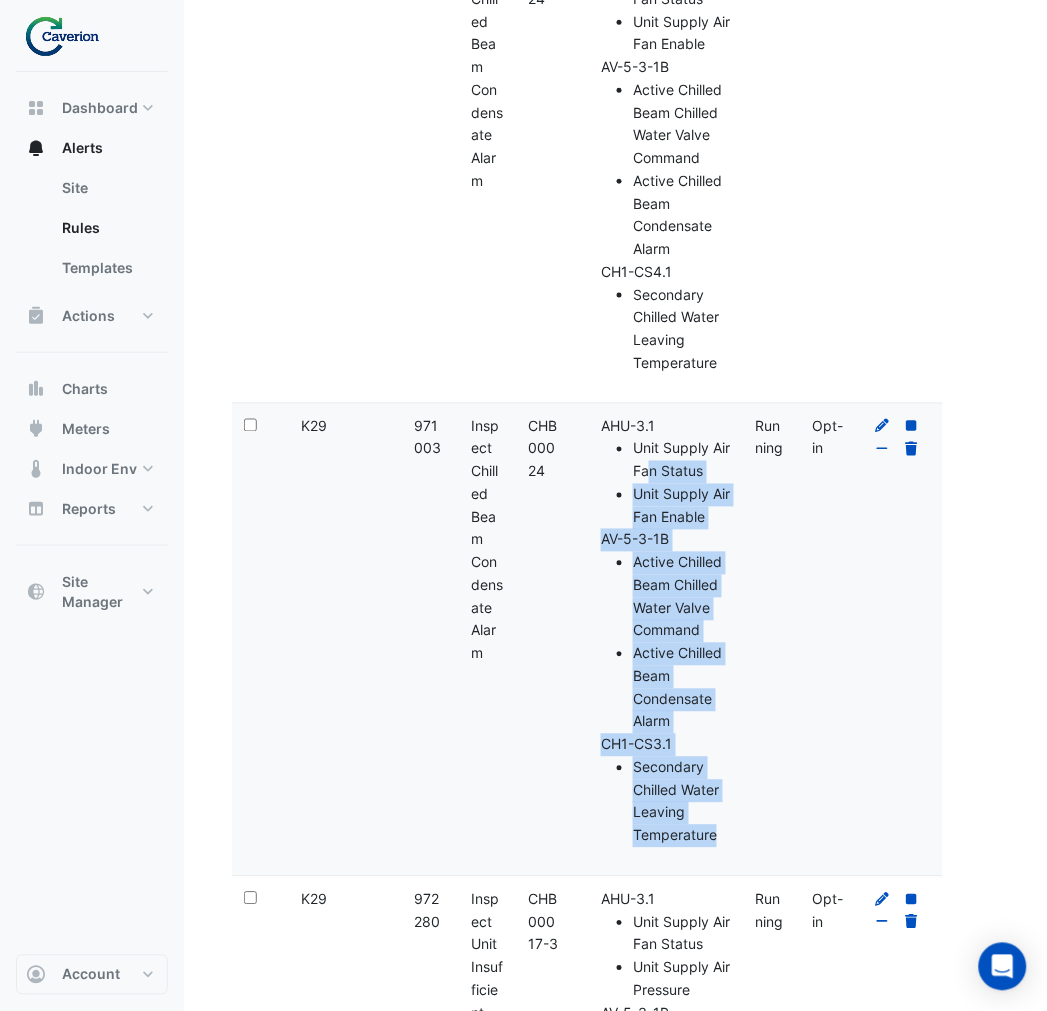 drag, startPoint x: 485, startPoint y: 426, endPoint x: 503, endPoint y: 652, distance: 226.71568 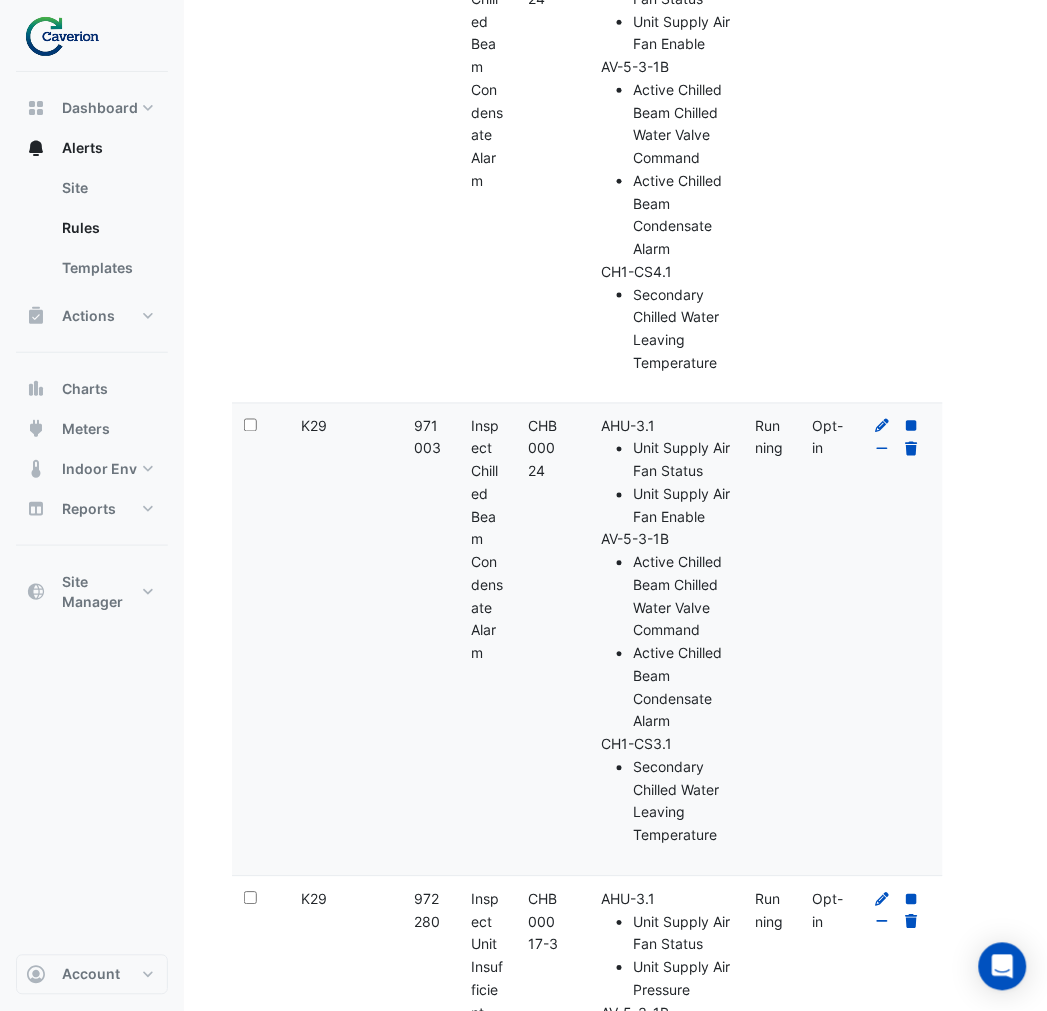 click on "Unit Supply Air Fan Enable" 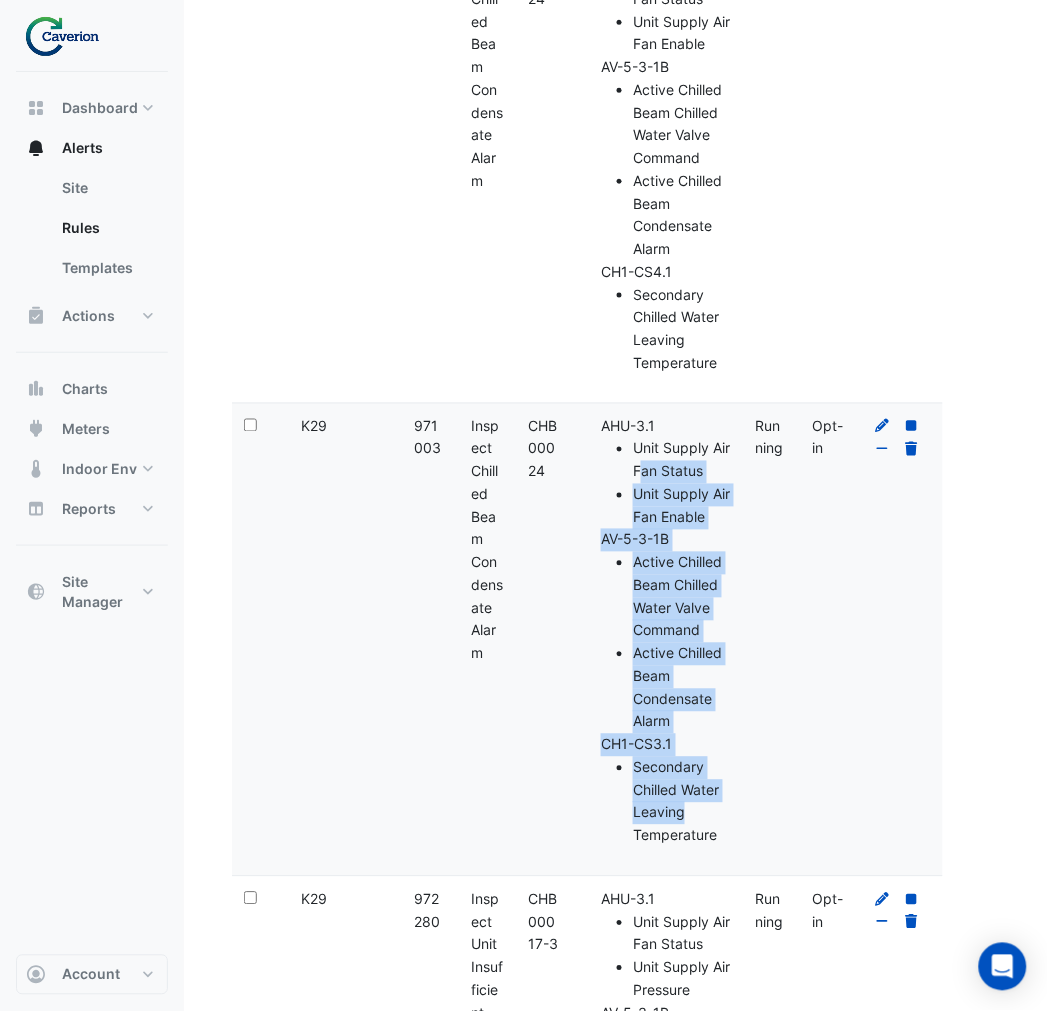 drag, startPoint x: 638, startPoint y: 465, endPoint x: 701, endPoint y: 818, distance: 358.57776 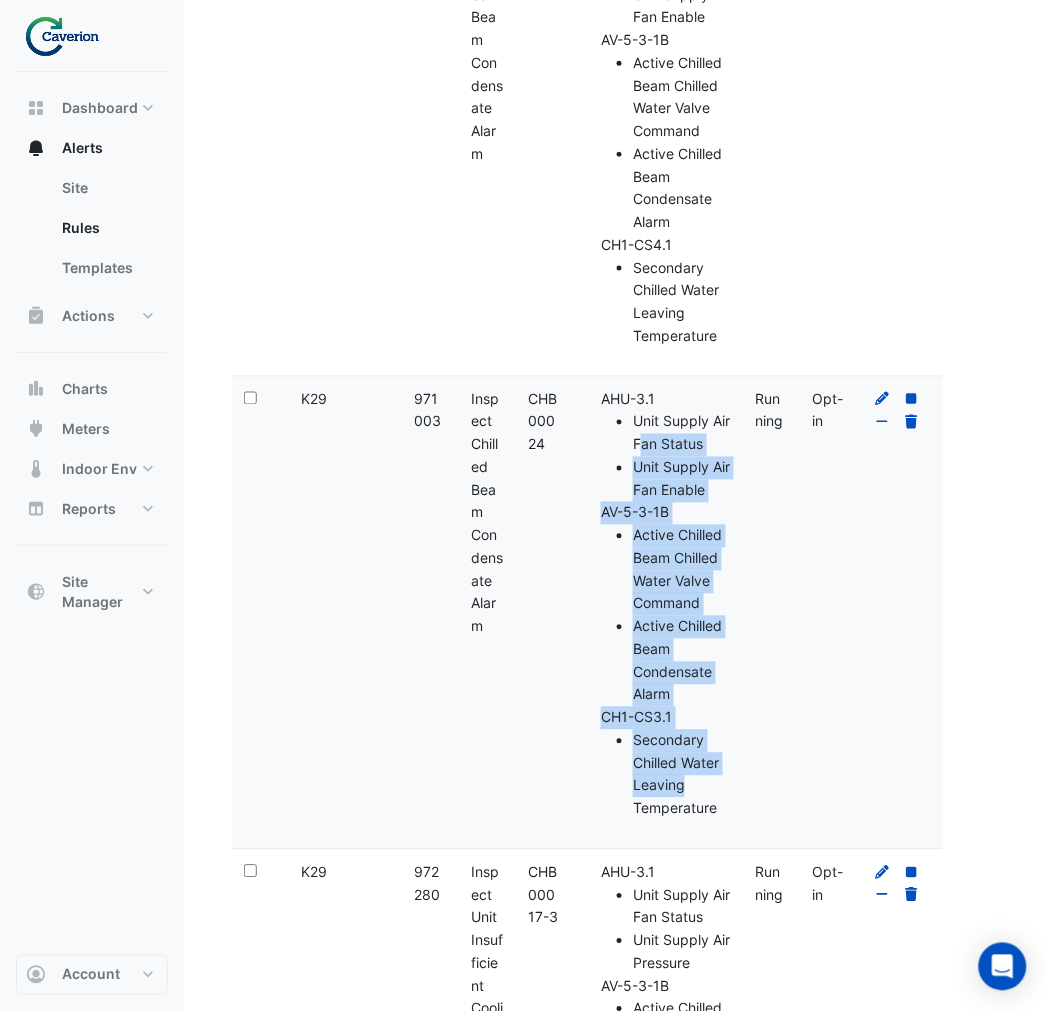 scroll, scrollTop: 2990, scrollLeft: 0, axis: vertical 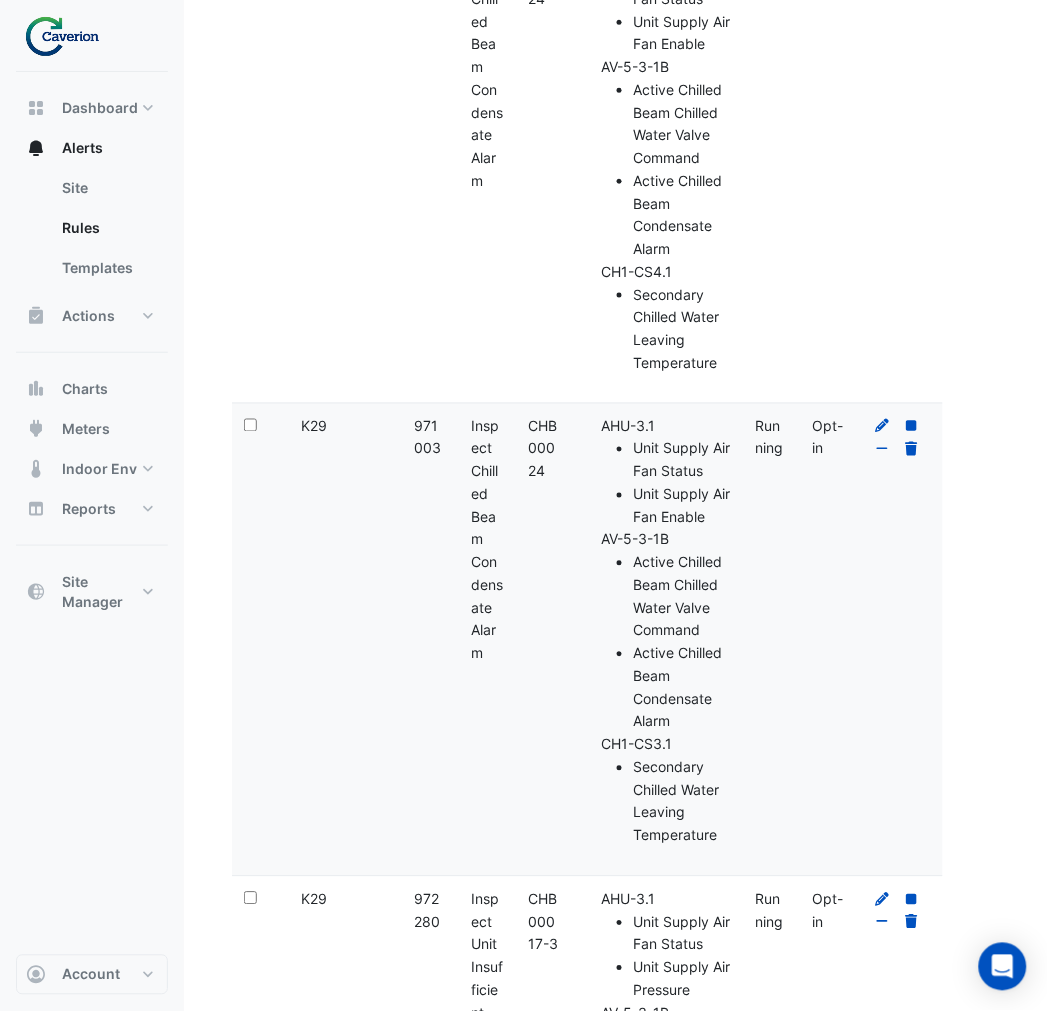click on "Status:
Running" 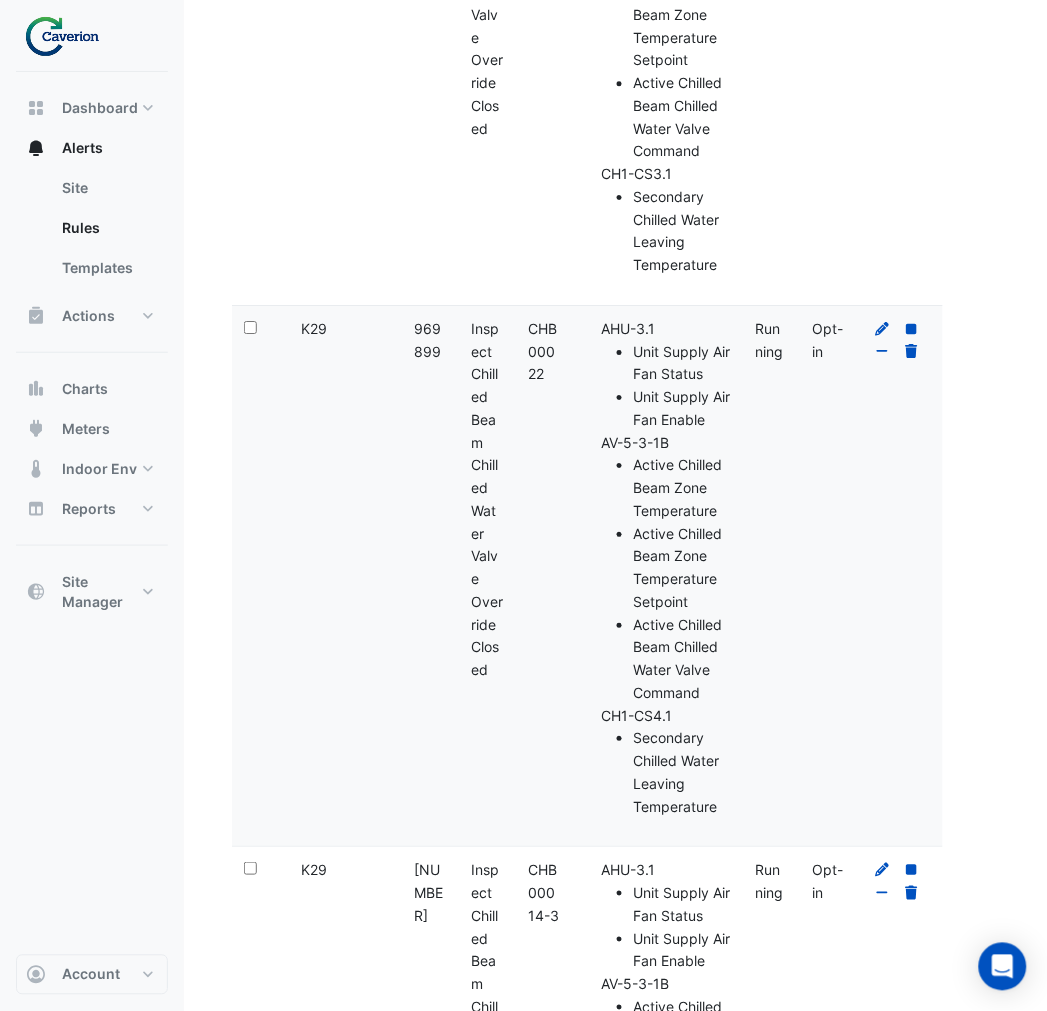 scroll, scrollTop: 0, scrollLeft: 0, axis: both 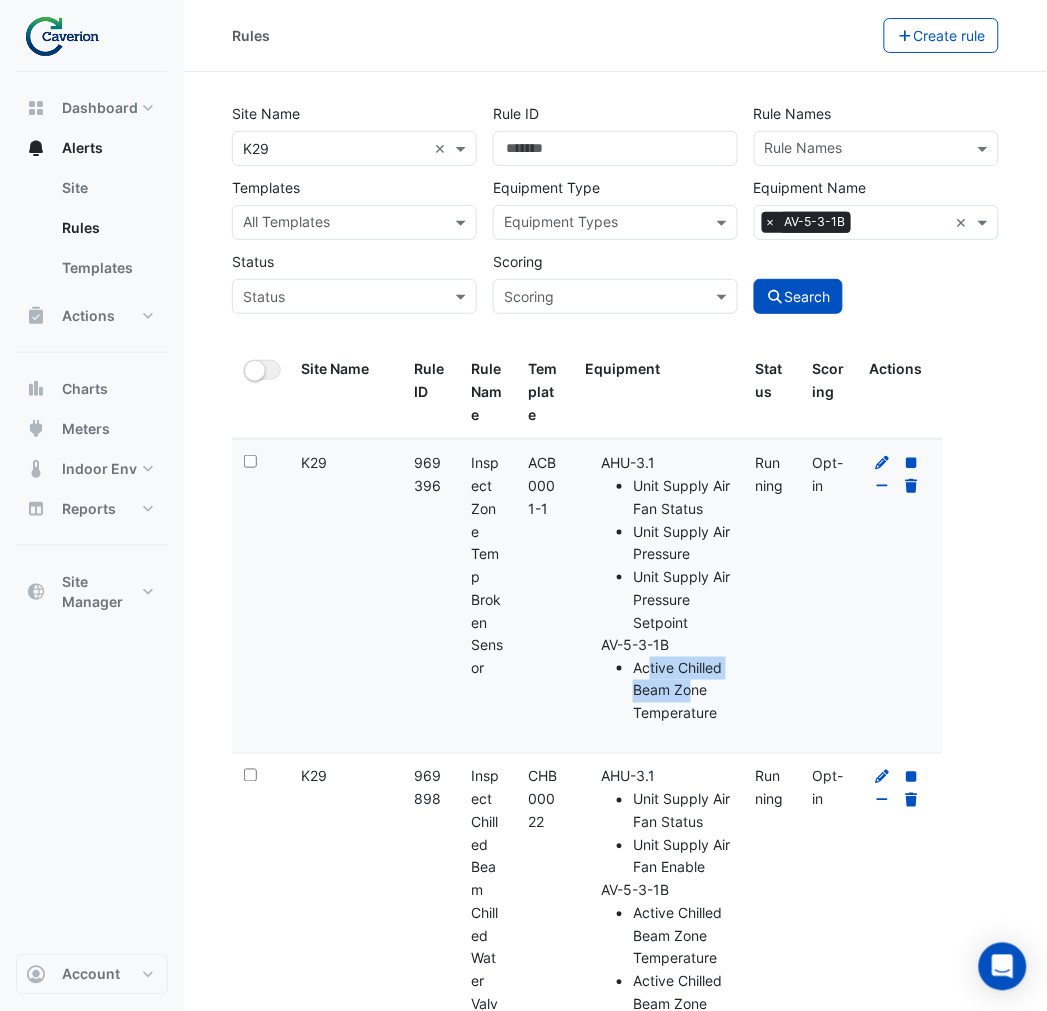 drag, startPoint x: 650, startPoint y: 670, endPoint x: 687, endPoint y: 700, distance: 47.63402 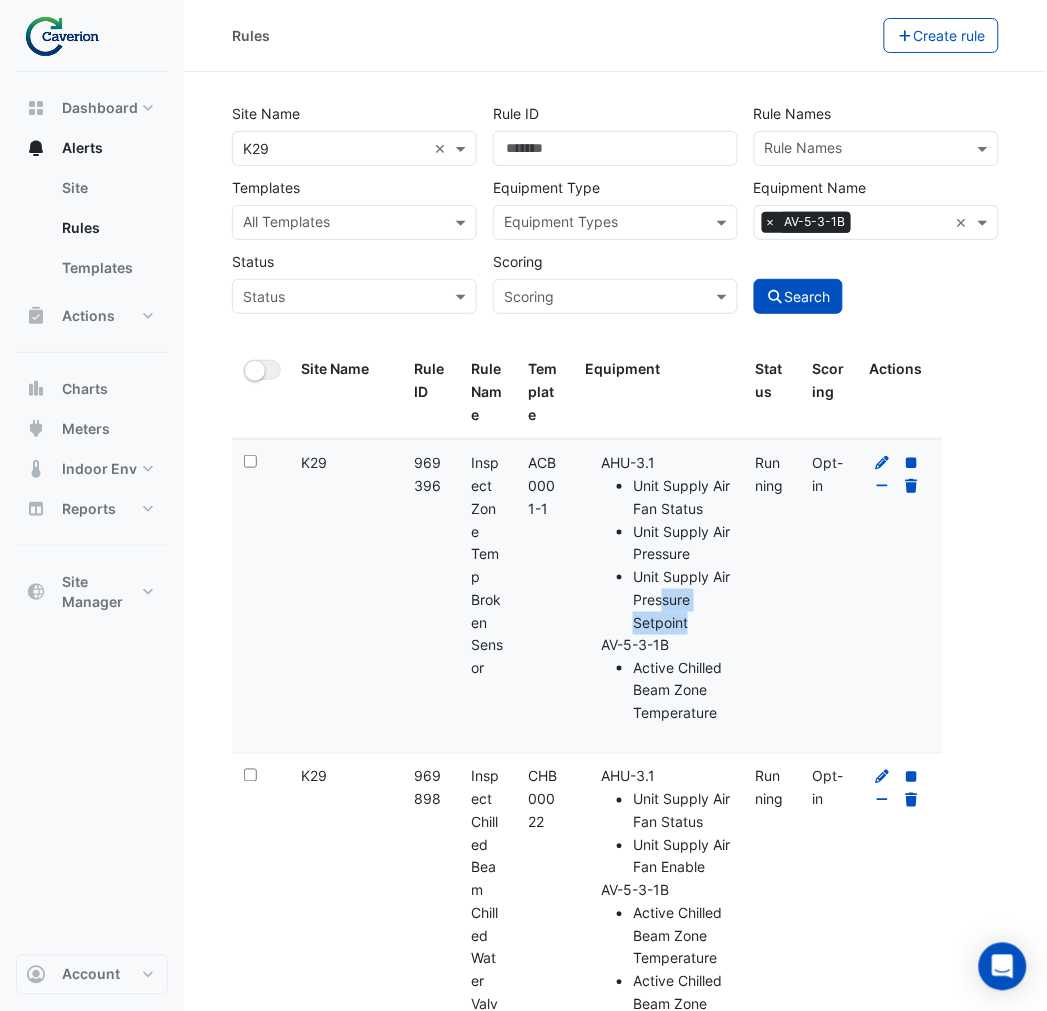 drag, startPoint x: 662, startPoint y: 592, endPoint x: 691, endPoint y: 625, distance: 43.931767 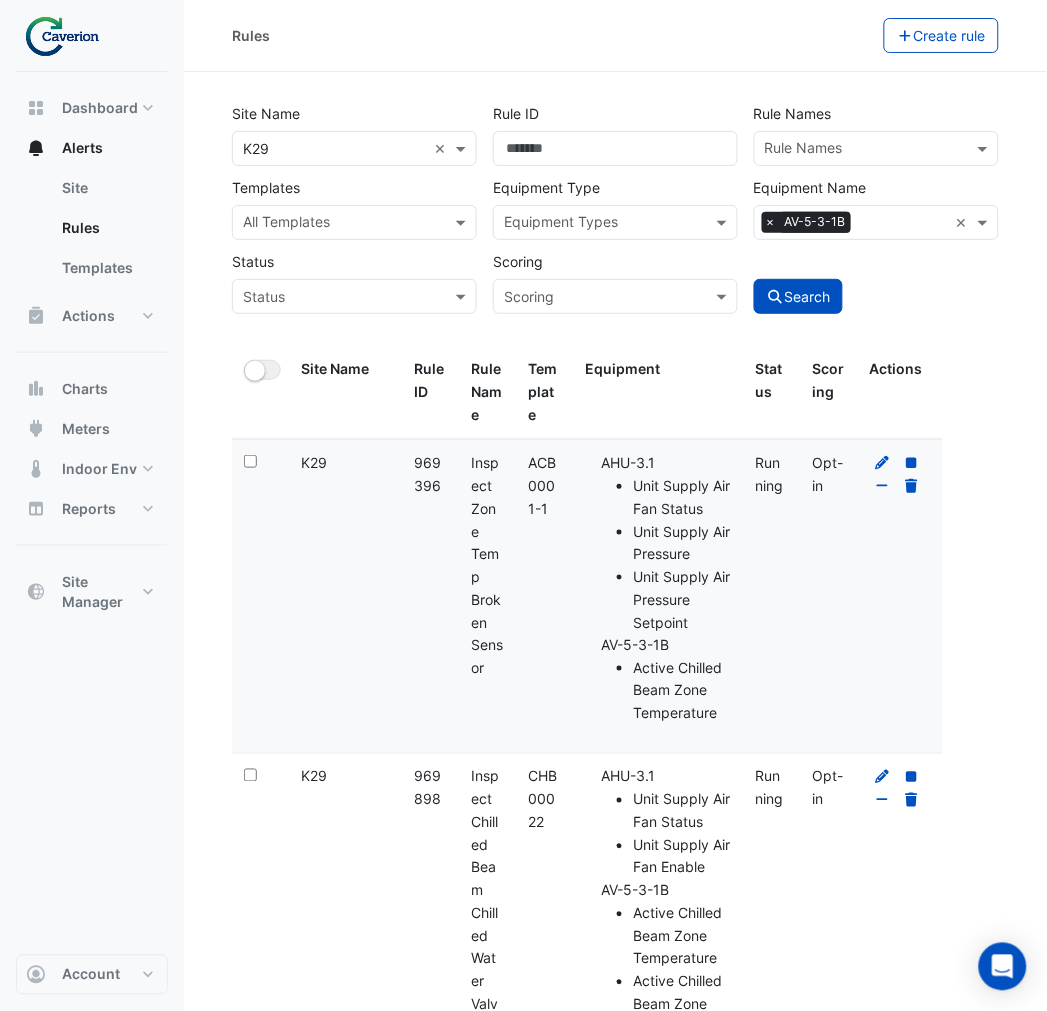 click on "Unit Supply Air Pressure" 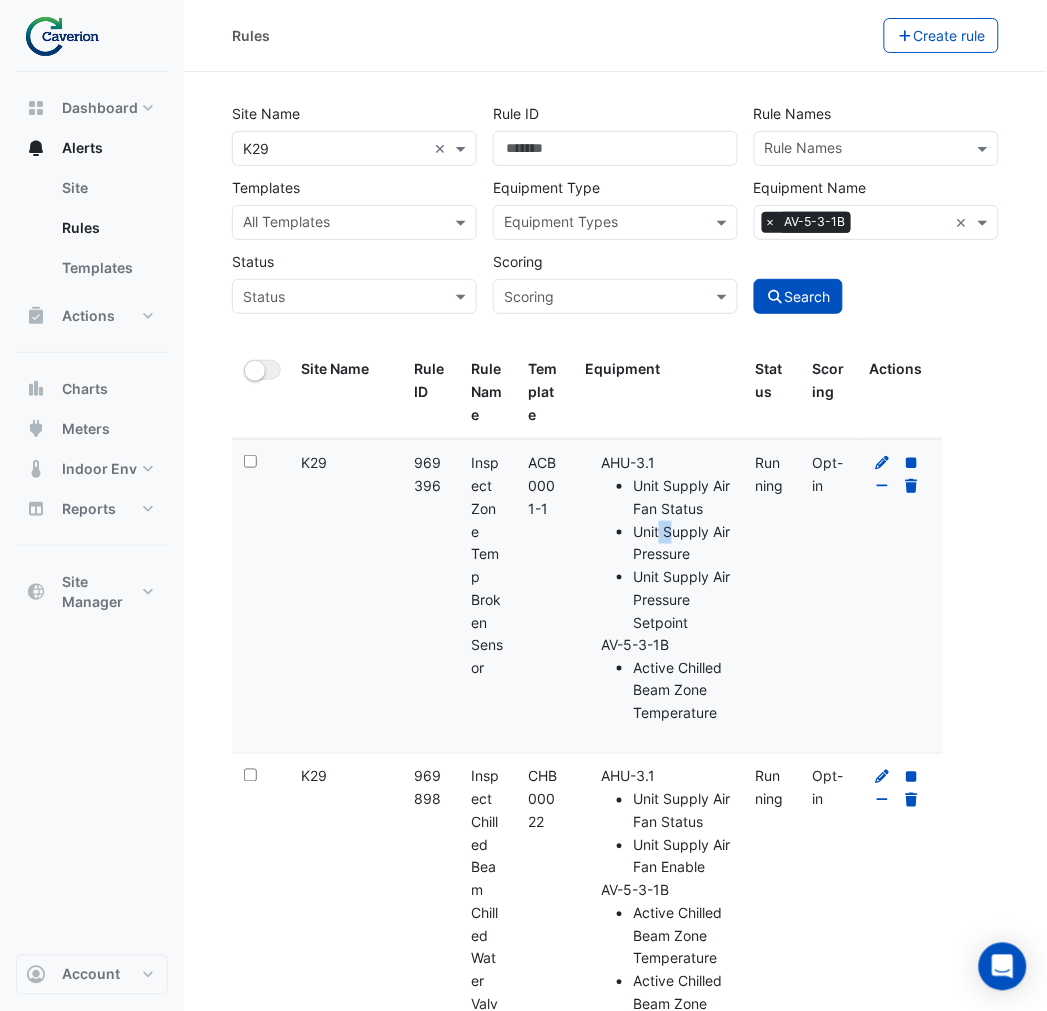 drag, startPoint x: 661, startPoint y: 530, endPoint x: 685, endPoint y: 547, distance: 29.410883 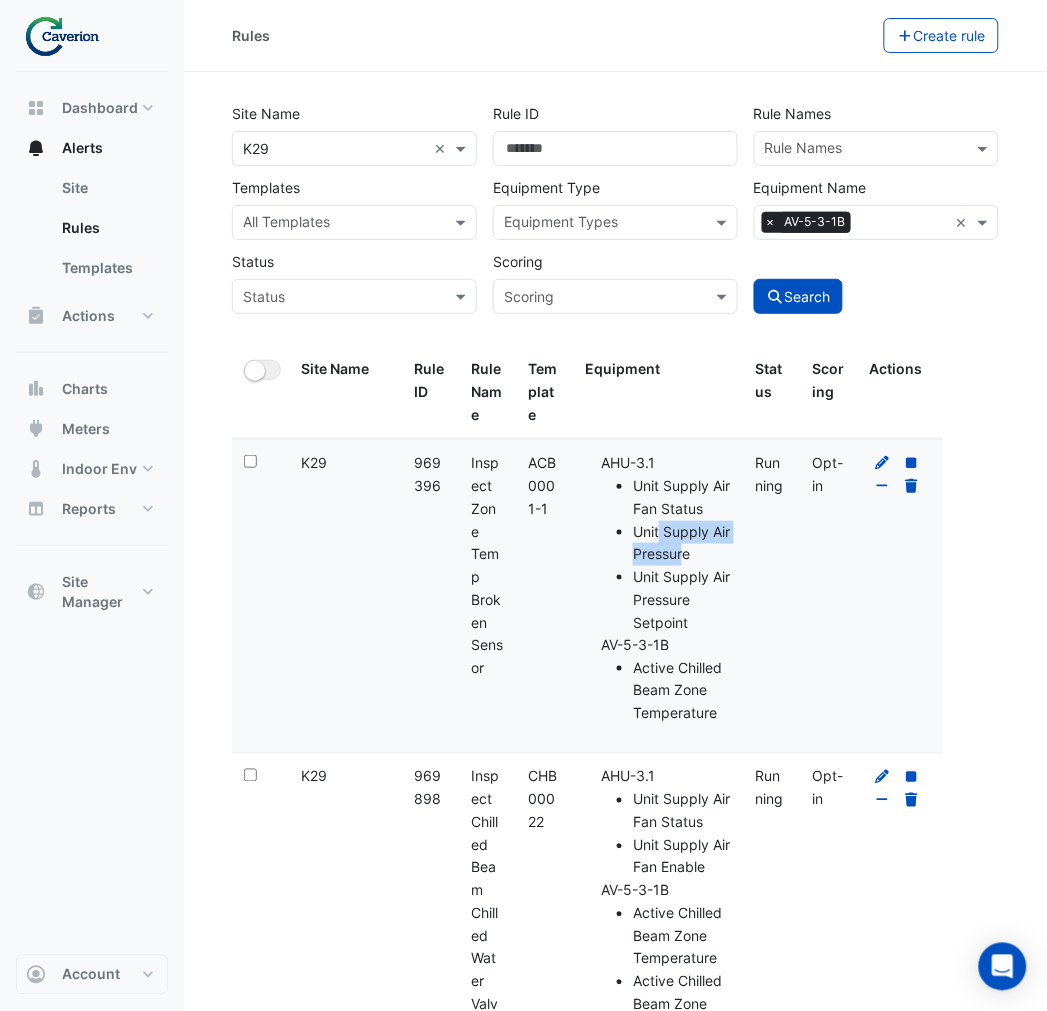 click on "Unit Supply Air Pressure" 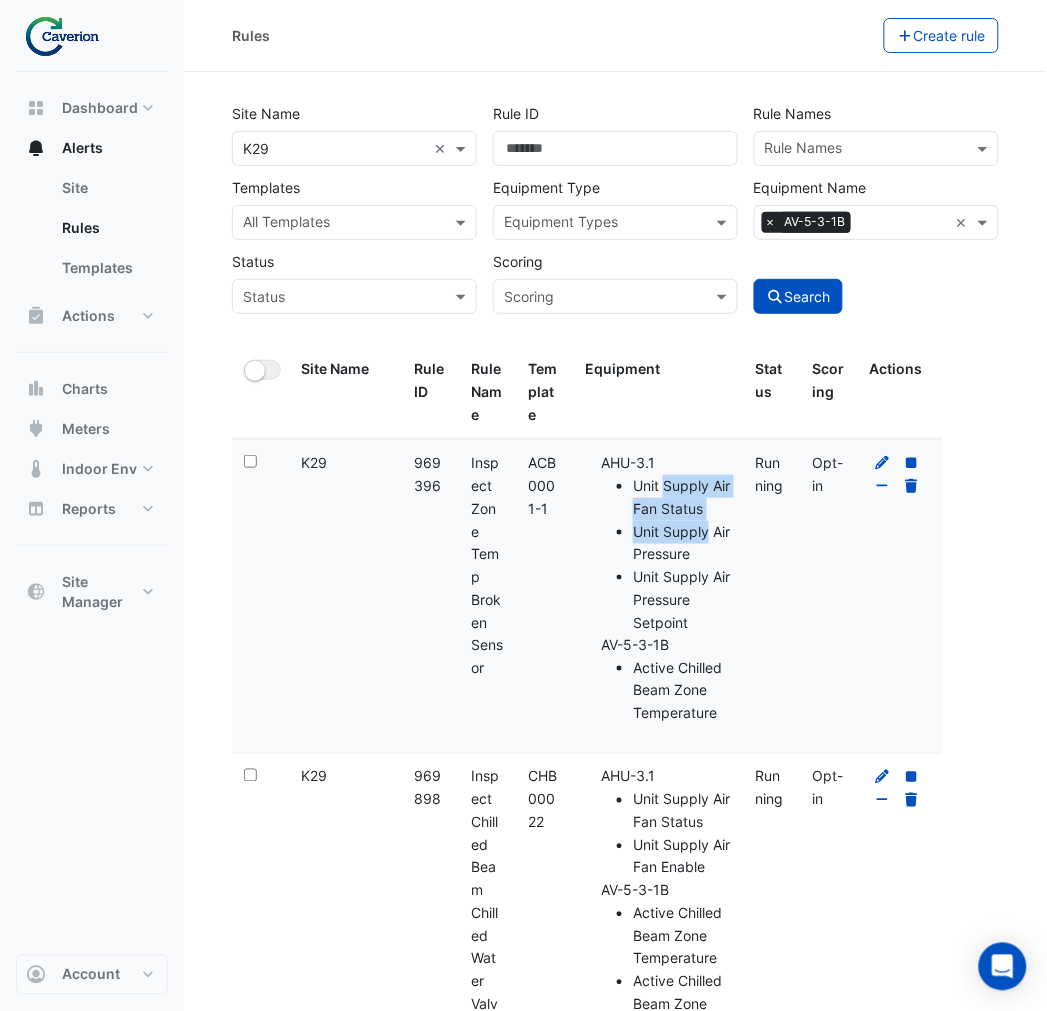 drag, startPoint x: 665, startPoint y: 474, endPoint x: 710, endPoint y: 524, distance: 67.26812 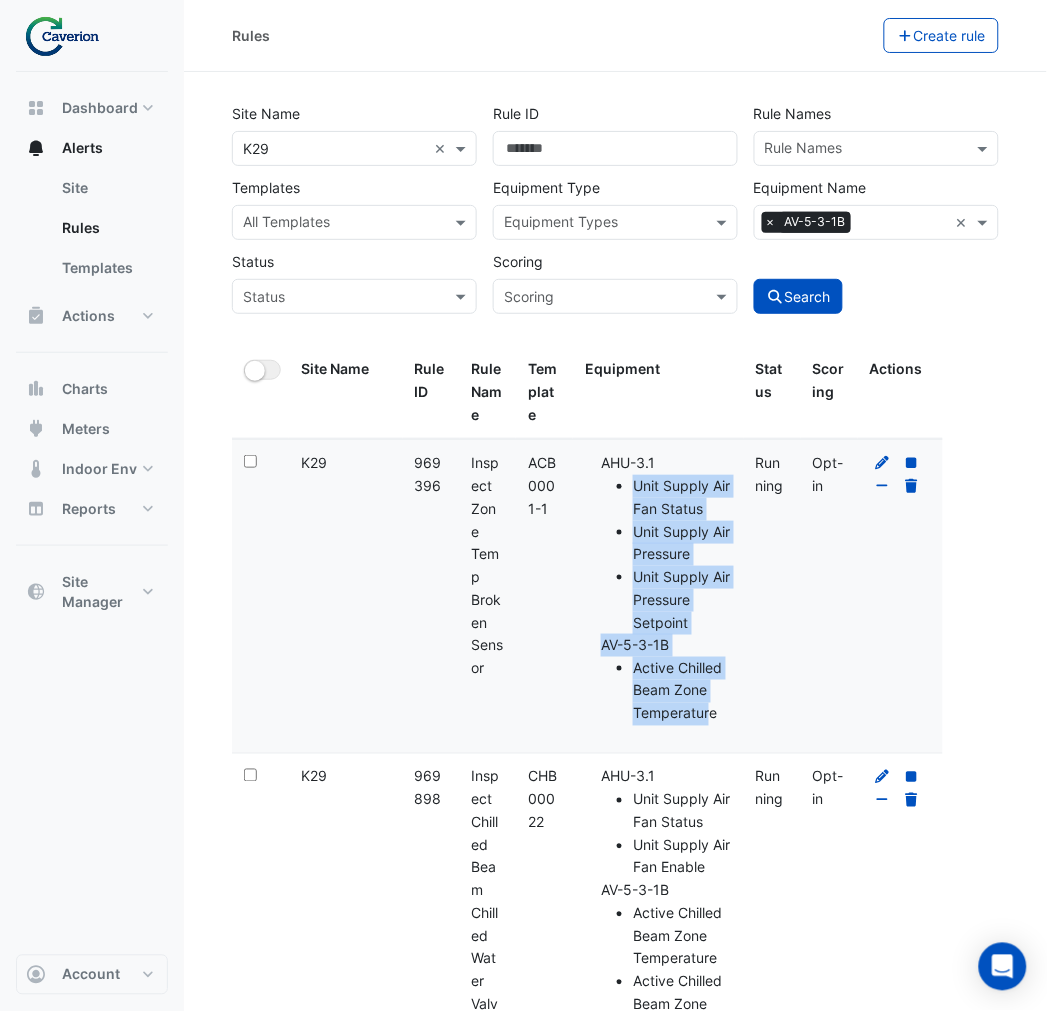 drag, startPoint x: 614, startPoint y: 477, endPoint x: 712, endPoint y: 706, distance: 249.08833 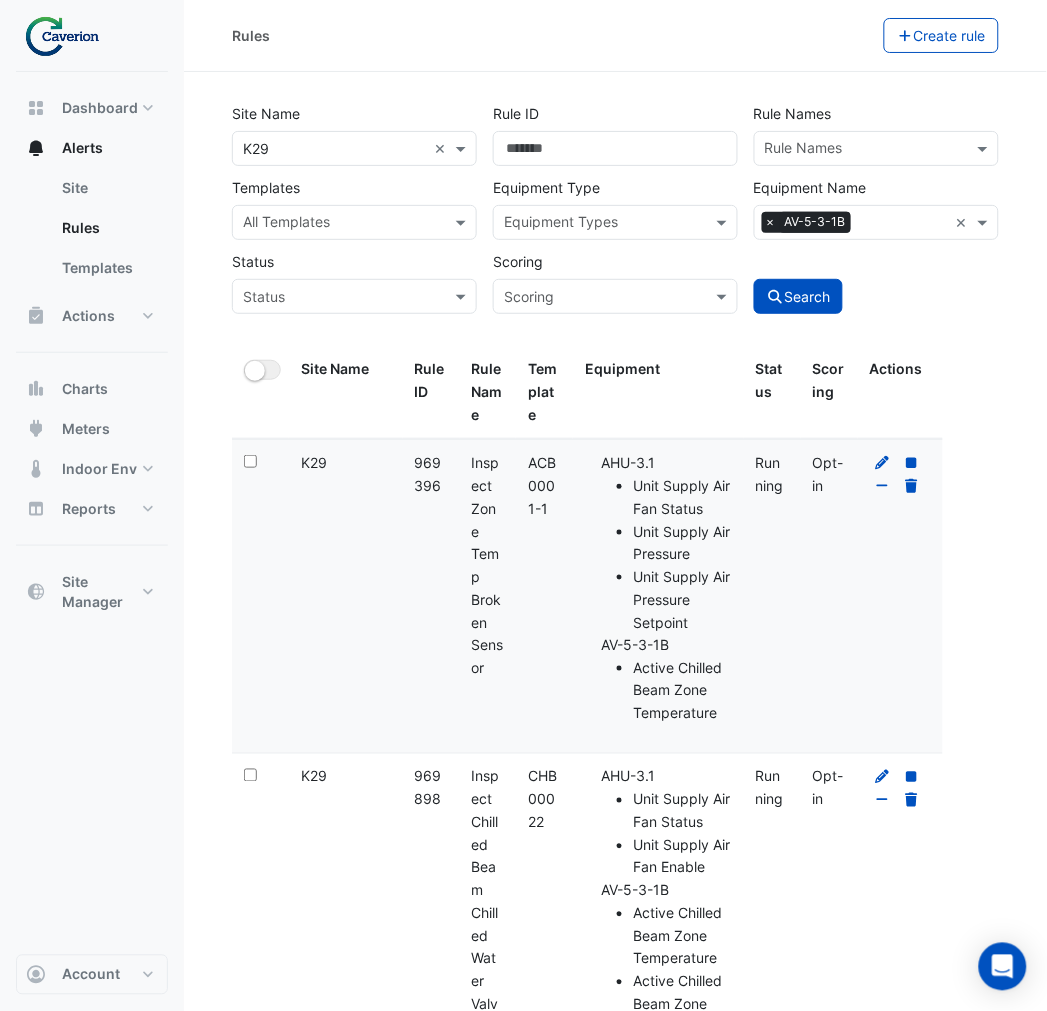 drag, startPoint x: 712, startPoint y: 706, endPoint x: 603, endPoint y: 474, distance: 256.32986 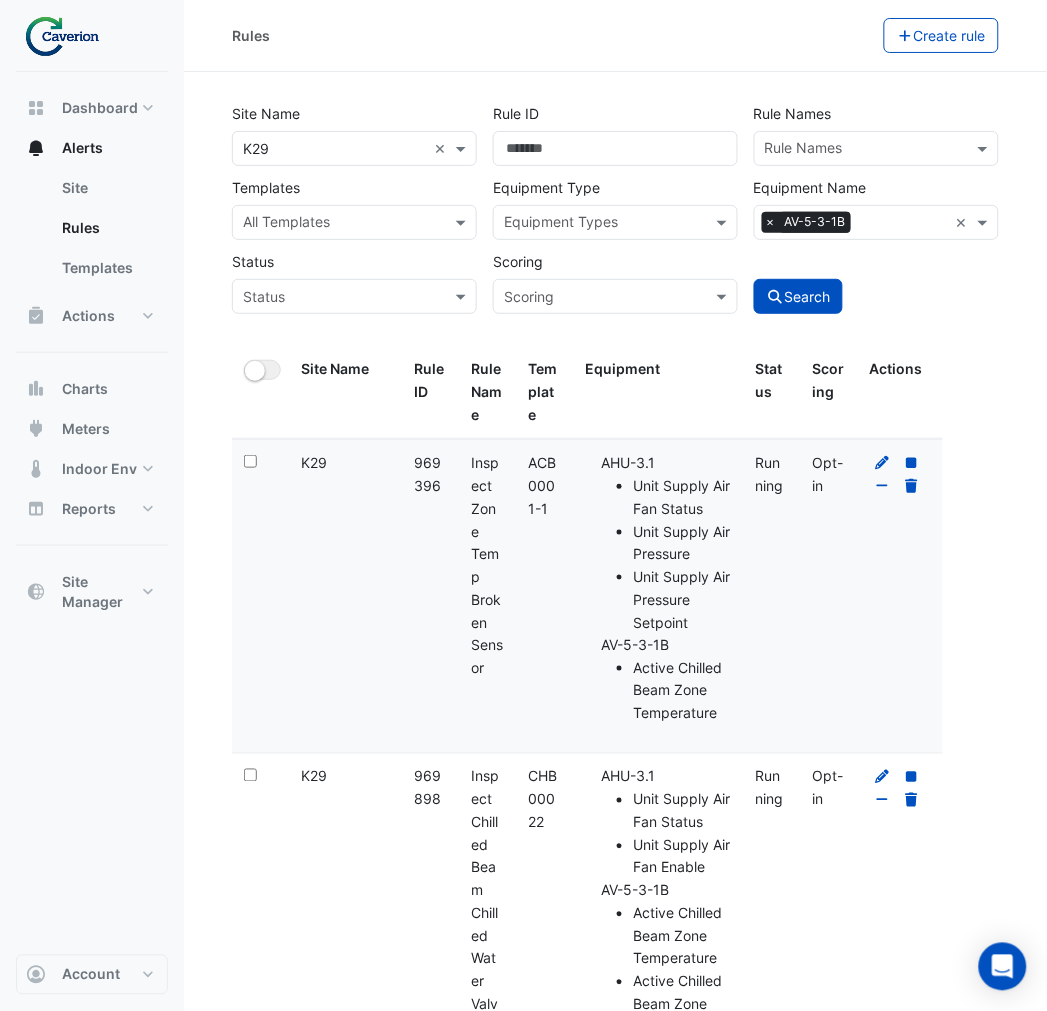 click on "Active Chilled Beam Zone Temperature" 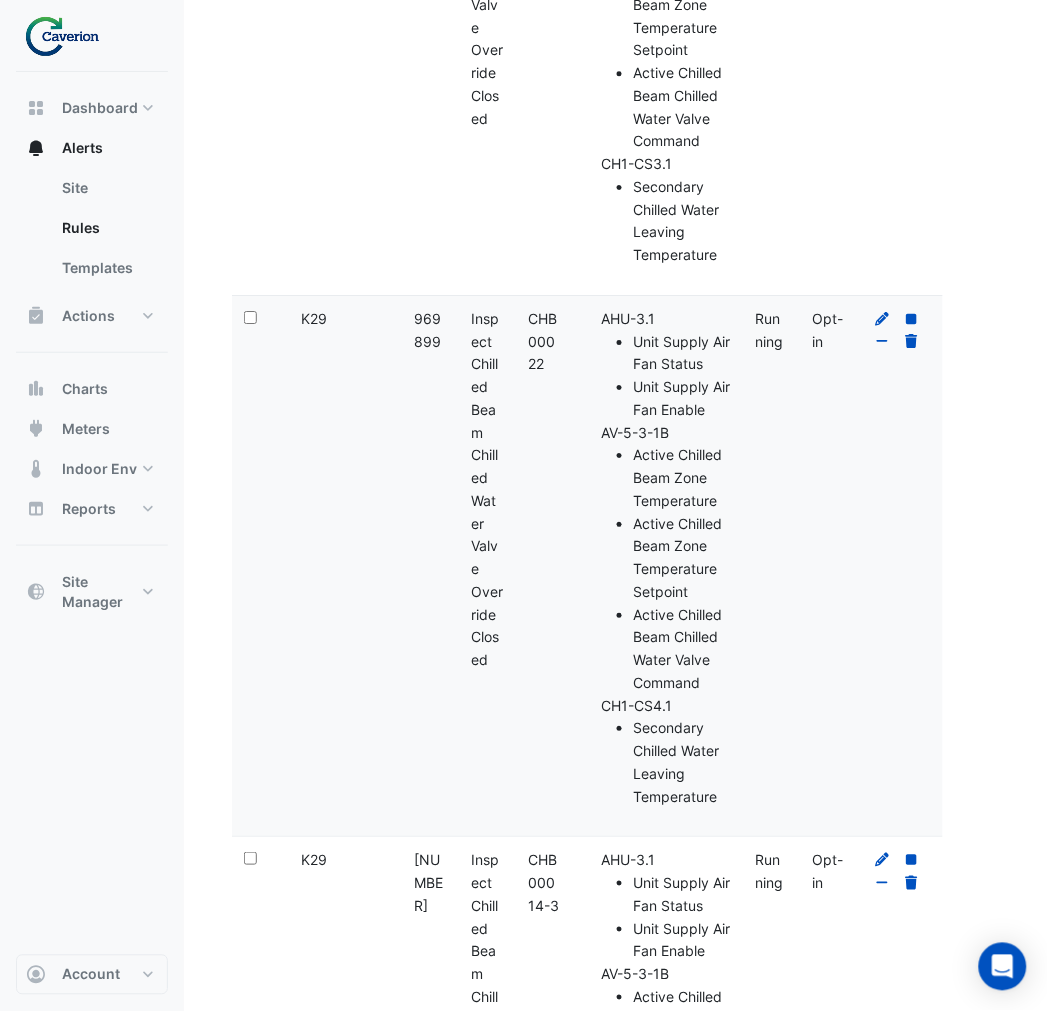 scroll, scrollTop: 1333, scrollLeft: 0, axis: vertical 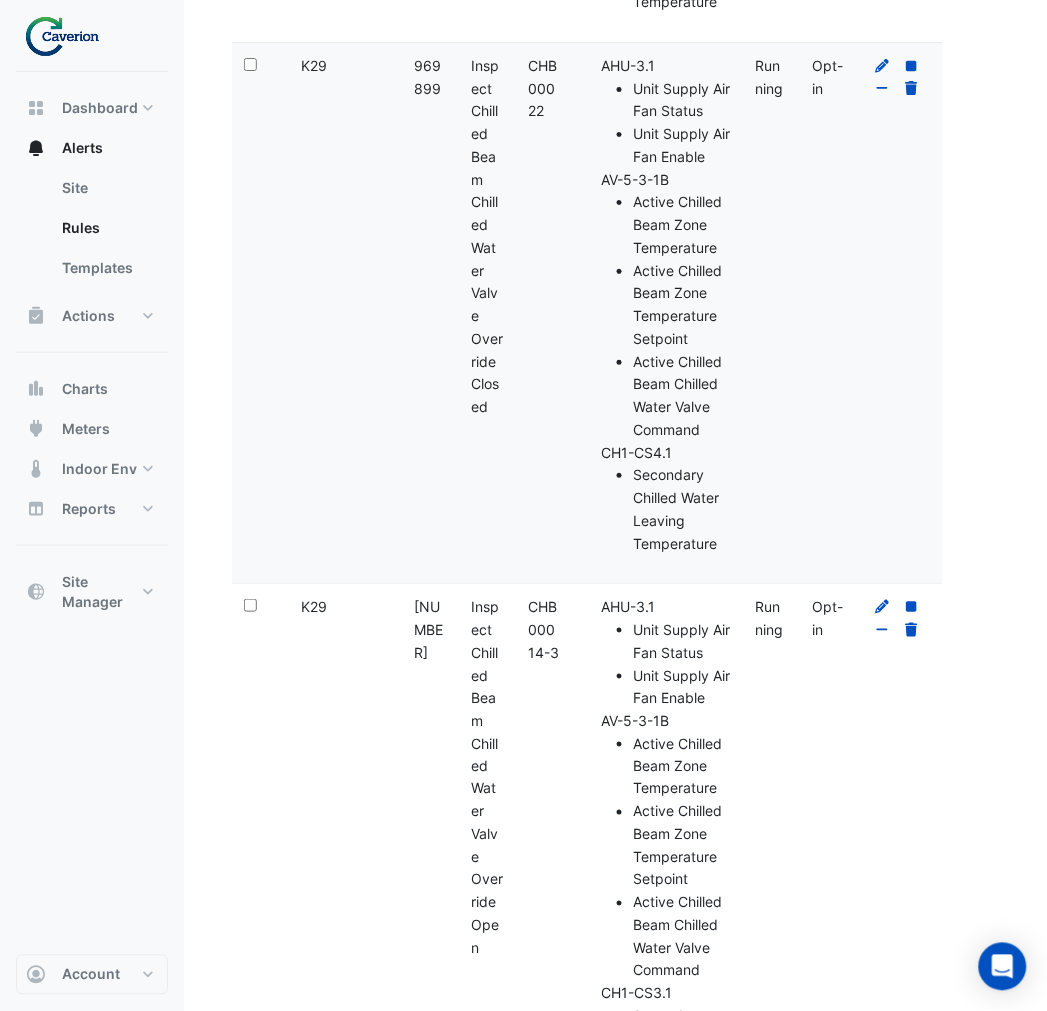 click on "Active Chilled Beam Zone Temperature" 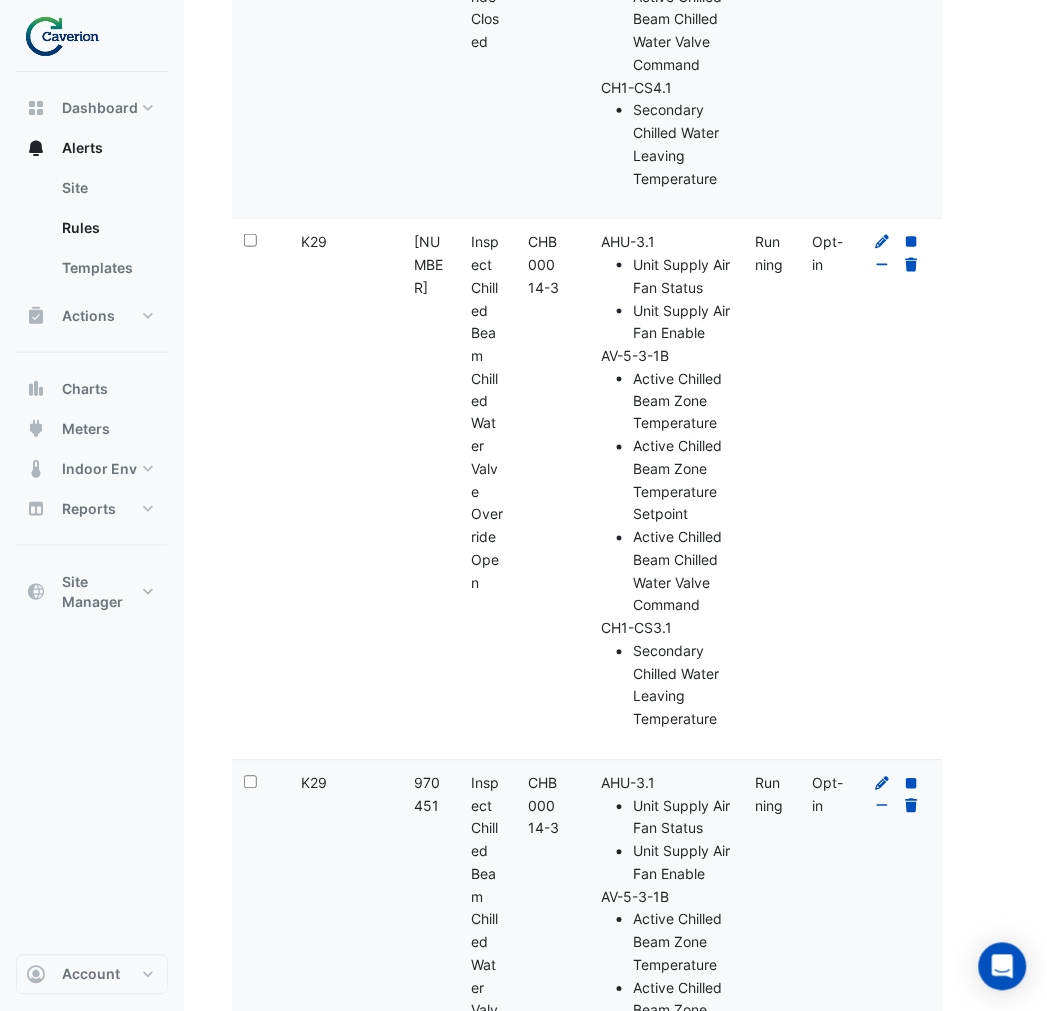 scroll, scrollTop: 1586, scrollLeft: 0, axis: vertical 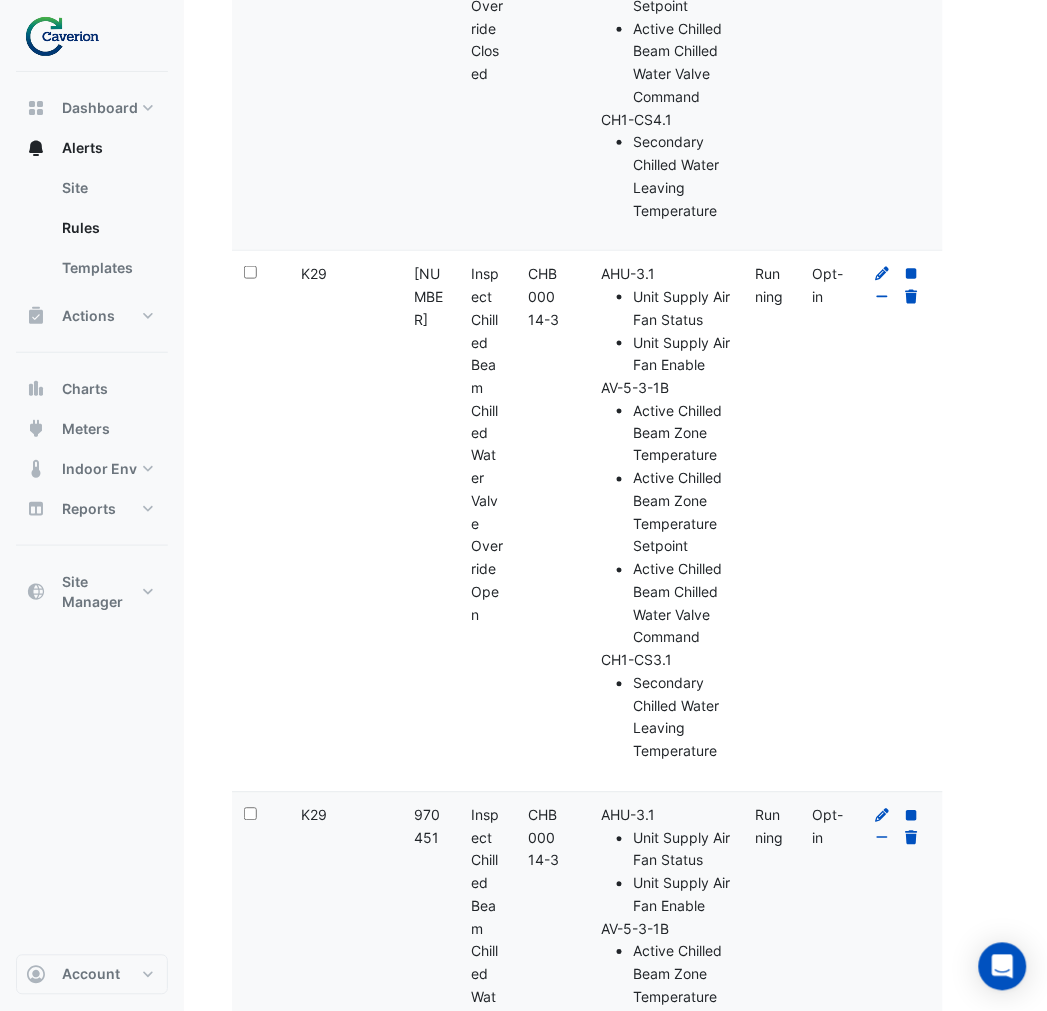 click on "Active Chilled Beam Chilled Water Valve Command" 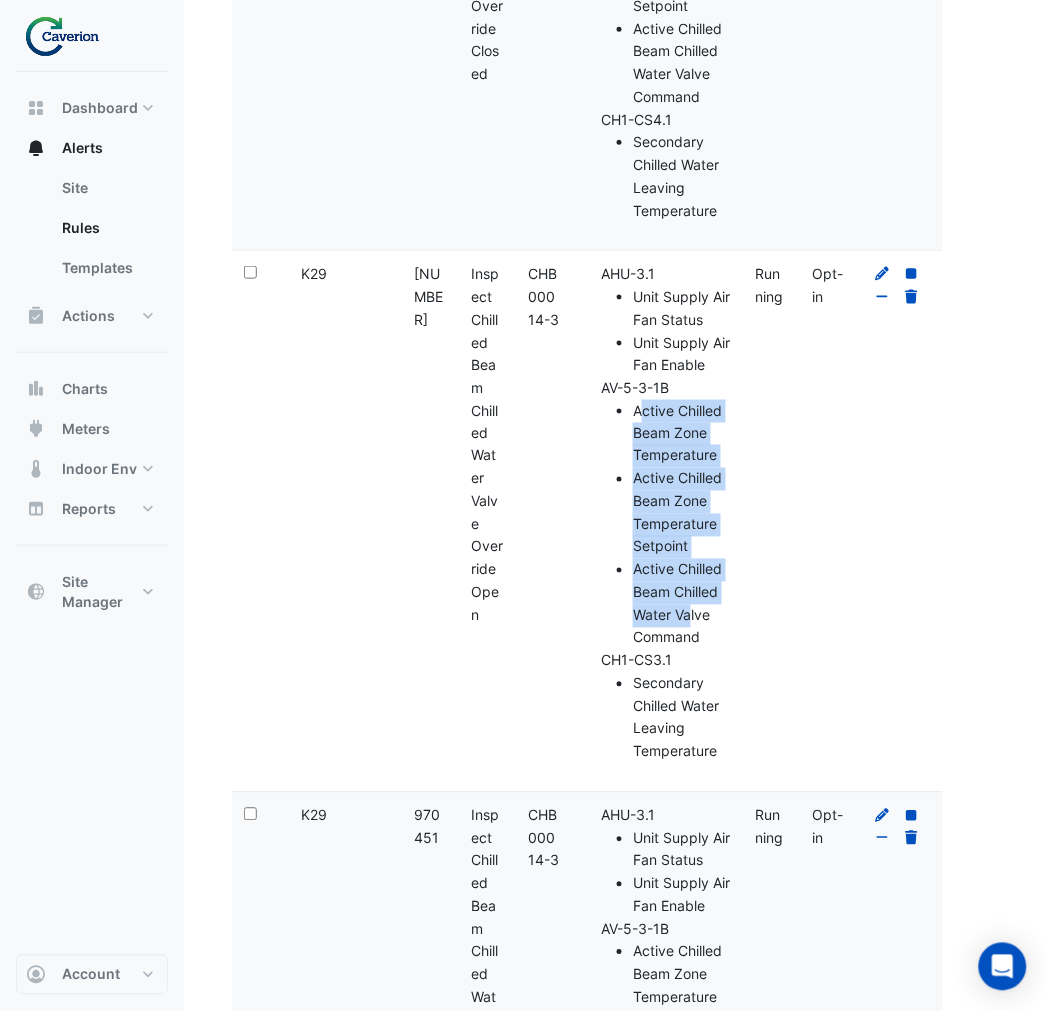 drag, startPoint x: 640, startPoint y: 410, endPoint x: 693, endPoint y: 624, distance: 220.46542 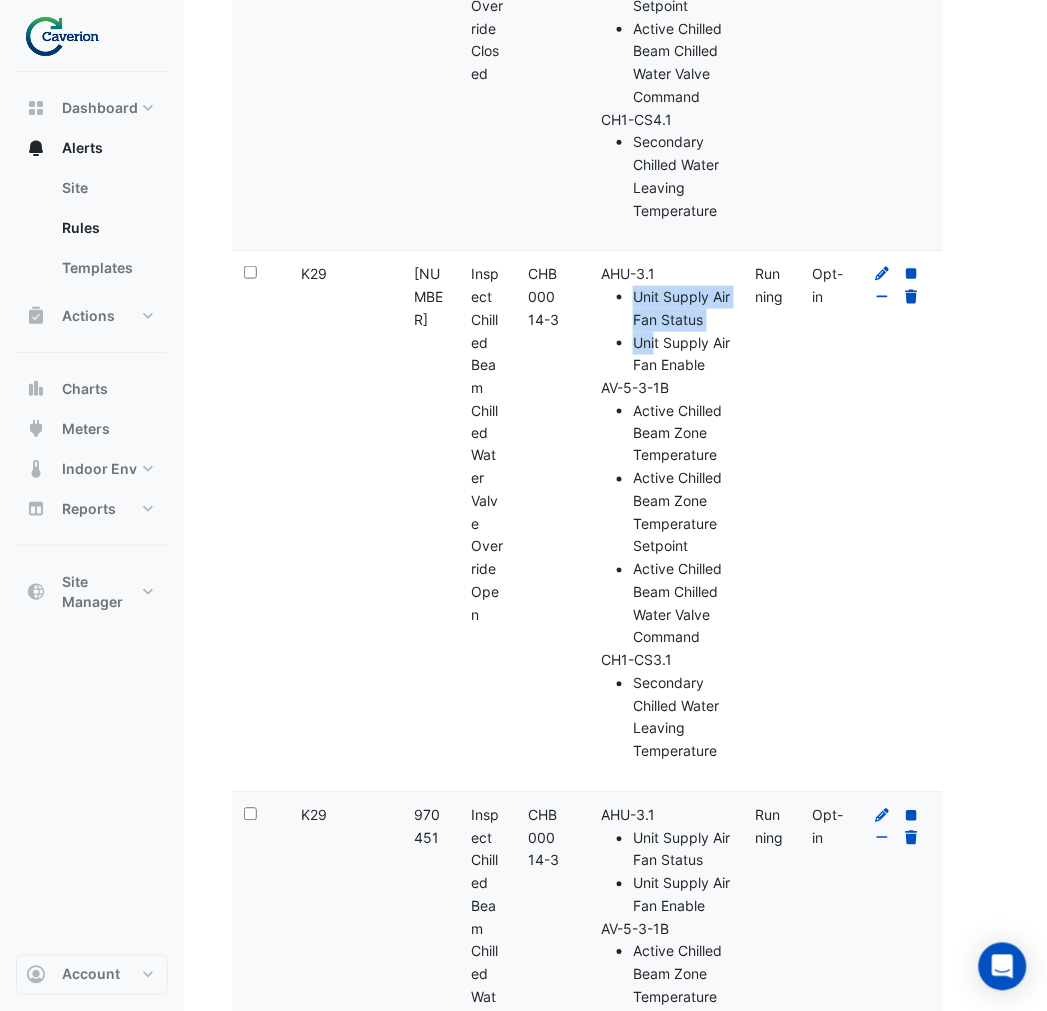 drag, startPoint x: 624, startPoint y: 301, endPoint x: 655, endPoint y: 328, distance: 41.109608 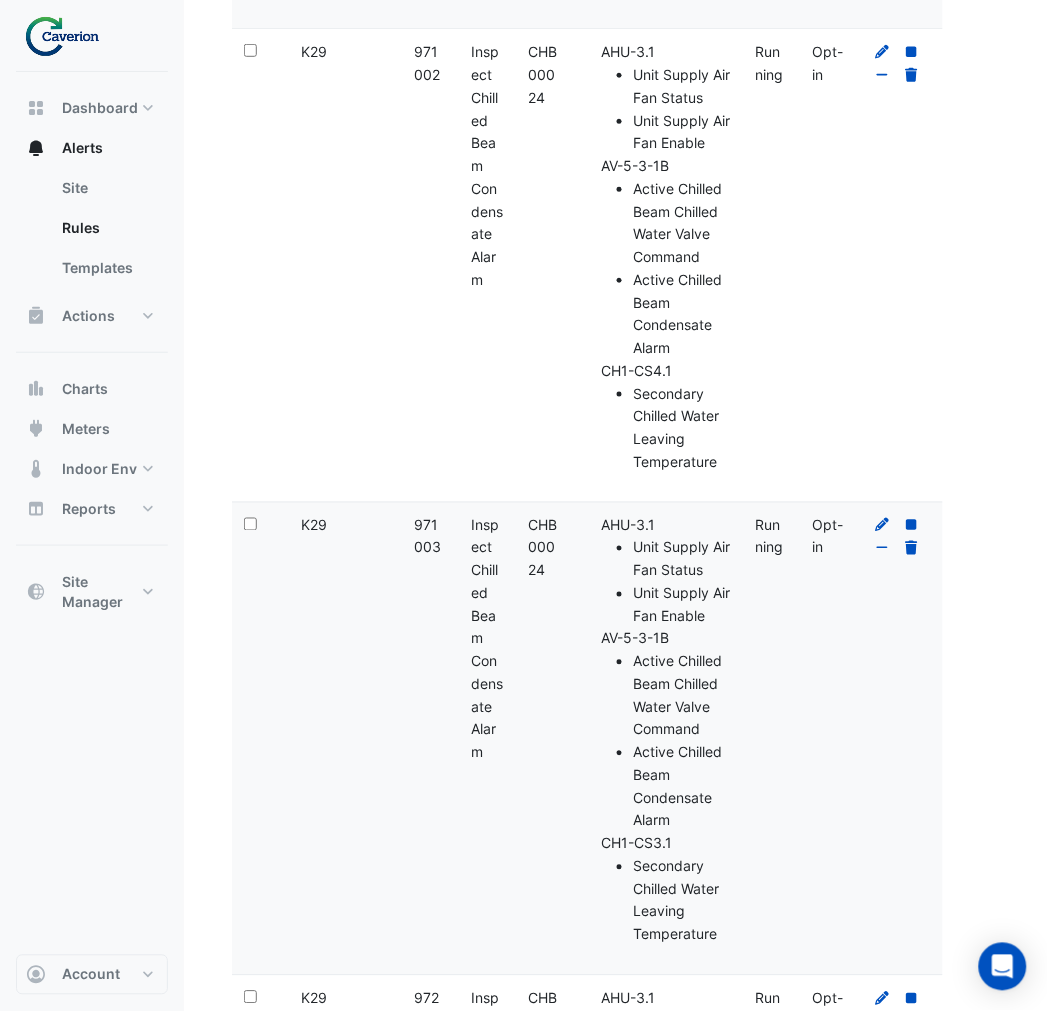scroll, scrollTop: 2920, scrollLeft: 0, axis: vertical 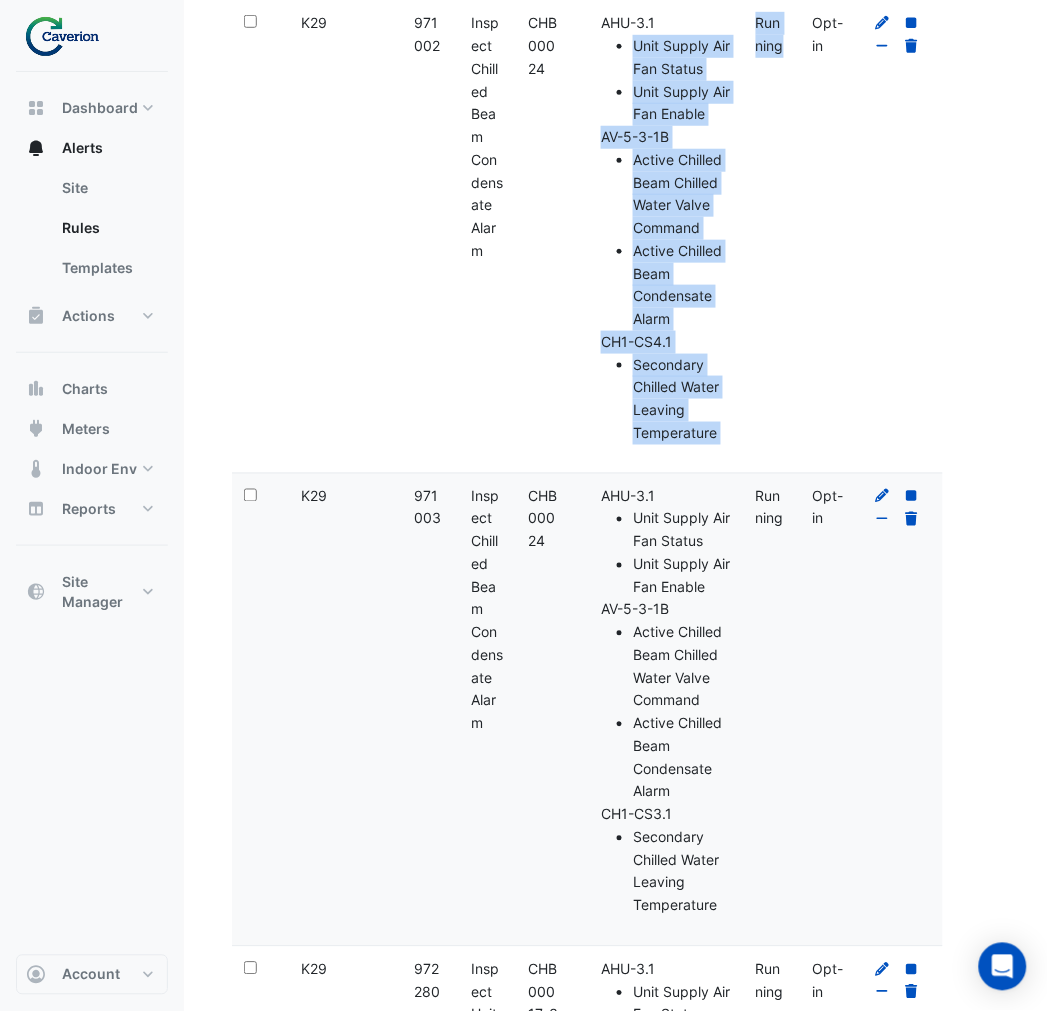 drag, startPoint x: 633, startPoint y: 52, endPoint x: 765, endPoint y: 356, distance: 331.42117 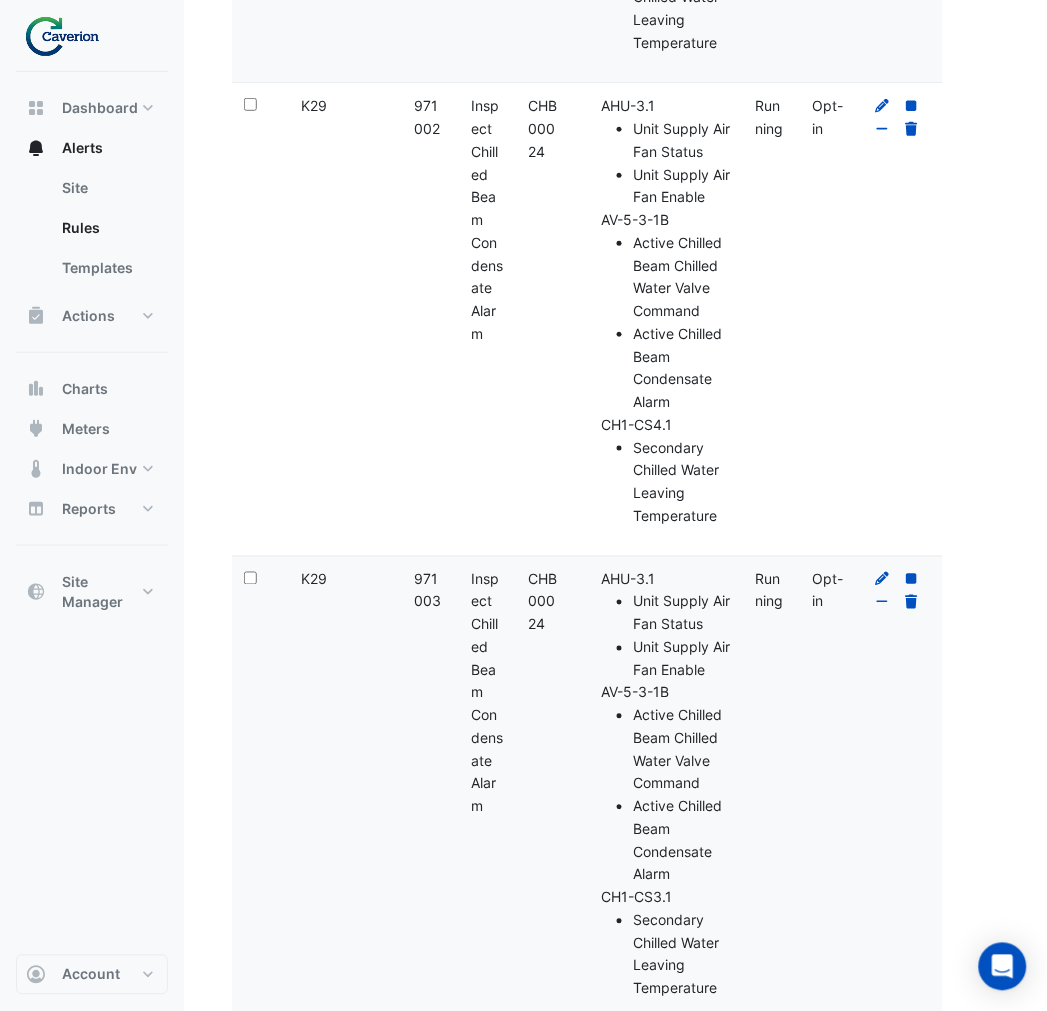 scroll, scrollTop: 2840, scrollLeft: 0, axis: vertical 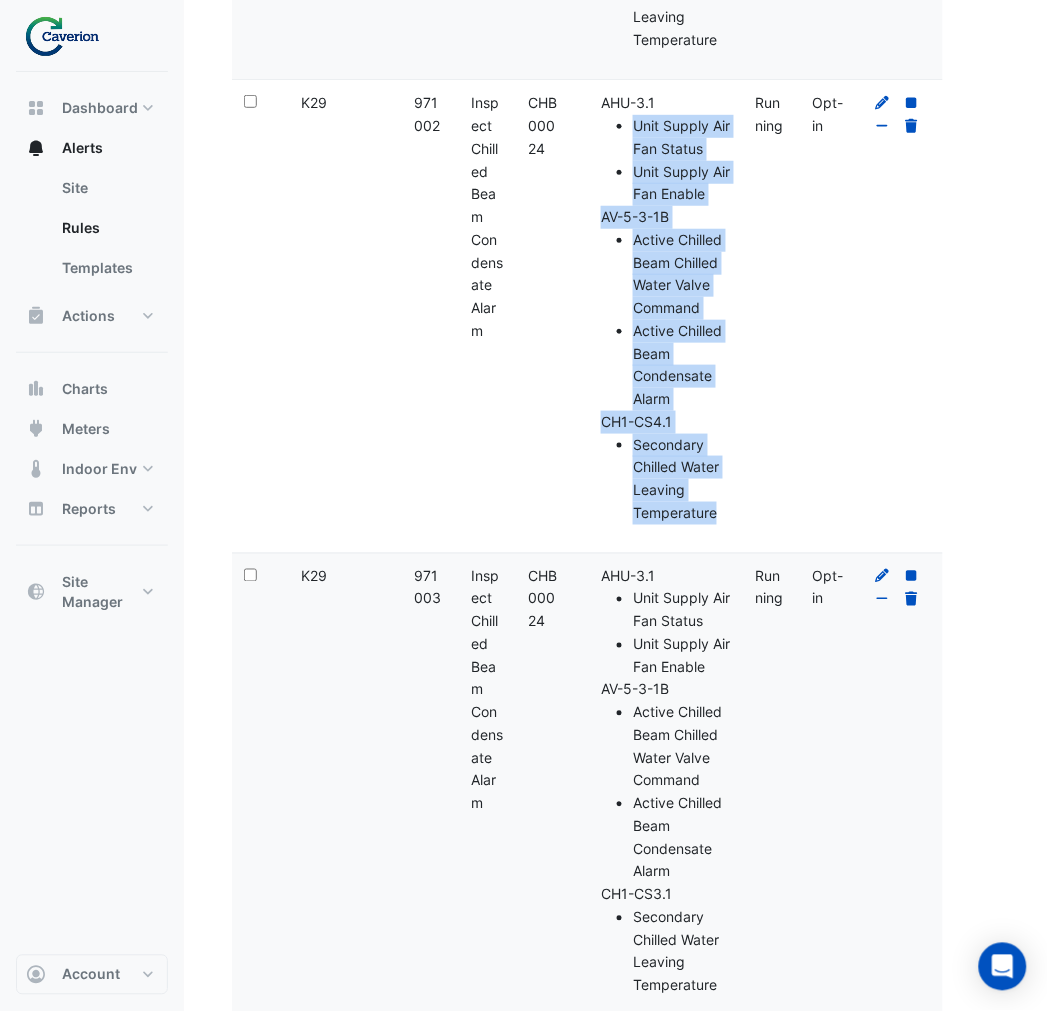 drag, startPoint x: 721, startPoint y: 517, endPoint x: 597, endPoint y: 130, distance: 406.38037 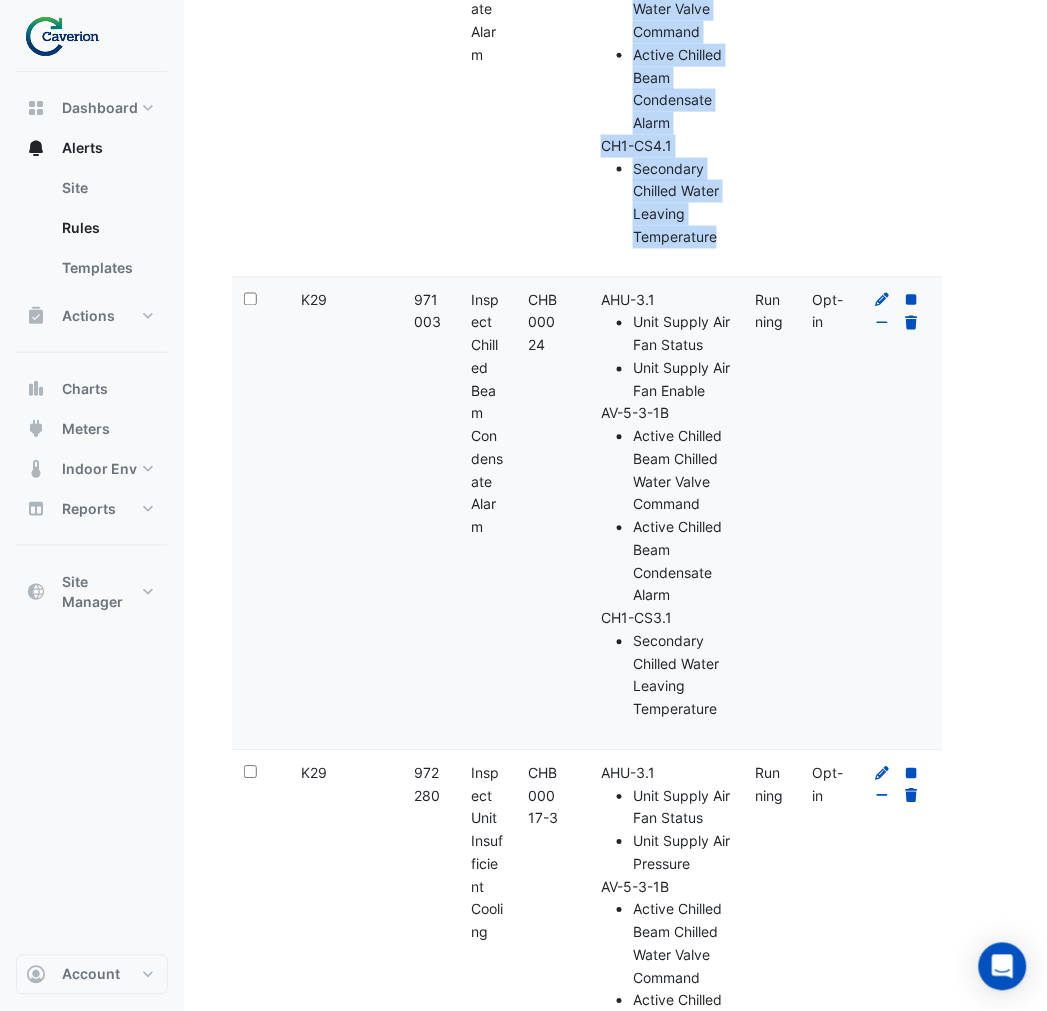 scroll, scrollTop: 3173, scrollLeft: 0, axis: vertical 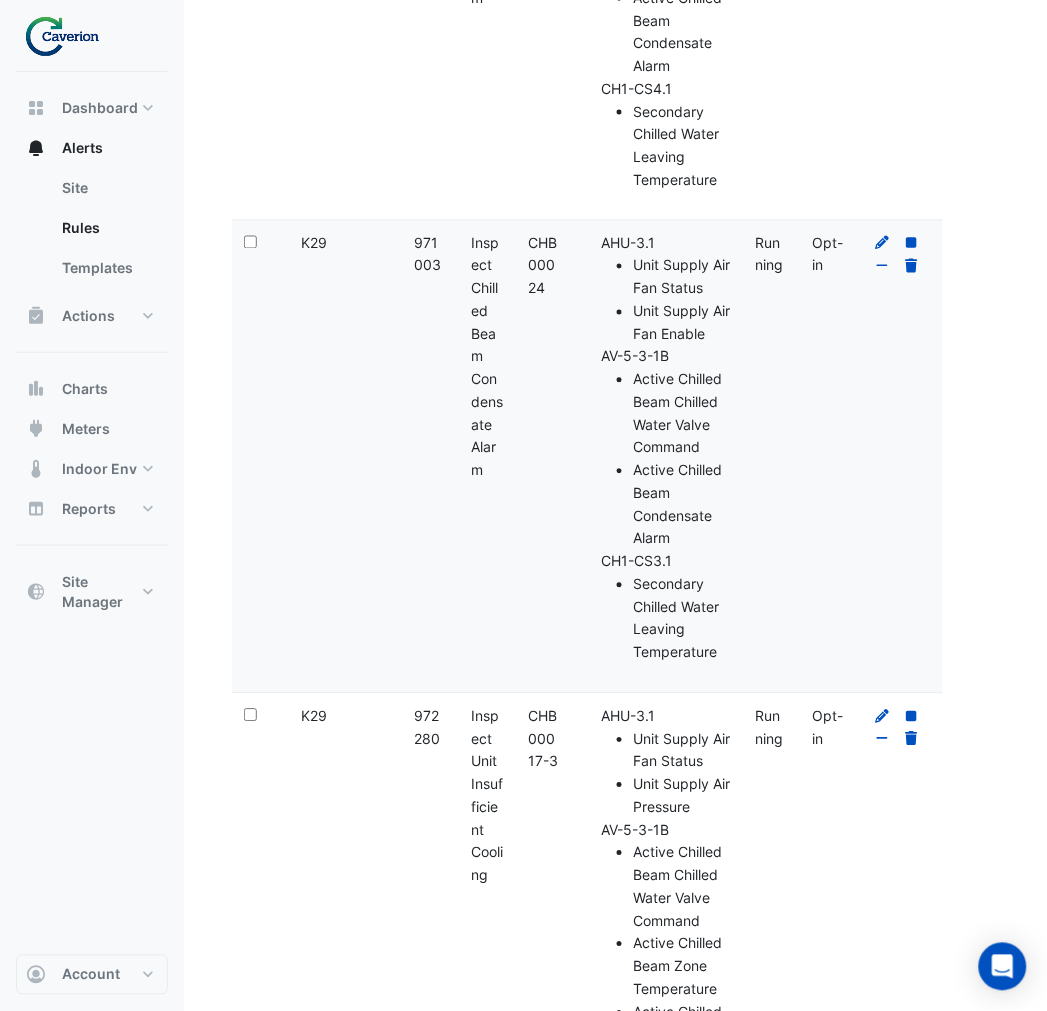 click on "Active Chilled Beam Condensate Alarm" 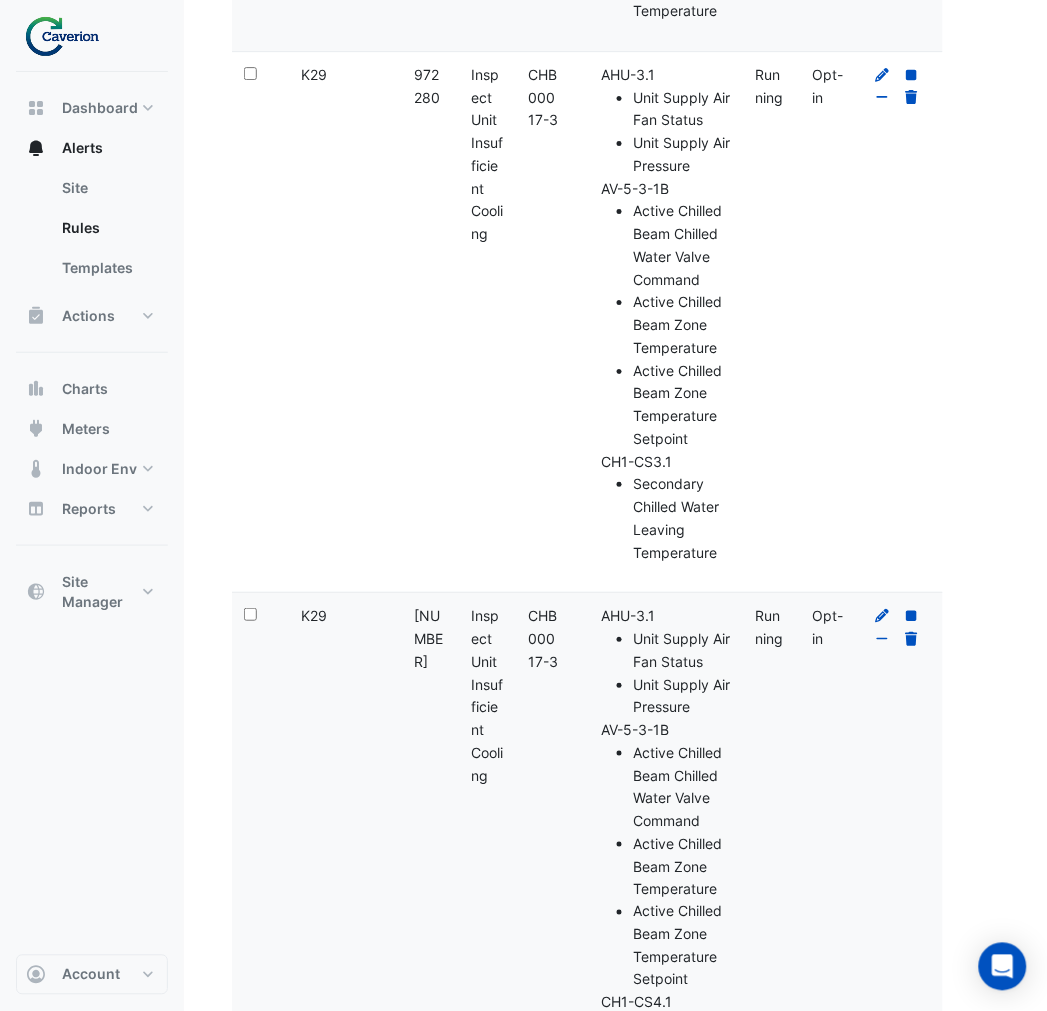 scroll, scrollTop: 3840, scrollLeft: 0, axis: vertical 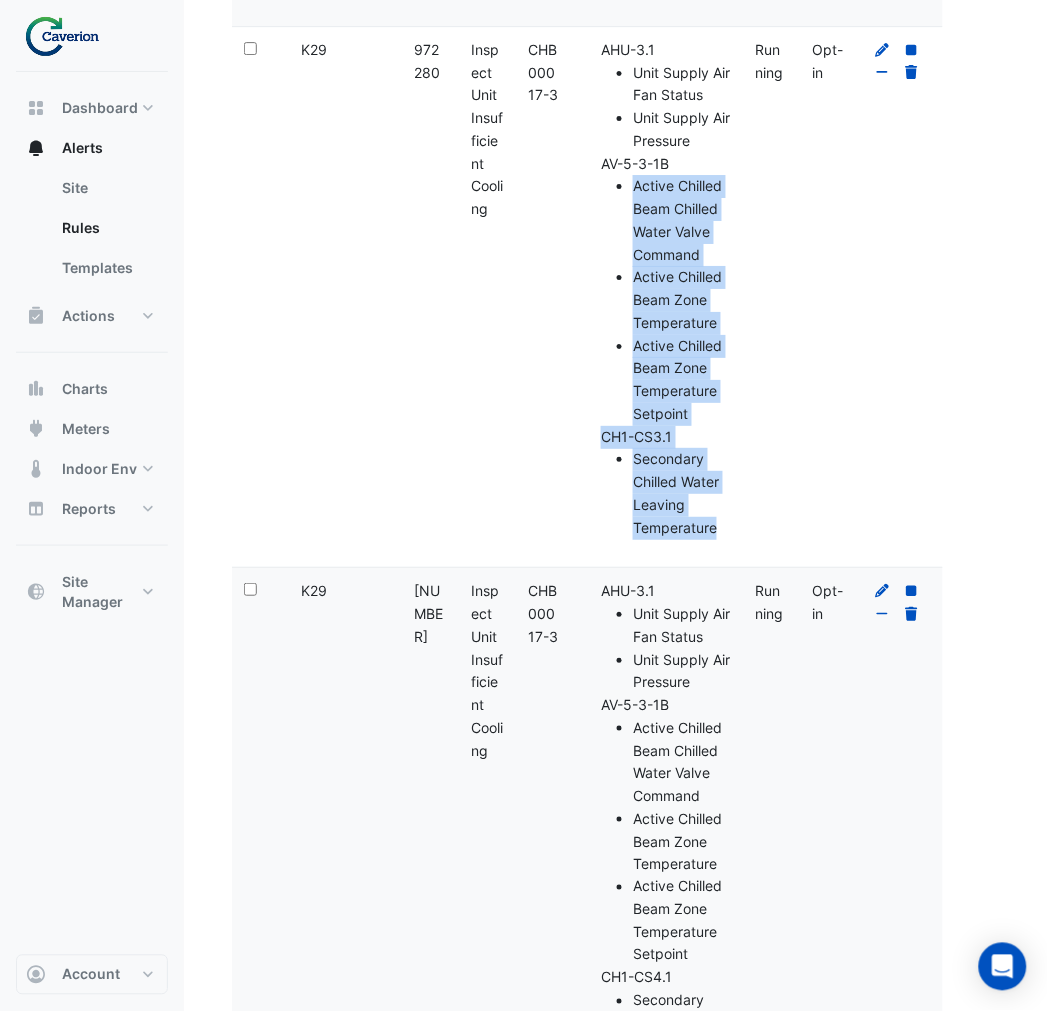 drag, startPoint x: 623, startPoint y: 188, endPoint x: 725, endPoint y: 515, distance: 342.53906 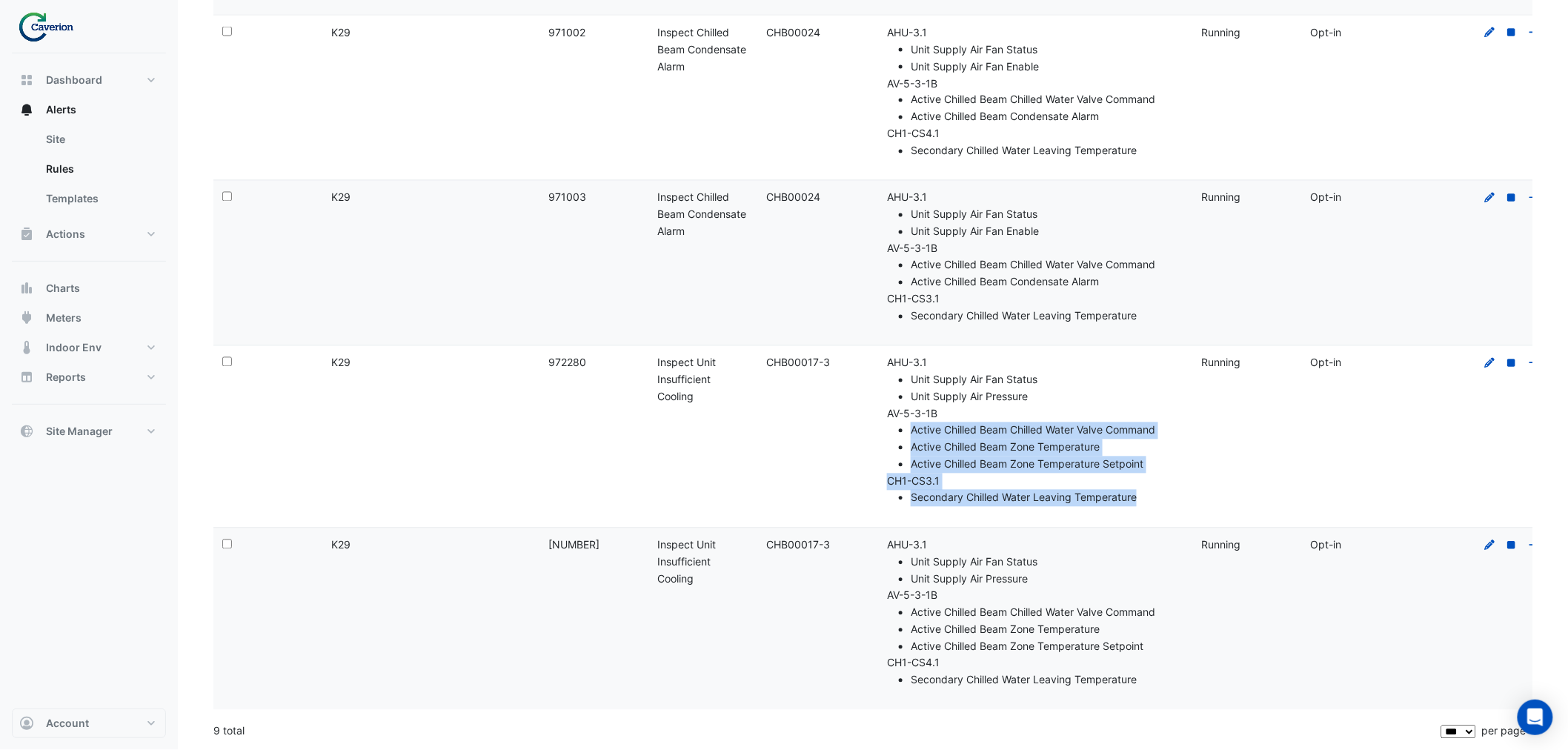 scroll, scrollTop: 0, scrollLeft: 0, axis: both 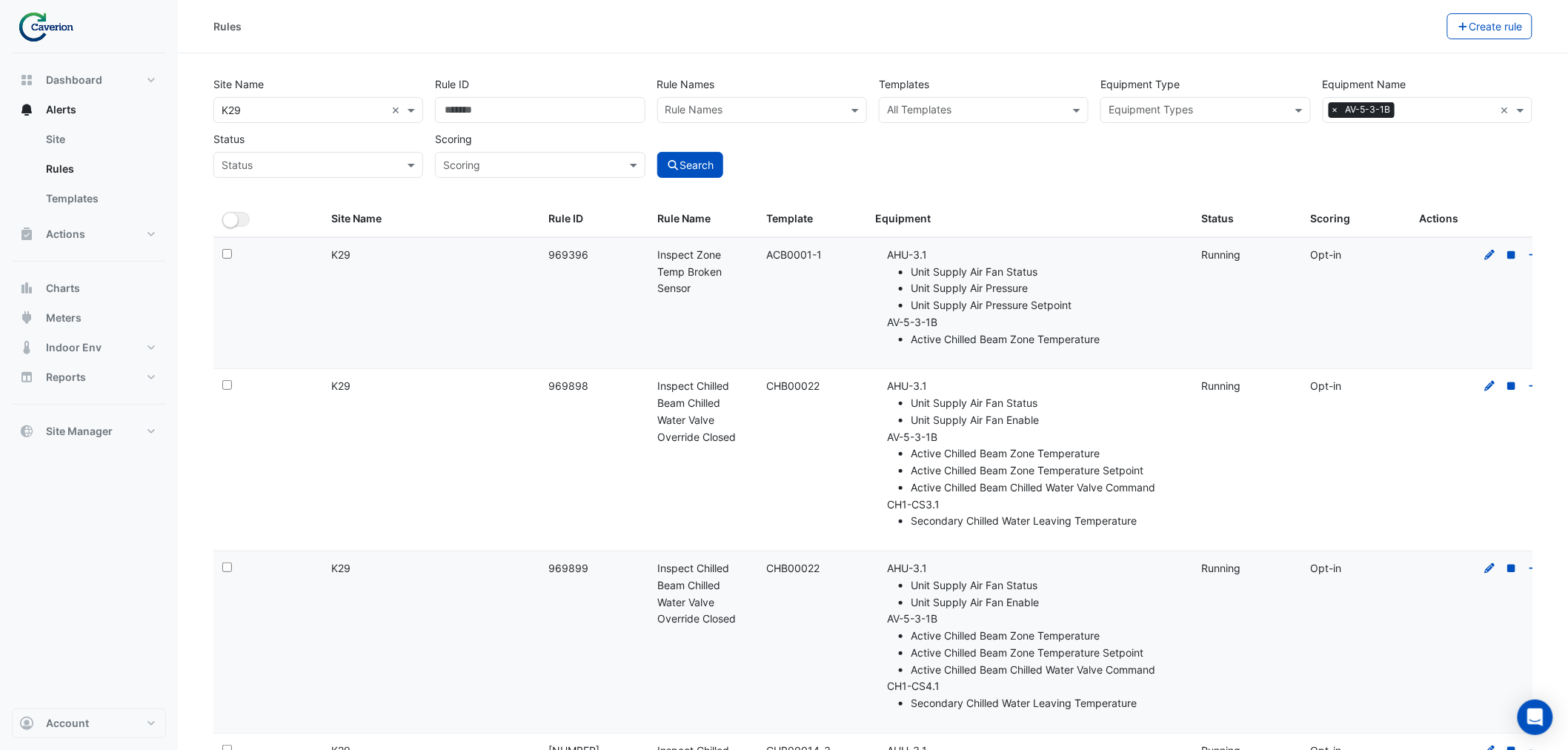 click on "Site Name
All Sites × K29 ×
Rule ID
Rule Names
Rule Names
Templates
All Templates
Equipment Type
Equipment Types
Equipment Name
Equipment Name × AV-5-3-1B ×
Status
Status
Scoring
Scoring
Search
All Selected" 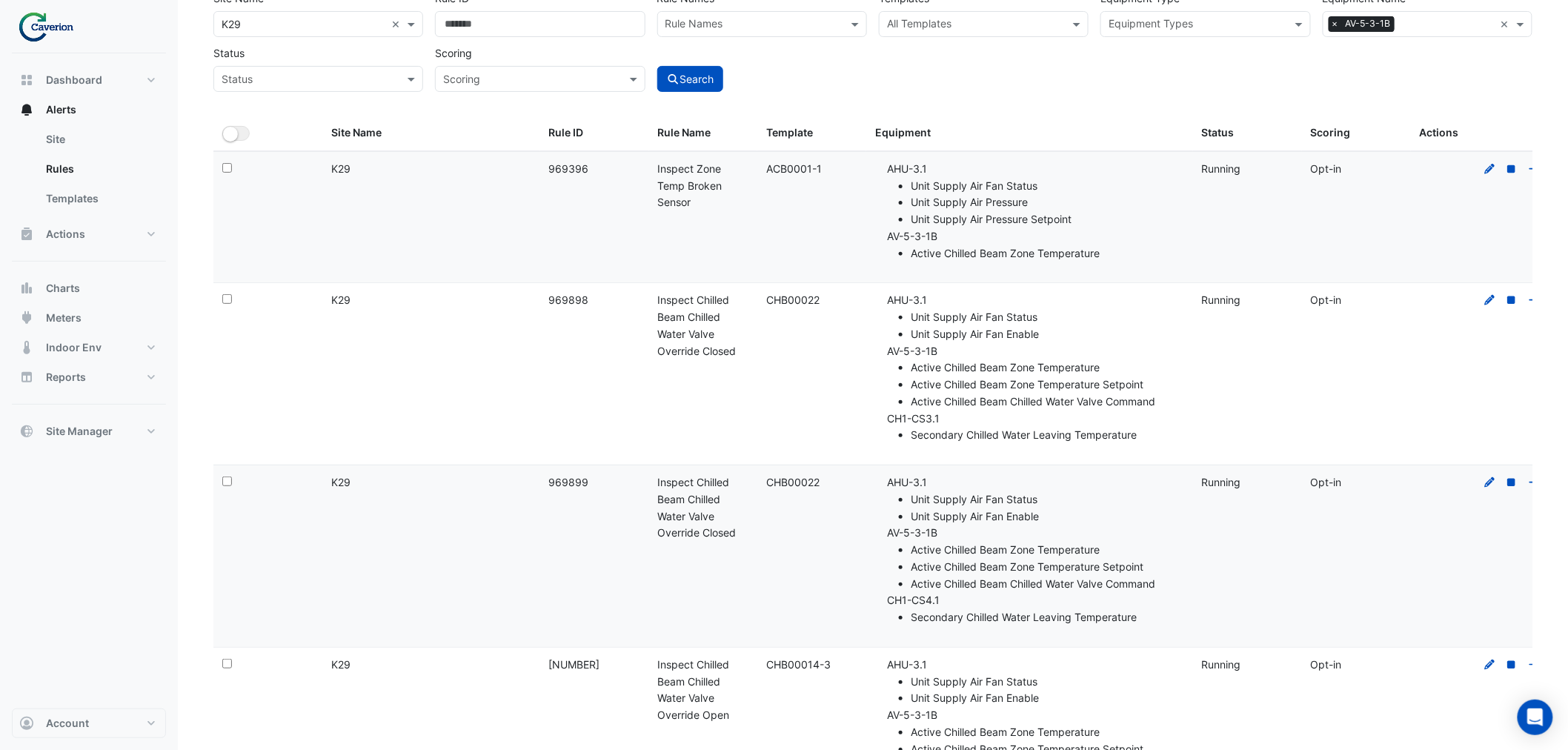 scroll, scrollTop: 0, scrollLeft: 0, axis: both 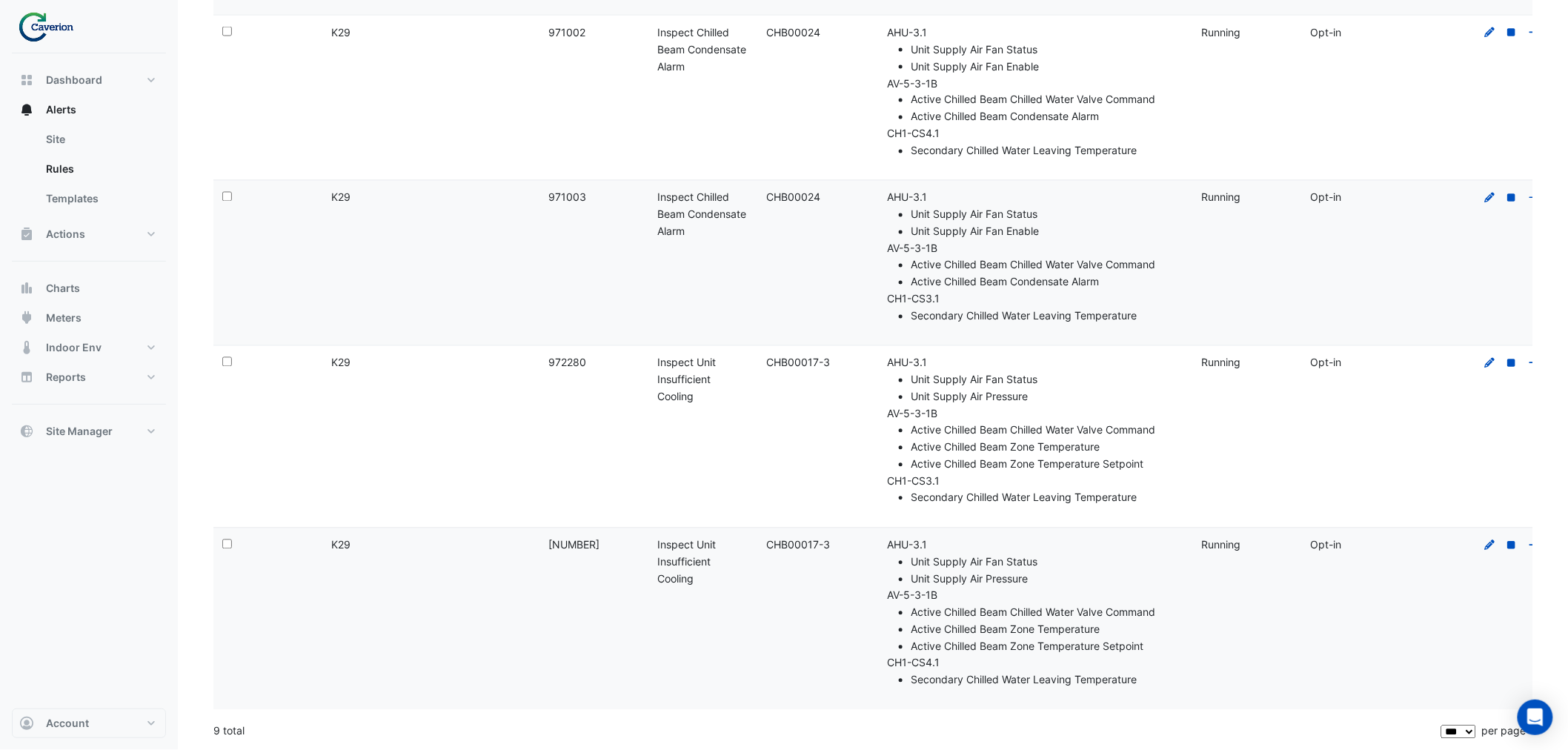 drag, startPoint x: 657, startPoint y: 216, endPoint x: 1295, endPoint y: 661, distance: 777.8618 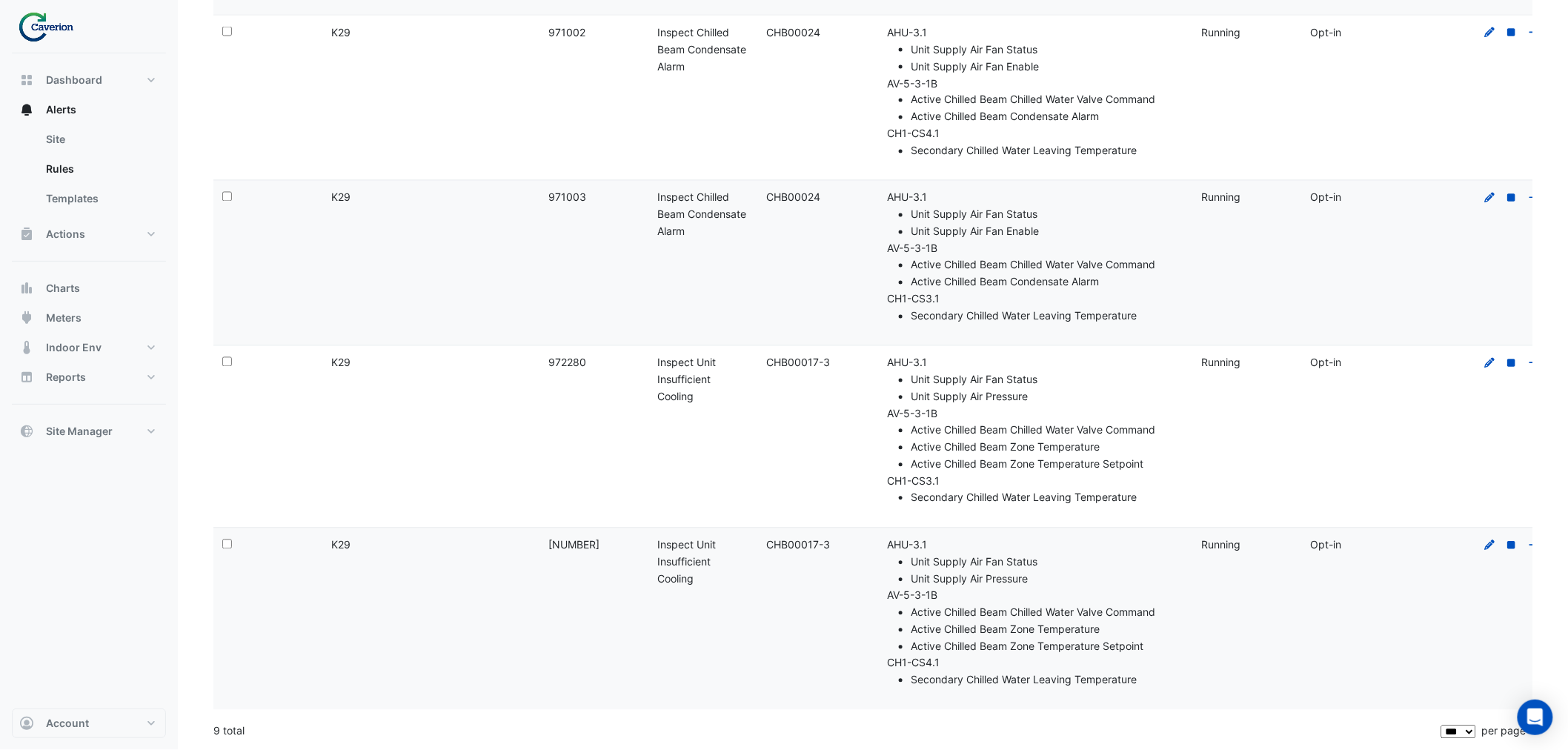 click on "Status:
Running" 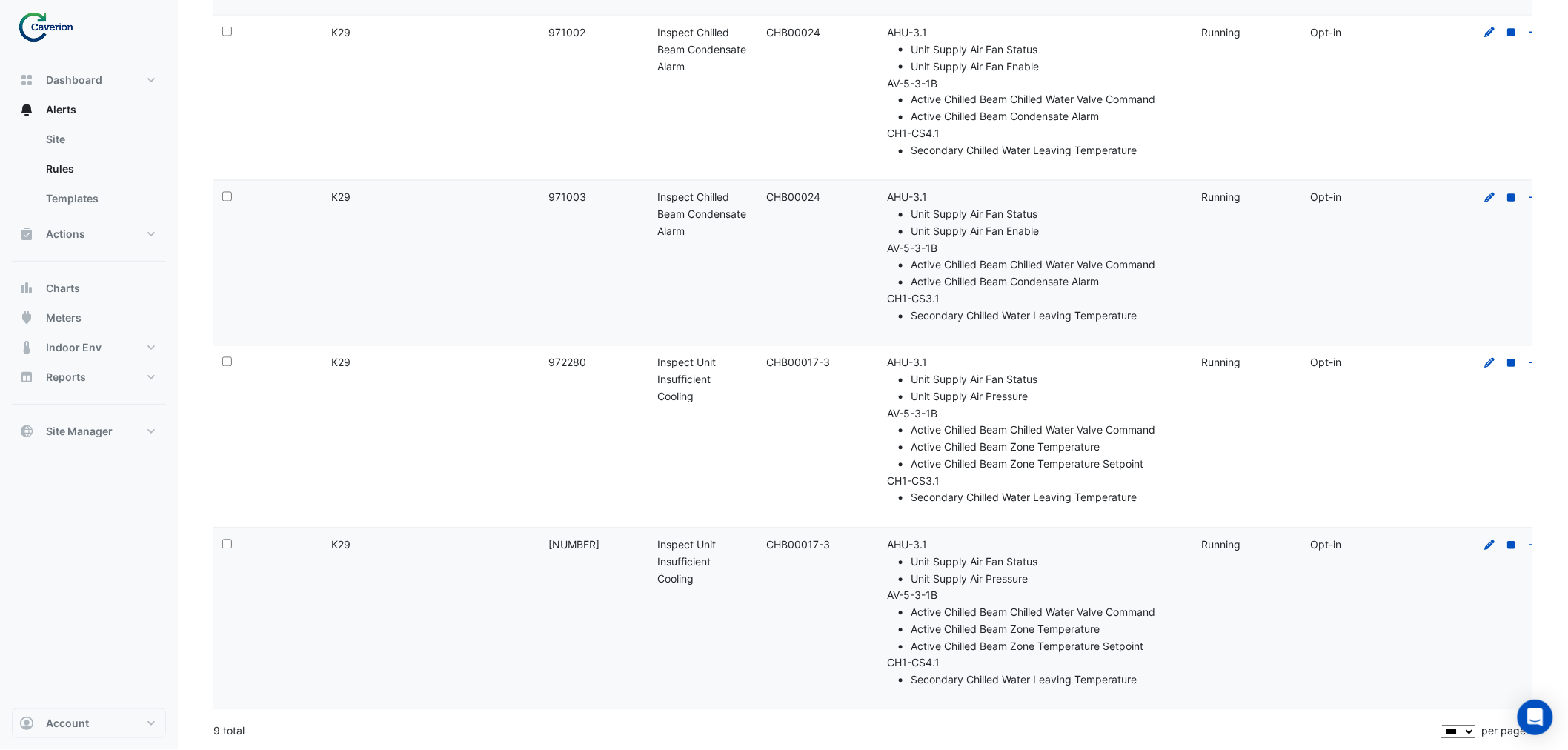 drag, startPoint x: 671, startPoint y: 371, endPoint x: 734, endPoint y: 408, distance: 73.06162 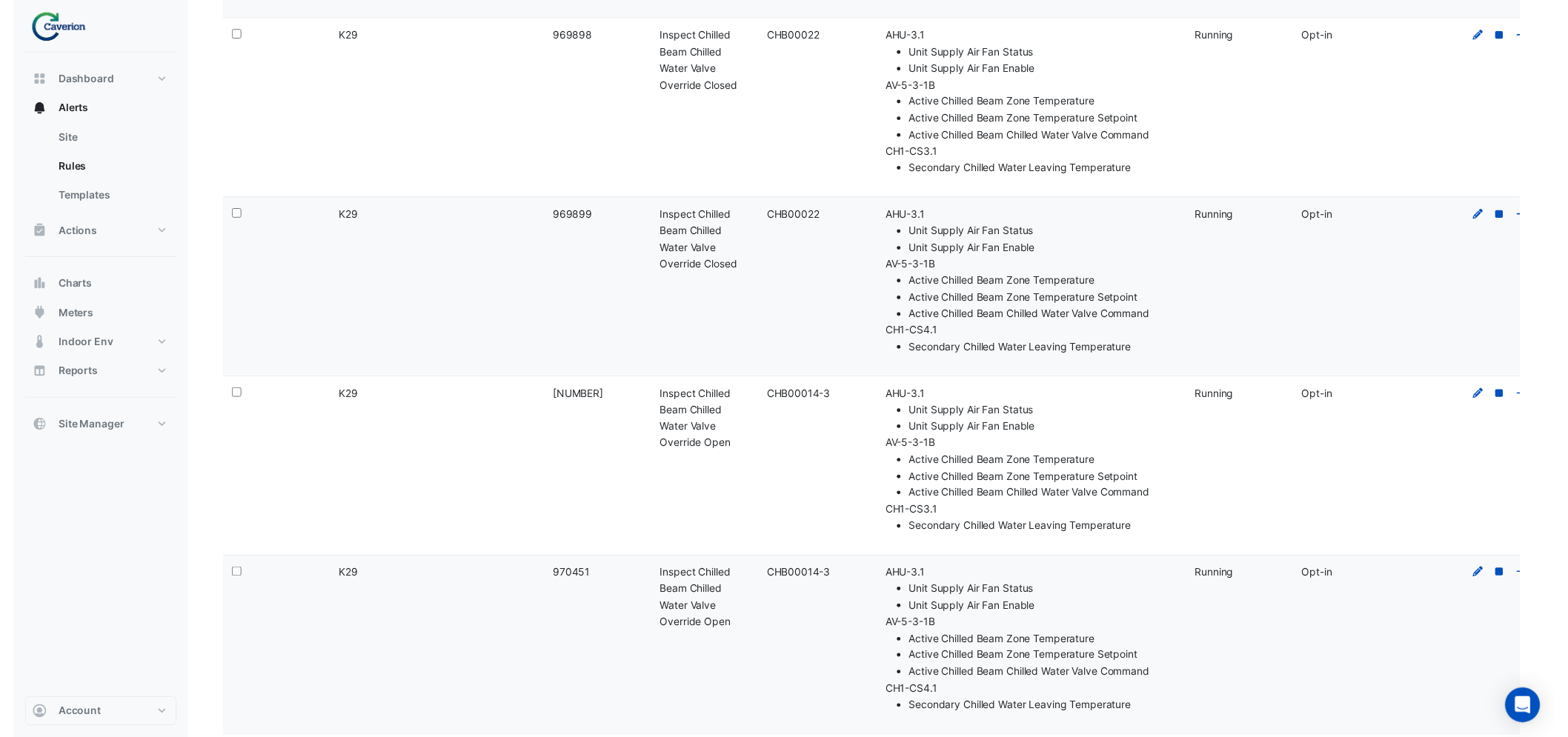 scroll, scrollTop: 0, scrollLeft: 0, axis: both 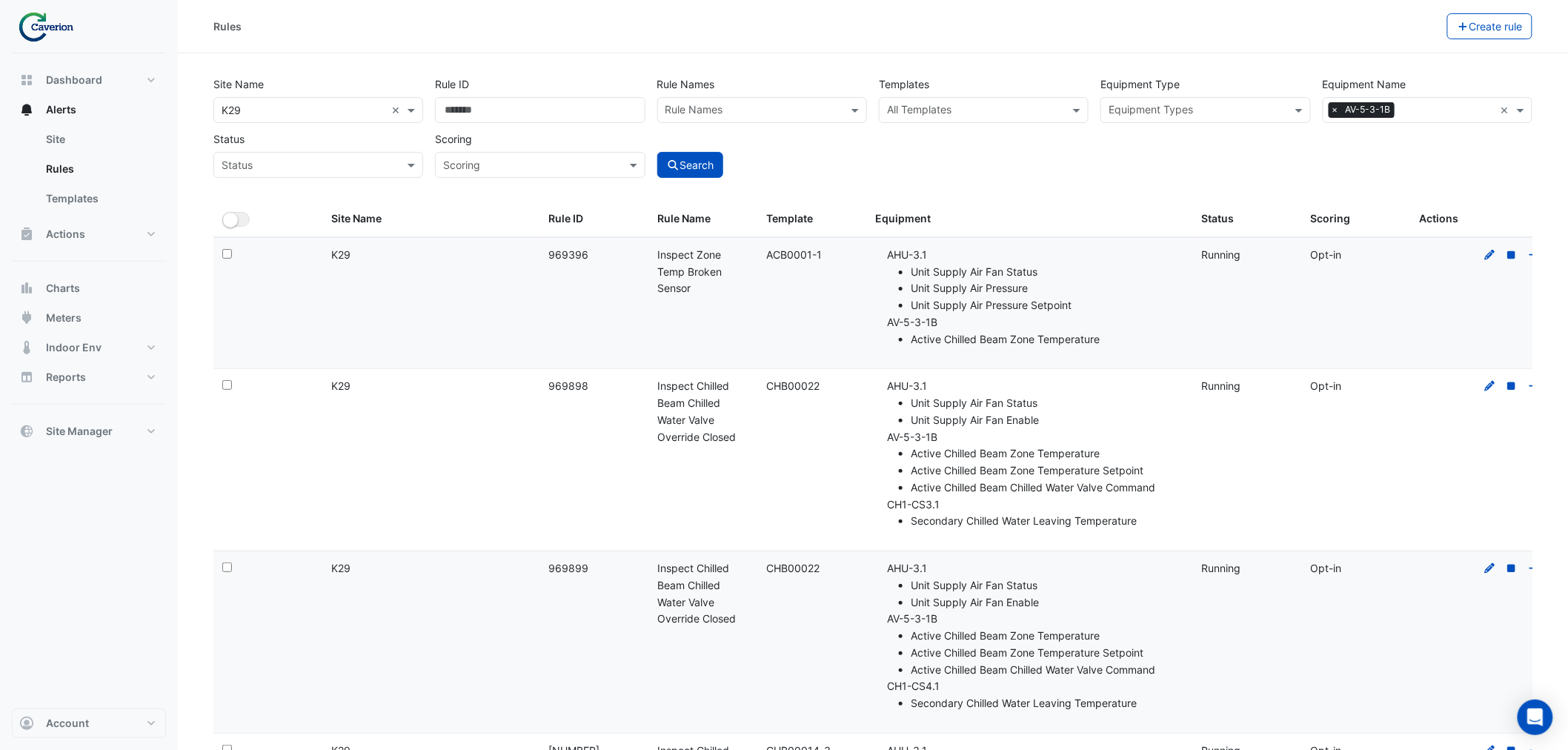 click on "AV-5-3-1B" at bounding box center [1368, 110] 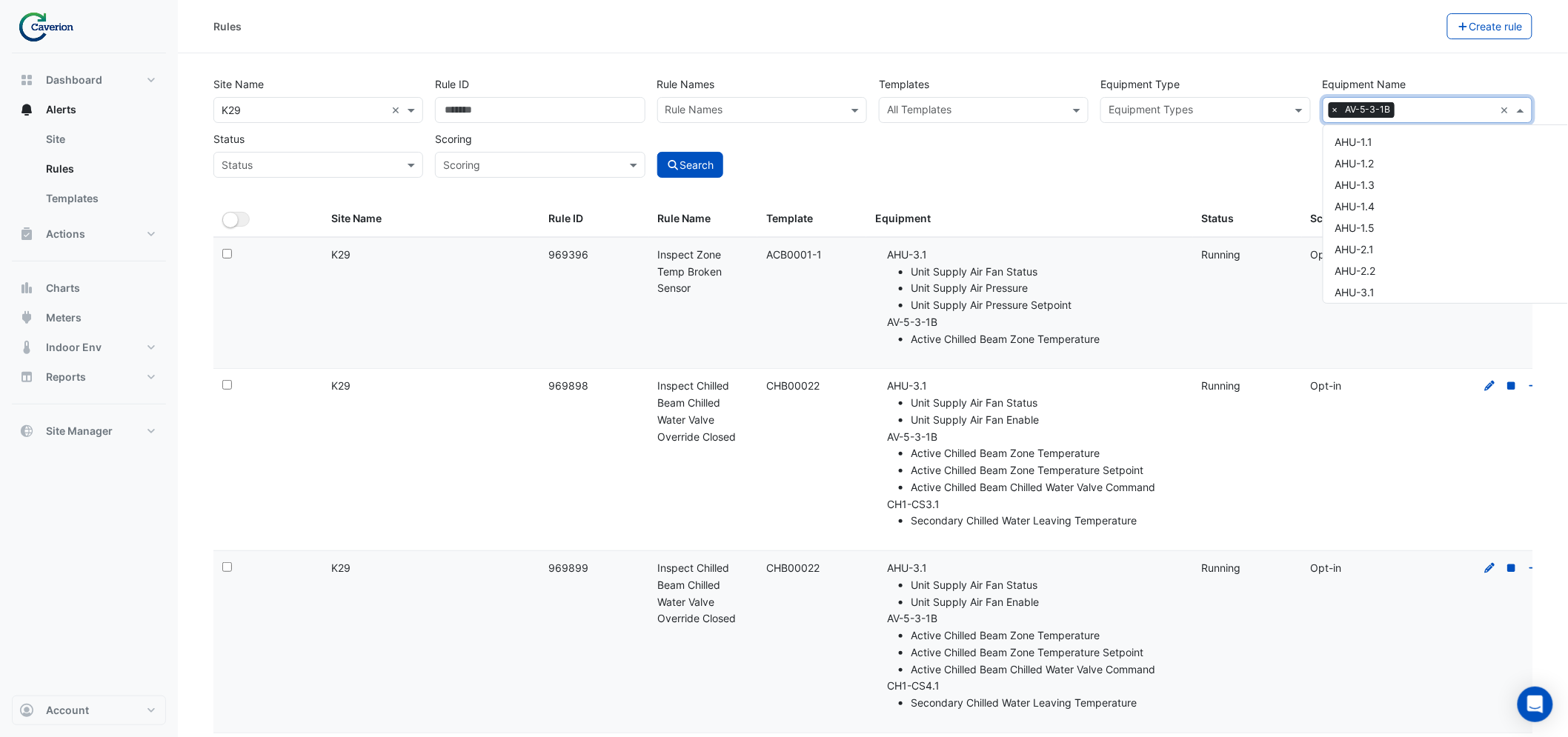 scroll, scrollTop: 5006, scrollLeft: 0, axis: vertical 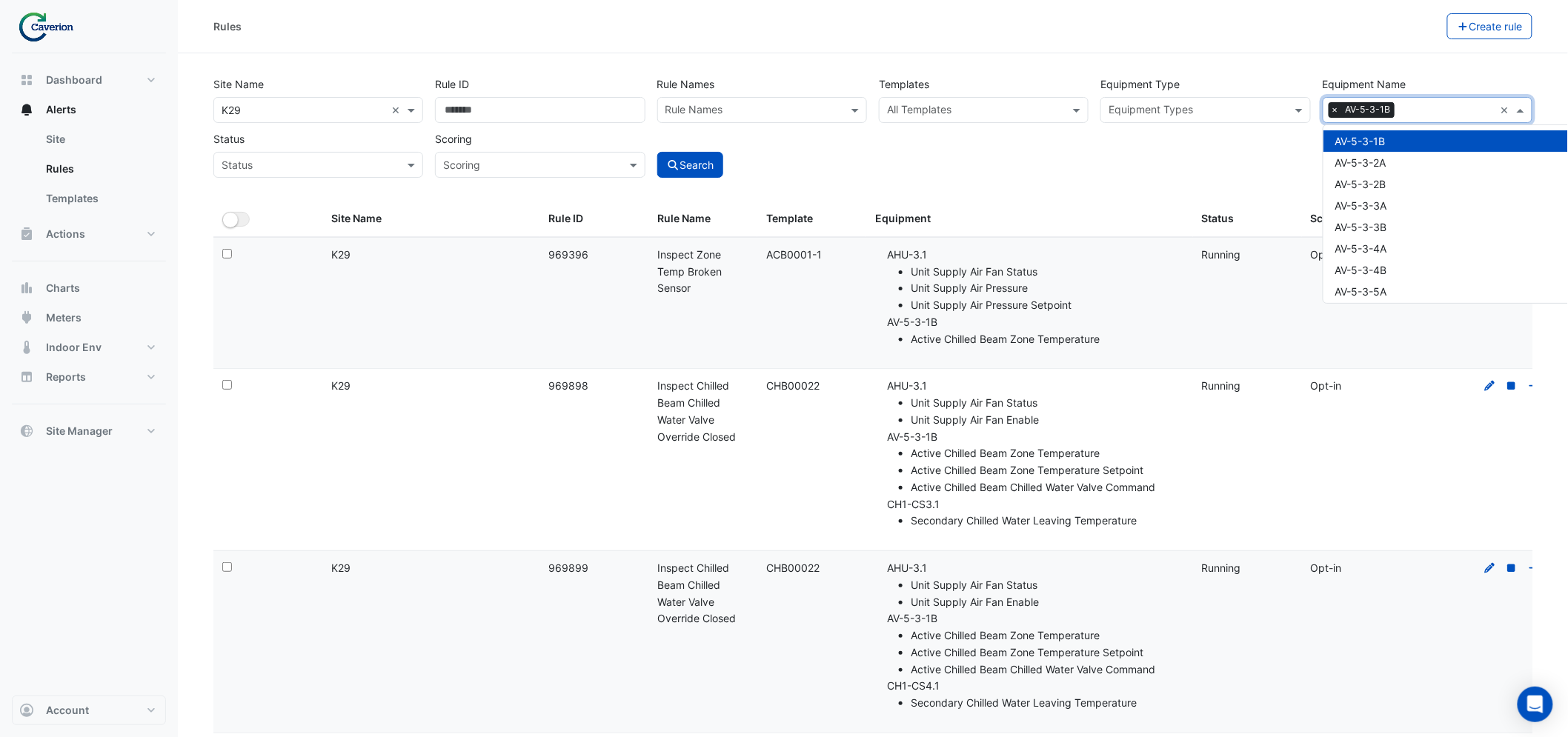 click at bounding box center [1447, 111] 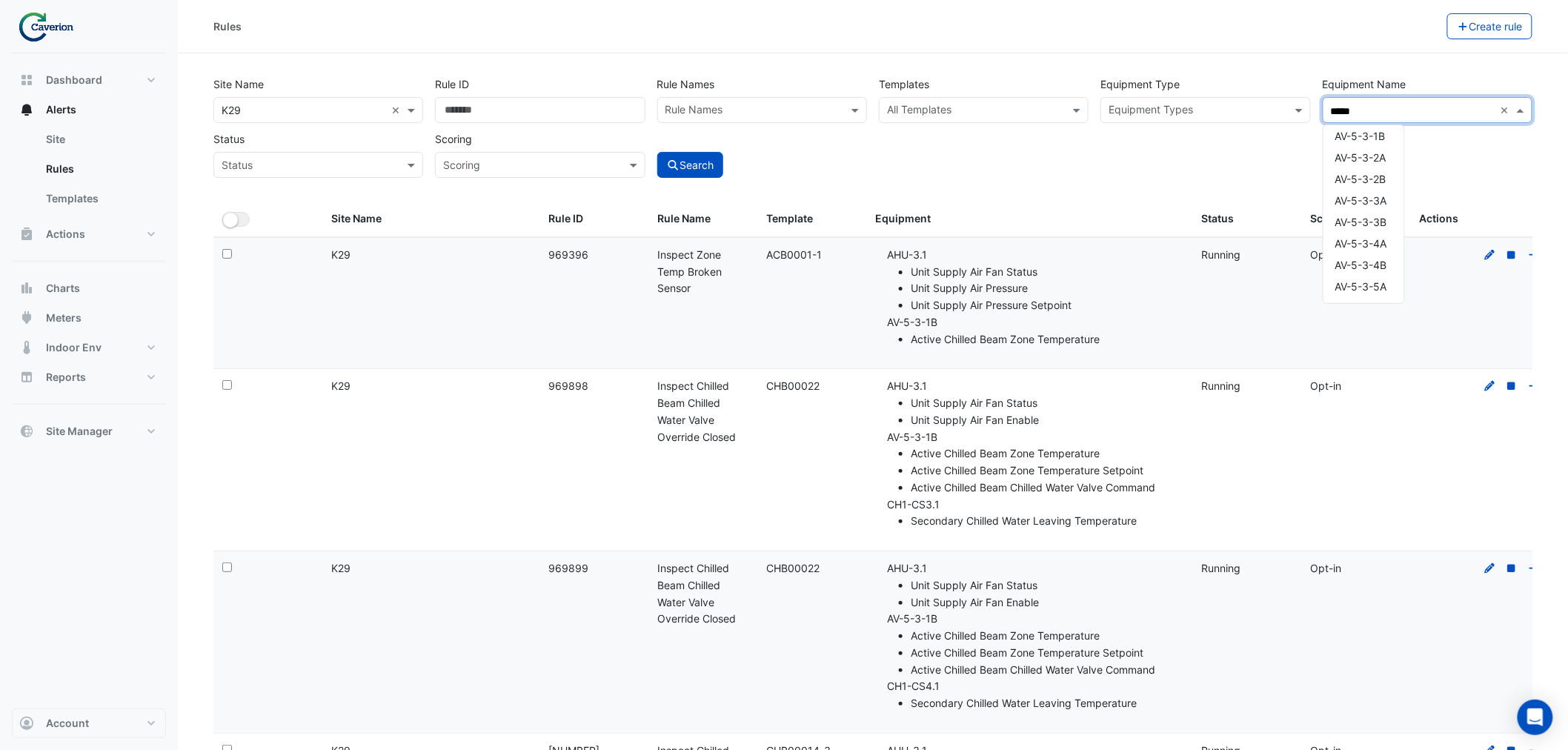 scroll, scrollTop: 0, scrollLeft: 0, axis: both 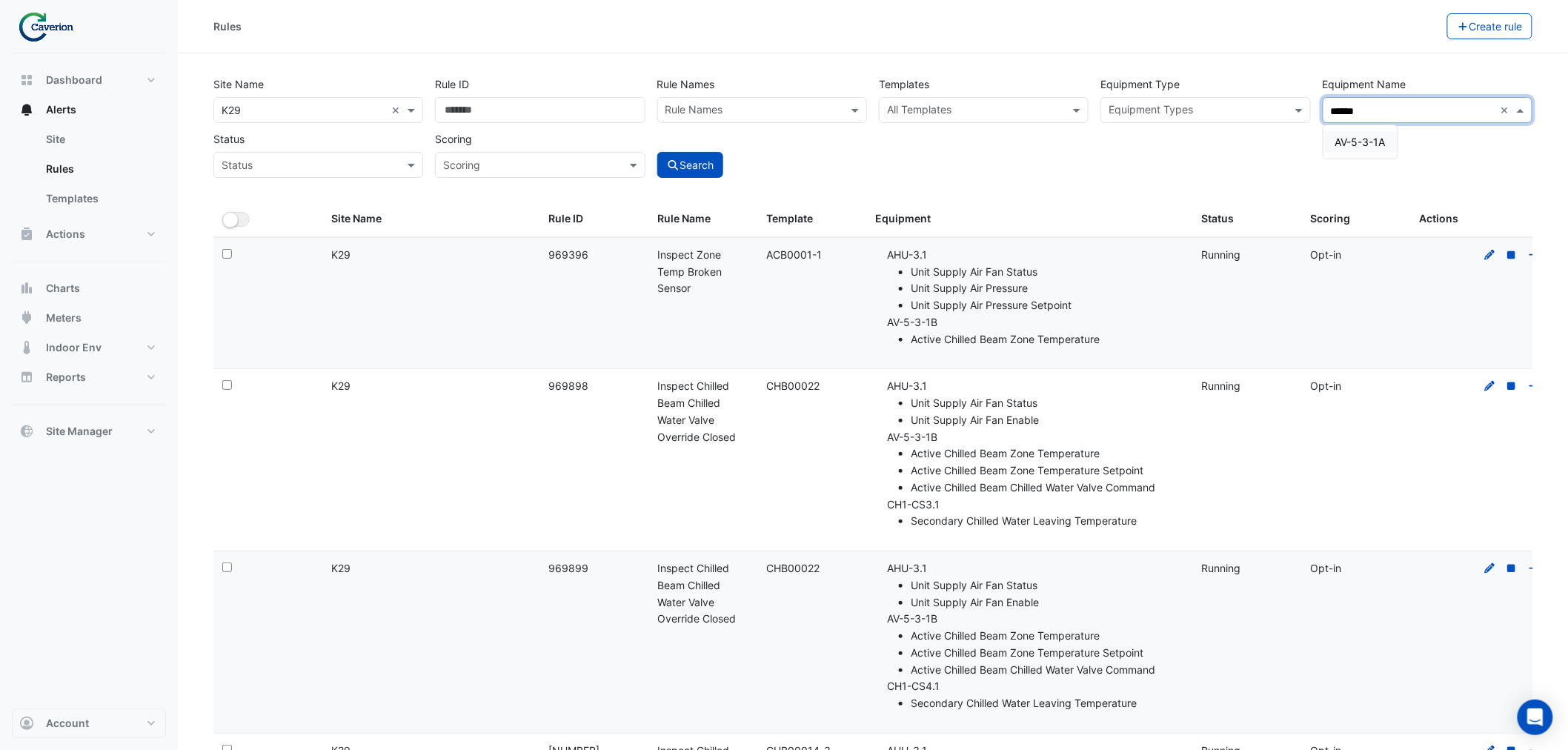 click on "AV-5-3-1A" at bounding box center (1361, 142) 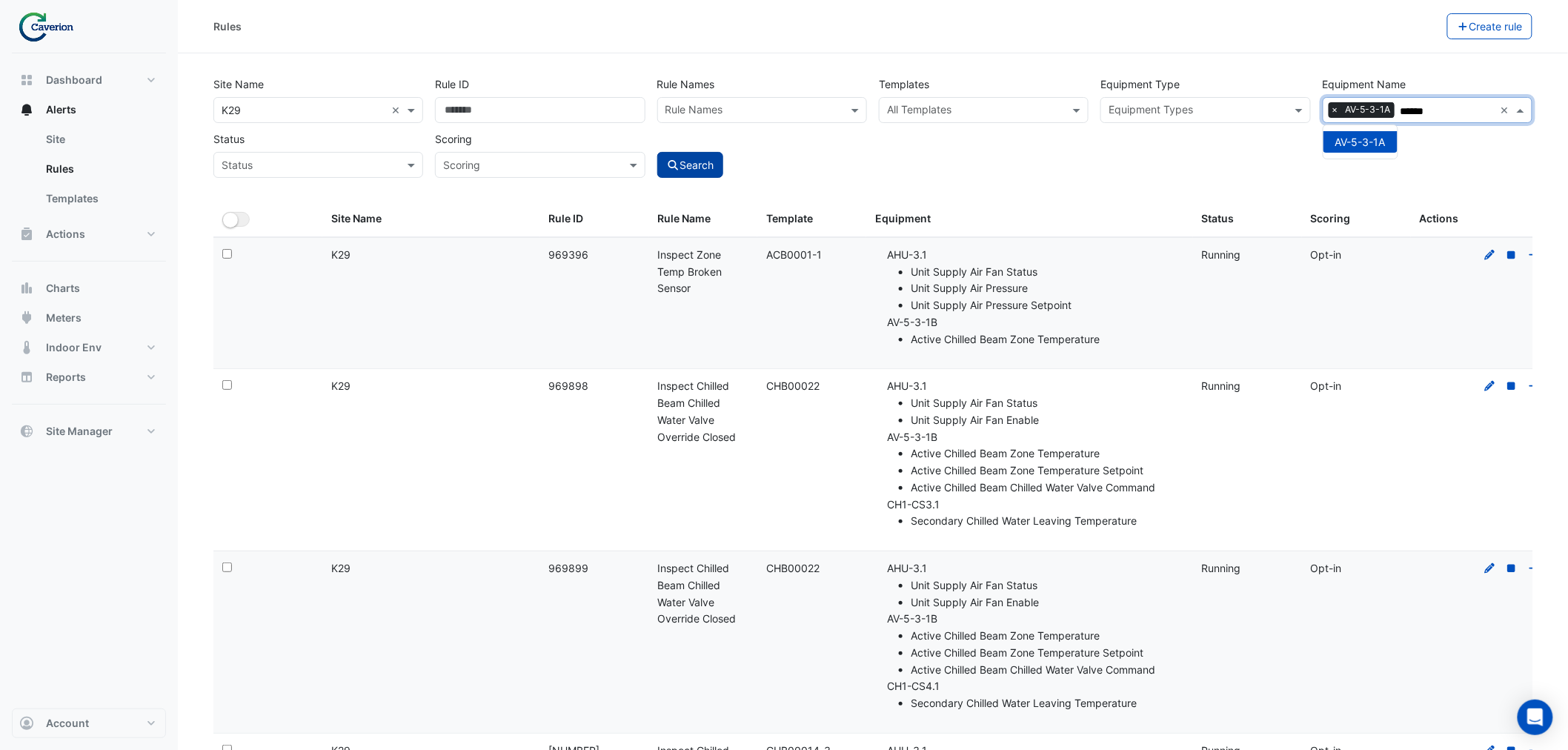 type on "******" 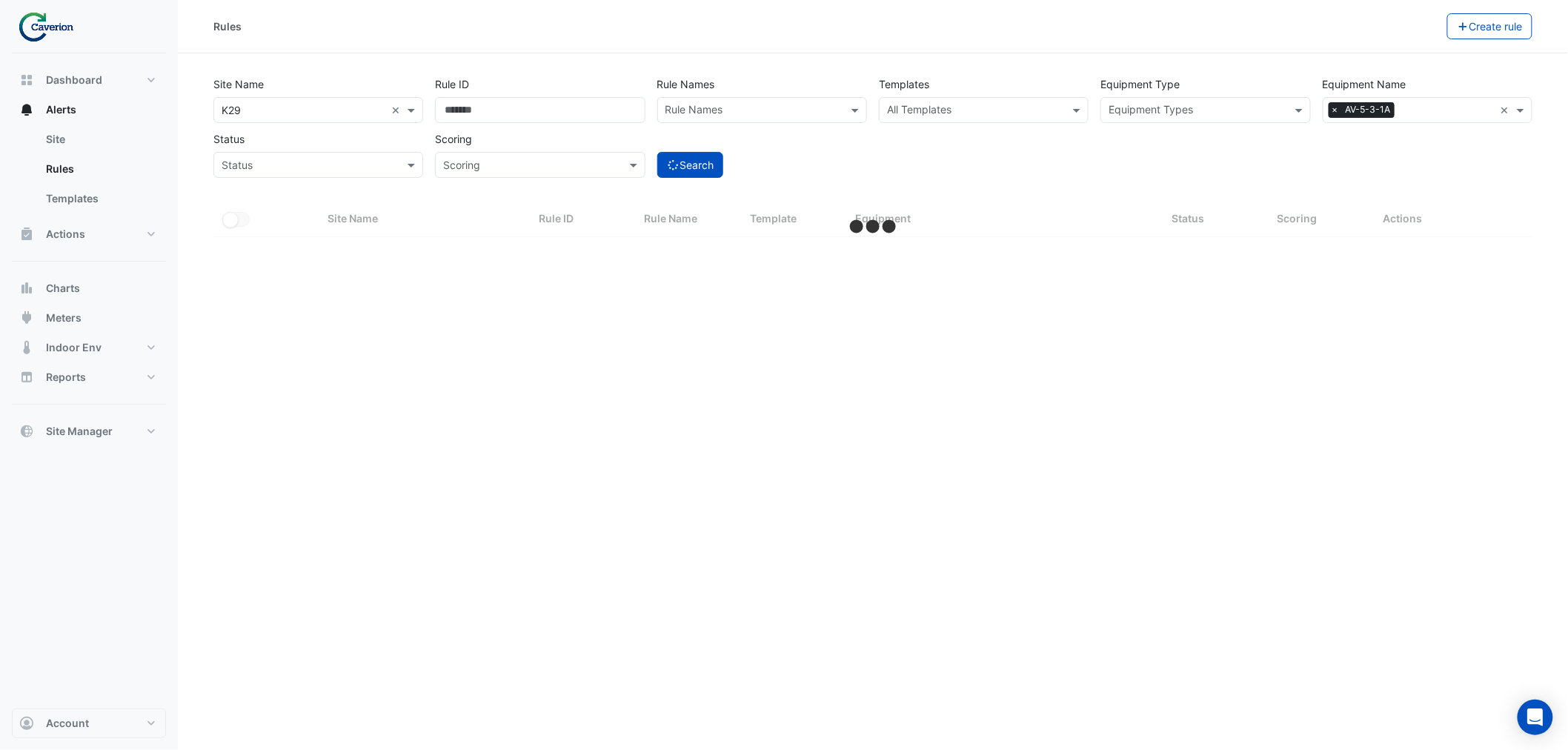 select on "***" 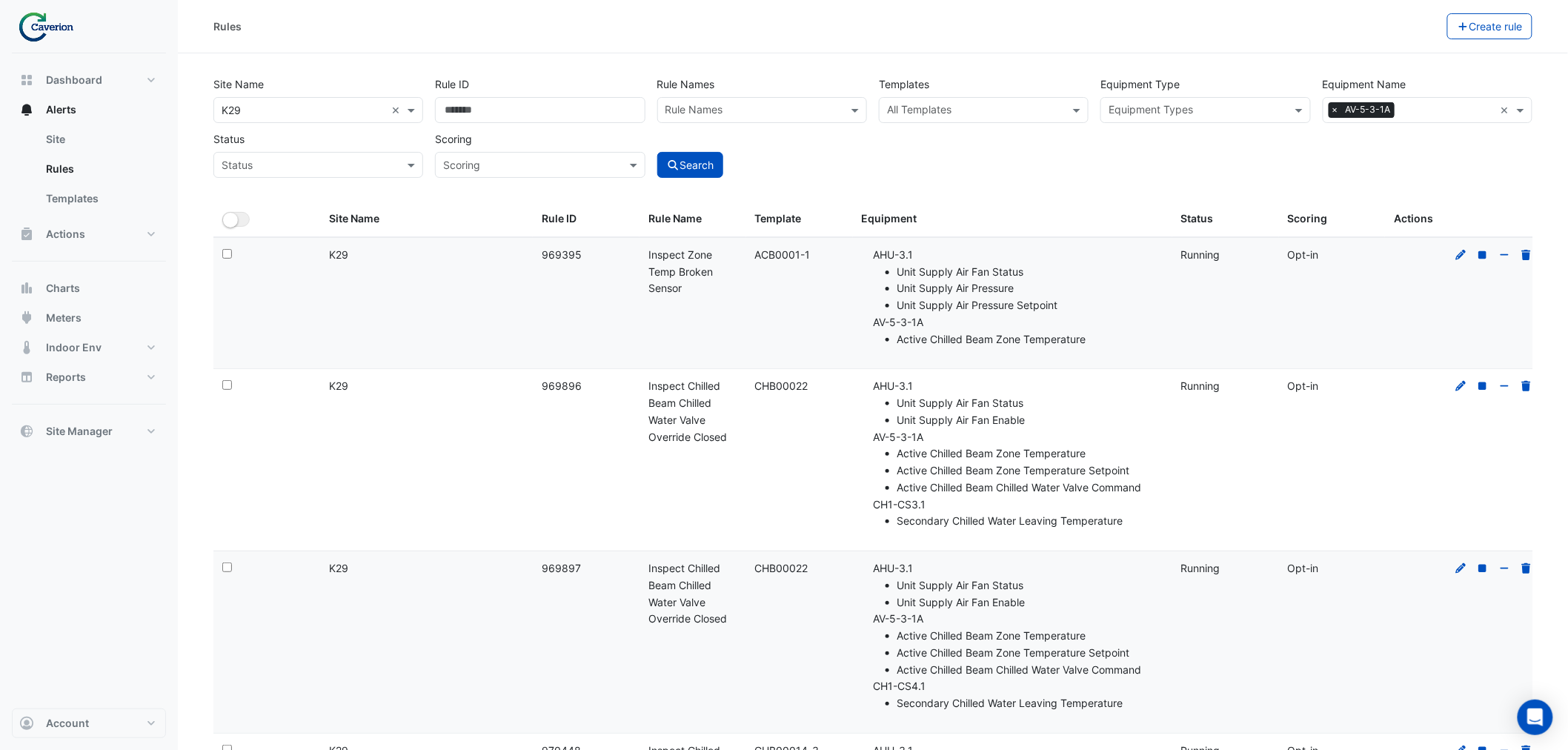scroll, scrollTop: 247, scrollLeft: 0, axis: vertical 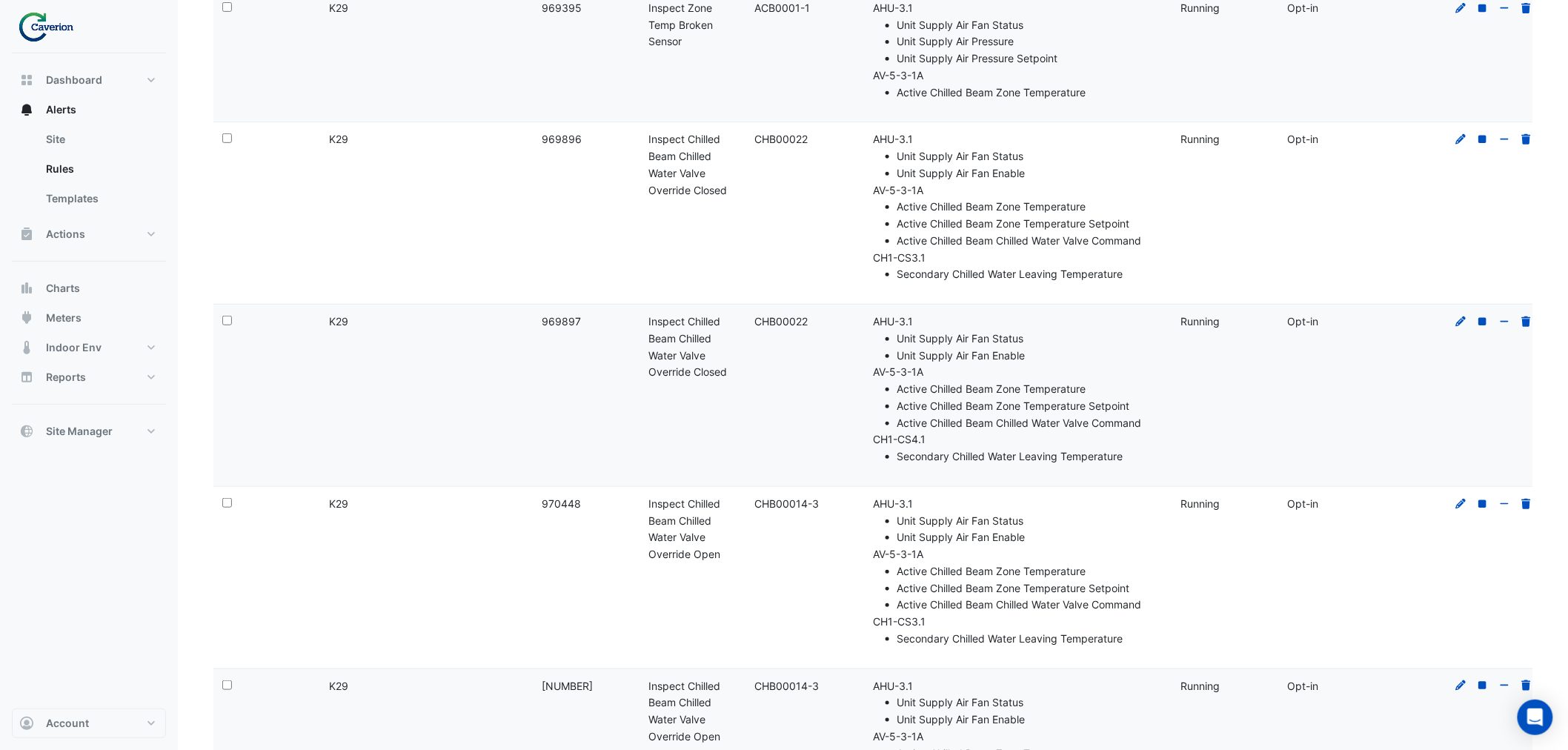 click on "Rule ID:
969896" 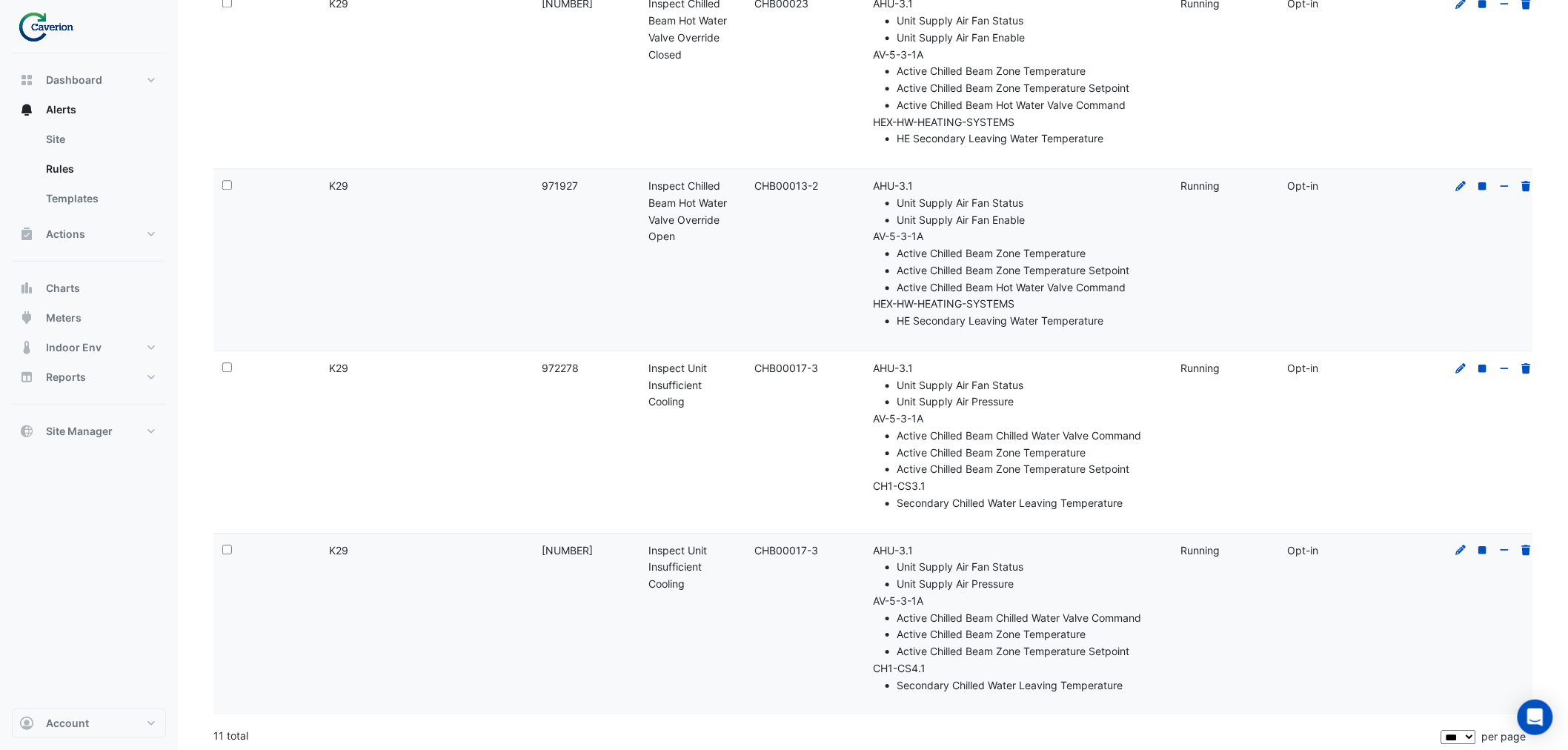 scroll, scrollTop: 1446, scrollLeft: 0, axis: vertical 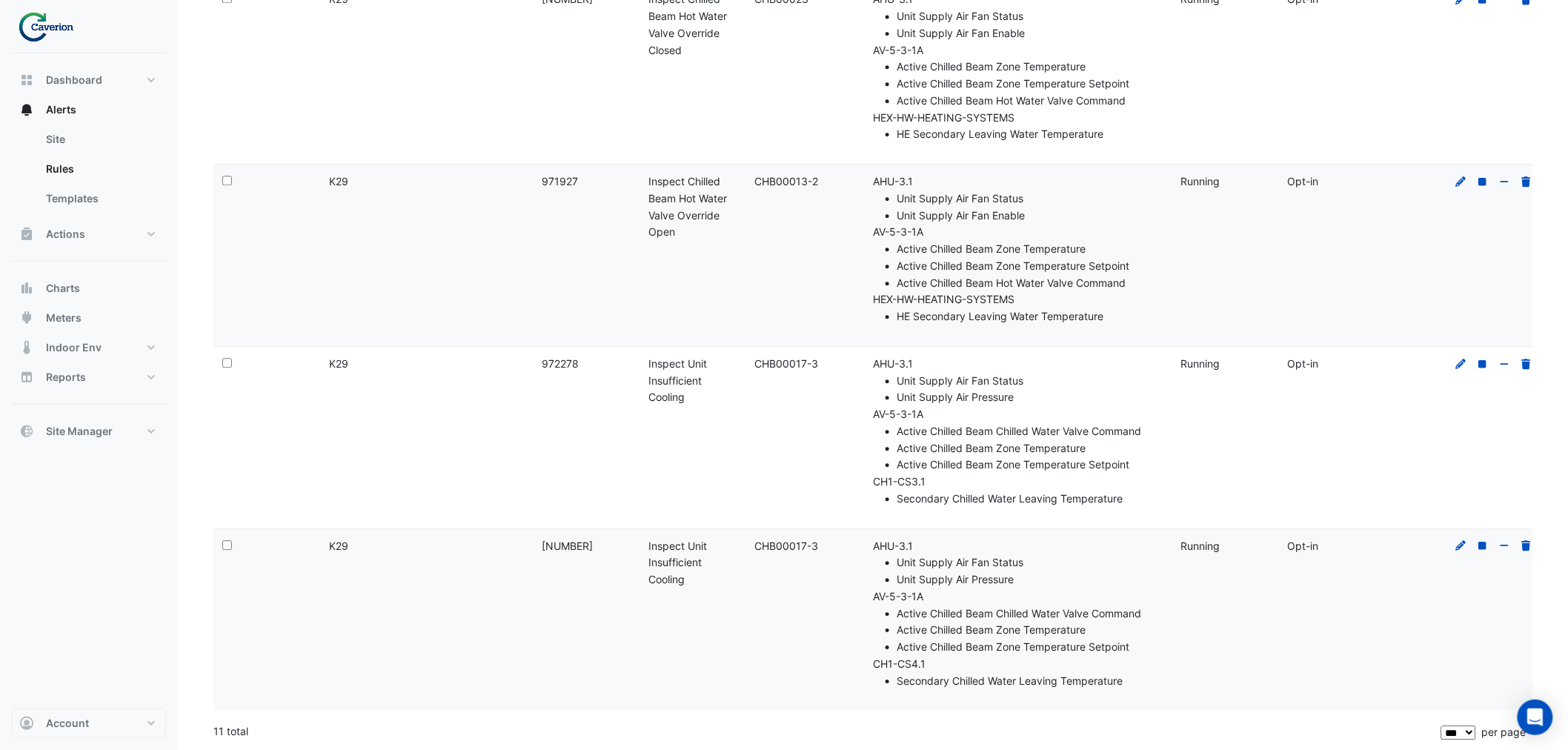 click on "Rule Name:
Inspect Unit Insufficient Cooling" 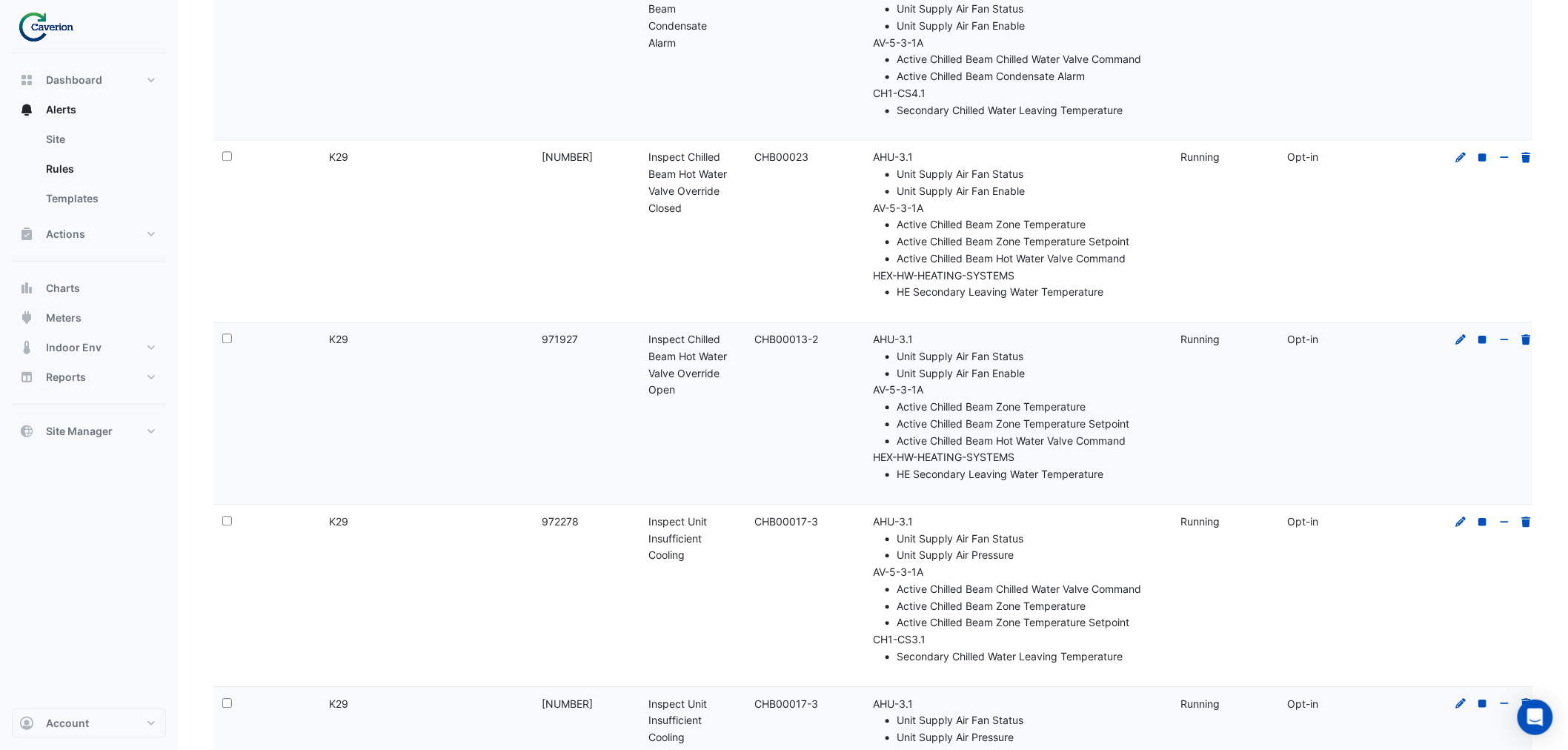 scroll, scrollTop: 1198, scrollLeft: 0, axis: vertical 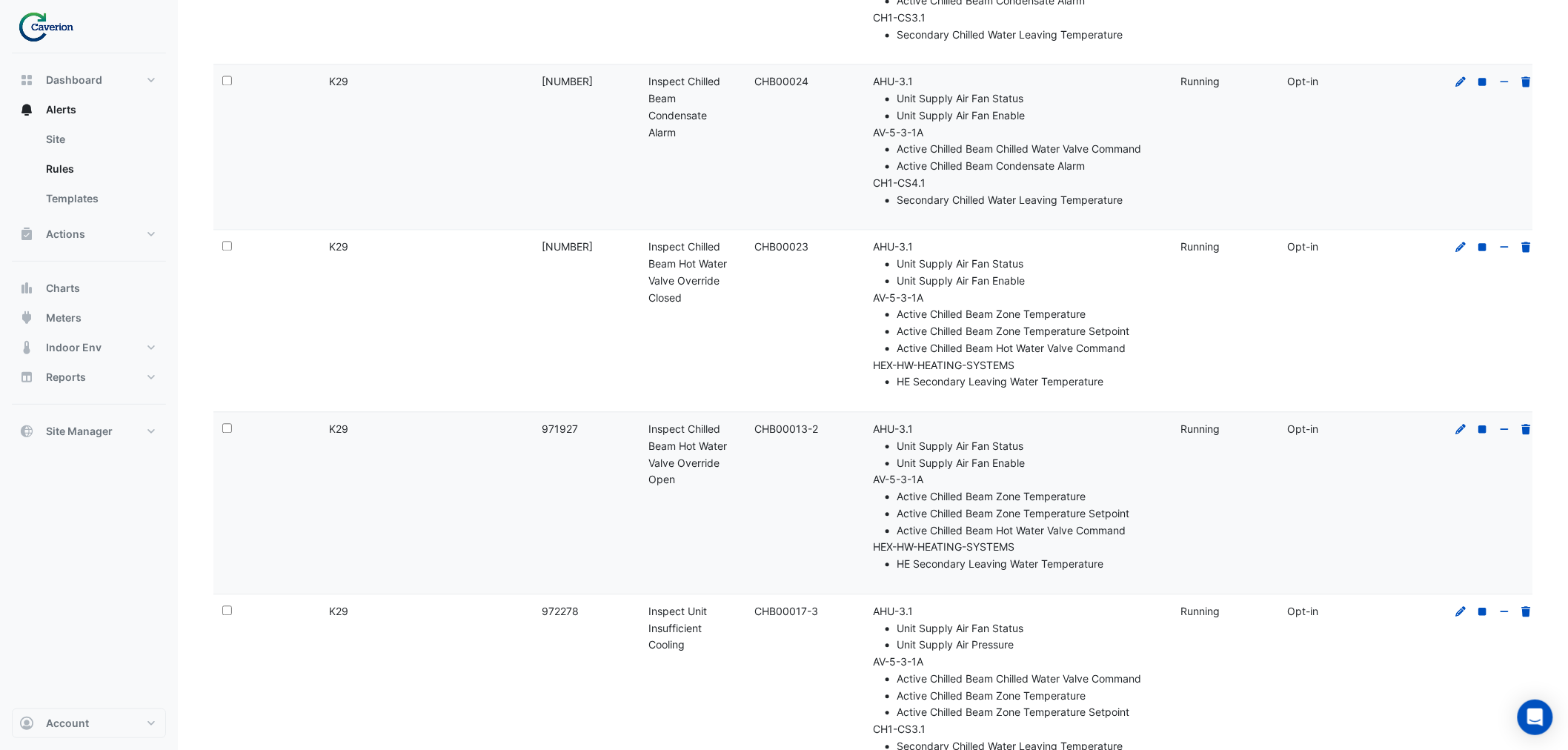 drag, startPoint x: 686, startPoint y: 485, endPoint x: 641, endPoint y: 434, distance: 68.0147 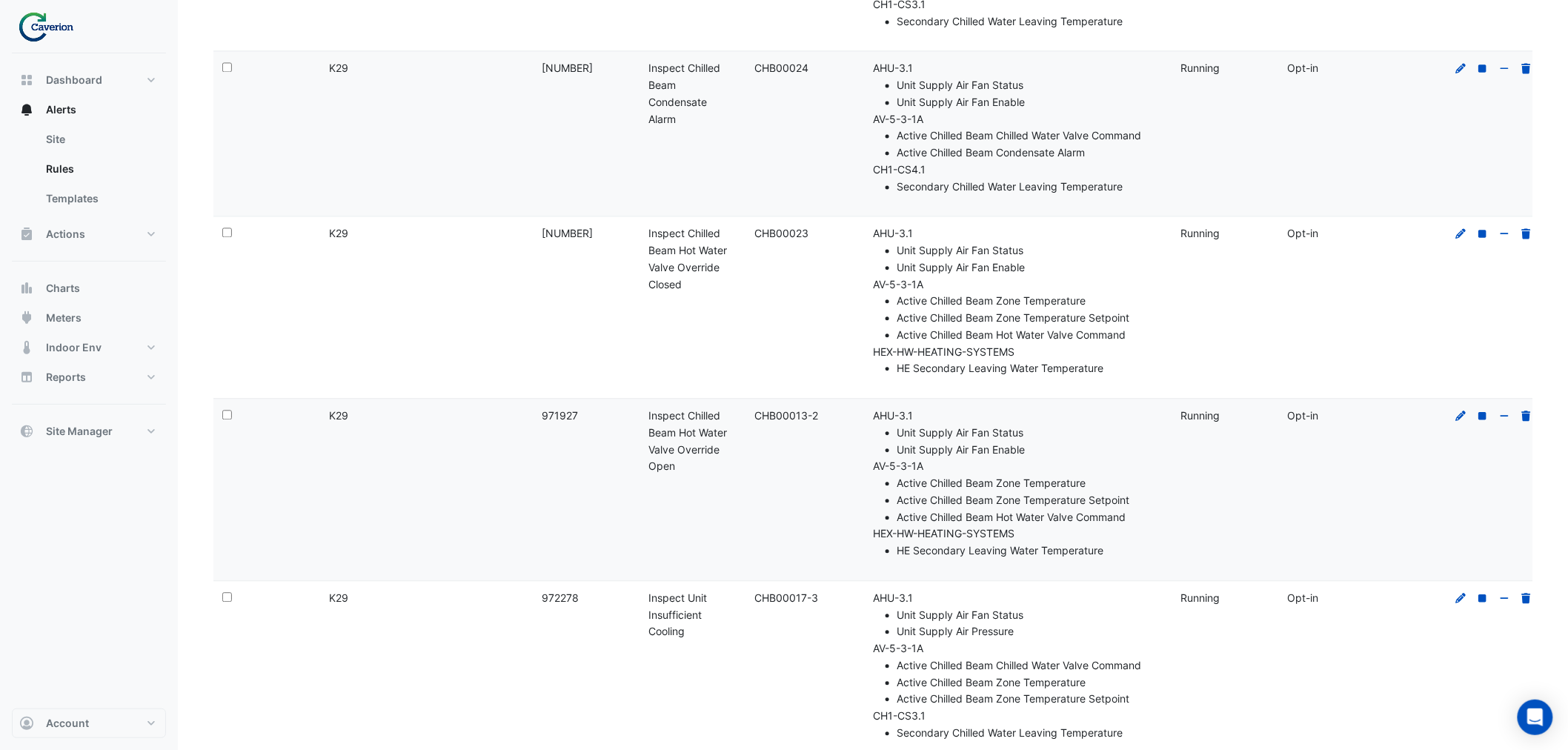 scroll, scrollTop: 1198, scrollLeft: 0, axis: vertical 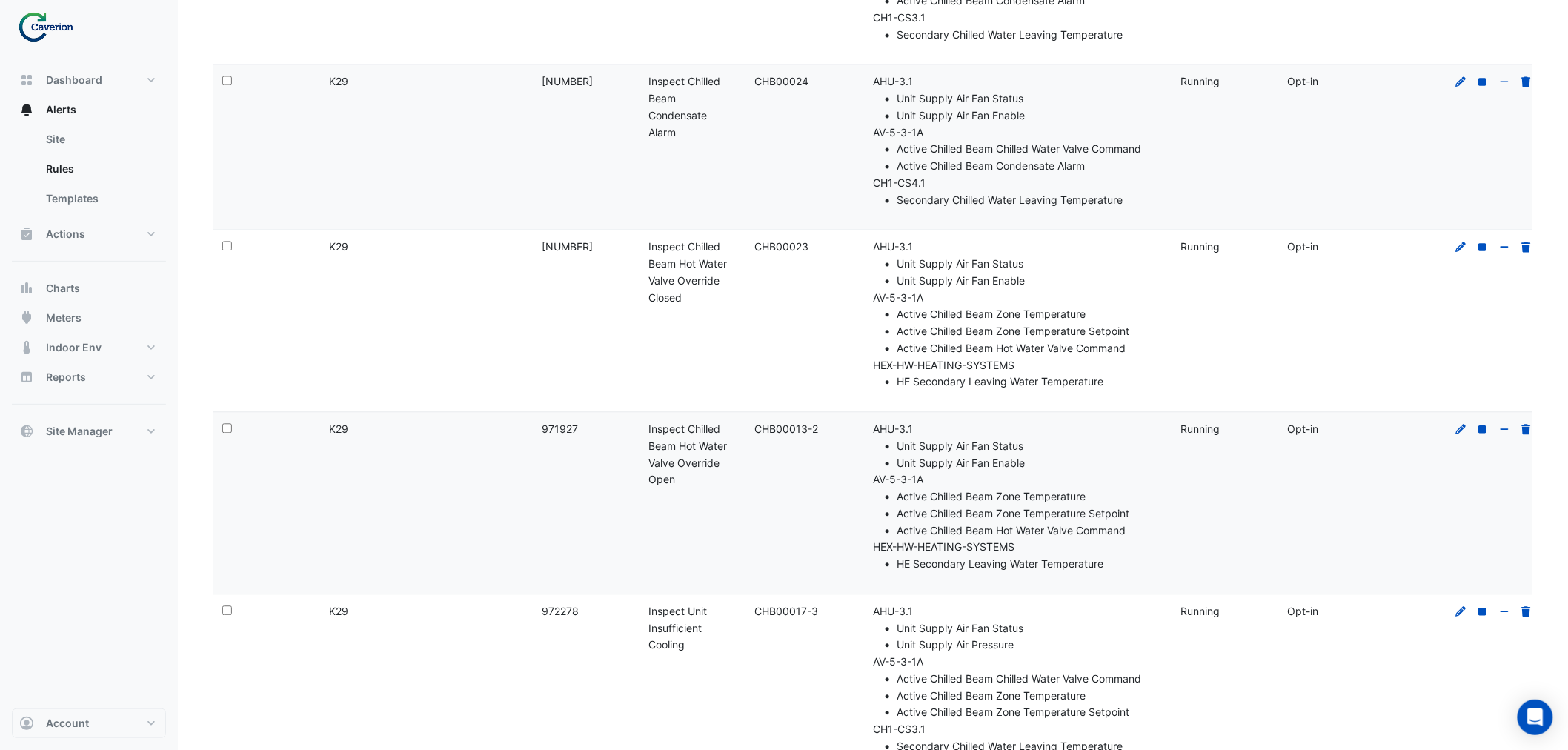 click on "Rule Name:
Inspect Chilled Beam Hot Water Valve Override Open" 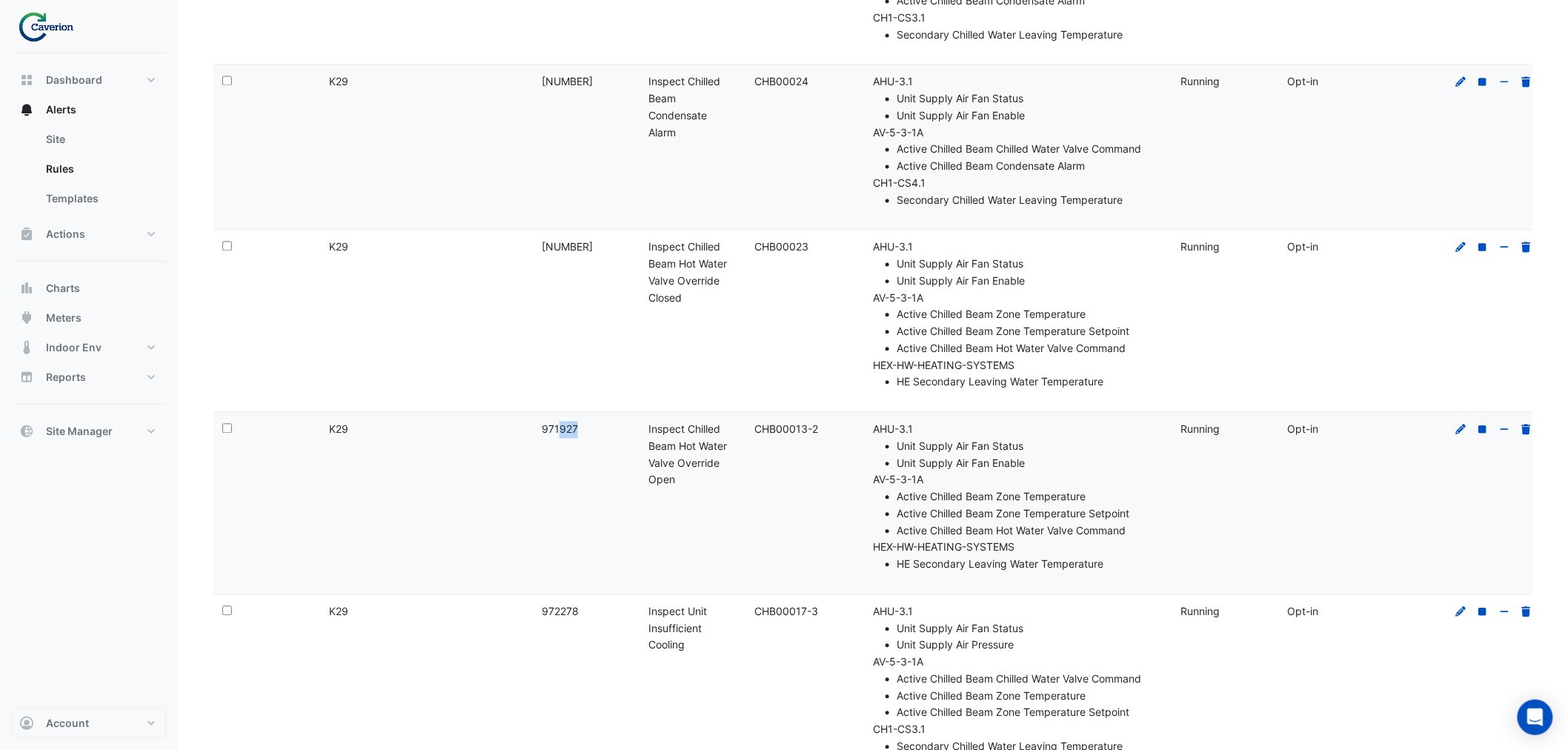 drag, startPoint x: 580, startPoint y: 425, endPoint x: 537, endPoint y: 425, distance: 43 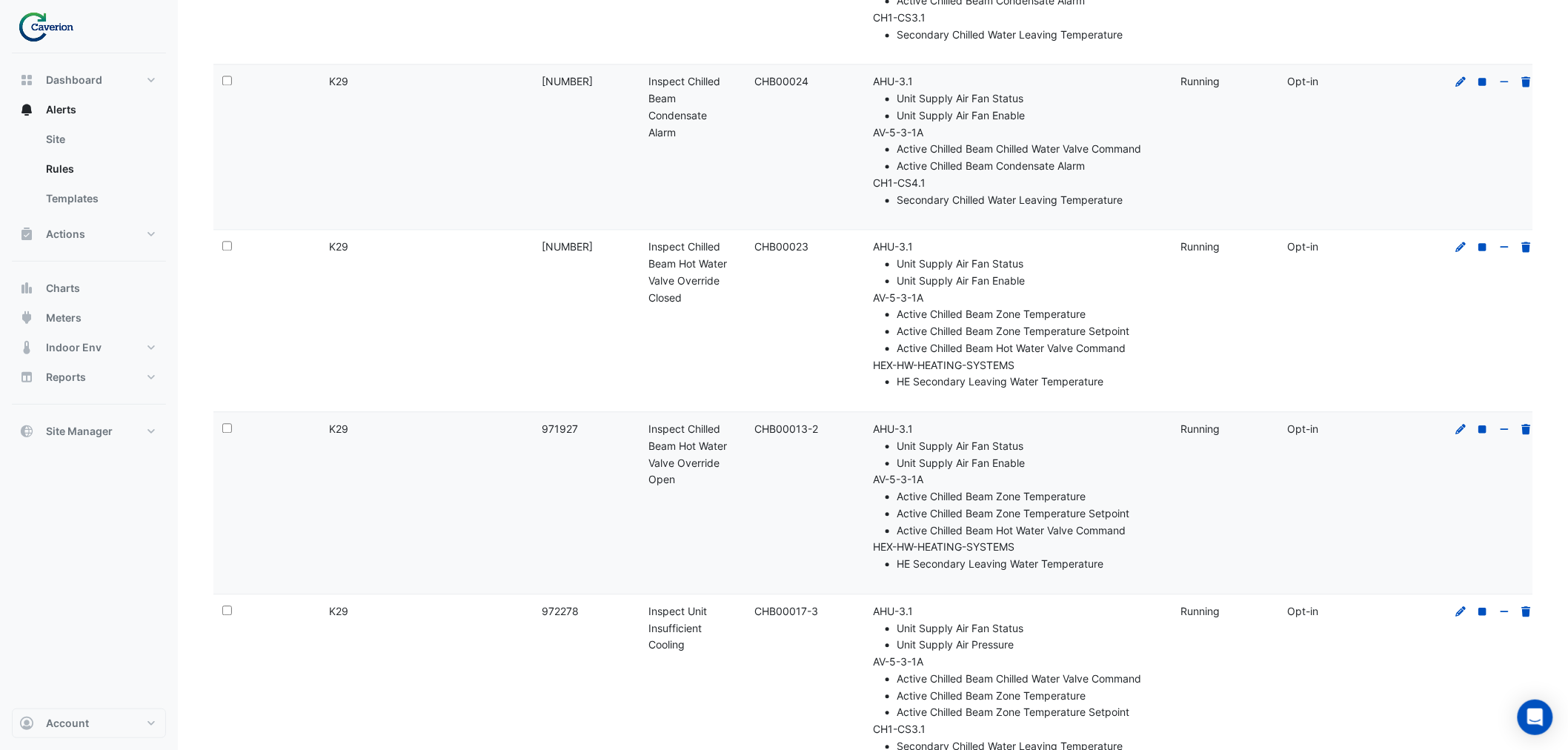 click on "Rule ID:
971927" 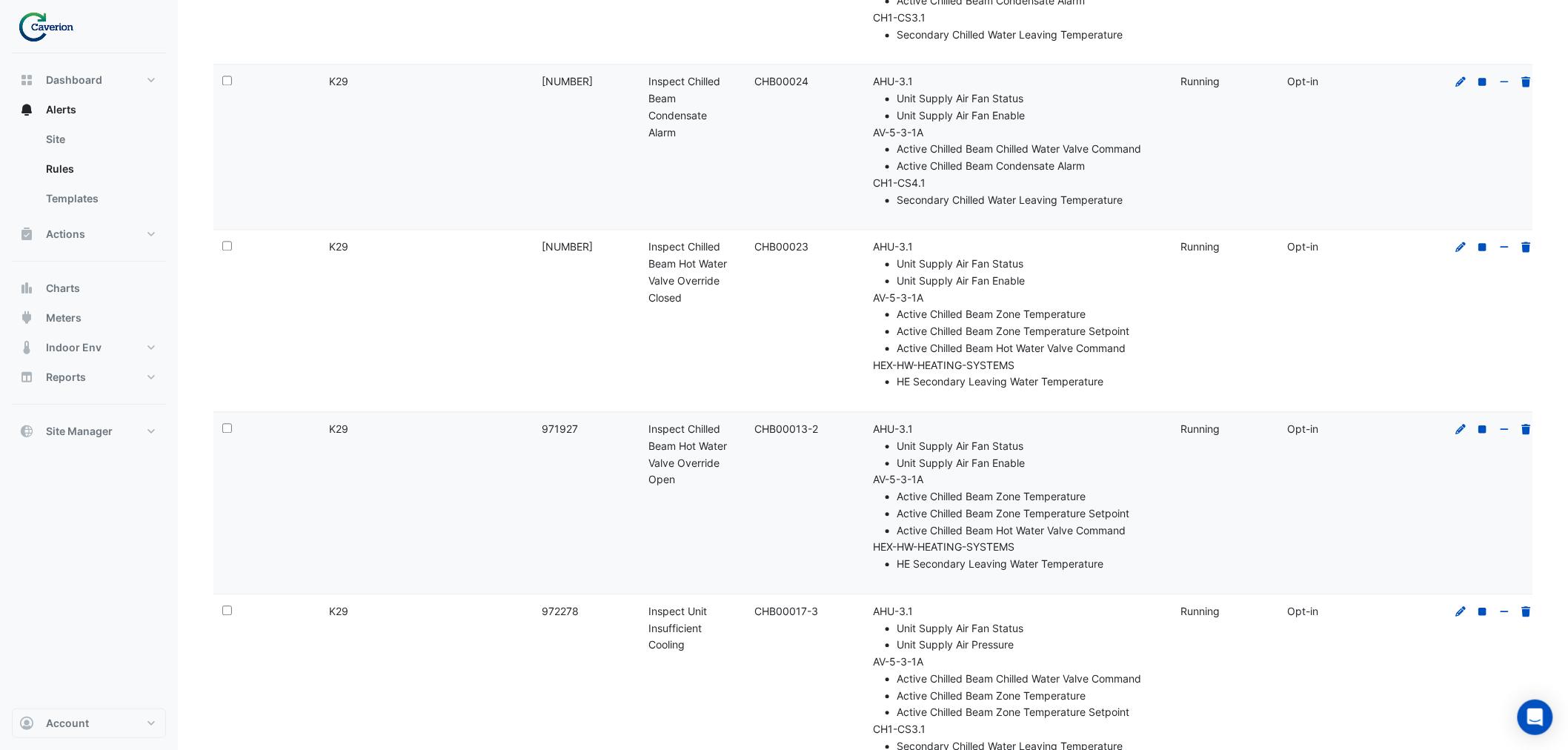 click on "Rule ID:
971927" 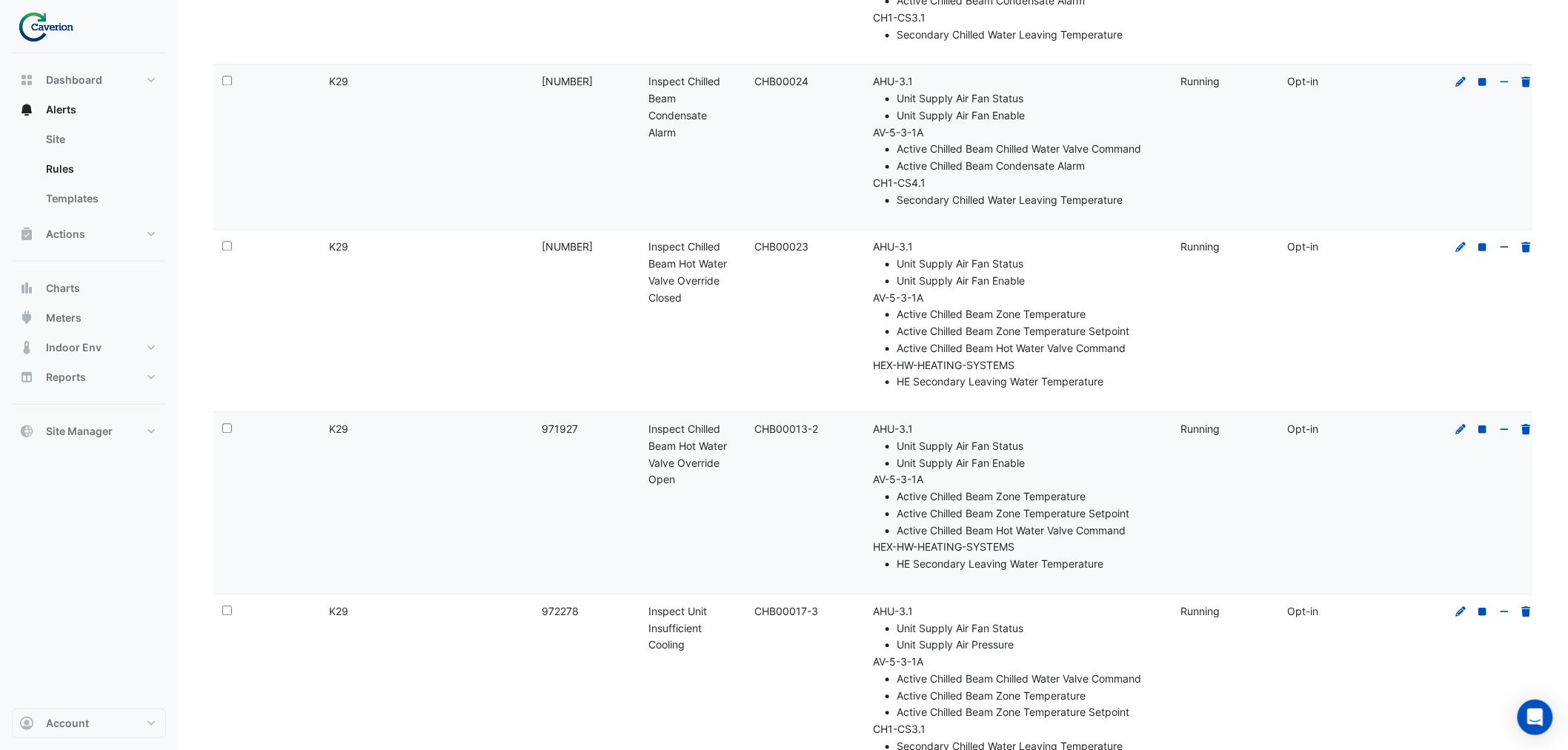 click on "Rule ID:
971493" 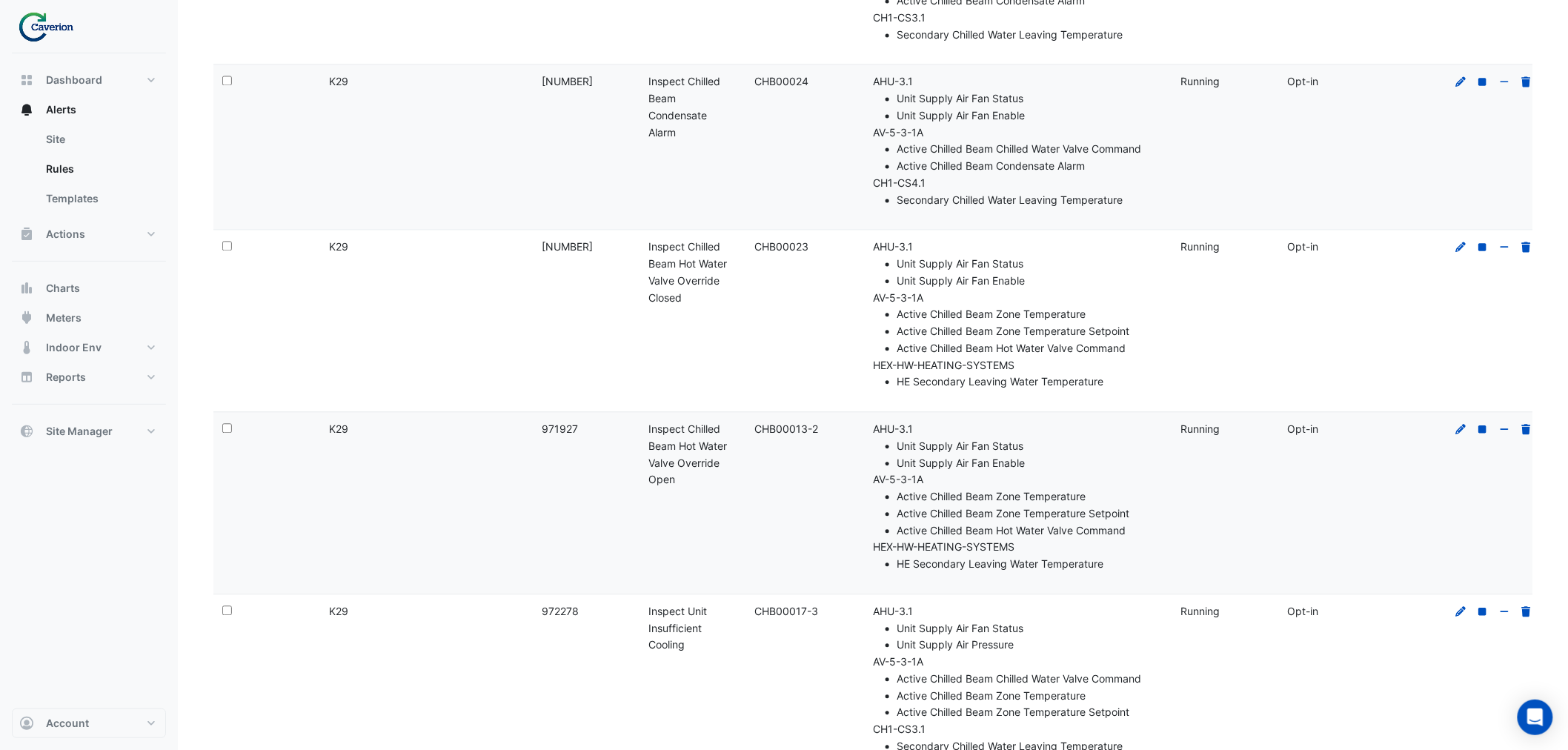 drag, startPoint x: 580, startPoint y: 245, endPoint x: 544, endPoint y: 246, distance: 36.013886 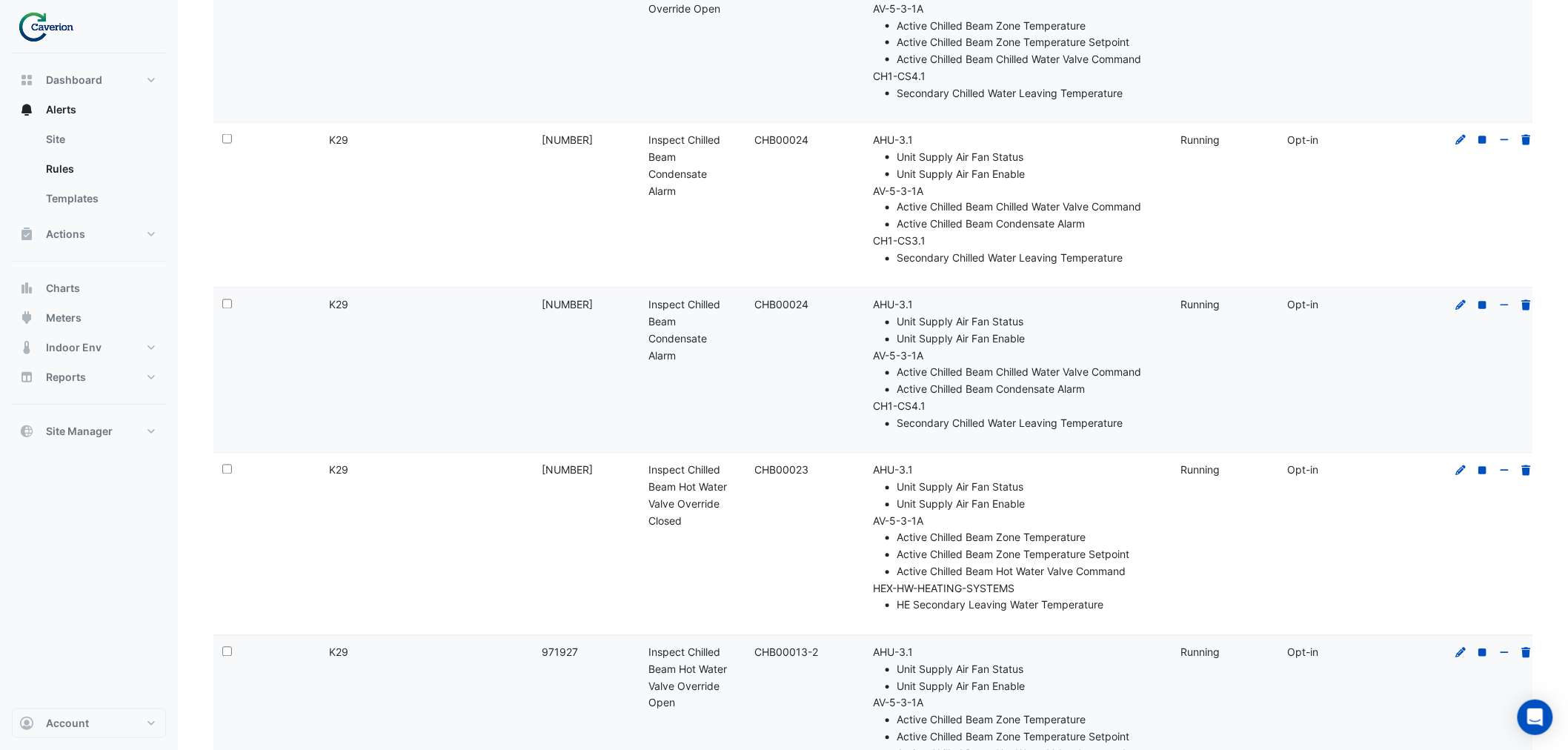 scroll, scrollTop: 952, scrollLeft: 0, axis: vertical 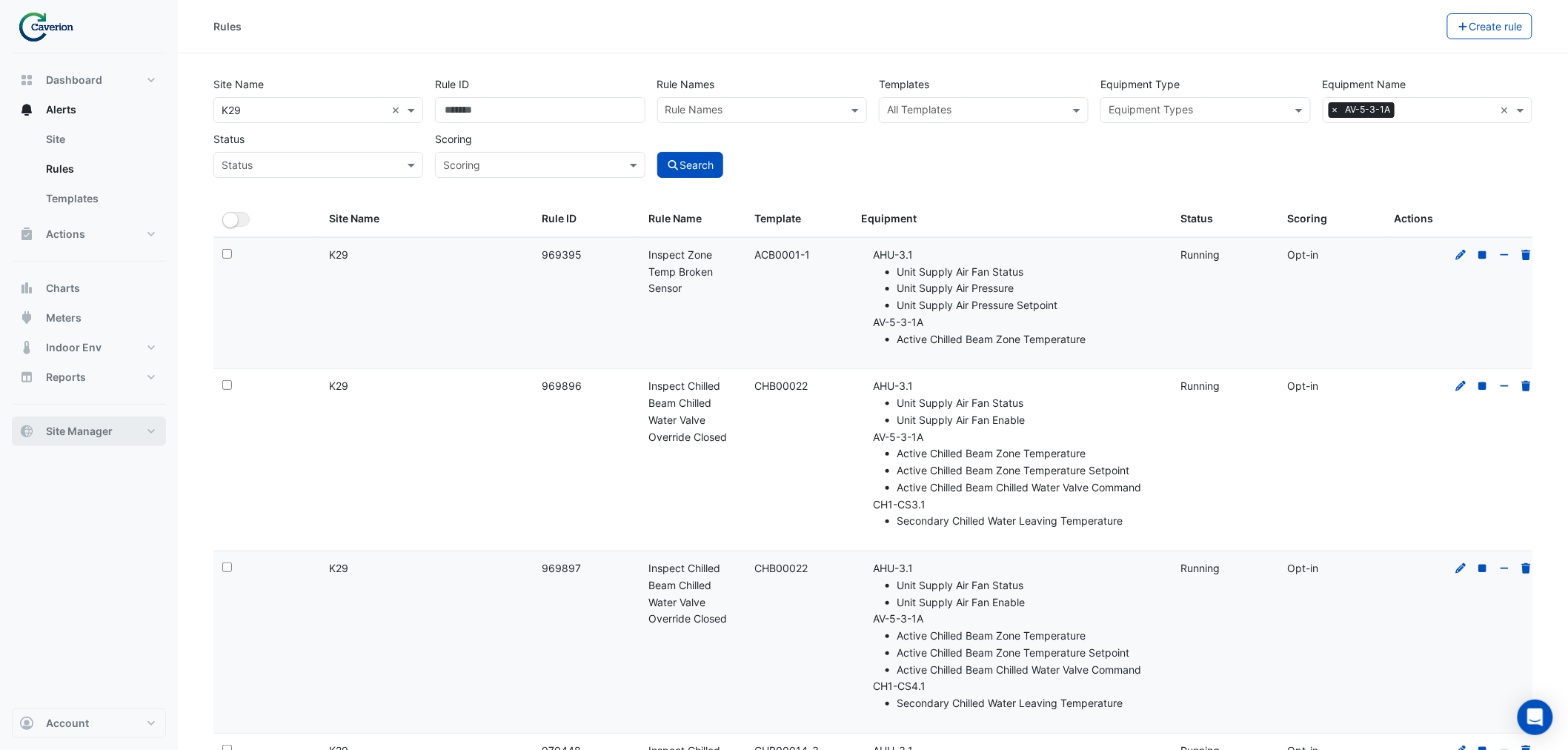 click on "Site Manager" at bounding box center [79, 431] 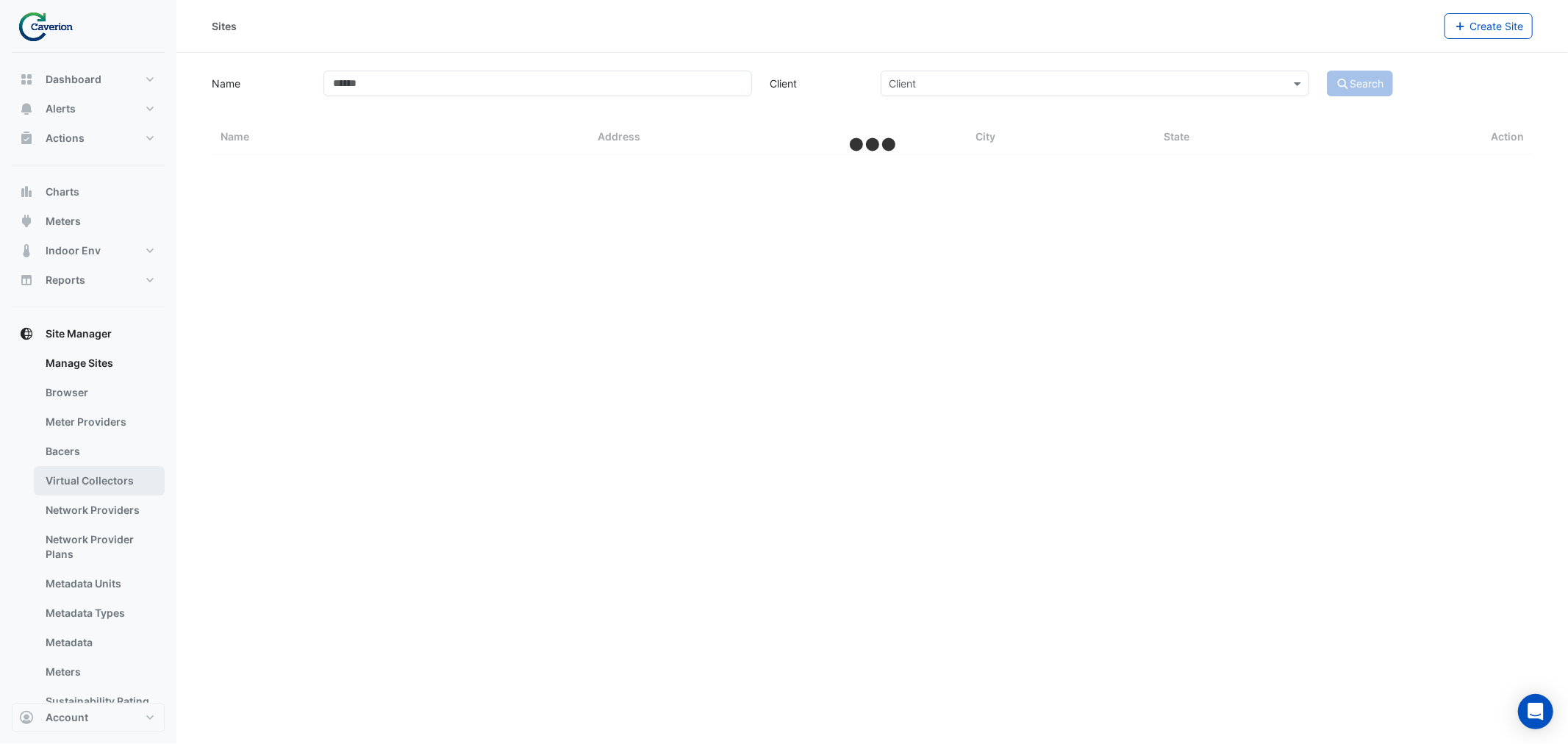 click on "Virtual Collectors" at bounding box center (99, 481) 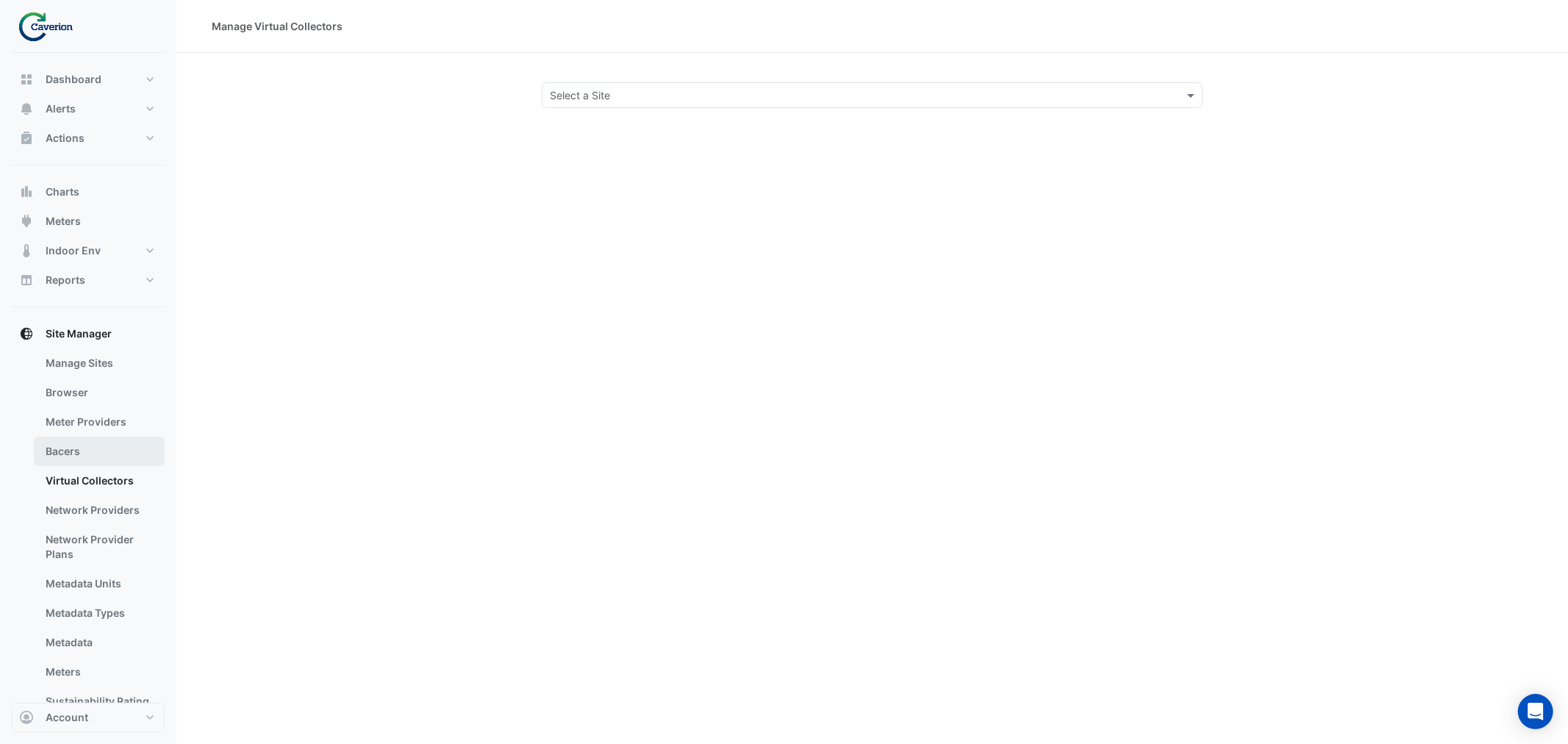click on "Bacers" at bounding box center [99, 451] 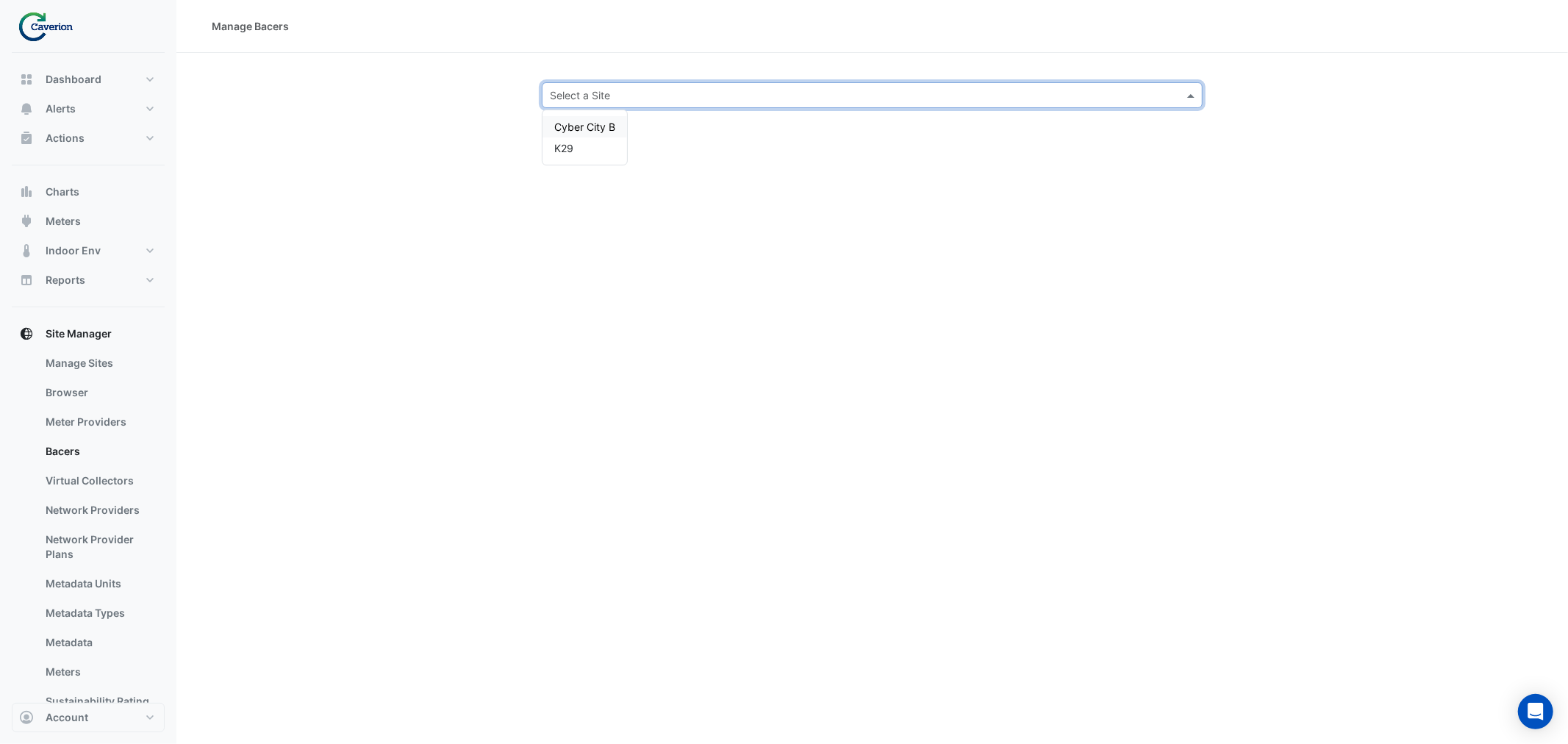 click 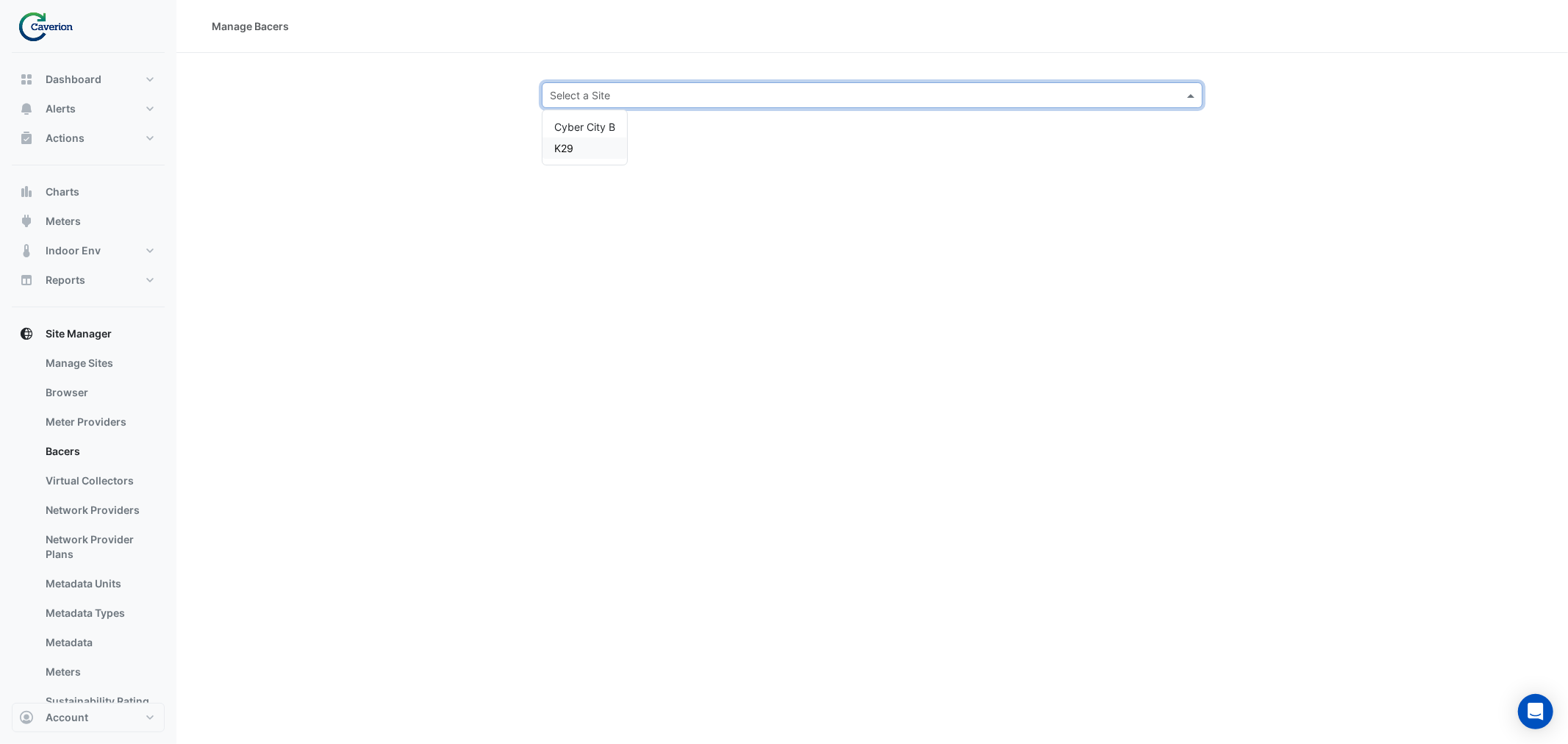 click on "K29" at bounding box center (584, 148) 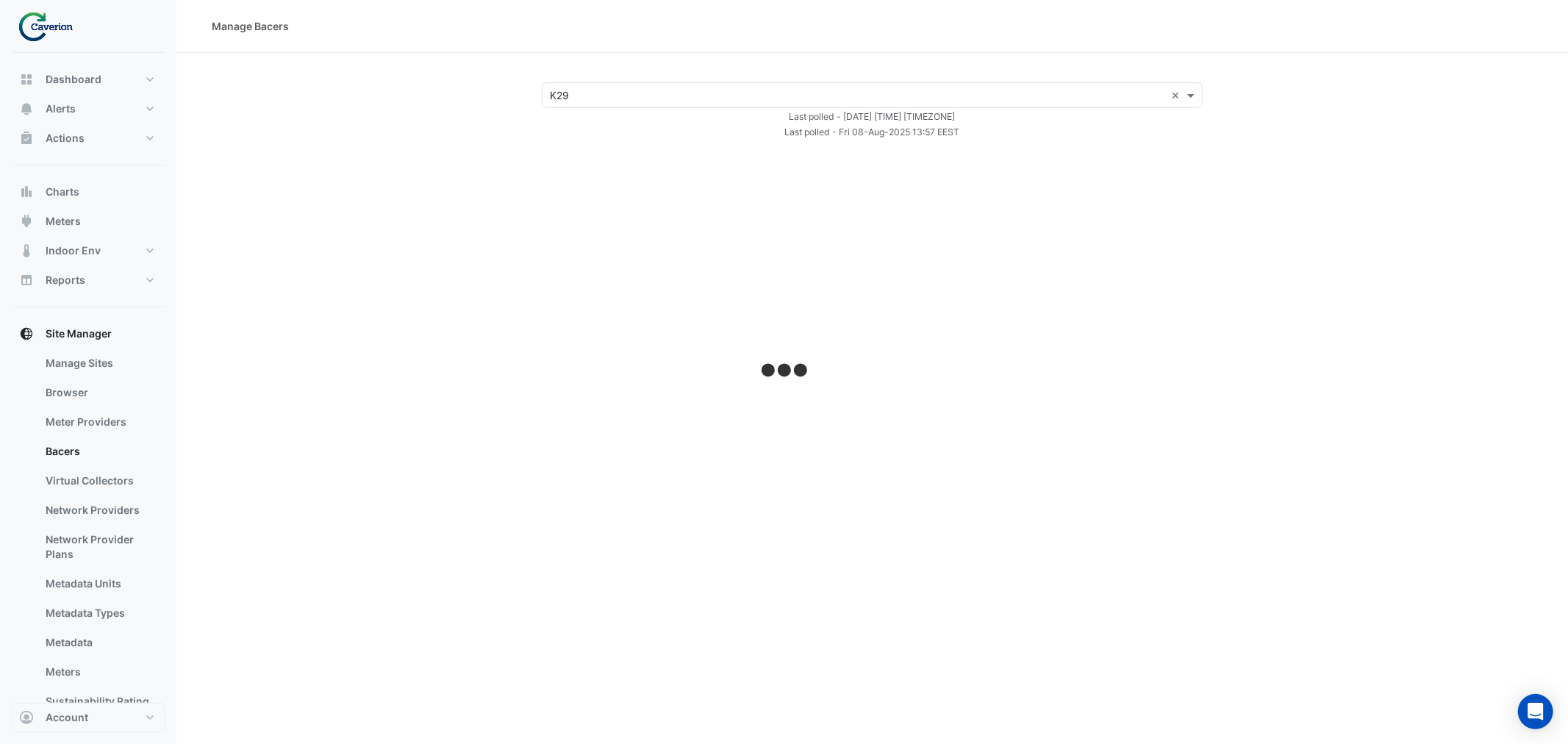 select on "***" 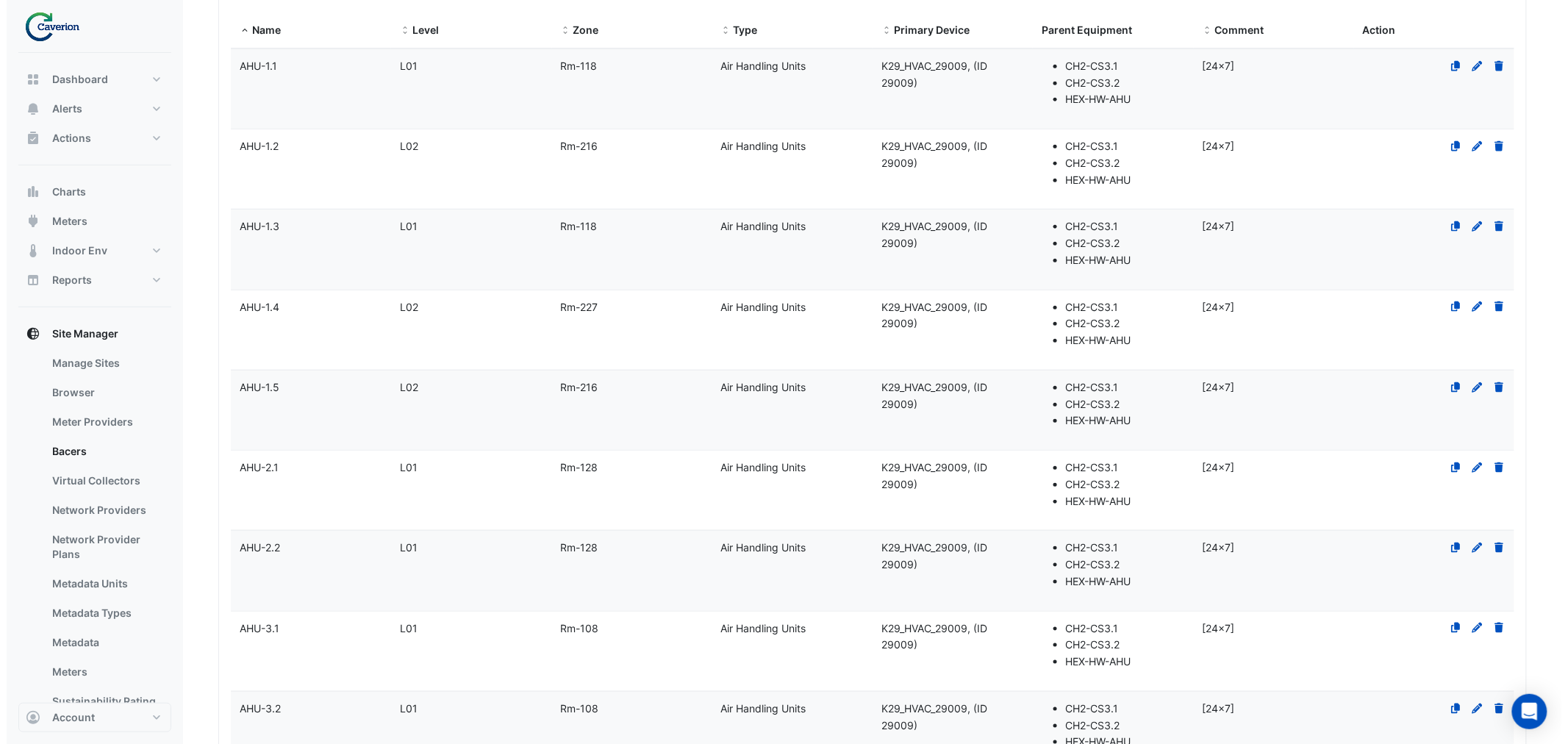 scroll, scrollTop: 0, scrollLeft: 0, axis: both 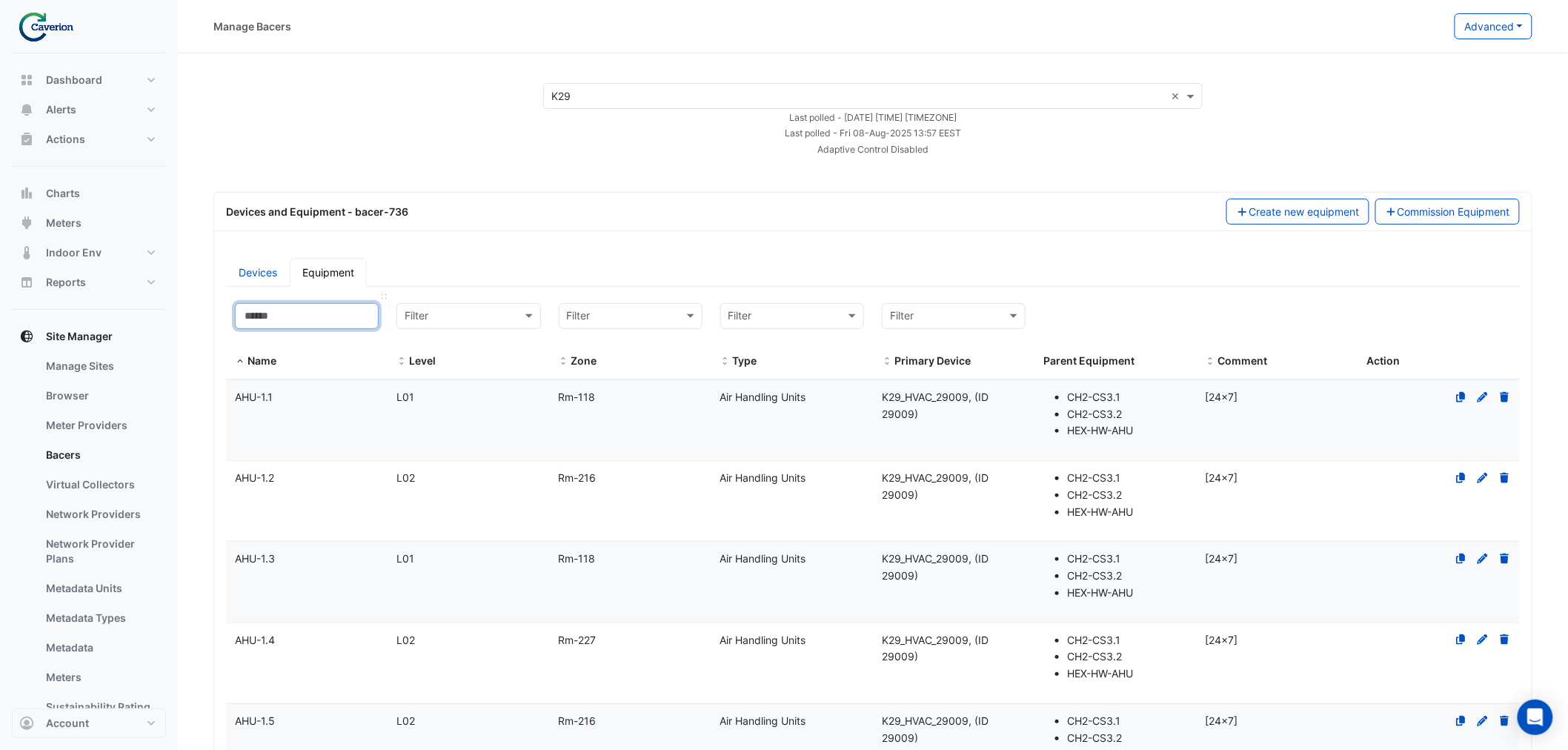 click at bounding box center [307, 316] 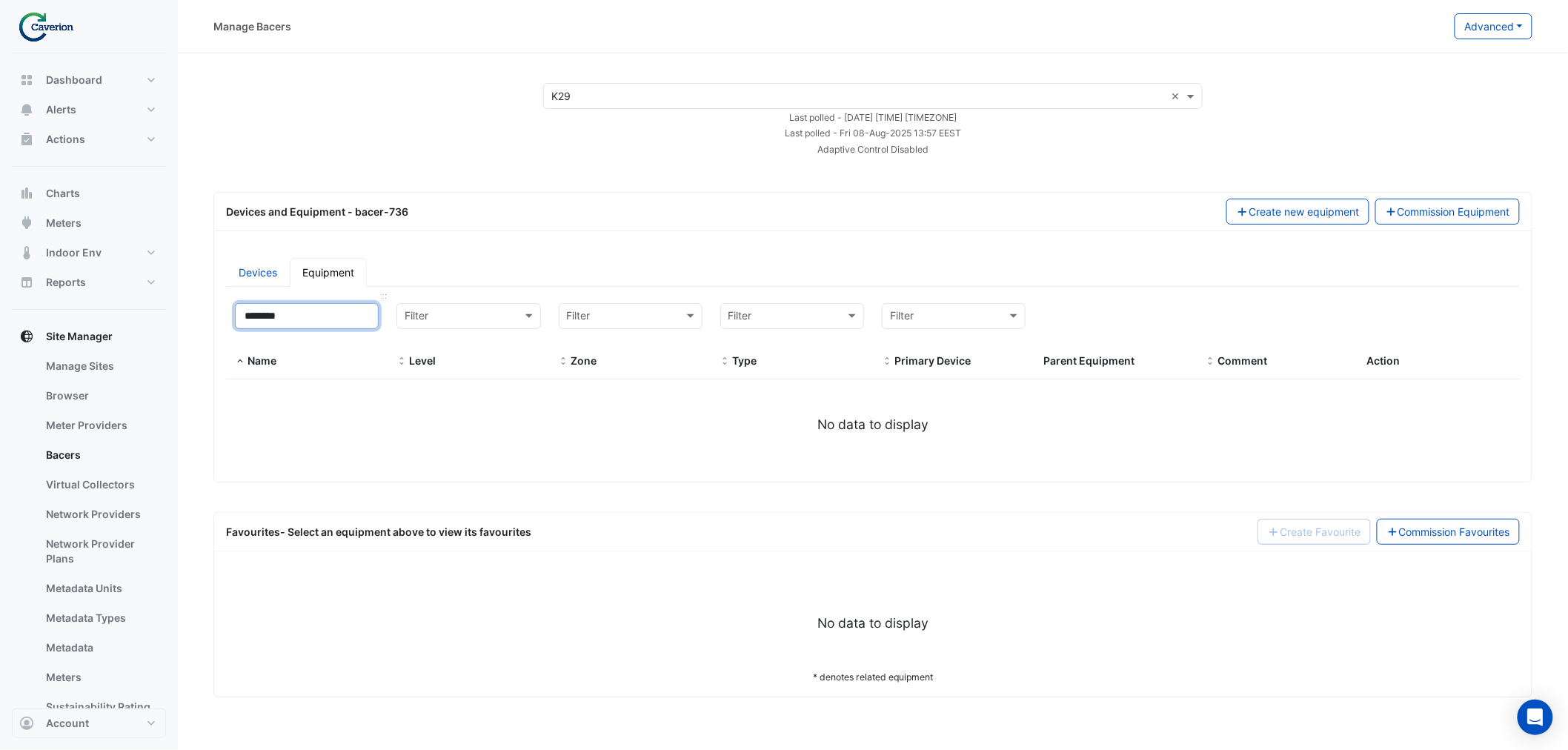 type on "*********" 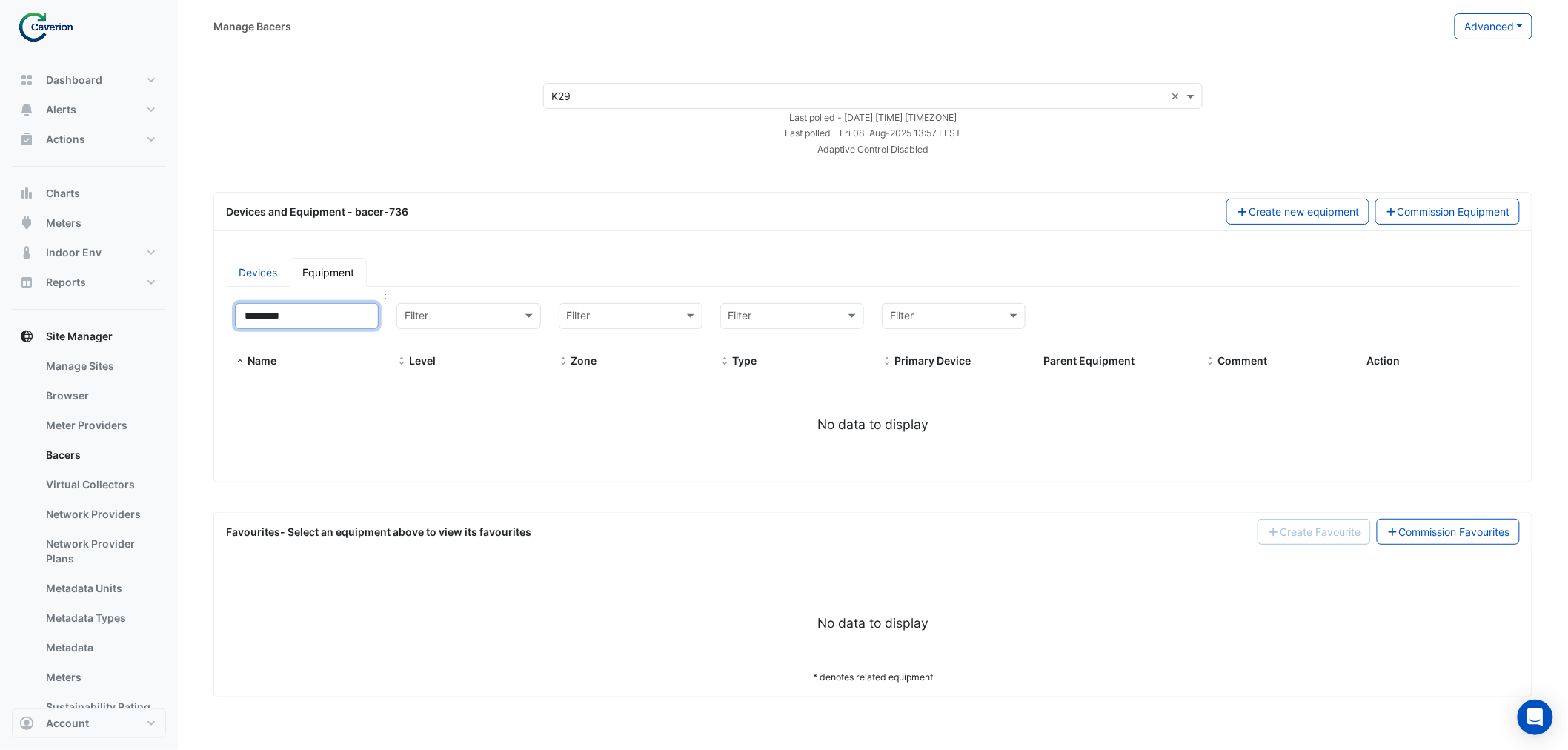 select on "***" 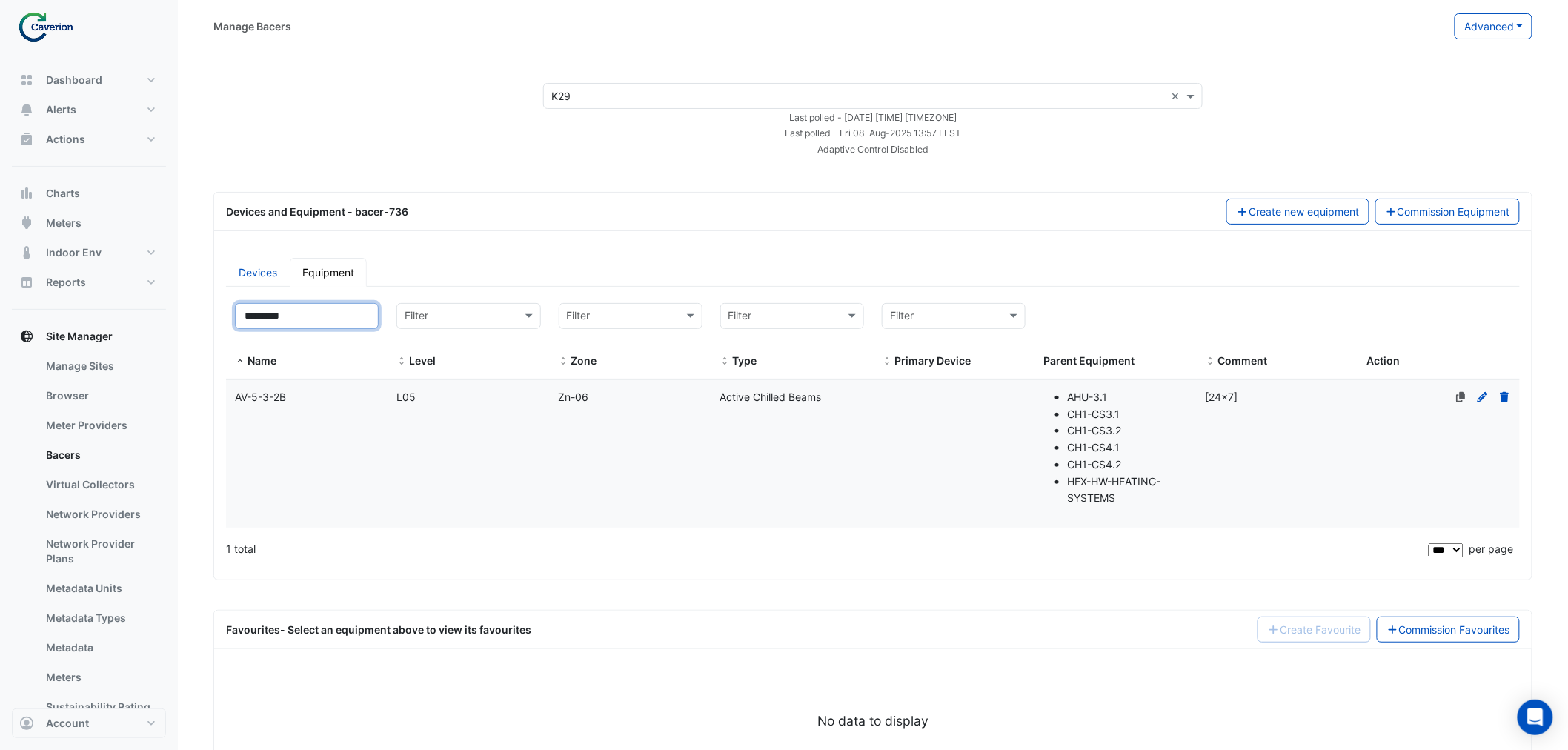 type on "*********" 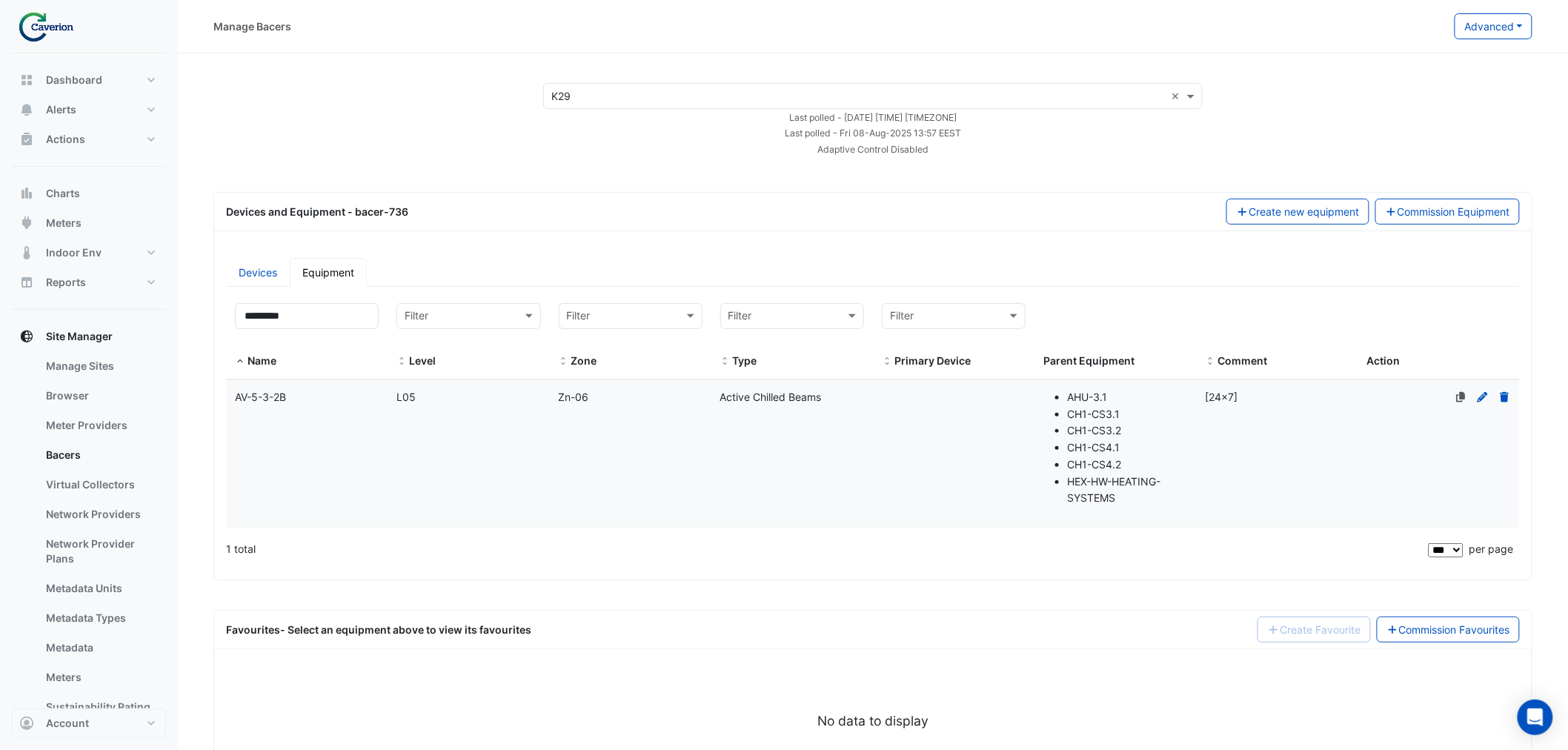 click on "Type
Active Chilled Beams" 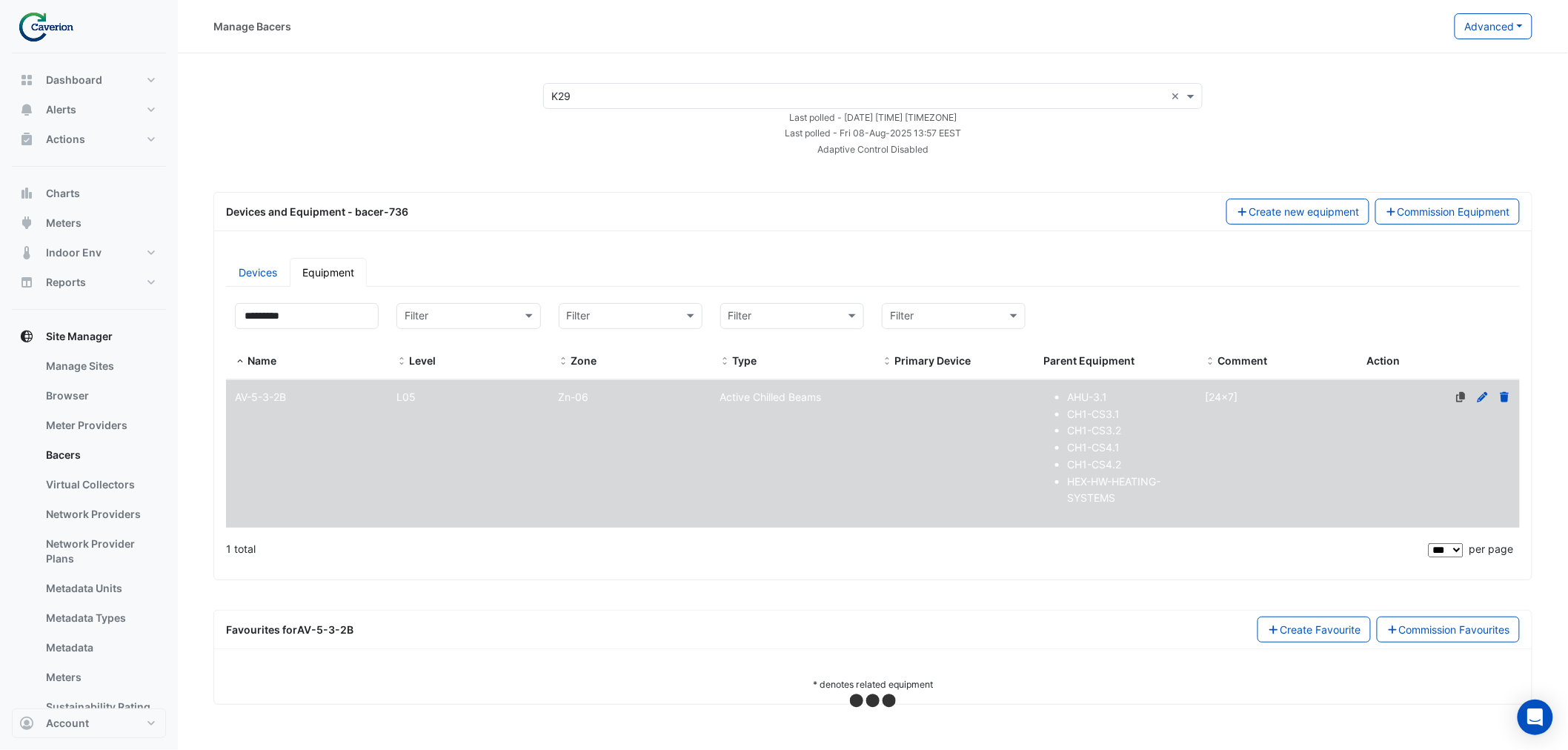 select on "***" 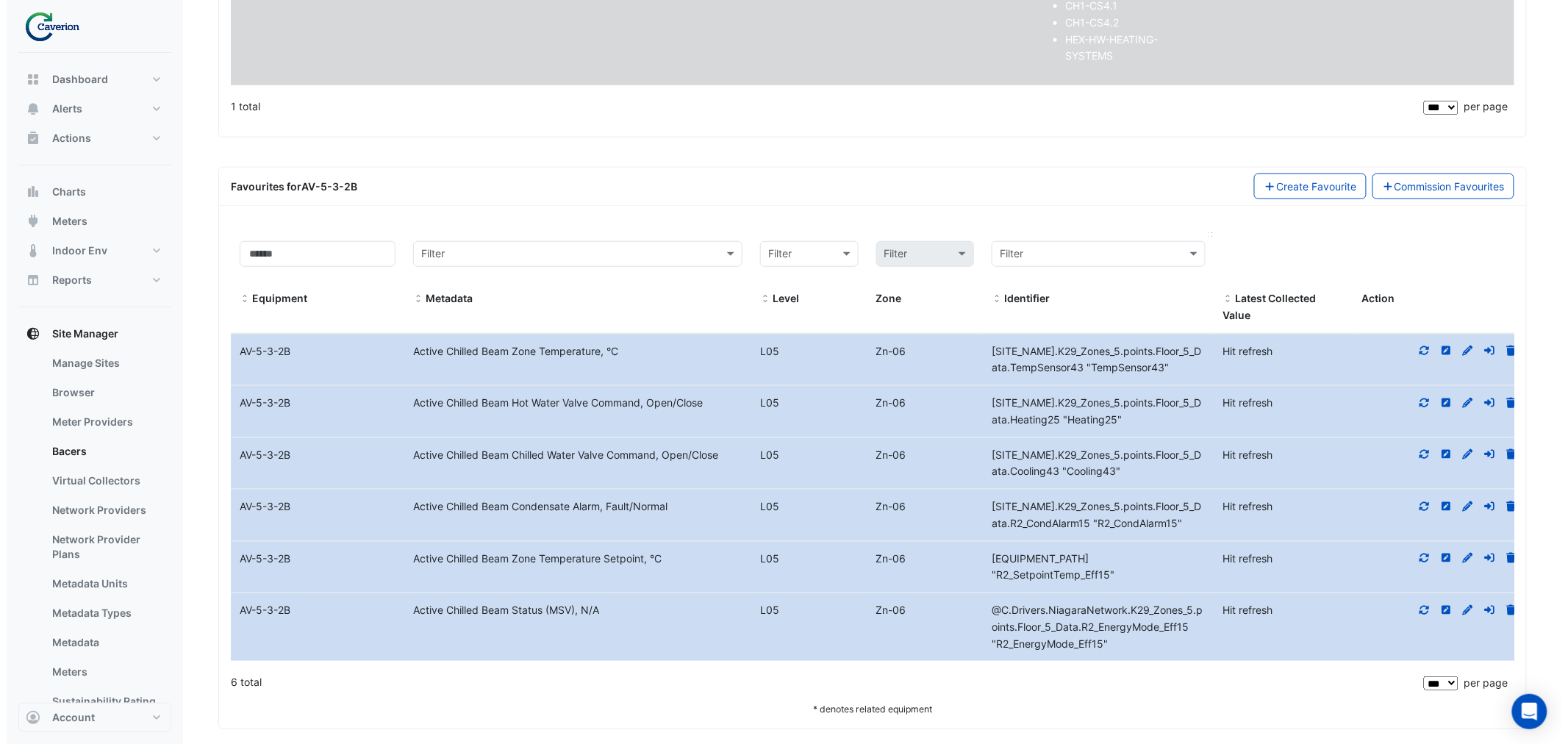 scroll, scrollTop: 504, scrollLeft: 0, axis: vertical 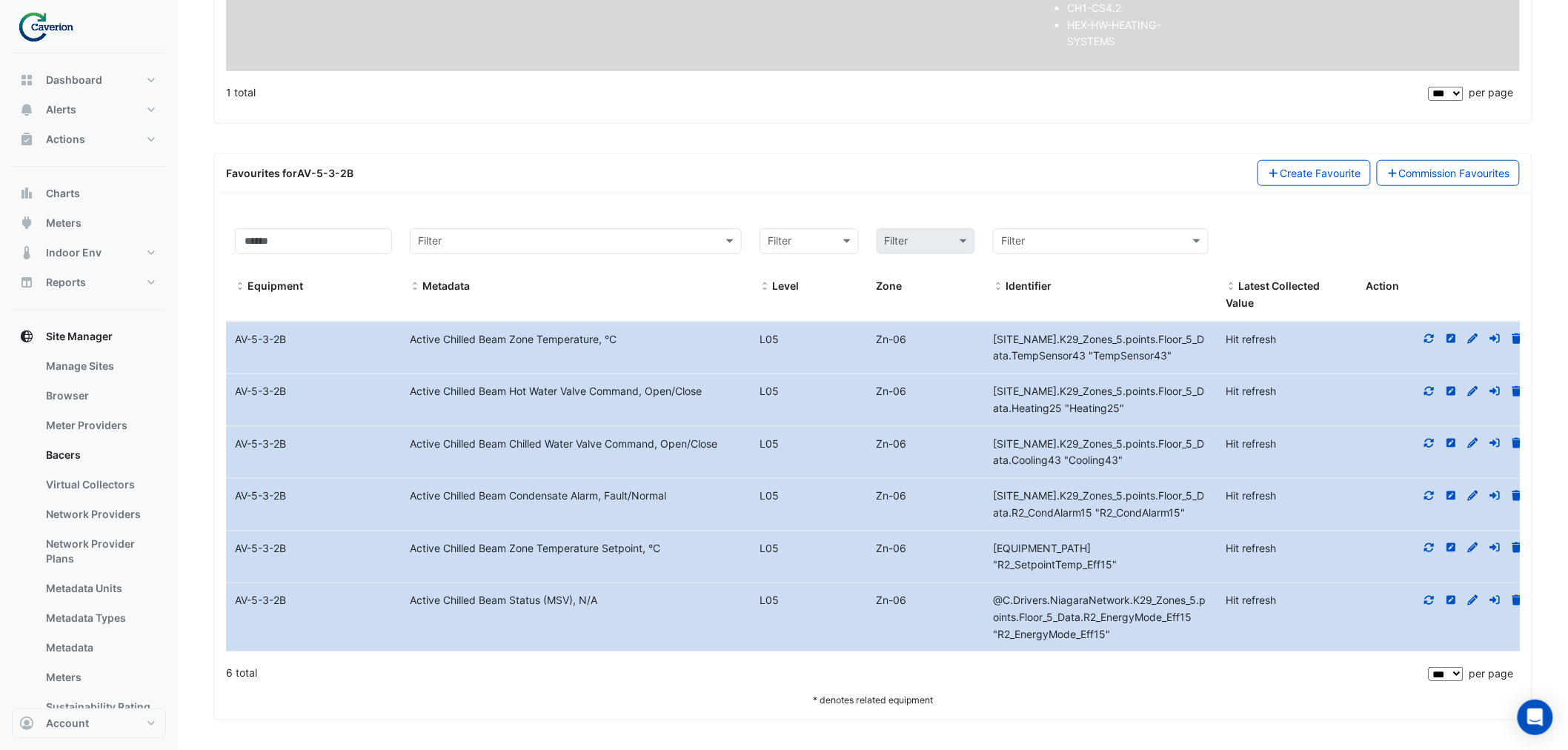 click 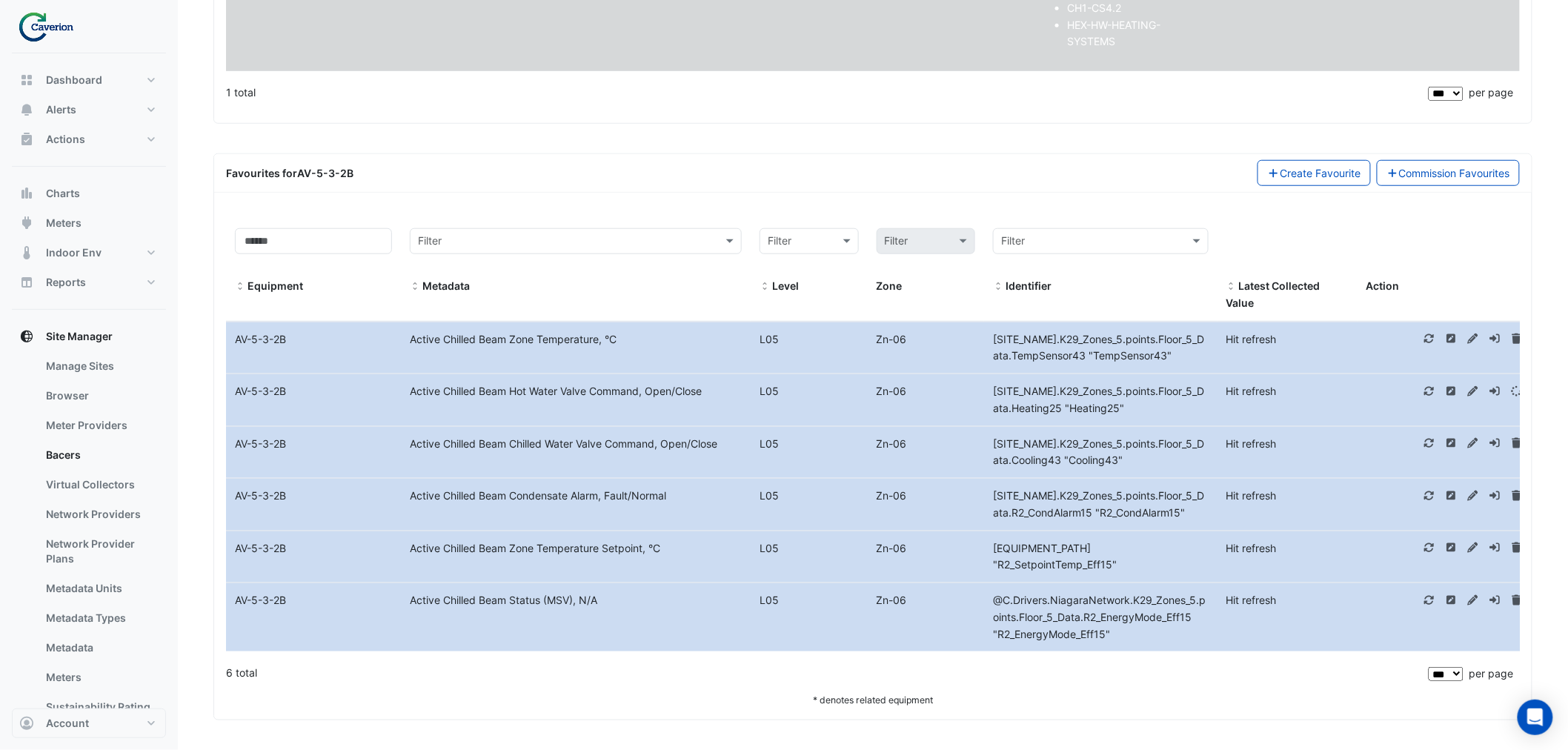 select on "***" 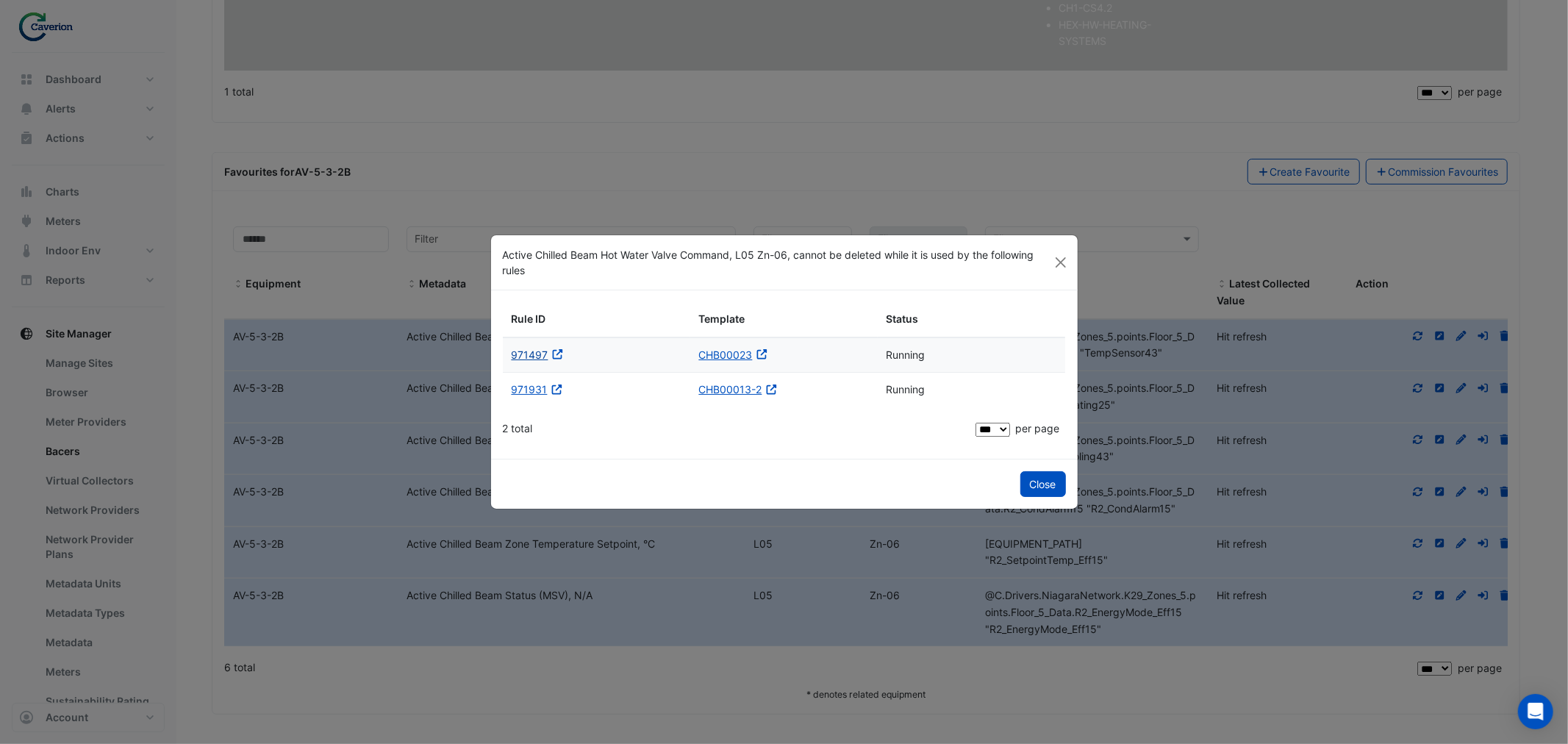click on "971497" 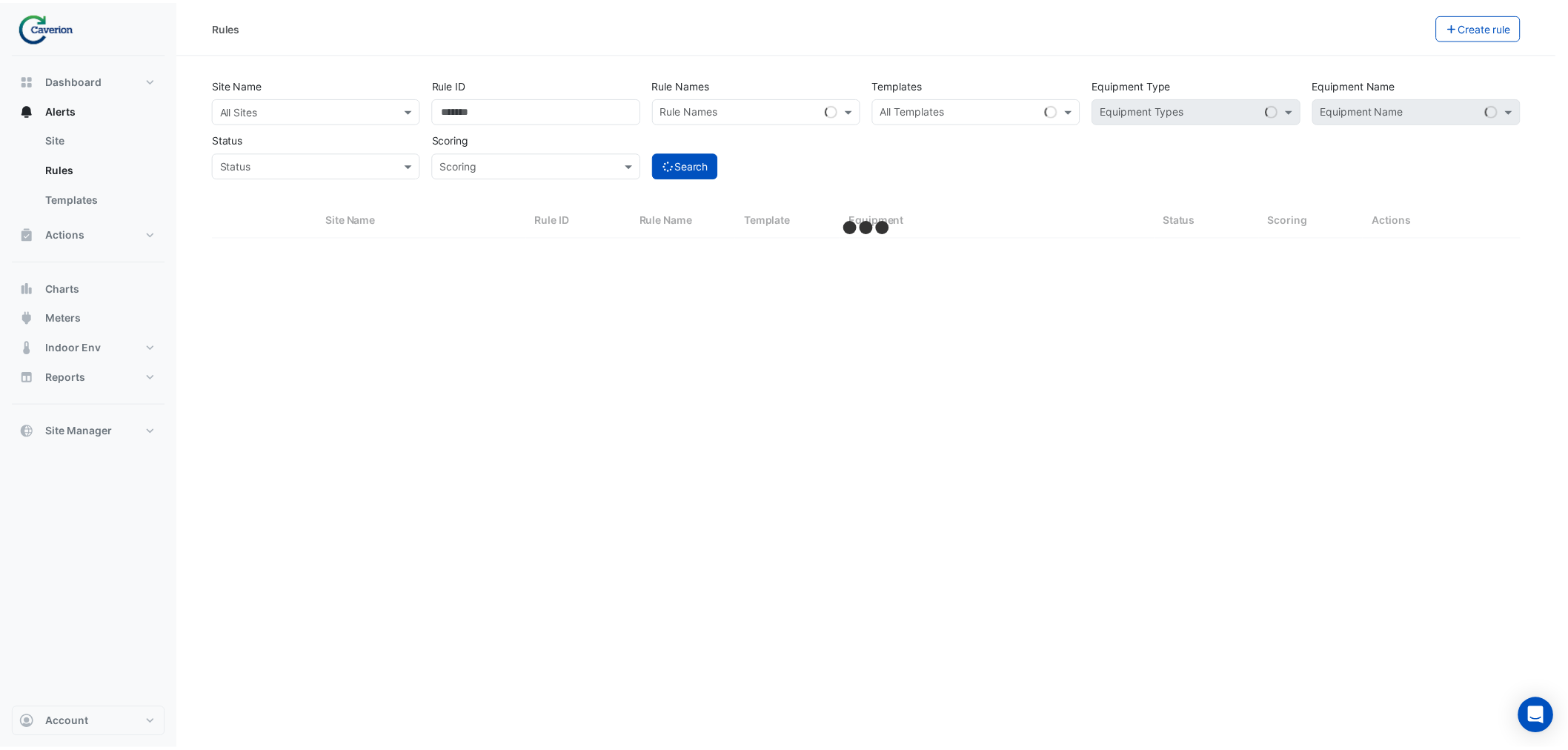 scroll, scrollTop: 0, scrollLeft: 0, axis: both 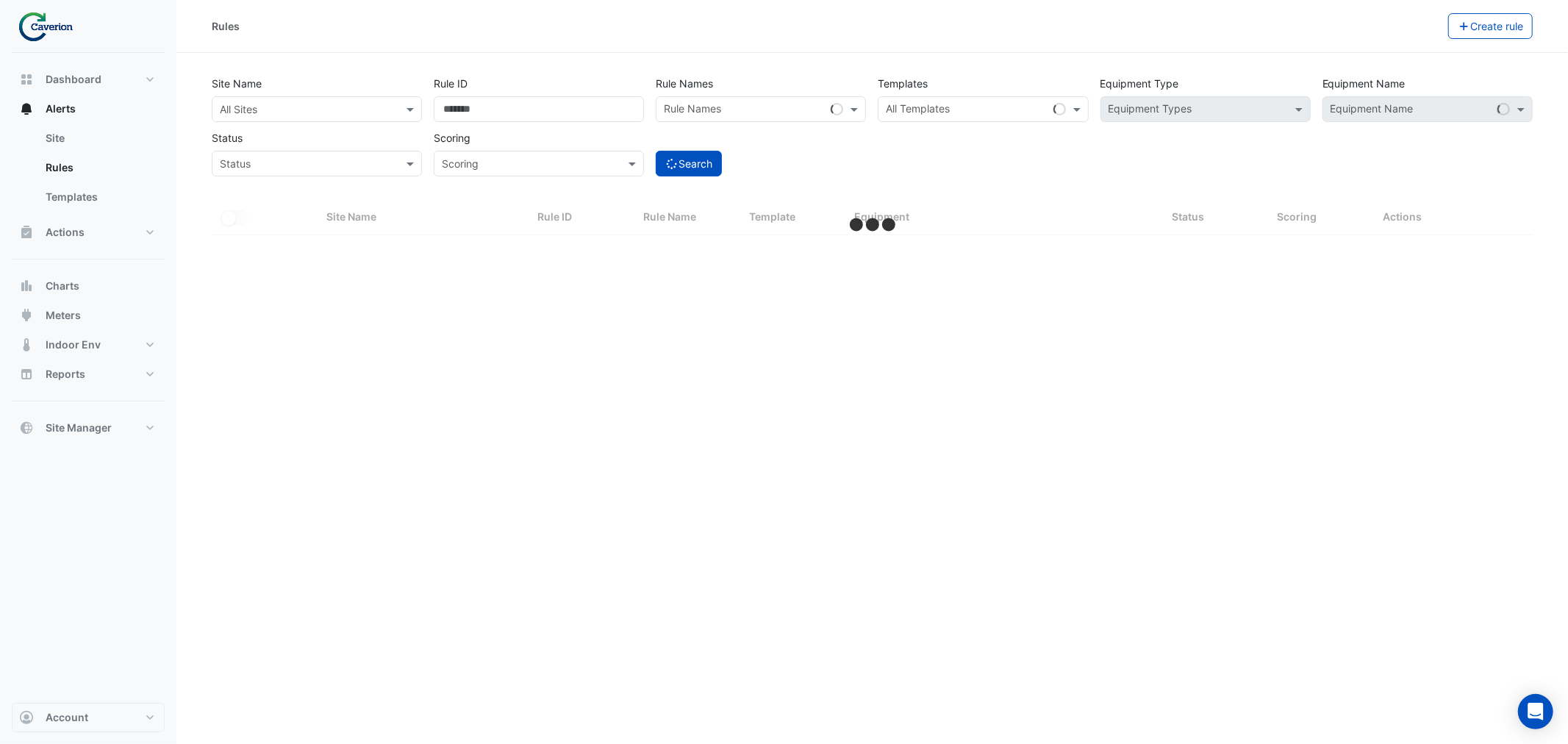 select on "***" 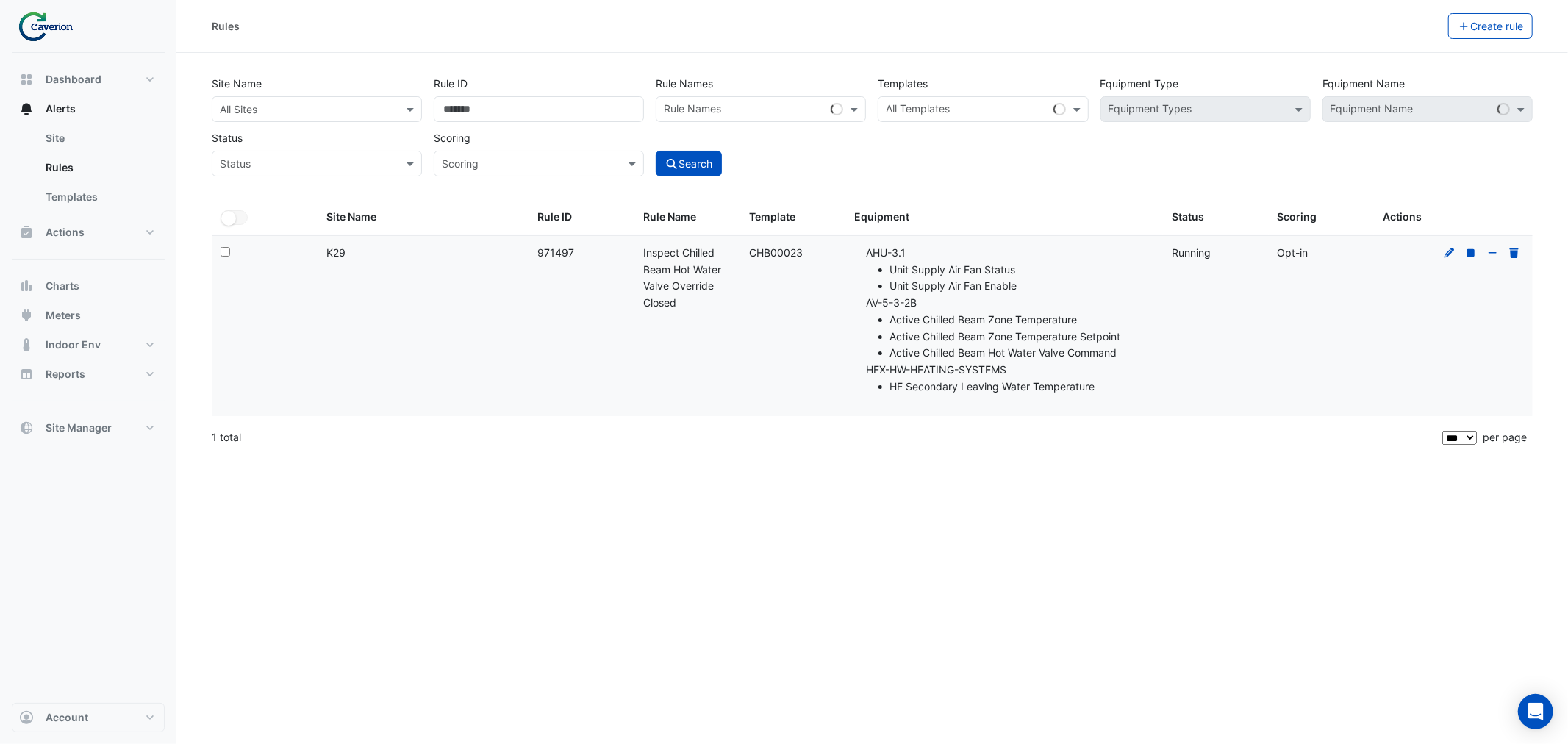 drag, startPoint x: 642, startPoint y: 246, endPoint x: 716, endPoint y: 305, distance: 94.64143 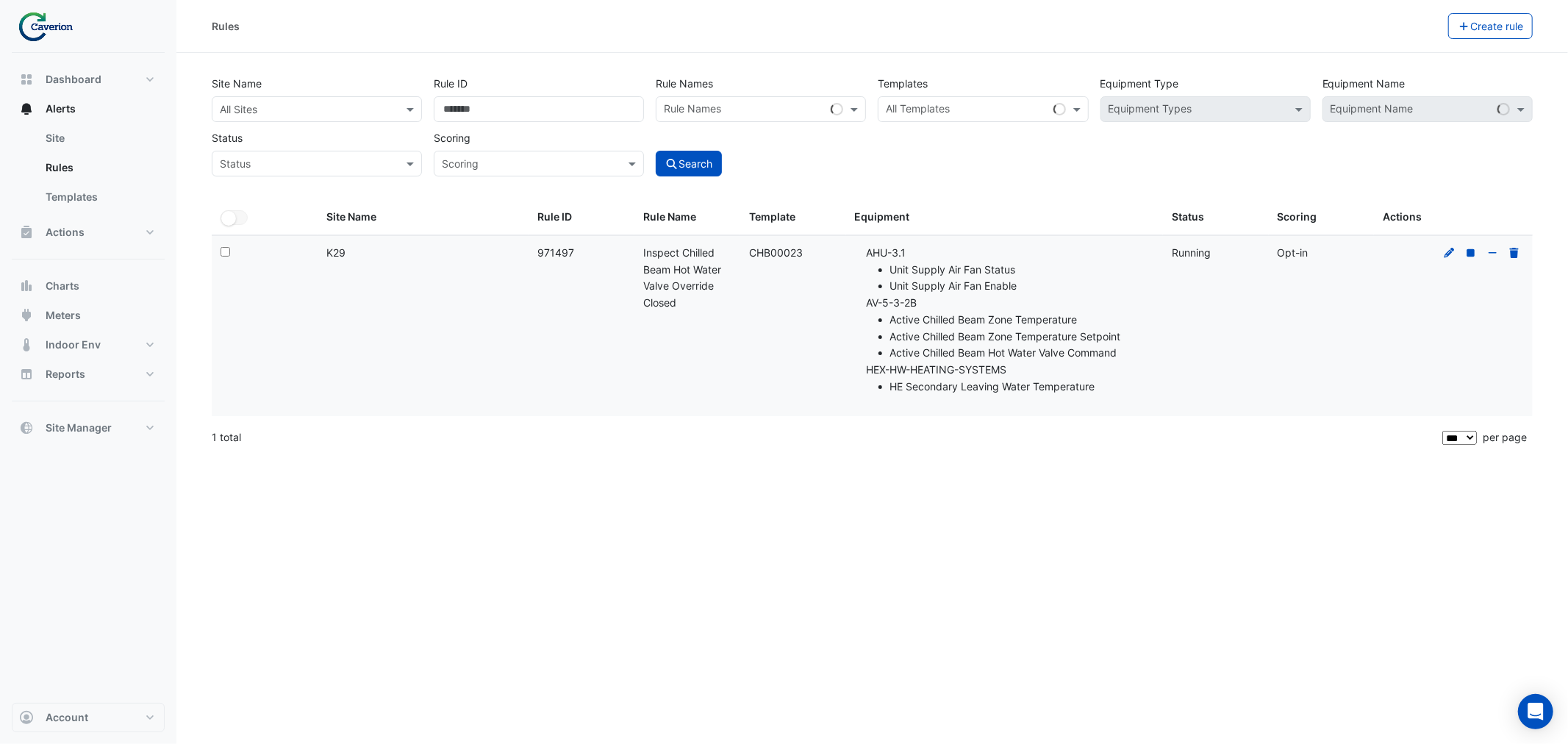 drag, startPoint x: 1517, startPoint y: 251, endPoint x: 962, endPoint y: 491, distance: 604.6693 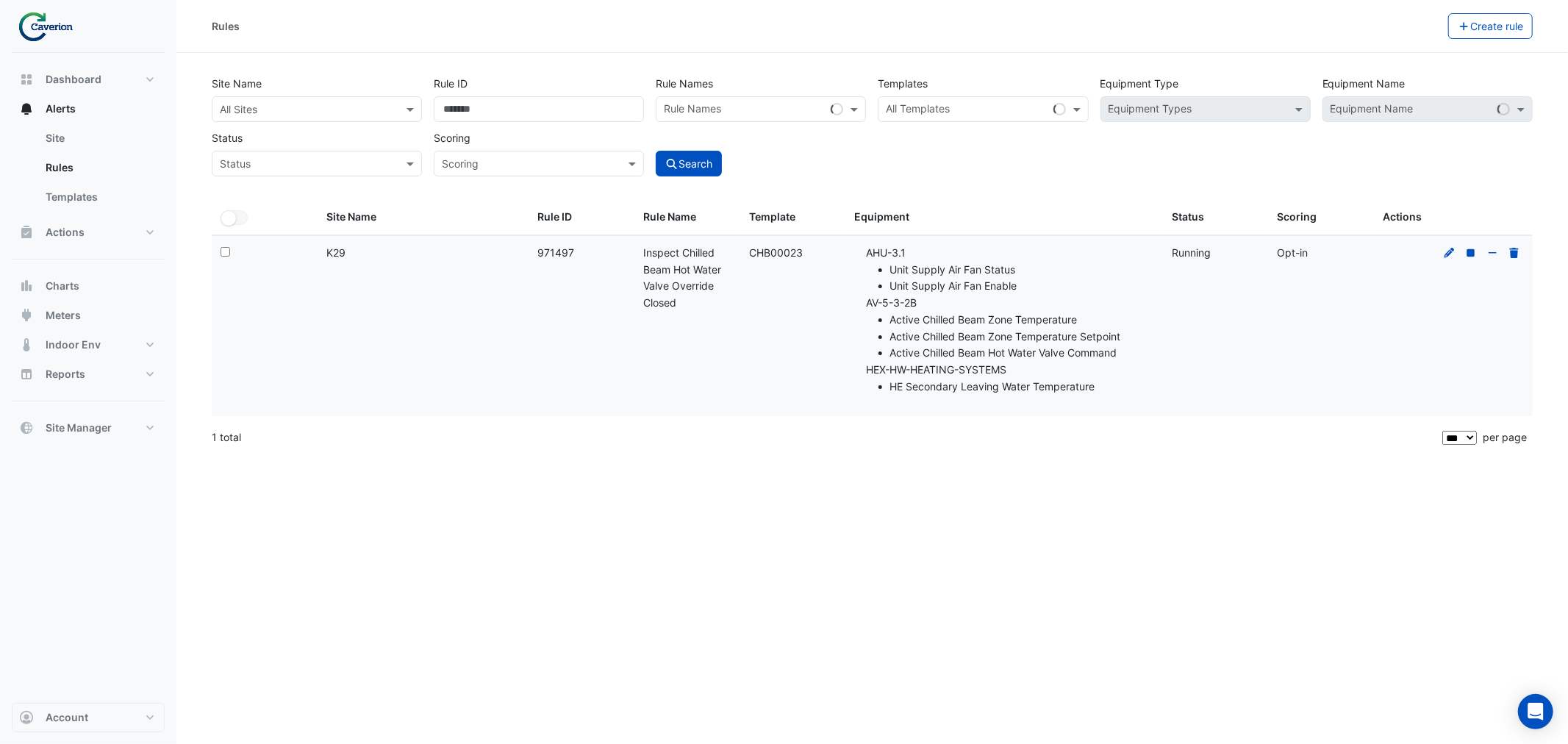 click on "Rules
Create rule
Site Name
All Sites
Rule ID
******
Rule Names
Rule Names
Templates
All Templates
Equipment Type
Equipment Types
Equipment Name
Equipment Name
Status
Status
Scoring
Scoring
Search
All Selected" 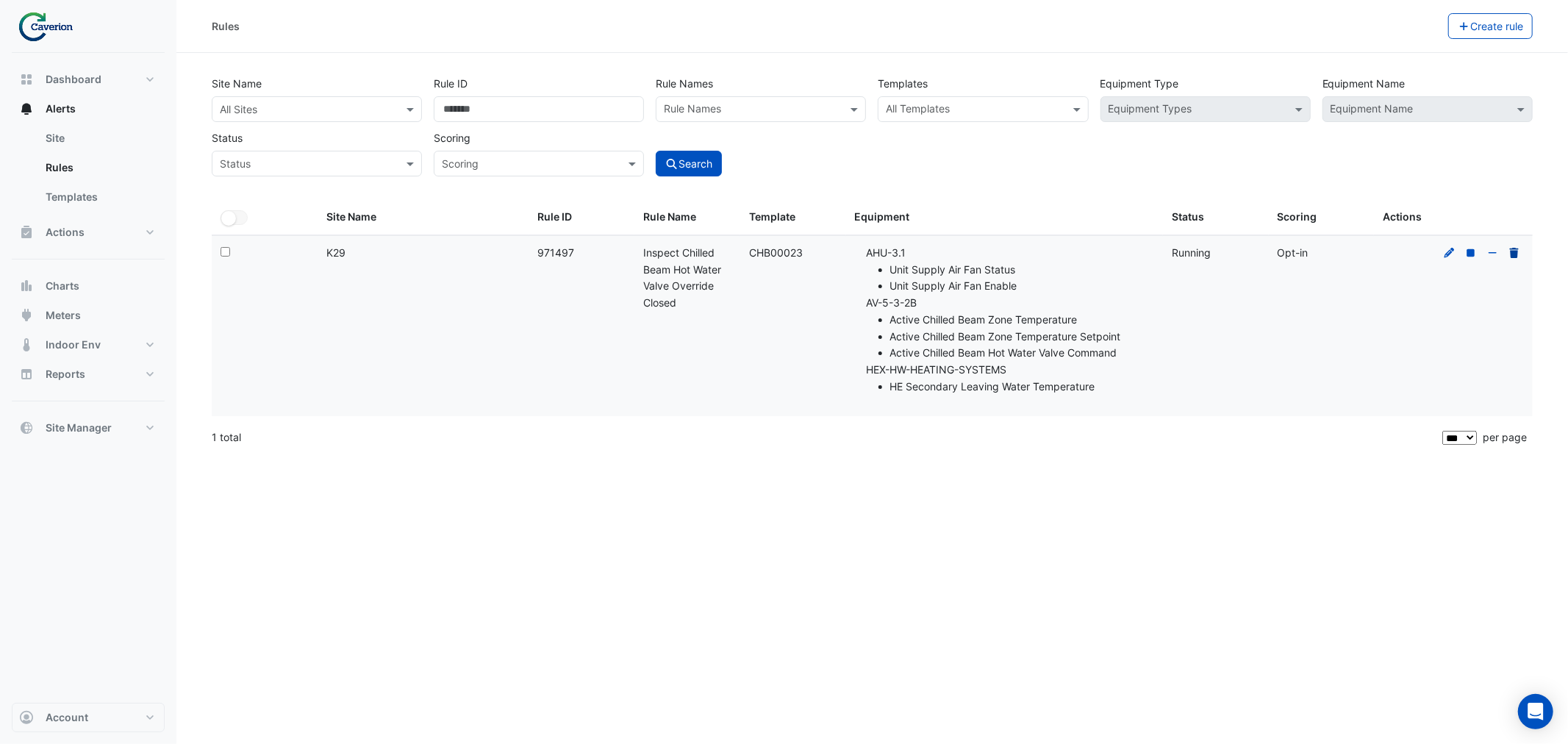 click 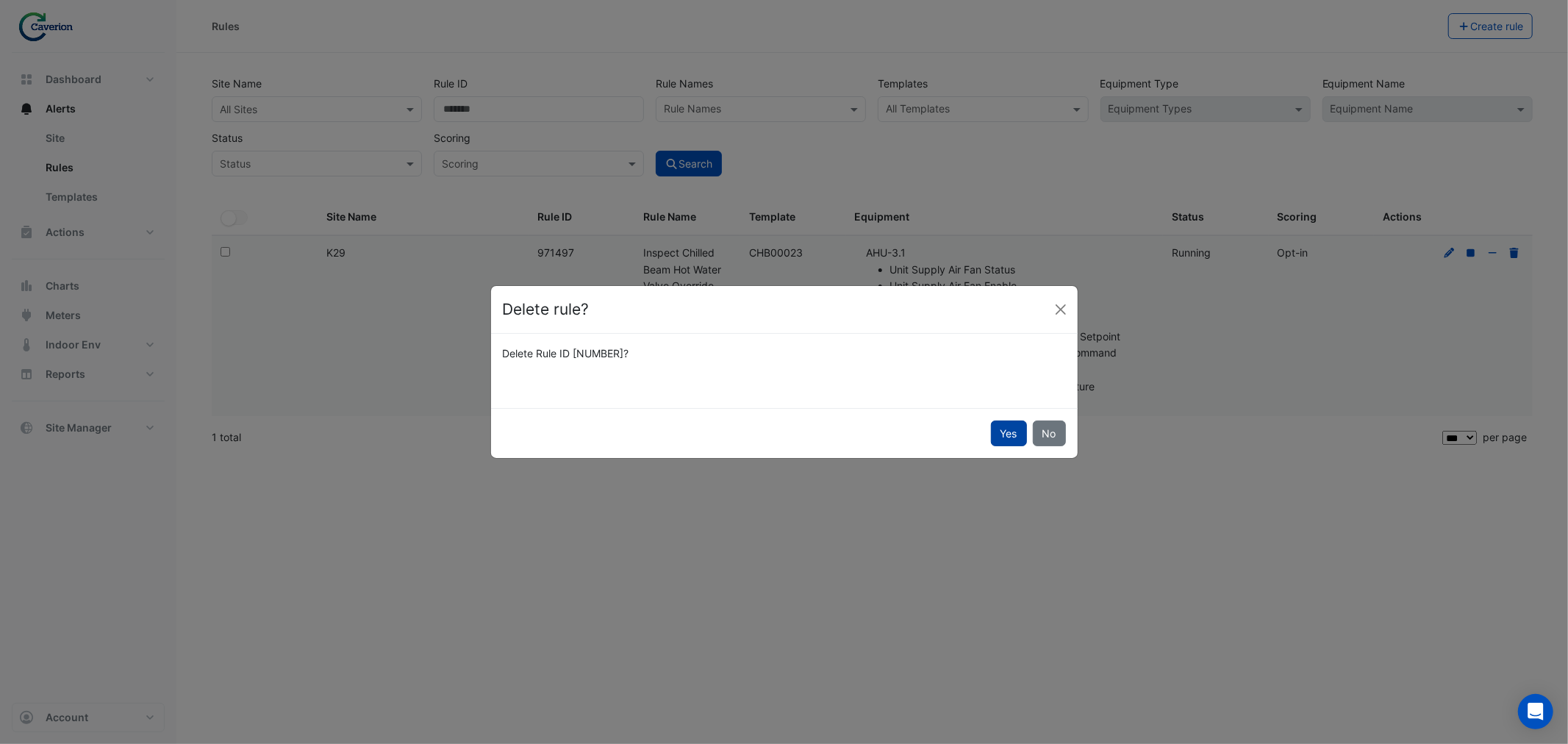 click on "Yes" 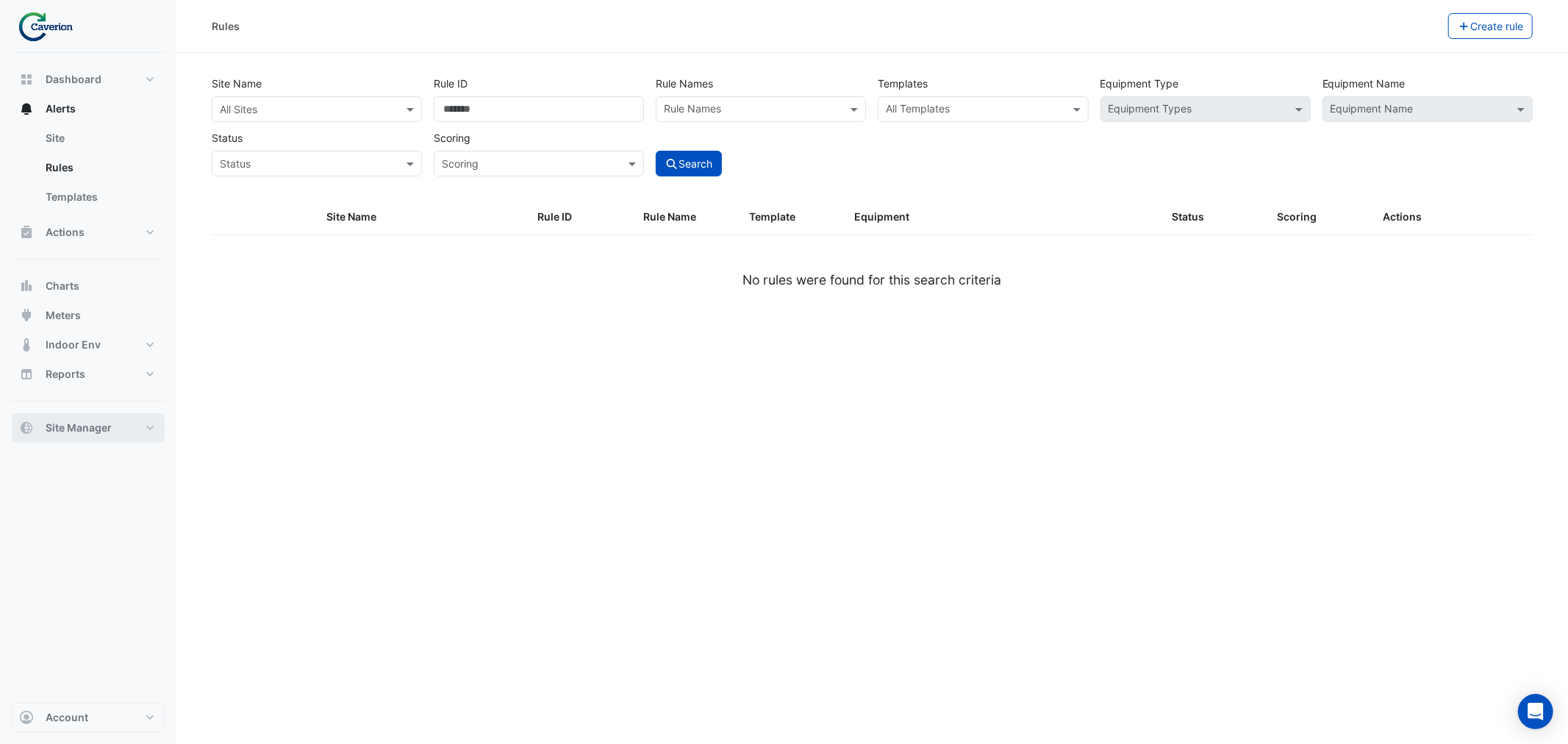 click on "Site Manager" at bounding box center [79, 428] 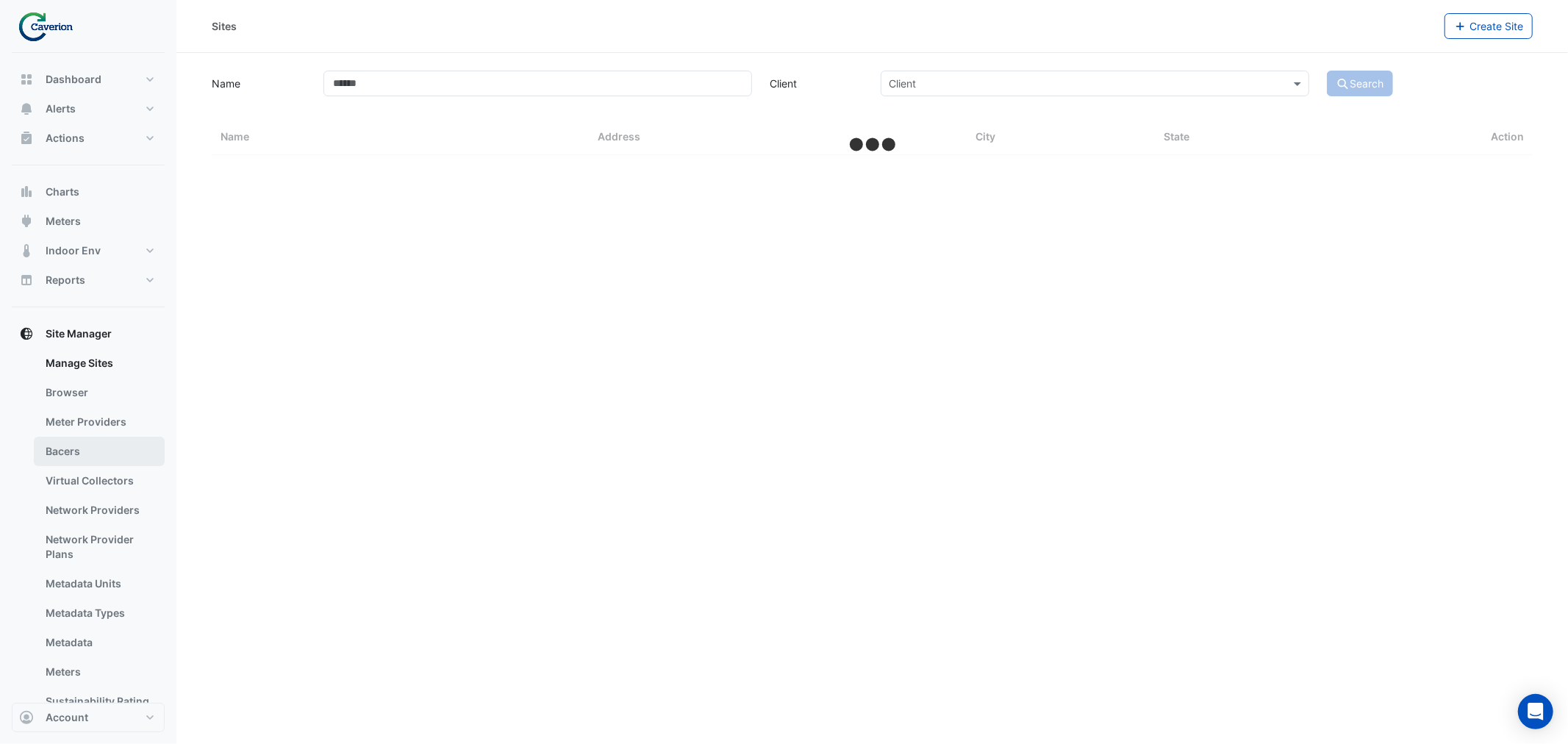select on "***" 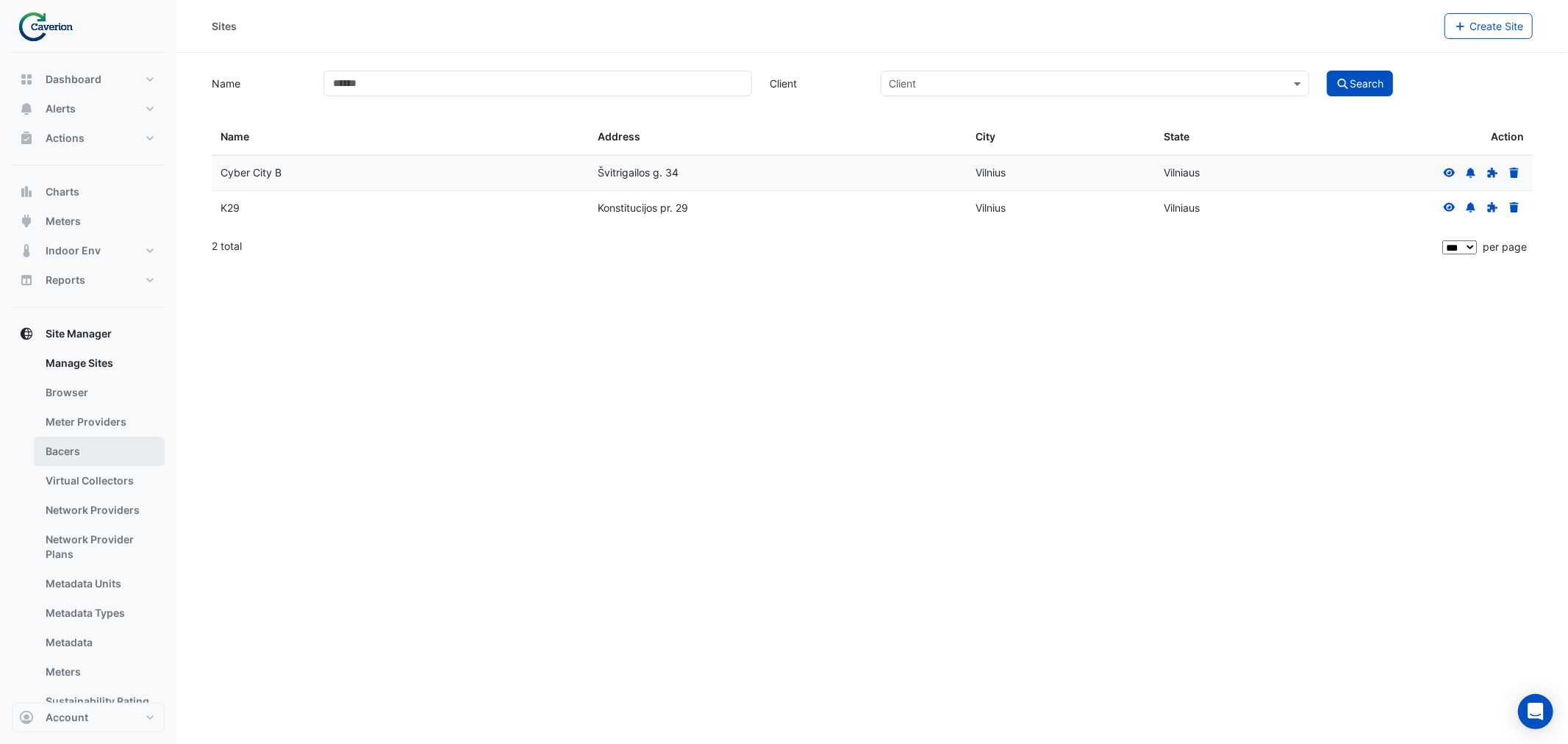 click on "Bacers" at bounding box center [99, 451] 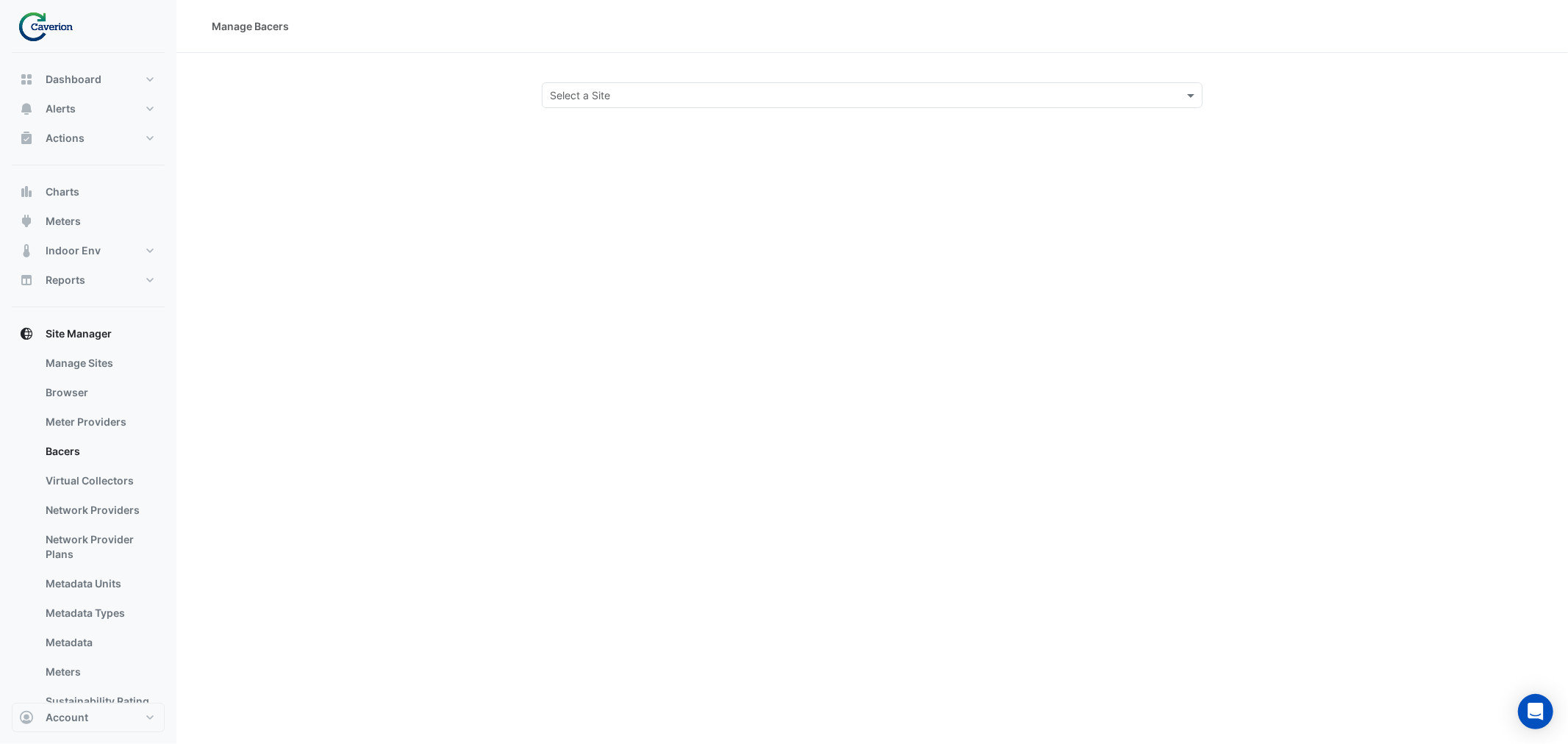 click 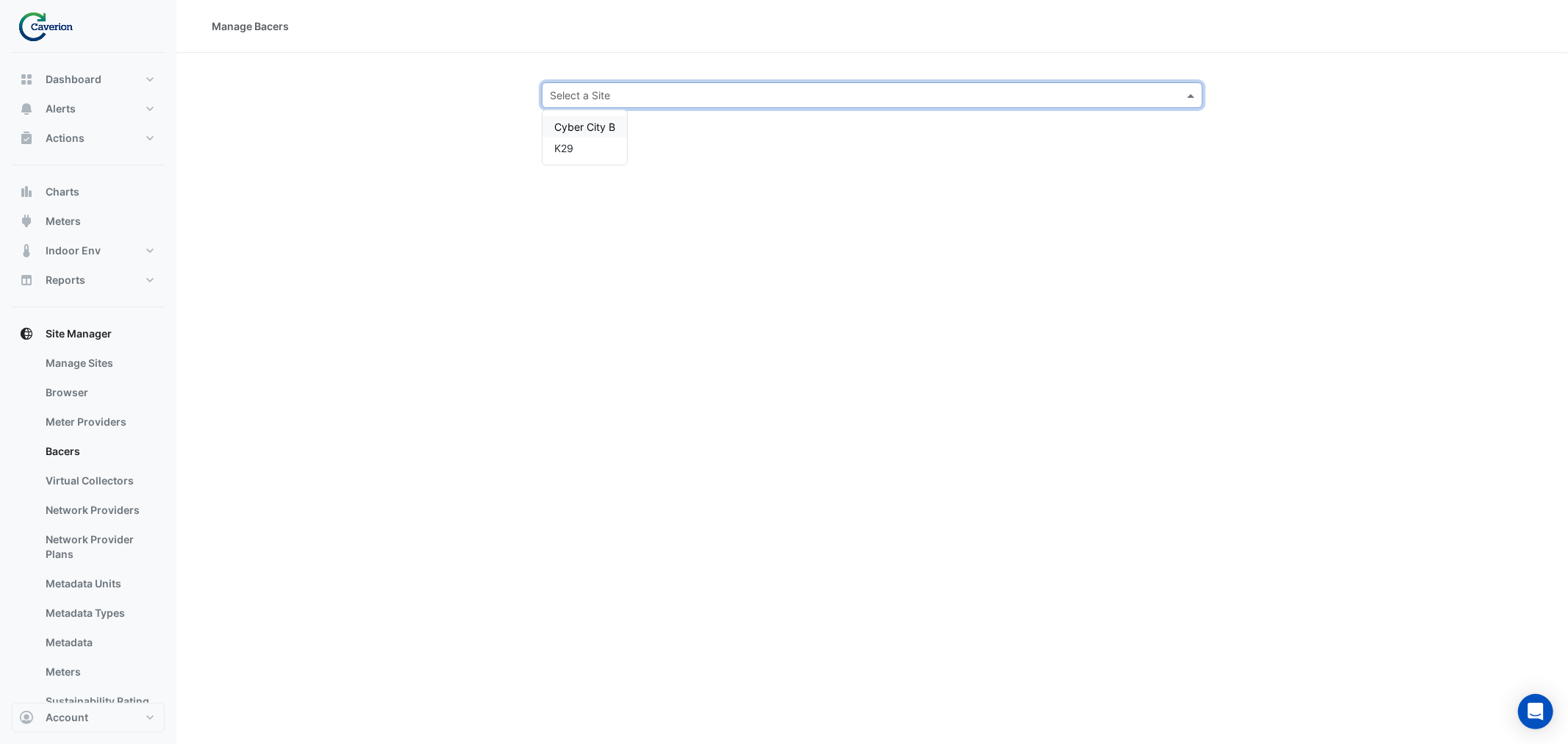 click on "Cyber City B" at bounding box center [584, 126] 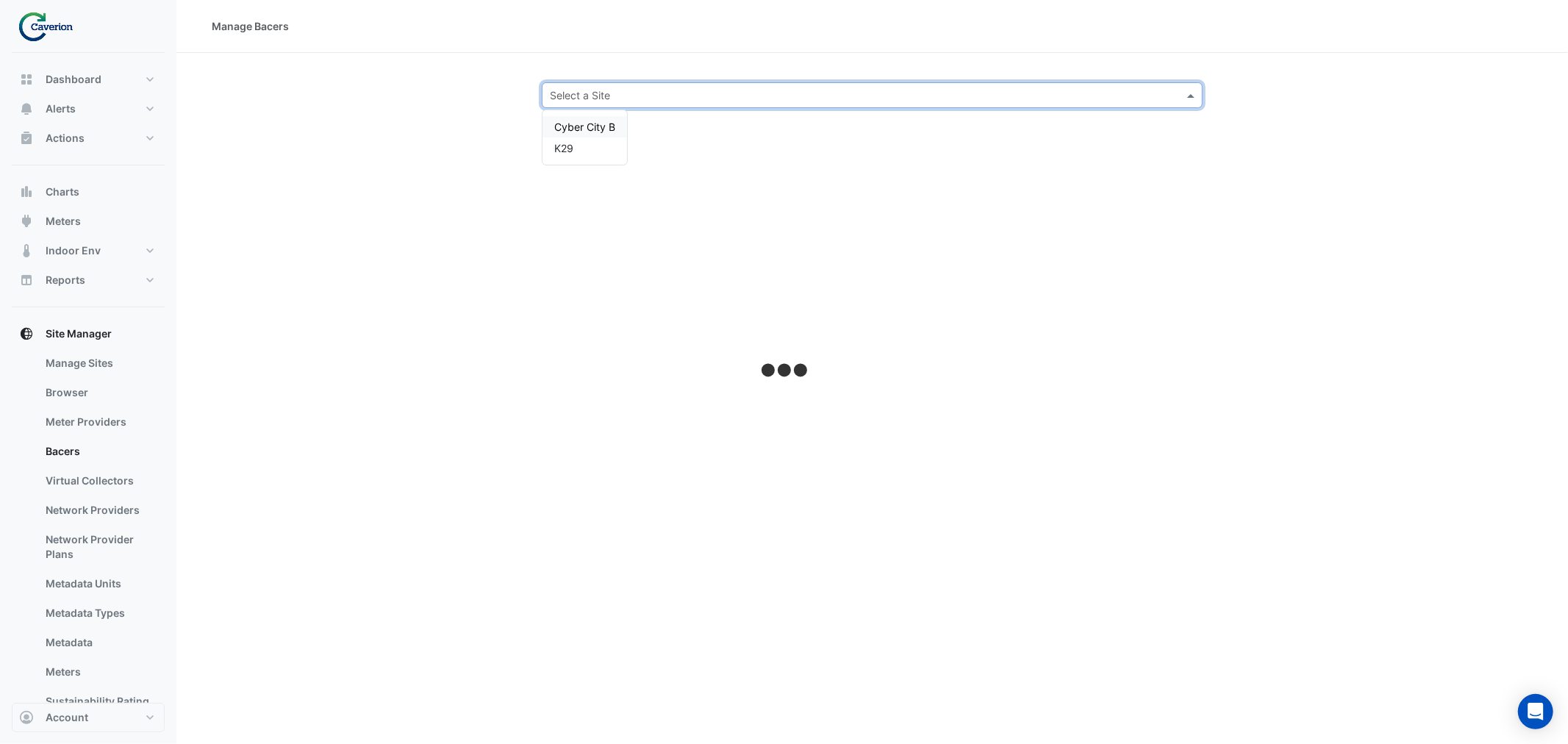 click on "Select a Site" 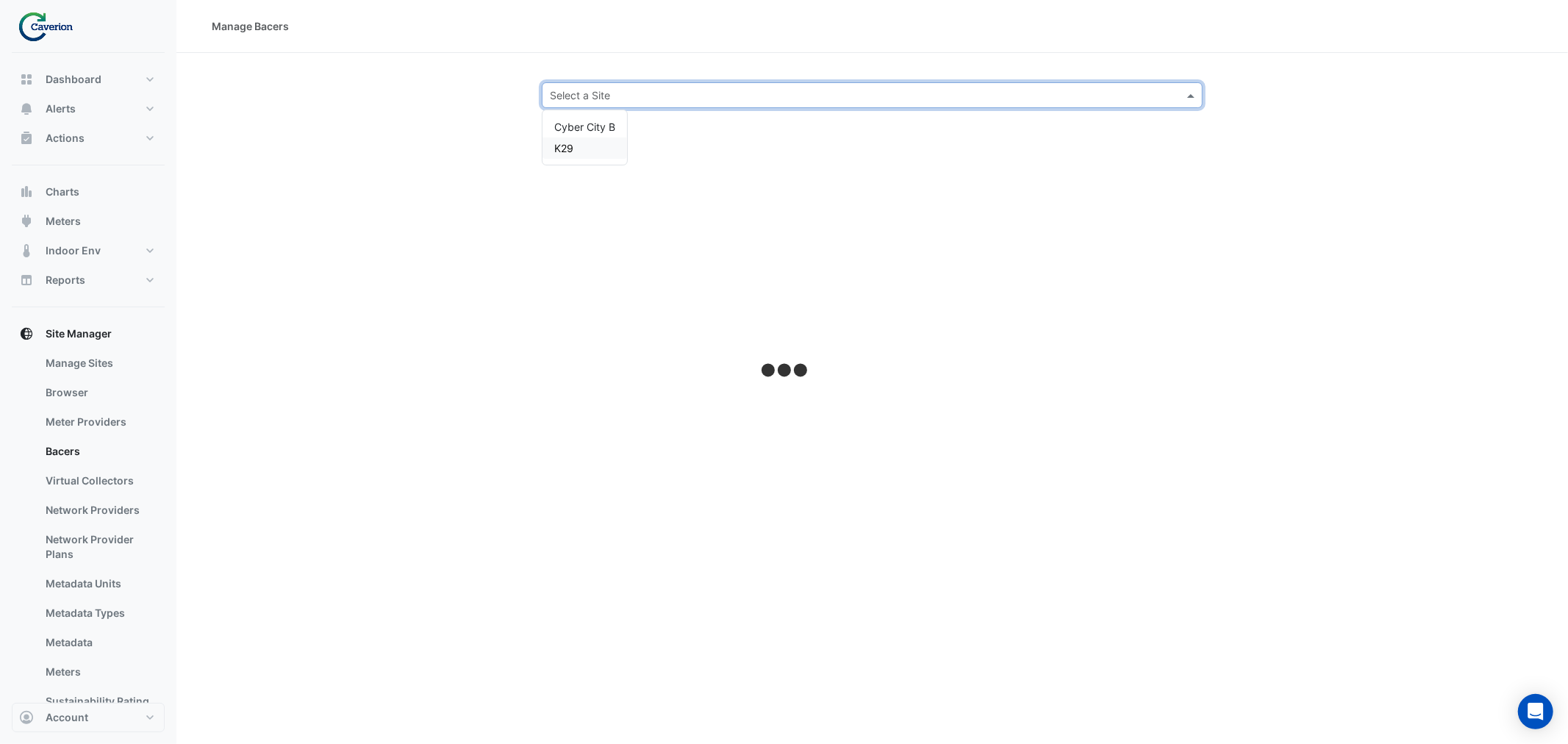 click on "K29" at bounding box center (584, 148) 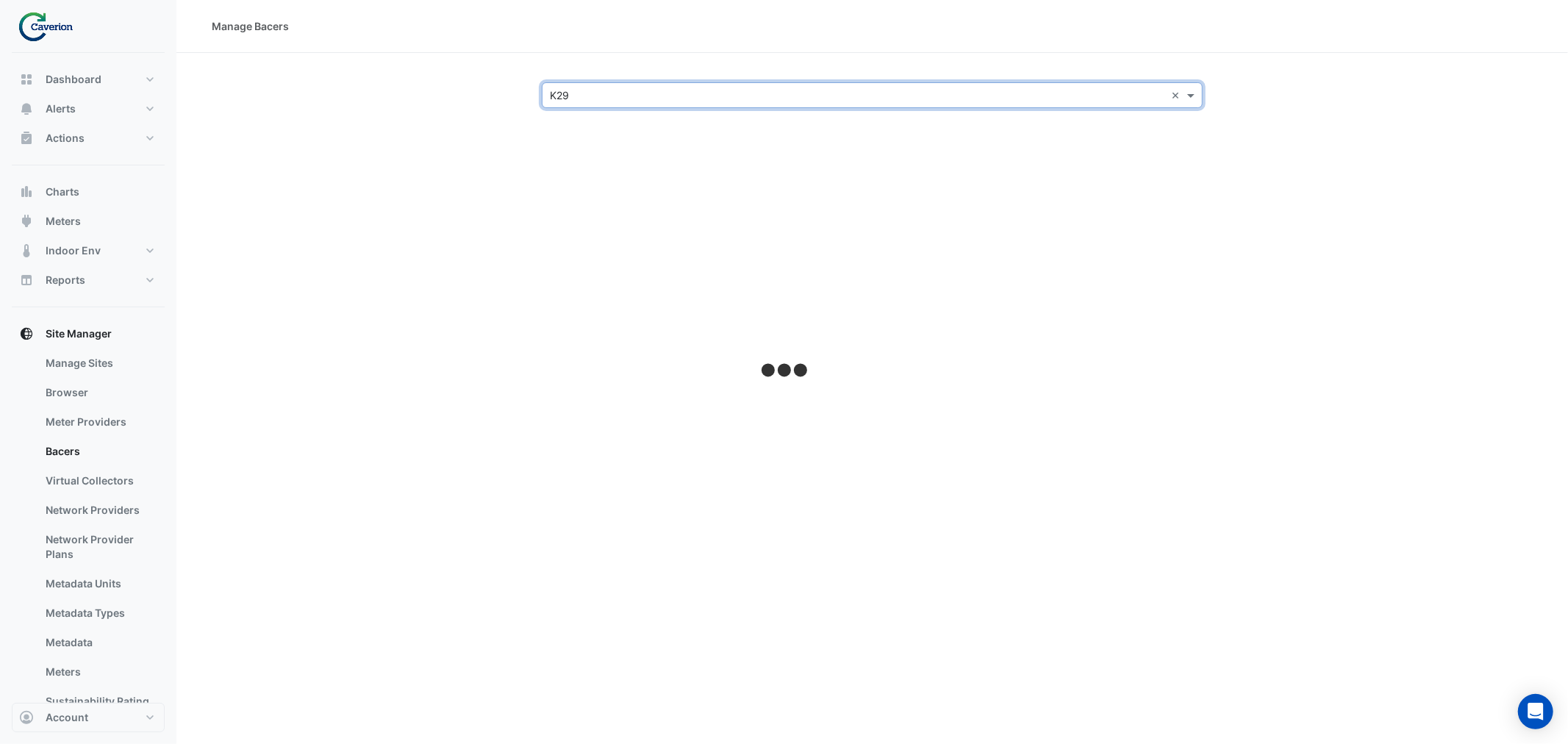 click on "Select a Site × K29 ×" 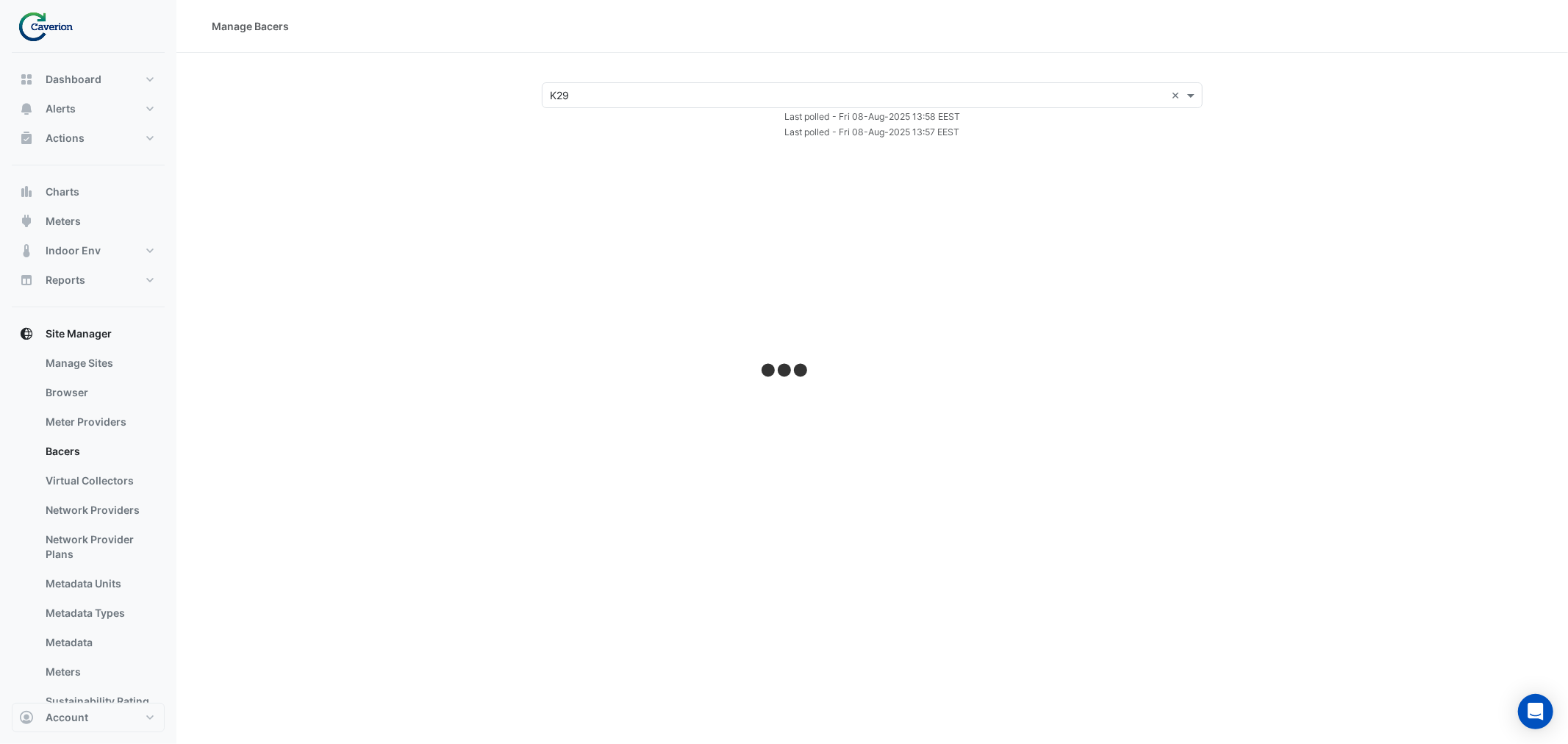click on "Manage Bacers" 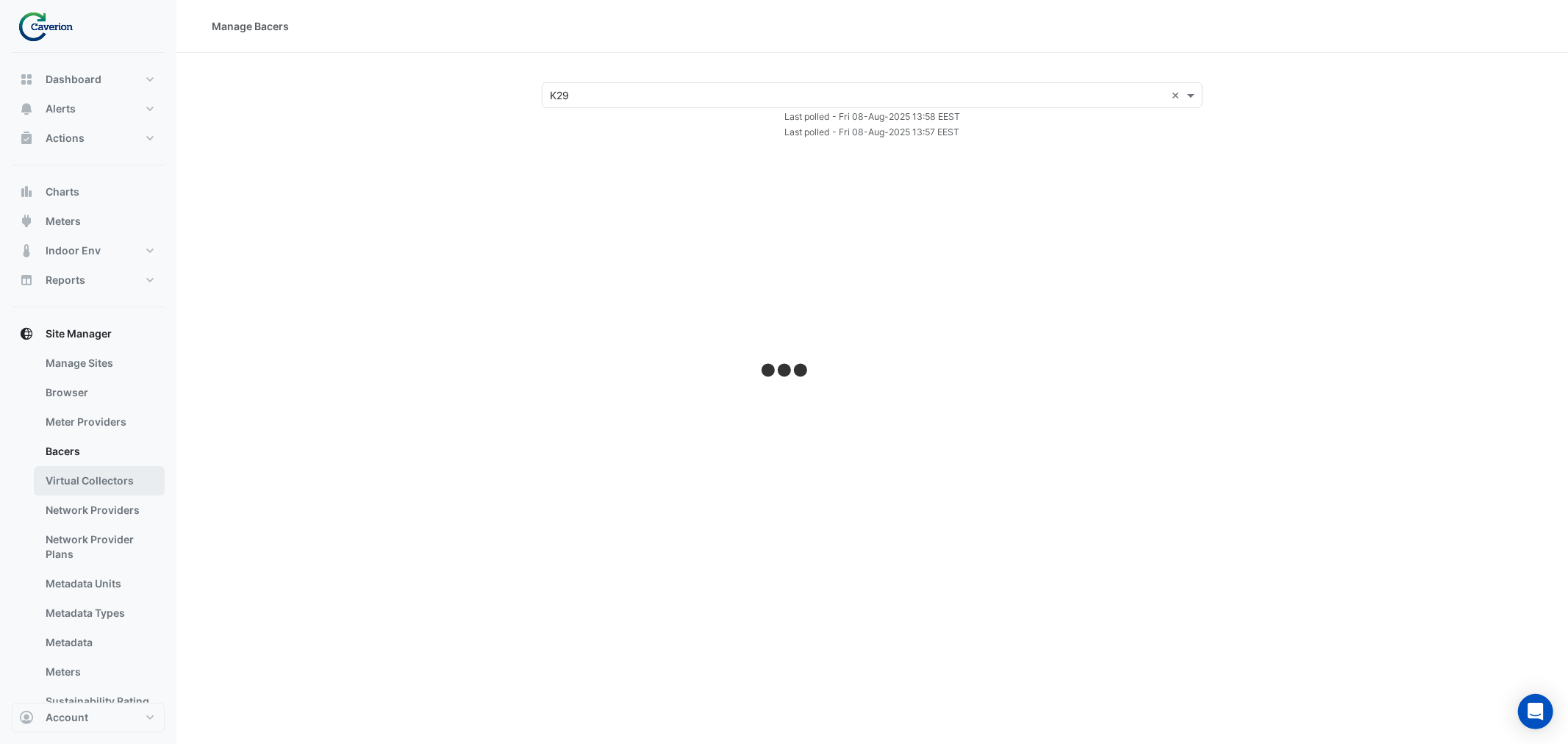 select on "***" 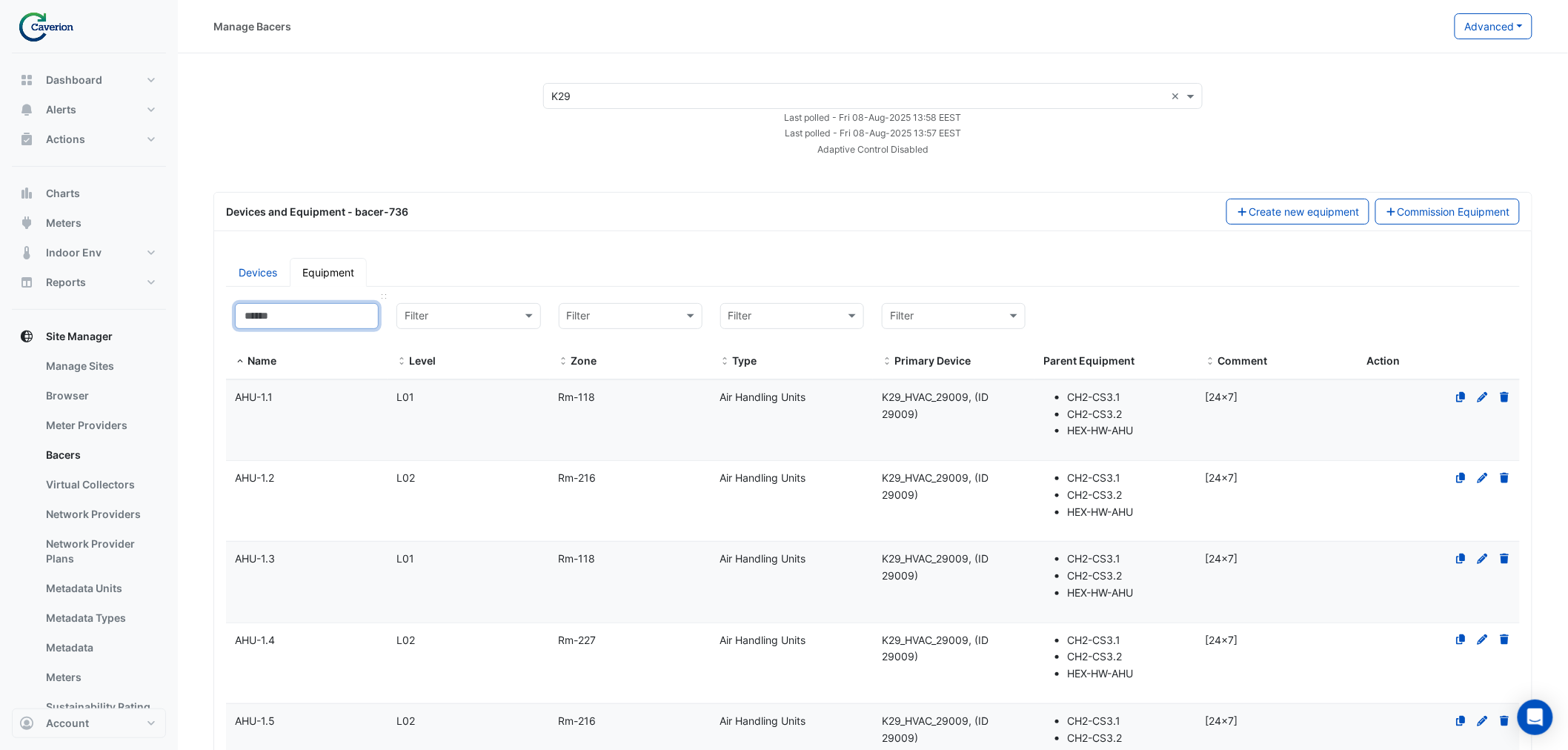 click at bounding box center [307, 316] 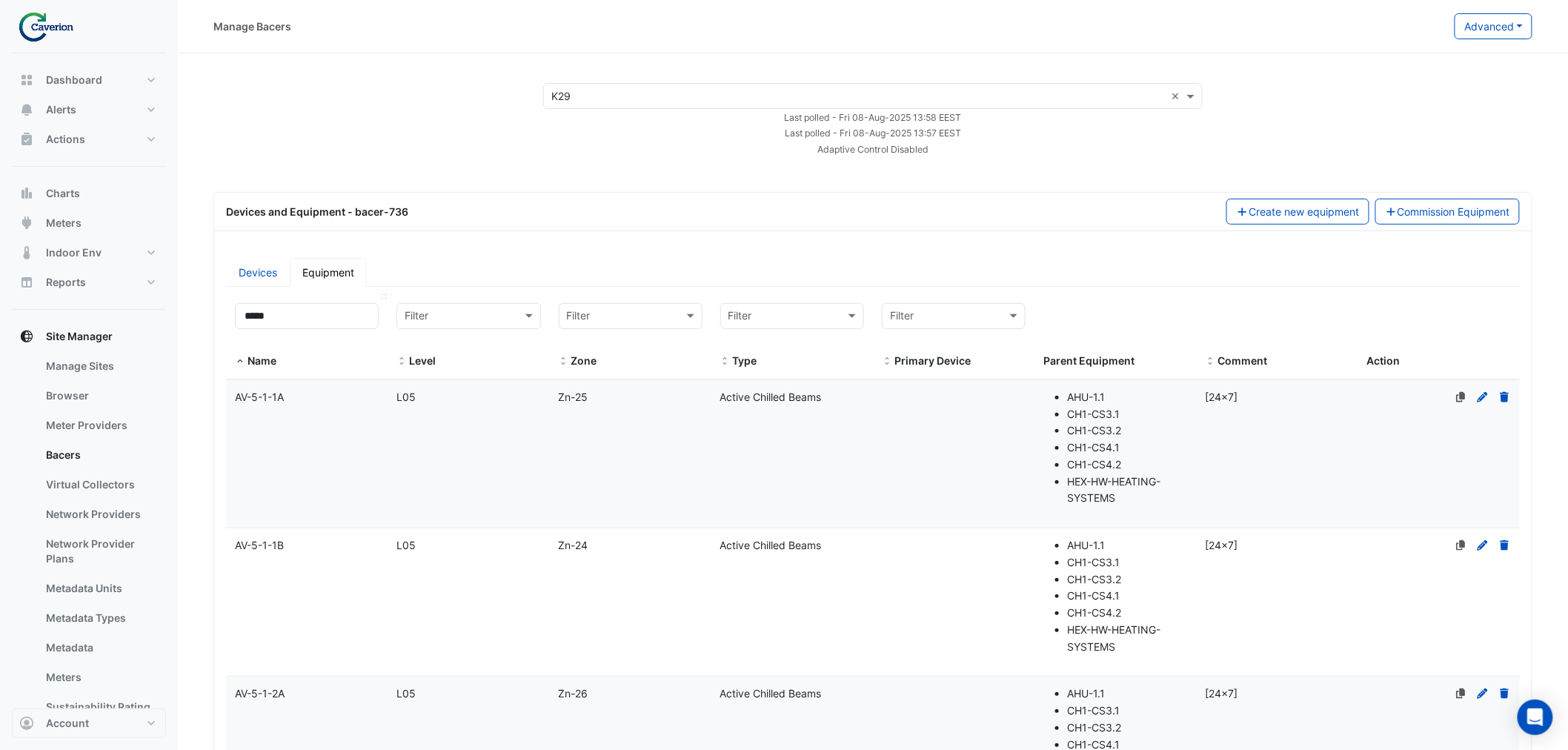 click on "*****
Name" at bounding box center (307, 336) 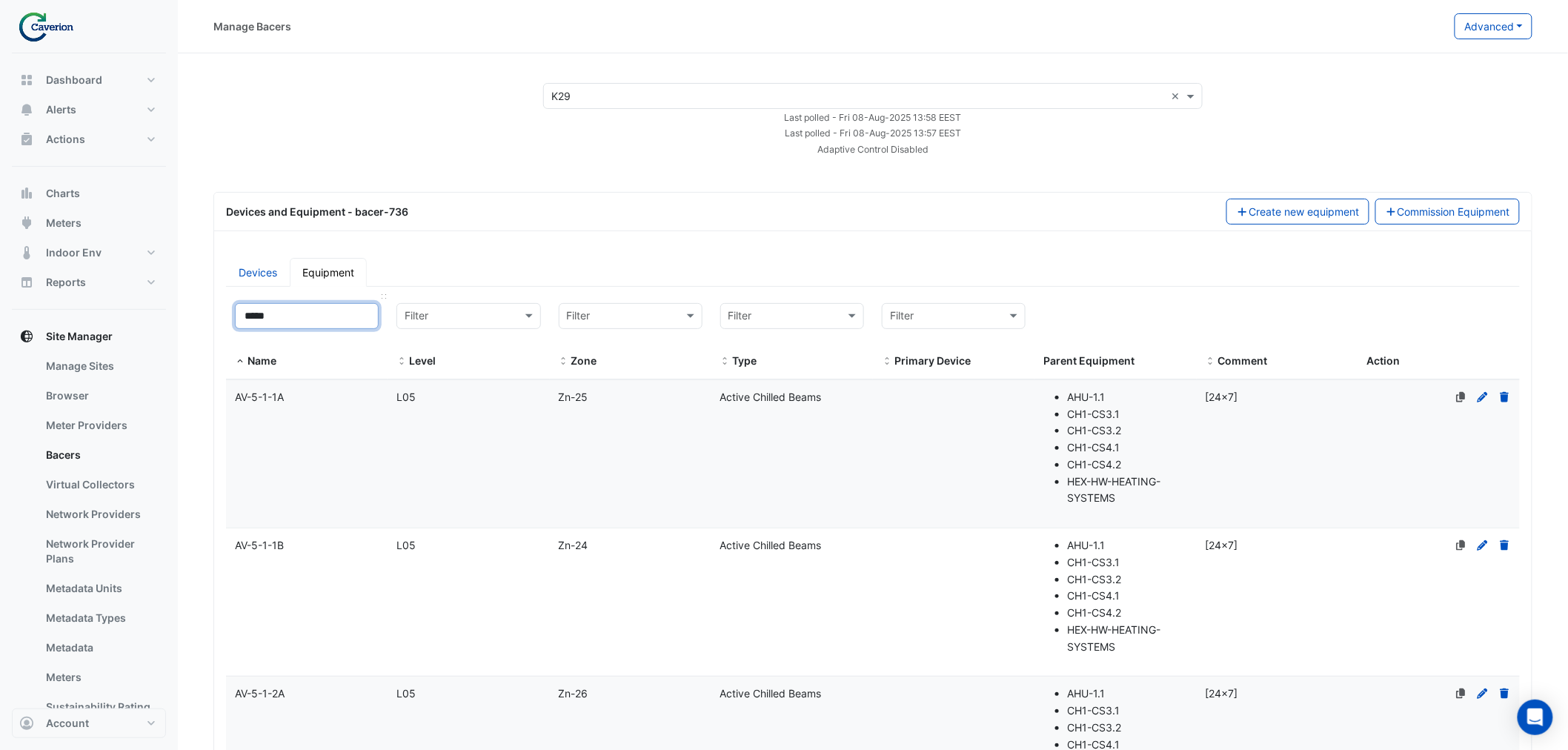 click on "*****" at bounding box center [307, 316] 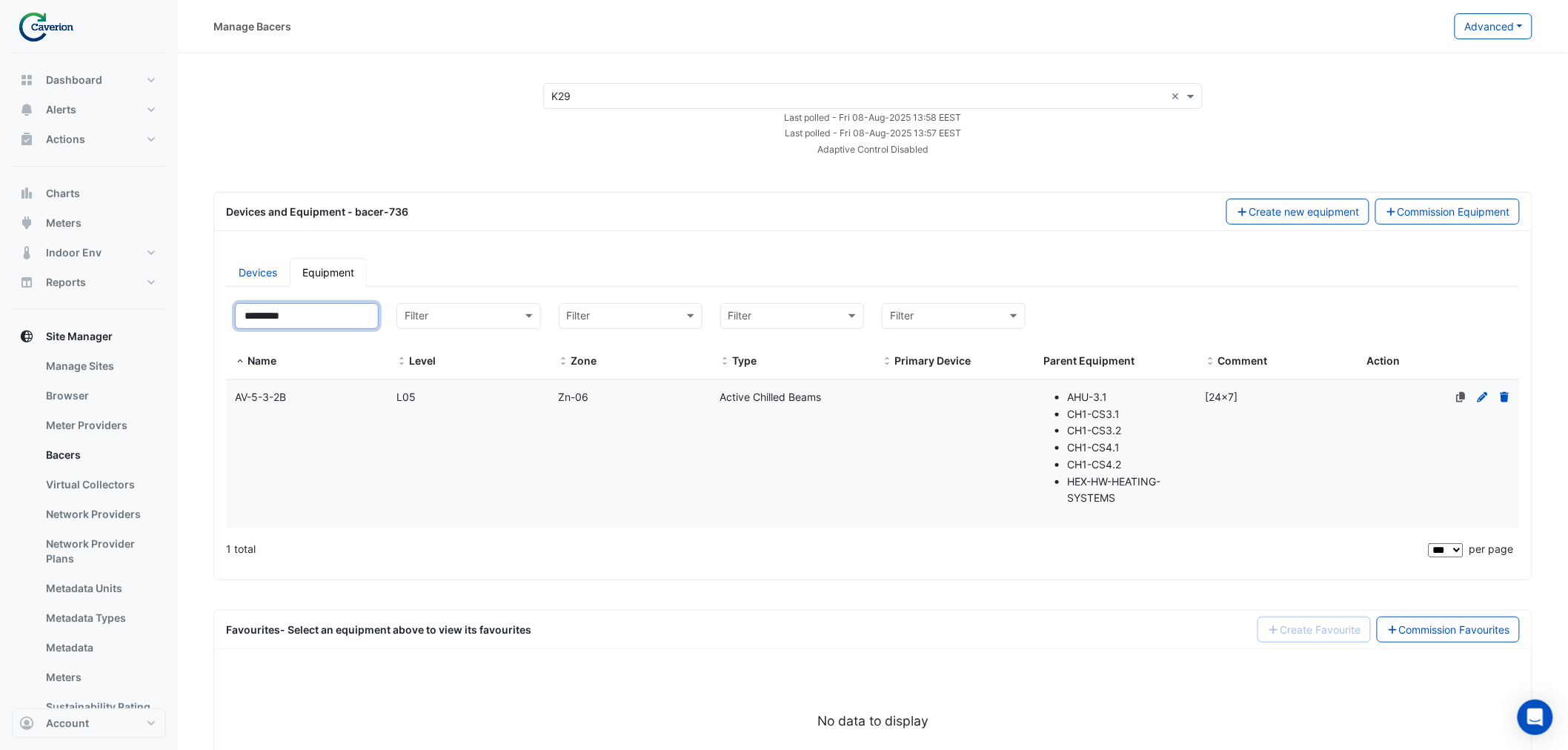 type on "*********" 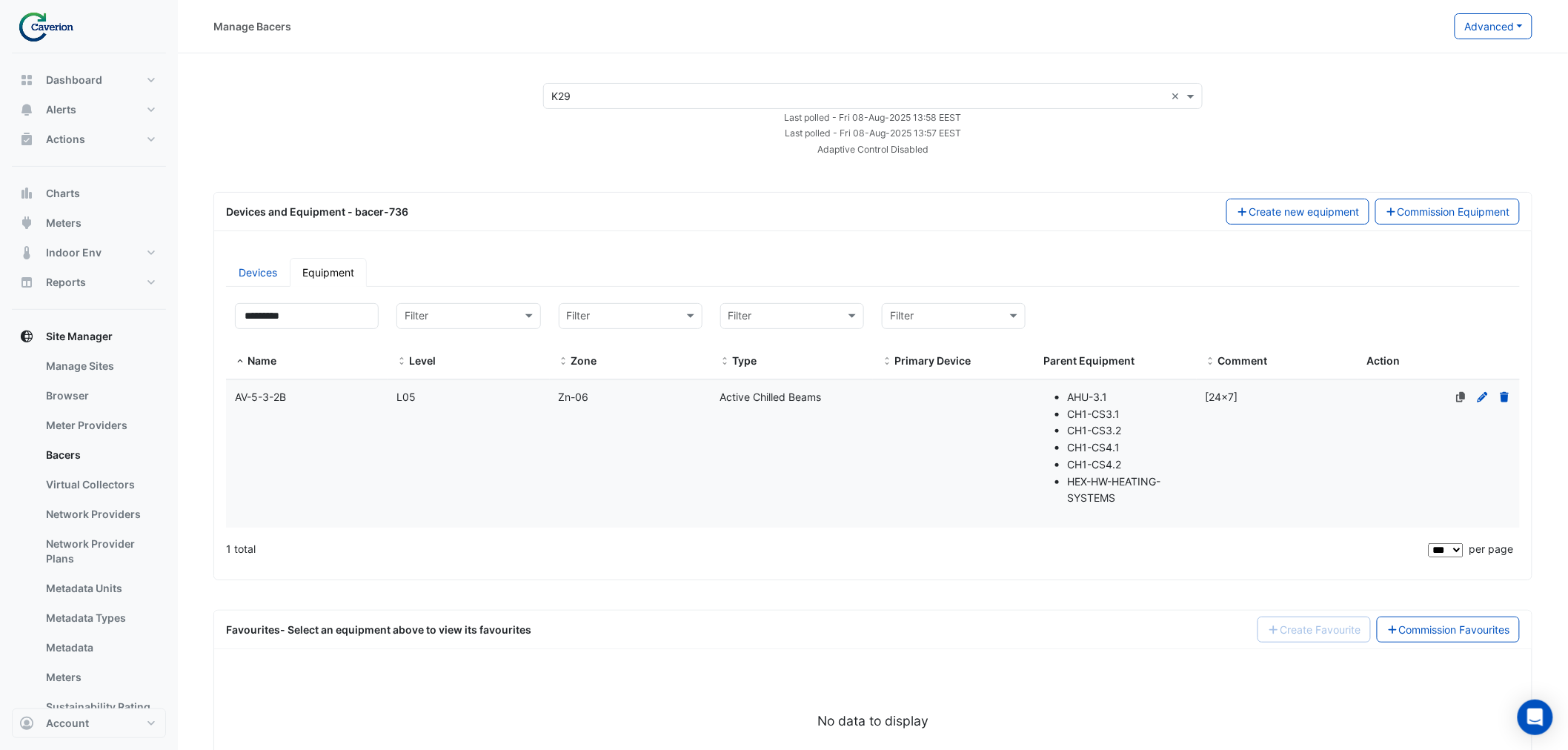 click on "Zone
Zn-06" 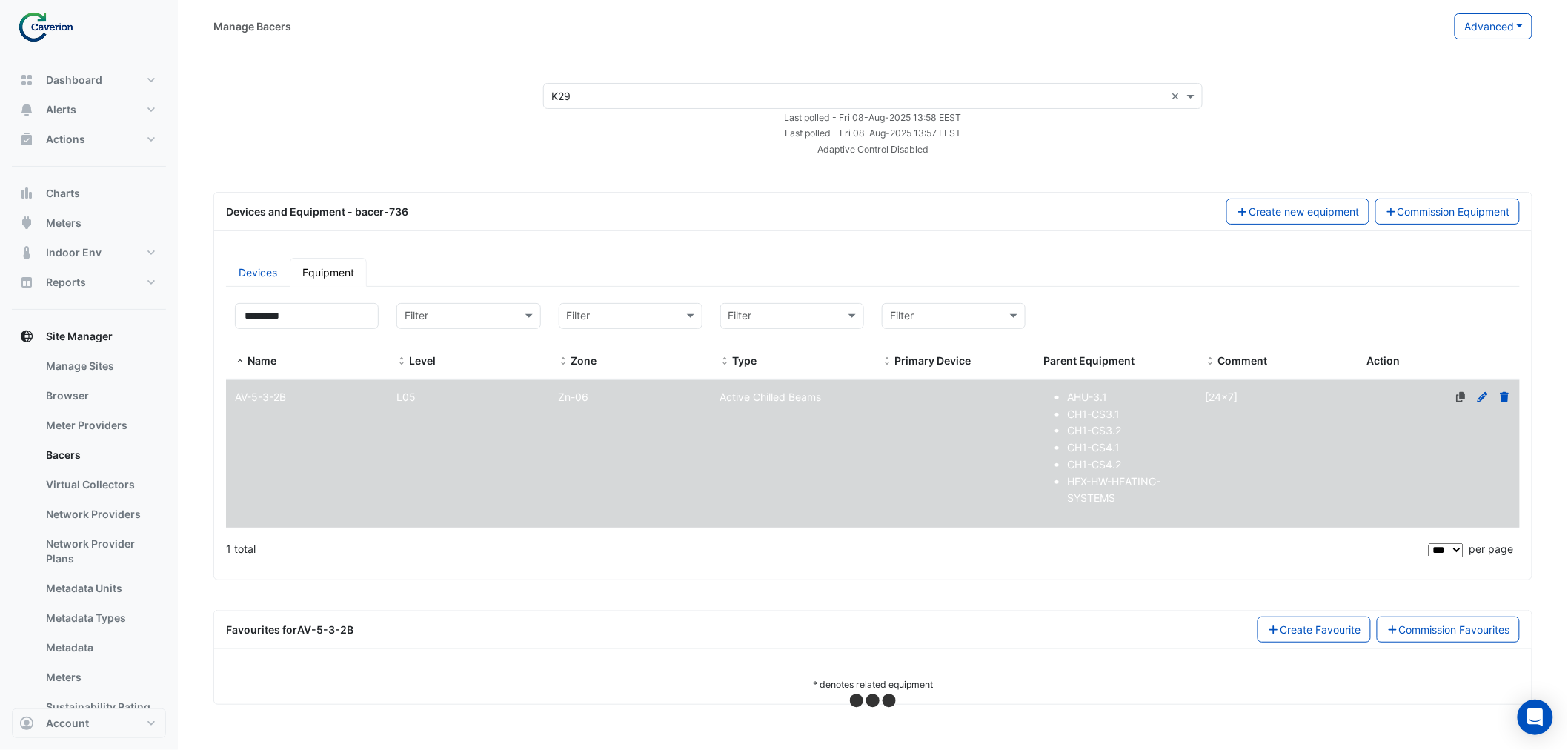 select on "***" 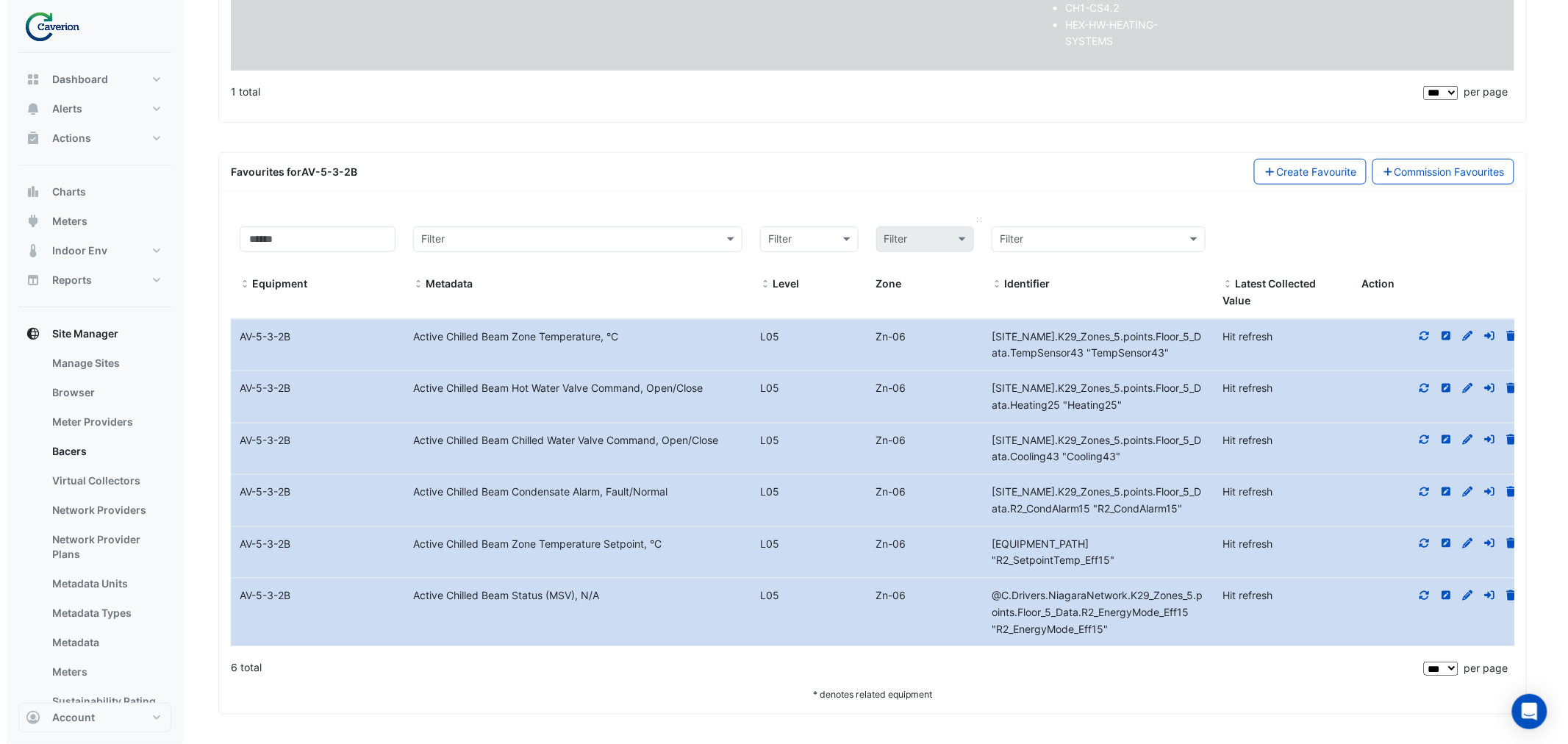 scroll, scrollTop: 504, scrollLeft: 0, axis: vertical 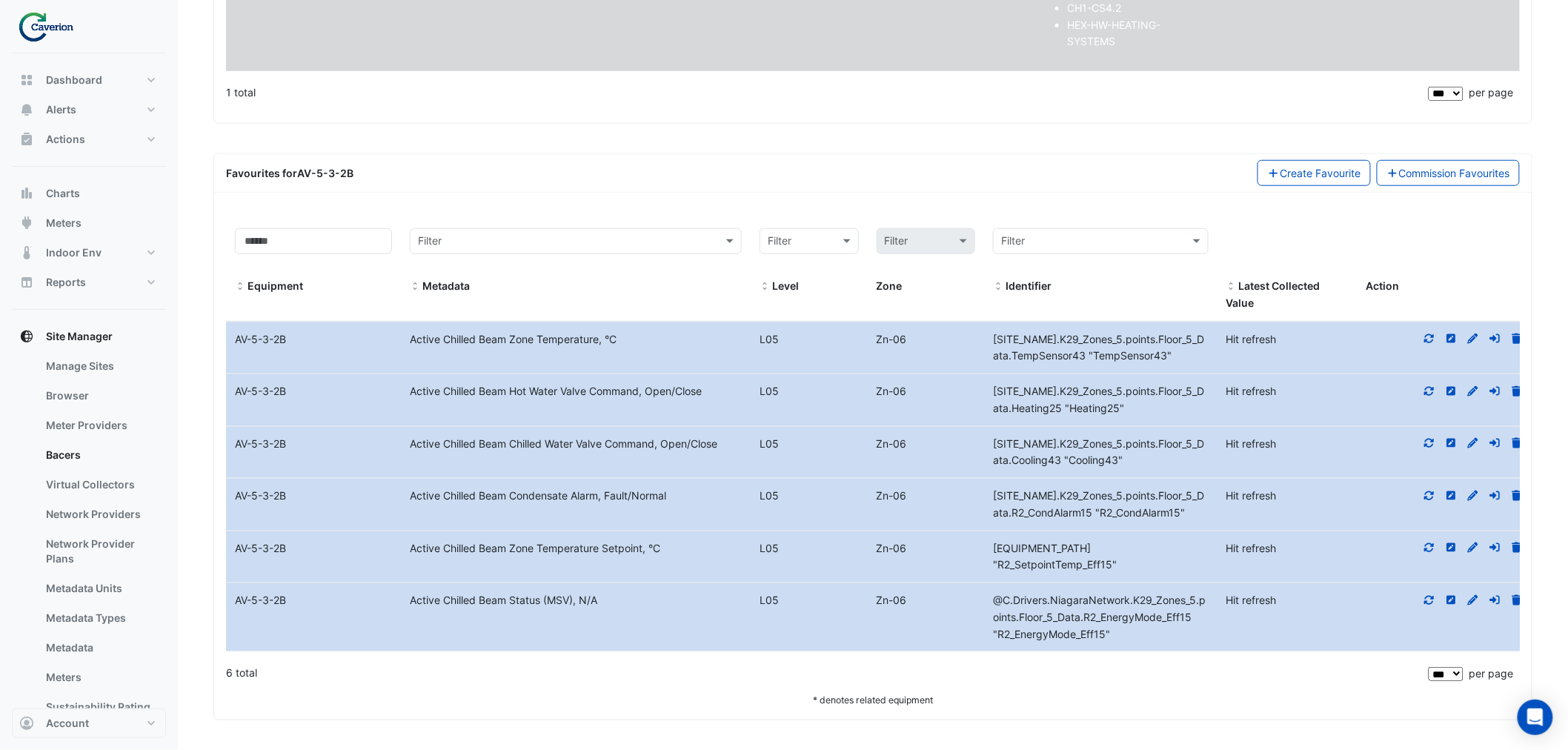 click 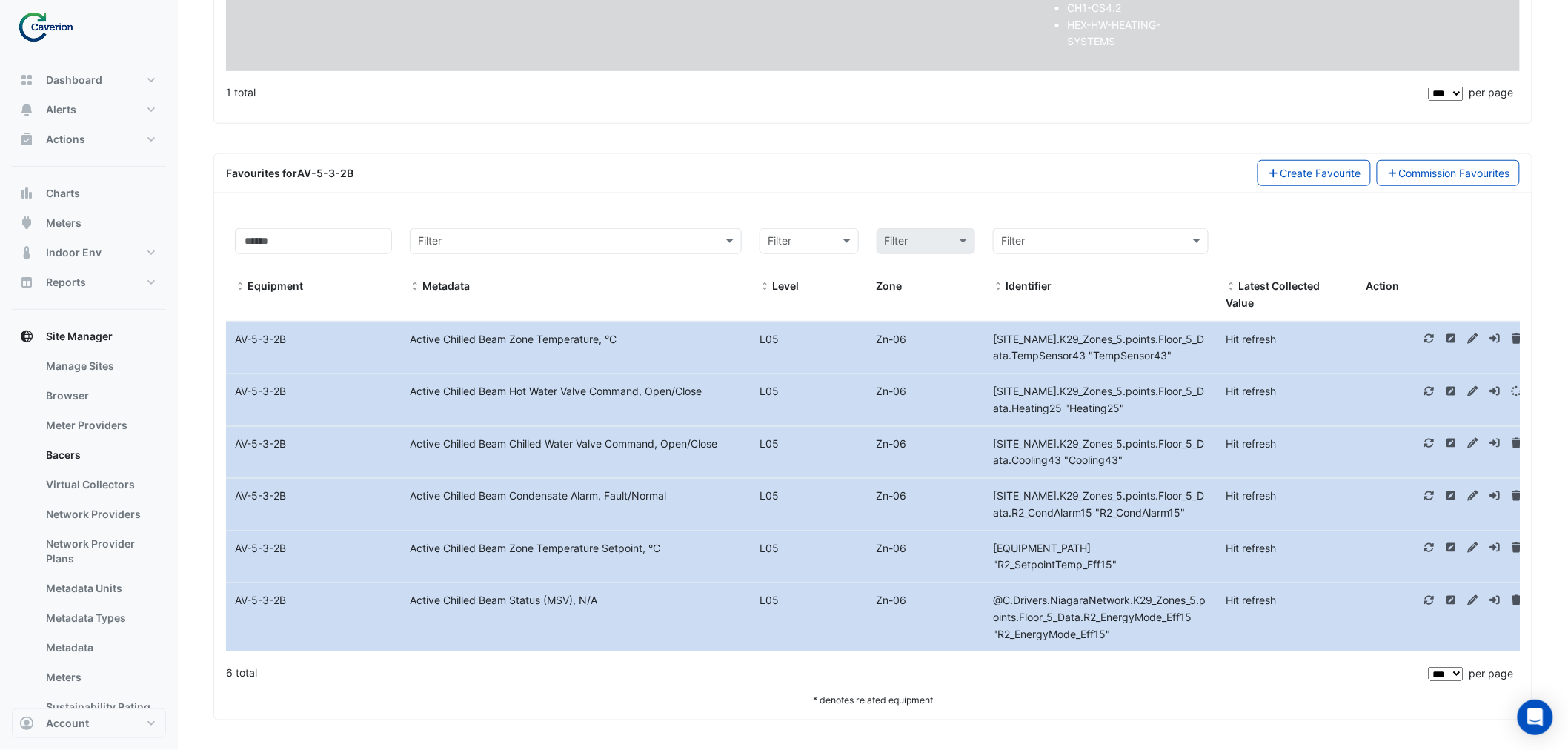 select on "***" 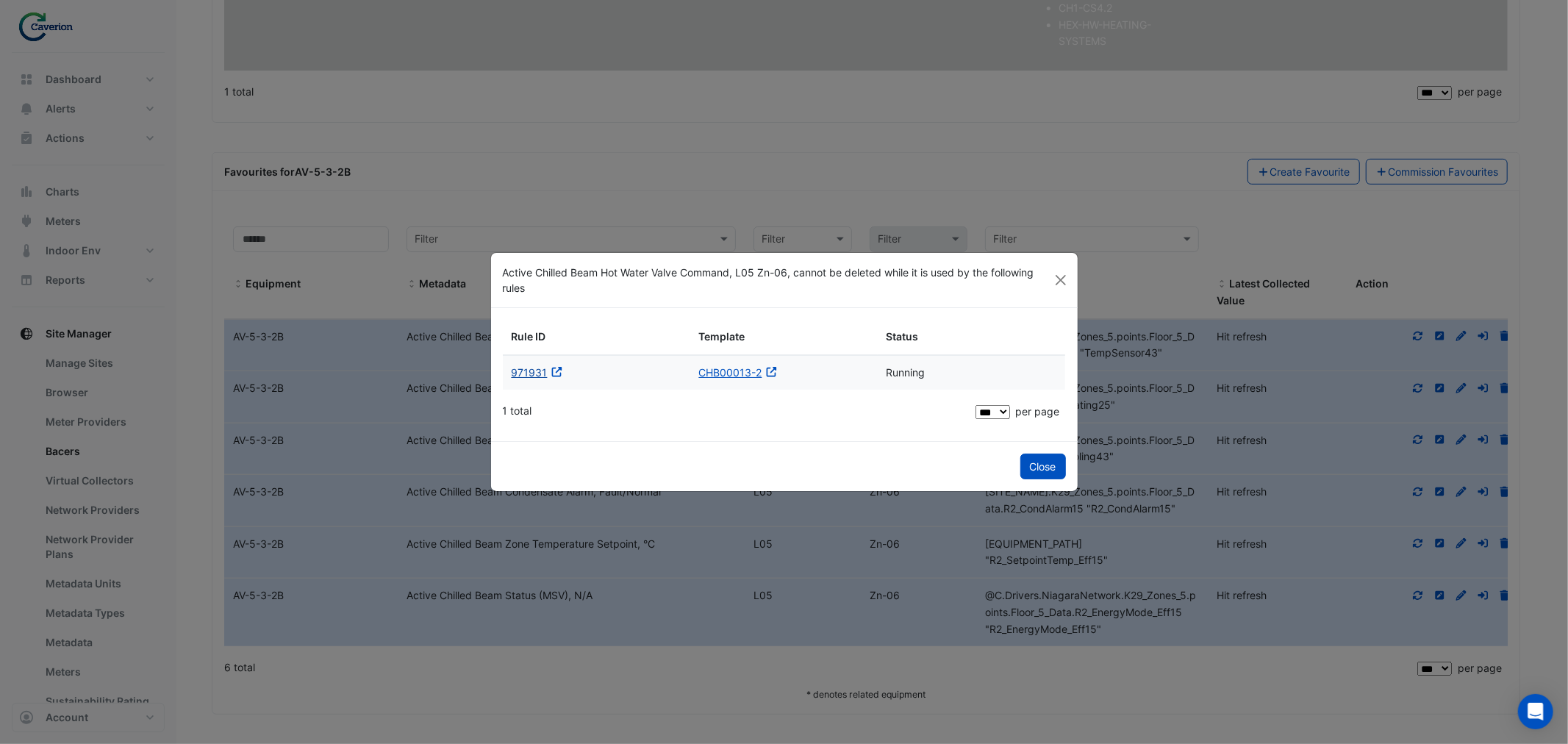 click on "971931" 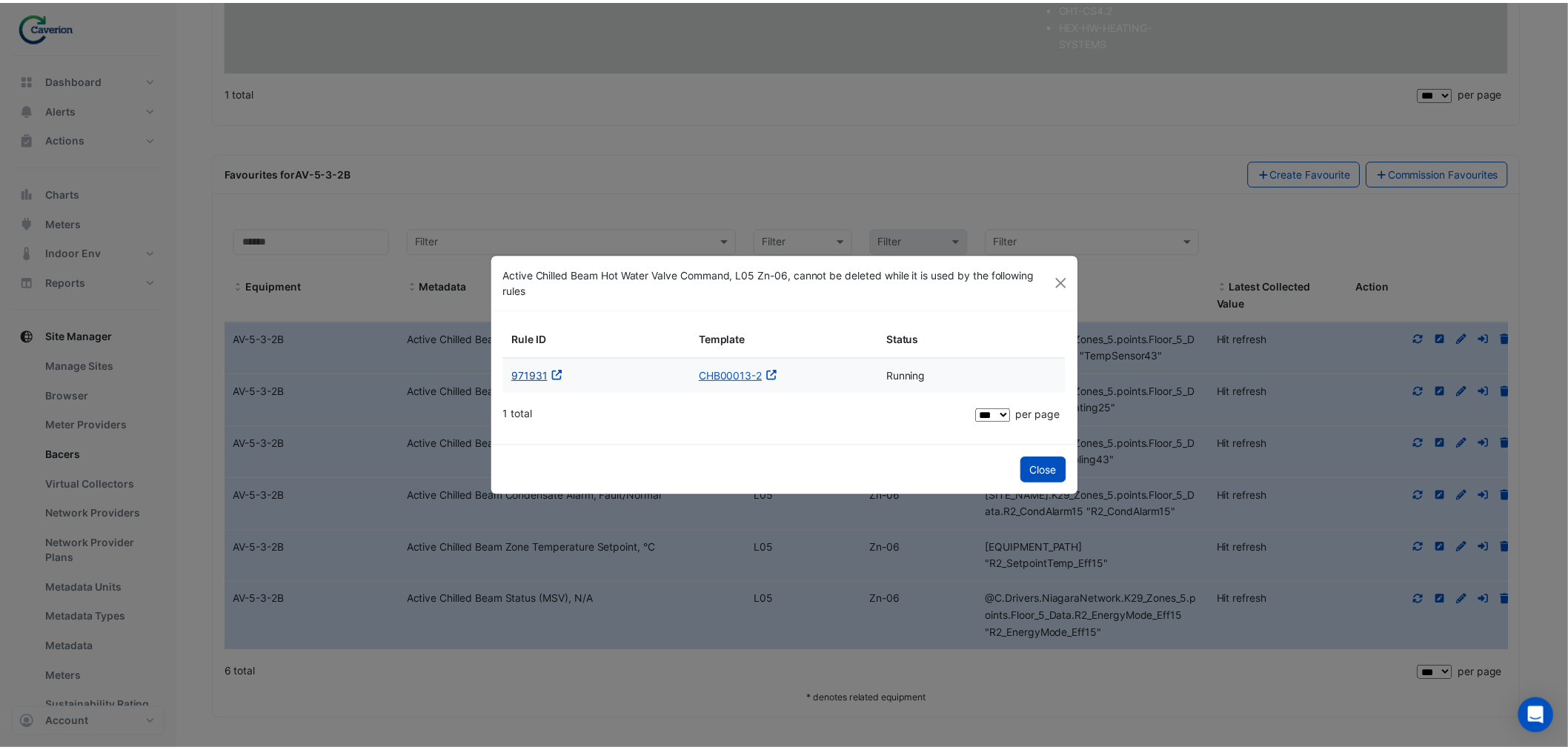 scroll, scrollTop: 0, scrollLeft: 0, axis: both 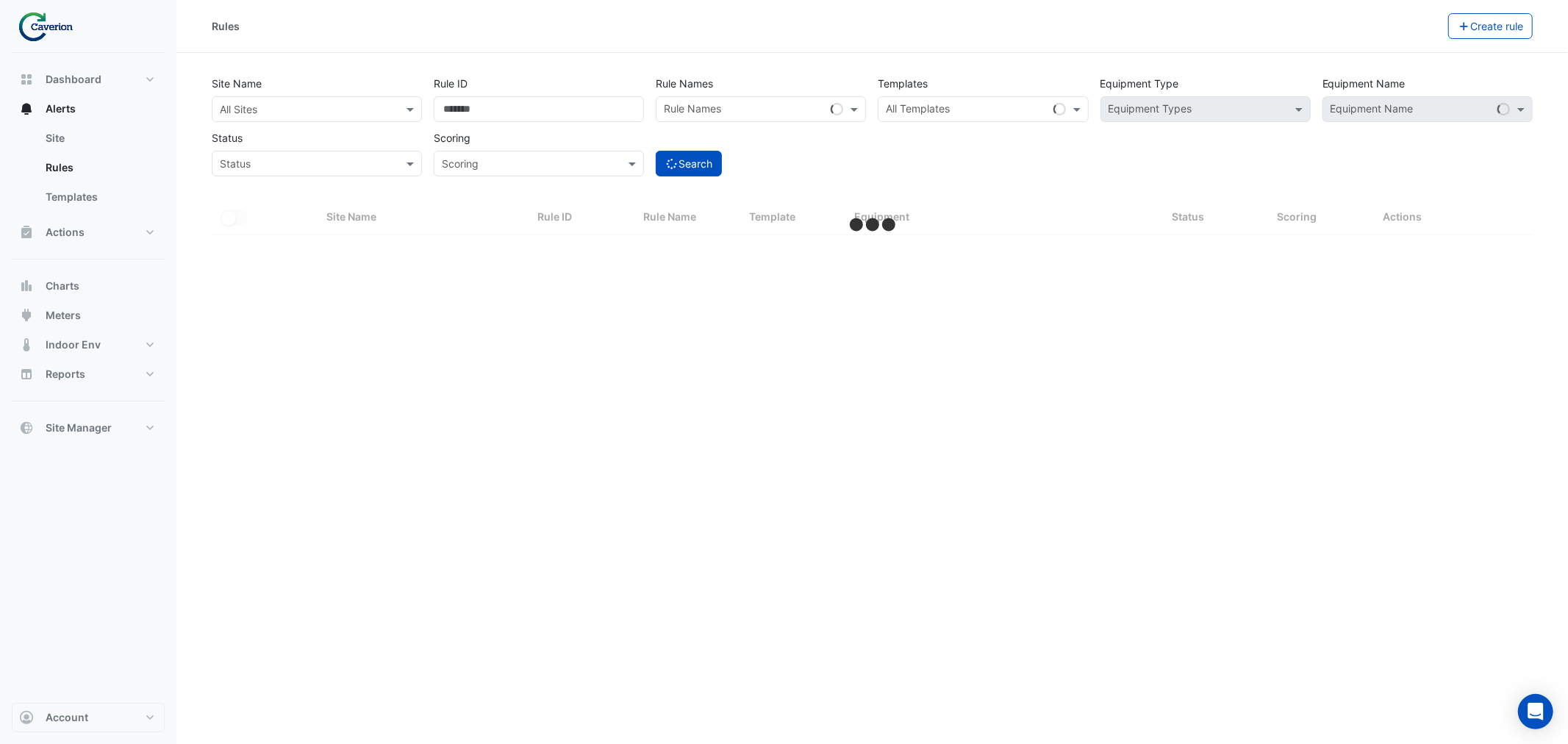 select on "***" 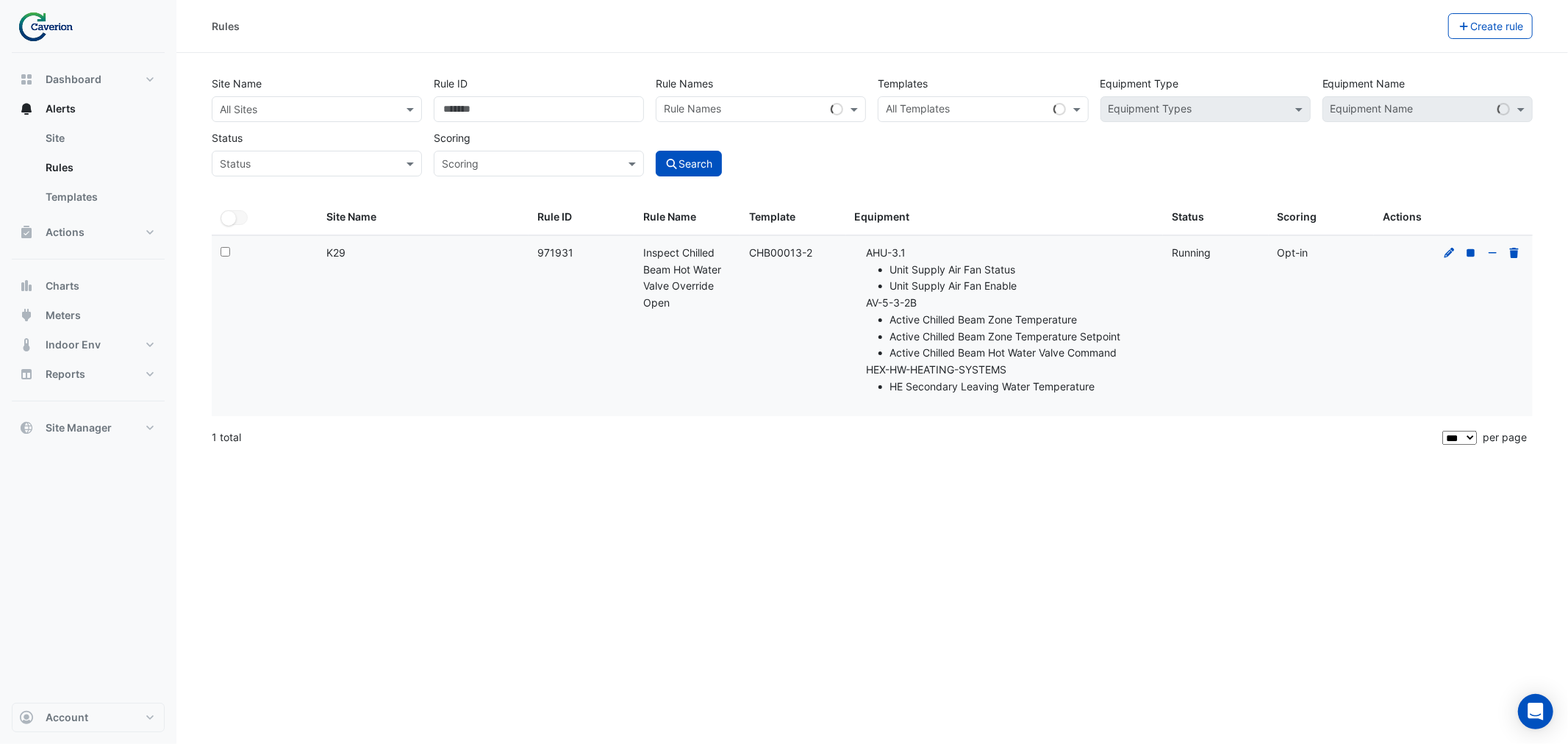 click on "Active Chilled Beam Zone Temperature Setpoint" 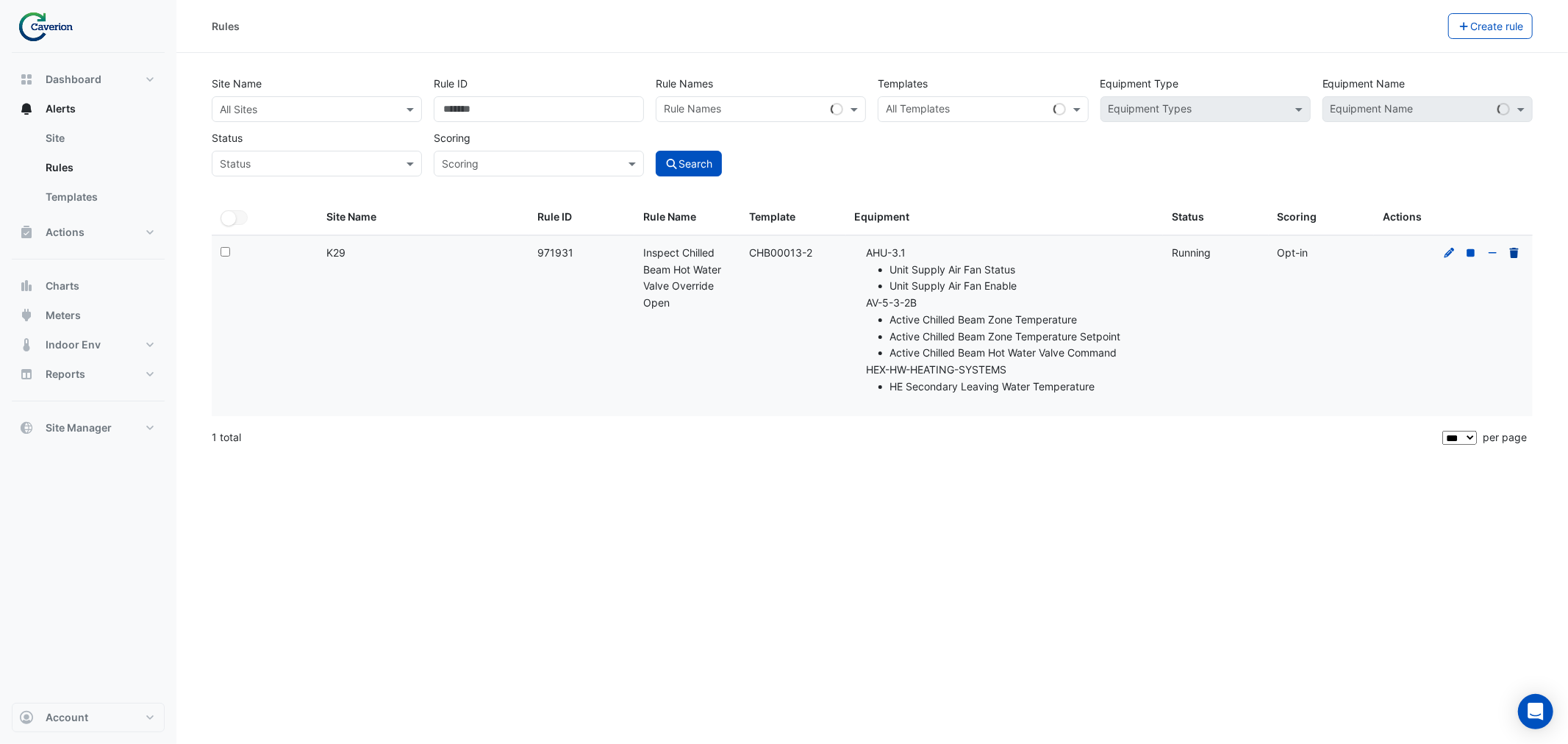 click 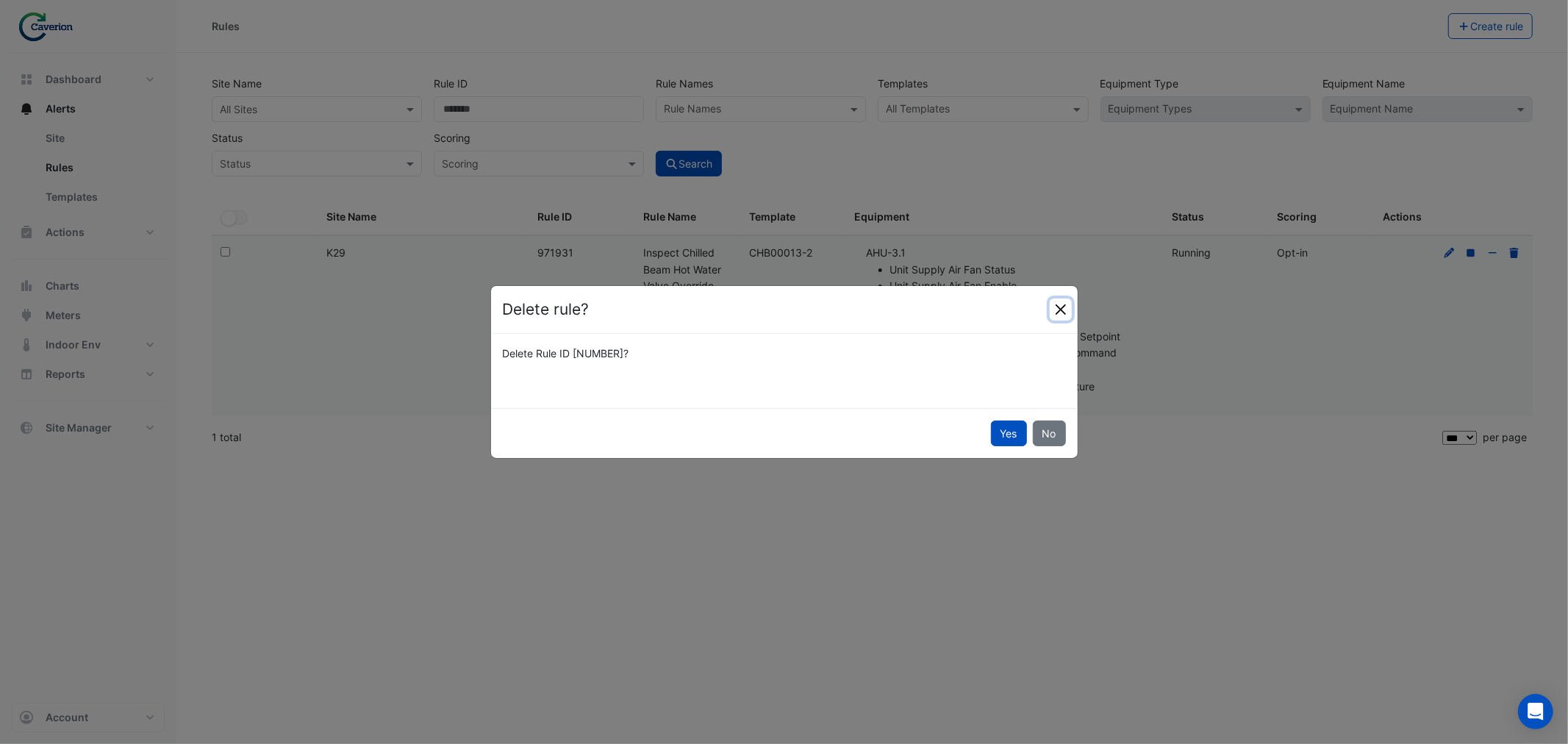 click 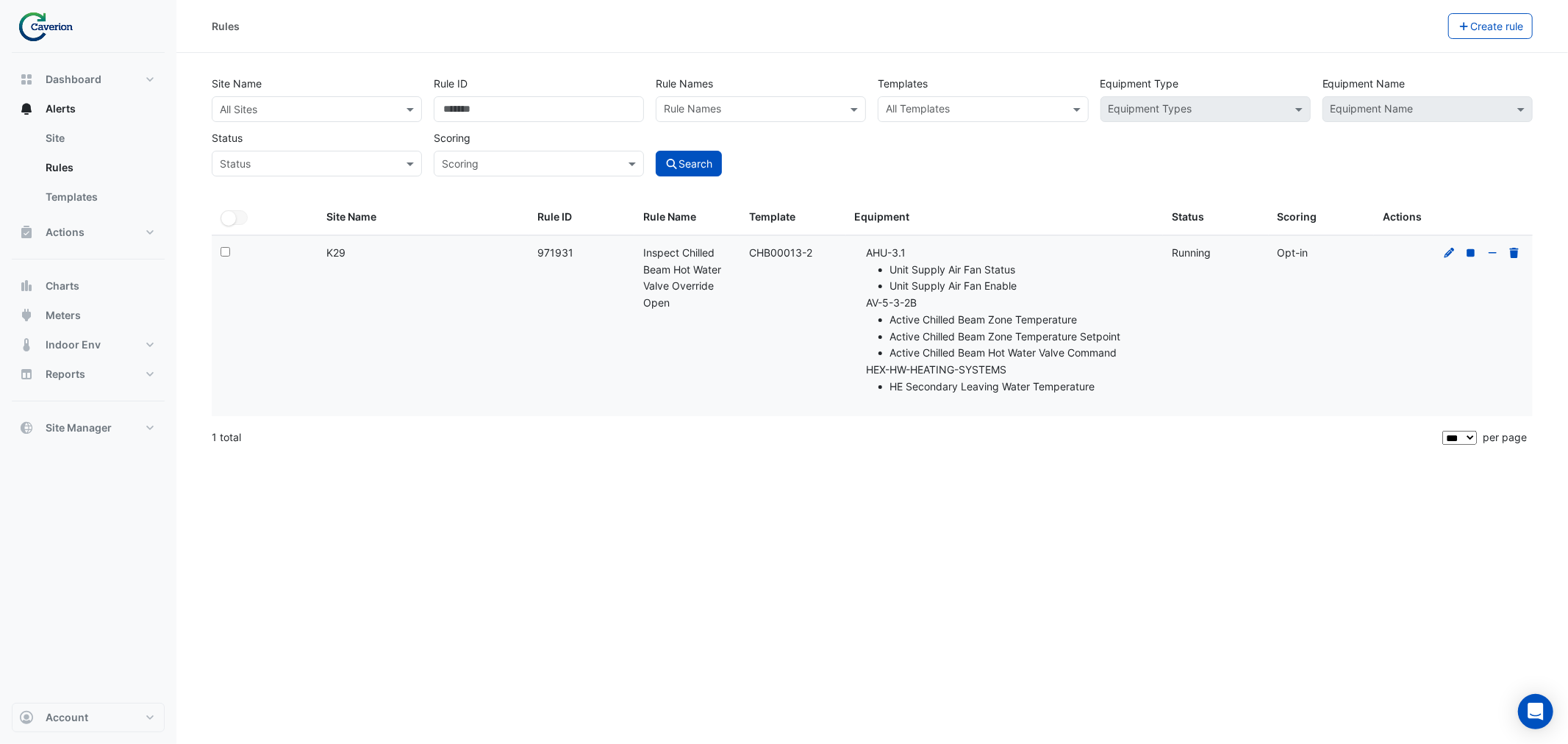 drag, startPoint x: 1280, startPoint y: 350, endPoint x: 1345, endPoint y: 333, distance: 67.18631 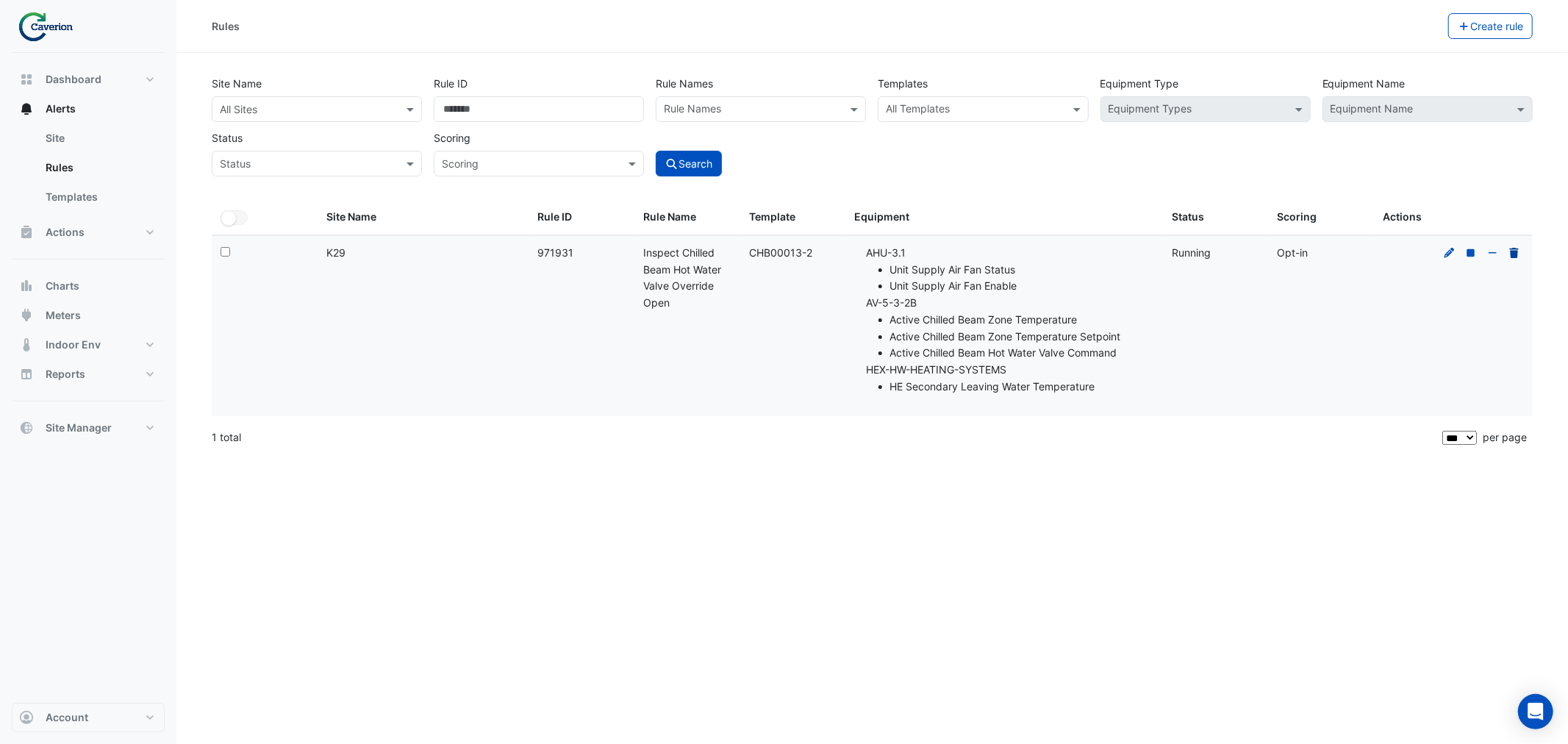 click 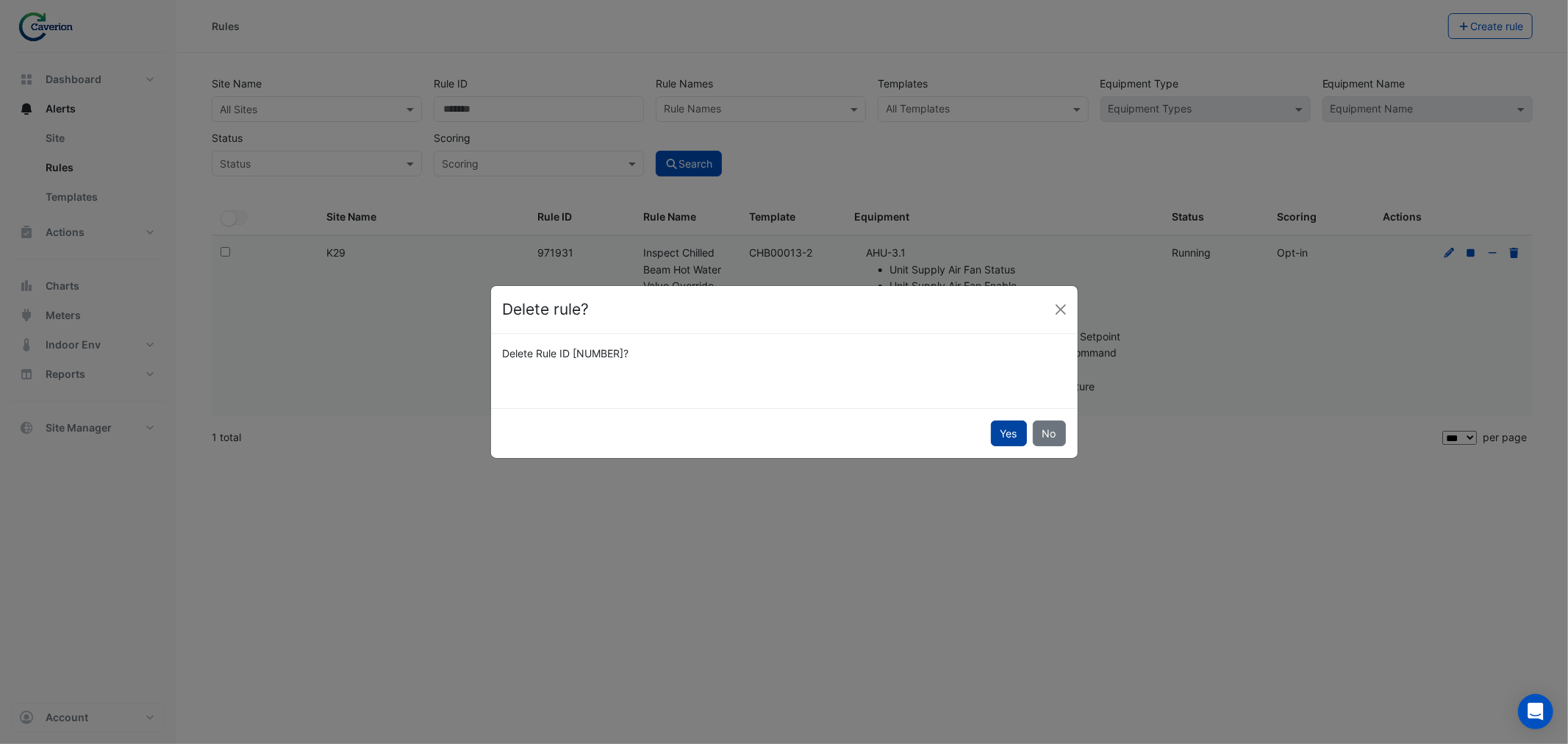 click on "Yes" 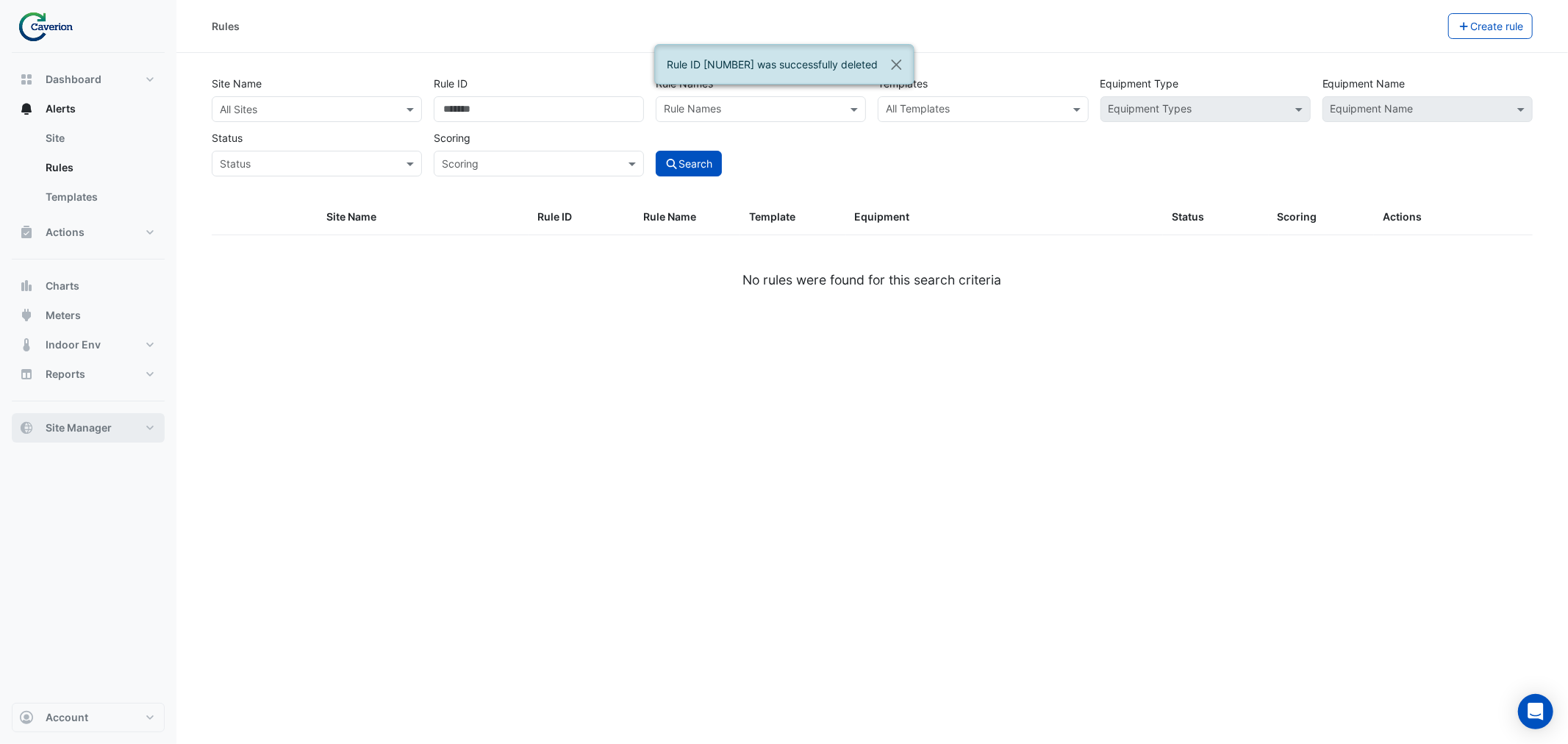 click on "Dashboard
Portfolio
Ratings
Performance
Alerts
Site
Rules
Templates
Actions
Site
Manager" at bounding box center (88, 378) 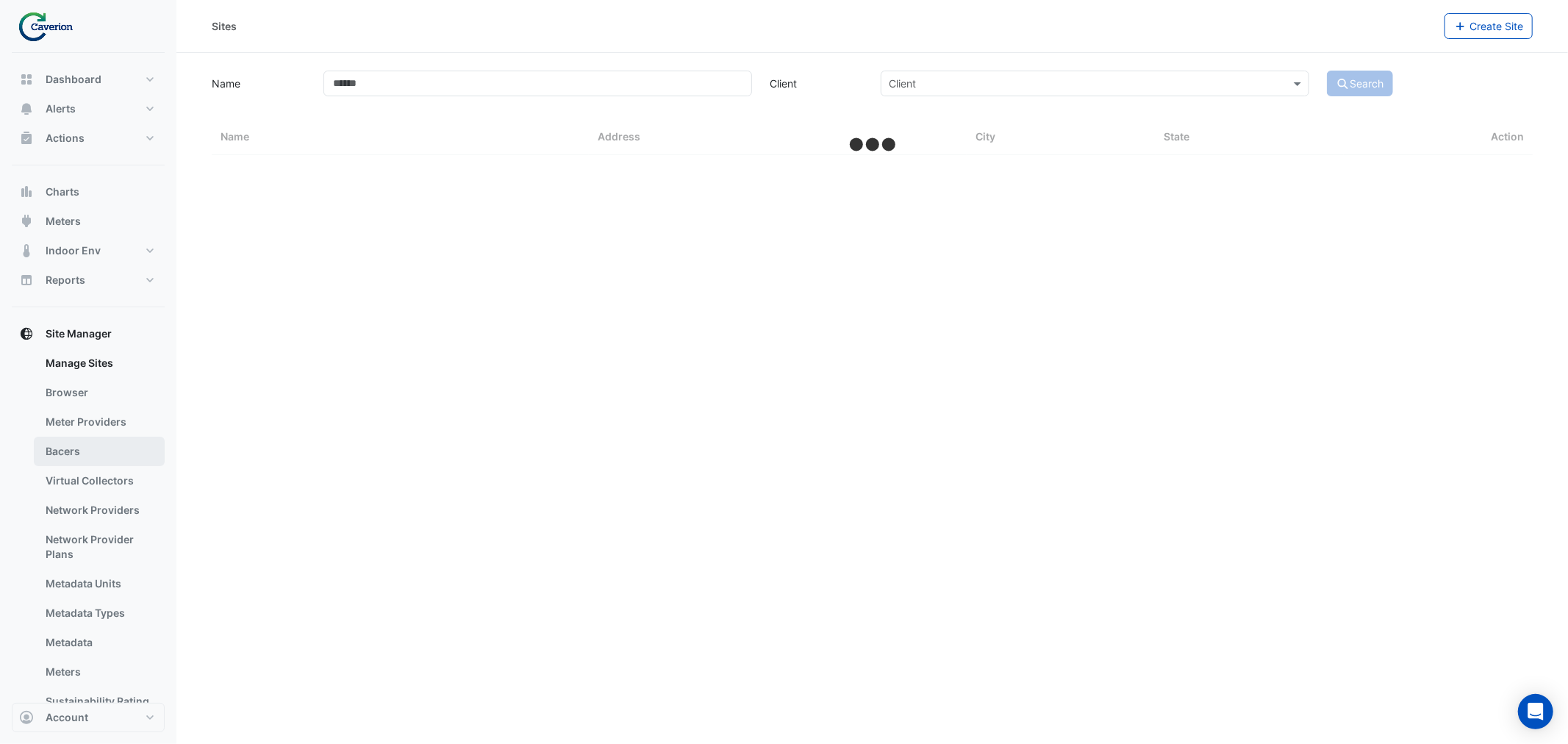 select on "***" 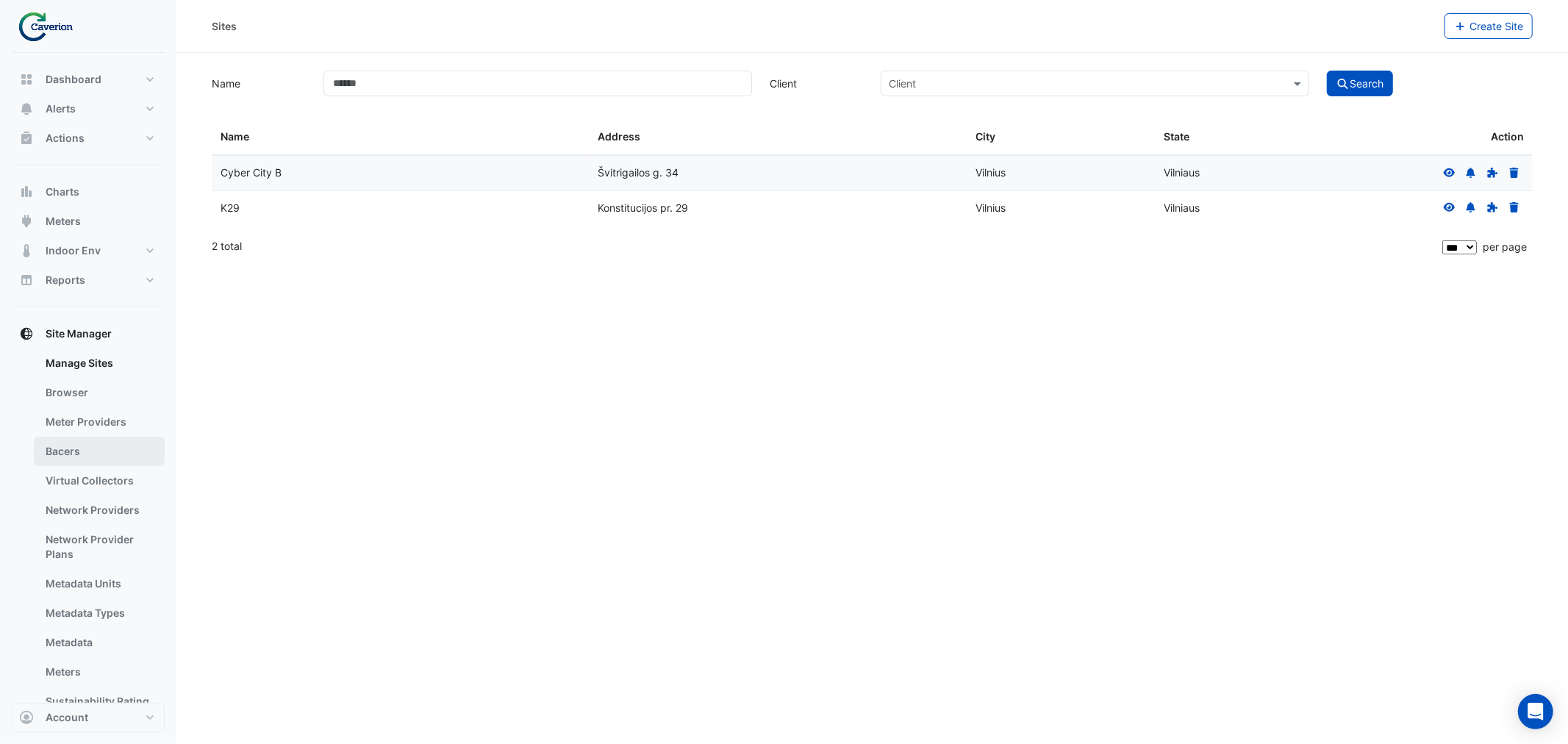 click on "Bacers" at bounding box center [99, 451] 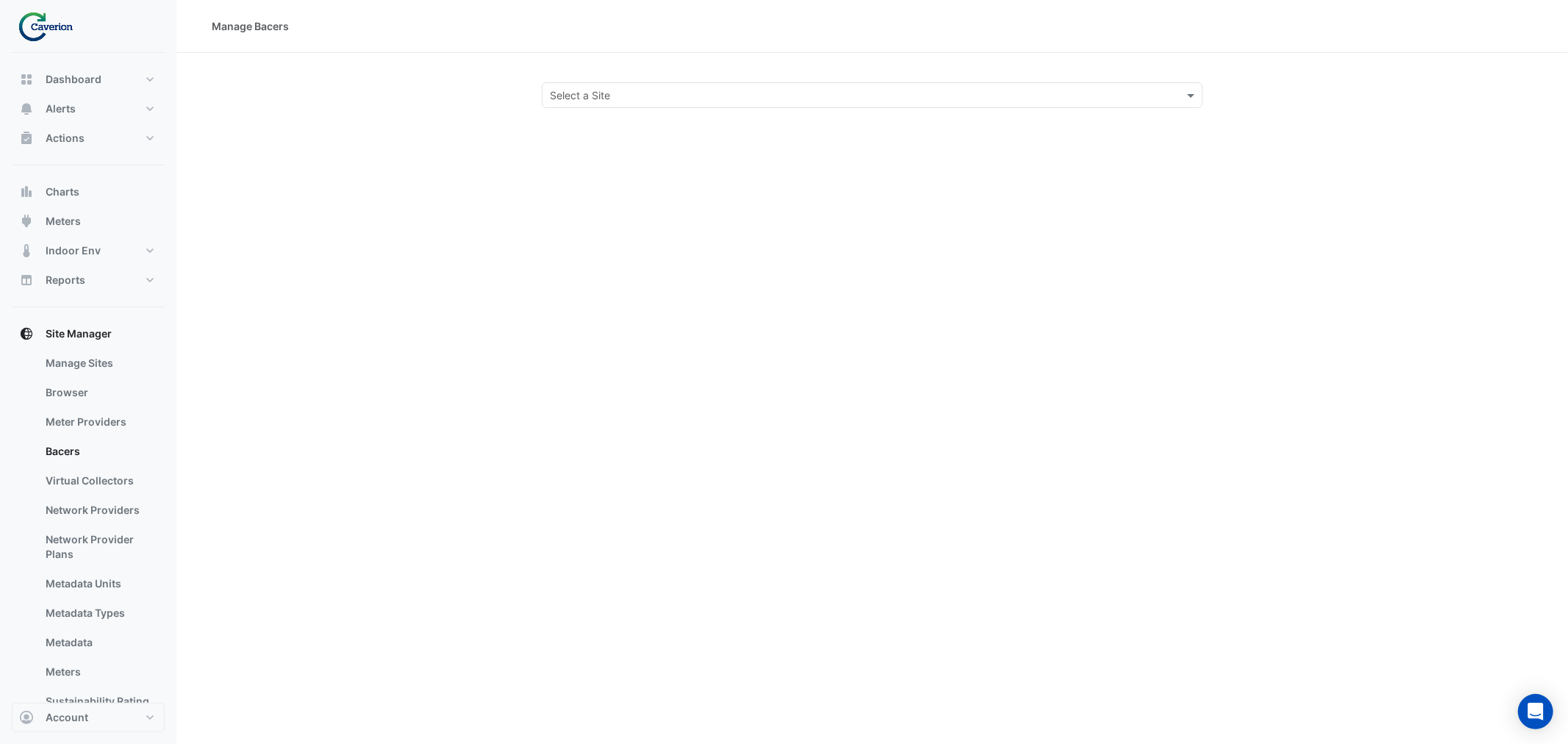 click on "Select a Site" 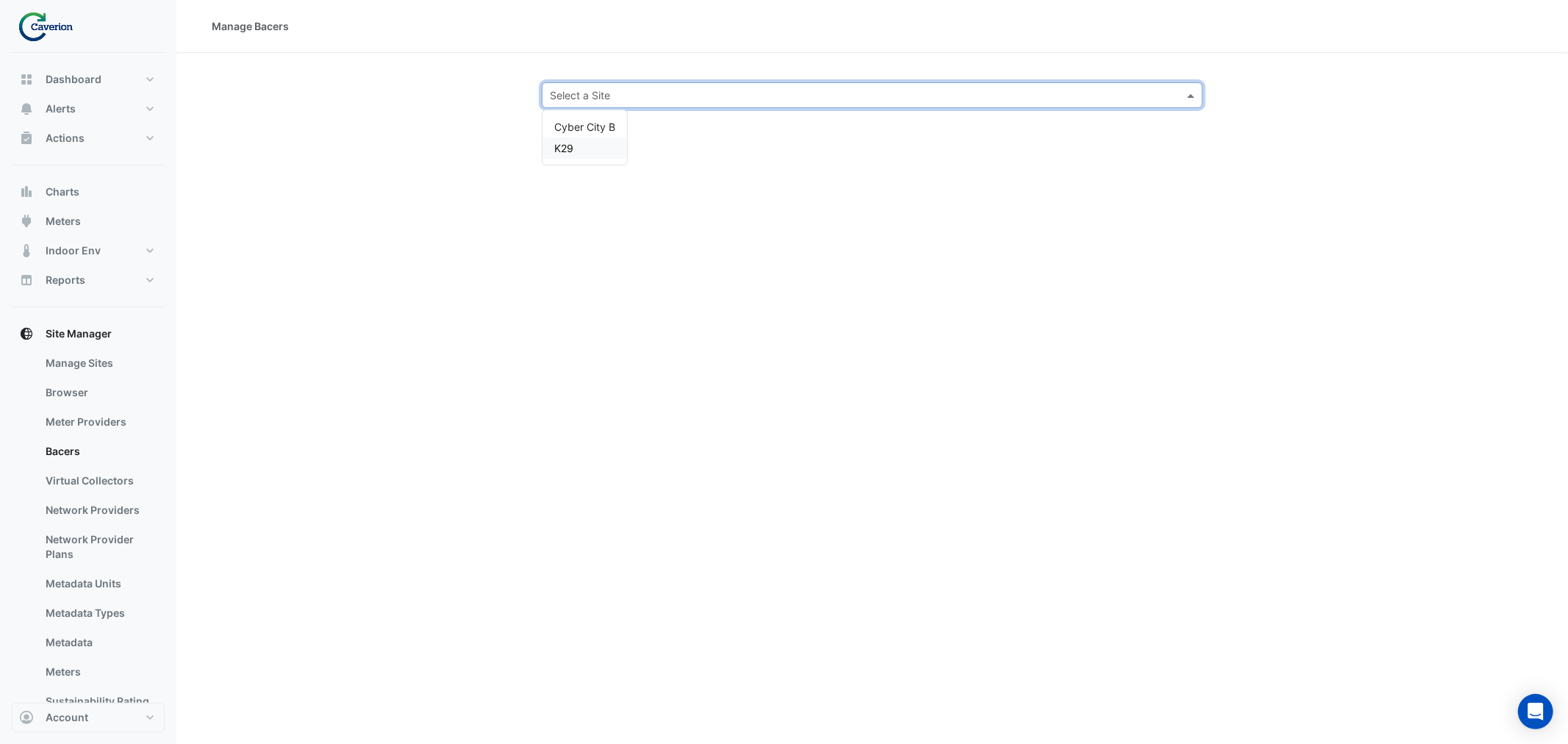 click on "K29" at bounding box center [584, 148] 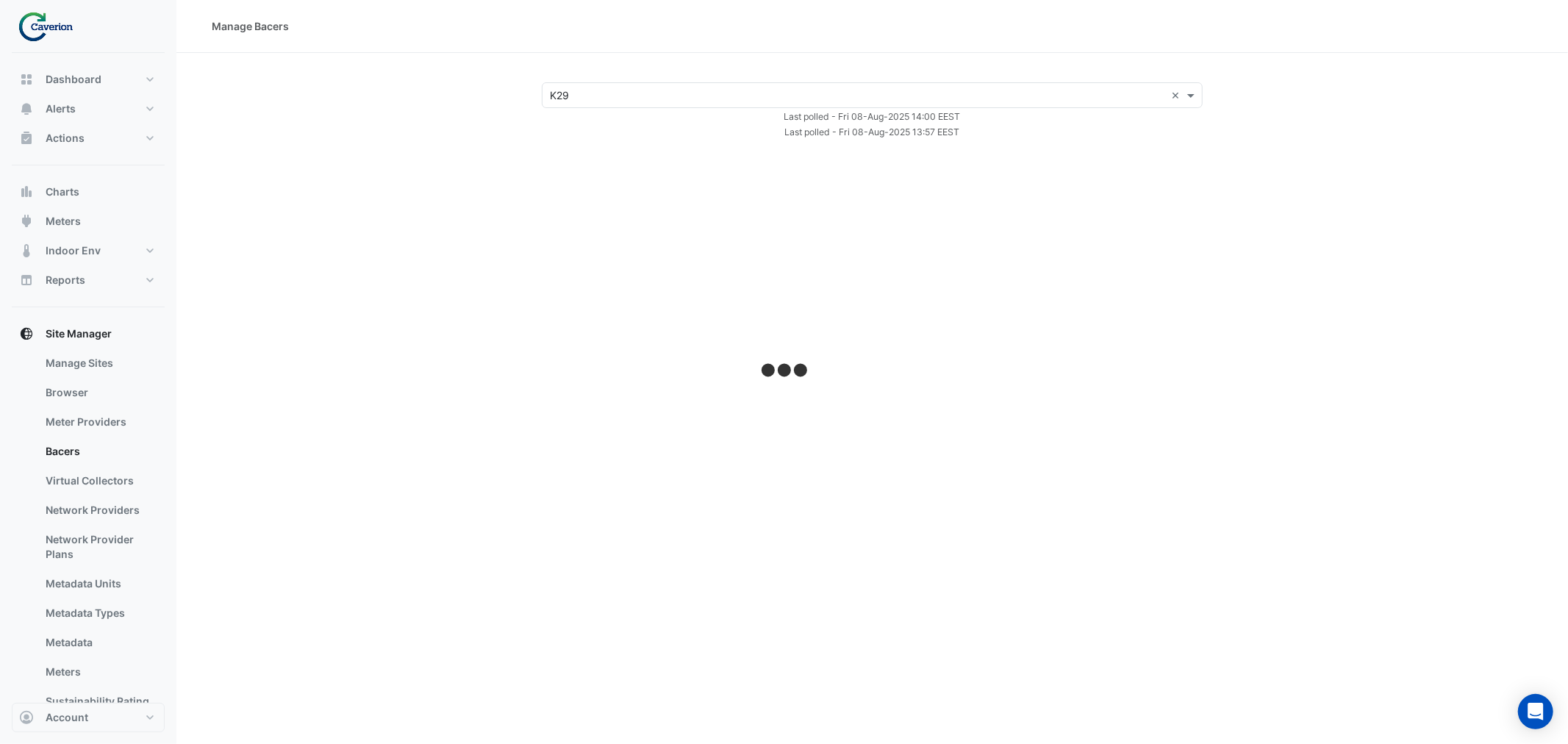 click on "Manage Bacers
Select a Site × K29 ×
Last polled - Fri 08-Aug-2025 14:00 EEST
History last synced - Fri 08-Aug-2025 13:57 EEST" 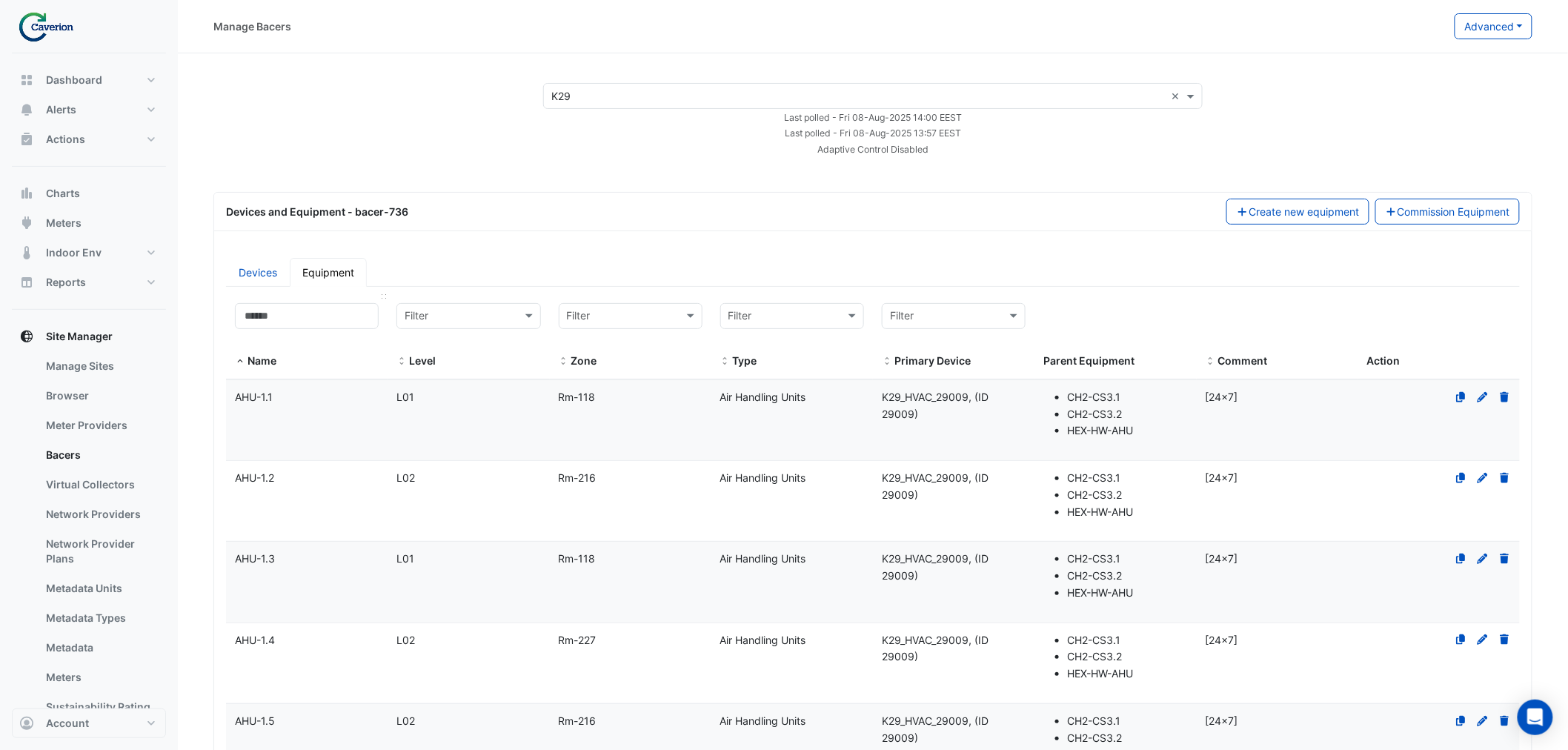 drag, startPoint x: 351, startPoint y: 333, endPoint x: 356, endPoint y: 324, distance: 10.29563 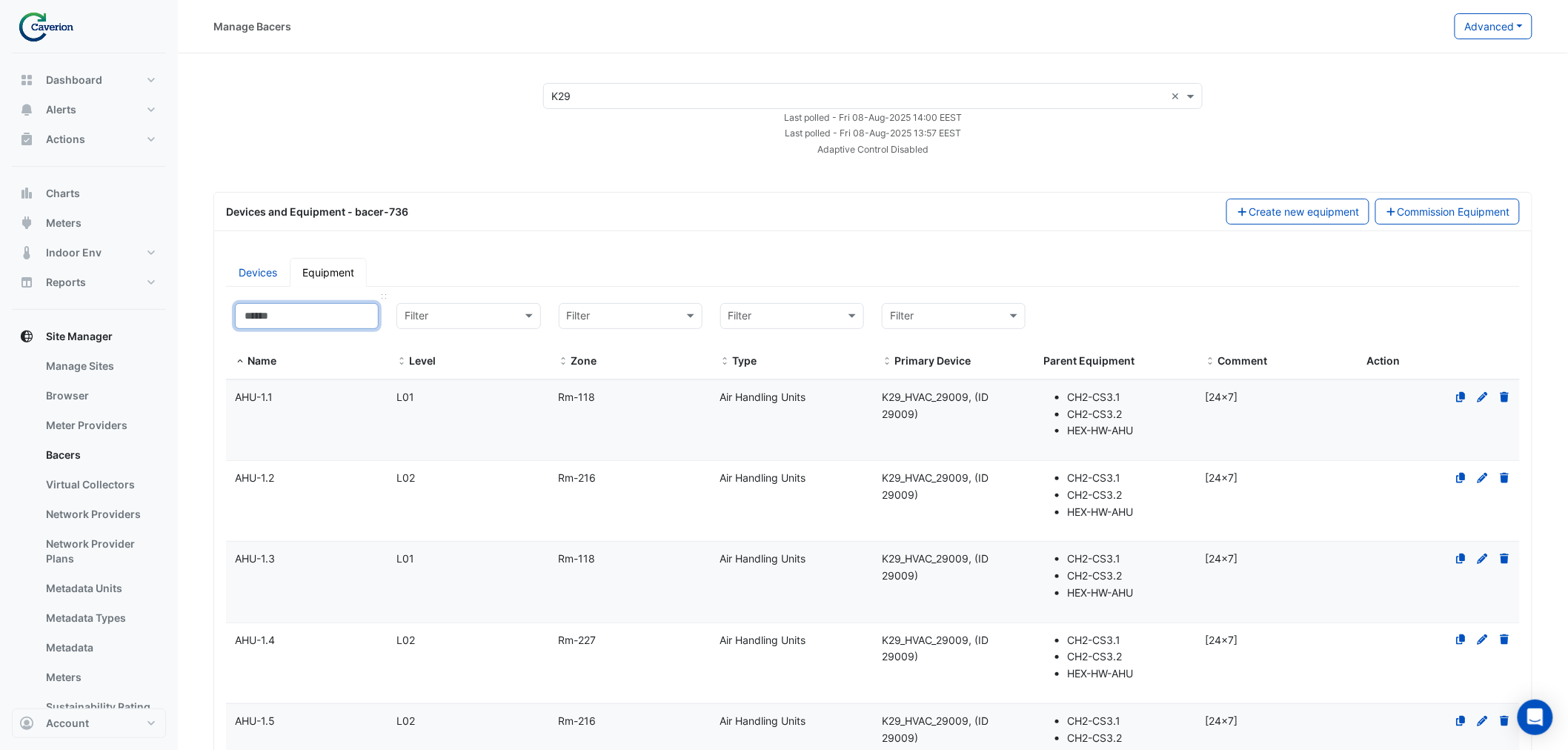 click at bounding box center (307, 316) 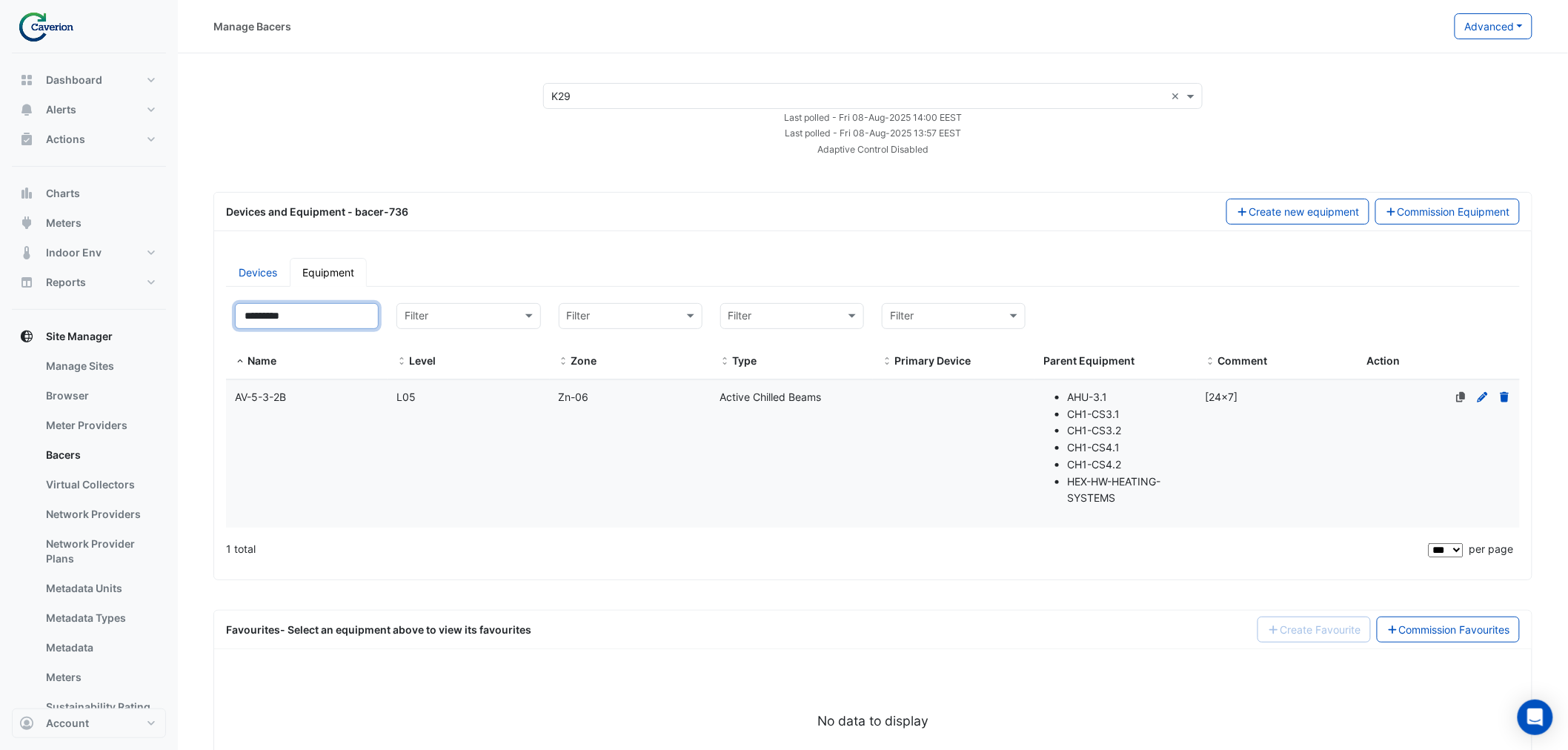 type on "*********" 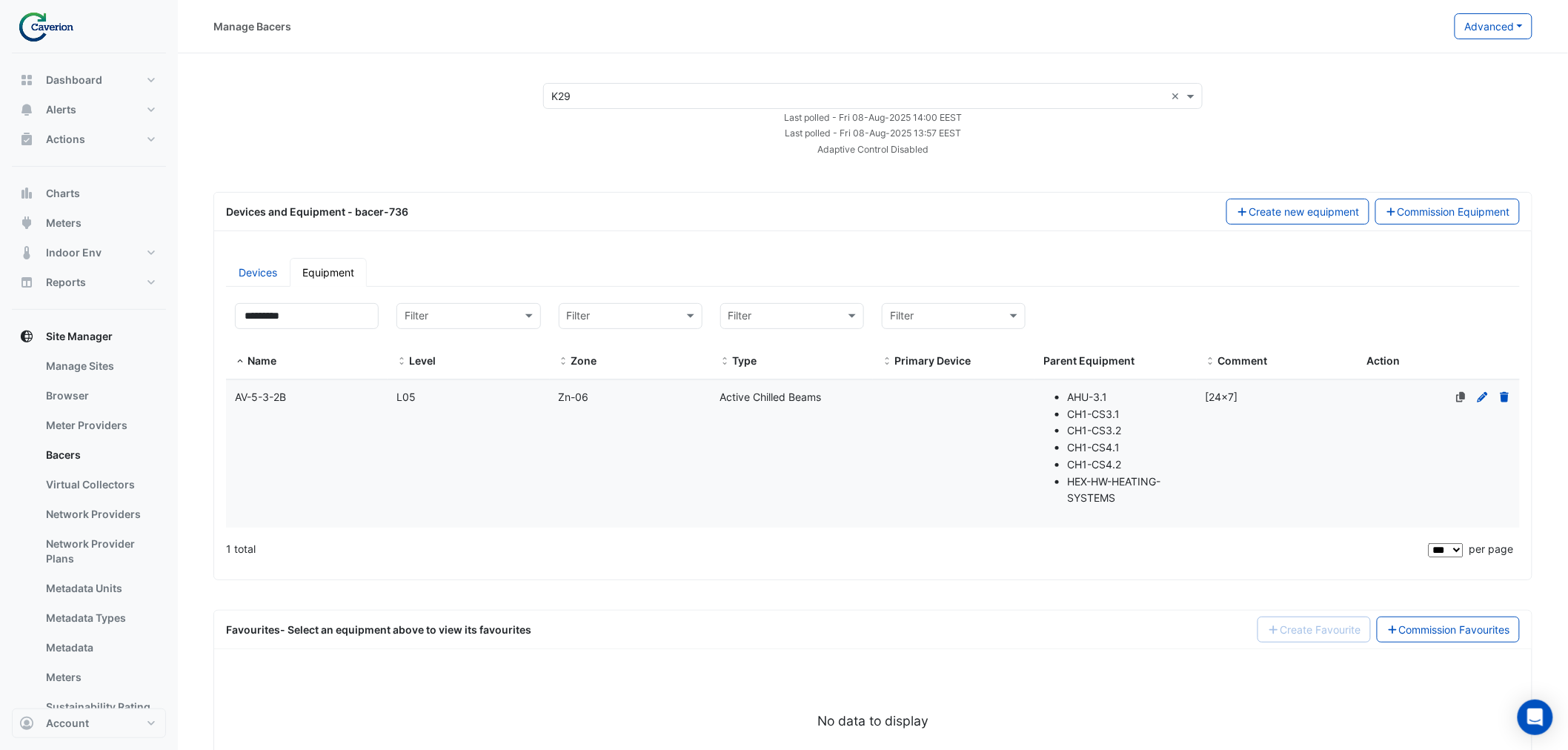 click on "Zone
Zn-06" 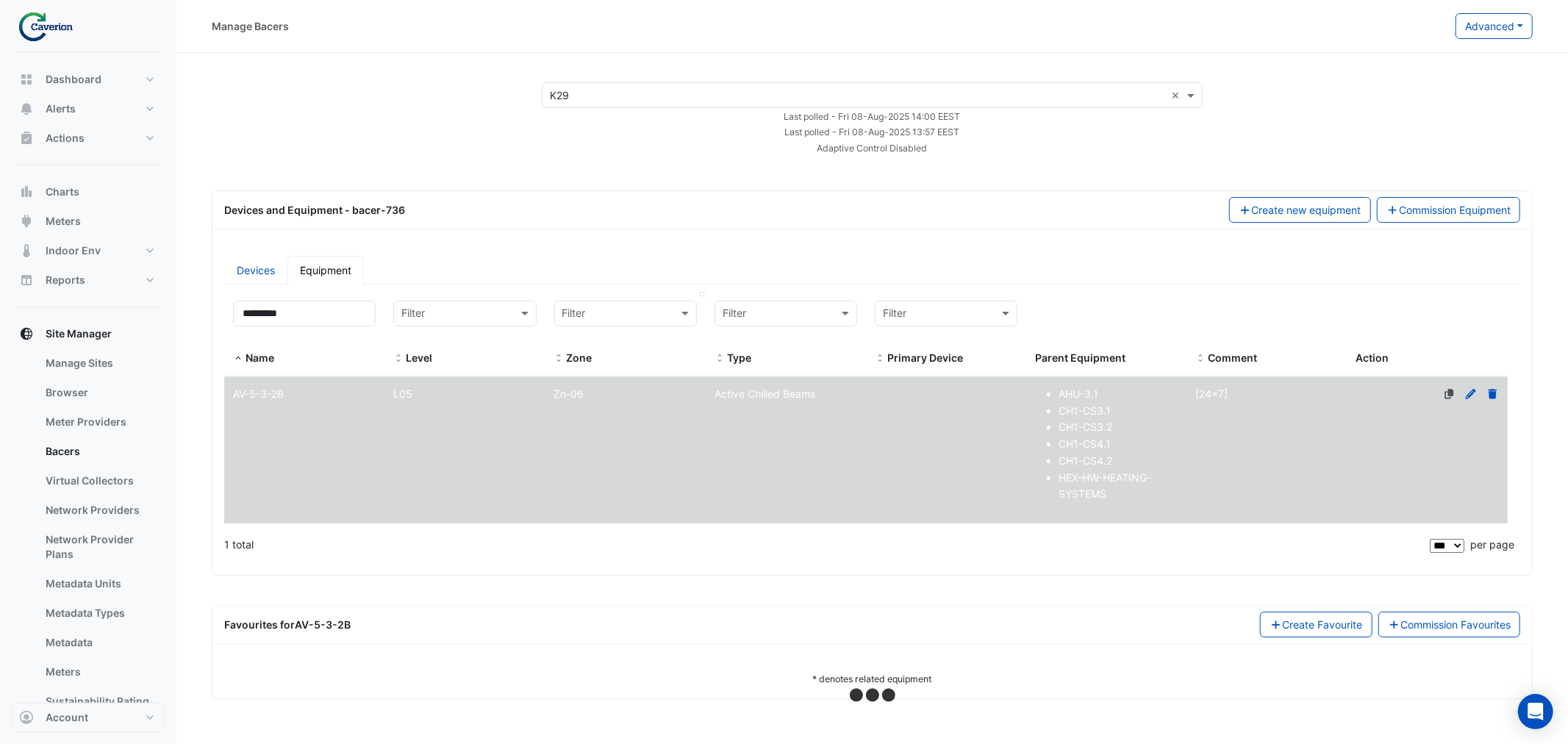 select on "***" 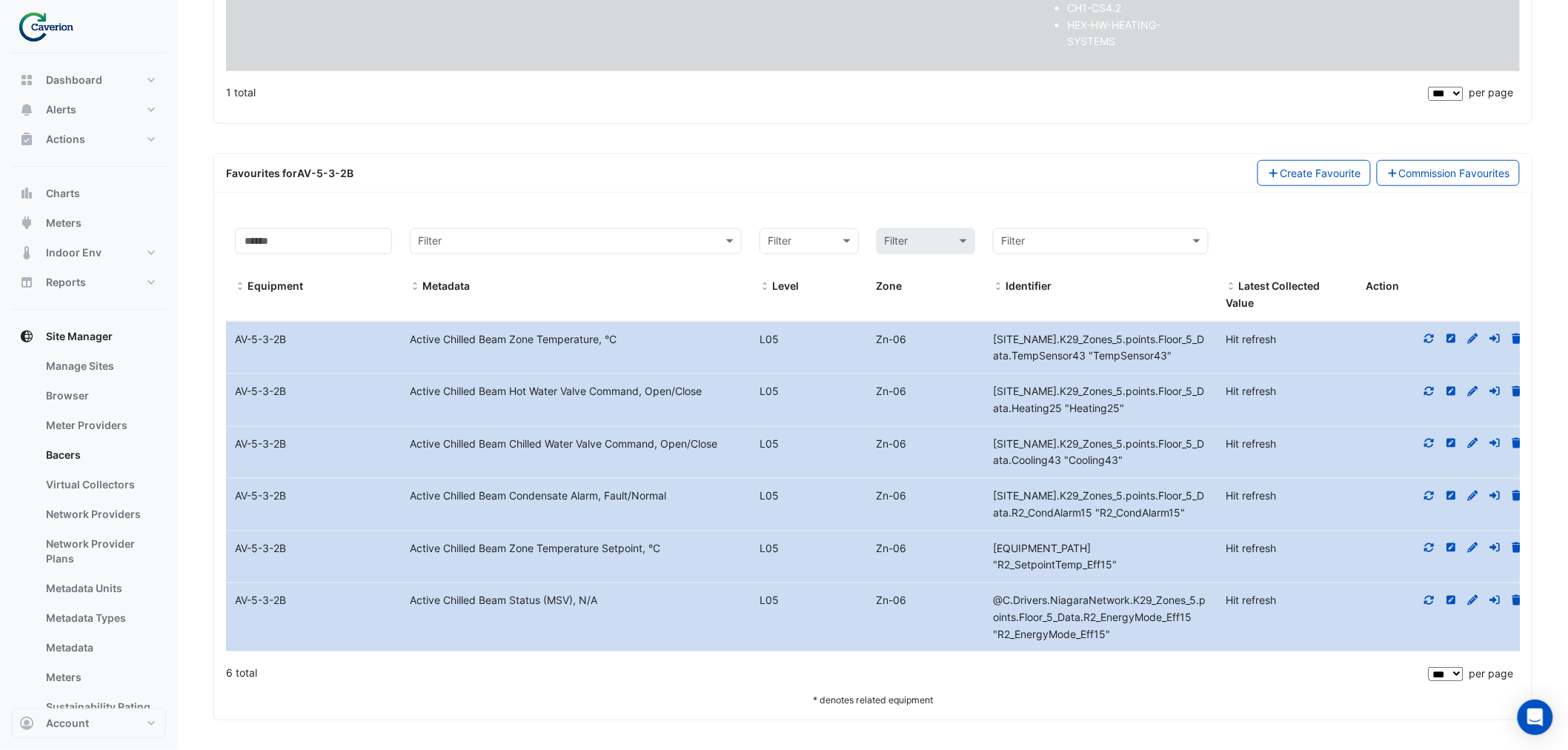 scroll, scrollTop: 508, scrollLeft: 0, axis: vertical 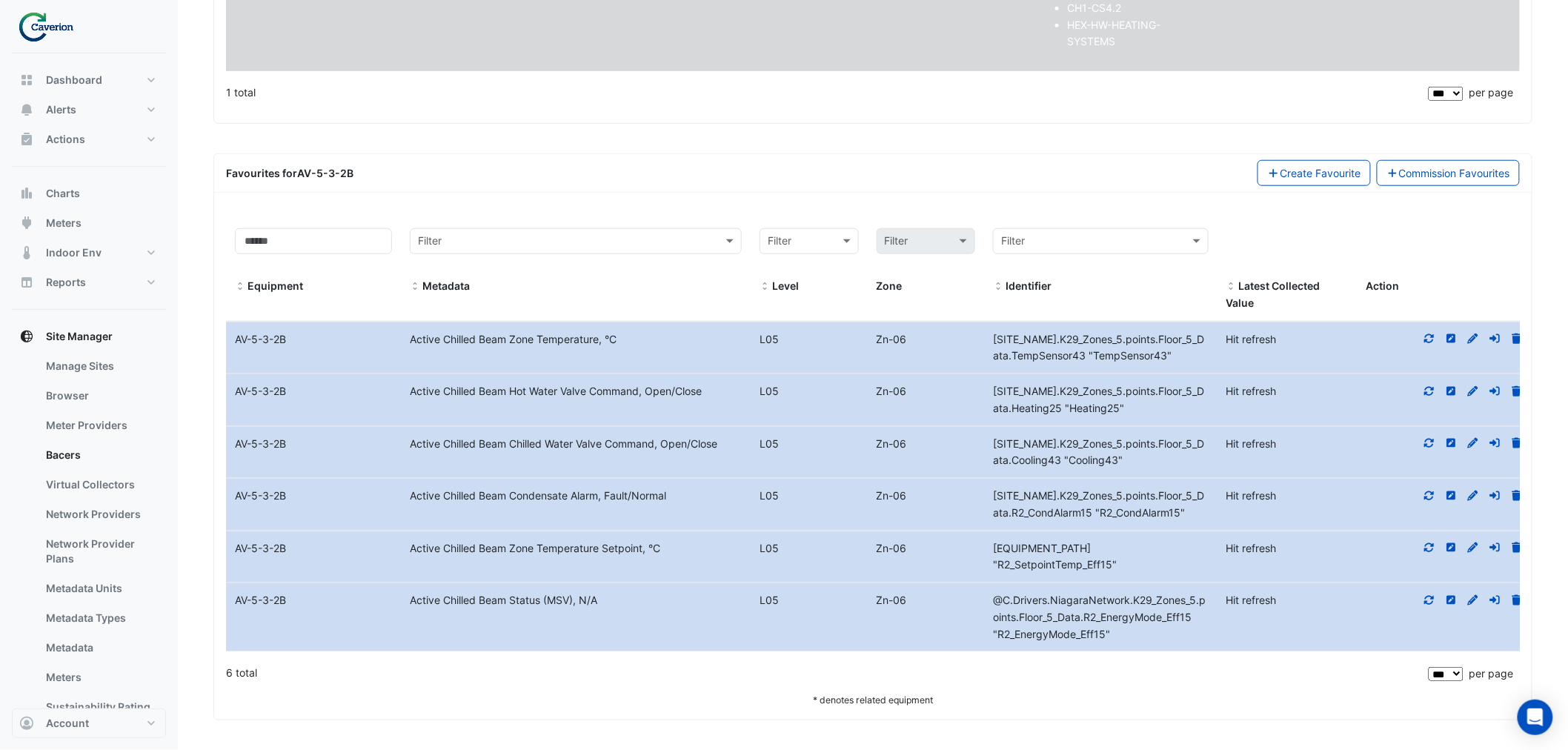click 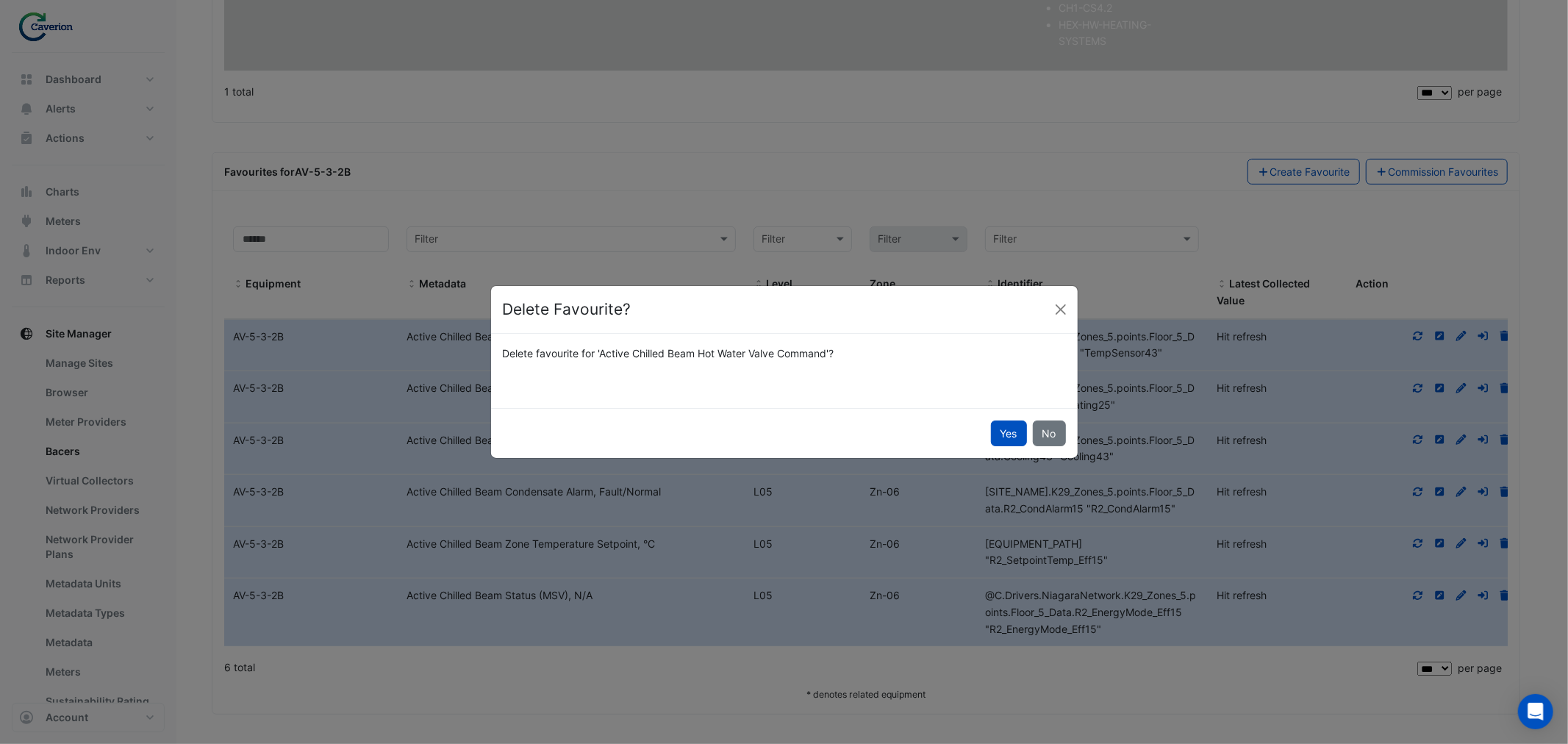 drag, startPoint x: 601, startPoint y: 315, endPoint x: 853, endPoint y: 349, distance: 254.28331 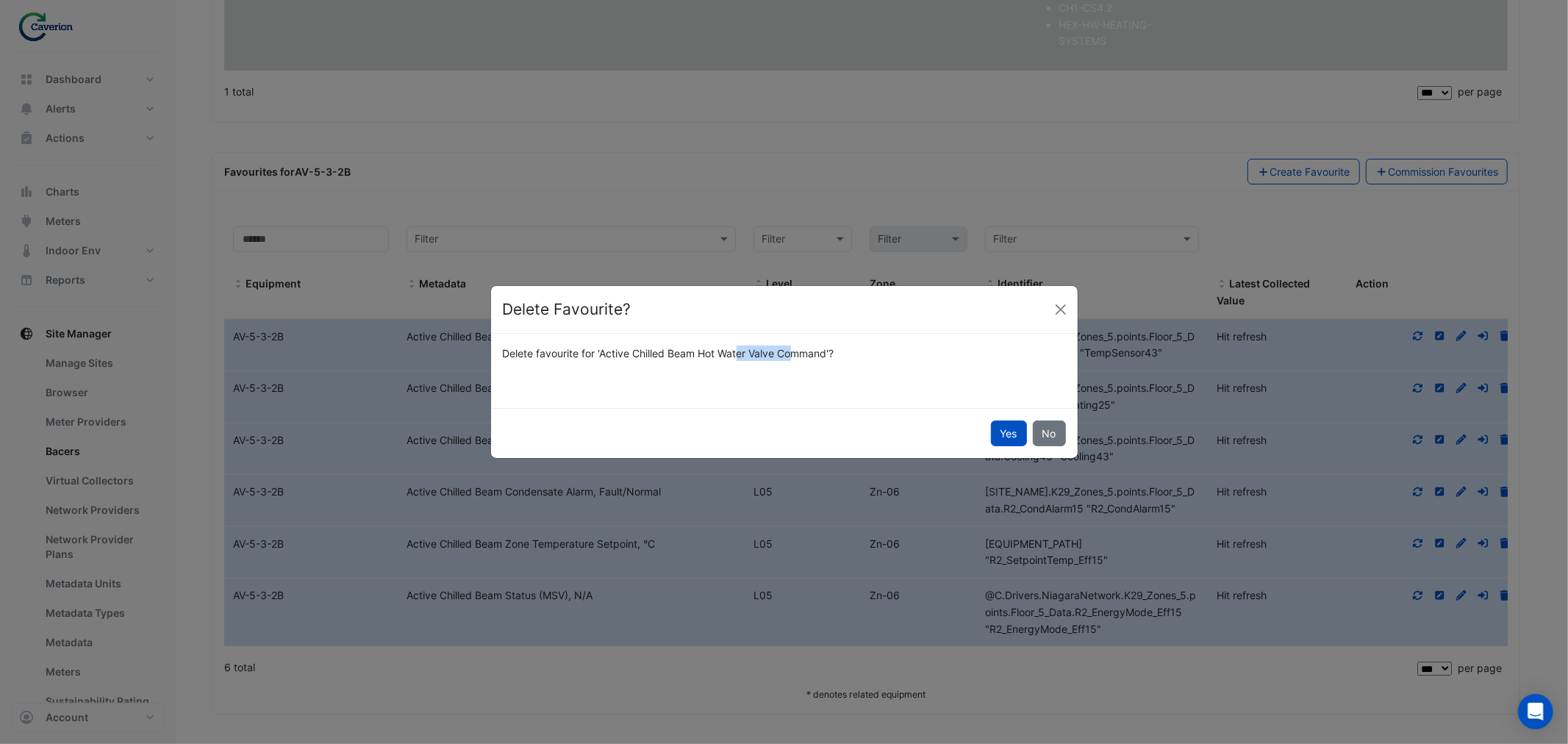 drag, startPoint x: 666, startPoint y: 354, endPoint x: 840, endPoint y: 342, distance: 174.4133 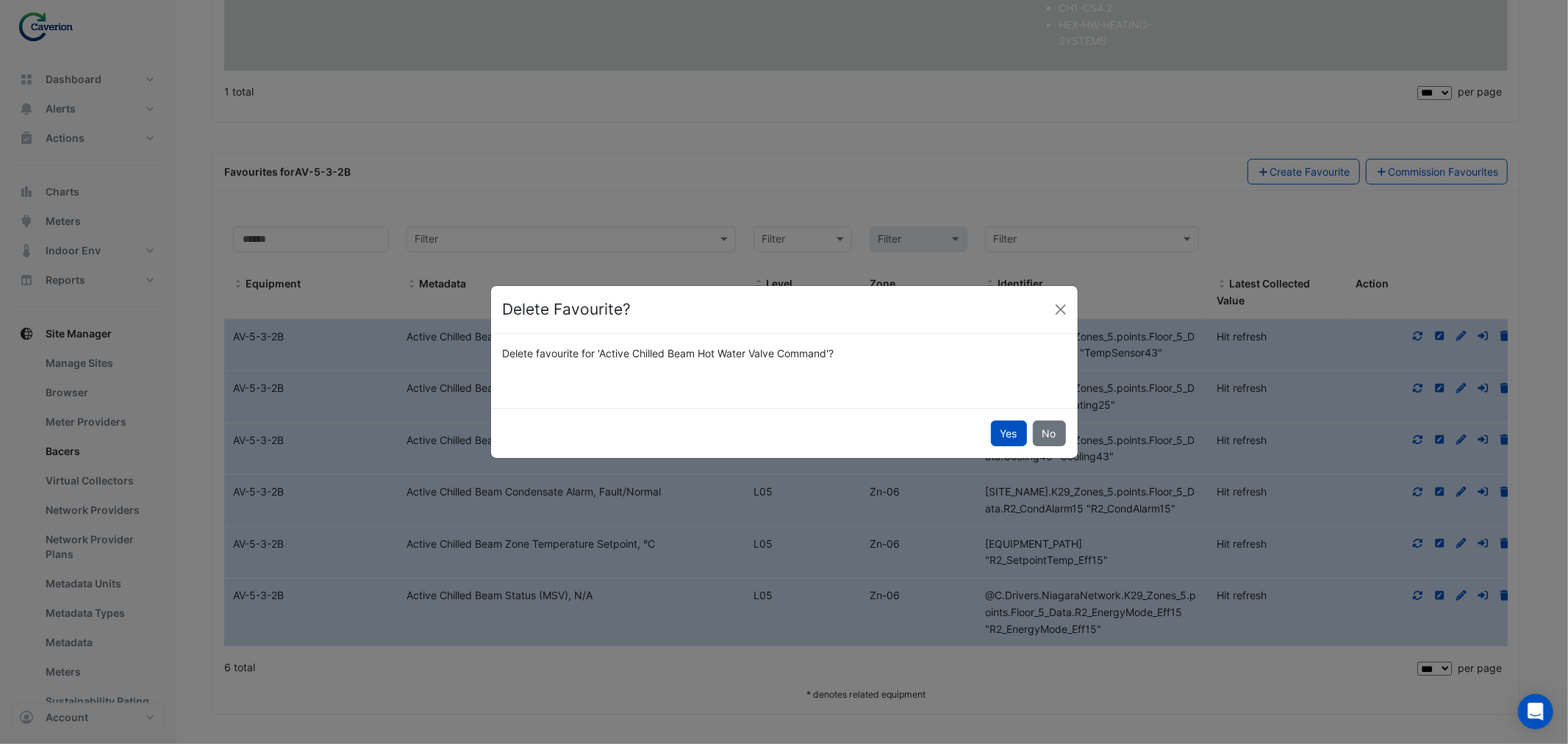 click on "Delete favourite for 'Active Chilled Beam Hot Water Valve Command'?" 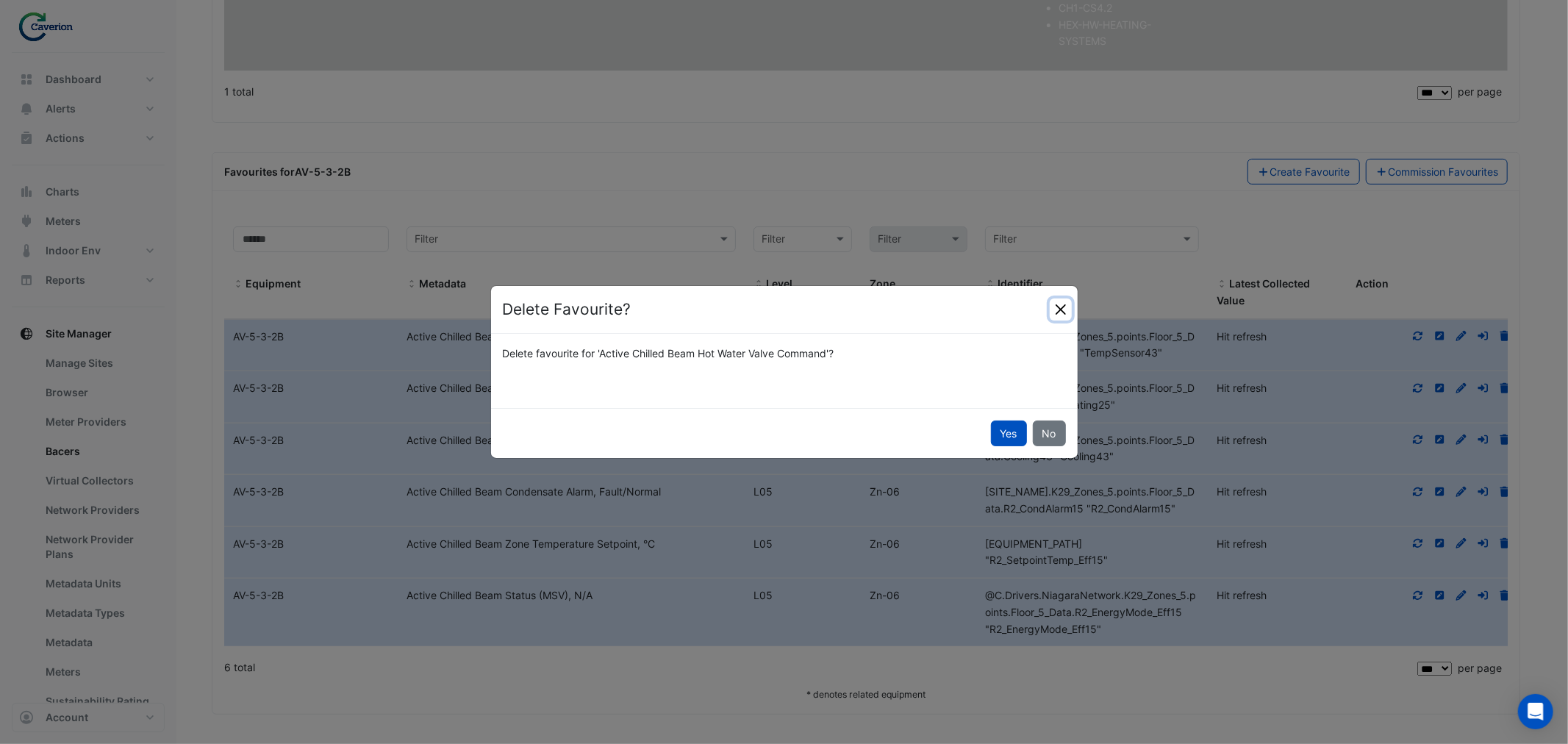 click 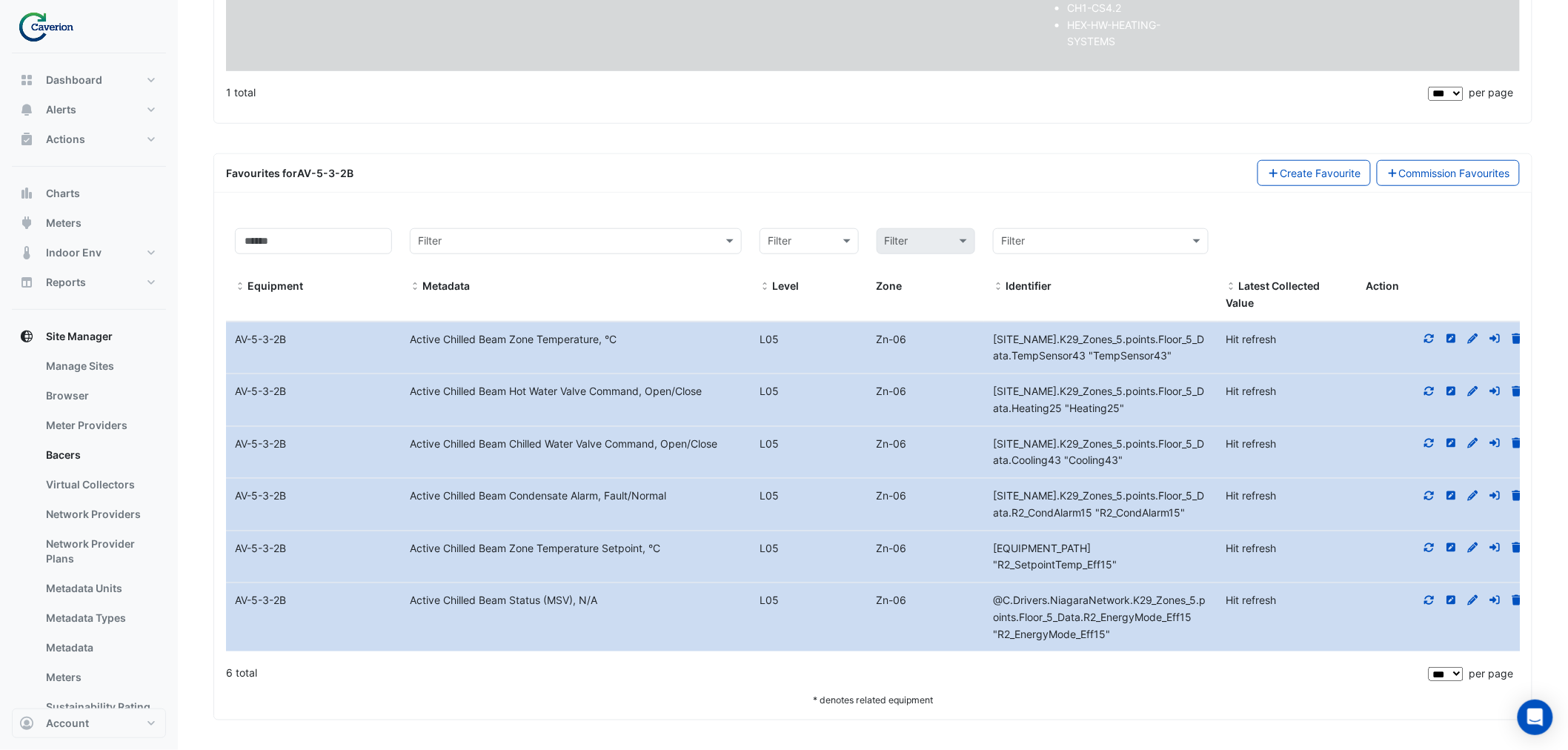 click 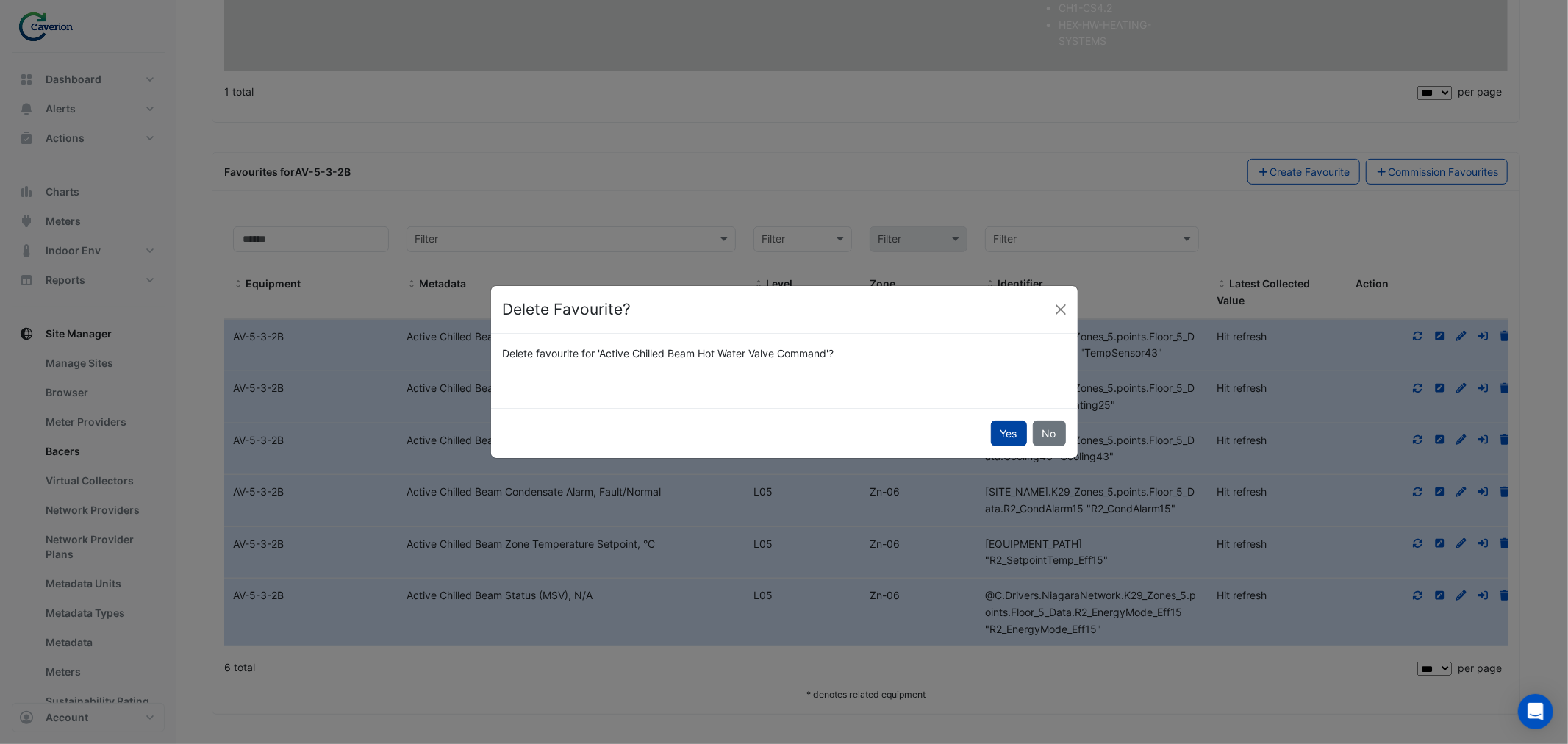 click on "Yes" 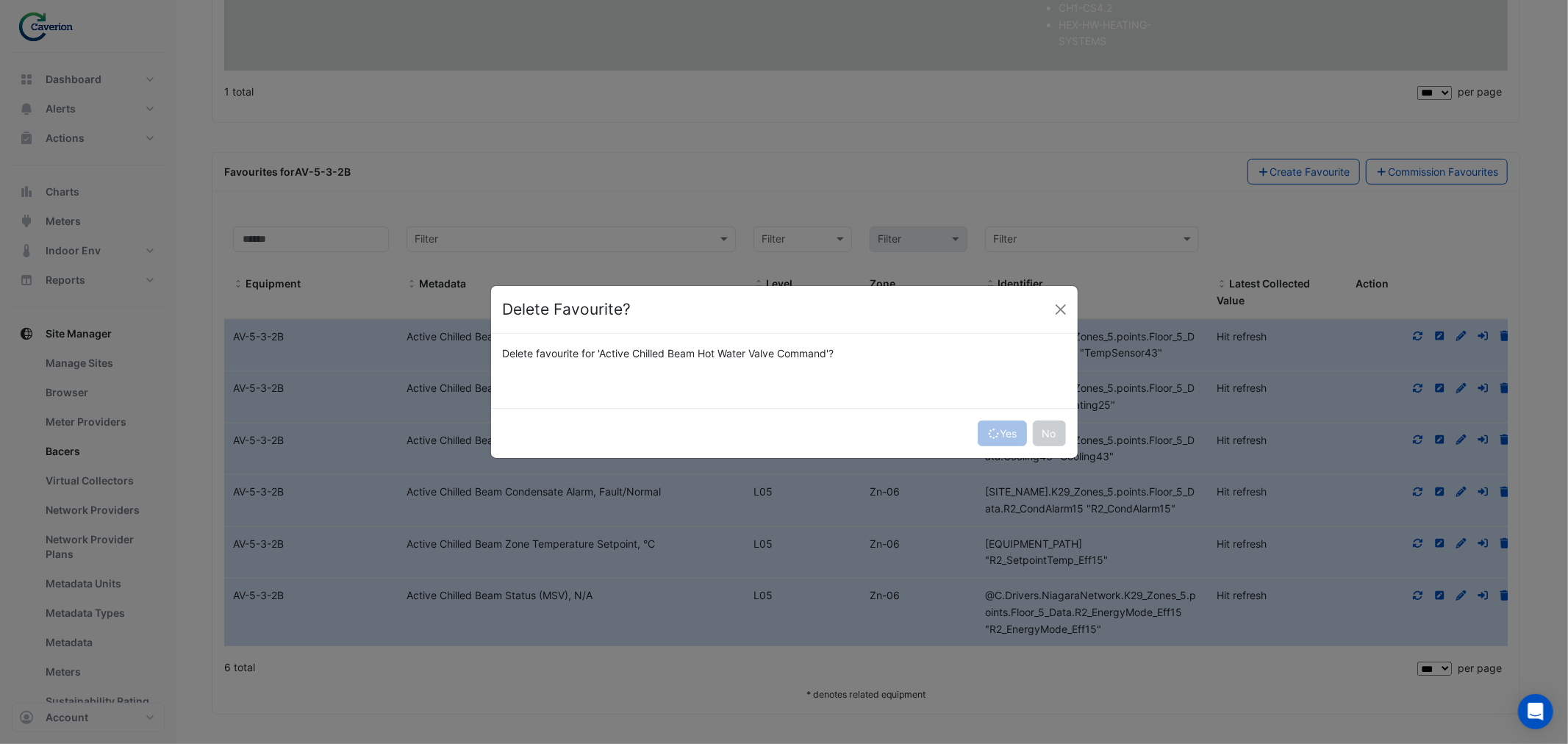 type 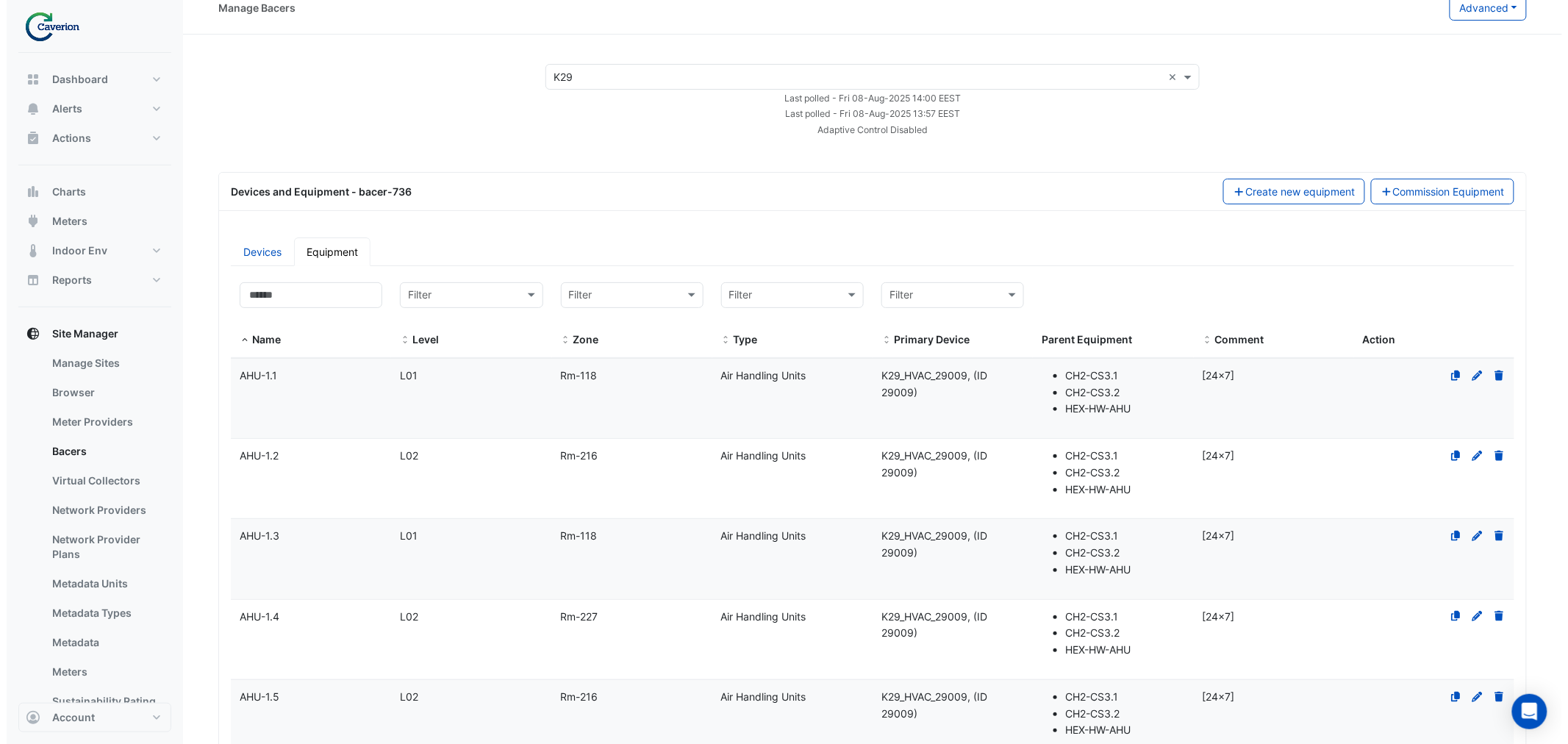 scroll, scrollTop: 0, scrollLeft: 0, axis: both 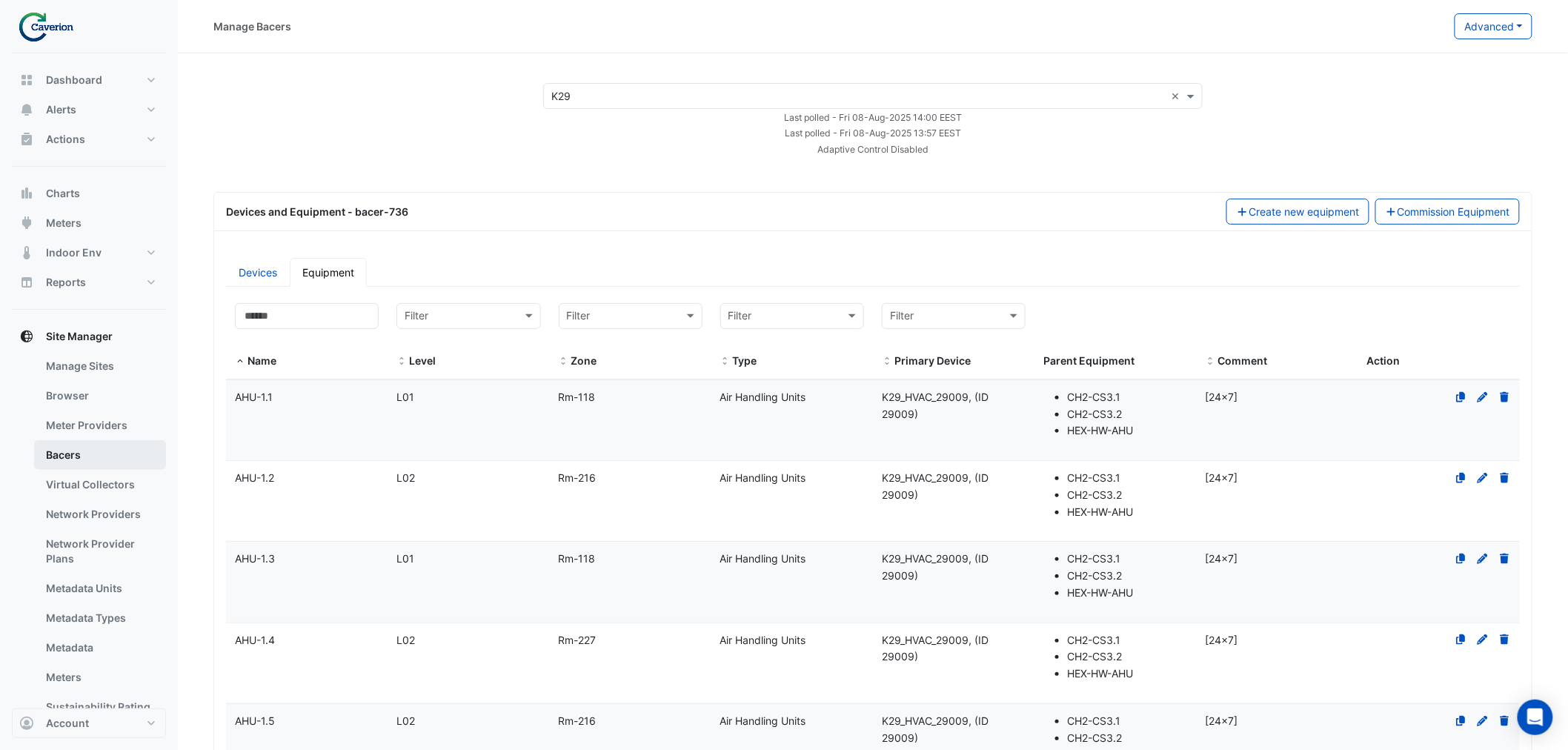 click on "Bacers" at bounding box center [100, 455] 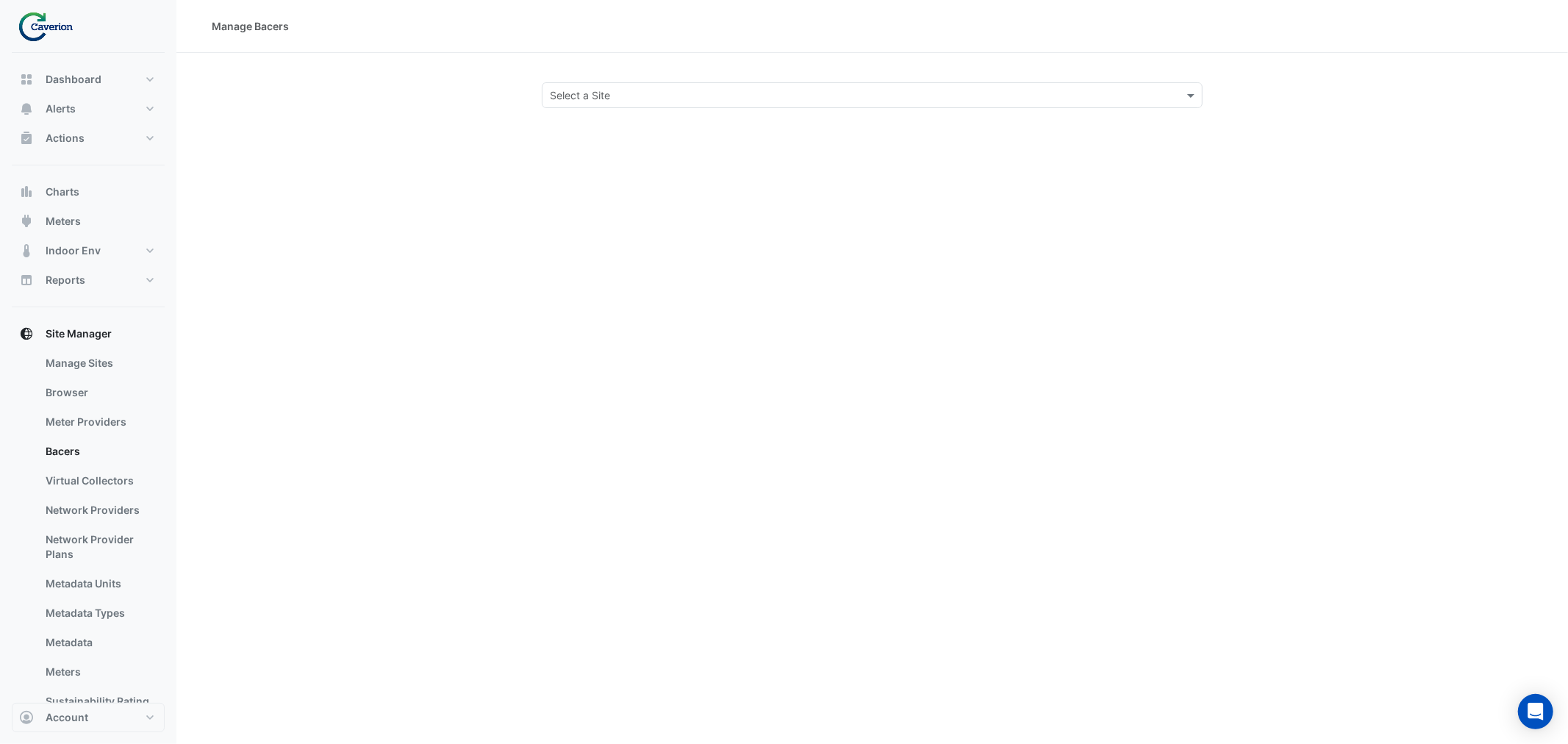 click on "Manage Bacers
Select a Site" 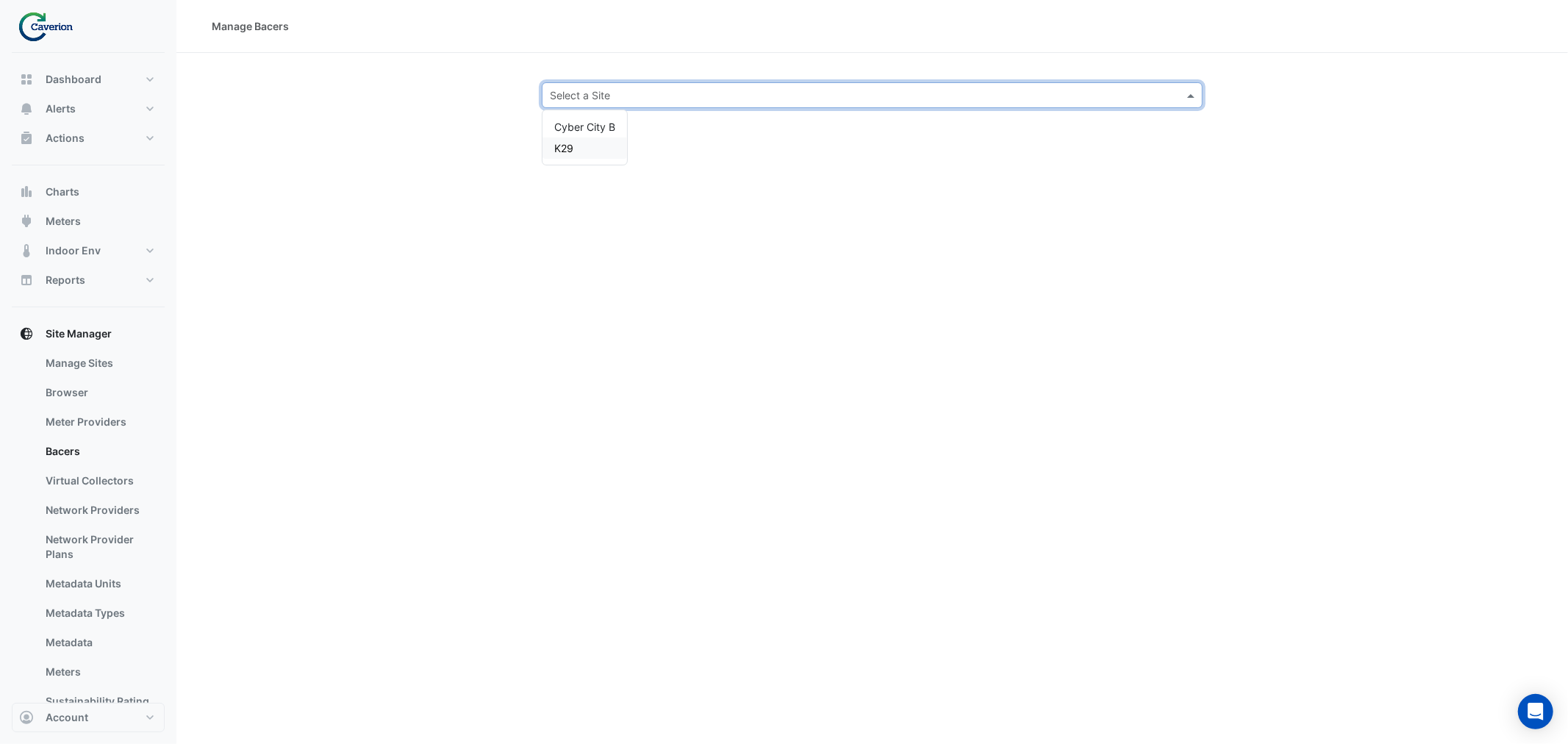 click on "K29" at bounding box center [584, 148] 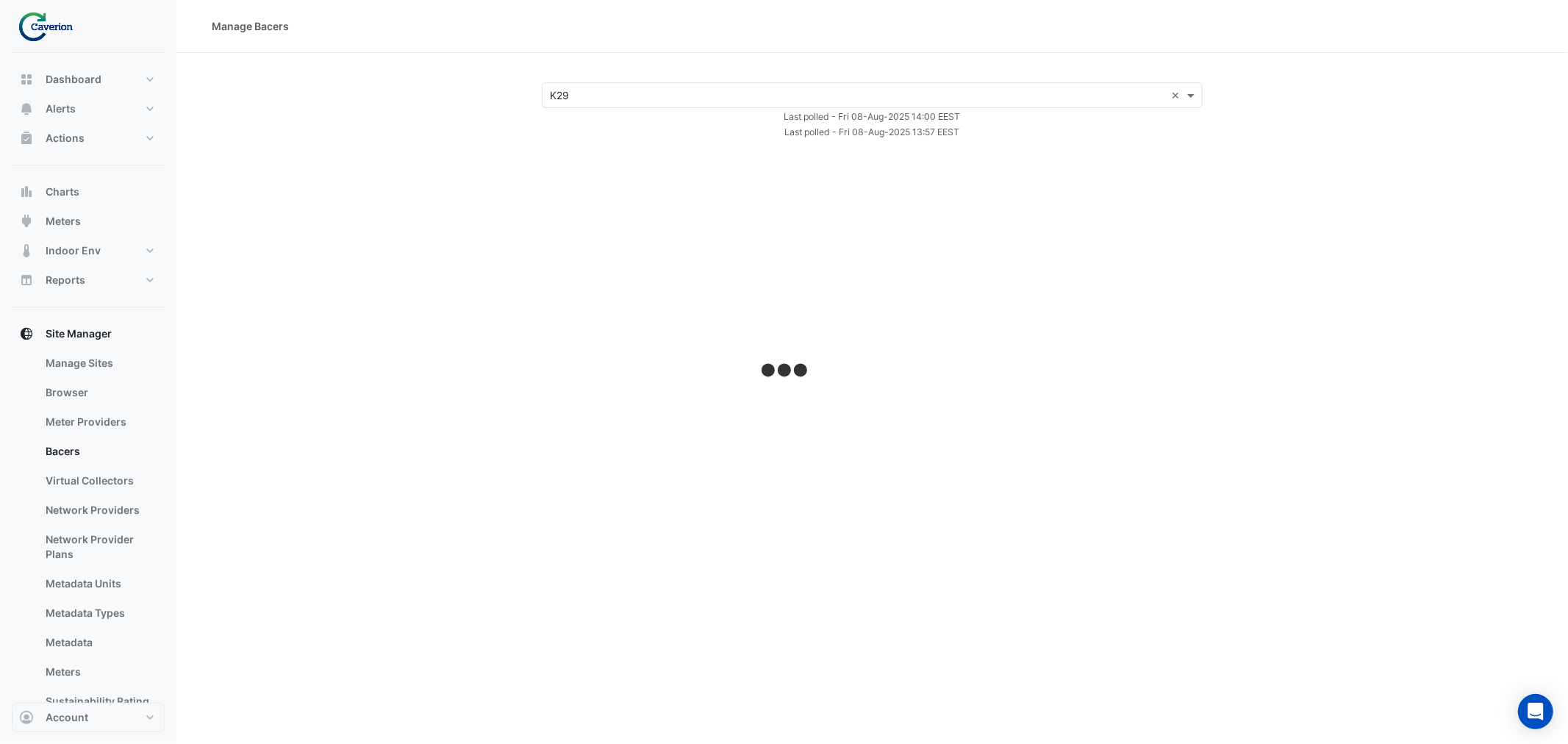 select on "***" 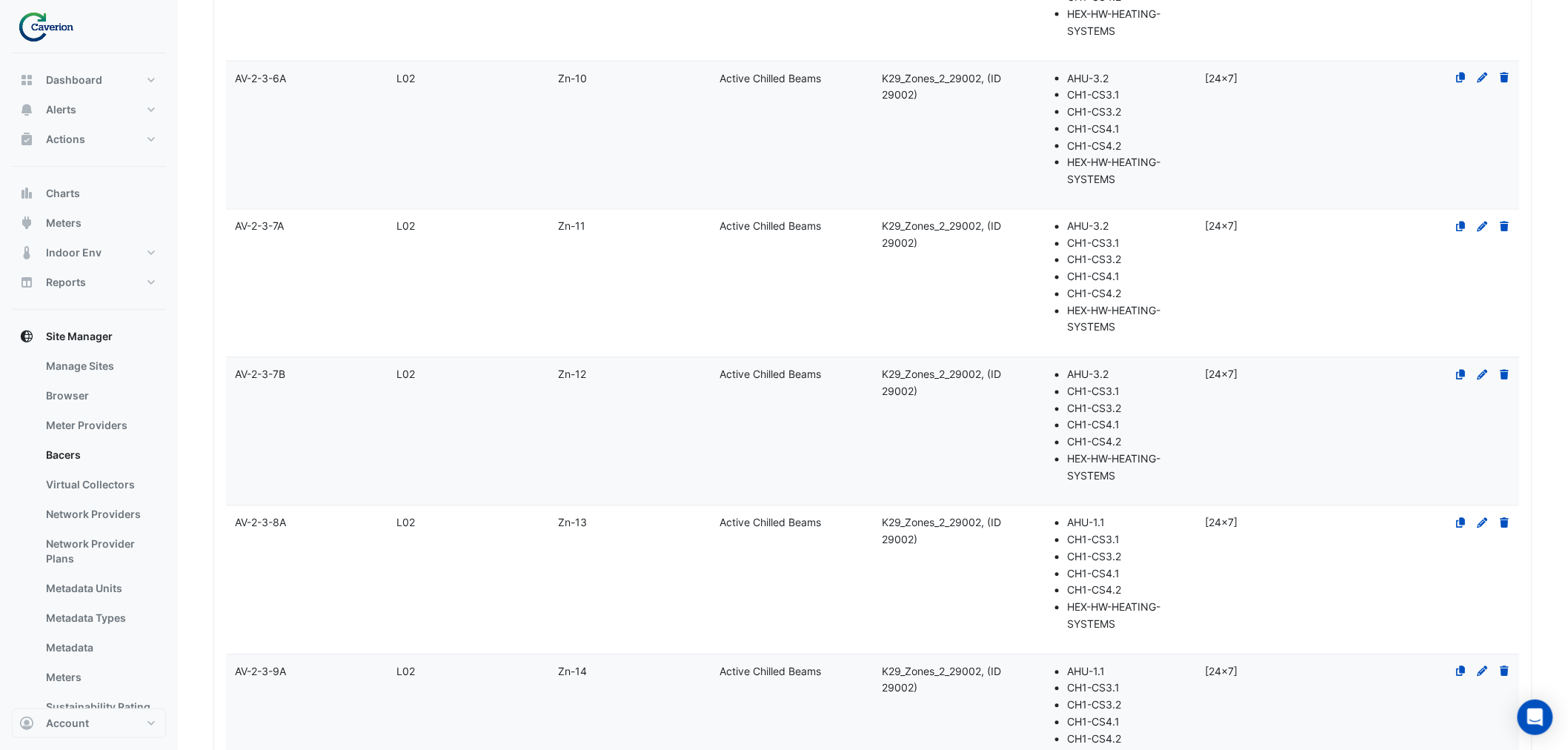 scroll, scrollTop: 13247, scrollLeft: 0, axis: vertical 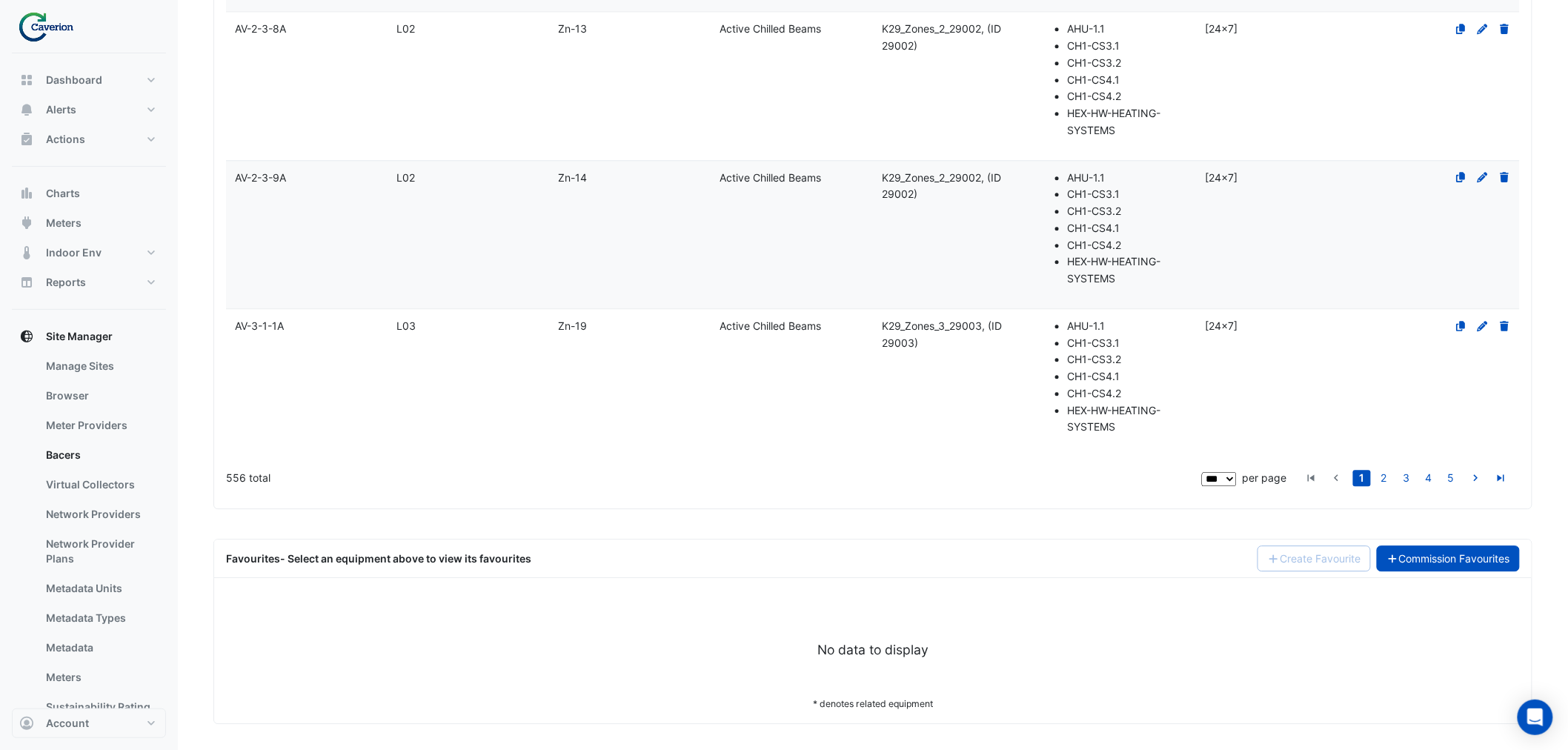 drag, startPoint x: 1478, startPoint y: 571, endPoint x: 1475, endPoint y: 560, distance: 11.40175 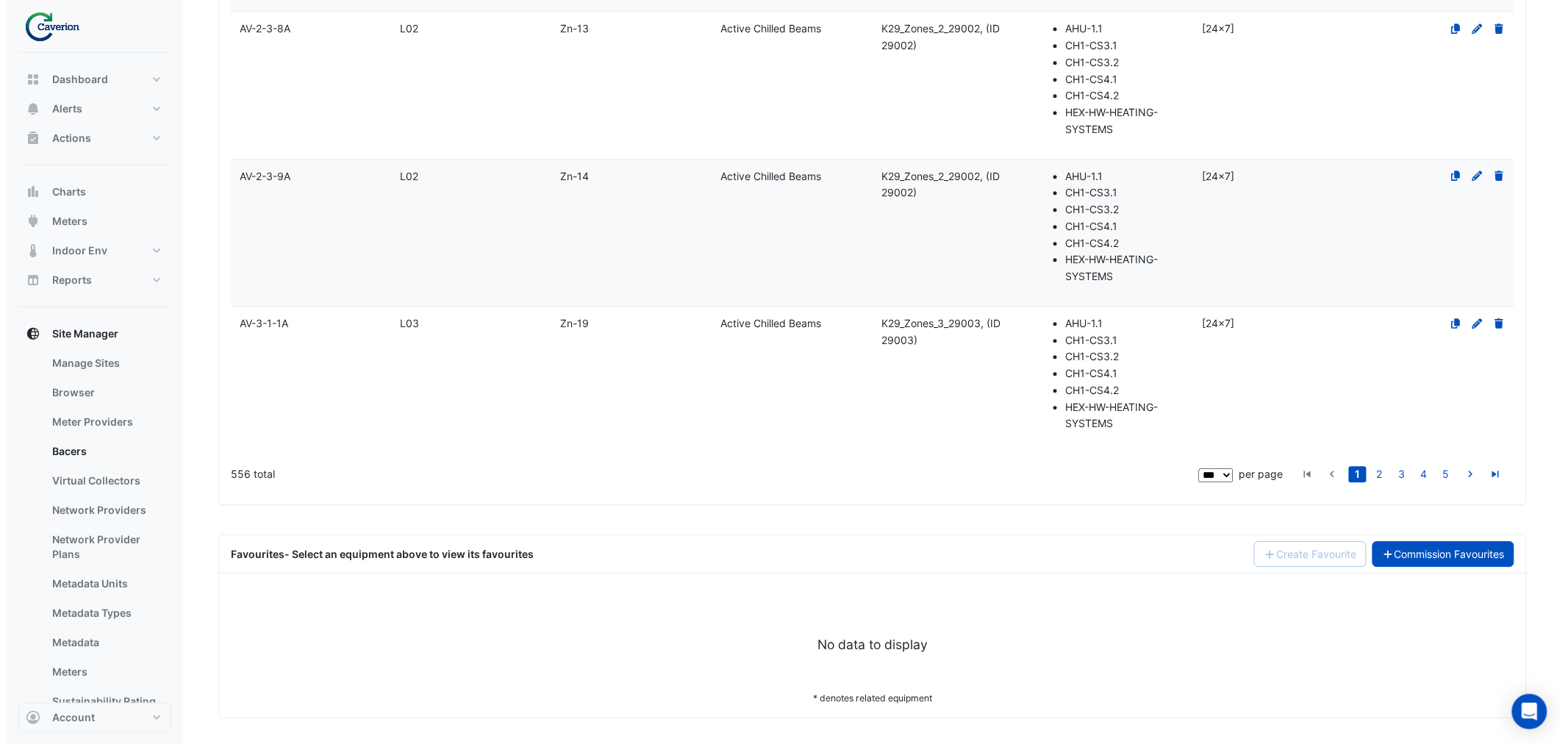 scroll, scrollTop: 0, scrollLeft: 0, axis: both 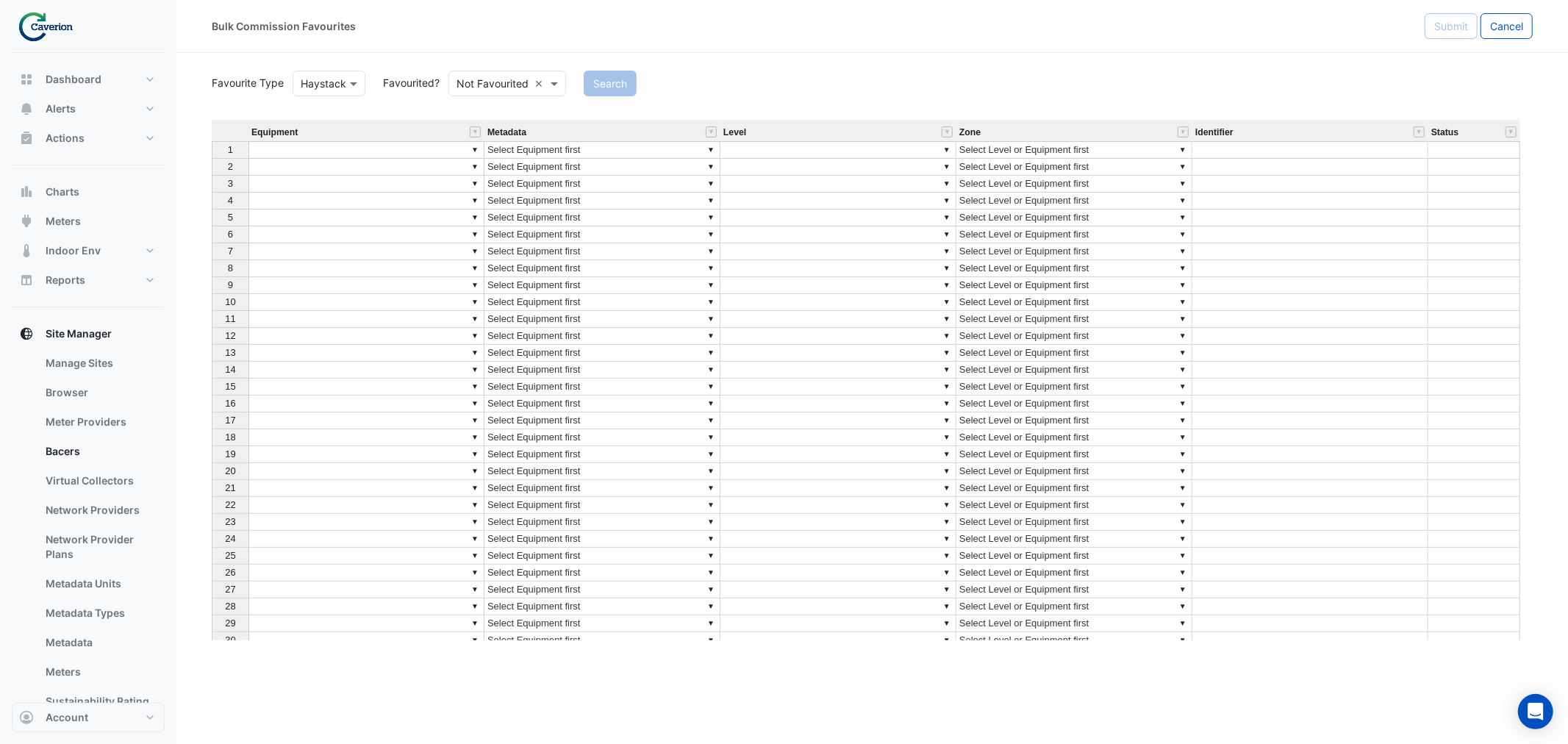 click on "▼" at bounding box center (366, 150) 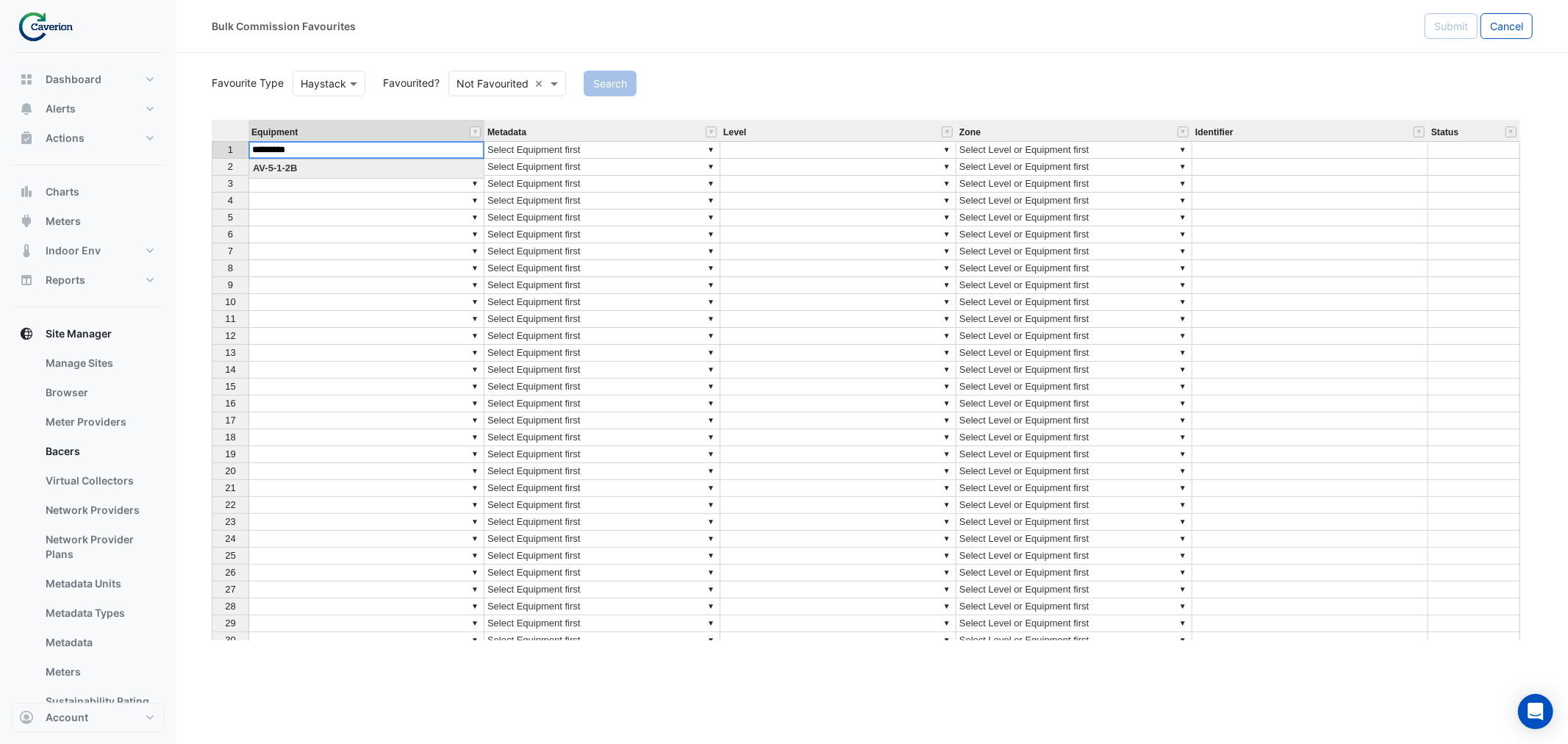 scroll, scrollTop: 11, scrollLeft: 11, axis: both 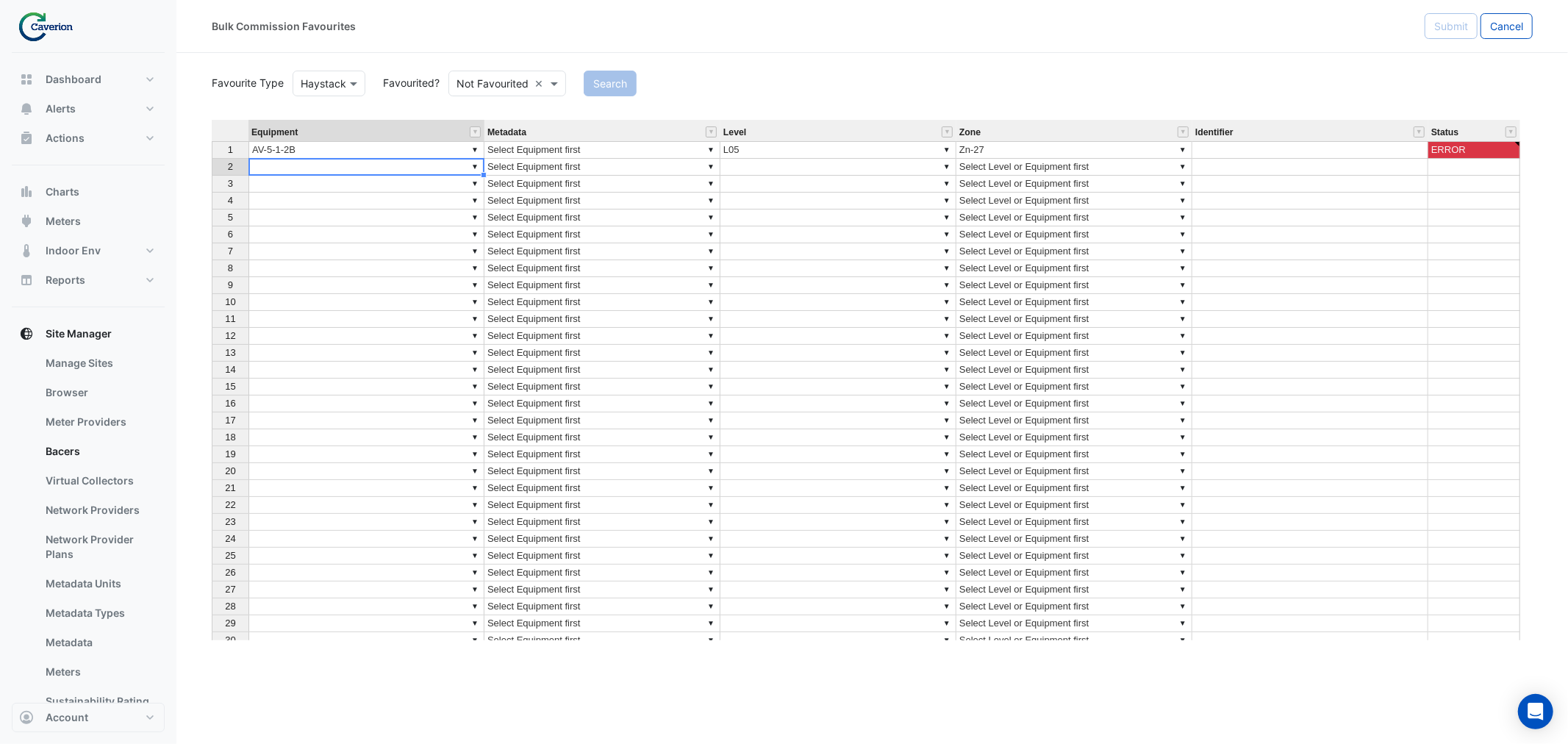 click on "▼" at bounding box center [366, 167] 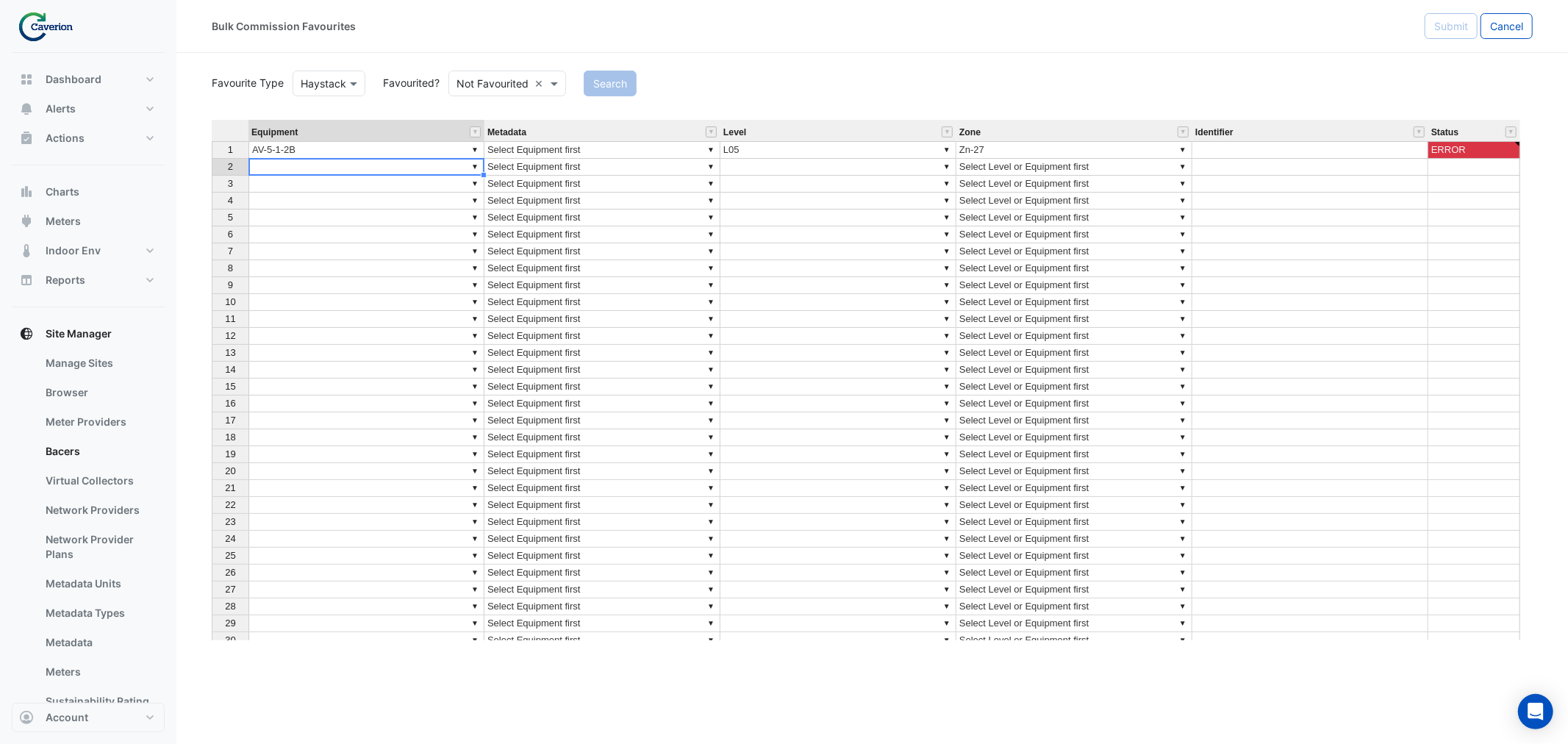 click on "▼ Select Equipment first" at bounding box center [602, 150] 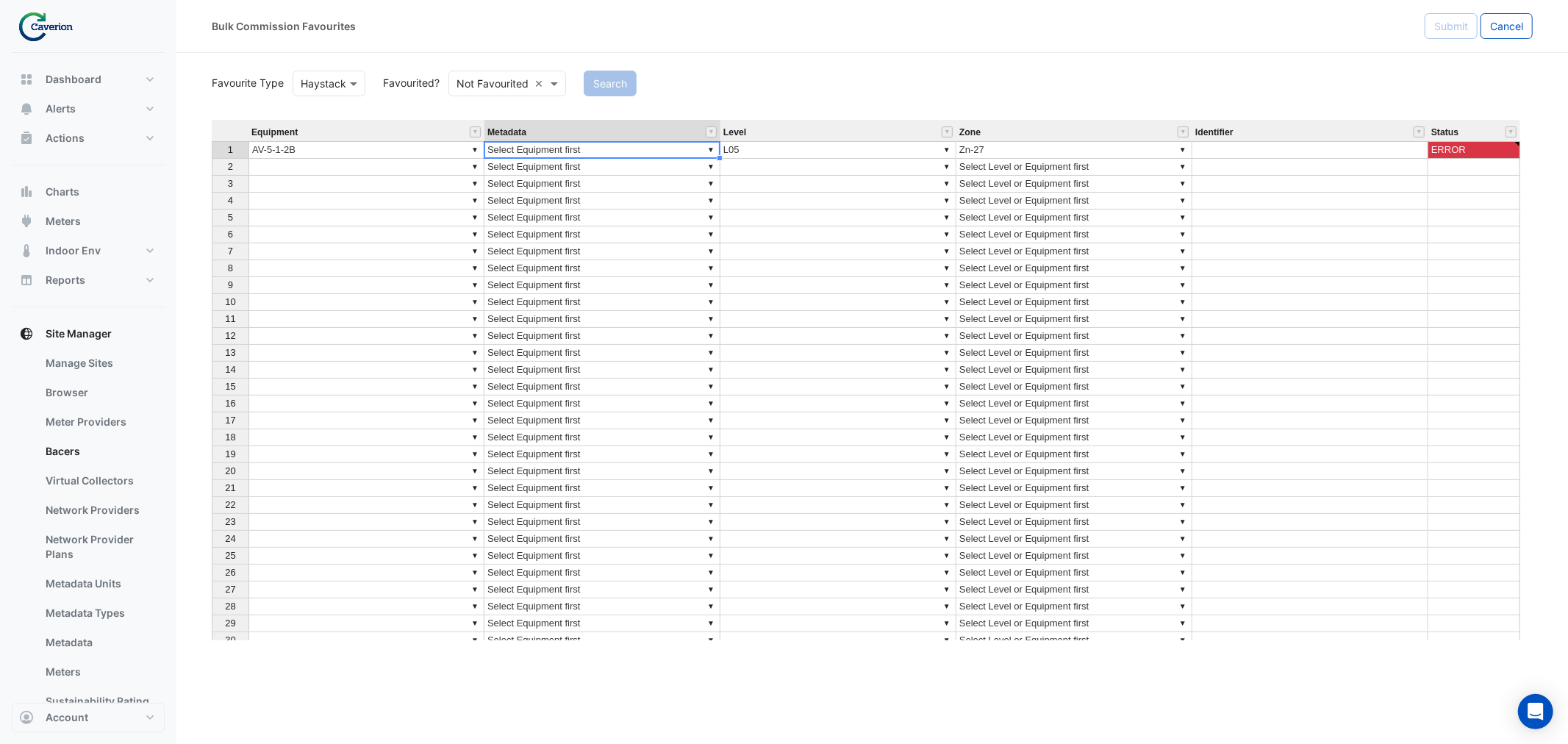 type on "**********" 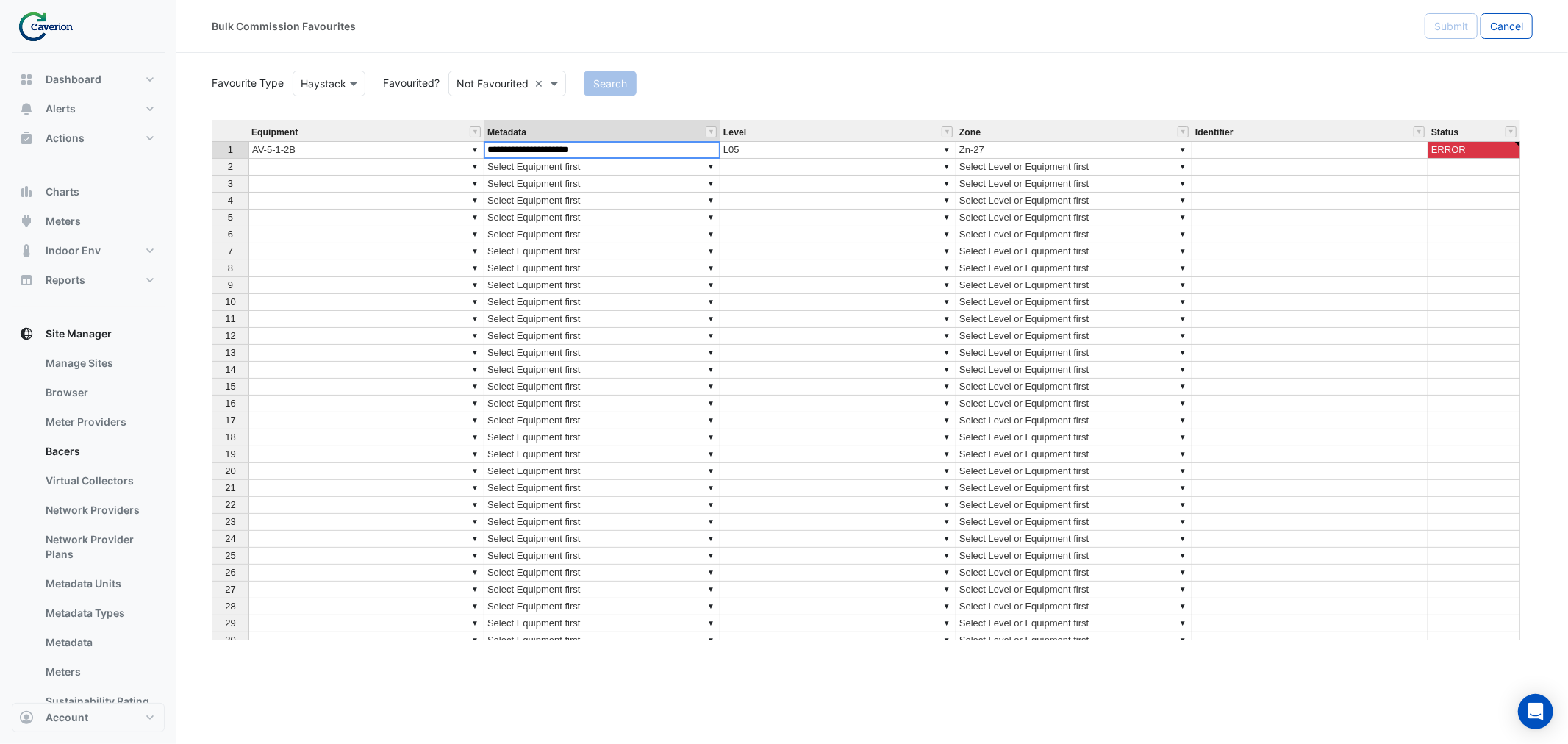 click on "Equipment Metadata Level Zone Identifier Status 1 ▼ AV-5-1-2B ▼ Select Equipment first ▼ L05 ▼ Zn-27 ERROR 2 ▼ ▼ Select Equipment first ▼ ▼ Select Level or Equipment first 3 ▼ ▼ Select Equipment first ▼ ▼ Select Level or Equipment first 4 ▼ ▼ Select Equipment first ▼ ▼ Select Level or Equipment first 5 ▼ ▼ Select Equipment first ▼ ▼ Select Level or Equipment first 6 ▼ ▼ Select Equipment first ▼ ▼ Select Level or Equipment first 7 ▼ ▼ Select Equipment first ▼ ▼ Select Level or Equipment first 8 ▼ ▼ Select Equipment first ▼ ▼ Select Level or Equipment first 9 ▼ ▼ Select Equipment first ▼ ▼ Select Level or Equipment first 10 ▼ ▼ Select Equipment first ▼ ▼ Select Level or Equipment first 11 ▼ ▼ Select Equipment first ▼ ▼ Select Level or Equipment first 12 ▼ ▼ Select Equipment first ▼ ▼ Select Level or Equipment first 13 ▼ ▼ Select Equipment first ▼ ▼ Select Level or Equipment first 14 ▼ ▼ ▼ ▼ 15 ▼" at bounding box center [872, 380] 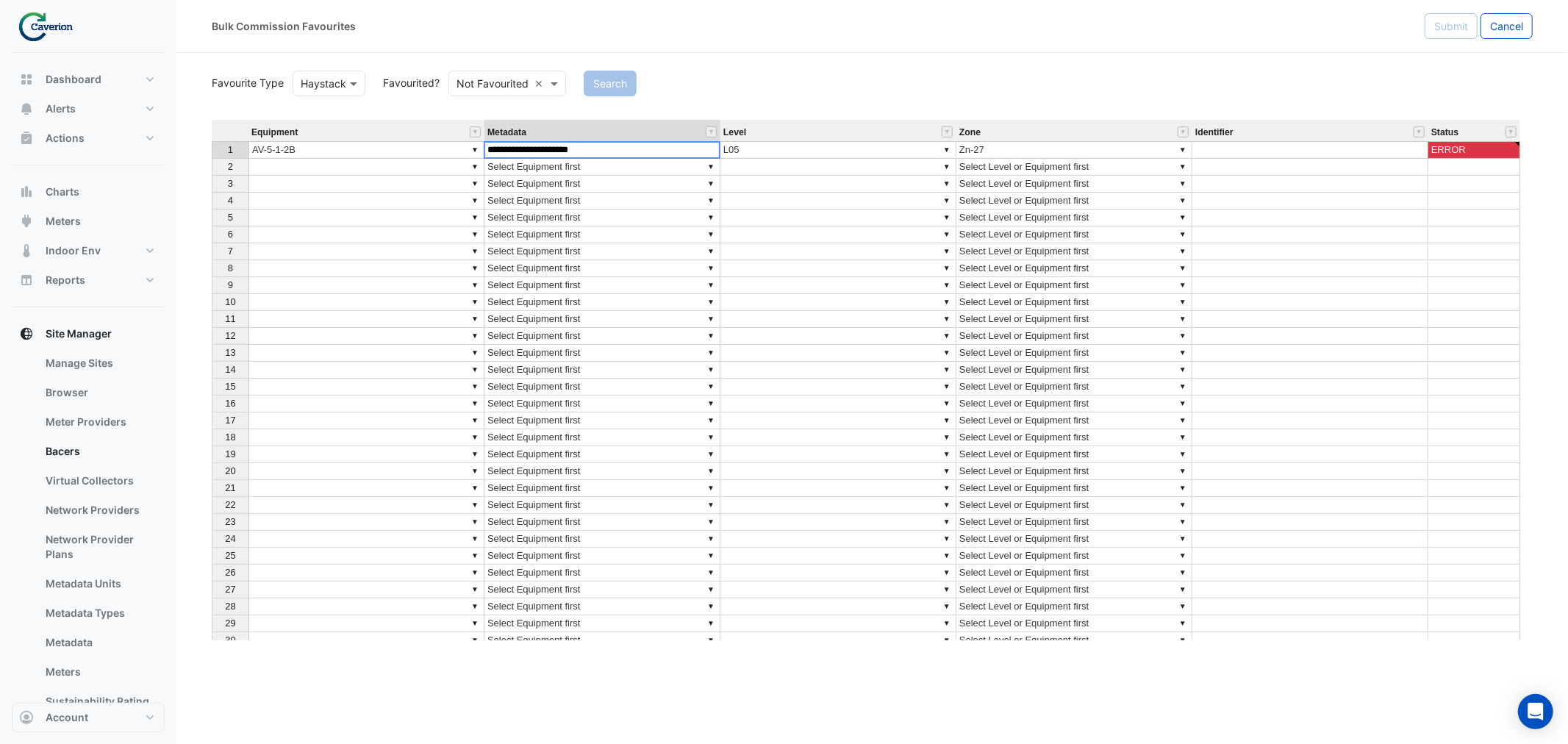 click on "**********" at bounding box center (602, 150) 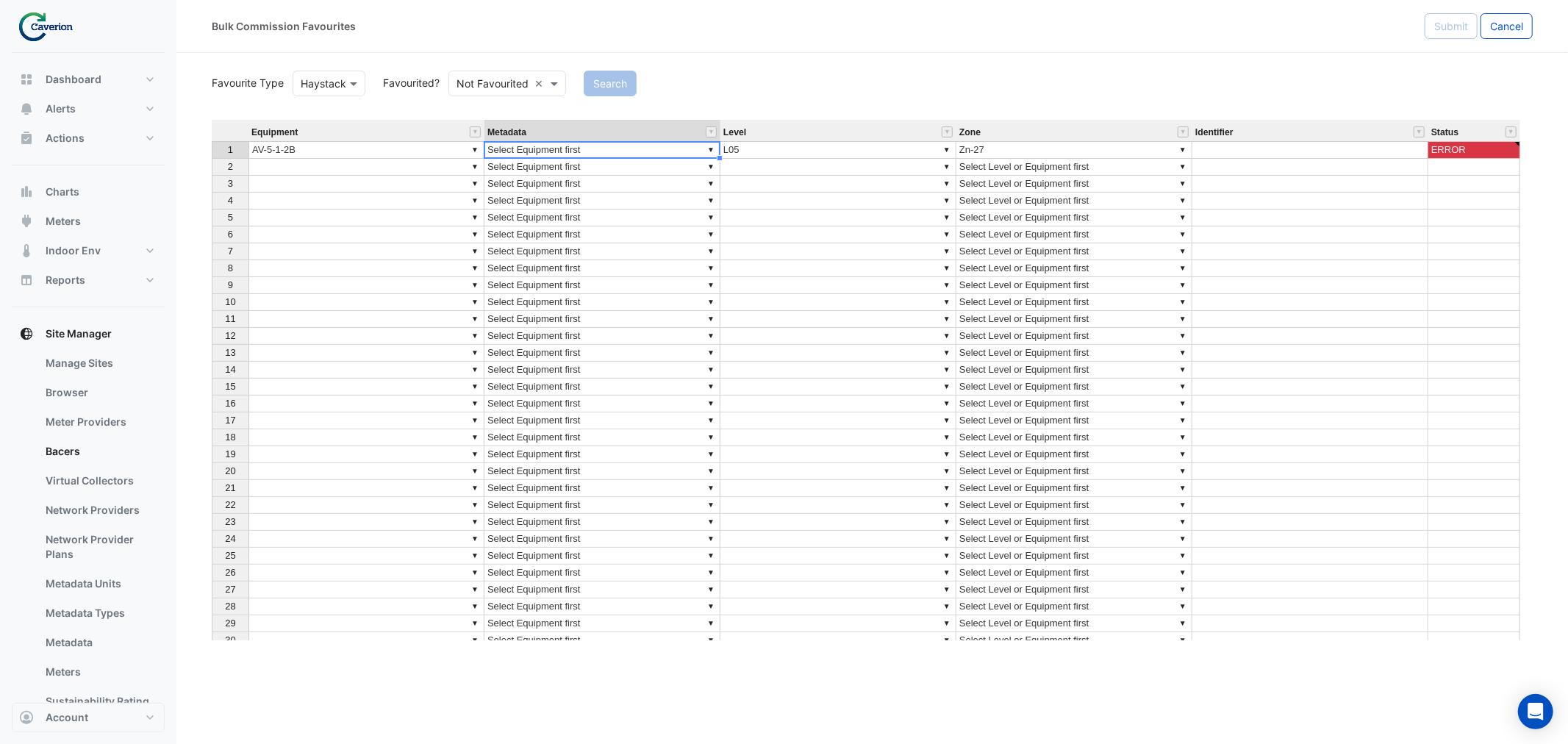 click on "▼ Select Equipment first" at bounding box center (602, 150) 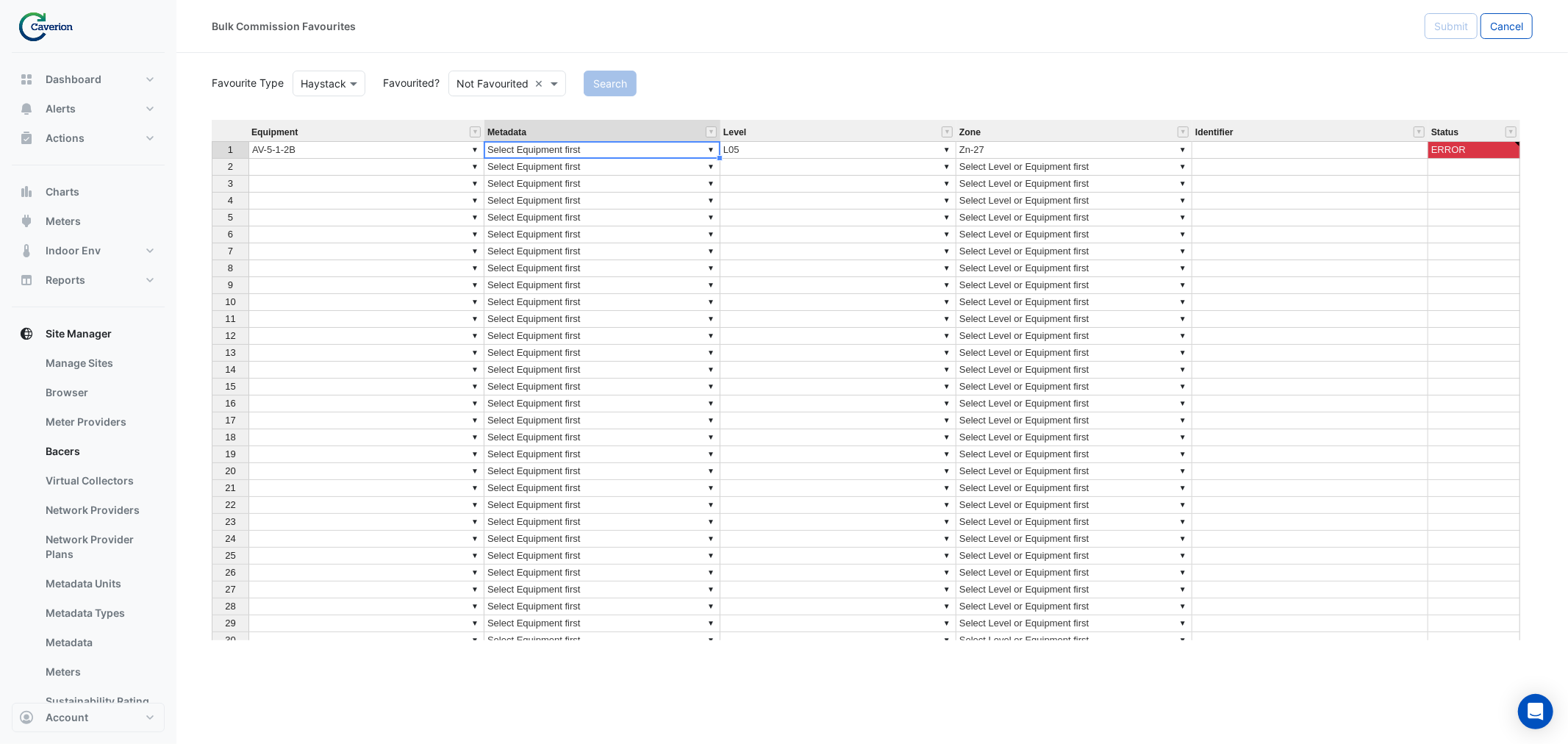 click on "Equipment Metadata Level Zone Identifier Status 1 ▼ AV-5-1-2B ▼ Select Equipment first ▼ L05 ▼ Zn-27 ERROR 2 ▼ ▼ Select Equipment first ▼ ▼ Select Level or Equipment first 3 ▼ ▼ Select Equipment first ▼ ▼ Select Level or Equipment first 4 ▼ ▼ Select Equipment first ▼ ▼ Select Level or Equipment first 5 ▼ ▼ Select Equipment first ▼ ▼ Select Level or Equipment first 6 ▼ ▼ Select Equipment first ▼ ▼ Select Level or Equipment first 7 ▼ ▼ Select Equipment first ▼ ▼ Select Level or Equipment first 8 ▼ ▼ Select Equipment first ▼ ▼ Select Level or Equipment first 9 ▼ ▼ Select Equipment first ▼ ▼ Select Level or Equipment first 10 ▼ ▼ Select Equipment first ▼ ▼ Select Level or Equipment first 11 ▼ ▼ Select Equipment first ▼ ▼ Select Level or Equipment first 12 ▼ ▼ Select Equipment first ▼ ▼ Select Level or Equipment first 13 ▼ ▼ Select Equipment first ▼ ▼ Select Level or Equipment first 14 ▼ ▼ ▼ ▼ 15 ▼" at bounding box center (872, 380) 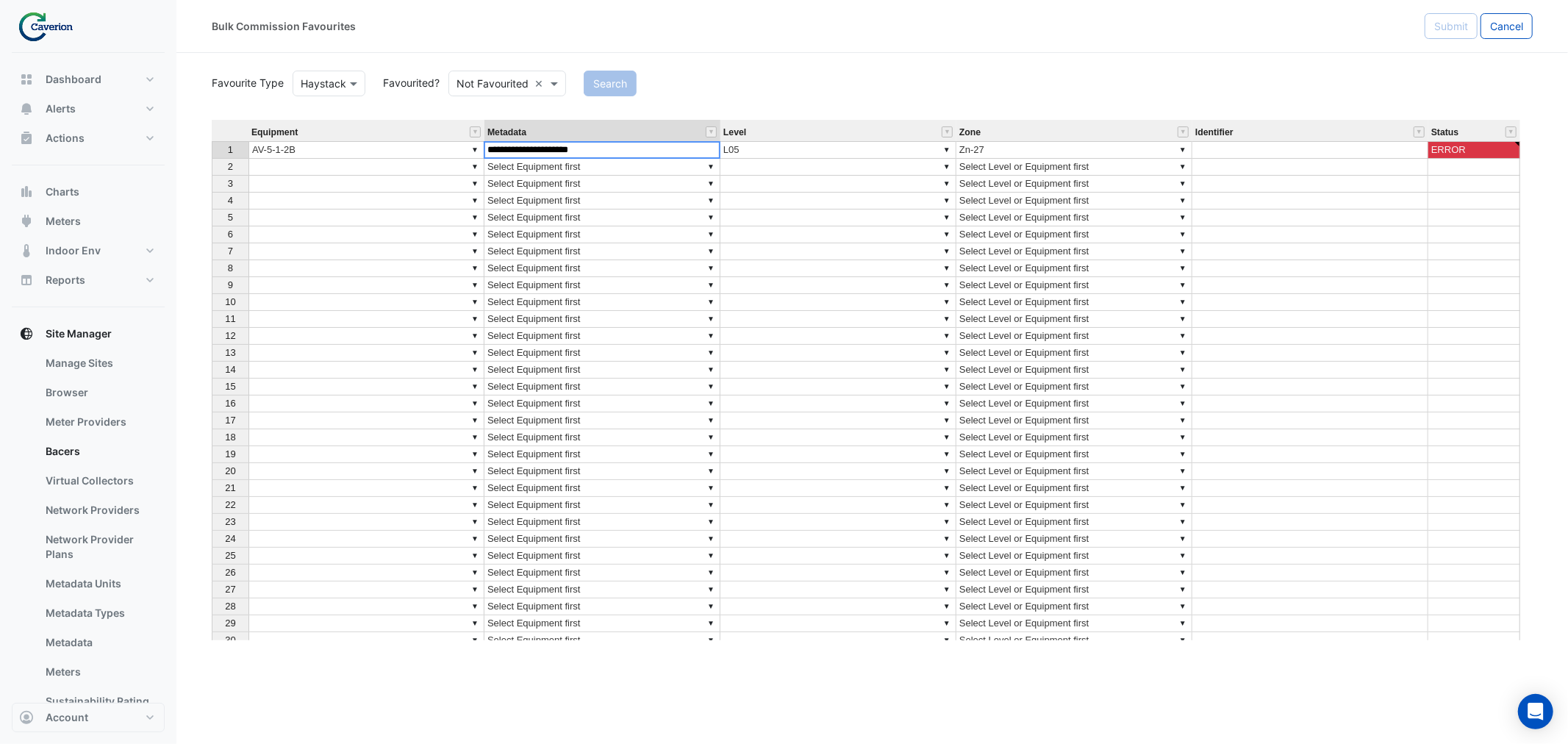 click on "**********" at bounding box center [602, 150] 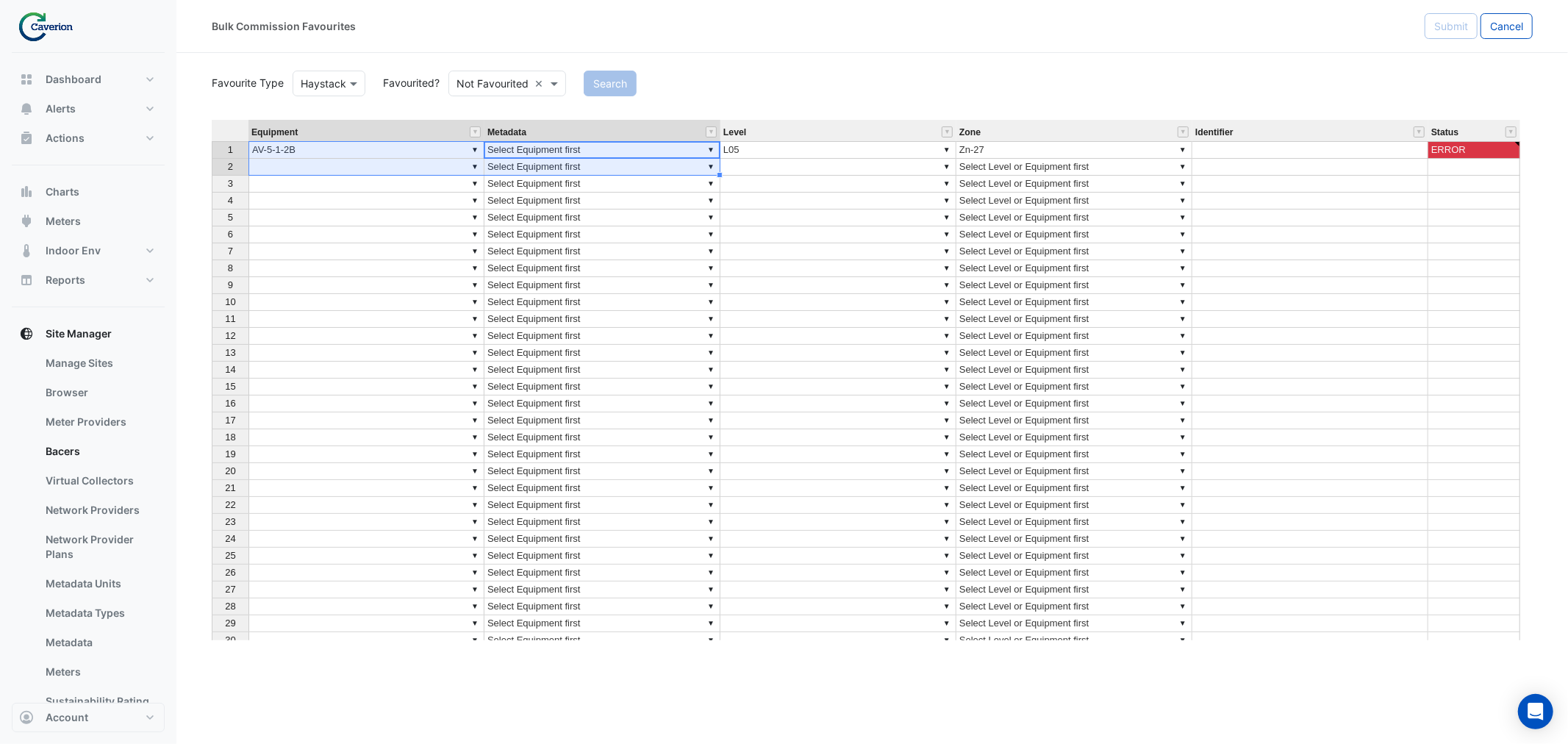 drag, startPoint x: 585, startPoint y: 150, endPoint x: 233, endPoint y: 174, distance: 352.81723 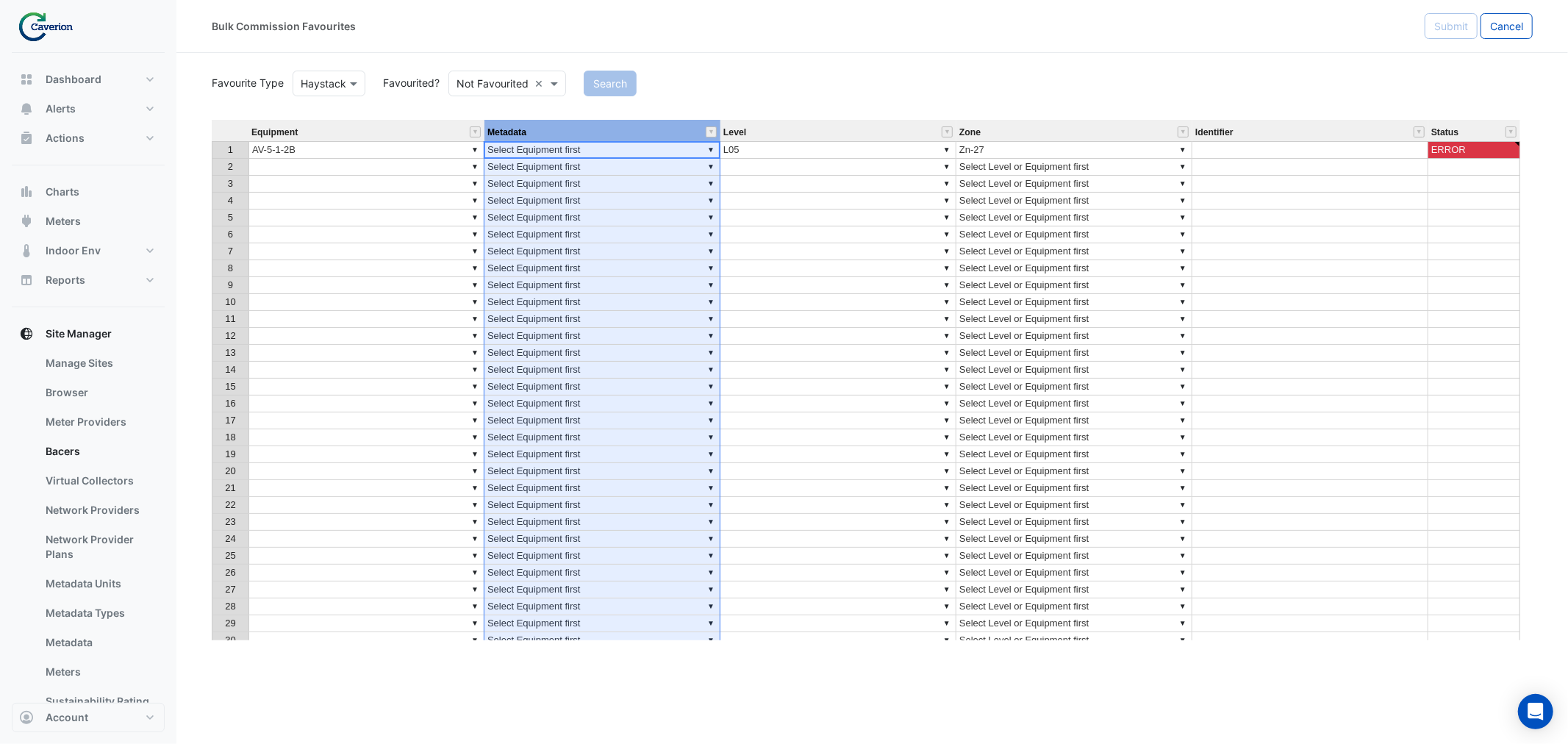 click on "▼ Select Equipment first" at bounding box center (602, 150) 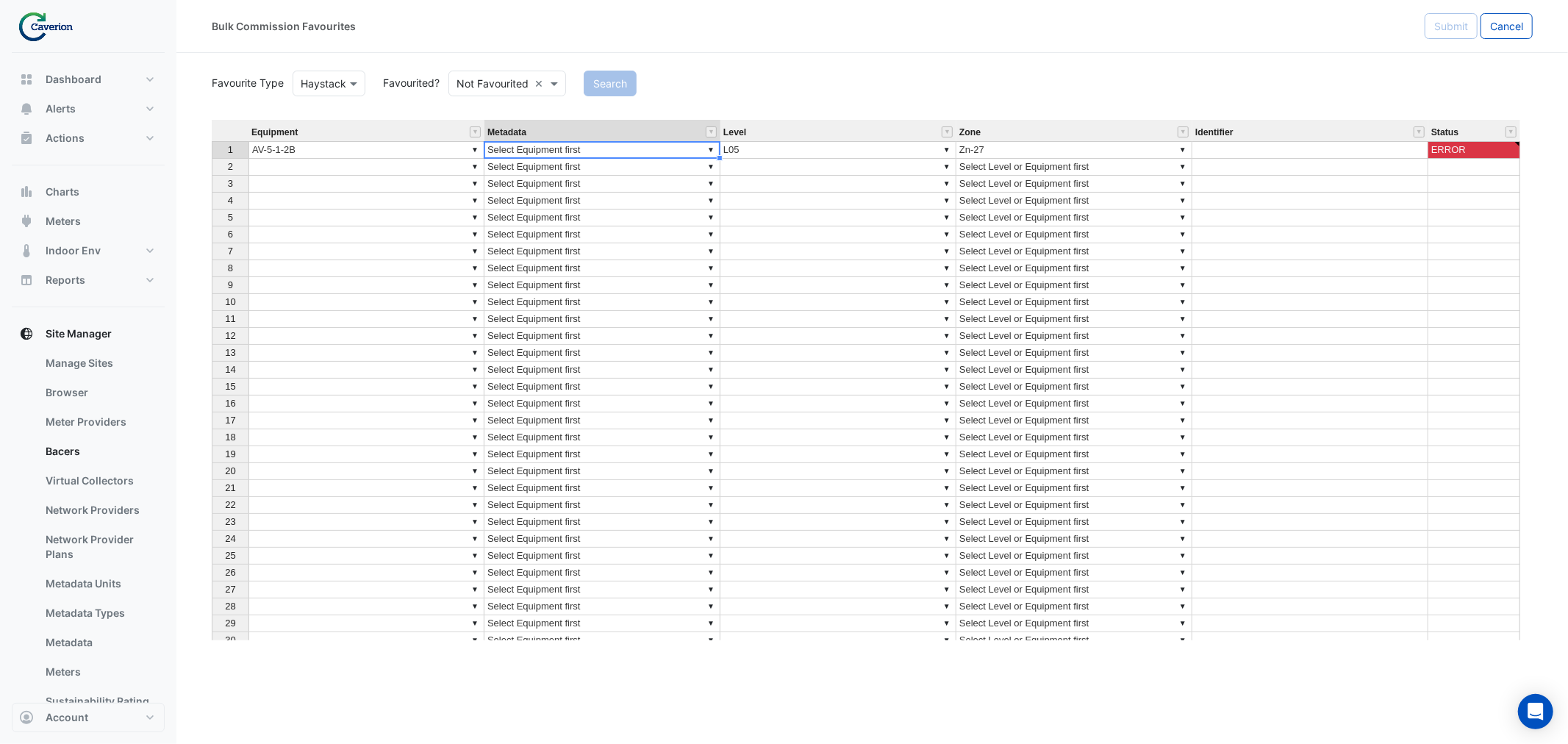 type on "**********" 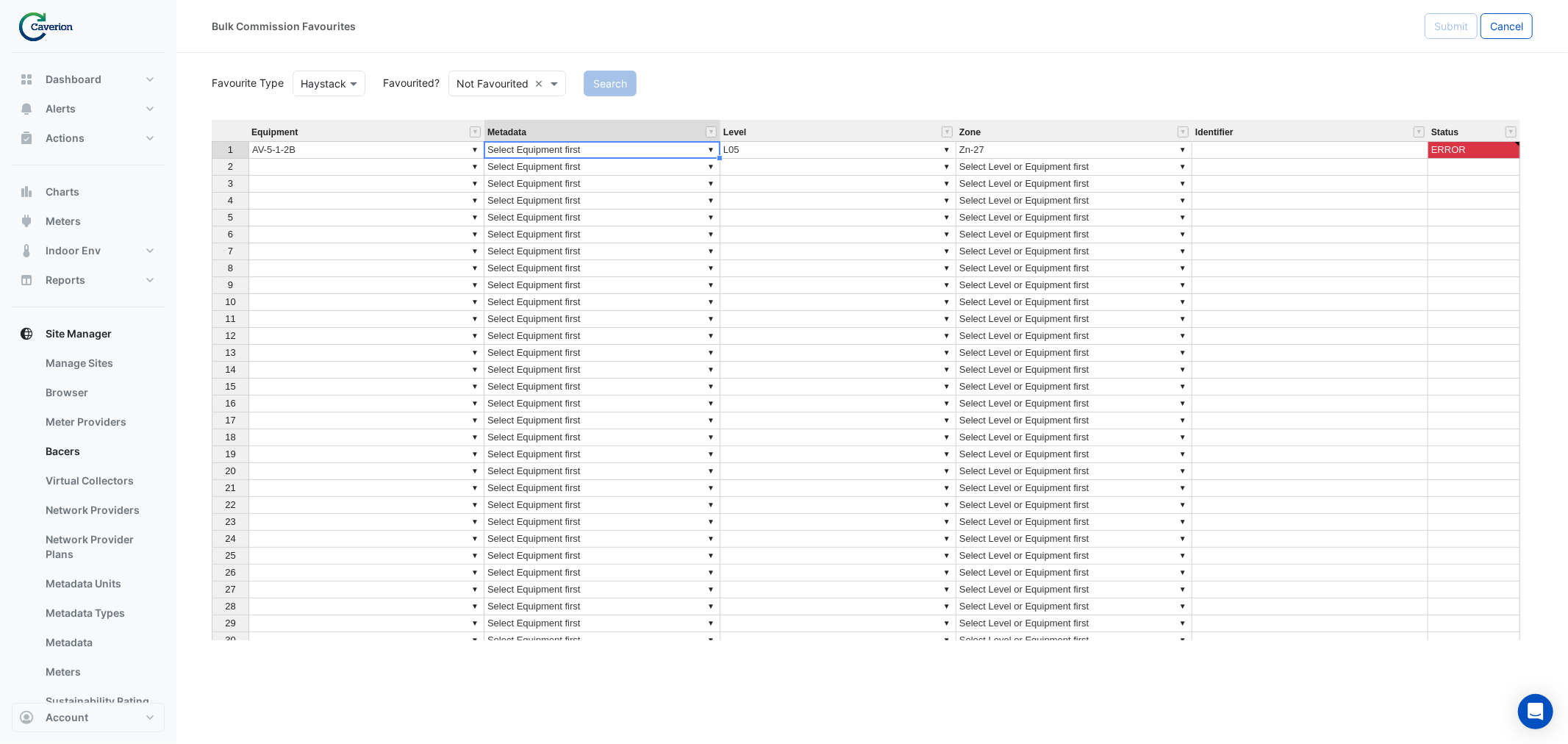 click on "Equipment Metadata Level Zone Identifier Status 1 ▼ AV-5-1-2B ▼ Select Equipment first ▼ L05 ▼ Zn-27 ERROR 2 ▼ ▼ Select Equipment first ▼ ▼ Select Level or Equipment first 3 ▼ ▼ Select Equipment first ▼ ▼ Select Level or Equipment first 4 ▼ ▼ Select Equipment first ▼ ▼ Select Level or Equipment first 5 ▼ ▼ Select Equipment first ▼ ▼ Select Level or Equipment first 6 ▼ ▼ Select Equipment first ▼ ▼ Select Level or Equipment first 7 ▼ ▼ Select Equipment first ▼ ▼ Select Level or Equipment first 8 ▼ ▼ Select Equipment first ▼ ▼ Select Level or Equipment first 9 ▼ ▼ Select Equipment first ▼ ▼ Select Level or Equipment first 10 ▼ ▼ Select Equipment first ▼ ▼ Select Level or Equipment first 11 ▼ ▼ Select Equipment first ▼ ▼ Select Level or Equipment first 12 ▼ ▼ Select Equipment first ▼ ▼ Select Level or Equipment first 13 ▼ ▼ Select Equipment first ▼ ▼ Select Level or Equipment first 14 ▼ ▼ ▼ ▼ 15 ▼" at bounding box center [872, 380] 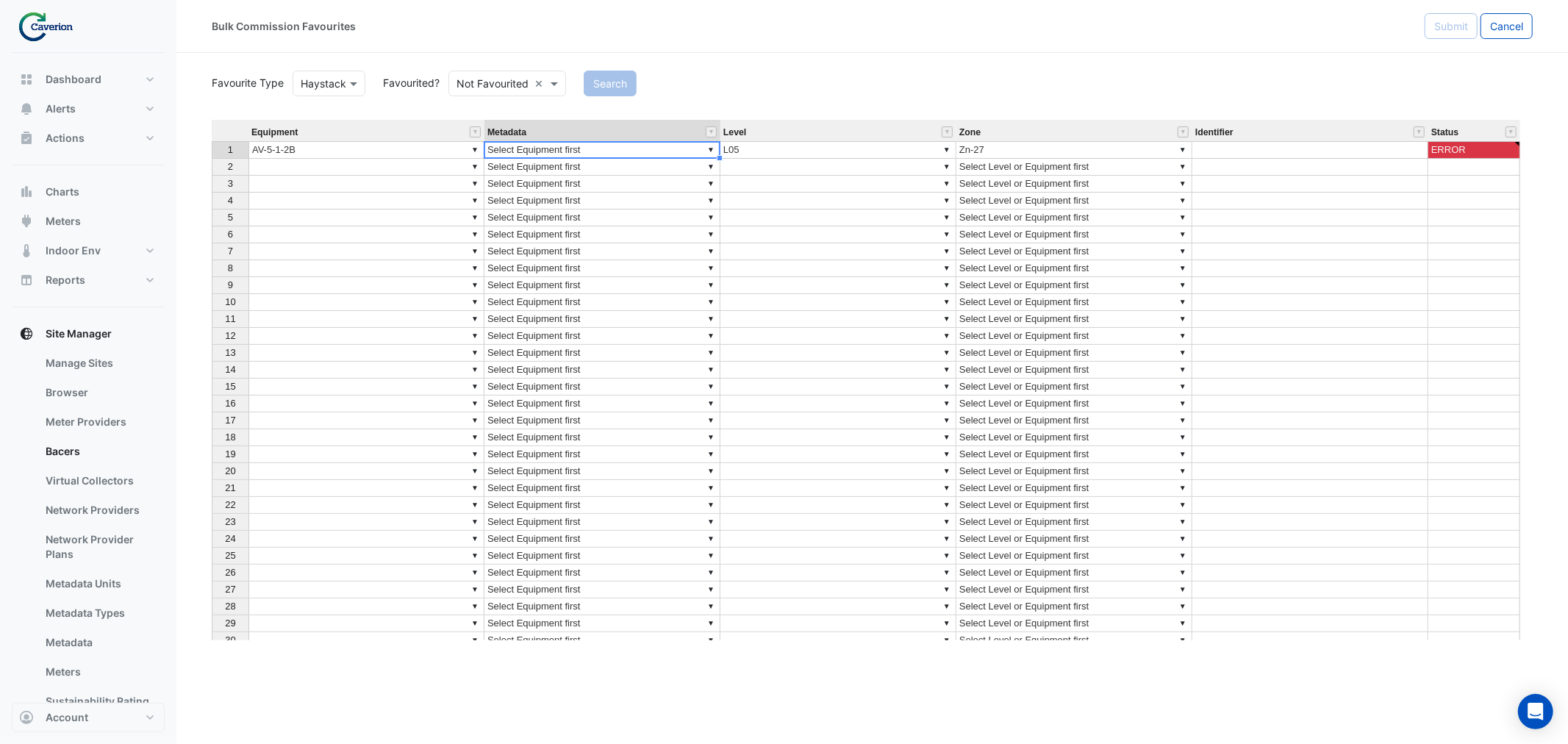 click on "▼ Select Equipment first" at bounding box center (602, 150) 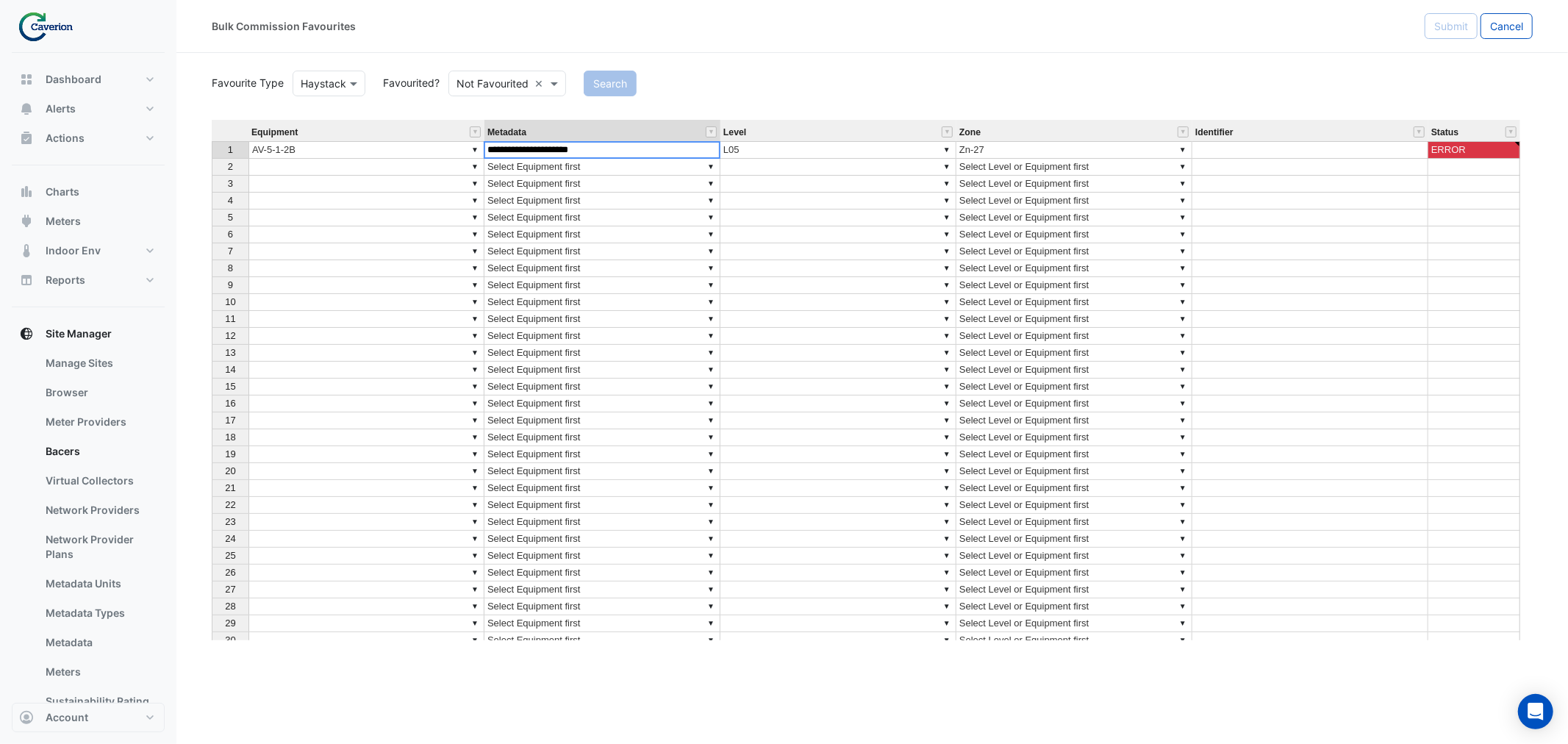 click on "**********" at bounding box center (602, 150) 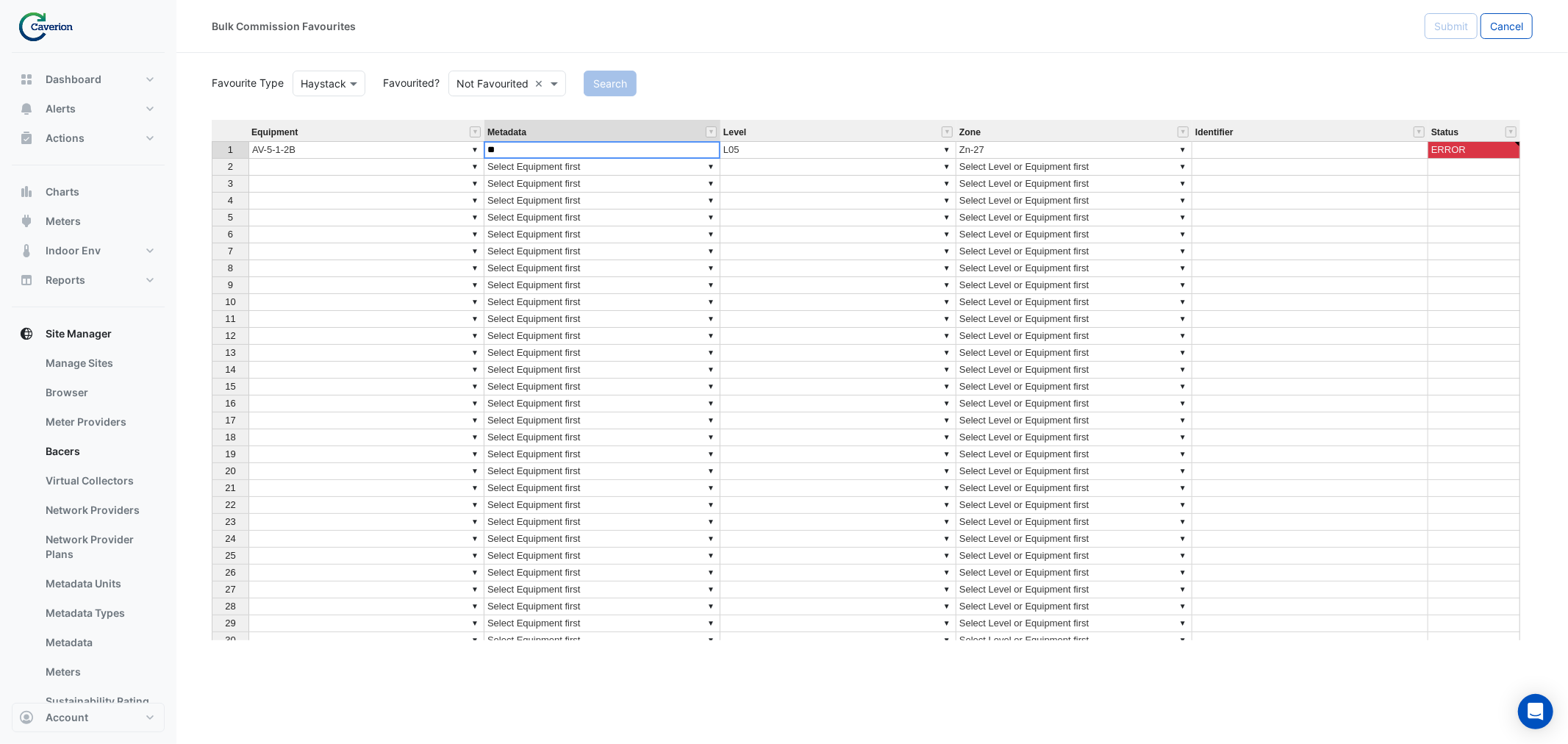 type on "*" 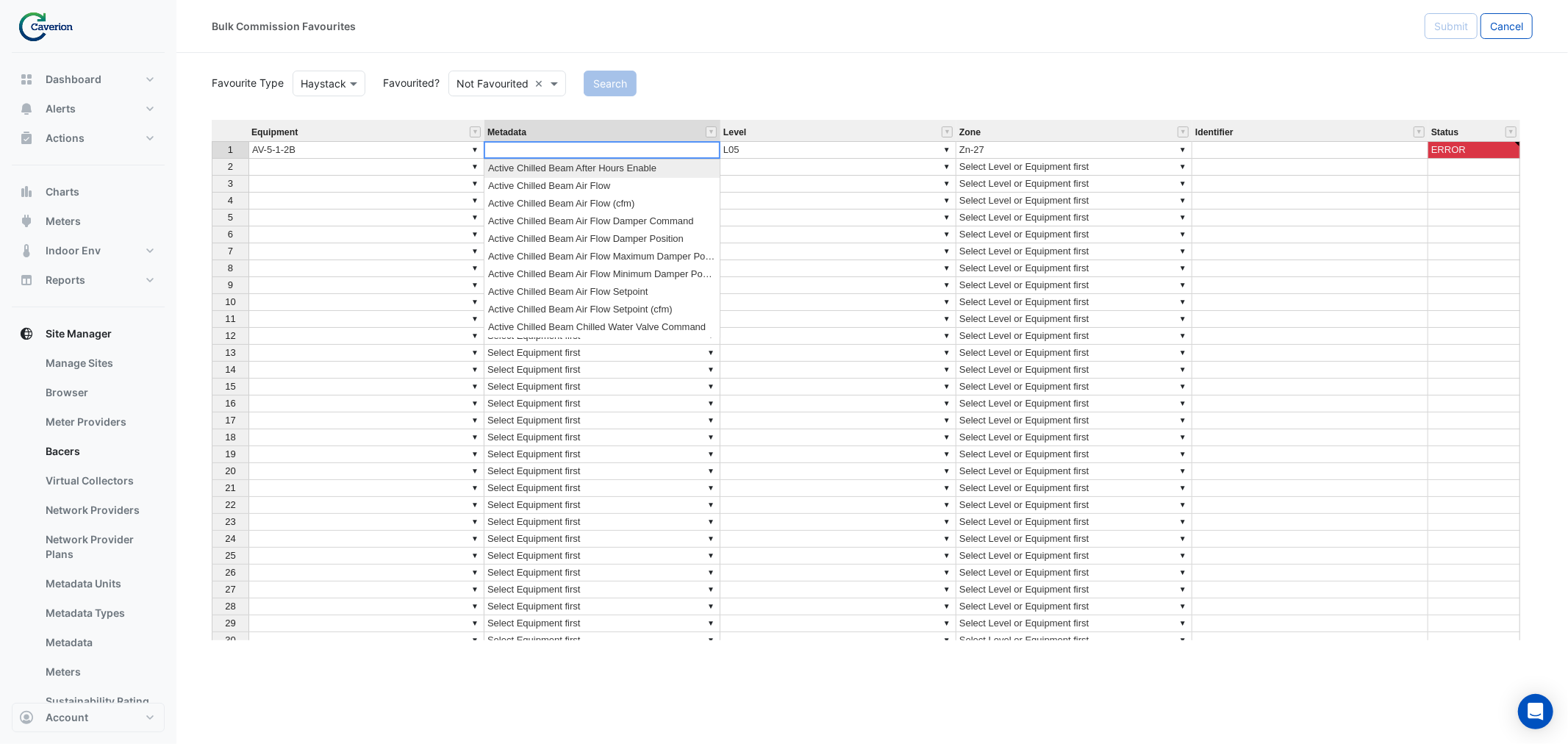 click on "Active Chilled Beam After Hours Enable" at bounding box center [602, 168] 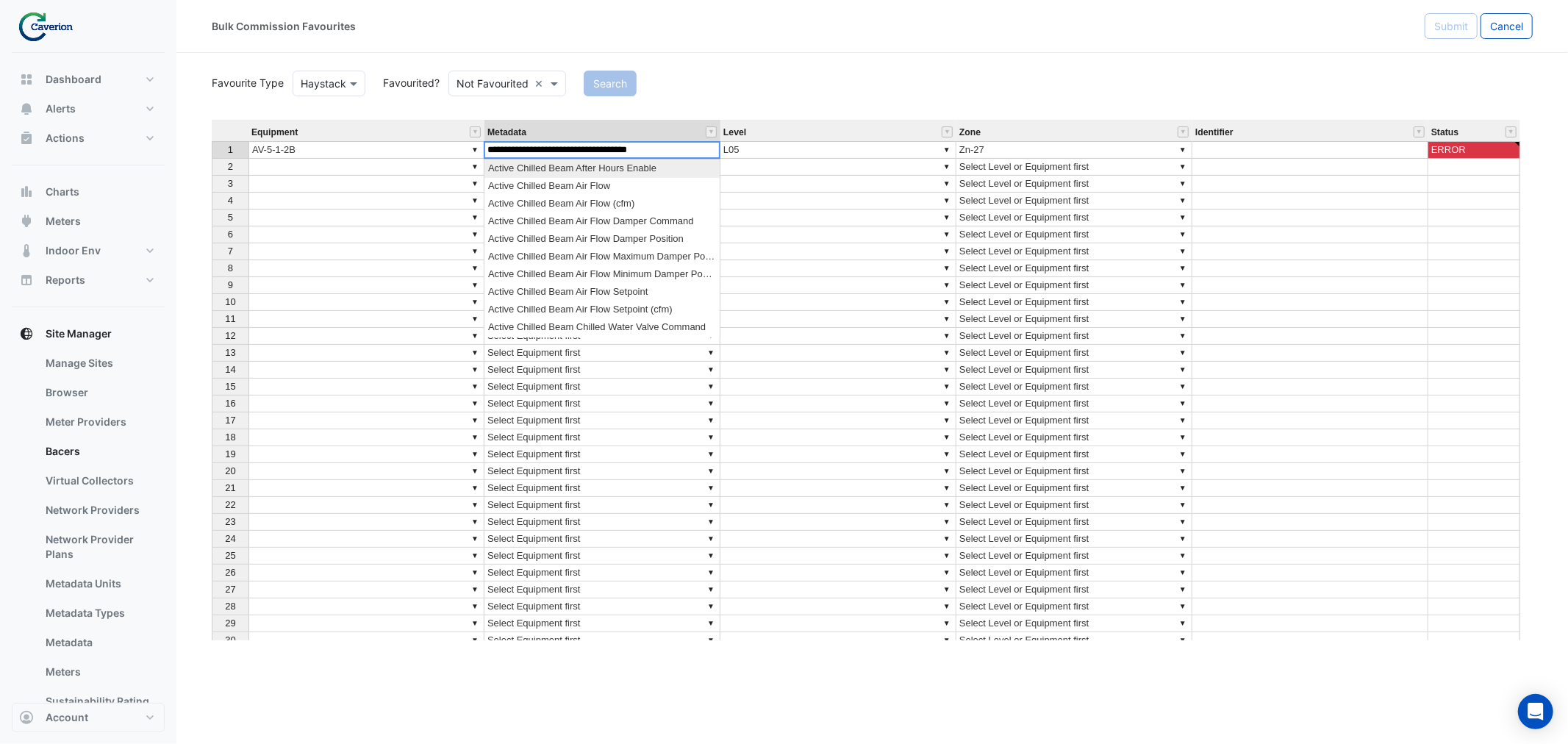 type on "**********" 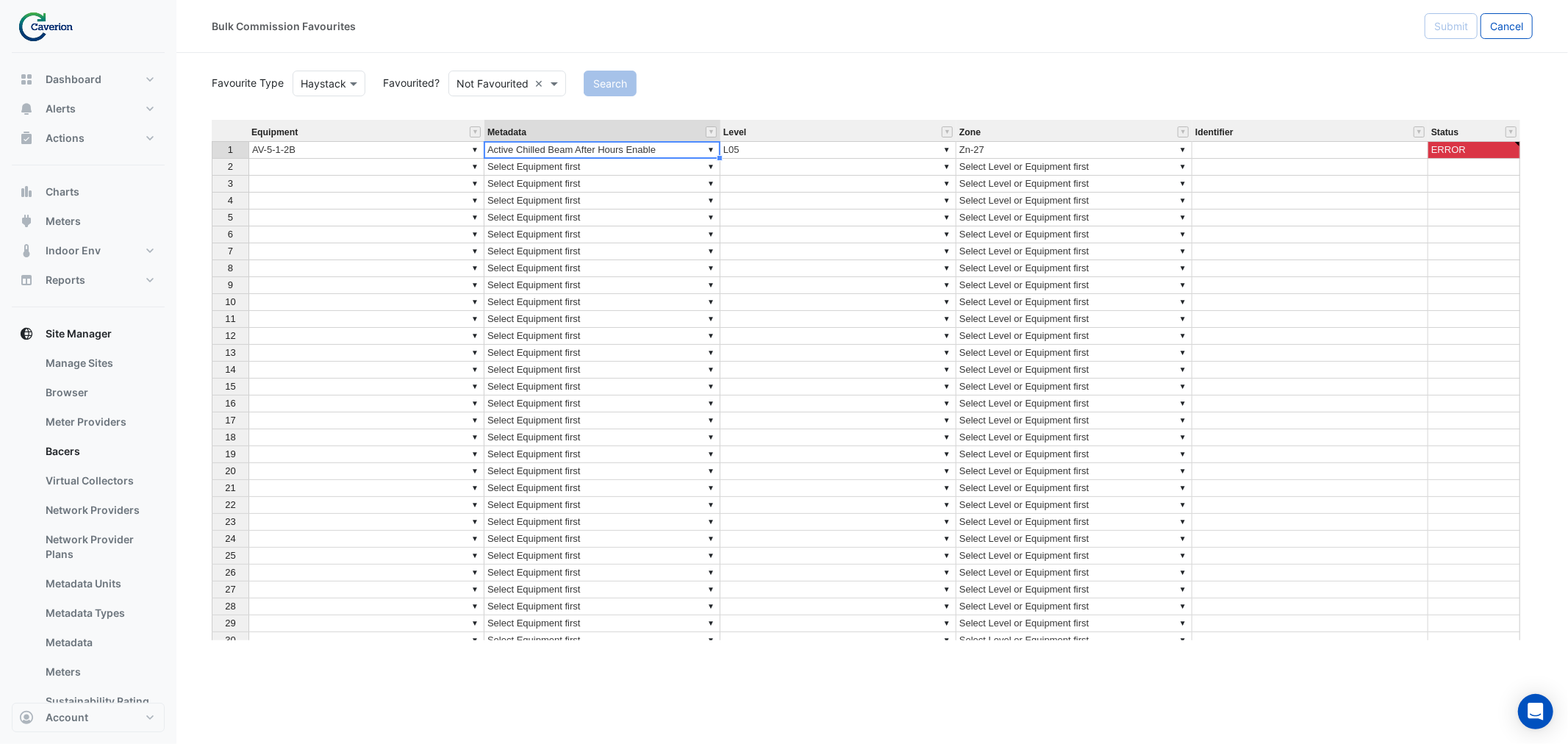 click on "▼ Active Chilled Beam After Hours Enable" at bounding box center (602, 150) 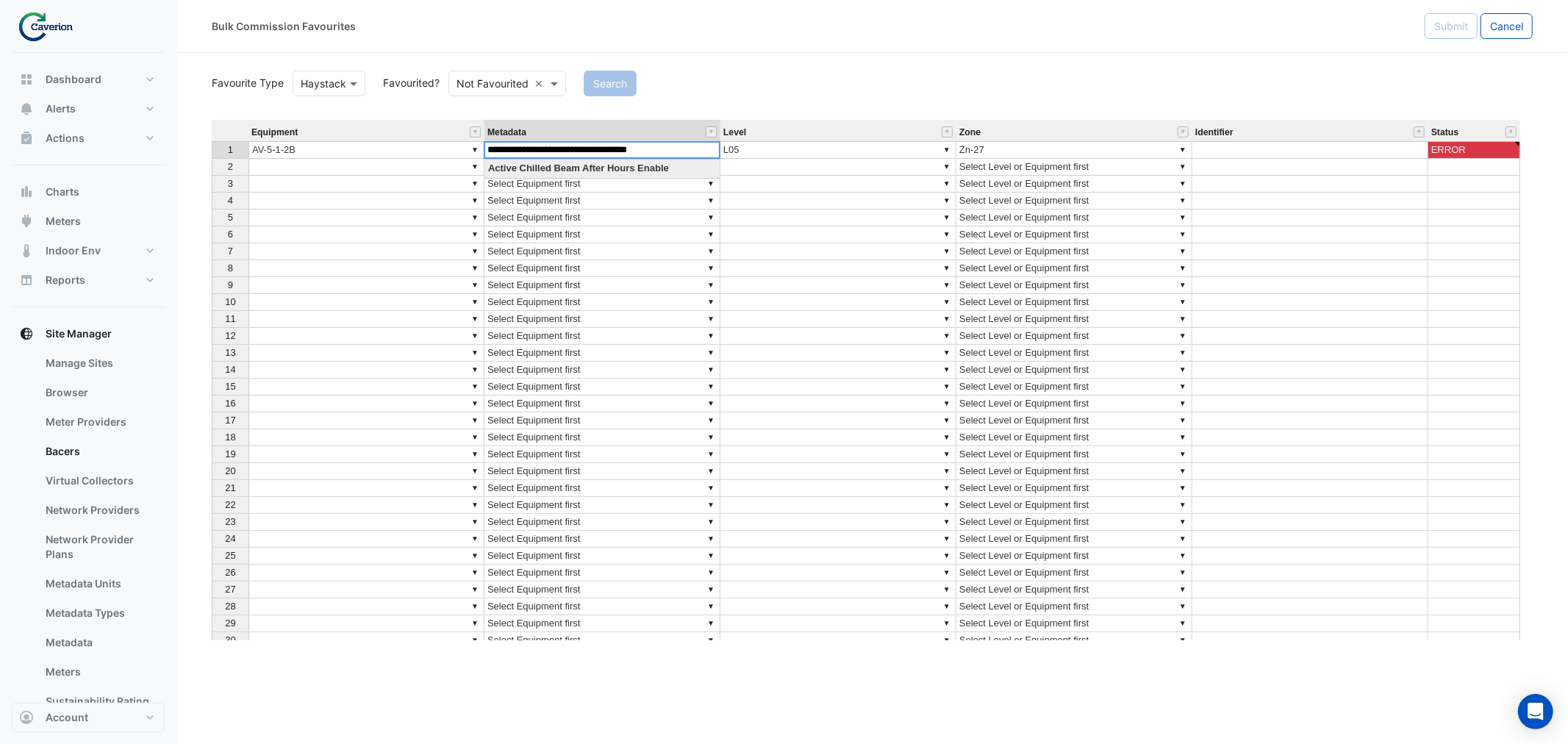 scroll, scrollTop: 11, scrollLeft: 11, axis: both 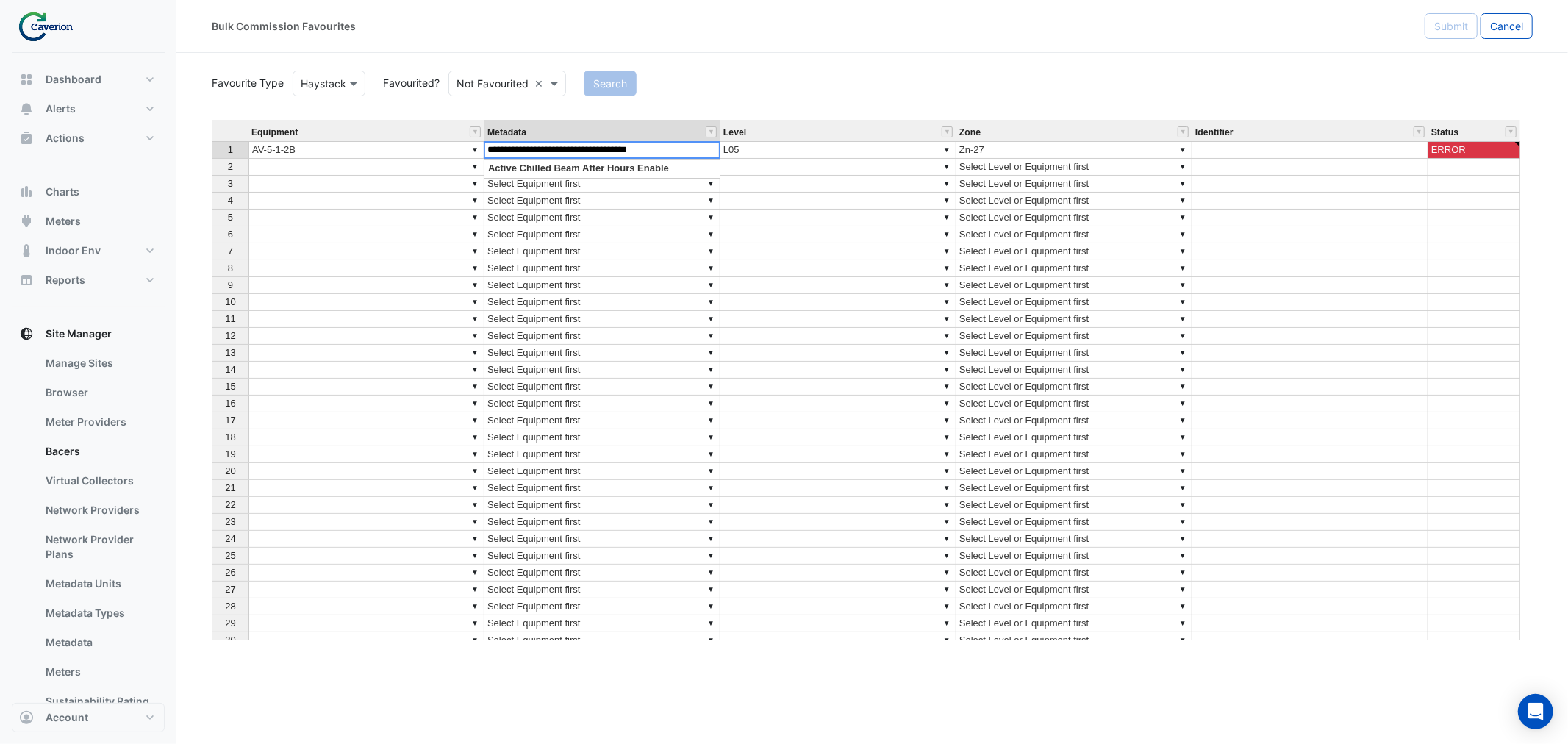 drag, startPoint x: 674, startPoint y: 144, endPoint x: 393, endPoint y: 157, distance: 281.3006 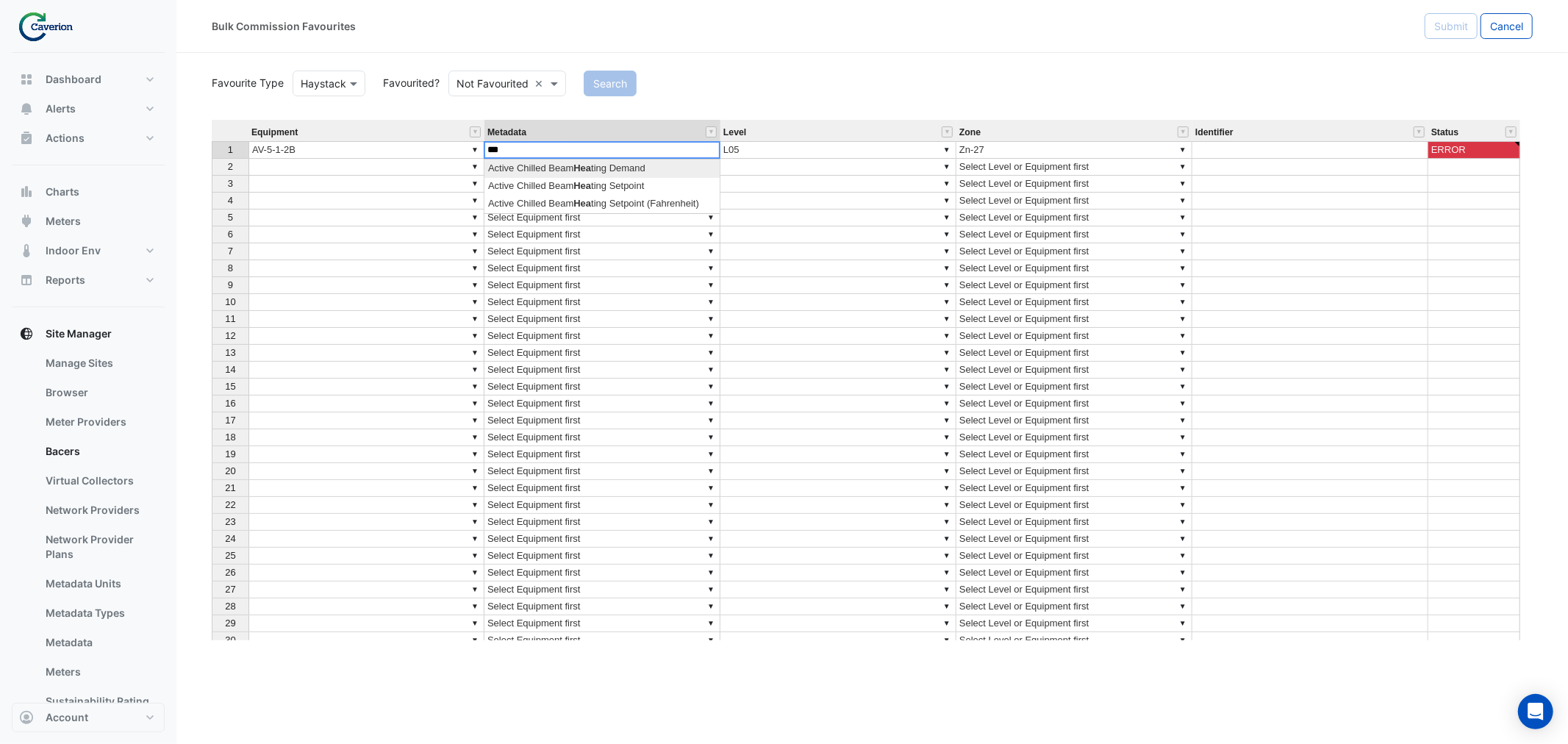 scroll, scrollTop: 0, scrollLeft: 0, axis: both 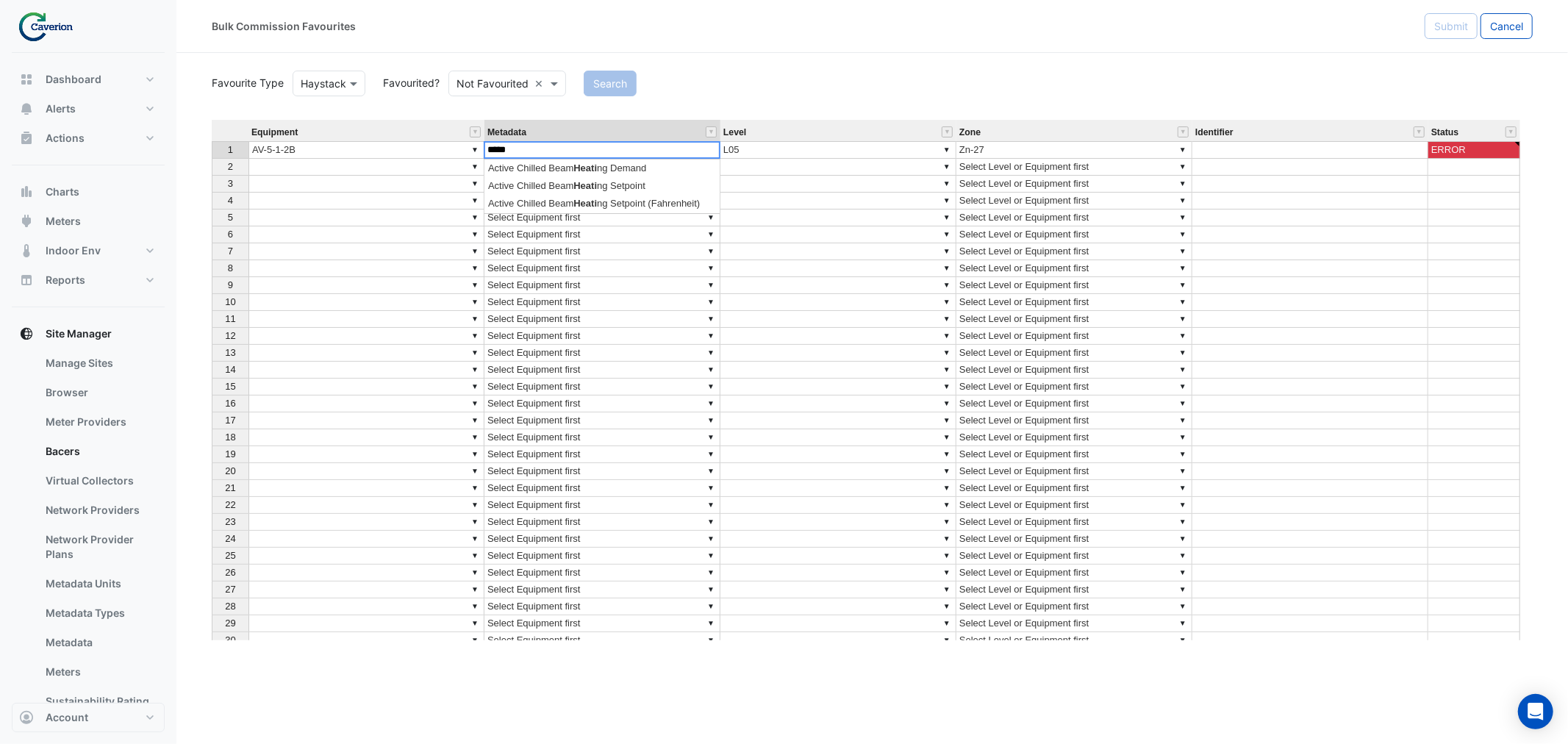 drag, startPoint x: 545, startPoint y: 148, endPoint x: 434, endPoint y: 149, distance: 111.0045 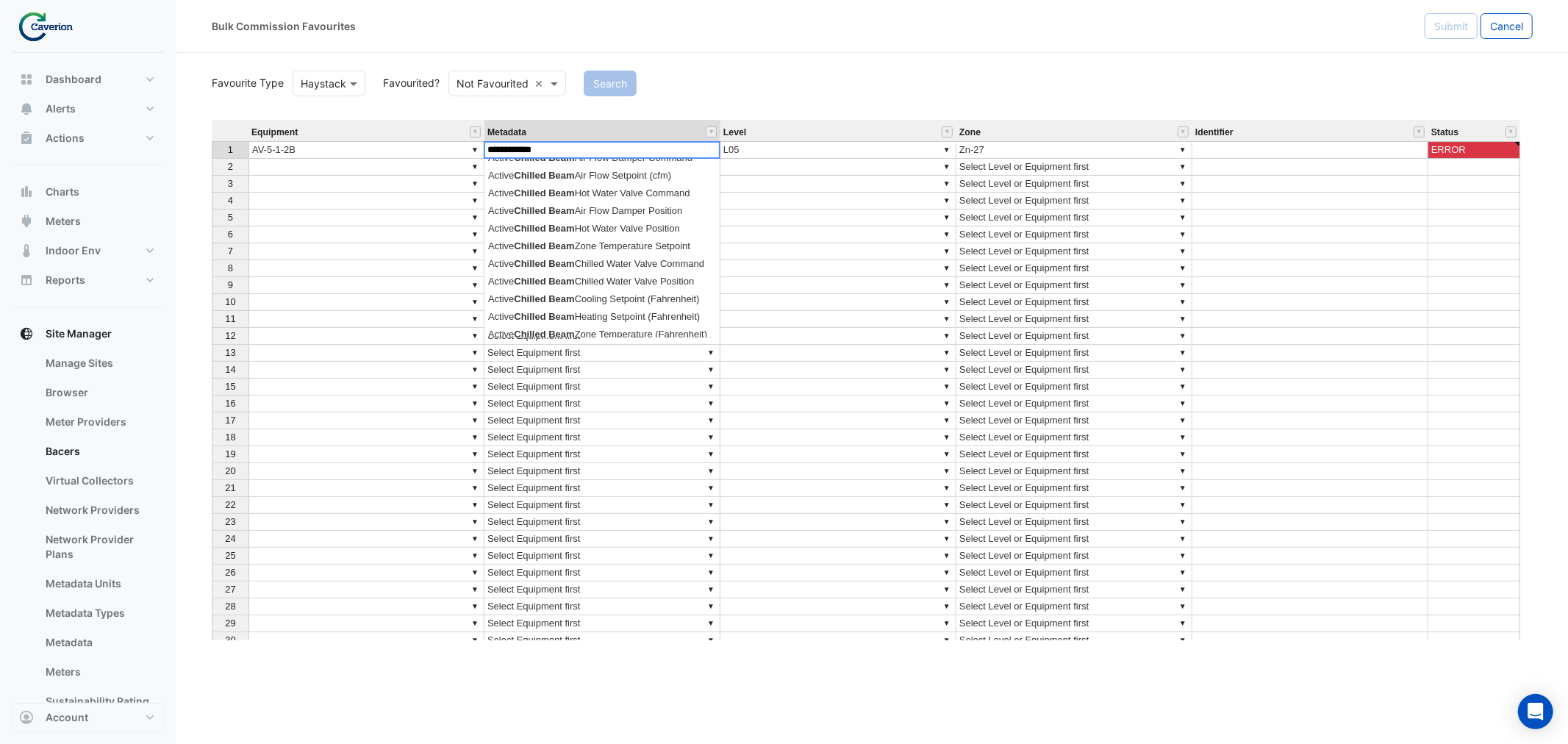 scroll, scrollTop: 457, scrollLeft: 0, axis: vertical 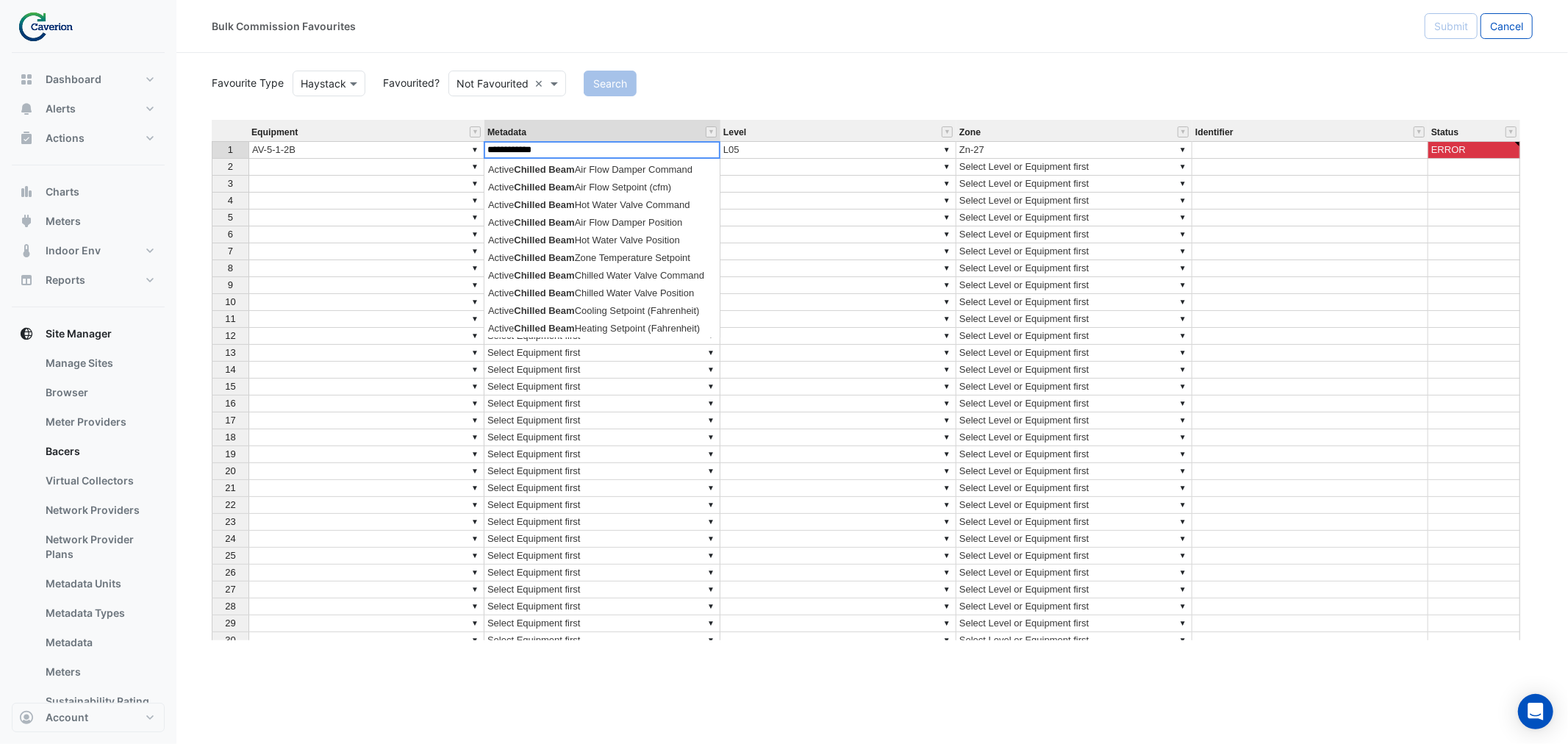 drag, startPoint x: 550, startPoint y: 150, endPoint x: 421, endPoint y: 160, distance: 129.38702 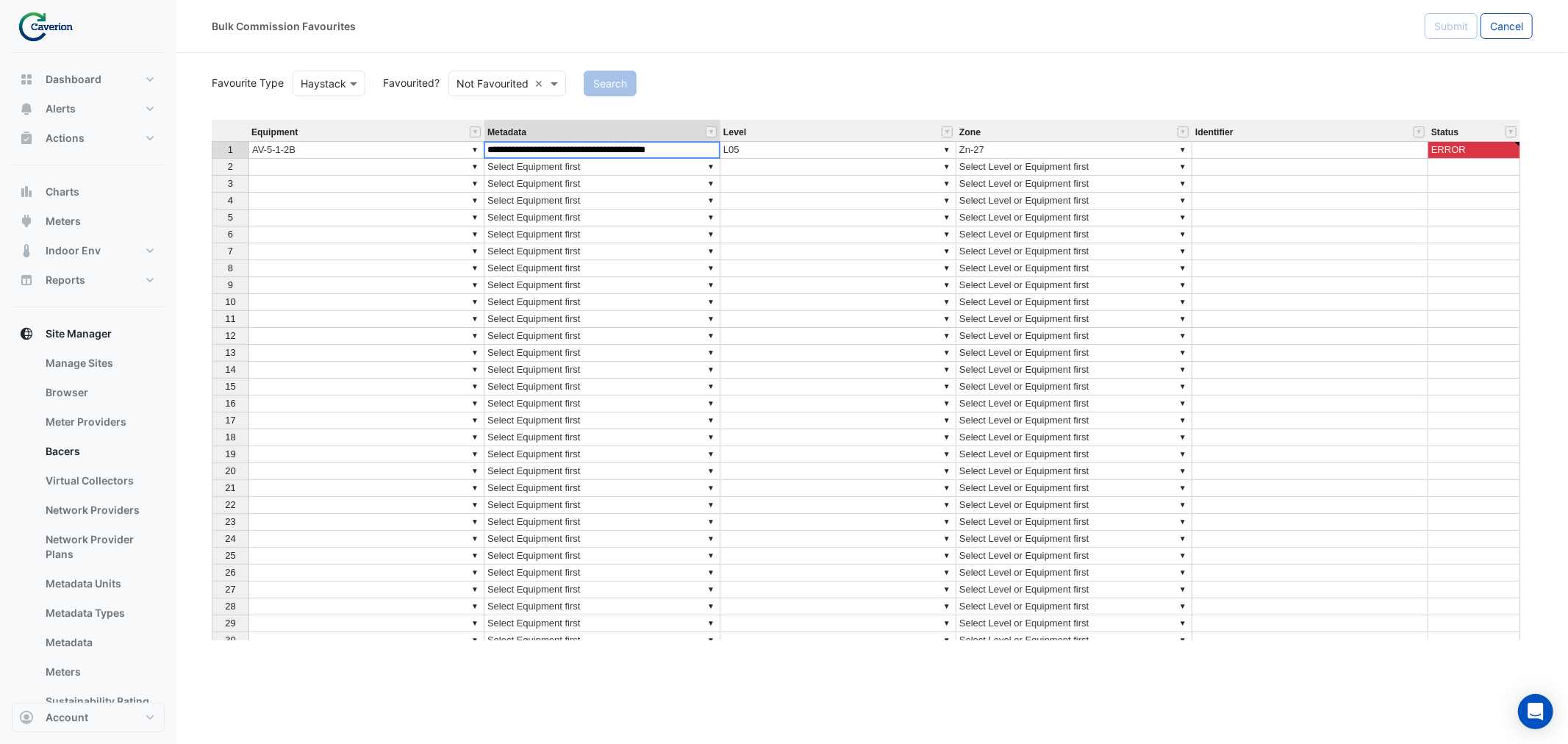 scroll, scrollTop: 11, scrollLeft: 11, axis: both 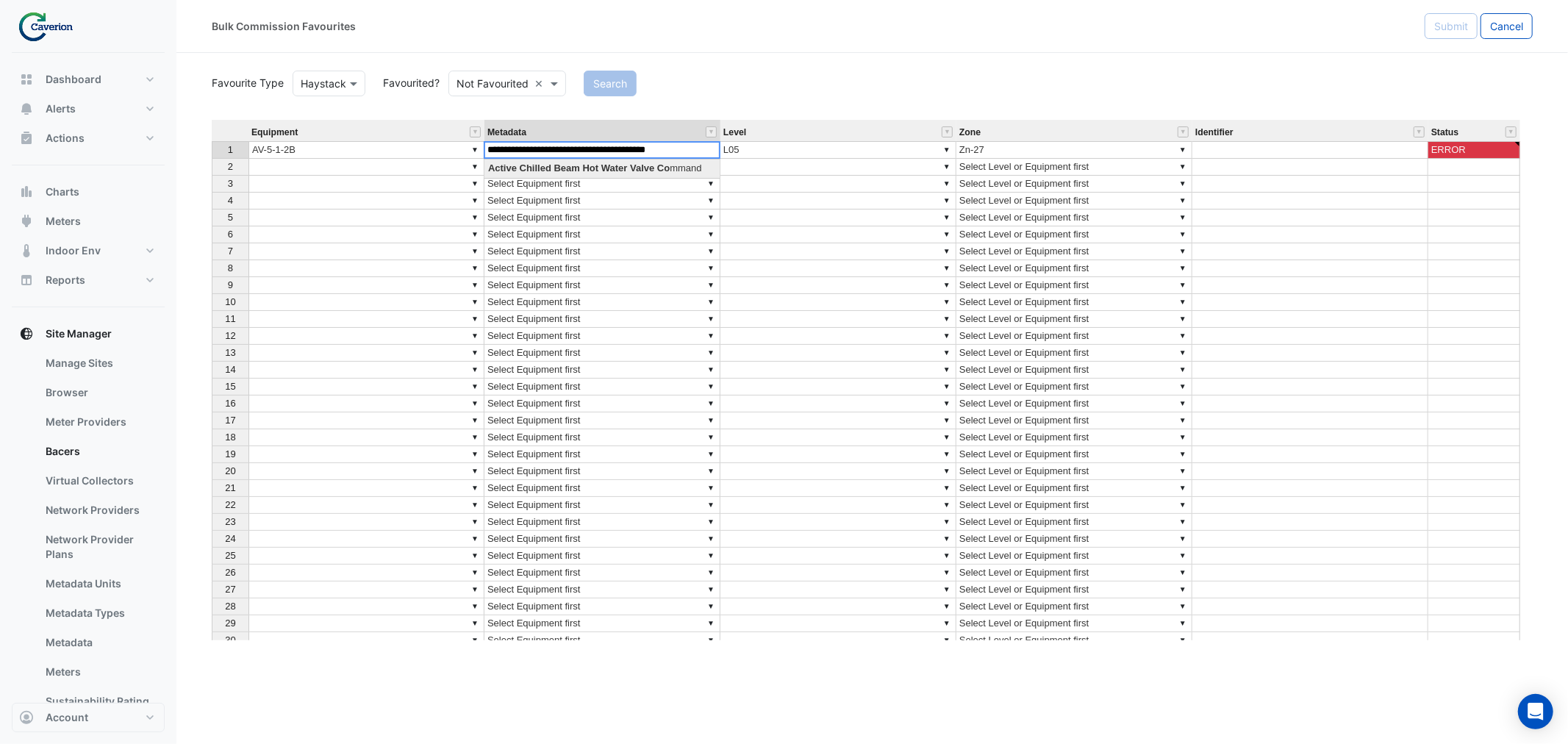 click on "Equipment Metadata Level Zone Identifier Status 1 ▼ AV-5-1-2B ▼ Active Chilled Beam After Hours Enable ▼ L05 ▼ Zn-27 ERROR 2 ▼ ▼ Select Equipment first ▼ ▼ Select Level or Equipment first 3 ▼ ▼ Select Equipment first ▼ ▼ Select Level or Equipment first 4 ▼ ▼ Select Equipment first ▼ ▼ Select Level or Equipment first 5 ▼ ▼ Select Equipment first ▼ ▼ Select Level or Equipment first 6 ▼ ▼ Select Equipment first ▼ ▼ Select Level or Equipment first 7 ▼ ▼ Select Equipment first ▼ ▼ Select Level or Equipment first 8 ▼ ▼ Select Equipment first ▼ ▼ Select Level or Equipment first 9 ▼ ▼ Select Equipment first ▼ ▼ Select Level or Equipment first 10 ▼ ▼ Select Equipment first ▼ ▼ Select Level or Equipment first 11 ▼ ▼ Select Equipment first ▼ ▼ Select Level or Equipment first 12 ▼ ▼ Select Equipment first ▼ ▼ Select Level or Equipment first 13 ▼ ▼ Select Equipment first ▼ ▼ Select Level or Equipment first 14 ▼ ▼" at bounding box center (872, 380) 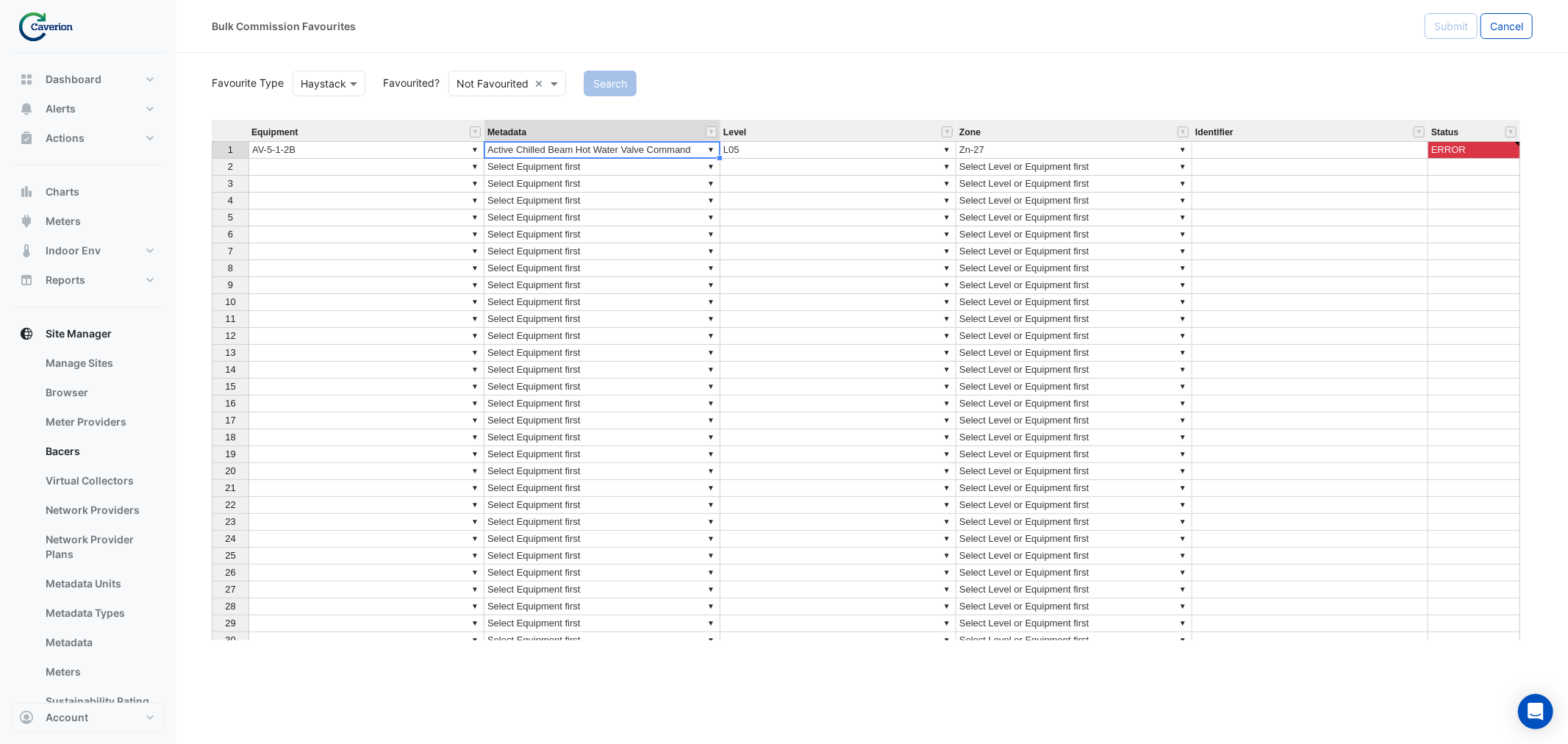 type on "**********" 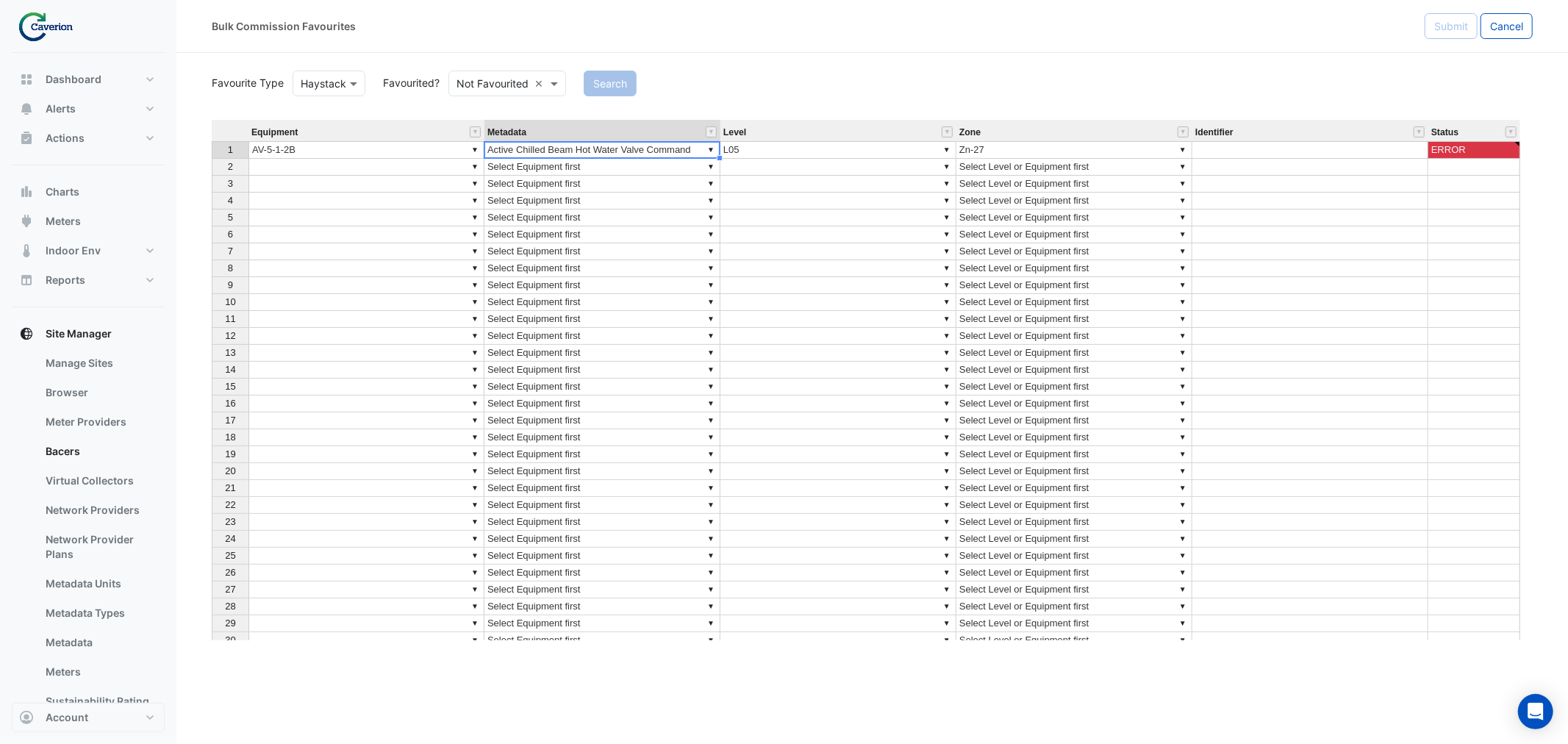 click on "▼ Select Equipment first" at bounding box center [602, 167] 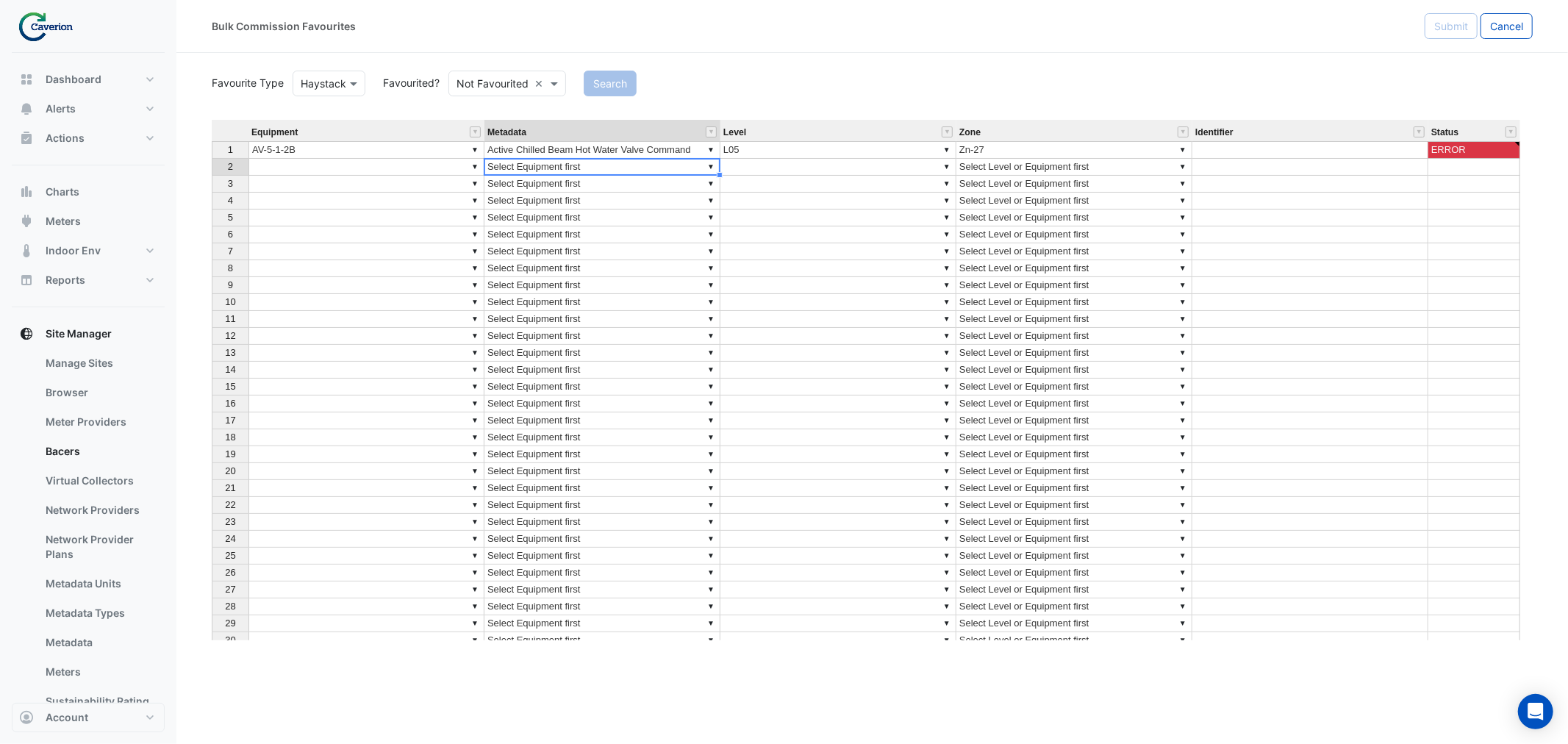 click on "Search" 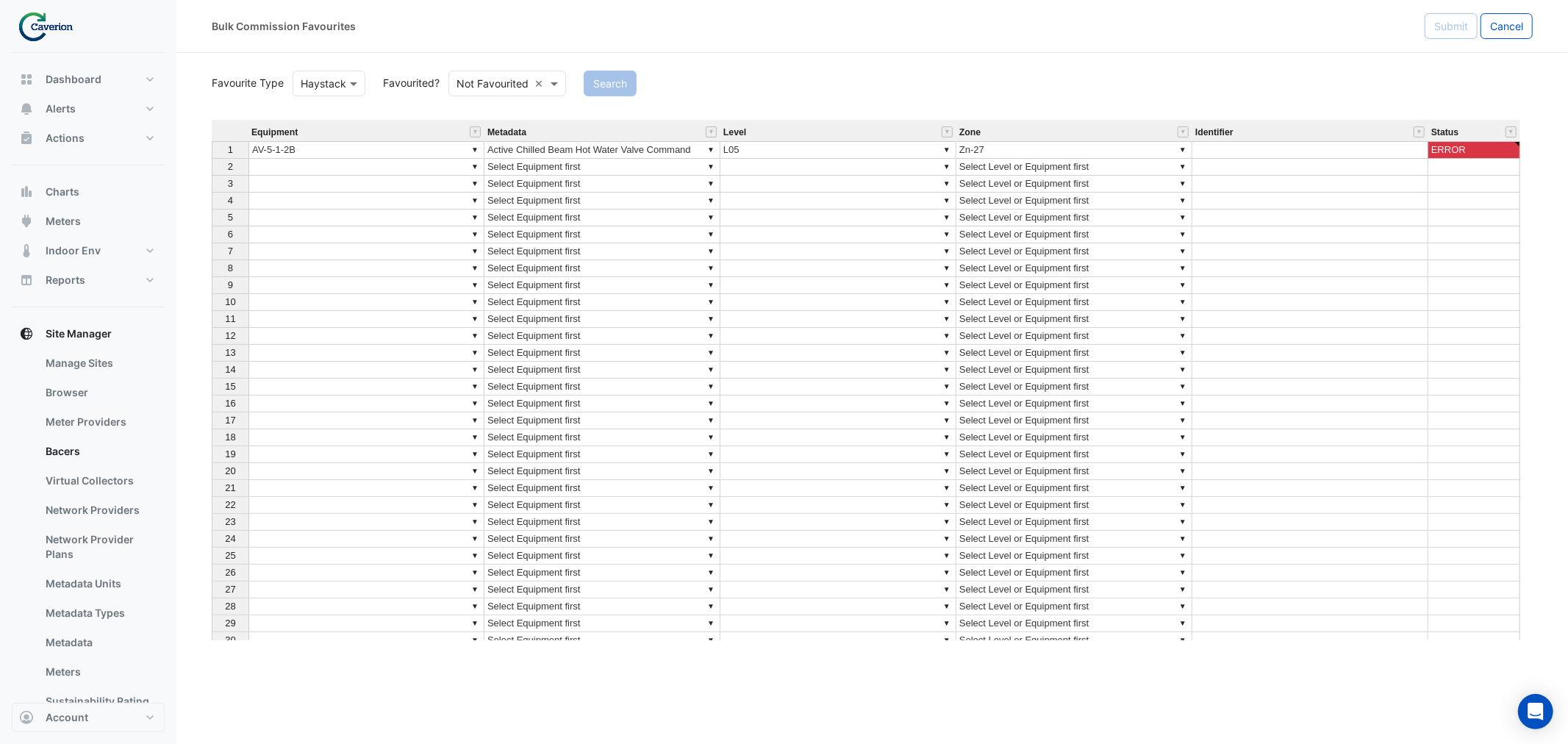 click at bounding box center (1310, 150) 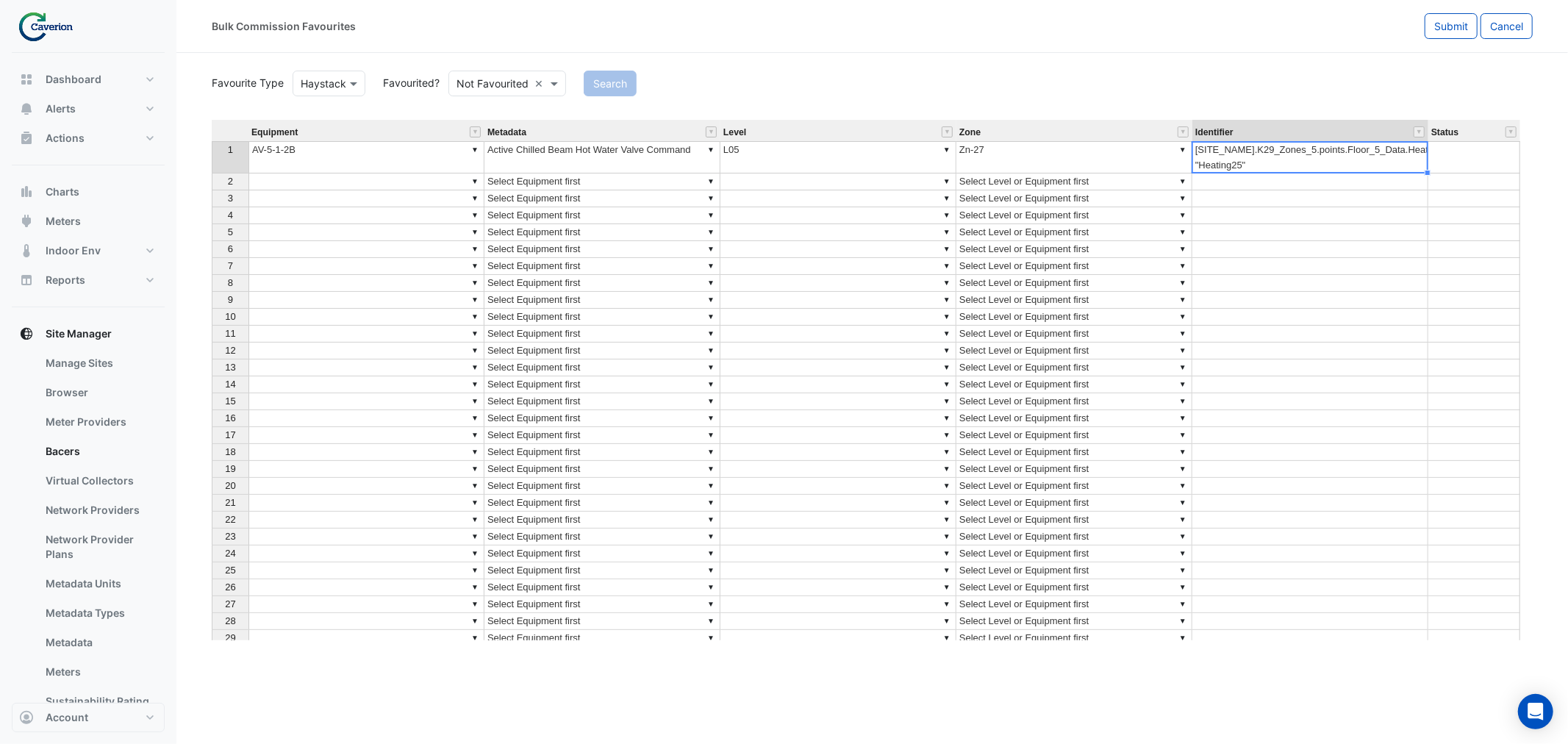 click on "Search" 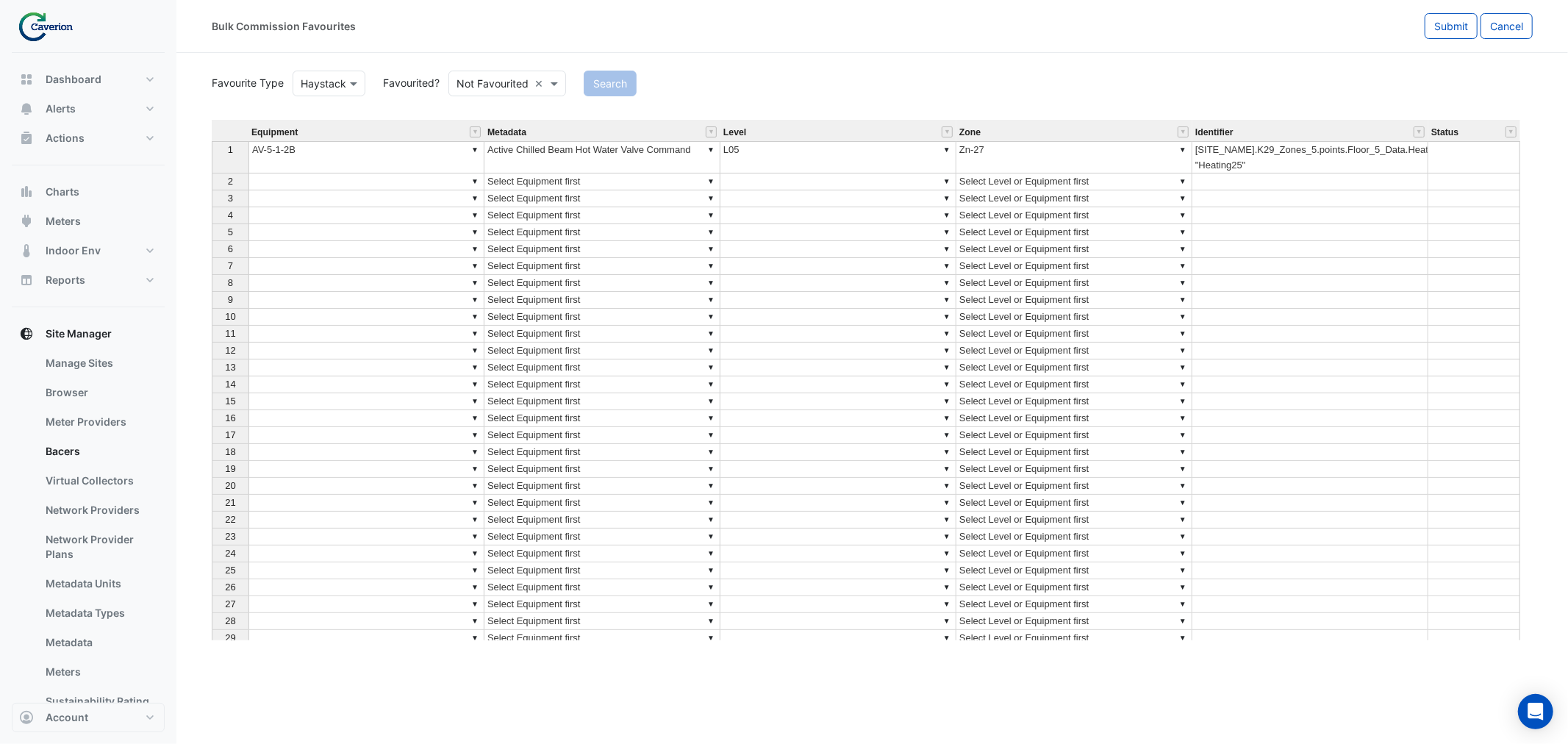 scroll, scrollTop: 490, scrollLeft: 0, axis: vertical 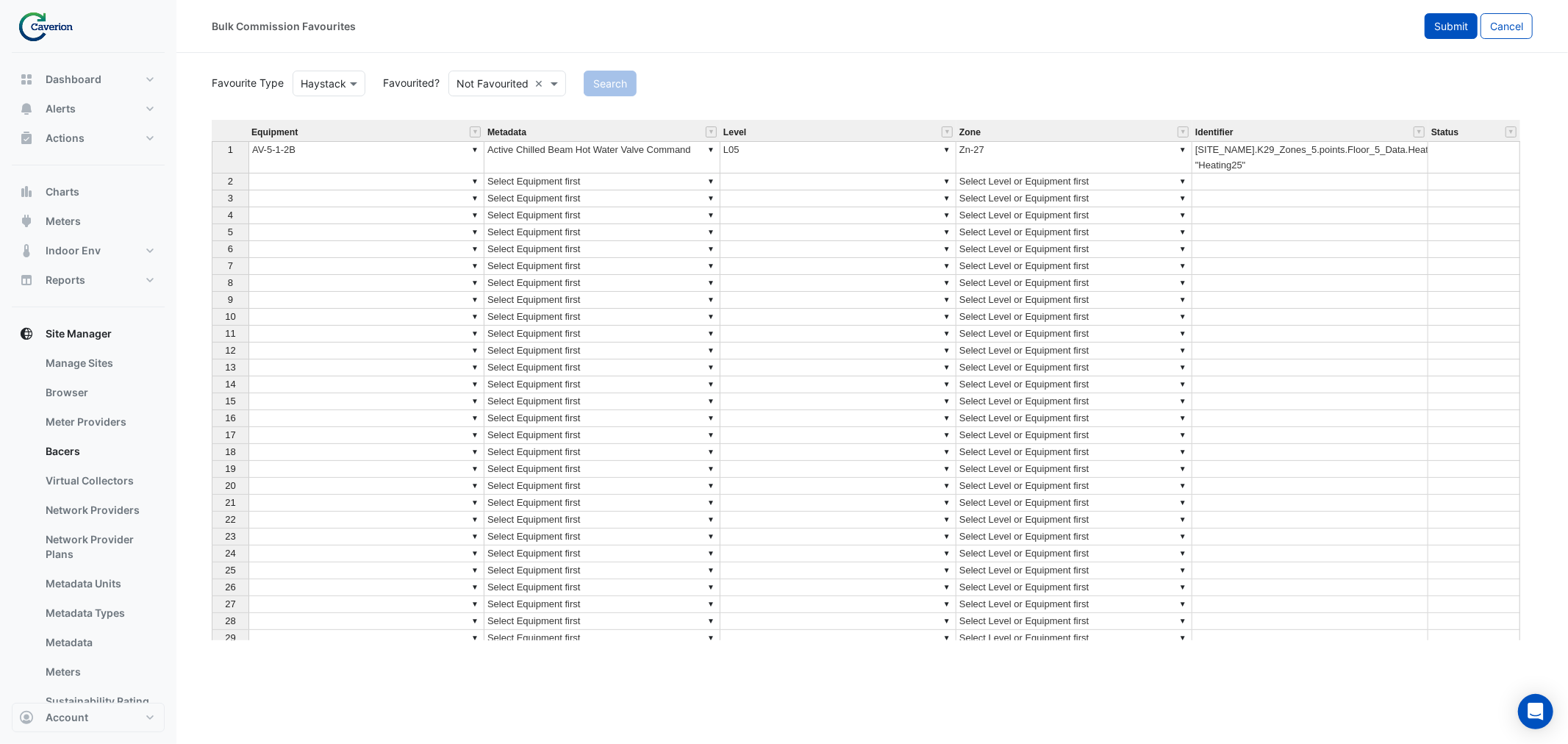 click on "Submit" 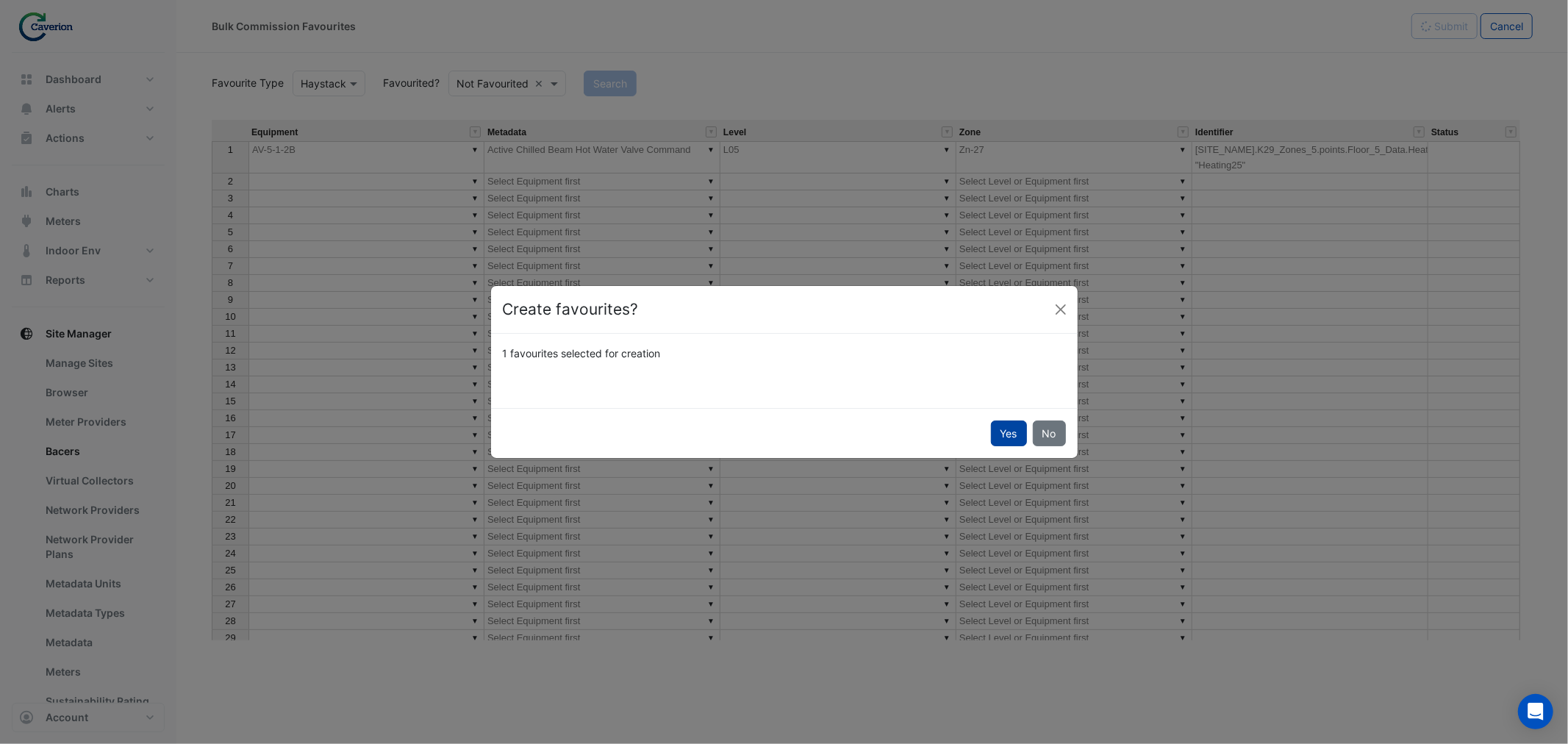 click on "Yes" 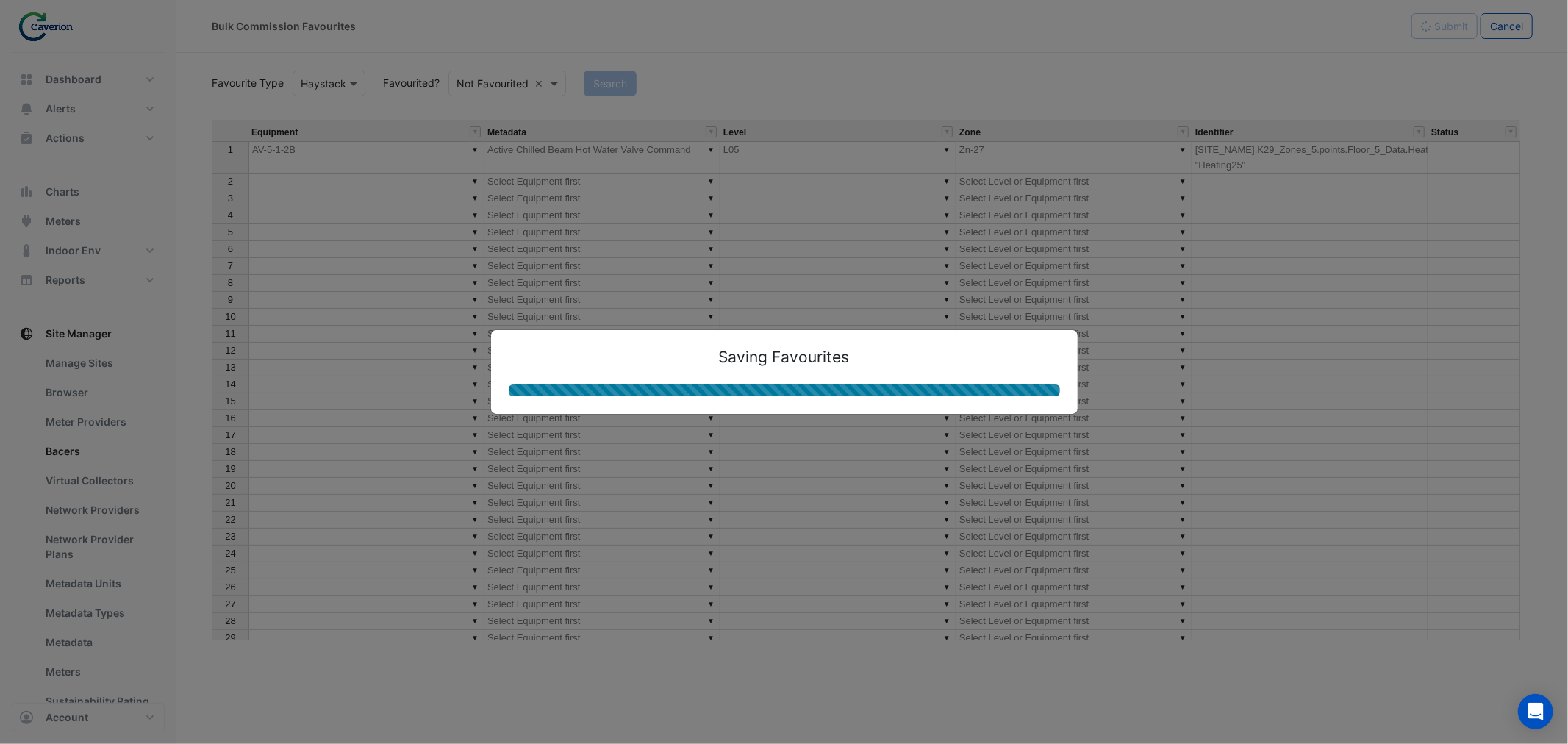 type on "**********" 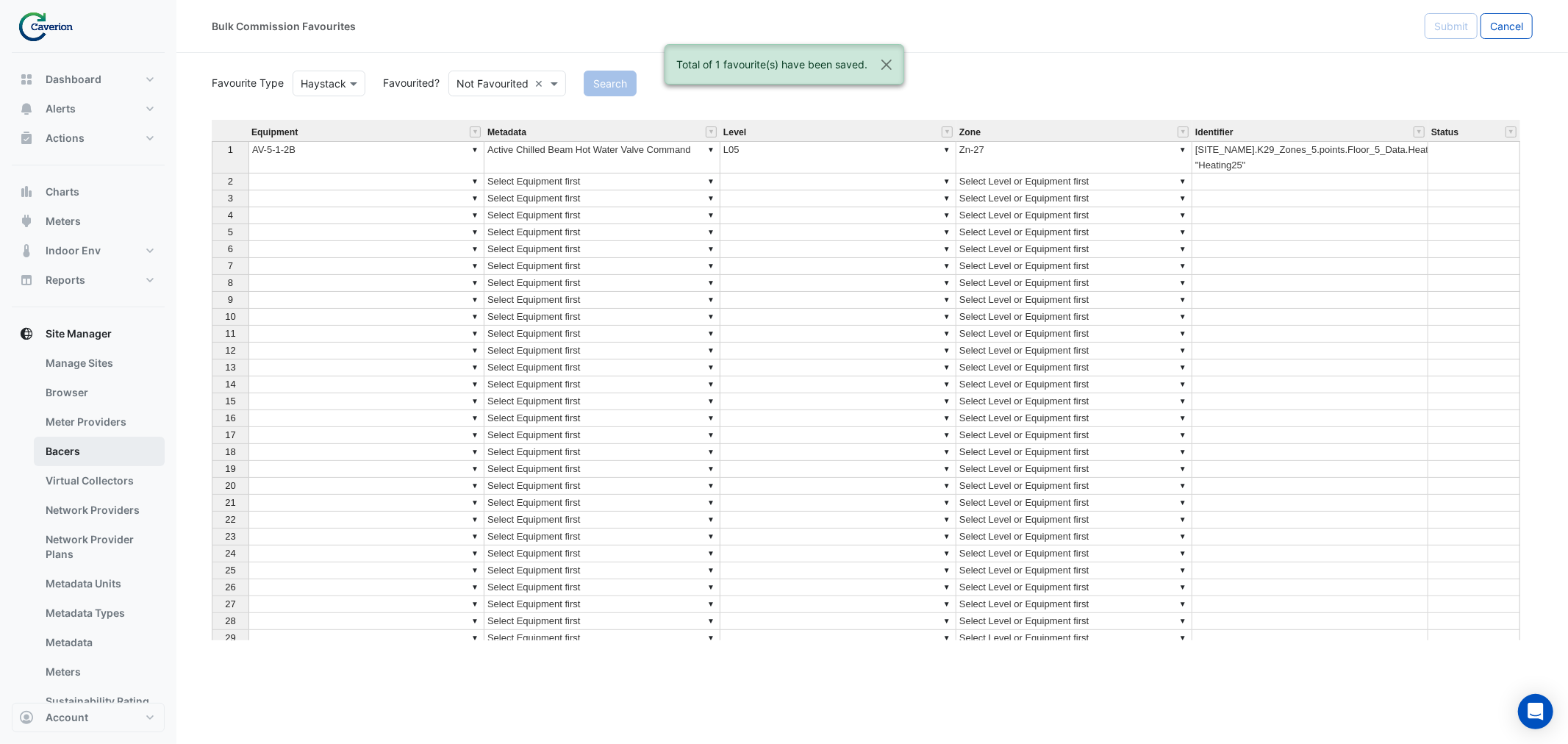 click on "Bacers" at bounding box center [99, 451] 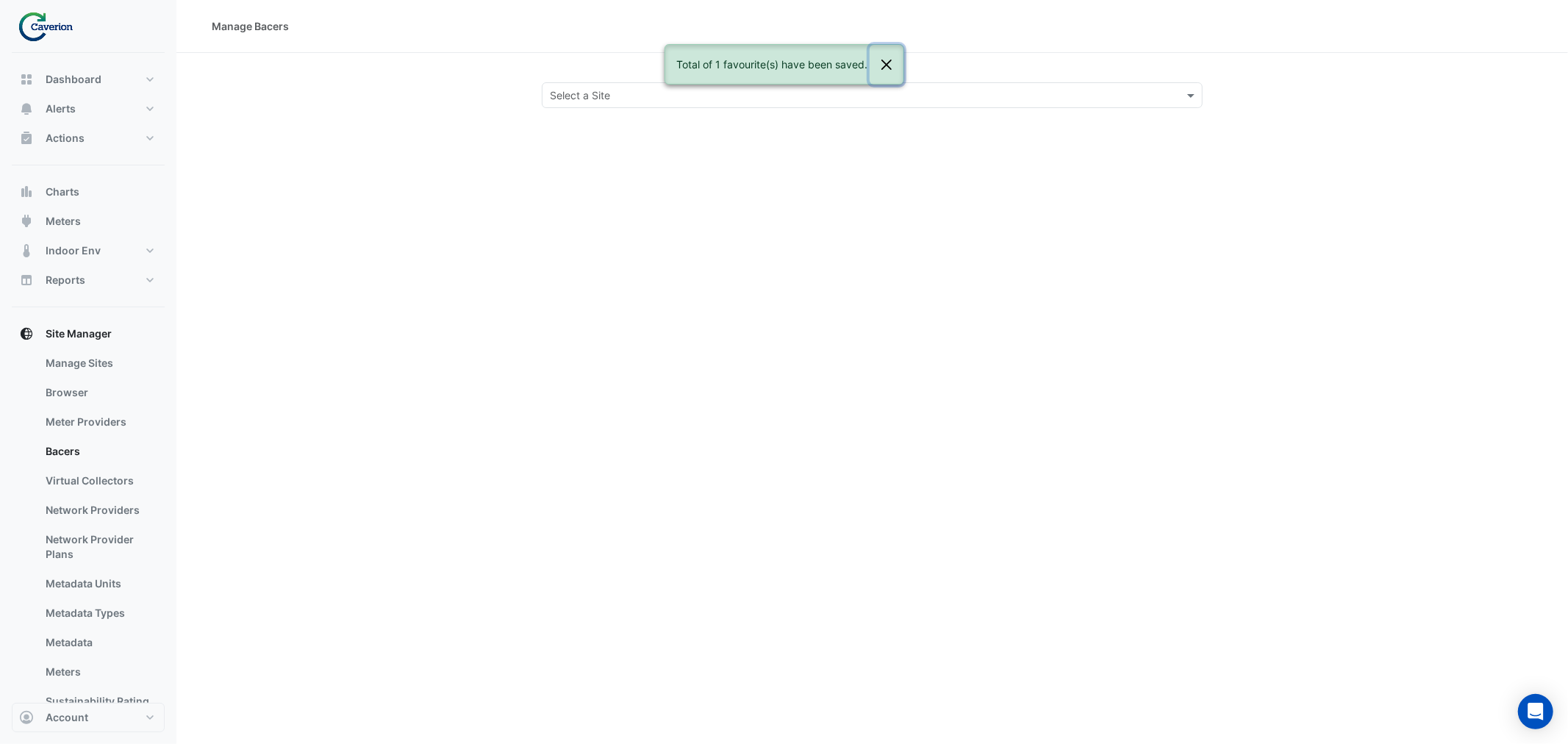 click 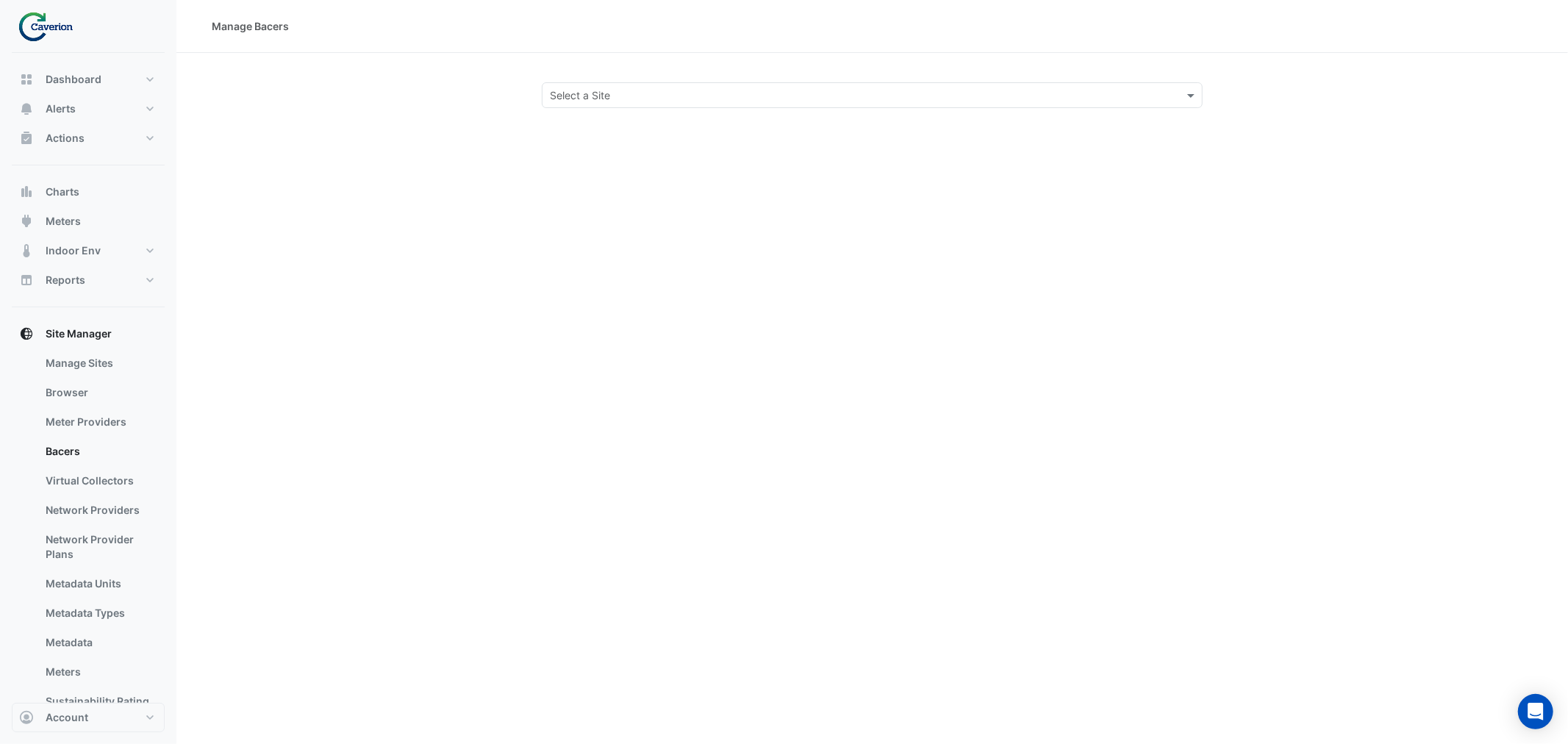 click on "Select a Site" 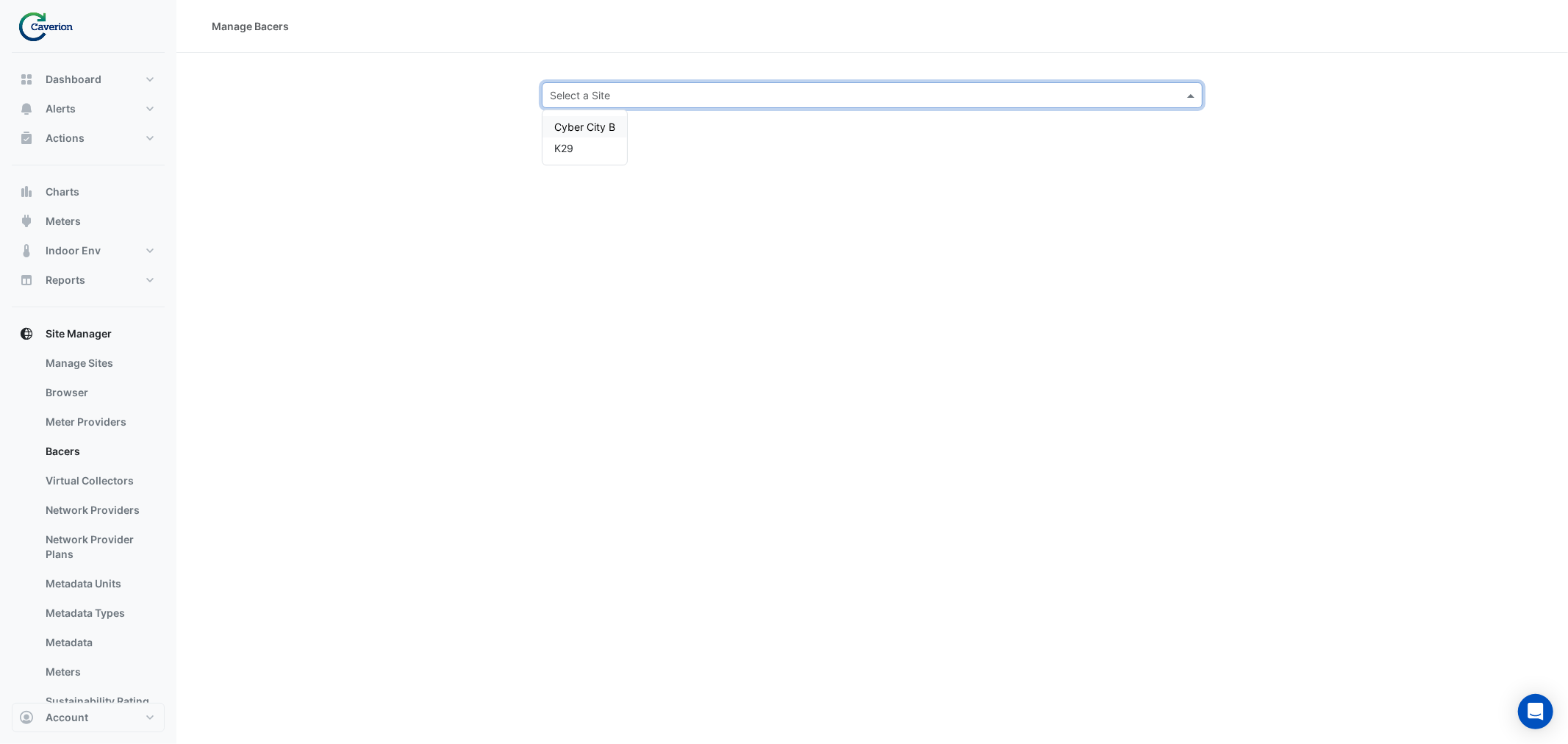 click on "K29" at bounding box center (584, 148) 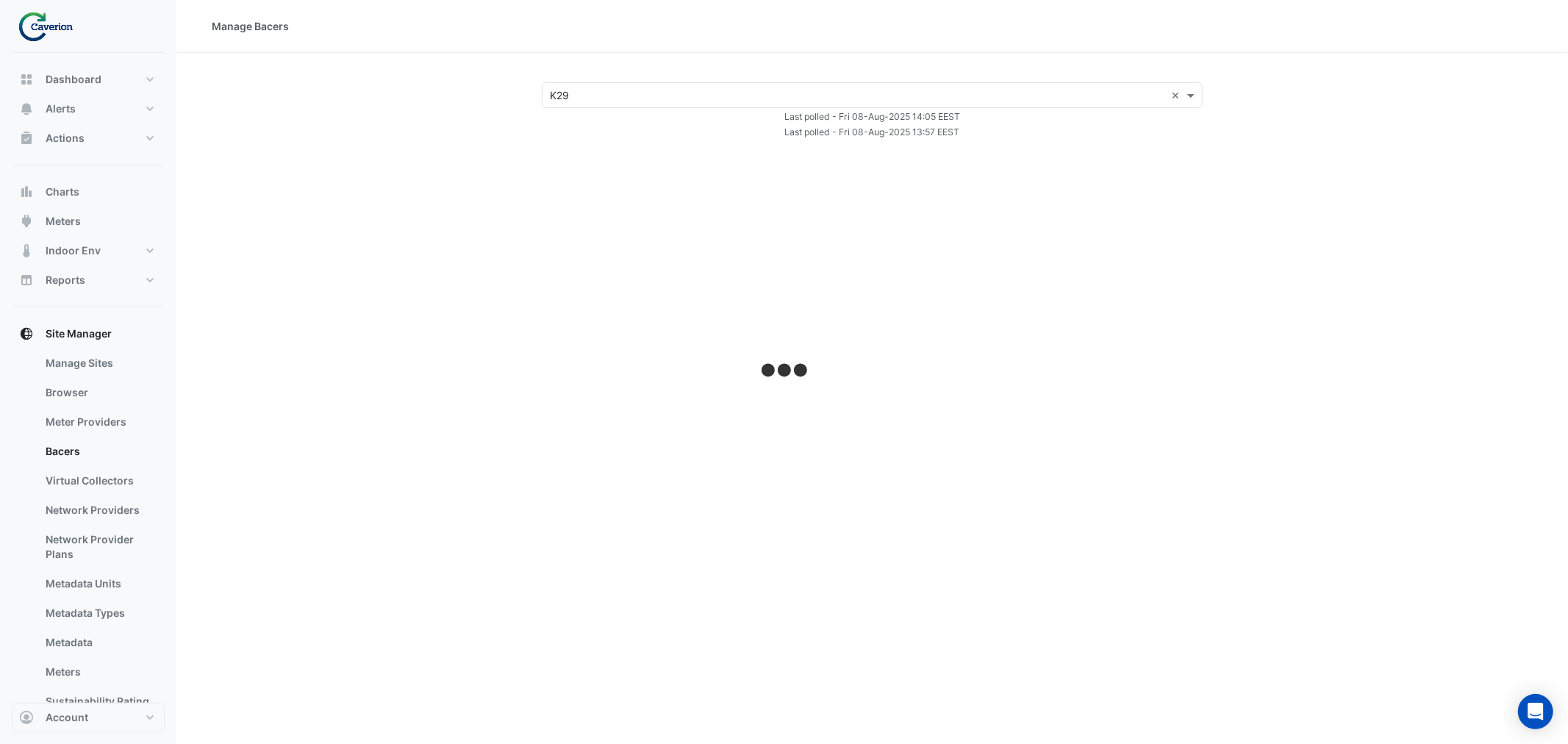 select on "***" 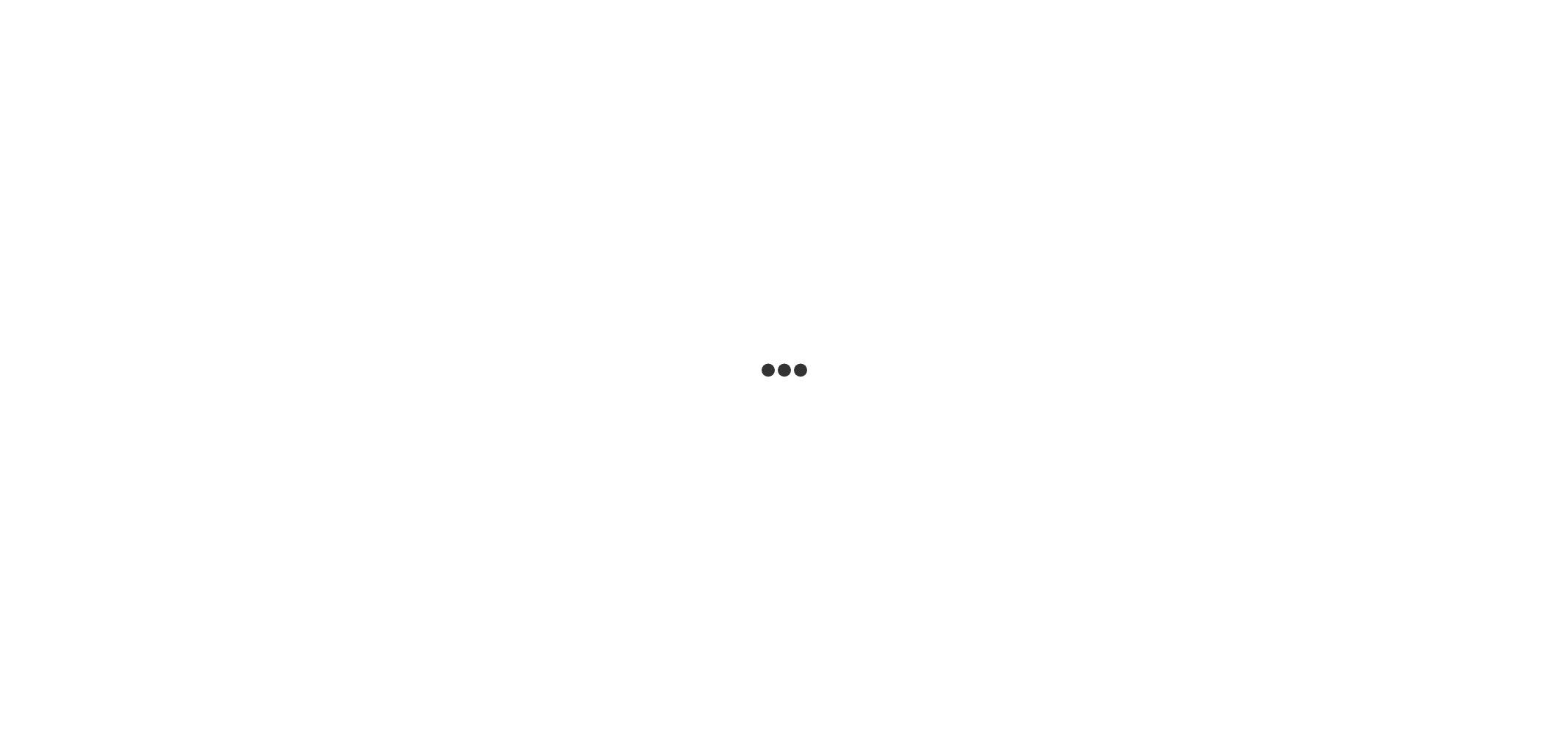 scroll, scrollTop: 0, scrollLeft: 0, axis: both 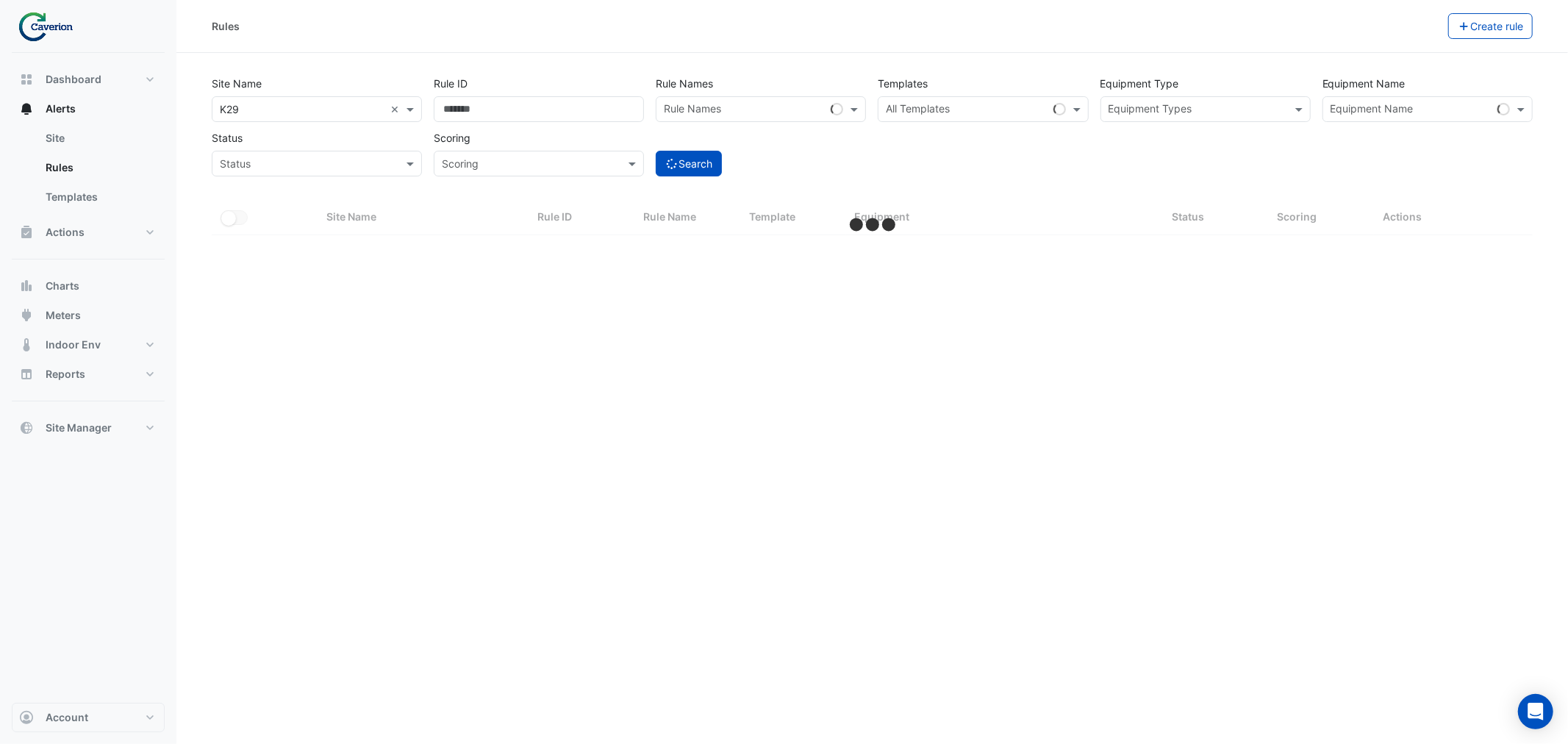 select on "***" 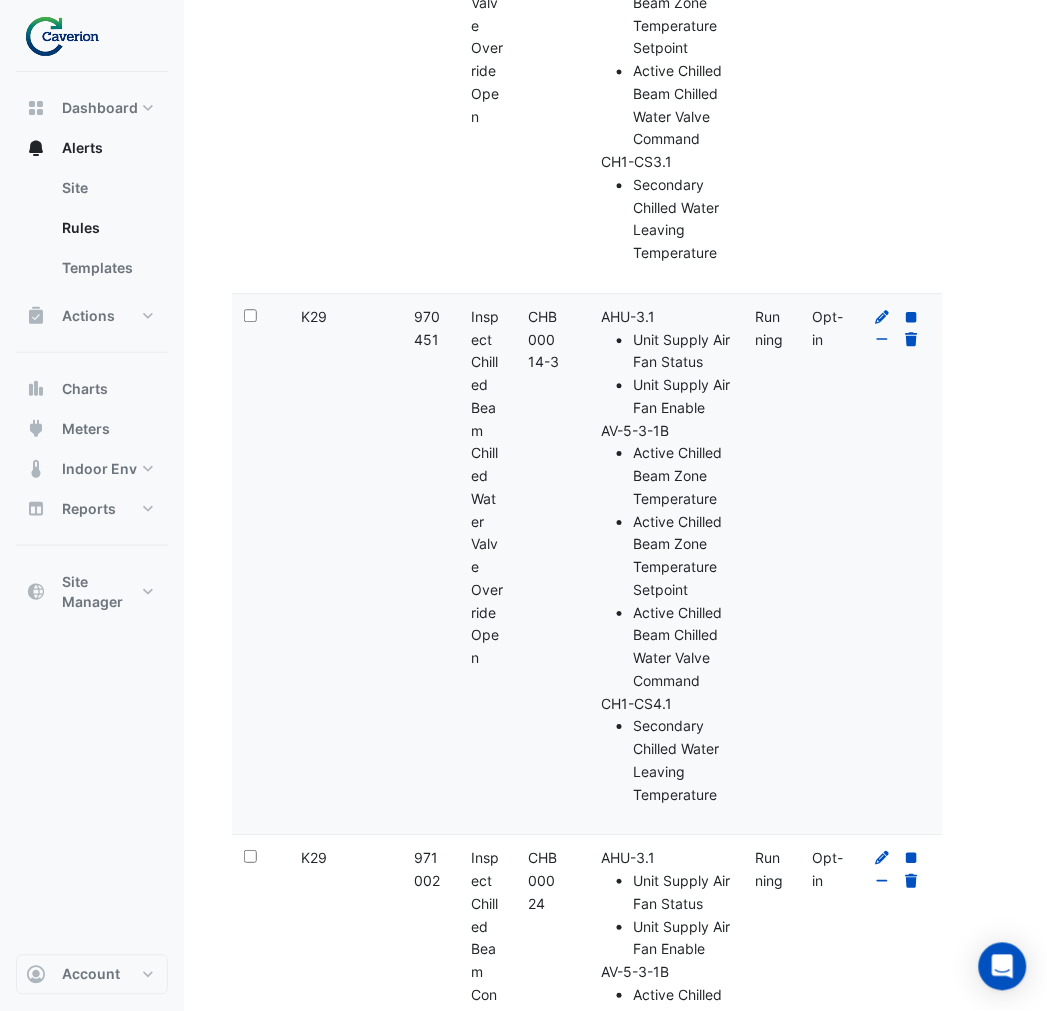 scroll, scrollTop: 0, scrollLeft: 0, axis: both 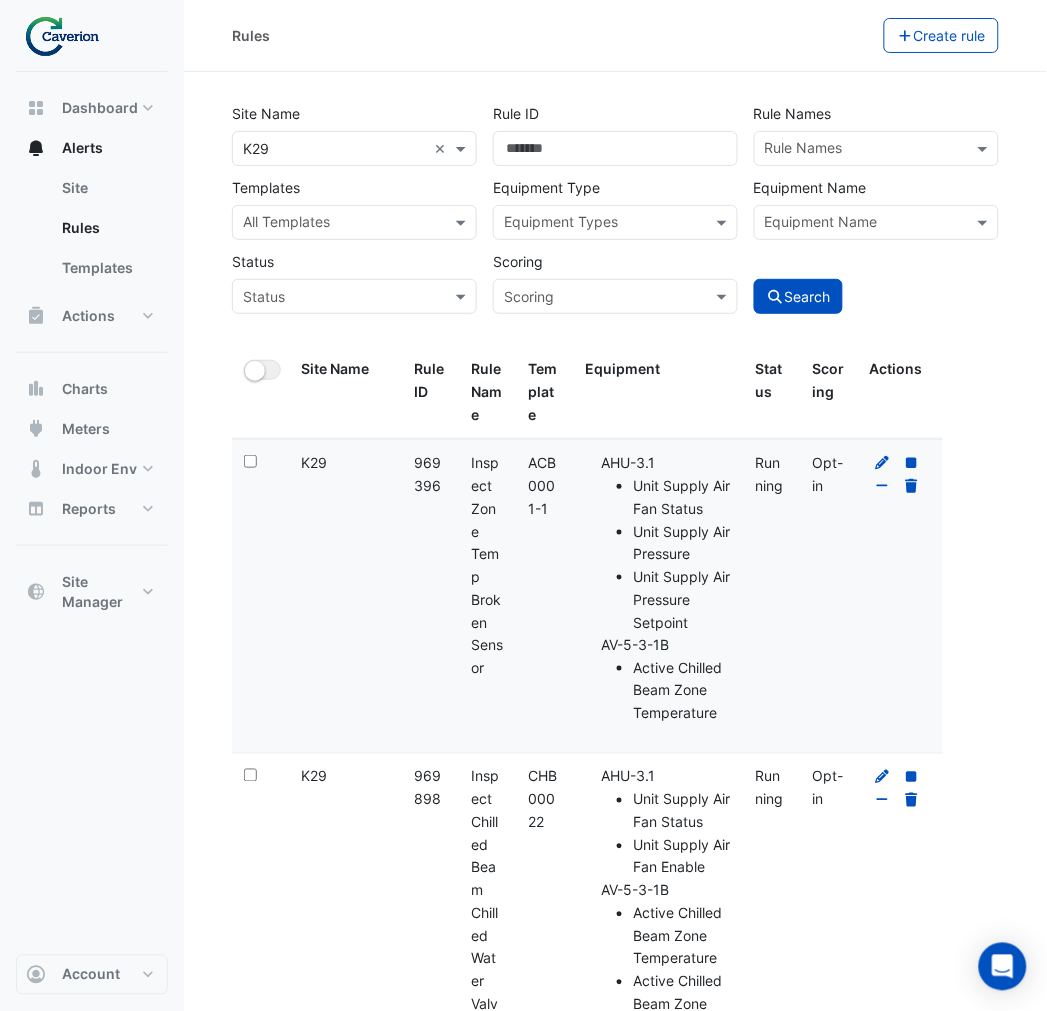 click at bounding box center (604, 224) 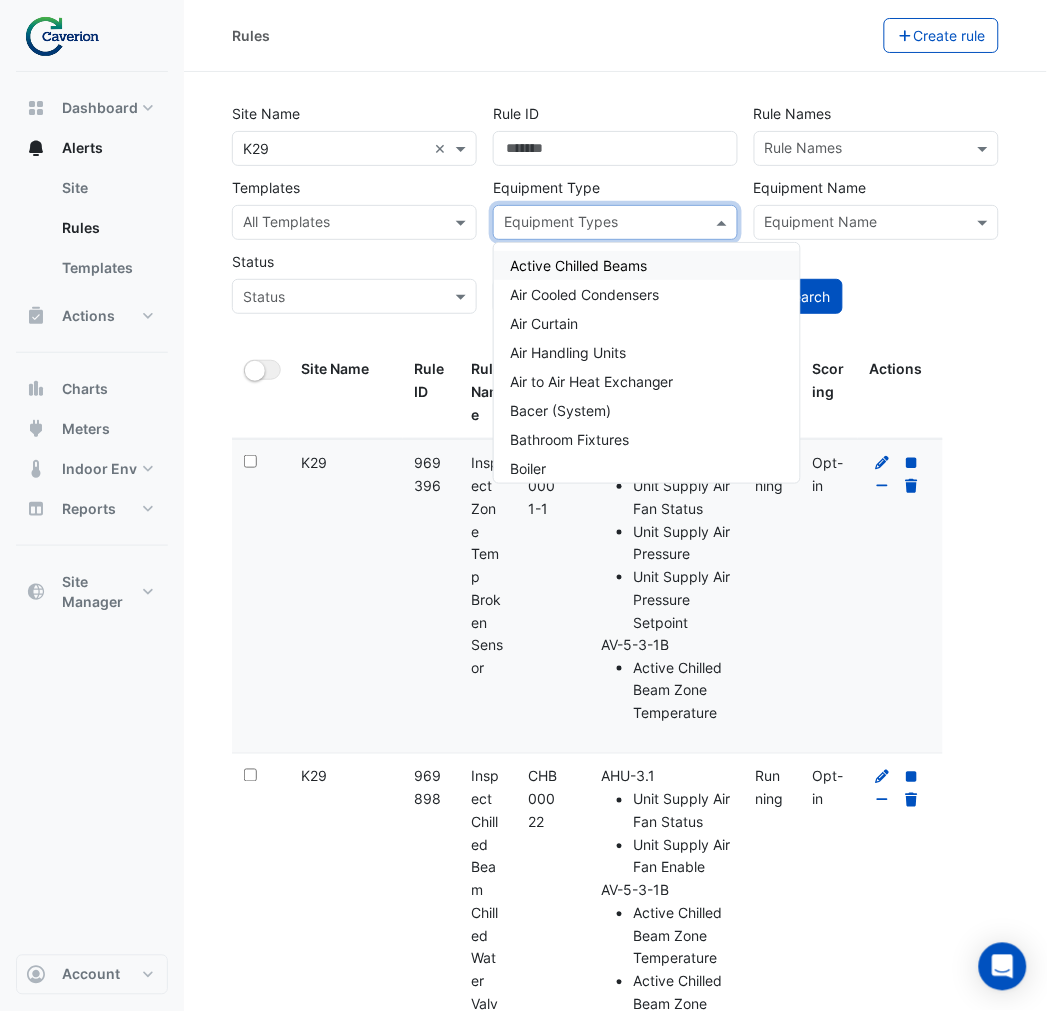 click on "Equipment Name" at bounding box center (860, 222) 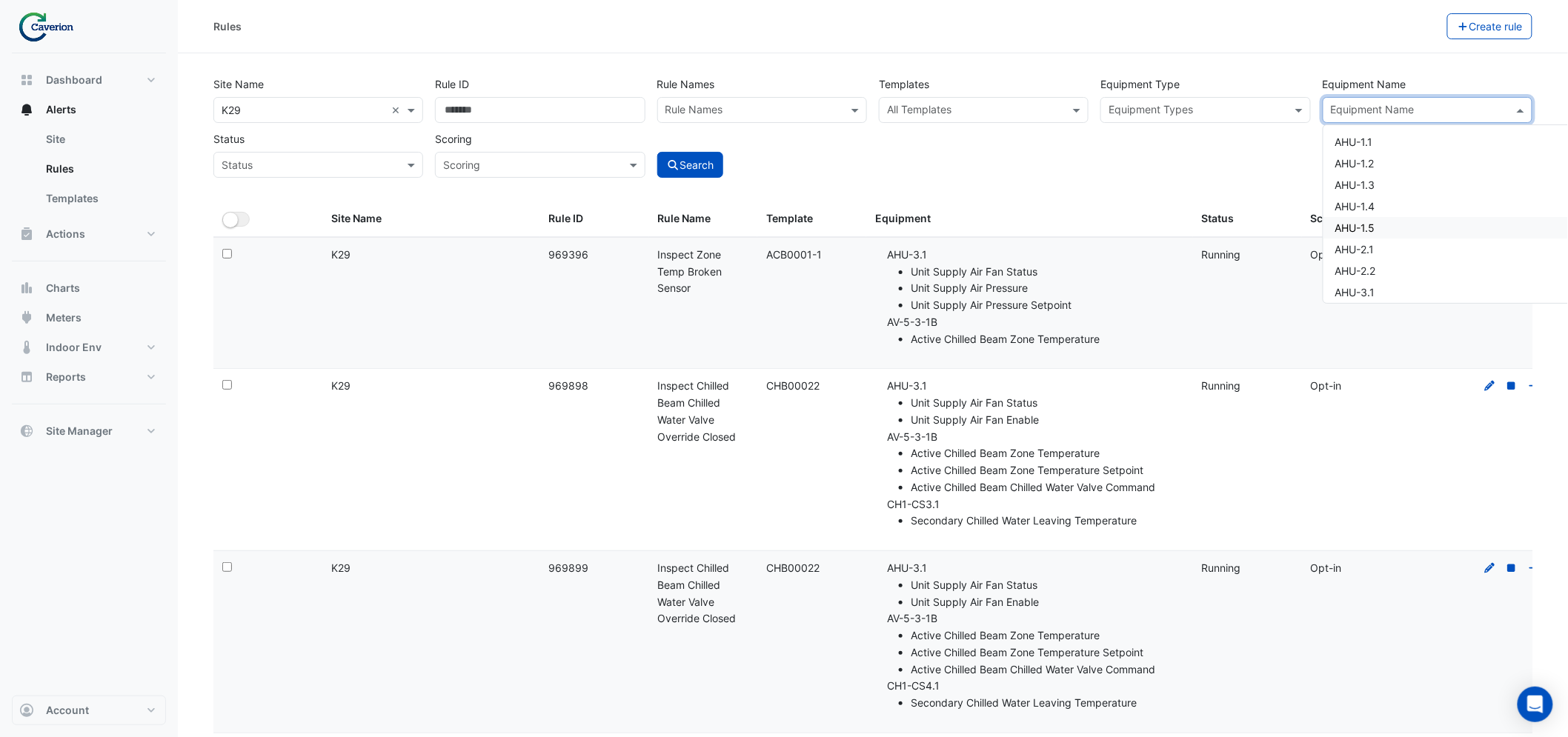 click on "Site Name
All Sites × K29 ×
Rule ID
Rule Names
Rule Names
Templates
All Templates
Equipment Type
Equipment Types
Equipment Name
Equipment Name AHU-1.1 AHU-1.2 AHU-1.3 AHU-1.4 AHU-1.5 AHU-2.1 AHU-2.2 AHU-3.1 AHU-3.2 AHU-3.3 AHU-Common AU-1-COMMON AU-1.1 AU-1.2 AU-2-COMMON AU-2.1 AU-2.2 AV-1-10A AV-1-11A AV-1-11B AV-1-12A AV-1-13A AV-1-14A AV-1-14B AV-1-15A AV-1-15B AV-1-16A AV-1-16B AV-1-17A AV-1-17B AV-1-18A AV-1-18B AV-1-19A AV-1-1A AV-1-1B AV-1-20A AV-1-20B AV-1-21A AV-1-21B AV-1-22A AV-1-22B AV-1-23A AV-1-23B AV-1-24A AV-1-24B AV-1-25A AV-1-25B AV-1-2A AV-1-2B AV-1-3A AV-1-3B AV-1-4A AV-1-5A AV-1-5B AV-1-6A AV-1-6B AV-1-7A AV-1-7B AV-1-8A AV-1-8B AV-1-9A AV-1-9B AV-2-1-1A AV-2-1-2A AV-2-1-3A AV-2-1-3B AV-2-1-4A AV-2-1-4B" 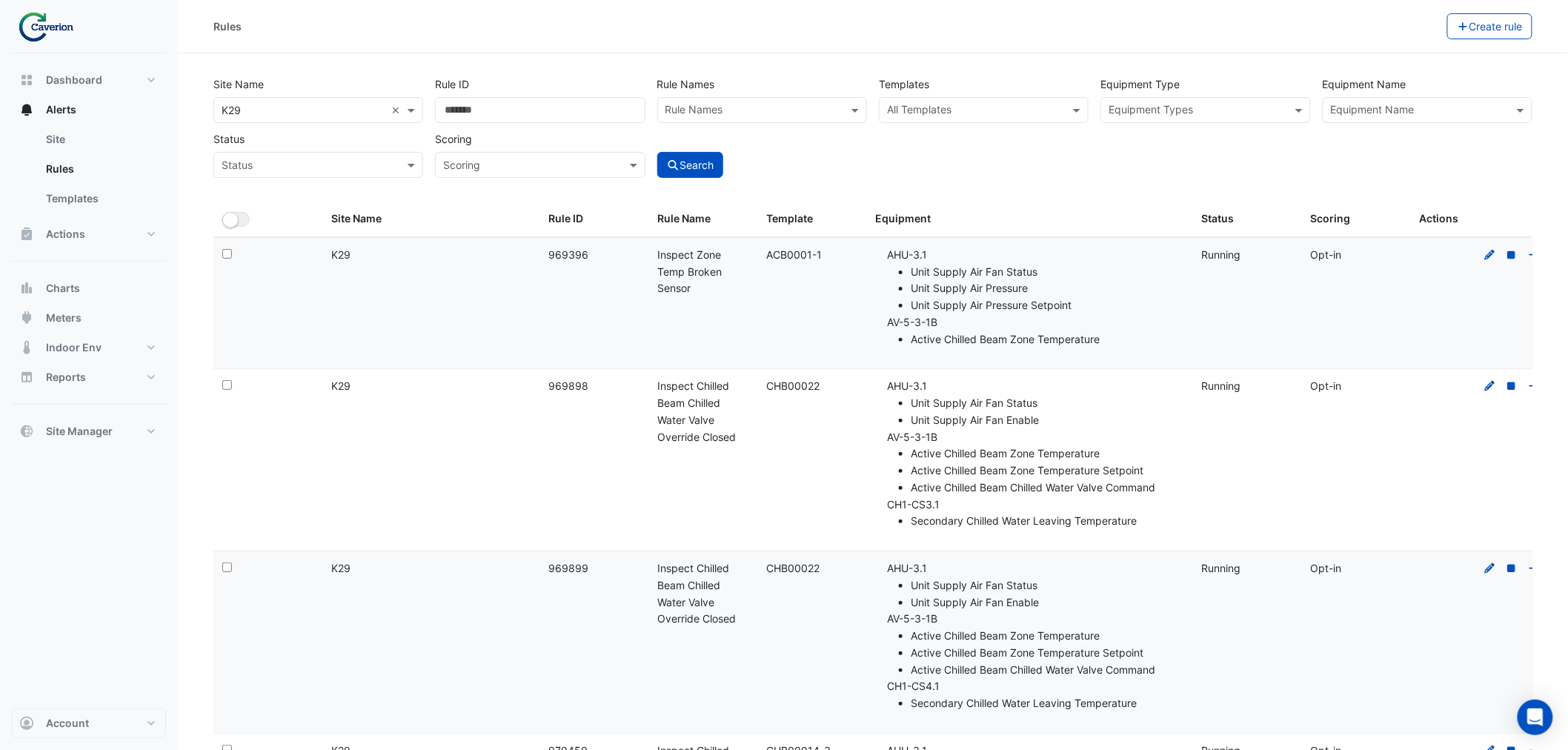 click at bounding box center [1419, 111] 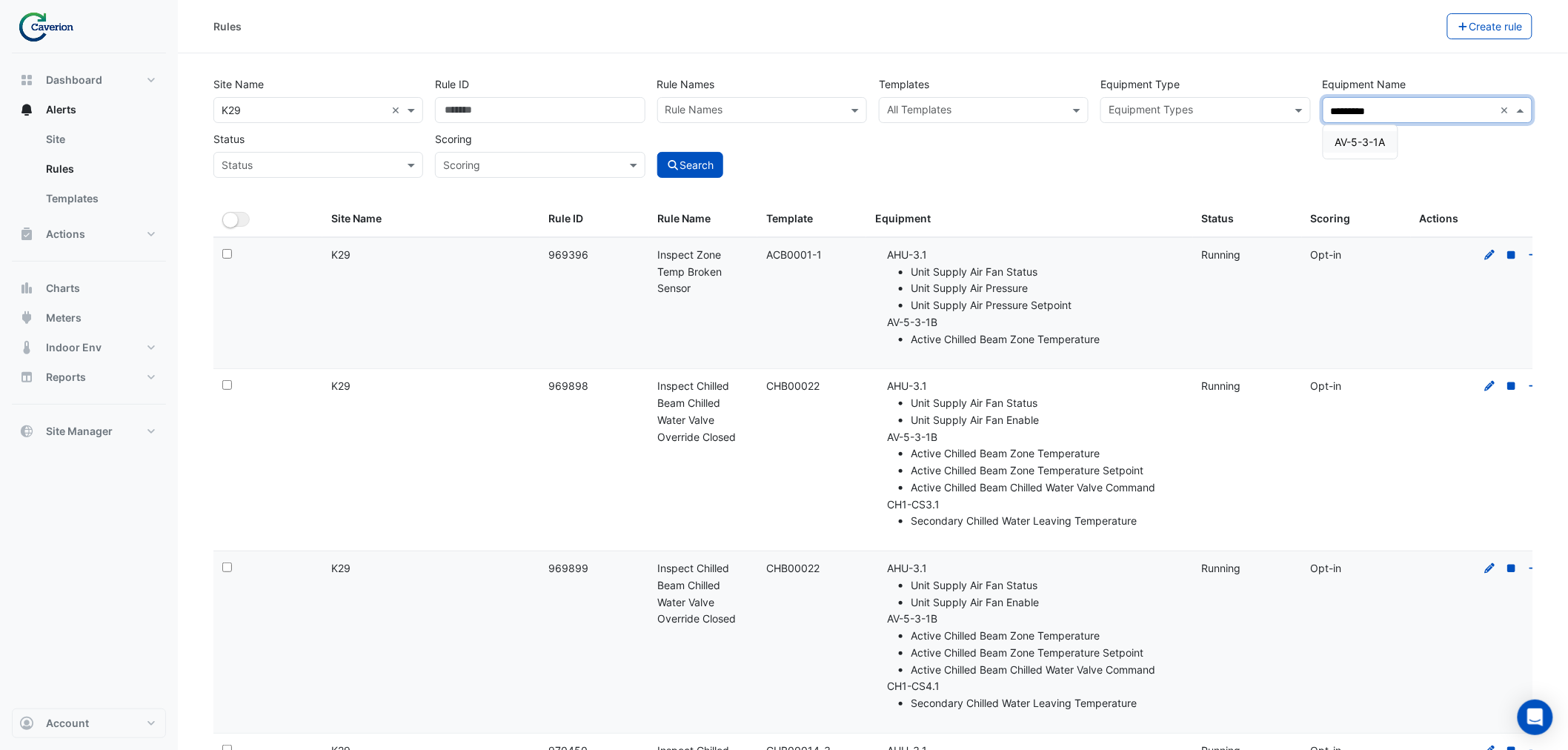 click on "AV-5-3-1A" at bounding box center [1361, 142] 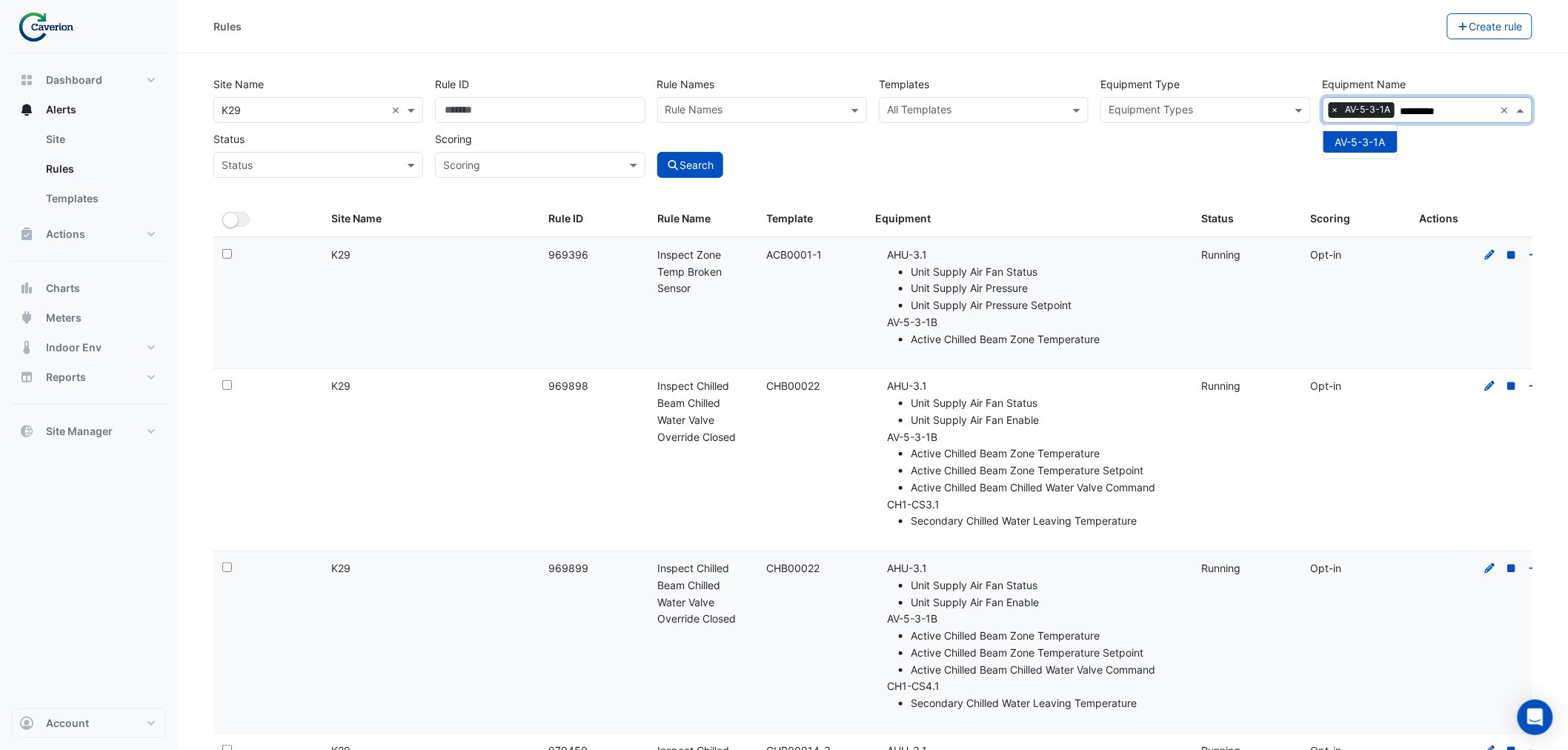 type on "*********" 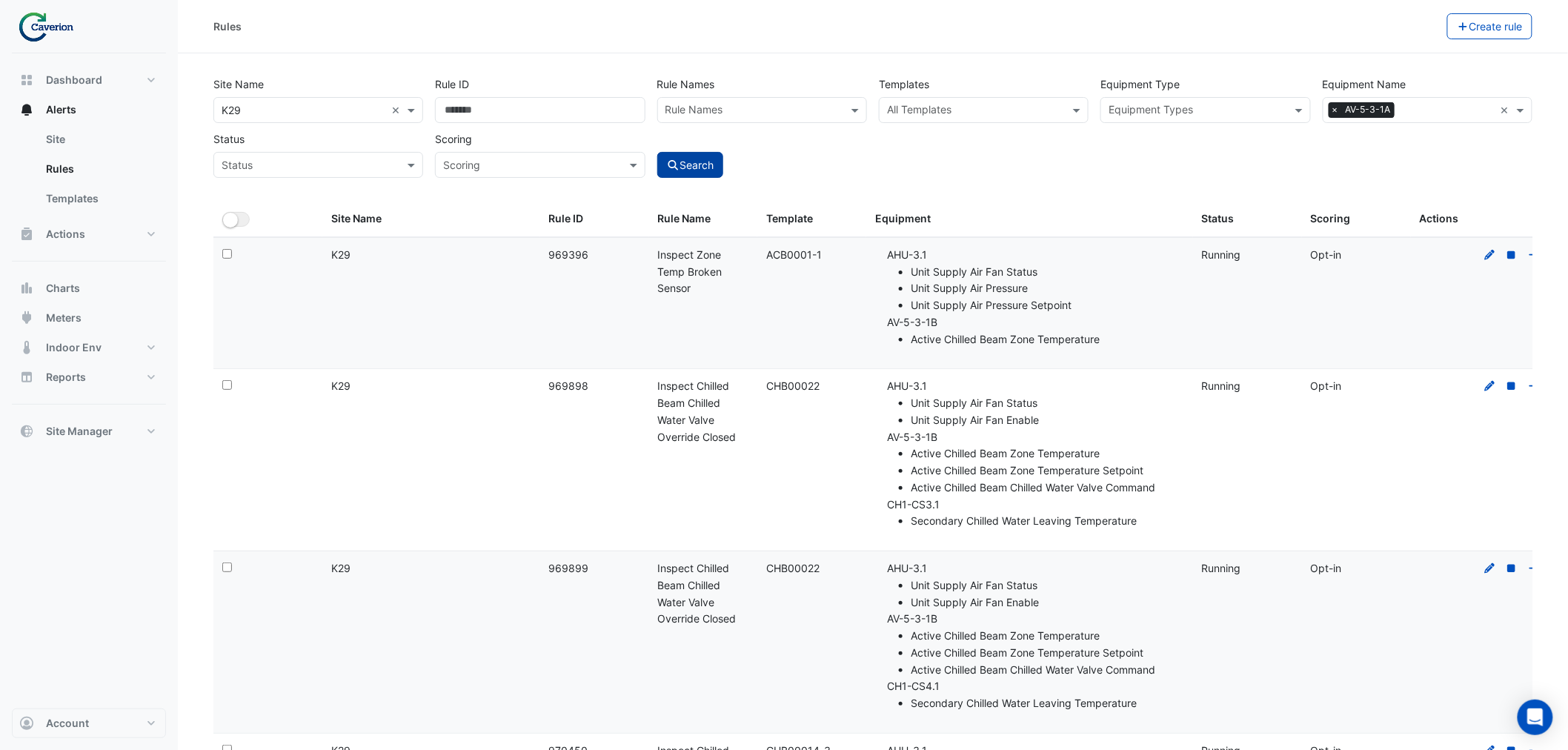click on "Search" 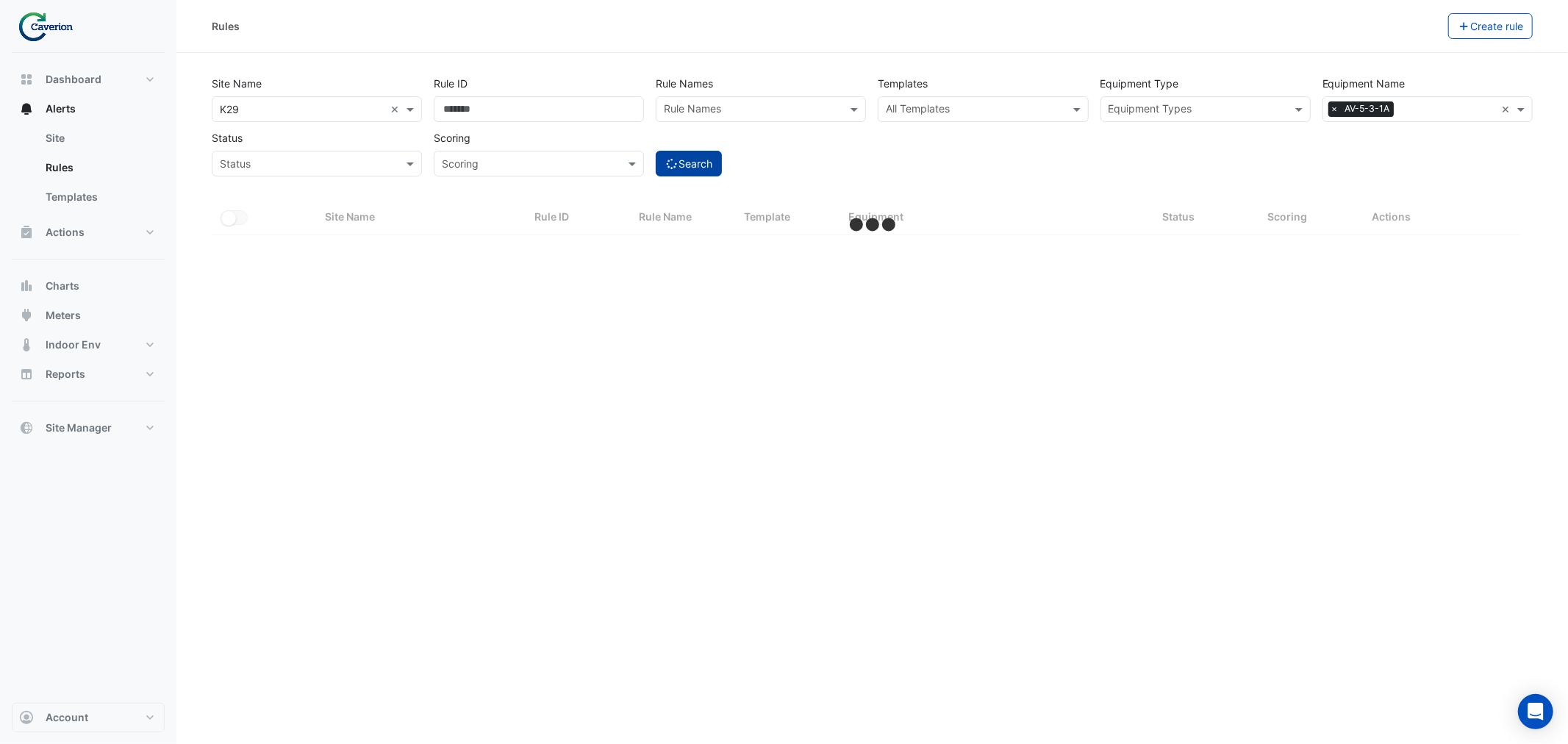 type 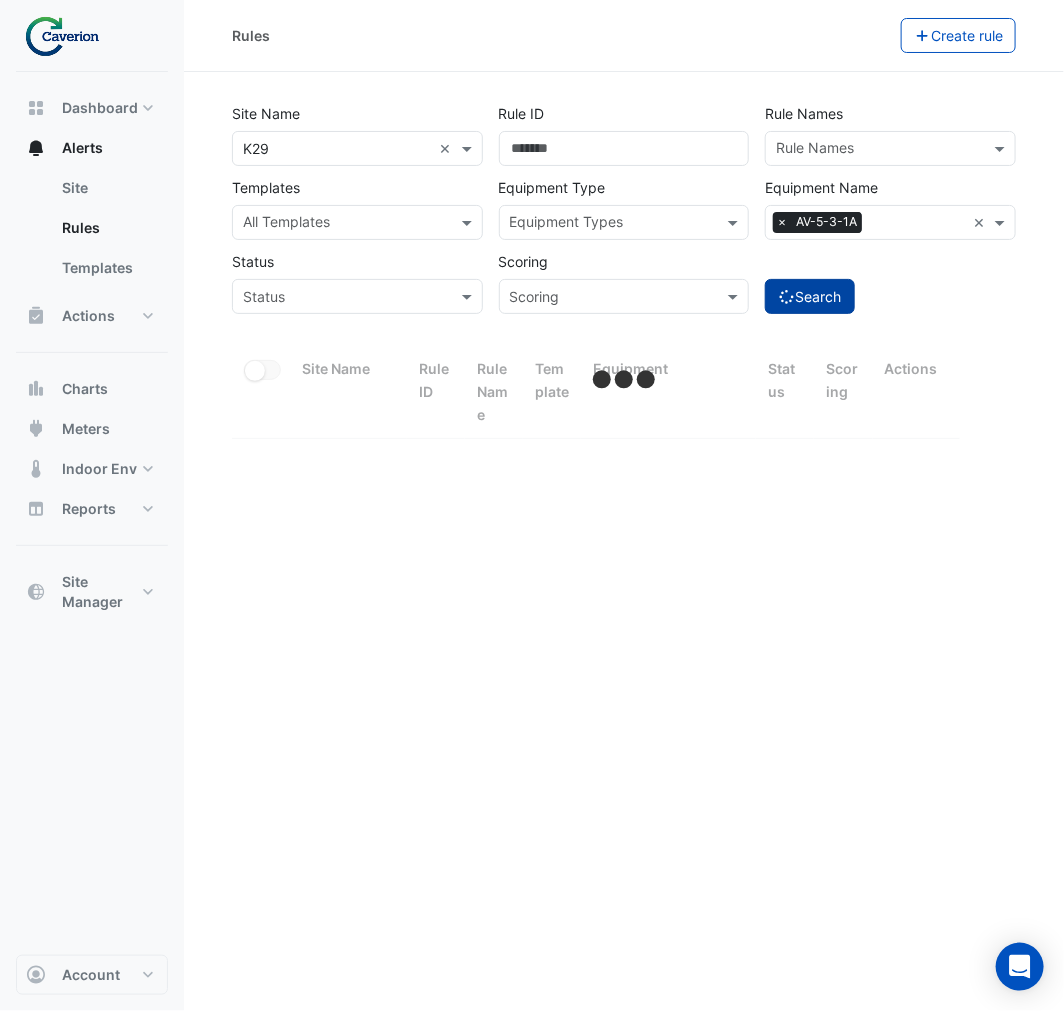 select on "***" 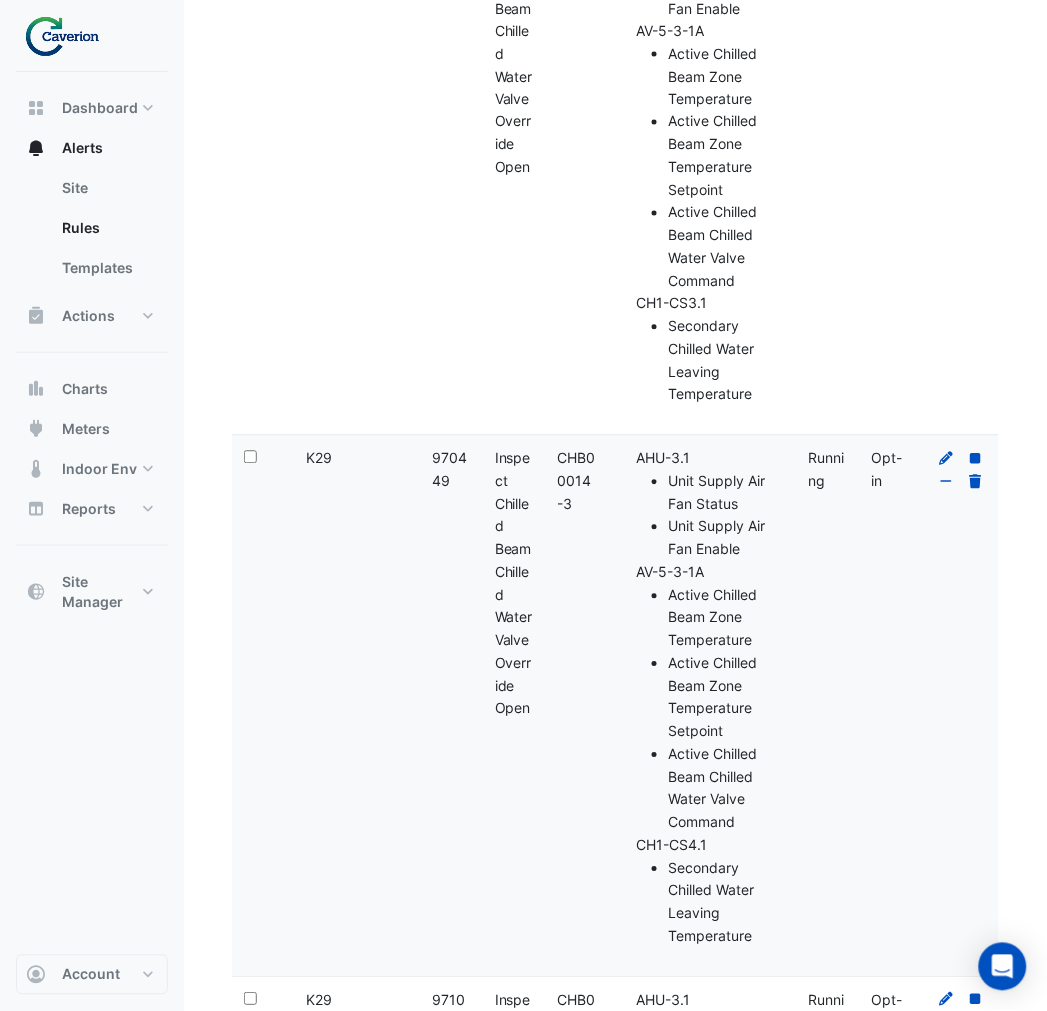 scroll, scrollTop: 5026, scrollLeft: 0, axis: vertical 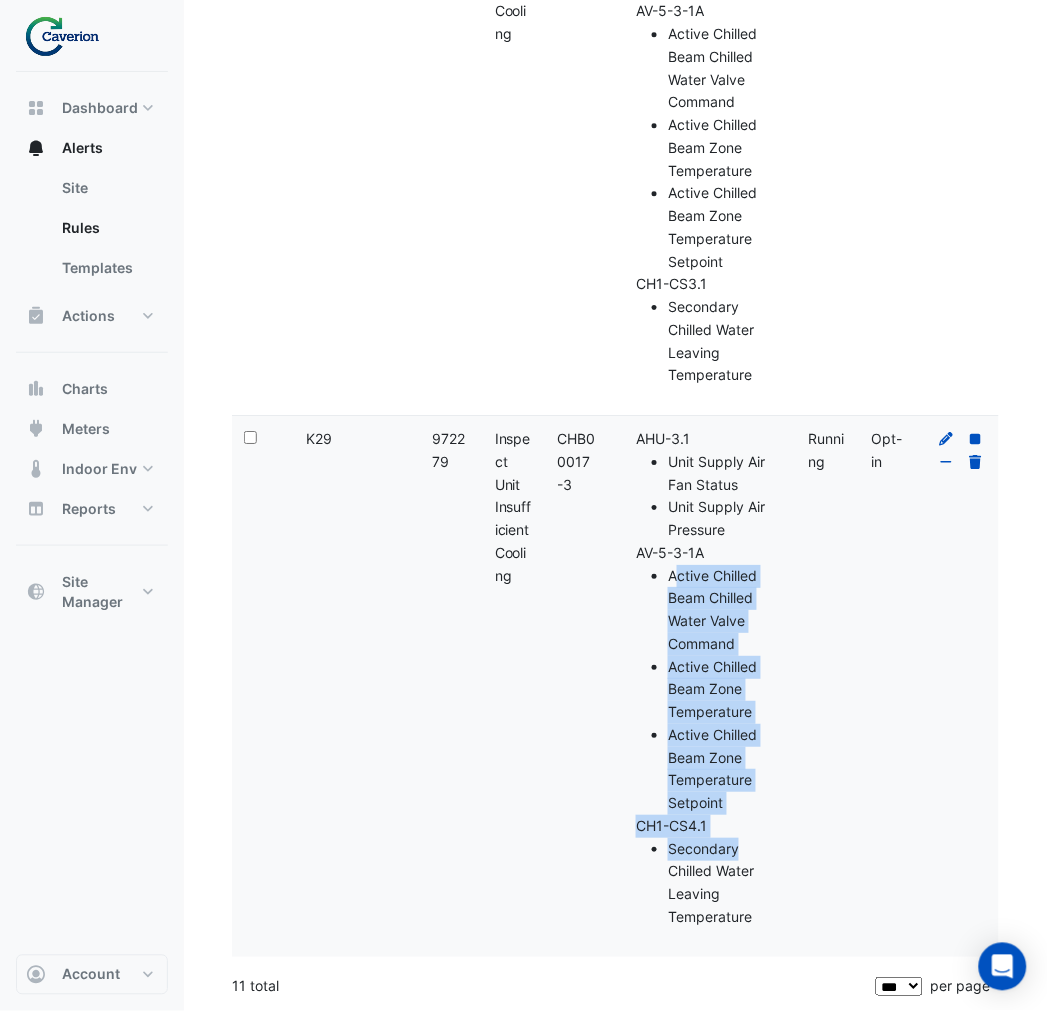 drag, startPoint x: 678, startPoint y: 564, endPoint x: 740, endPoint y: 855, distance: 297.53152 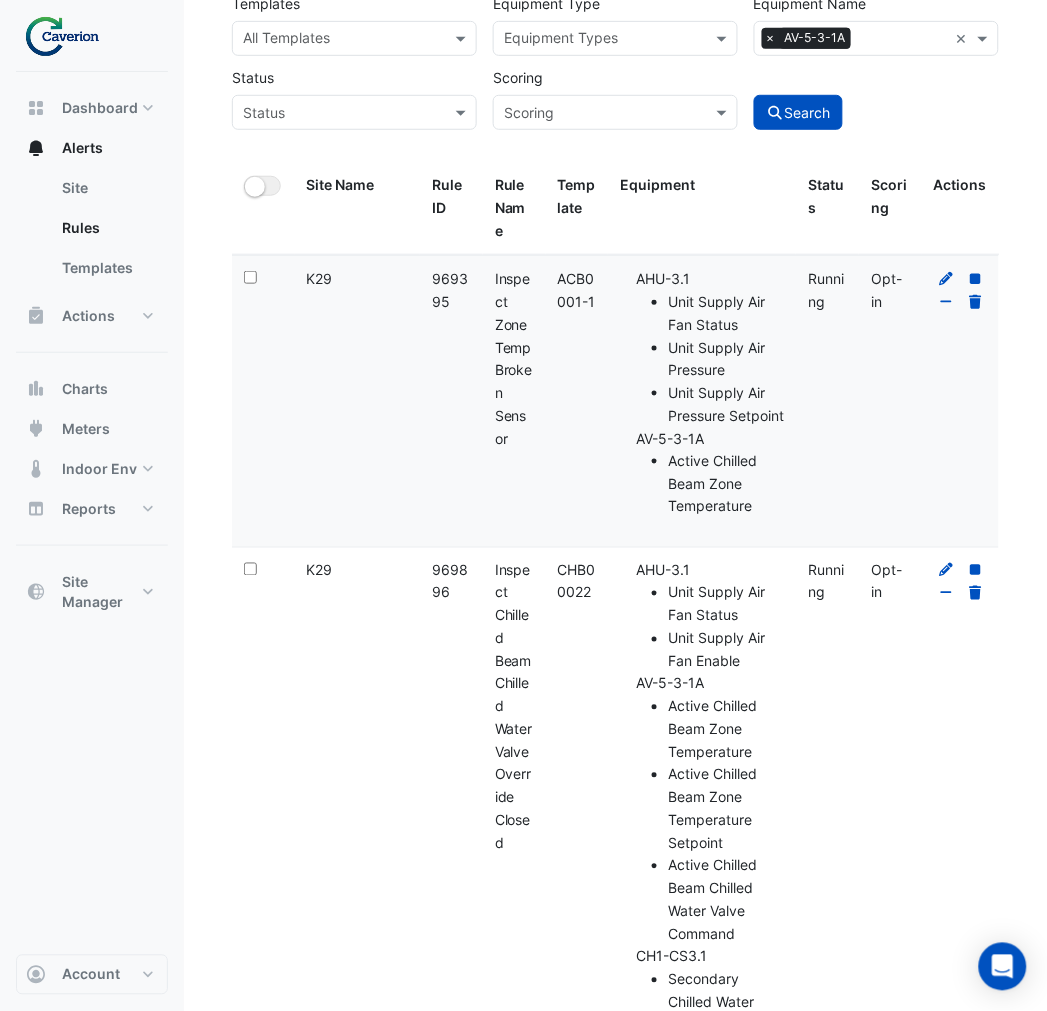 scroll, scrollTop: 0, scrollLeft: 0, axis: both 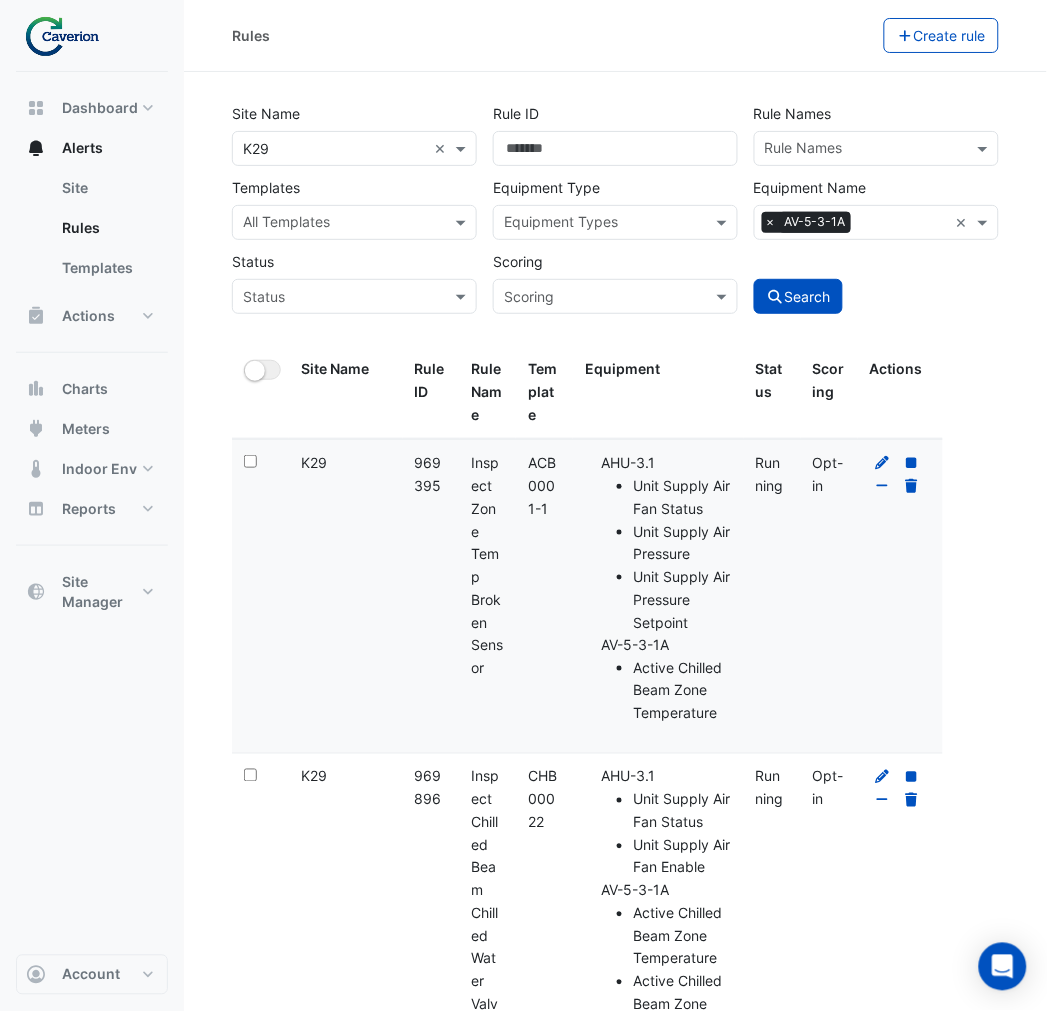 drag, startPoint x: 722, startPoint y: 714, endPoint x: 586, endPoint y: 465, distance: 283.71994 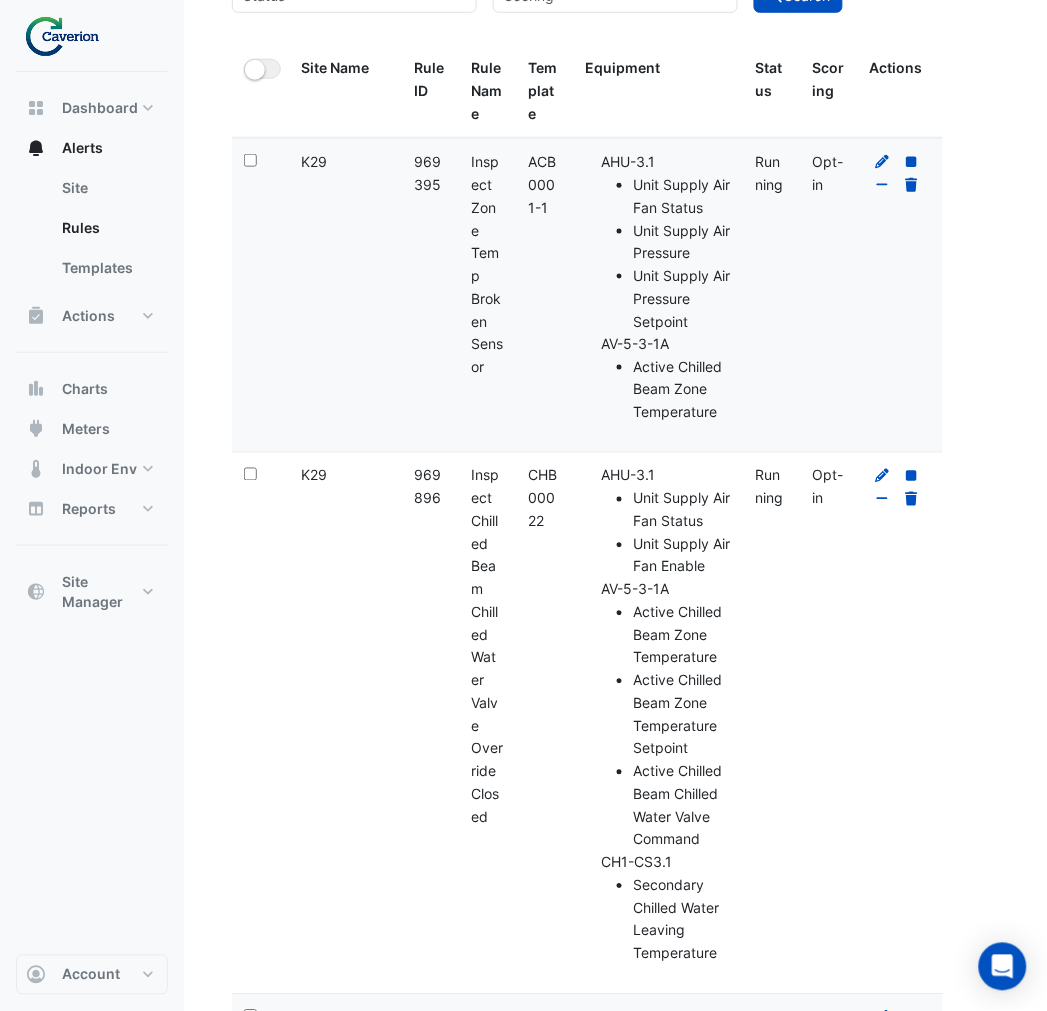 scroll, scrollTop: 333, scrollLeft: 0, axis: vertical 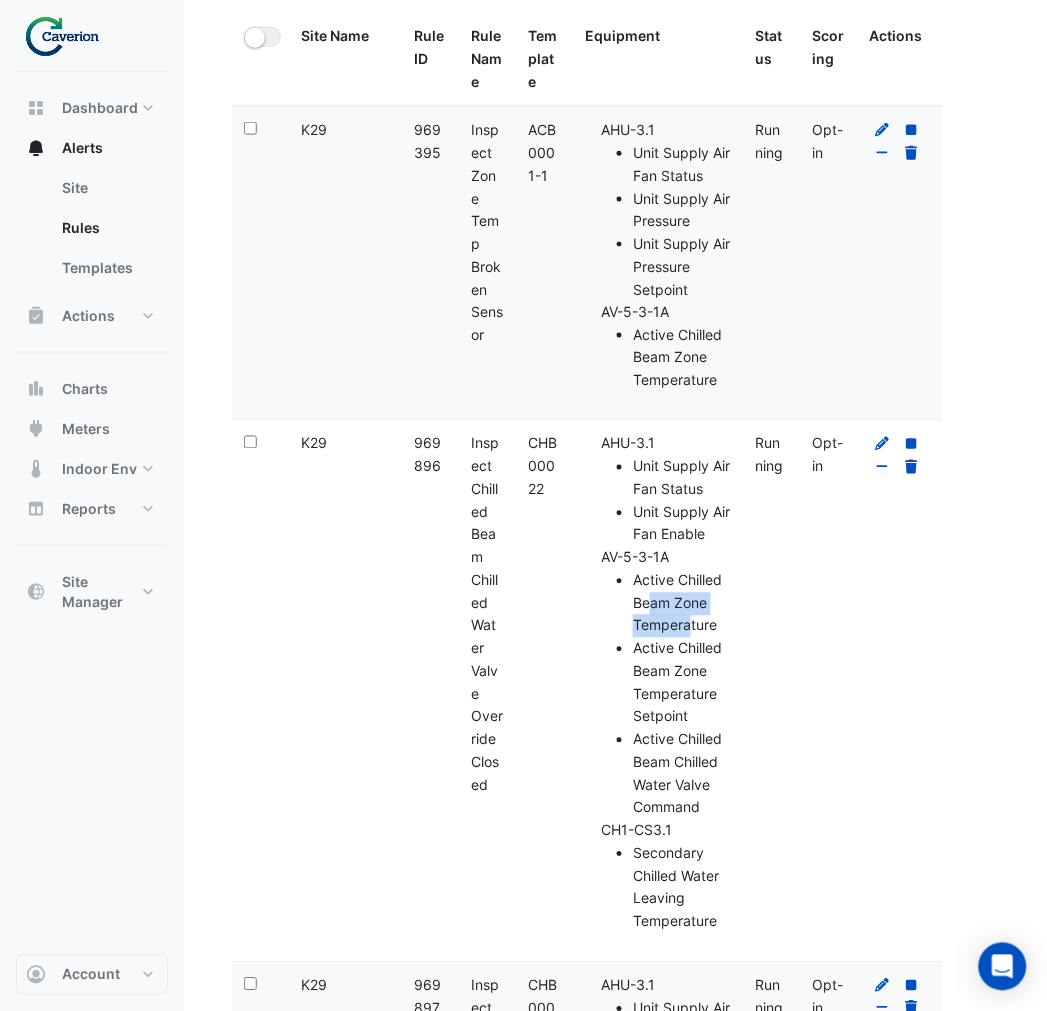 drag, startPoint x: 651, startPoint y: 598, endPoint x: 688, endPoint y: 633, distance: 50.931328 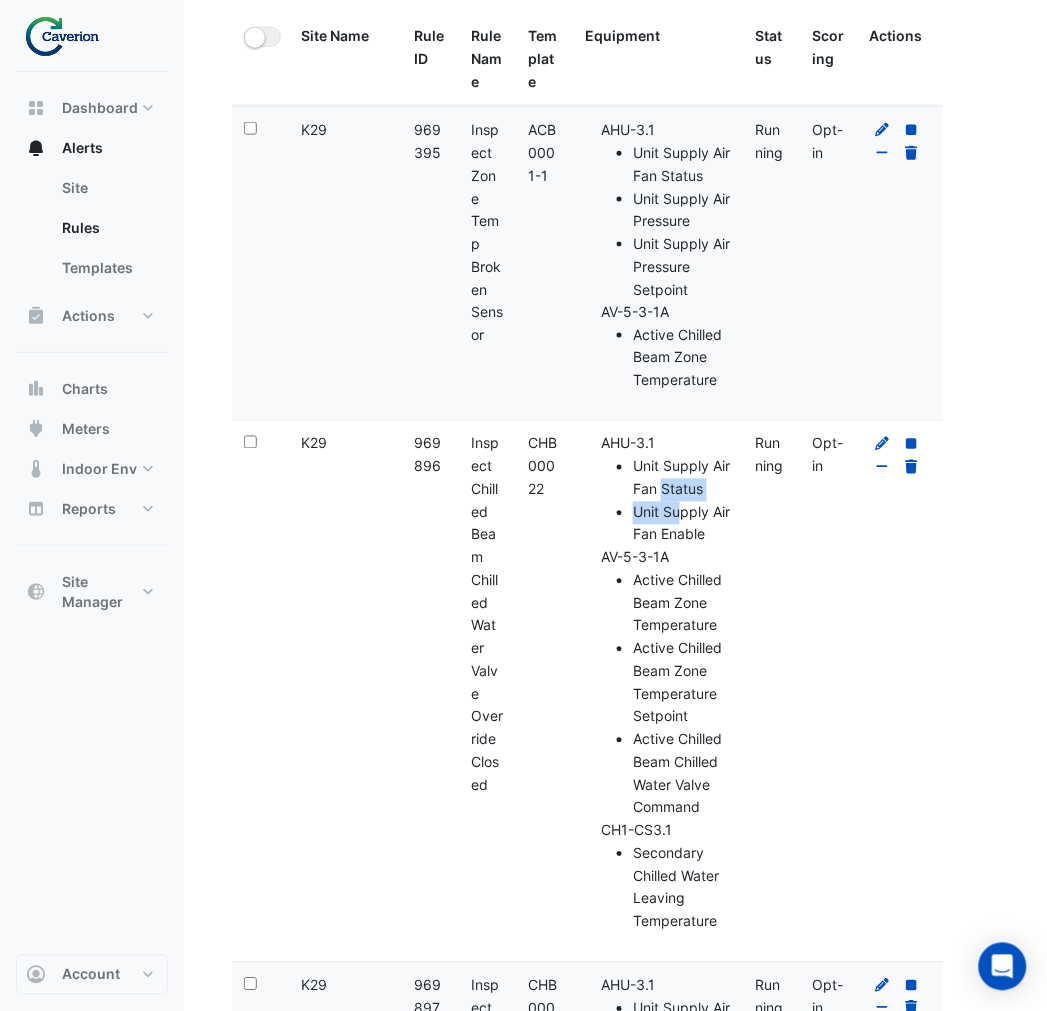 drag, startPoint x: 662, startPoint y: 482, endPoint x: 677, endPoint y: 507, distance: 29.15476 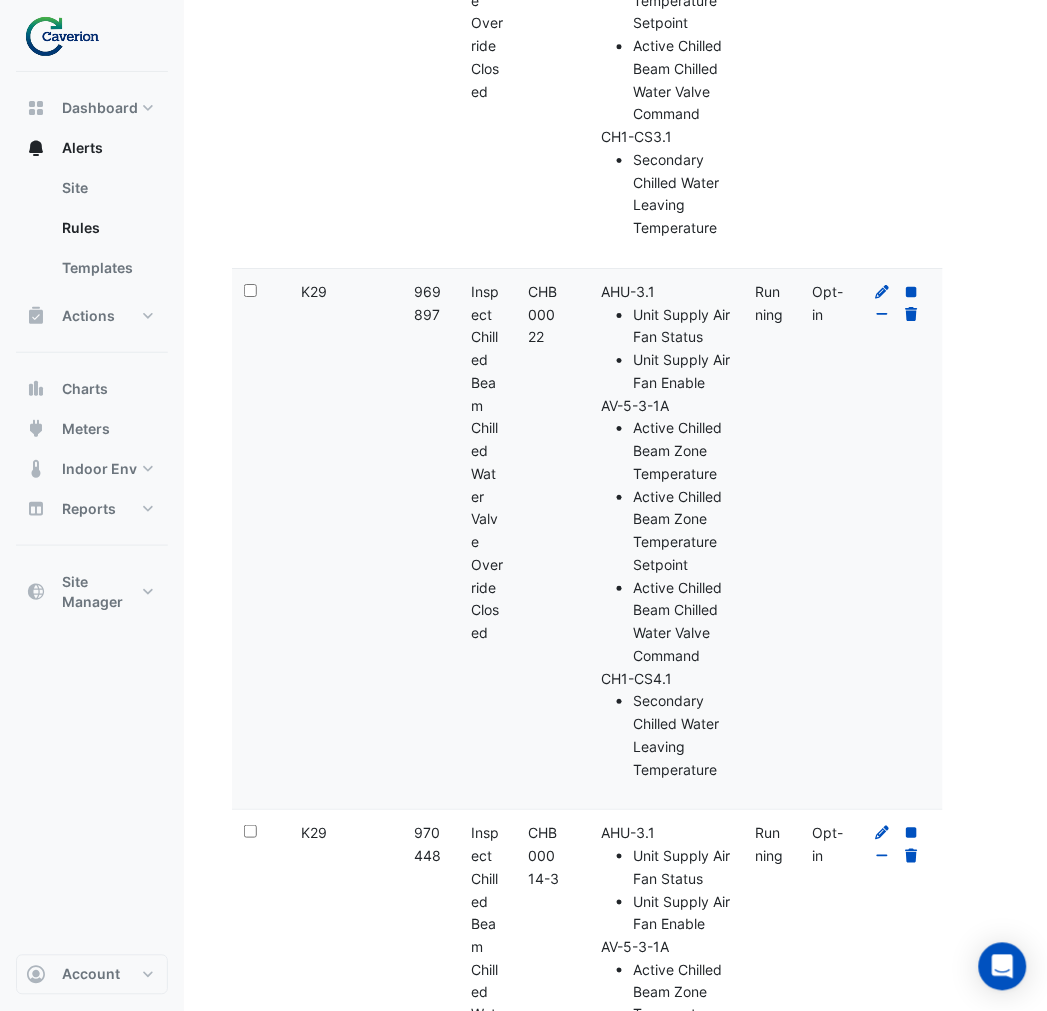 scroll, scrollTop: 1000, scrollLeft: 0, axis: vertical 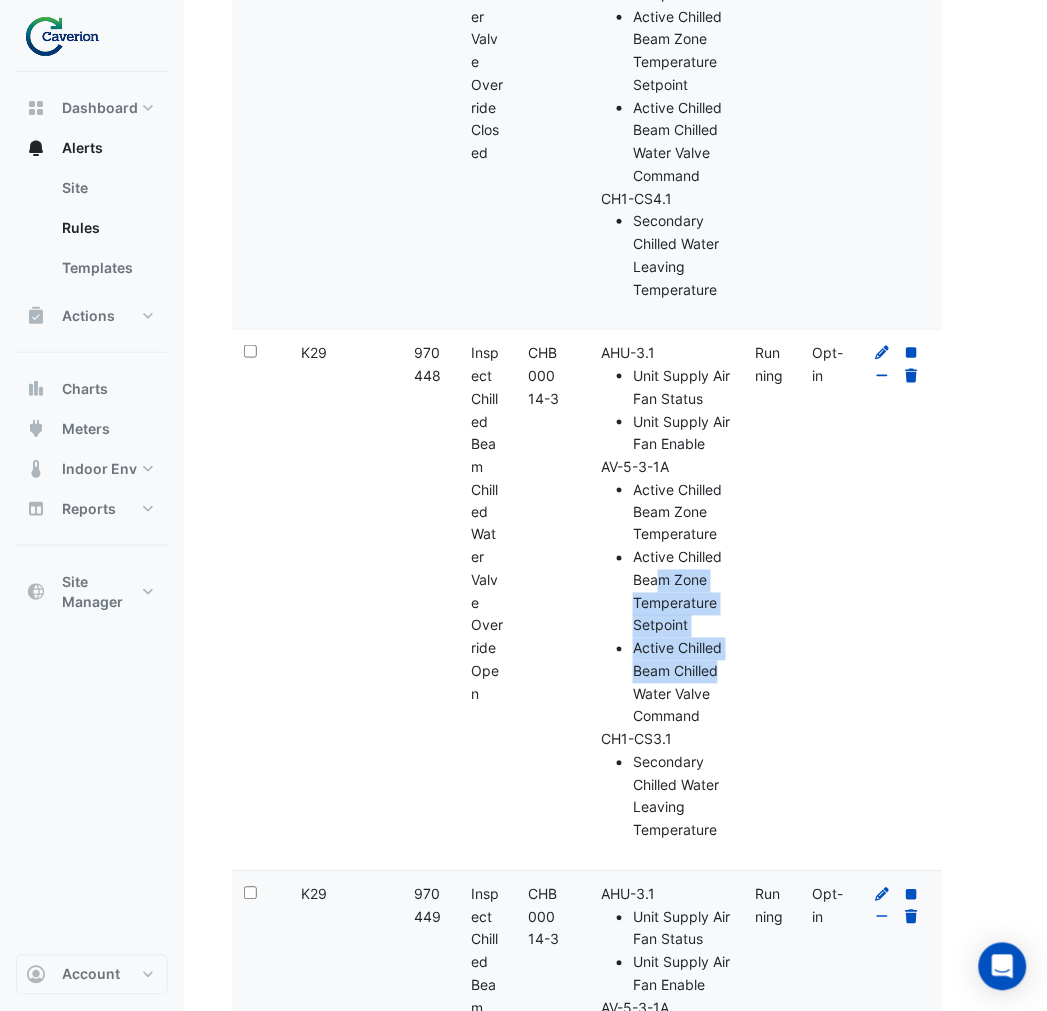drag, startPoint x: 654, startPoint y: 583, endPoint x: 716, endPoint y: 668, distance: 105.20931 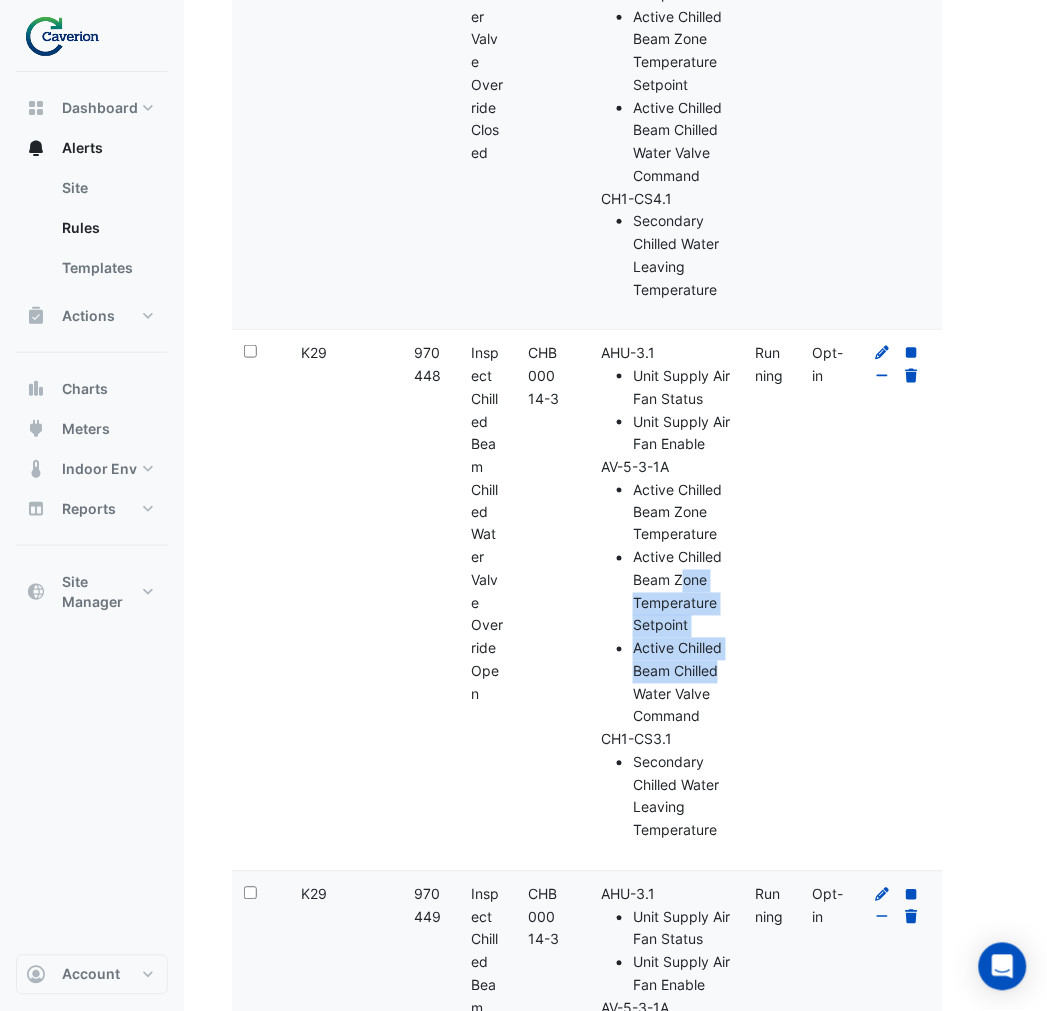 drag, startPoint x: 686, startPoint y: 586, endPoint x: 722, endPoint y: 680, distance: 100.65784 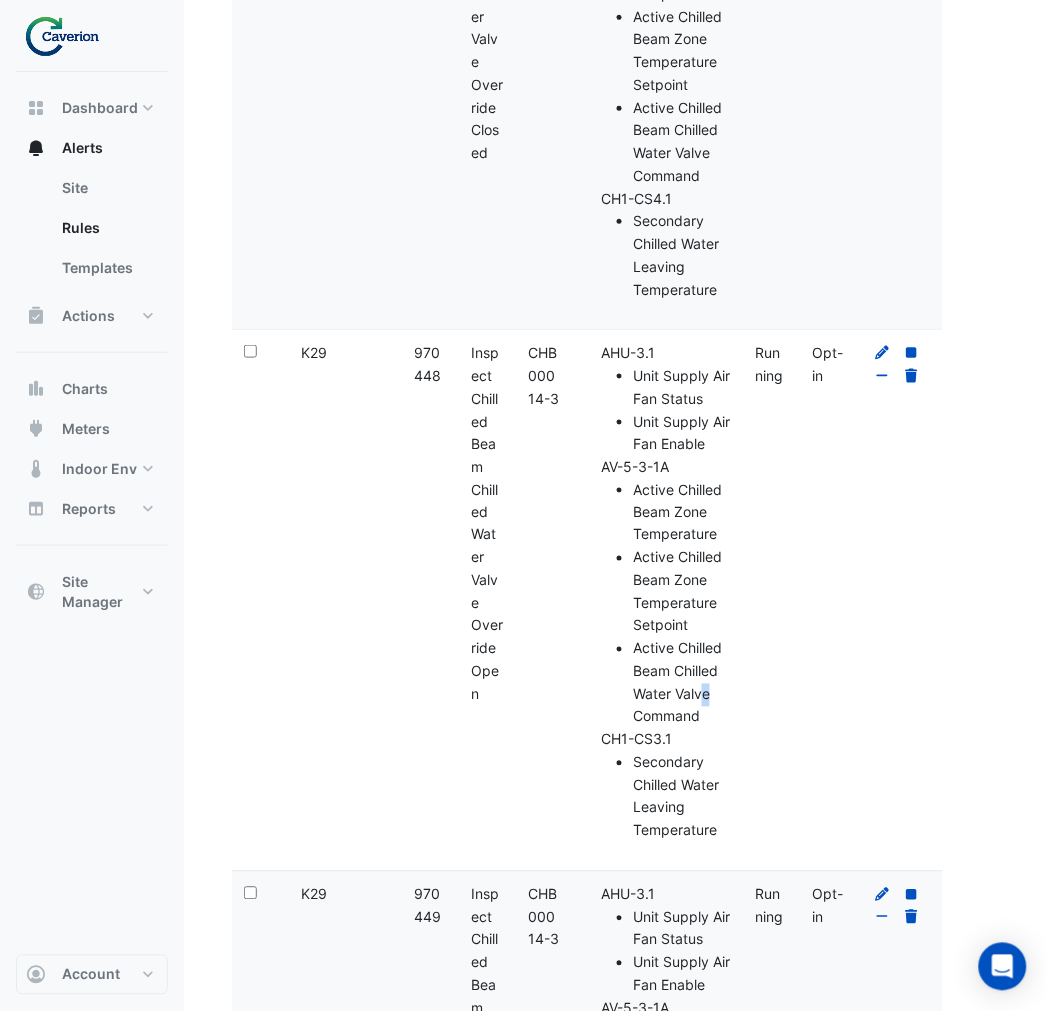 drag, startPoint x: 704, startPoint y: 698, endPoint x: 733, endPoint y: 701, distance: 29.15476 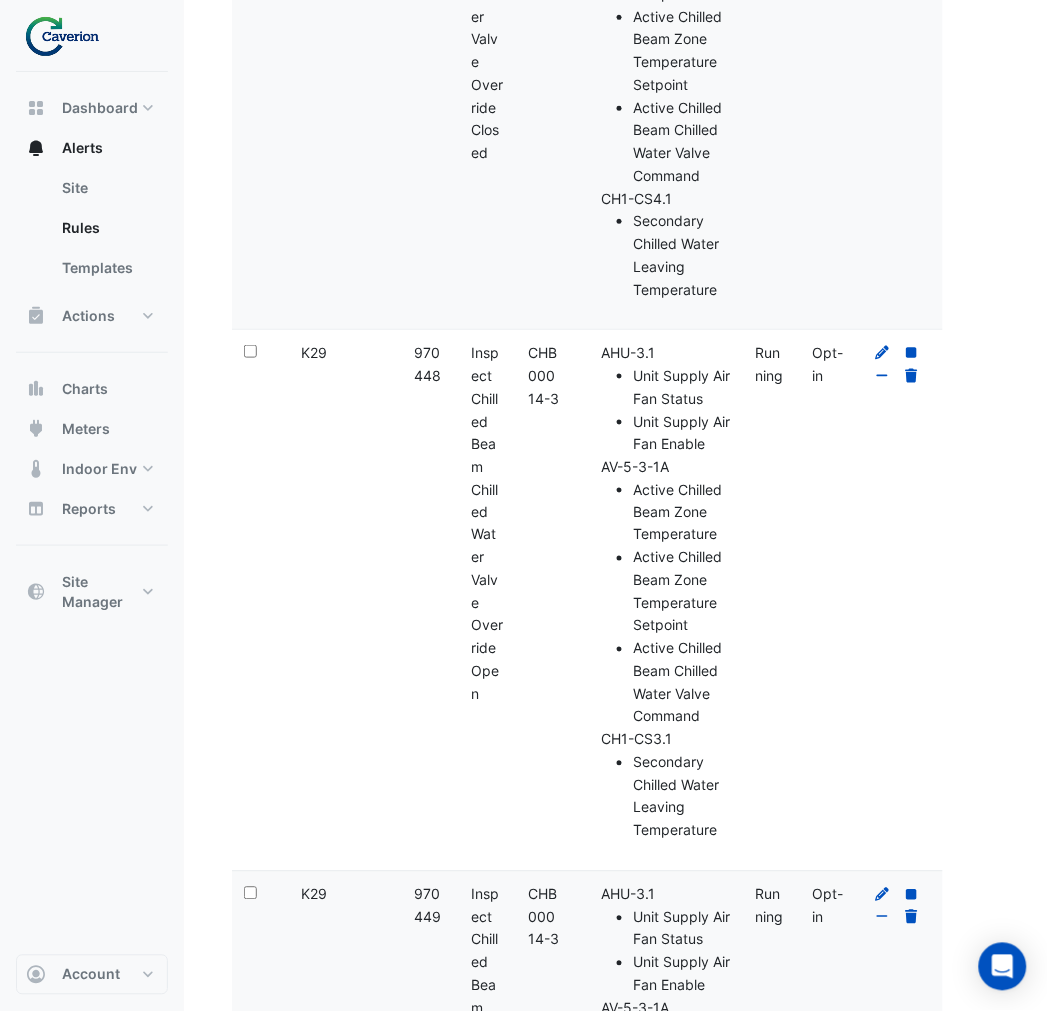 click on "Active Chilled Beam Chilled Water Valve Command" 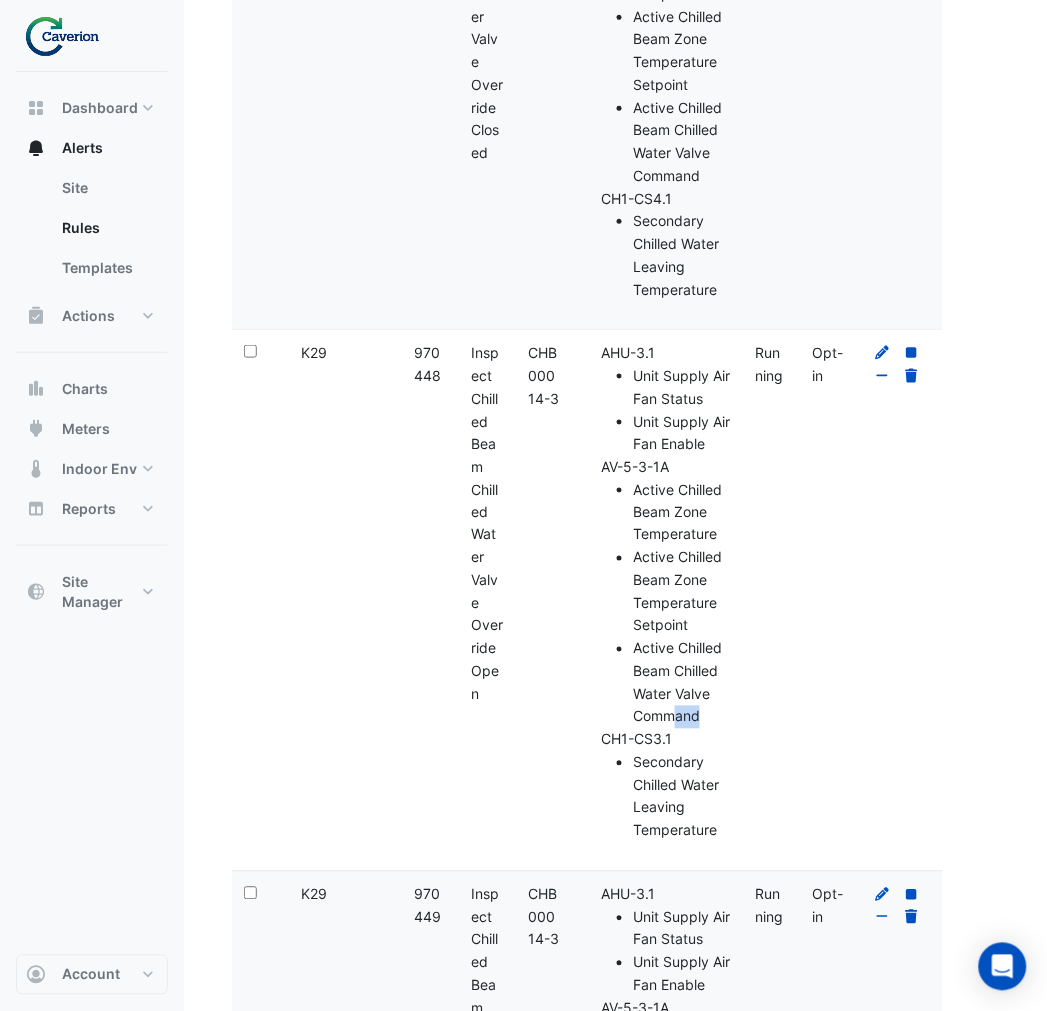 drag, startPoint x: 676, startPoint y: 717, endPoint x: 722, endPoint y: 715, distance: 46.043457 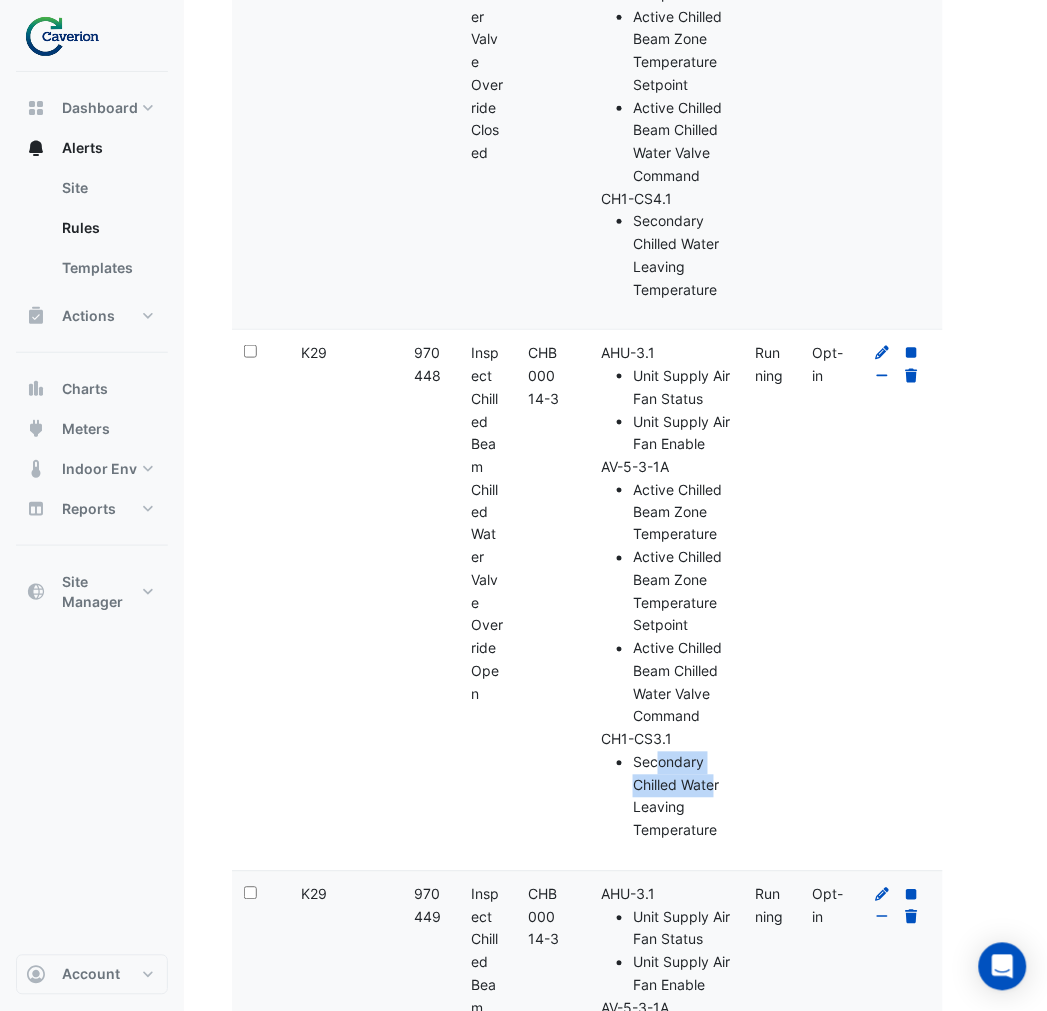 drag, startPoint x: 655, startPoint y: 761, endPoint x: 715, endPoint y: 804, distance: 73.817345 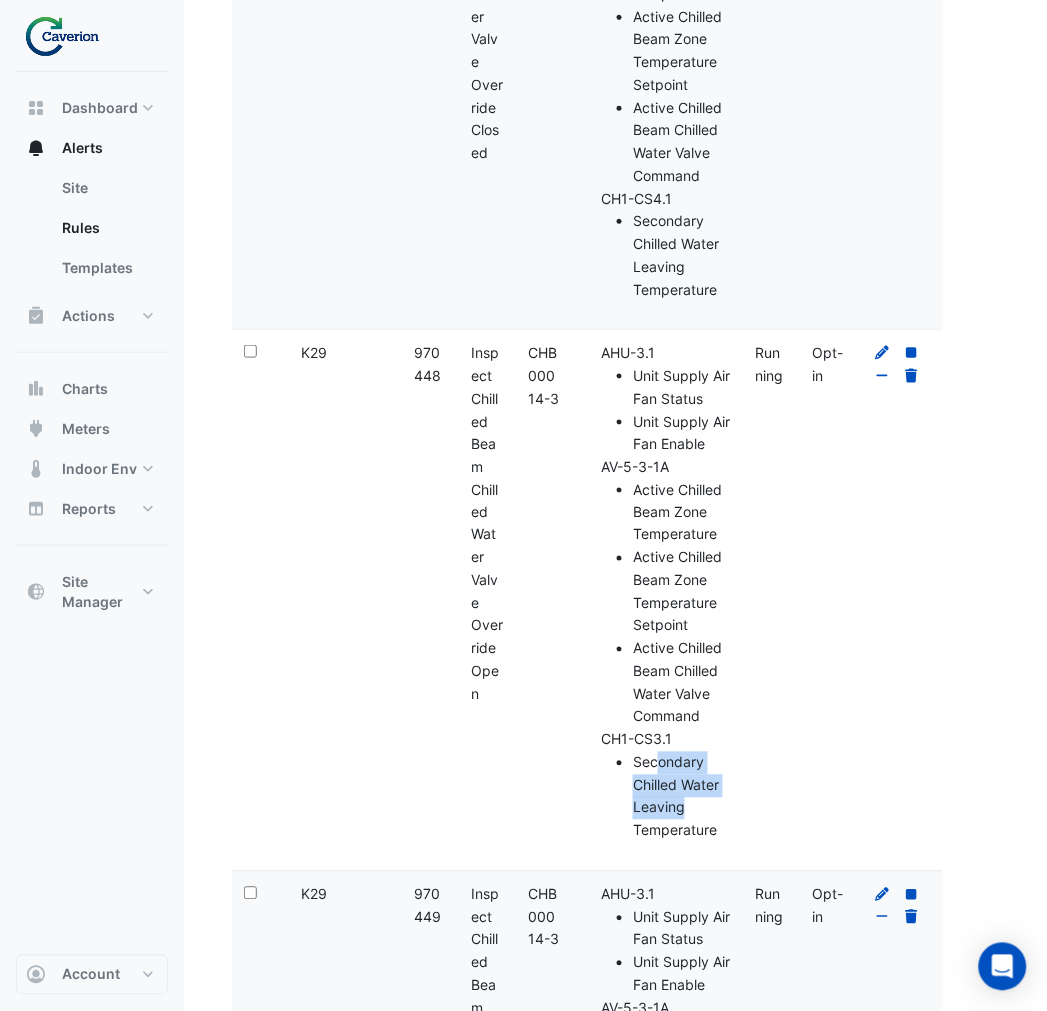 click on "Secondary Chilled Water Leaving Temperature" 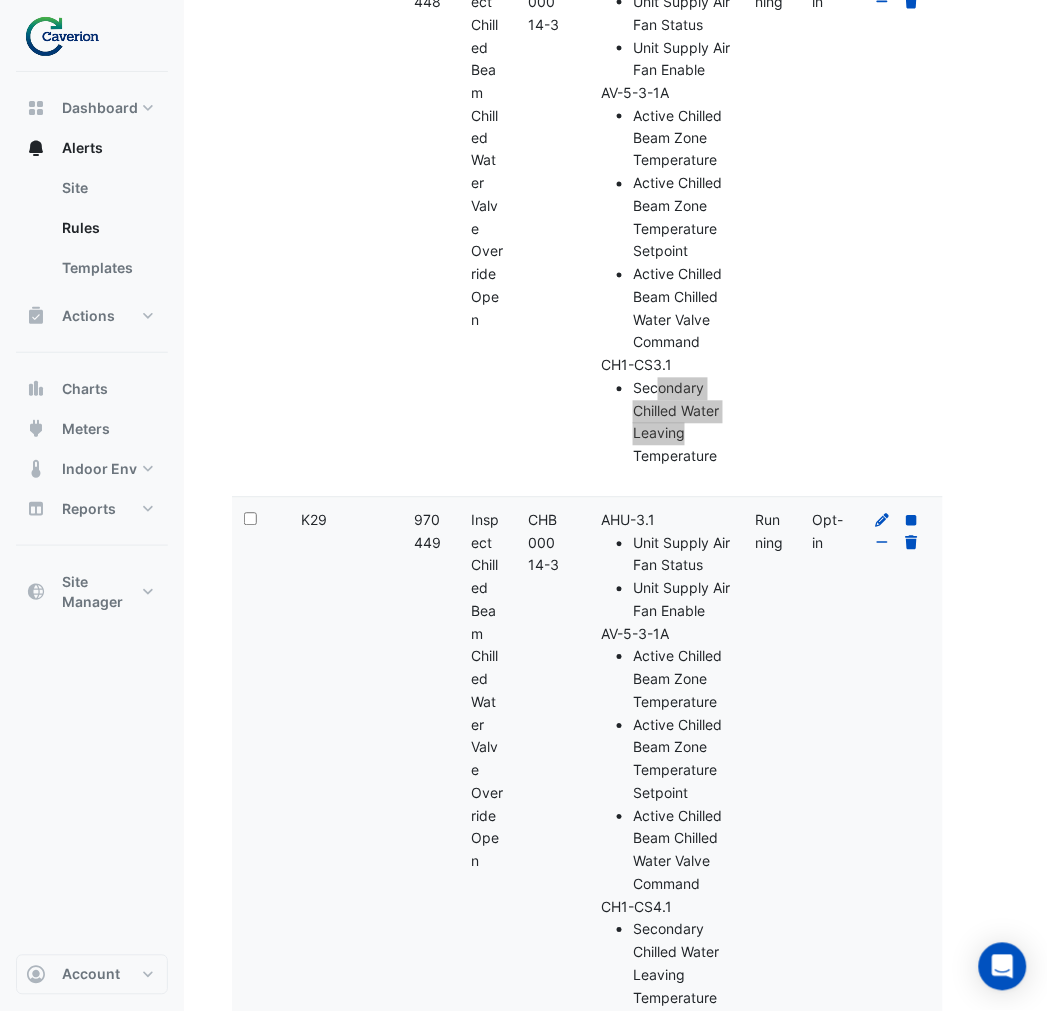scroll, scrollTop: 2174, scrollLeft: 0, axis: vertical 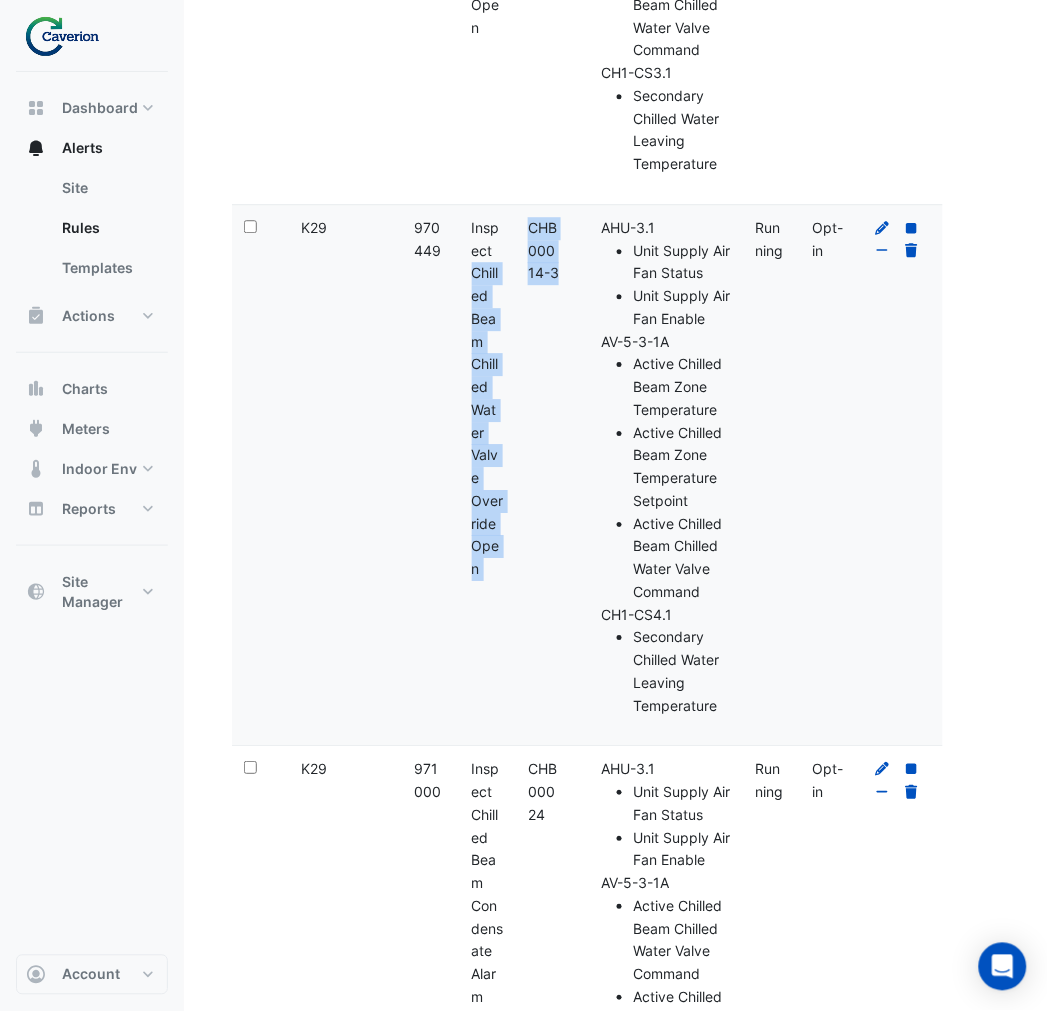 drag, startPoint x: 476, startPoint y: 246, endPoint x: 525, endPoint y: 510, distance: 268.50885 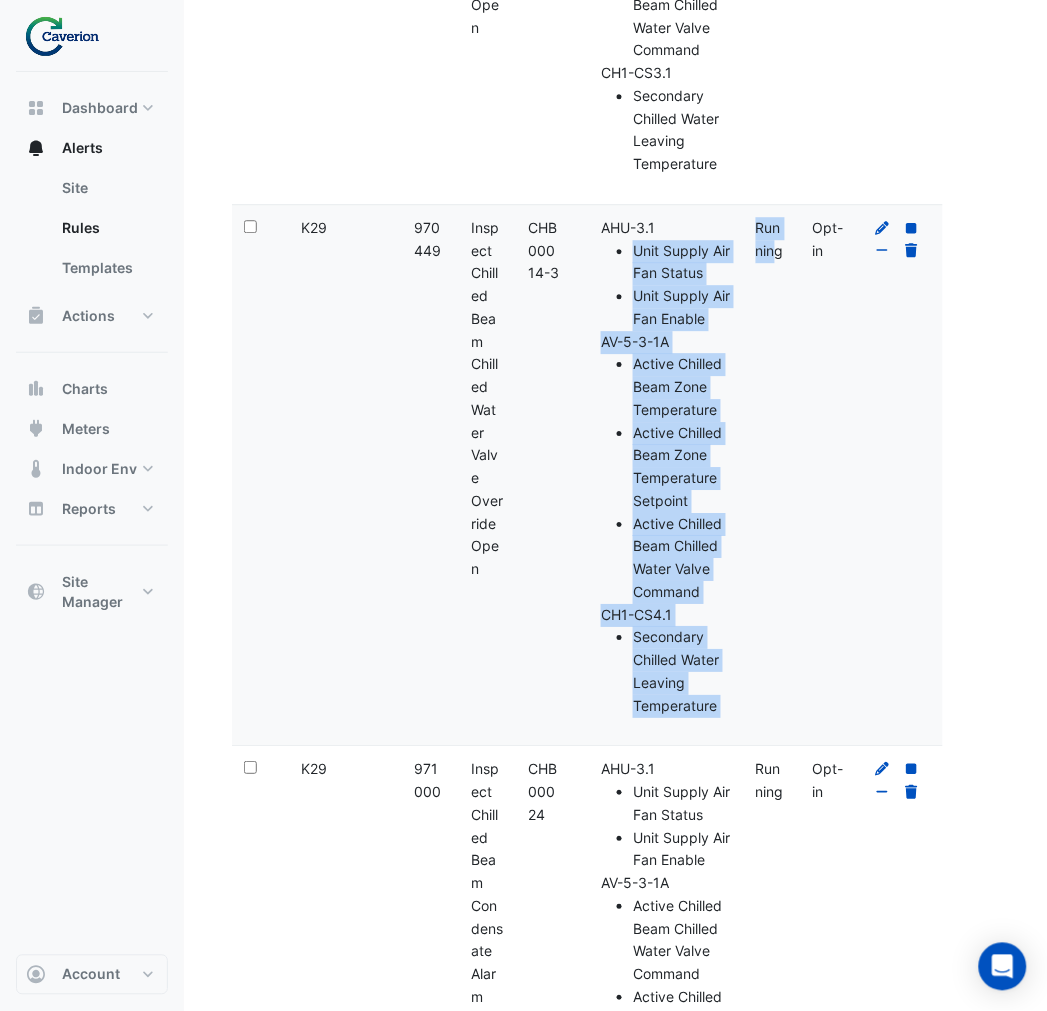 drag, startPoint x: 632, startPoint y: 260, endPoint x: 748, endPoint y: 592, distance: 351.68167 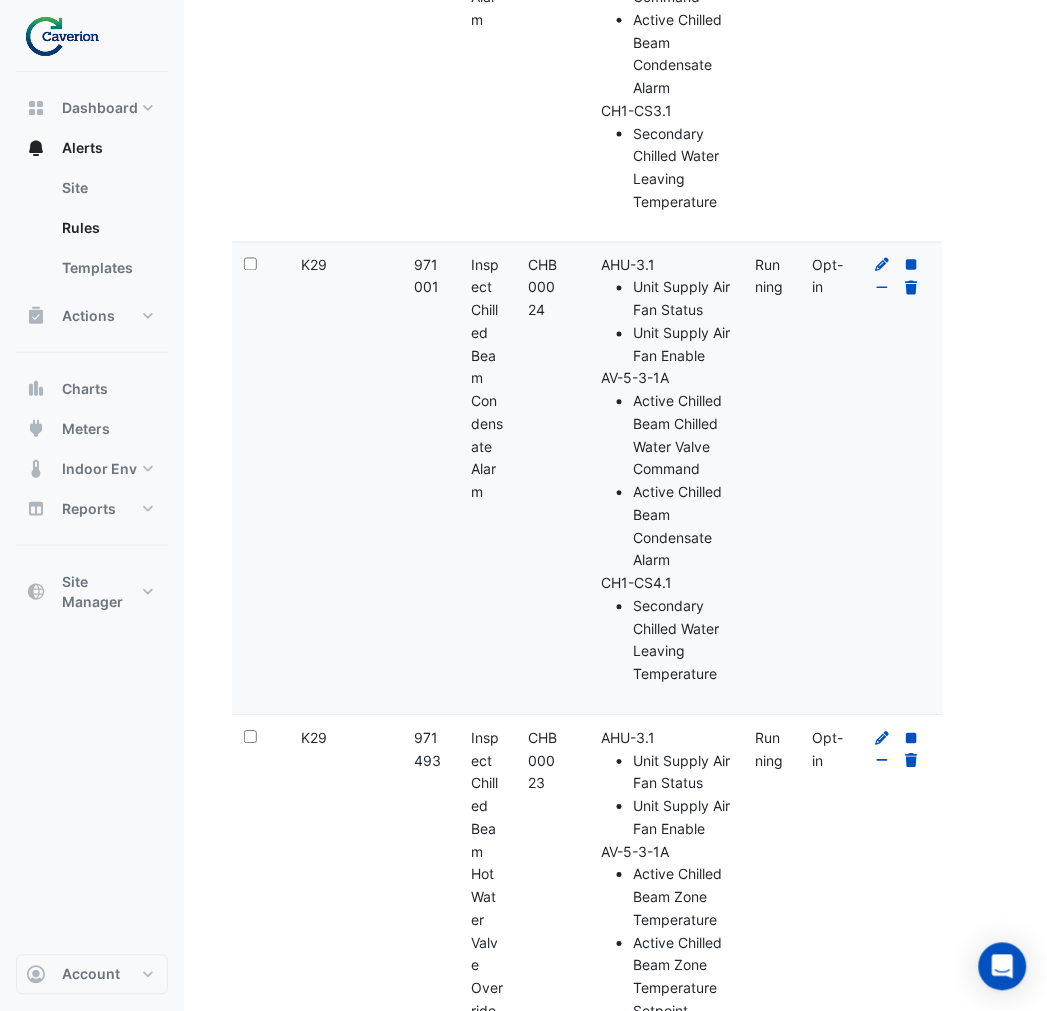 scroll, scrollTop: 3174, scrollLeft: 0, axis: vertical 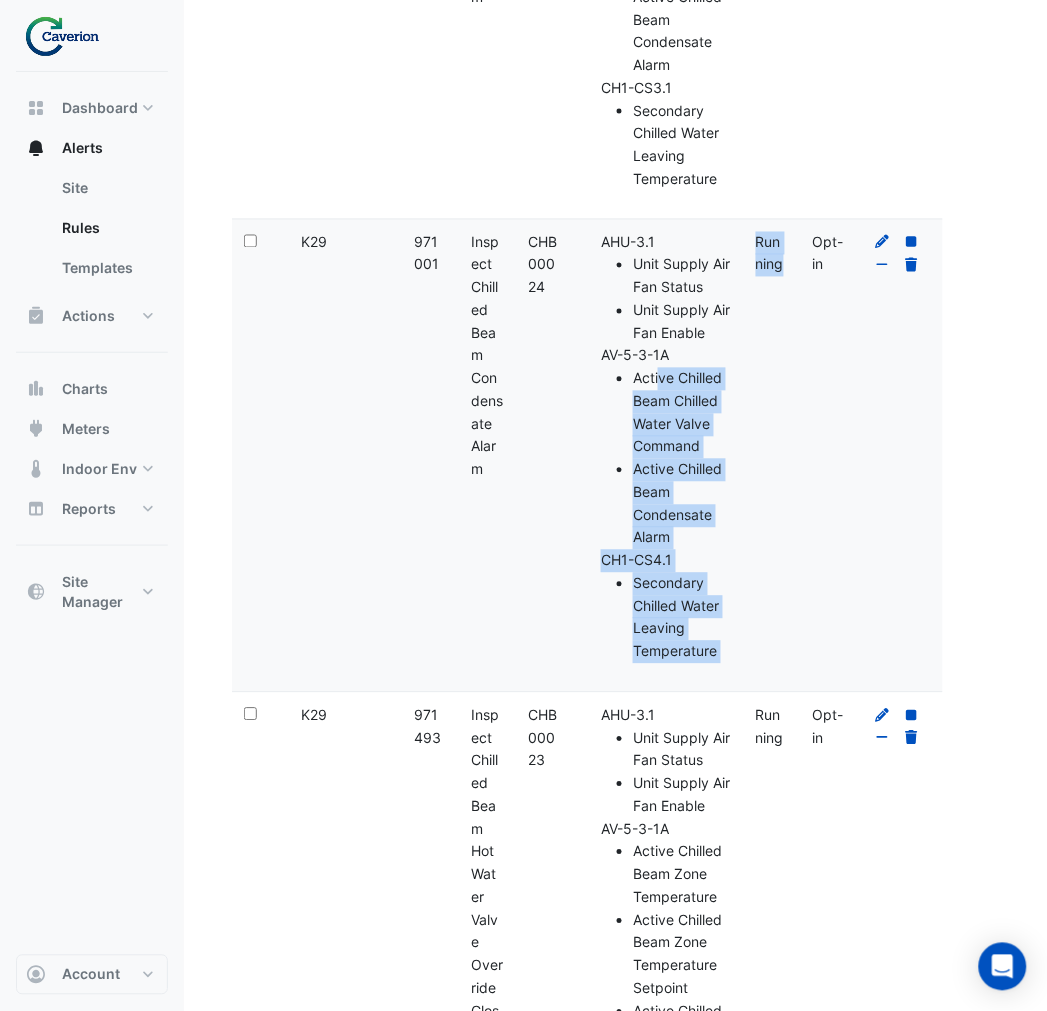 drag, startPoint x: 660, startPoint y: 375, endPoint x: 763, endPoint y: 516, distance: 174.61386 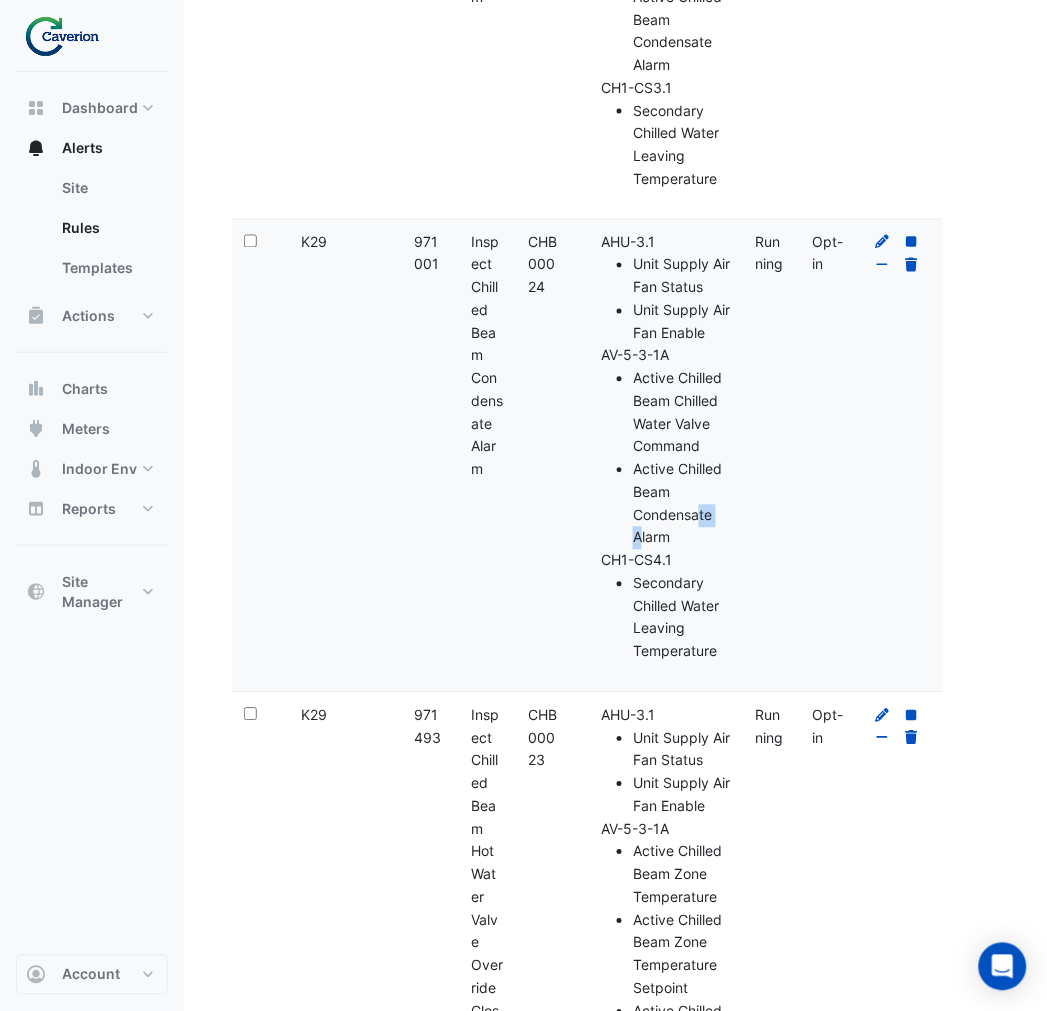 drag, startPoint x: 640, startPoint y: 530, endPoint x: 705, endPoint y: 522, distance: 65.490456 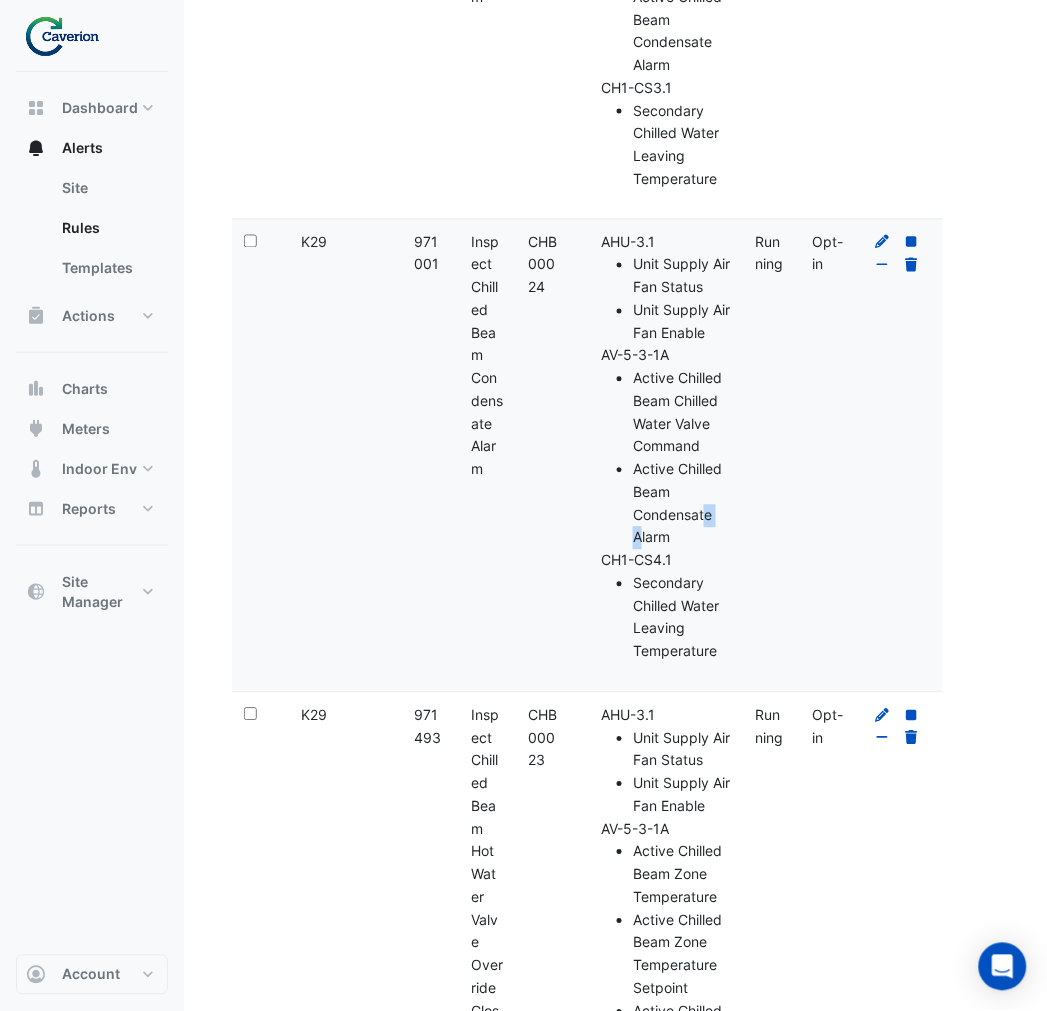 click on "Active Chilled Beam Condensate Alarm" 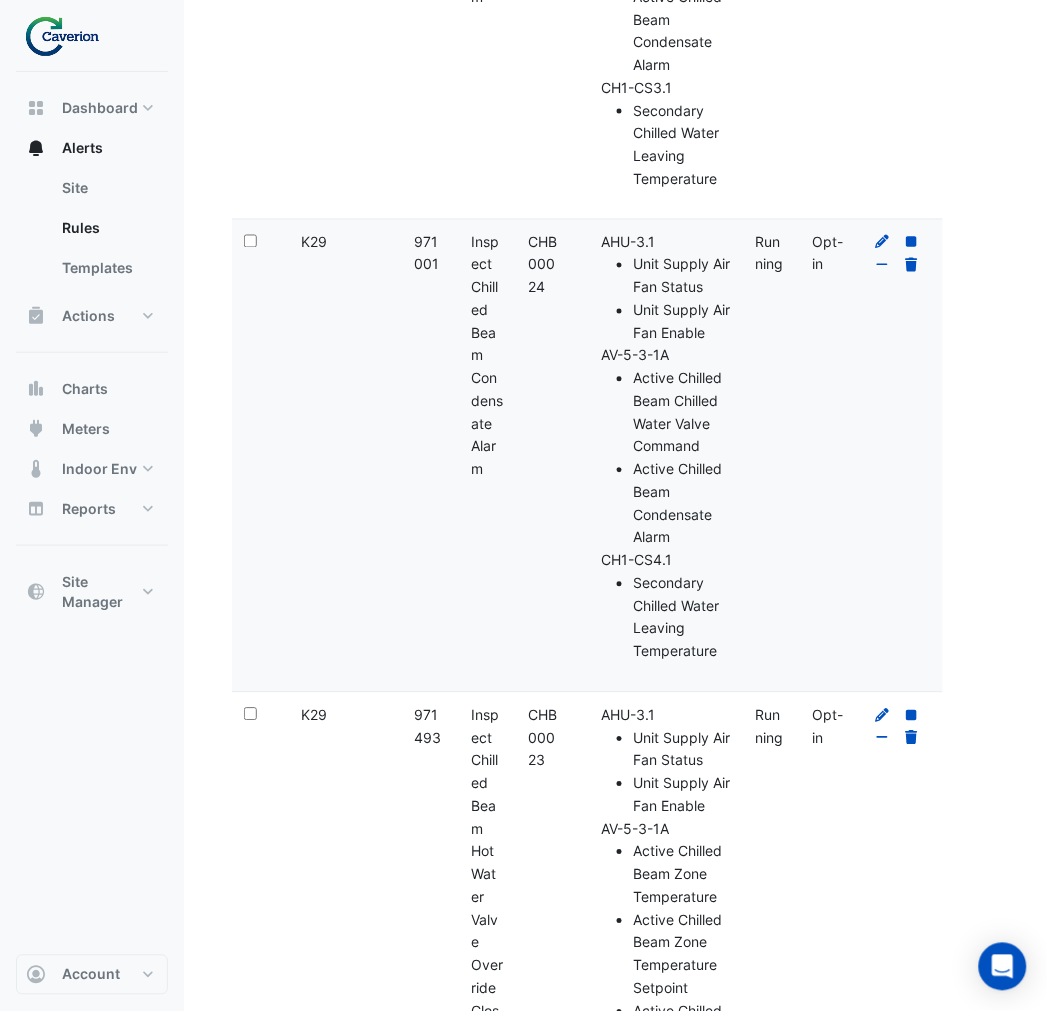click on "Active Chilled Beam Condensate Alarm" 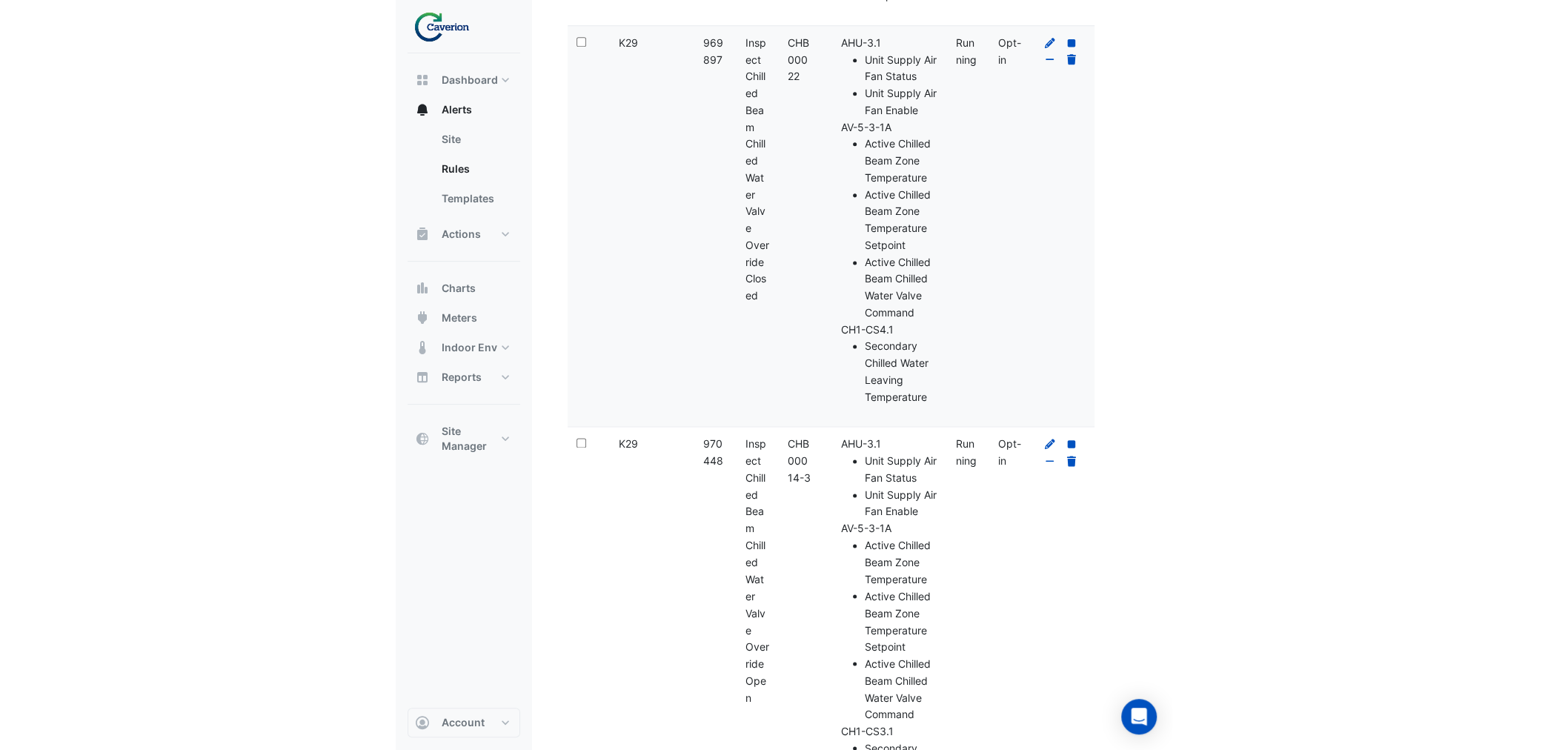 scroll, scrollTop: 0, scrollLeft: 0, axis: both 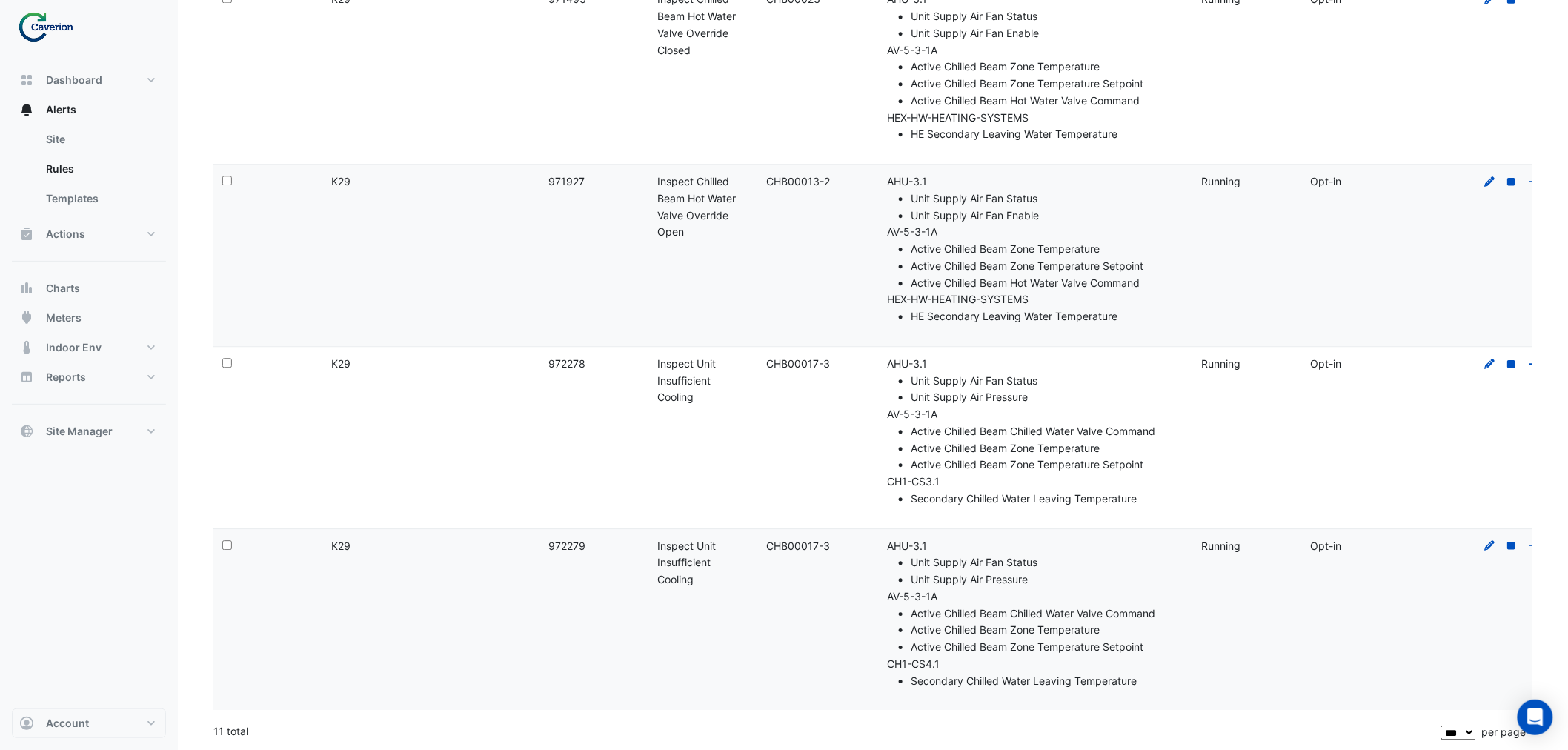 drag, startPoint x: 656, startPoint y: 213, endPoint x: 1391, endPoint y: 650, distance: 855.0988 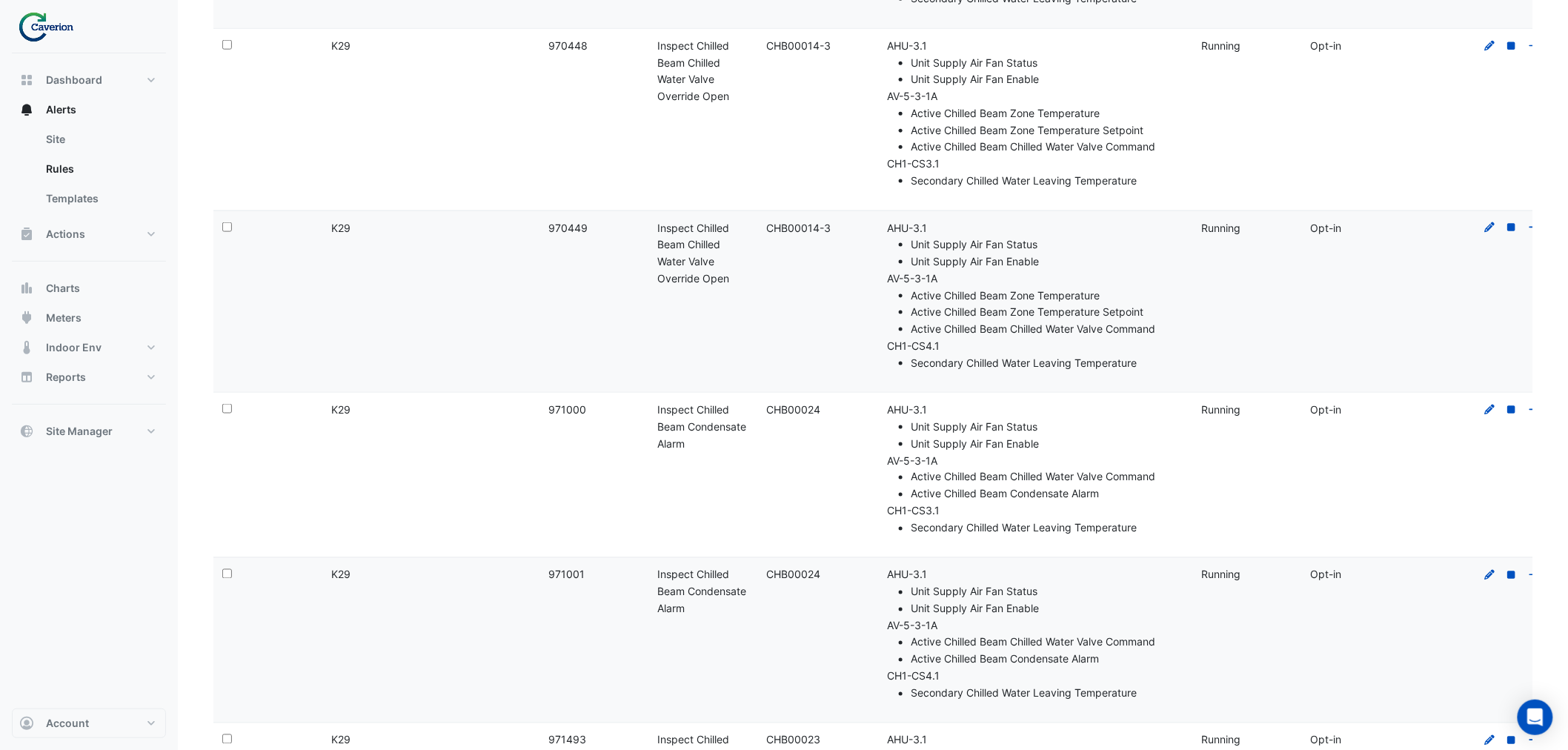scroll, scrollTop: 0, scrollLeft: 0, axis: both 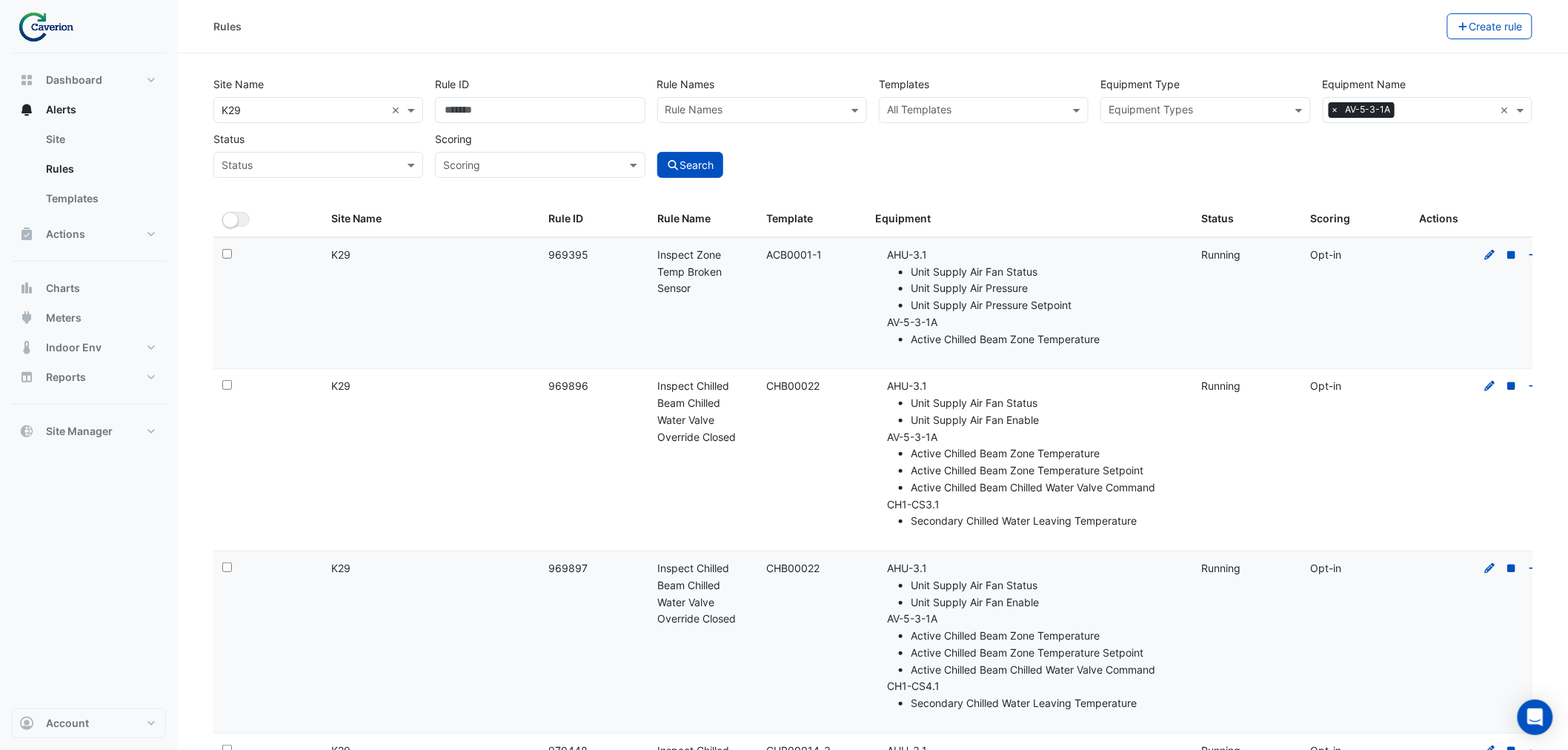 click on "Rule Name:
Inspect Zone Temp Broken Sensor" 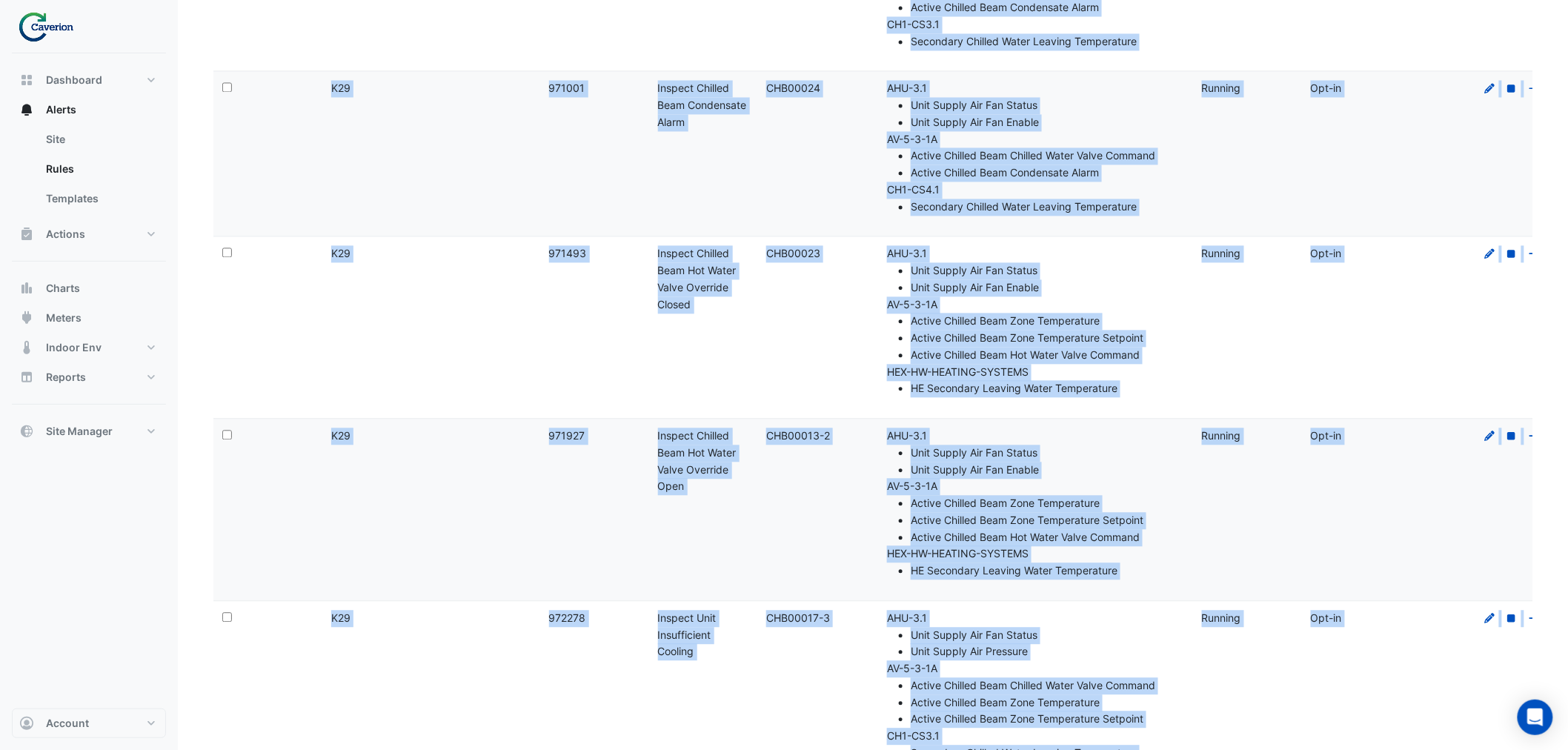 scroll, scrollTop: 1446, scrollLeft: 0, axis: vertical 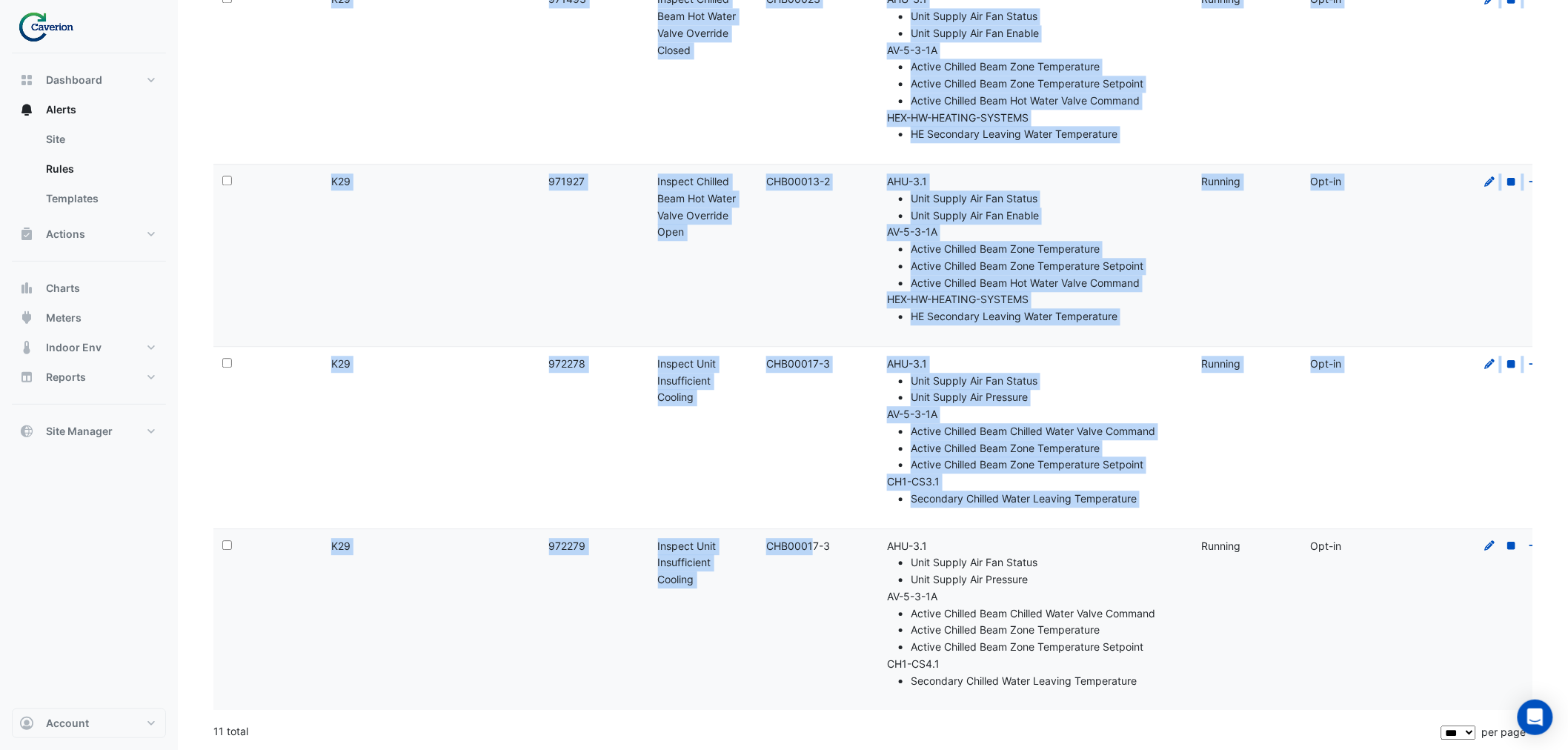 drag, startPoint x: 653, startPoint y: 212, endPoint x: 796, endPoint y: 594, distance: 407.8885 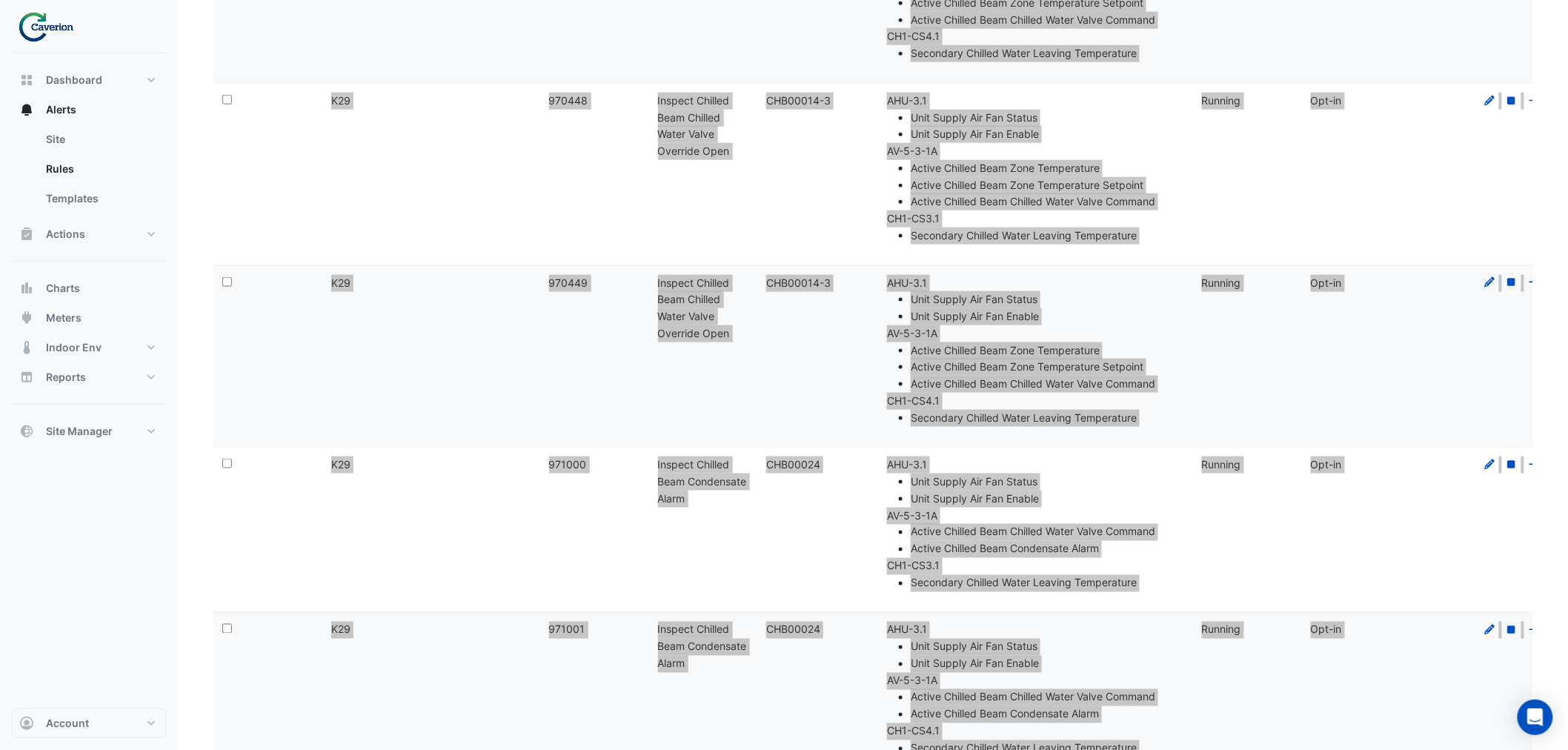 scroll, scrollTop: 0, scrollLeft: 0, axis: both 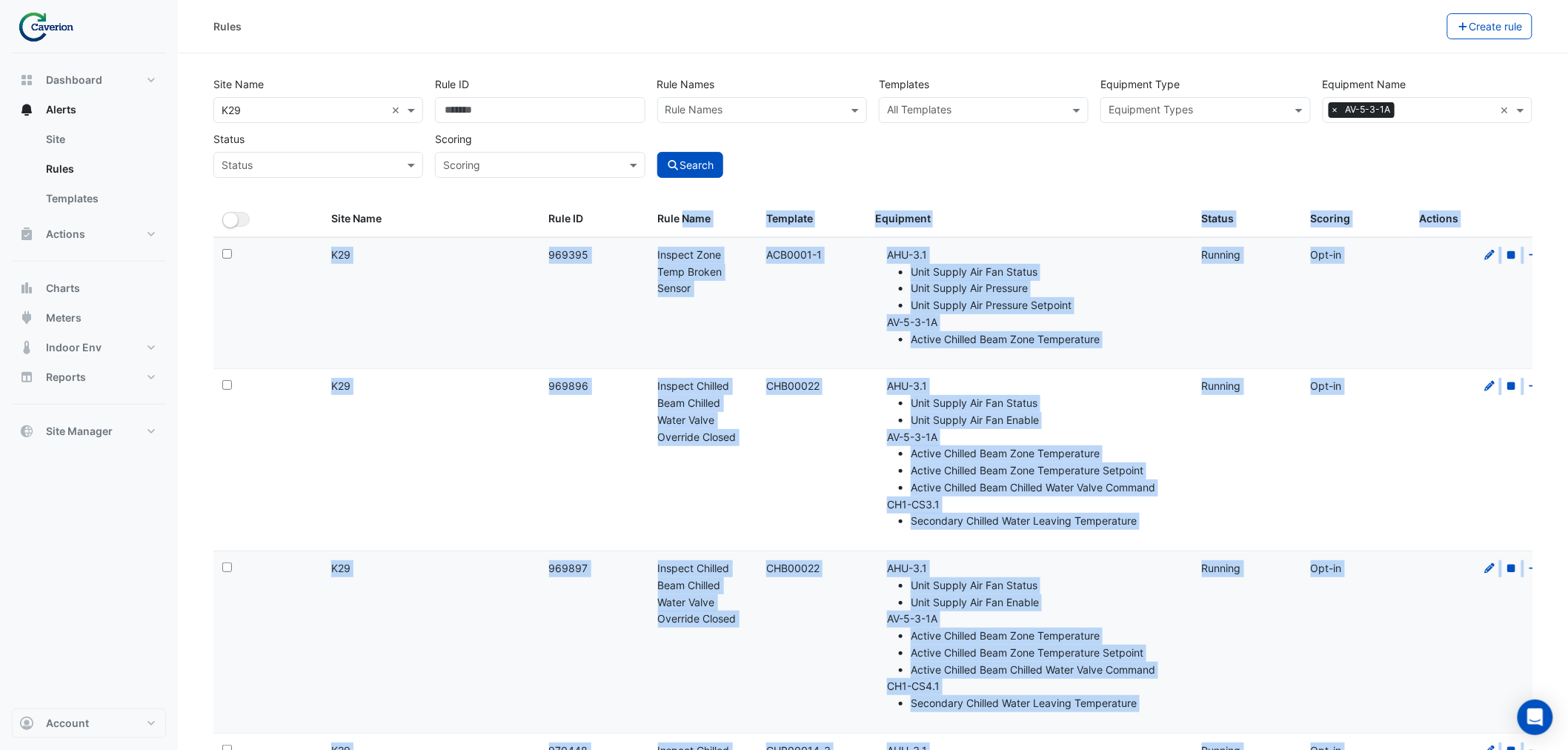 click on "Rule ID:
969395" 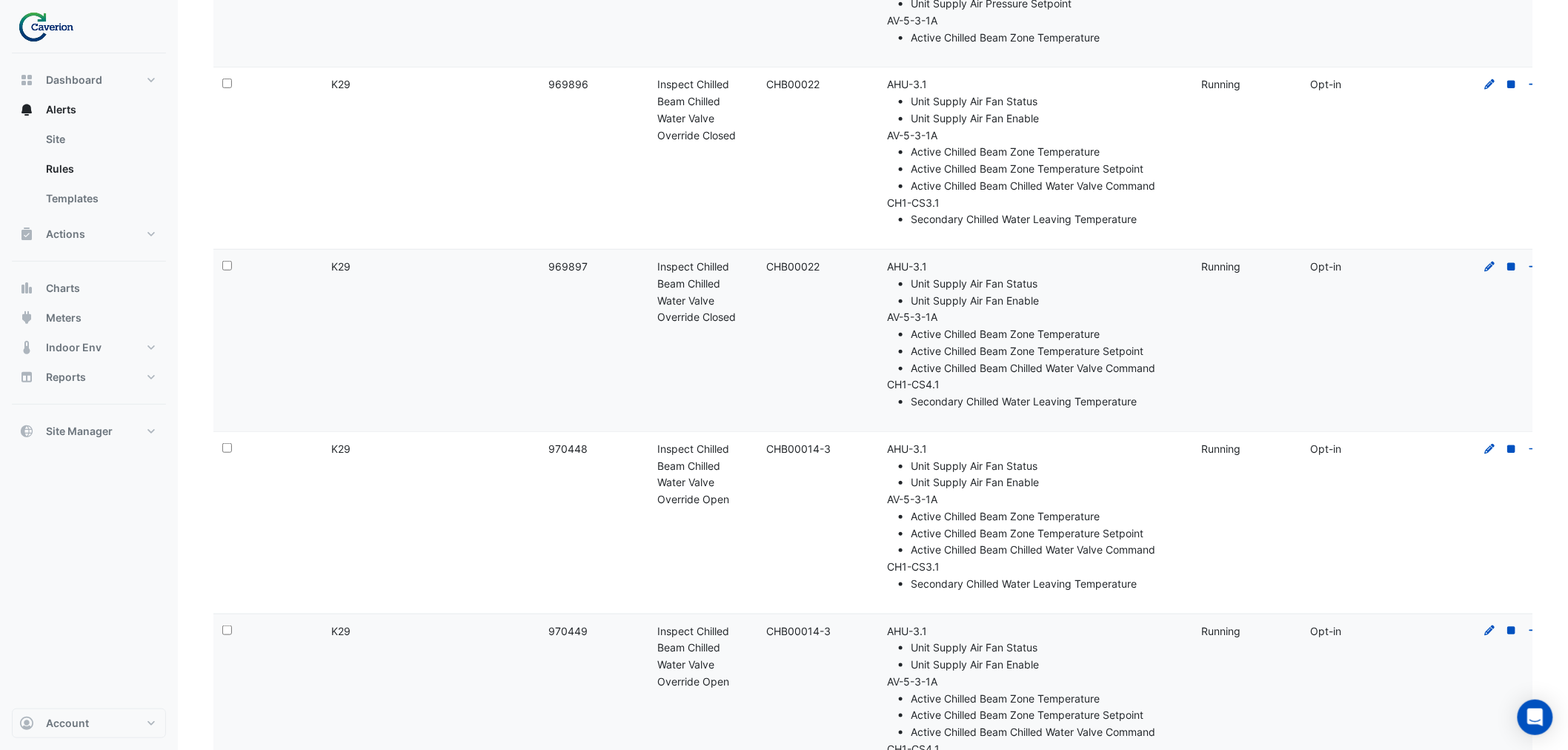 scroll, scrollTop: 0, scrollLeft: 0, axis: both 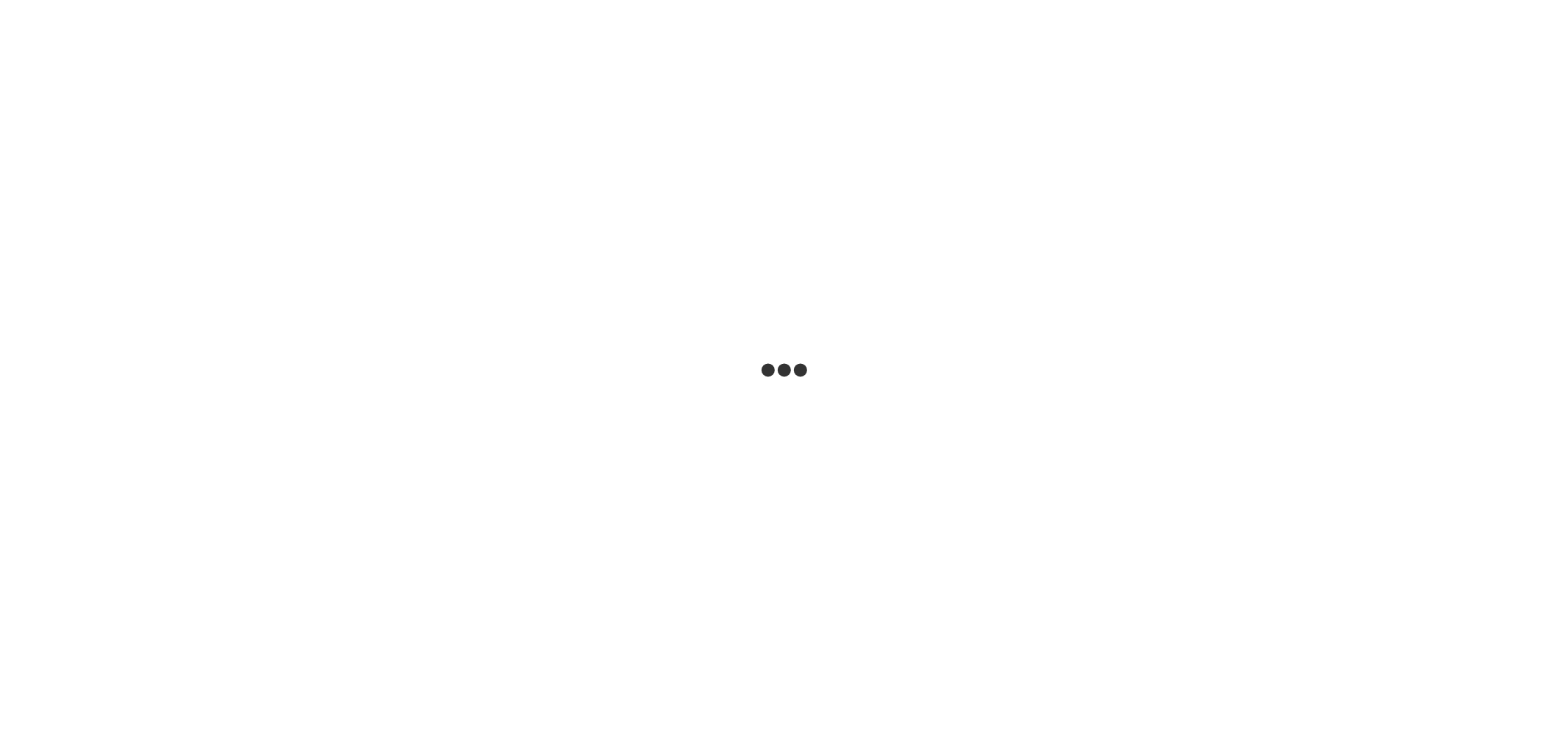 click at bounding box center [784, 0] 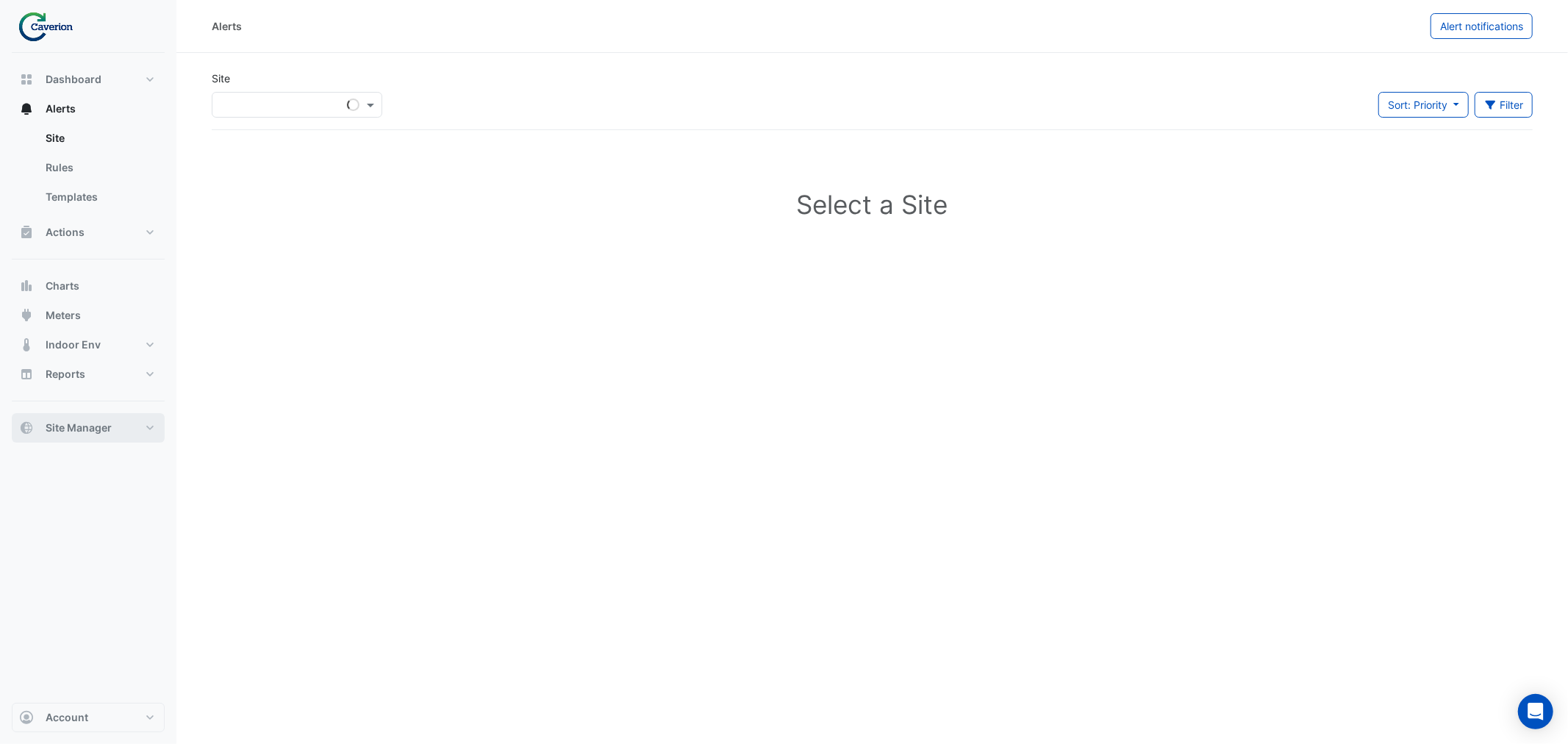 click on "Site Manager" at bounding box center [79, 428] 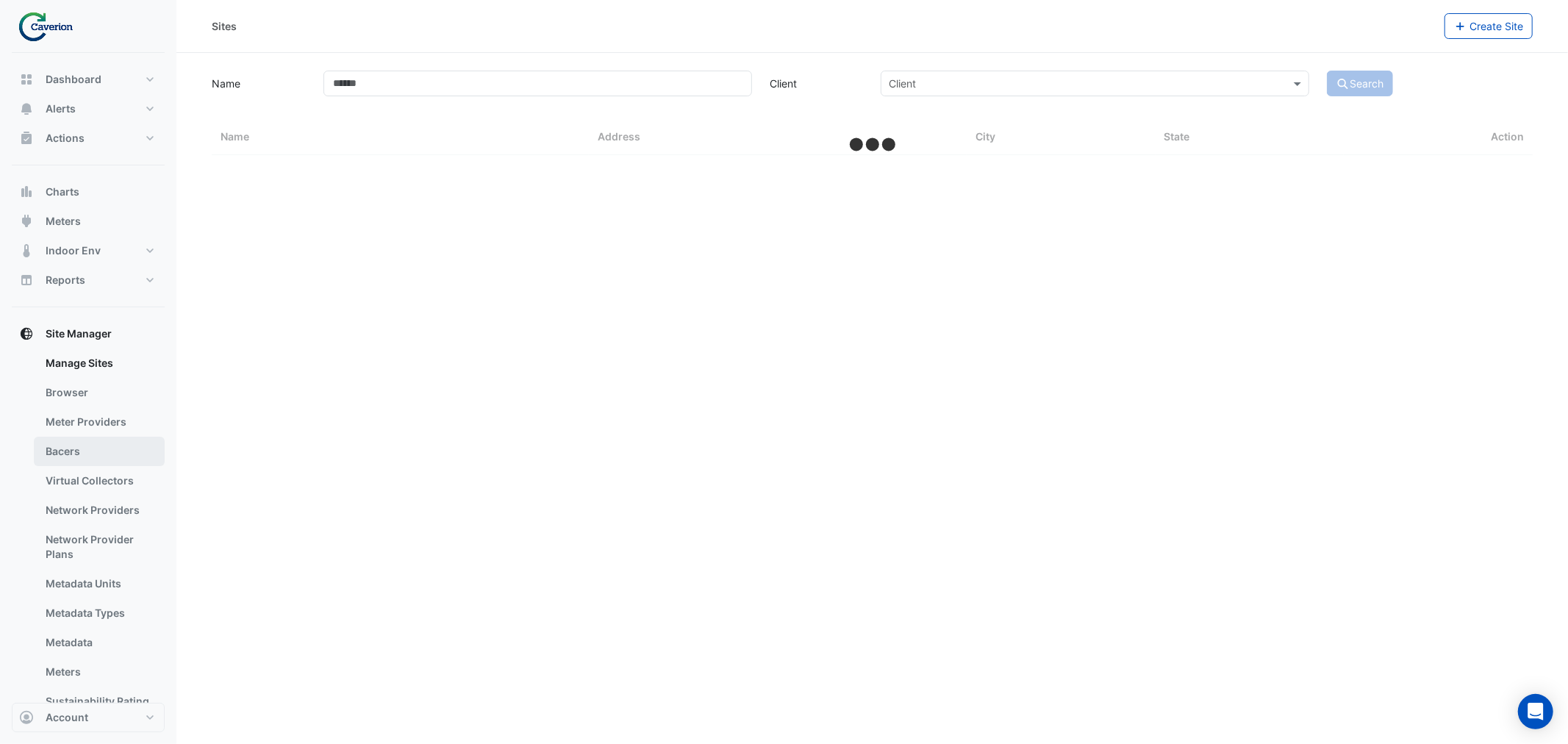 click on "Bacers" at bounding box center [99, 451] 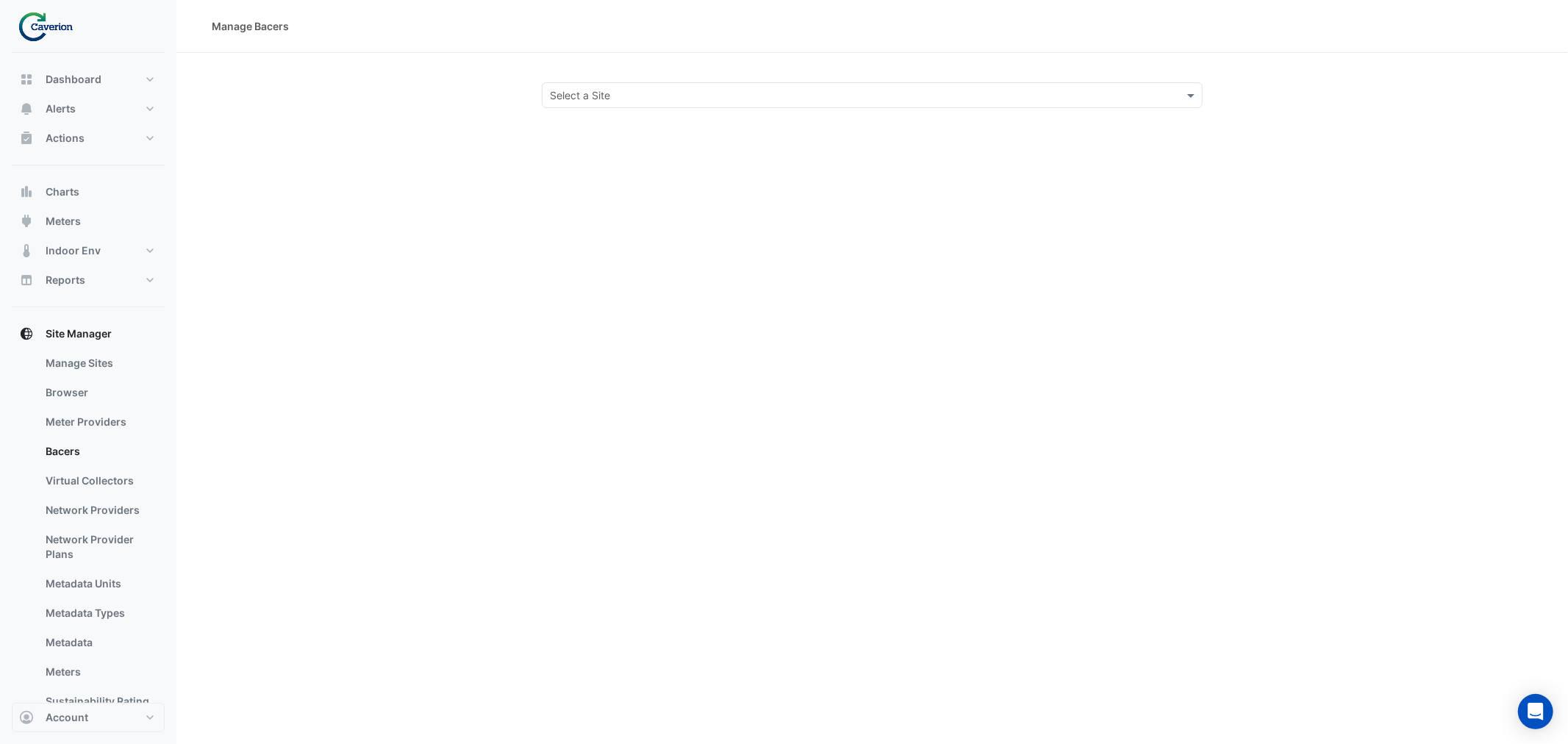 click 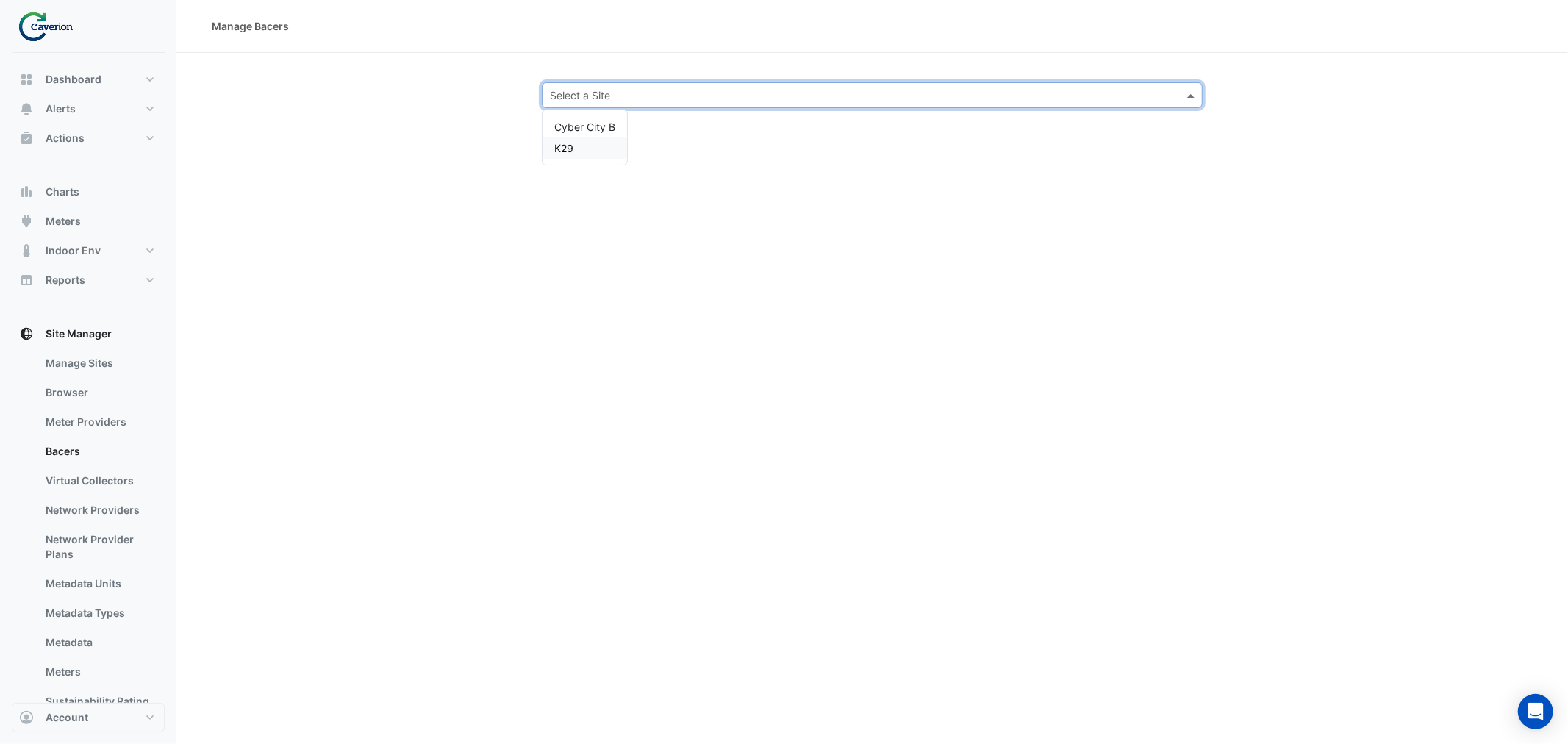 click on "K29" at bounding box center [584, 148] 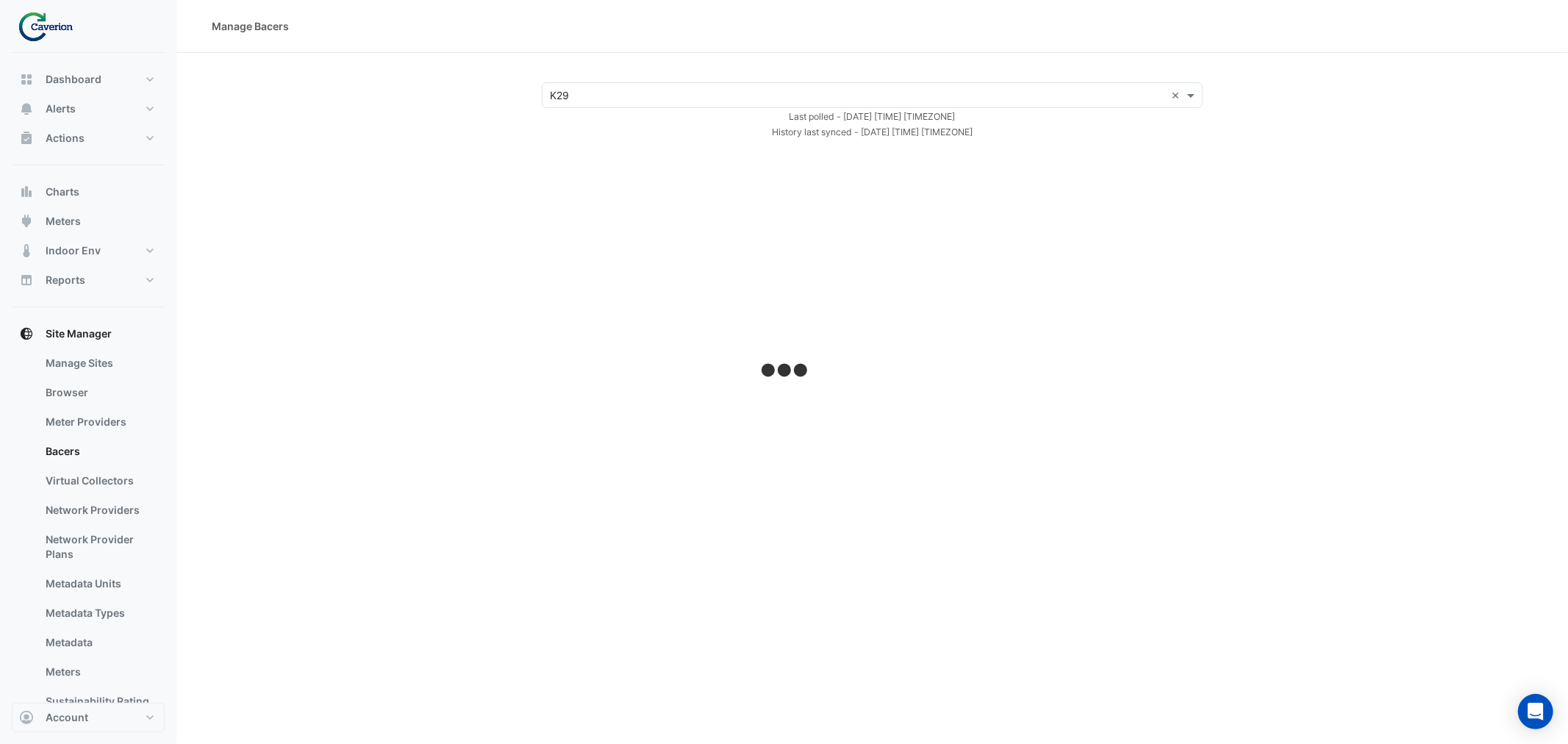 click on "Manage Bacers
Select a Site × K29 ×
Last polled - Fri 08-Aug-2025 14:04 EEST
History last synced - Fri 08-Aug-2025 13:57 EEST" 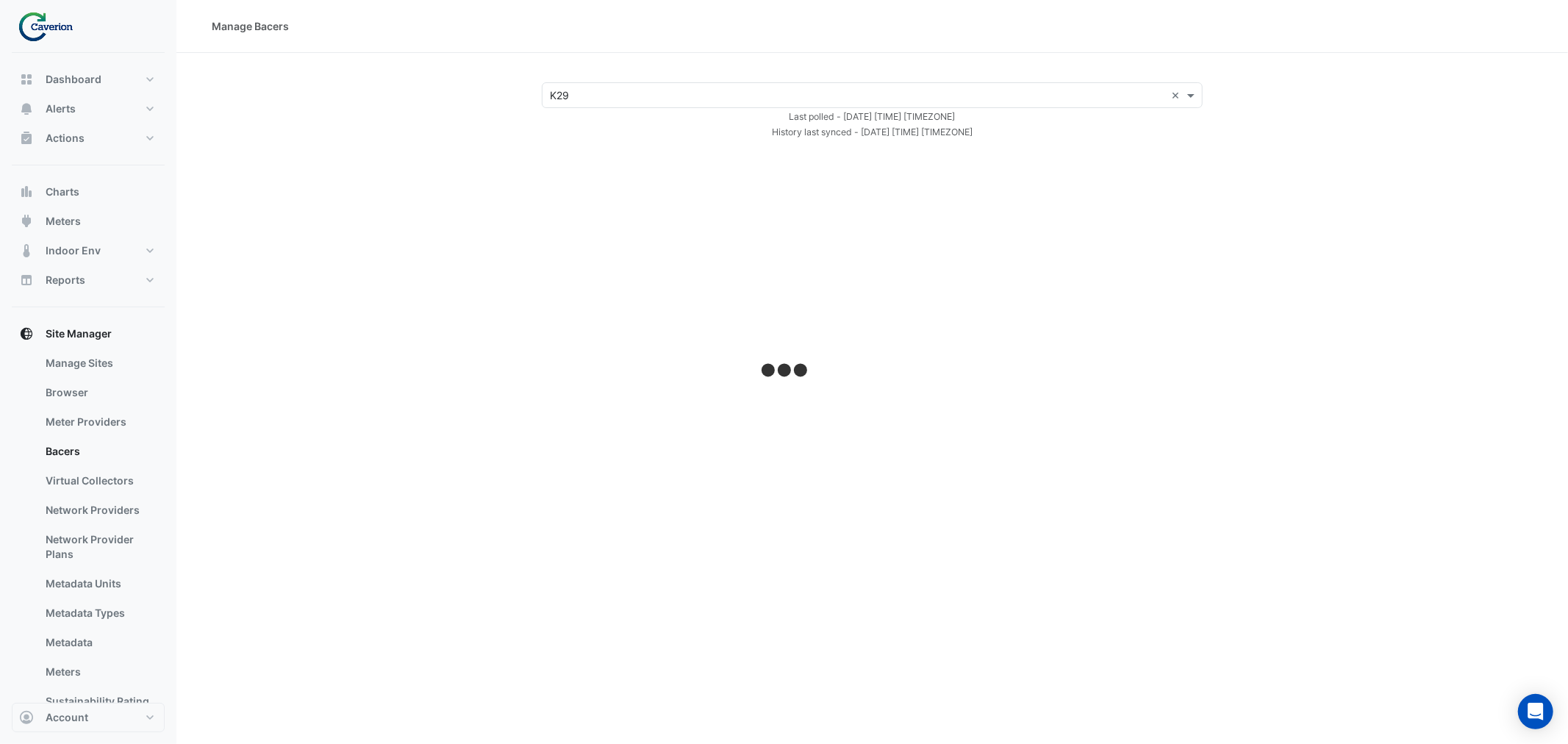 select on "***" 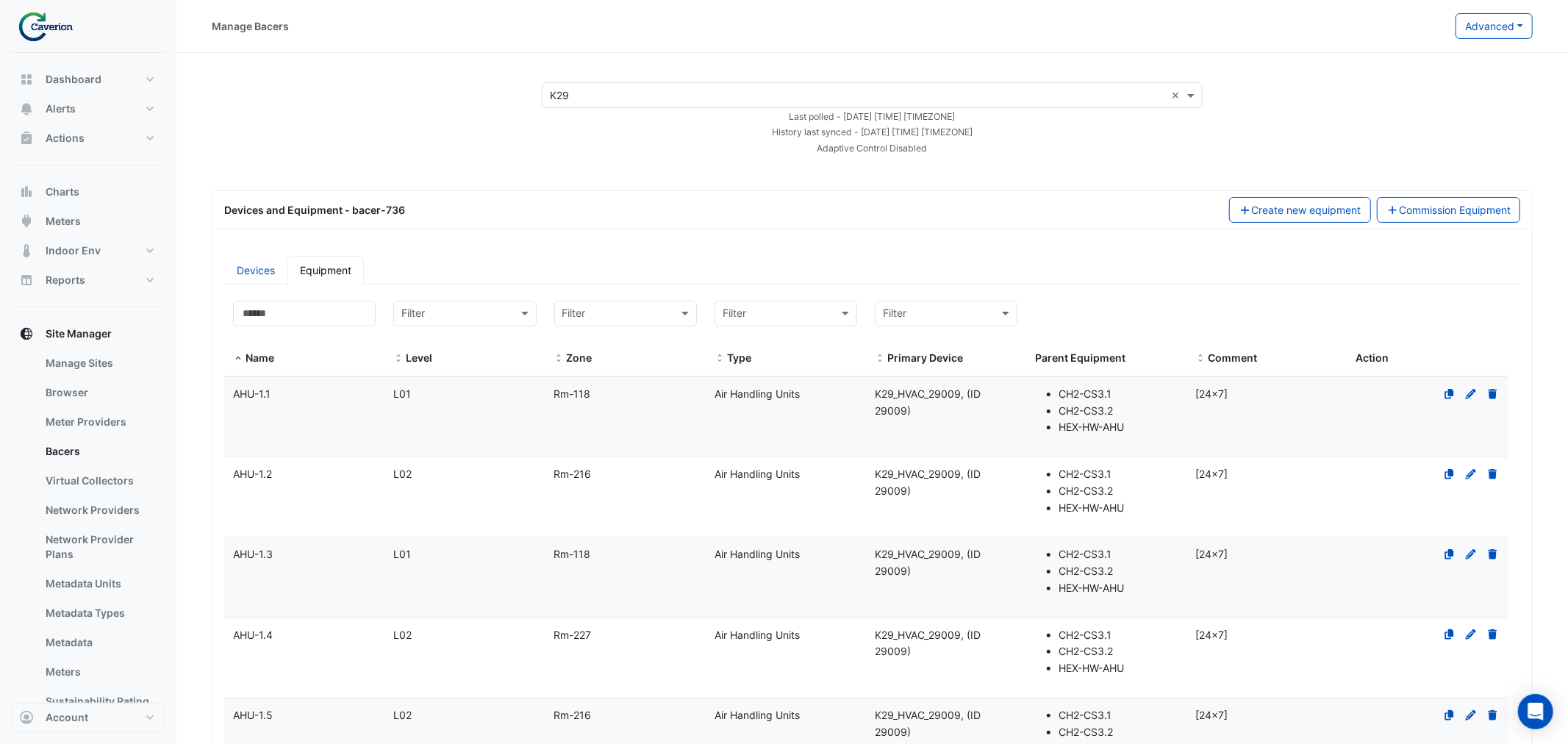 click on "Select a Site × K29 ×
Last polled - Fri 08-Aug-2025 14:04 EEST
History last synced - Fri 08-Aug-2025 13:57 EEST
Adaptive Control Disabled
Devices and Equipment - bacer-736
Create new equipment
Commission Equipment
Devices" 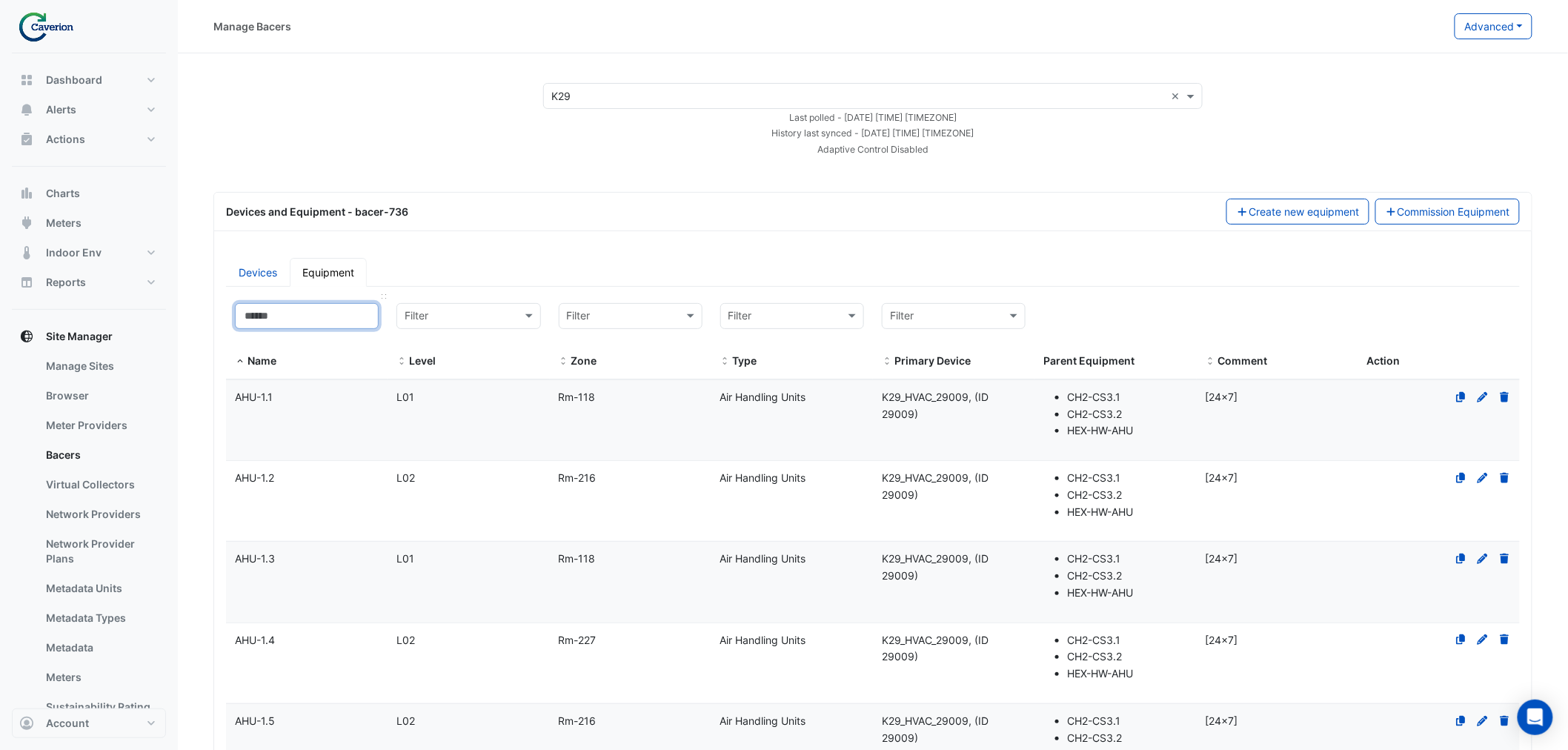 click at bounding box center (307, 316) 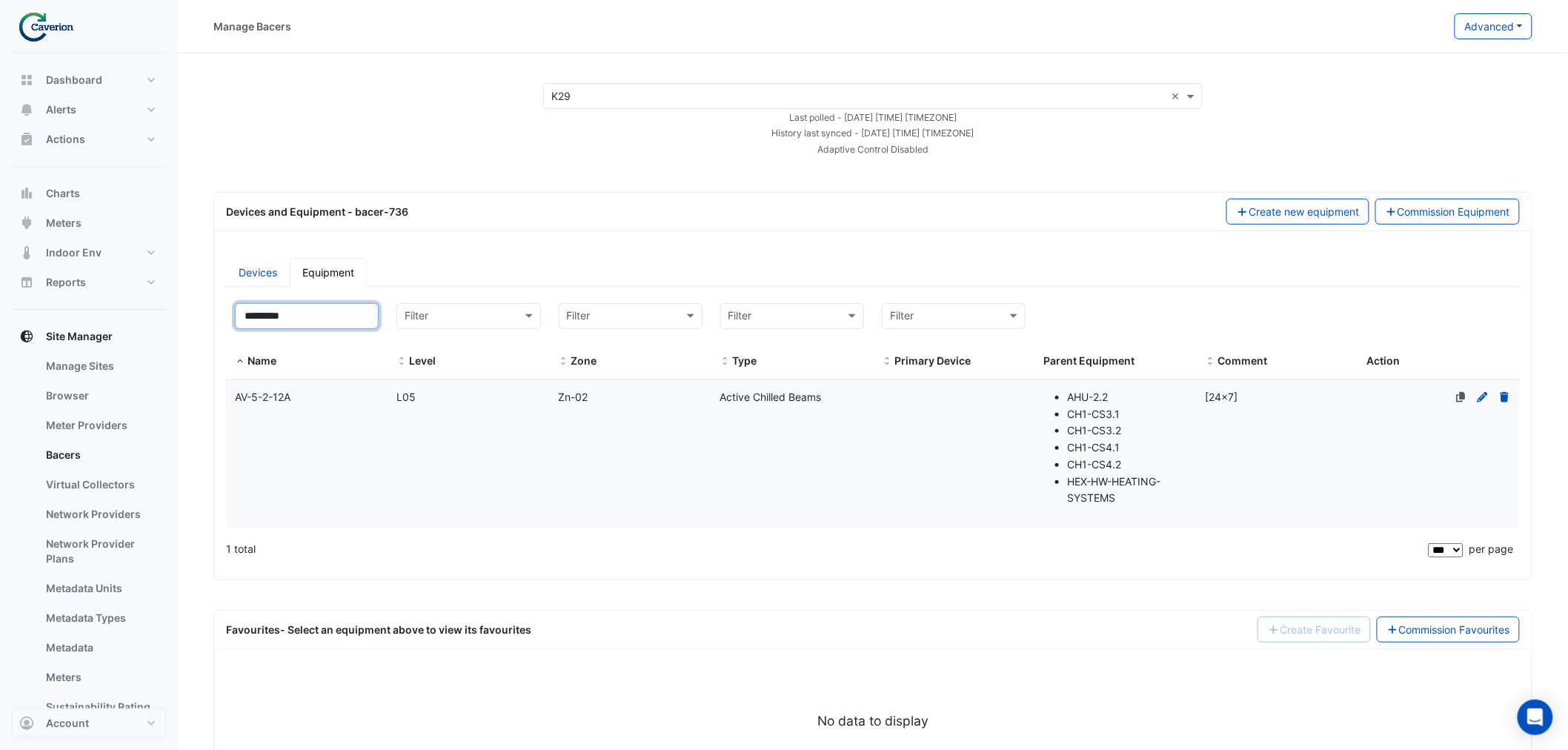 type on "*********" 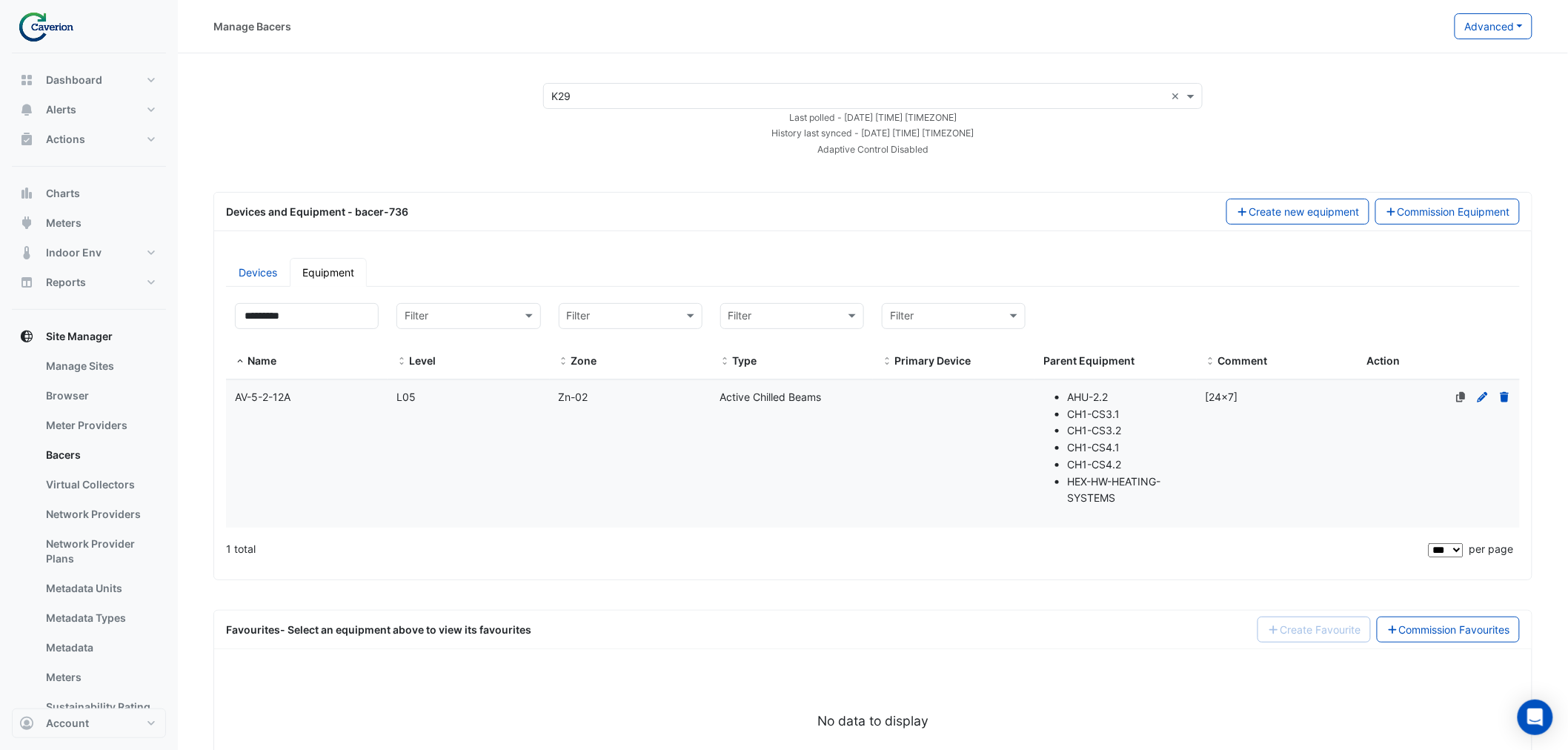 click on "Type
Active Chilled Beams" 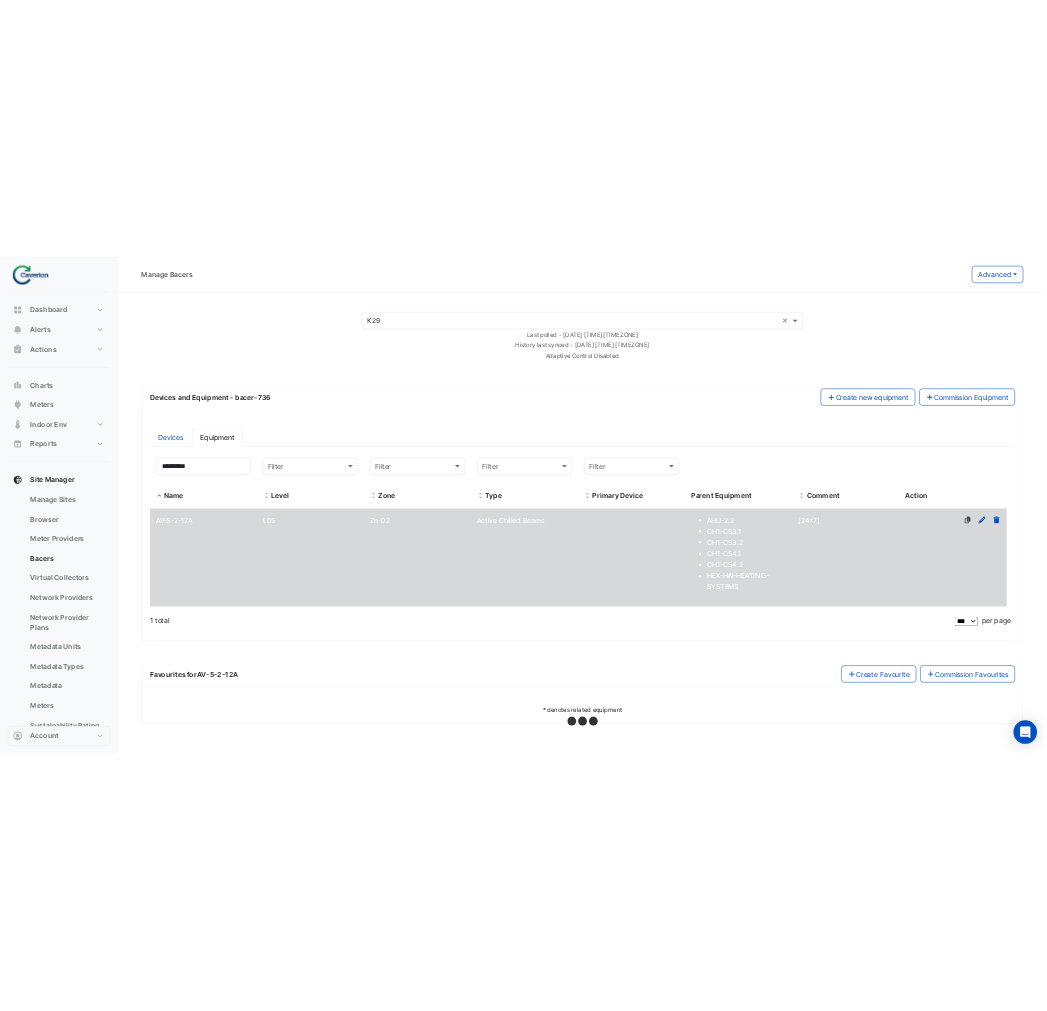 scroll, scrollTop: 686, scrollLeft: 0, axis: vertical 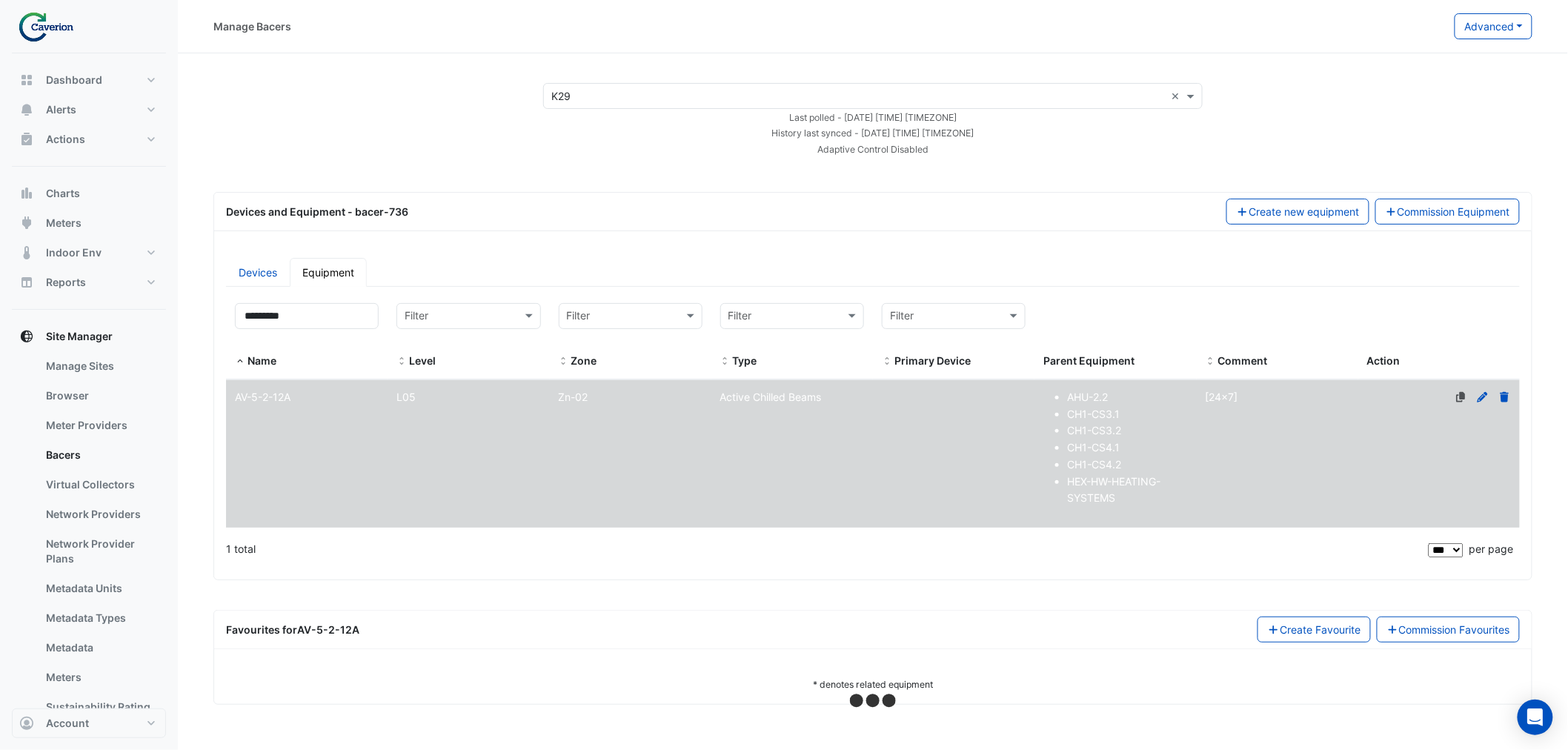 select on "***" 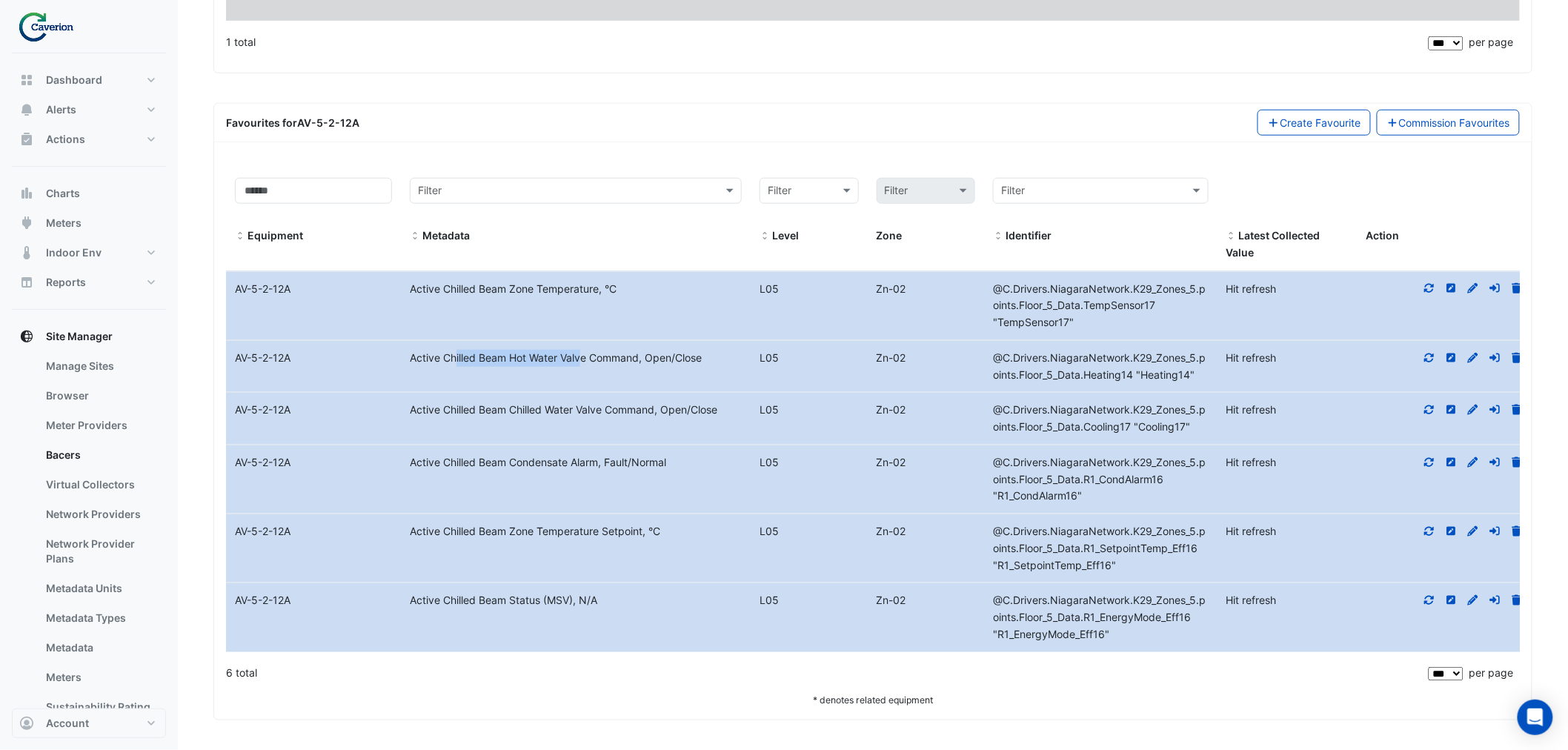 drag, startPoint x: 411, startPoint y: 366, endPoint x: 579, endPoint y: 367, distance: 168.00298 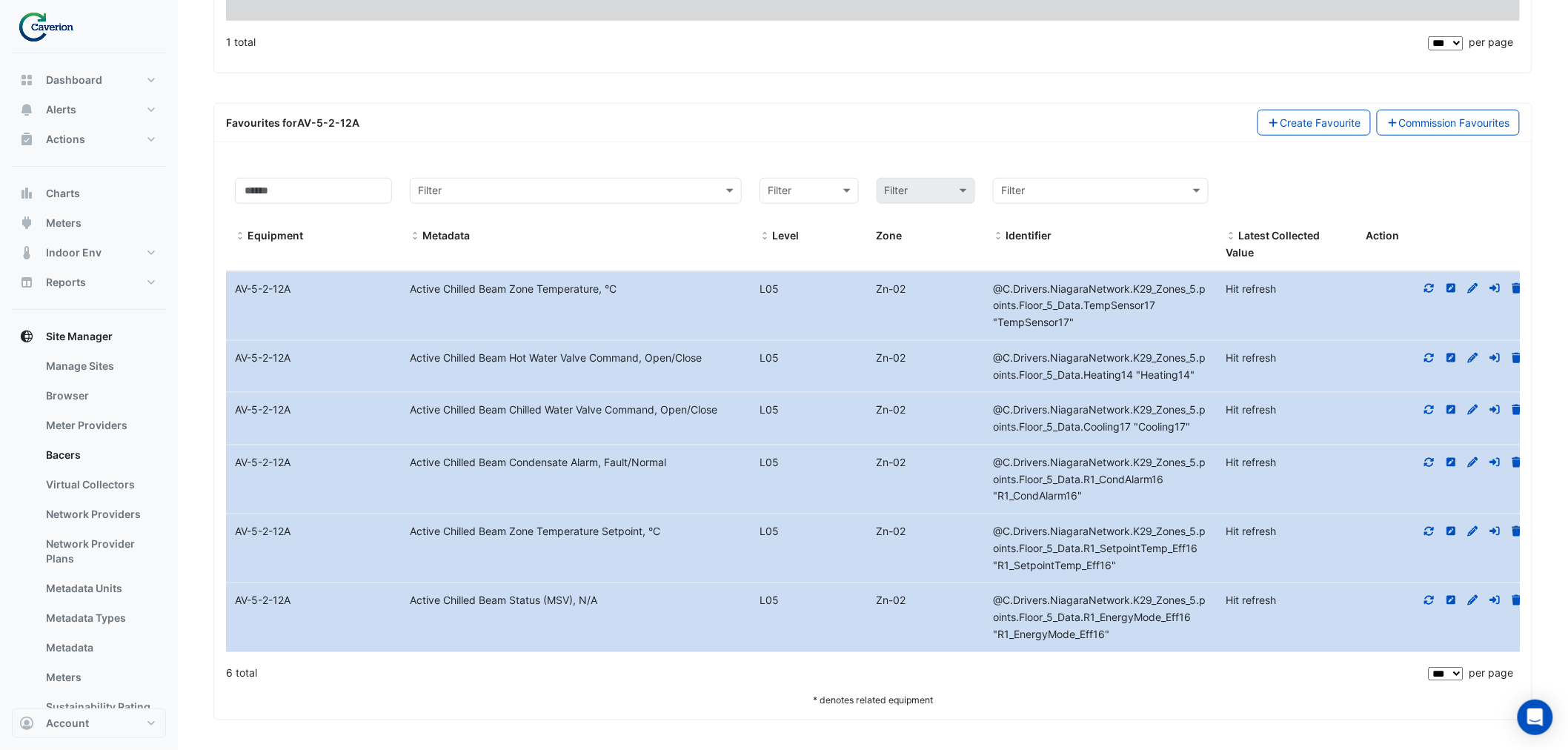 click on "Metadata
Active Chilled Beam Hot Water Valve Command, Open/Close" 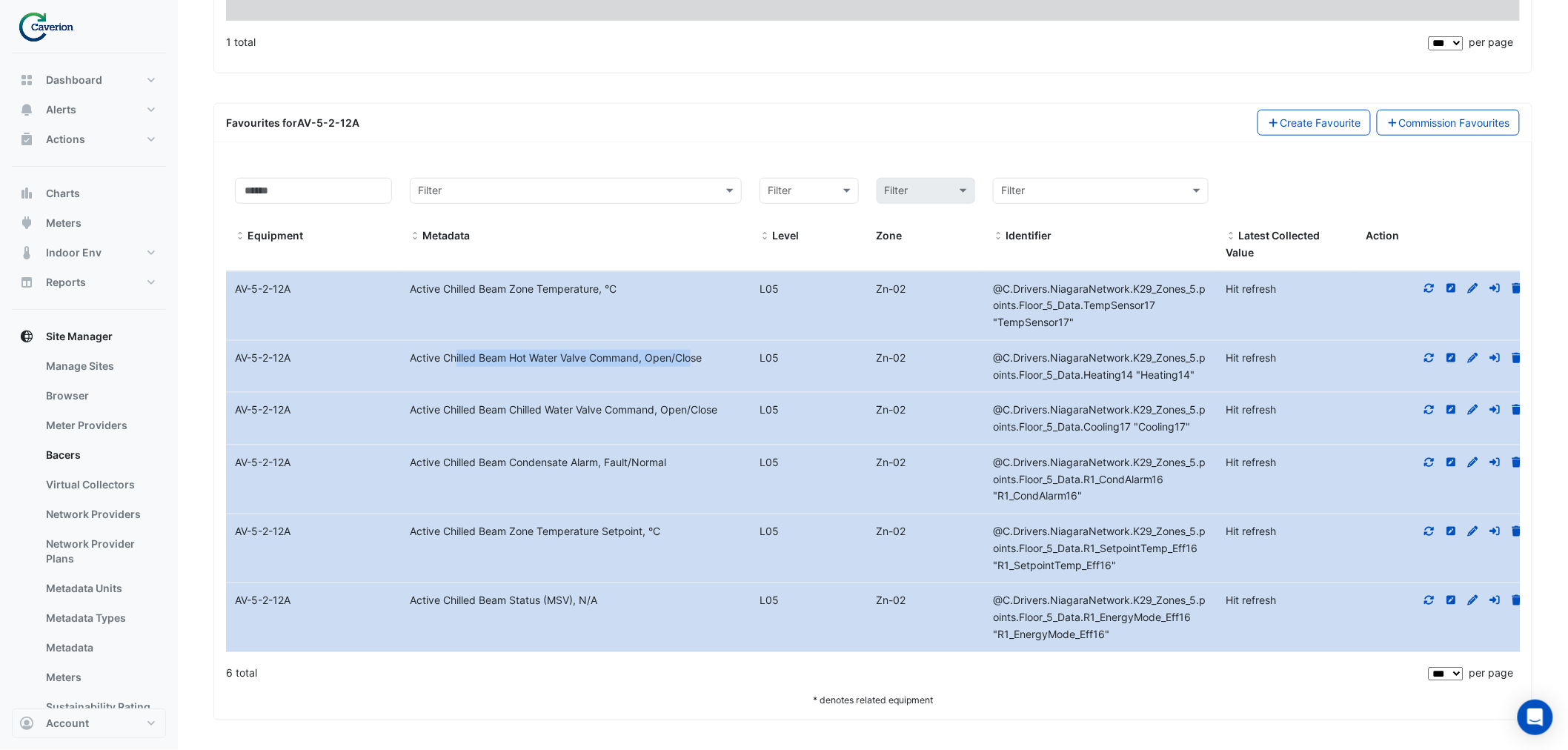 drag, startPoint x: 413, startPoint y: 359, endPoint x: 645, endPoint y: 351, distance: 232.13789 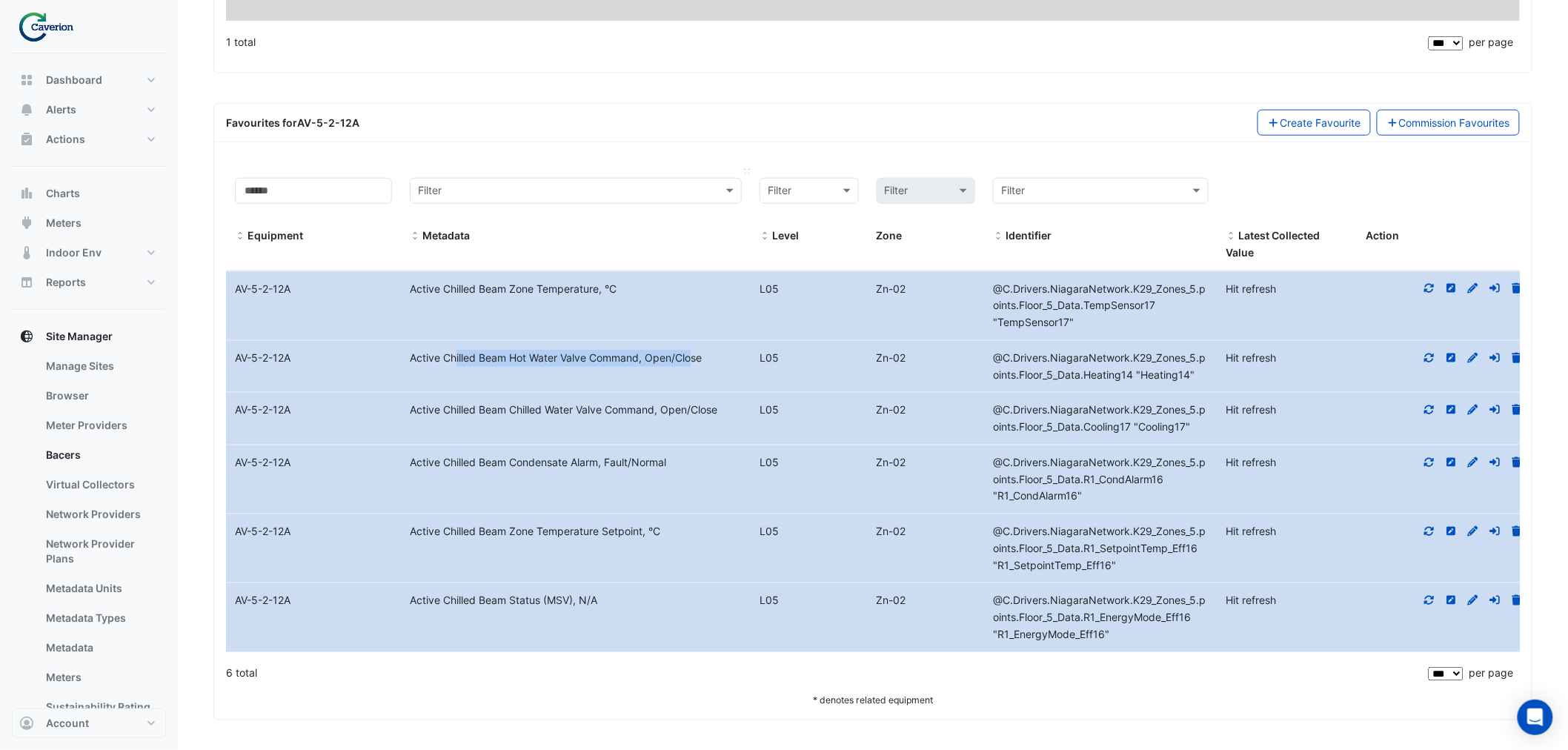 copy on "Active Chilled Beam Hot Water Valve Command," 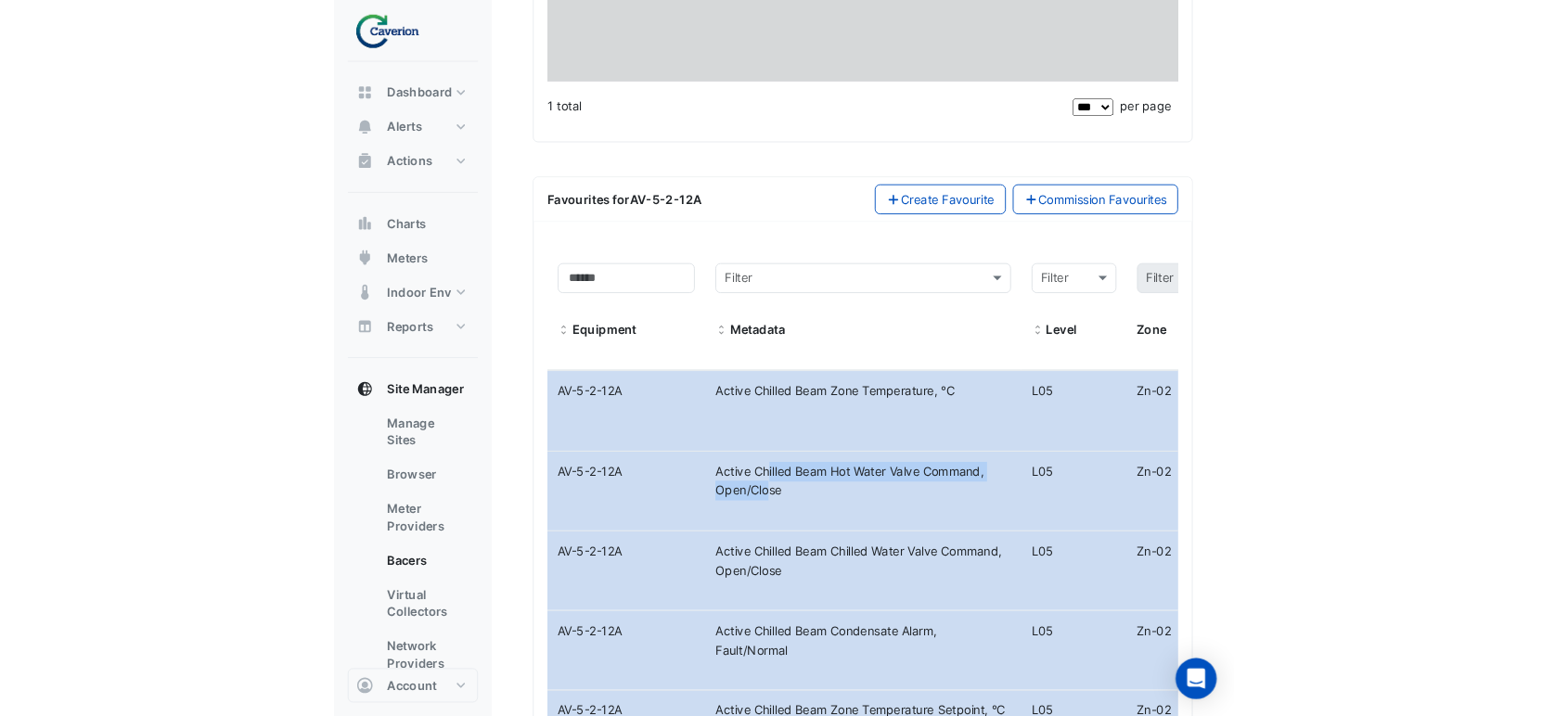 scroll, scrollTop: 552, scrollLeft: 0, axis: vertical 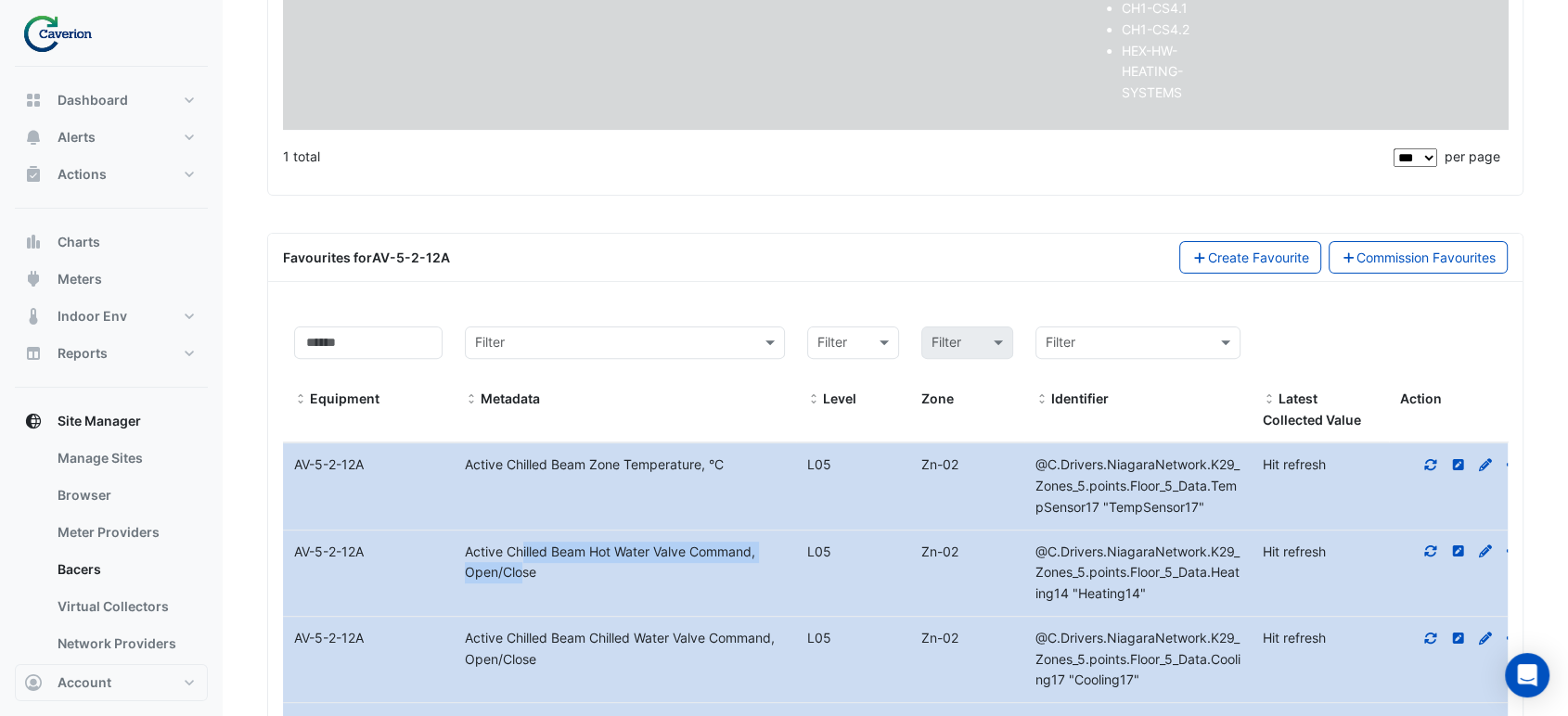 click on "1 total" 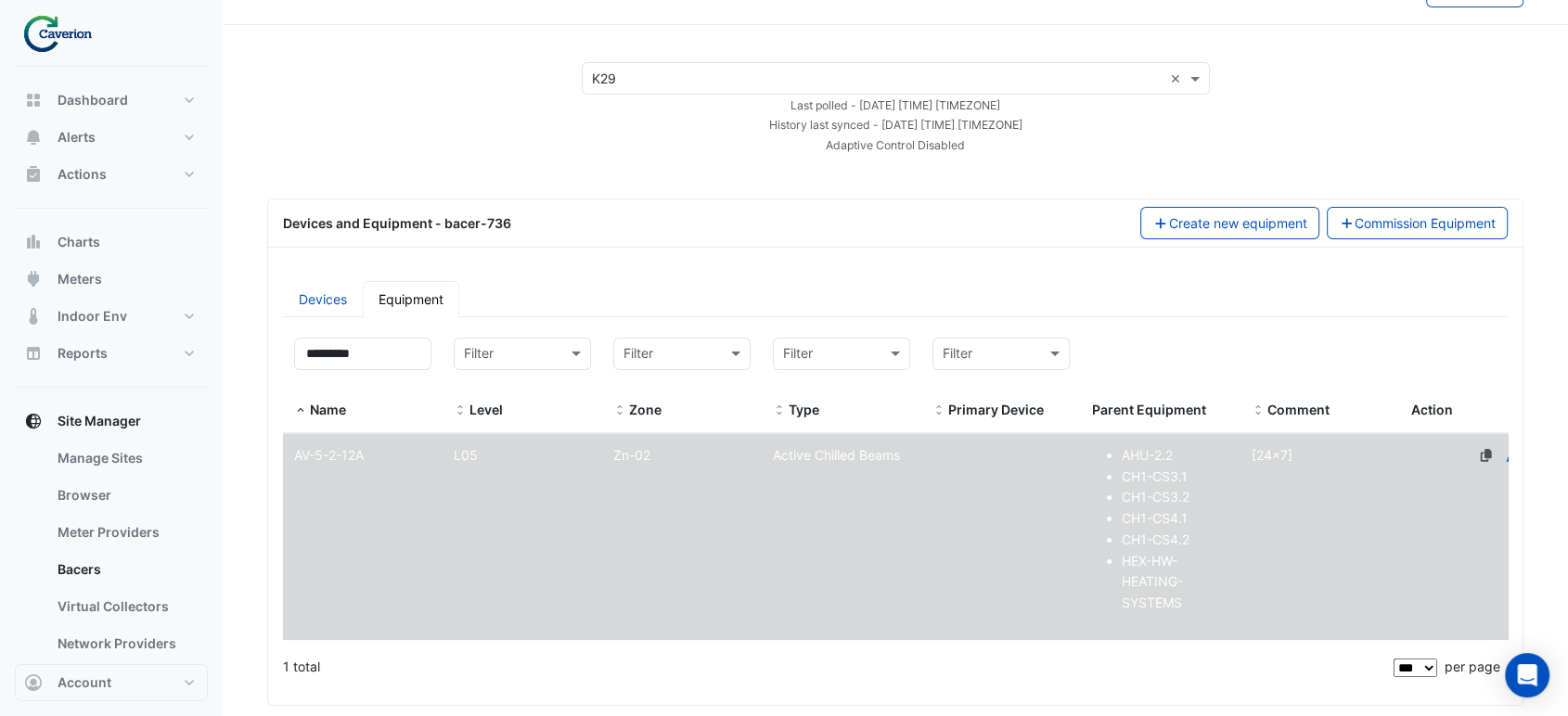 scroll, scrollTop: 0, scrollLeft: 0, axis: both 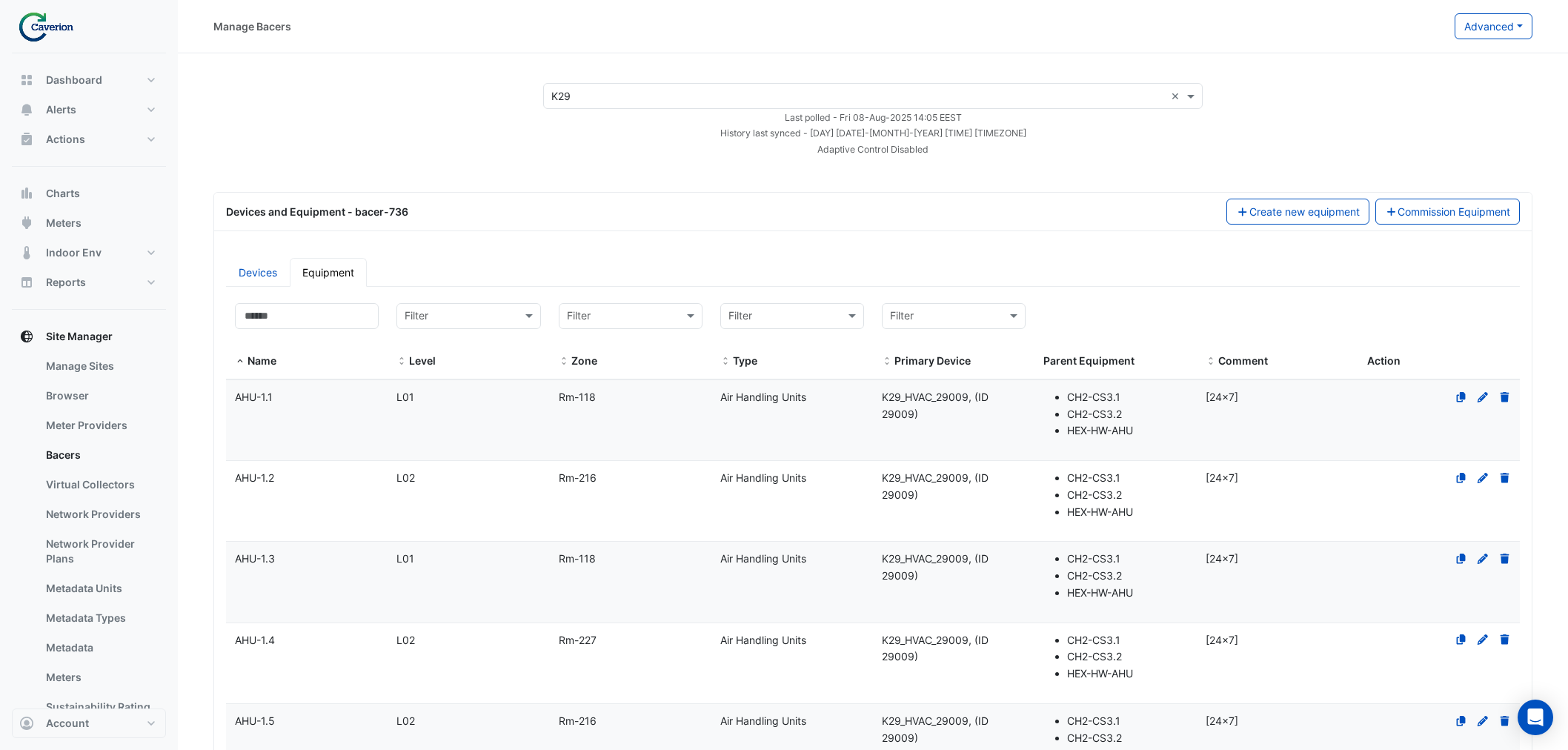 select on "***" 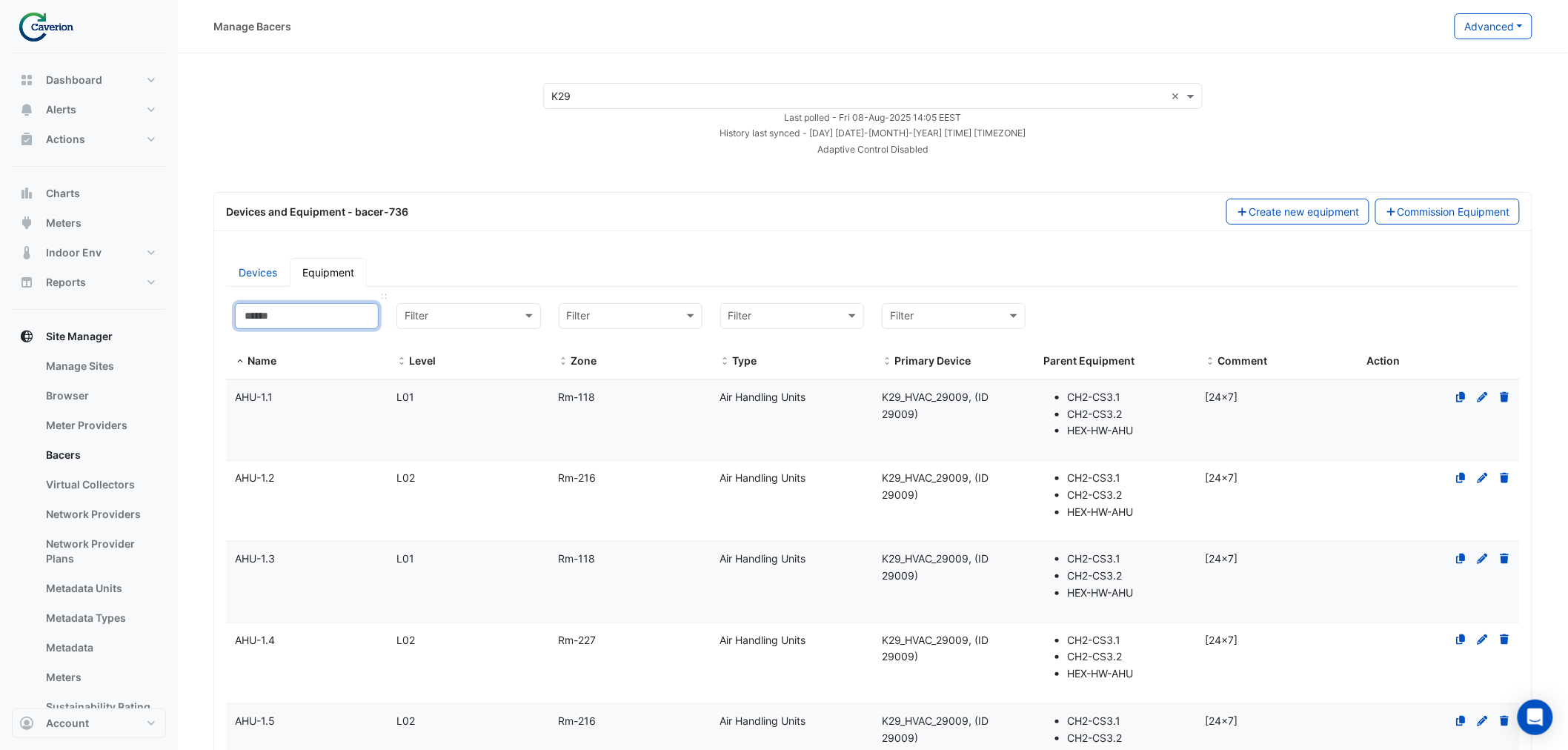 click at bounding box center (307, 316) 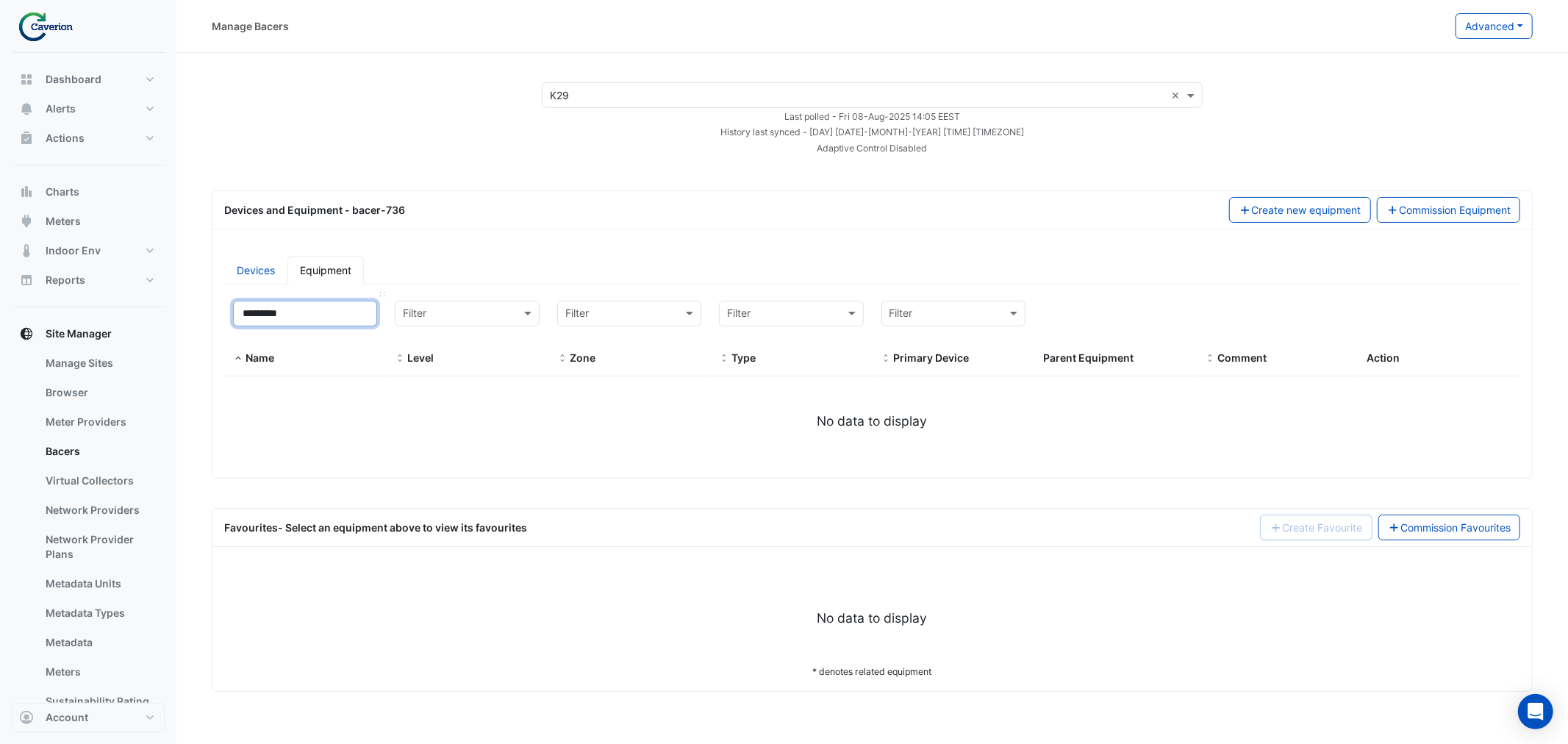 type on "********" 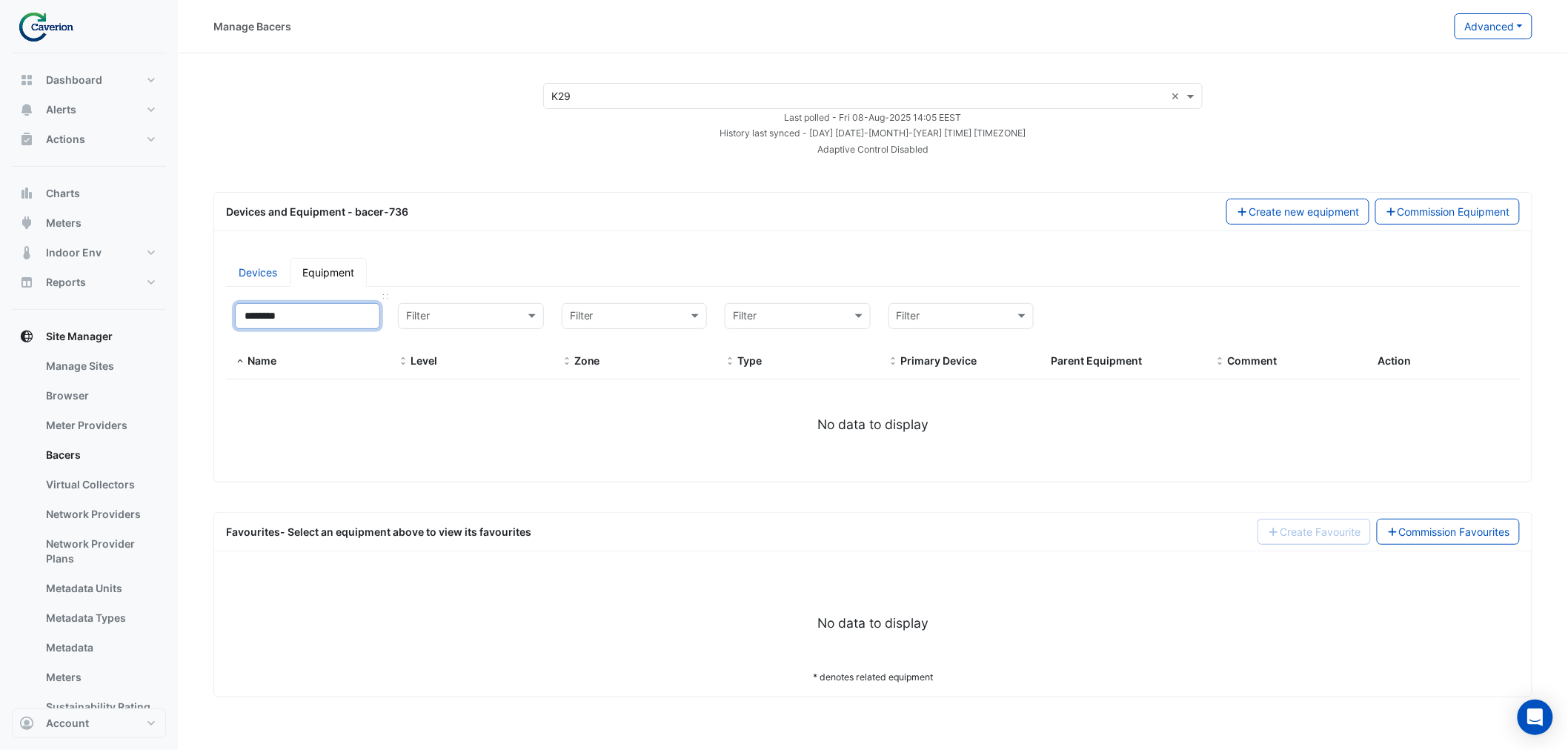 select on "***" 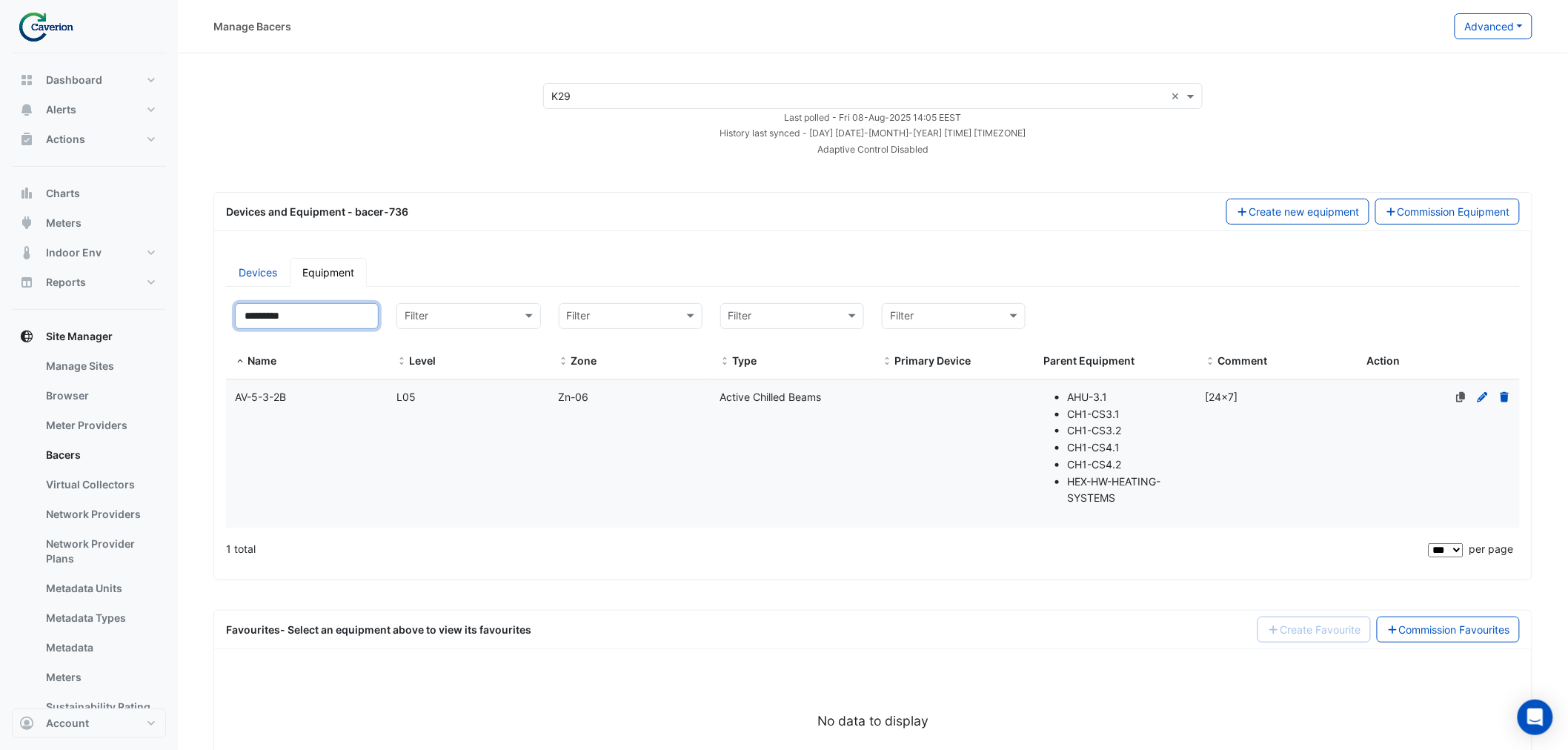 type on "*********" 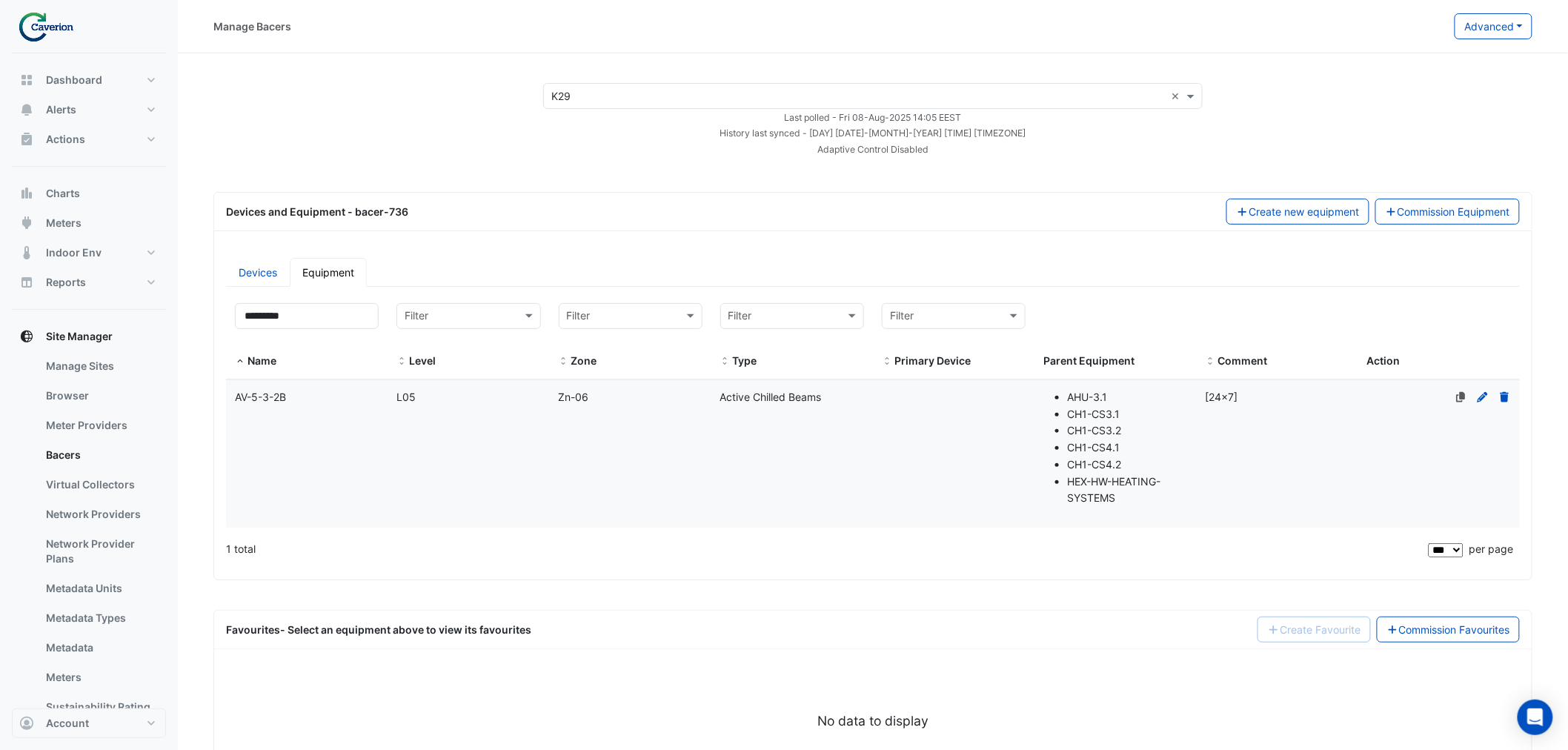 click on "Name
AV-5-3-2B" 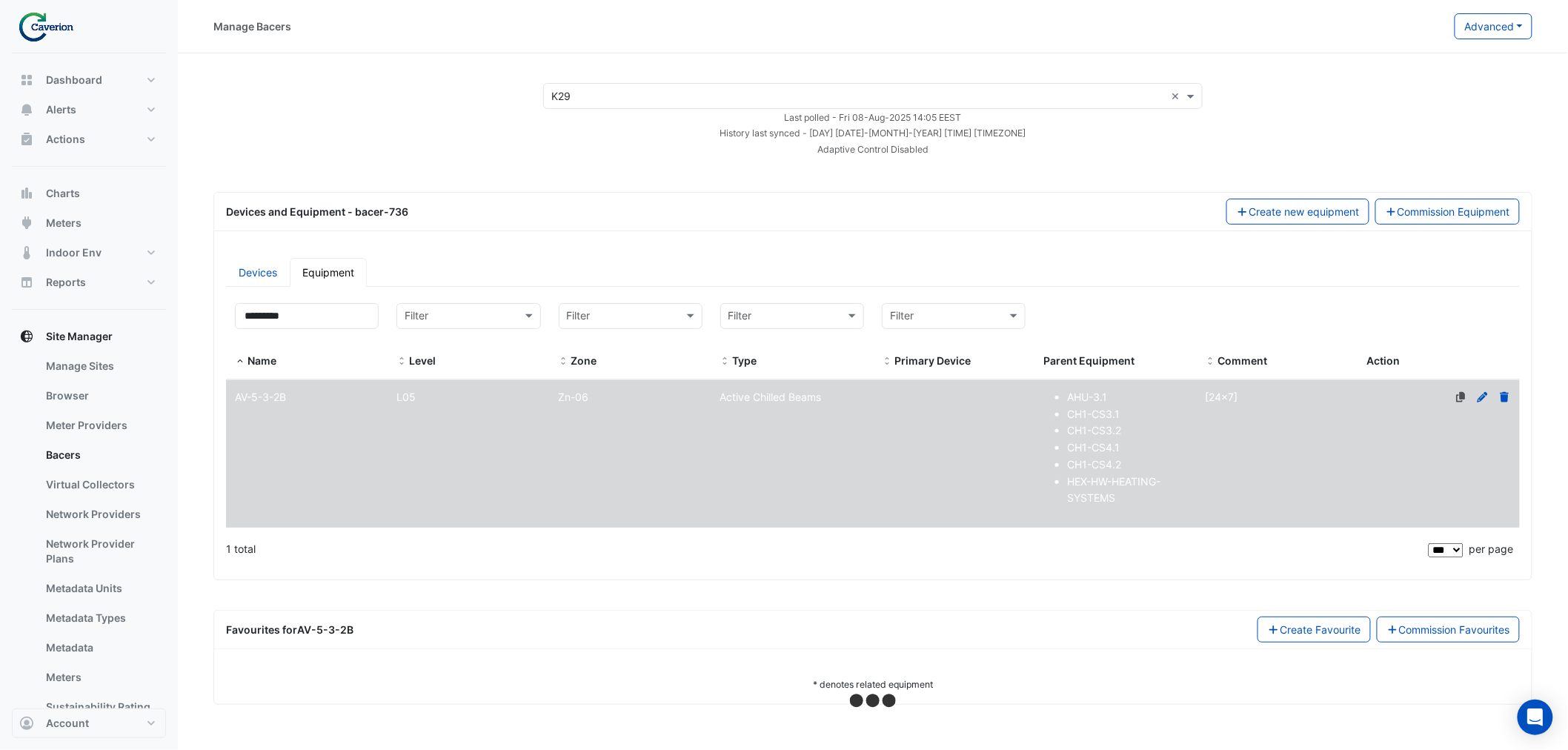 select on "***" 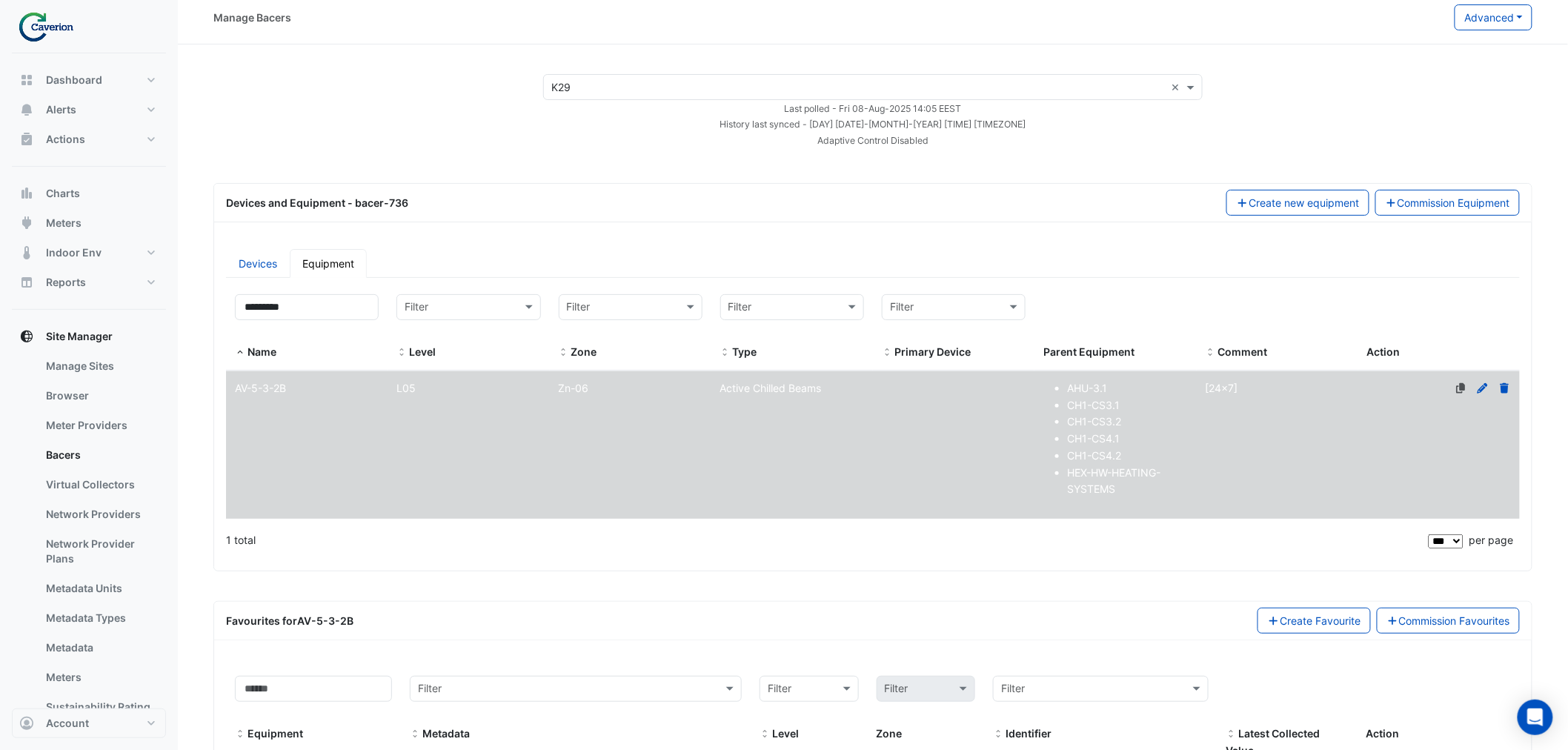 scroll, scrollTop: 0, scrollLeft: 0, axis: both 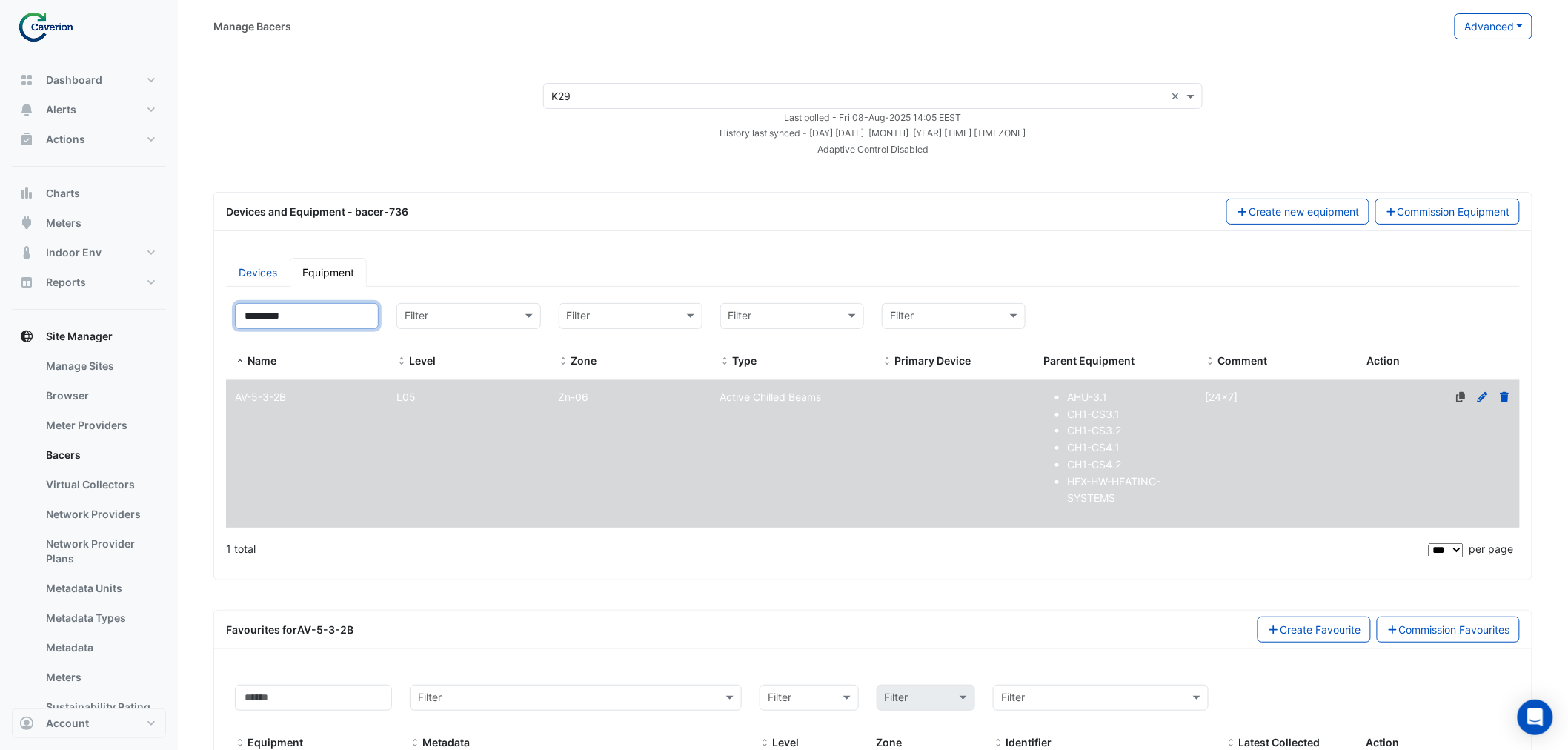 drag, startPoint x: 342, startPoint y: 304, endPoint x: 132, endPoint y: 309, distance: 210.05952 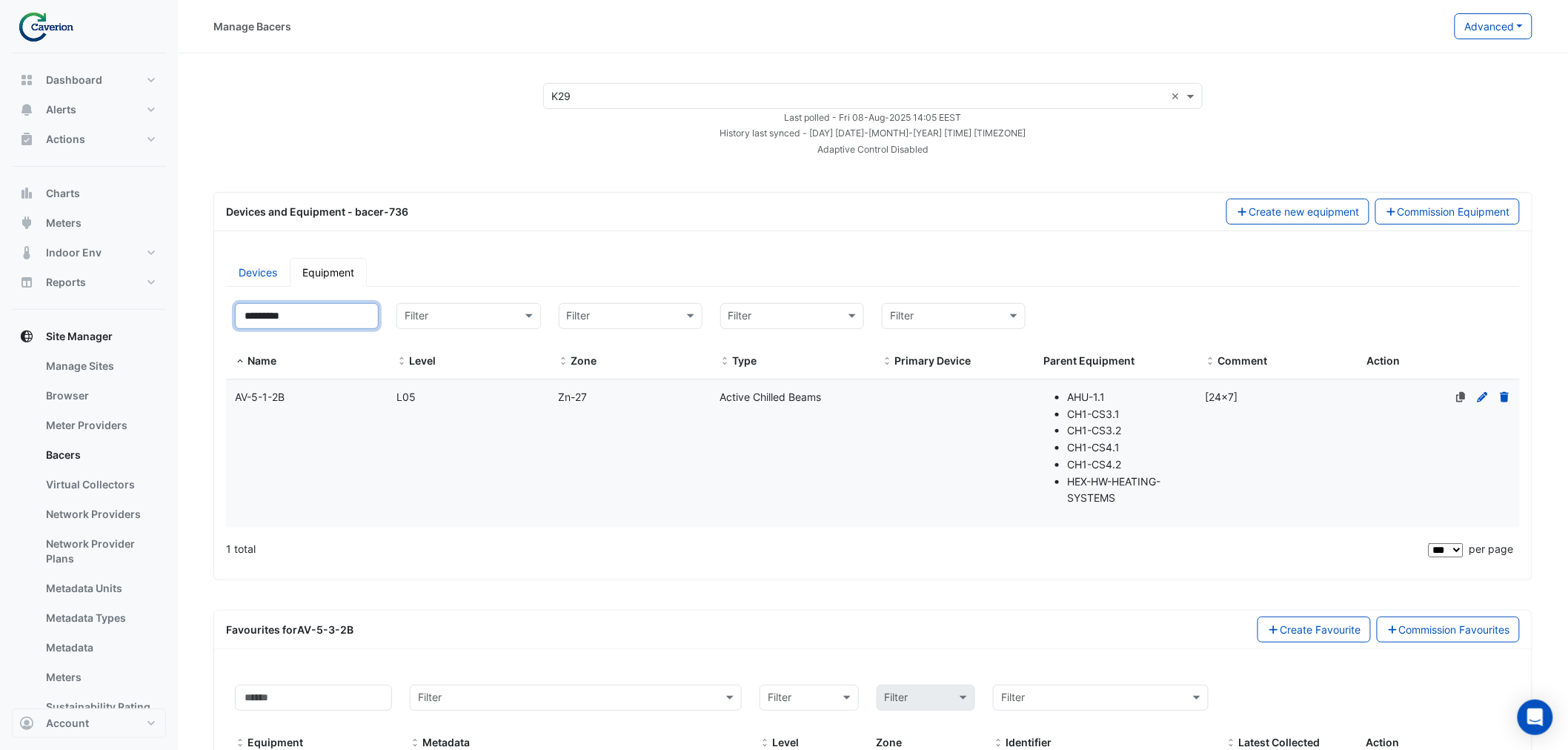 type on "*********" 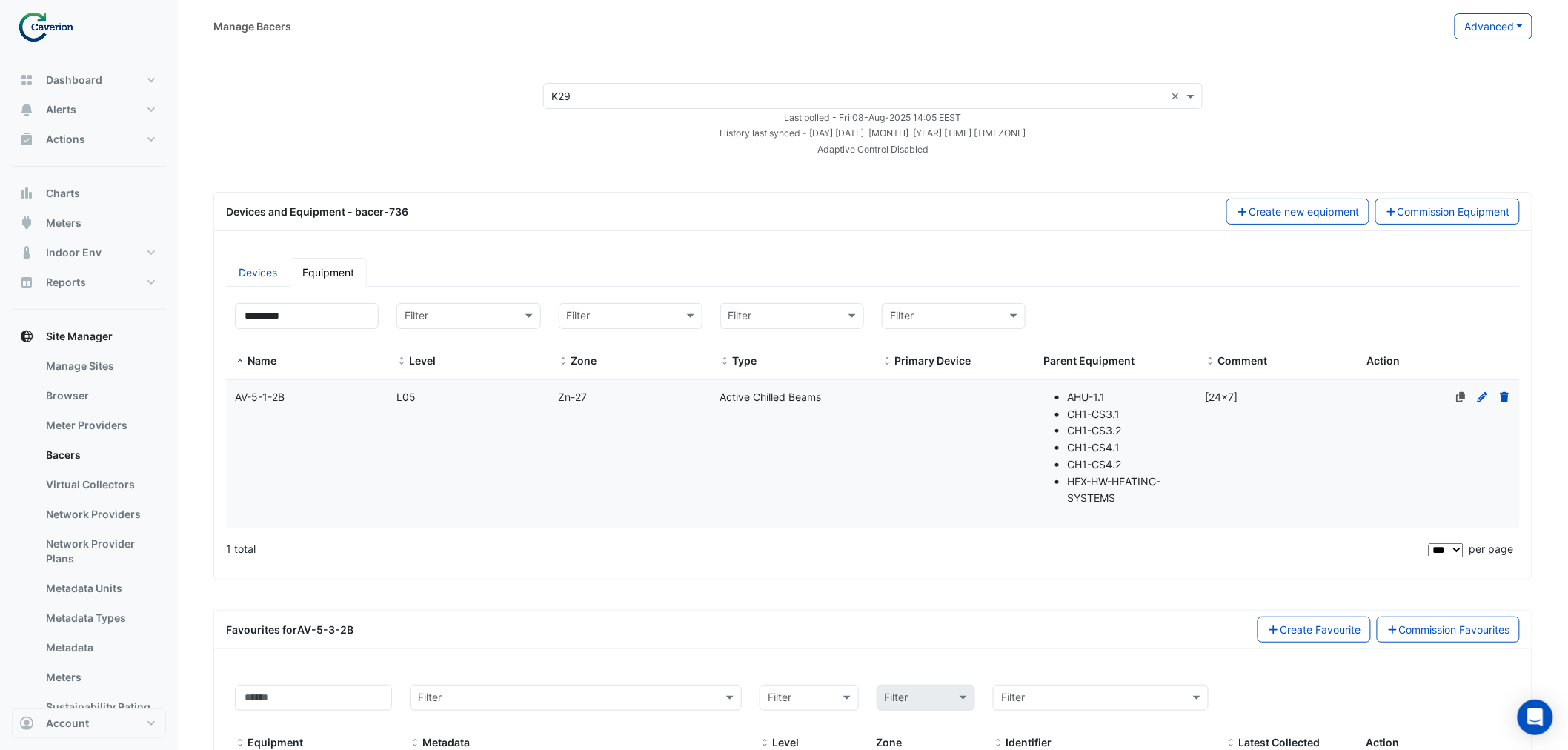 click on "Zone
Zn-27" 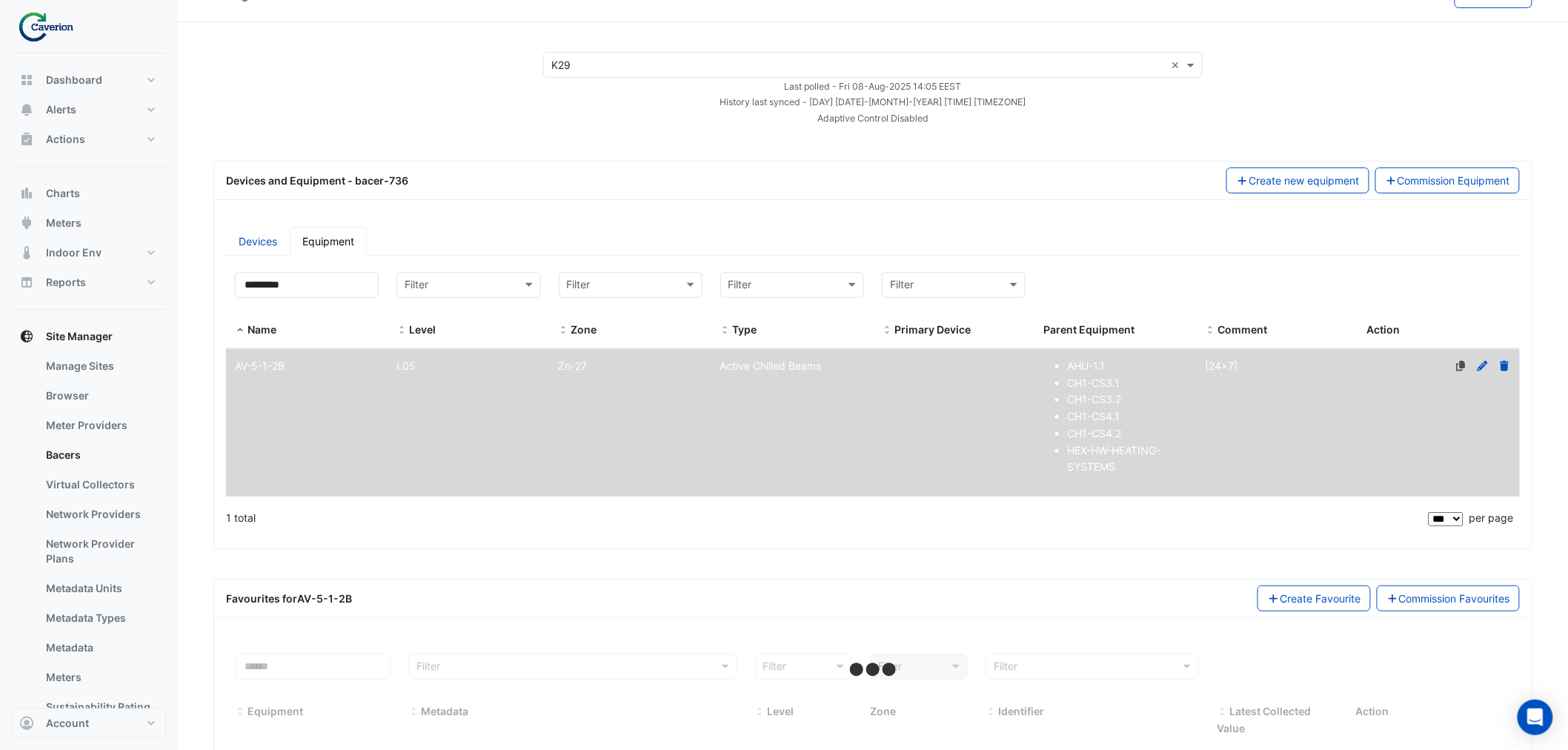 scroll, scrollTop: 87, scrollLeft: 0, axis: vertical 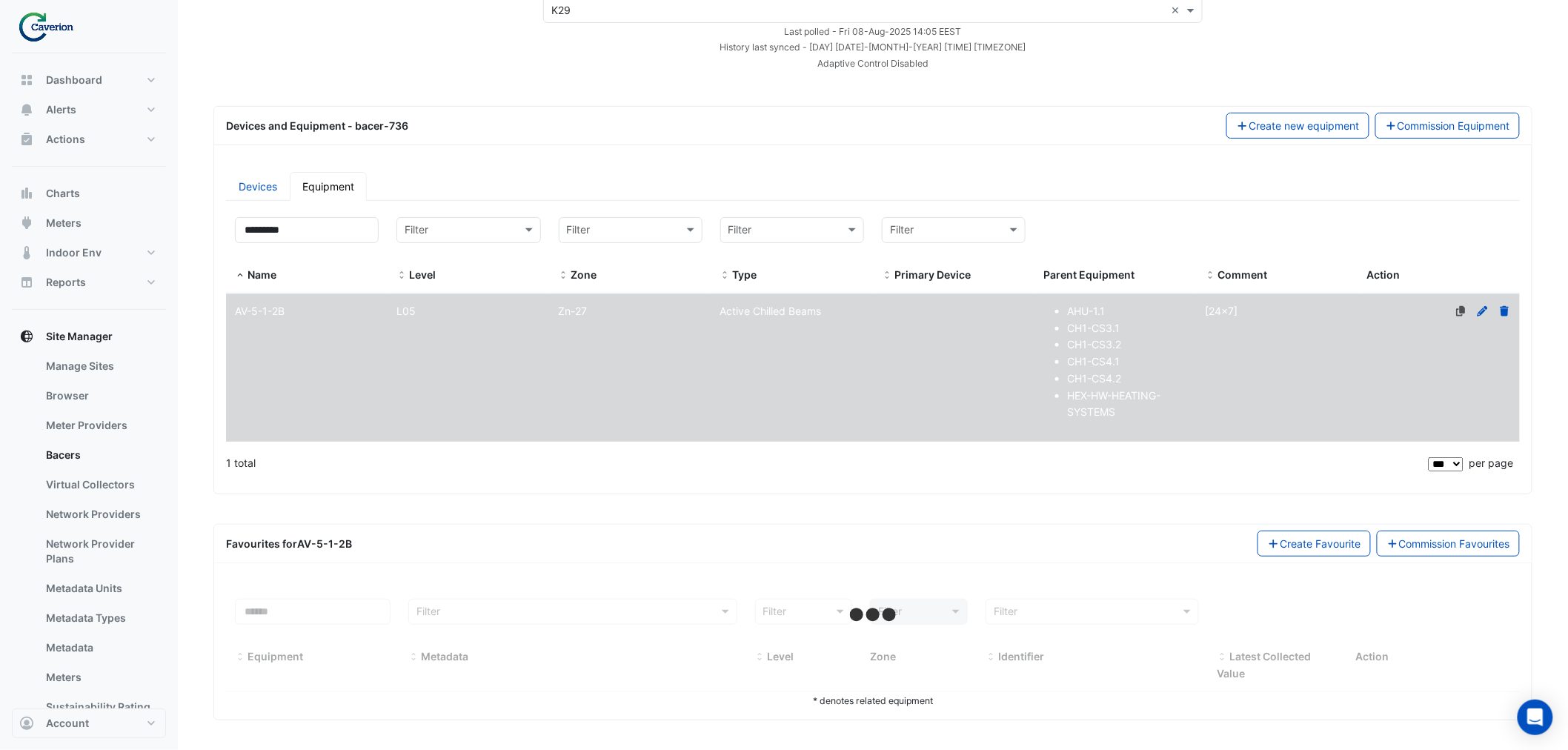 select on "***" 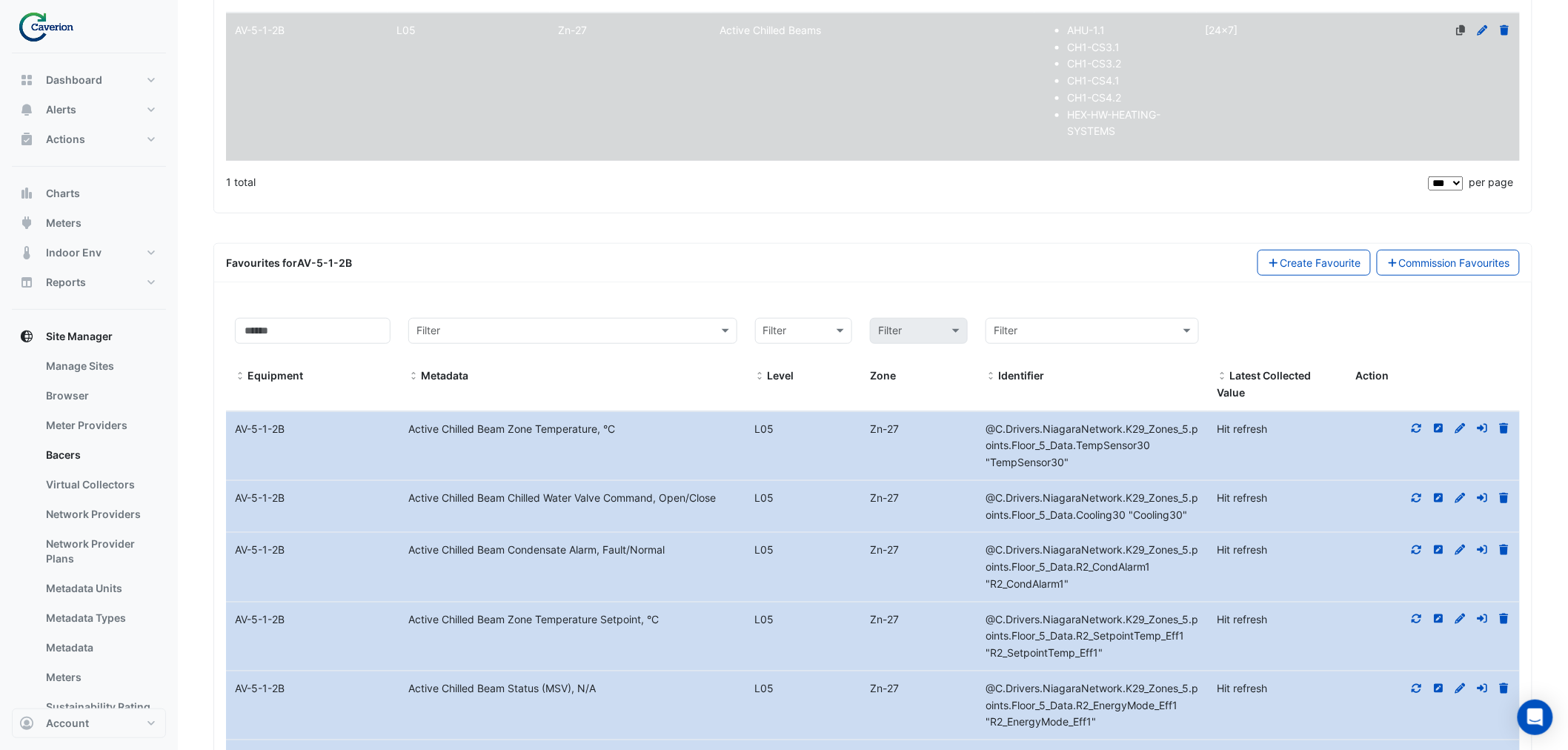 scroll, scrollTop: 508, scrollLeft: 0, axis: vertical 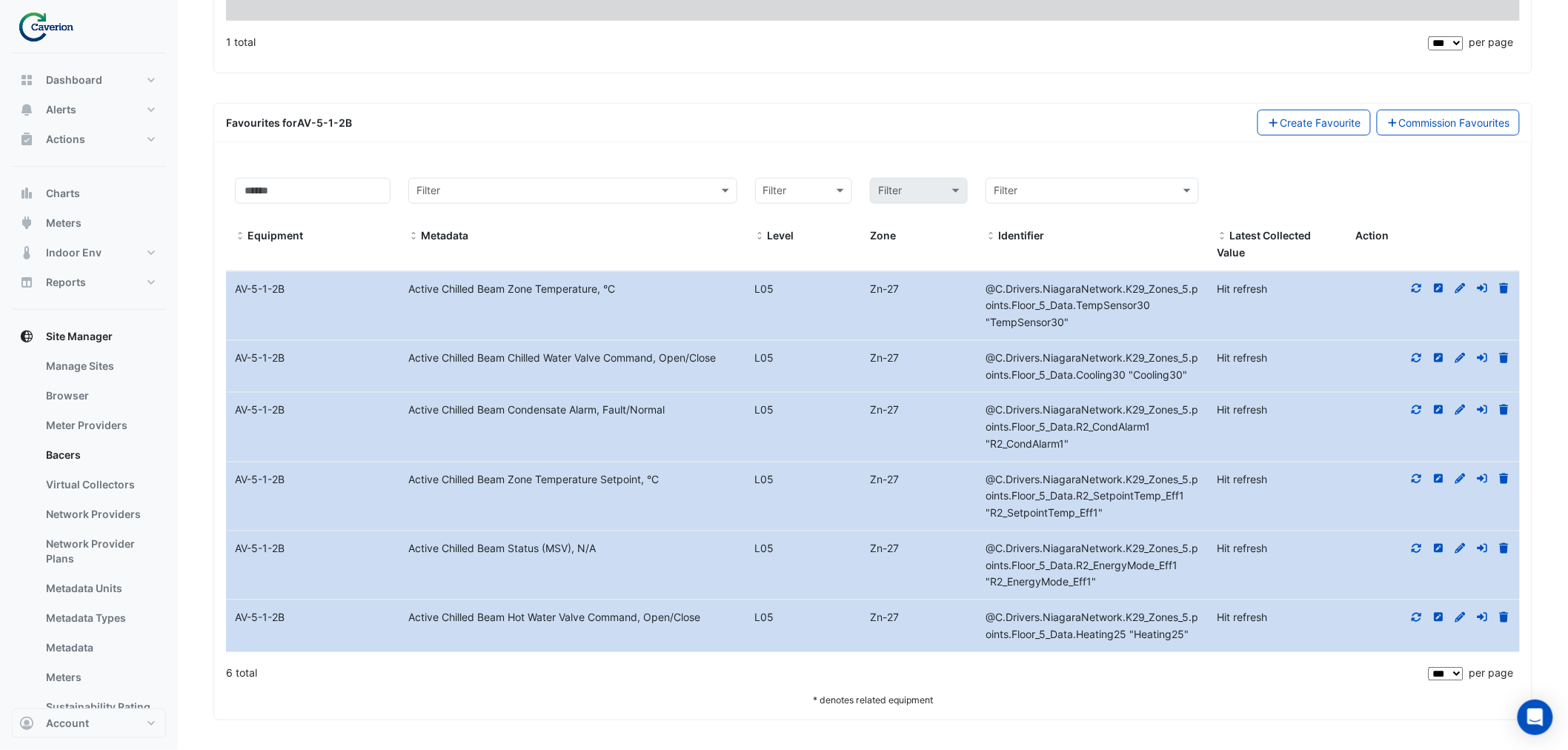 click 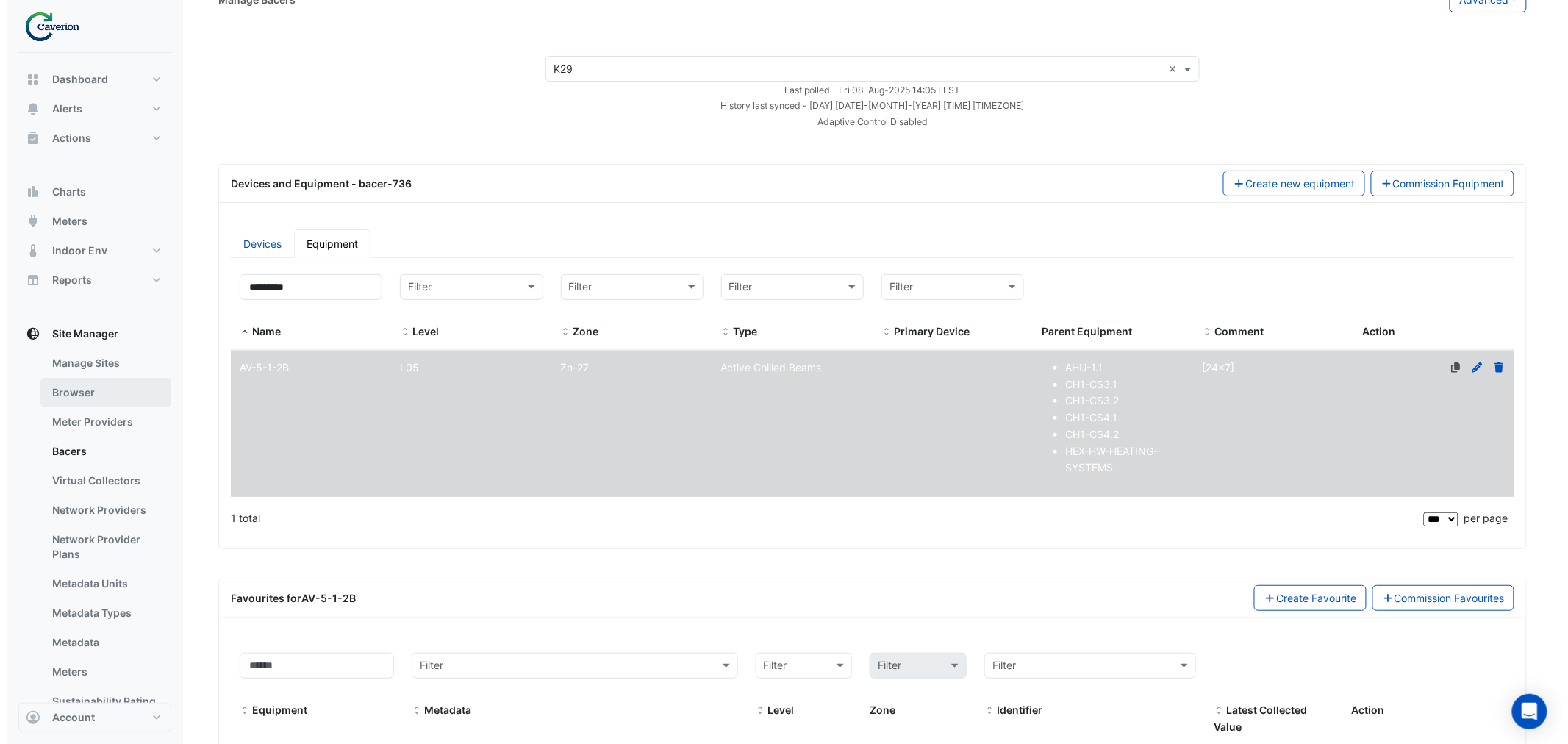 scroll, scrollTop: 0, scrollLeft: 0, axis: both 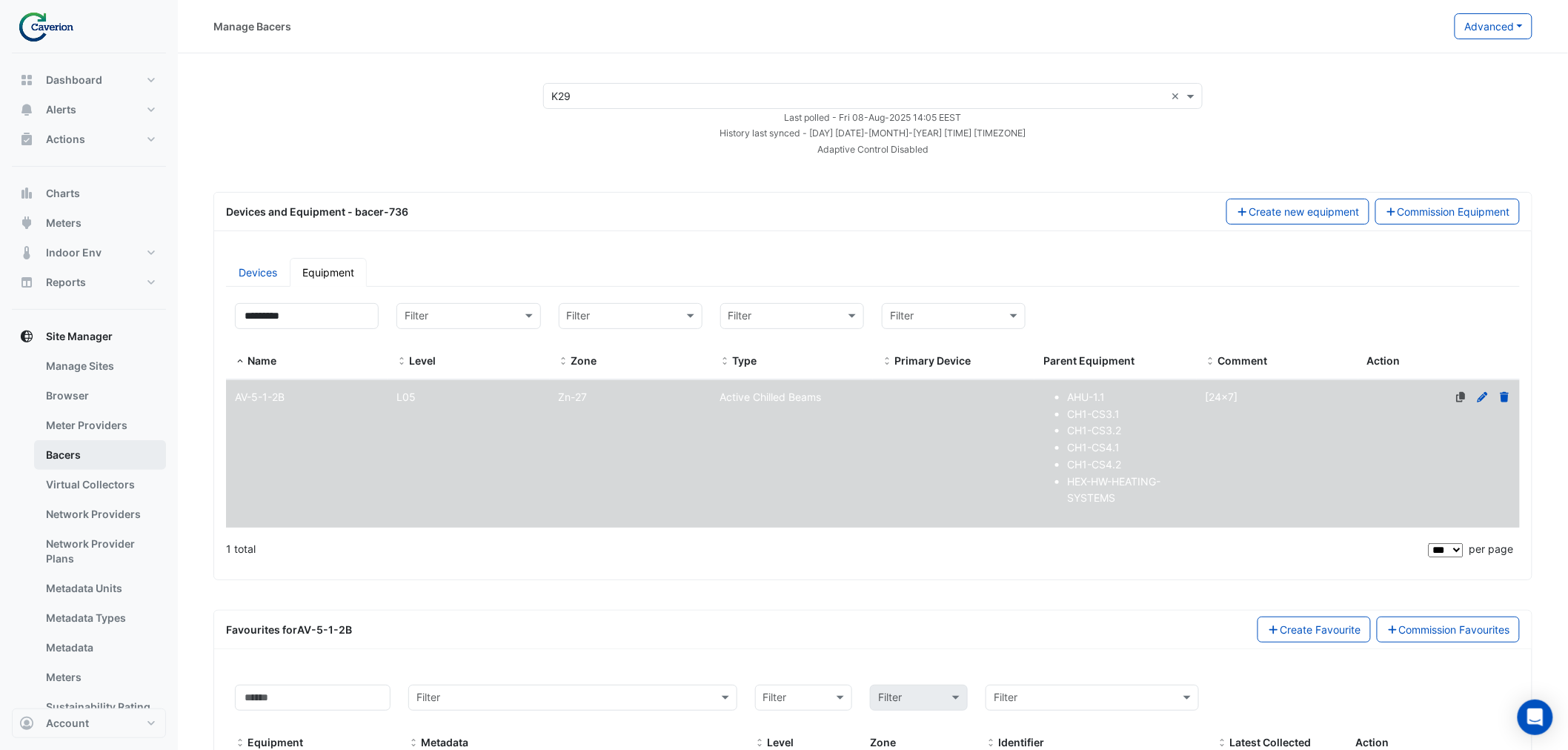 click on "Bacers" at bounding box center (100, 455) 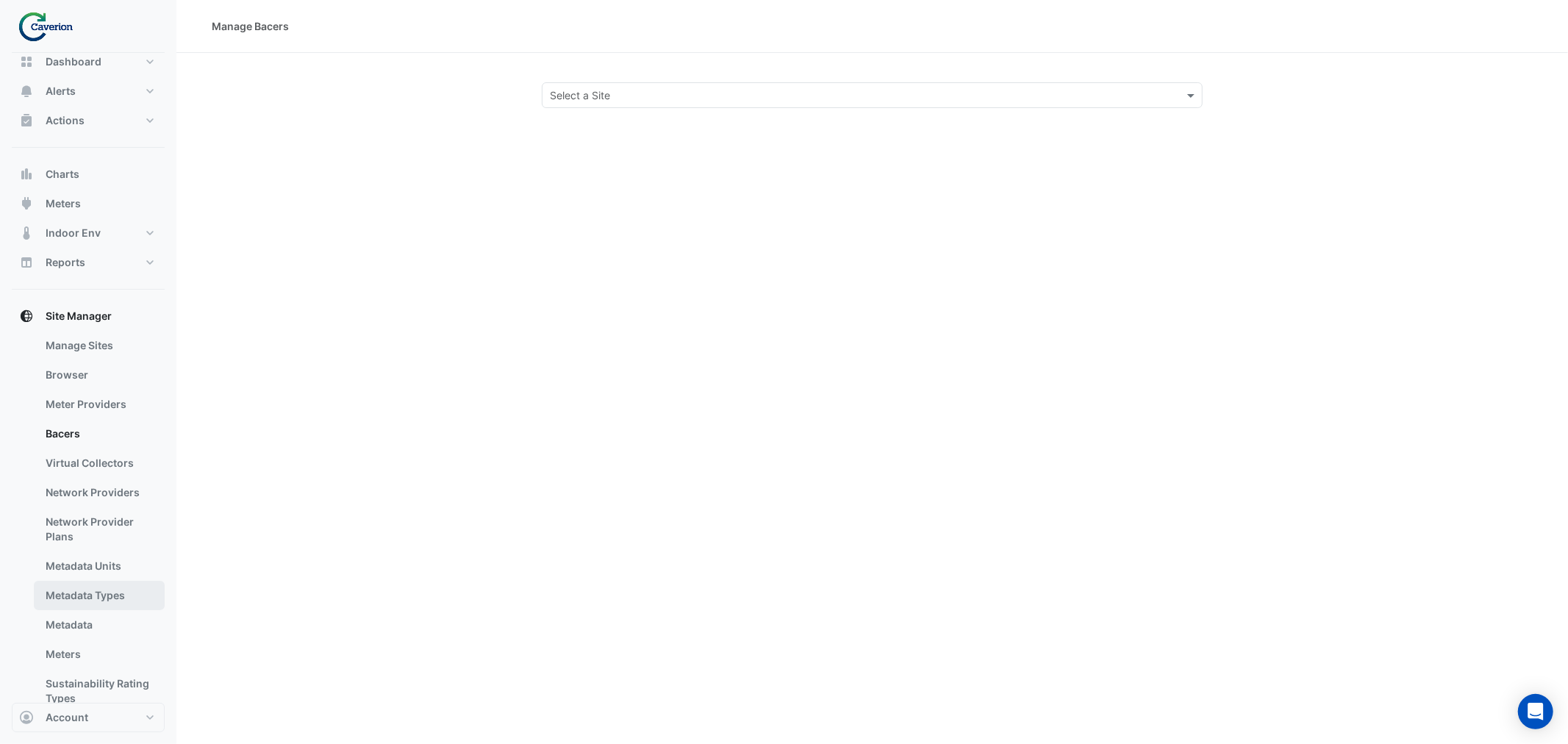 scroll, scrollTop: 0, scrollLeft: 0, axis: both 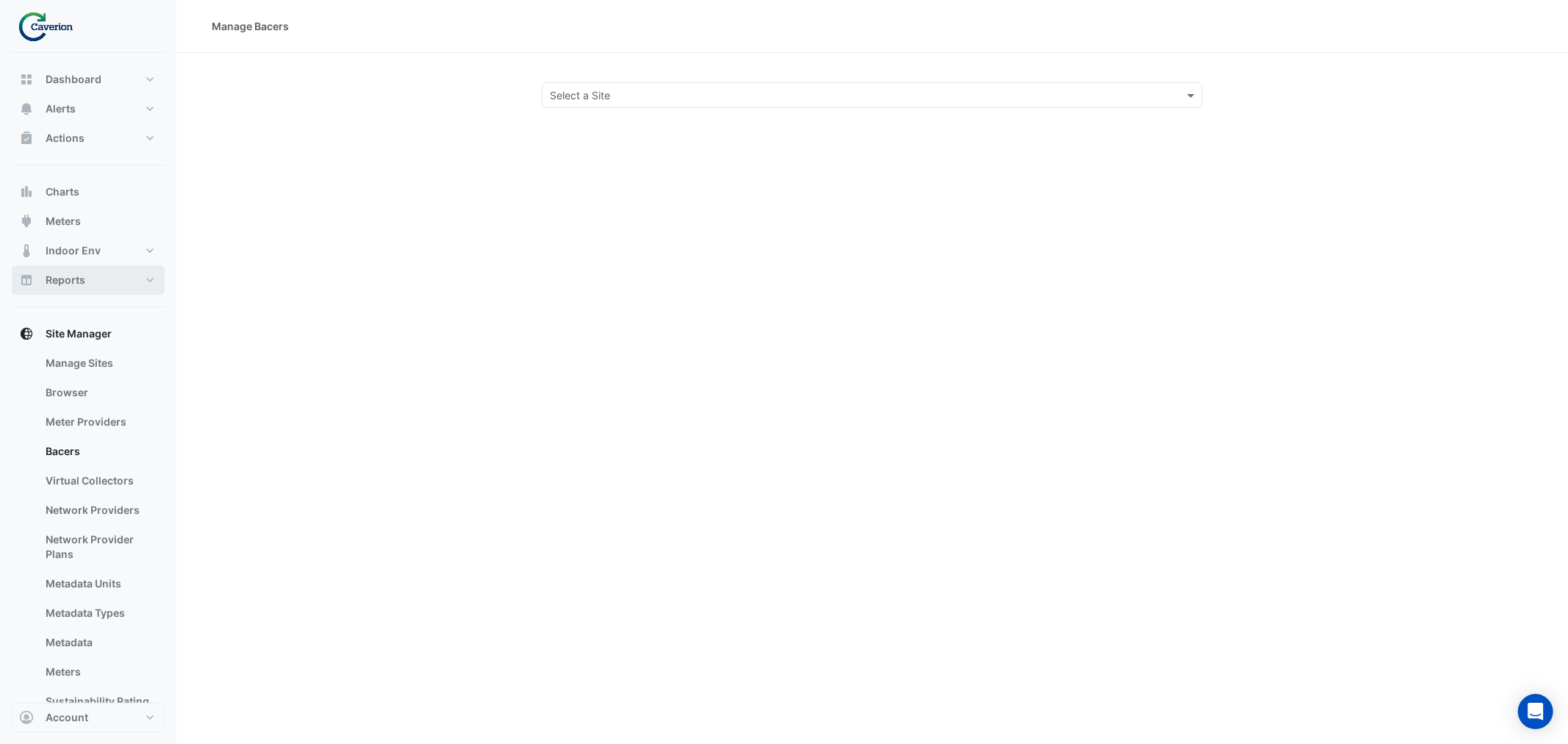 click on "Reports" at bounding box center [88, 280] 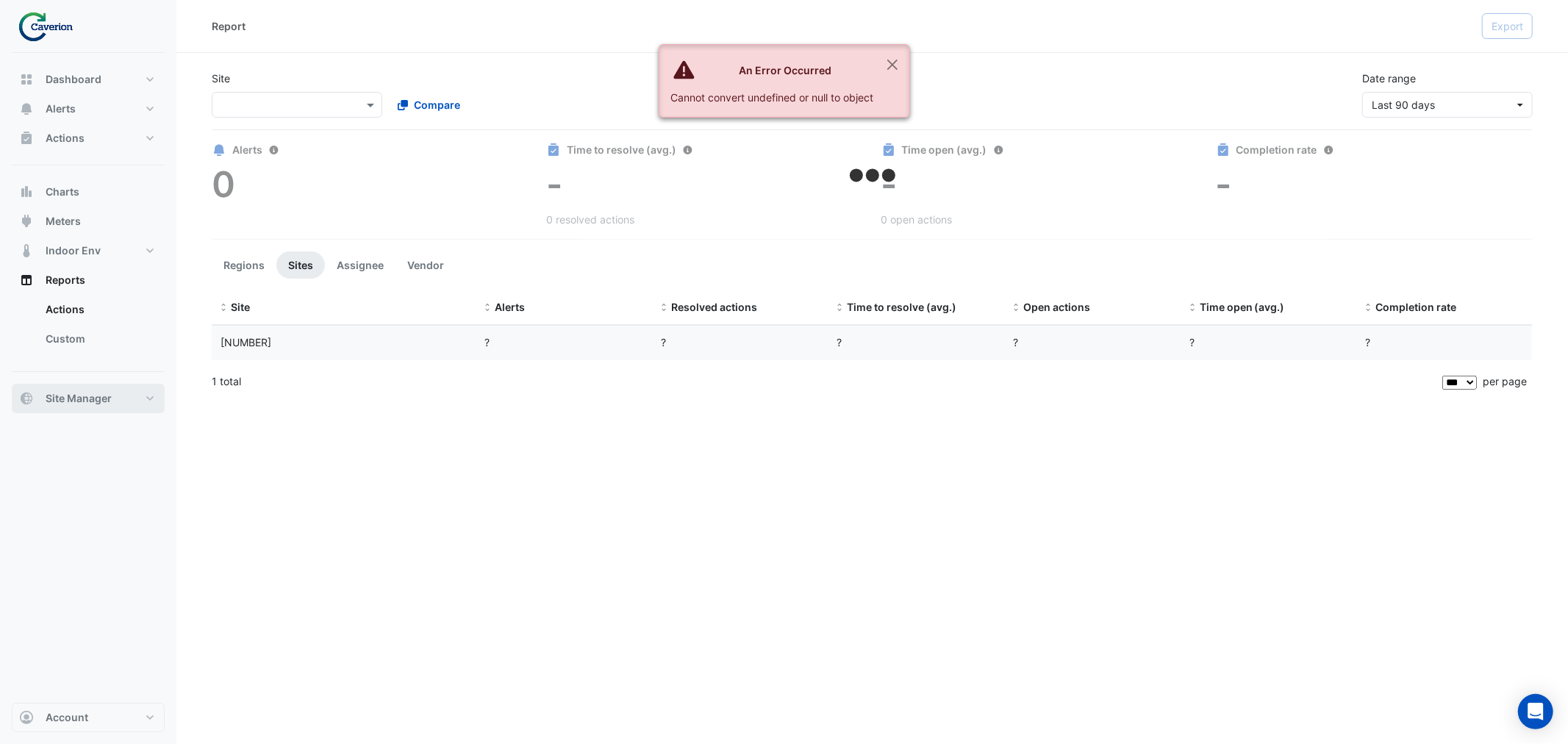 click on "Site Manager" at bounding box center (79, 398) 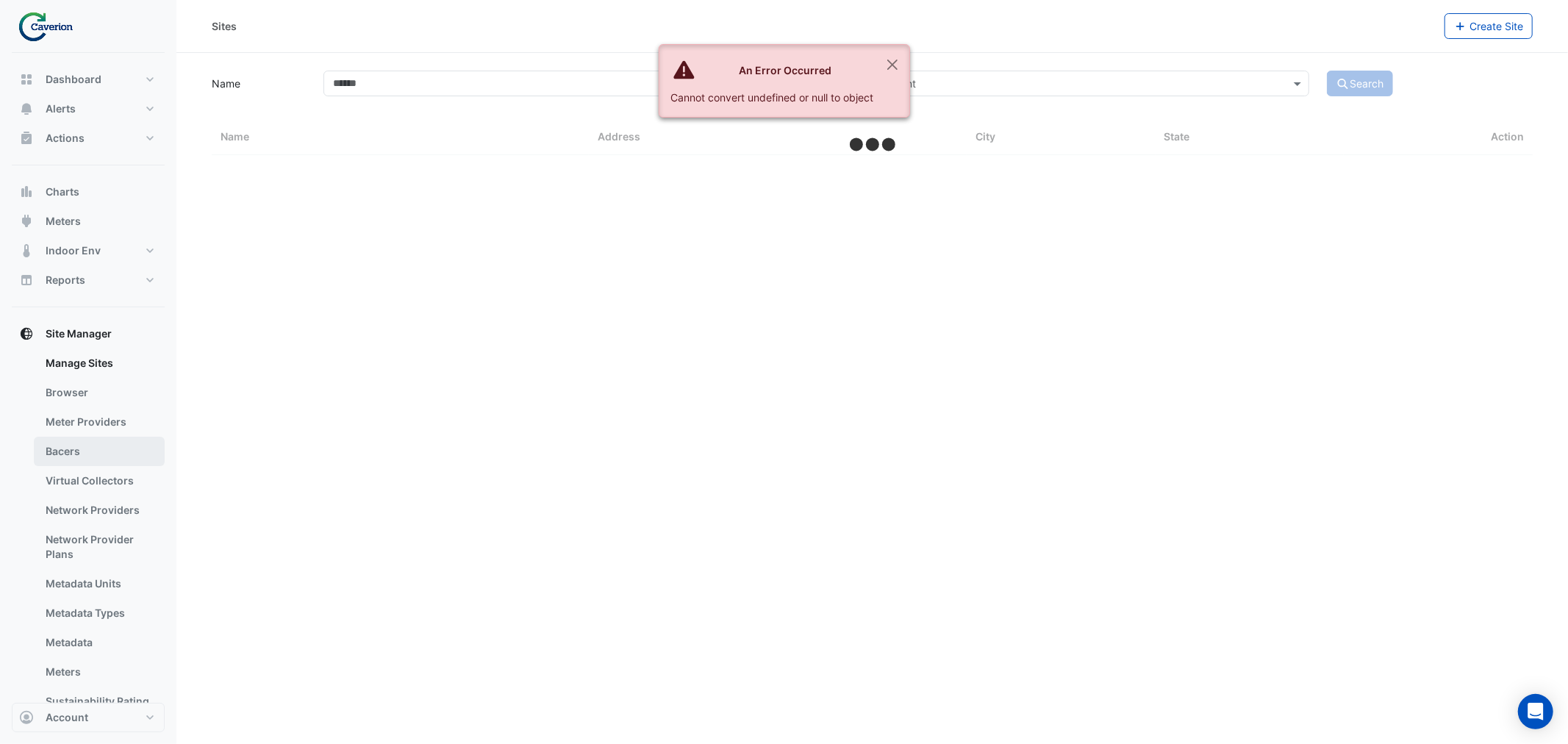 select on "***" 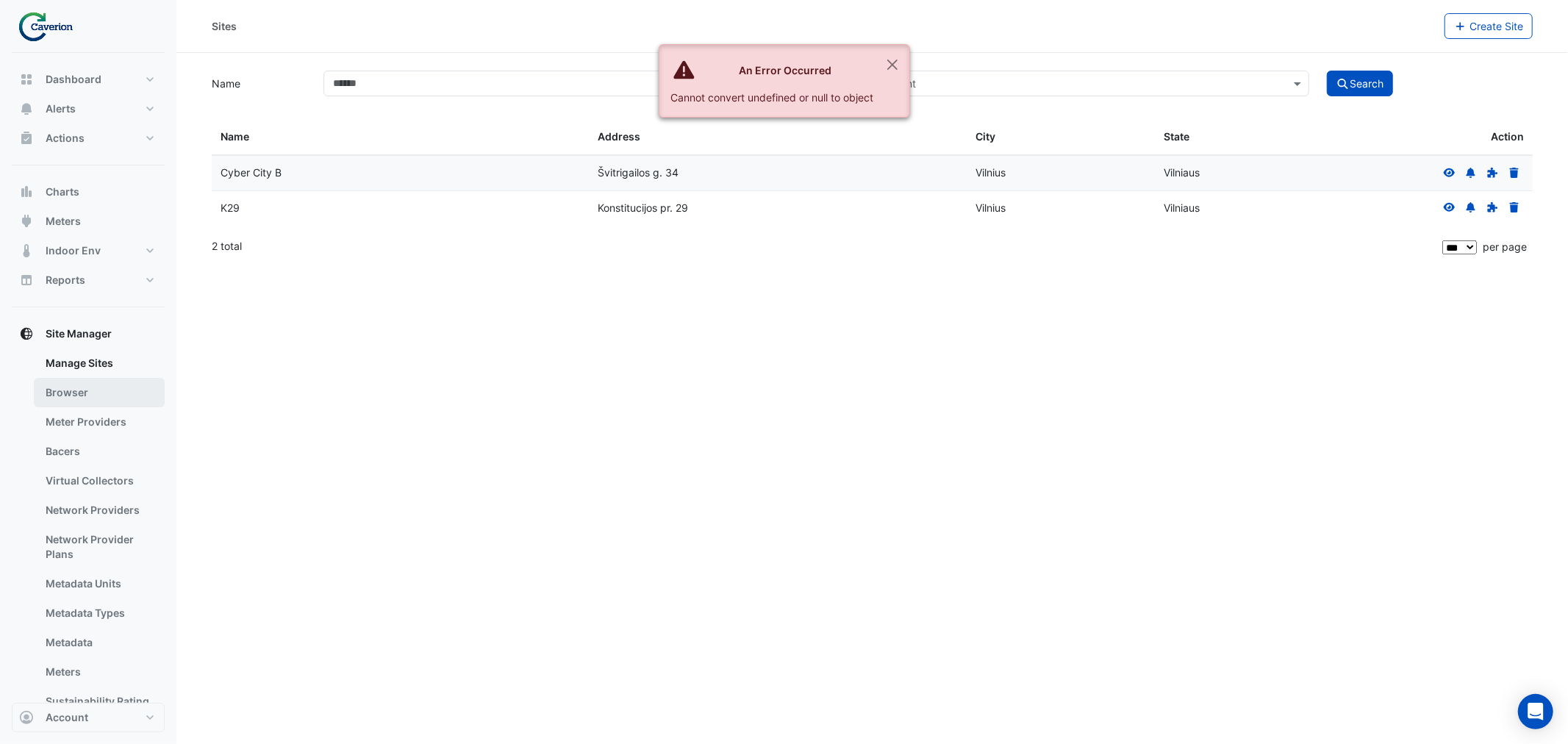 click on "Browser" at bounding box center [99, 393] 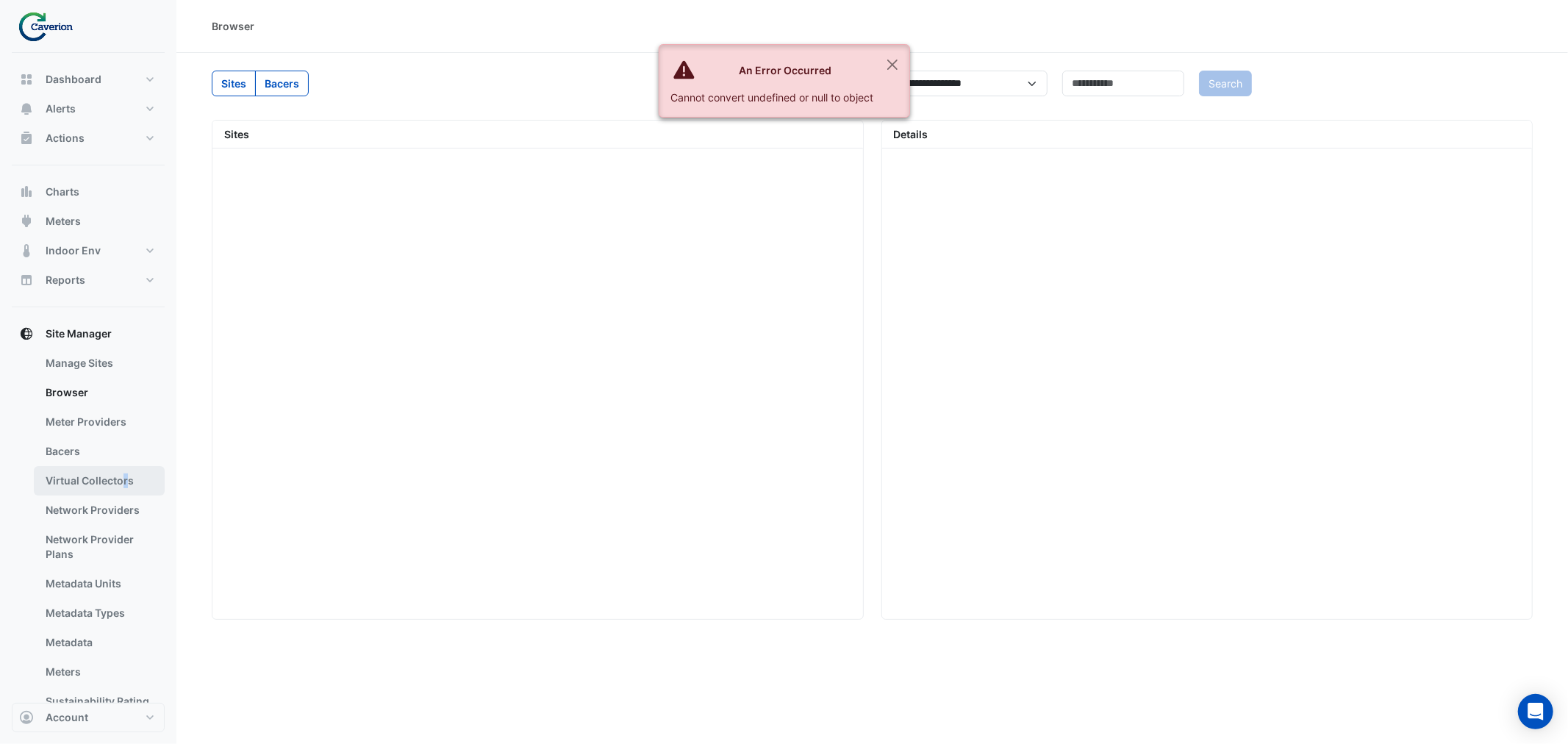 click on "Virtual Collectors" at bounding box center (99, 481) 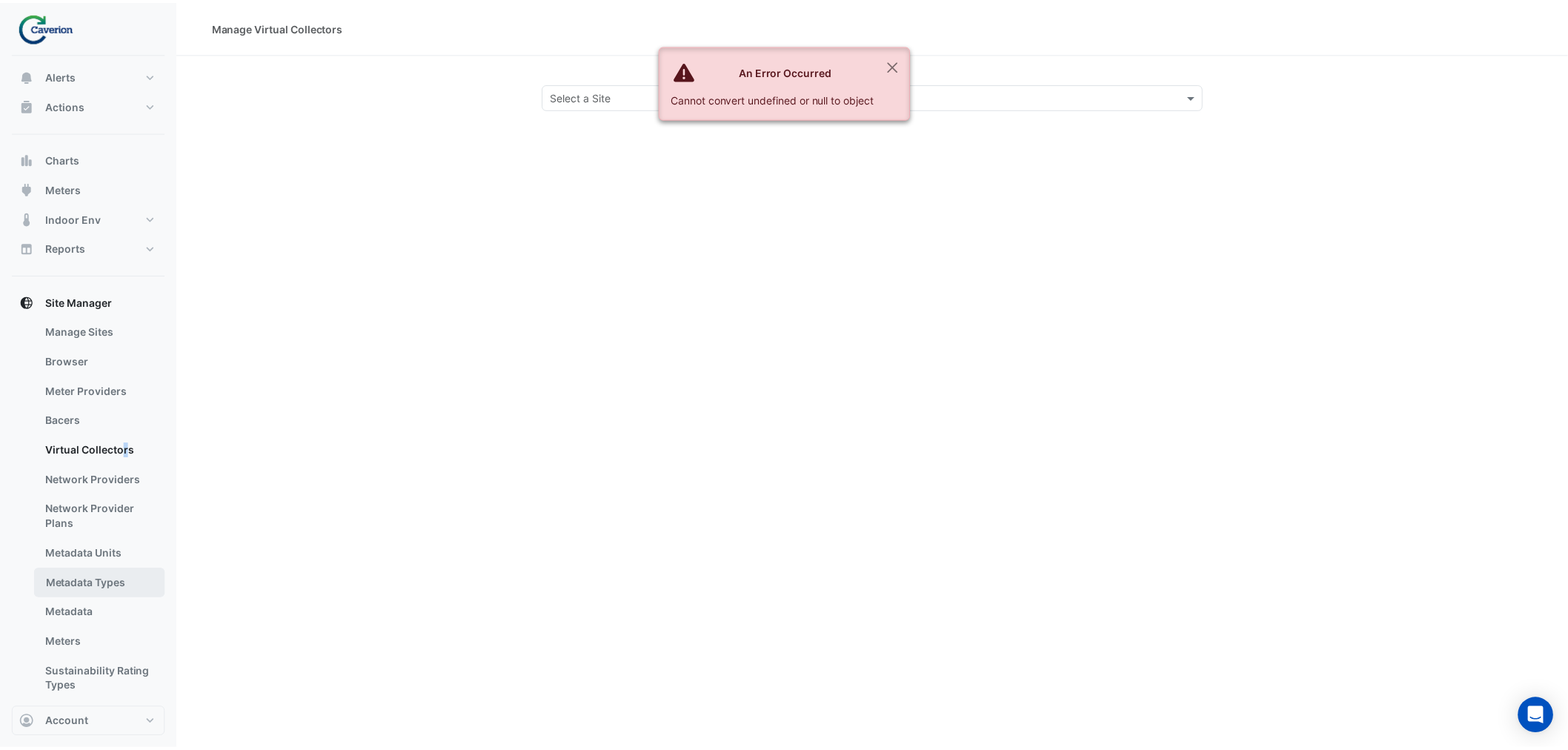 scroll, scrollTop: 52, scrollLeft: 0, axis: vertical 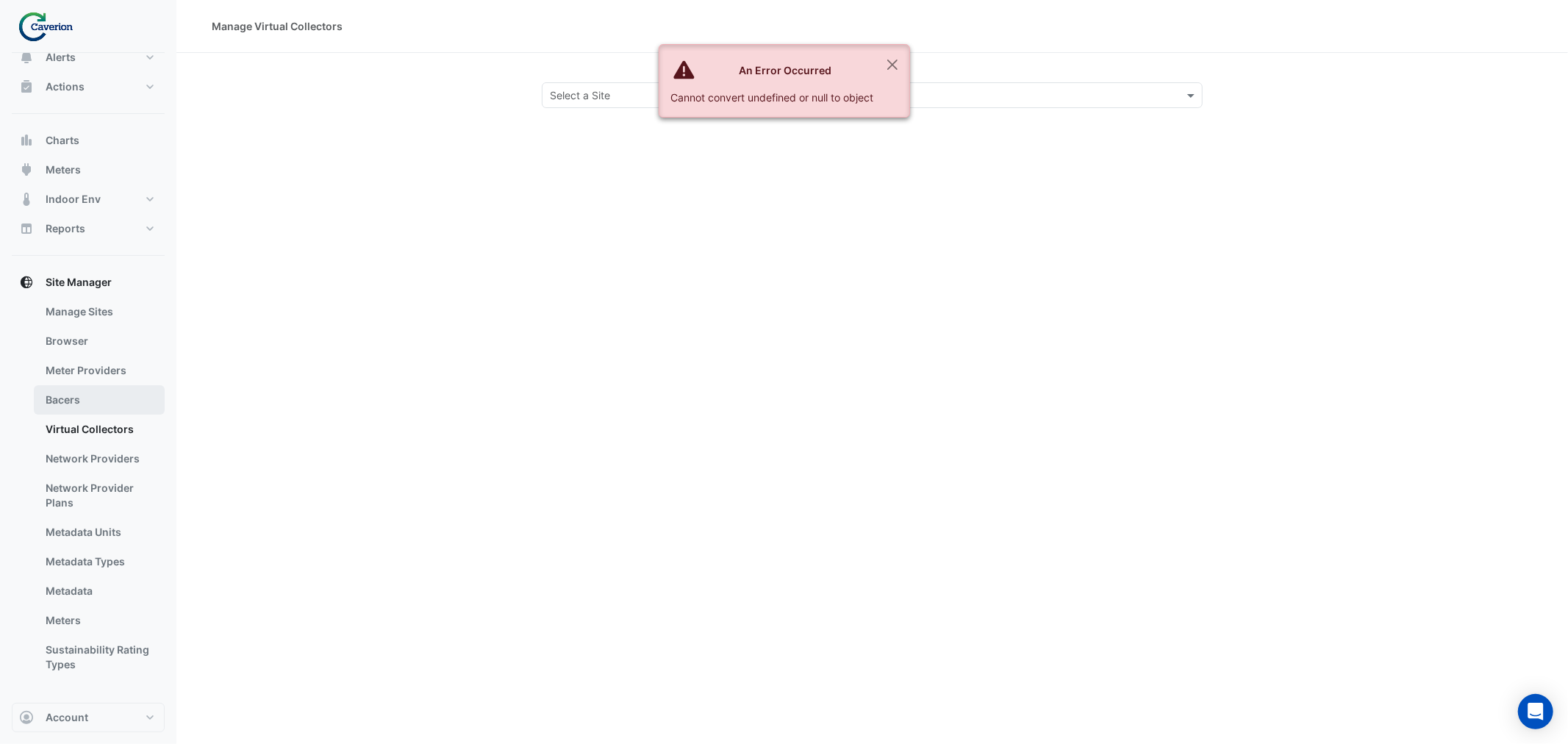 click on "Bacers" at bounding box center [99, 400] 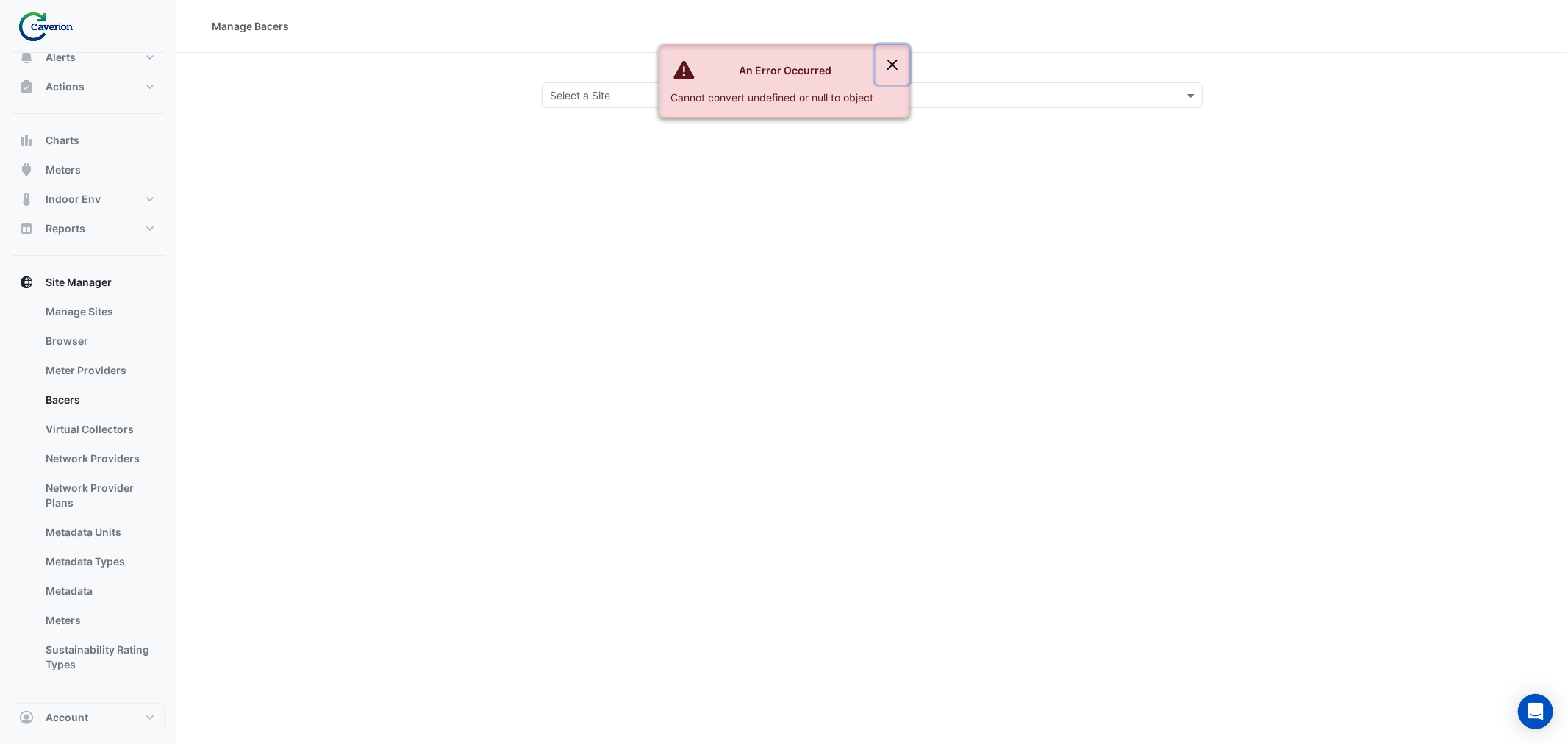 click 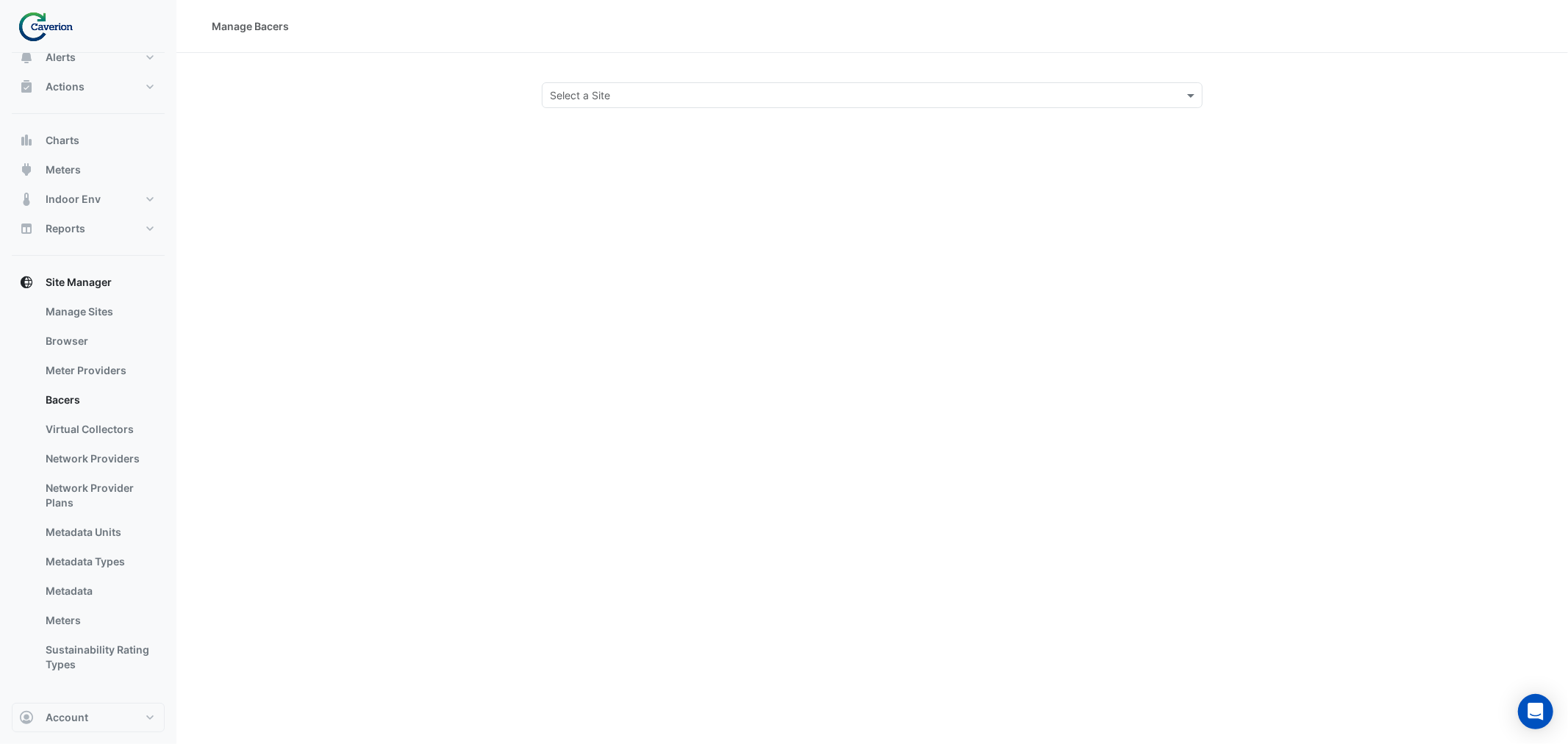 click on "Select a Site" 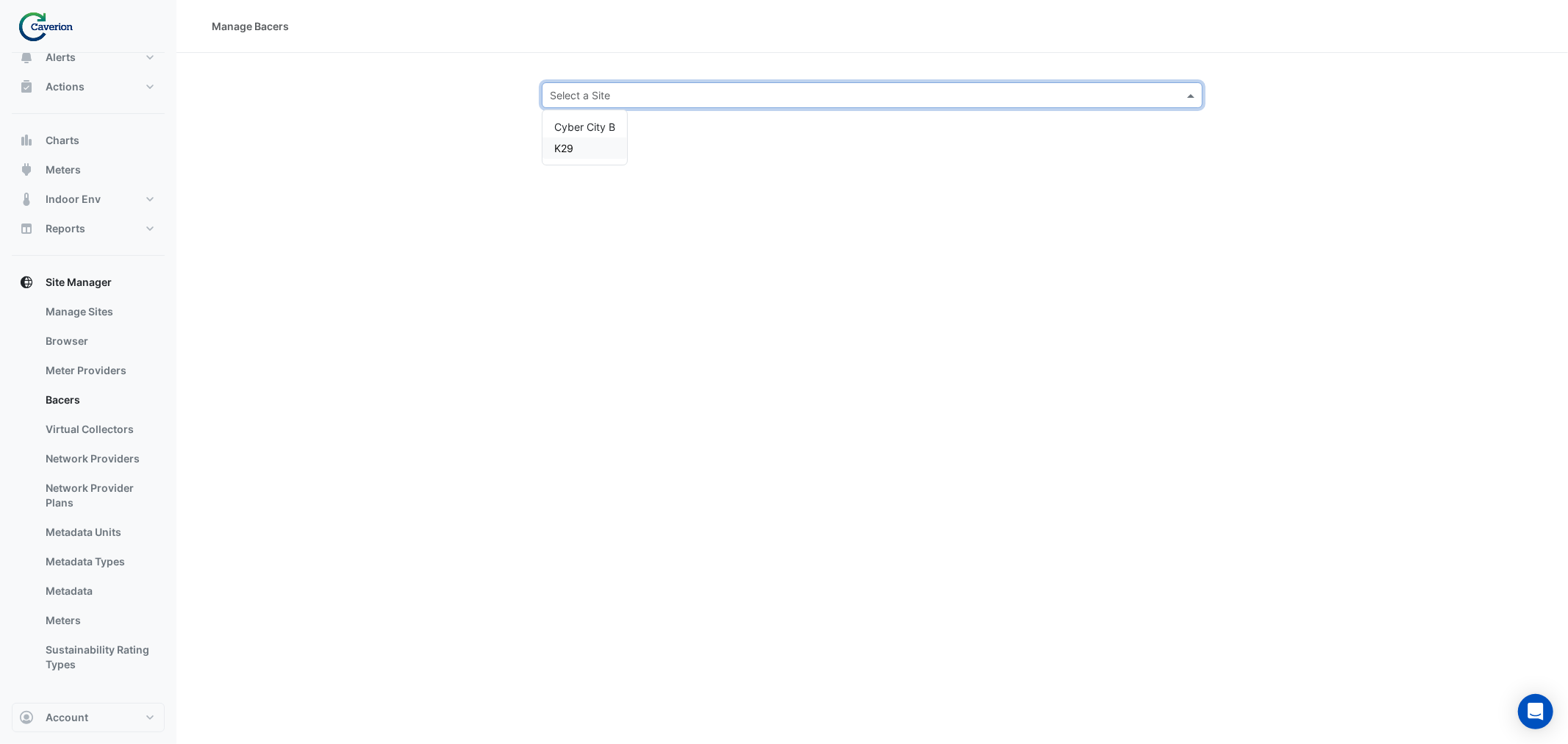 click on "K29" at bounding box center [564, 148] 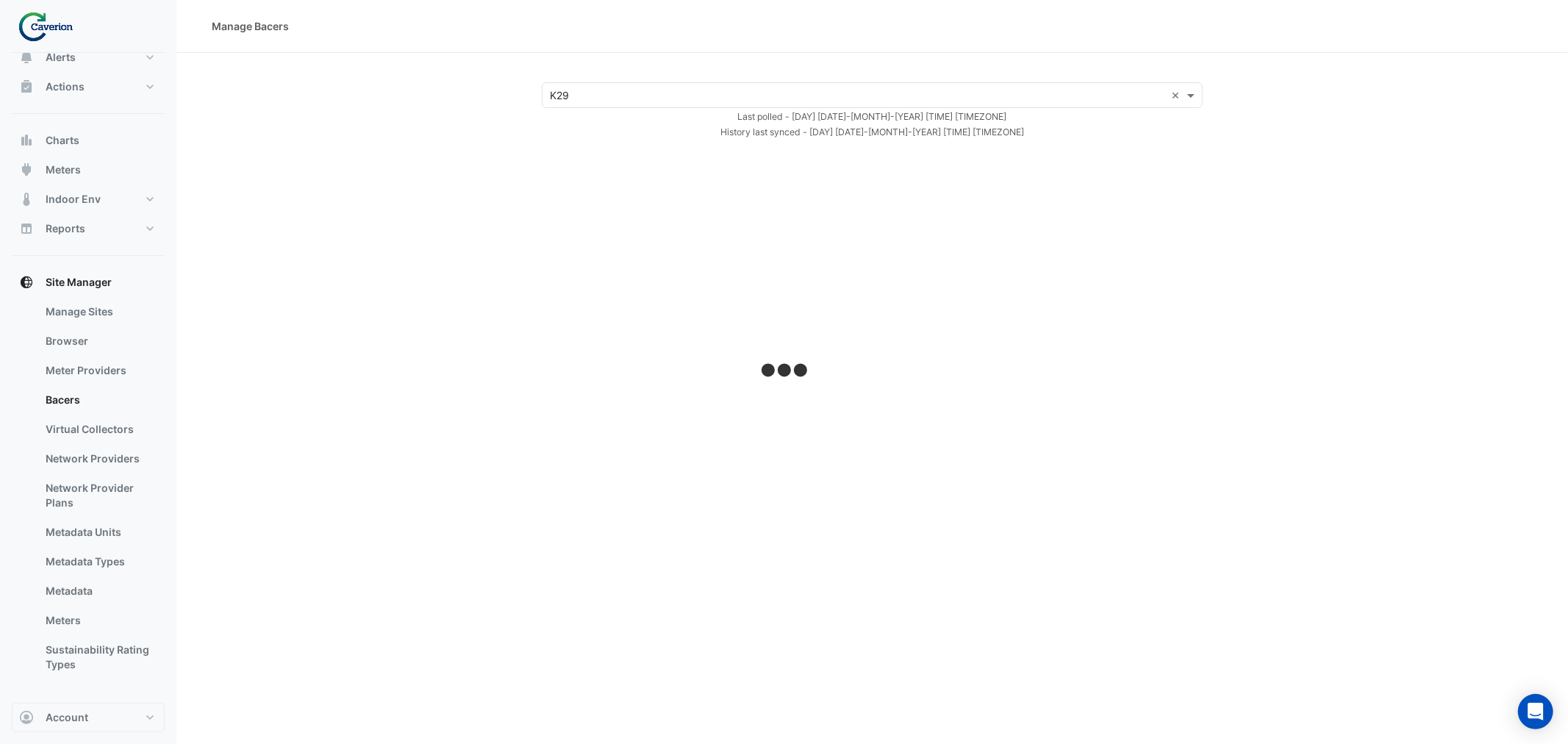select on "***" 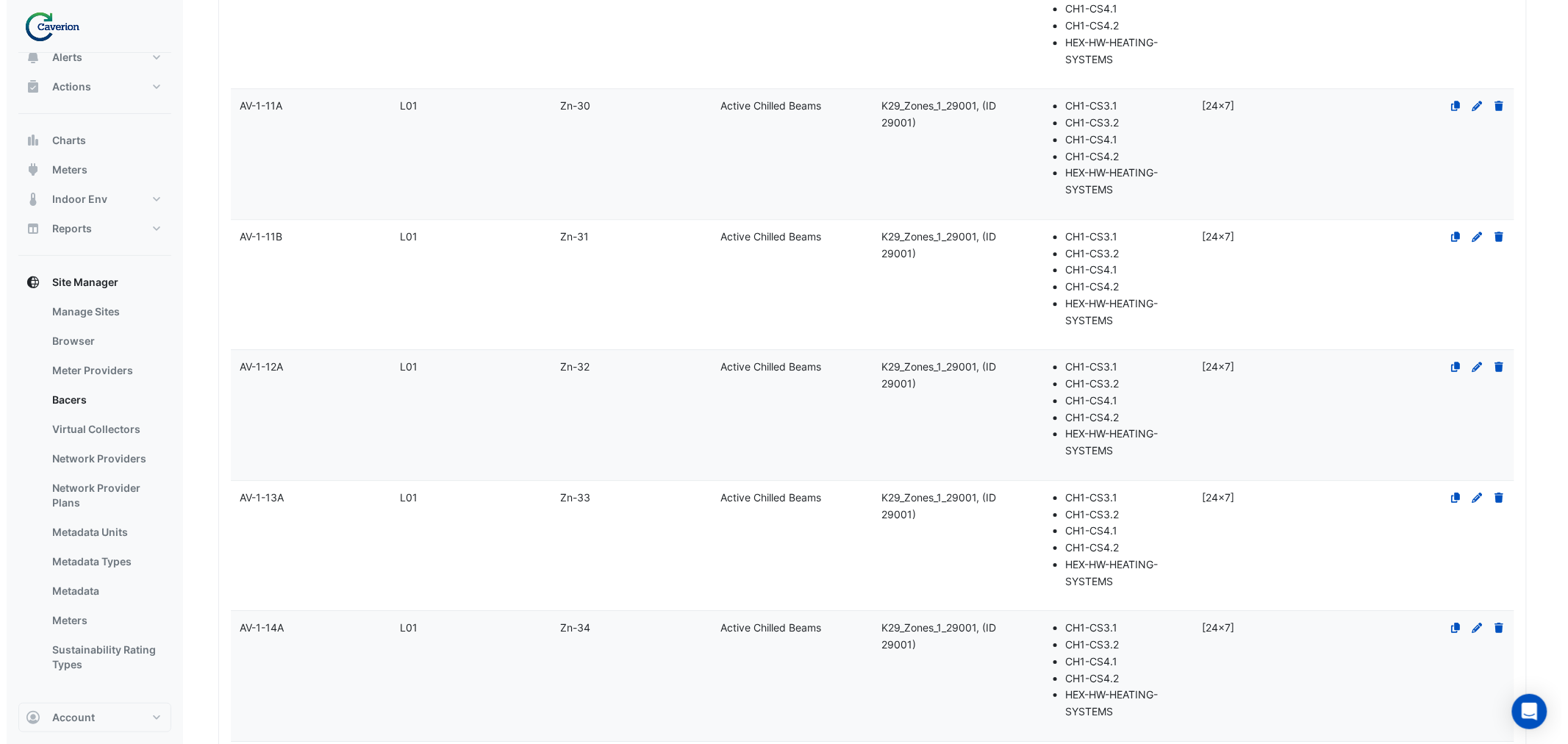 scroll, scrollTop: 0, scrollLeft: 0, axis: both 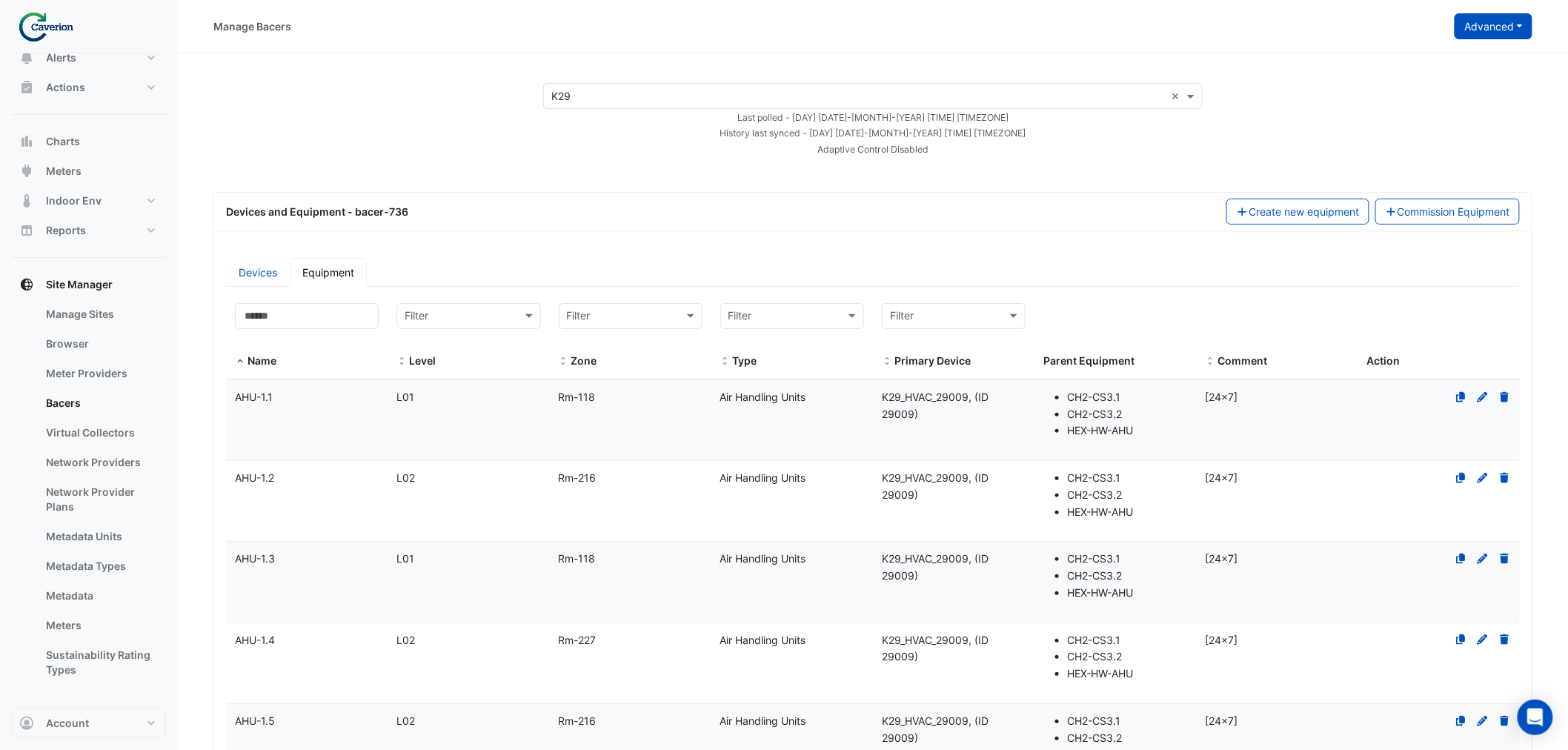 click on "Advanced" at bounding box center [1493, 26] 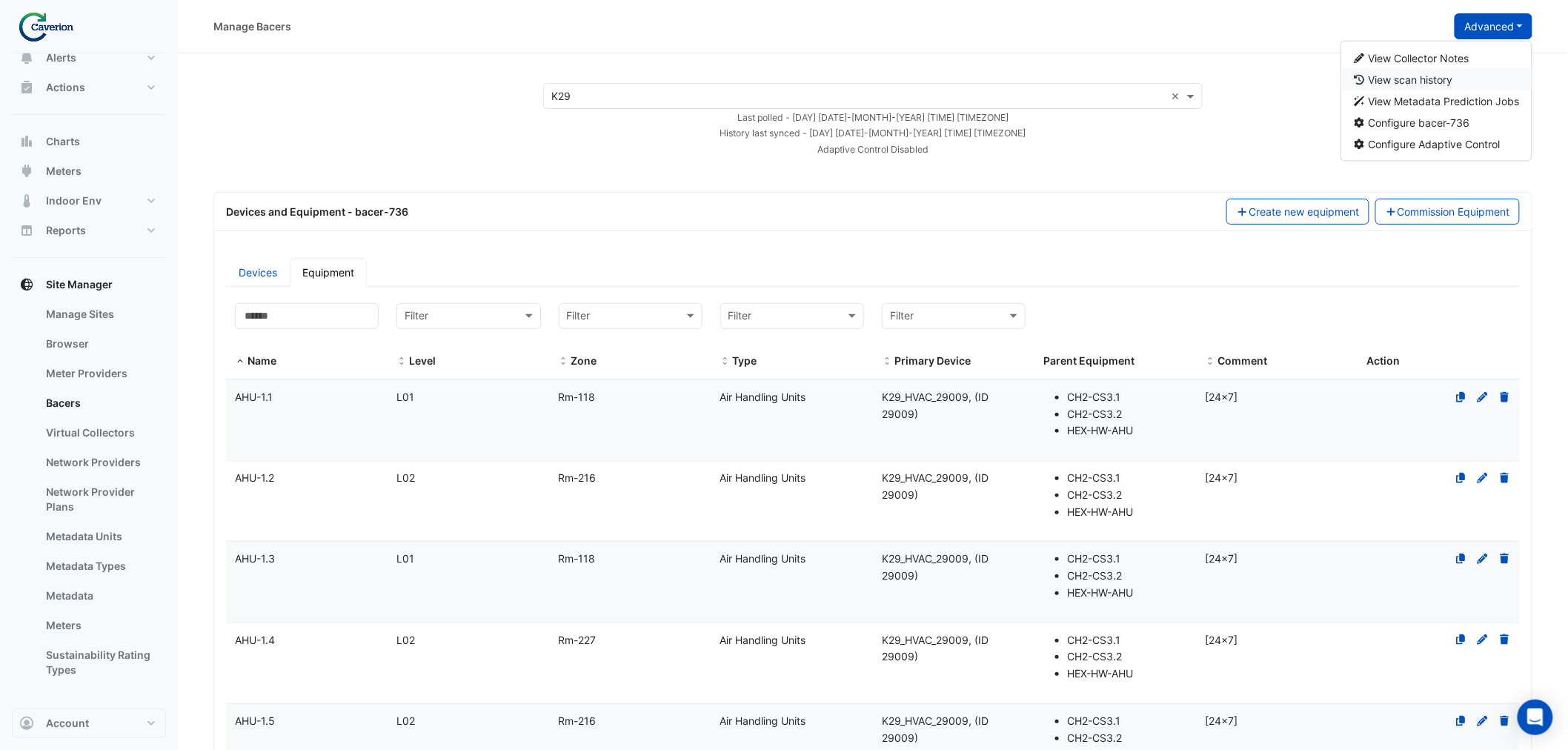 click on "View scan history" 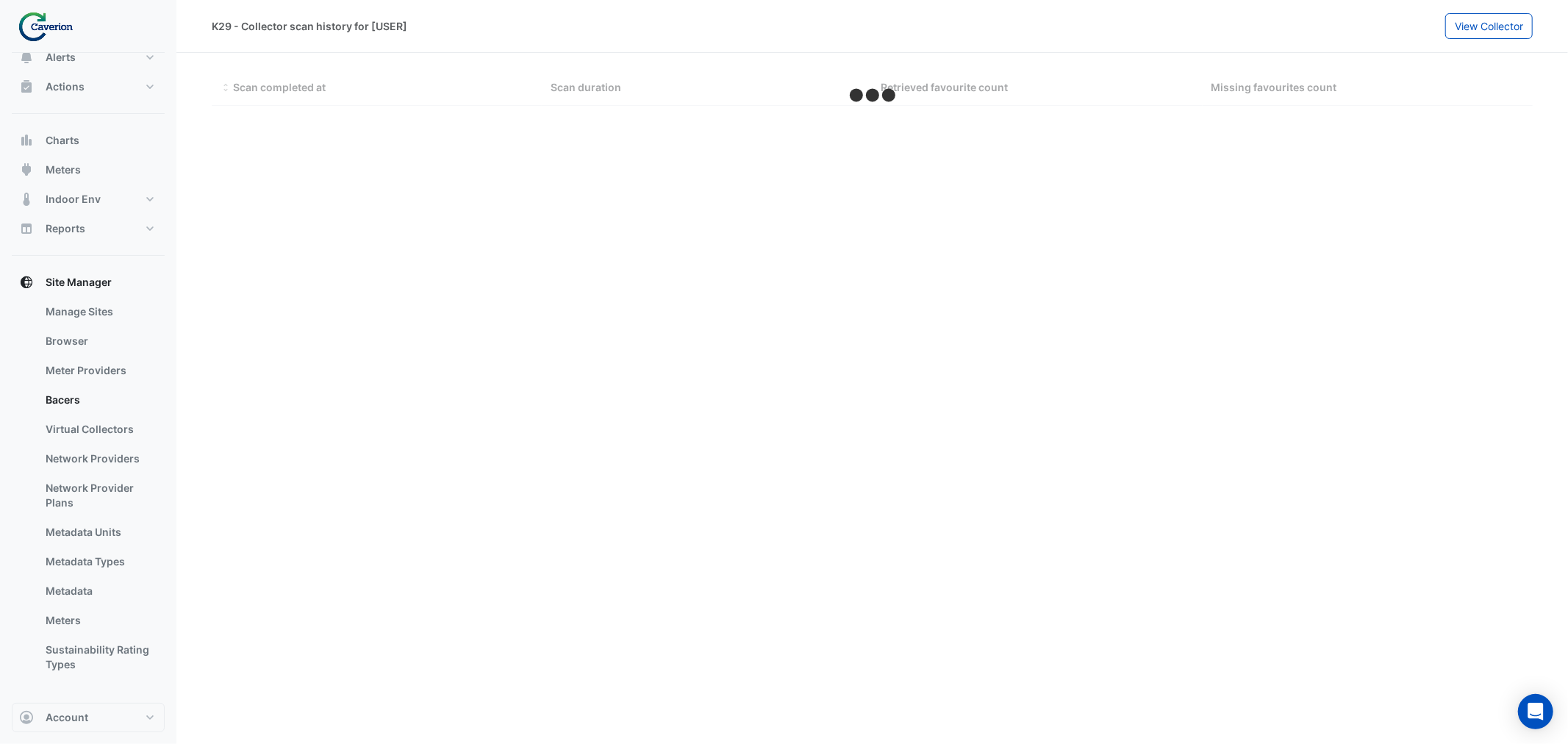 select on "***" 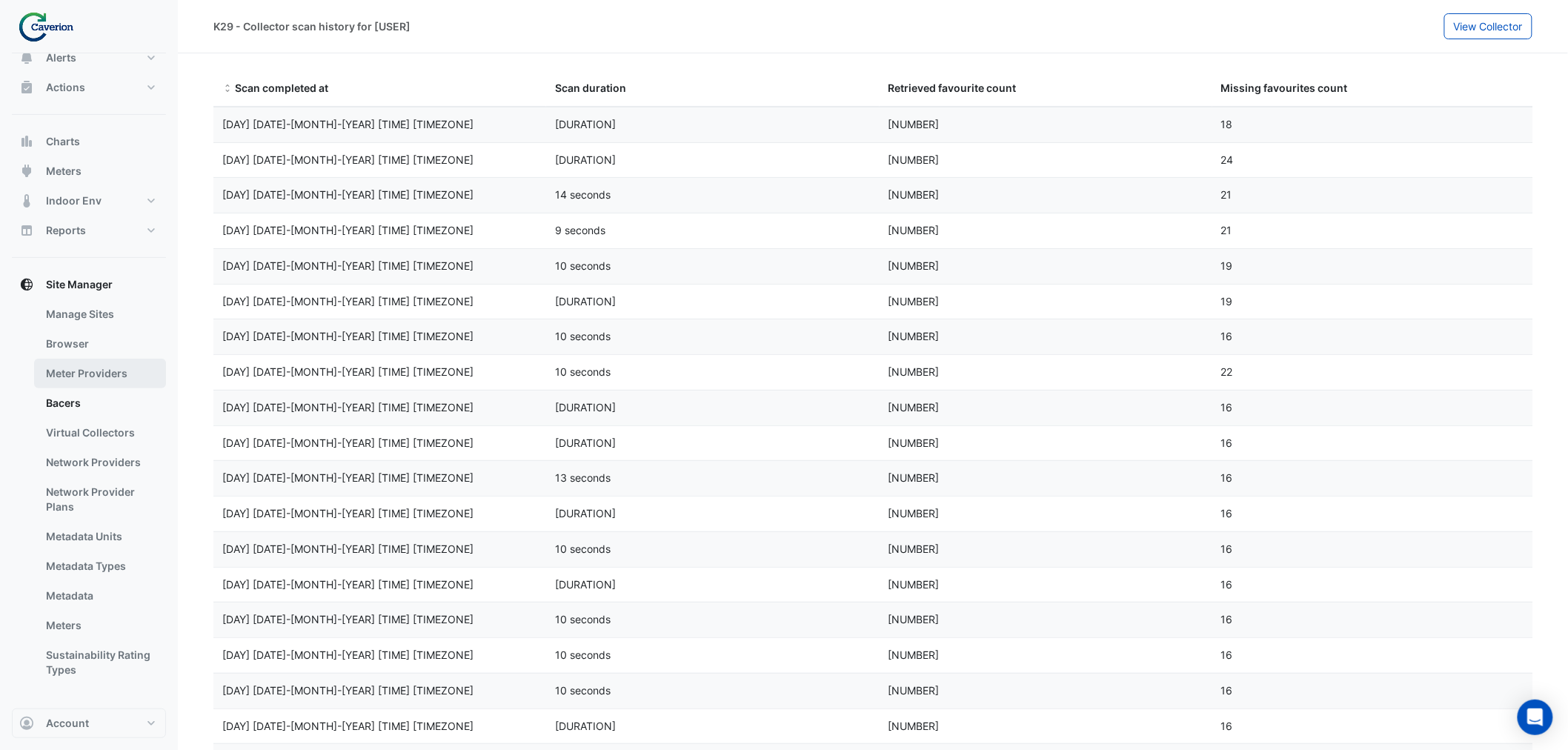 click on "Meter Providers" at bounding box center (100, 374) 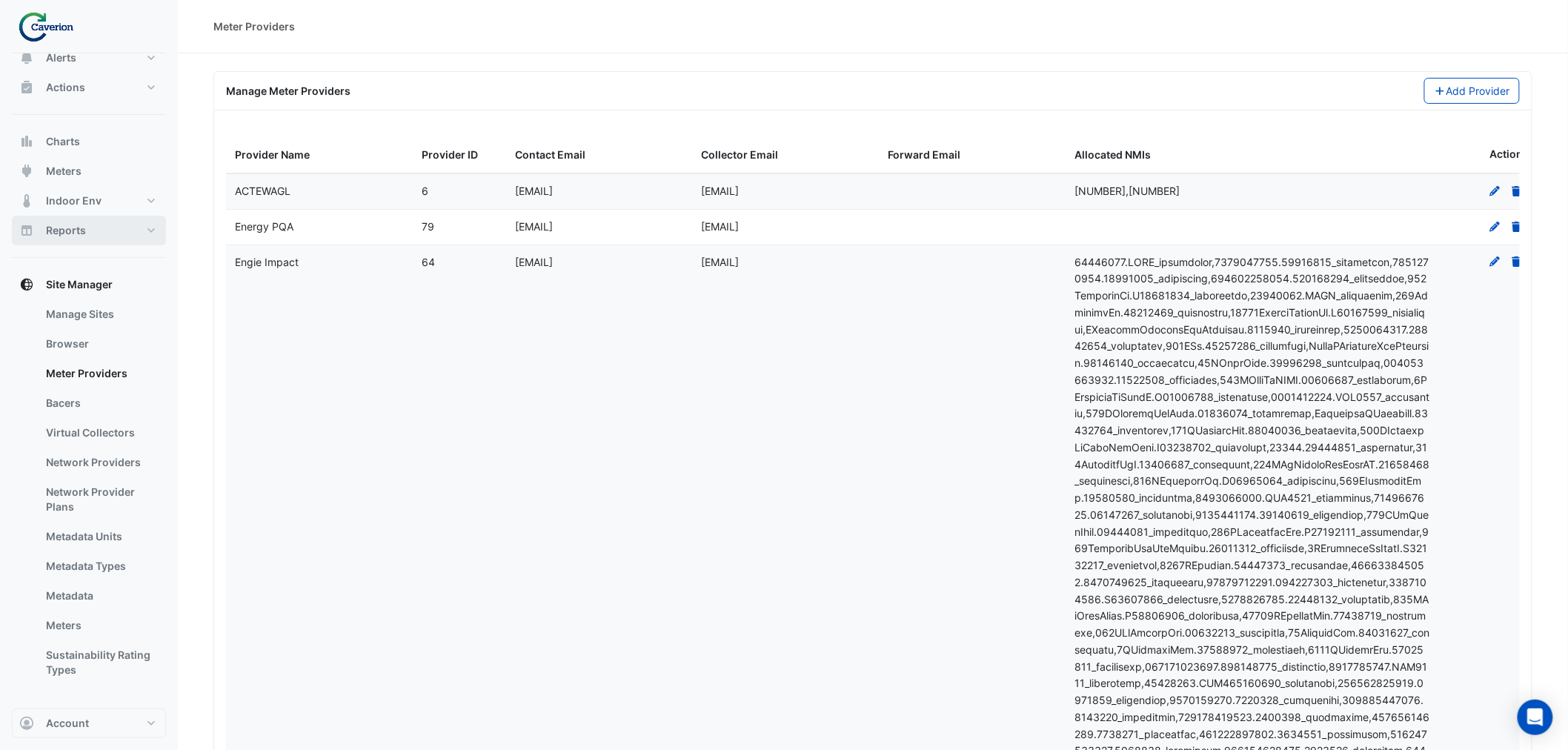 click on "Reports" at bounding box center [89, 230] 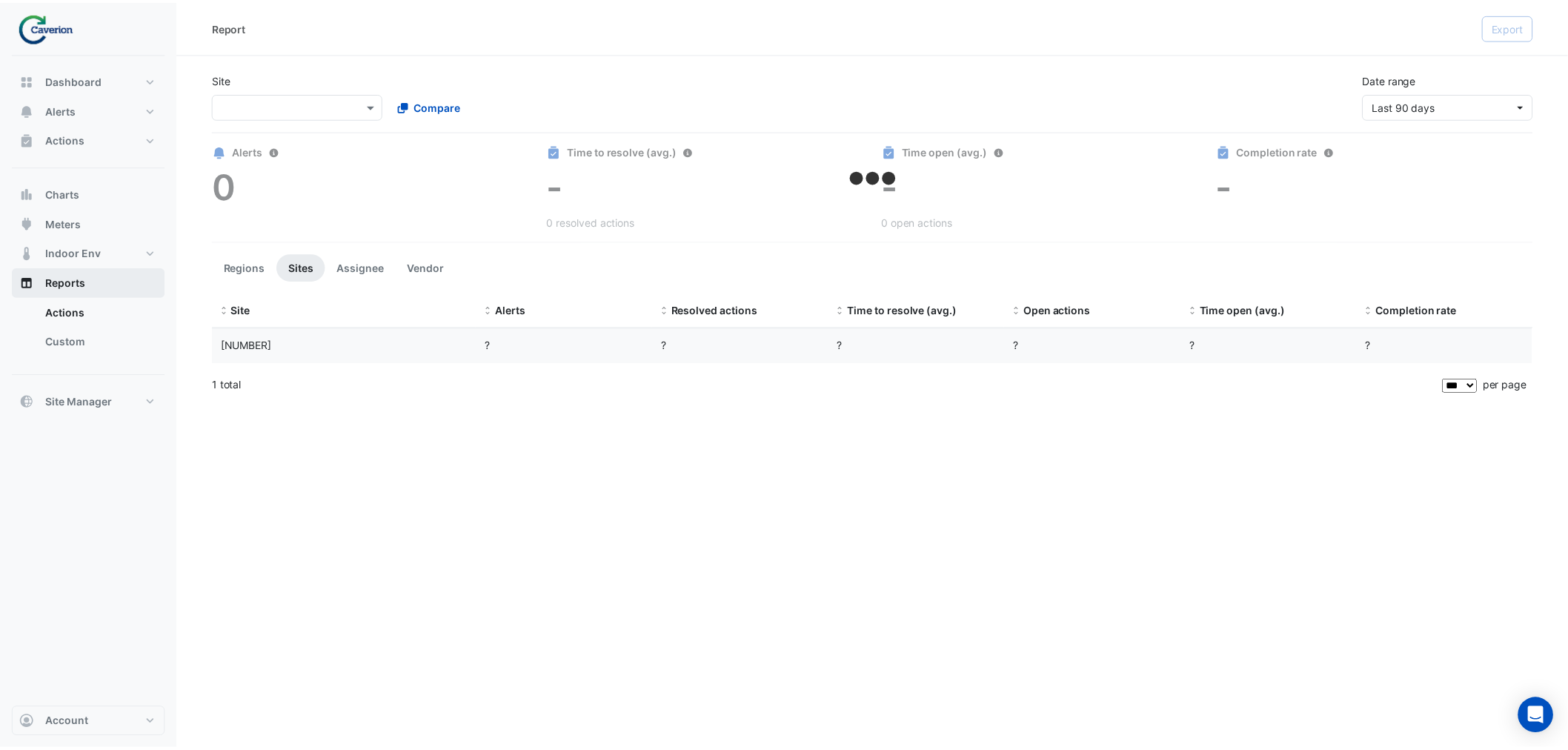 scroll, scrollTop: 0, scrollLeft: 0, axis: both 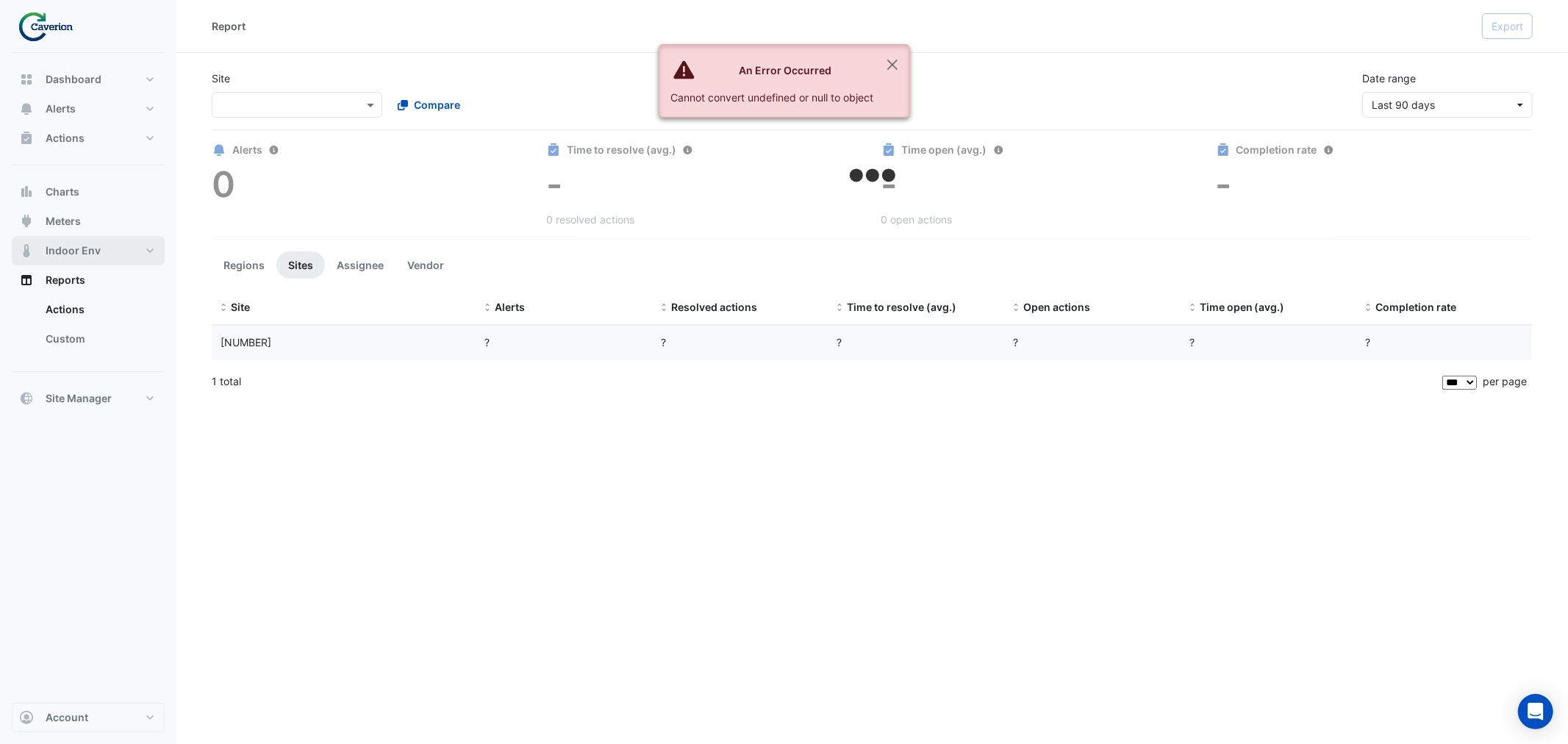 click on "Indoor Env" at bounding box center (88, 251) 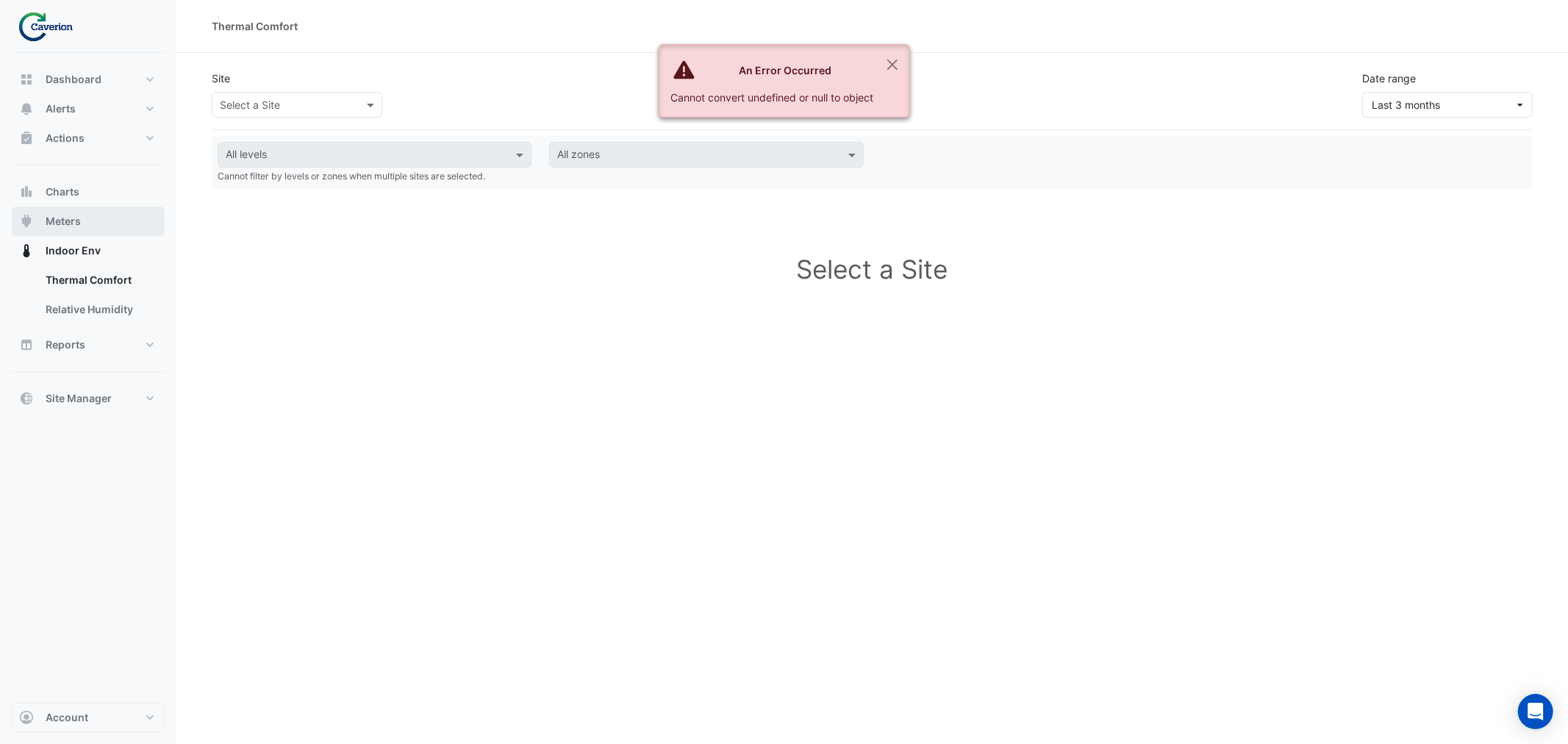 click on "Meters" at bounding box center (88, 221) 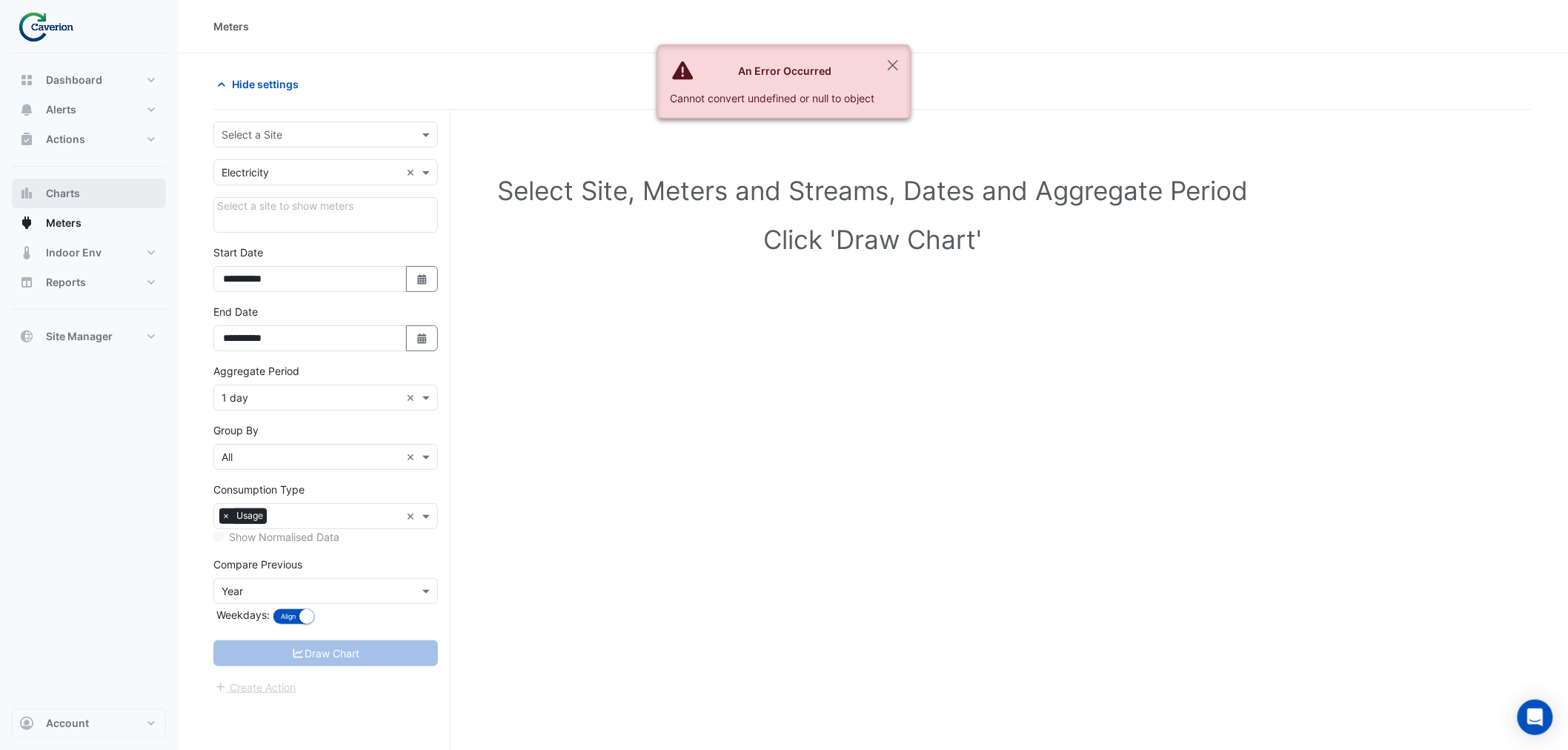 click on "Charts" at bounding box center (89, 193) 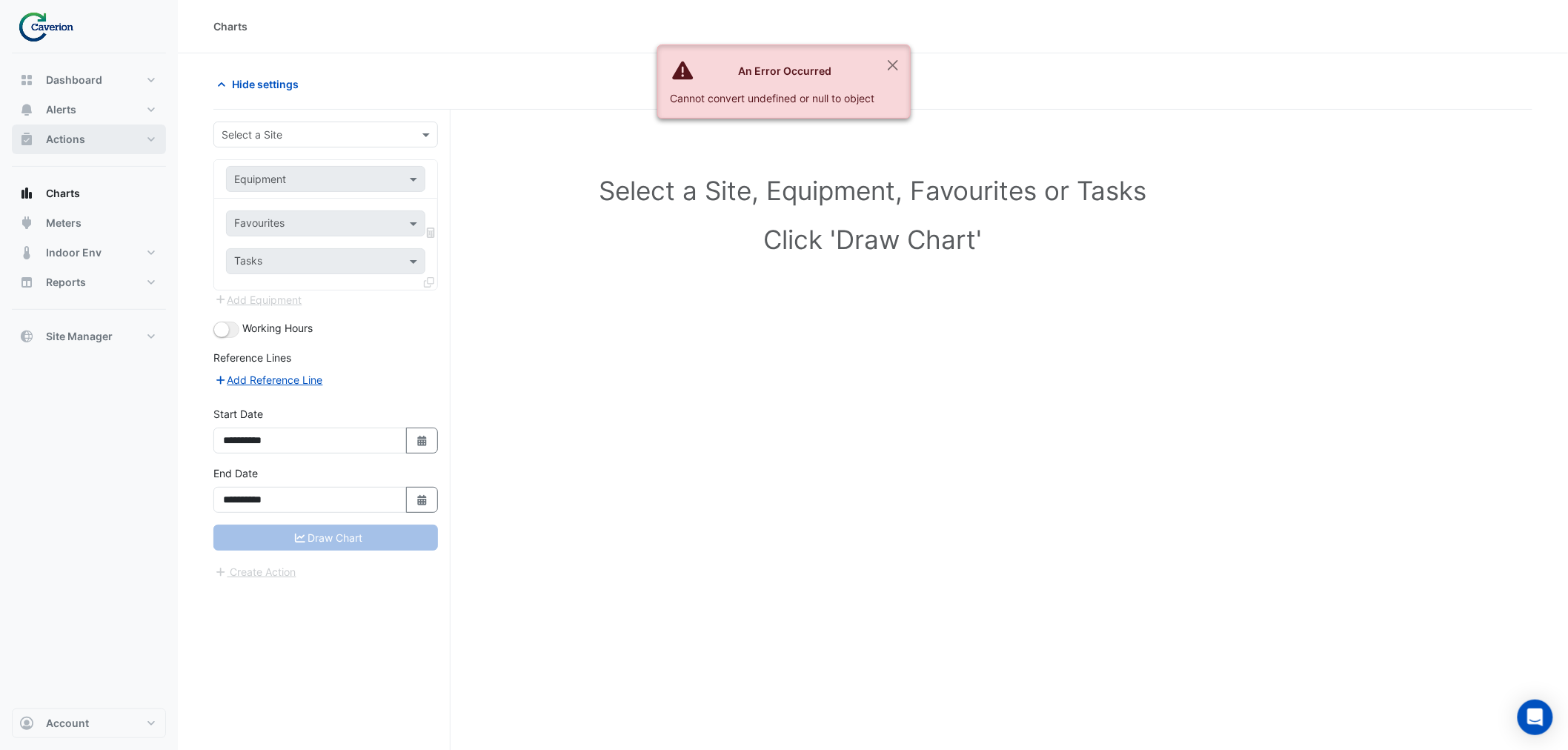 click on "Actions" at bounding box center (65, 139) 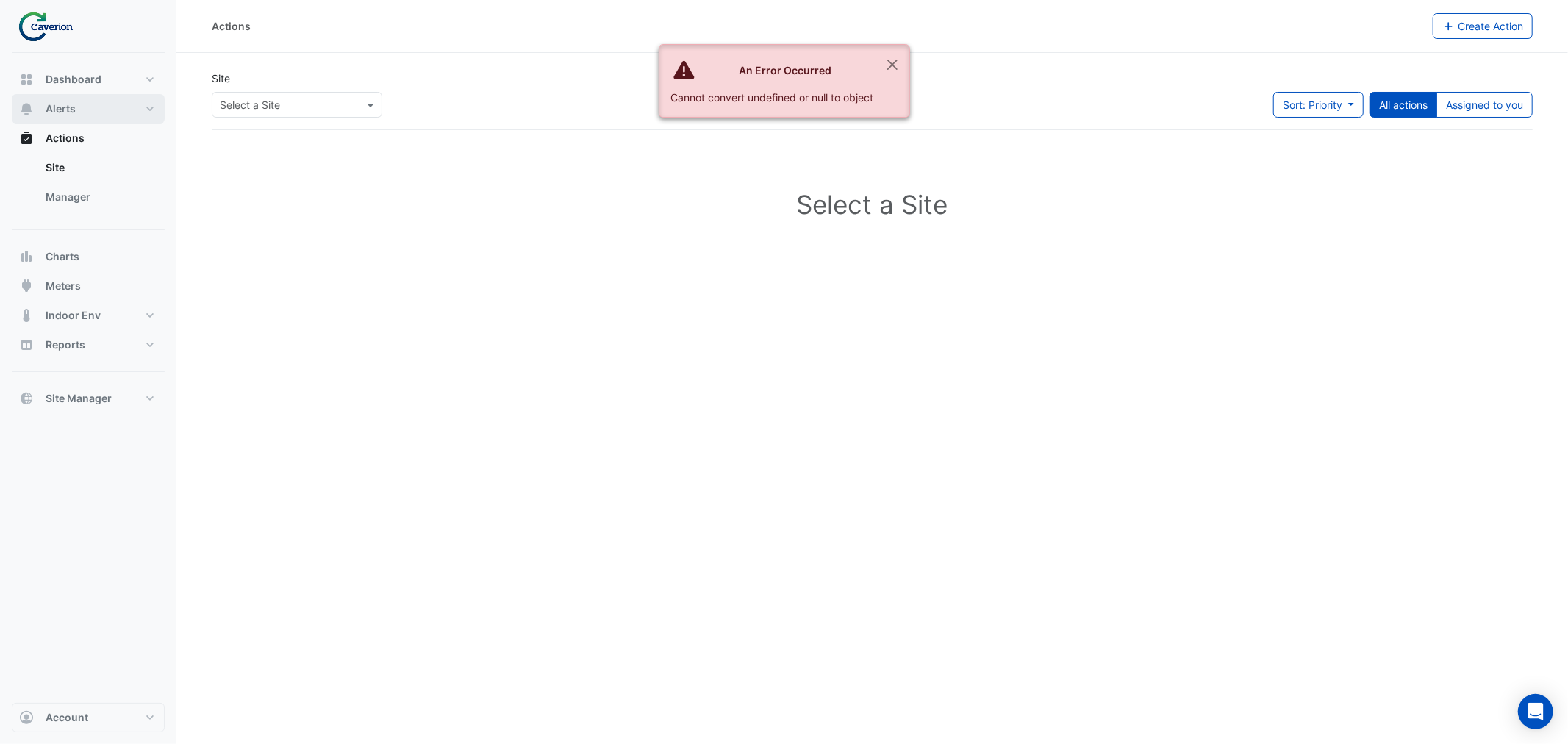 click on "Alerts" at bounding box center [88, 109] 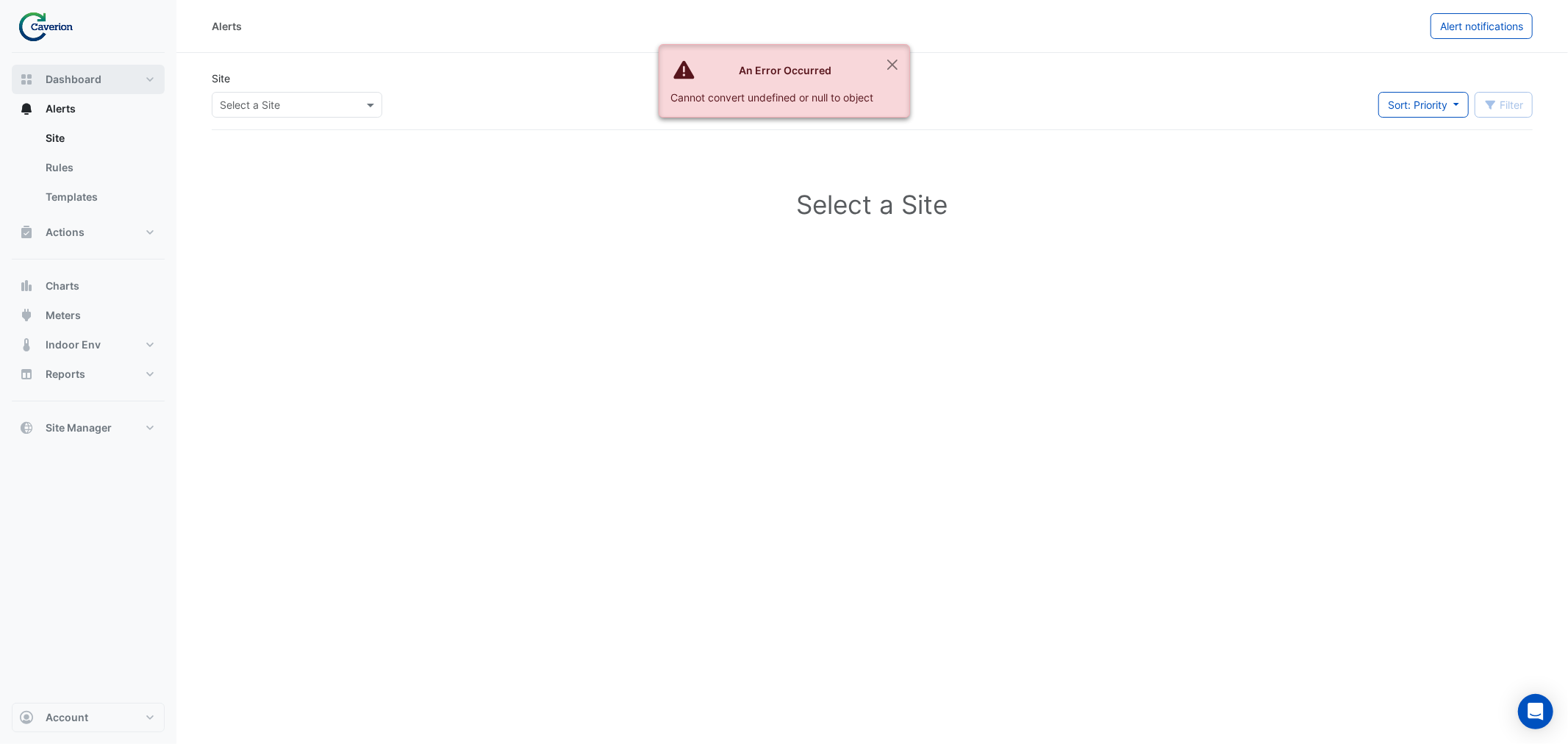 click on "Dashboard" at bounding box center [88, 79] 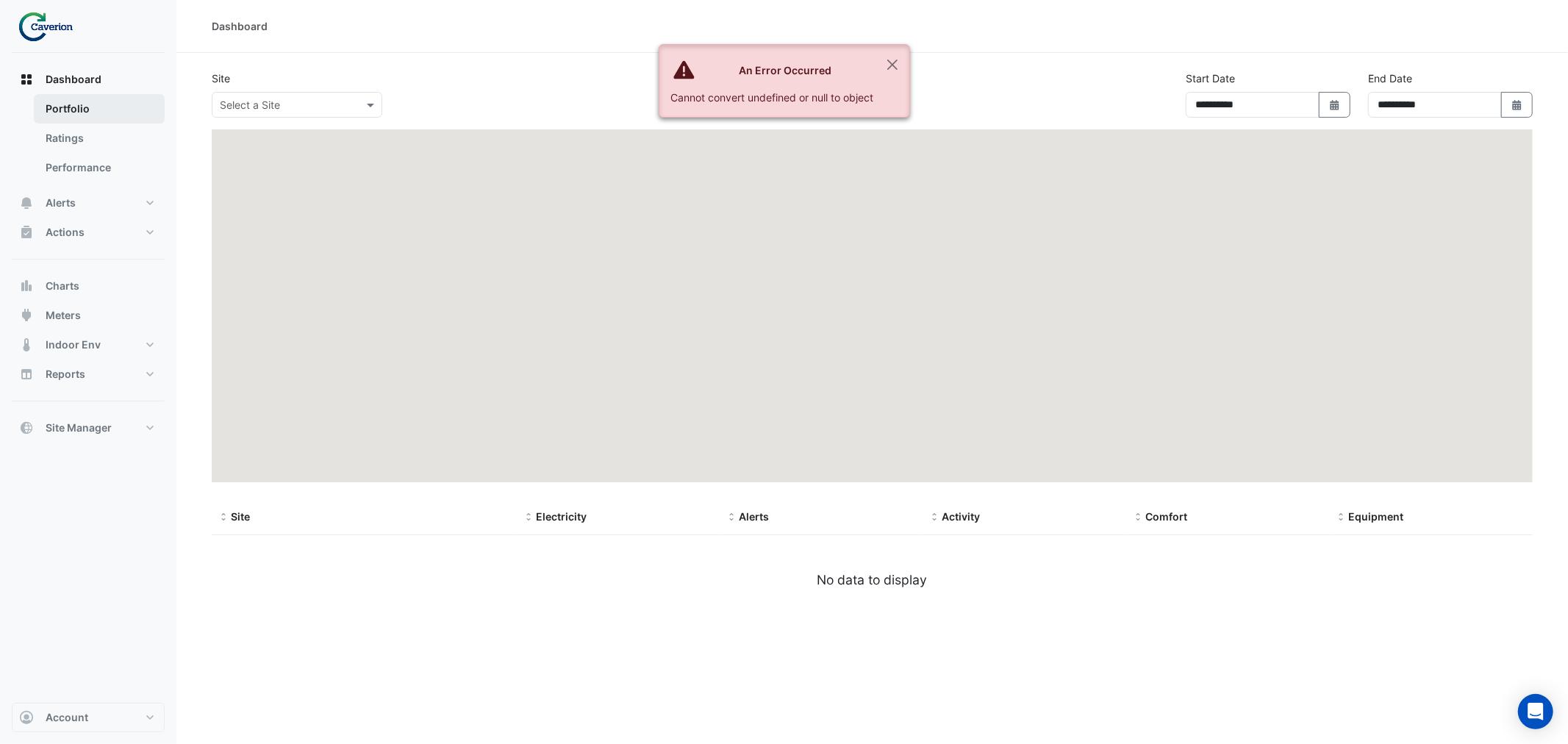 click on "Portfolio" at bounding box center (99, 109) 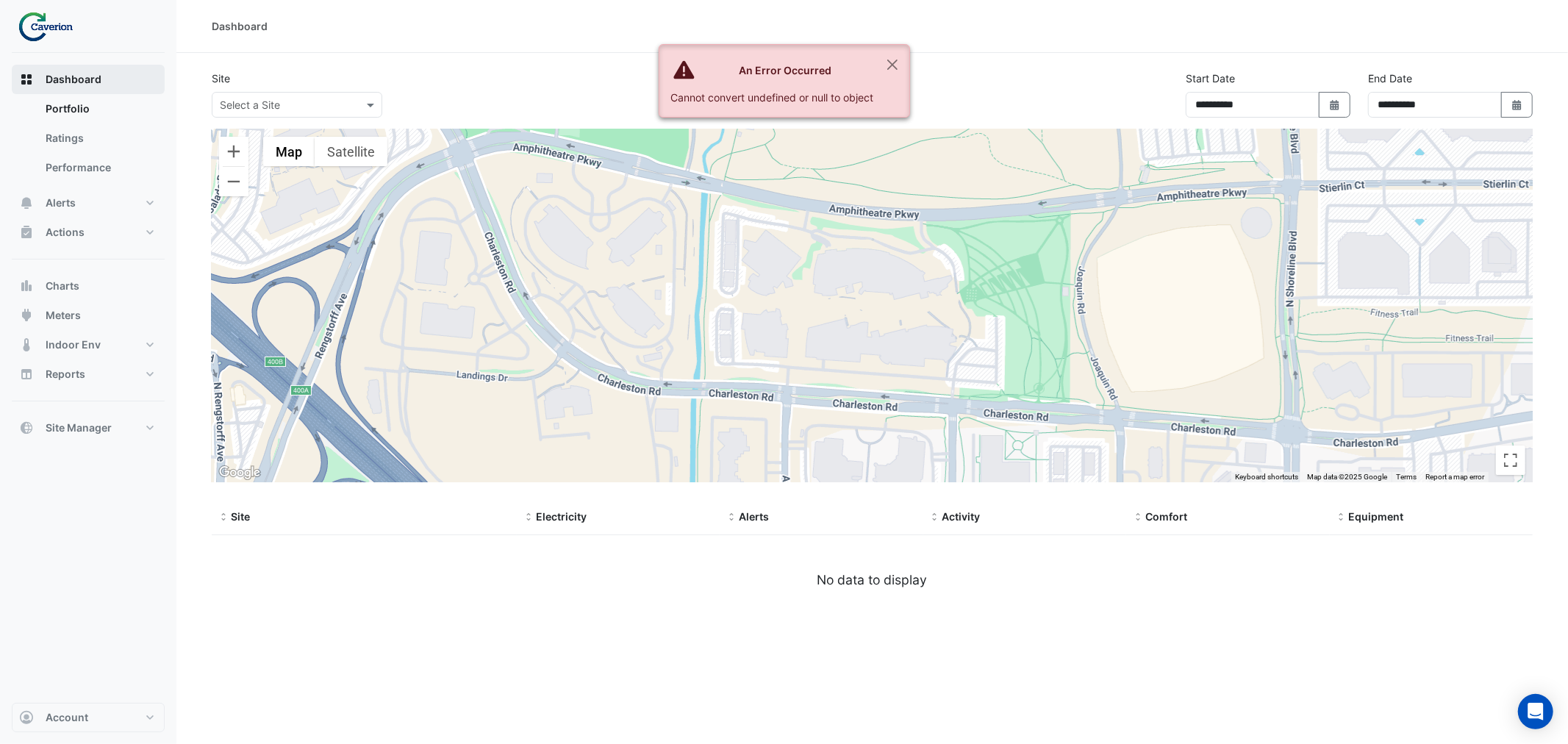 click on "Dashboard" at bounding box center [88, 79] 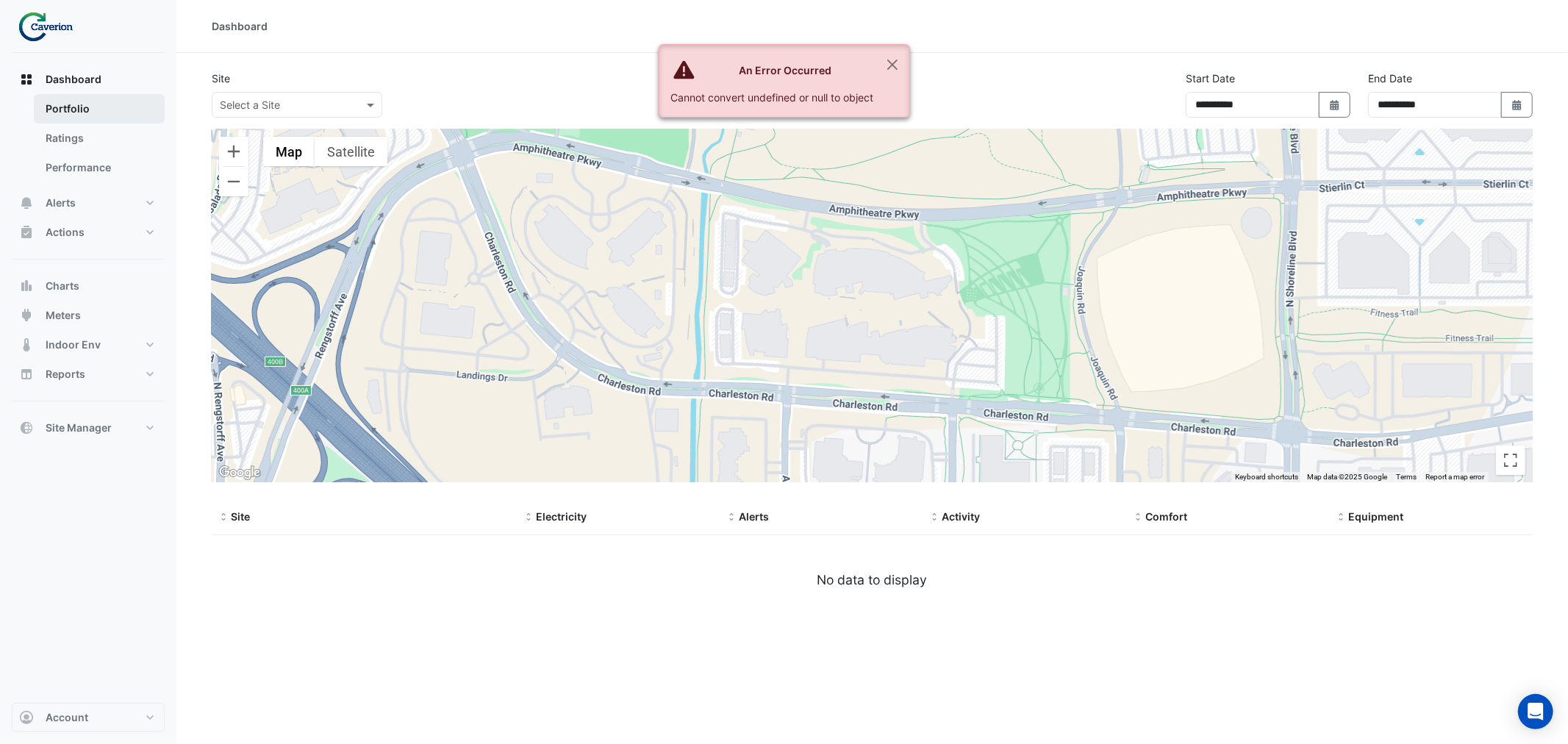 click on "Portfolio" at bounding box center [99, 109] 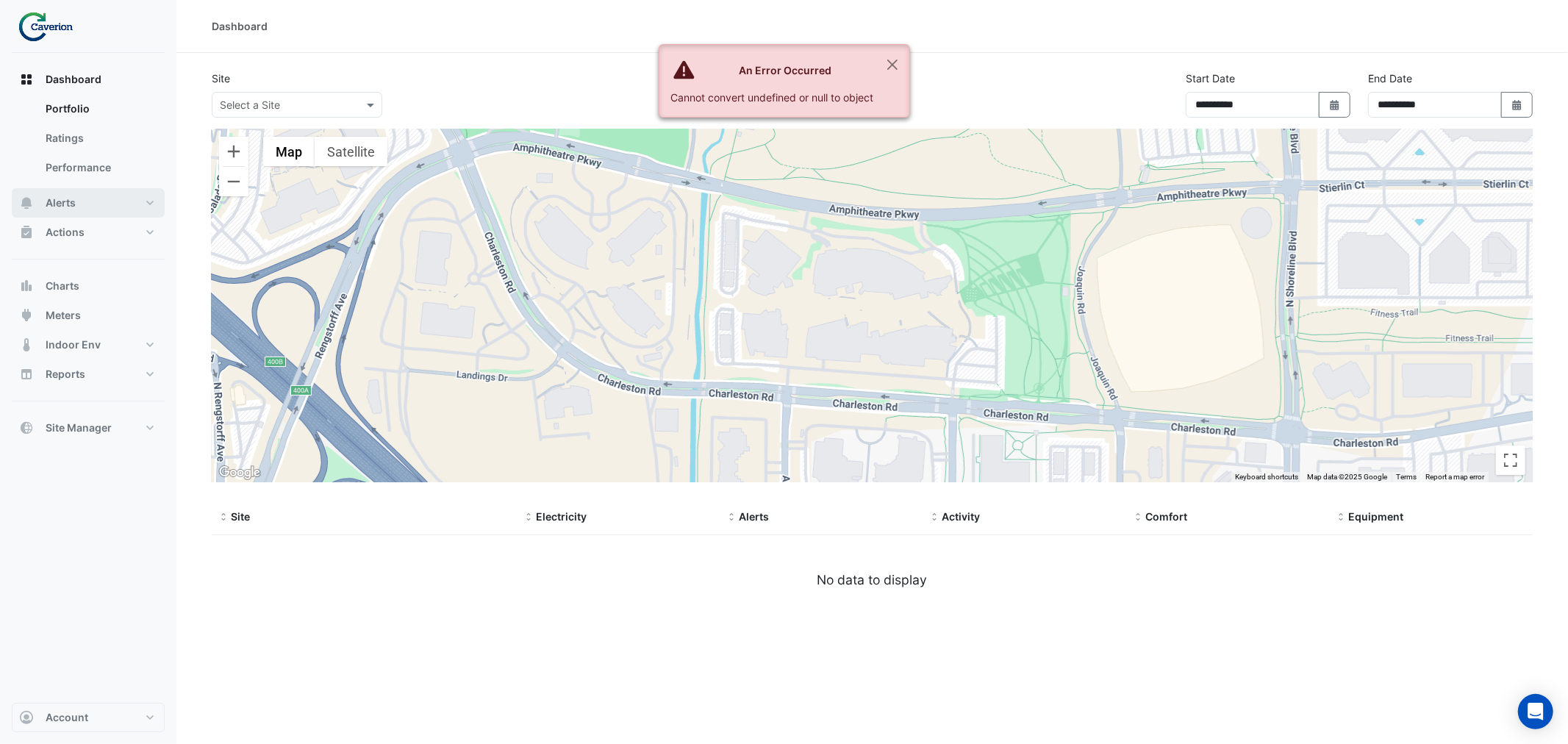 click on "Alerts" at bounding box center (88, 203) 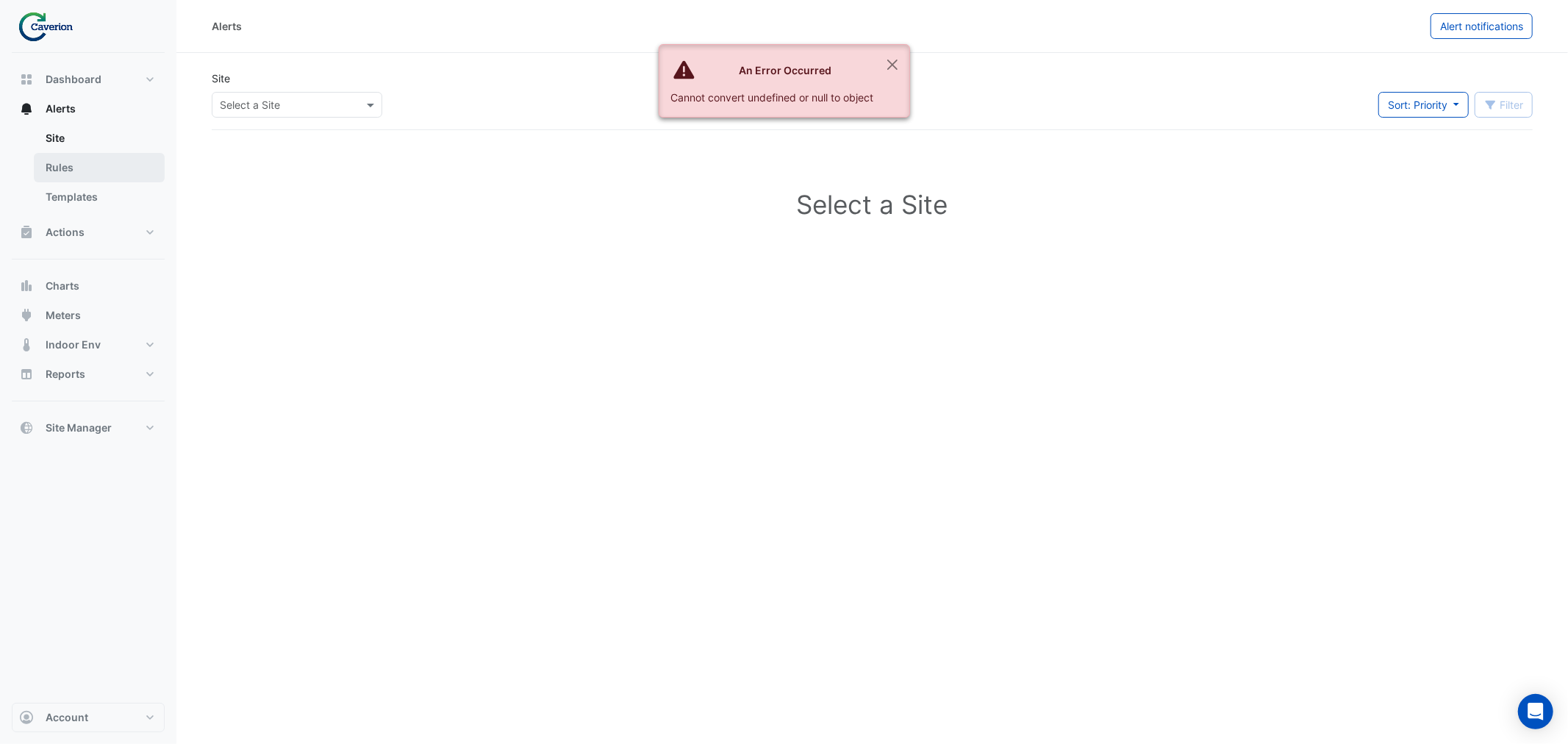 click on "Rules" at bounding box center [99, 168] 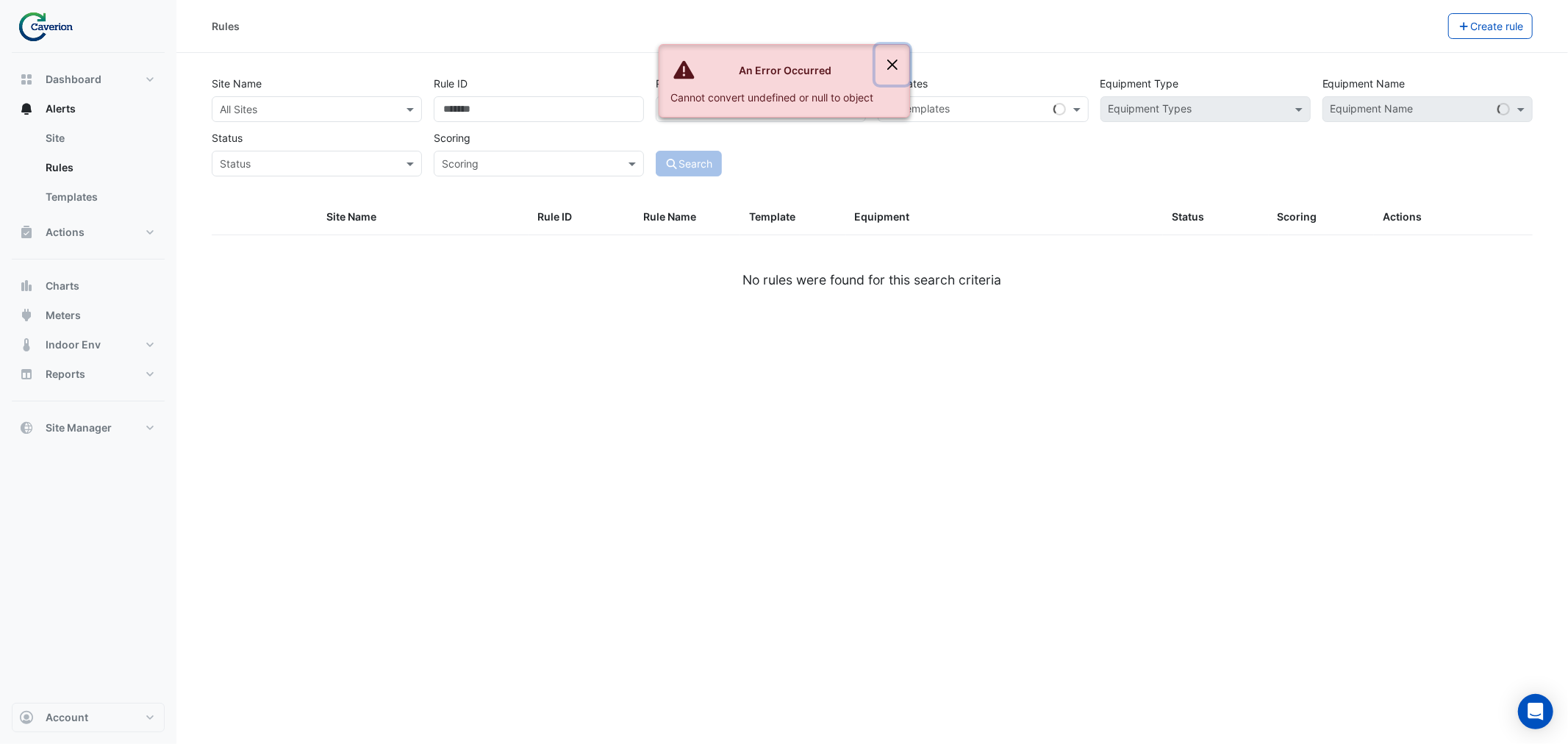 click 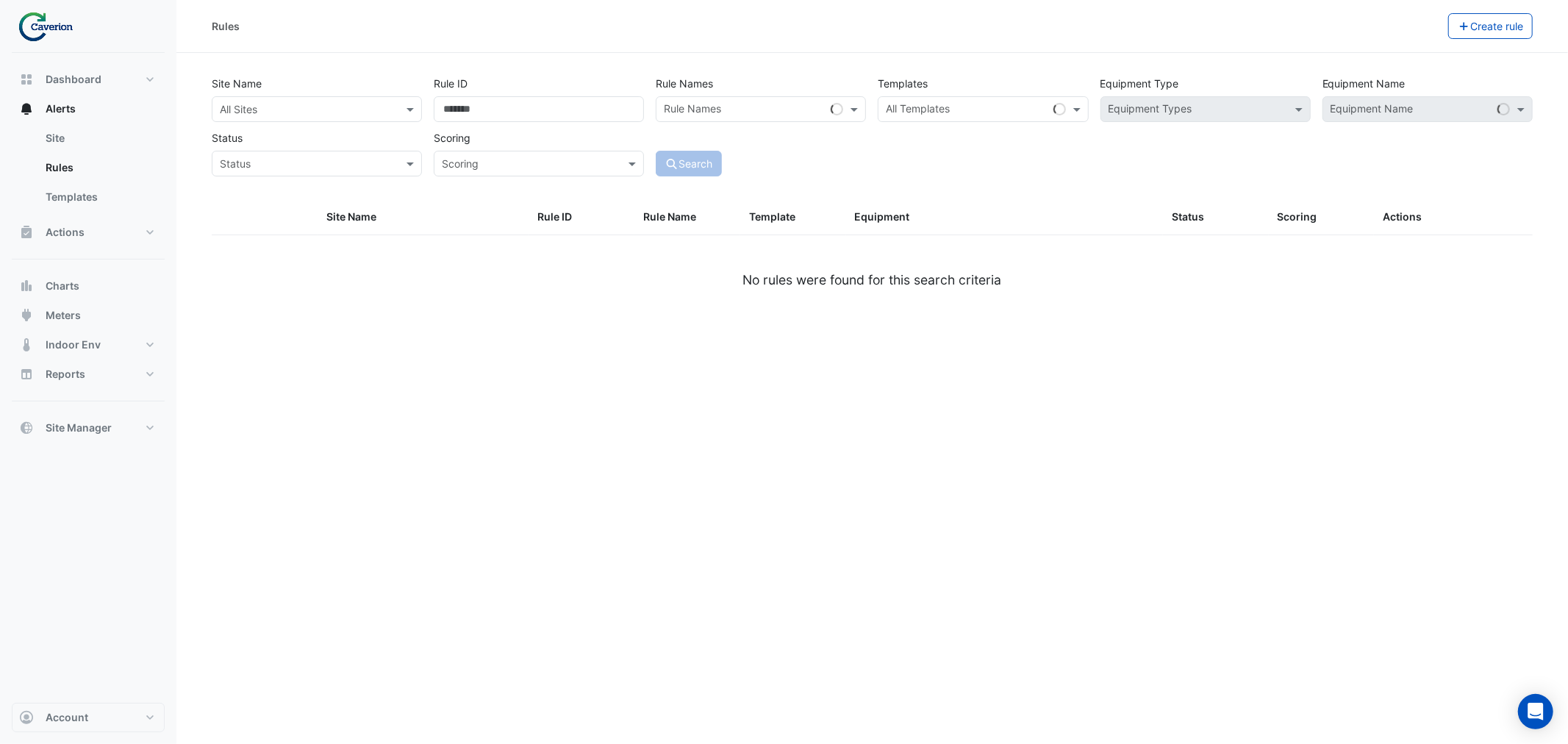 click on "Rules
Create rule
Site Name
All Sites
Rule ID
Rule Names
Rule Names
Templates
All Templates
Equipment Type
Equipment Types
Equipment Name
Equipment Name
Status
Status
Scoring
Scoring
Search
Site Name" 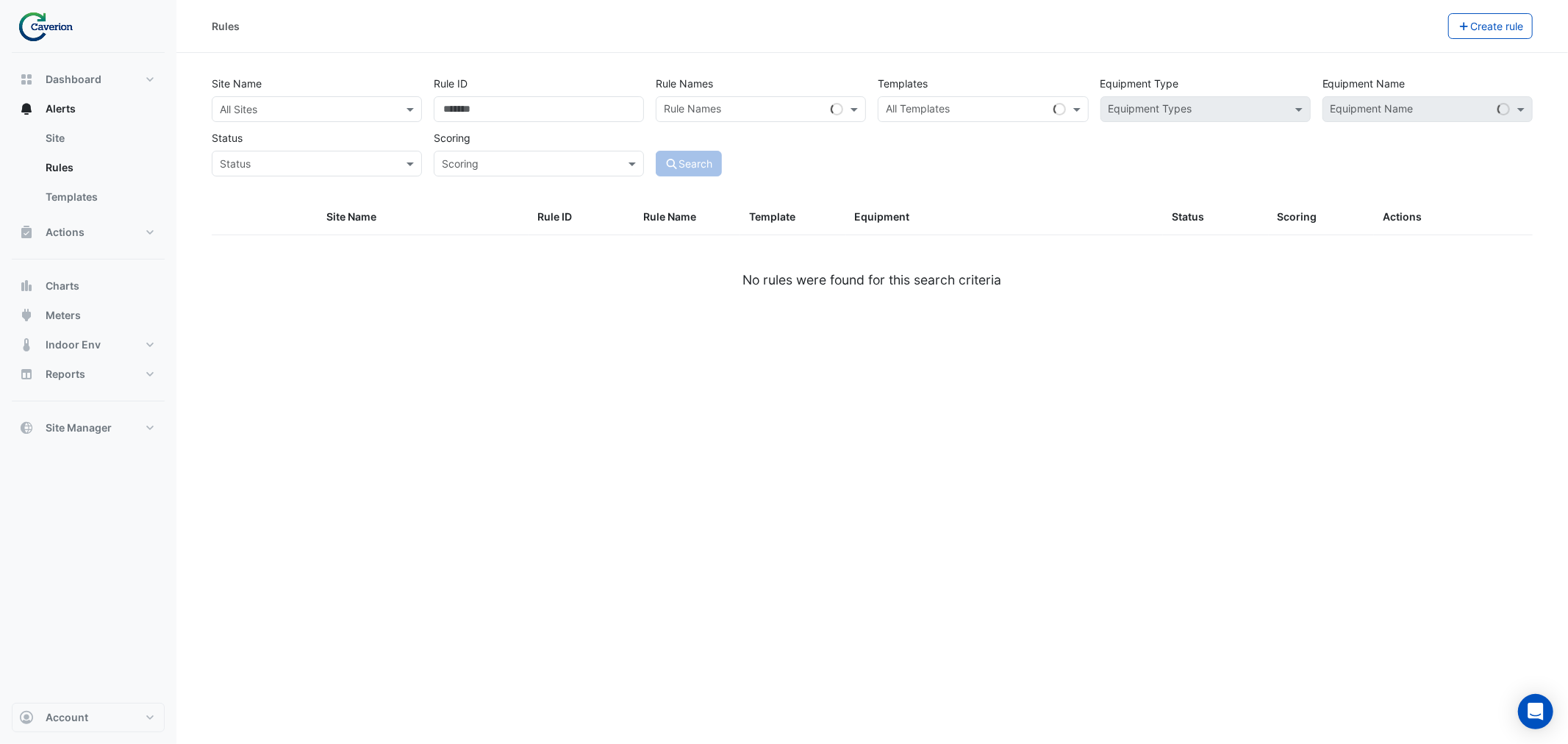 click at bounding box center (302, 110) 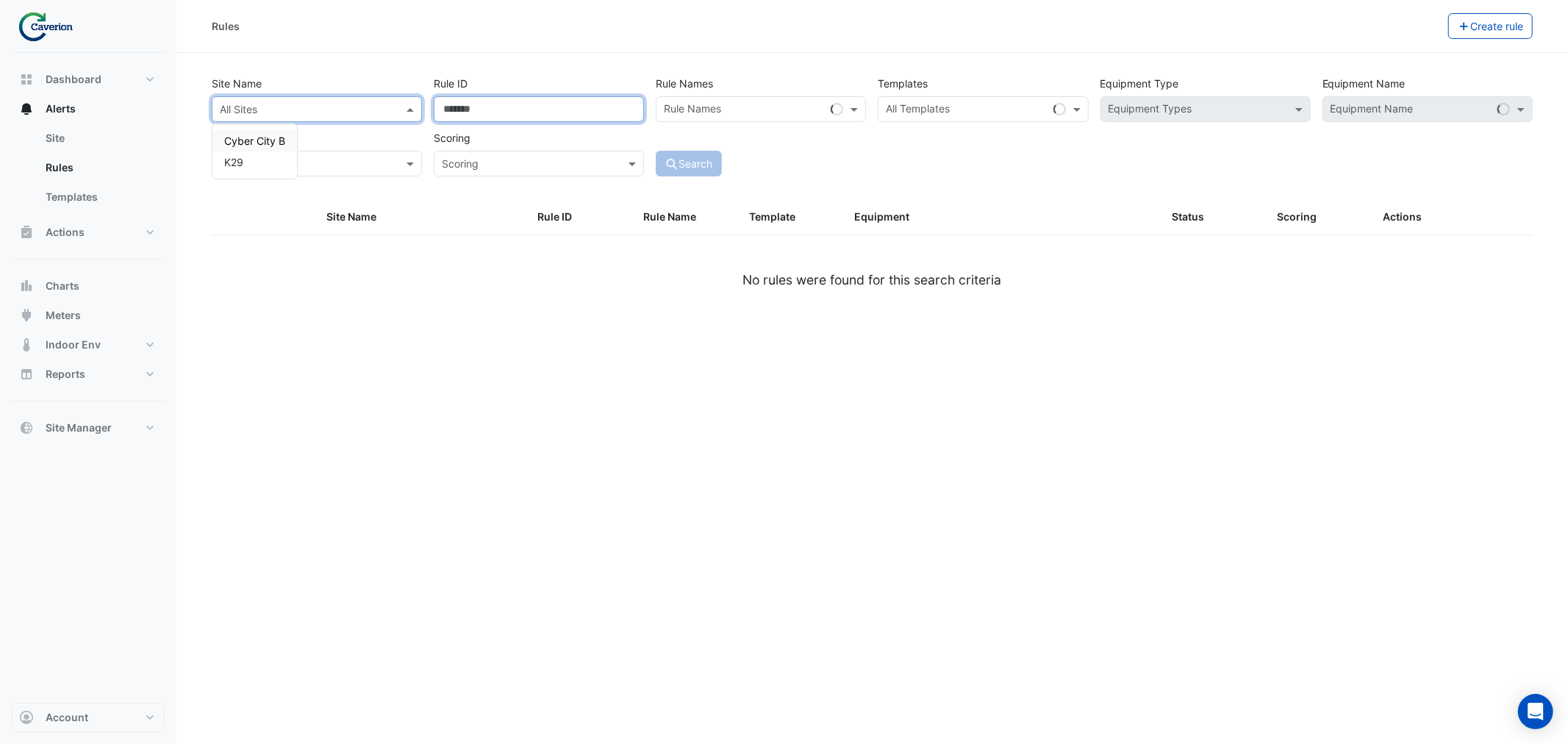 click on "Rule ID" at bounding box center [539, 109] 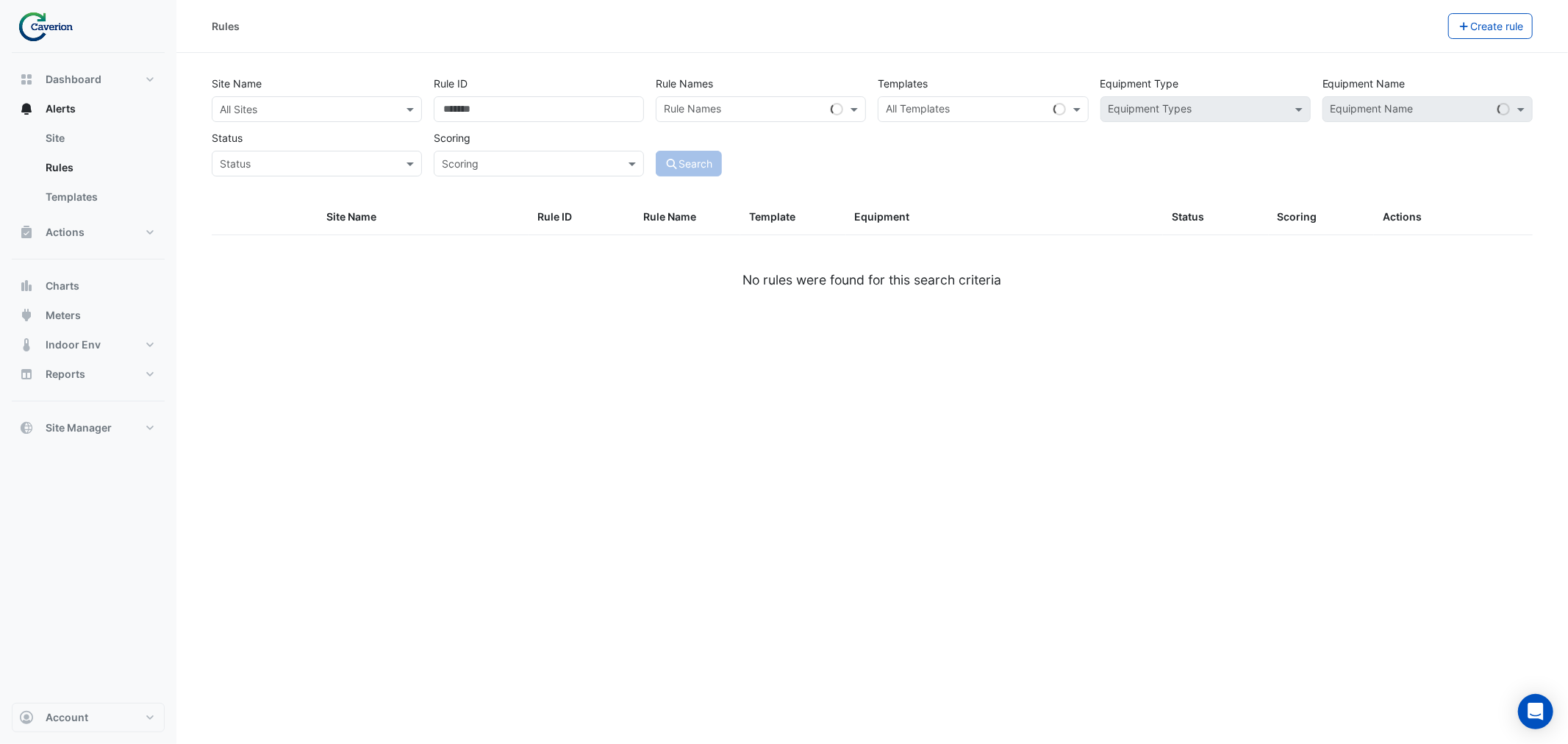 click at bounding box center [744, 110] 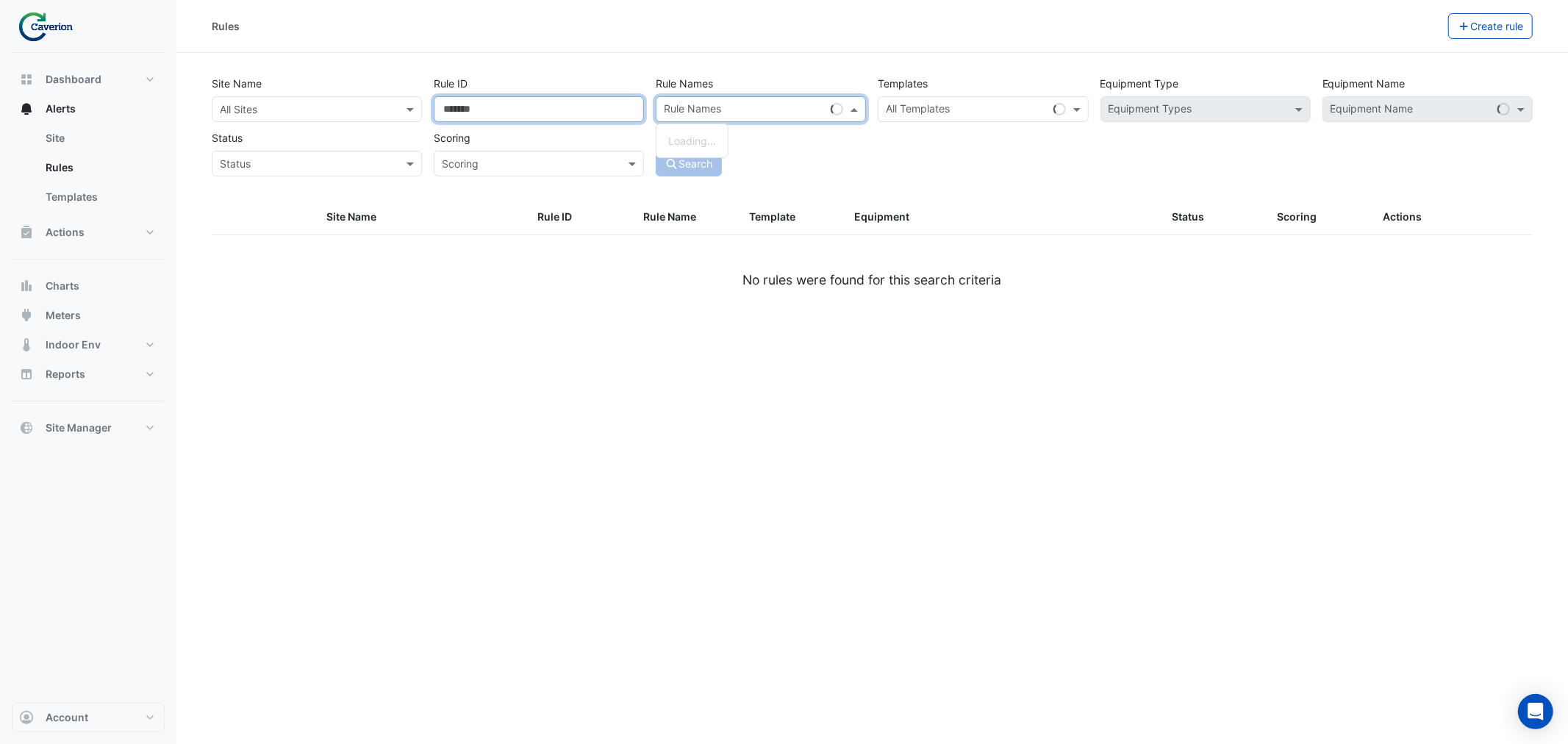 click on "Rule ID" at bounding box center (539, 109) 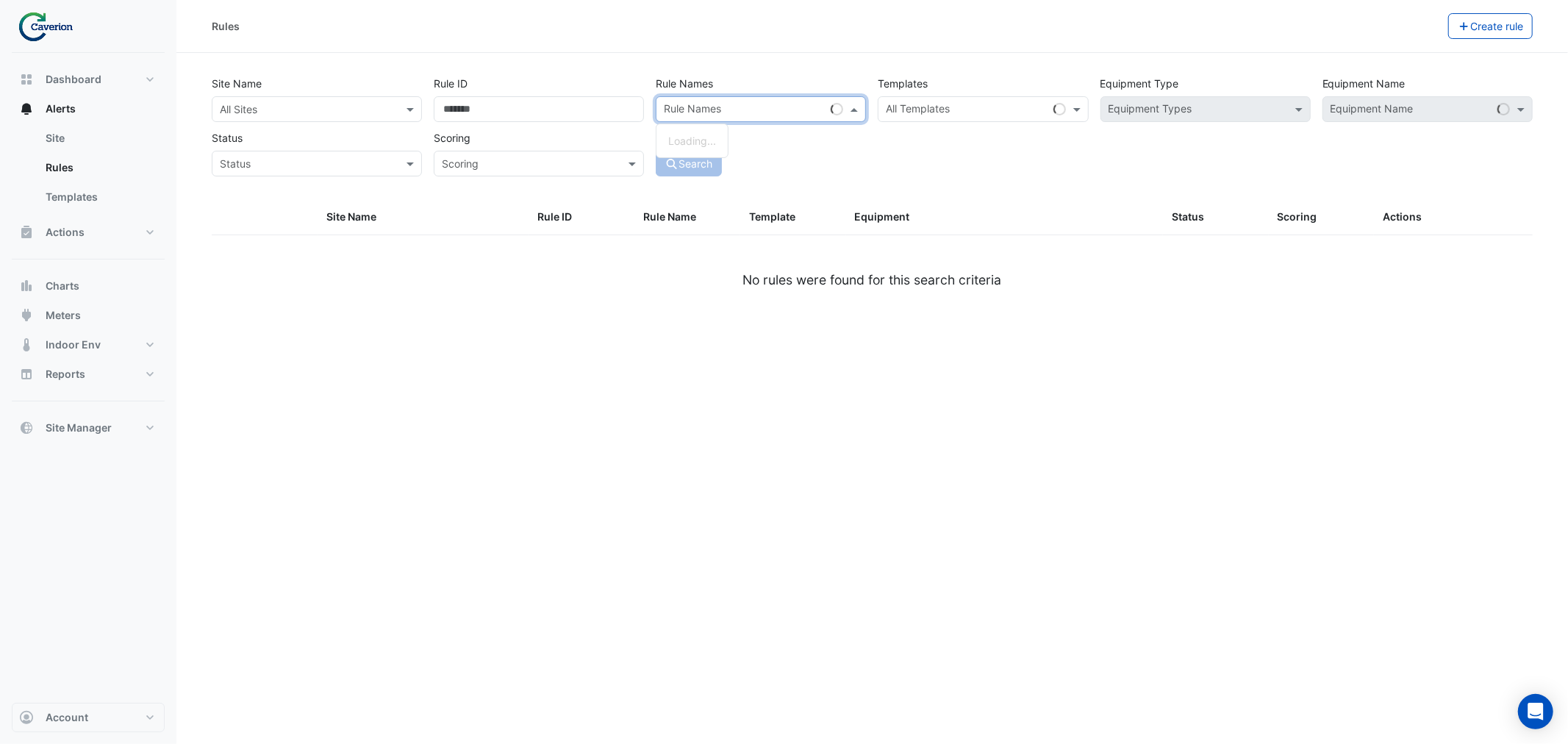 click on "Rule Names" at bounding box center [761, 109] 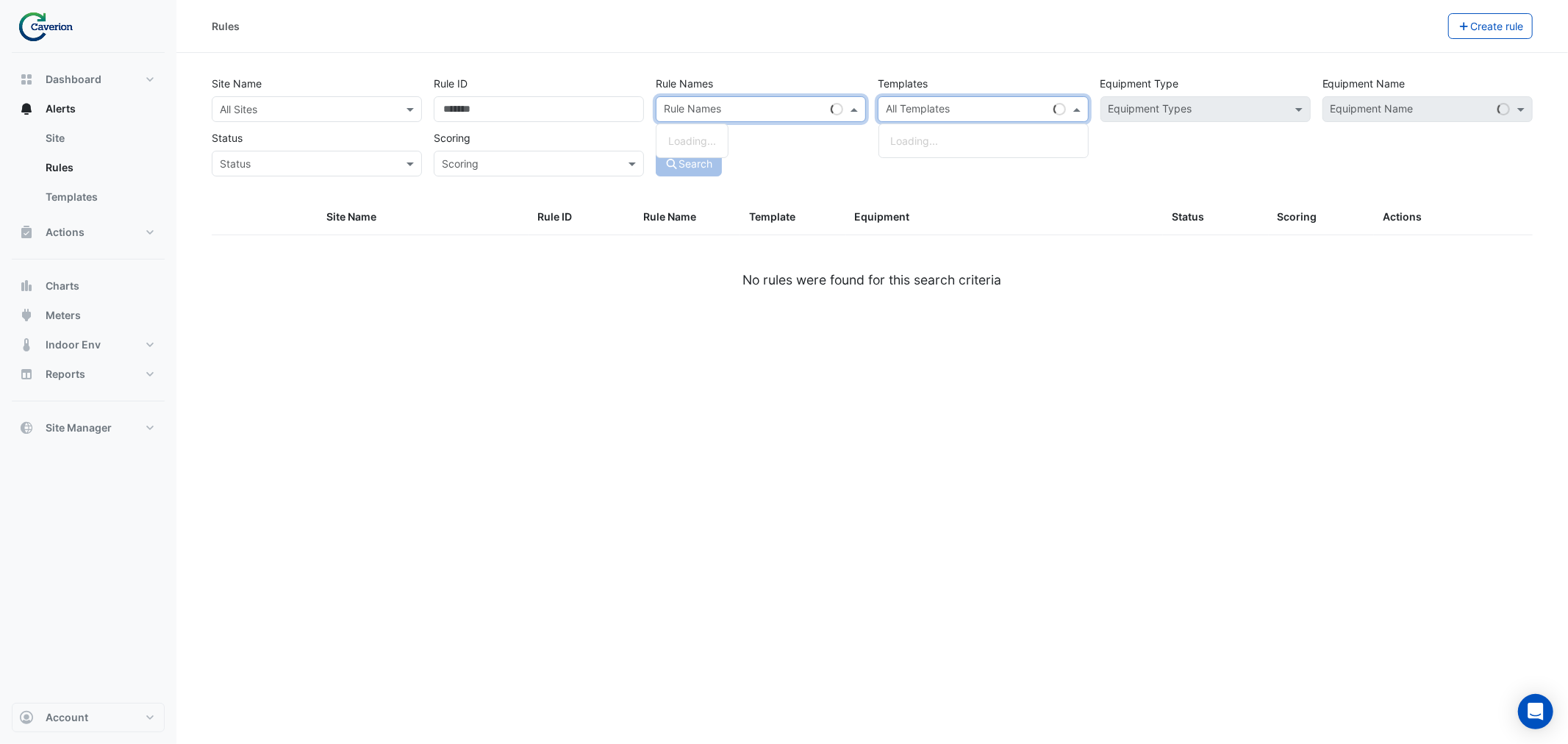 click at bounding box center (966, 110) 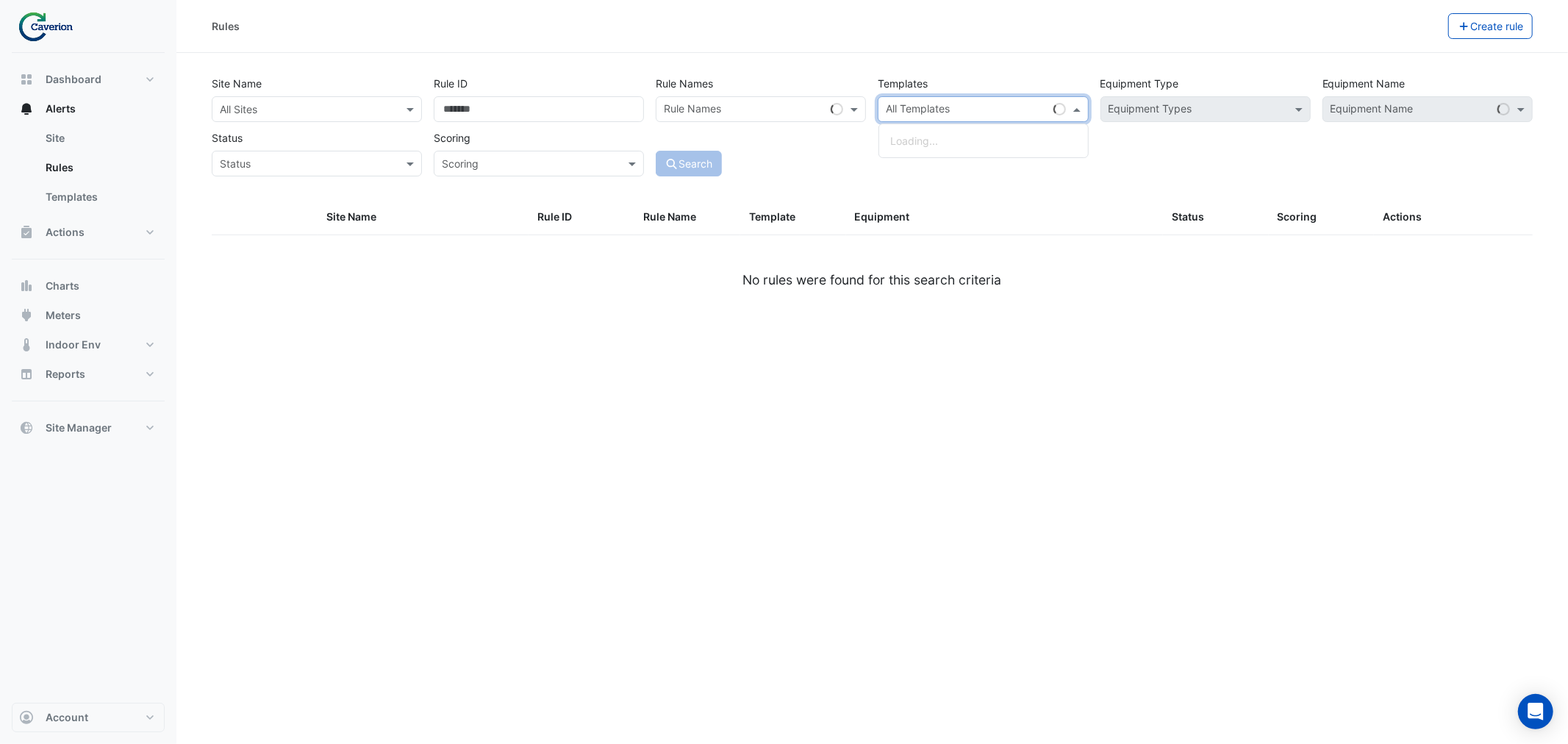 click on "Site Name
All Sites
Rule ID
Rule Names
Rule Names
Templates
All Templates
Equipment Type
Equipment Types
Equipment Name
Equipment Name
Please select at least one site
Status
Status
Scoring
Scoring
Search" 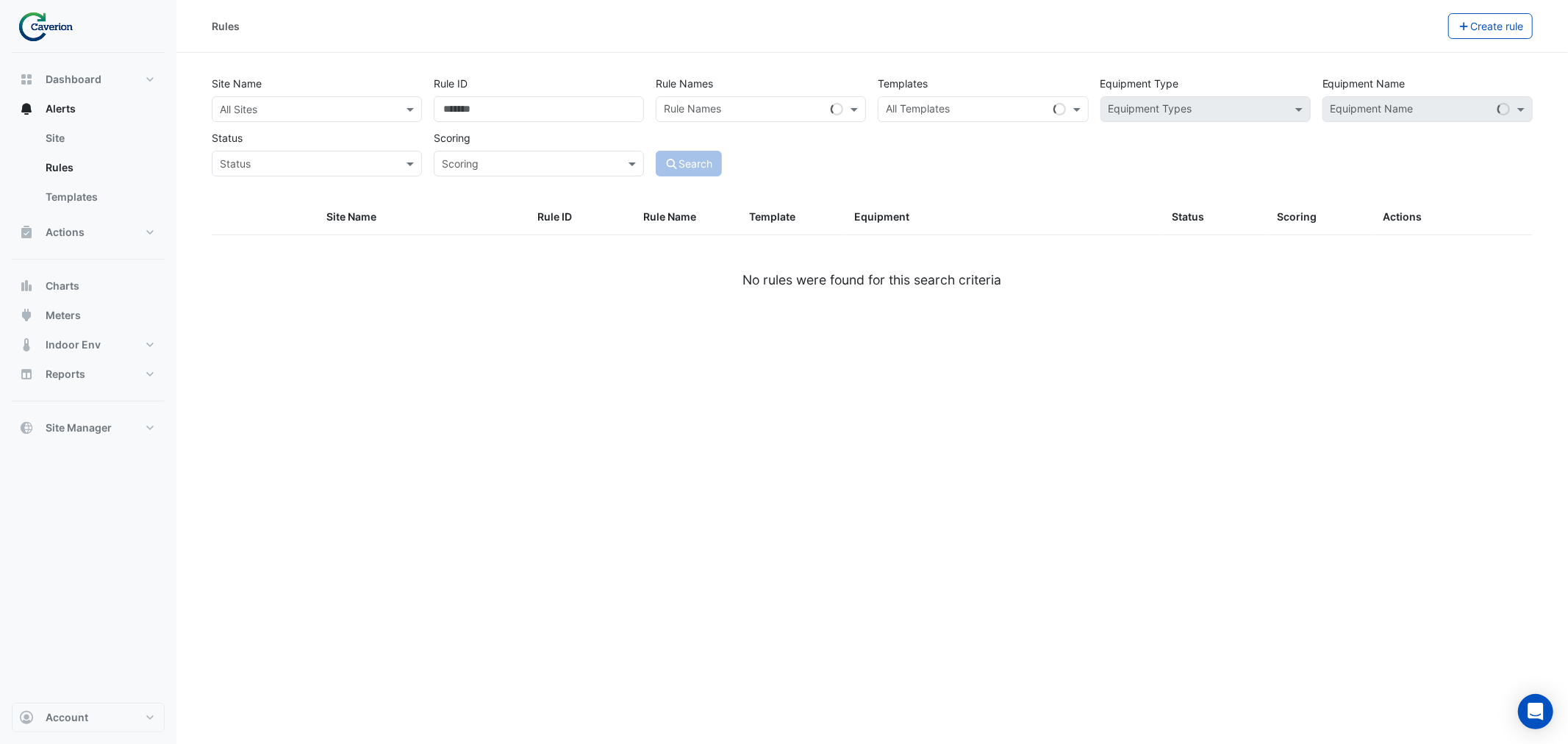 click on "All Sites" at bounding box center (317, 109) 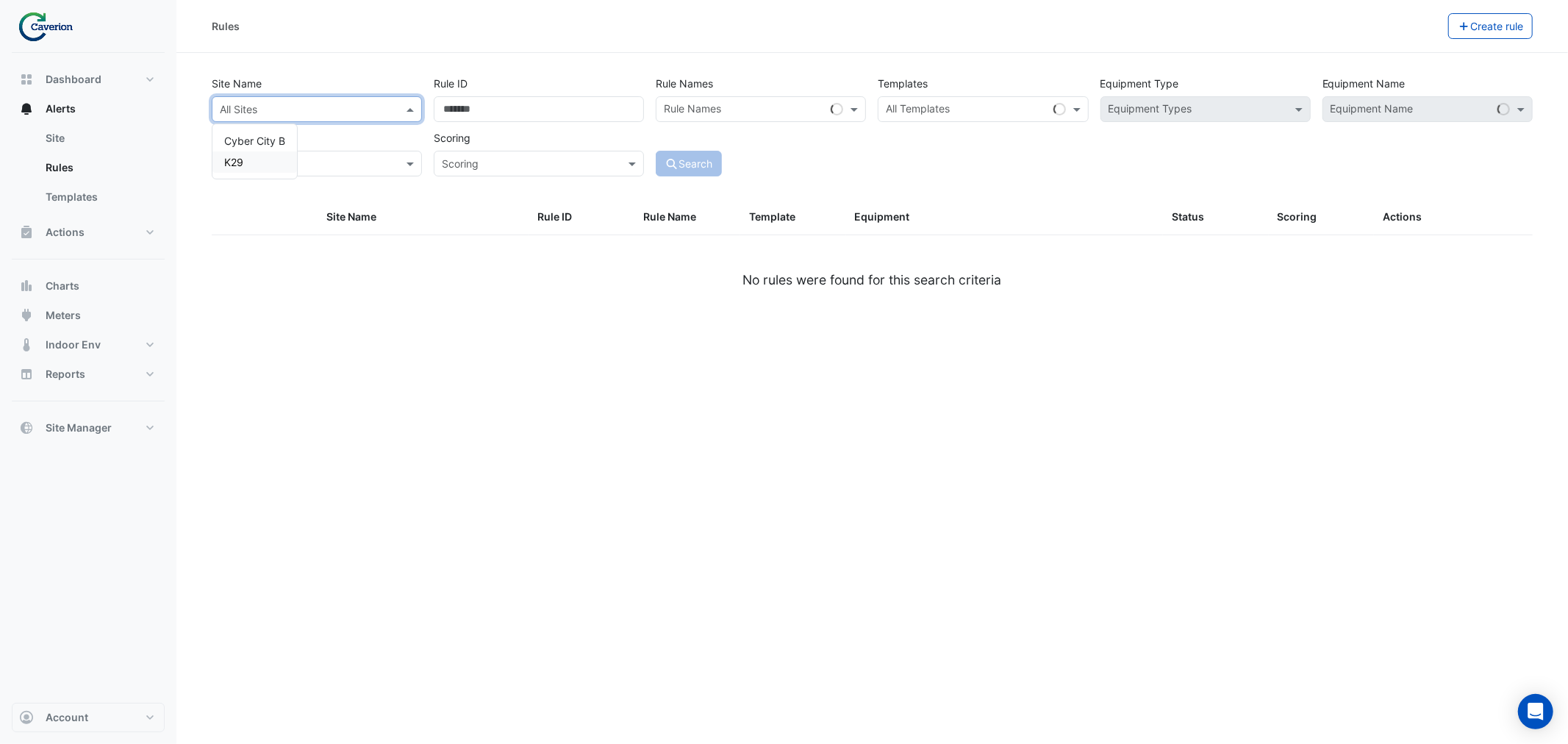 click on "K29" at bounding box center (254, 162) 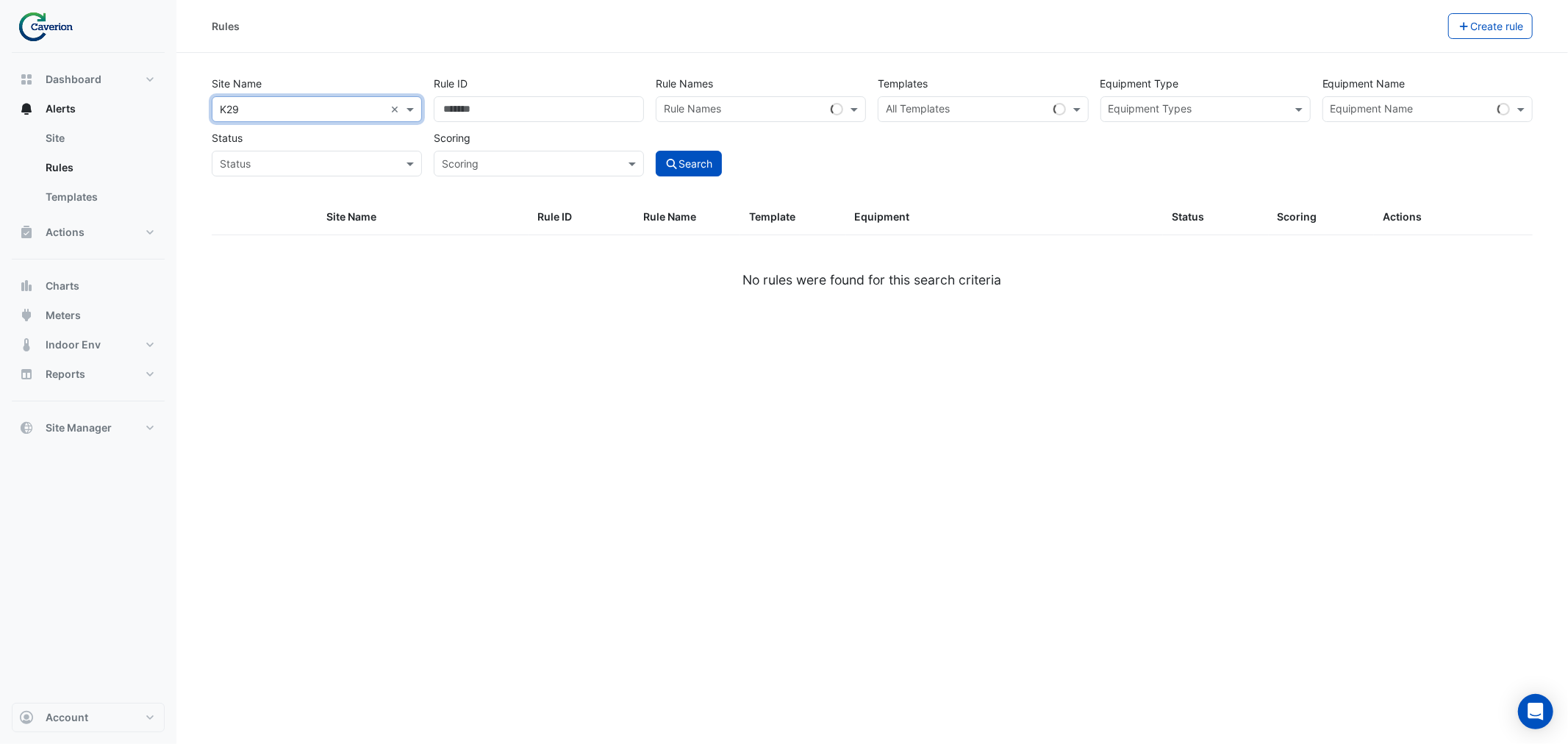 click on "Site Name
All Sites × K29 ×
Rule ID
Rule Names
Rule Names
Templates
All Templates
Equipment Type
Equipment Types
Equipment Name
Equipment Name
Status
Status
Scoring
Scoring
Search" 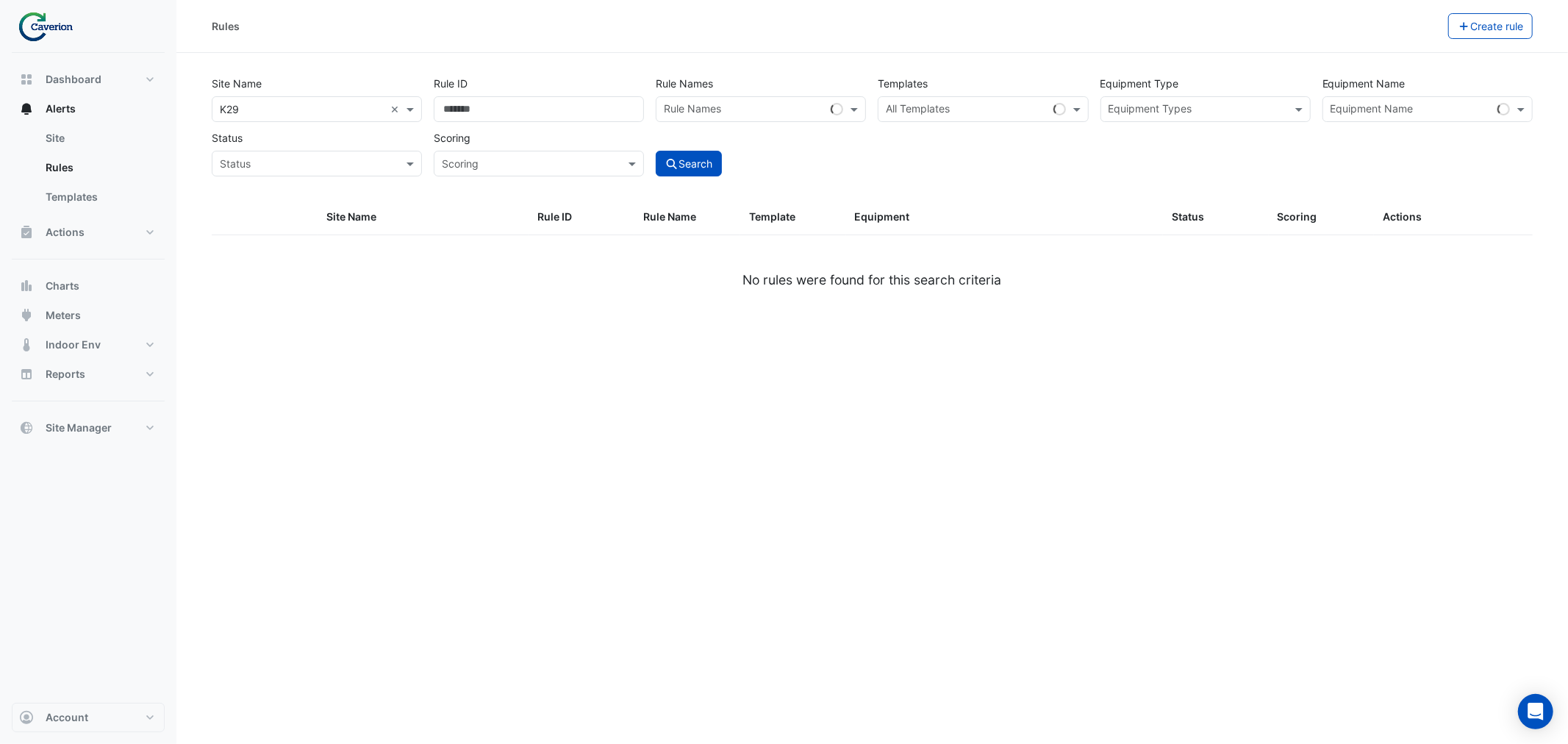 click at bounding box center (1411, 110) 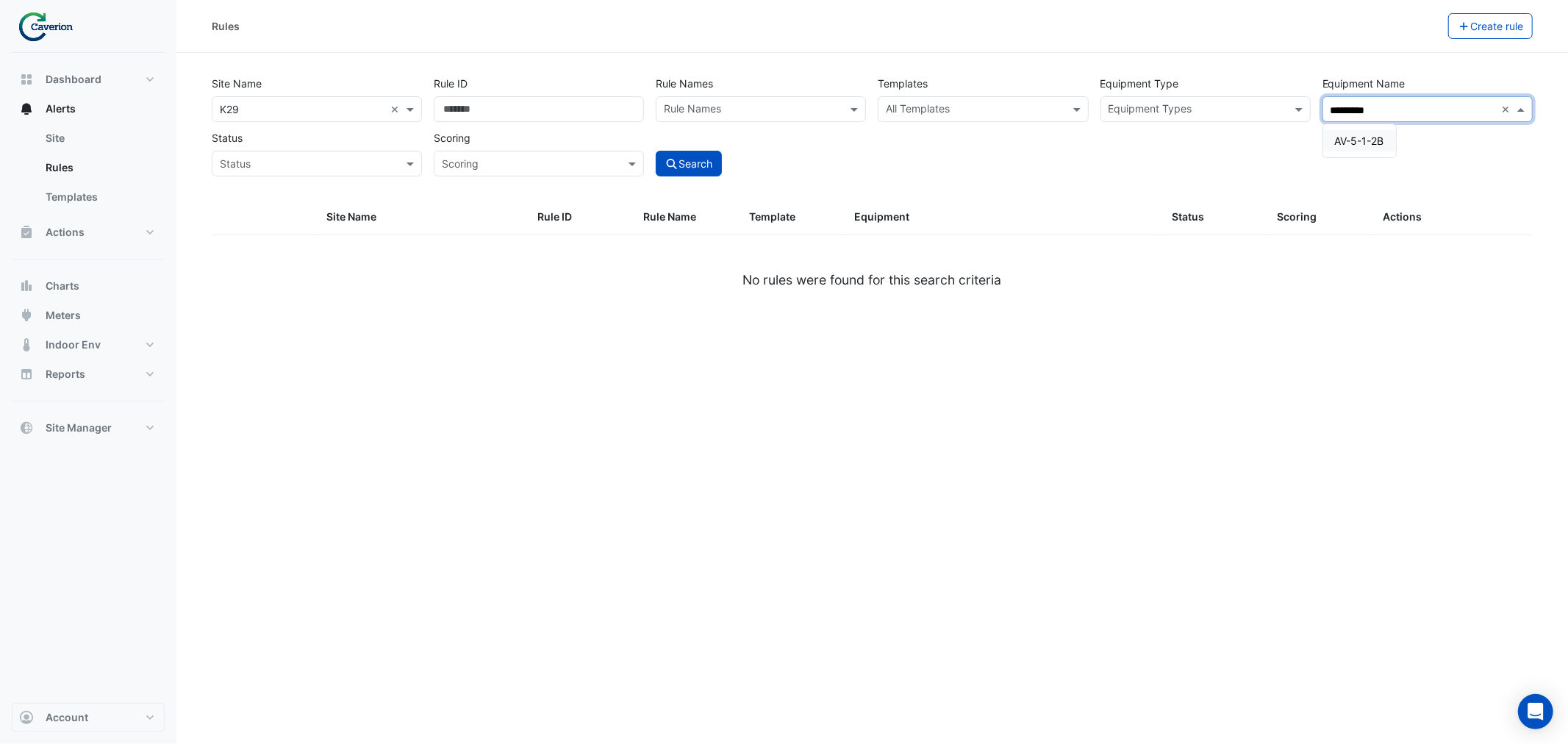 type on "*********" 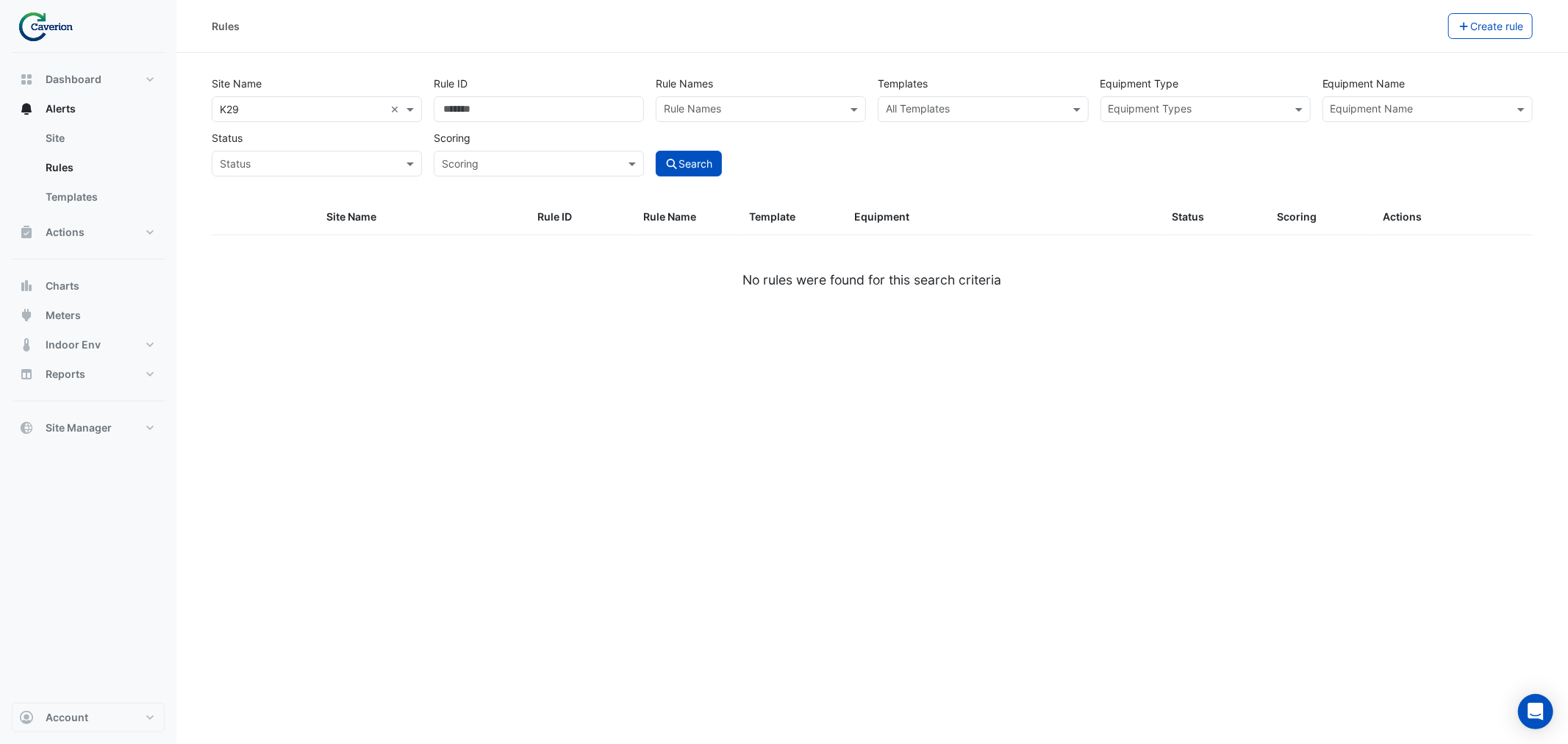 click on "Site Name
All Sites × K29 ×
Rule ID
Rule Names
Rule Names
Templates
All Templates
Equipment Type
Equipment Types
Equipment Name
Equipment Name
Status
Status
Scoring
Scoring
Search" 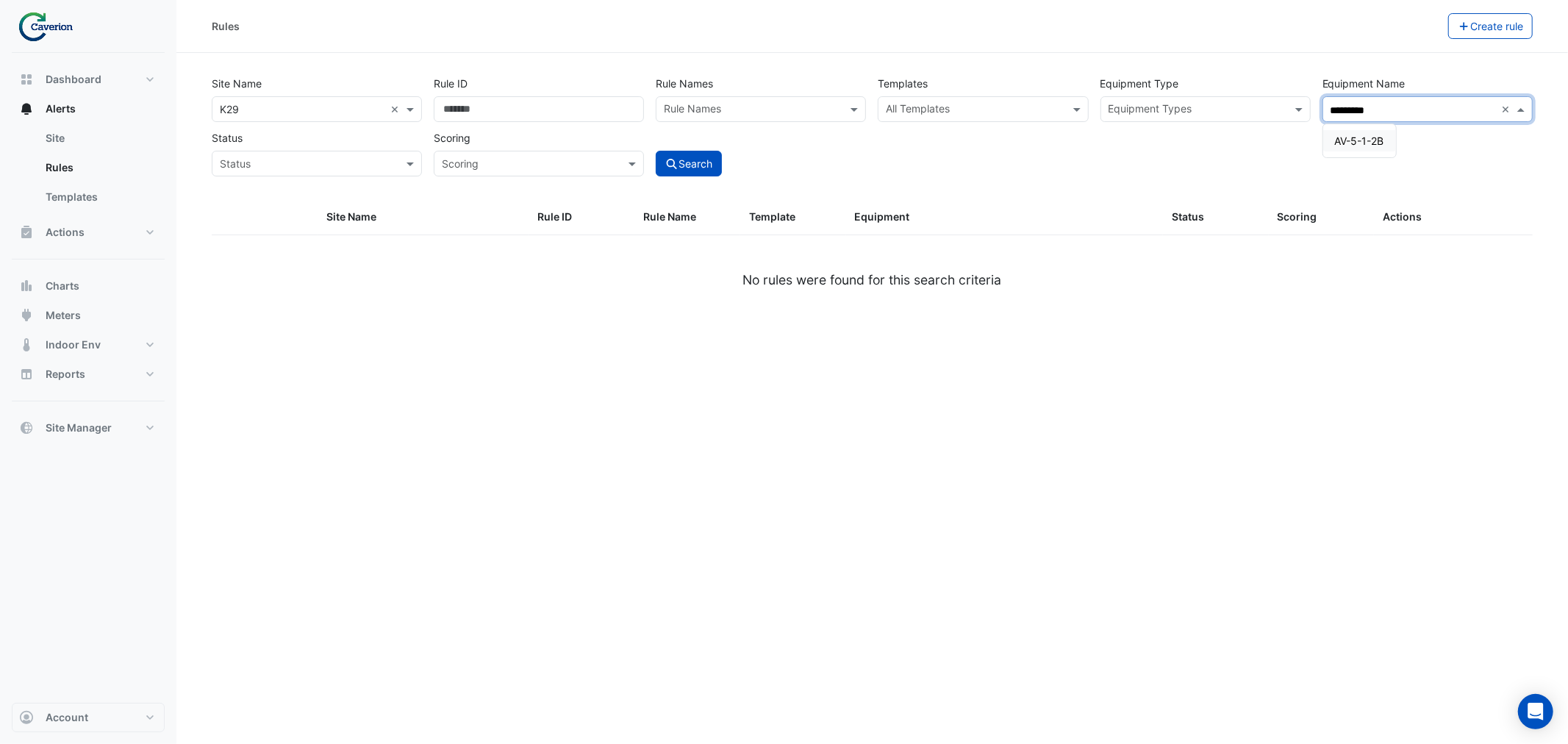 click on "AV-5-1-2B" at bounding box center [1359, 140] 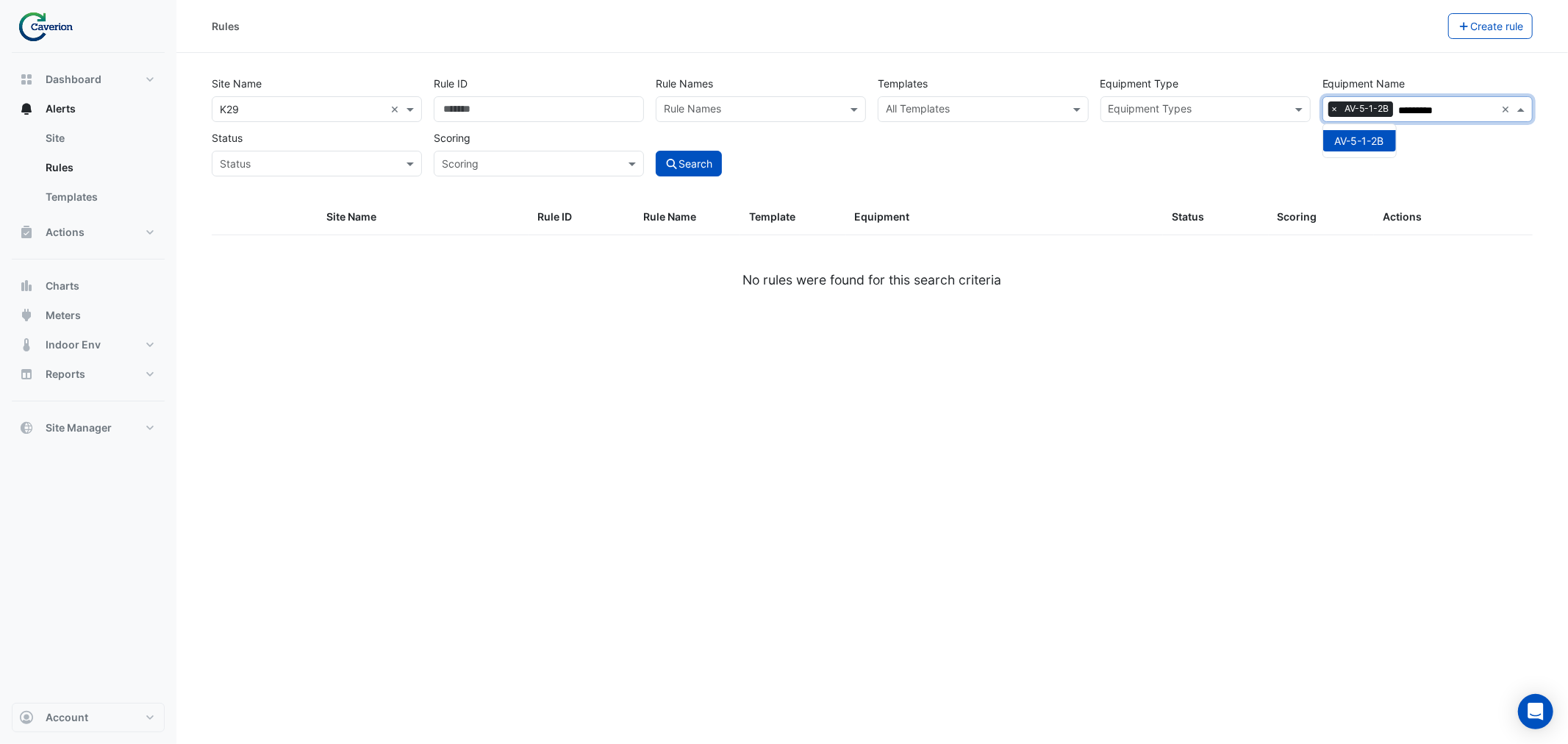 type on "*********" 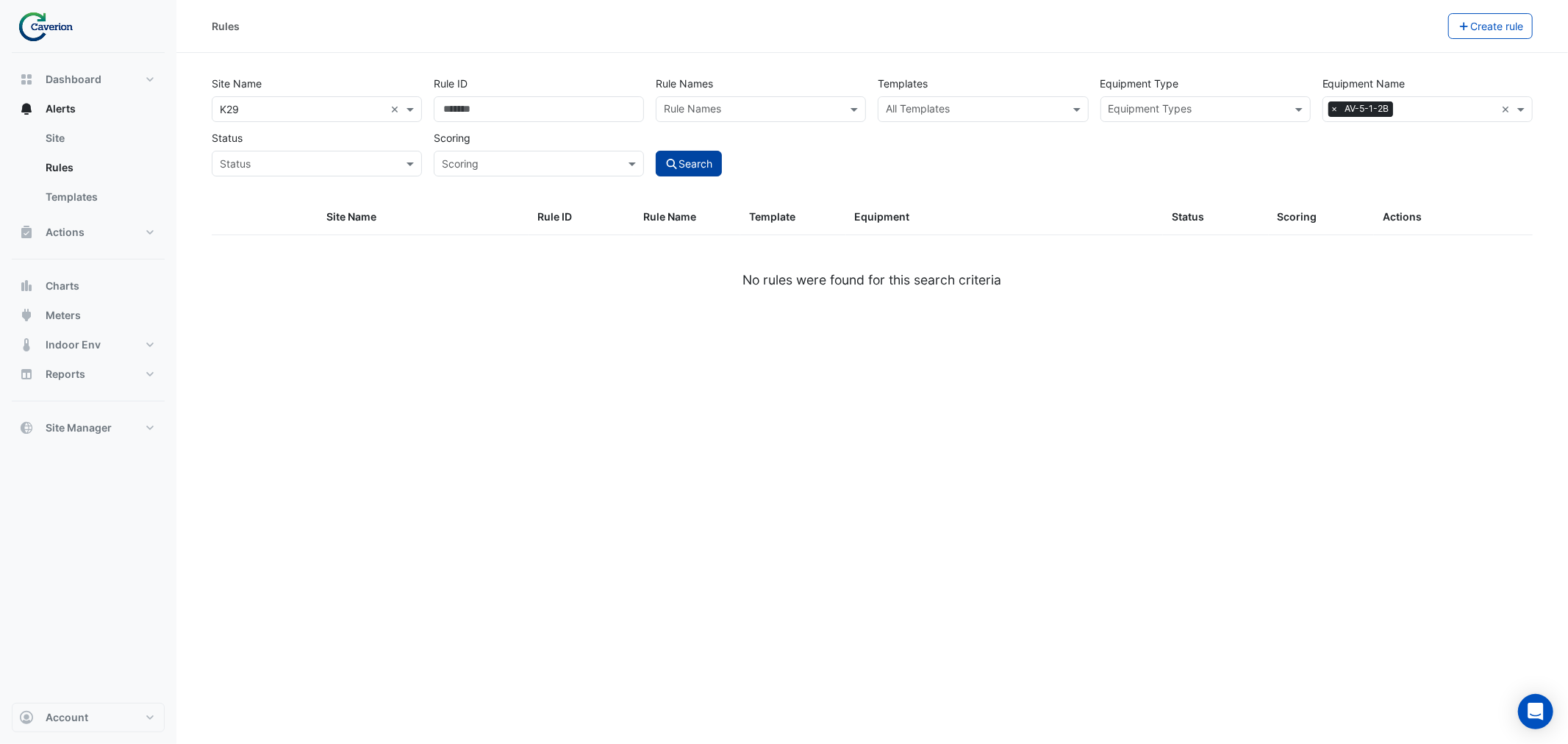 click on "Search" 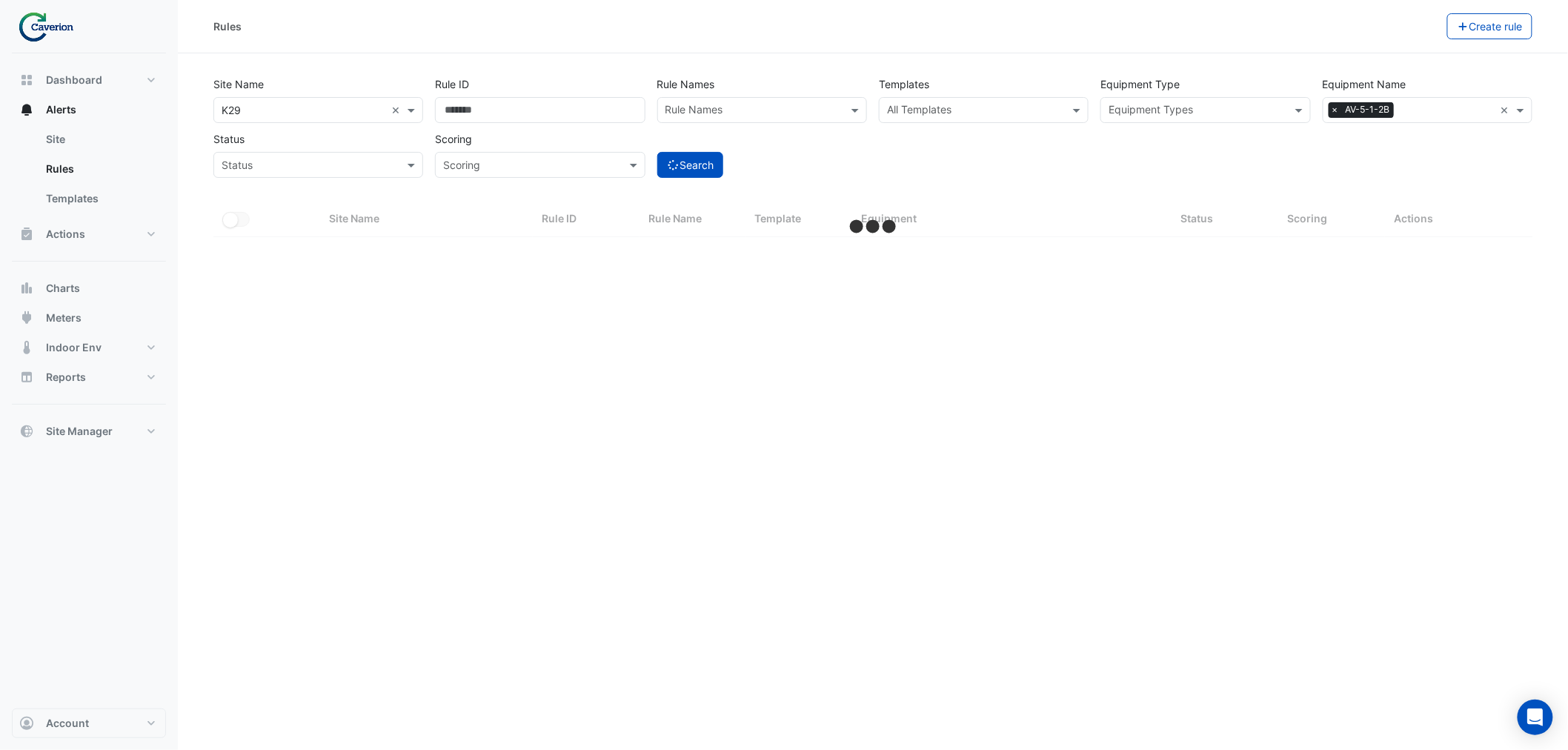 select on "***" 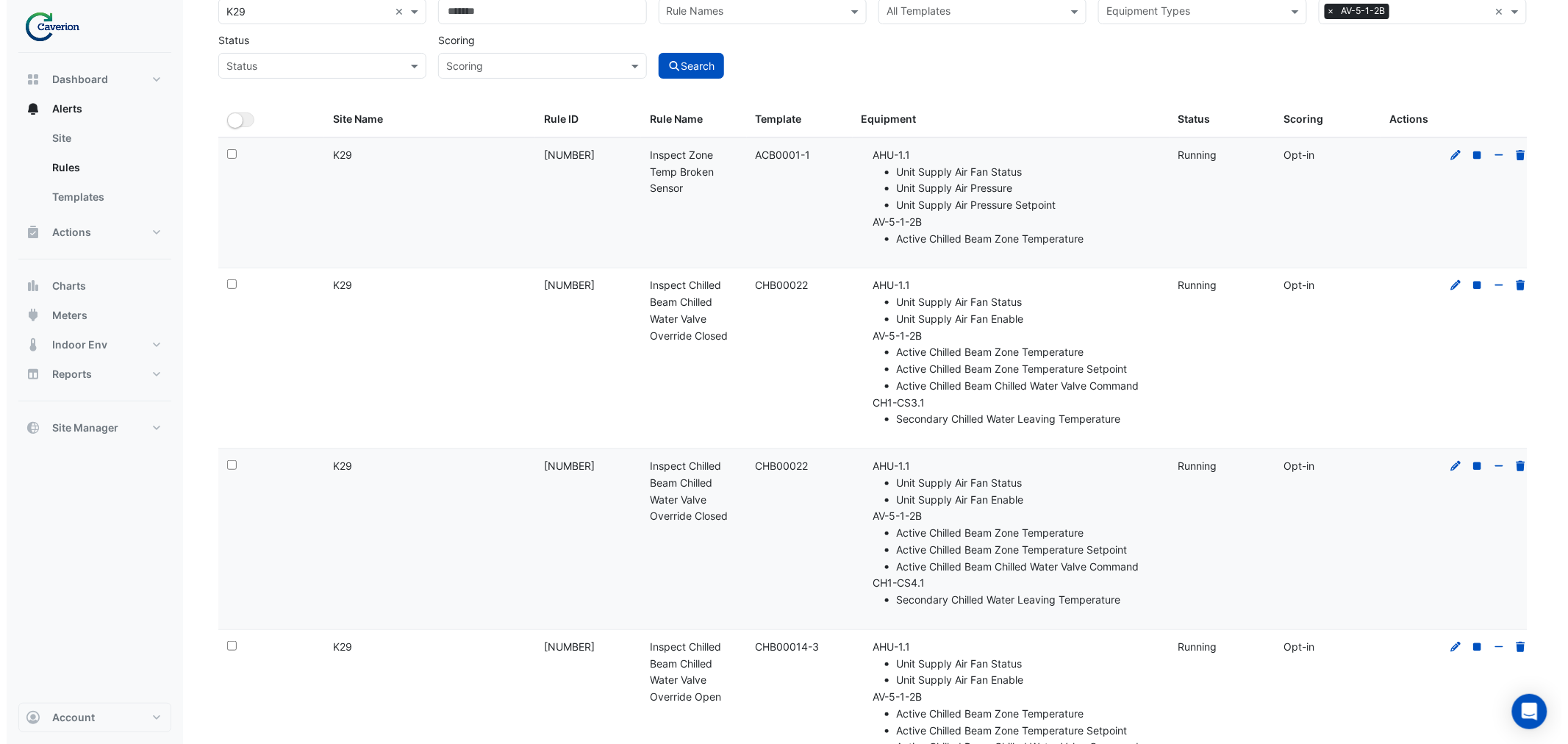 scroll, scrollTop: 0, scrollLeft: 0, axis: both 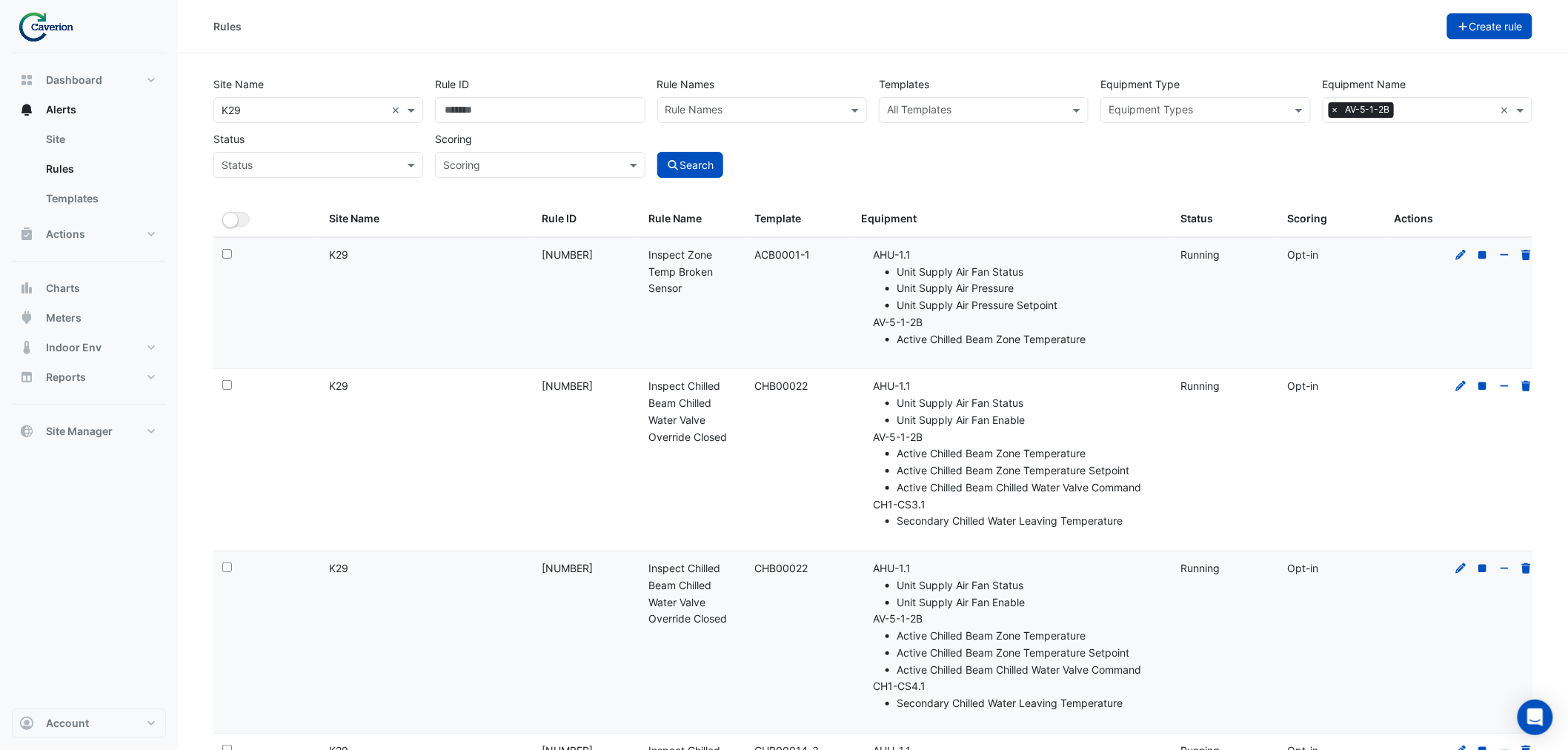 click on "Create rule" 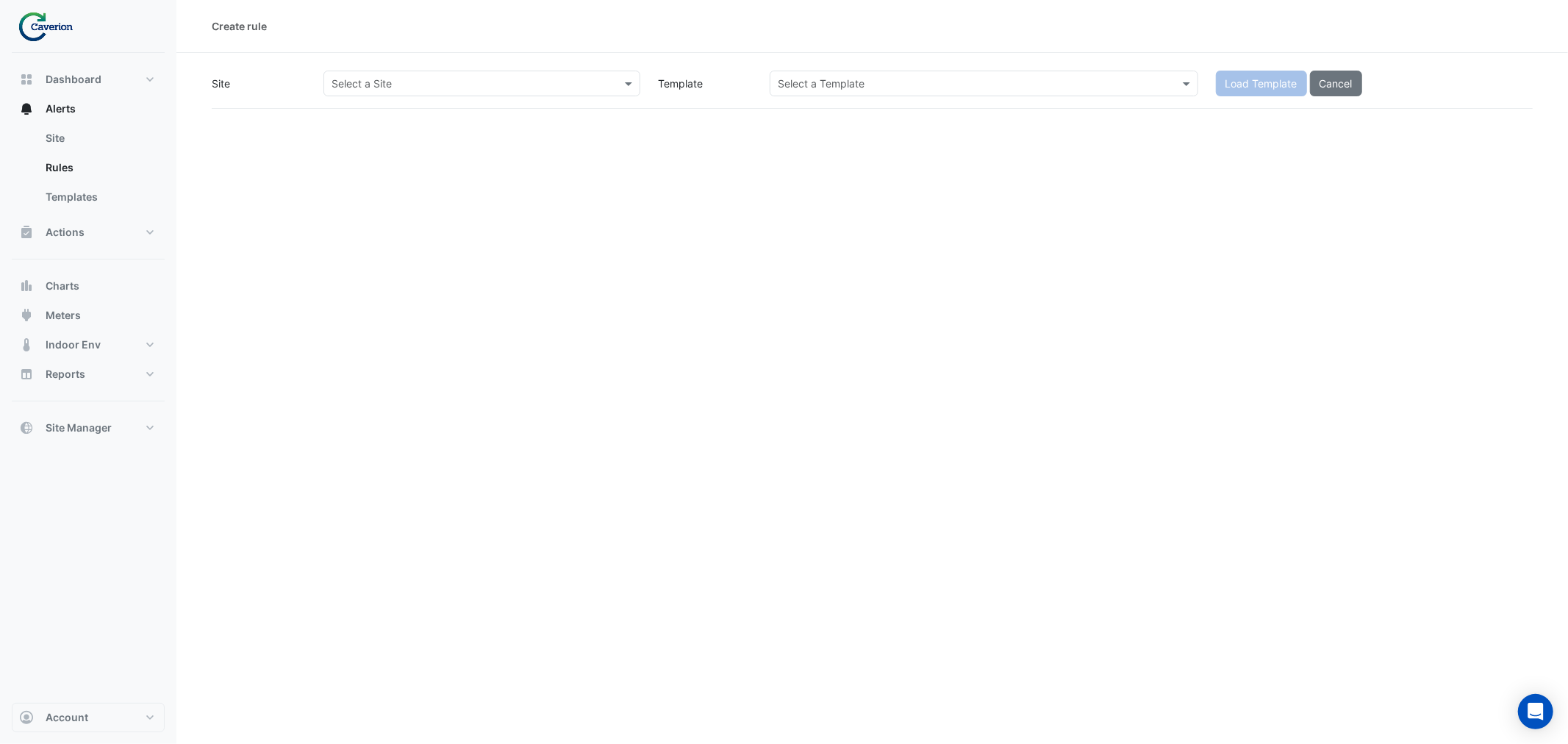 click 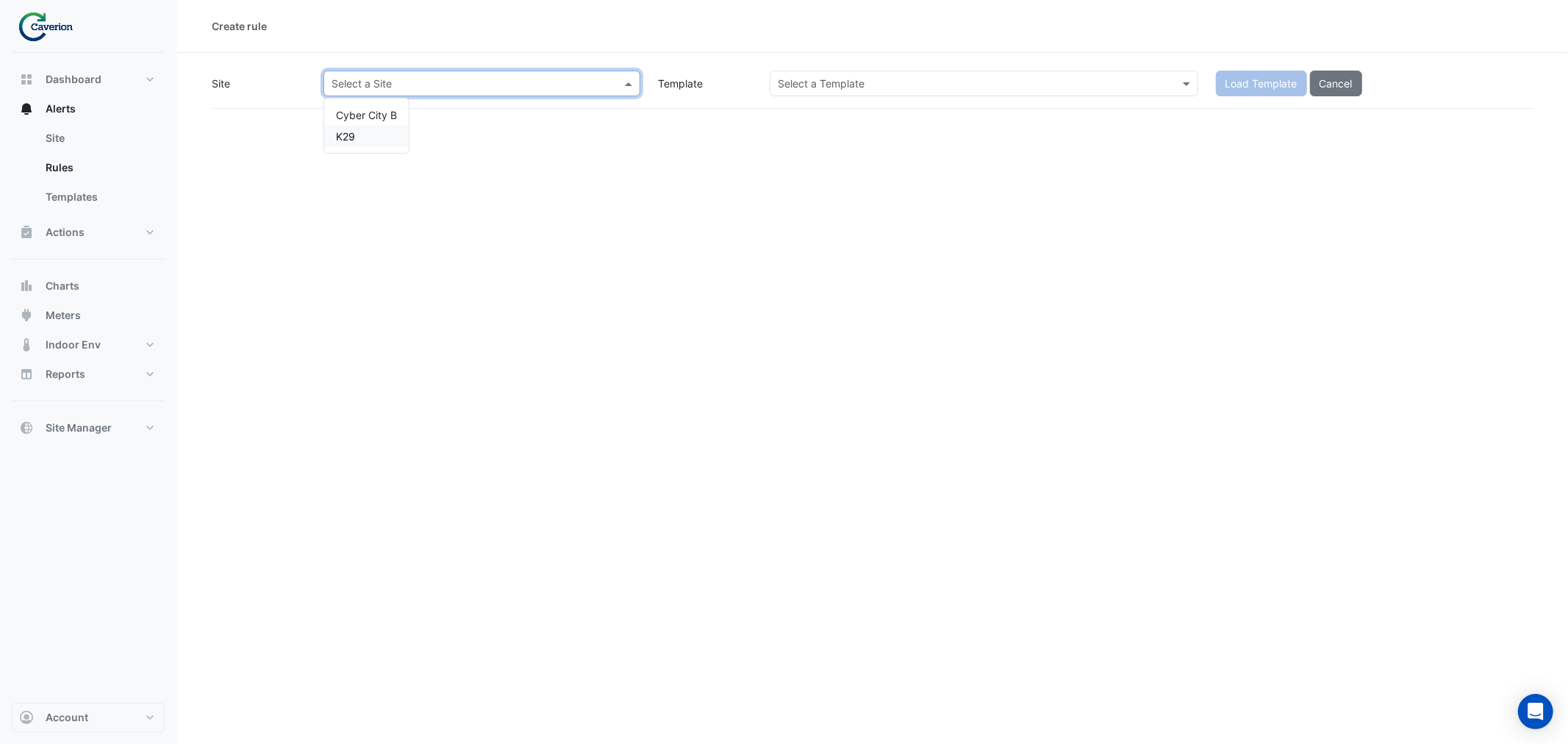 click on "K29" at bounding box center (366, 136) 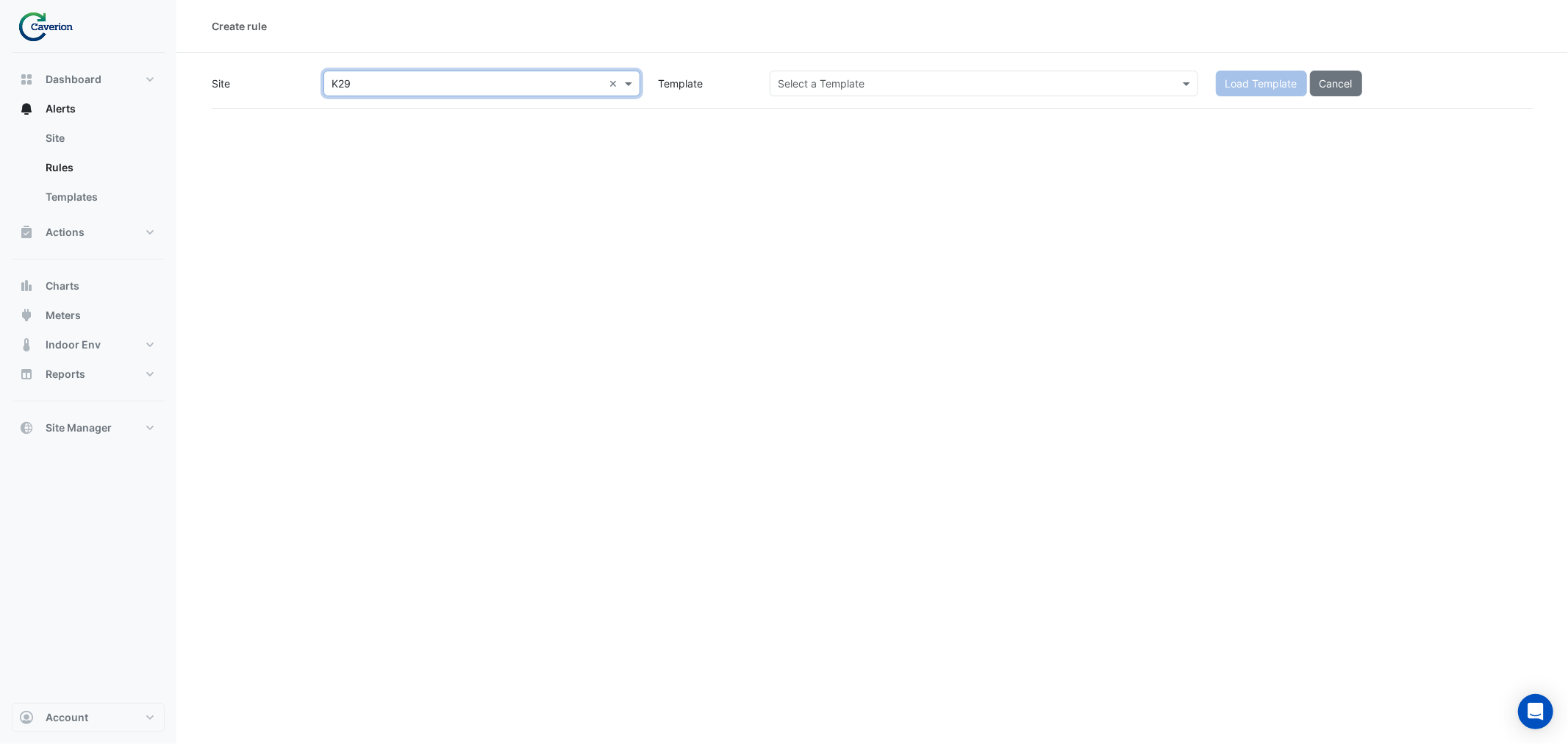 click on "Site
Select a Site × K29 ×
Template
Select a Template
Load Template
Cancel" 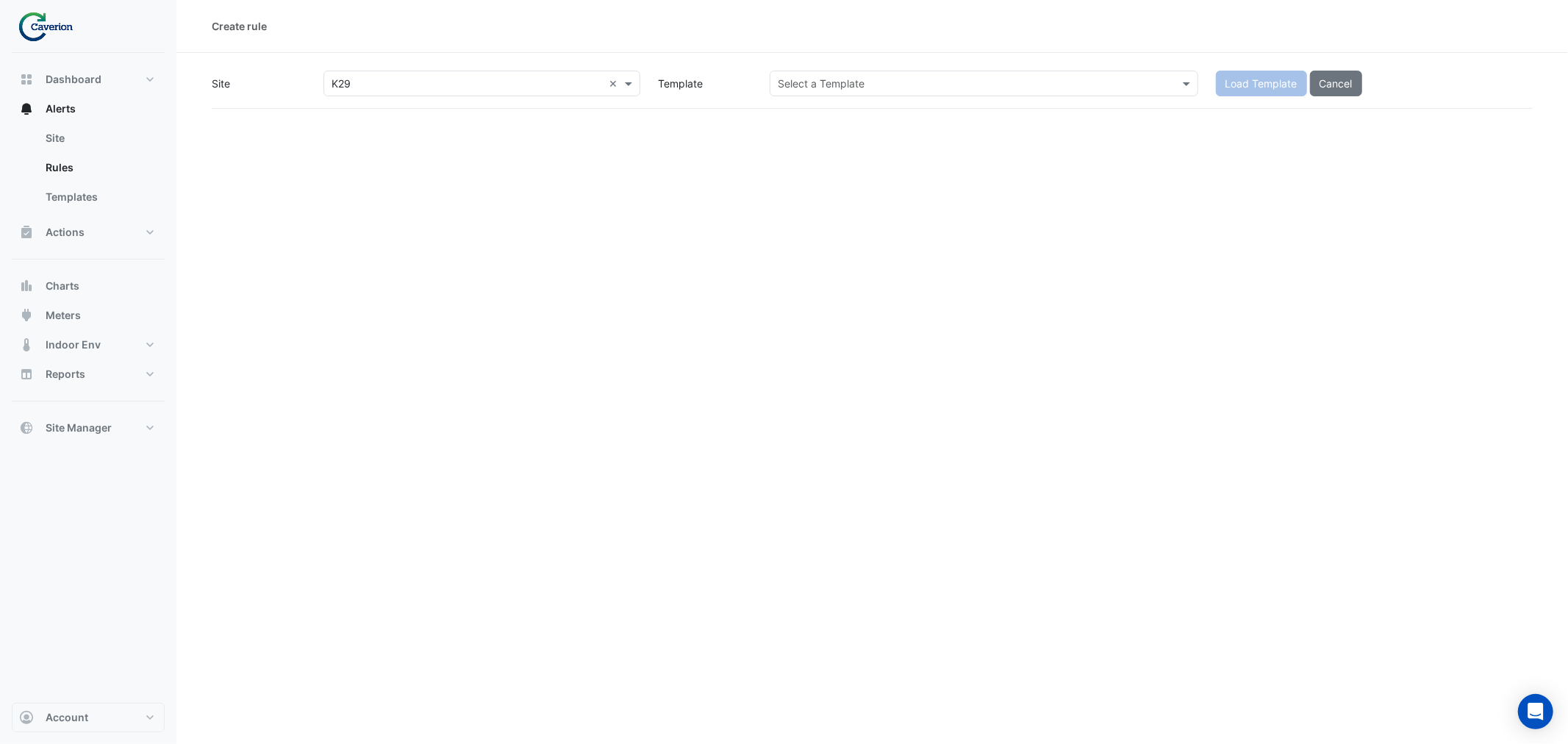 click on "Site
Select a Site × K29 ×
Template
Select a Template
Load Template
Cancel" 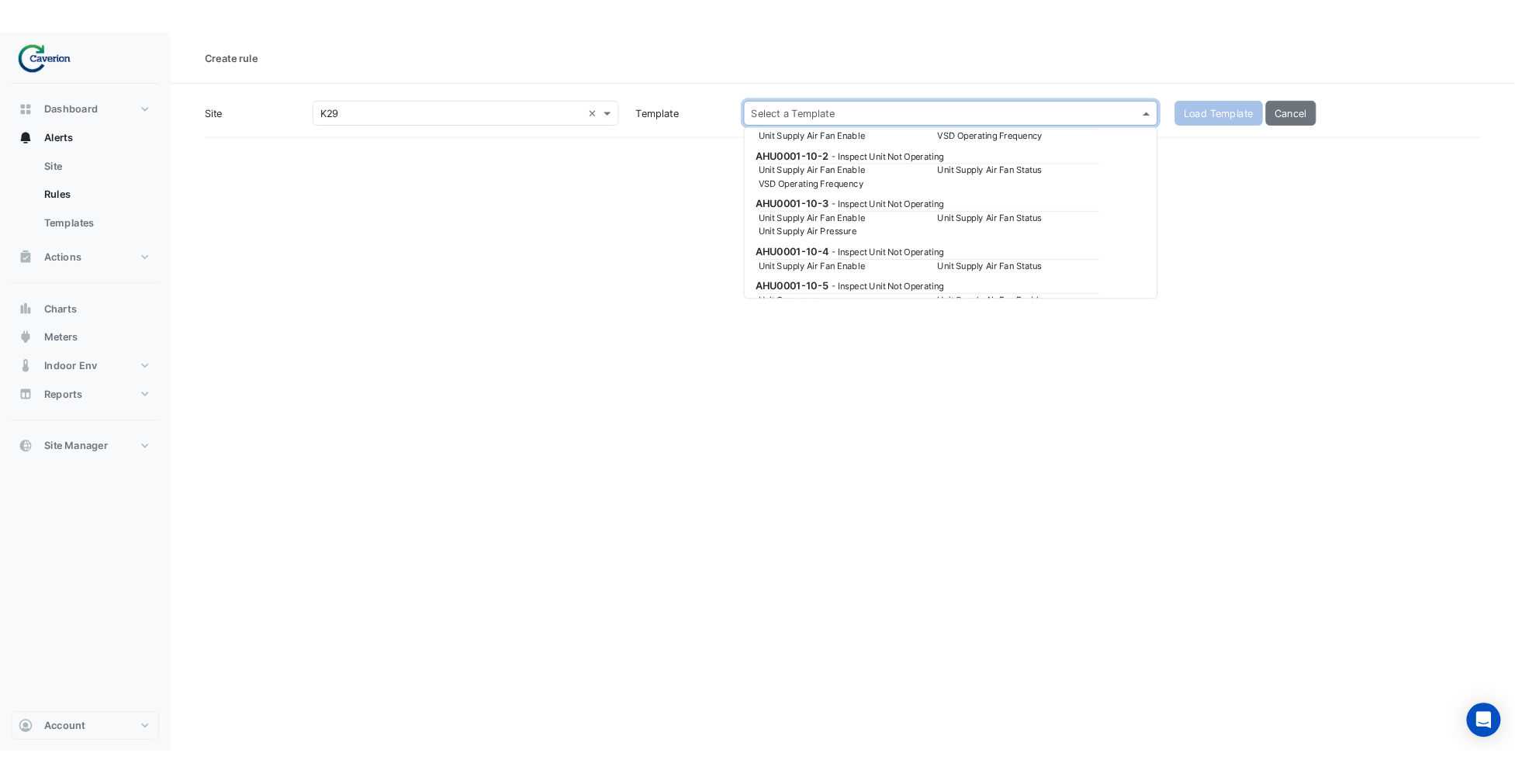 scroll, scrollTop: 0, scrollLeft: 0, axis: both 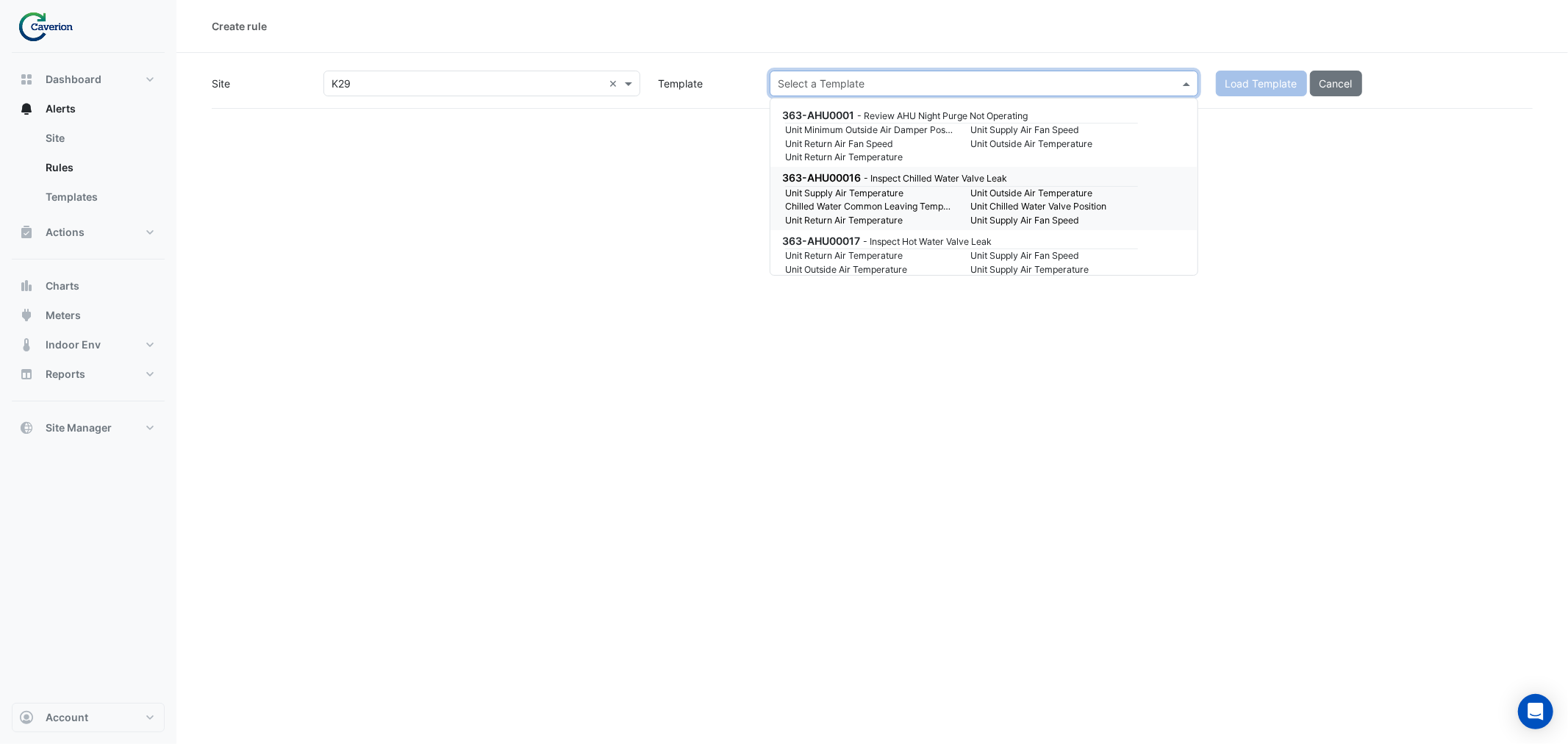 click on "Create rule
Site
Select a Site × K29 ×
Template
Select a Template
Load Template
Cancel" 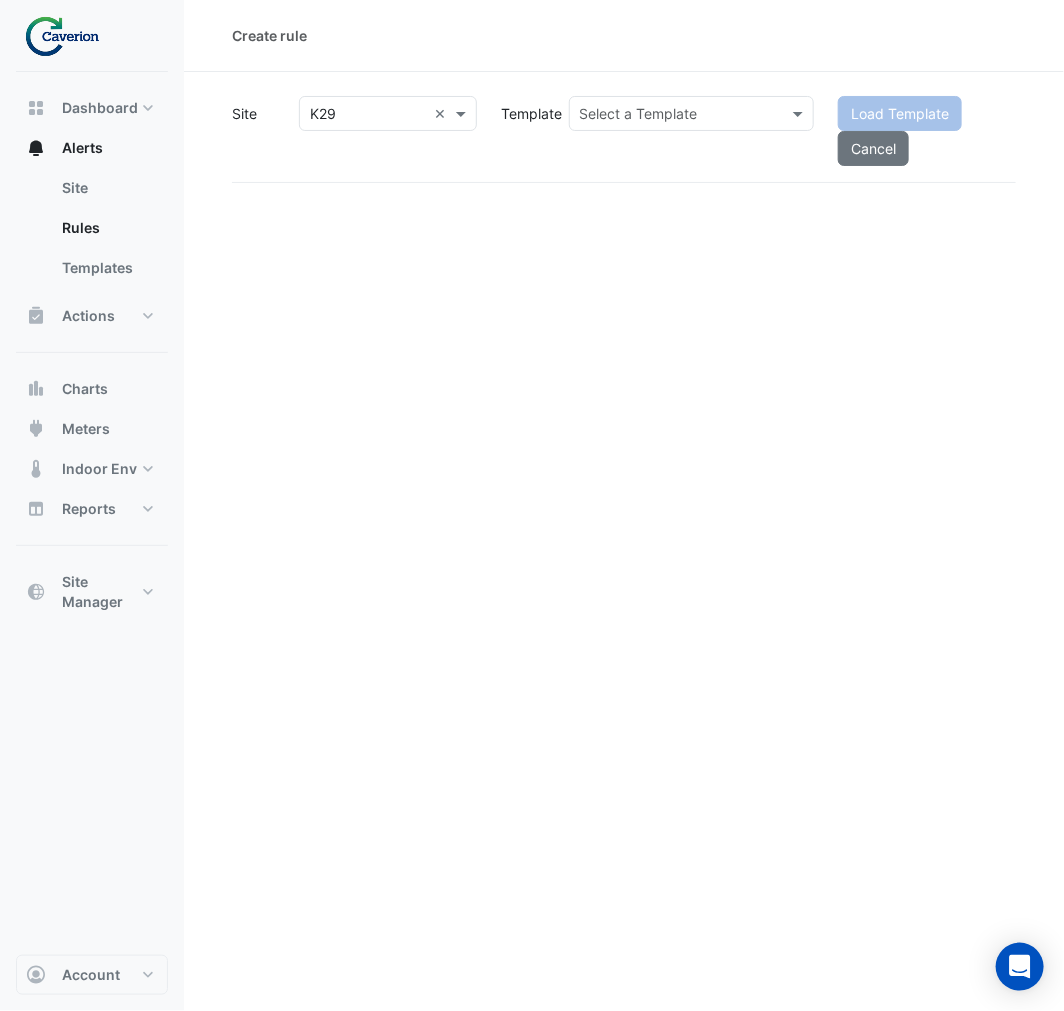 drag, startPoint x: 778, startPoint y: 355, endPoint x: 763, endPoint y: 366, distance: 18.601076 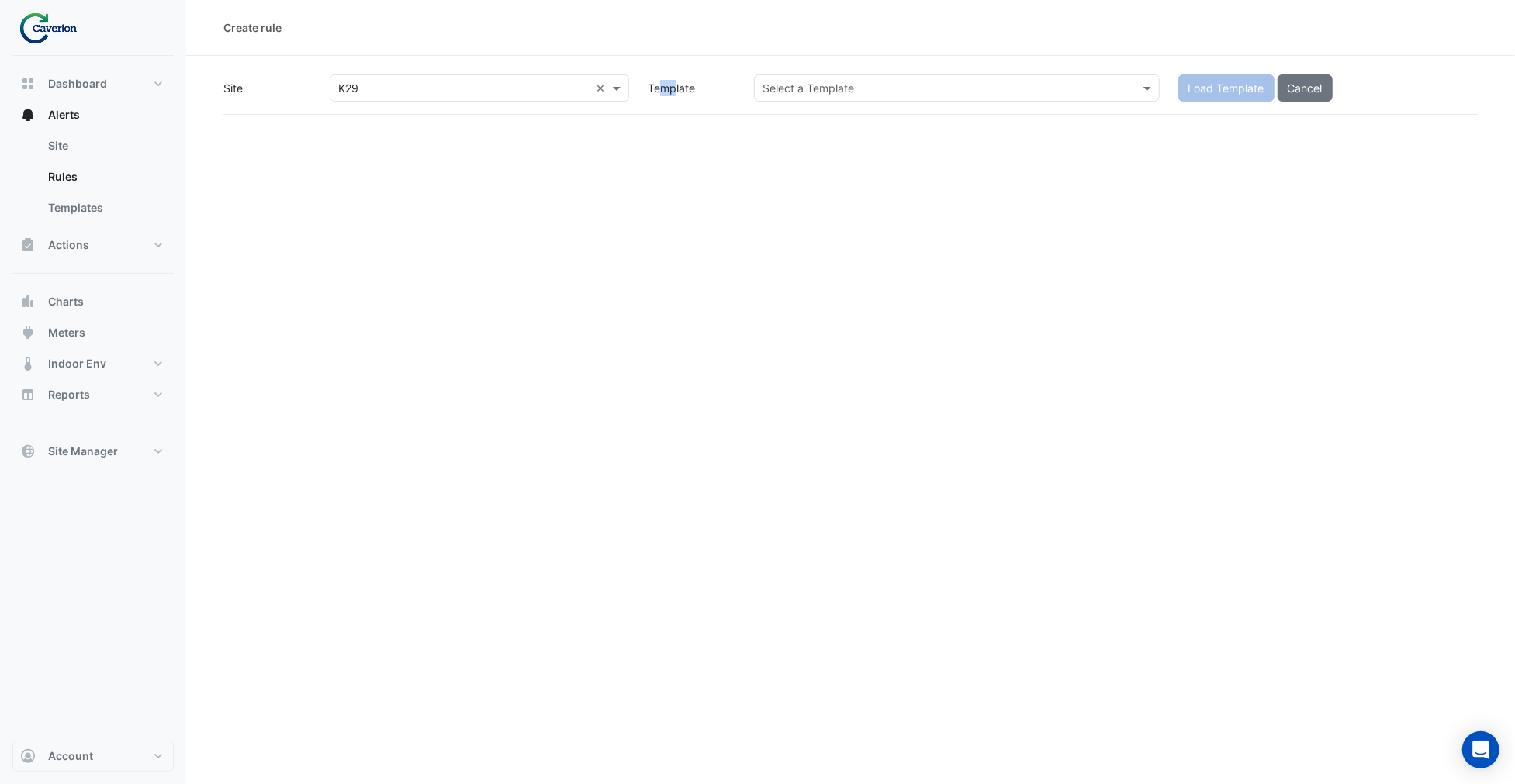 click on "Create rule
Site
Select a Site × K29 ×
Template
Select a Template
Load Template
Cancel" 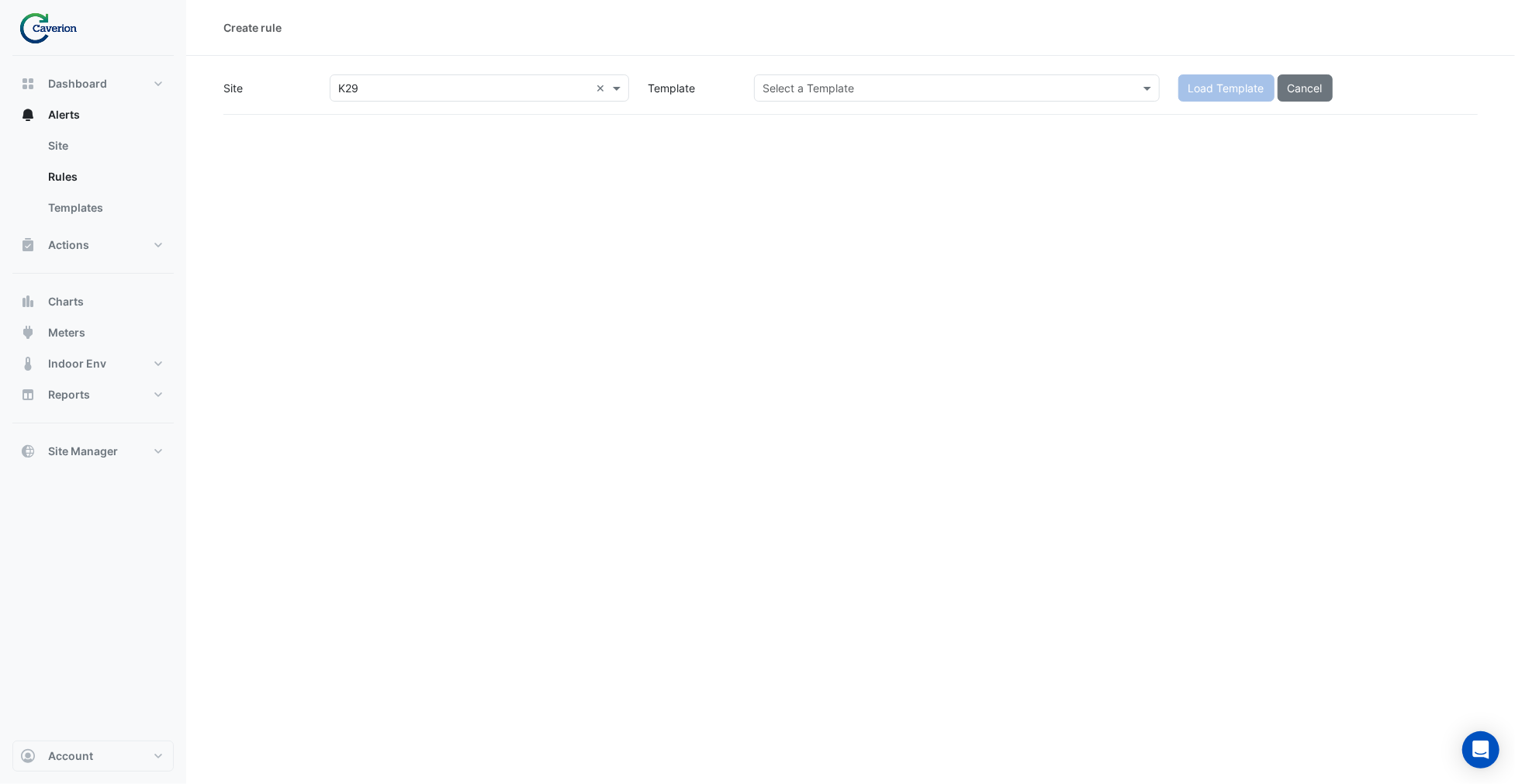 click 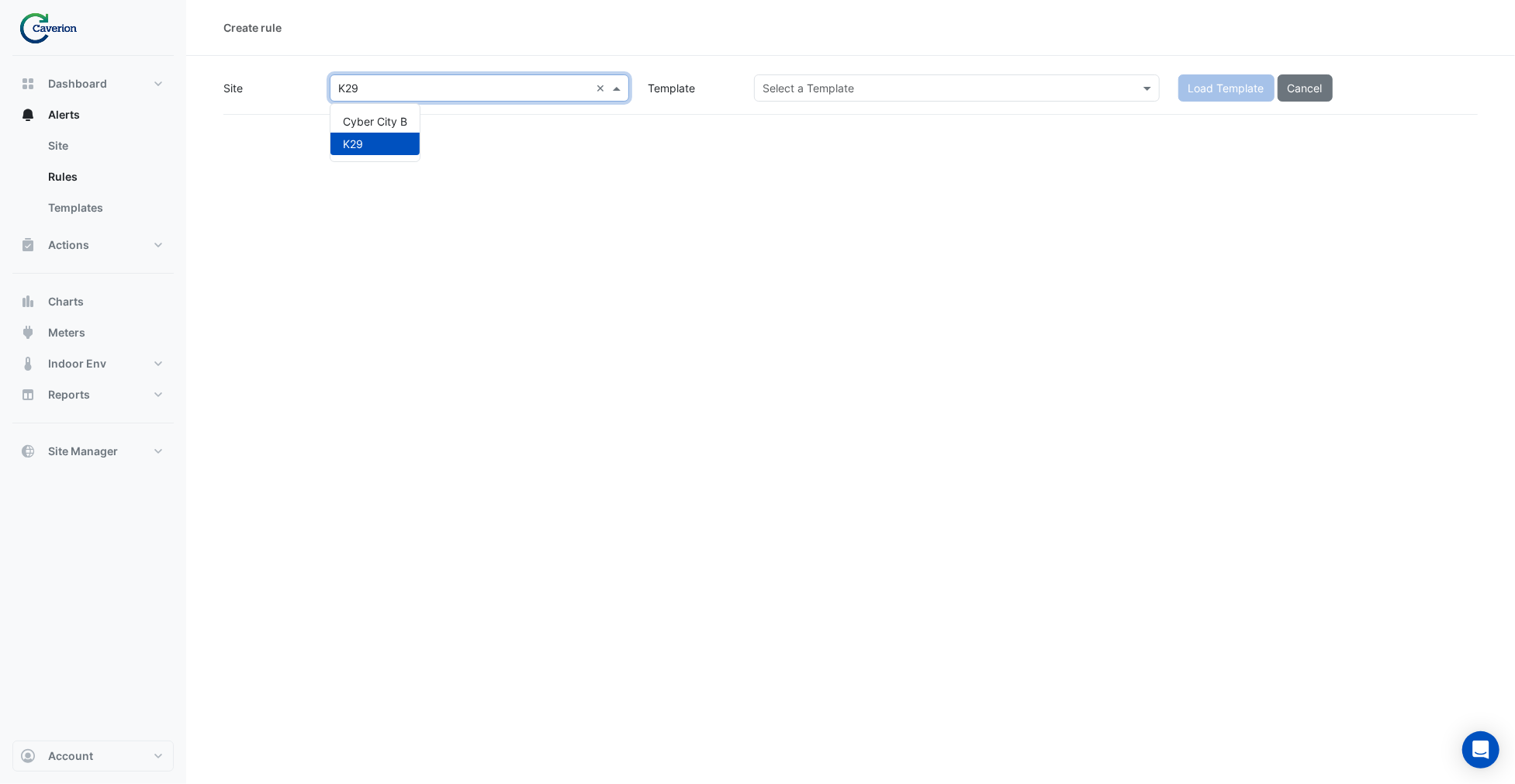 click on "Select a Template" 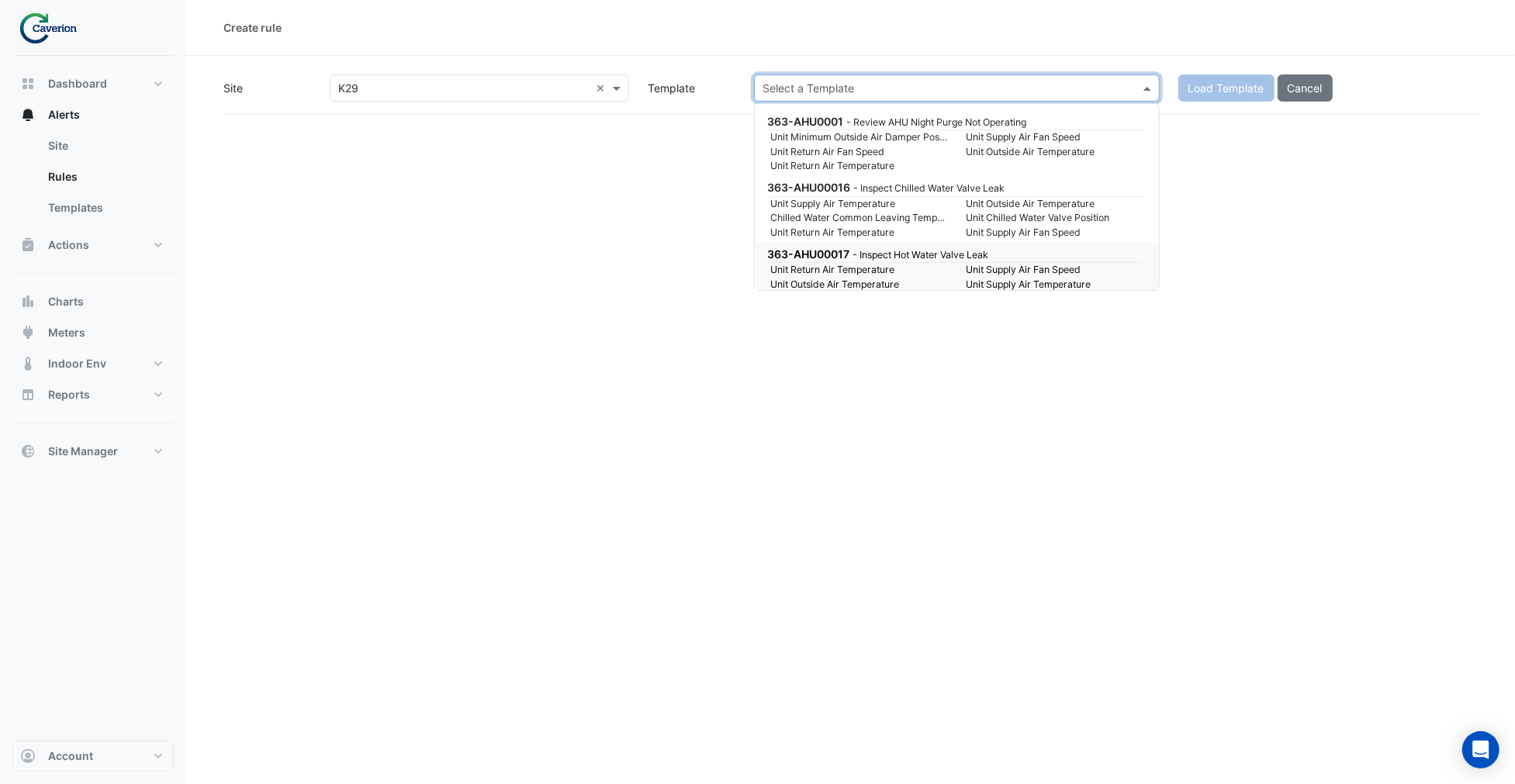 click on "Create rule
Site
Select a Site × K29 ×
Template
Select a Template
Load Template
Cancel" 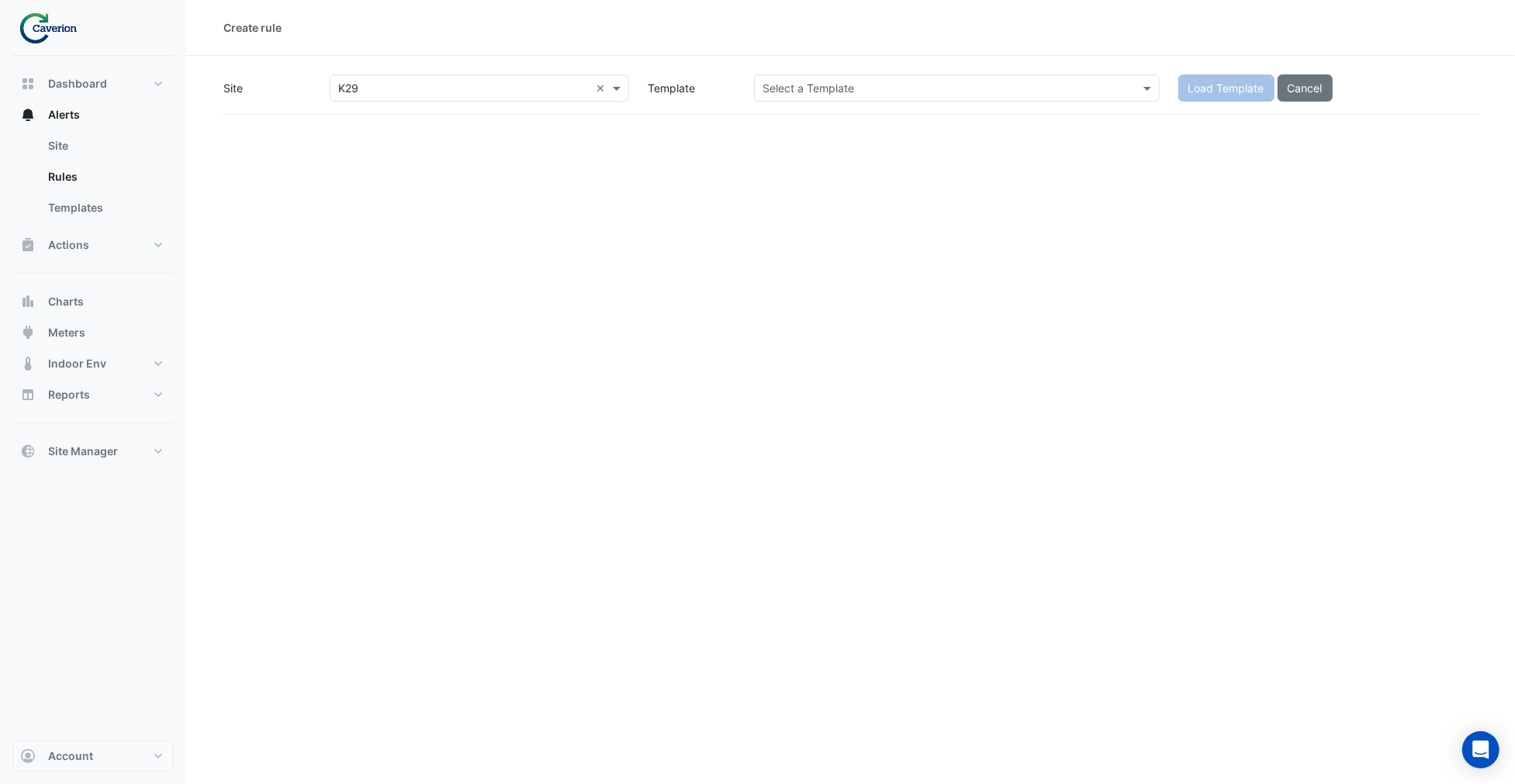 click on "Create rule
Site
Select a Site × K29 ×
Template
Select a Template
Load Template
Cancel" 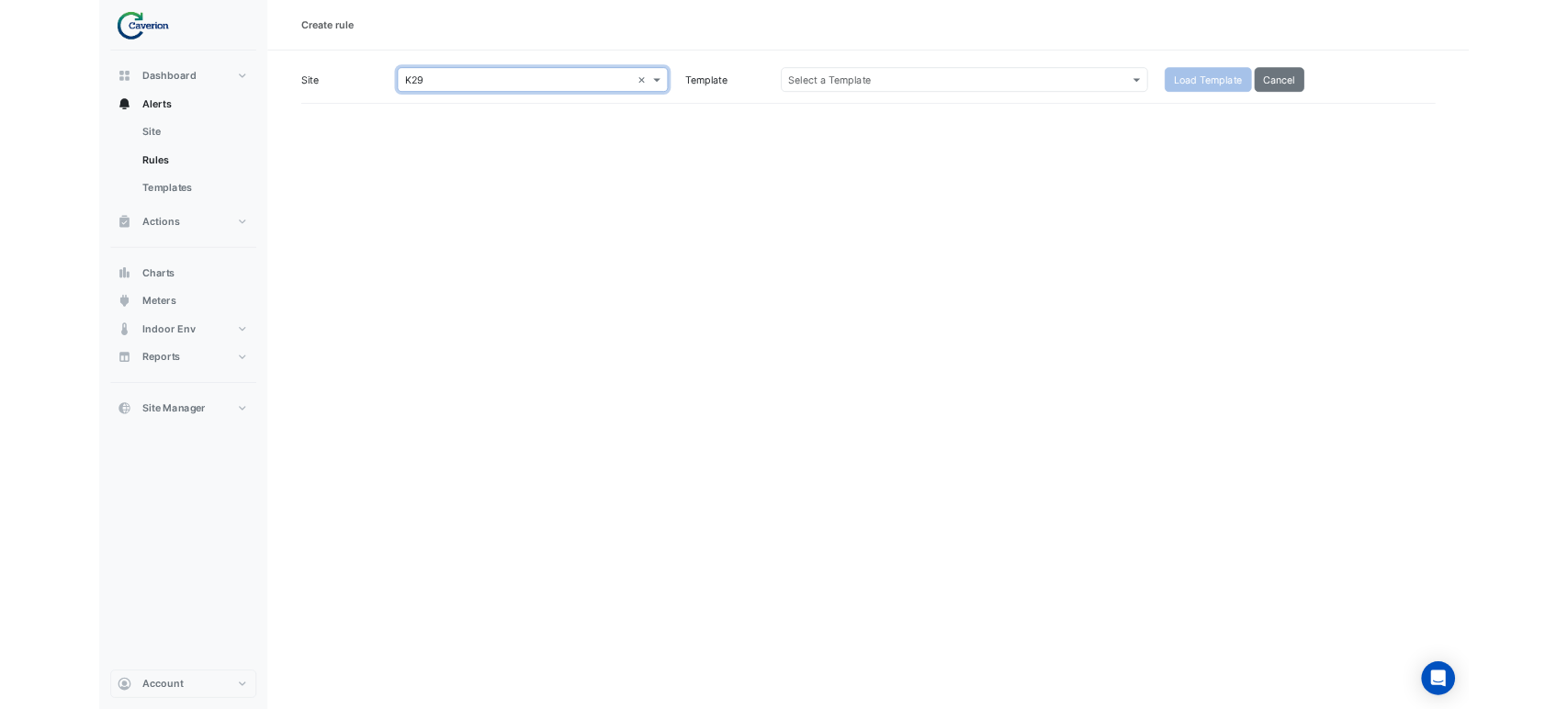 scroll, scrollTop: 0, scrollLeft: 0, axis: both 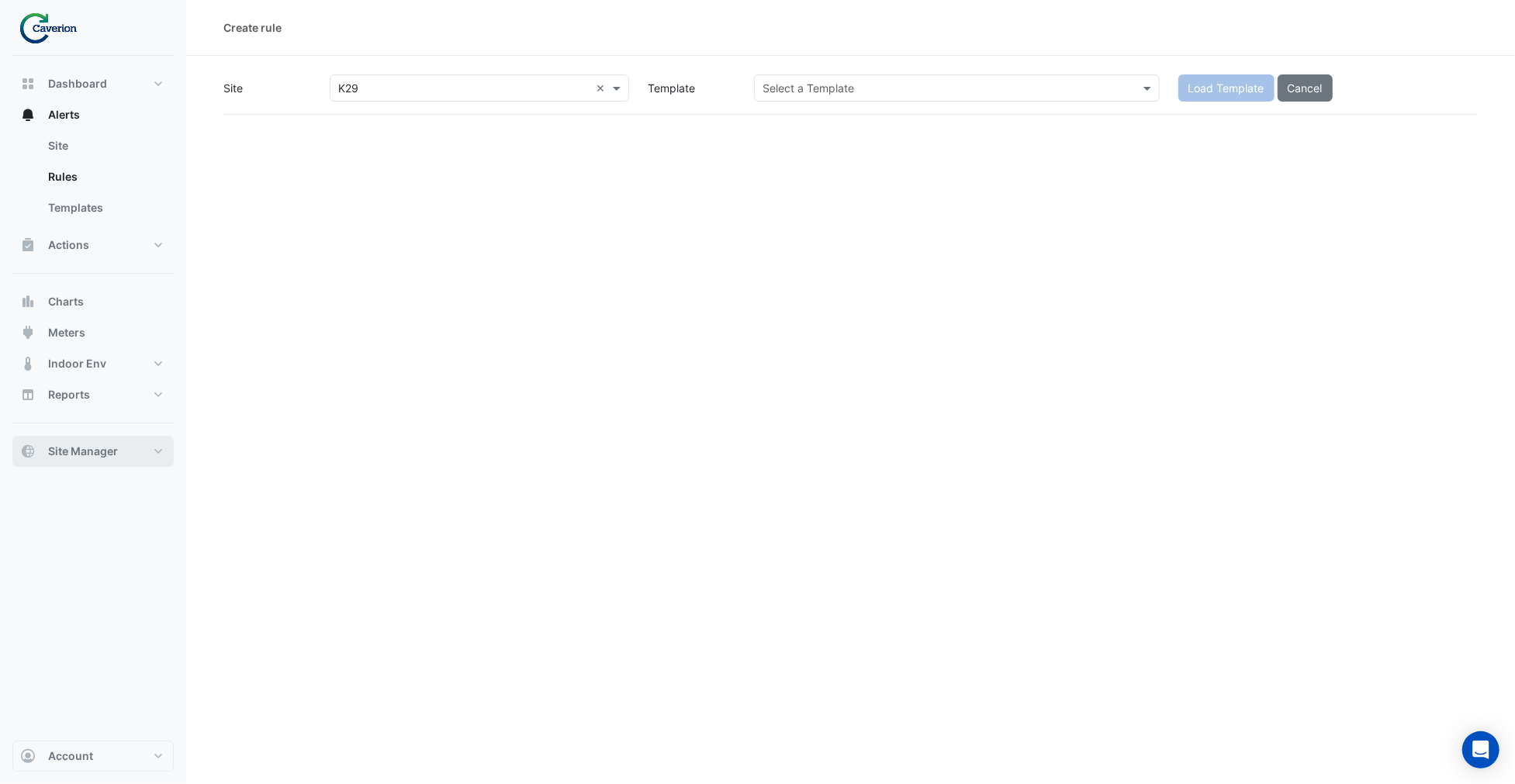 click on "Site Manager" at bounding box center (83, 451) 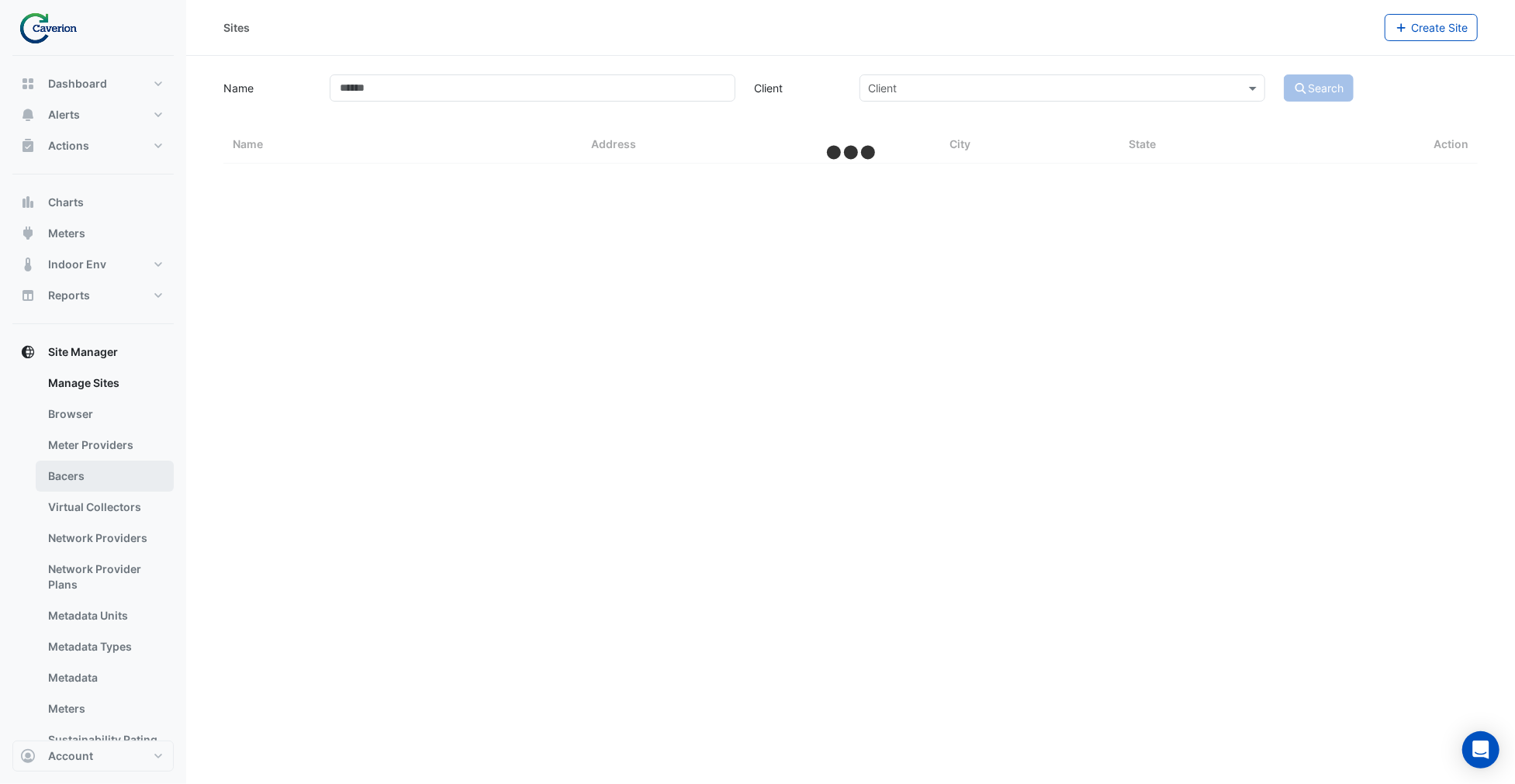 select on "***" 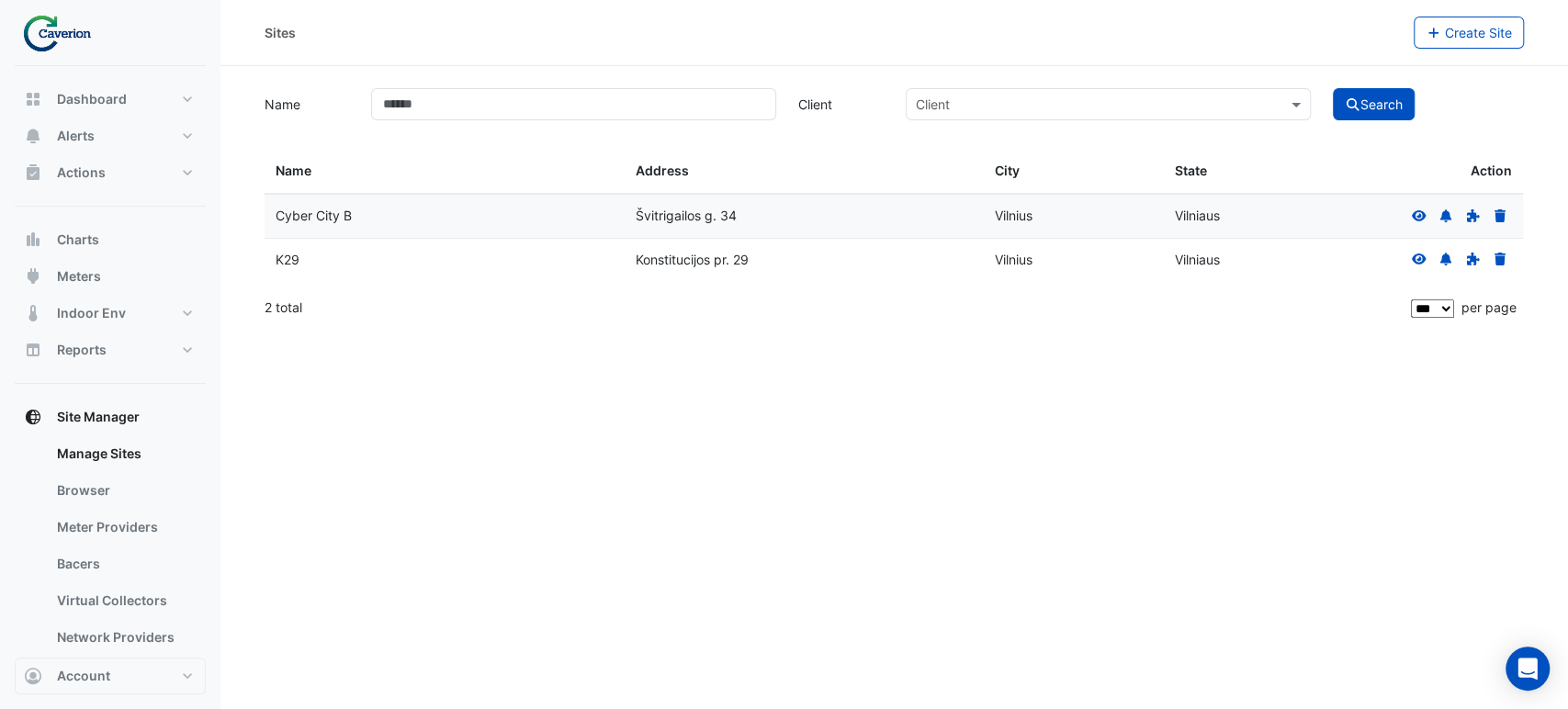 click on "2 total" 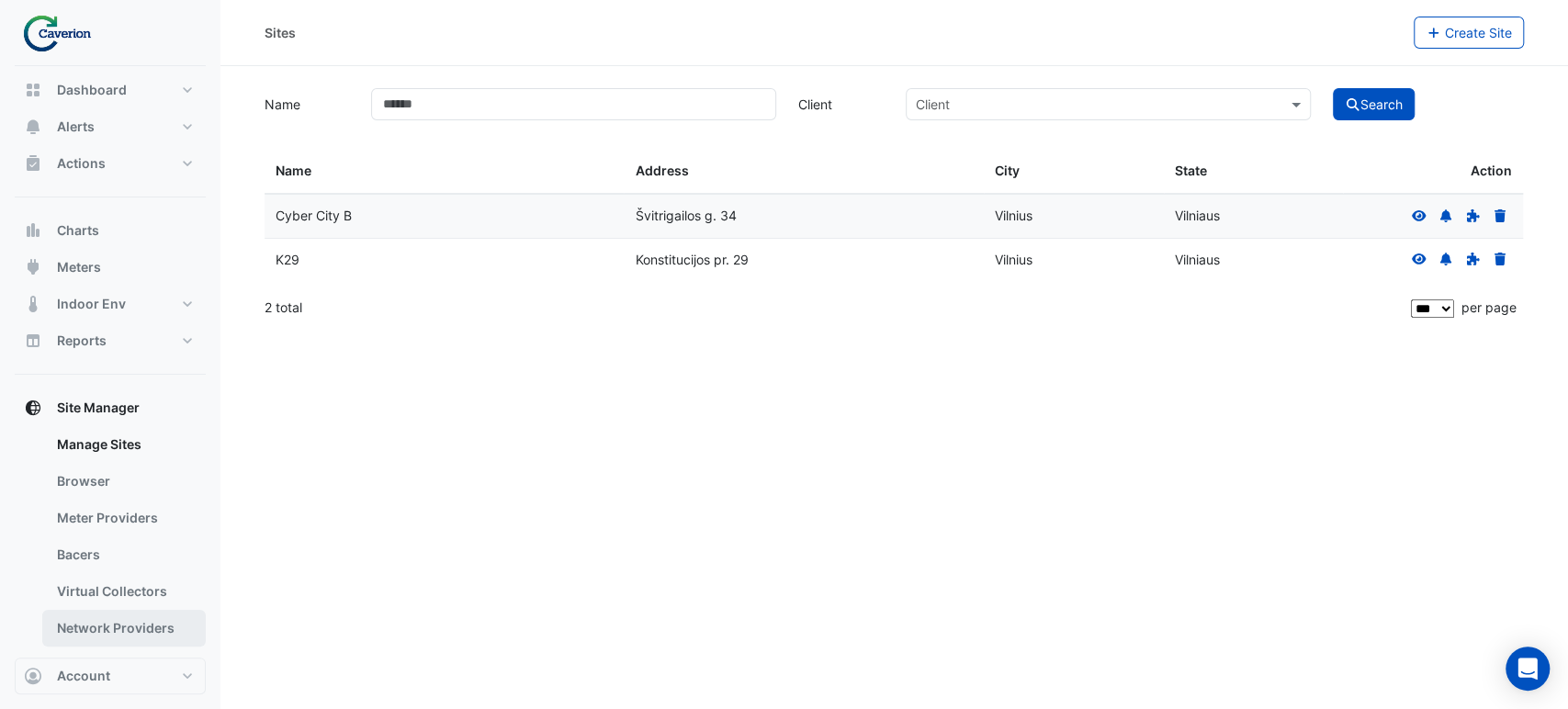scroll, scrollTop: 0, scrollLeft: 0, axis: both 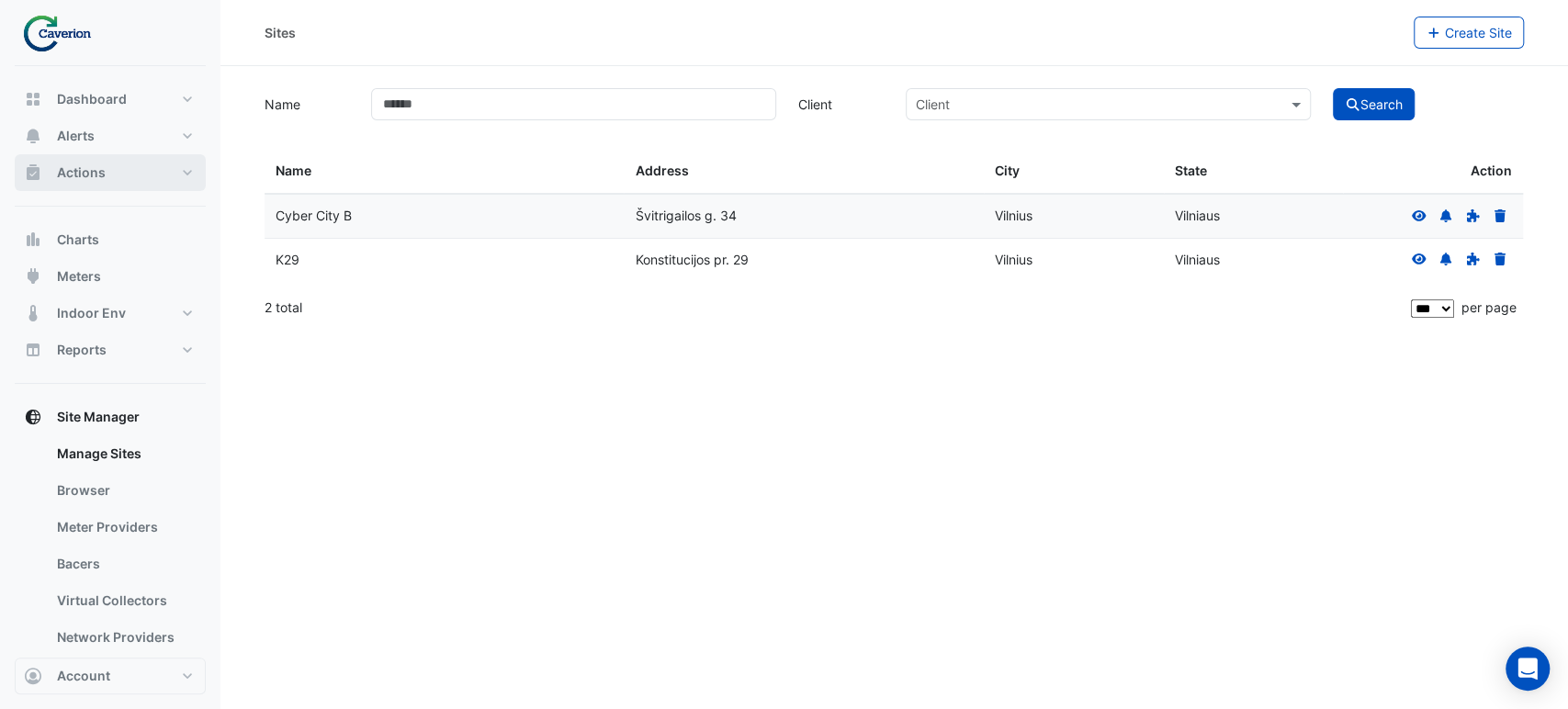 click on "Actions" at bounding box center (110, 173) 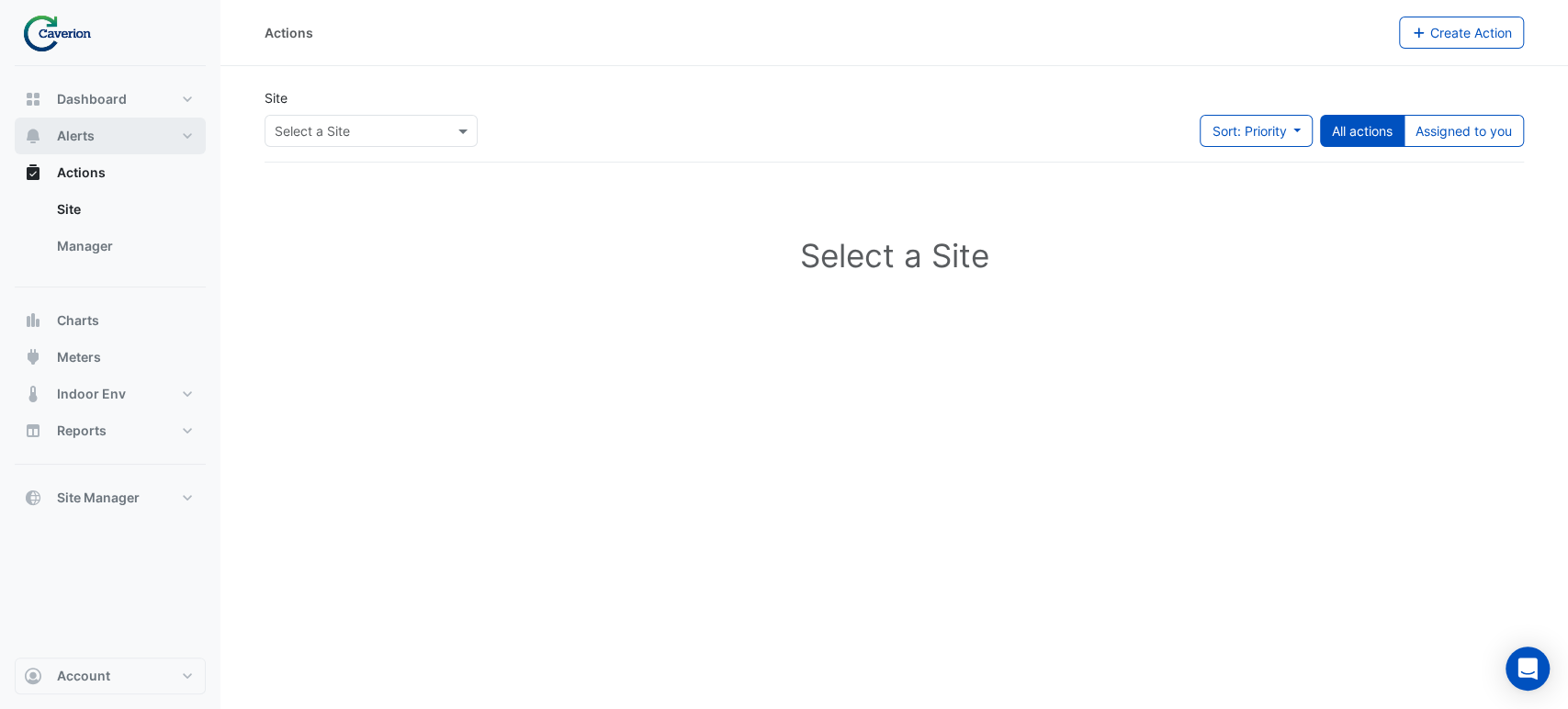 click on "Alerts" at bounding box center (75, 136) 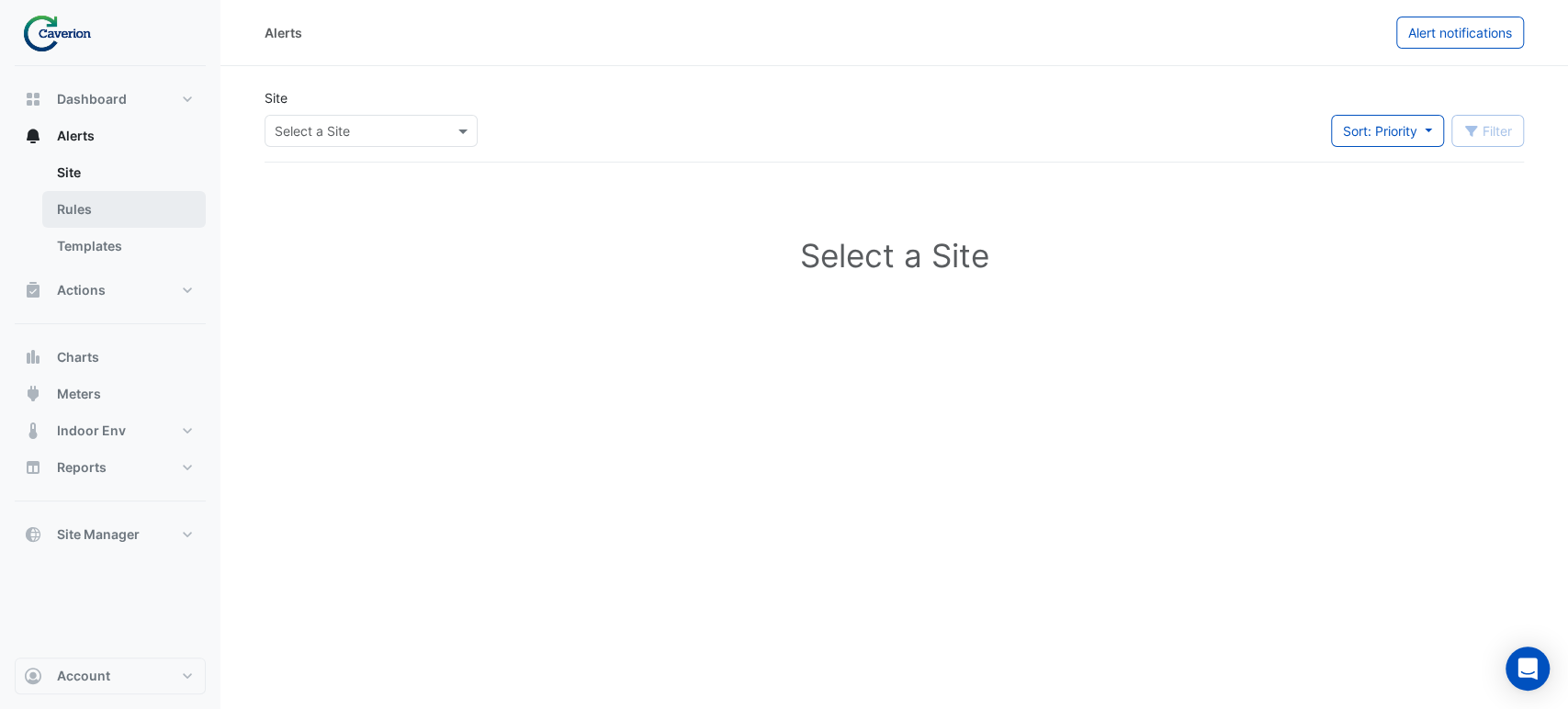 click on "Rules" at bounding box center [124, 209] 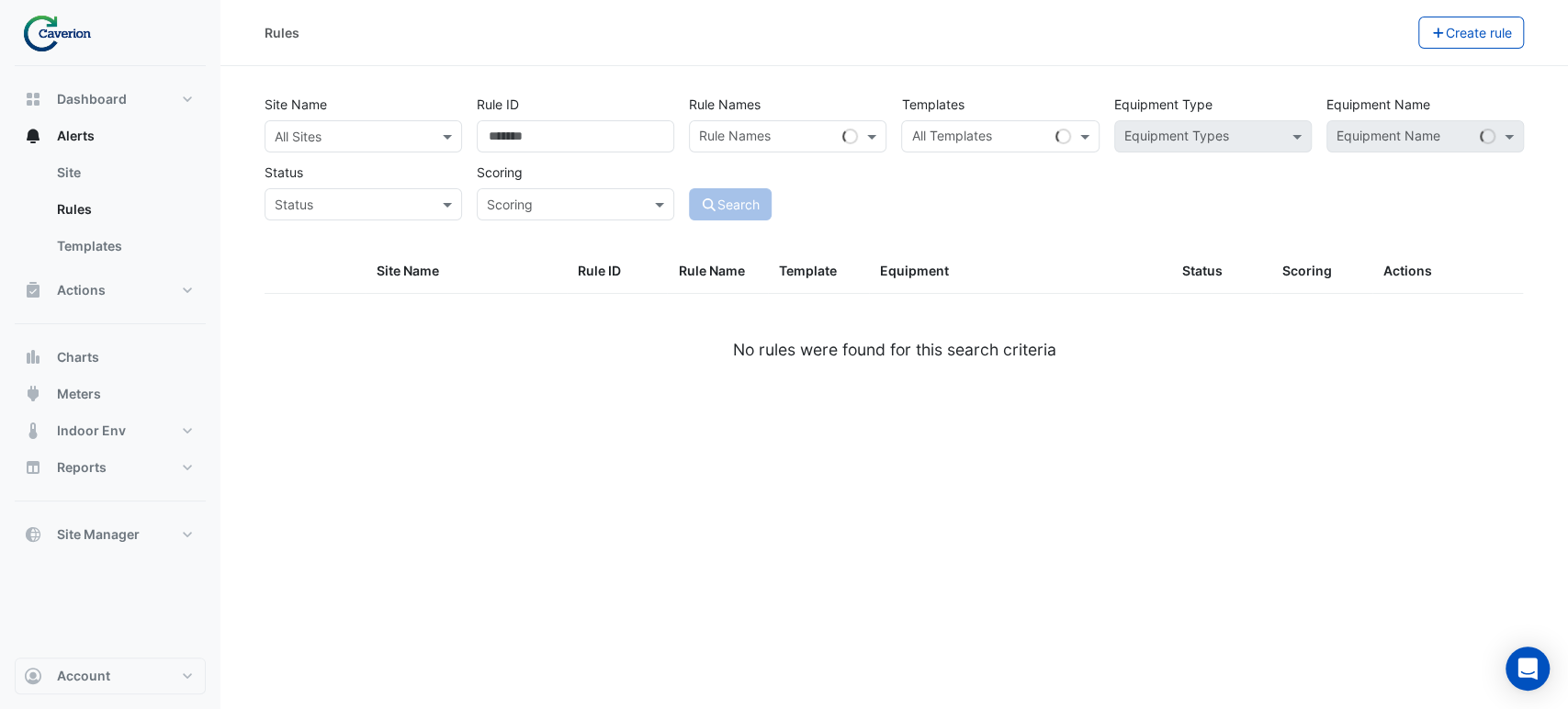click on "Site Name
All Sites
Rule ID
Rule Names
Rule Names
Templates
All Templates
Equipment Type
Equipment Types
Equipment Name
Equipment Name
Status
Status
Scoring
Scoring
Search" 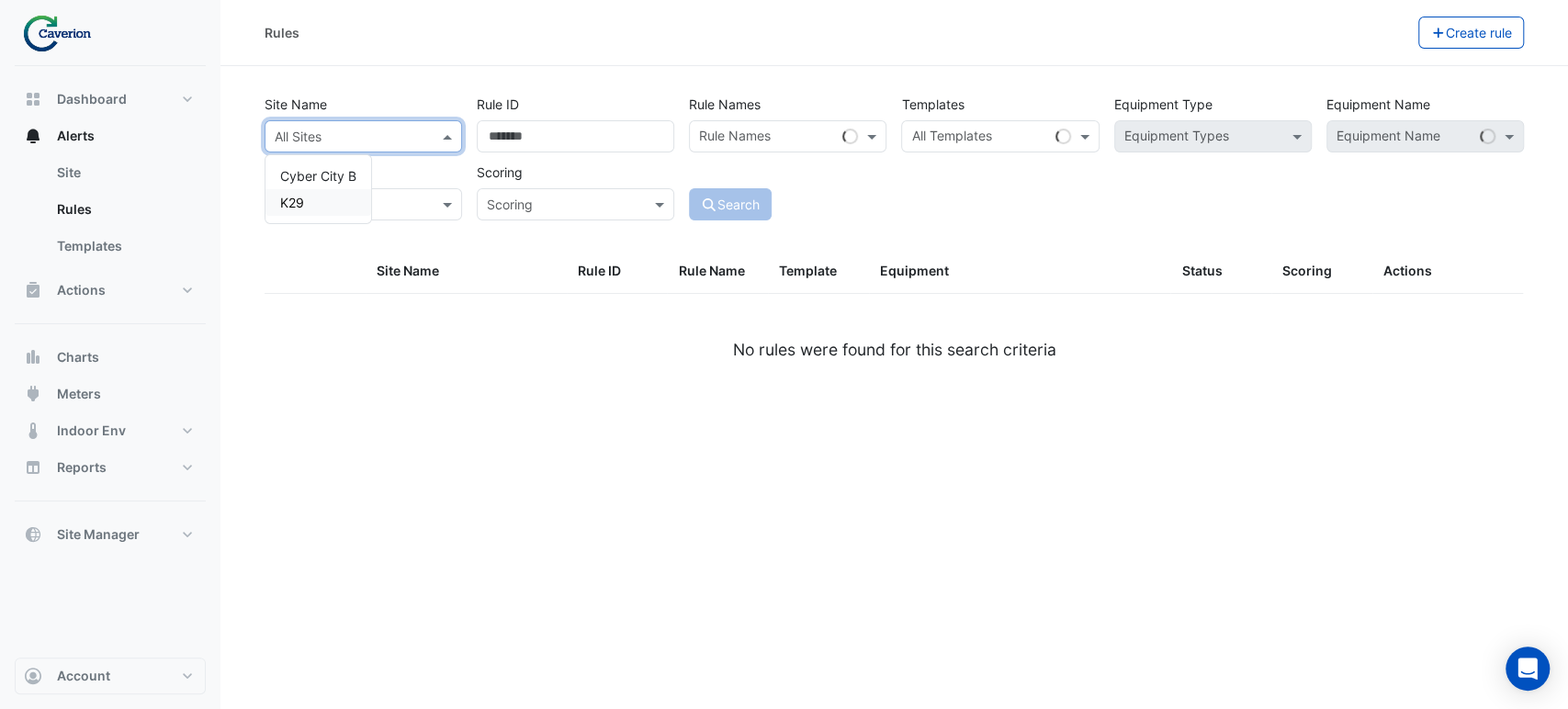 click on "K29" at bounding box center [318, 202] 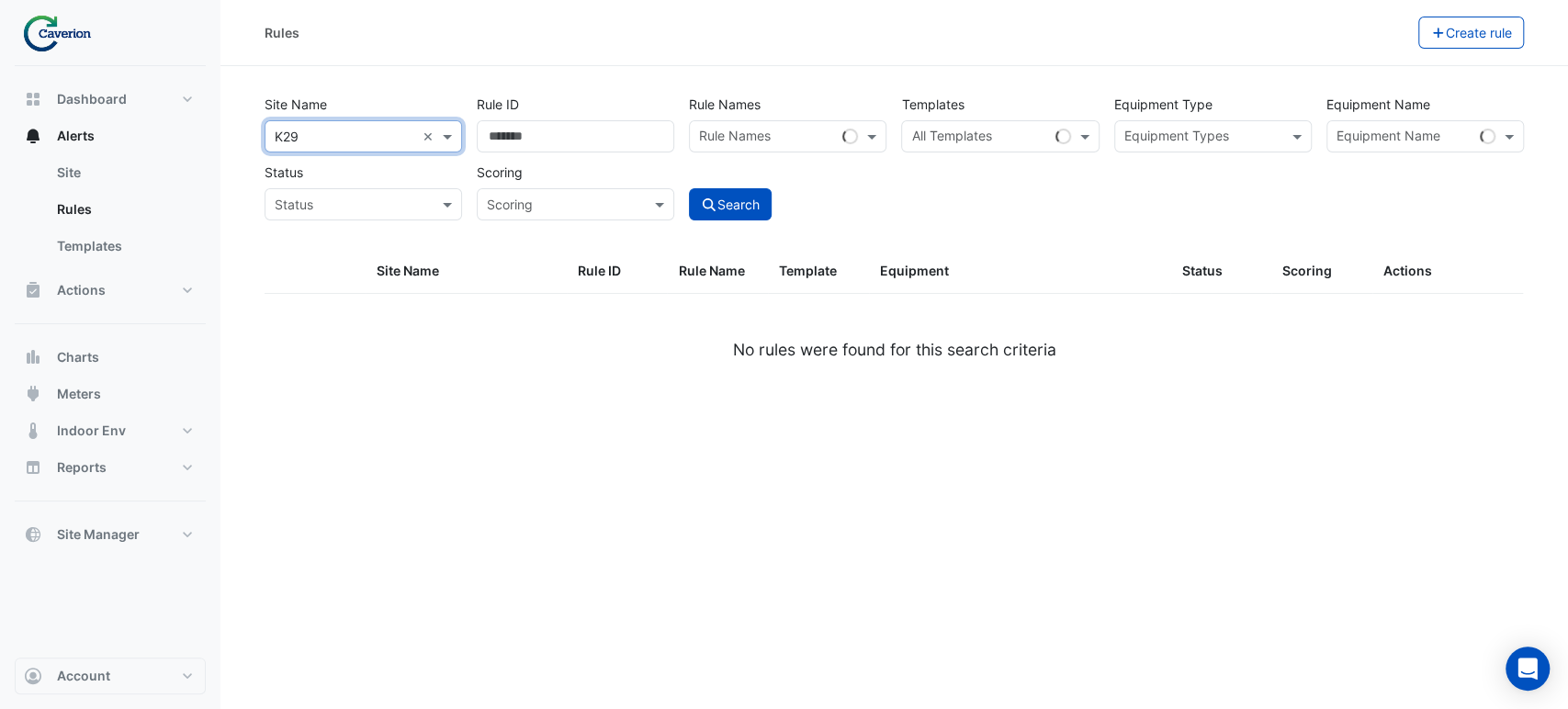 click at bounding box center (1404, 138) 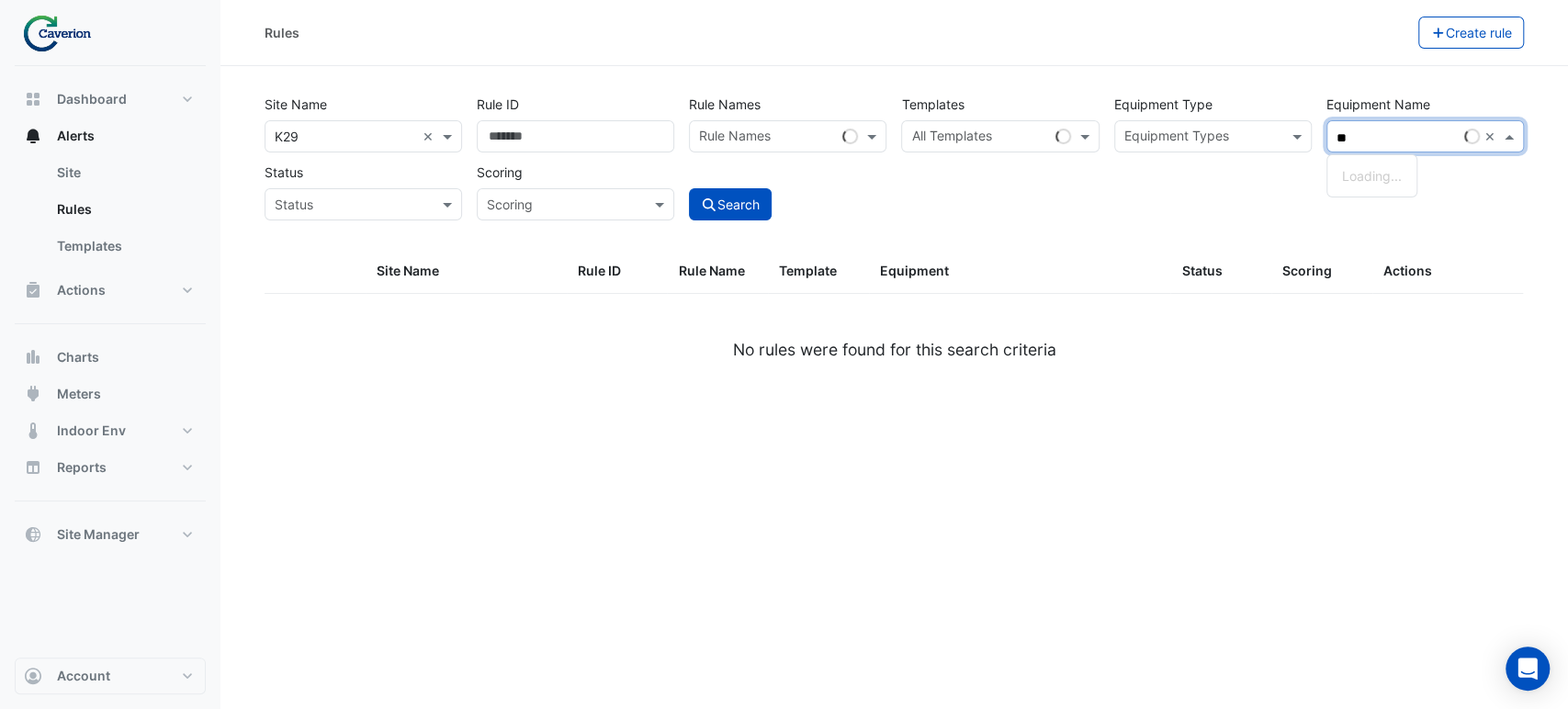 type on "*" 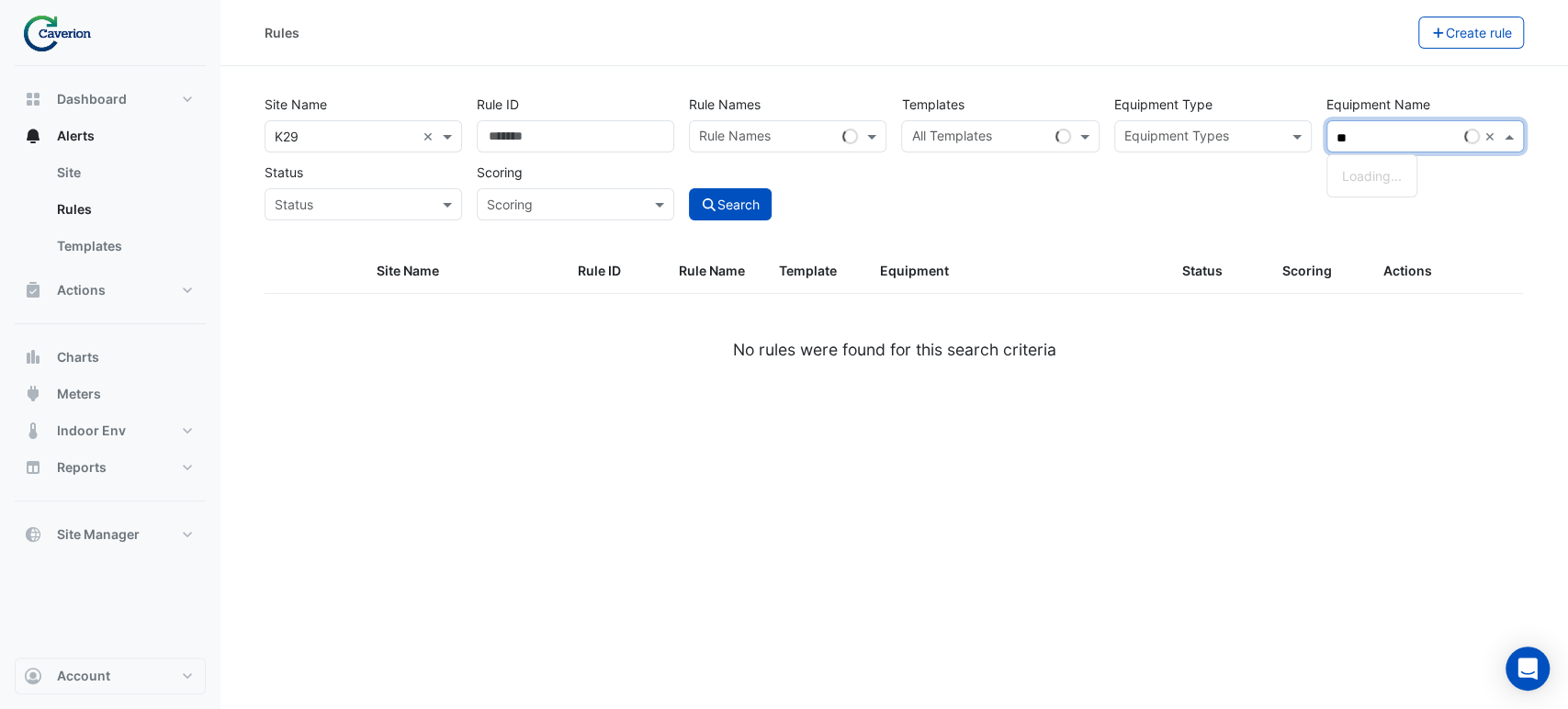 type on "*" 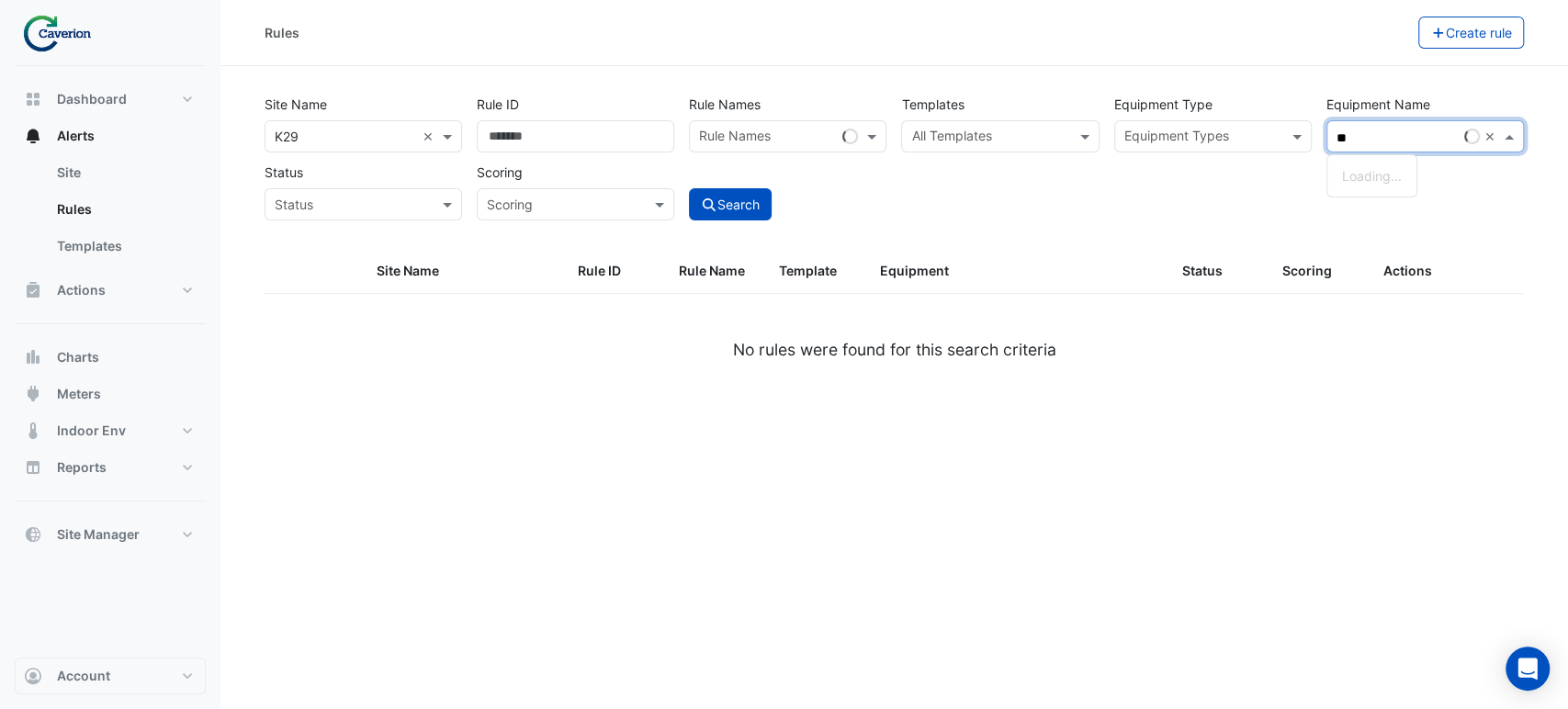 type on "*" 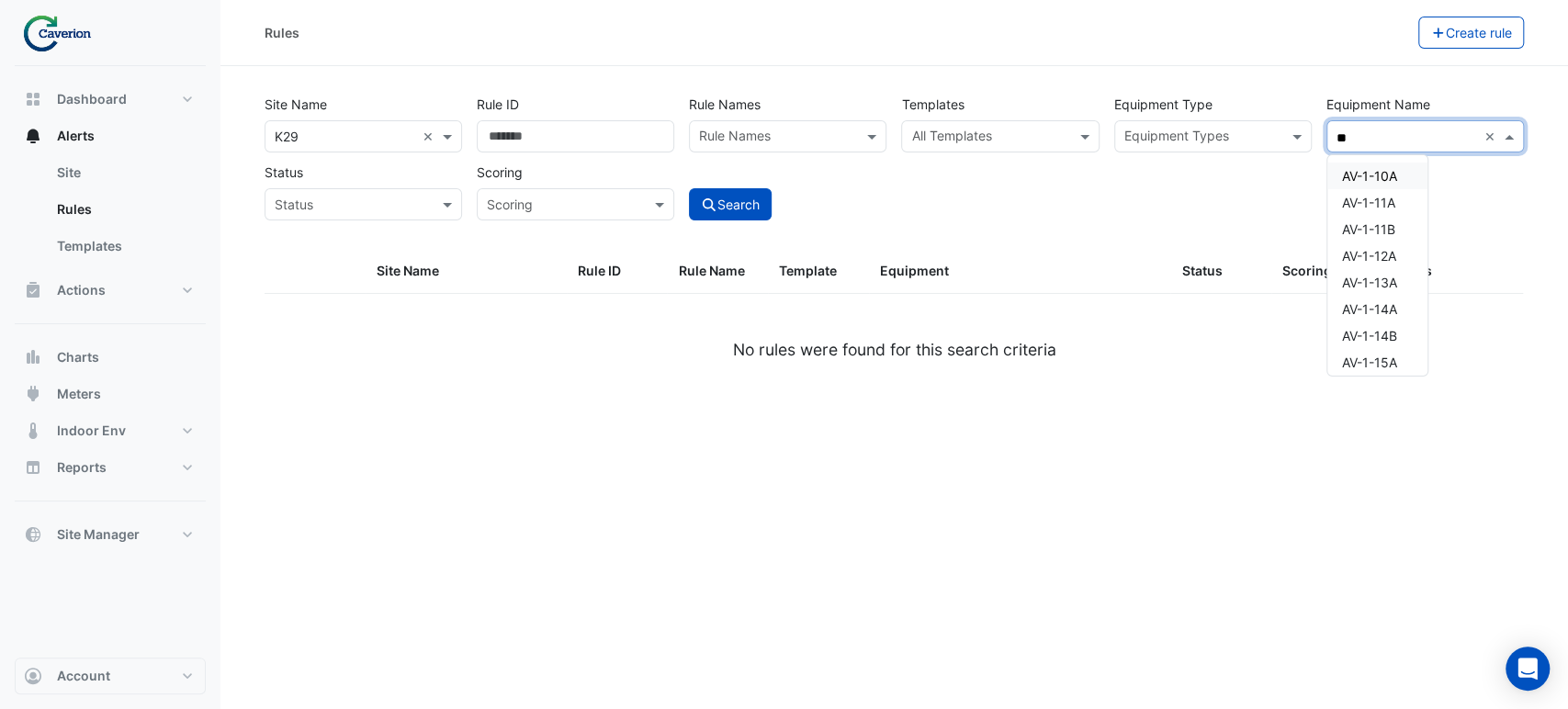 click on "**" at bounding box center (1406, 138) 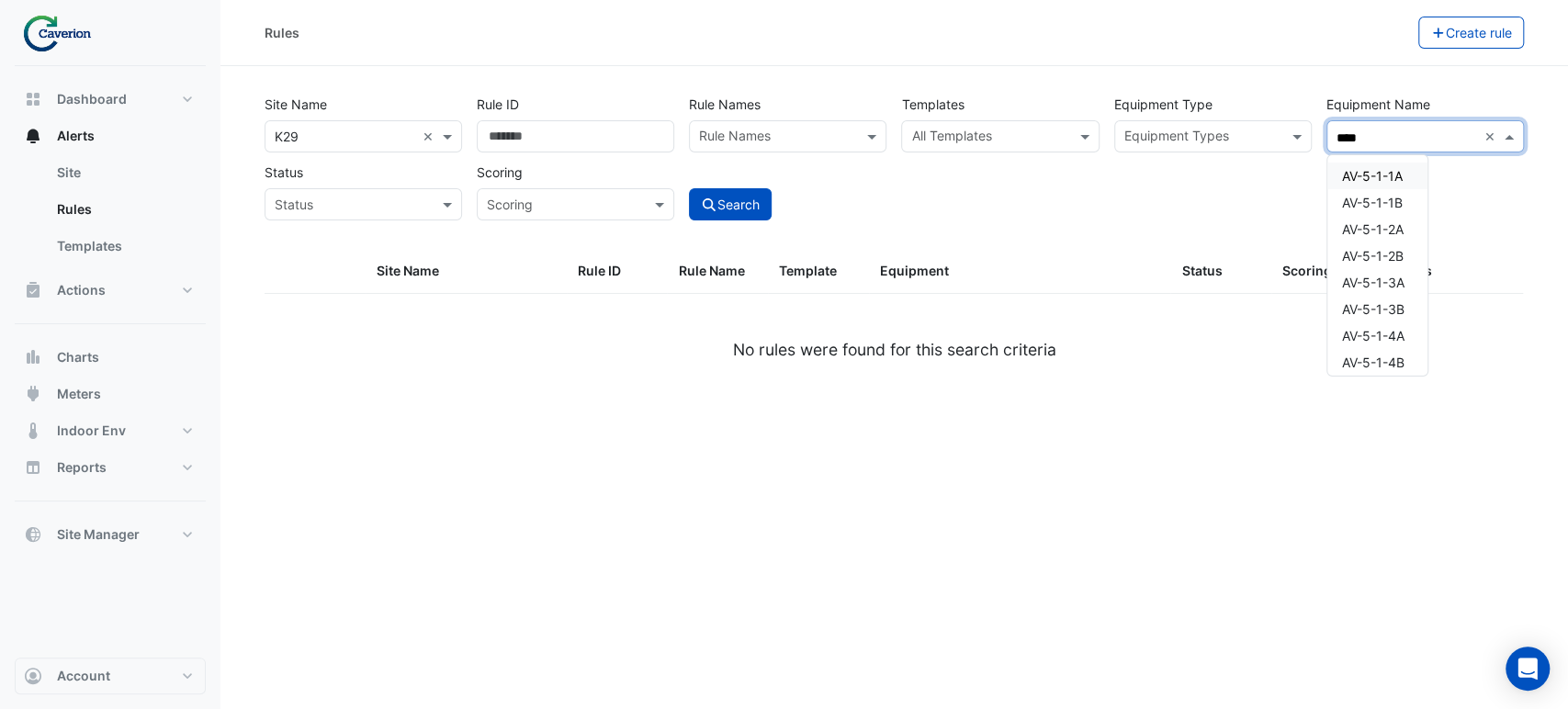 click on "Equipment Name ****" at bounding box center [1402, 136] 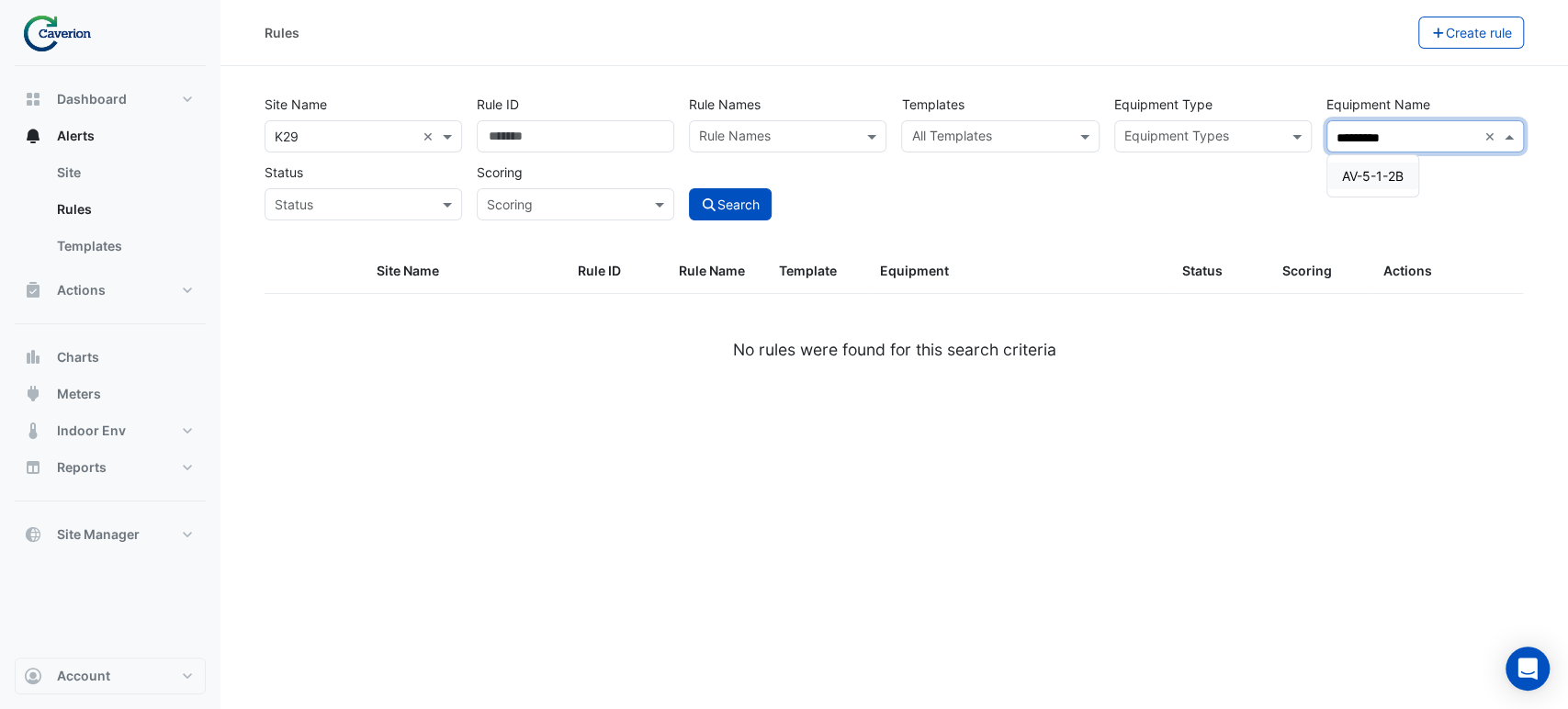 click on "AV-5-1-2B" at bounding box center [1372, 175] 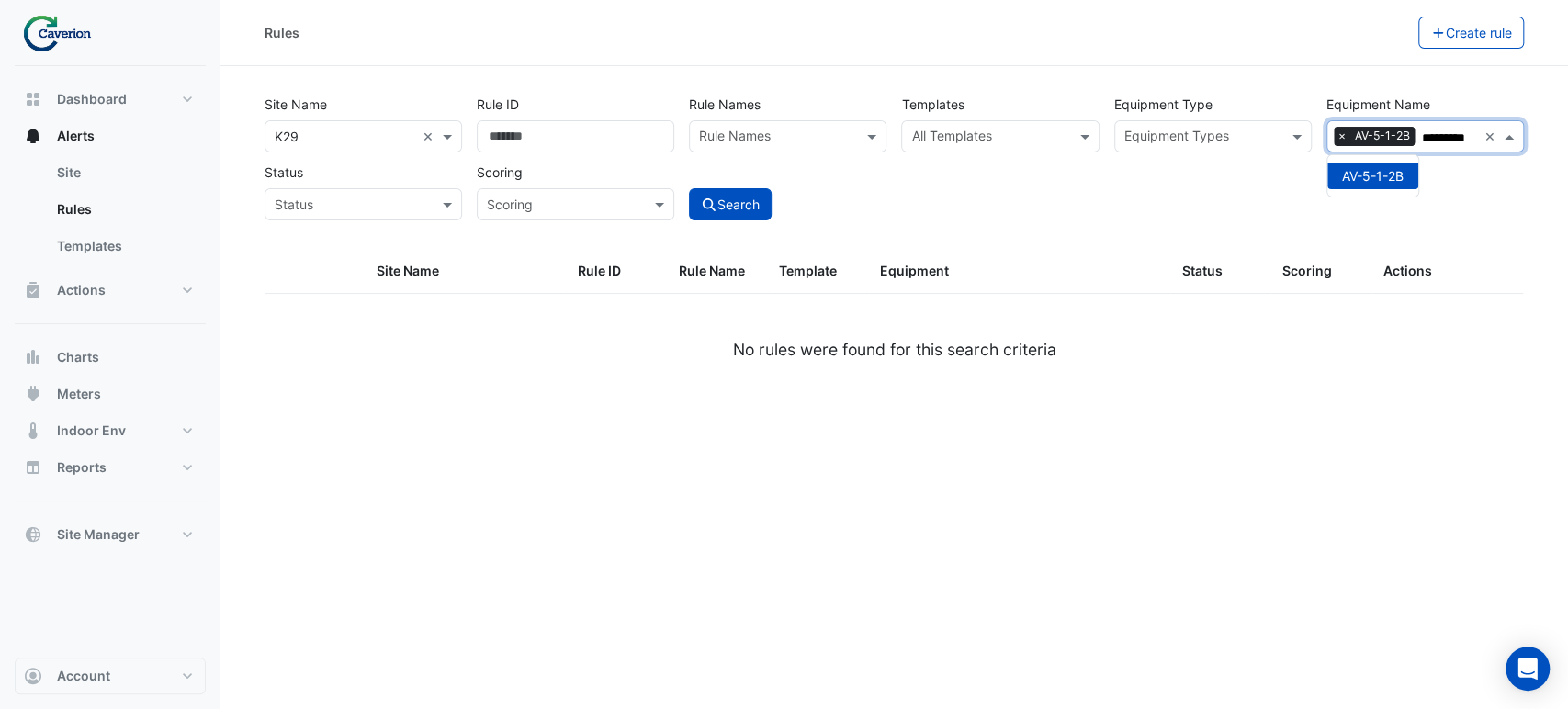 click on "*********" at bounding box center (1450, 138) 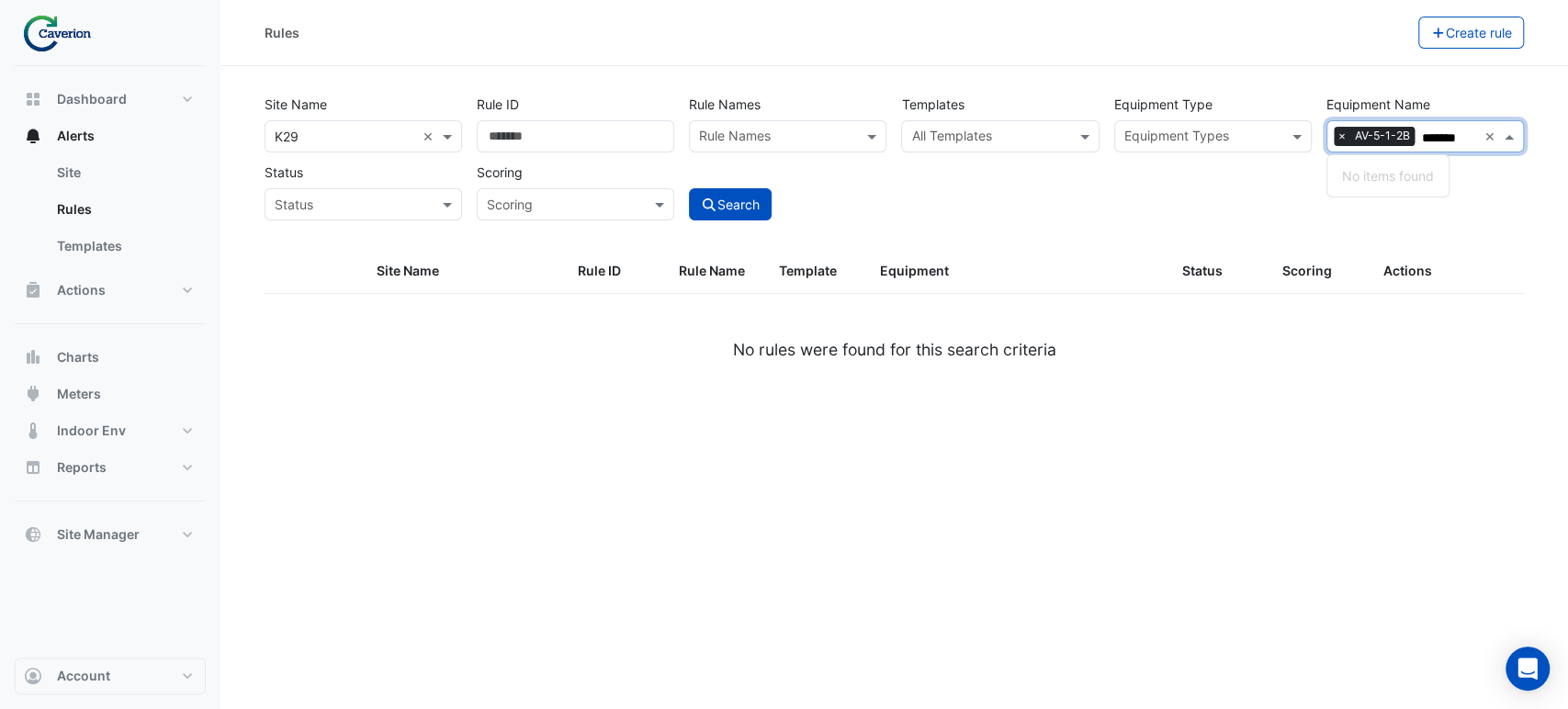 scroll, scrollTop: 0, scrollLeft: 0, axis: both 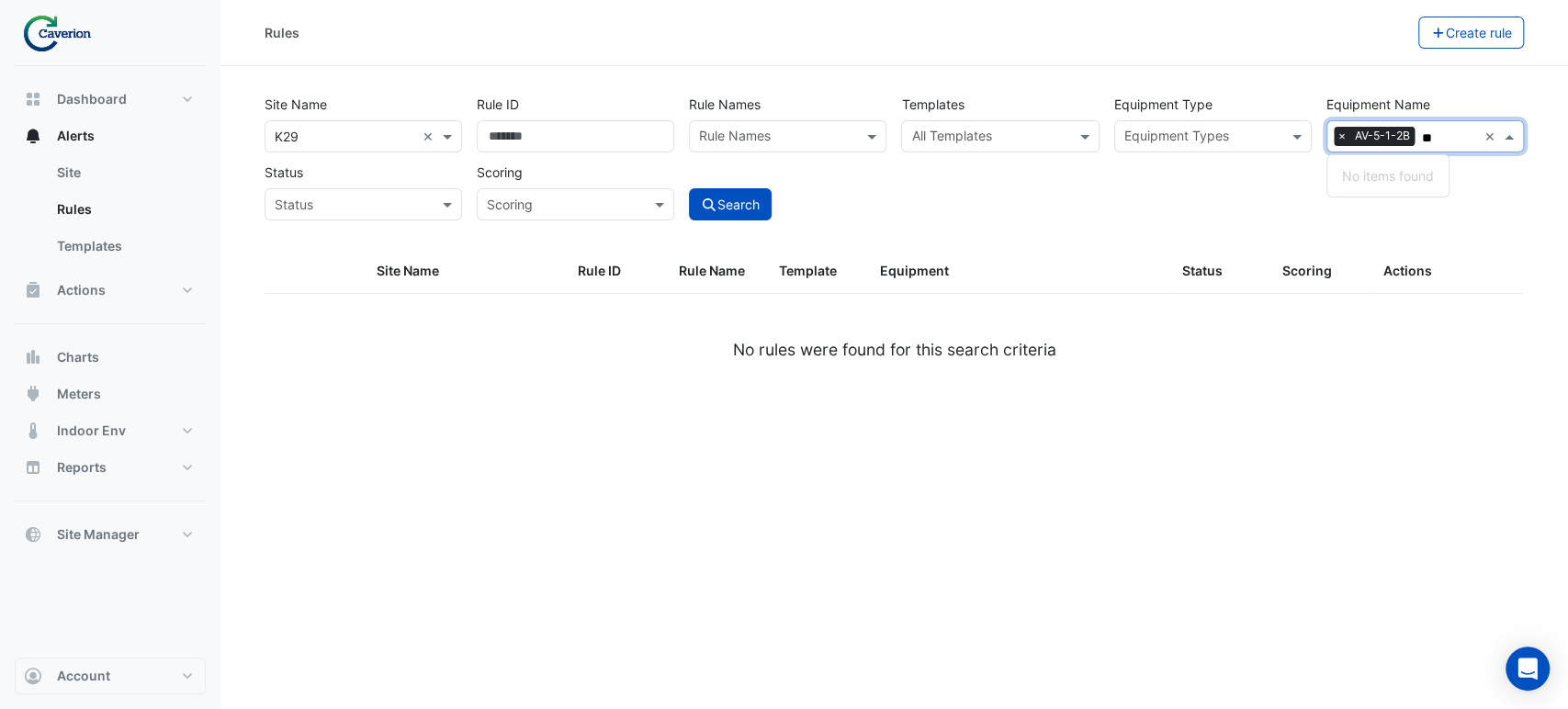 type on "*" 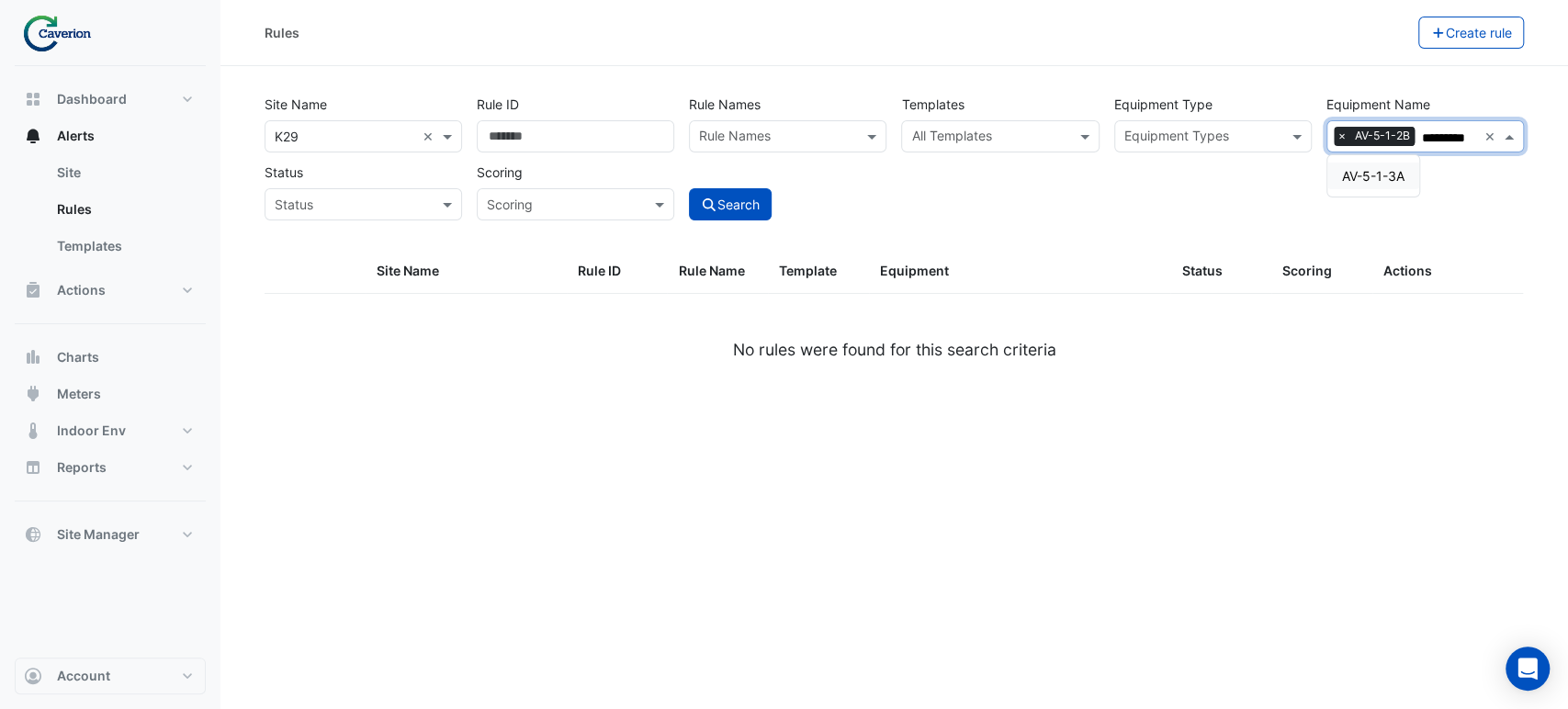 scroll, scrollTop: 0, scrollLeft: 6, axis: horizontal 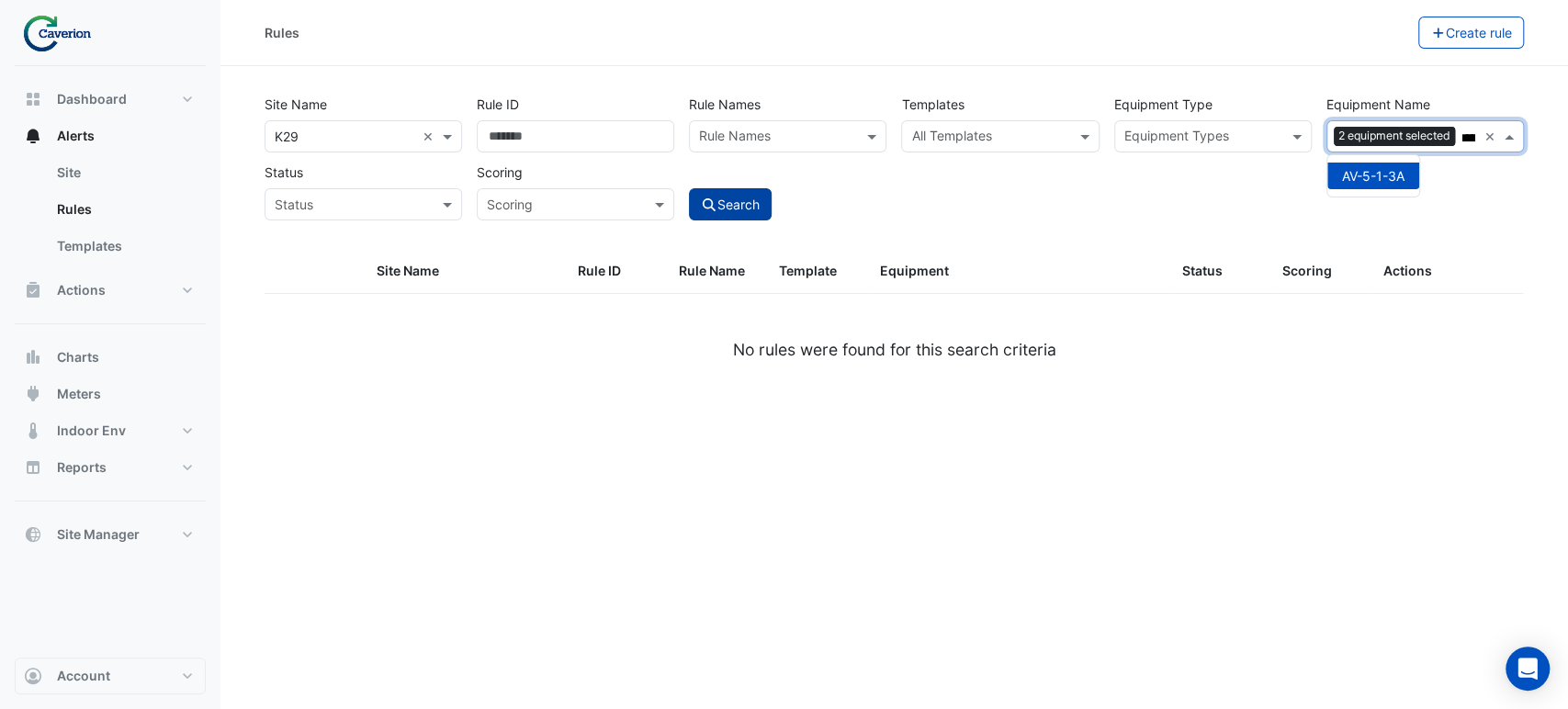 type on "*********" 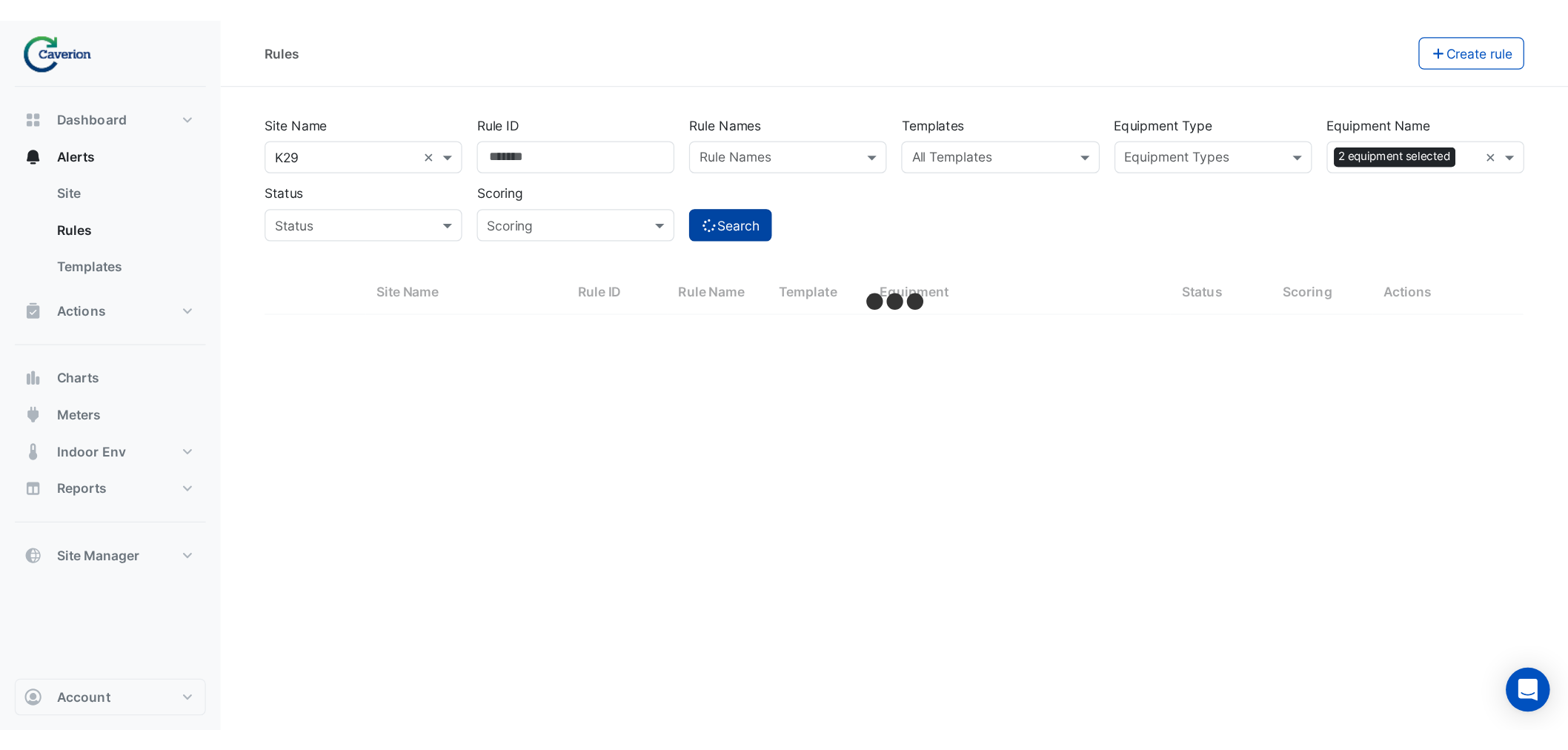 scroll, scrollTop: 0, scrollLeft: 0, axis: both 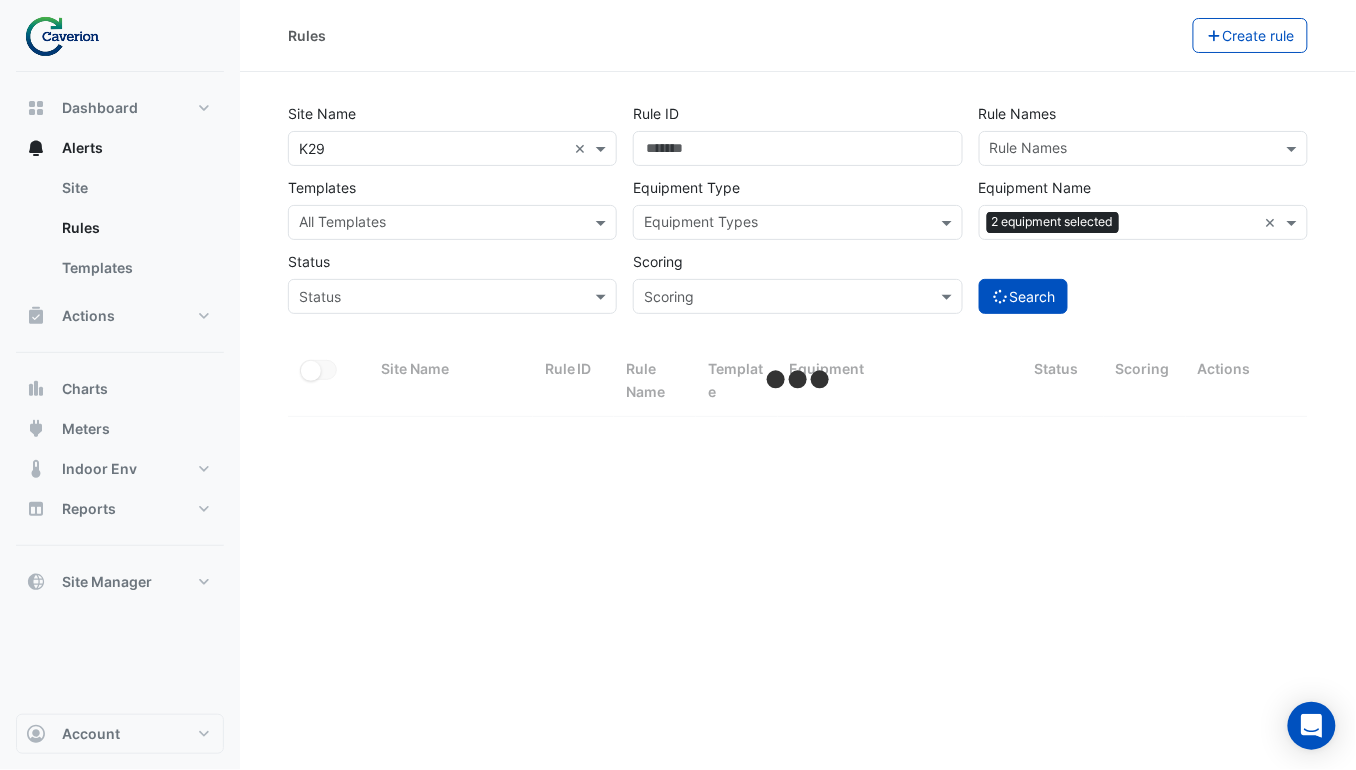 select on "***" 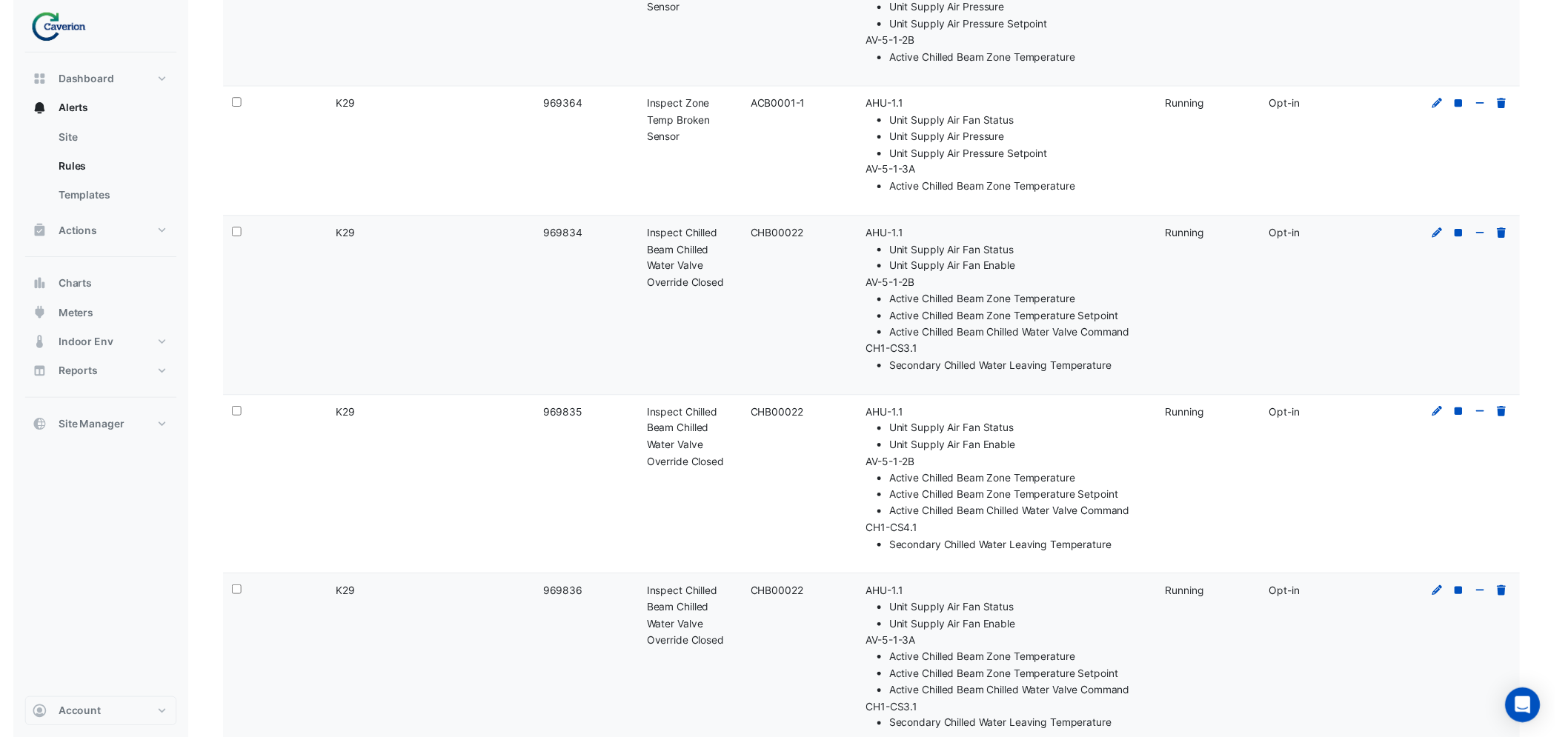 scroll, scrollTop: 0, scrollLeft: 0, axis: both 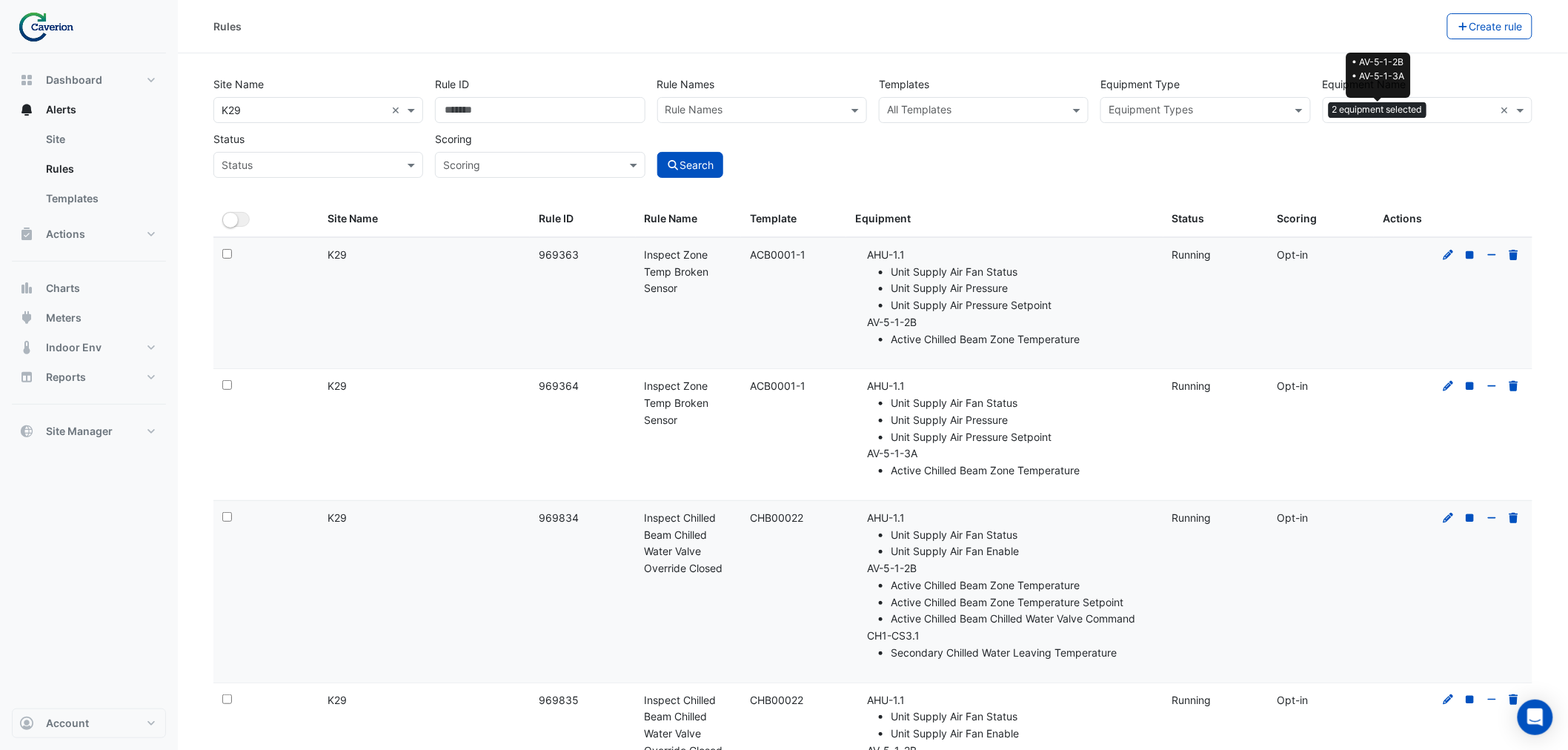 click on "2 equipment selected" at bounding box center (1378, 110) 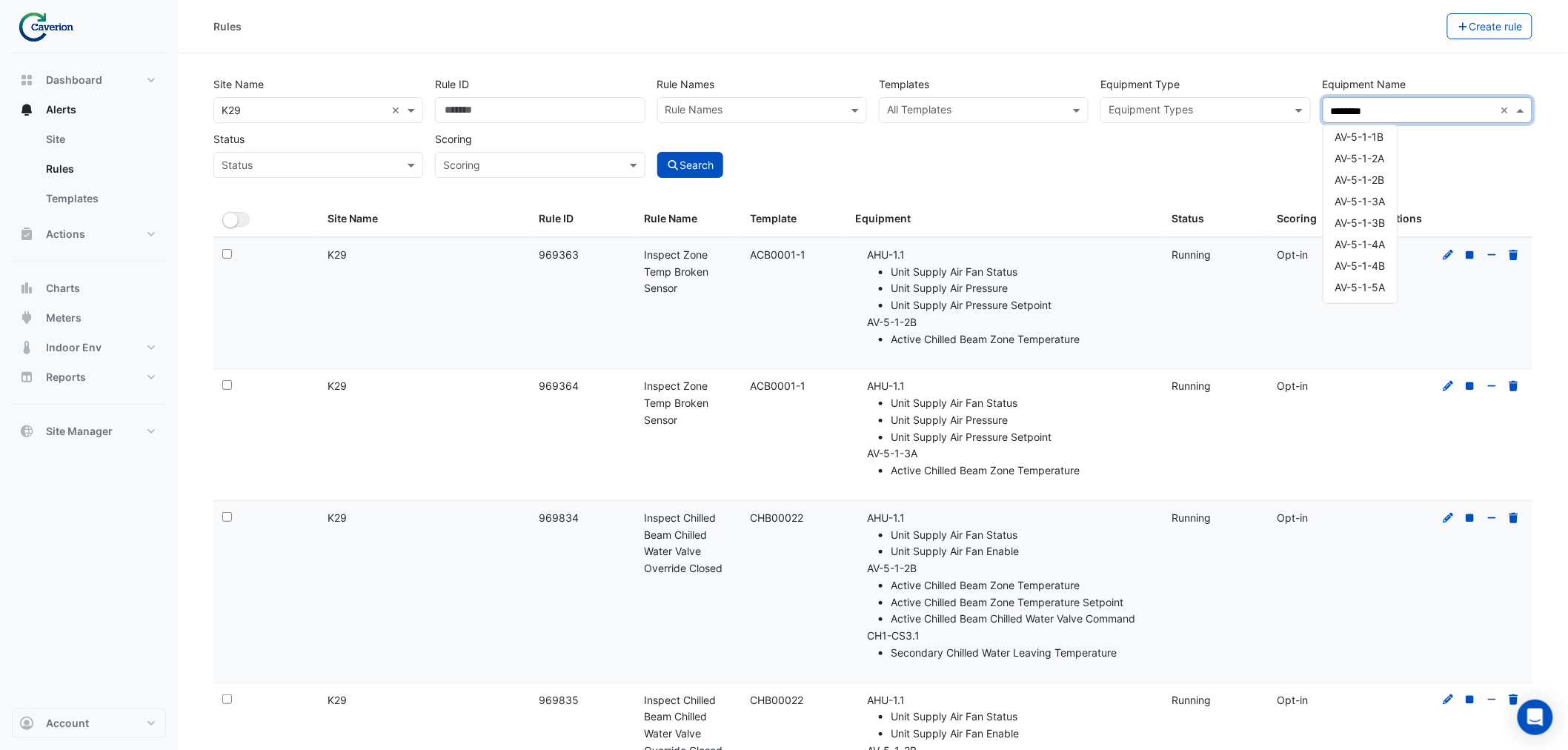scroll, scrollTop: 0, scrollLeft: 0, axis: both 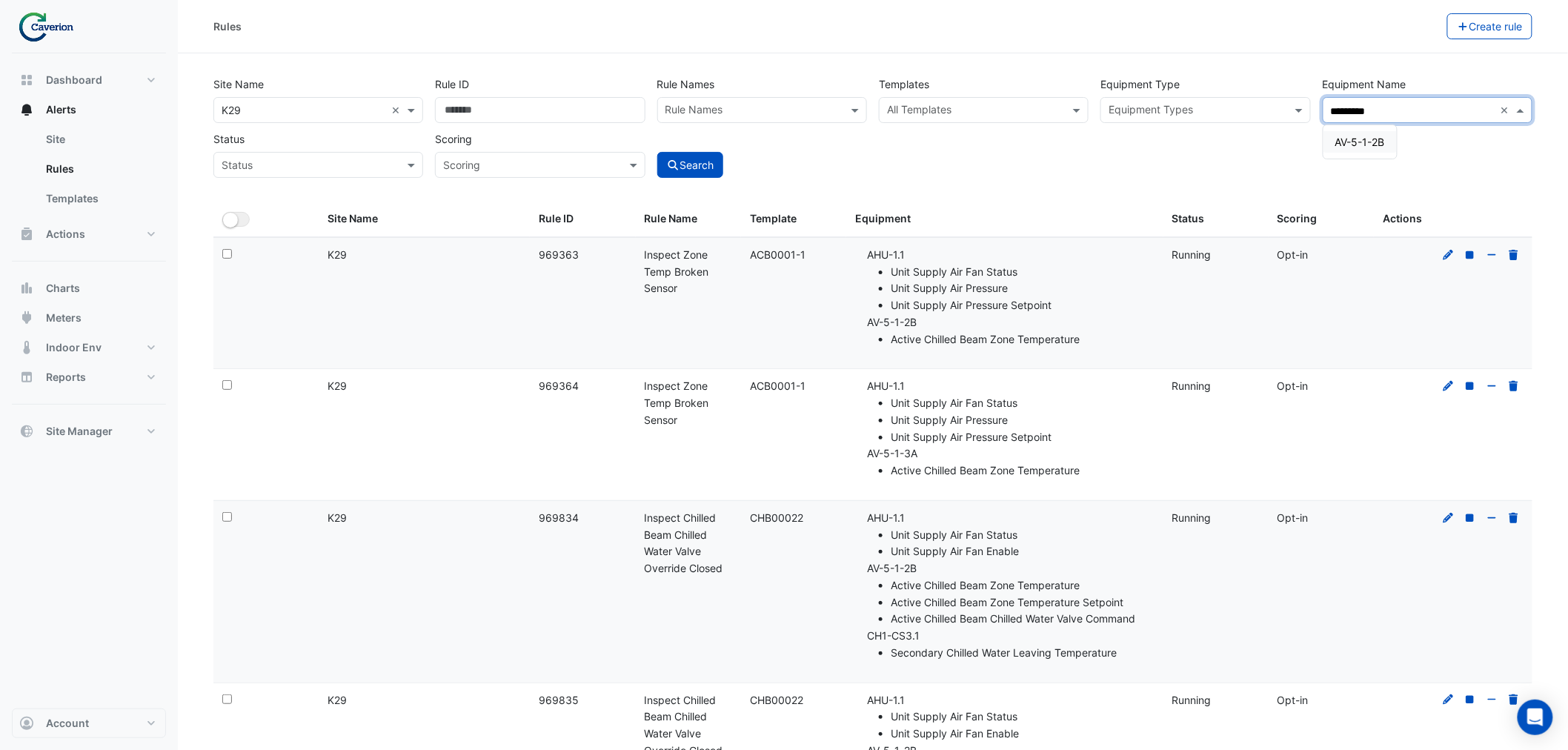 click on "AV-5-1-2B" at bounding box center (1360, 142) 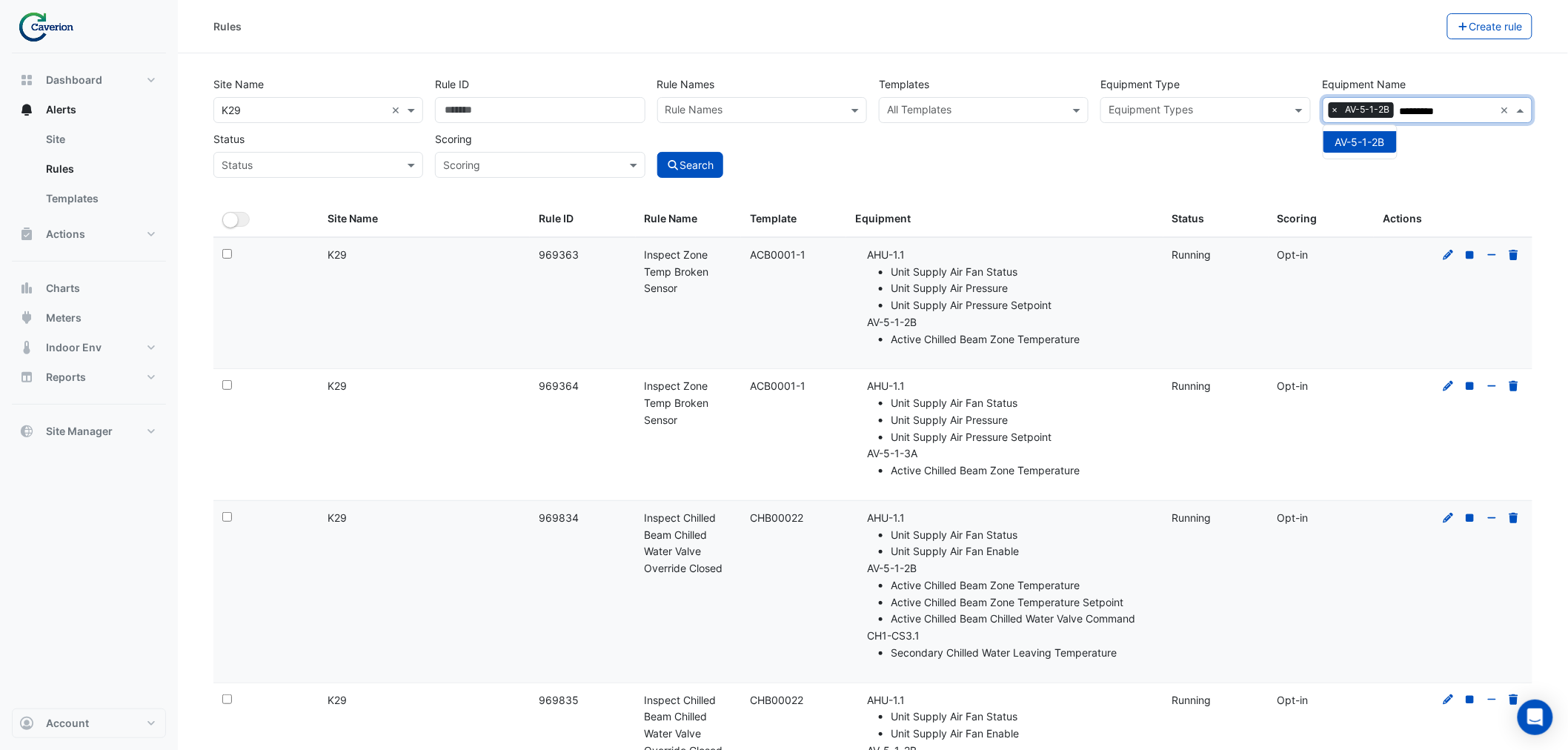 type on "*********" 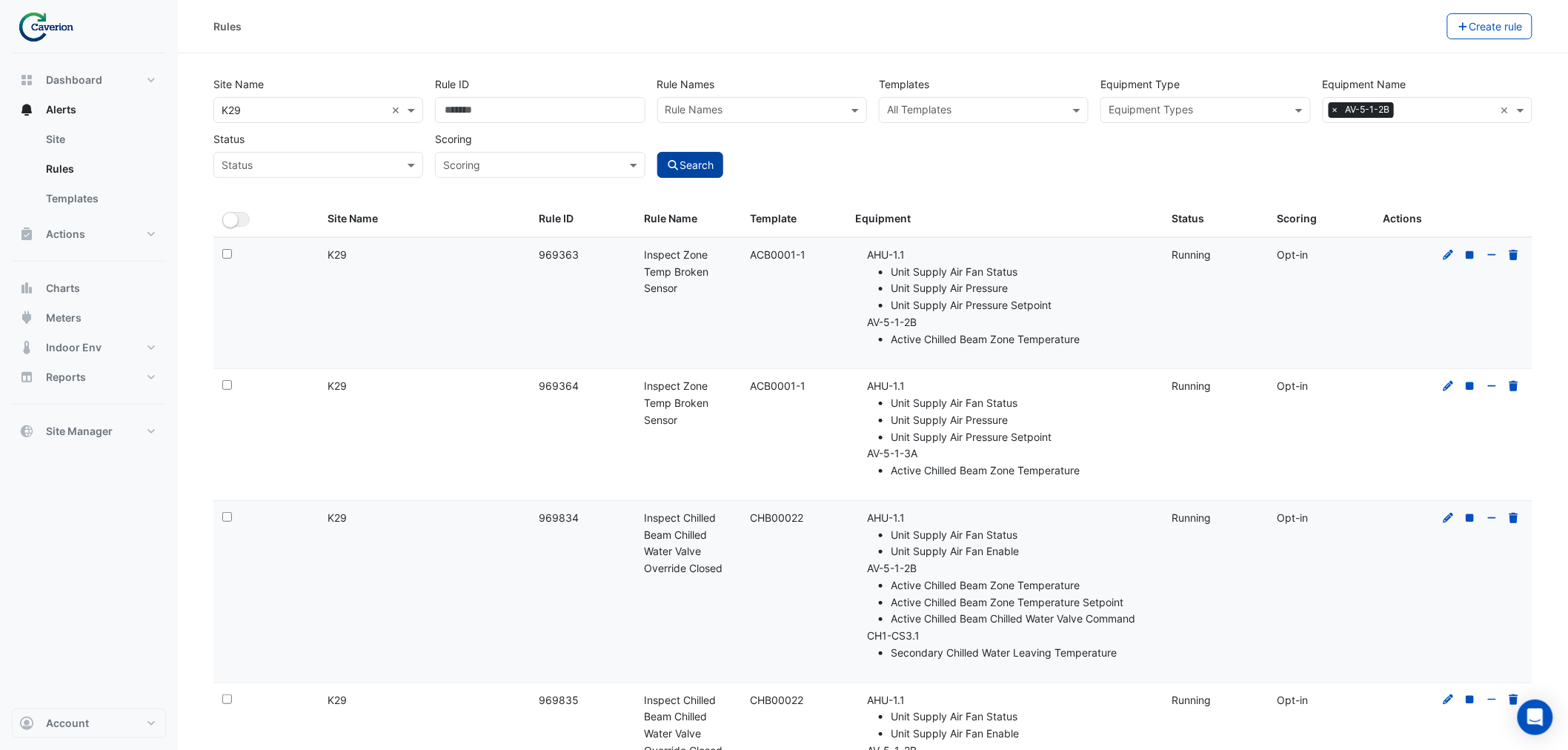 click on "Search" 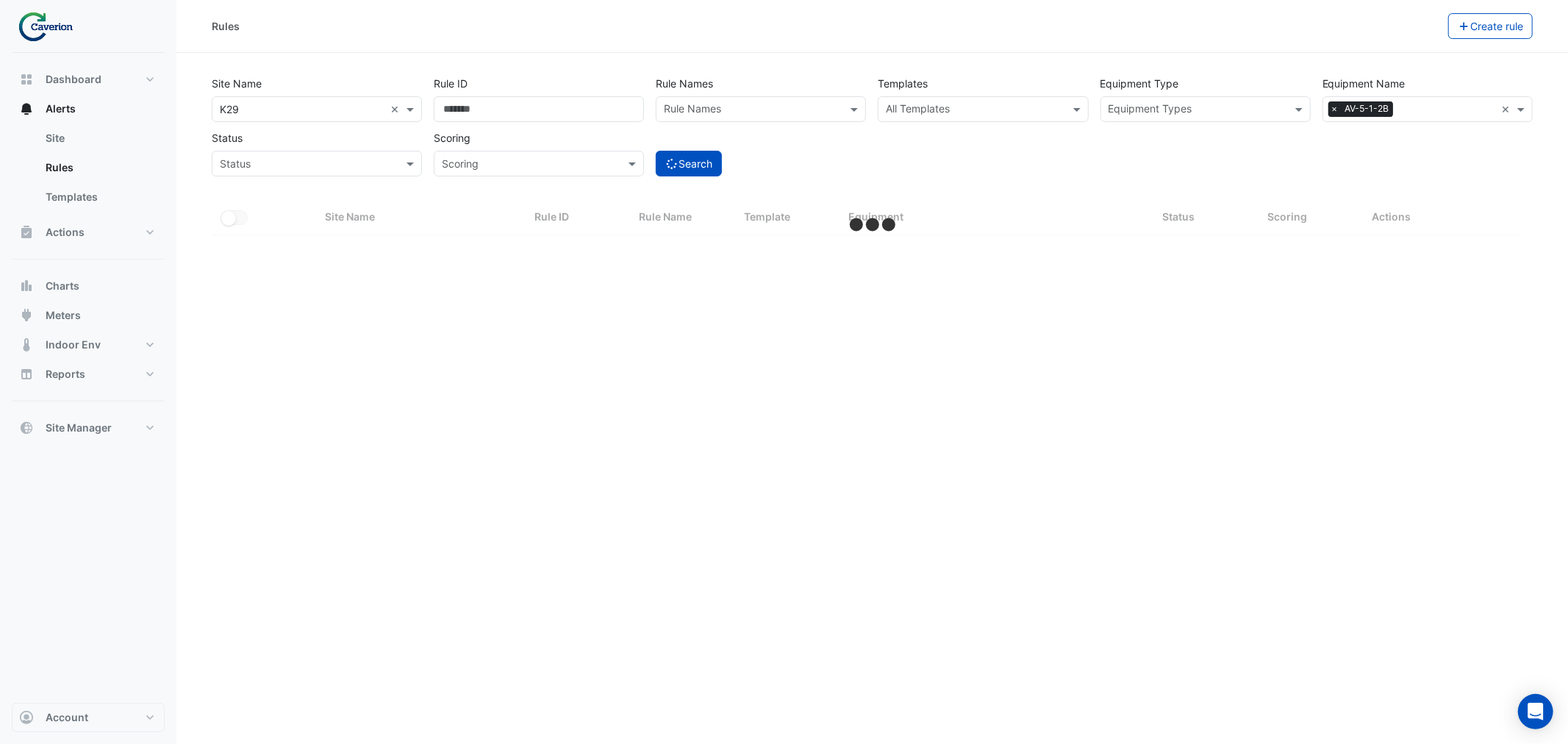 select on "***" 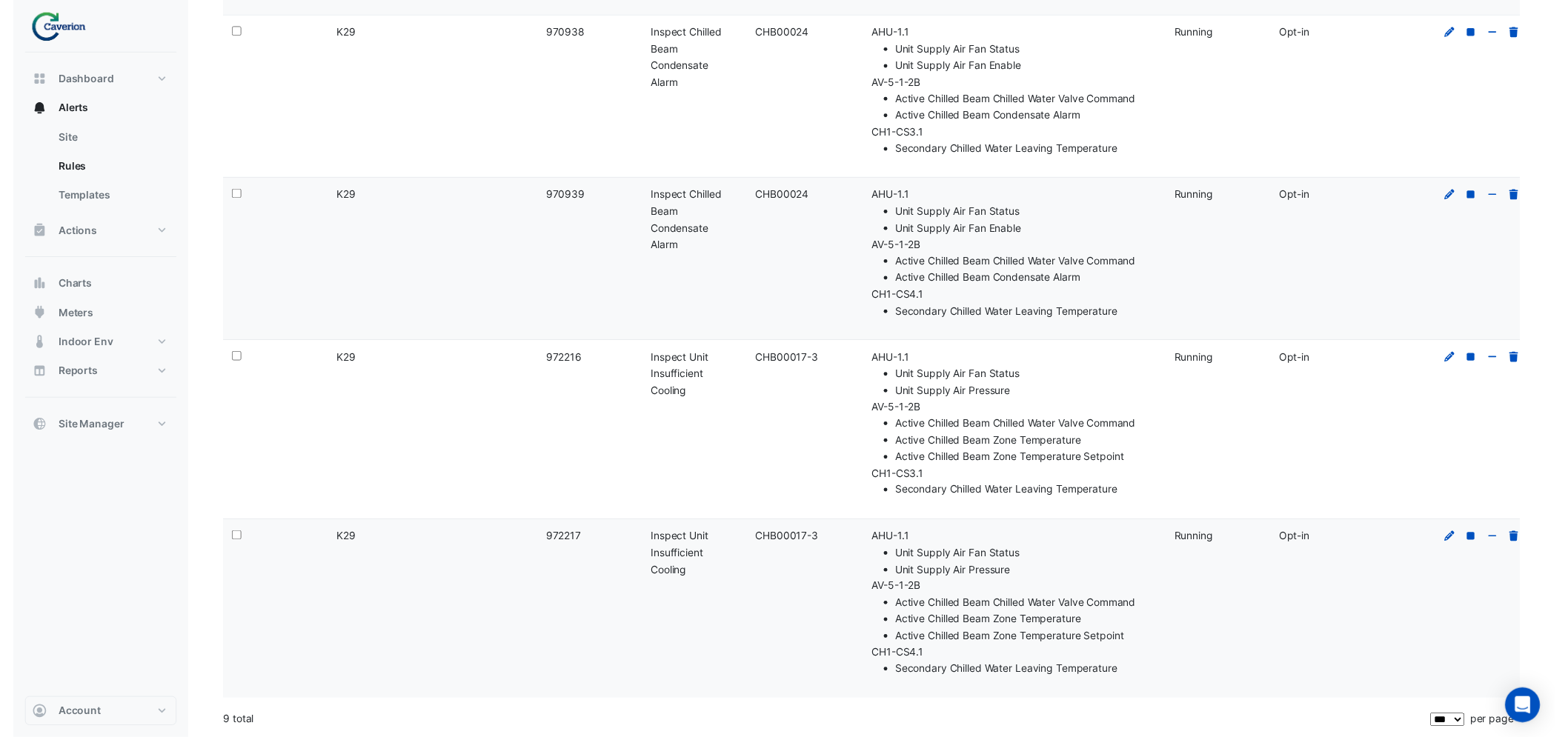 scroll, scrollTop: 0, scrollLeft: 0, axis: both 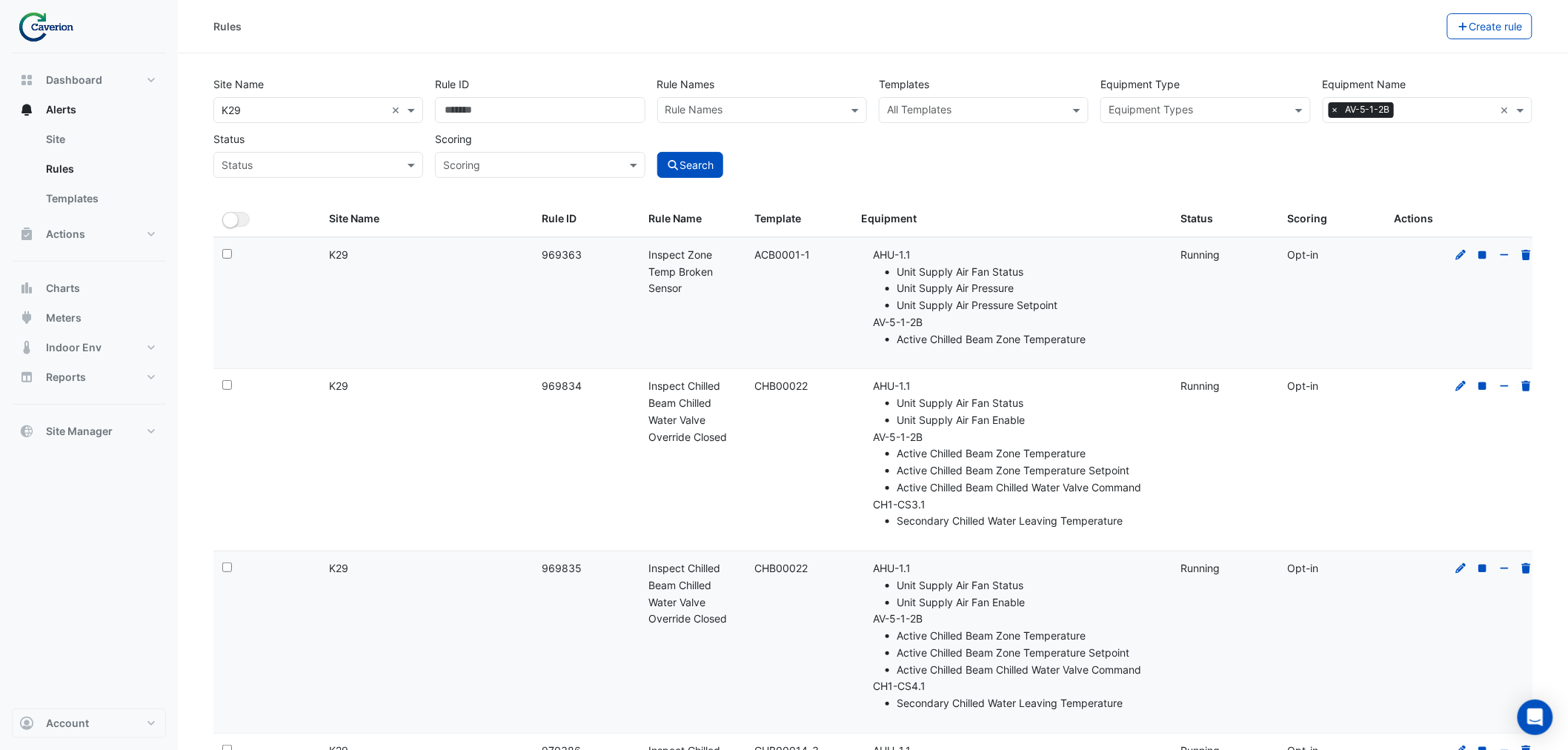 click at bounding box center [1447, 111] 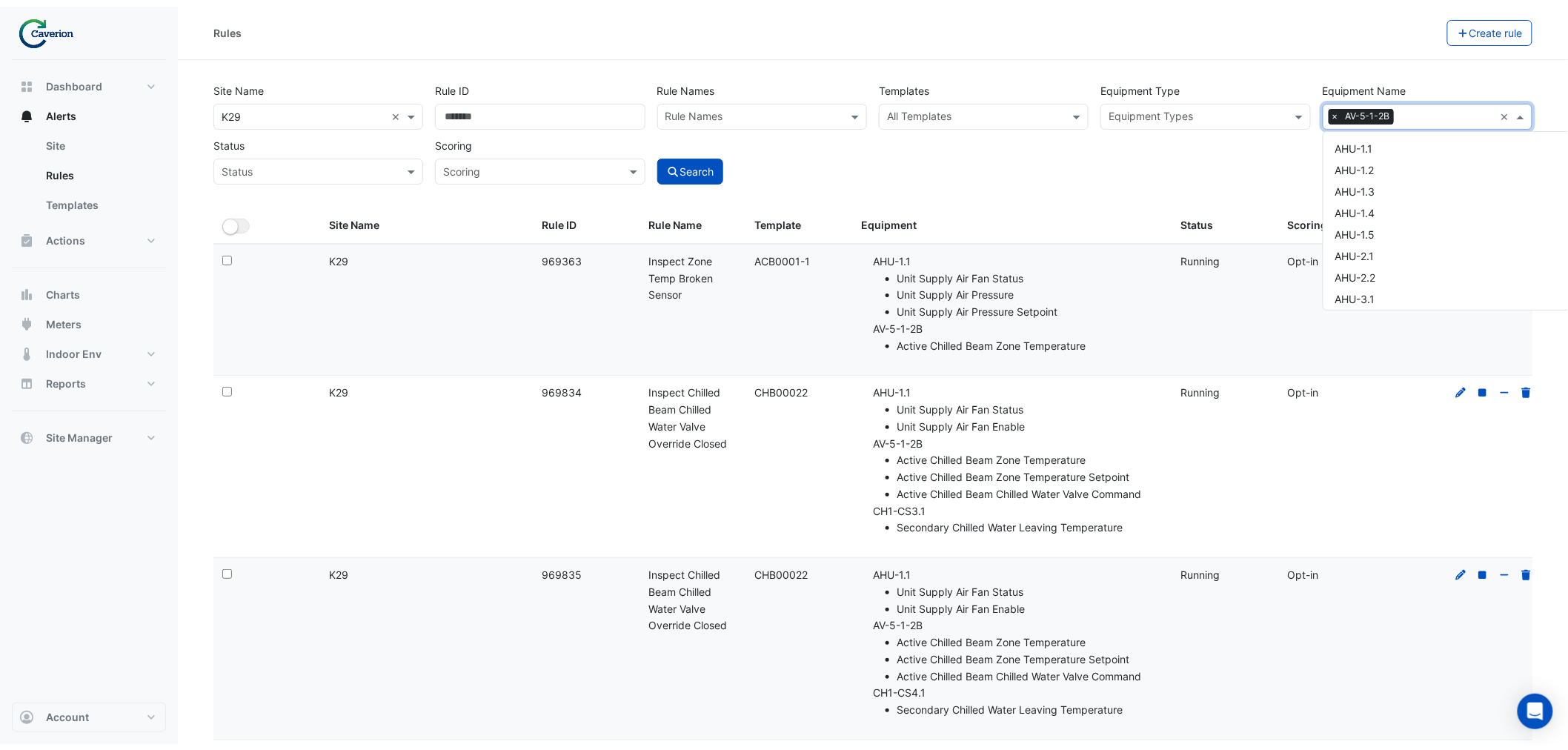 scroll, scrollTop: 4301, scrollLeft: 0, axis: vertical 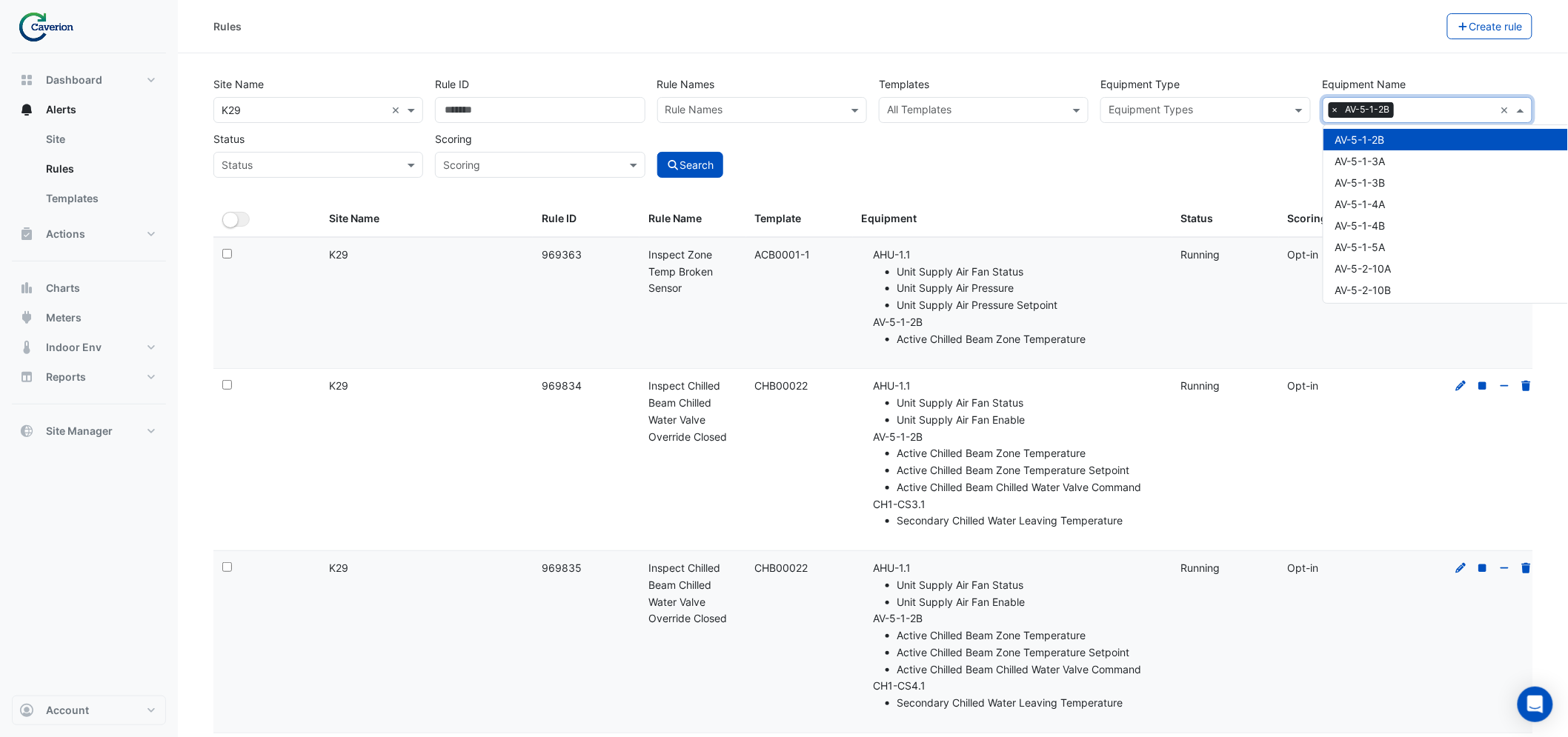 click on "Rules" 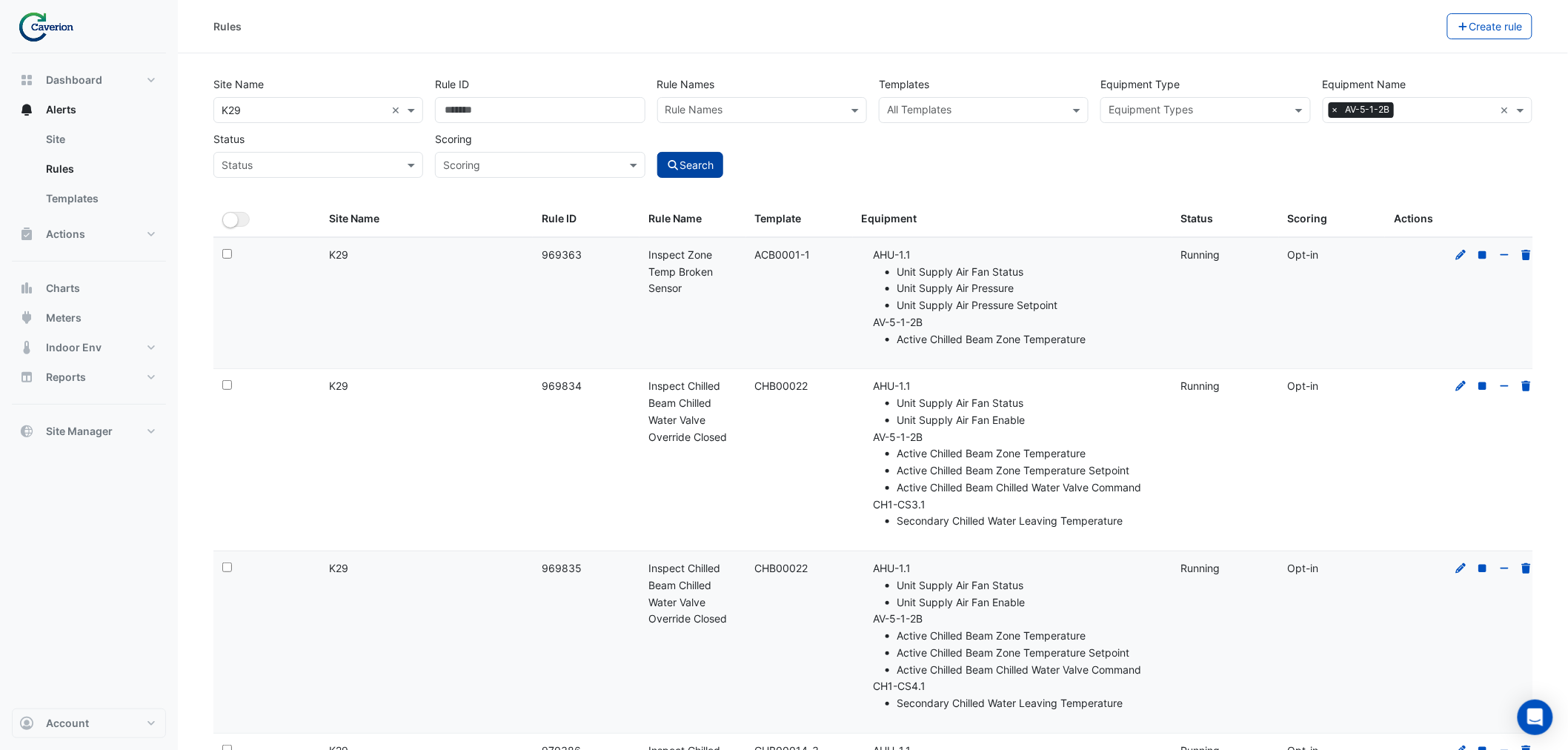 click on "Search" 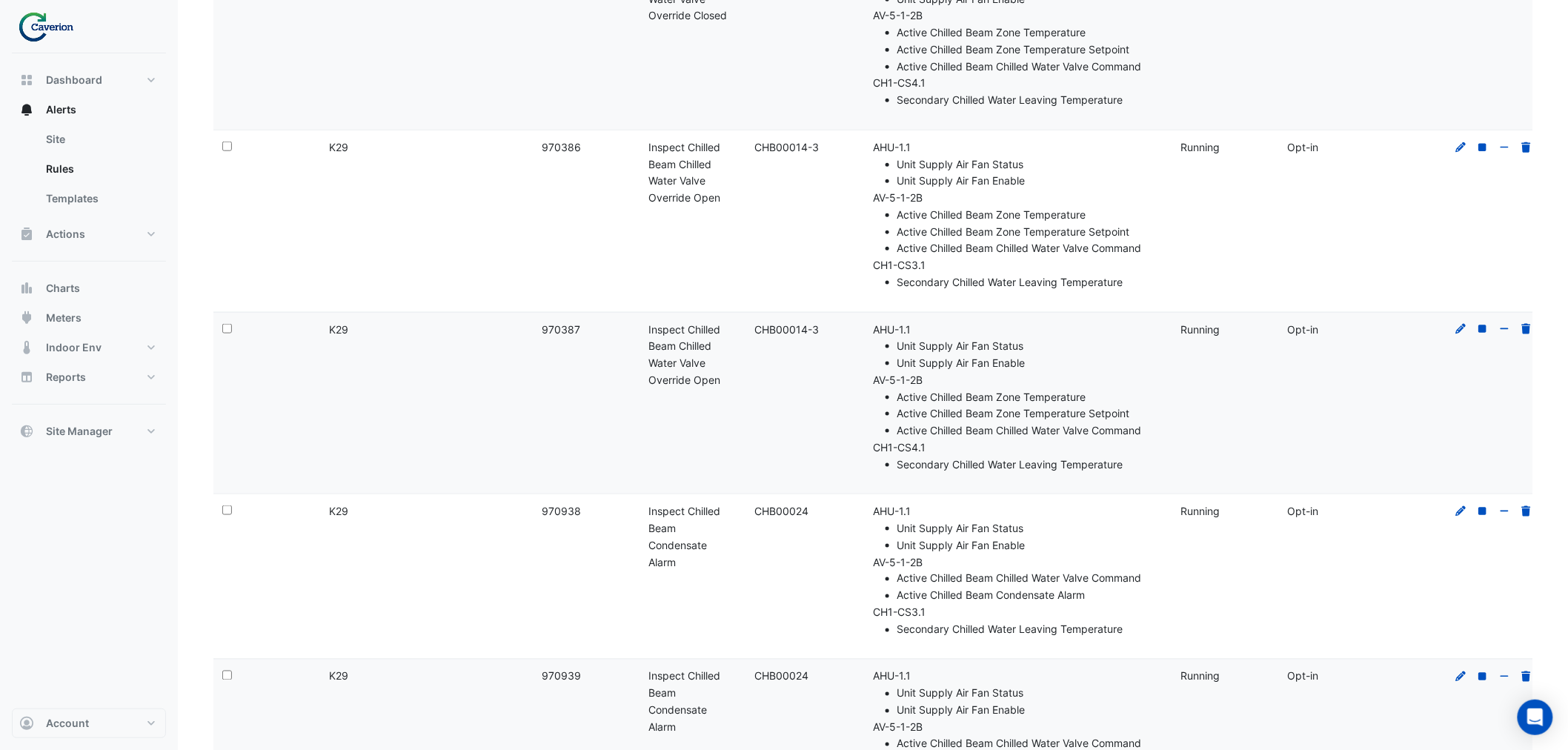 scroll, scrollTop: 588, scrollLeft: 0, axis: vertical 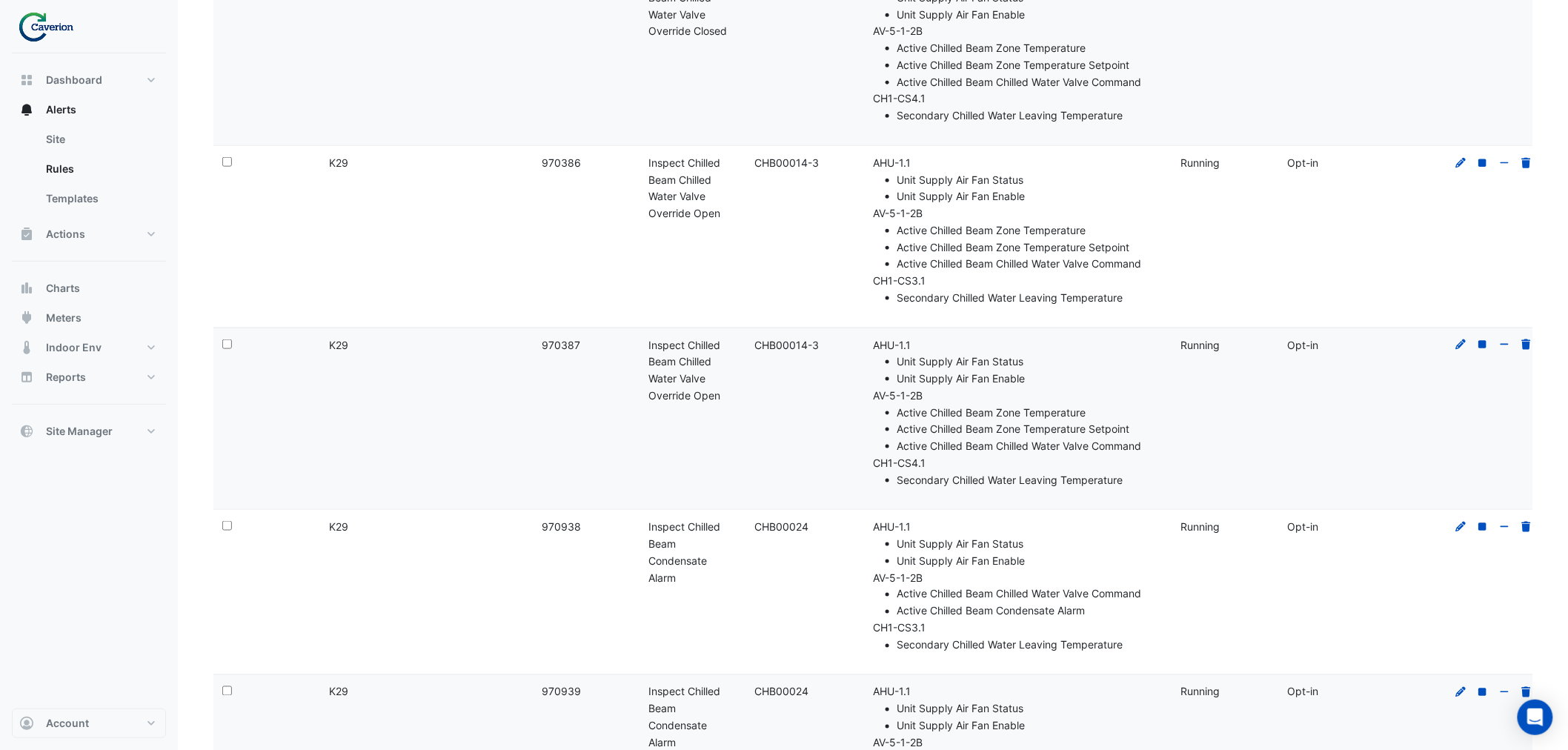 click on "Rule ID:
970387" 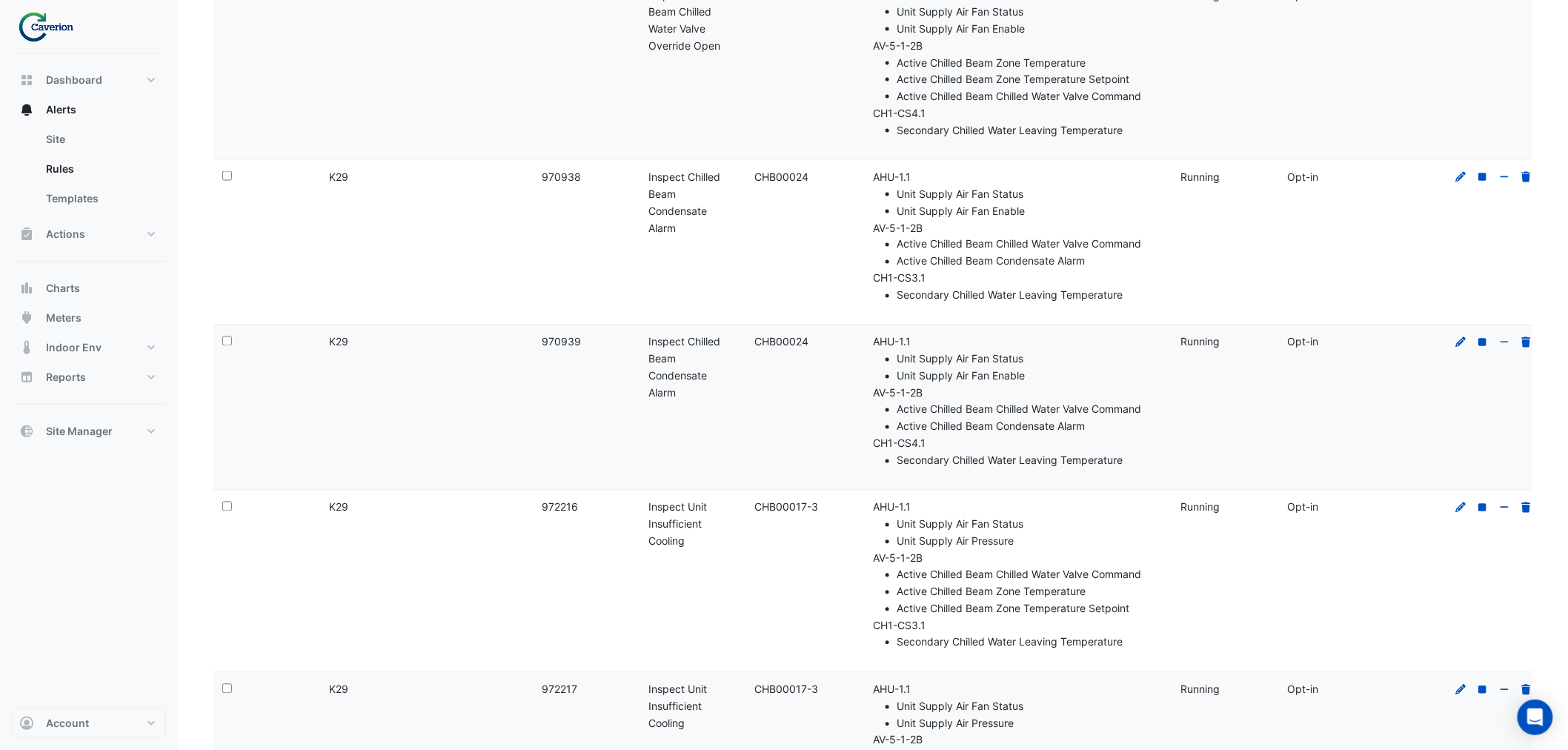 scroll, scrollTop: 1082, scrollLeft: 0, axis: vertical 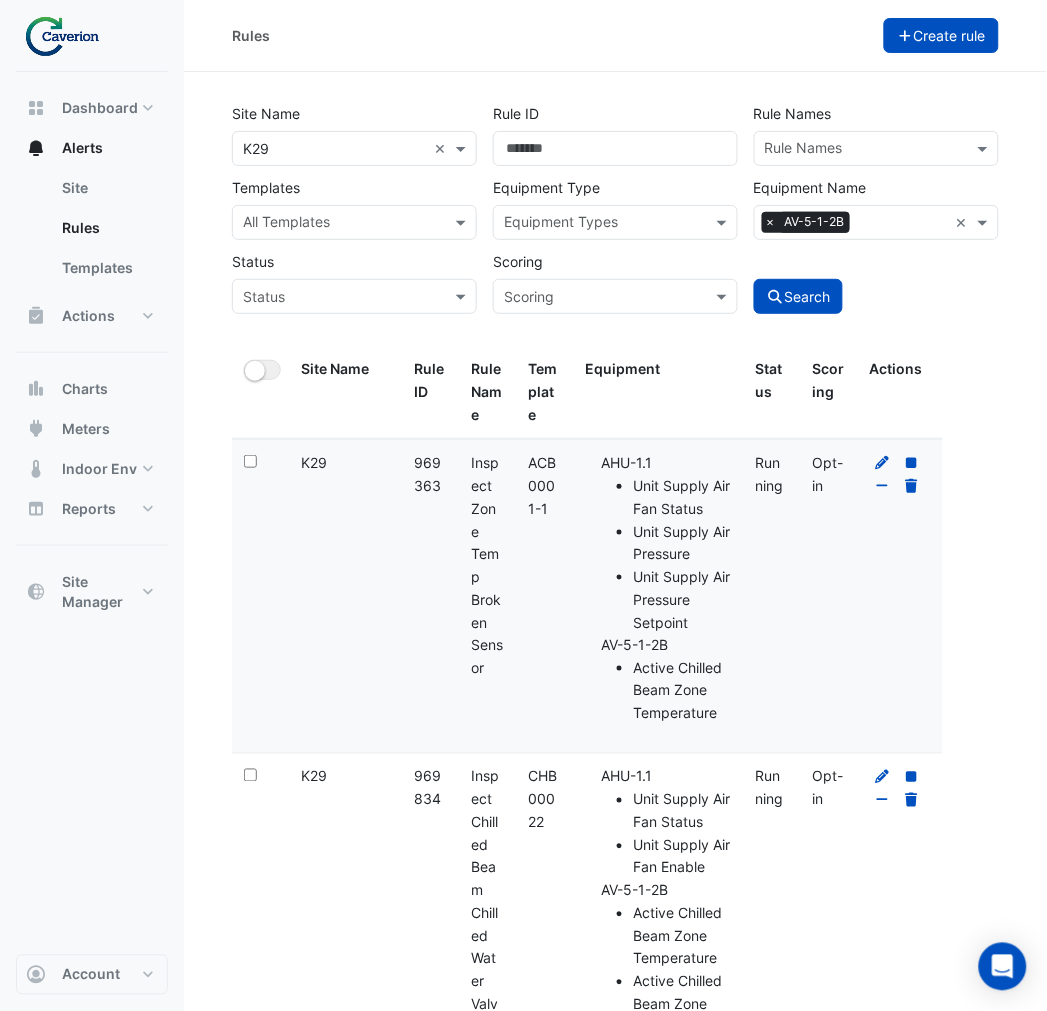 click on "Create rule" 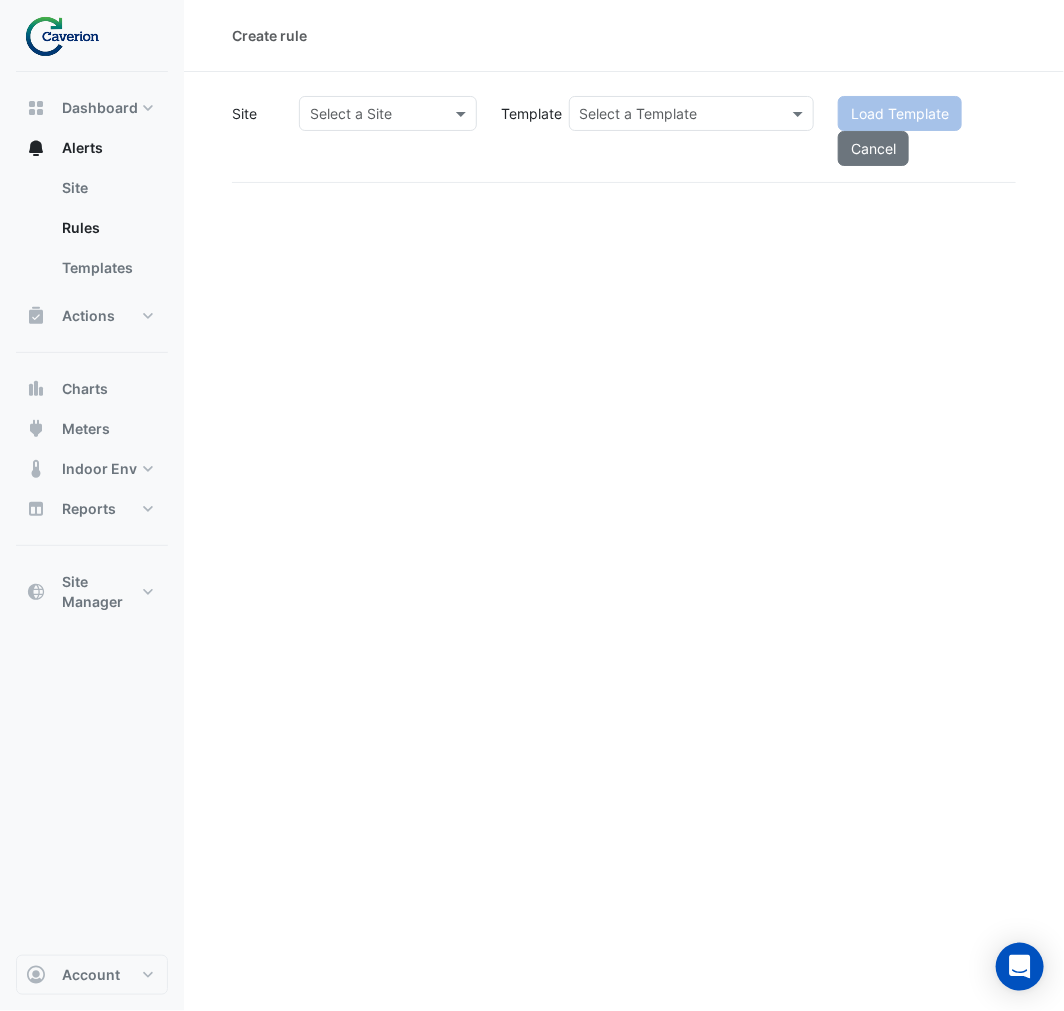click on "Create rule
Site
Select a Site
Template
Select a Template
Load Template
Cancel" 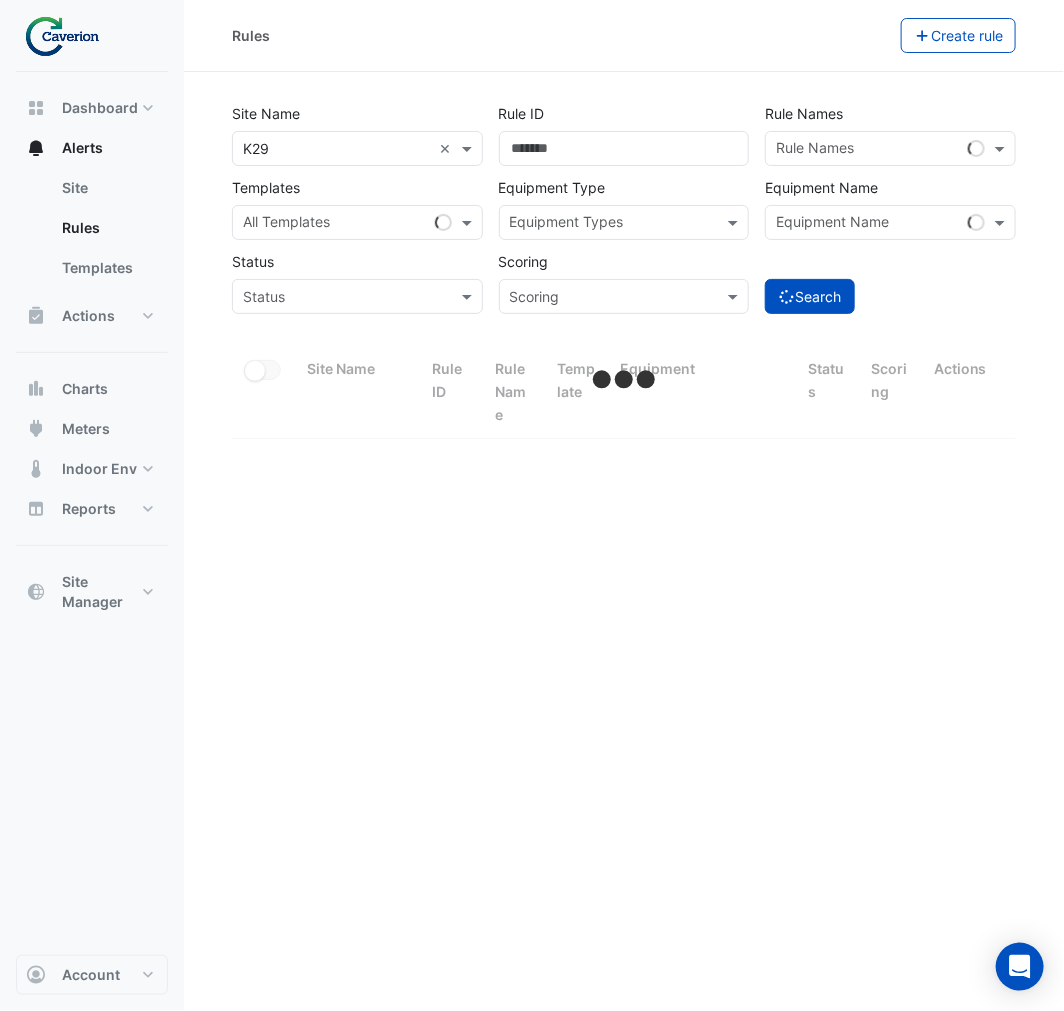 click at bounding box center [337, 149] 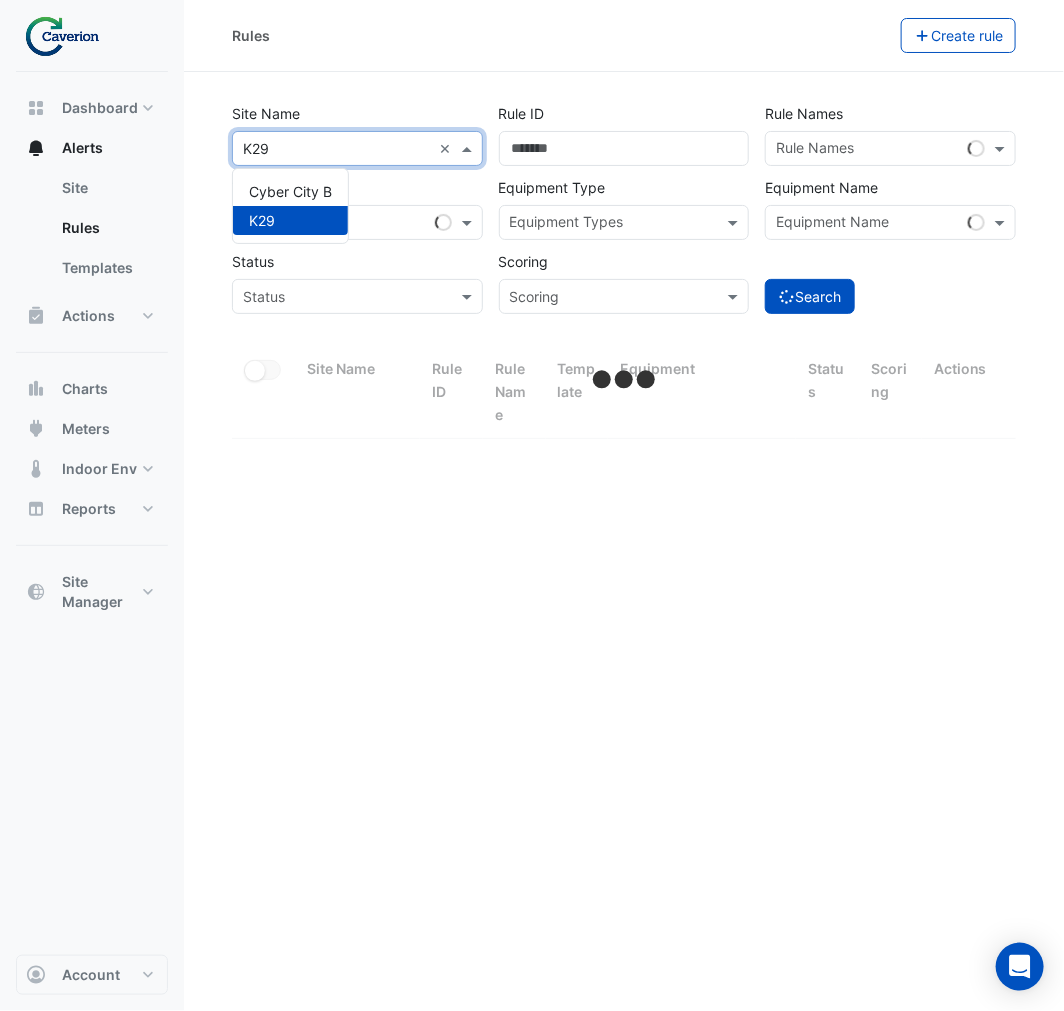 click at bounding box center [613, 224] 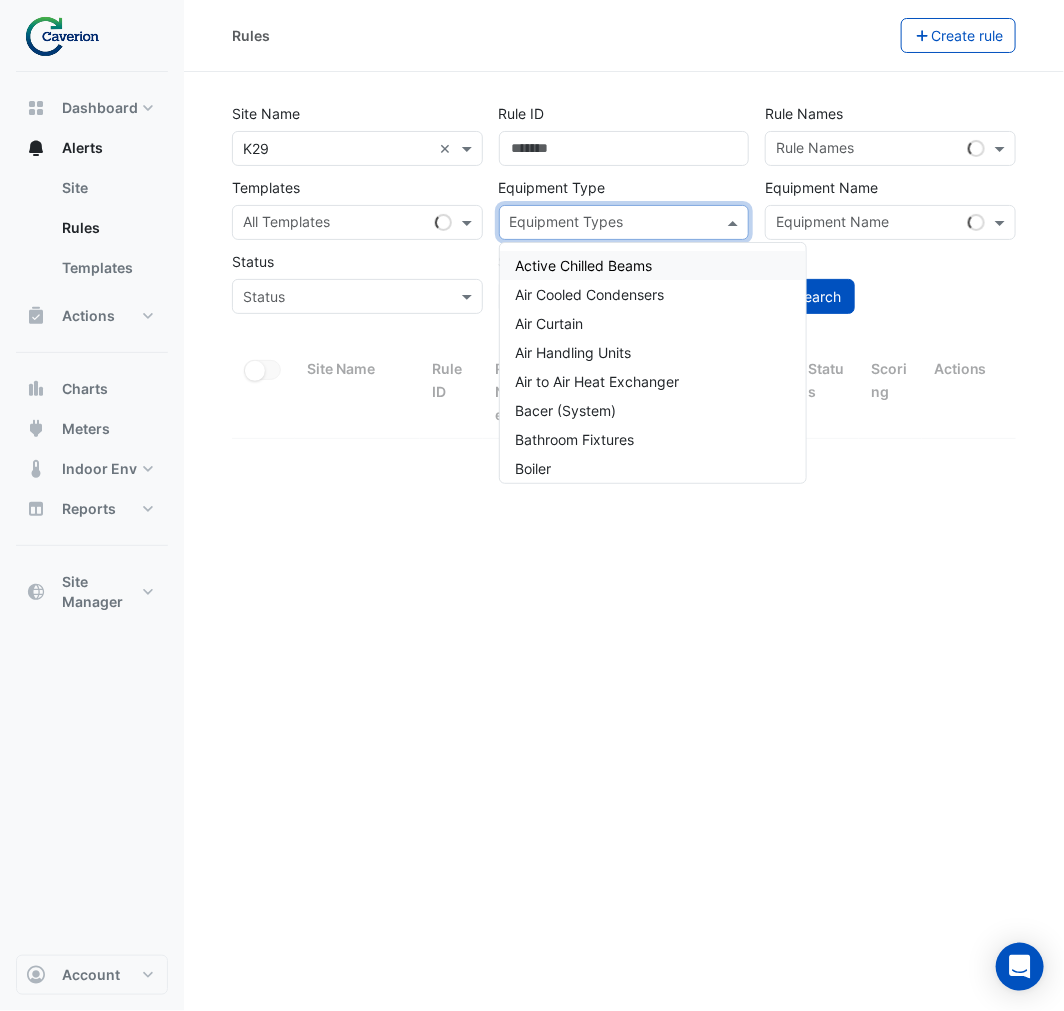 click on "Equipment Name" at bounding box center (863, 222) 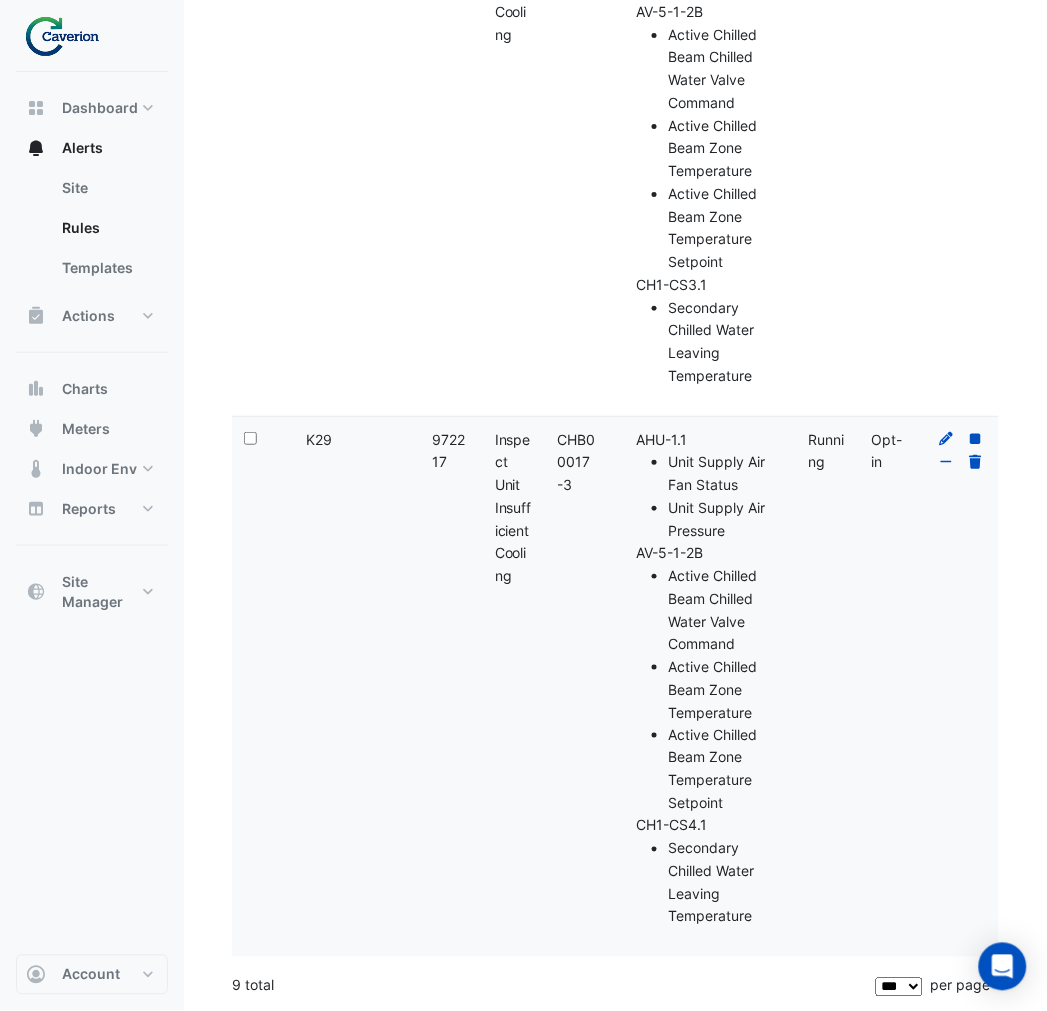 scroll, scrollTop: 0, scrollLeft: 0, axis: both 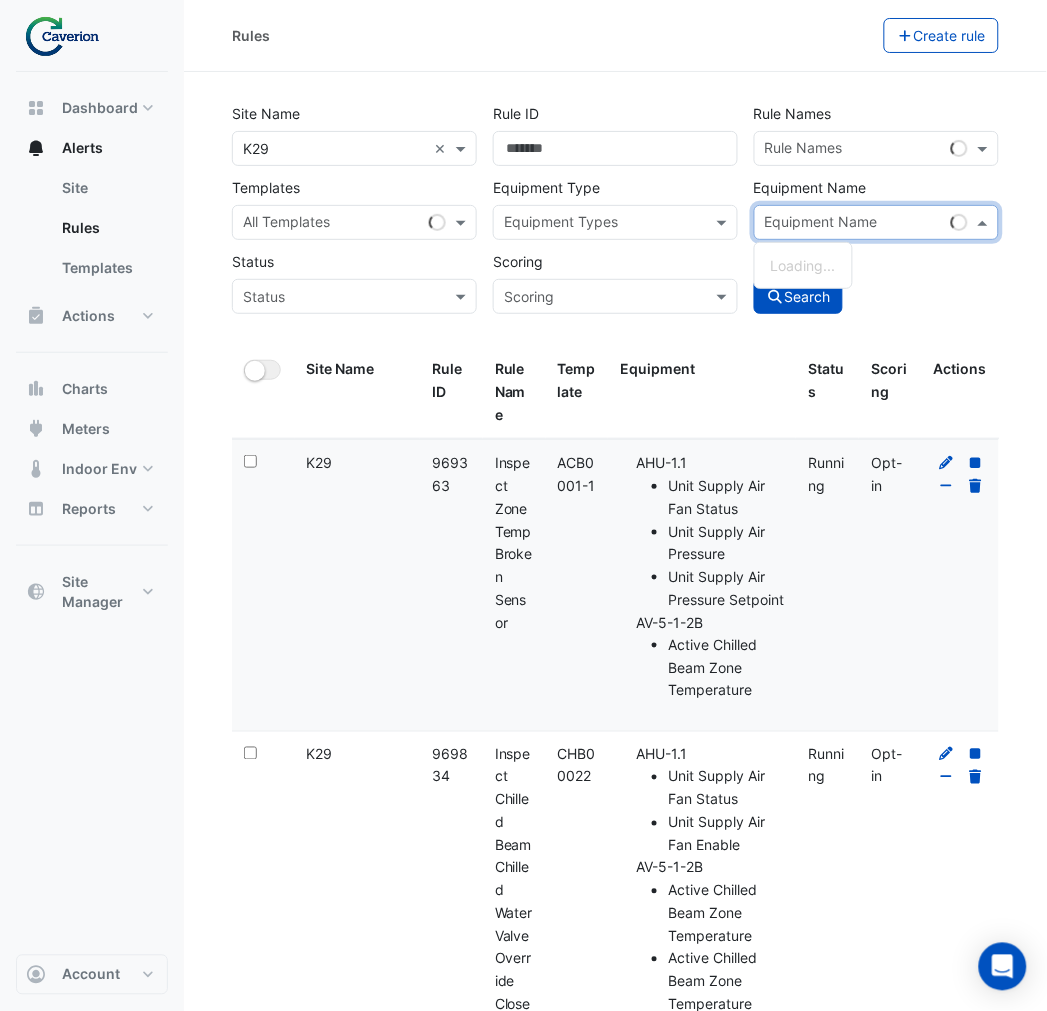 click on "Search" 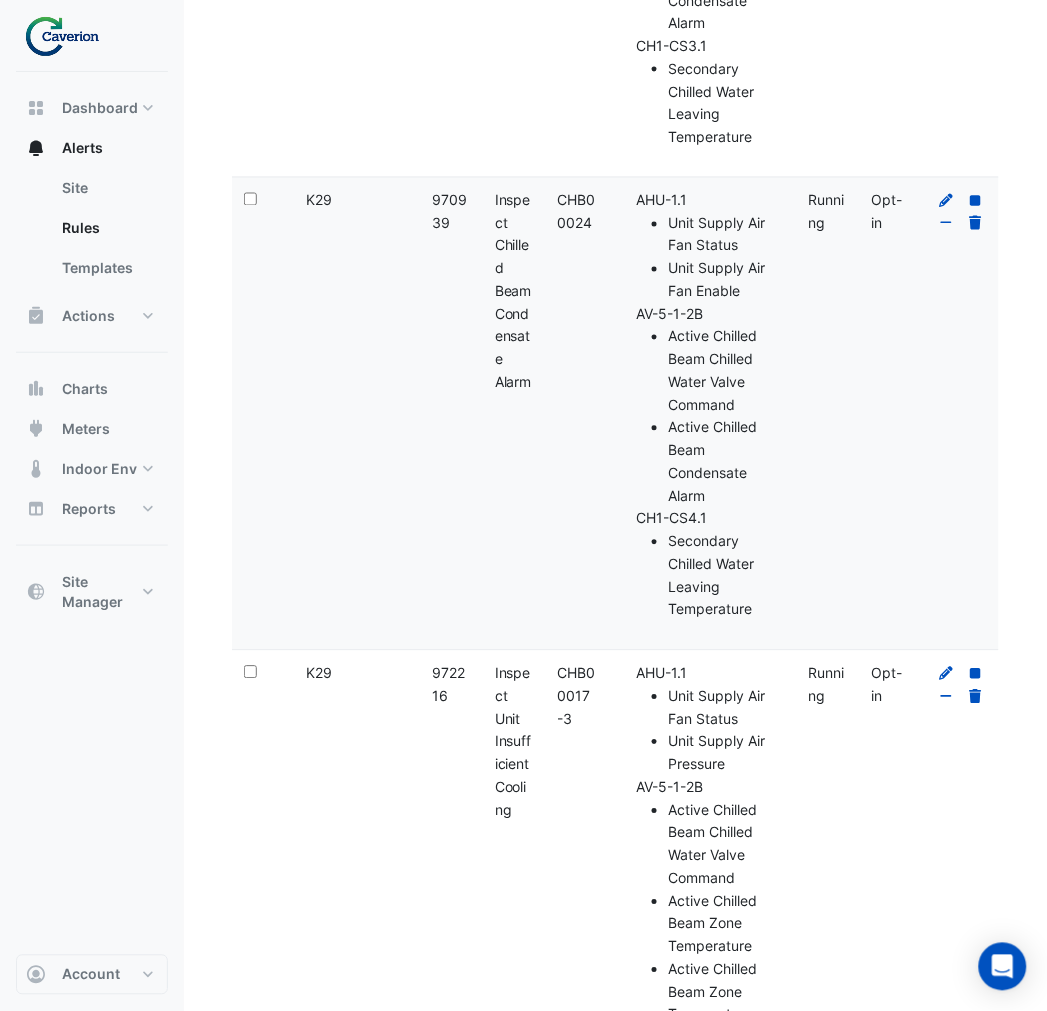 scroll, scrollTop: 0, scrollLeft: 0, axis: both 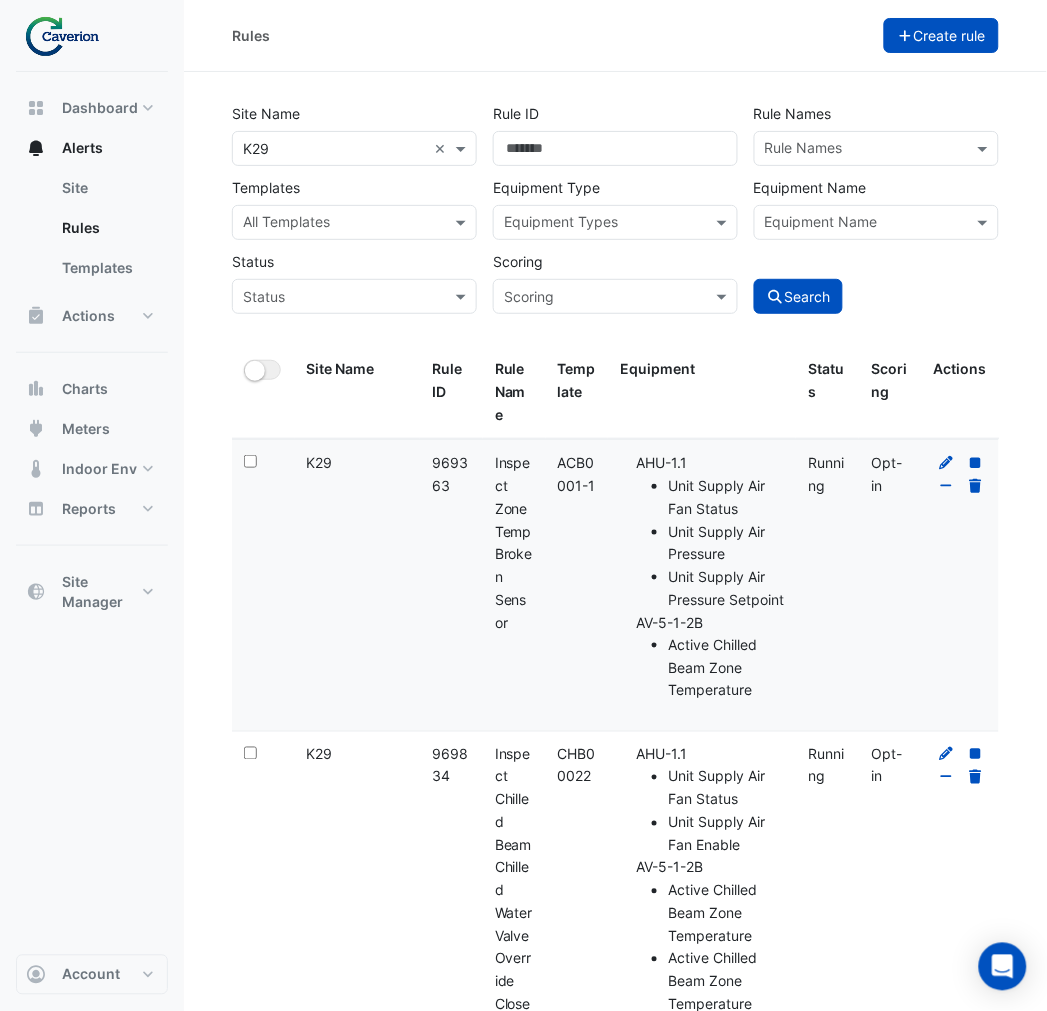 click 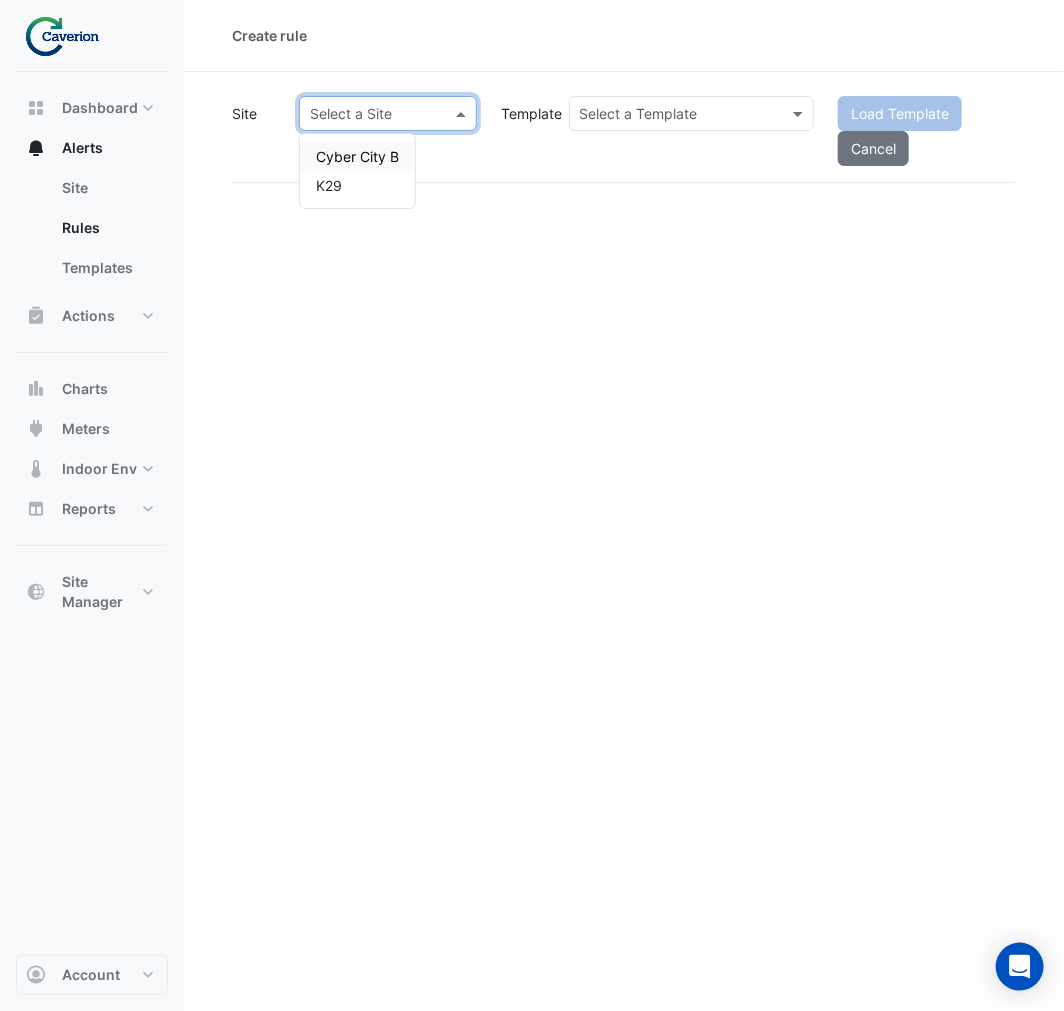 click 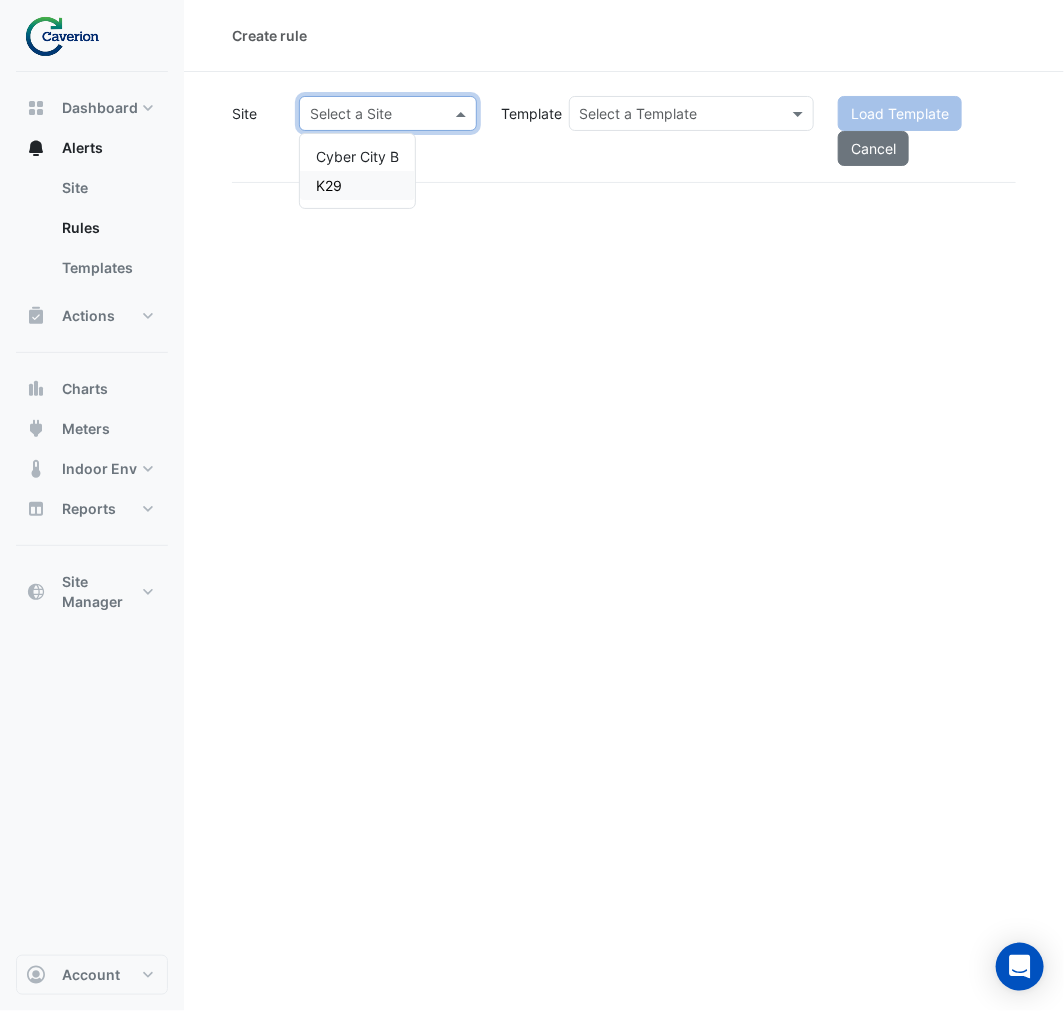 click on "Cyber City B K29" at bounding box center (357, 171) 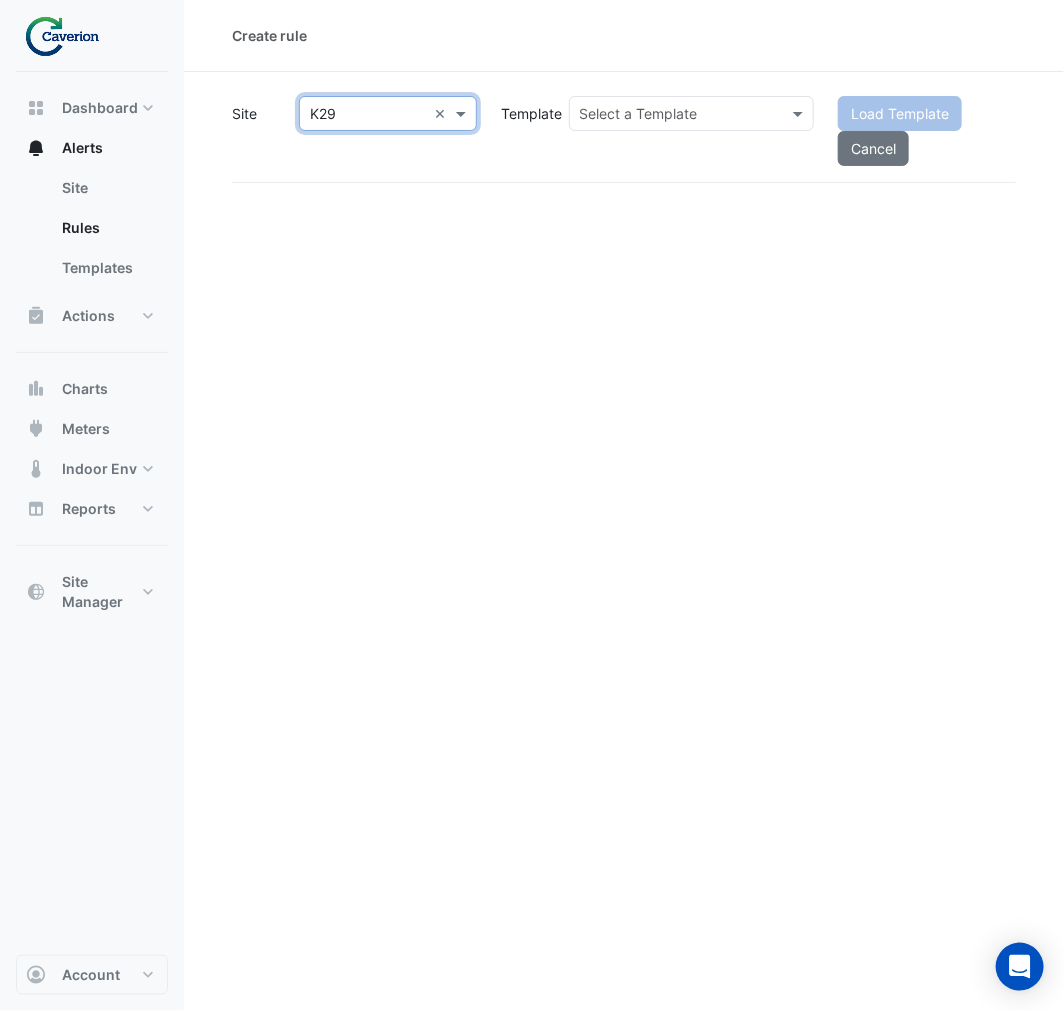 click 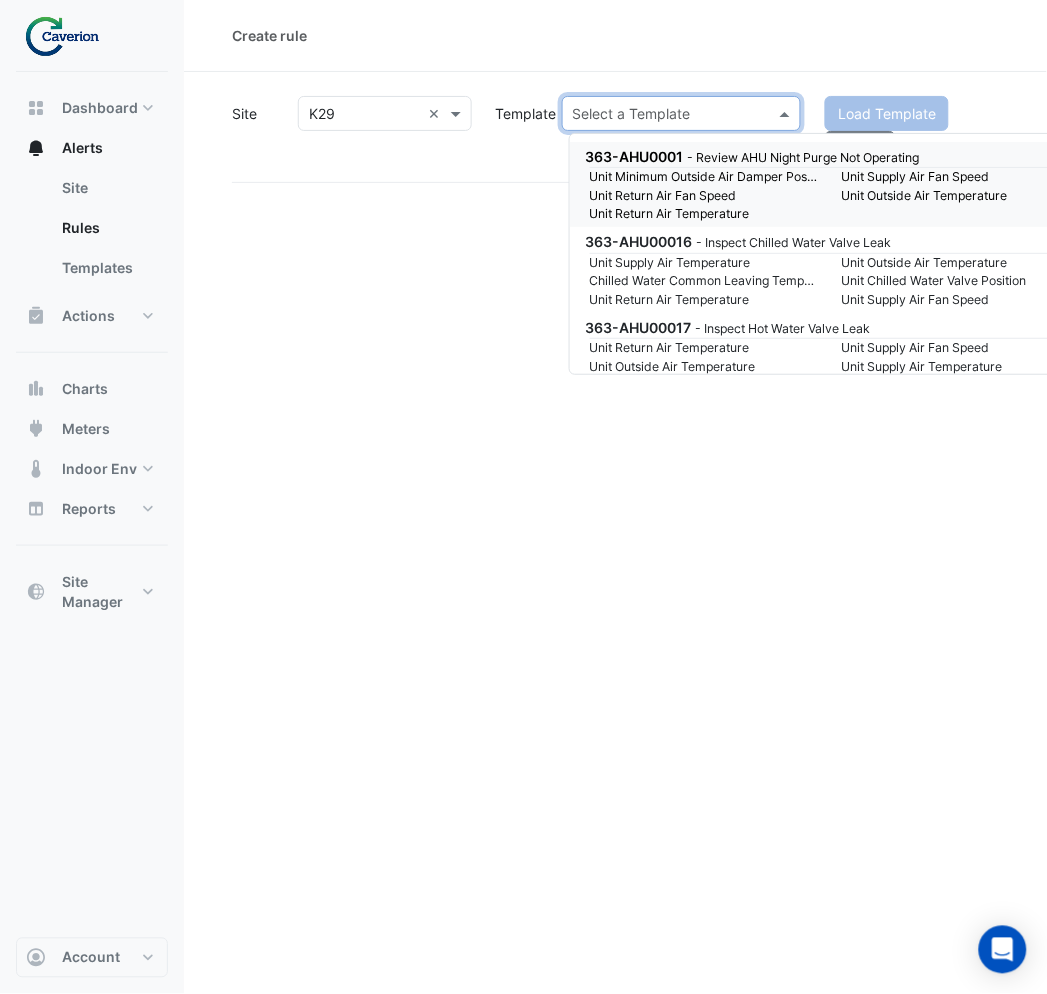 paste on "********" 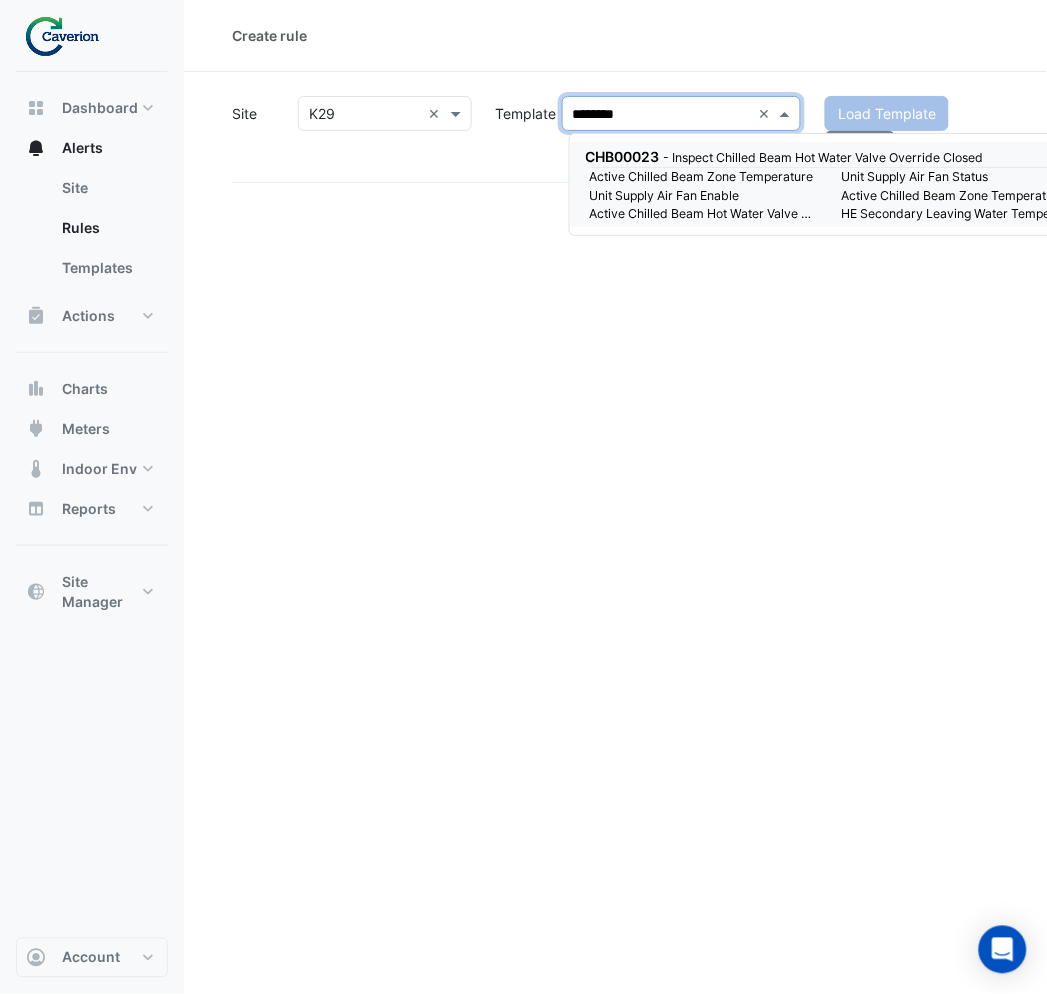 click on "Active Chilled Beam Zone Temperature" at bounding box center [704, 177] 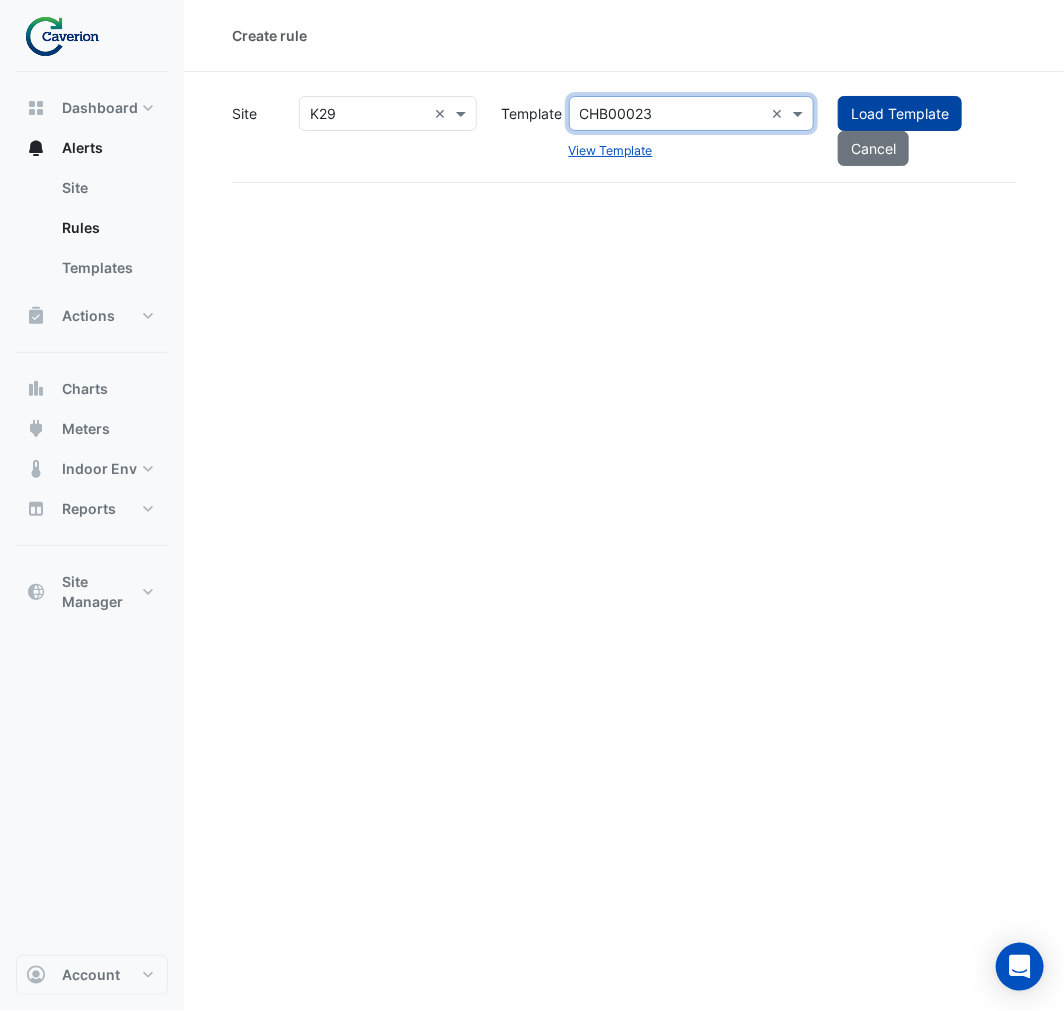 click on "Load Template" 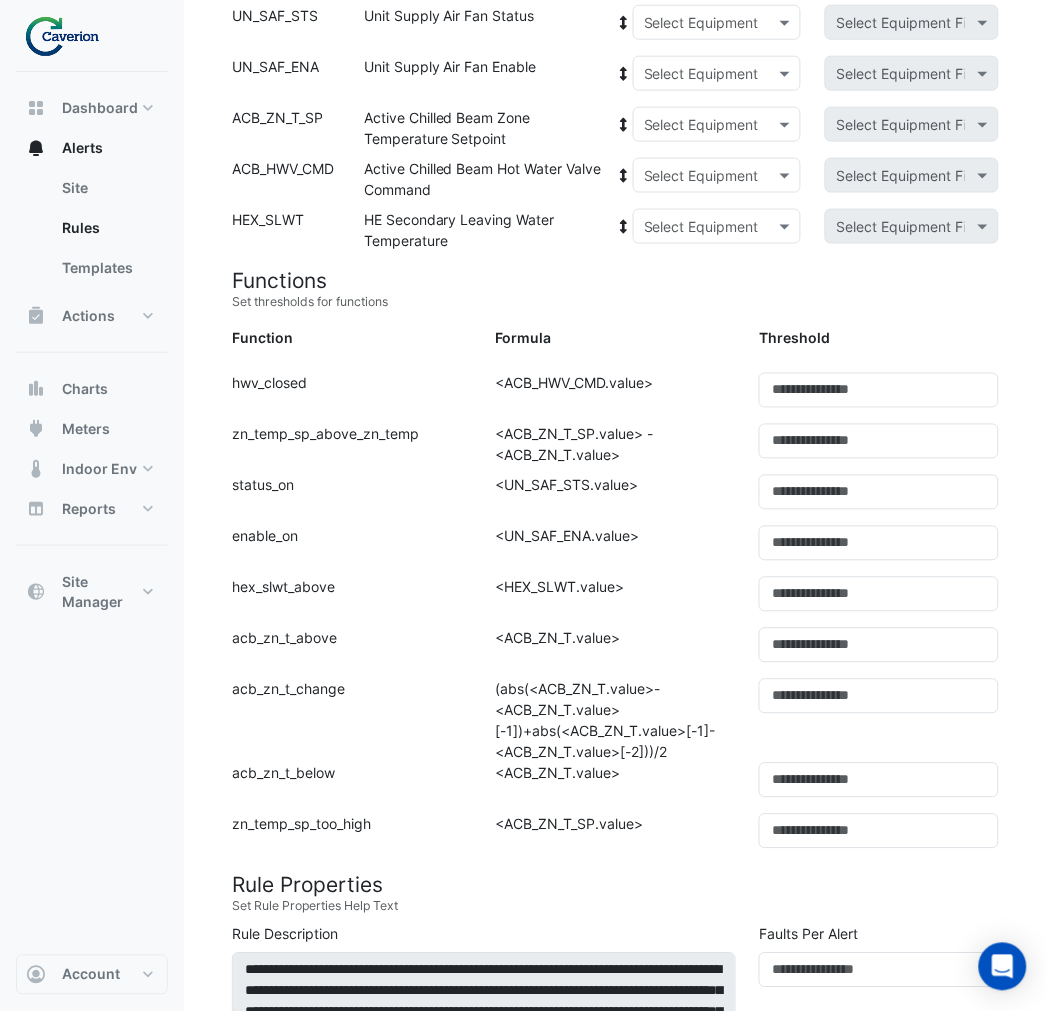 scroll, scrollTop: 0, scrollLeft: 0, axis: both 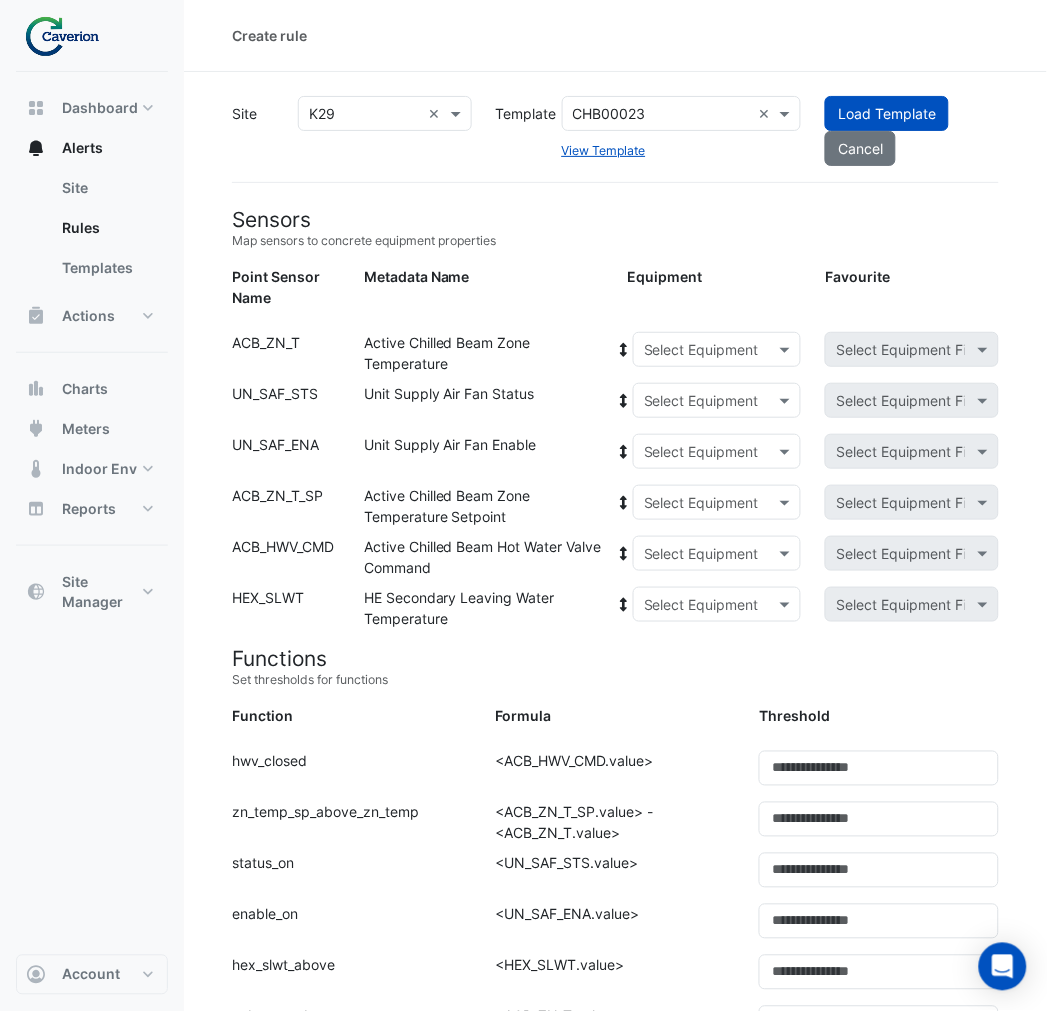 click 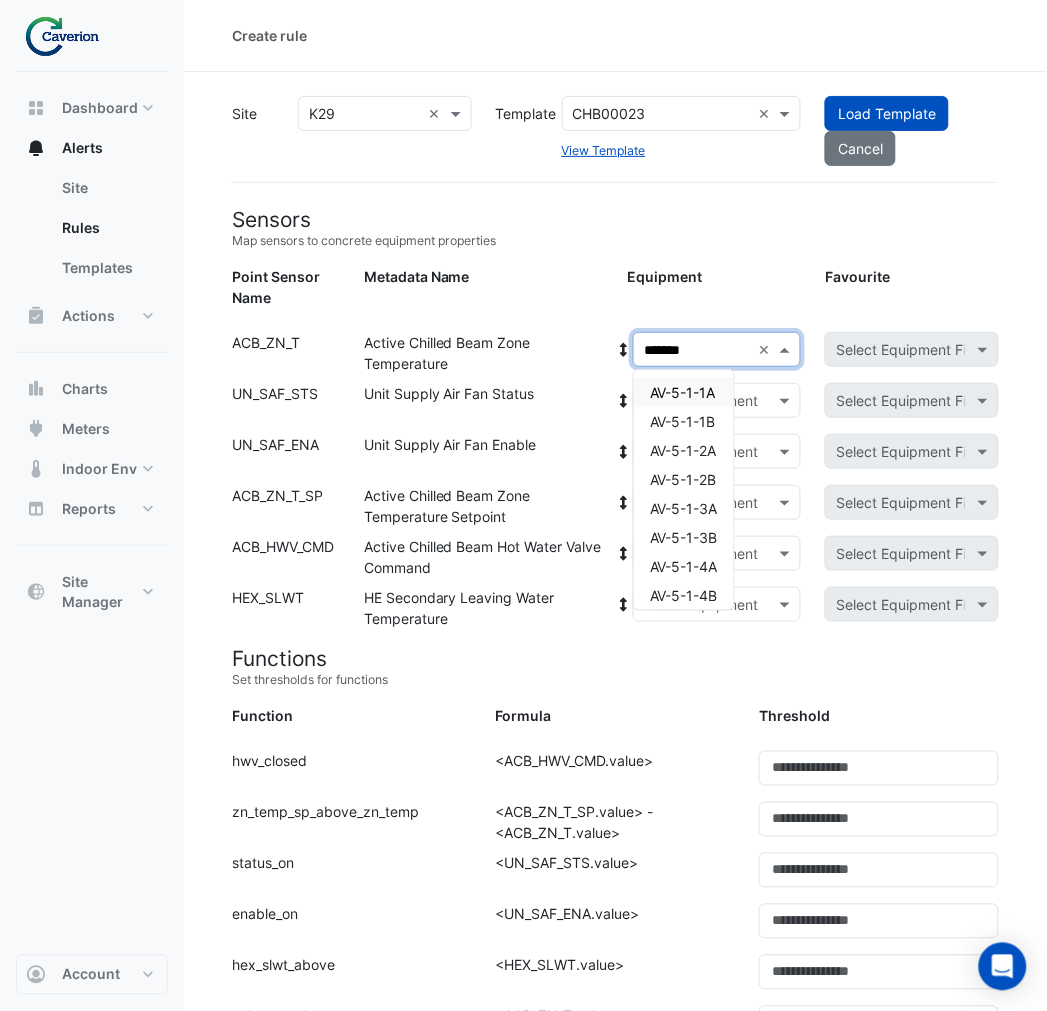 type on "********" 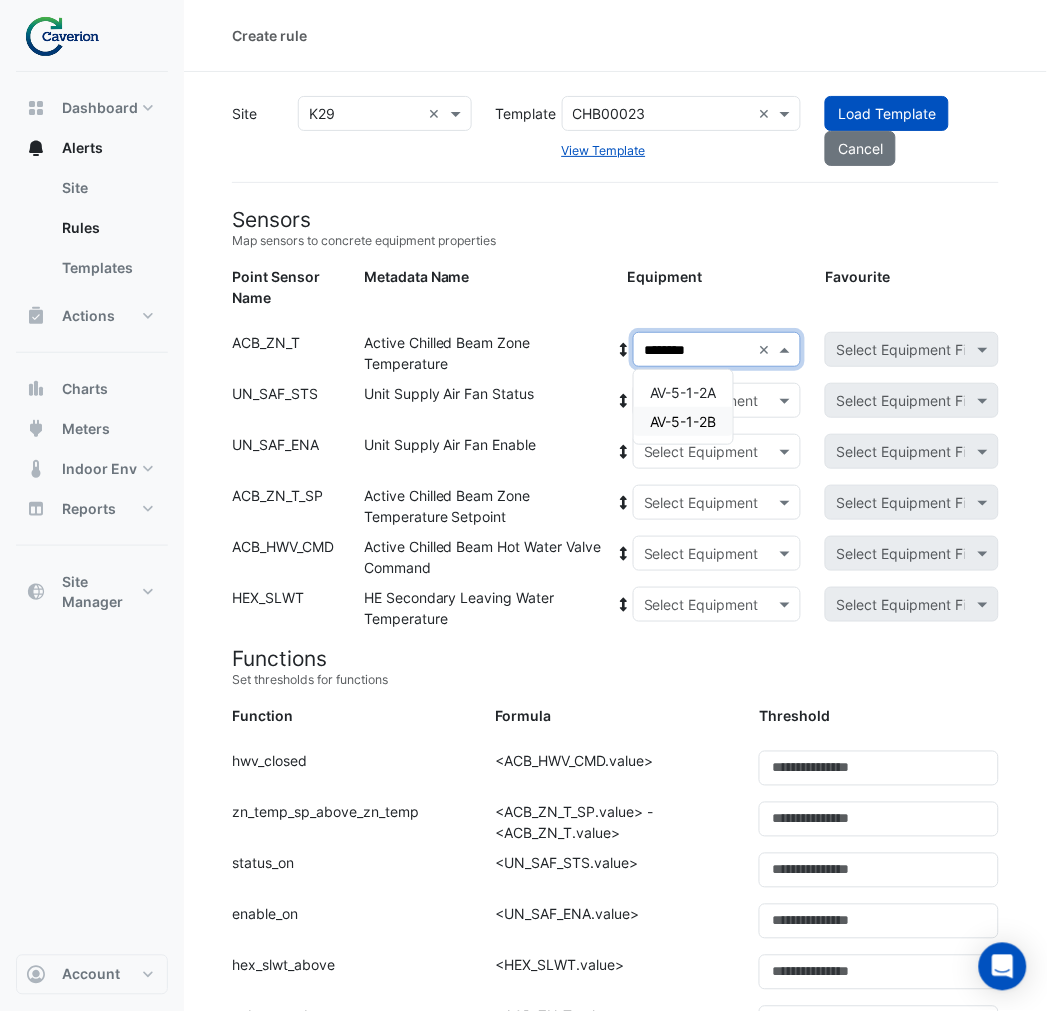 click on "AV-5-1-2B" at bounding box center [683, 421] 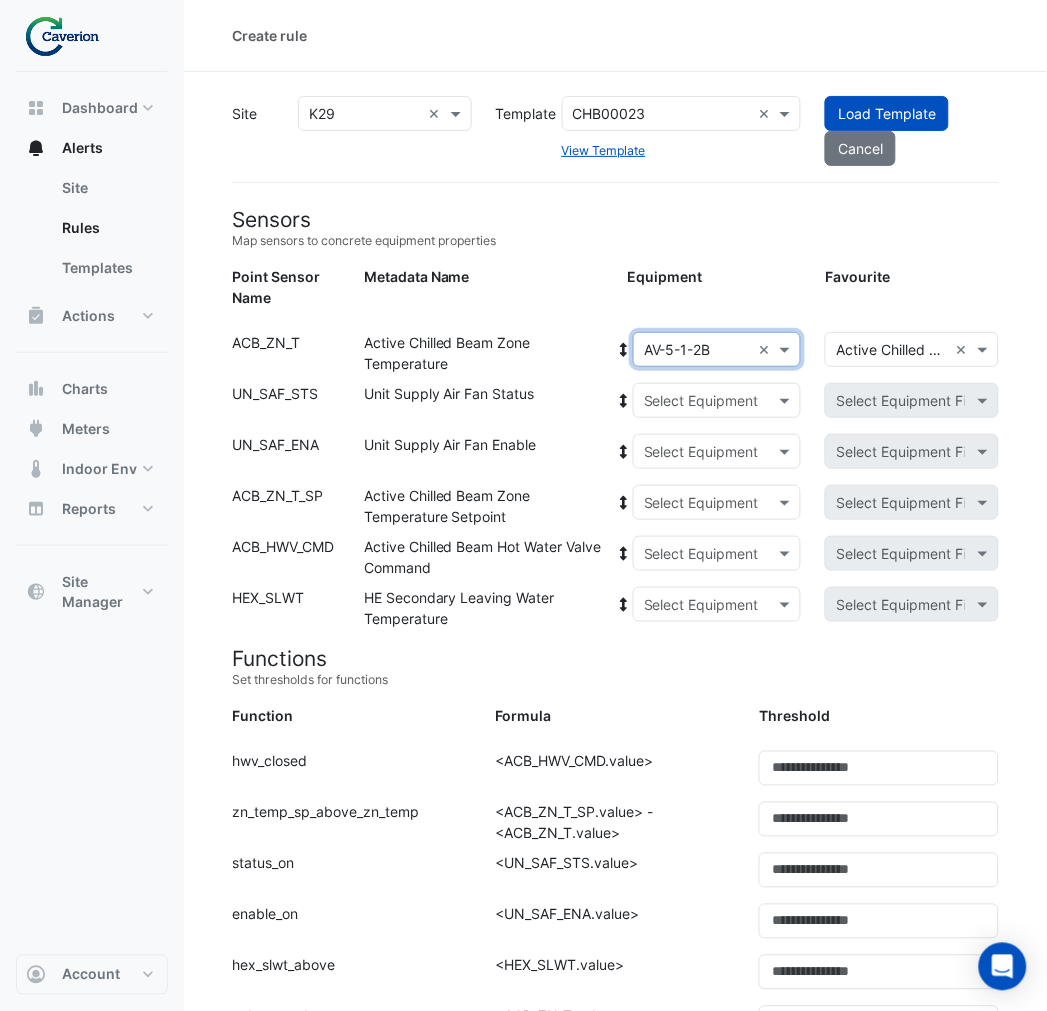 click 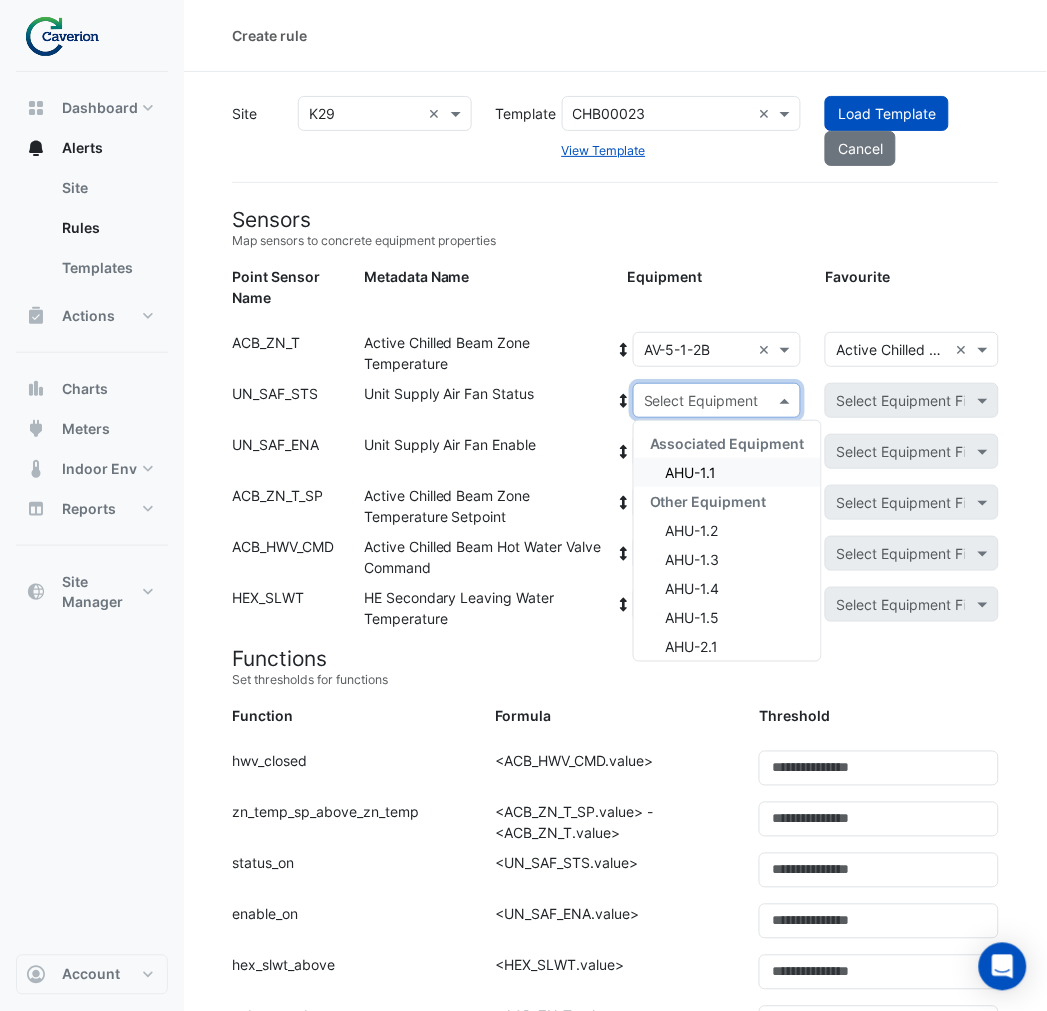 click on "AHU-1.1" at bounding box center [727, 472] 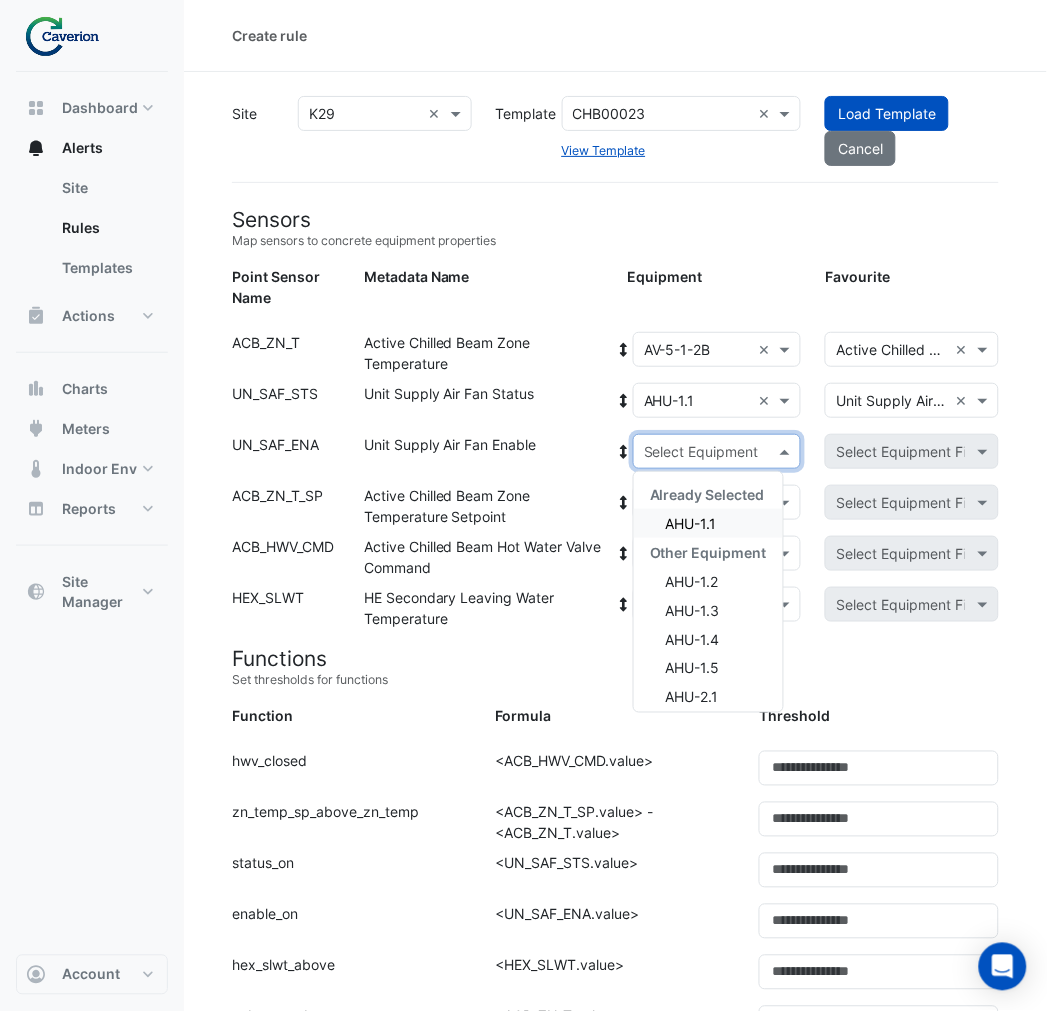 click 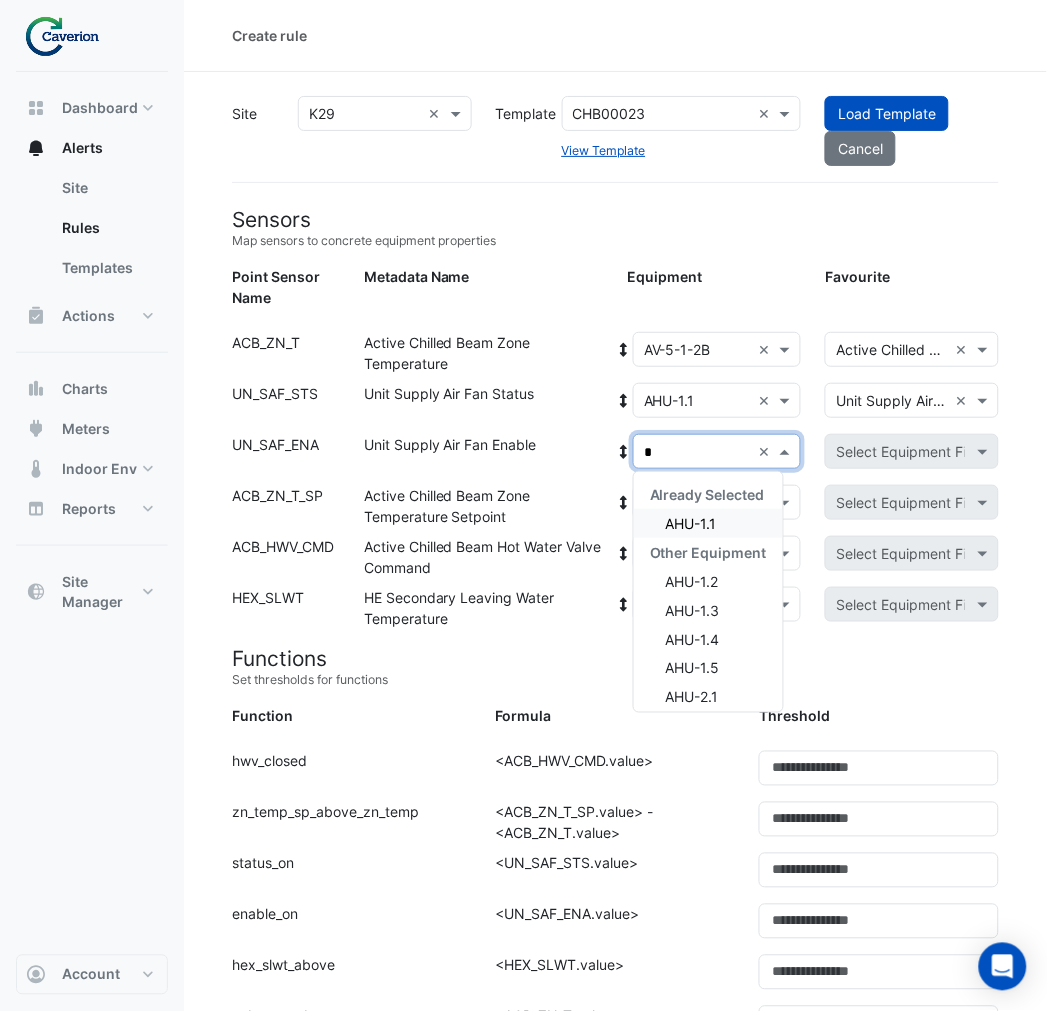 type on "**" 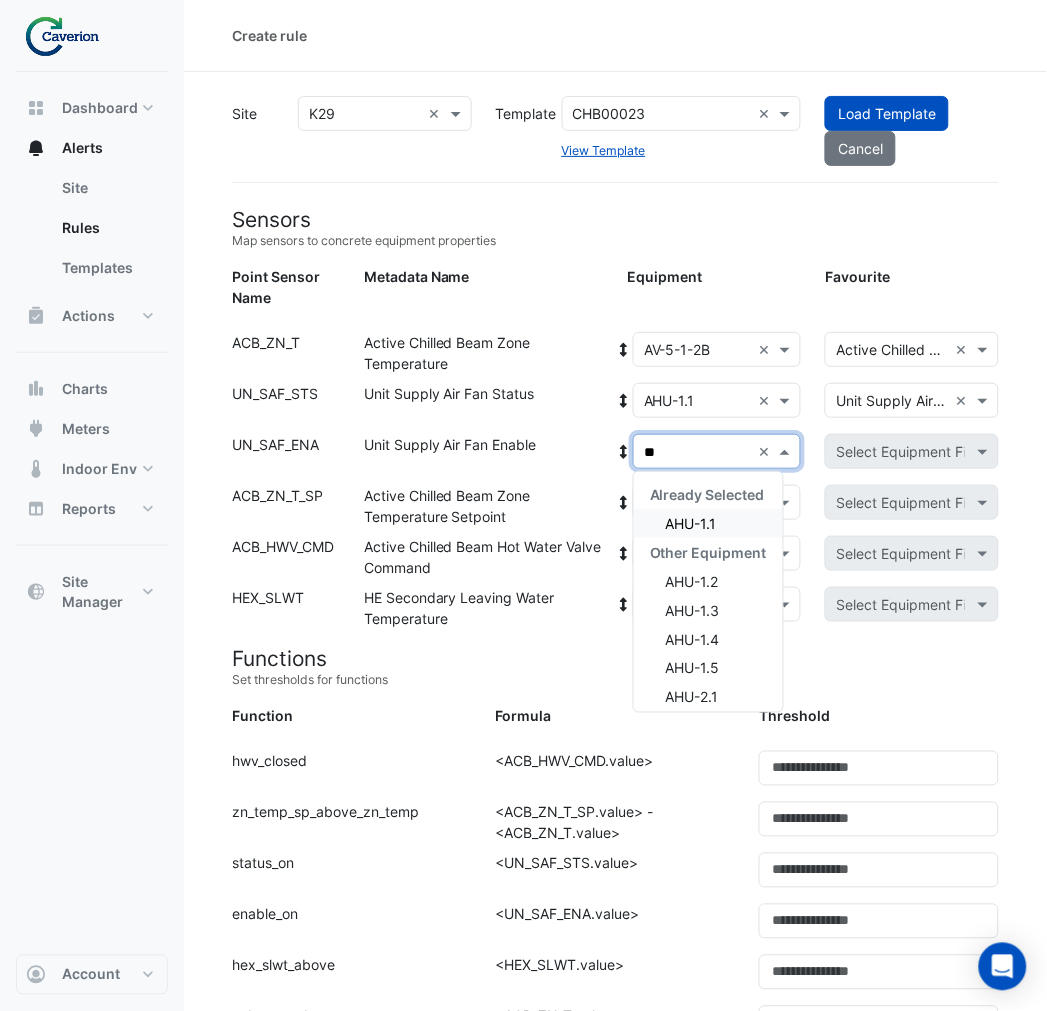 click on "Already Selected" at bounding box center [708, 494] 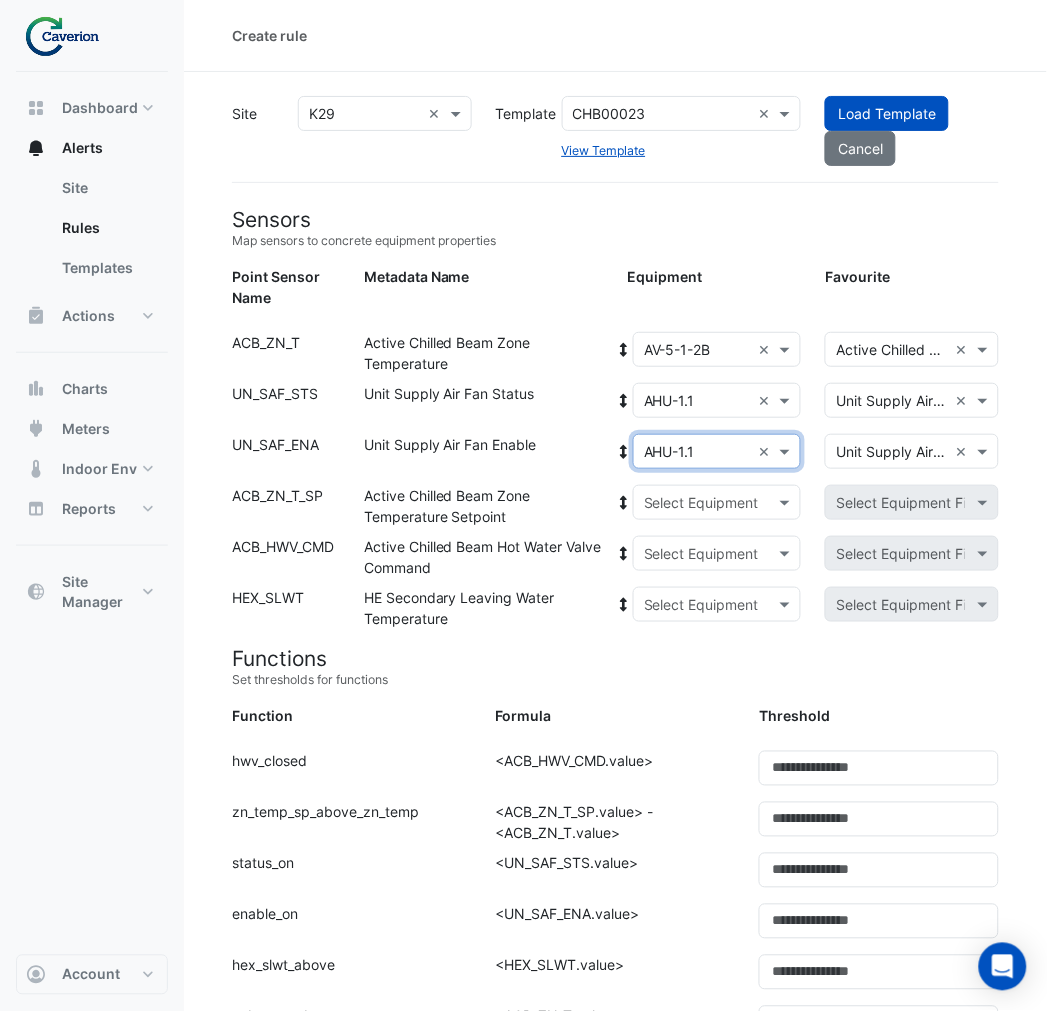 click 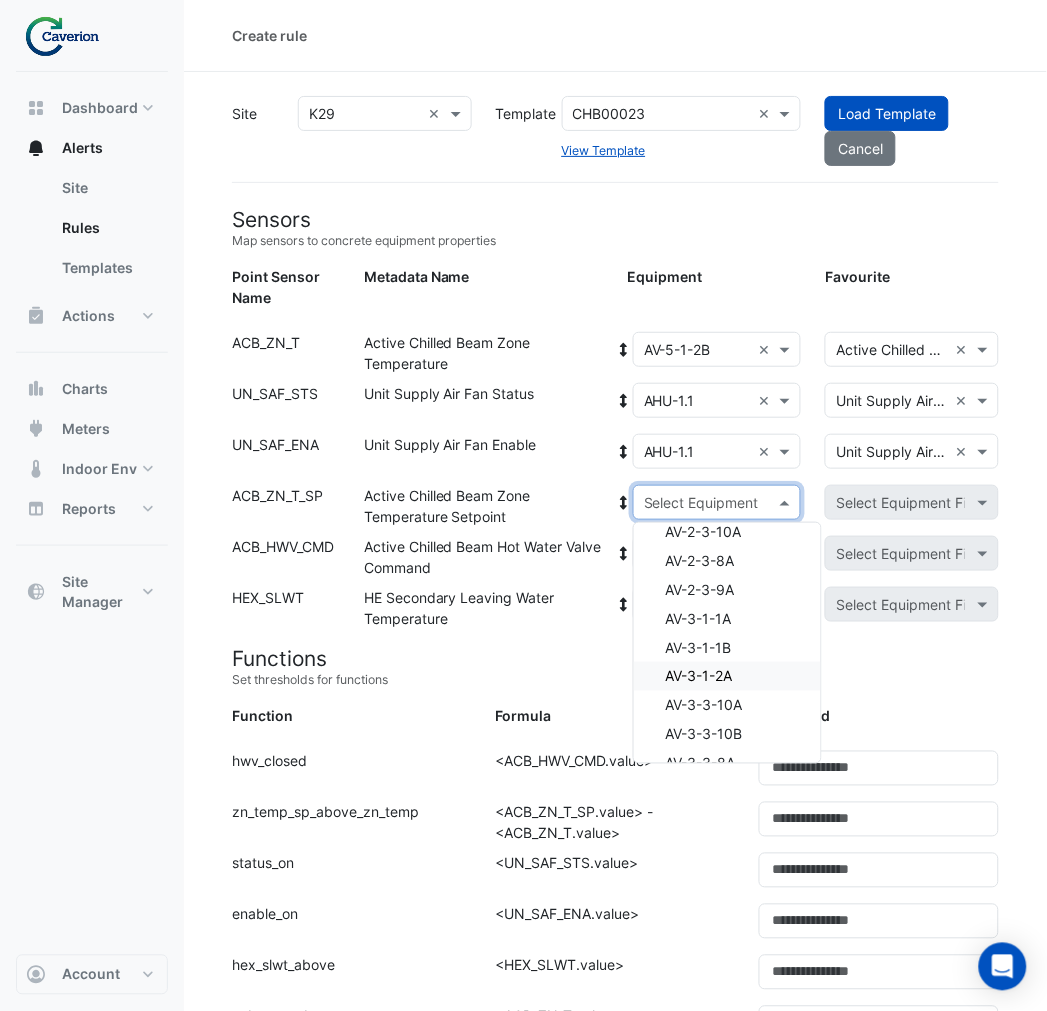 scroll, scrollTop: 0, scrollLeft: 0, axis: both 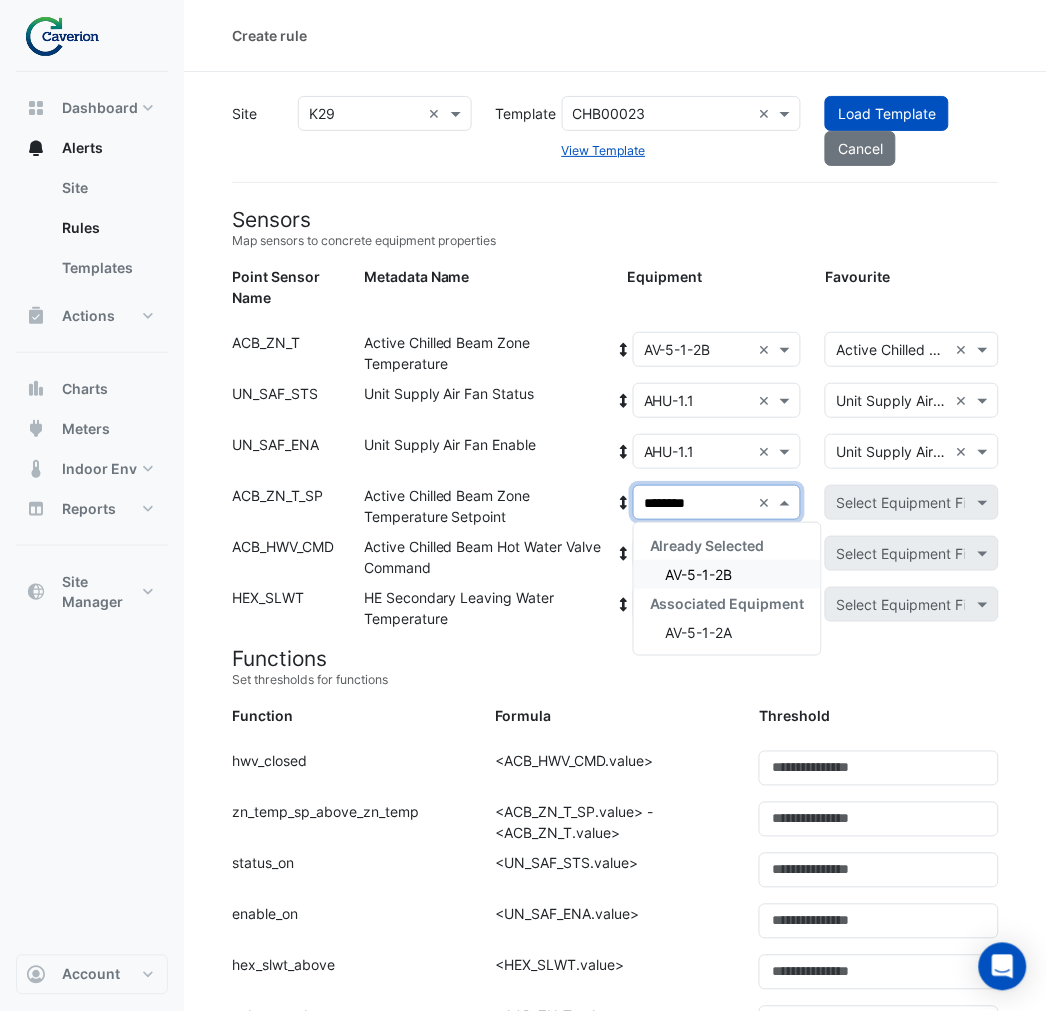 type on "*********" 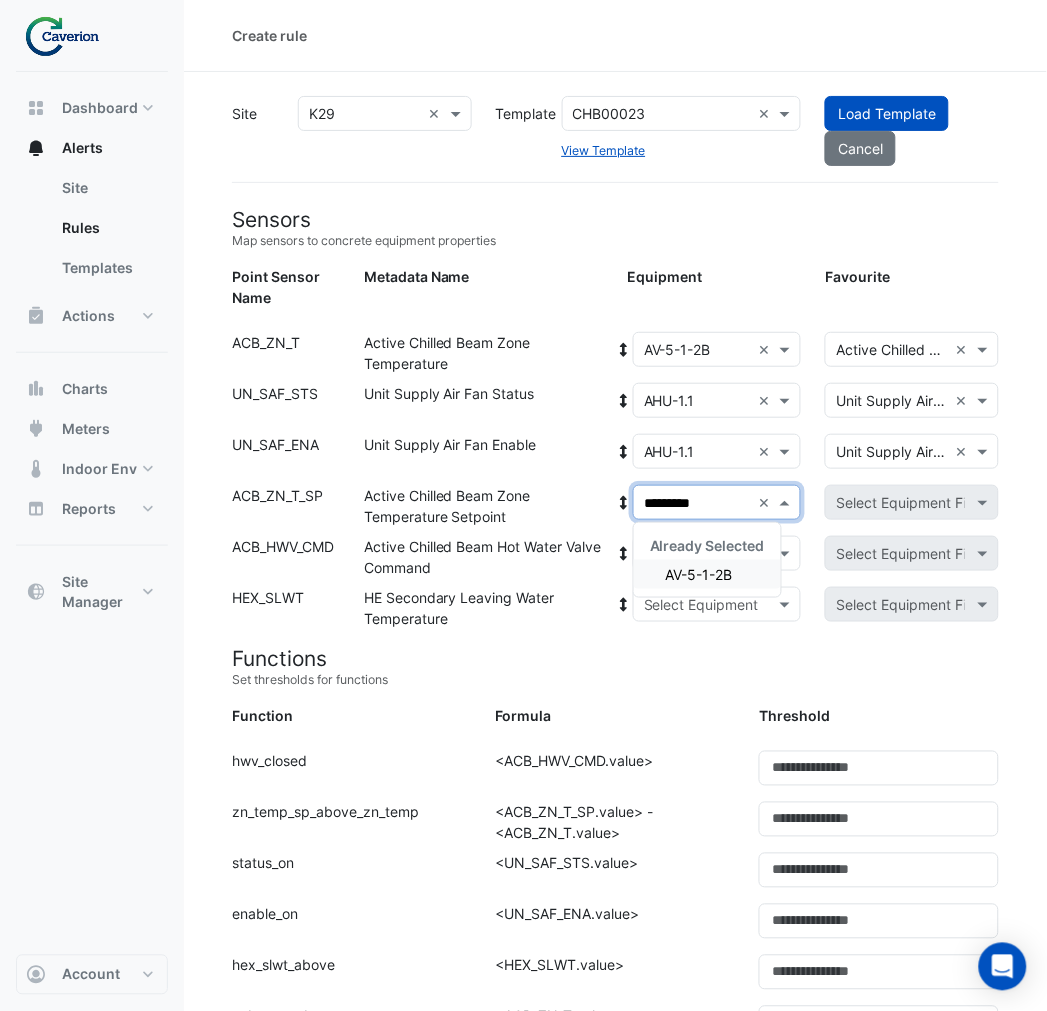 click on "AV-5-1-2B" at bounding box center [707, 574] 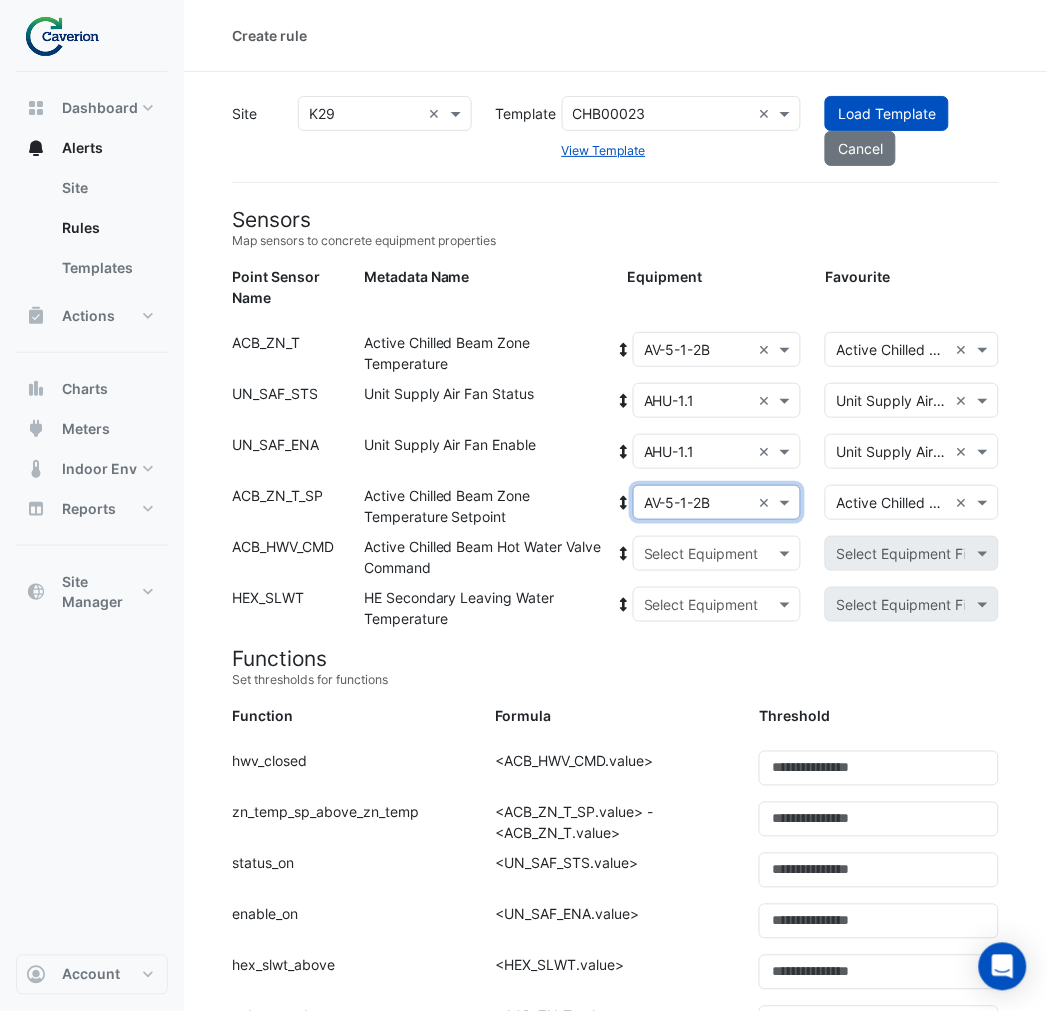 click 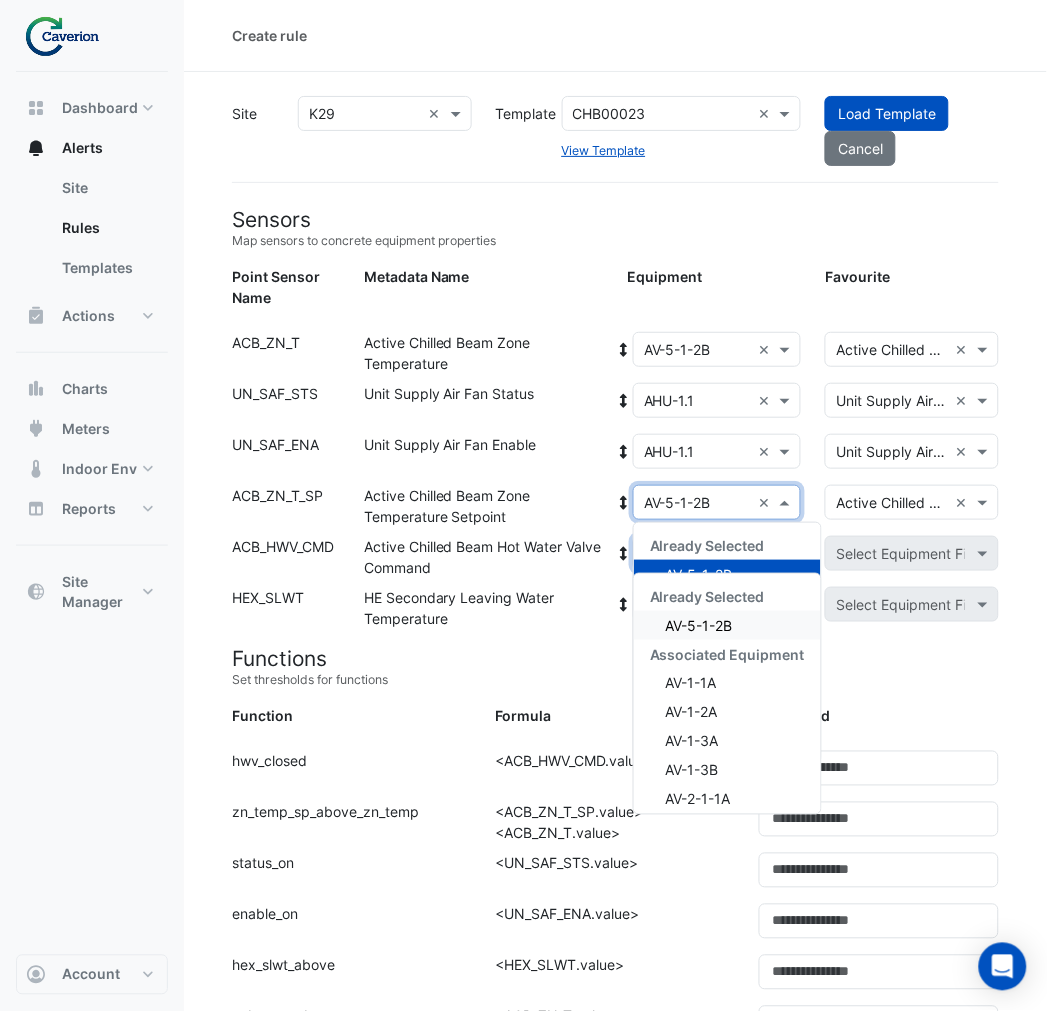 click 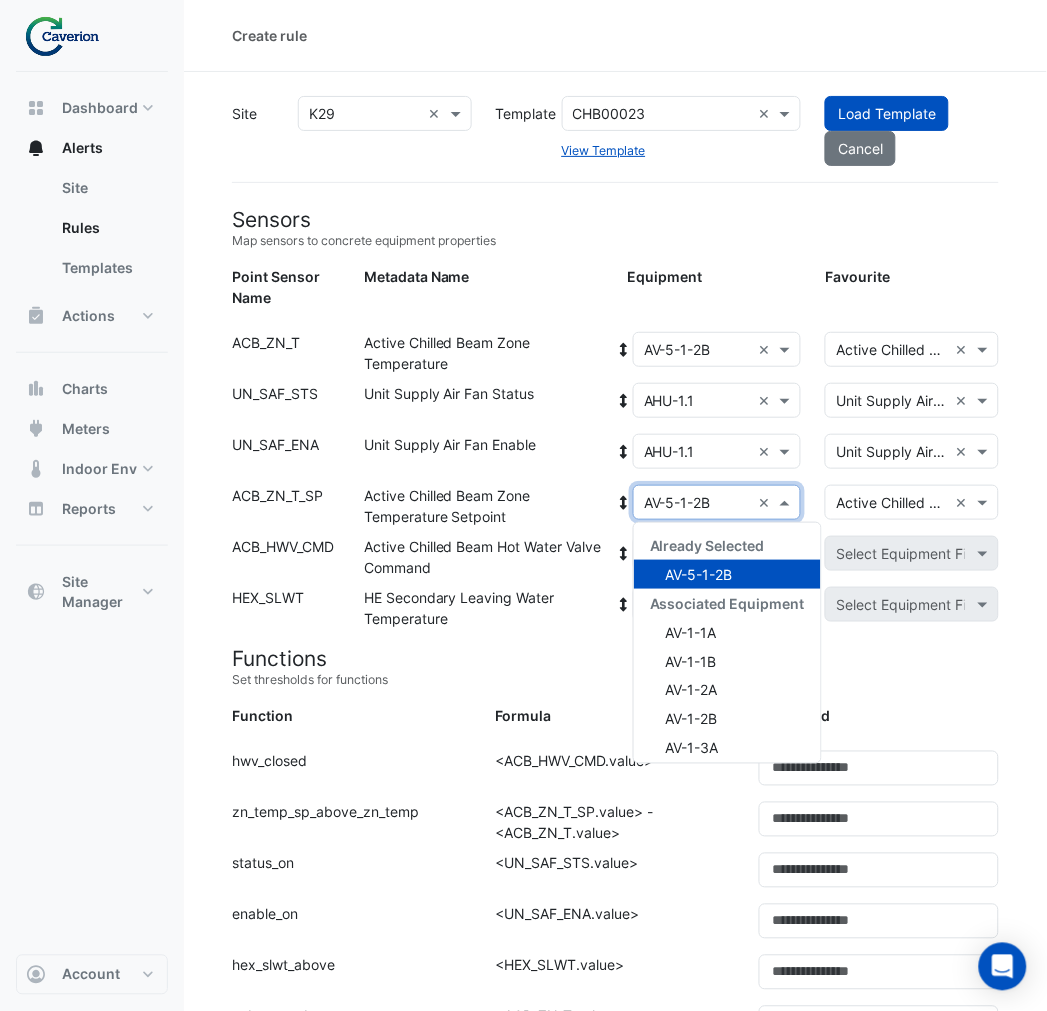 click 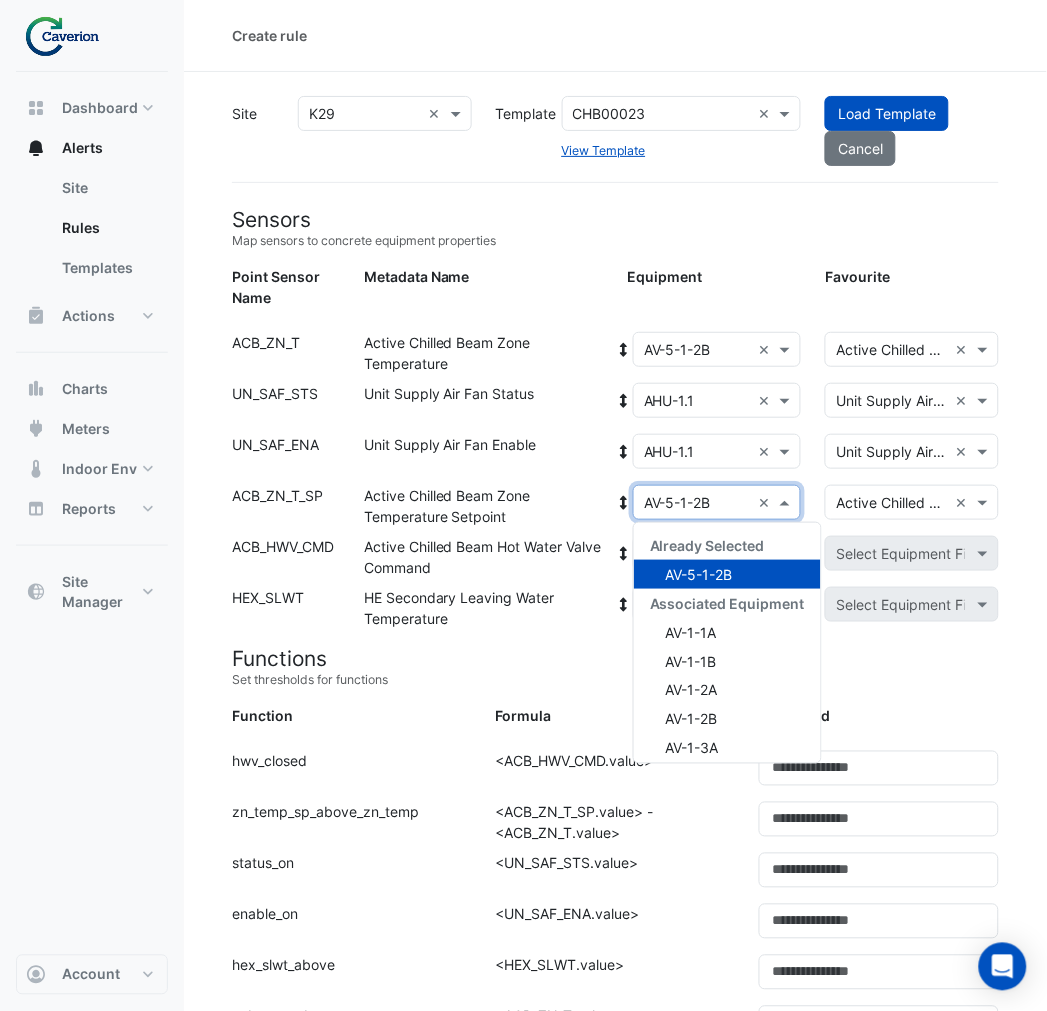 click on "Active Chilled Beam Zone Temperature Setpoint" 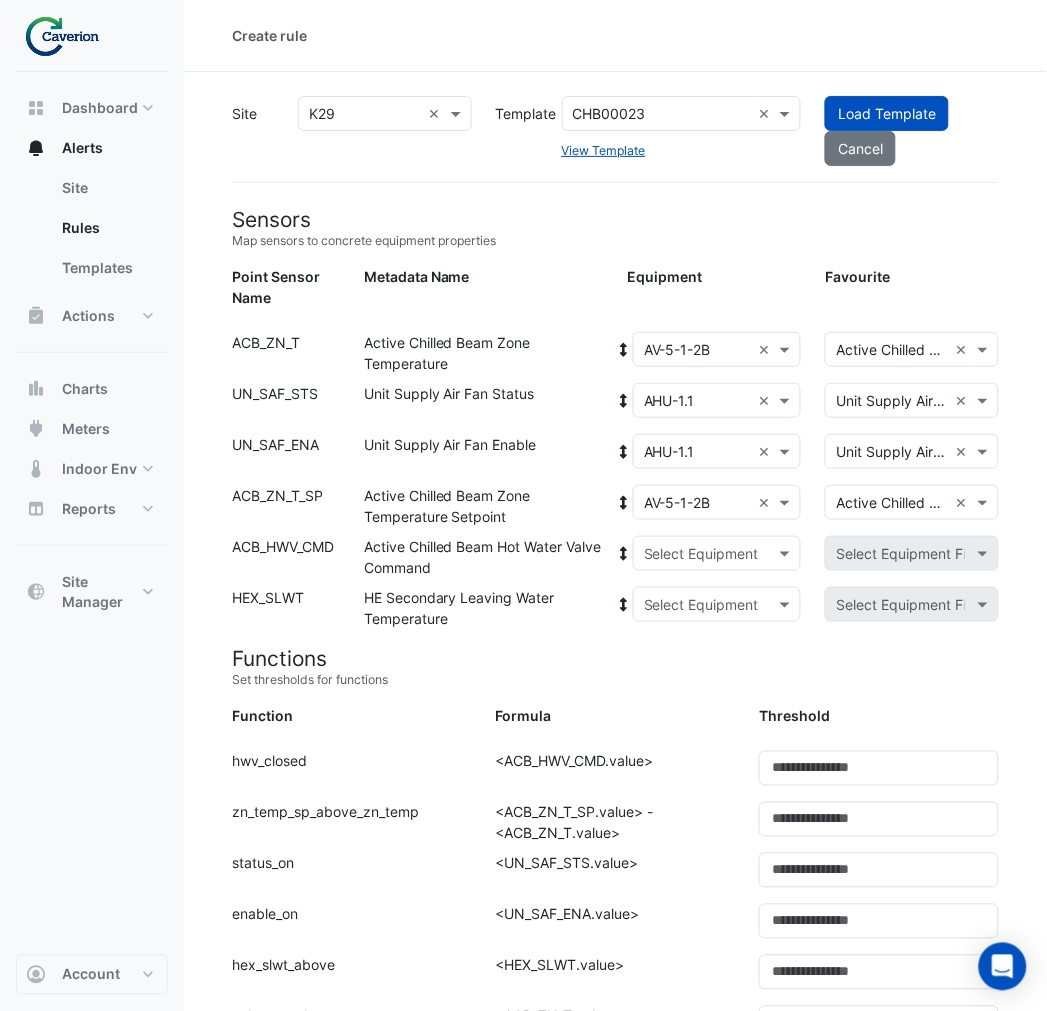 click 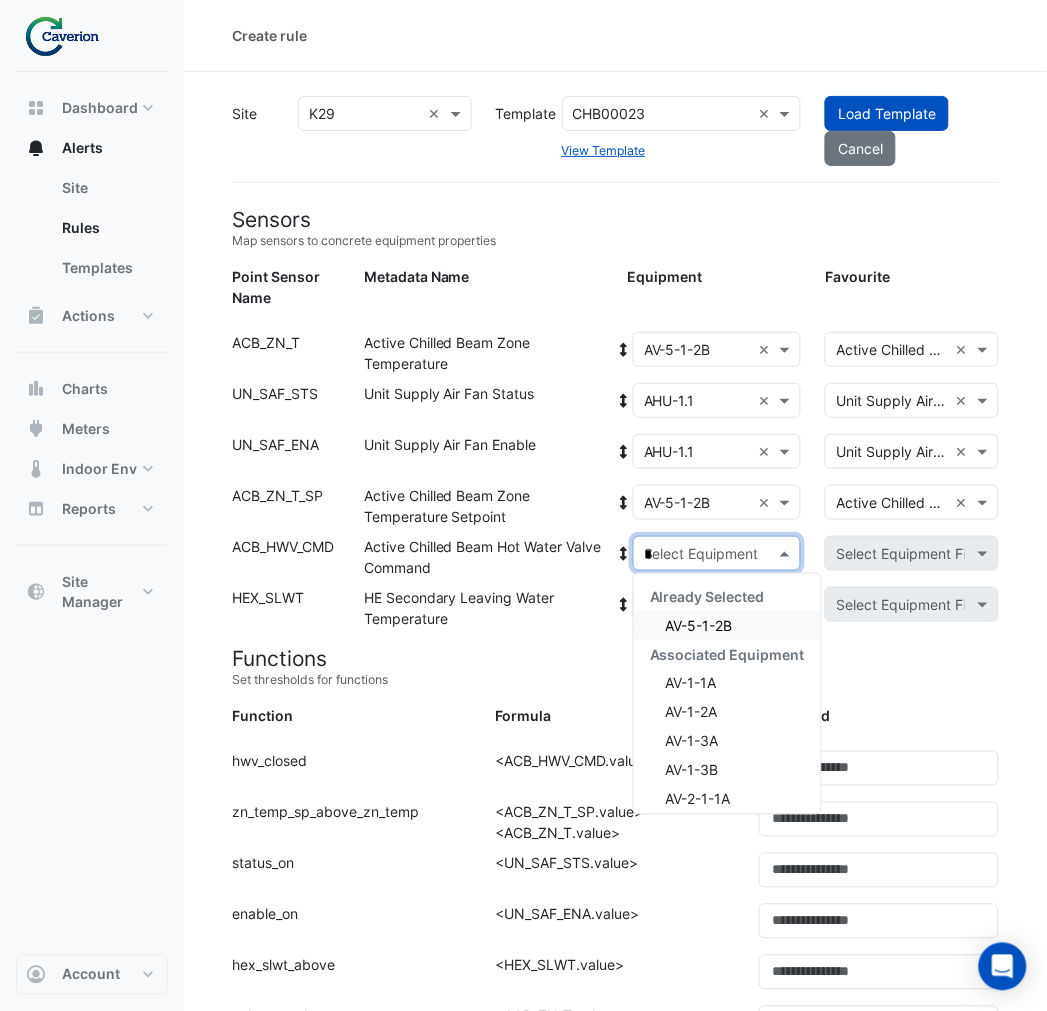 type on "**" 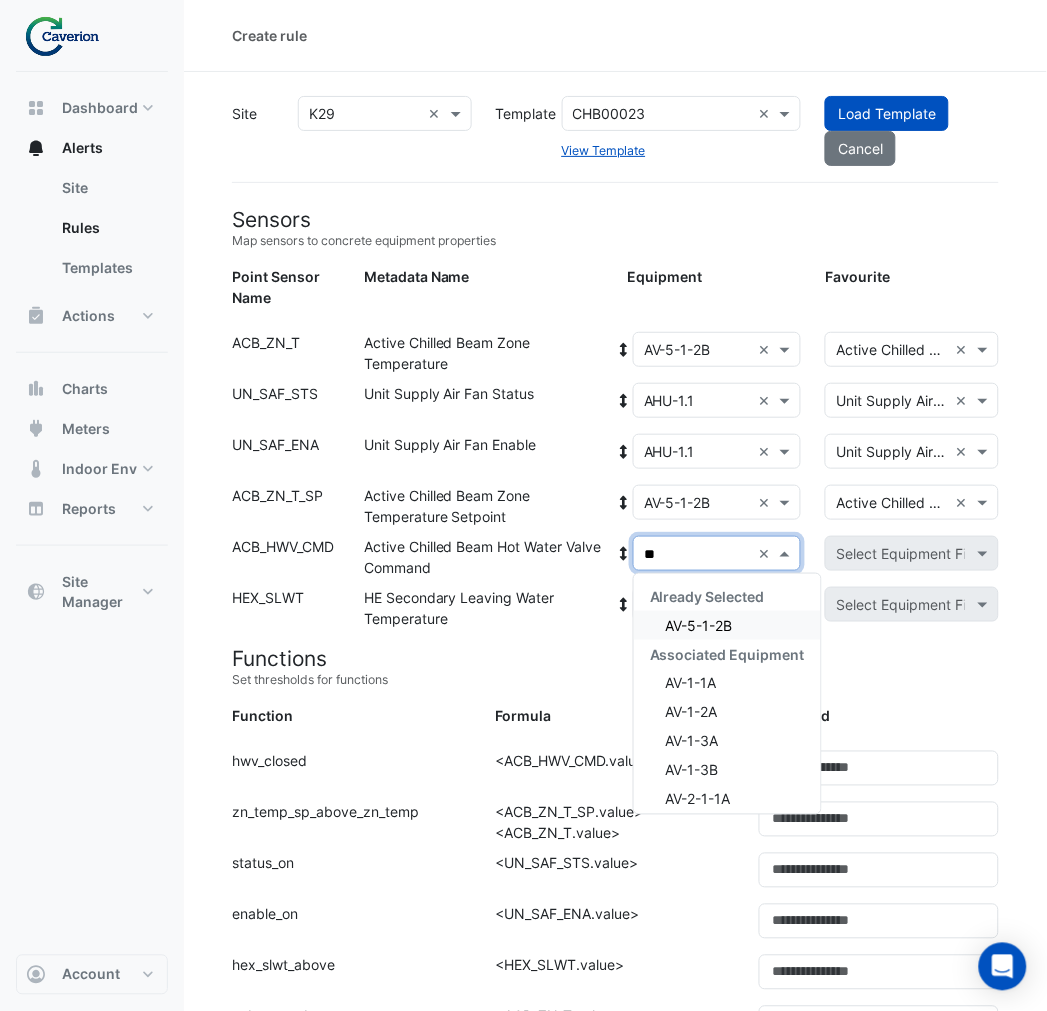 click on "AV-5-1-2B" at bounding box center (699, 625) 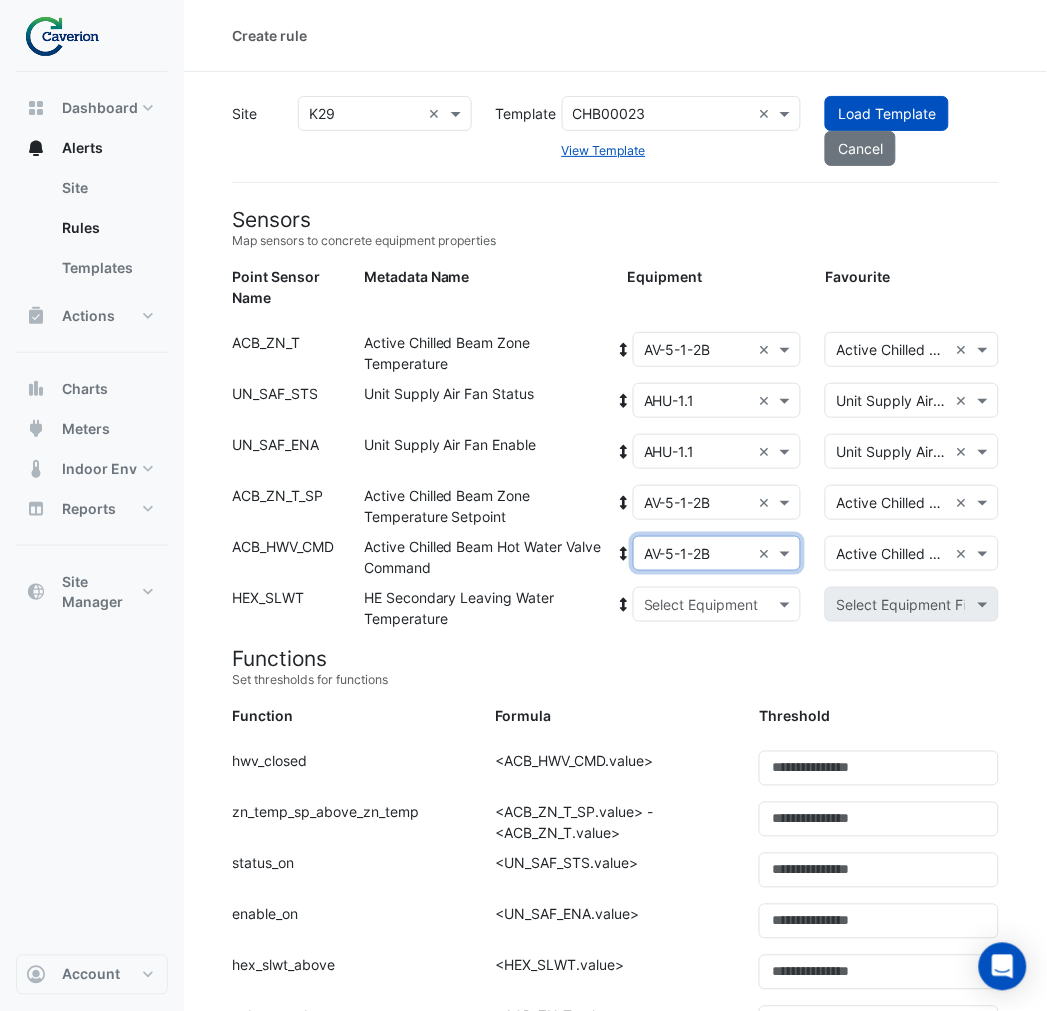 click on "HE Secondary Leaving Water Temperature" 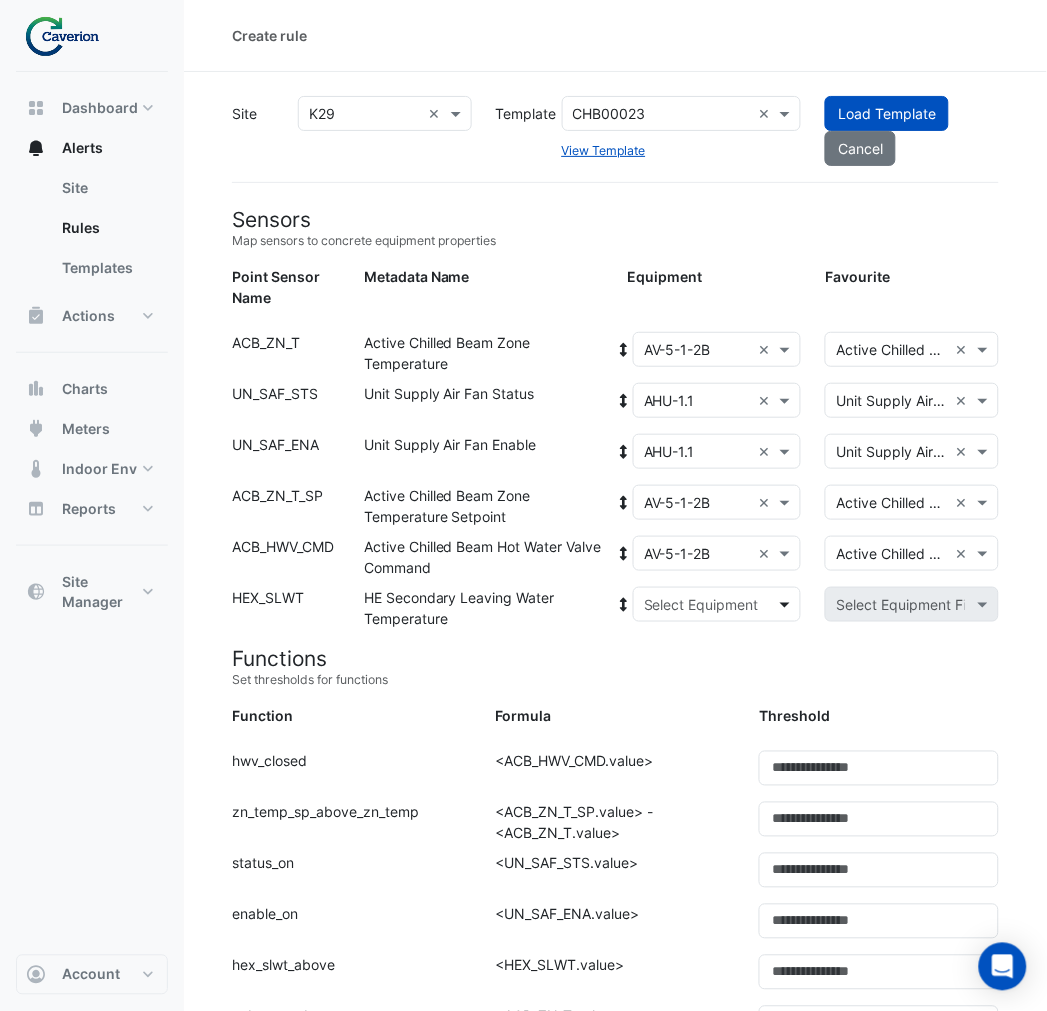 click 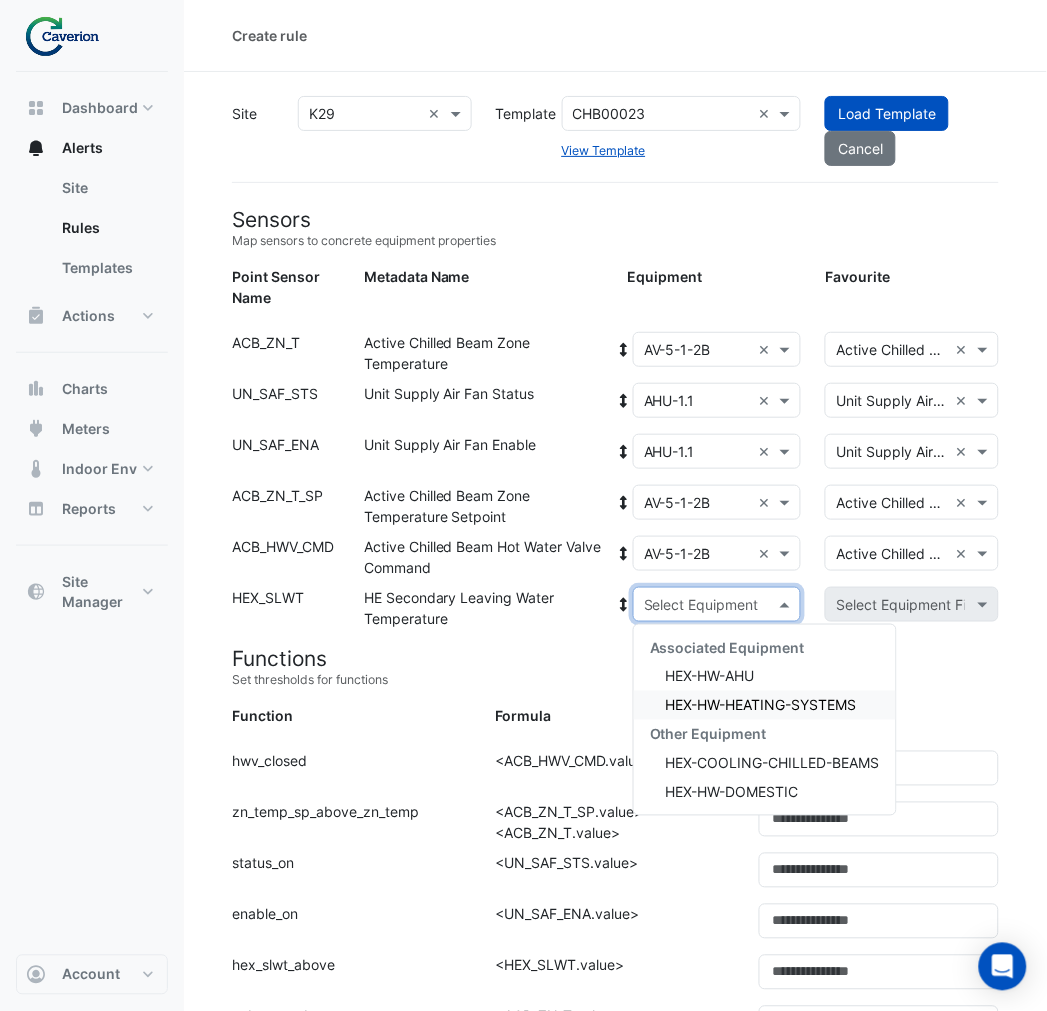 click on "HEX-HW-HEATING-SYSTEMS" at bounding box center (761, 705) 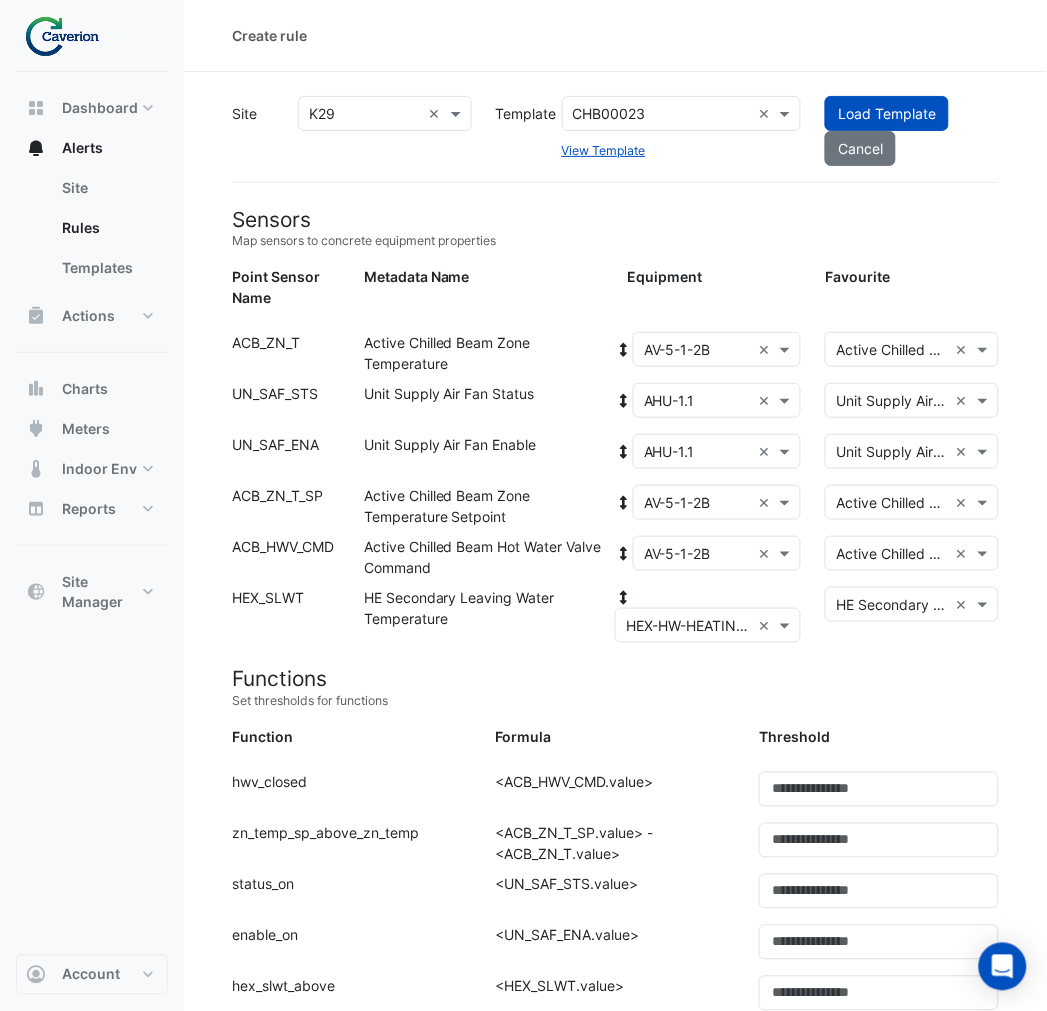 click on "Functions" 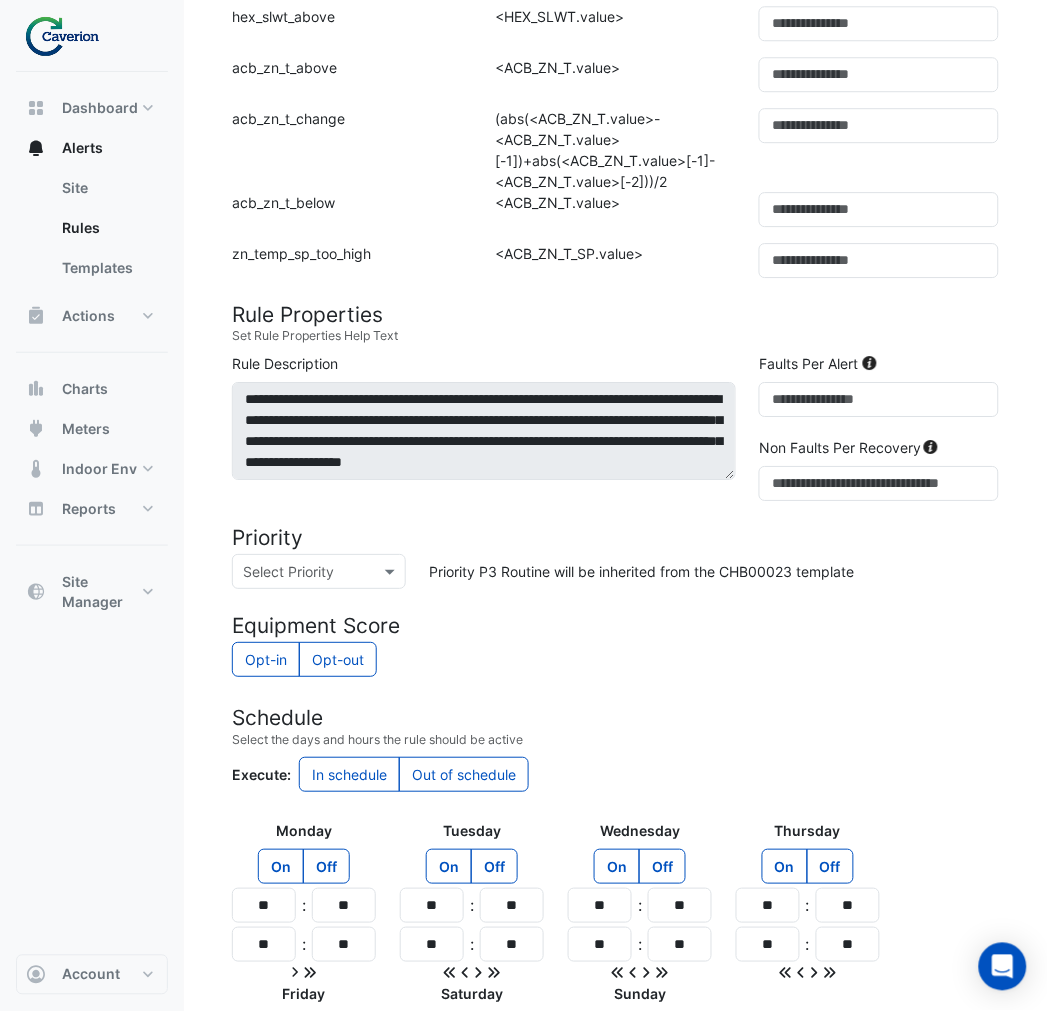 scroll, scrollTop: 1000, scrollLeft: 0, axis: vertical 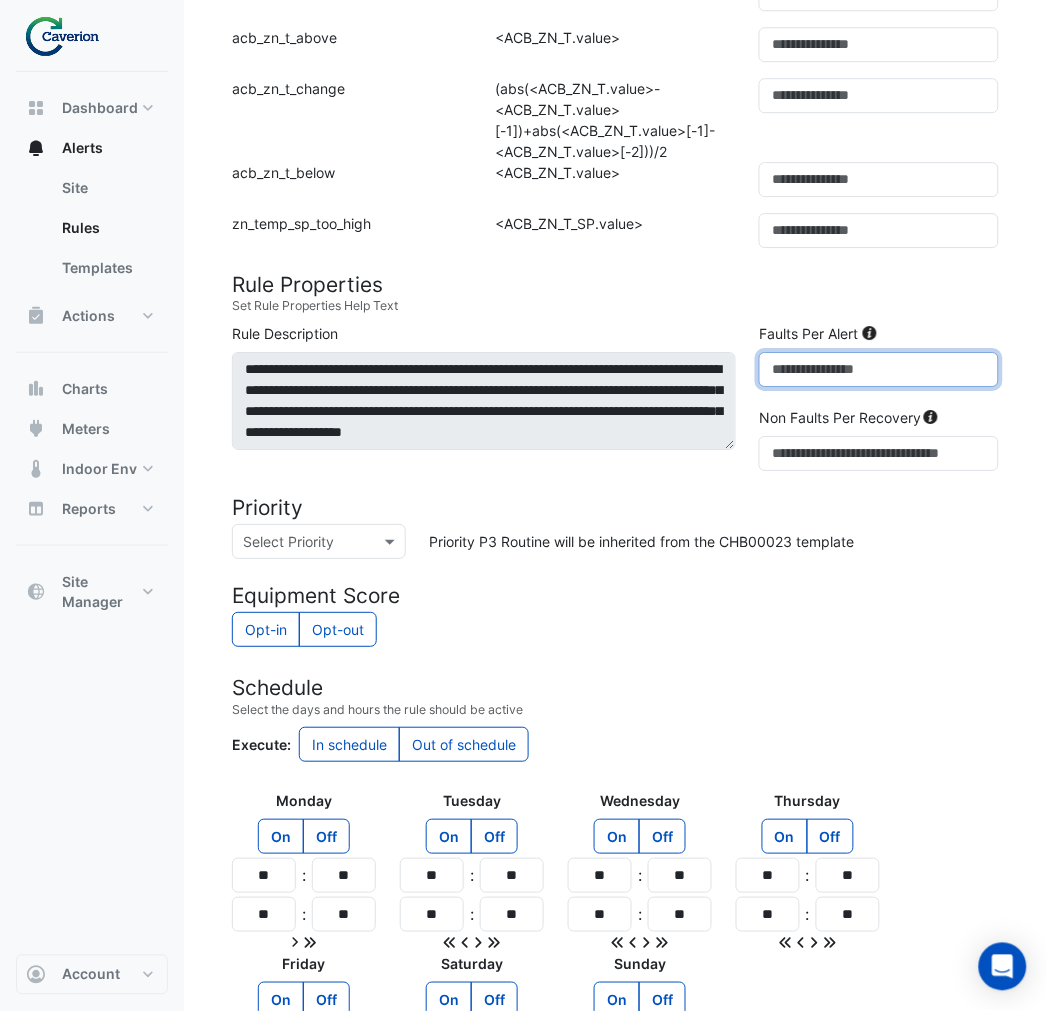 click on "*" 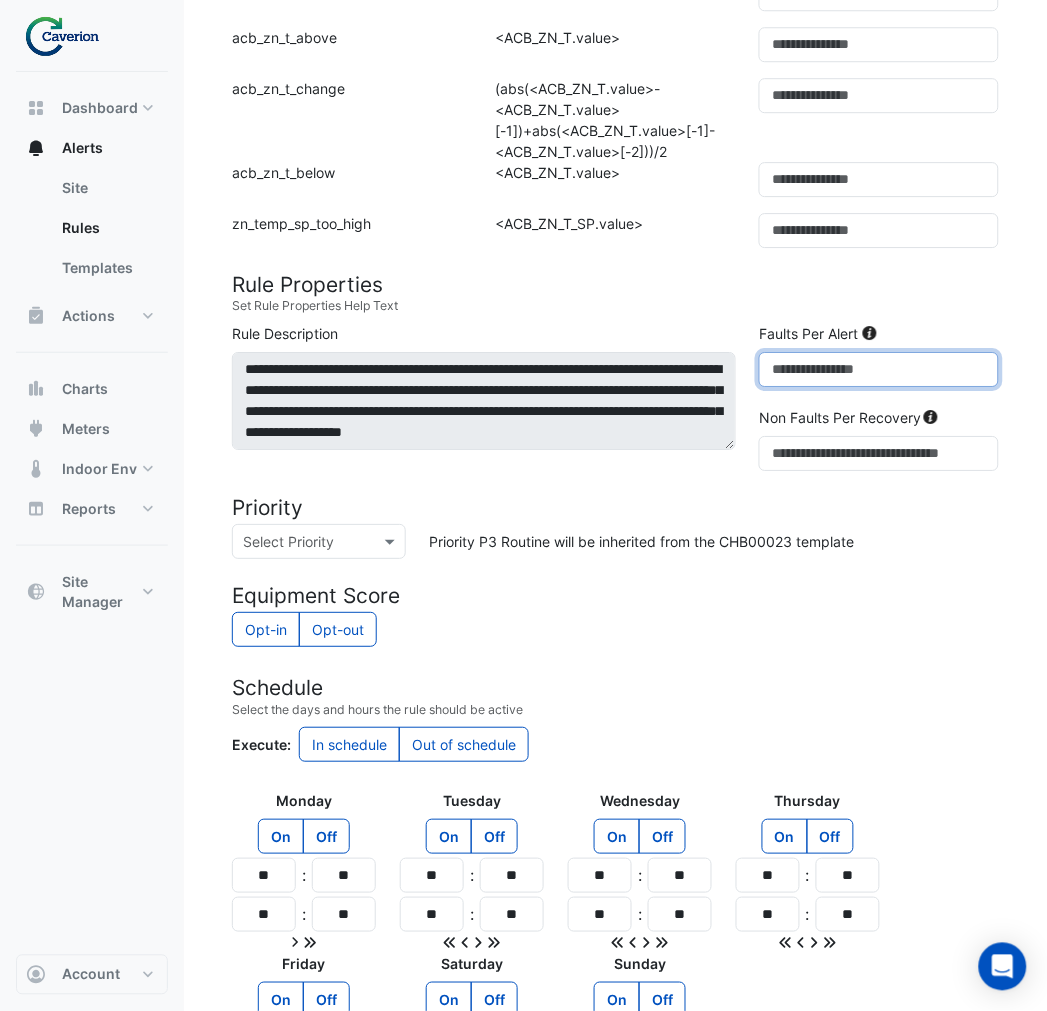 type on "**" 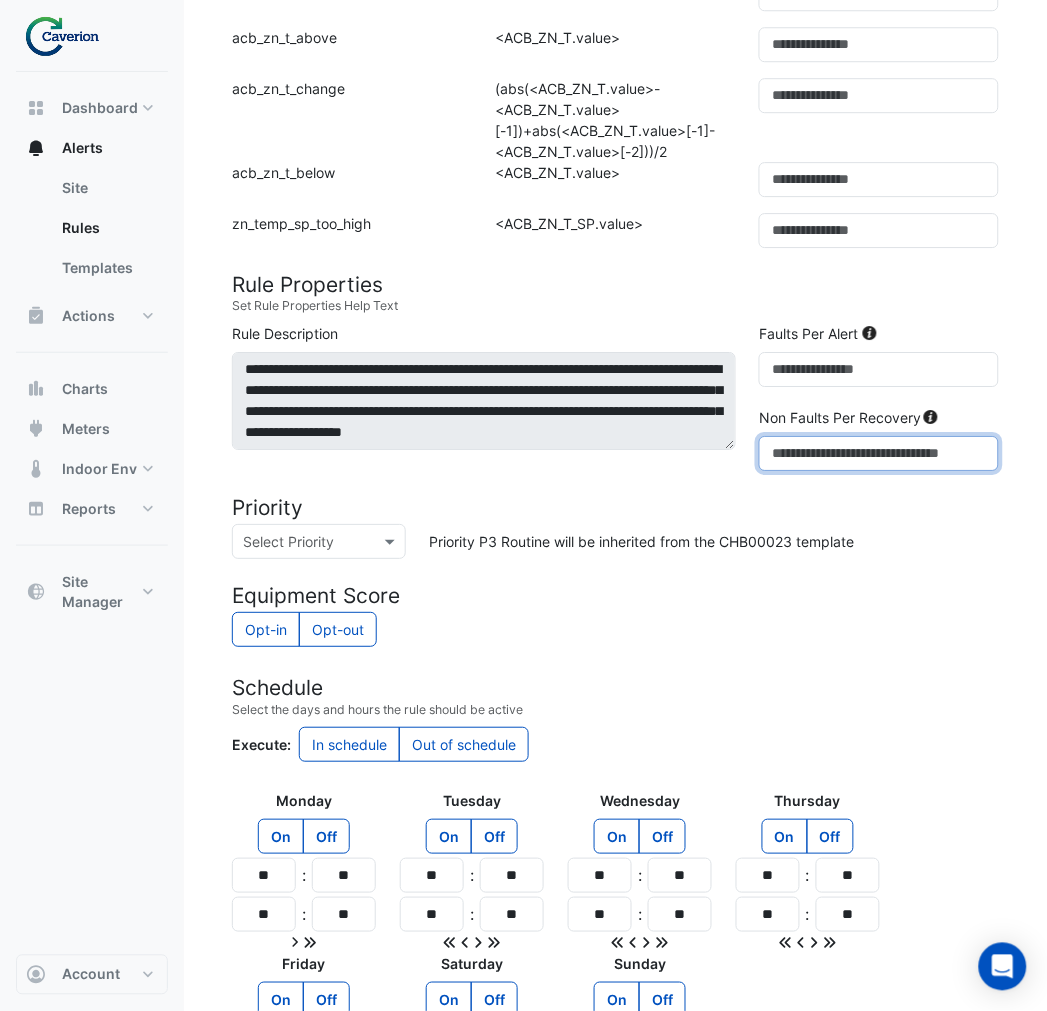 drag, startPoint x: 808, startPoint y: 443, endPoint x: 733, endPoint y: 457, distance: 76.29548 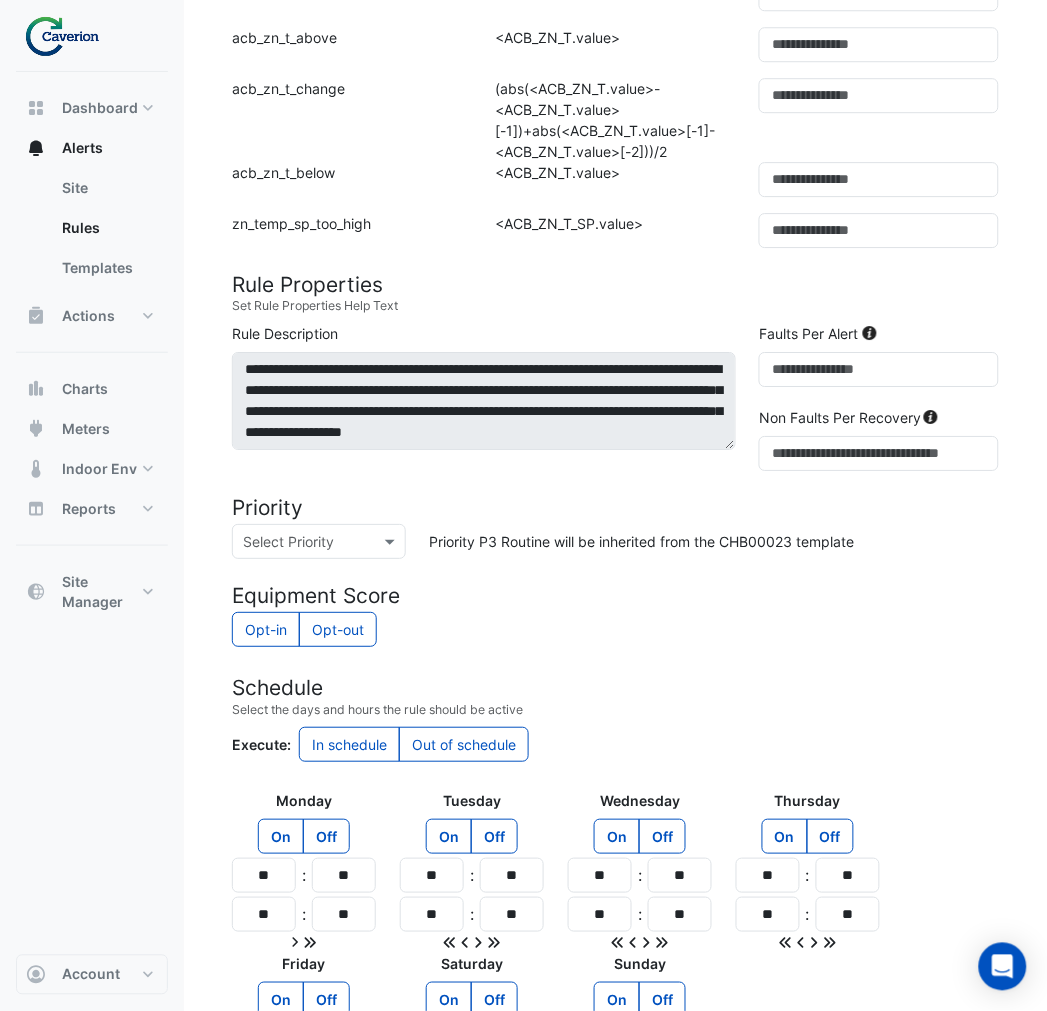 click on "Set Rule Properties Help Text" 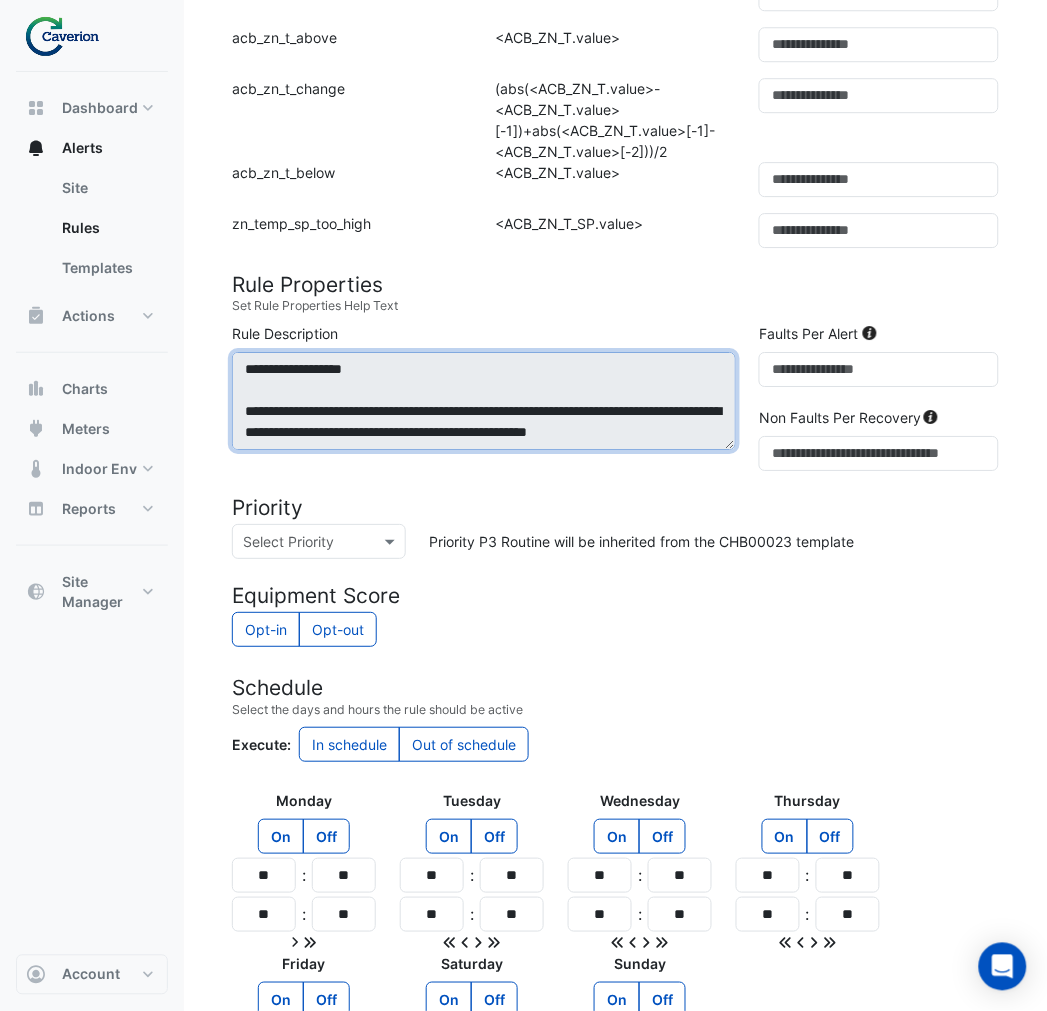 scroll, scrollTop: 147, scrollLeft: 0, axis: vertical 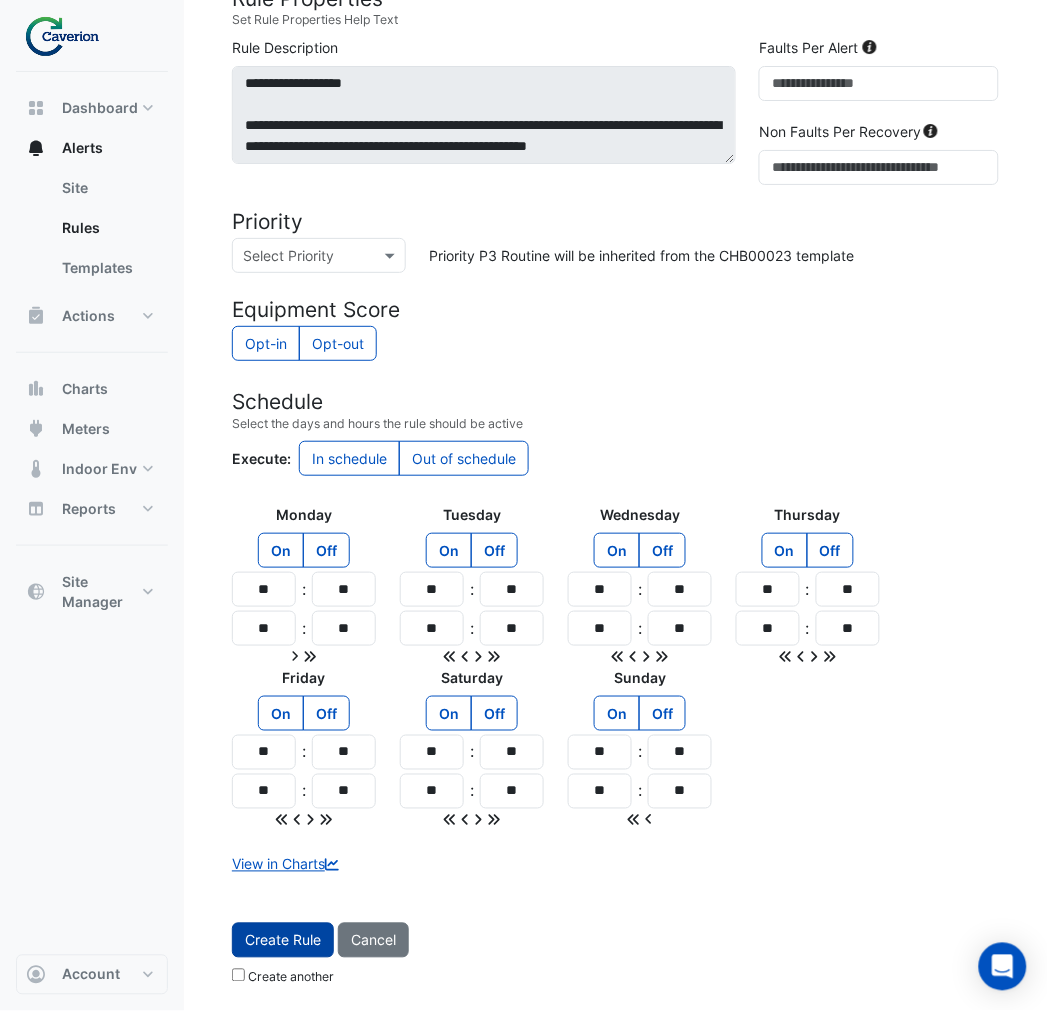 click on "Create Rule" 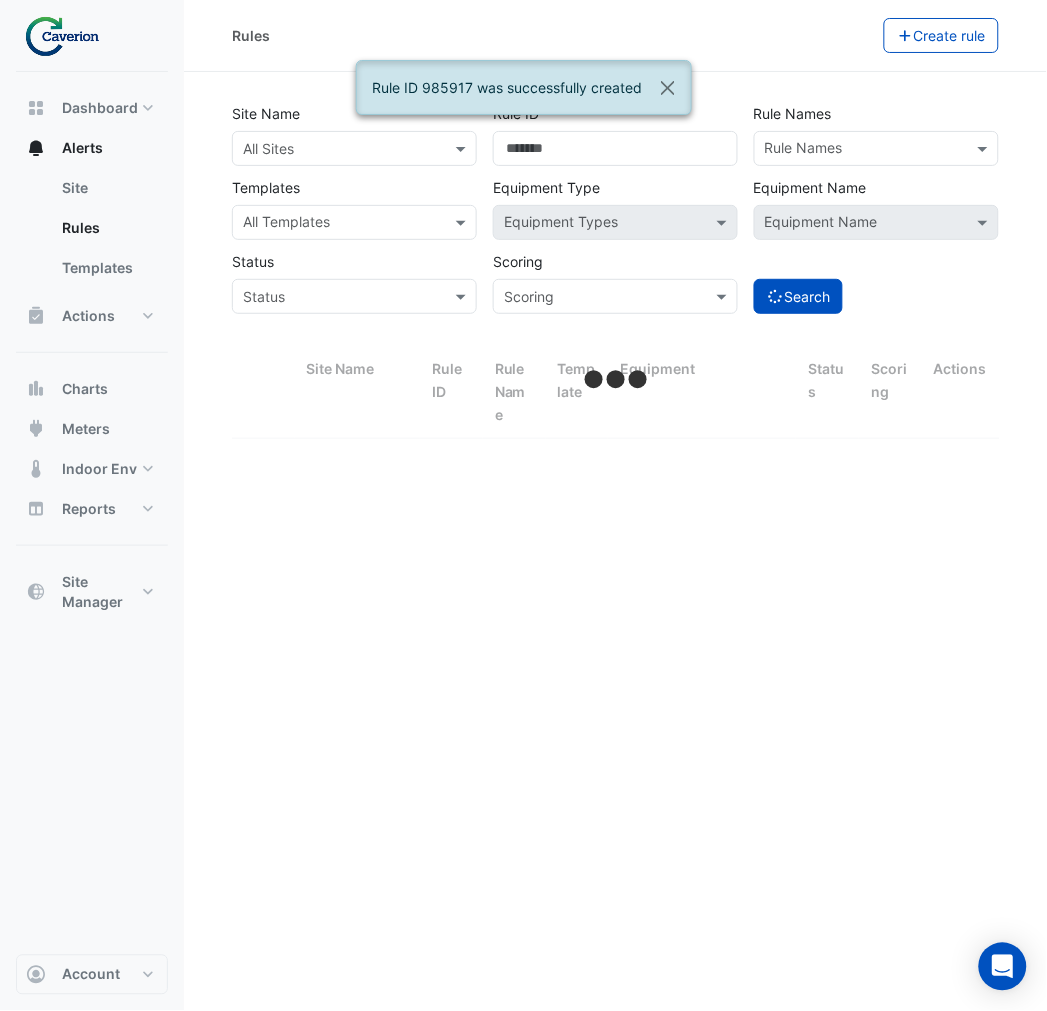 scroll, scrollTop: 0, scrollLeft: 0, axis: both 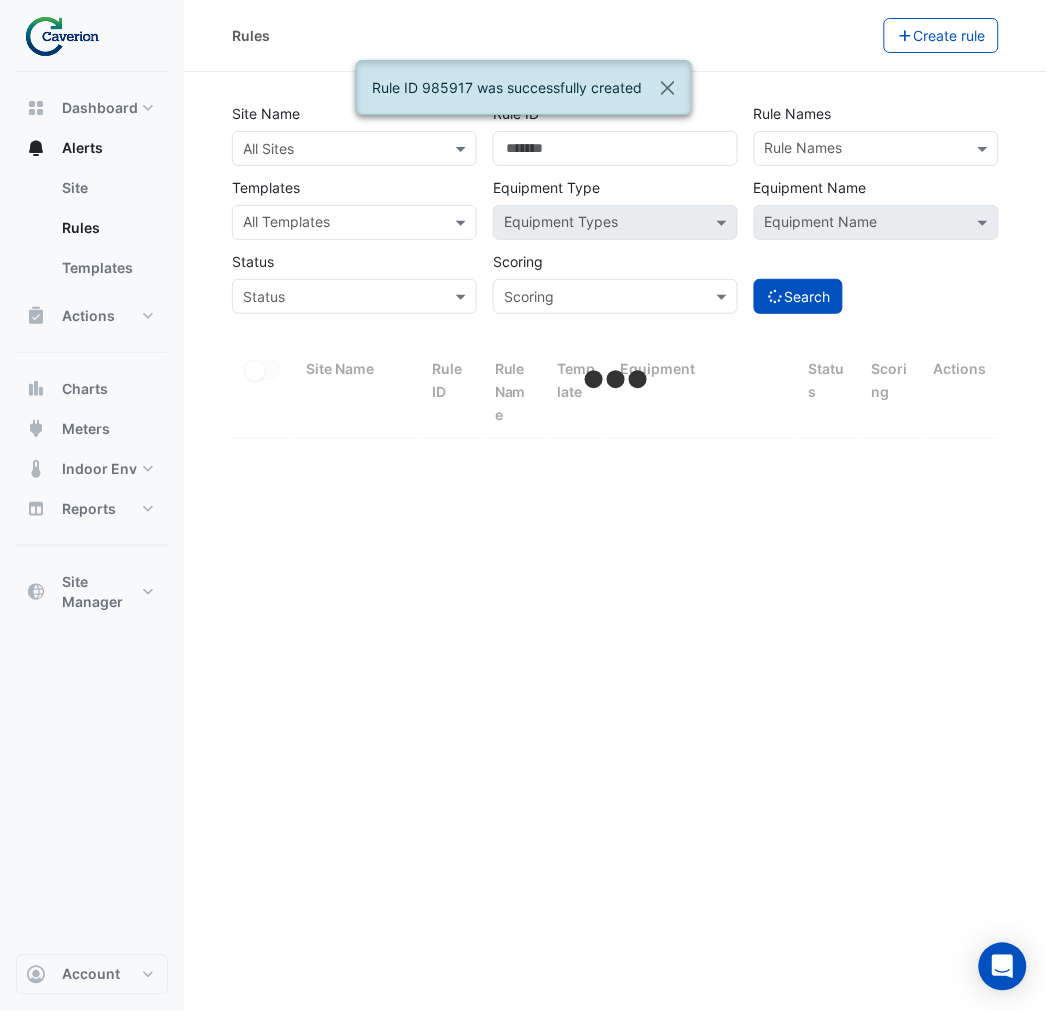 select on "***" 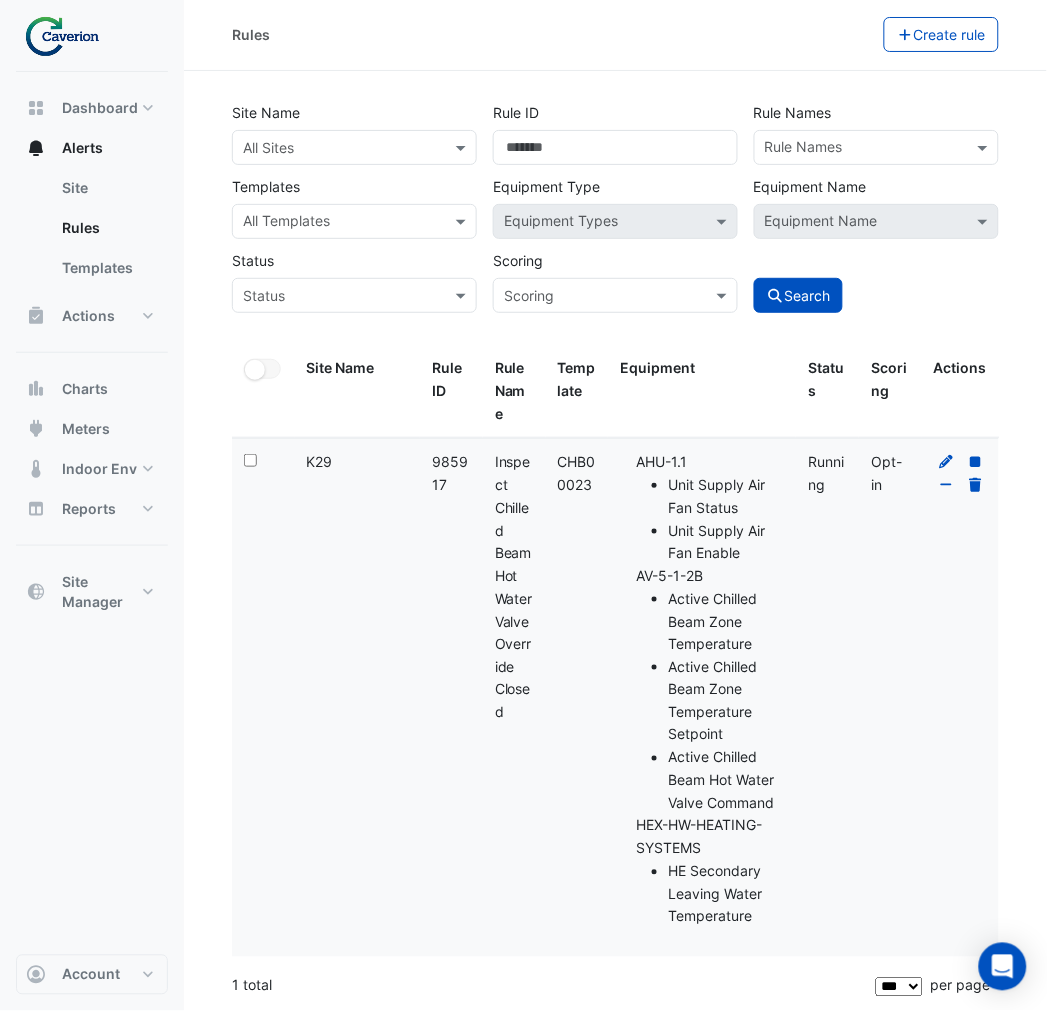 scroll, scrollTop: 0, scrollLeft: 0, axis: both 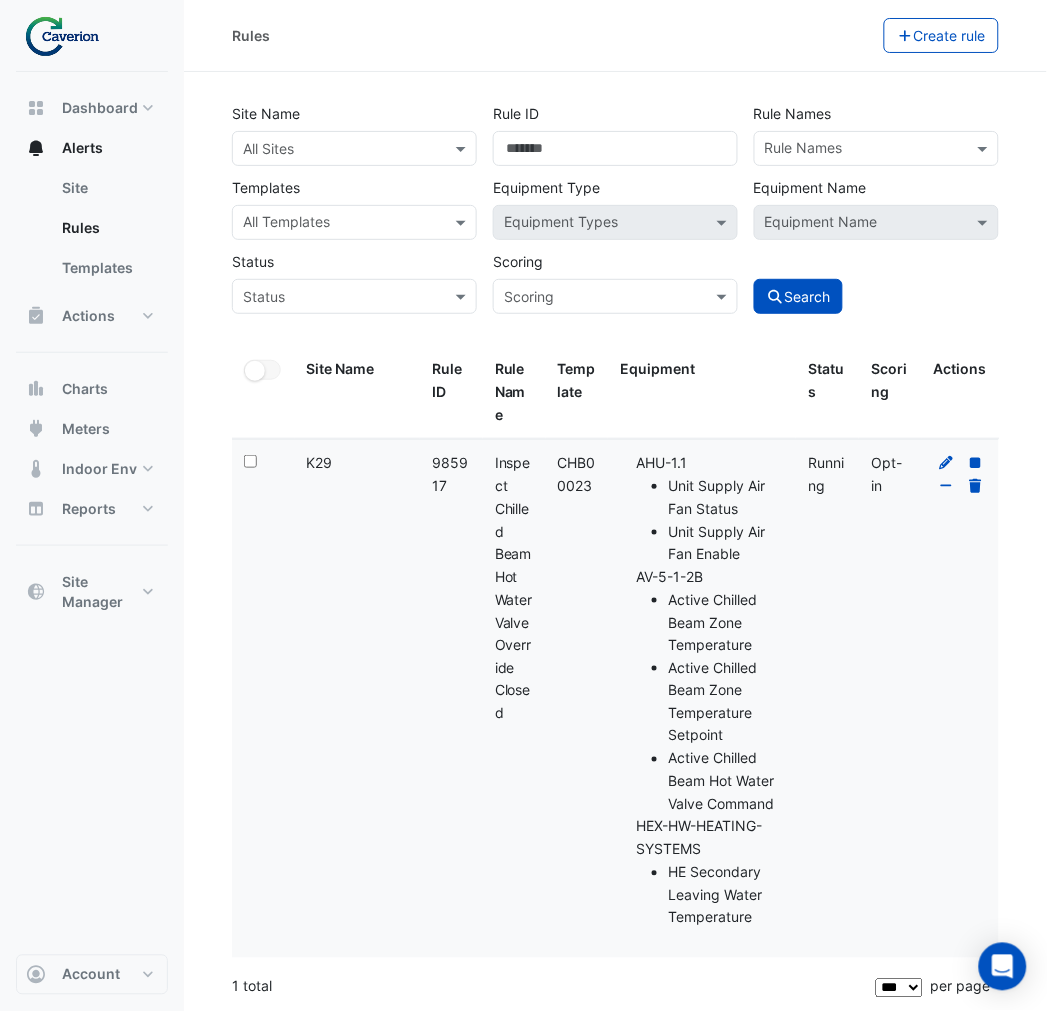 click at bounding box center (334, 149) 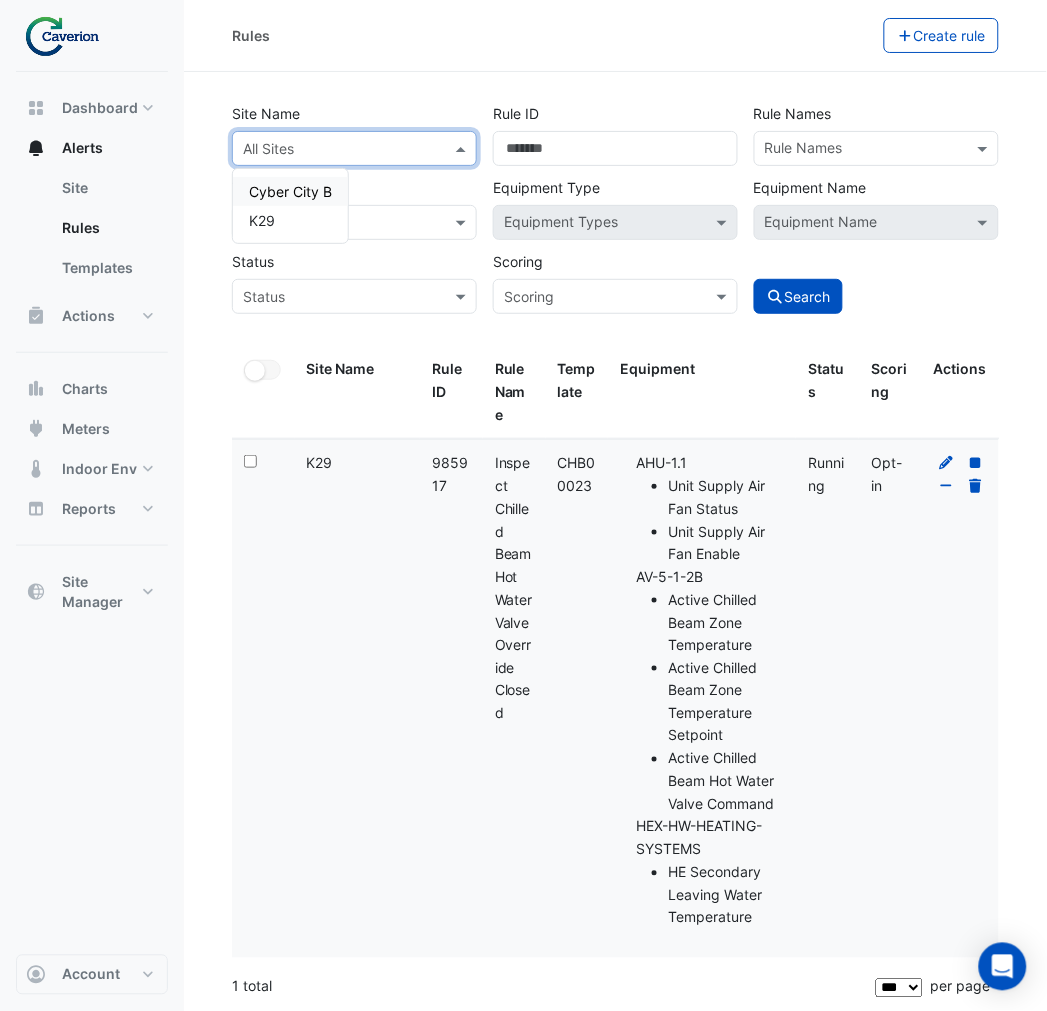 click on "K29" at bounding box center [290, 220] 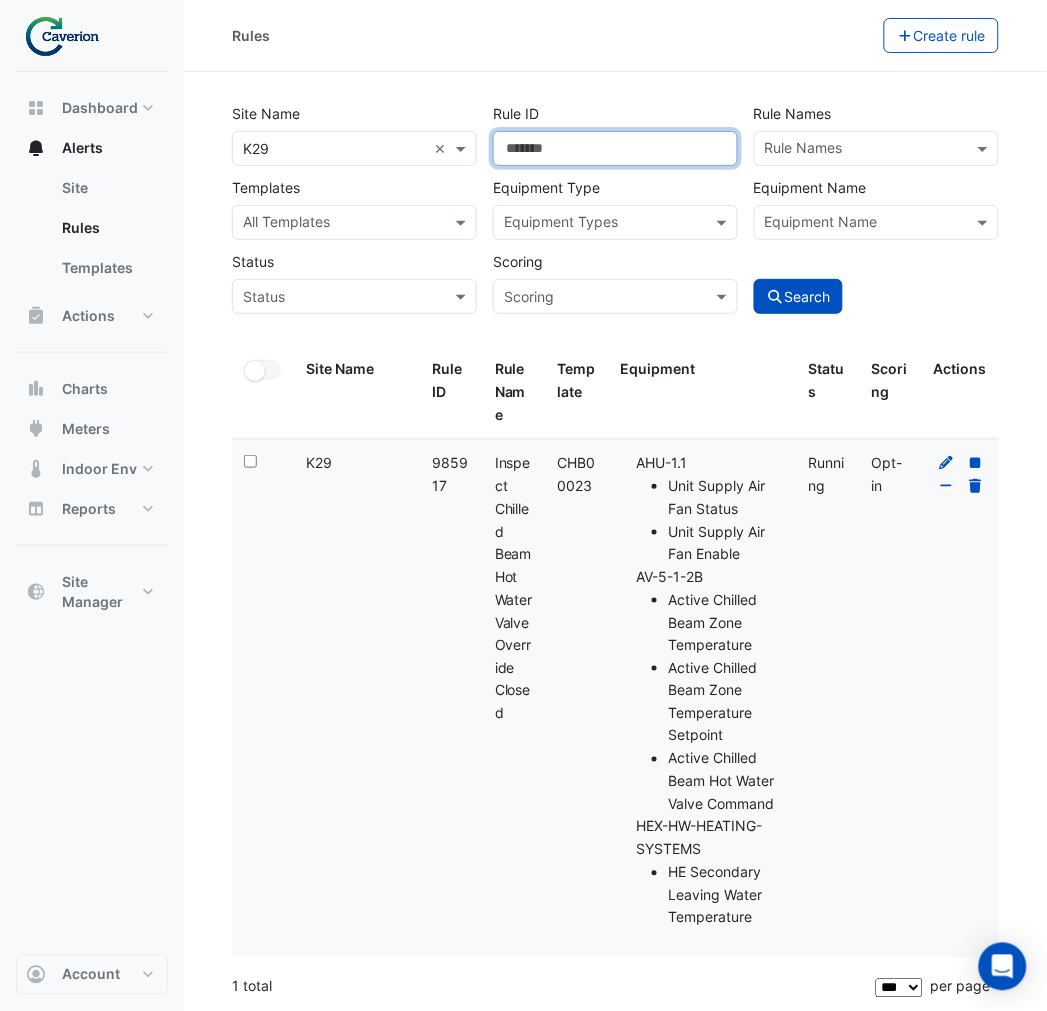 drag, startPoint x: 657, startPoint y: 154, endPoint x: 405, endPoint y: 158, distance: 252.03174 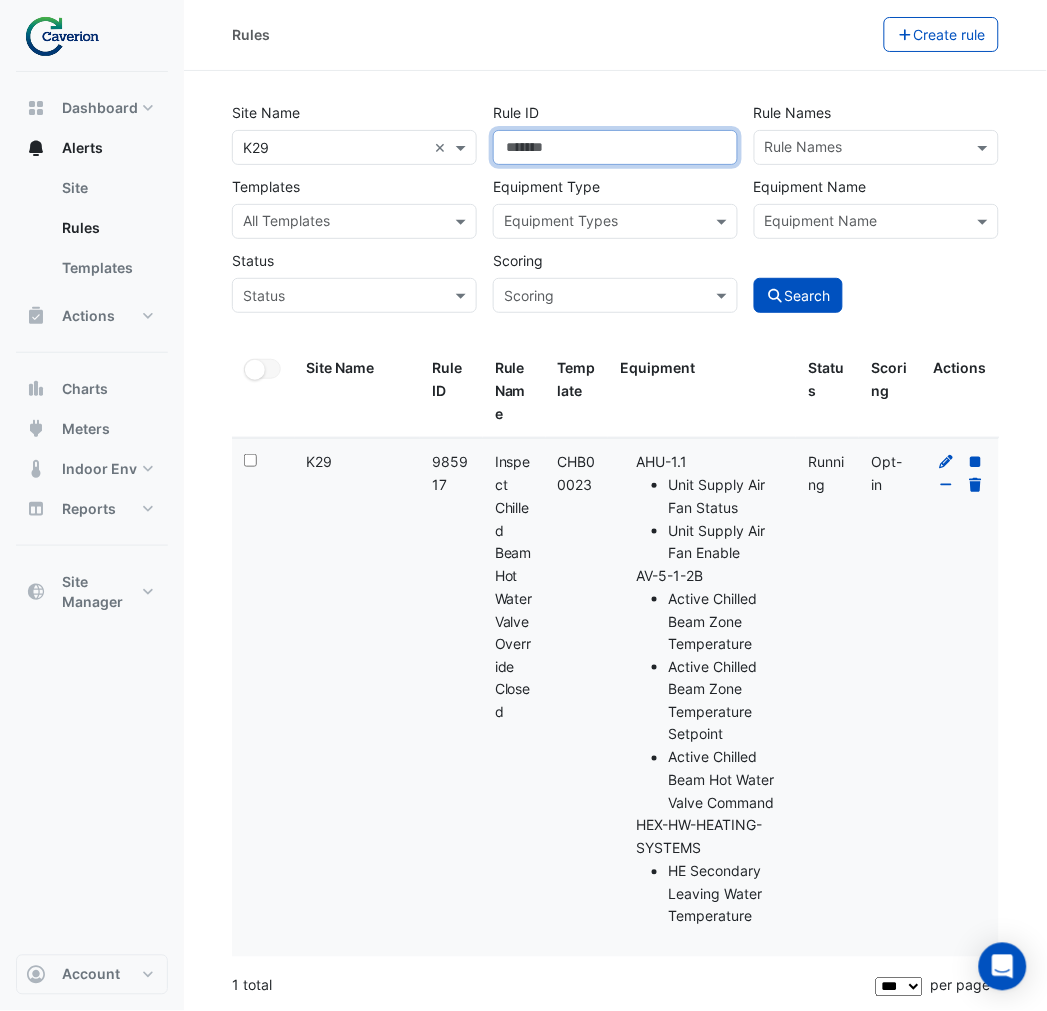 scroll, scrollTop: 0, scrollLeft: 0, axis: both 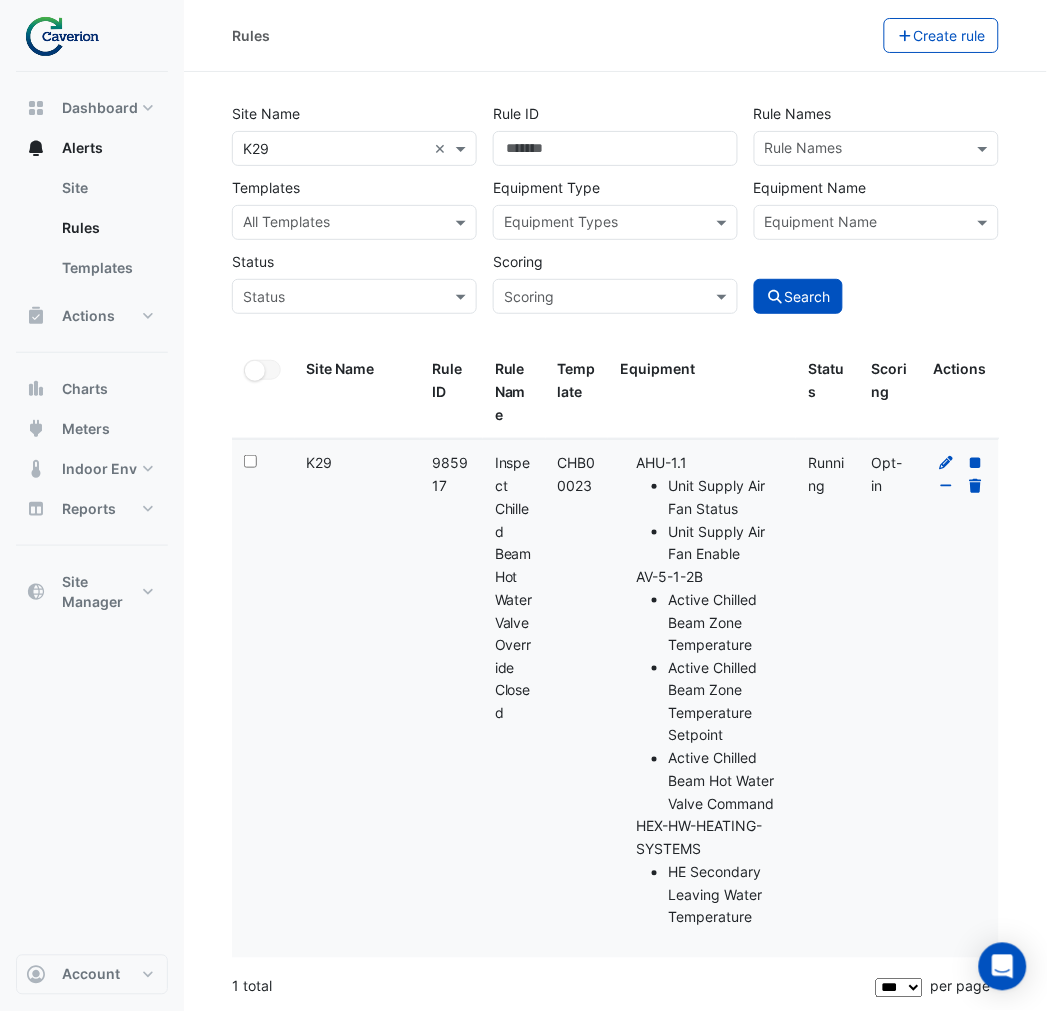 click on "Status:
Running" 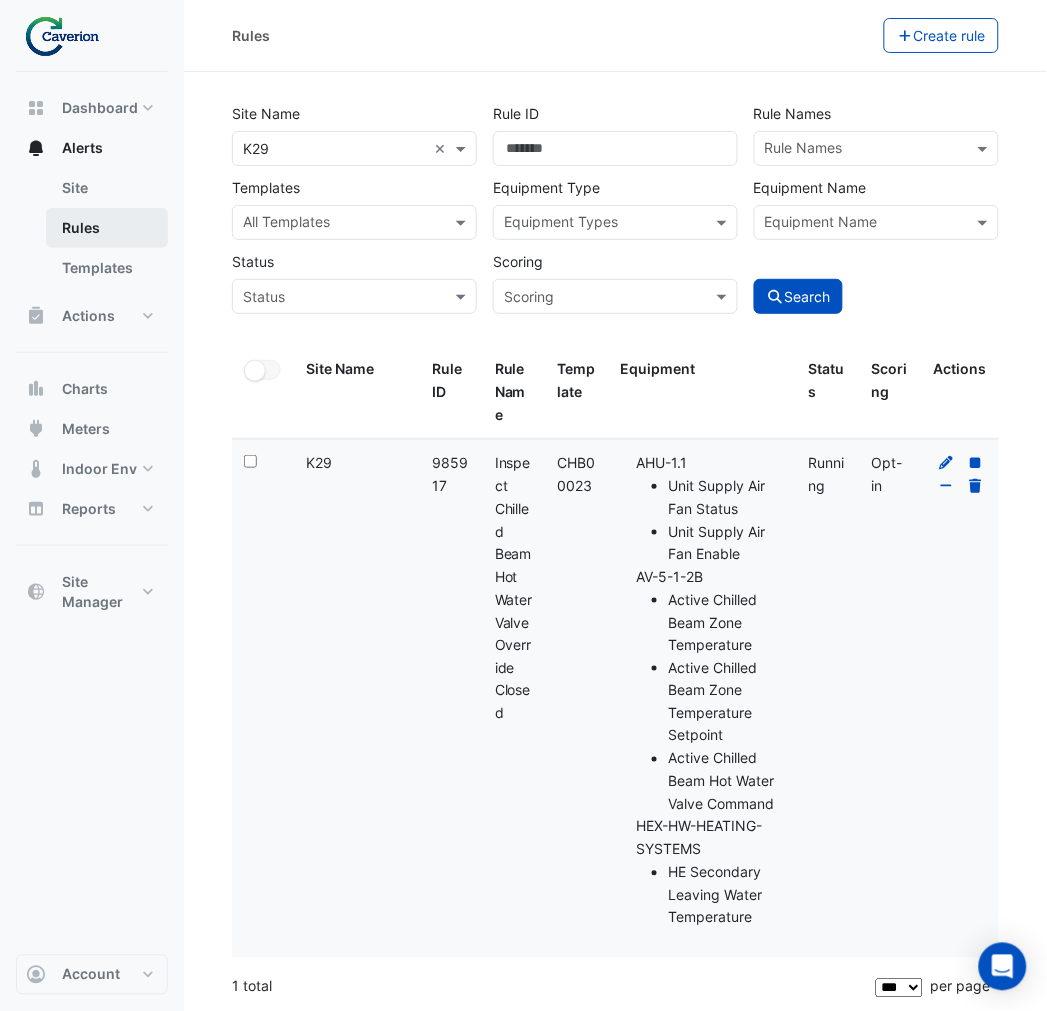 click on "Rules" at bounding box center (107, 228) 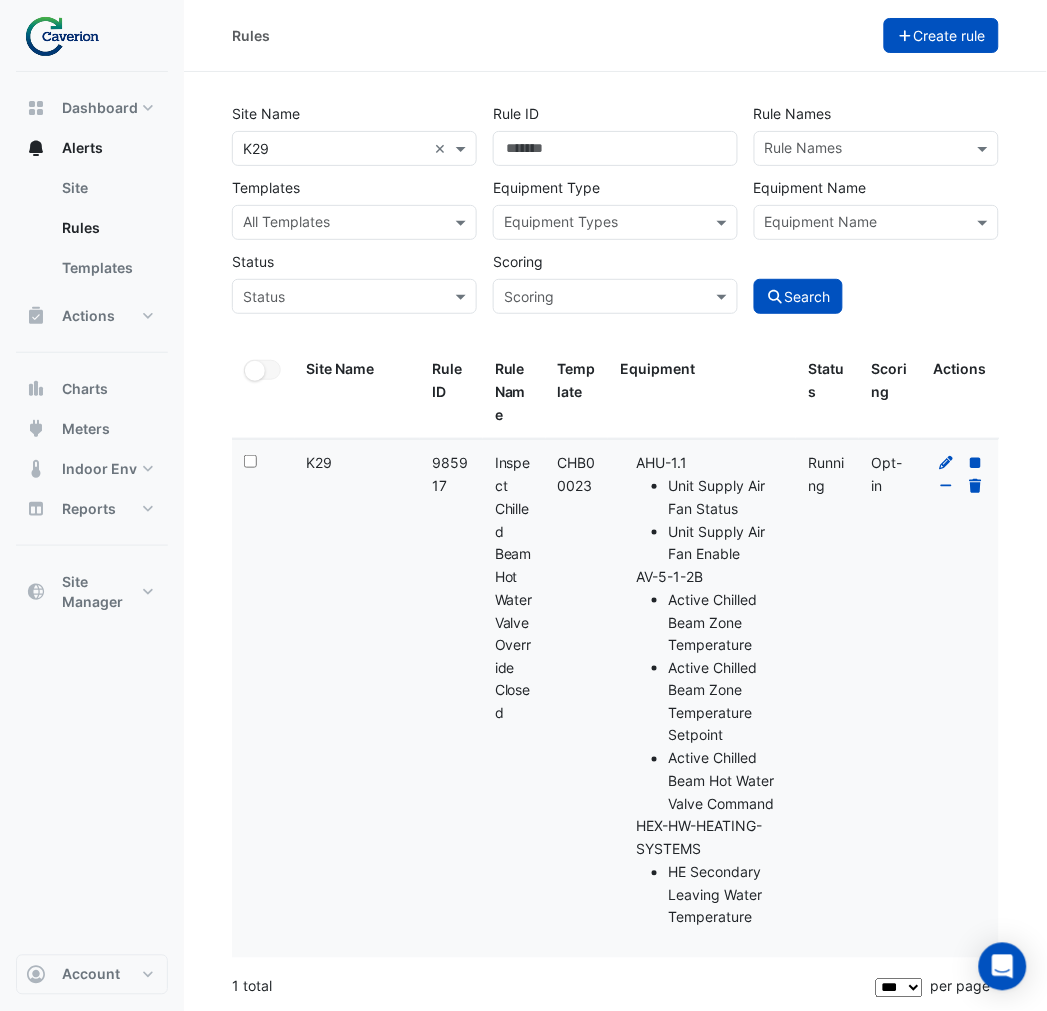 click on "Create rule" 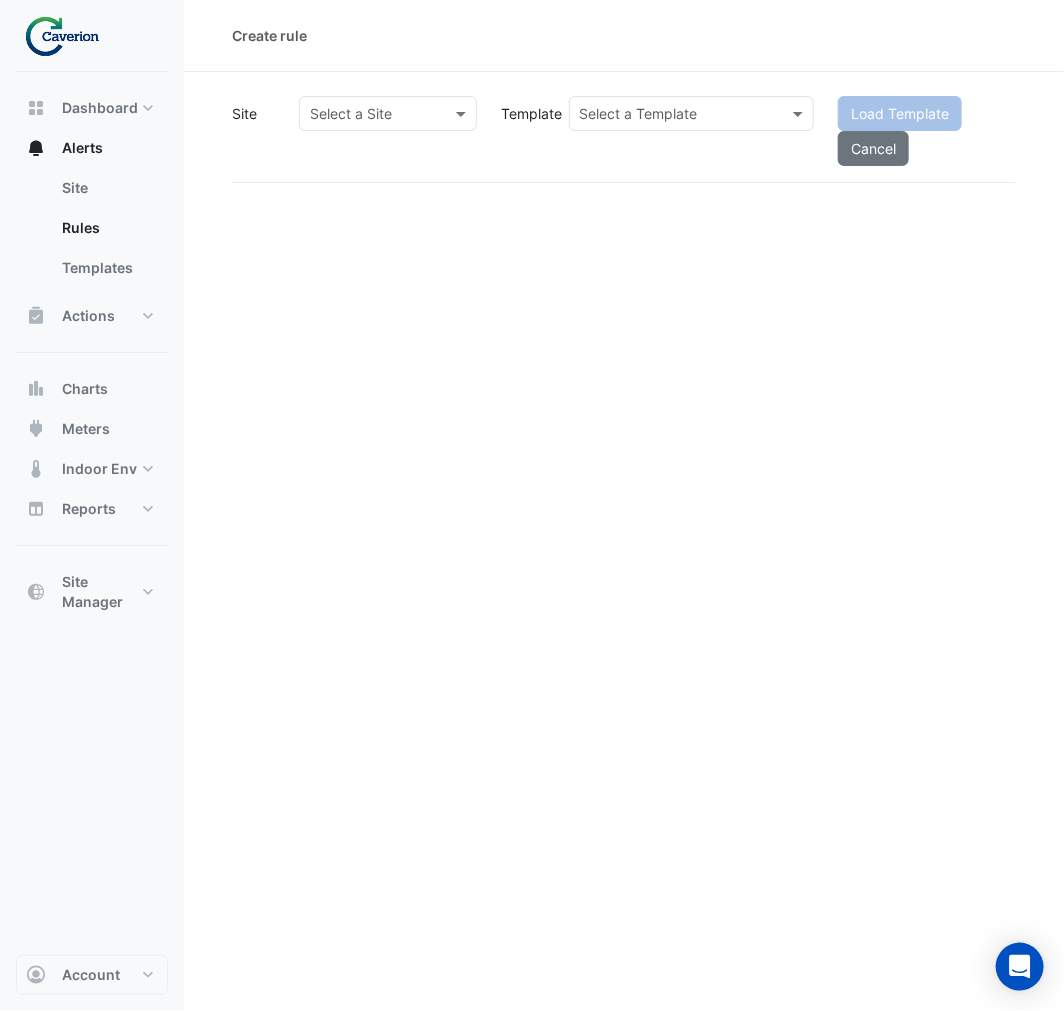 click 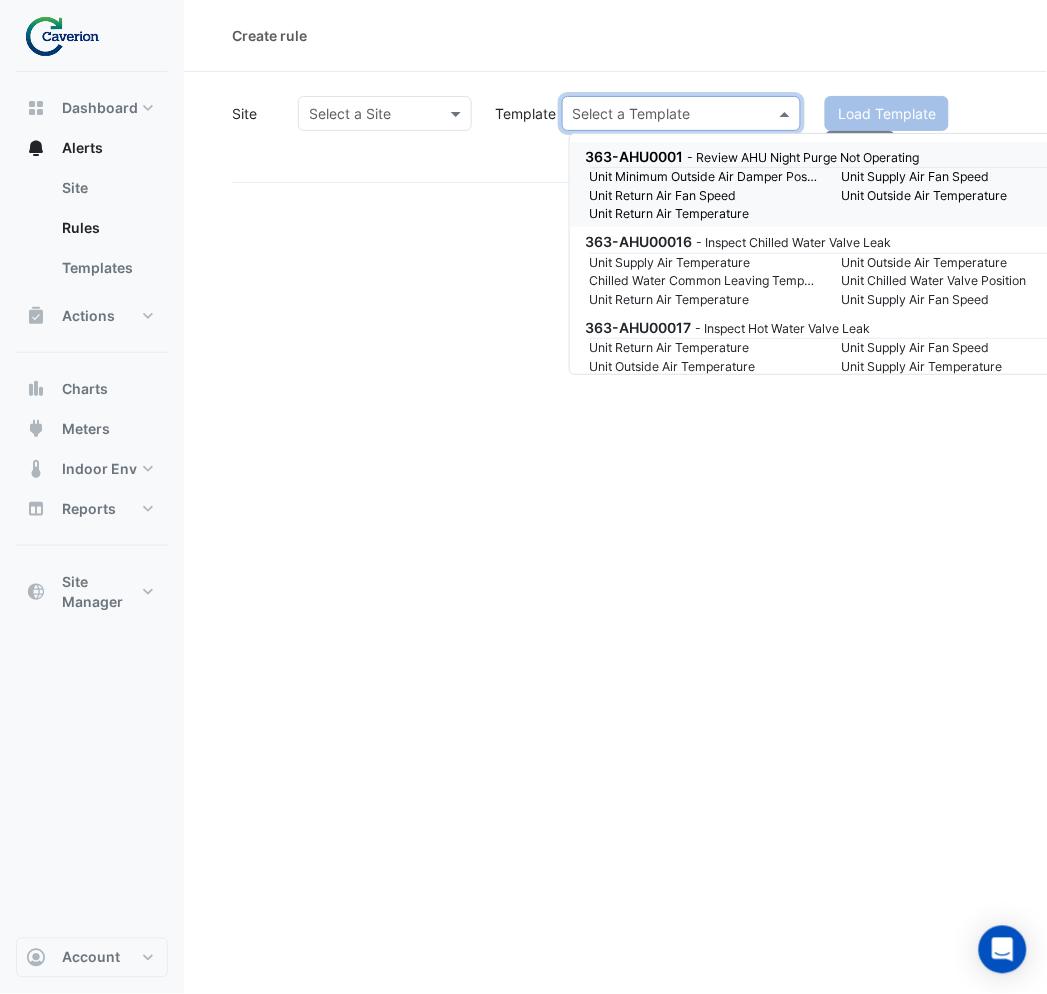 paste on "**********" 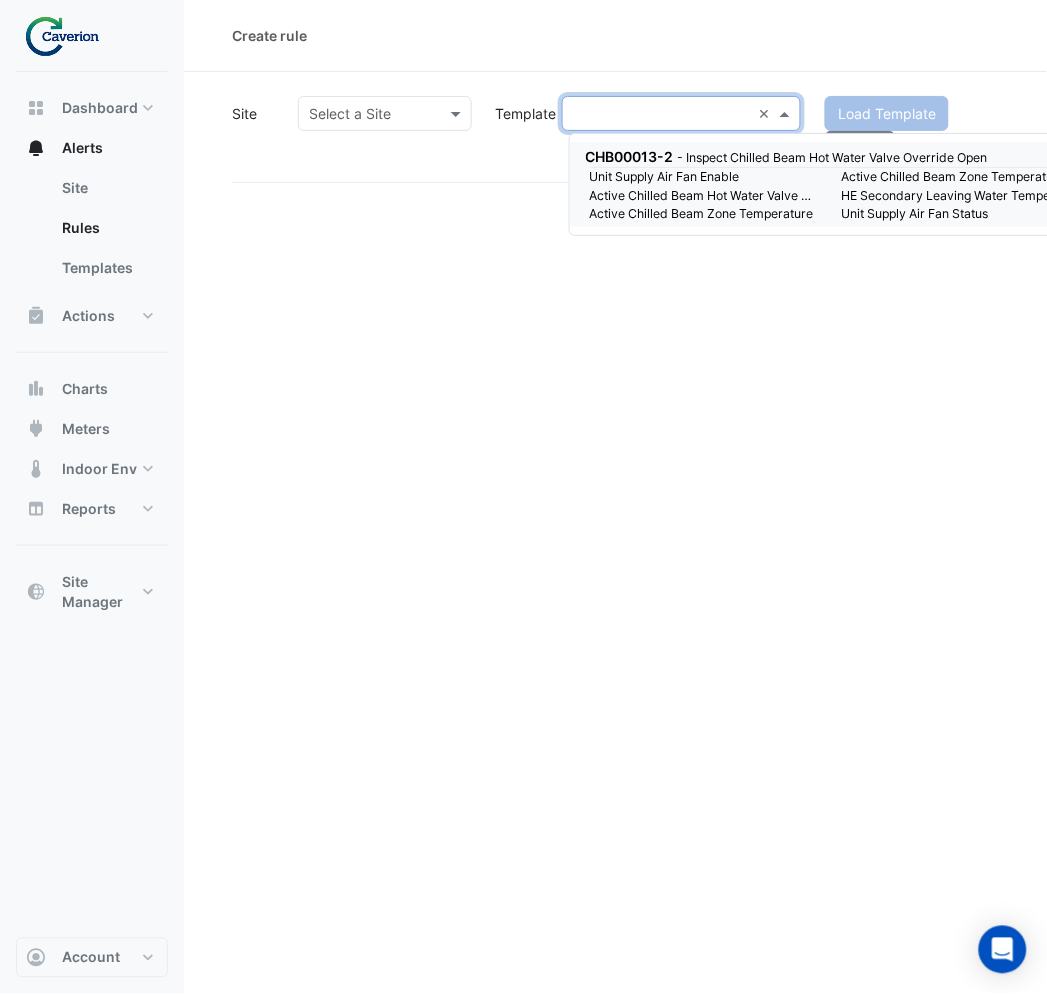type on "**********" 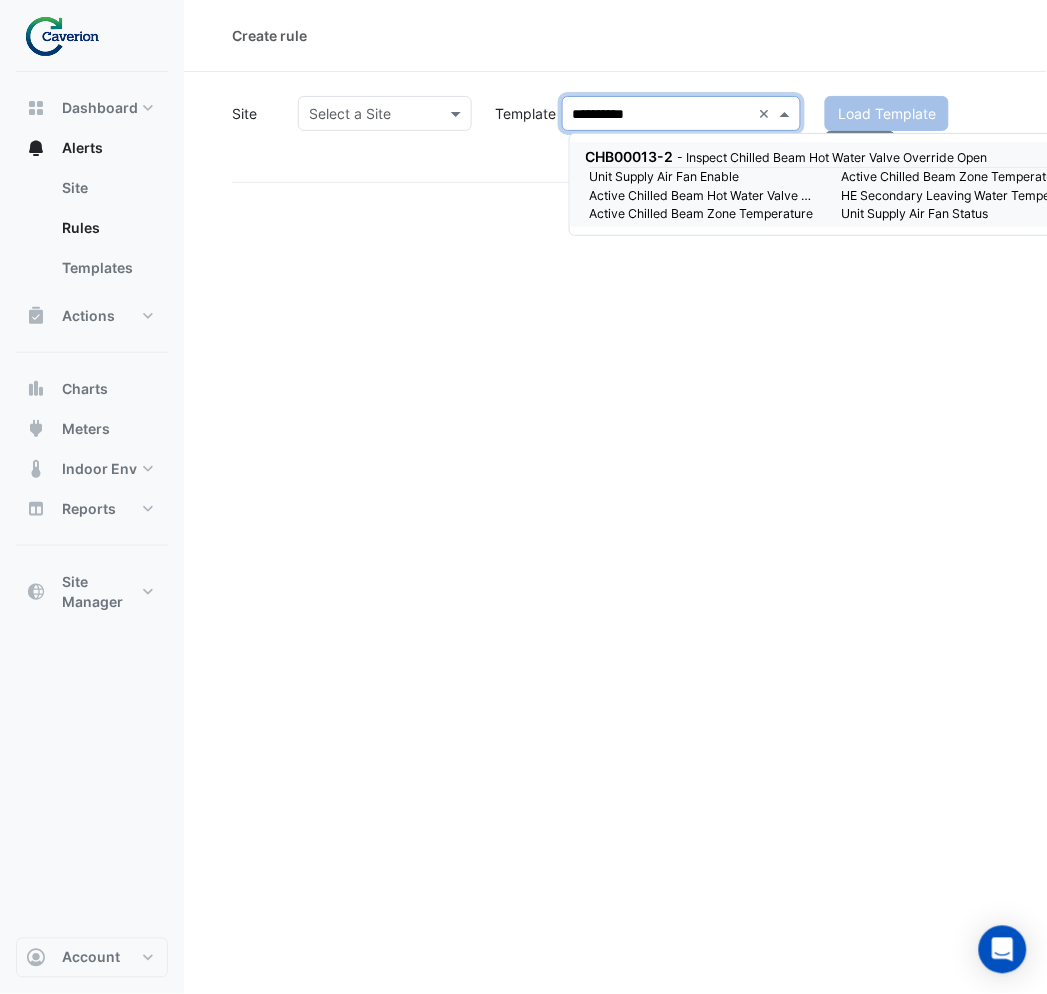 click on "Unit Supply Air Fan Enable" at bounding box center [704, 177] 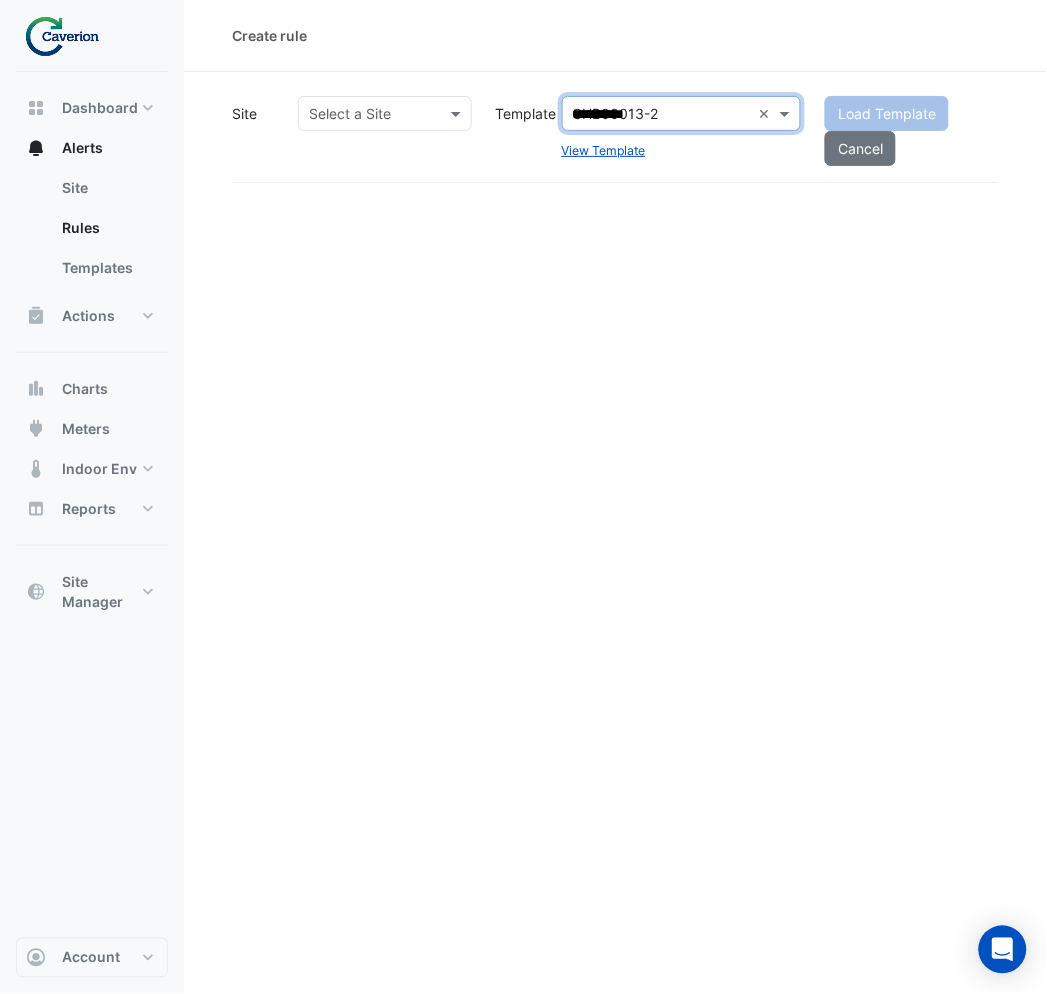 type 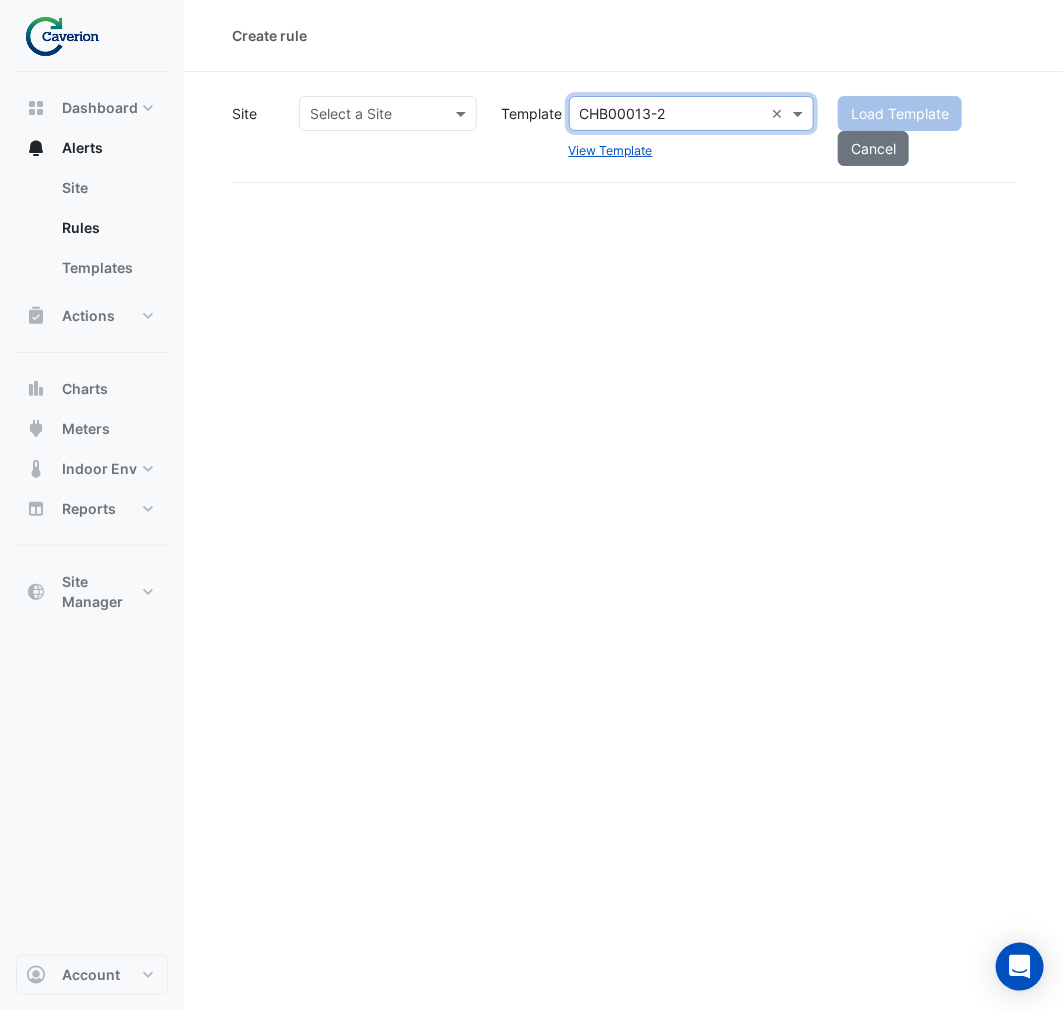 click on "View Template" 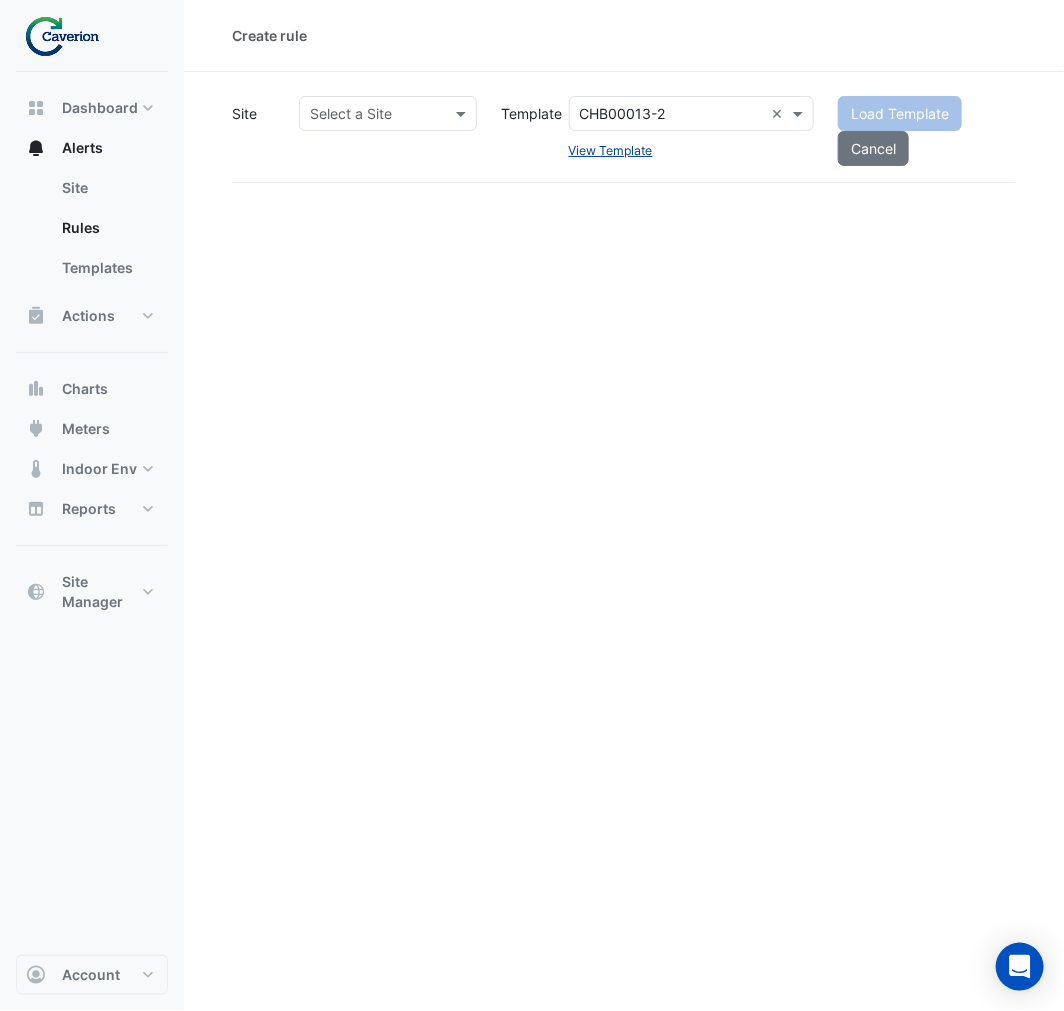 click on "View Template" 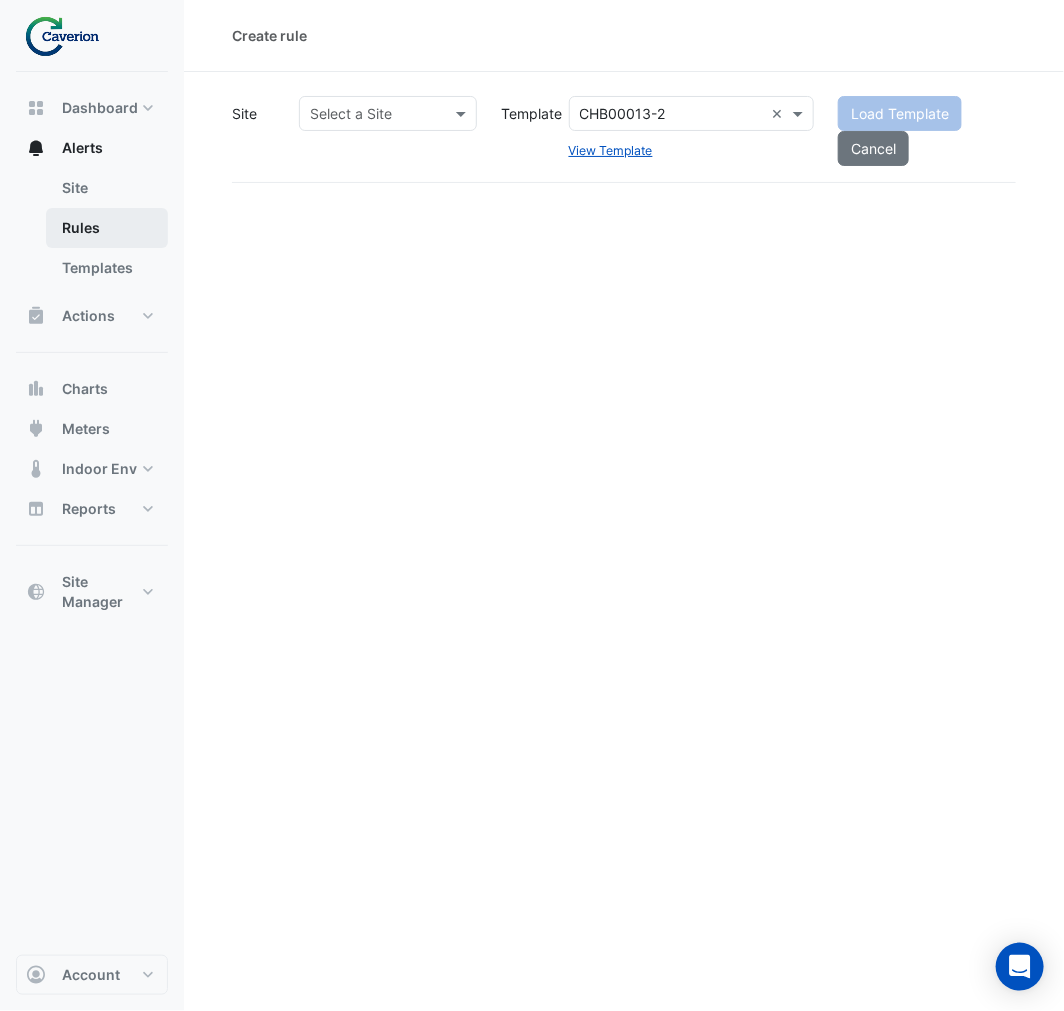 click on "Rules" at bounding box center (107, 228) 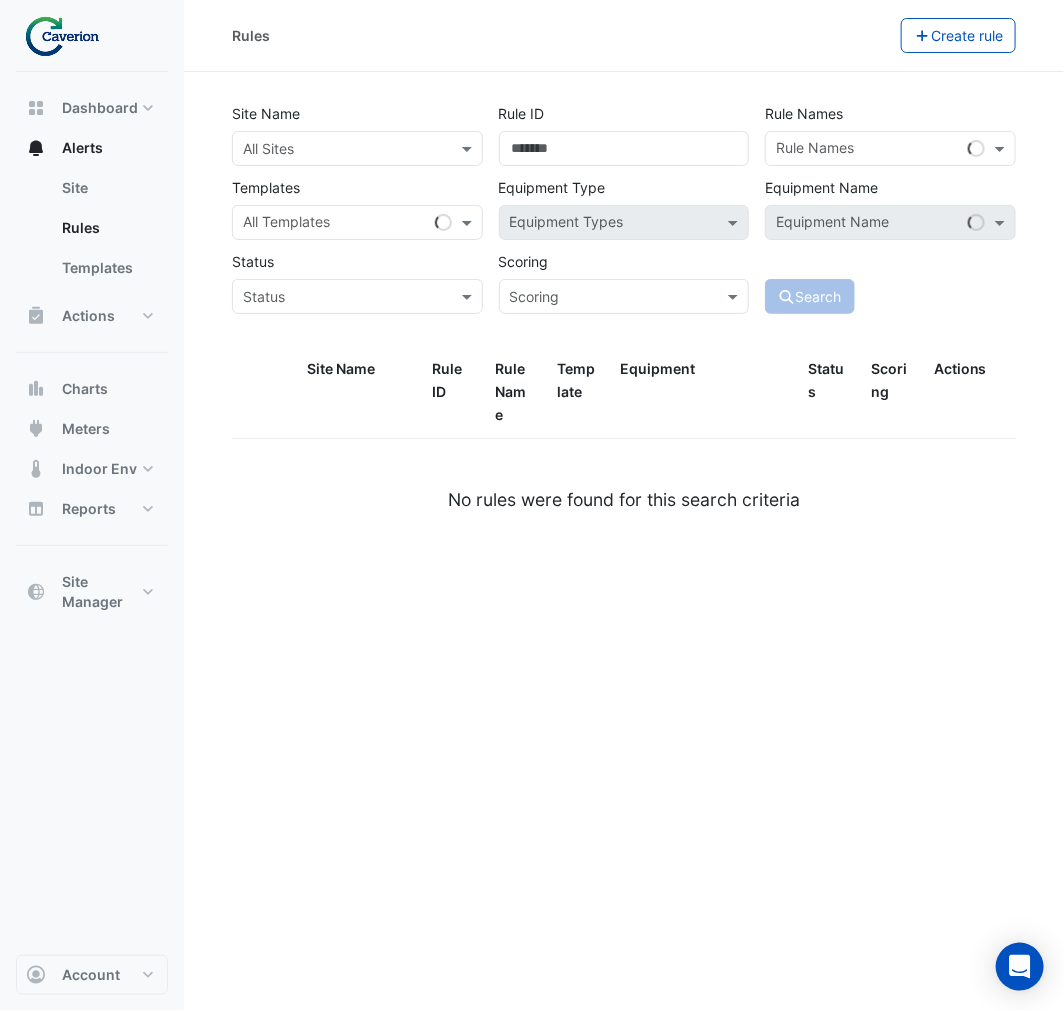 click at bounding box center [337, 149] 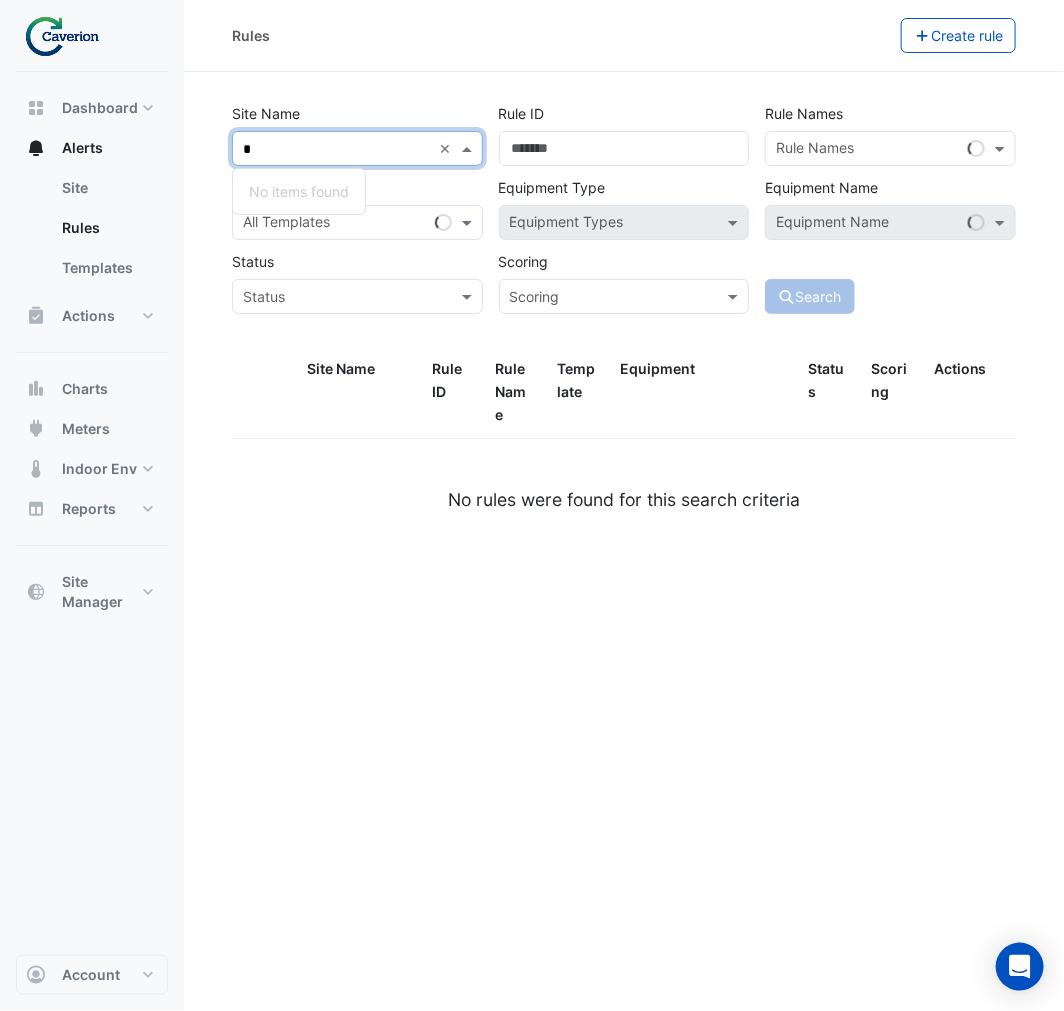 type on "**" 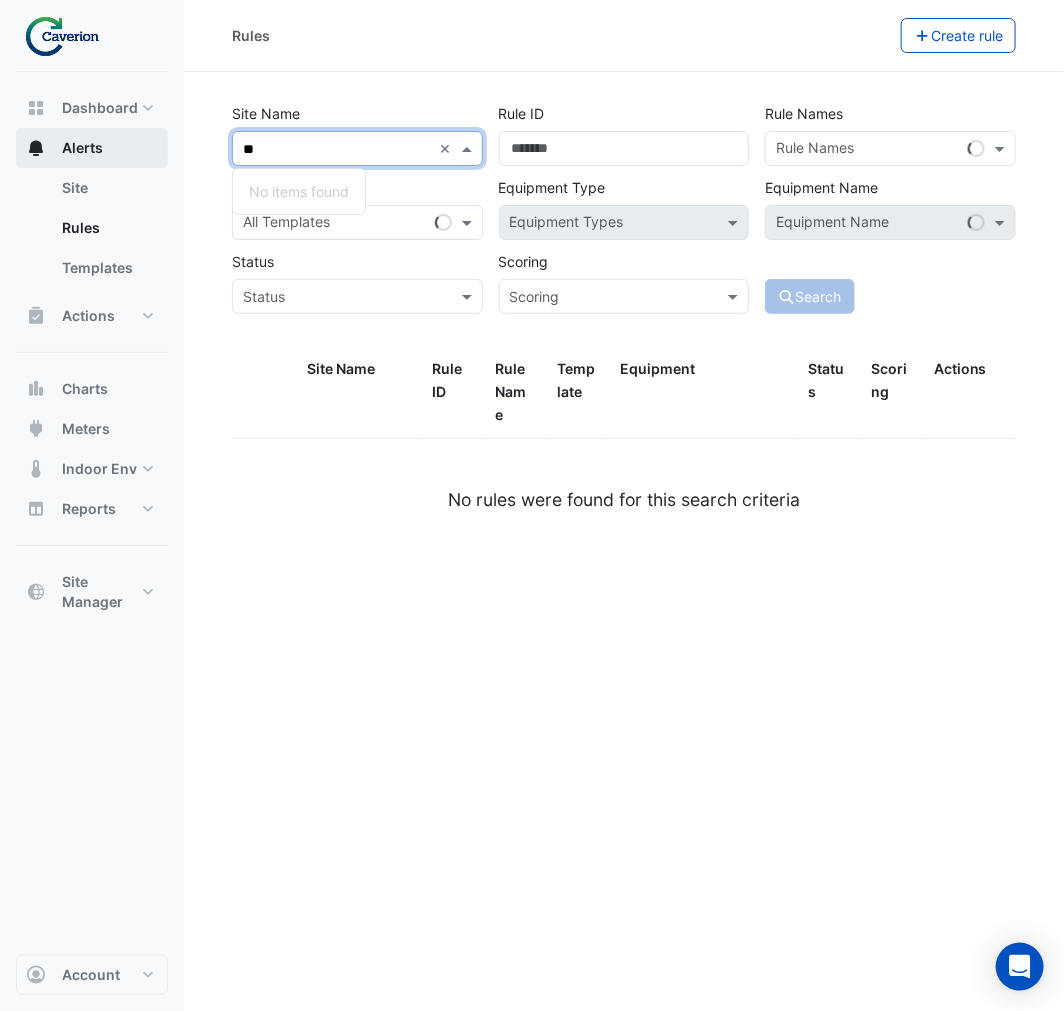 drag, startPoint x: 363, startPoint y: 135, endPoint x: 156, endPoint y: 147, distance: 207.34753 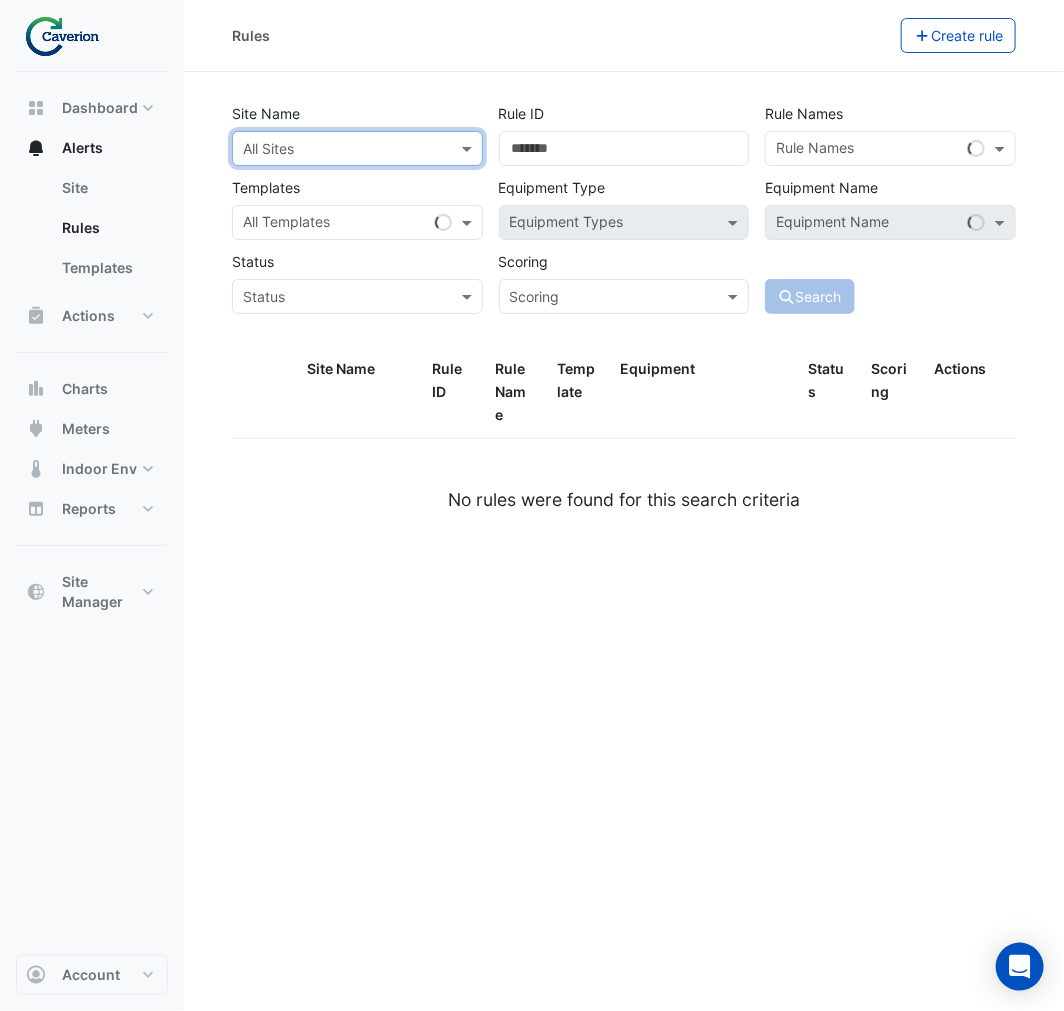 click on "All Sites" at bounding box center (341, 148) 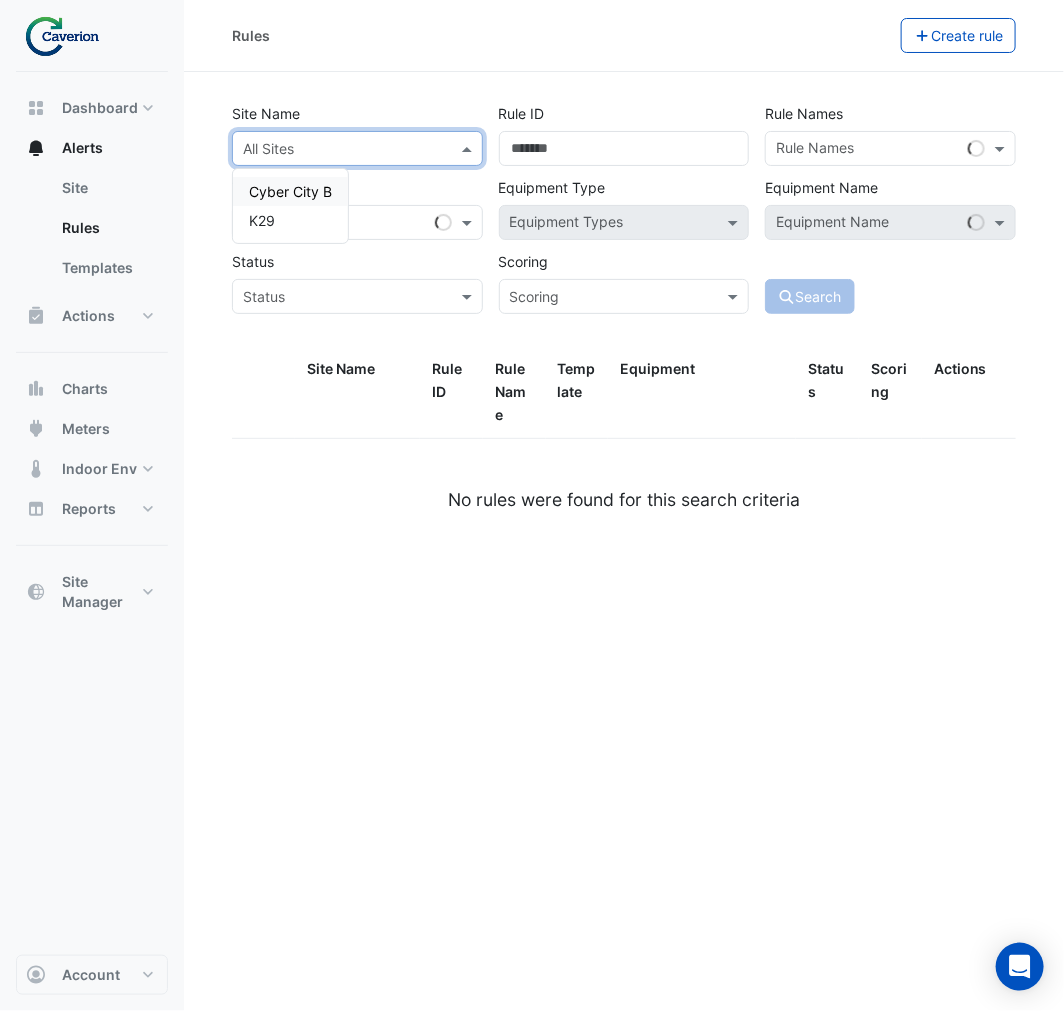 click on "Cyber City B" at bounding box center (290, 191) 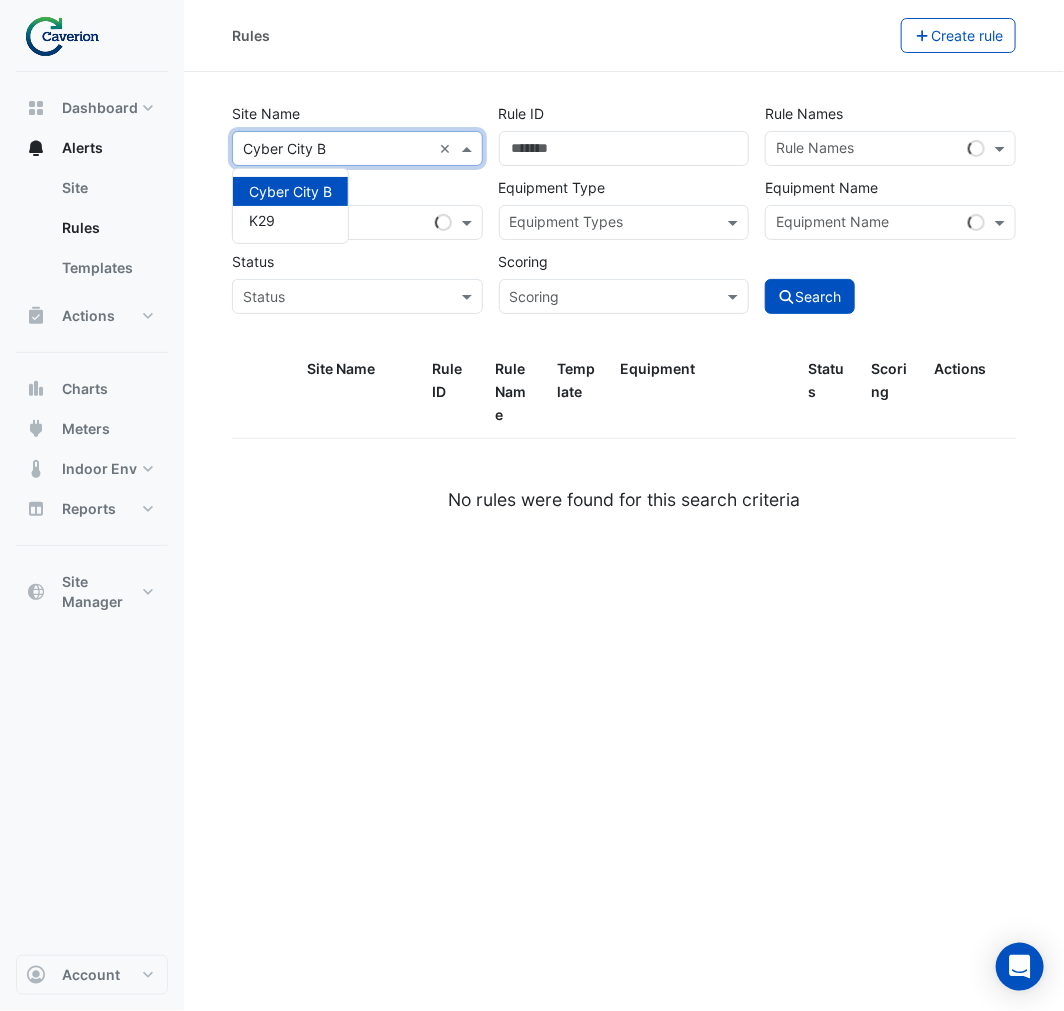 click at bounding box center [337, 149] 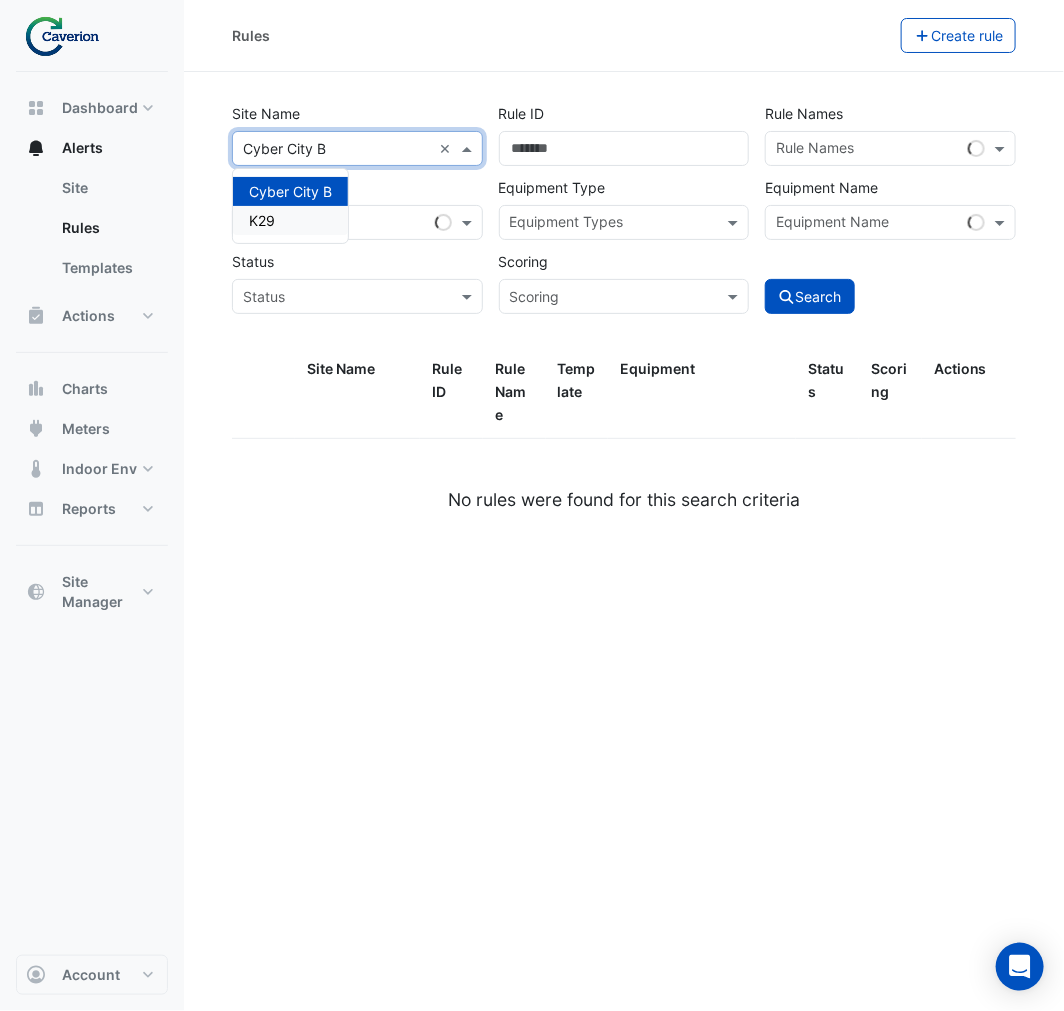 click on "K29" at bounding box center [290, 220] 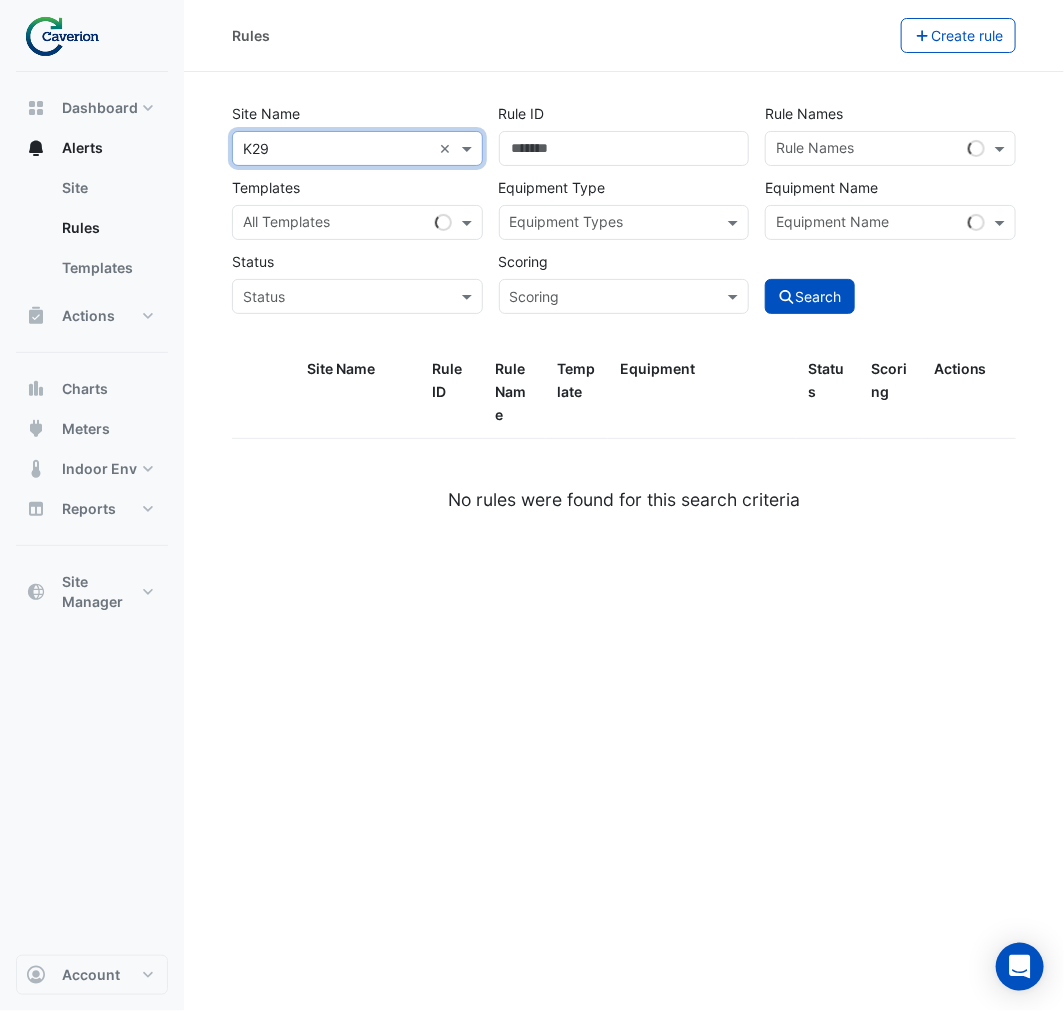 click at bounding box center (868, 150) 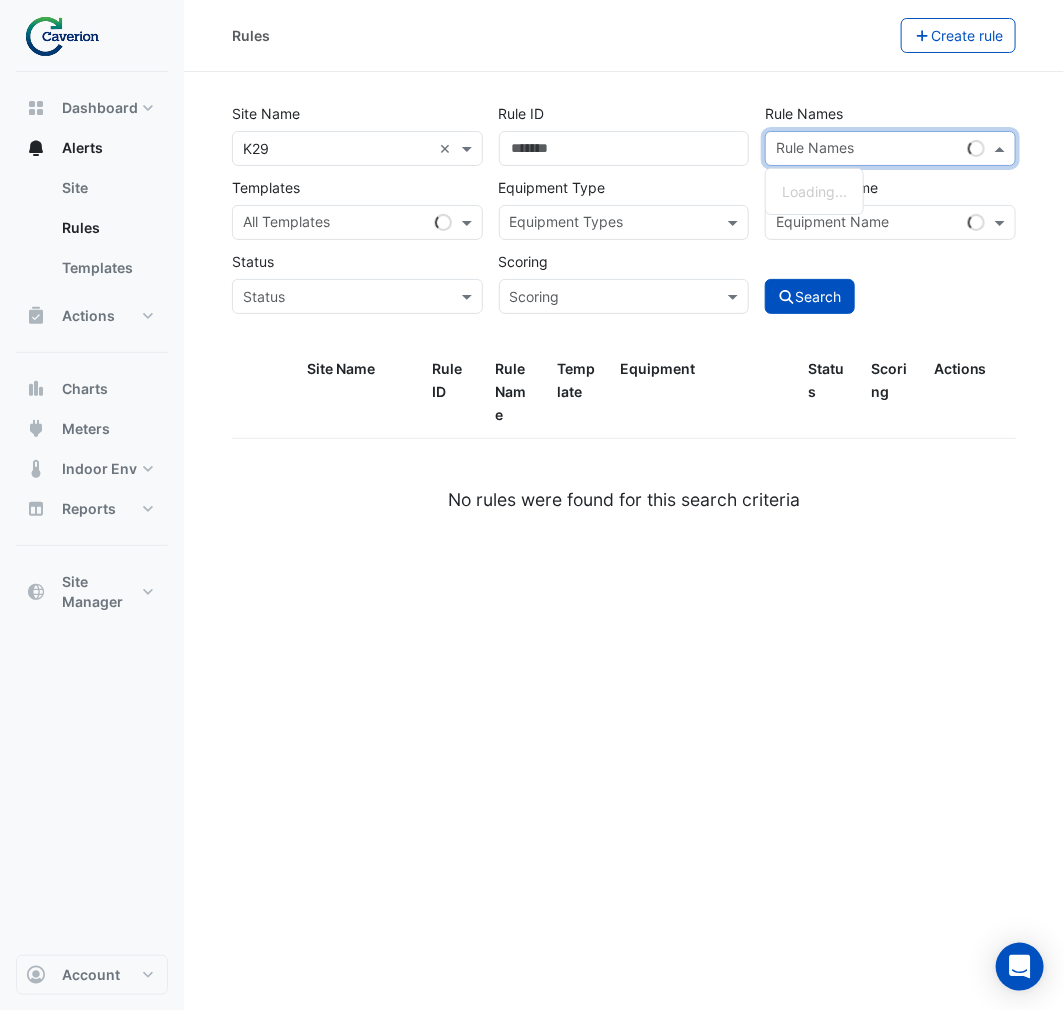 click on "Loading..." at bounding box center [814, 191] 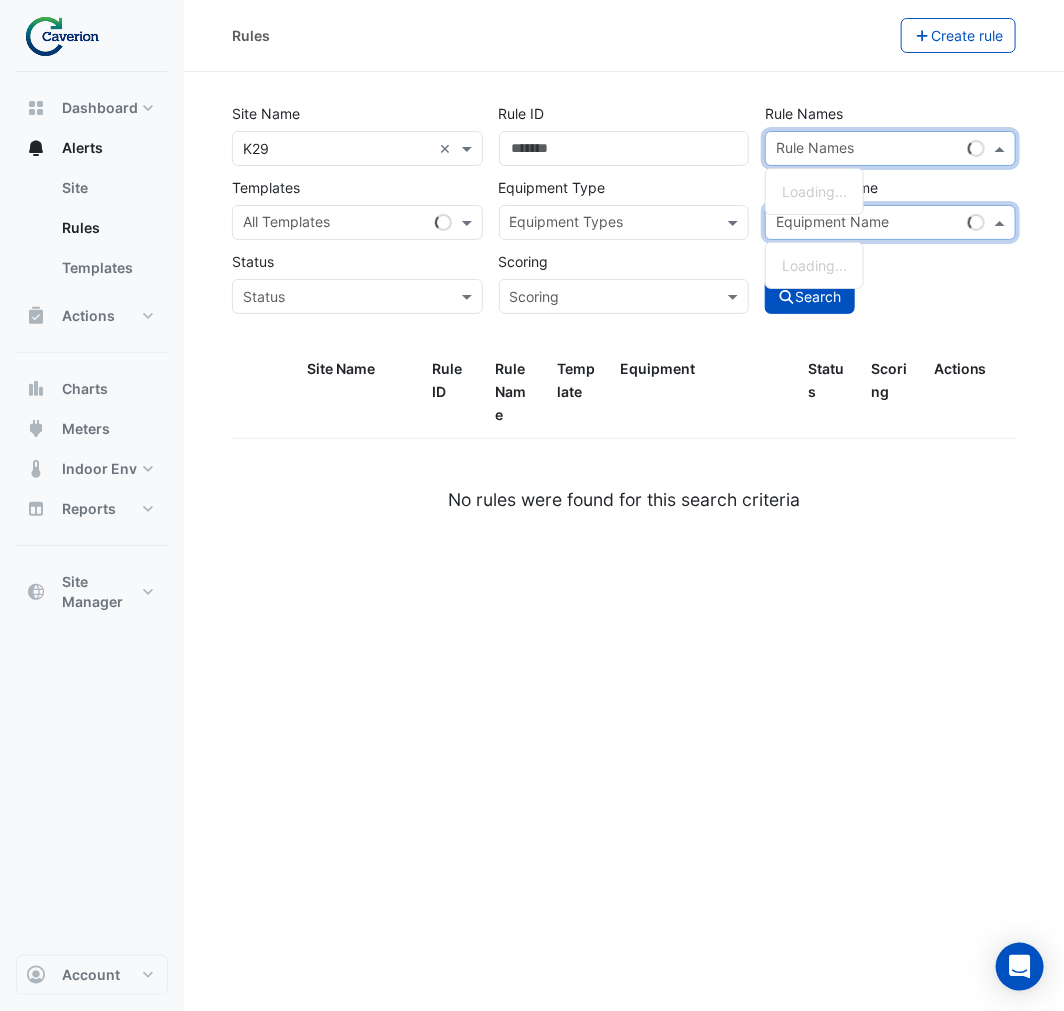 click on "Equipment Name" at bounding box center [863, 222] 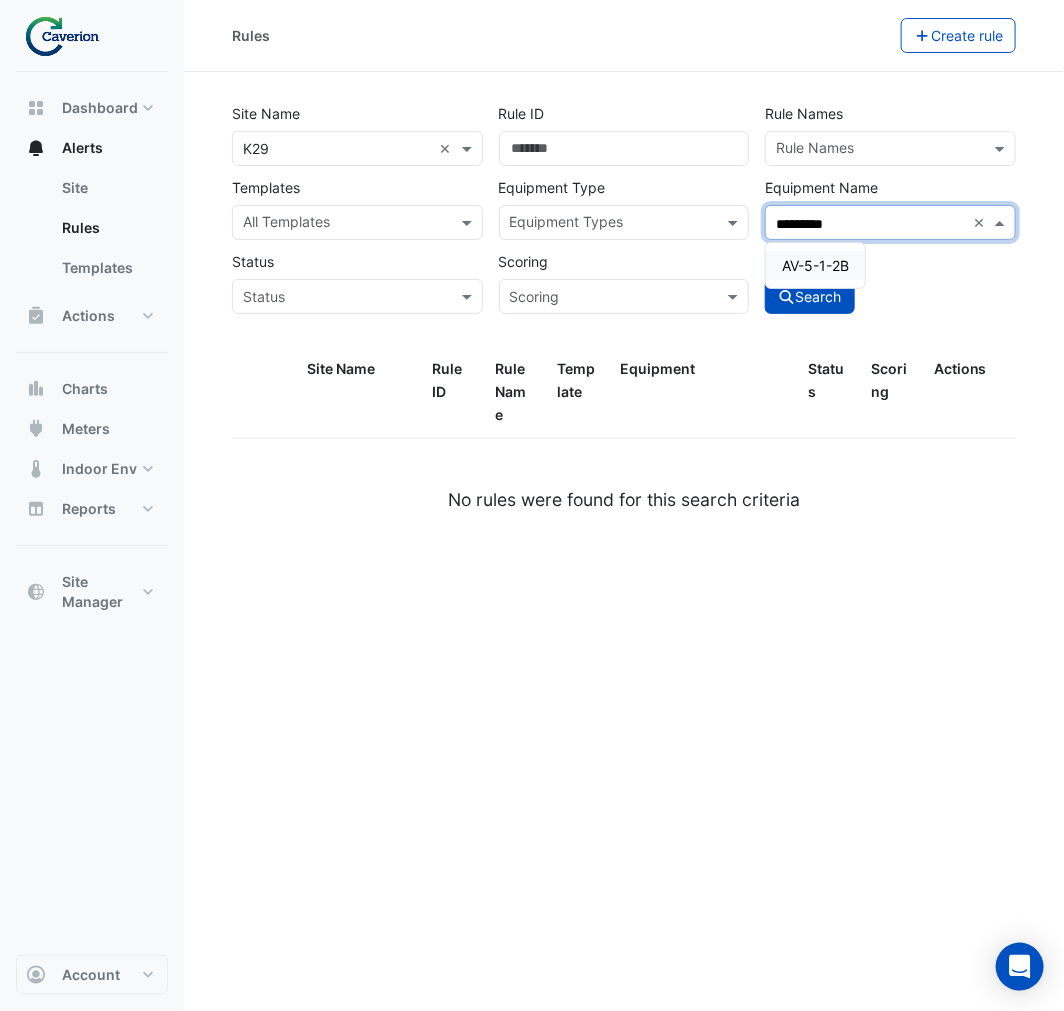 click on "AV-5-1-2B" at bounding box center [815, 265] 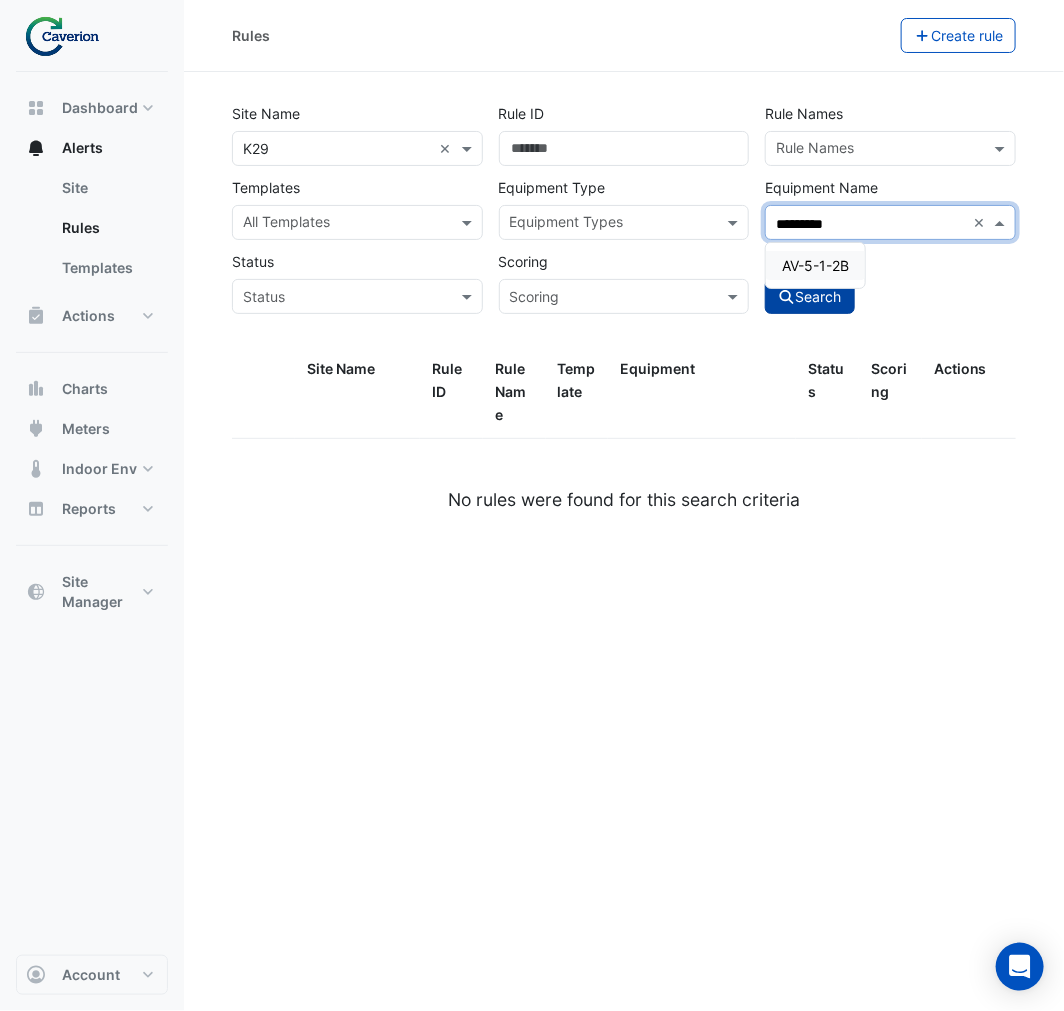 type on "*********" 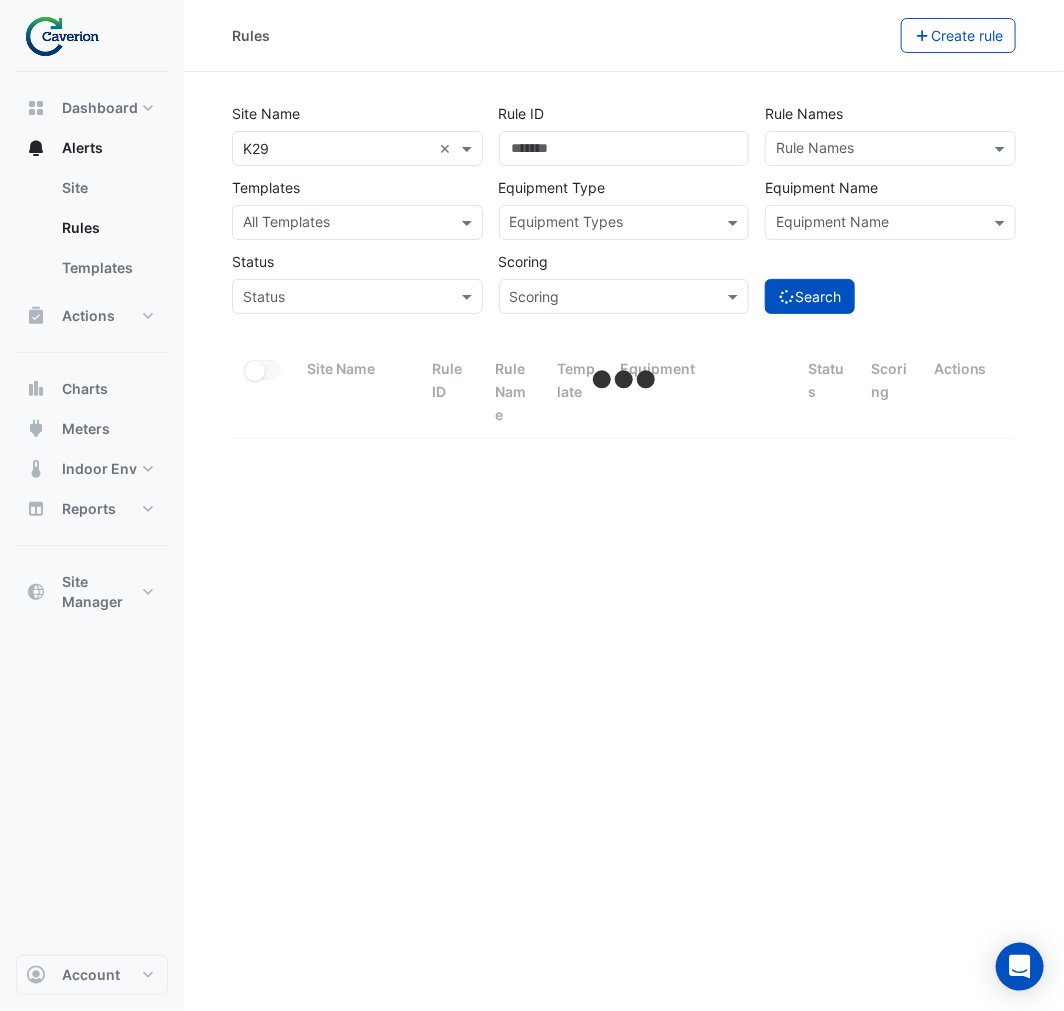 select on "***" 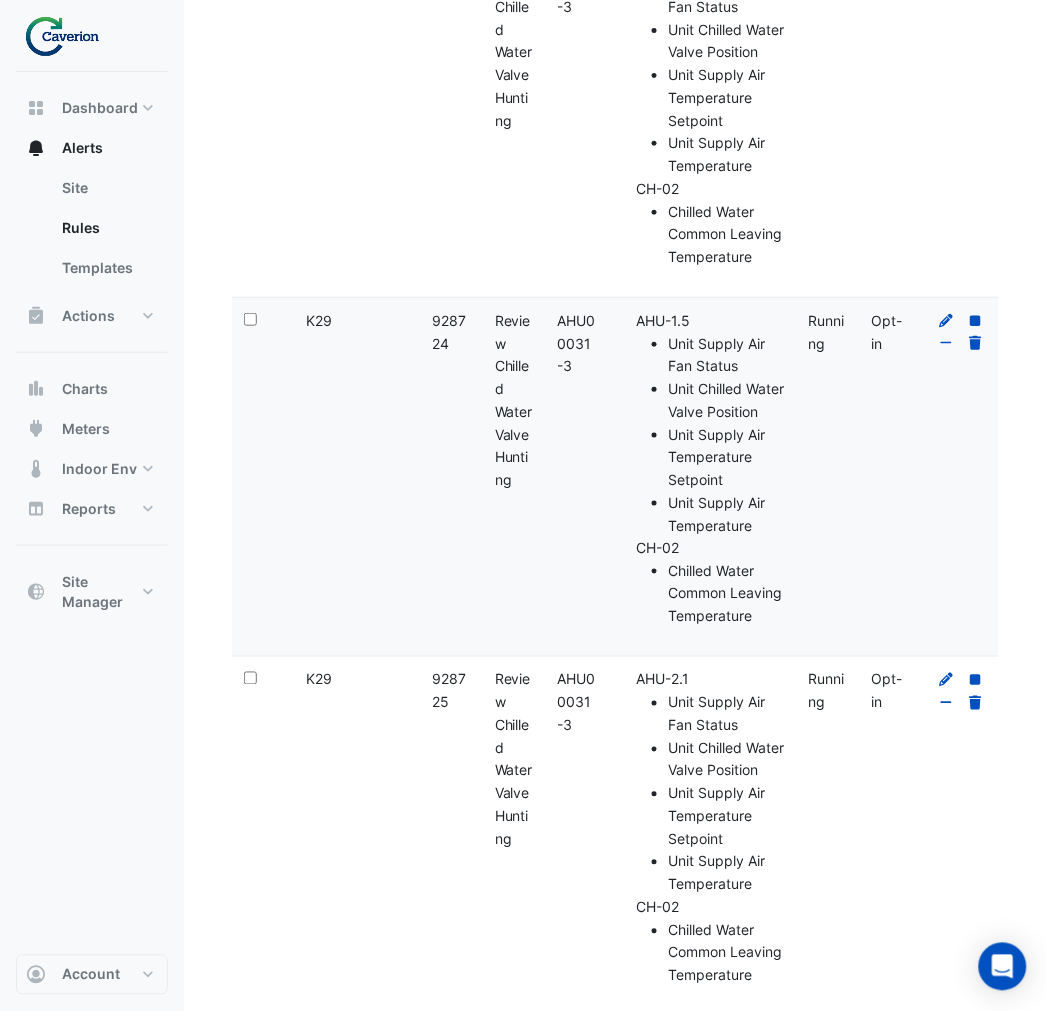 scroll, scrollTop: 0, scrollLeft: 0, axis: both 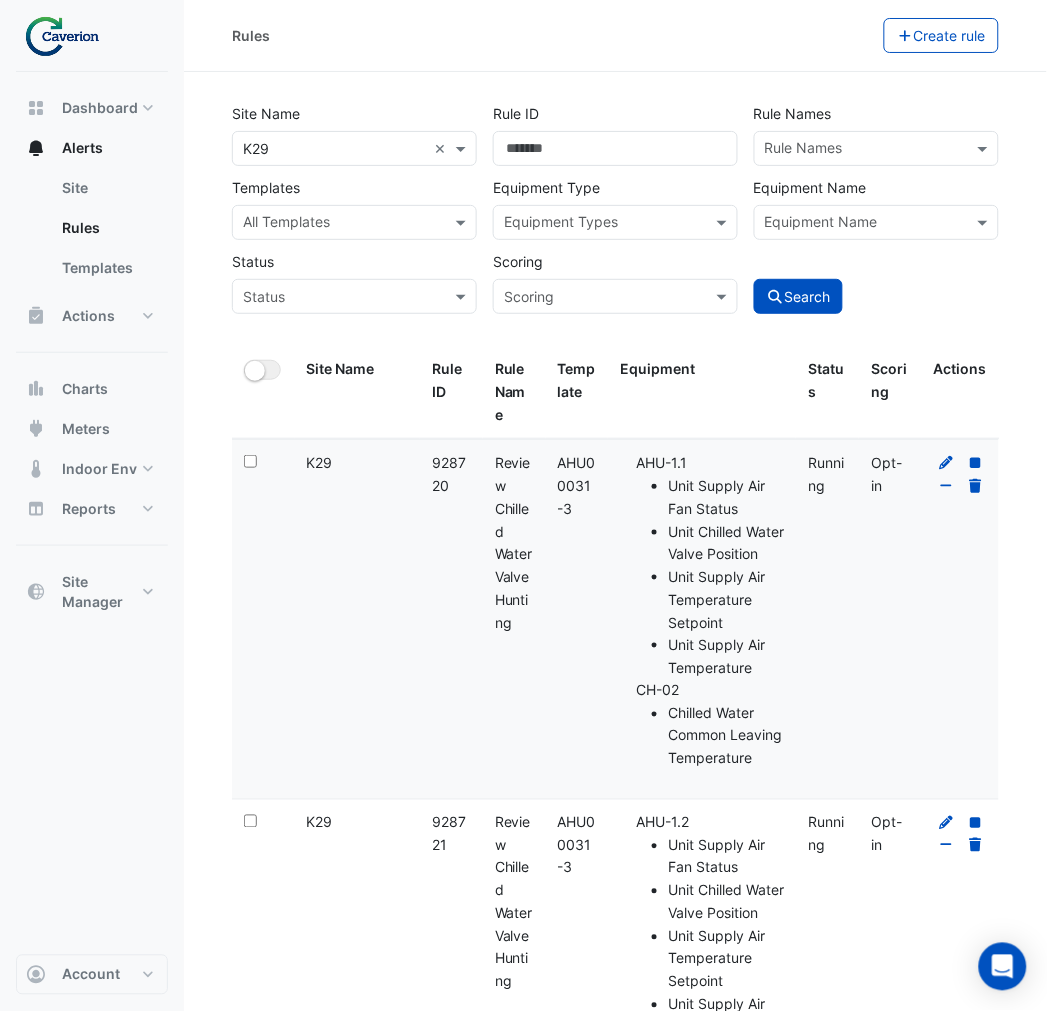 click on "Equipment Name" at bounding box center (820, 224) 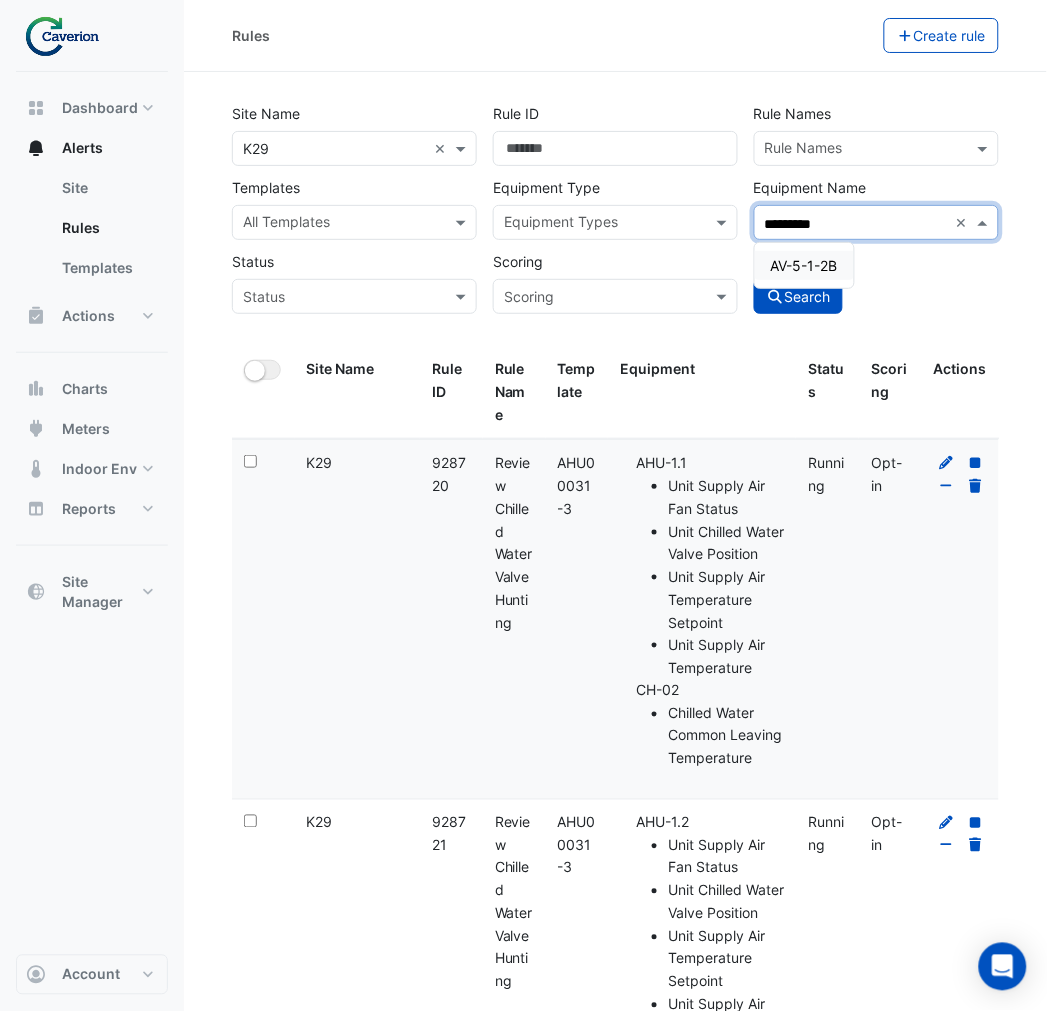 click on "AV-5-1-2B" at bounding box center (804, 265) 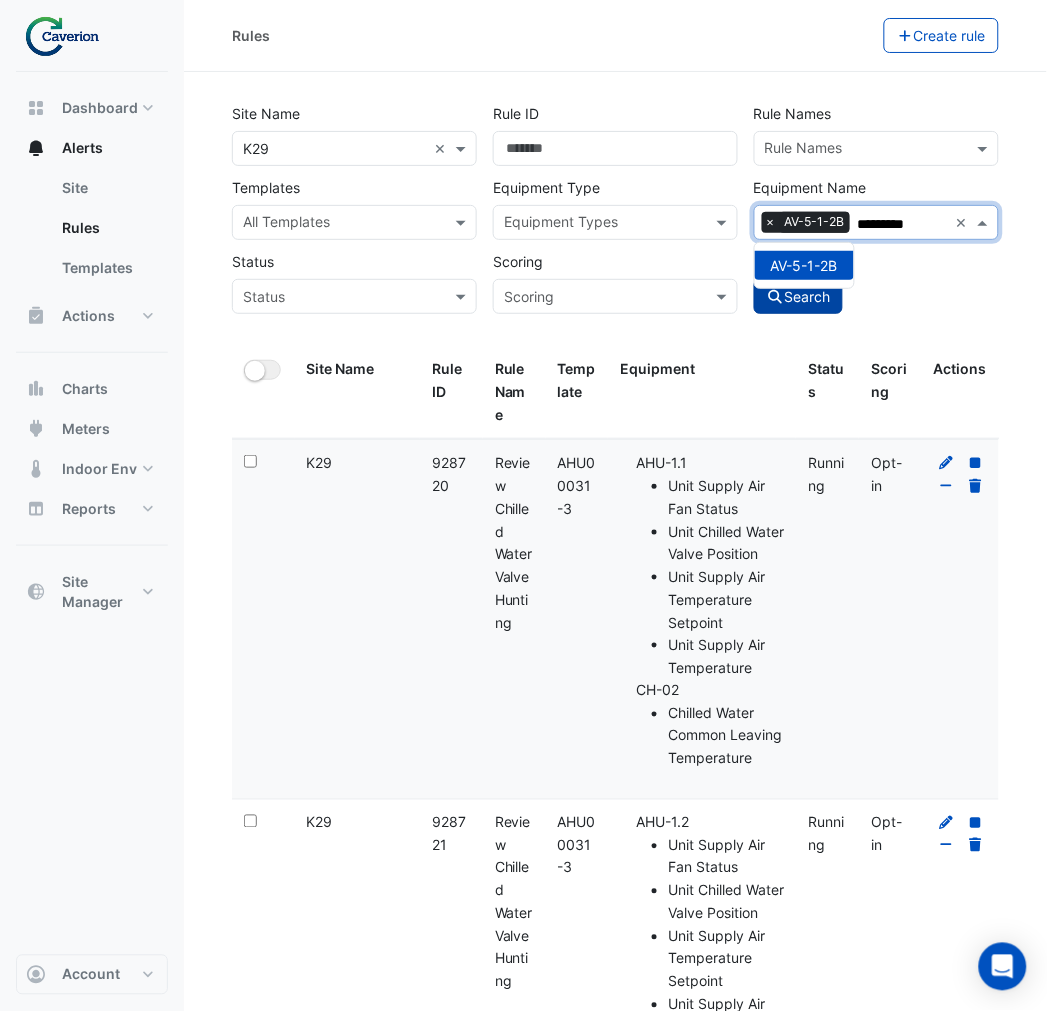 type on "*********" 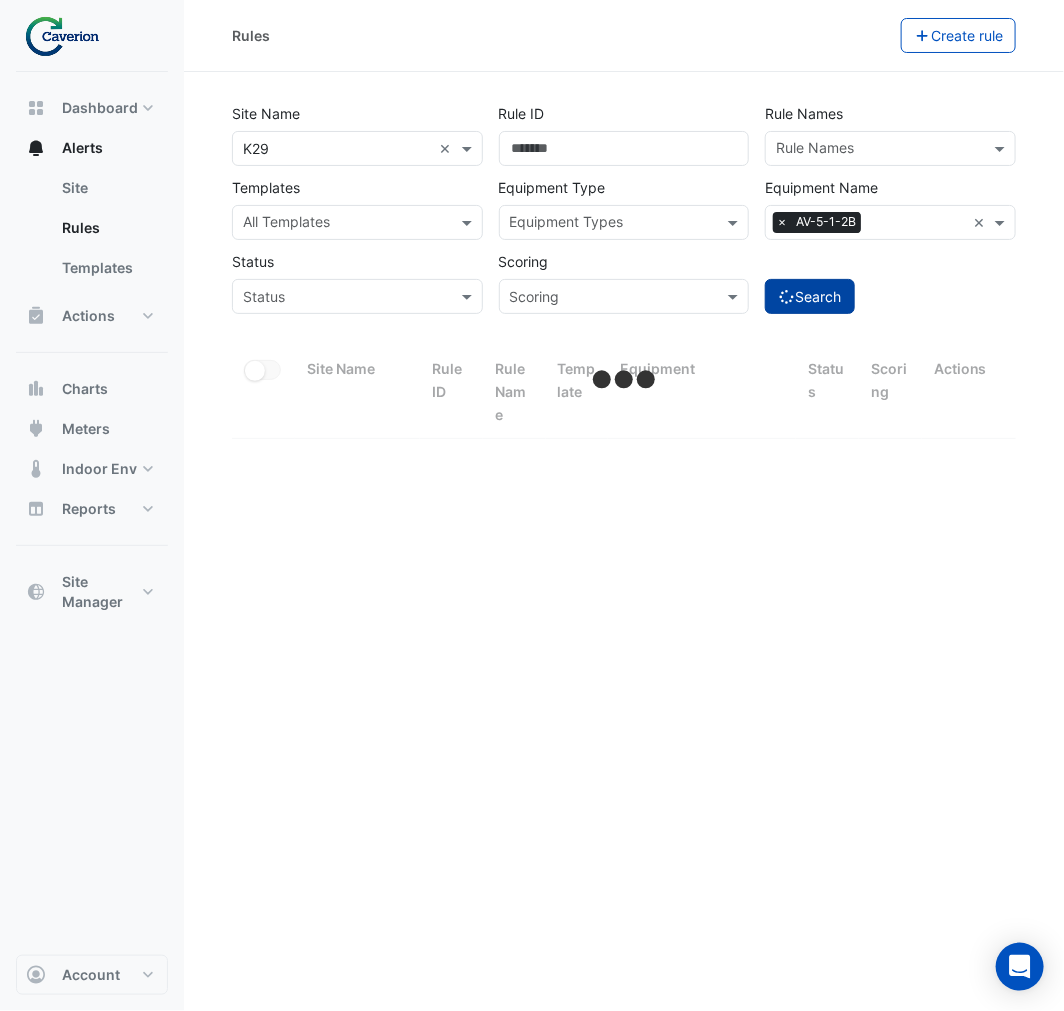 select on "***" 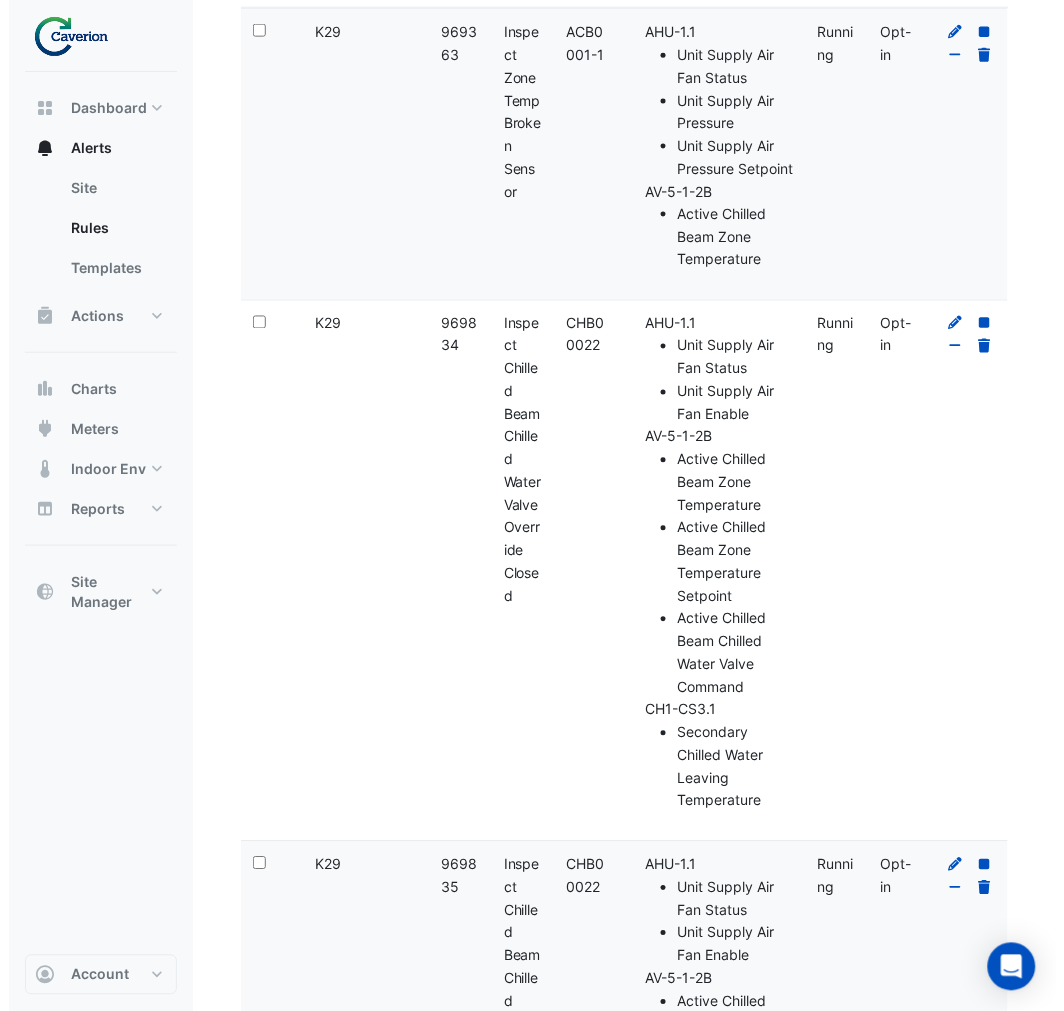 scroll, scrollTop: 0, scrollLeft: 0, axis: both 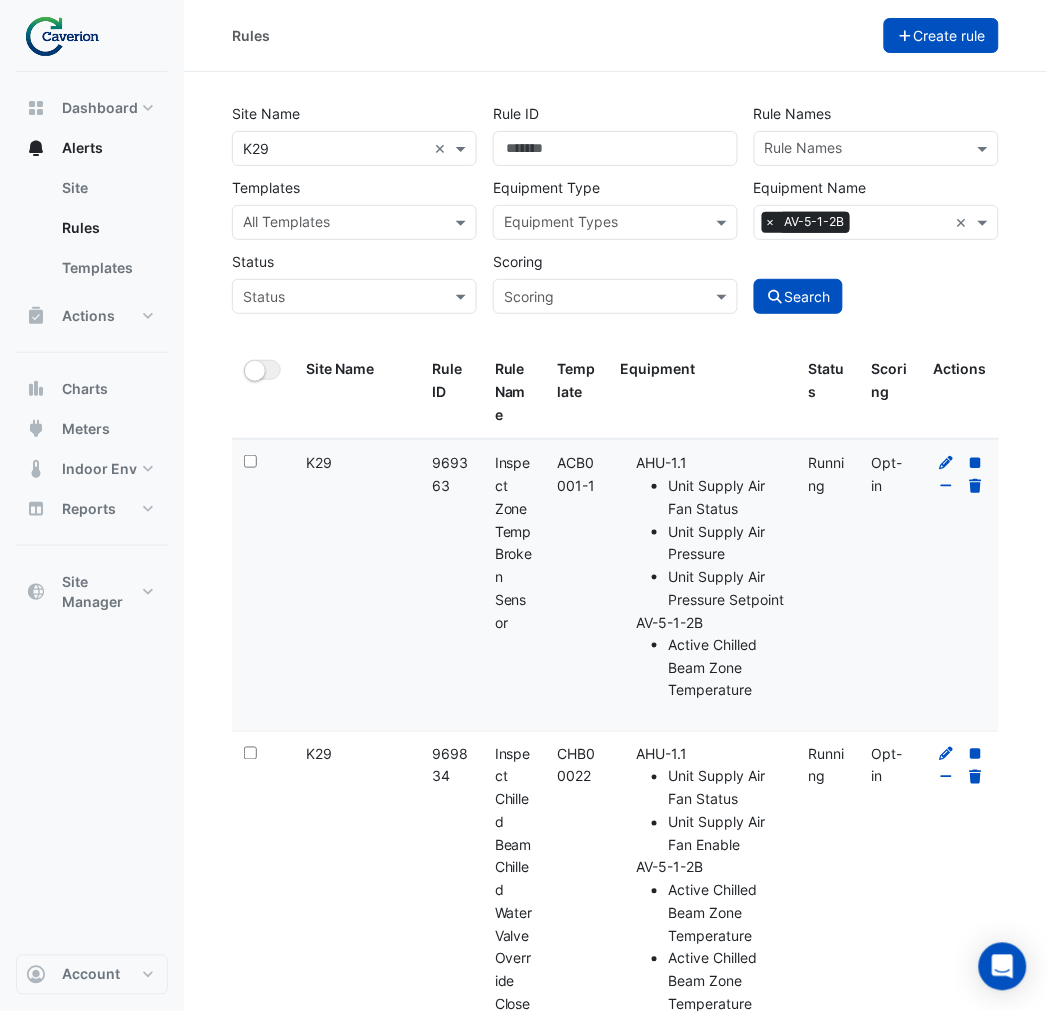 click on "Create rule" 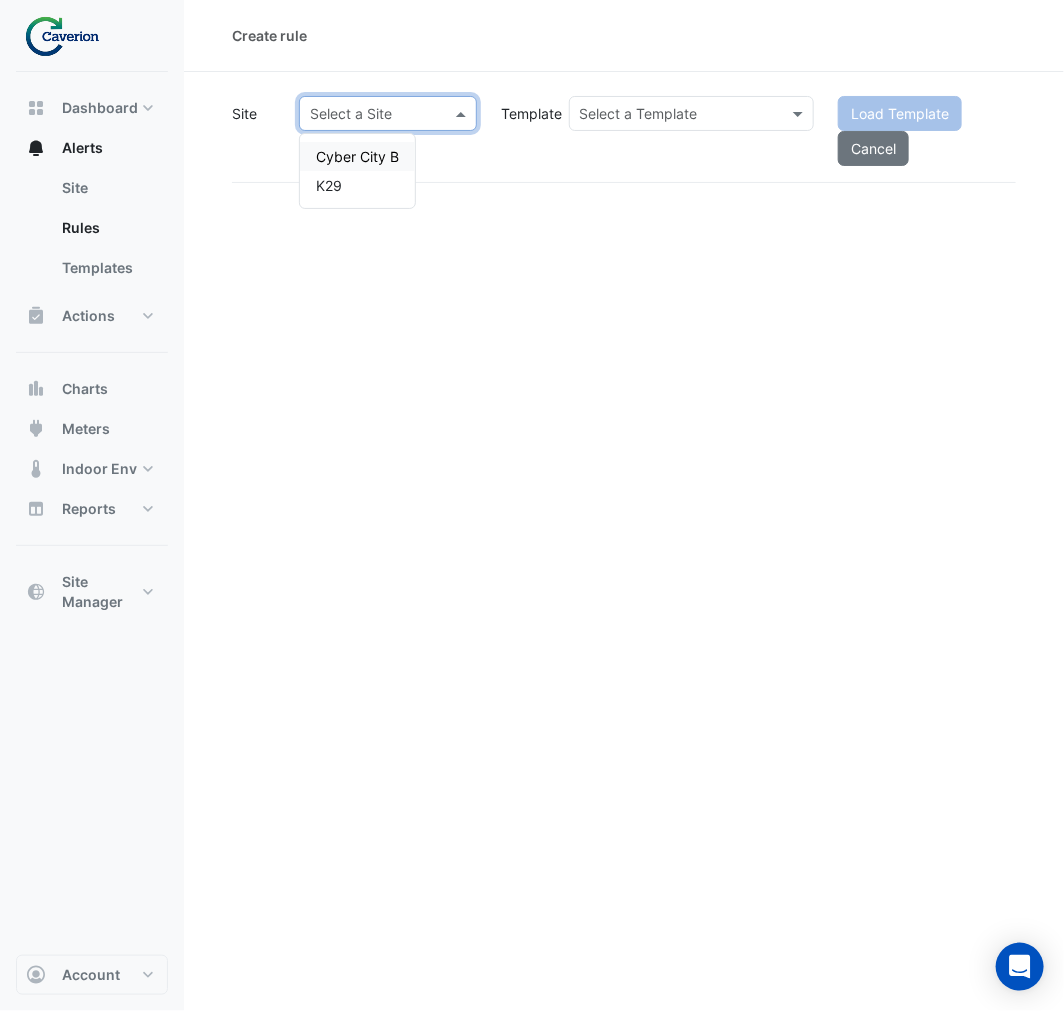 click 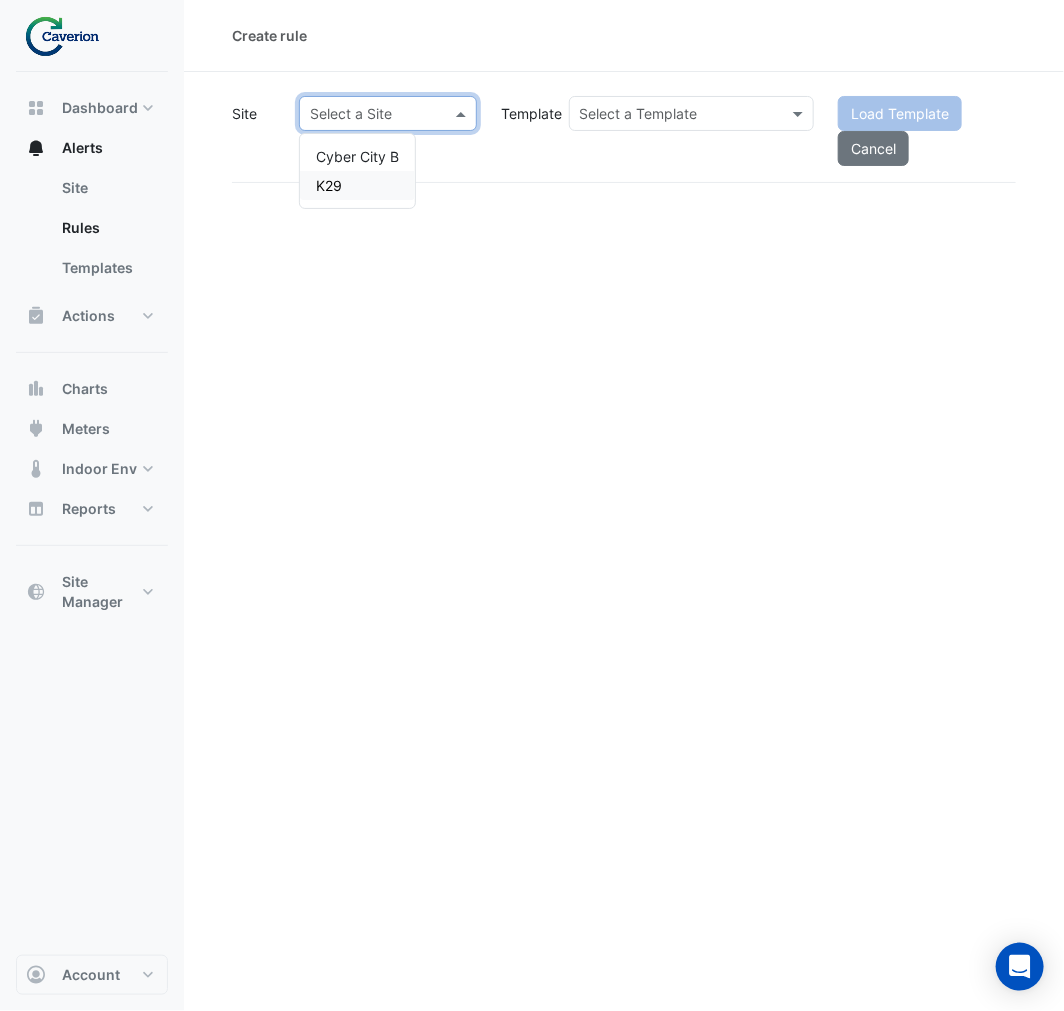 click on "K29" at bounding box center [357, 185] 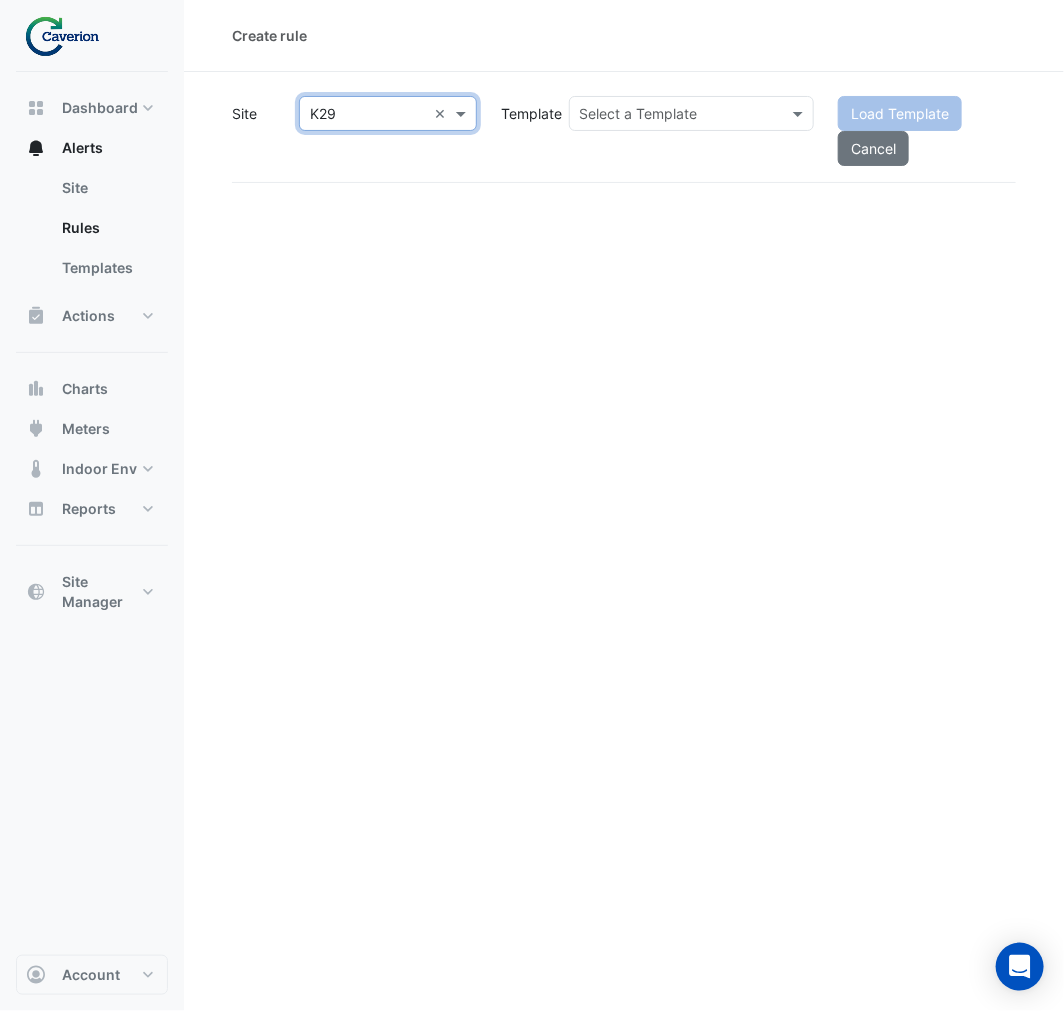 click 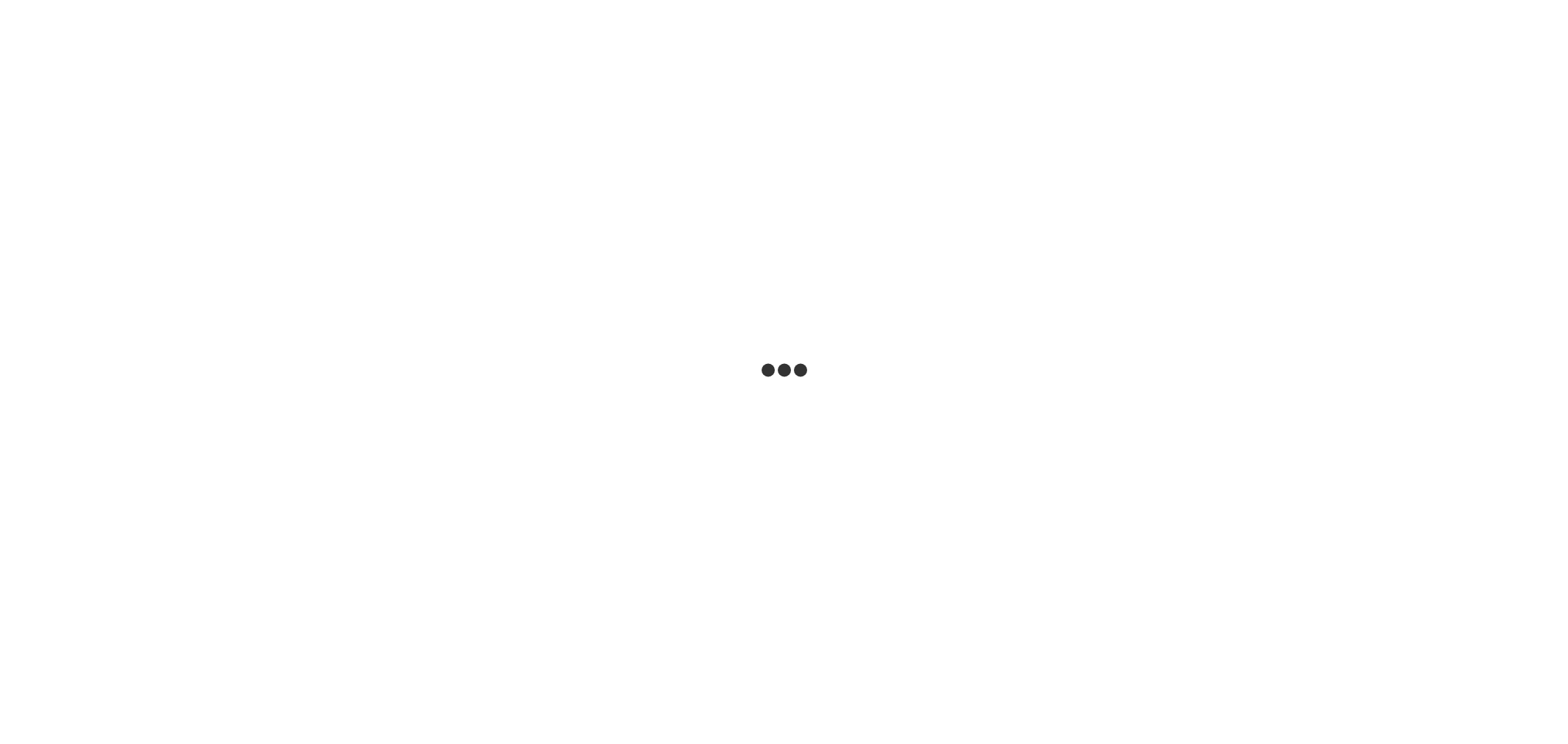 scroll, scrollTop: 0, scrollLeft: 0, axis: both 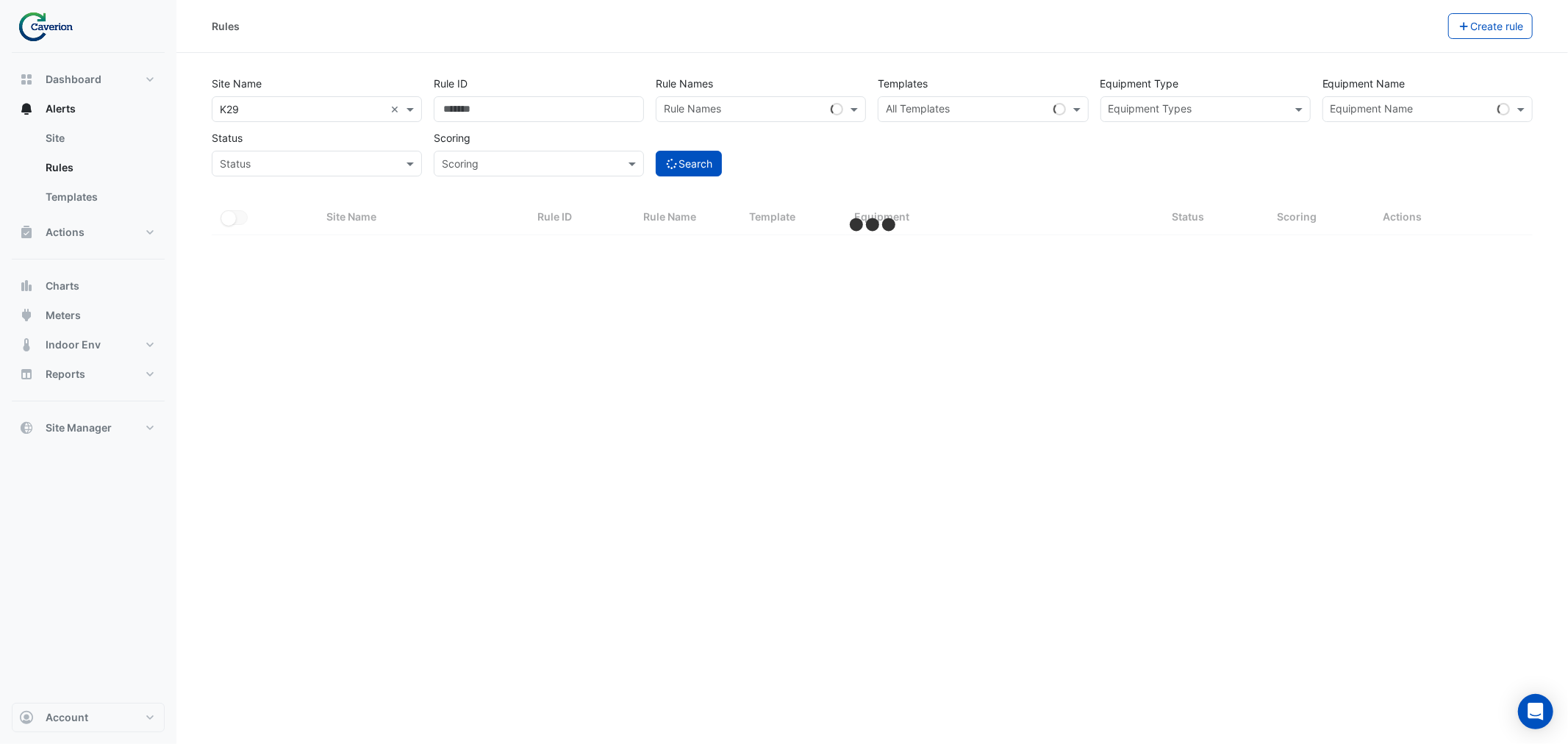 select on "***" 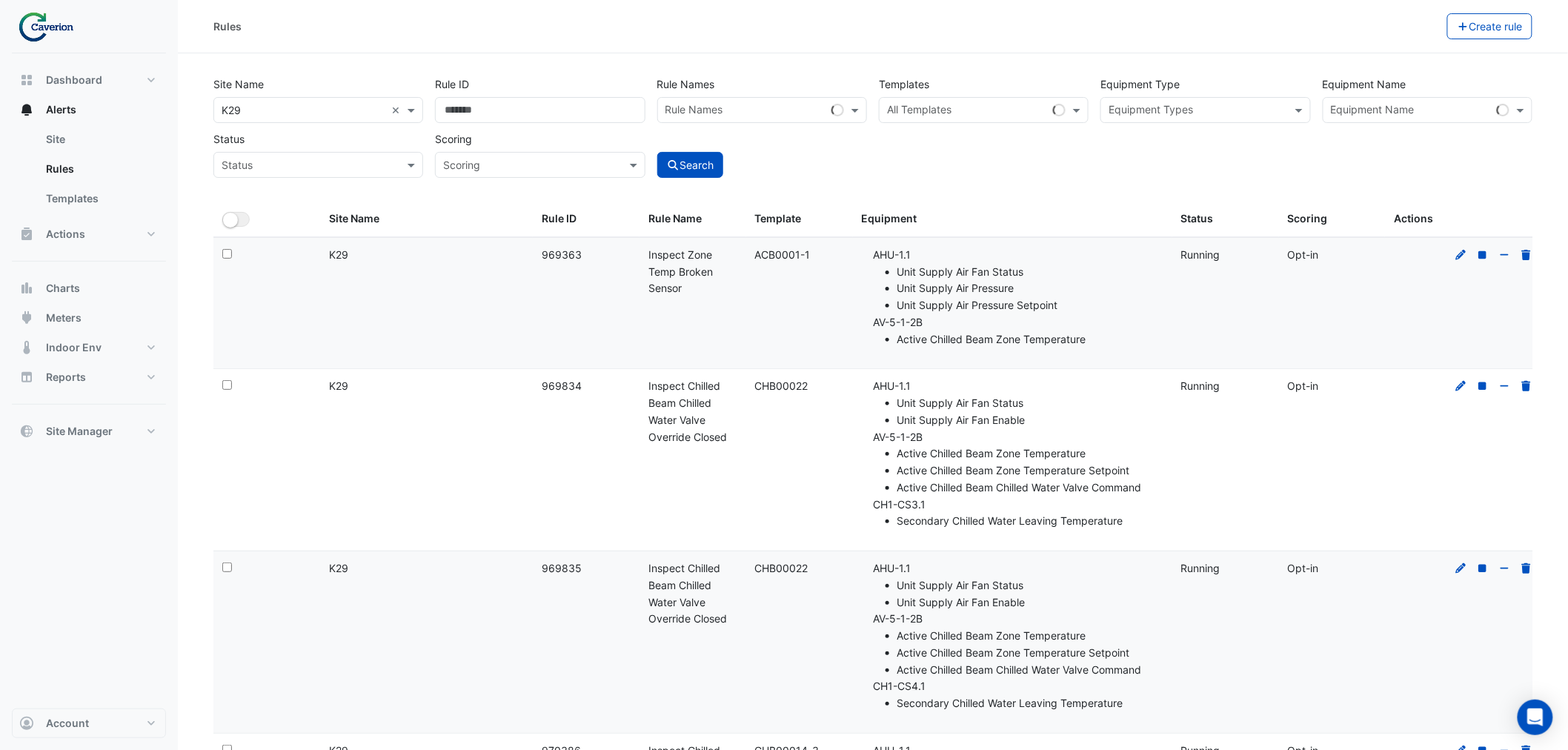 click at bounding box center (1411, 111) 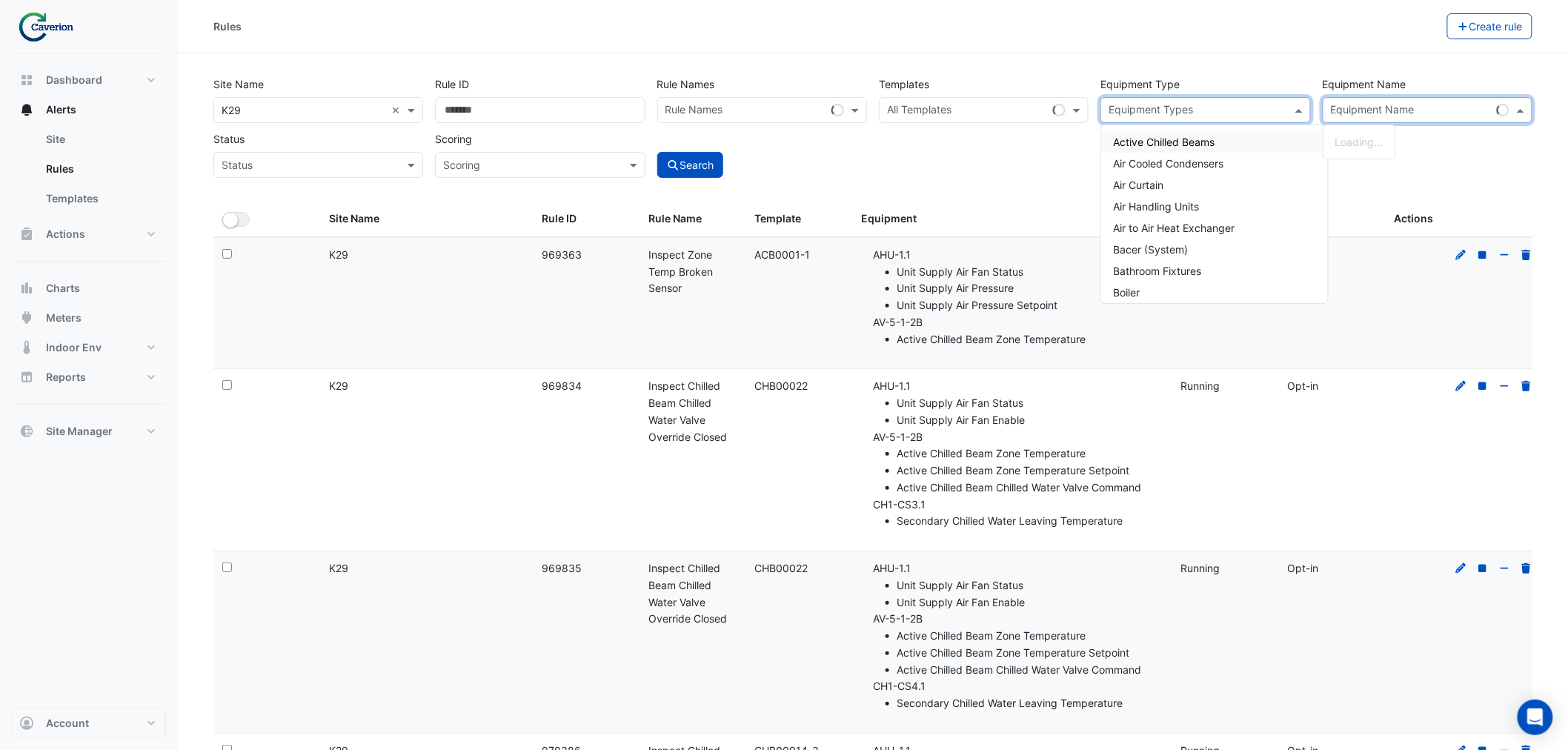 click at bounding box center [1195, 112] 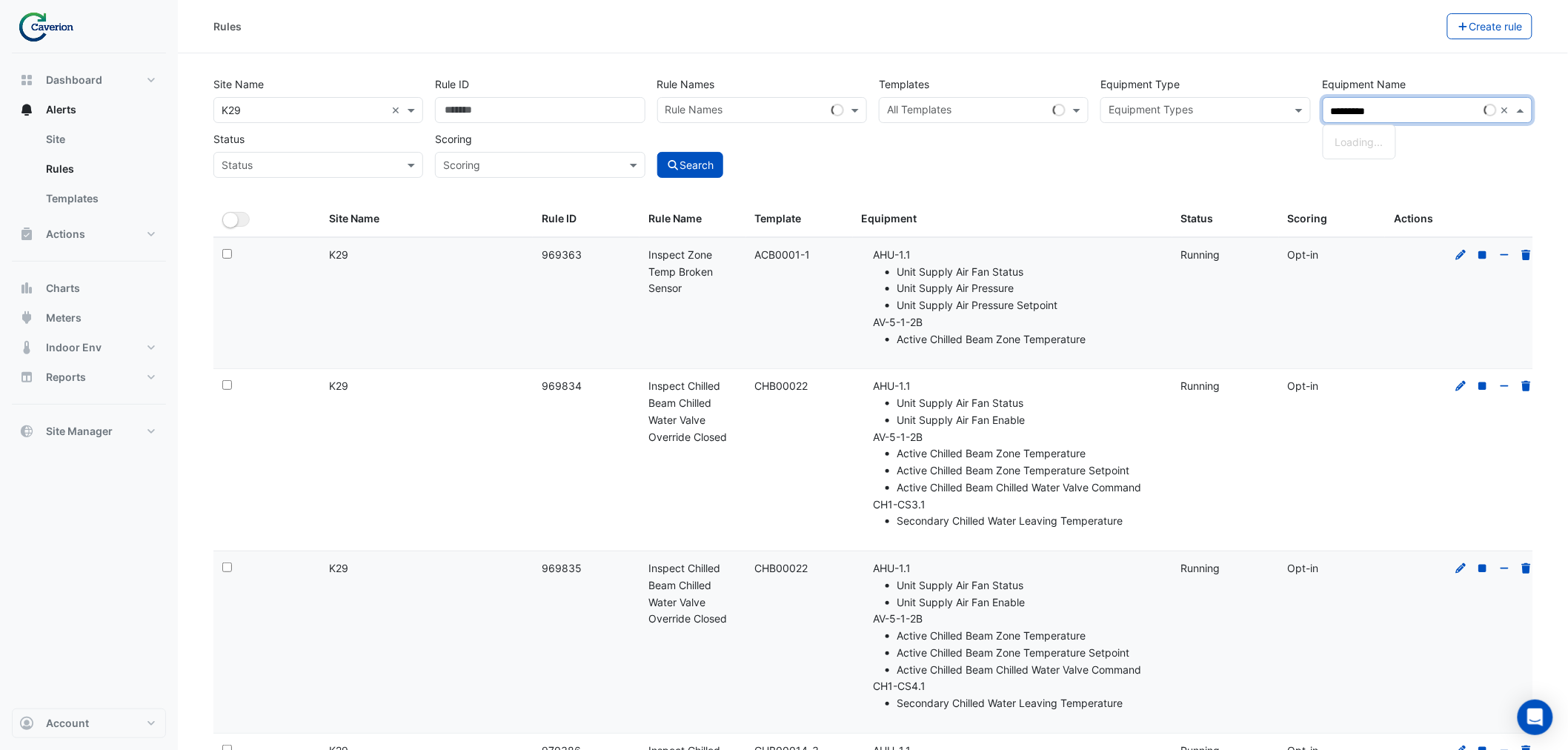 type on "*********" 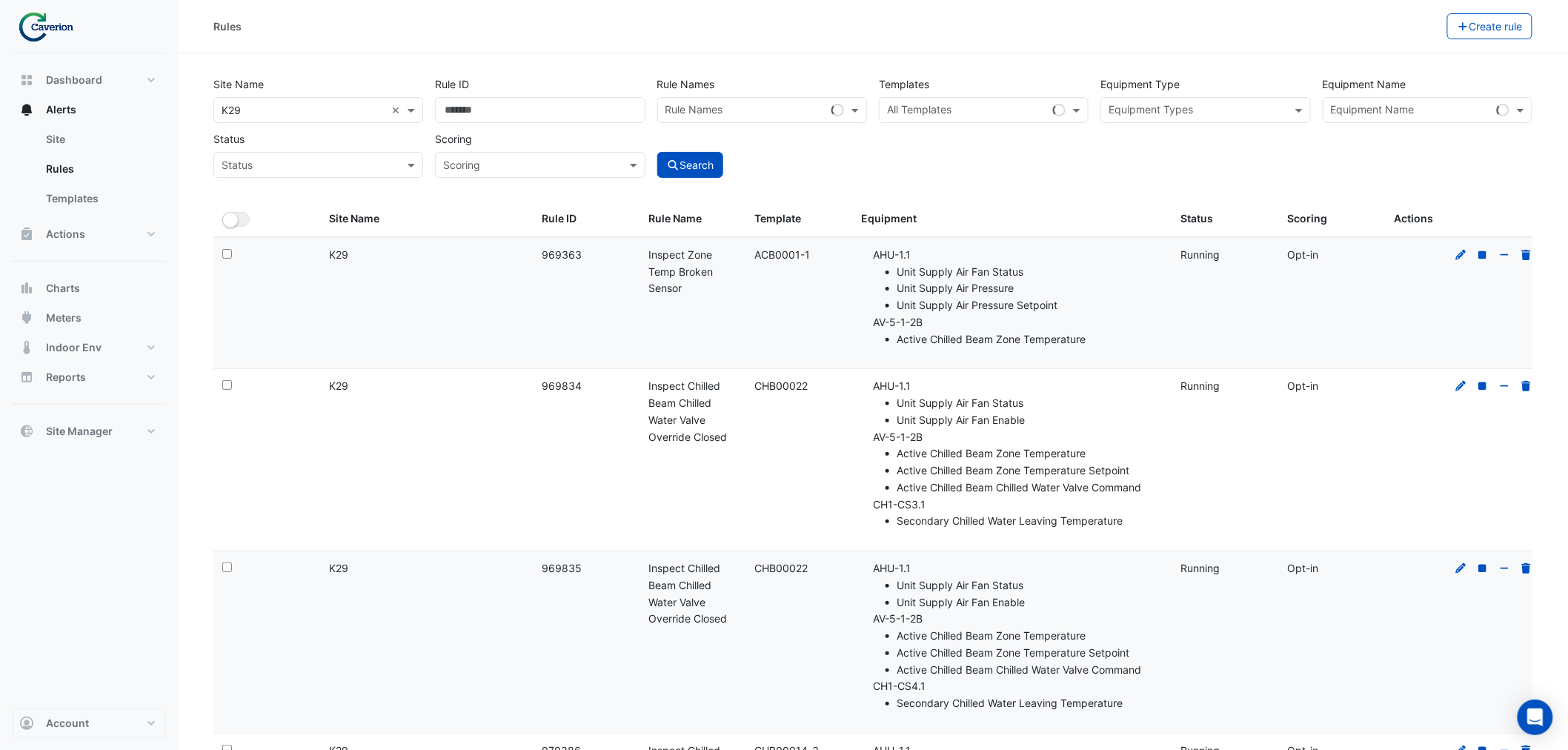 click at bounding box center (1411, 111) 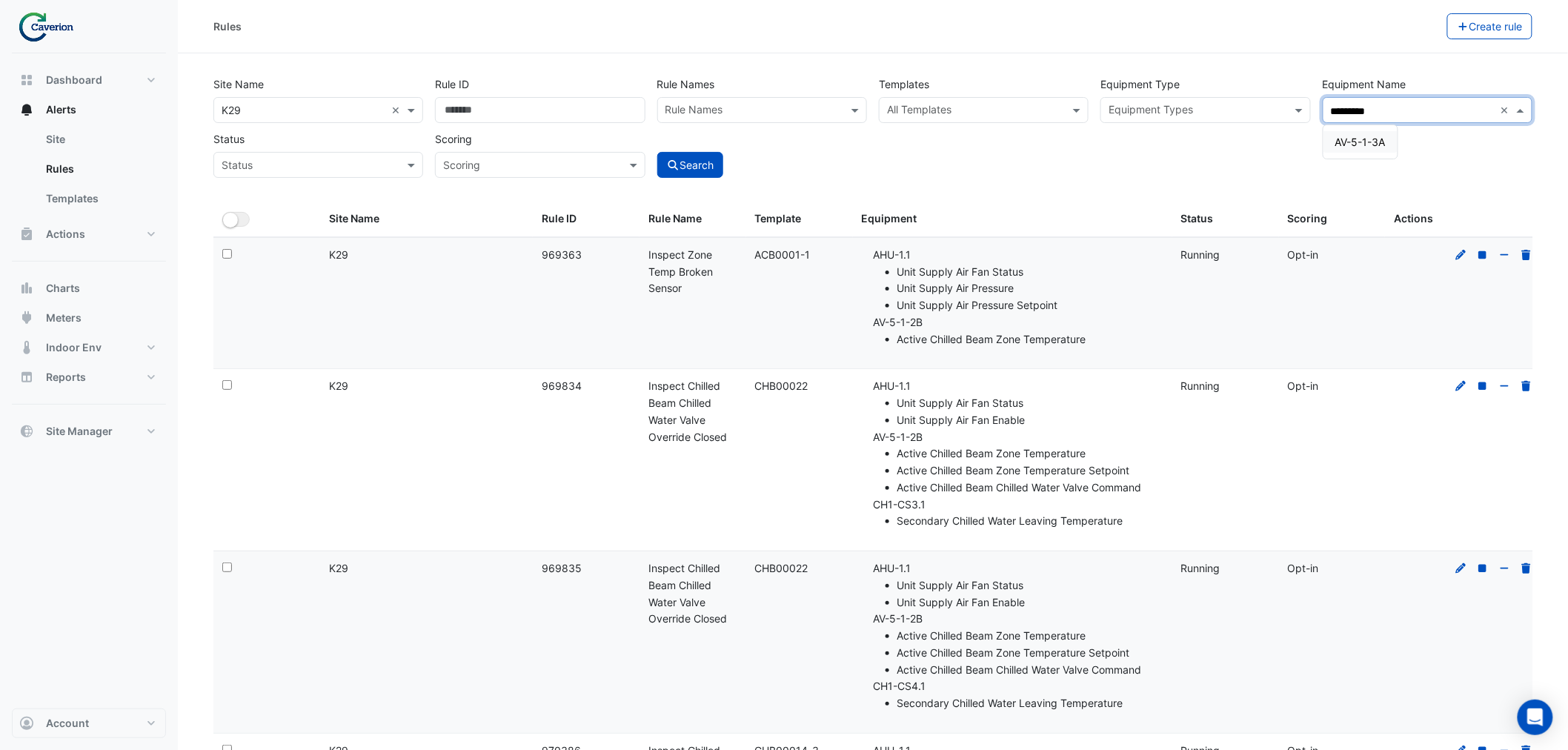 click on "AV-5-1-3A" at bounding box center (1361, 142) 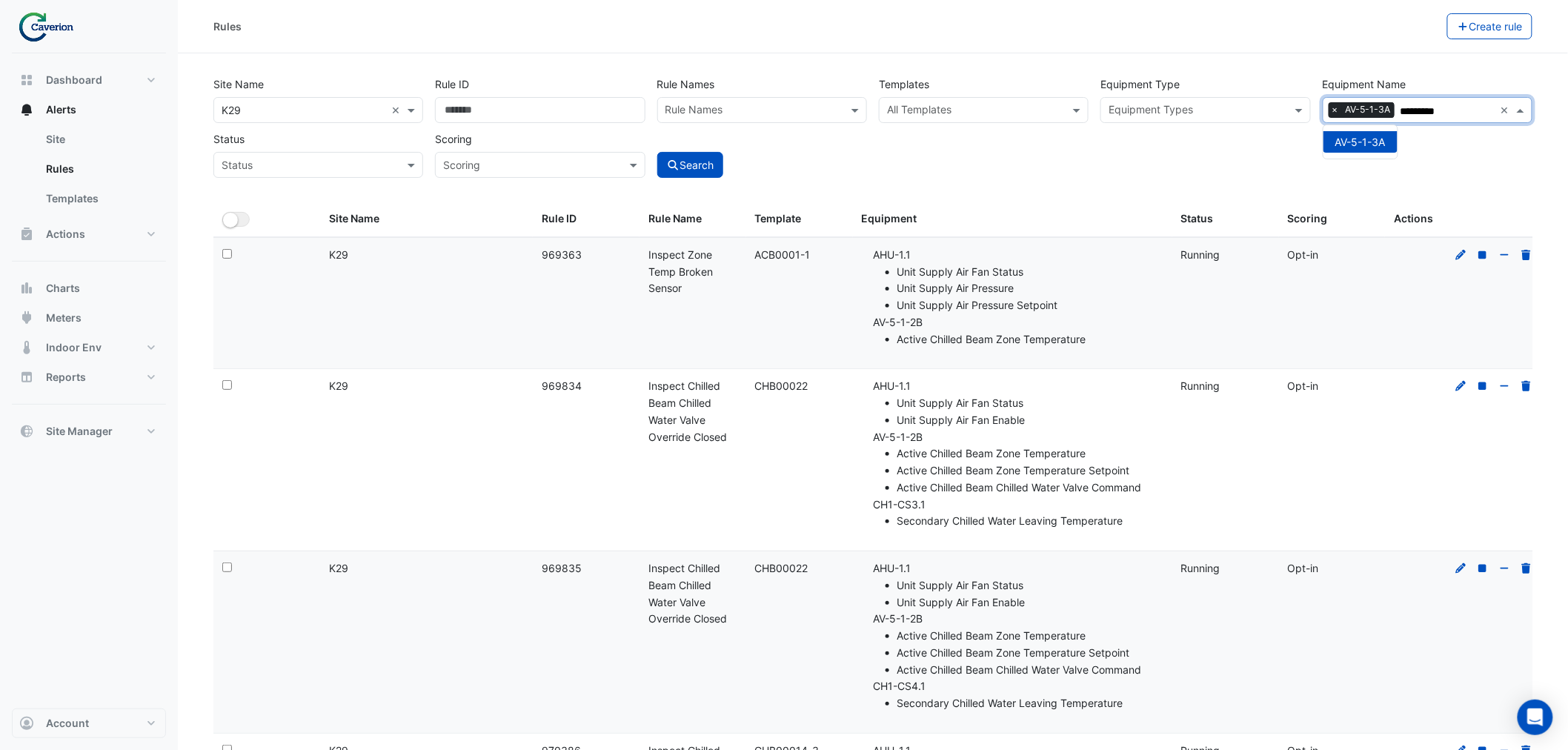 type on "*********" 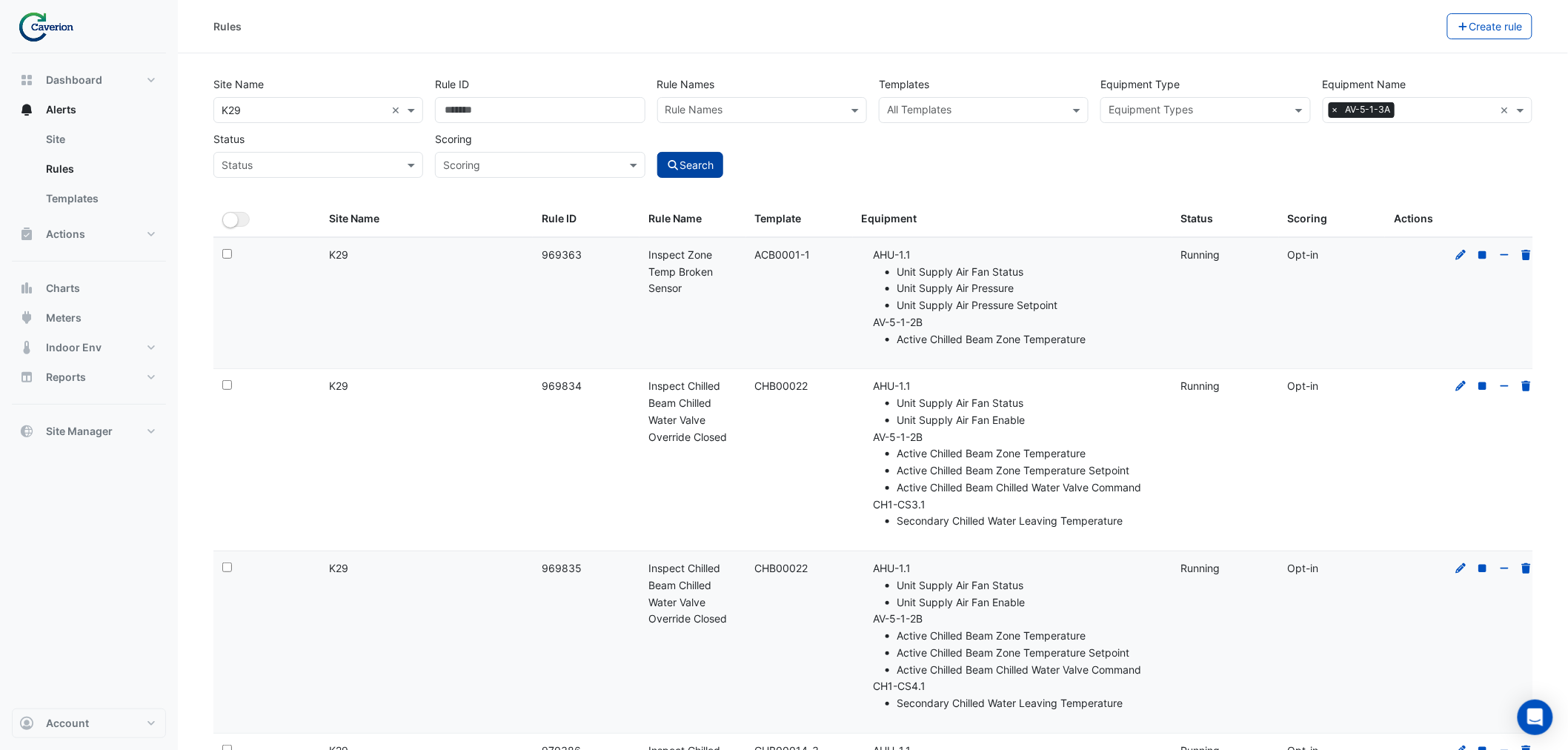 click on "Search" 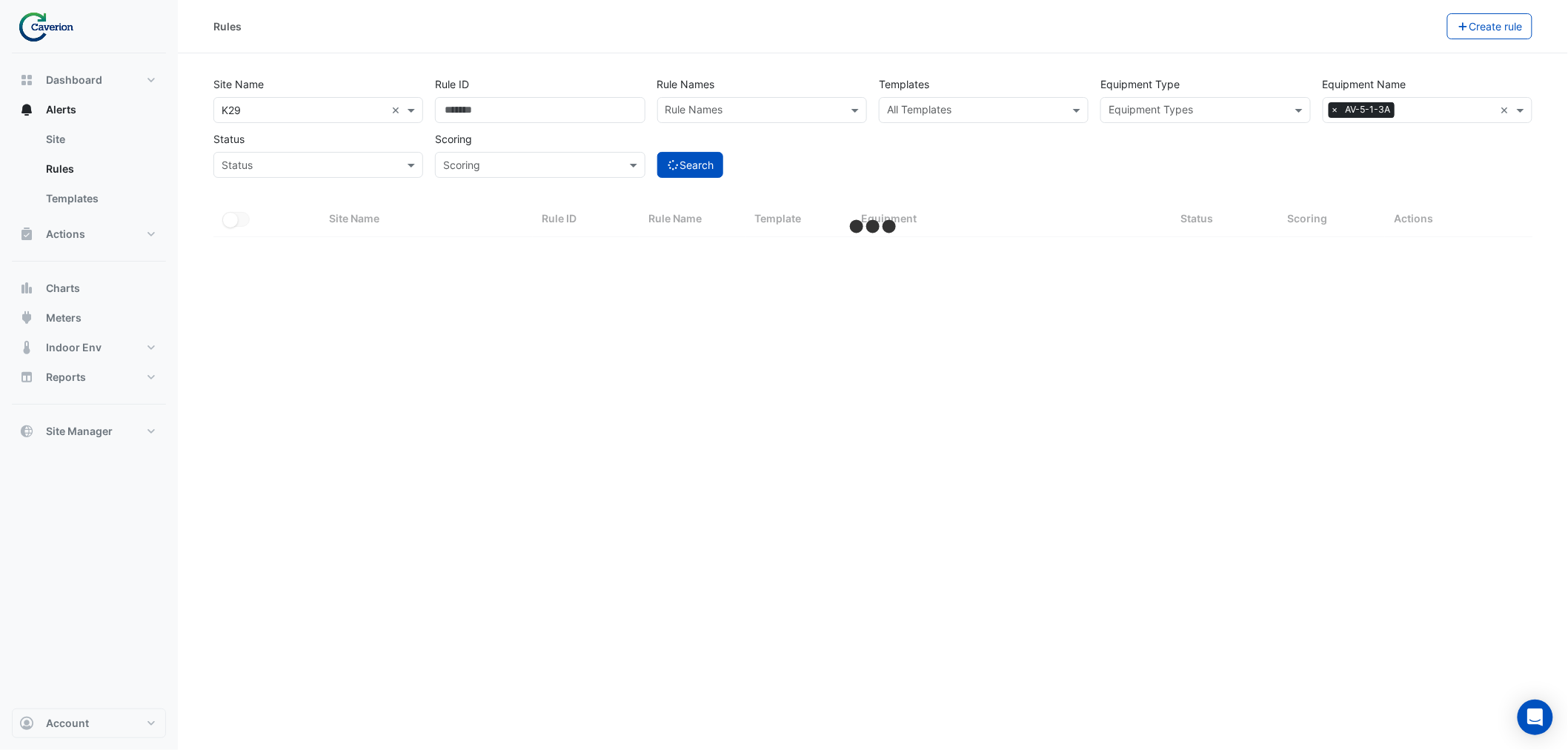 select on "***" 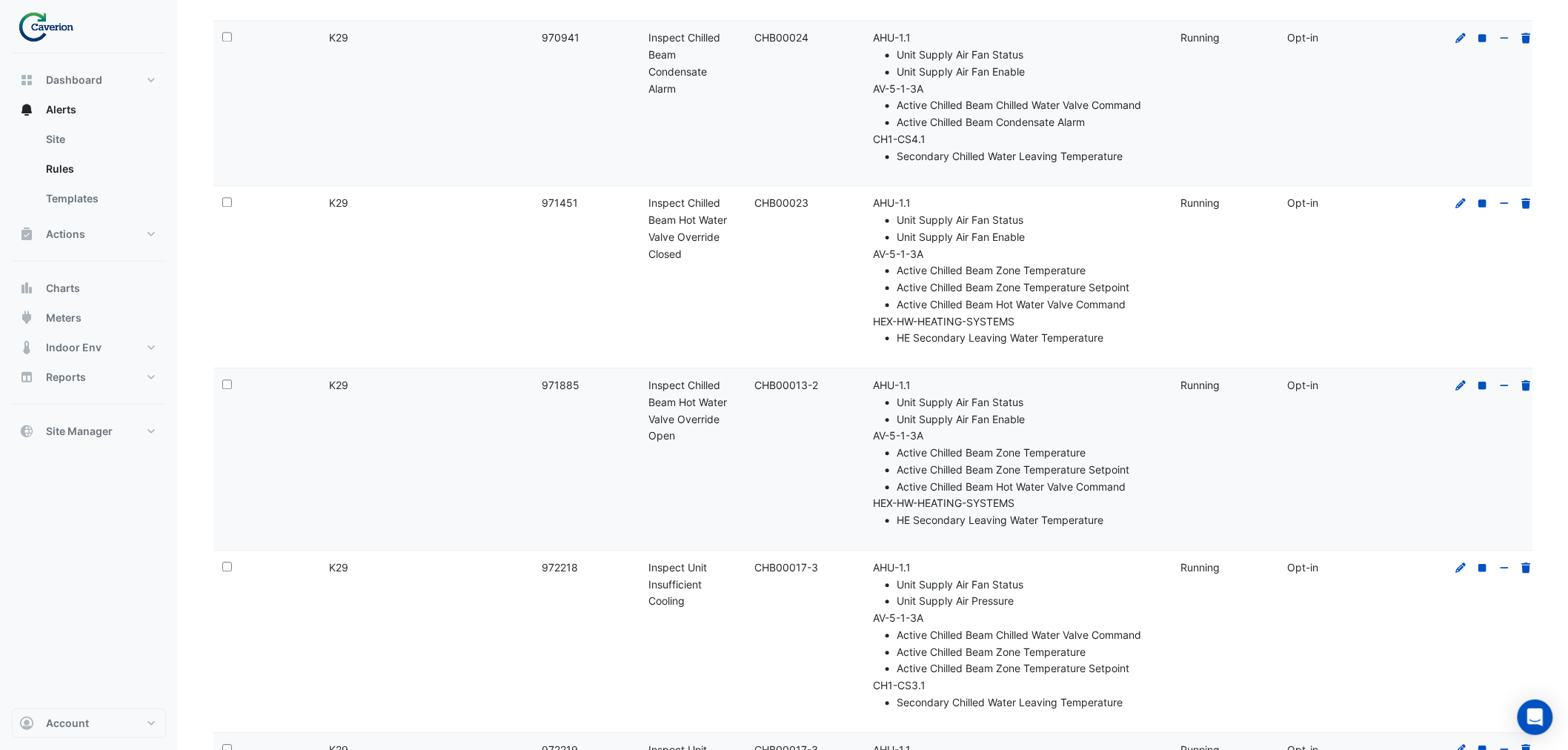 scroll, scrollTop: 1198, scrollLeft: 0, axis: vertical 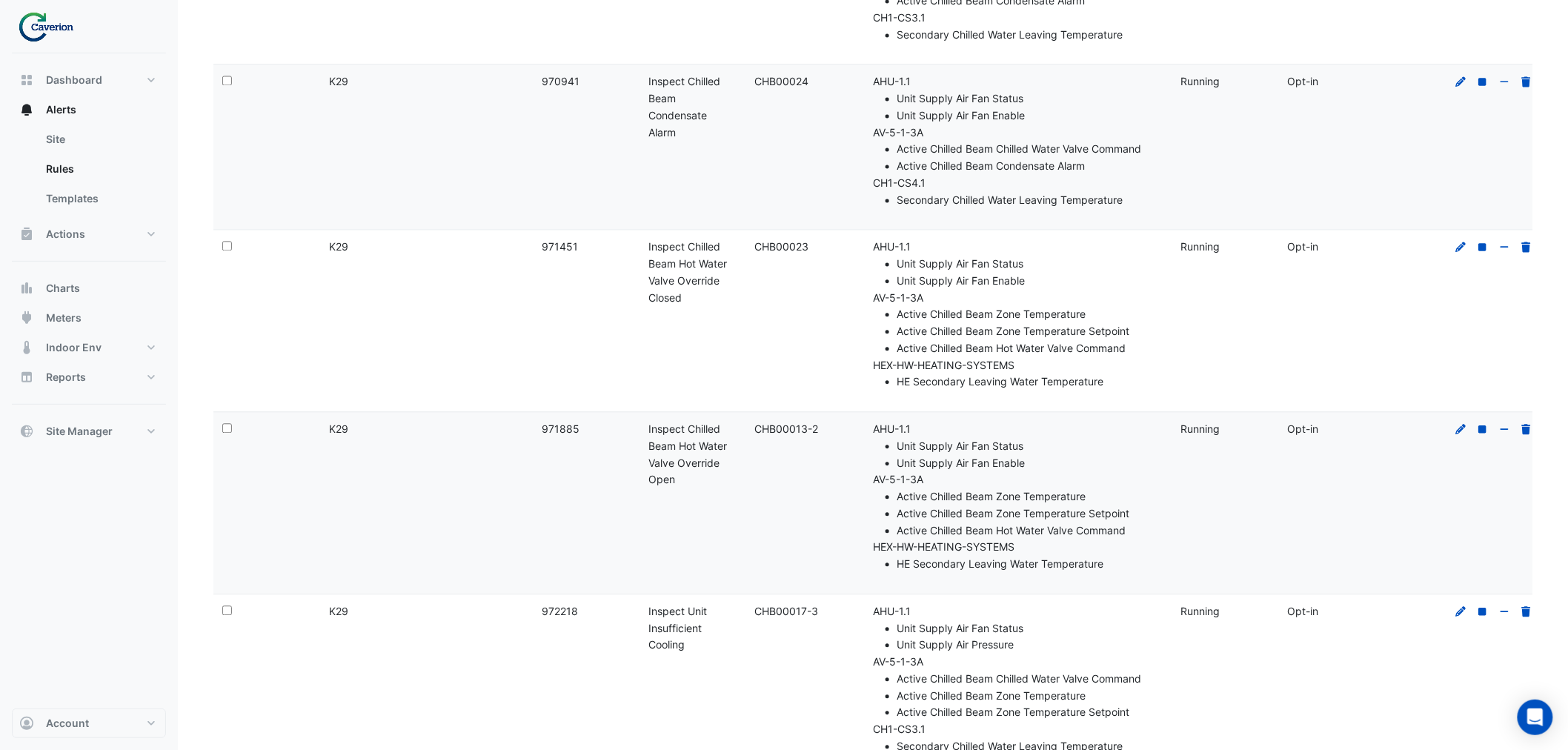 drag, startPoint x: 651, startPoint y: 246, endPoint x: 734, endPoint y: 316, distance: 108.57716 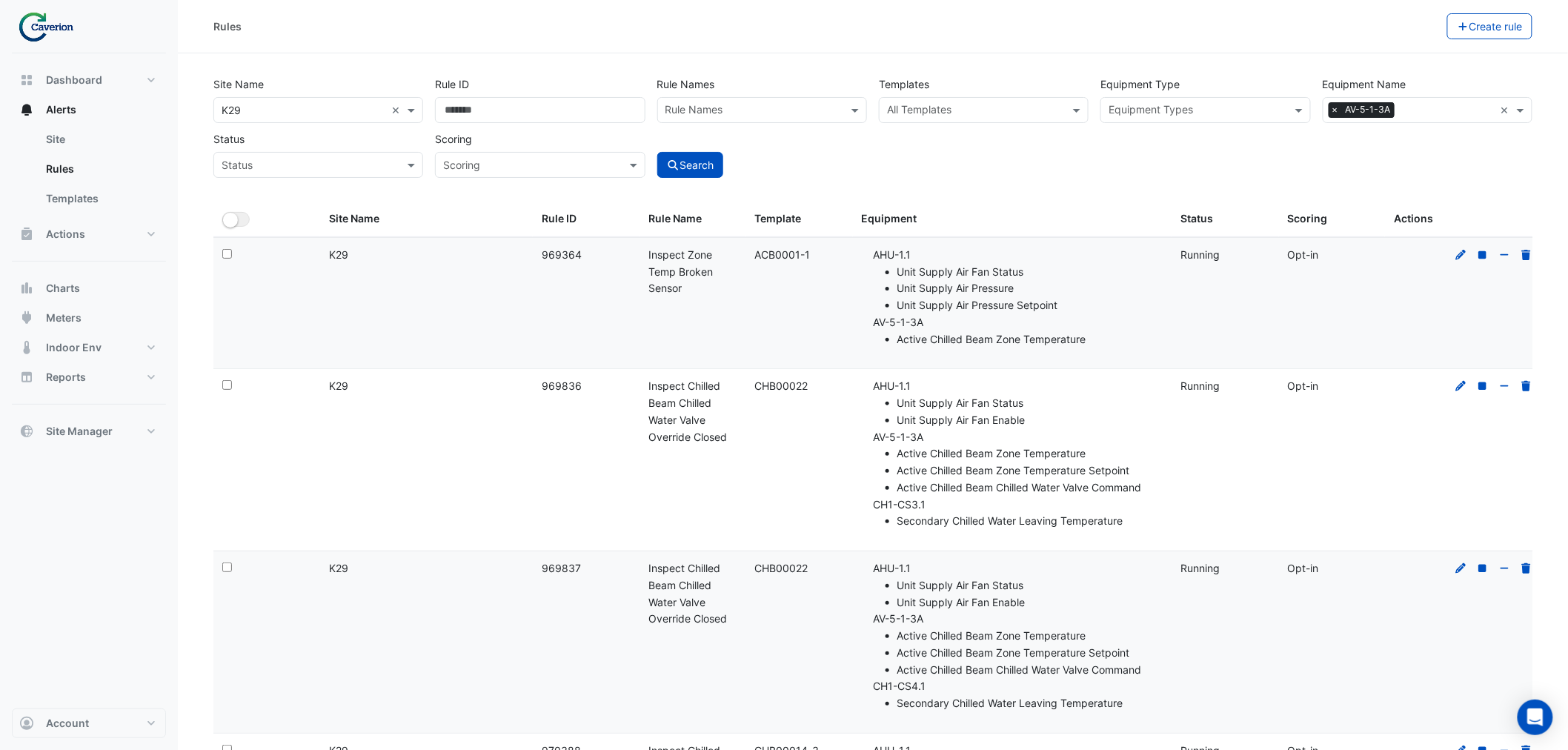 scroll, scrollTop: 1446, scrollLeft: 0, axis: vertical 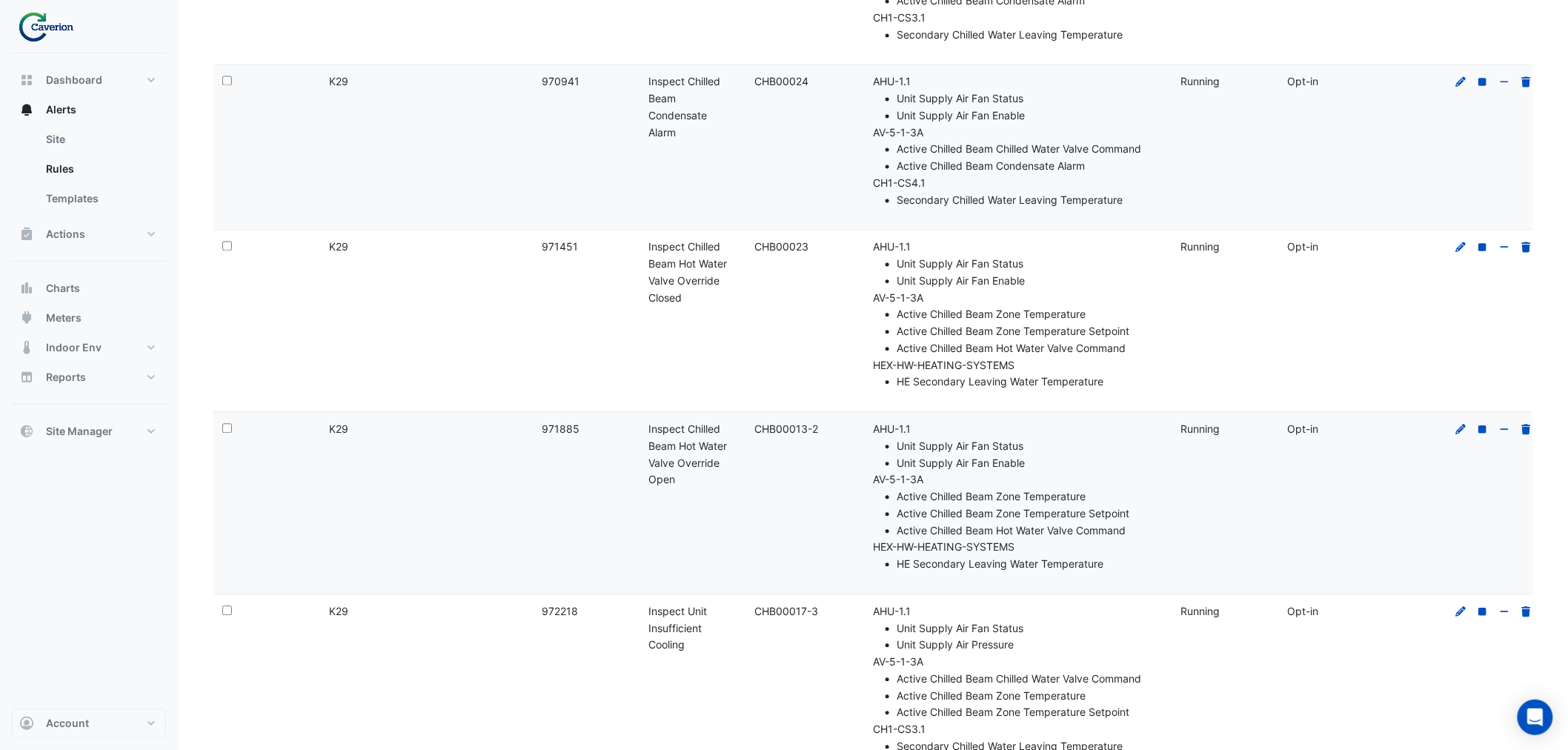 click on "Rule Name:
Inspect Chilled Beam Hot Water Valve Override Closed" 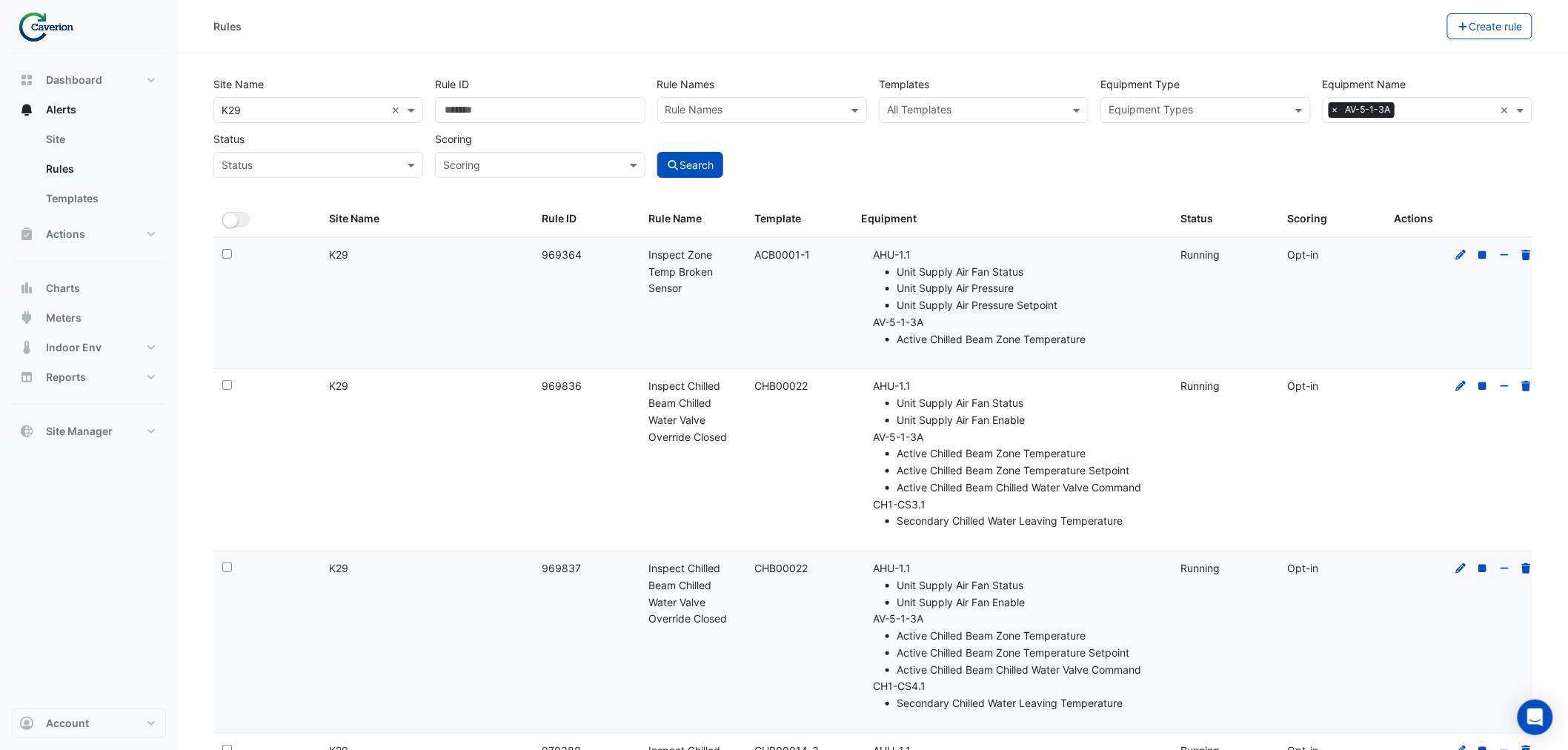 scroll, scrollTop: 1446, scrollLeft: 0, axis: vertical 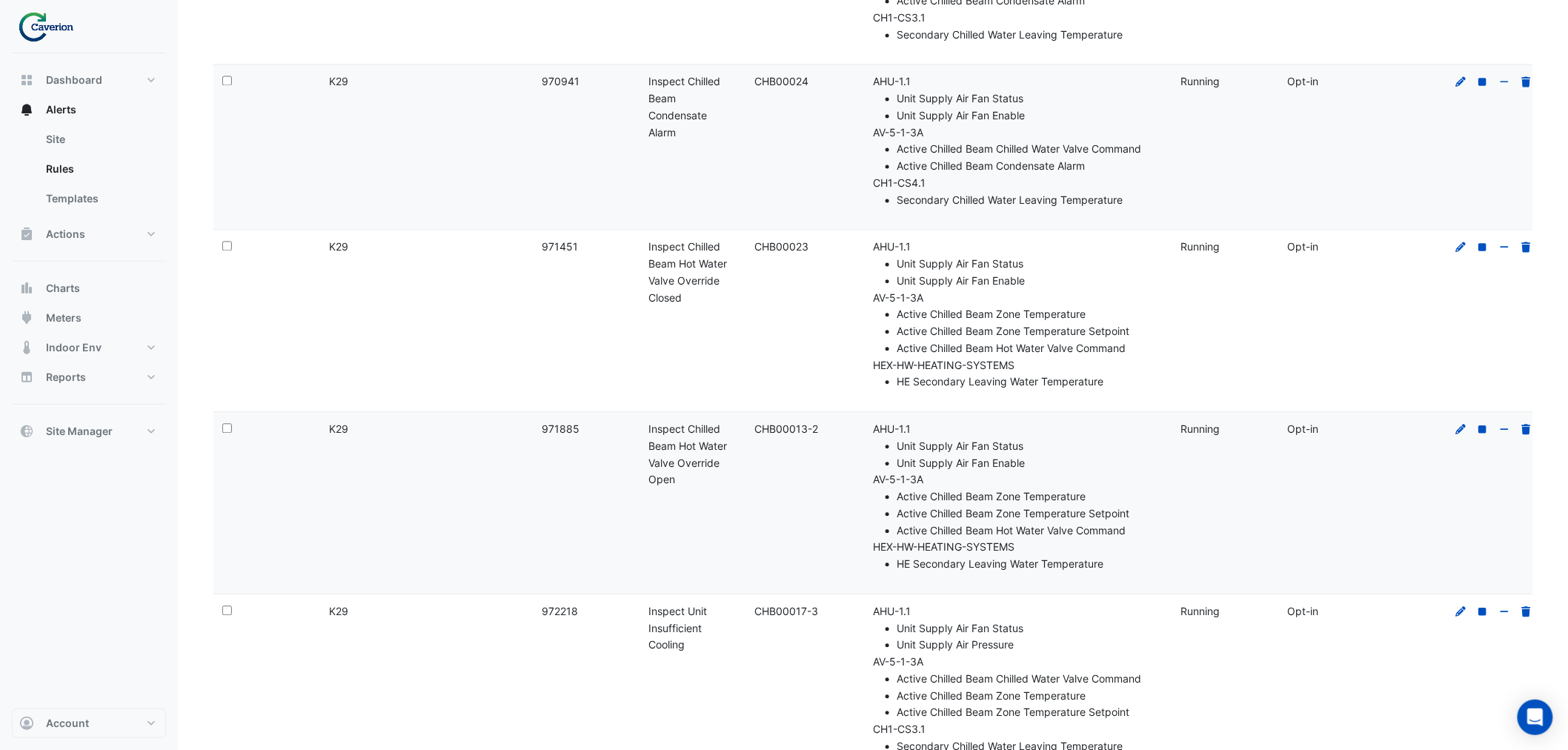 click on "Rule ID:
971451" 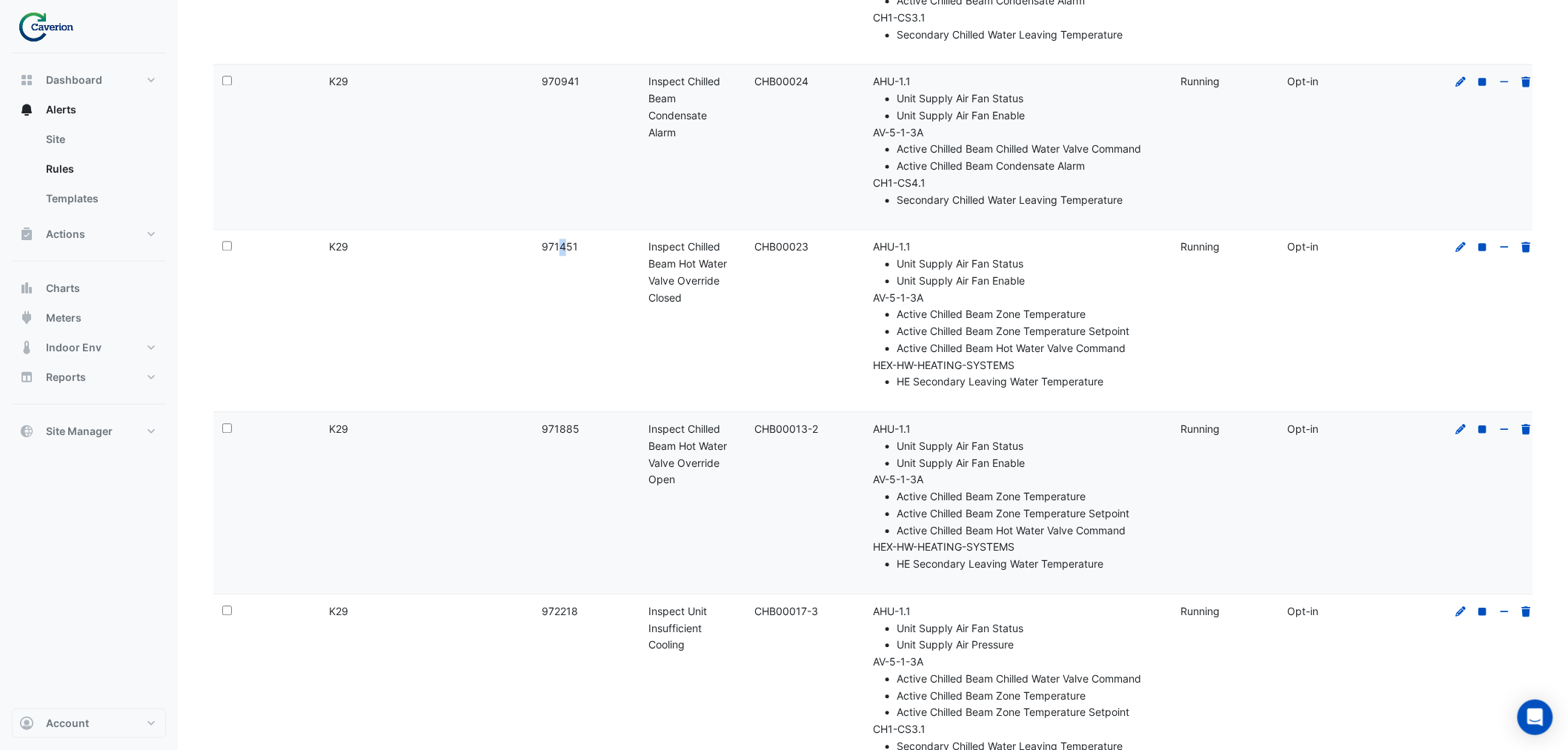 drag, startPoint x: 539, startPoint y: 242, endPoint x: 550, endPoint y: 243, distance: 11.045361 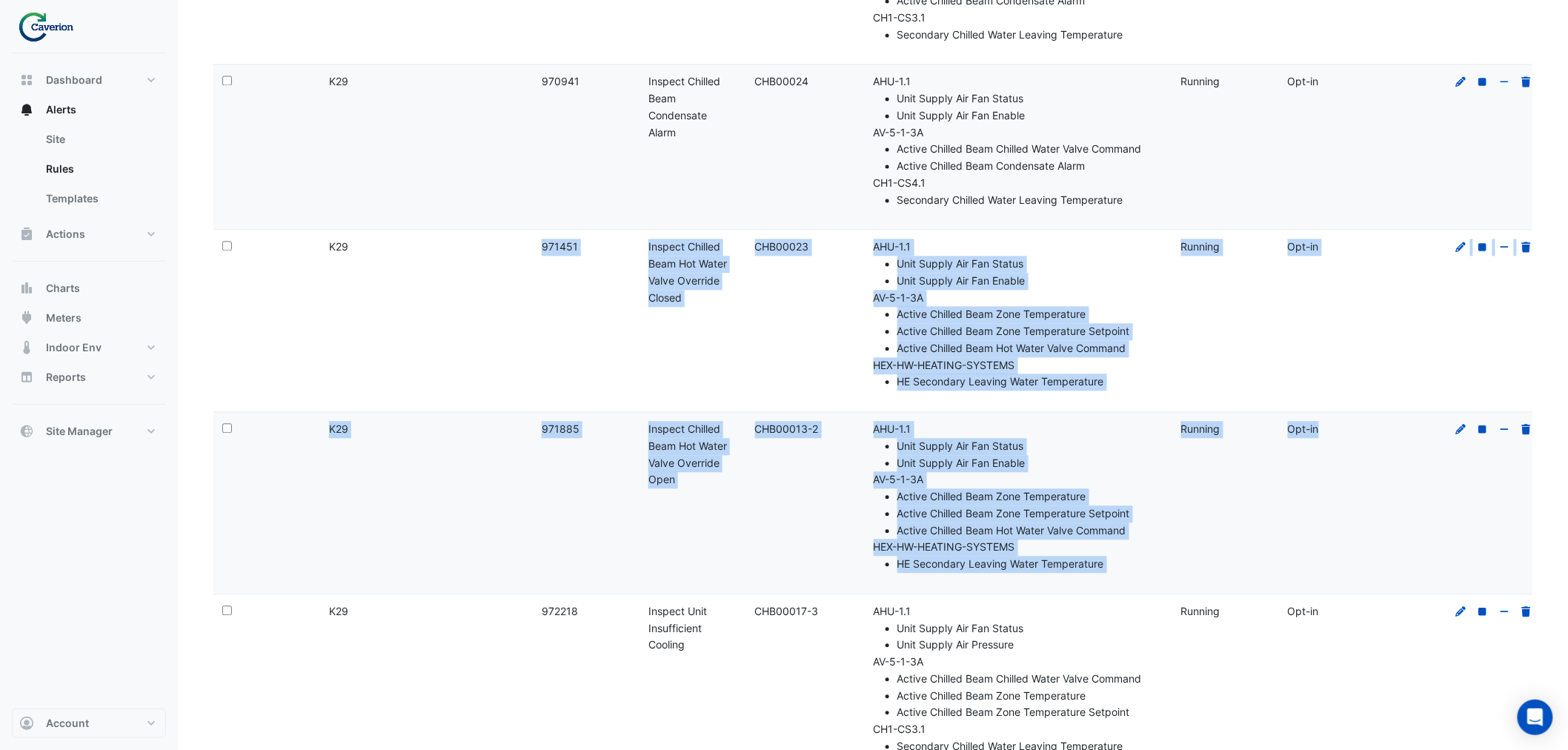 drag, startPoint x: 330, startPoint y: 245, endPoint x: 1447, endPoint y: 534, distance: 1153.7807 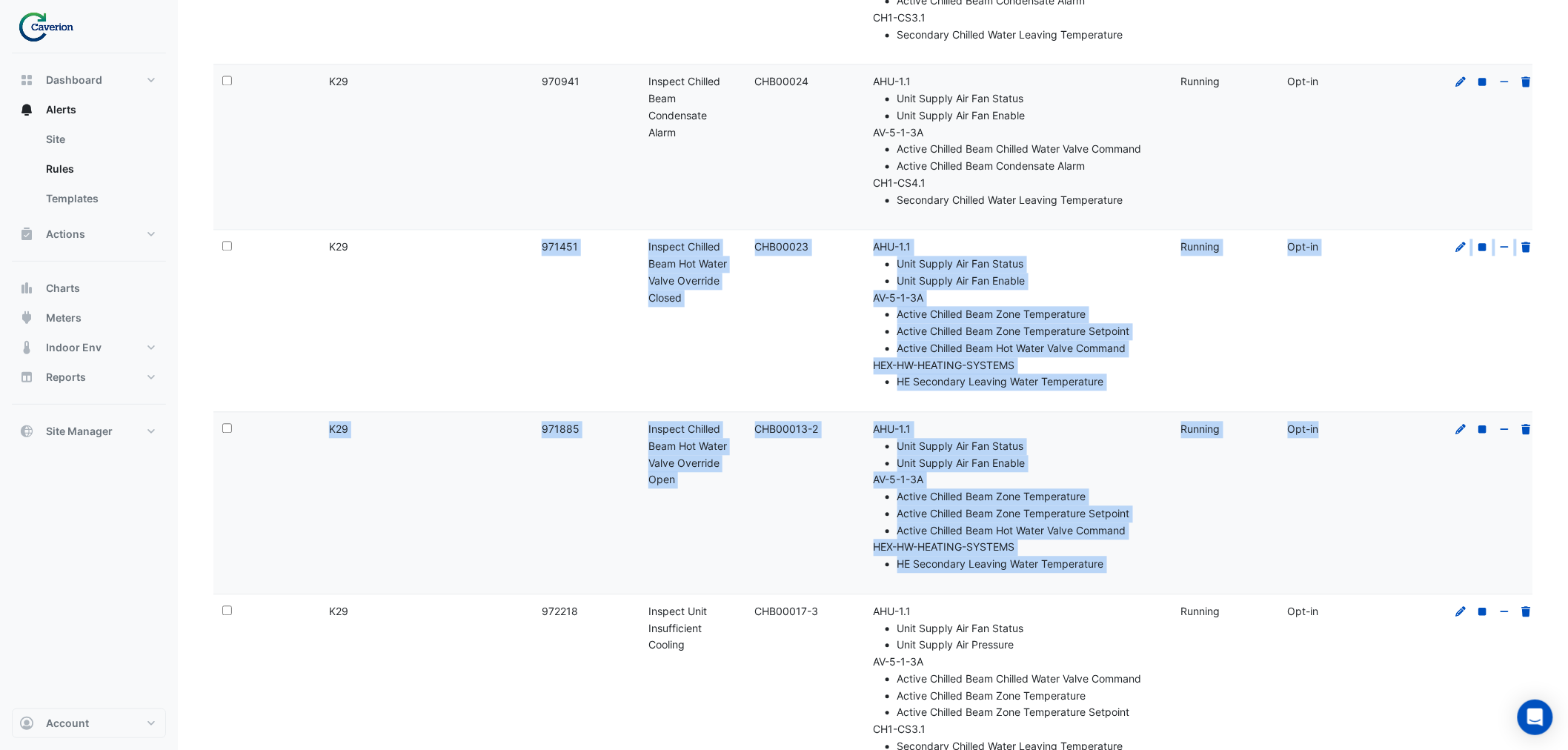 drag, startPoint x: 1406, startPoint y: 315, endPoint x: 1463, endPoint y: 274, distance: 70.21396 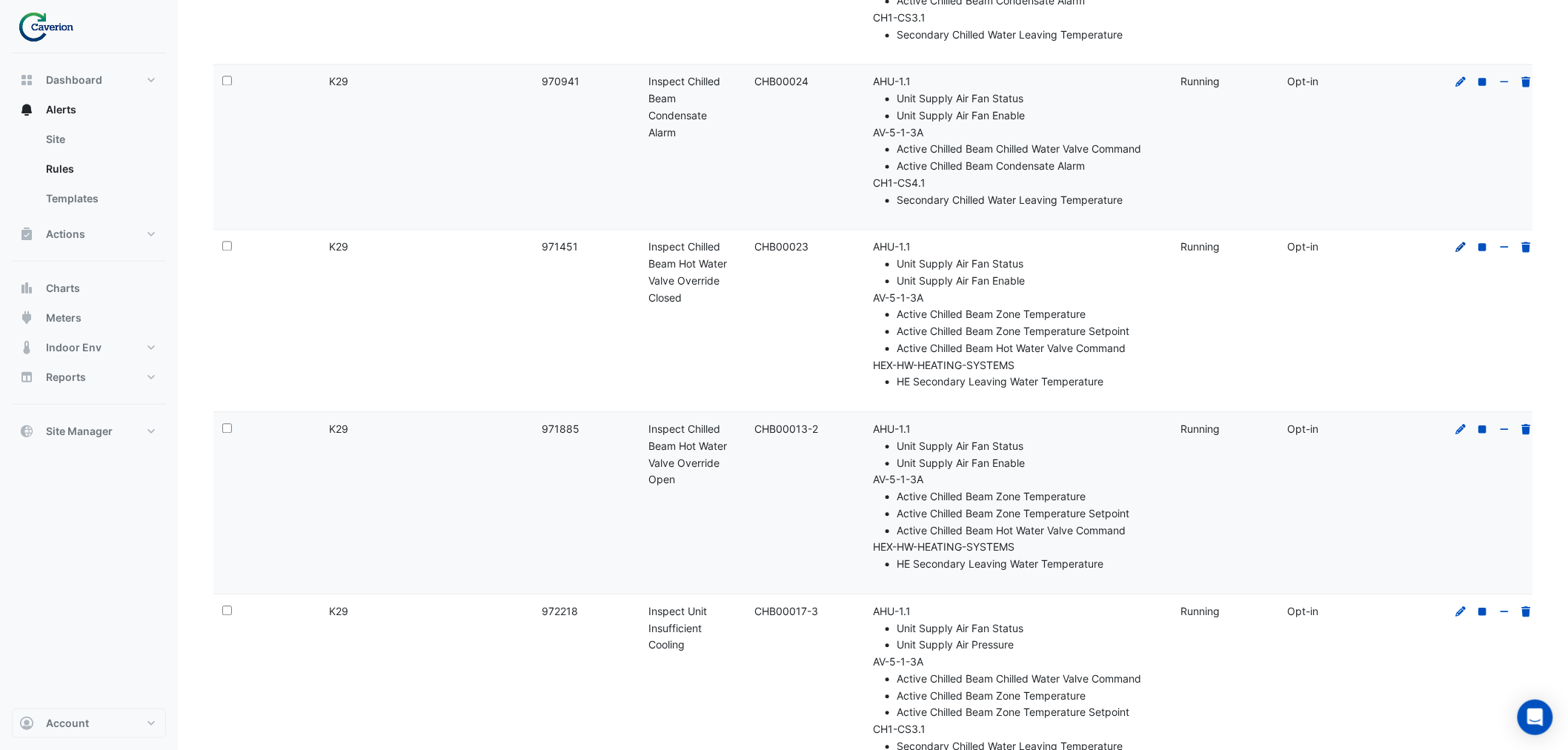 click 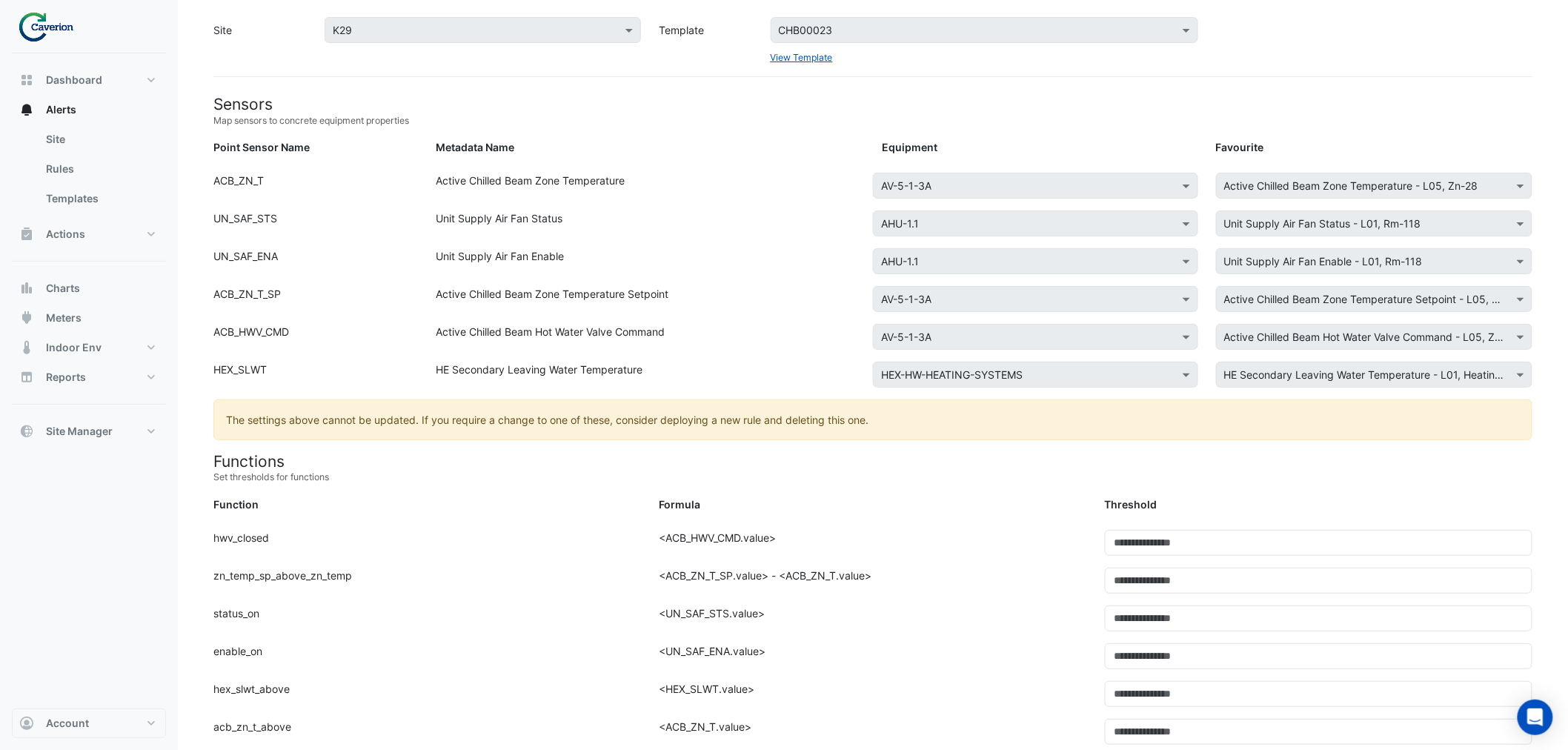 scroll, scrollTop: 0, scrollLeft: 0, axis: both 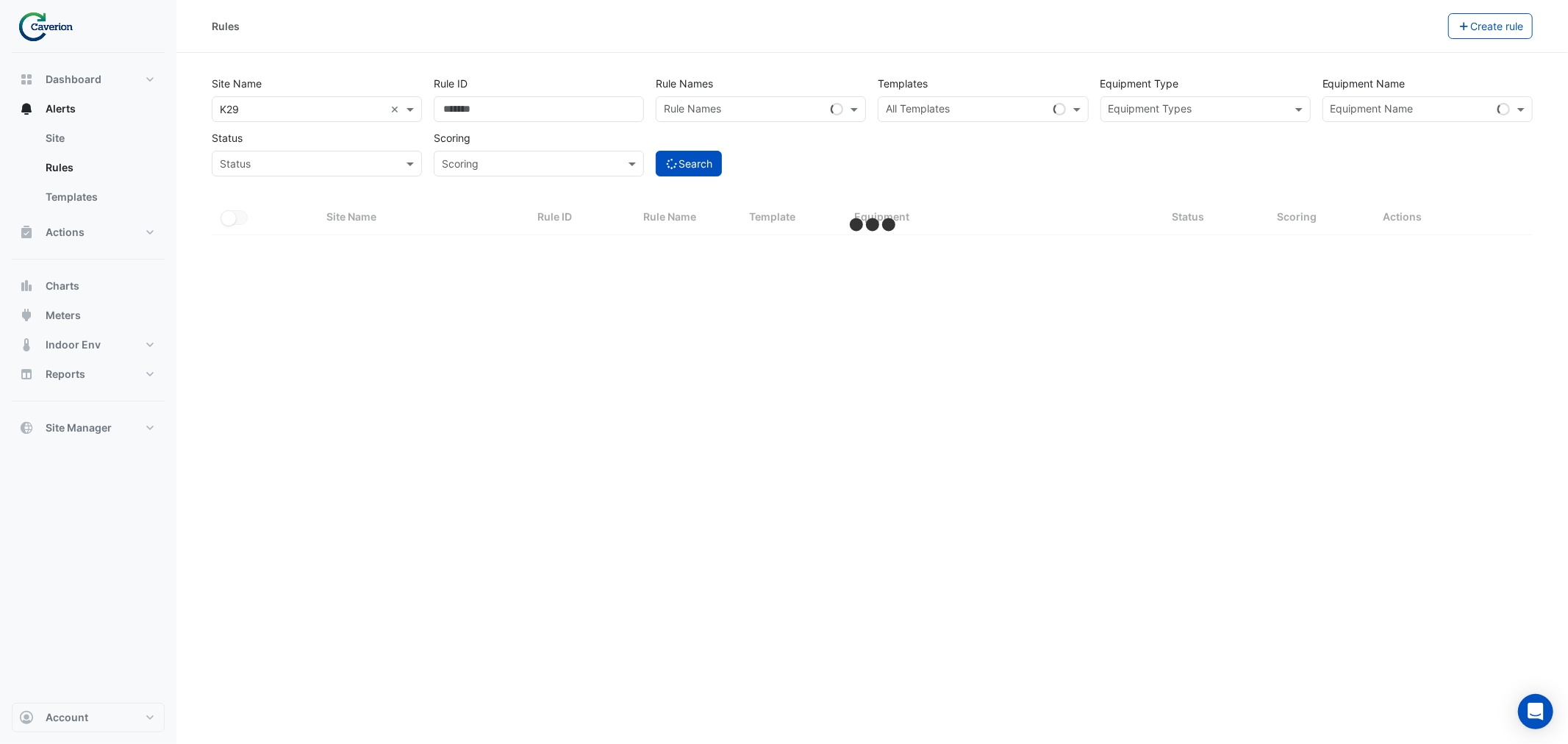 select on "***" 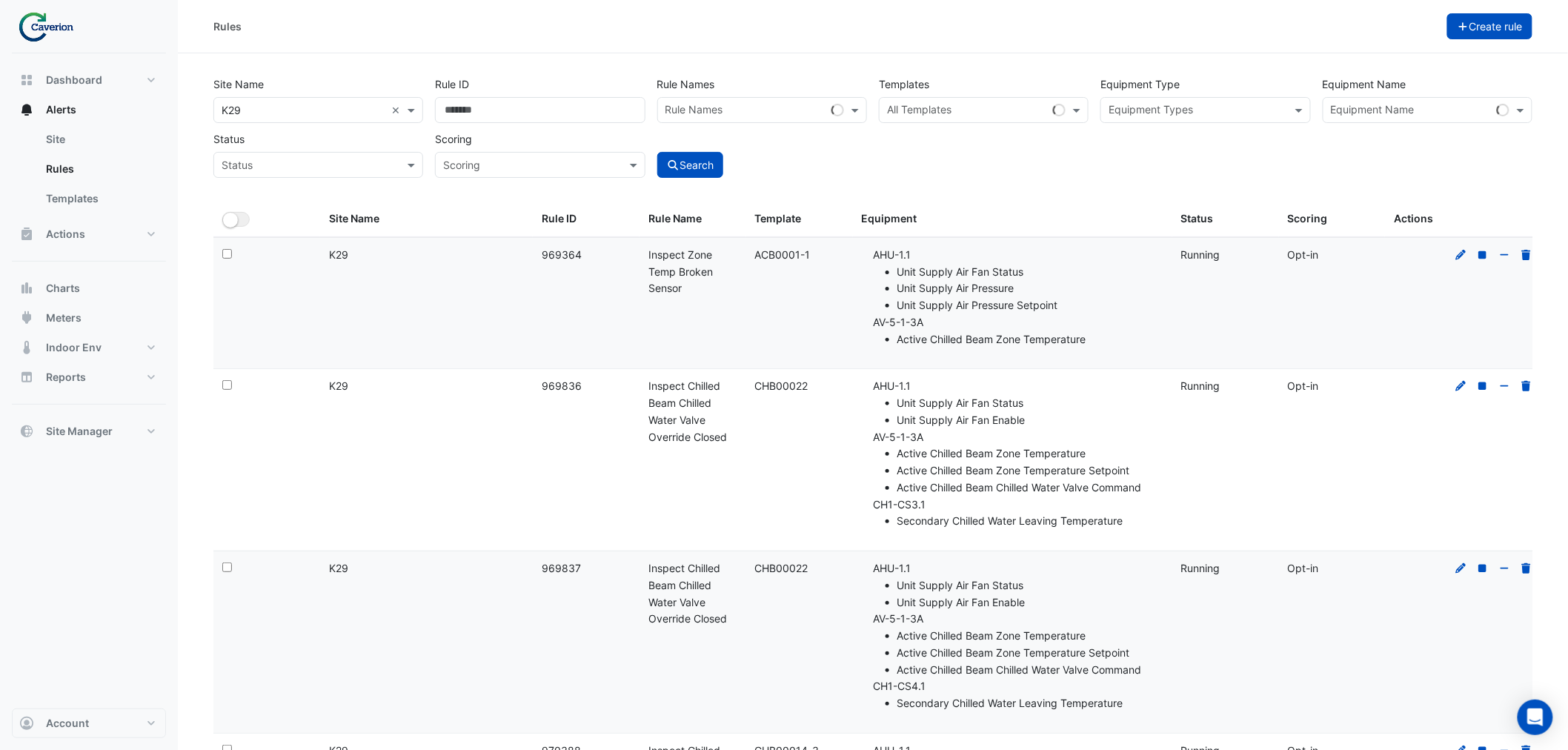 click on "Create rule" 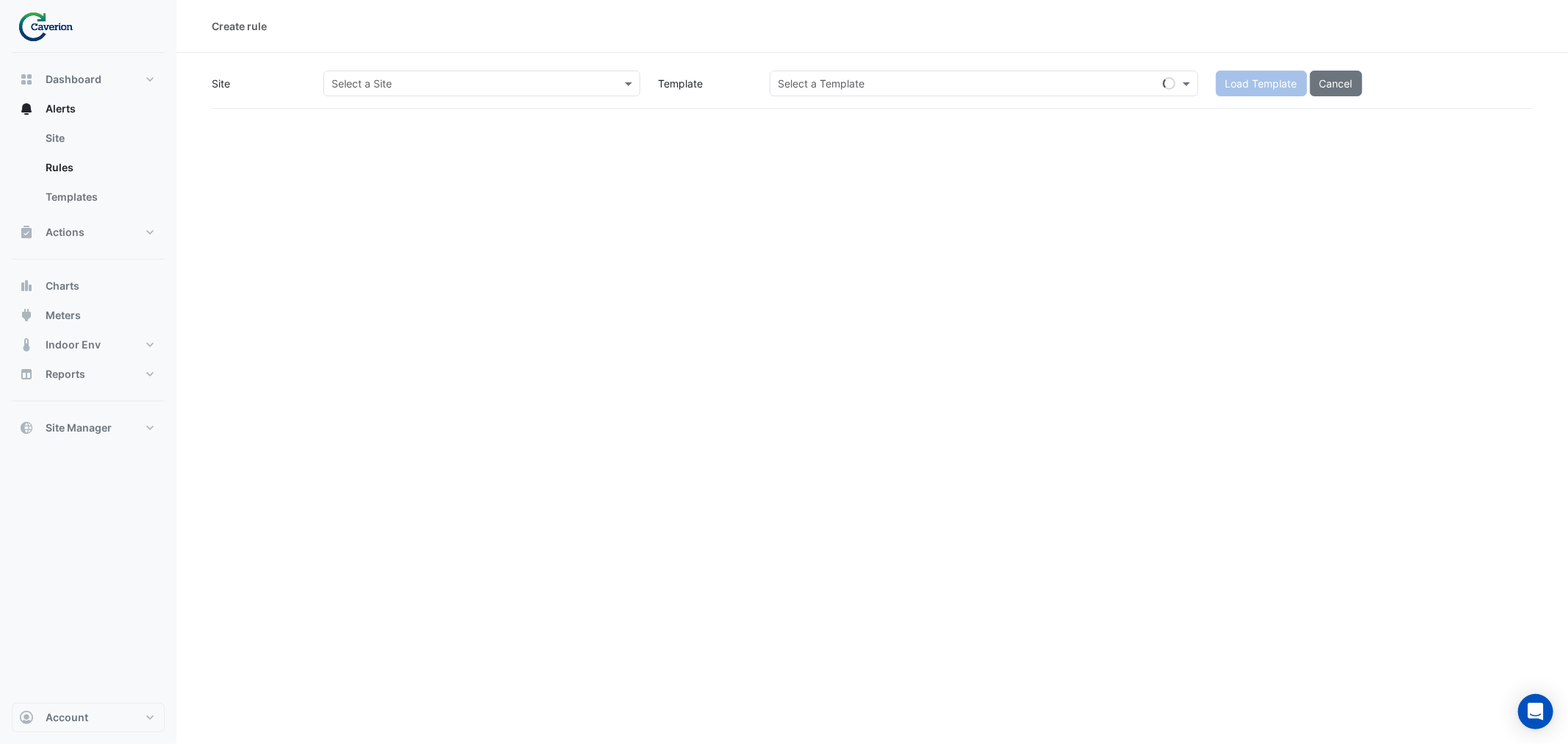 drag, startPoint x: 796, startPoint y: 210, endPoint x: 781, endPoint y: 127, distance: 84.34453 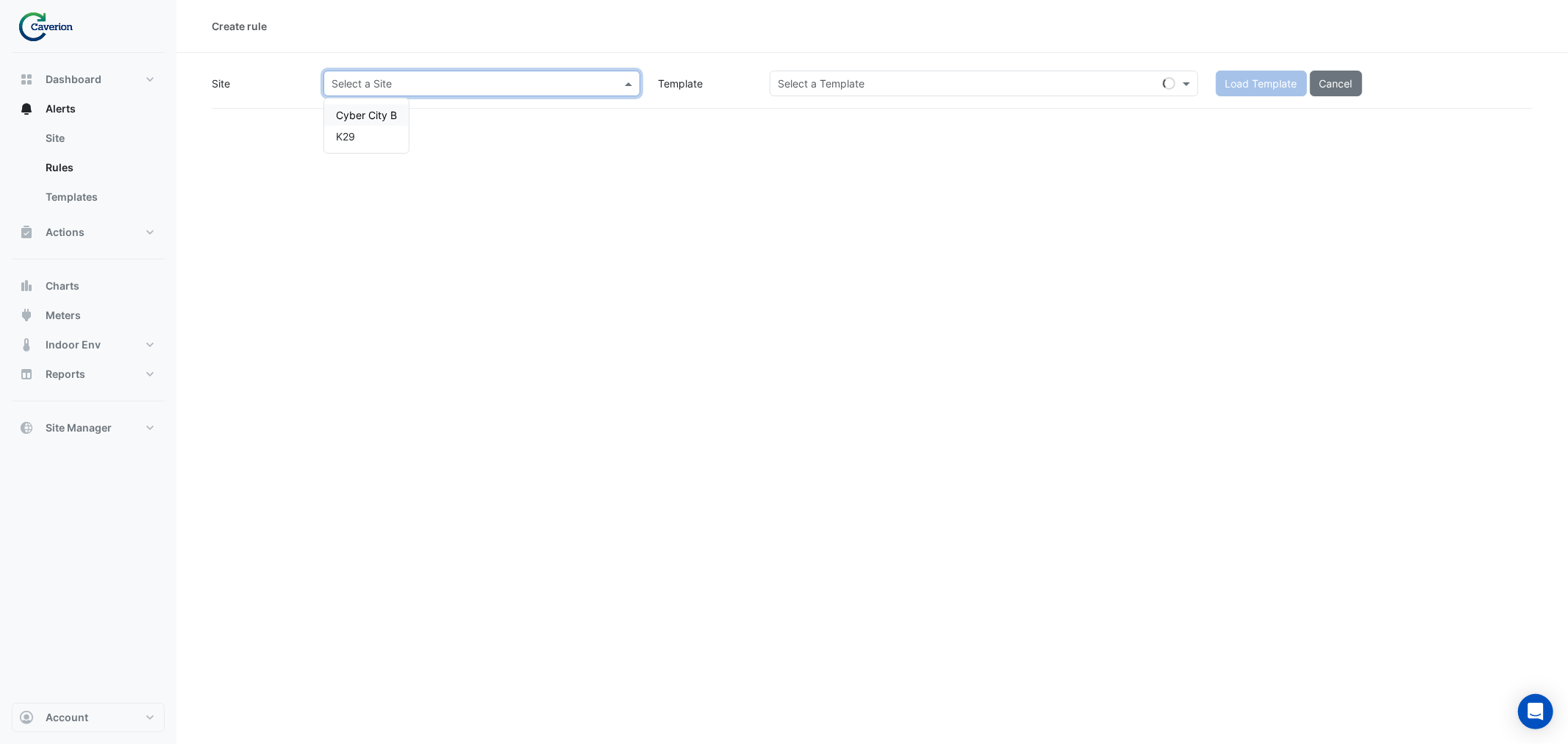 click 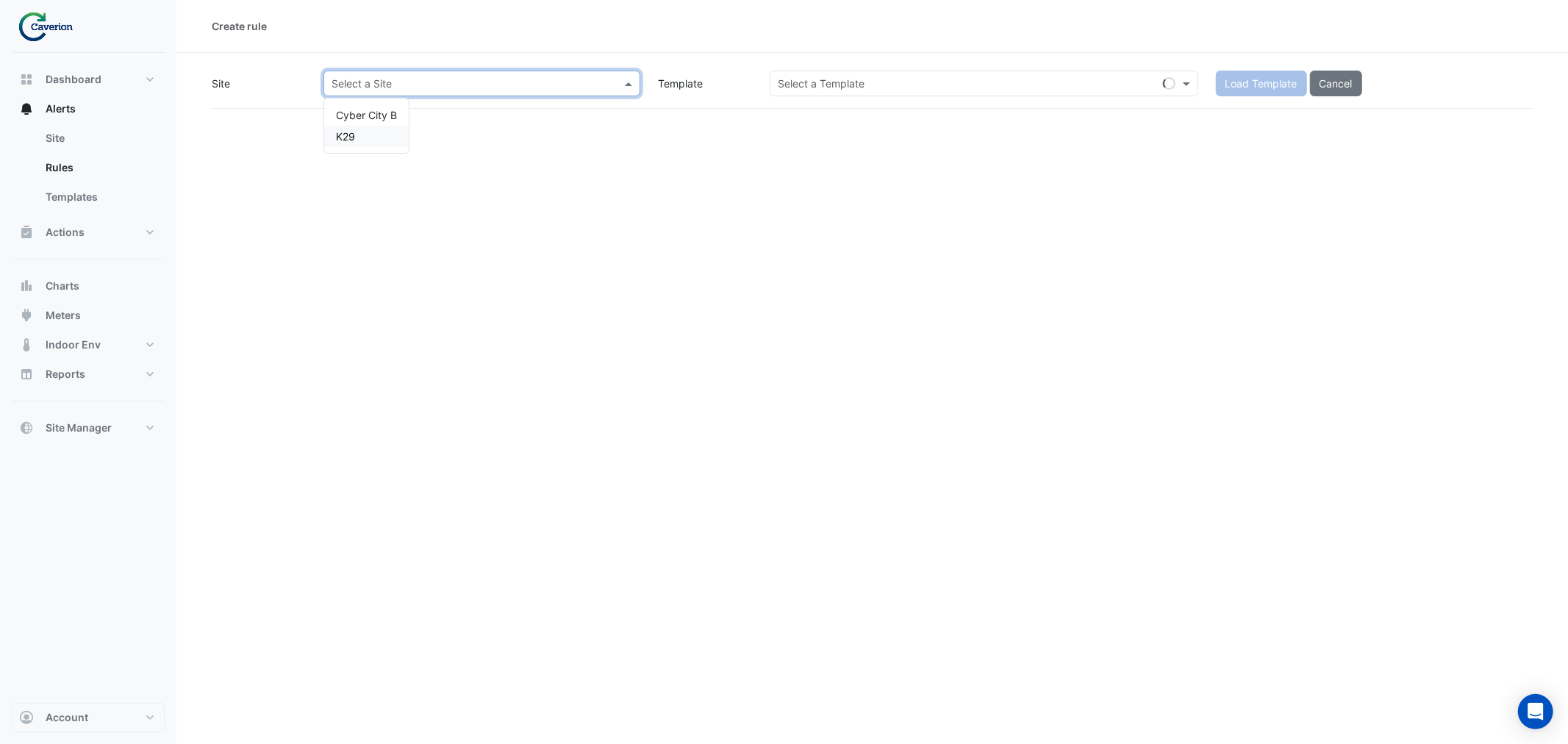 click on "K29" at bounding box center [366, 136] 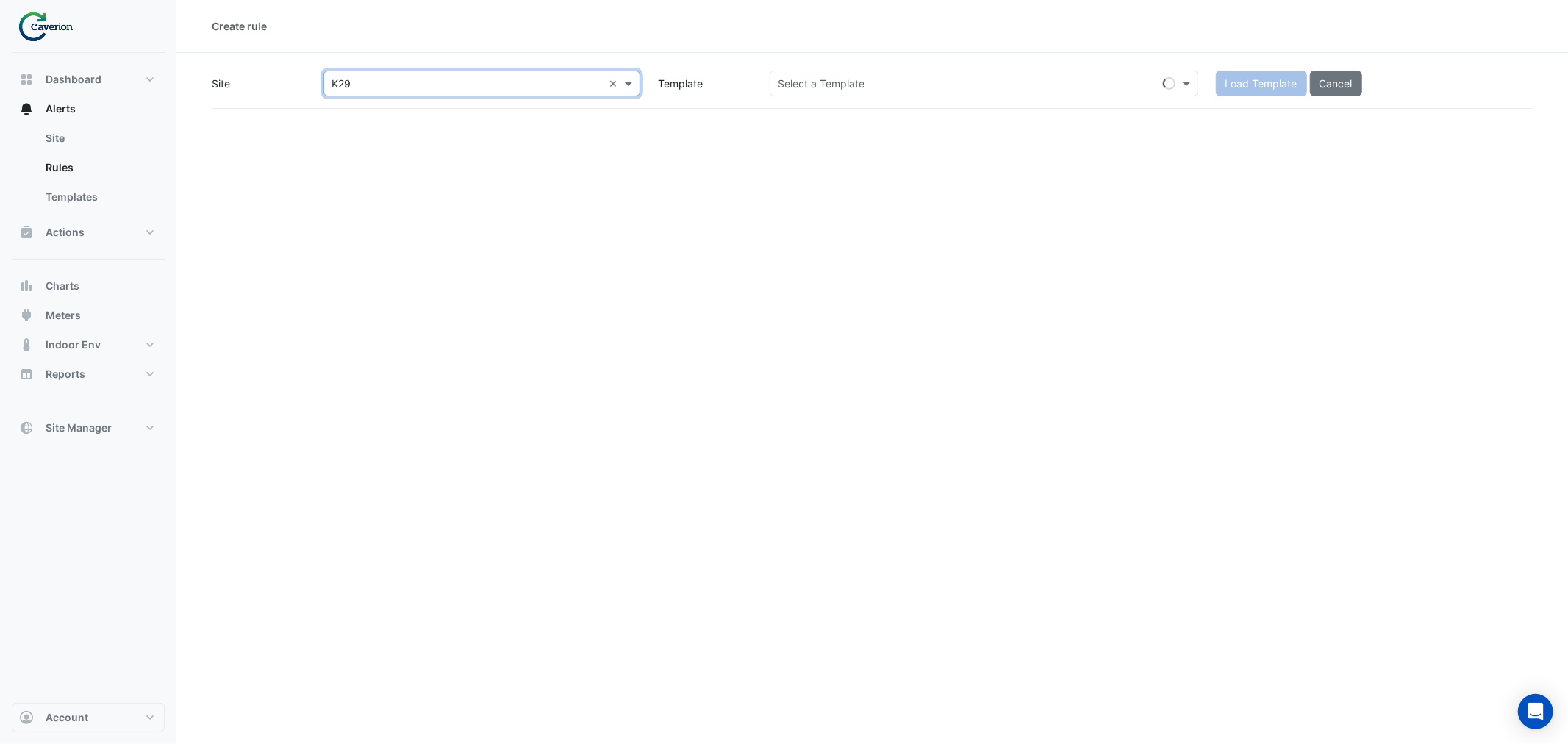 click 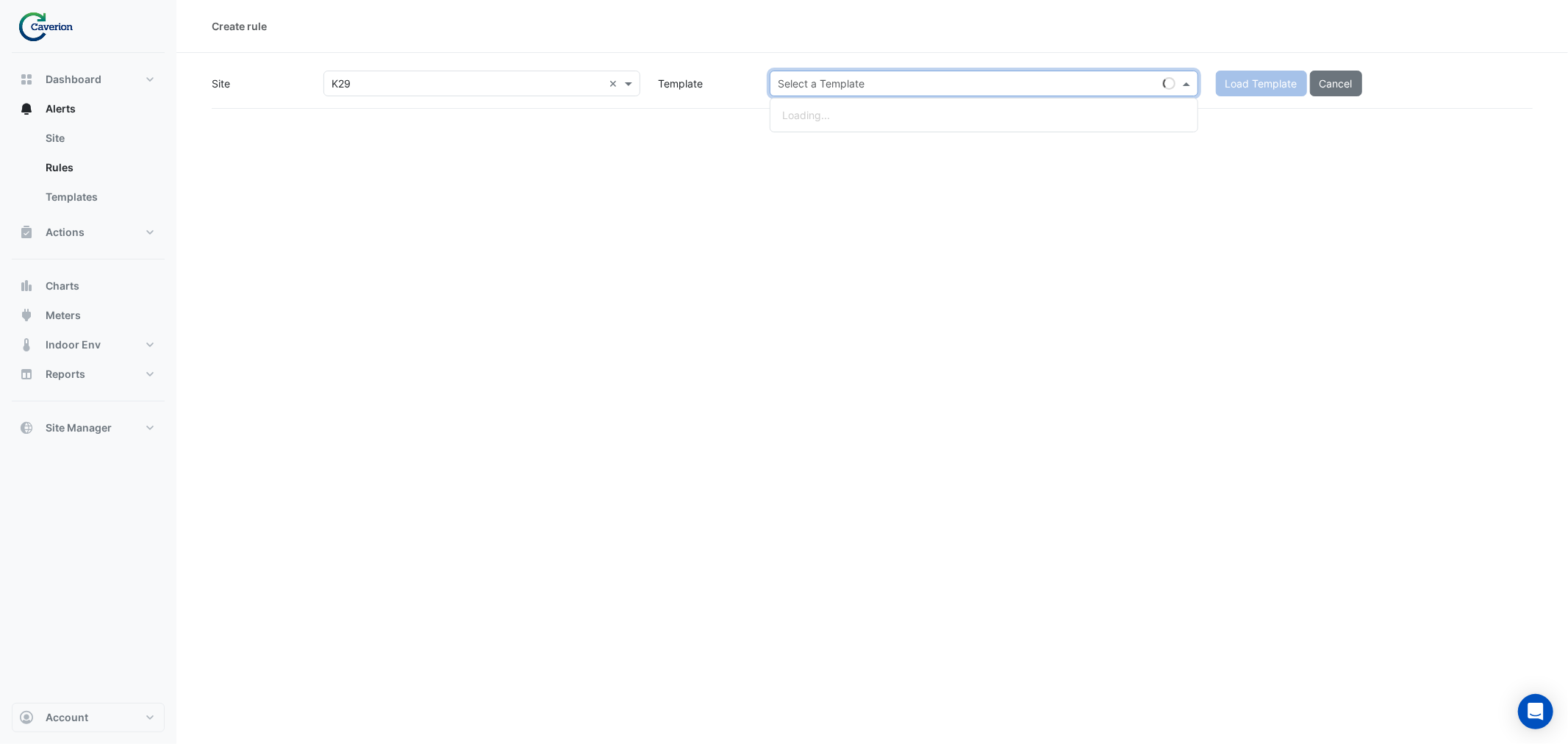 paste on "**********" 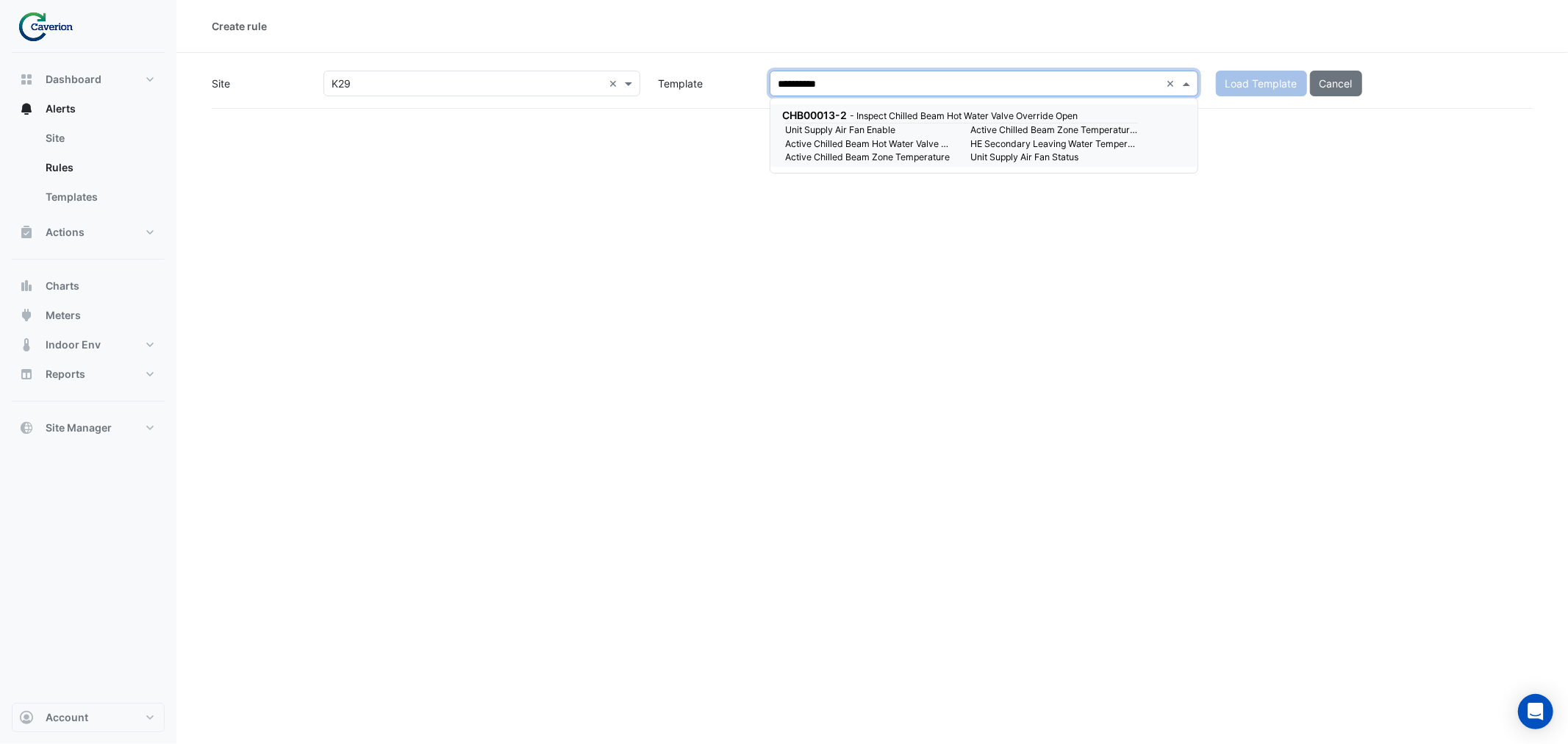 click on "Unit Supply Air Fan Enable" at bounding box center [869, 130] 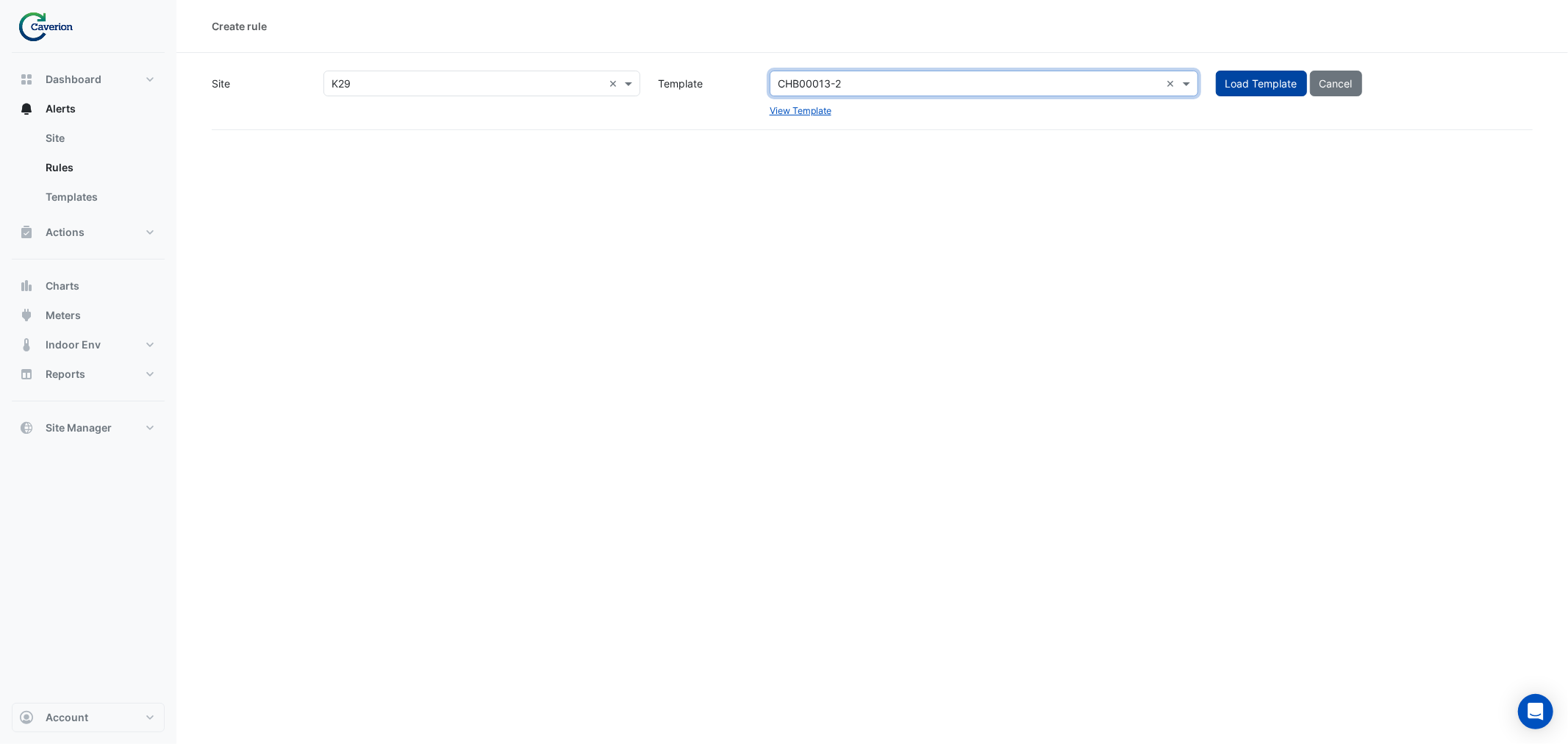 click on "Load Template" 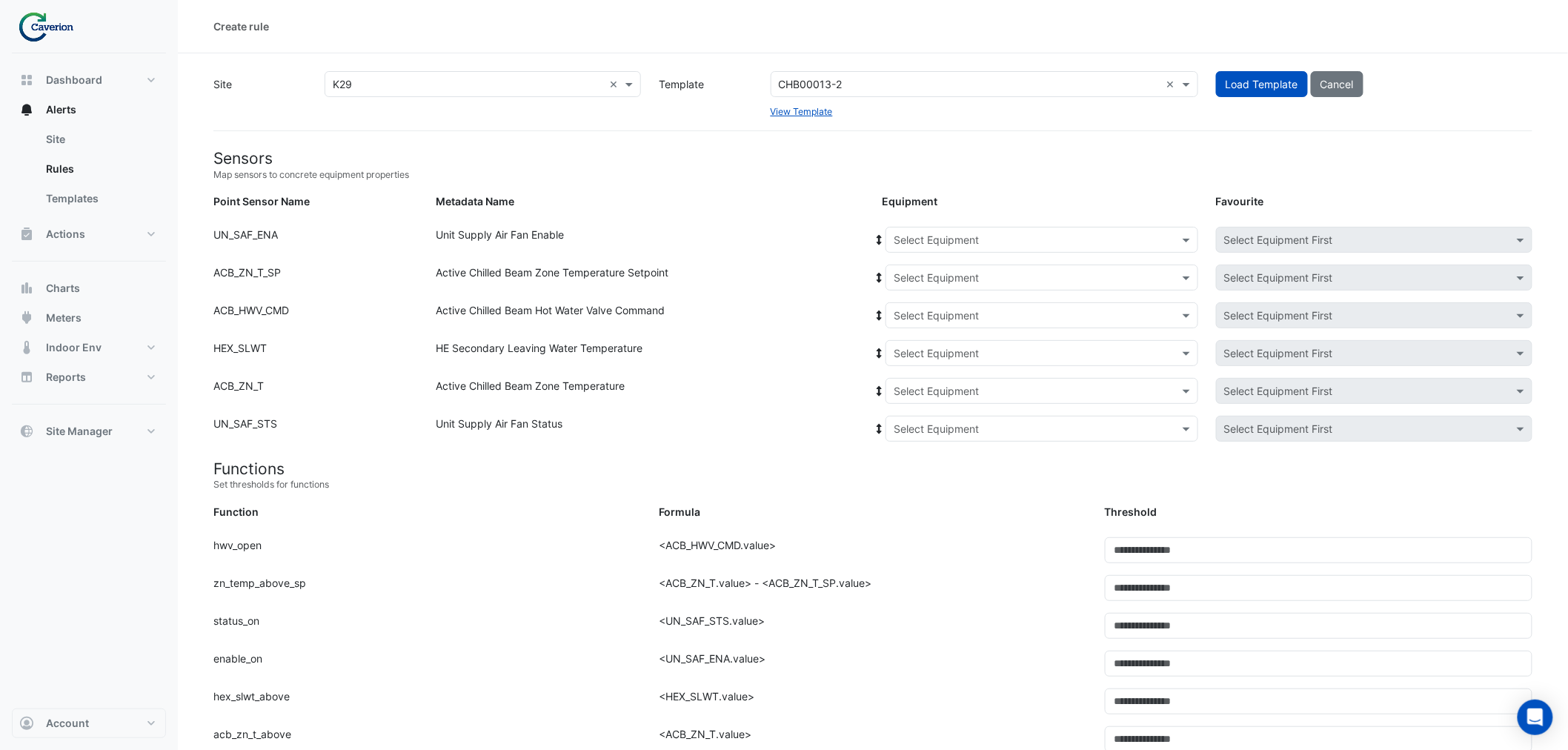 click 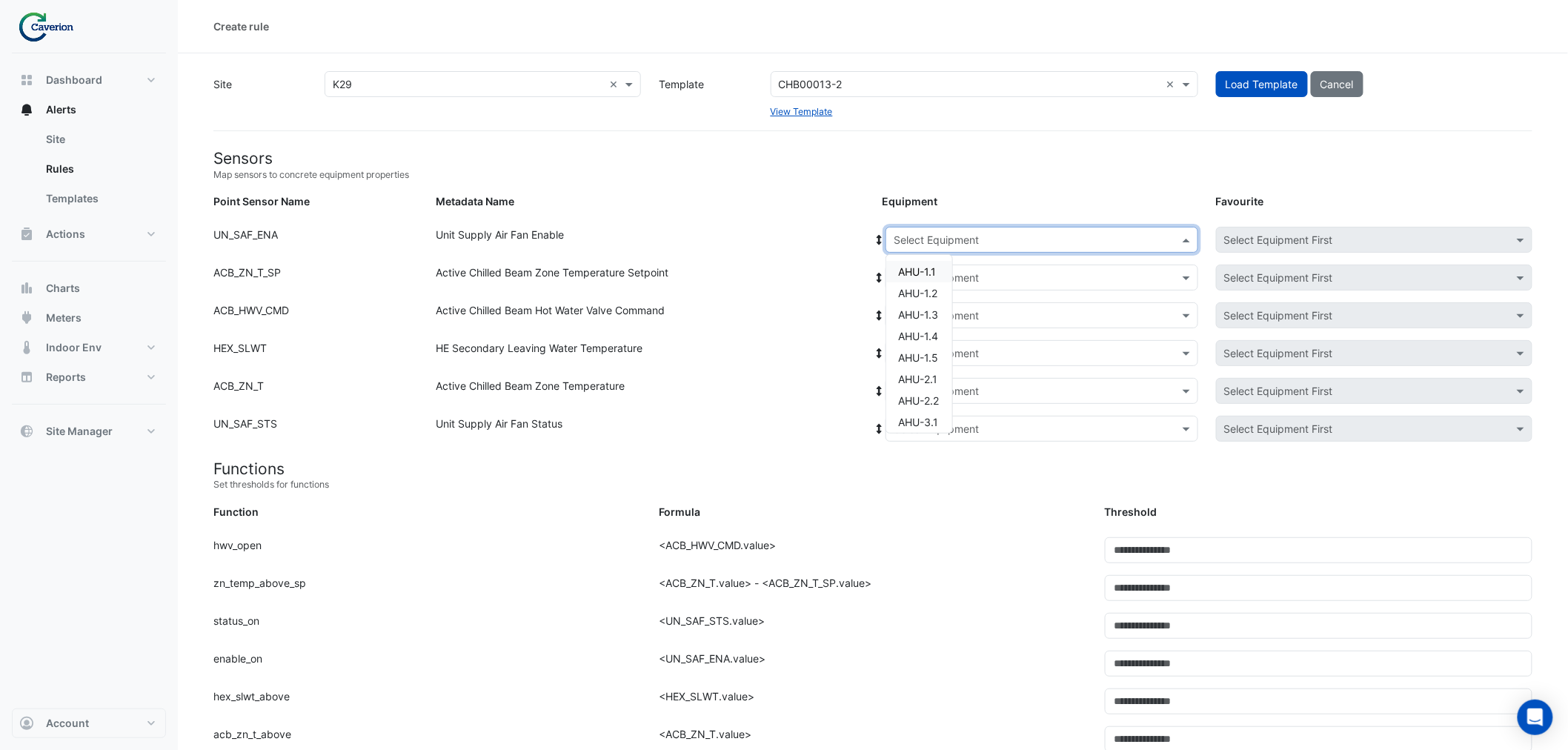 click on "Equipment" 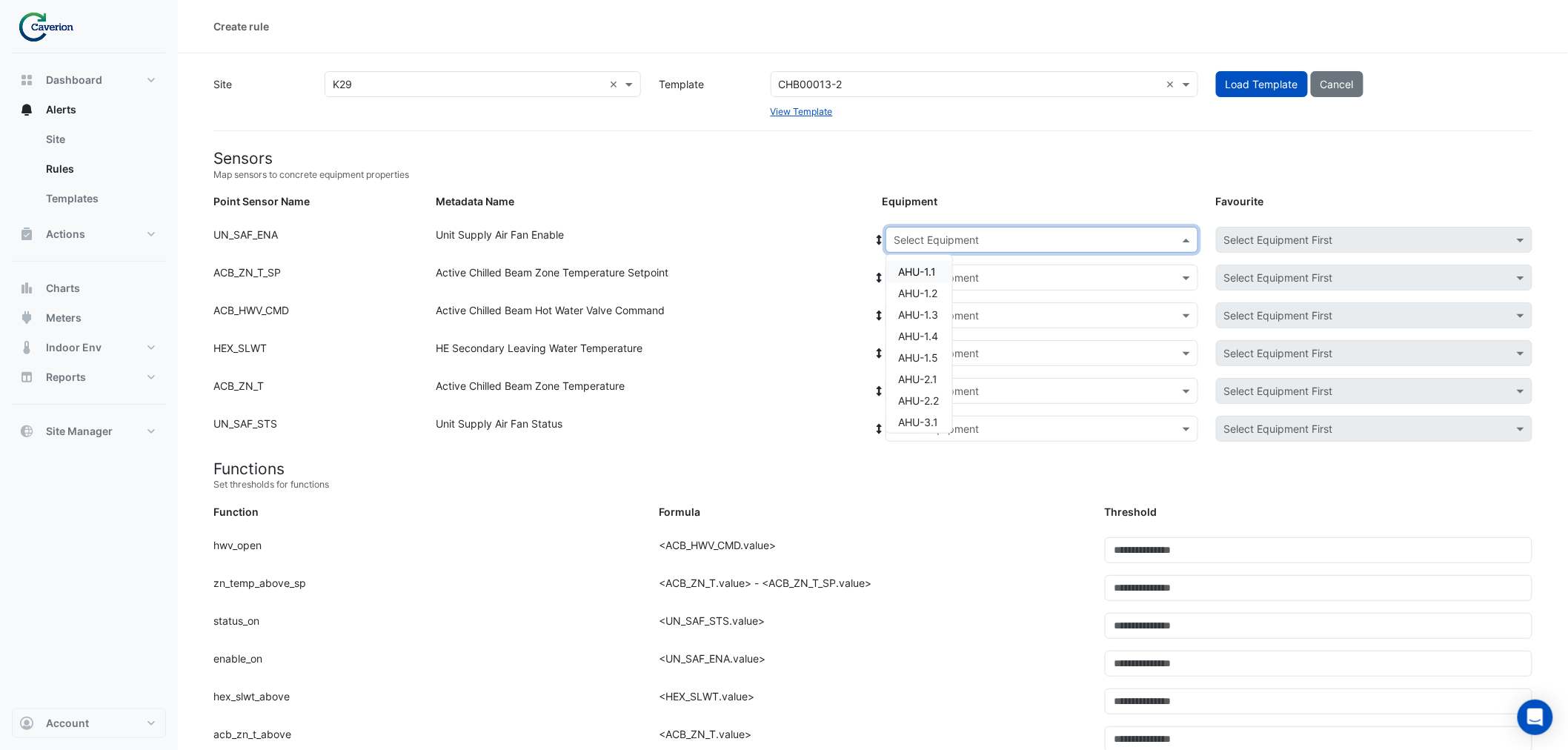 click 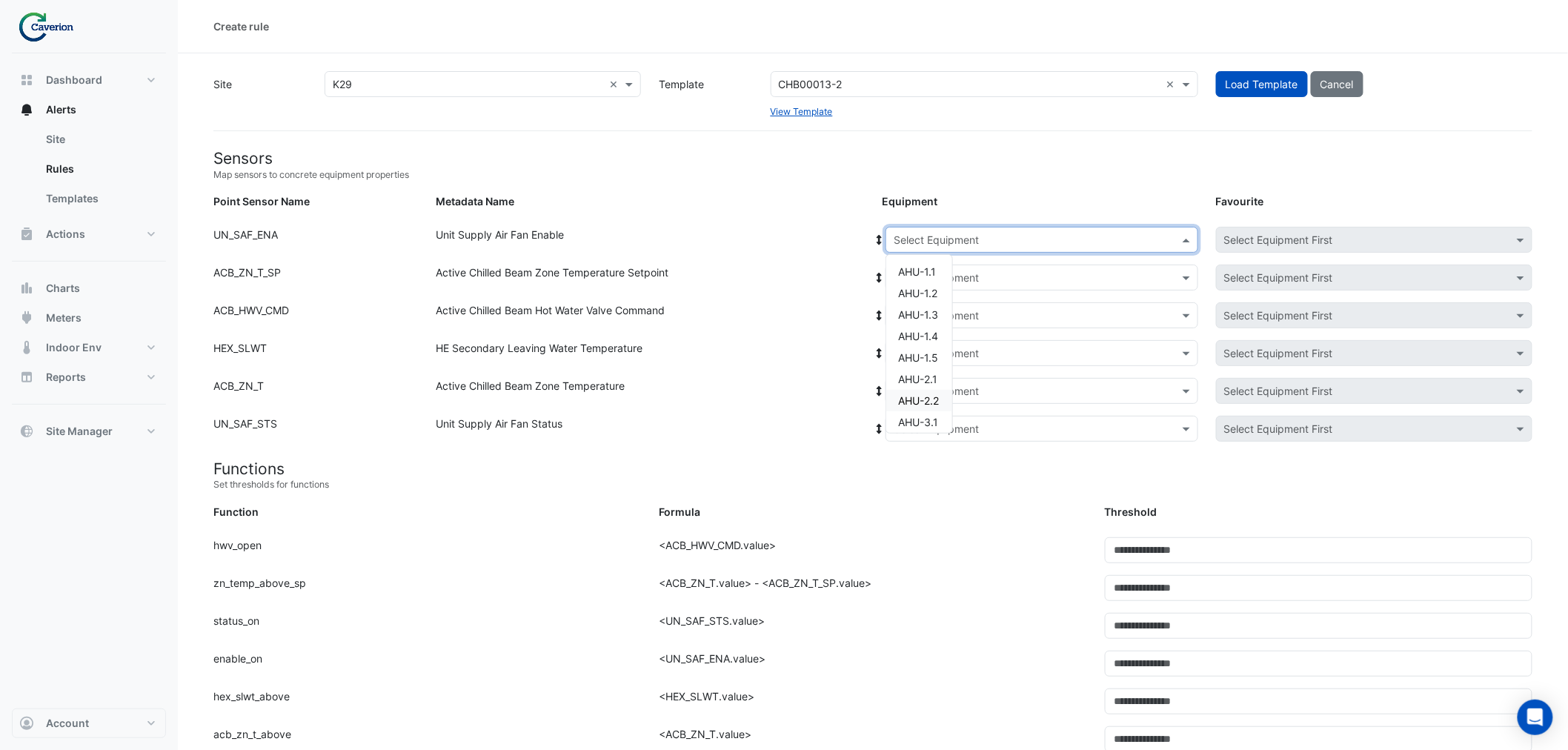 click on "Unit Supply Air Fan Enable" 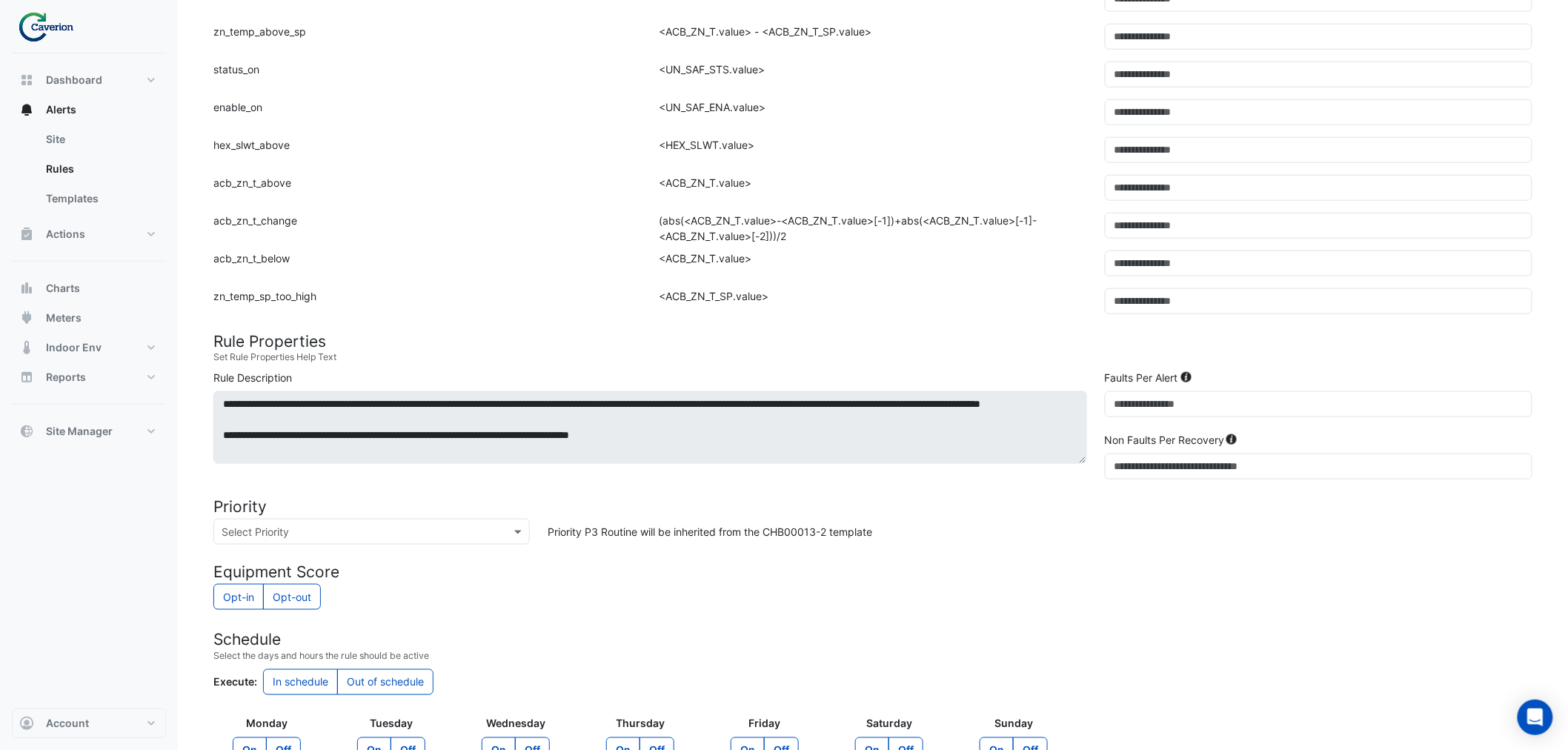 scroll, scrollTop: 739, scrollLeft: 0, axis: vertical 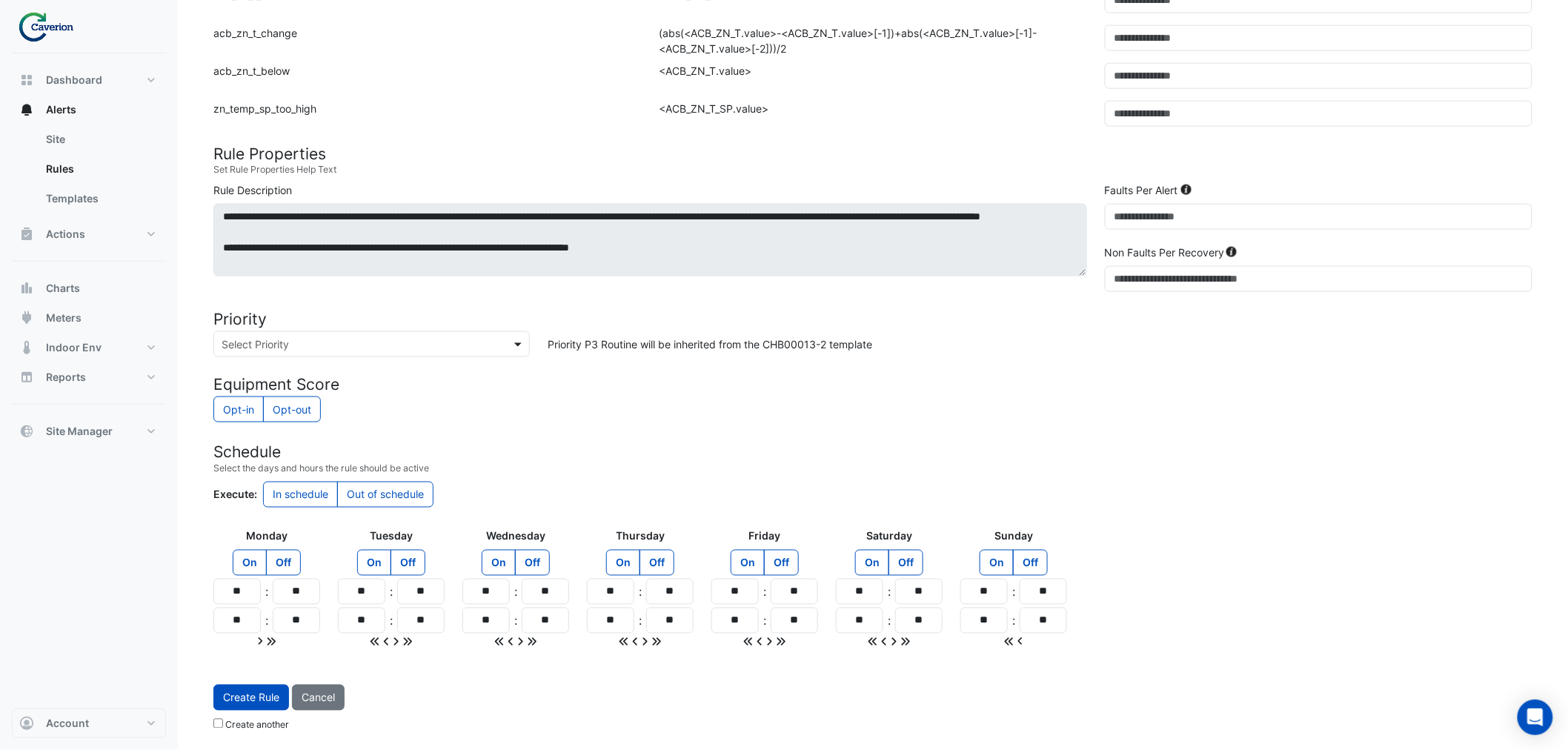 click 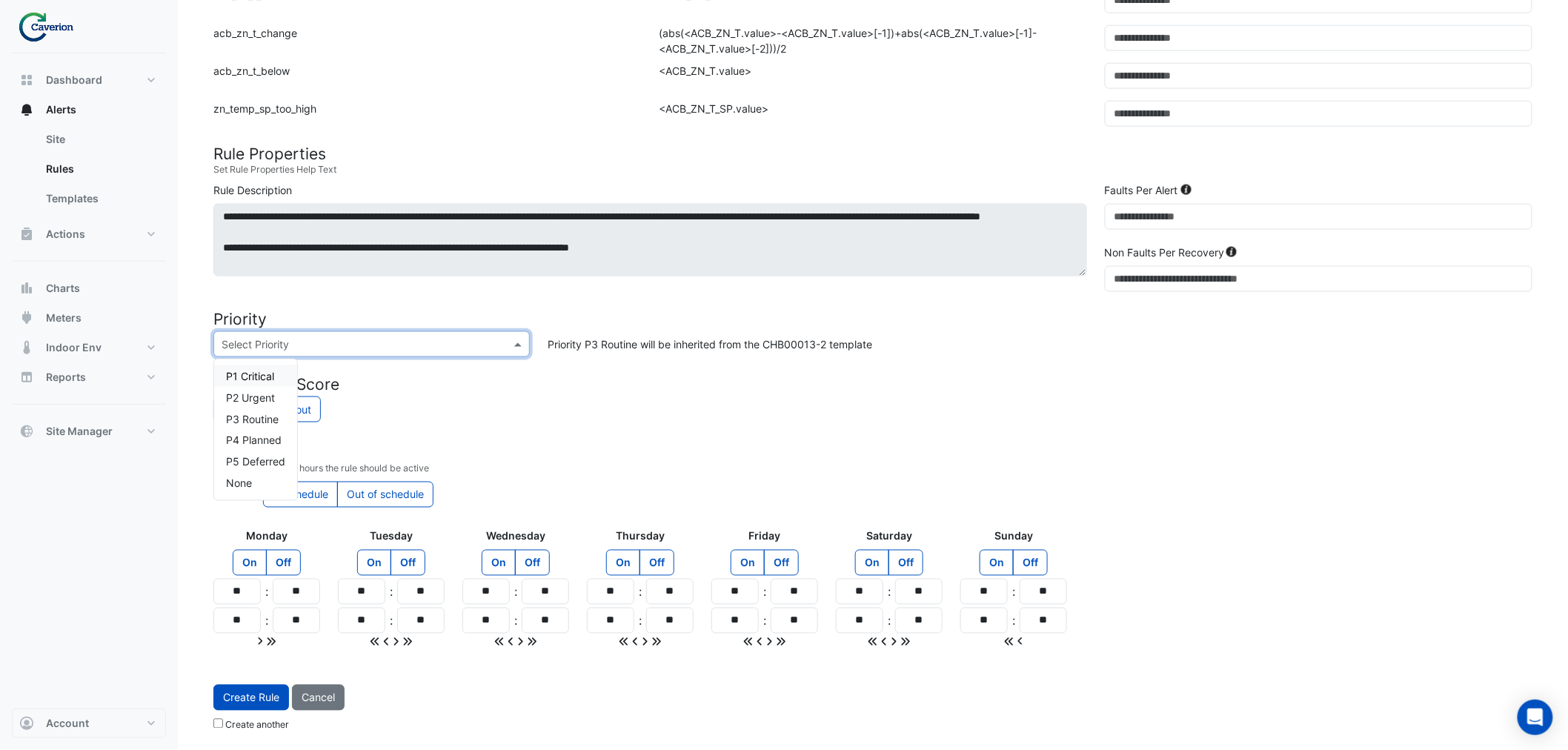 click 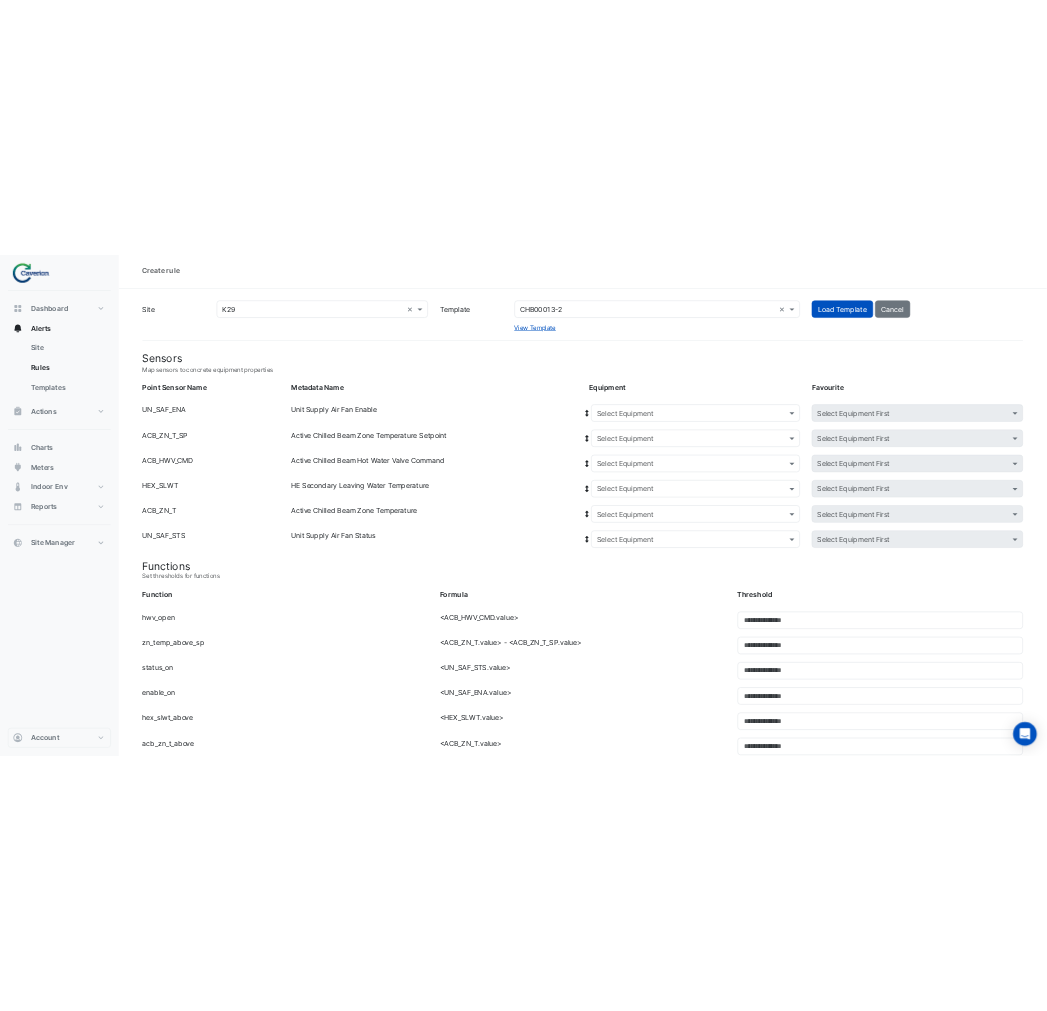 scroll, scrollTop: 0, scrollLeft: 0, axis: both 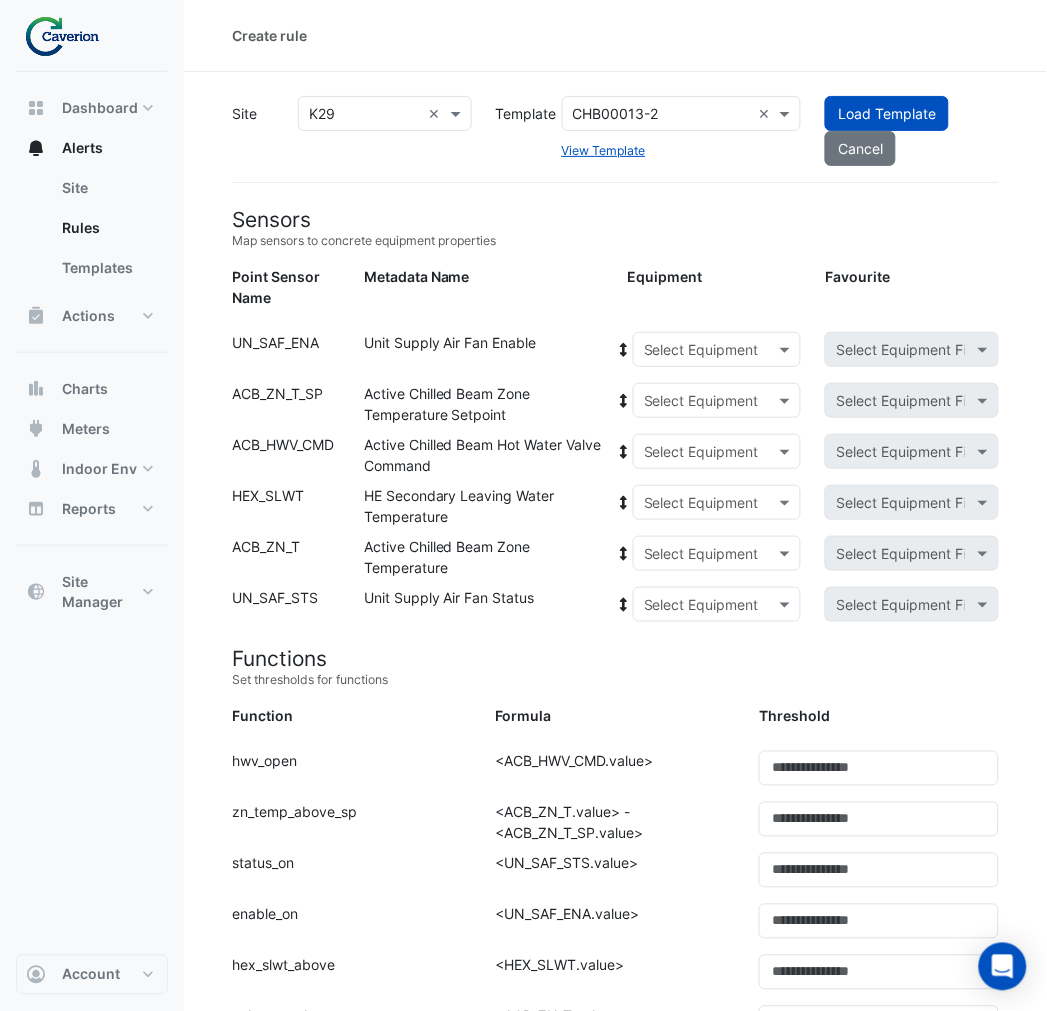 click on "Unit Supply Air Fan Enable" 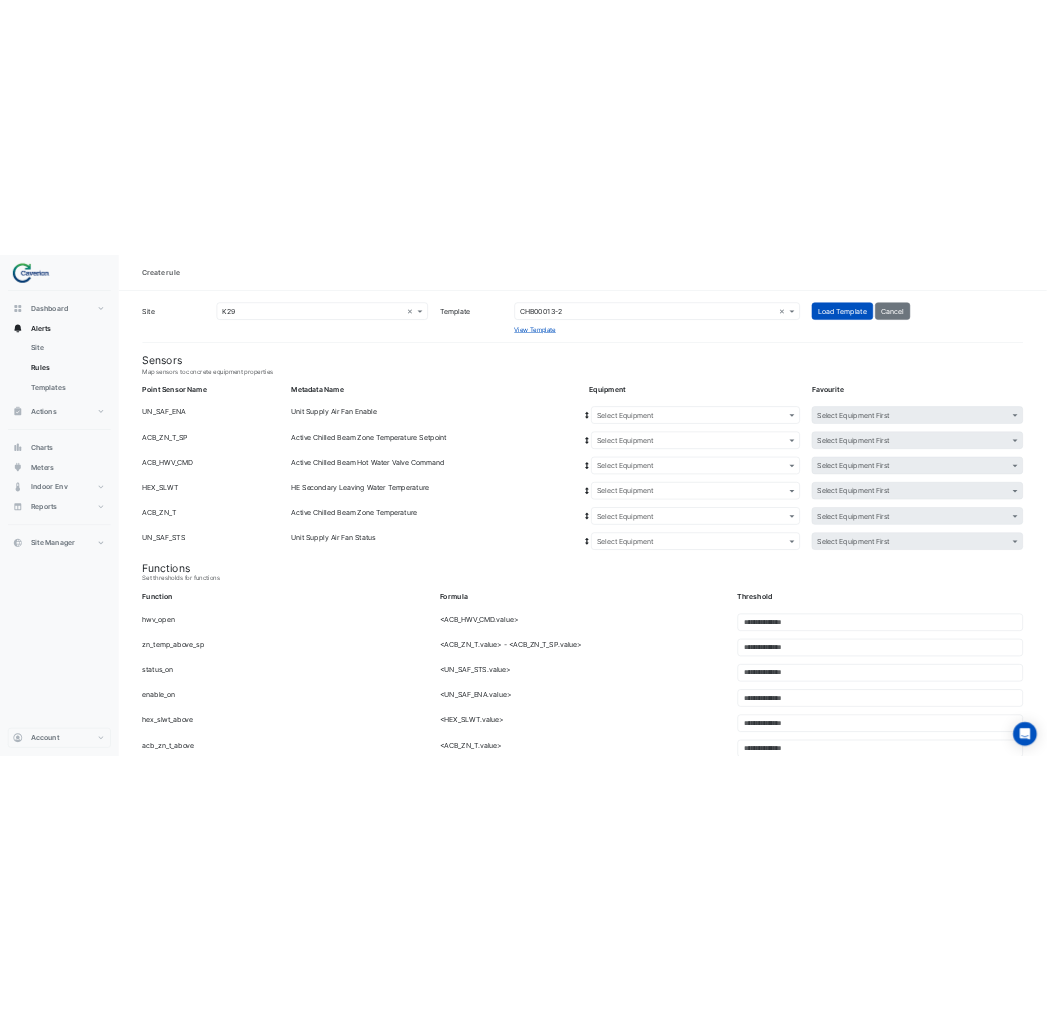 scroll, scrollTop: 0, scrollLeft: 0, axis: both 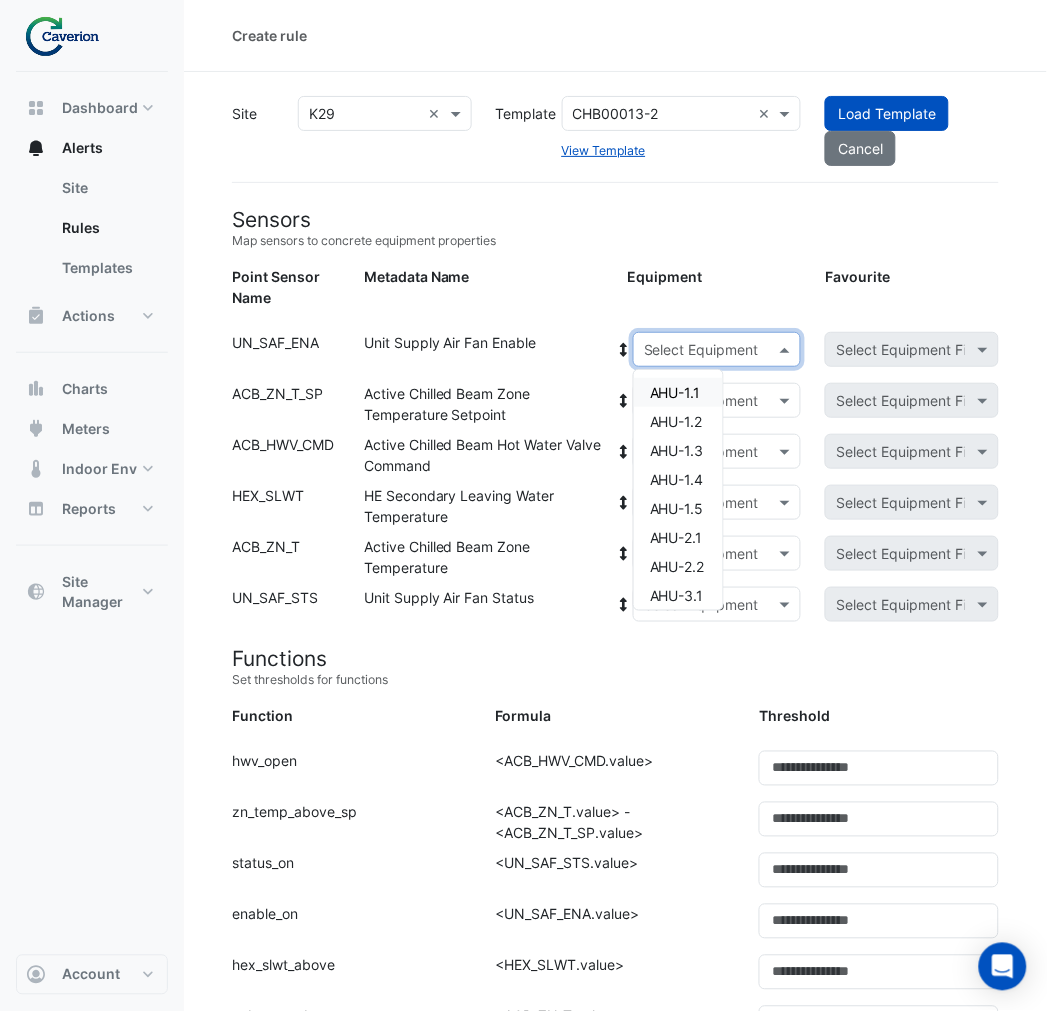 click on "Select Equipment" 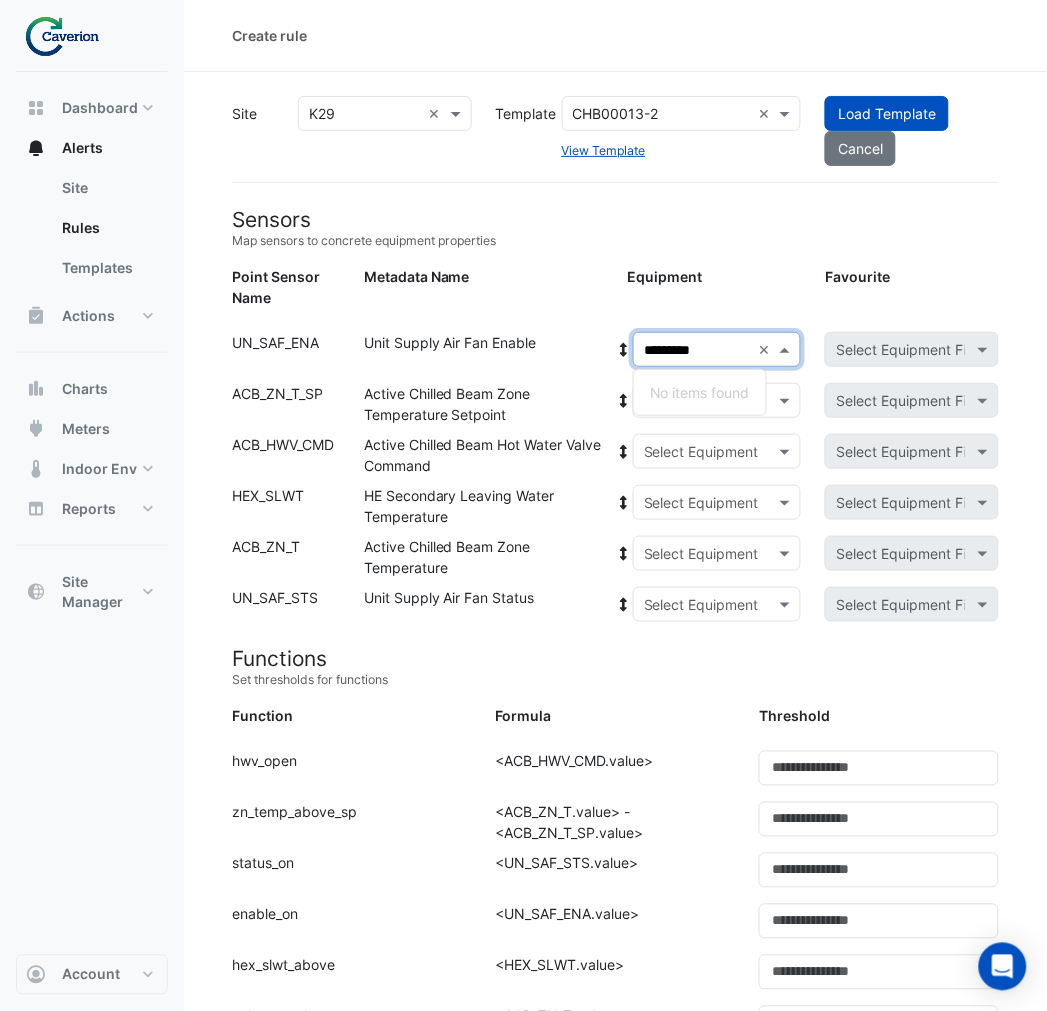 type on "*********" 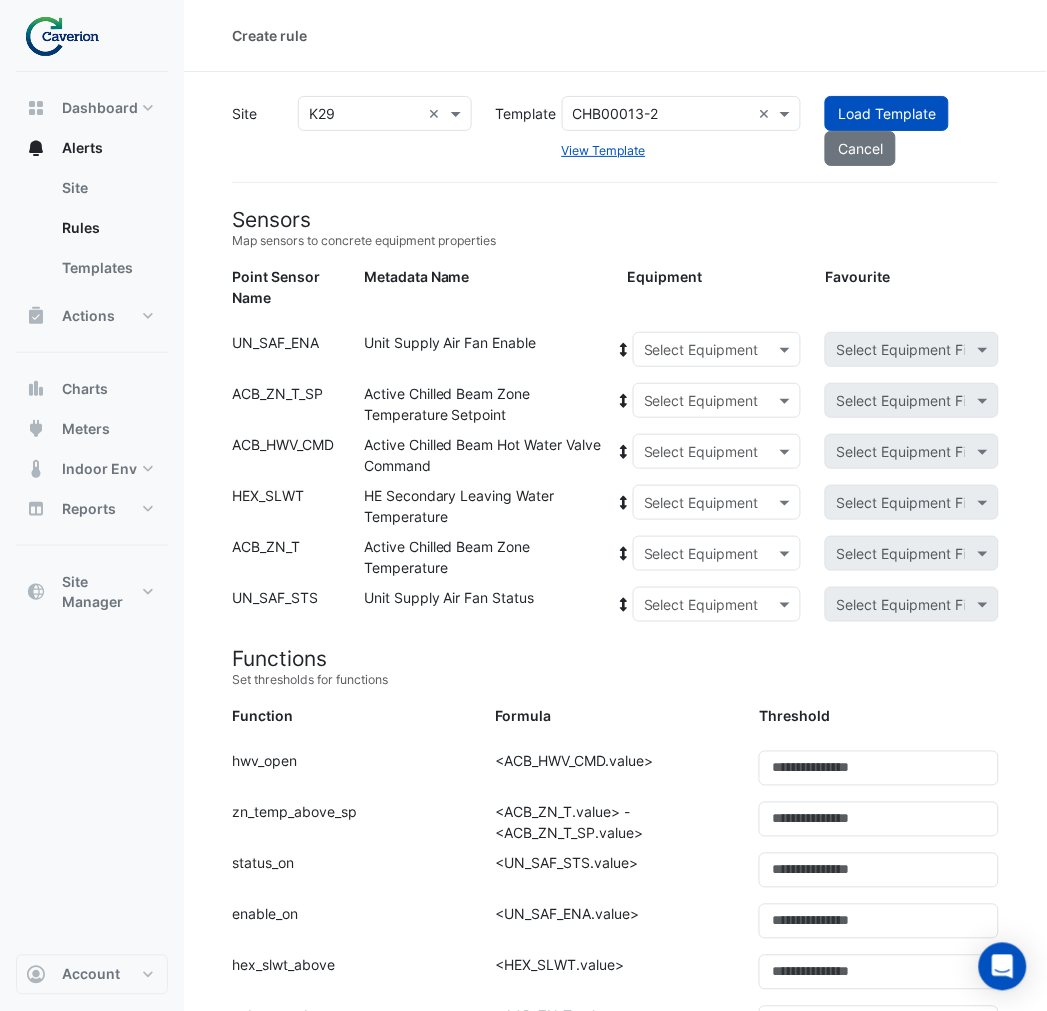 click 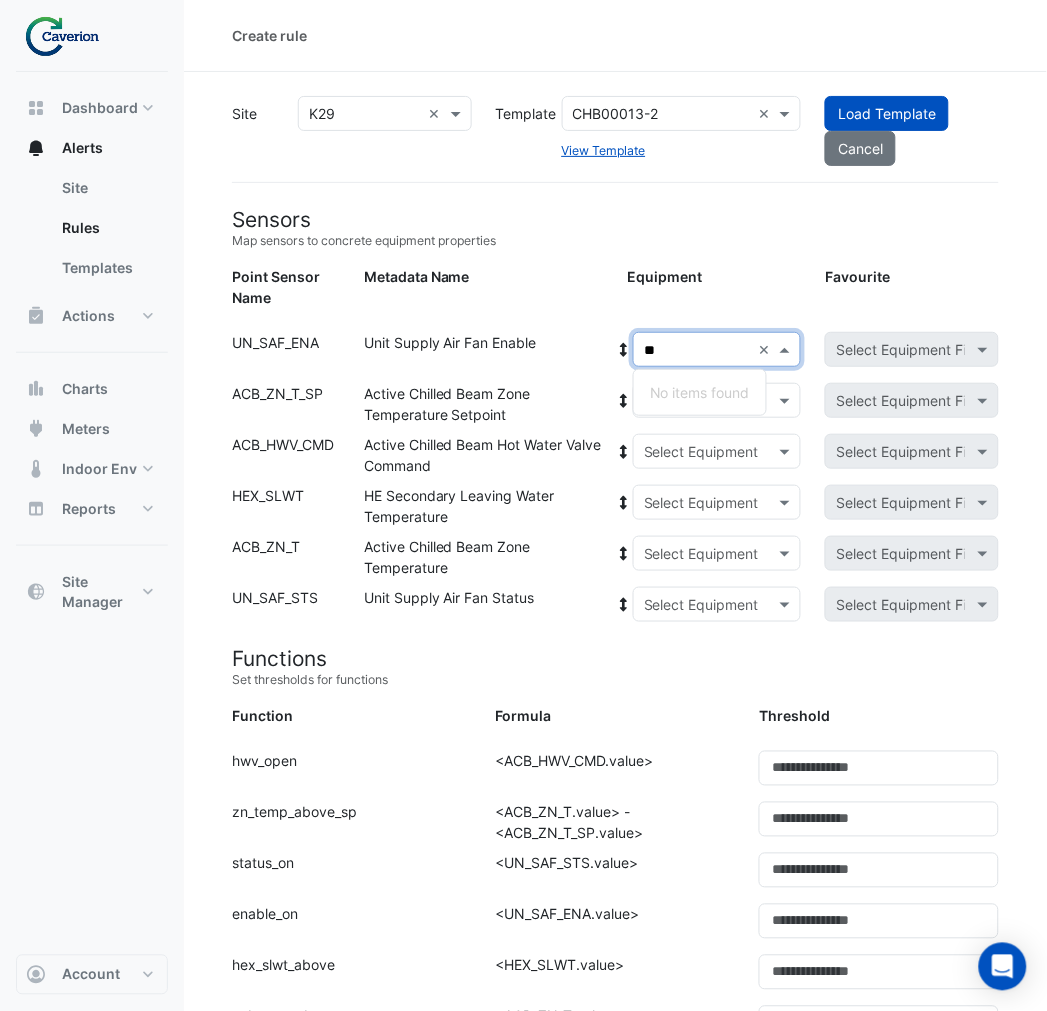 type on "*" 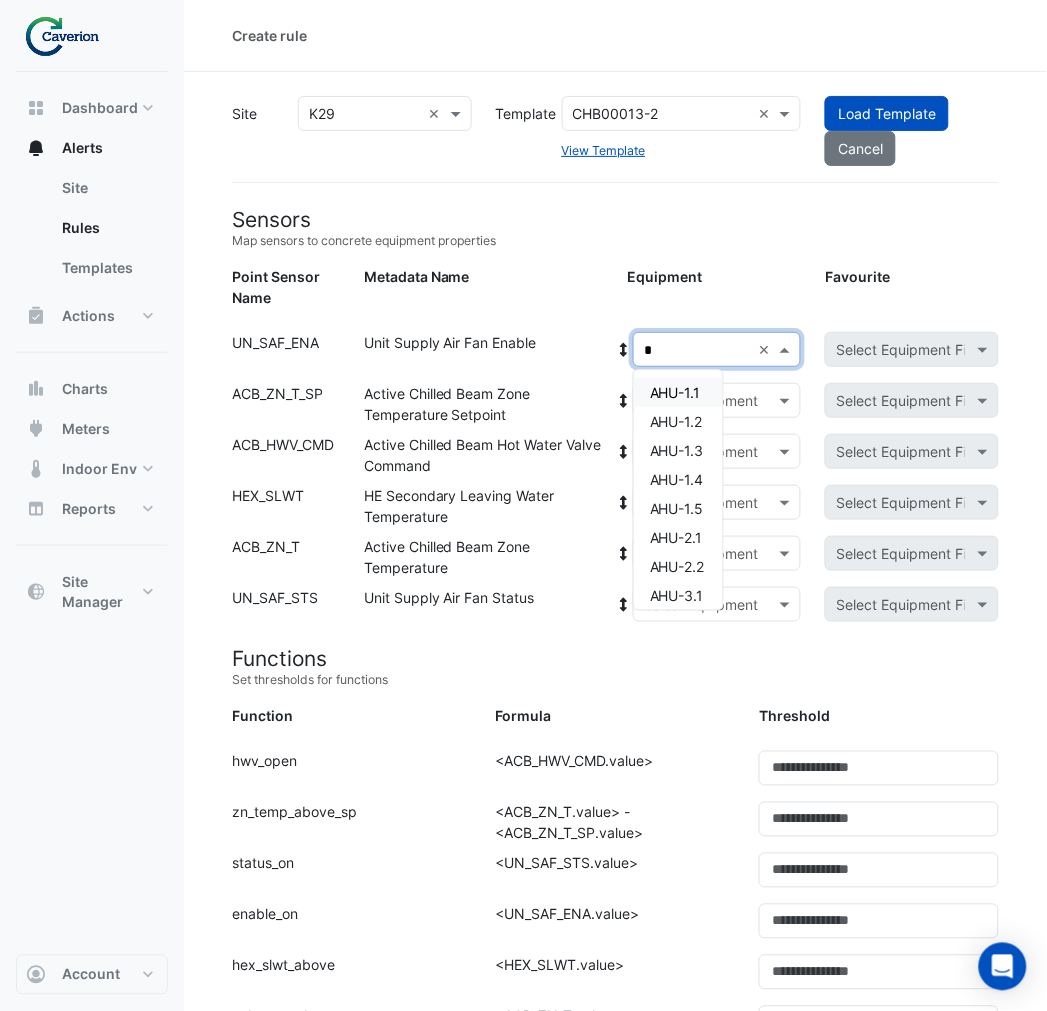 type 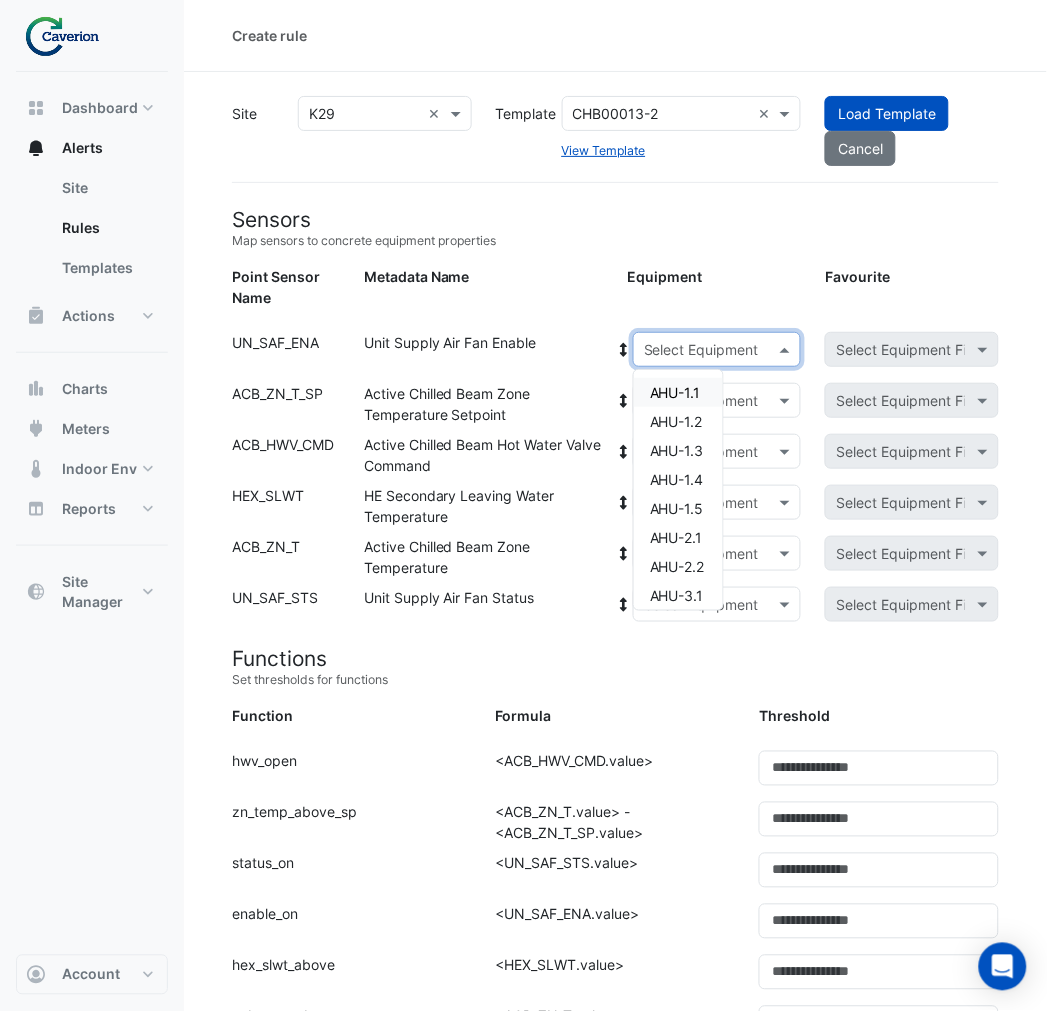 click on "Map sensors to concrete equipment properties" 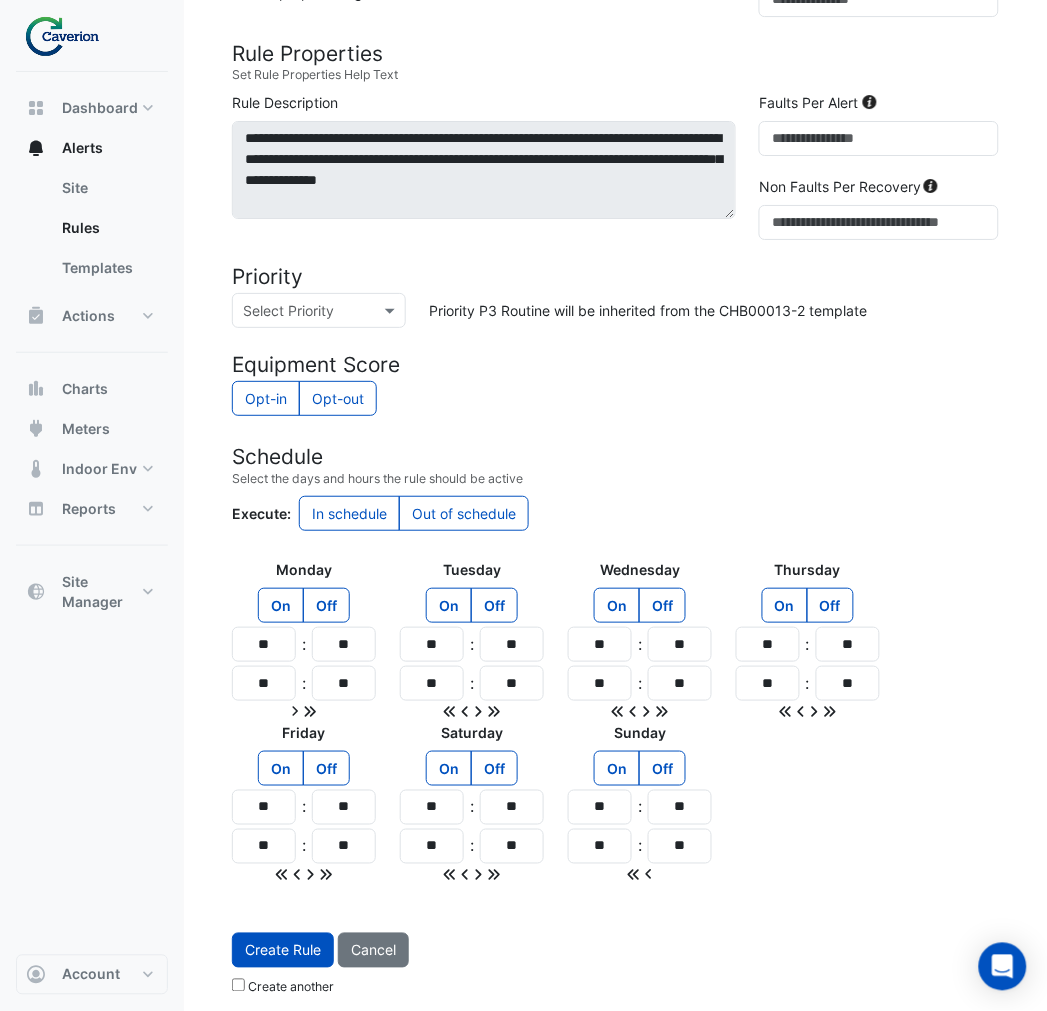 scroll, scrollTop: 1221, scrollLeft: 0, axis: vertical 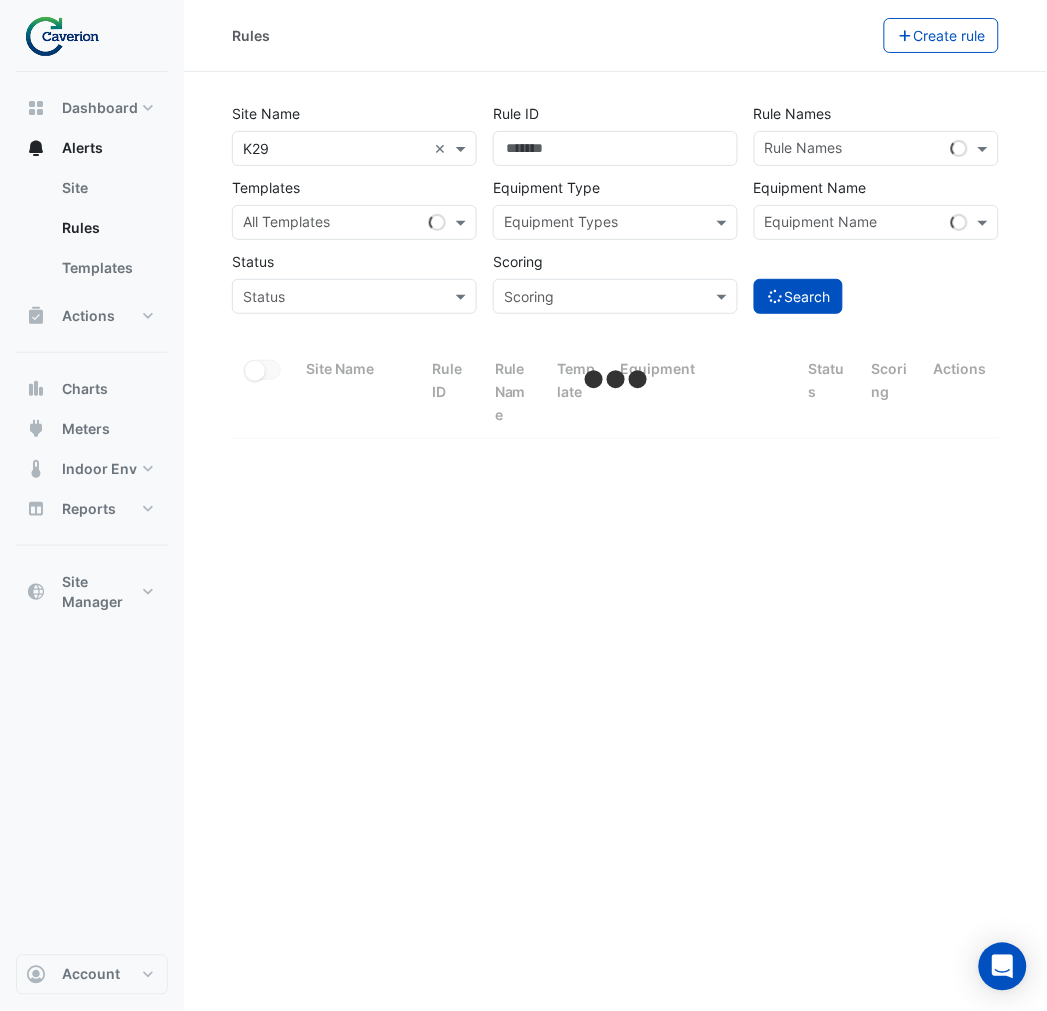select on "***" 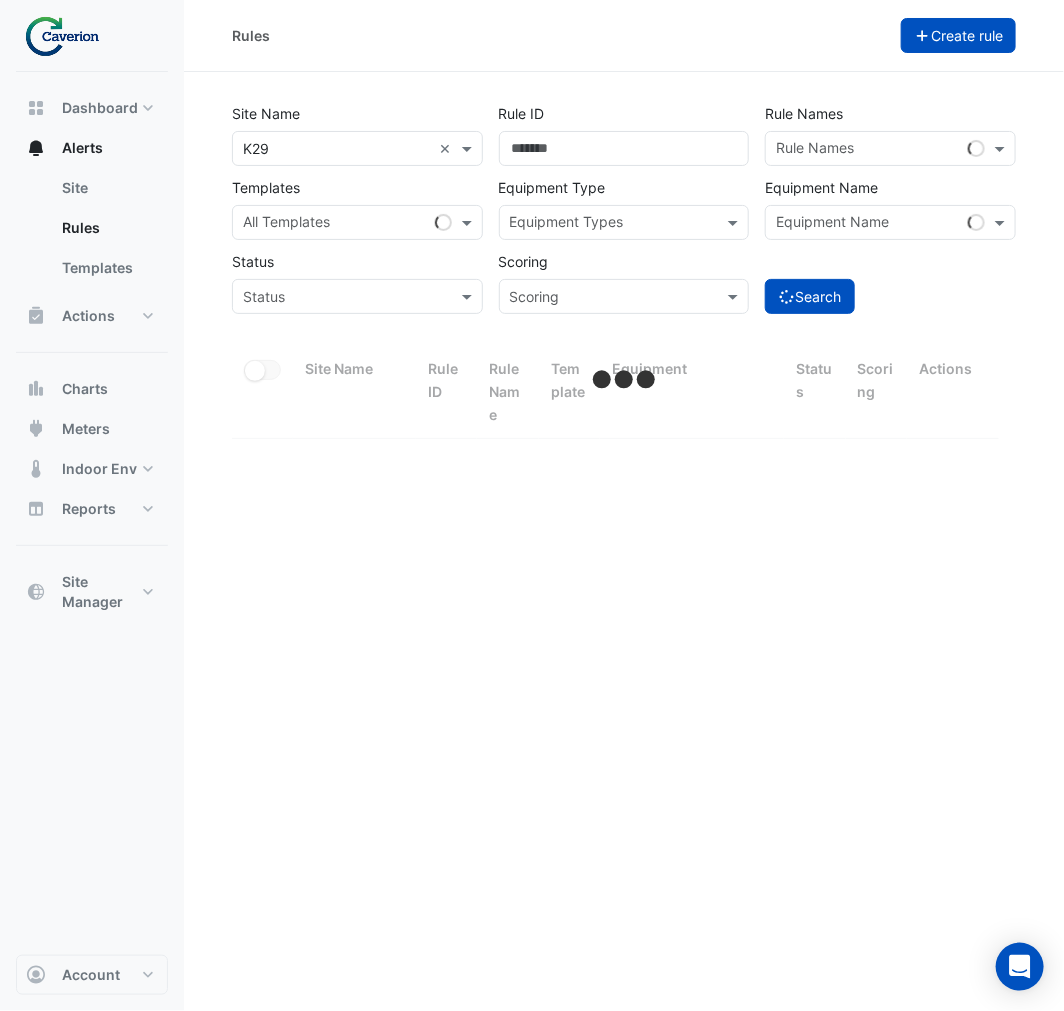 click on "Create rule" 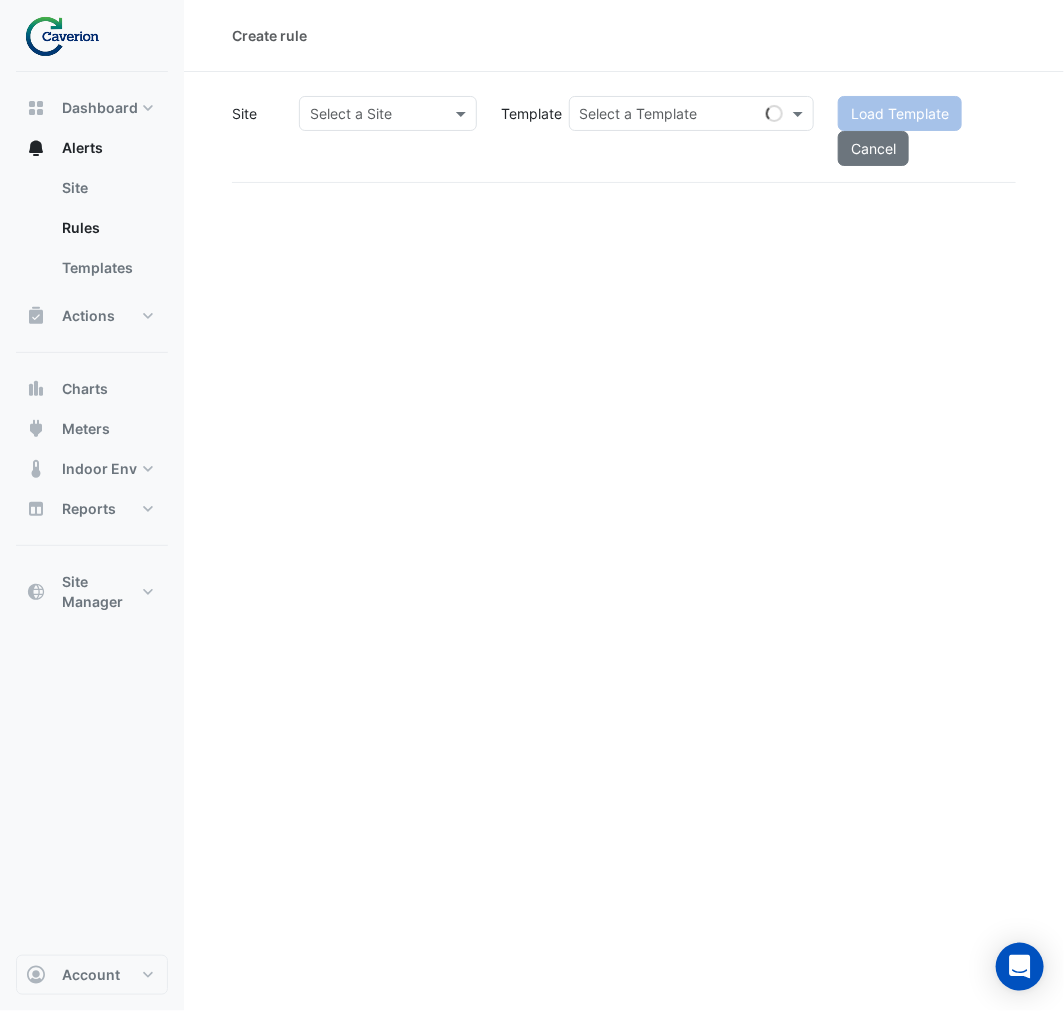 click 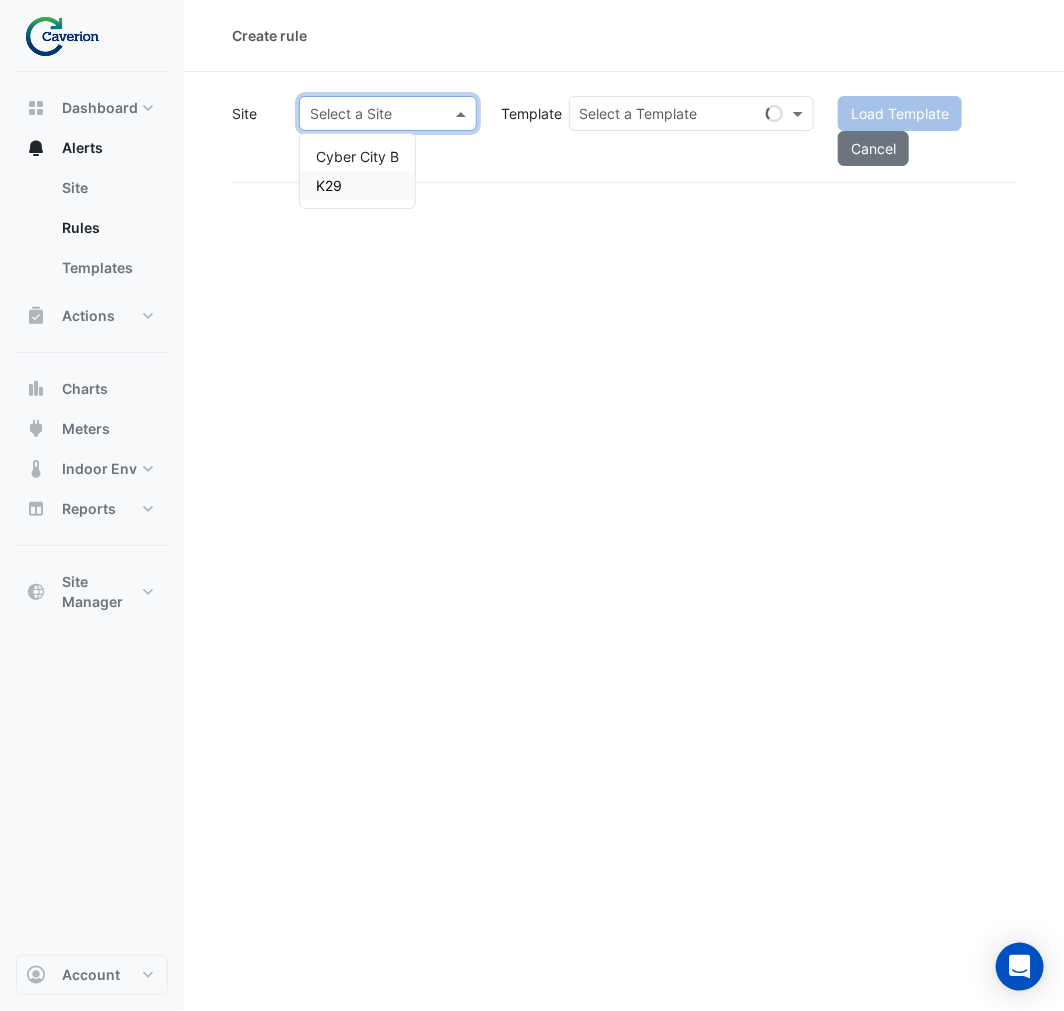click on "K29" at bounding box center [357, 185] 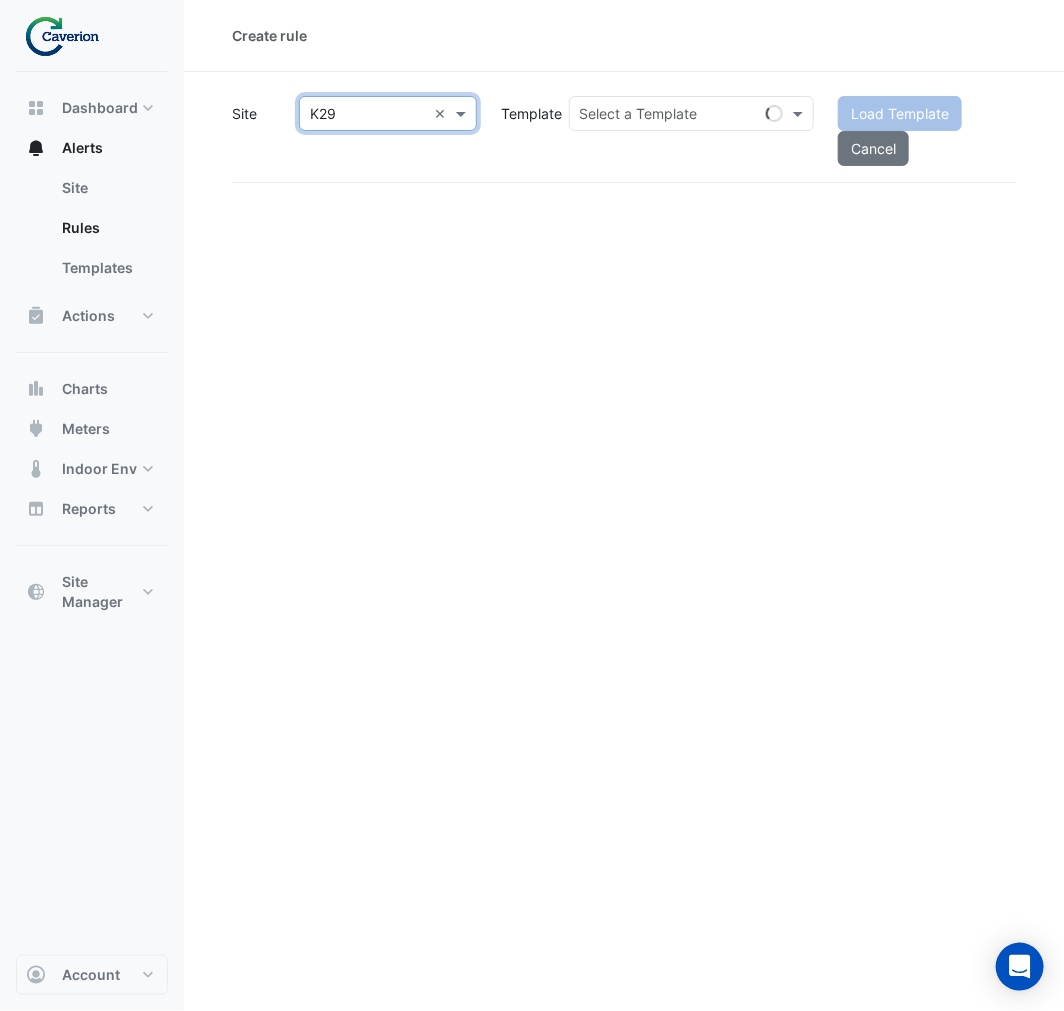 click 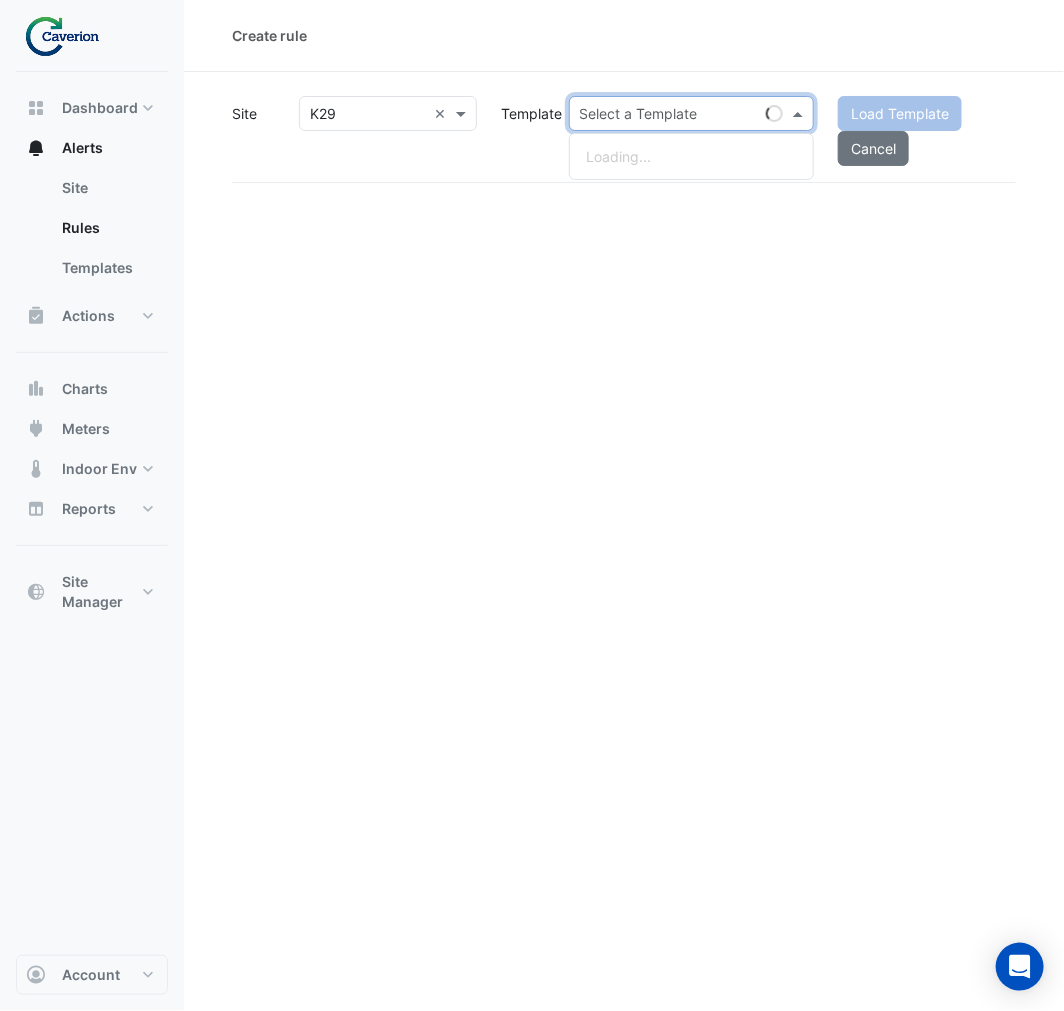 paste on "********" 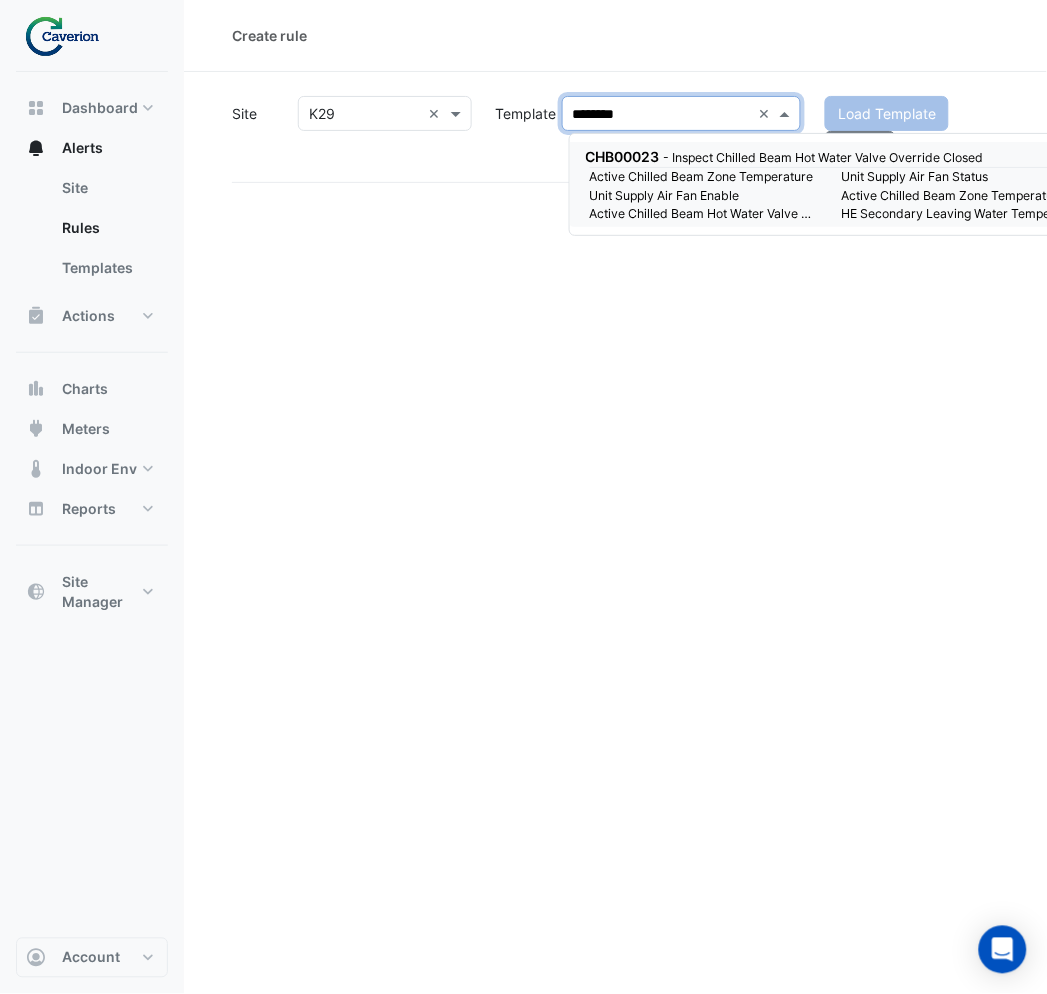 click on "Active Chilled Beam Zone Temperature" at bounding box center (704, 177) 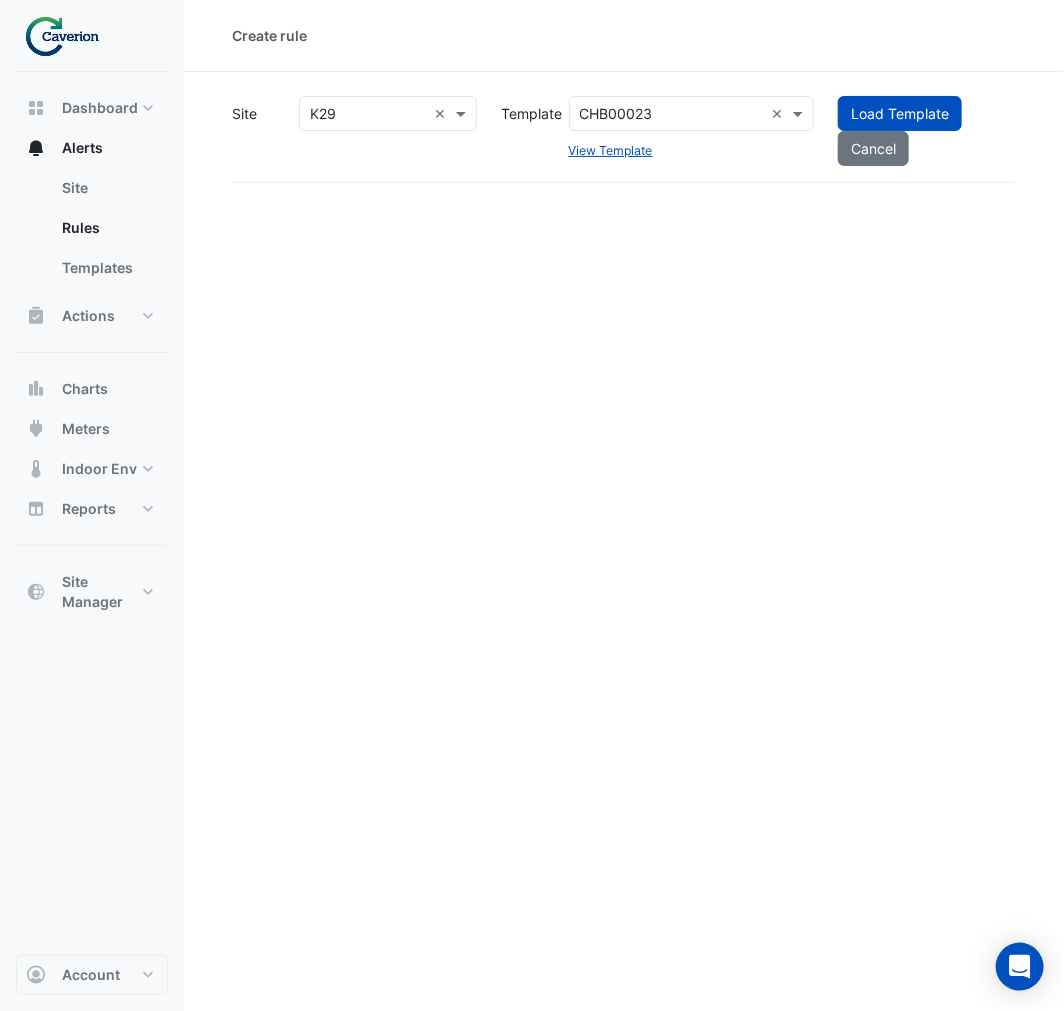 click on "Create rule
Site
Select a Site × K29 ×
Template
Select a Template
CHB00023
×
View Template
Load Template
Cancel" 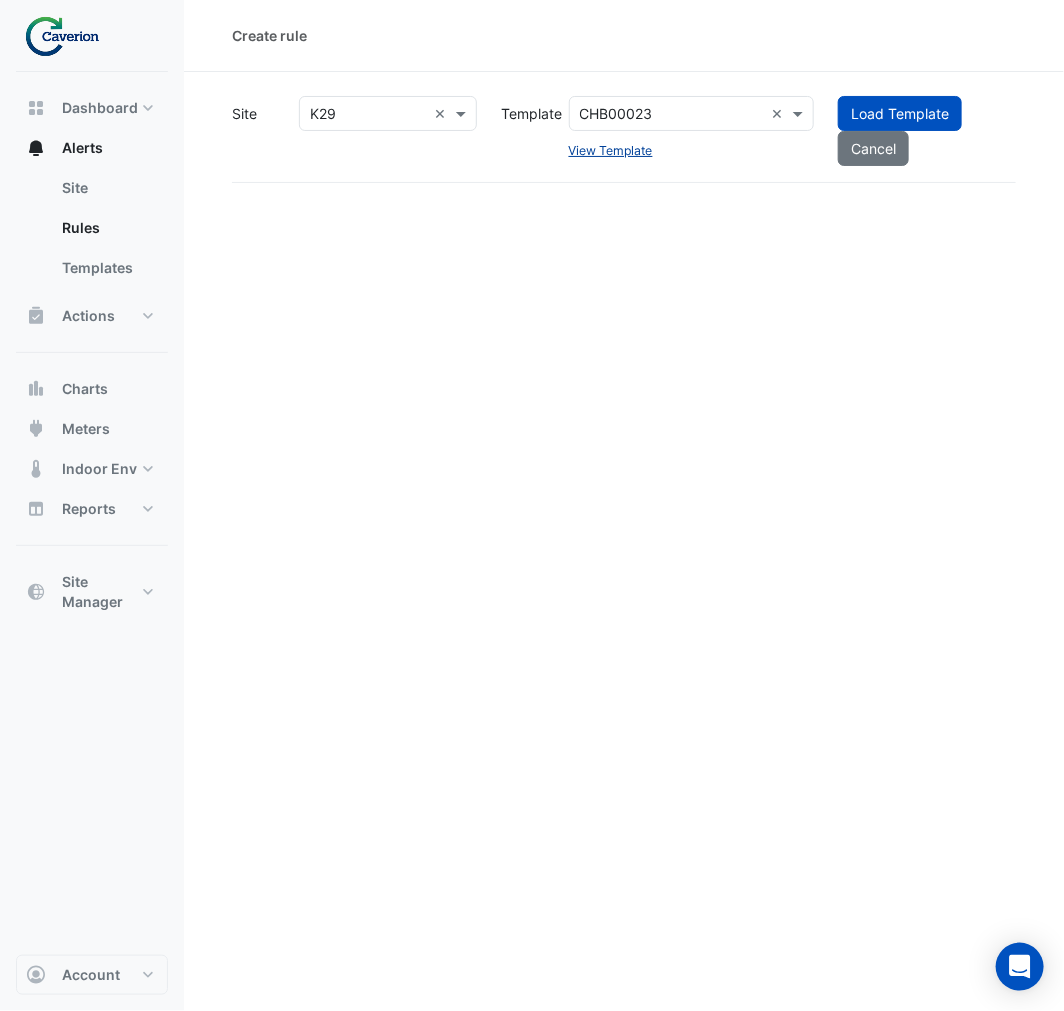 click on "View Template" 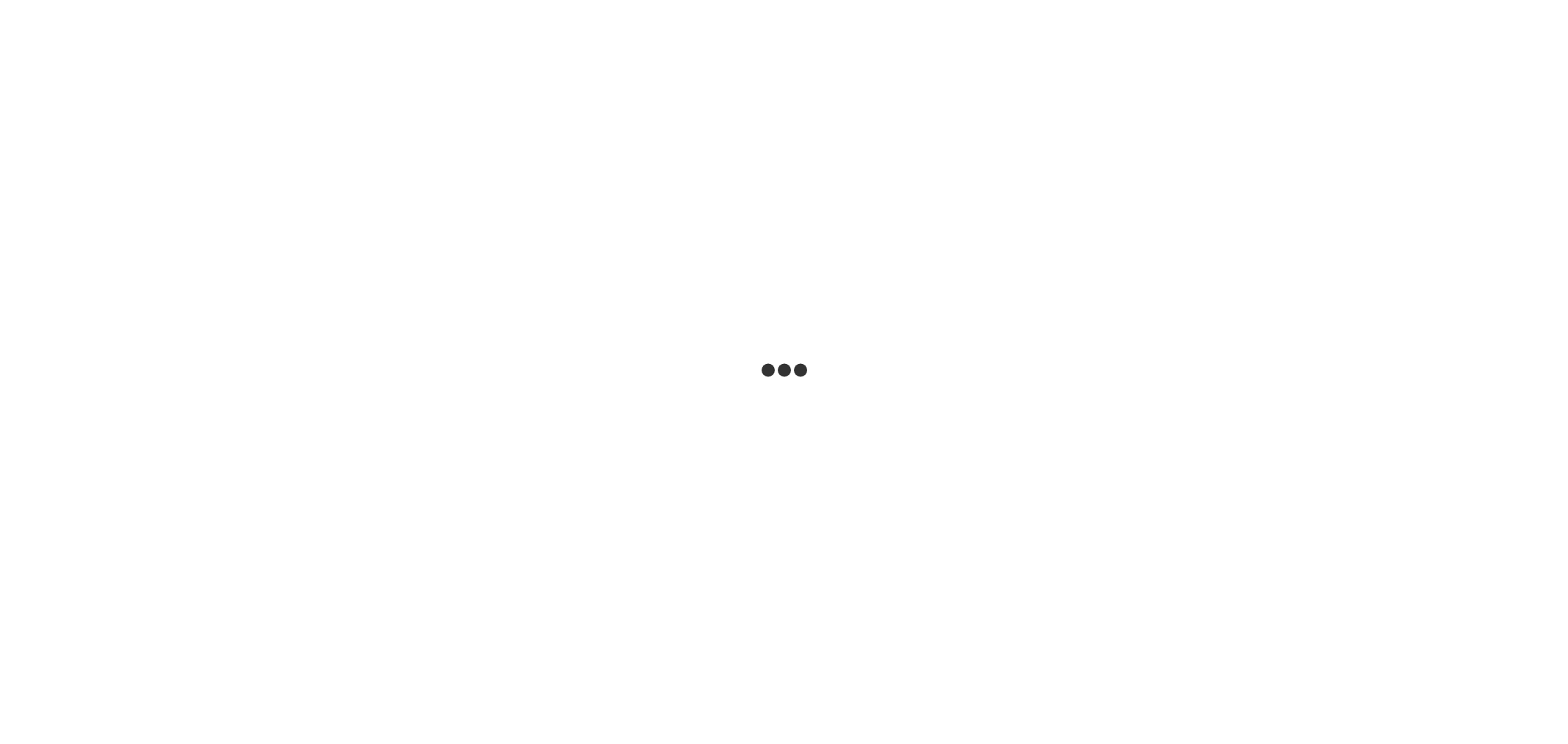 scroll, scrollTop: 0, scrollLeft: 0, axis: both 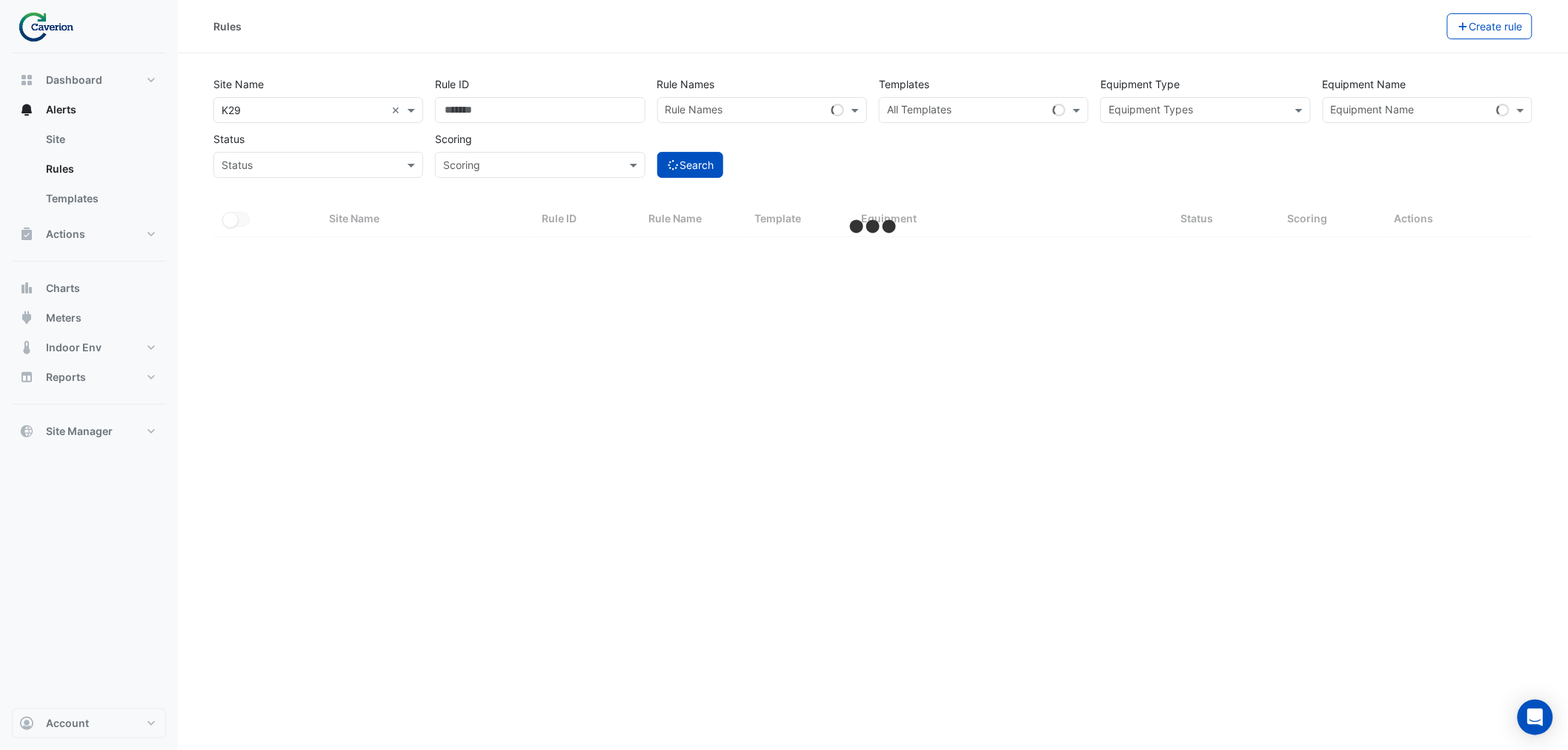 select on "***" 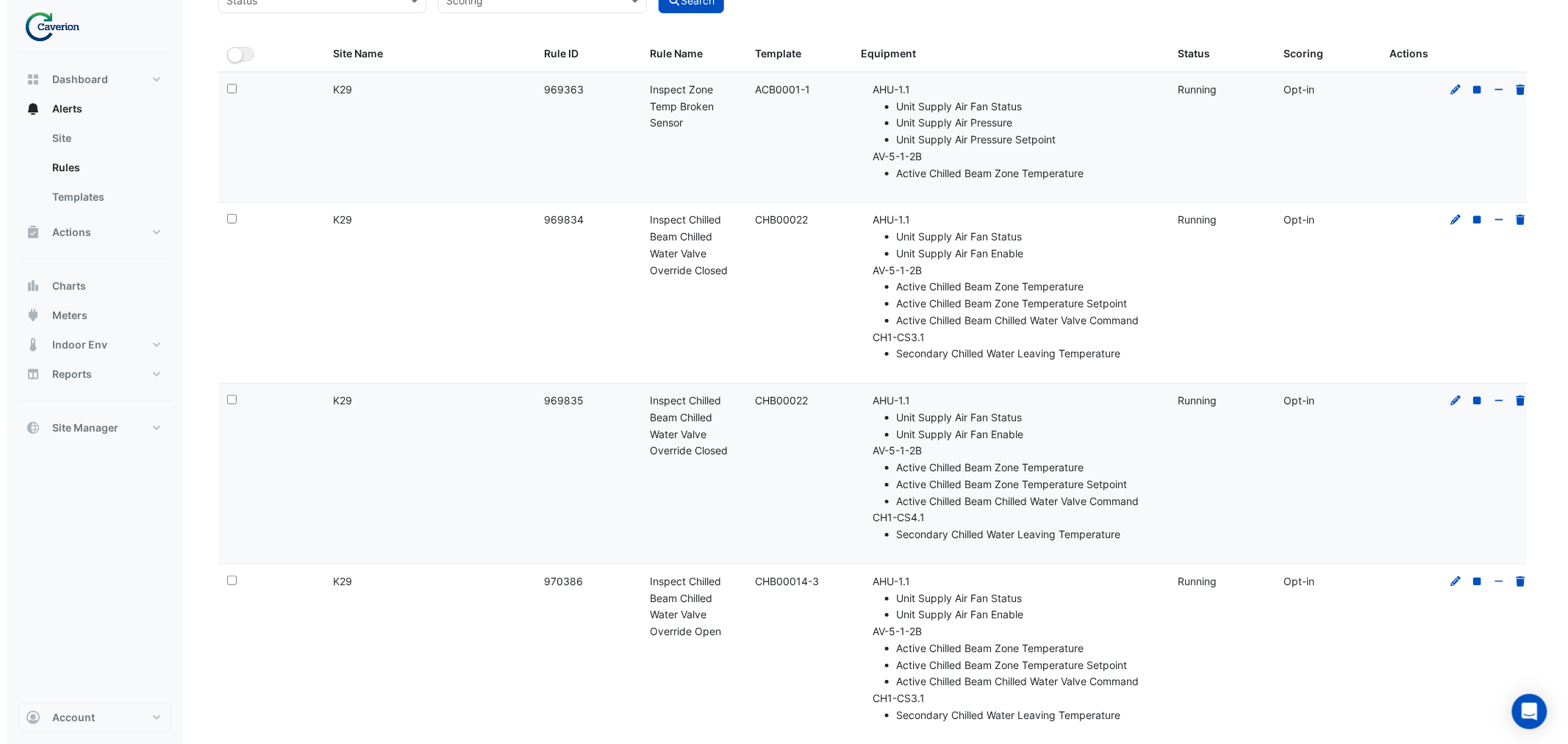 scroll, scrollTop: 0, scrollLeft: 0, axis: both 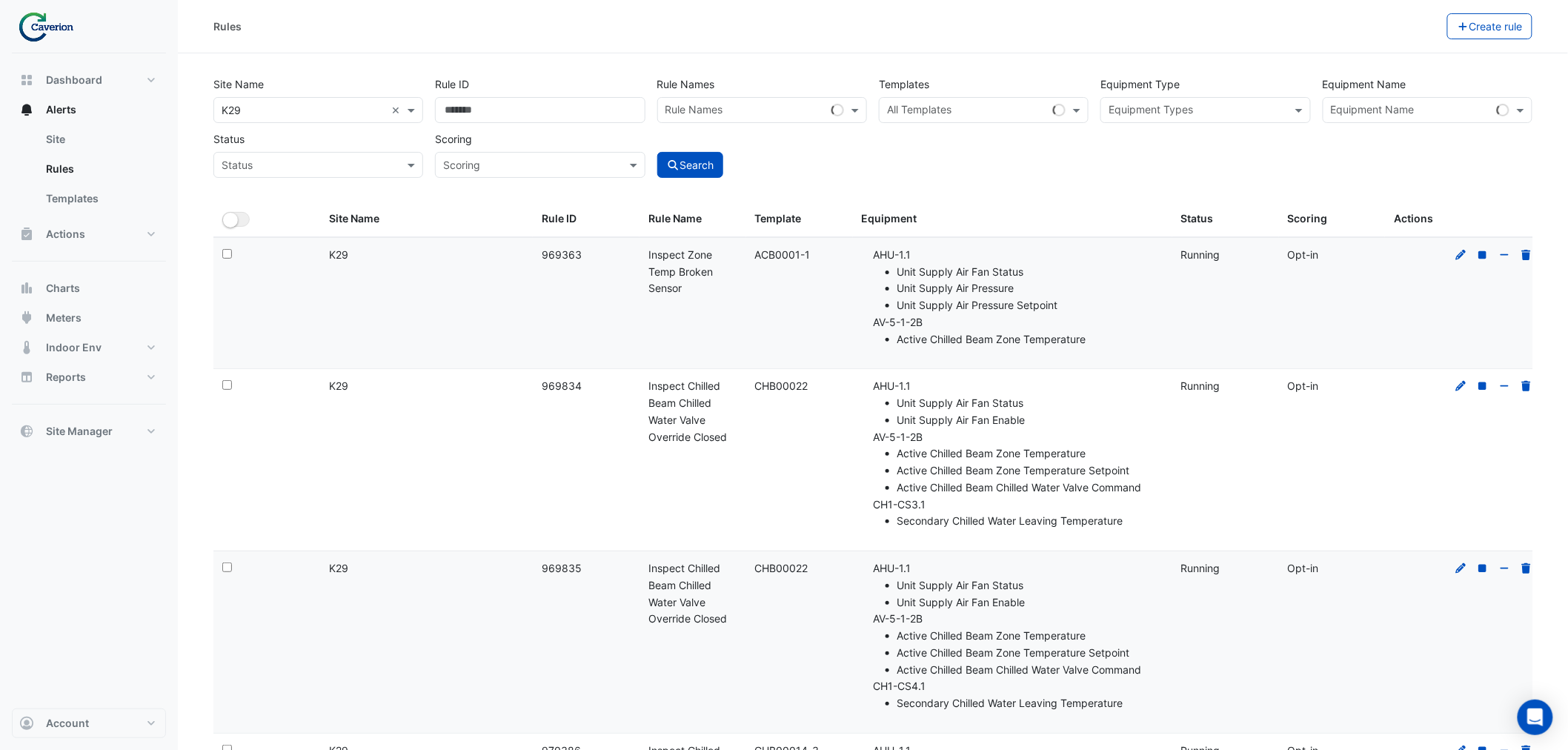 click at bounding box center [1411, 111] 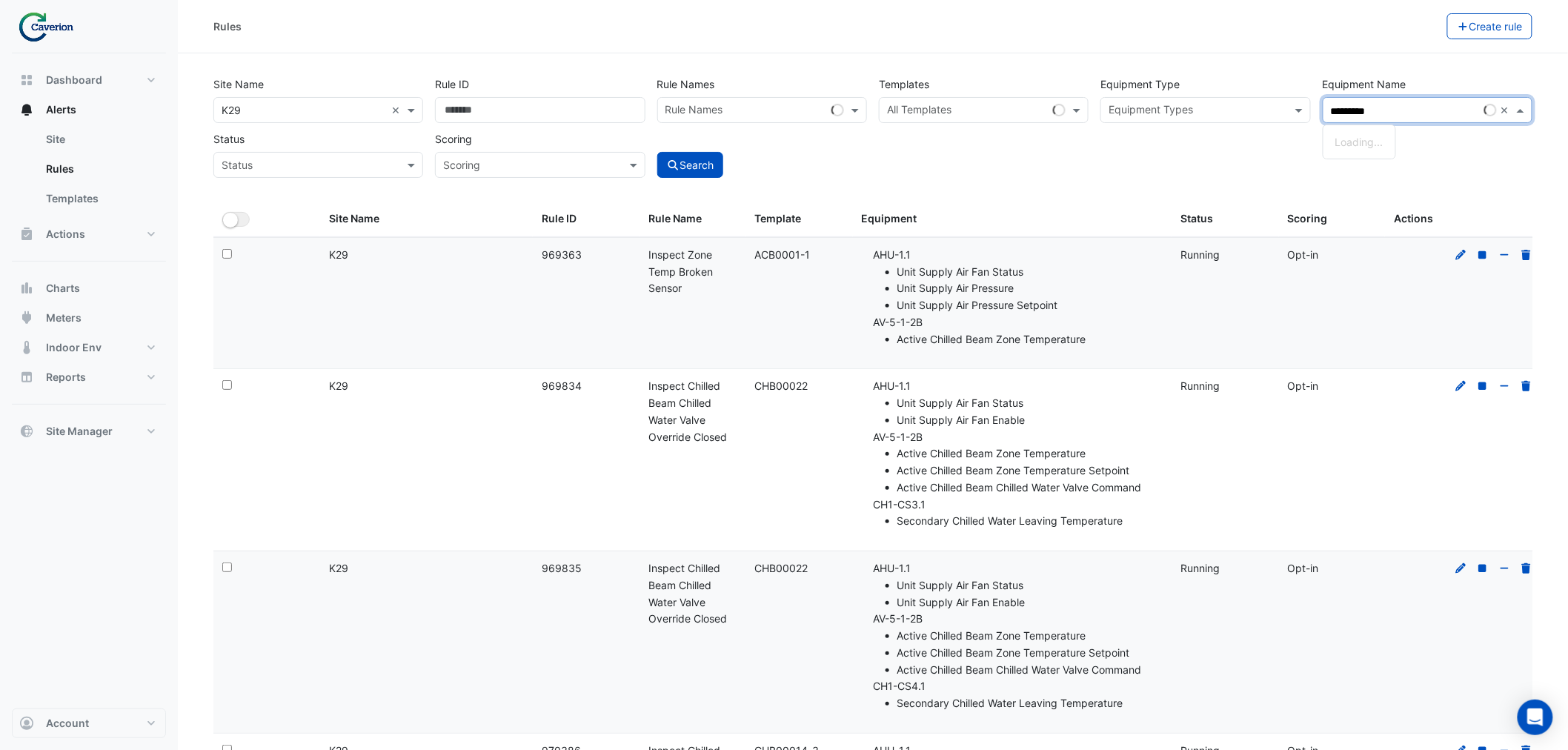 click on "*********" at bounding box center (1404, 111) 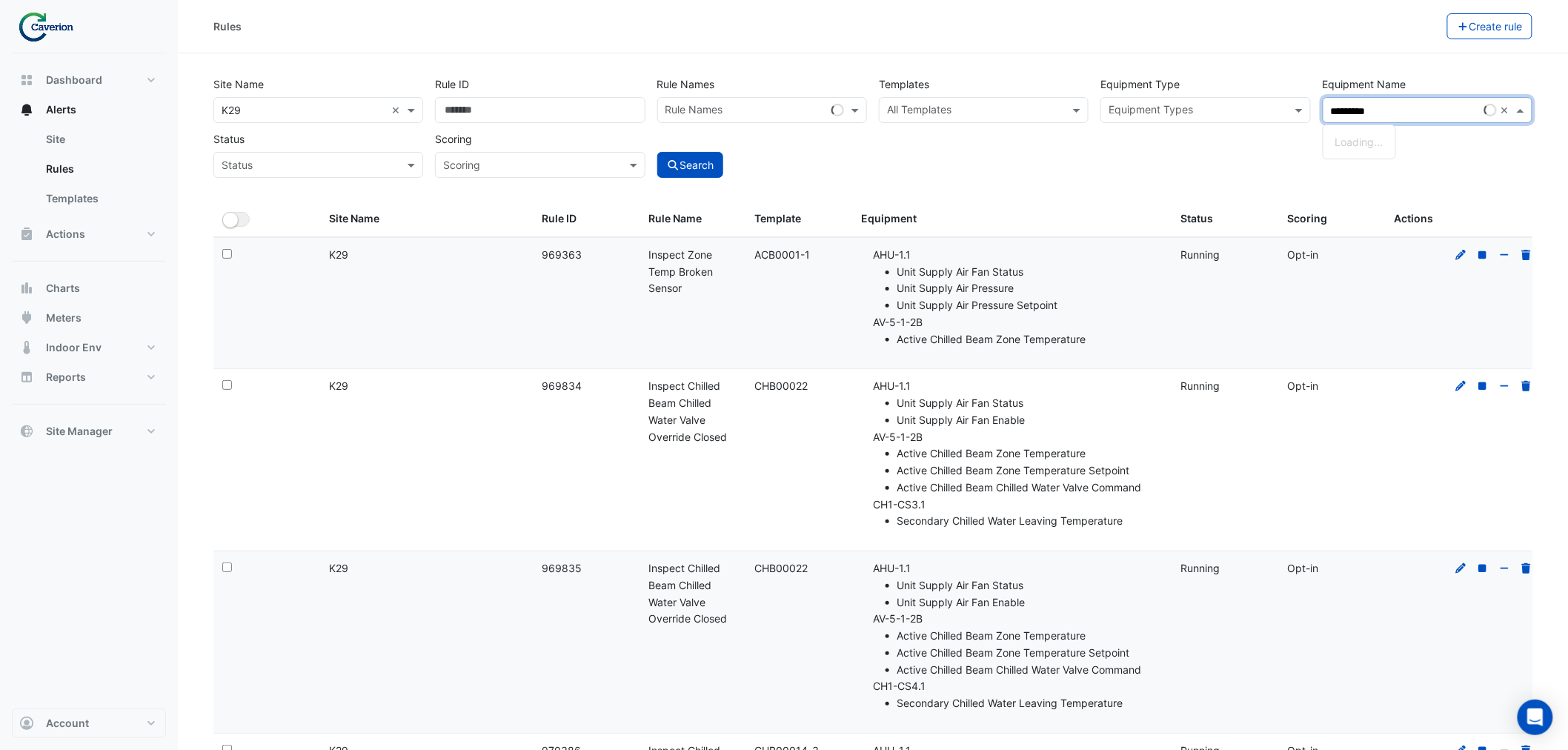 type on "*********" 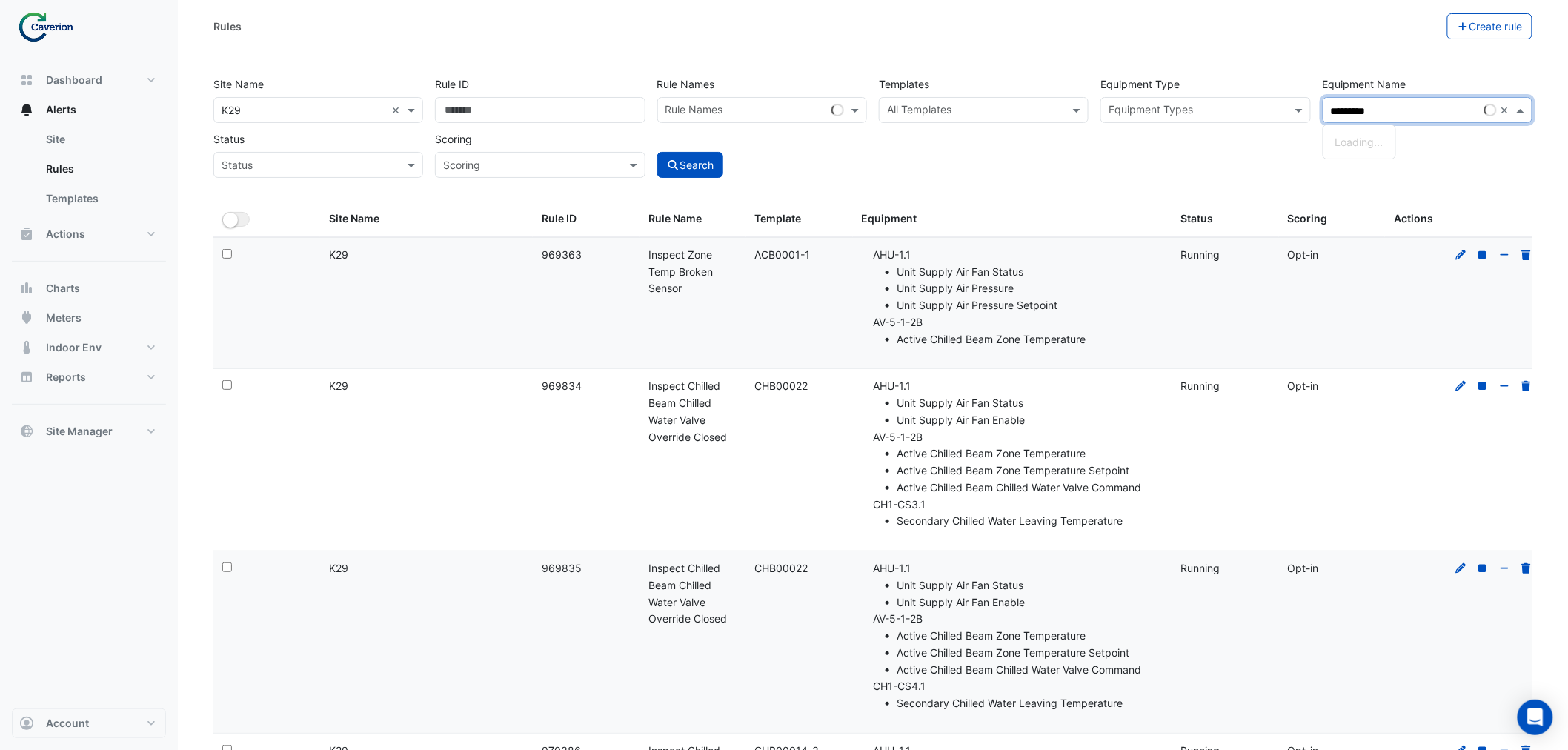 click on "Site Name
All Sites × K29 ×
Rule ID
Rule Names
Rule Names
Templates
All Templates
Equipment Type
Equipment Types
Equipment Name
Equipment Name ********* × Loading...
Status
Status
Scoring
Scoring
Search
All Selected" 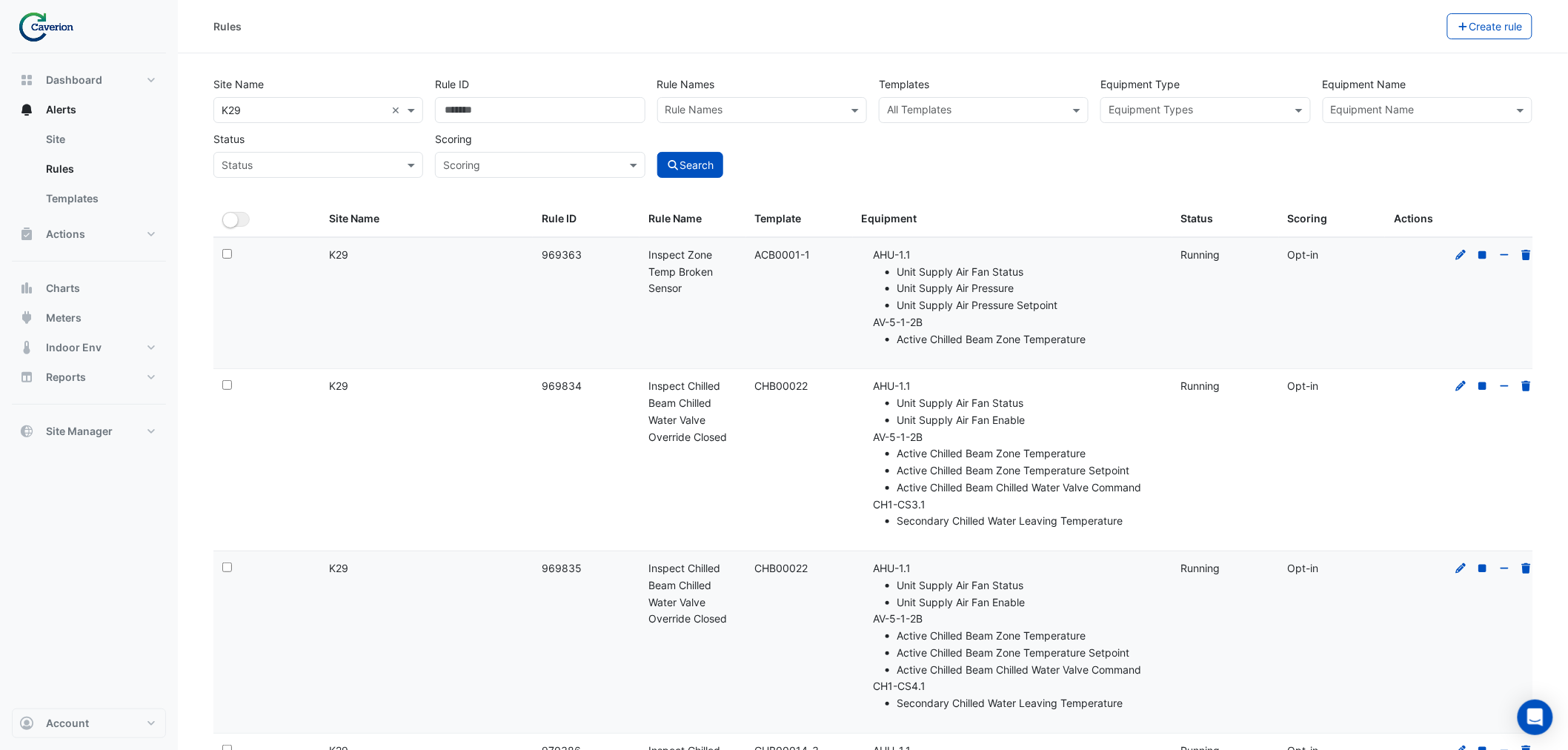 click at bounding box center [1419, 111] 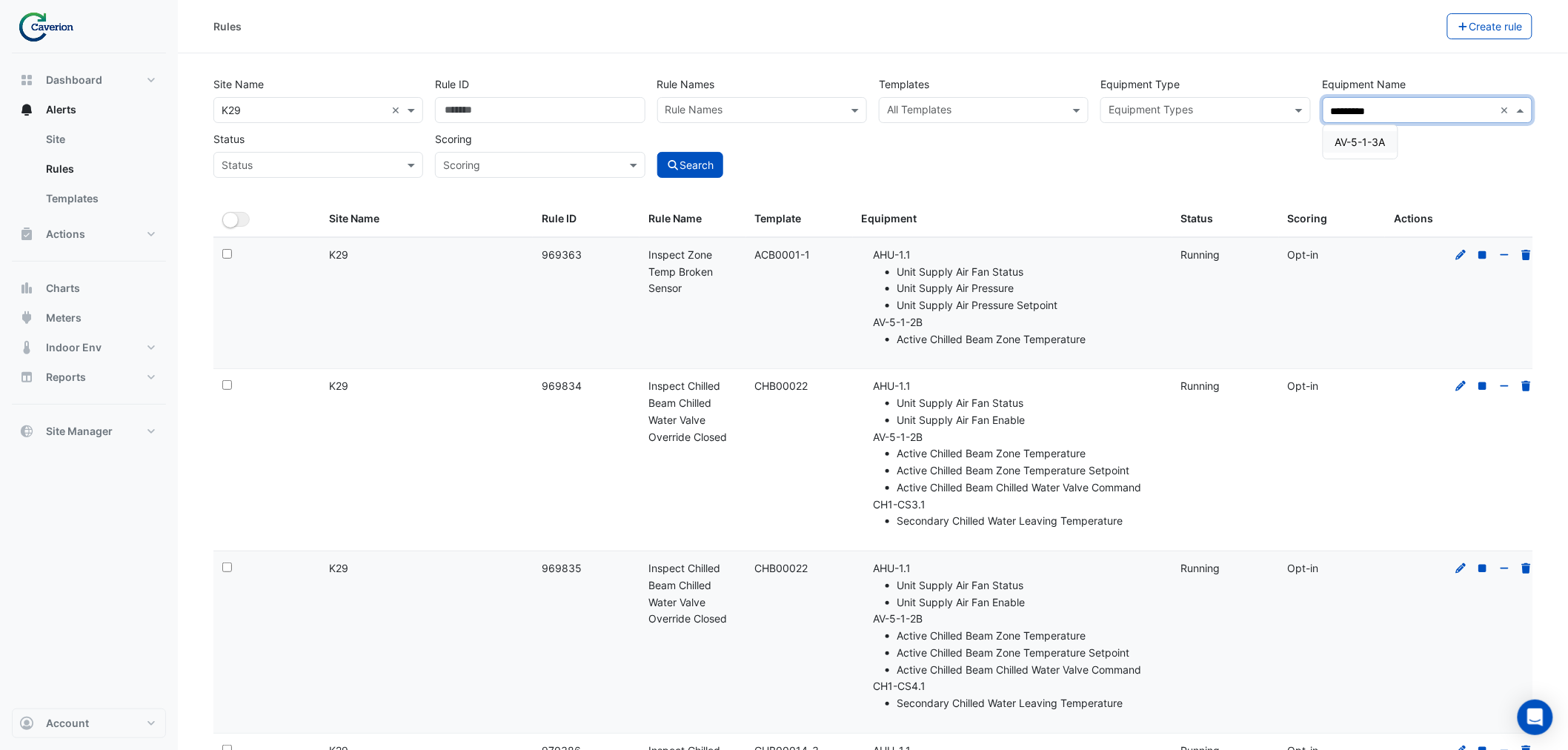 click on "AV-5-1-3A" at bounding box center [1361, 142] 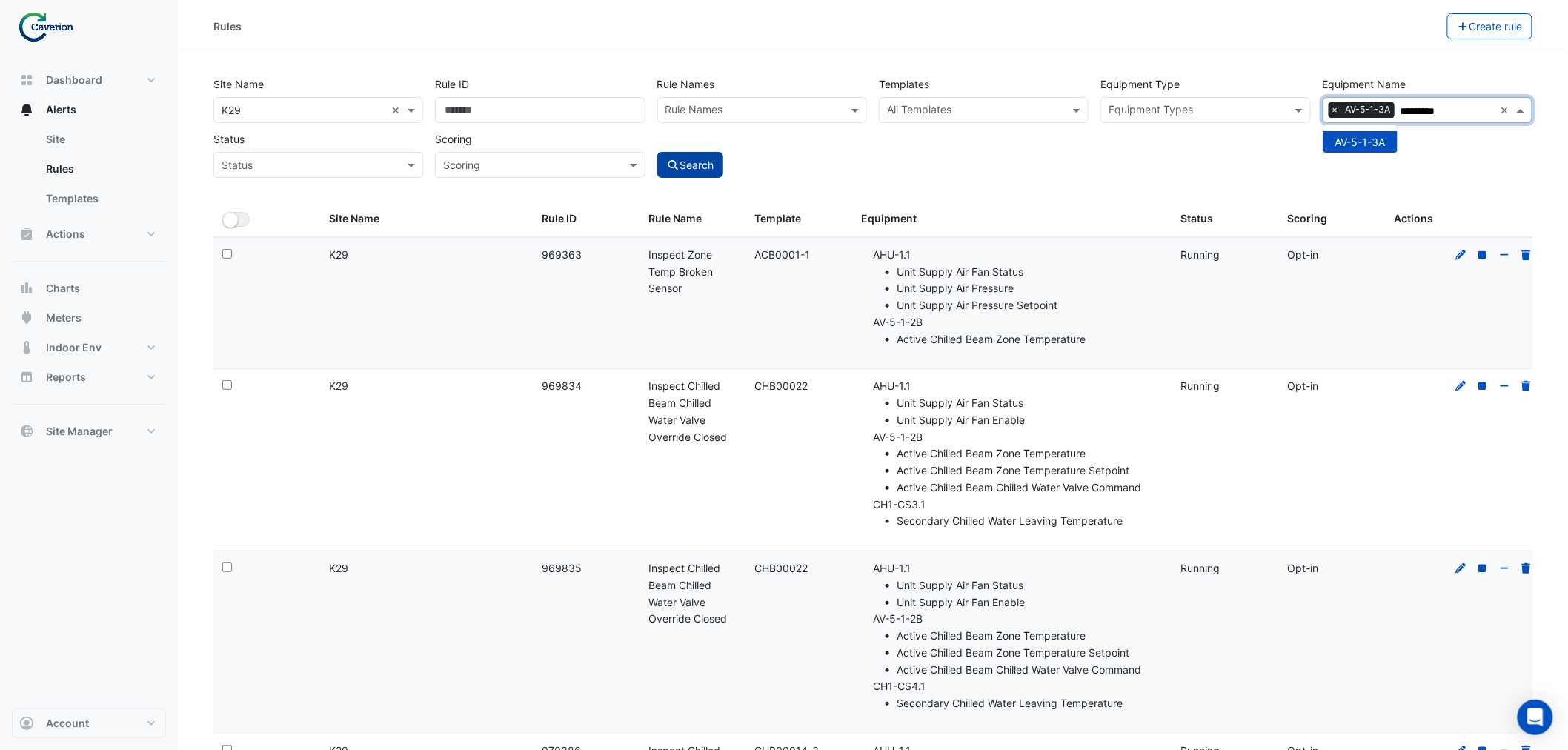 type on "*********" 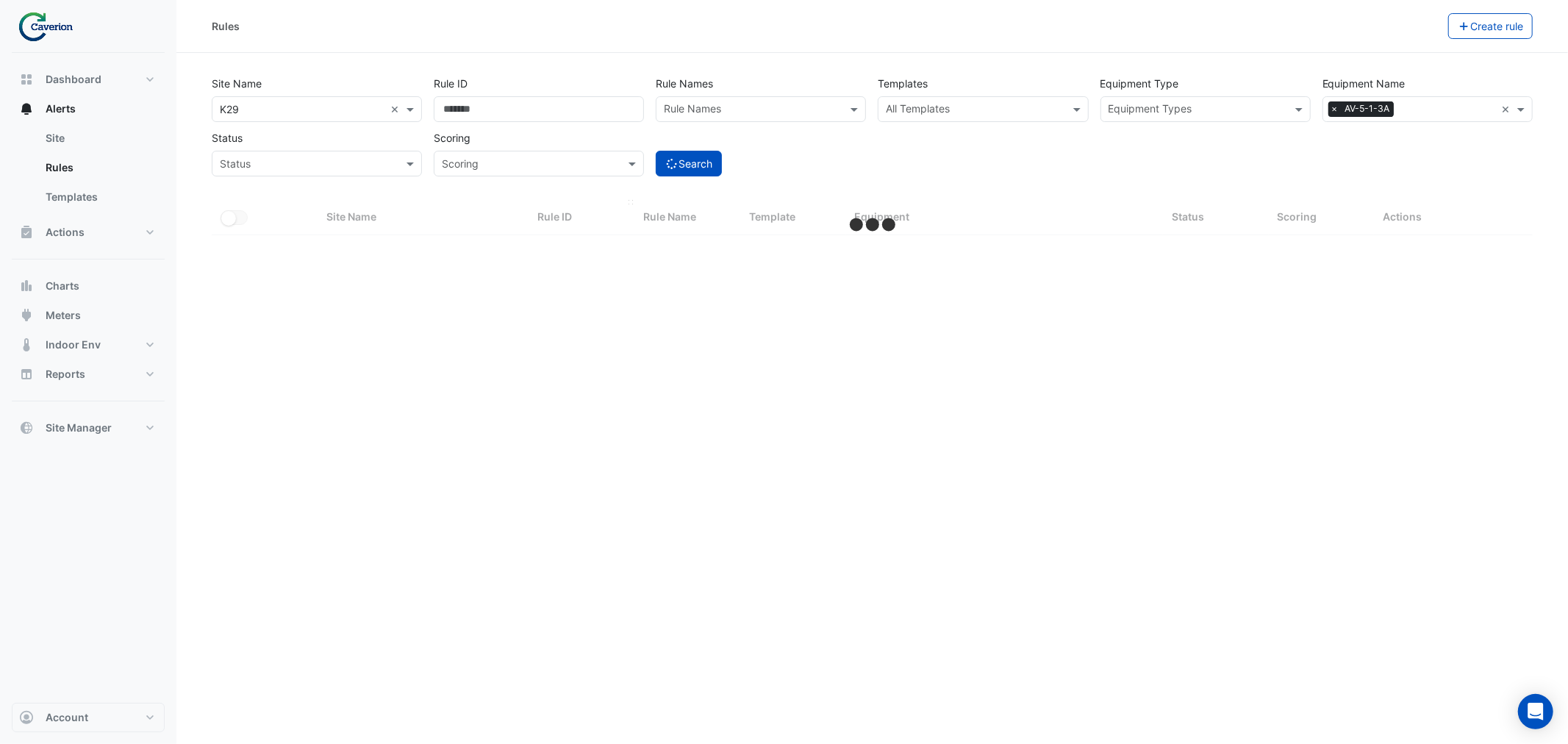 select on "***" 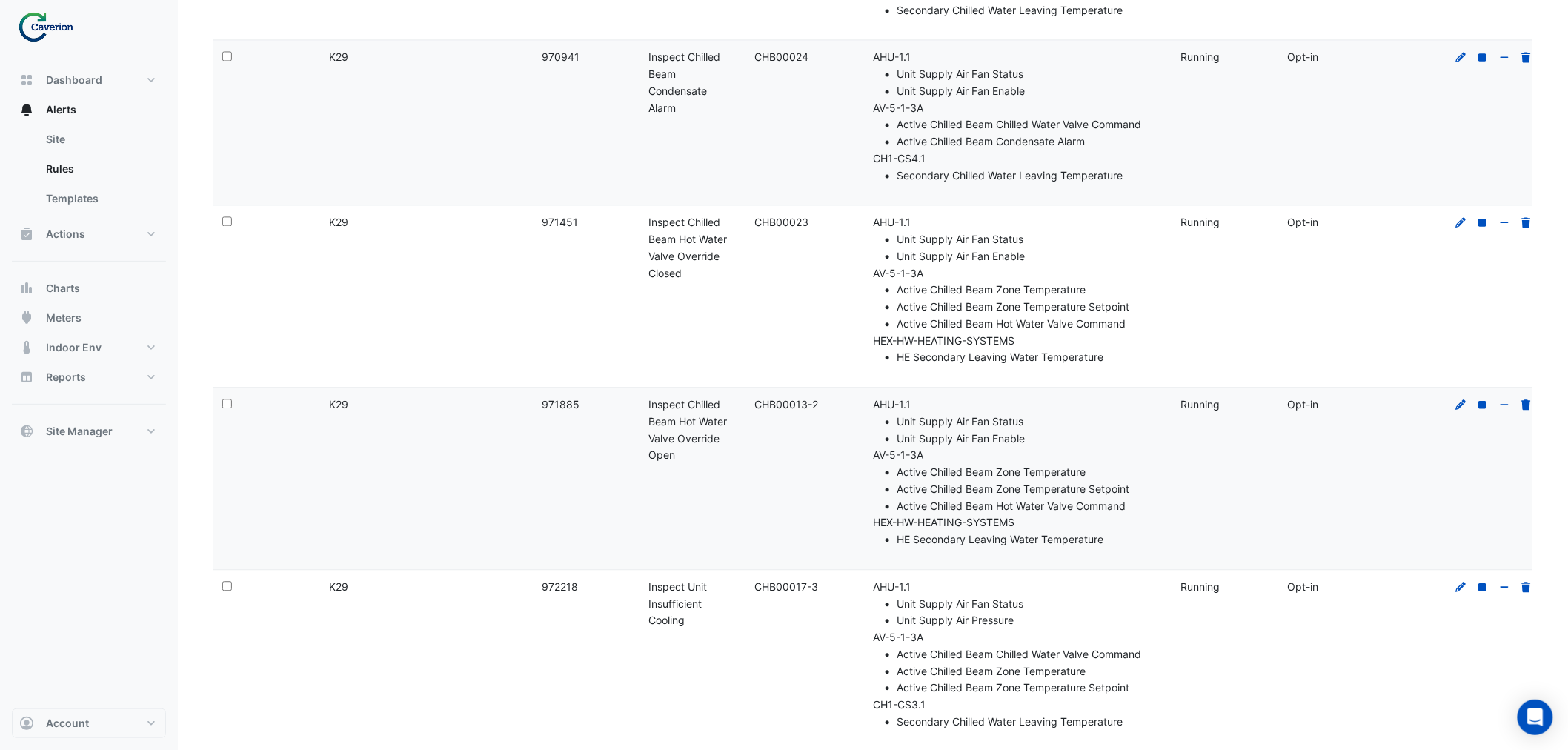 scroll, scrollTop: 1198, scrollLeft: 0, axis: vertical 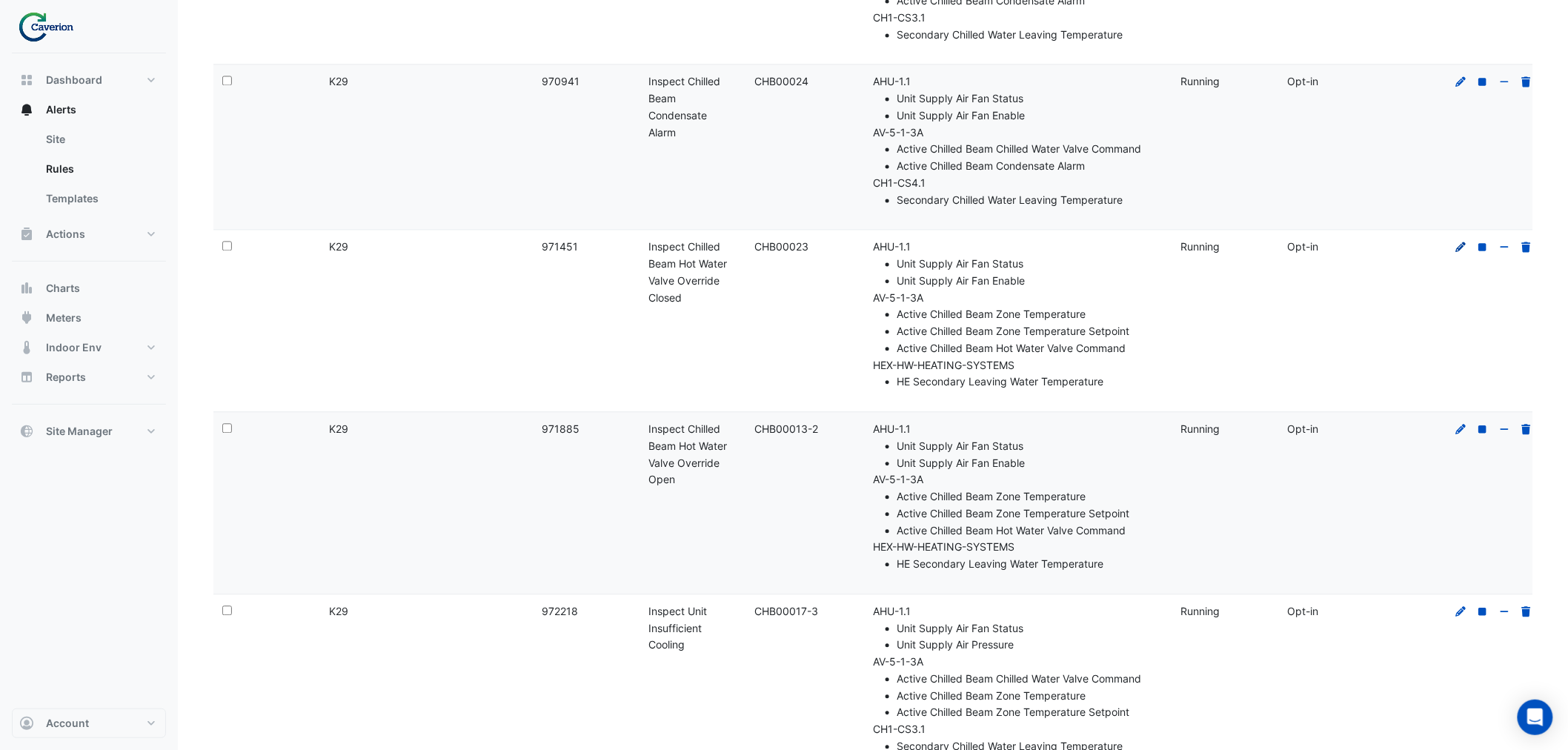 click 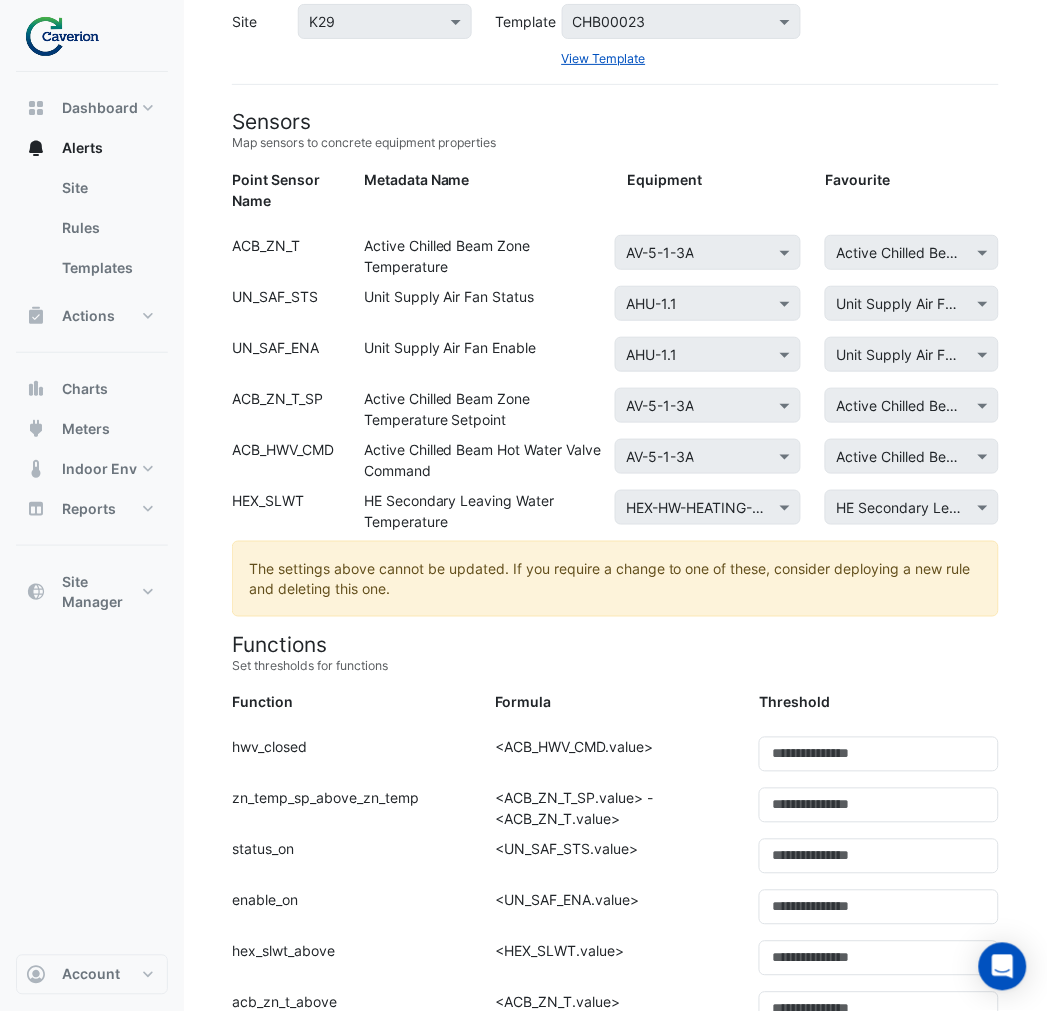 scroll, scrollTop: 0, scrollLeft: 0, axis: both 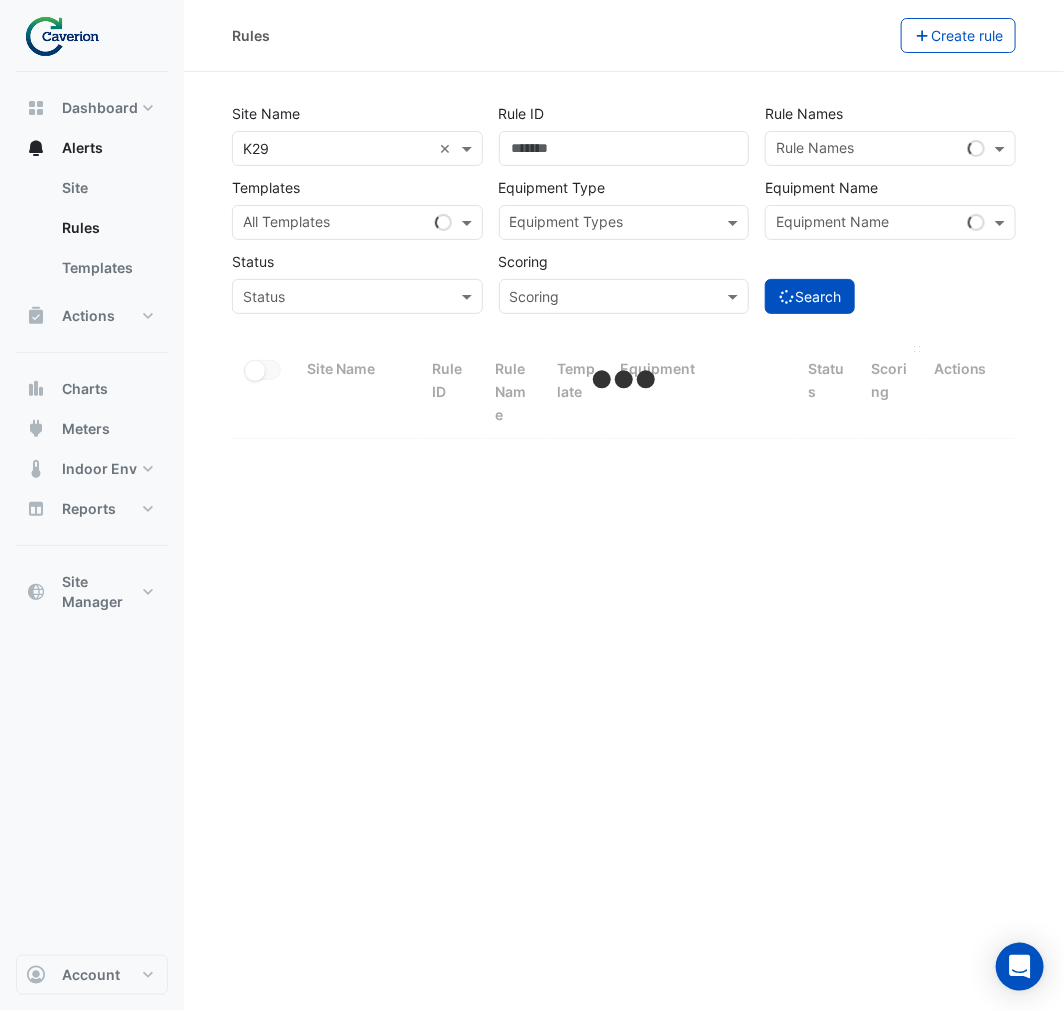 select on "***" 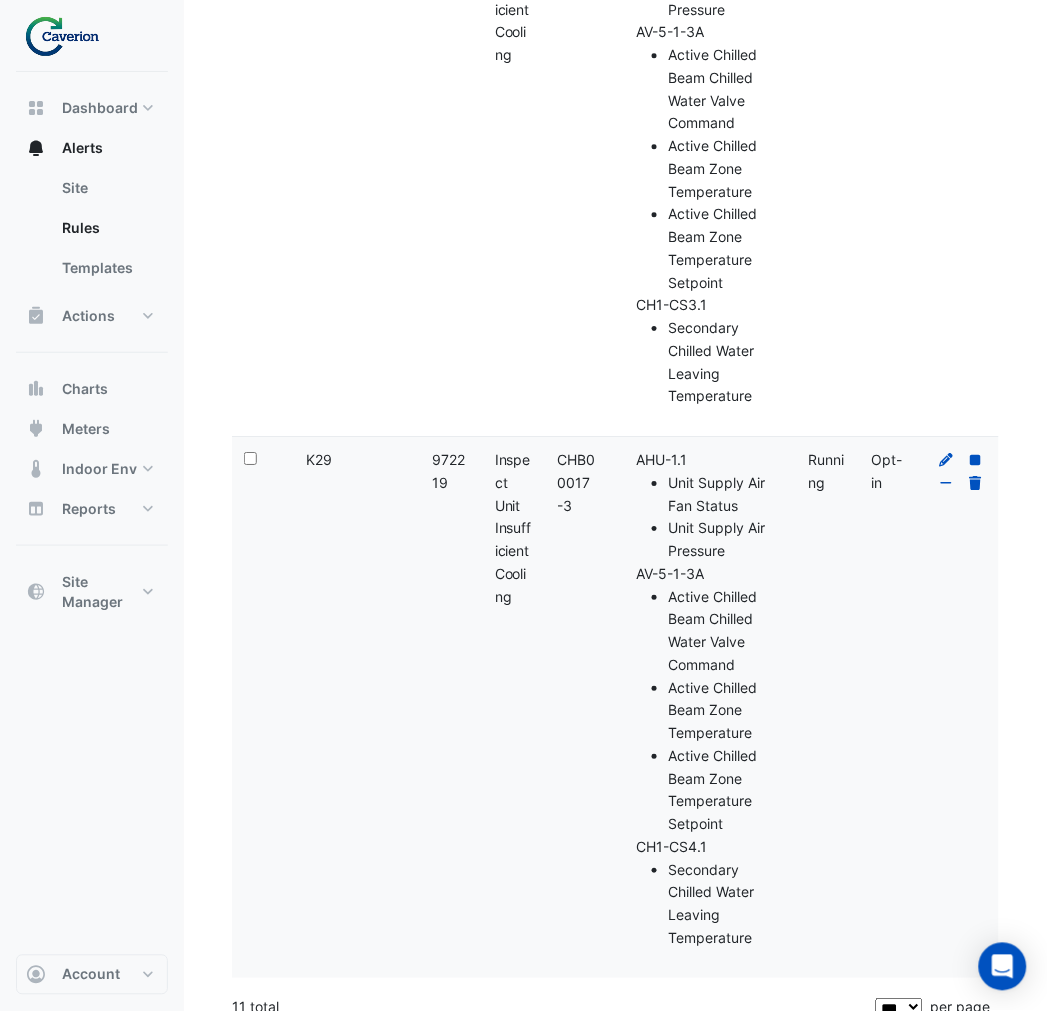 scroll, scrollTop: 0, scrollLeft: 0, axis: both 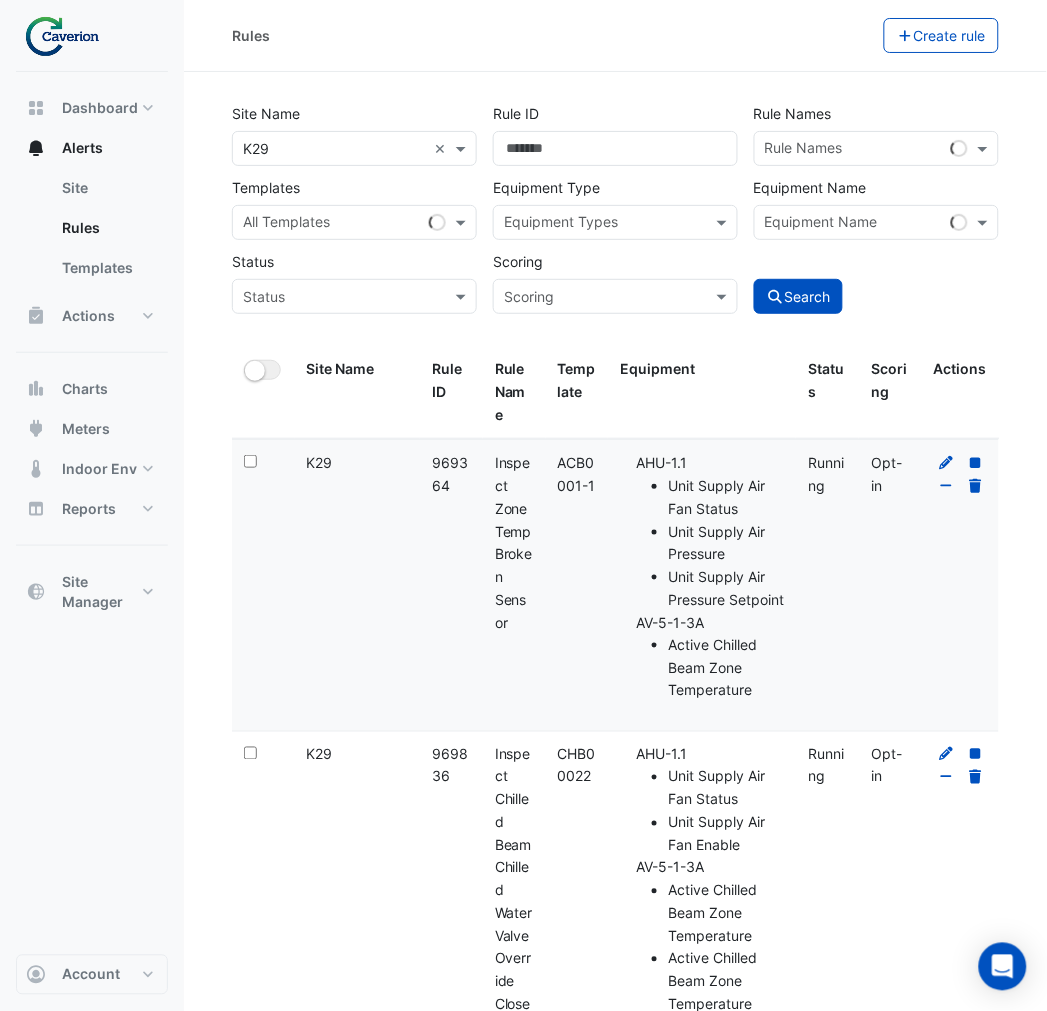click on "Equipment Name" 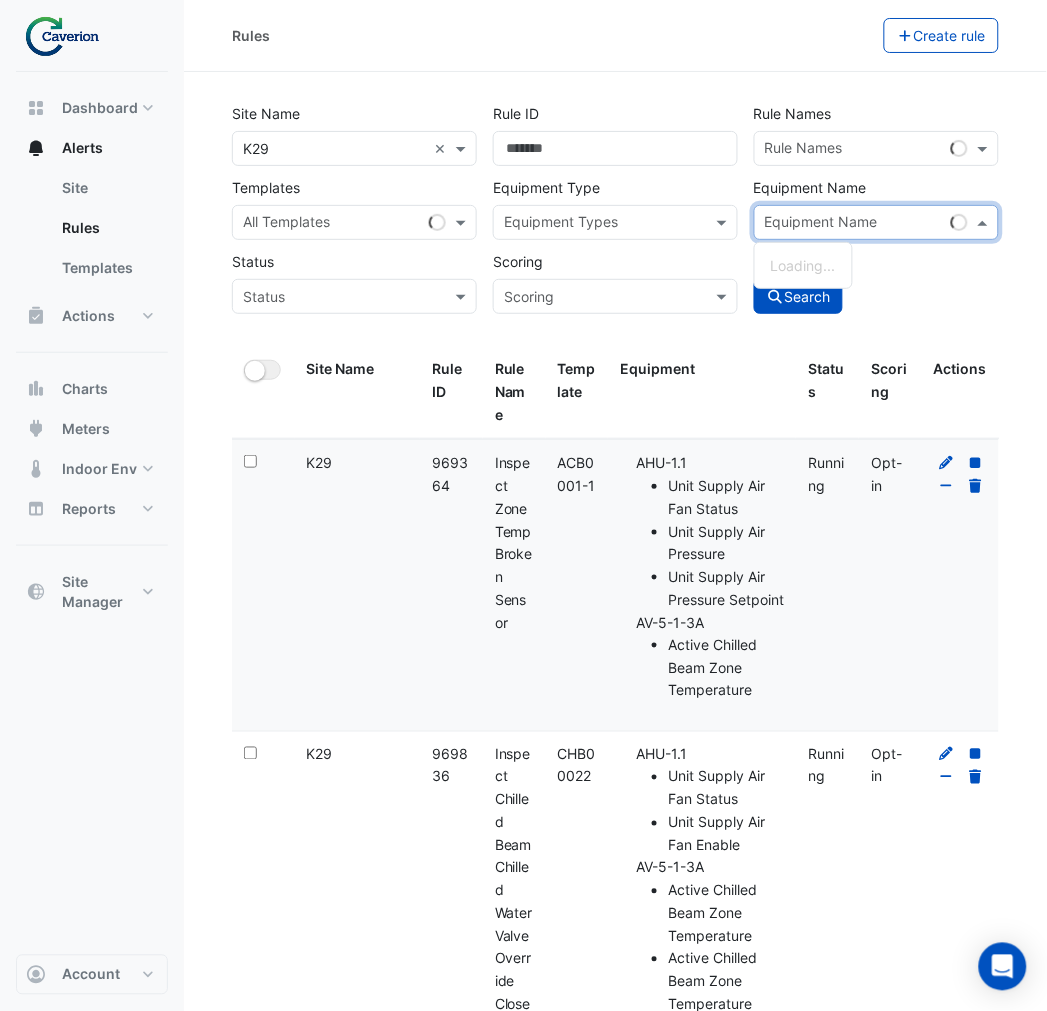click at bounding box center (854, 224) 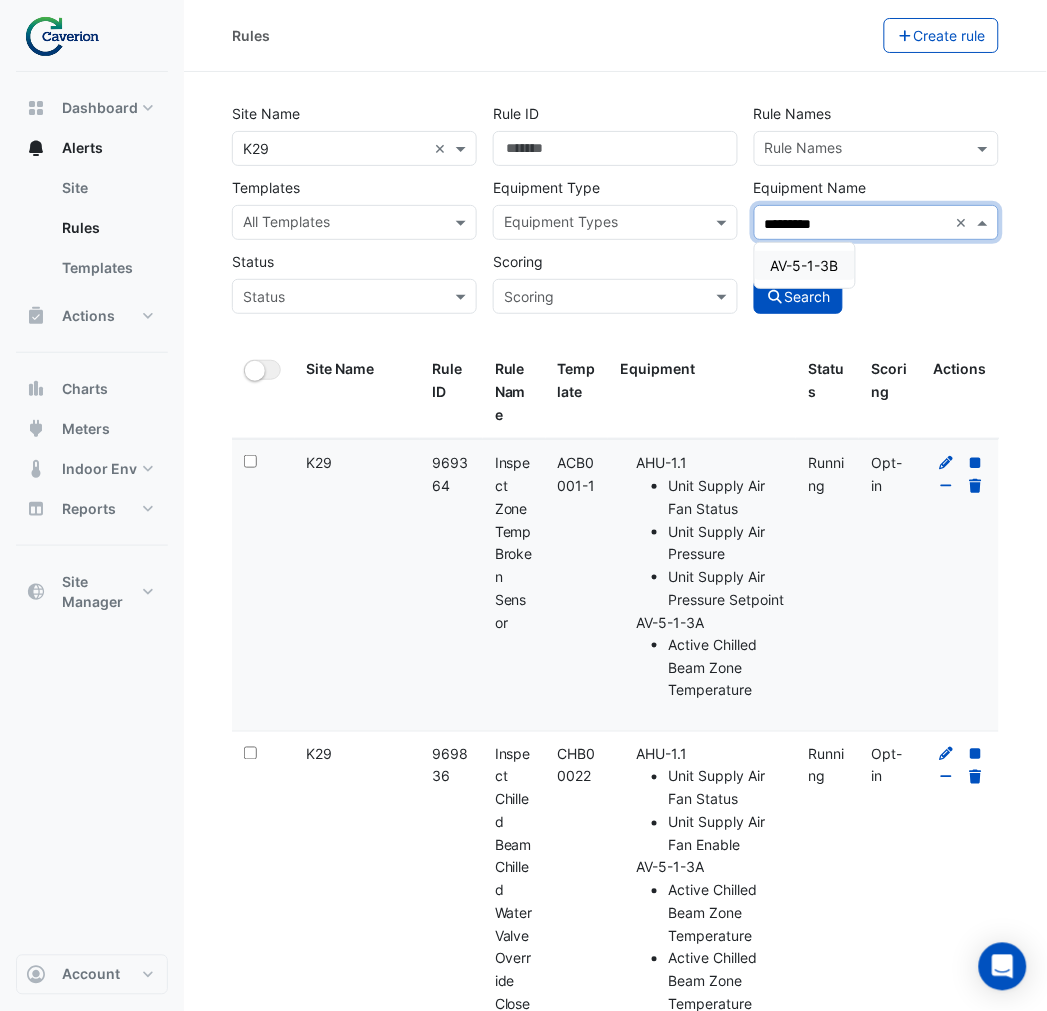 click on "AV-5-1-3B" at bounding box center (805, 265) 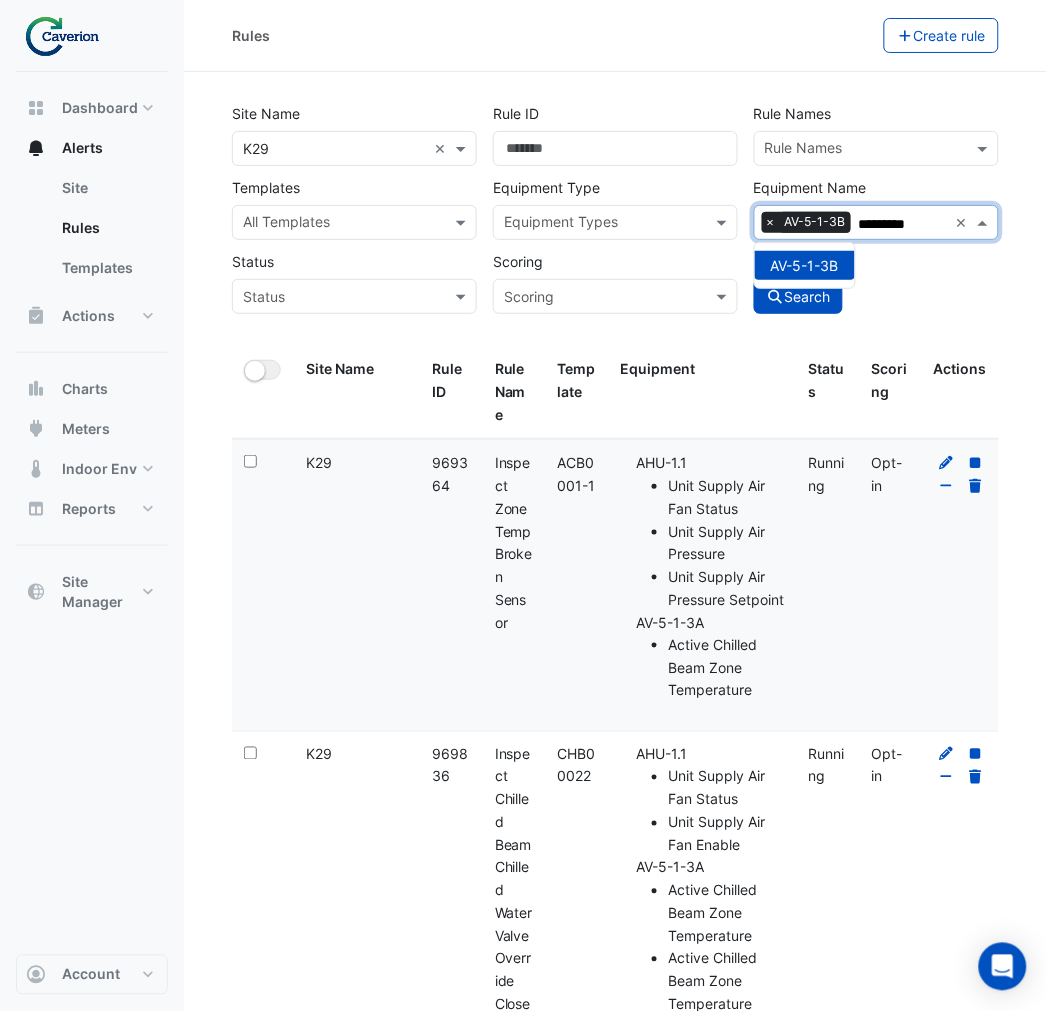 click on "AV-5-1-3B" at bounding box center (805, 265) 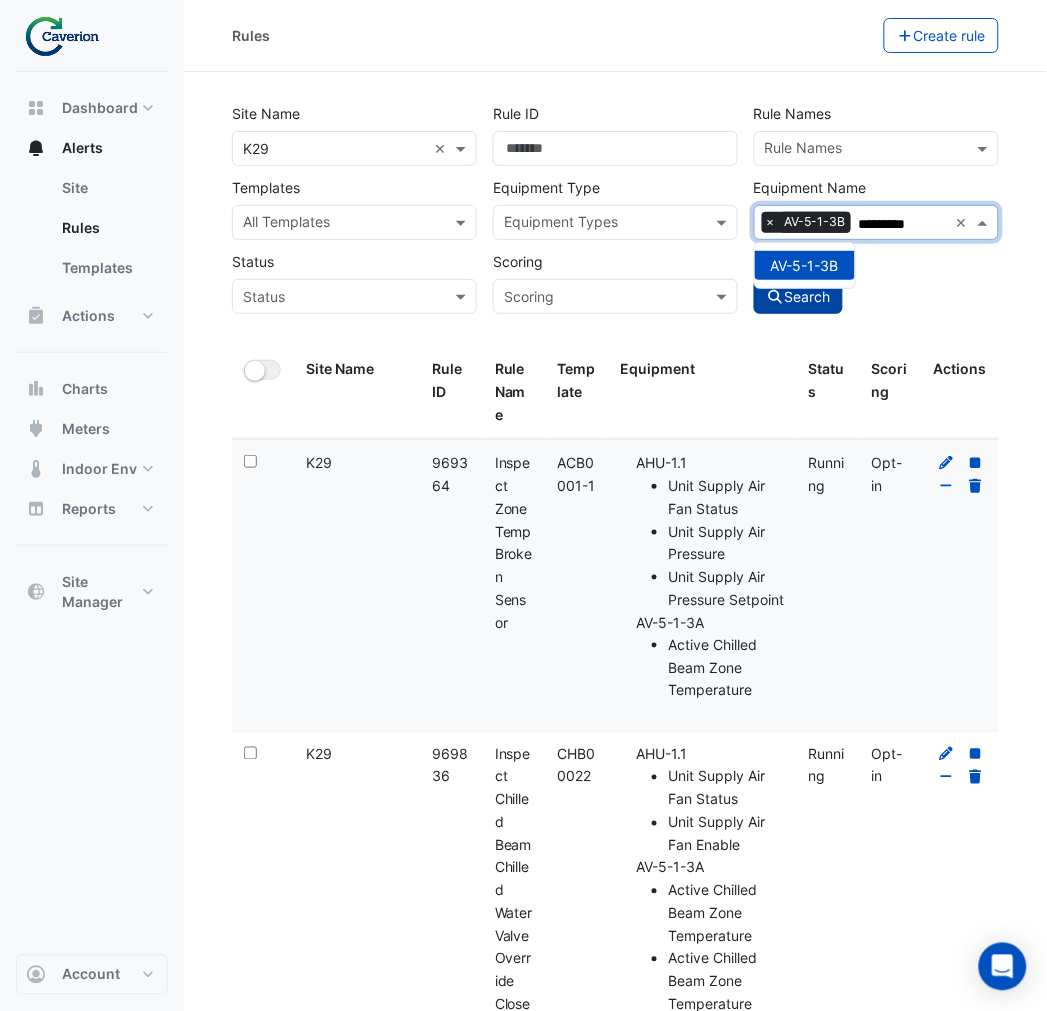 click on "AV-5-1-3B" at bounding box center (805, 265) 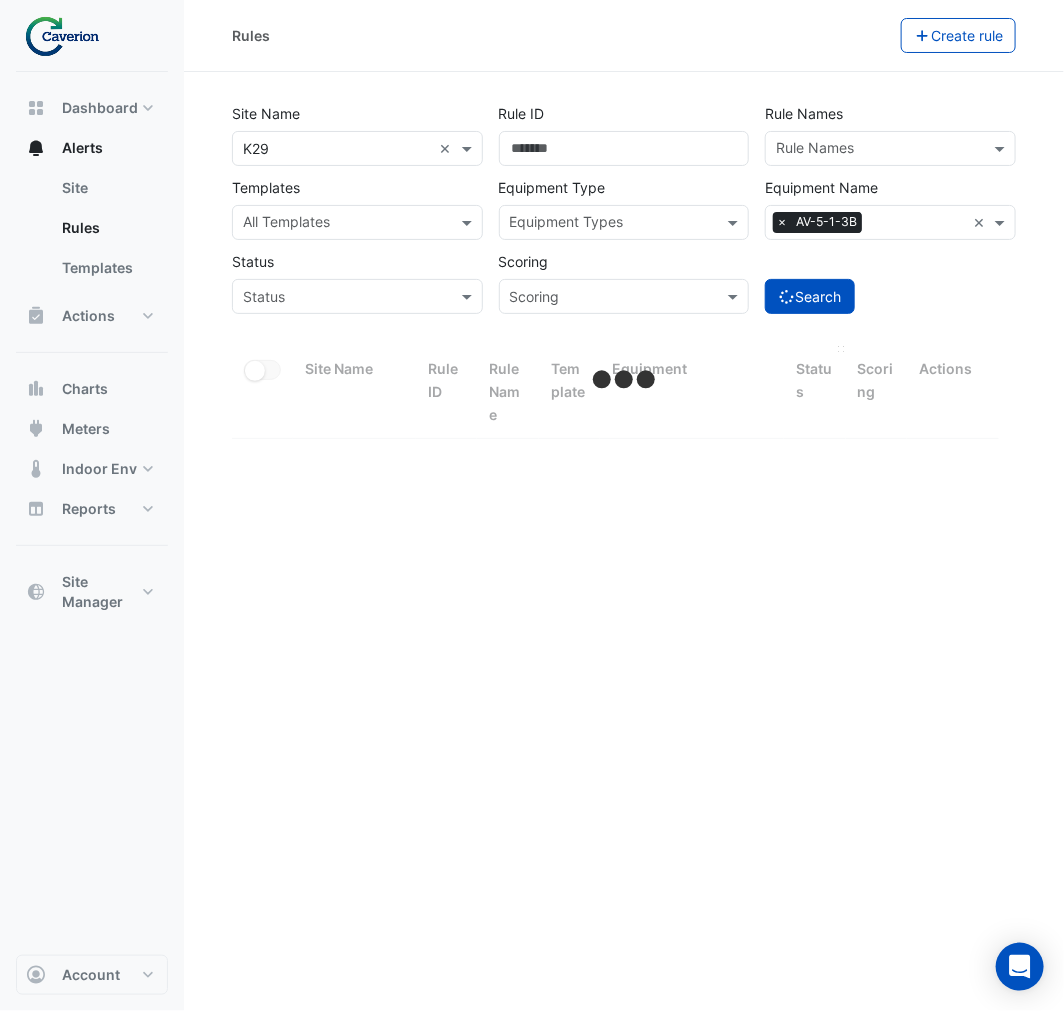 select on "***" 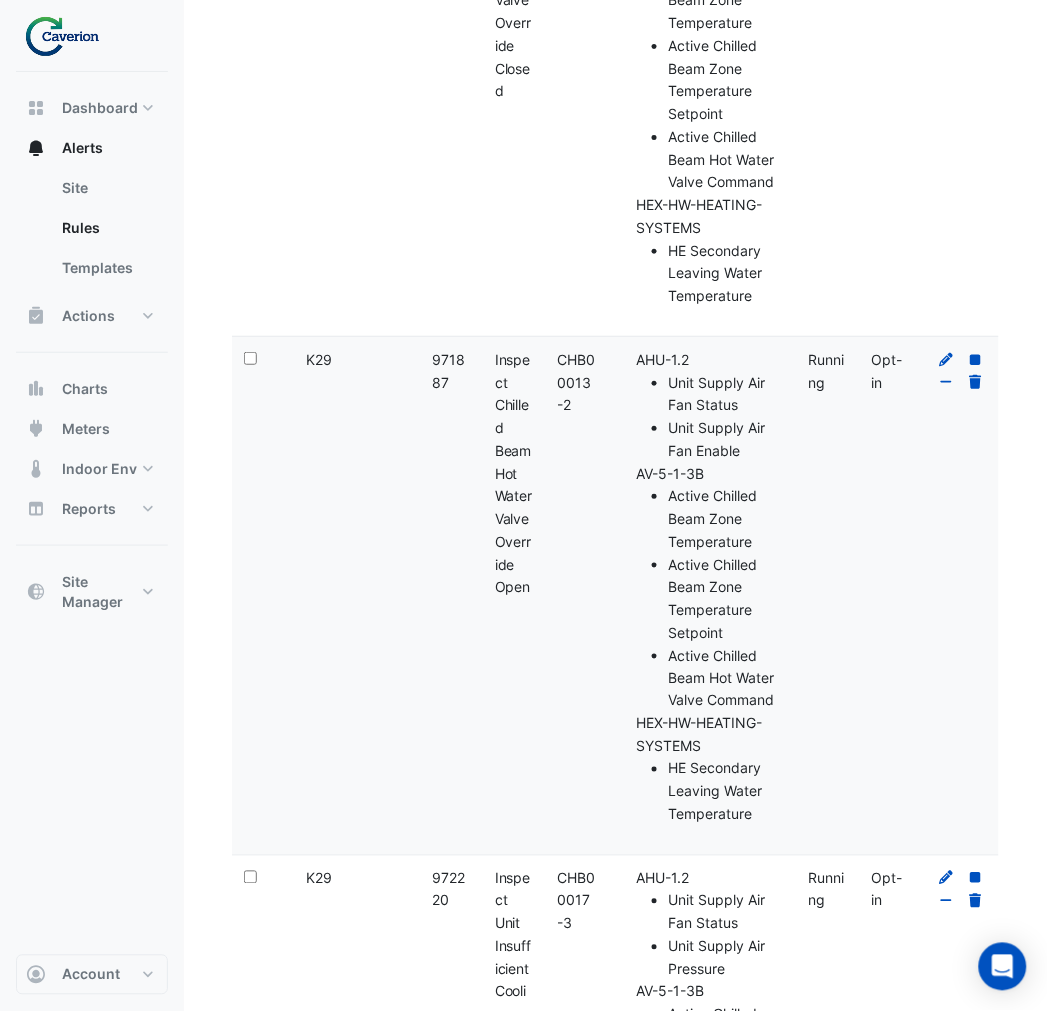 scroll, scrollTop: 3693, scrollLeft: 0, axis: vertical 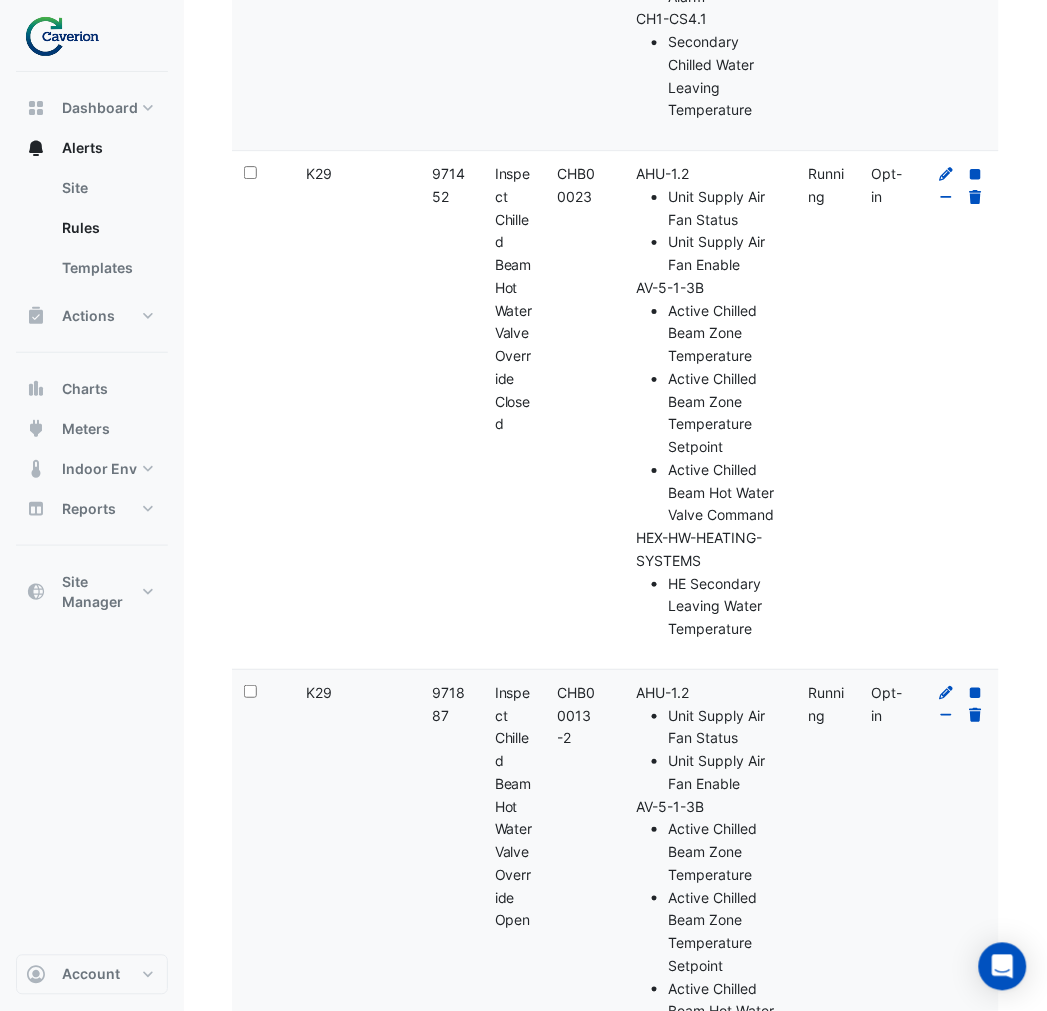 drag, startPoint x: 493, startPoint y: 332, endPoint x: 506, endPoint y: 466, distance: 134.62912 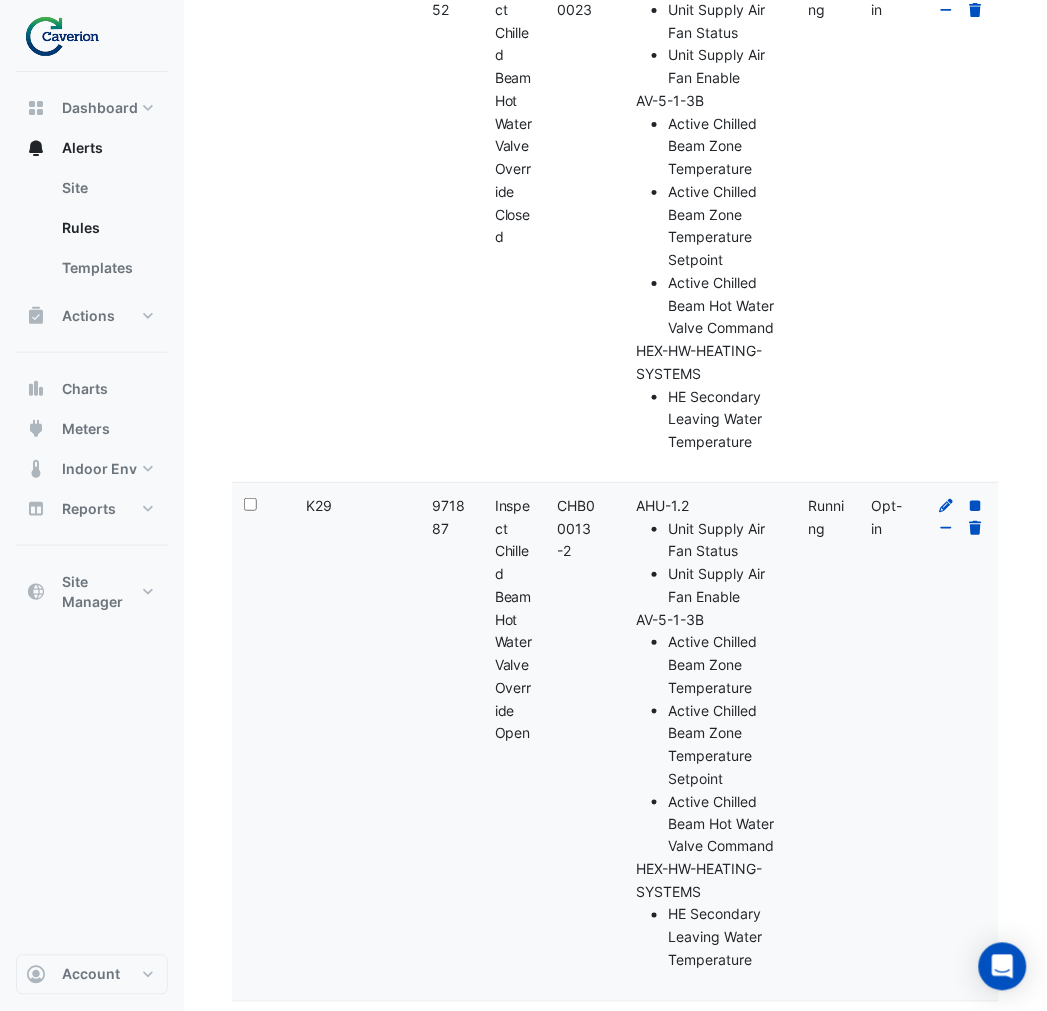 scroll, scrollTop: 3693, scrollLeft: 0, axis: vertical 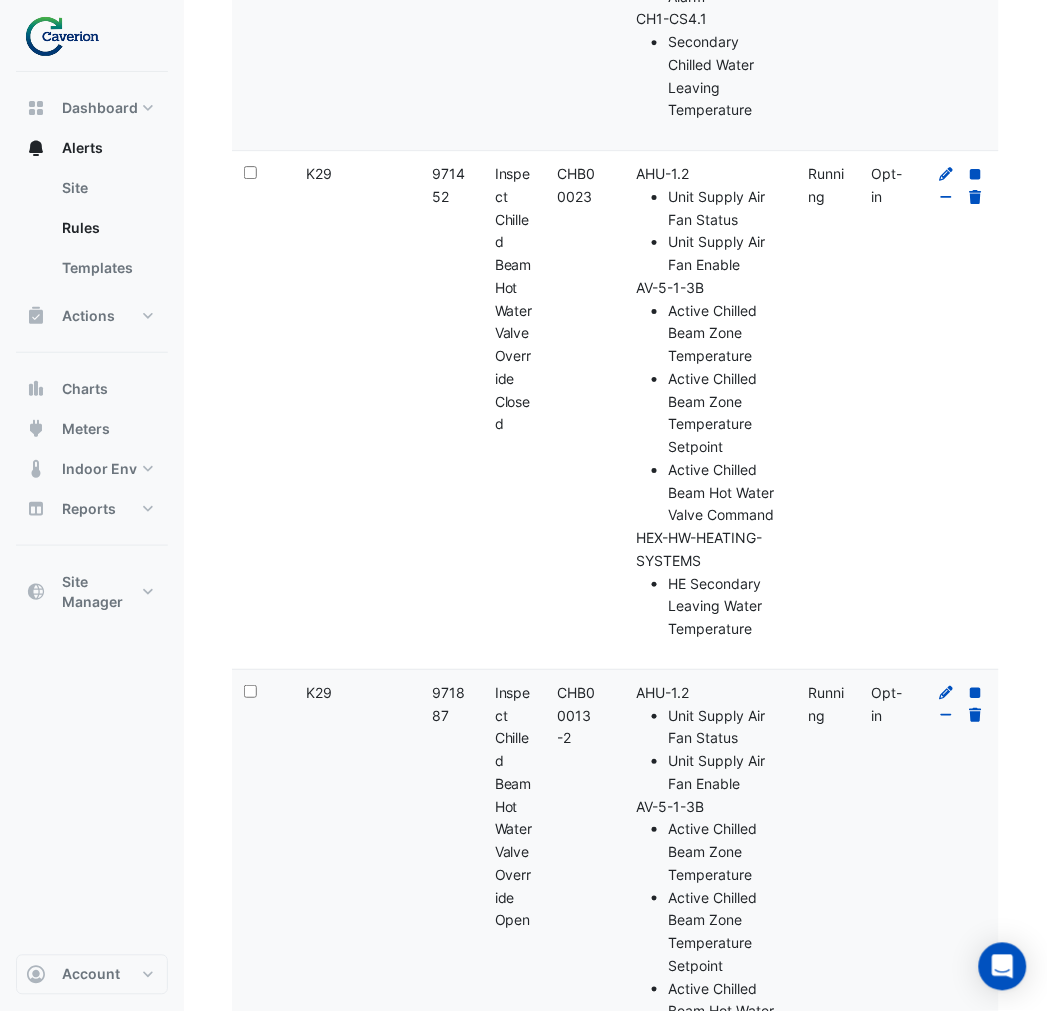 click on "Rule Name:
Inspect Chilled Beam Hot Water Valve Override Closed" 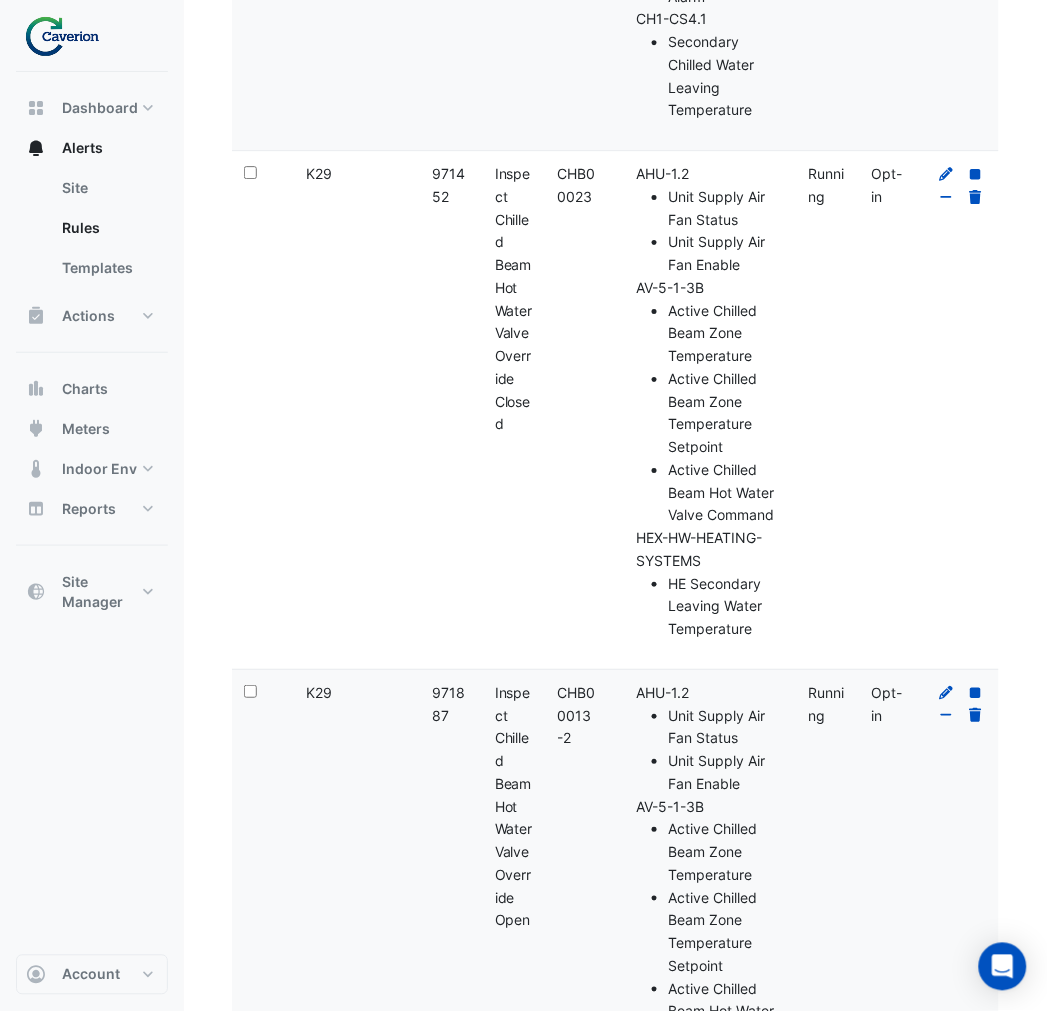 drag, startPoint x: 555, startPoint y: 188, endPoint x: 602, endPoint y: 221, distance: 57.428215 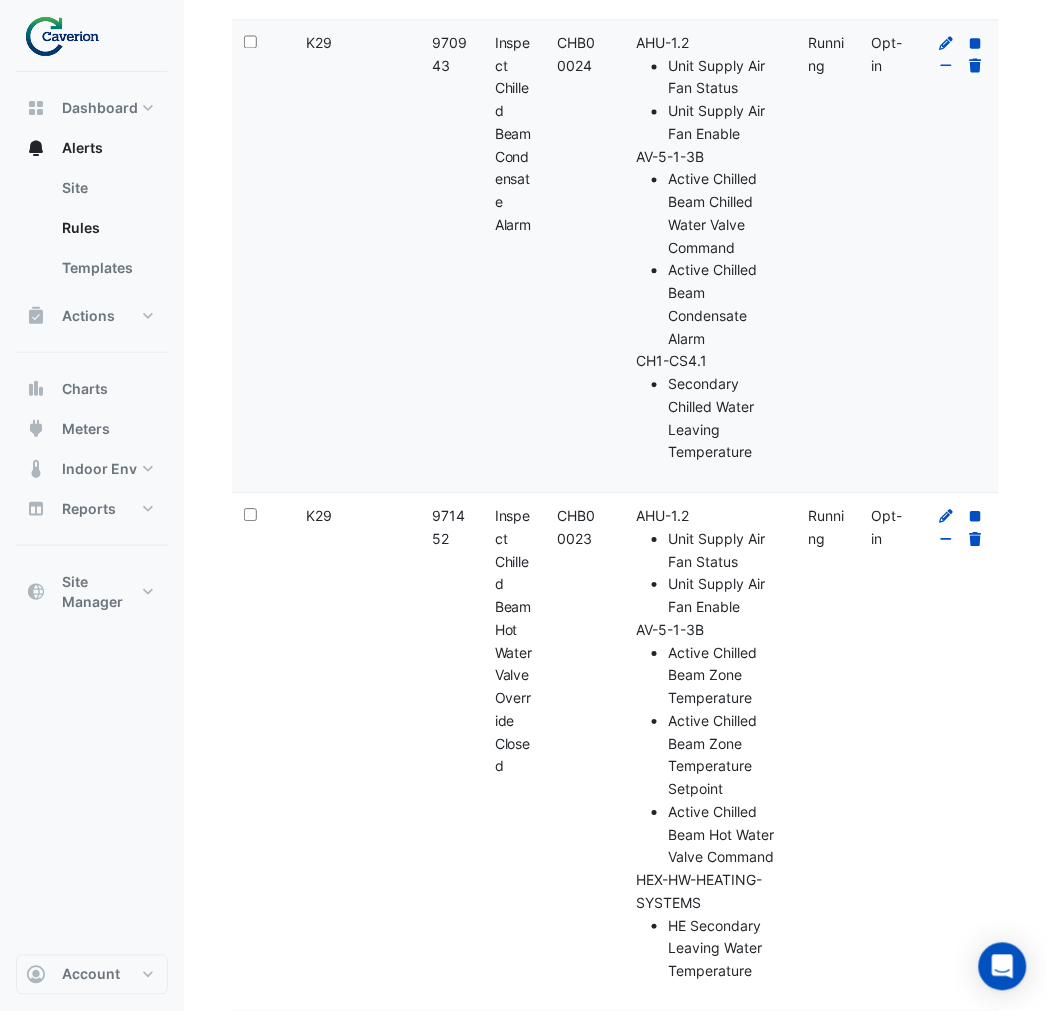 scroll, scrollTop: 3693, scrollLeft: 0, axis: vertical 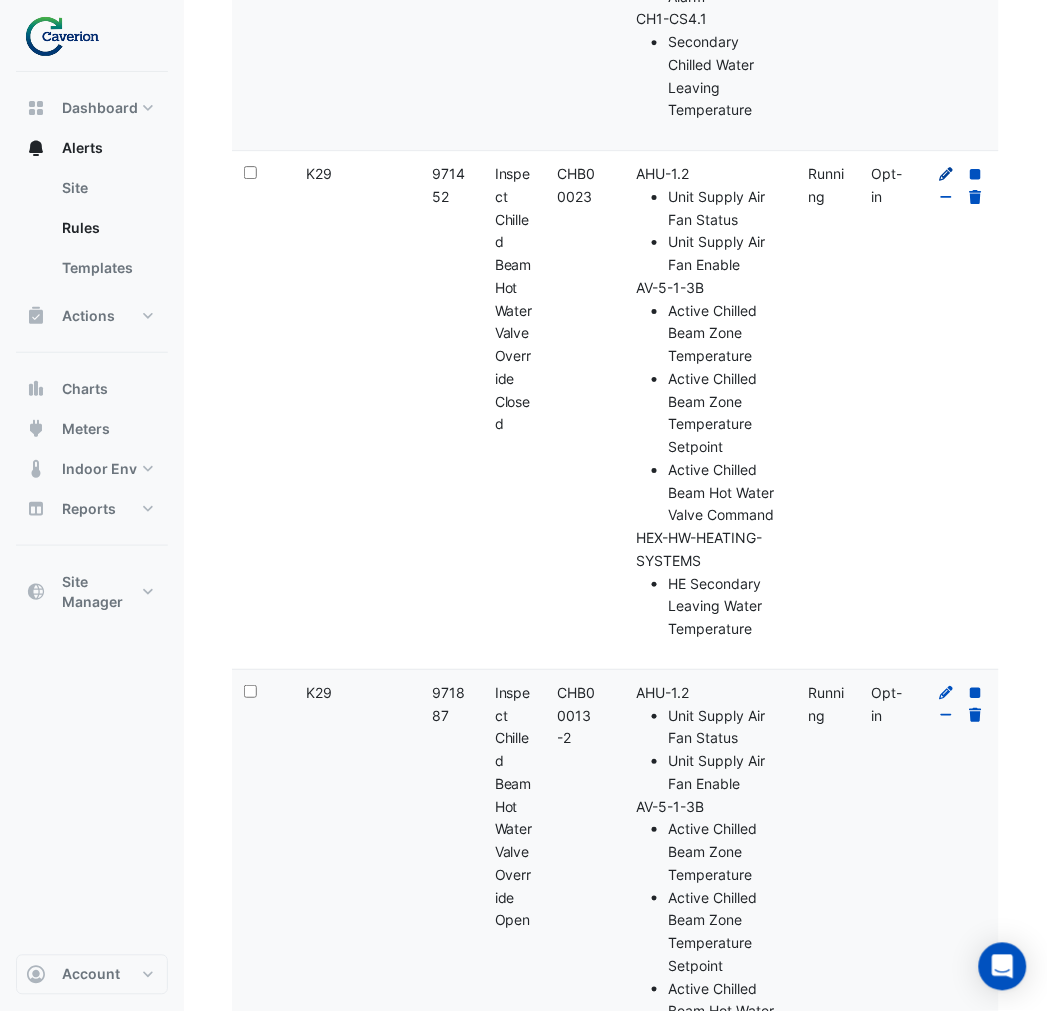 click 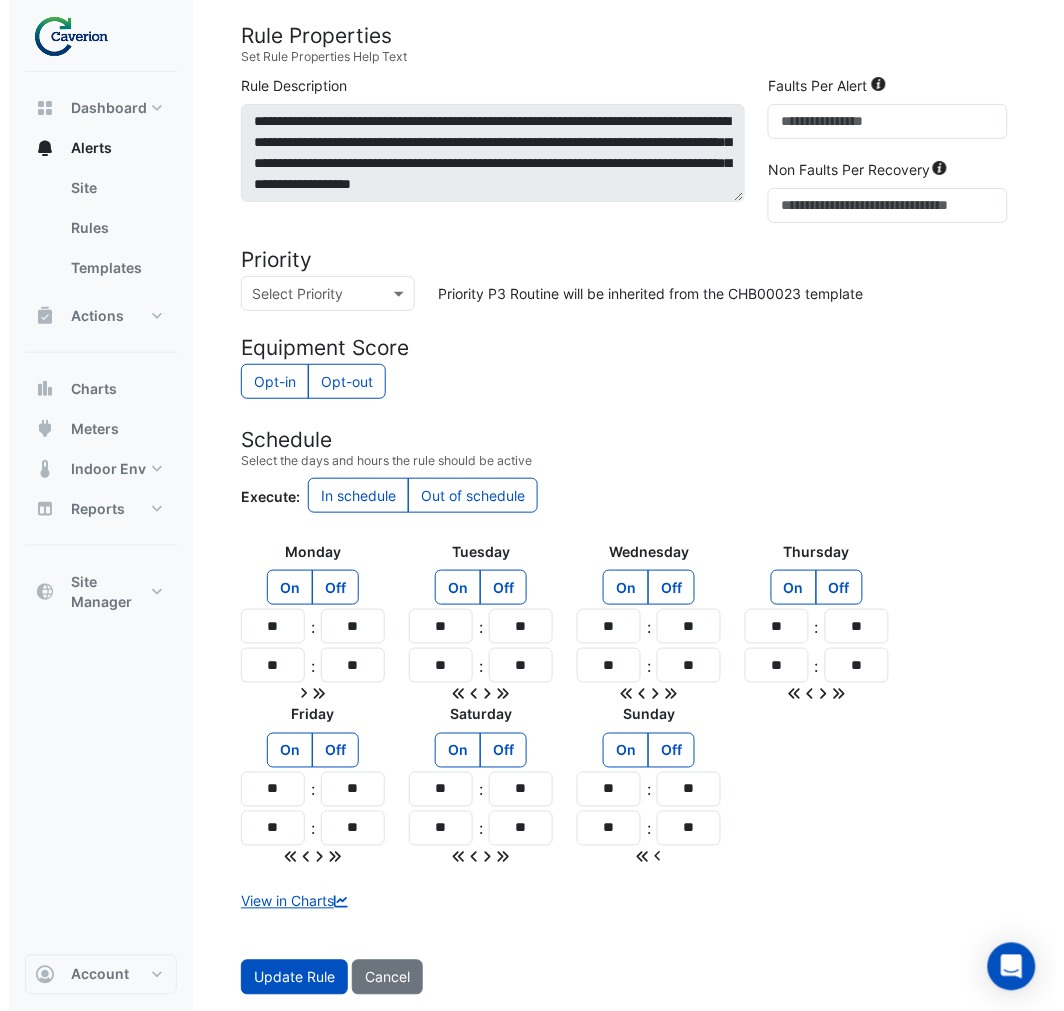 scroll, scrollTop: 0, scrollLeft: 0, axis: both 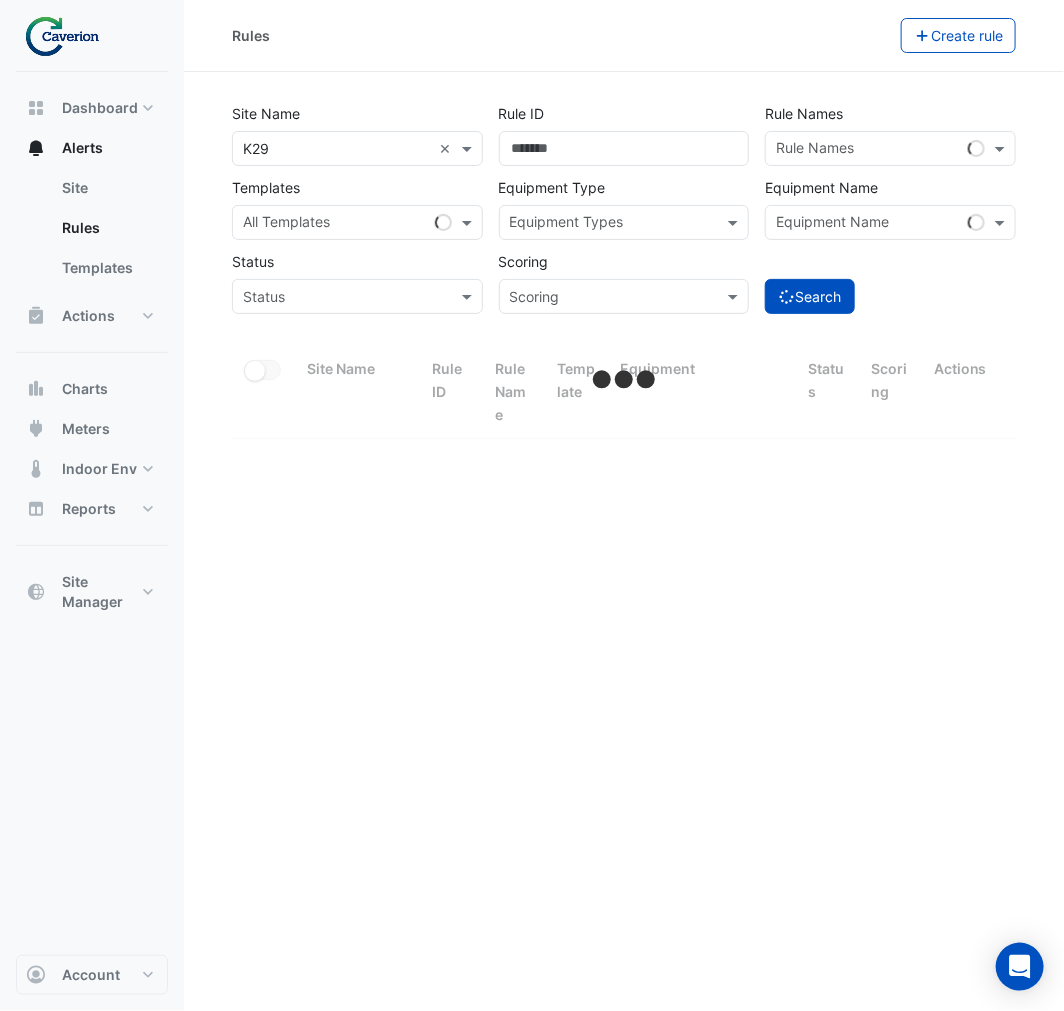 select on "***" 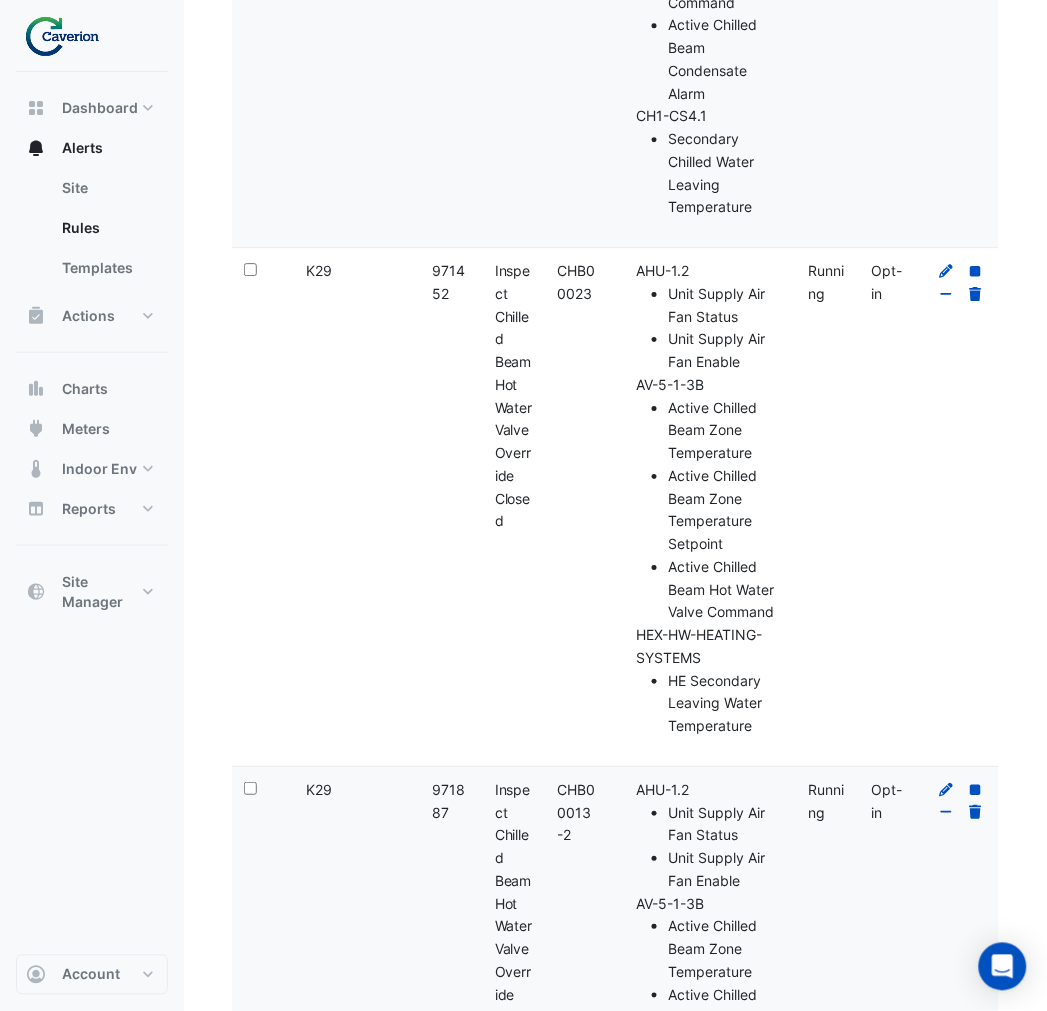 scroll, scrollTop: 3693, scrollLeft: 0, axis: vertical 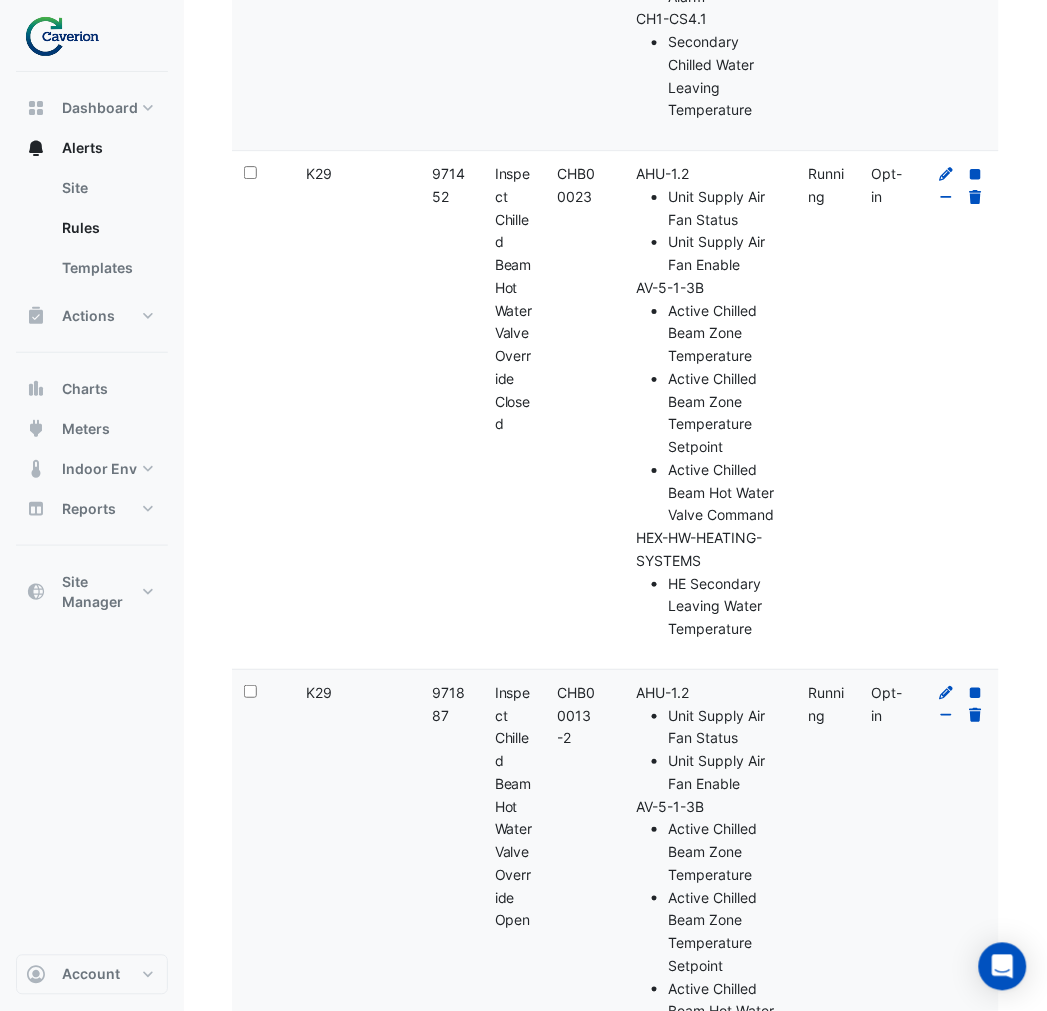 drag, startPoint x: 558, startPoint y: 198, endPoint x: 597, endPoint y: 213, distance: 41.785164 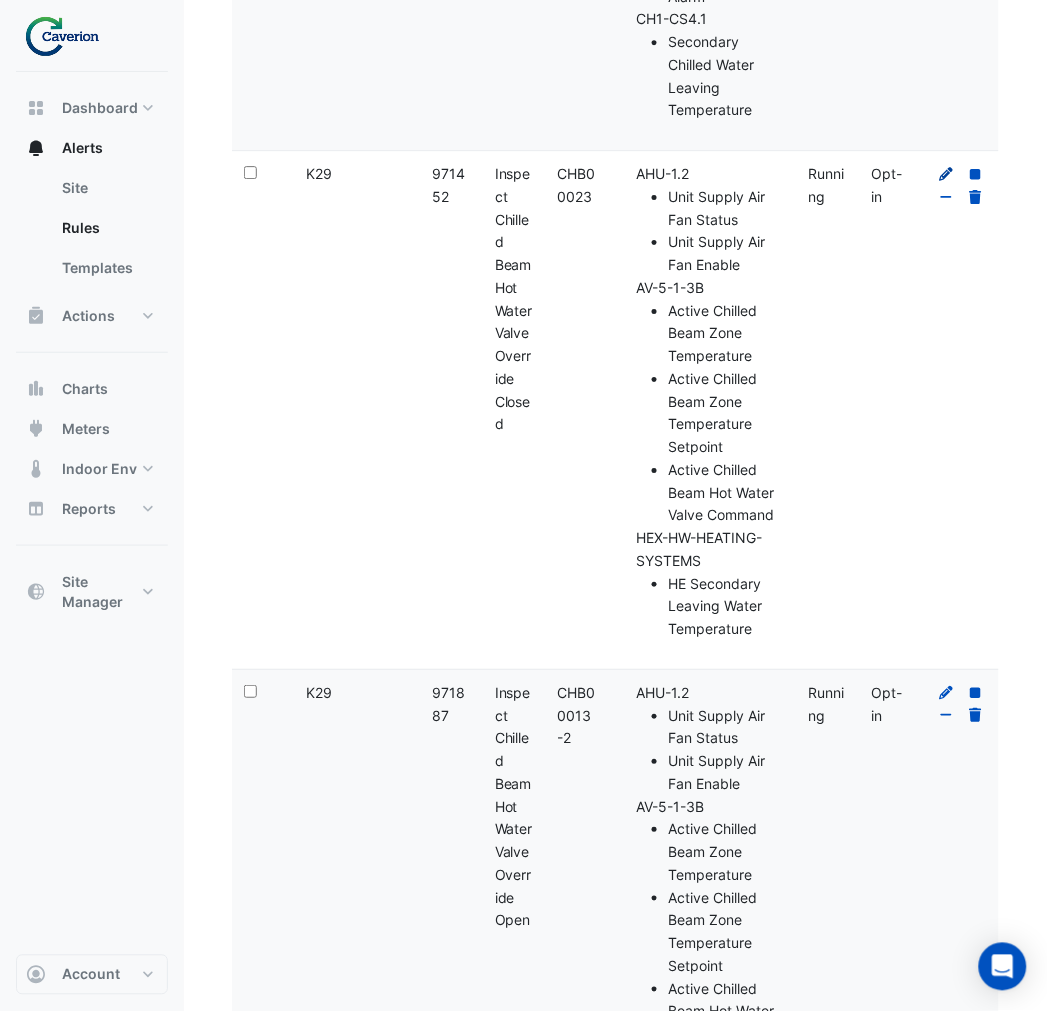 click 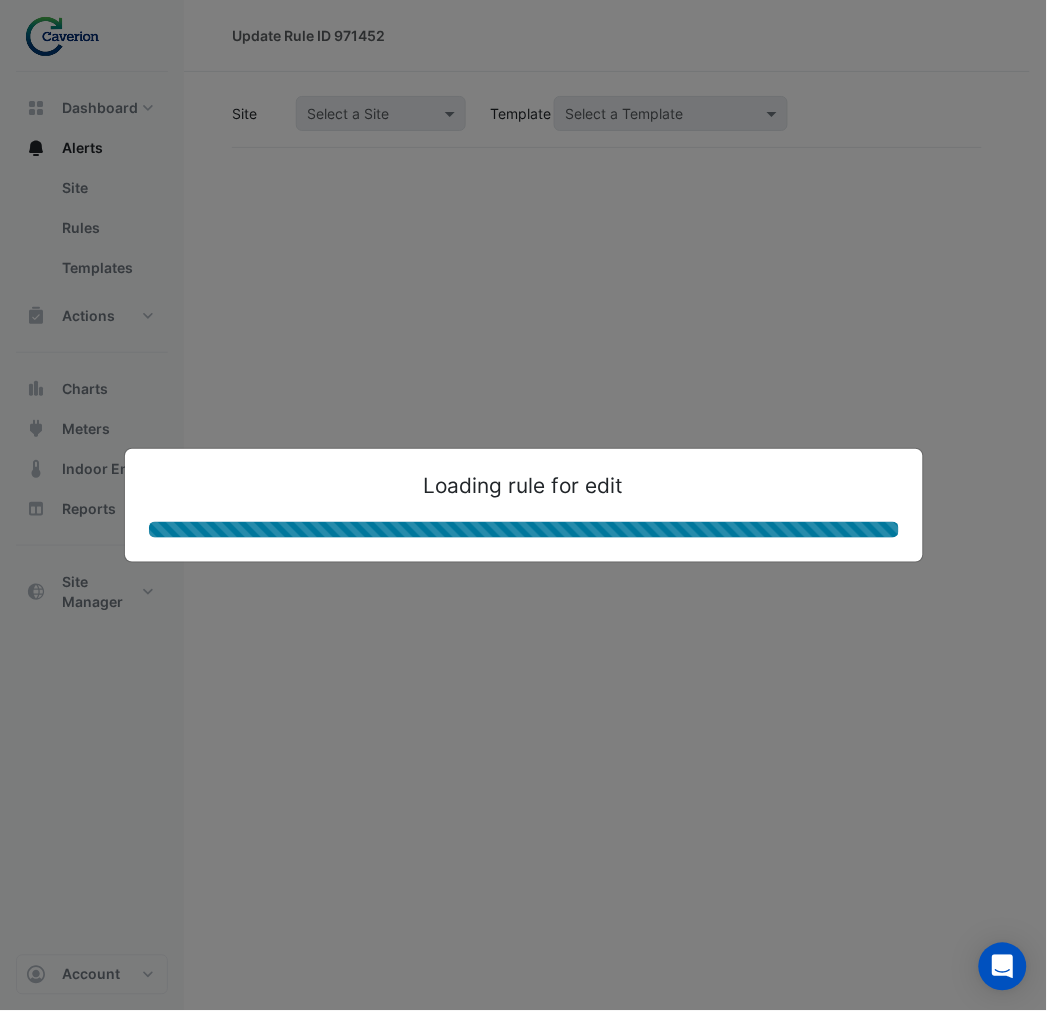 scroll, scrollTop: 0, scrollLeft: 0, axis: both 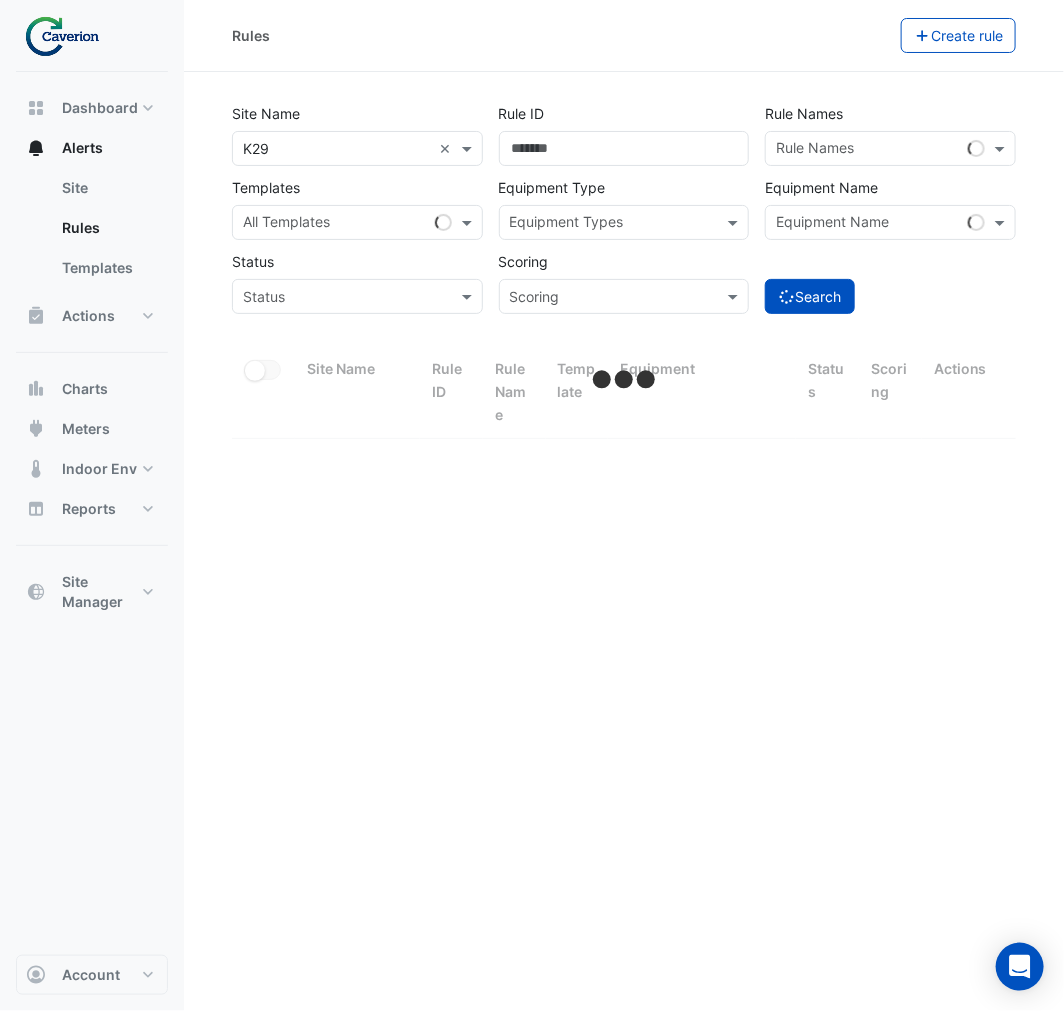 select on "***" 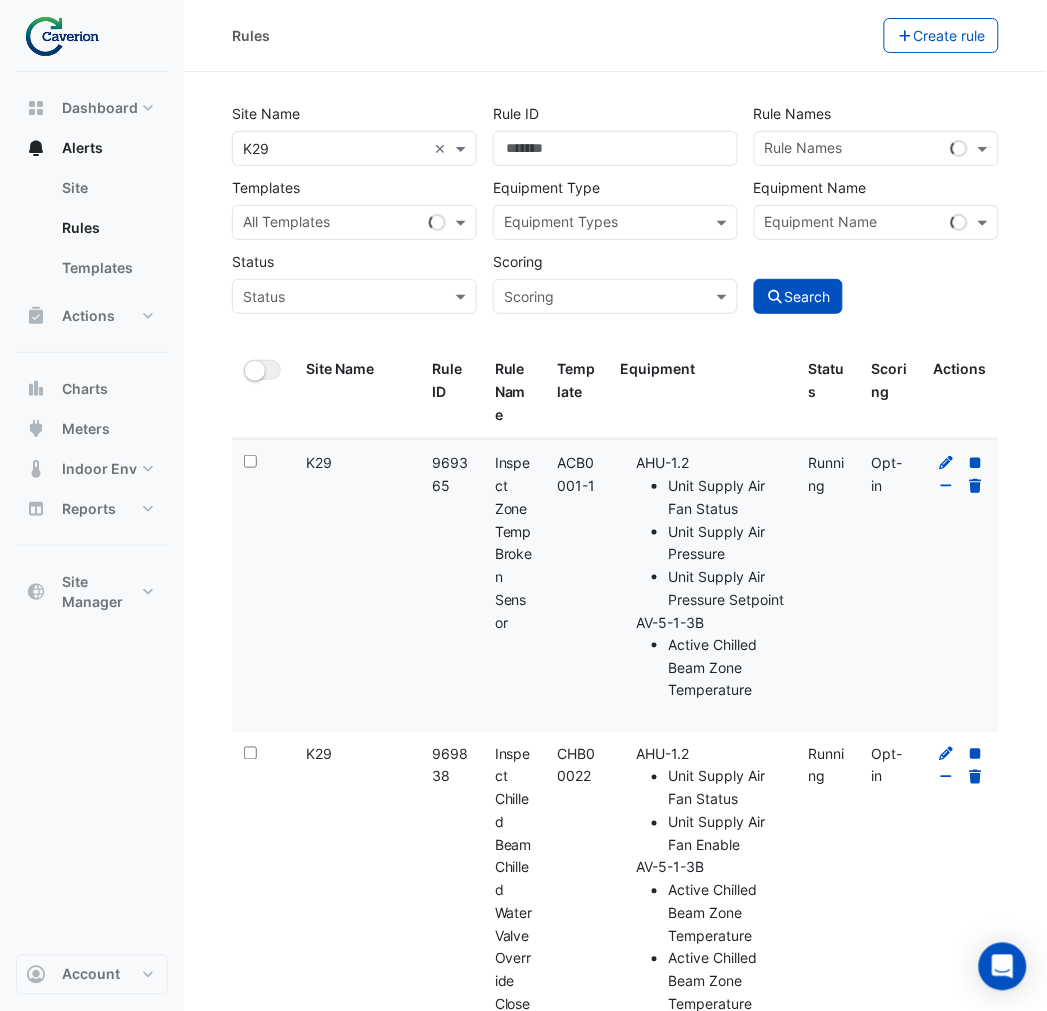 click at bounding box center (854, 224) 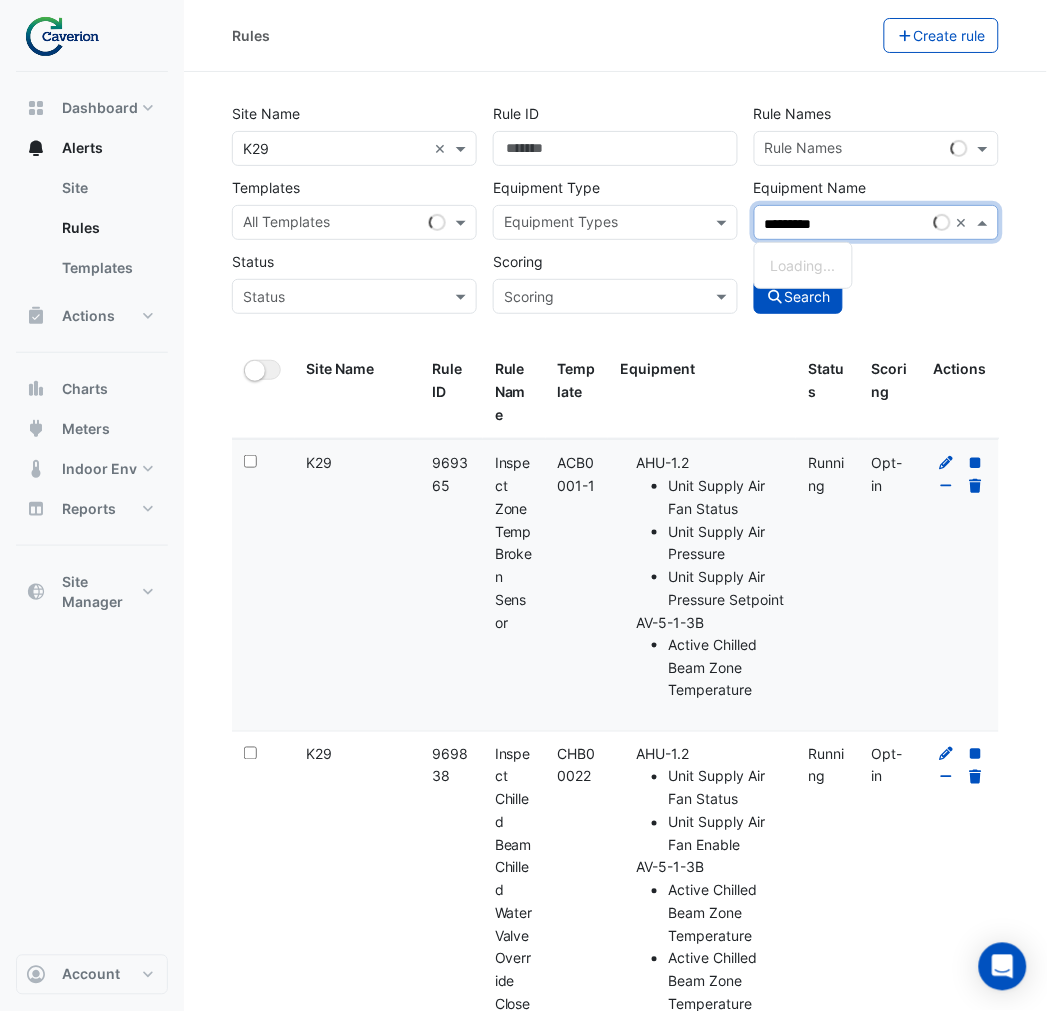 click on "*********" at bounding box center (845, 224) 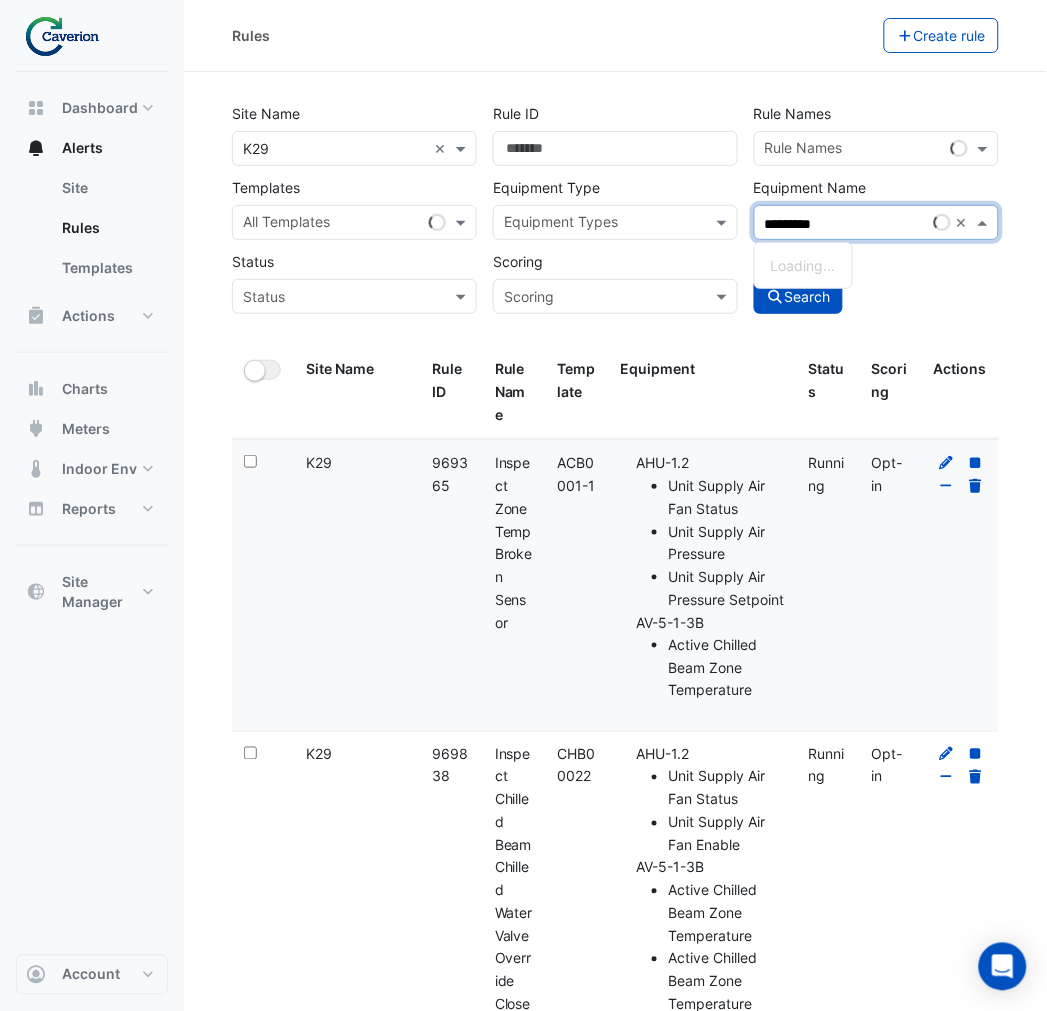 click on "*********" at bounding box center (845, 224) 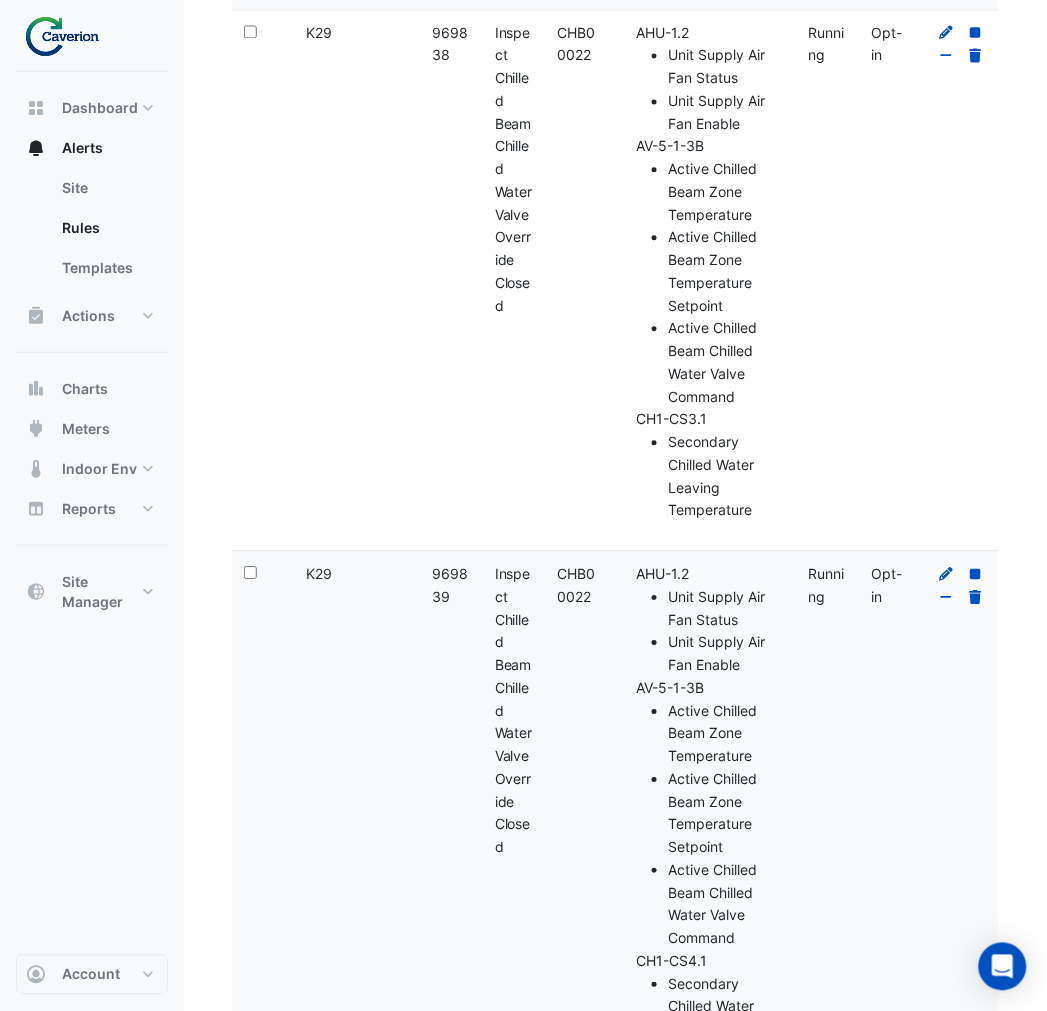 scroll, scrollTop: 0, scrollLeft: 0, axis: both 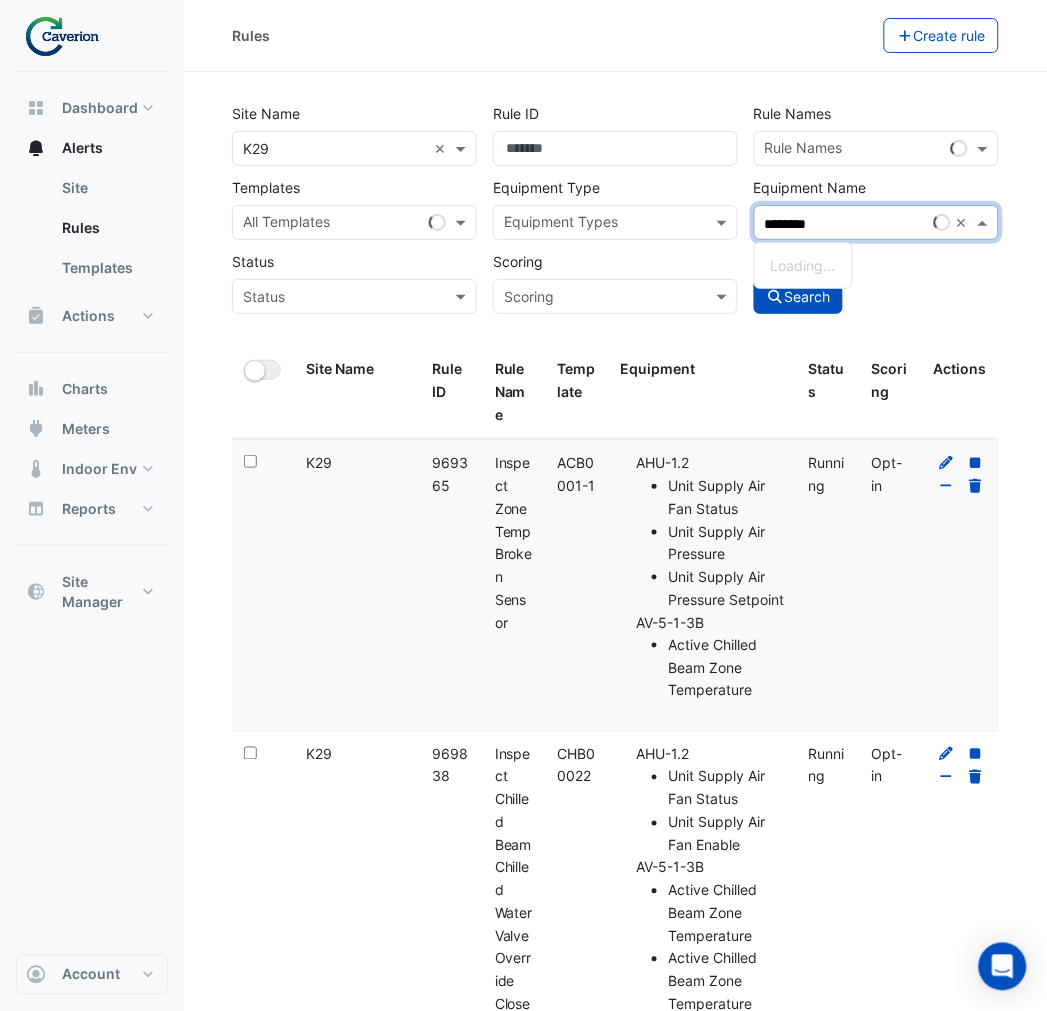 click on "********" at bounding box center [845, 224] 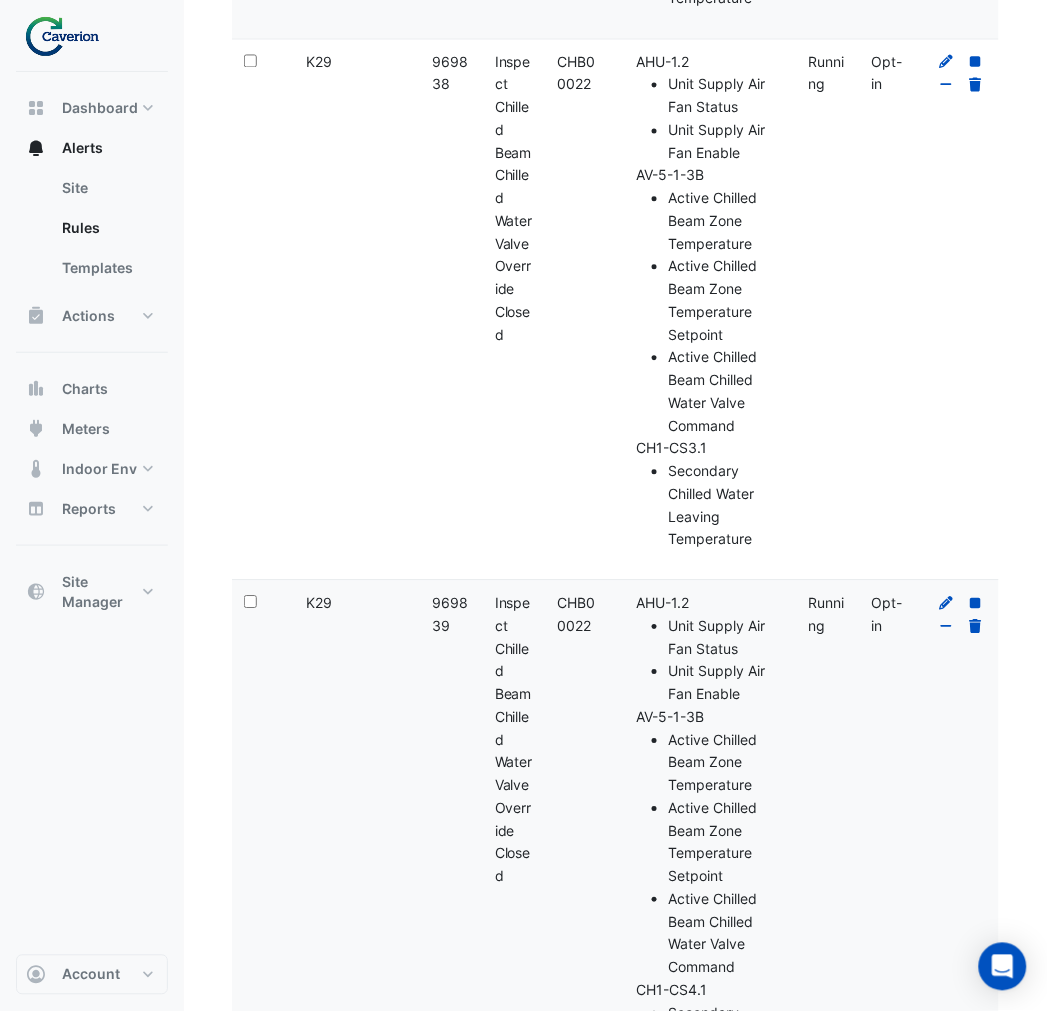 scroll, scrollTop: 0, scrollLeft: 0, axis: both 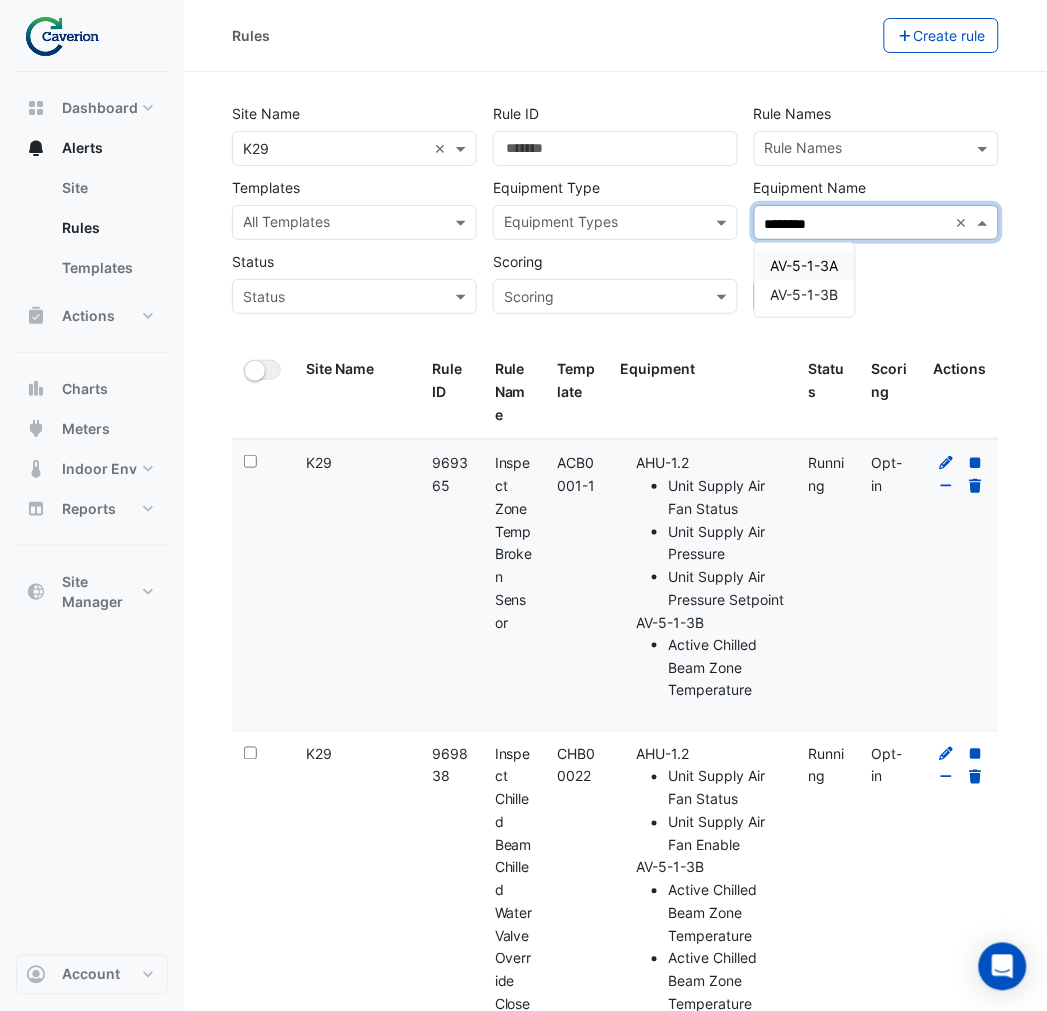 click on "AV-5-1-3A" at bounding box center [805, 265] 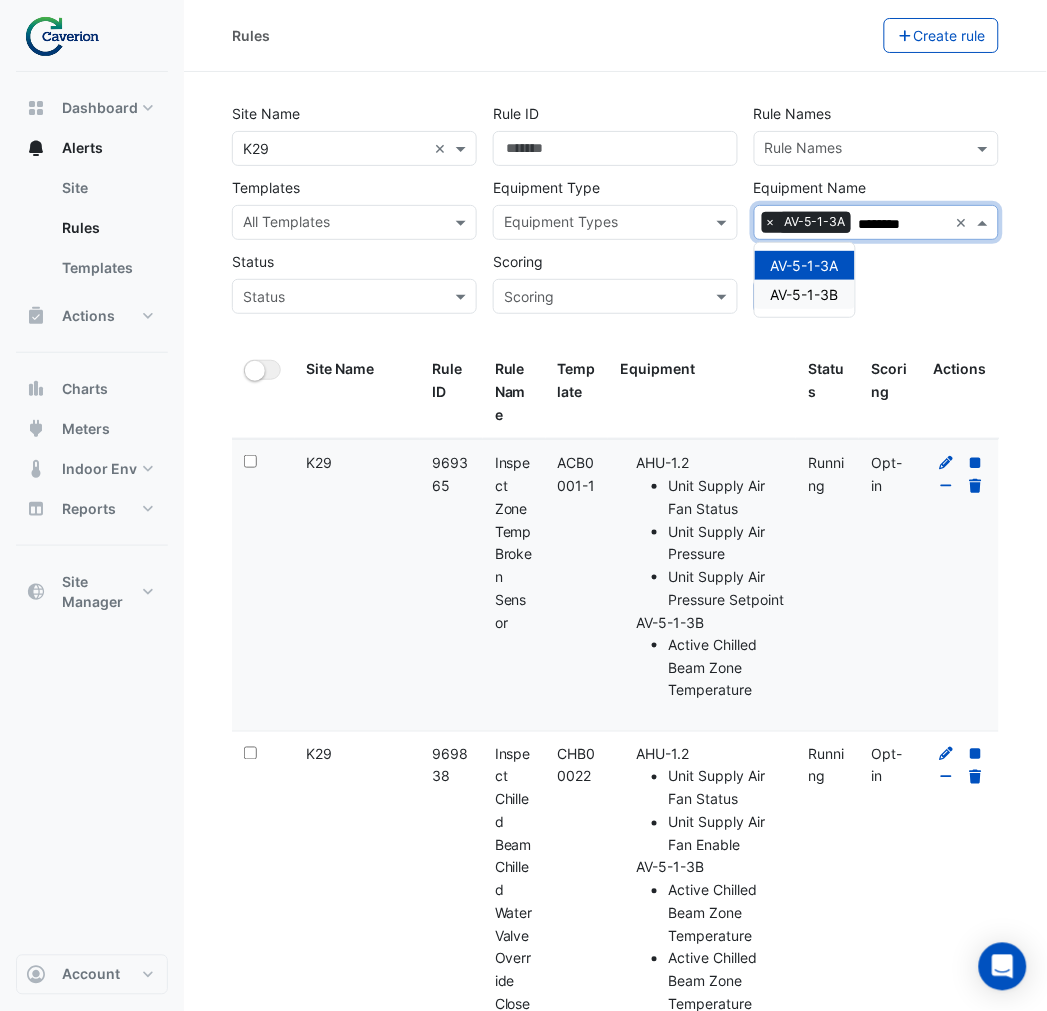 type on "********" 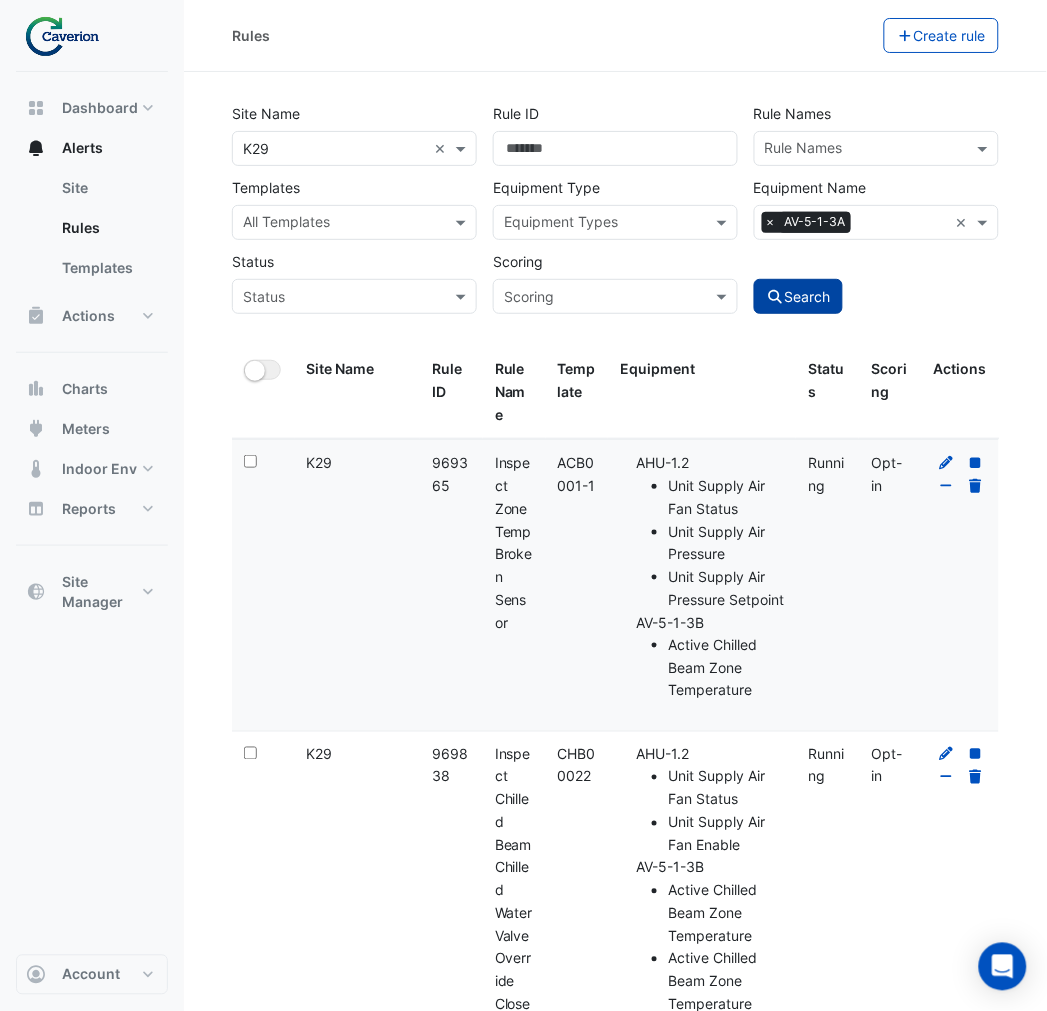 click on "Search" 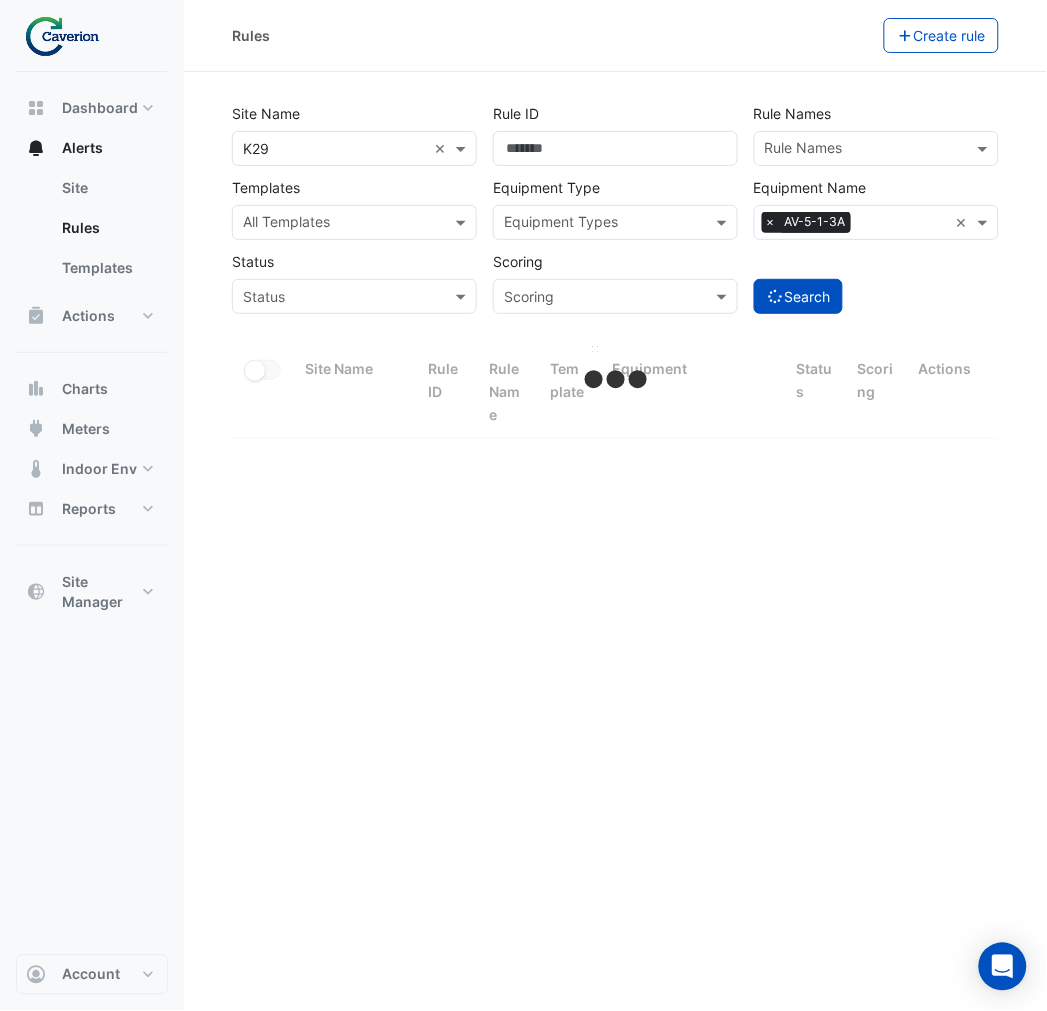select on "***" 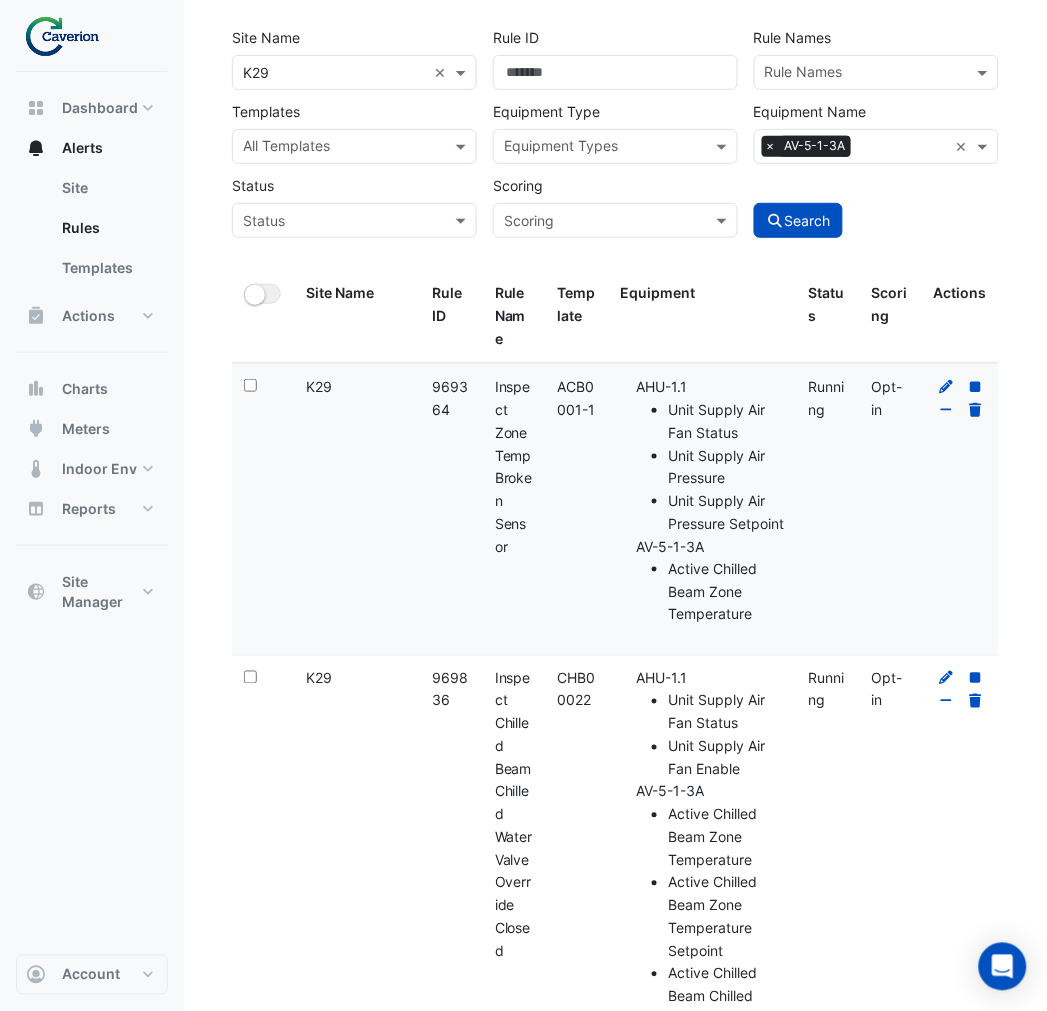 scroll, scrollTop: 0, scrollLeft: 0, axis: both 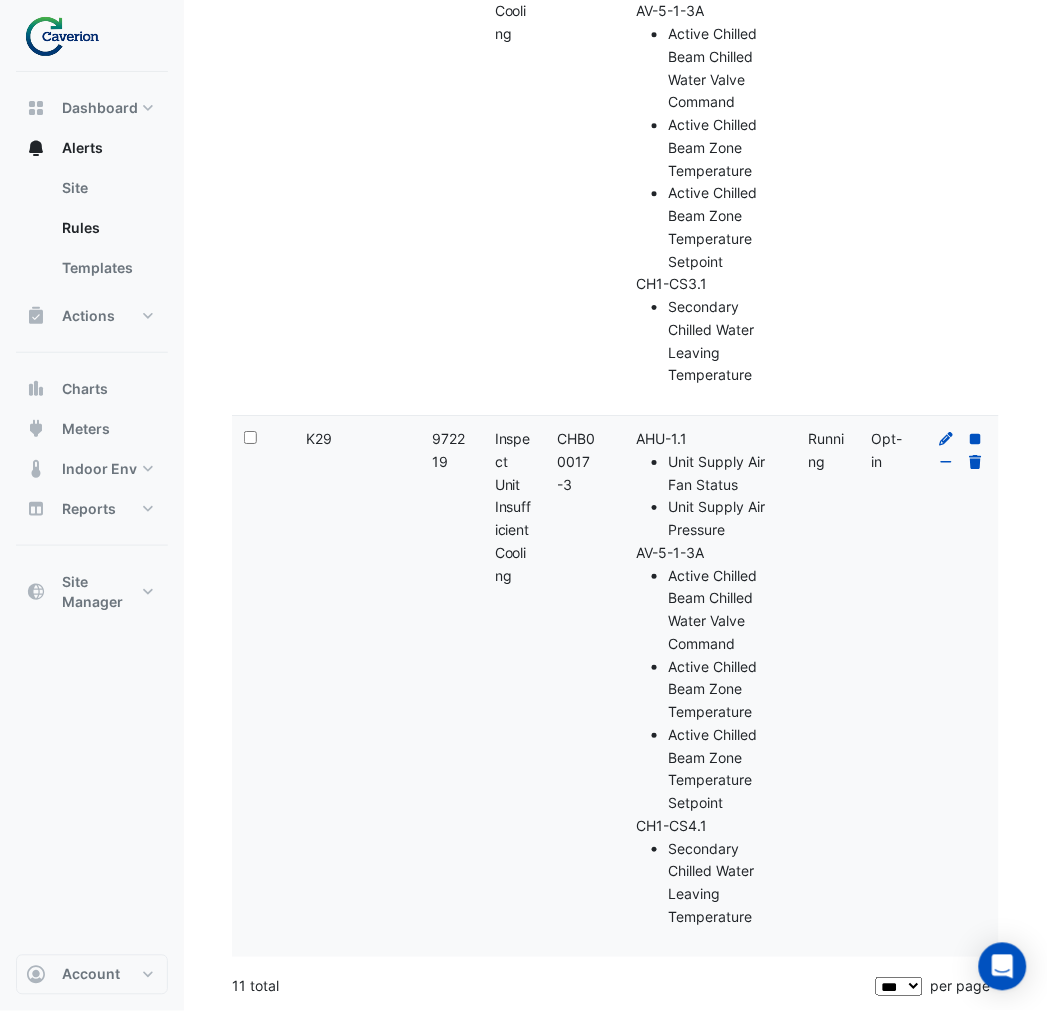 click on "Template:
CHB00017-3" 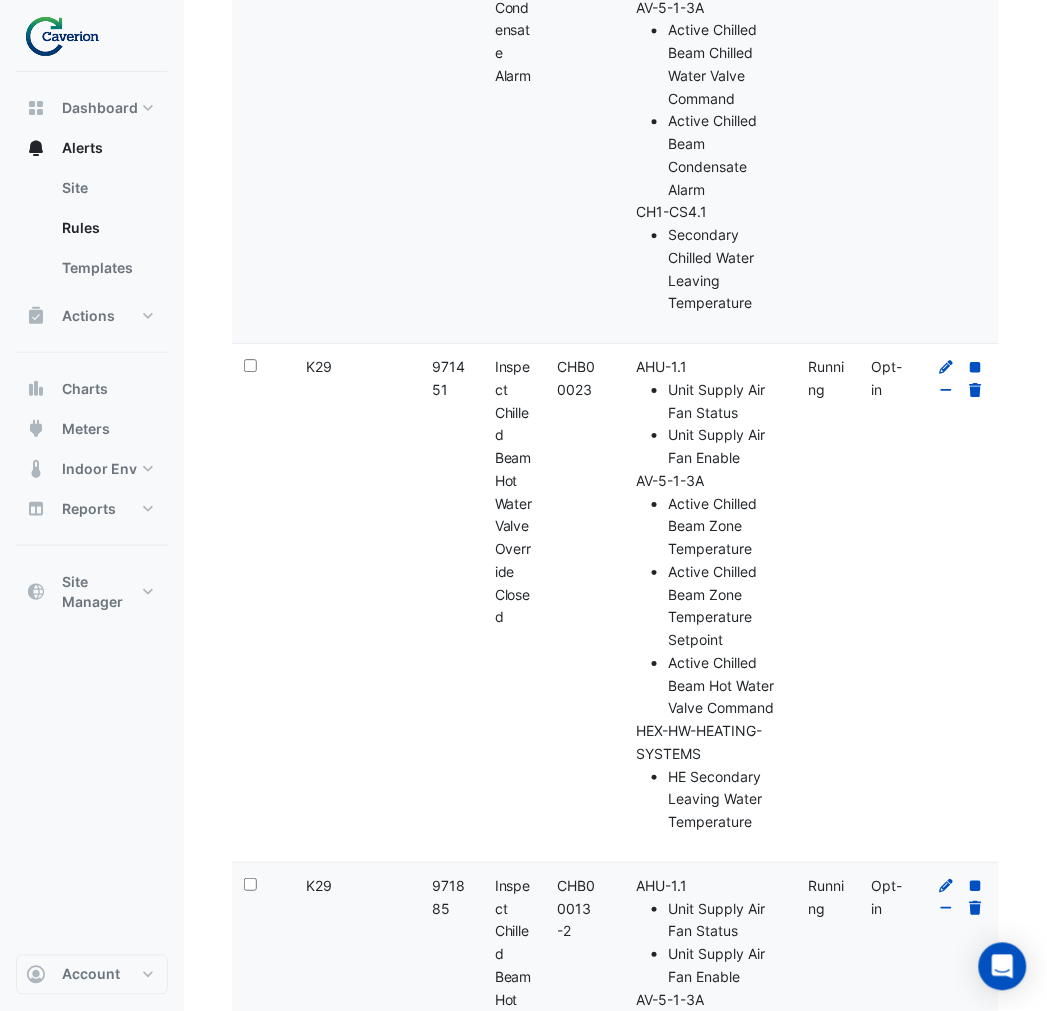 scroll, scrollTop: 3494, scrollLeft: 0, axis: vertical 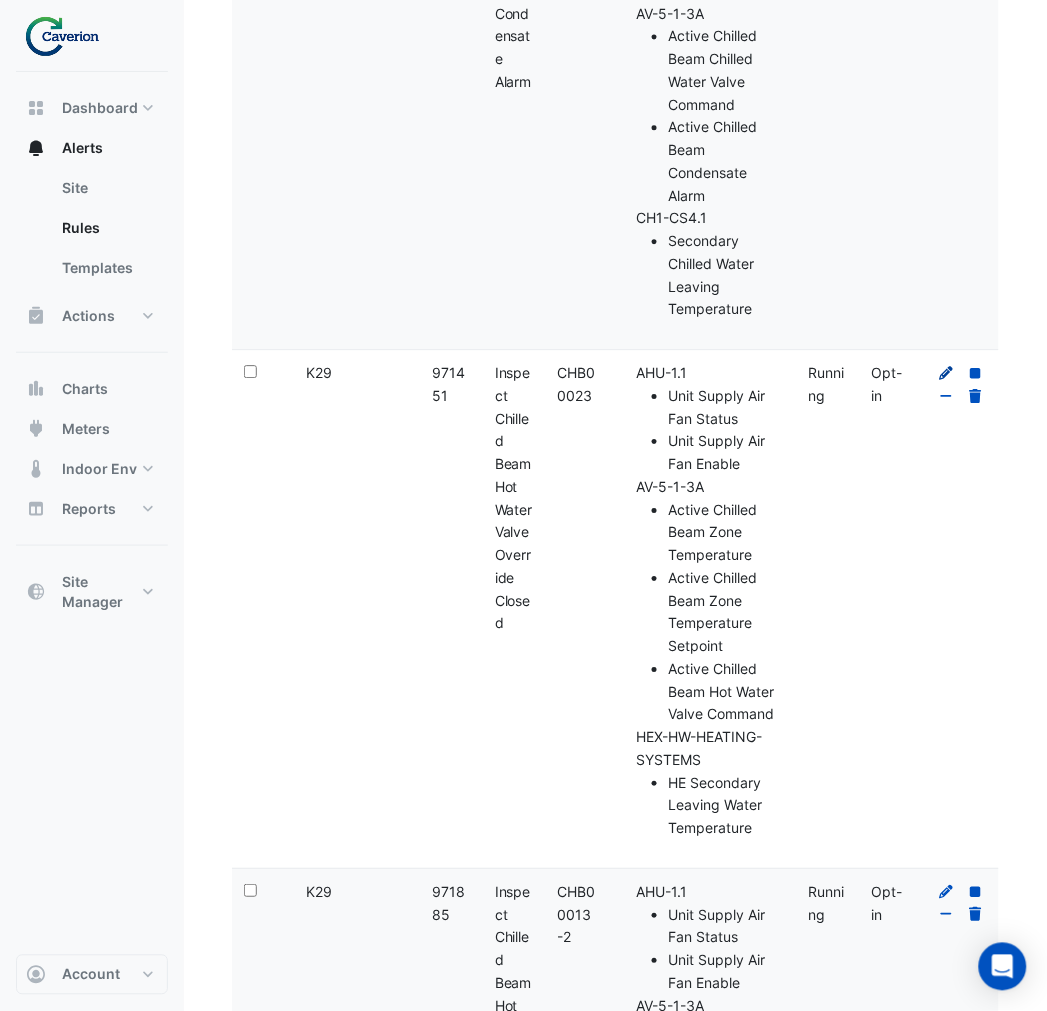 click 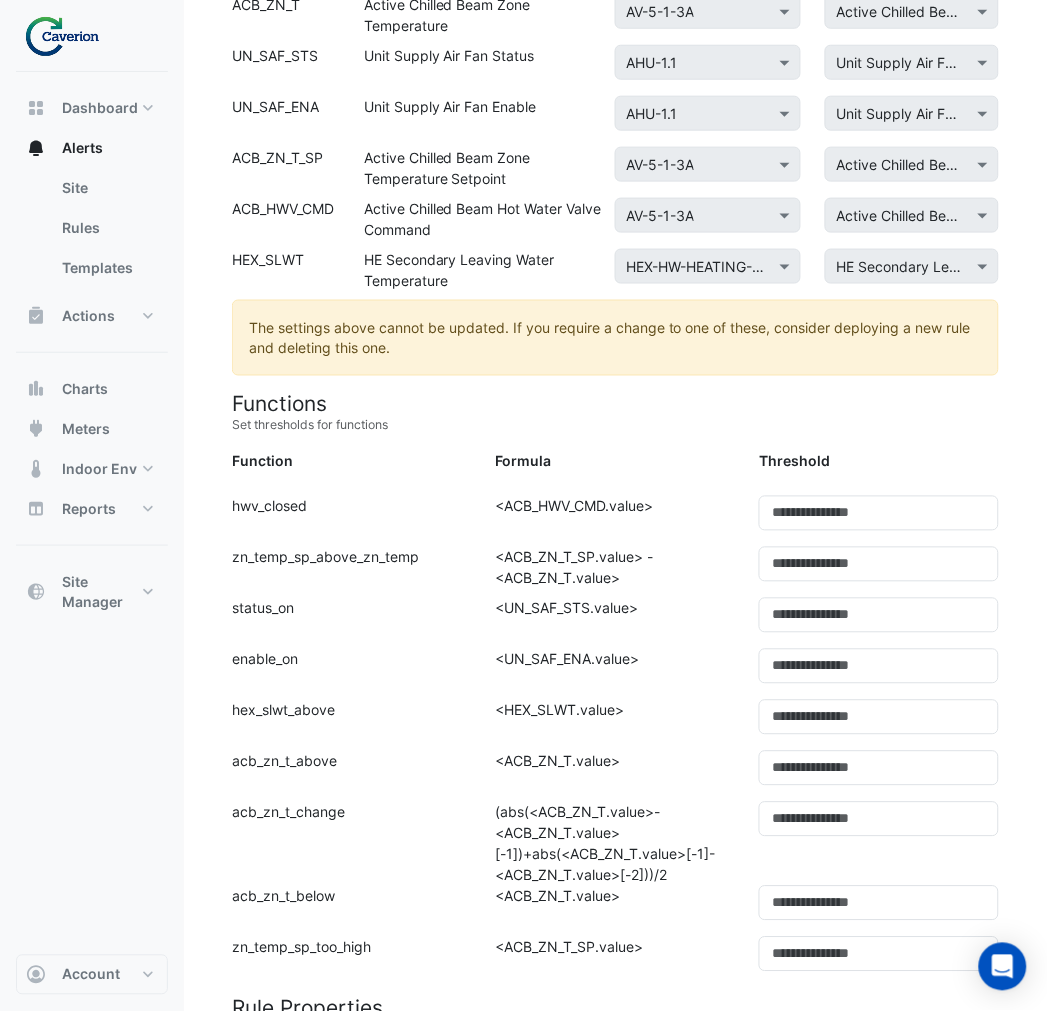 scroll, scrollTop: 1000, scrollLeft: 0, axis: vertical 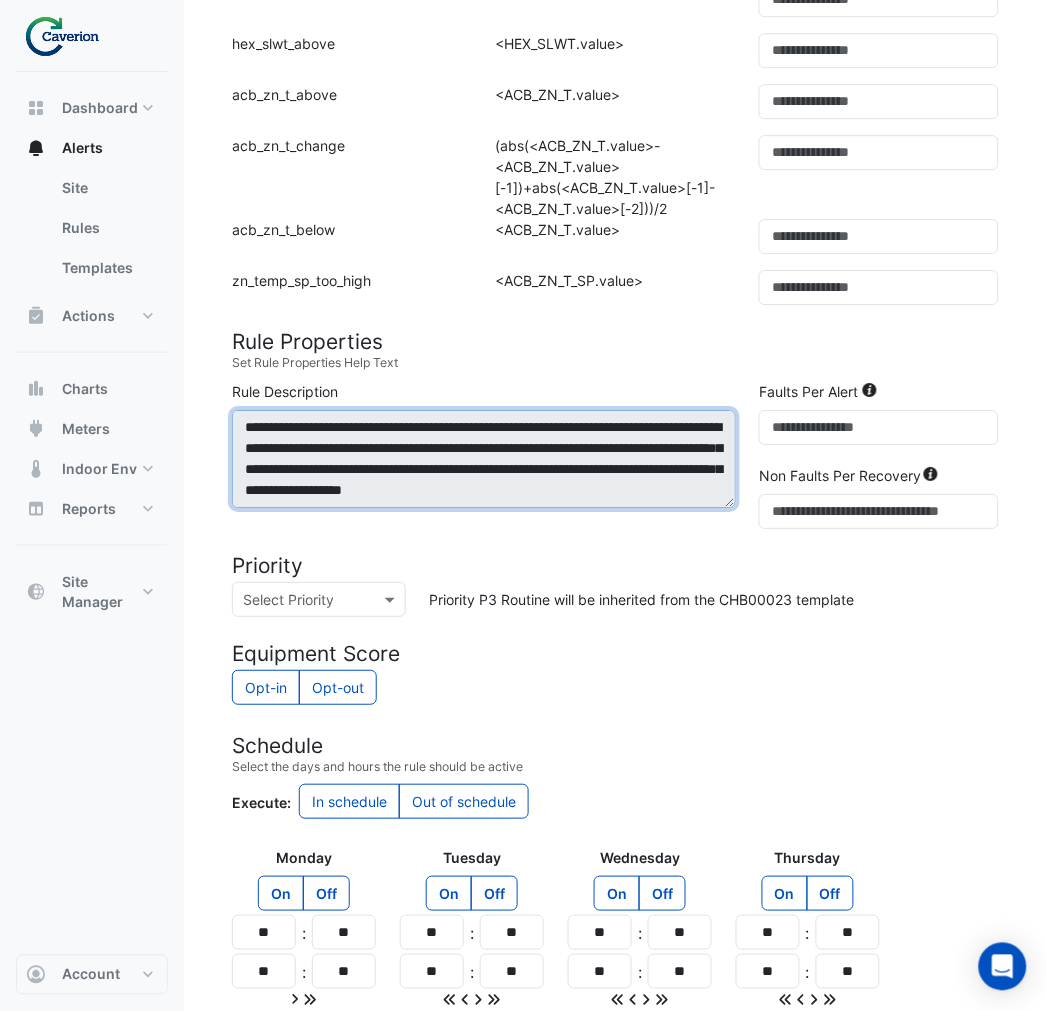 click on "**********" at bounding box center [484, 459] 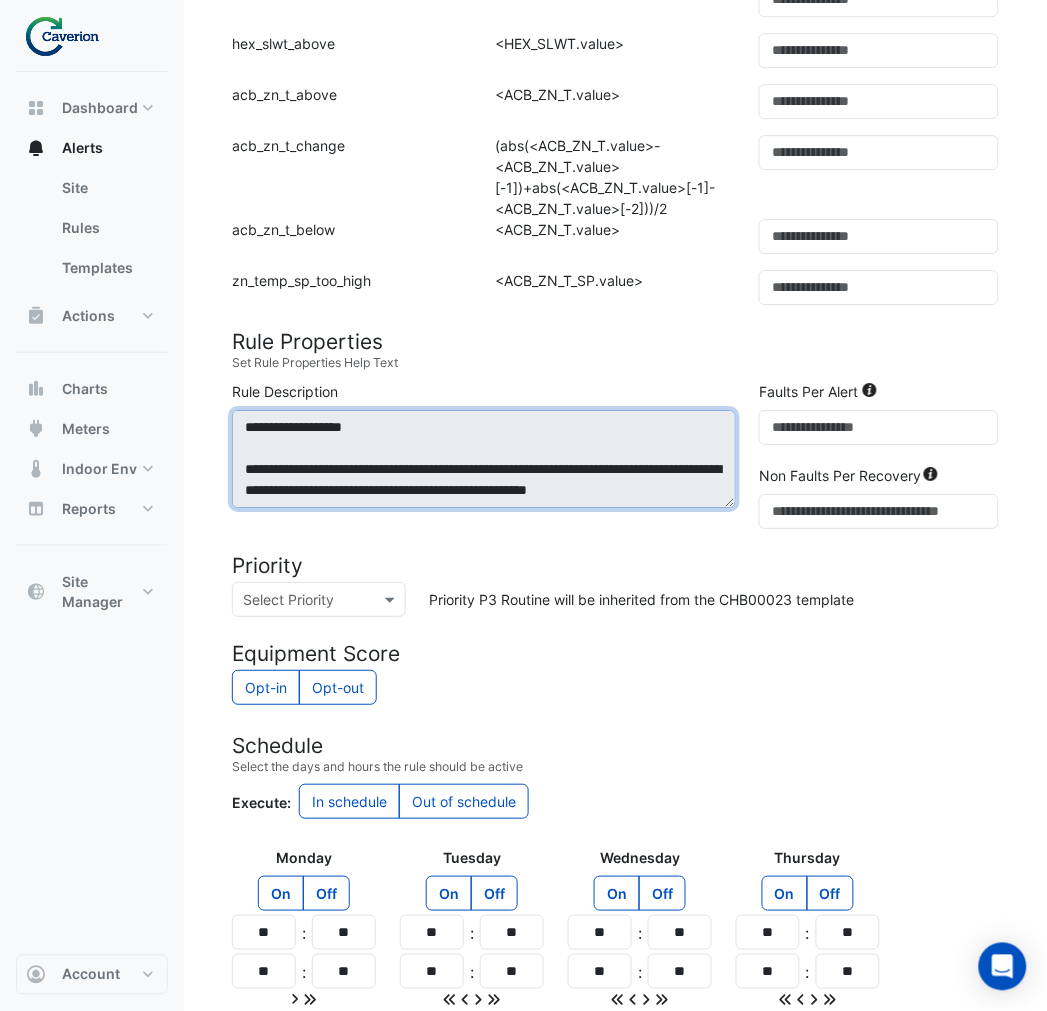 scroll, scrollTop: 146, scrollLeft: 0, axis: vertical 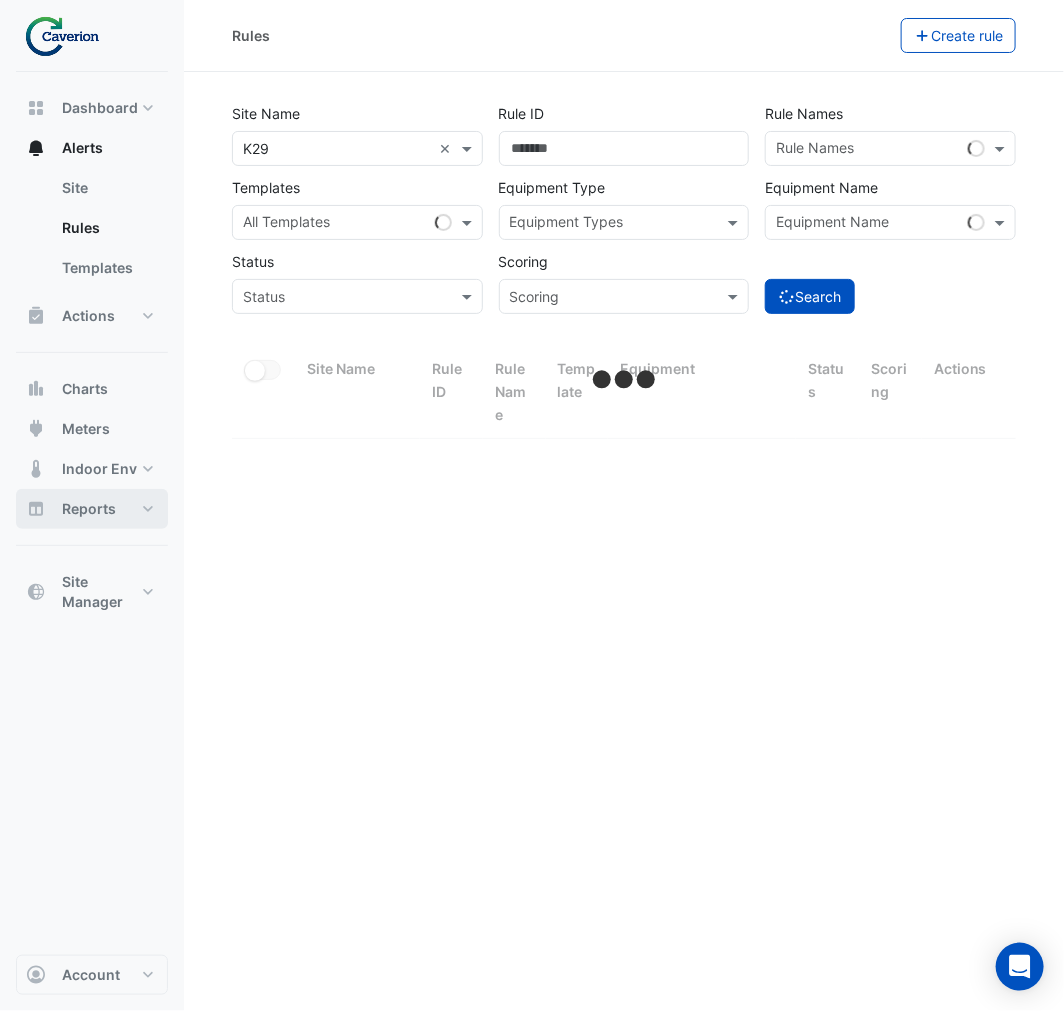 select on "***" 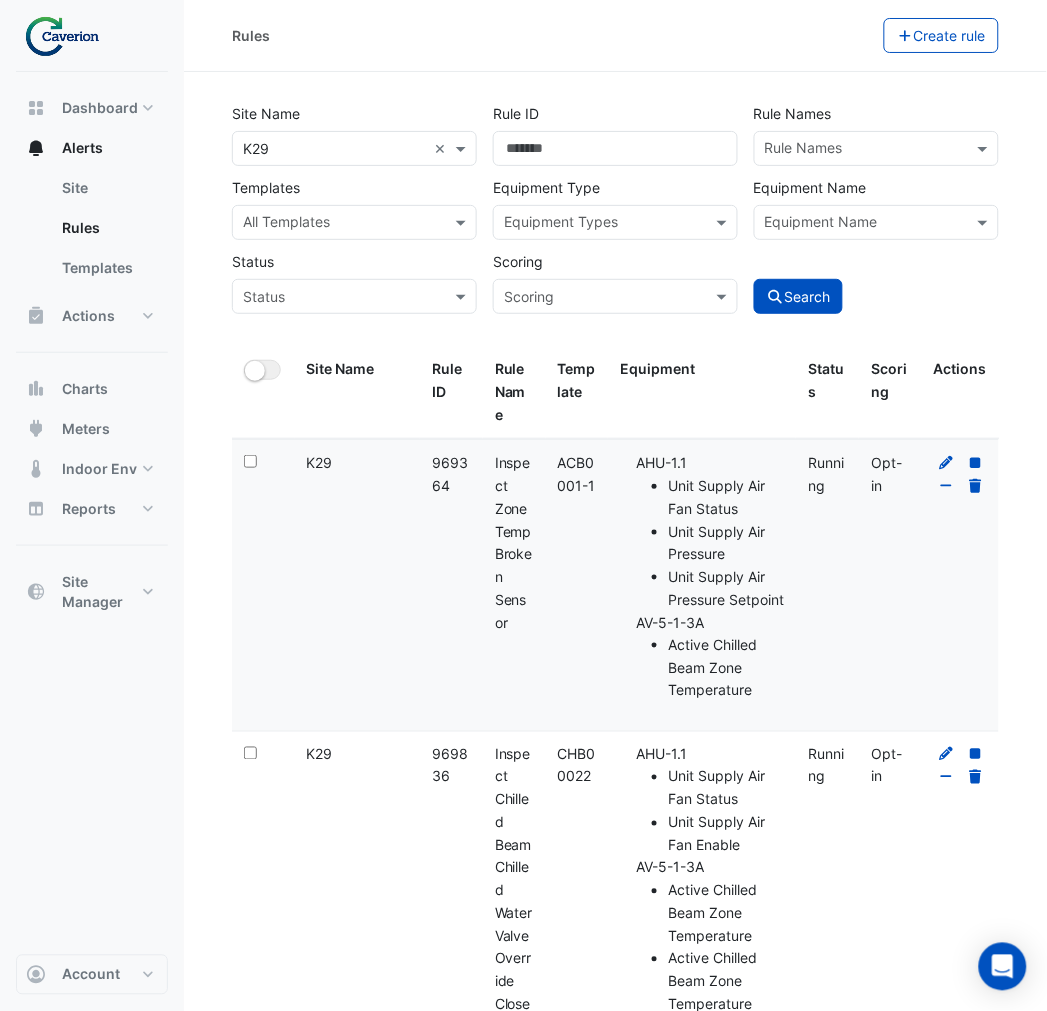 scroll, scrollTop: 3494, scrollLeft: 0, axis: vertical 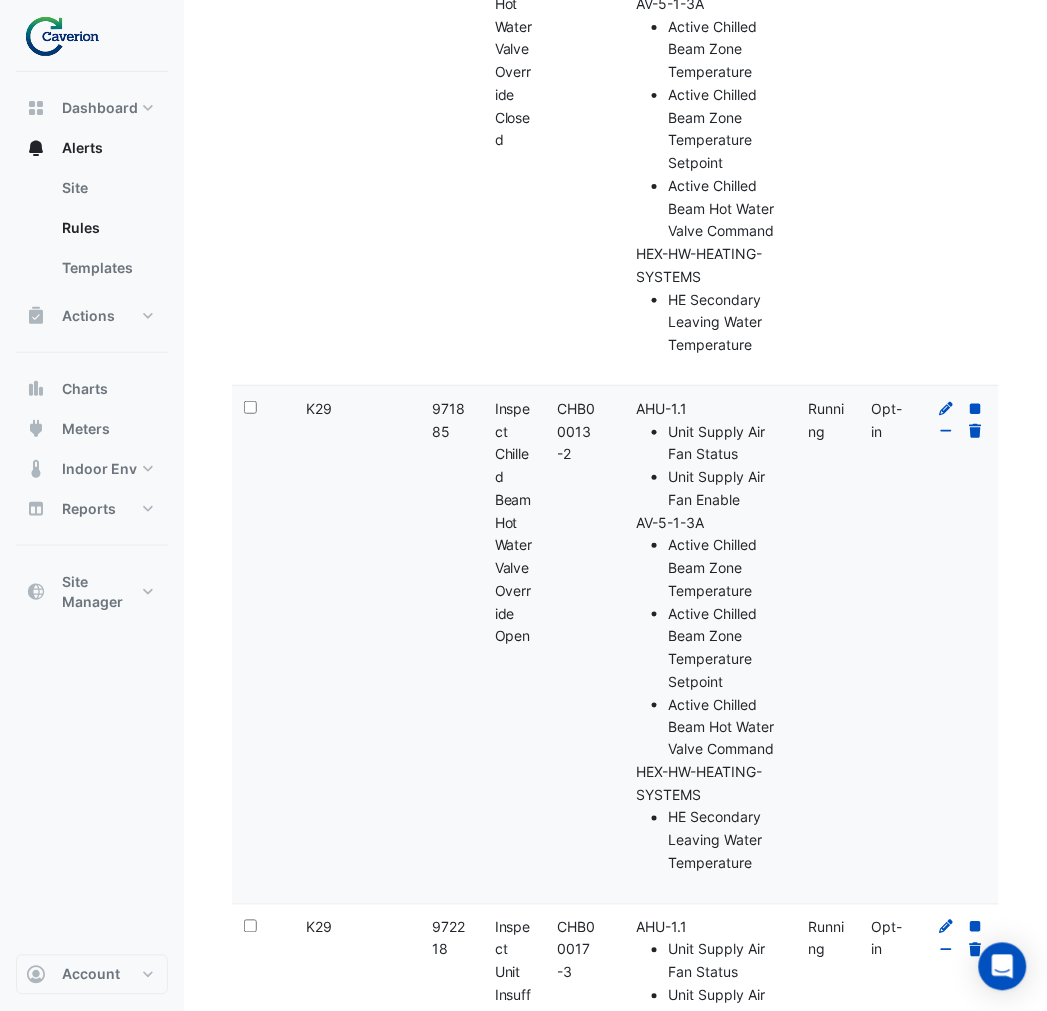 click on "Template:
CHB00013-2" 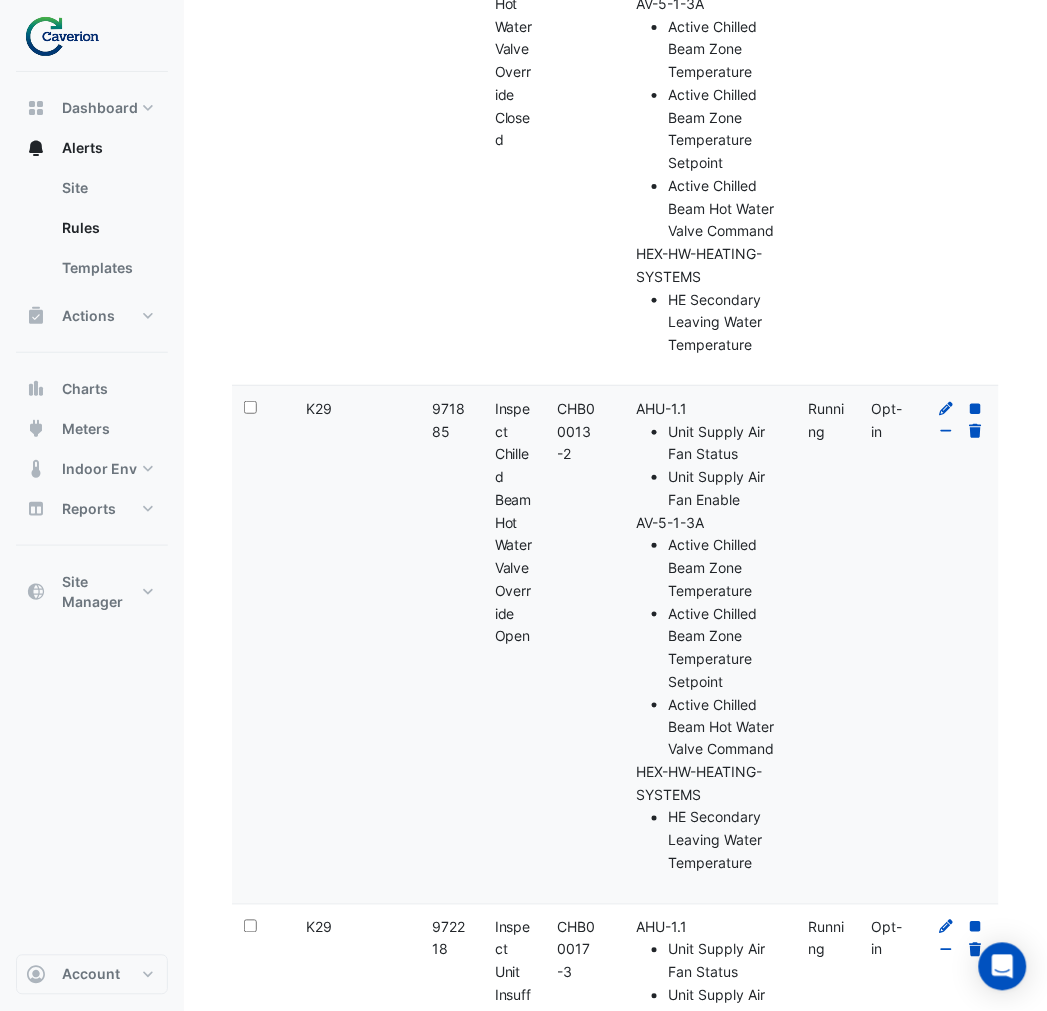 drag, startPoint x: 555, startPoint y: 426, endPoint x: 584, endPoint y: 472, distance: 54.378304 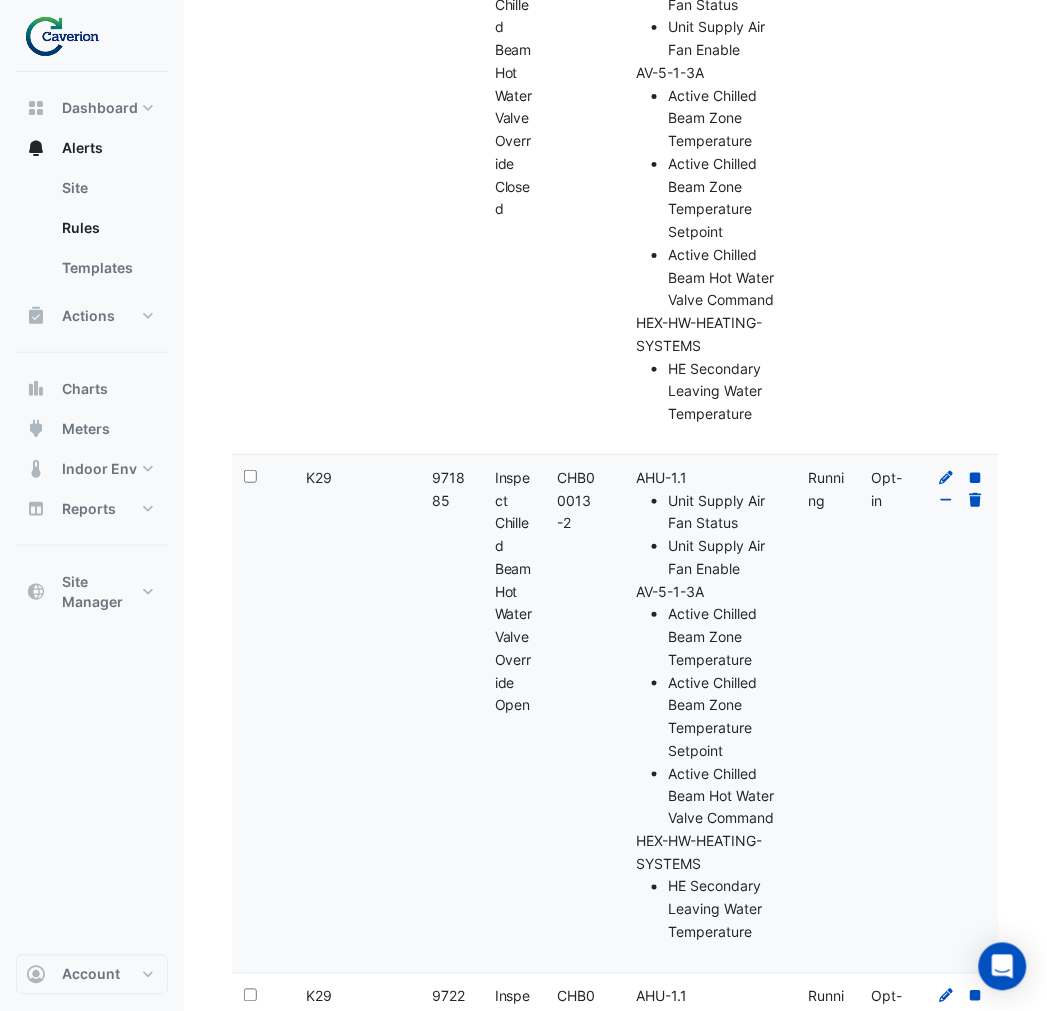 scroll, scrollTop: 3977, scrollLeft: 0, axis: vertical 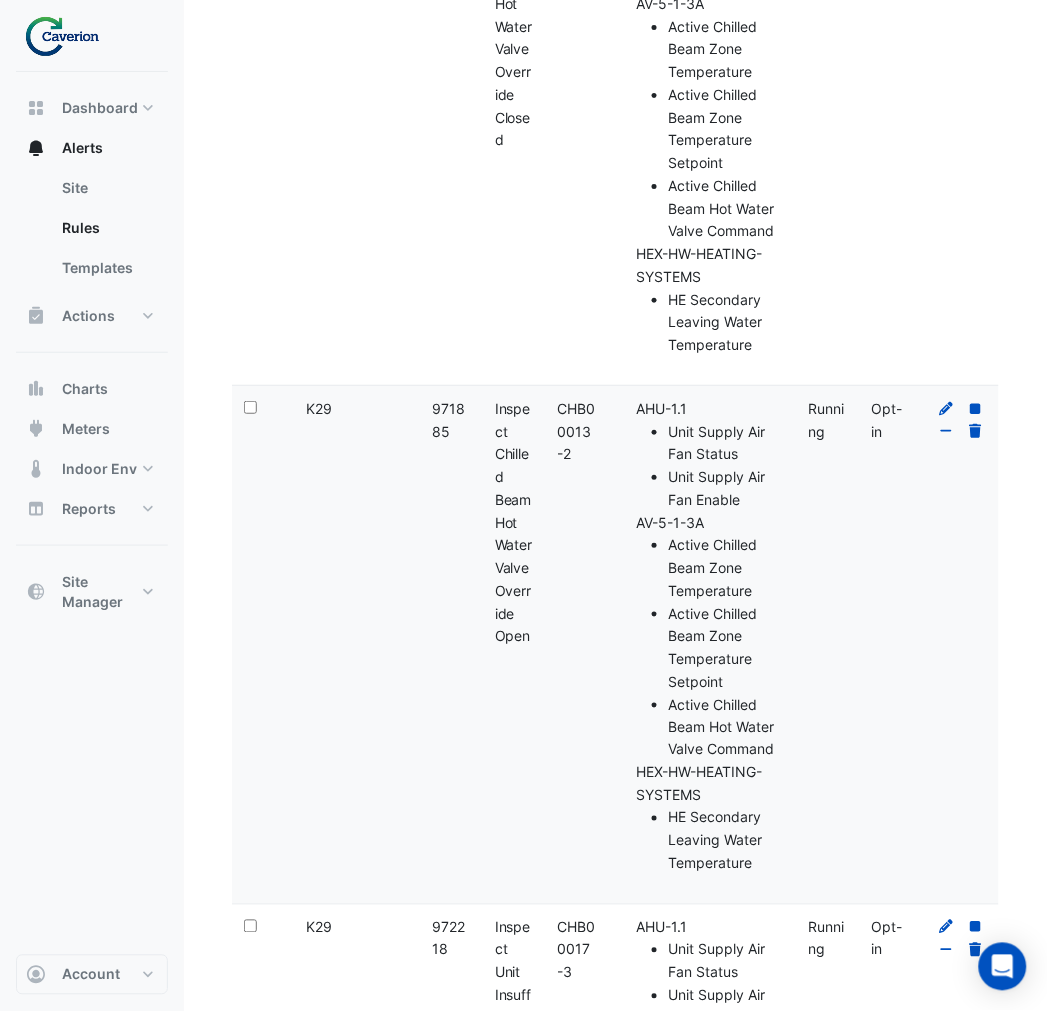 click on "Template:
CHB00013-2" 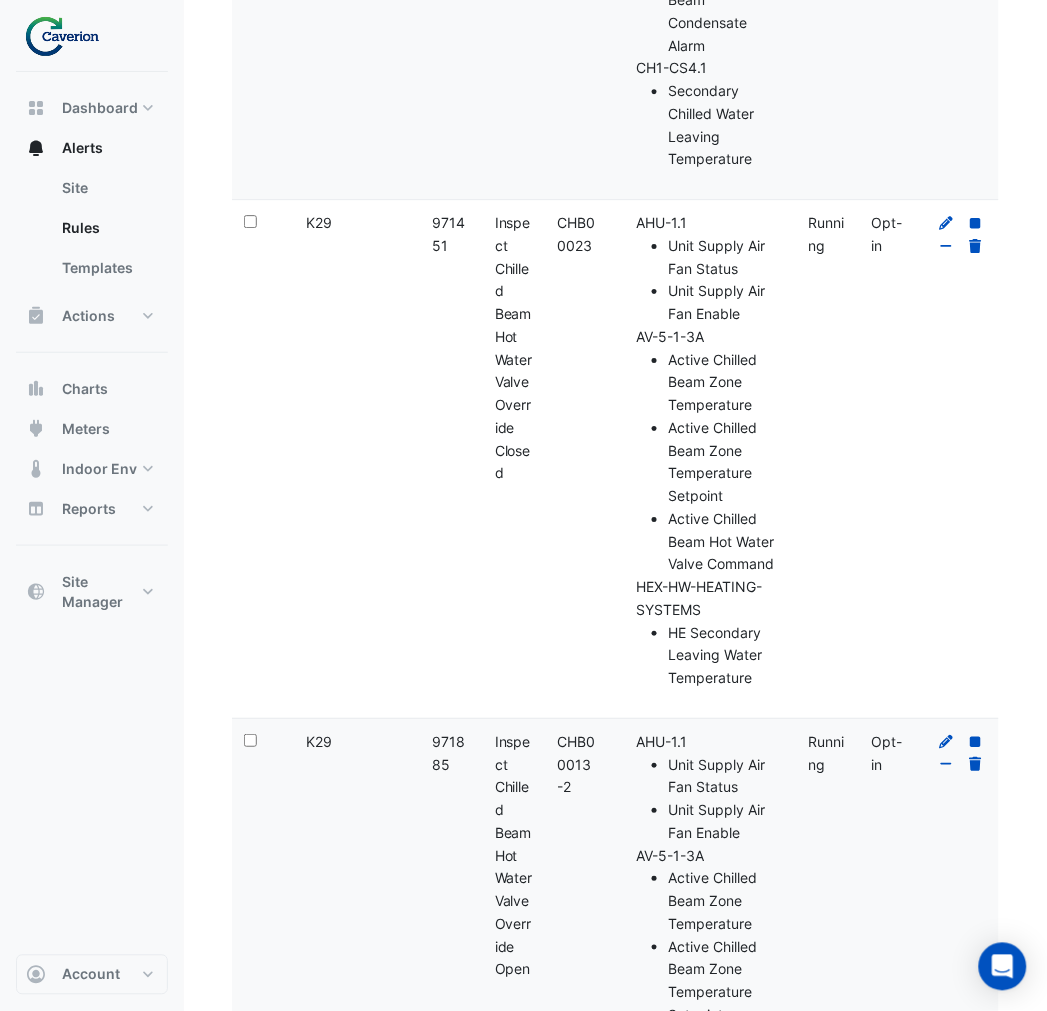 scroll, scrollTop: 3977, scrollLeft: 0, axis: vertical 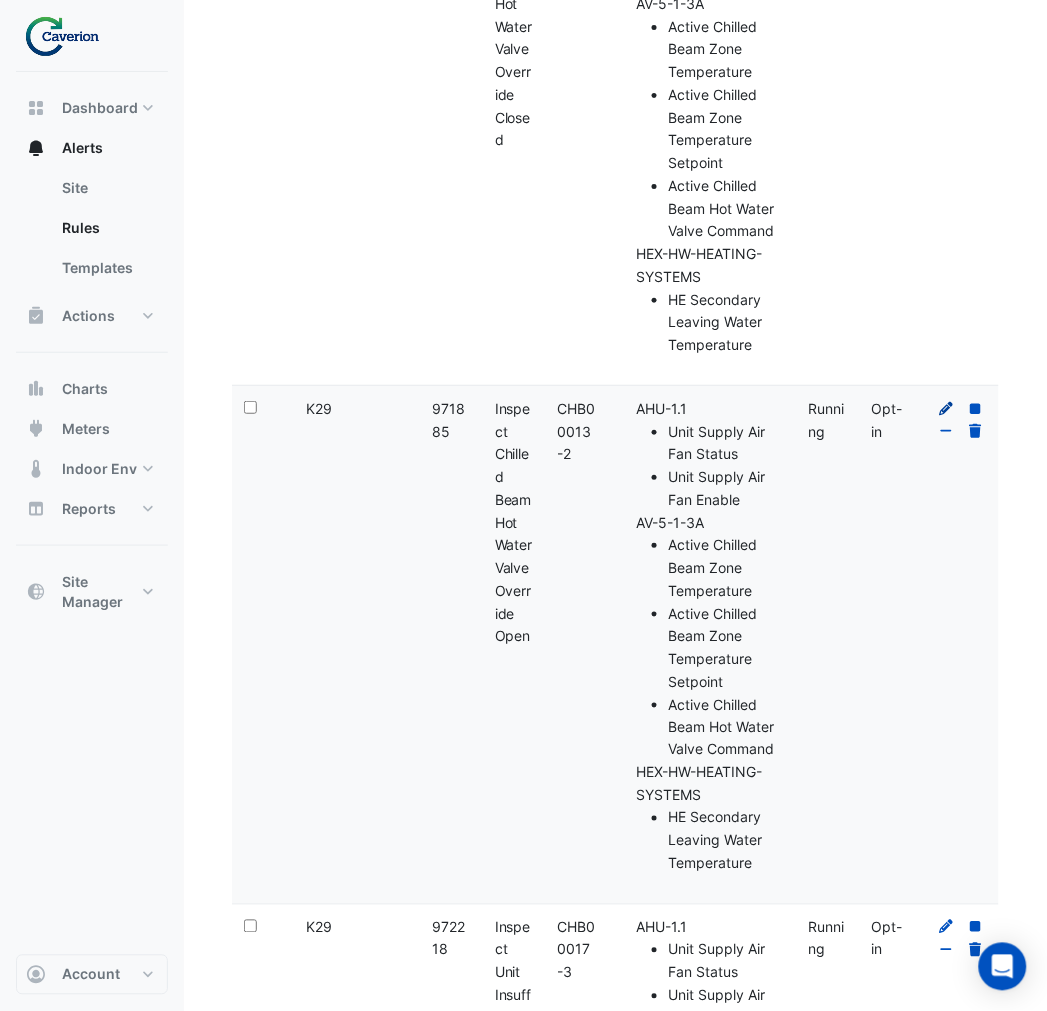 click 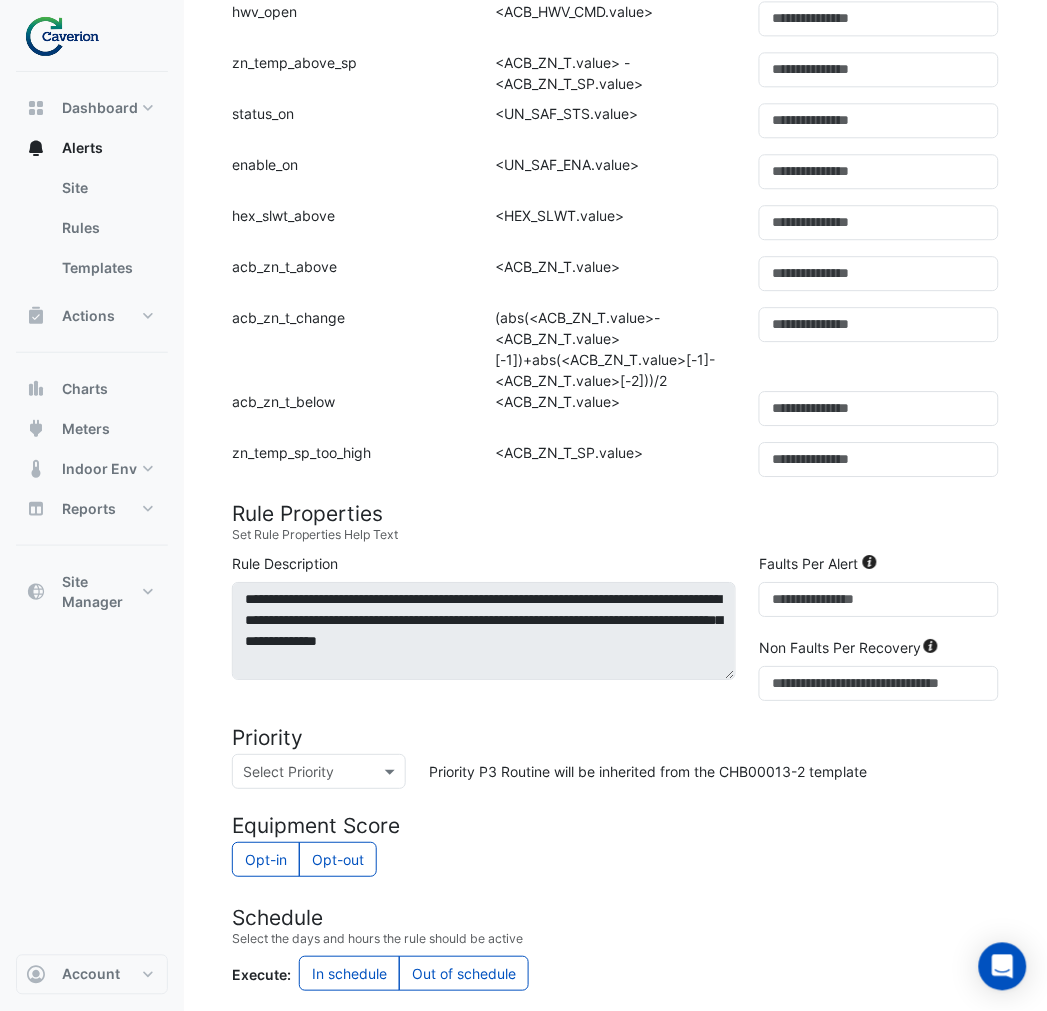 scroll, scrollTop: 1308, scrollLeft: 0, axis: vertical 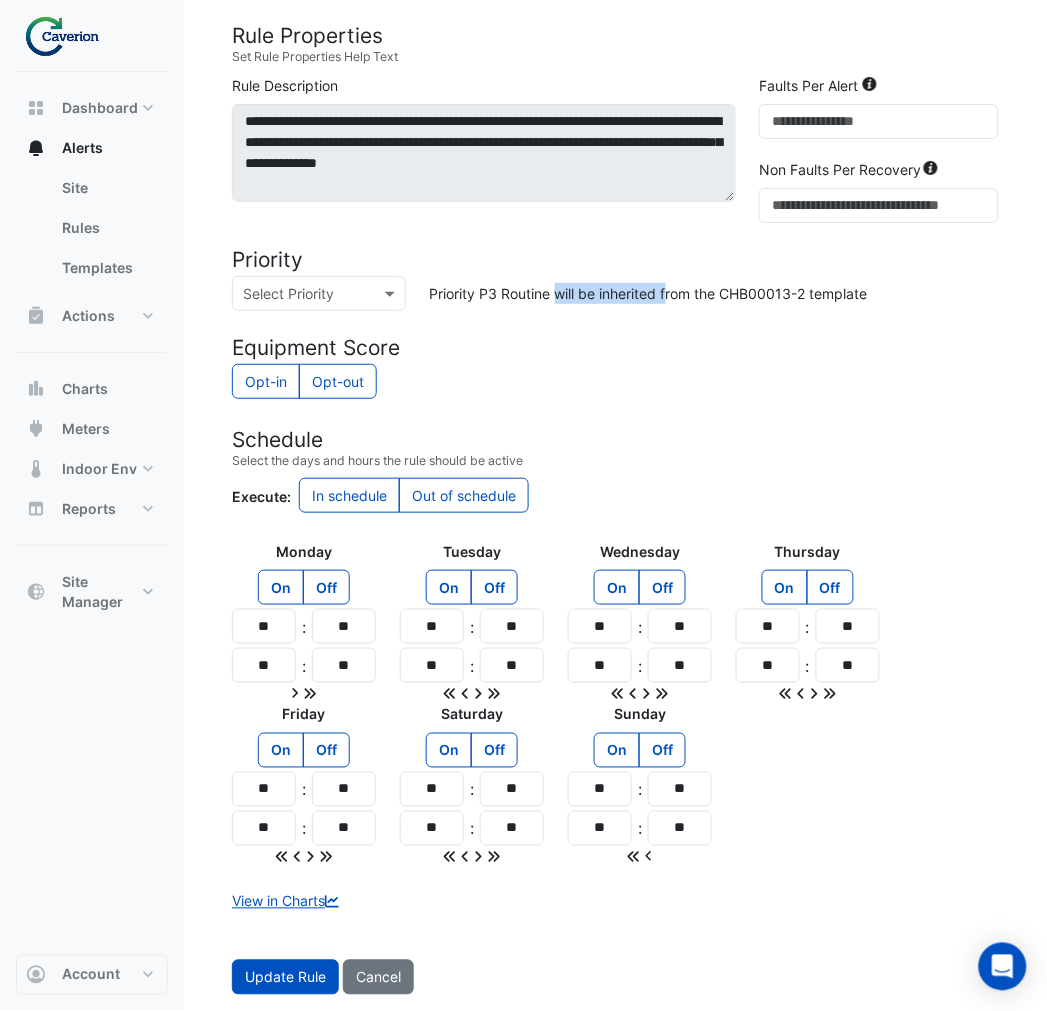 drag, startPoint x: 481, startPoint y: 294, endPoint x: 670, endPoint y: 294, distance: 189 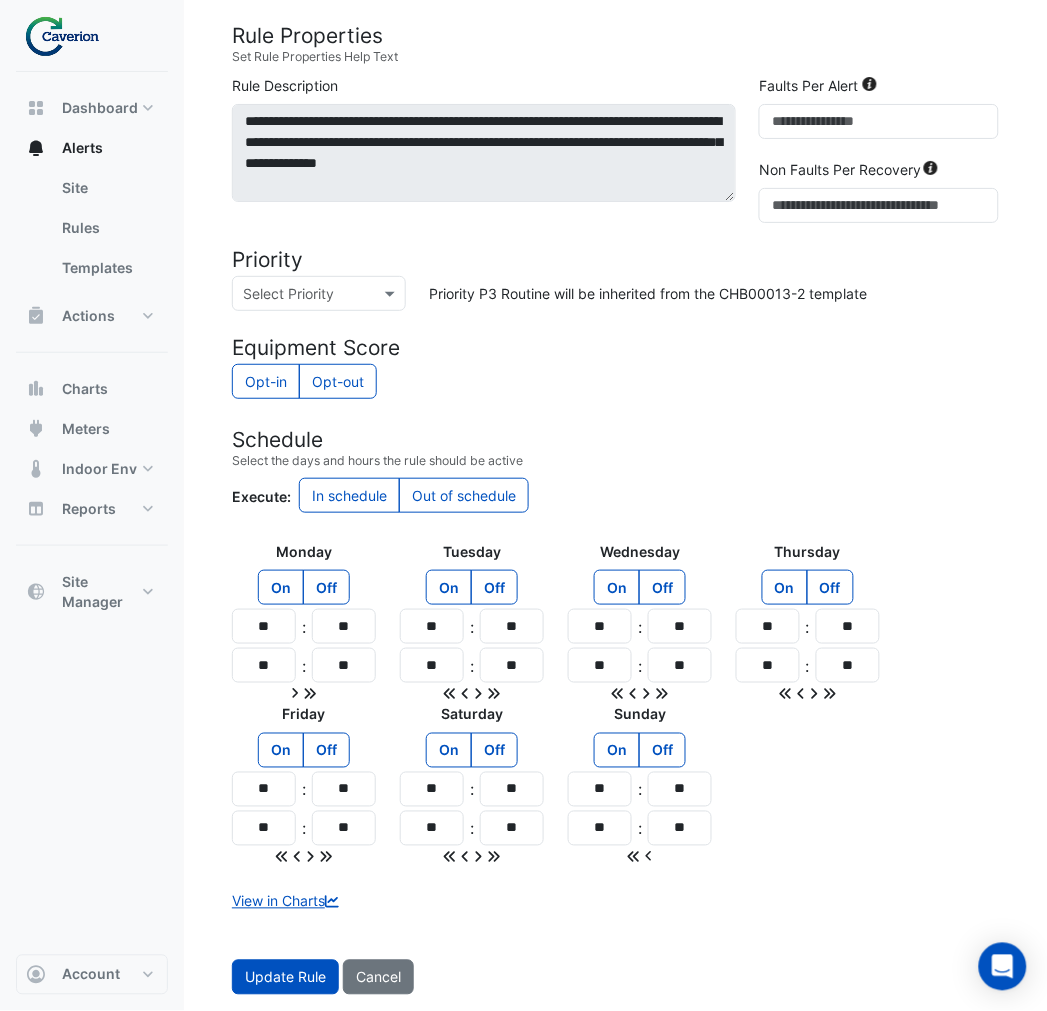 click on "Priority P3 Routine will be inherited from the CHB00013-2 template" 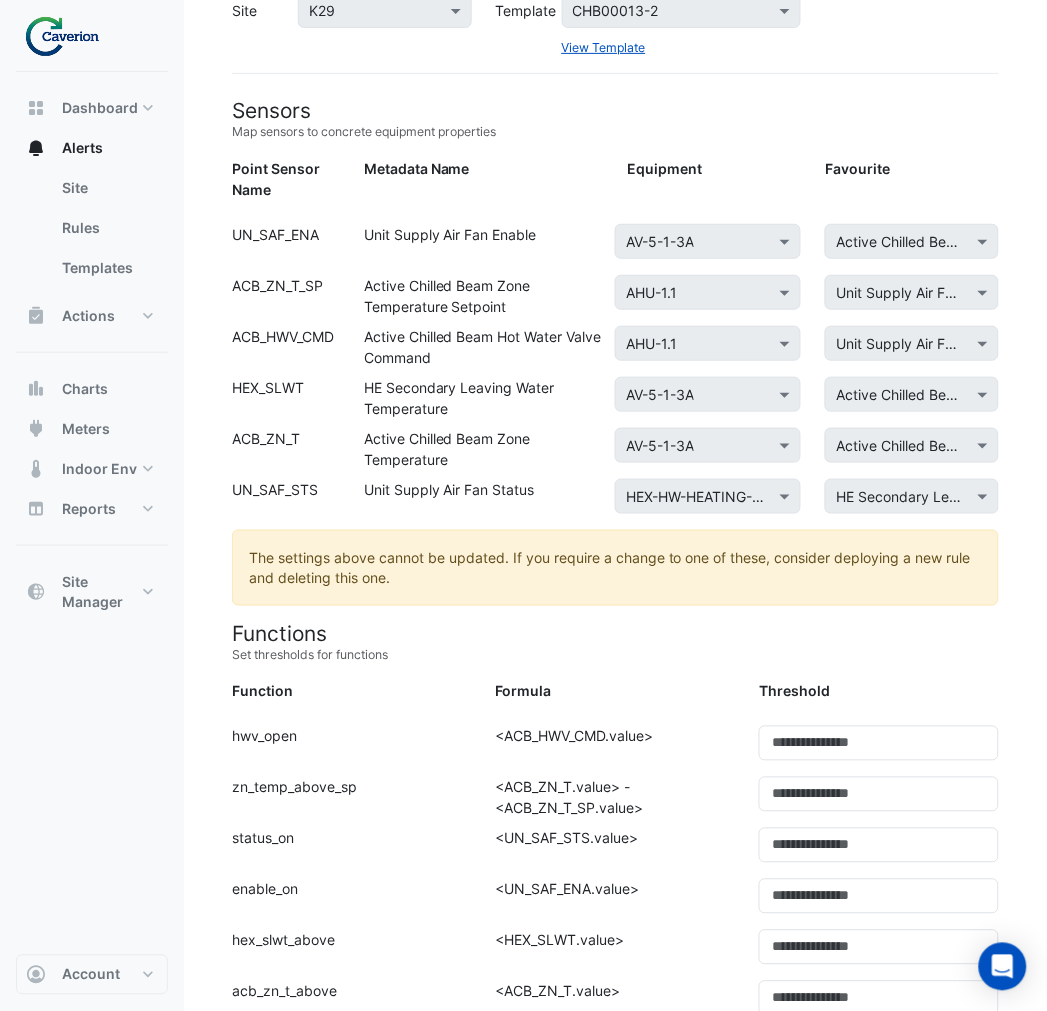 scroll, scrollTop: 0, scrollLeft: 0, axis: both 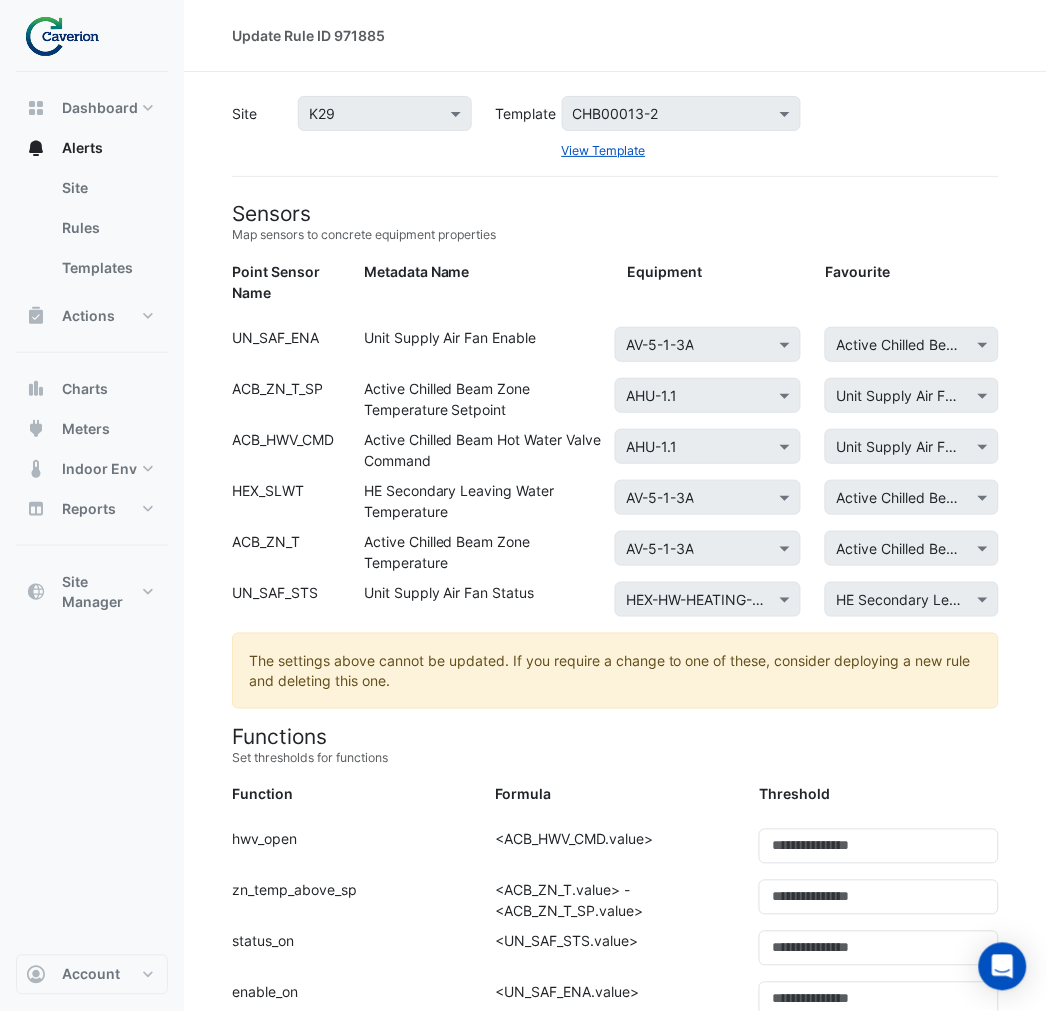 click on "Unit Supply Air Fan Enable" 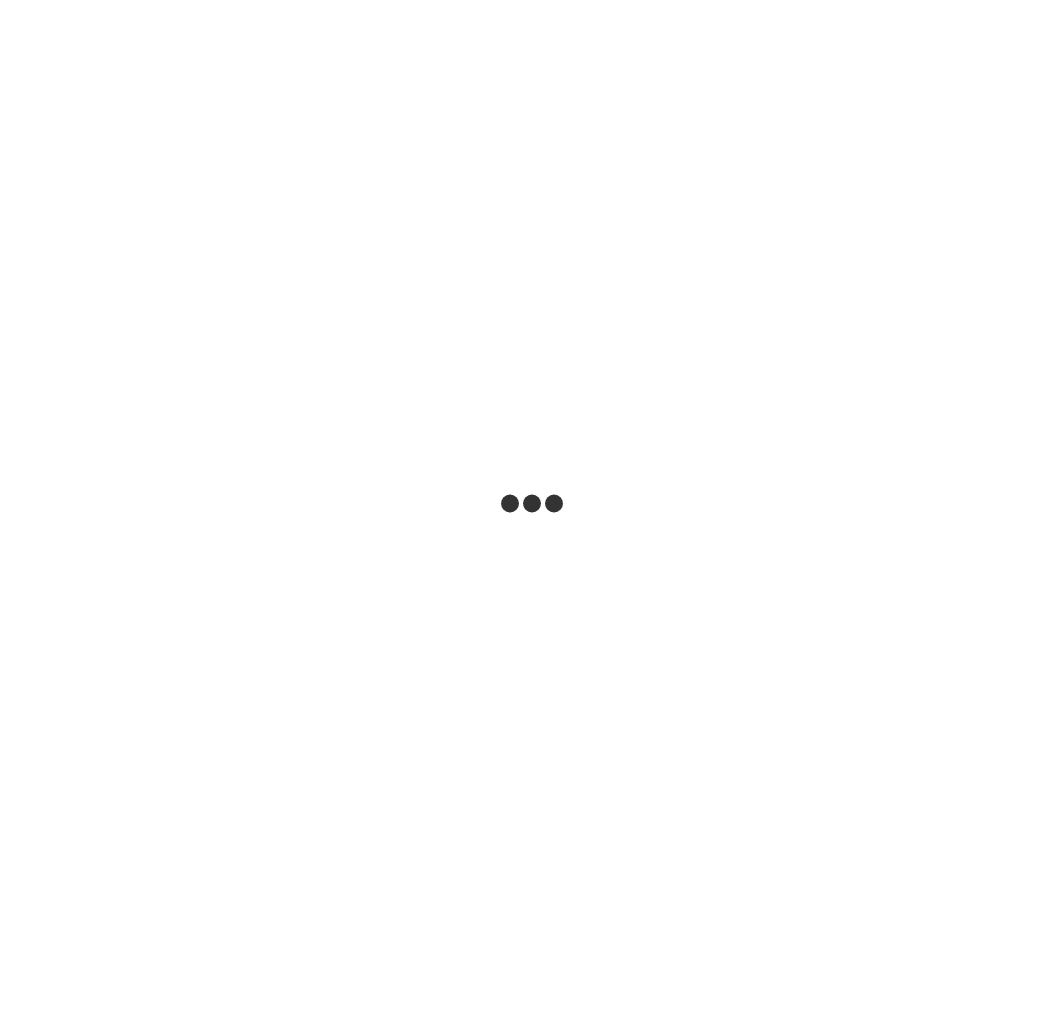 scroll, scrollTop: 0, scrollLeft: 0, axis: both 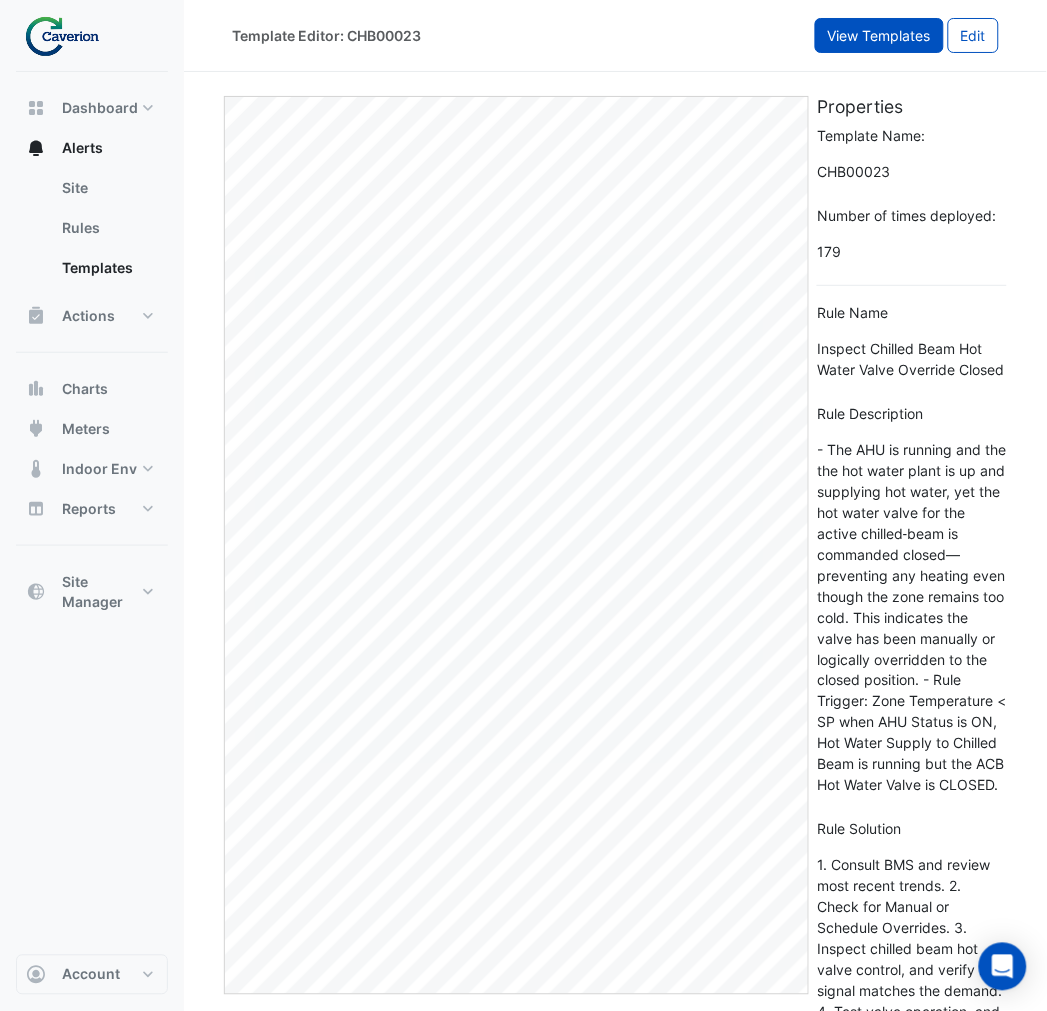 click on "View Templates" 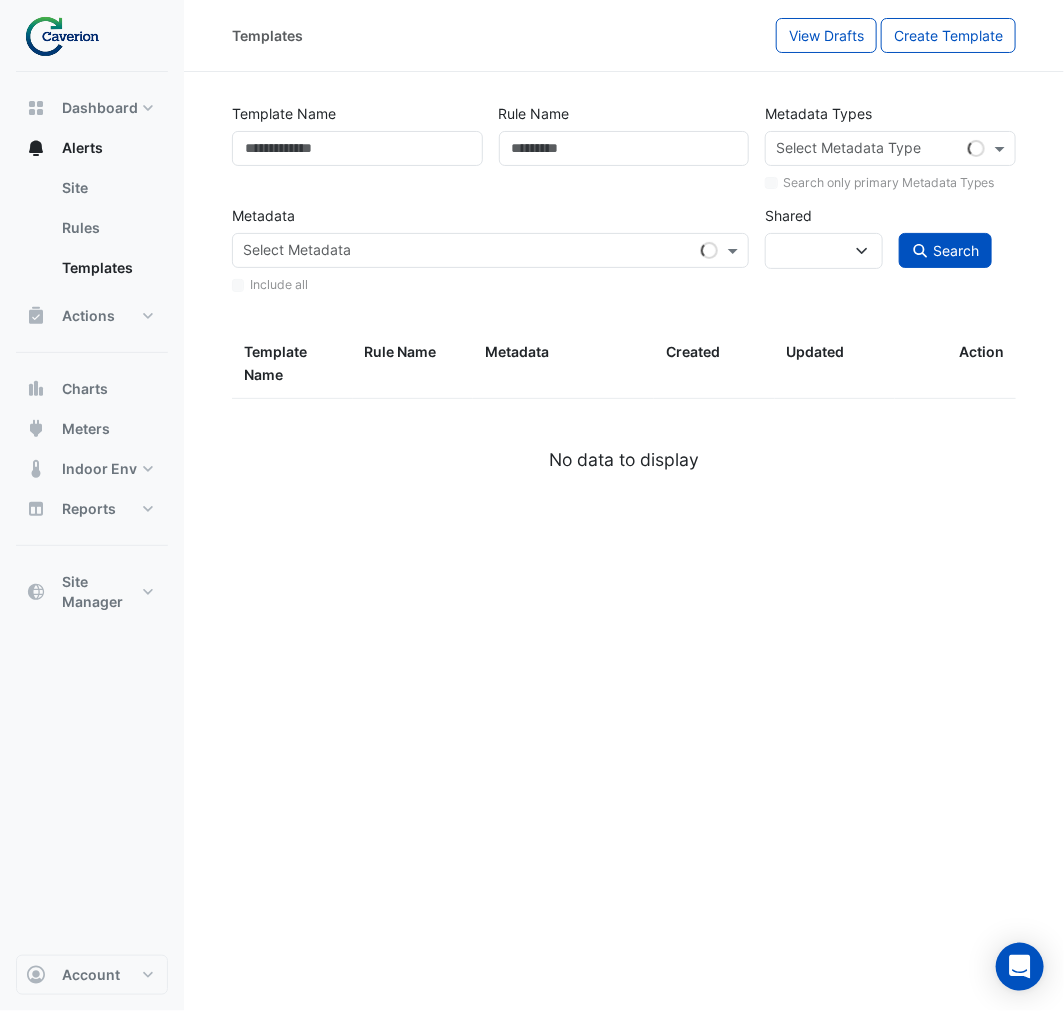 select 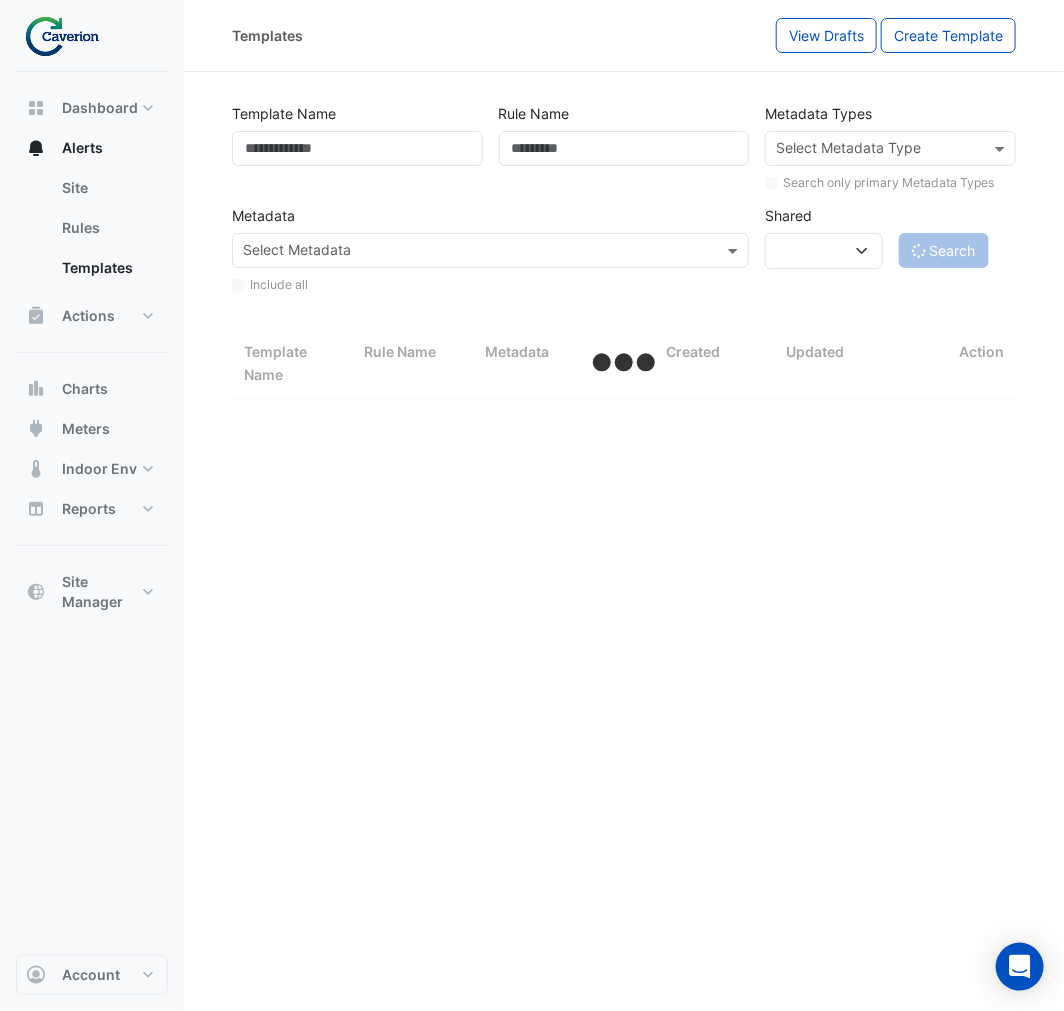 select on "***" 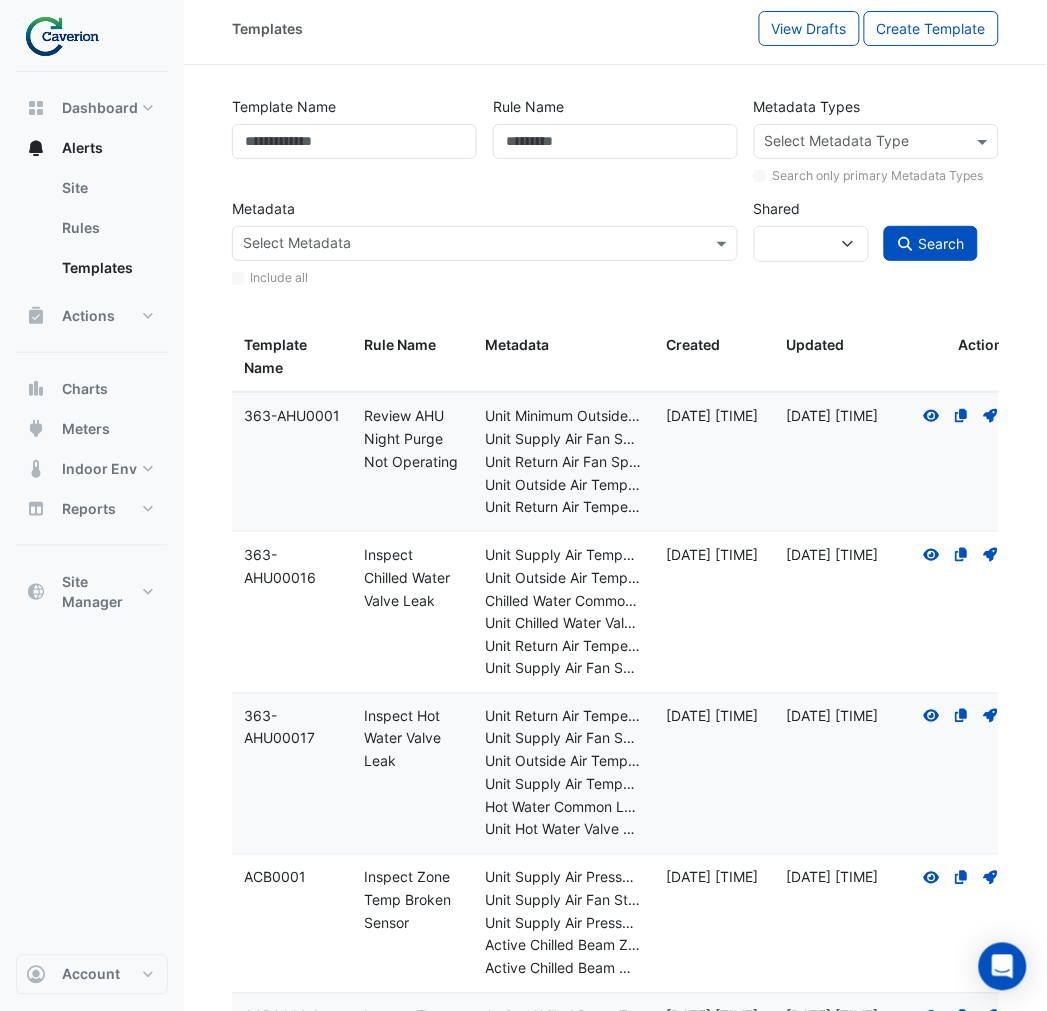 scroll, scrollTop: 0, scrollLeft: 0, axis: both 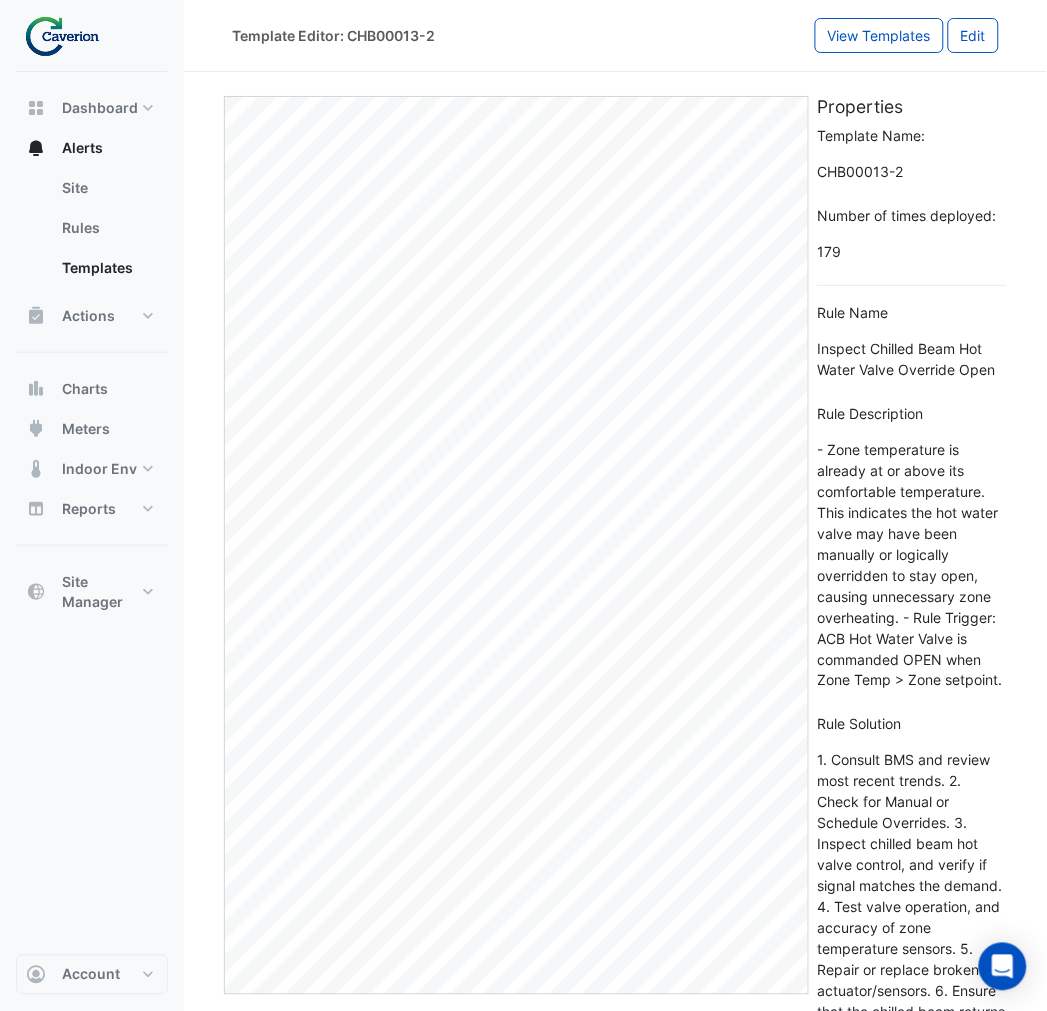 click at bounding box center [69, 36] 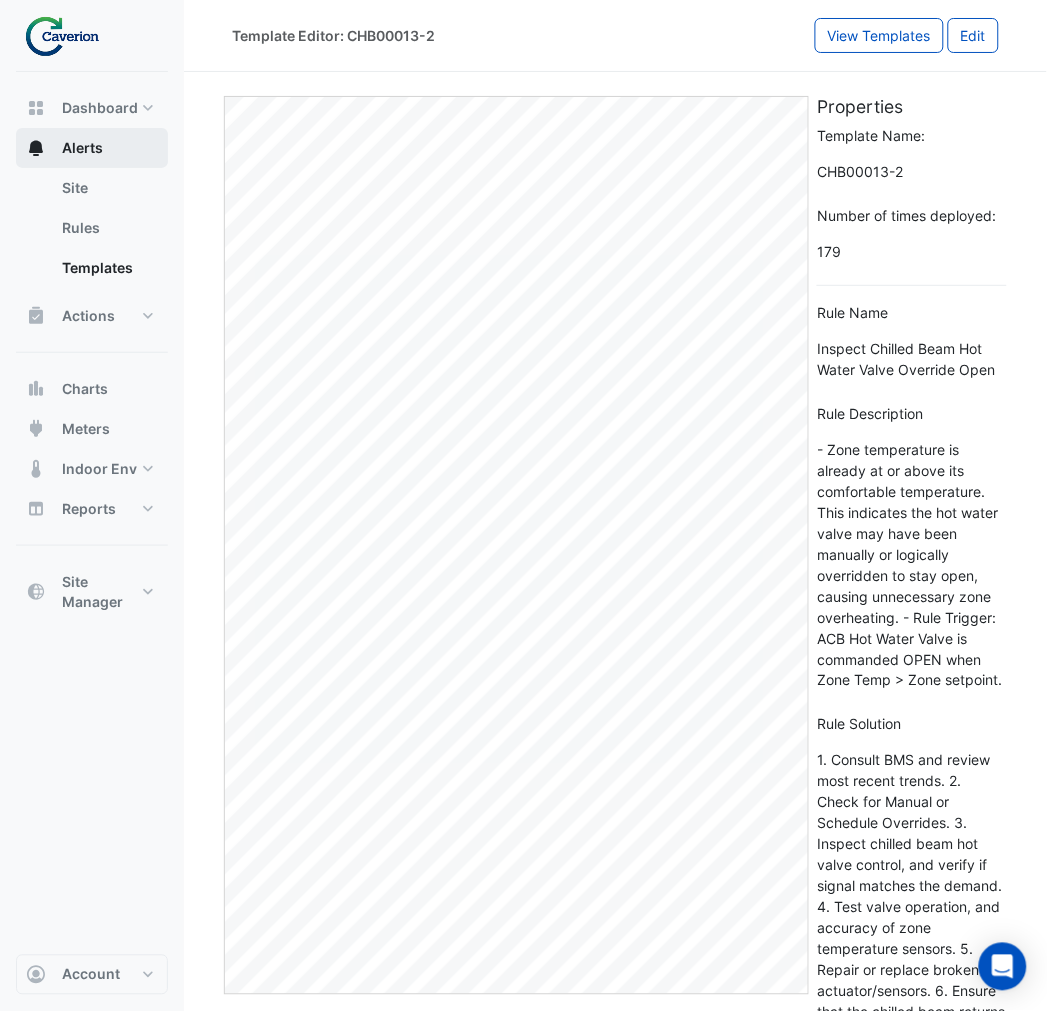 click on "Alerts" at bounding box center [92, 148] 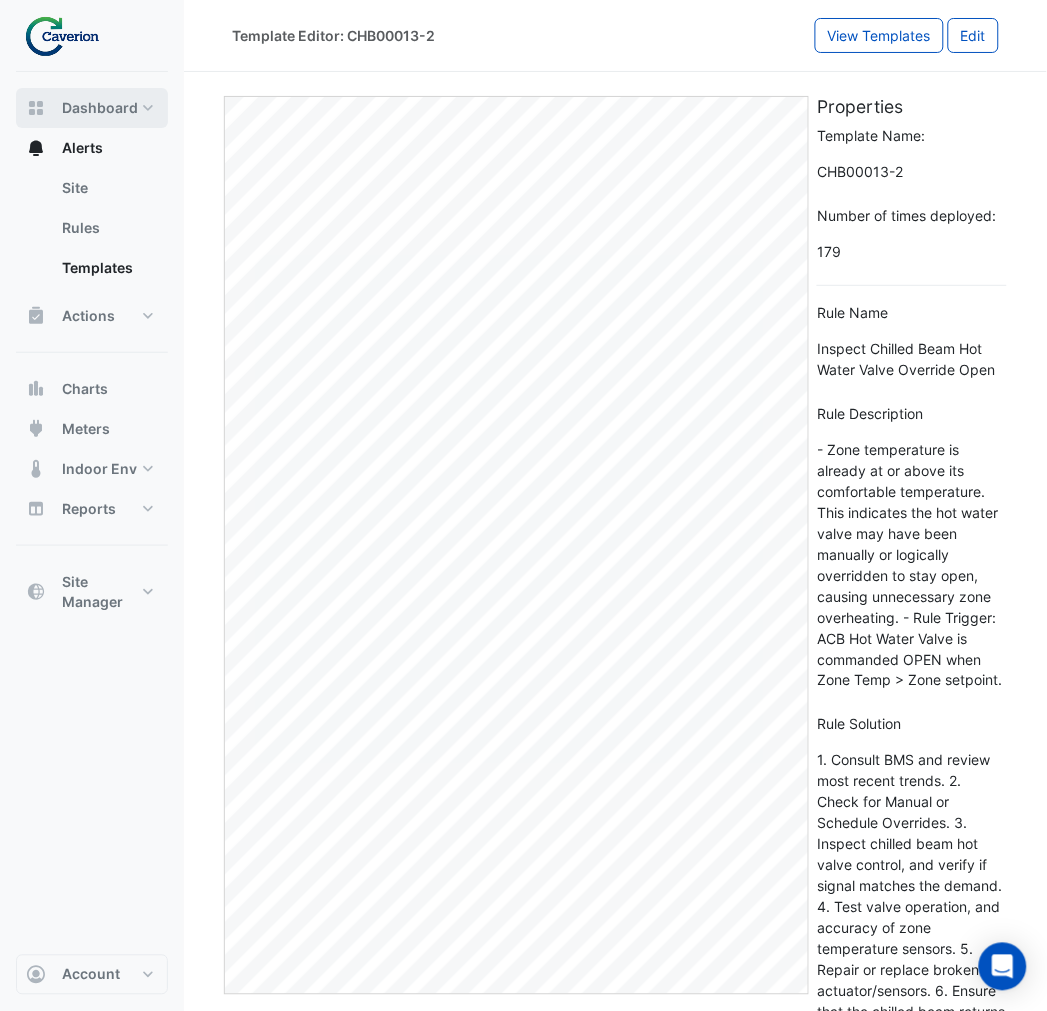click on "Dashboard" at bounding box center (100, 108) 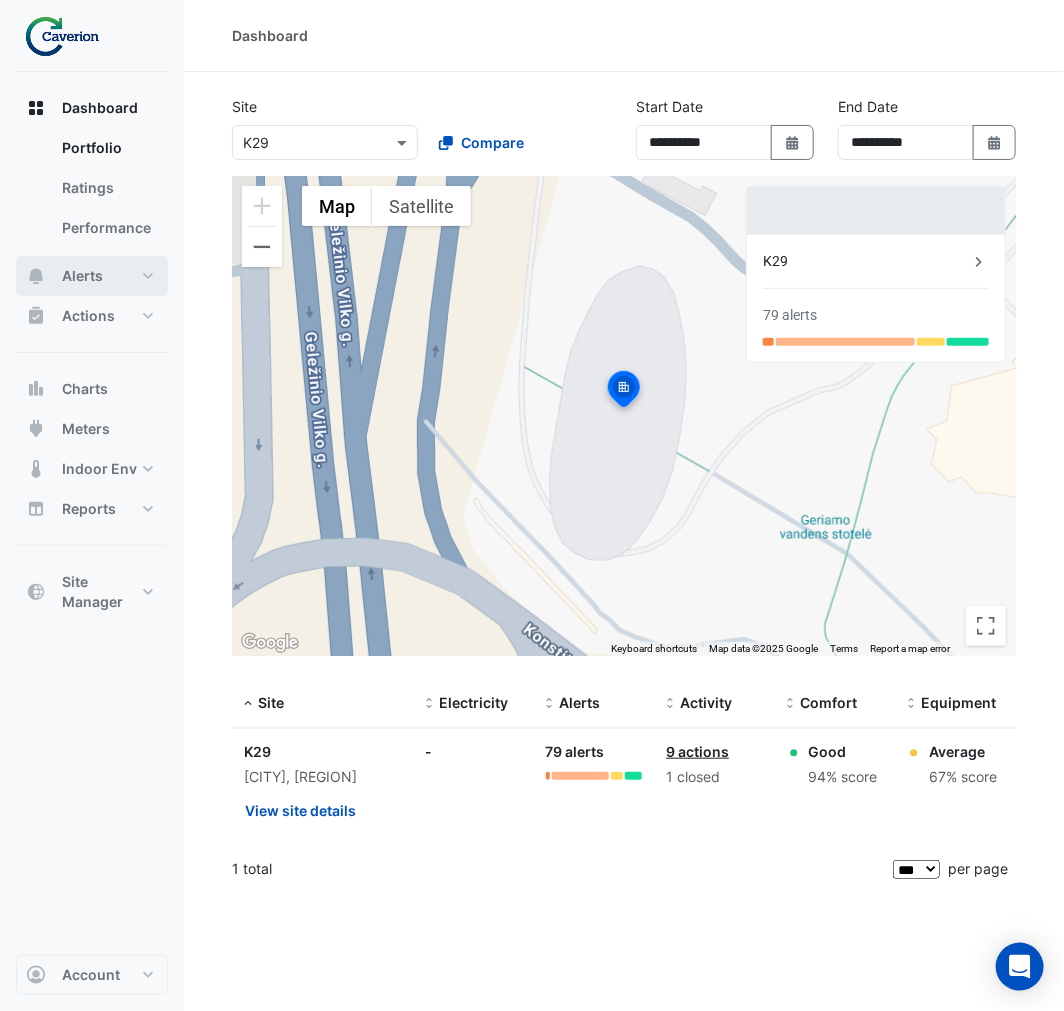 click on "Alerts" at bounding box center [92, 276] 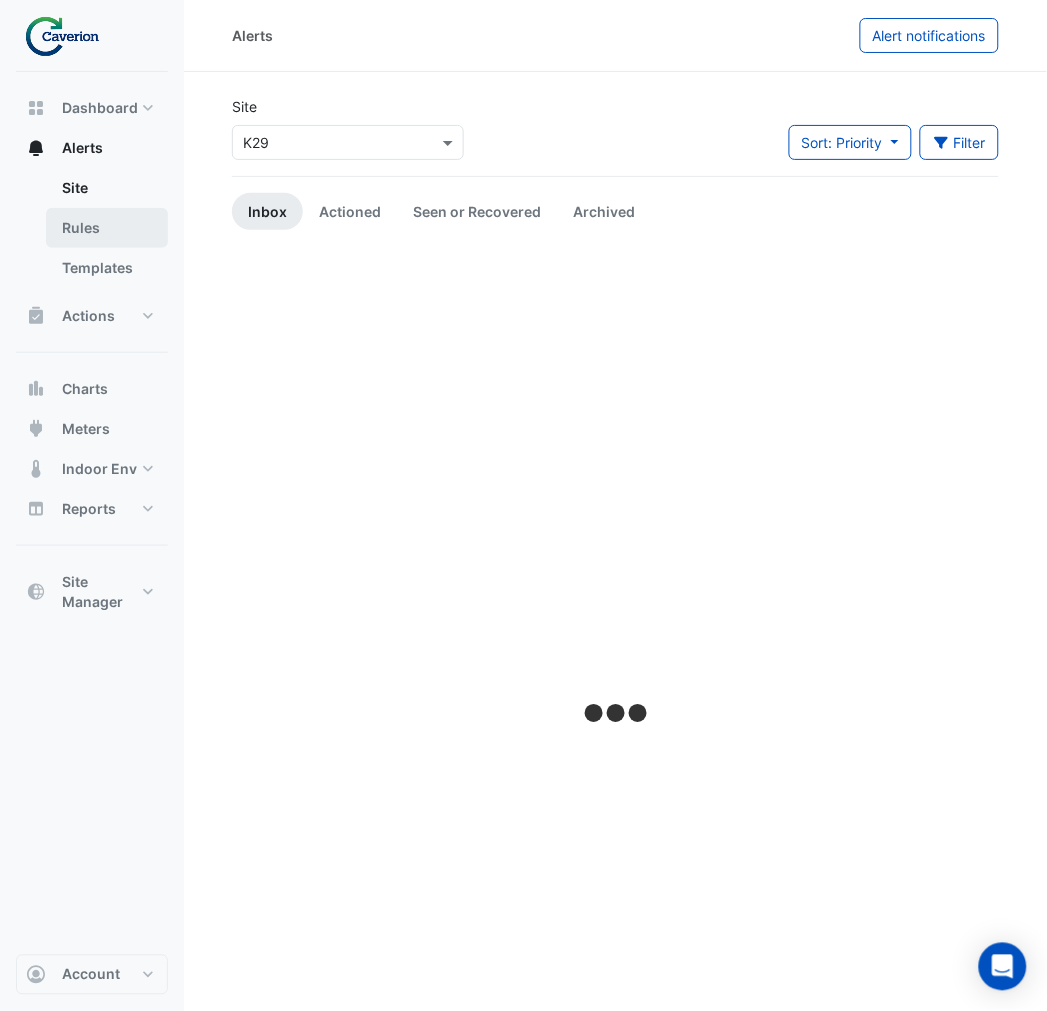 click on "Rules" at bounding box center (107, 228) 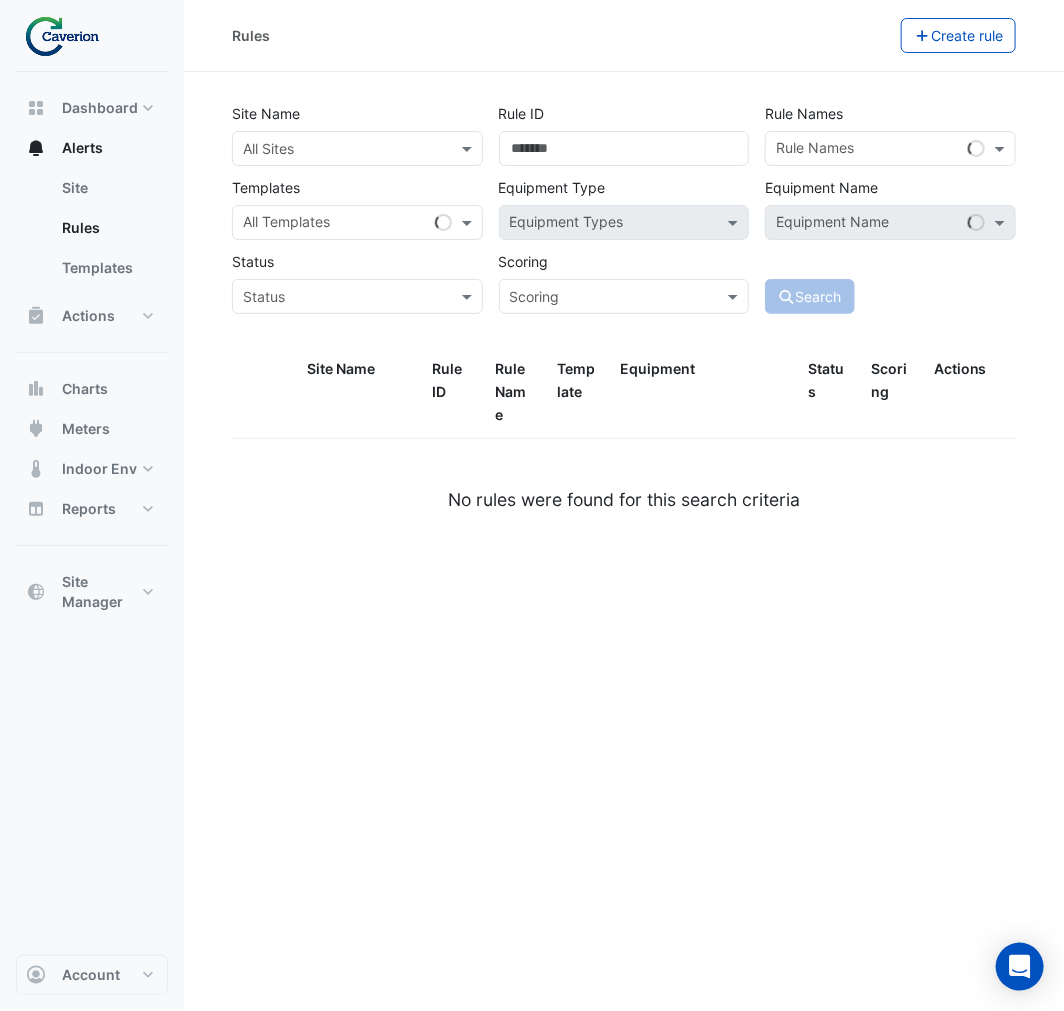 click on "All Sites" at bounding box center (357, 148) 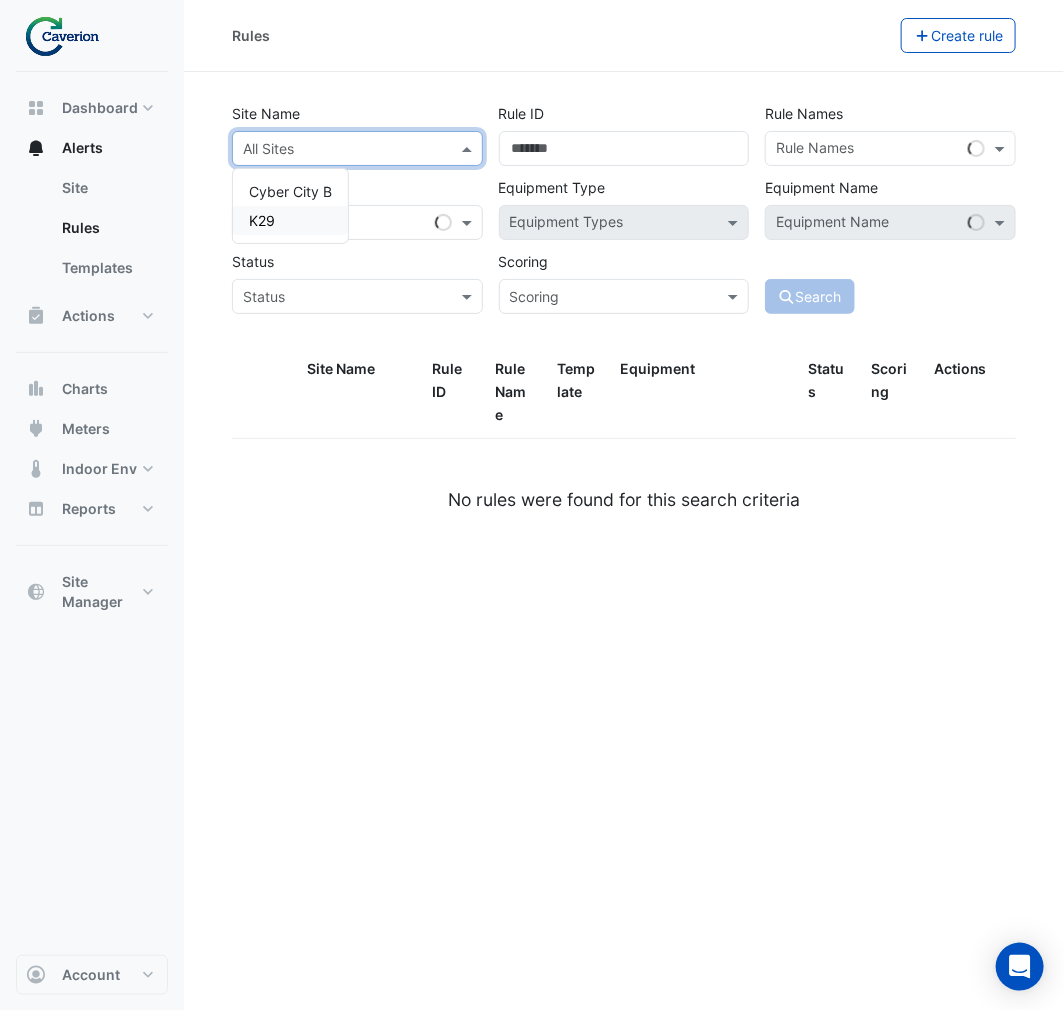 click on "K29" at bounding box center [290, 220] 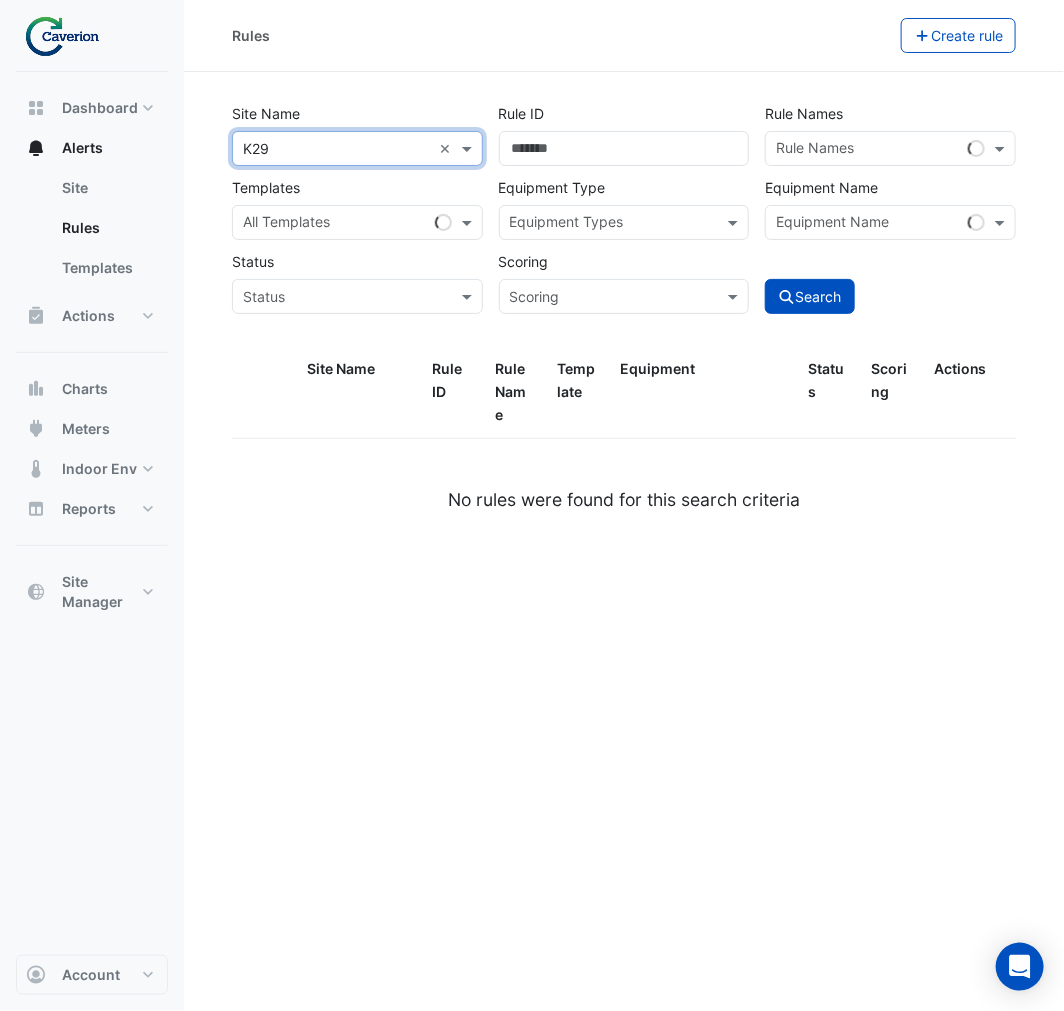 click at bounding box center [868, 224] 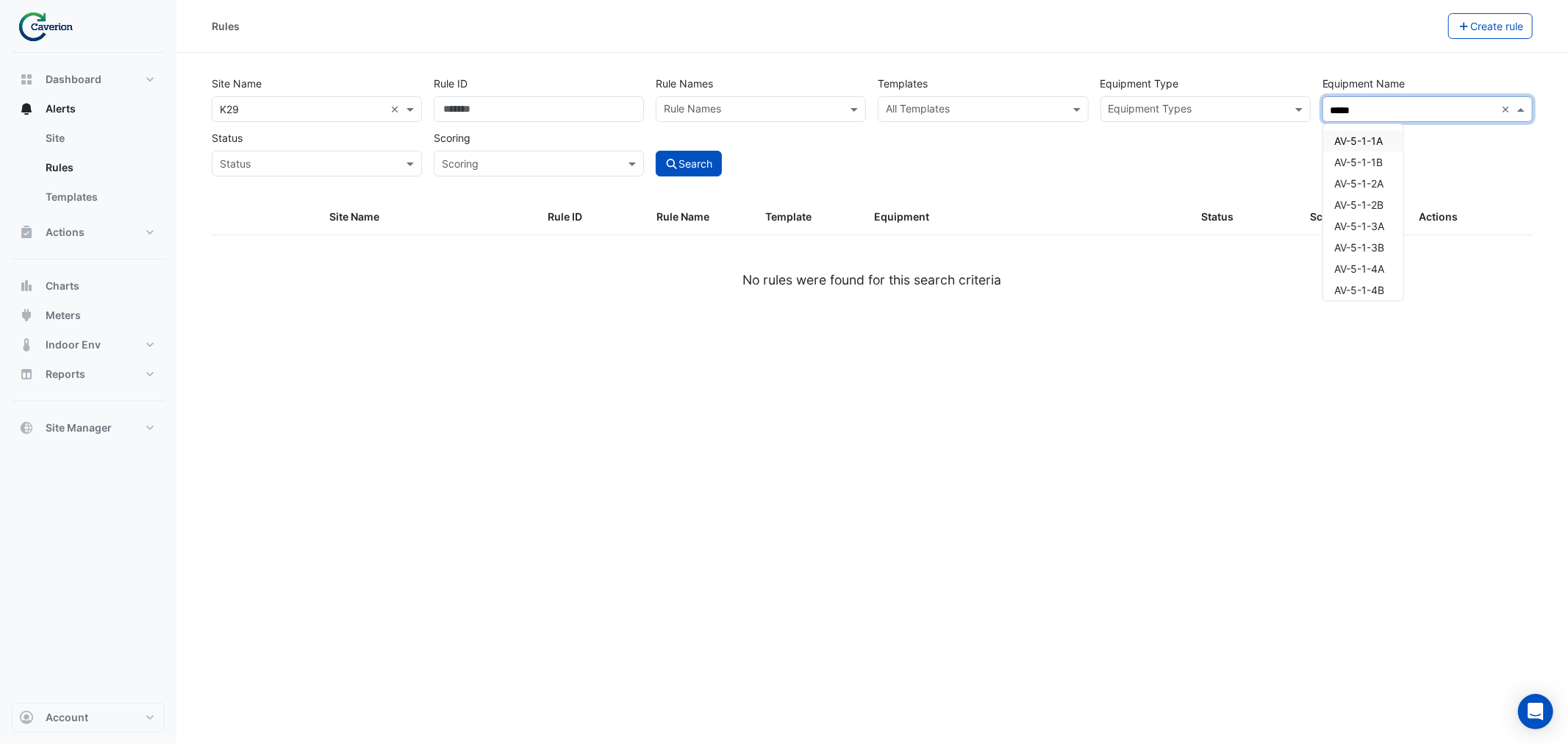 type on "*****" 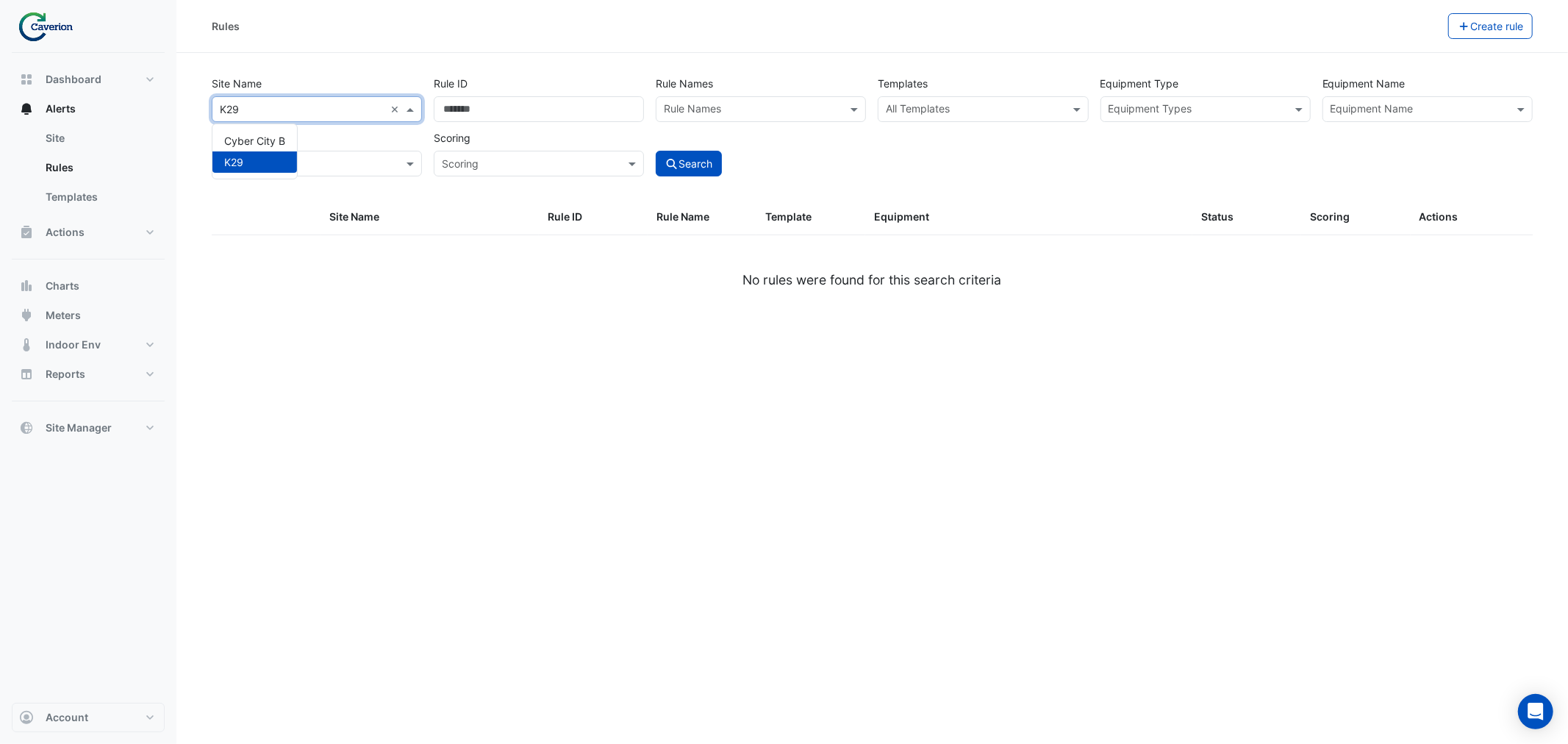 click at bounding box center [302, 110] 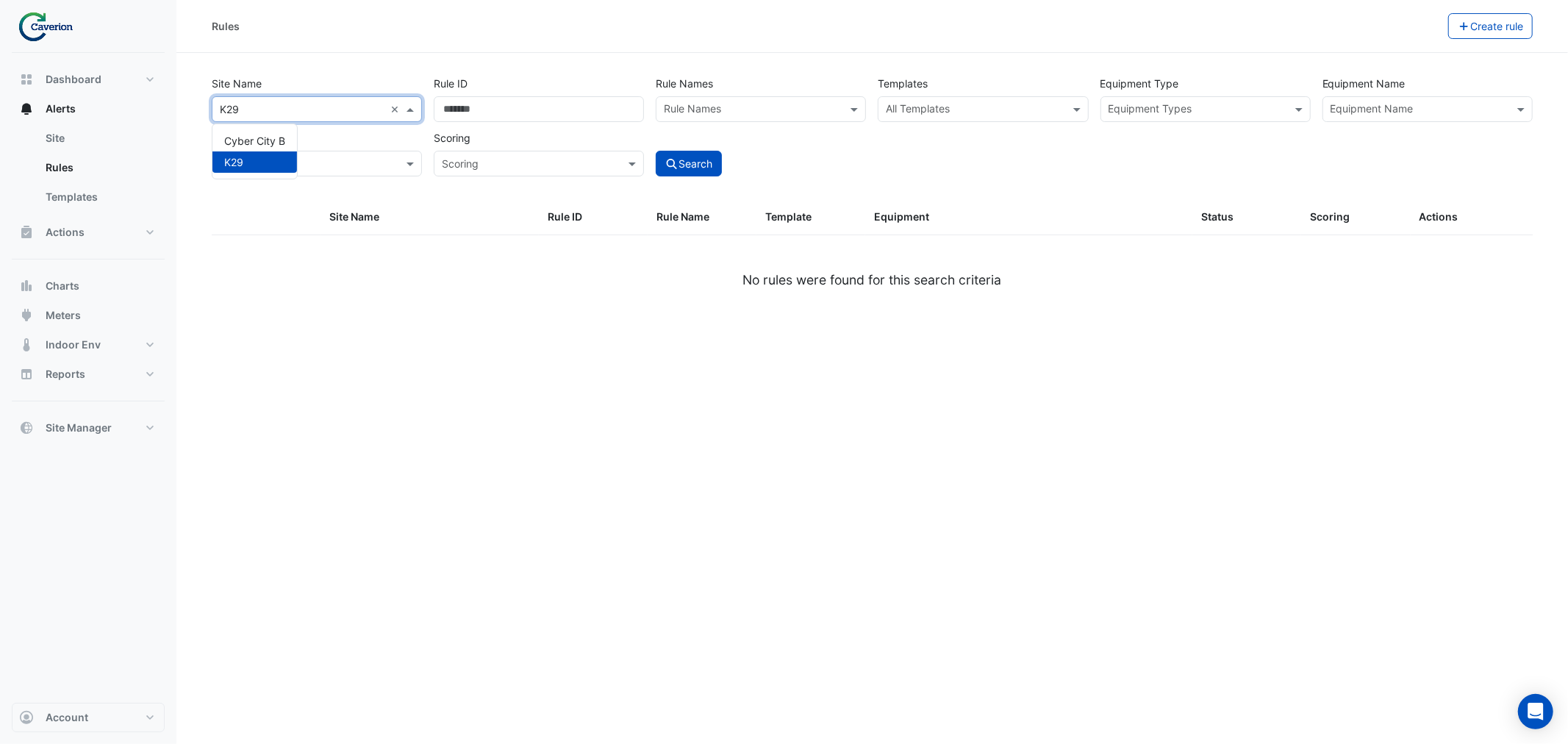 click at bounding box center (973, 111) 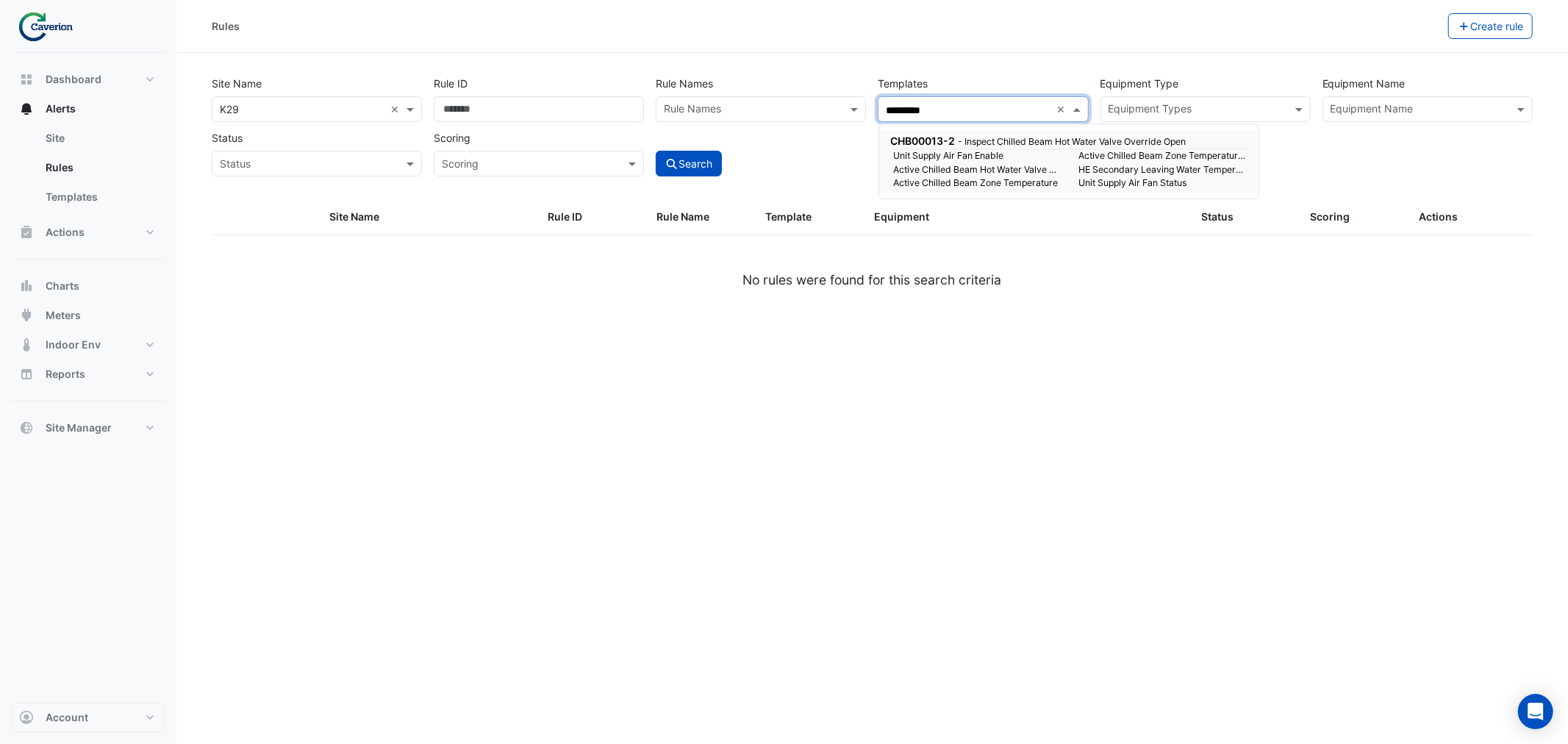 click on "- Inspect Chilled Beam Hot Water Valve Override Open" at bounding box center (1073, 141) 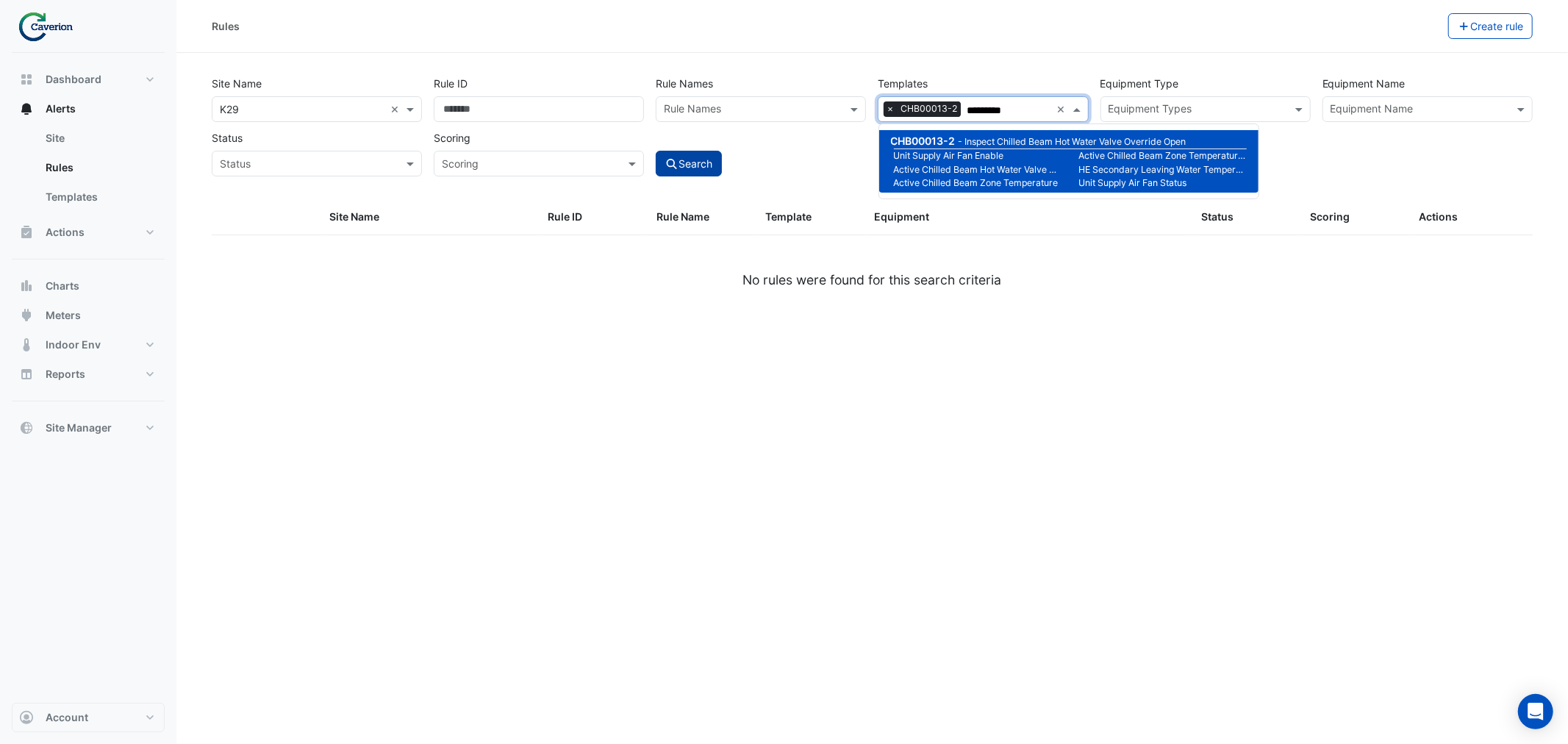 type on "*********" 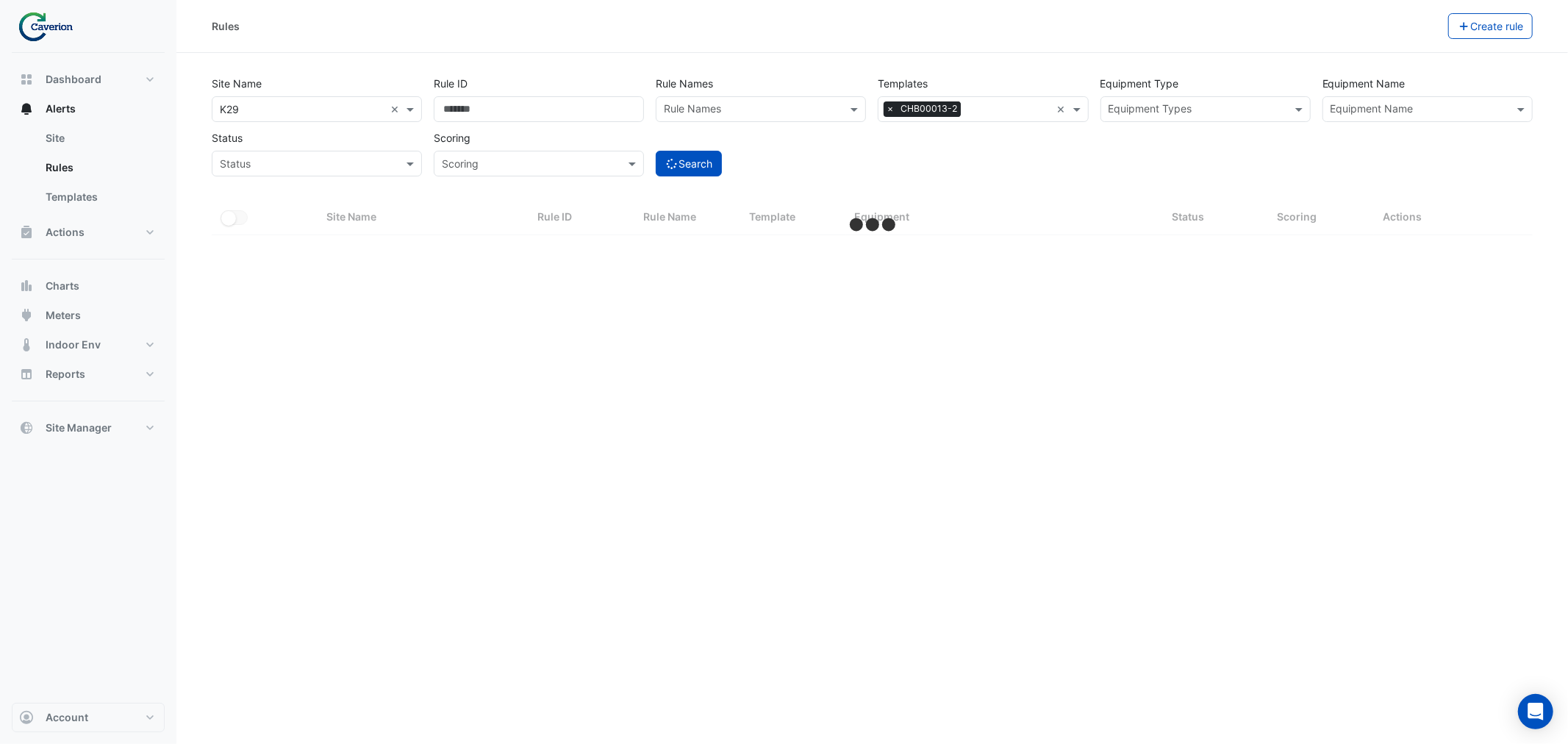 select on "***" 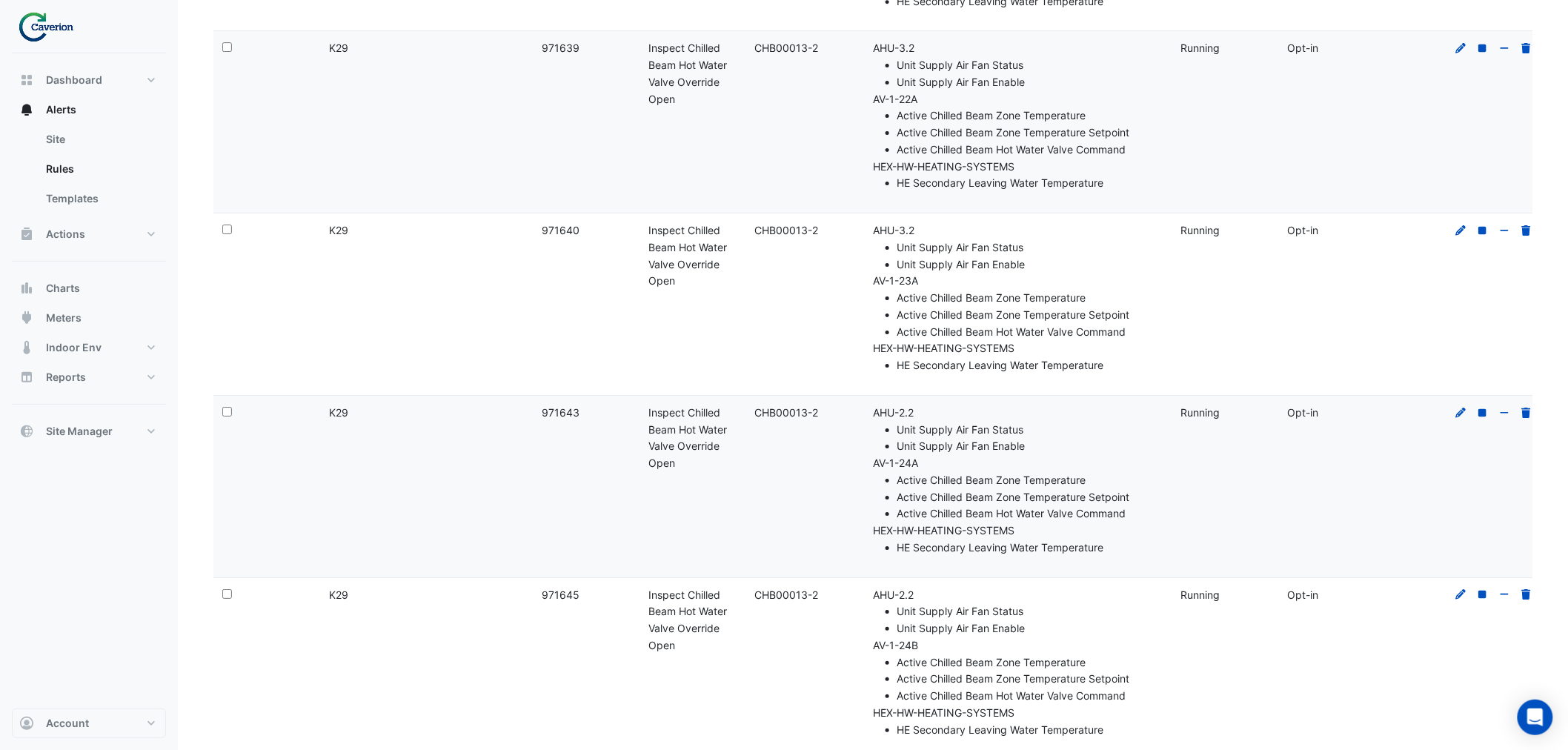 scroll, scrollTop: 0, scrollLeft: 0, axis: both 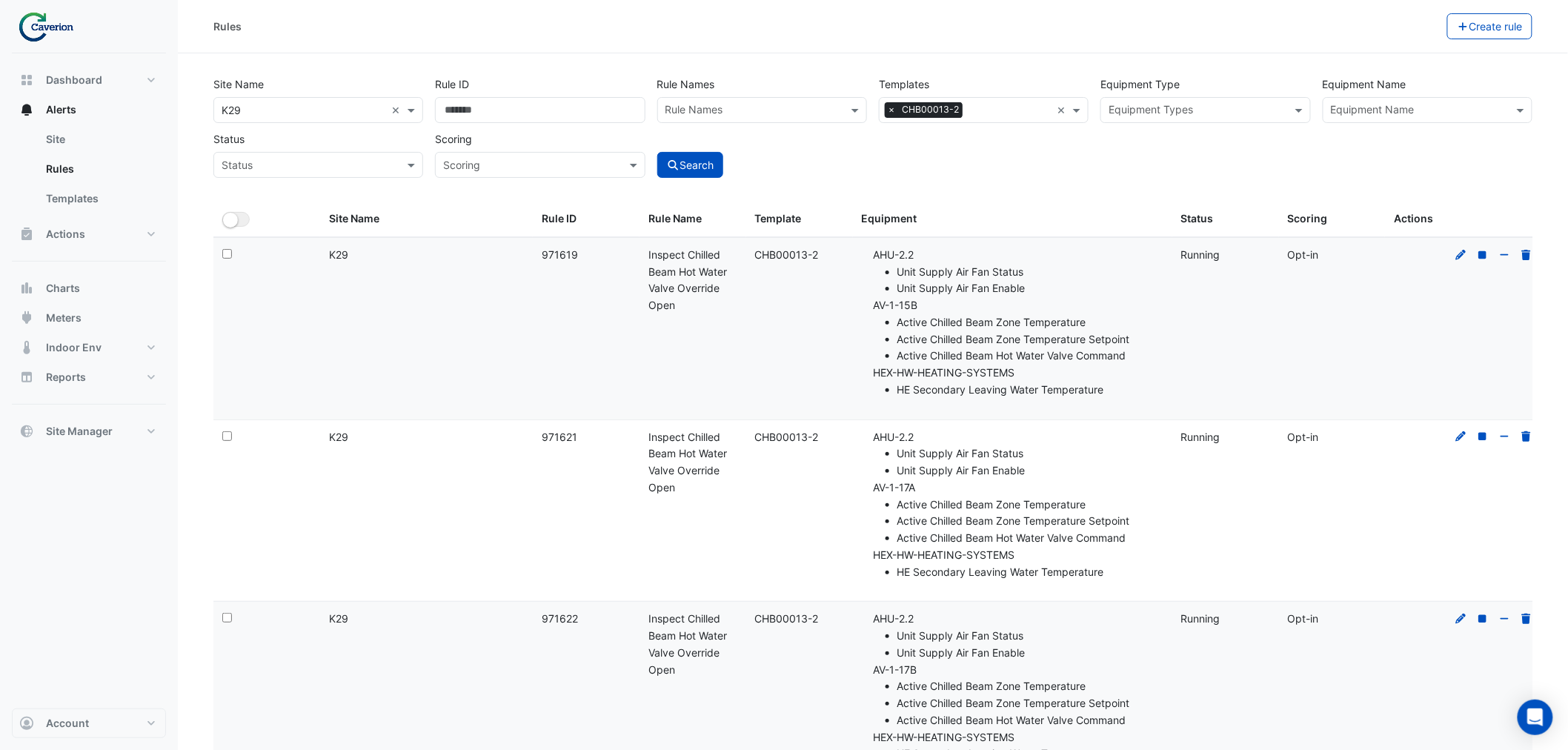 click on "Site Name
All Sites × K29 ×
Rule ID
Rule Names
Rule Names
Templates
All Templates
×
CHB00013-2
×
Equipment Type
Equipment Types
Equipment Name
Equipment Name
Status
Status
Scoring
Scoring
Search
All Selected" 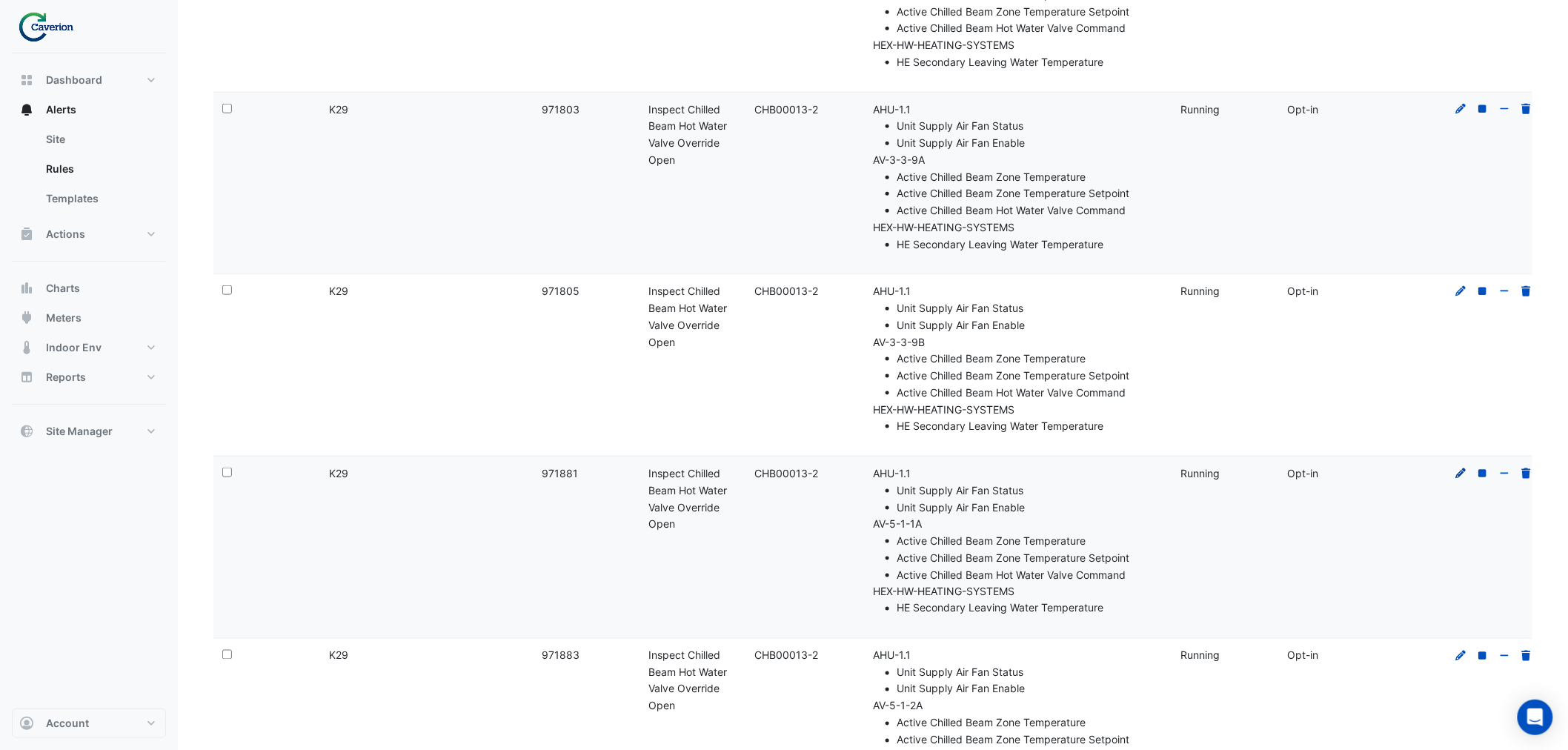 click 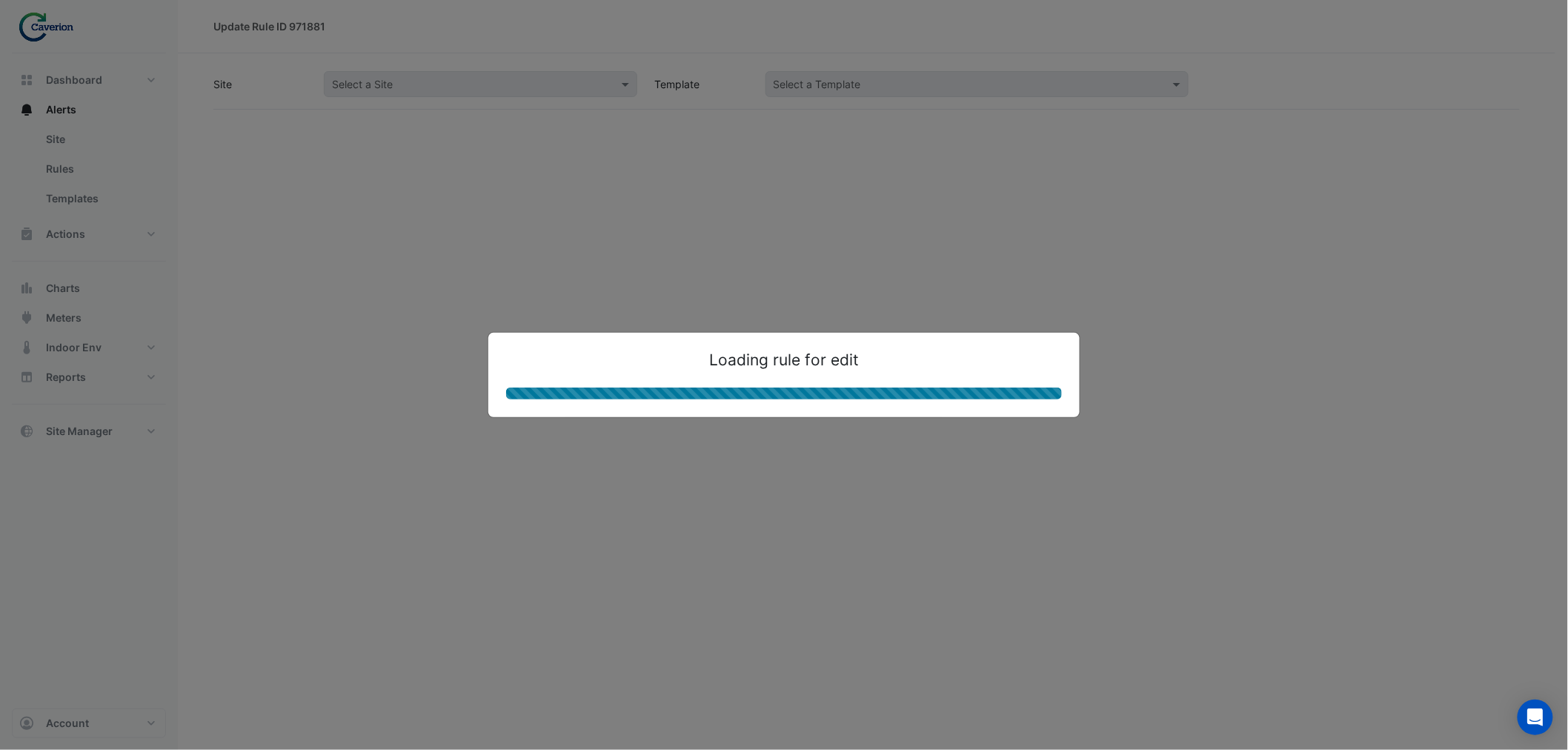 scroll, scrollTop: 0, scrollLeft: 0, axis: both 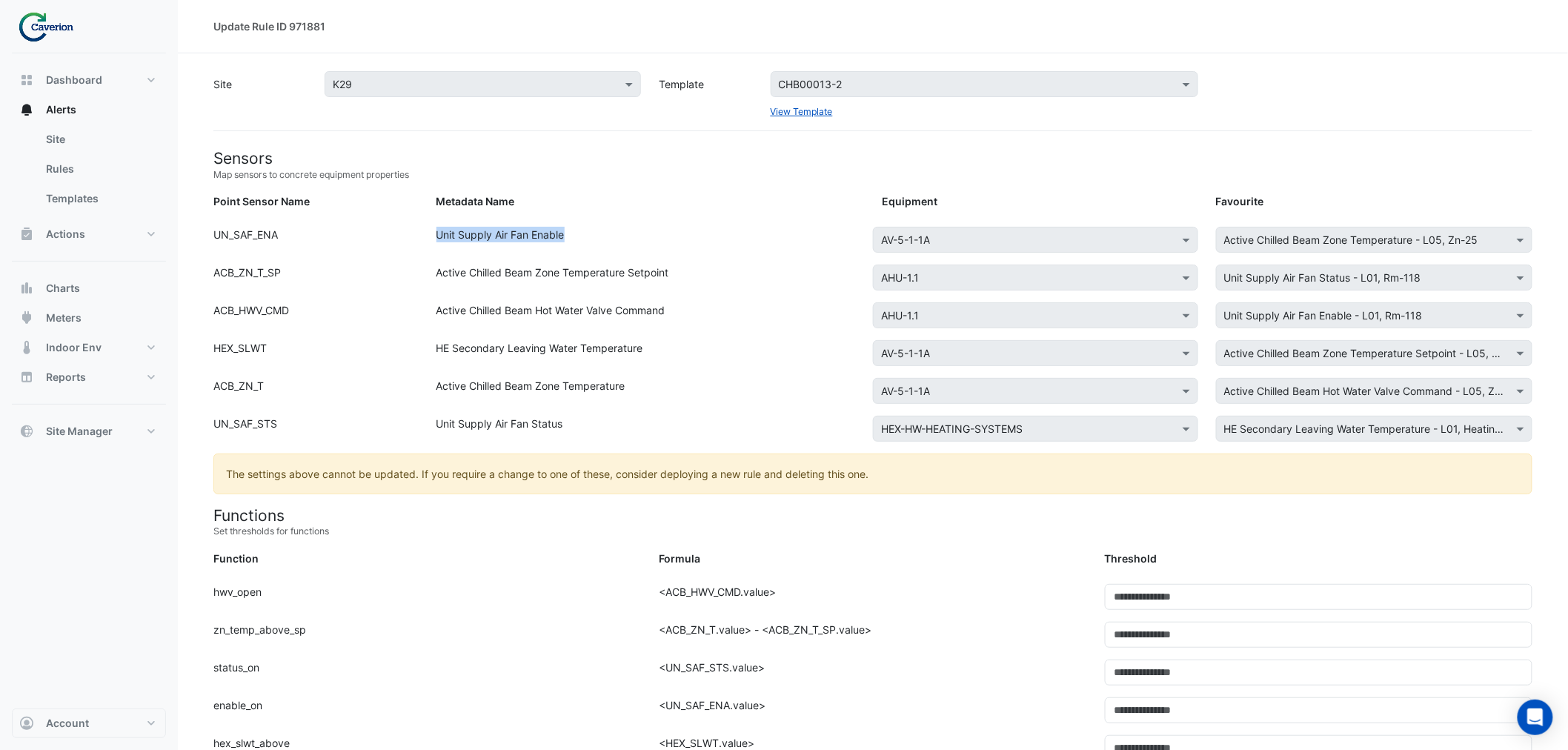 drag, startPoint x: 436, startPoint y: 233, endPoint x: 605, endPoint y: 237, distance: 169.04733 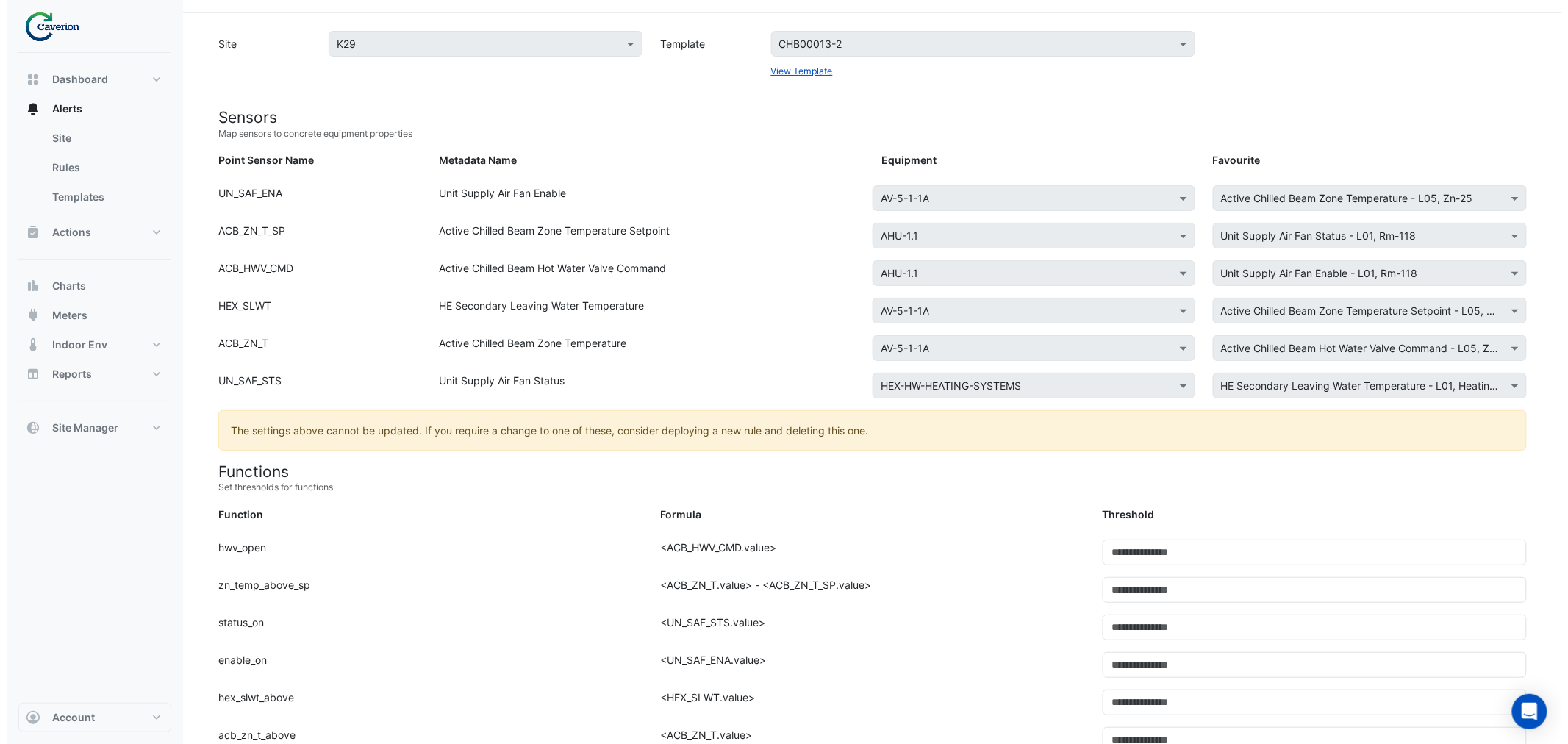scroll, scrollTop: 0, scrollLeft: 0, axis: both 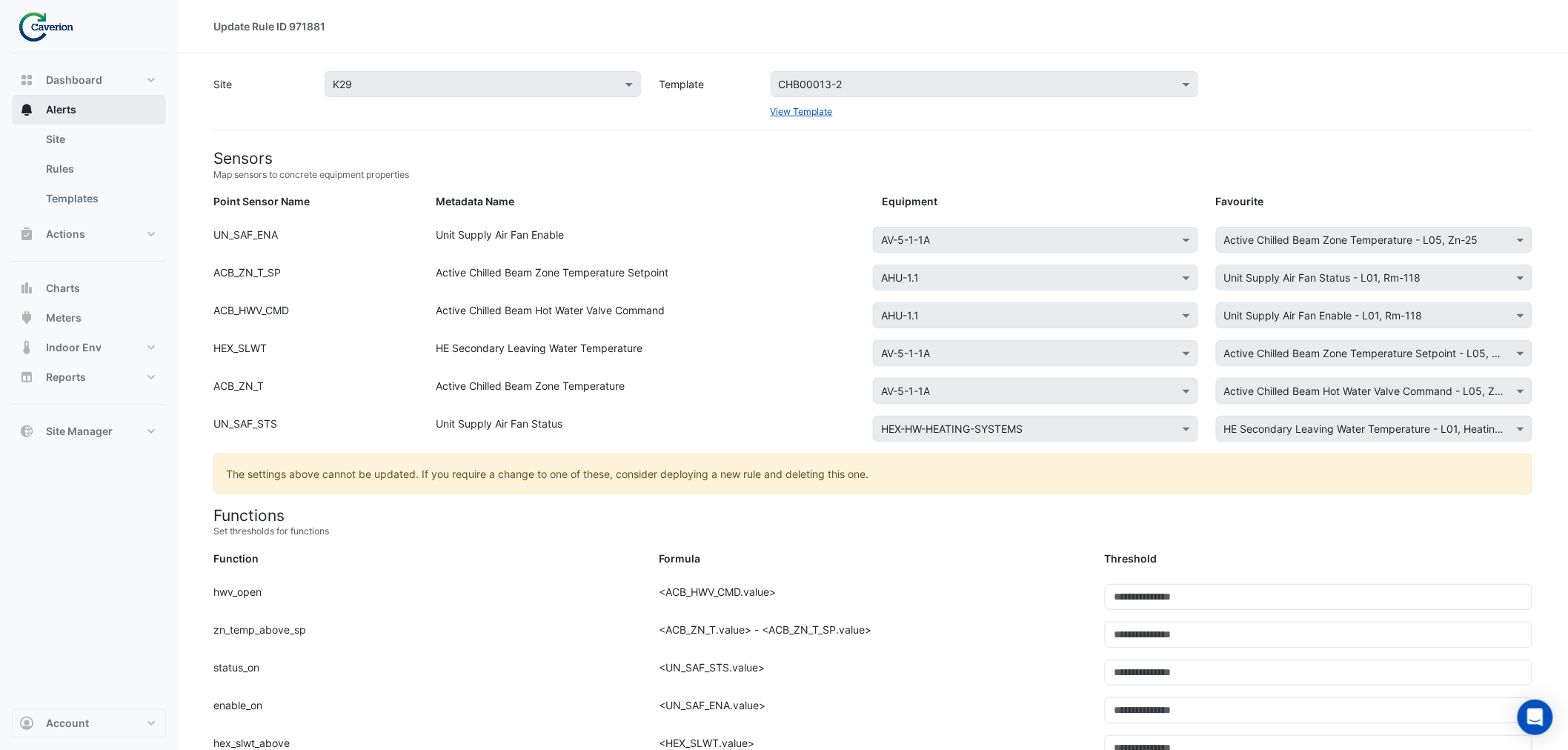 drag, startPoint x: 30, startPoint y: 128, endPoint x: 41, endPoint y: 117, distance: 15.556349 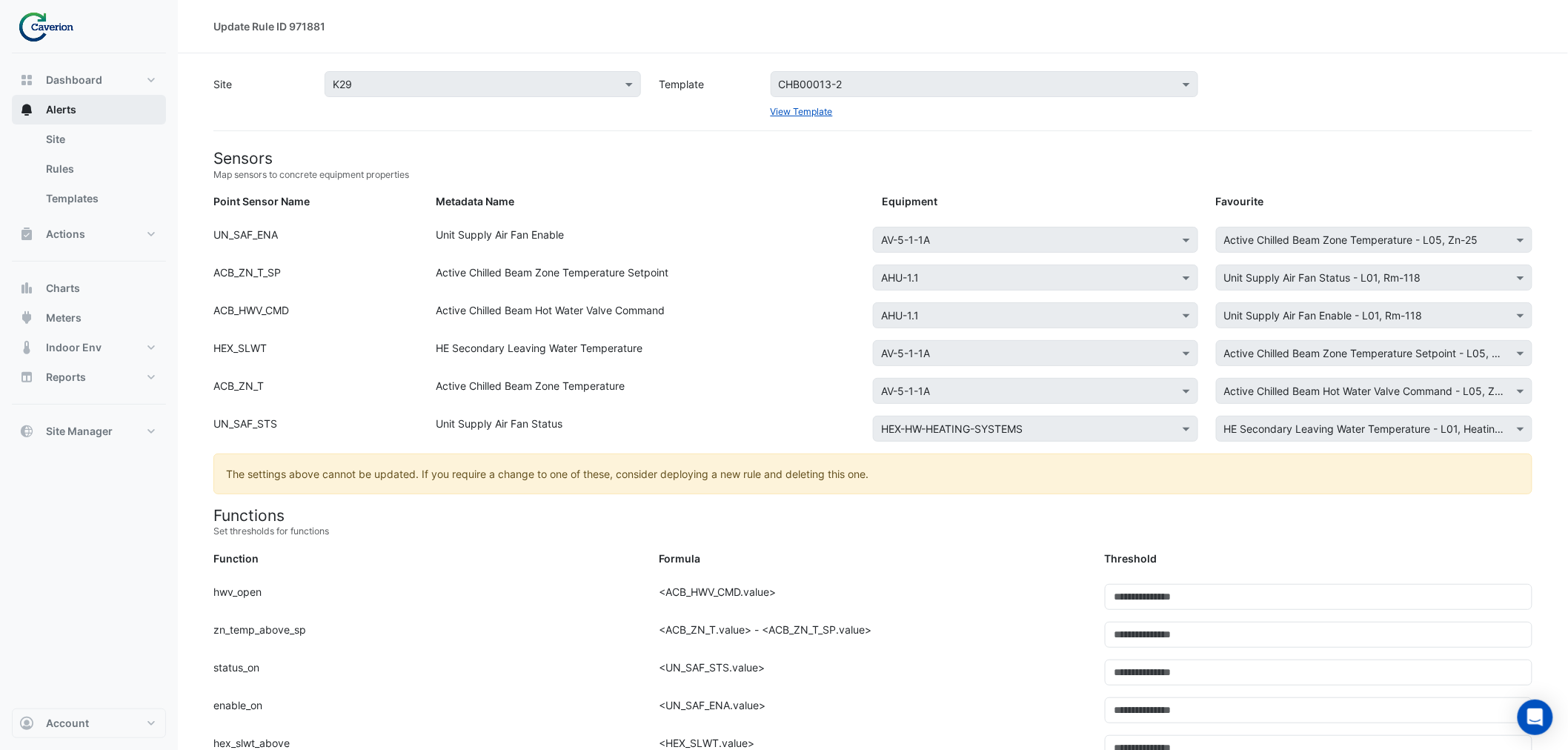 click on "Alerts" at bounding box center [89, 110] 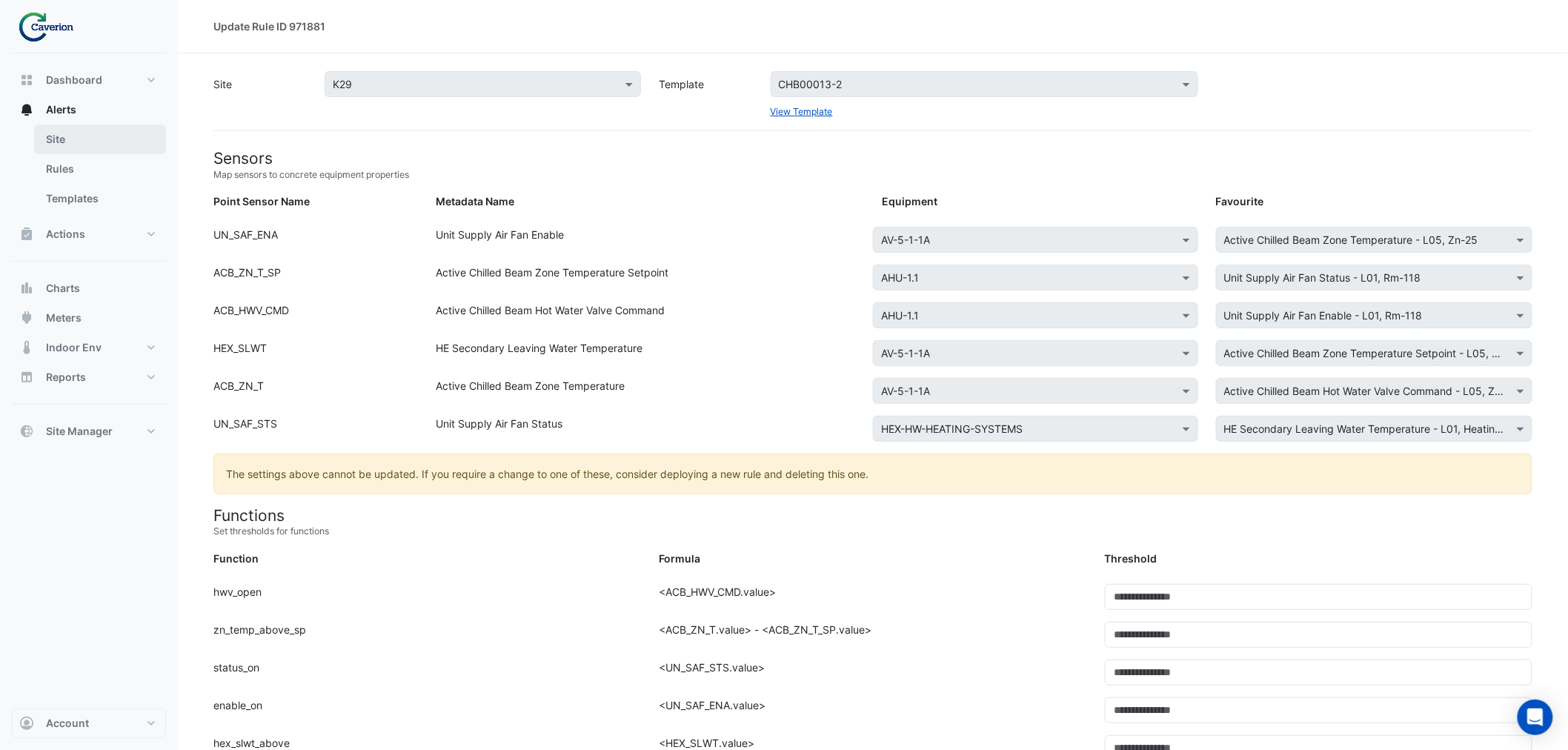 click on "Site" at bounding box center [100, 139] 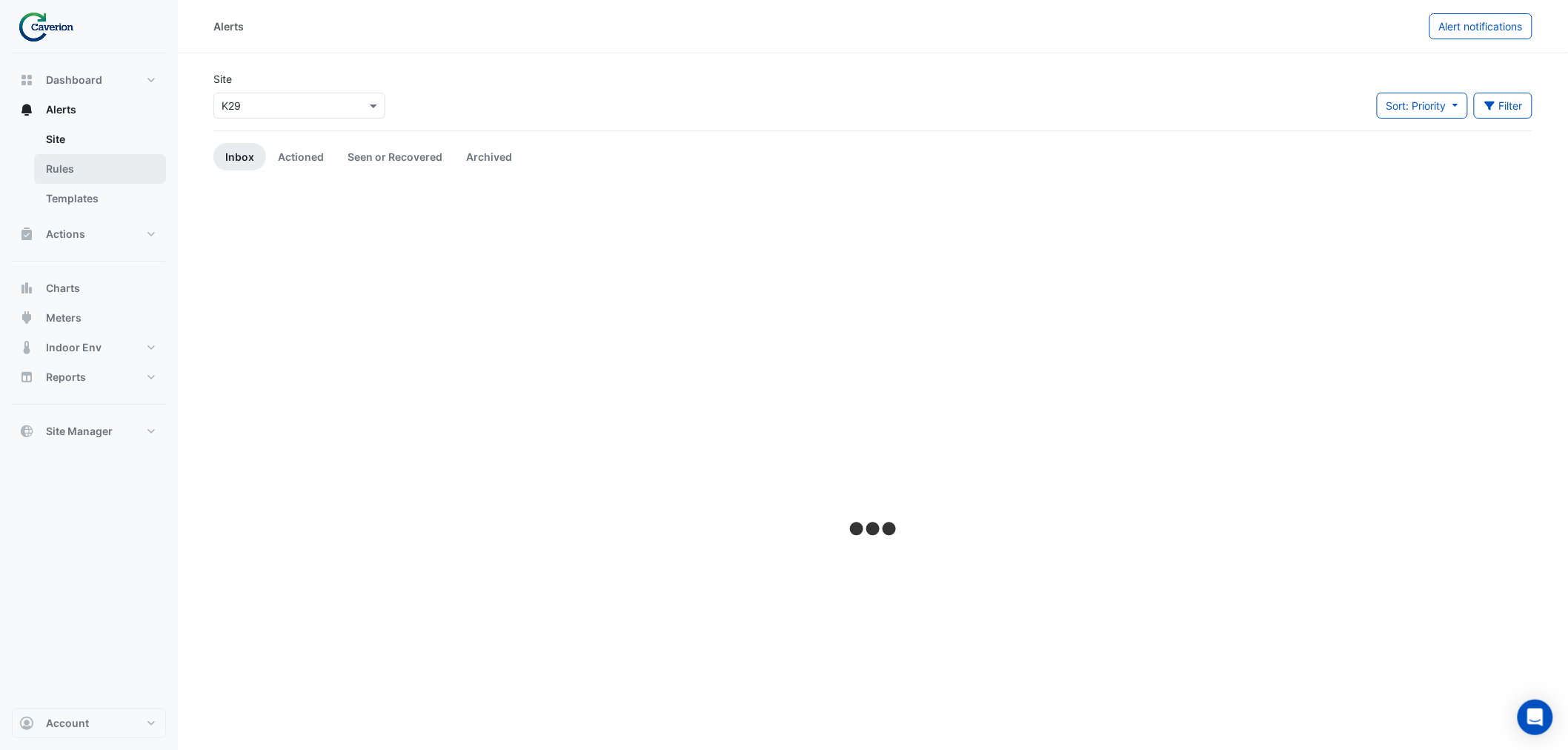 click on "Rules" at bounding box center (100, 169) 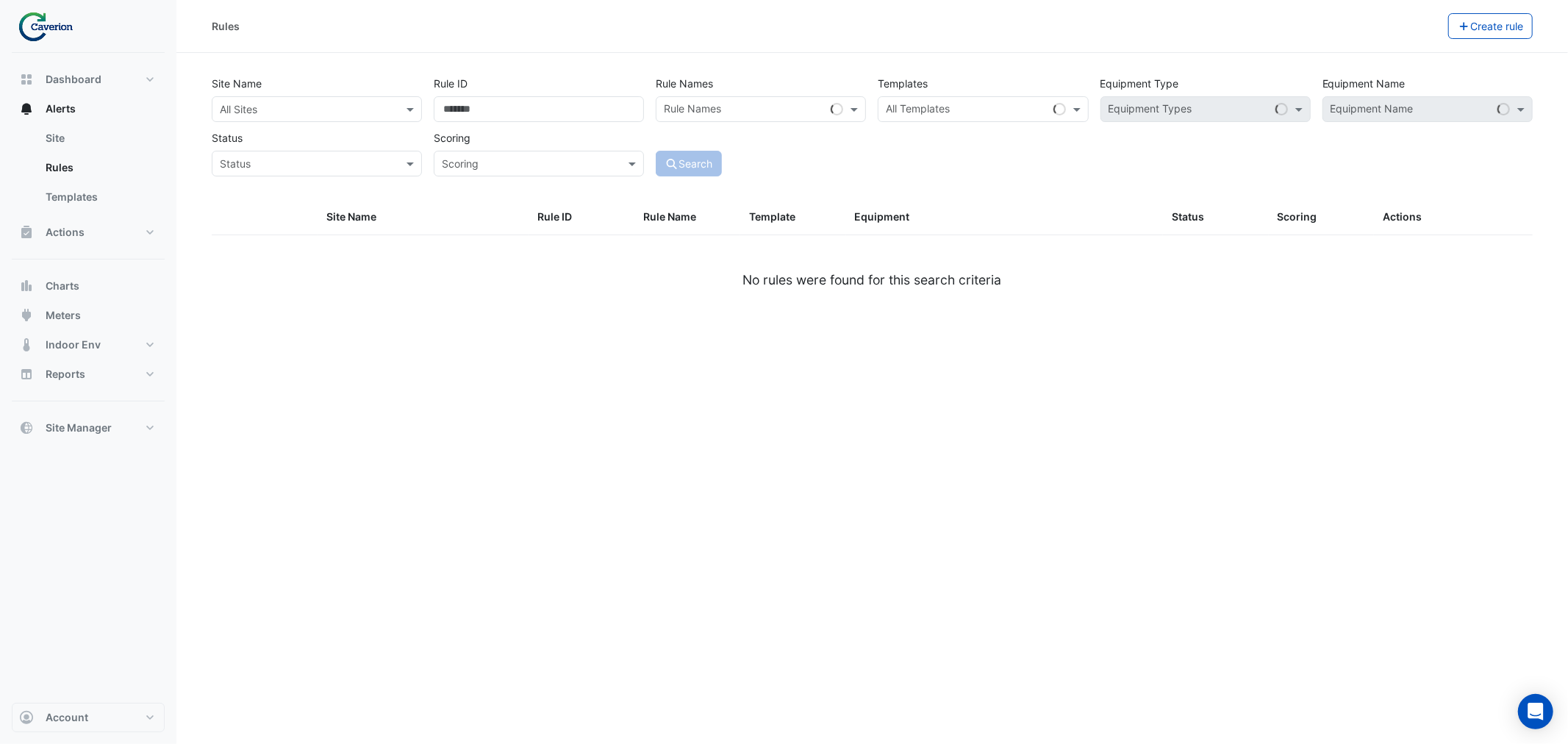 click on "Site
Rules
Templates" at bounding box center (88, 171) 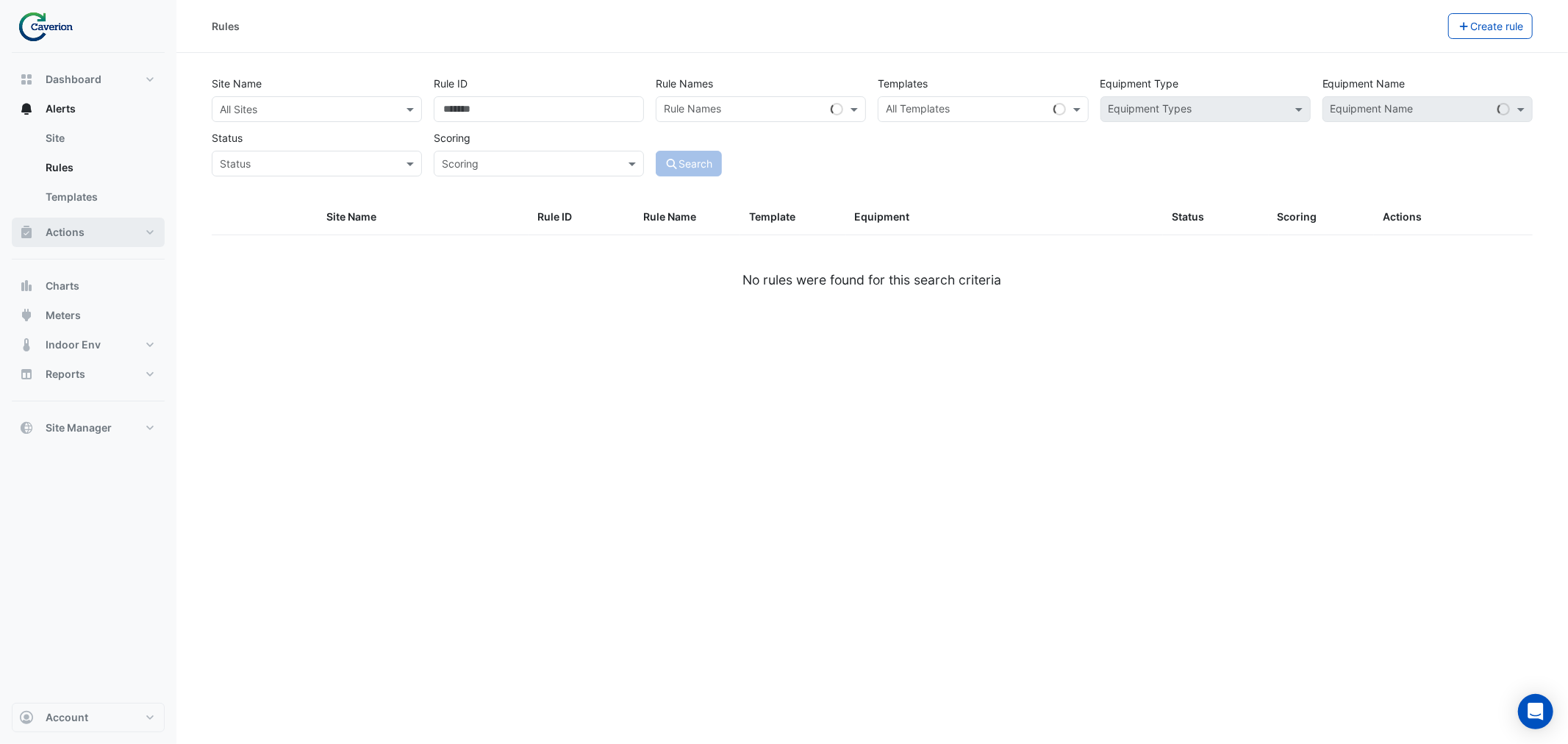 click on "Actions" at bounding box center [65, 232] 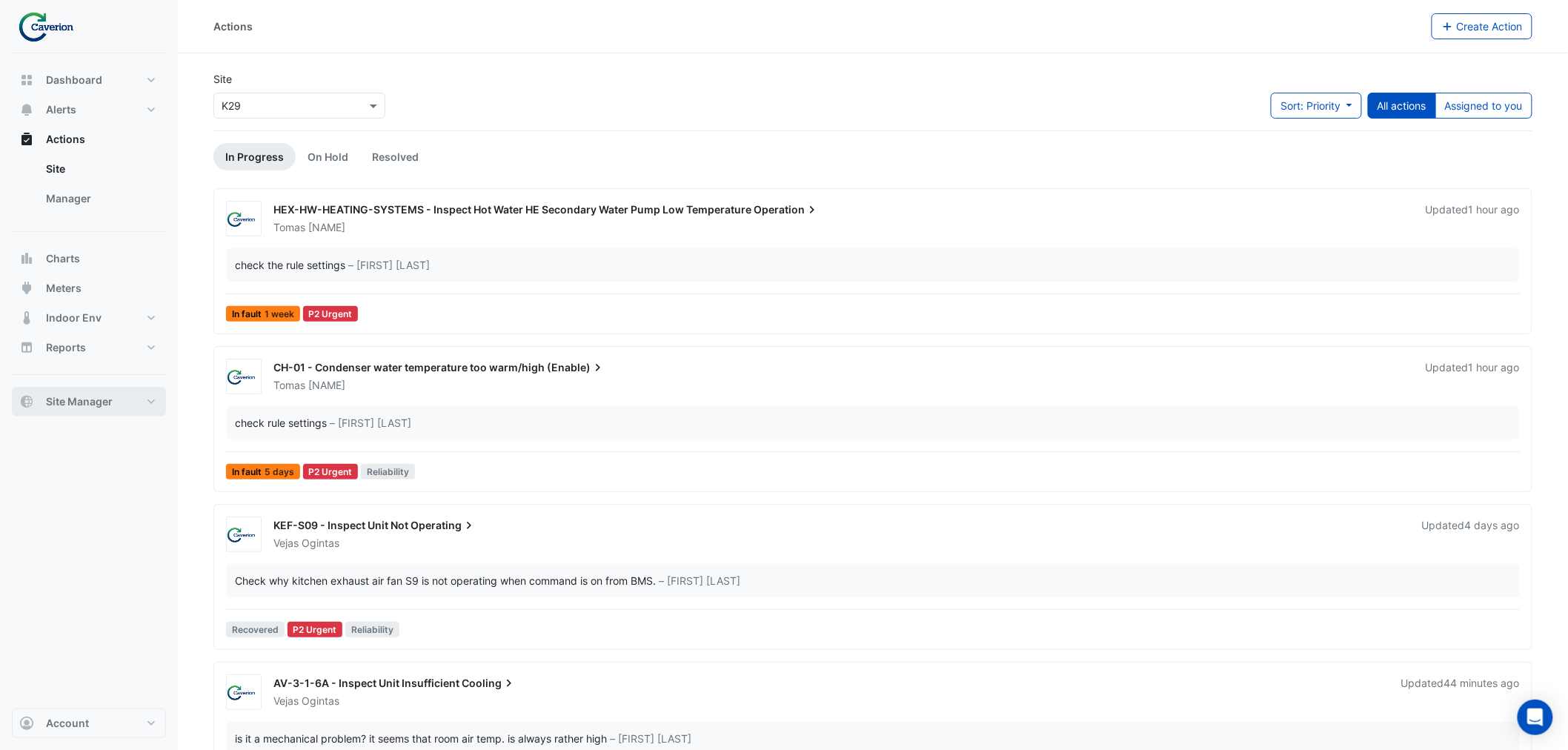 click on "Site Manager" at bounding box center (89, 402) 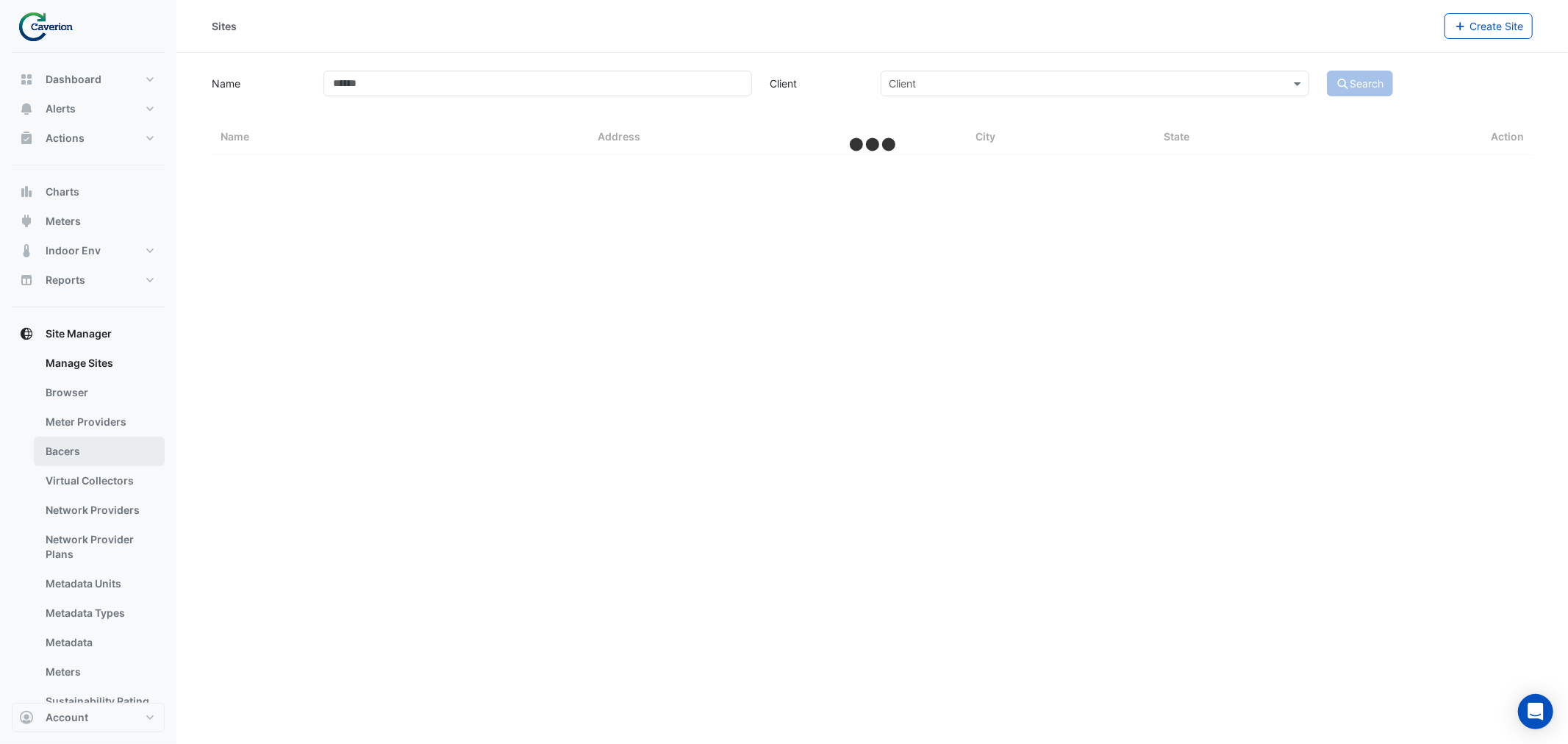 select on "***" 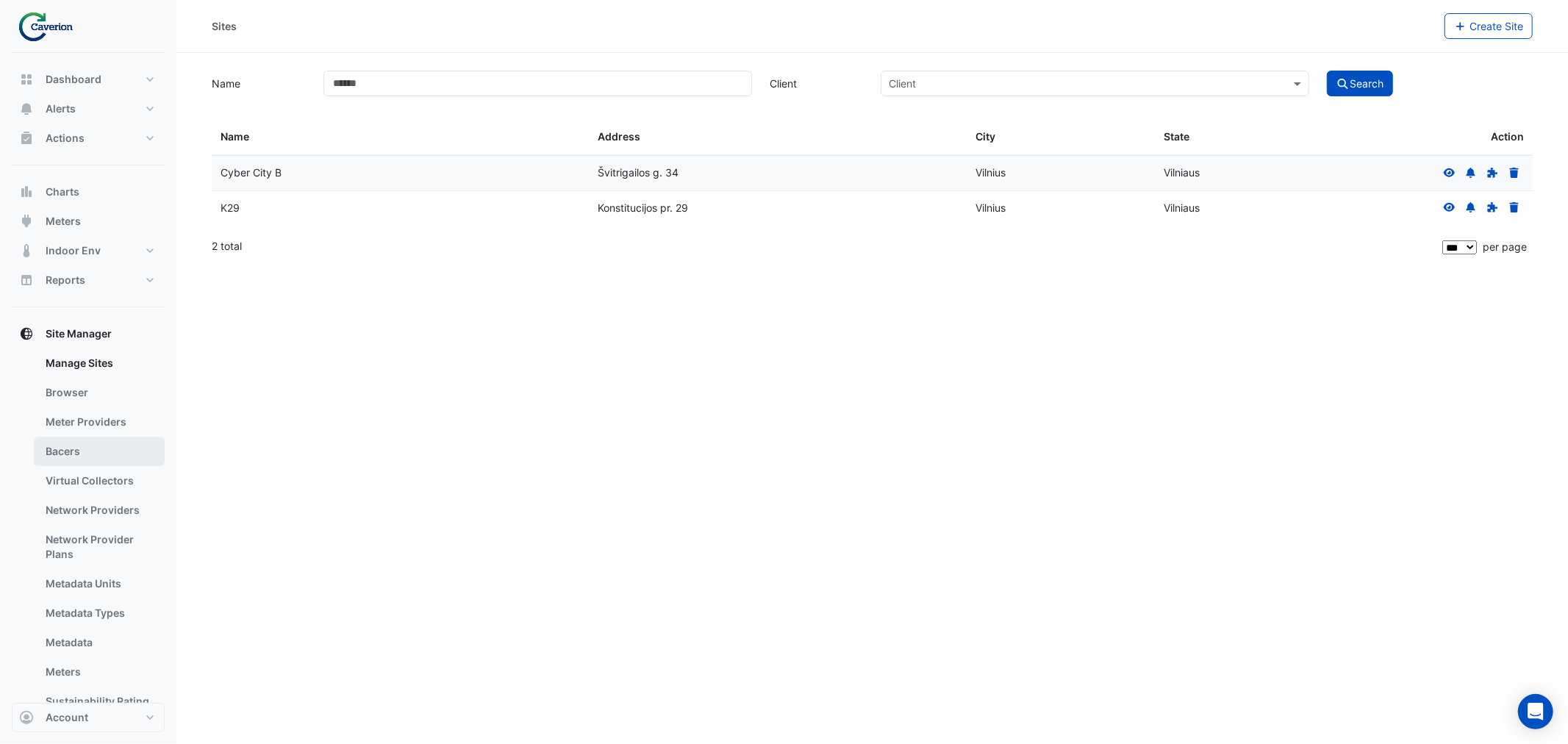 click on "Bacers" at bounding box center [99, 451] 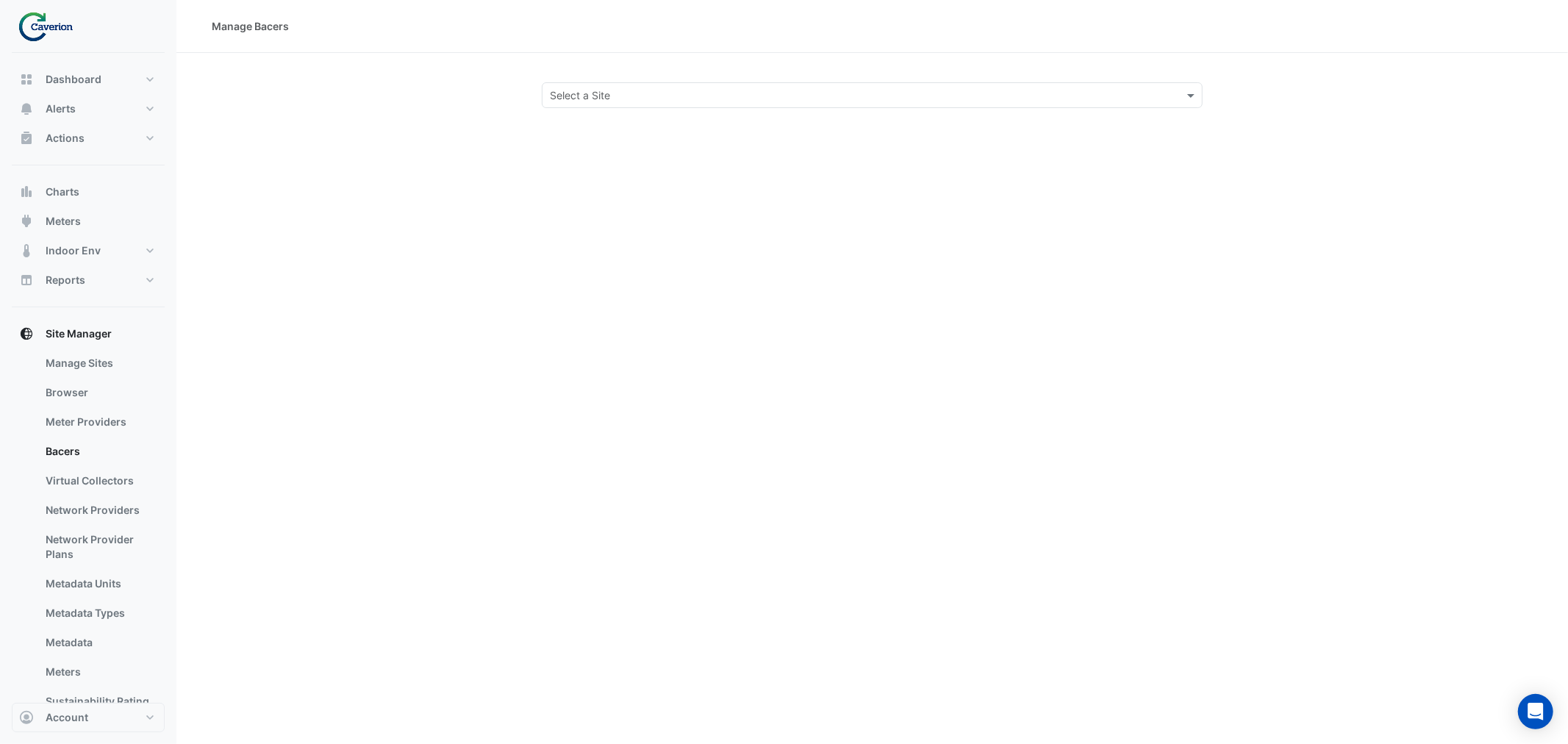 click 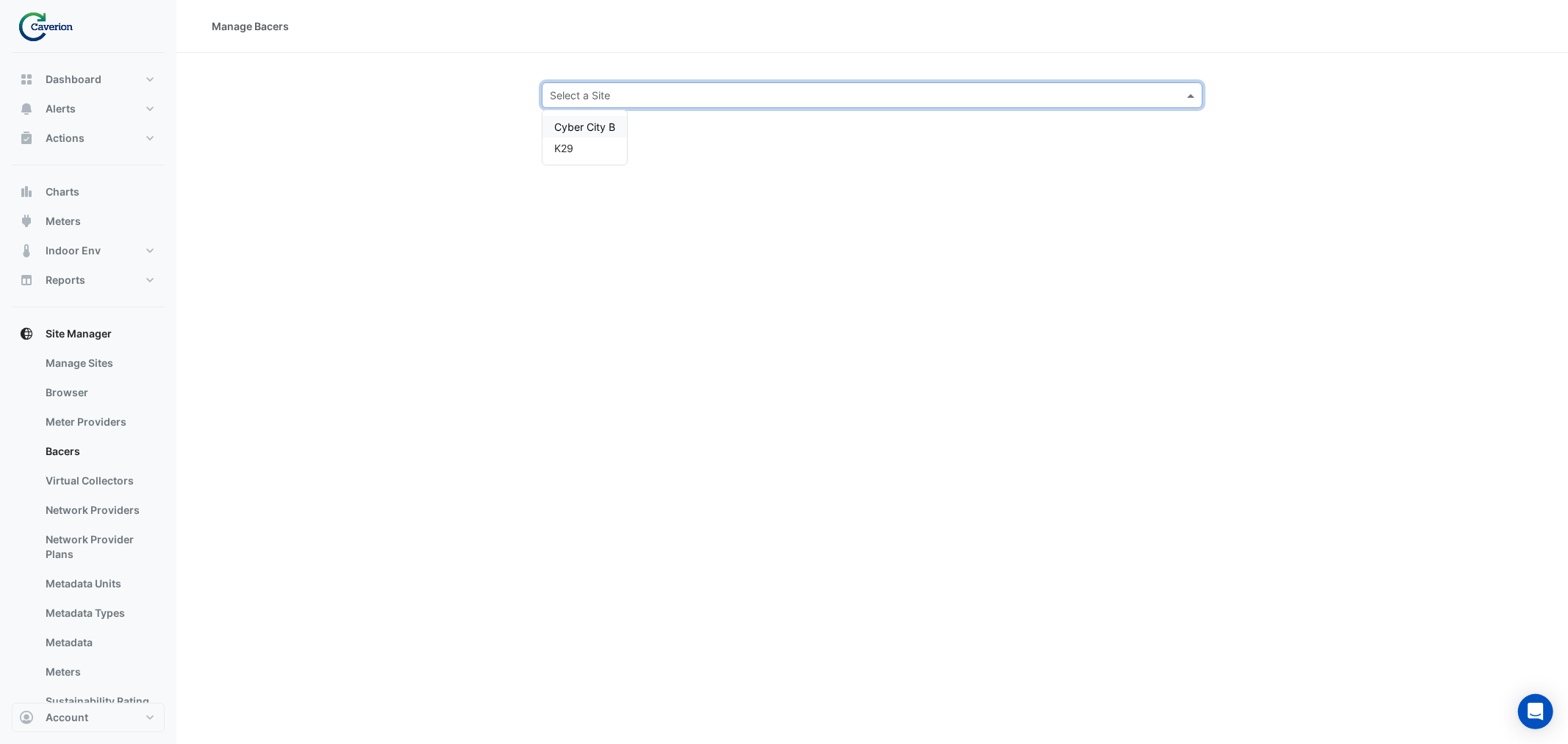click on "Manage Bacers
Select a Site Cyber City B K29" 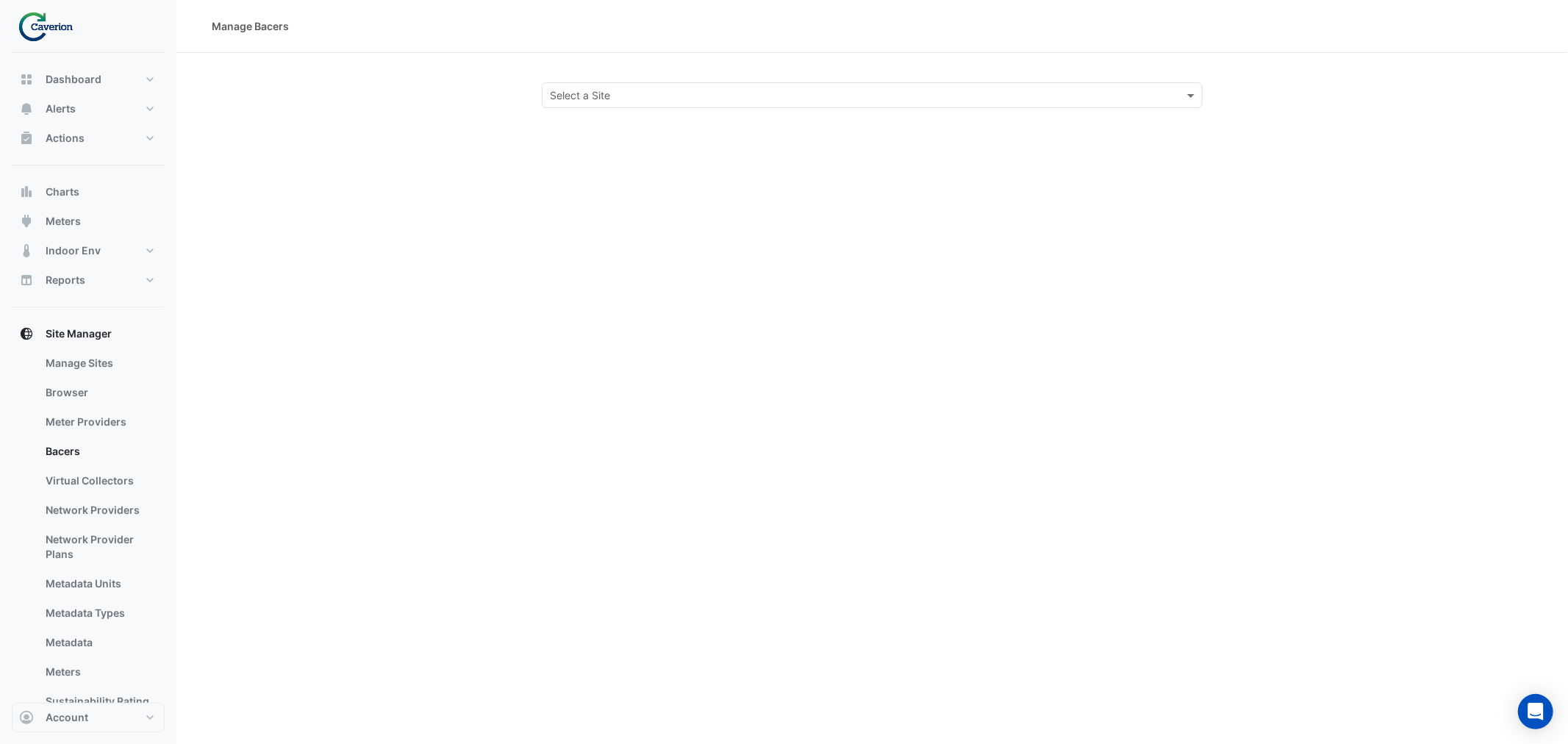 click on "Manage Bacers
Select a Site" 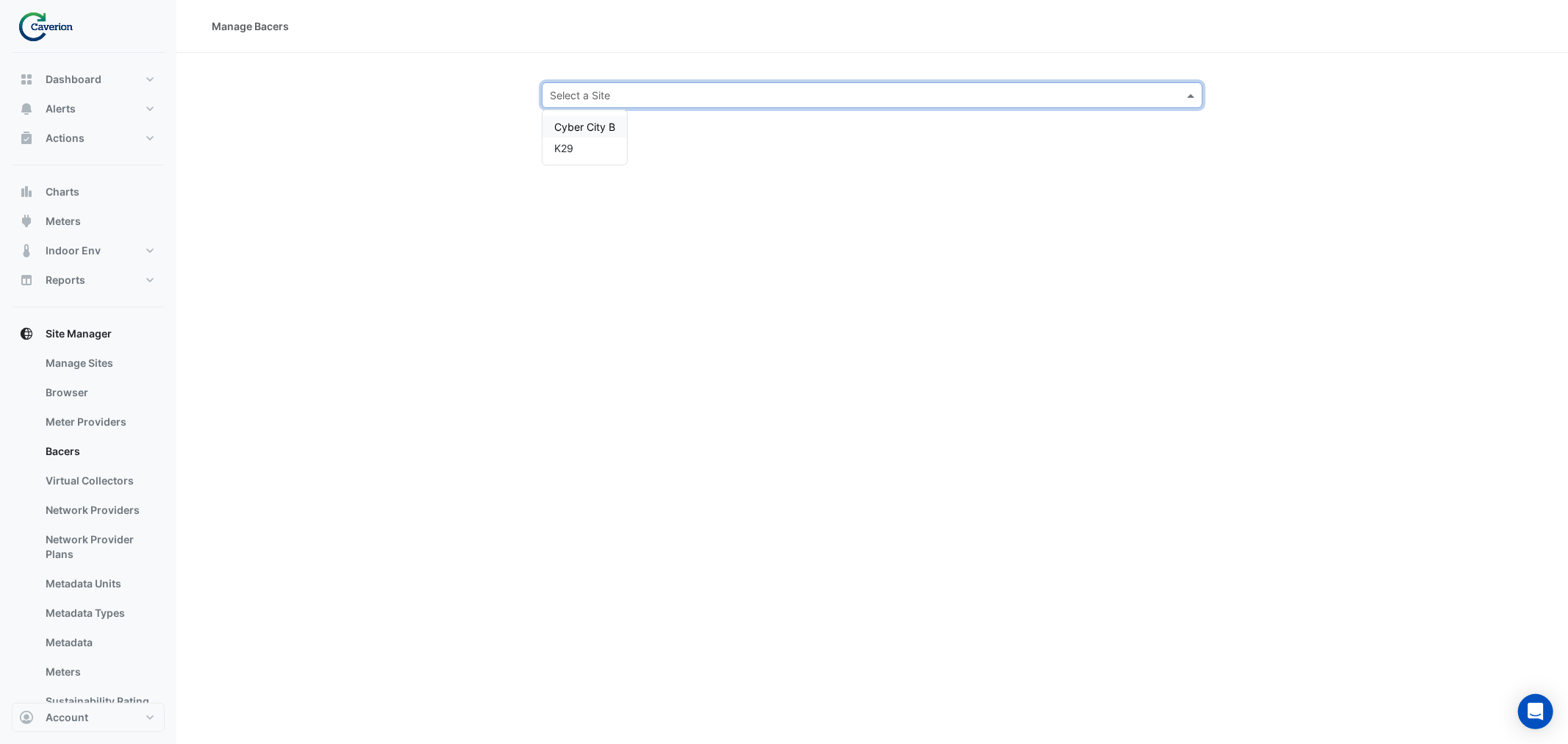 click on "Select a Site" 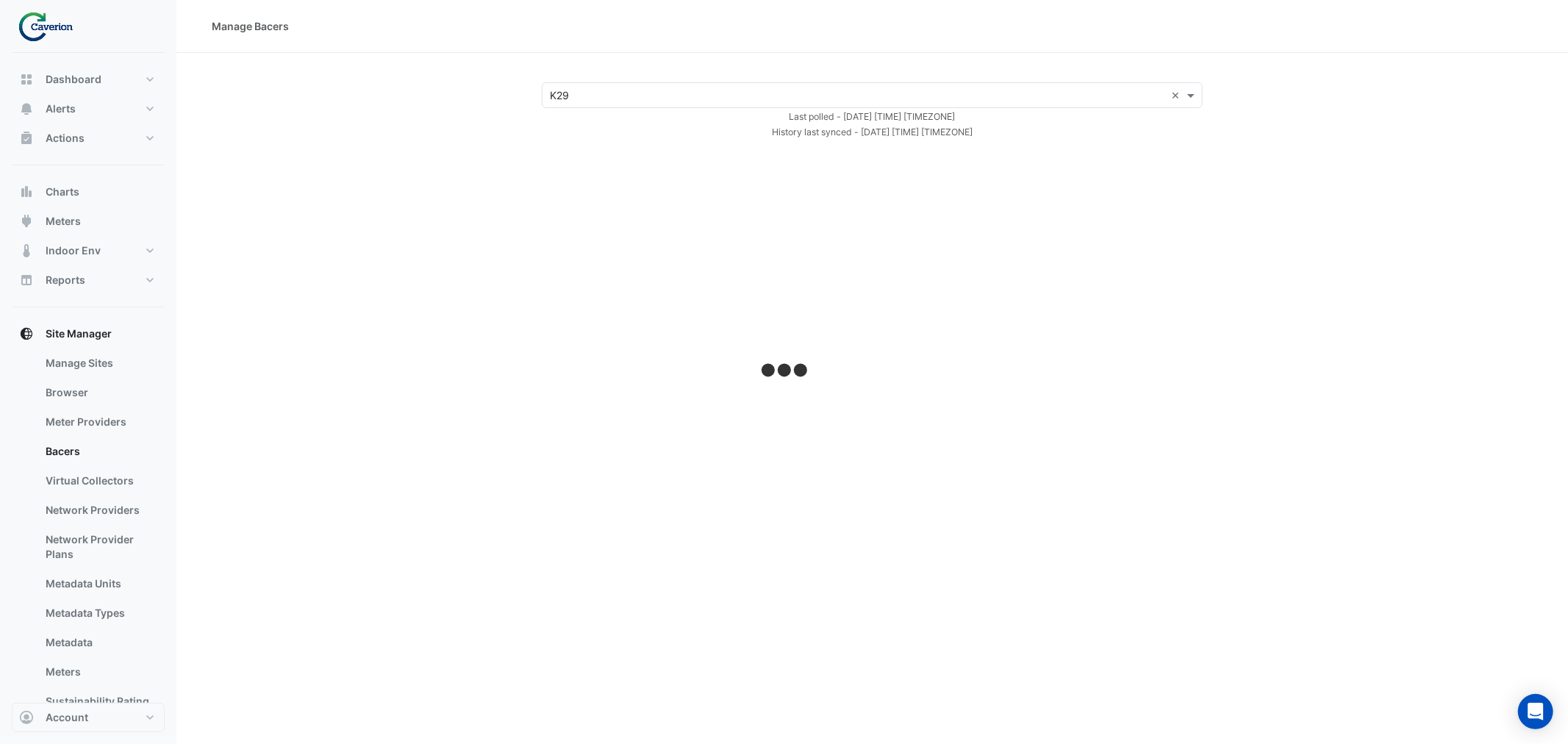 select on "***" 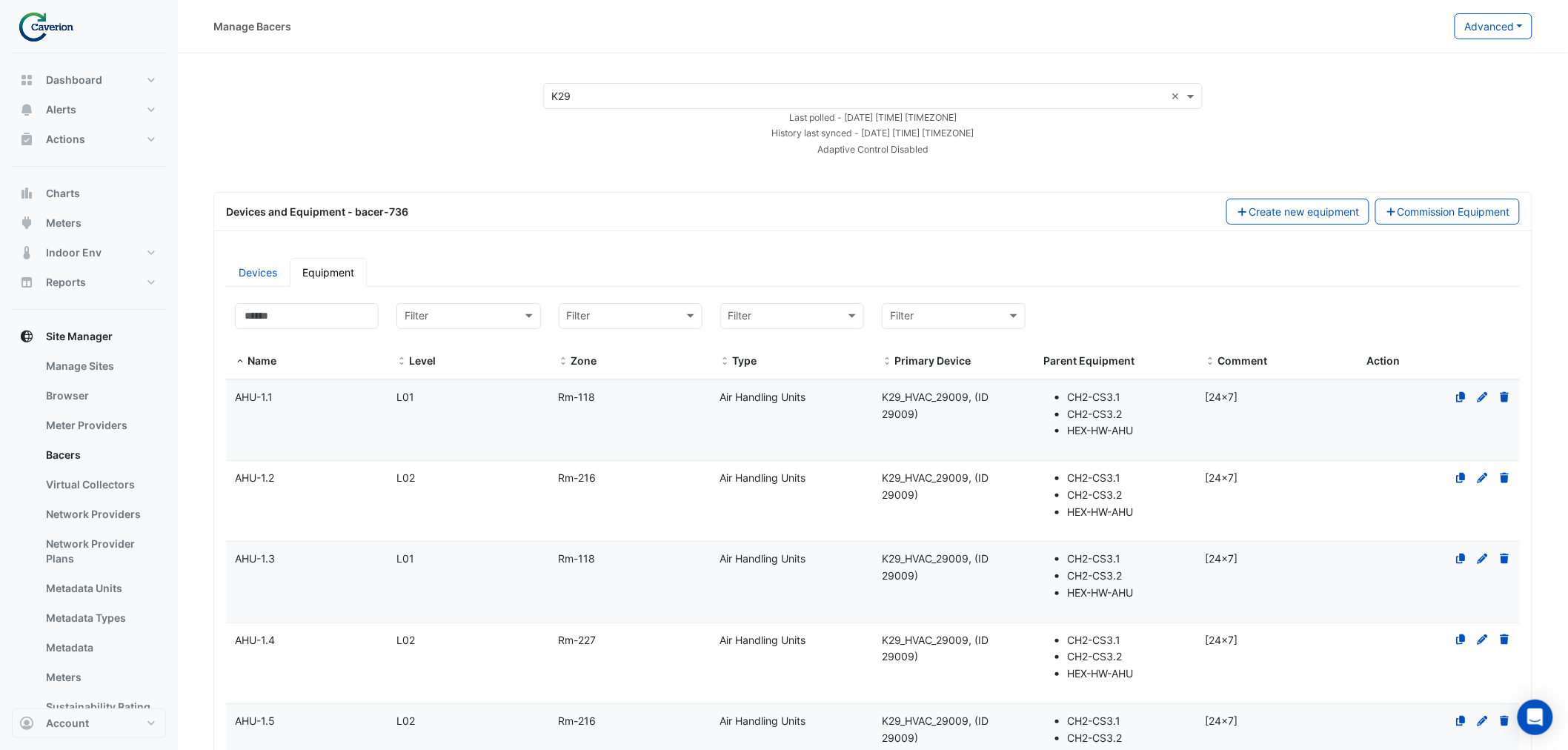 click 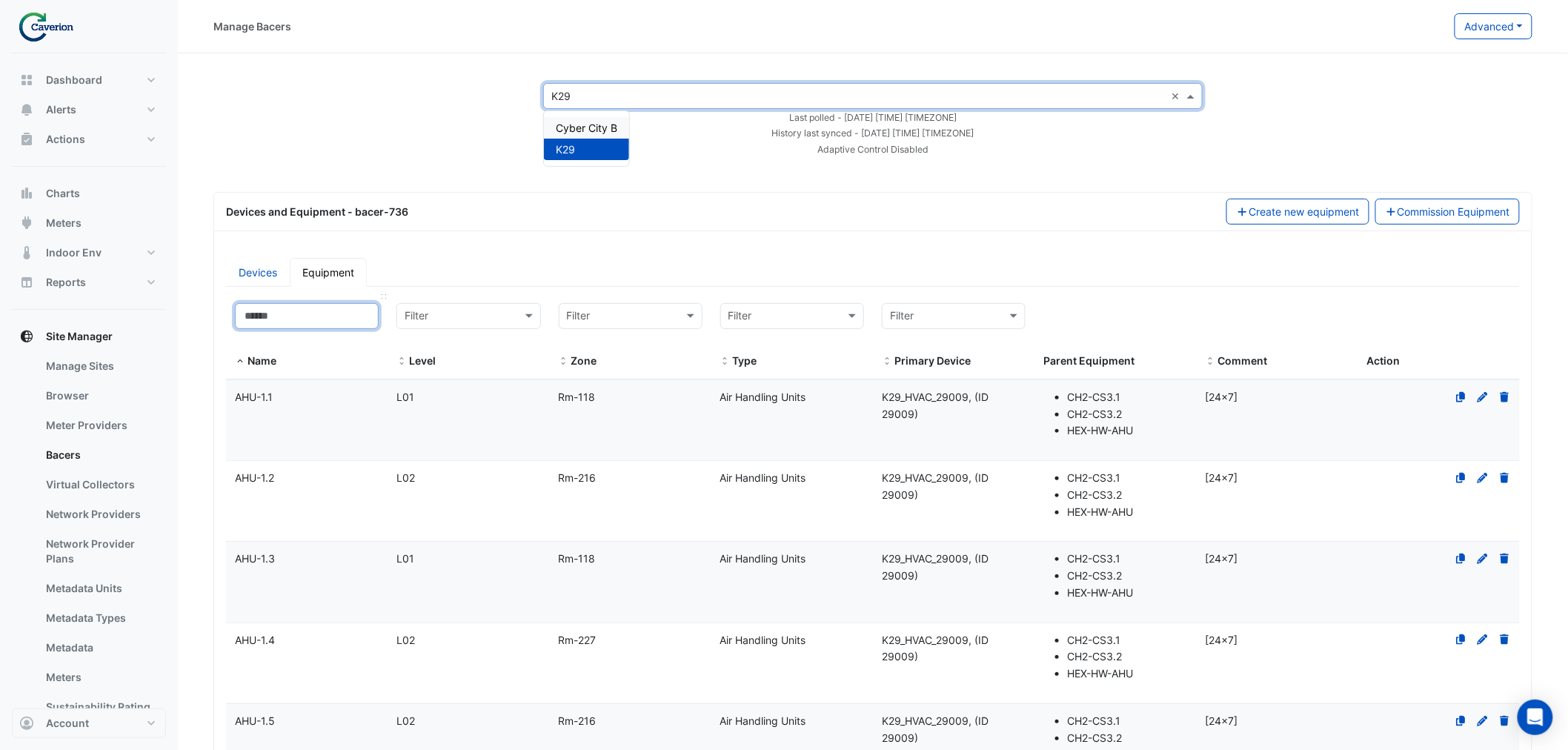click at bounding box center (307, 316) 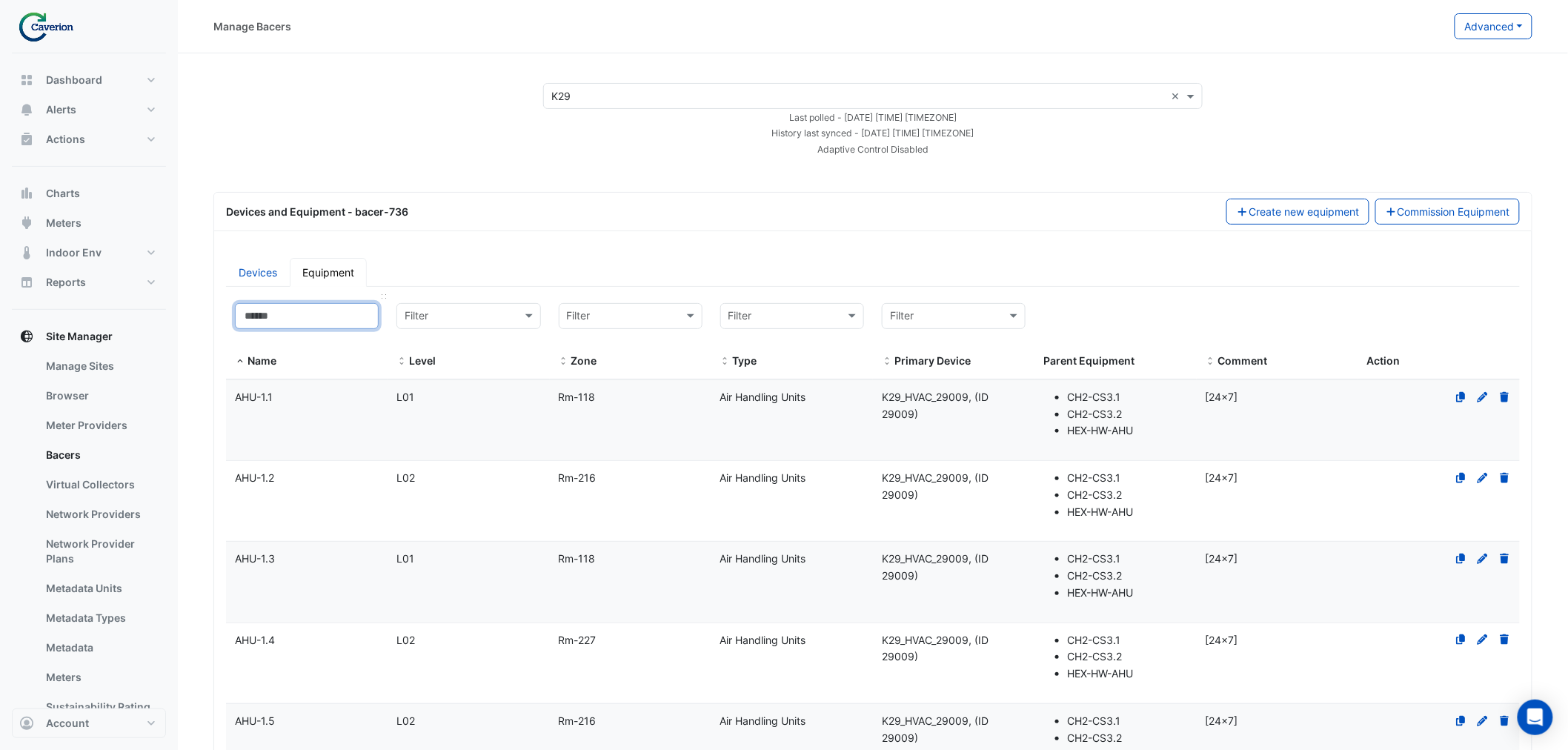 paste on "*********" 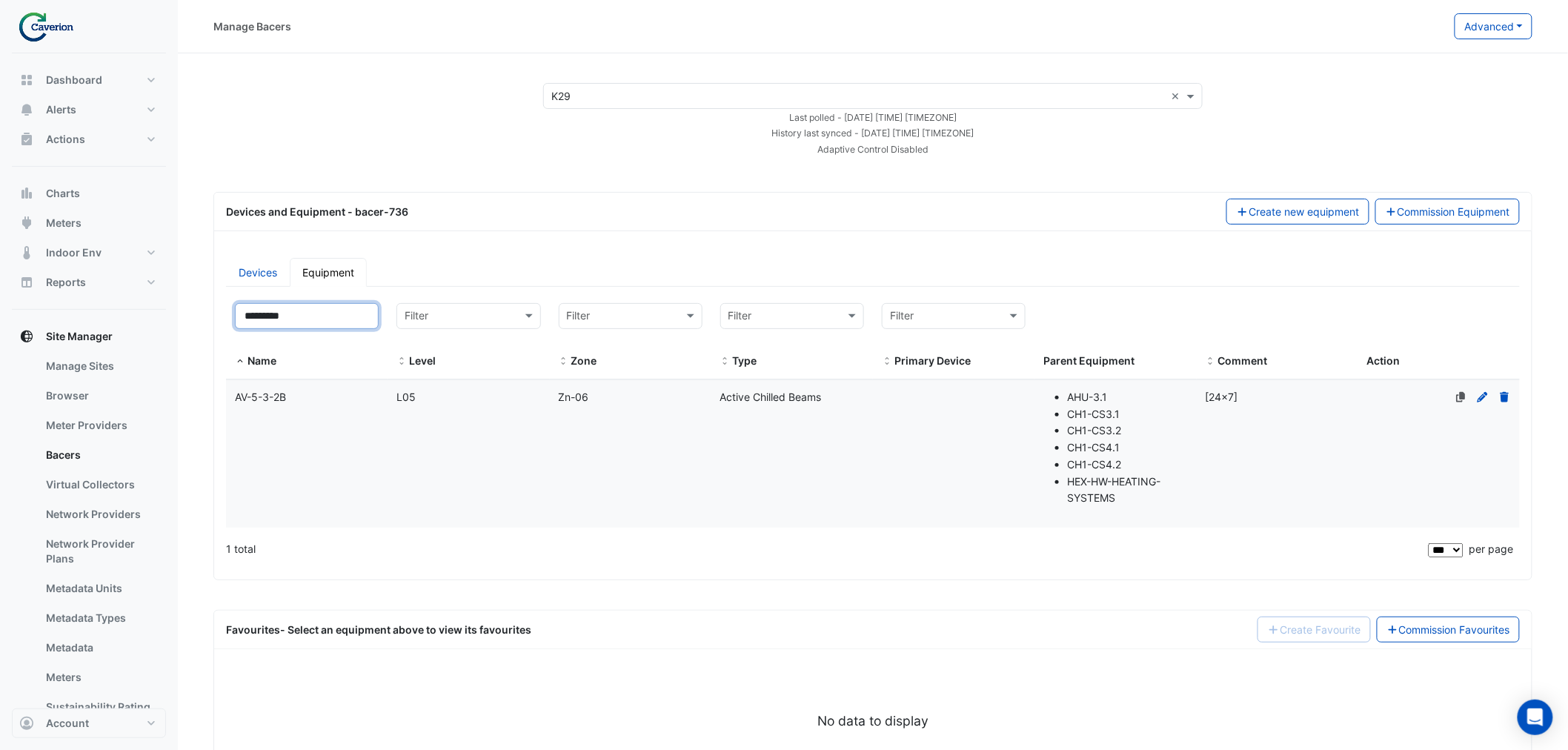 type on "*********" 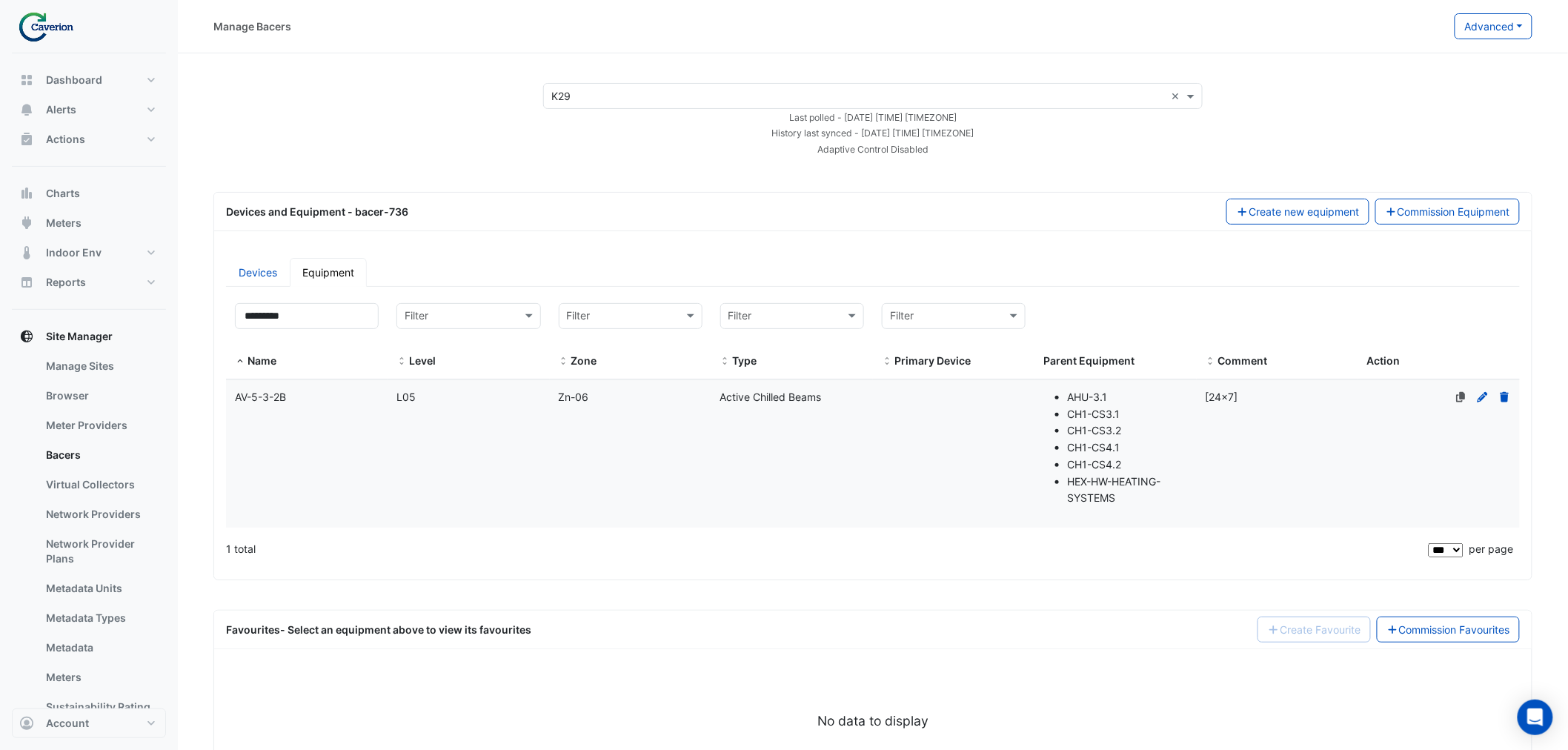 click on "Name
AV-5-3-2B" 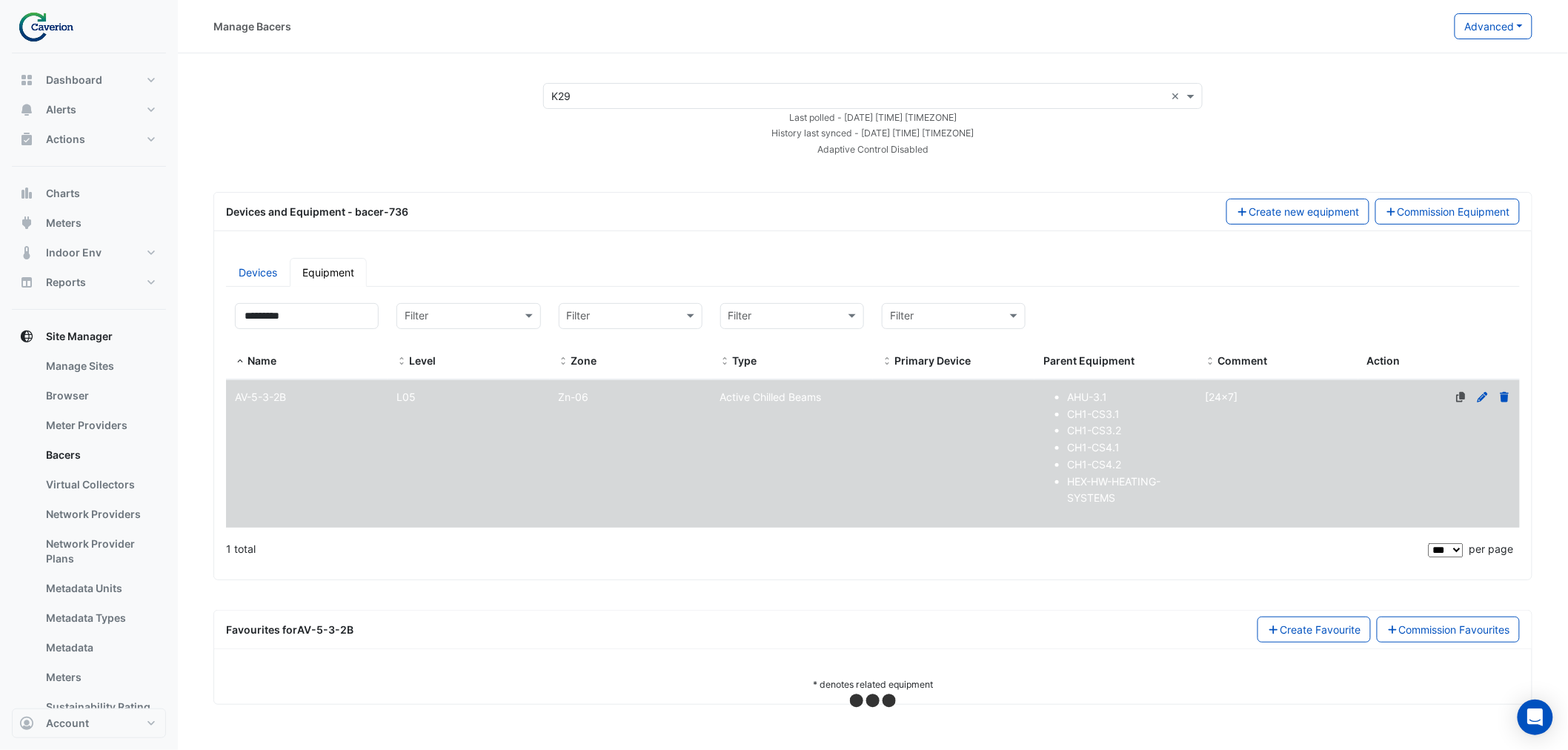 select on "***" 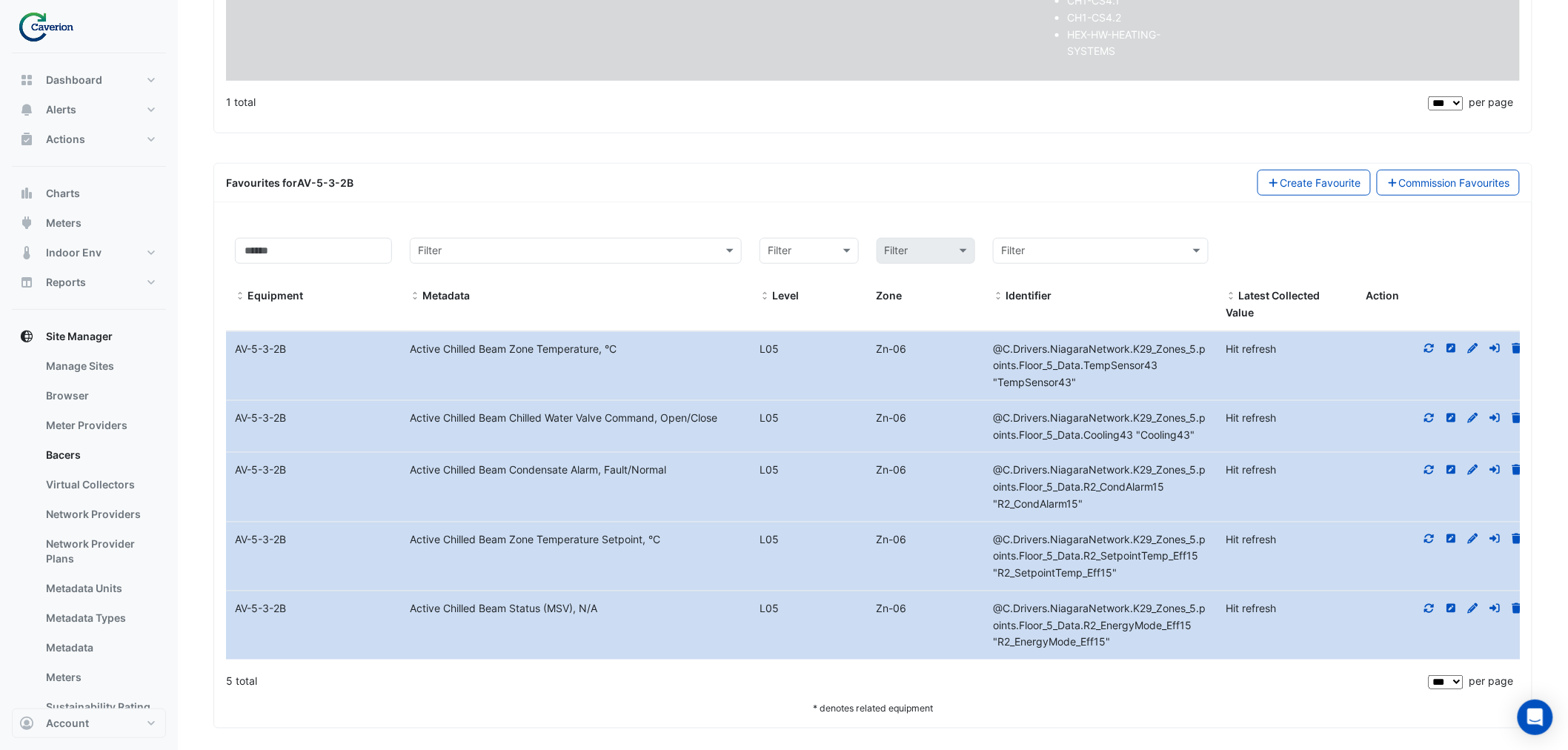 scroll, scrollTop: 457, scrollLeft: 0, axis: vertical 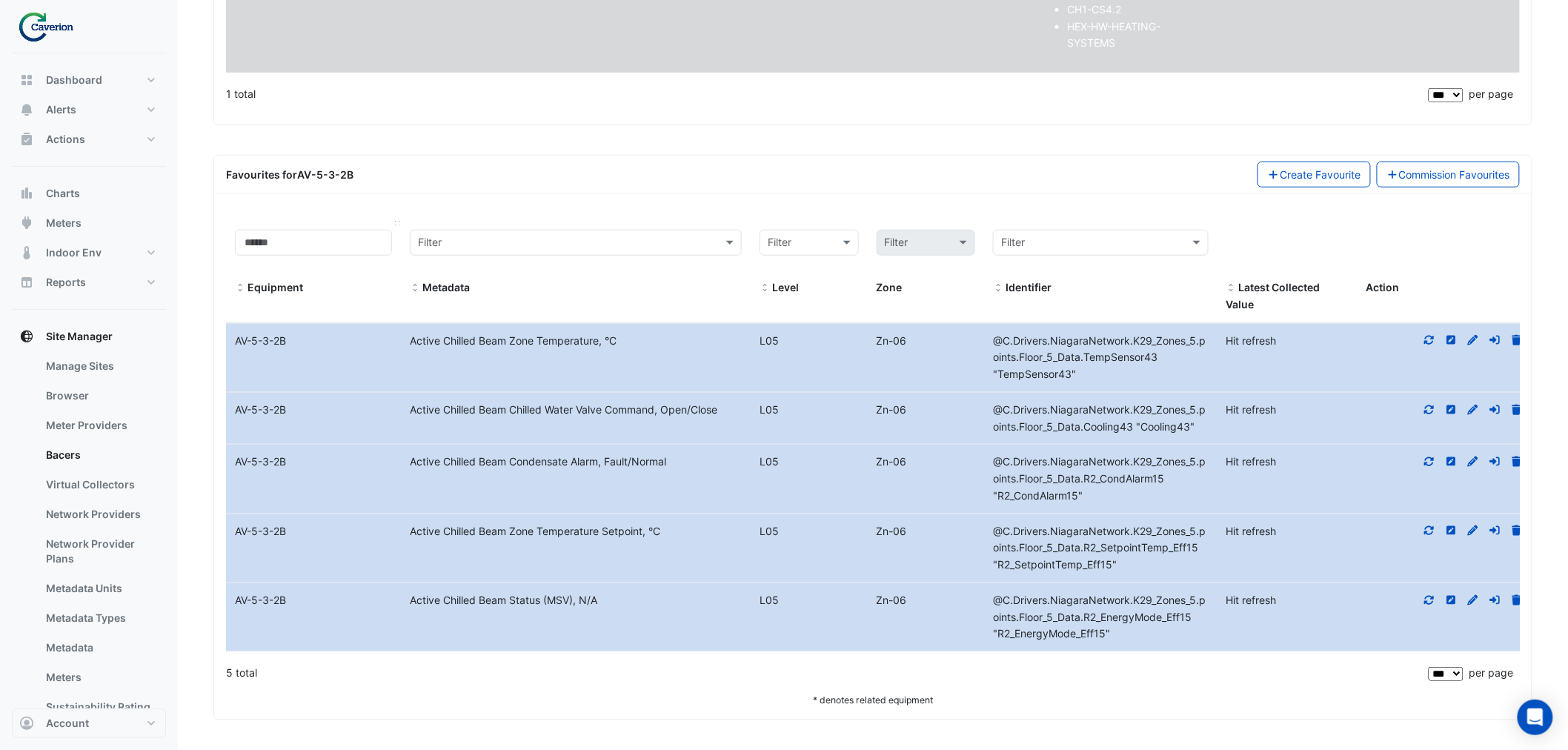 drag, startPoint x: 317, startPoint y: 265, endPoint x: 319, endPoint y: 235, distance: 30.06659 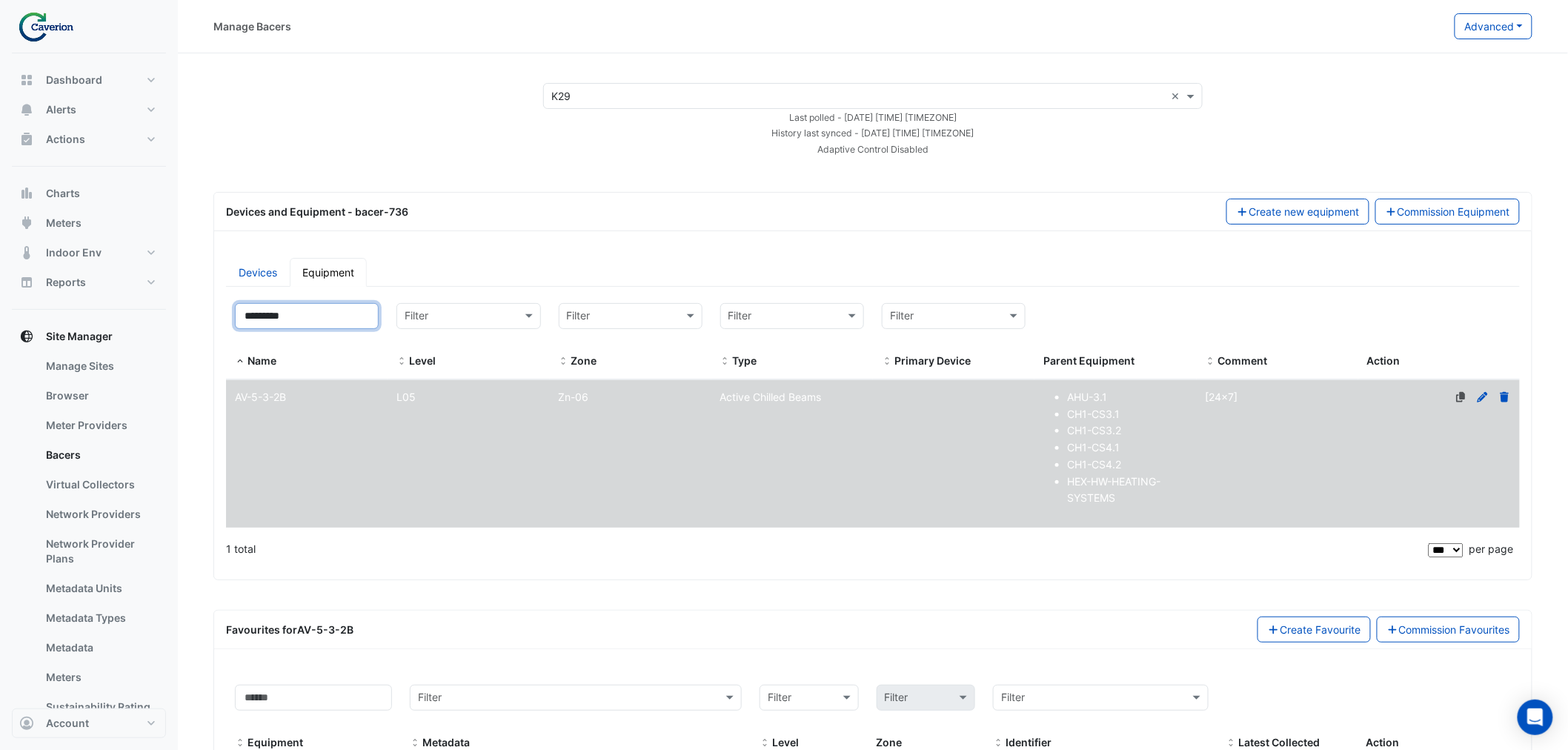 drag, startPoint x: 324, startPoint y: 305, endPoint x: 151, endPoint y: 320, distance: 173.6491 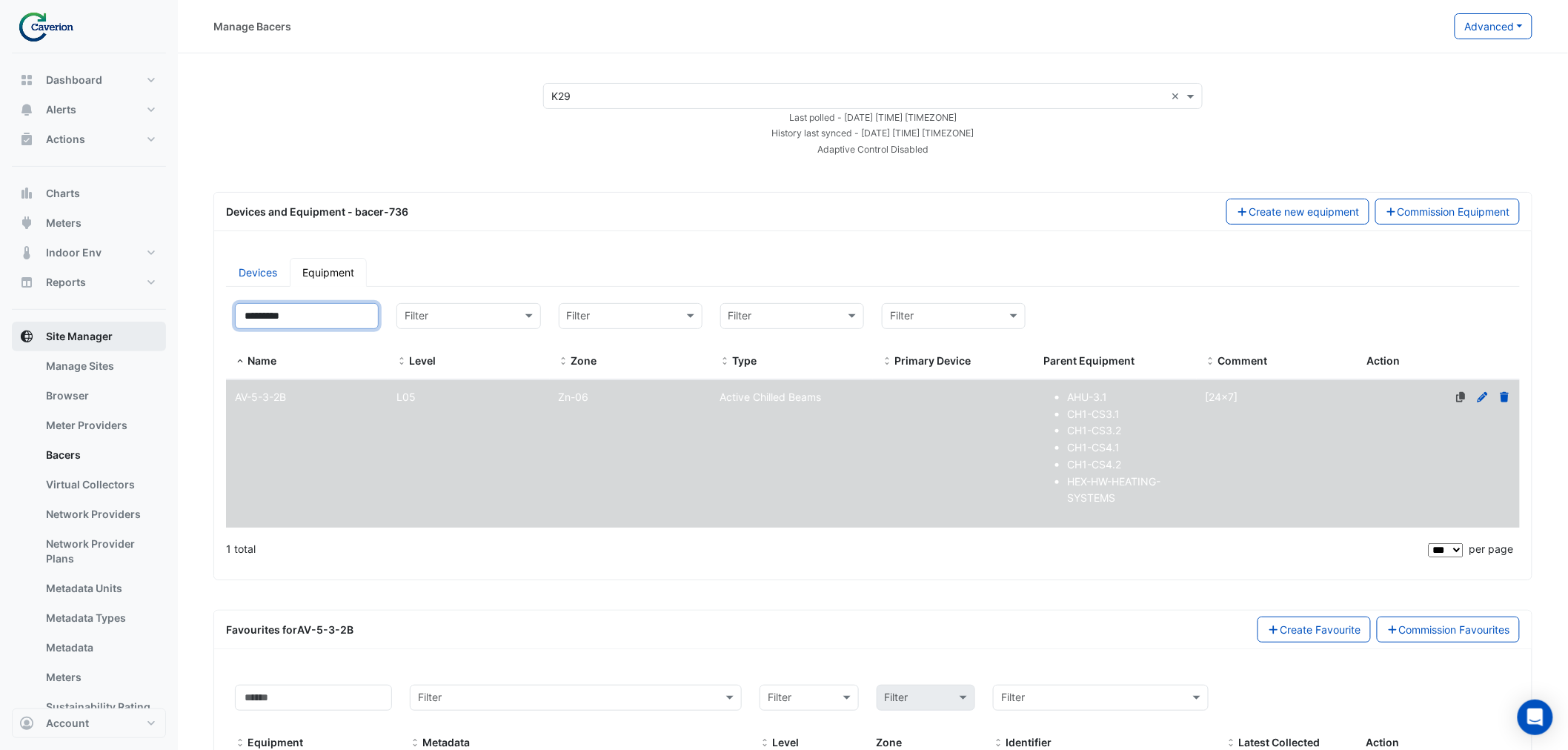 paste 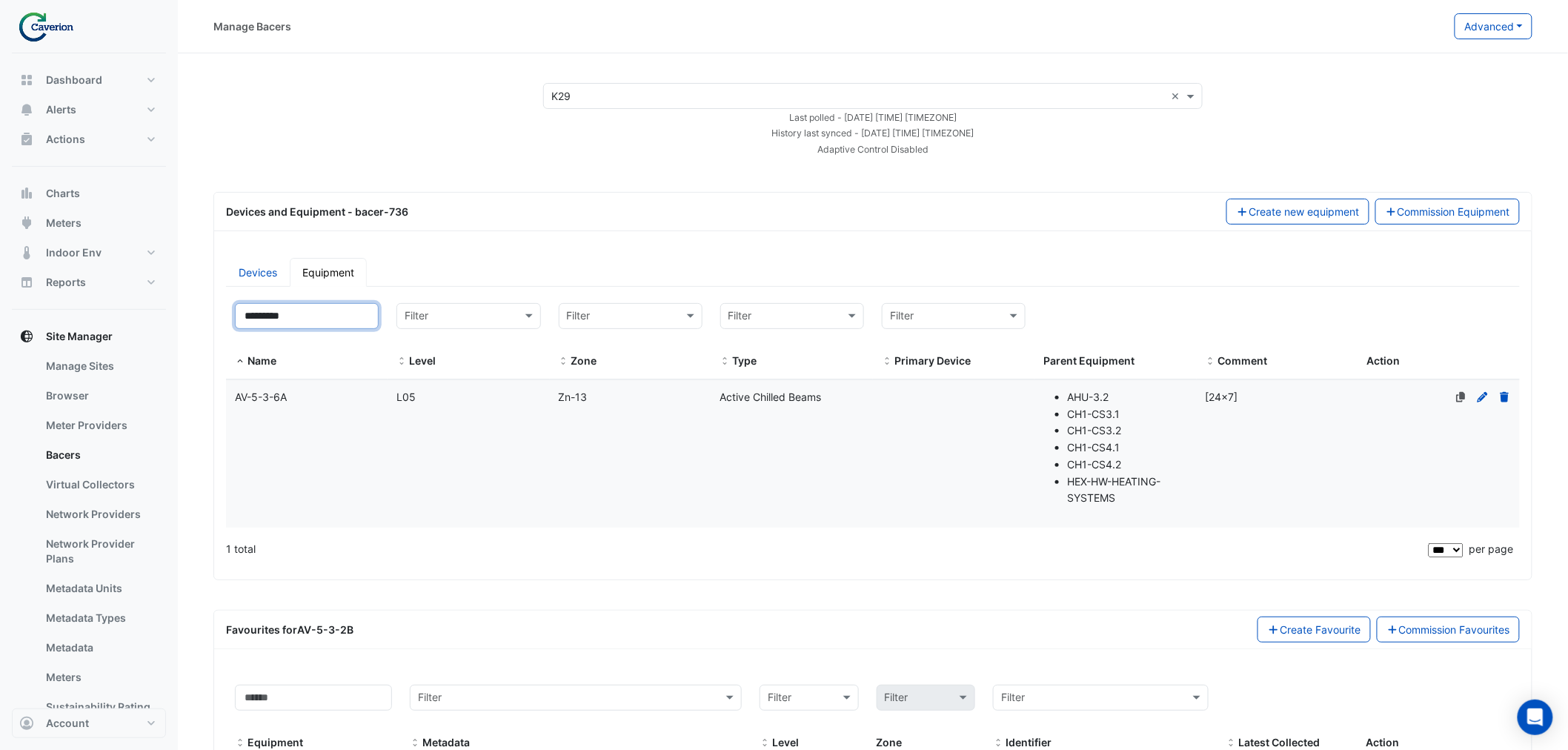 type on "*********" 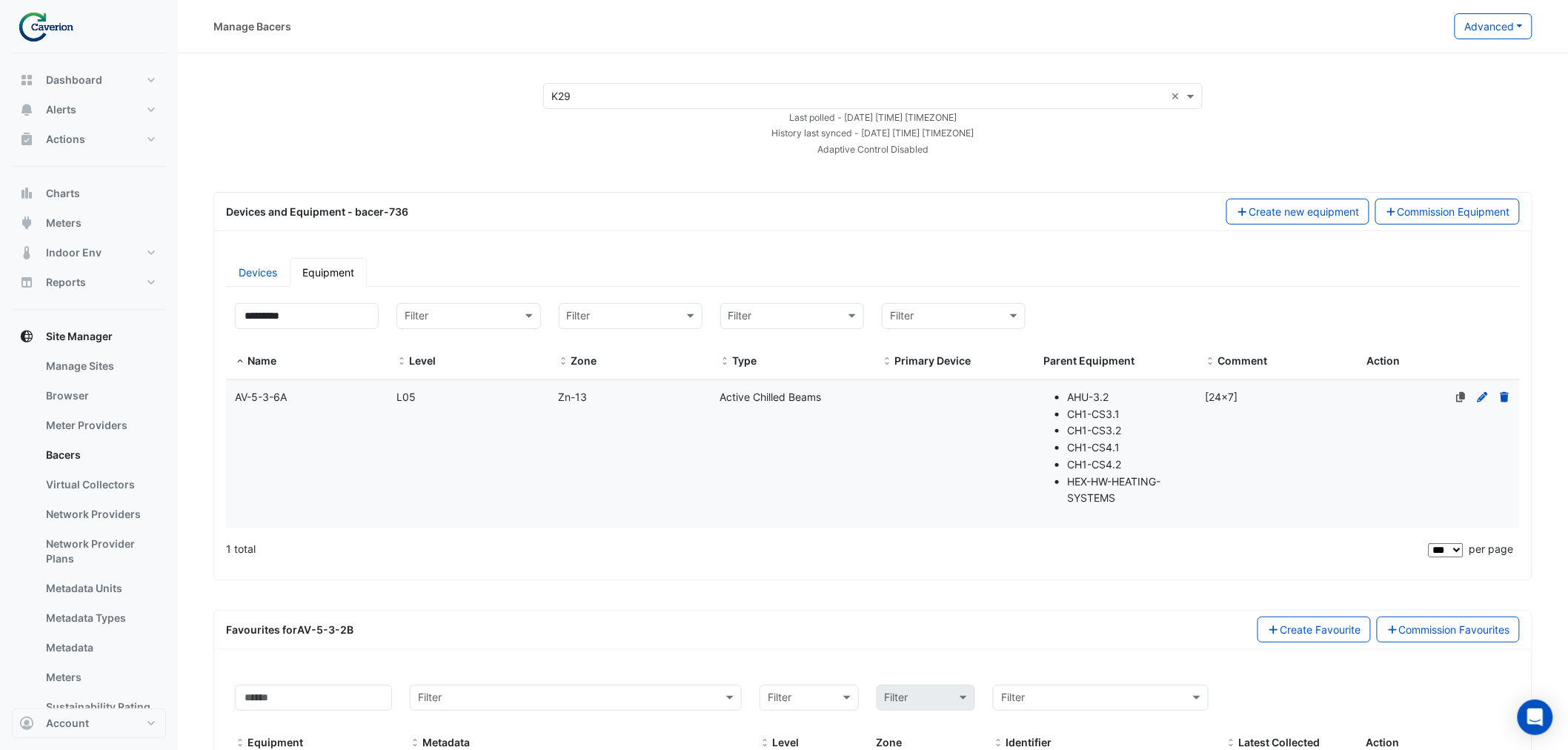 click on "Level
L05" 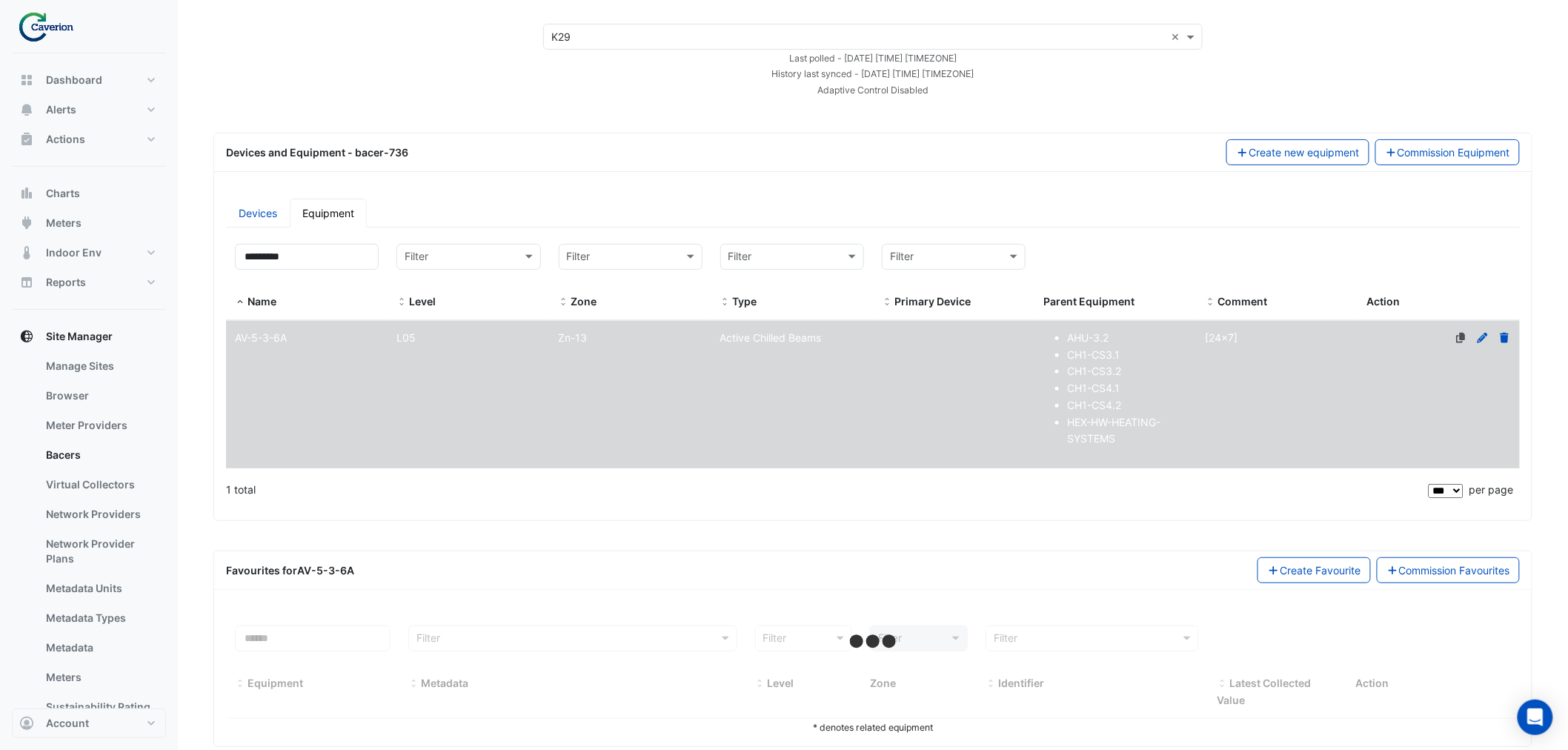 scroll, scrollTop: 87, scrollLeft: 0, axis: vertical 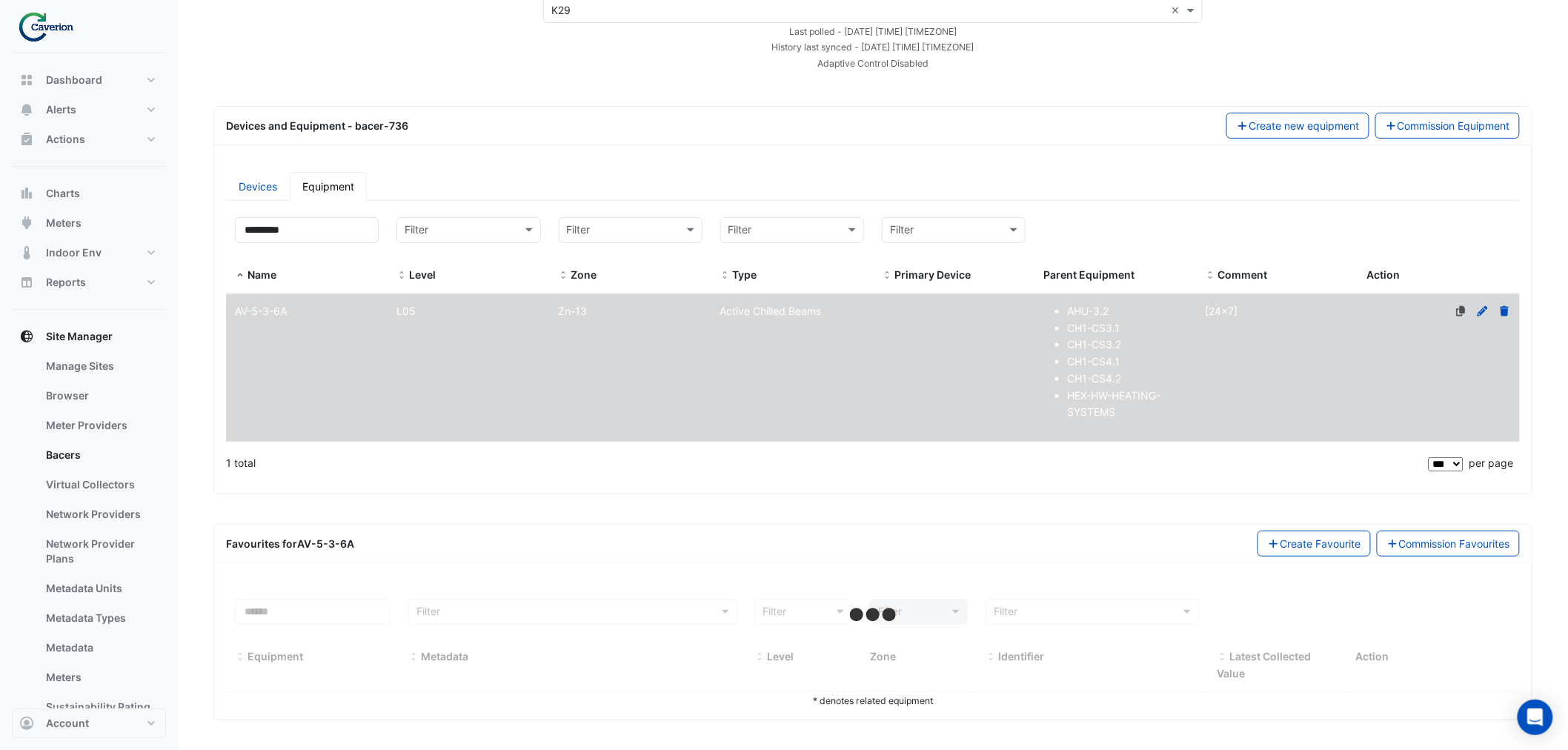 select on "***" 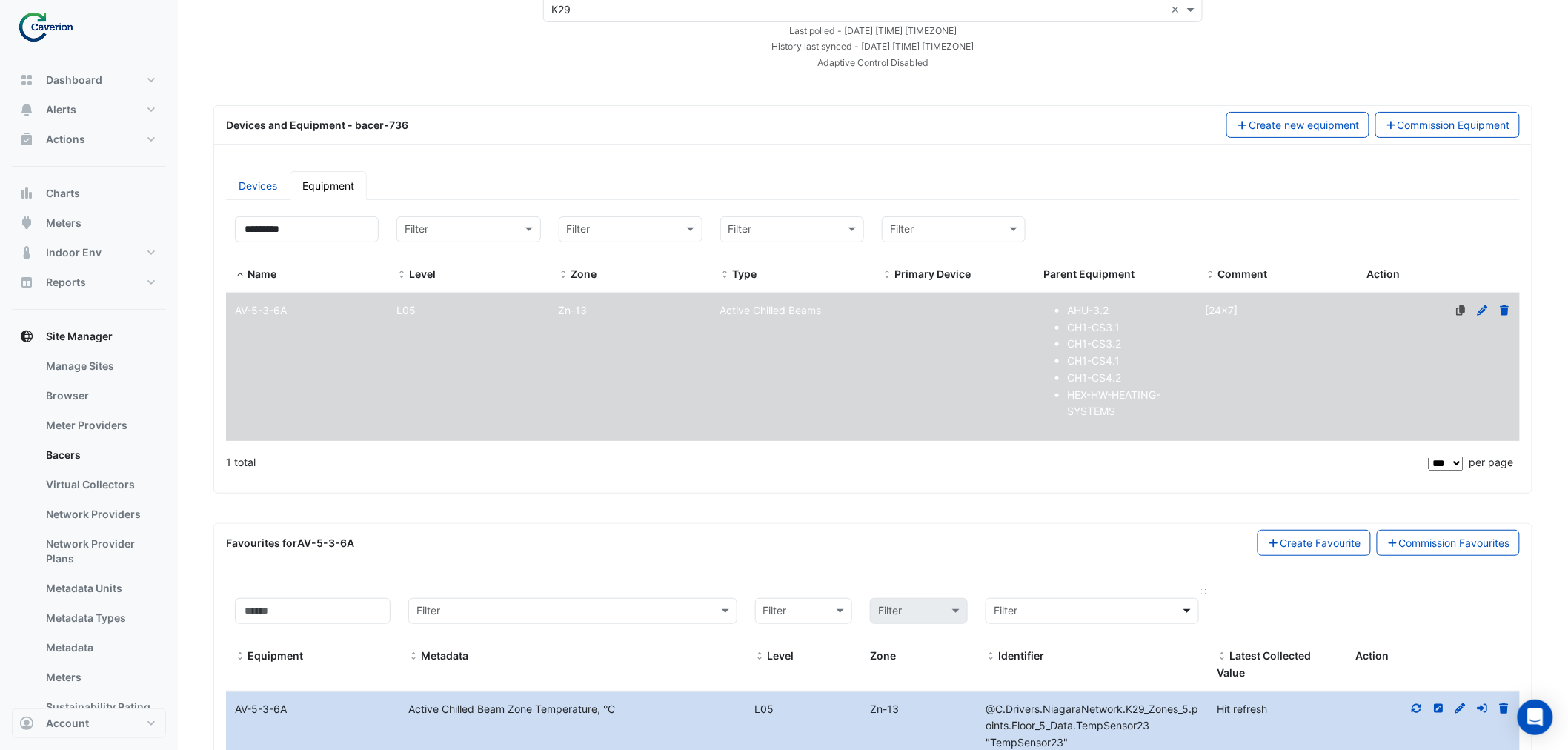 scroll, scrollTop: 508, scrollLeft: 0, axis: vertical 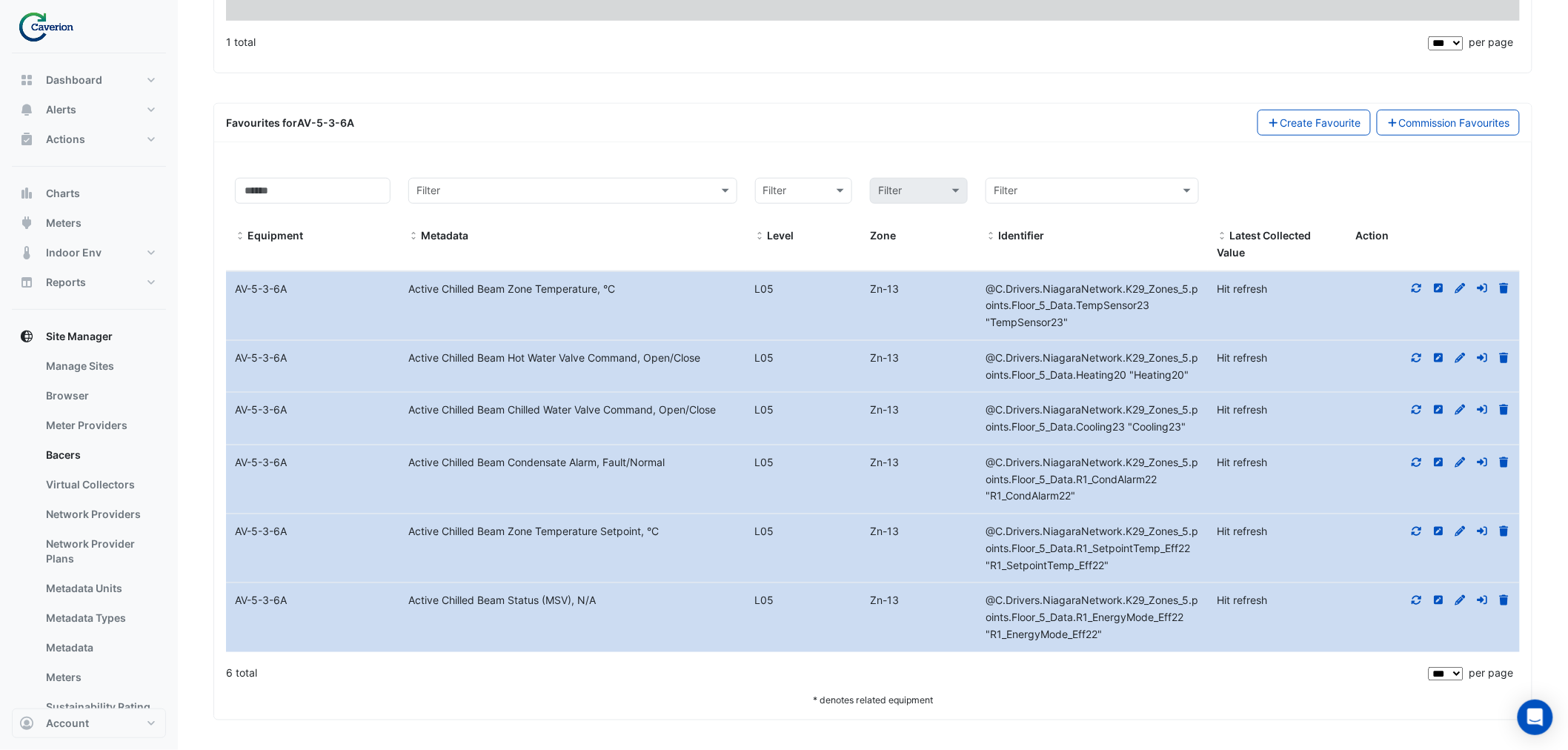 click 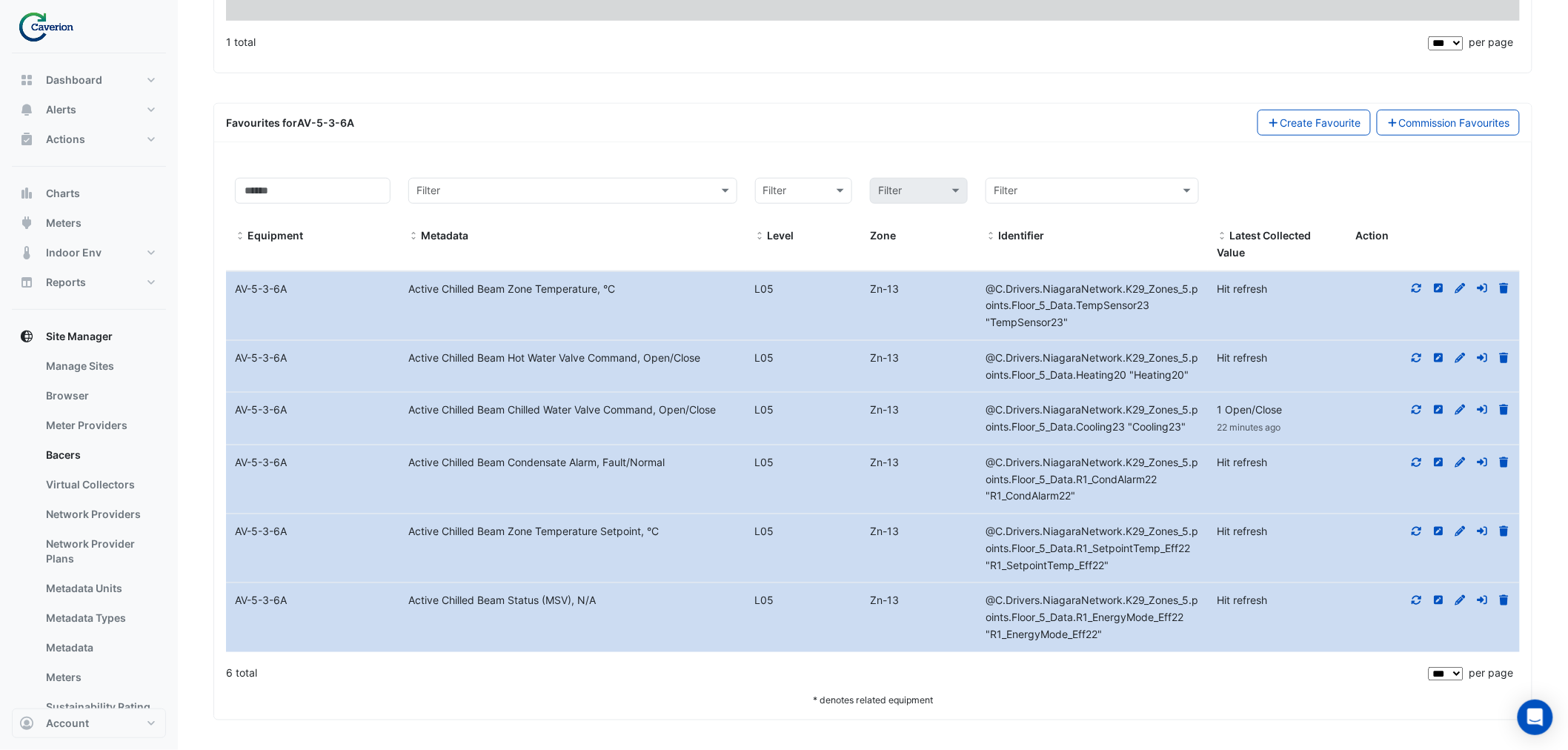 click 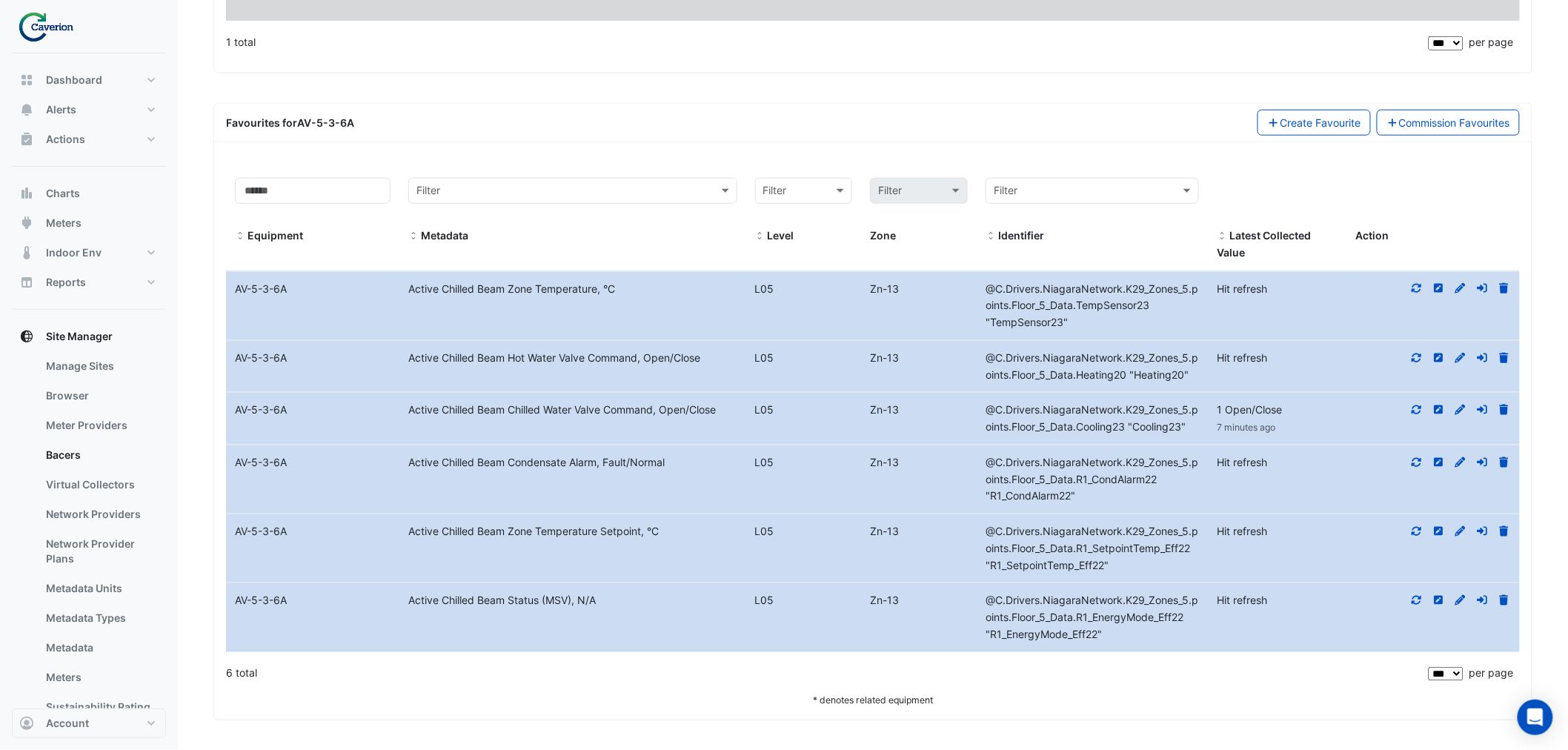 click 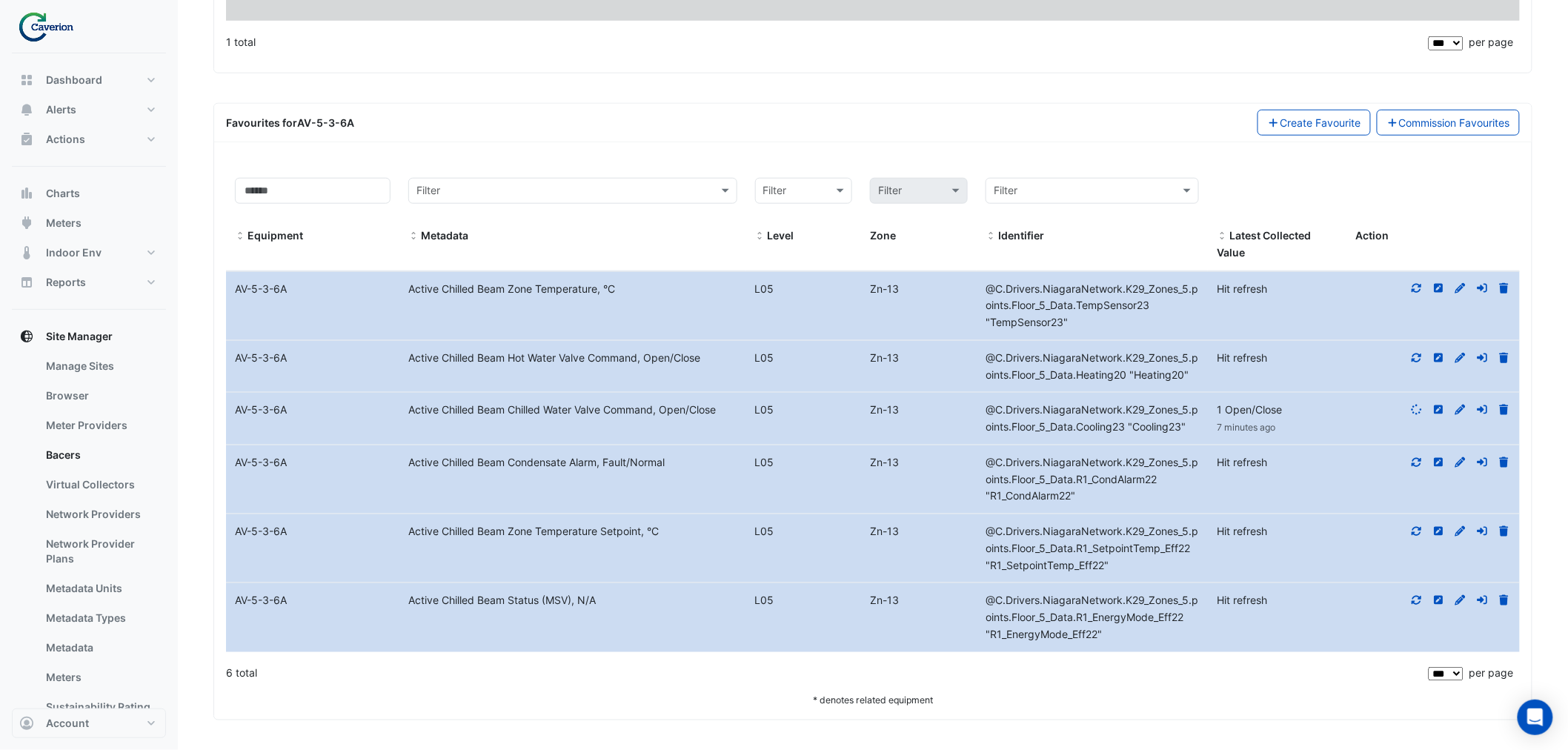 click 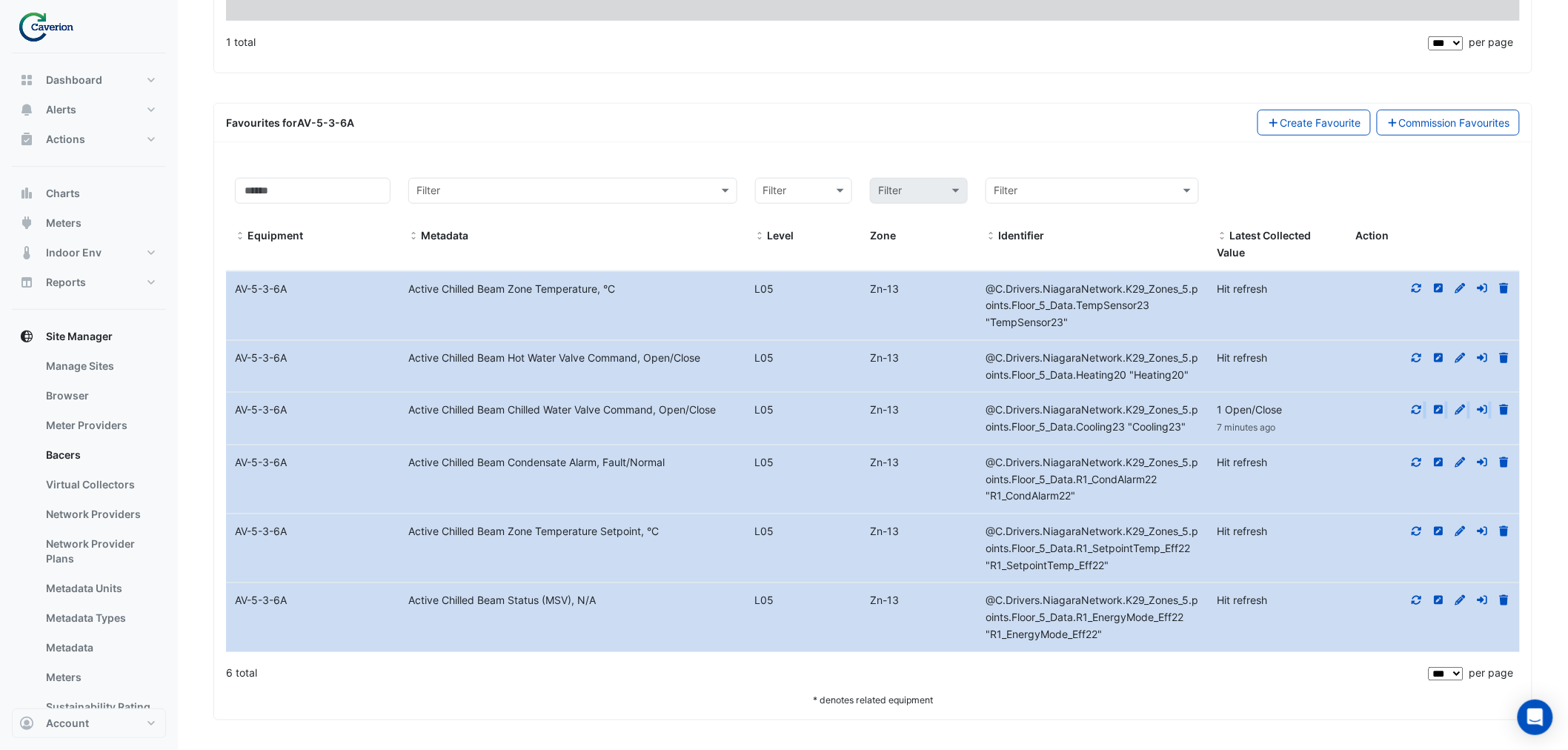 click 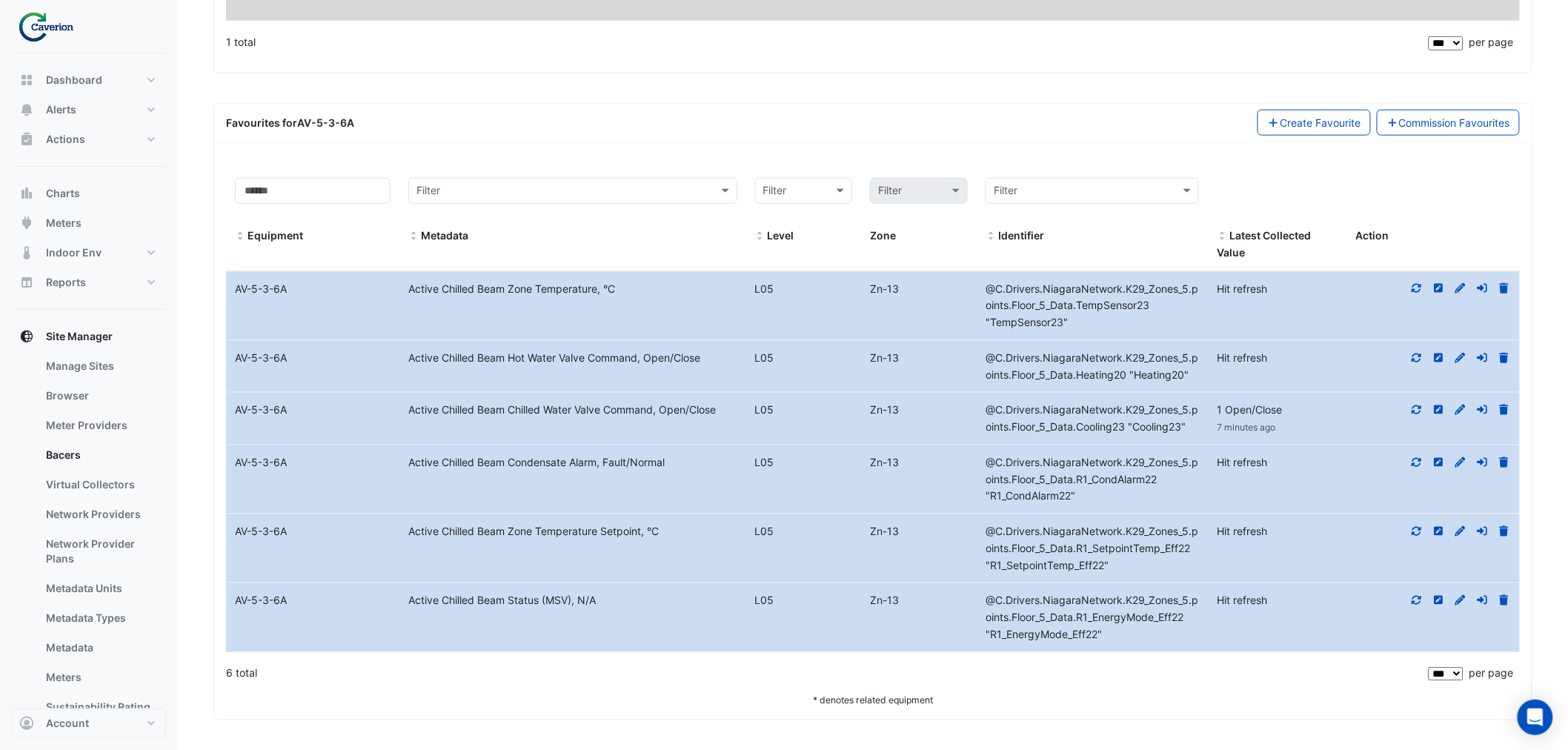 click 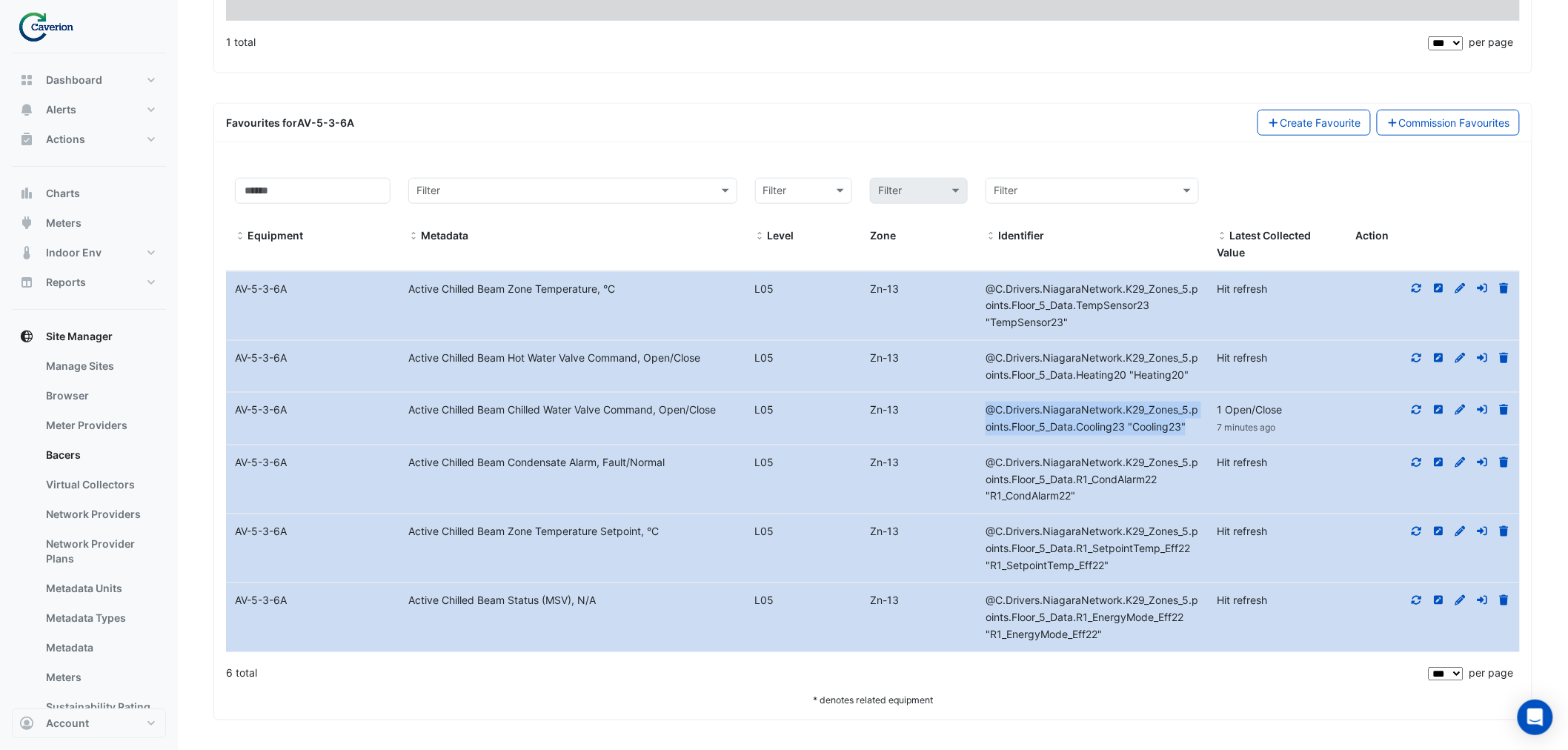 drag, startPoint x: 986, startPoint y: 405, endPoint x: 1196, endPoint y: 426, distance: 211.04739 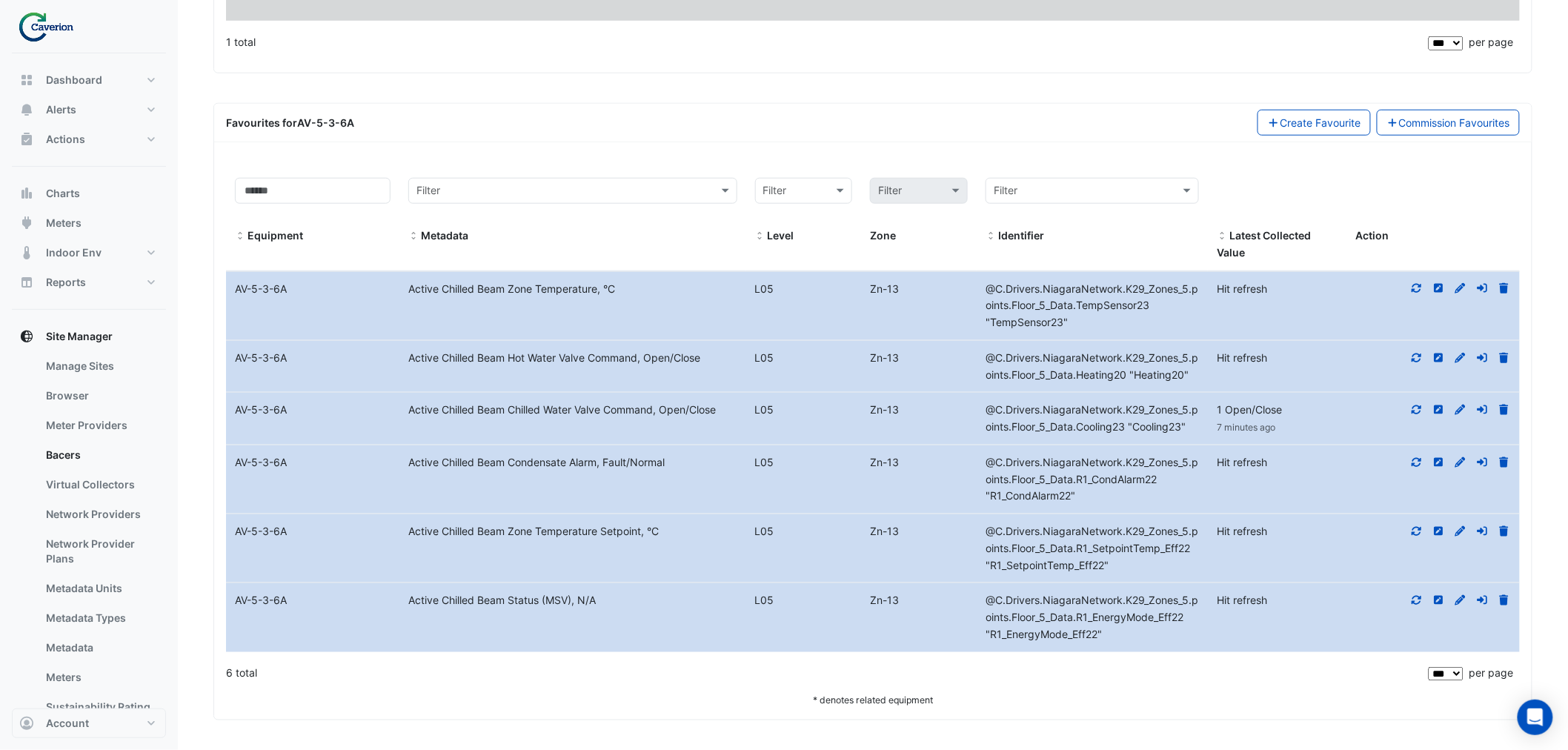 drag, startPoint x: 1196, startPoint y: 426, endPoint x: 943, endPoint y: 411, distance: 253.44427 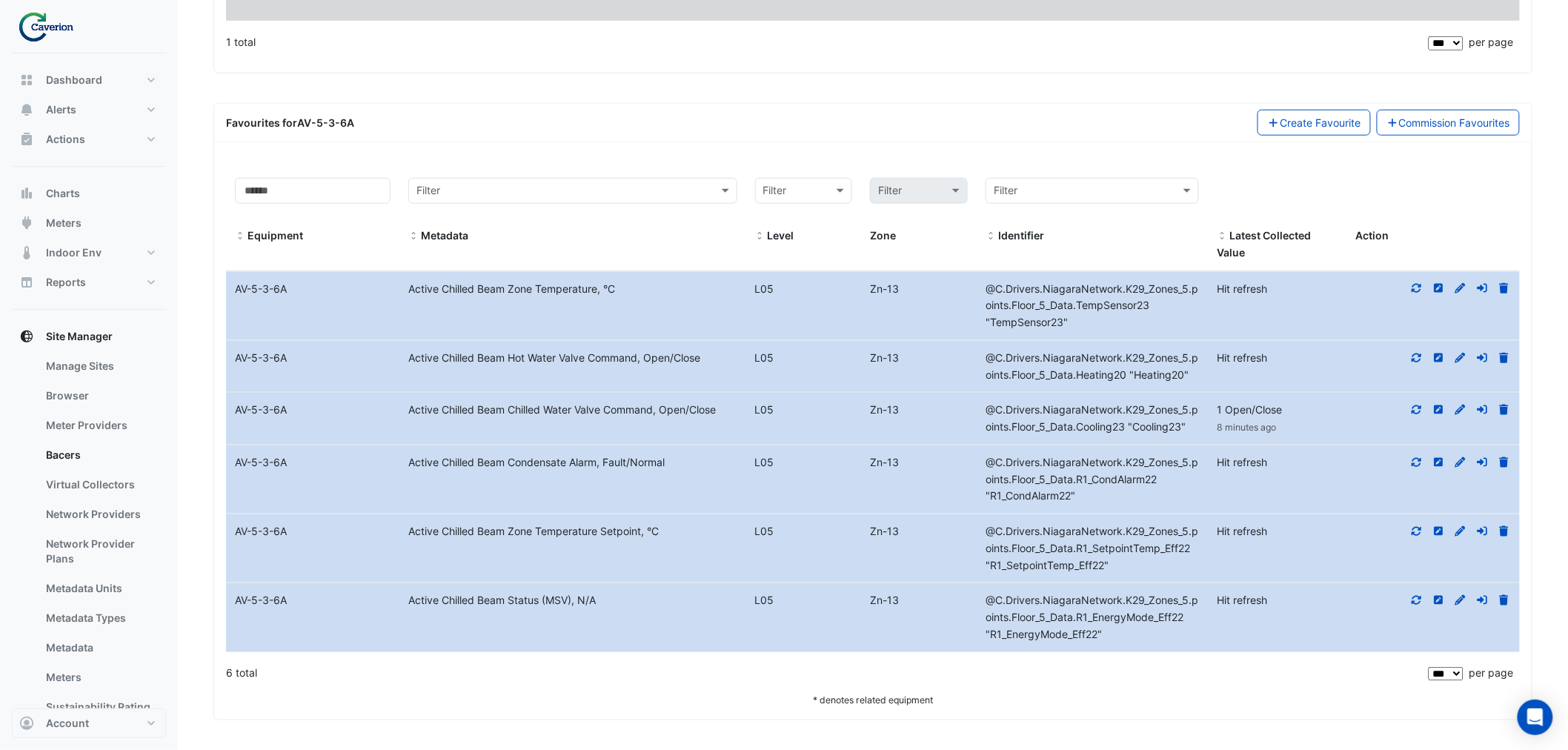 click on "Favourites
for
AV-5-3-6A
Create Favourite
Commission Favourites" 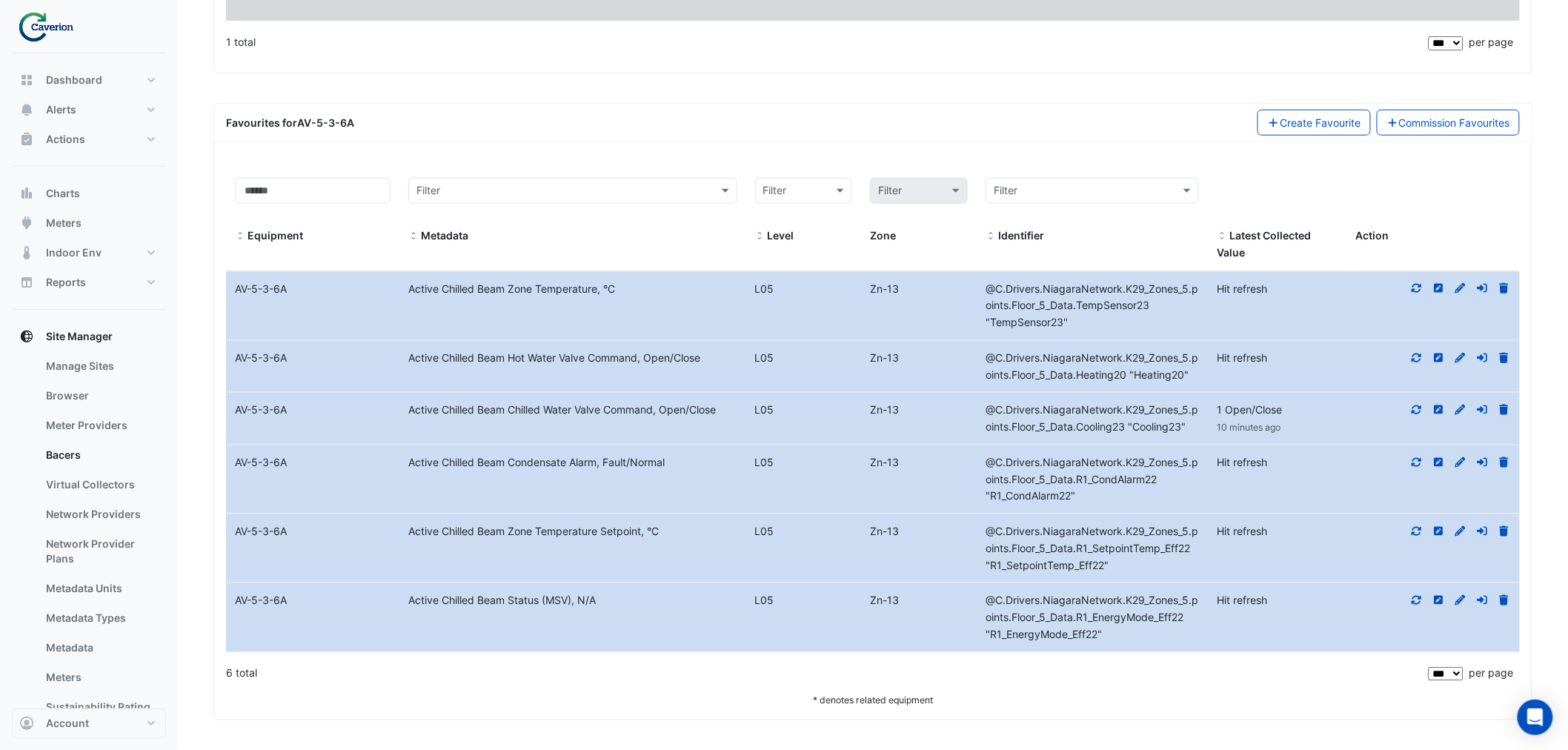 click 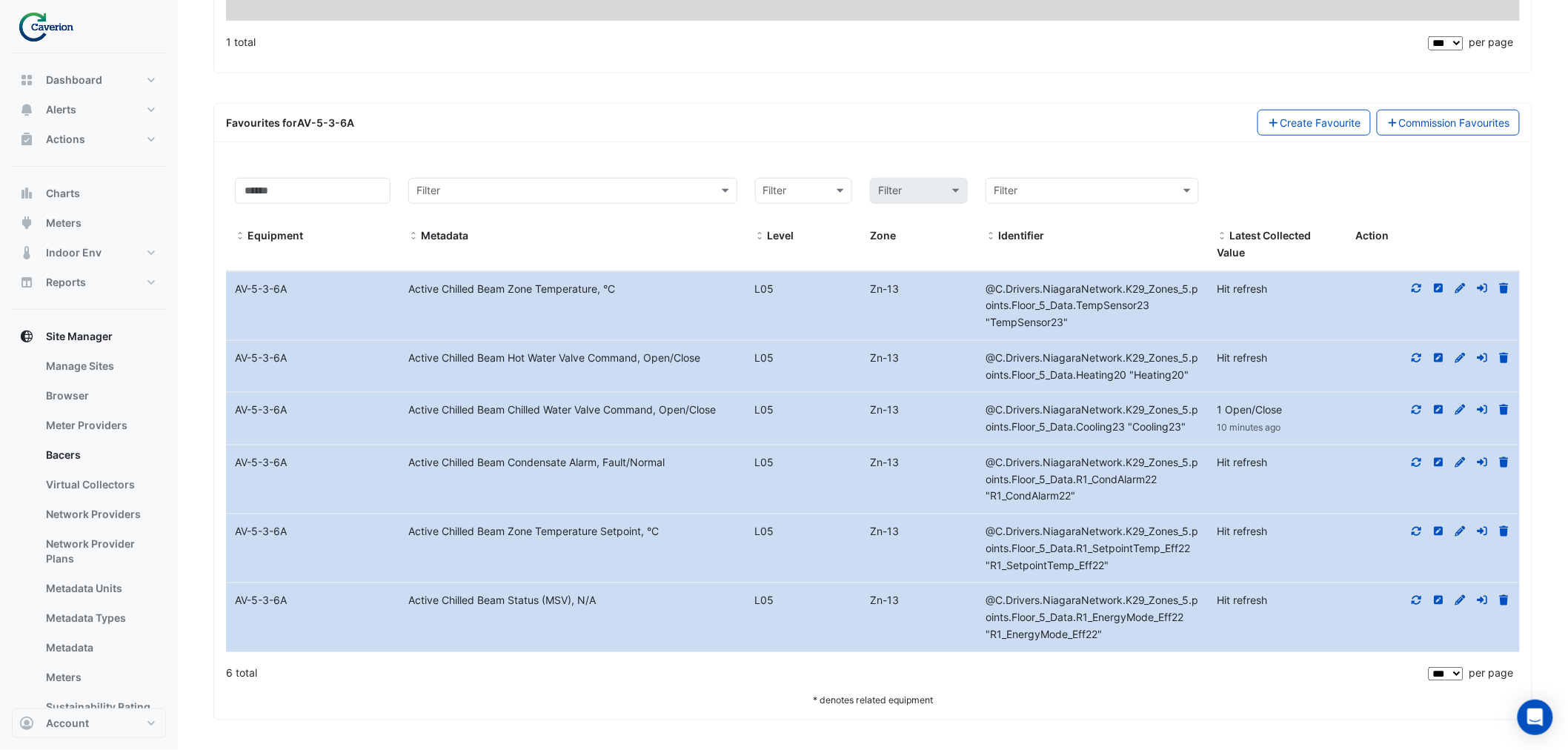 click 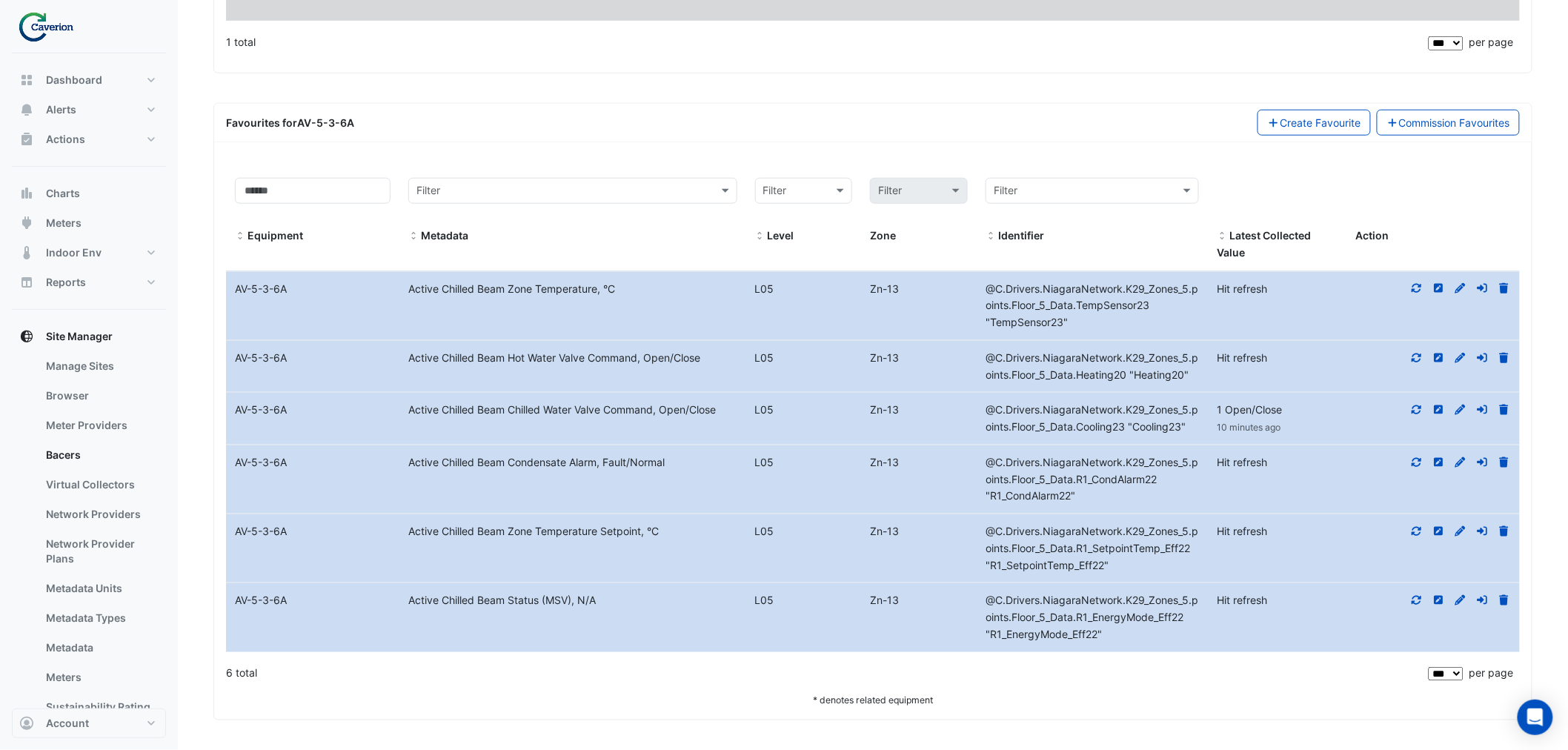 click 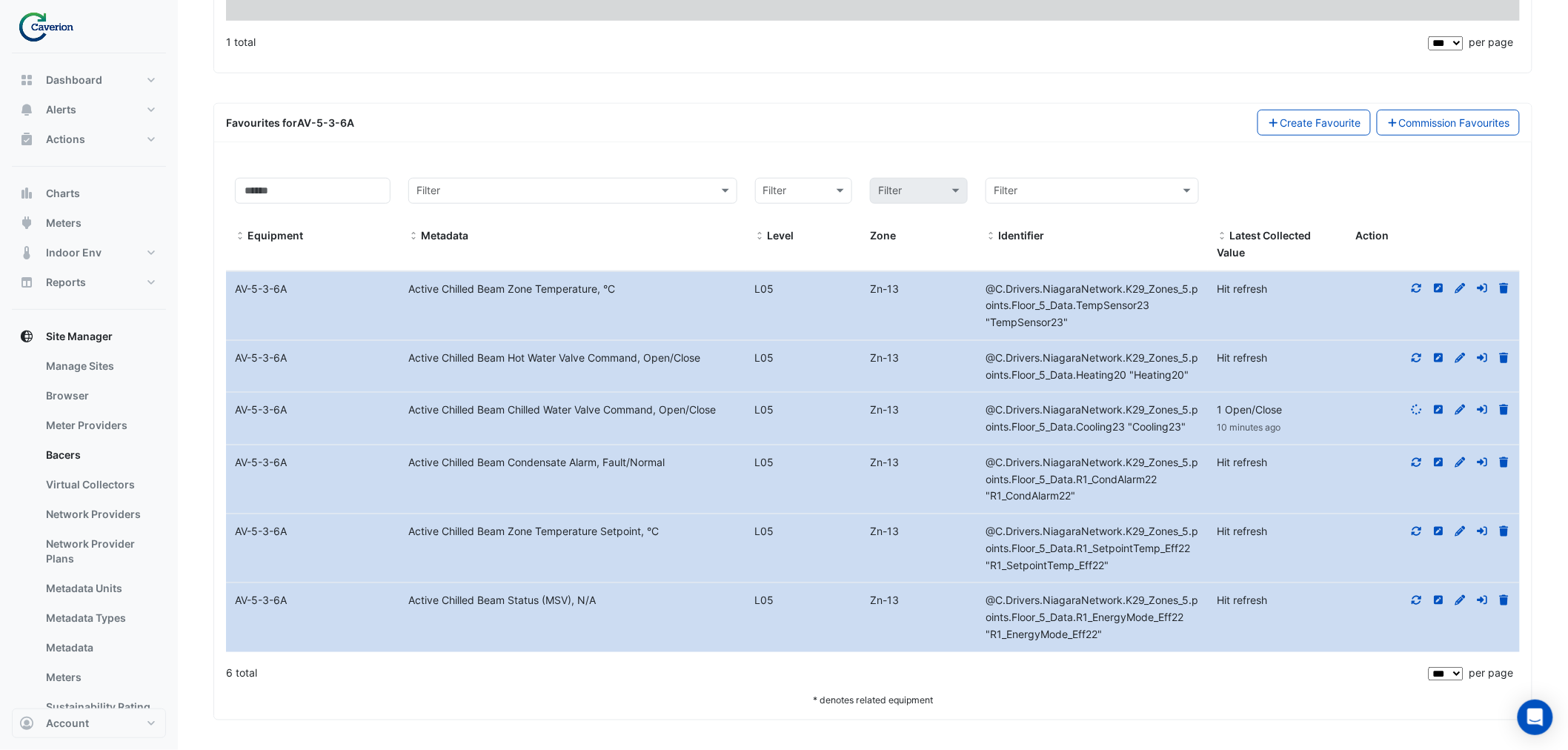 click 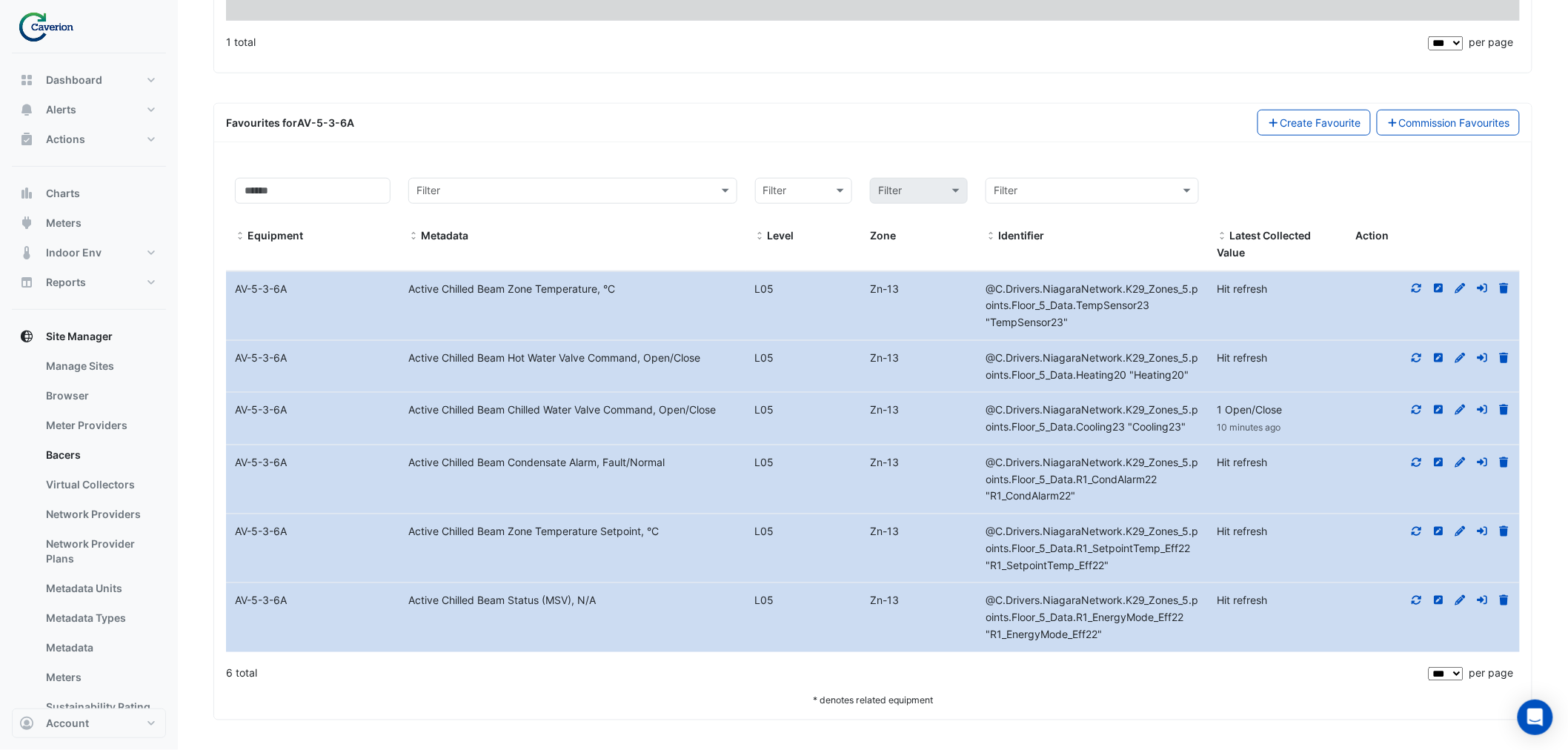 click 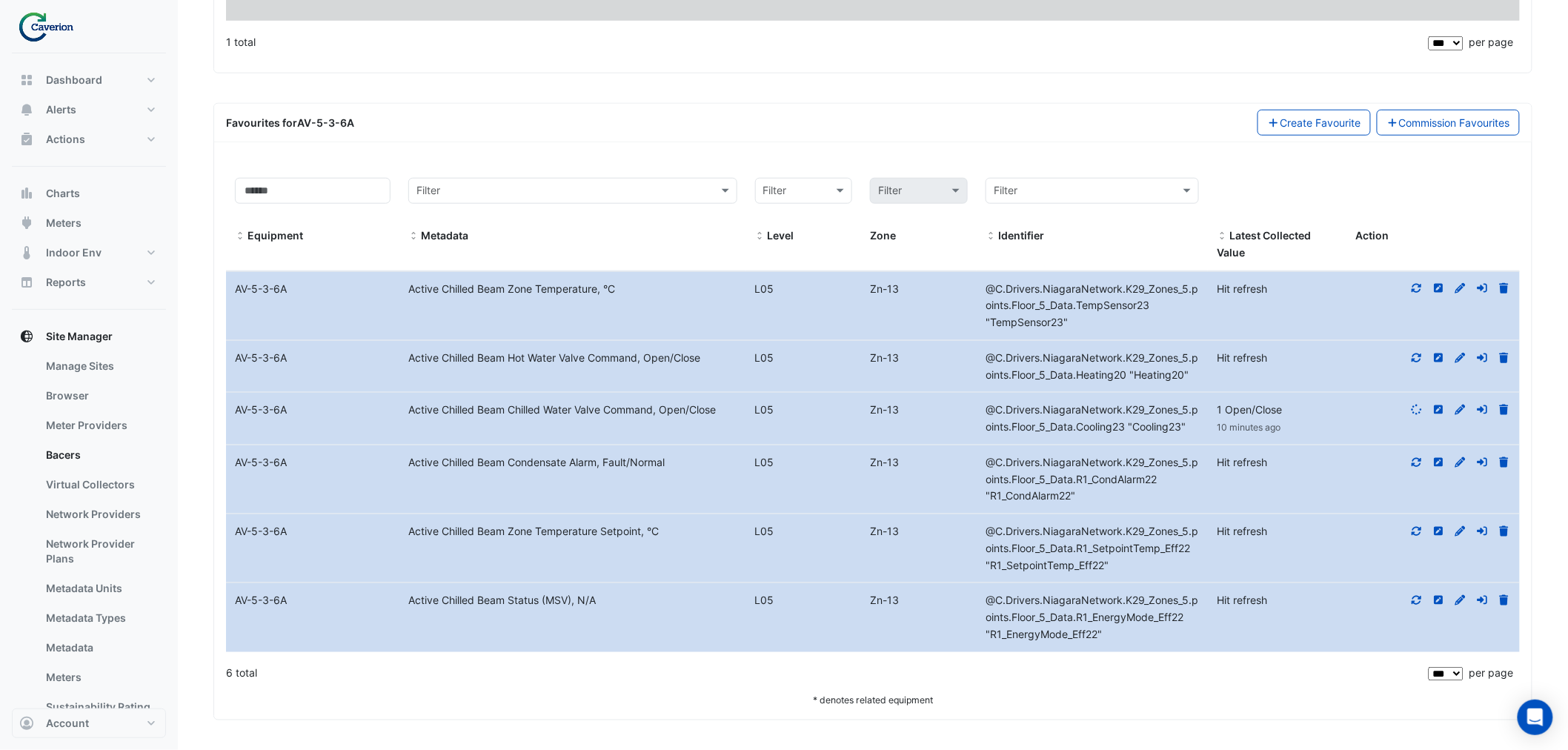 click 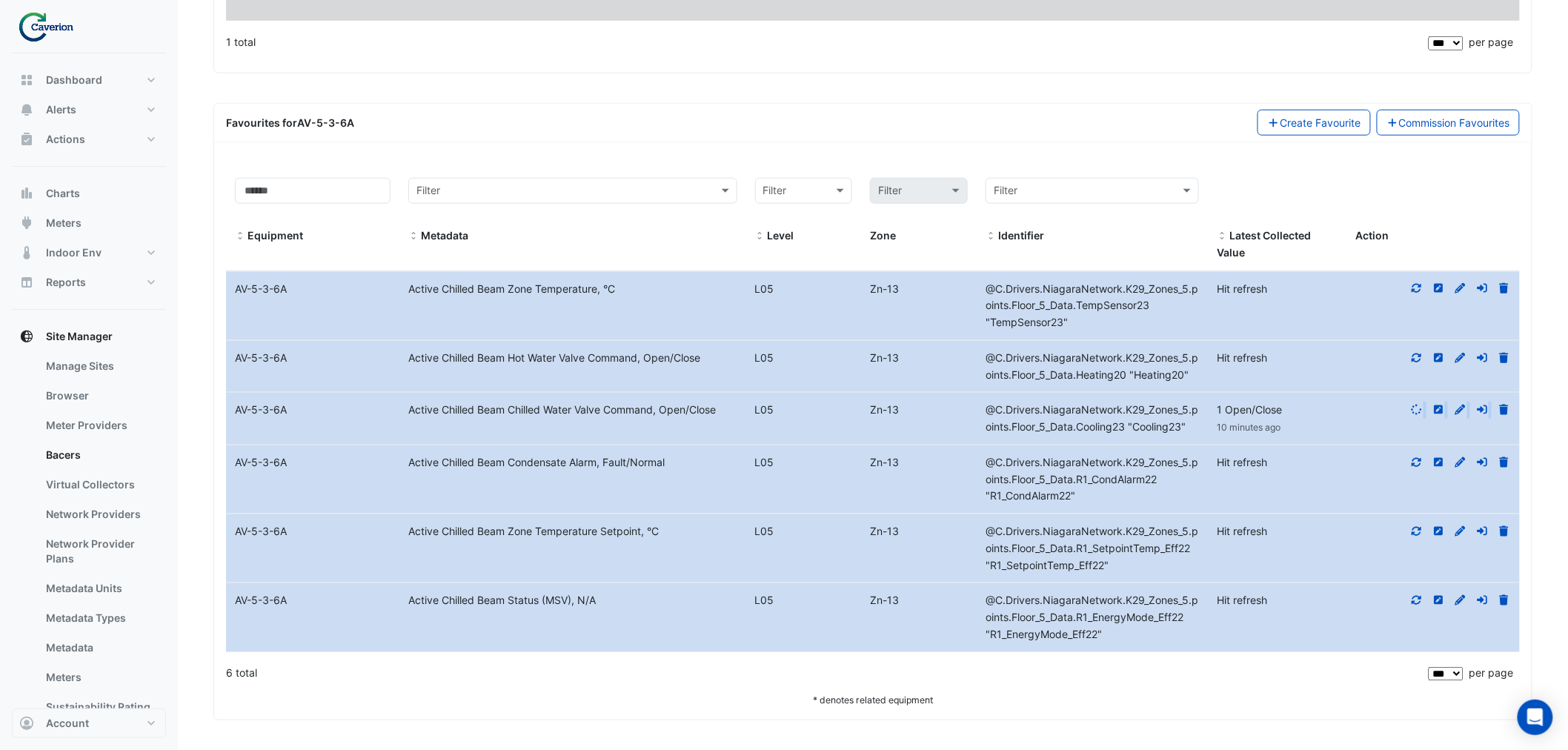 click 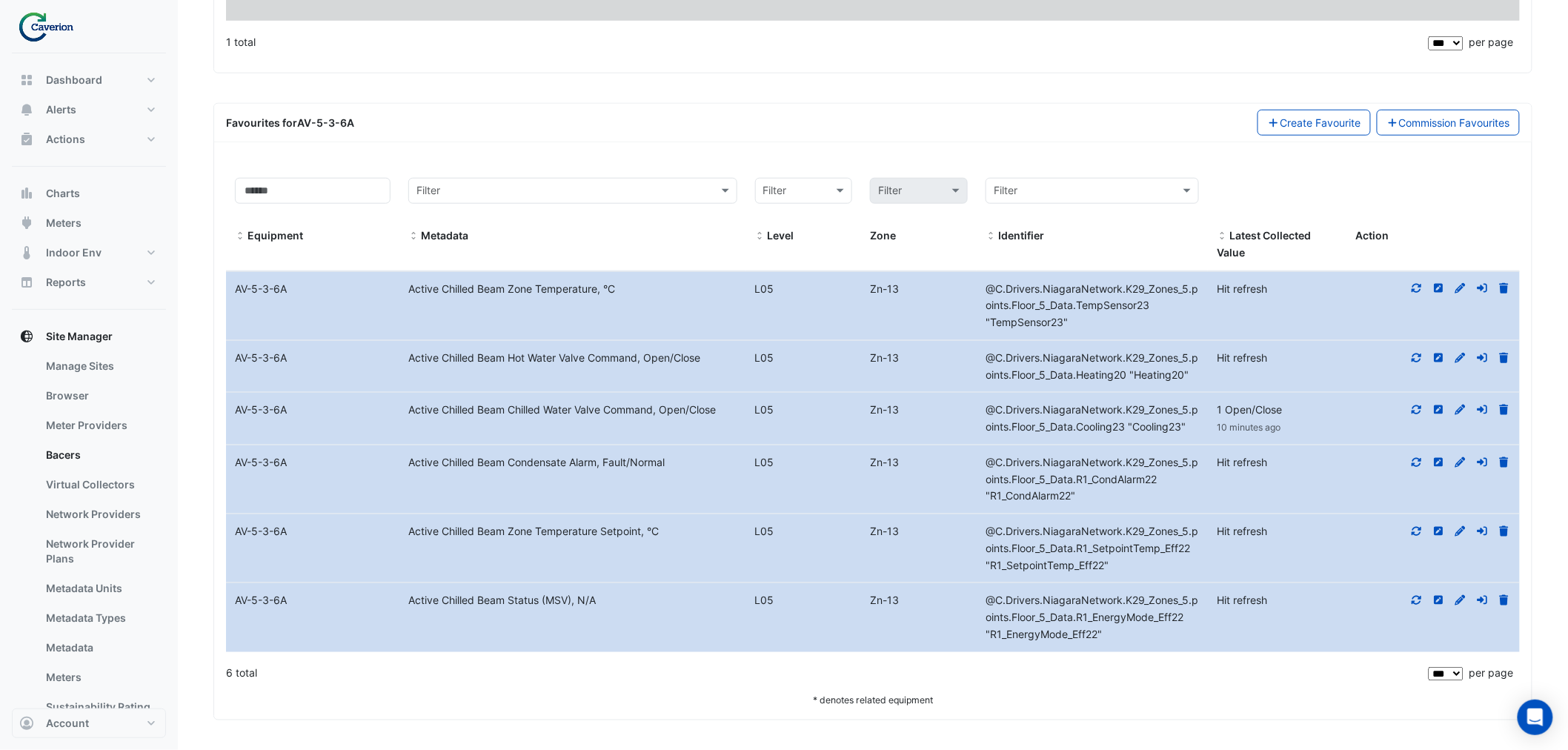 click 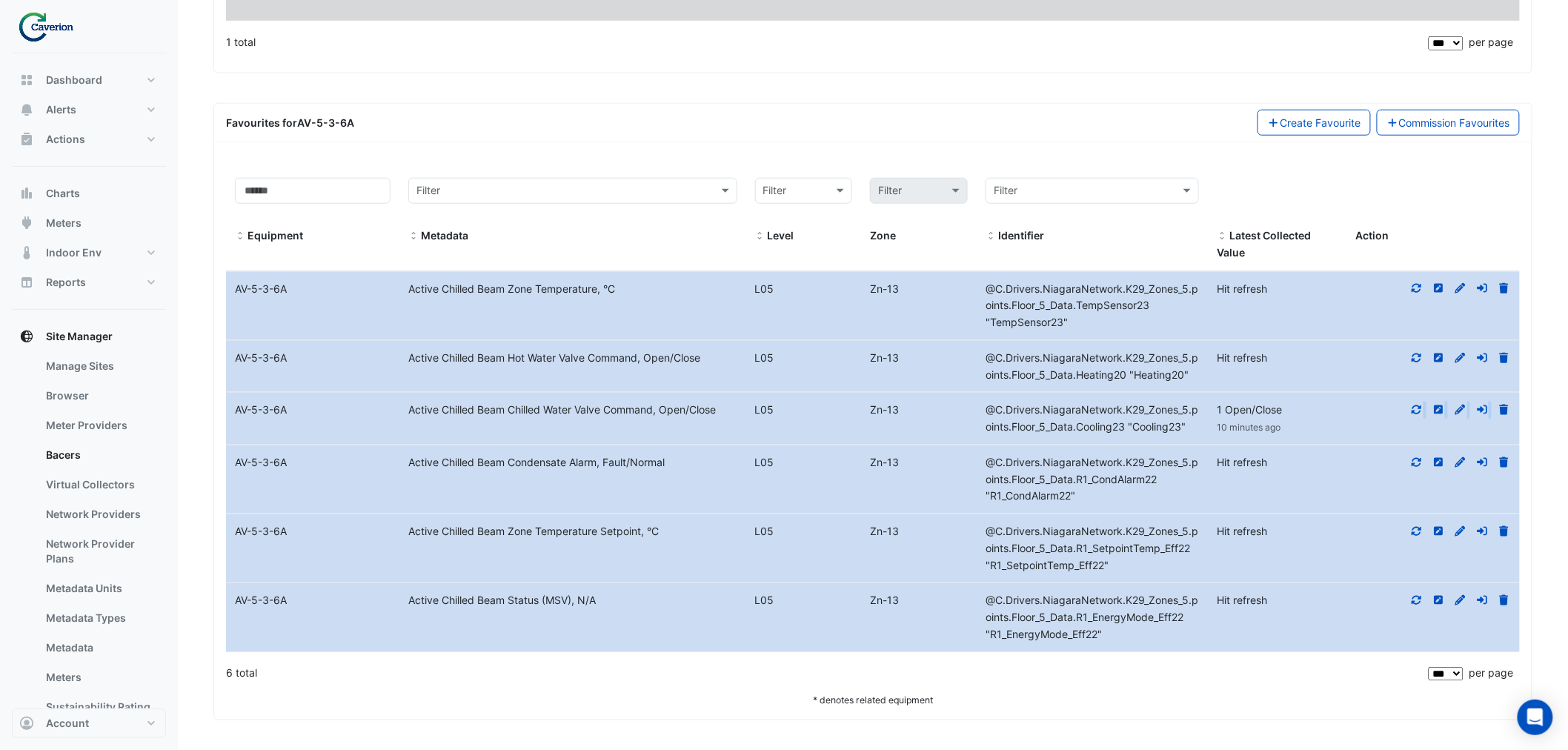 click 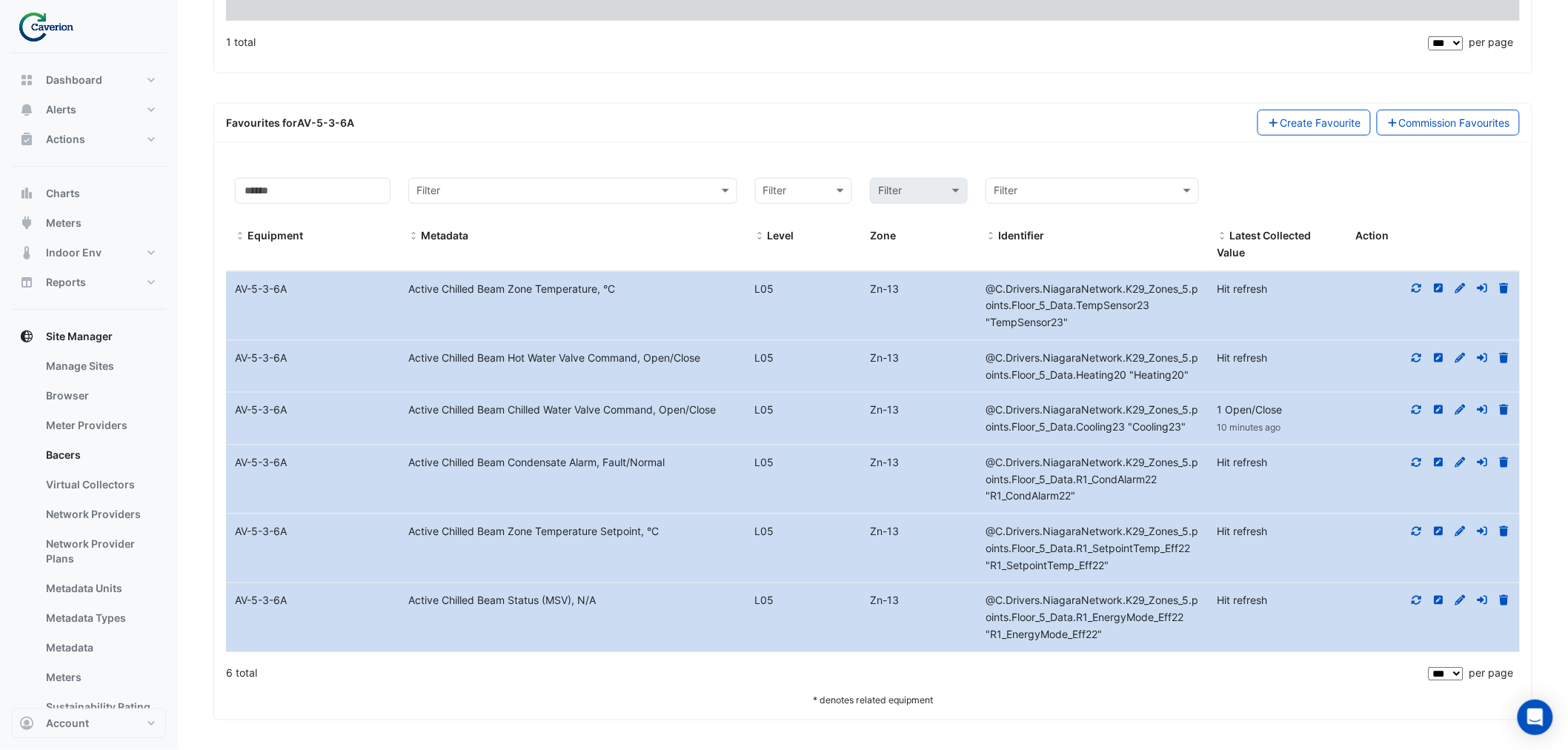 click 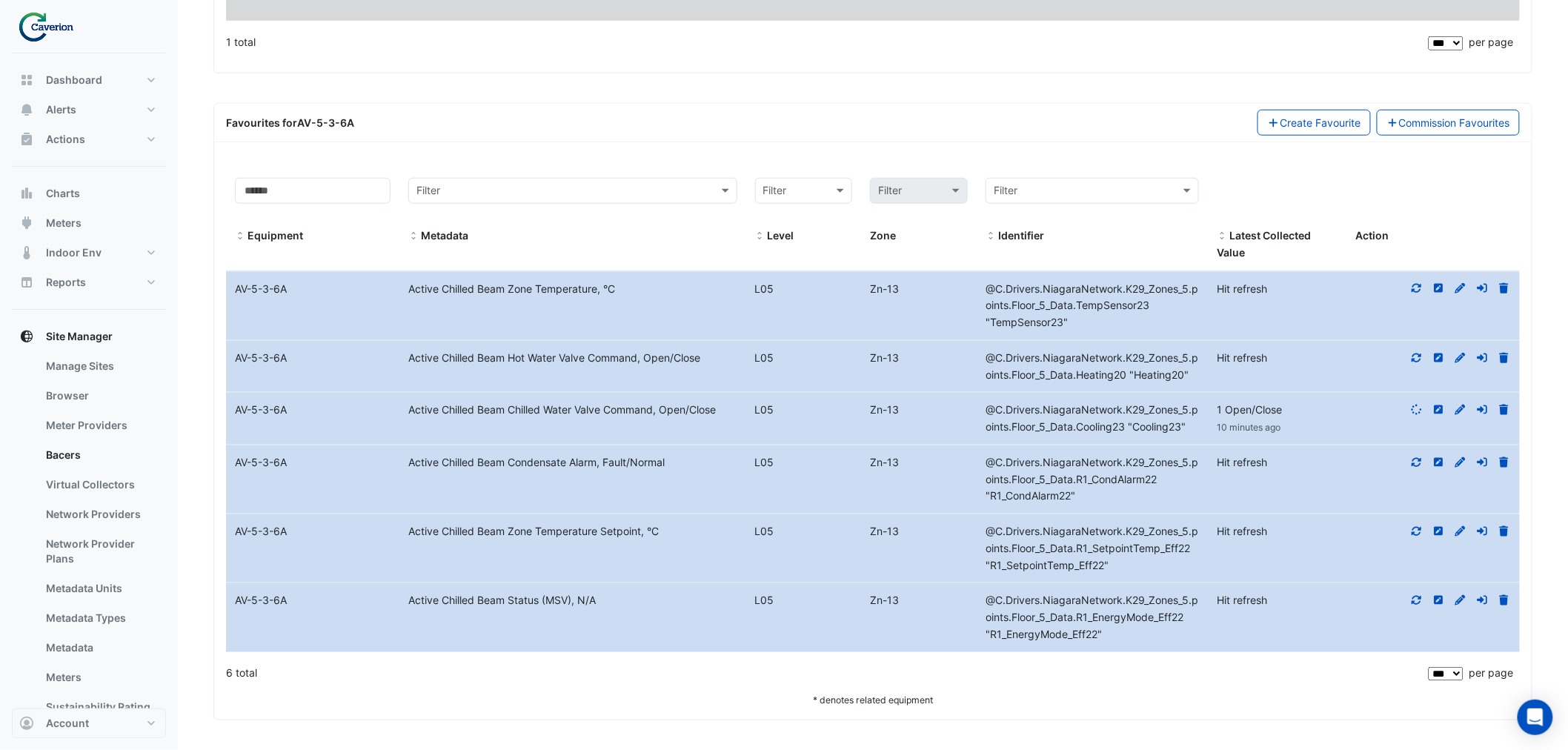 click 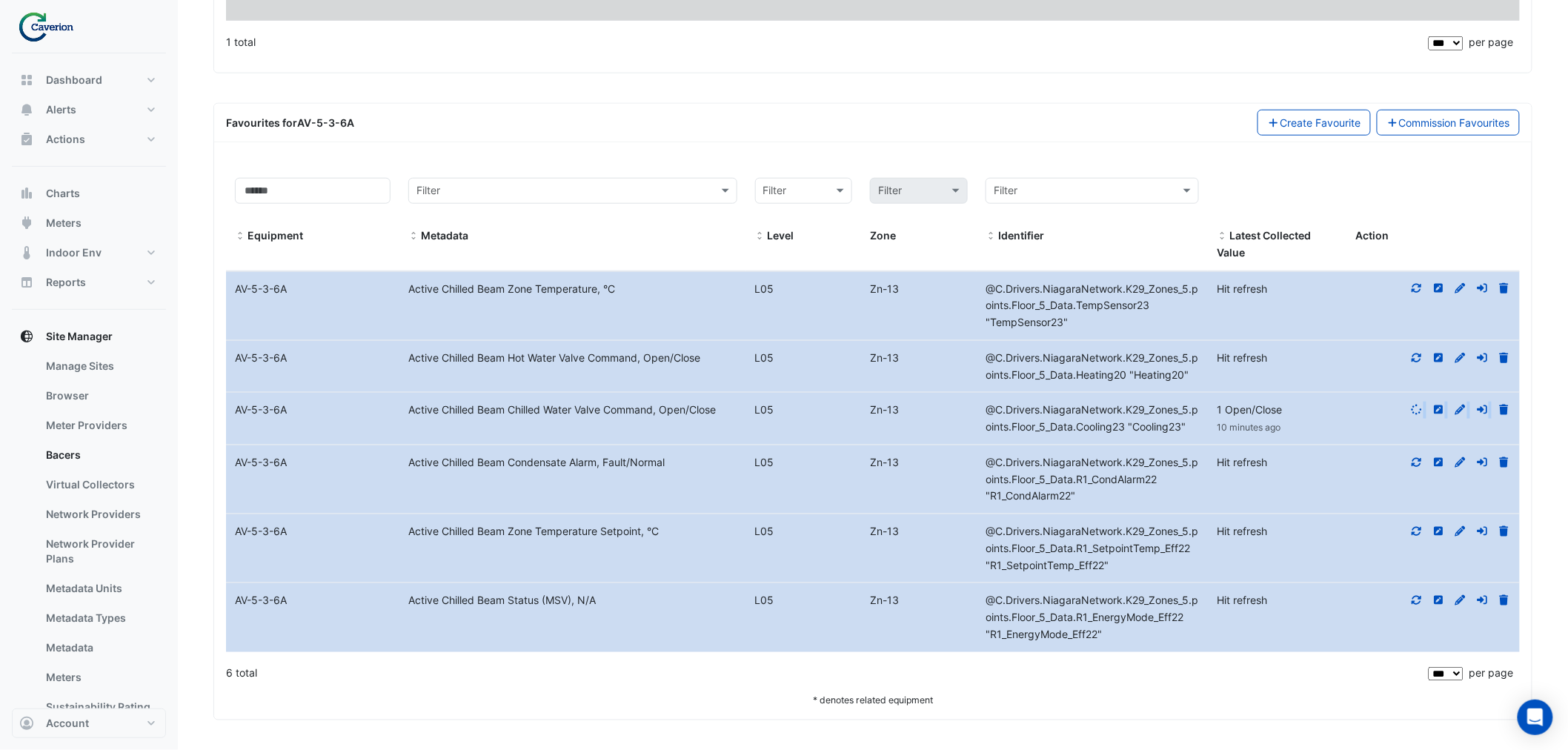 click 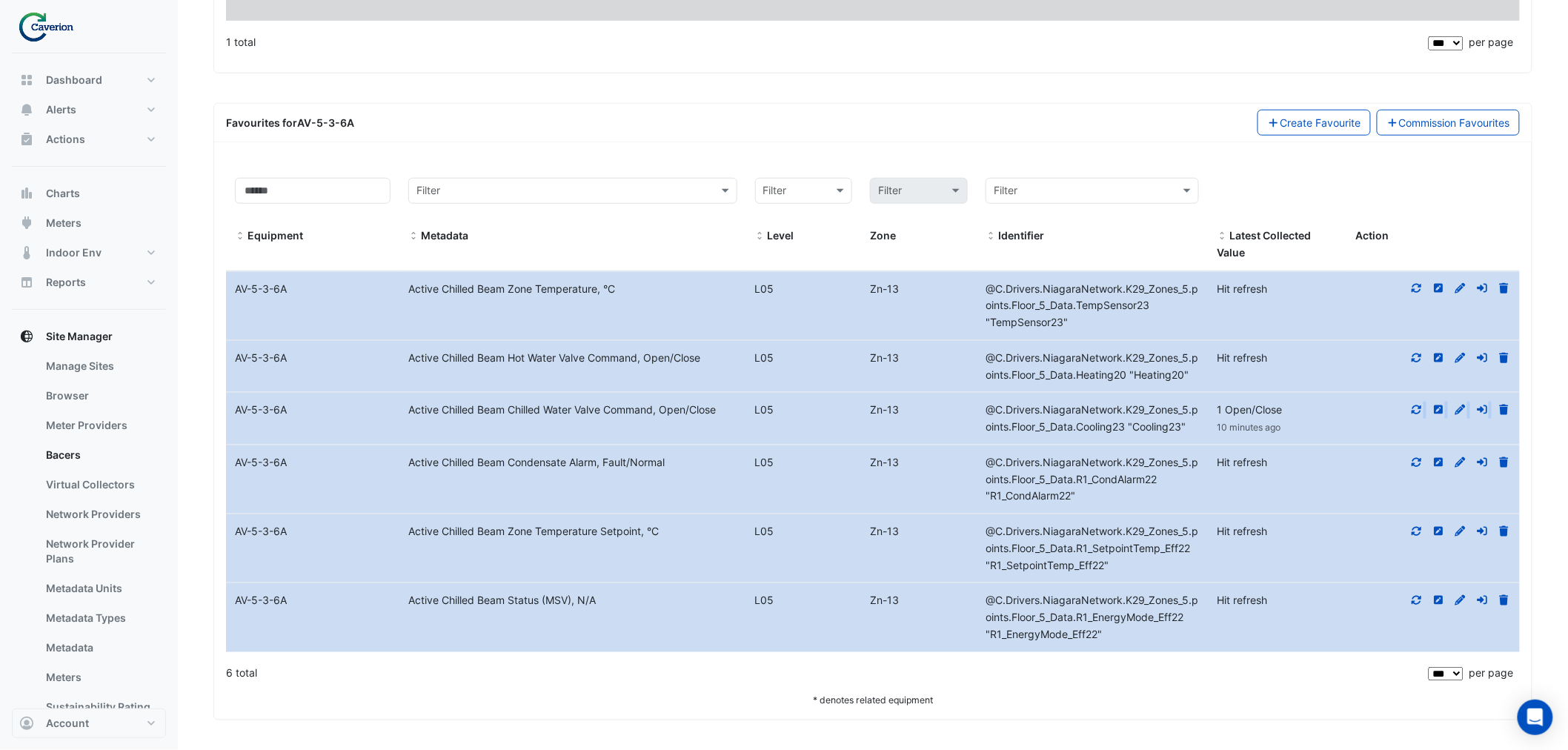 click 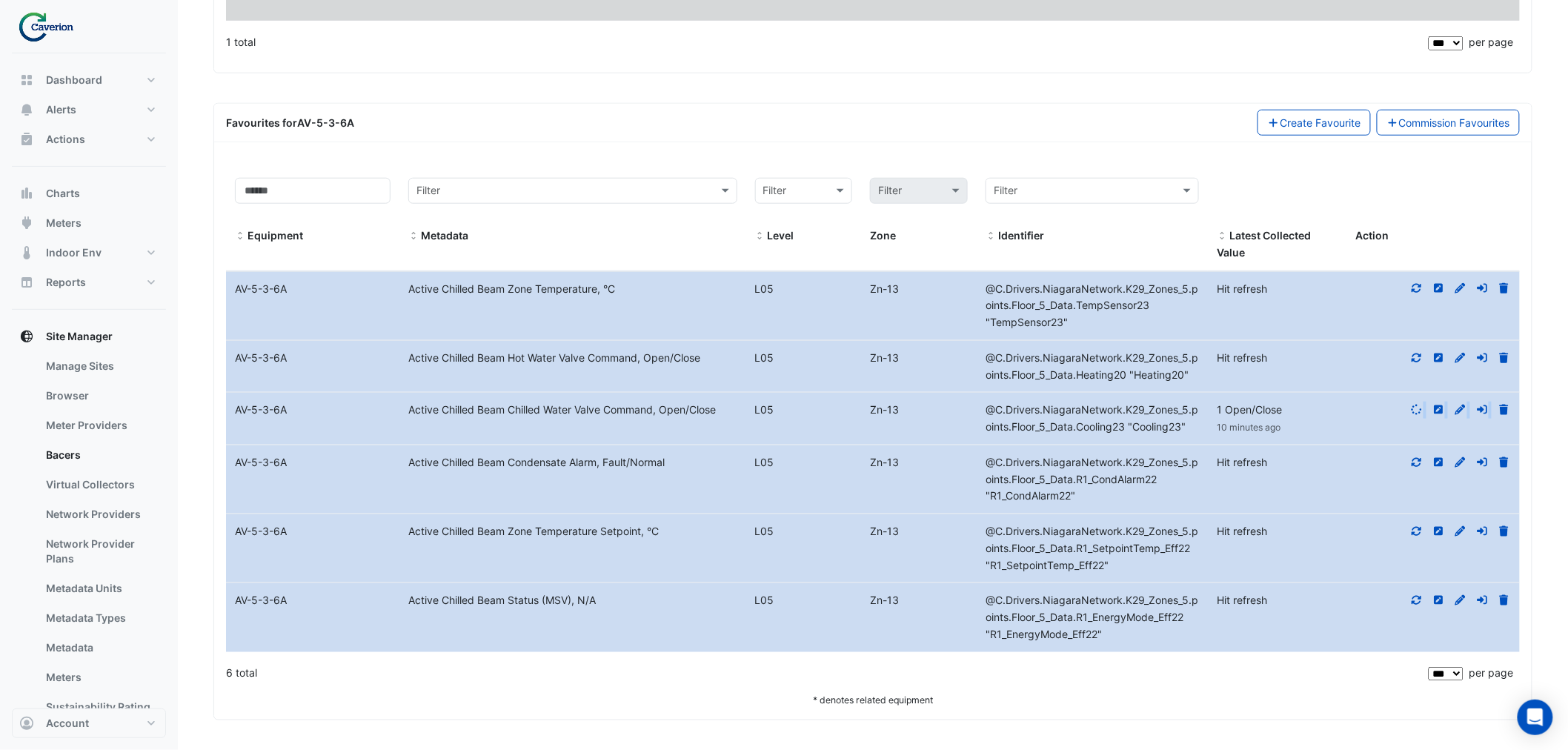 click 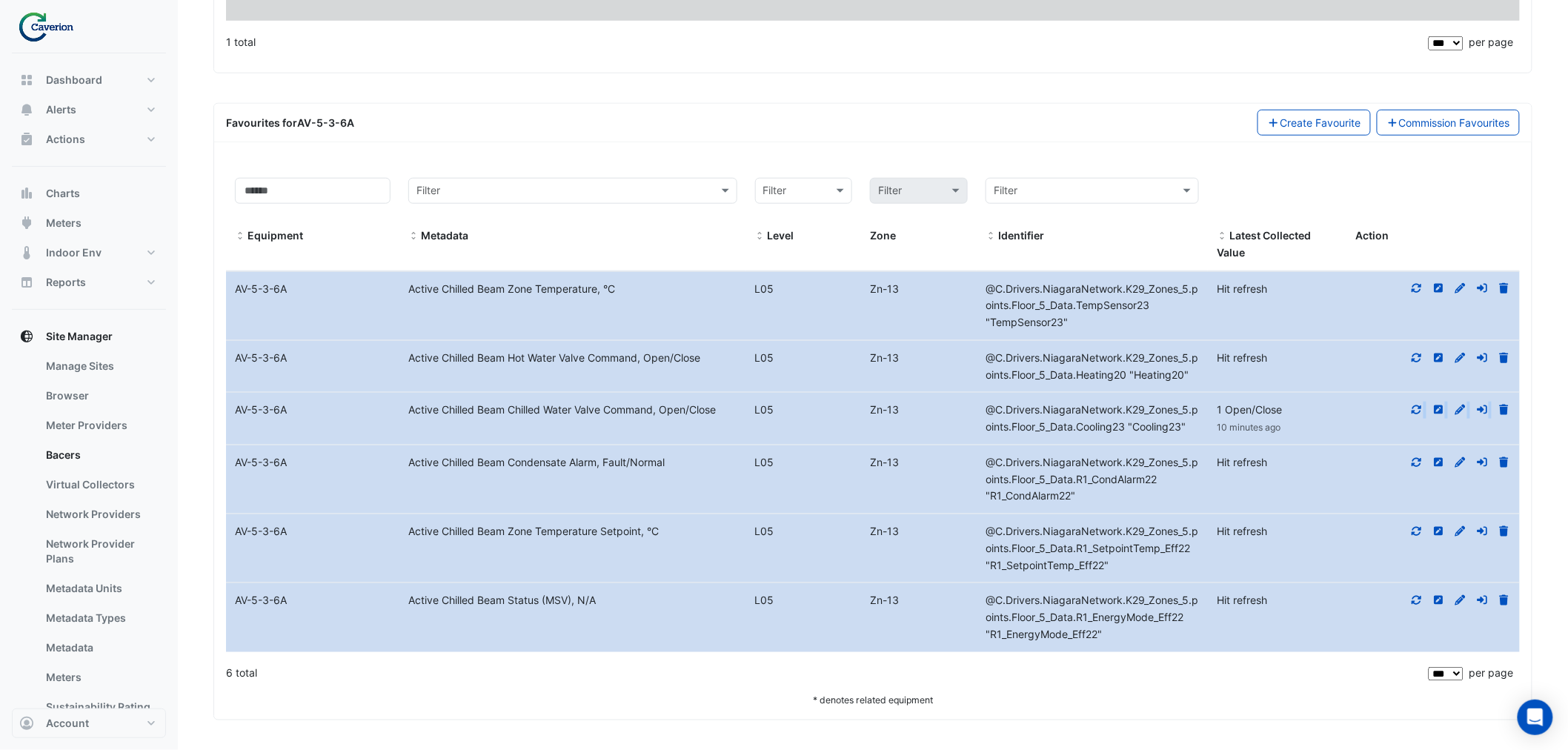 click 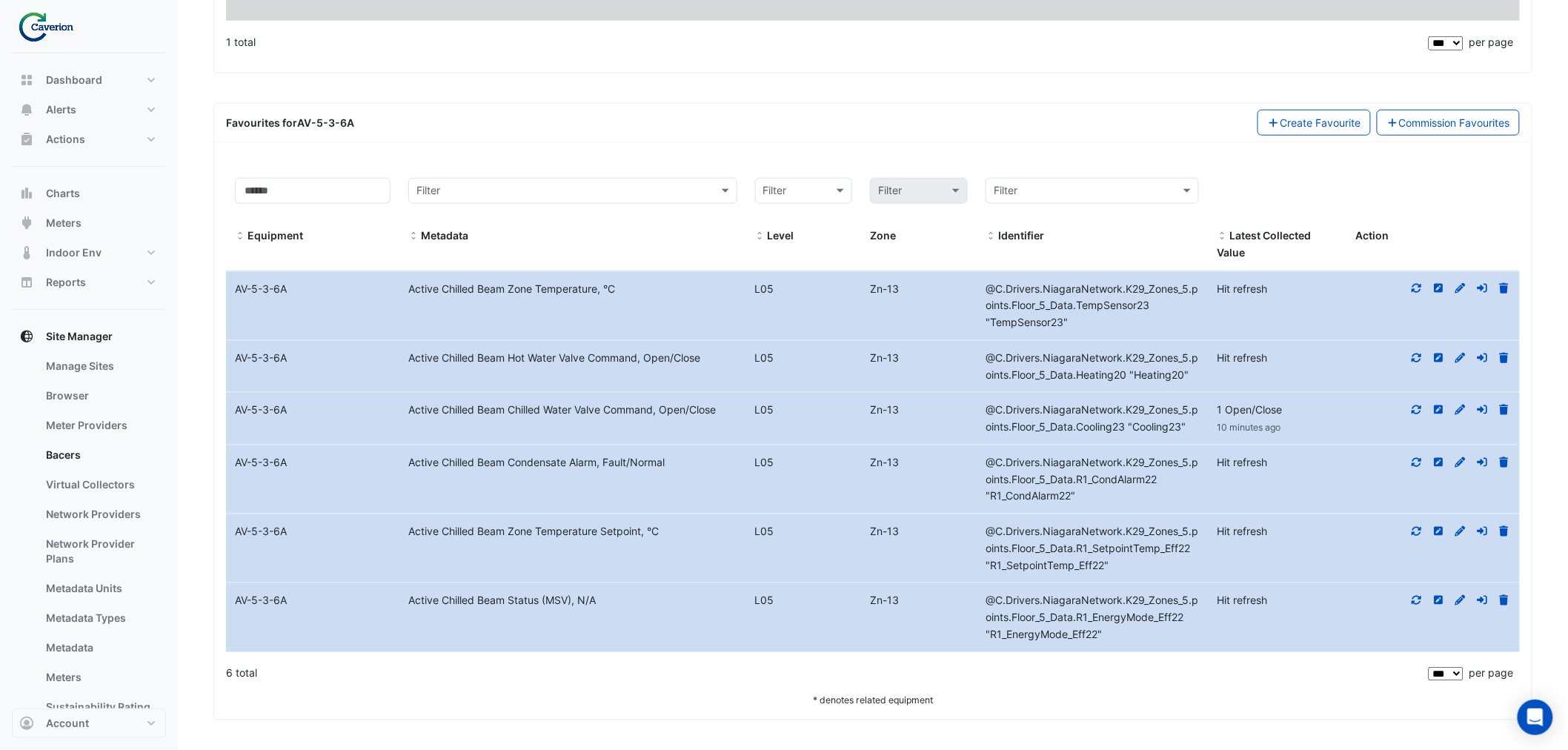 click 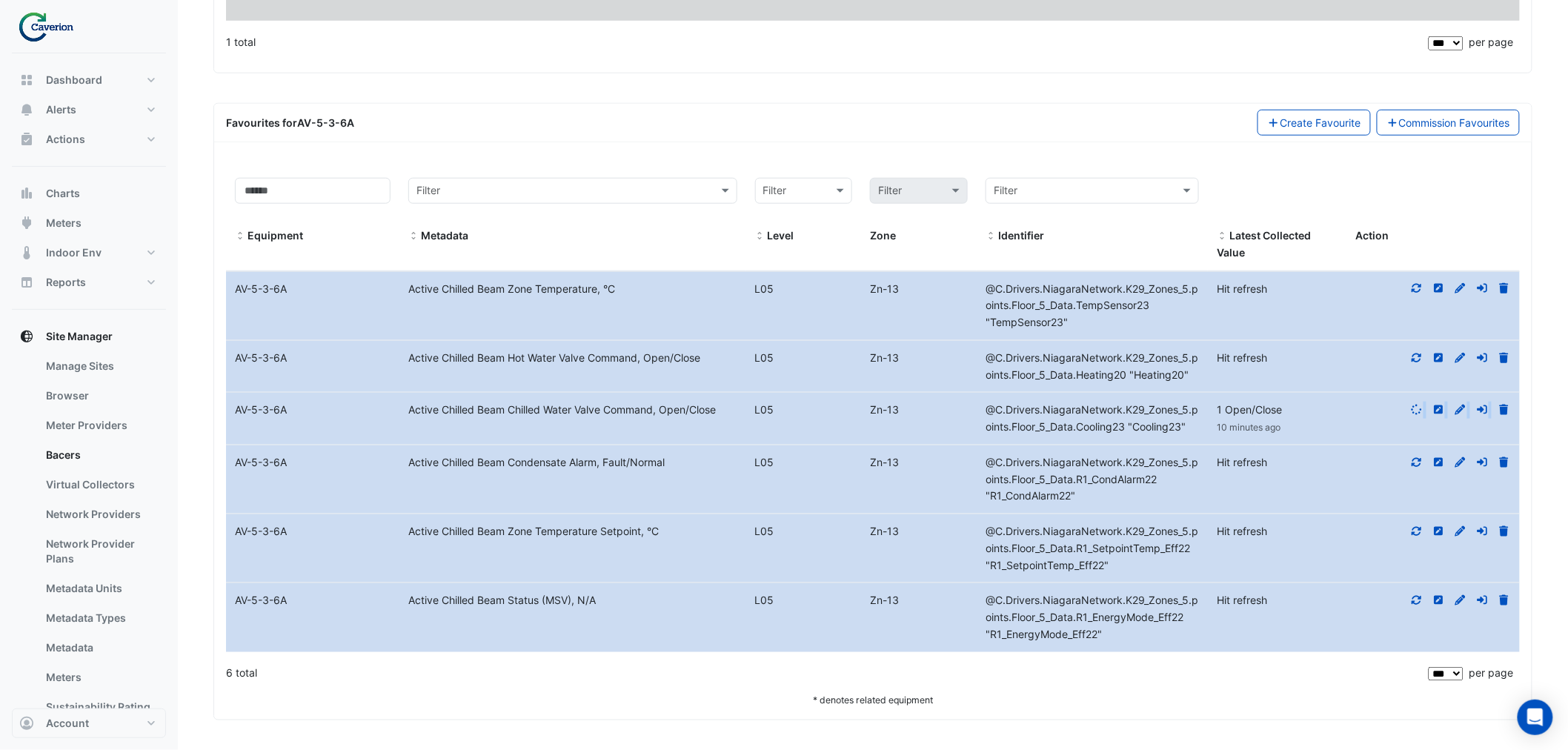 click 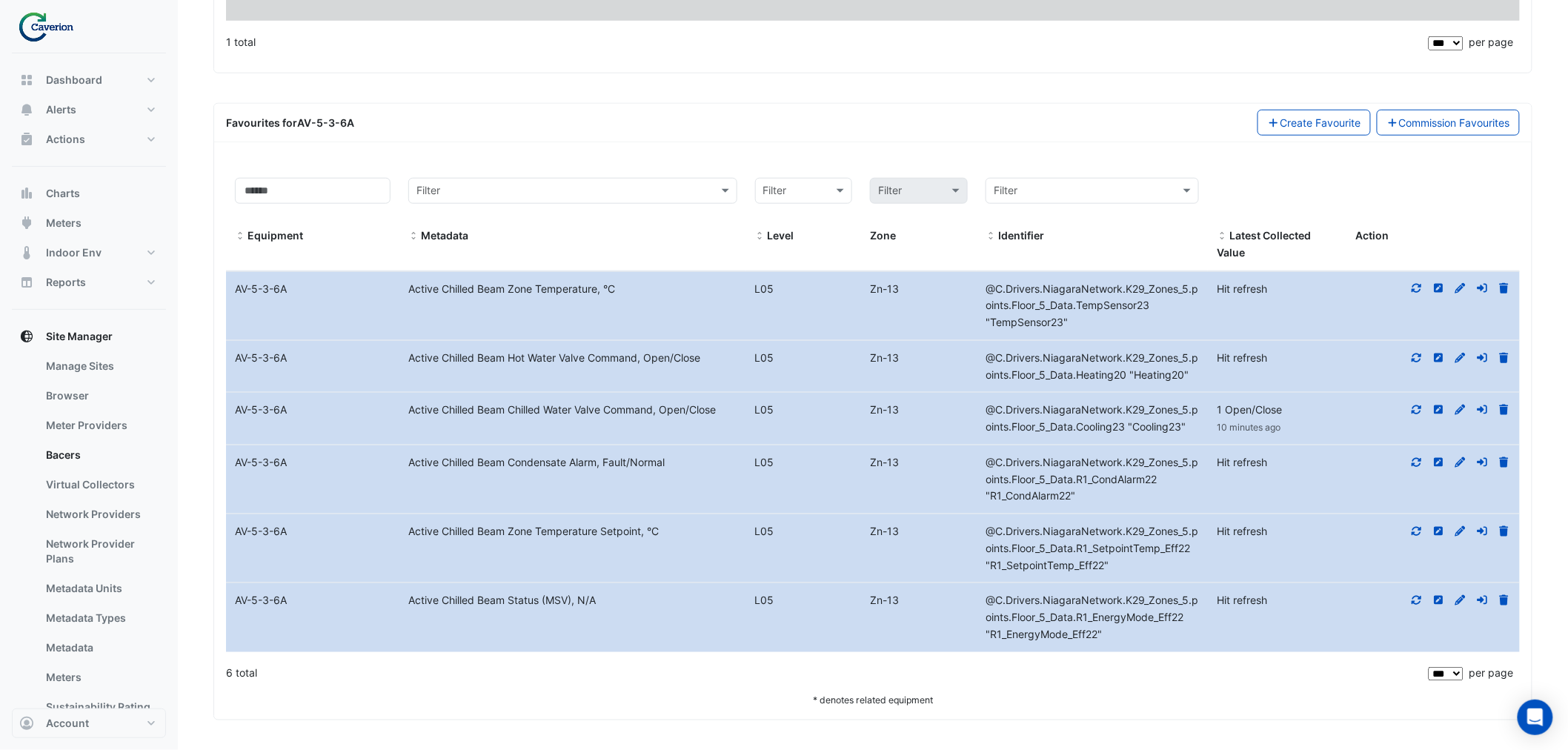 click 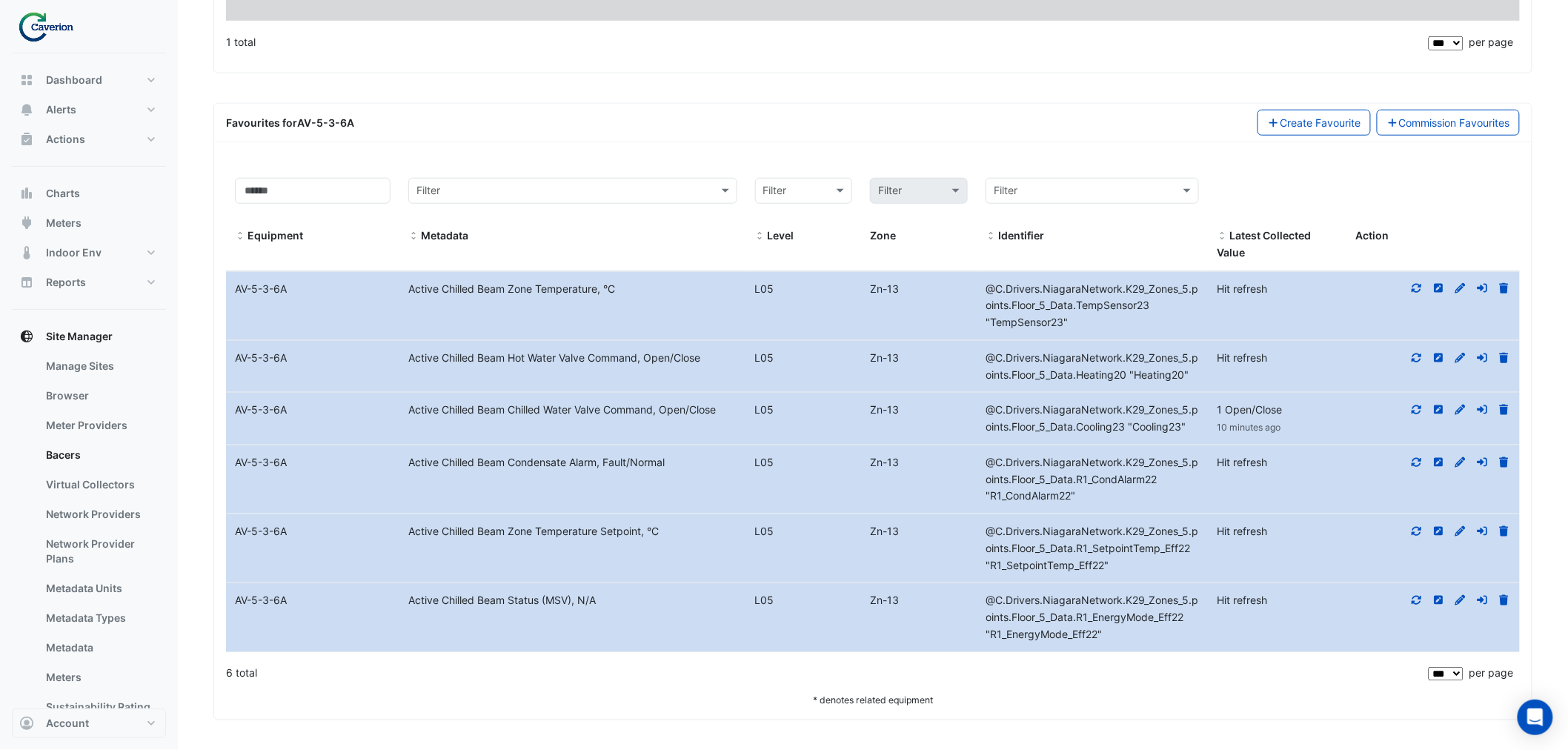 click 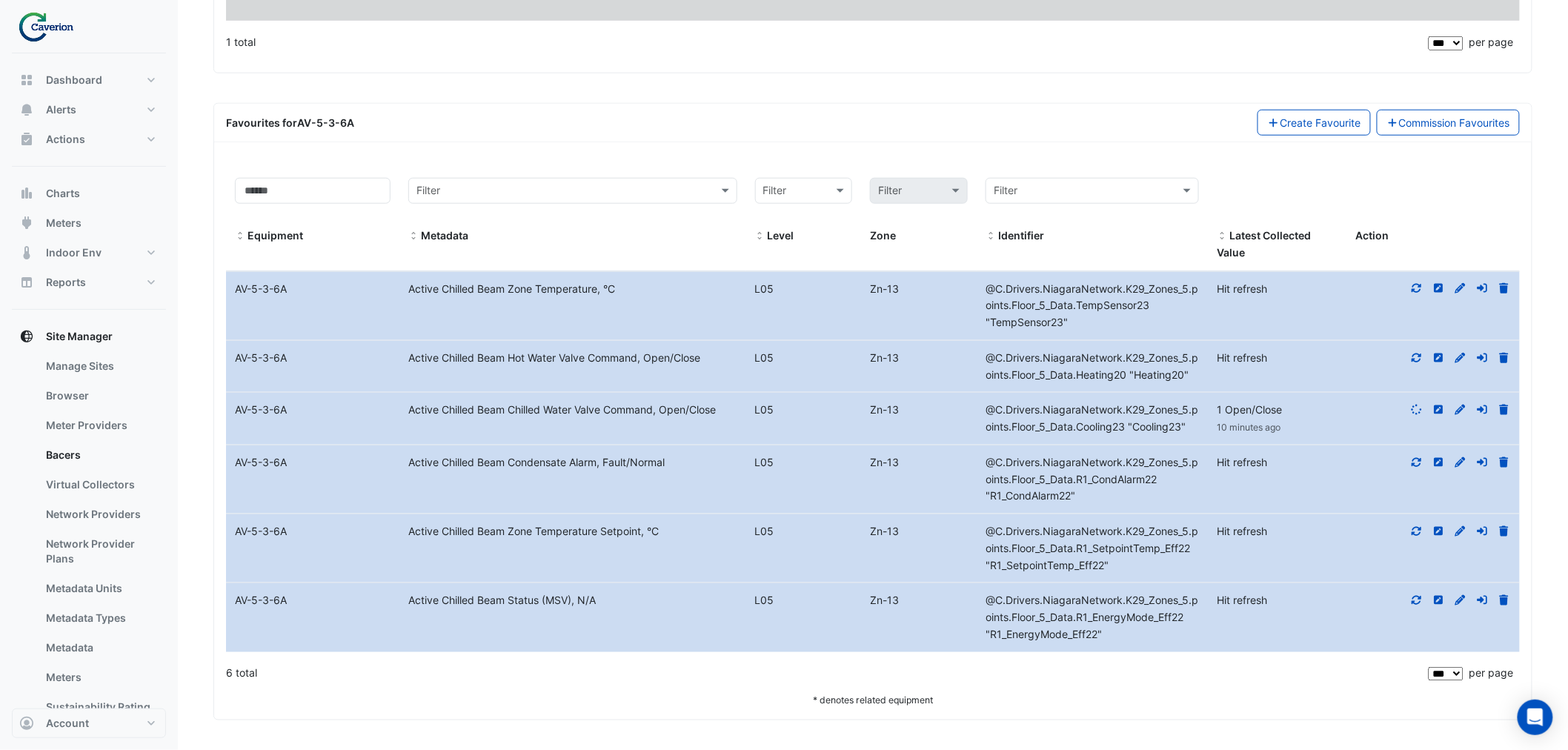 click 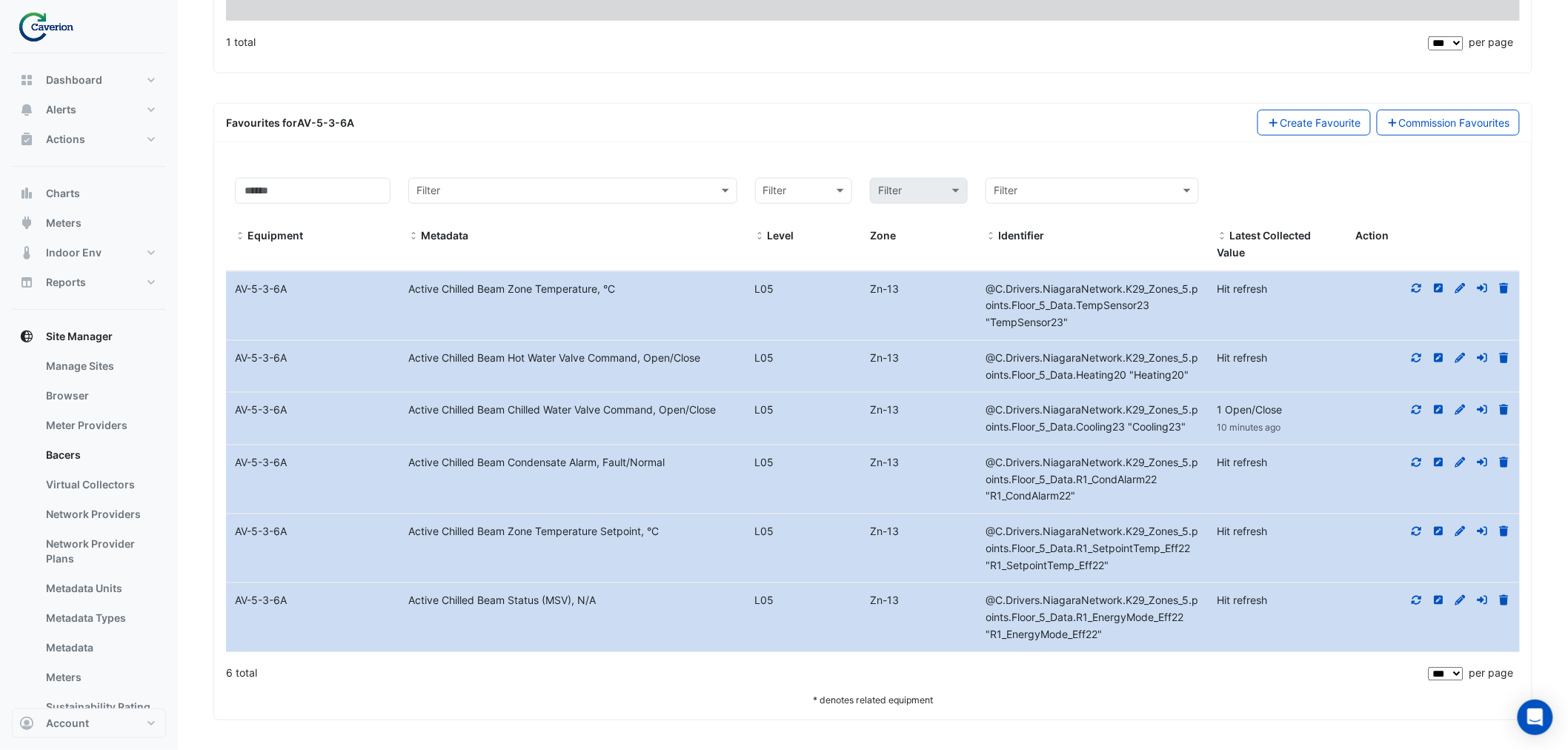 click 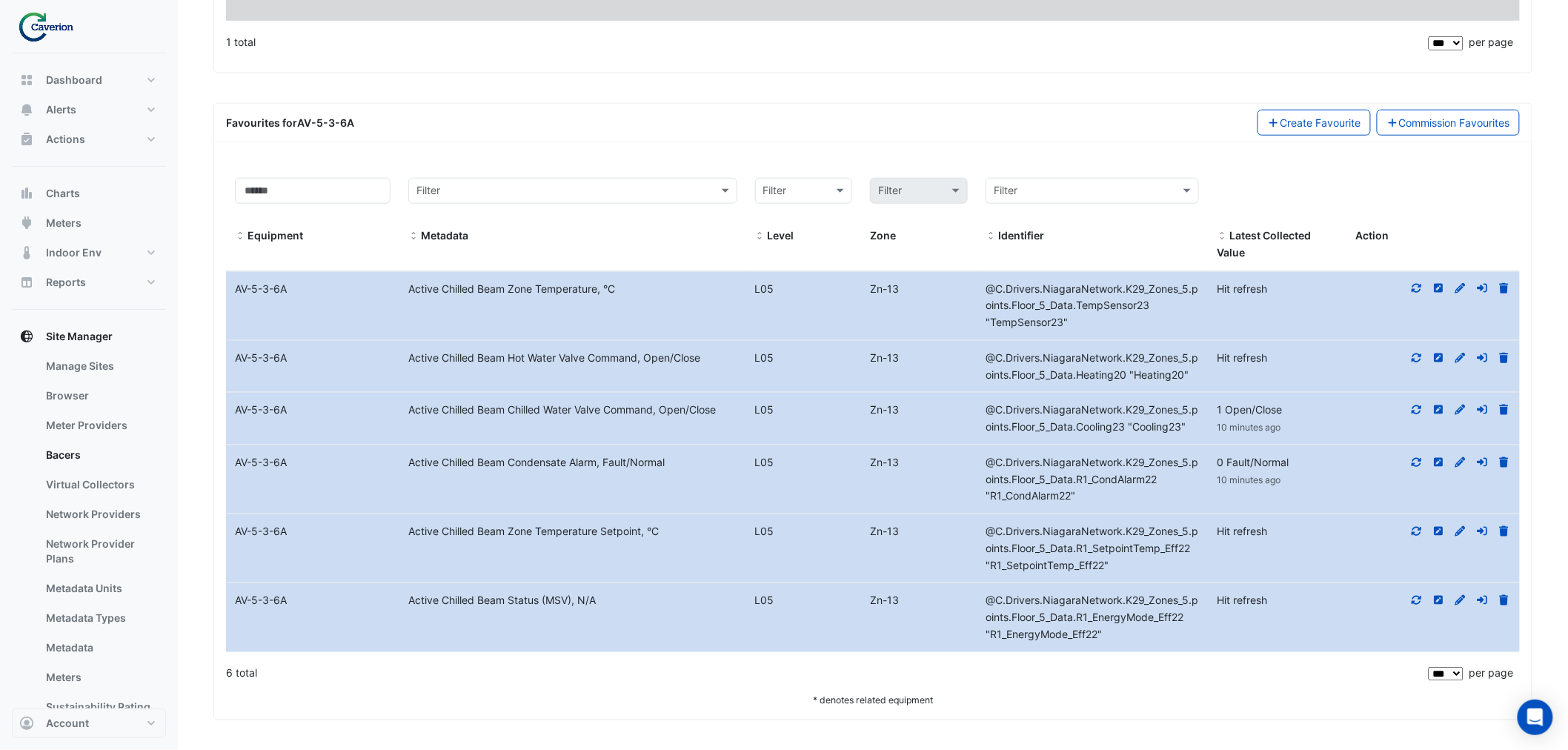 click 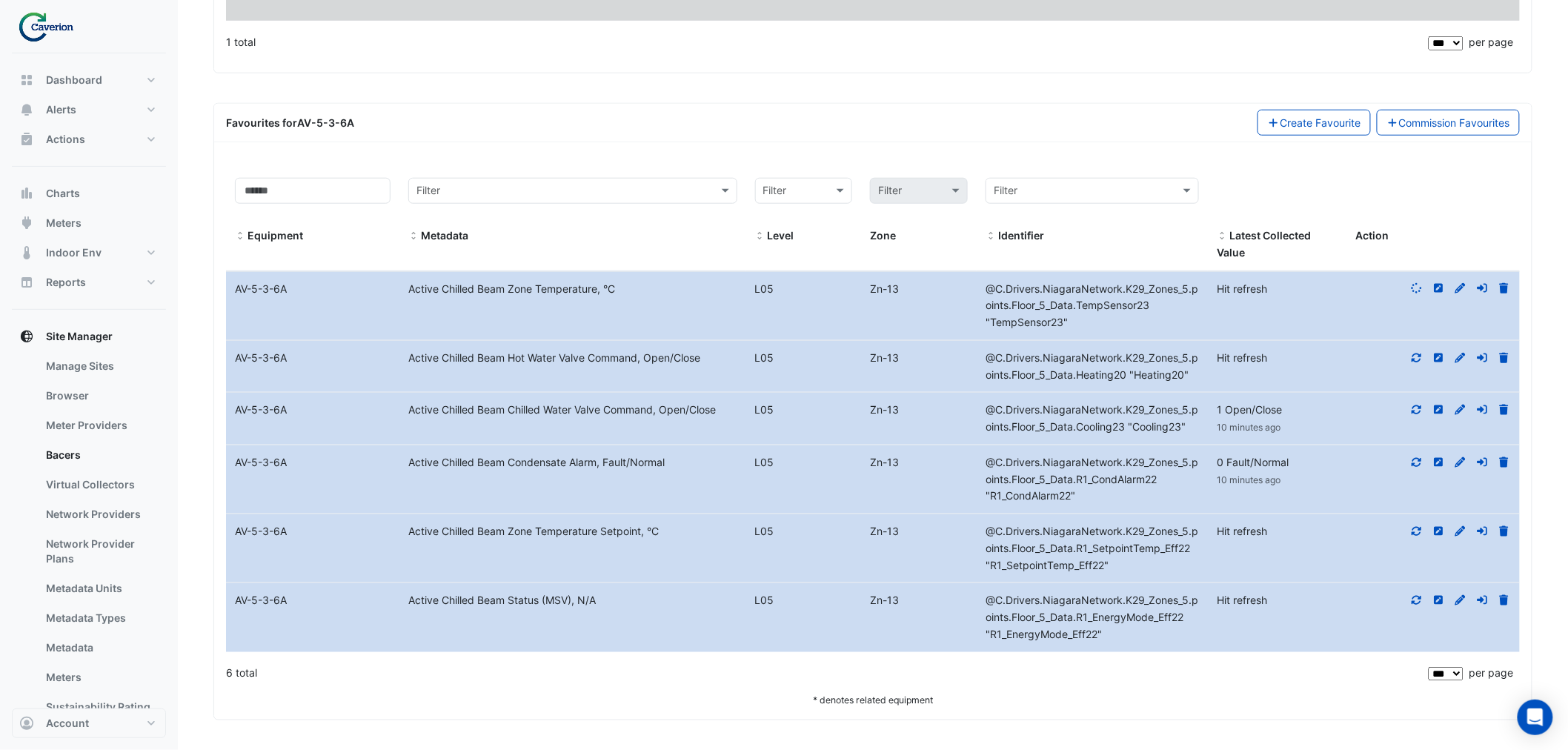 click 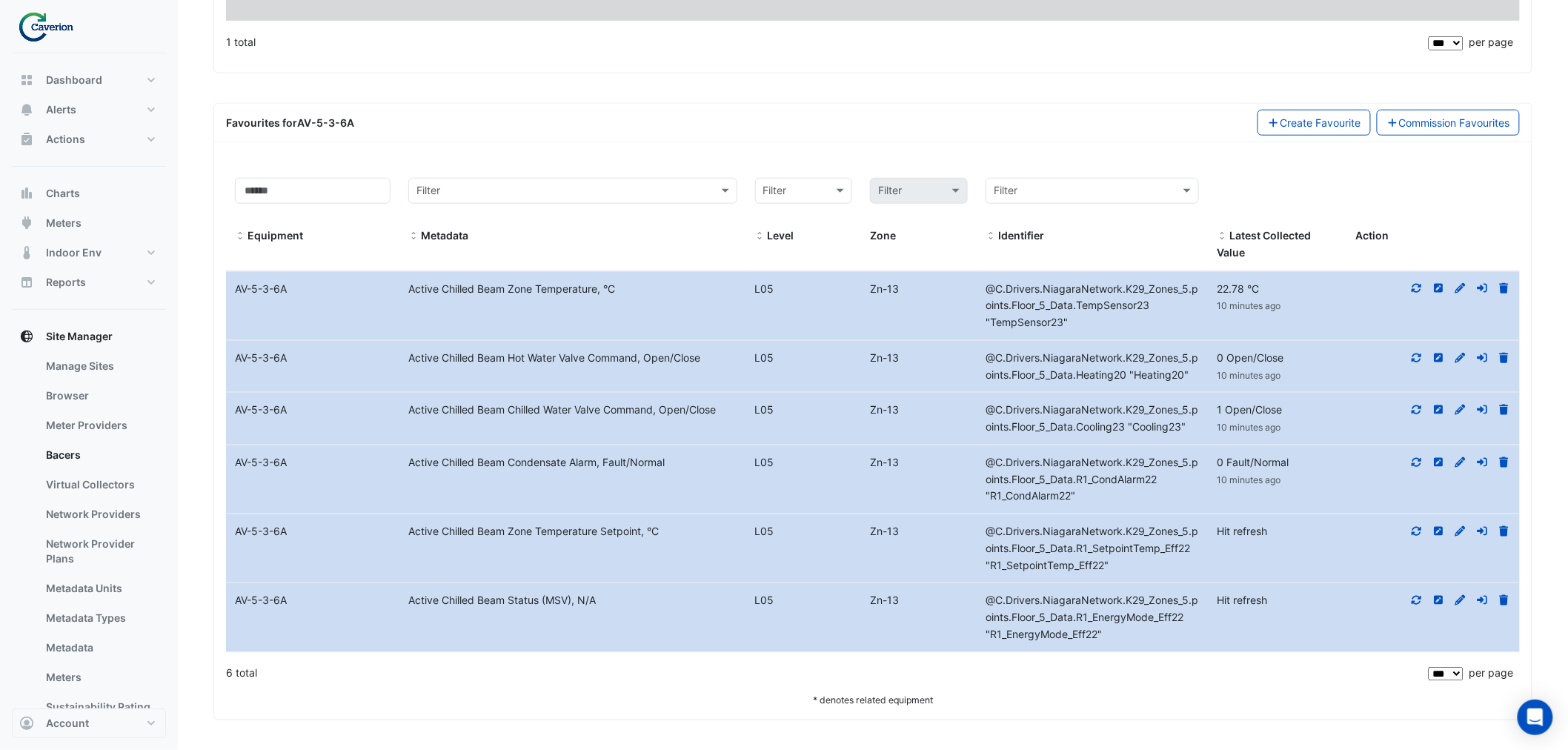 click 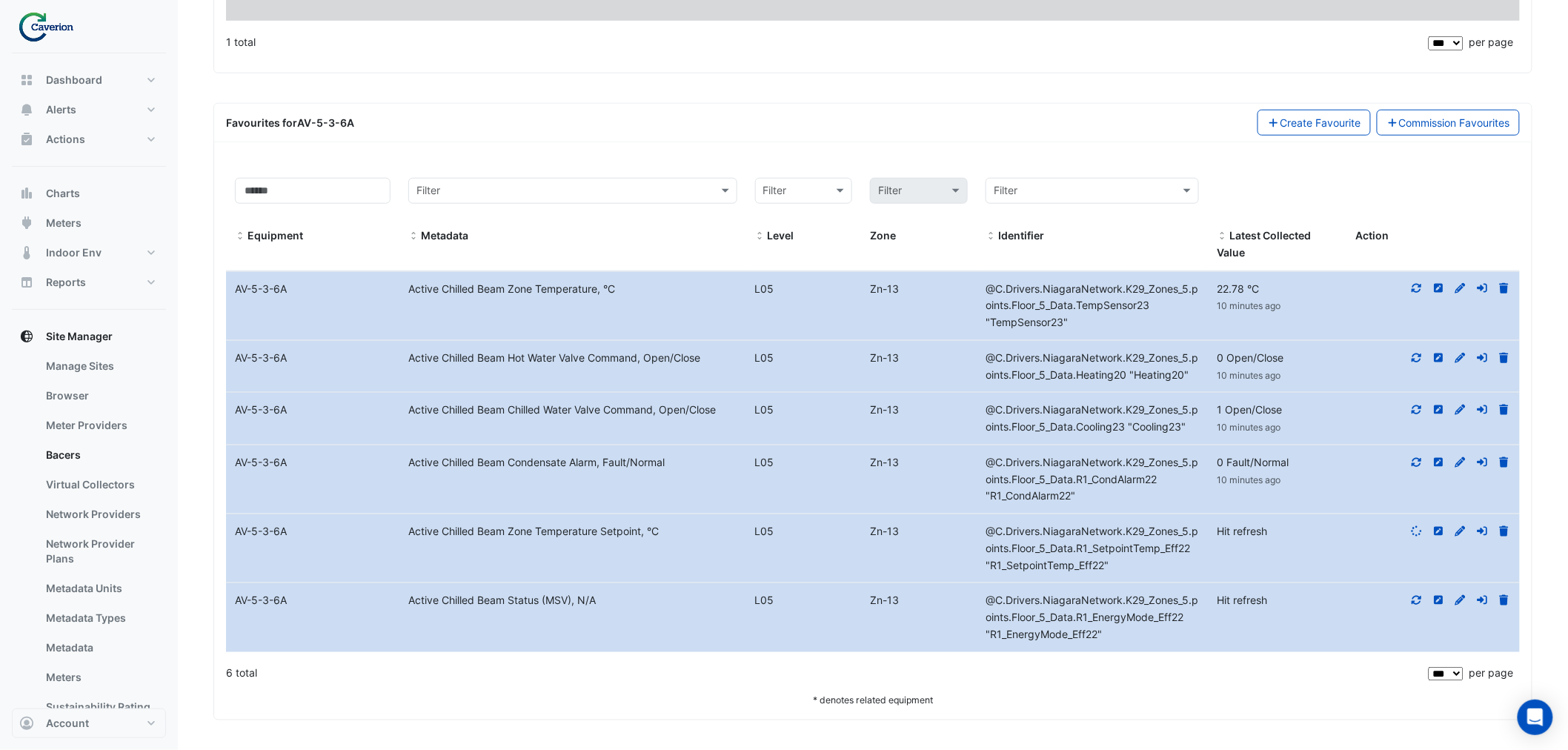 click on "Action" 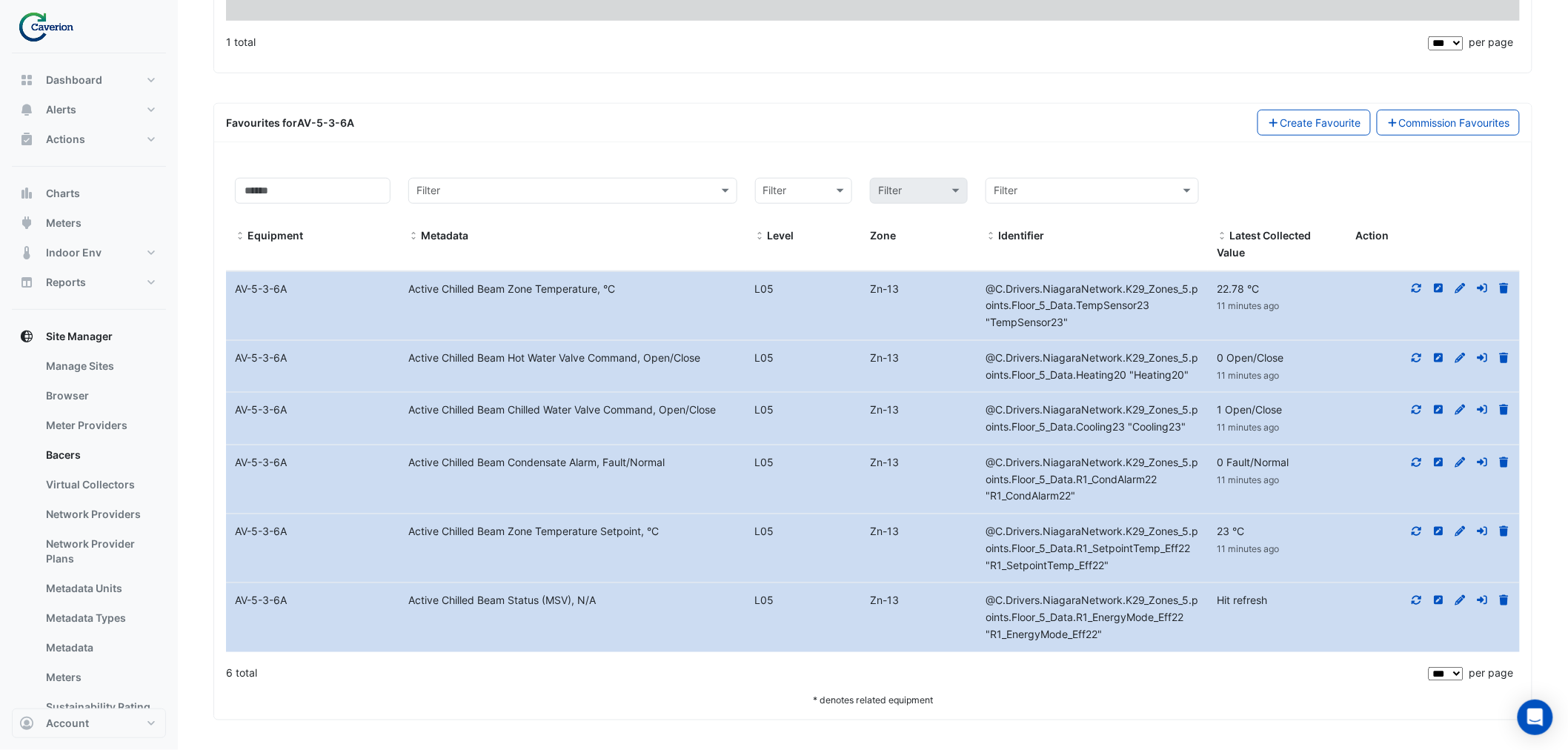 click 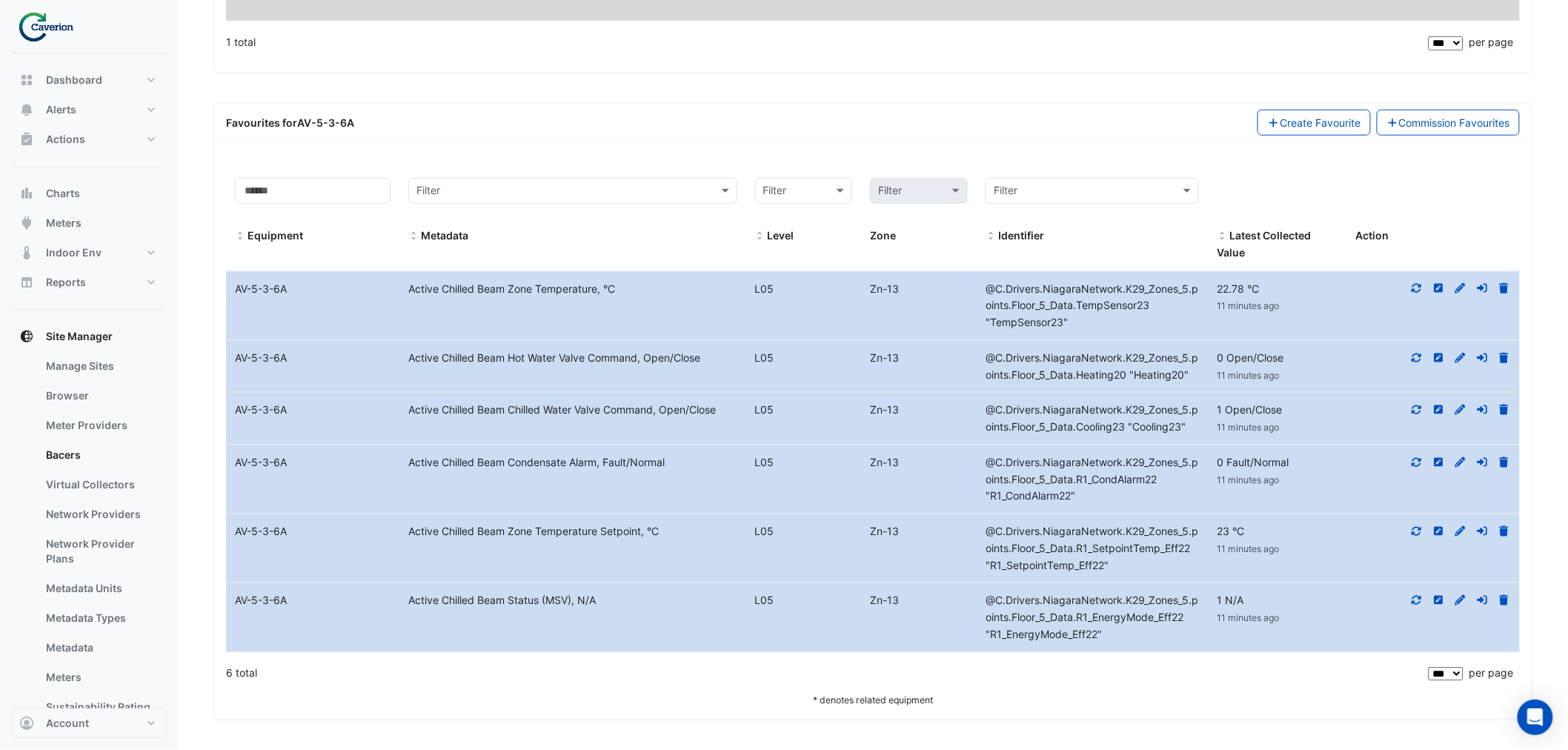 click 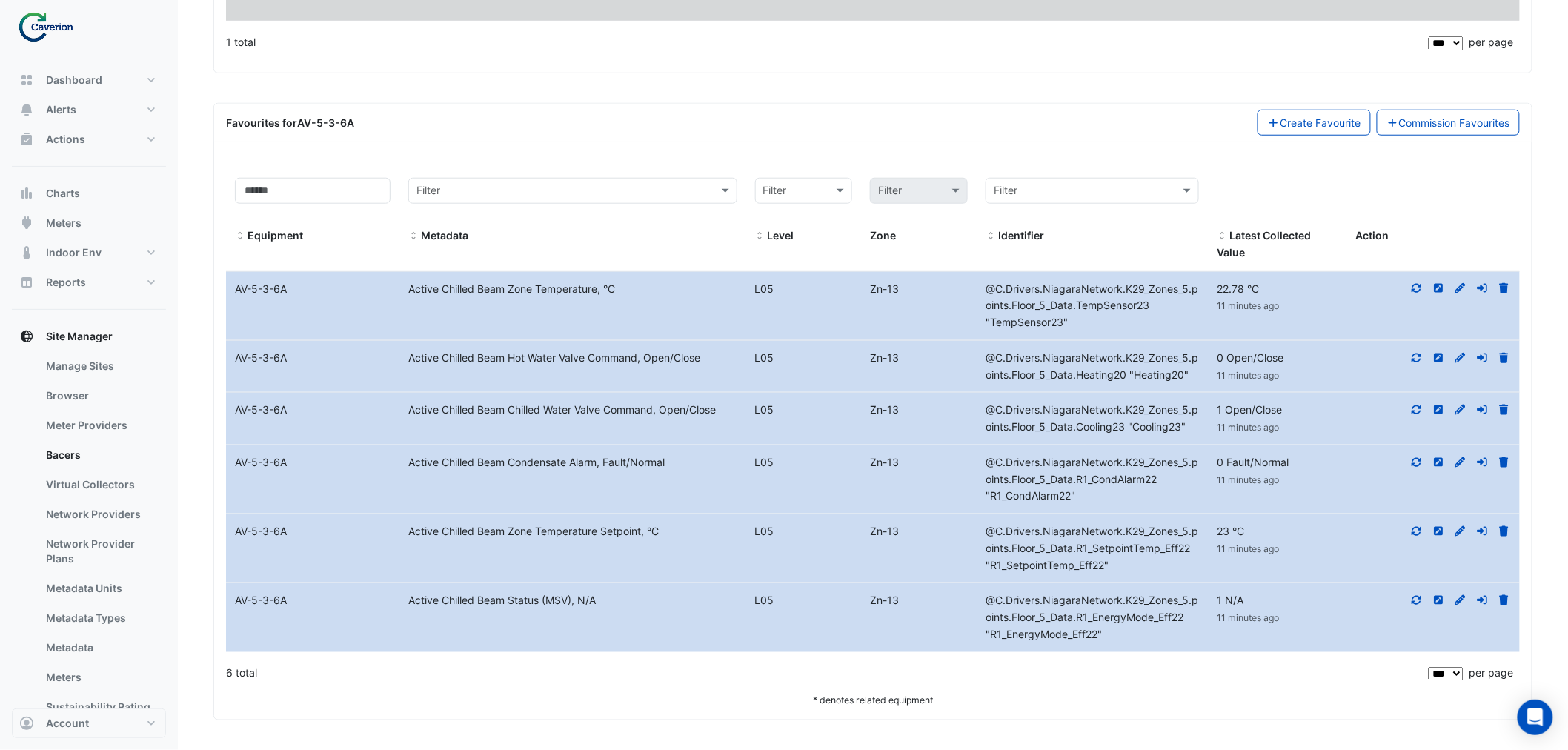 click 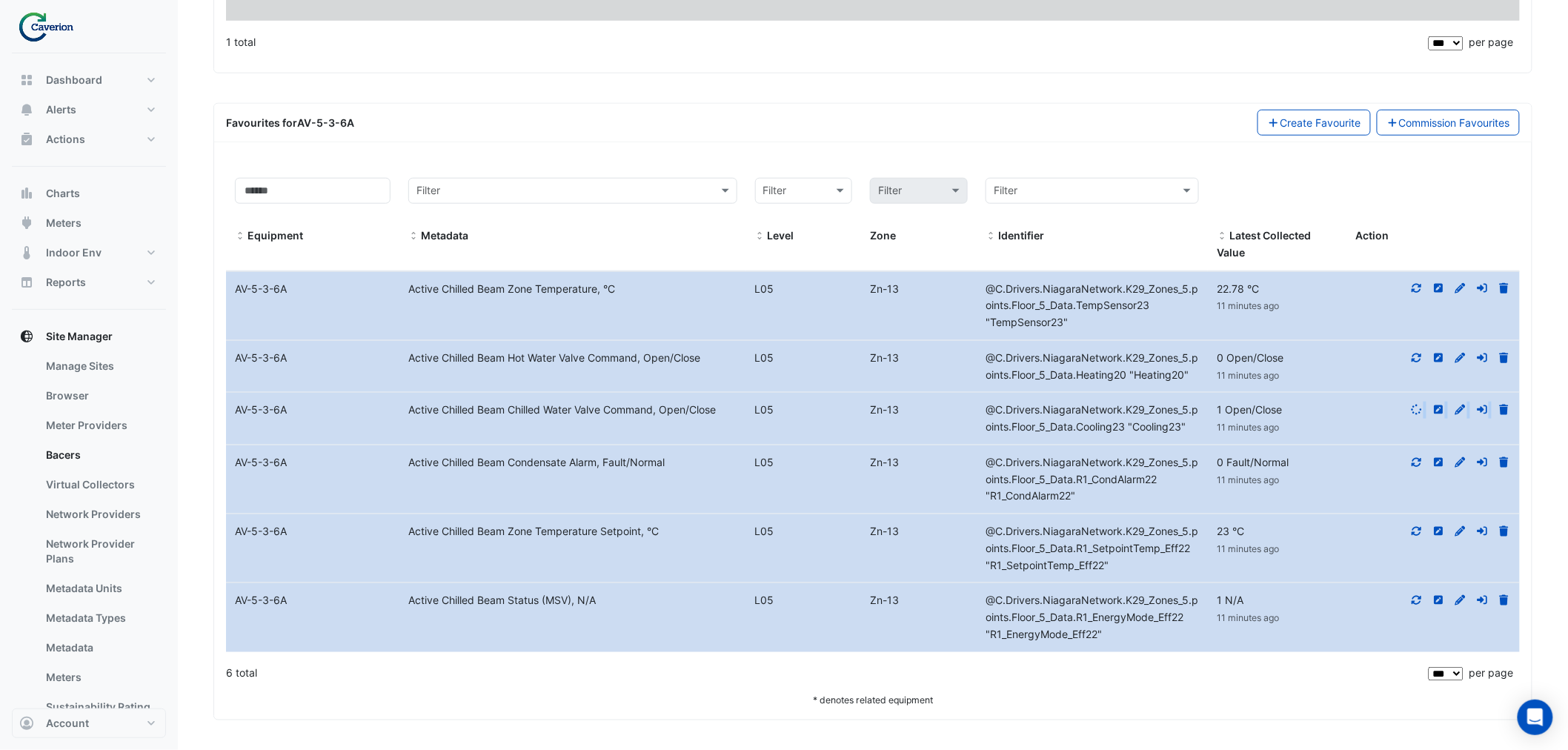 click 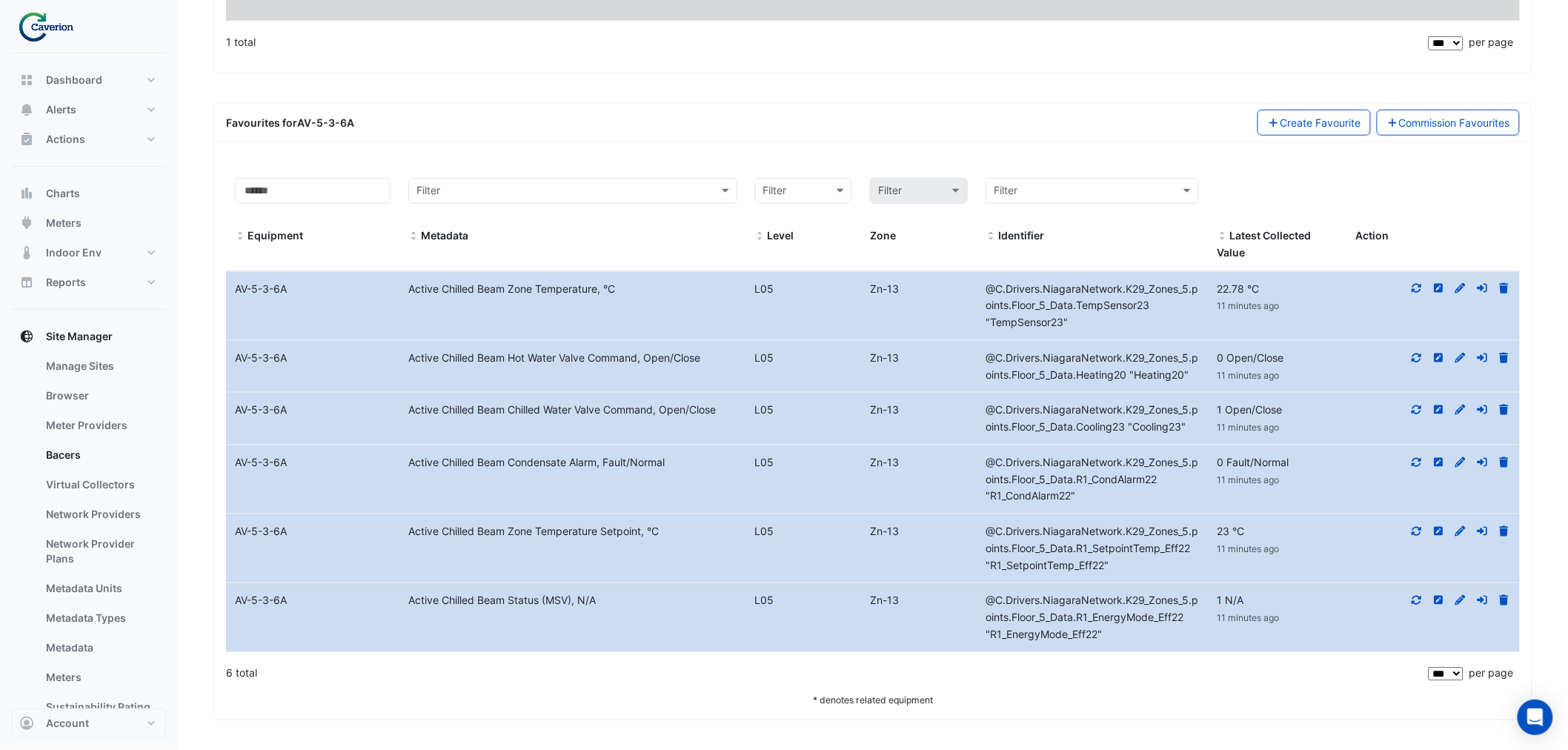 click on "Action" 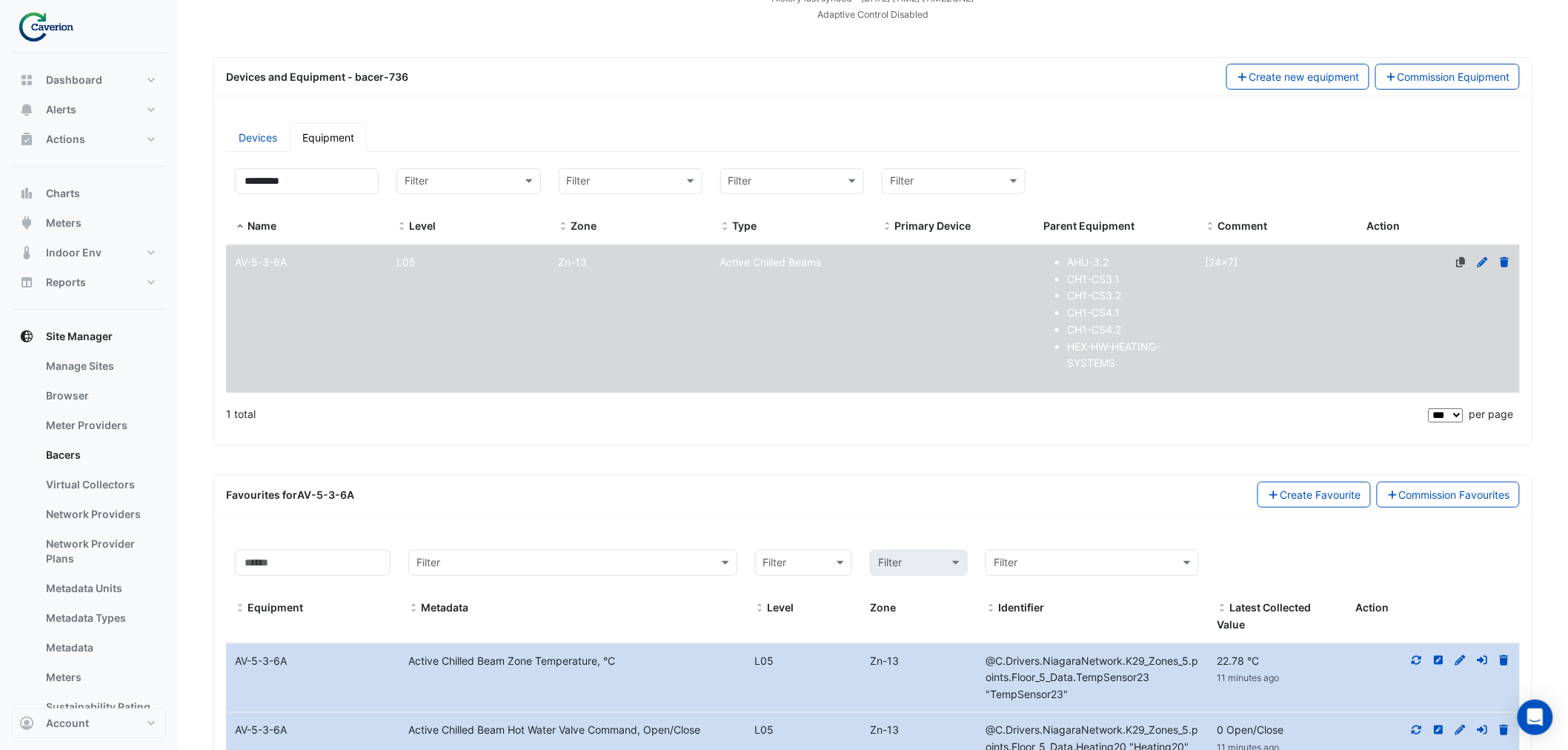 scroll, scrollTop: 0, scrollLeft: 0, axis: both 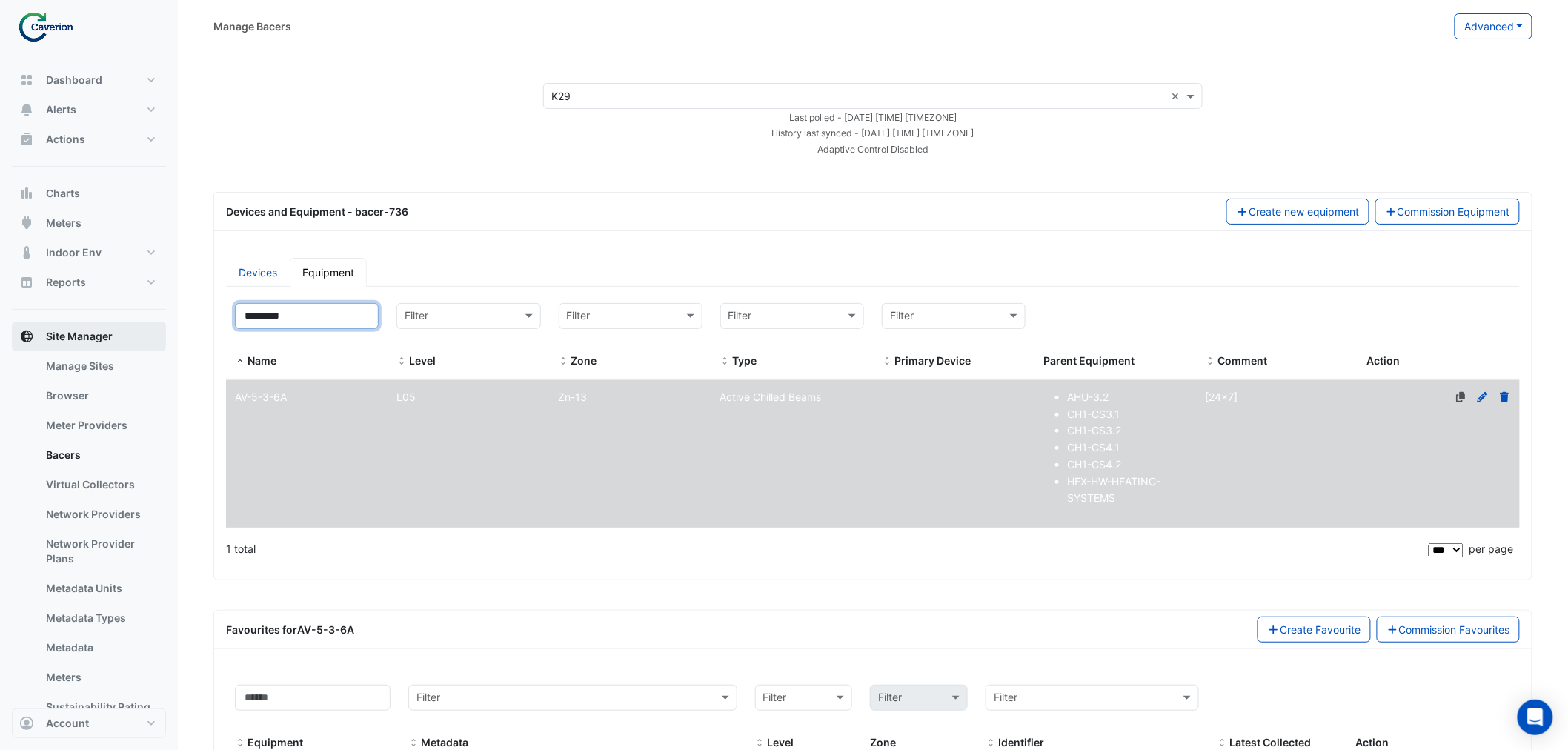drag, startPoint x: 368, startPoint y: 308, endPoint x: 133, endPoint y: 325, distance: 235.61409 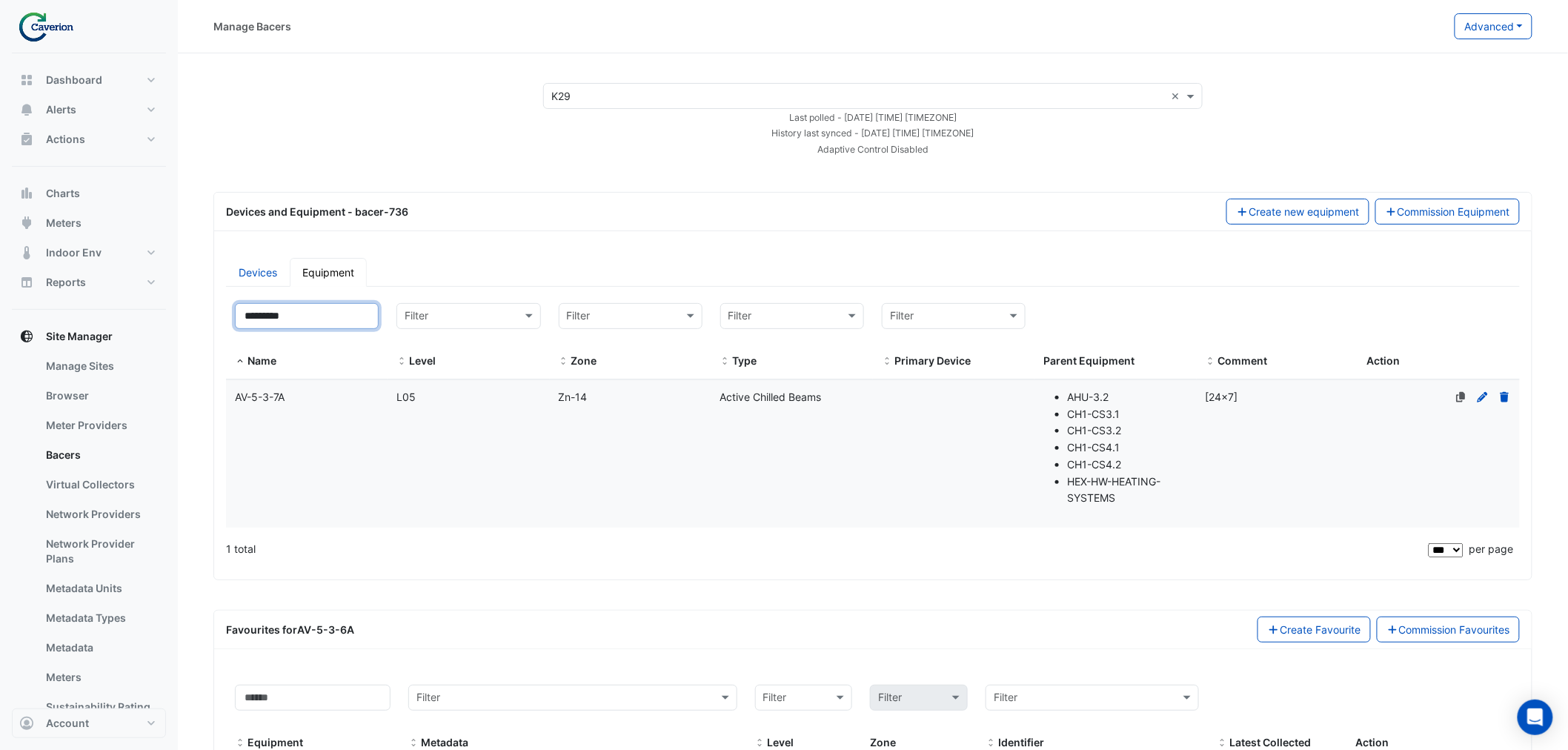 type on "*********" 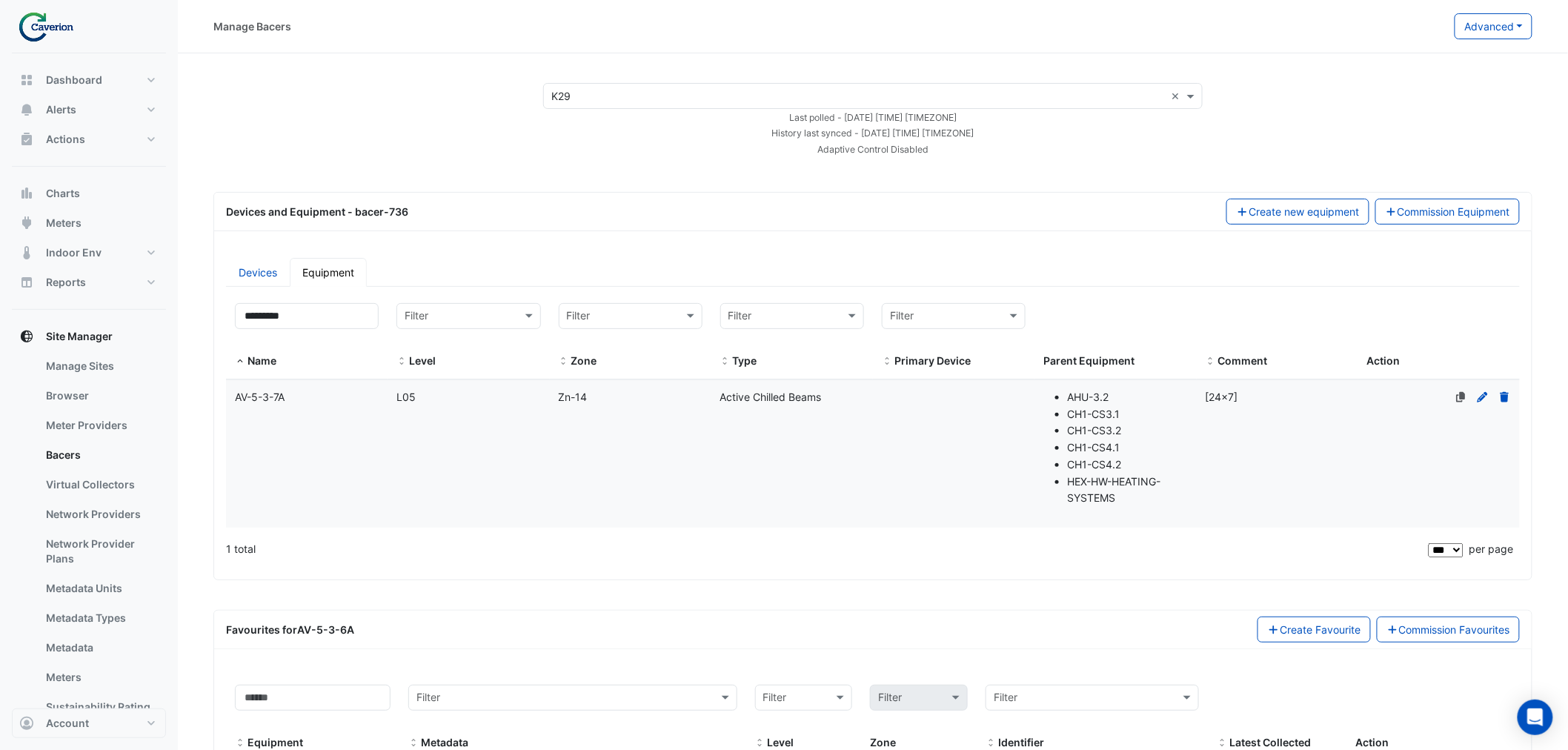 click on "AV-5-3-7A" 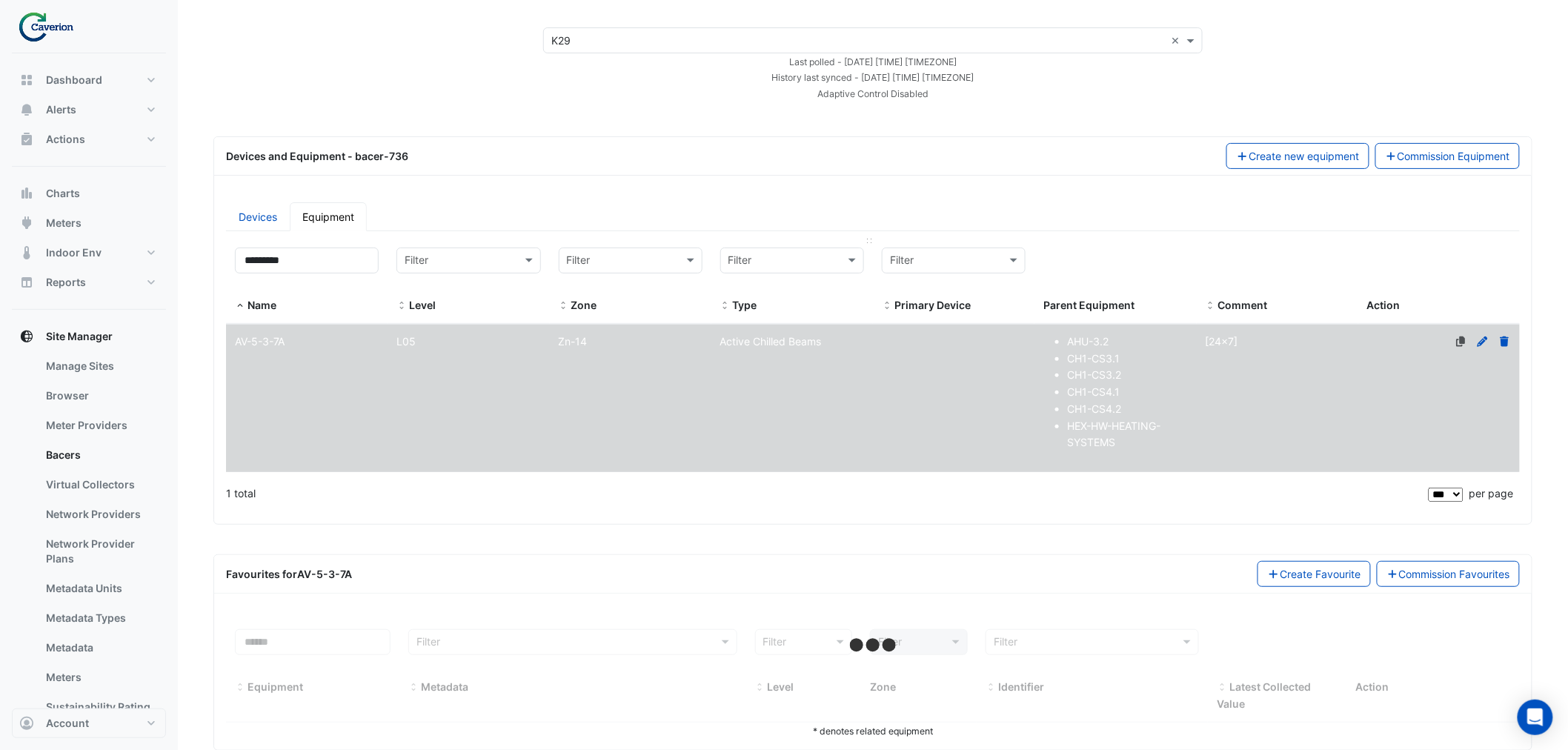 scroll, scrollTop: 87, scrollLeft: 0, axis: vertical 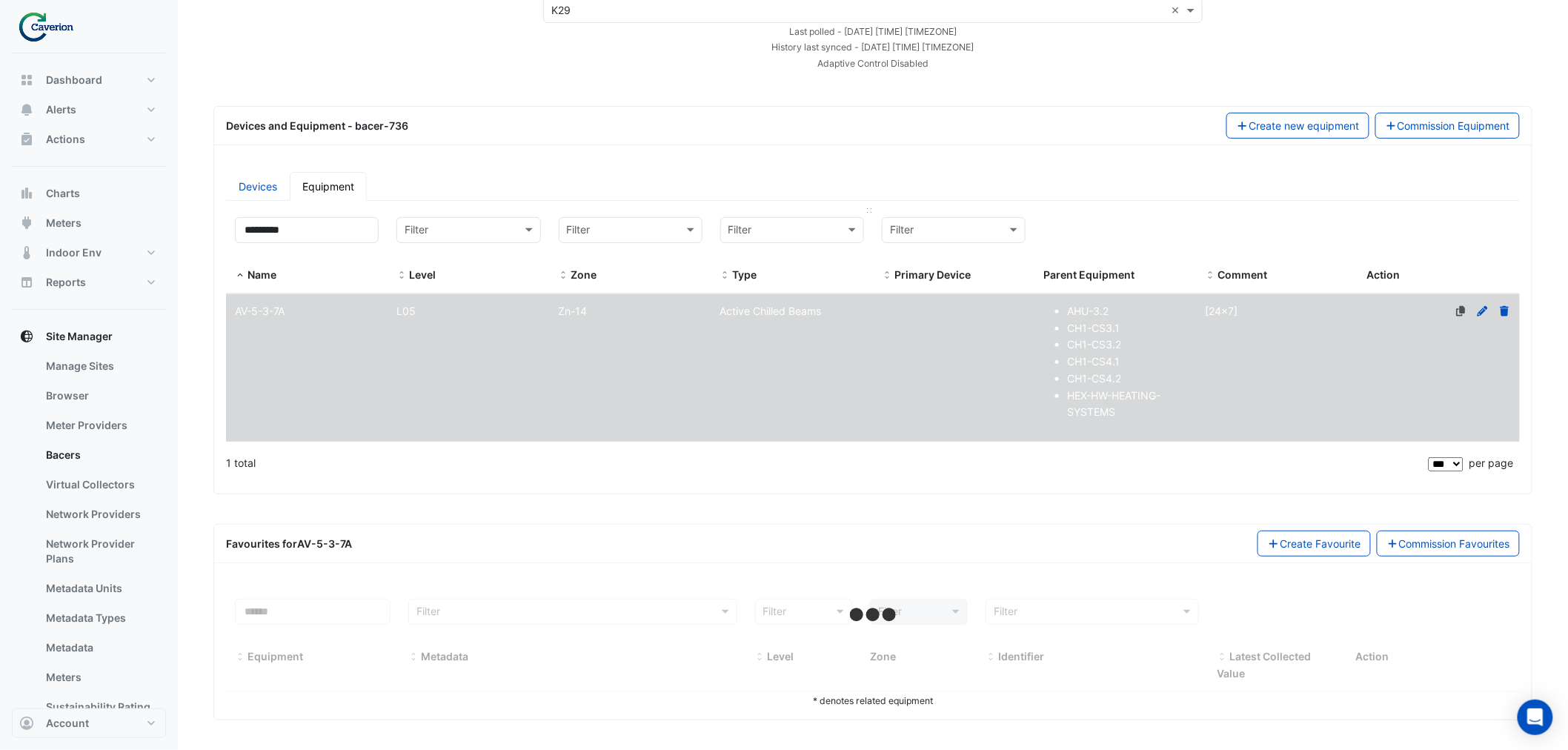 select on "***" 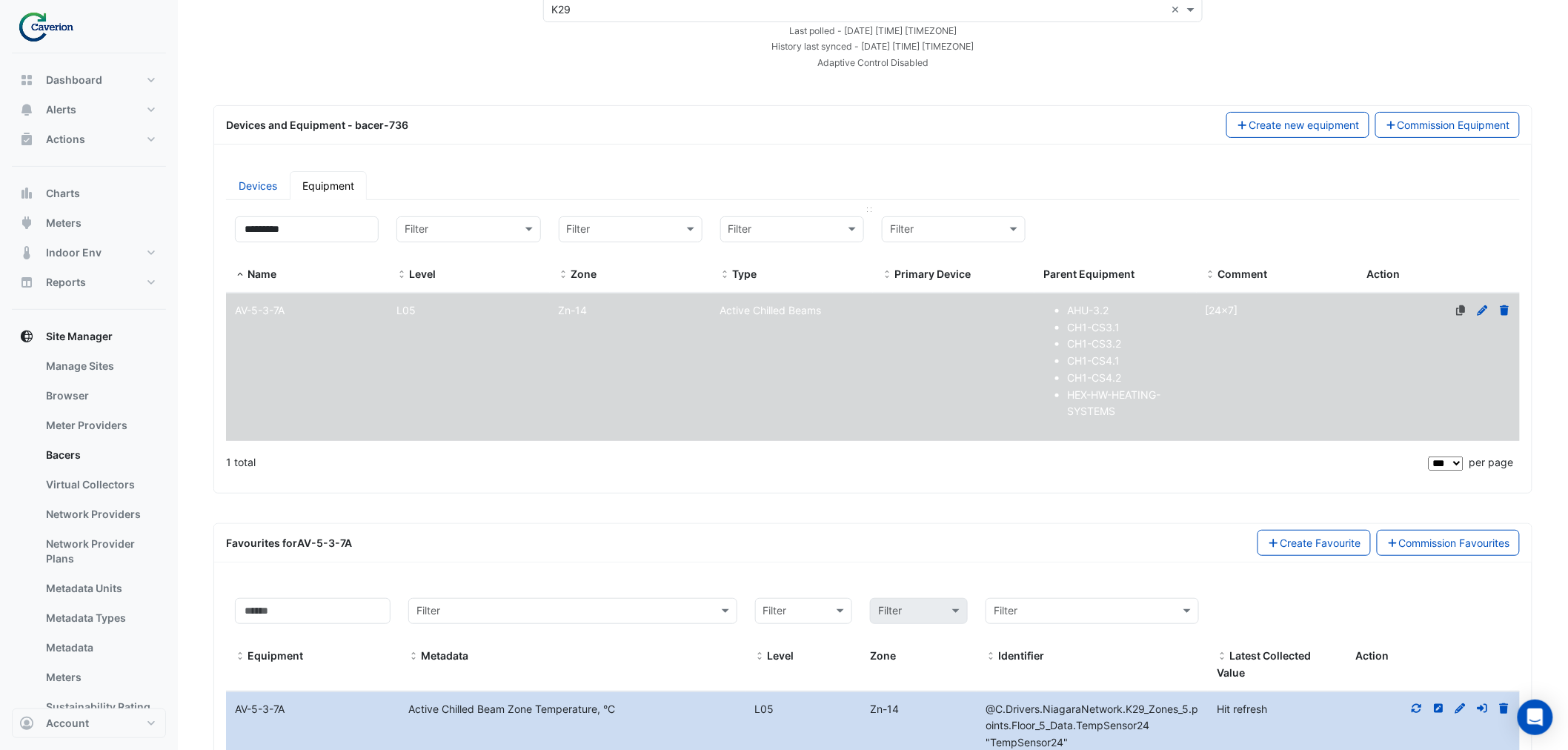 scroll, scrollTop: 508, scrollLeft: 0, axis: vertical 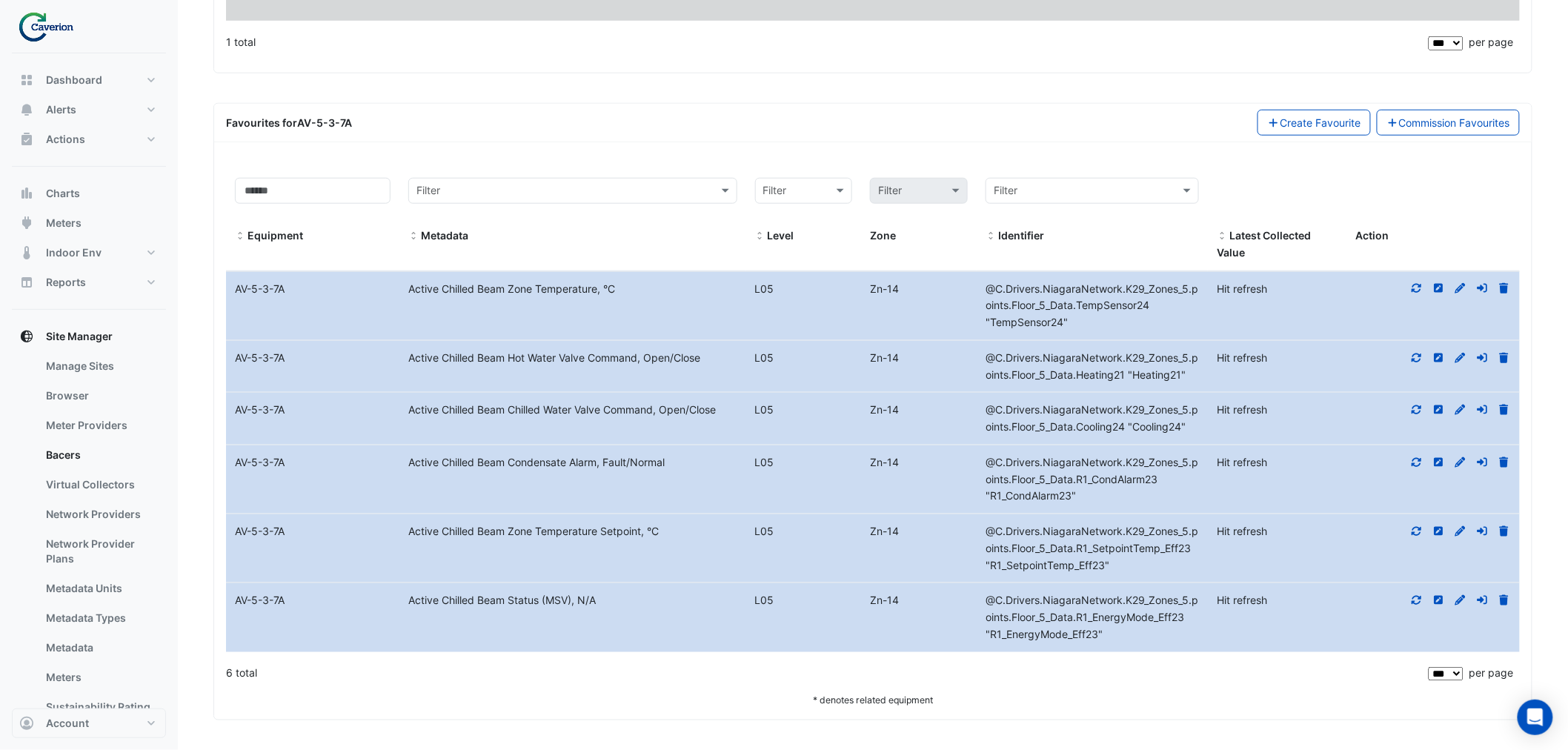 click 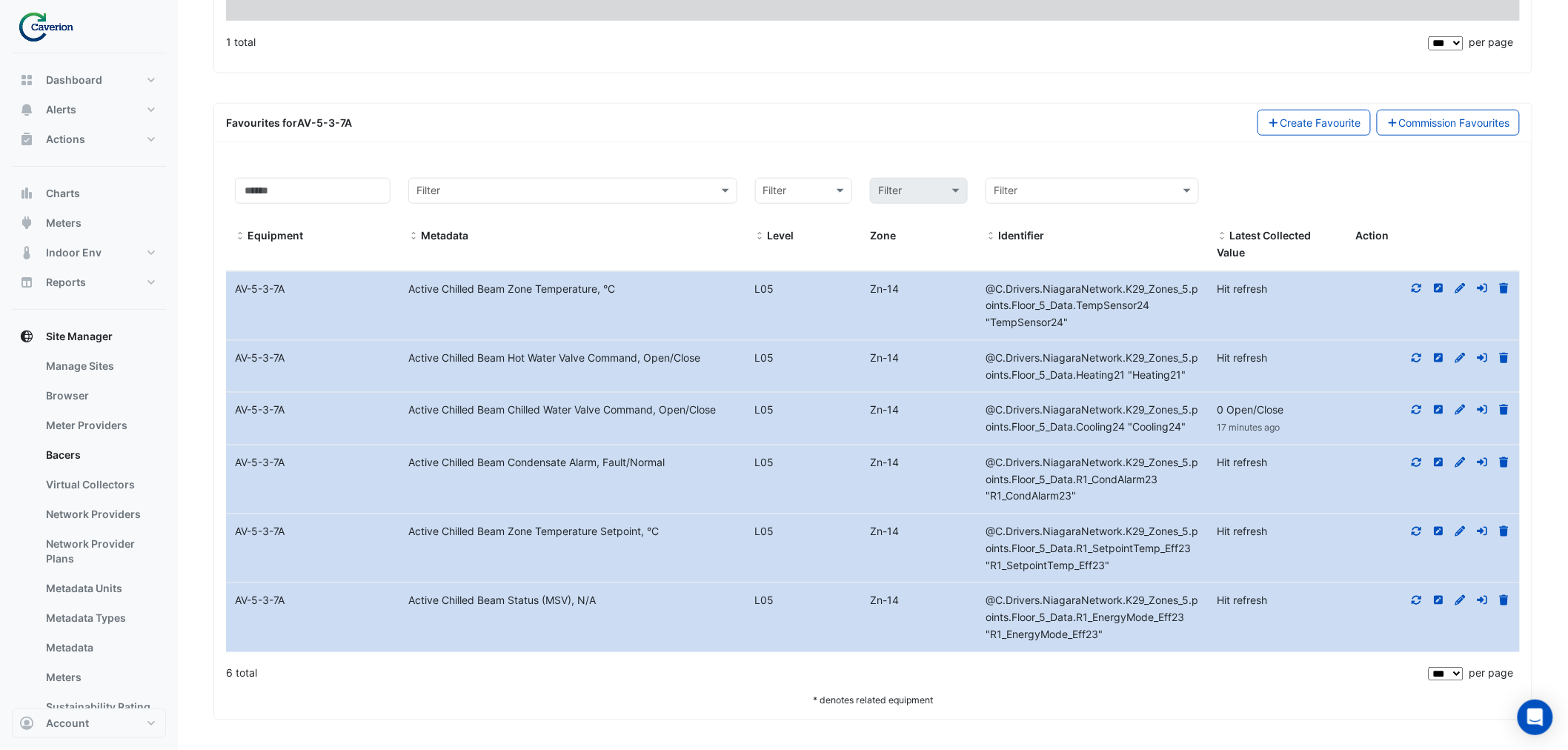 drag, startPoint x: 1412, startPoint y: 419, endPoint x: 1418, endPoint y: 410, distance: 10.816654 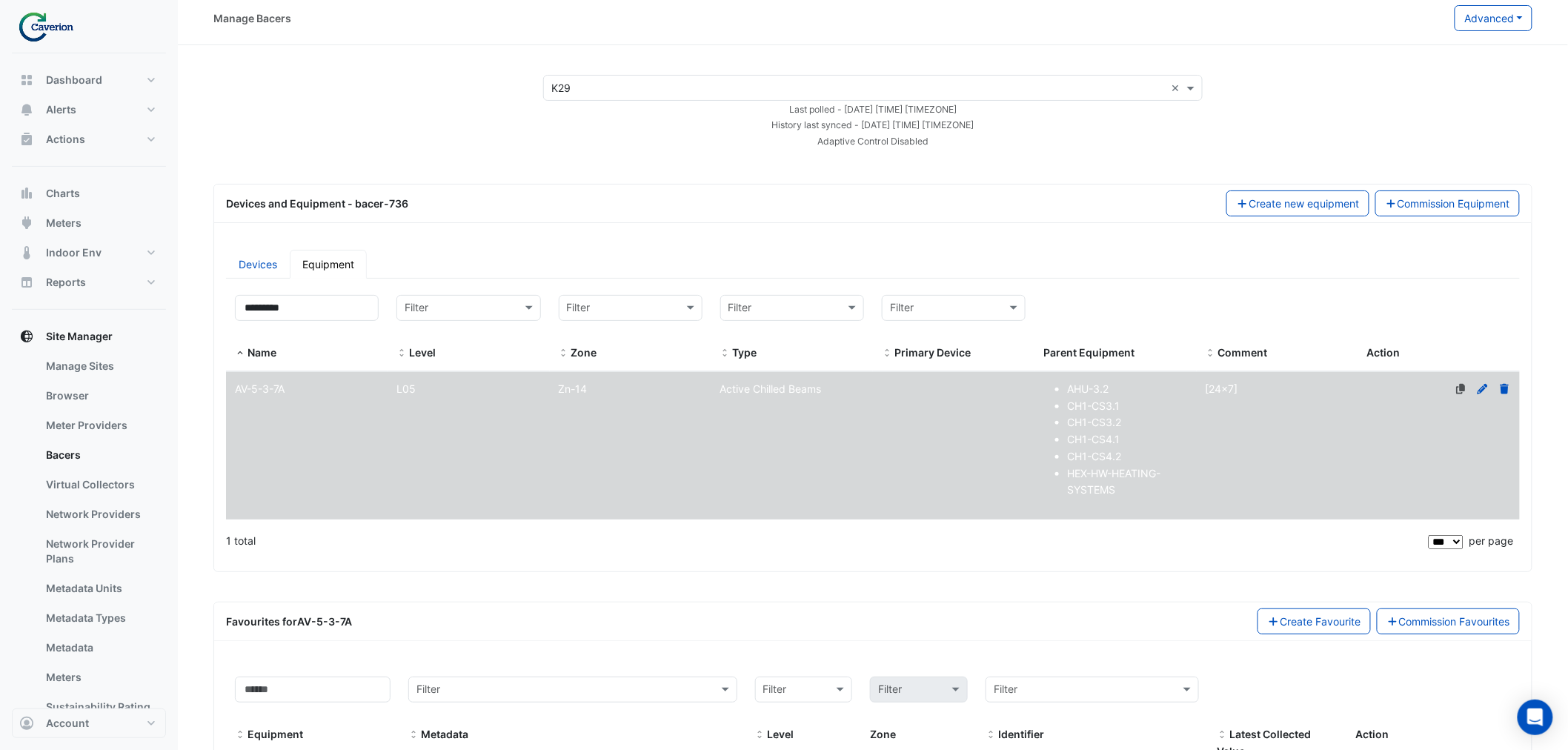 scroll, scrollTop: 0, scrollLeft: 0, axis: both 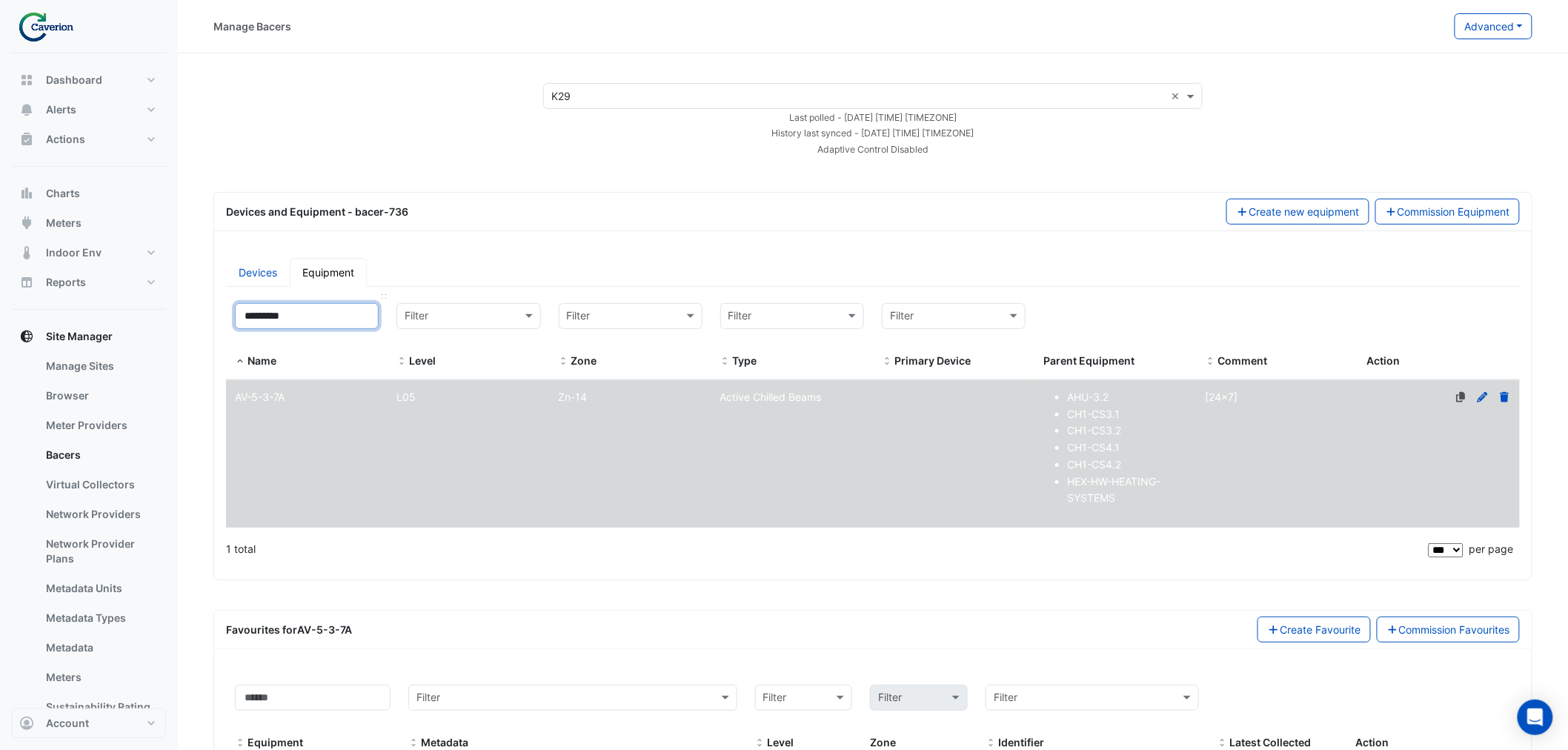 click on "*********" at bounding box center [307, 316] 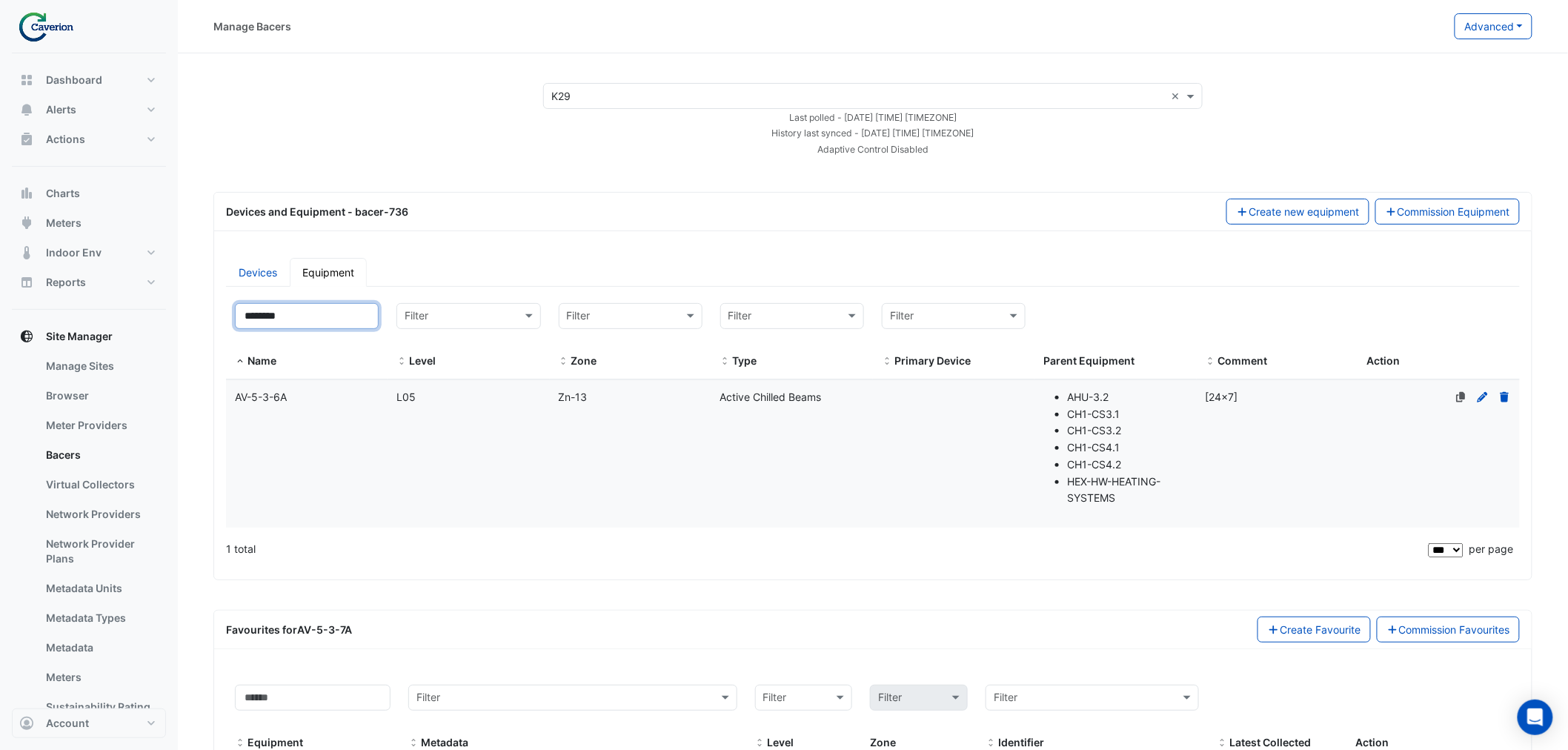 type on "********" 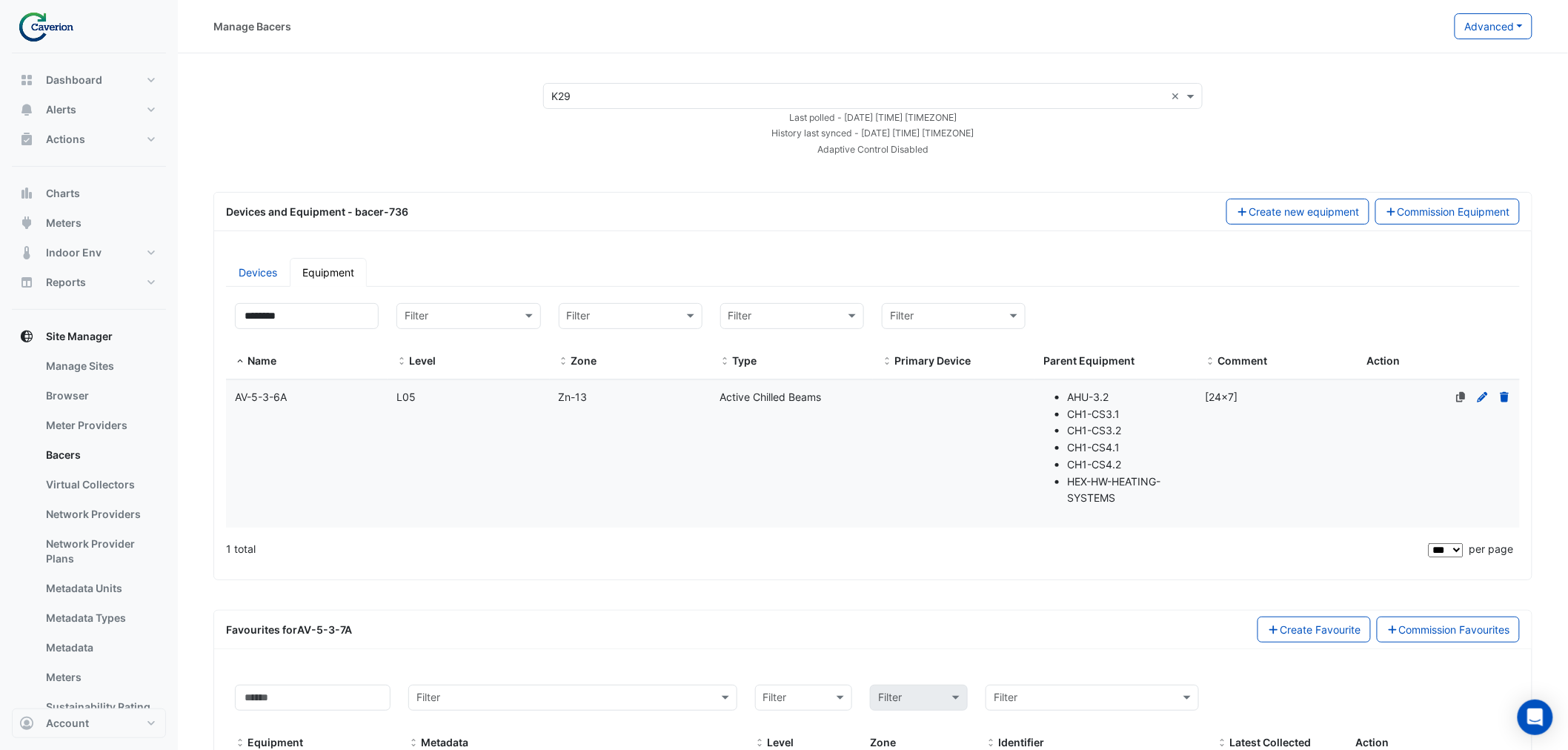 click on "Level
L05" 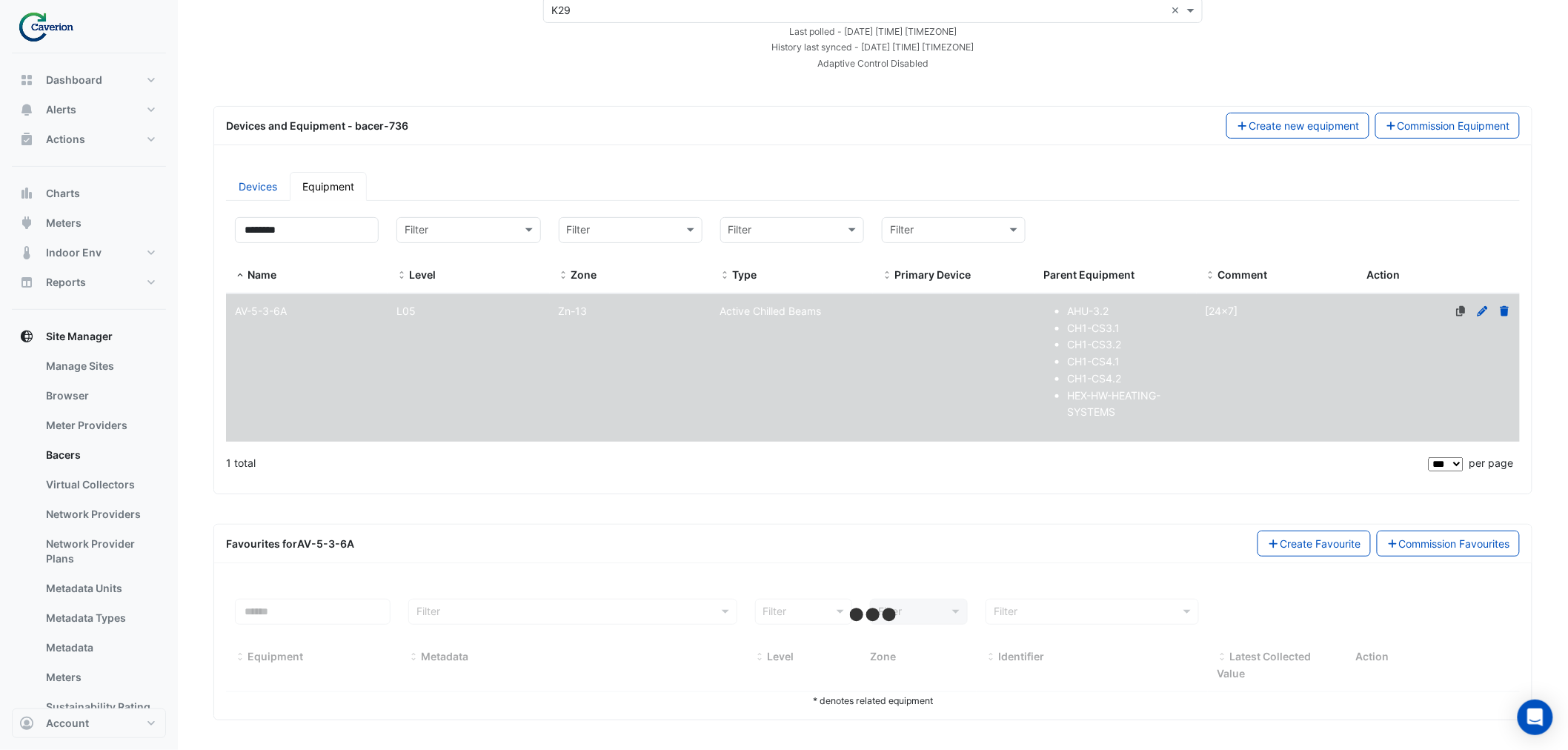scroll, scrollTop: 508, scrollLeft: 0, axis: vertical 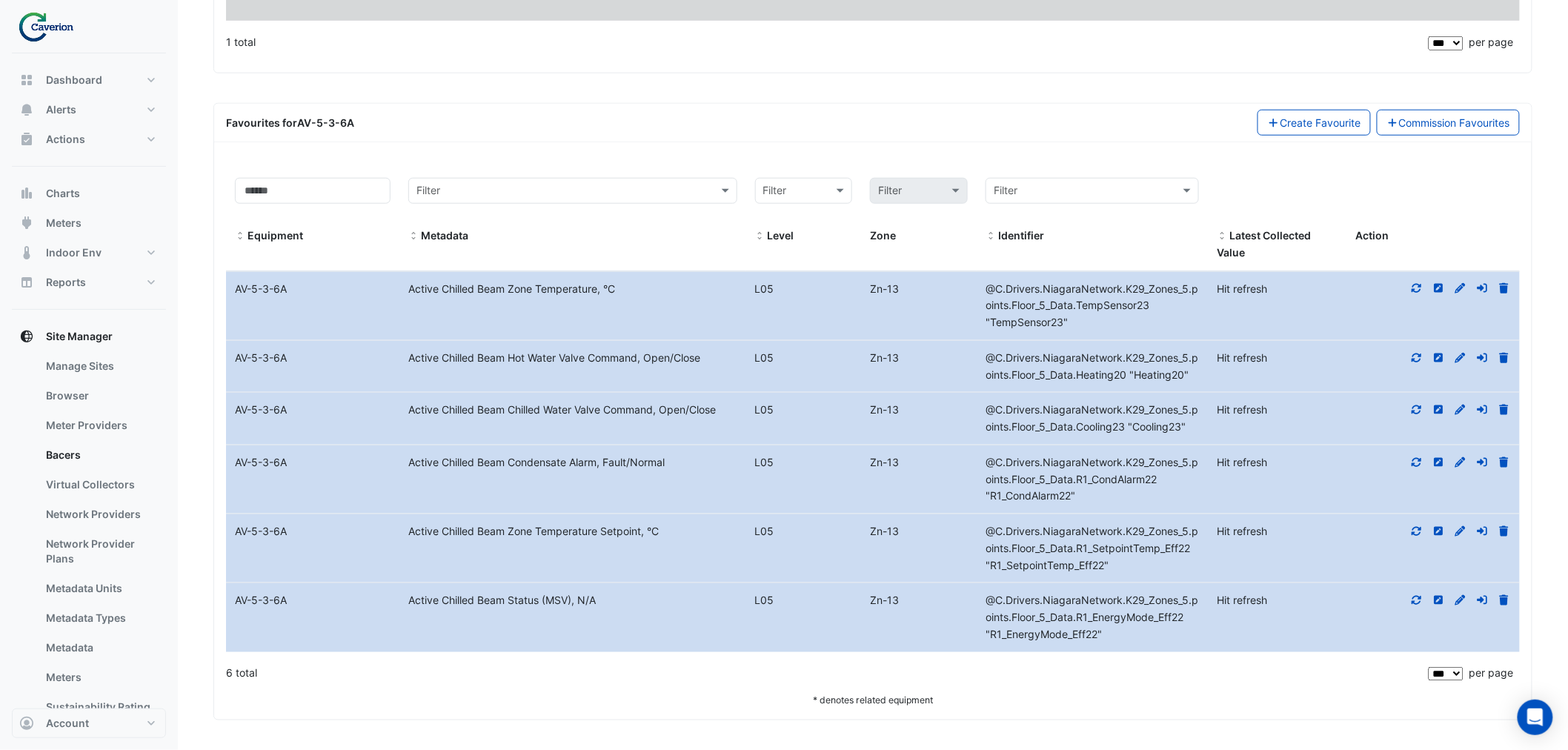 click 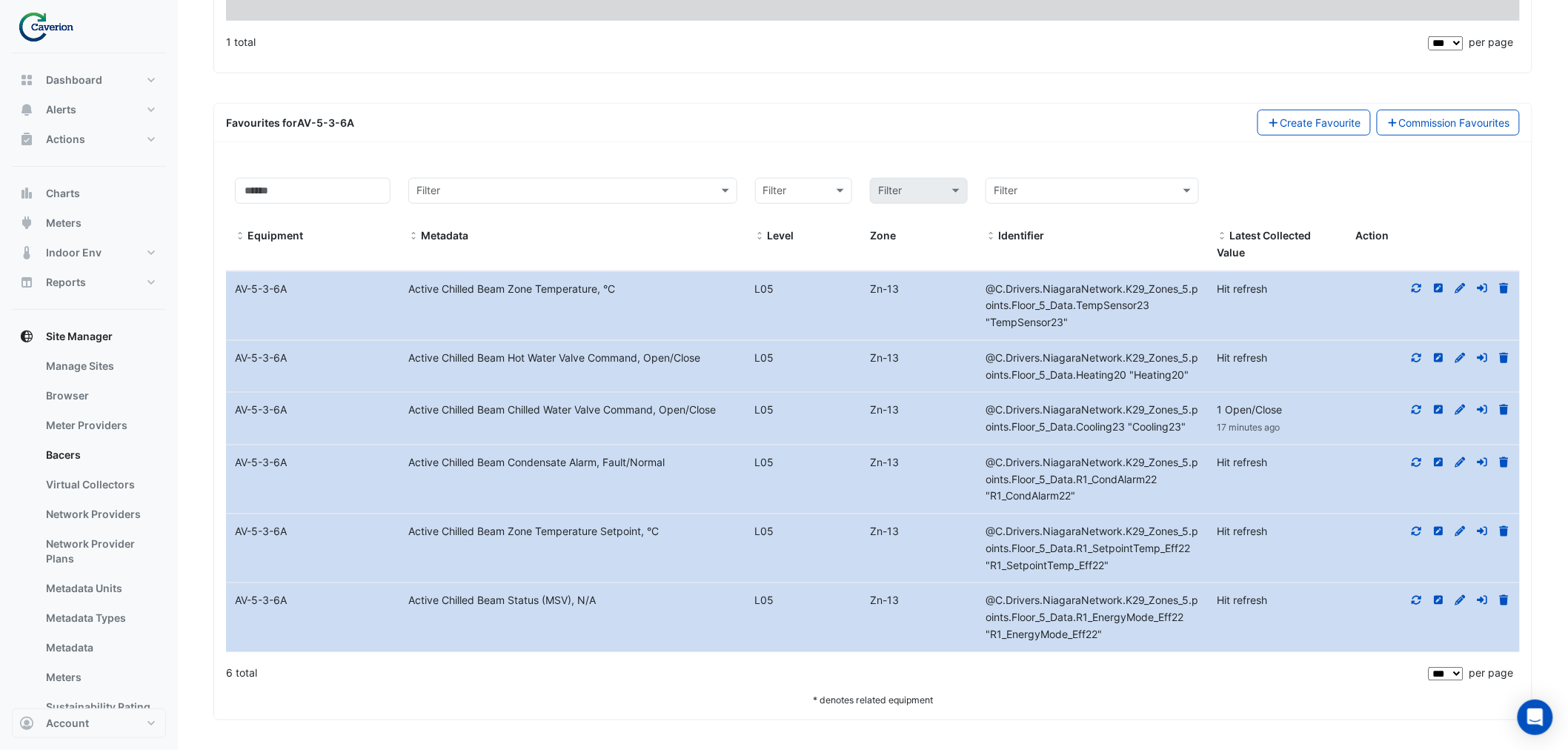 click 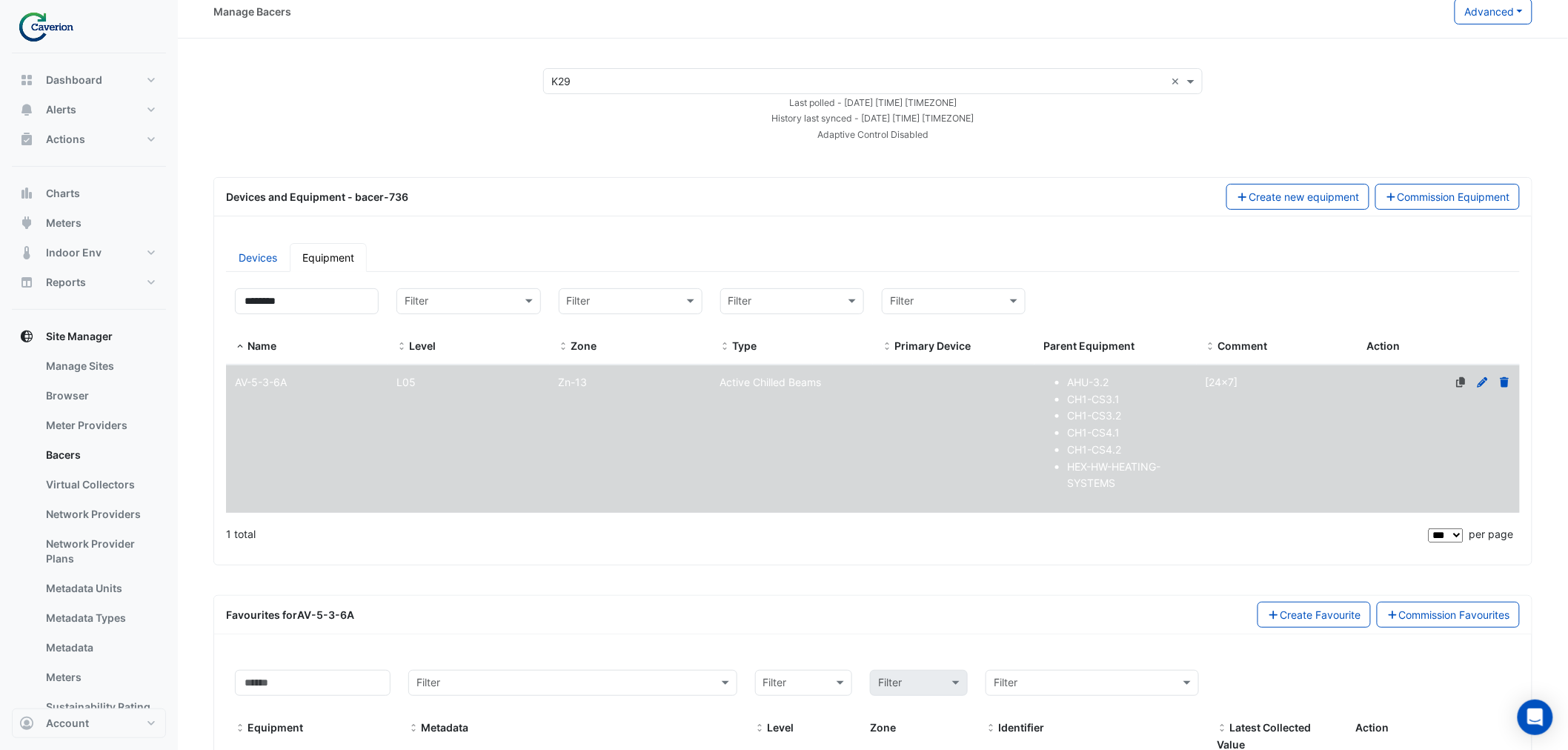scroll, scrollTop: 0, scrollLeft: 0, axis: both 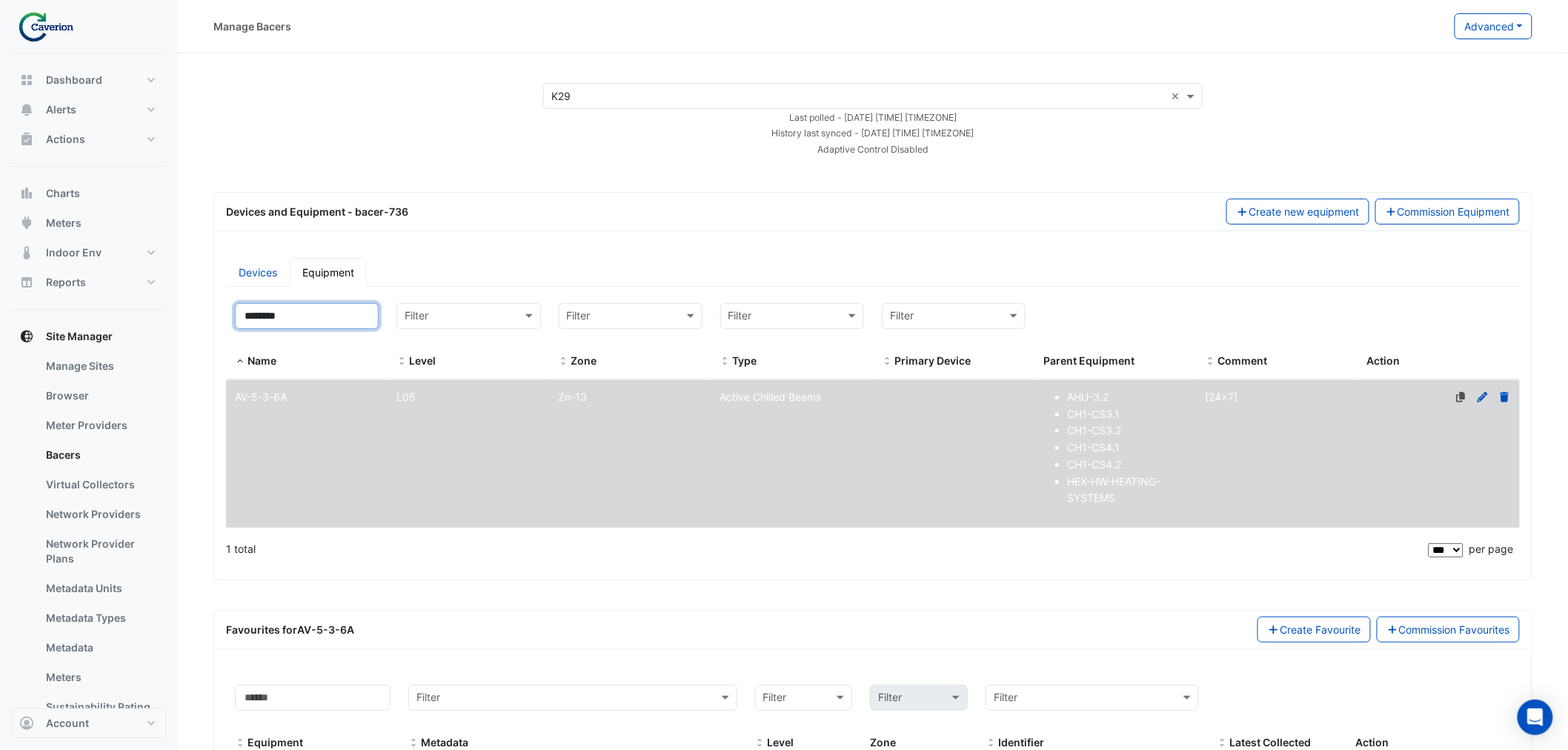 drag, startPoint x: 309, startPoint y: 316, endPoint x: 187, endPoint y: 317, distance: 122.0041 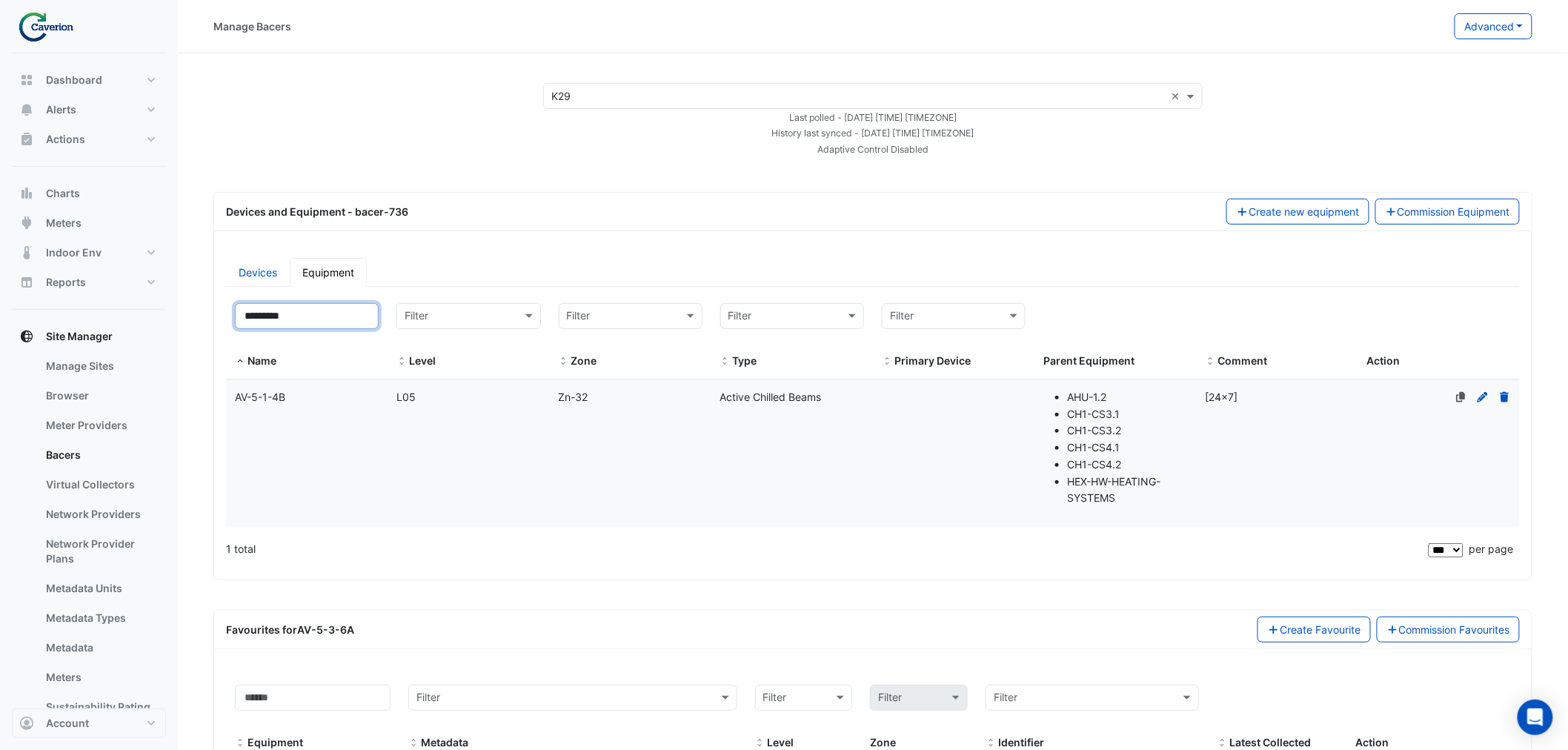 type on "*********" 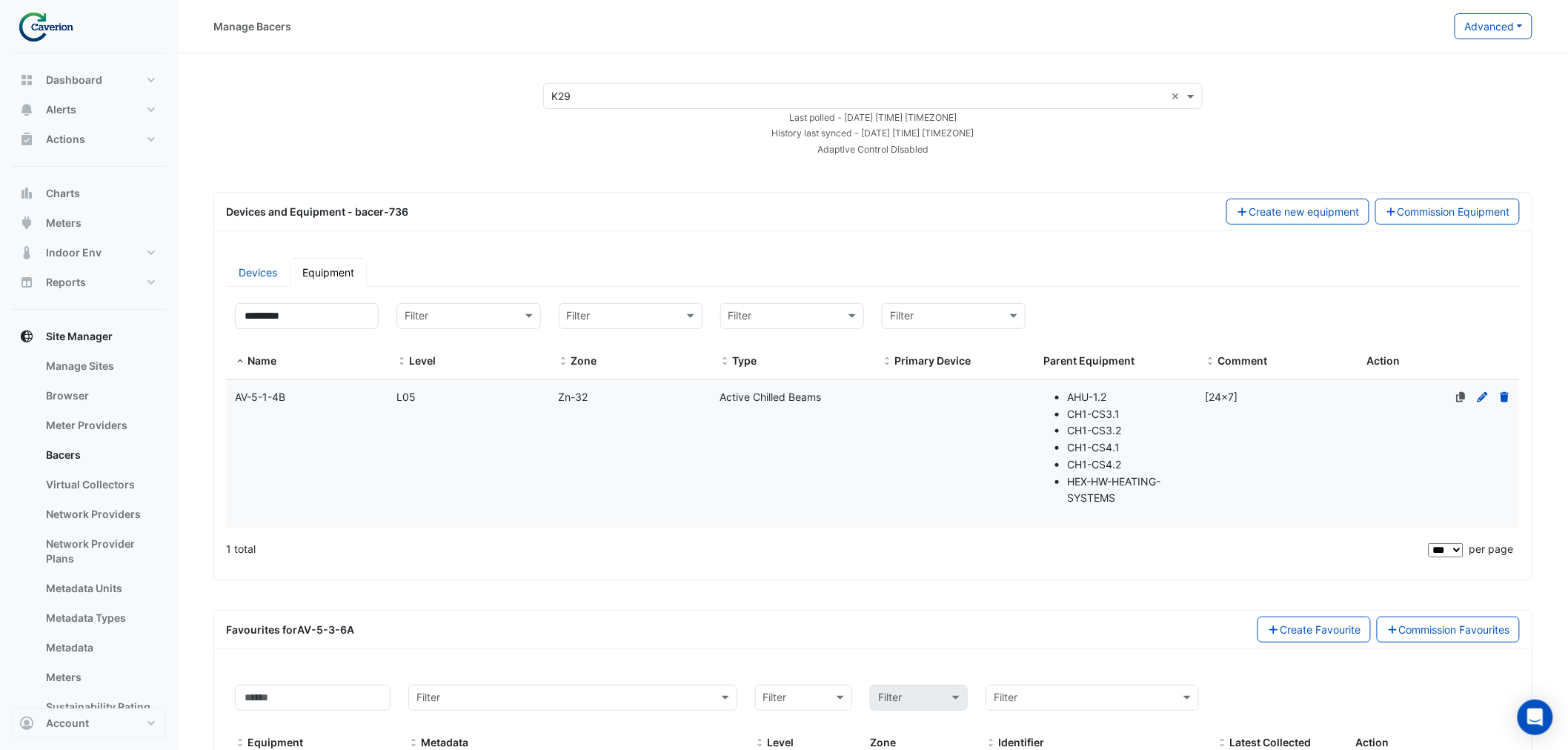 click on "Level
L05" 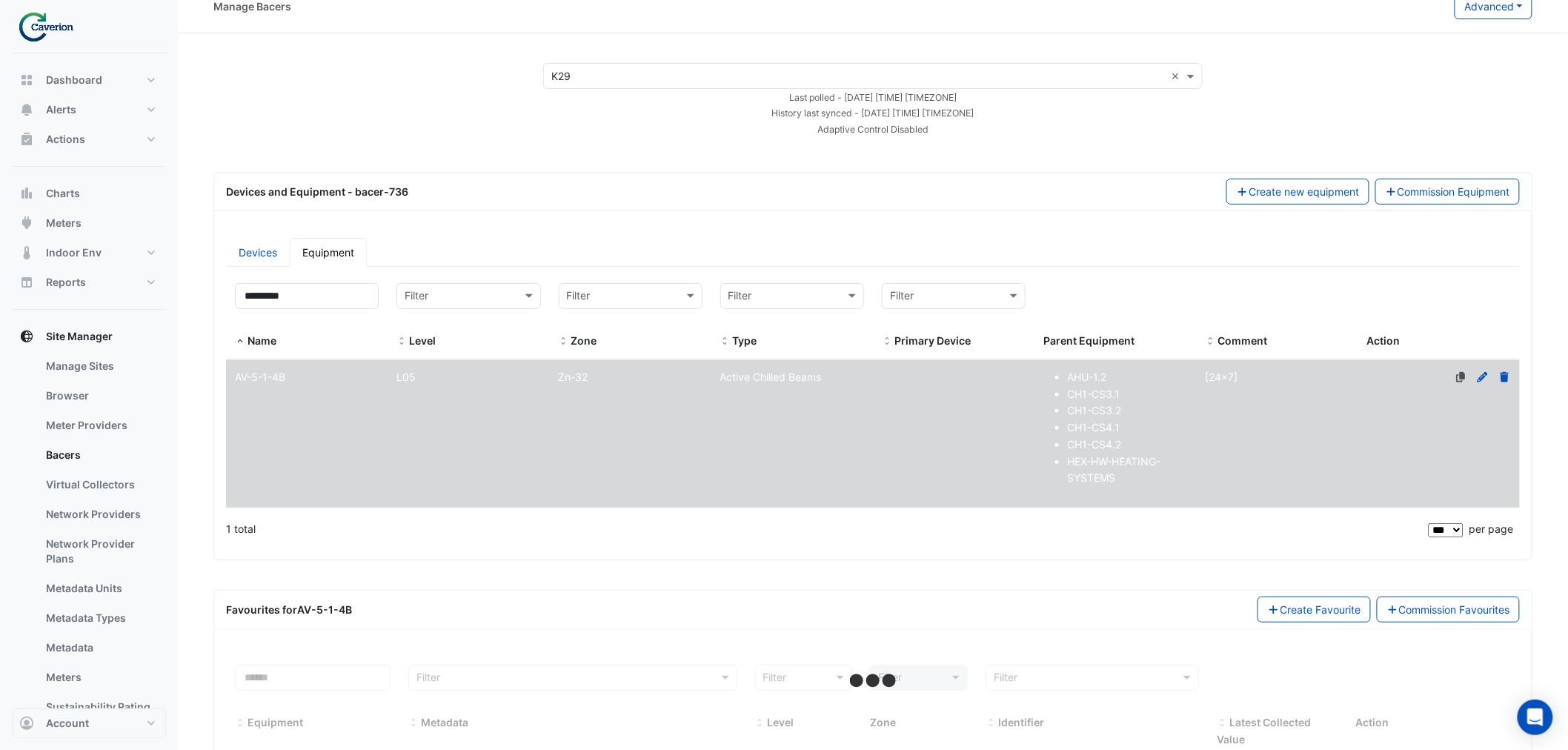 scroll, scrollTop: 87, scrollLeft: 0, axis: vertical 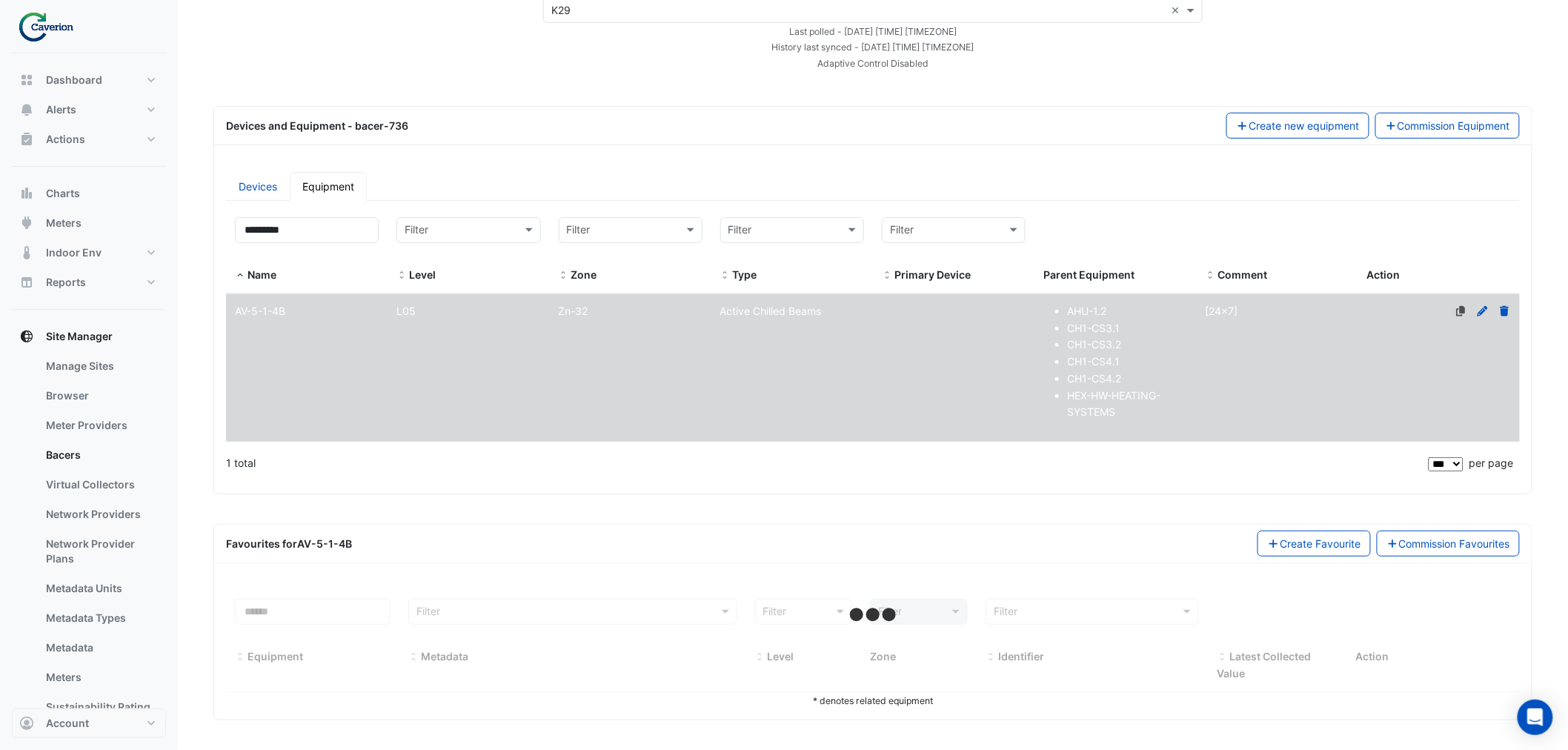 select on "***" 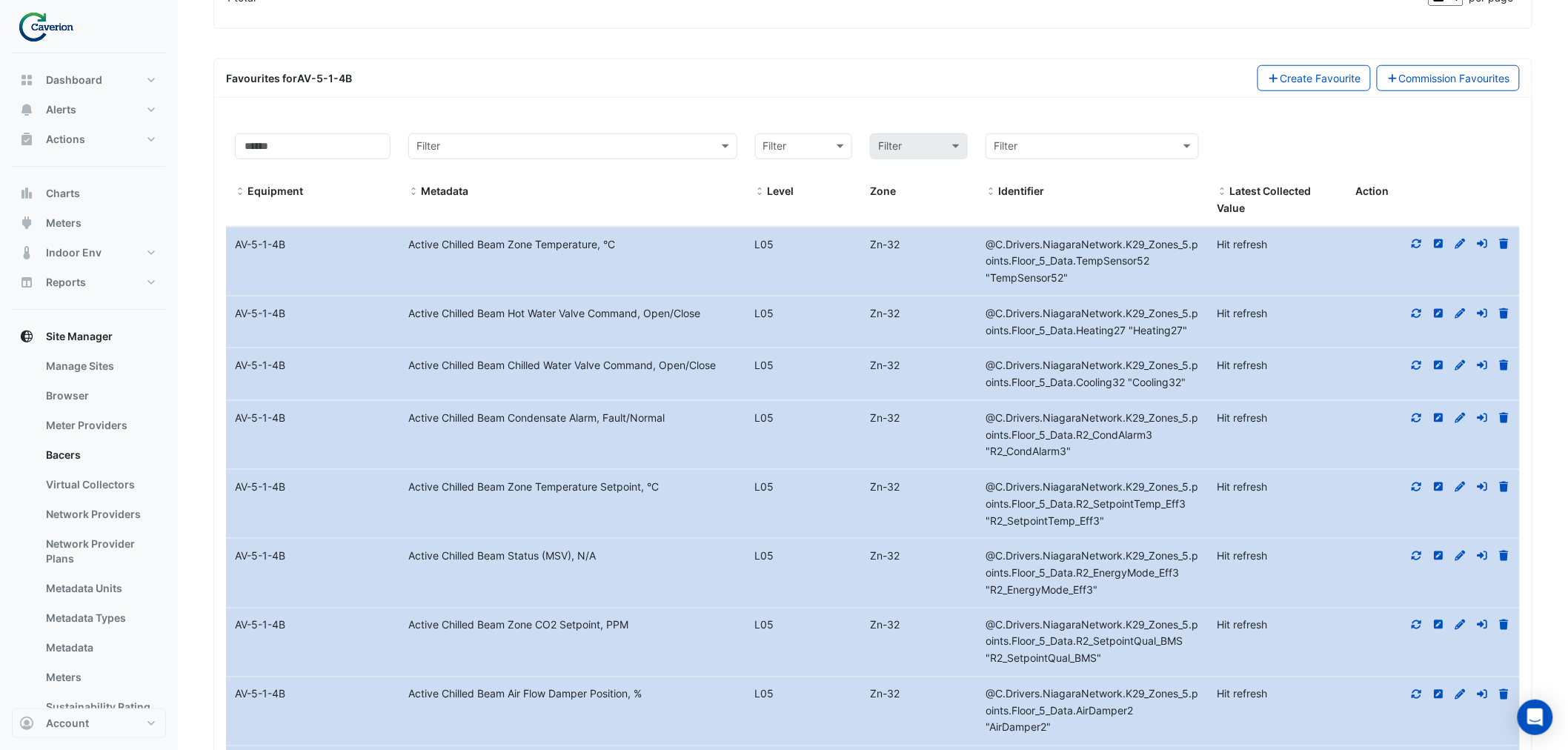 scroll, scrollTop: 716, scrollLeft: 0, axis: vertical 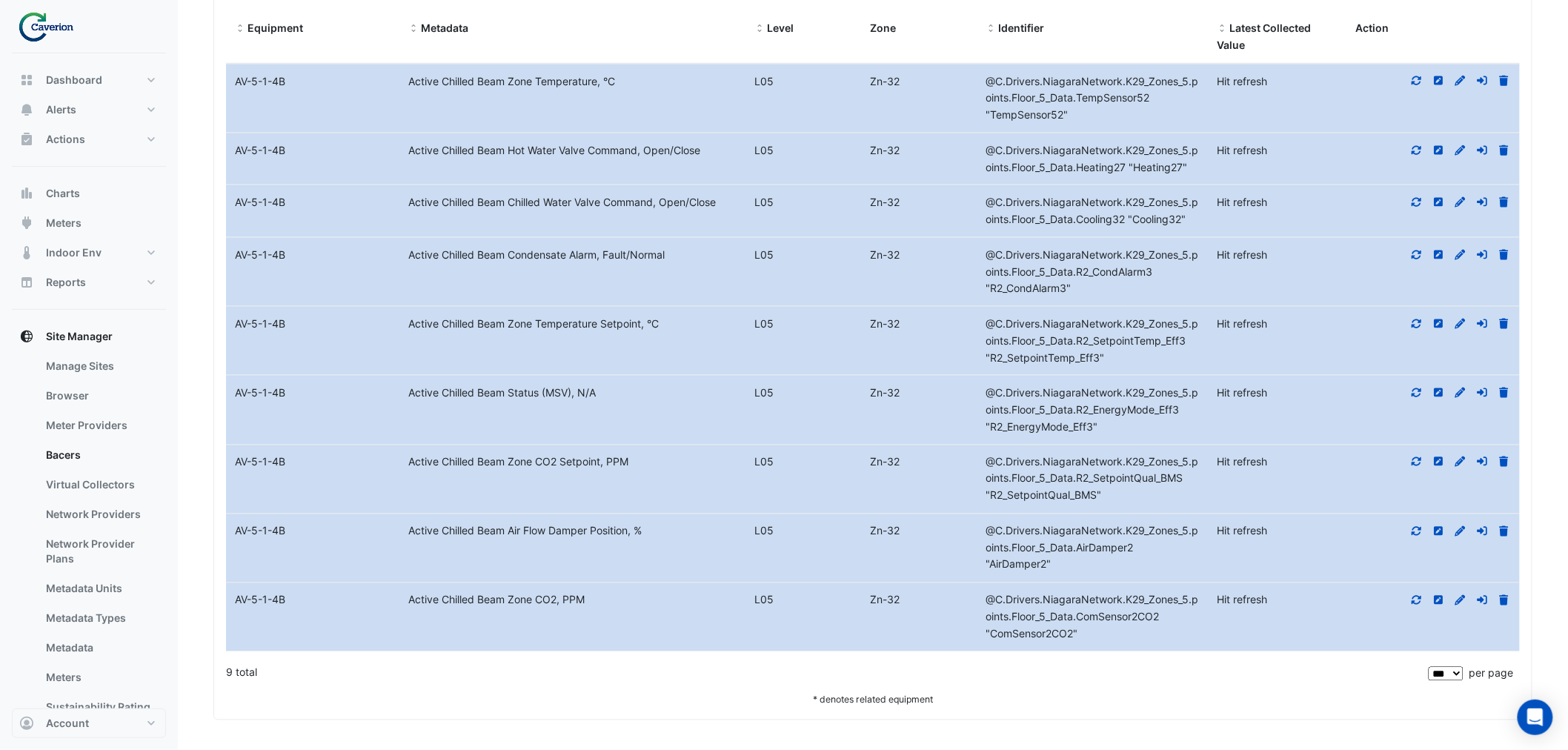 click 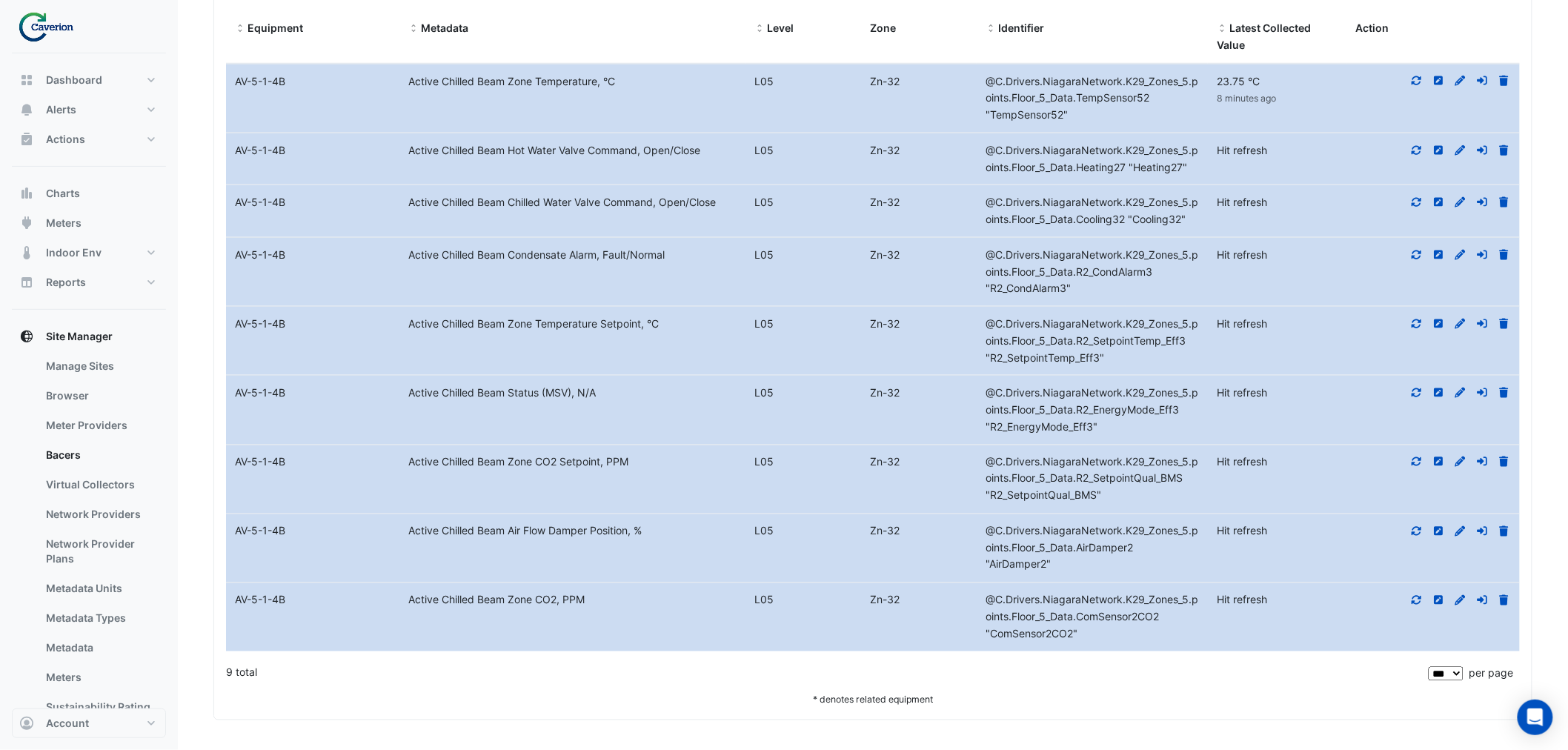 scroll, scrollTop: 0, scrollLeft: 0, axis: both 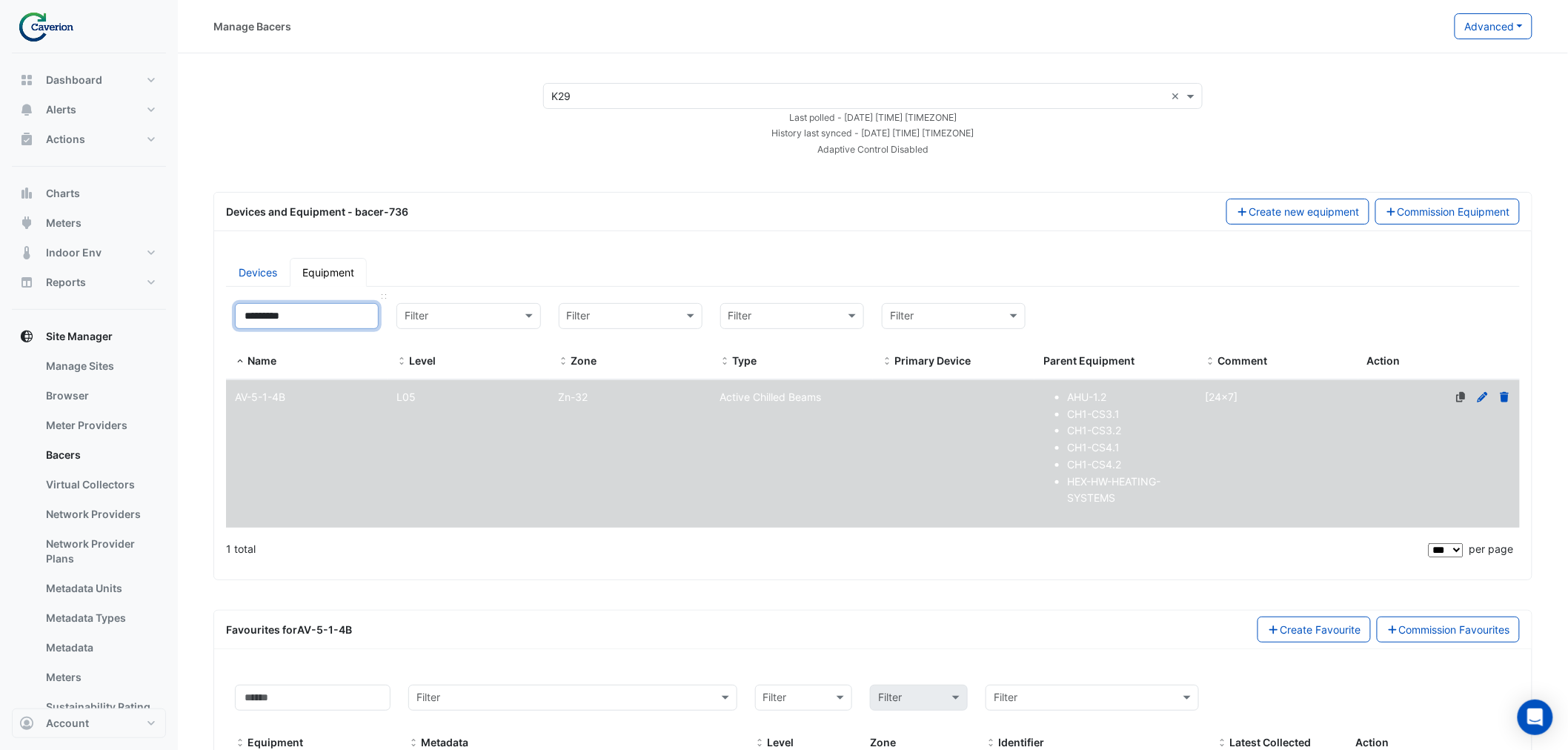 click on "*********" at bounding box center (307, 316) 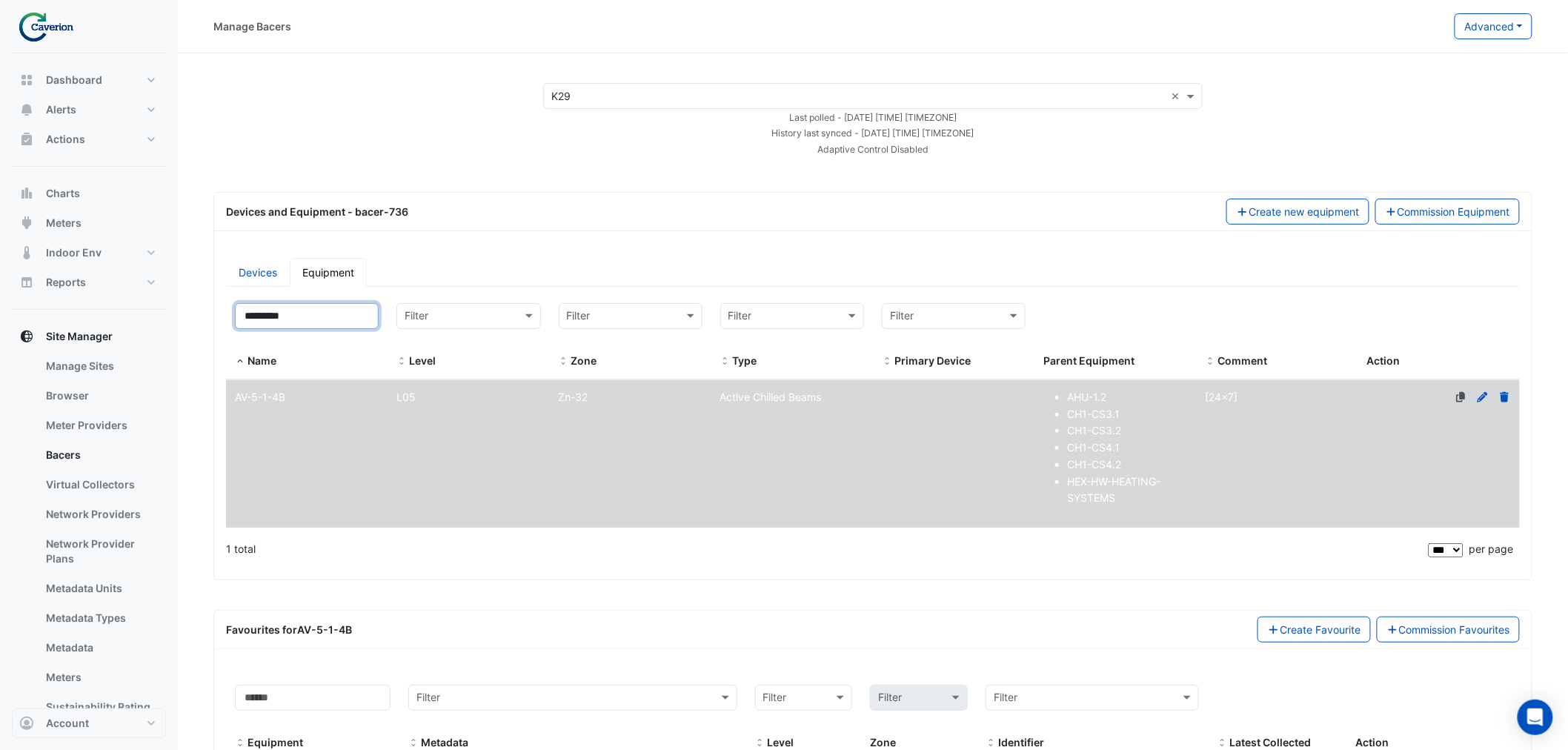 drag, startPoint x: 302, startPoint y: 313, endPoint x: 157, endPoint y: 309, distance: 145.05516 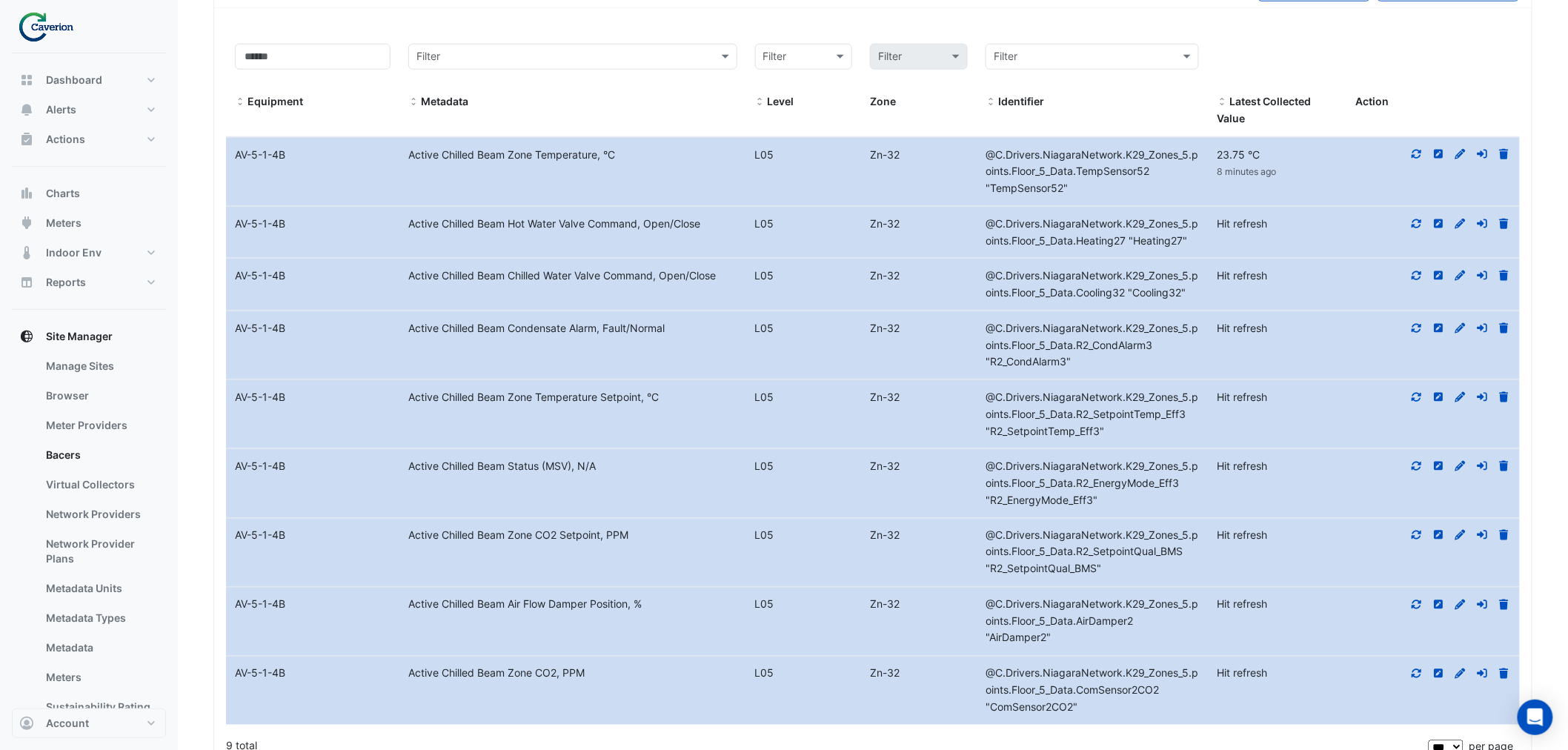 scroll, scrollTop: 716, scrollLeft: 0, axis: vertical 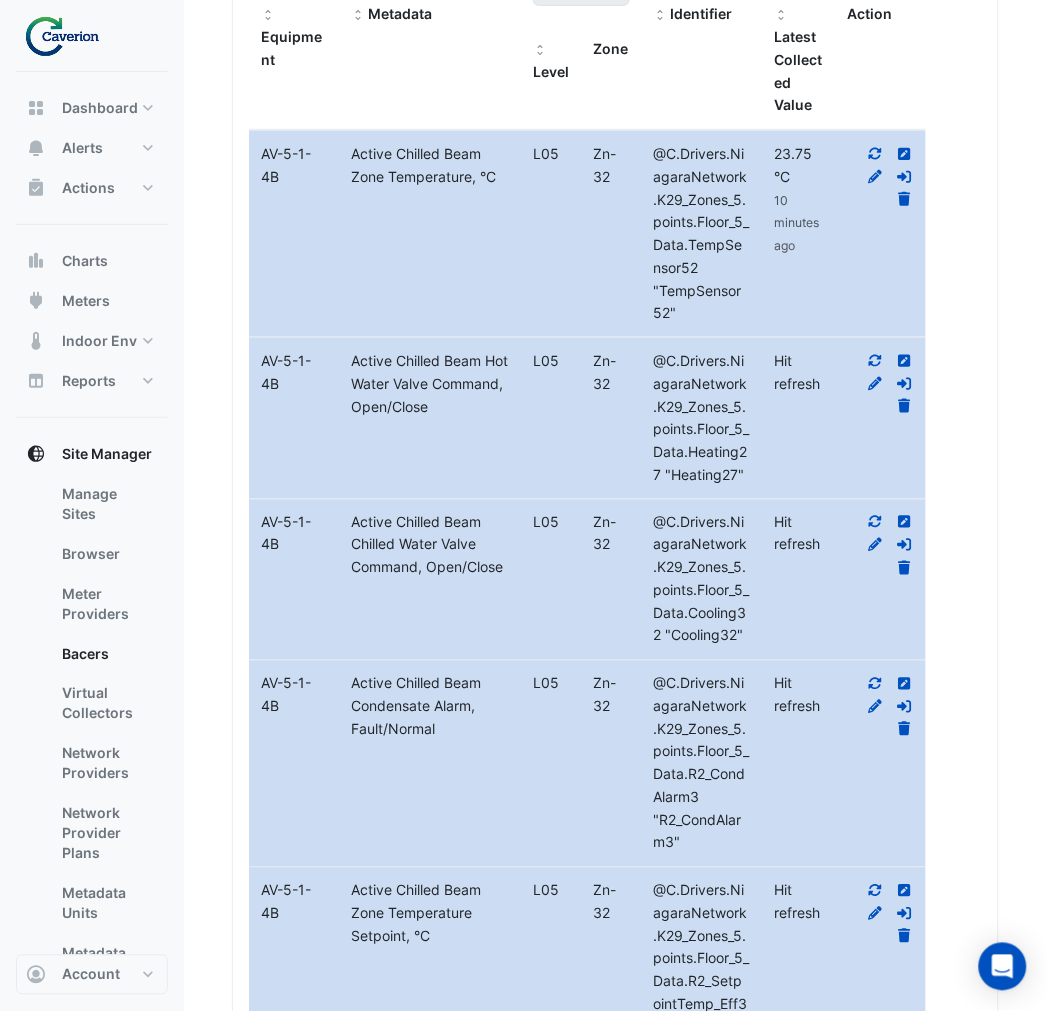 click 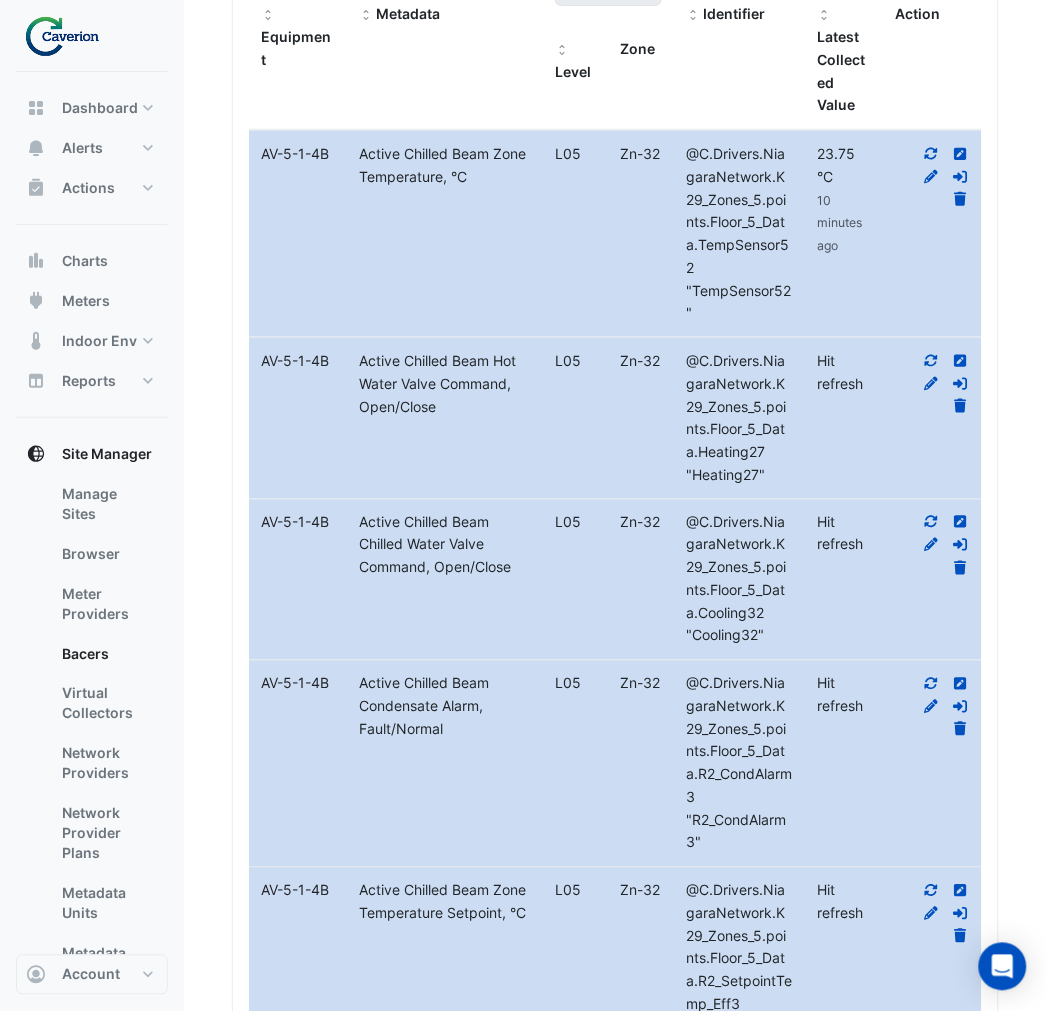 click 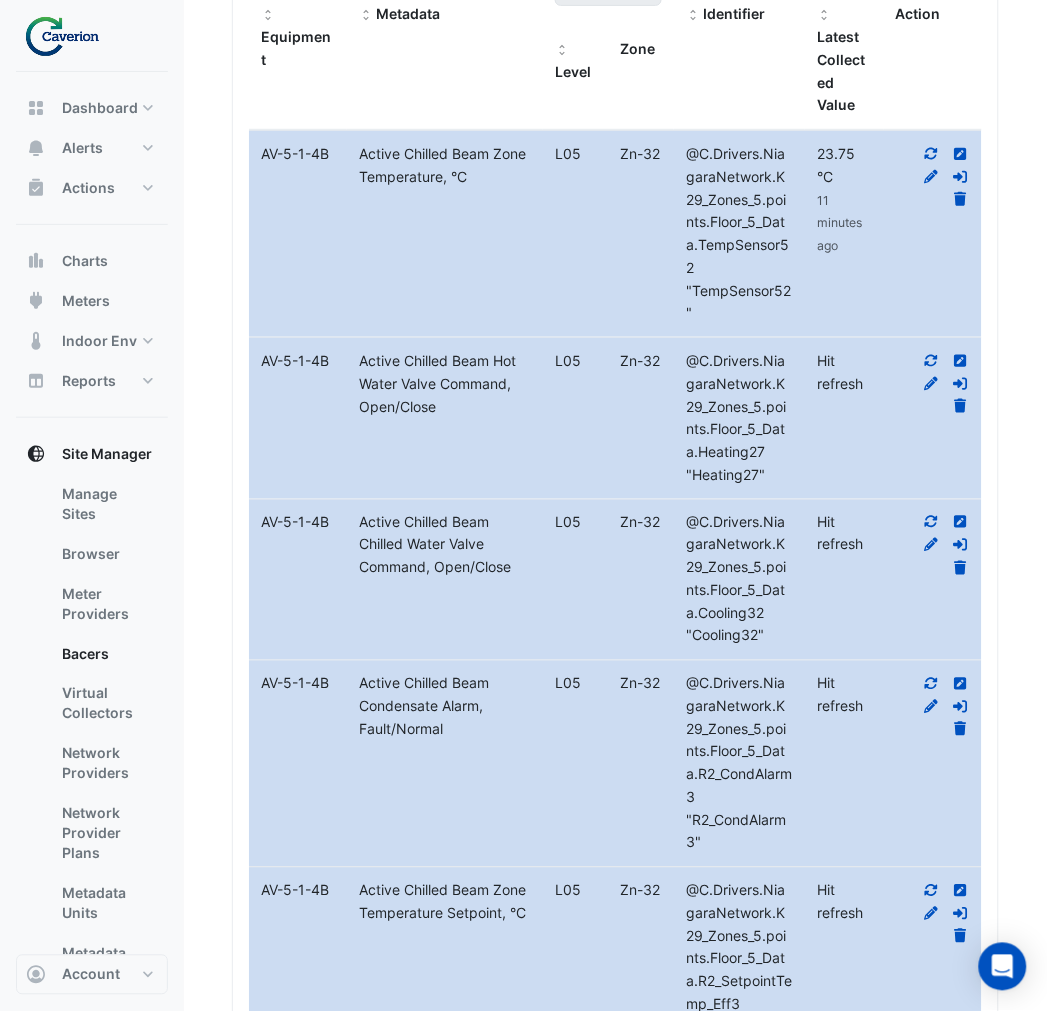 click 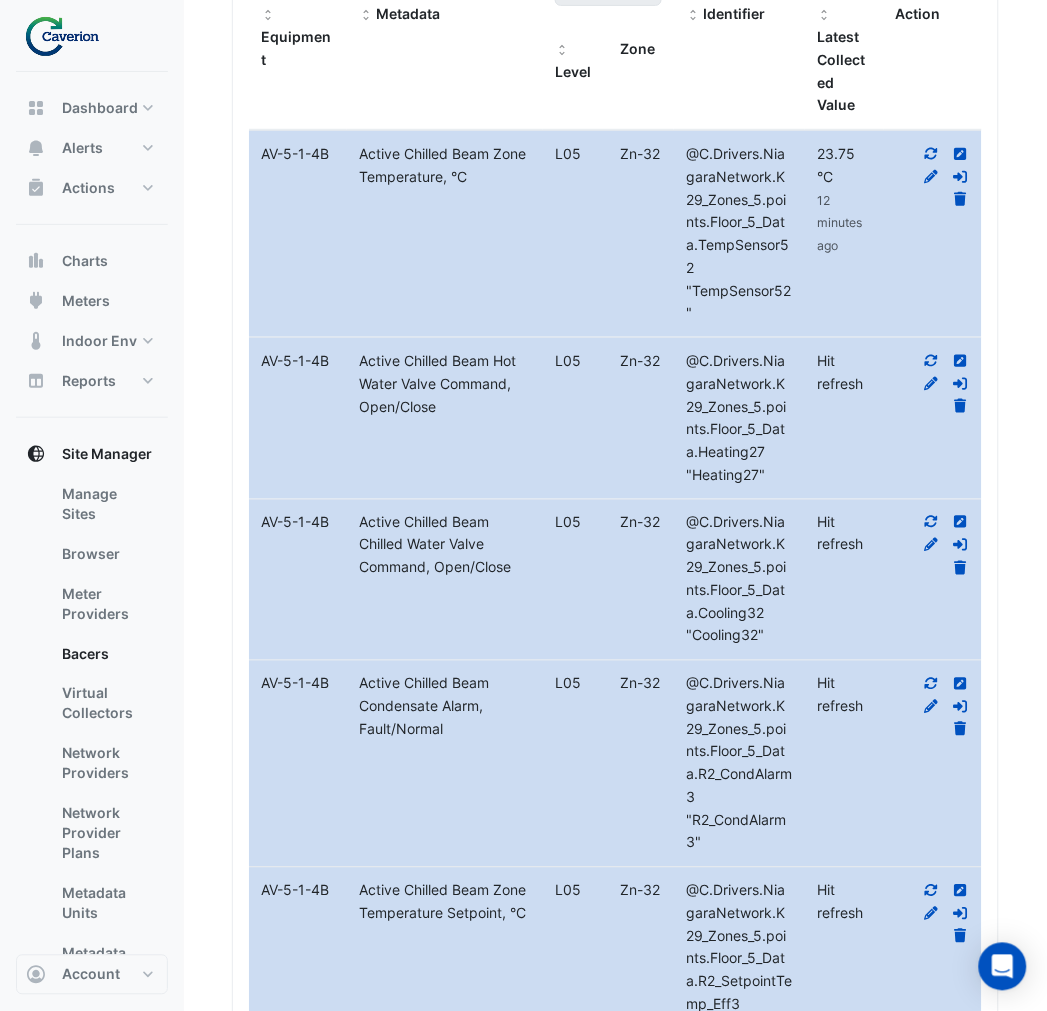 click 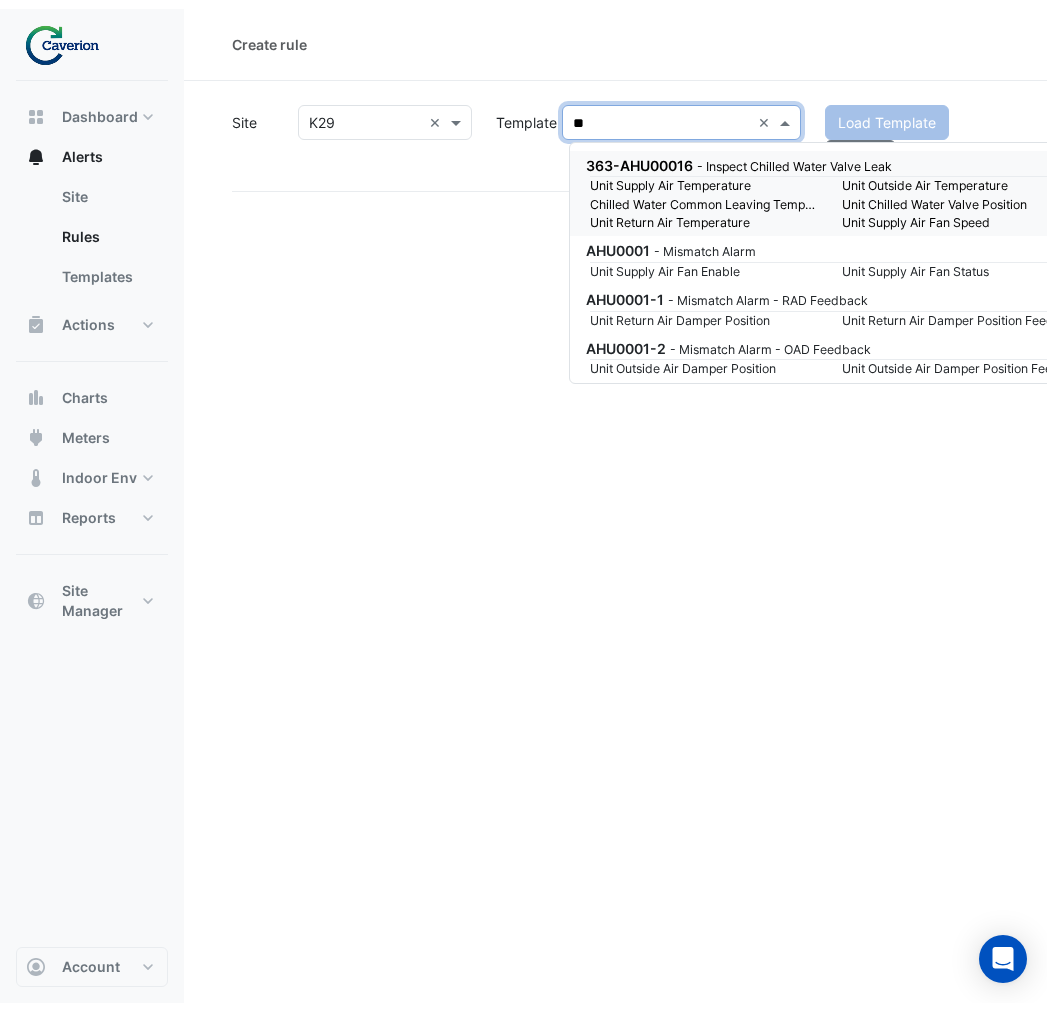 scroll, scrollTop: 0, scrollLeft: 0, axis: both 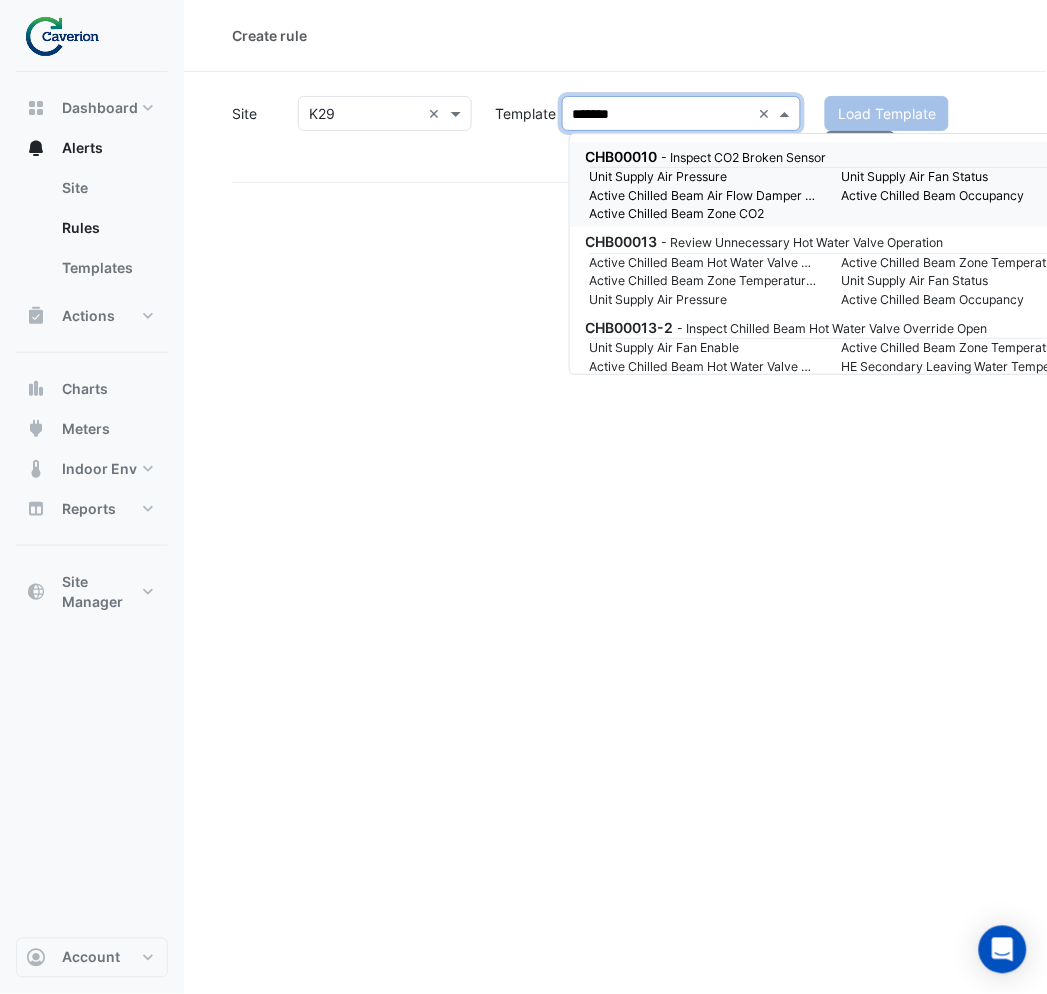 type on "********" 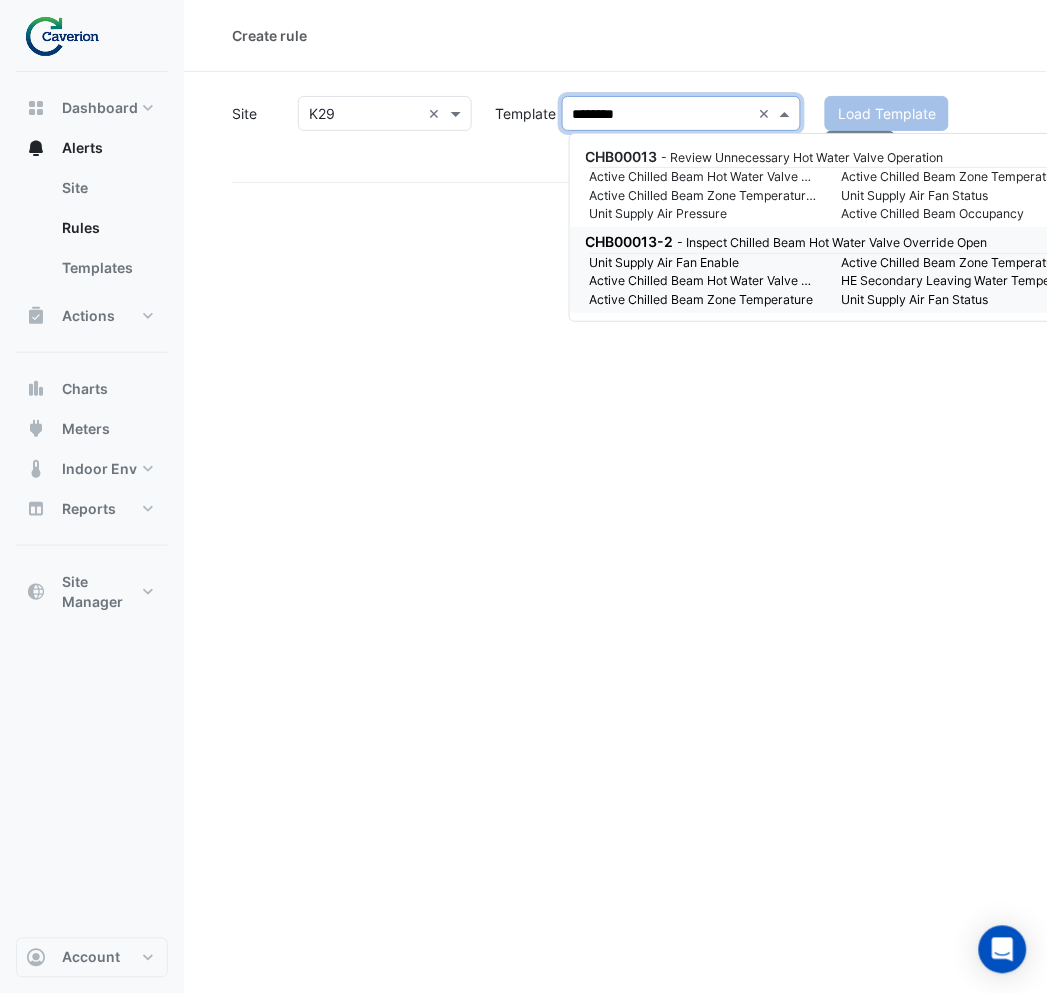 click on "Unit Supply Air Fan Enable" at bounding box center (704, 263) 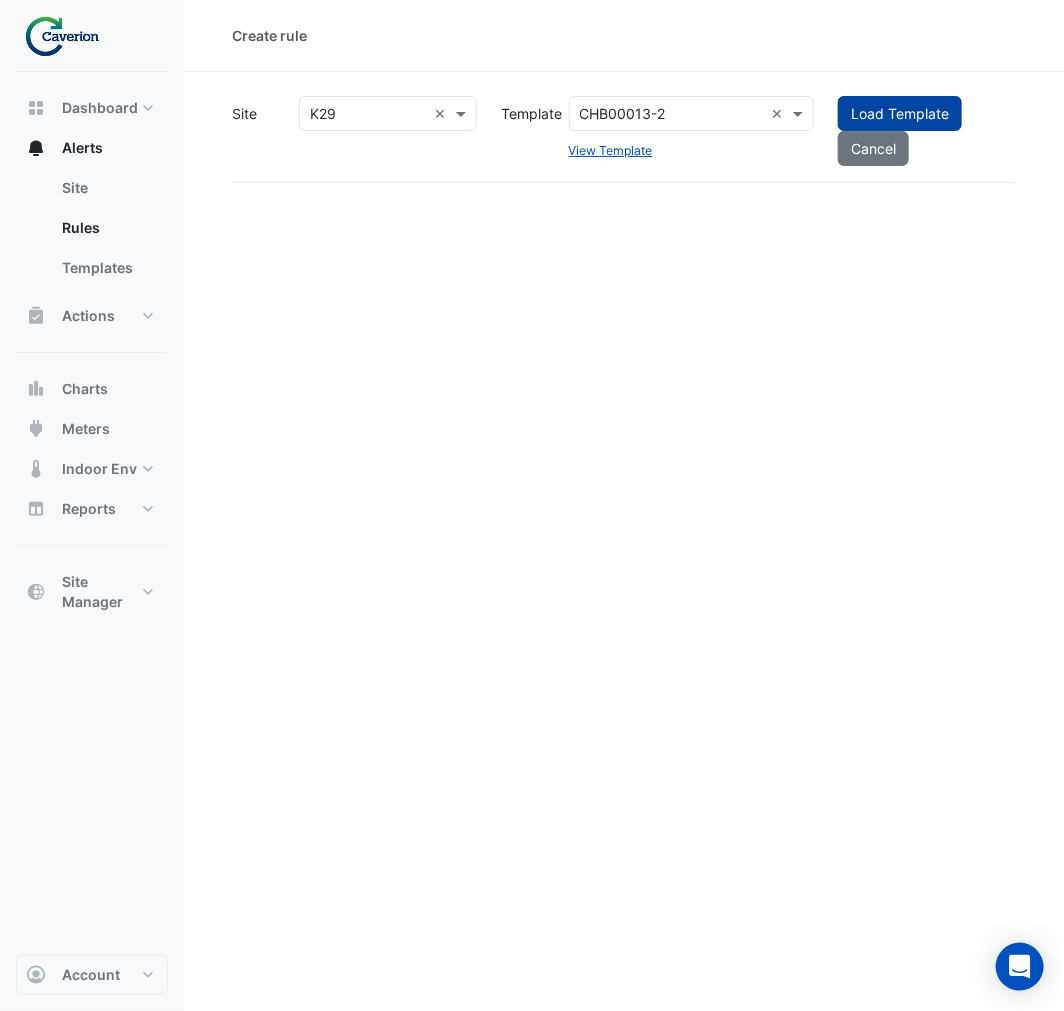 click on "Load Template" 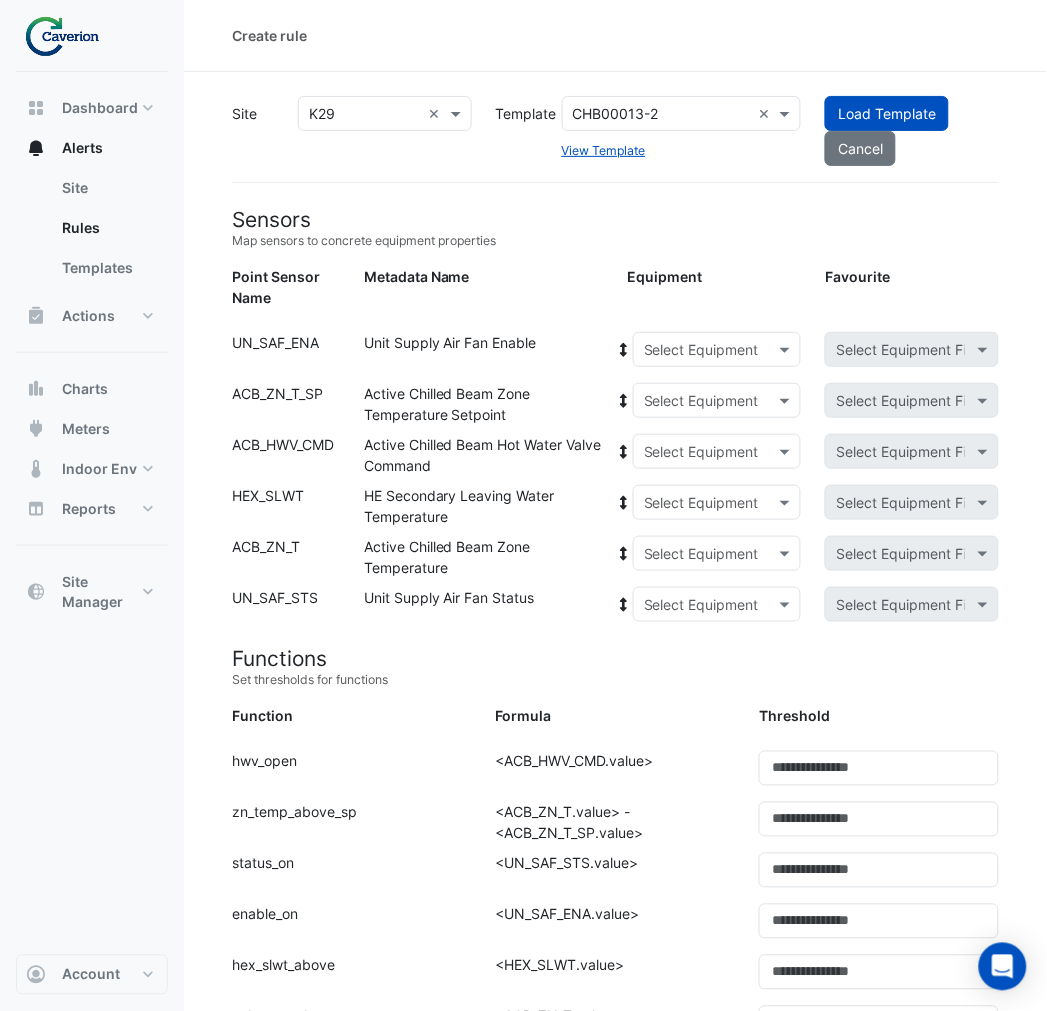click on "Unit Supply Air Fan Enable" 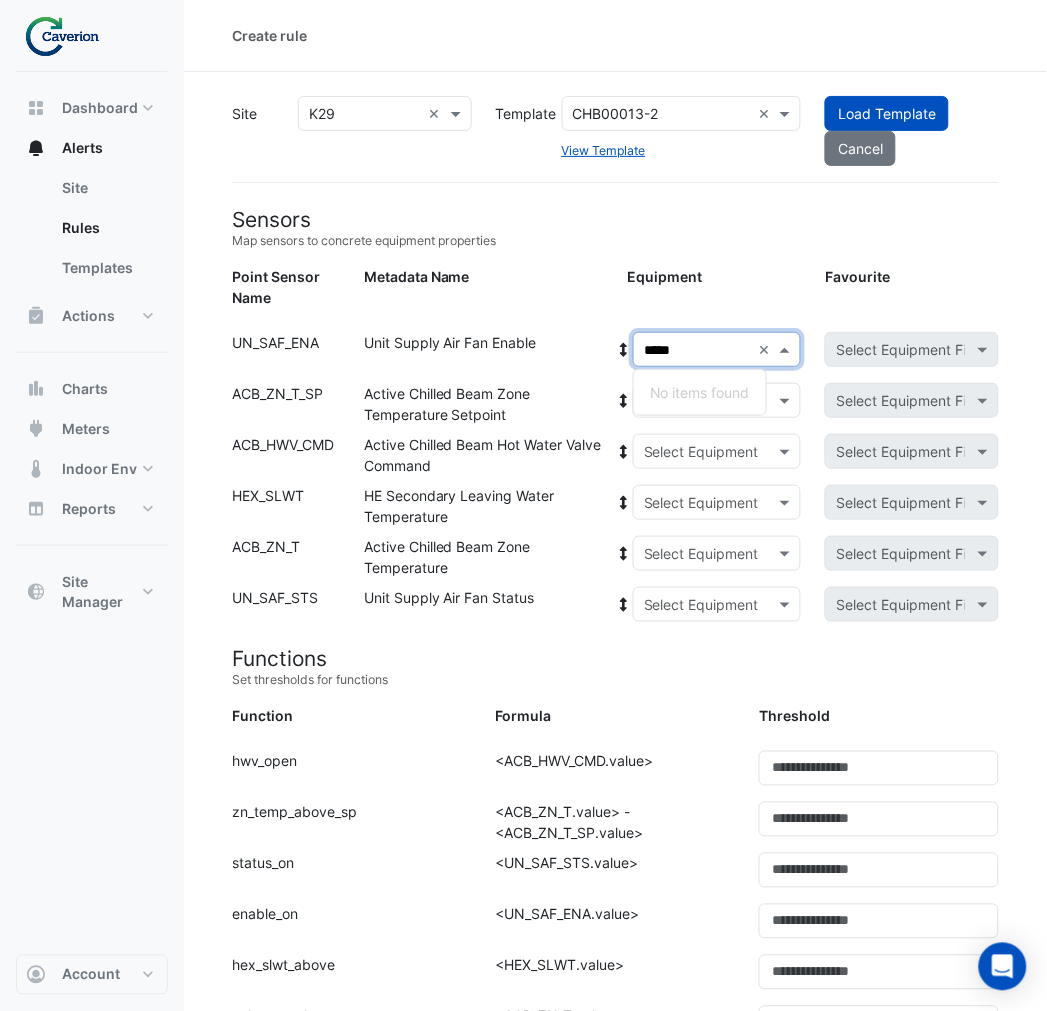 type on "*****" 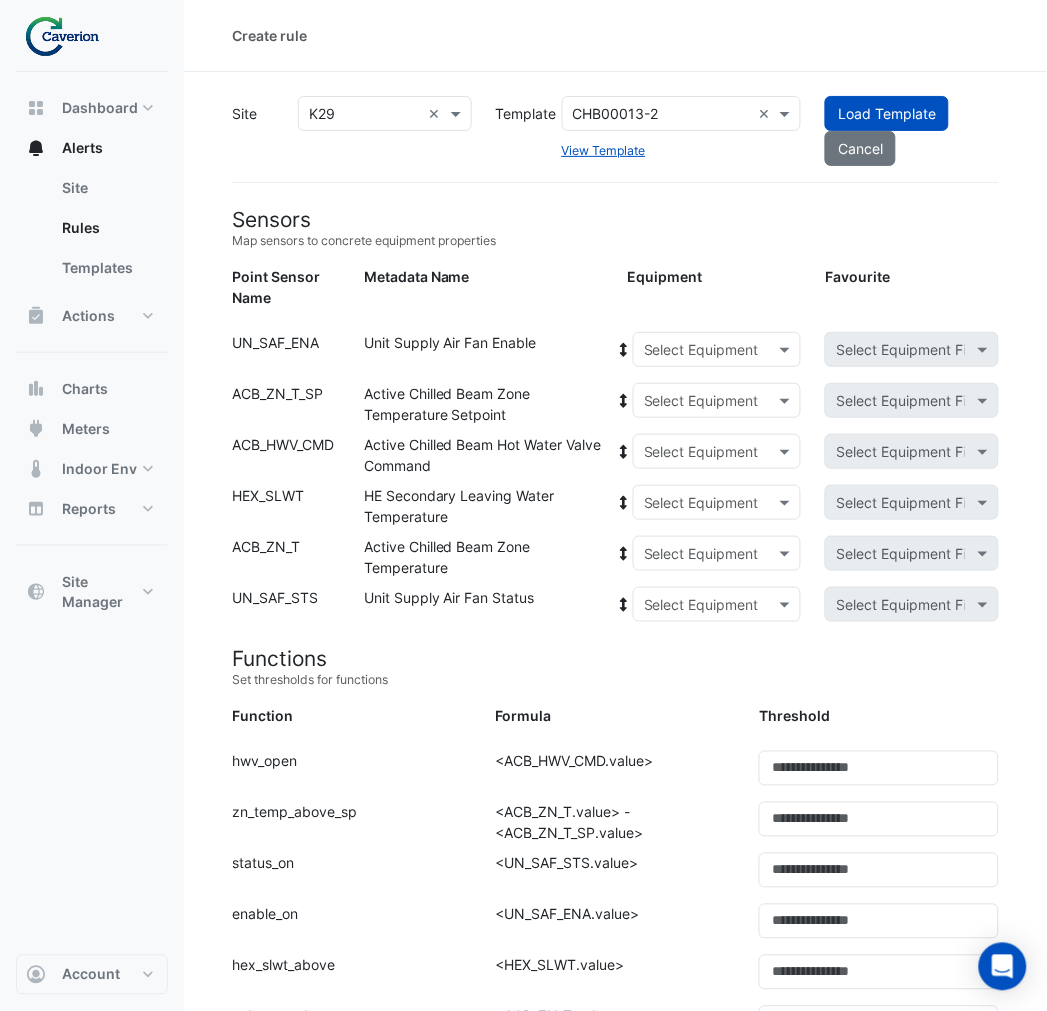 click on "Select Equipment" 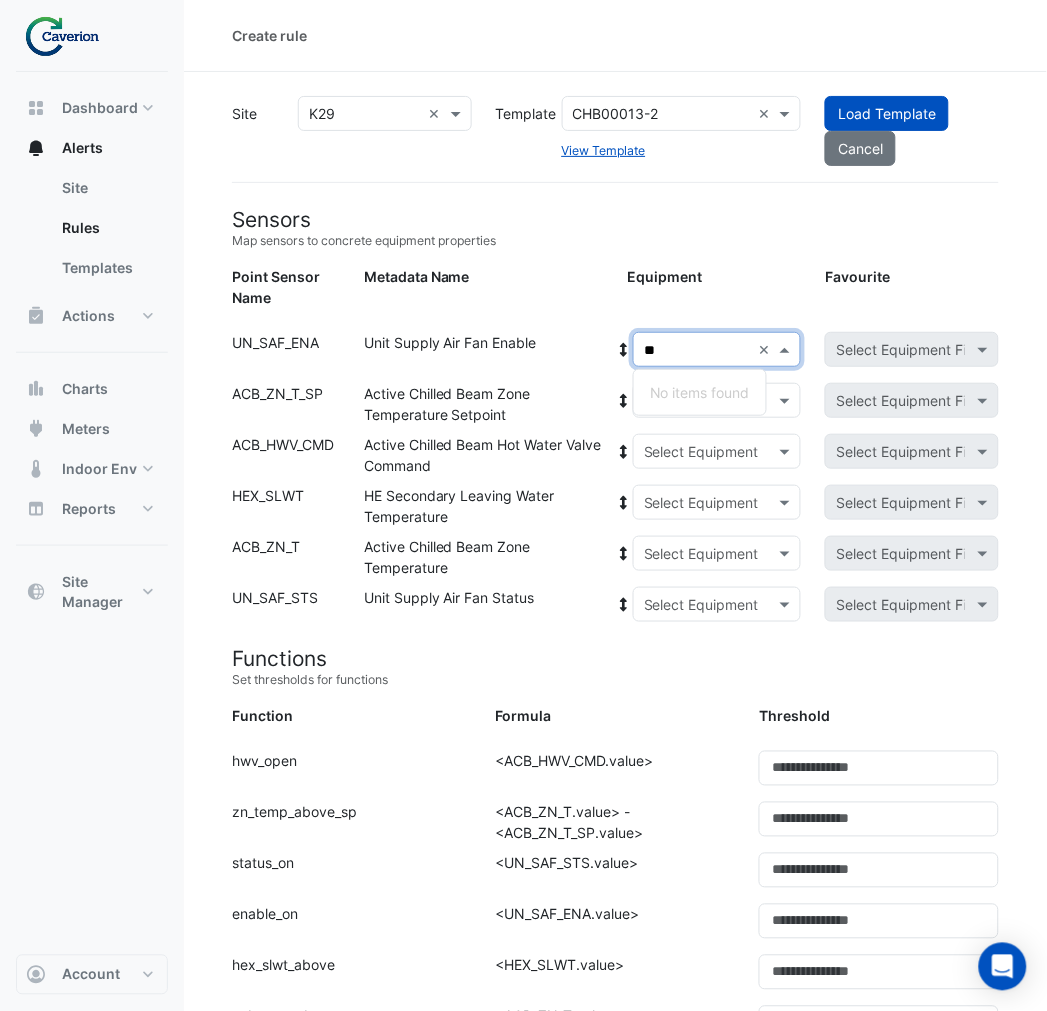 type on "*" 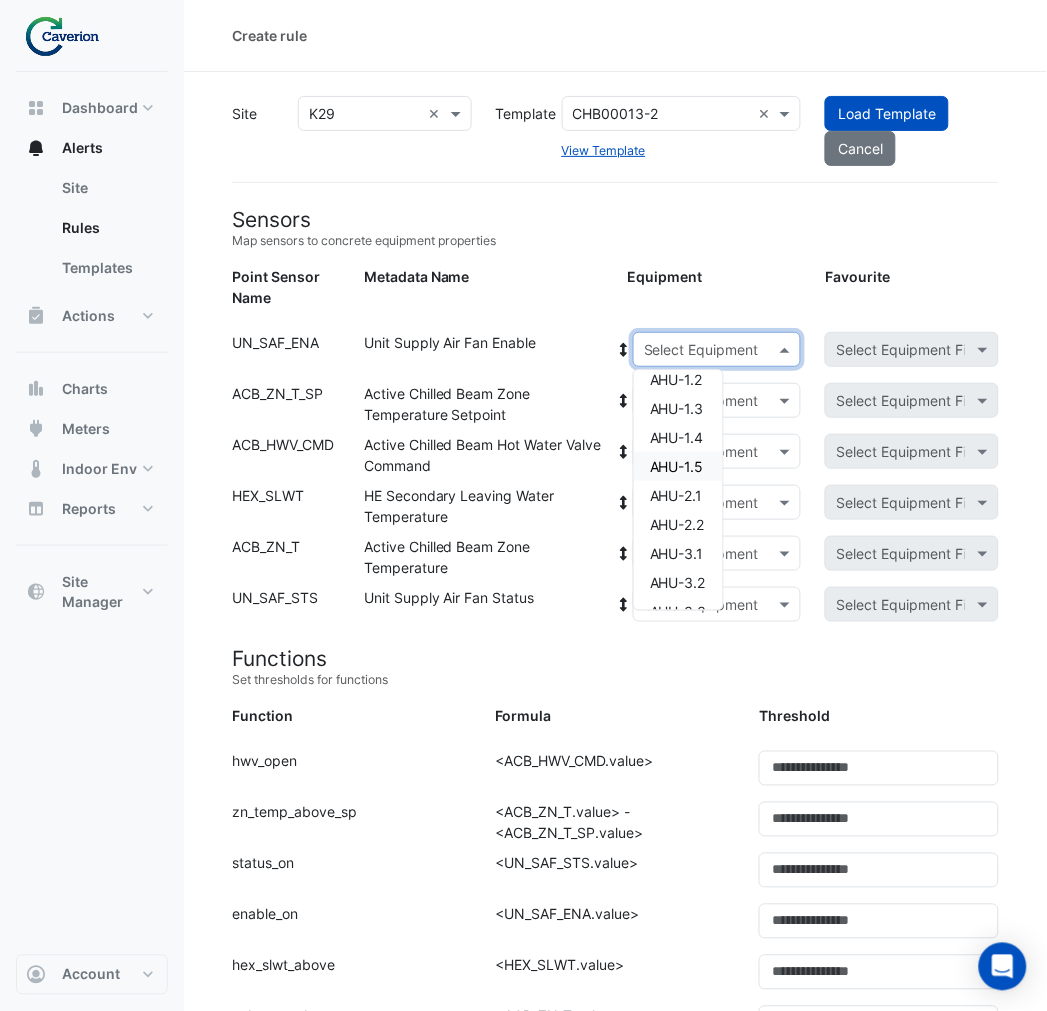 scroll, scrollTop: 65, scrollLeft: 0, axis: vertical 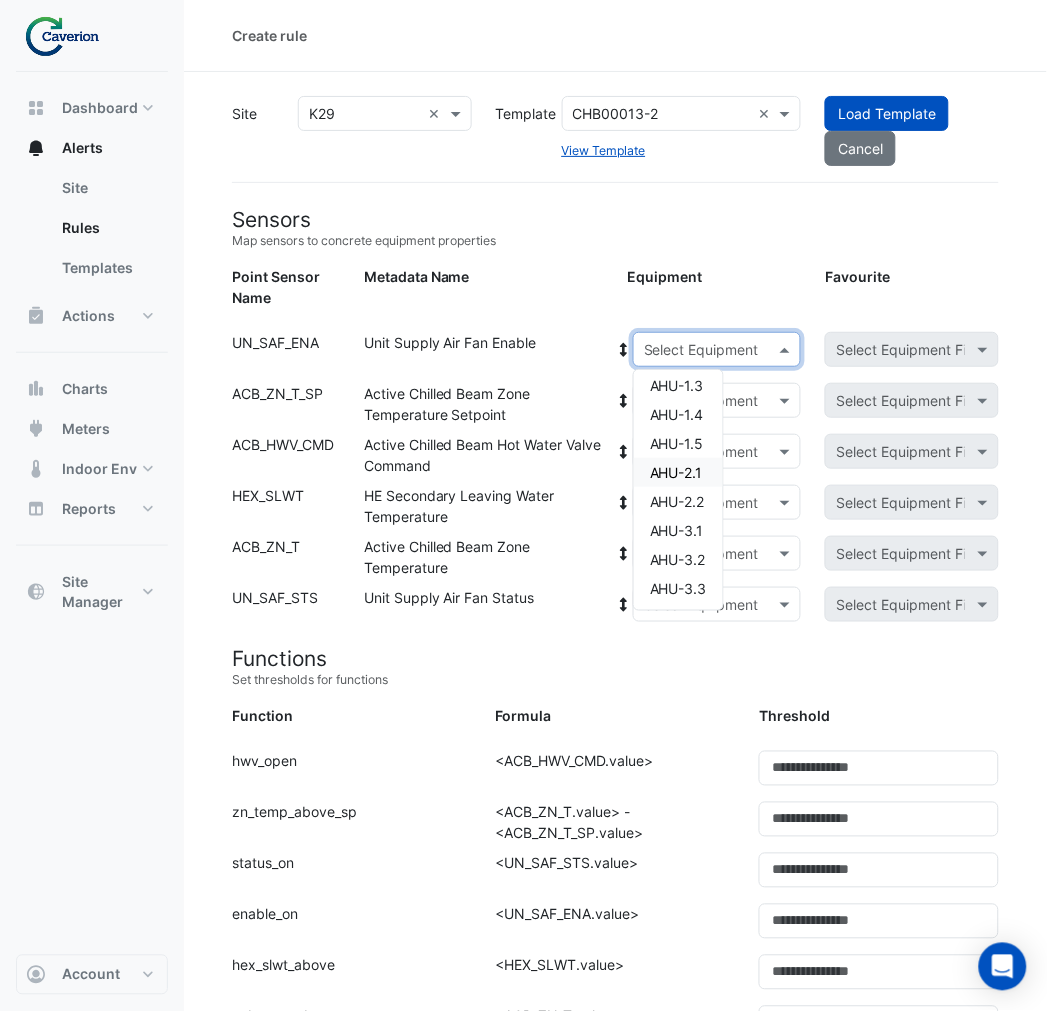 click on "Map sensors to concrete equipment properties" 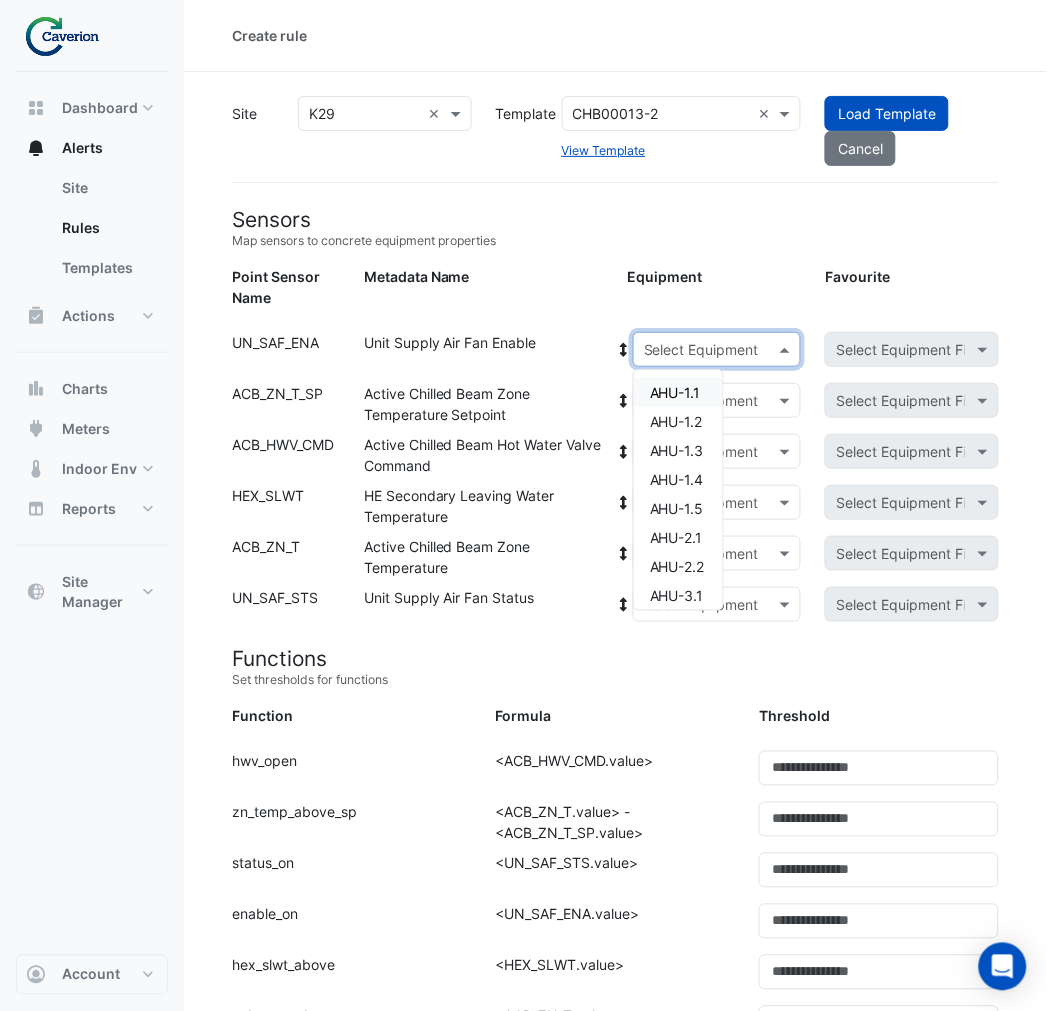 click on "Select Equipment" 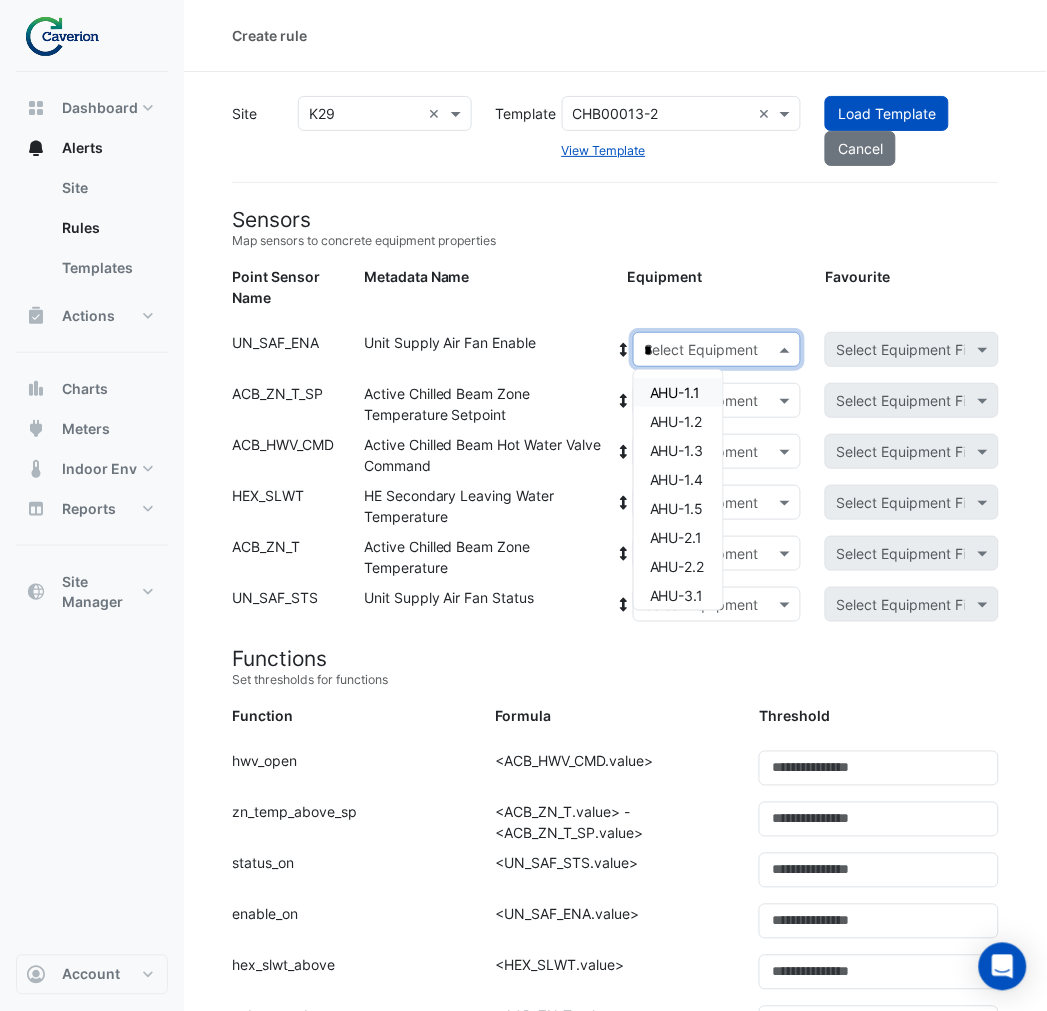 type on "**" 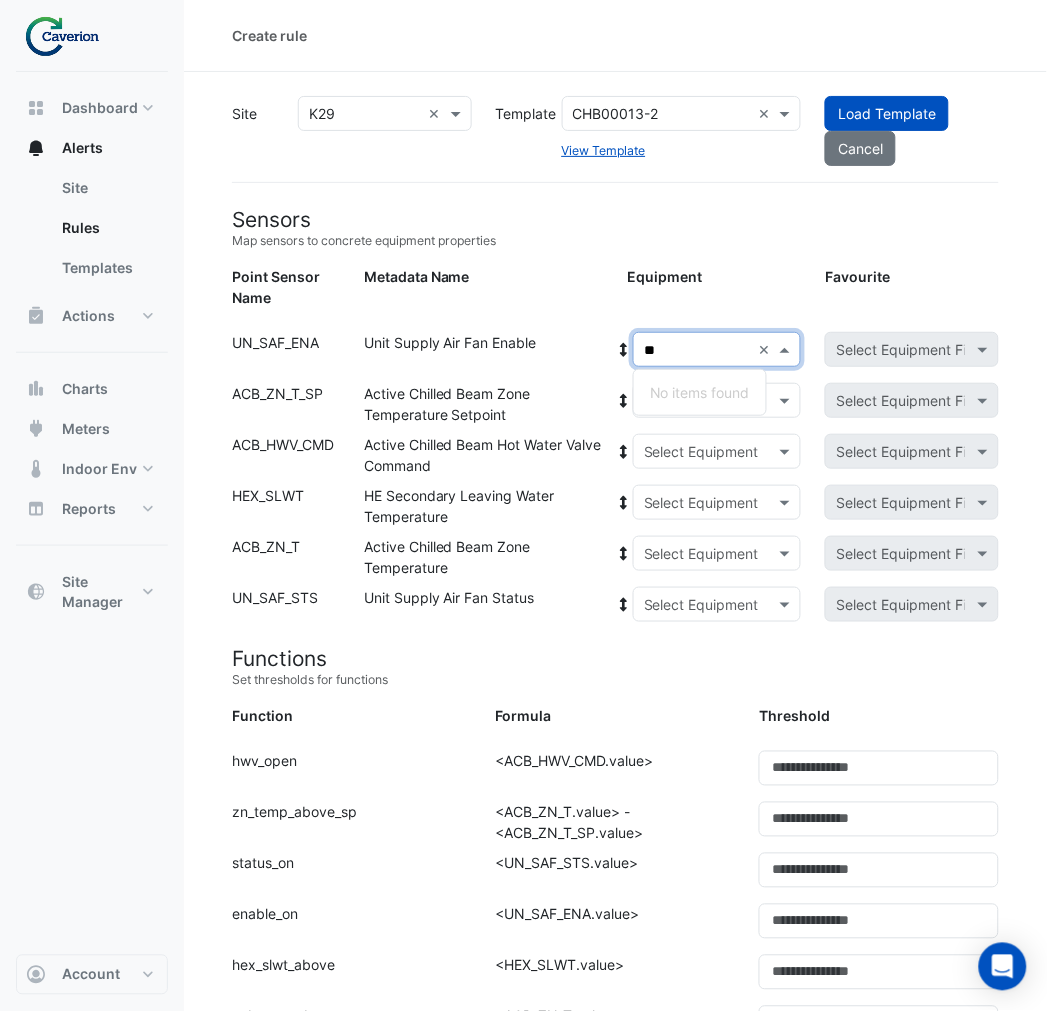 type 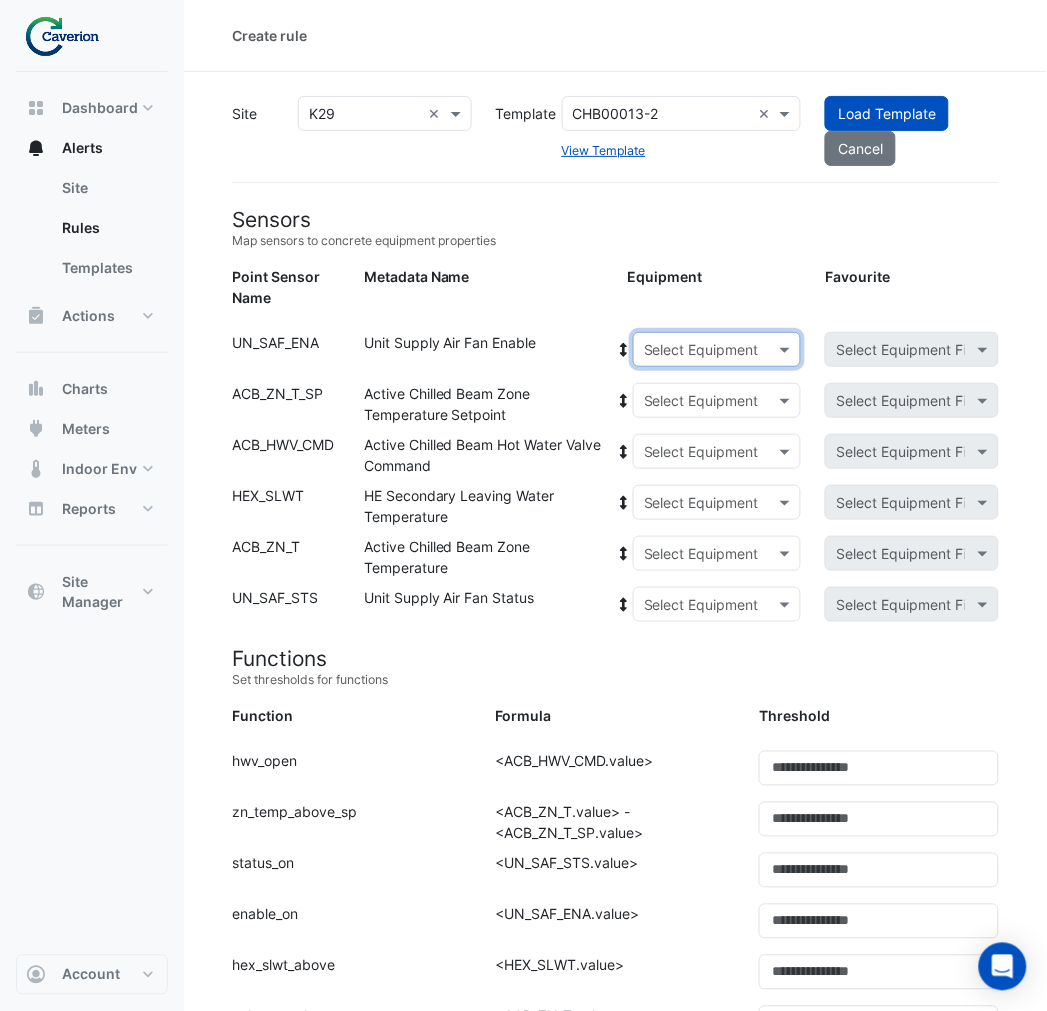 click 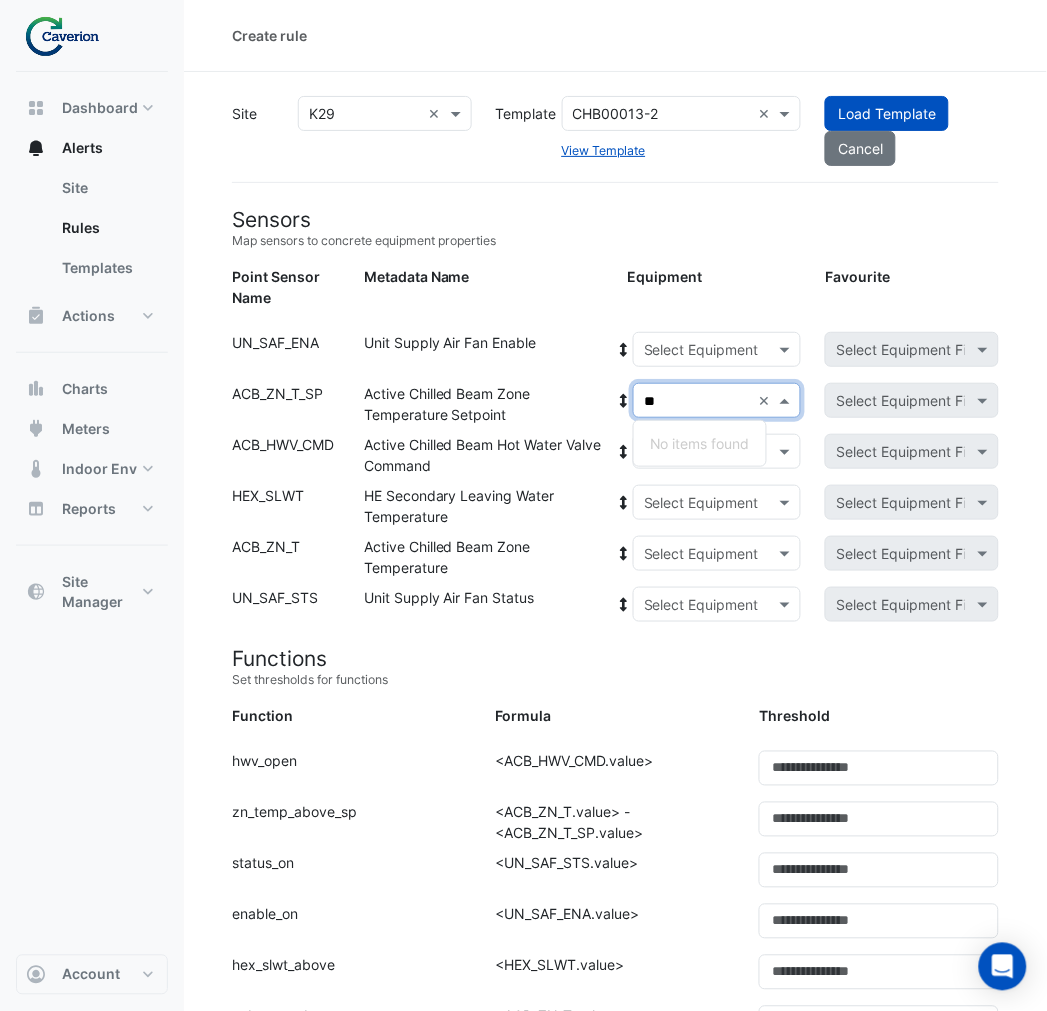 type on "*" 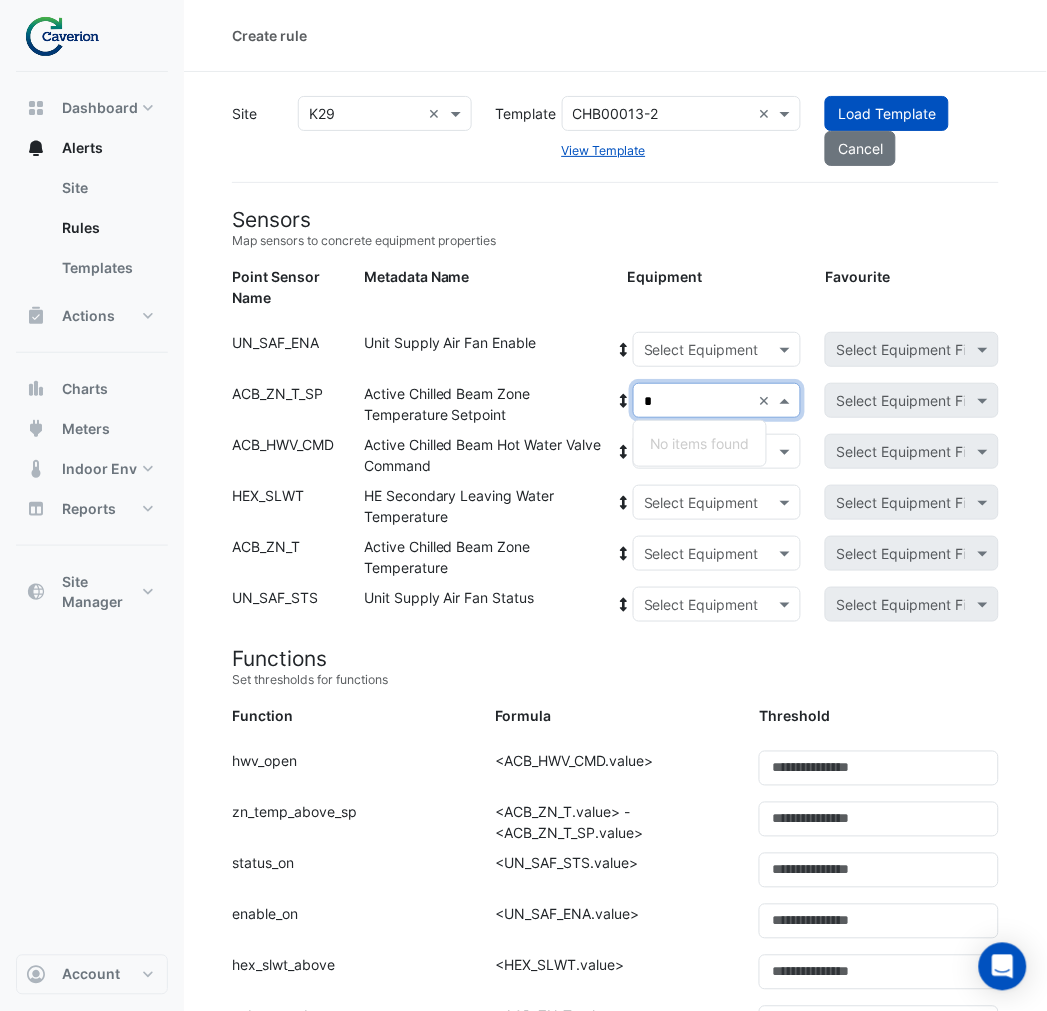type 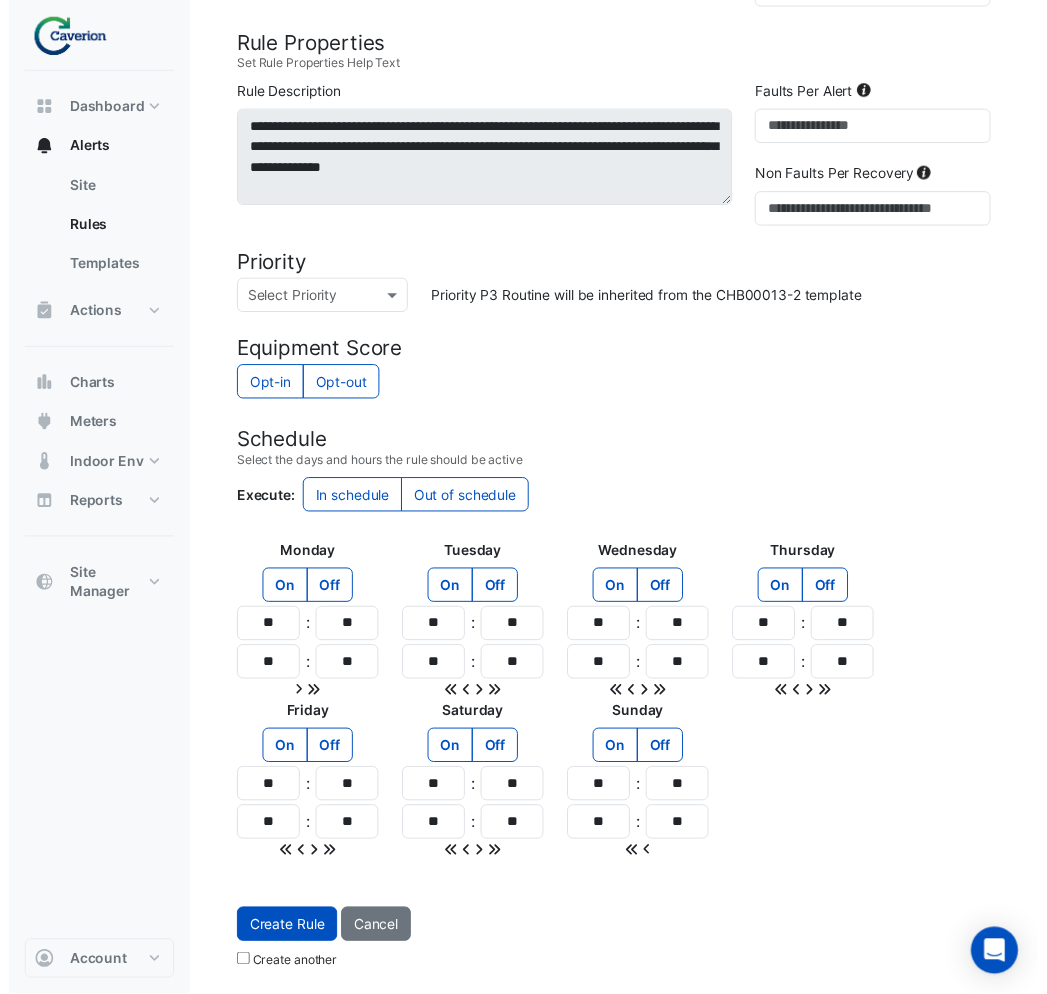 scroll, scrollTop: 0, scrollLeft: 0, axis: both 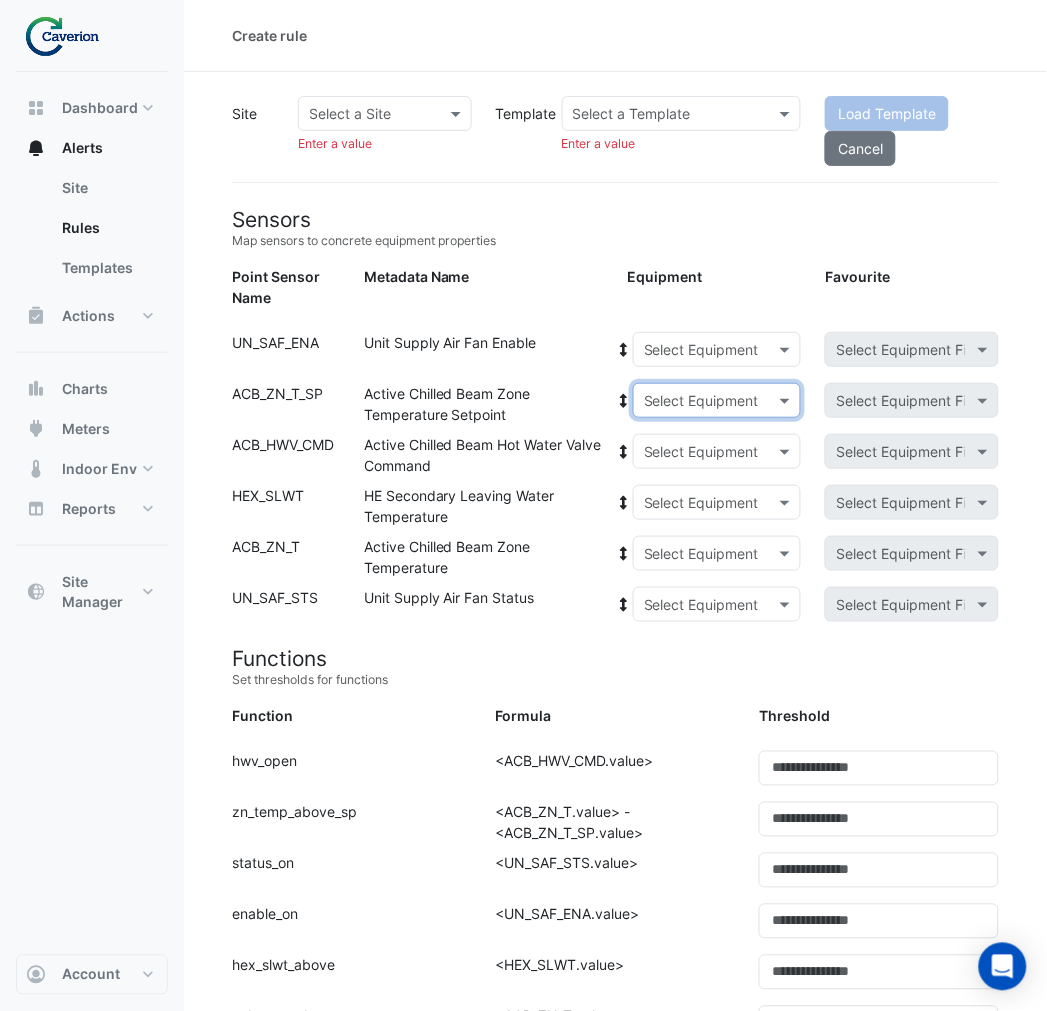 click 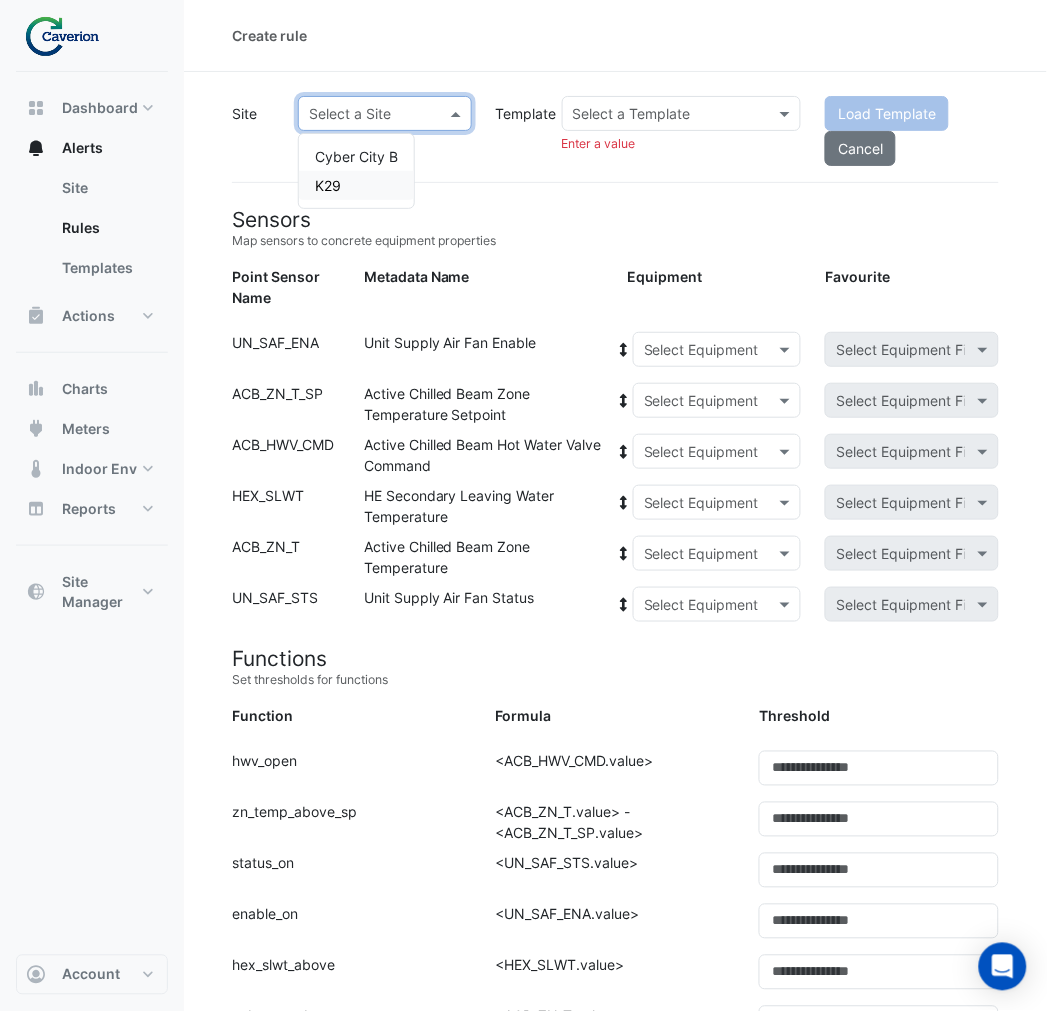 click on "K29" at bounding box center (356, 185) 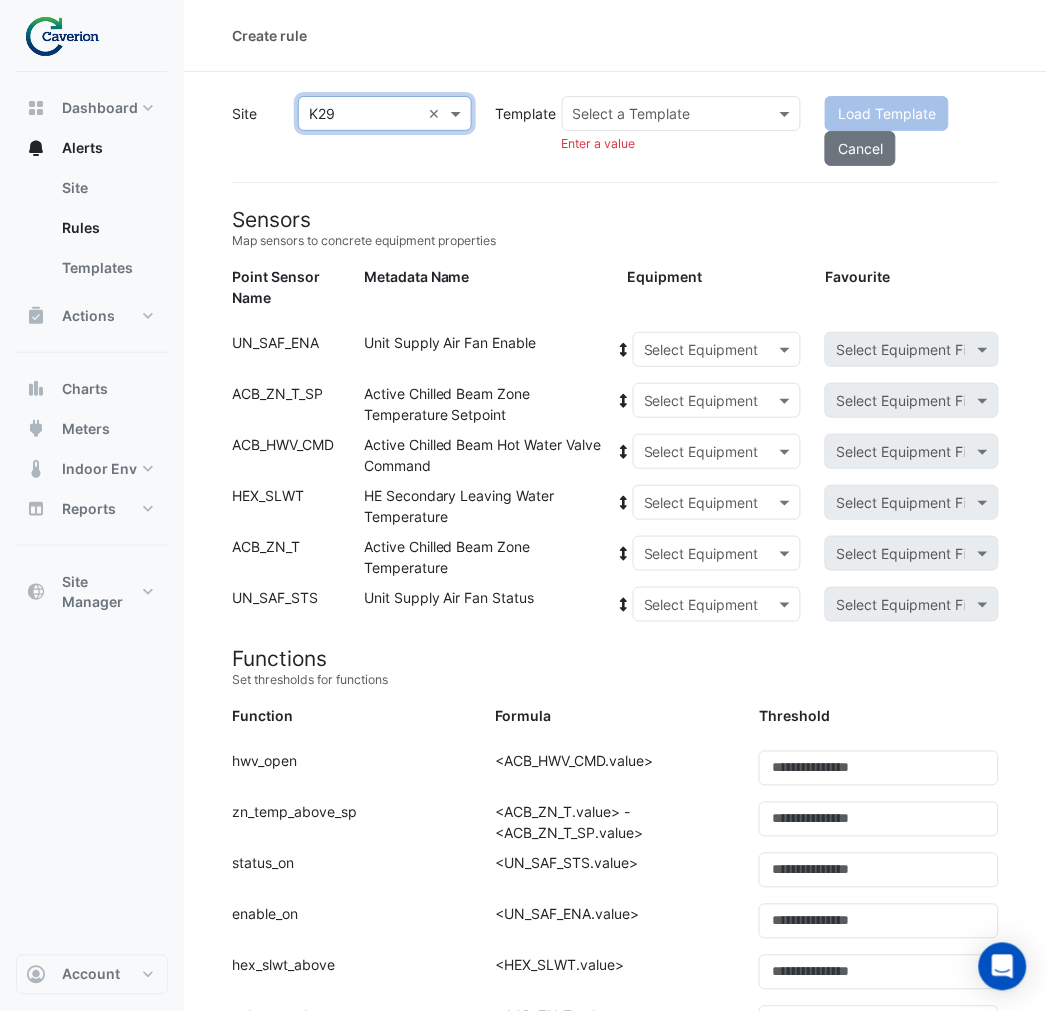click 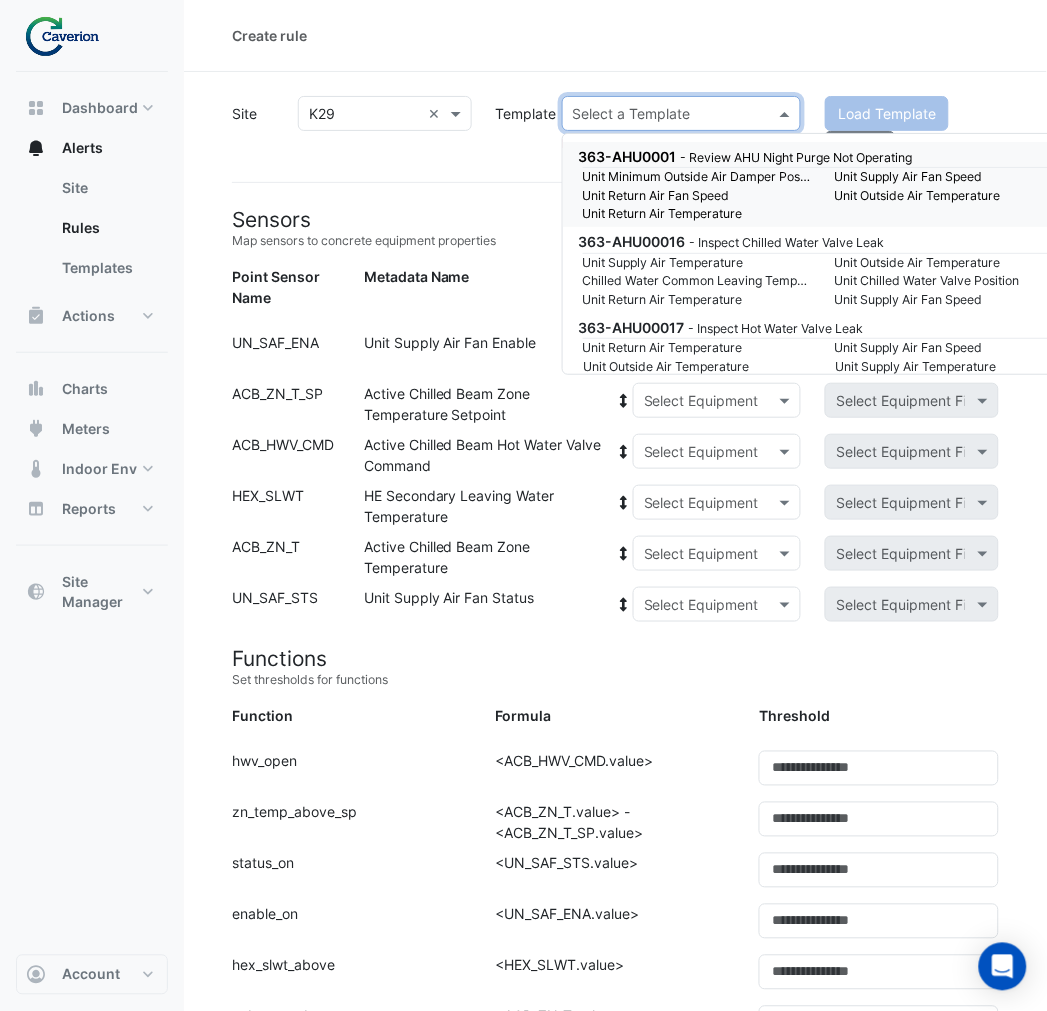 click on "Site
Select a Site × [SITE_NAME] ×
Template
Select a Template
Enter a value
Load Template
Cancel
Sensors
Map sensors to concrete equipment properties
Point Sensor Name
Metadata Name
Equipment
Favourite
Point Sensor Name:
UN_SAF_ENA
Metadata Name:
Unit Supply Air Fan Enable
Equipment:
Select Equipment
Favourite:
Select Equipment First" 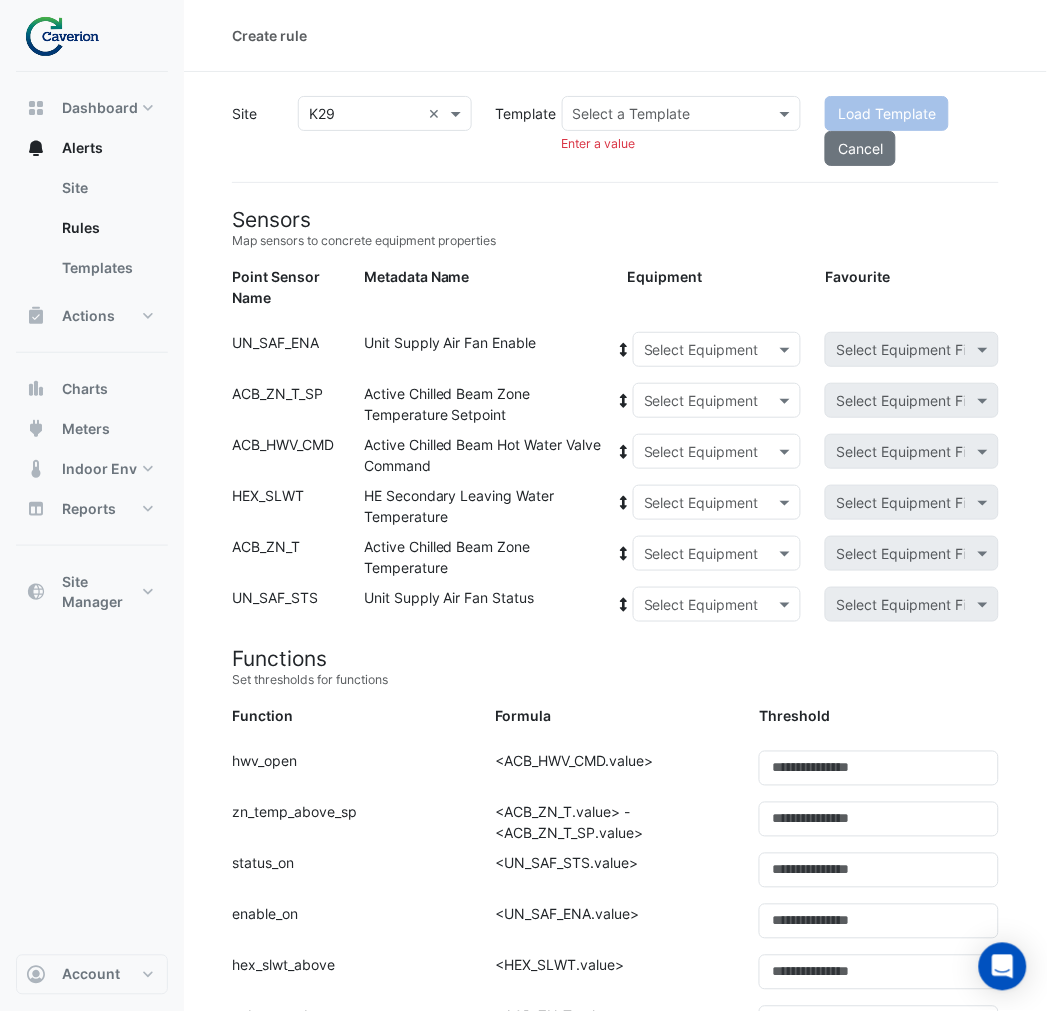 click on "Site
Select a Site × [SITE_NAME] ×
Template
Select a Template
Enter a value
Load Template
Cancel
Sensors
Map sensors to concrete equipment properties
Point Sensor Name
Metadata Name
Equipment
Favourite
Point Sensor Name:
UN_SAF_ENA
Metadata Name:
Unit Supply Air Fan Enable
Equipment:
Select Equipment
Favourite:
Select Equipment First" 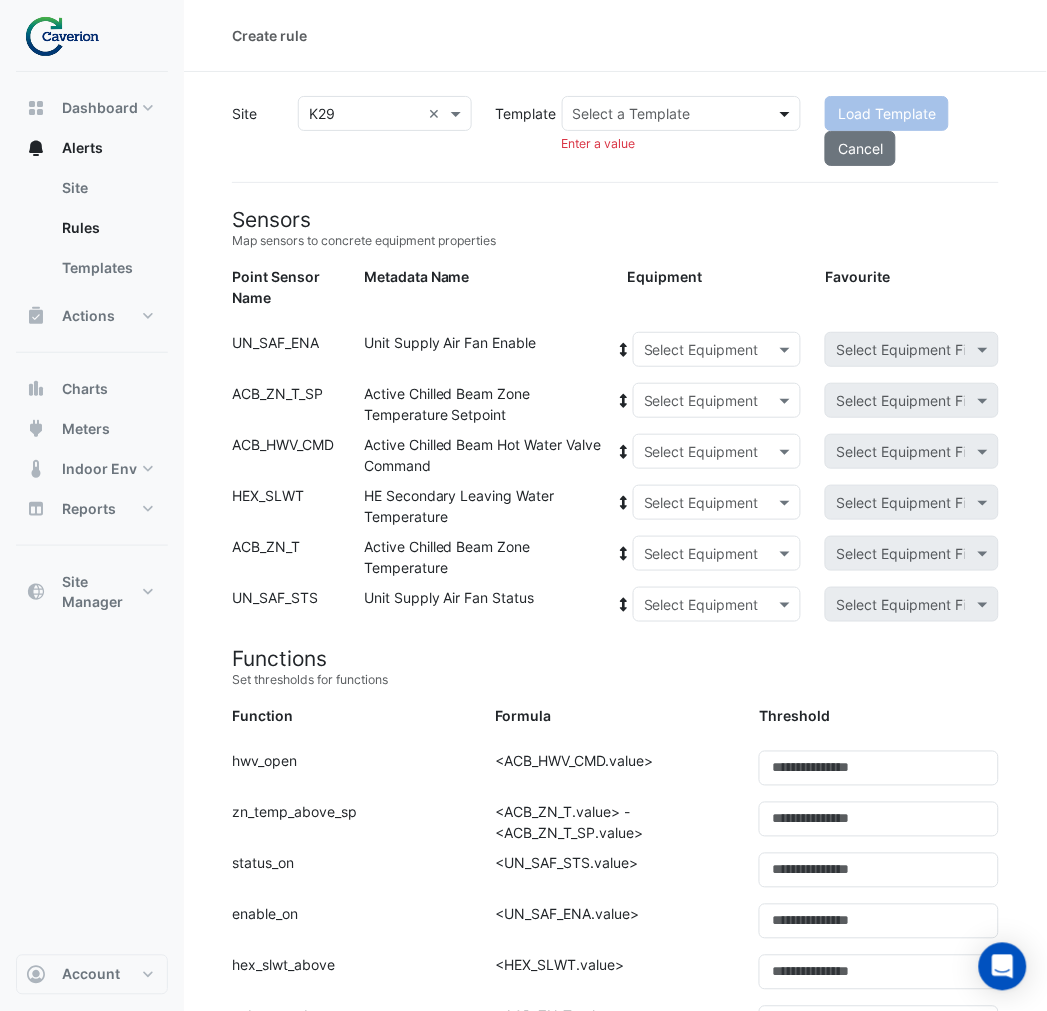 drag, startPoint x: 692, startPoint y: 115, endPoint x: 780, endPoint y: 108, distance: 88.27797 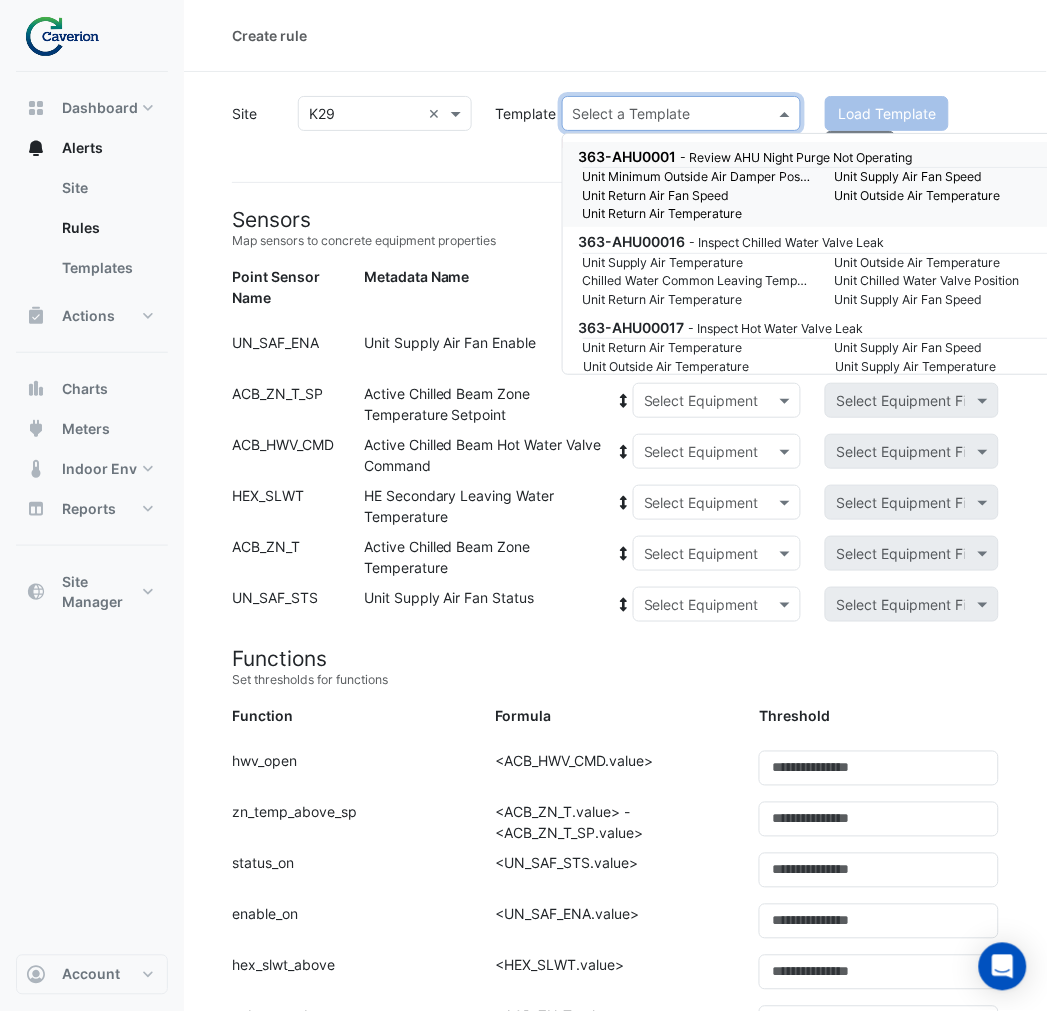 click 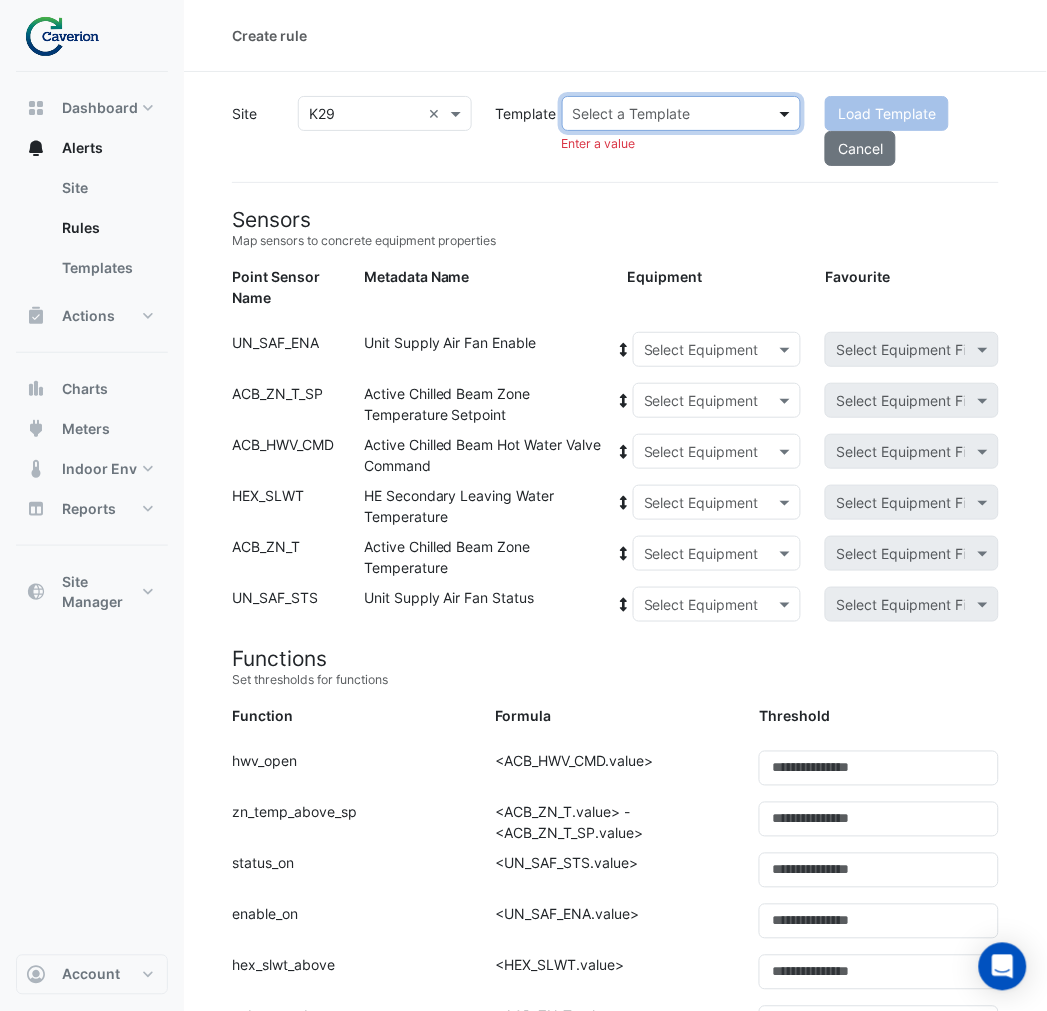 click 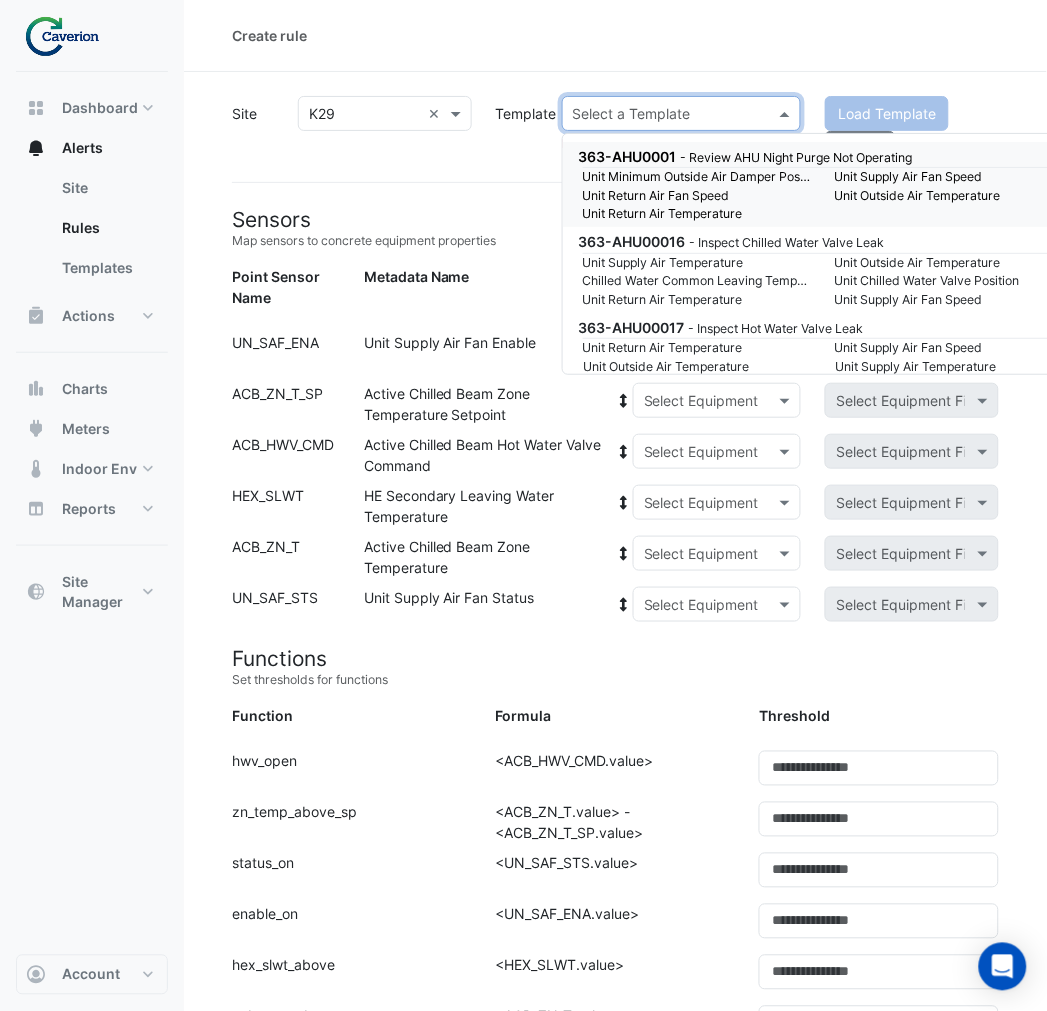 click 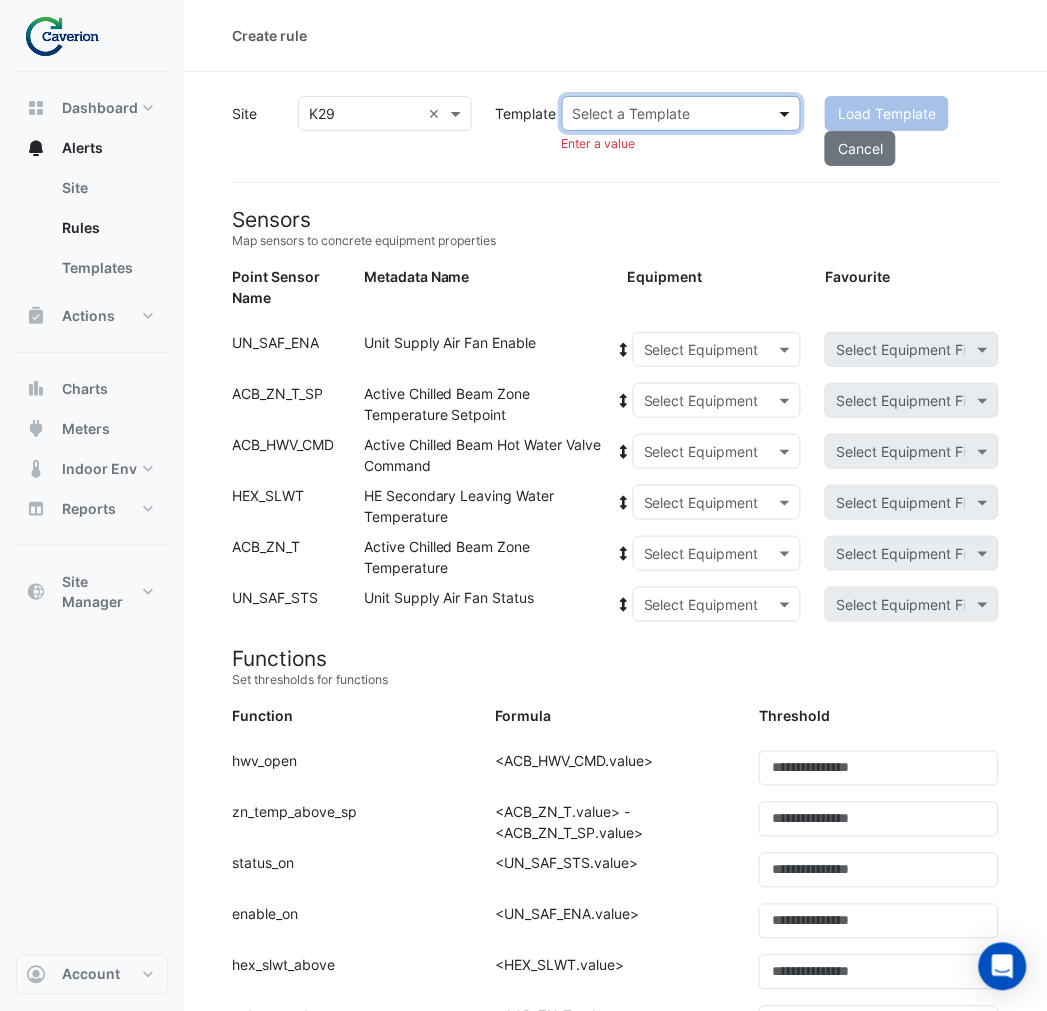 click 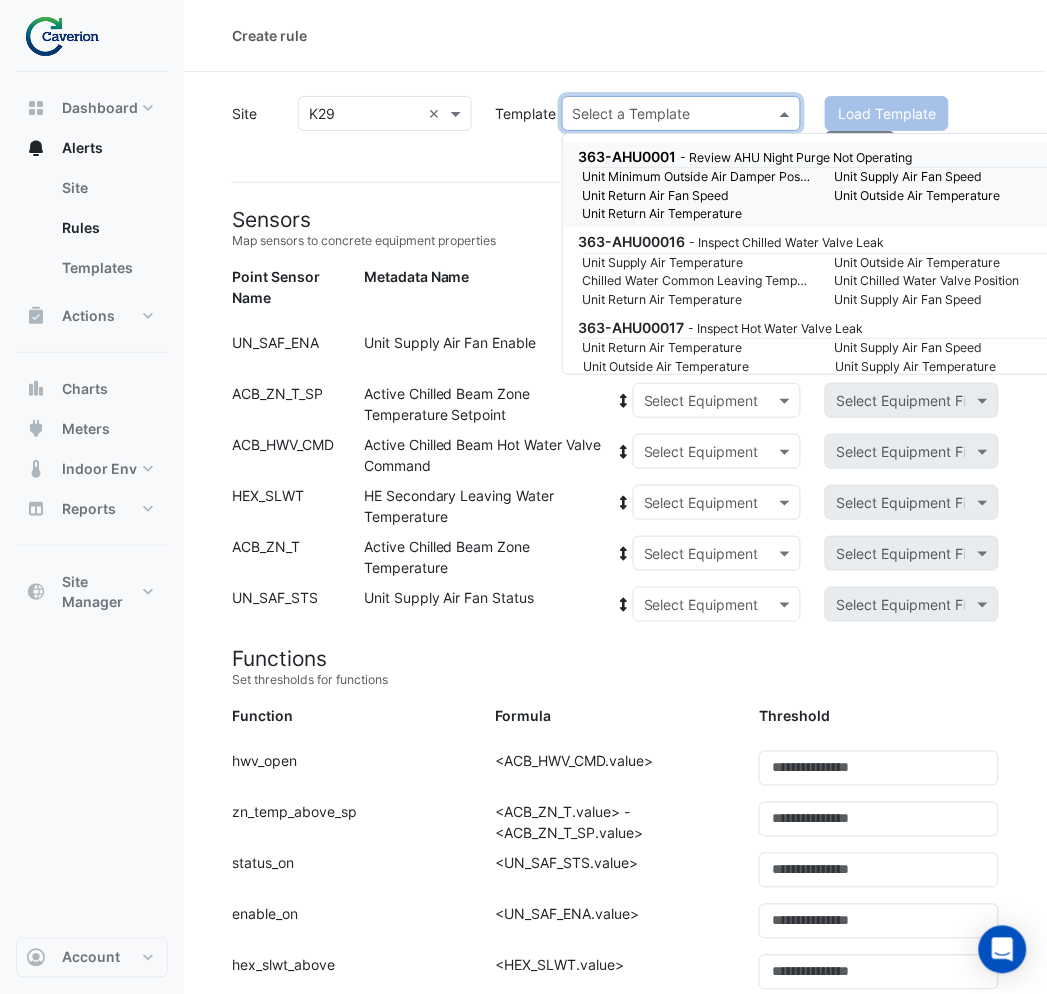 type on "*" 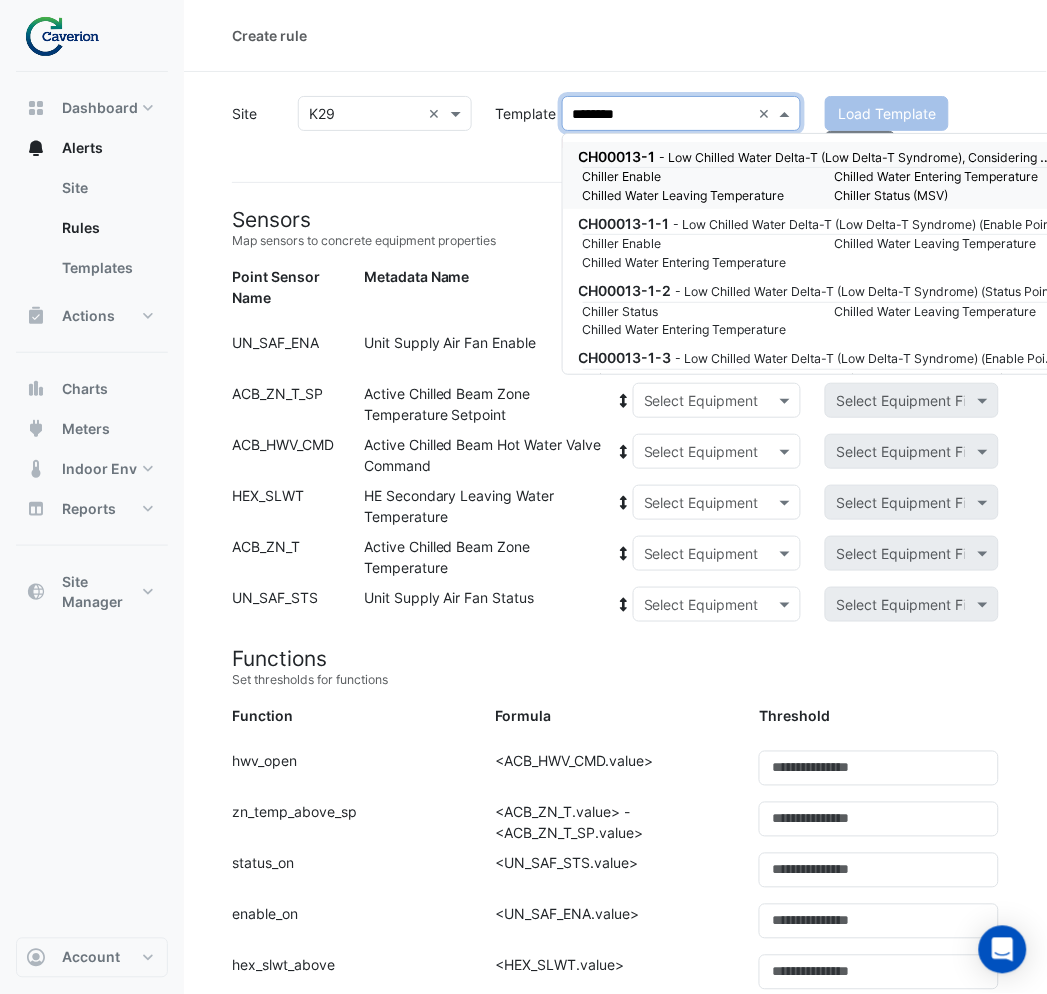 type on "*********" 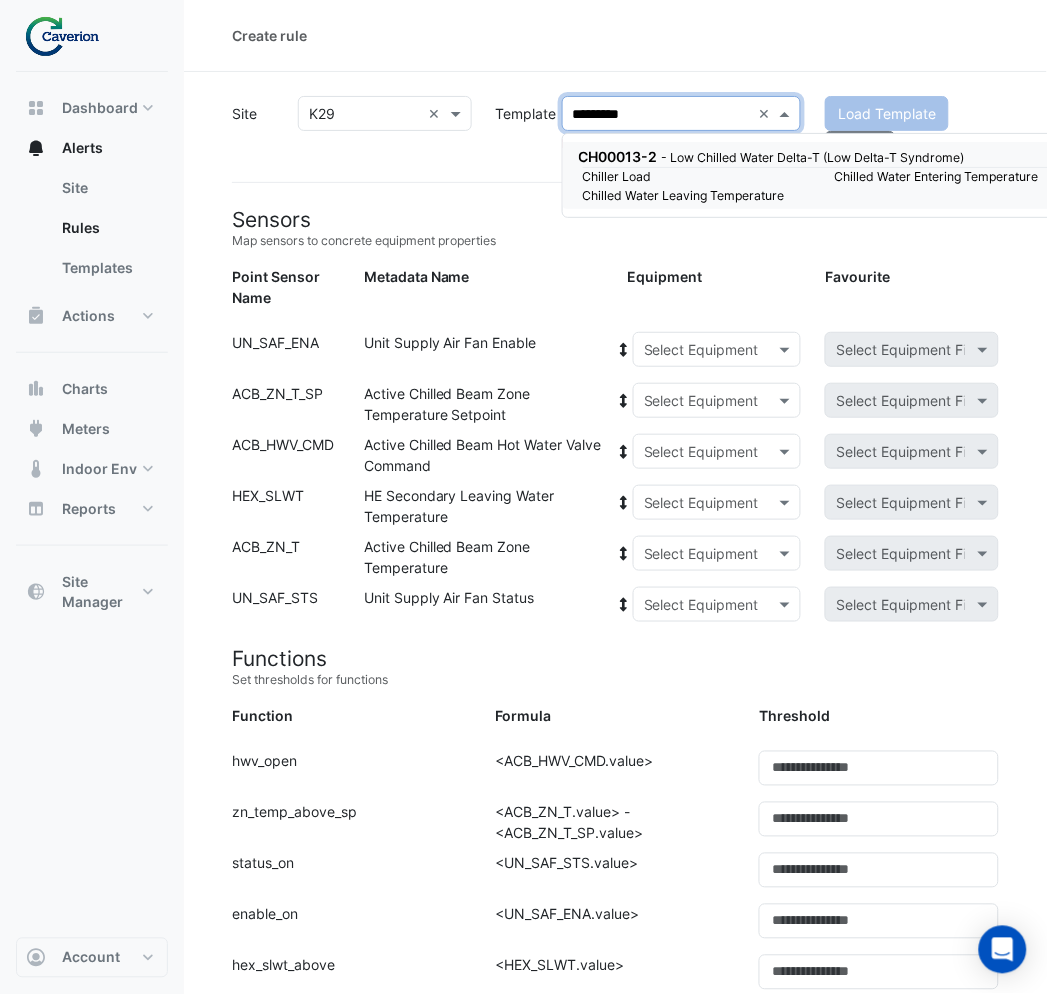 click on "CH00013-2
- Low Chilled Water Delta-T (Low Delta-T Syndrome)
Chiller Load
Chilled Water Entering Temperature
Chilled Water Leaving Temperature" at bounding box center [821, 175] 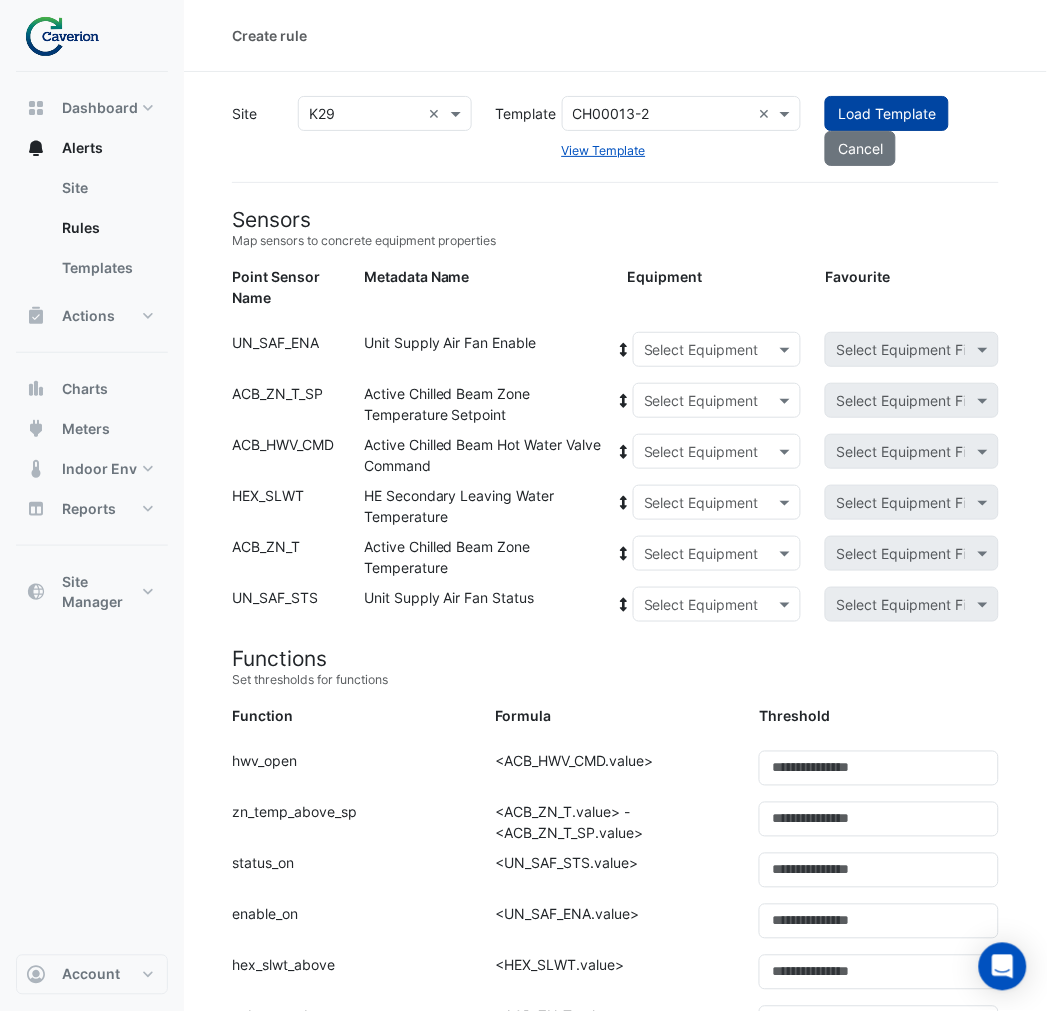 click on "Load Template" 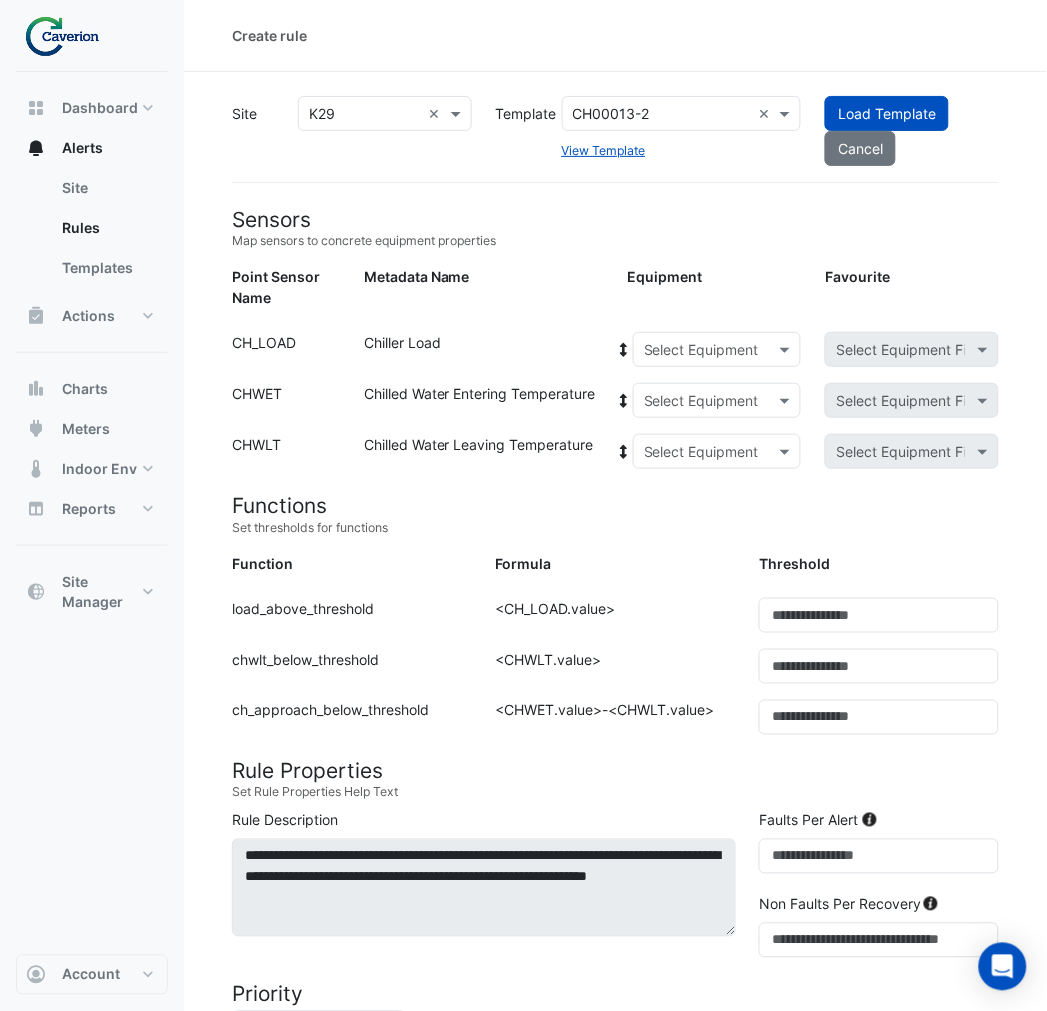 click 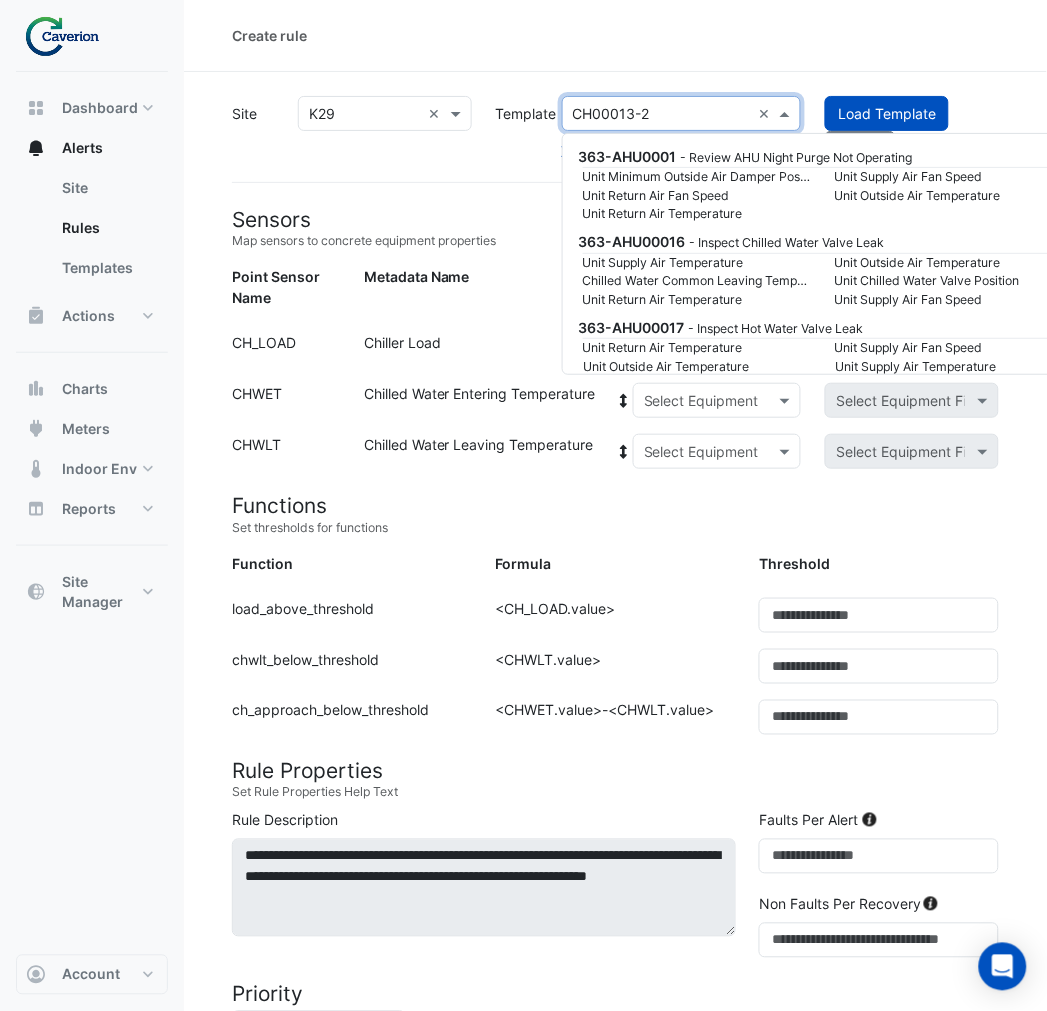 click 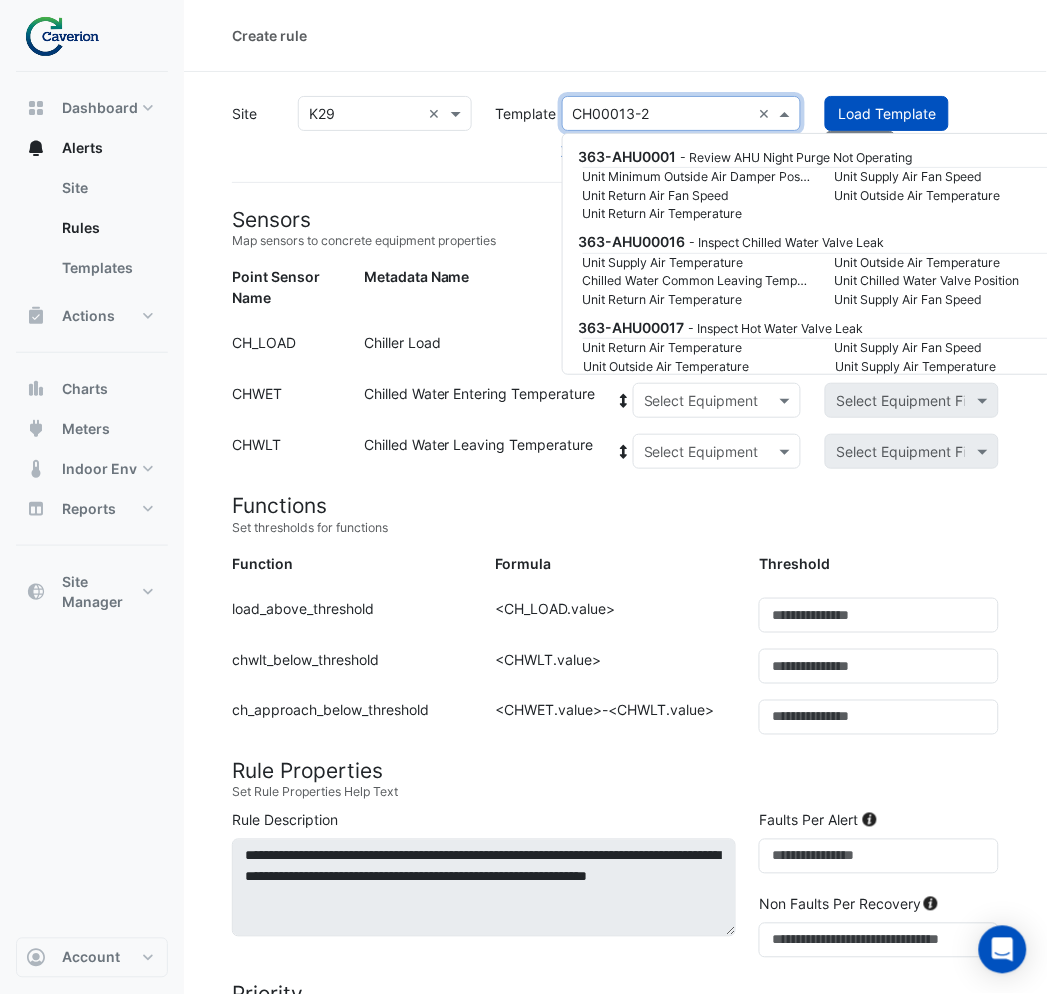 scroll, scrollTop: 66150, scrollLeft: 0, axis: vertical 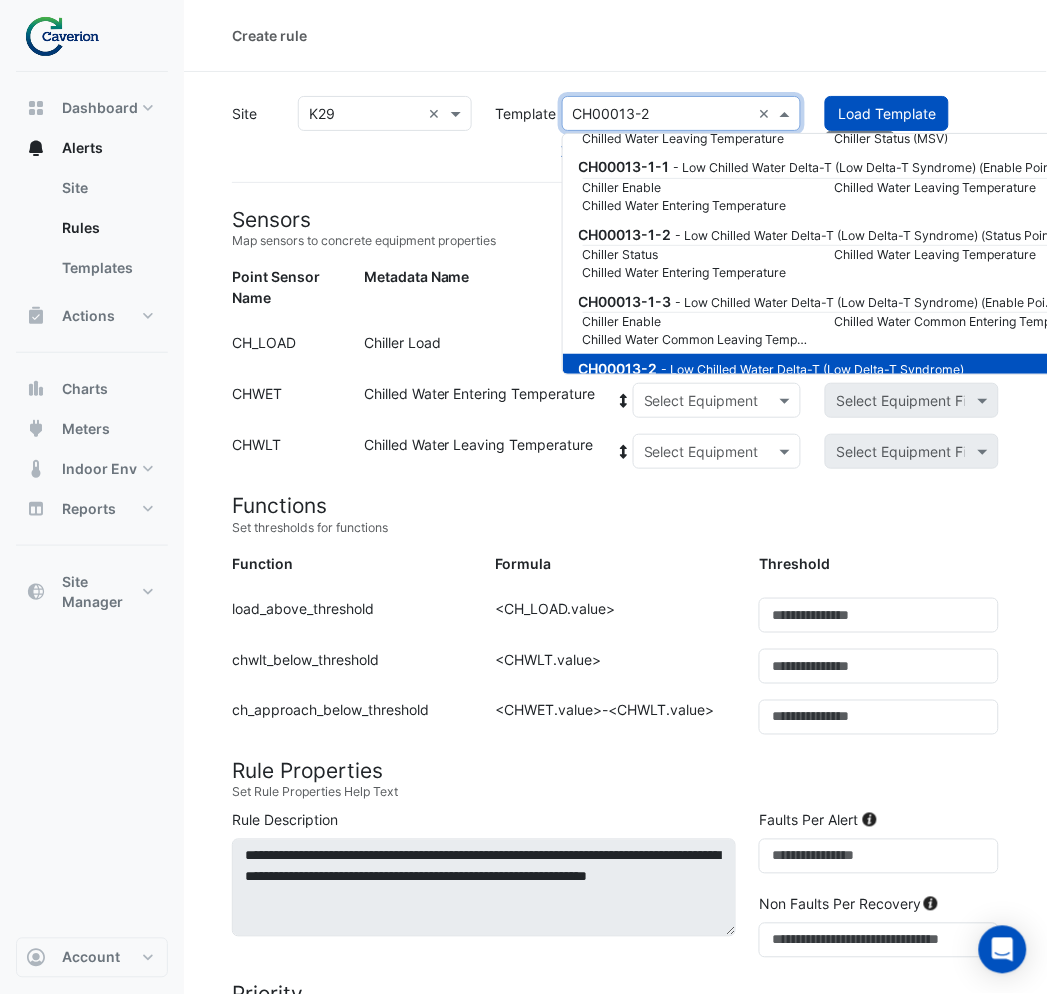 click 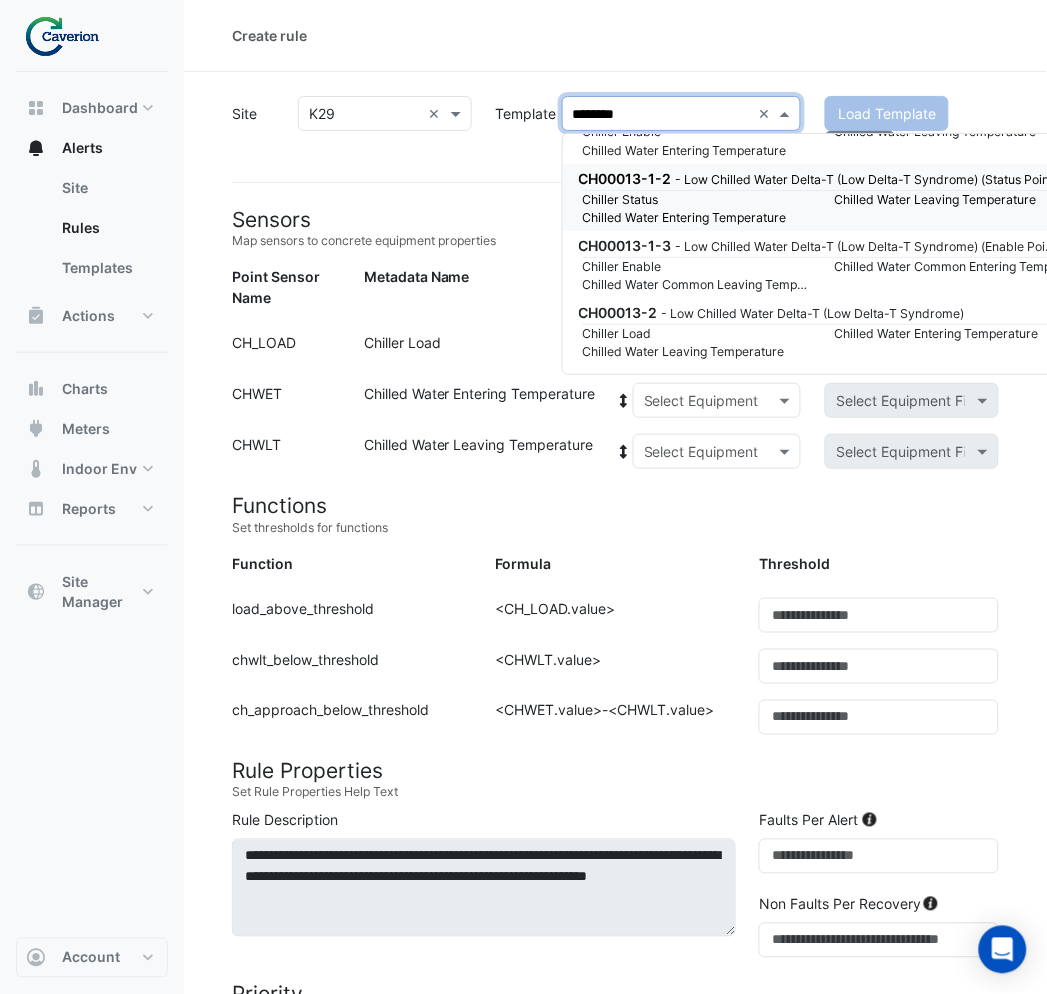scroll, scrollTop: 110, scrollLeft: 0, axis: vertical 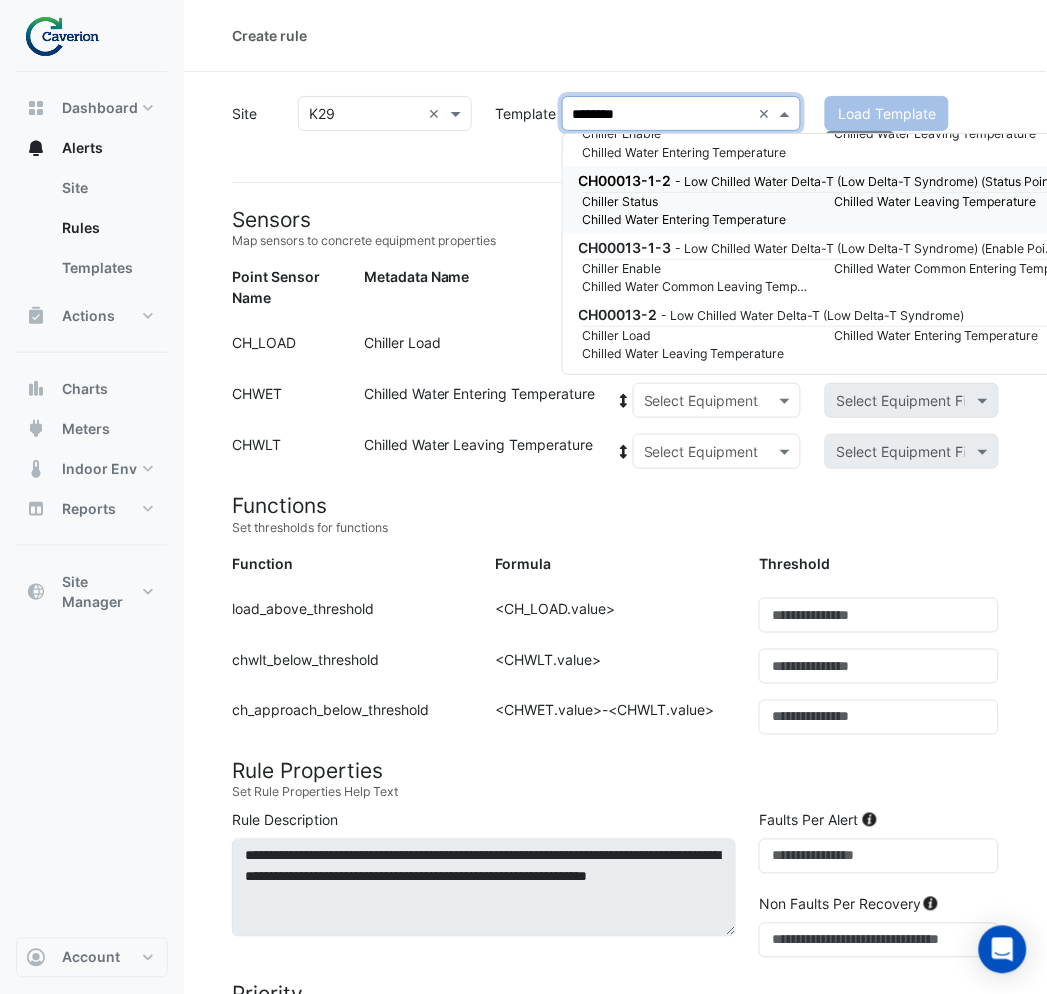 type on "*********" 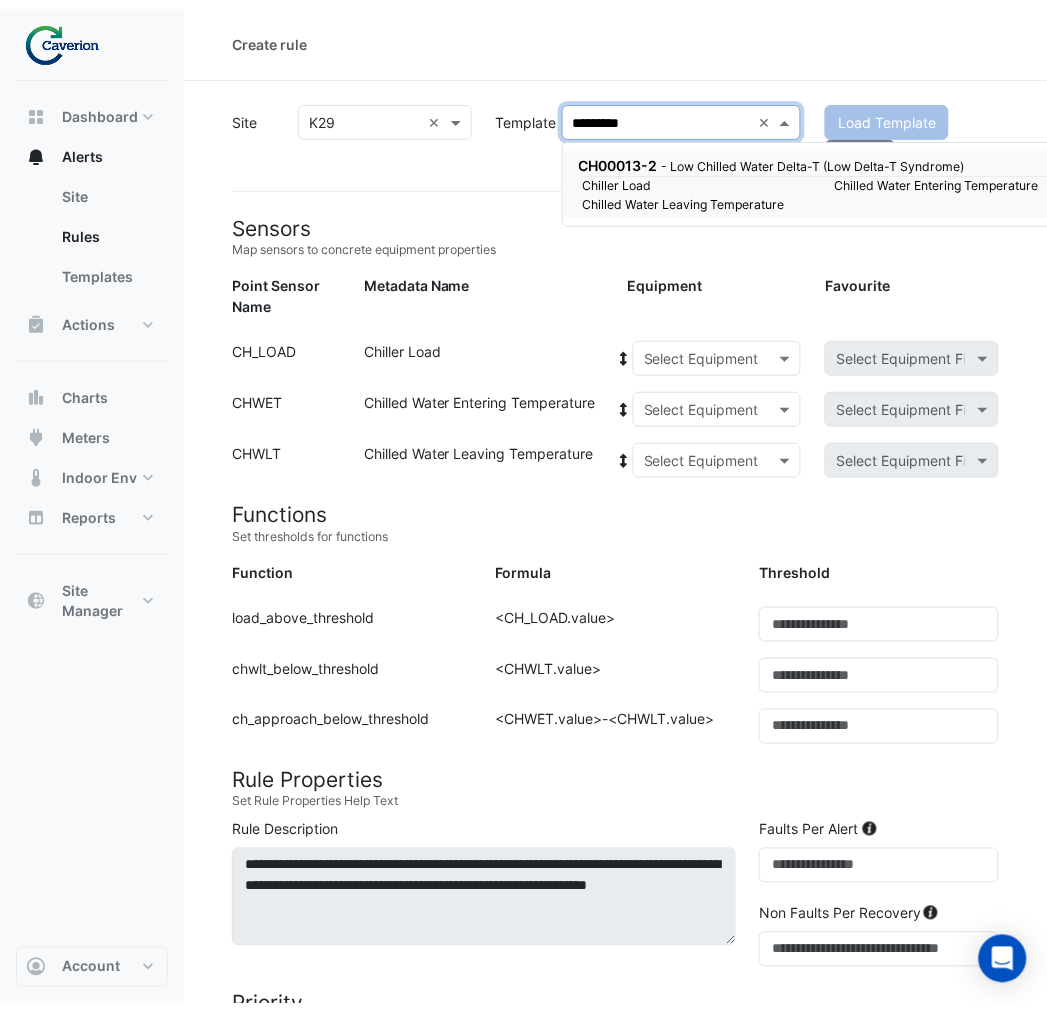 scroll, scrollTop: 0, scrollLeft: 0, axis: both 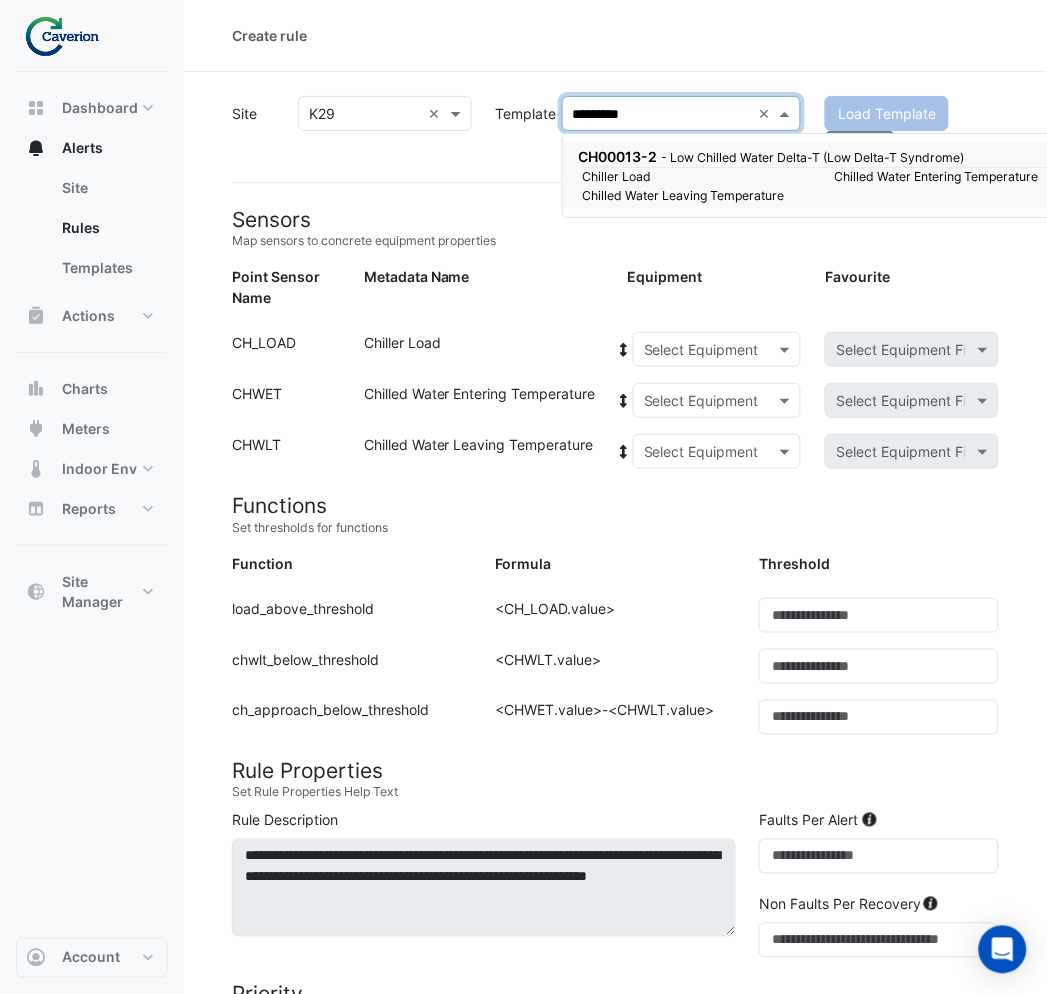 click on "CH00013-2
- Low Chilled Water Delta-T (Low Delta-T Syndrome)
Chiller Load
Chilled Water Entering Temperature
Chilled Water Leaving Temperature" at bounding box center (821, 175) 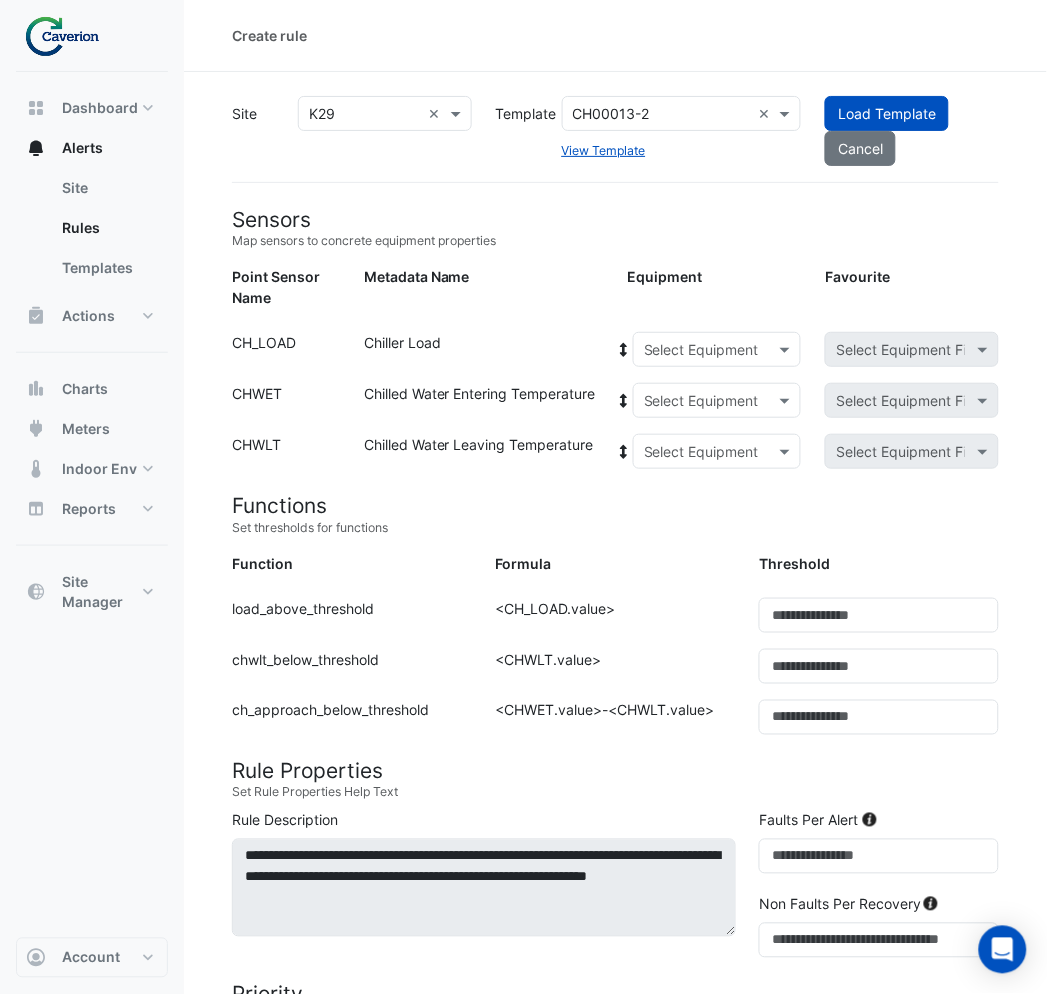 click on "View Template" 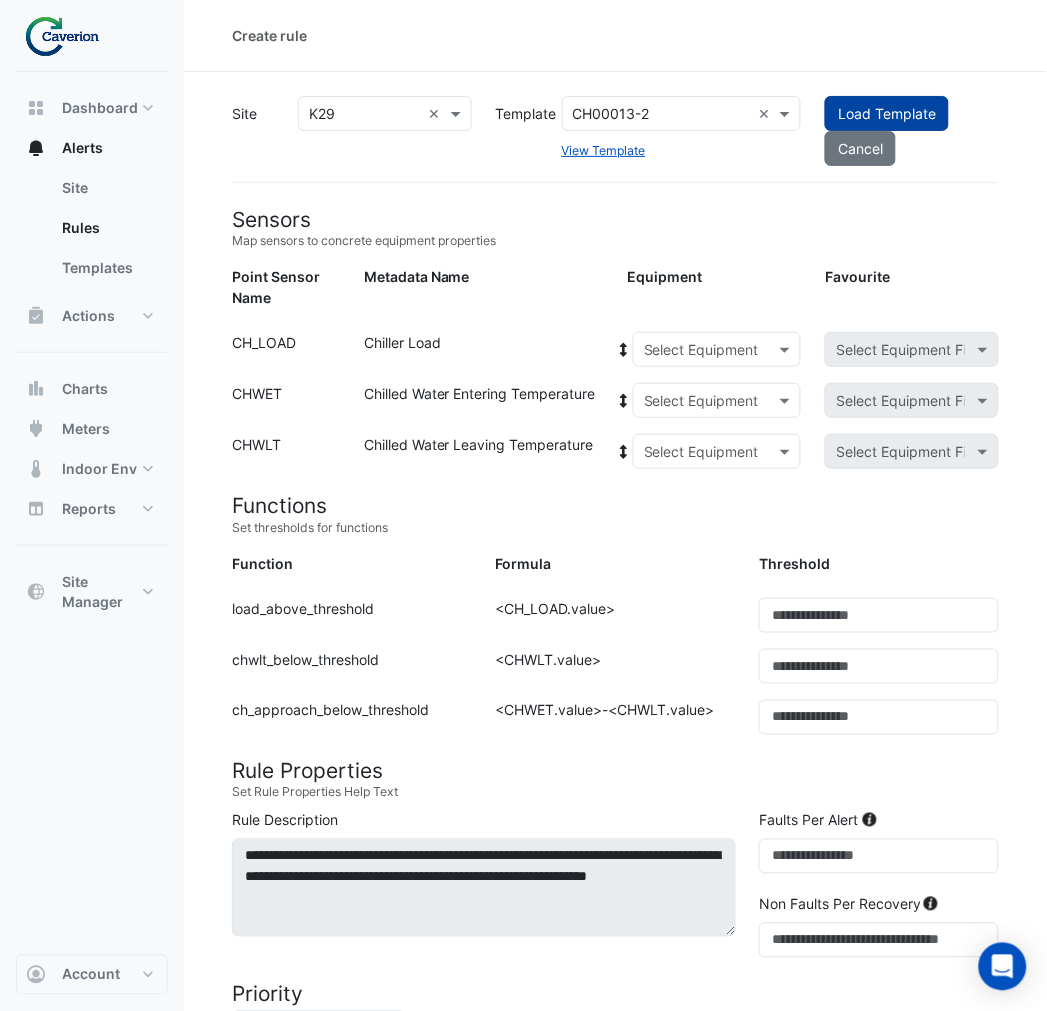 click on "Load Template" 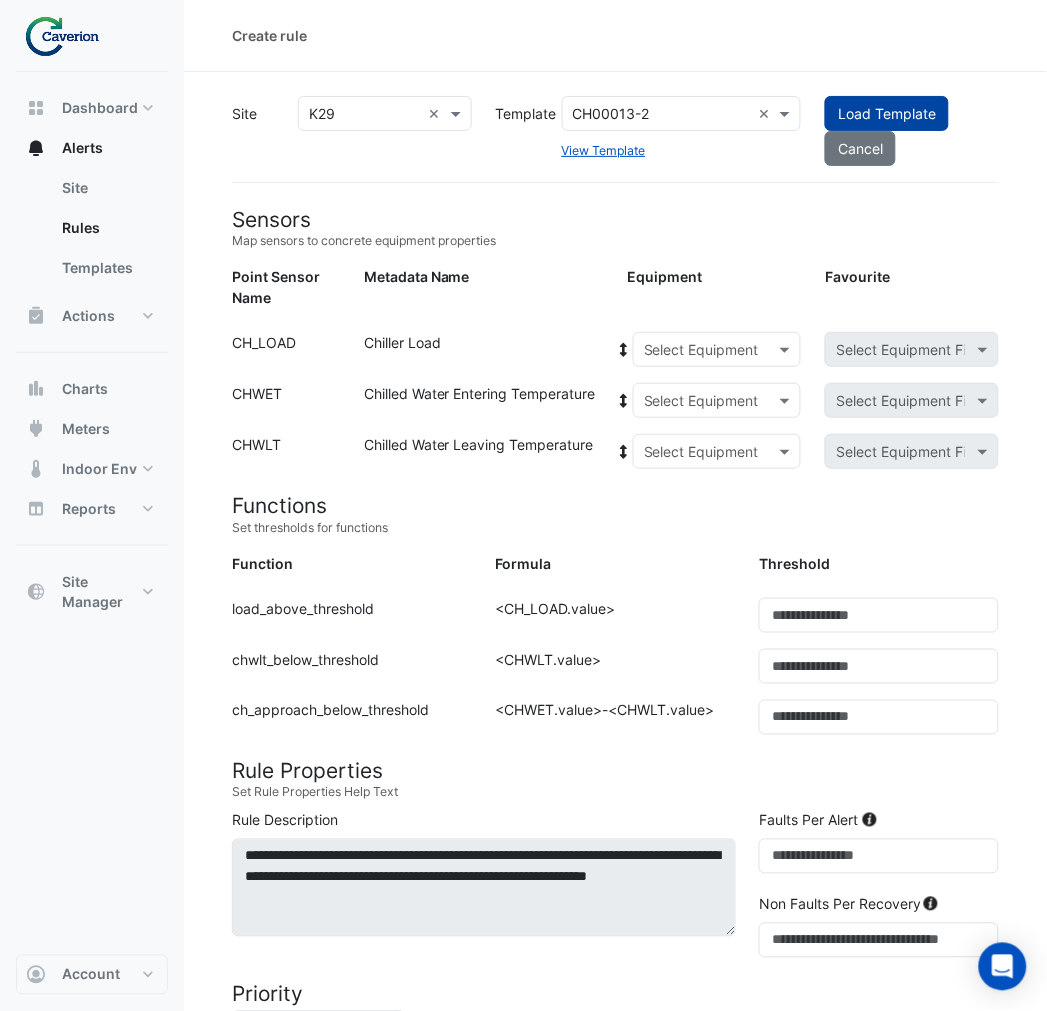click on "Load Template" 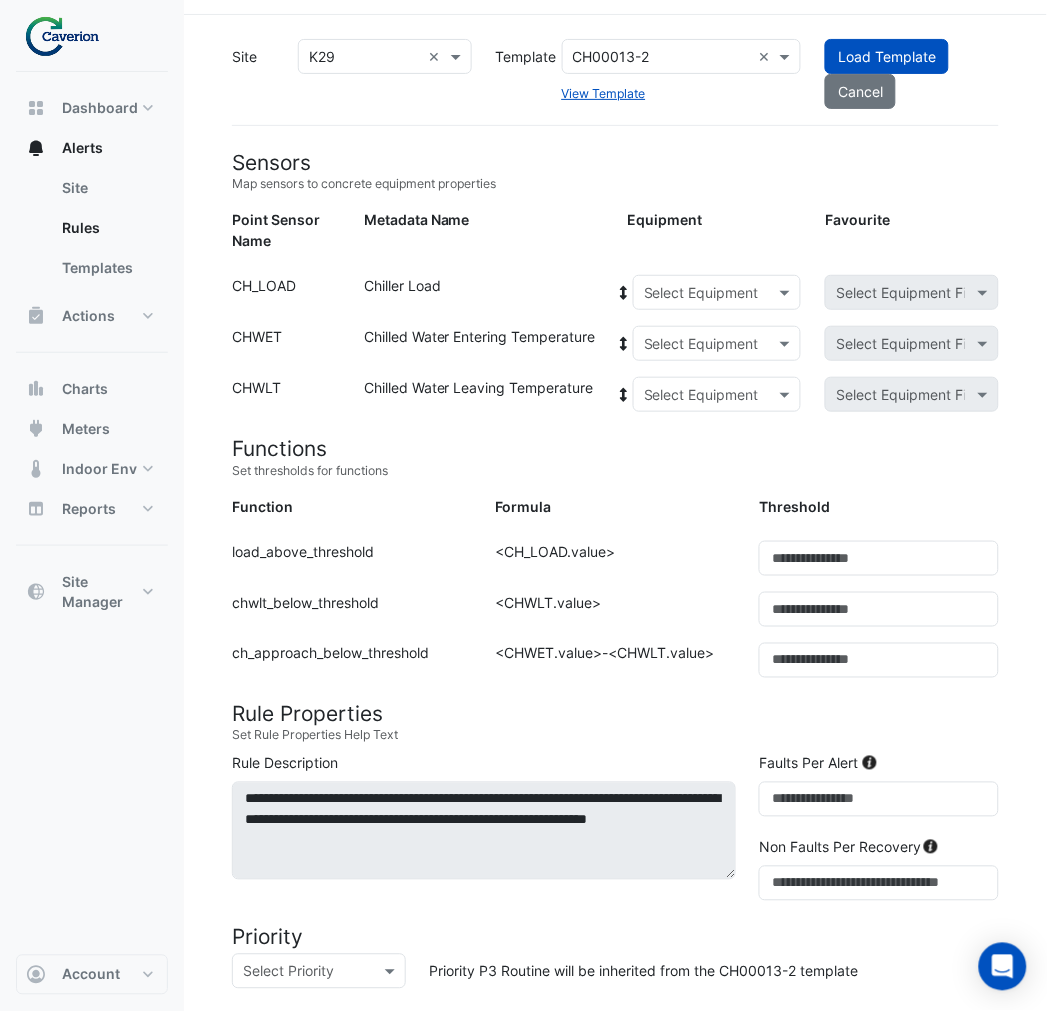 scroll, scrollTop: 0, scrollLeft: 0, axis: both 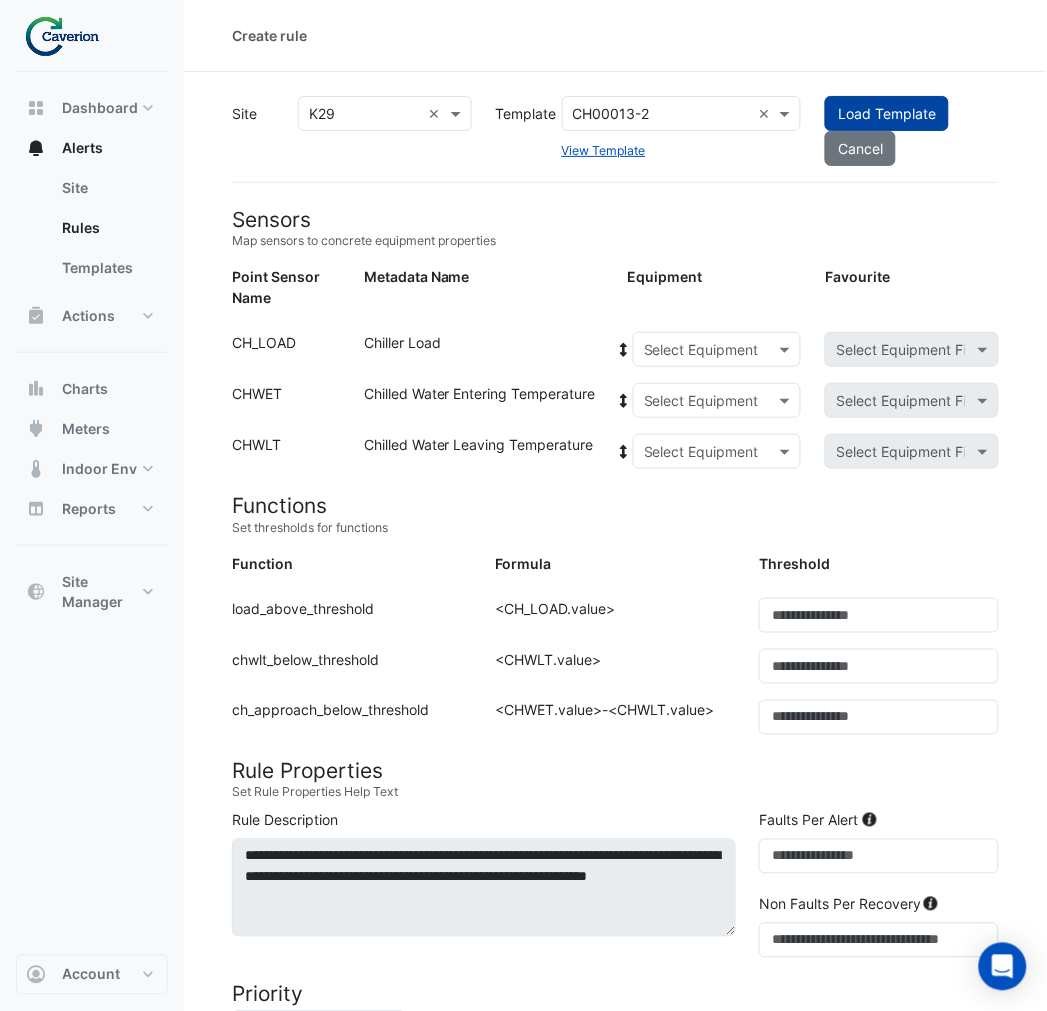 click on "Load Template" 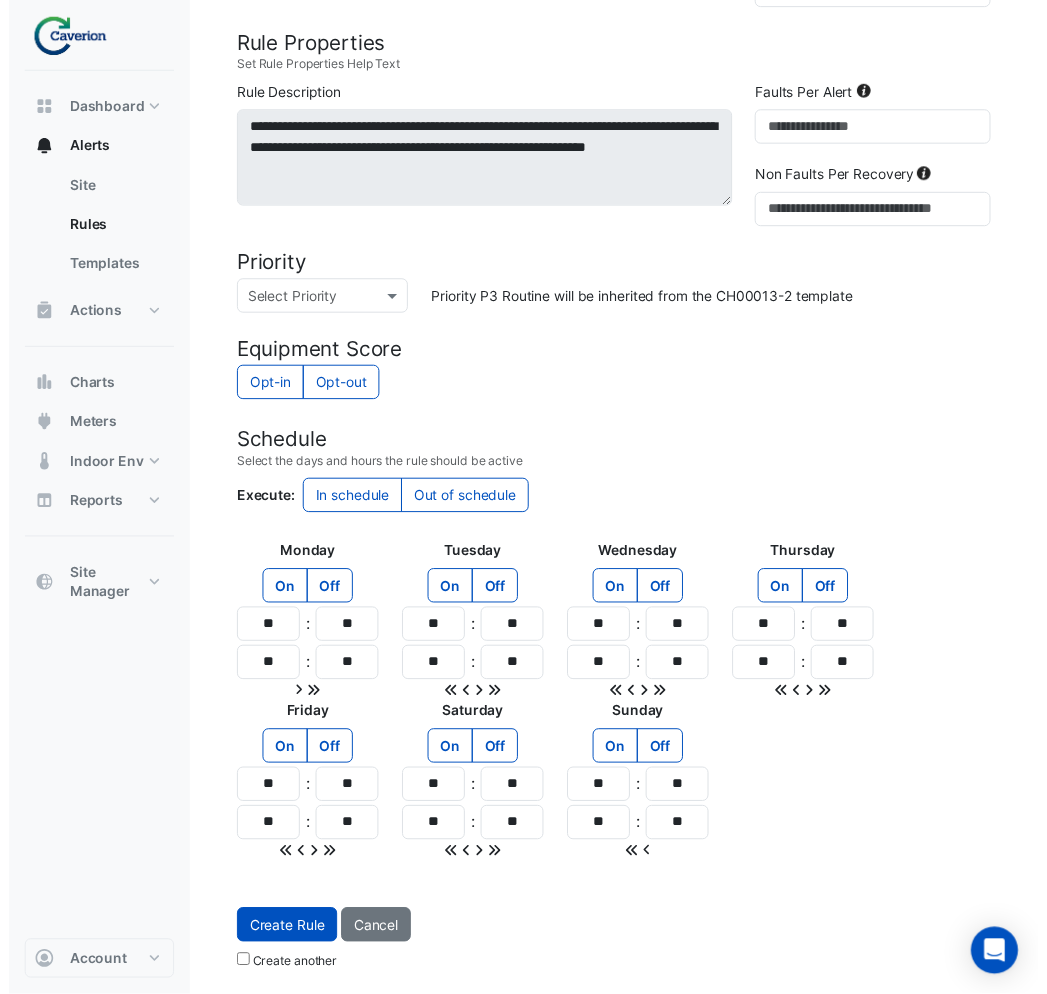 scroll, scrollTop: 0, scrollLeft: 0, axis: both 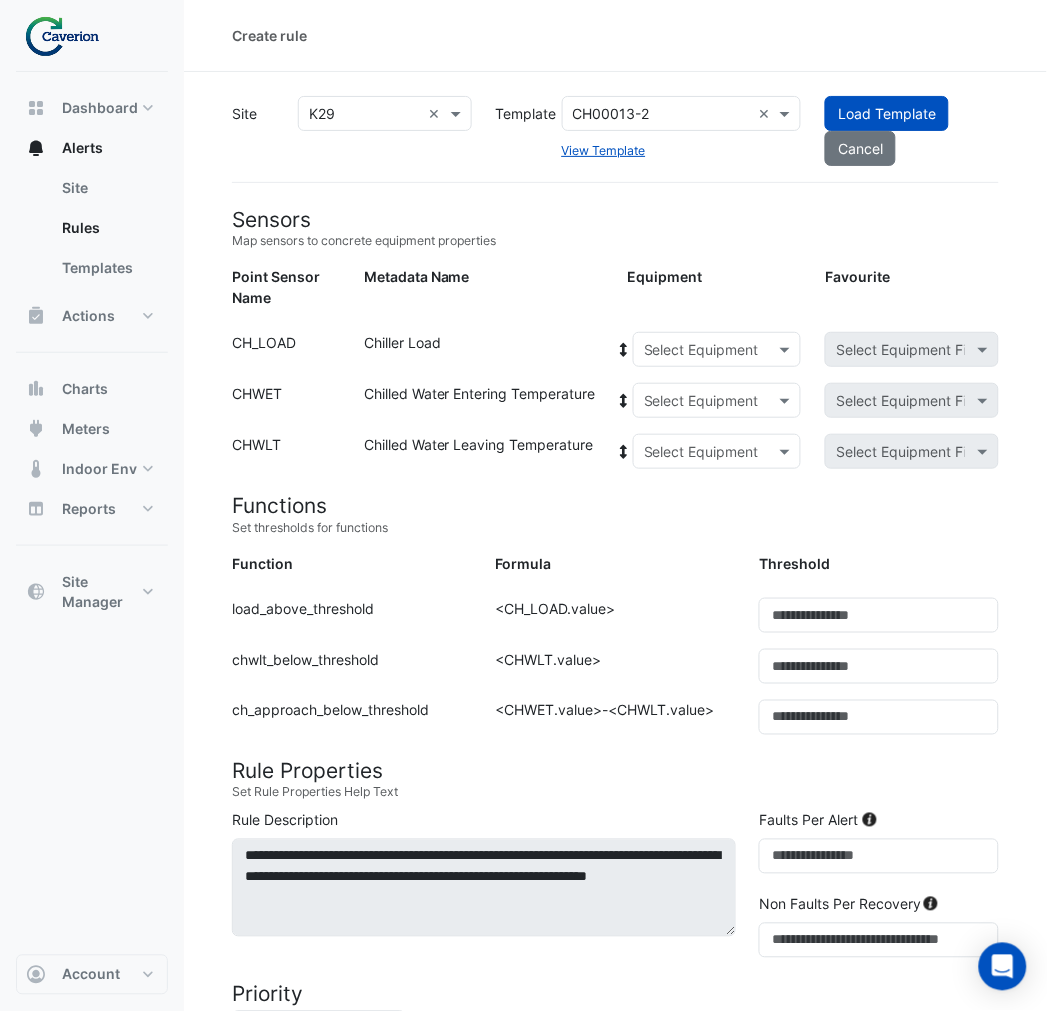 click on "CH00013-2" 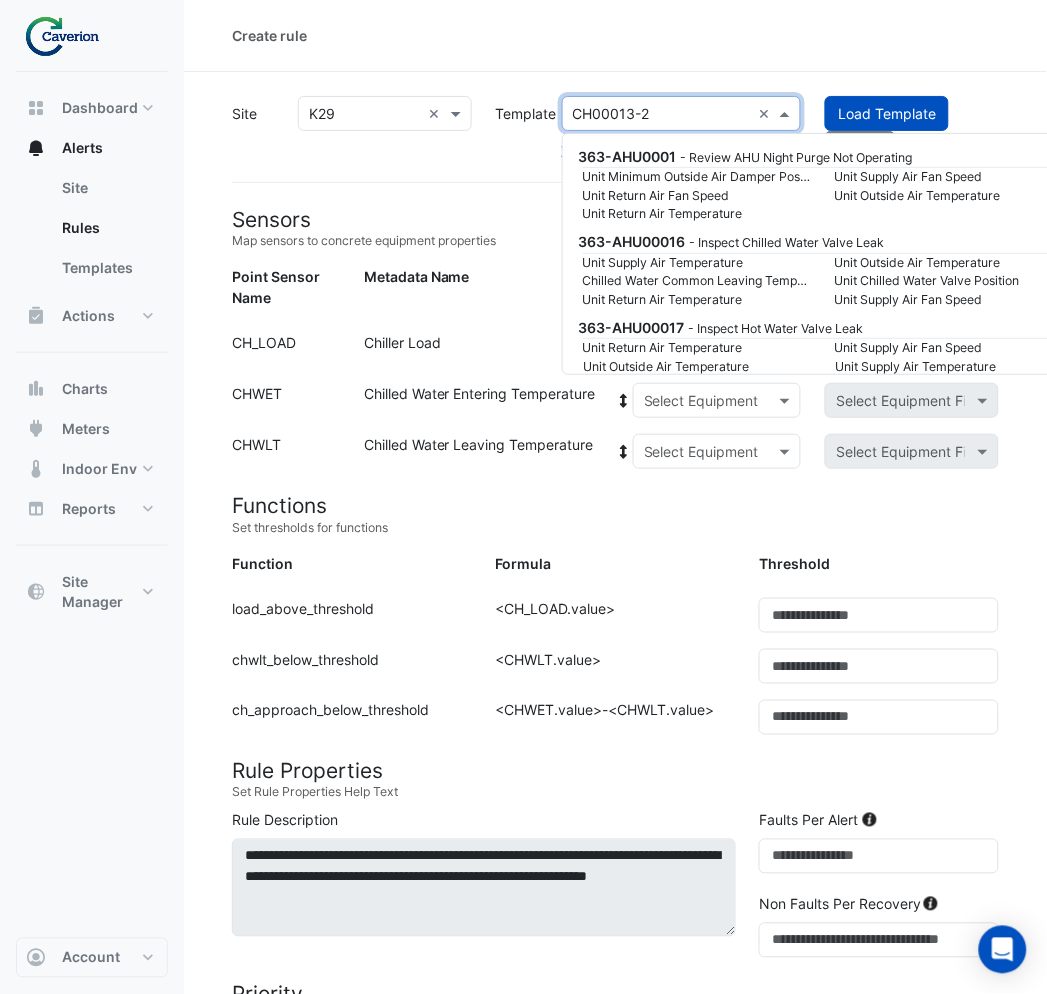 scroll, scrollTop: 66150, scrollLeft: 0, axis: vertical 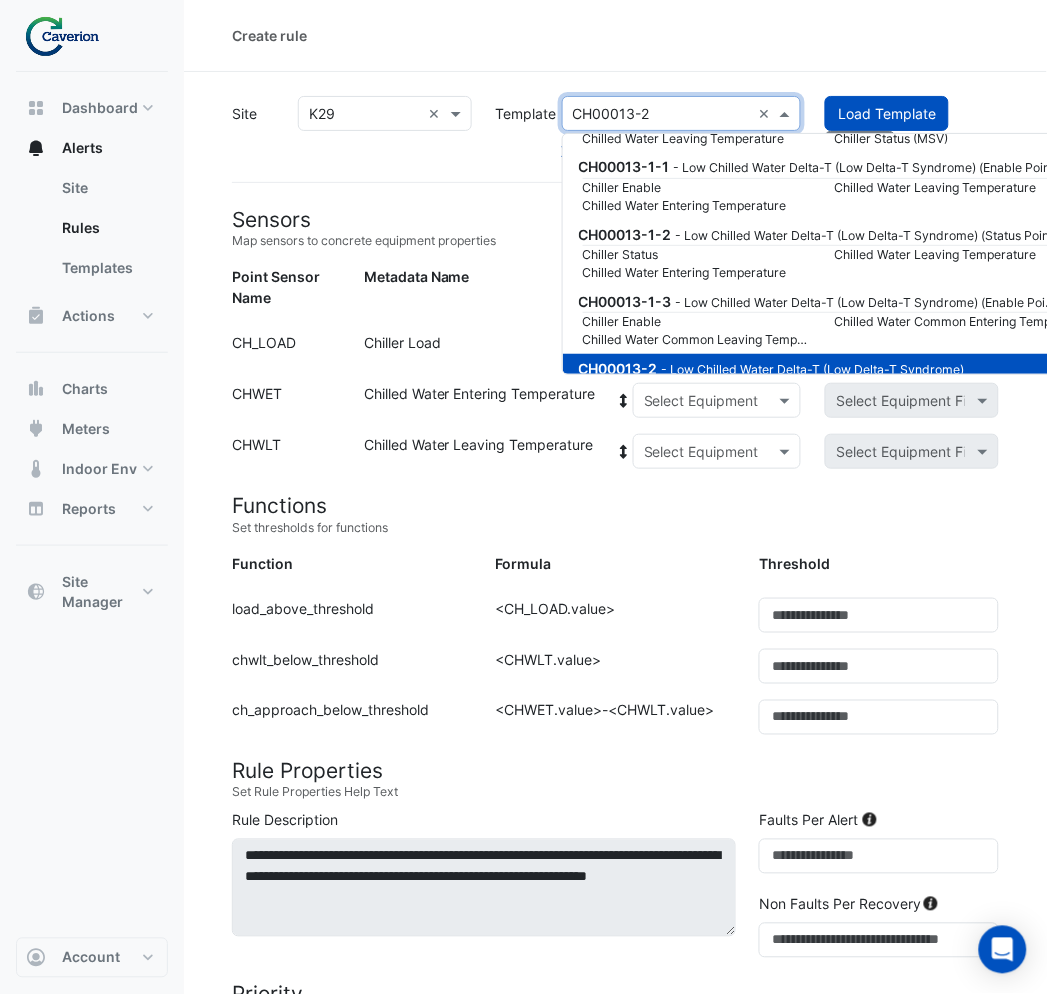 click 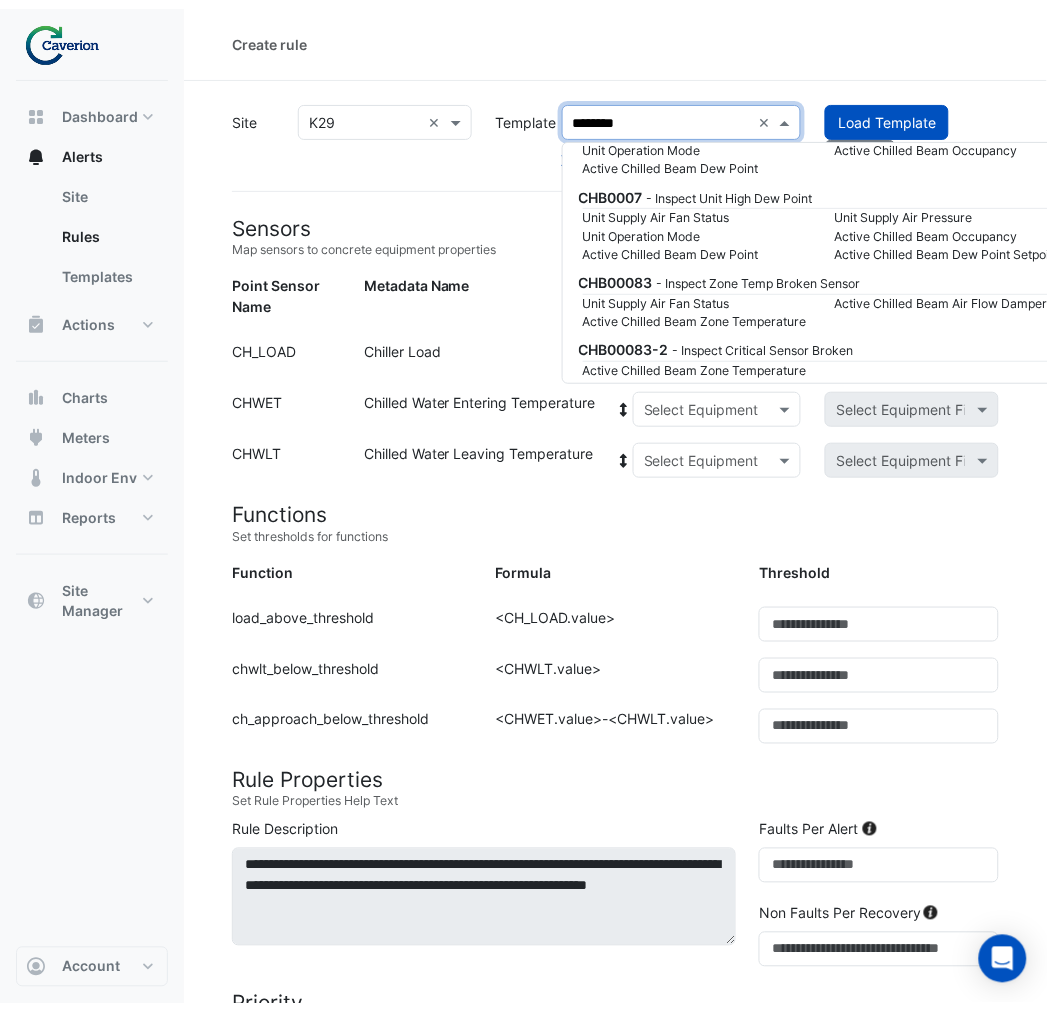 scroll, scrollTop: 0, scrollLeft: 0, axis: both 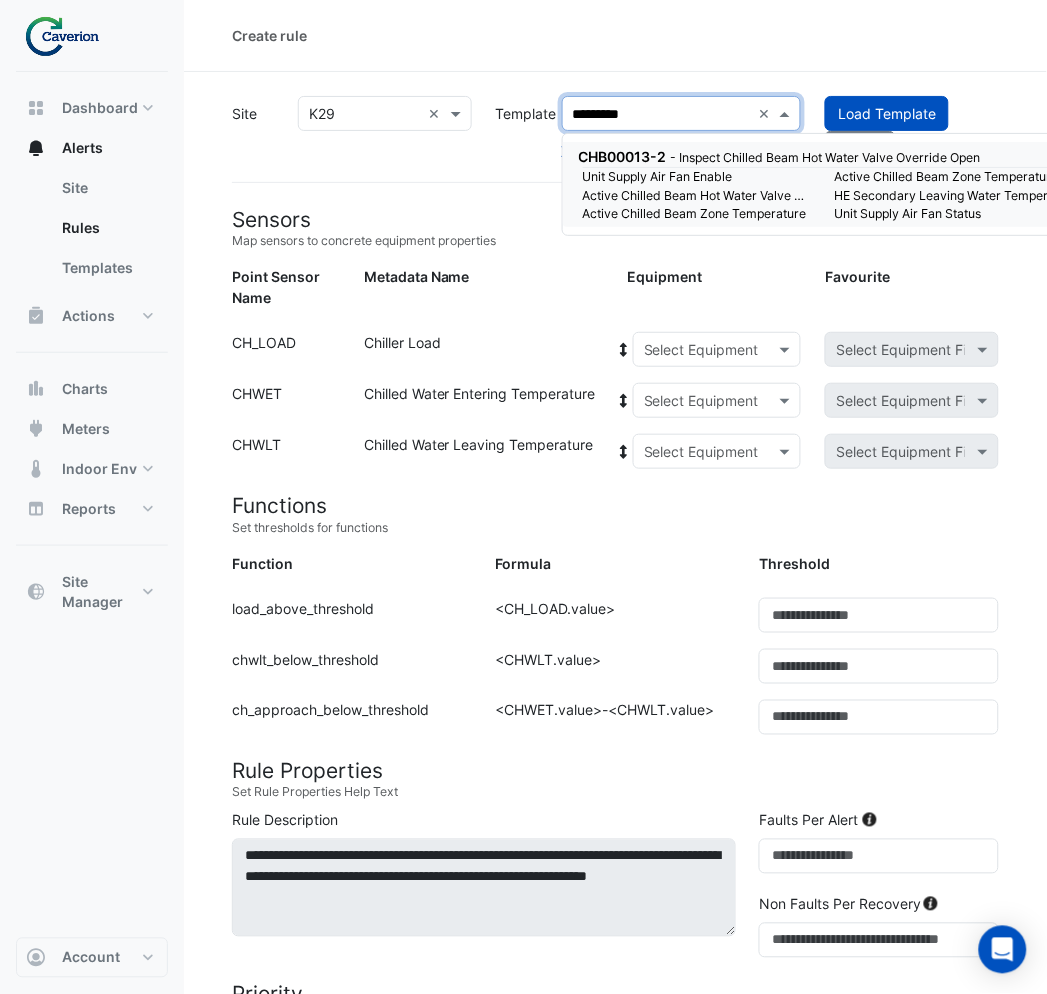 type on "**********" 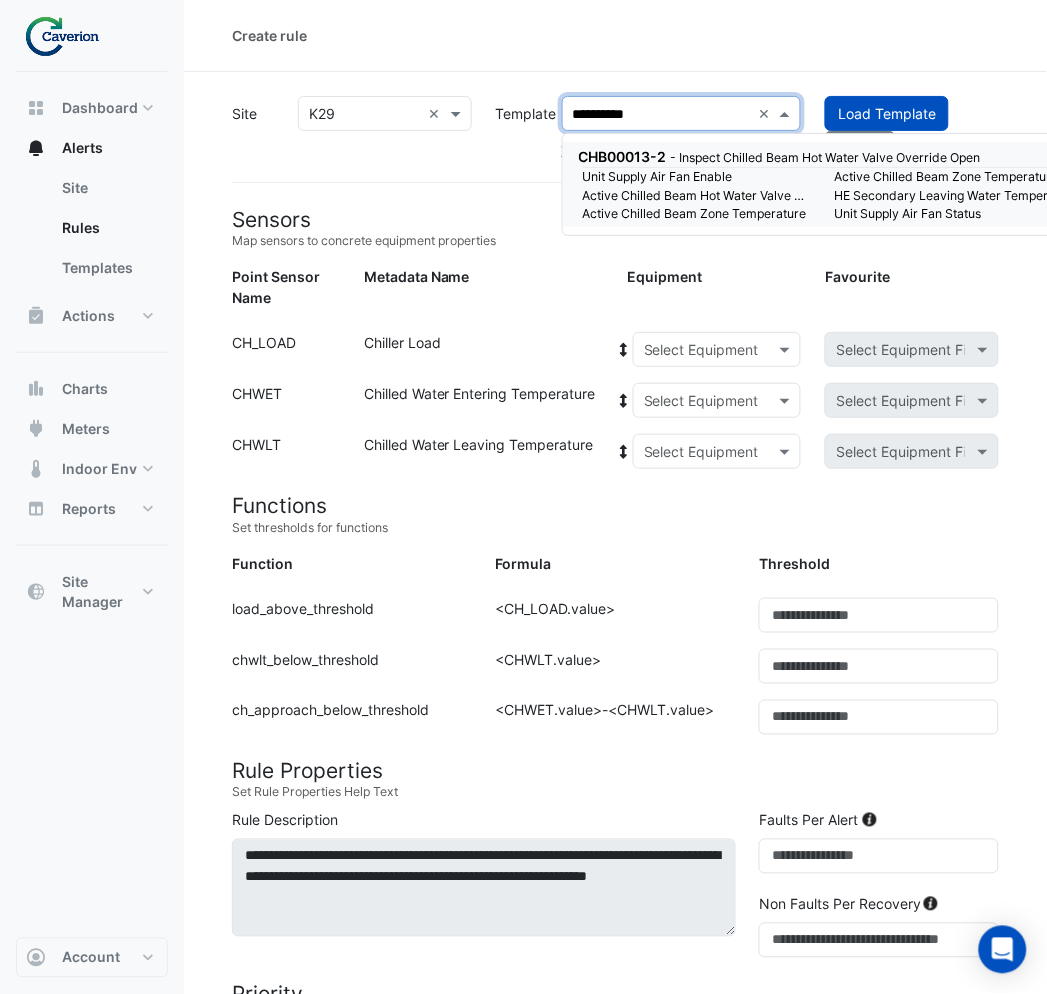 click on "Unit Supply Air Fan Enable" at bounding box center (697, 177) 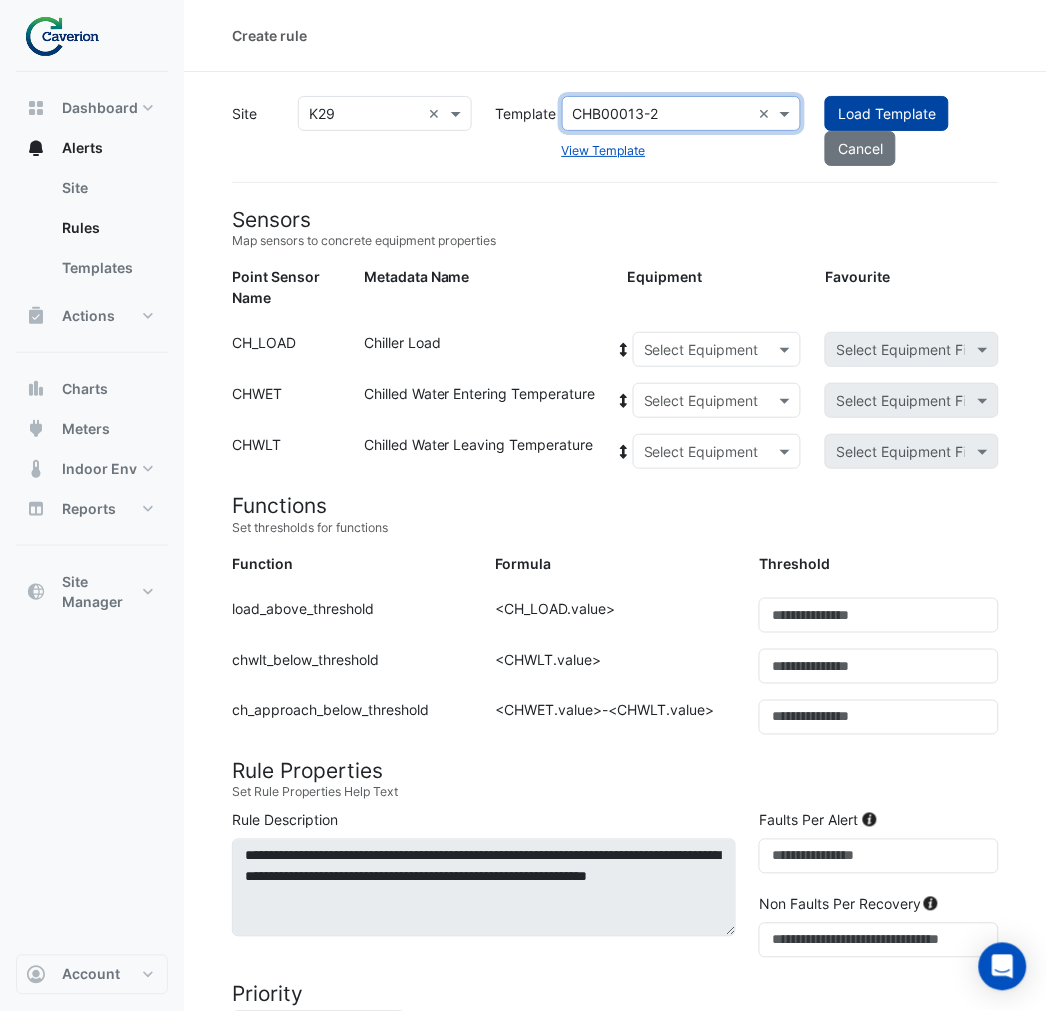 click on "Load Template" 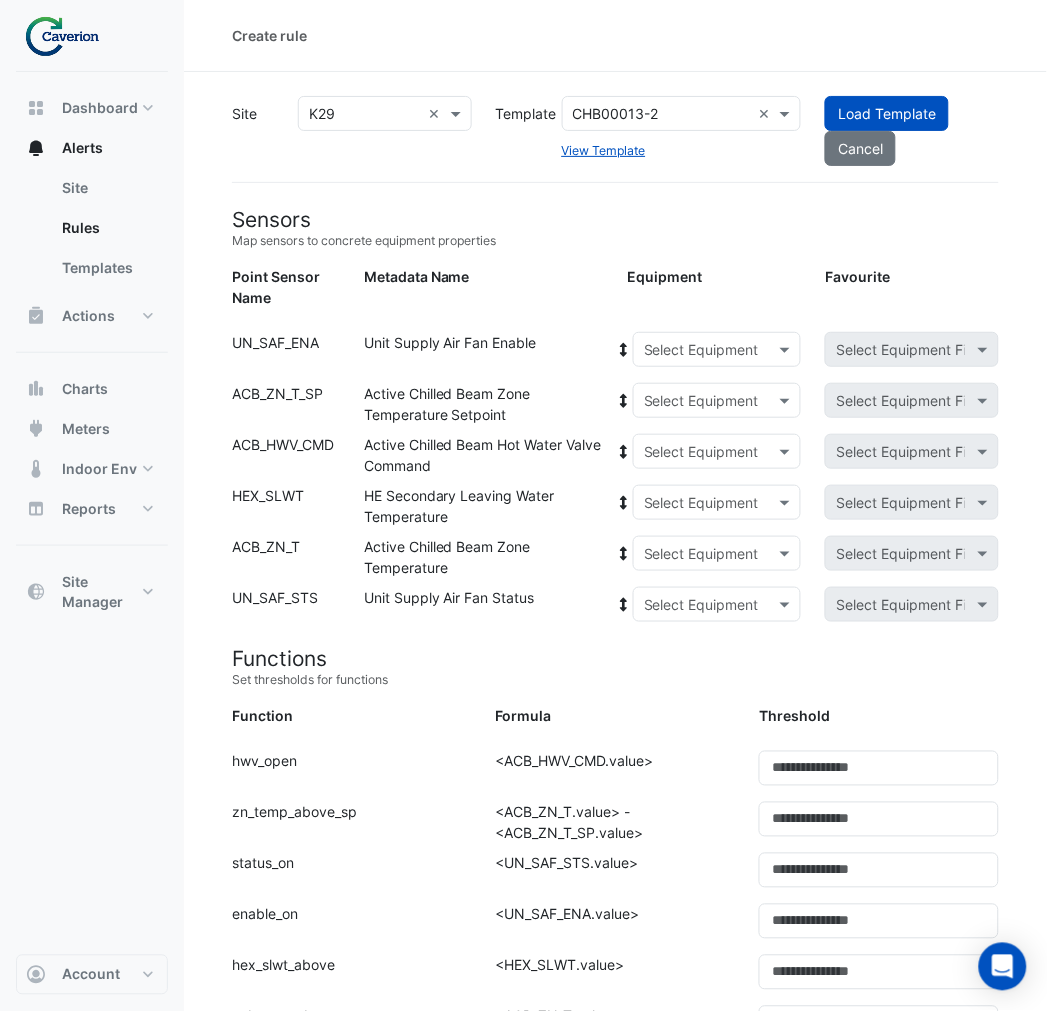 click 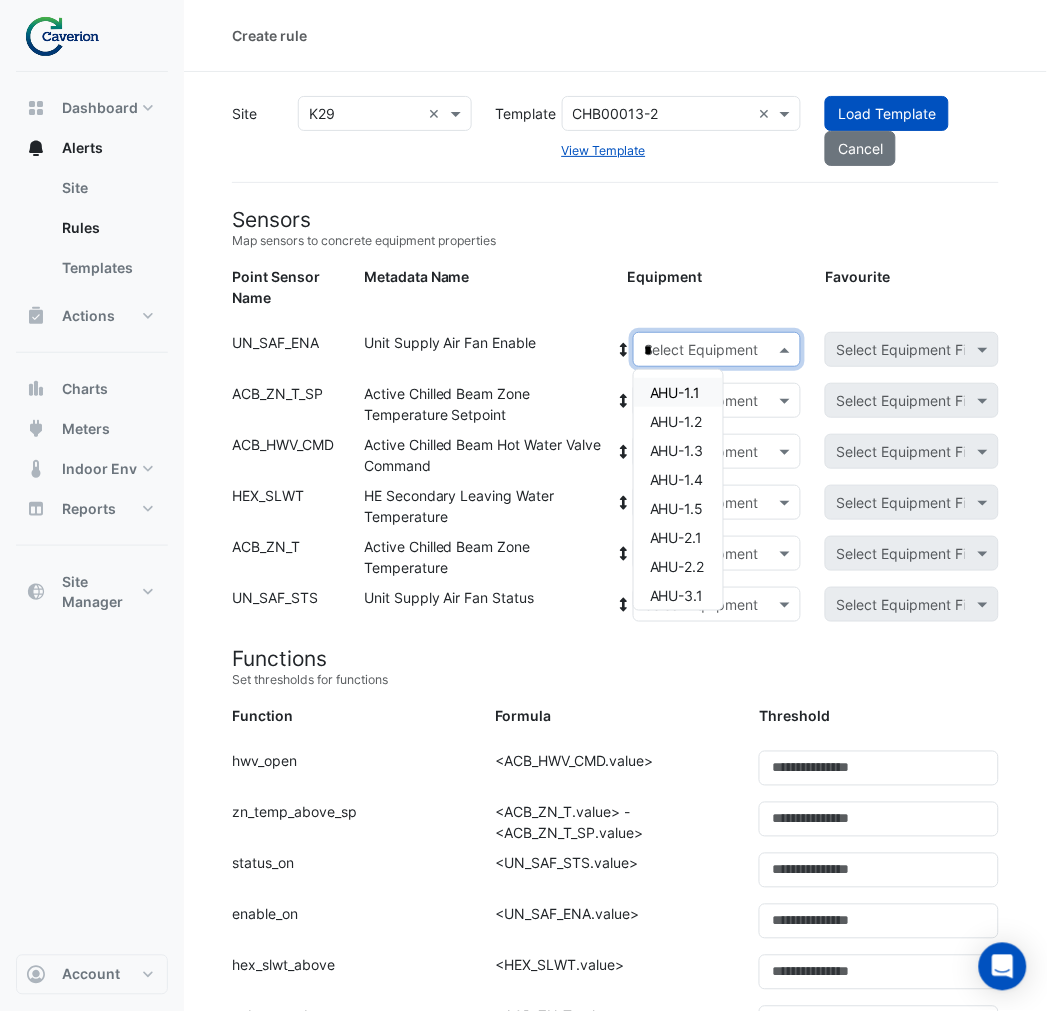 type on "**" 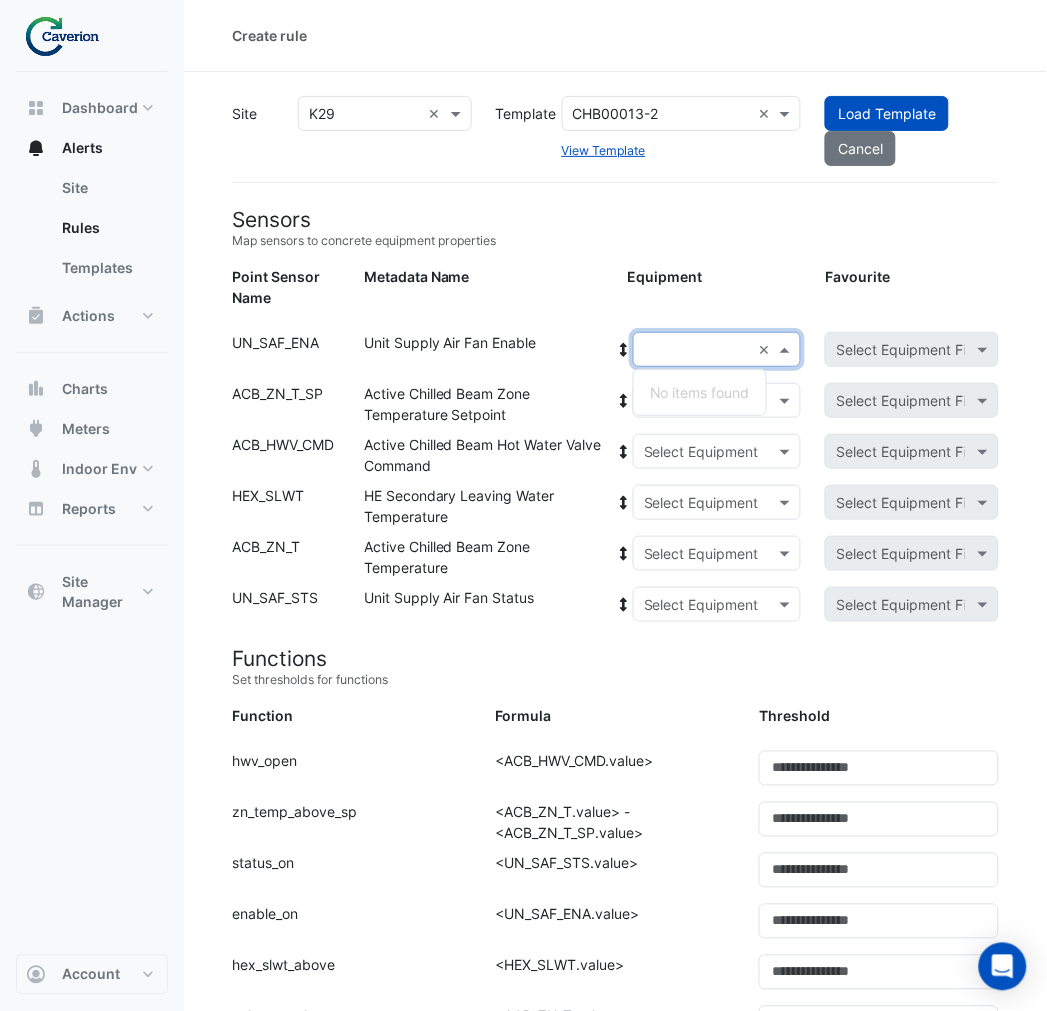 click 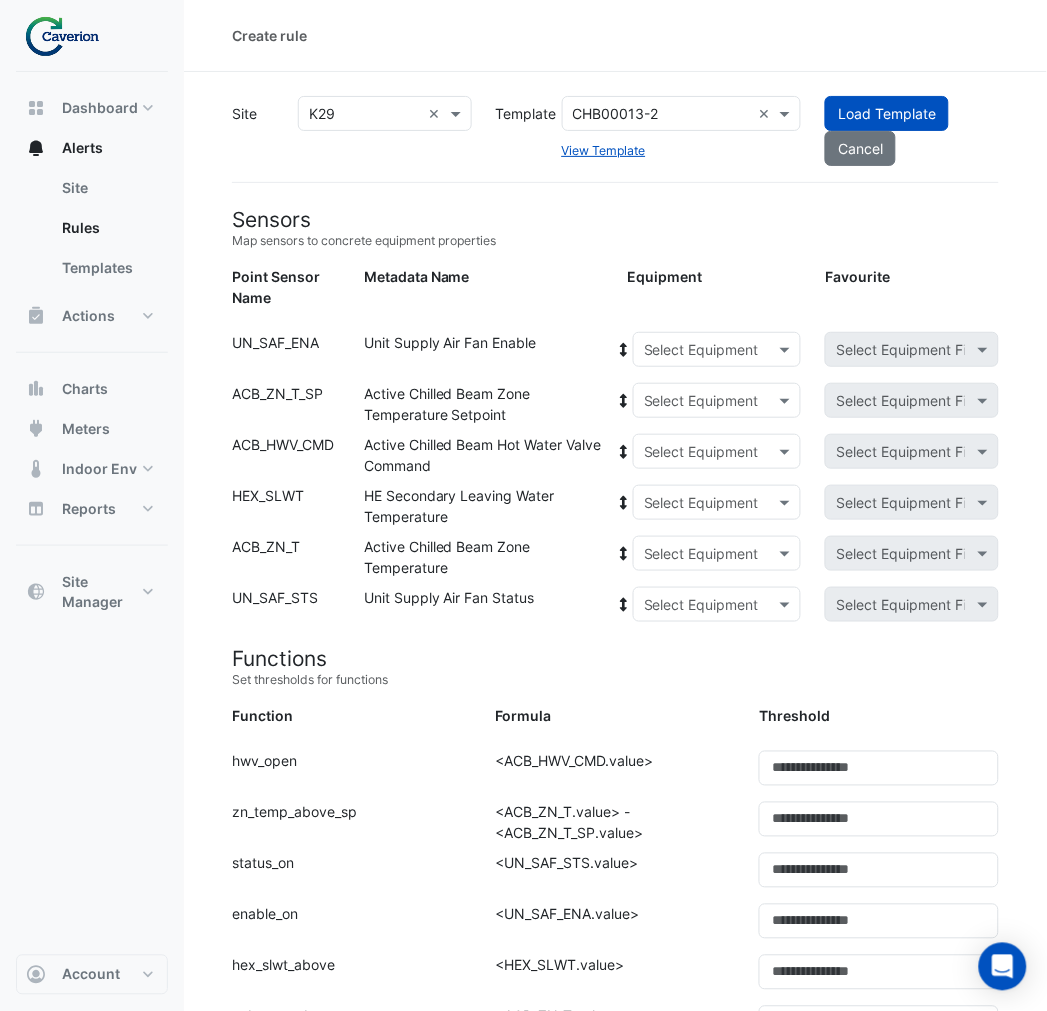 click on "Equipment:
Select Equipment
Favourite:
Select Equipment First" 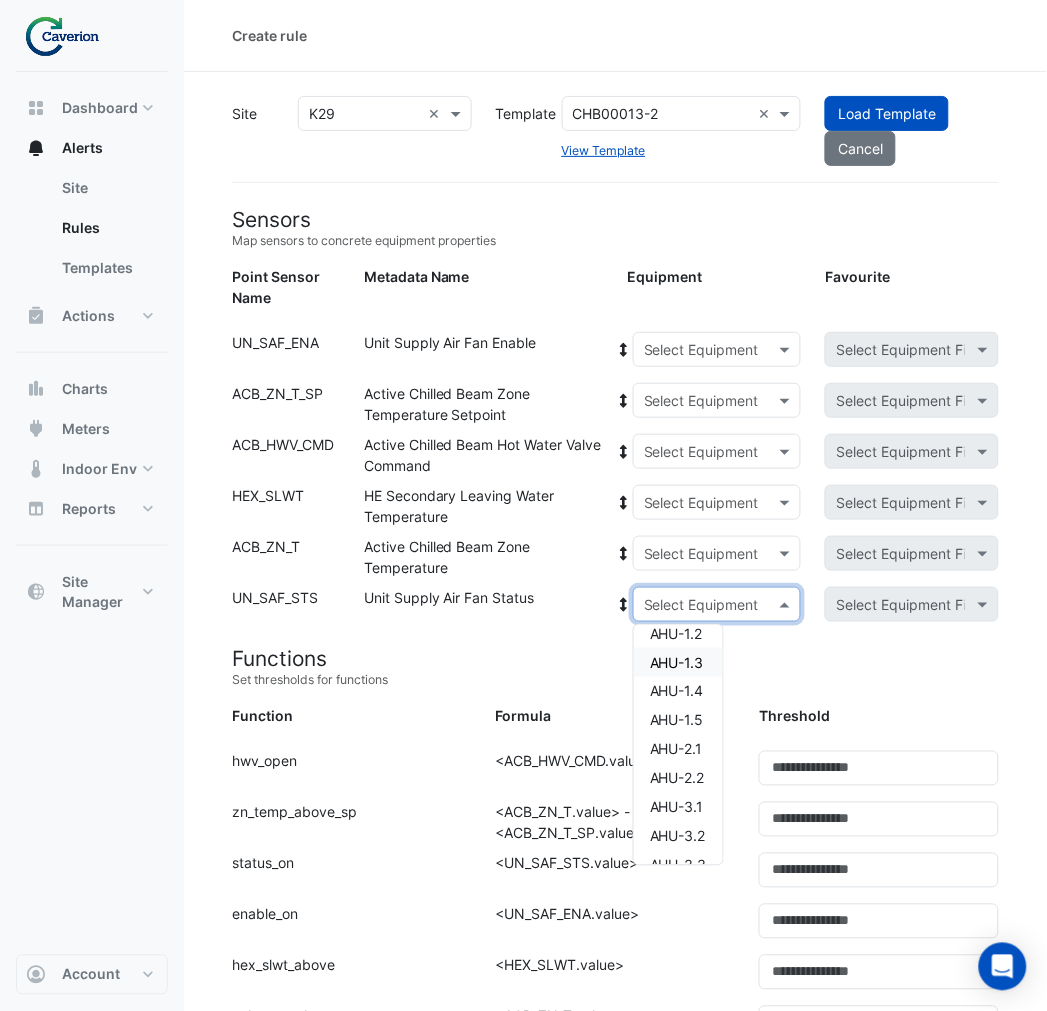 scroll, scrollTop: 65, scrollLeft: 0, axis: vertical 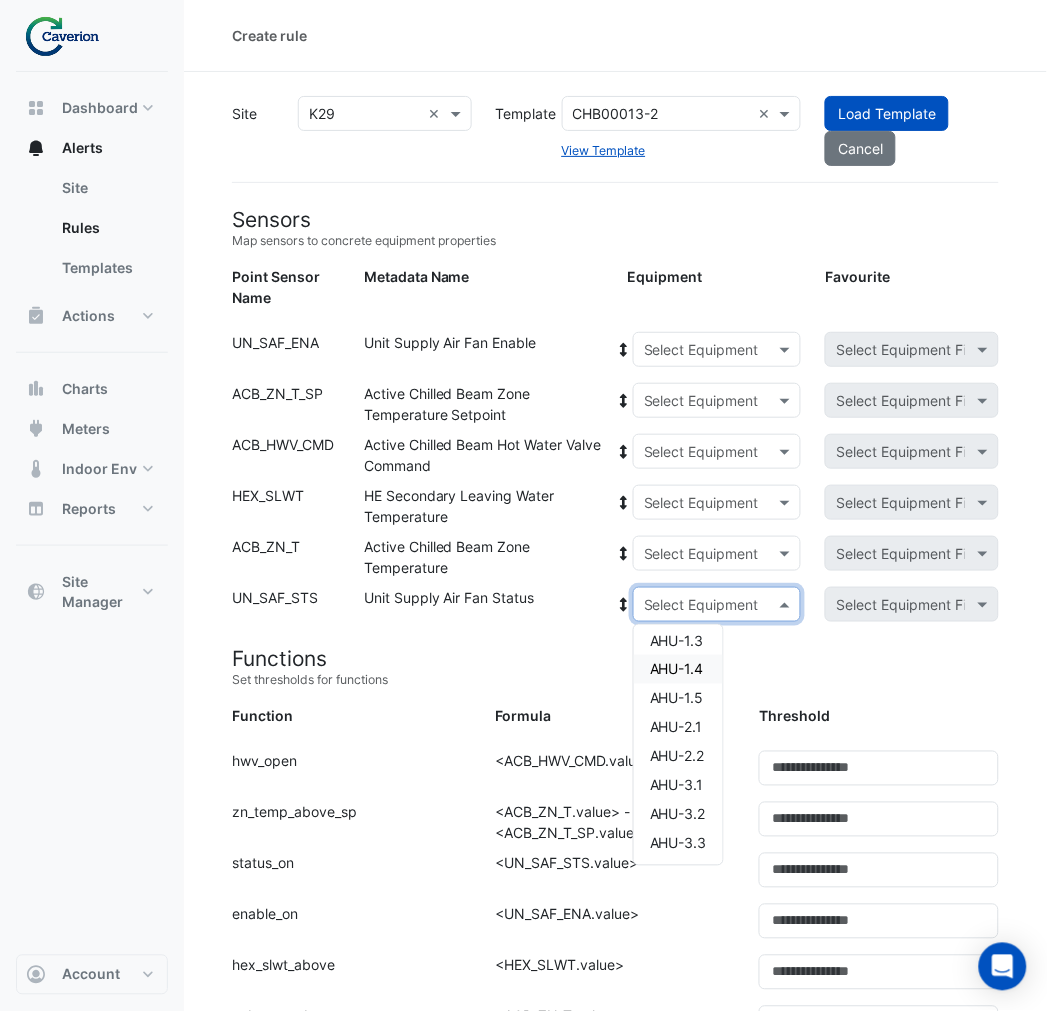 click 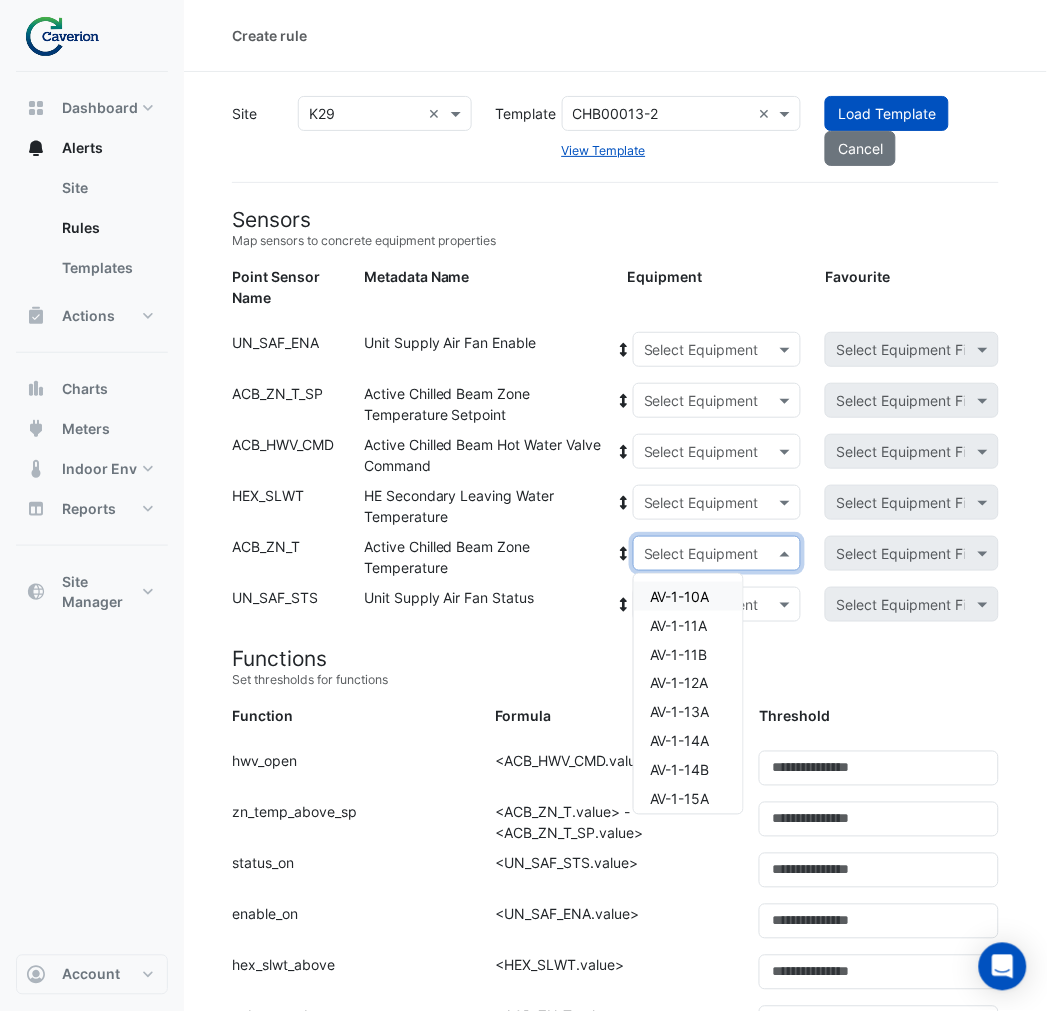 click 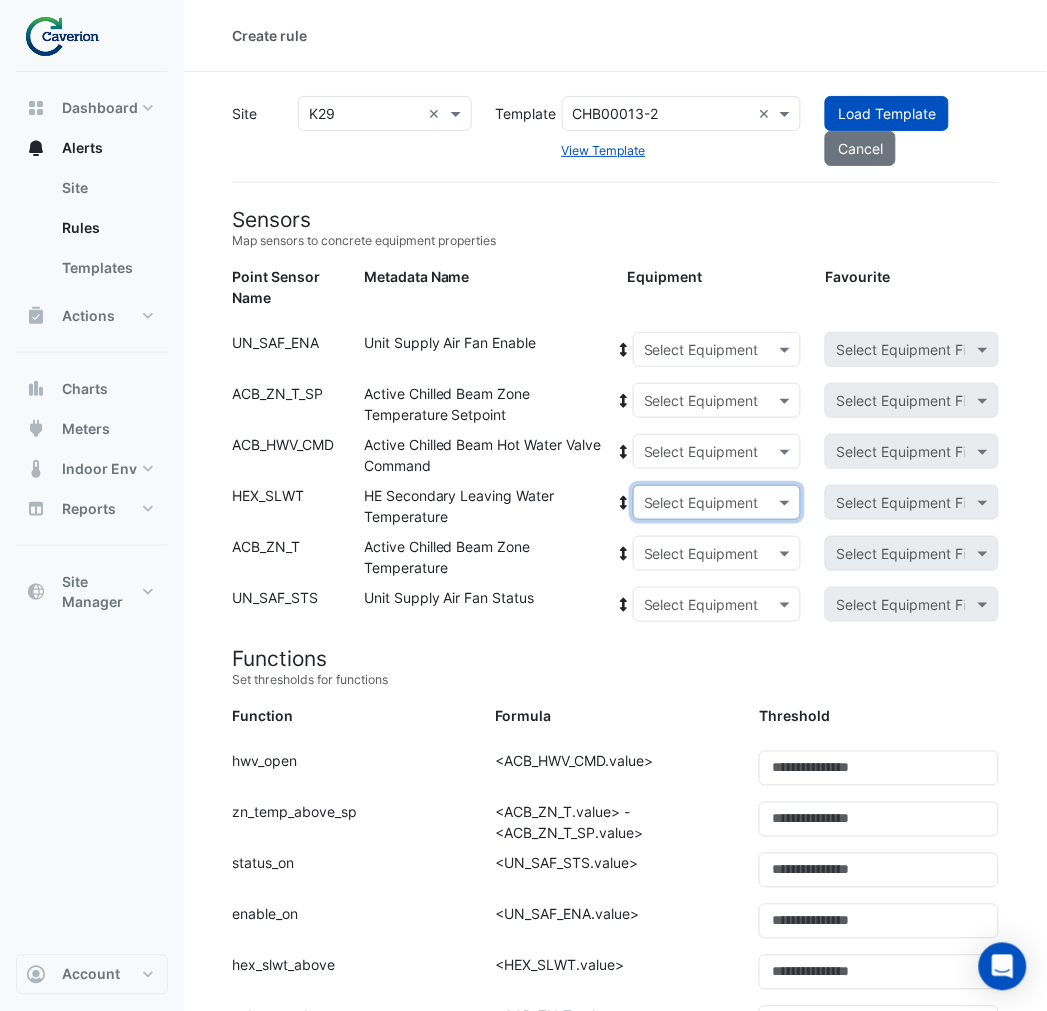 click on "Favourite" 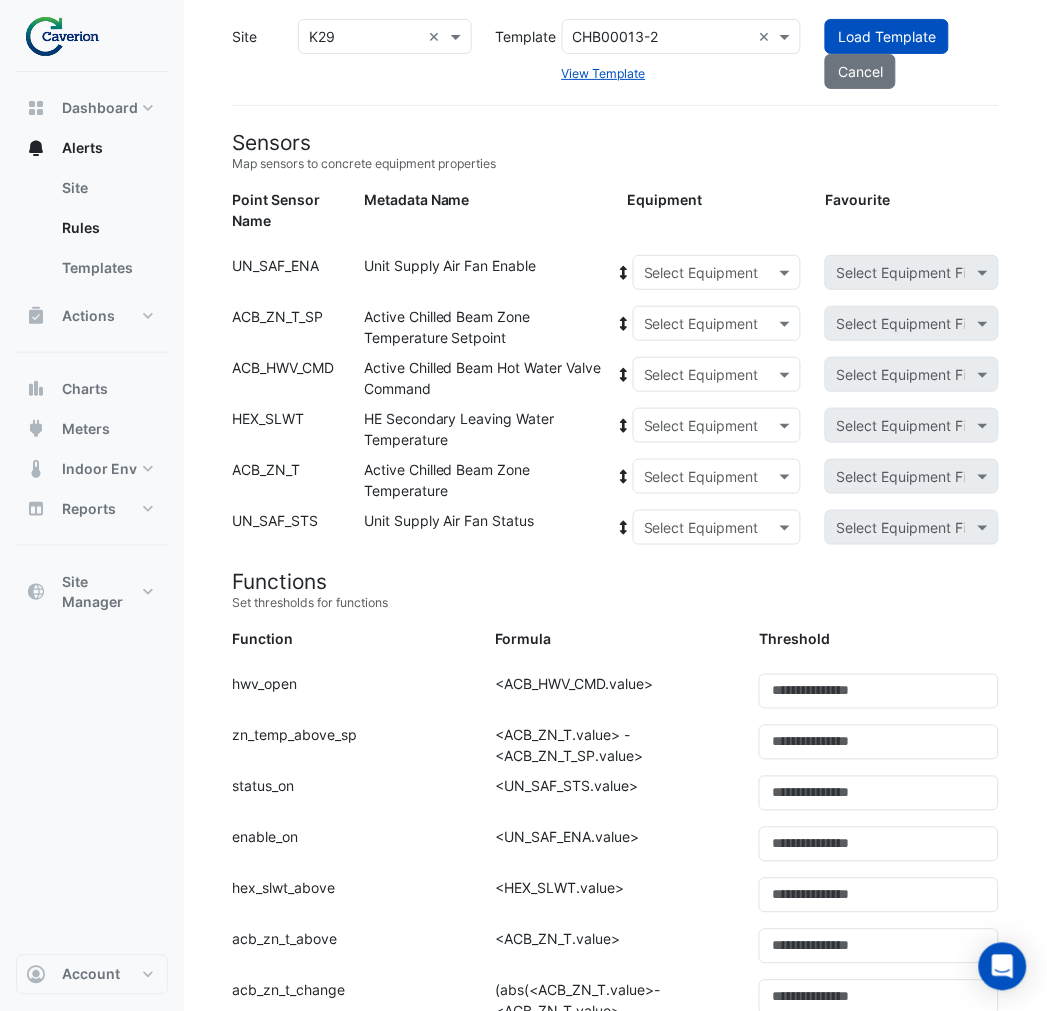 scroll, scrollTop: 0, scrollLeft: 0, axis: both 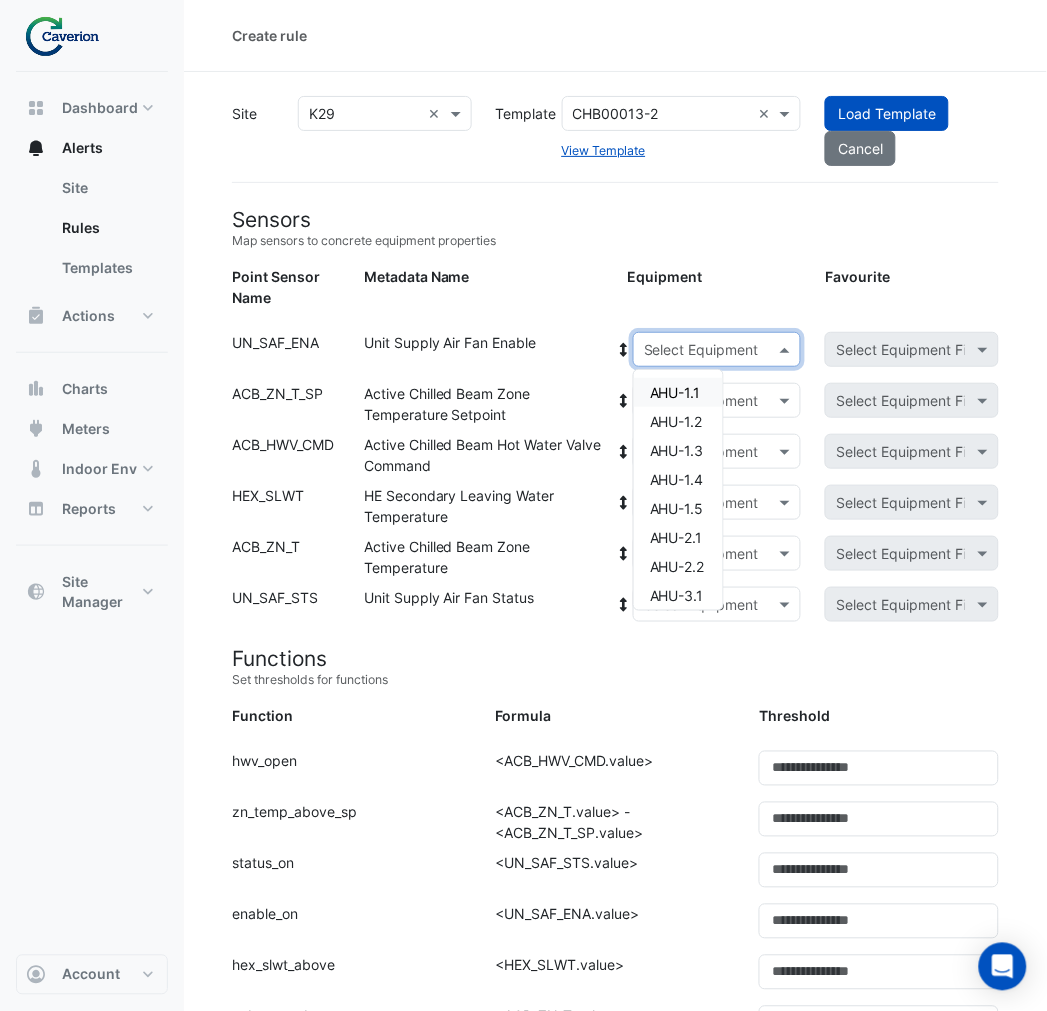 click on "Select Equipment" 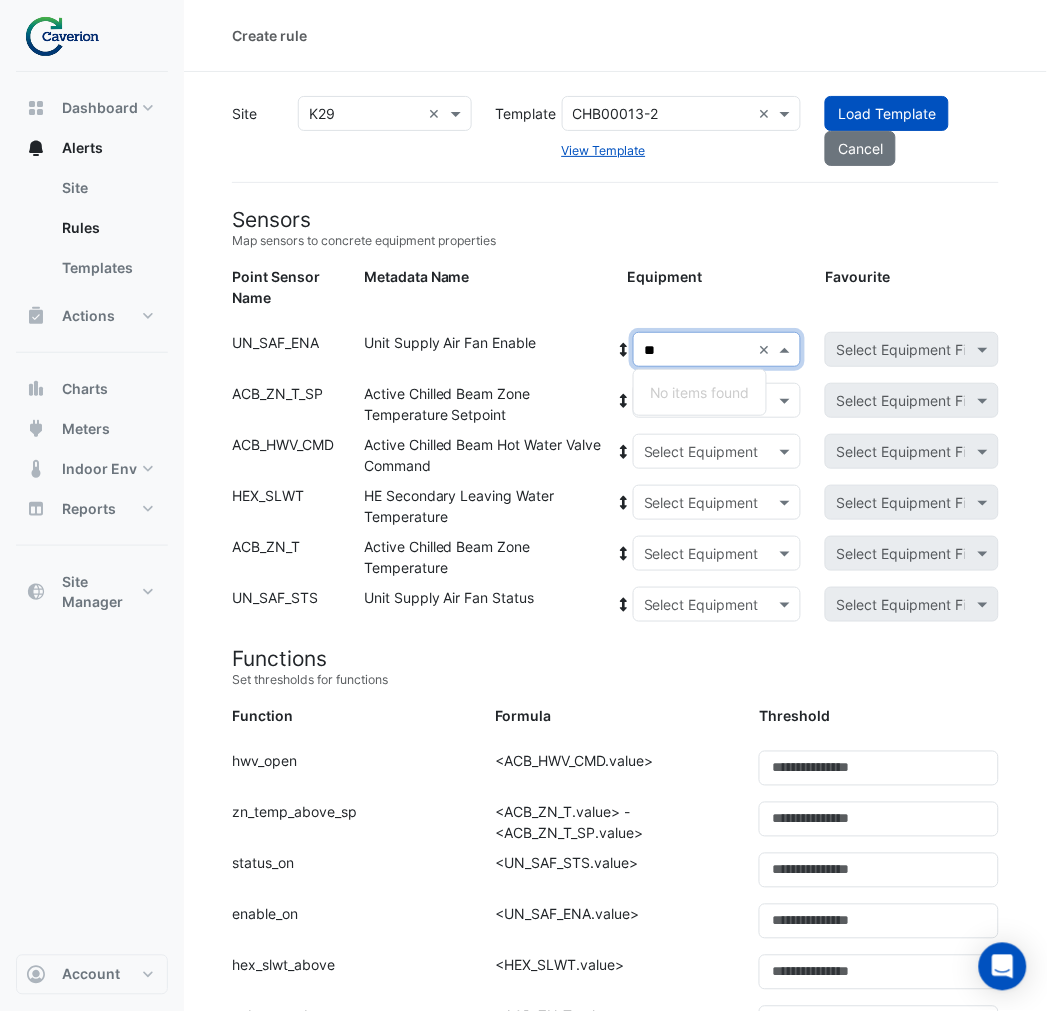 drag, startPoint x: 715, startPoint y: 348, endPoint x: 634, endPoint y: 333, distance: 82.37718 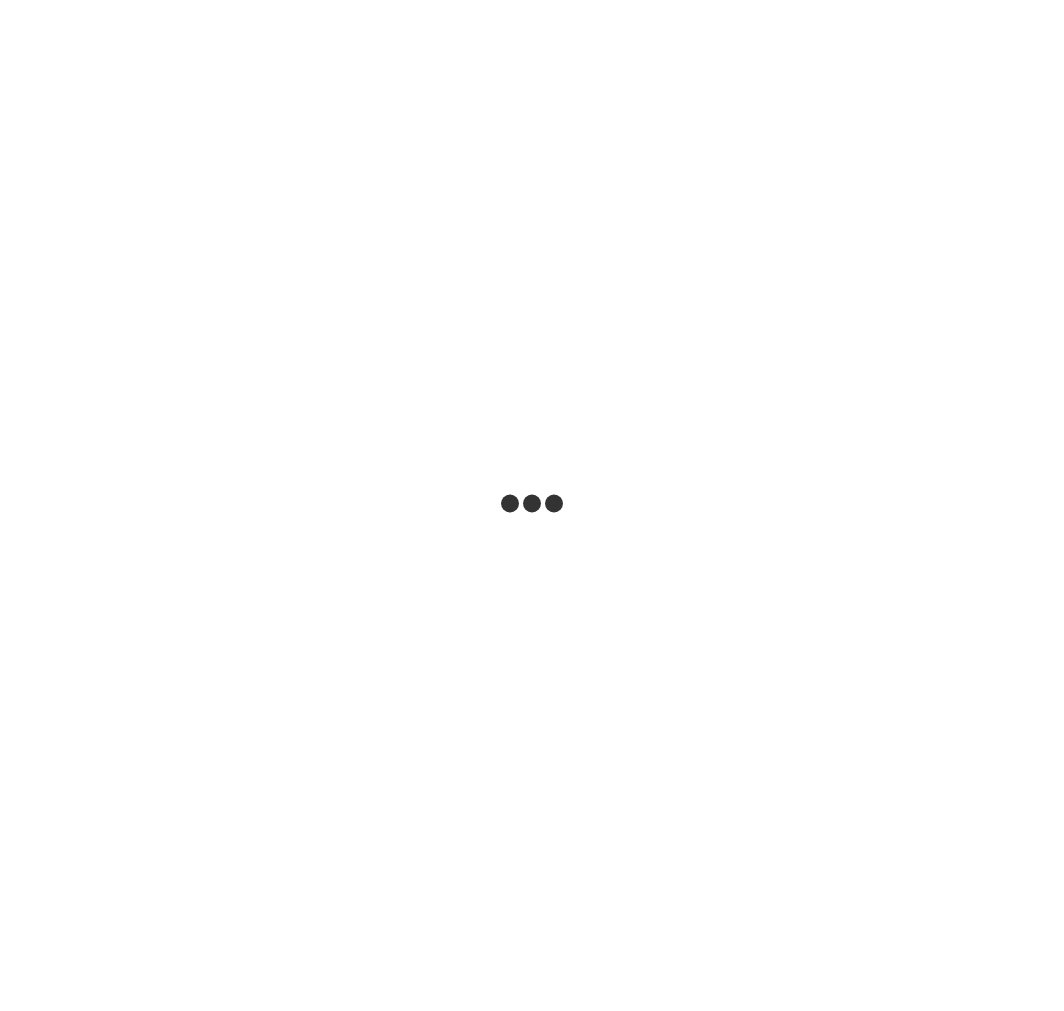 scroll, scrollTop: 0, scrollLeft: 0, axis: both 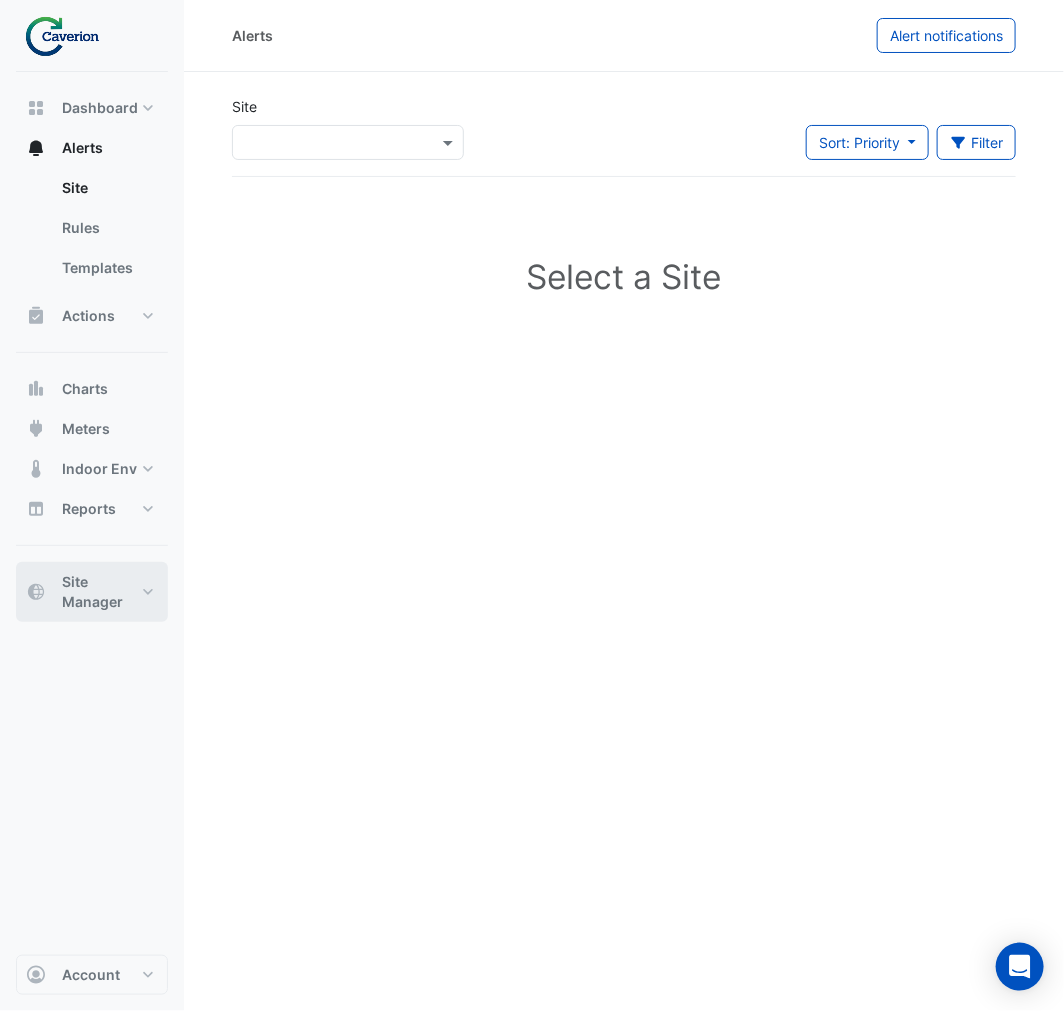 click on "Site Manager" at bounding box center (92, 592) 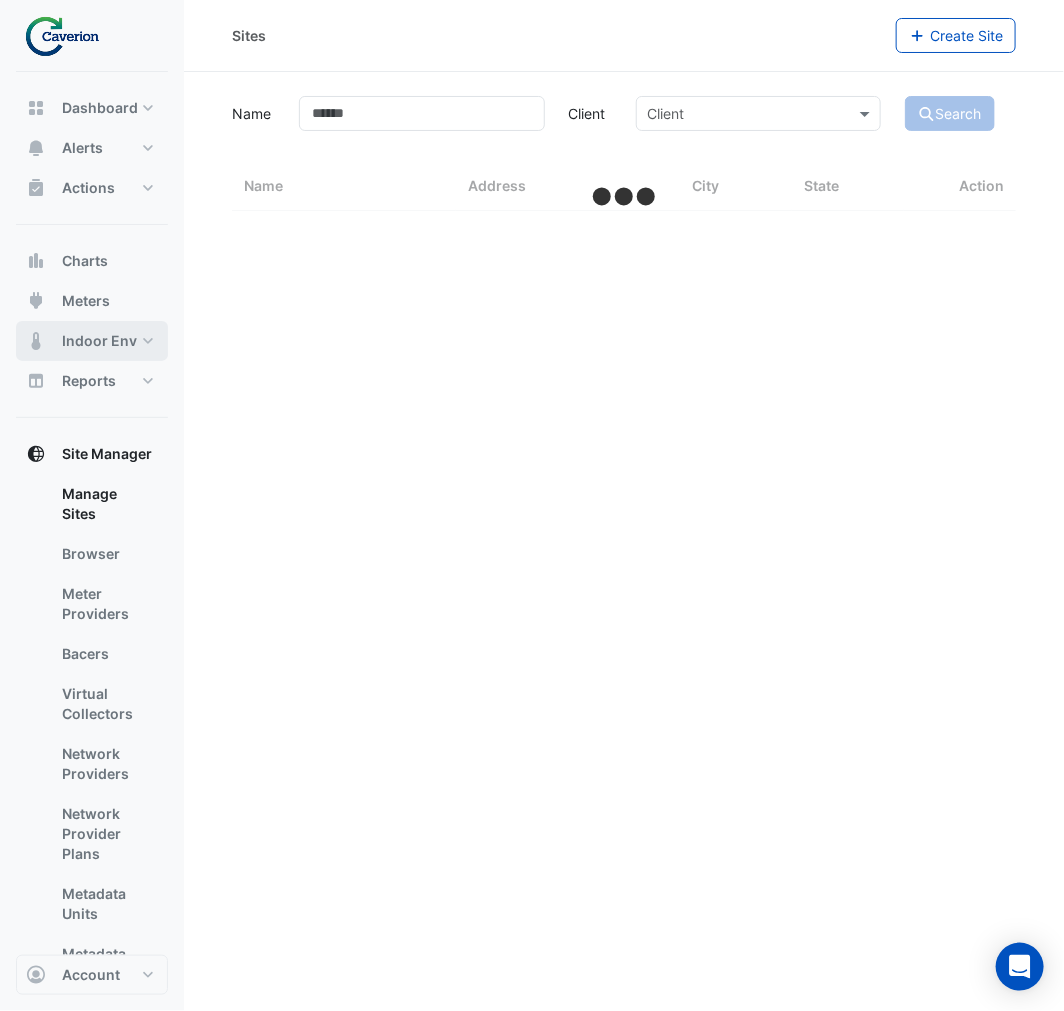 select on "***" 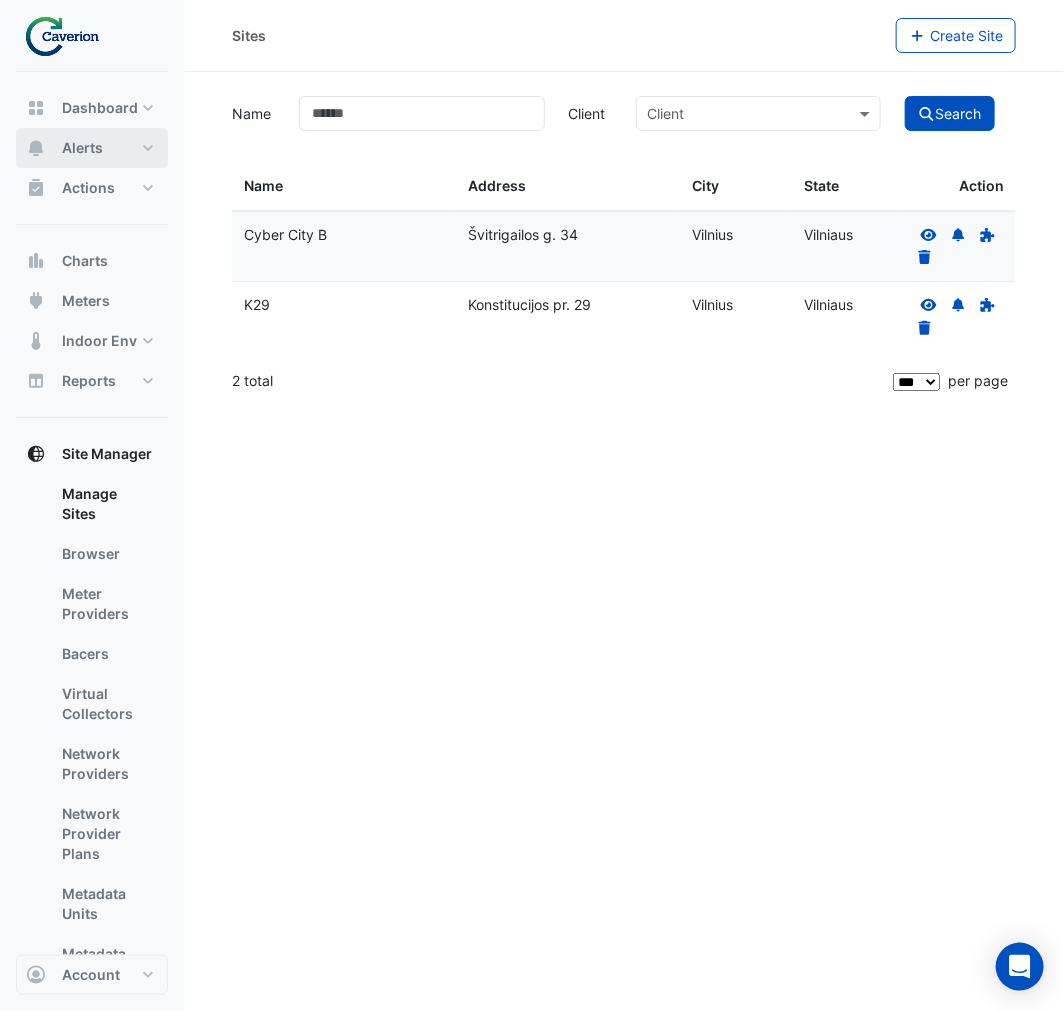 click on "Alerts" at bounding box center [82, 148] 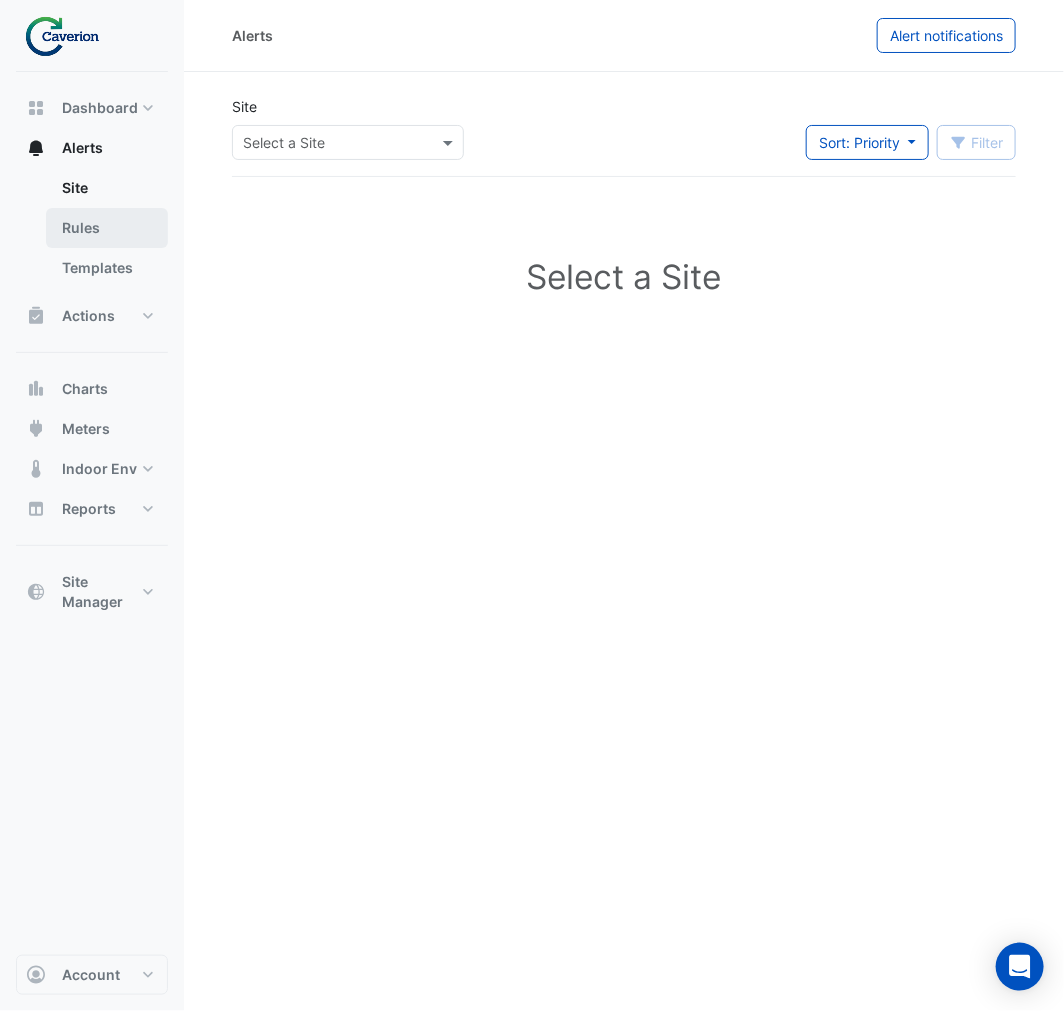 click on "Rules" at bounding box center (107, 228) 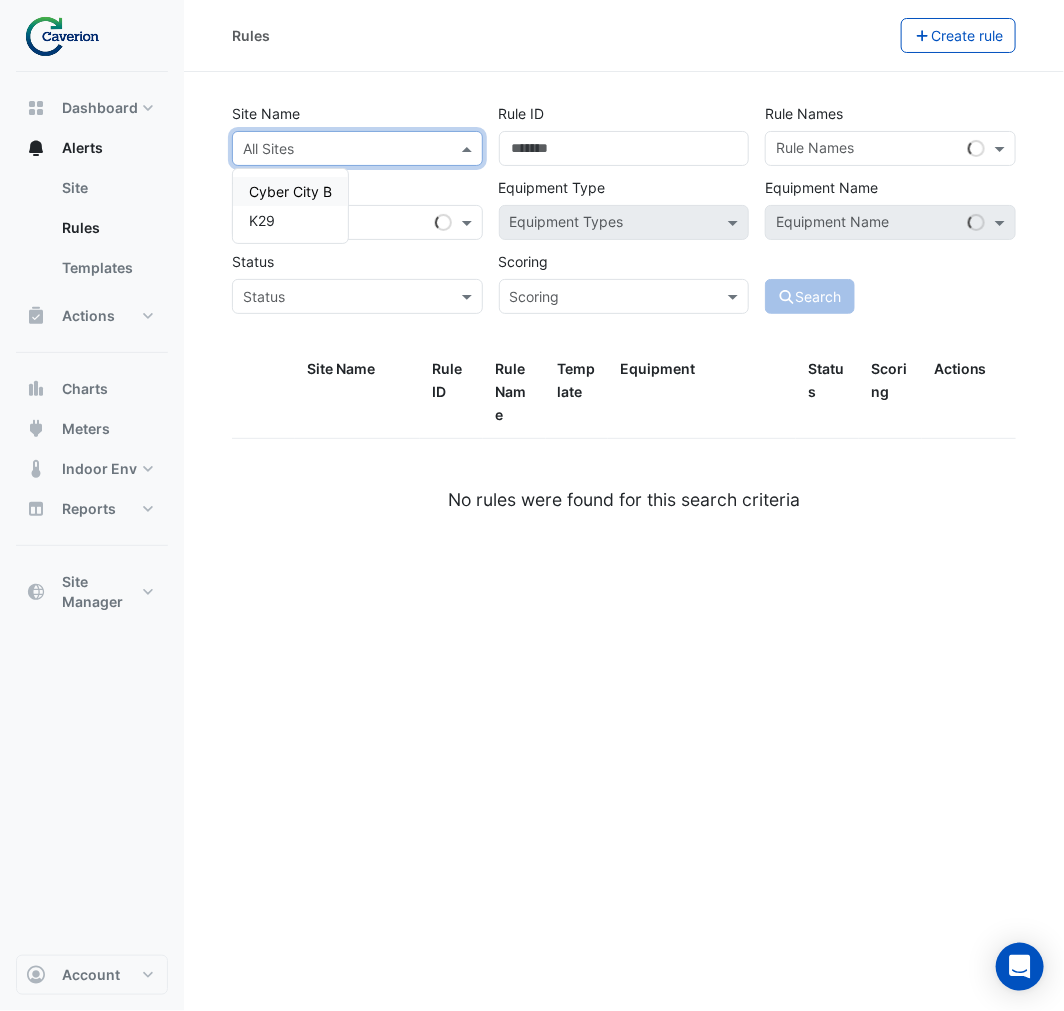 click at bounding box center (337, 149) 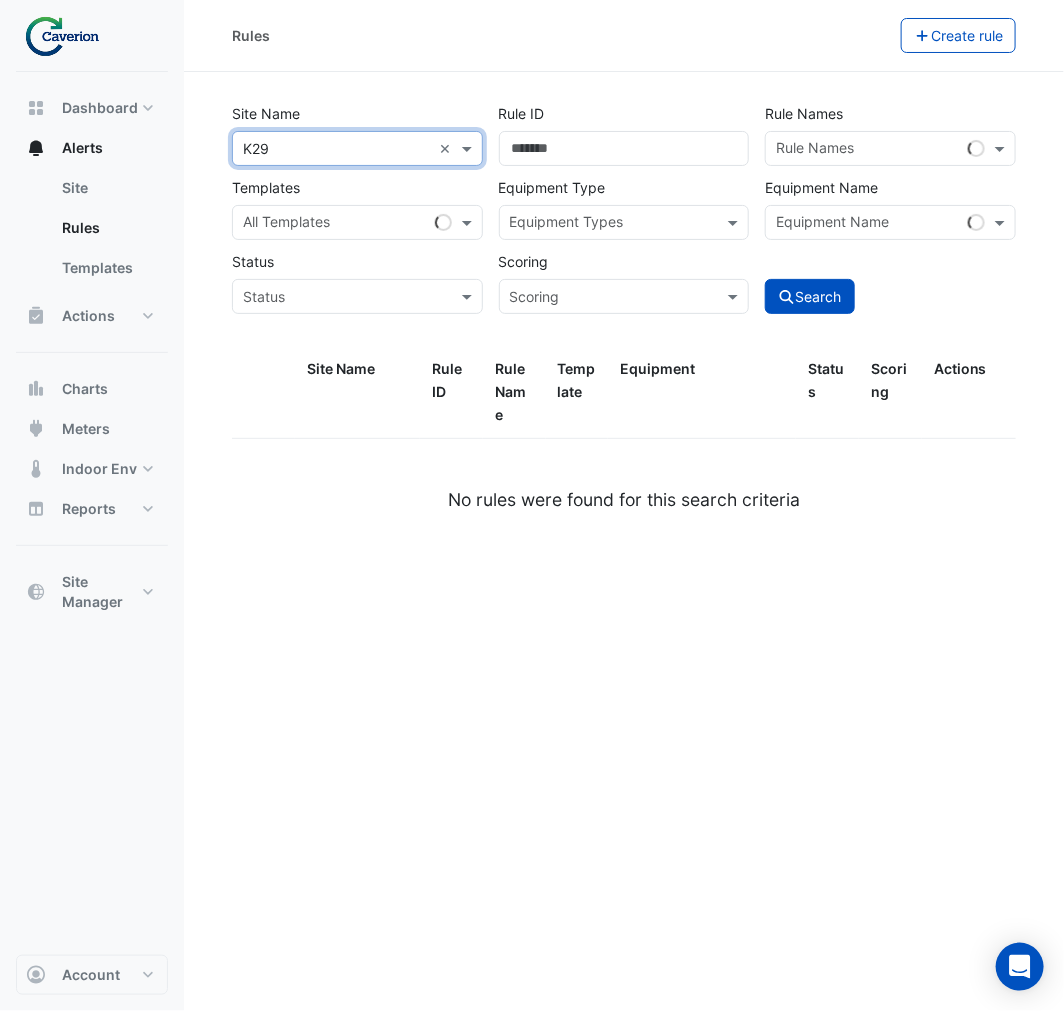 click on "Rules" 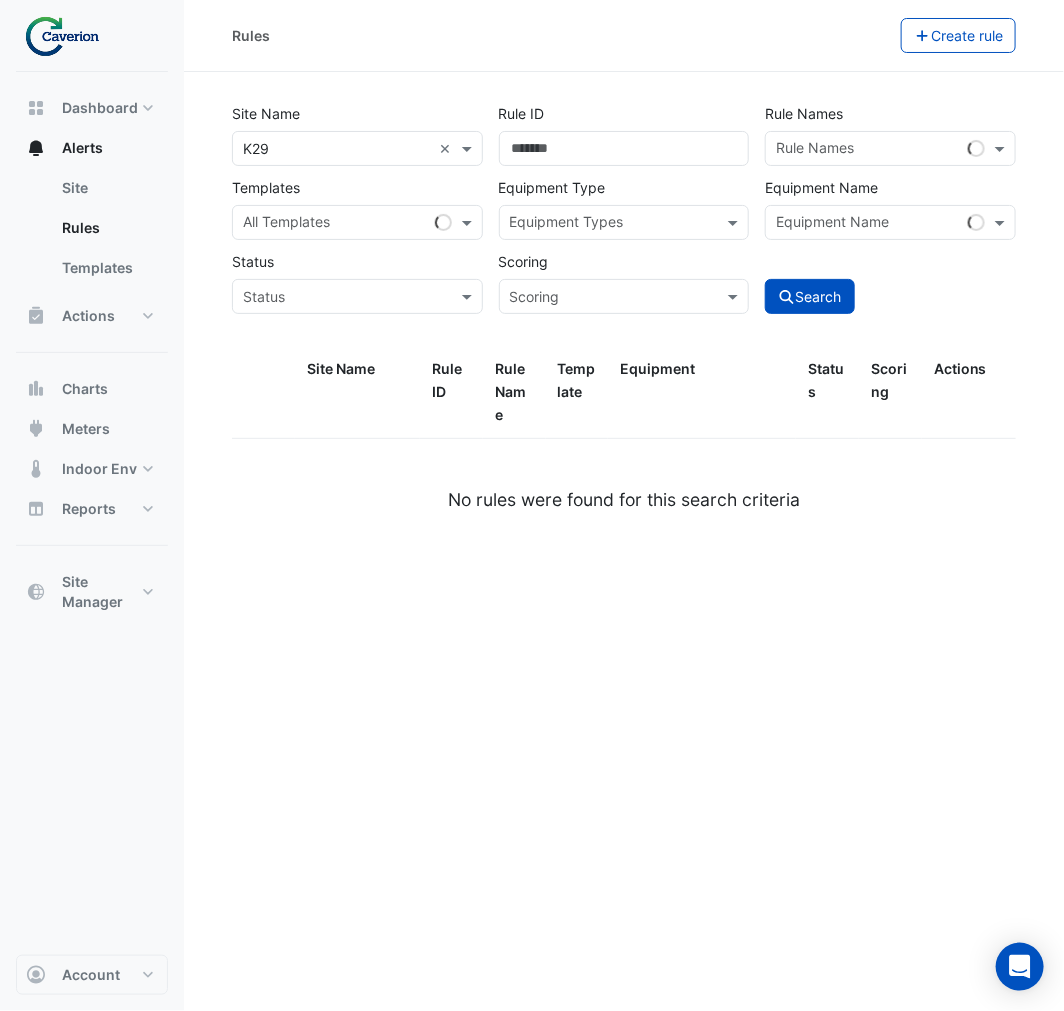 click on "Equipment Type
Equipment Types" 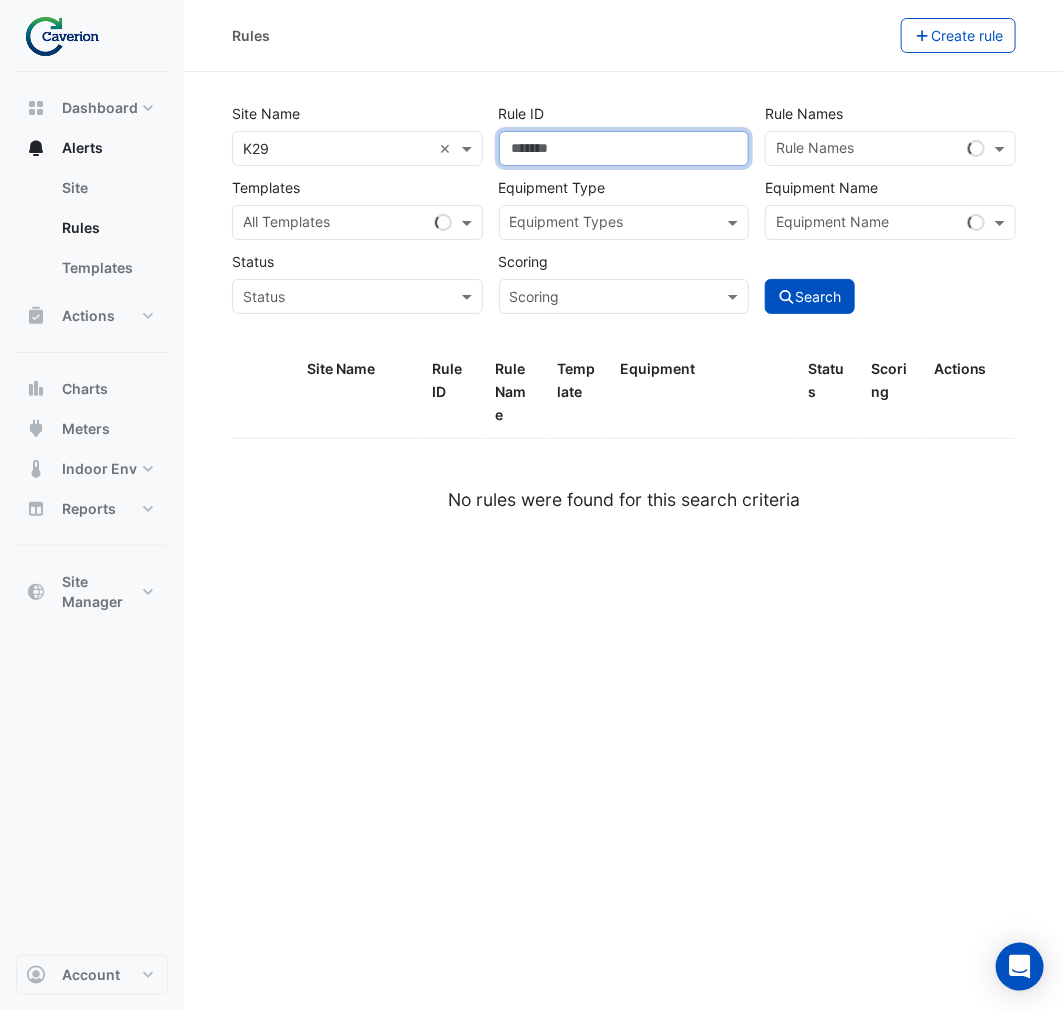 click on "Rule ID" at bounding box center [624, 148] 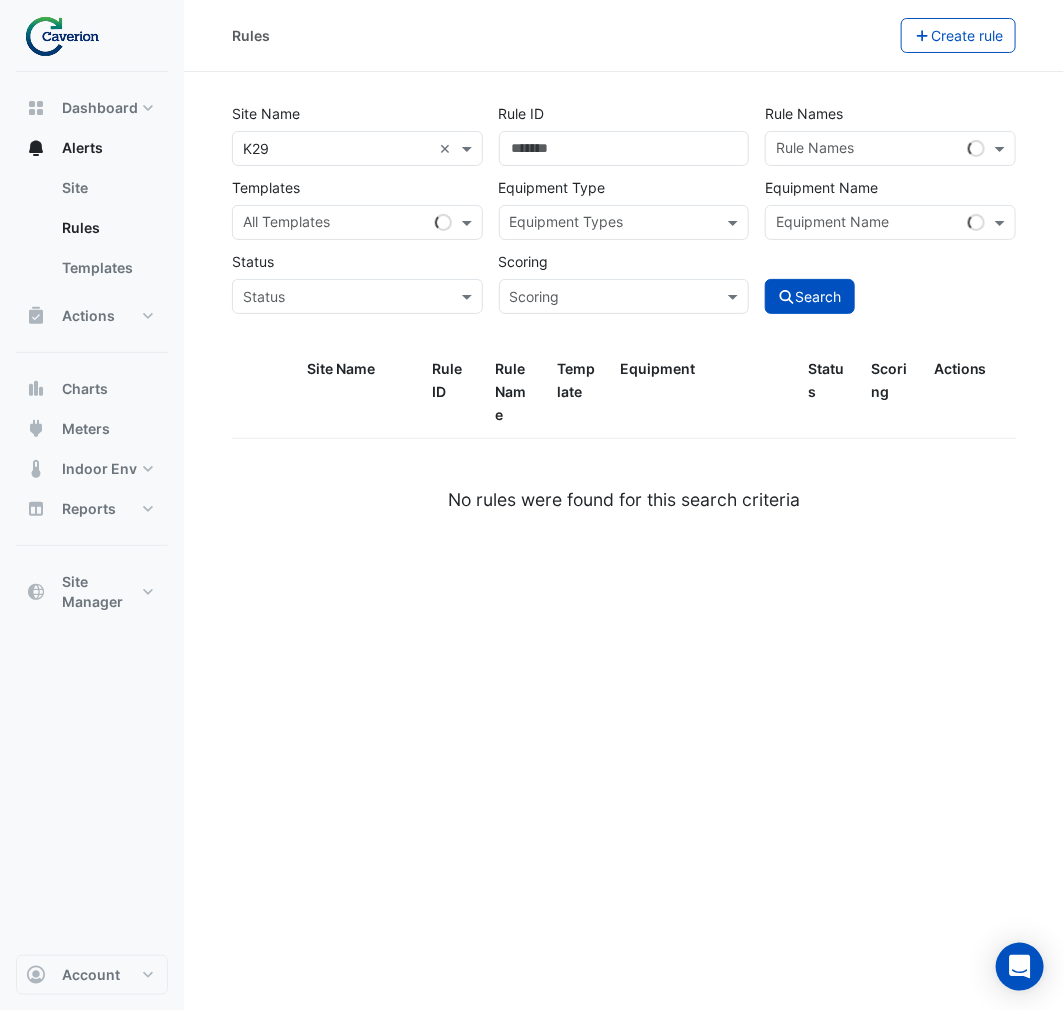 click on "Rule Names" 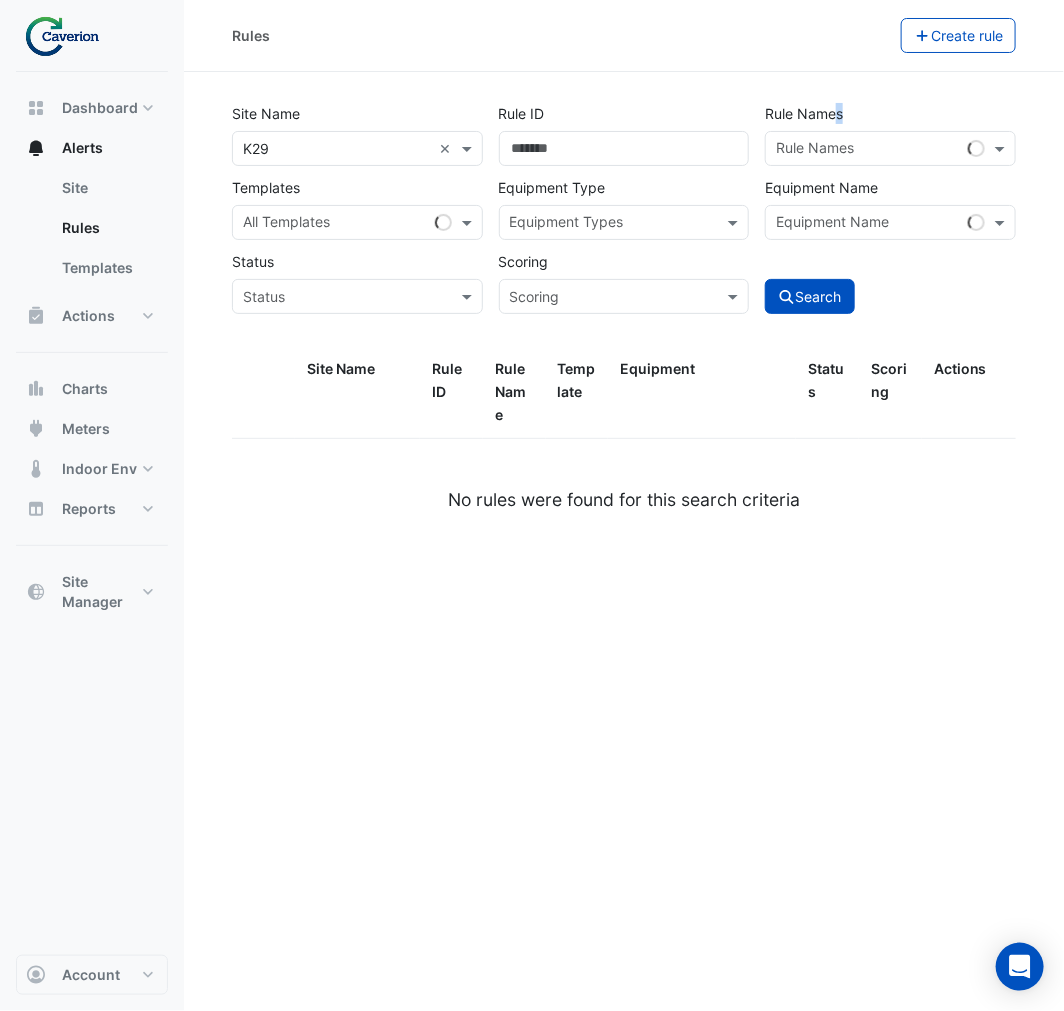 click on "Rule Names" 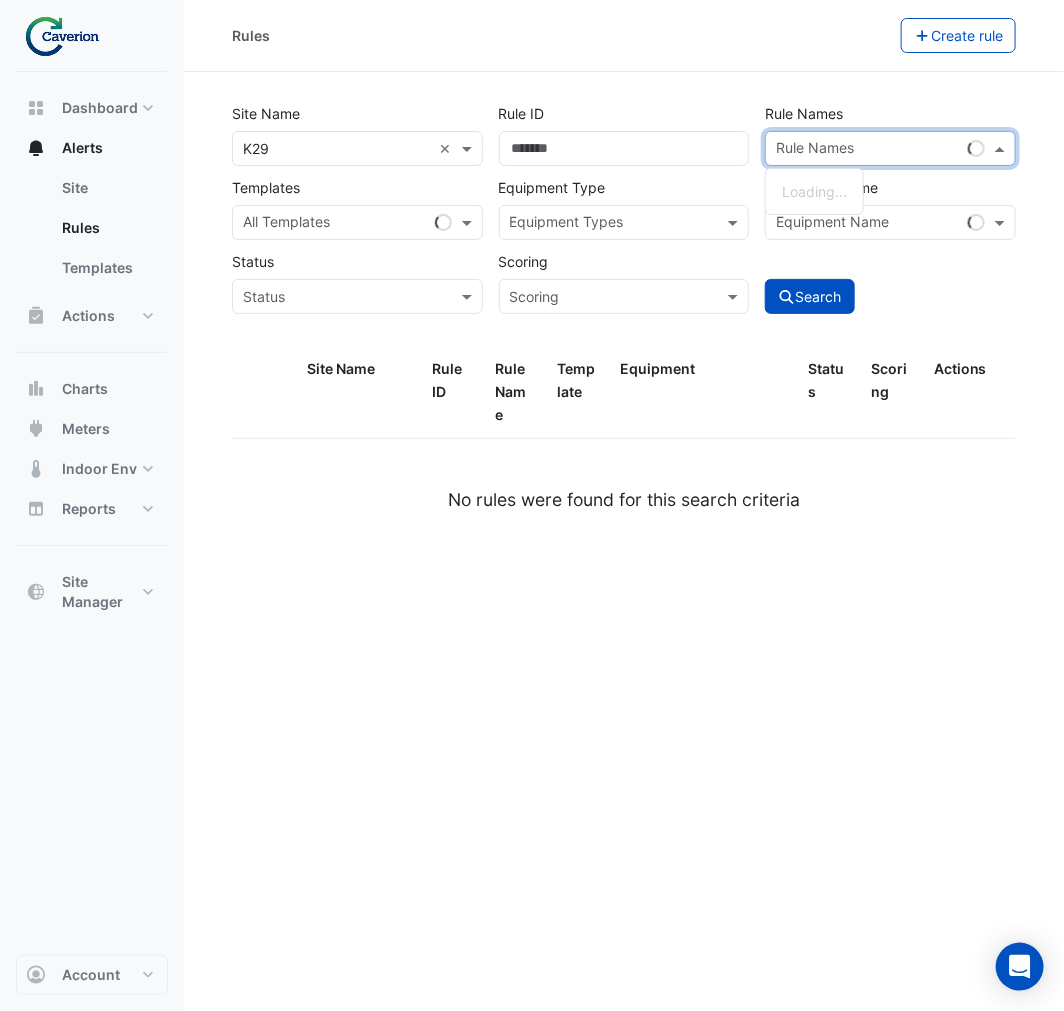 click at bounding box center (868, 150) 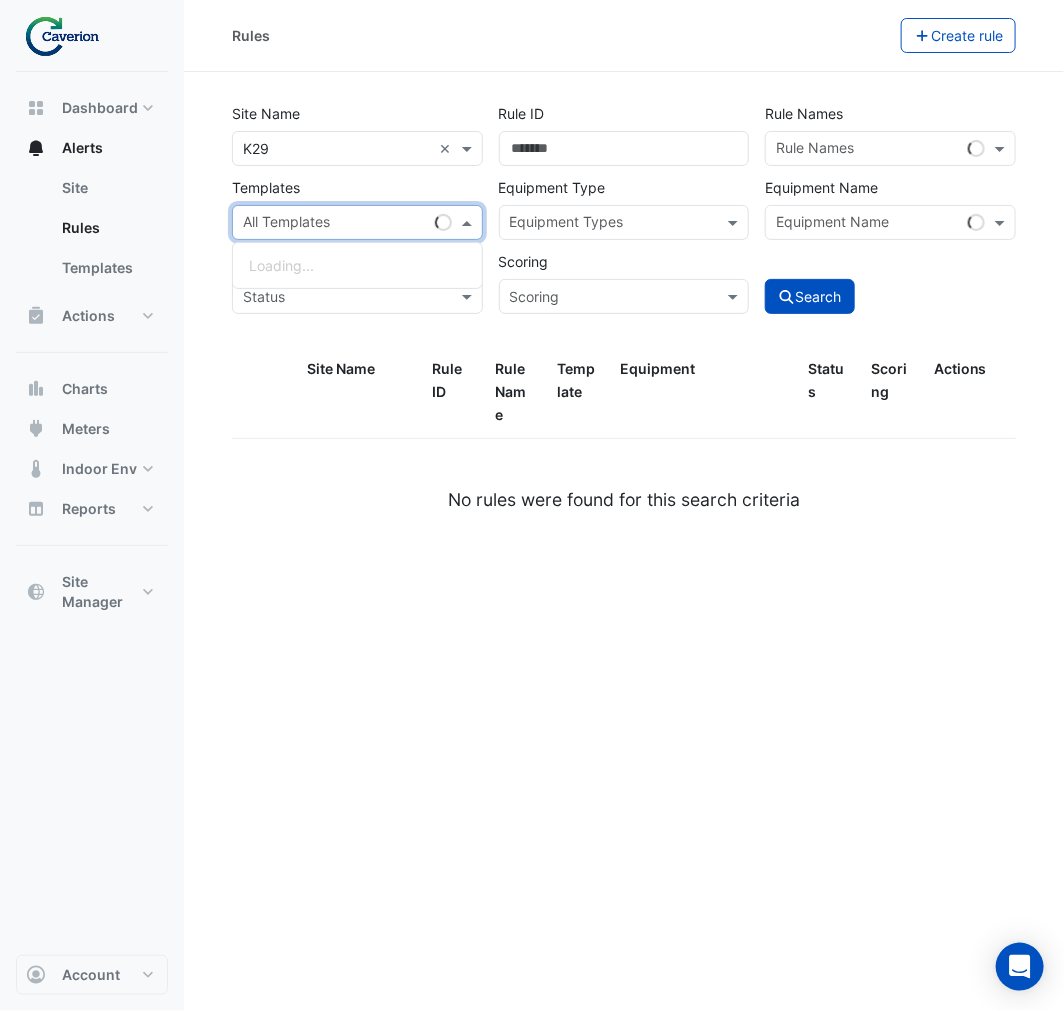 click at bounding box center (335, 224) 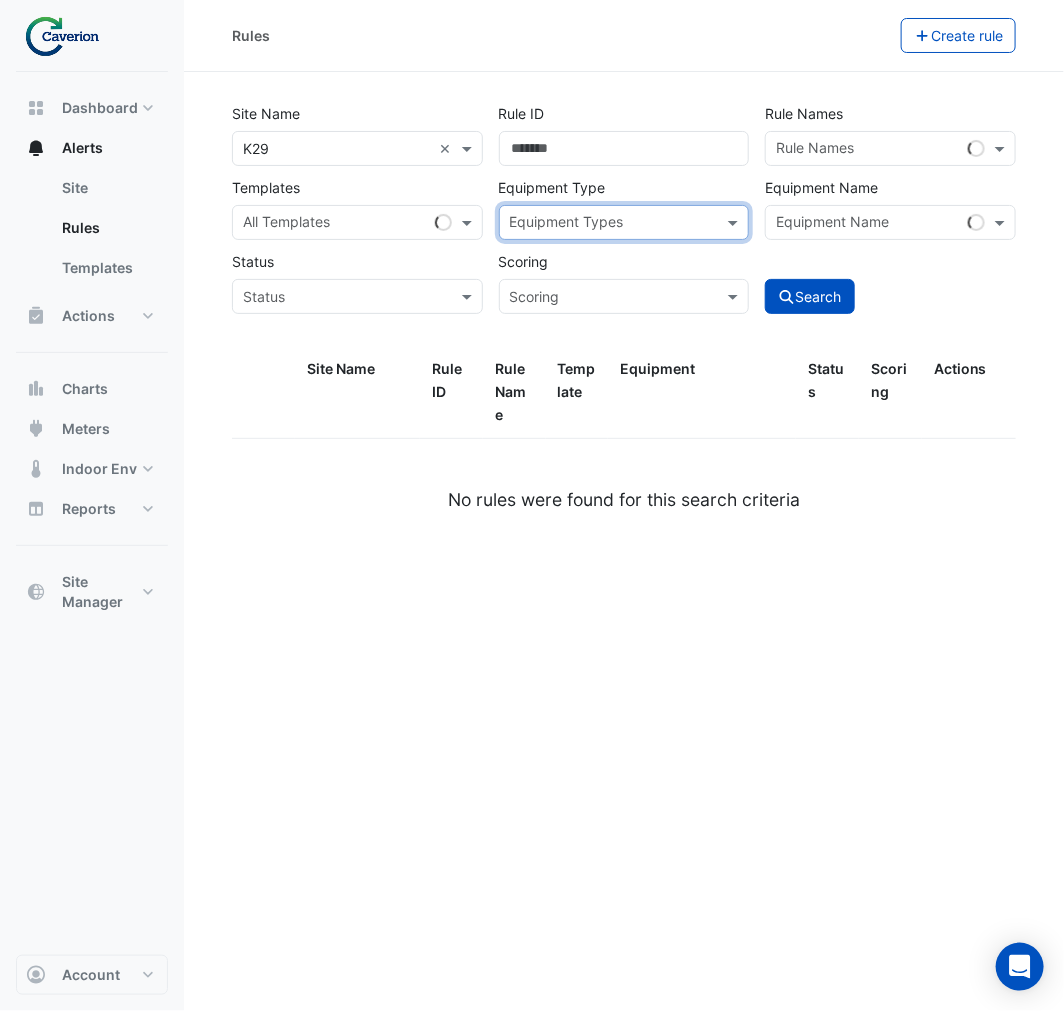 click on "Equipment Name" at bounding box center (863, 222) 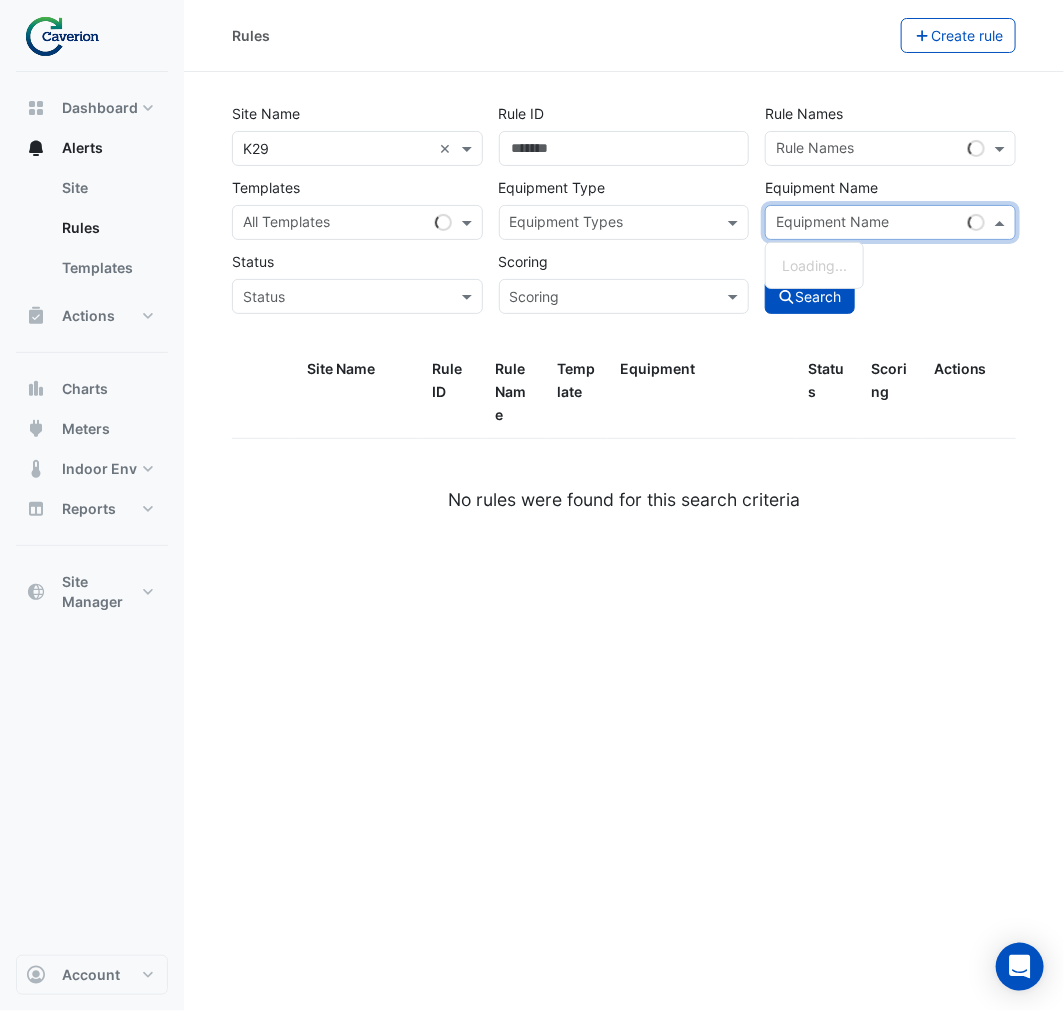 click at bounding box center [613, 224] 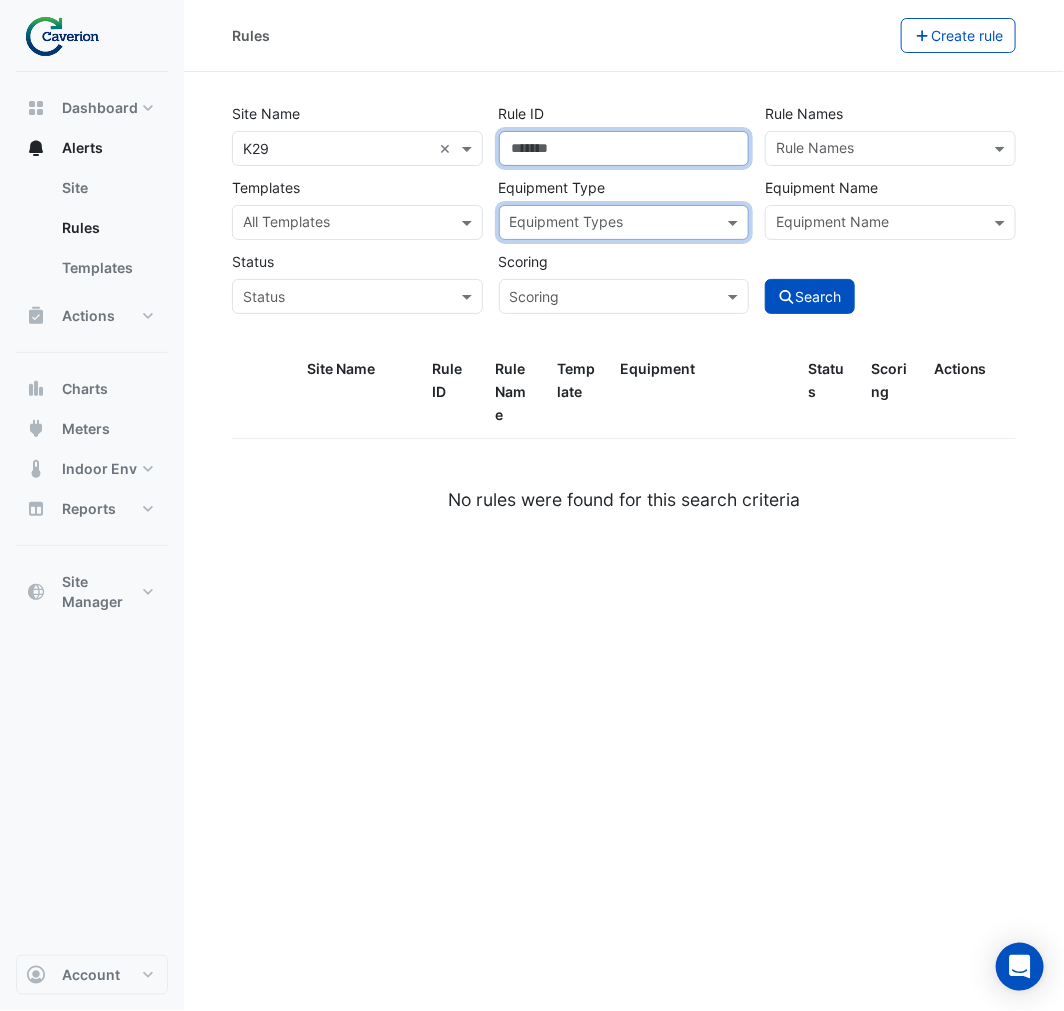 click on "Rule ID" at bounding box center [624, 148] 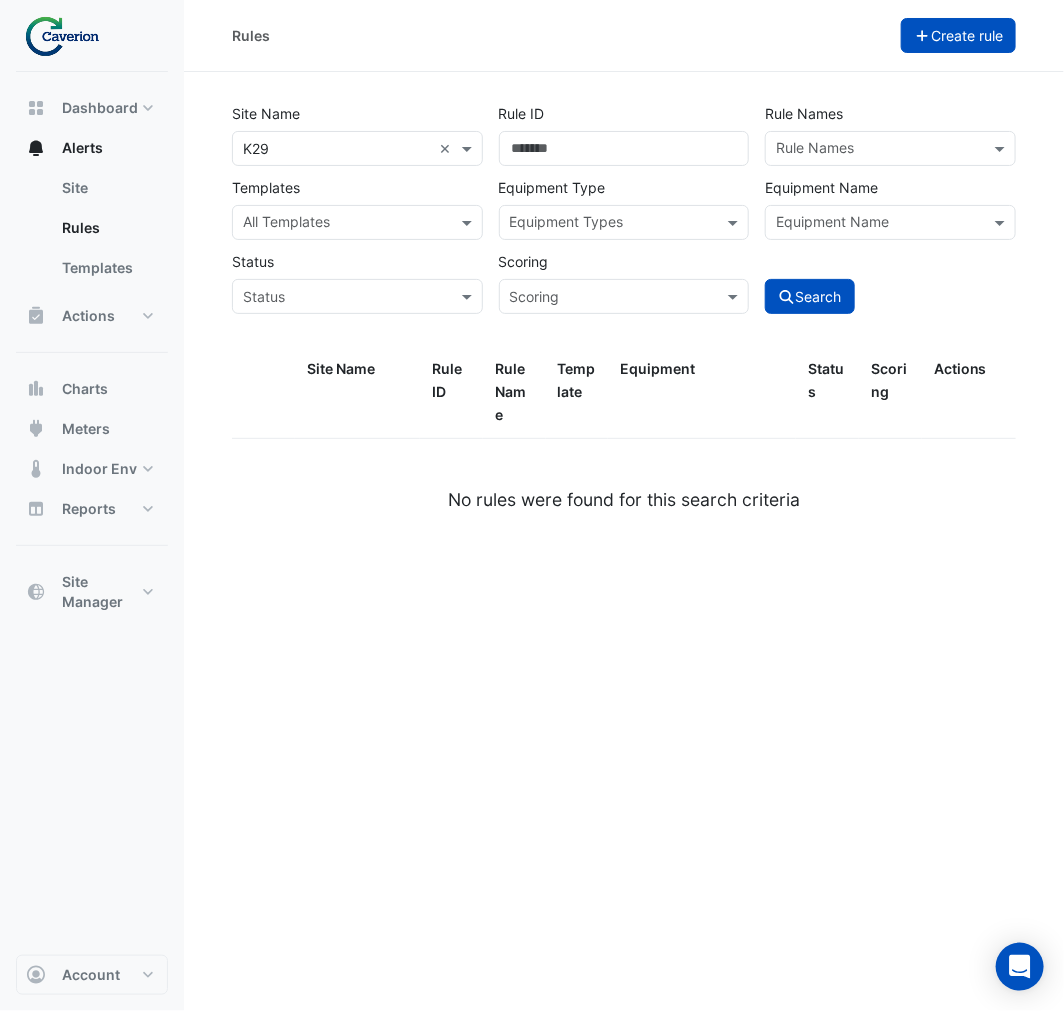click on "Create rule" 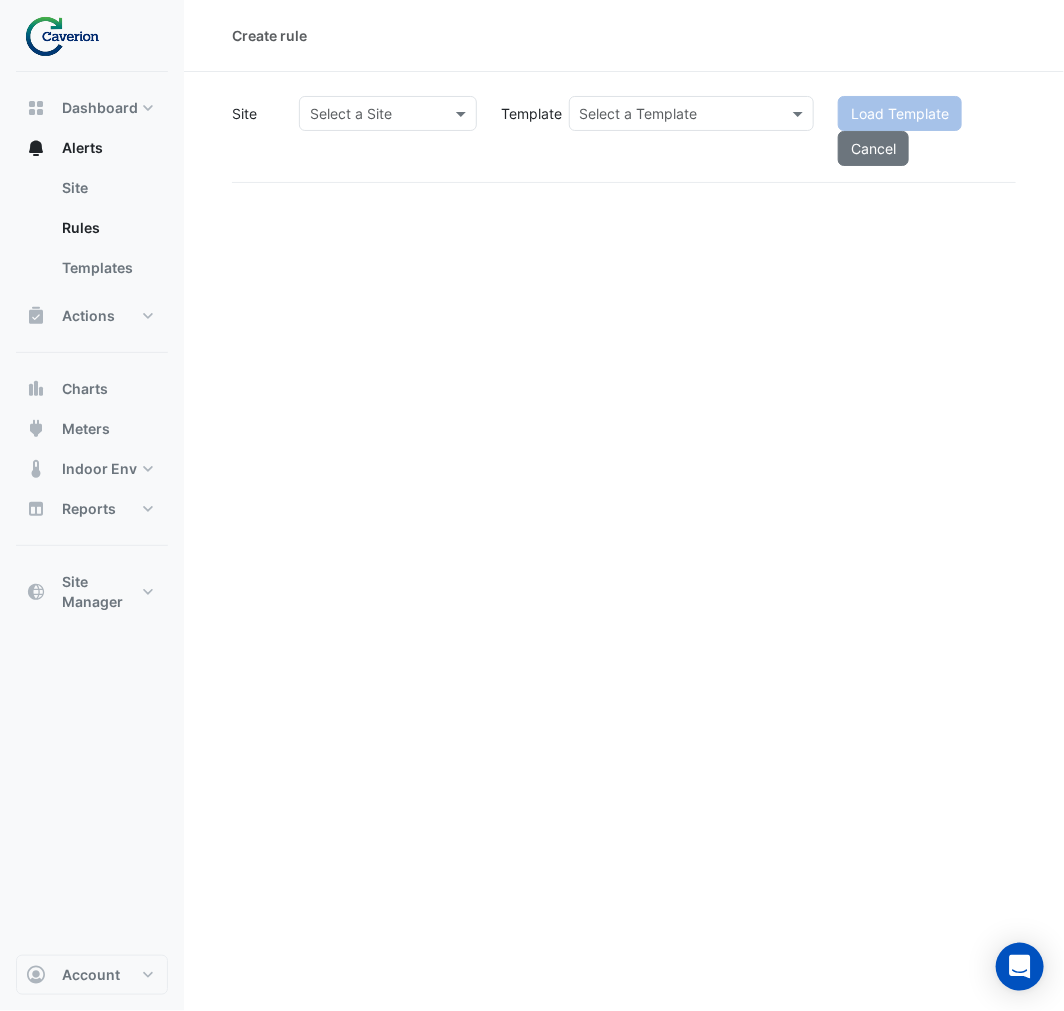 click 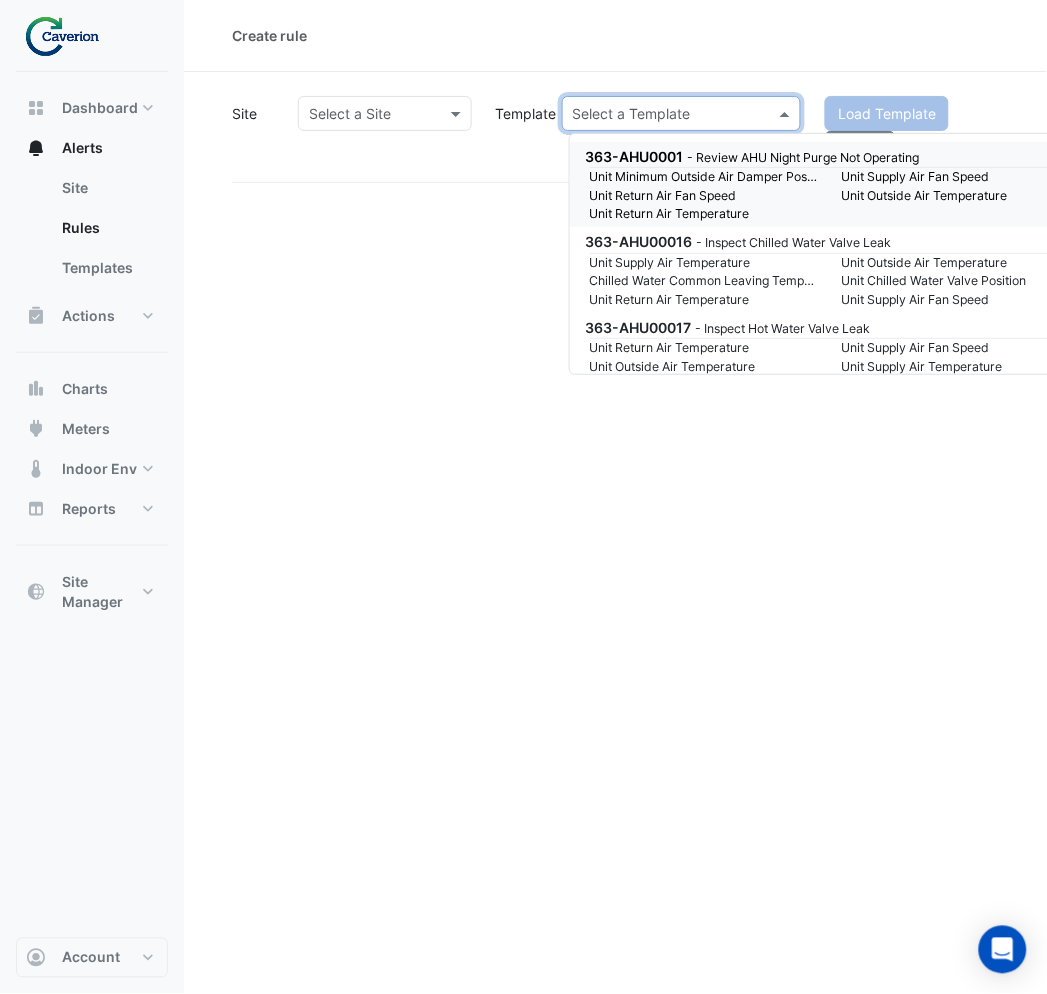 click on "Select a Site" 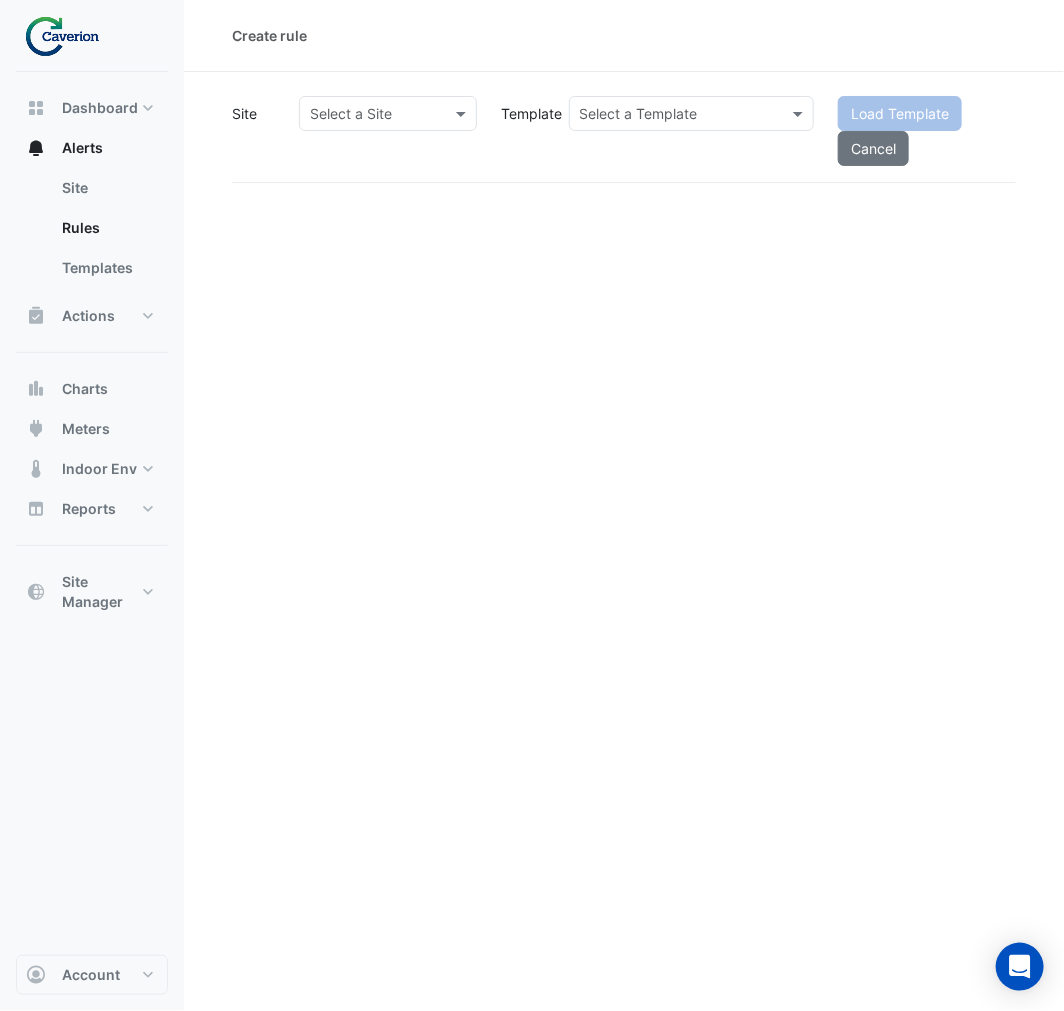 click 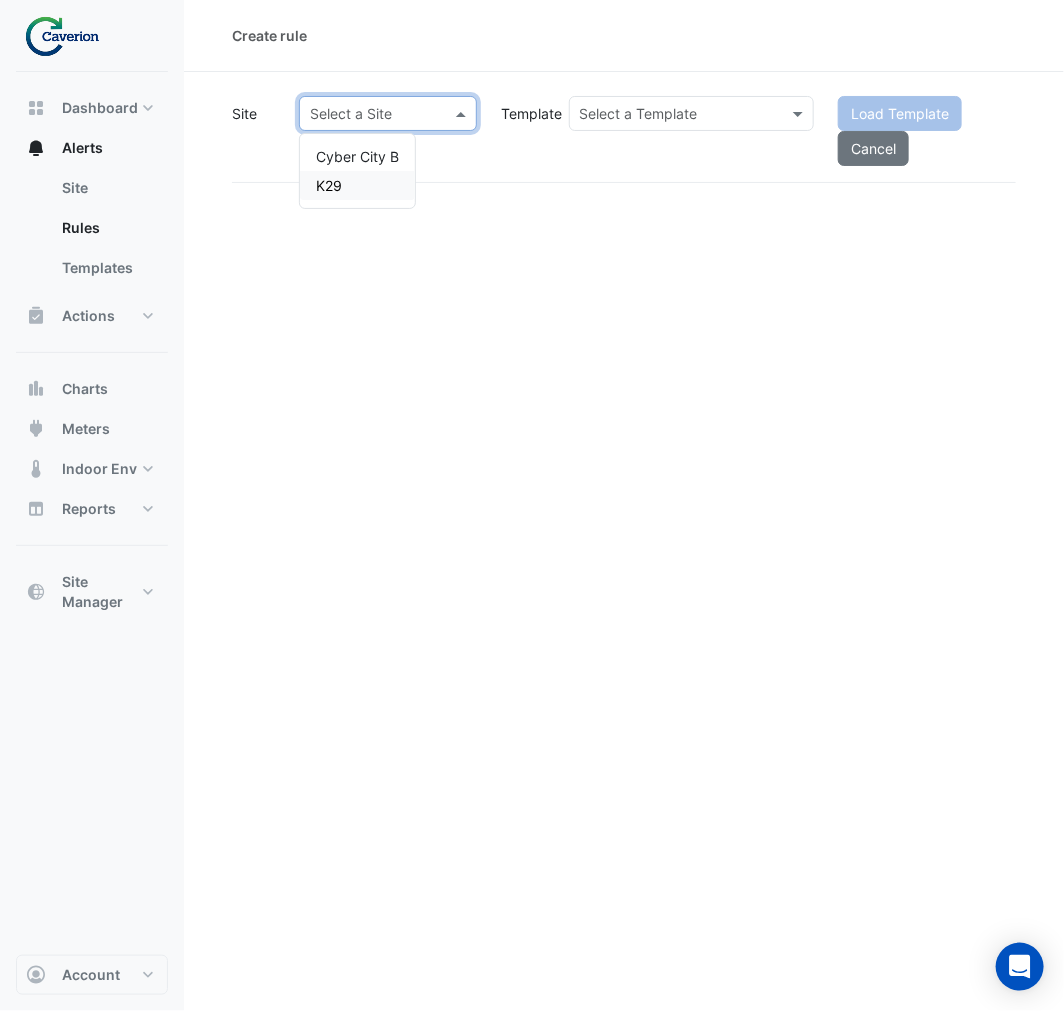click on "K29" at bounding box center [357, 185] 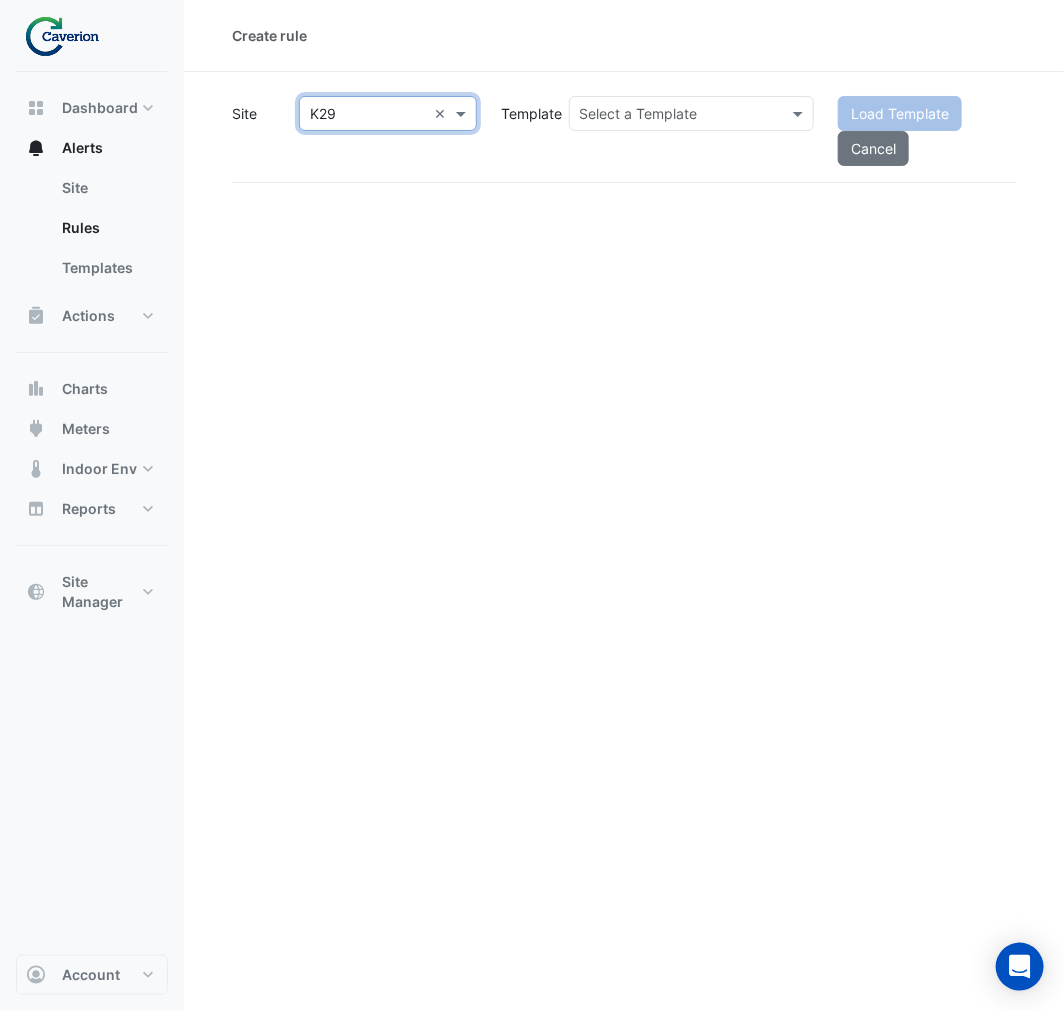 click on "Select a Template" 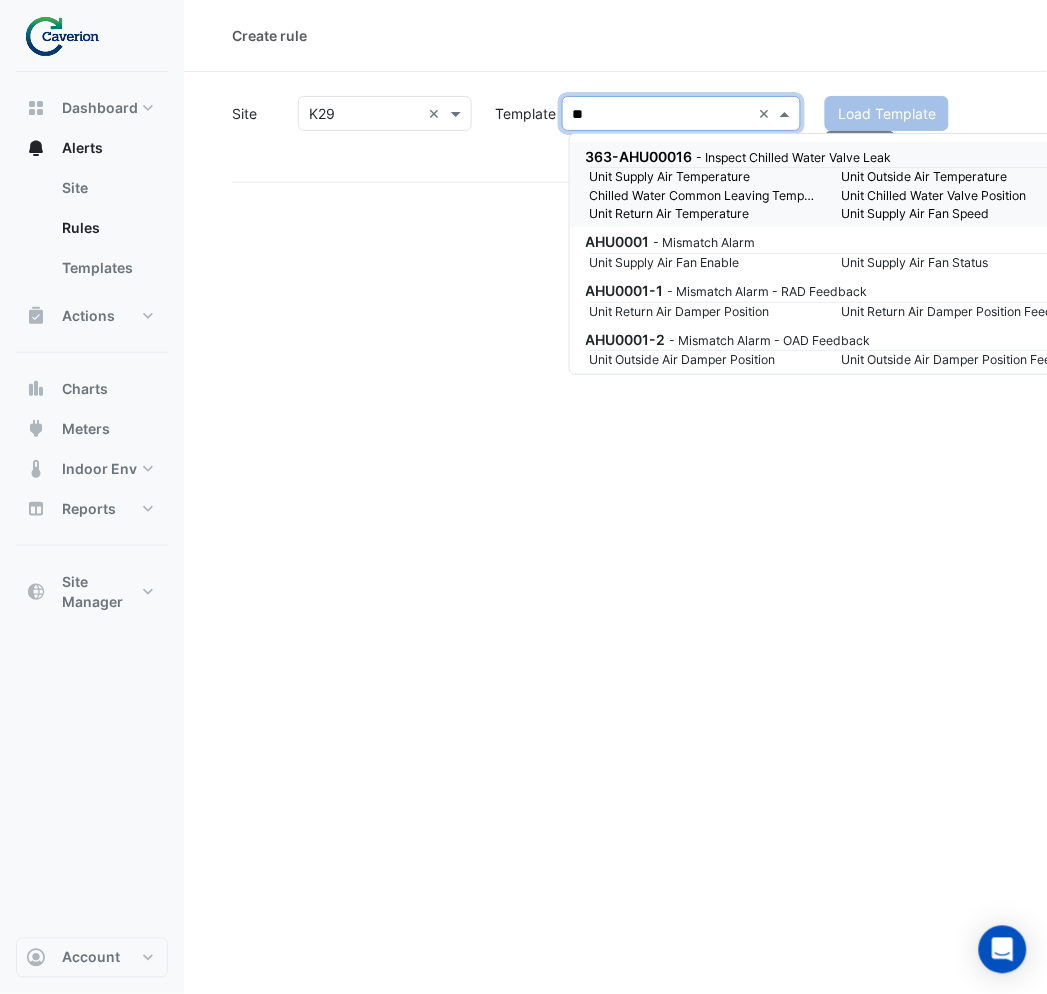 type on "*" 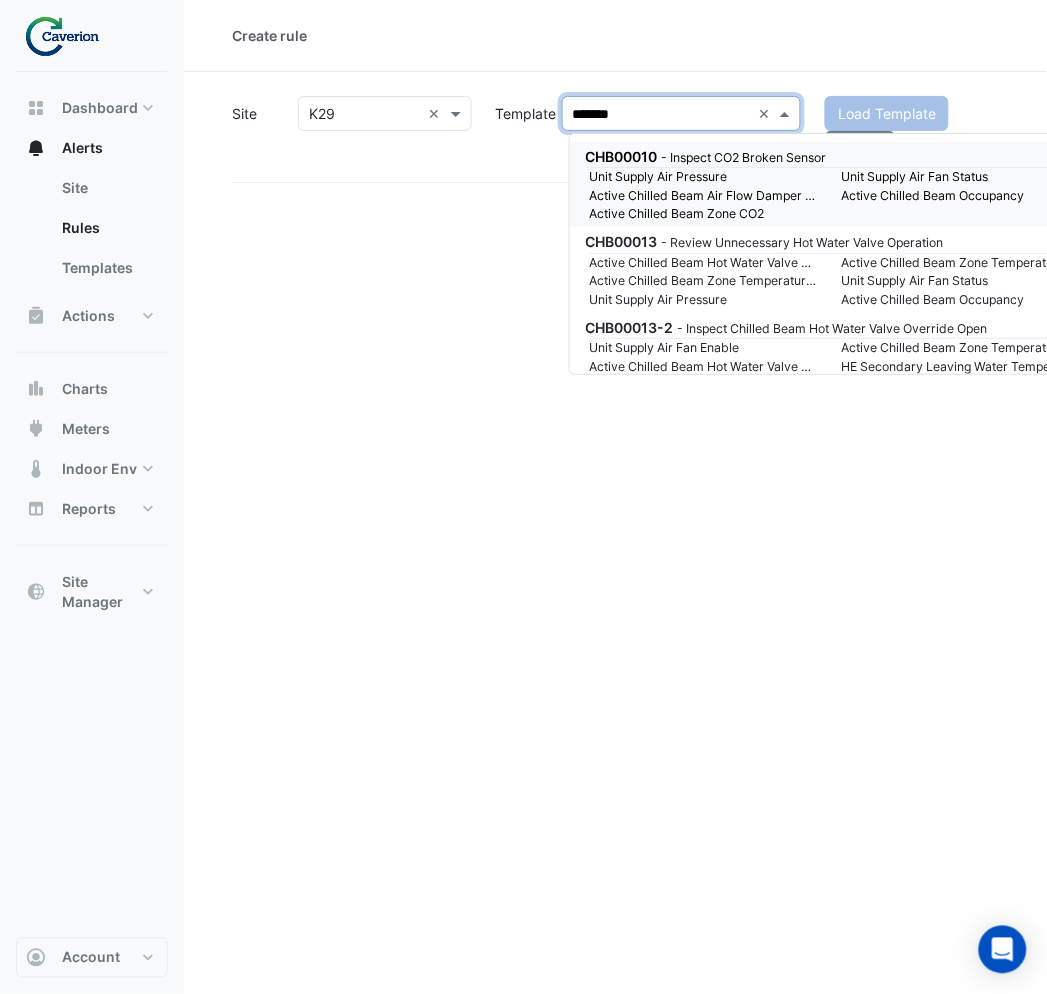 type on "********" 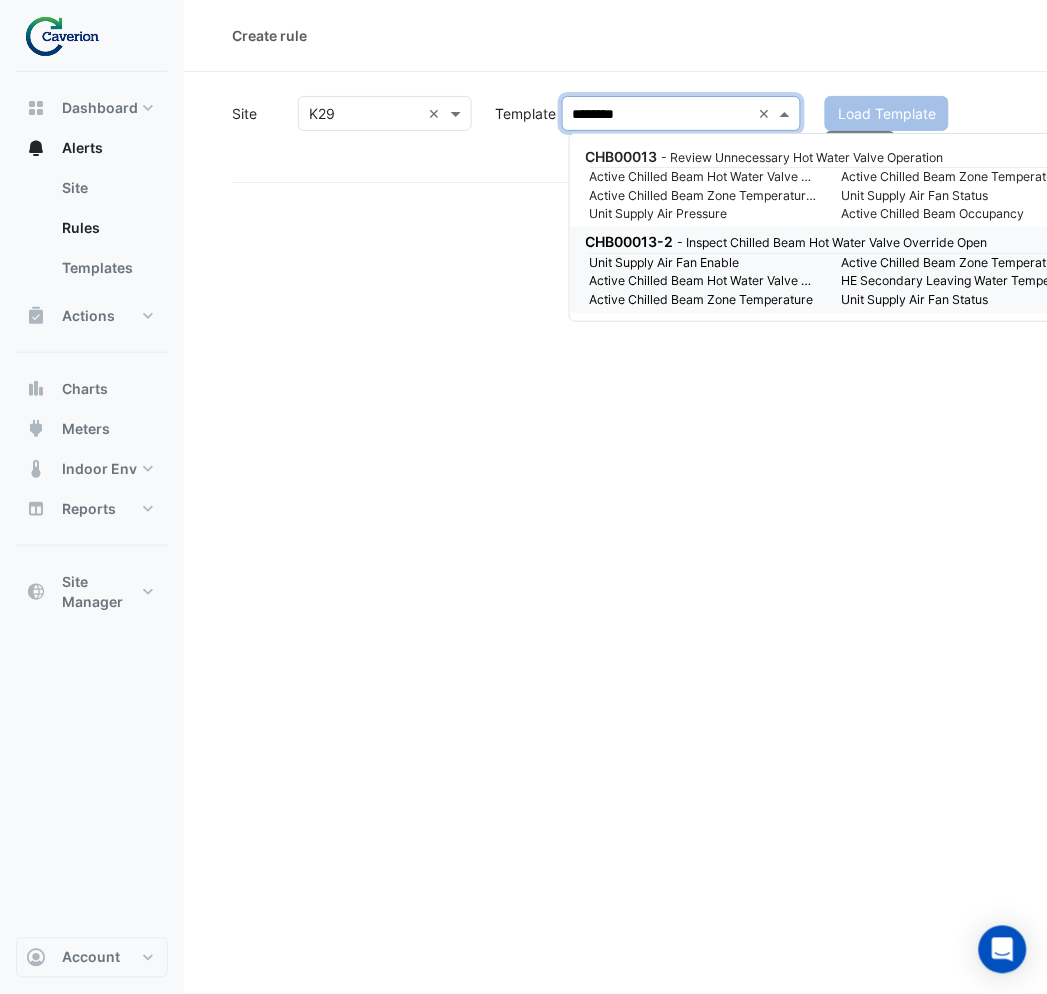 click on "CHB00013-2
- Inspect Chilled Beam Hot Water Valve Override Open" at bounding box center (826, 241) 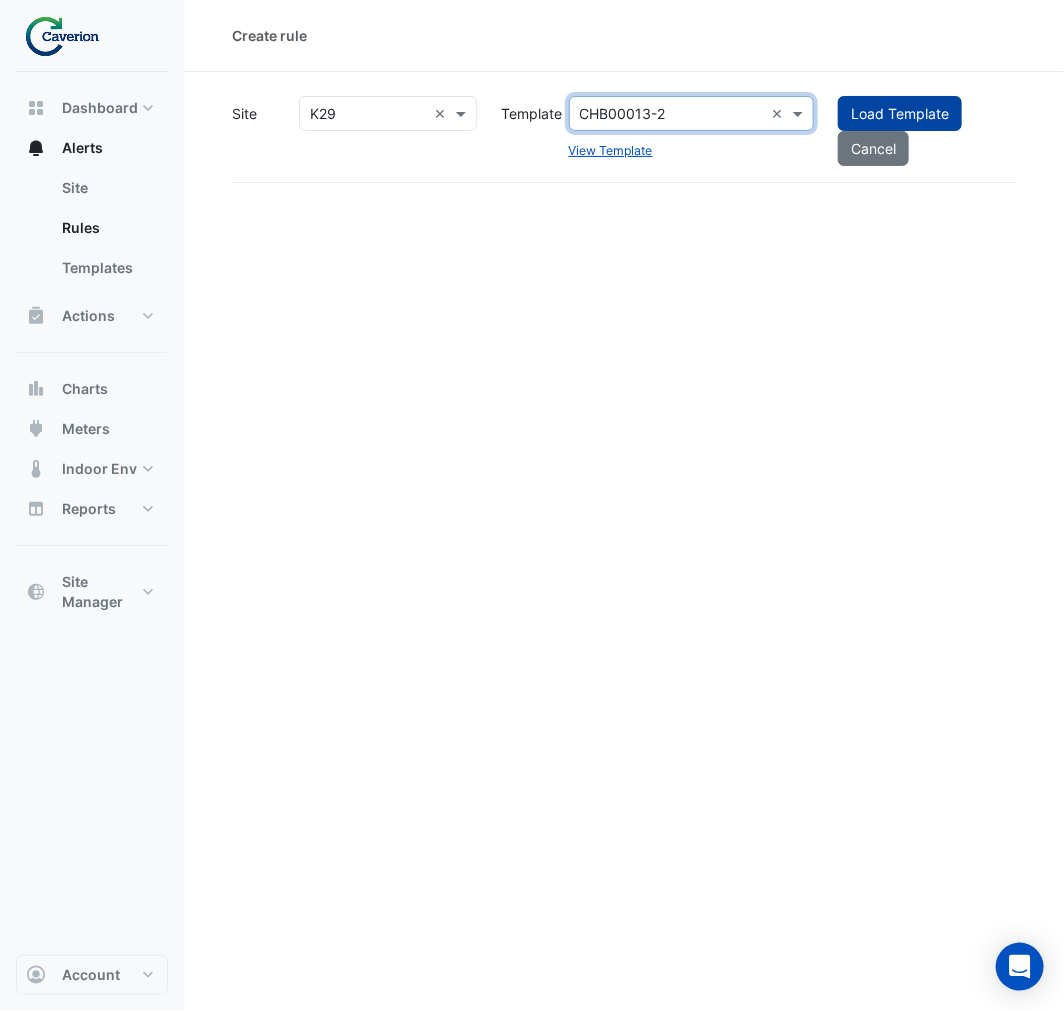 click on "Load Template" 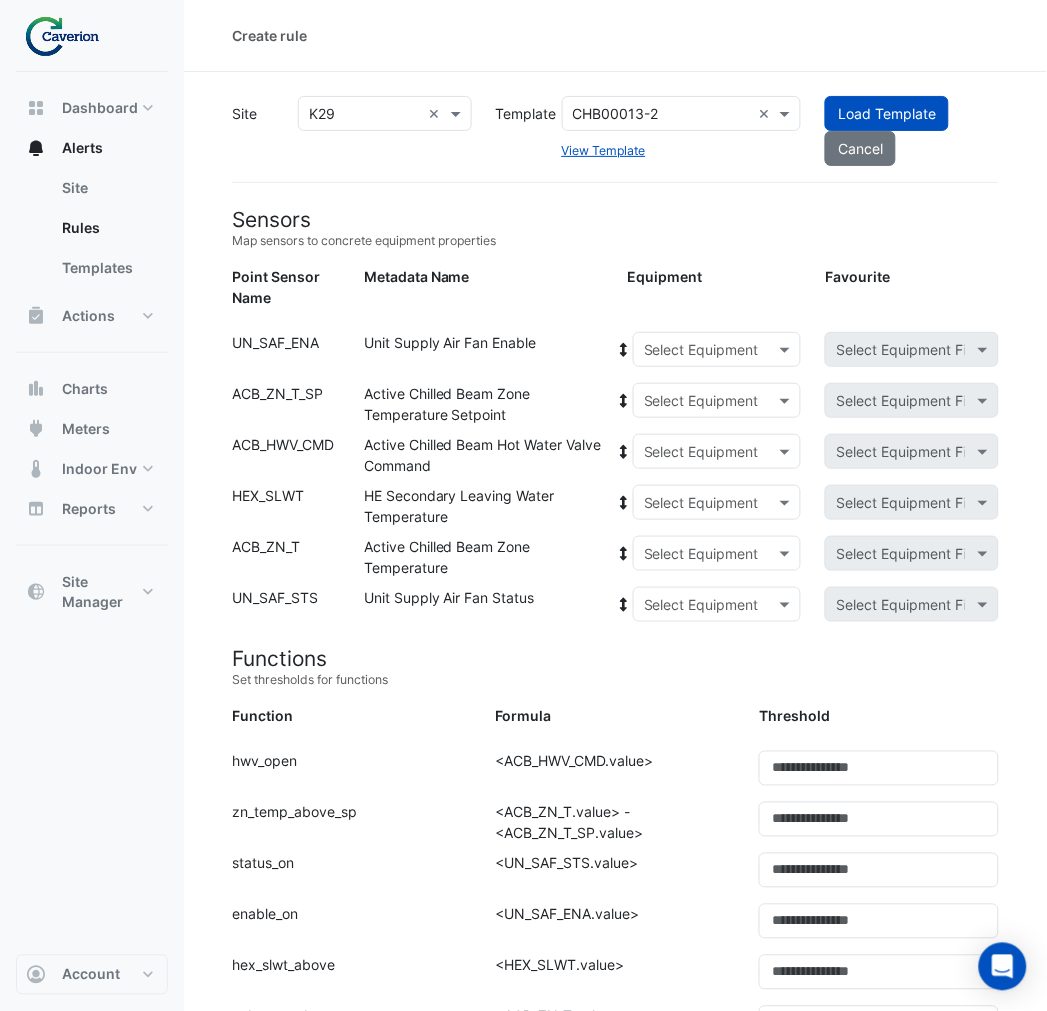 click 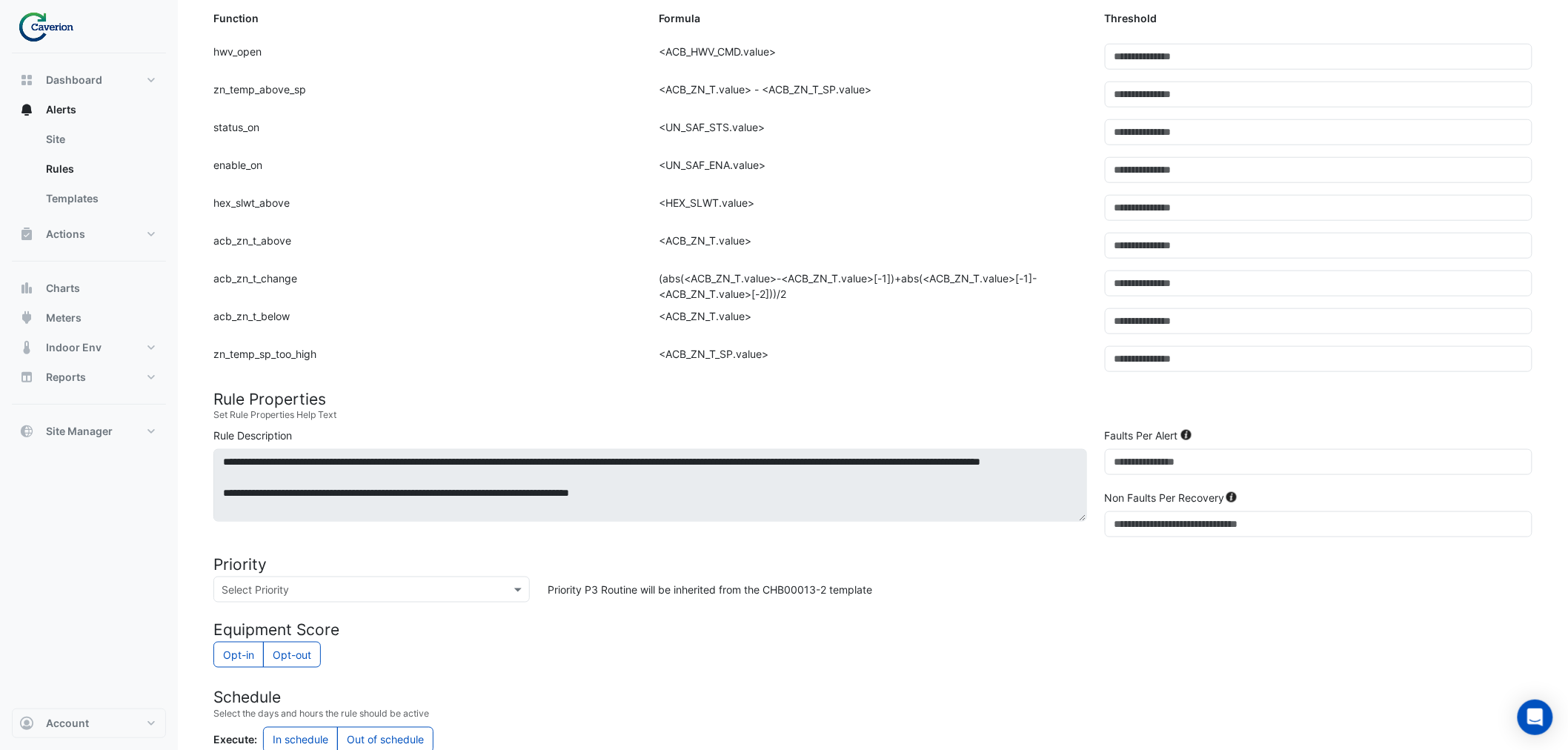 scroll, scrollTop: 739, scrollLeft: 0, axis: vertical 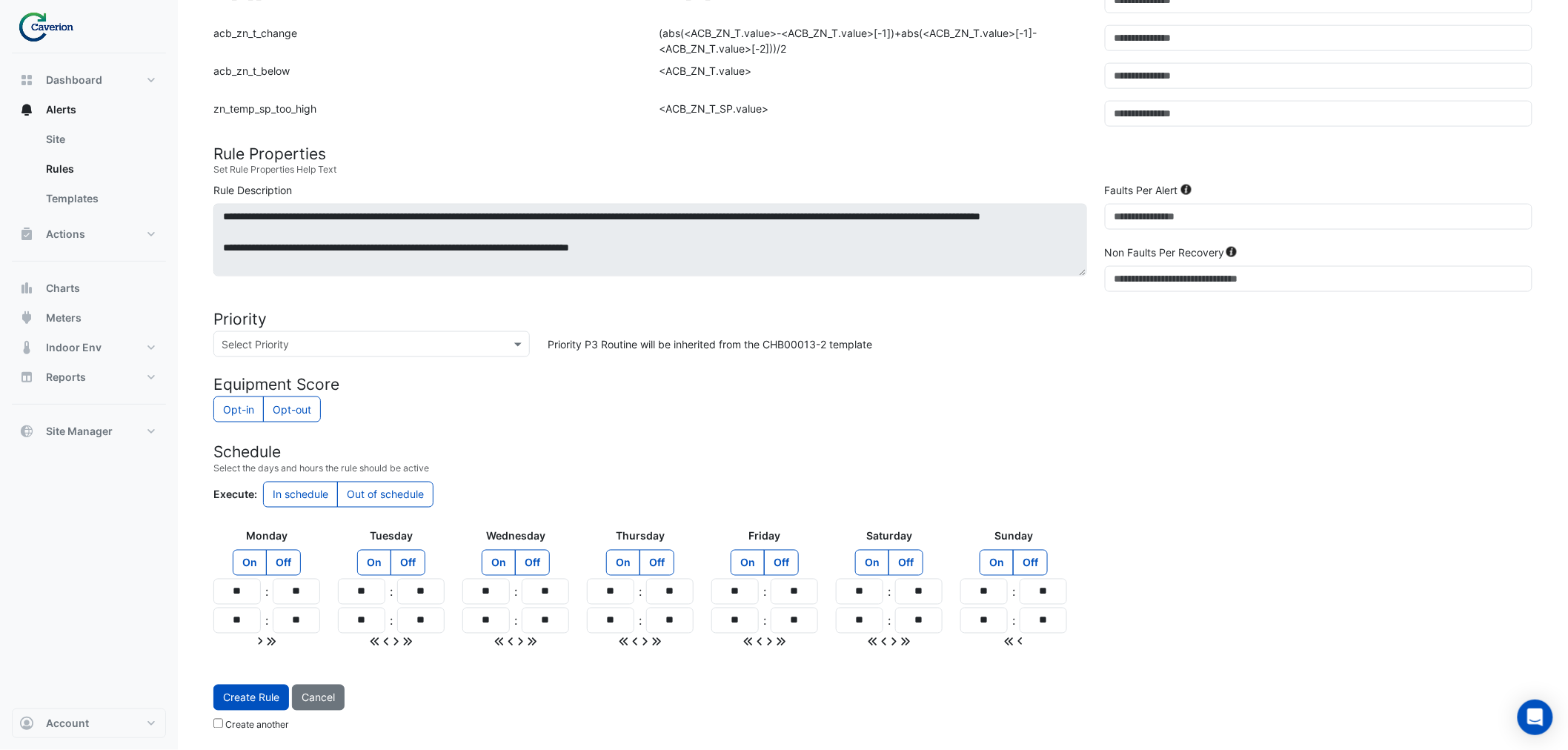 type on "**" 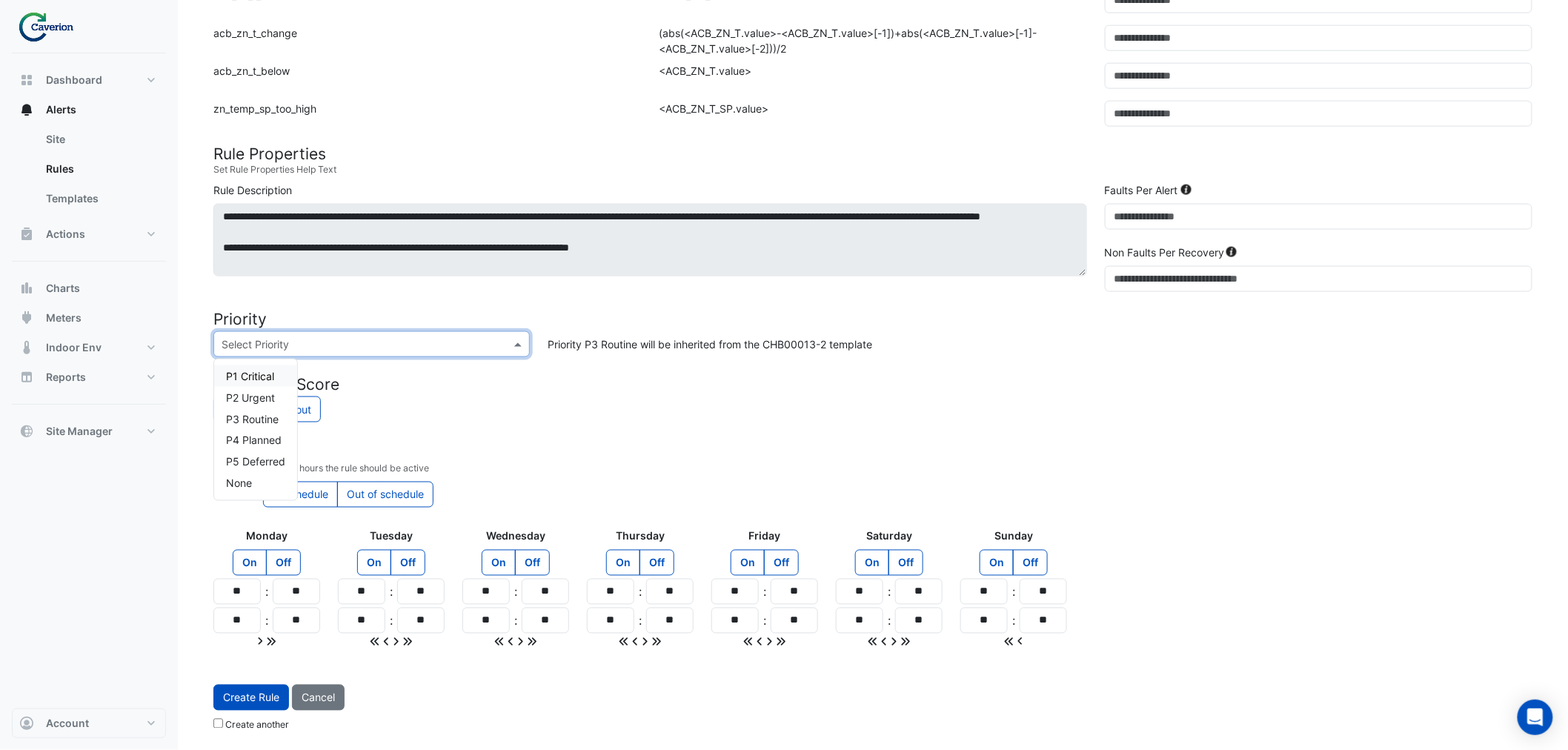 click 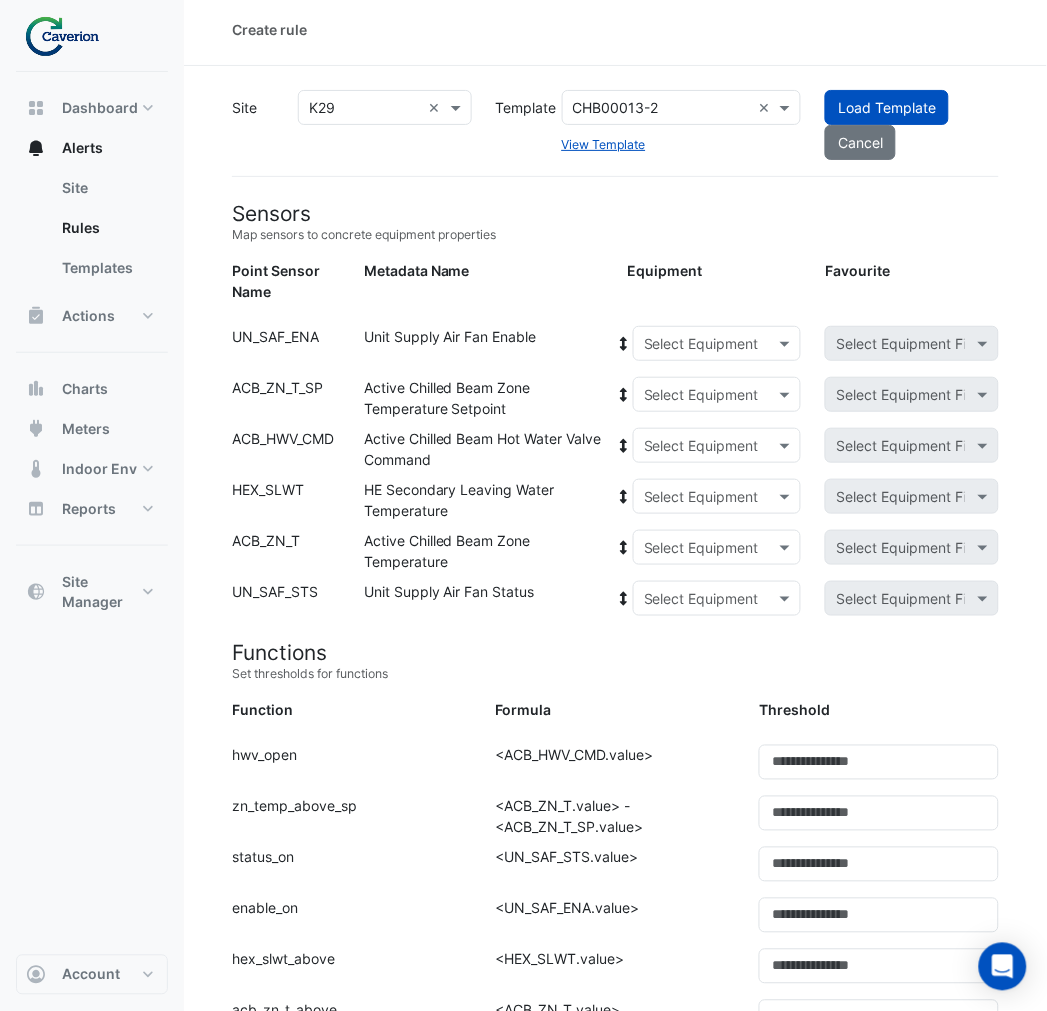 scroll, scrollTop: 0, scrollLeft: 0, axis: both 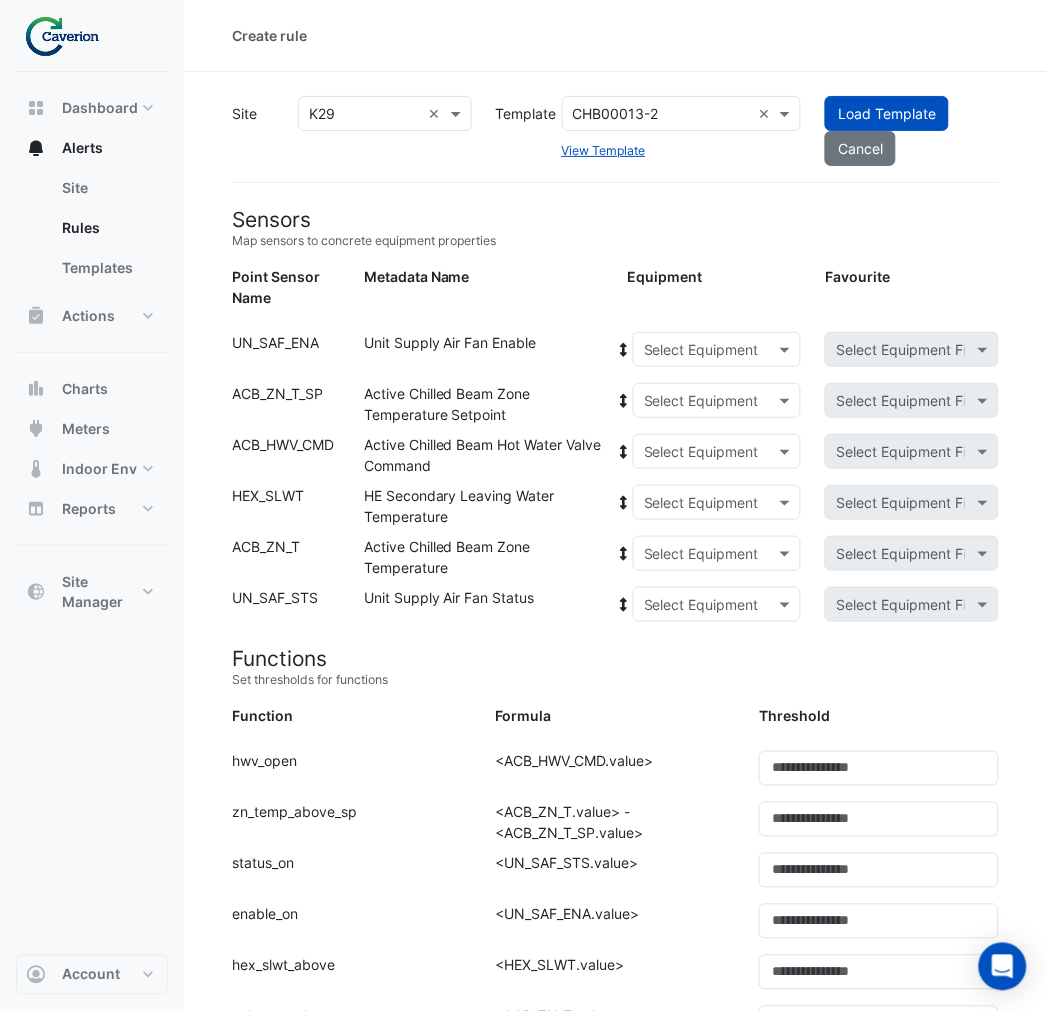 click on "Equipment" 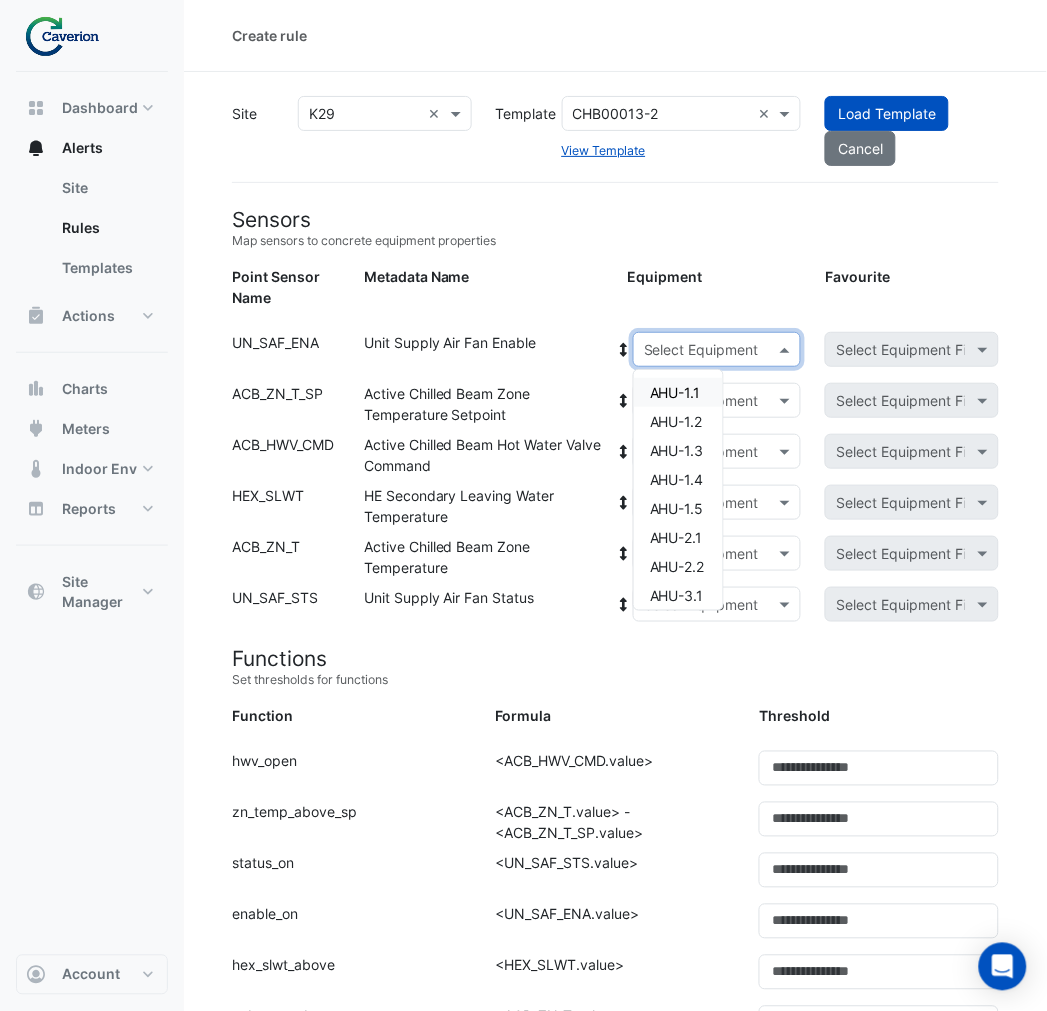 click on "Site
Select a Site × K29 ×
Template
Select a Template
CHB00013-2
×
View Template
Load Template
Cancel" 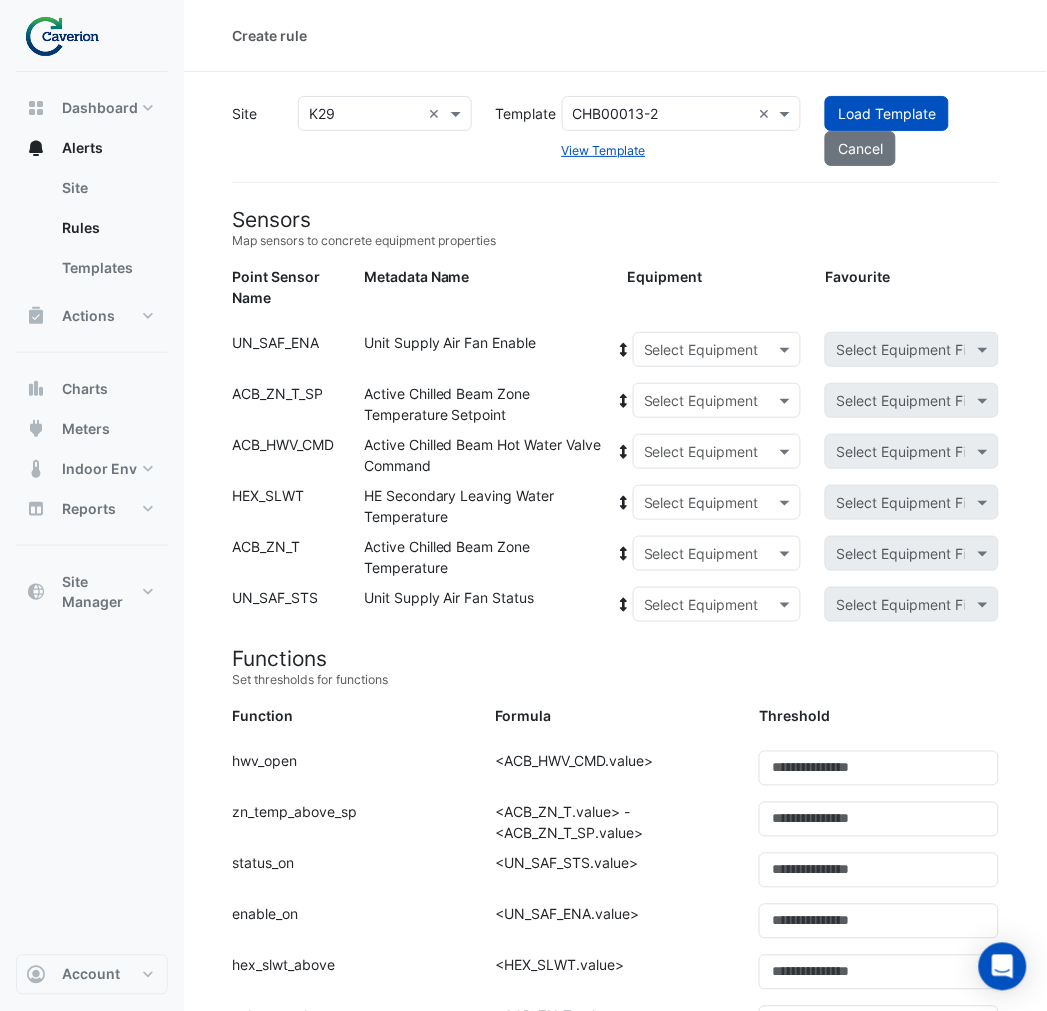 click 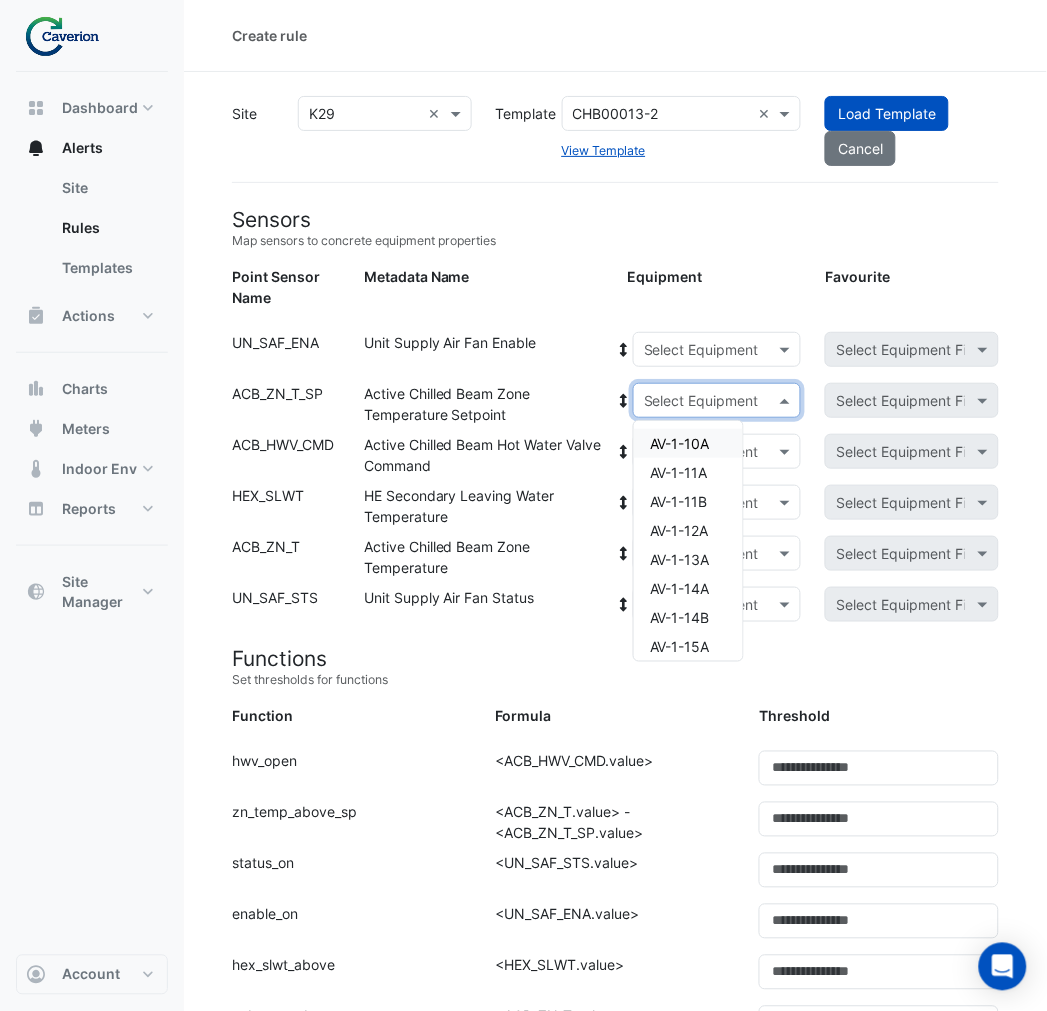 click on "Sensors
Map sensors to concrete equipment properties
Point Sensor Name
Metadata Name
Equipment
Favourite
Point Sensor Name:
UN_SAF_ENA
Metadata Name:
Unit Supply Air Fan Enable
Equipment:
Select Equipment
Favourite:
Select Equipment First
Point Sensor Name:
ACB_ZN_T_SP
Metadata Name:
Active Chilled Beam Zone Temperature Setpoint
Equipment:
Select Equipment AV-1-10A" 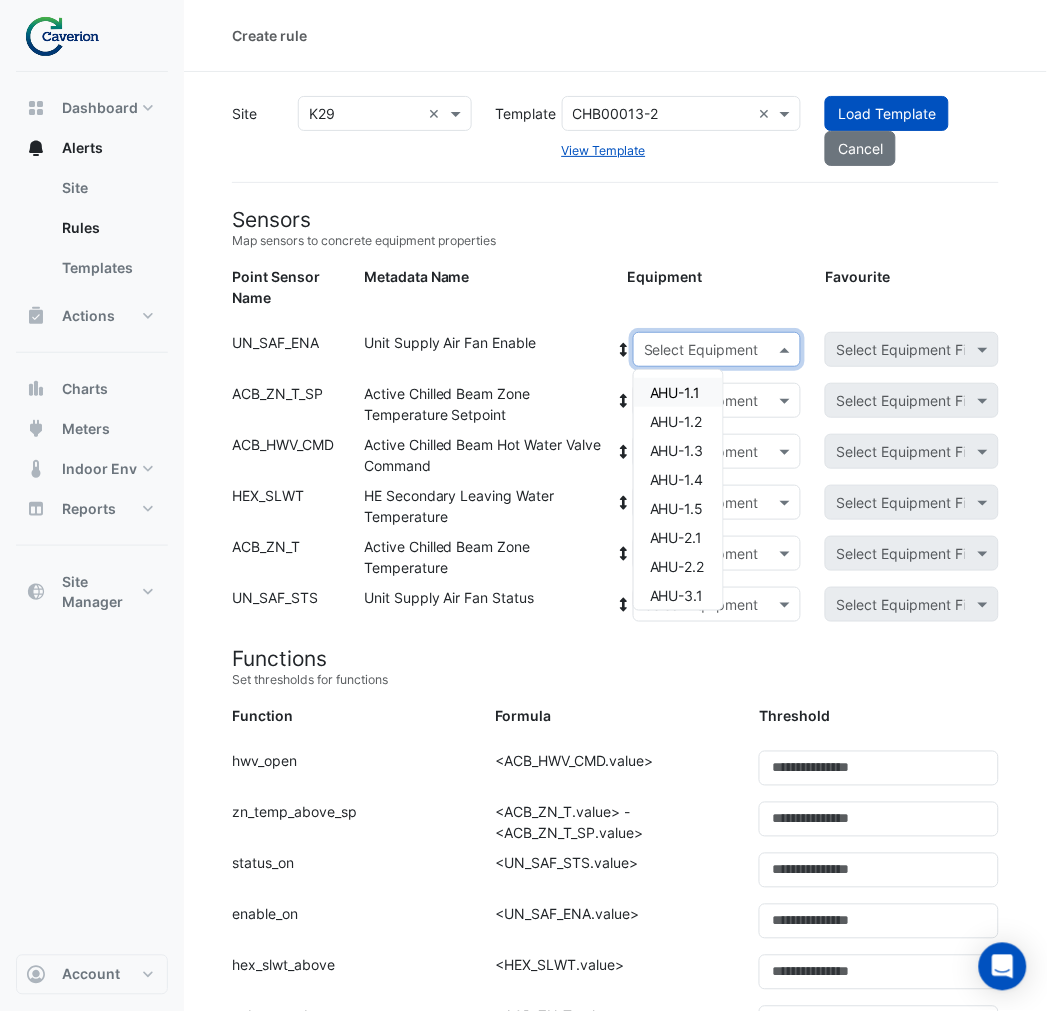 click 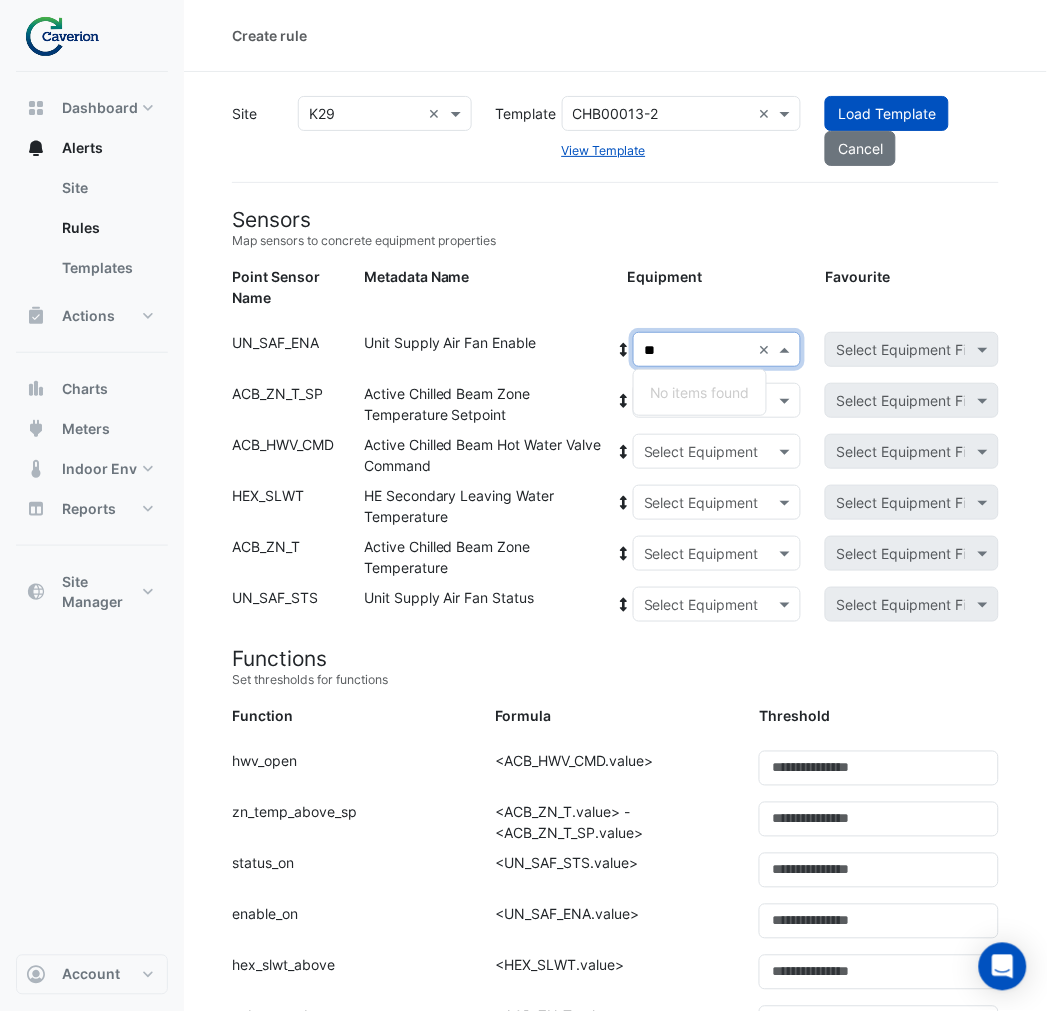 type on "*" 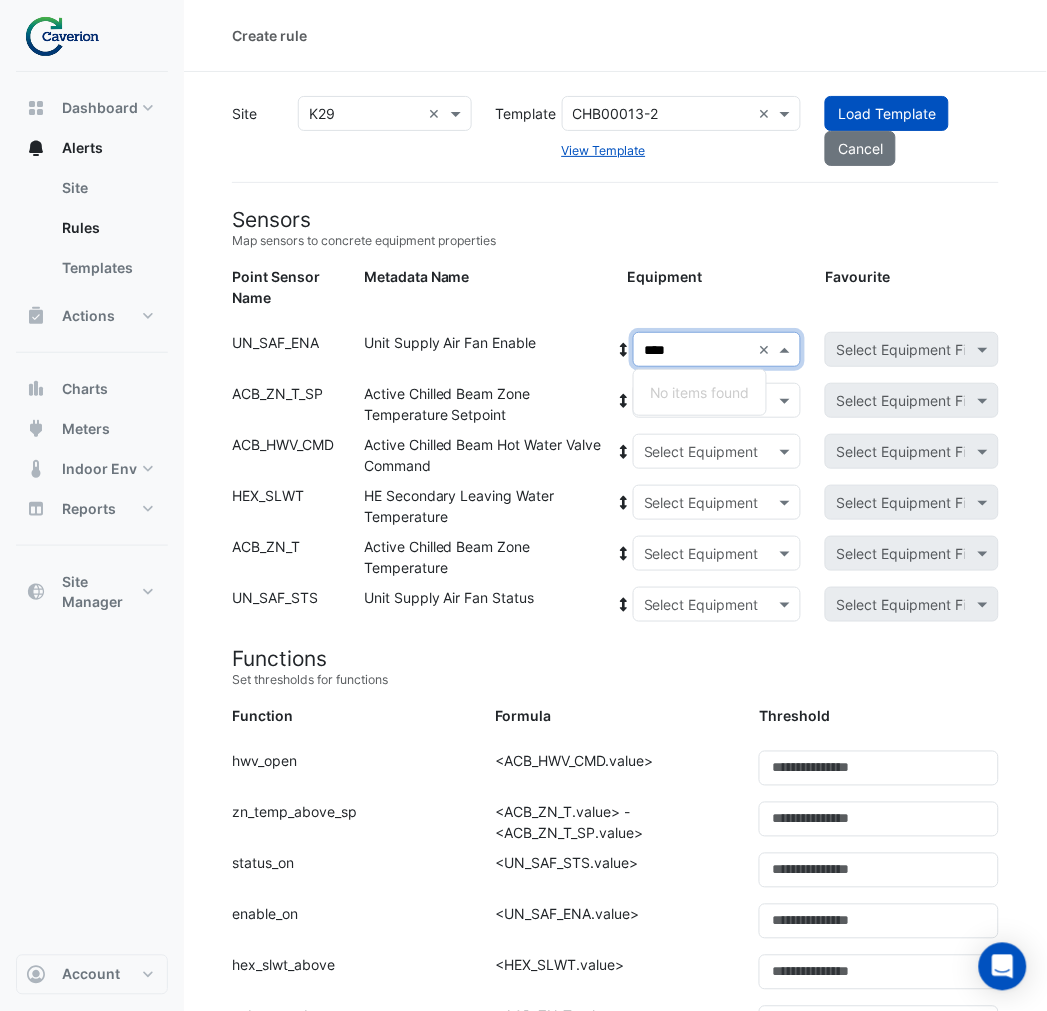 type on "****" 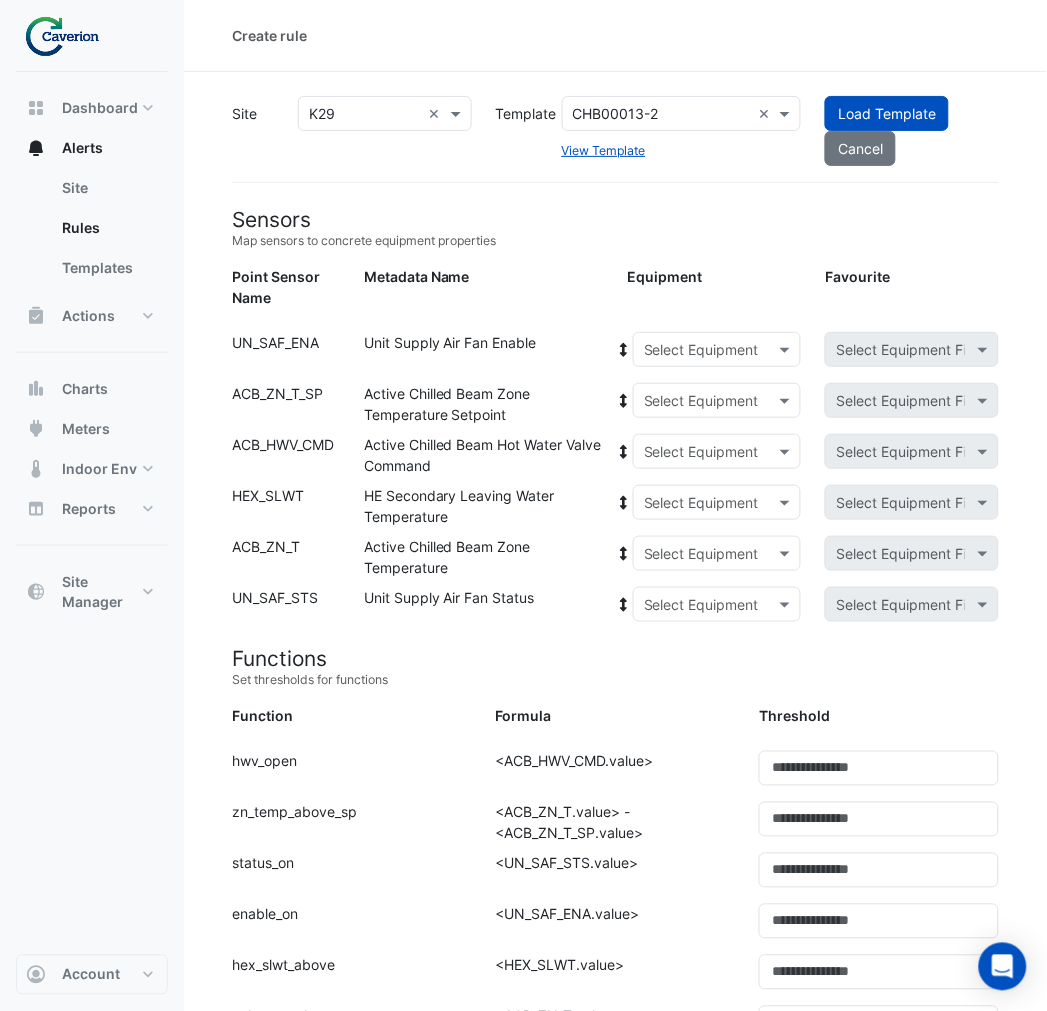 click on "Select Equipment" 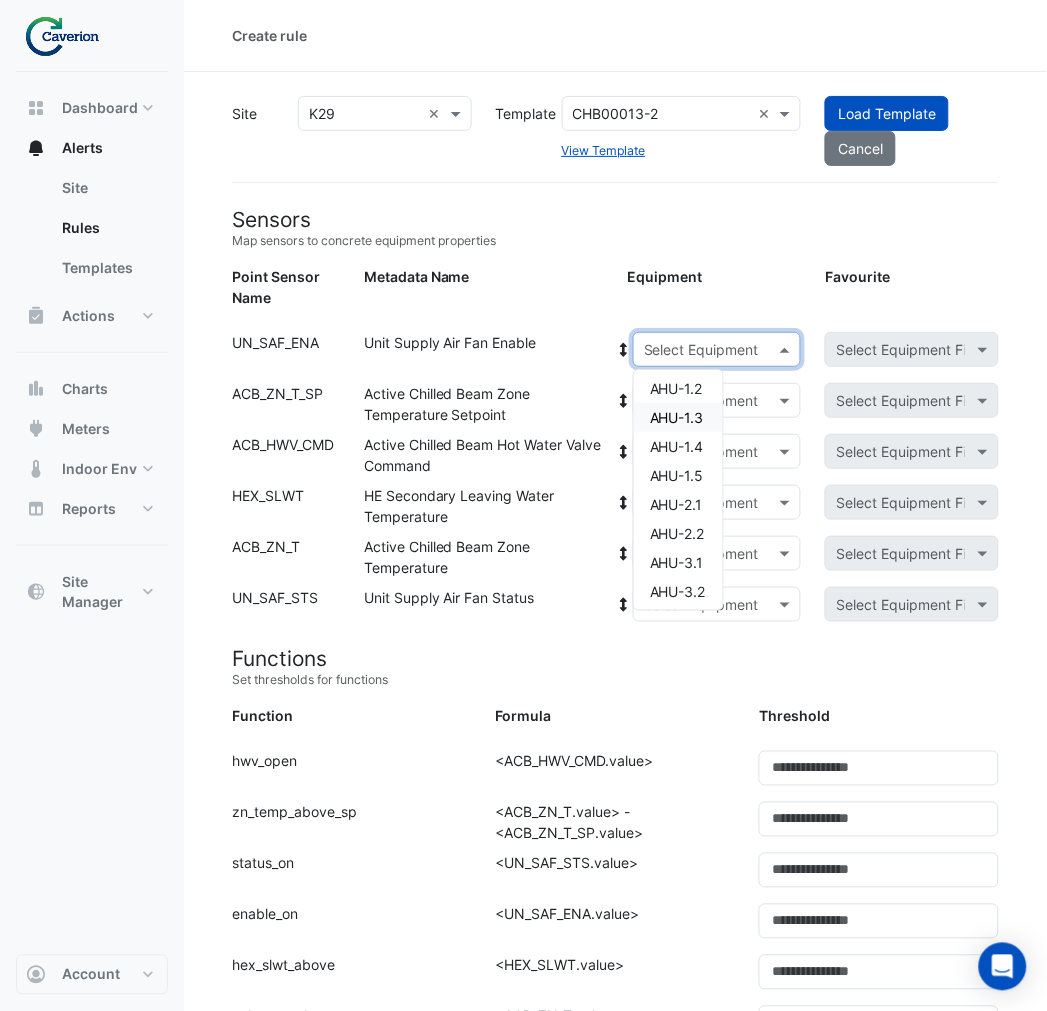 scroll, scrollTop: 65, scrollLeft: 0, axis: vertical 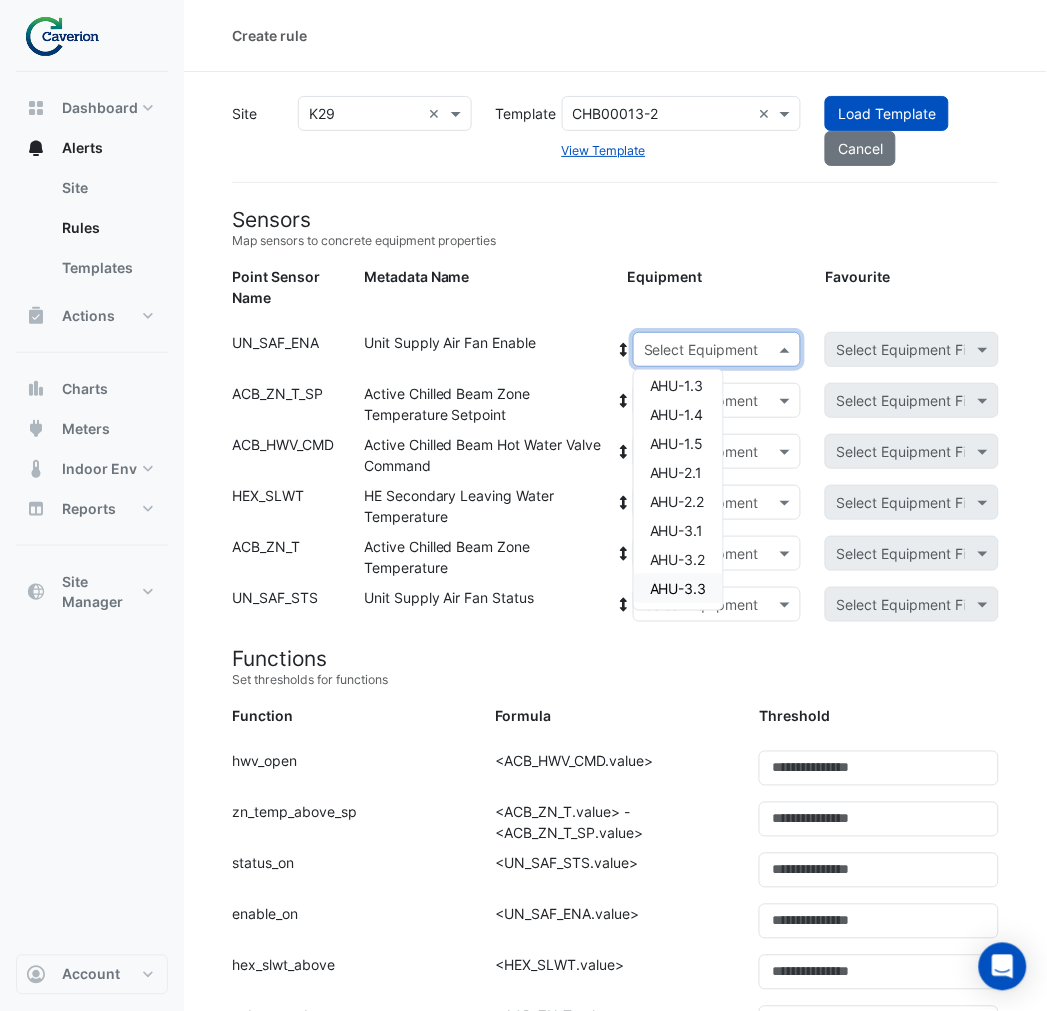 click on "Active Chilled Beam Zone Temperature" 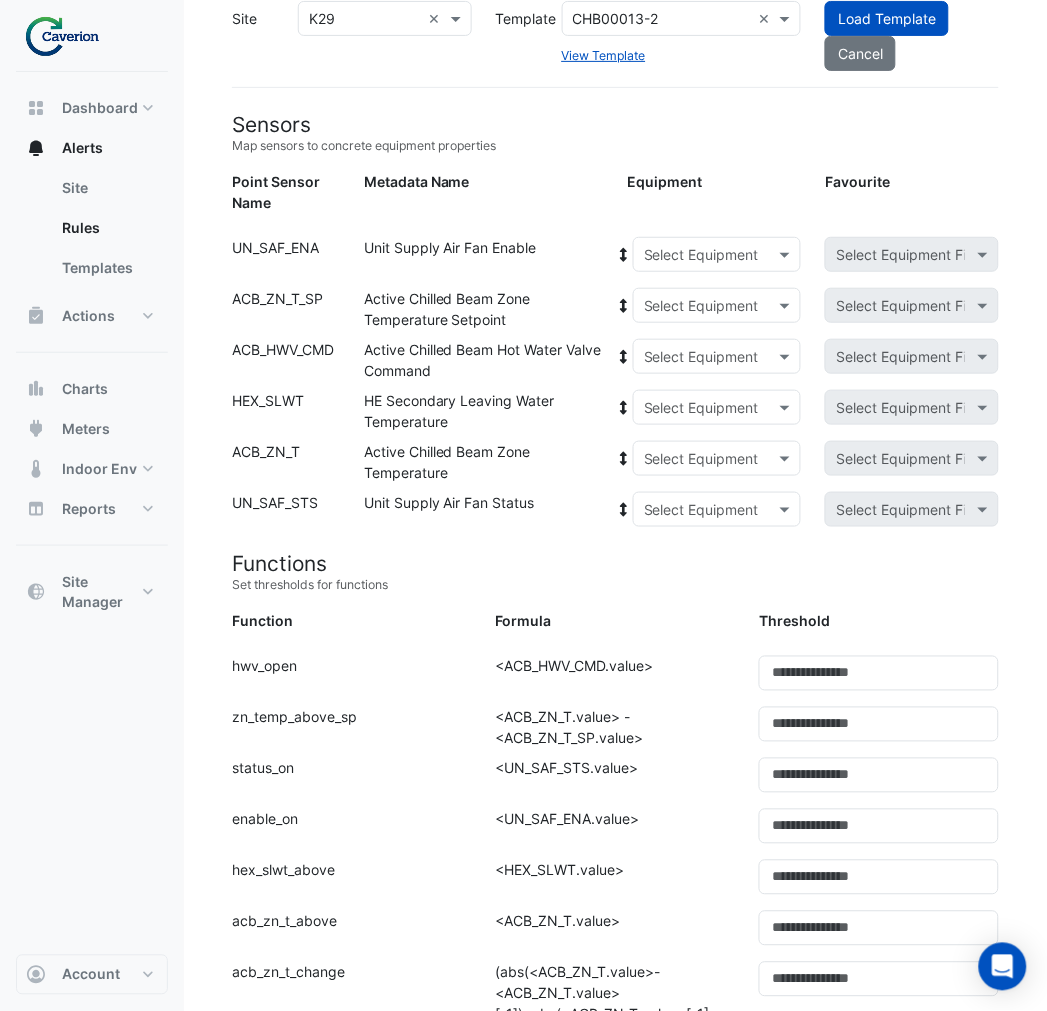 scroll, scrollTop: 0, scrollLeft: 0, axis: both 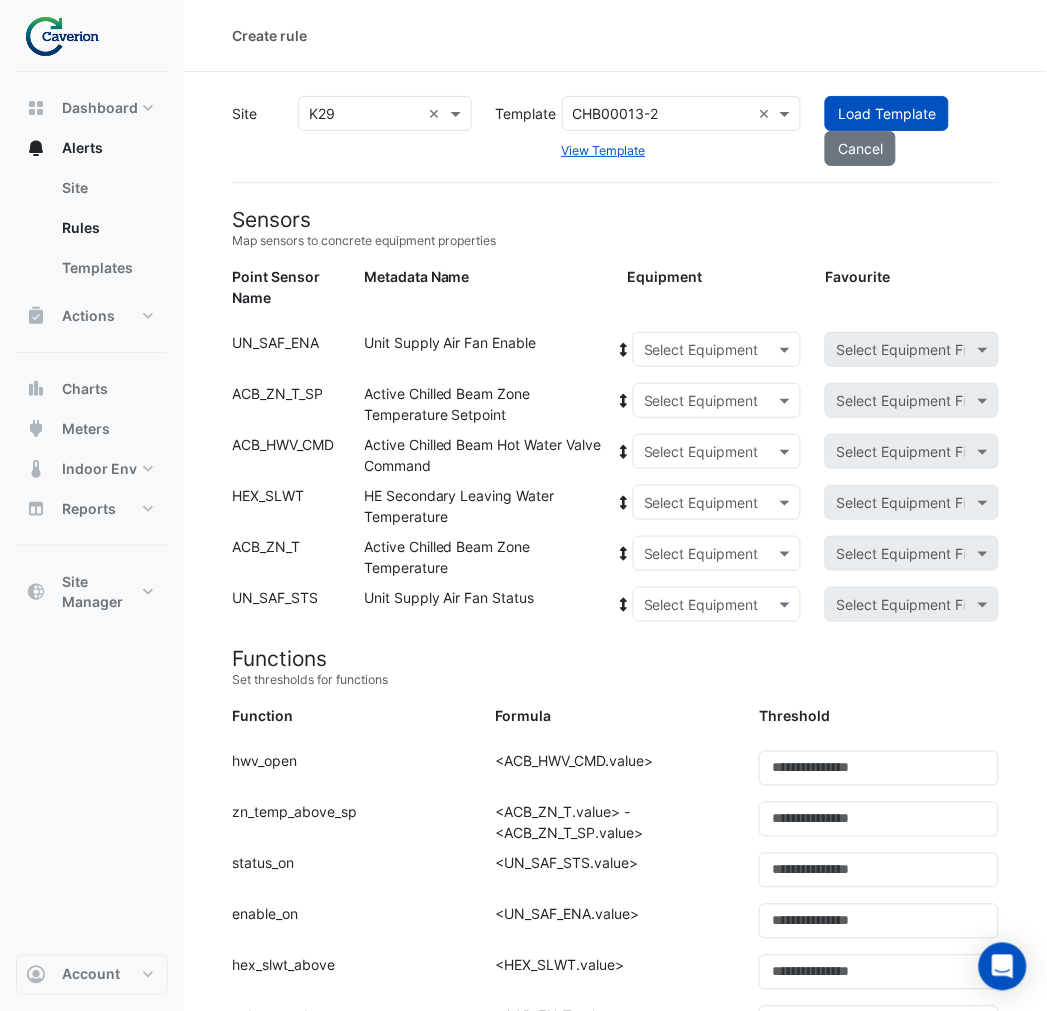click 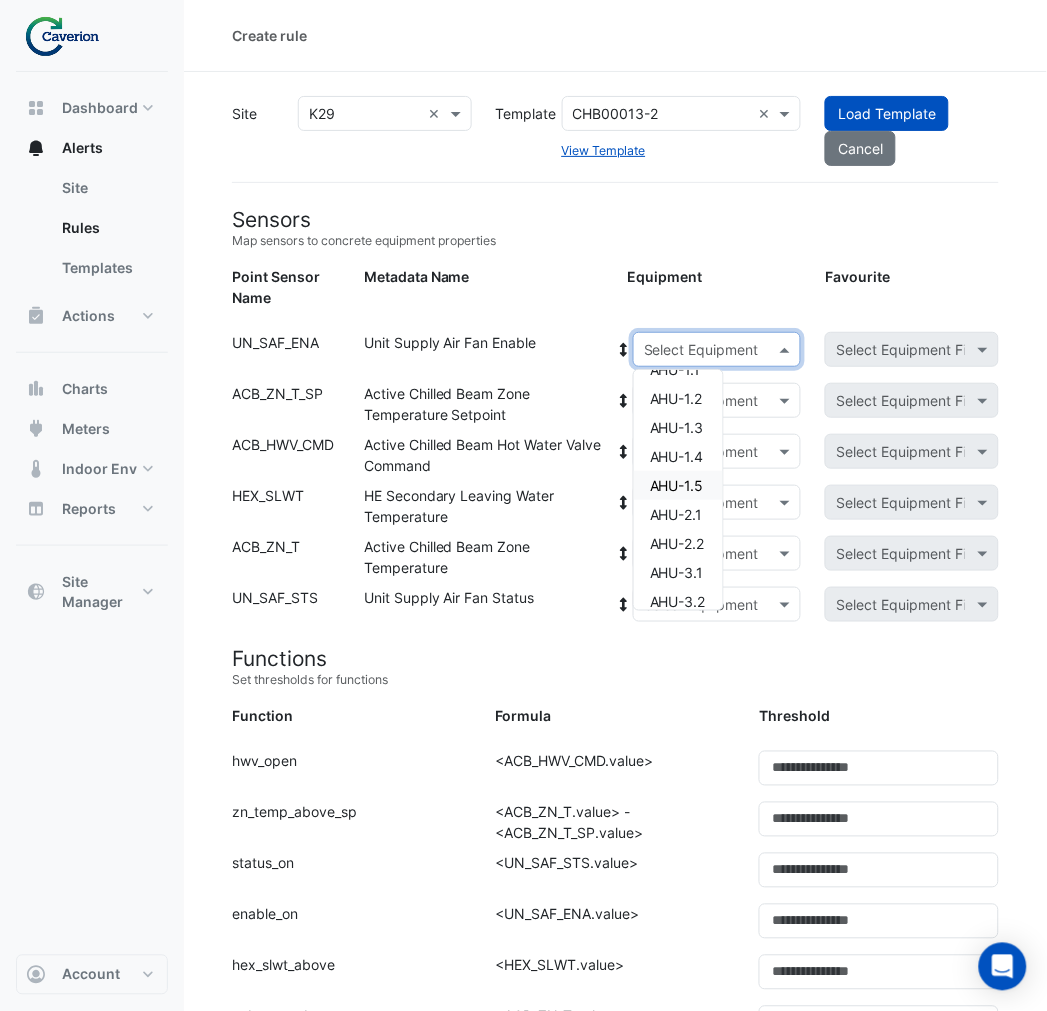 scroll, scrollTop: 0, scrollLeft: 0, axis: both 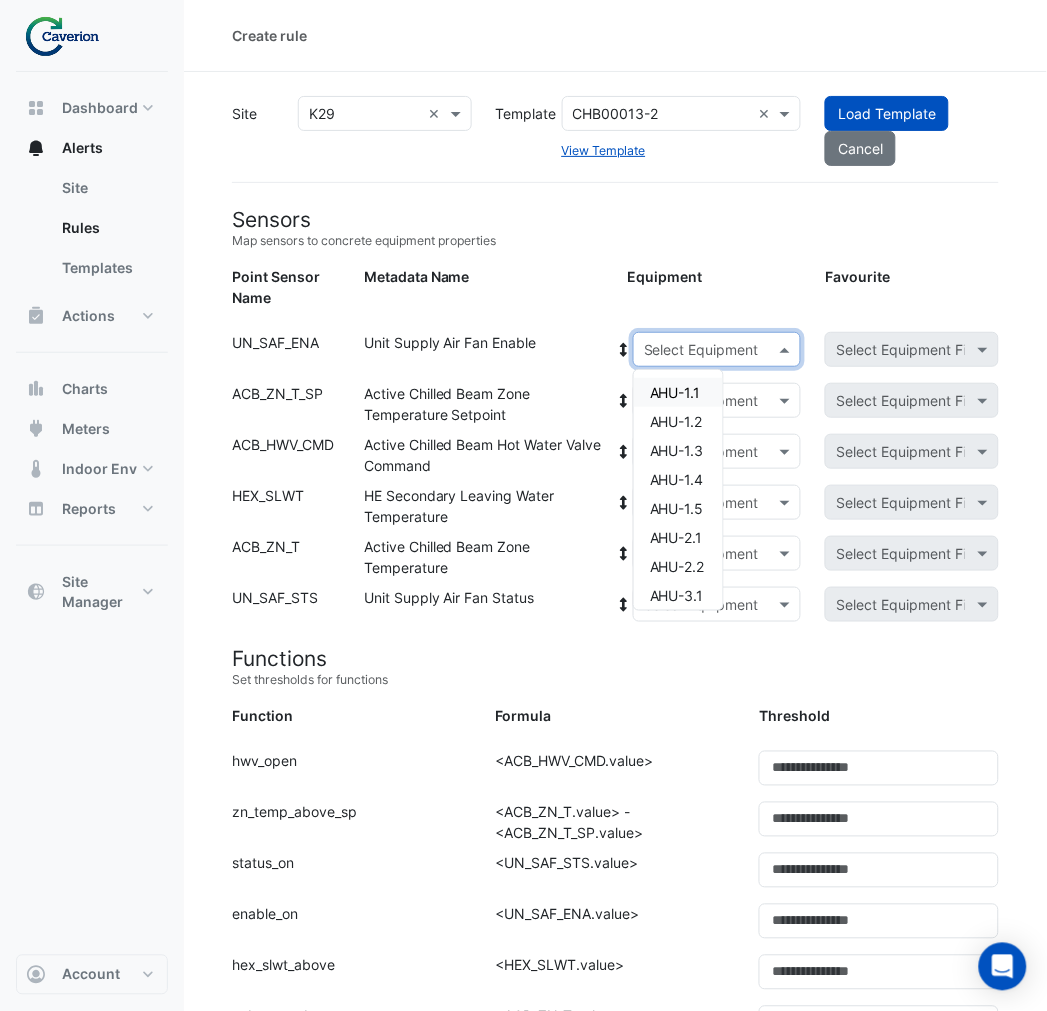 click on "AHU-1.1" at bounding box center [678, 392] 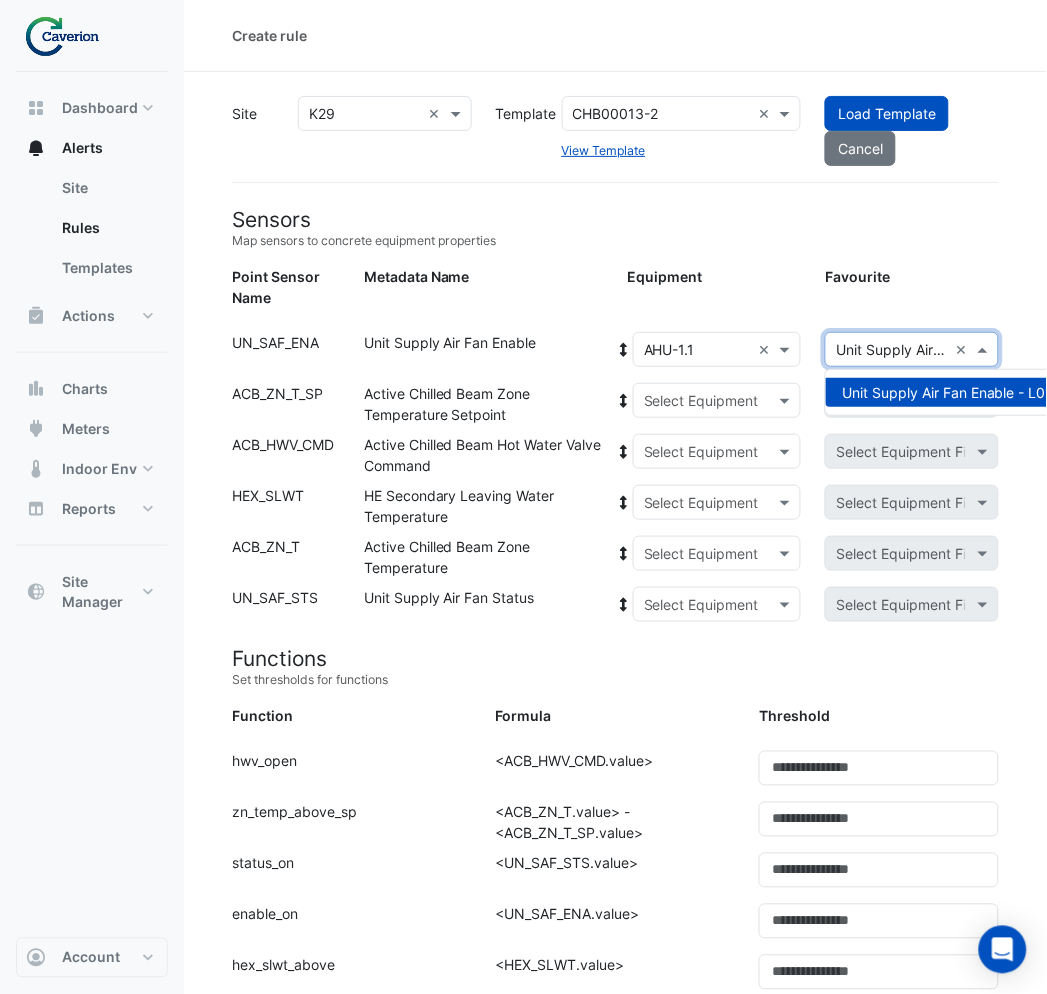 click 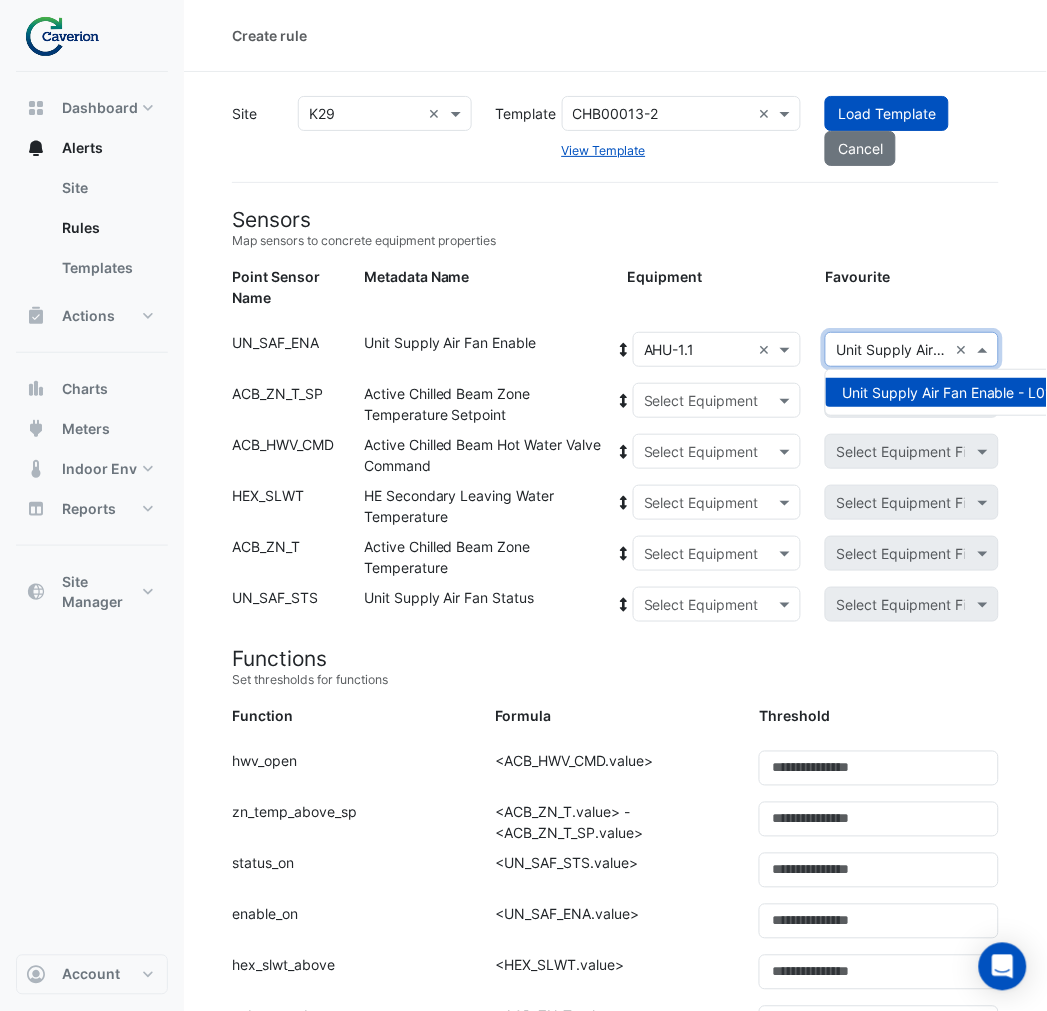 click 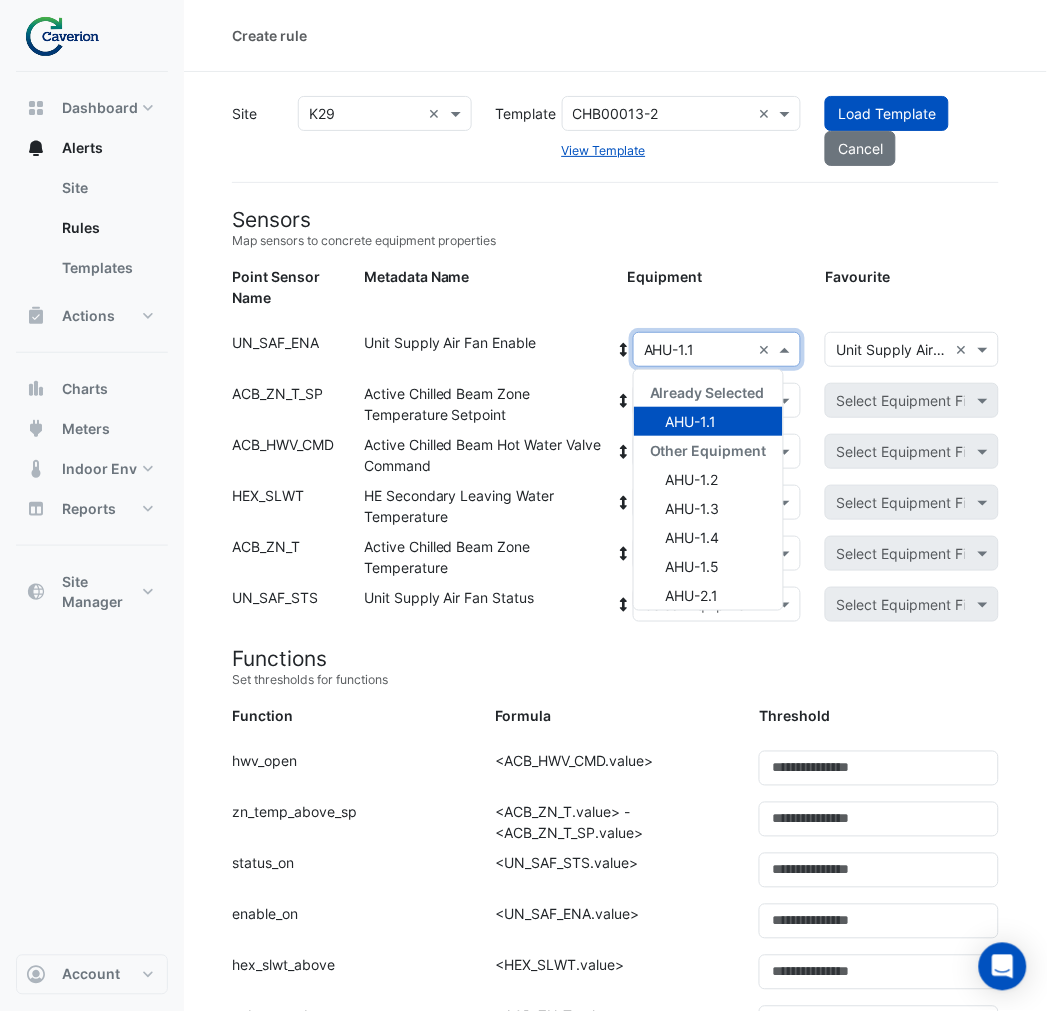 click 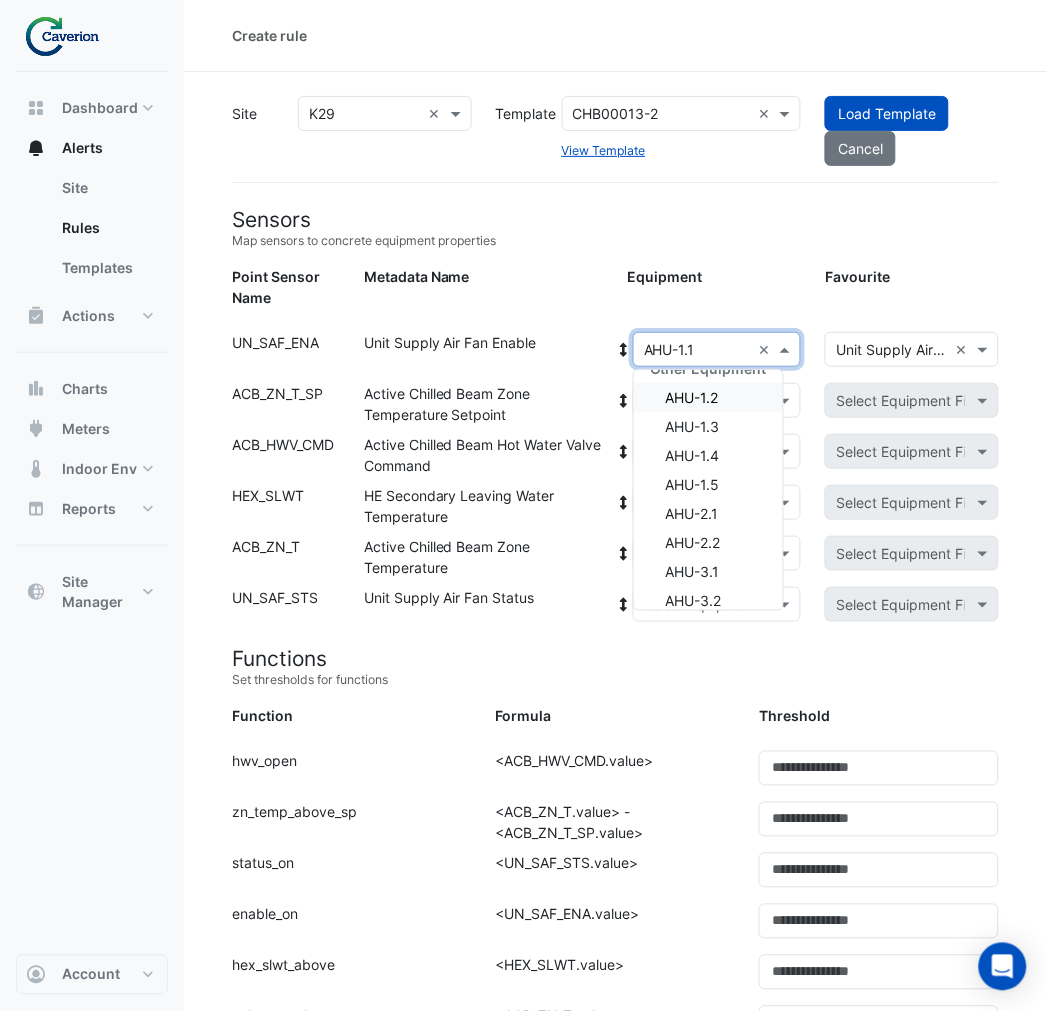 scroll, scrollTop: 123, scrollLeft: 0, axis: vertical 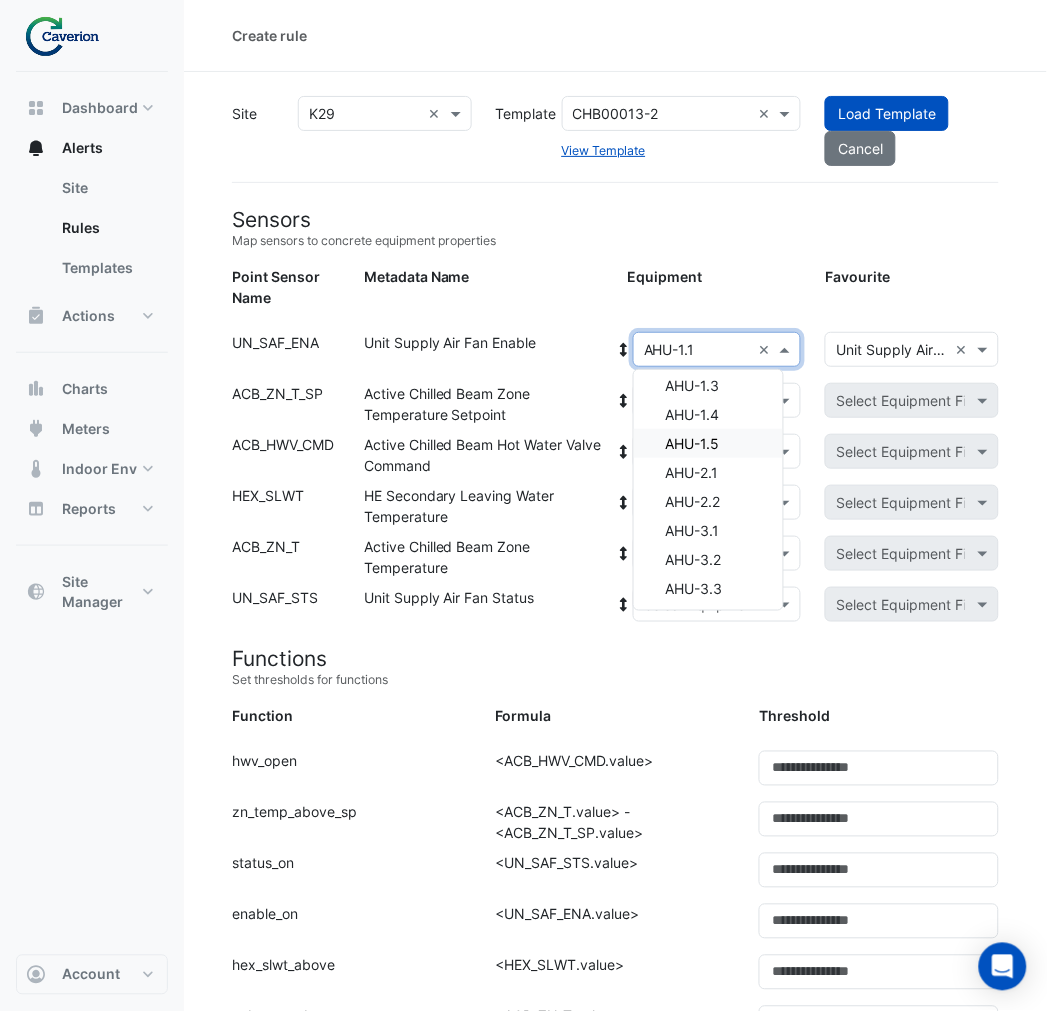 drag, startPoint x: 714, startPoint y: 348, endPoint x: 577, endPoint y: 357, distance: 137.2953 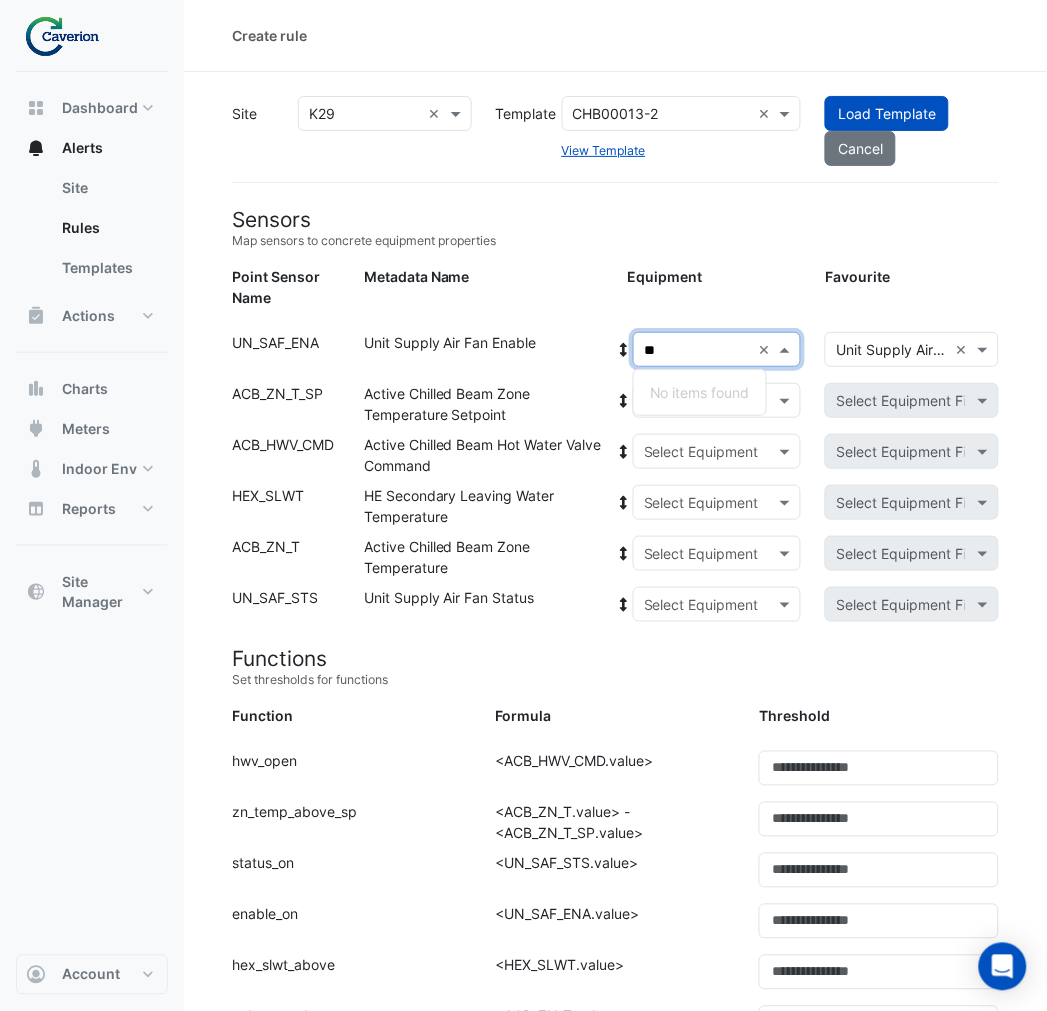 type on "**" 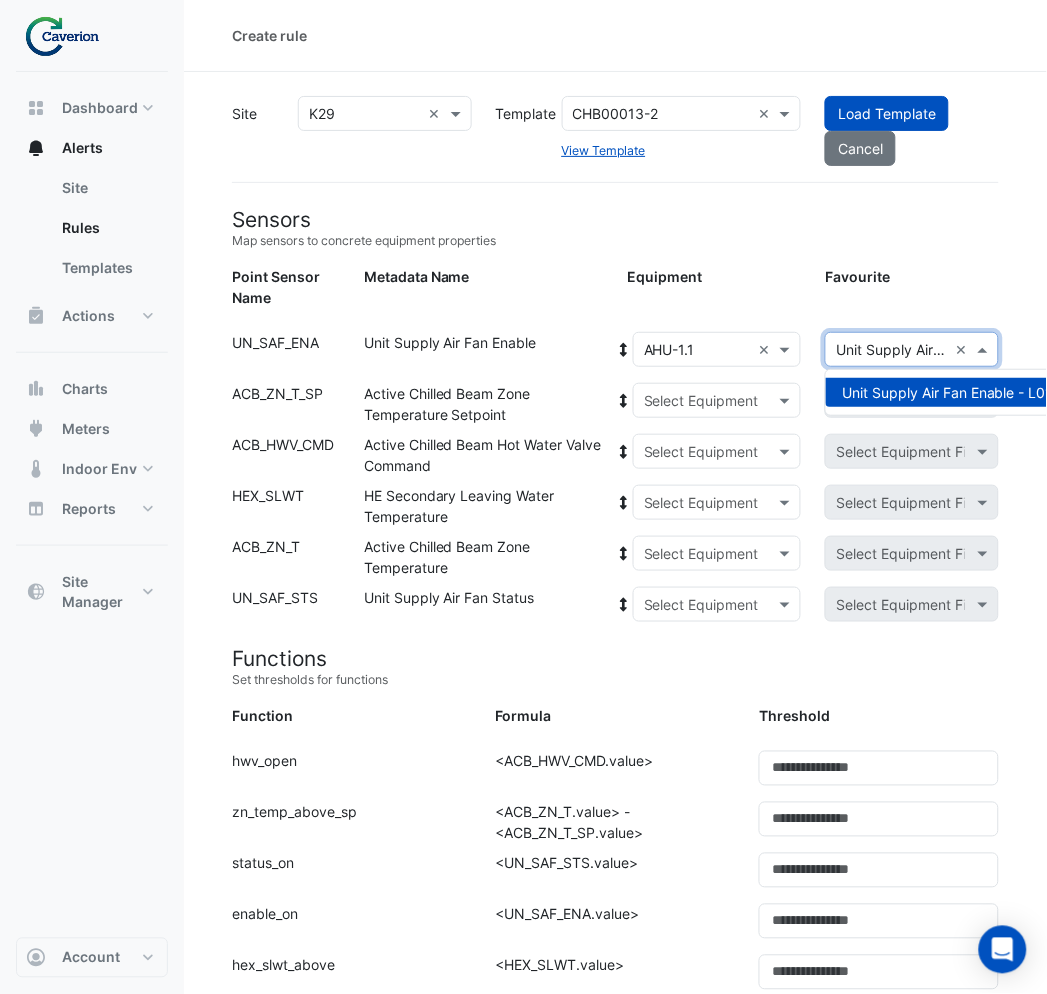 click 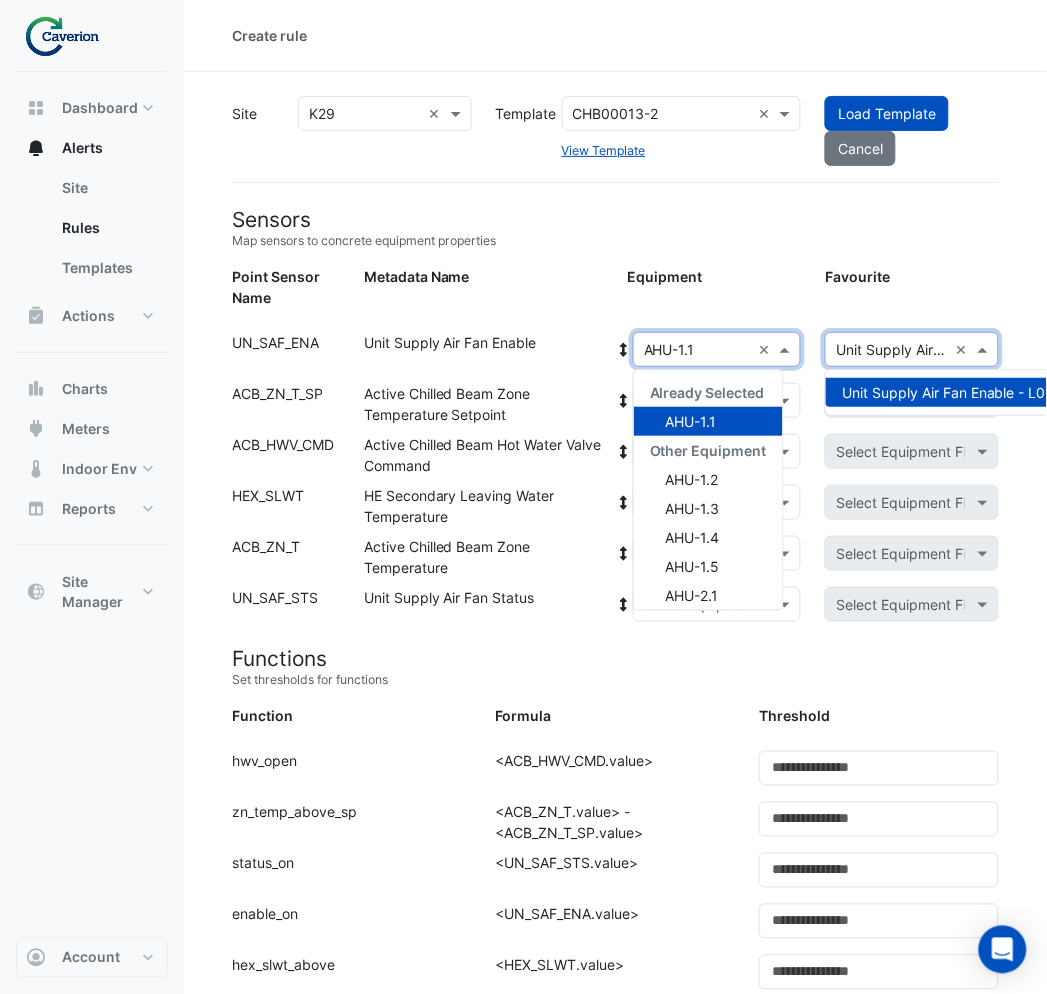 click on "Select Equipment × AHU-1.1 ×" 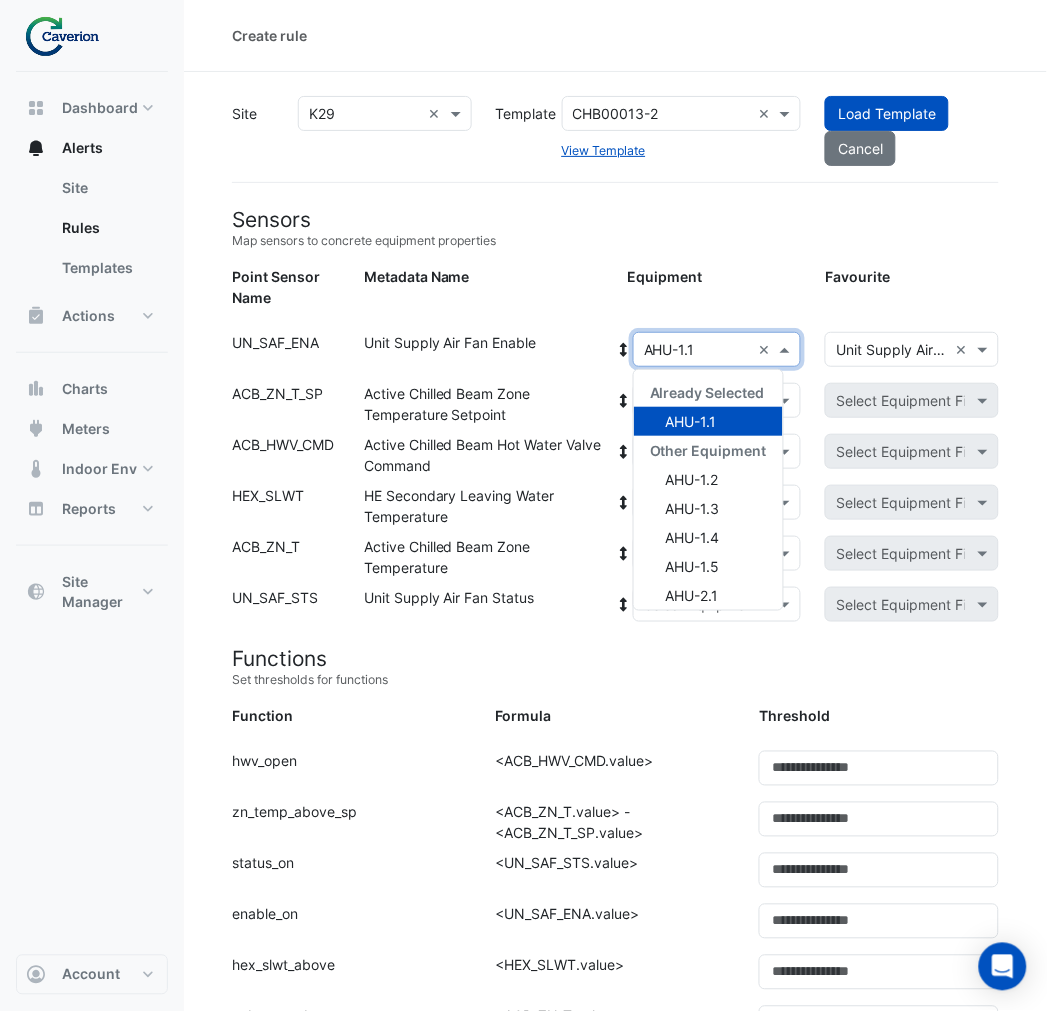 click 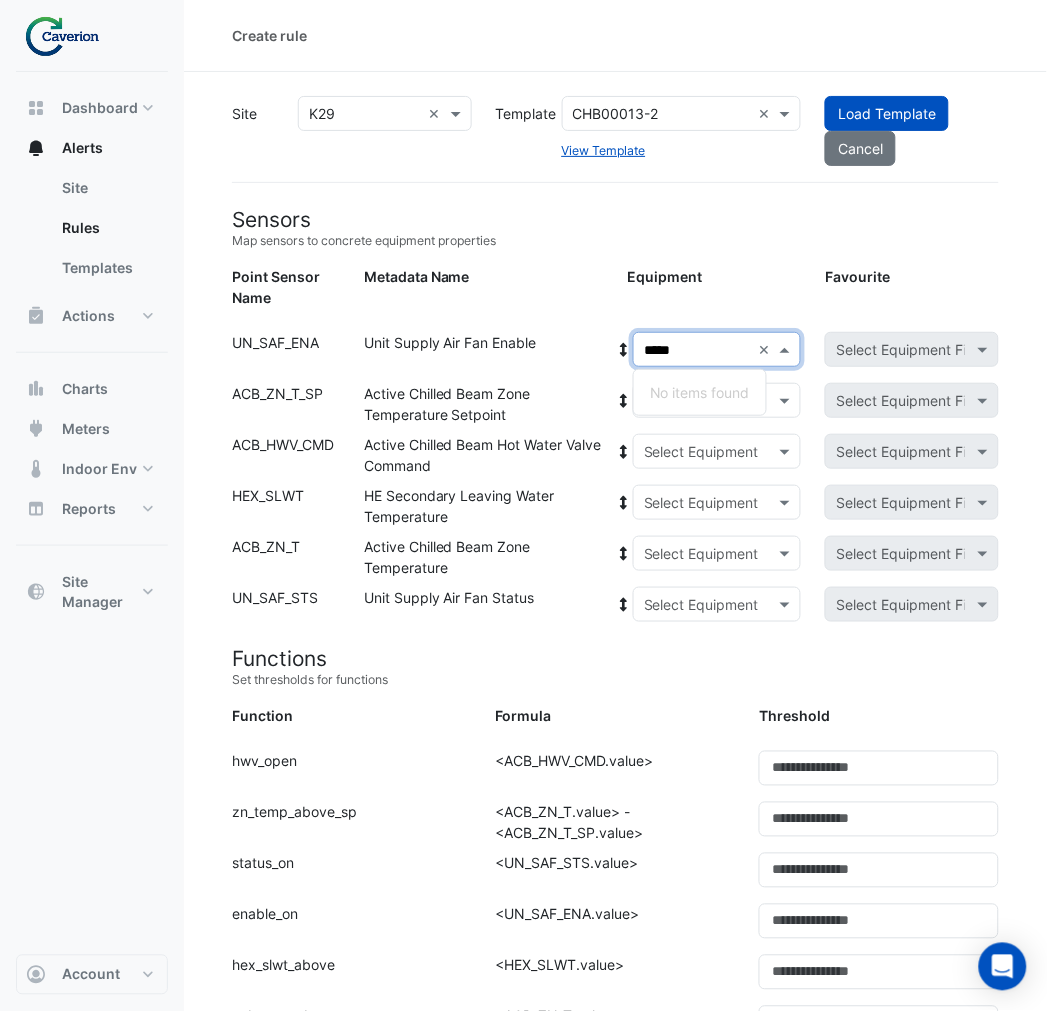 type on "******" 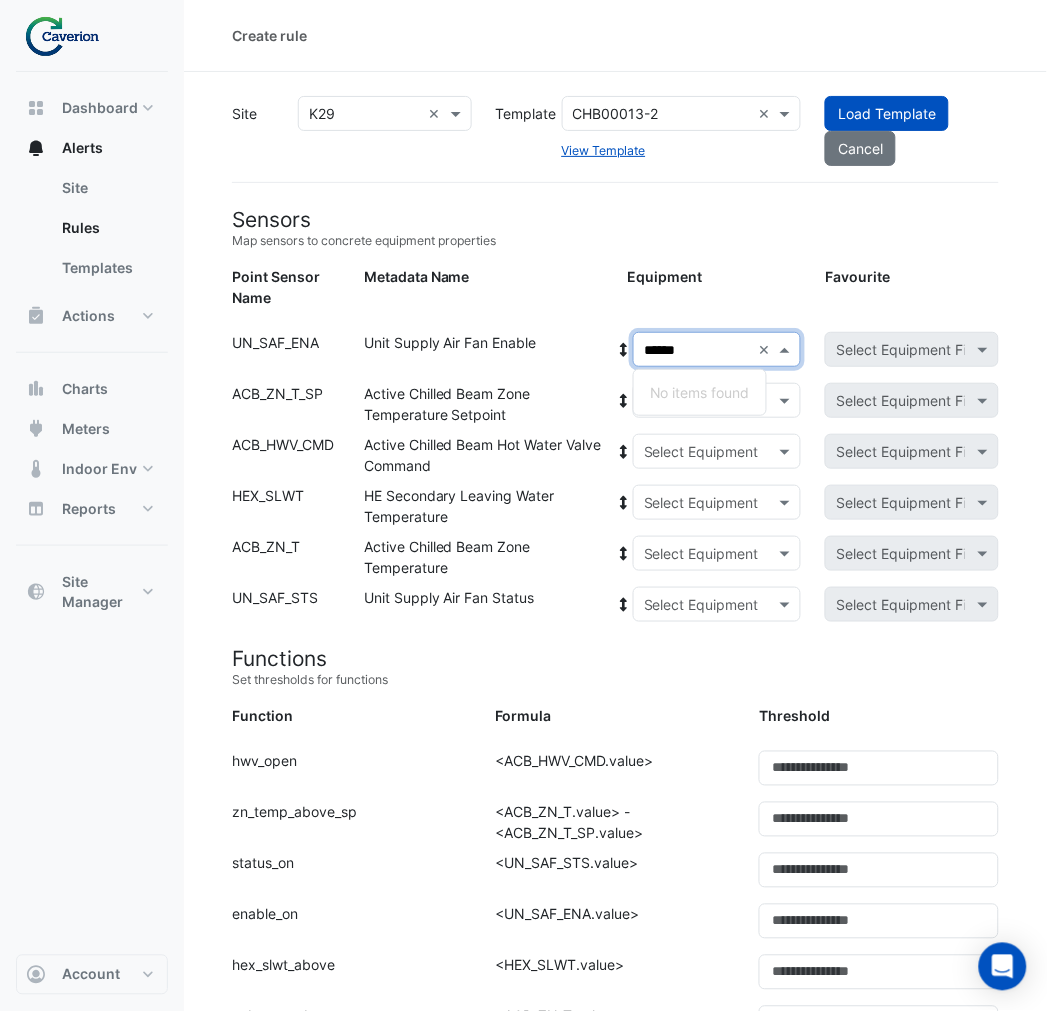 type 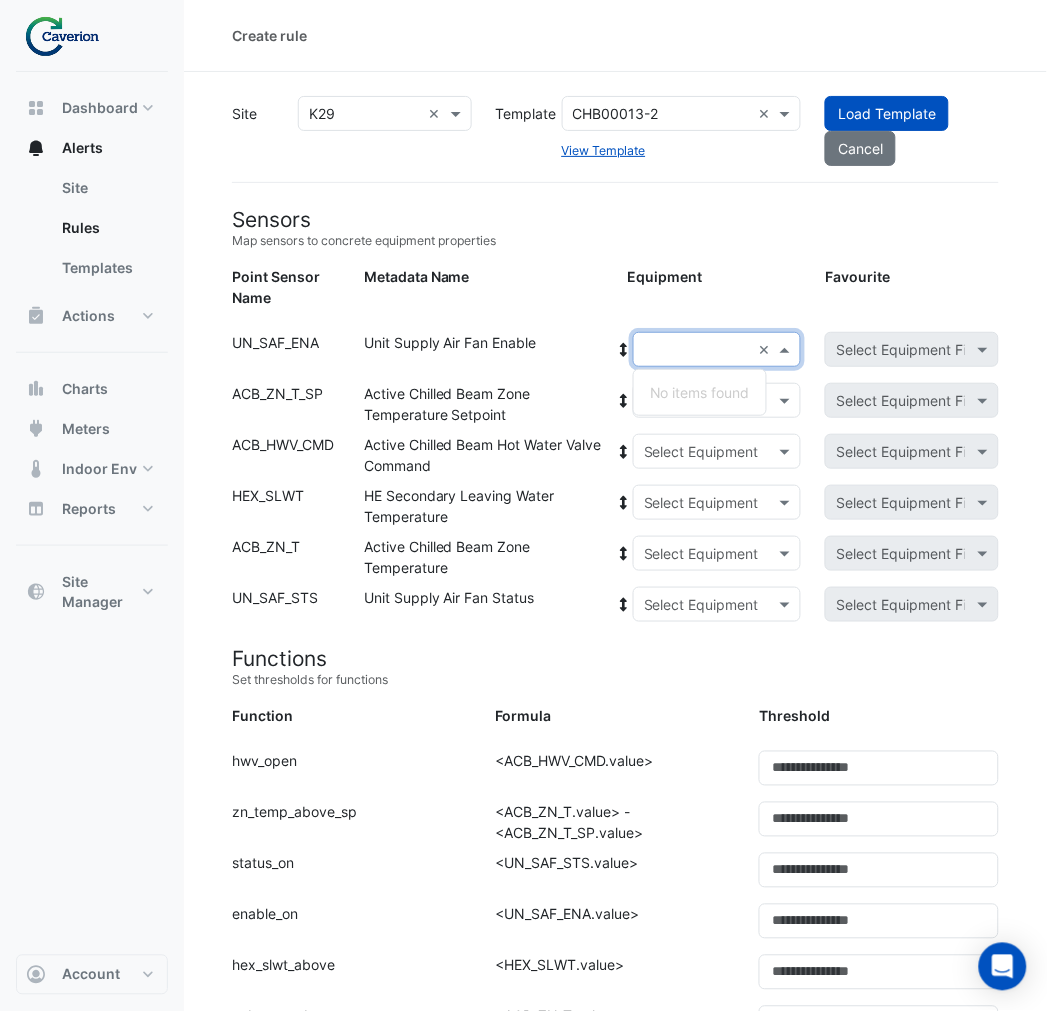 click 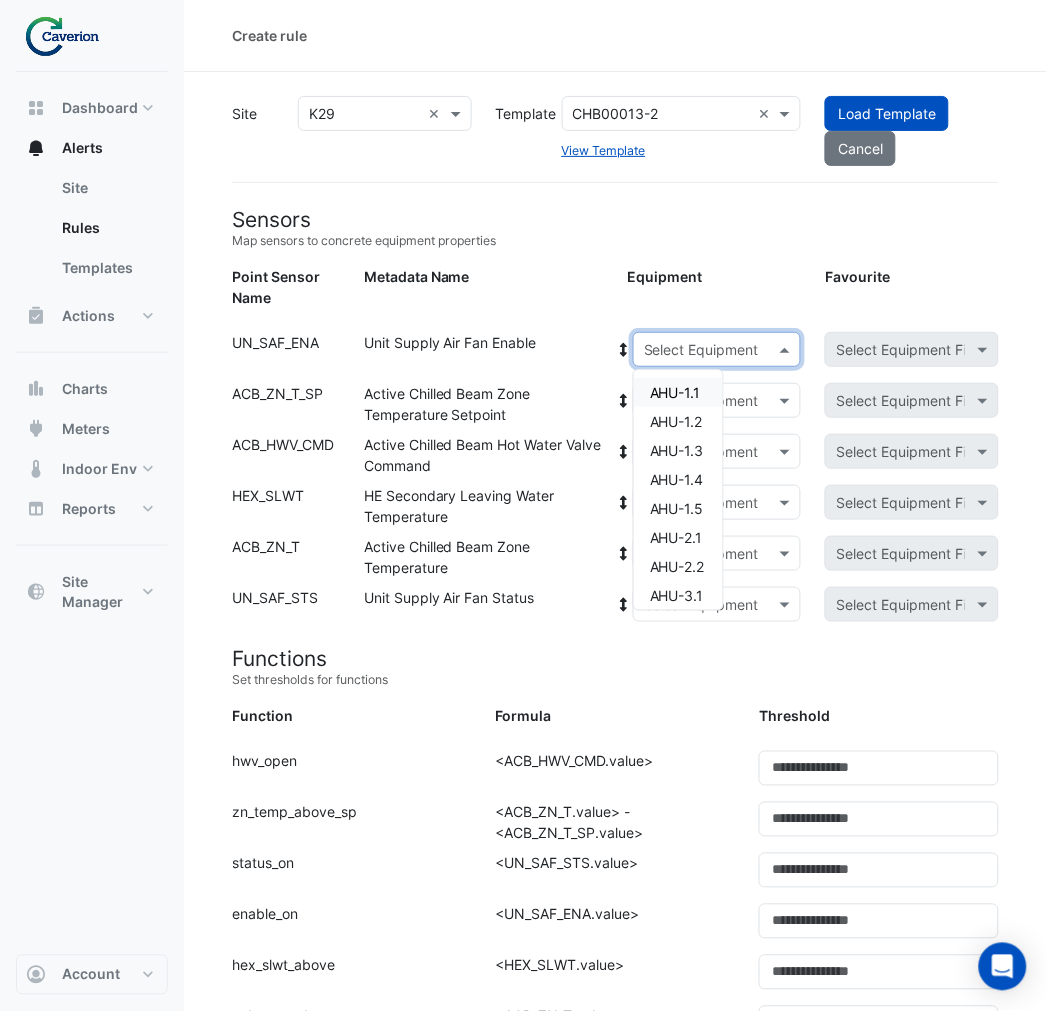 click 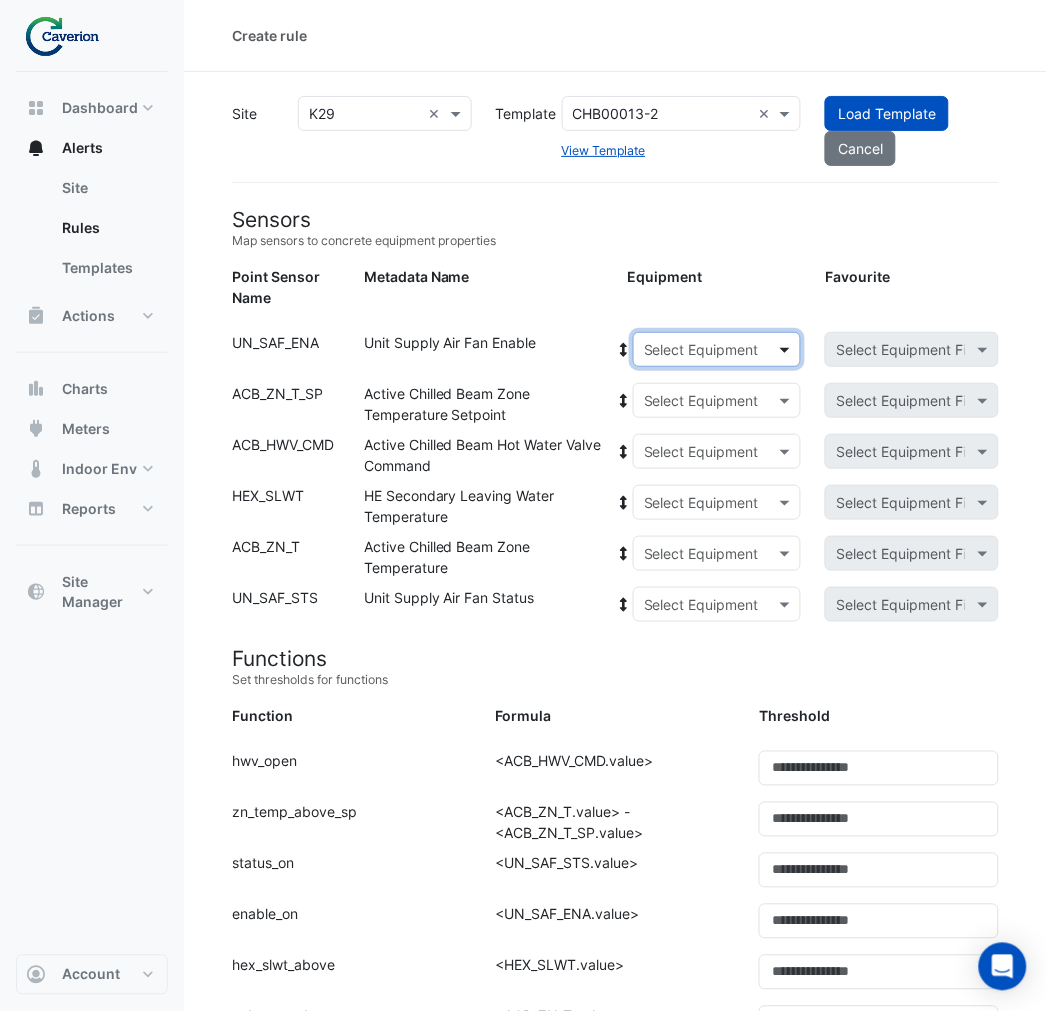 click 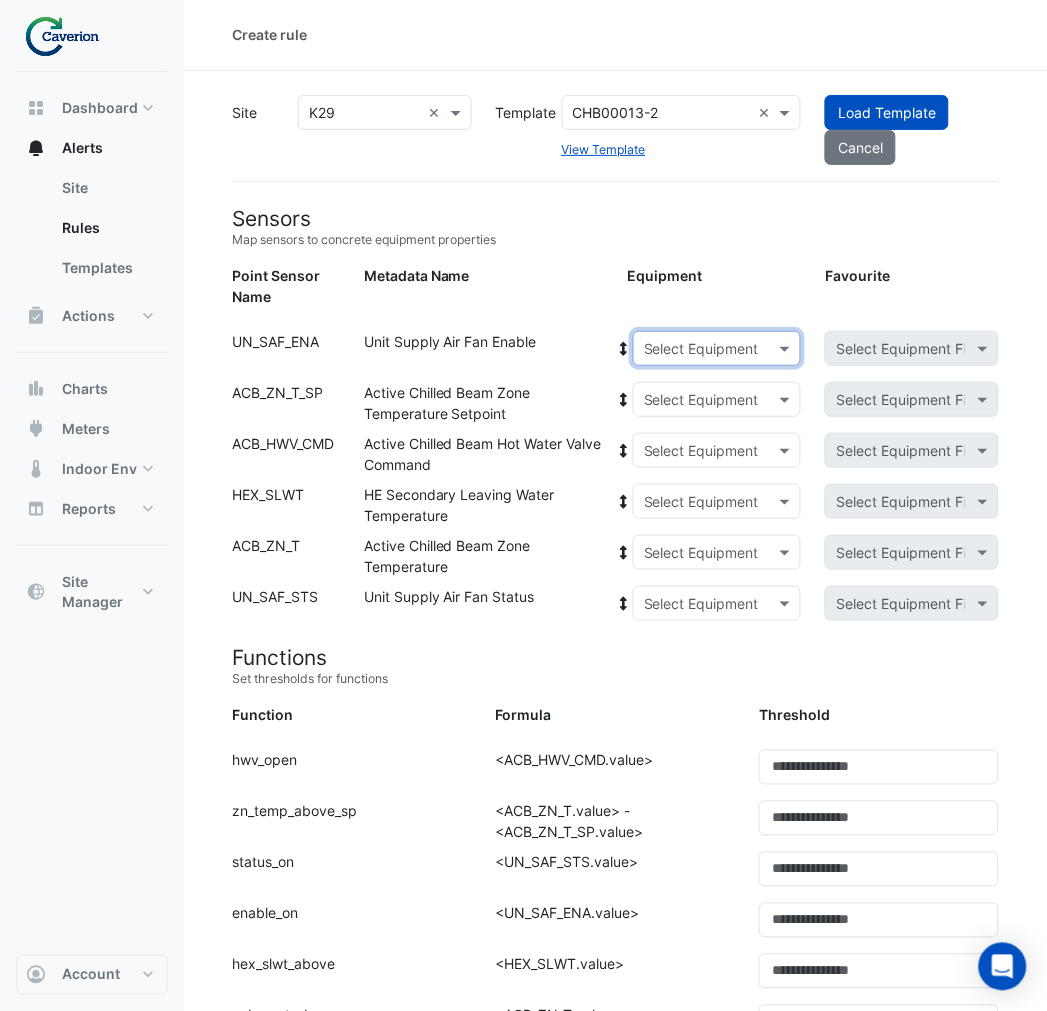 scroll, scrollTop: 0, scrollLeft: 0, axis: both 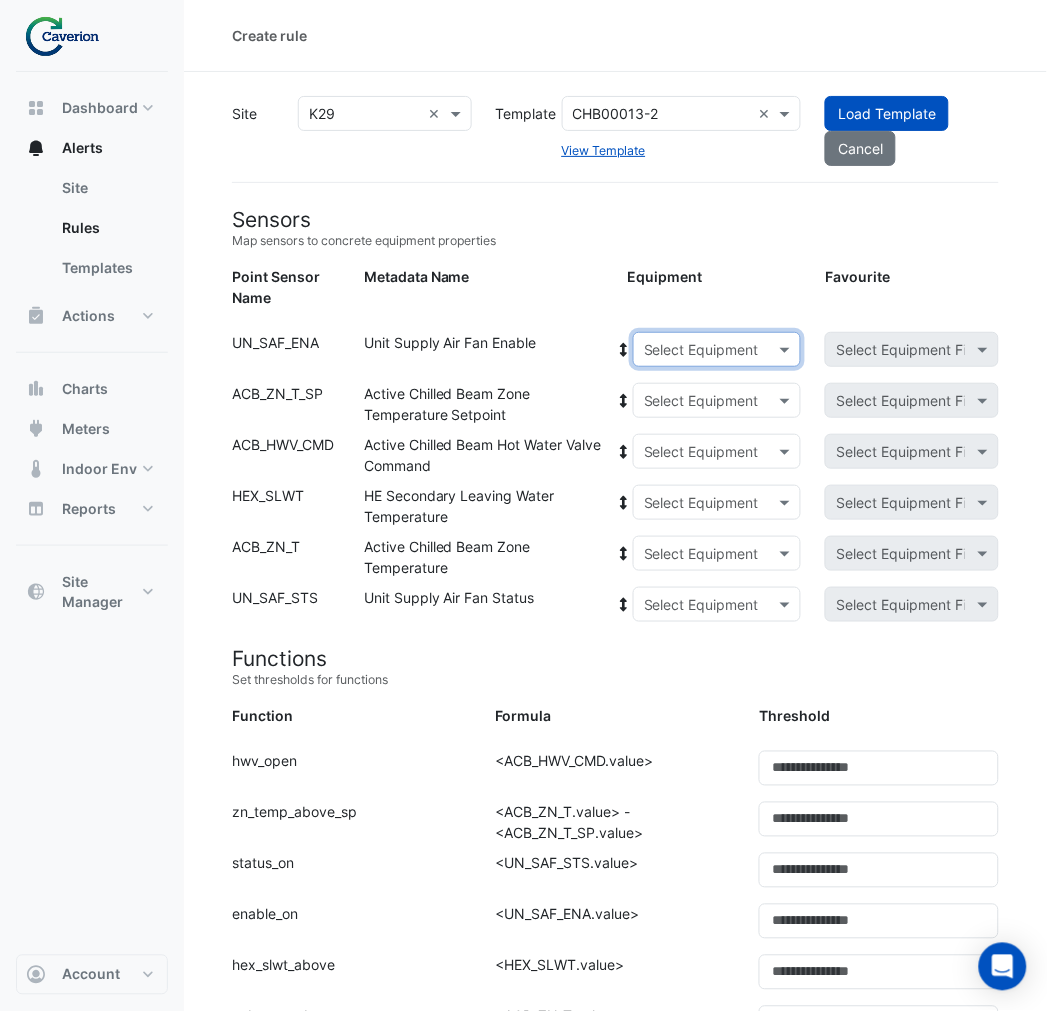 click 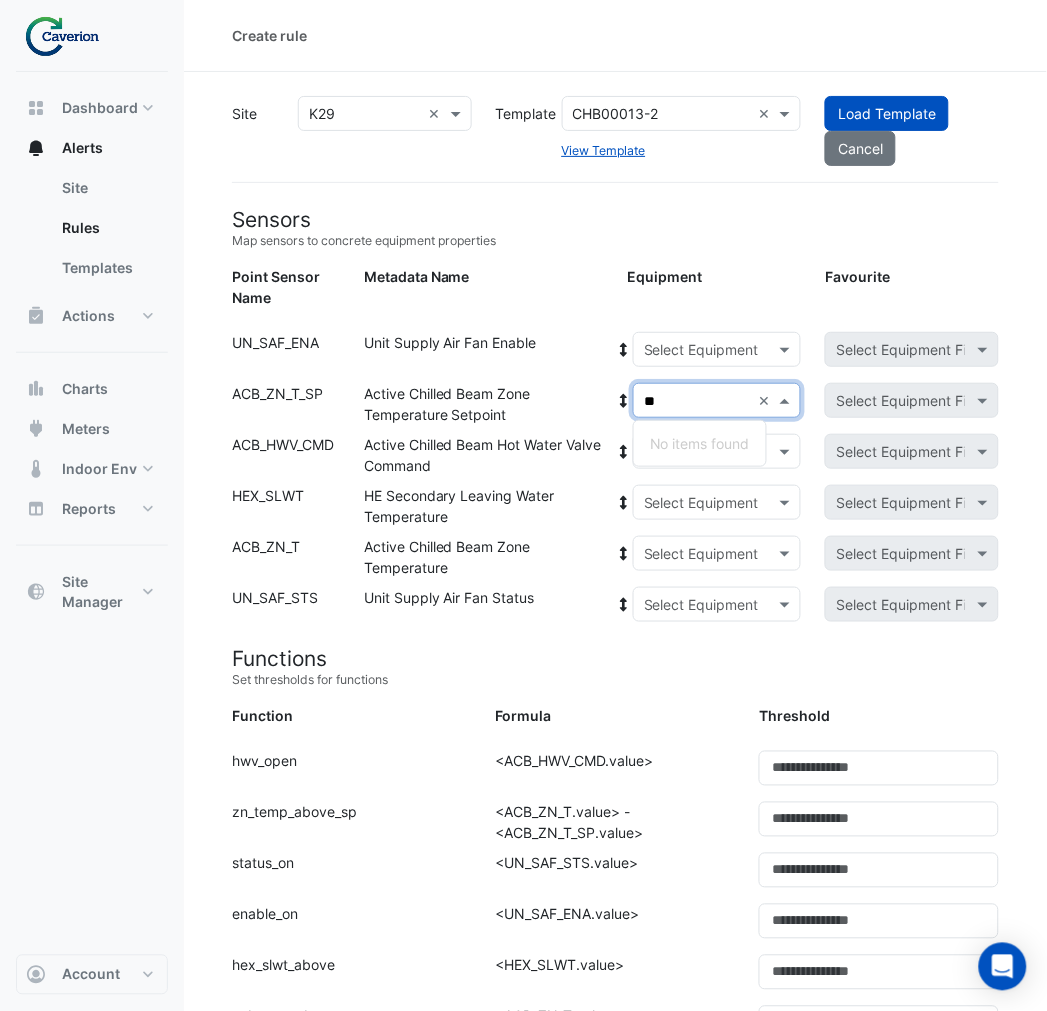 type on "*" 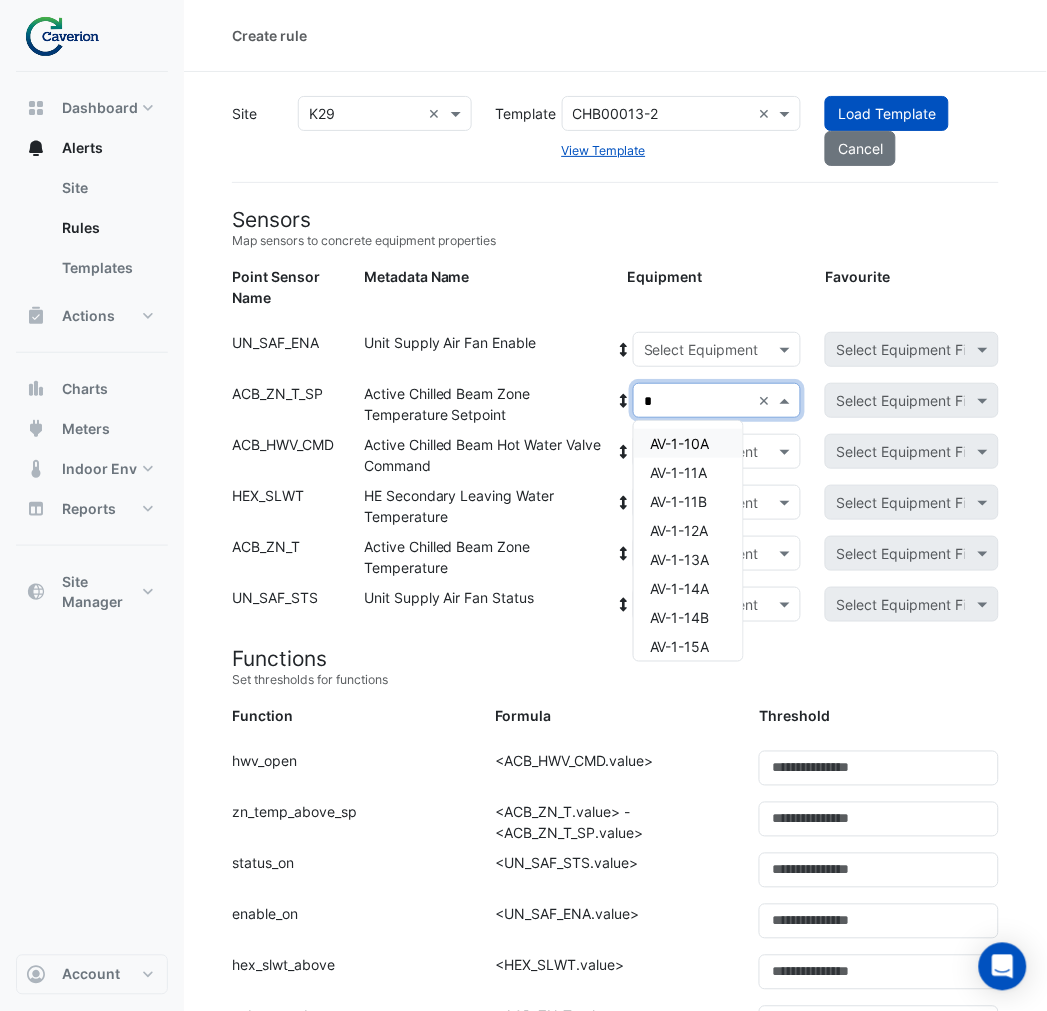 type 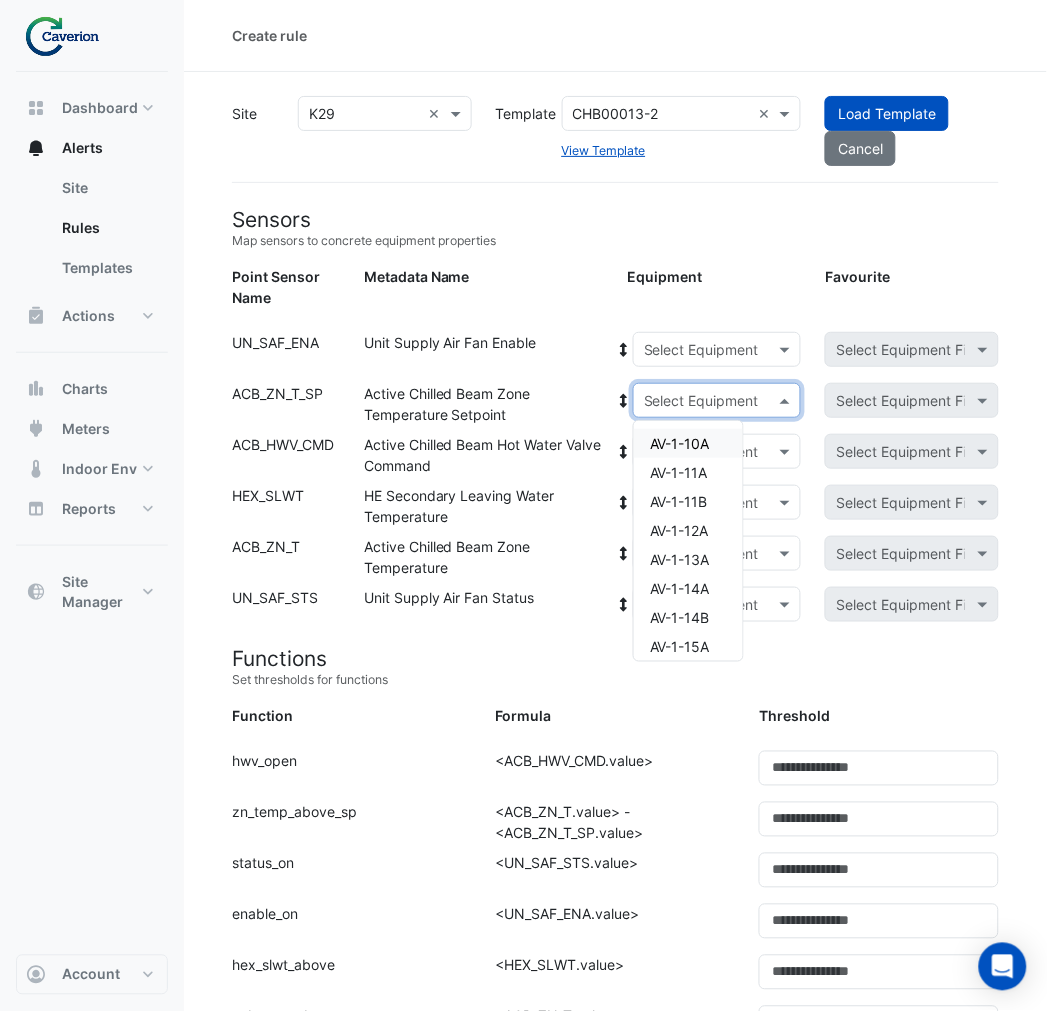 click on "Active Chilled Beam Zone Temperature Setpoint" 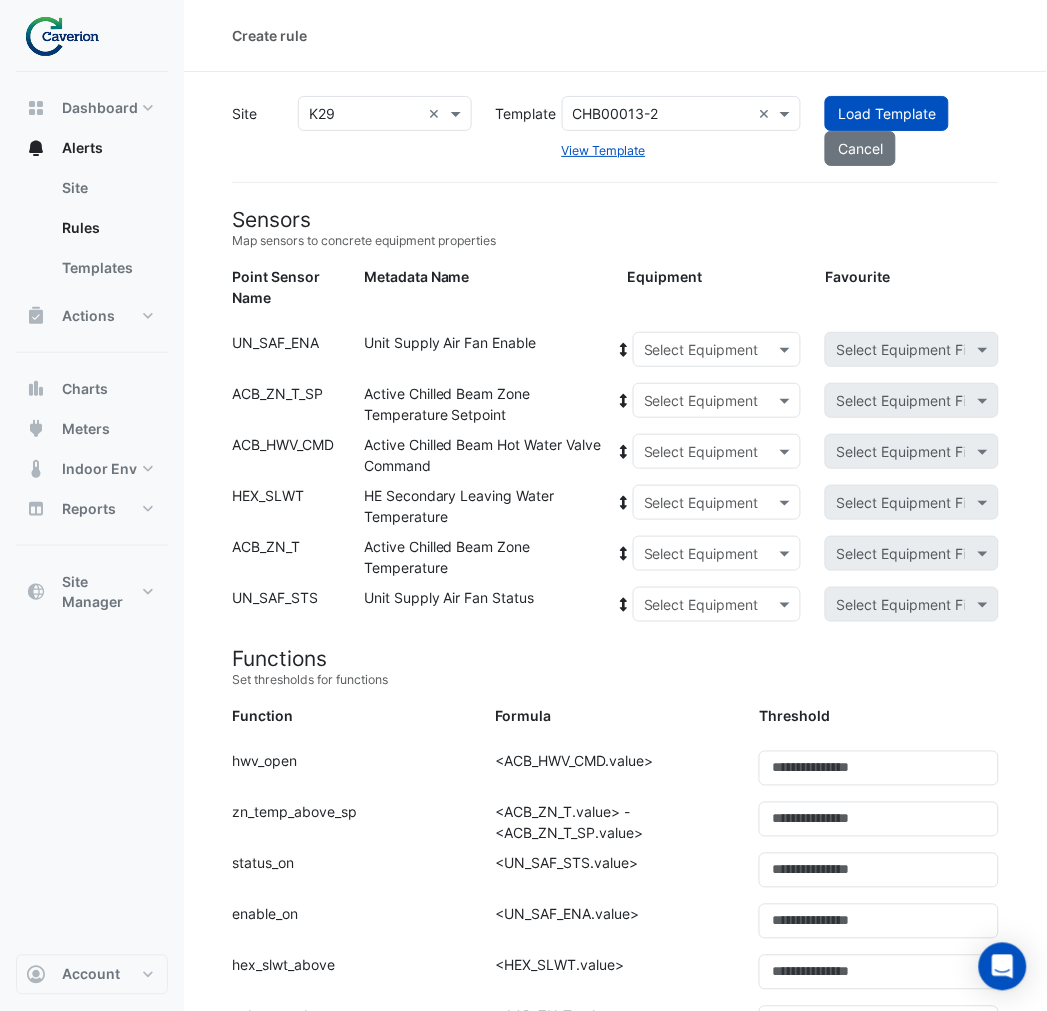 click on "Select Equipment" 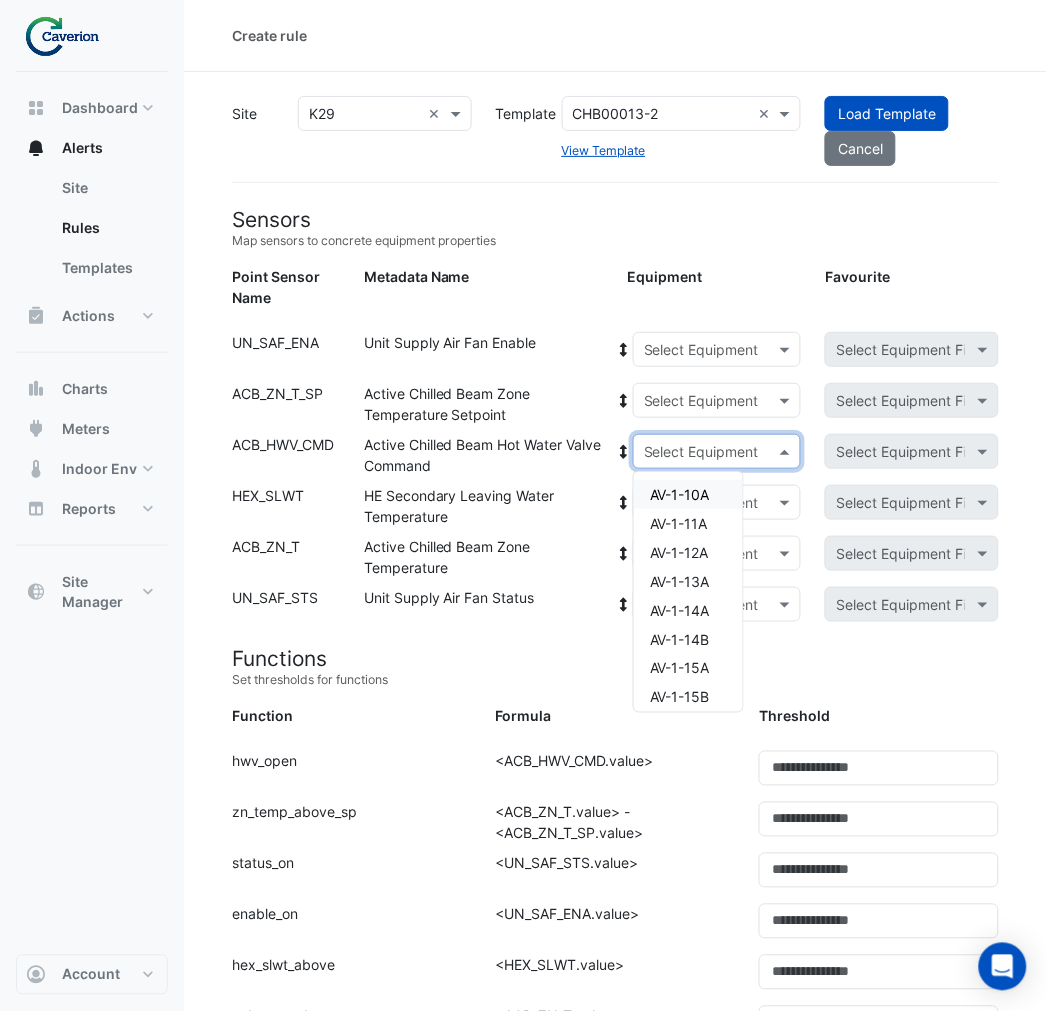 click on "HE Secondary Leaving Water Temperature" 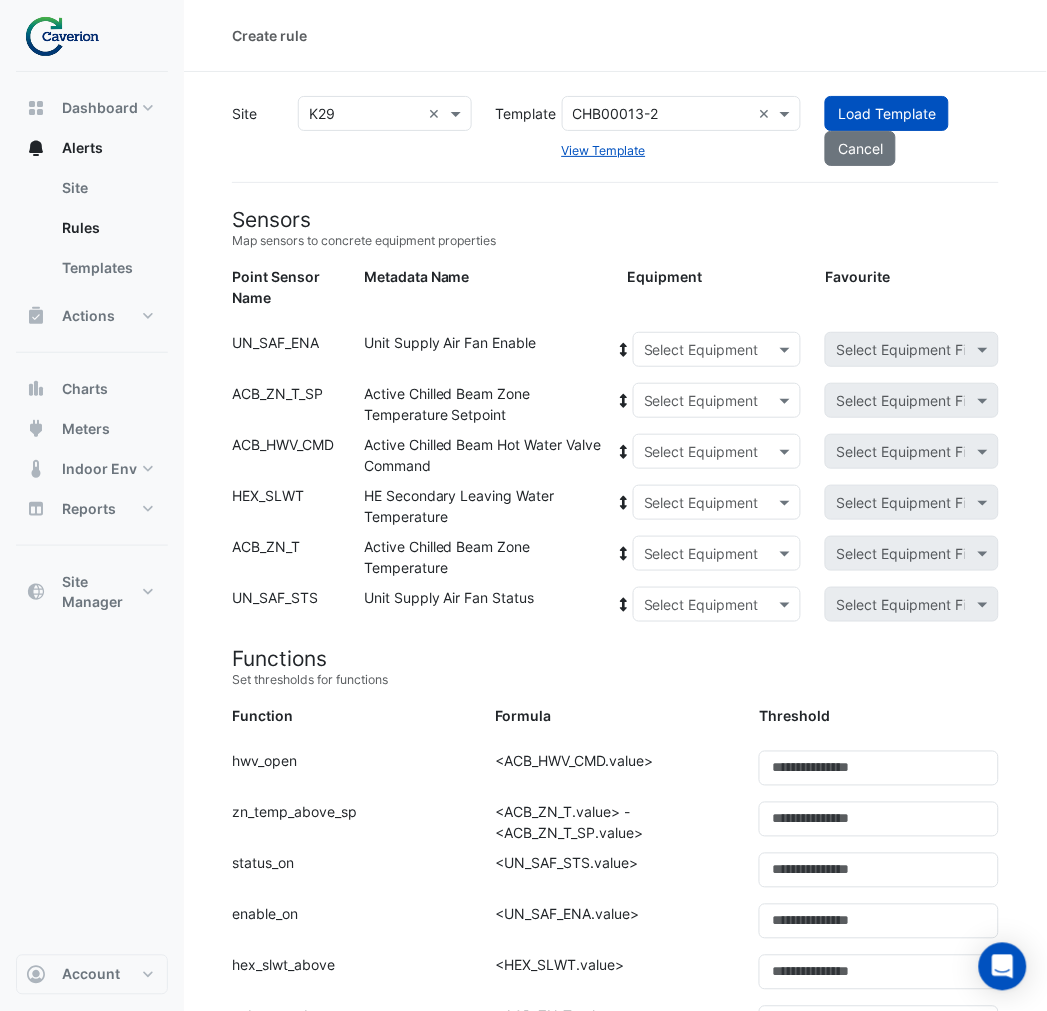 click 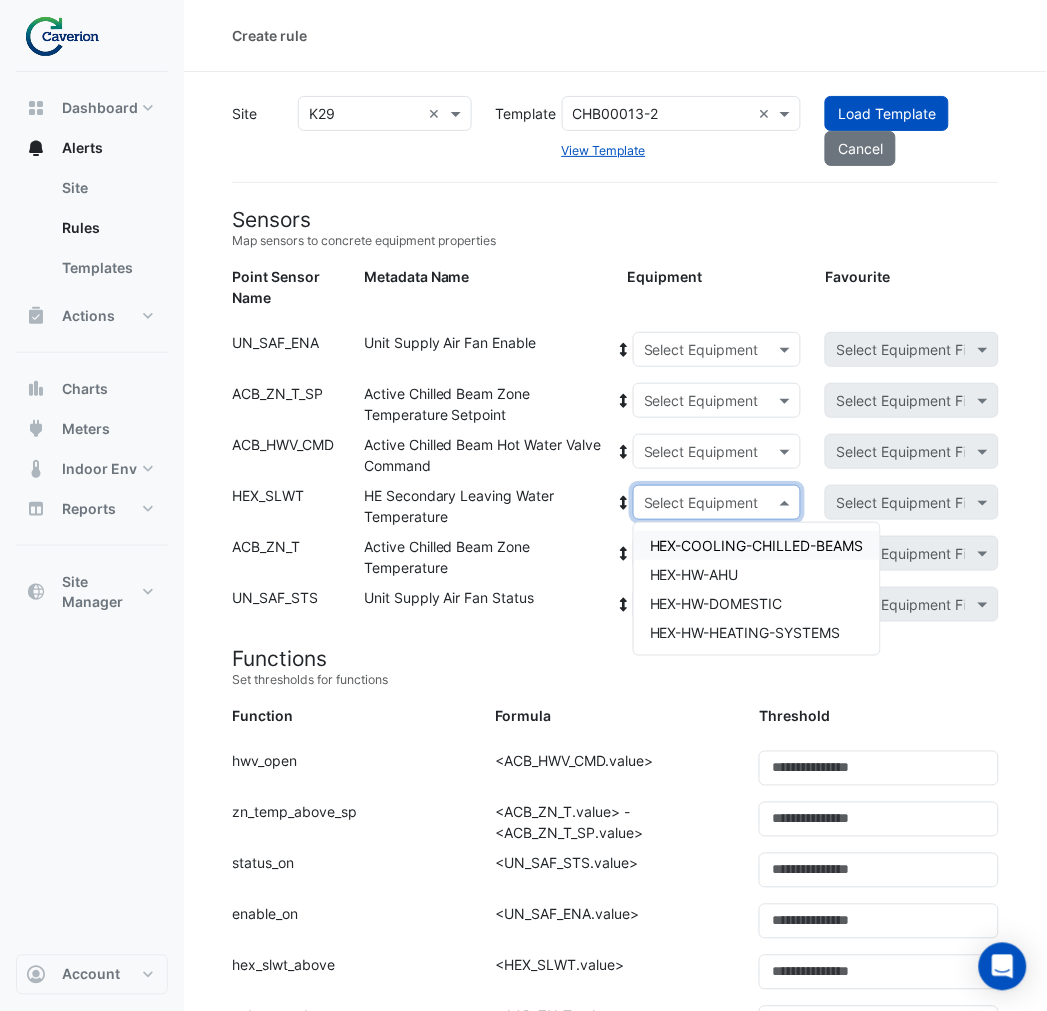 click on "Active Chilled Beam Zone Temperature" 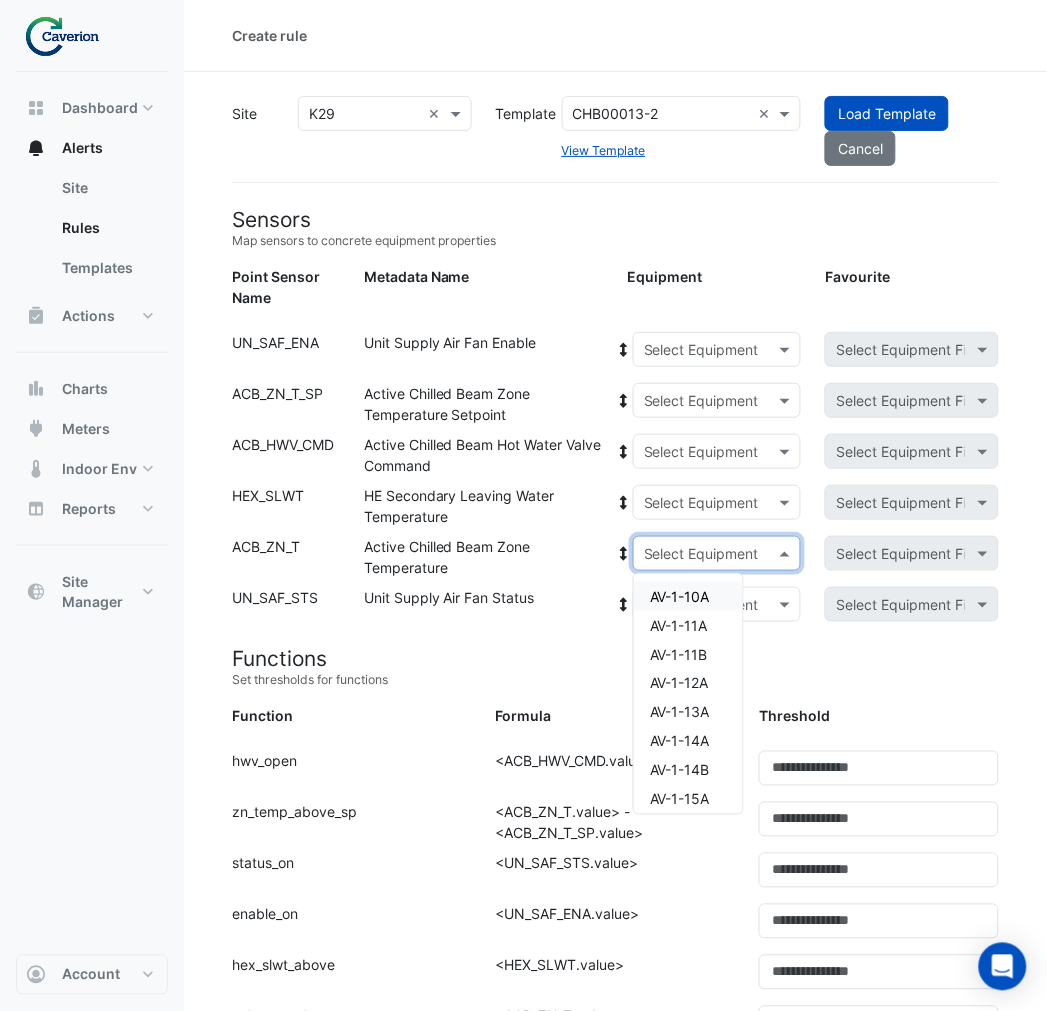 click 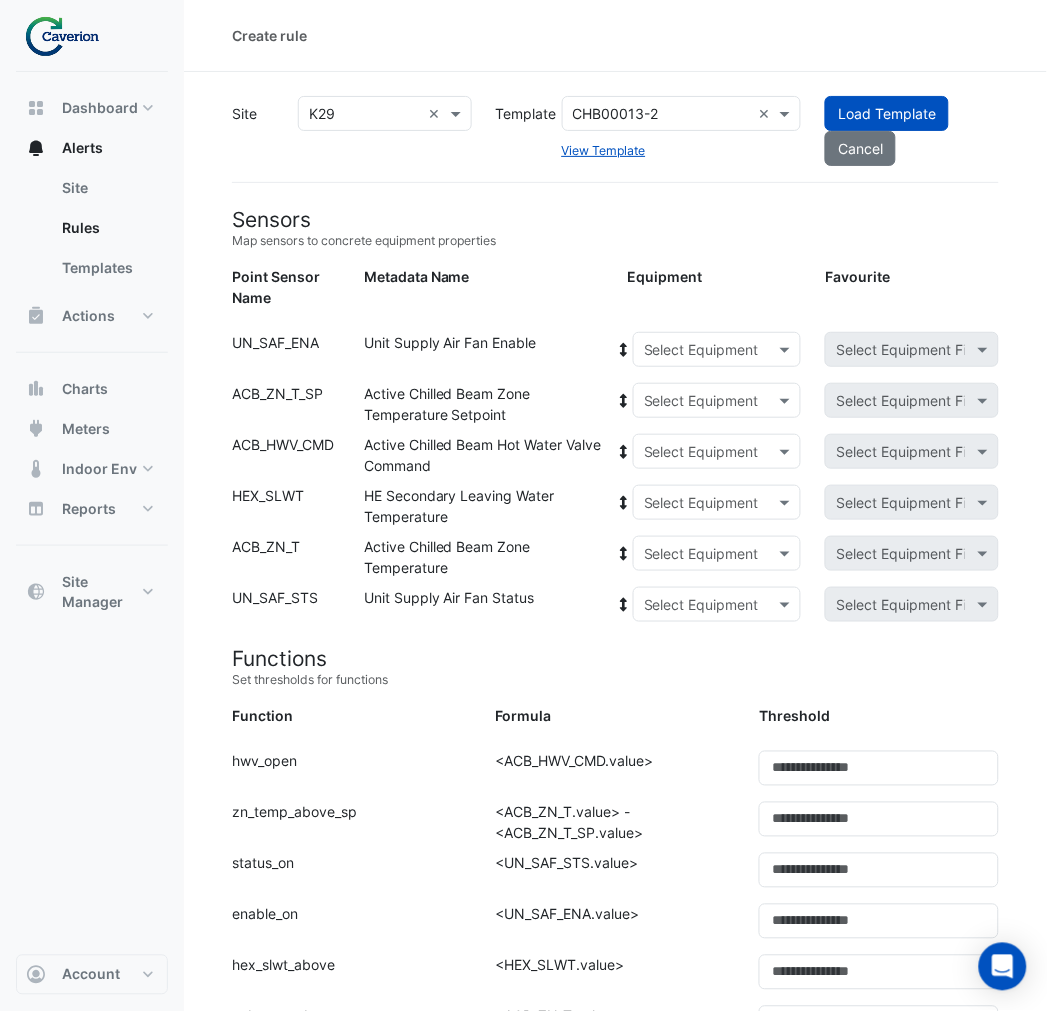 click 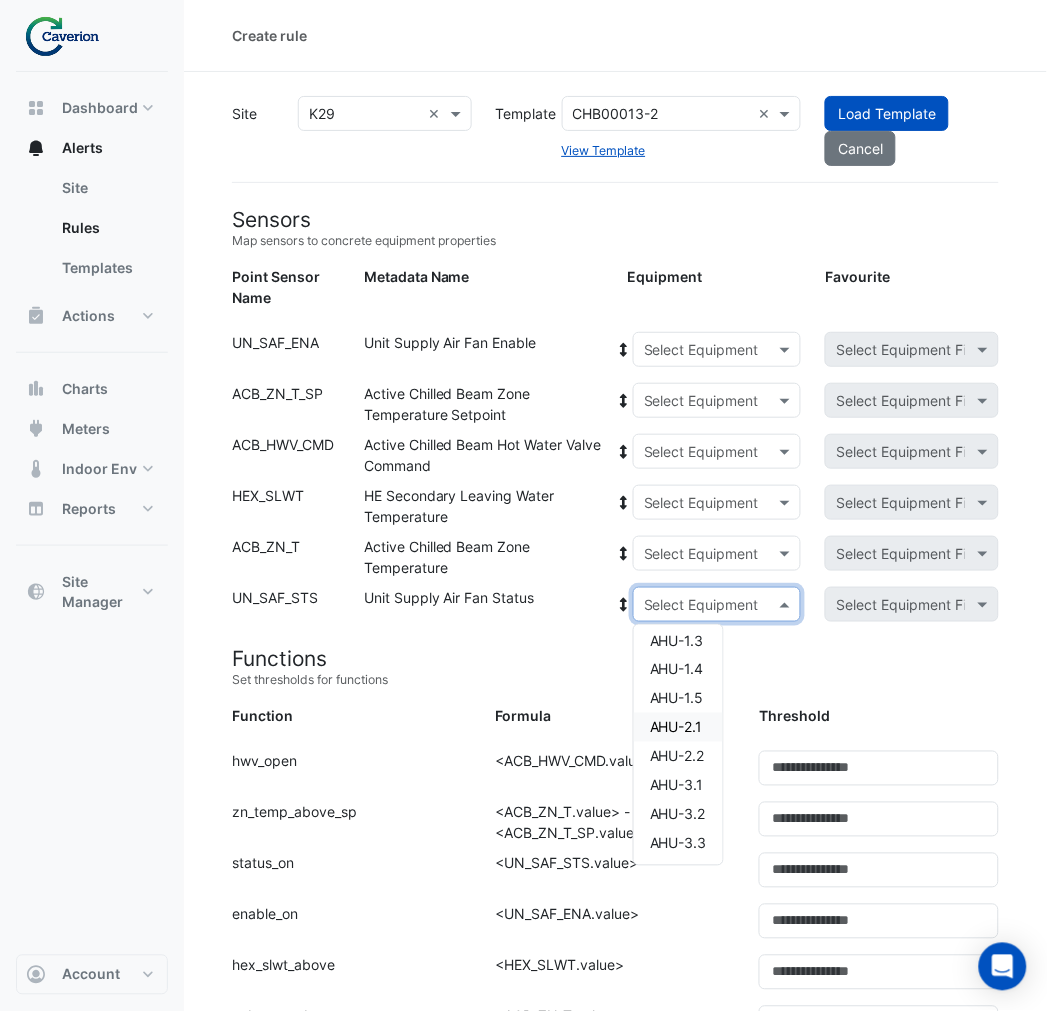 scroll, scrollTop: 0, scrollLeft: 0, axis: both 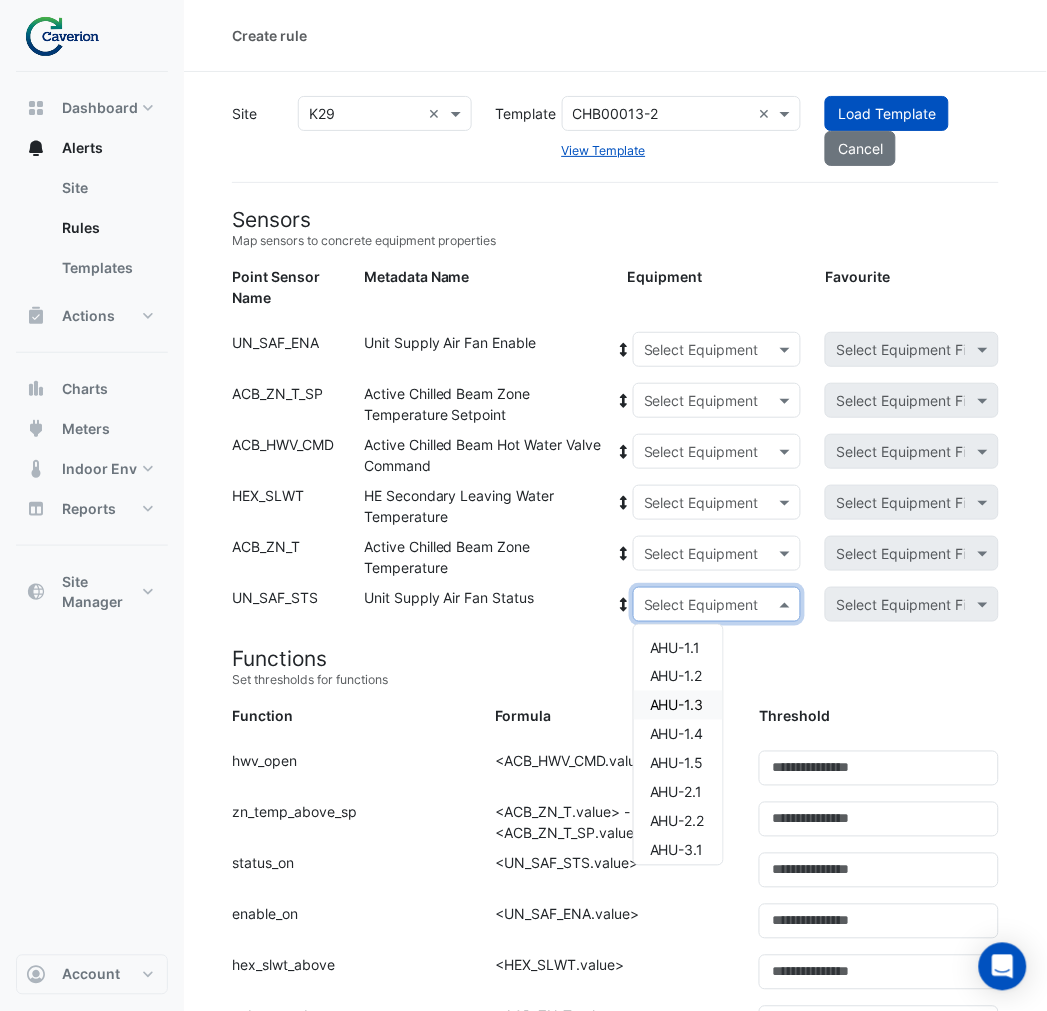 click on "HE Secondary Leaving Water Temperature" 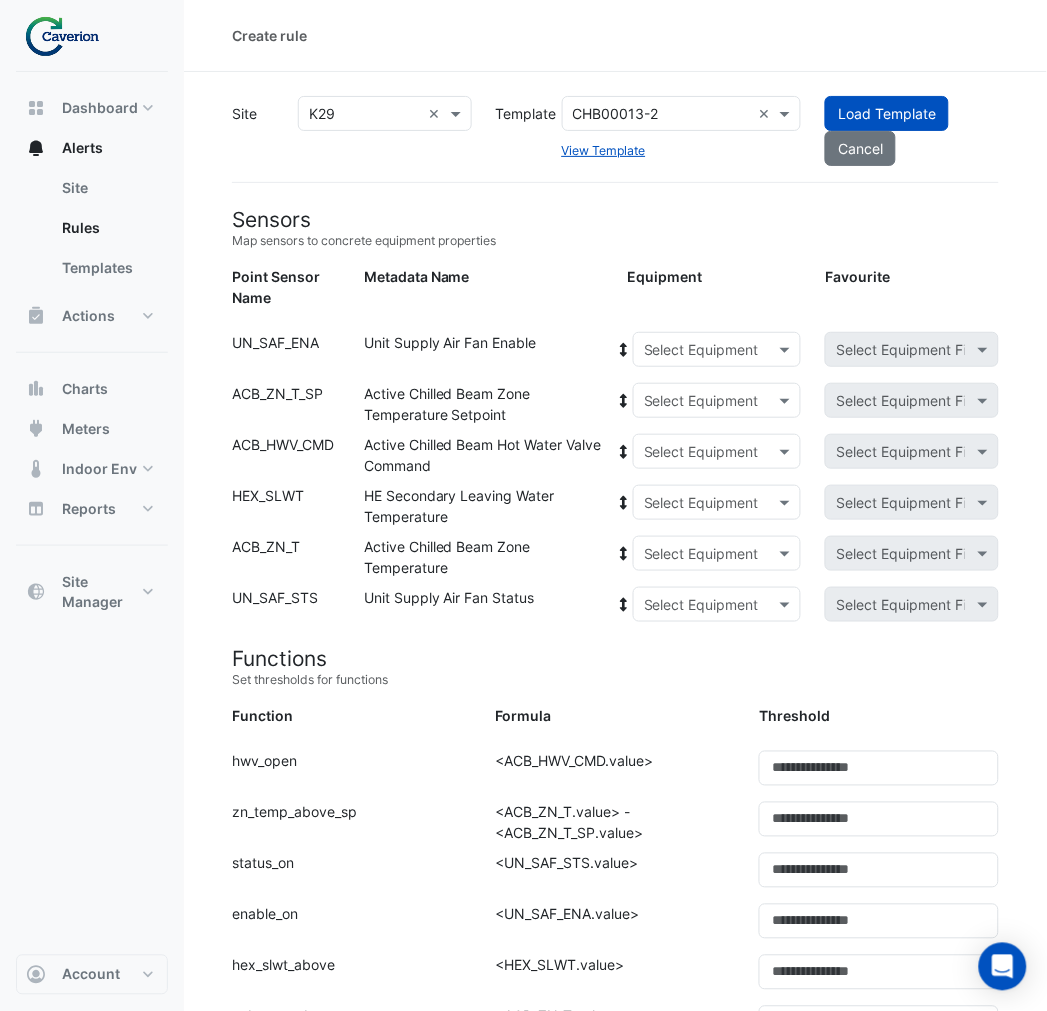 click on "Sensors" 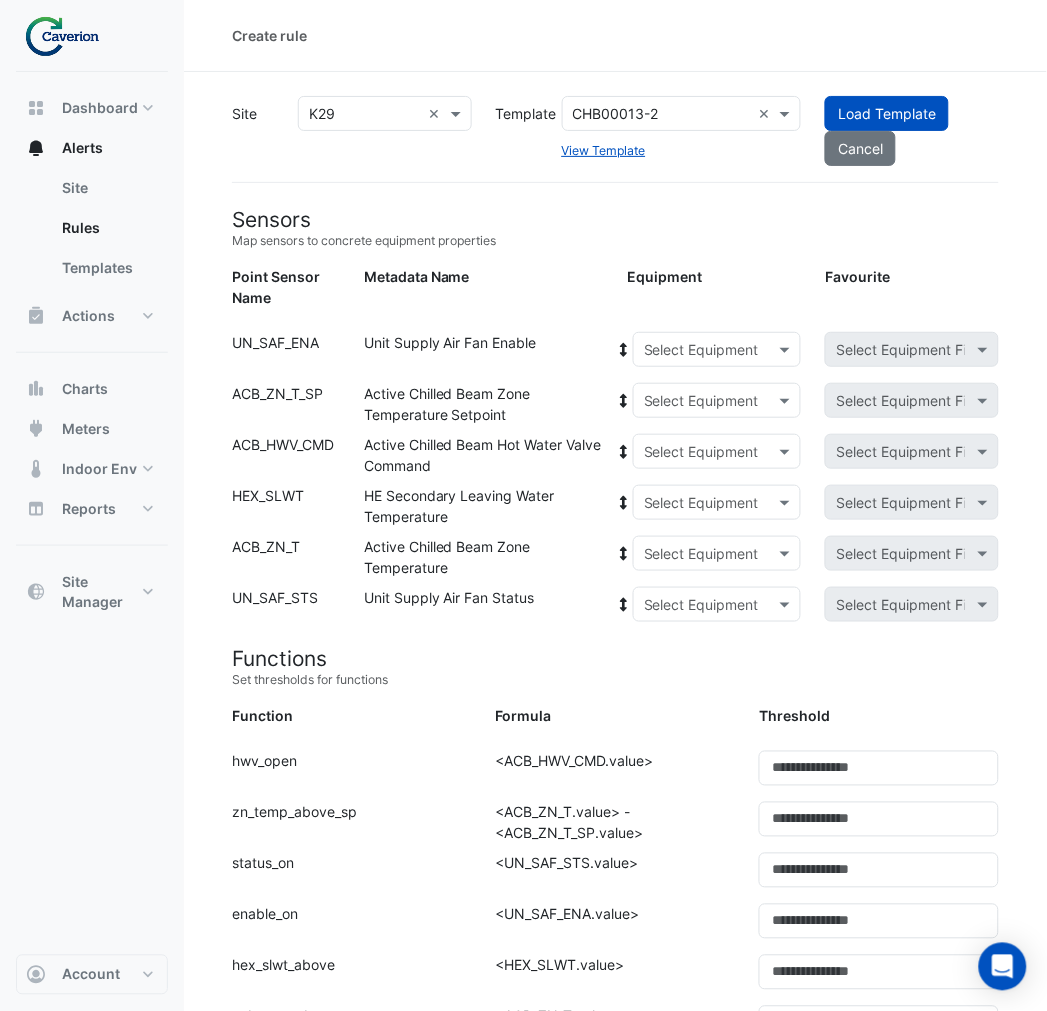 click on "Sensors" 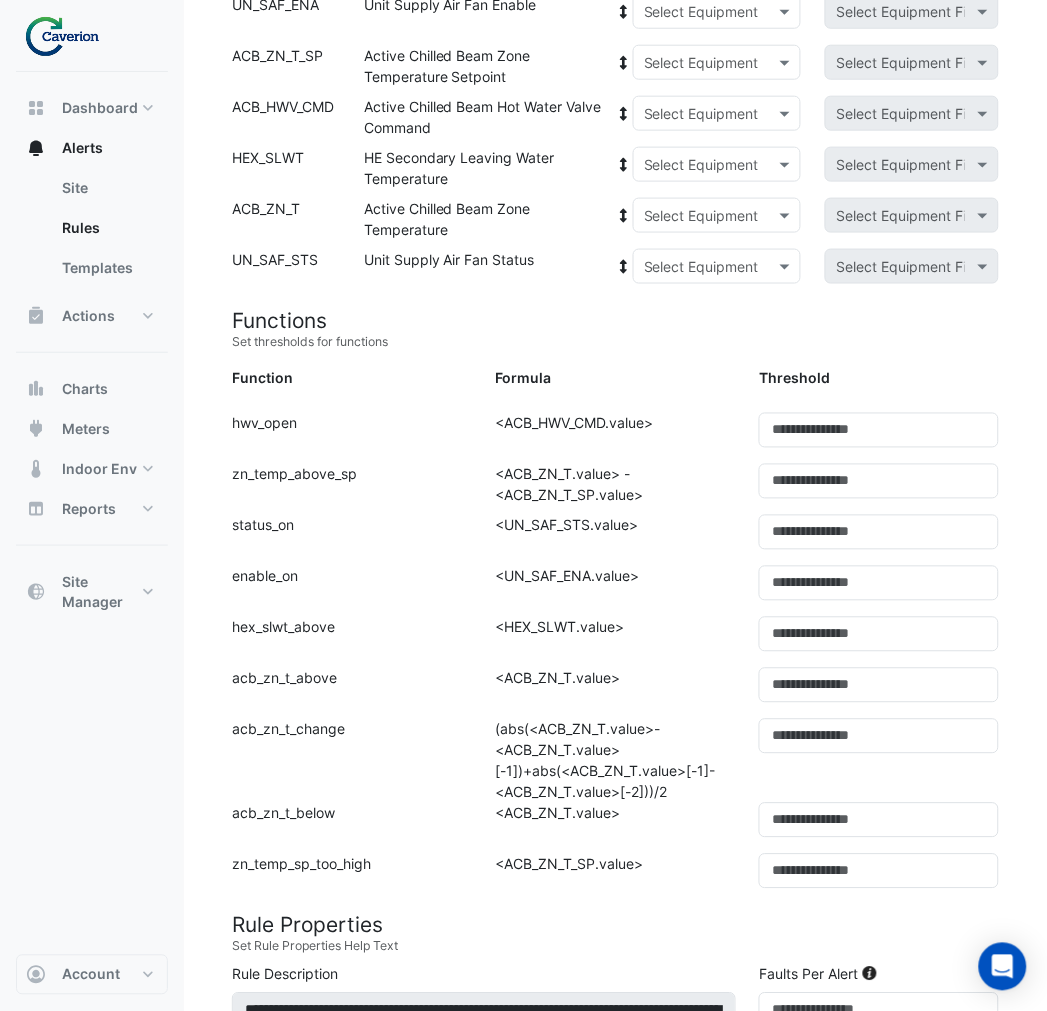 scroll, scrollTop: 0, scrollLeft: 0, axis: both 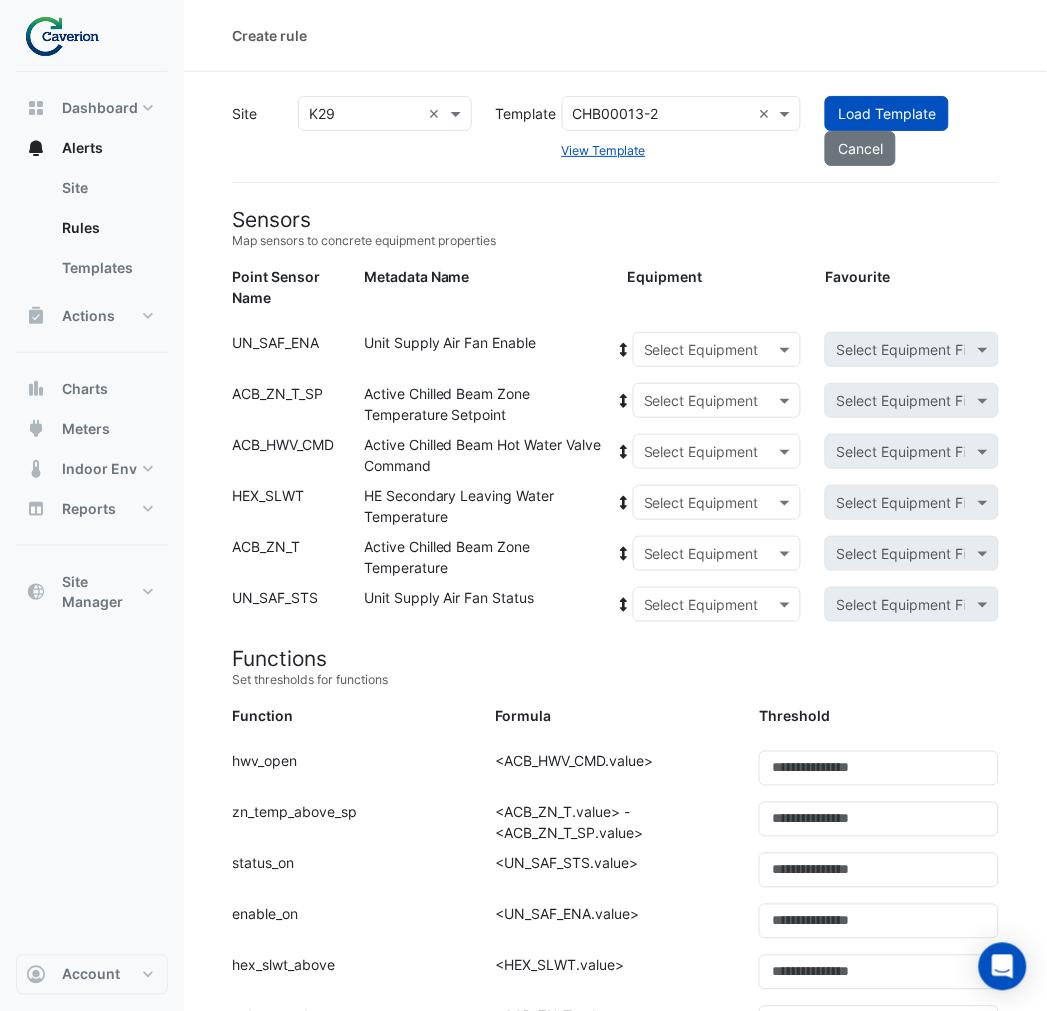 click 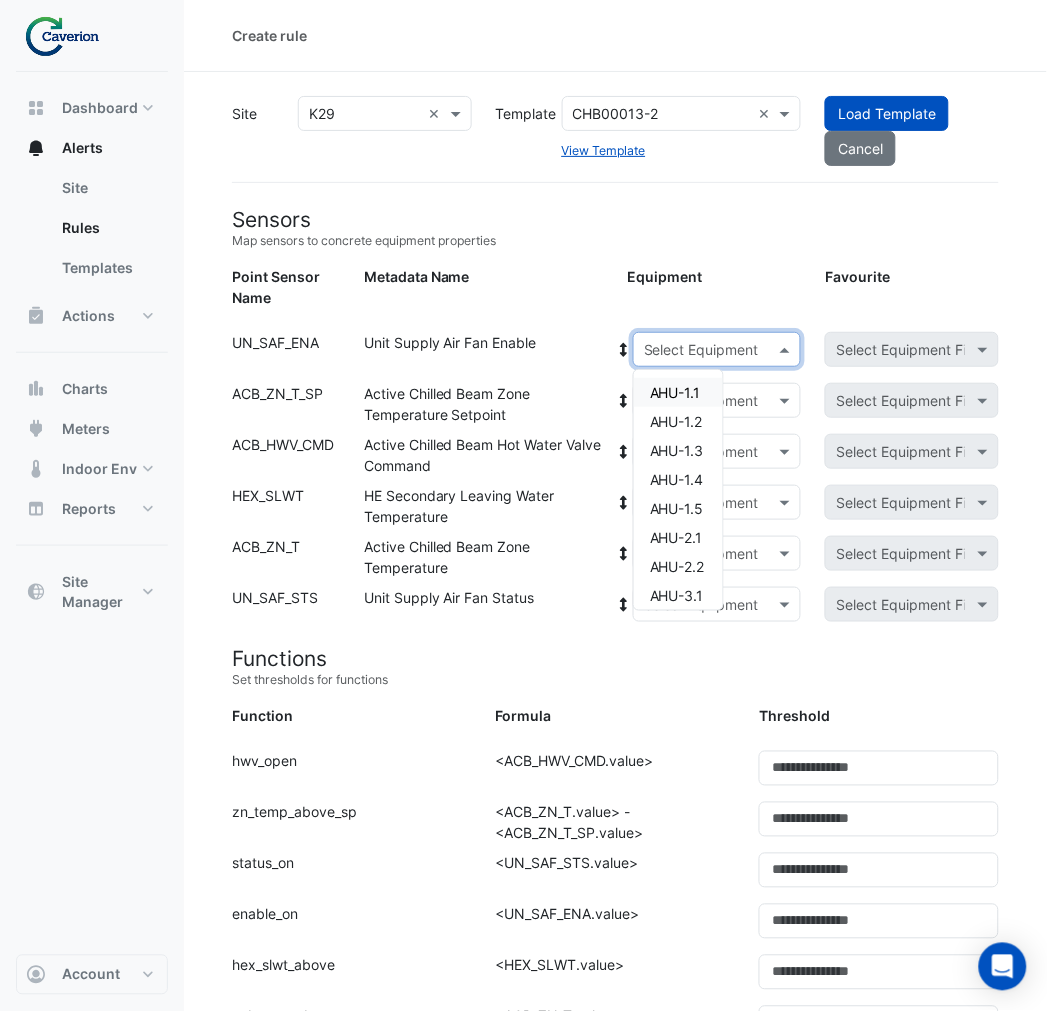 click 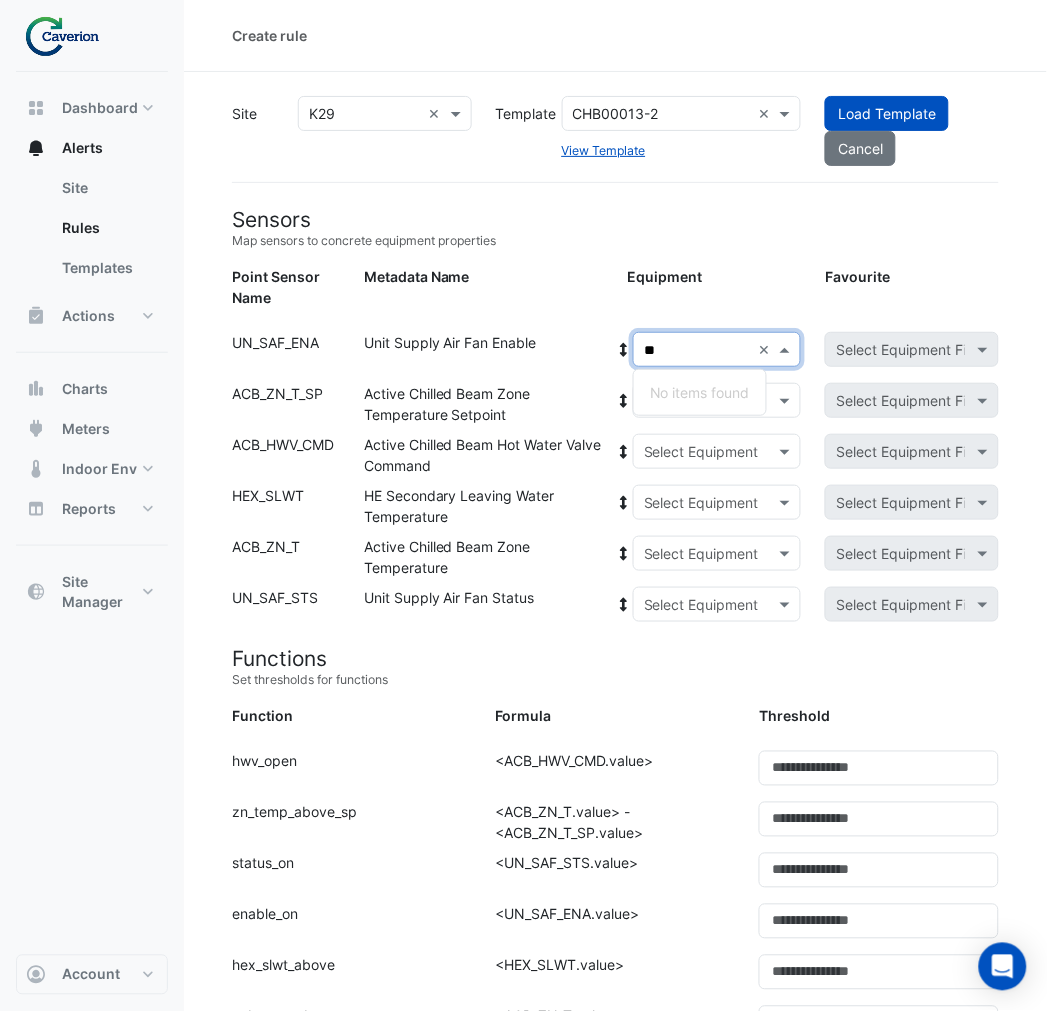 type on "*" 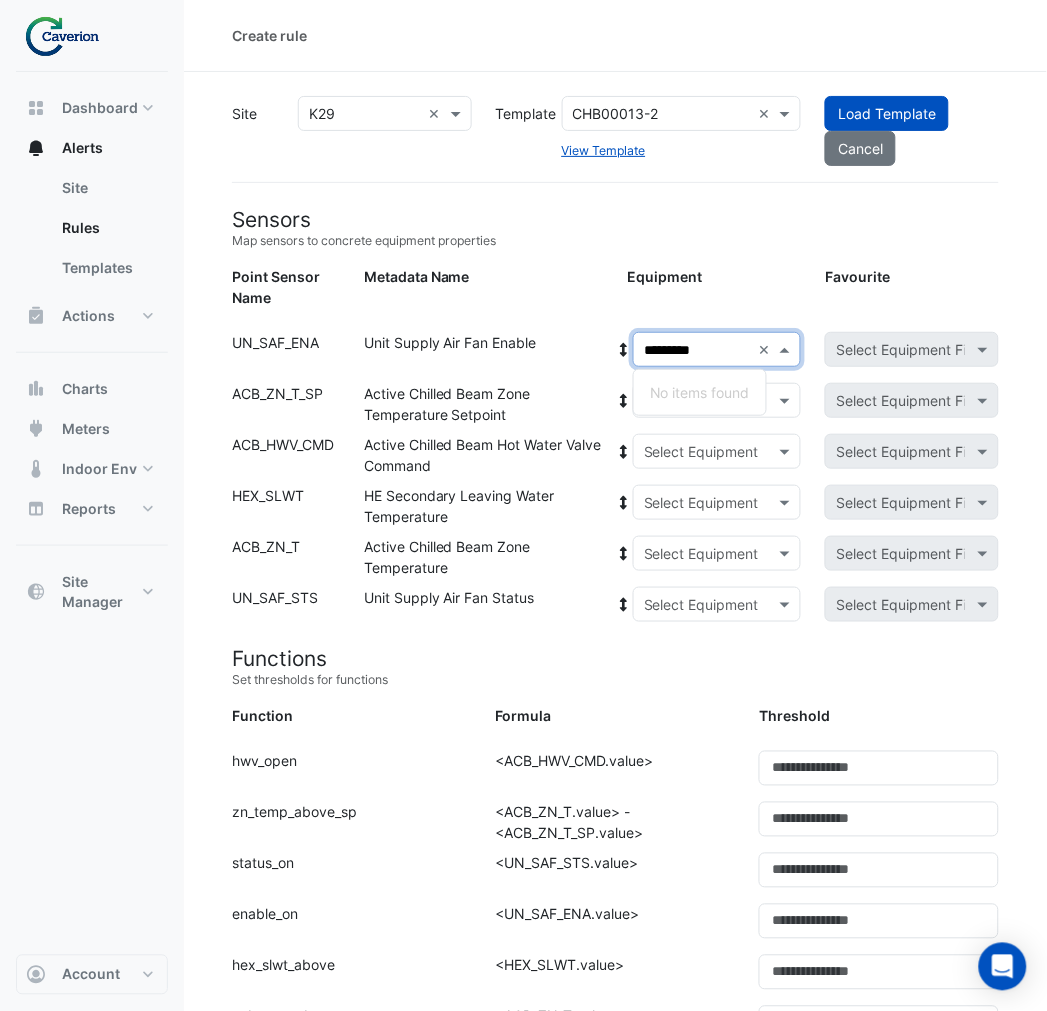 click on "*********" 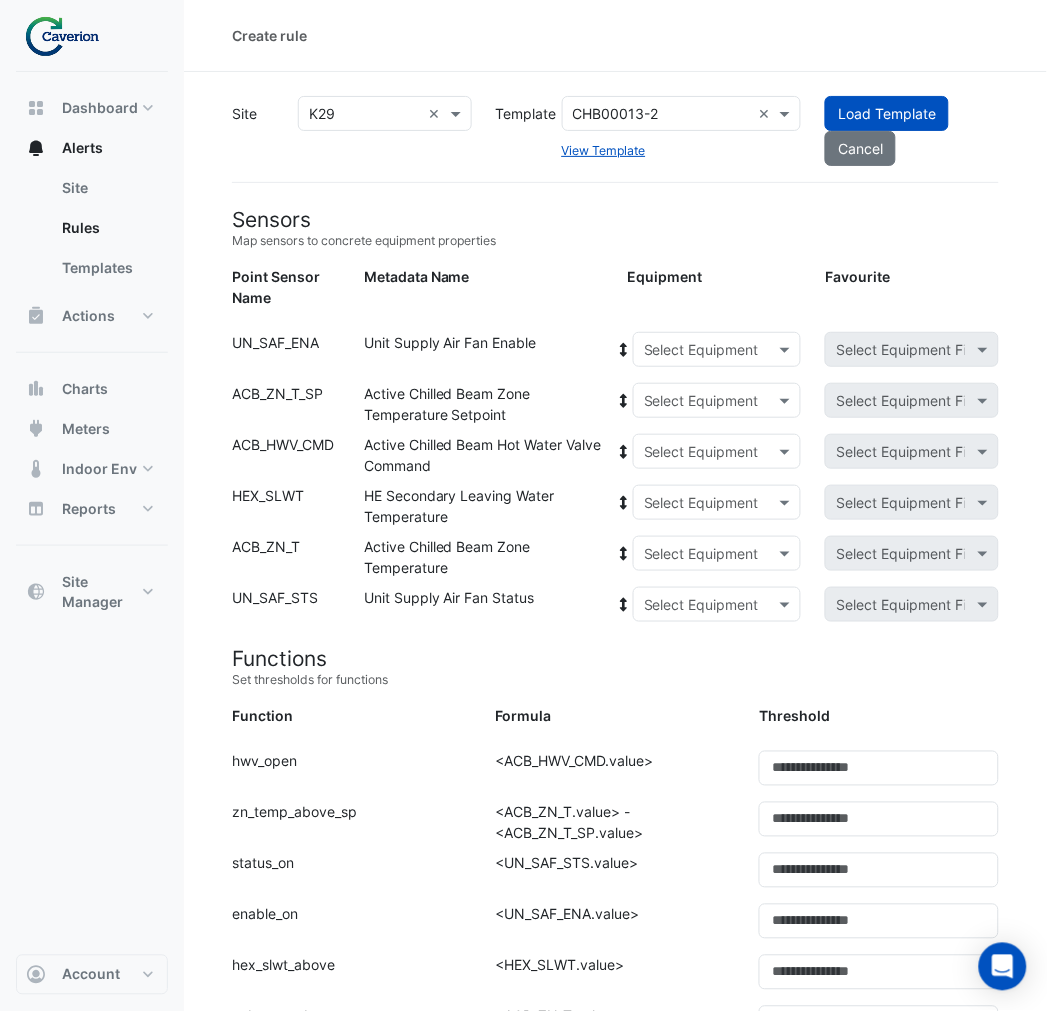 click 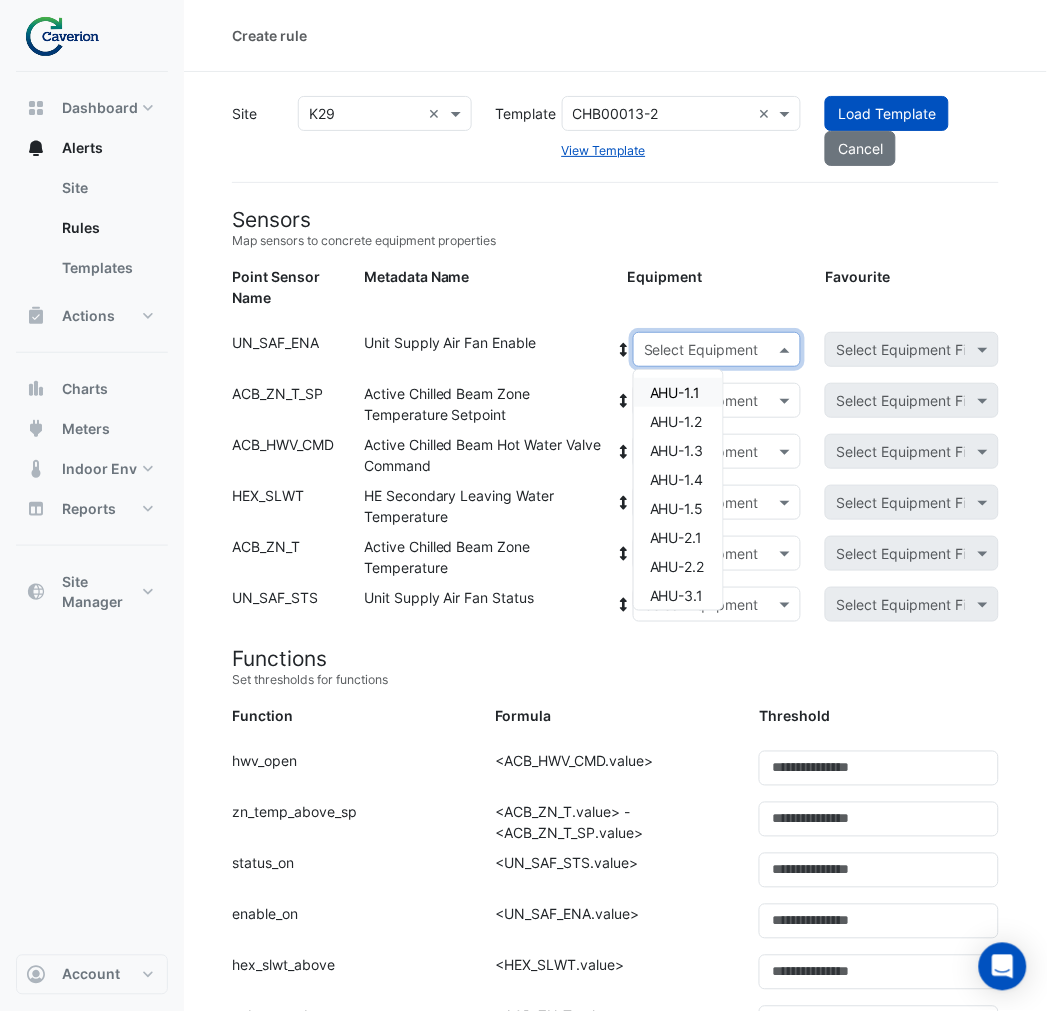 click on "Equipment" 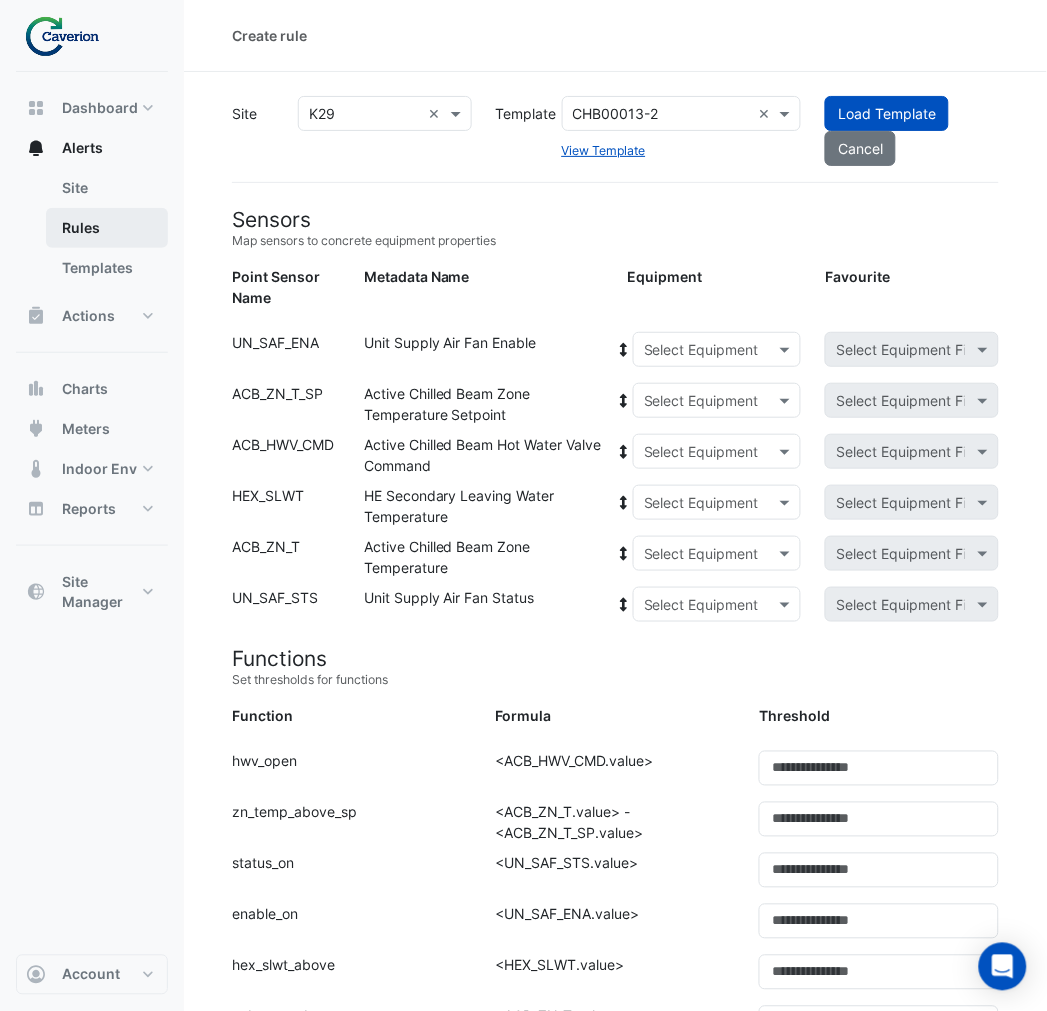 click on "Rules" at bounding box center [107, 228] 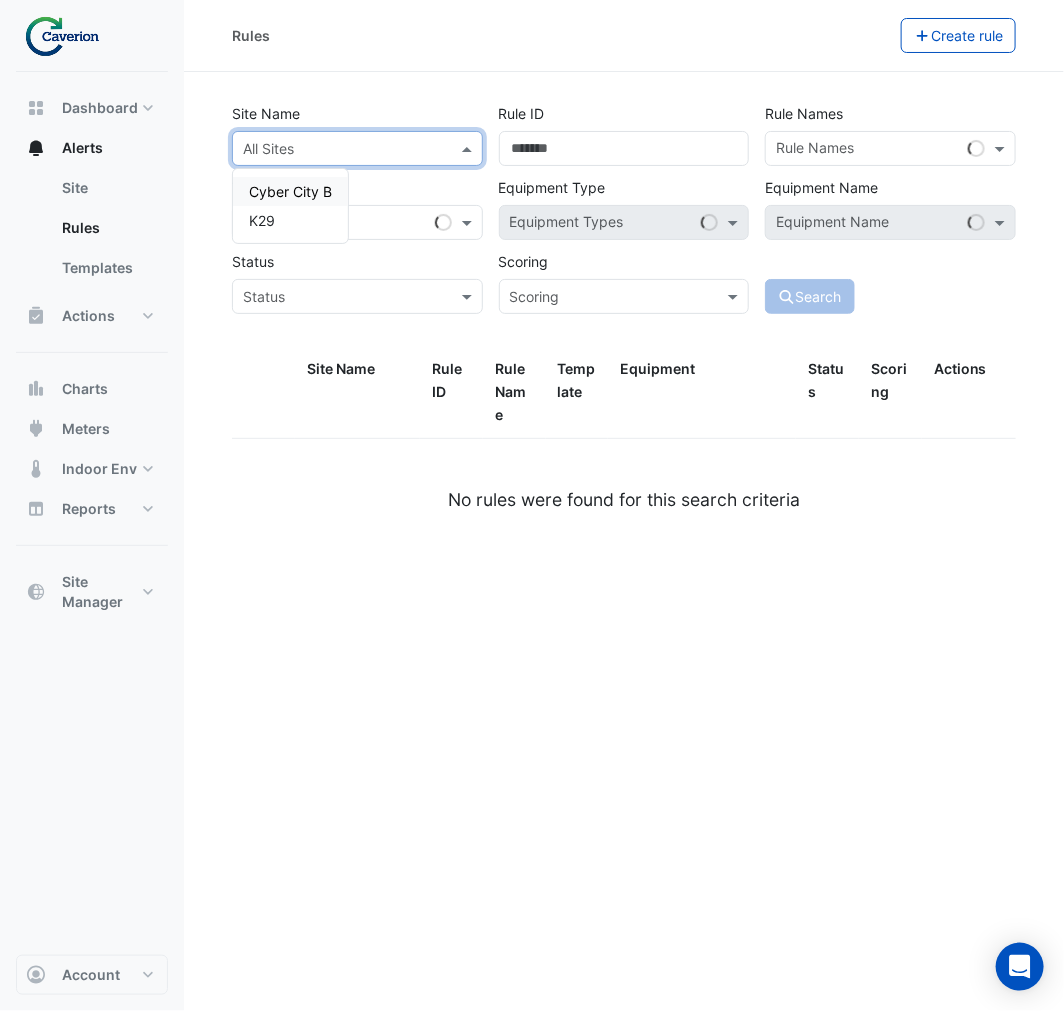 click at bounding box center (357, 148) 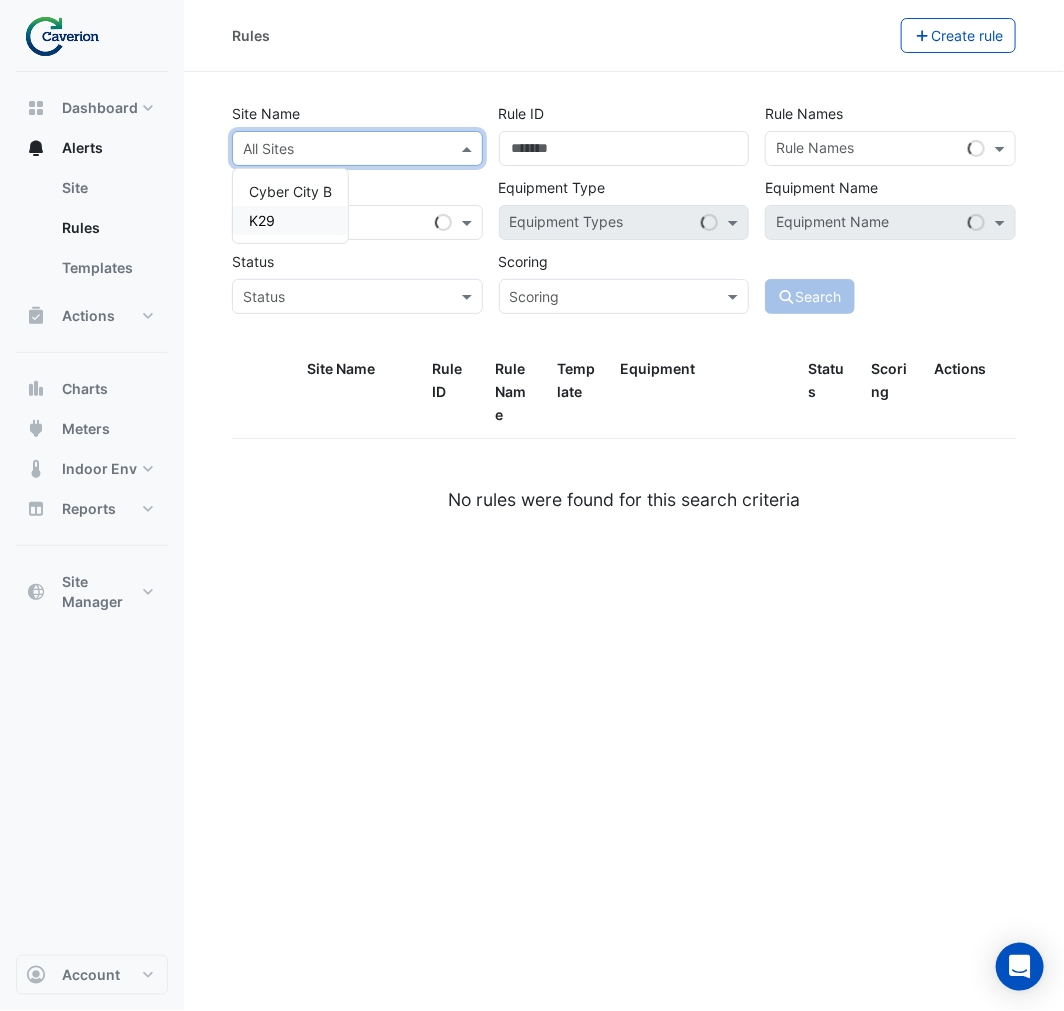 click on "K29" at bounding box center [290, 220] 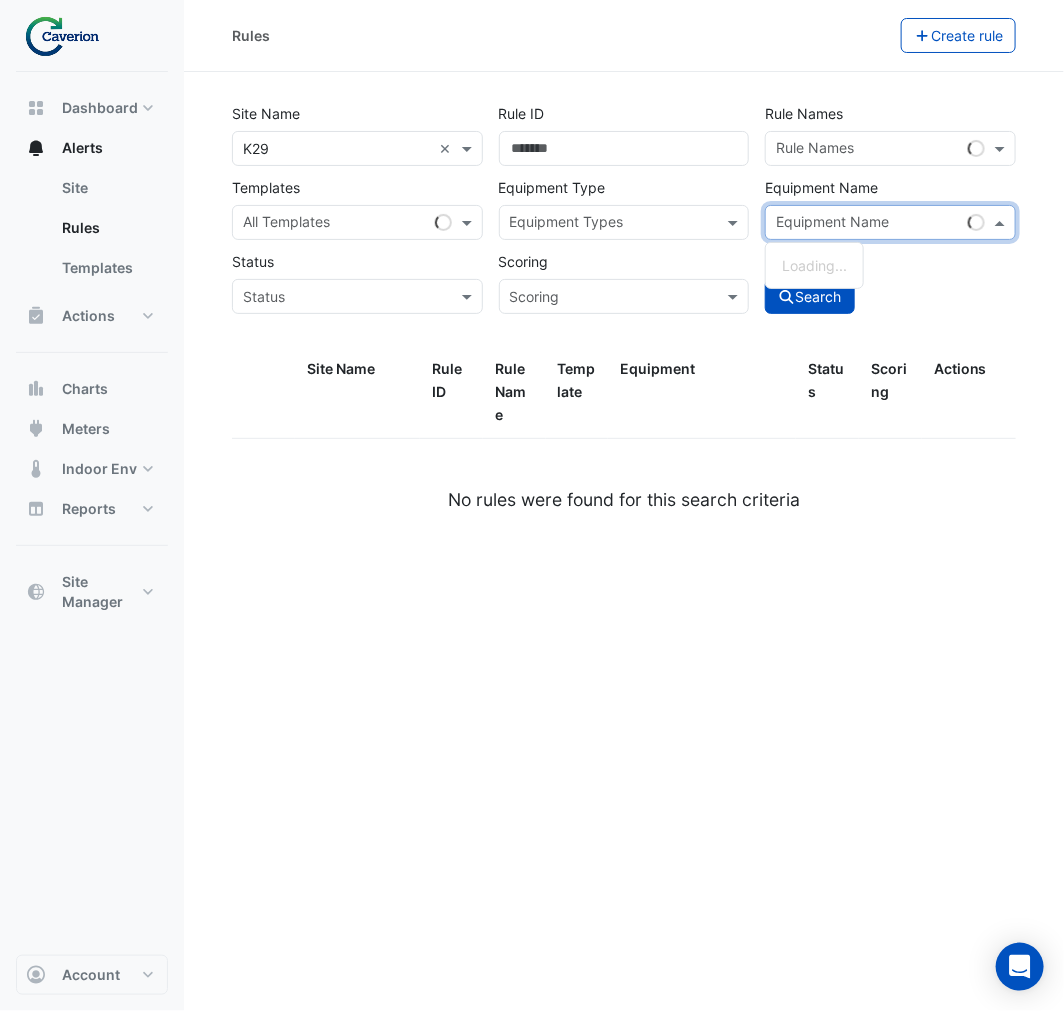 click at bounding box center (868, 224) 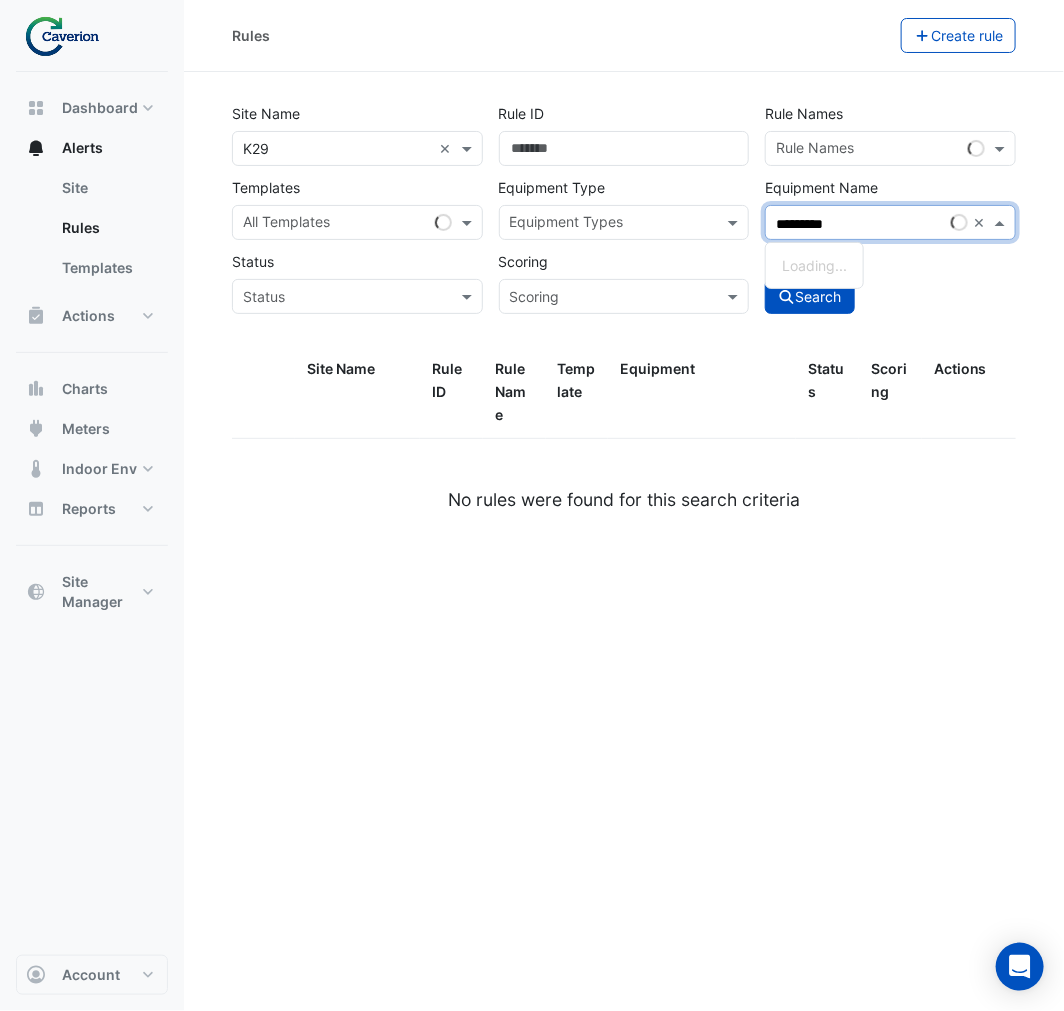 type on "*********" 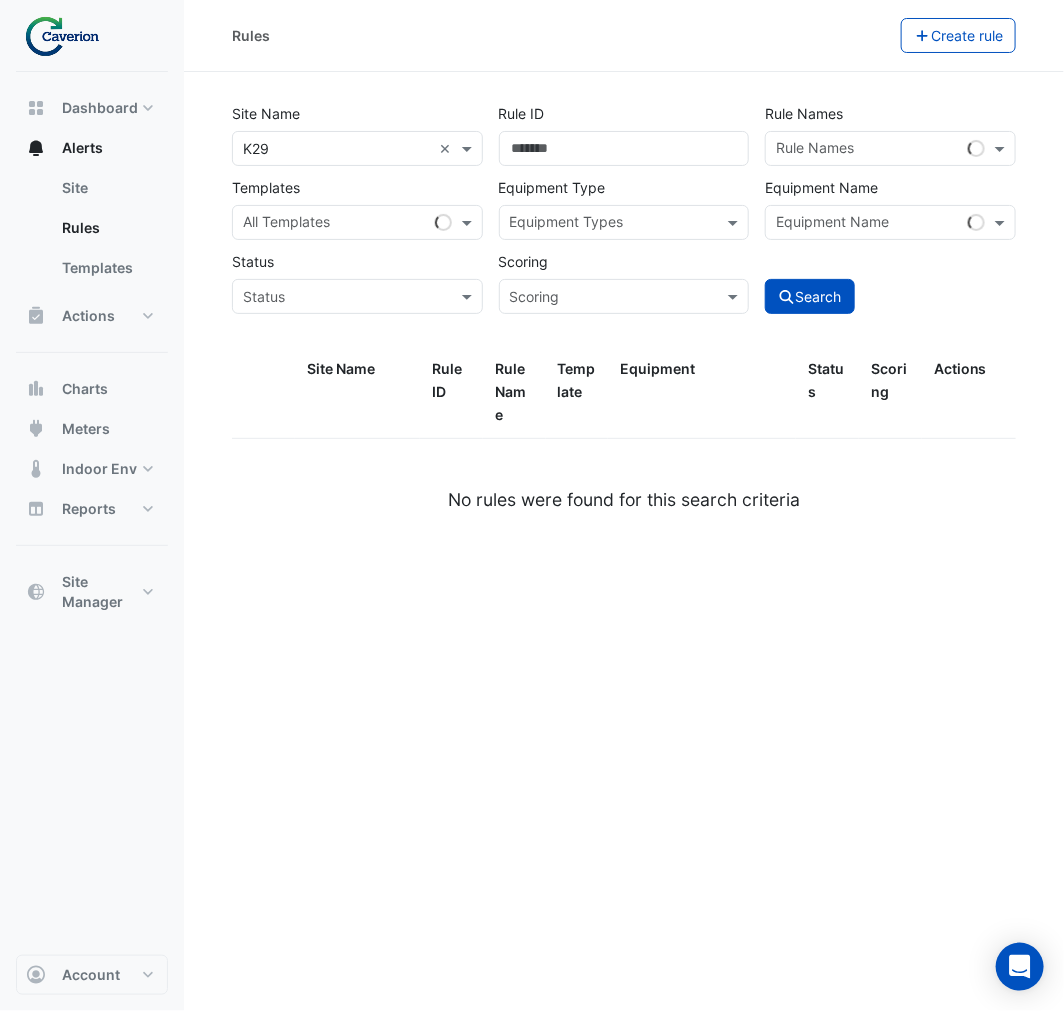 click at bounding box center (868, 224) 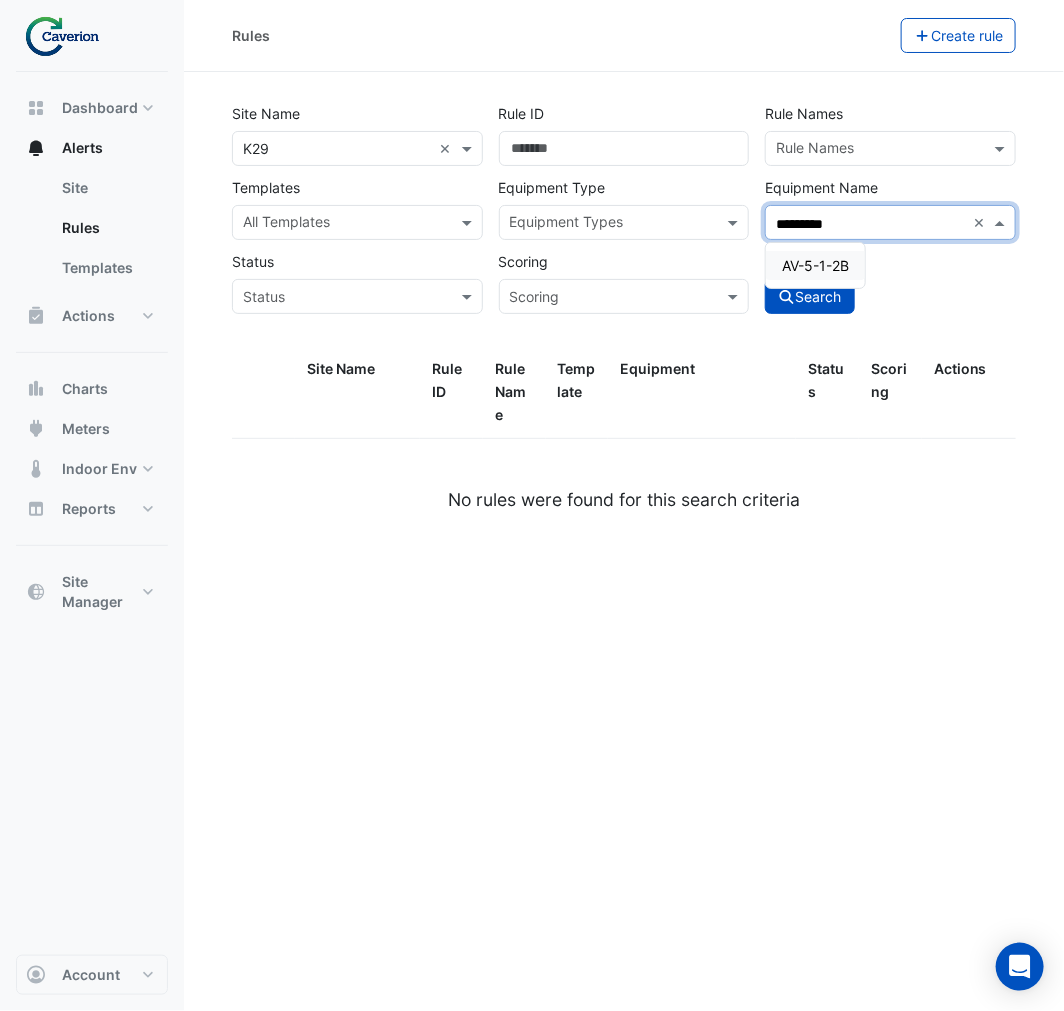 click on "AV-5-1-2B" at bounding box center (815, 265) 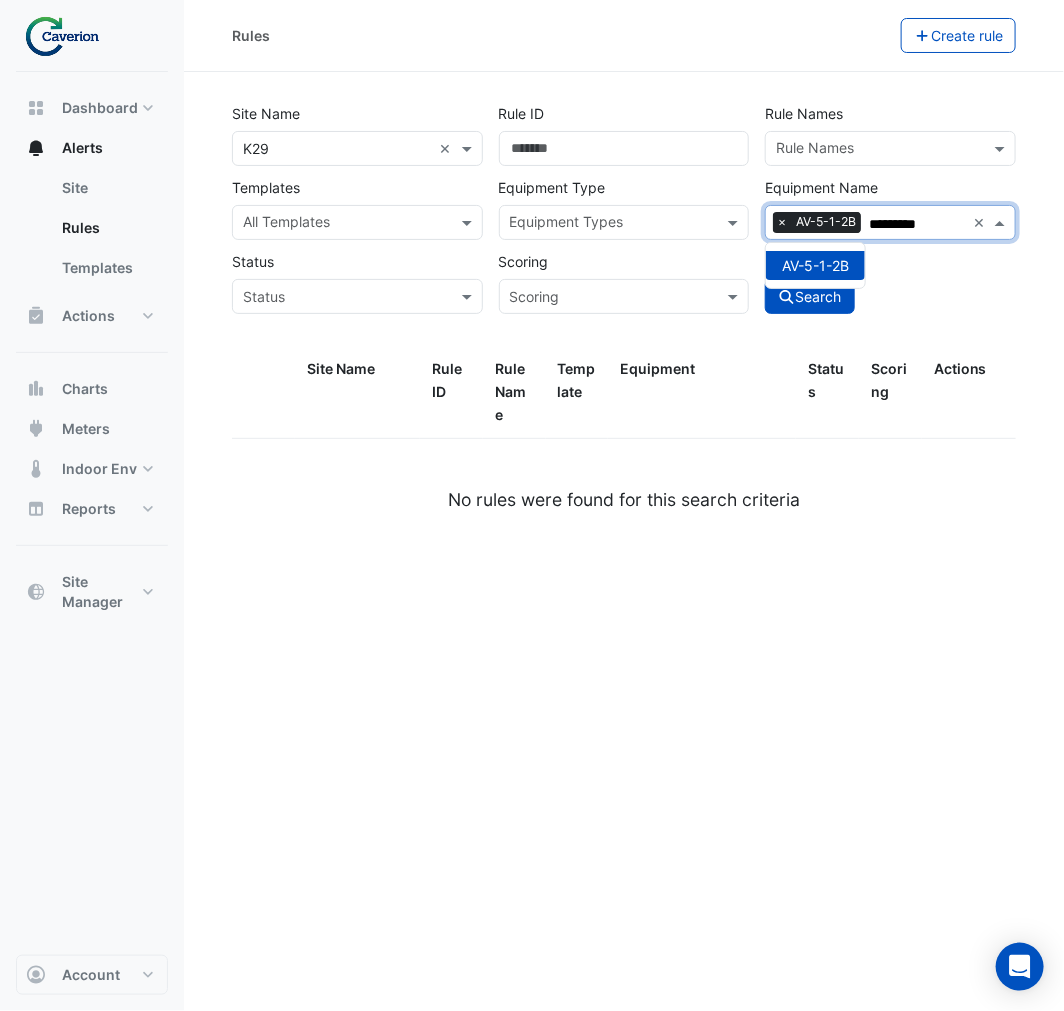 type on "*********" 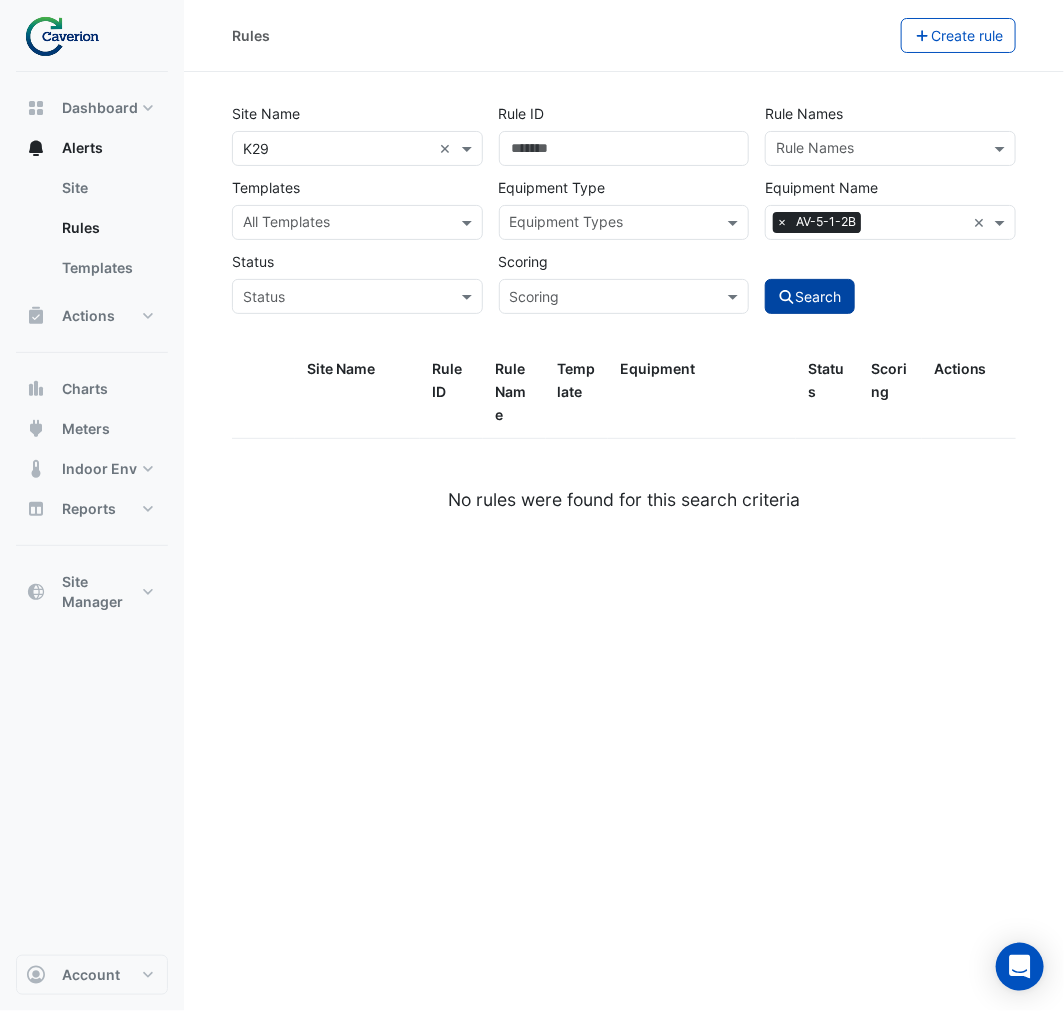drag, startPoint x: 817, startPoint y: 298, endPoint x: 826, endPoint y: 310, distance: 15 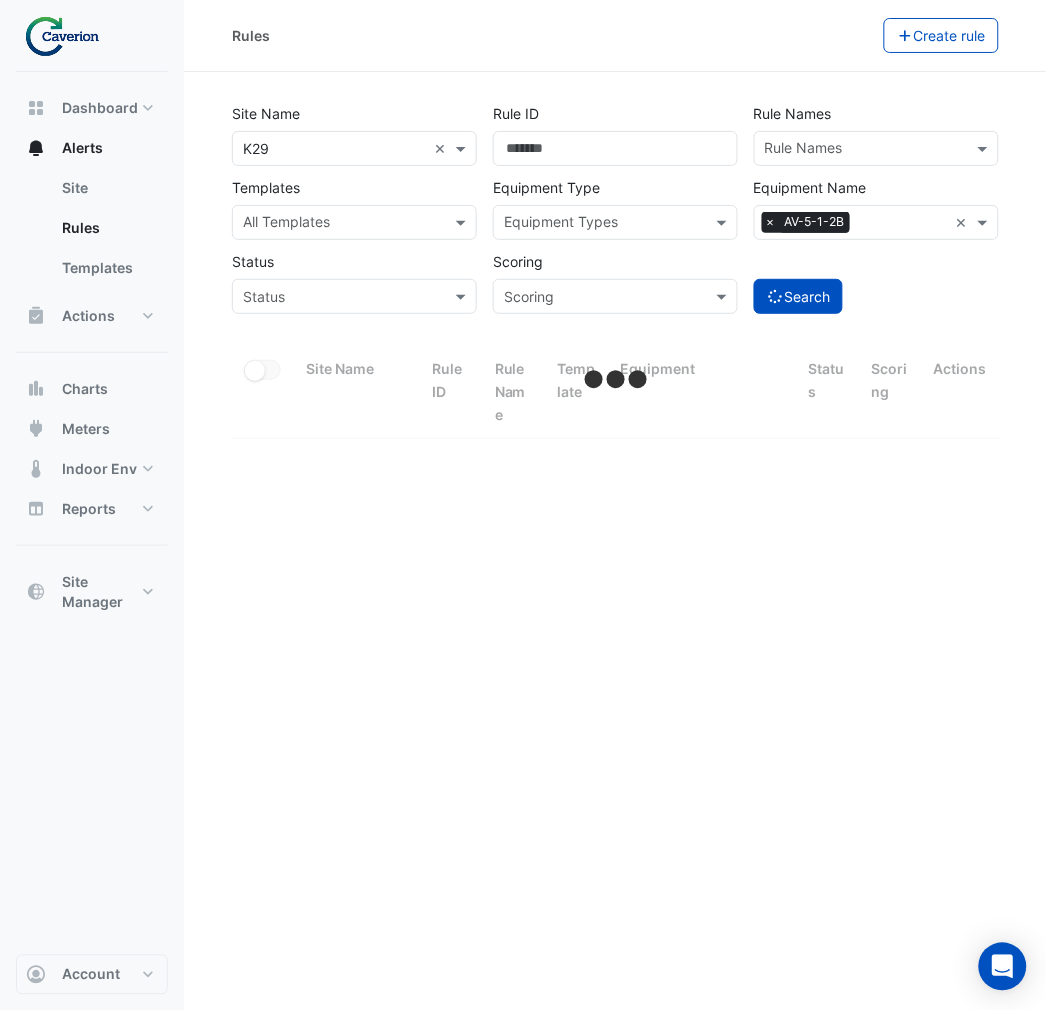 select on "***" 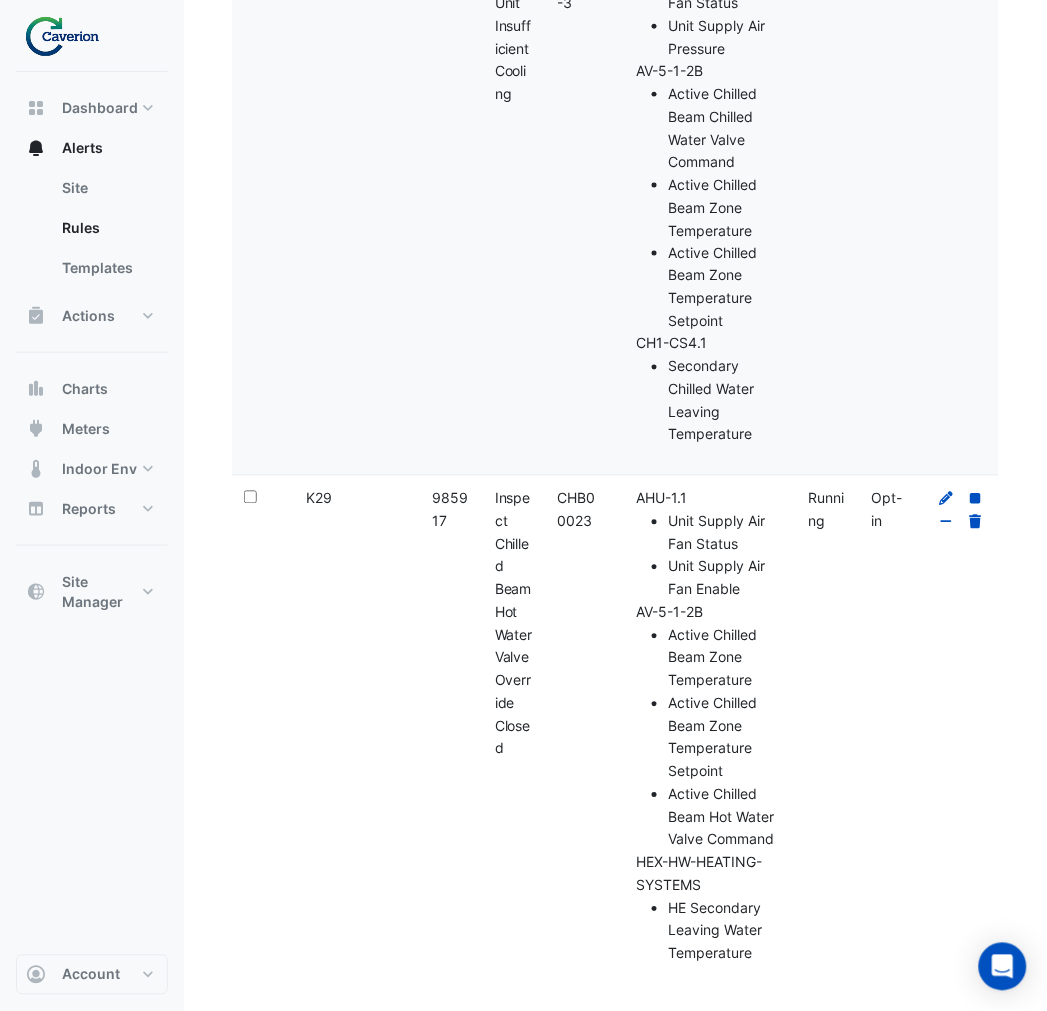 scroll, scrollTop: 4507, scrollLeft: 0, axis: vertical 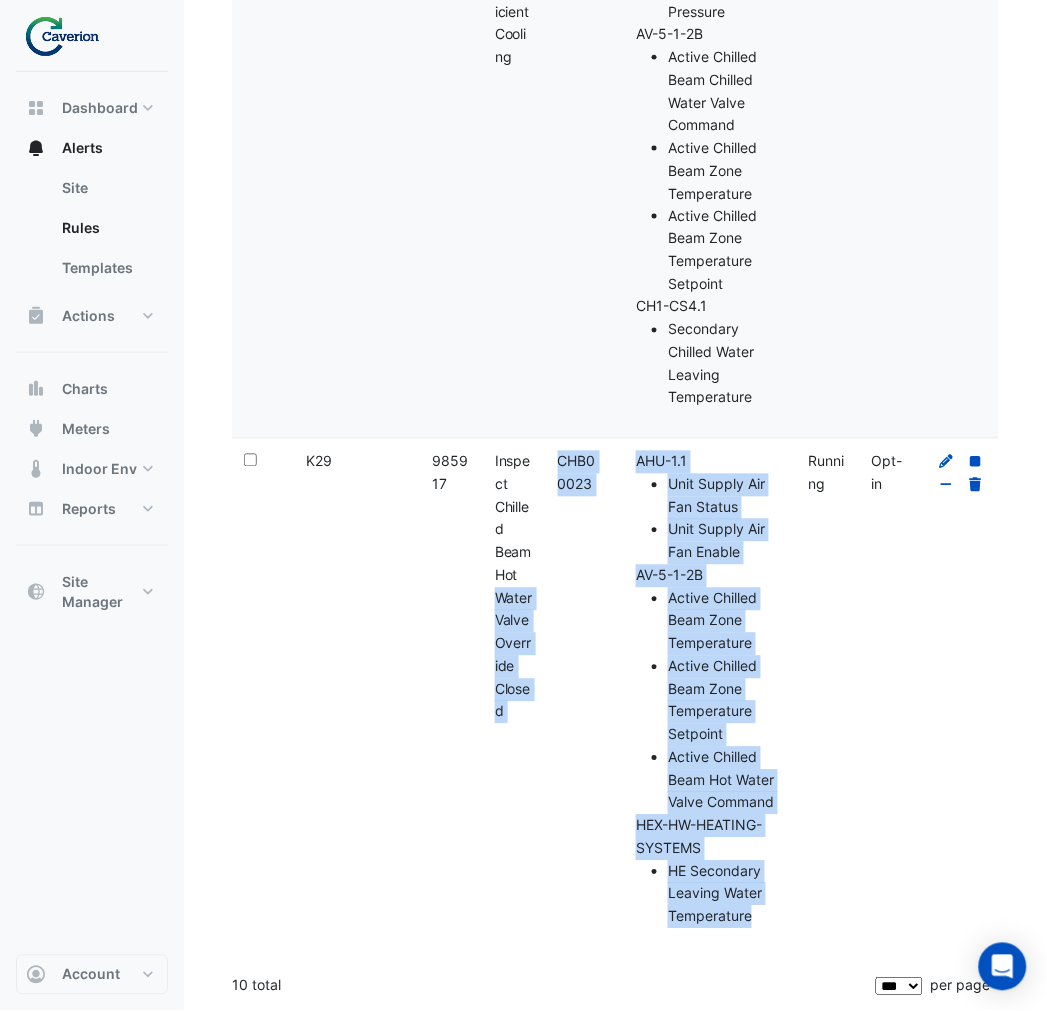 drag, startPoint x: 503, startPoint y: 575, endPoint x: 795, endPoint y: 913, distance: 446.66318 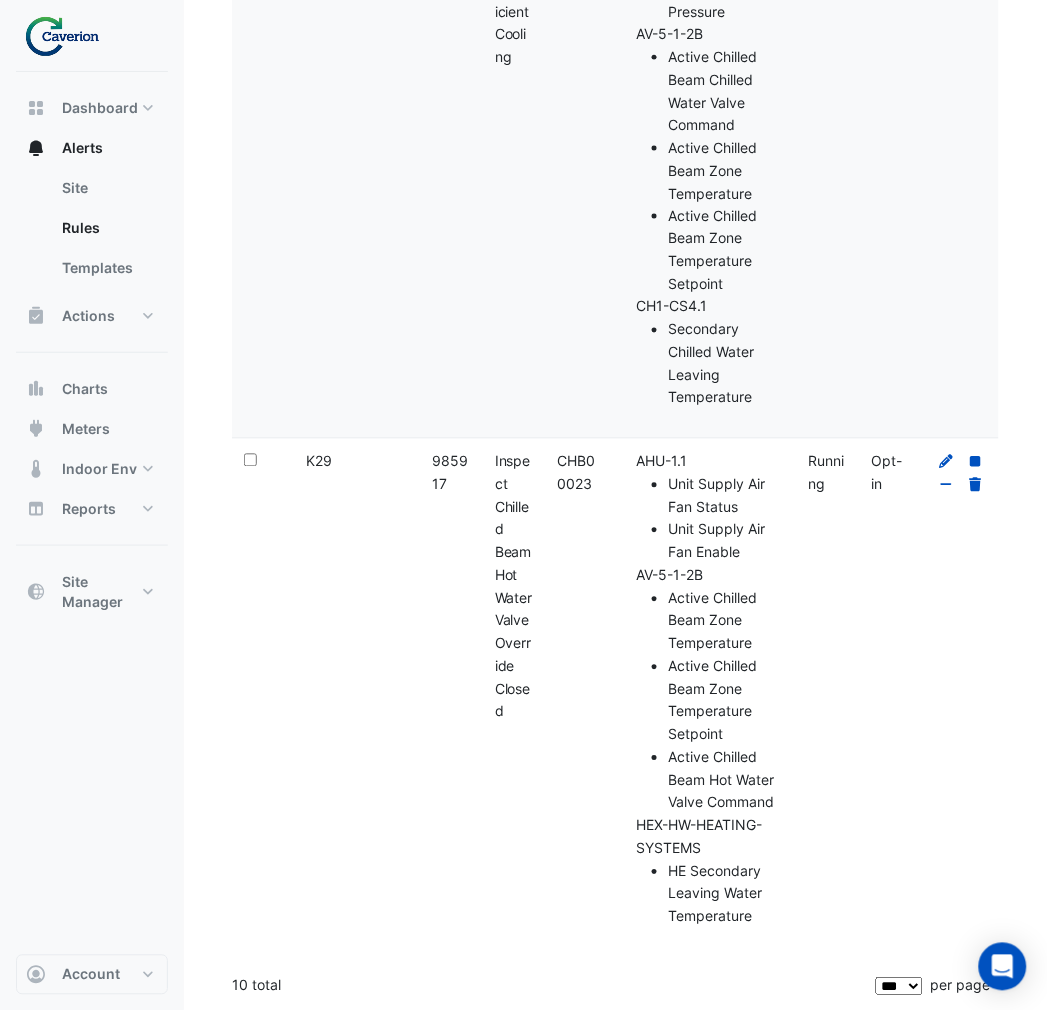 click on "Equipment:
AHU-1.1
Unit Supply Air Fan Status Unit Supply Air Fan Enable
AV-5-1-2B
Active Chilled Beam Zone Temperature Active Chilled Beam Zone Temperature Setpoint Active Chilled Beam Hot Water Valve Command
HEX-HW-HEATING-SYSTEMS
HE Secondary Leaving Water Temperature" 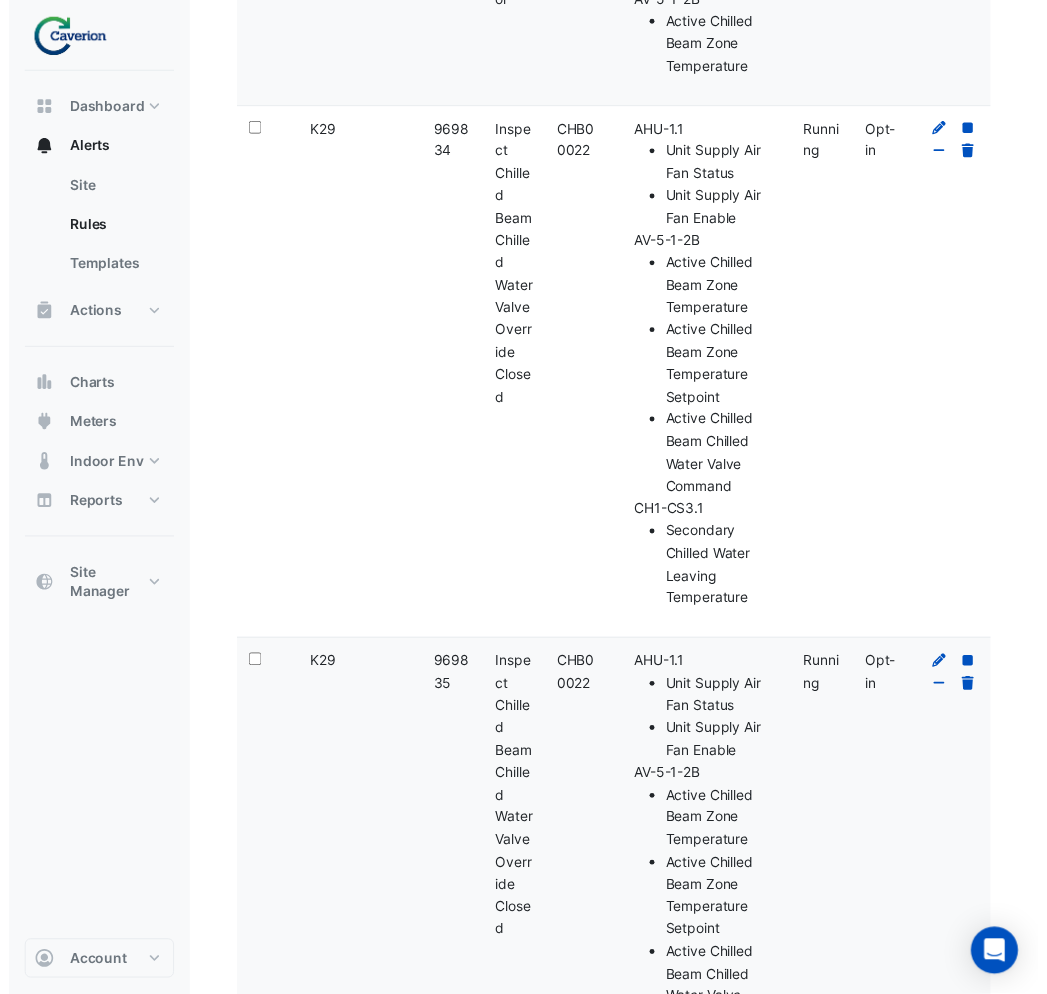 scroll, scrollTop: 0, scrollLeft: 0, axis: both 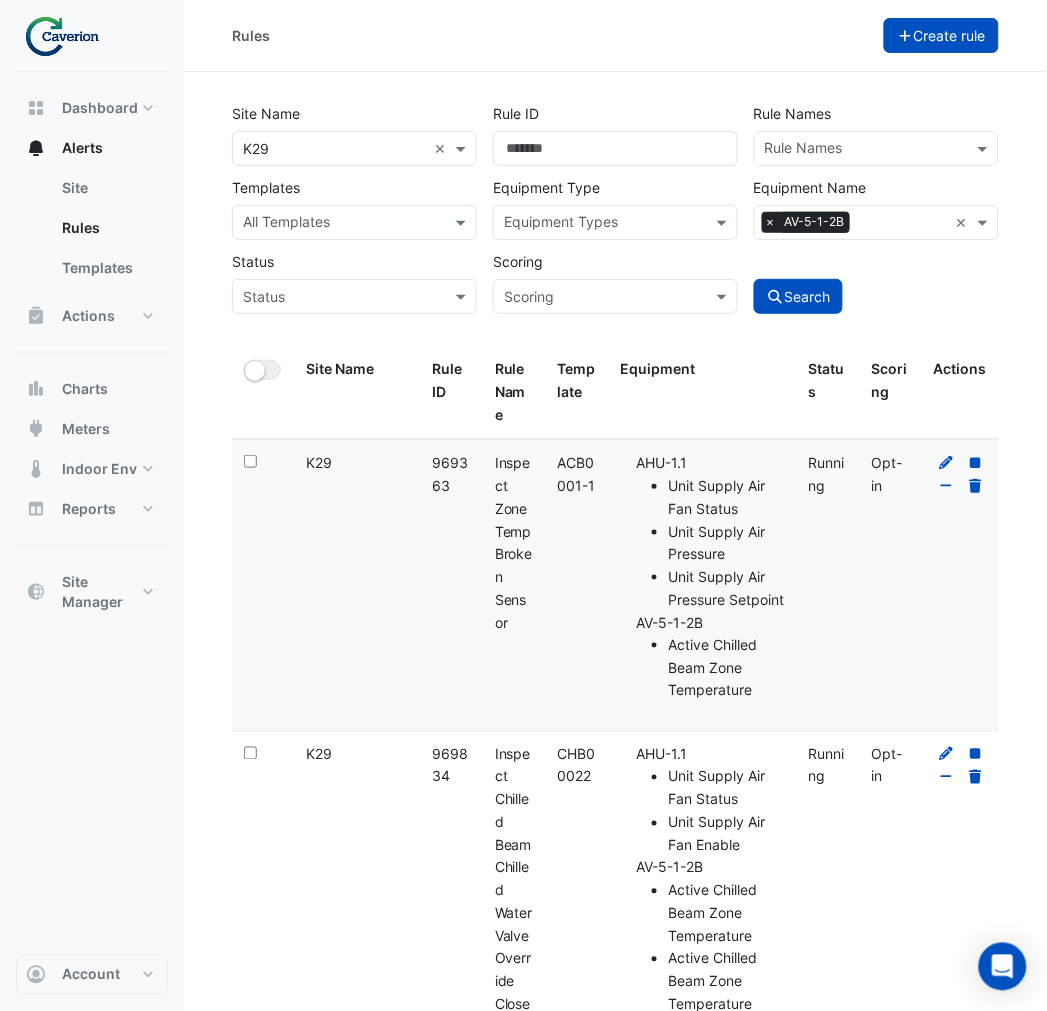click on "Create rule" 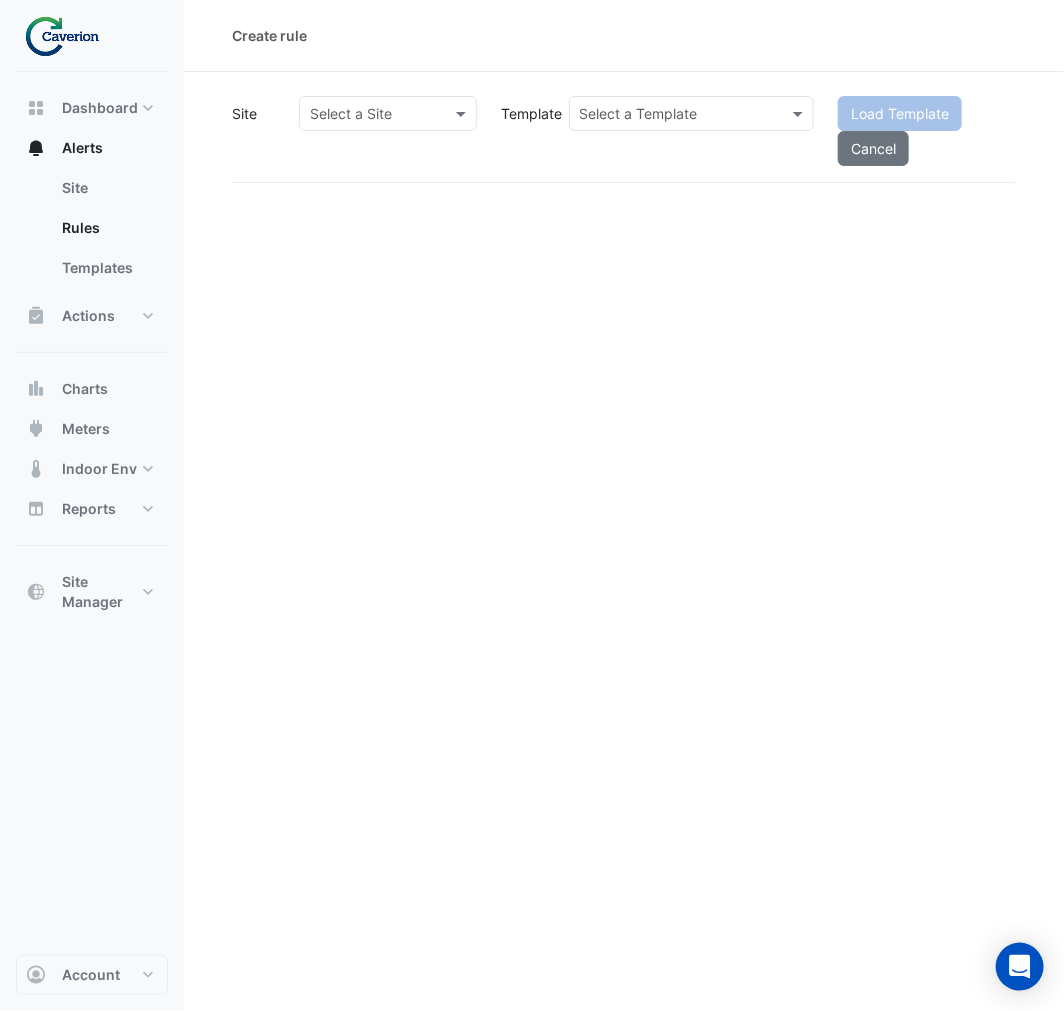 click 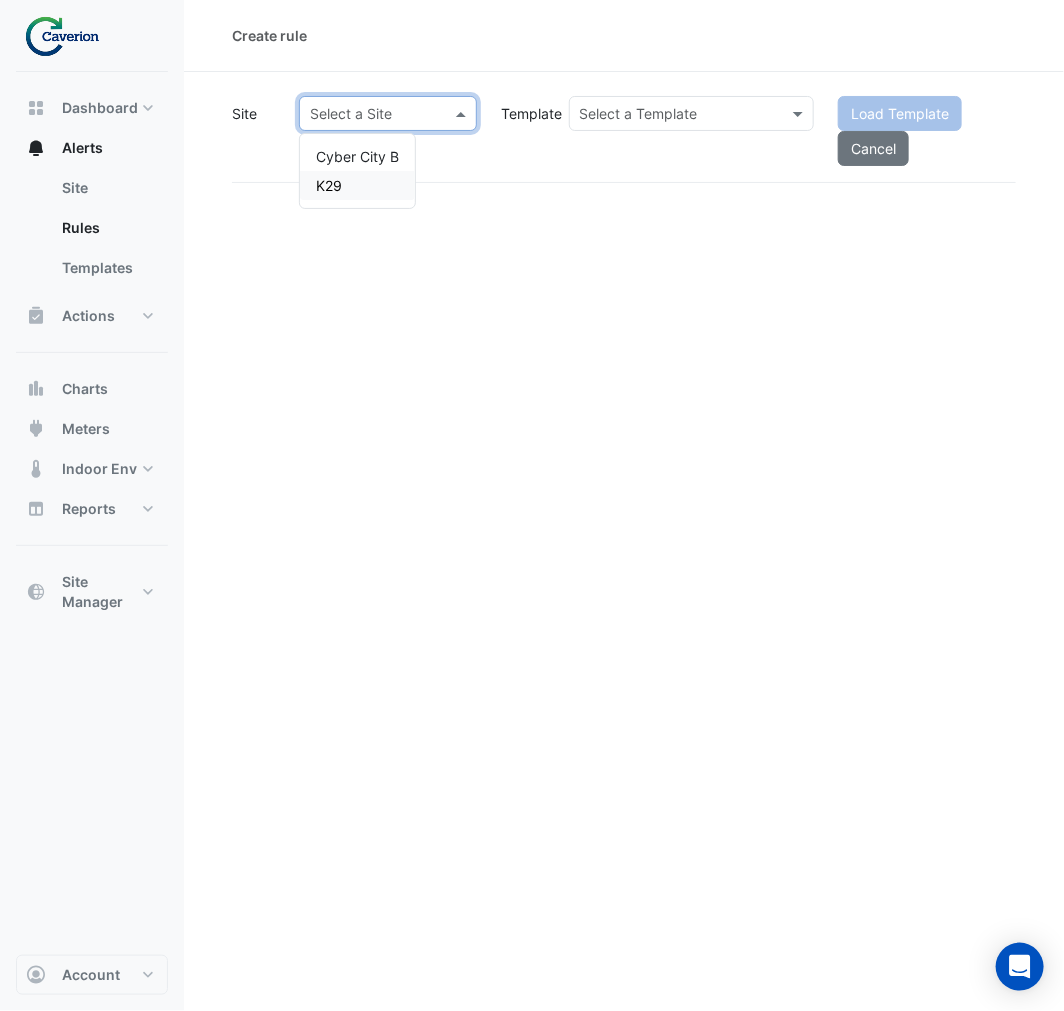 click on "K29" at bounding box center (357, 185) 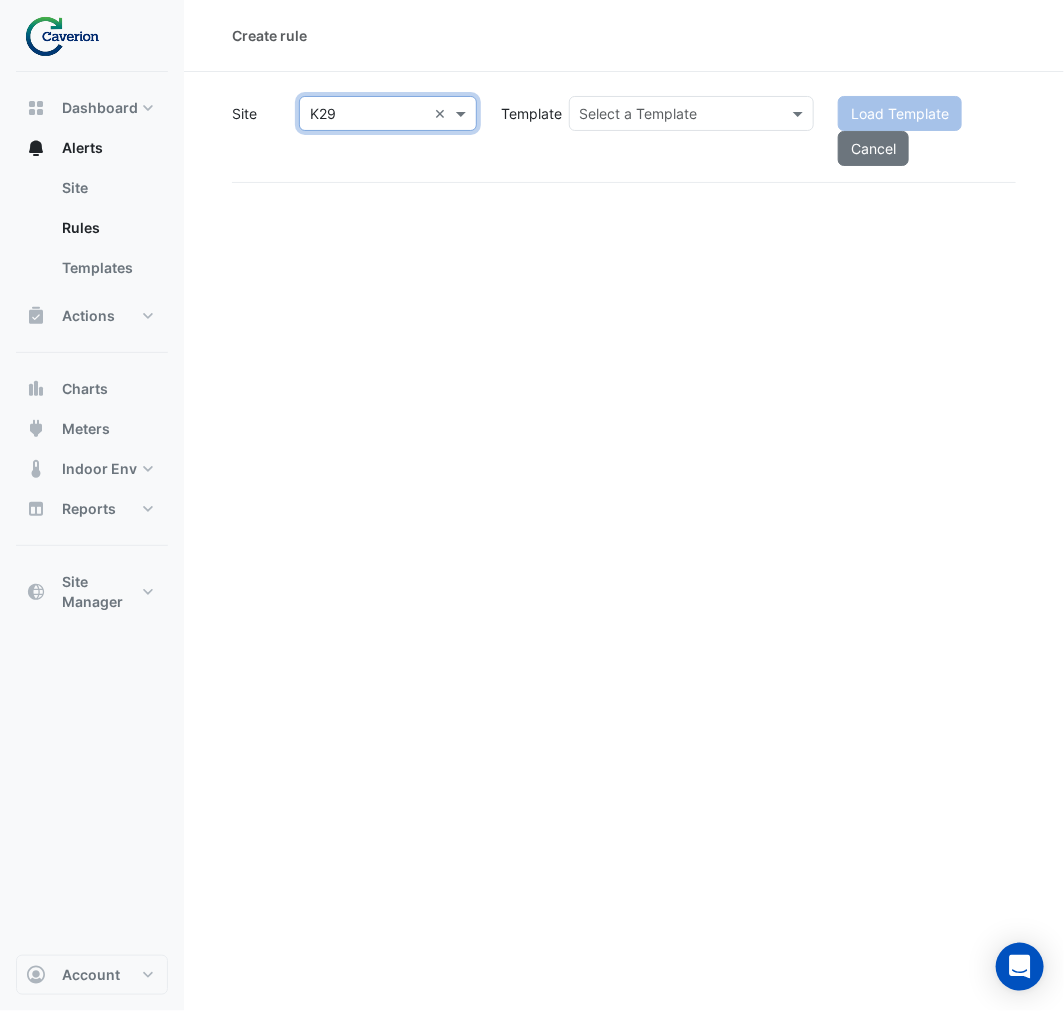 click 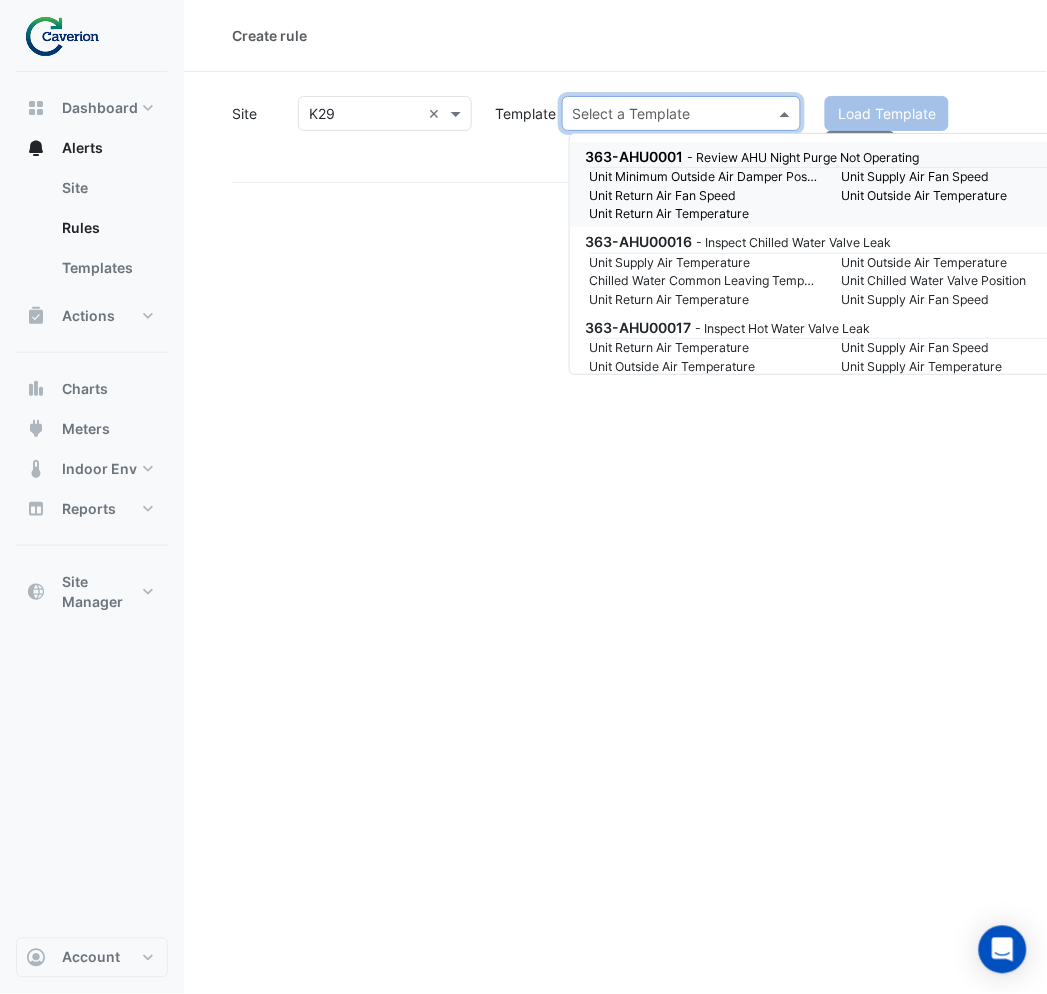 click 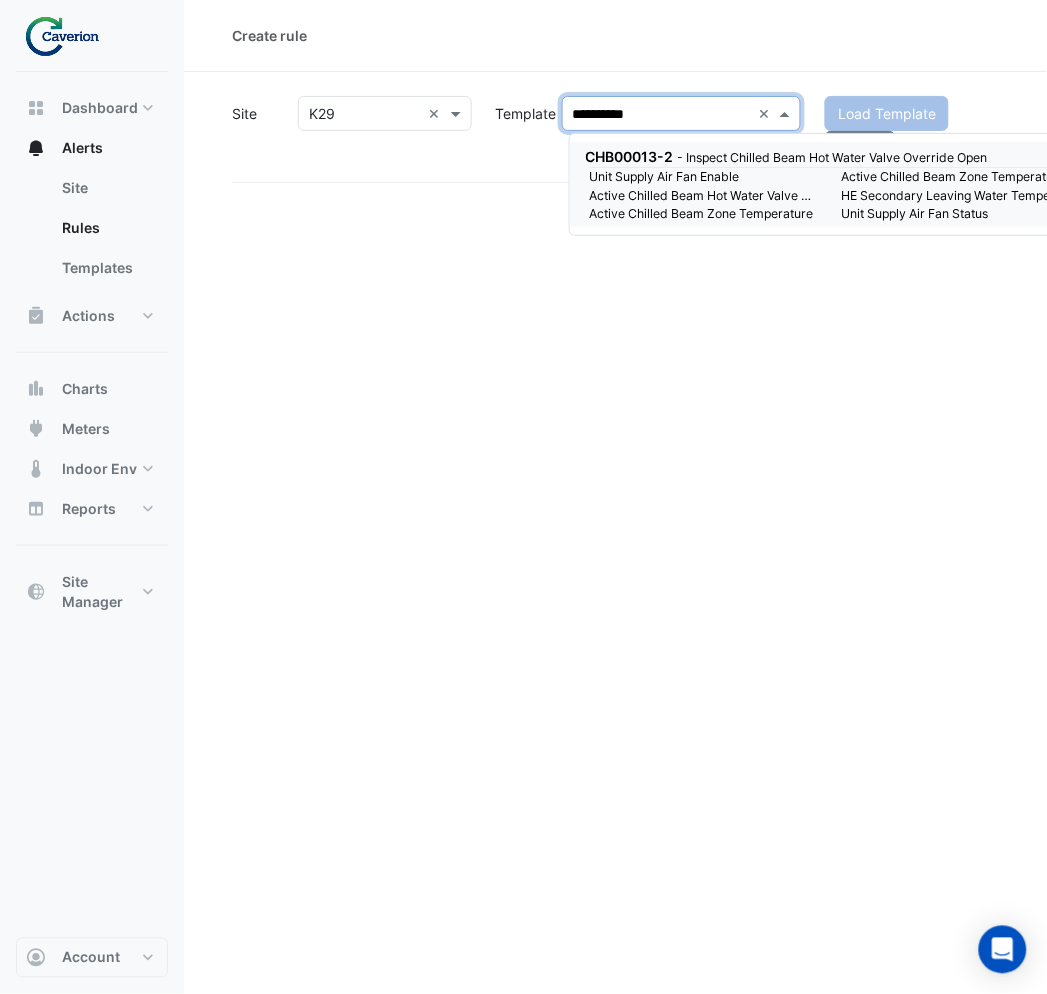 type on "**********" 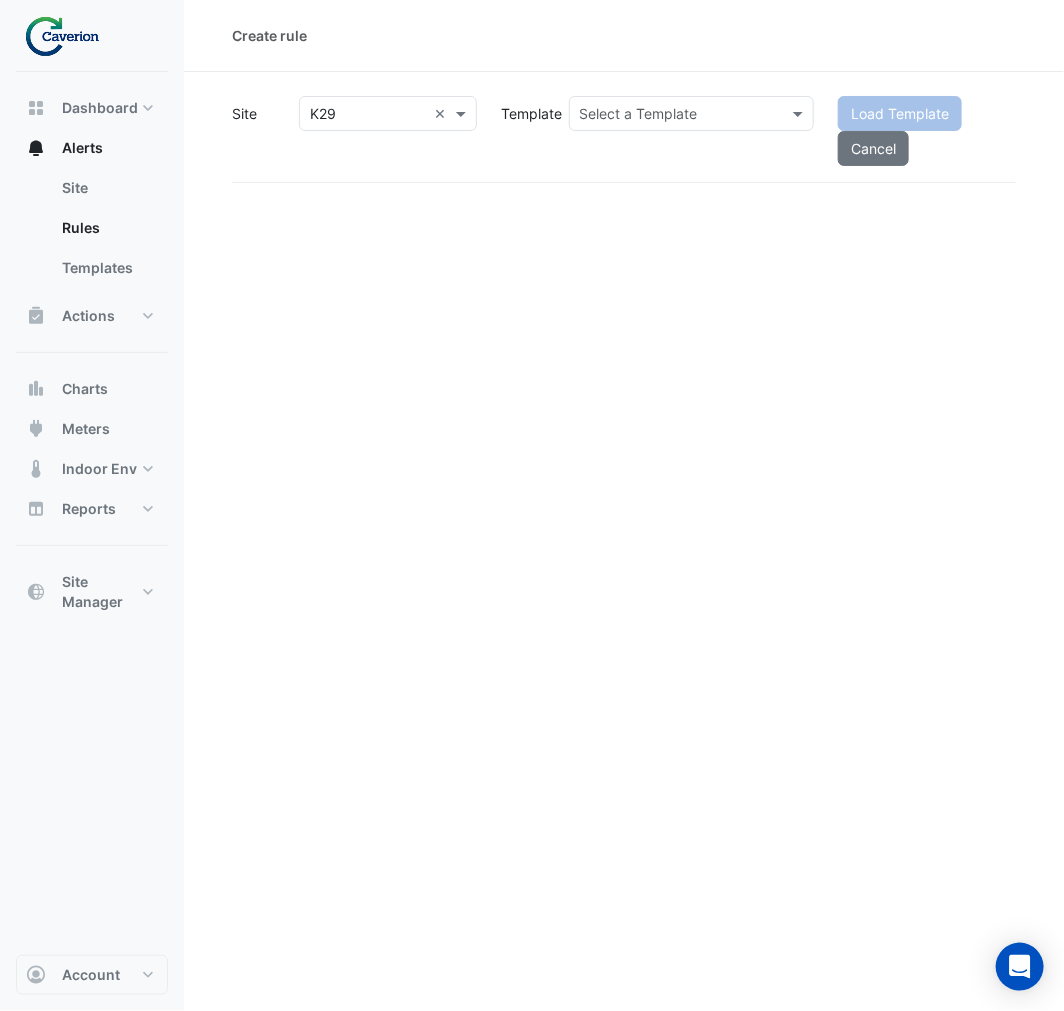 click on "Select a Template" 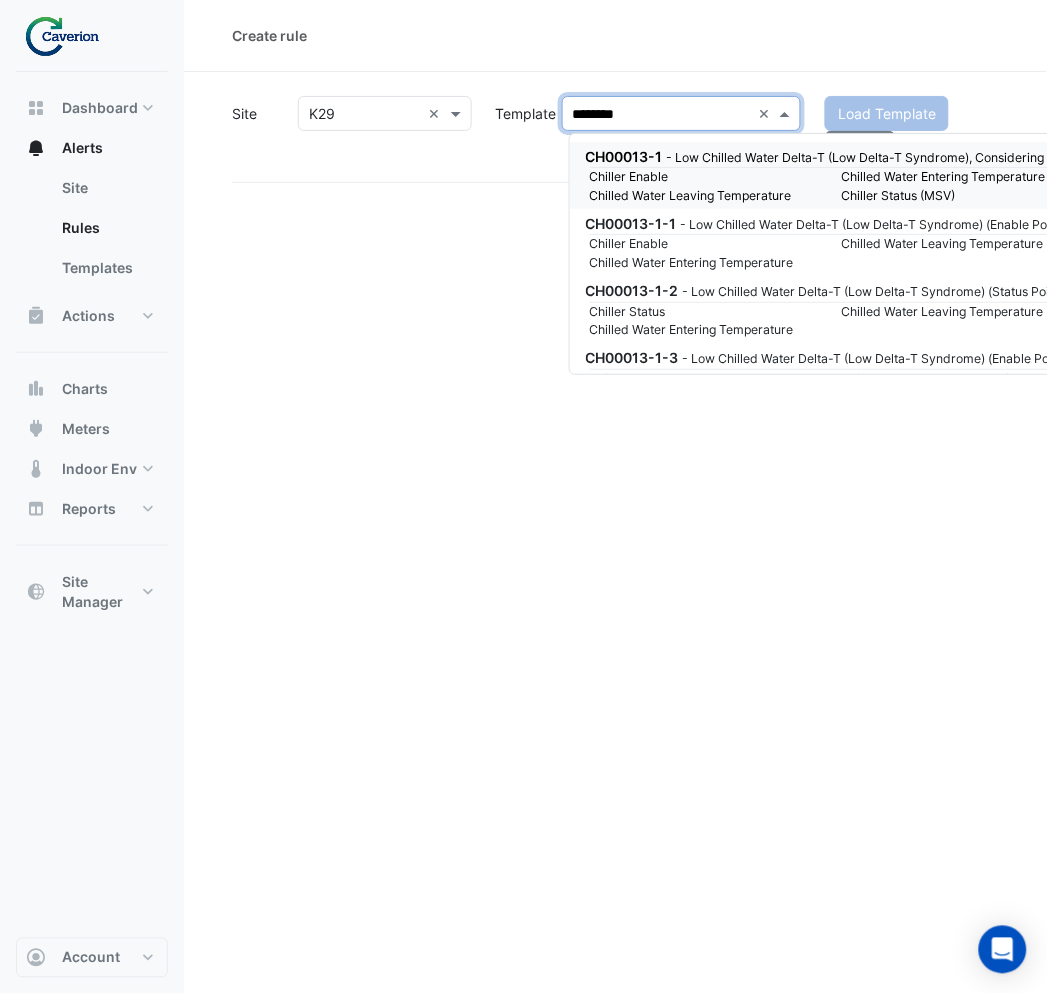 type on "*********" 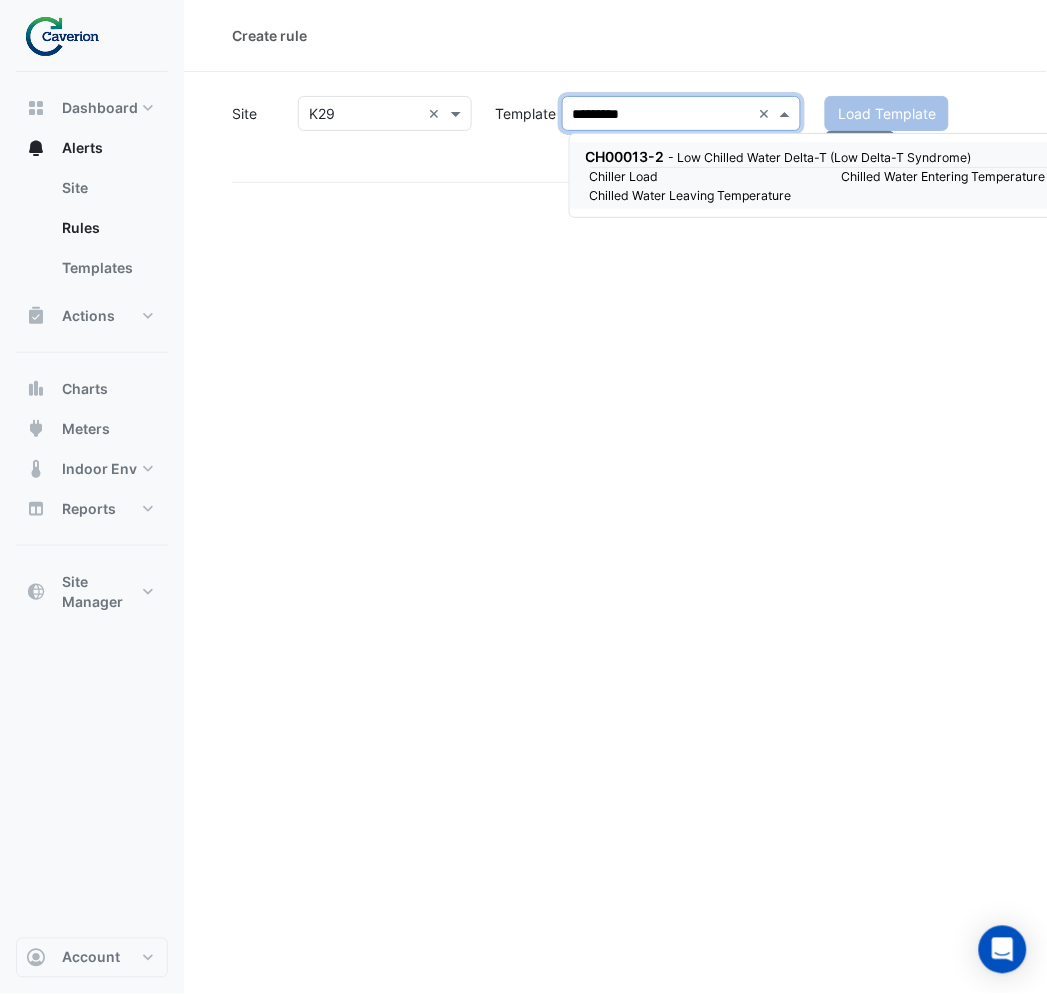 click on "- Low Chilled Water Delta-T (Low Delta-T Syndrome)" at bounding box center [820, 157] 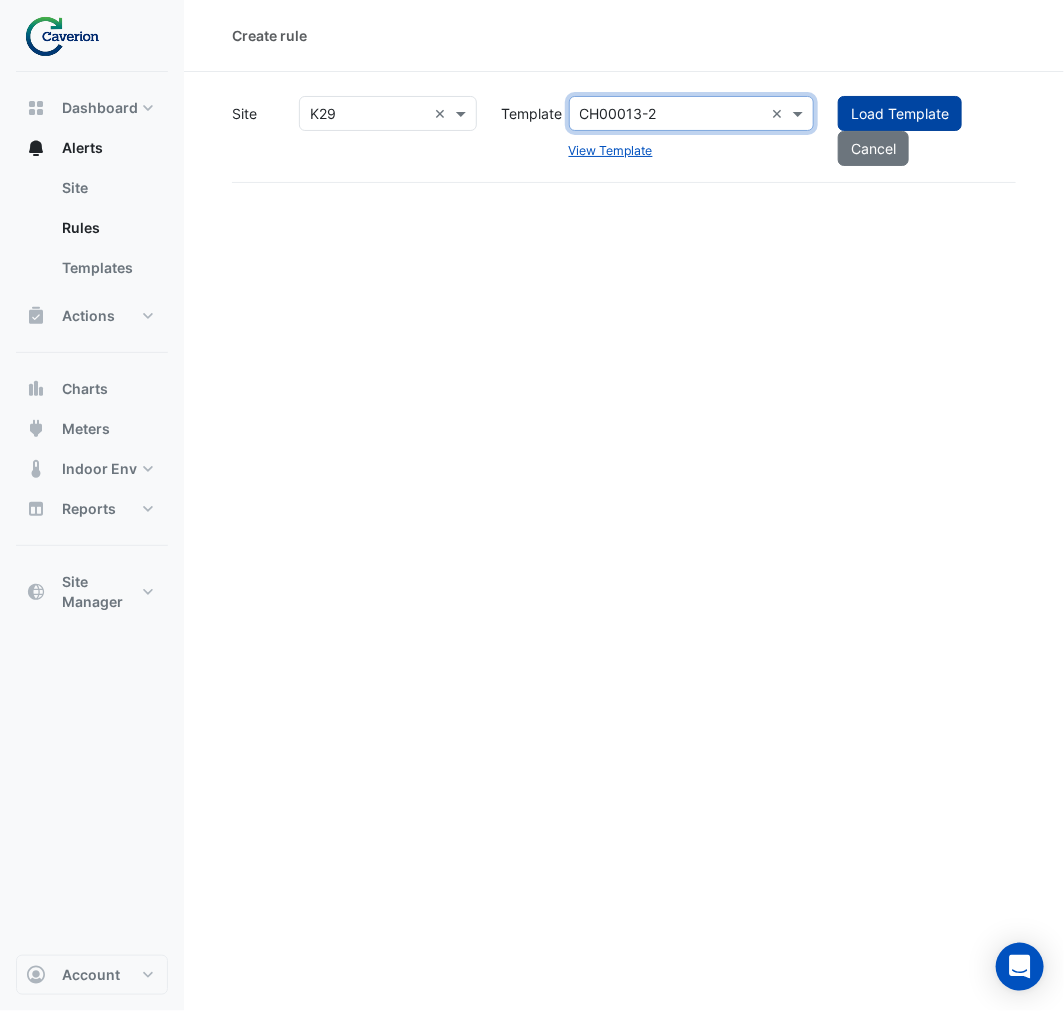 click on "Load Template" 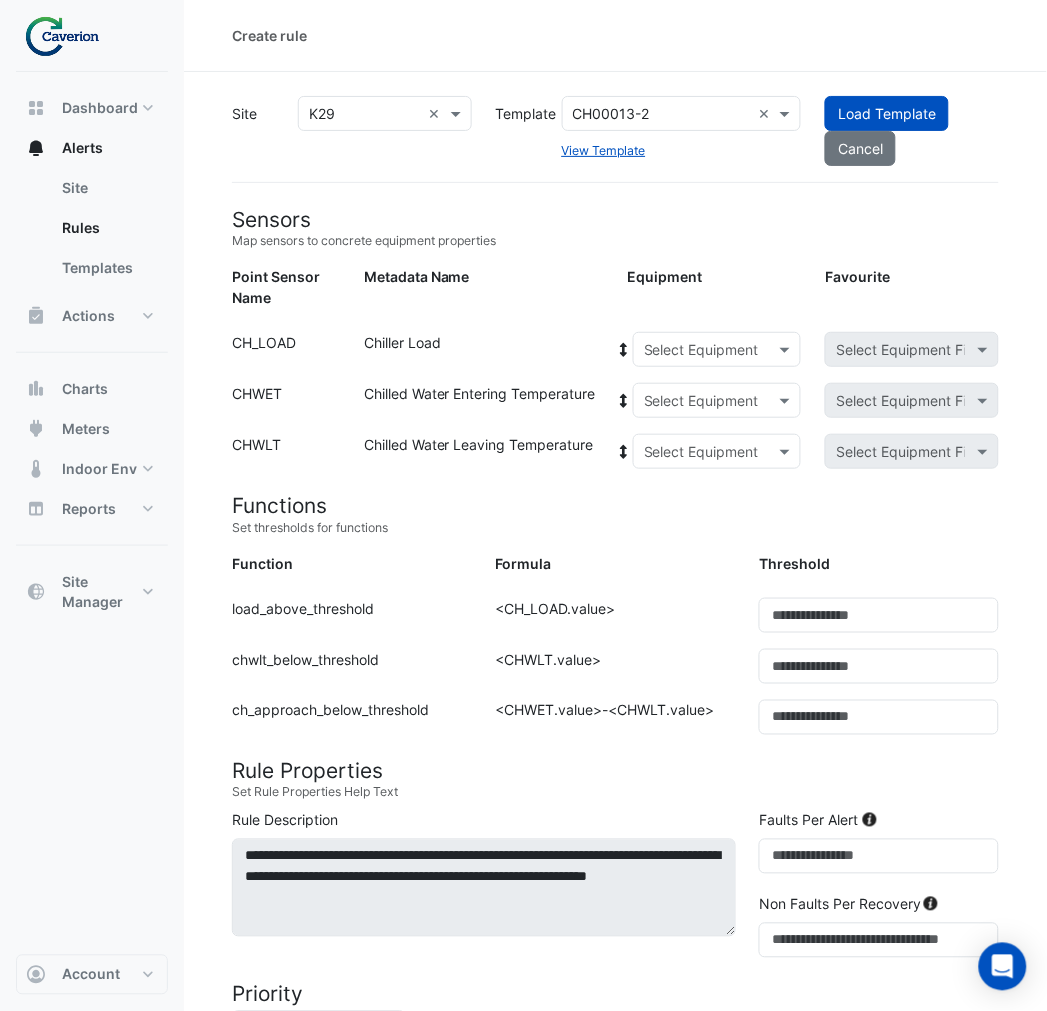 click 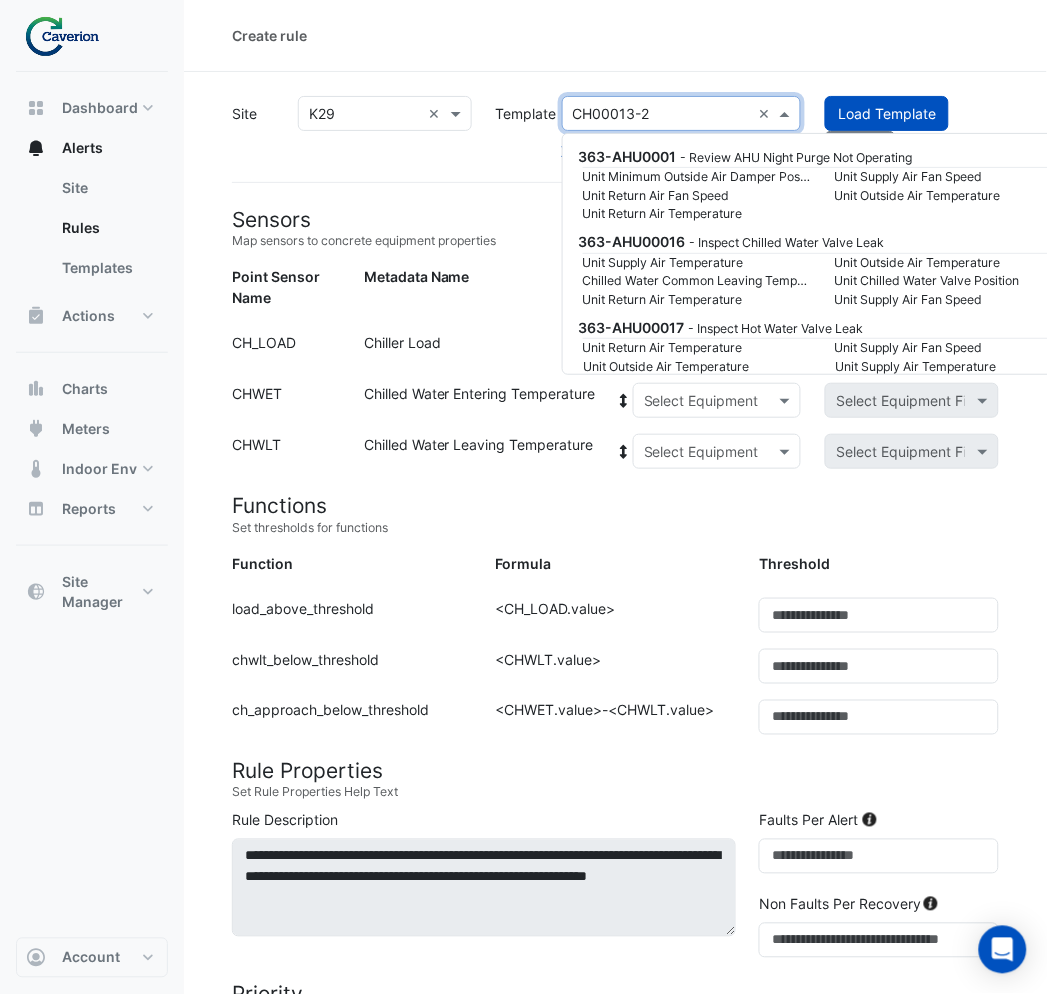 scroll, scrollTop: 66150, scrollLeft: 0, axis: vertical 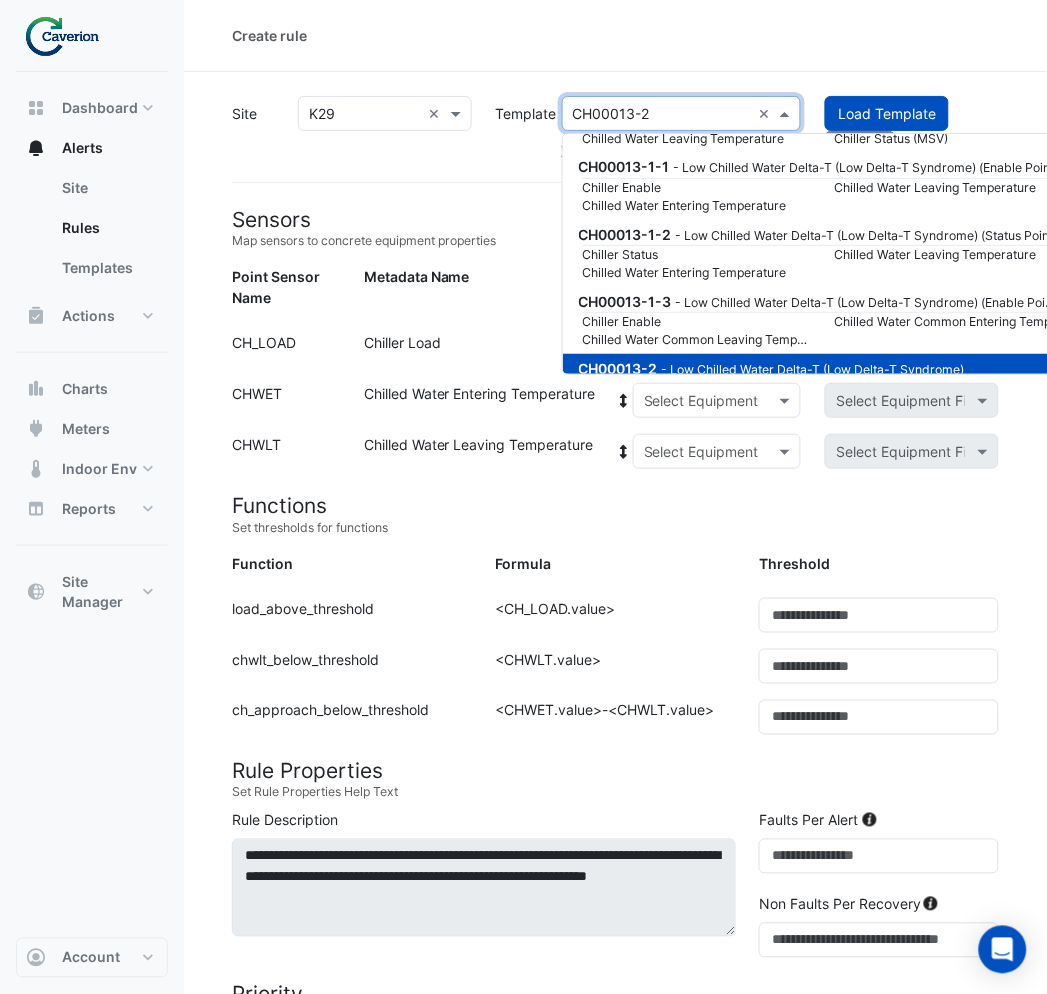 click 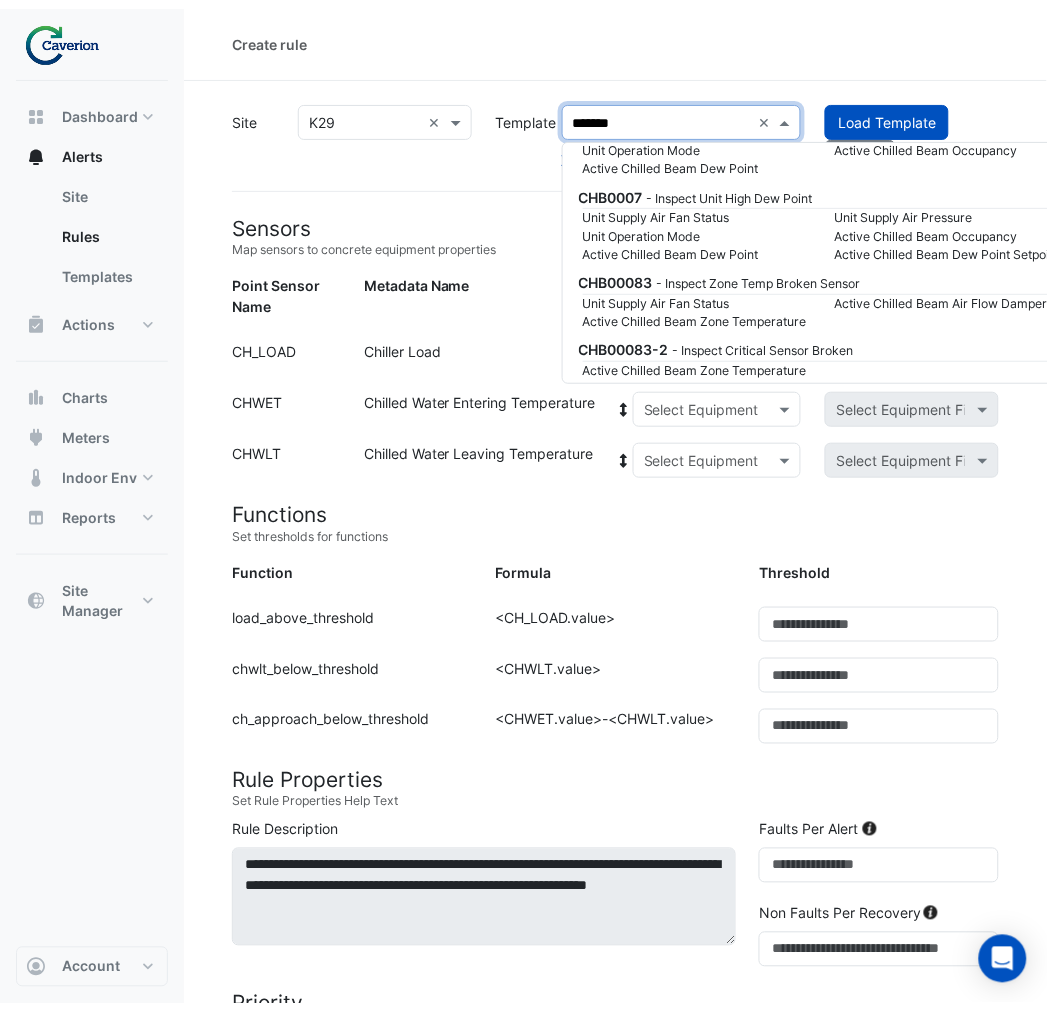 scroll, scrollTop: 0, scrollLeft: 0, axis: both 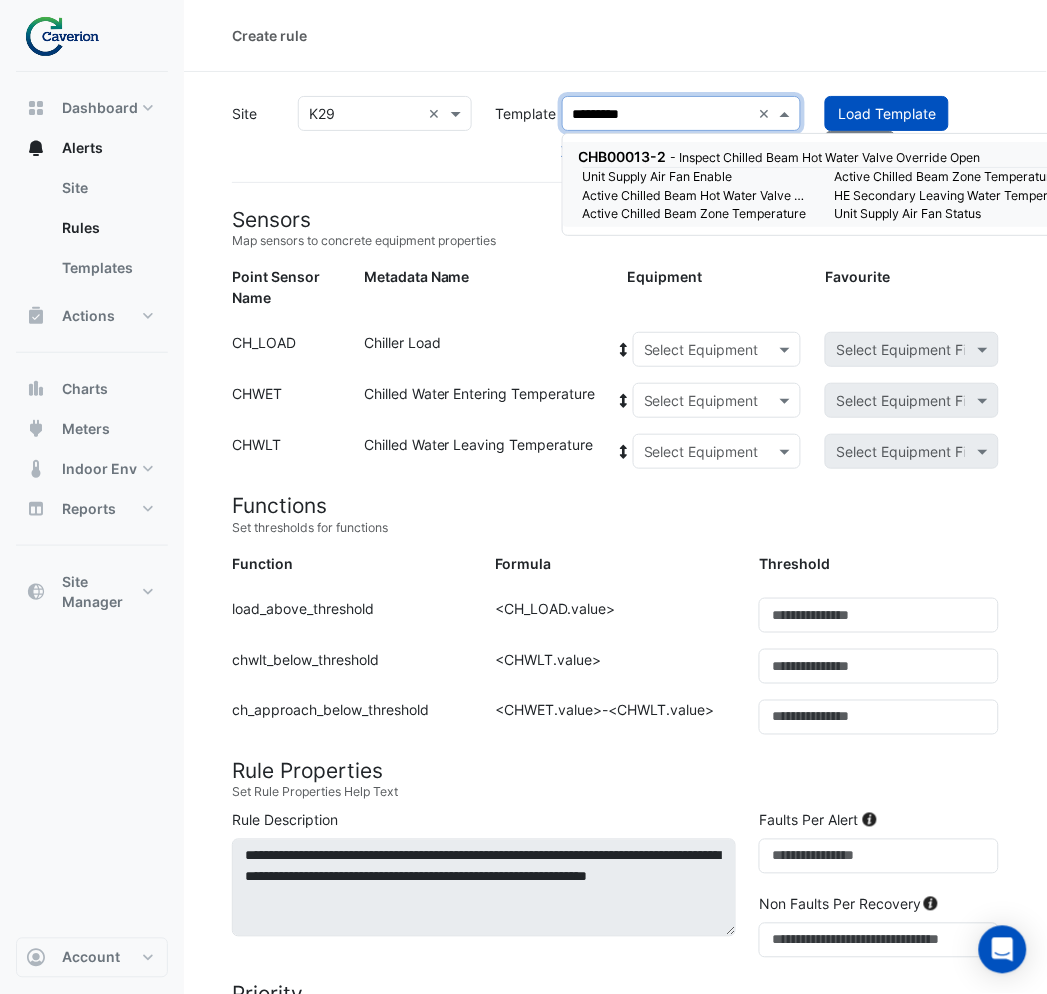 type on "**********" 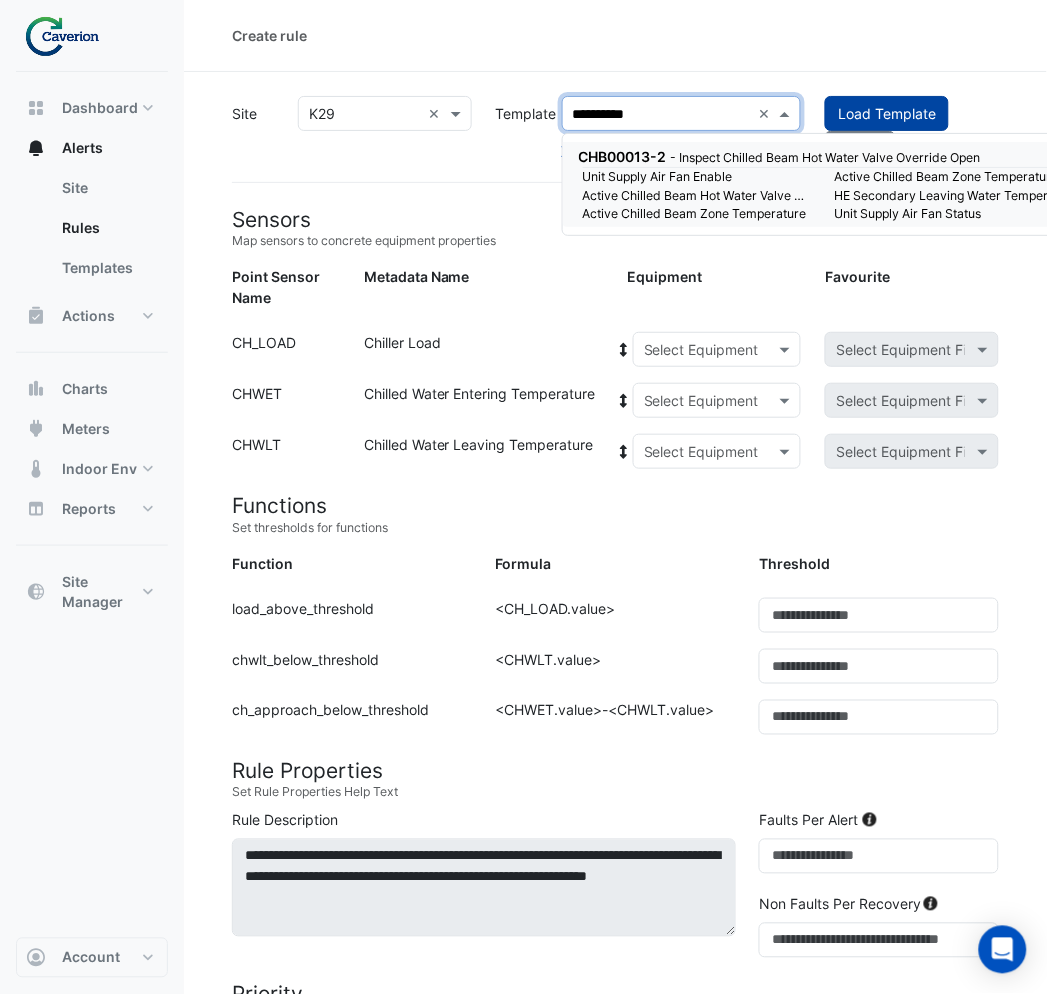 click on "Active Chilled Beam Hot Water Valve Command" at bounding box center (697, 196) 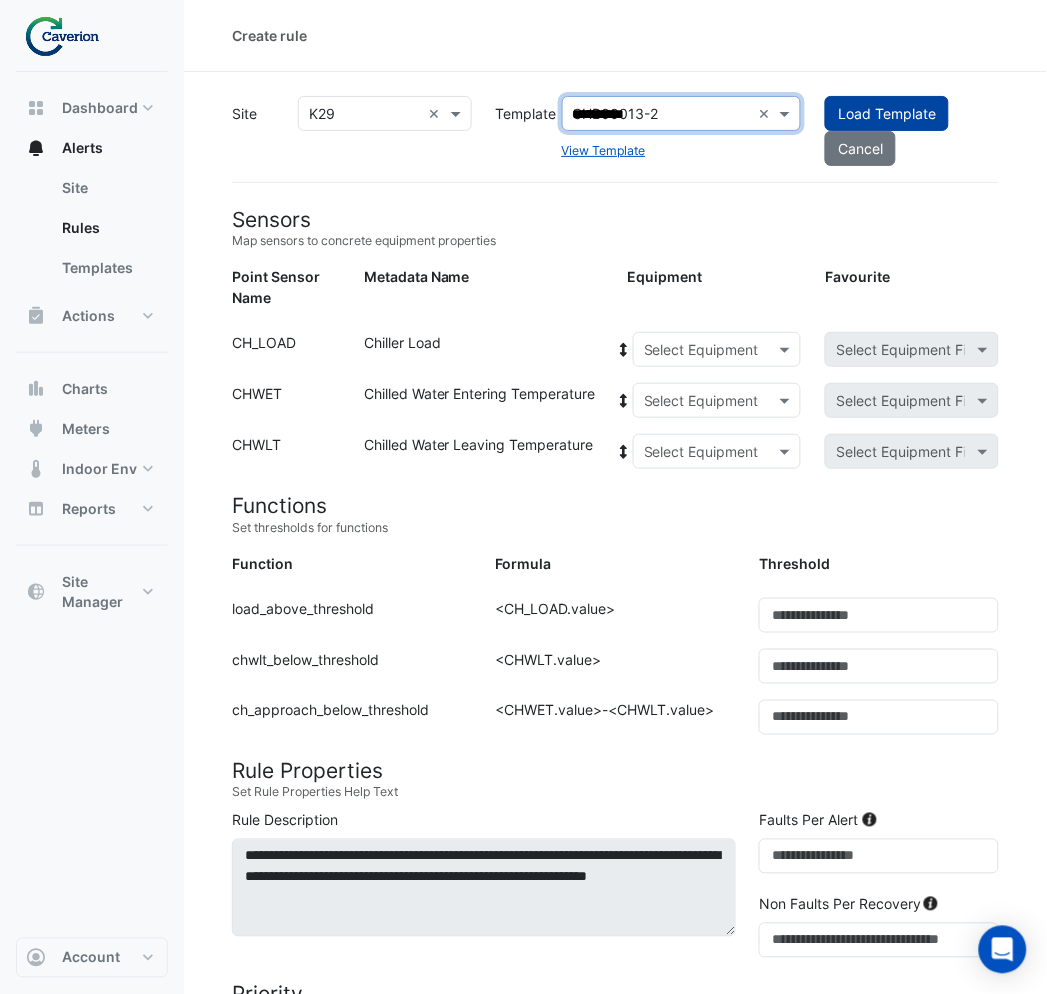 type 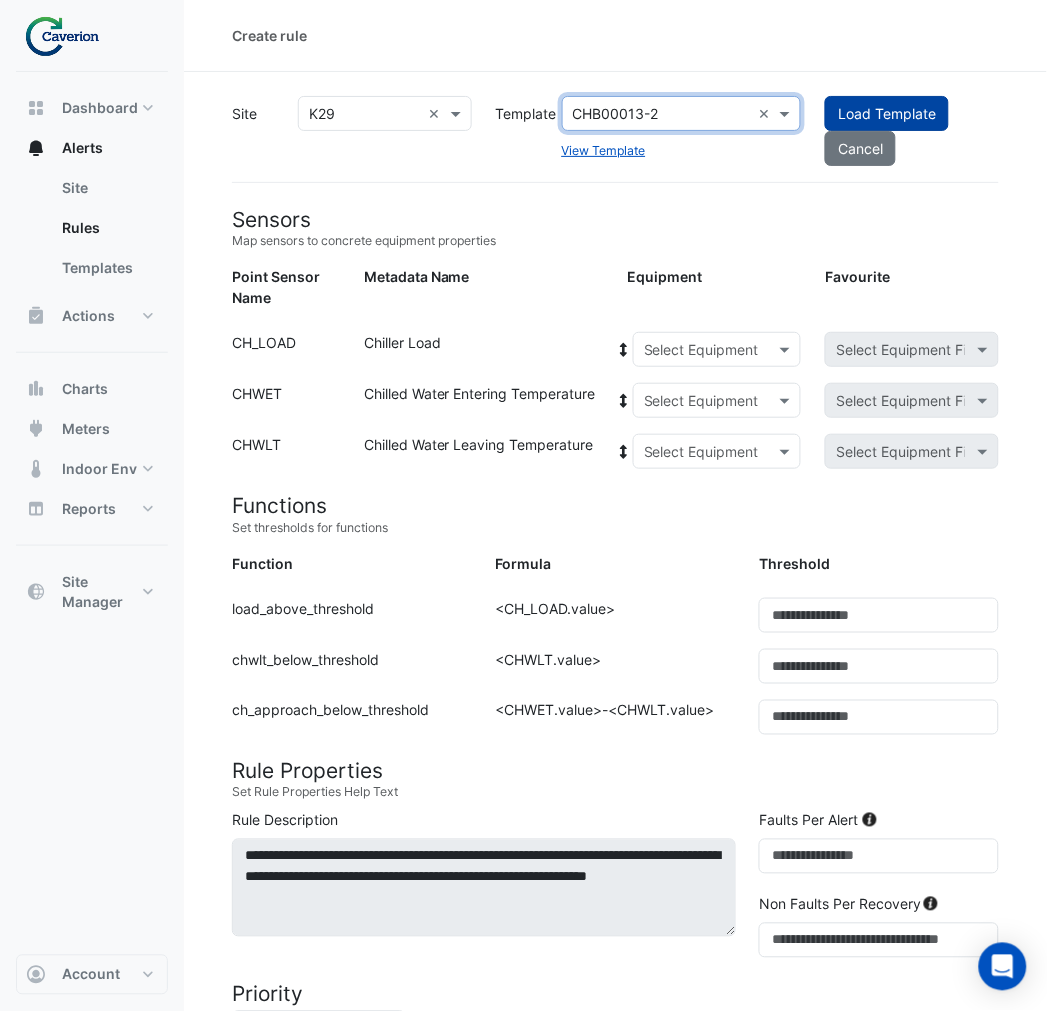 click on "Load Template" 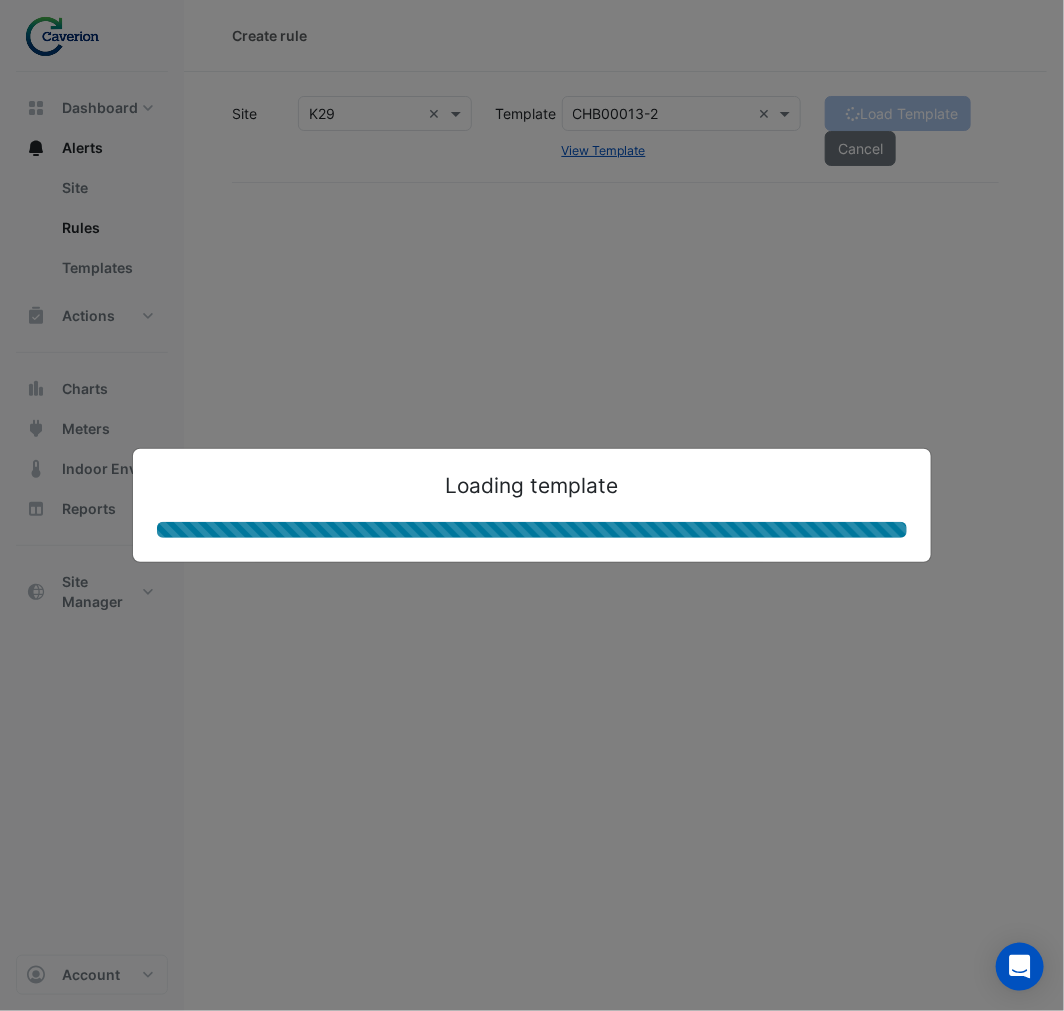 click on "Loading template" 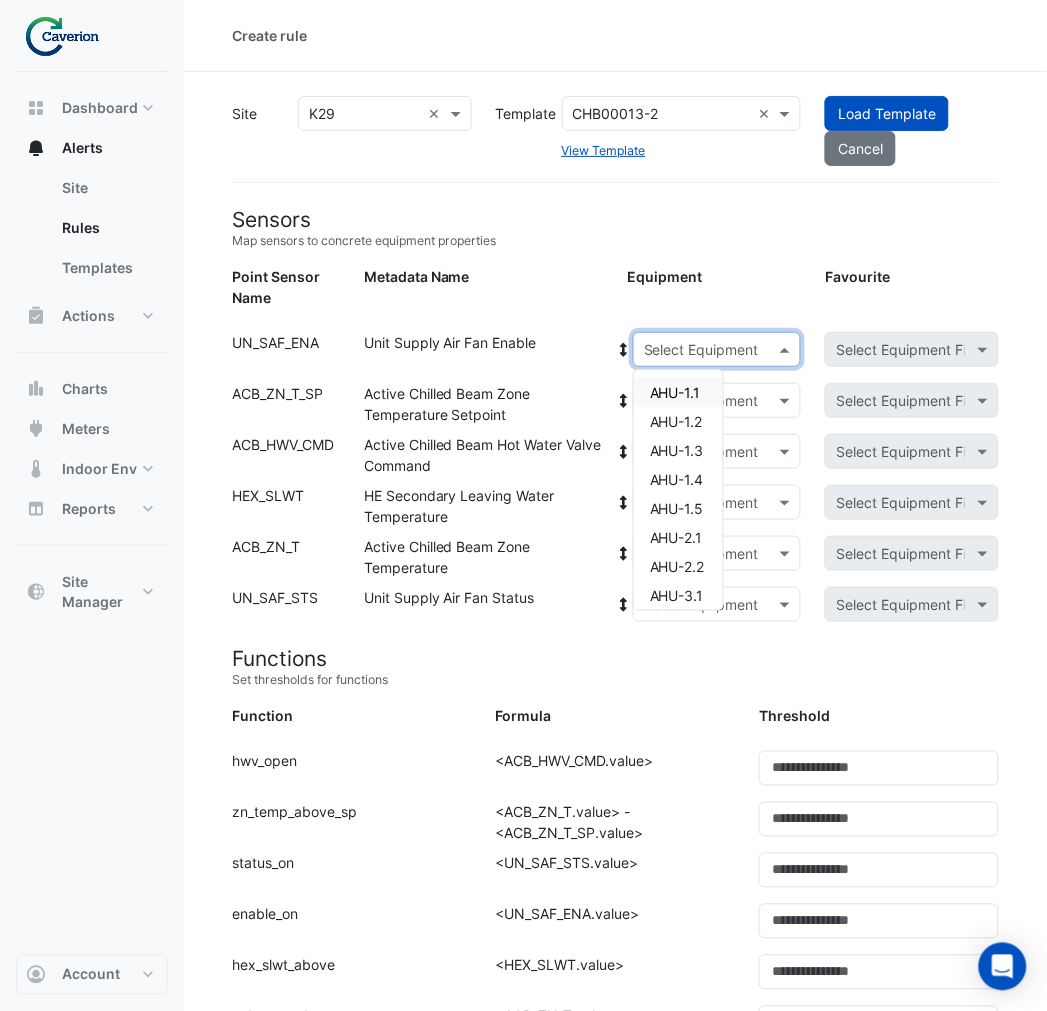 click 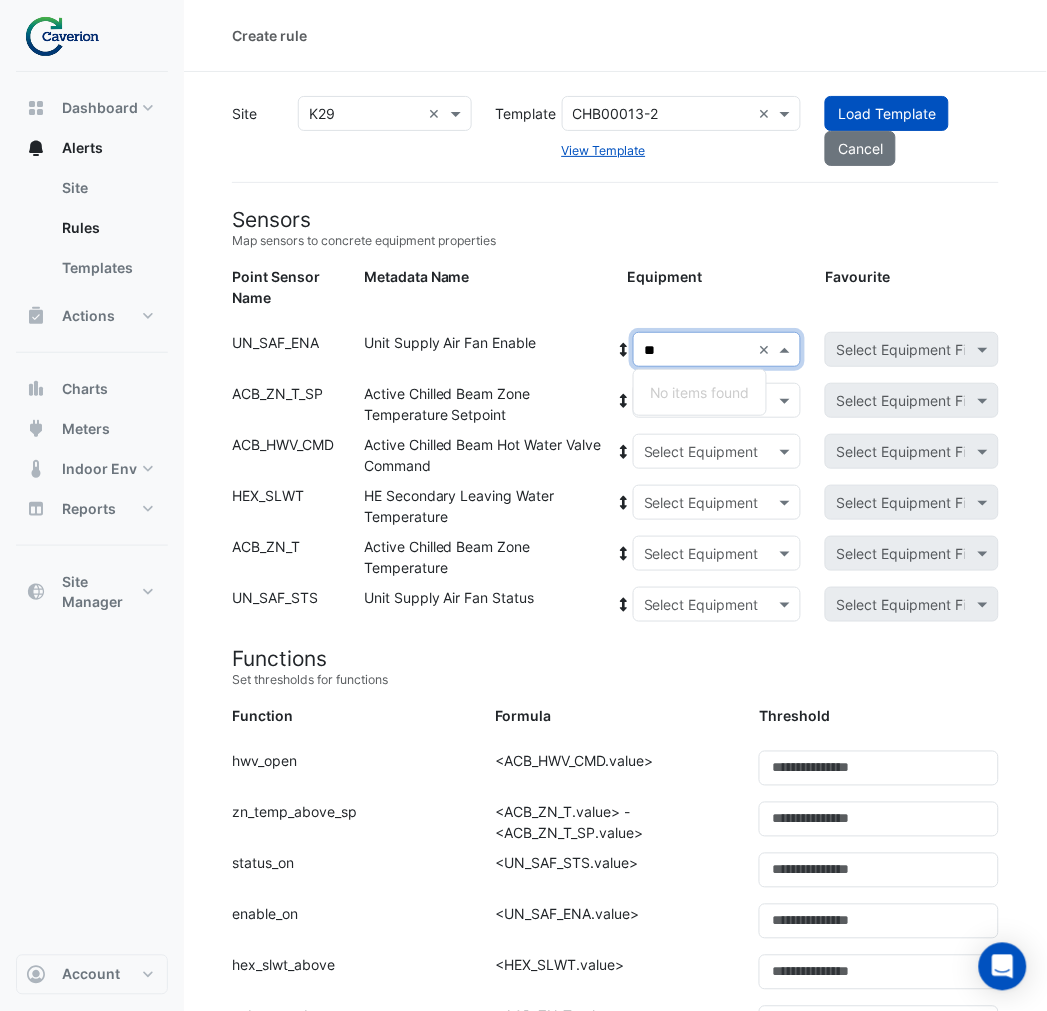 type on "*" 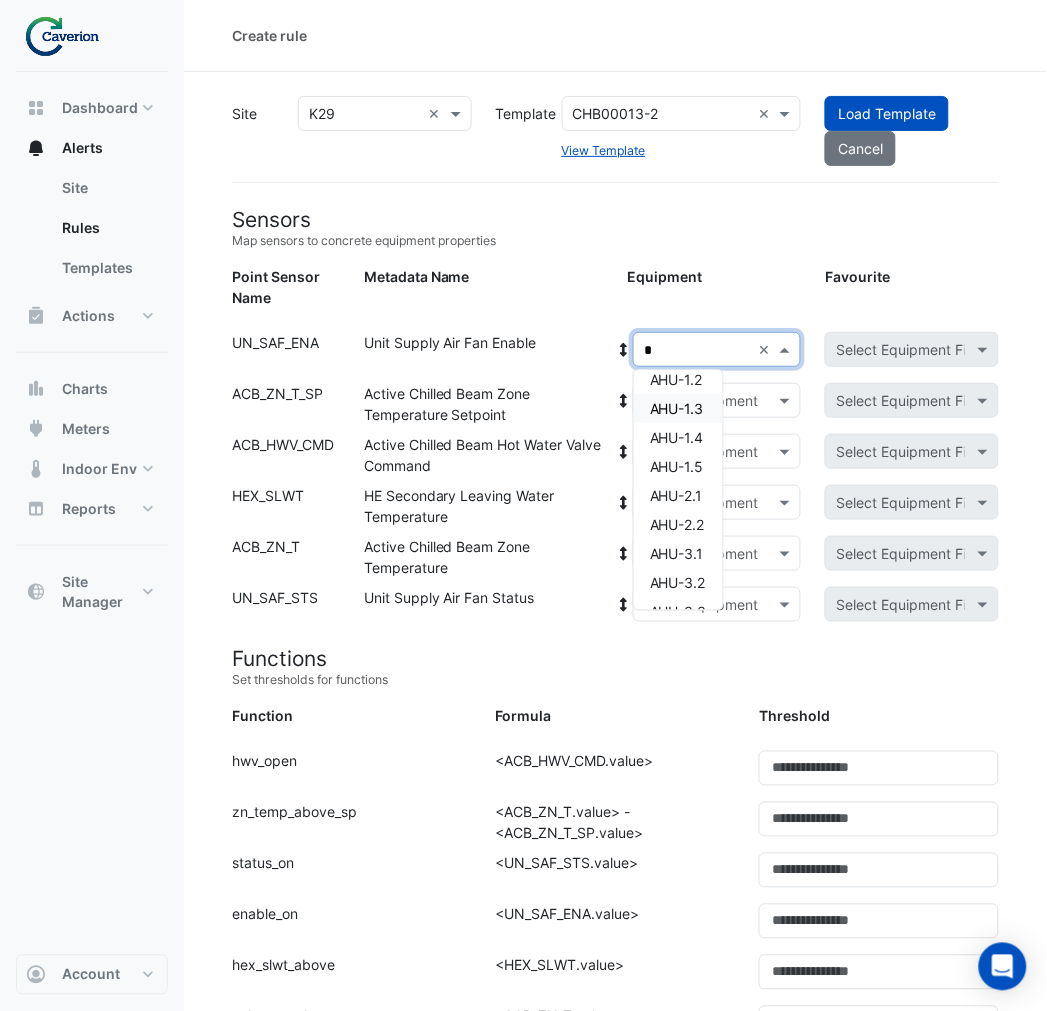 scroll, scrollTop: 65, scrollLeft: 0, axis: vertical 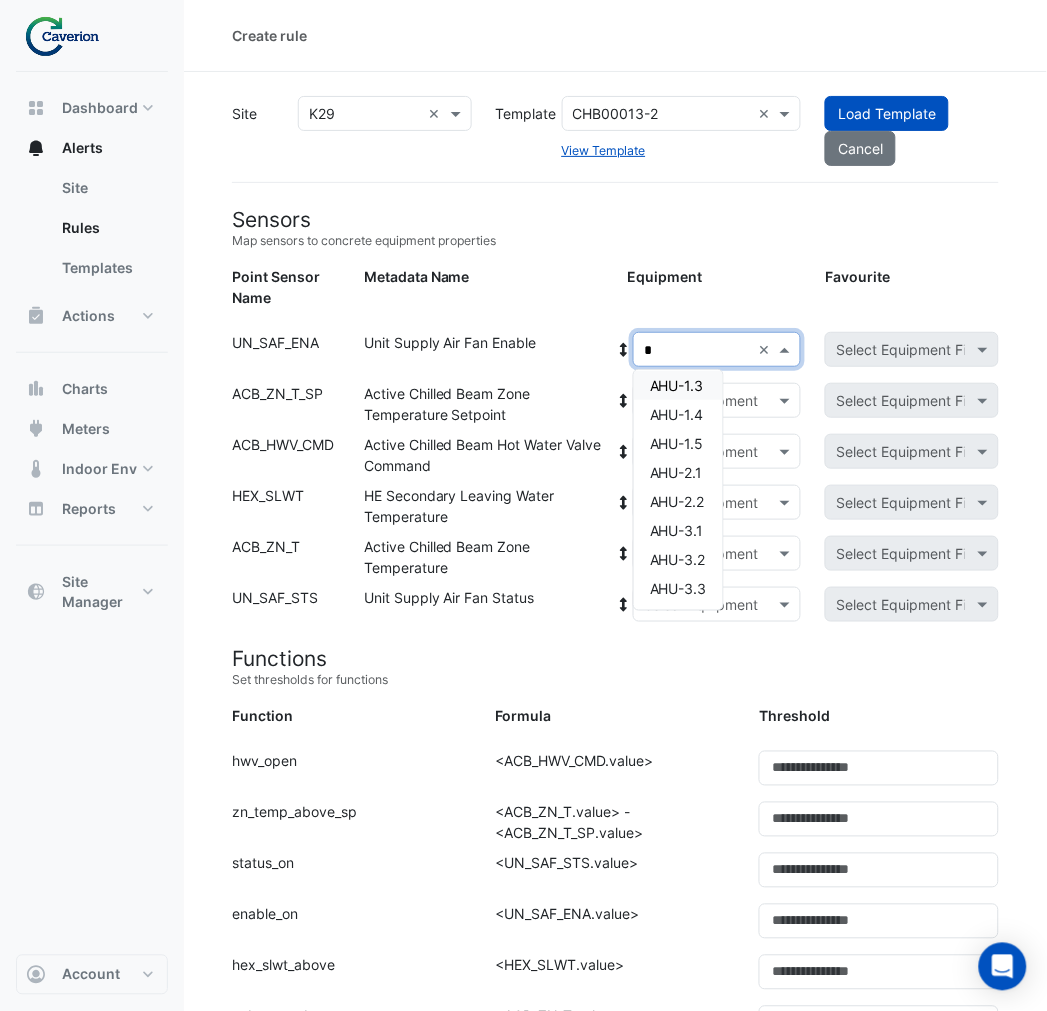 click on "AHU-1.3" at bounding box center [677, 385] 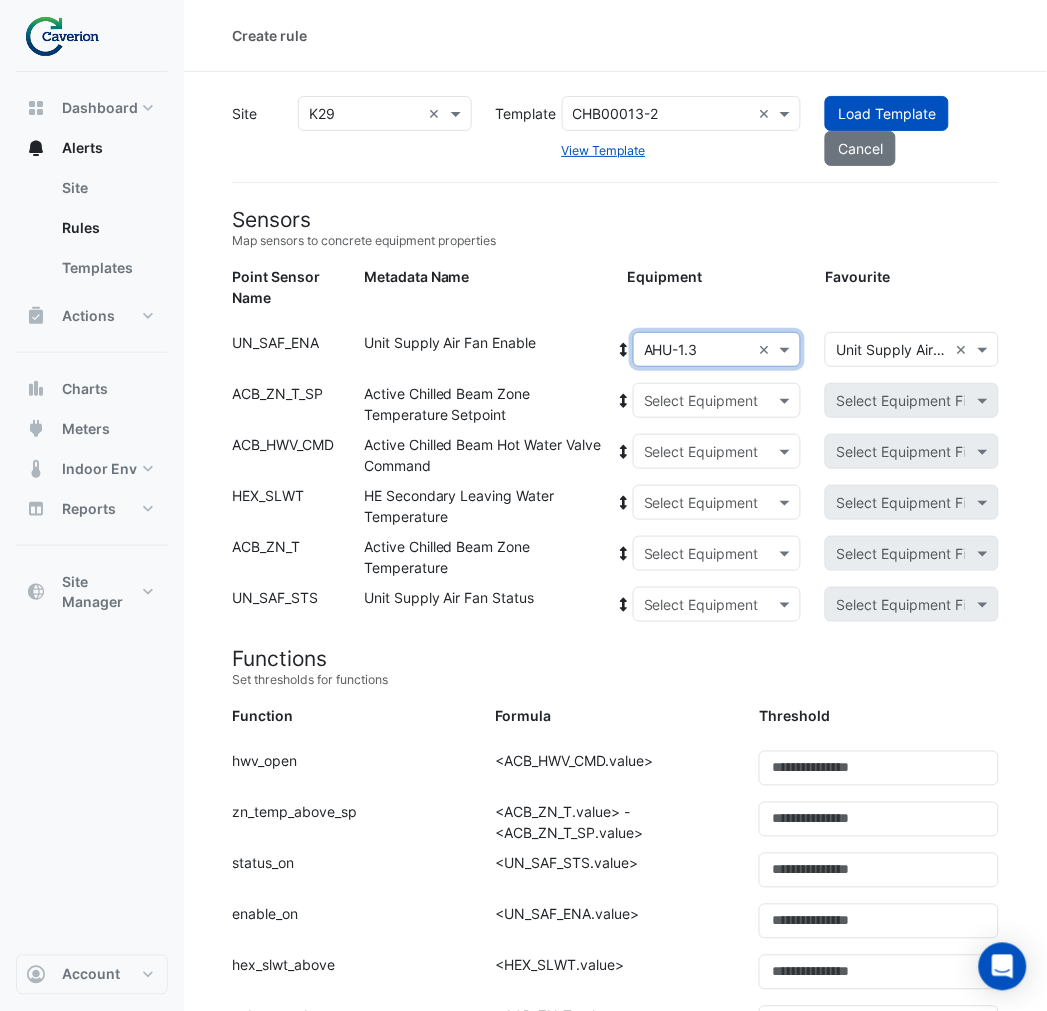 click 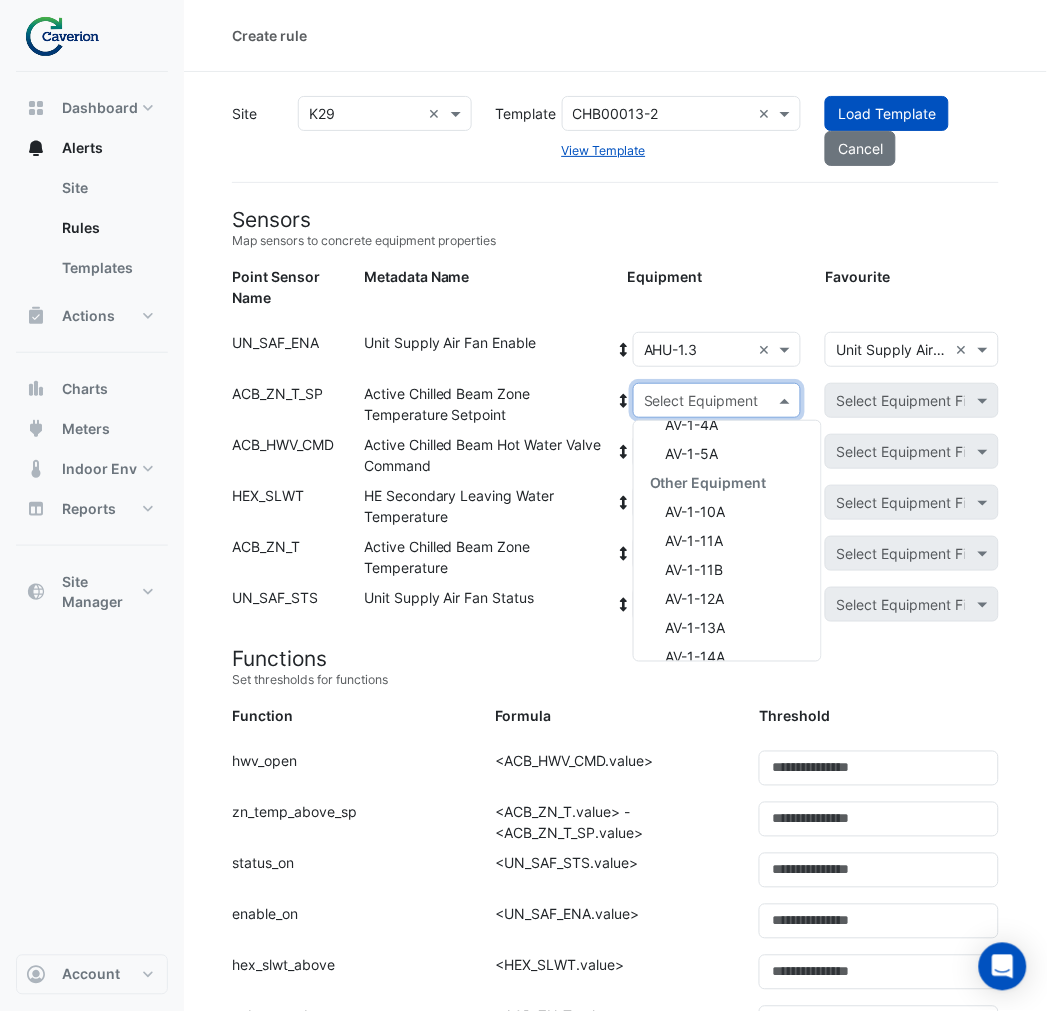 scroll, scrollTop: 0, scrollLeft: 0, axis: both 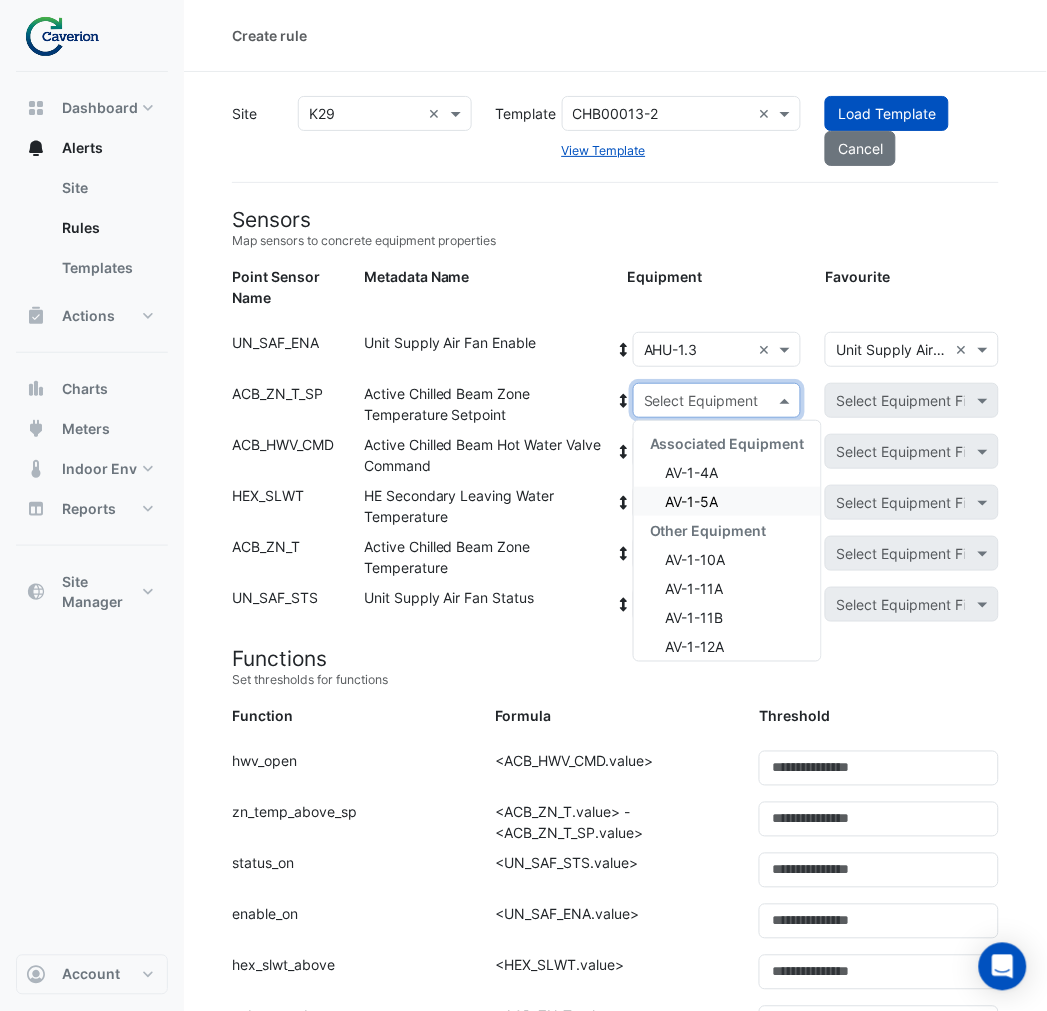 click on "Active Chilled Beam Zone Temperature Setpoint" 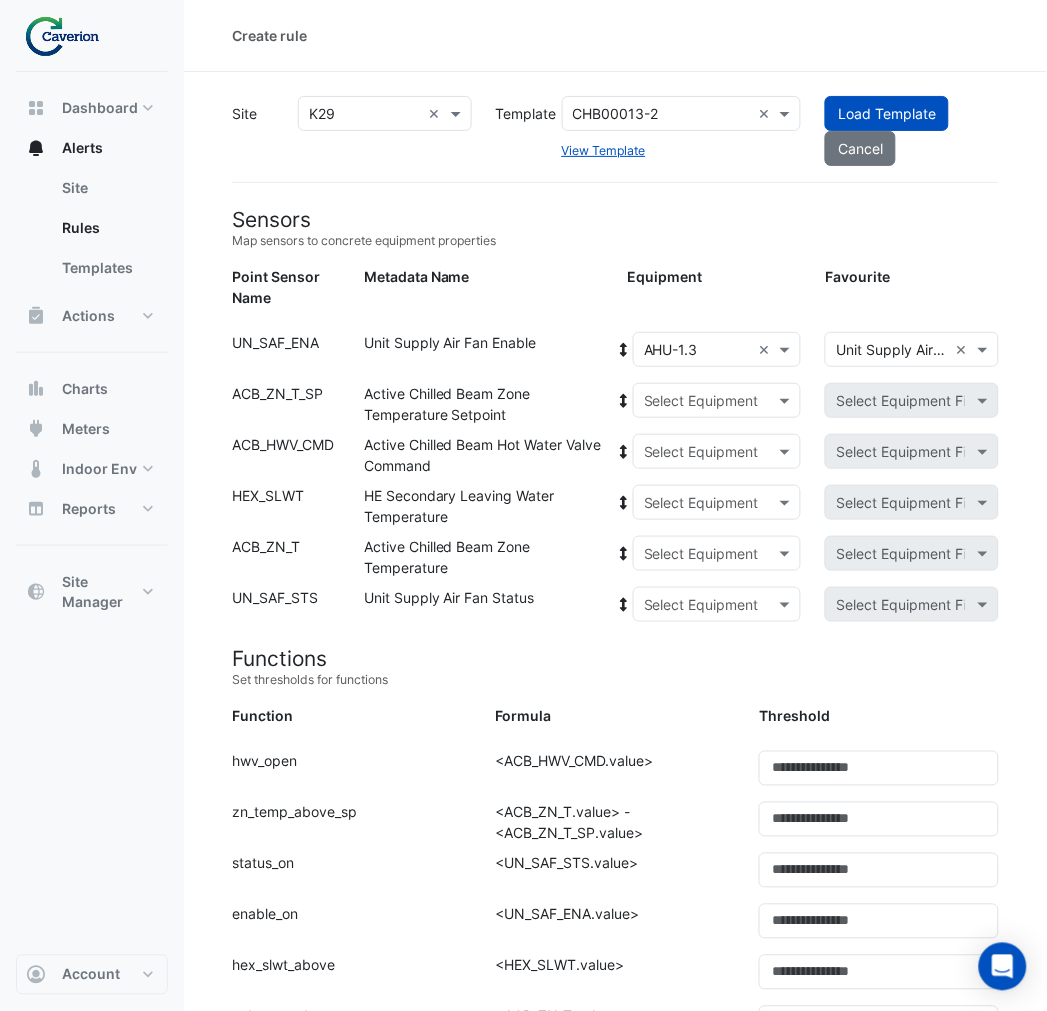 click 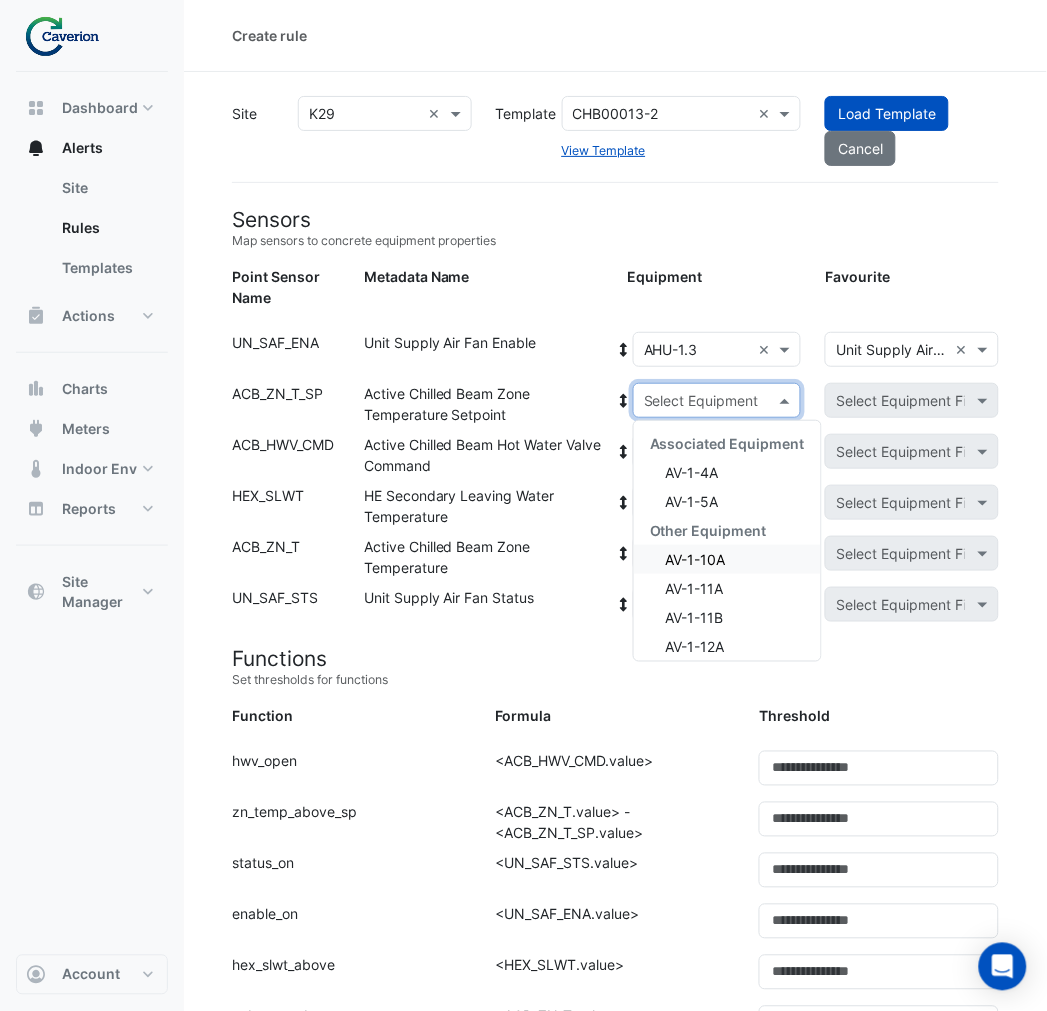 click on "Active Chilled Beam Hot Water Valve Command" 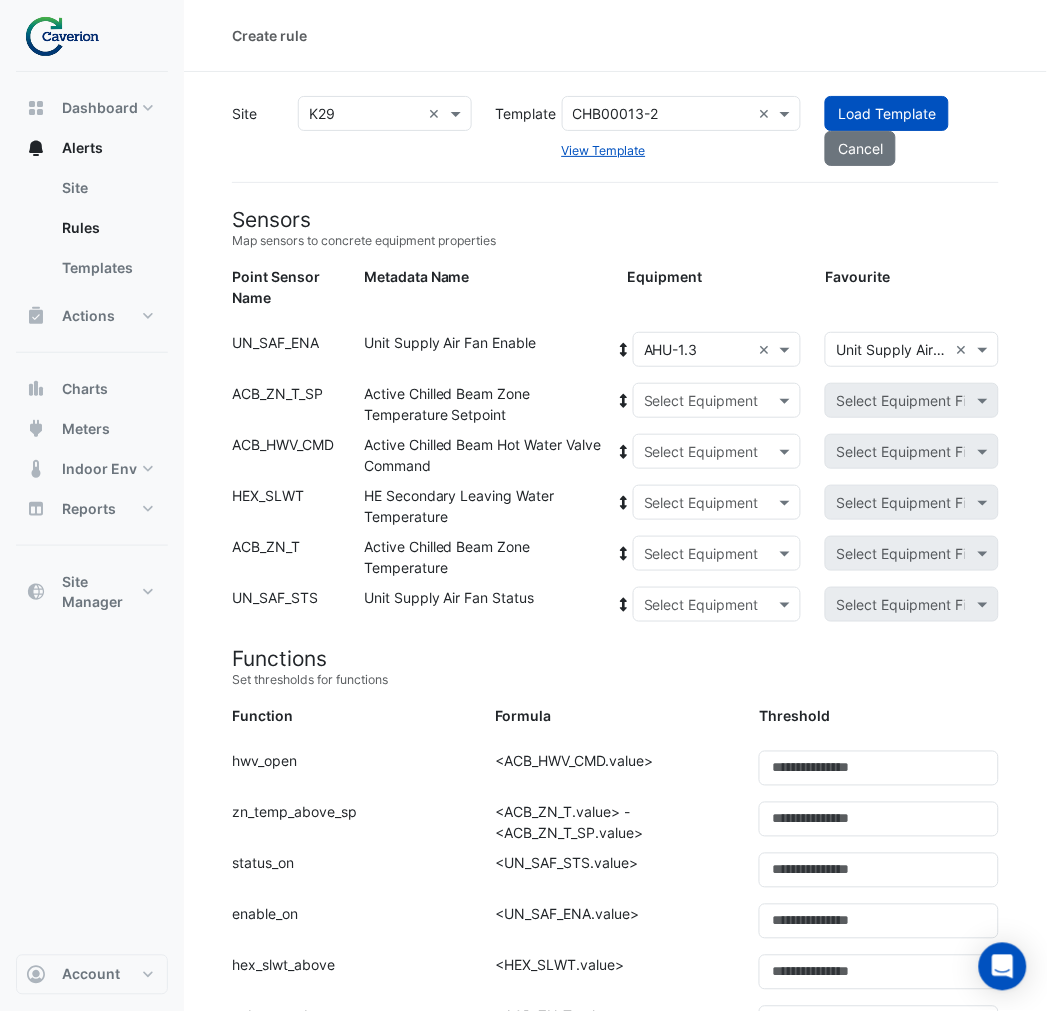 click 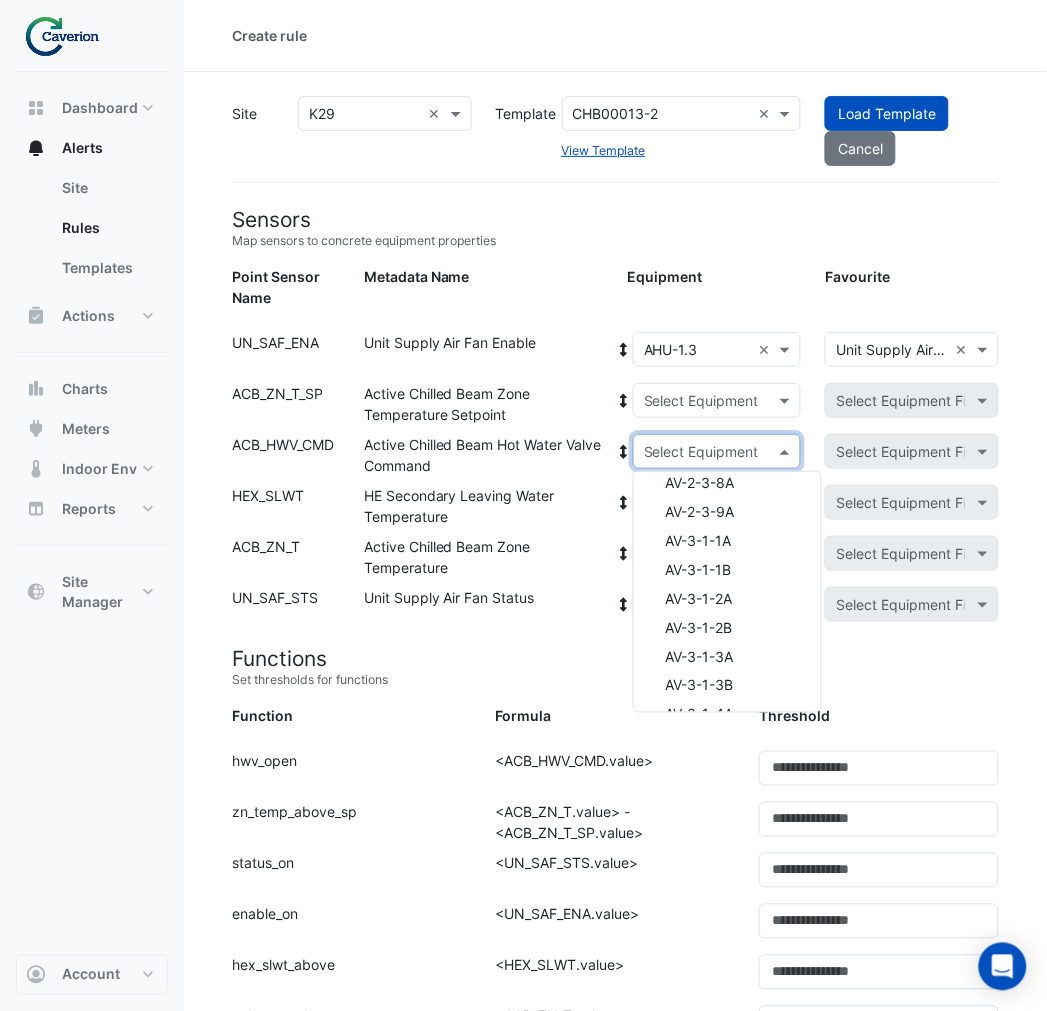 scroll, scrollTop: 2333, scrollLeft: 0, axis: vertical 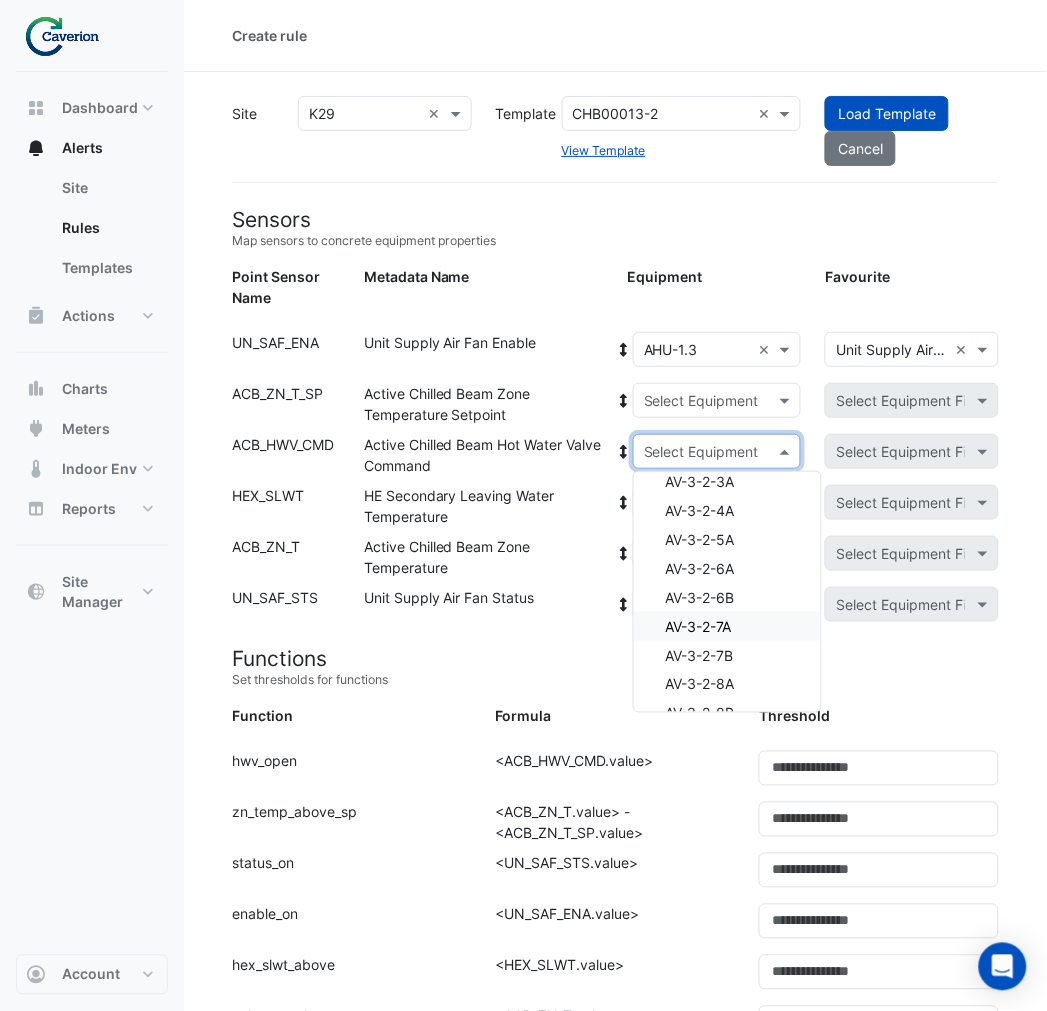 click on "Active Chilled Beam Zone Temperature" 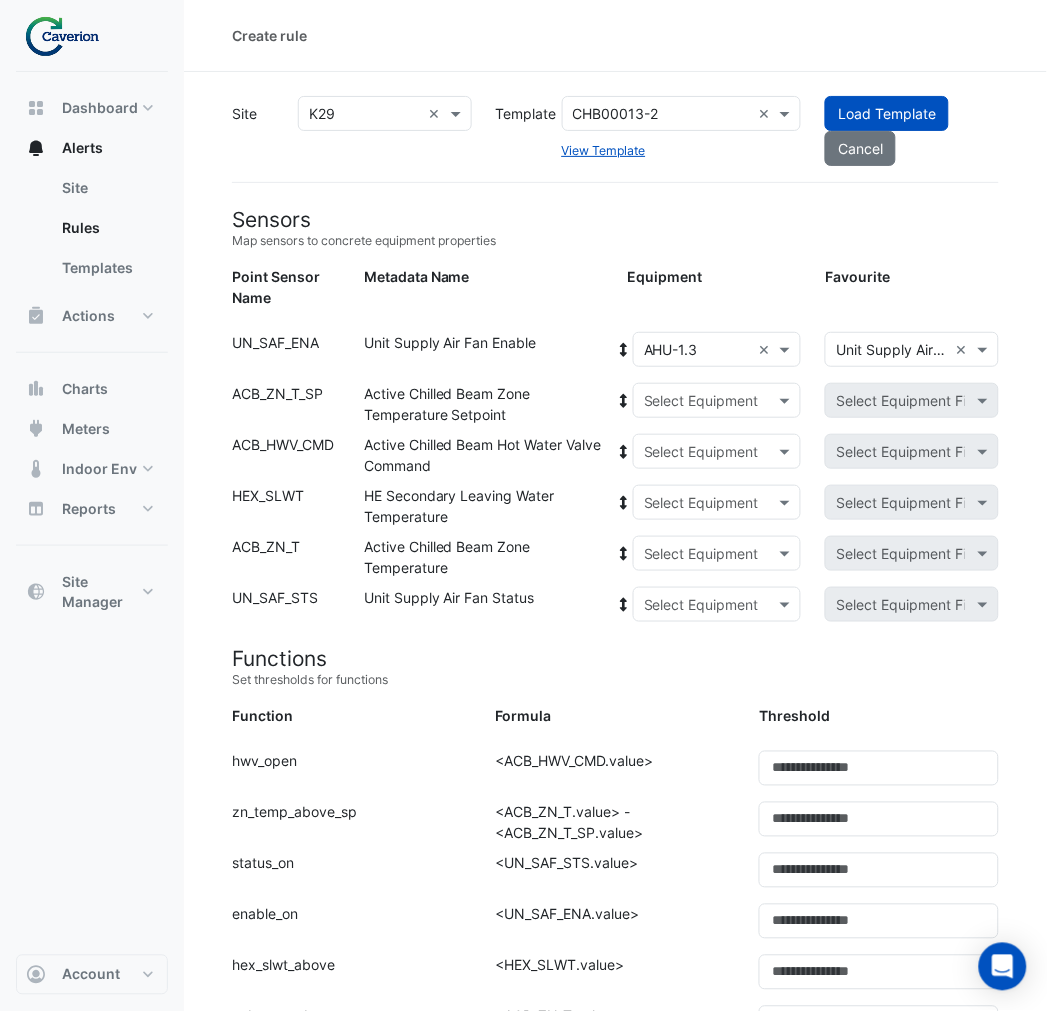 click 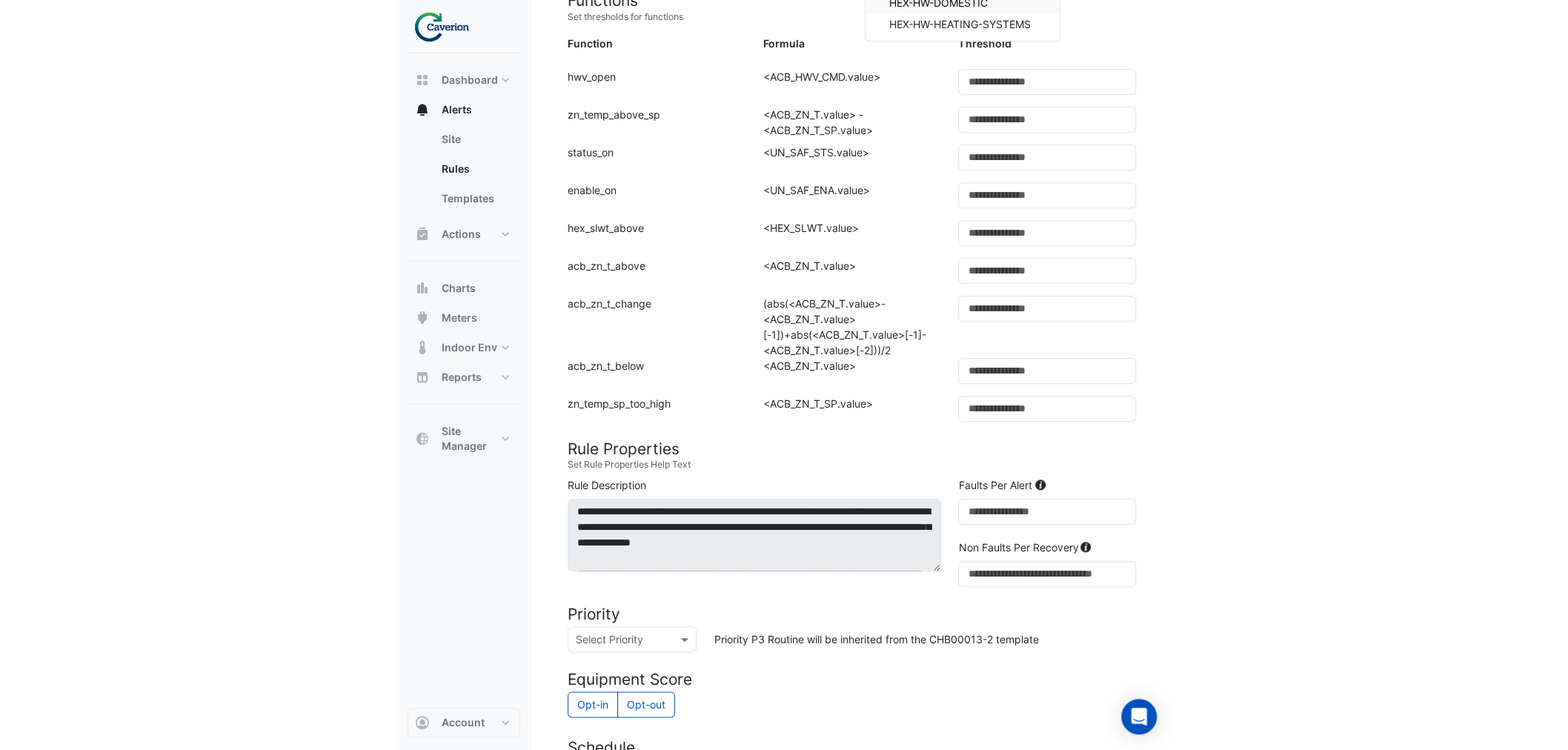 scroll, scrollTop: 0, scrollLeft: 0, axis: both 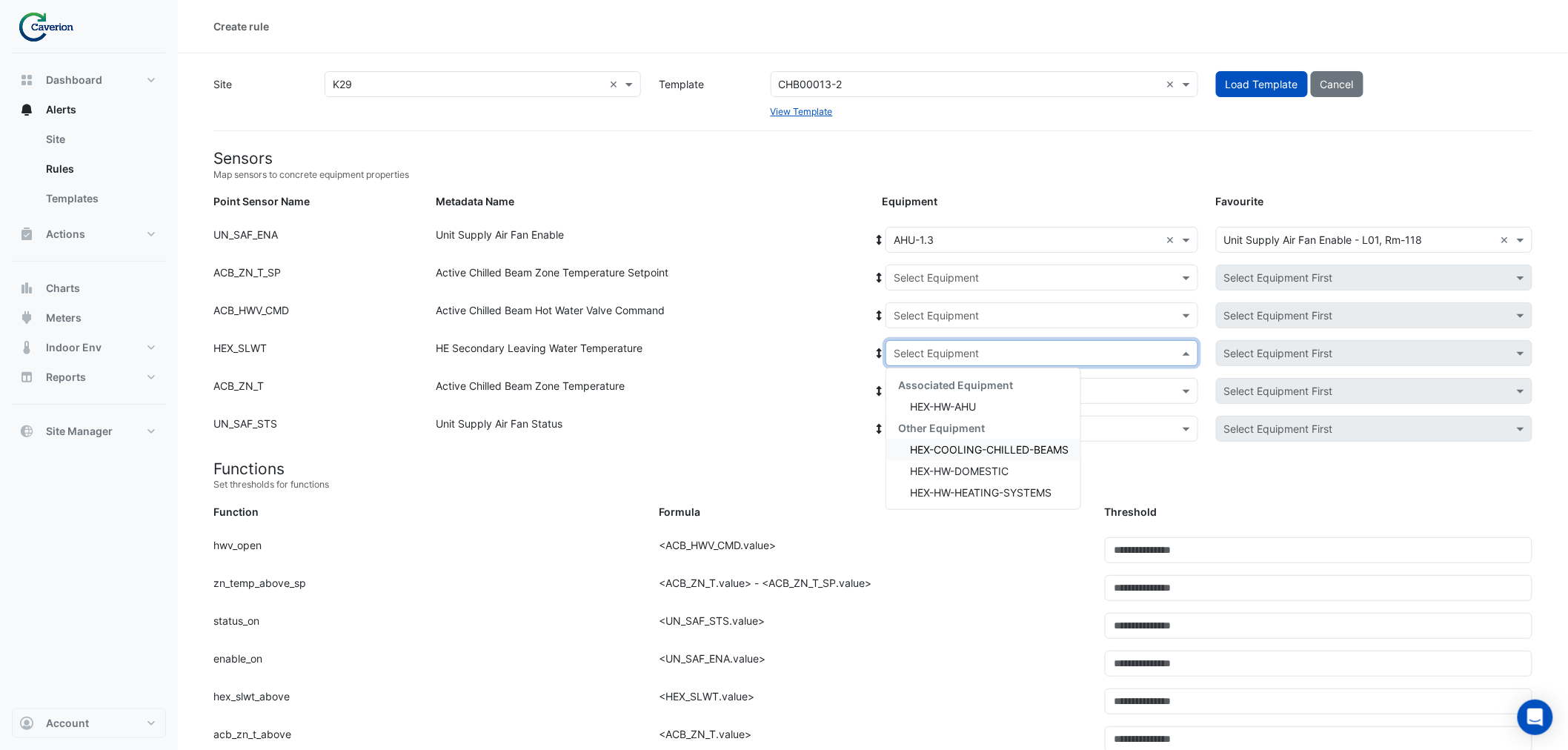 click on "Active Chilled Beam Zone Temperature Setpoint" 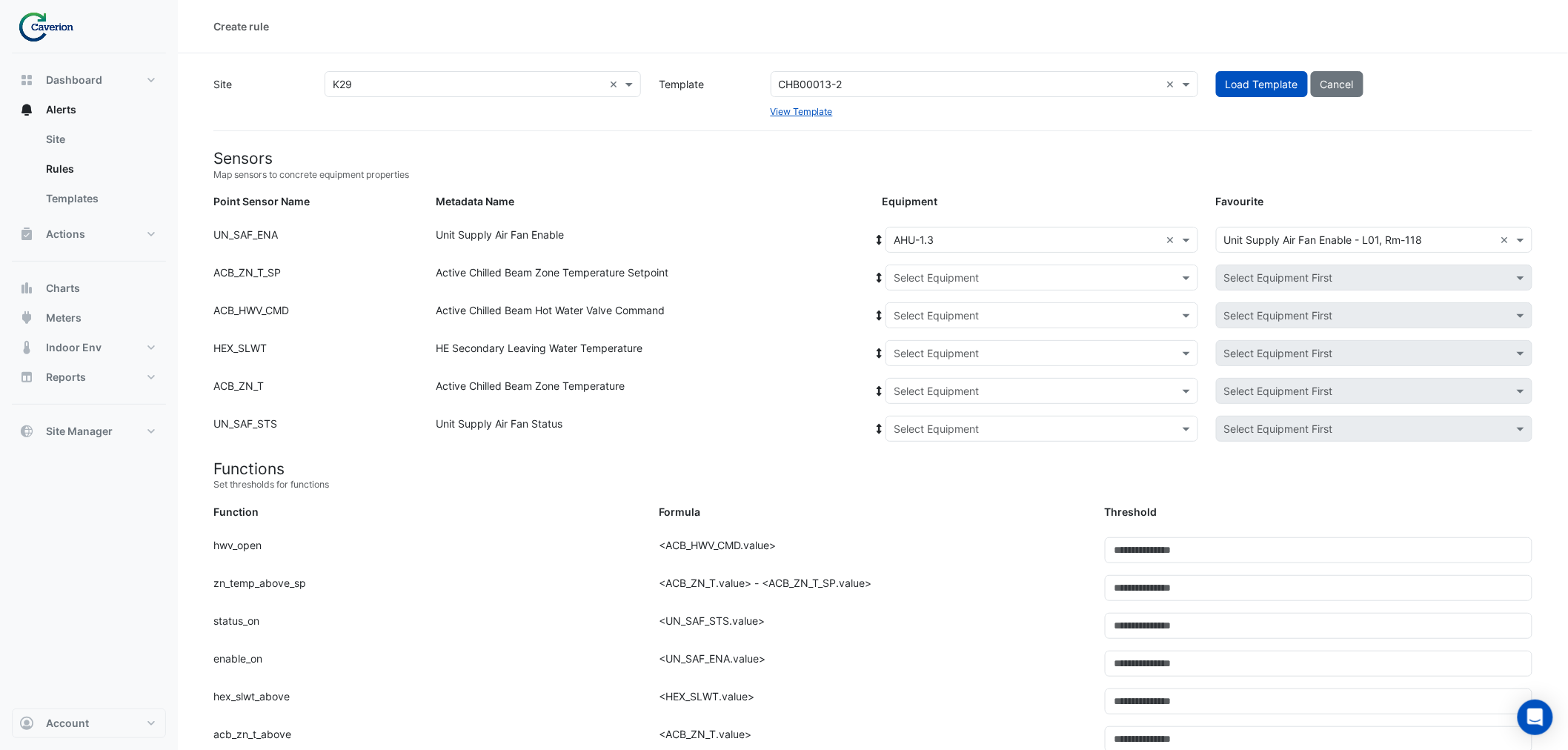 click on "Unit Supply Air Fan Enable" 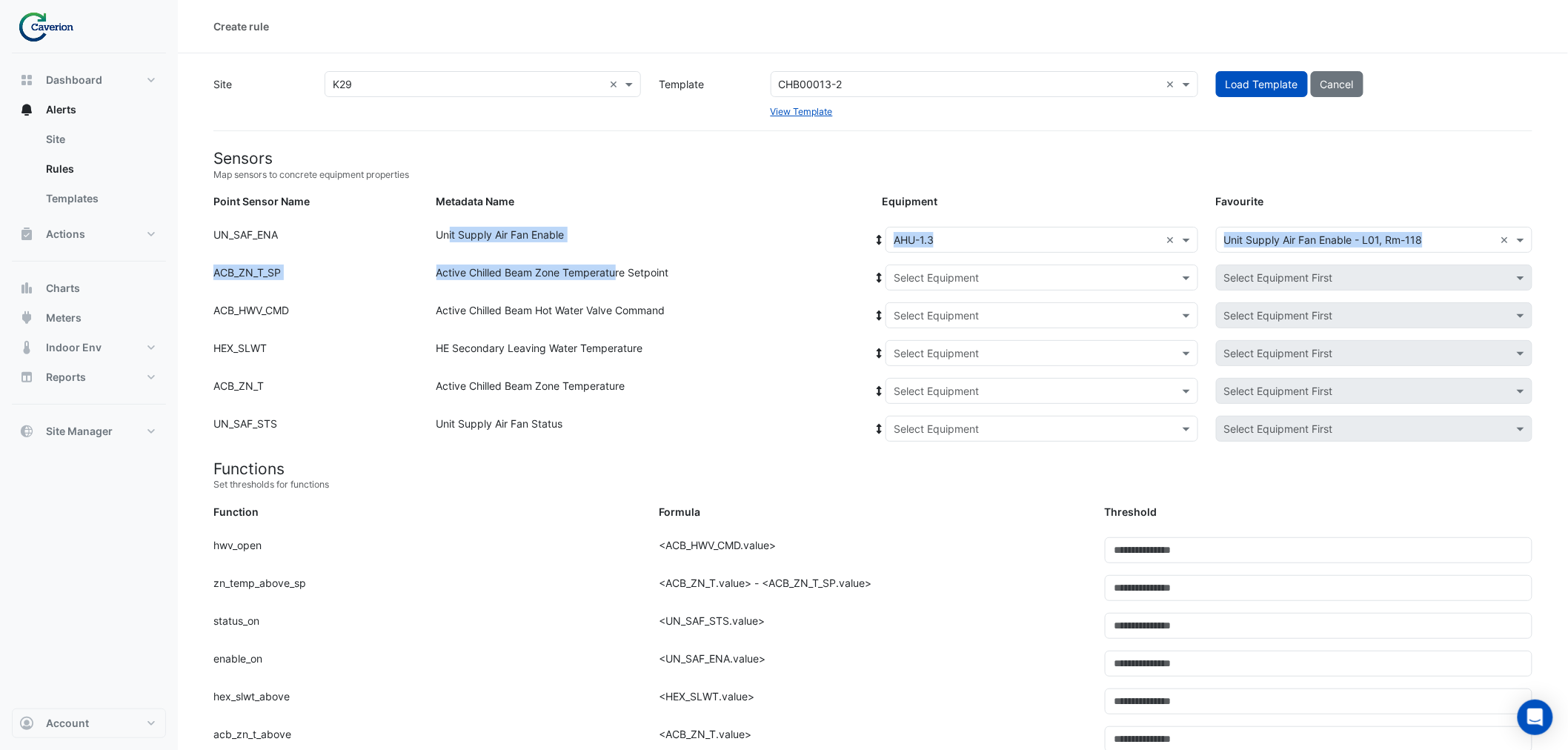 drag, startPoint x: 448, startPoint y: 239, endPoint x: 639, endPoint y: 293, distance: 198.4868 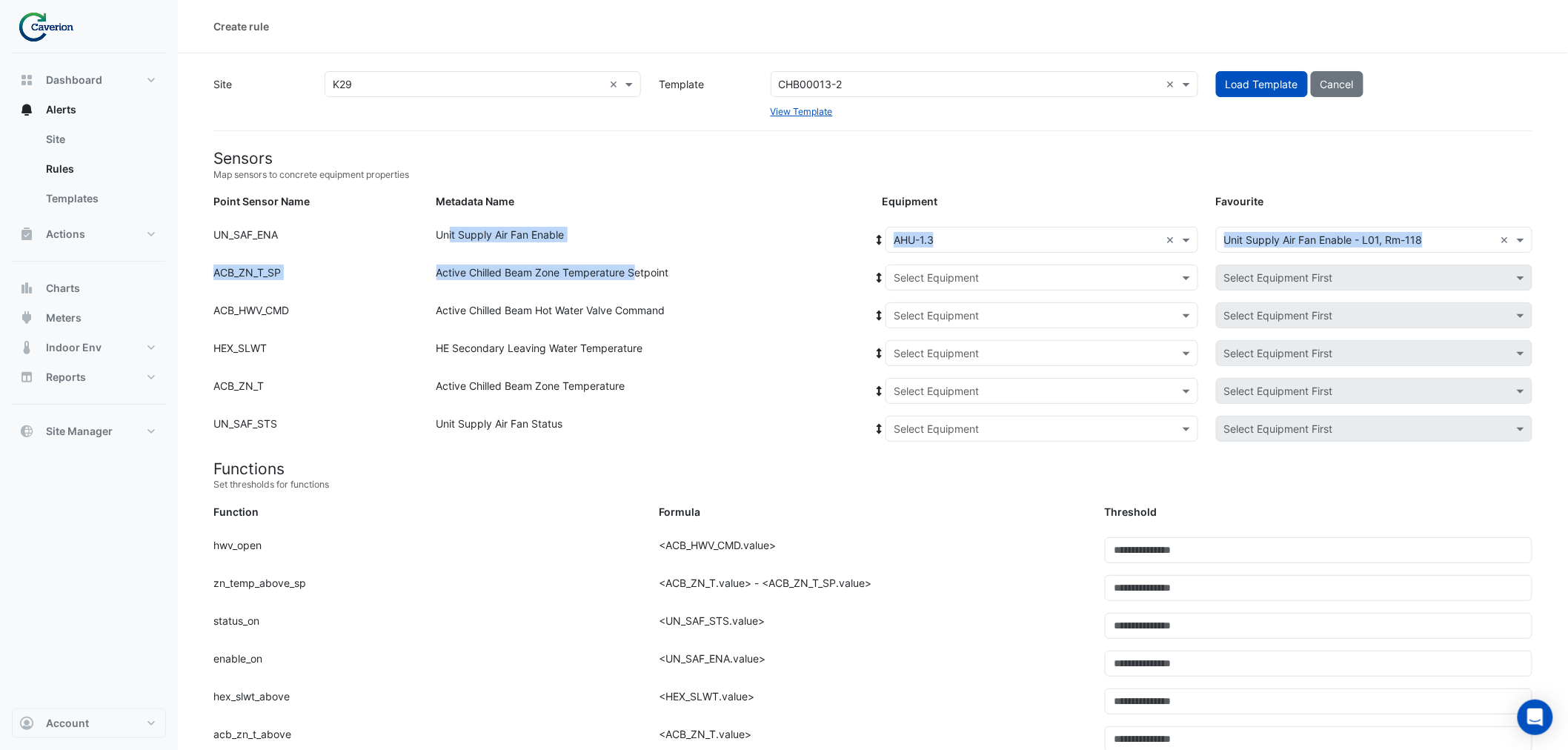 click on "Active Chilled Beam Zone Temperature Setpoint" 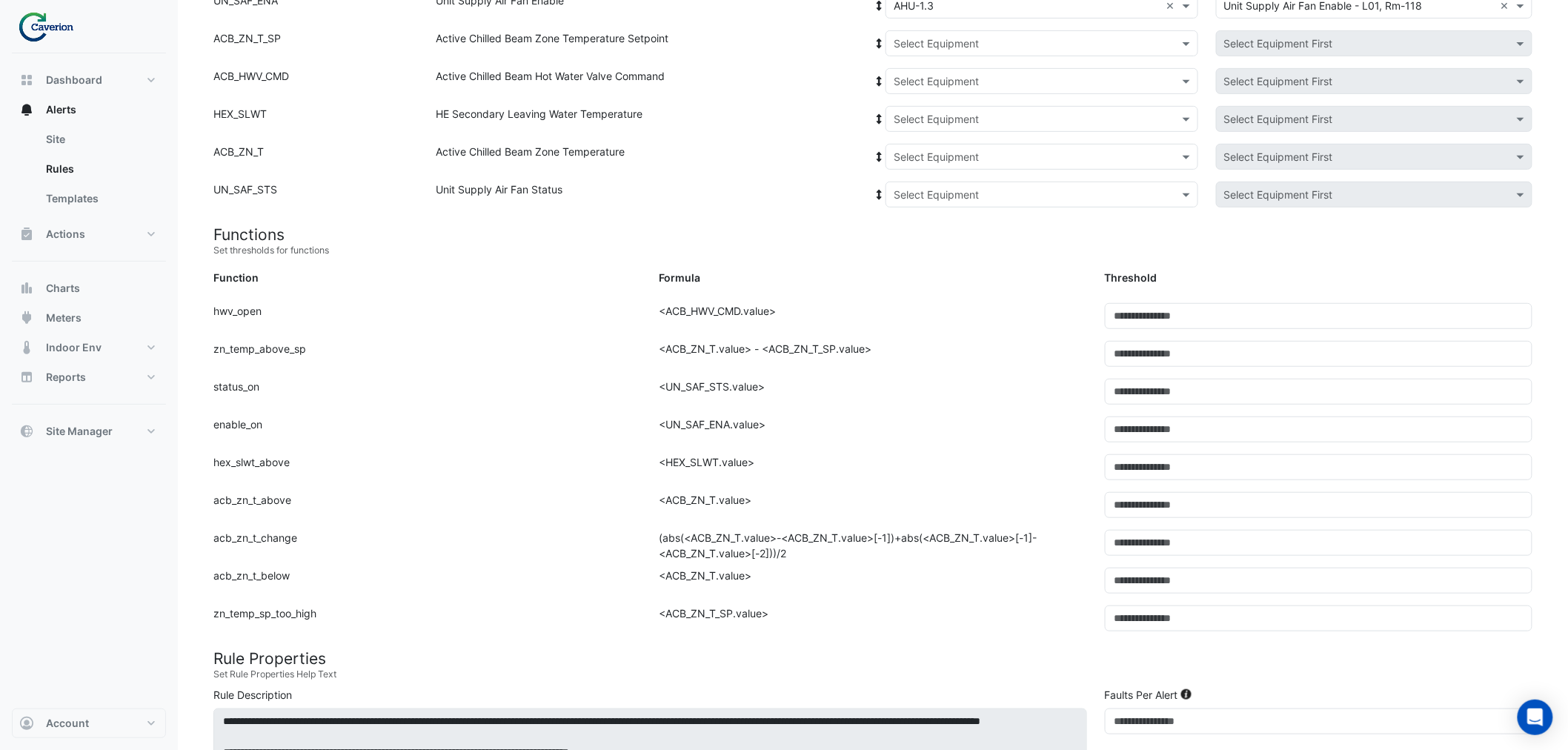 scroll, scrollTop: 0, scrollLeft: 0, axis: both 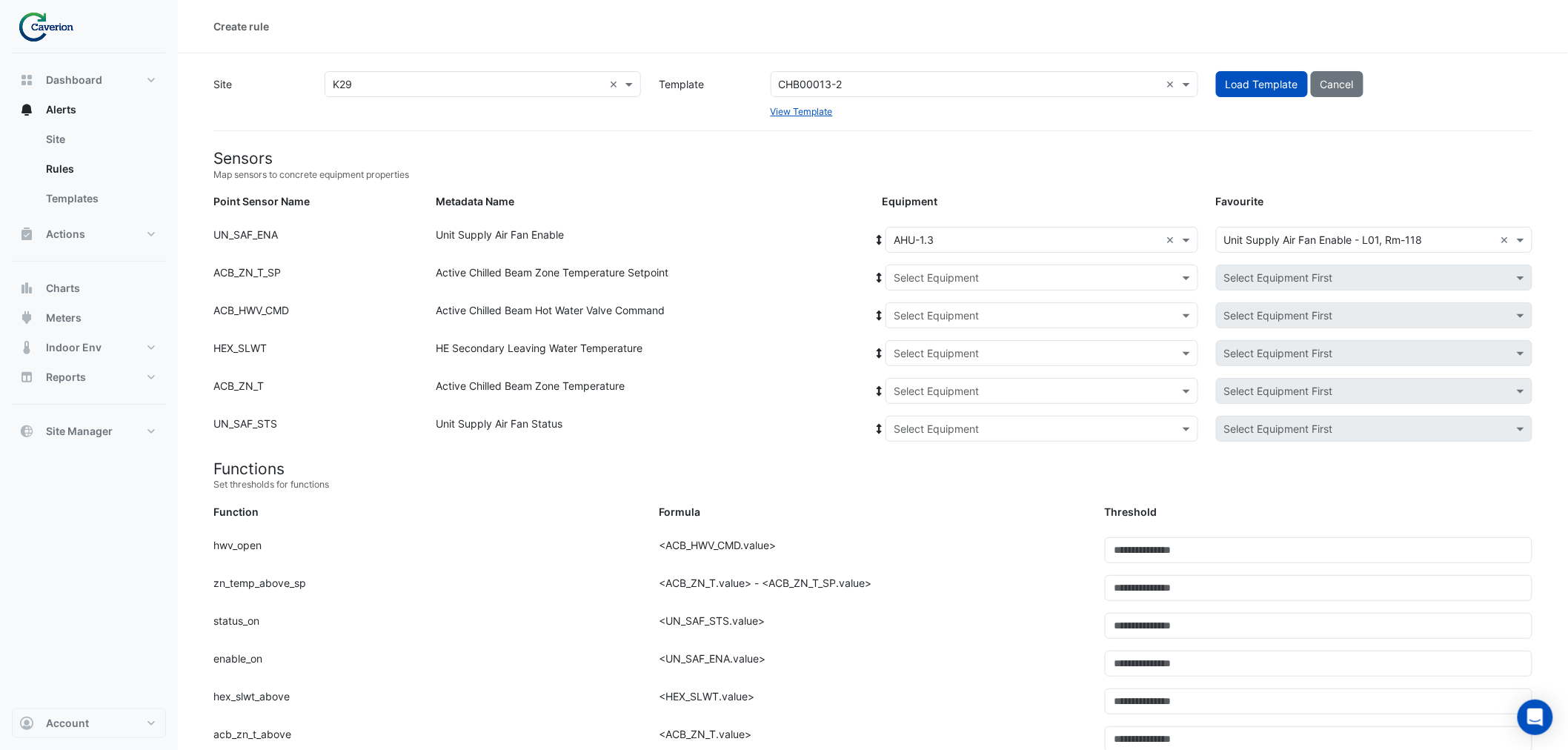 drag, startPoint x: 500, startPoint y: 232, endPoint x: 465, endPoint y: 238, distance: 35.5106 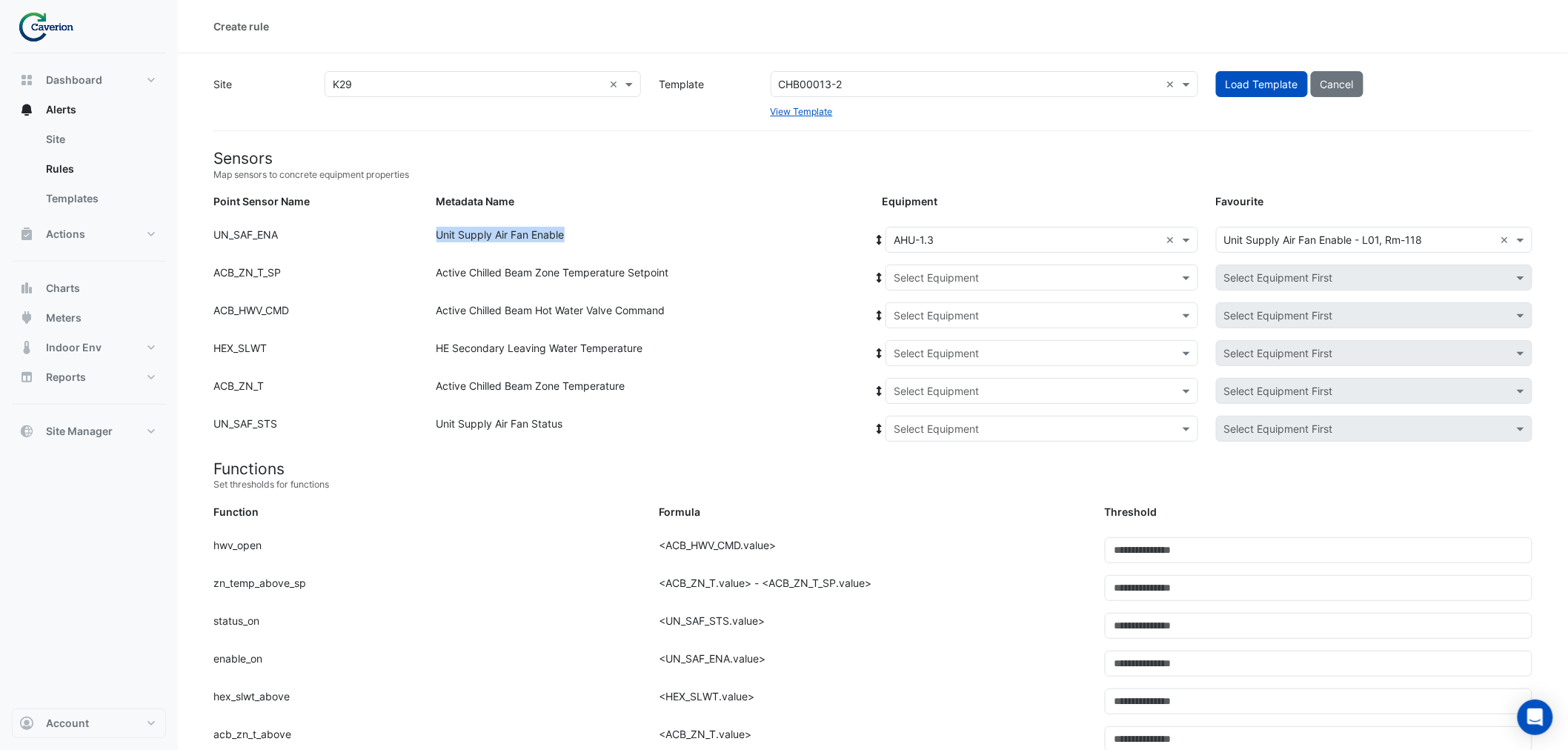 drag, startPoint x: 428, startPoint y: 235, endPoint x: 611, endPoint y: 234, distance: 183.00273 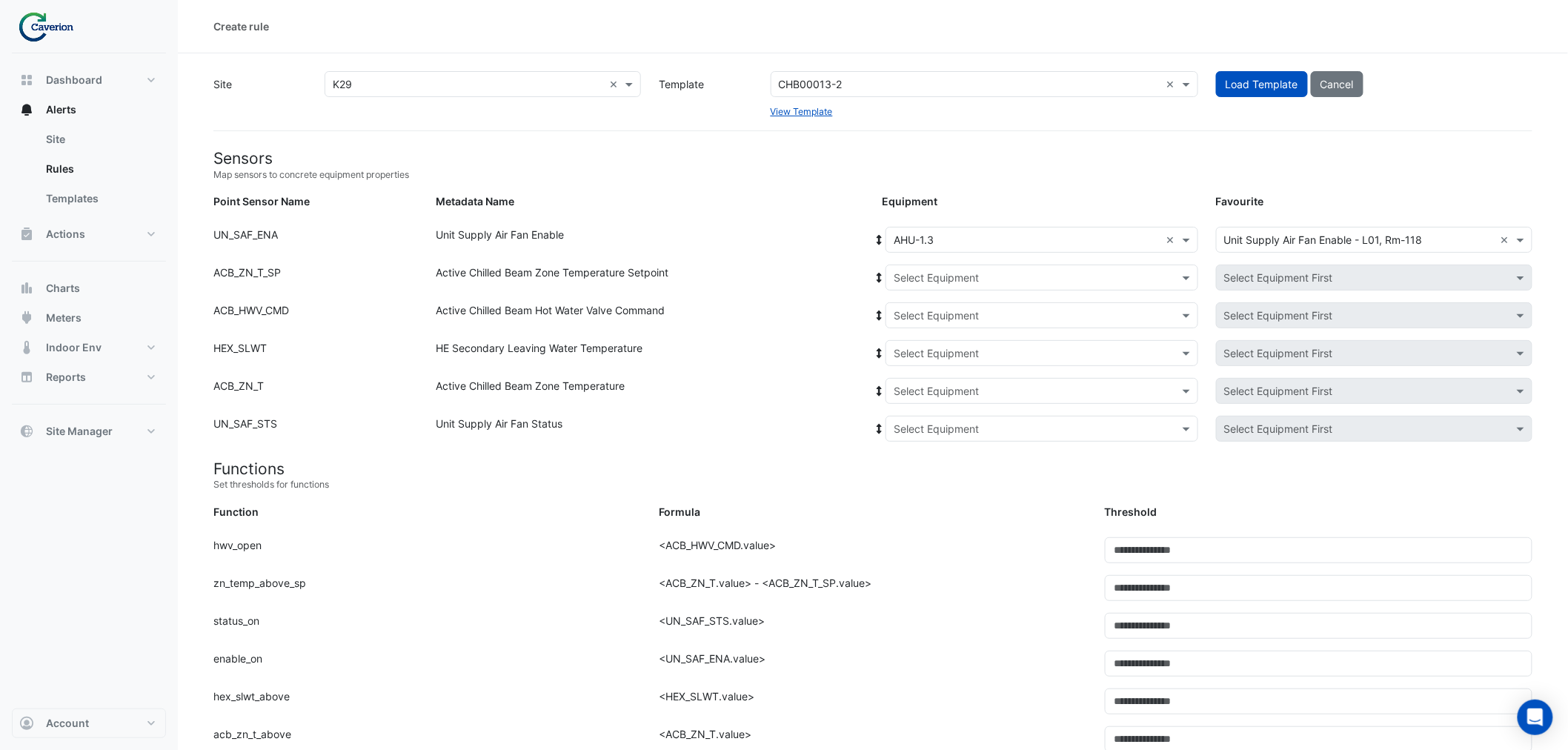 click 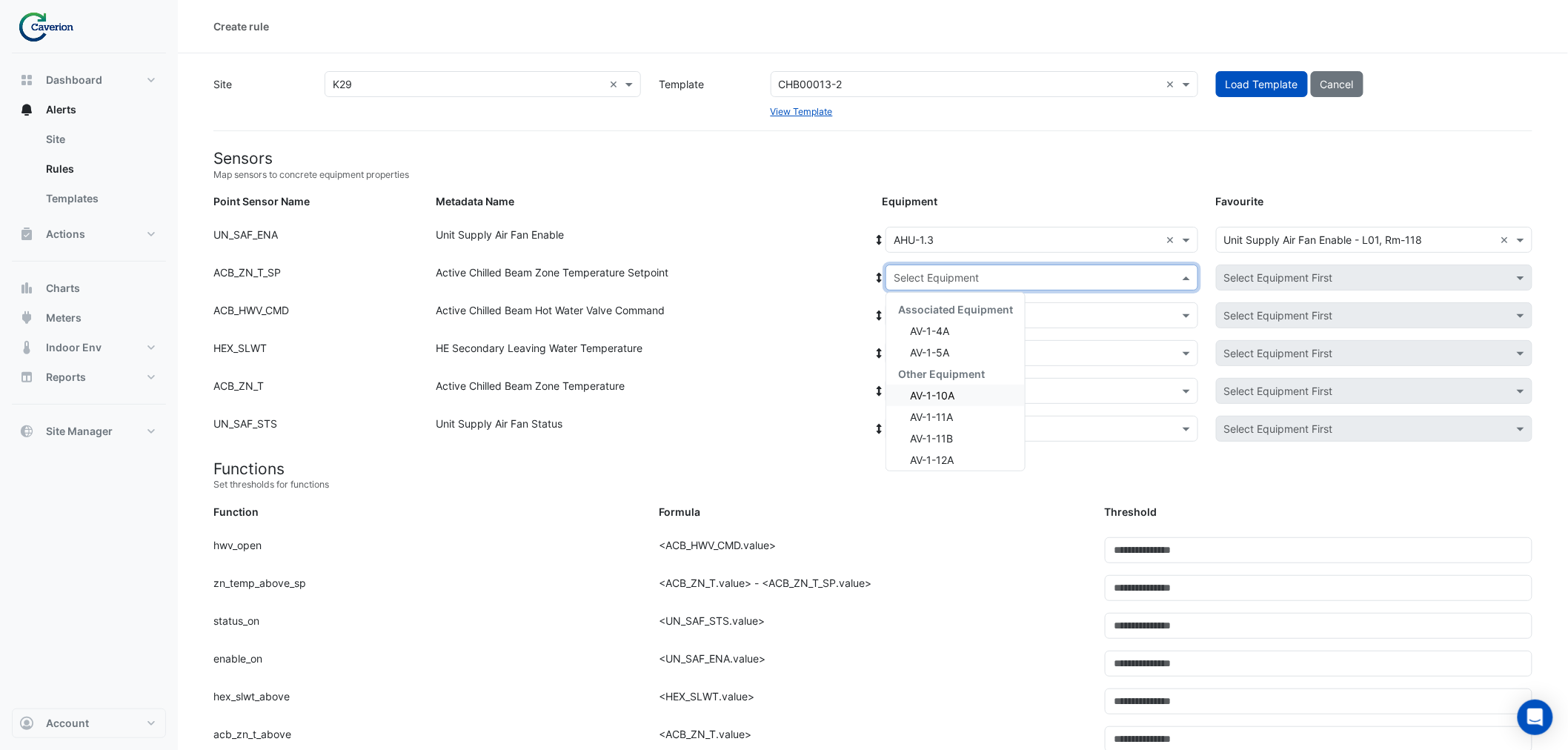 click on "AV-1-10A" at bounding box center (932, 395) 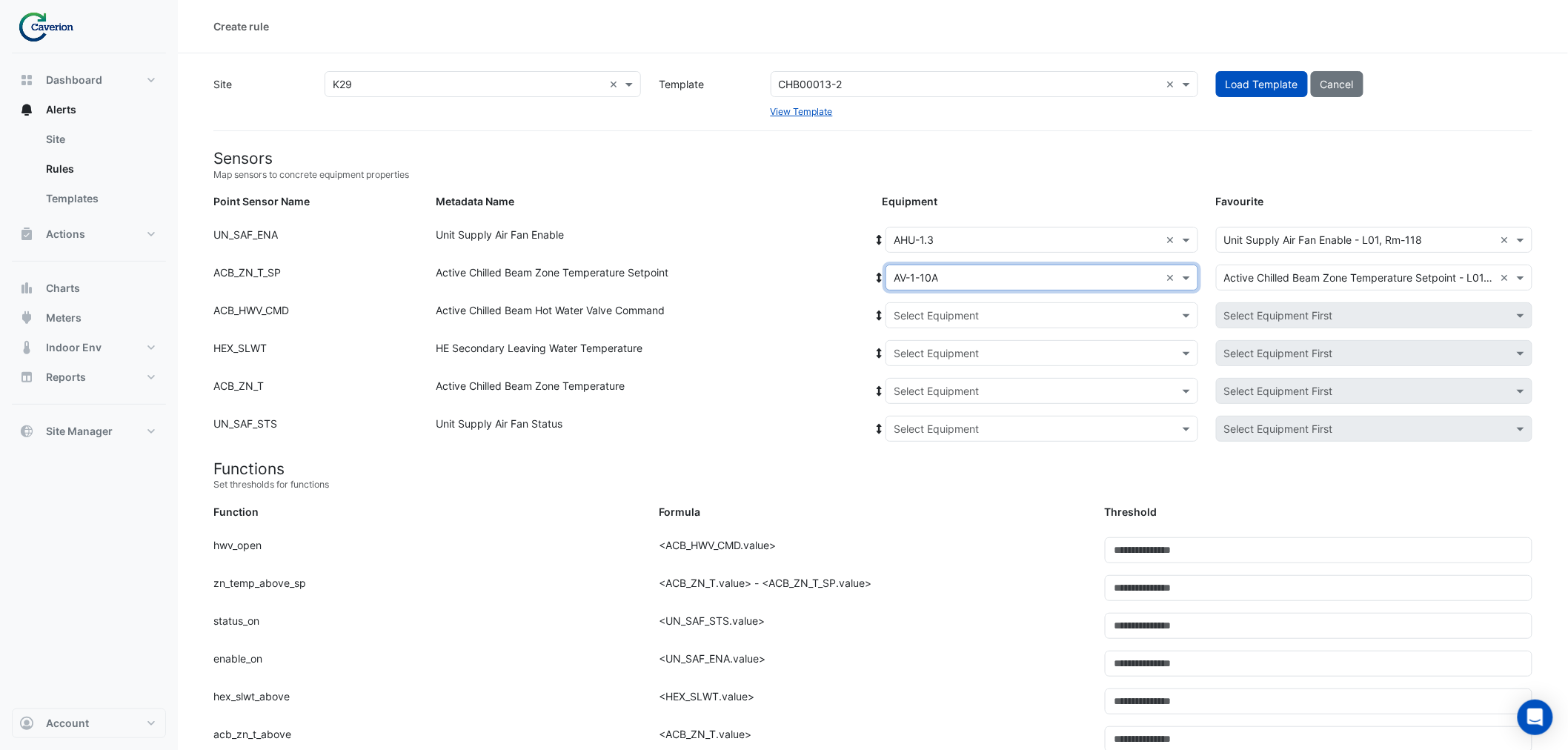 click on "Select Equipment" 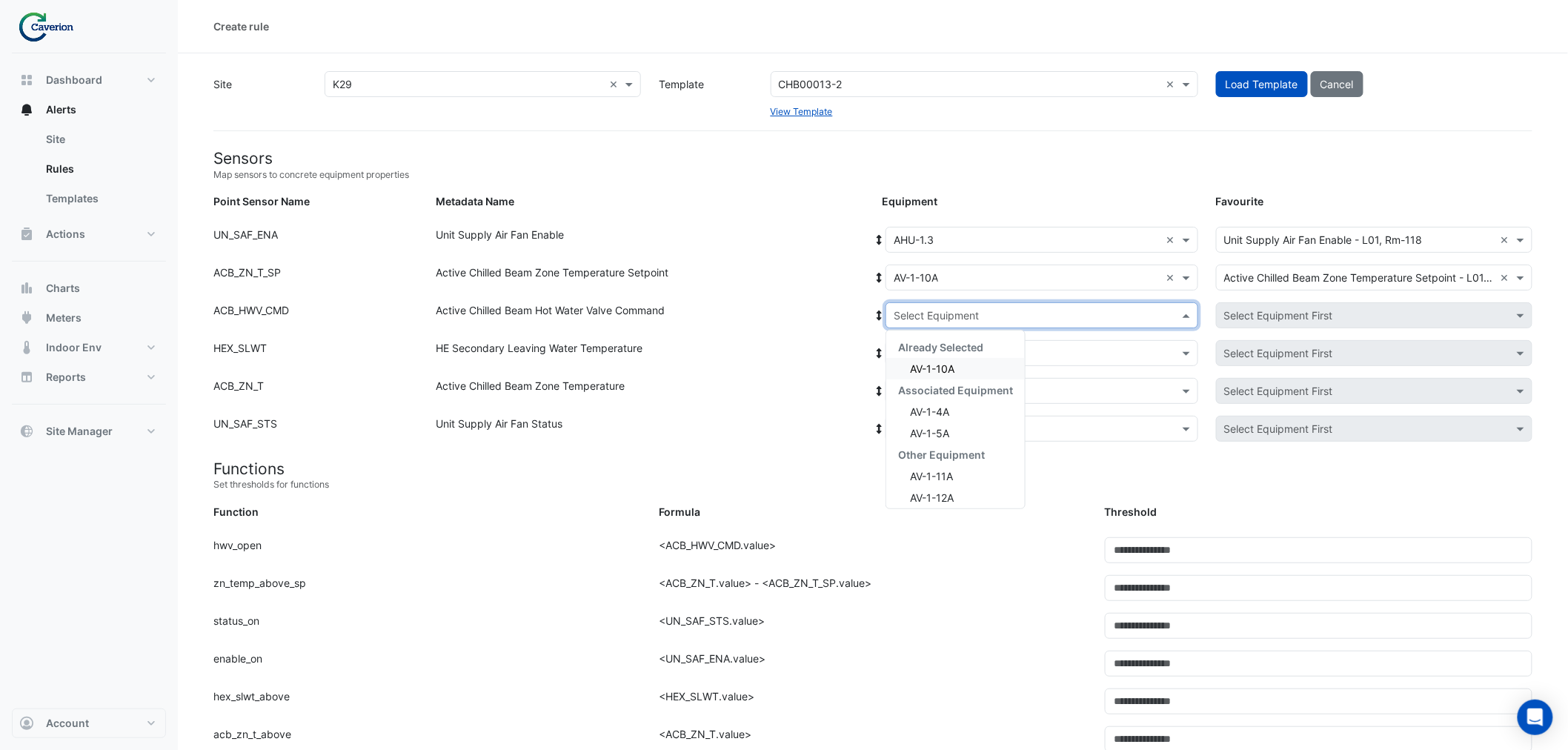 click on "AV-1-10A" at bounding box center (932, 368) 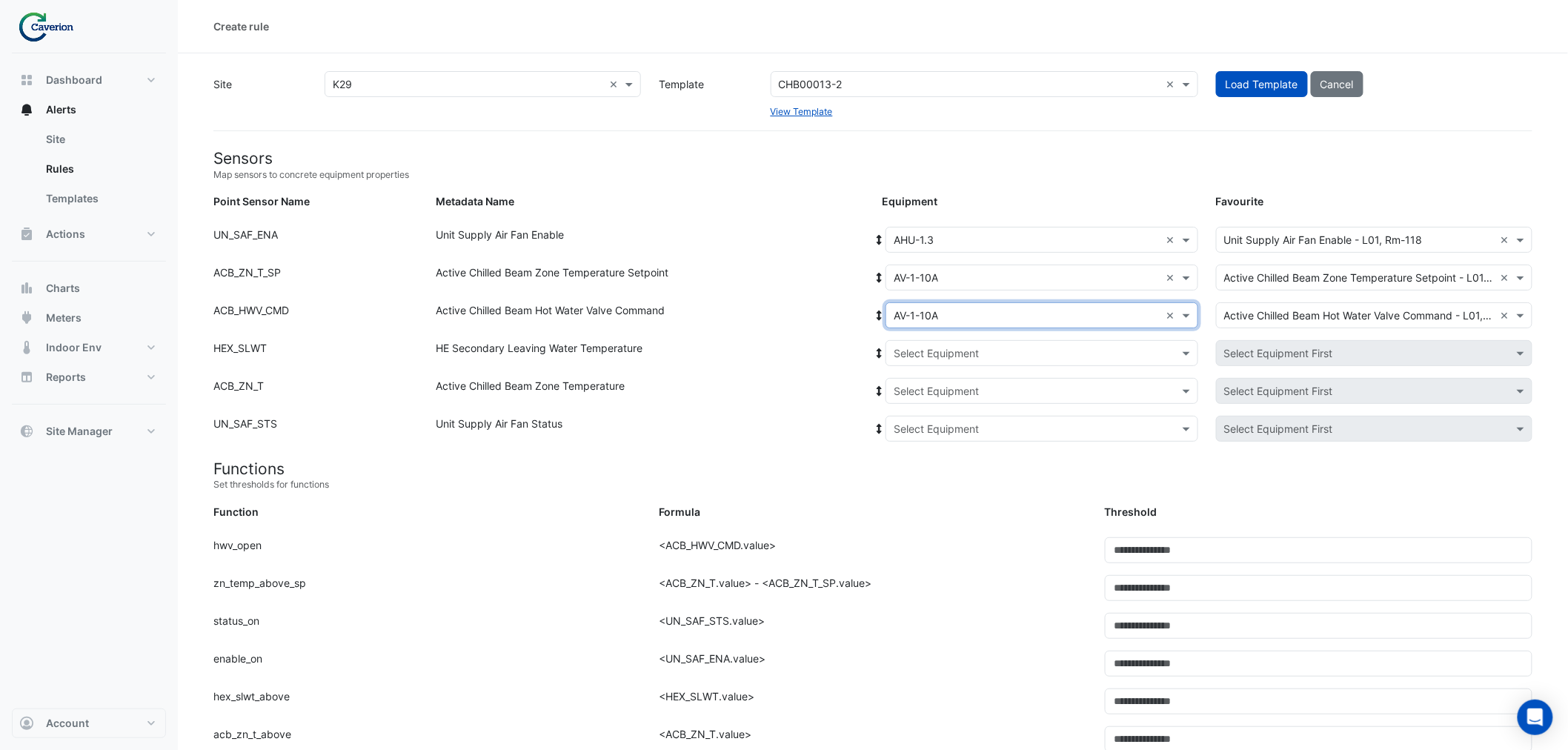 click on "Select Equipment × AV-1-10A ×" 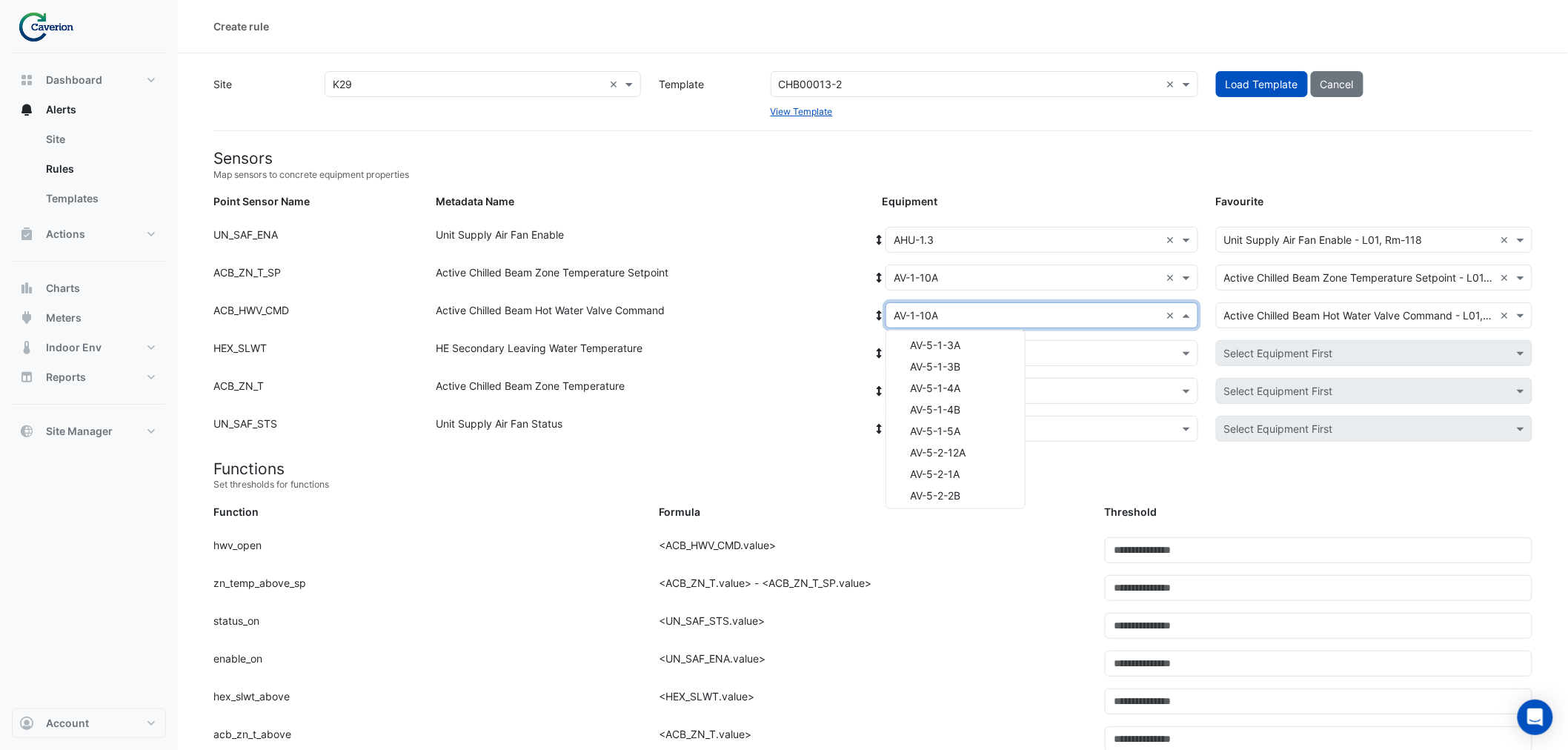 scroll, scrollTop: 3211, scrollLeft: 0, axis: vertical 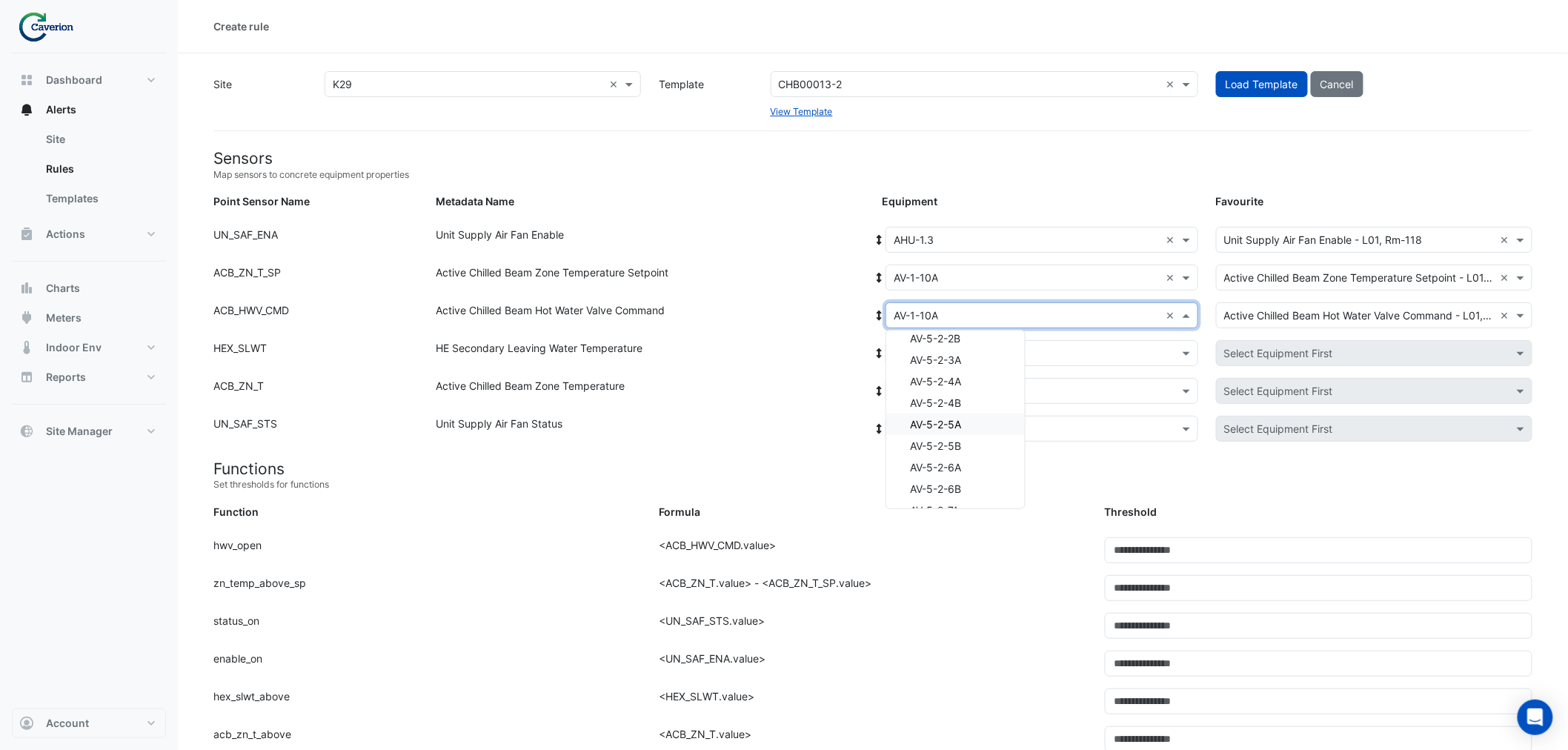 click on "Active Chilled Beam Zone Temperature" 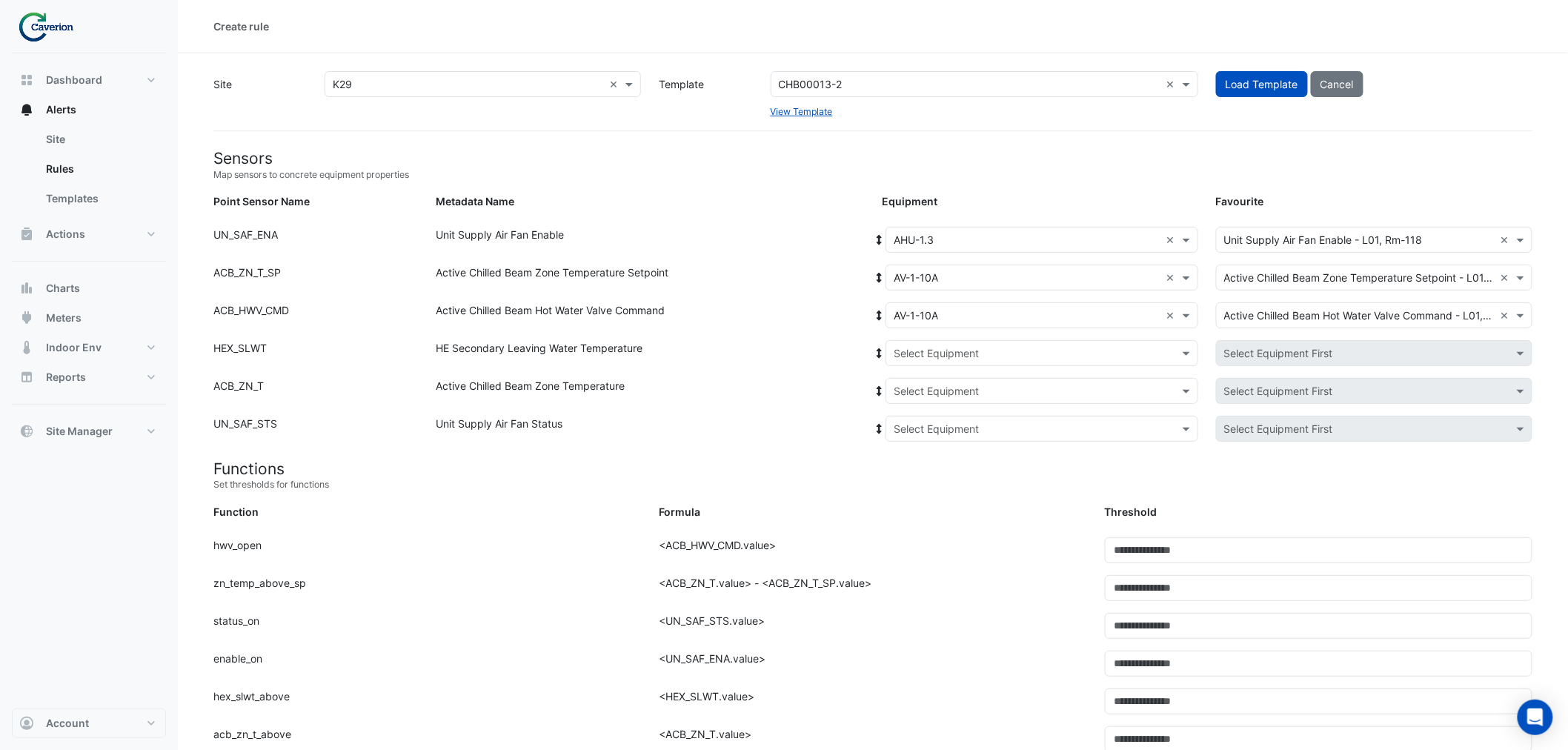 click 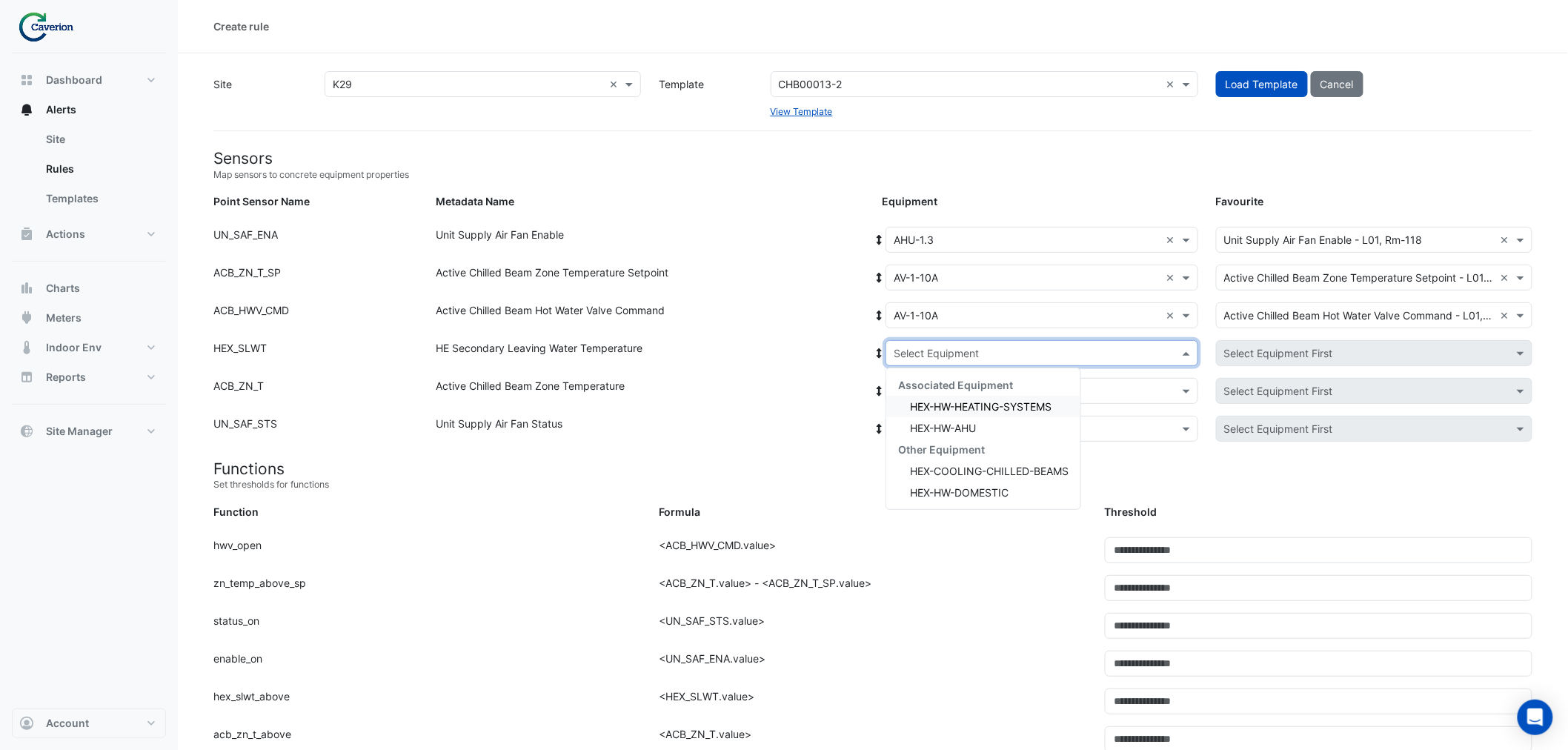 click on "HEX-HW-HEATING-SYSTEMS" at bounding box center [980, 406] 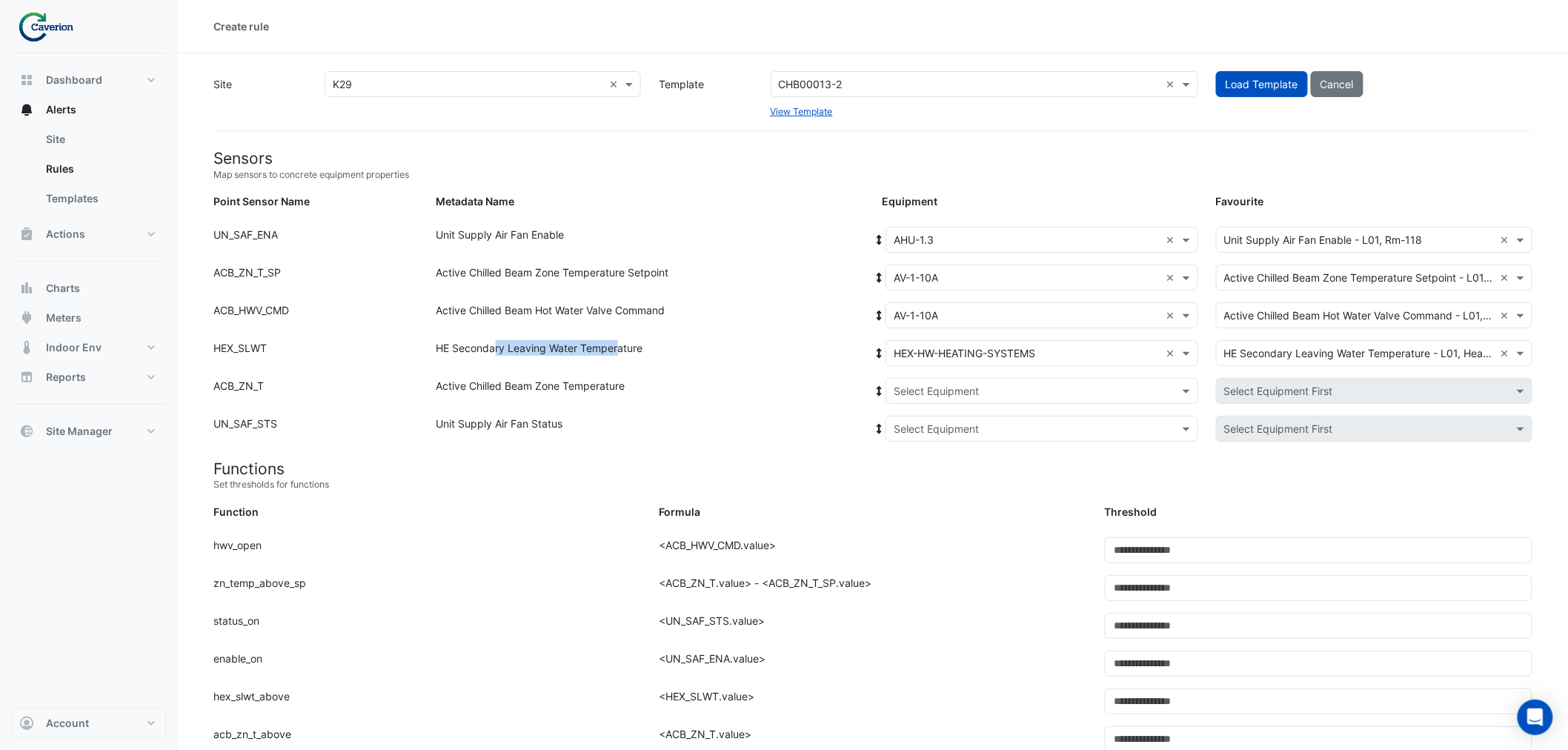 drag, startPoint x: 494, startPoint y: 344, endPoint x: 700, endPoint y: 351, distance: 206.1189 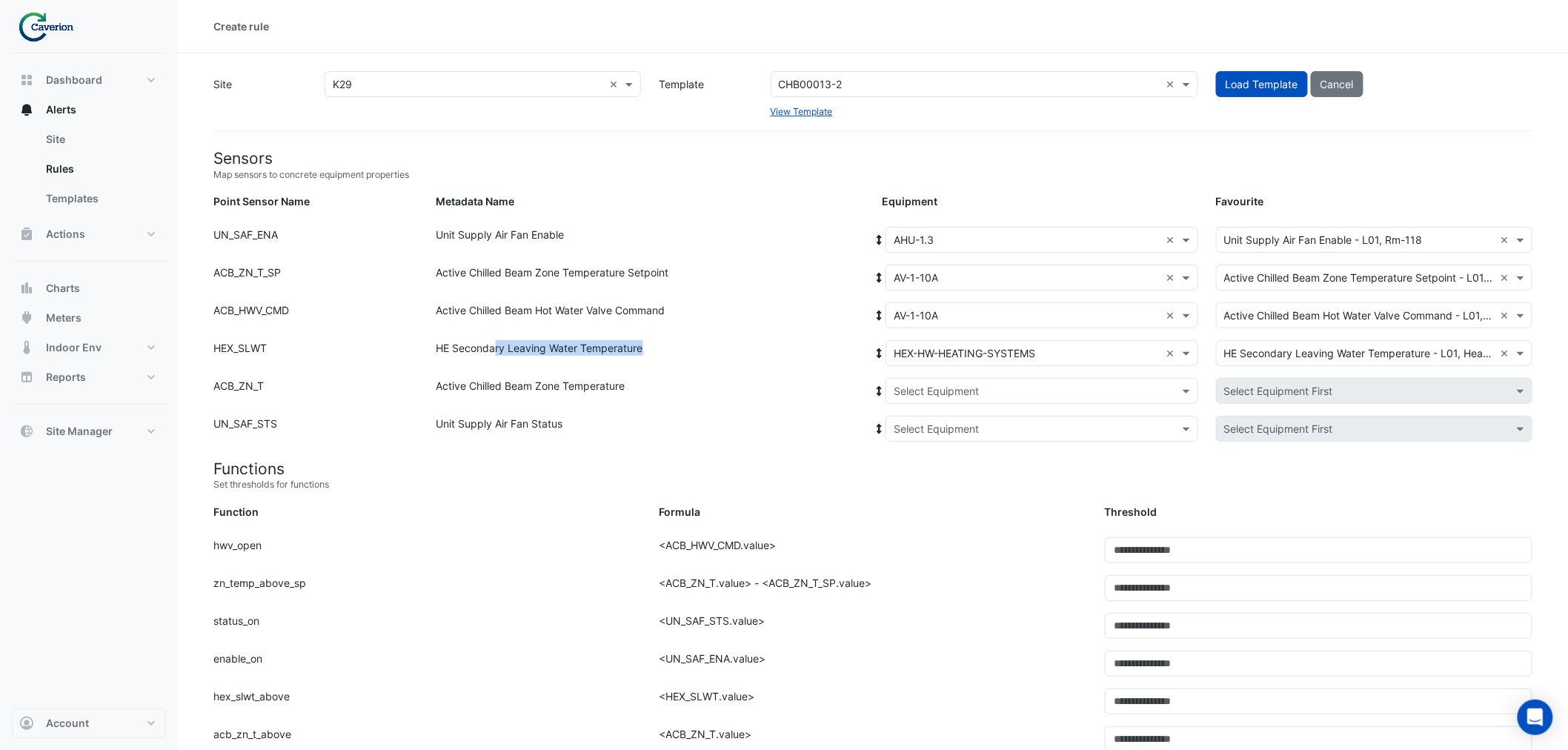 click on "HE Secondary Leaving Water Temperature" 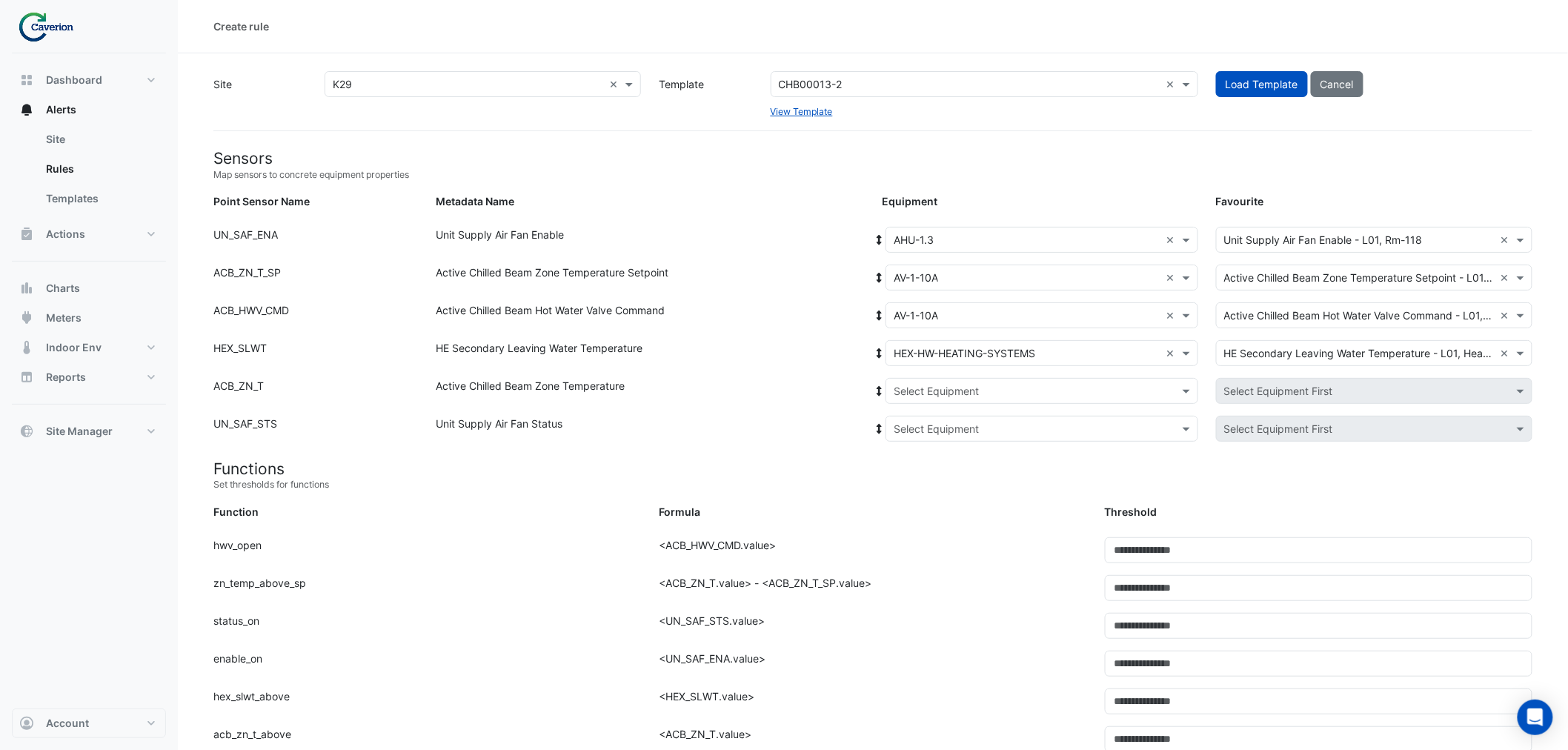 click 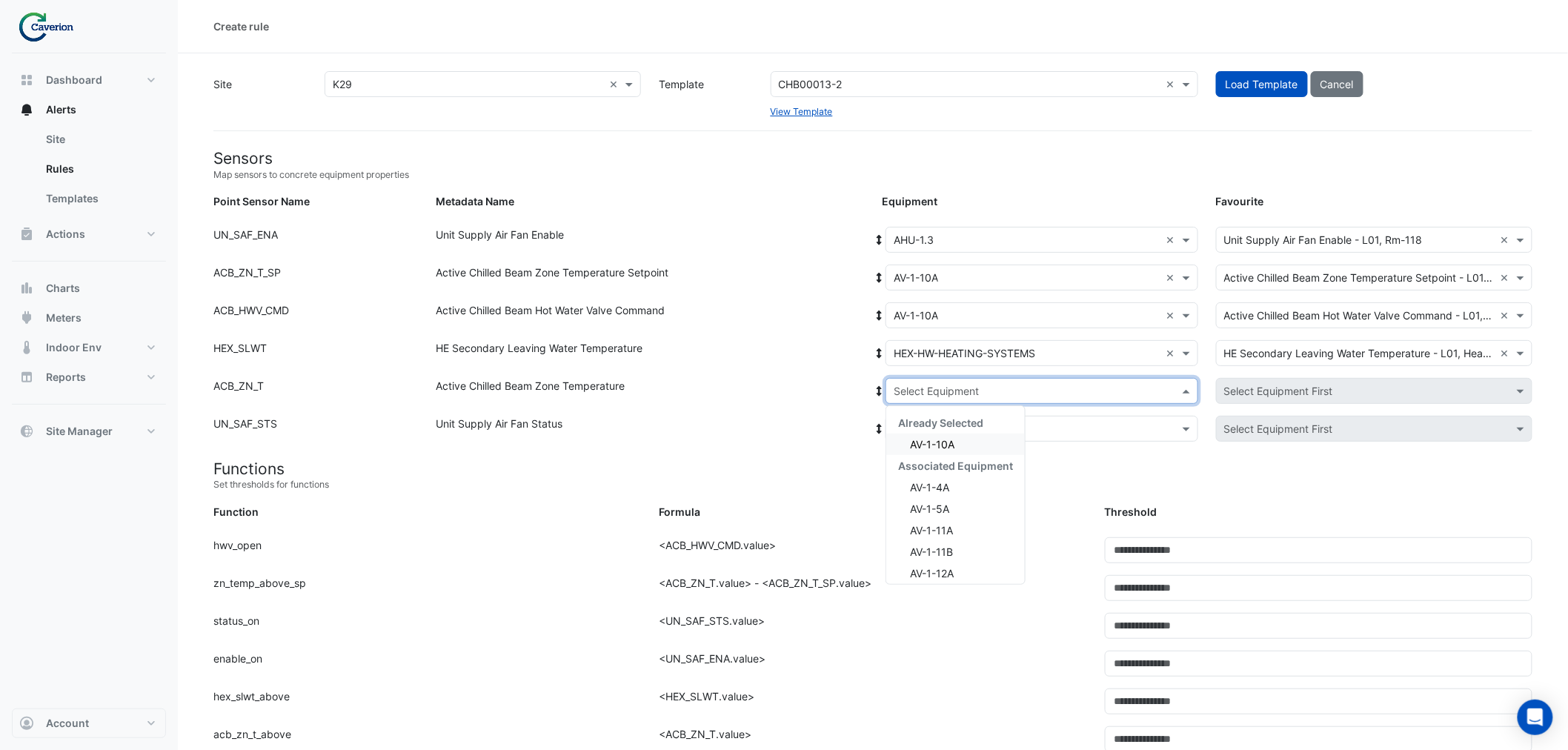 click on "AV-1-10A" at bounding box center [955, 444] 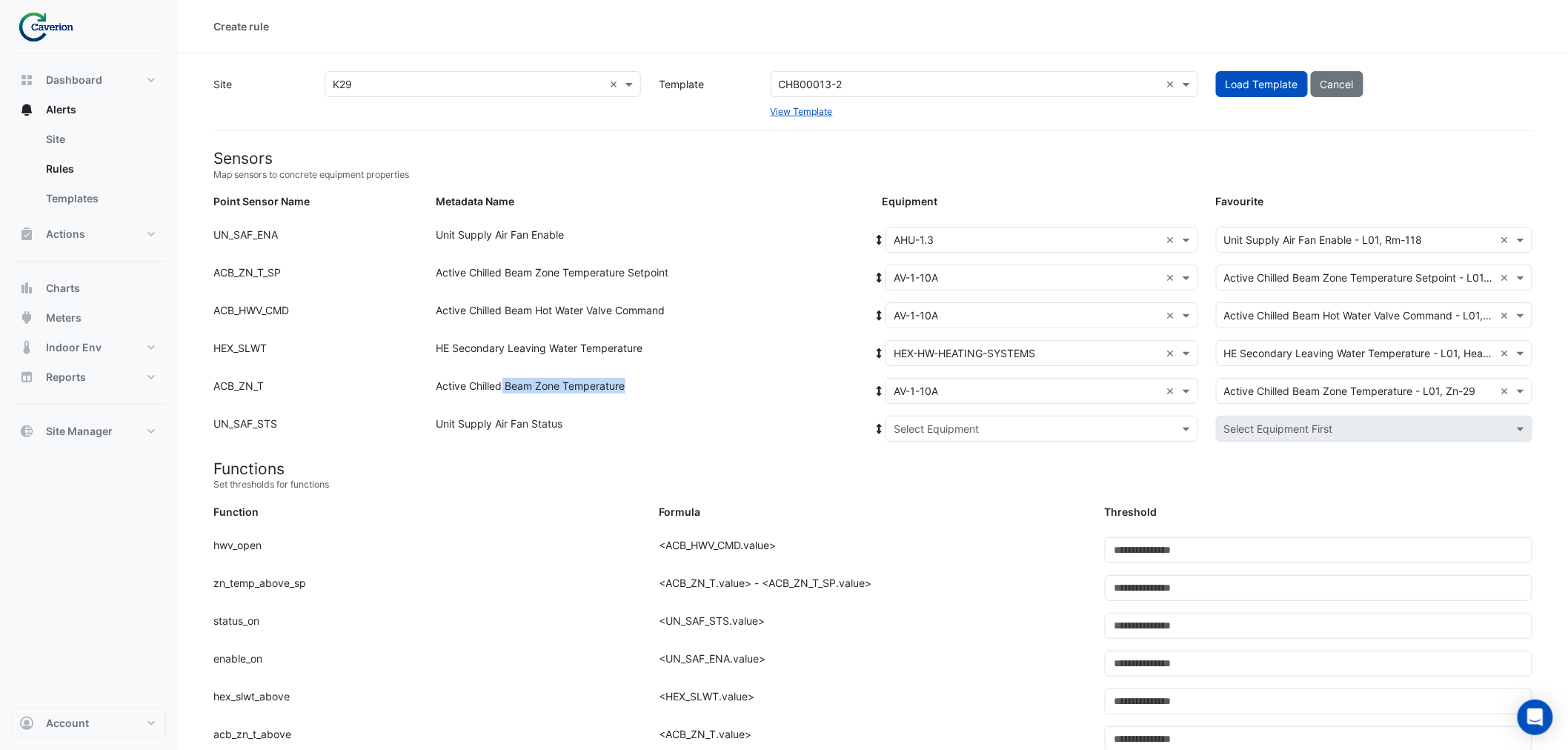 drag, startPoint x: 500, startPoint y: 380, endPoint x: 711, endPoint y: 394, distance: 211.46394 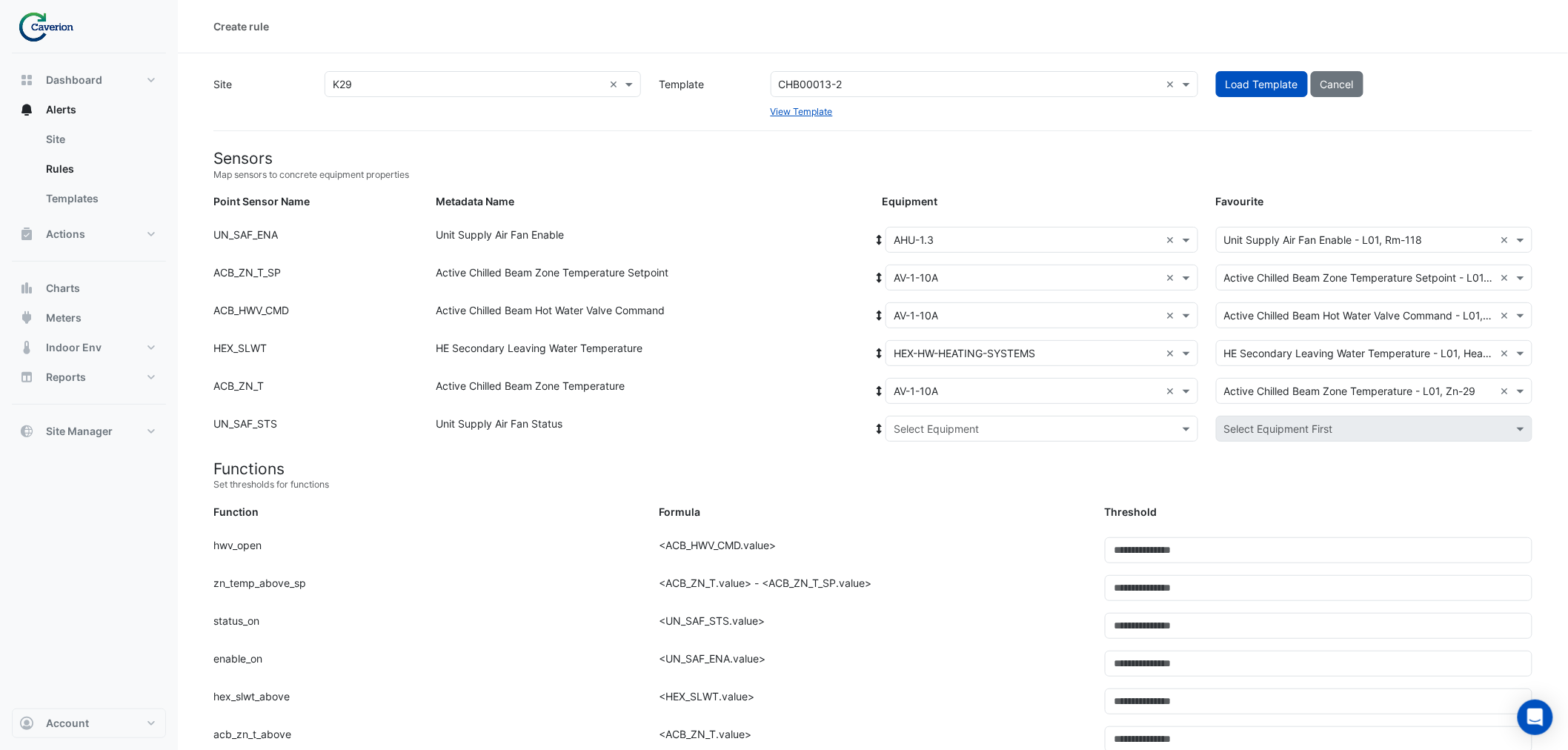 click 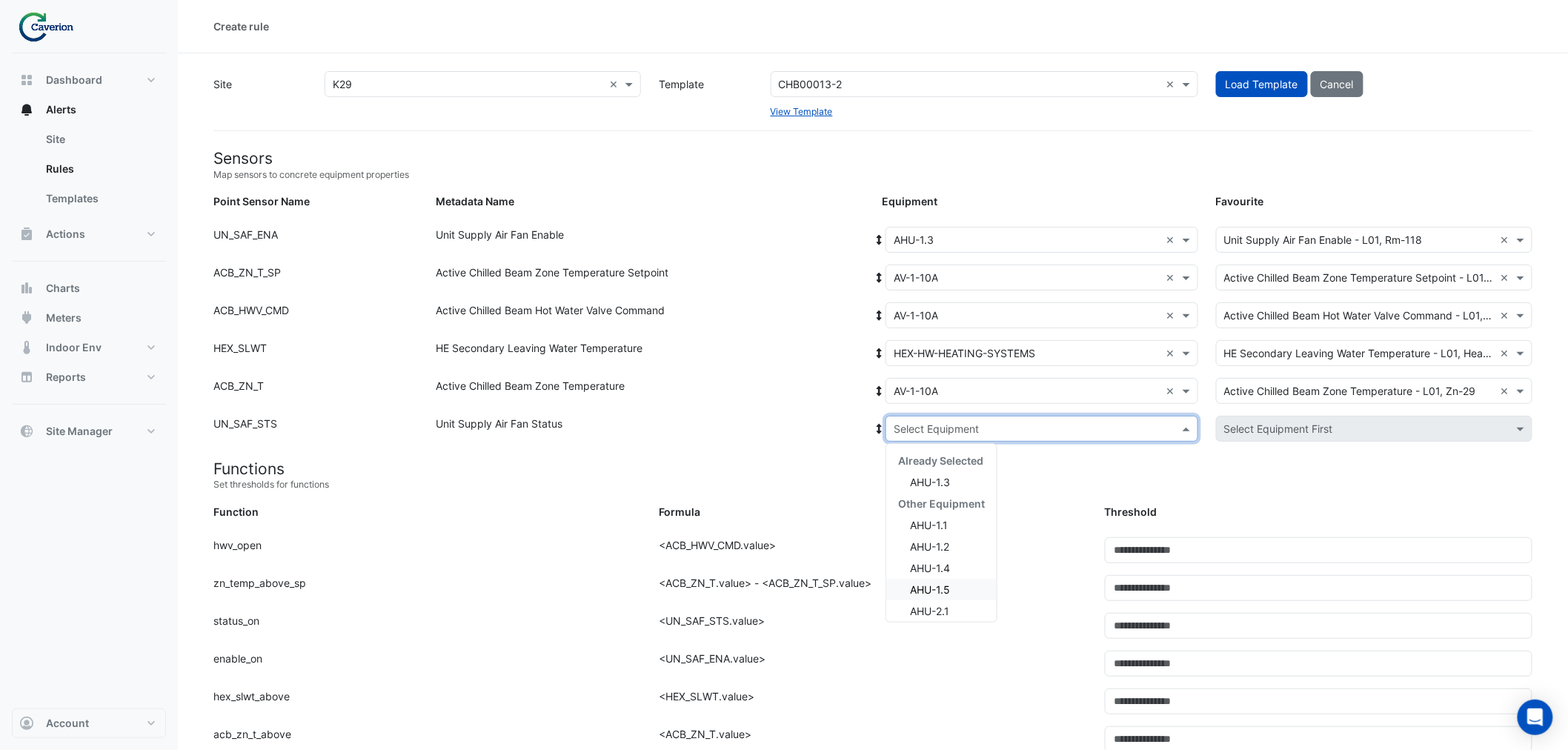 click on "AHU-1.5" at bounding box center (941, 589) 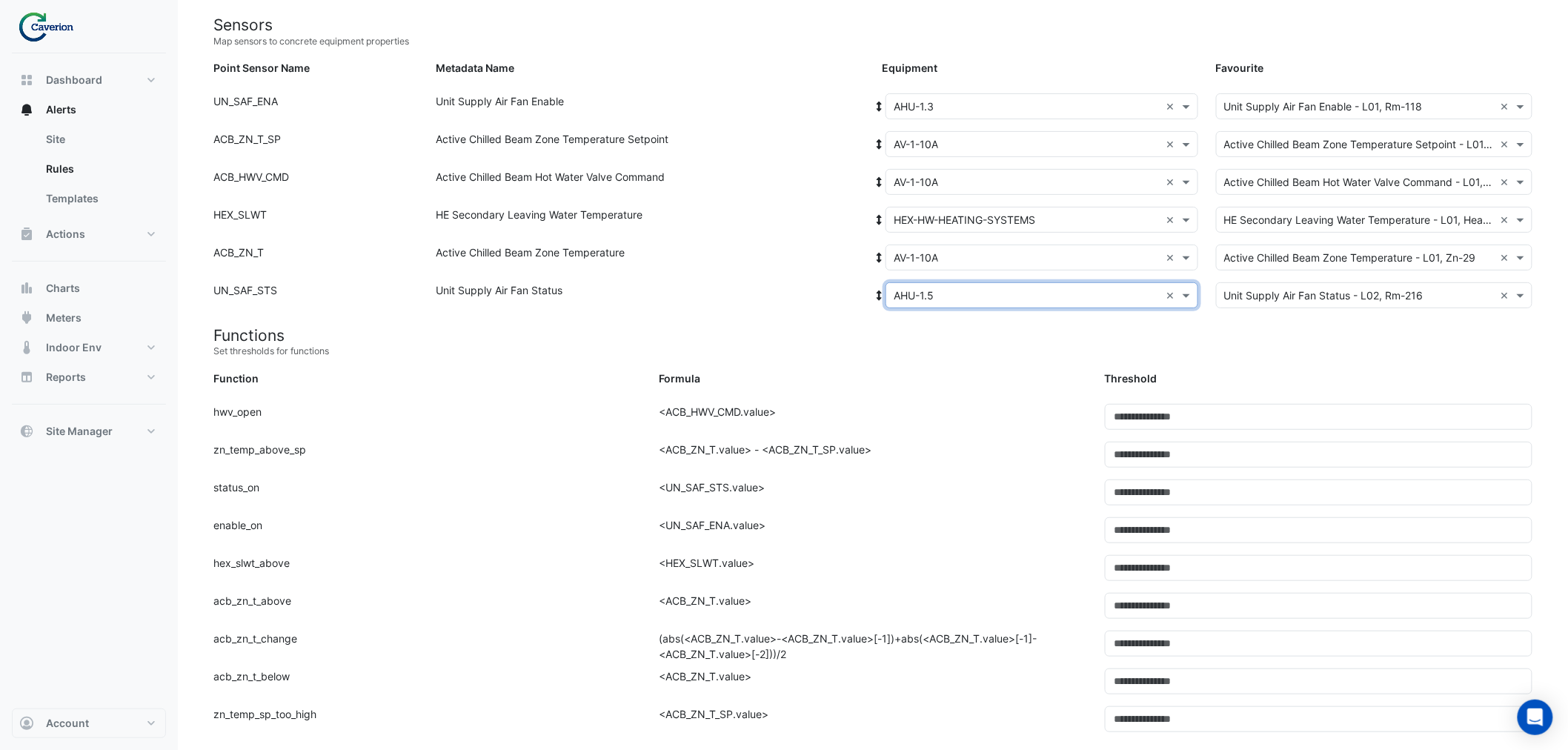 scroll, scrollTop: 0, scrollLeft: 0, axis: both 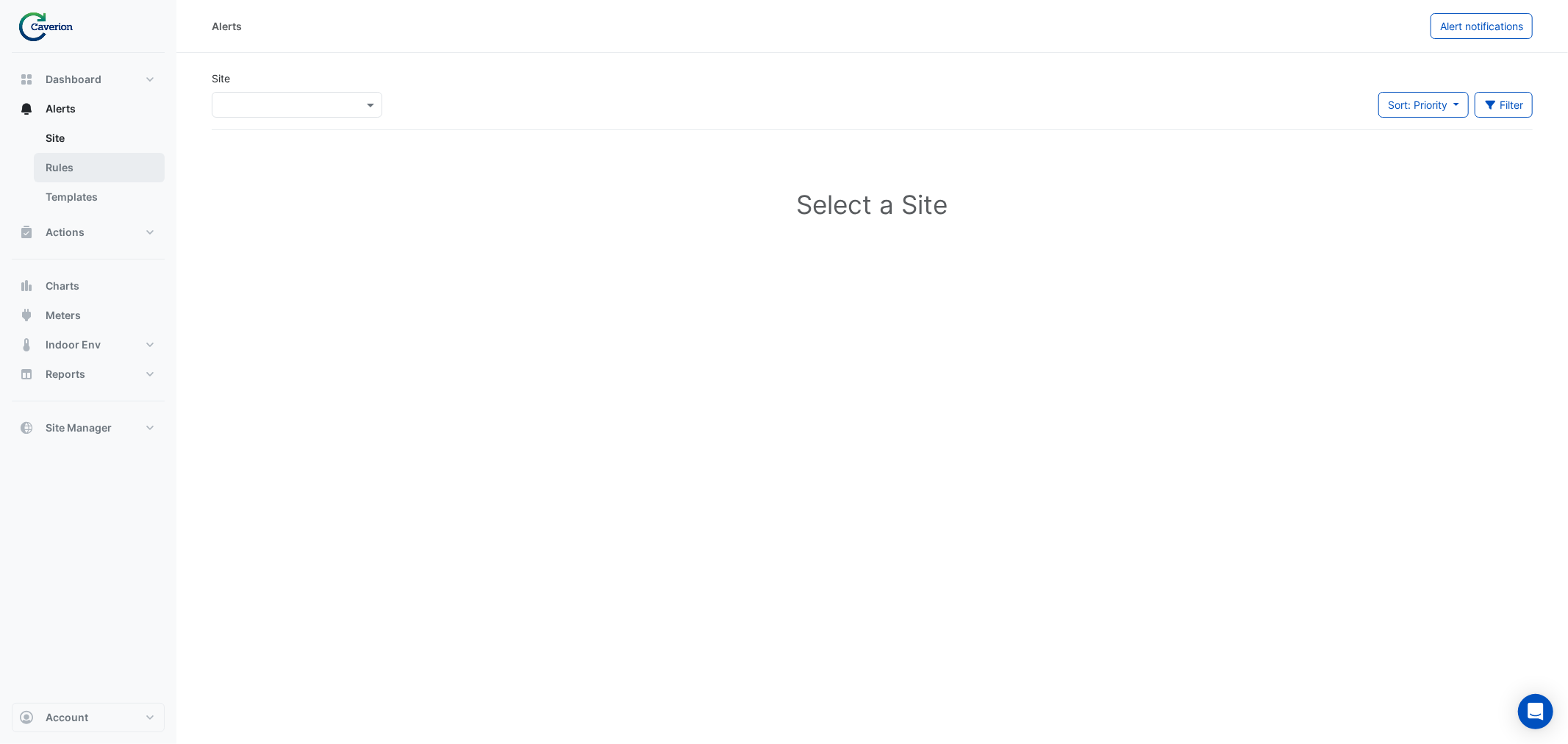 click on "Rules" at bounding box center [99, 168] 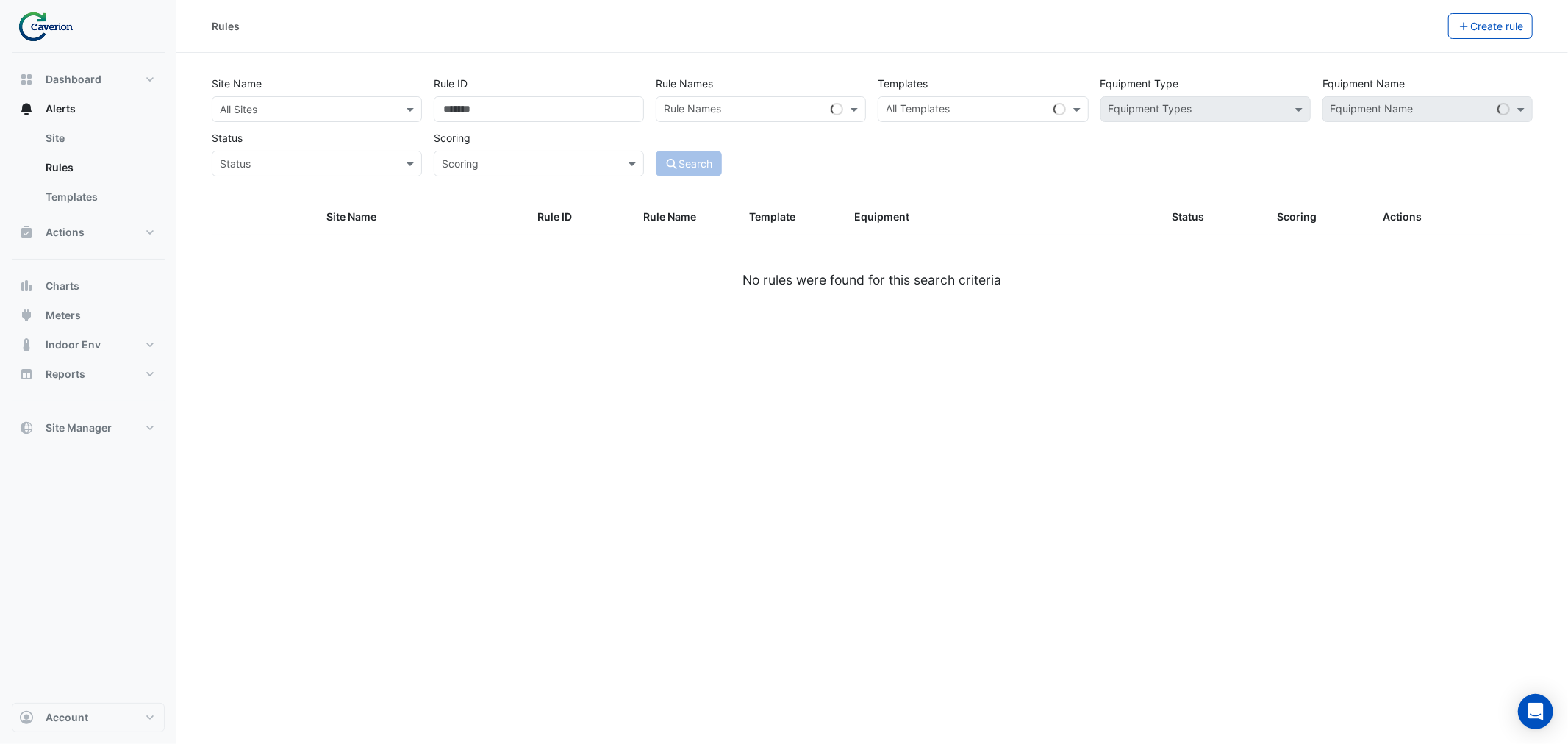 click at bounding box center [966, 110] 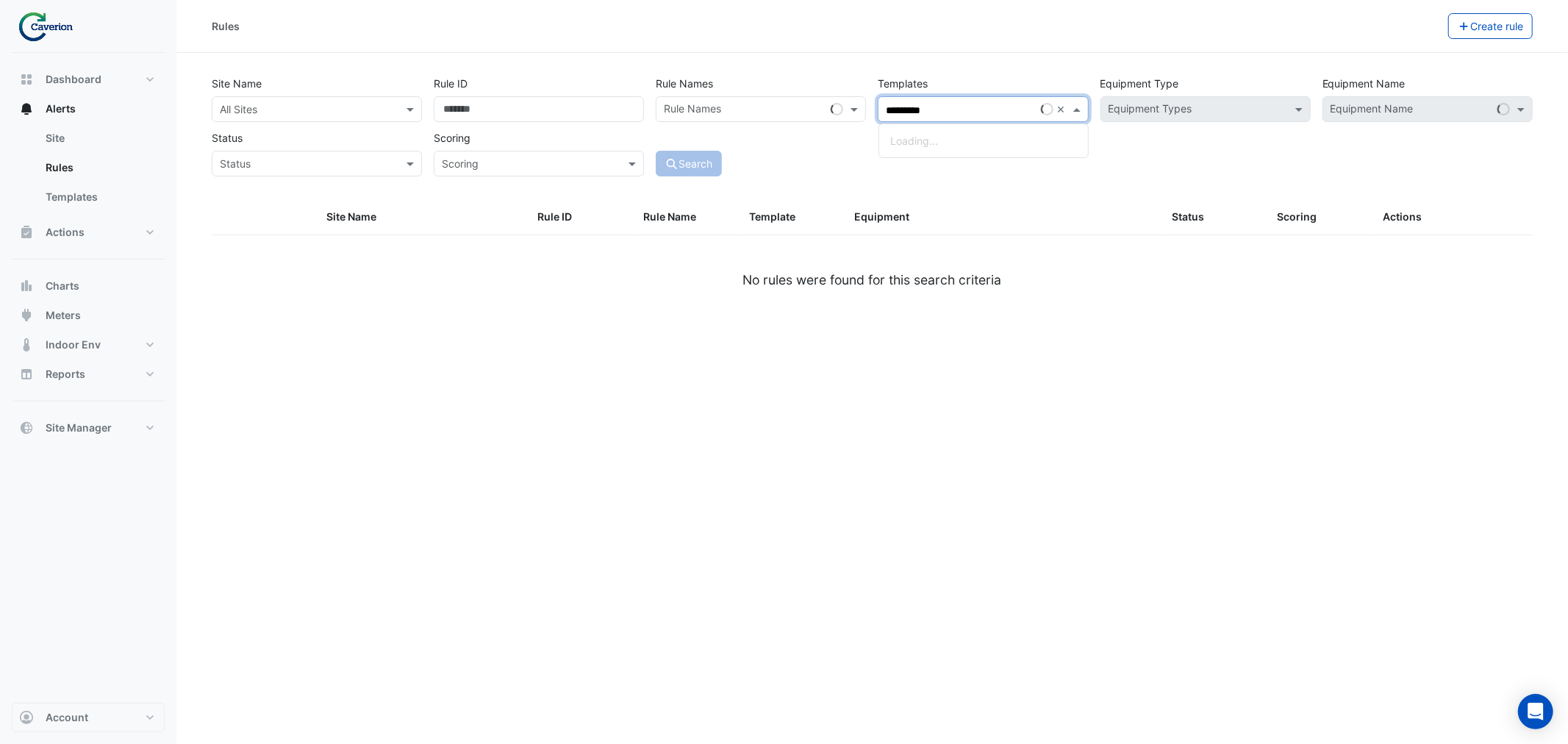 type on "*********" 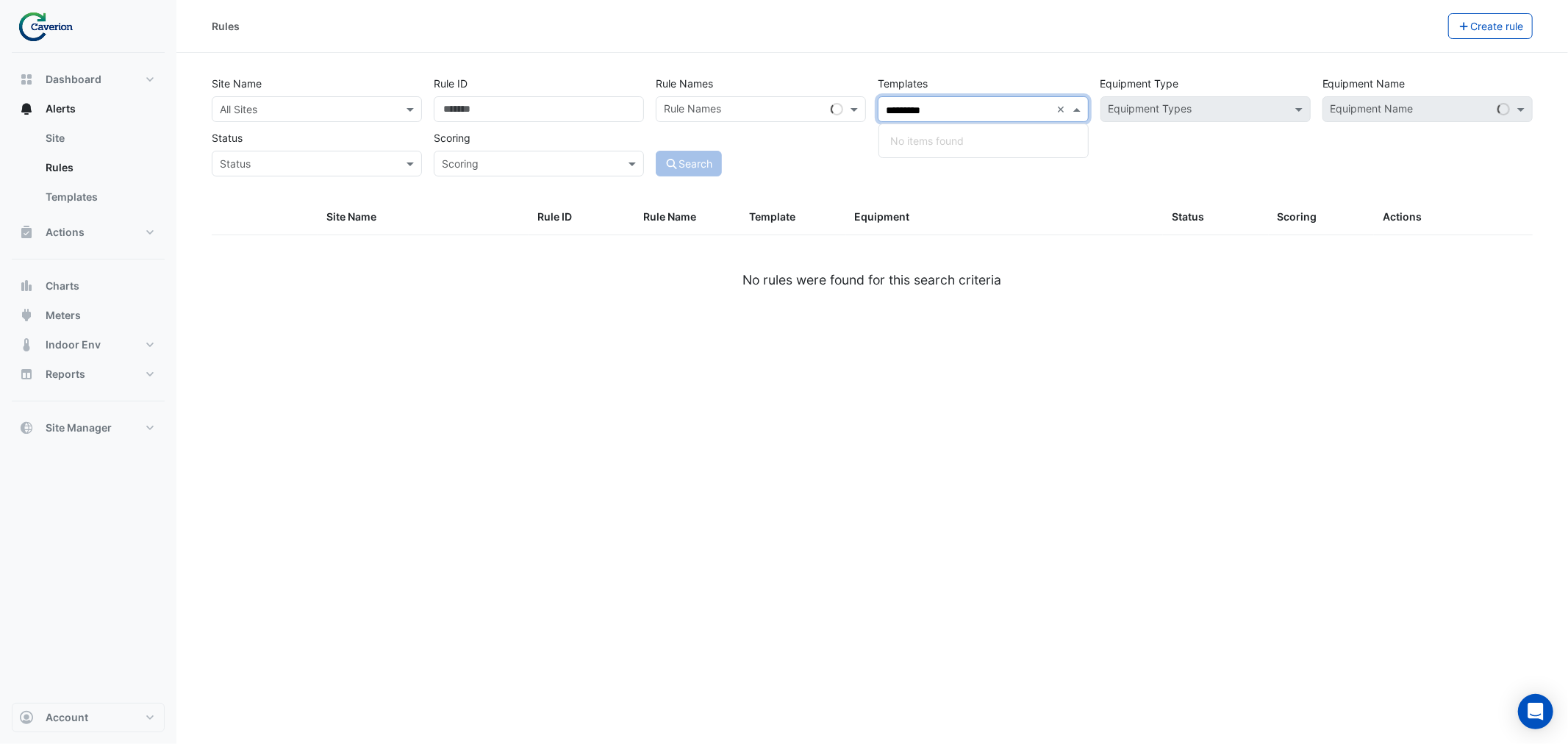 click on "*********" at bounding box center (968, 110) 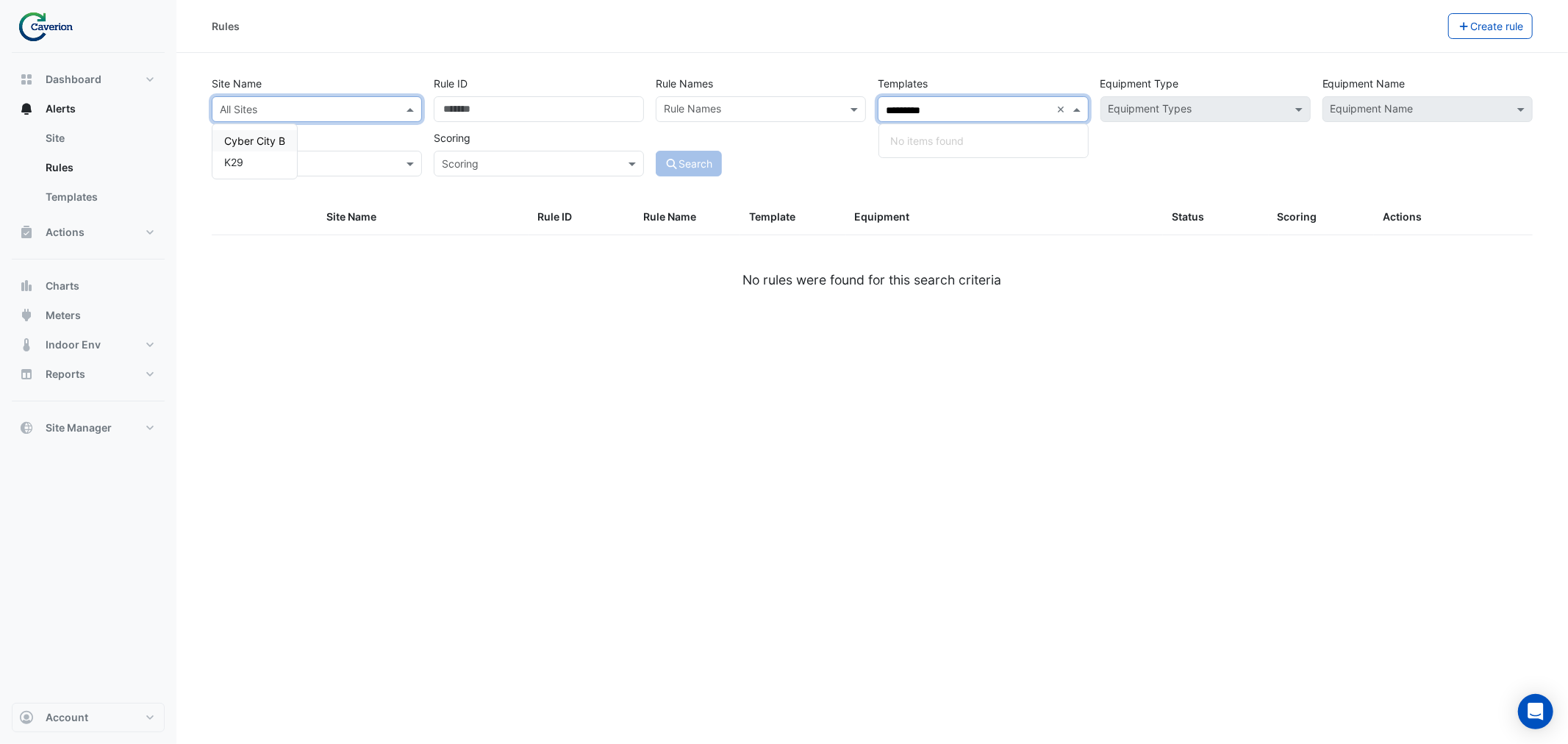 click on "All Sites" at bounding box center [304, 109] 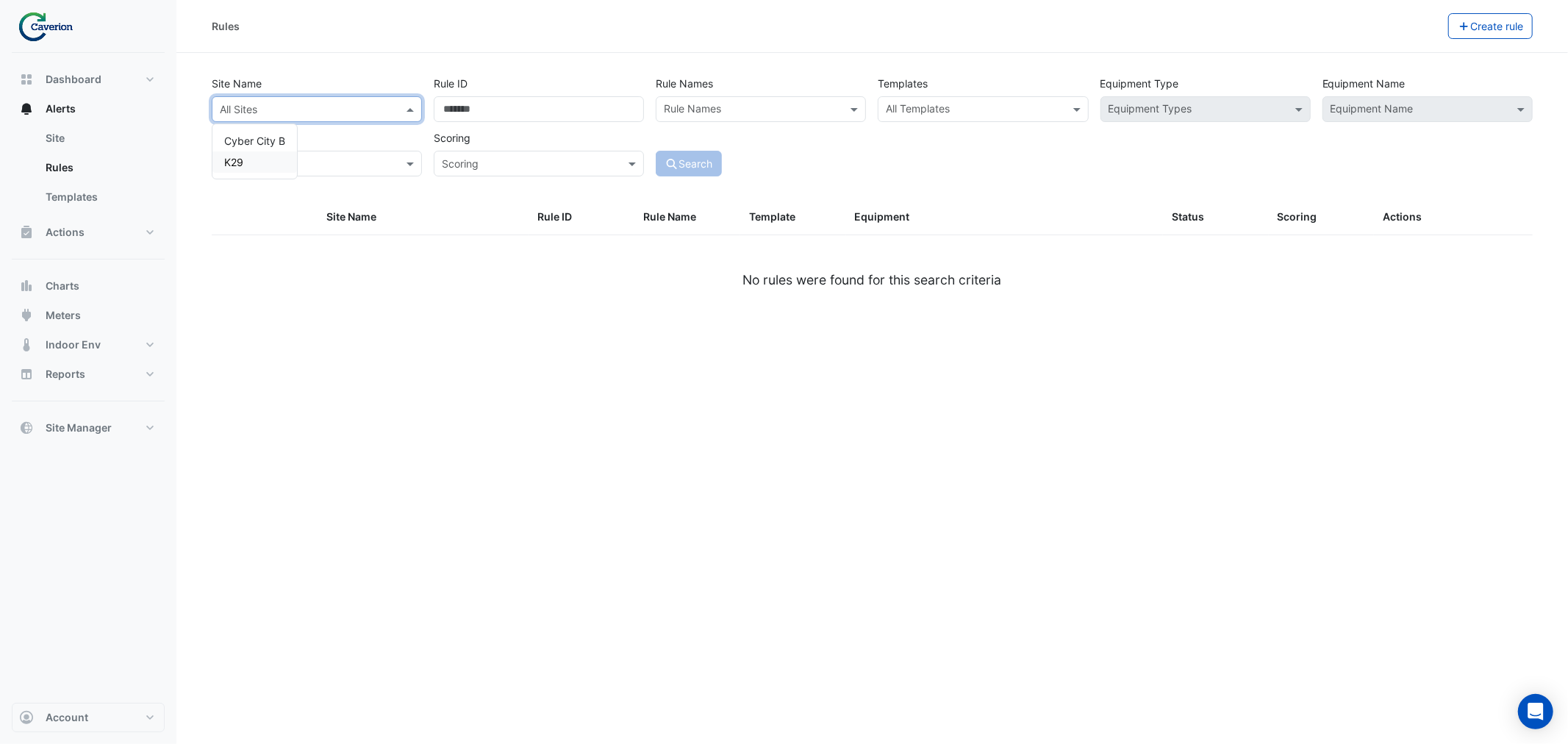 click on "K29" at bounding box center [254, 162] 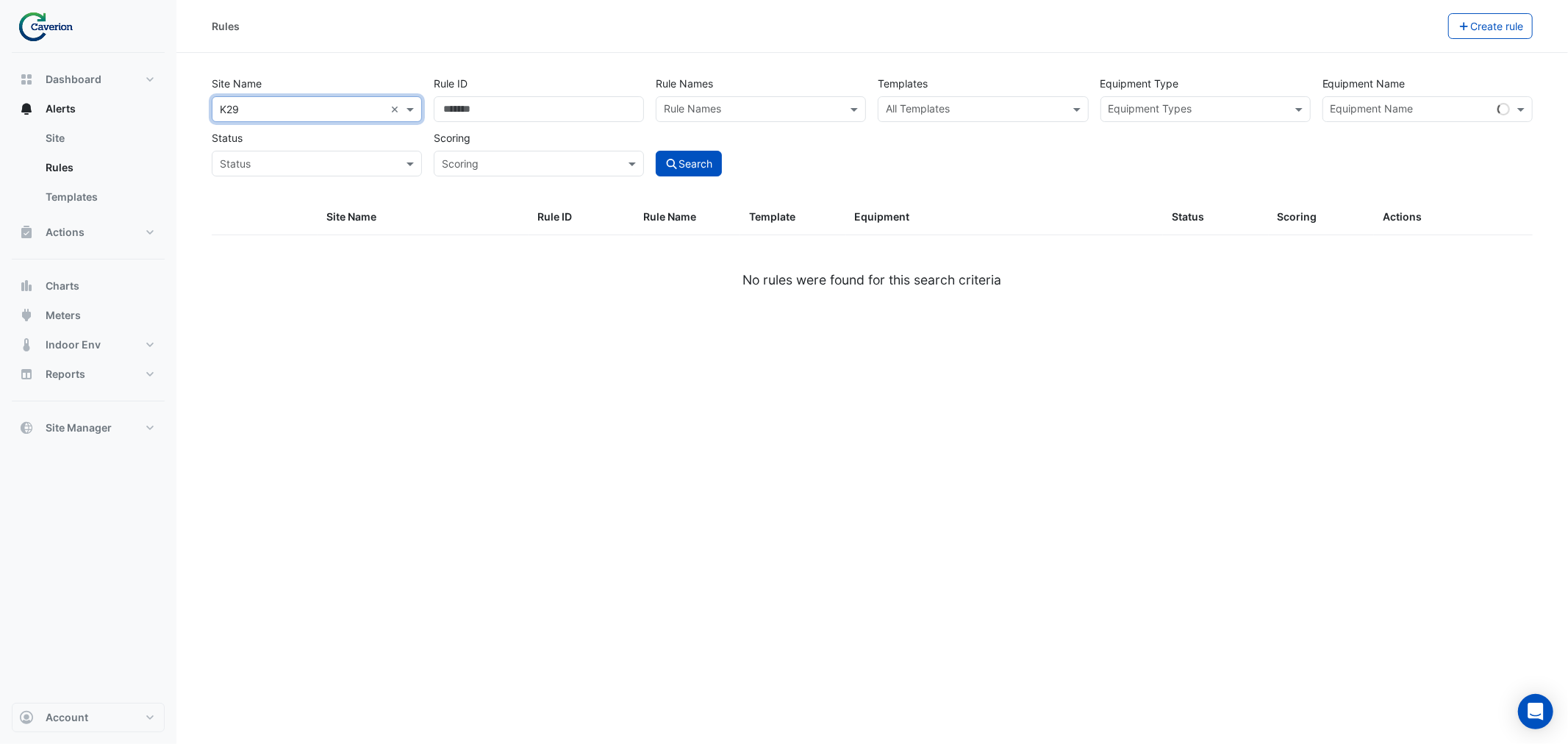 click at bounding box center [974, 110] 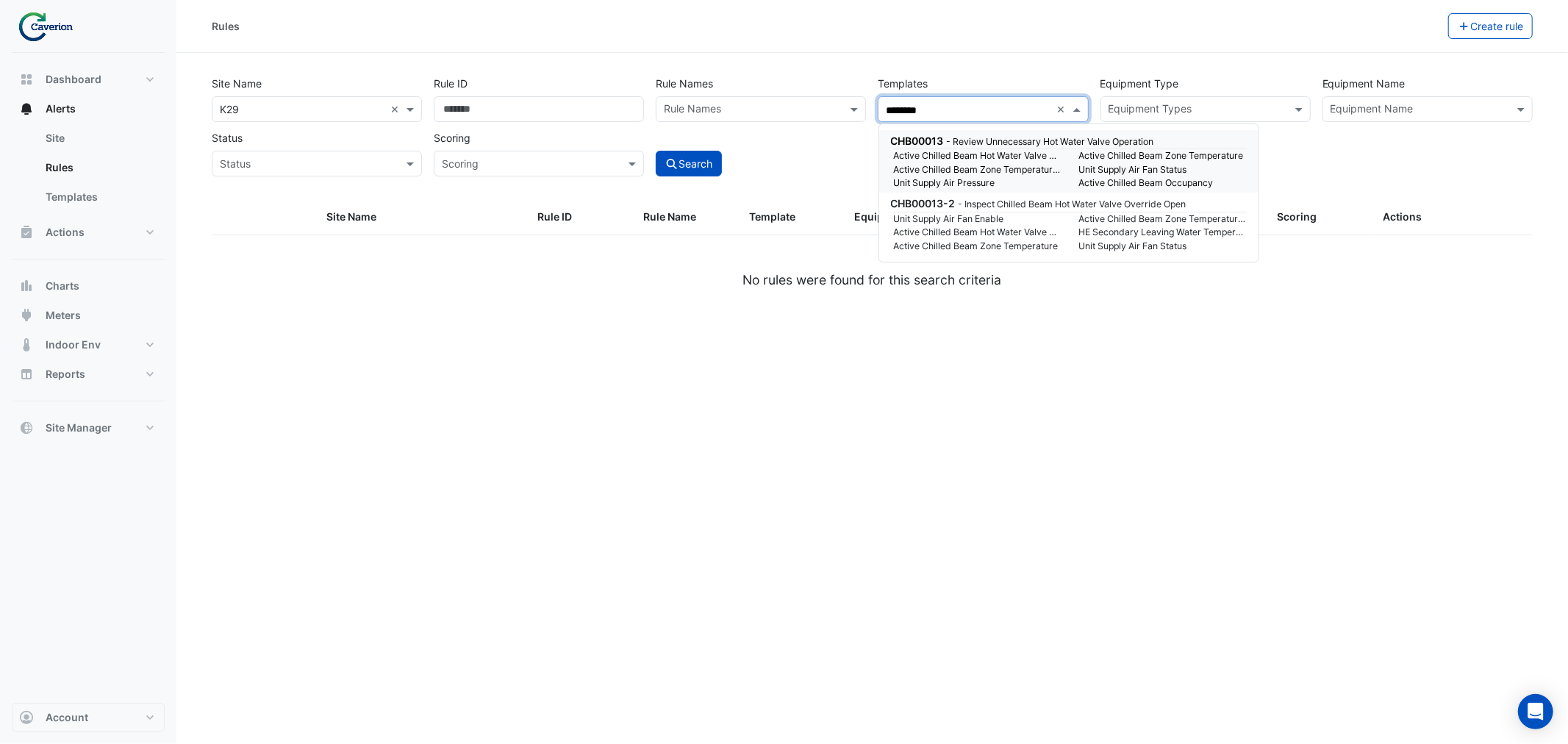 click on "Active Chilled Beam Hot Water Valve Position" at bounding box center (978, 156) 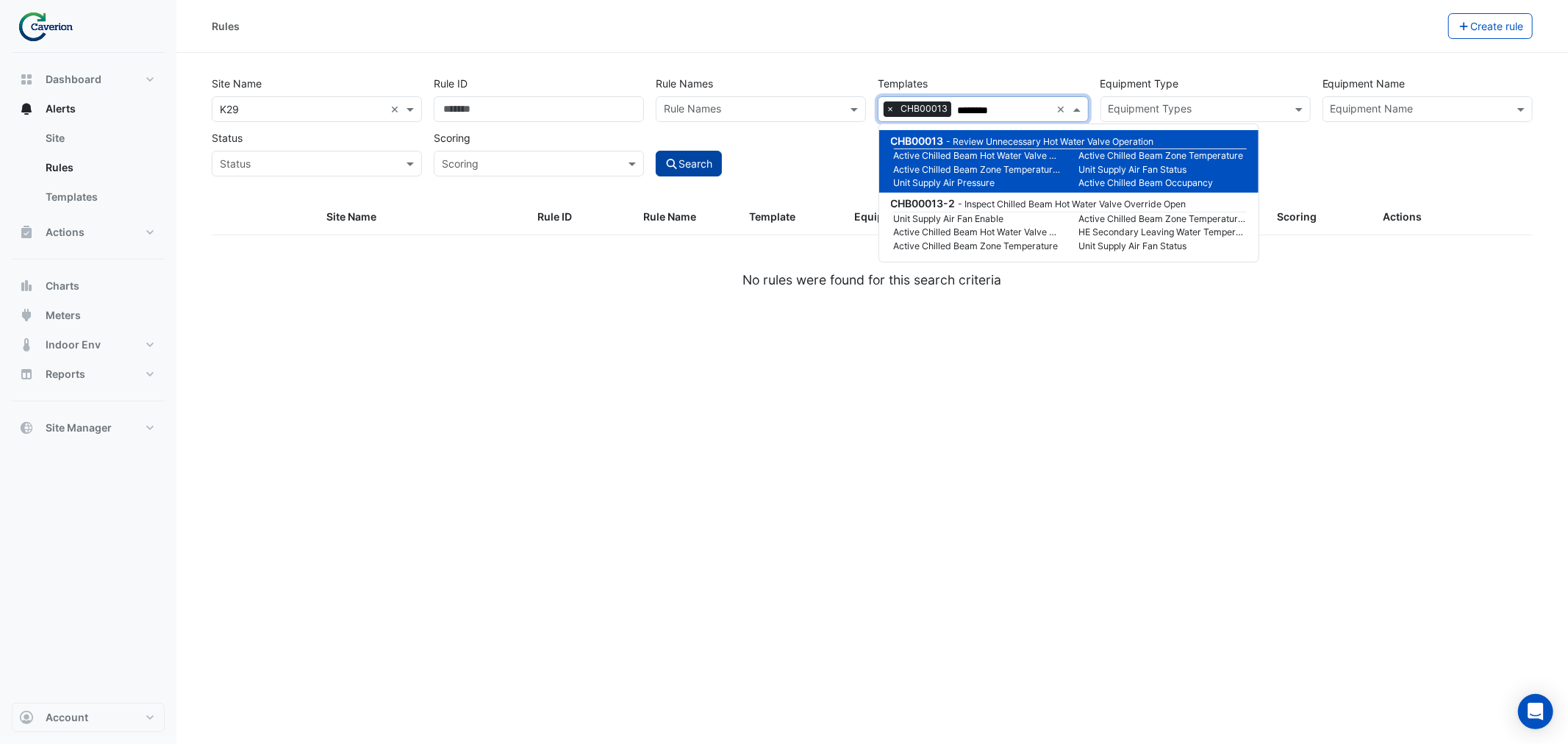 type on "********" 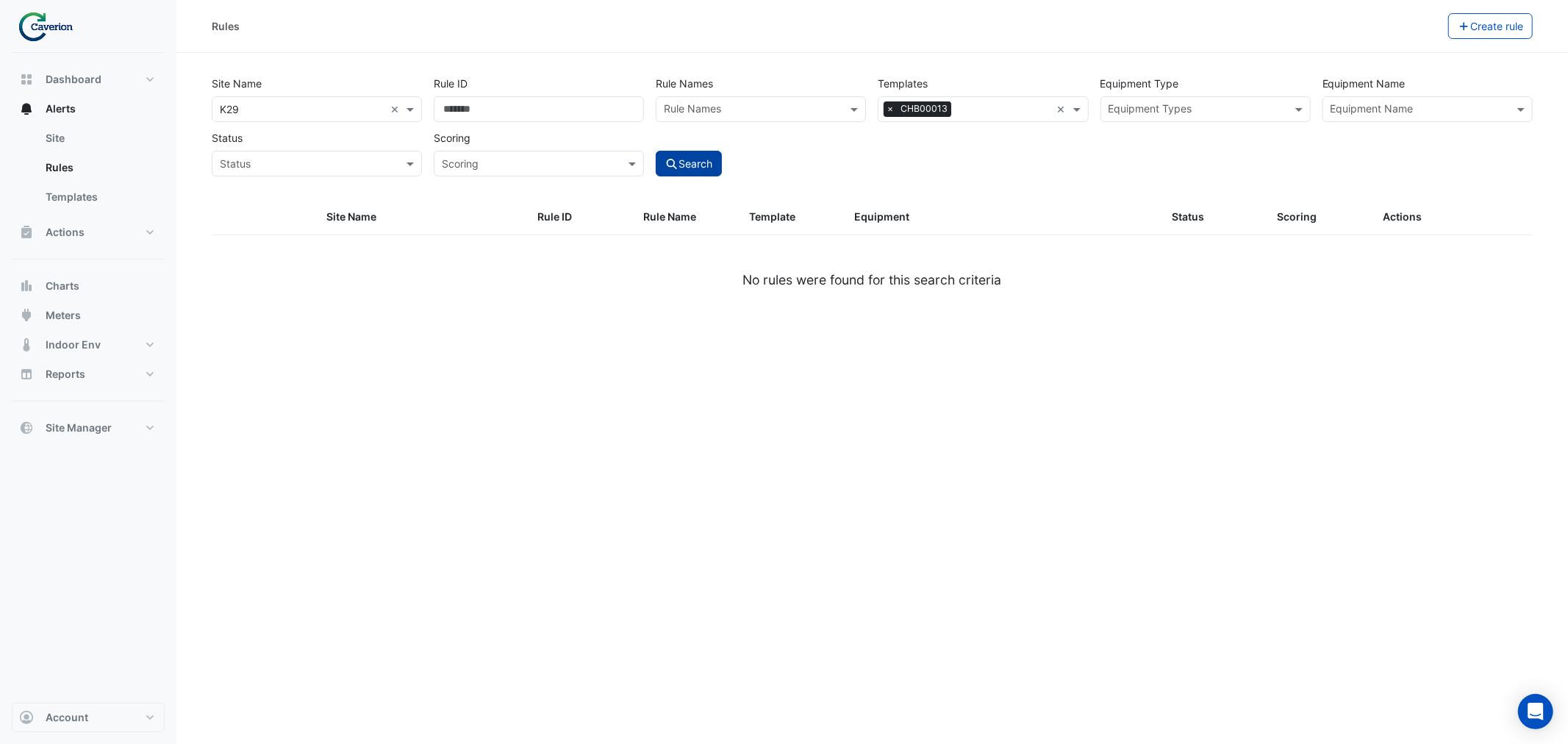 click on "Search" 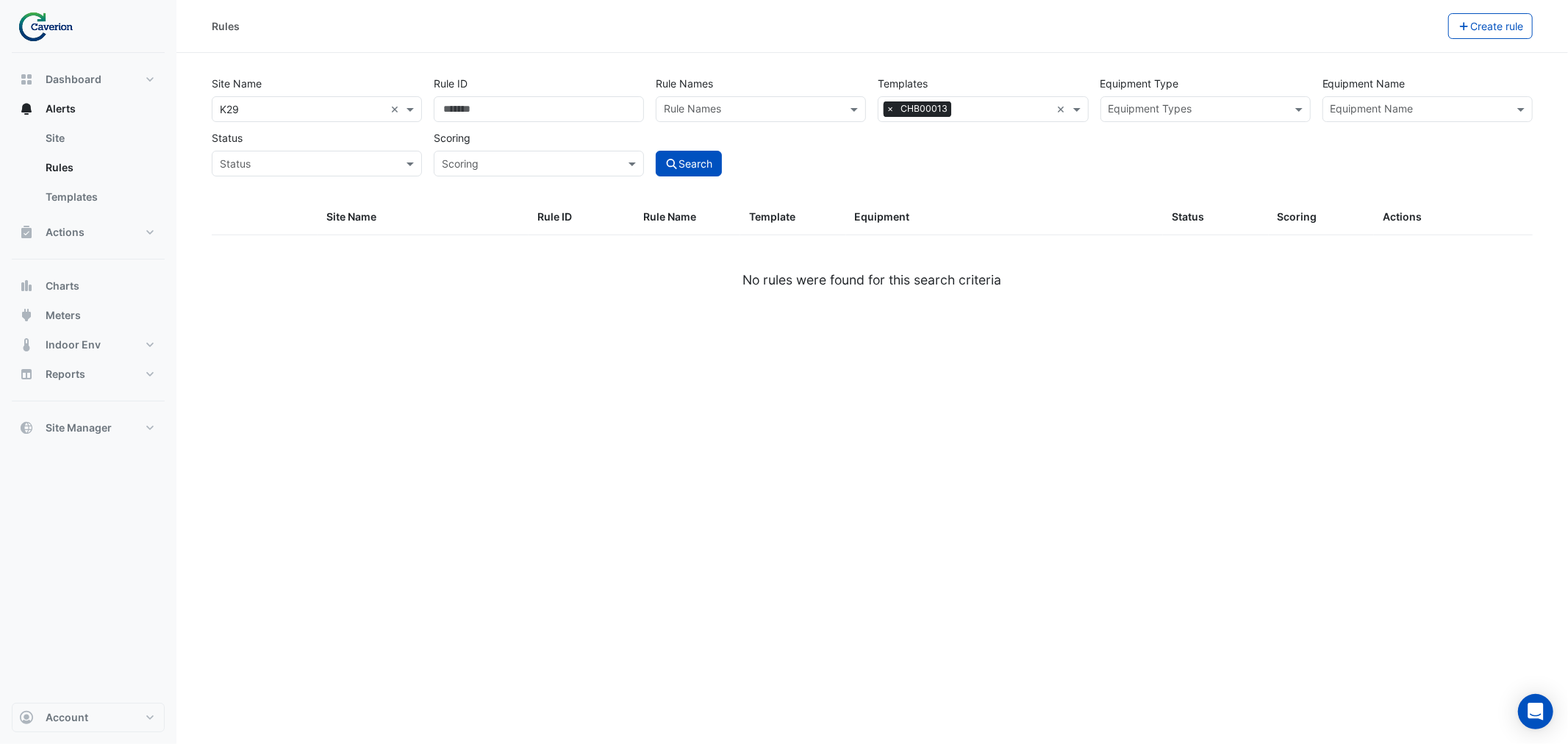 click on "×" at bounding box center [890, 109] 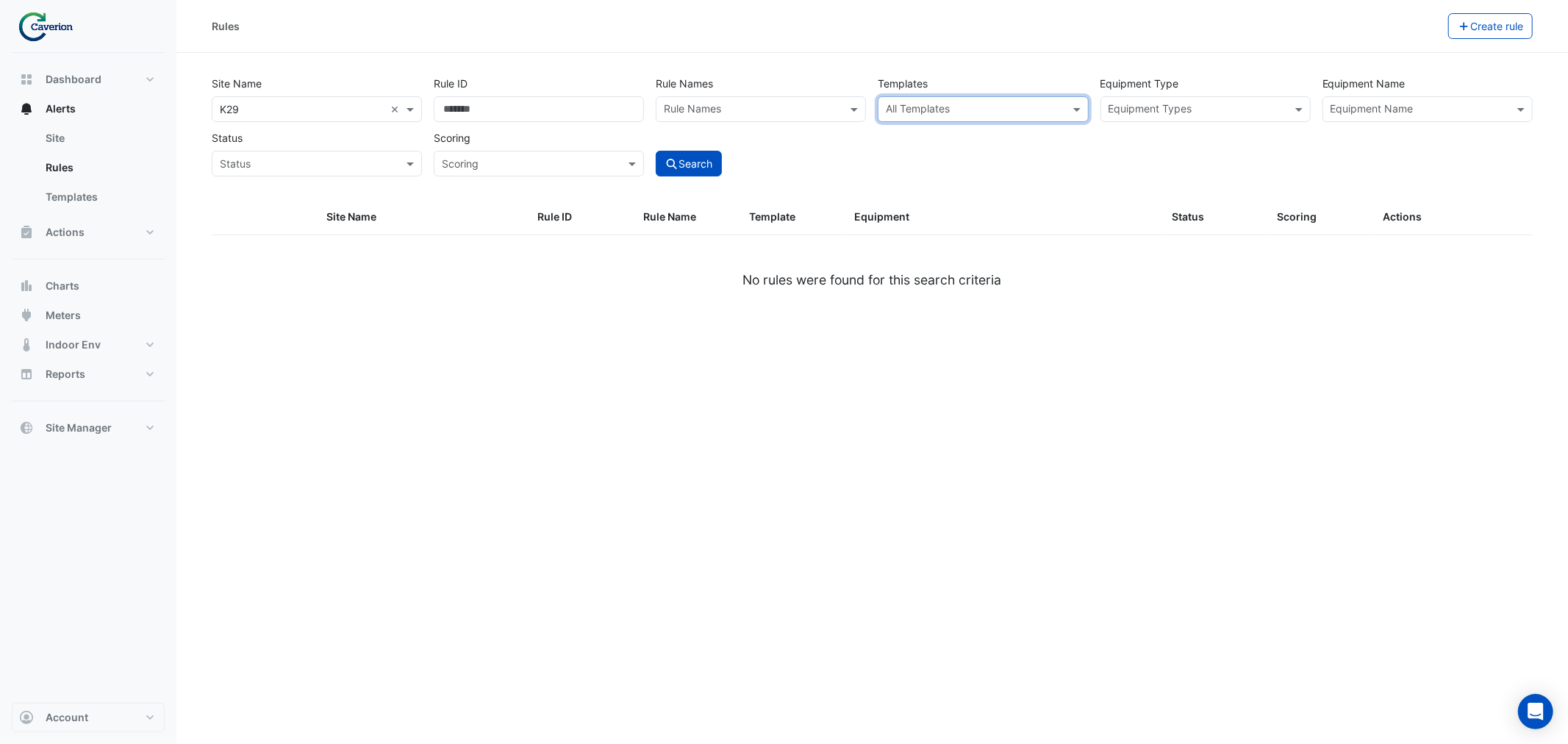click at bounding box center [1419, 110] 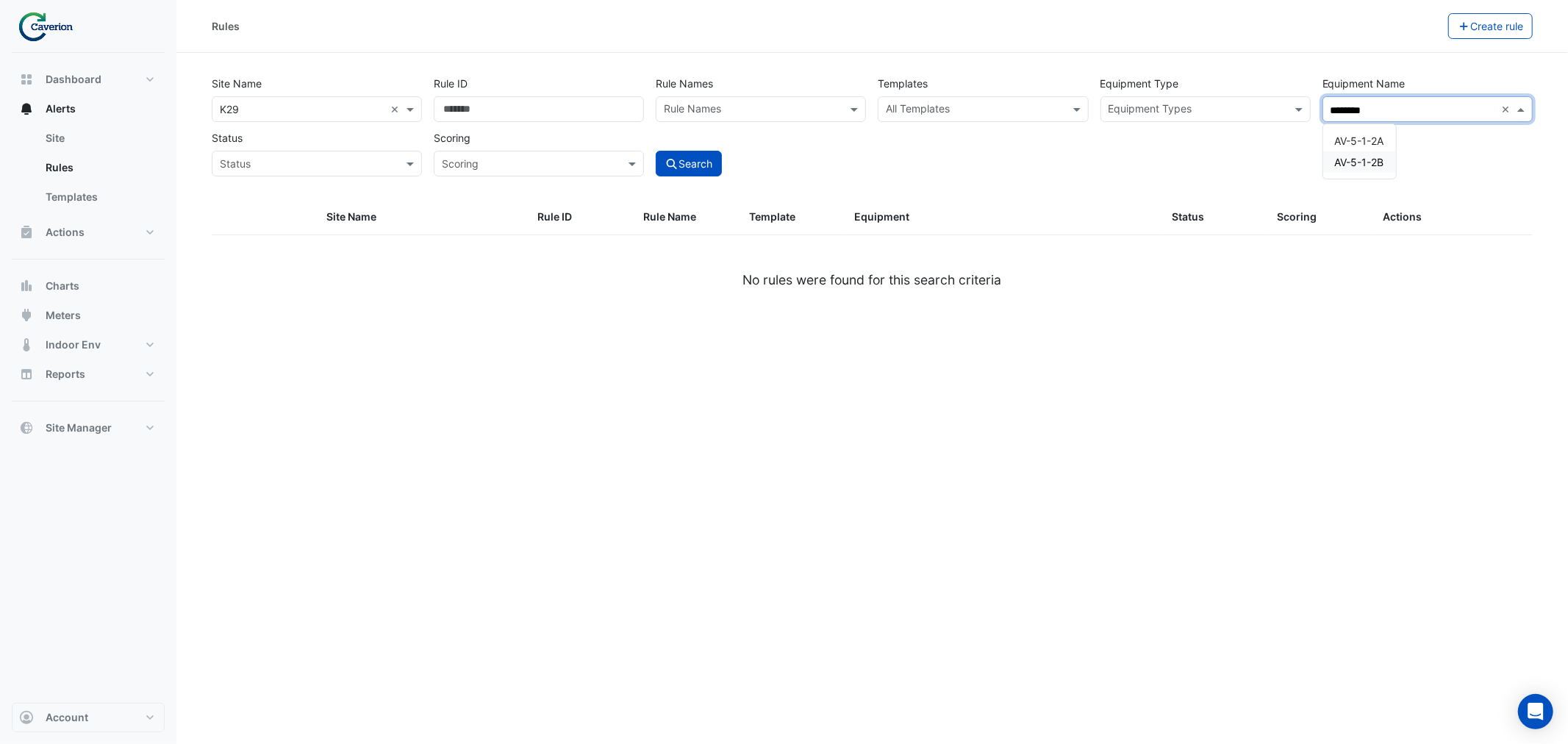 click on "AV-5-1-2B" at bounding box center [1359, 162] 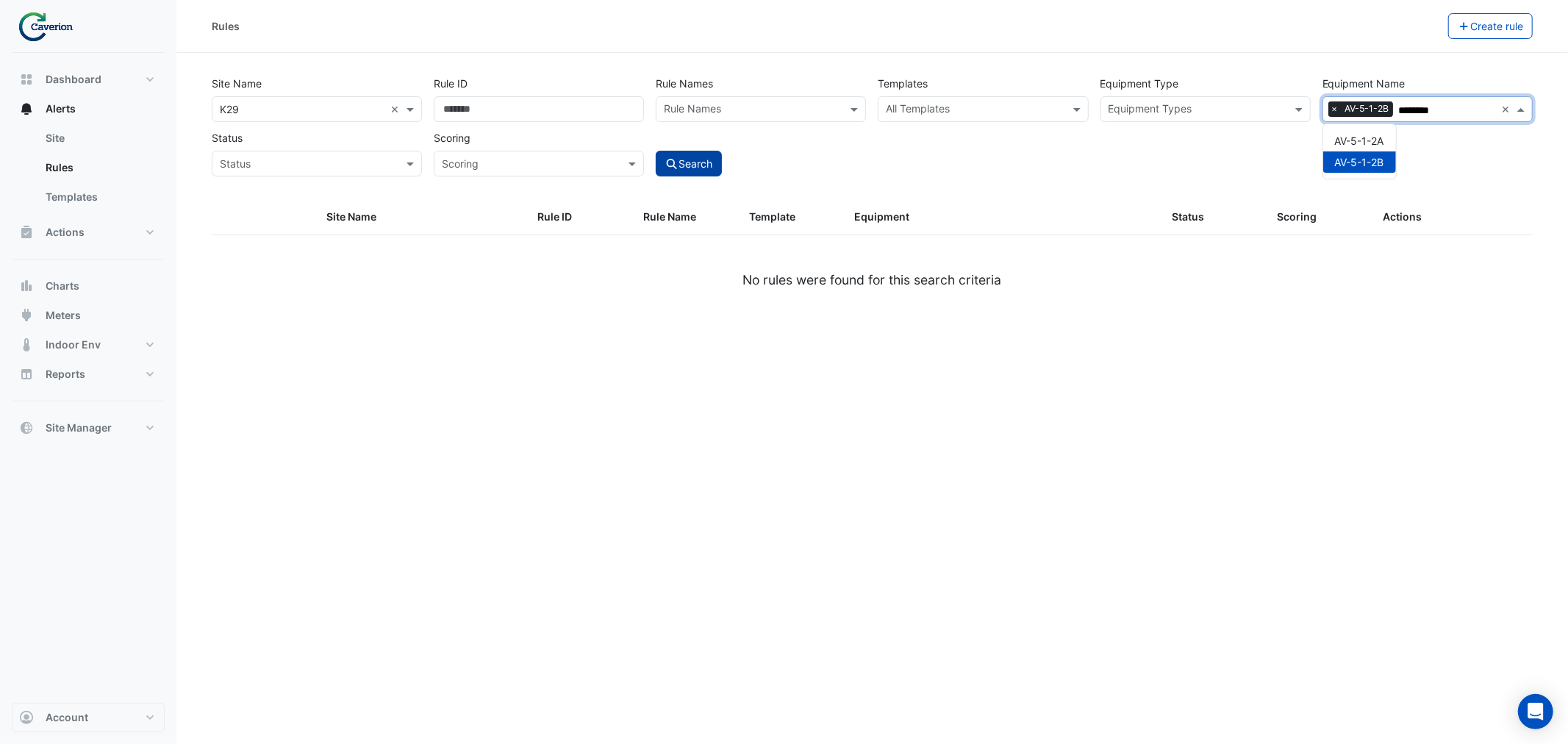 type on "********" 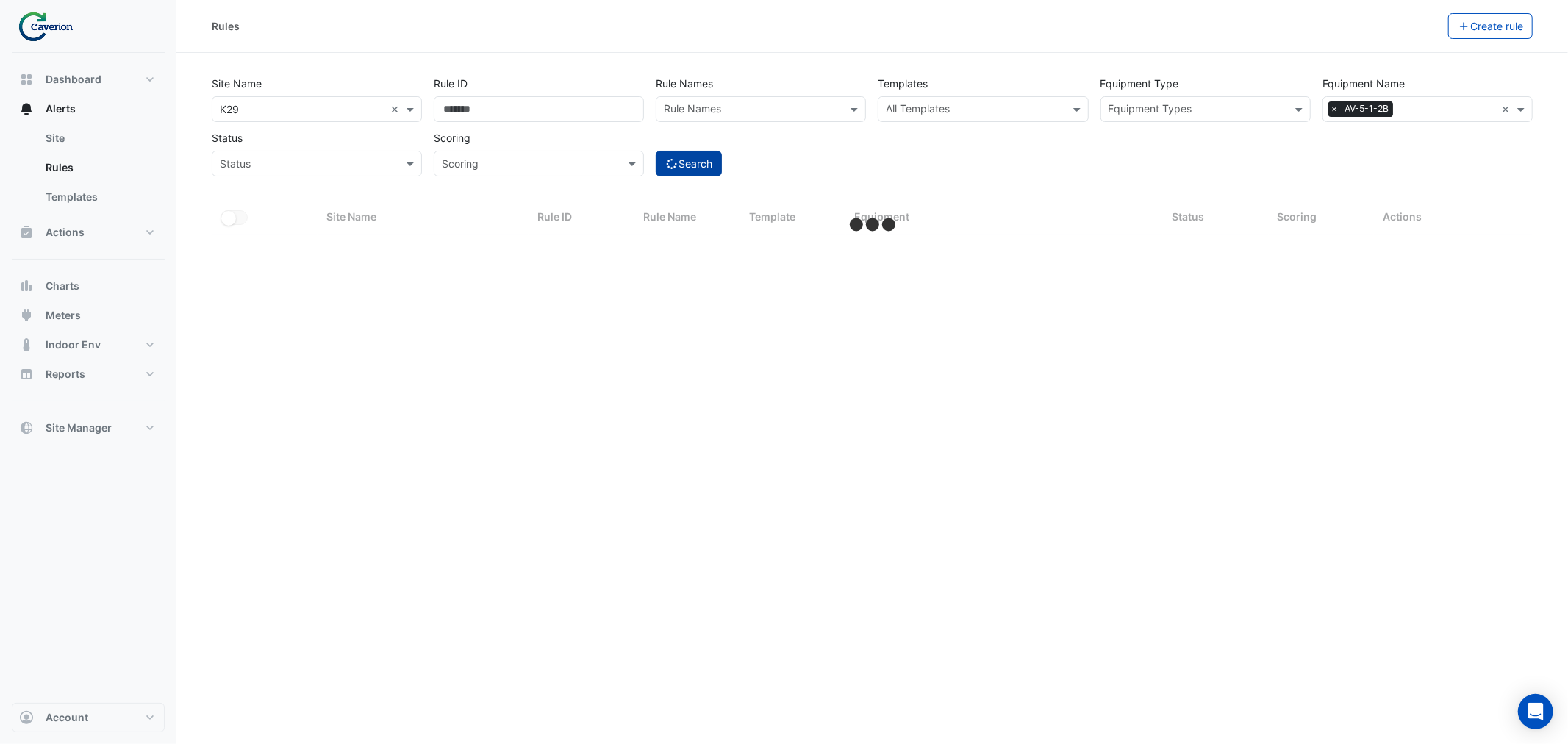 select on "***" 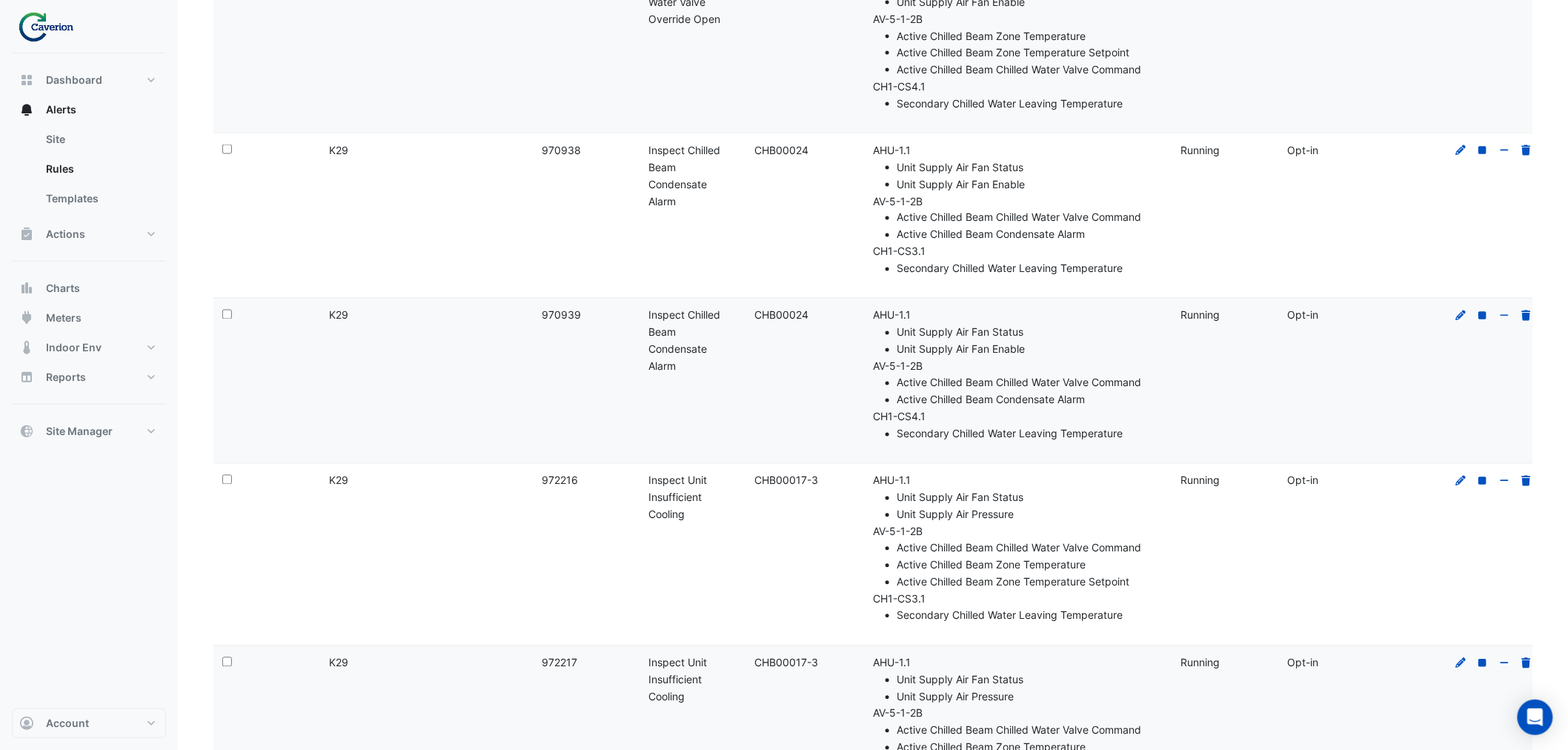 scroll, scrollTop: 1264, scrollLeft: 0, axis: vertical 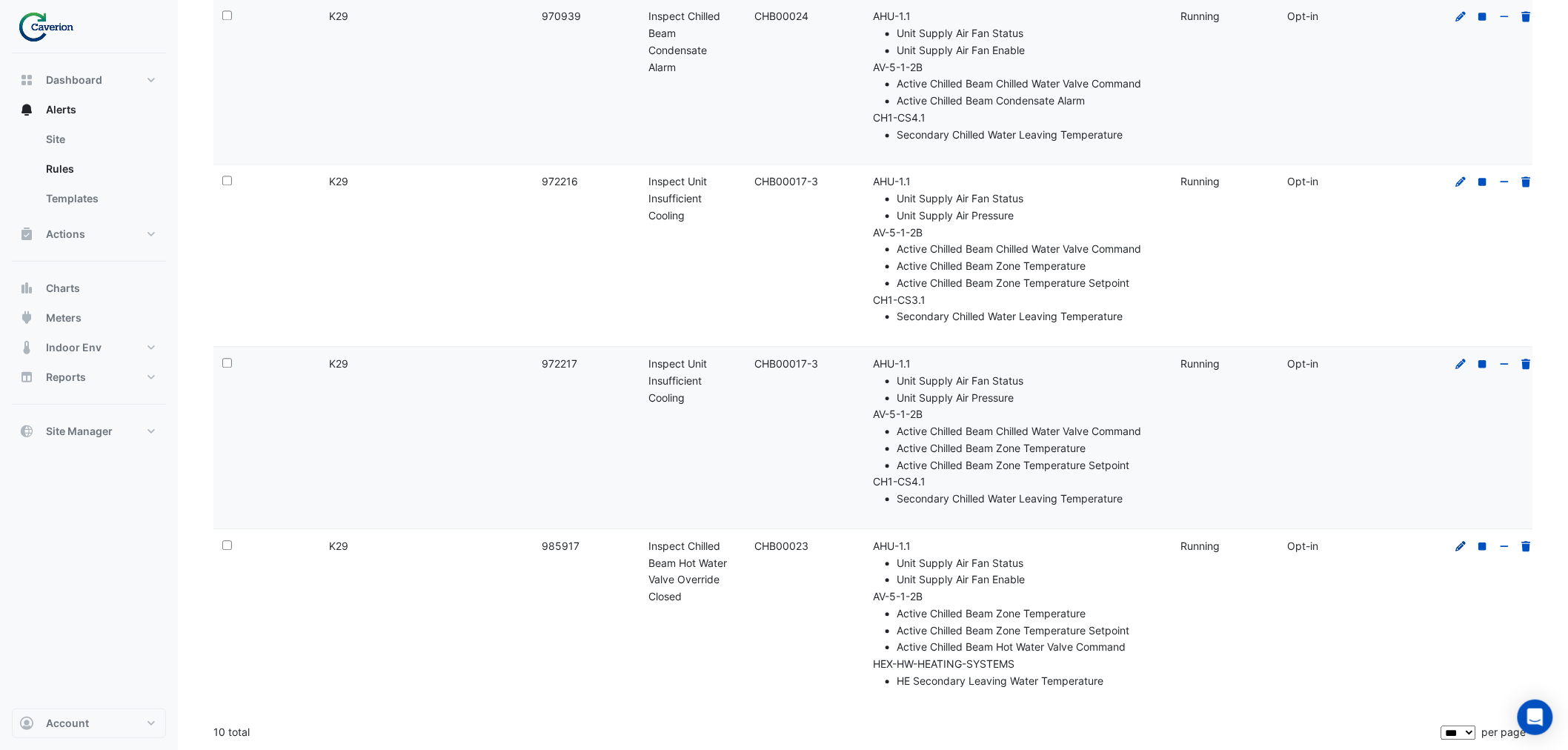 click 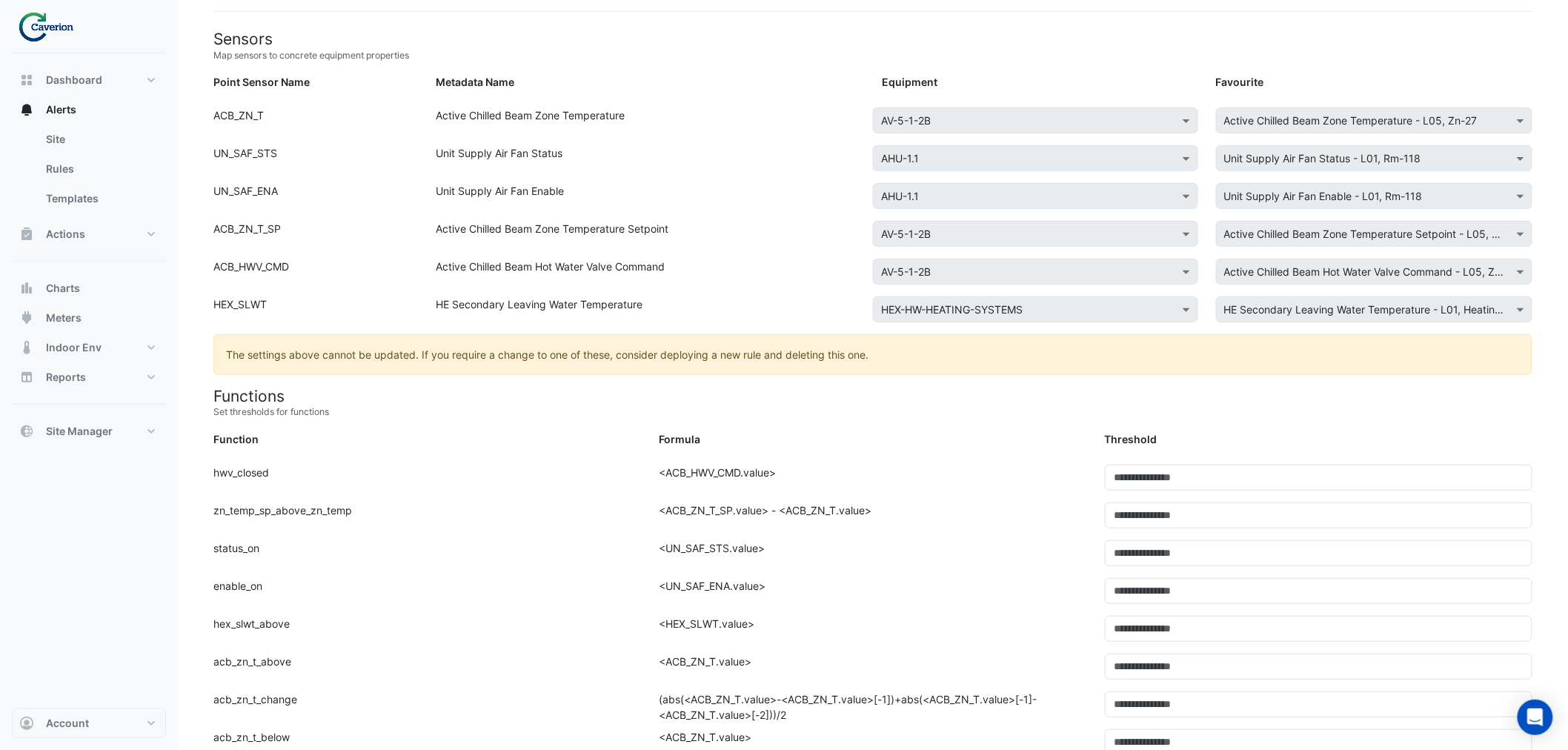 scroll, scrollTop: 0, scrollLeft: 0, axis: both 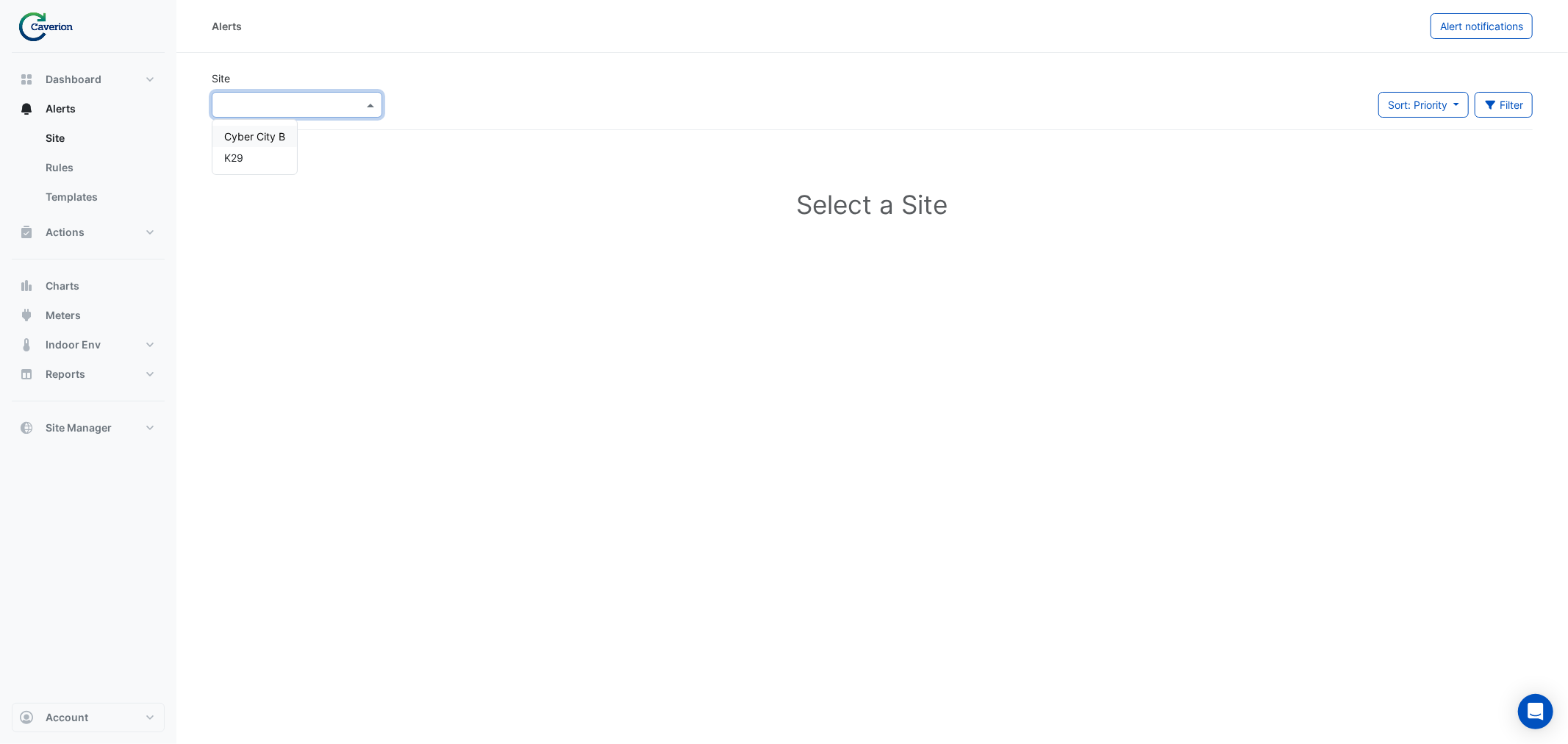 click at bounding box center (282, 105) 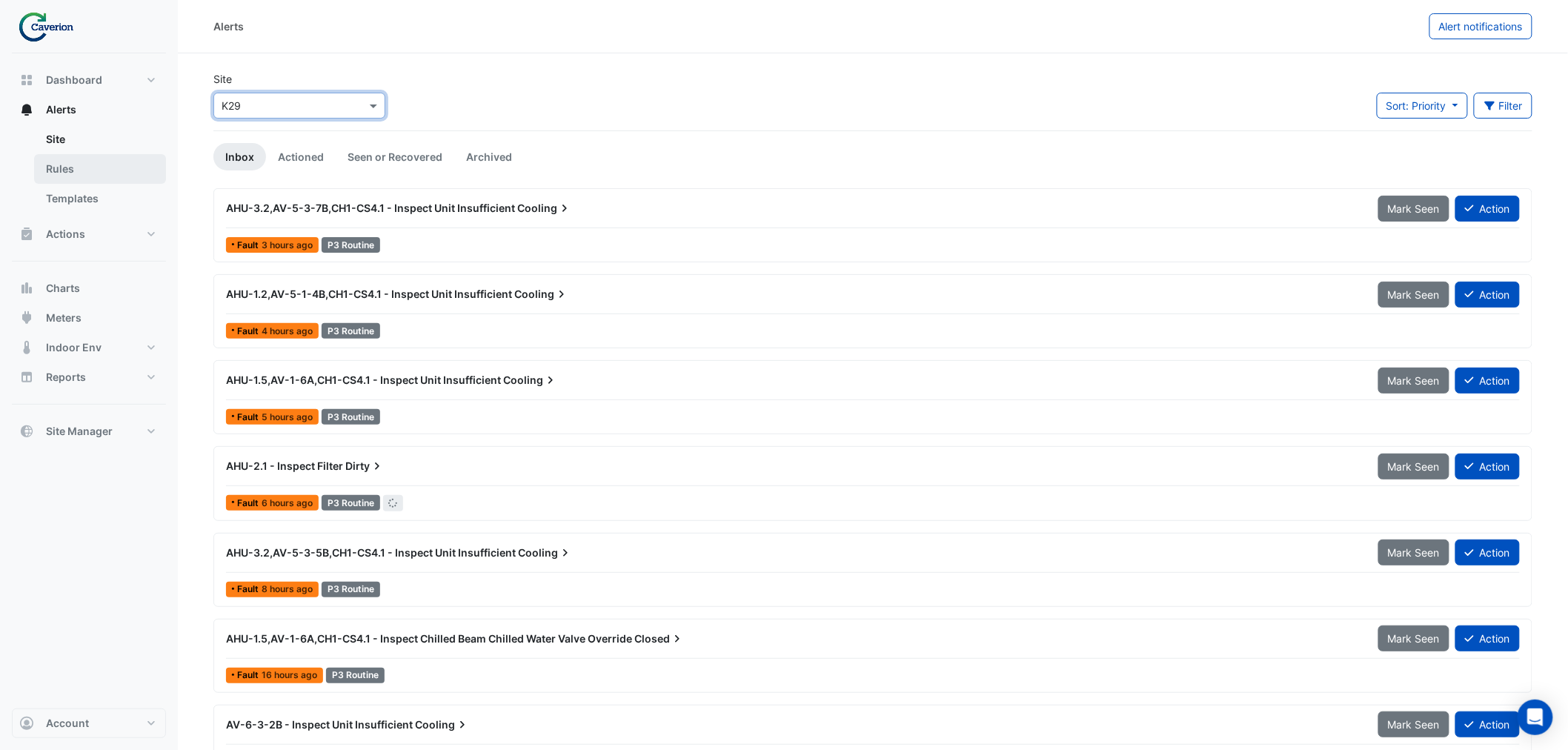 click on "Rules" at bounding box center [100, 169] 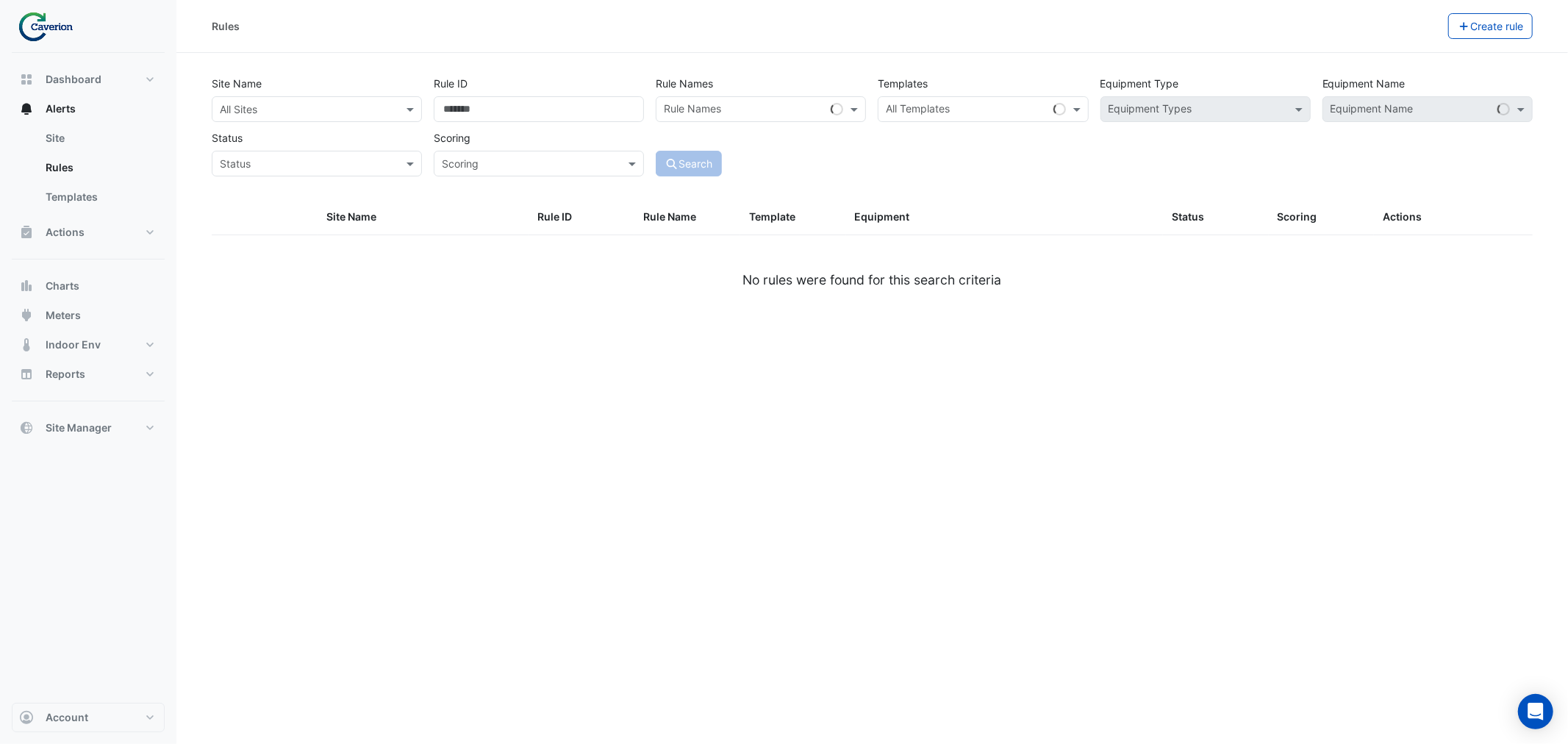 click at bounding box center [302, 110] 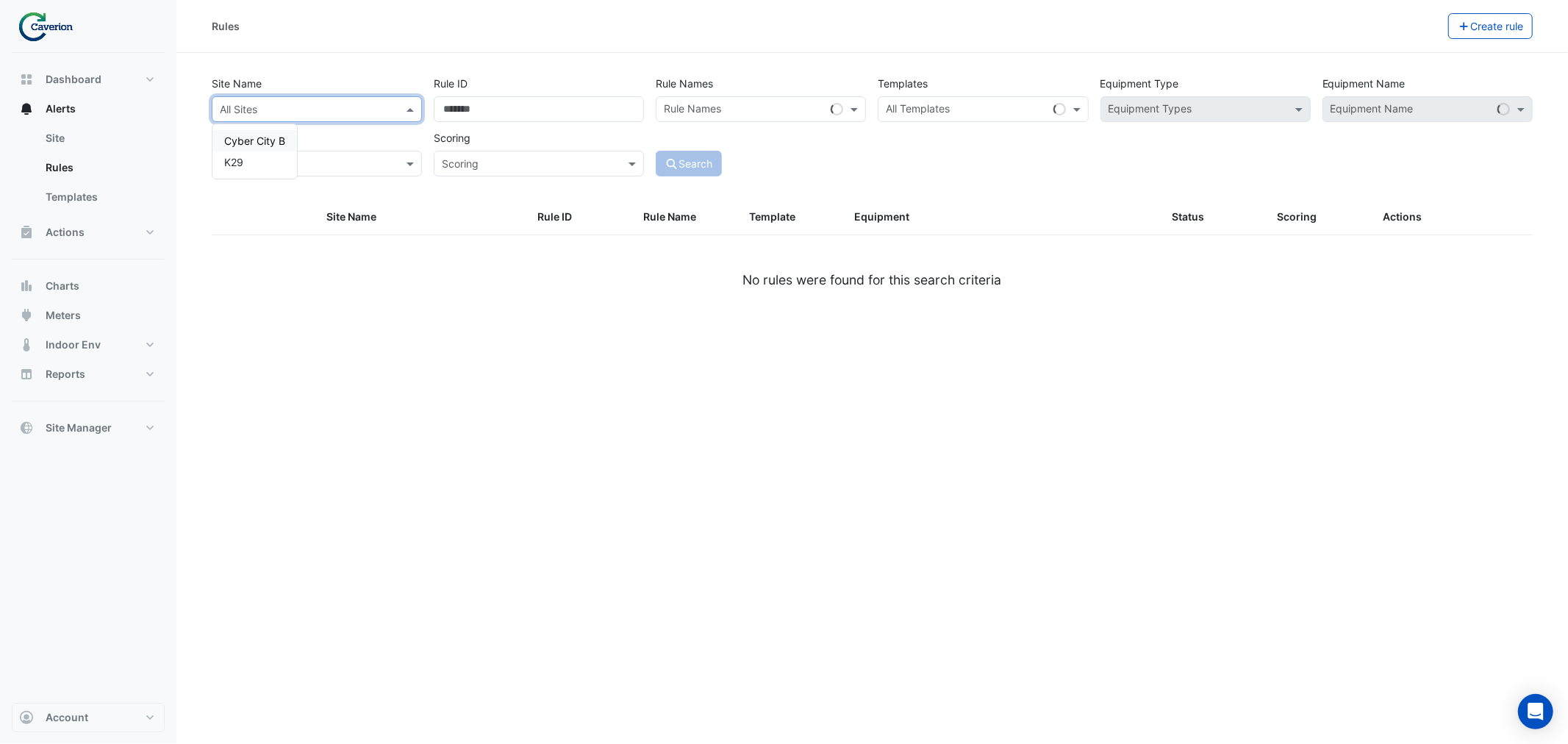click at bounding box center [302, 110] 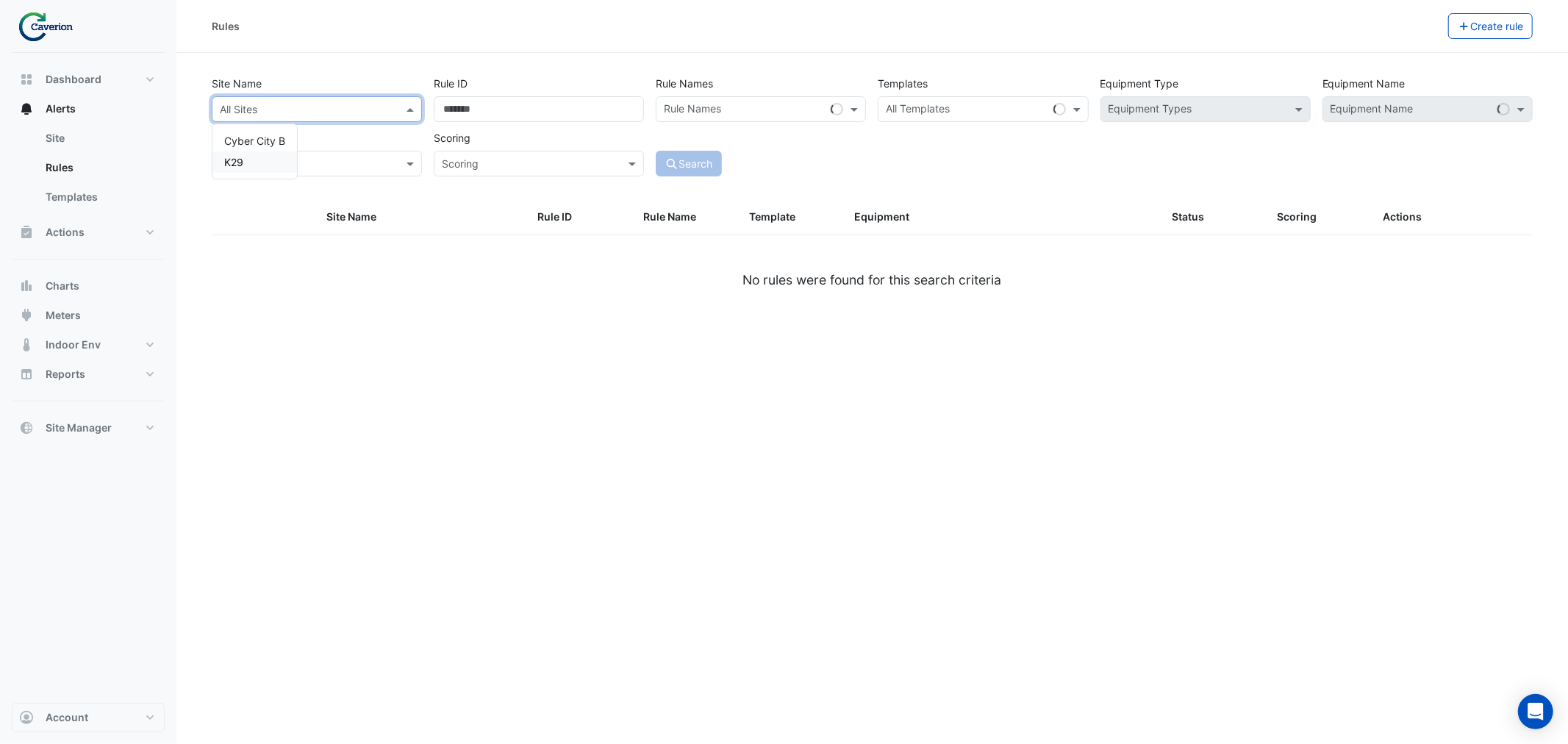 click on "K29" at bounding box center (234, 162) 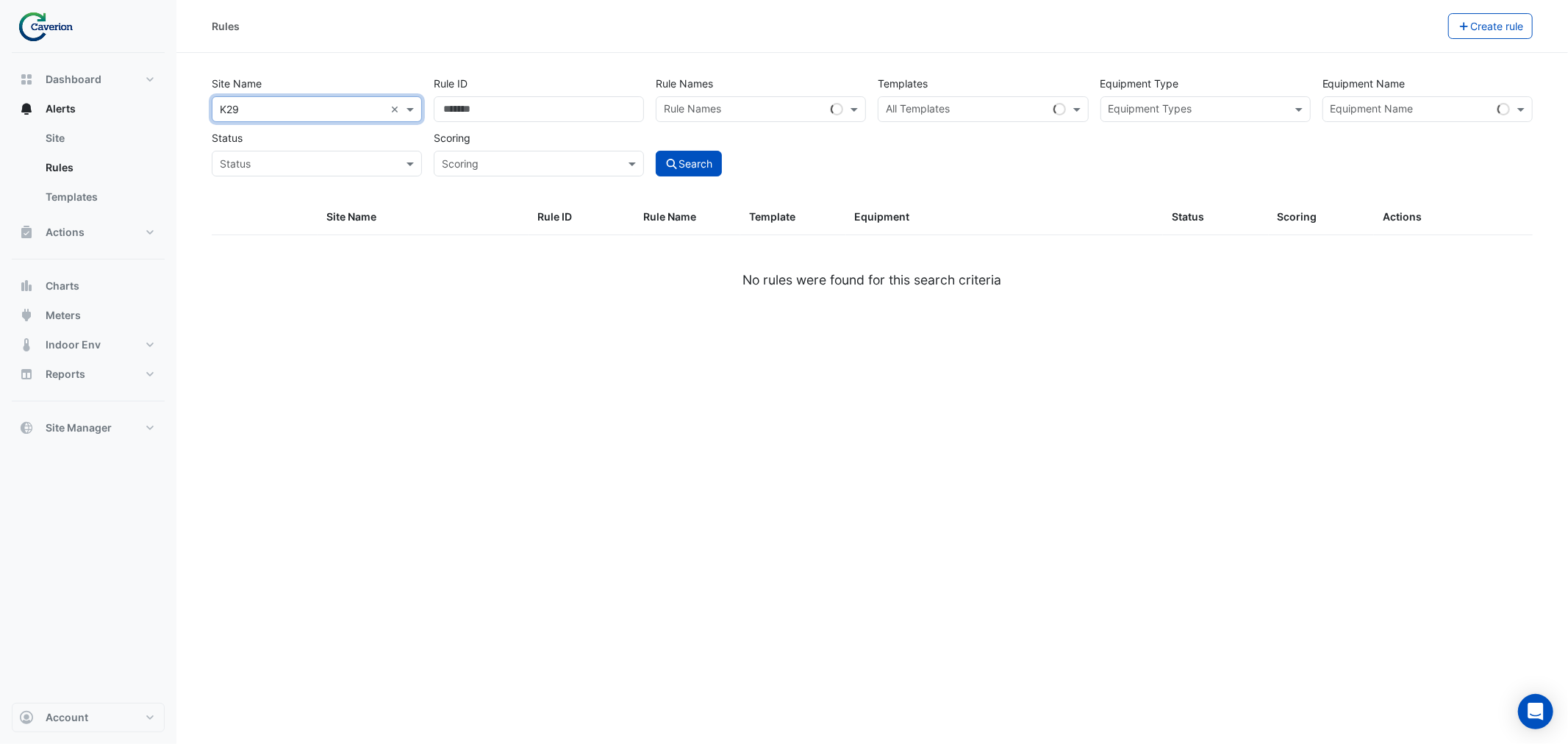 click at bounding box center [302, 164] 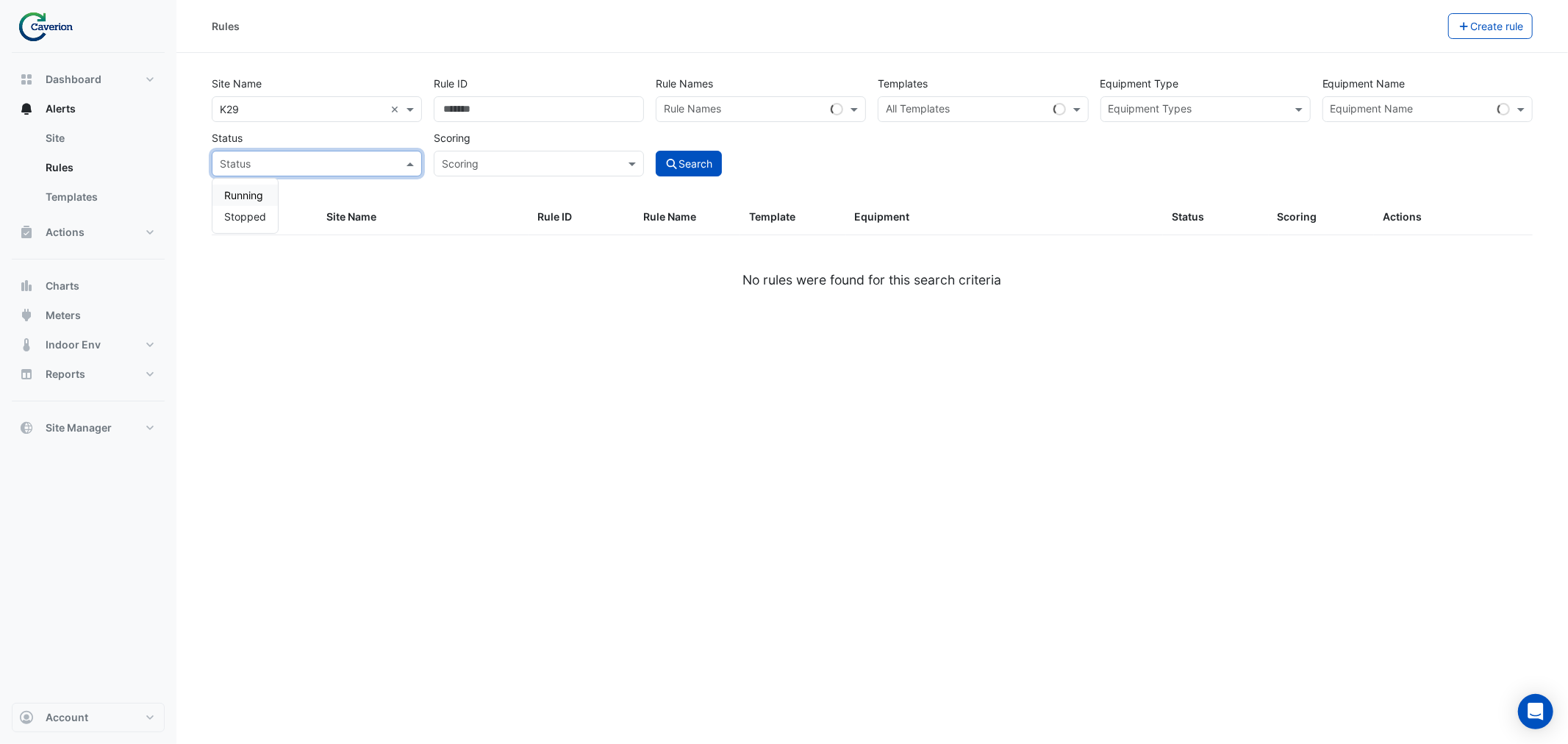 click on "Status
Status
Running
Stopped" 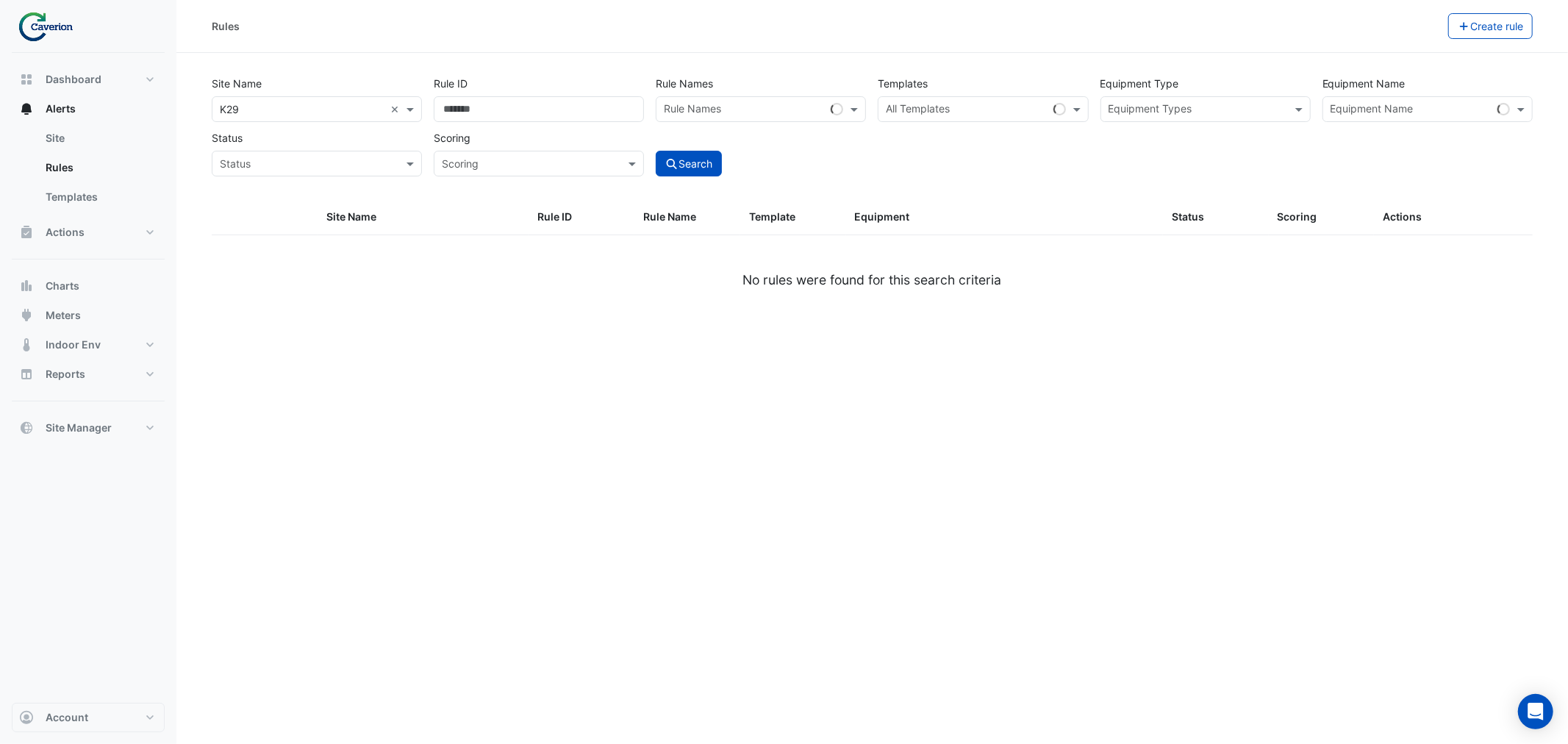 click at bounding box center [302, 110] 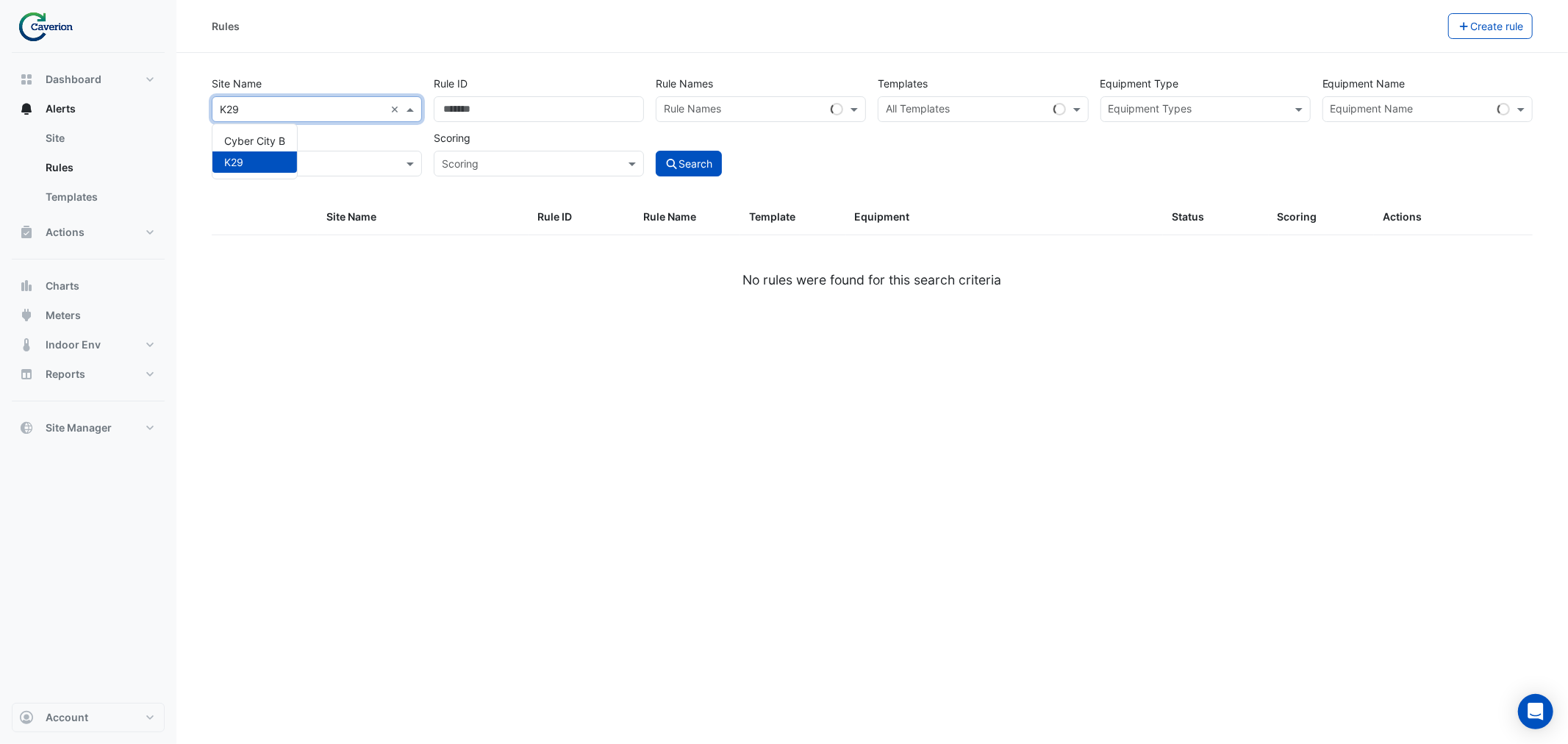 click on "Site Name
All Sites × K29 × Cyber City B K29
Rule ID
Rule Names
Rule Names
Templates
All Templates
Equipment Type
Equipment Types
Equipment Name
Equipment Name
Status
Status
Scoring
Scoring
Search
Site Name
Rule ID
Rule Name
Template
Equipment
Status
Scoring
Actions" 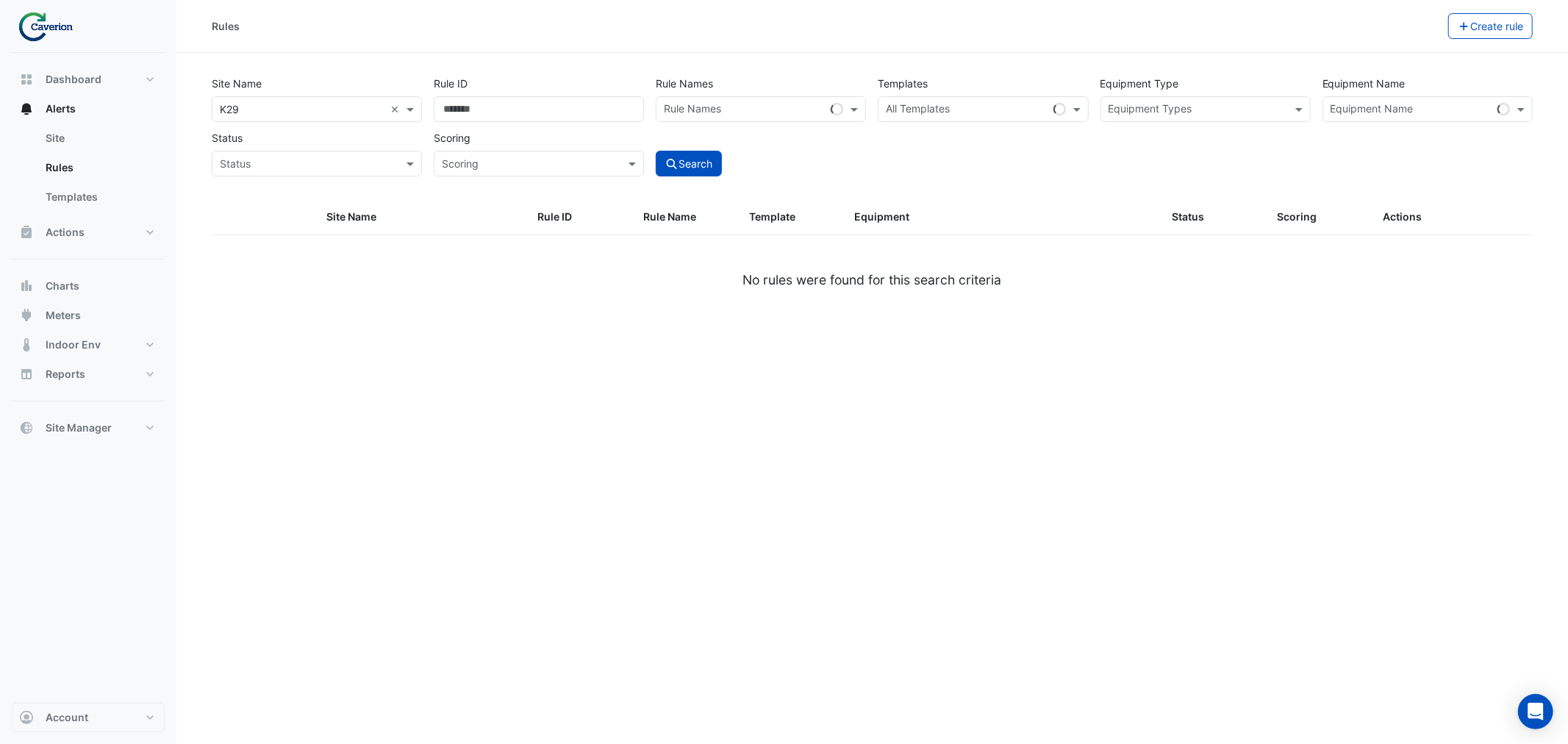 click at bounding box center [965, 111] 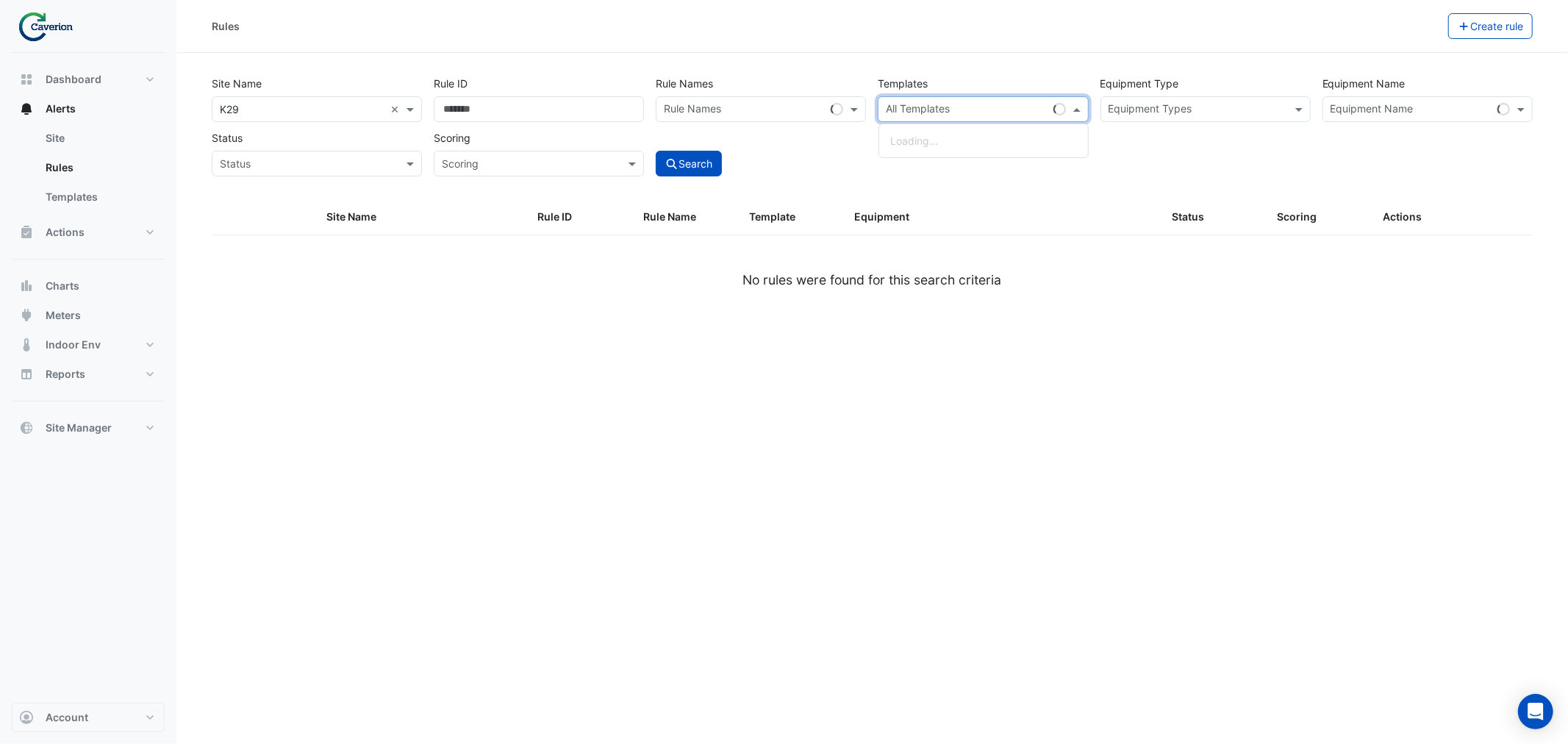 click on "Site Name
All Sites × [SITE] ×
Rule ID
Rule Names
Rule Names
Templates
All Templates
Equipment Type
Equipment Types
Equipment Name
Equipment Name
Status
Status
Scoring
Scoring
Search
Site Name
Rule ID
Rule Name
Template
Equipment
Status
Scoring
Actions
No rules were found for this search criteria" 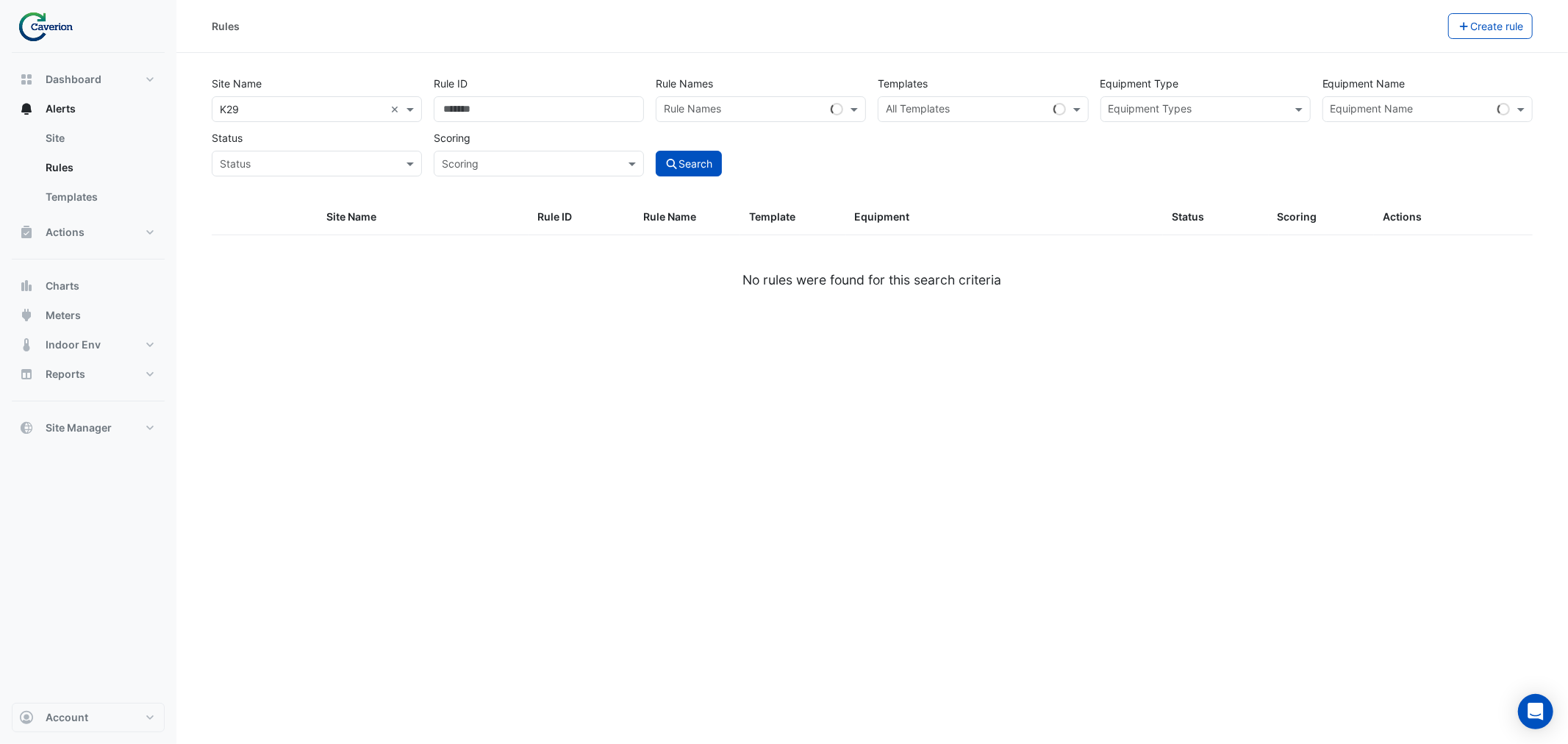 click on "Site Name
All Sites × K29 ×
Rule ID
Rule Names
Rule Names
Templates
All Templates
Equipment Type
Equipment Types
Equipment Name
Equipment Name
Status
Status
Scoring
Scoring
Search" 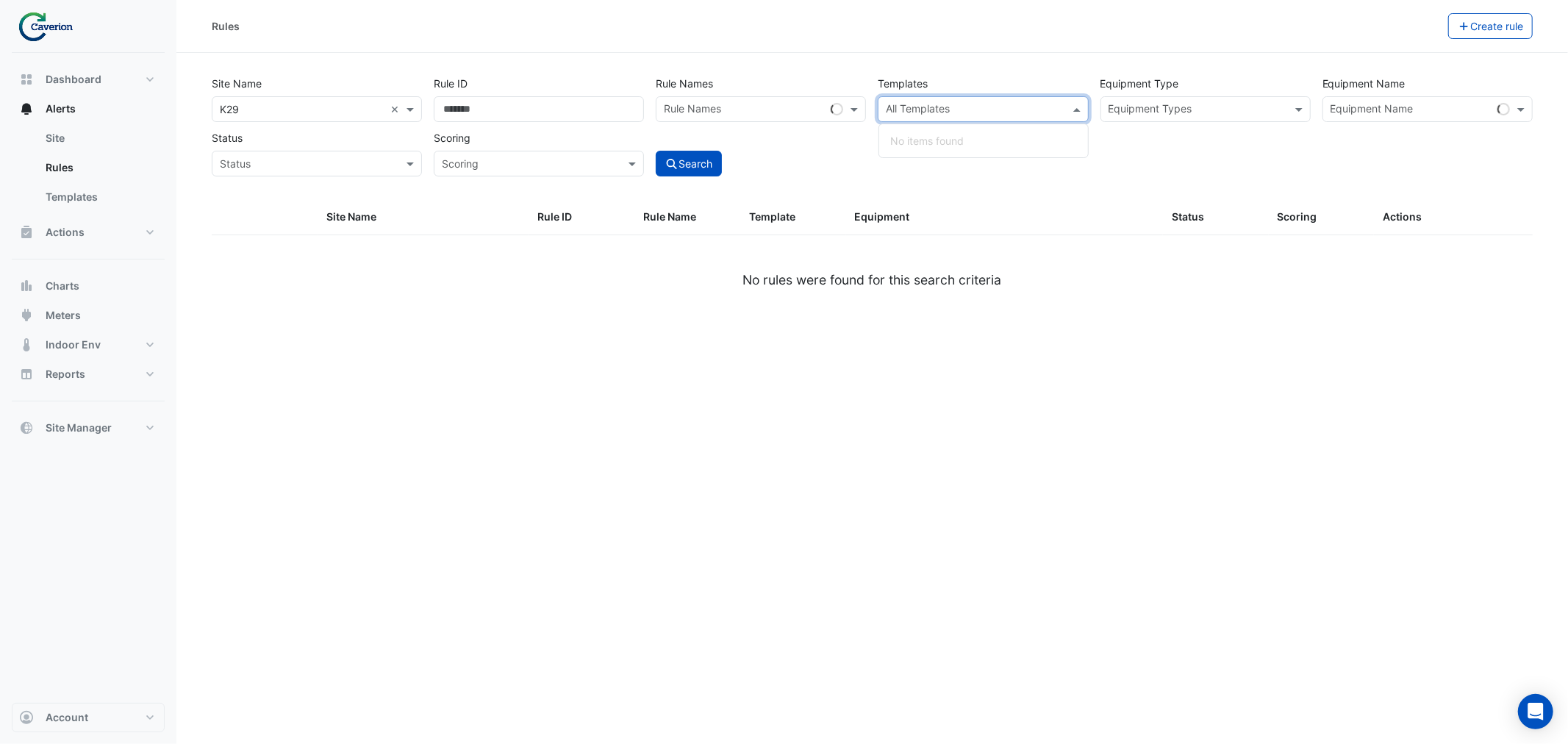 click on "All Templates" at bounding box center [983, 109] 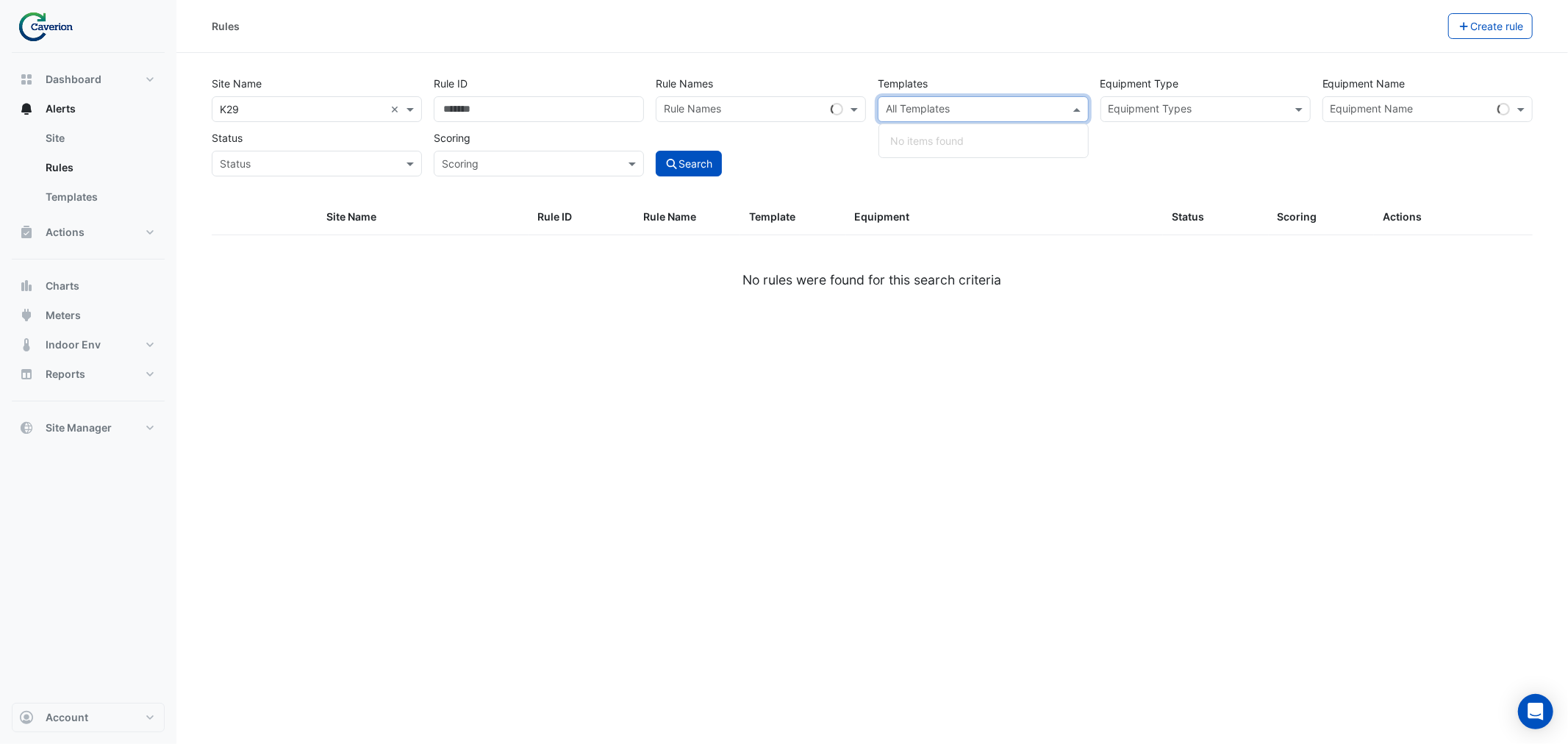 click on "All Templates" at bounding box center [983, 109] 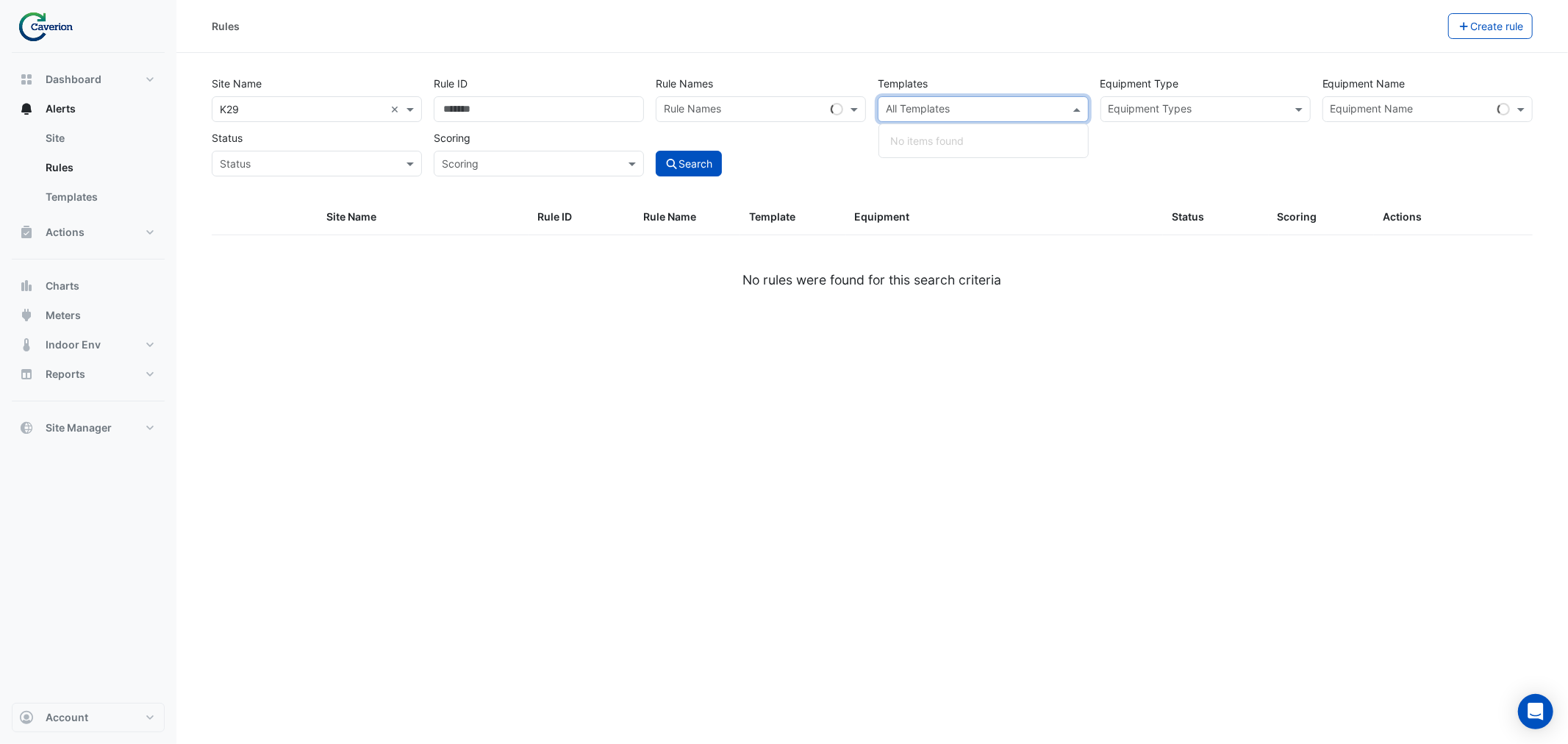 click on "Site Name
All Sites × [SITE] ×
Rule ID
Rule Names
Rule Names
Templates
All Templates
Equipment Type
Equipment Types
Equipment Name
Equipment Name
Status
Status
Scoring
Scoring
Search
Site Name
Rule ID
Rule Name
Template
Equipment
Status
Scoring
Actions
No rules were found for this search criteria" 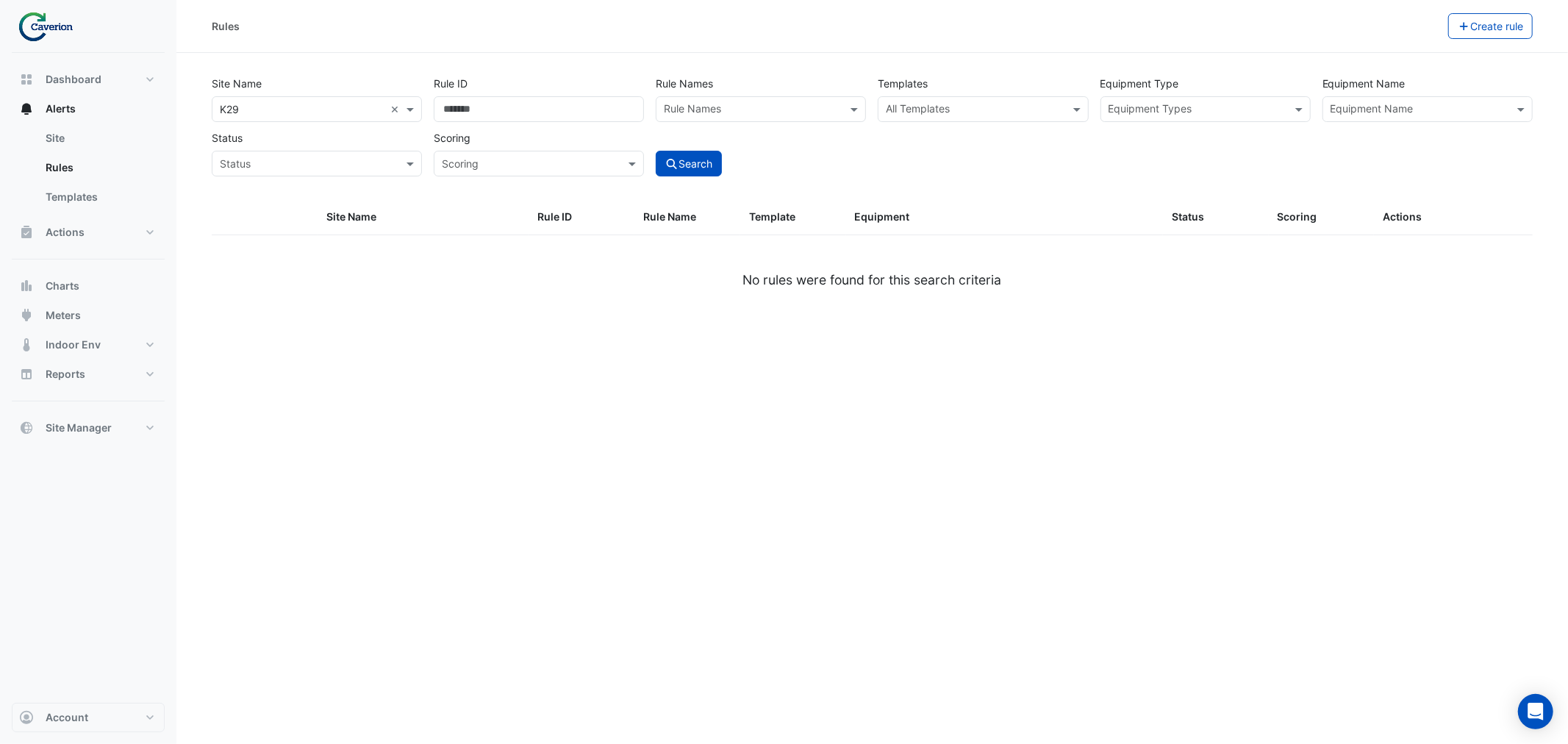click on "Rules" 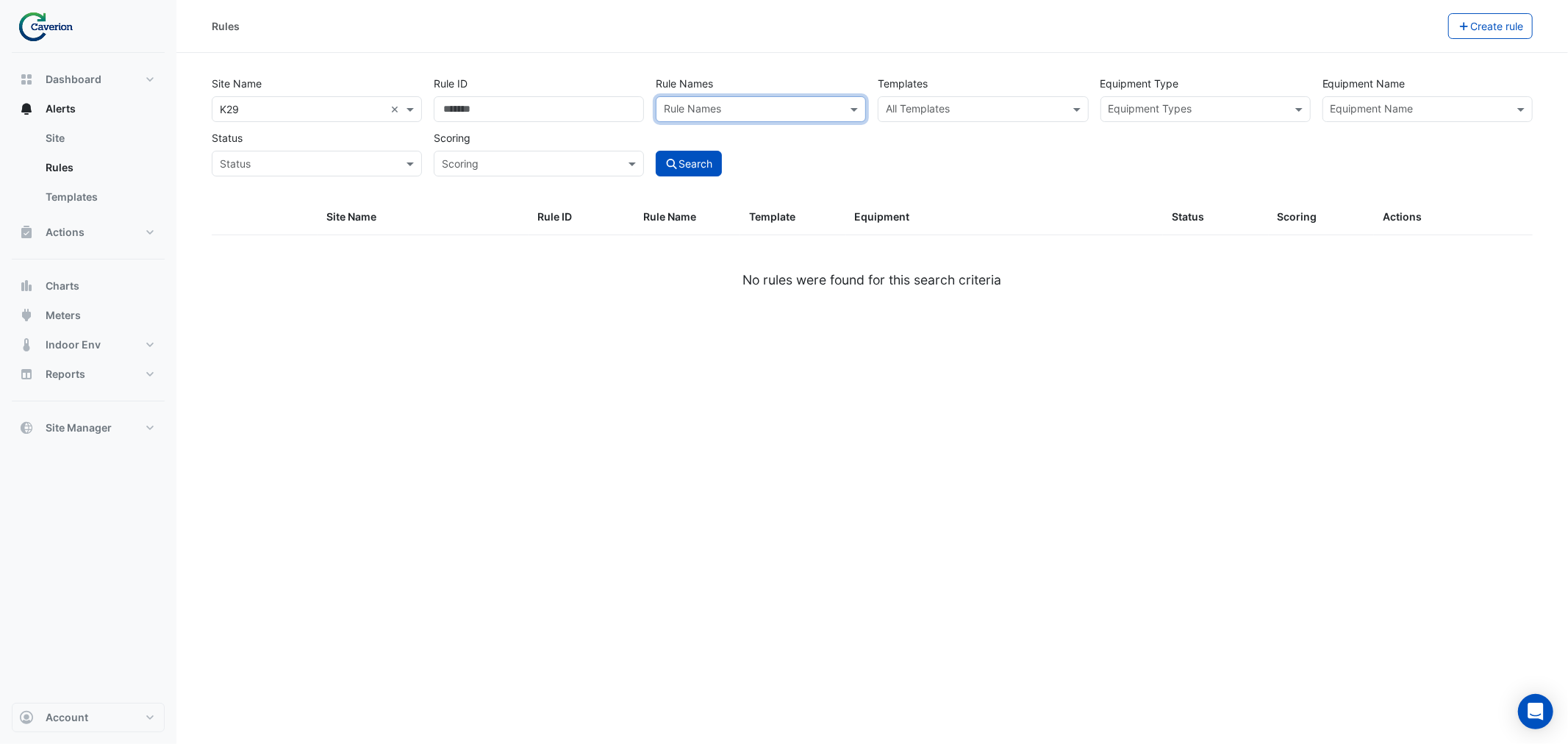 click at bounding box center [974, 110] 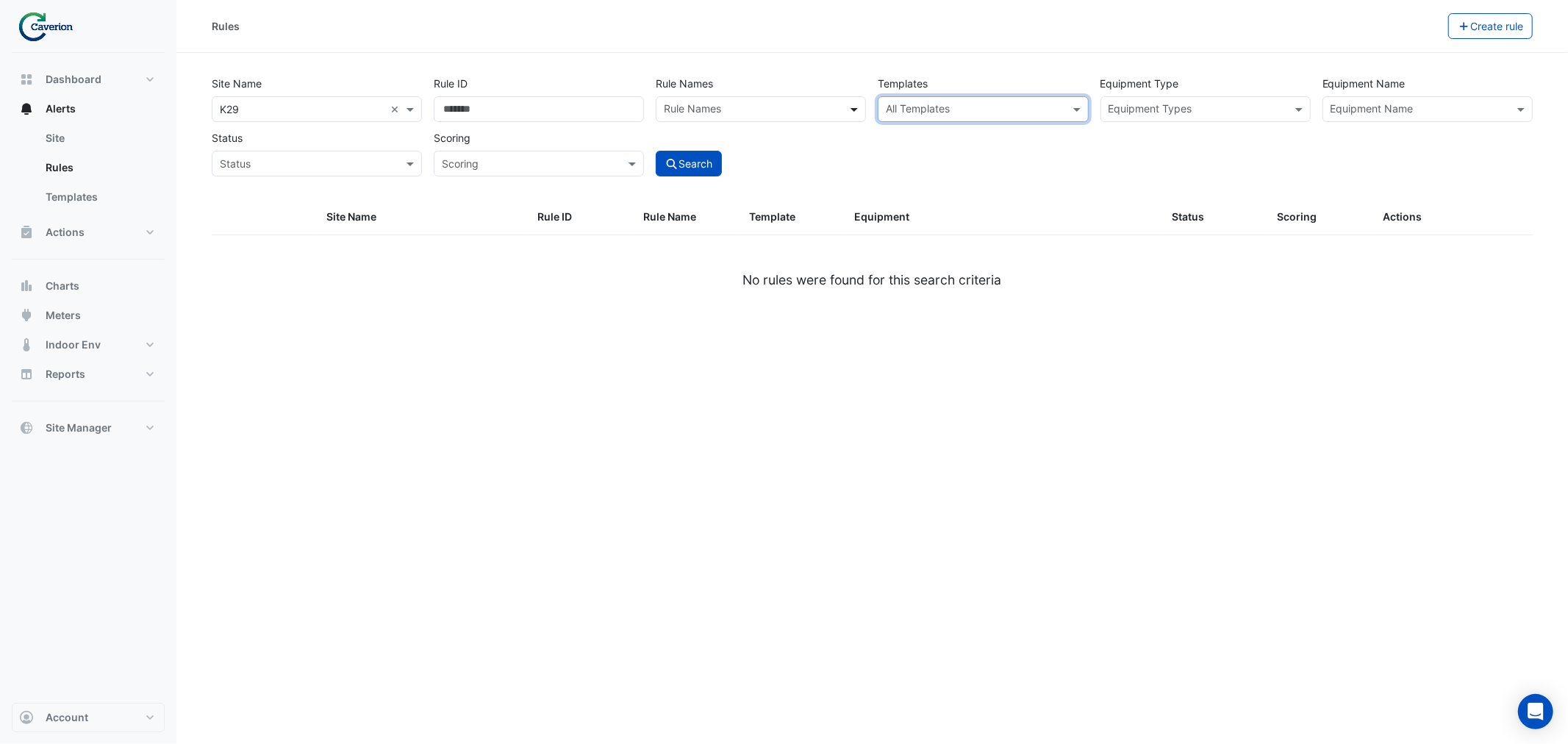 click at bounding box center (856, 109) 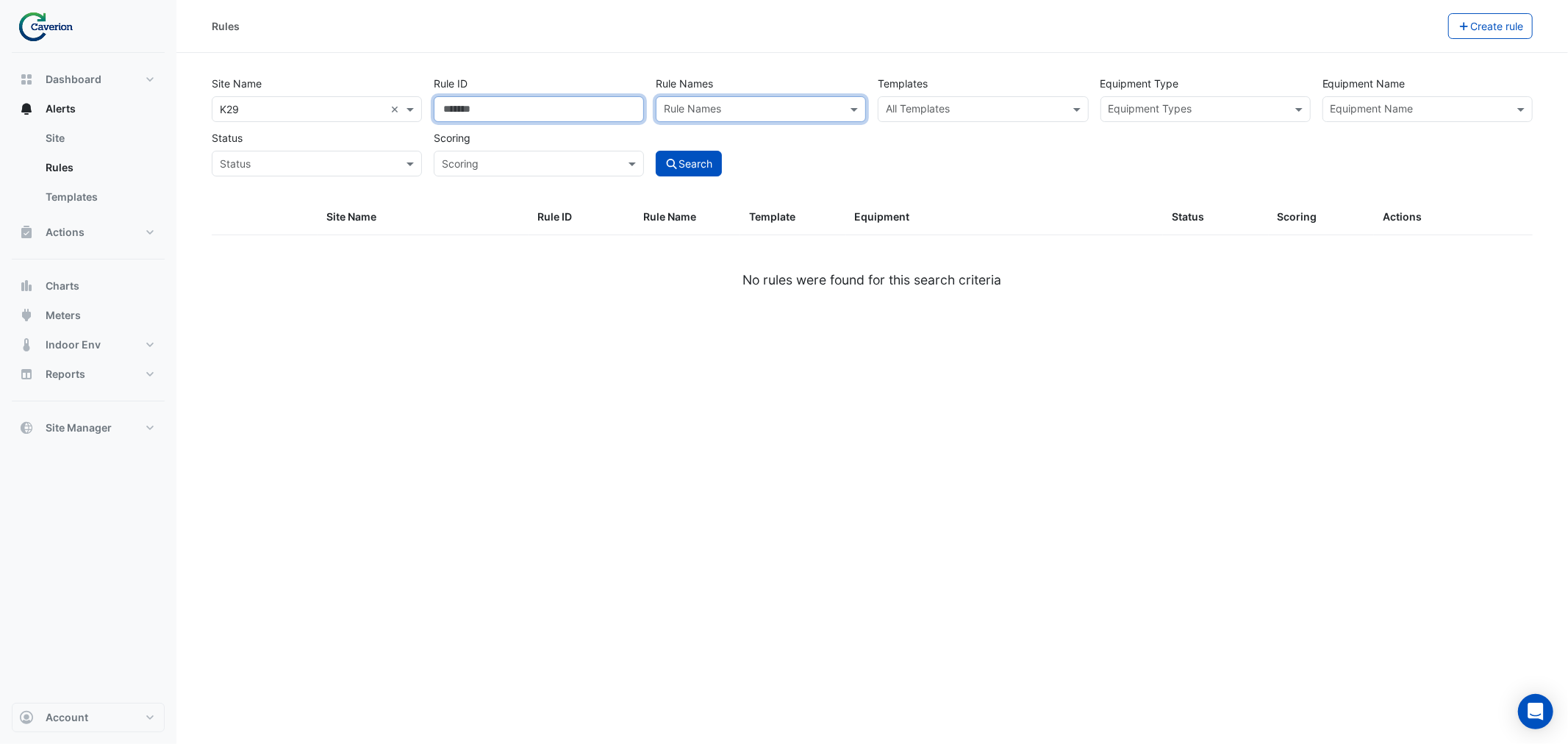 click on "Rule ID" at bounding box center (539, 109) 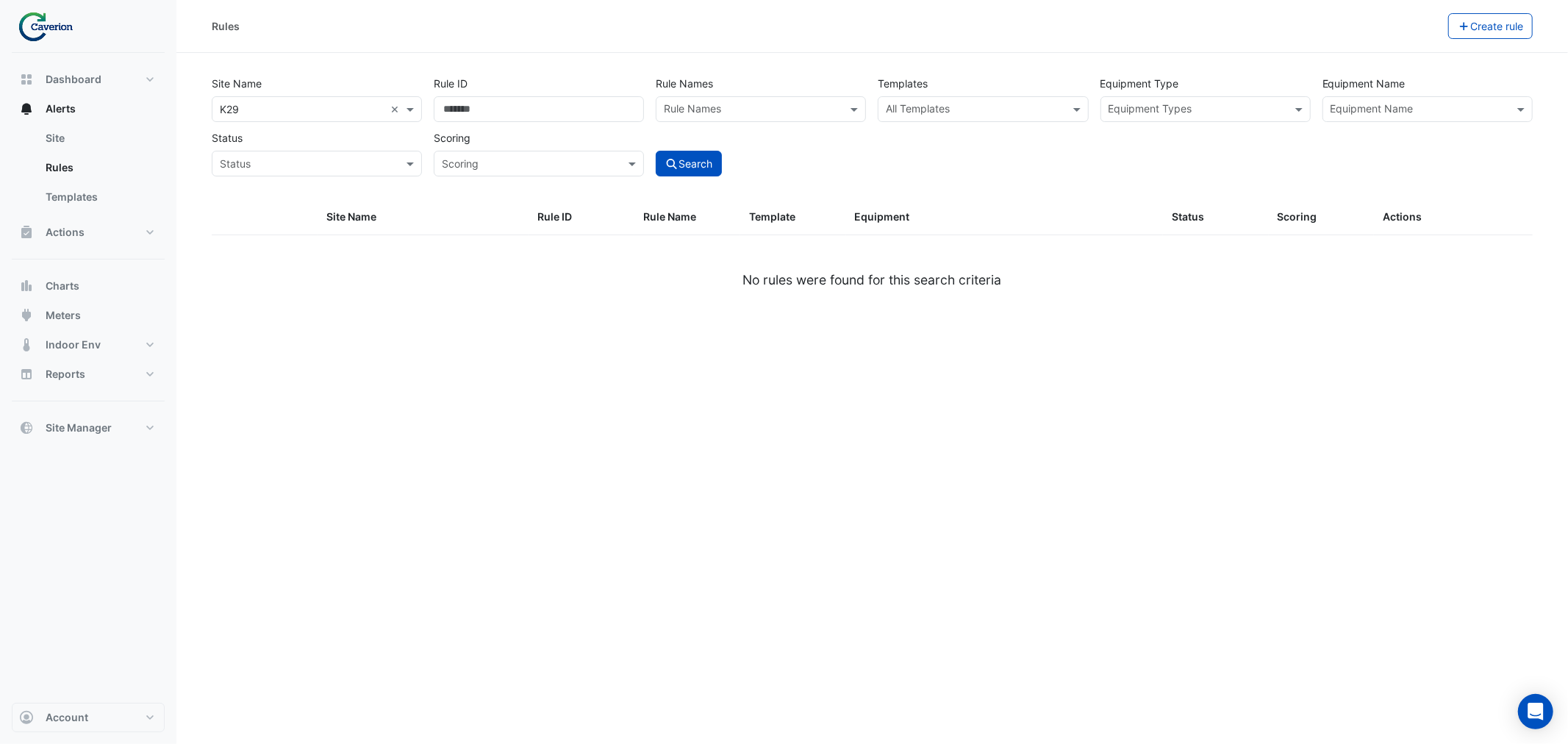 click at bounding box center [752, 110] 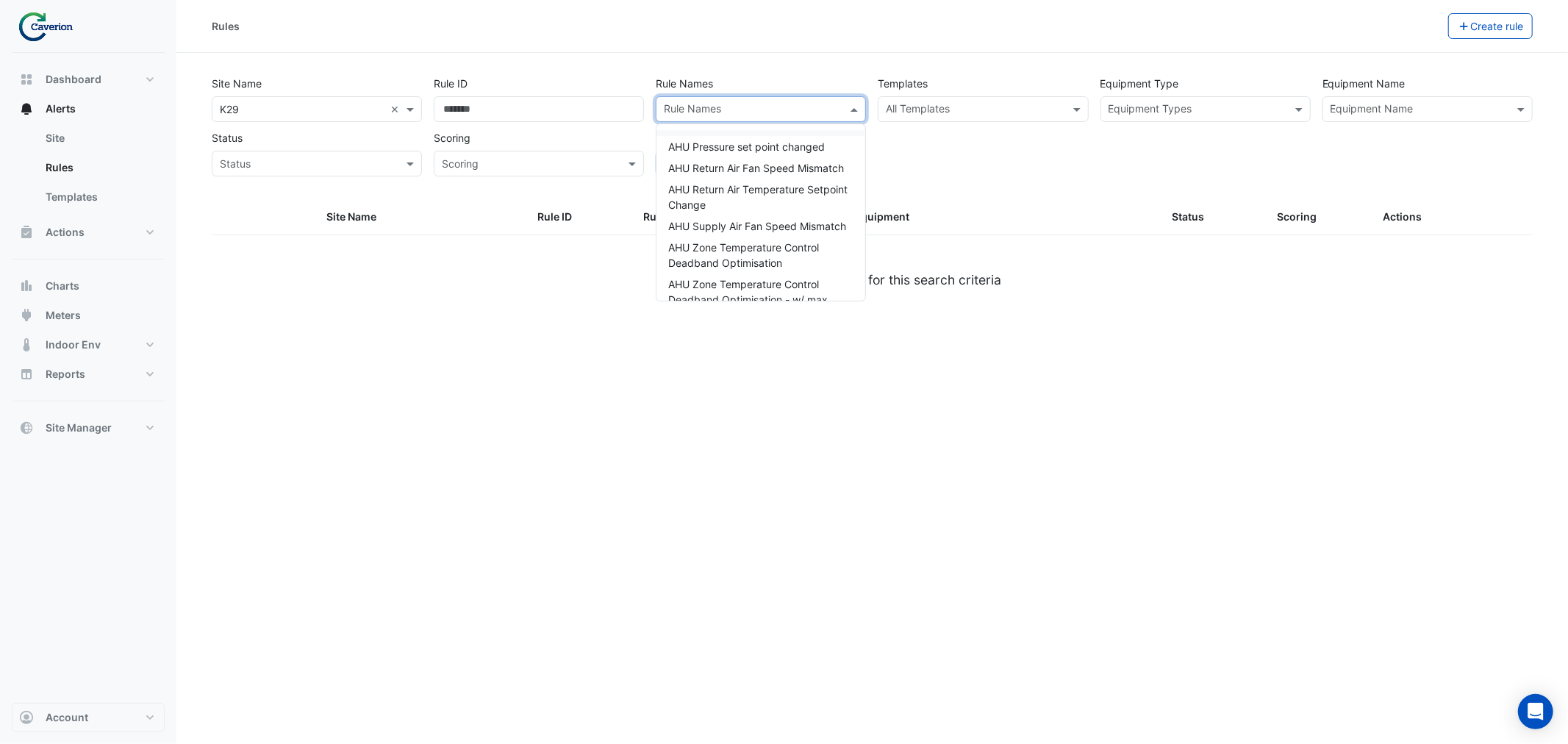 click at bounding box center (974, 110) 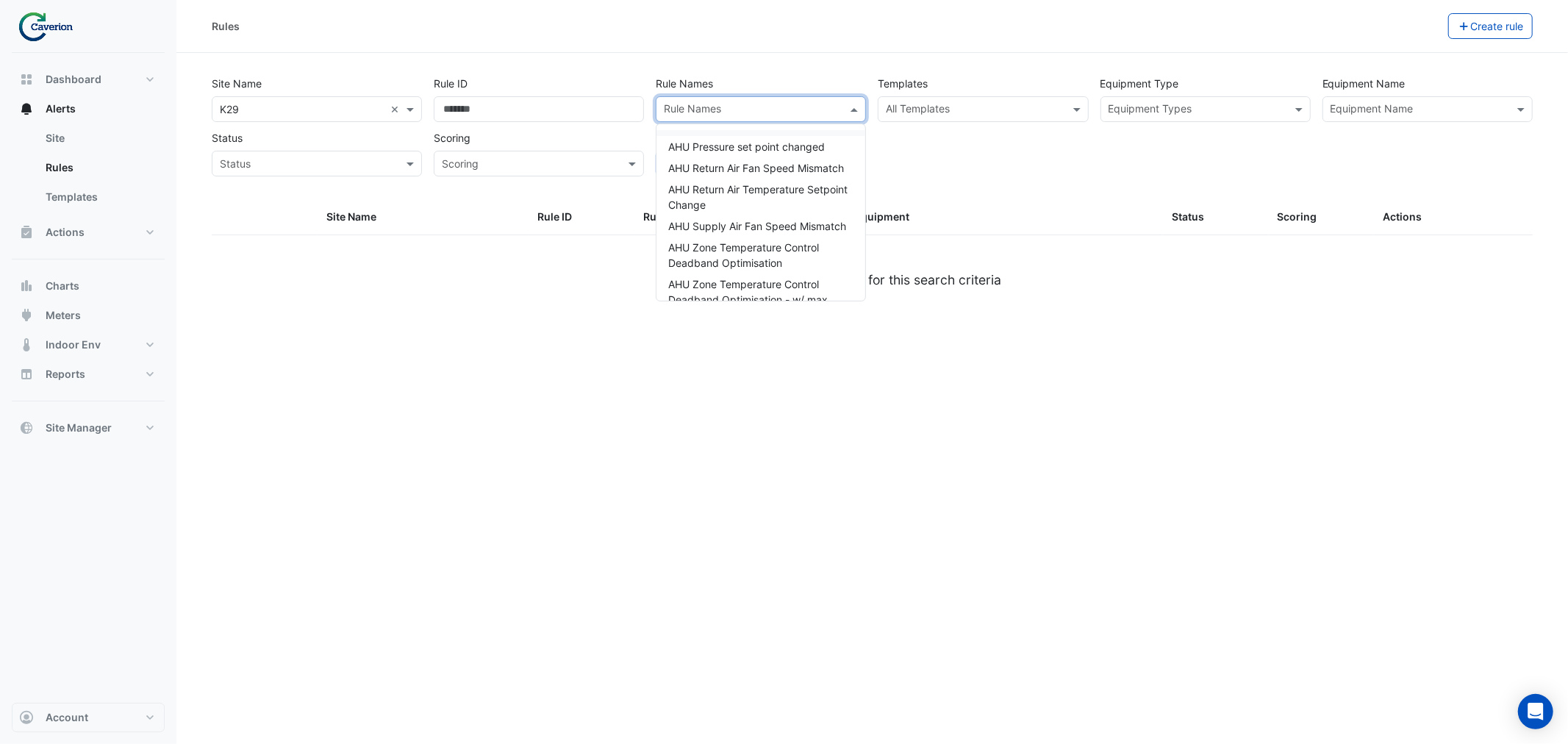 click at bounding box center [974, 110] 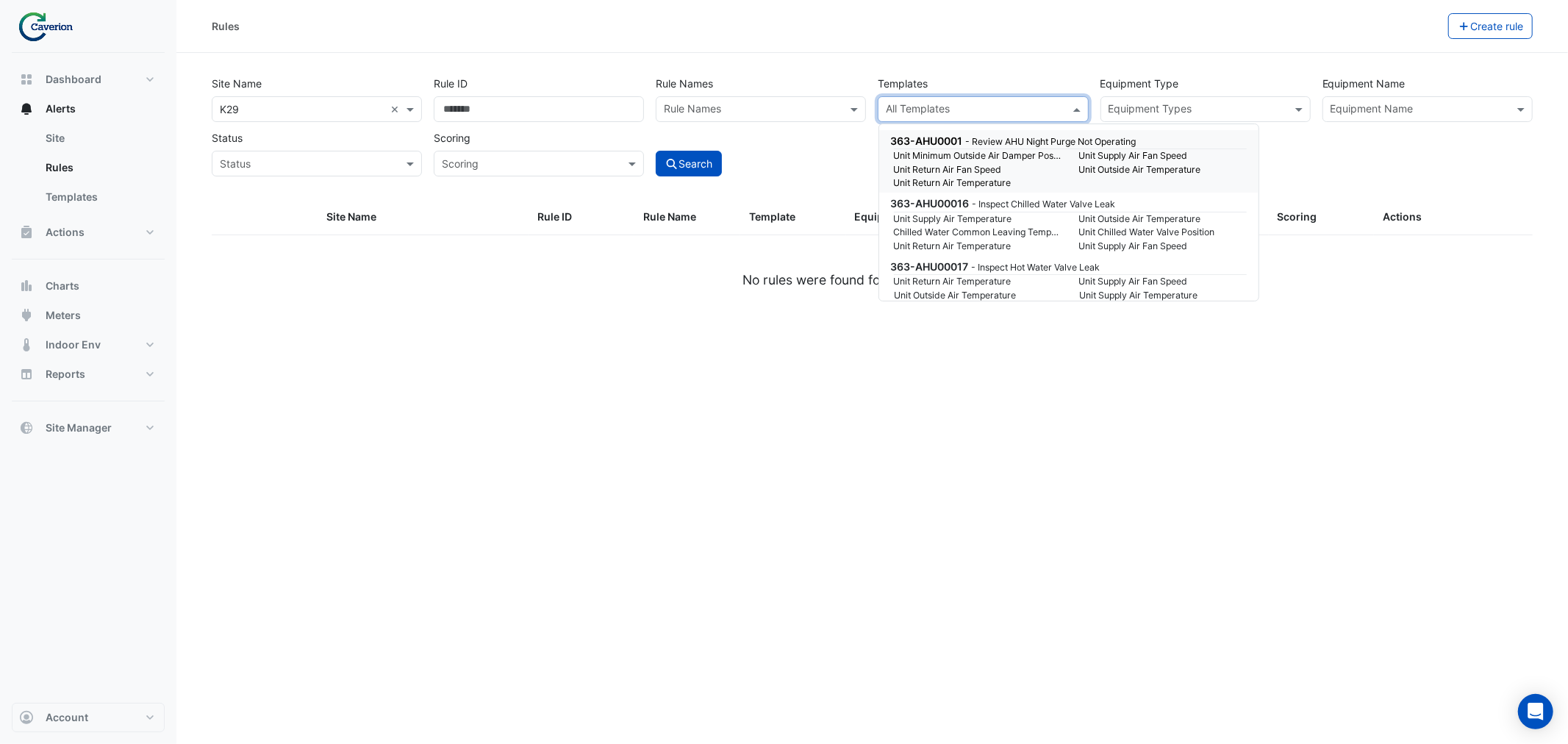 click on "Equipment Name
Equipment Name" 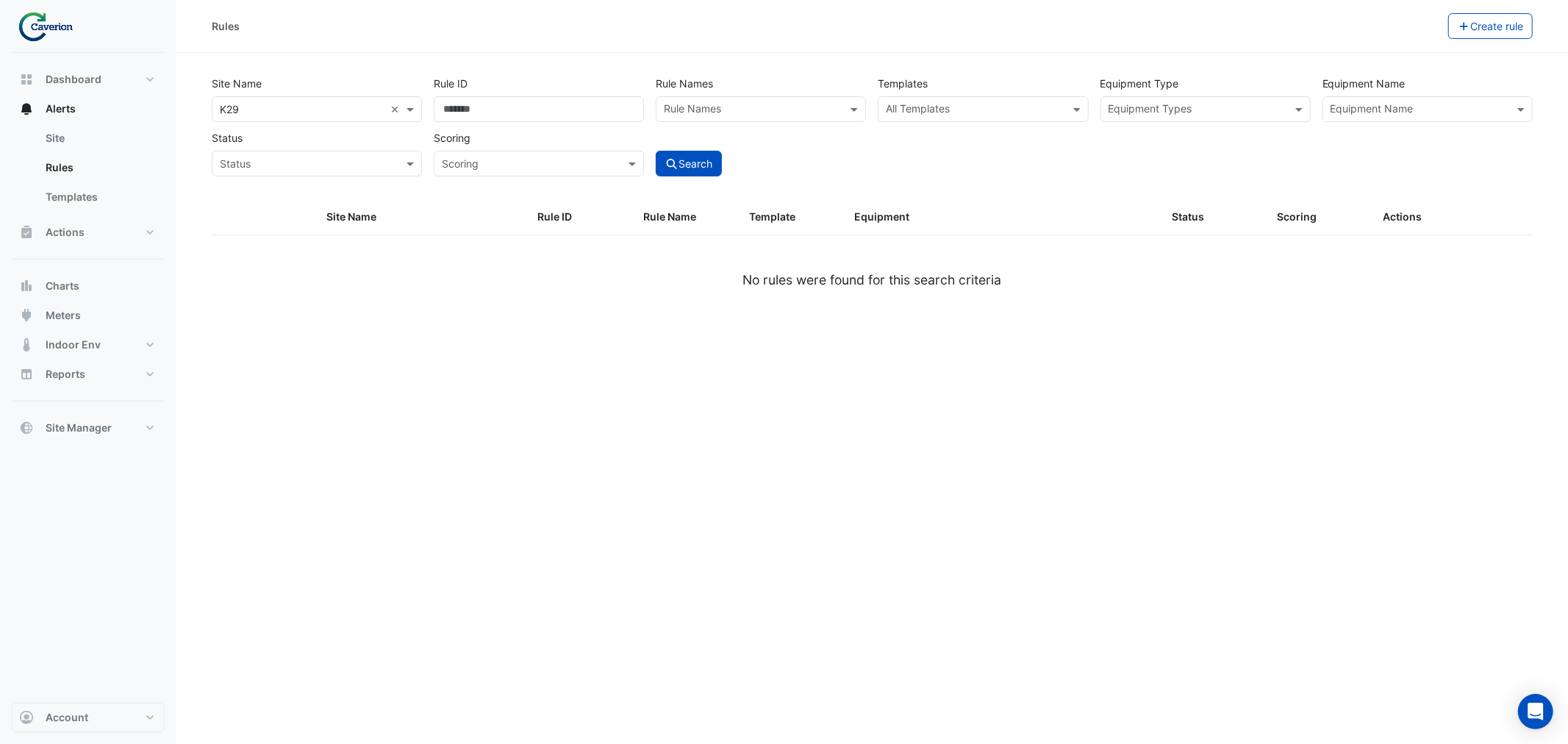 click at bounding box center (1418, 111) 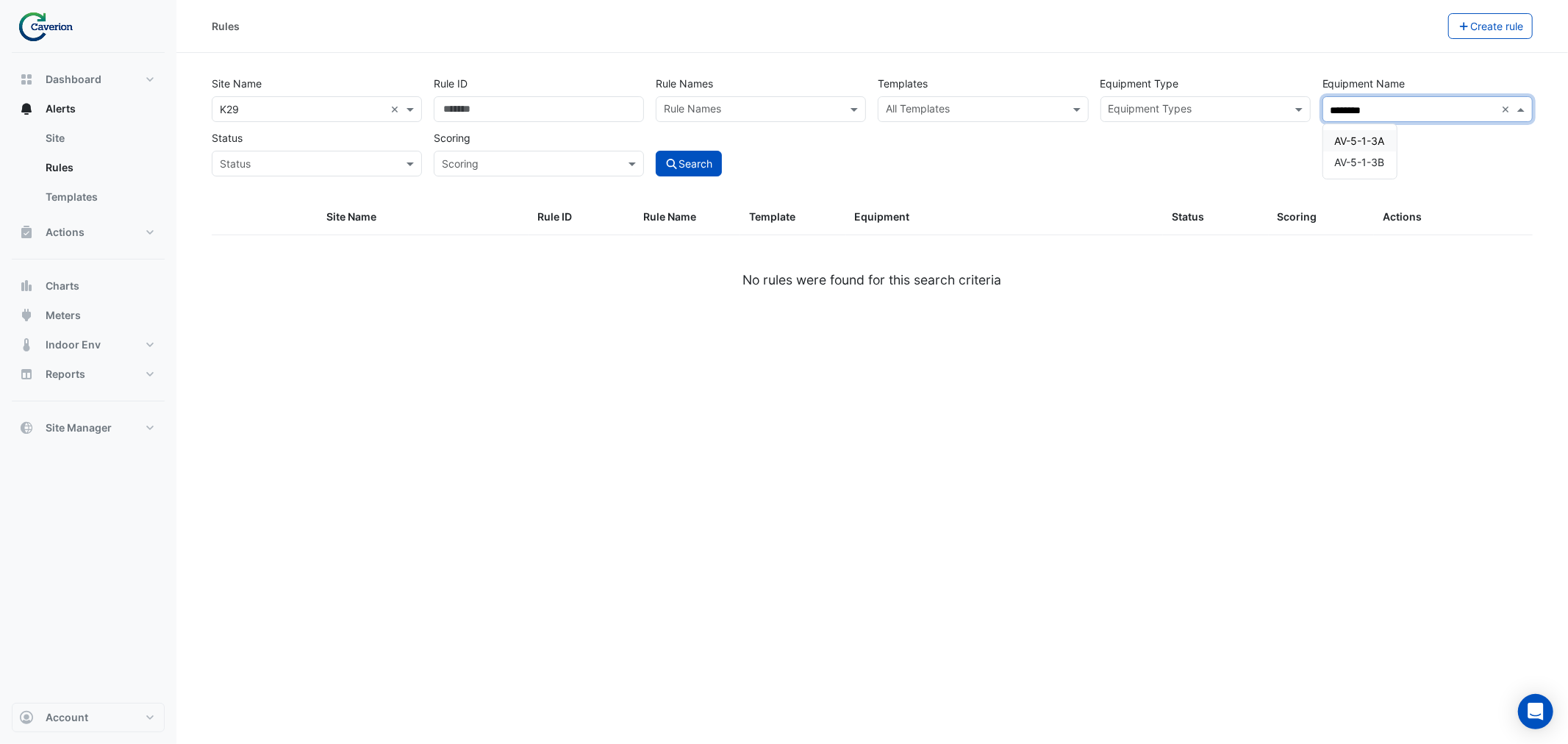 click on "AV-5-1-3A" at bounding box center (1360, 140) 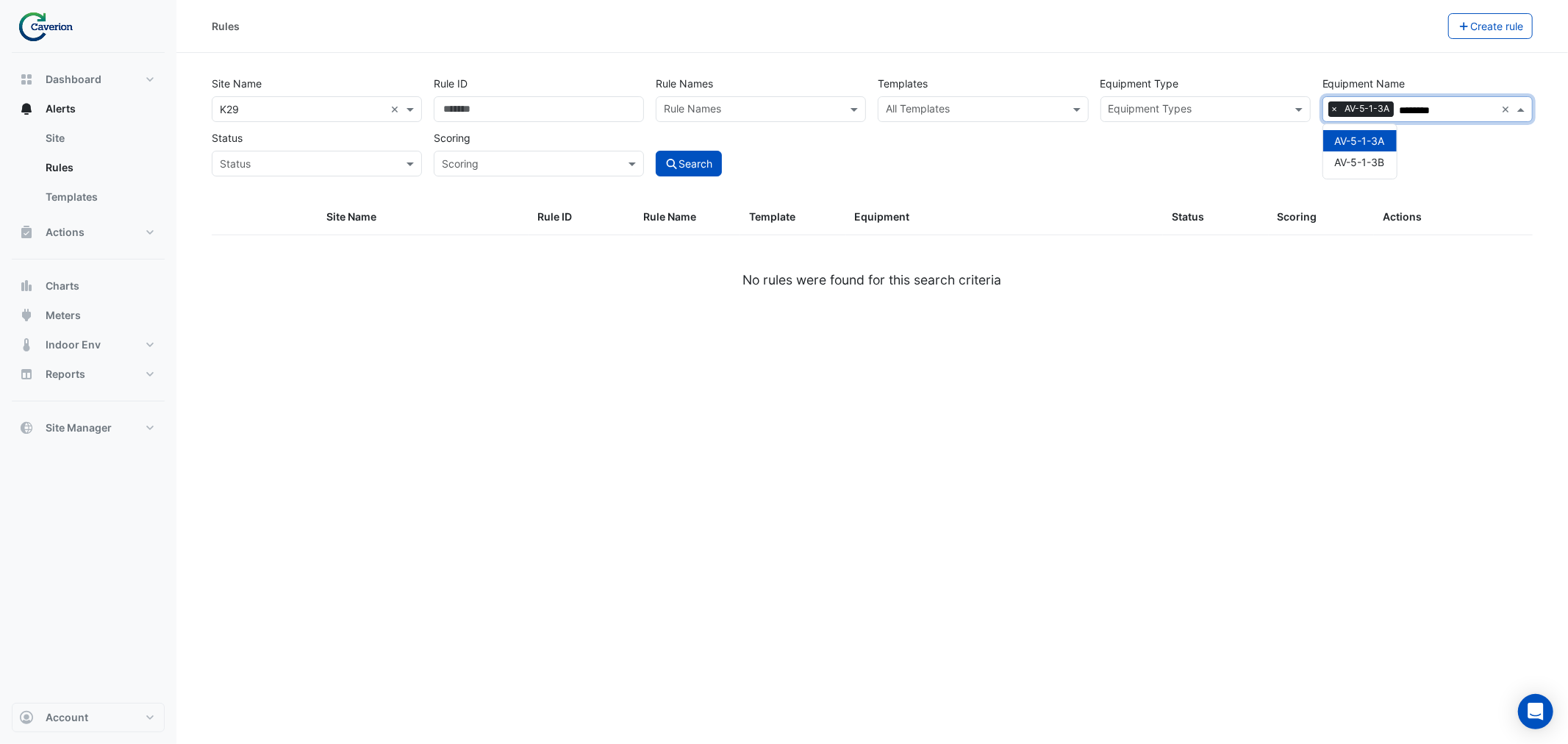 type on "********" 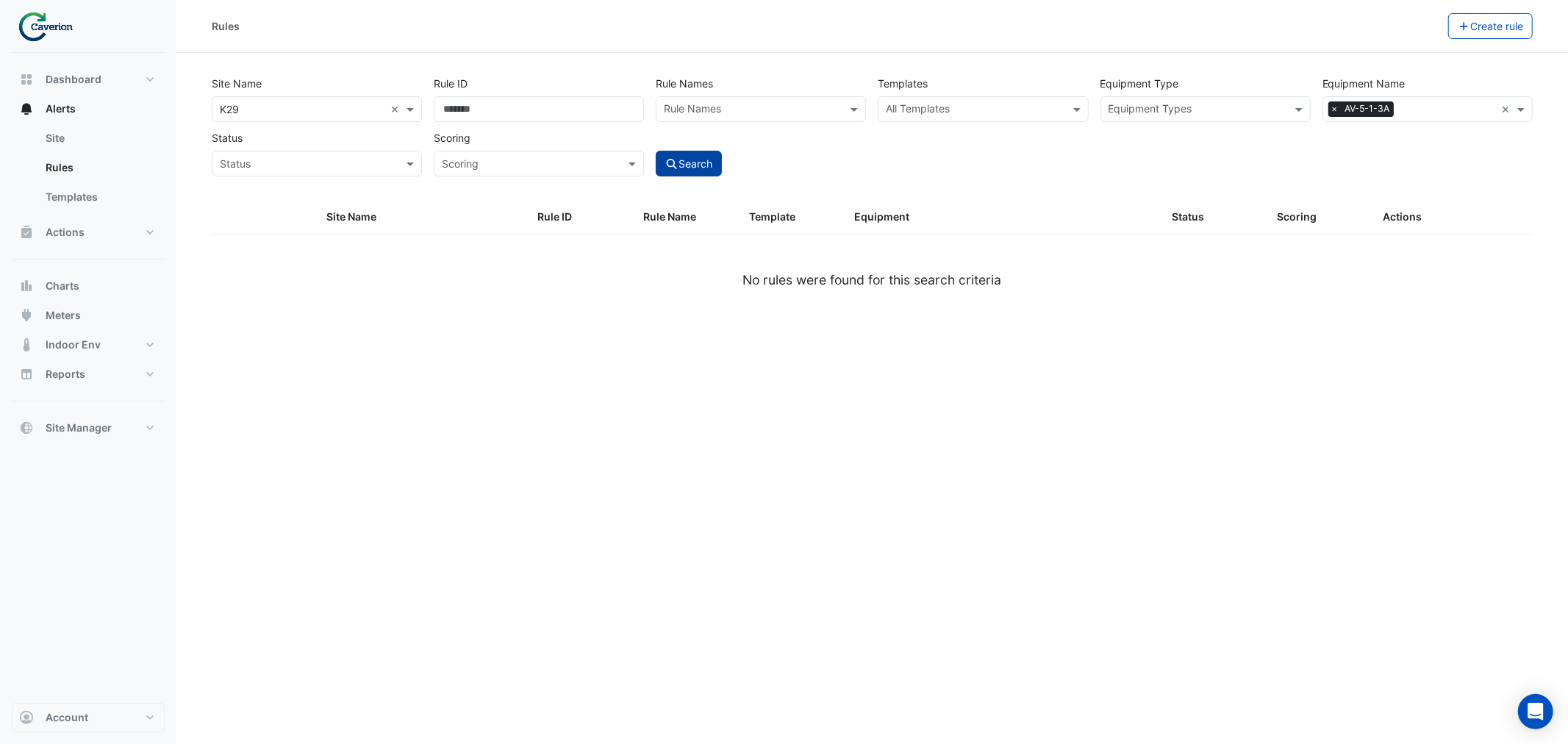click on "Search" 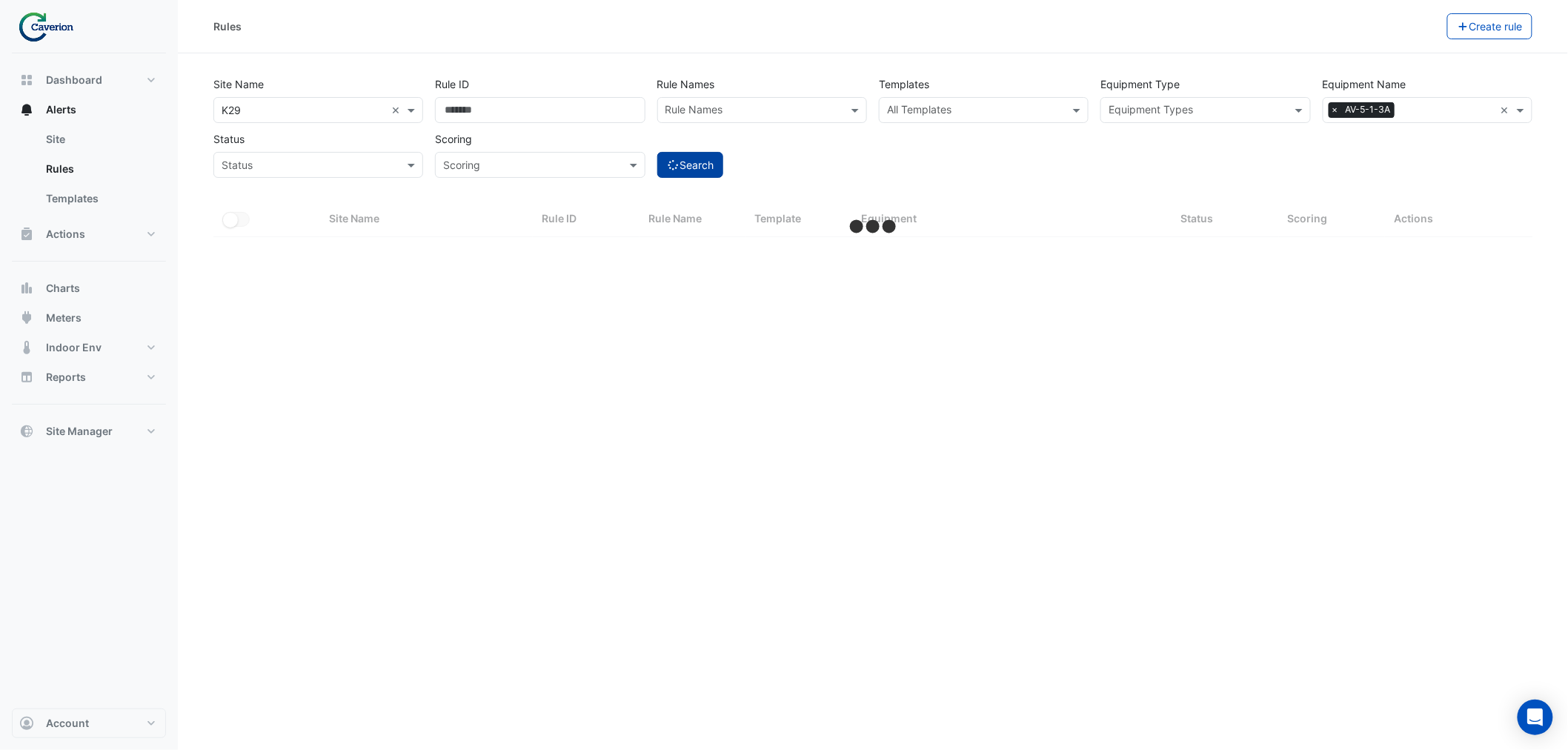 select on "***" 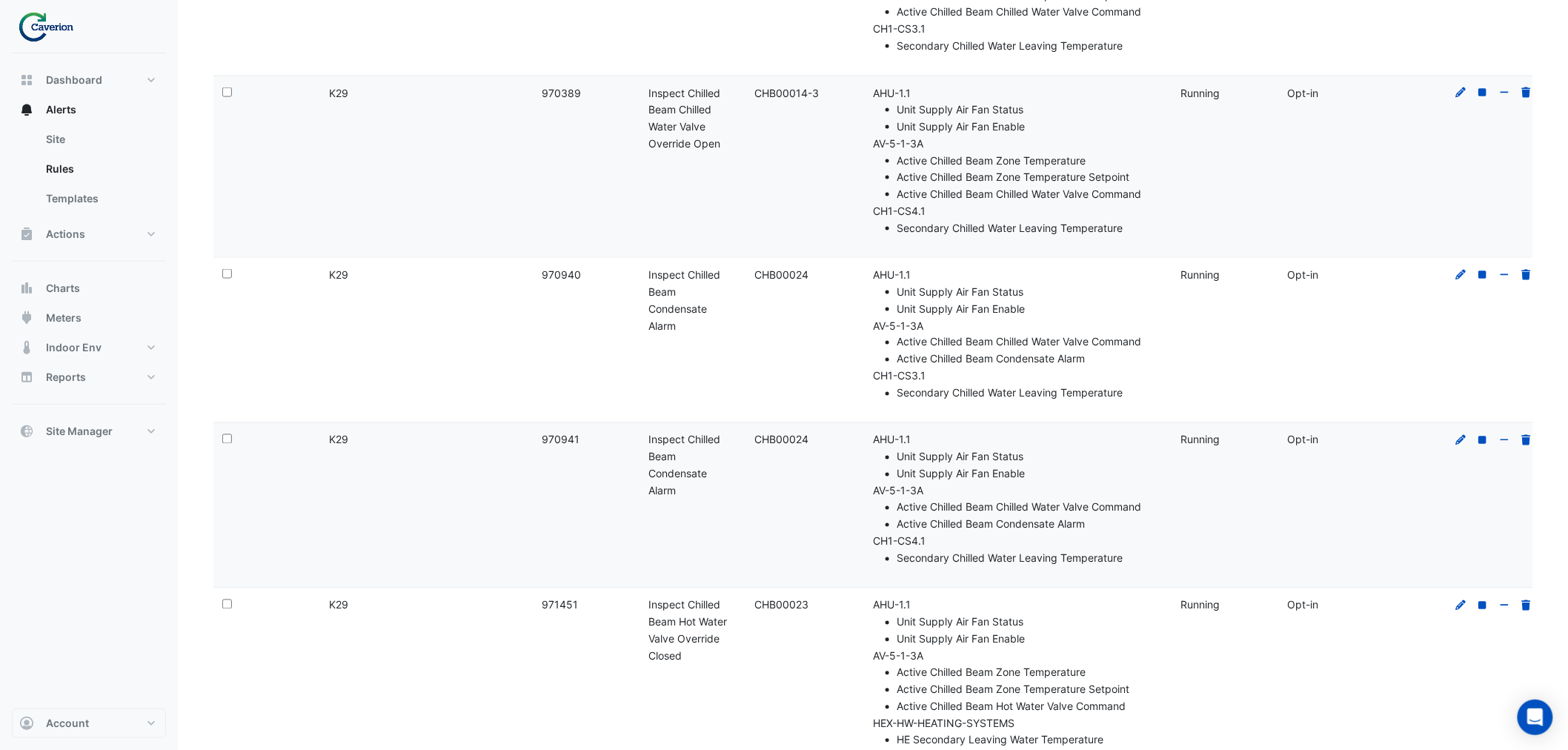scroll, scrollTop: 1446, scrollLeft: 0, axis: vertical 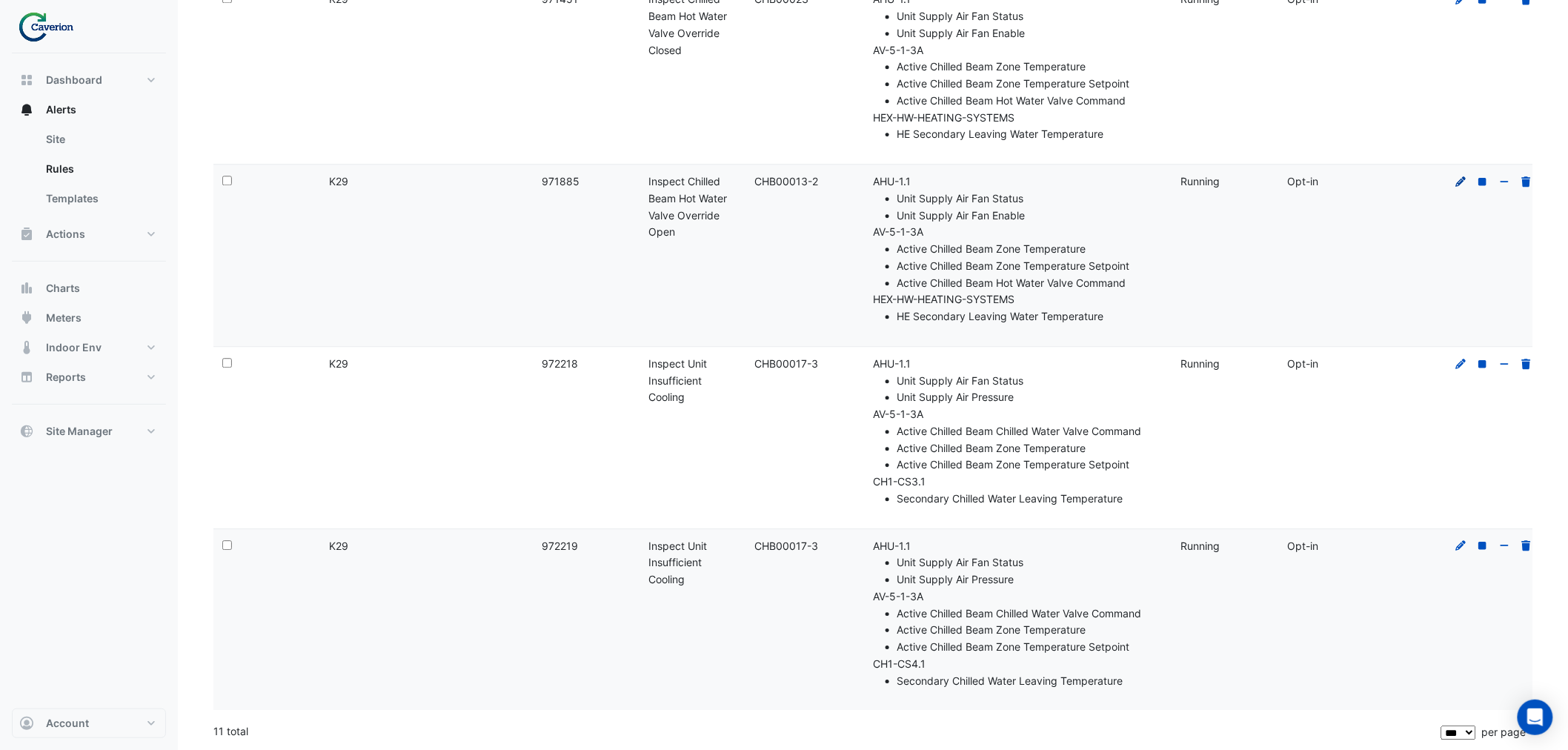 click 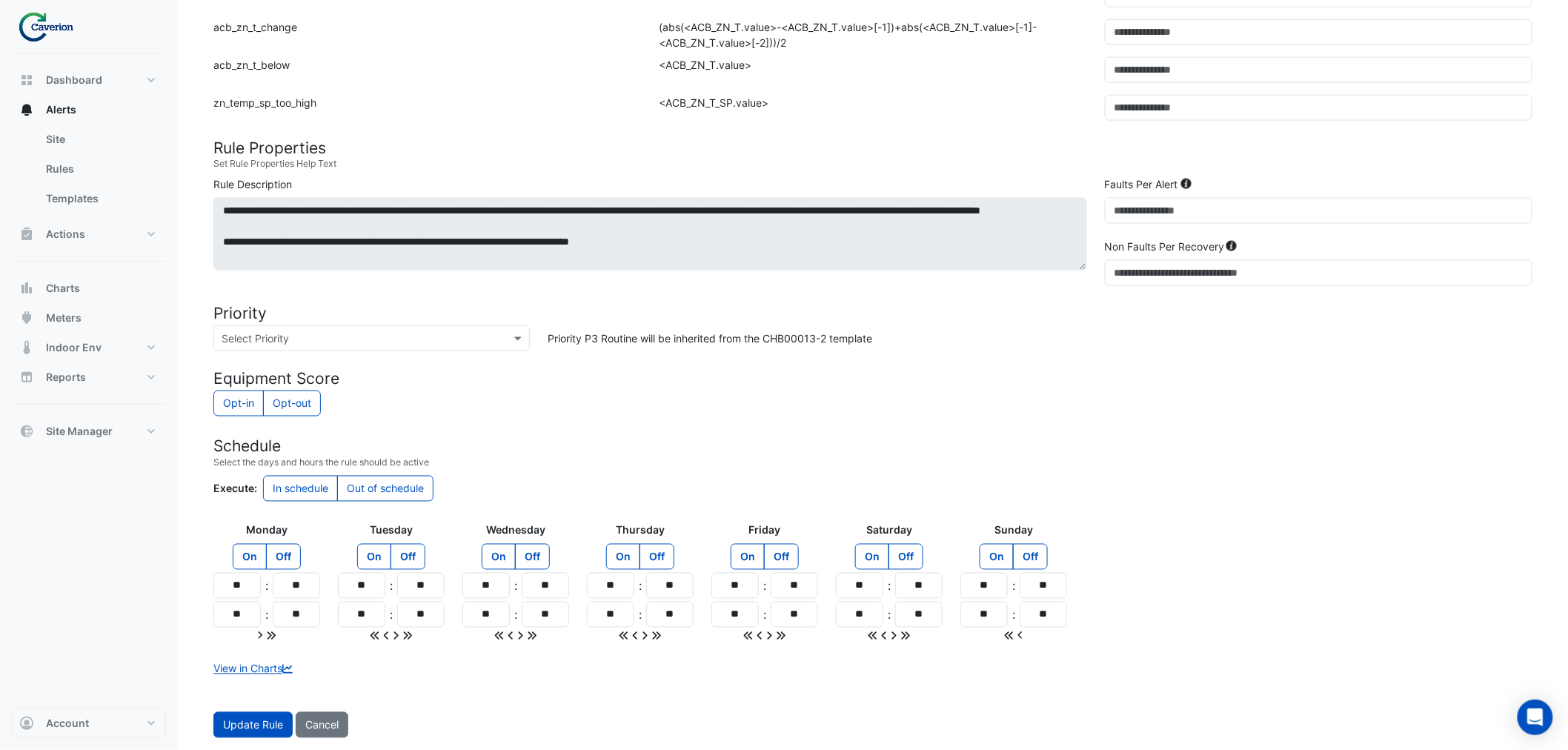 scroll, scrollTop: 0, scrollLeft: 0, axis: both 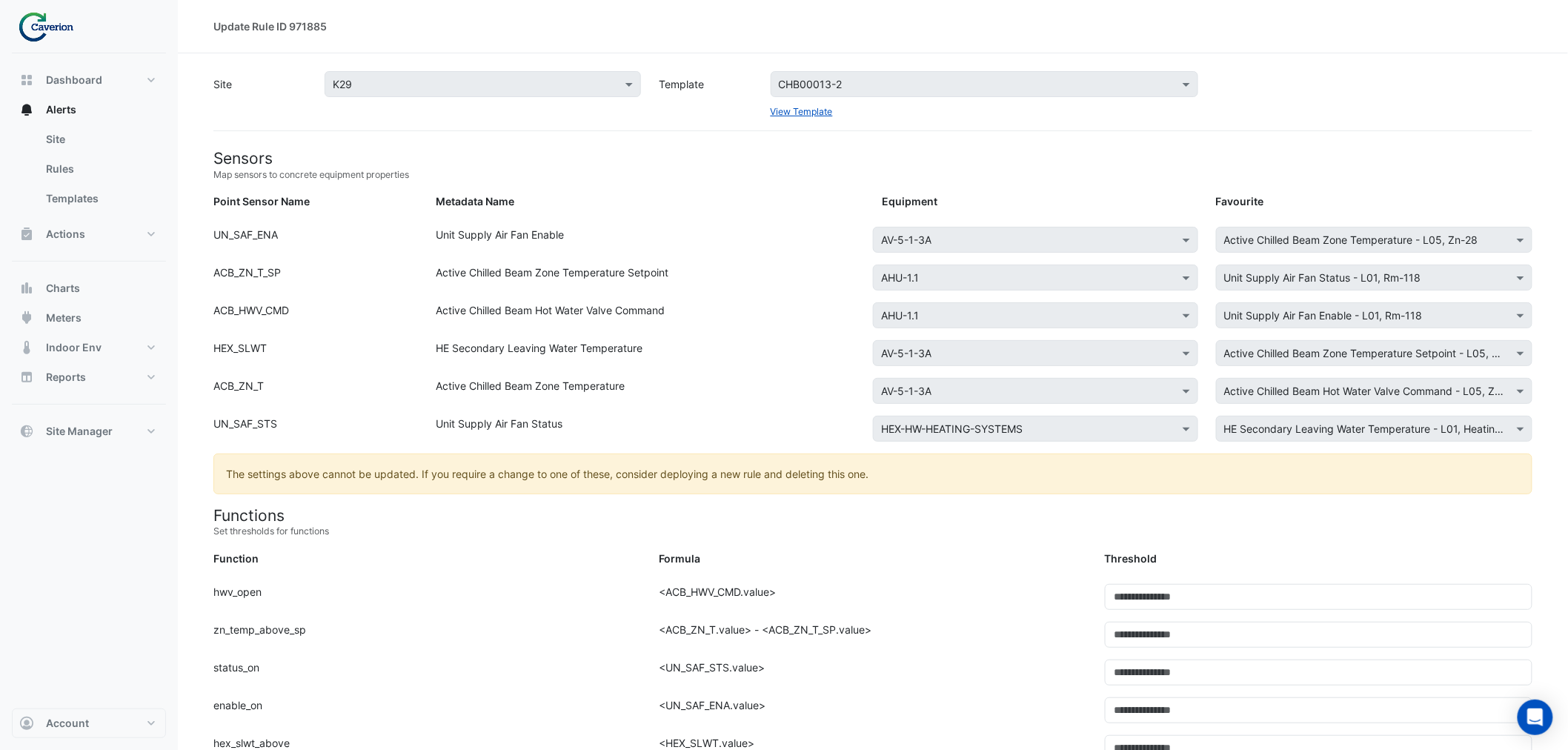 drag, startPoint x: 416, startPoint y: 307, endPoint x: 559, endPoint y: 324, distance: 144.00694 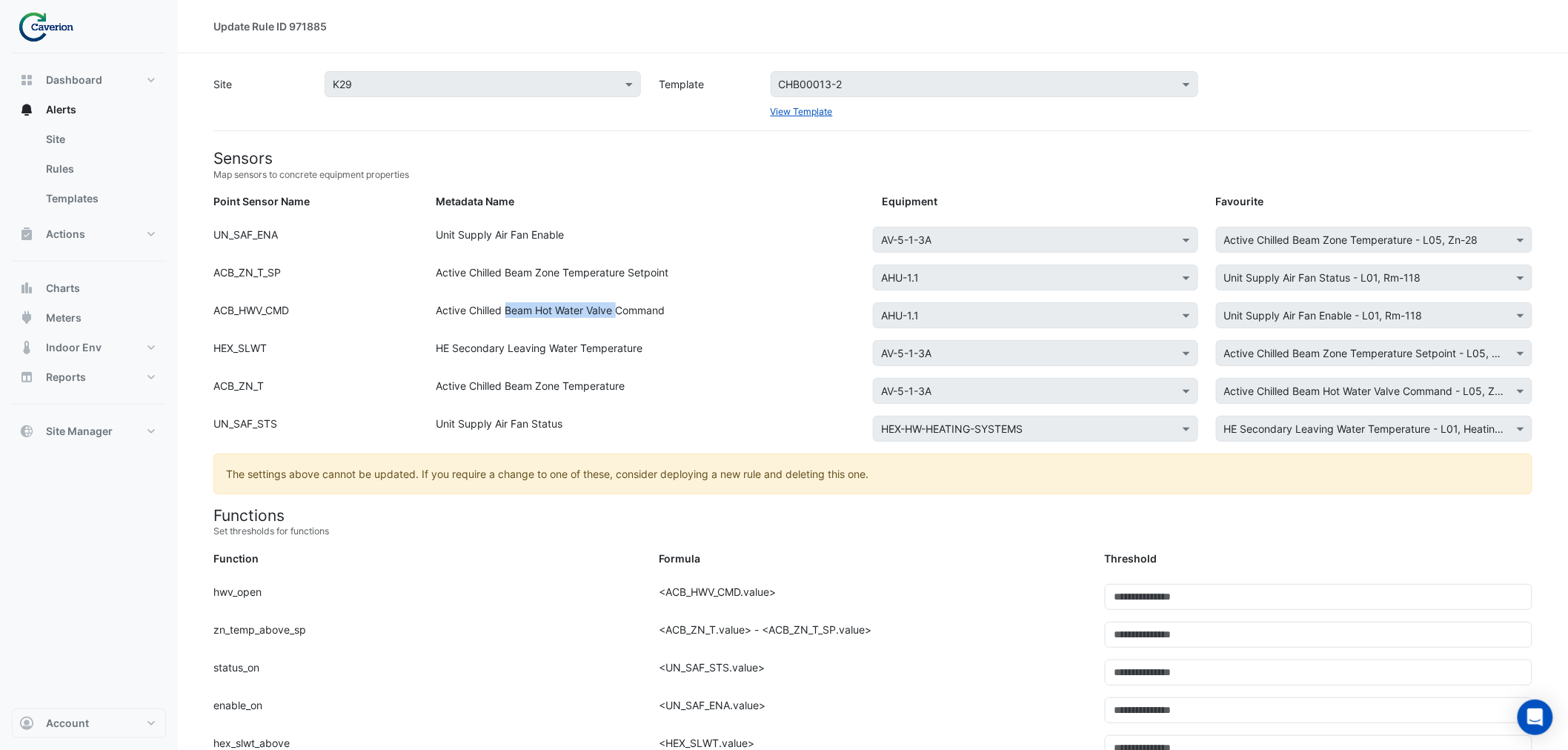 drag, startPoint x: 519, startPoint y: 309, endPoint x: 660, endPoint y: 311, distance: 141.01418 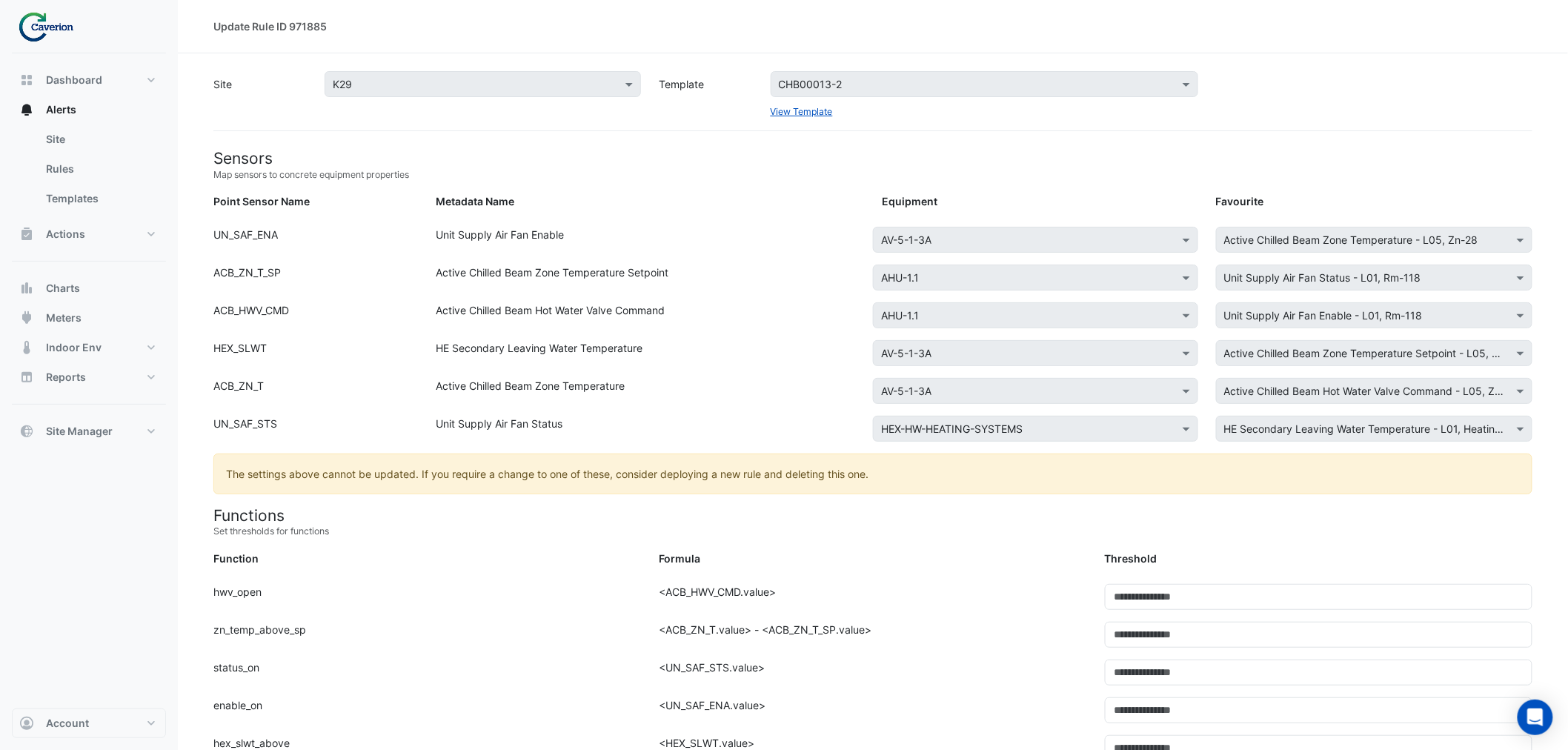 click on "Active Chilled Beam Hot Water Valve Command" 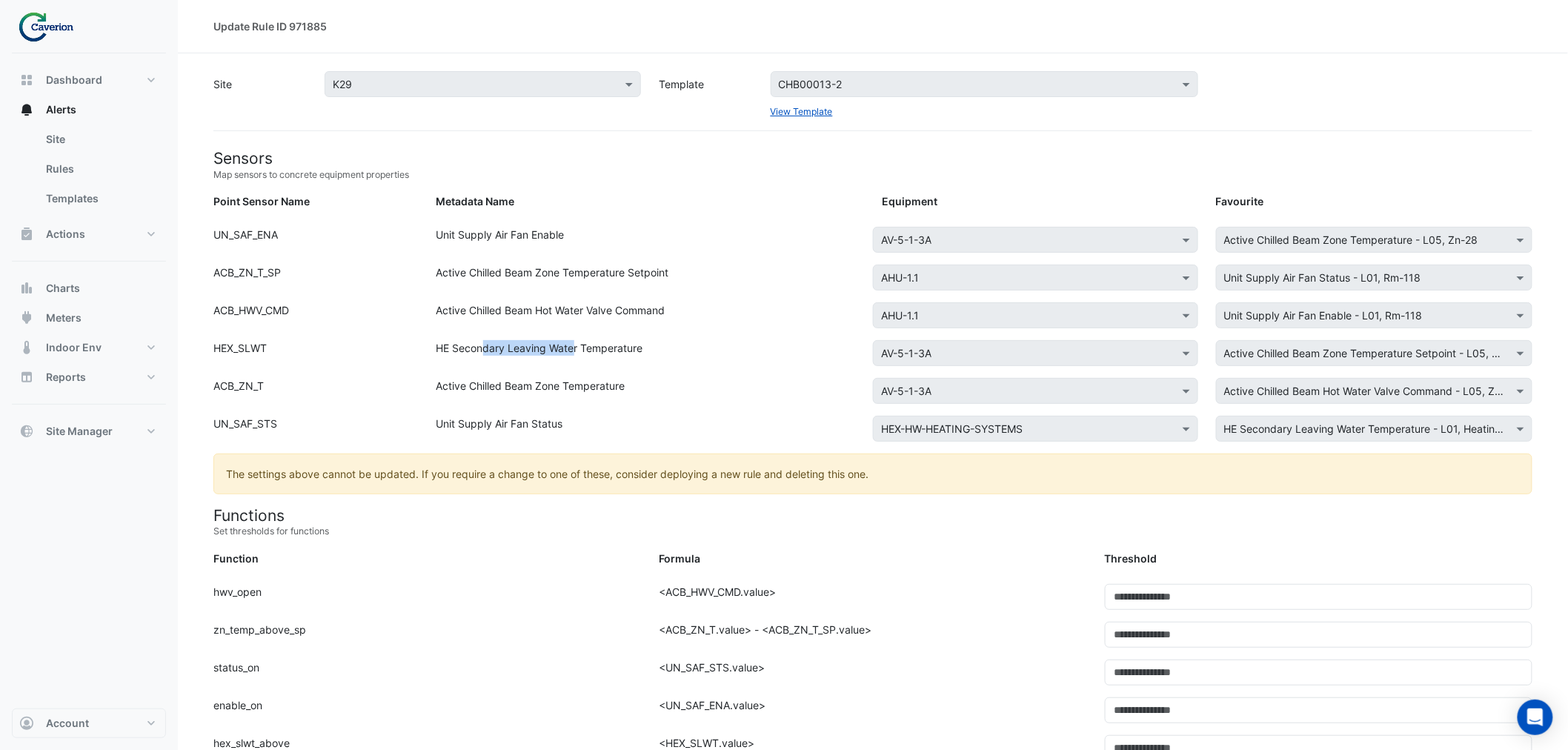 drag, startPoint x: 482, startPoint y: 342, endPoint x: 648, endPoint y: 351, distance: 166.2438 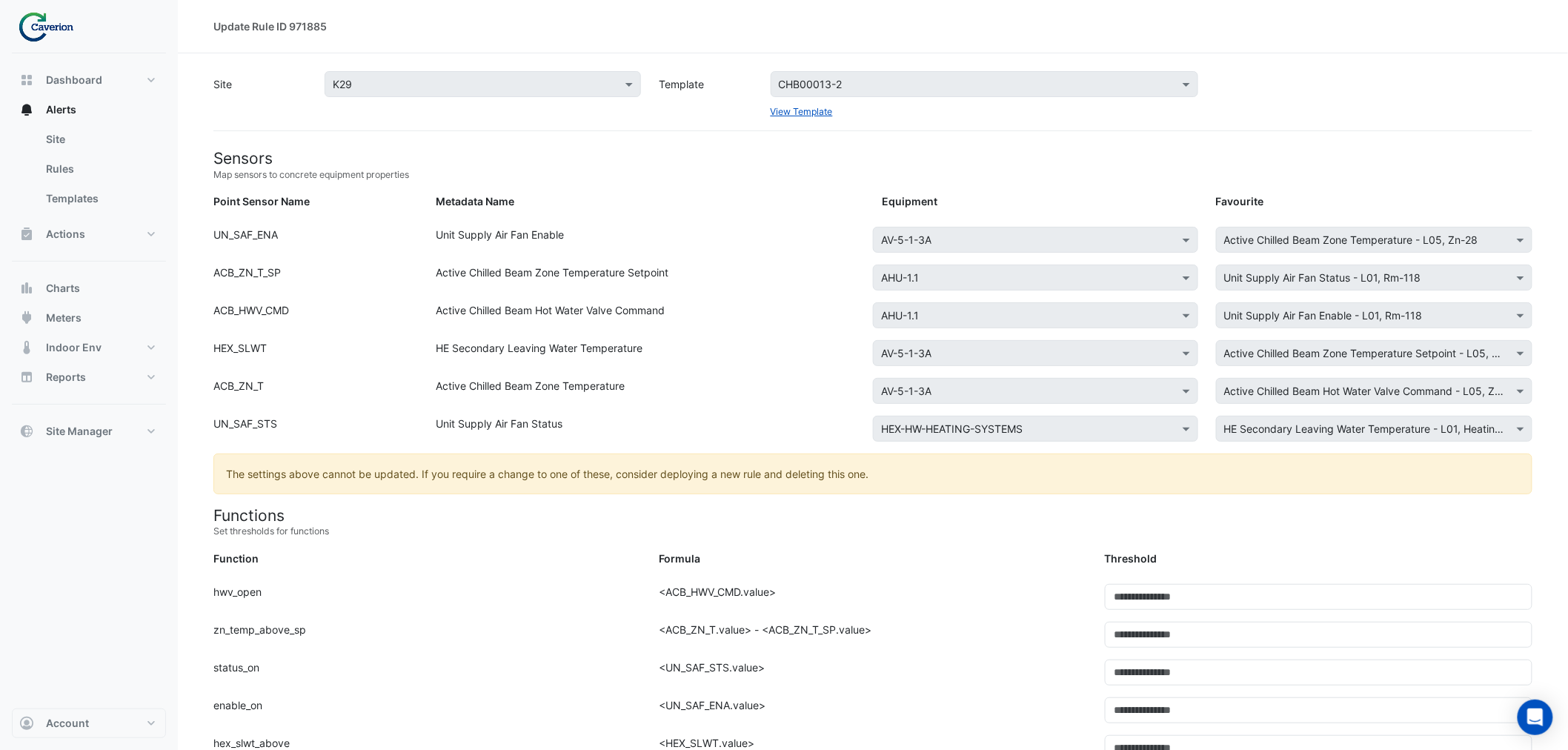 click on "HE Secondary Leaving Water Temperature" 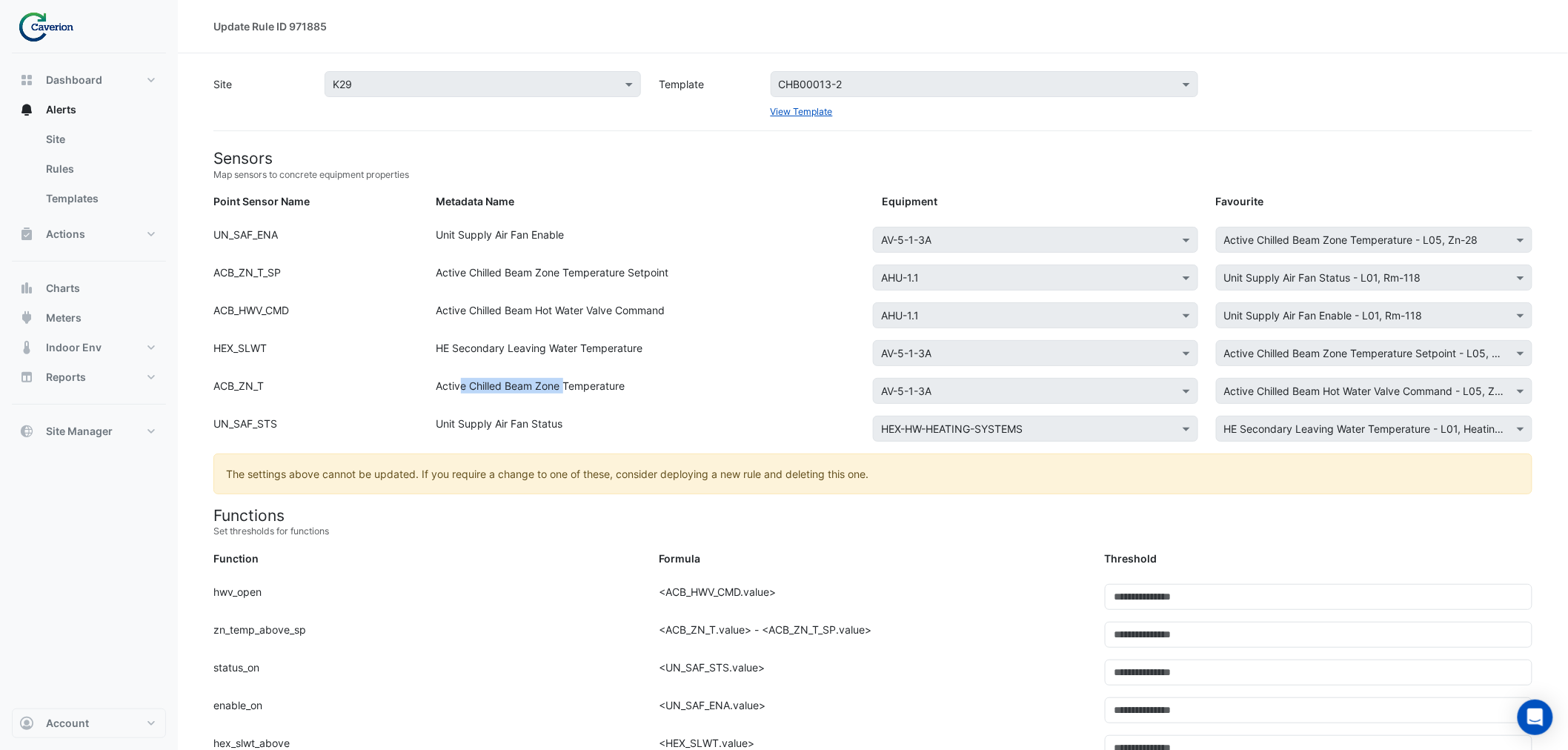 drag, startPoint x: 462, startPoint y: 382, endPoint x: 591, endPoint y: 383, distance: 129.00388 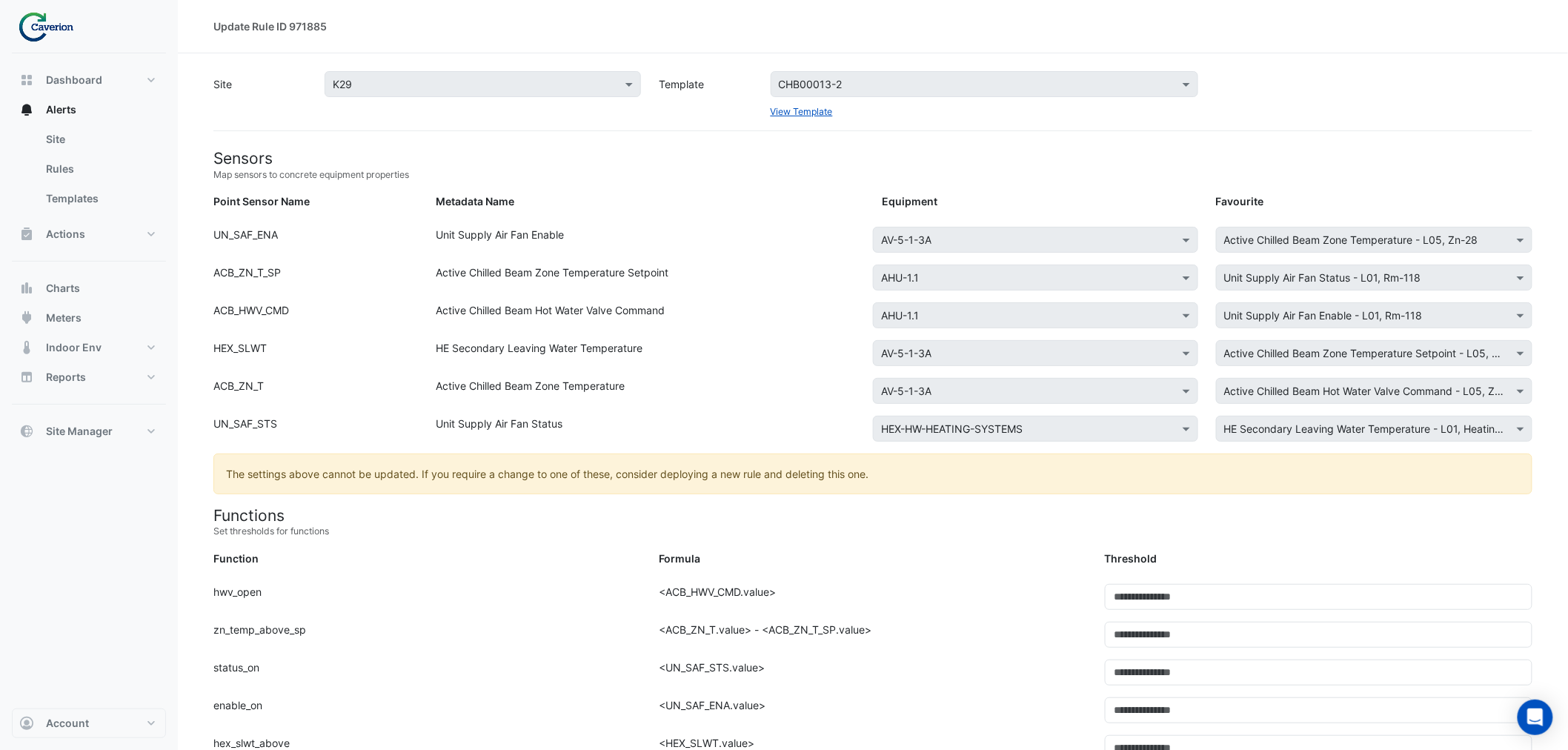 click on "Active Chilled Beam Zone Temperature" 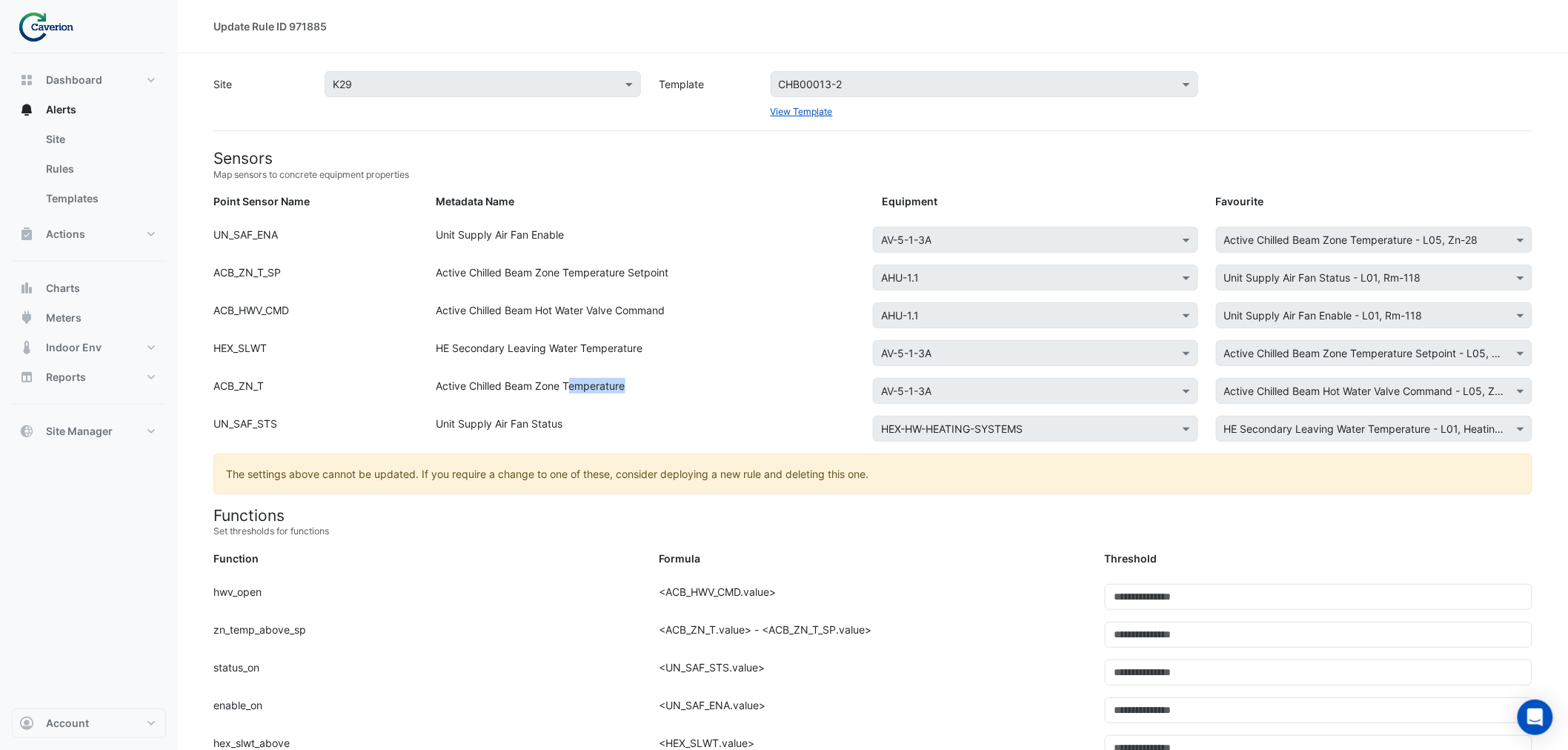 drag, startPoint x: 571, startPoint y: 386, endPoint x: 645, endPoint y: 382, distance: 74.10803 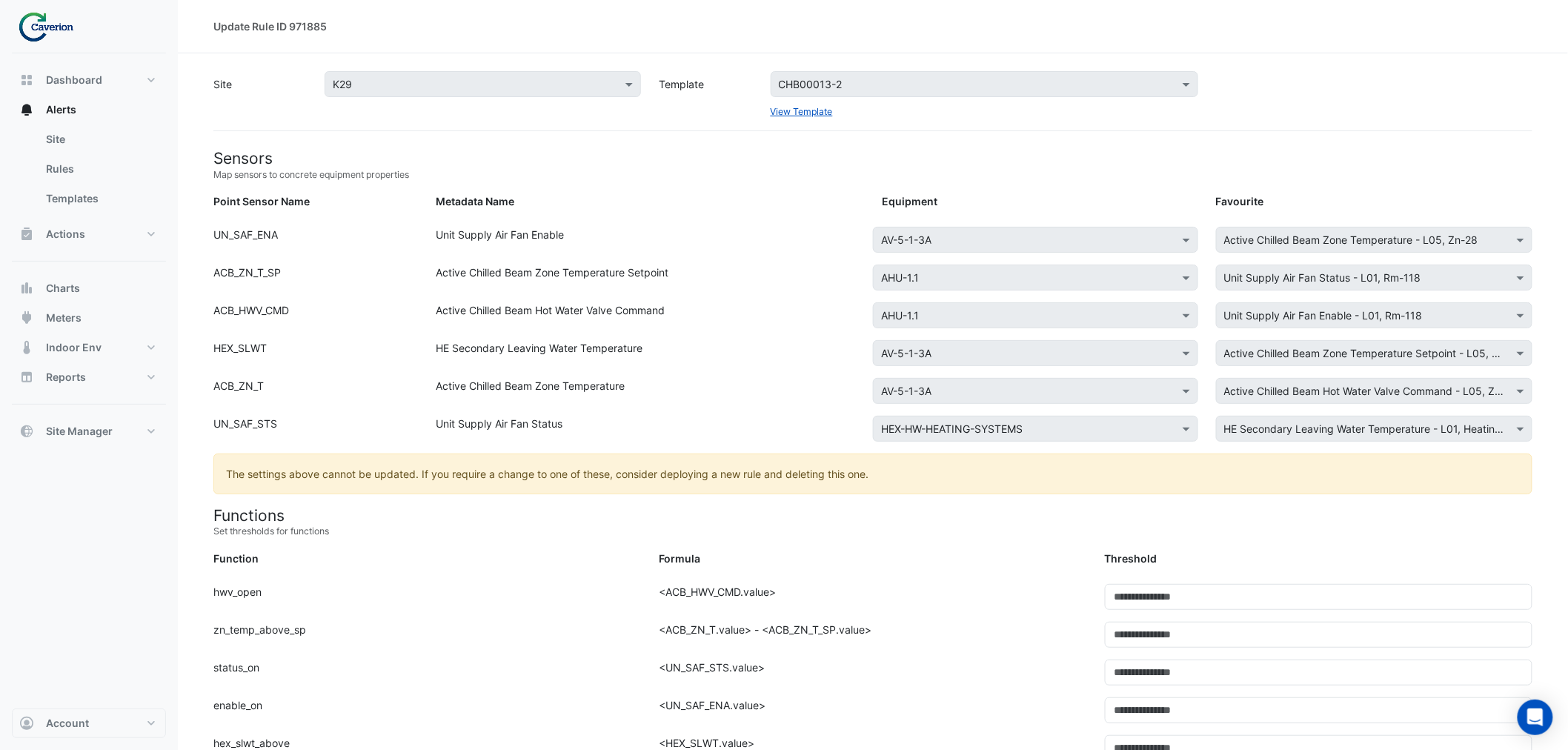 click on "Unit Supply Air Fan Status" 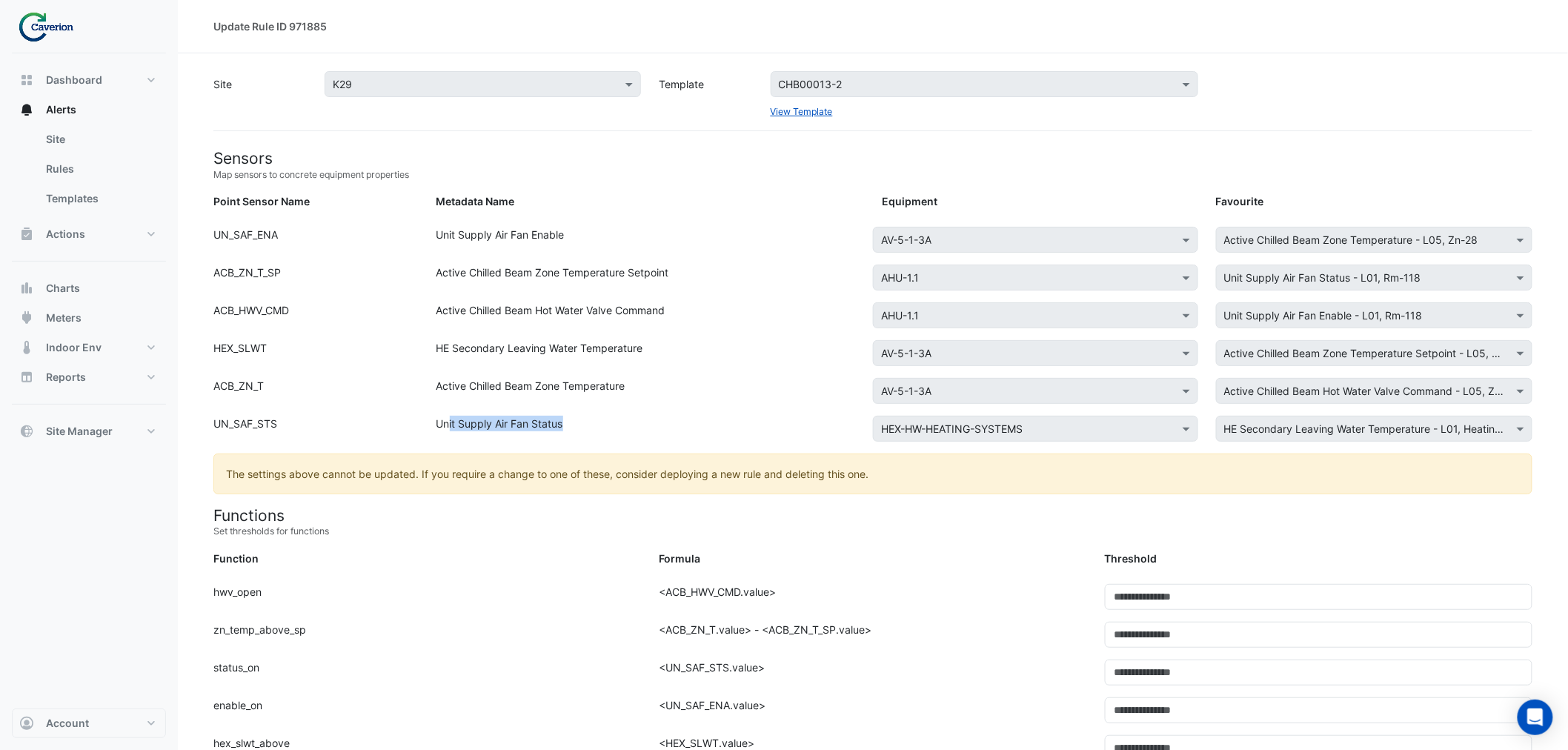 drag, startPoint x: 448, startPoint y: 425, endPoint x: 617, endPoint y: 440, distance: 169.6644 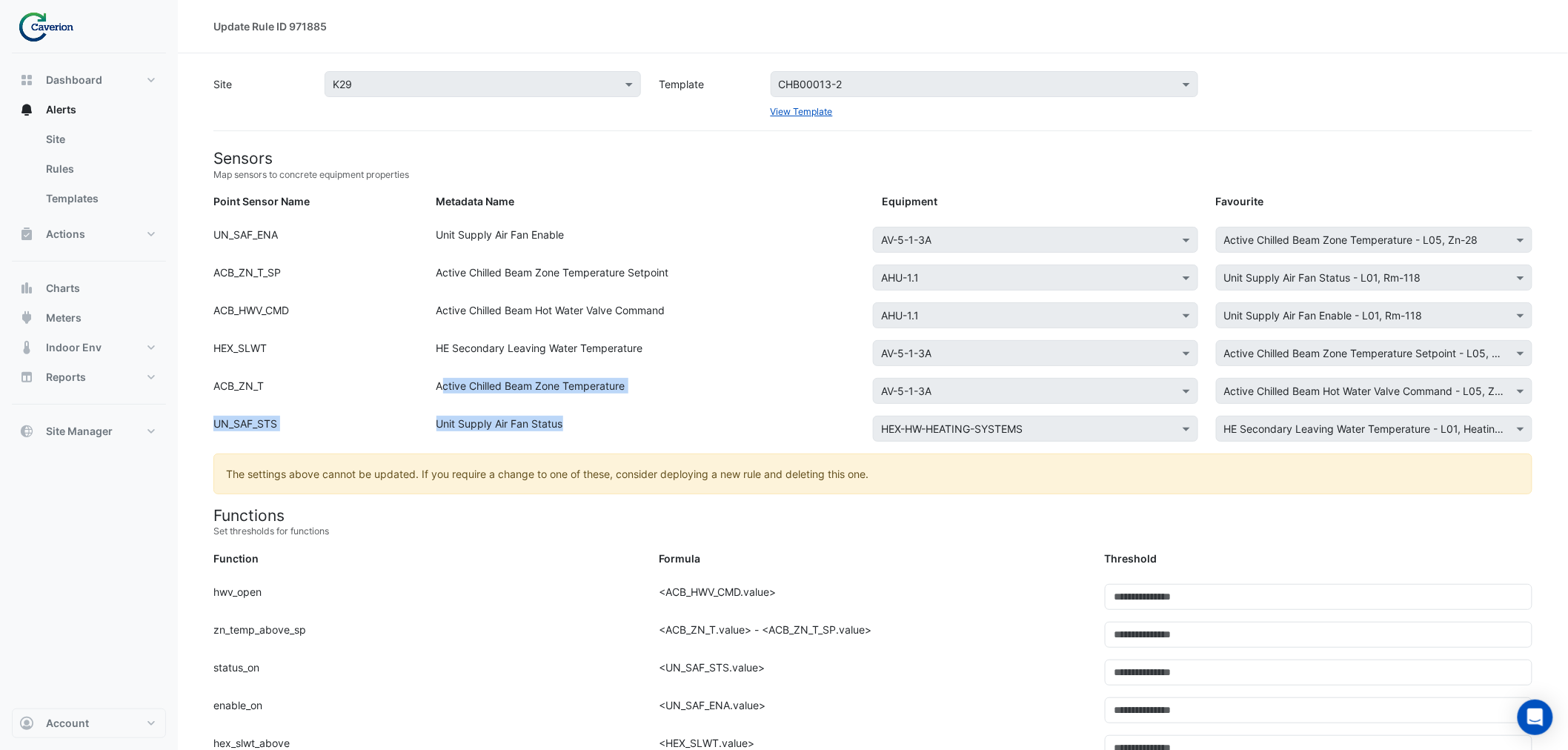 drag, startPoint x: 574, startPoint y: 427, endPoint x: 443, endPoint y: 387, distance: 136.9708 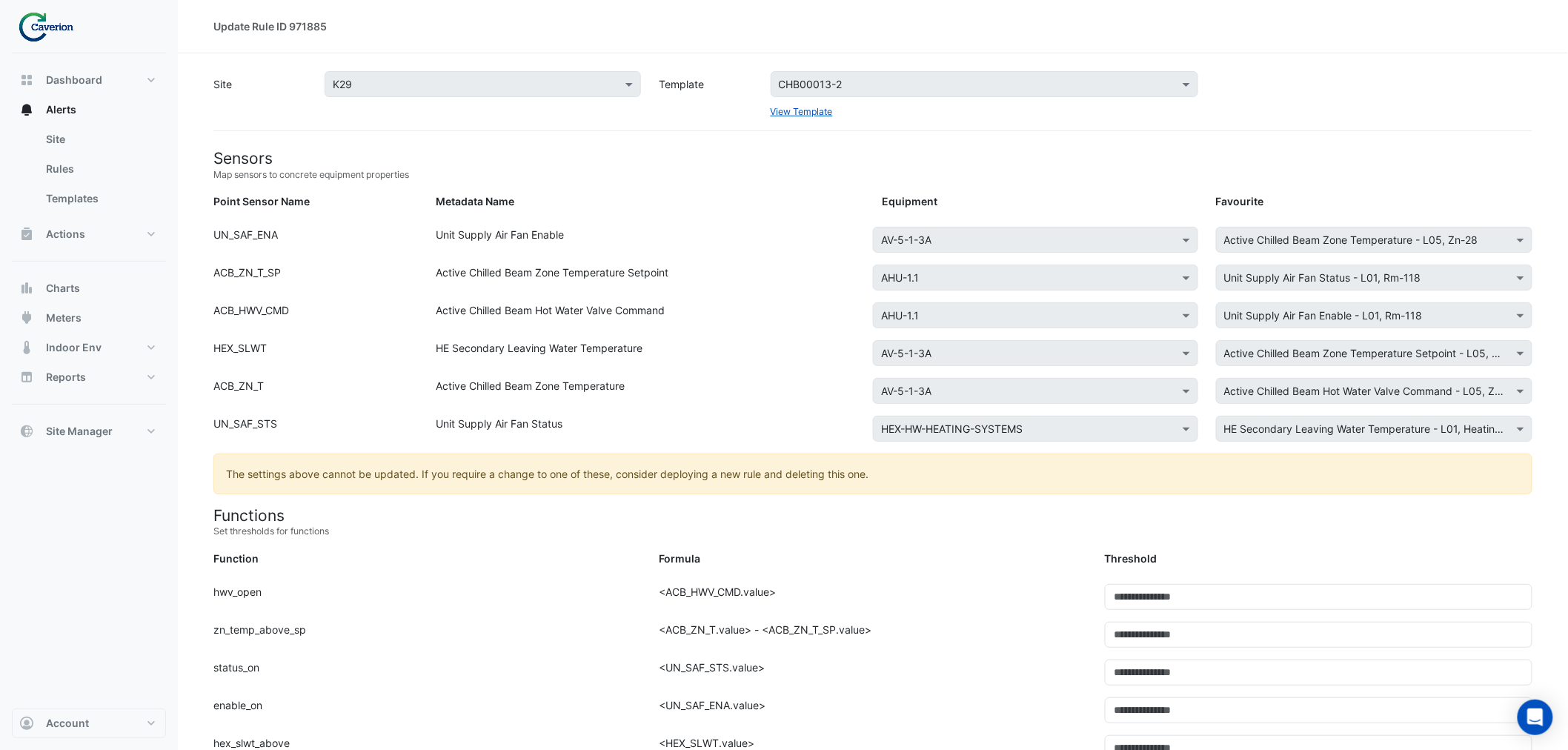 click on "Active Chilled Beam Zone Temperature" 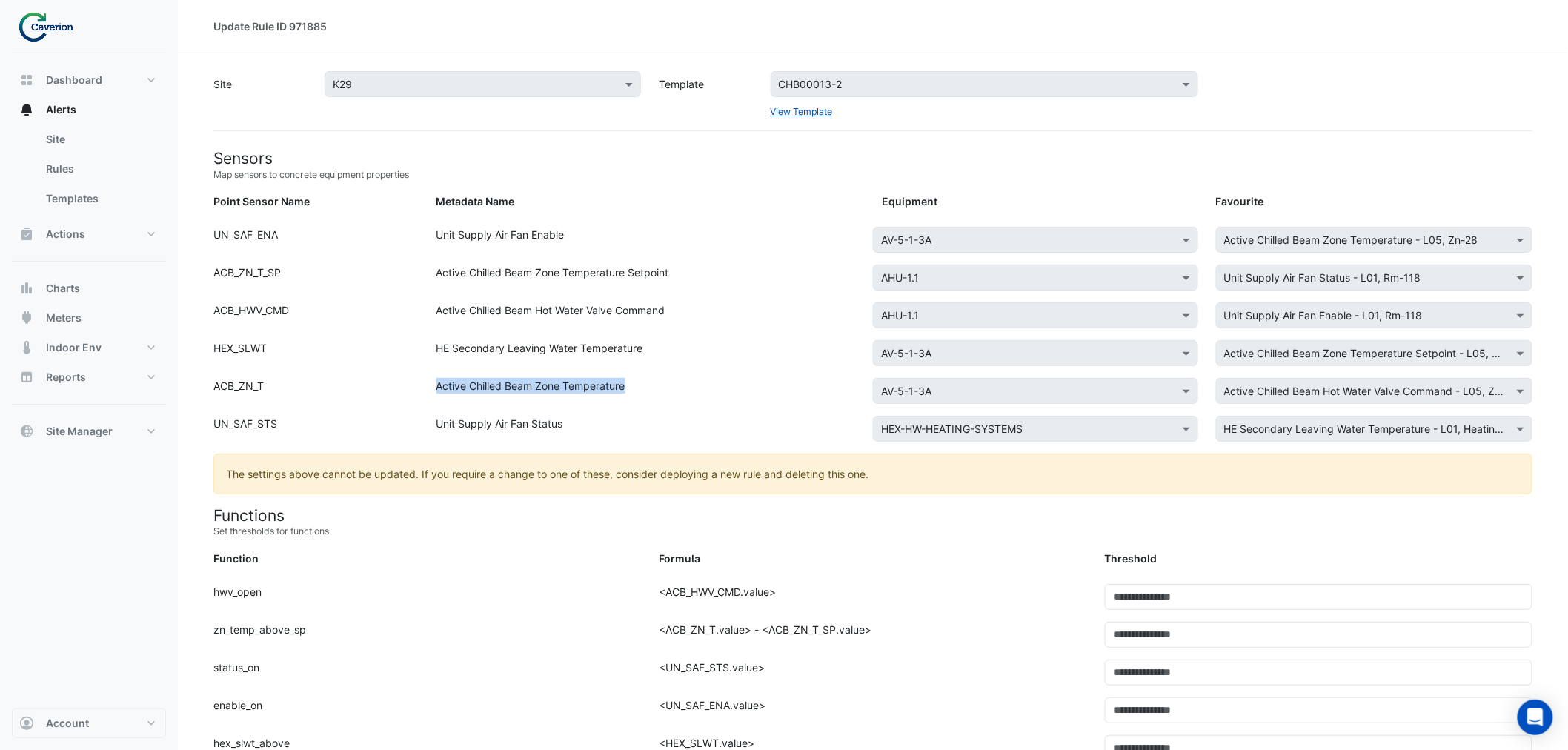 drag, startPoint x: 431, startPoint y: 383, endPoint x: 655, endPoint y: 391, distance: 224.14281 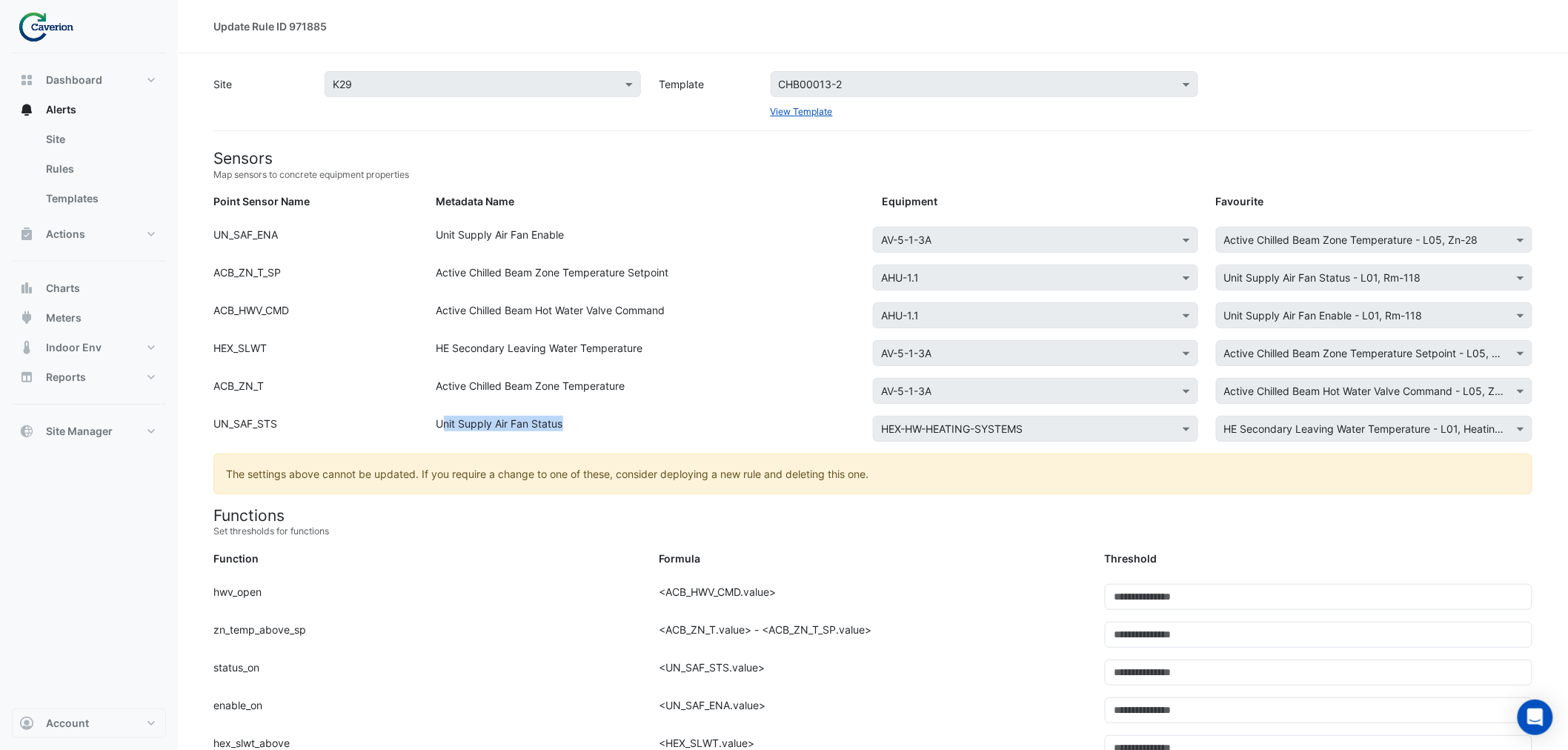 drag, startPoint x: 440, startPoint y: 423, endPoint x: 625, endPoint y: 421, distance: 185.01081 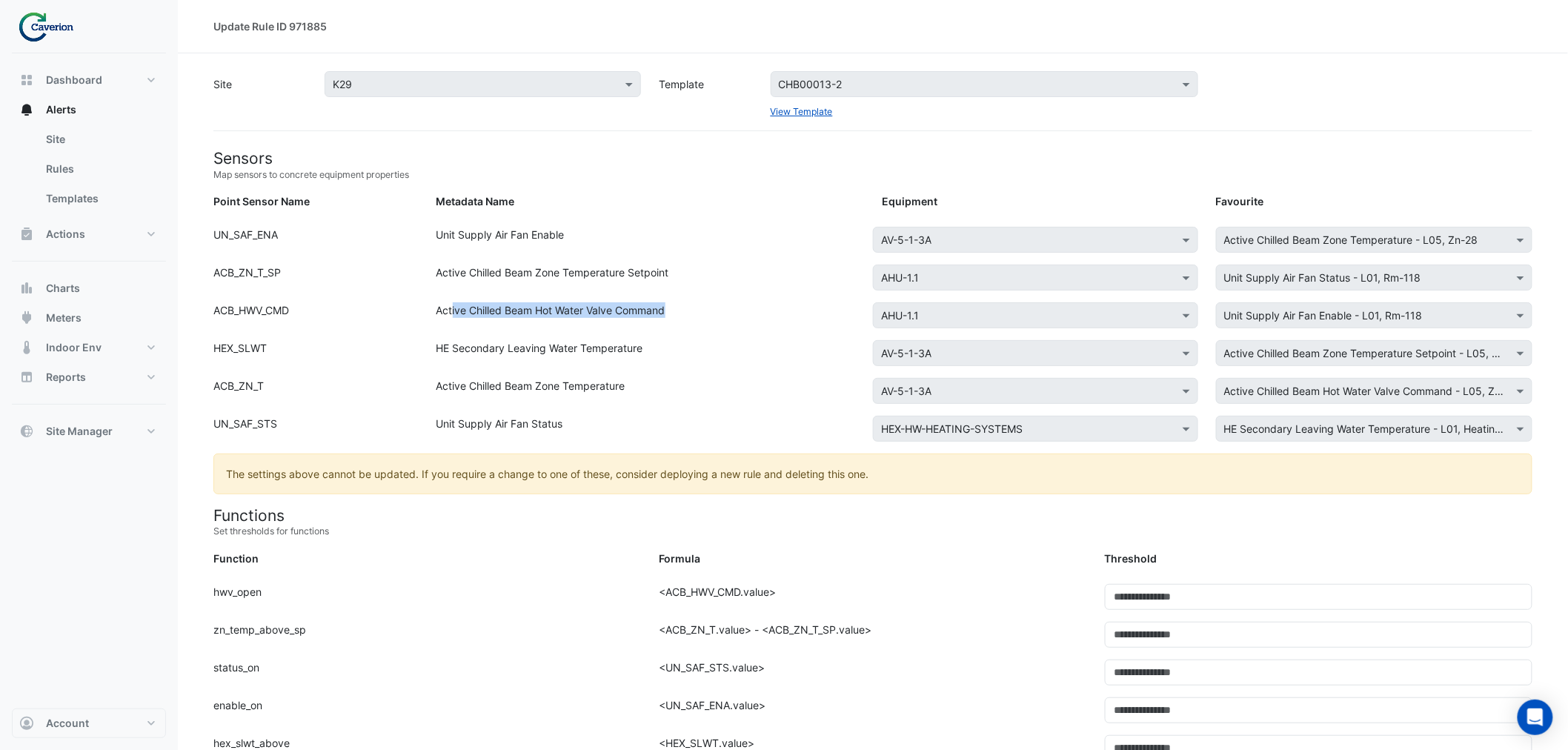 drag, startPoint x: 453, startPoint y: 309, endPoint x: 739, endPoint y: 313, distance: 286.02797 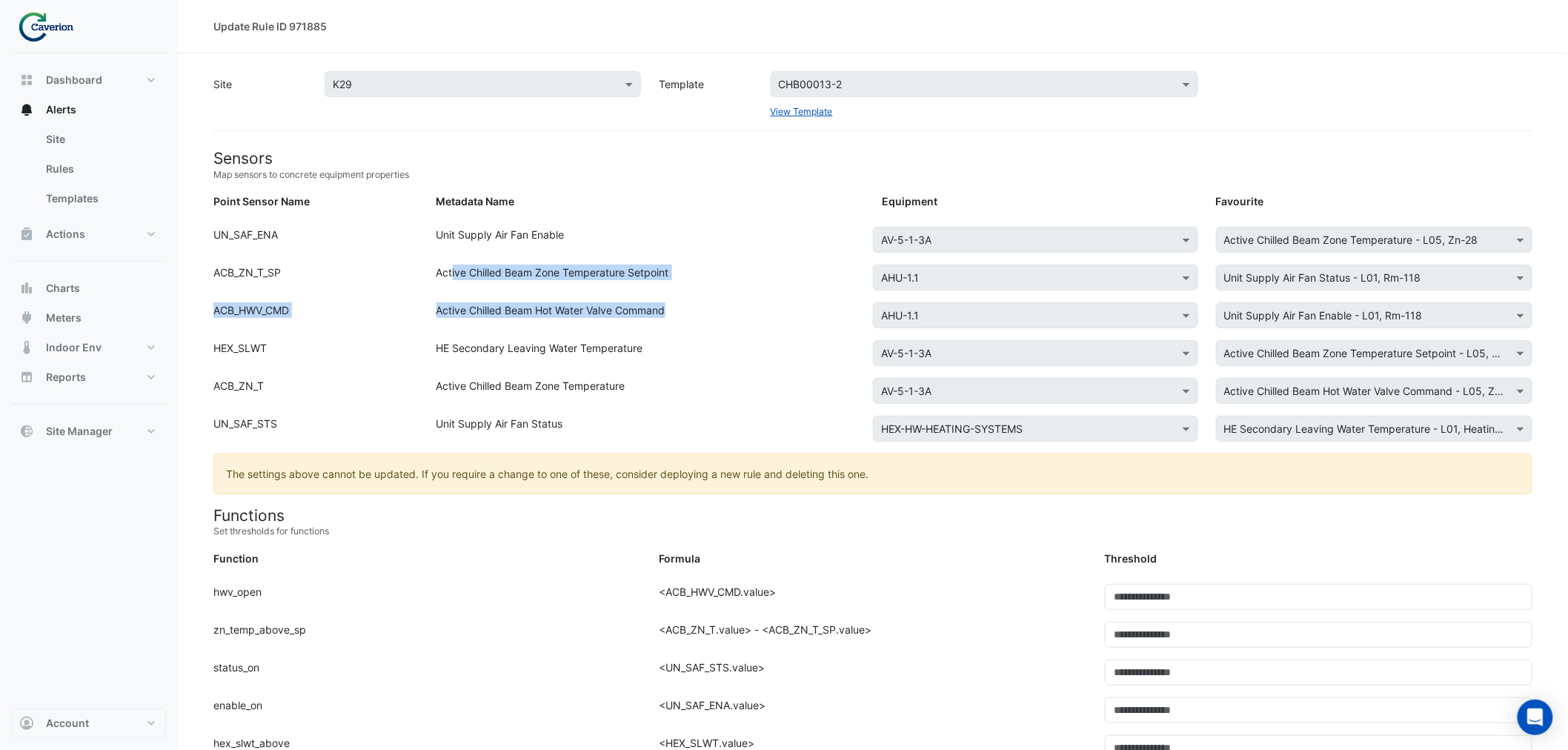 drag, startPoint x: 739, startPoint y: 313, endPoint x: 453, endPoint y: 265, distance: 290 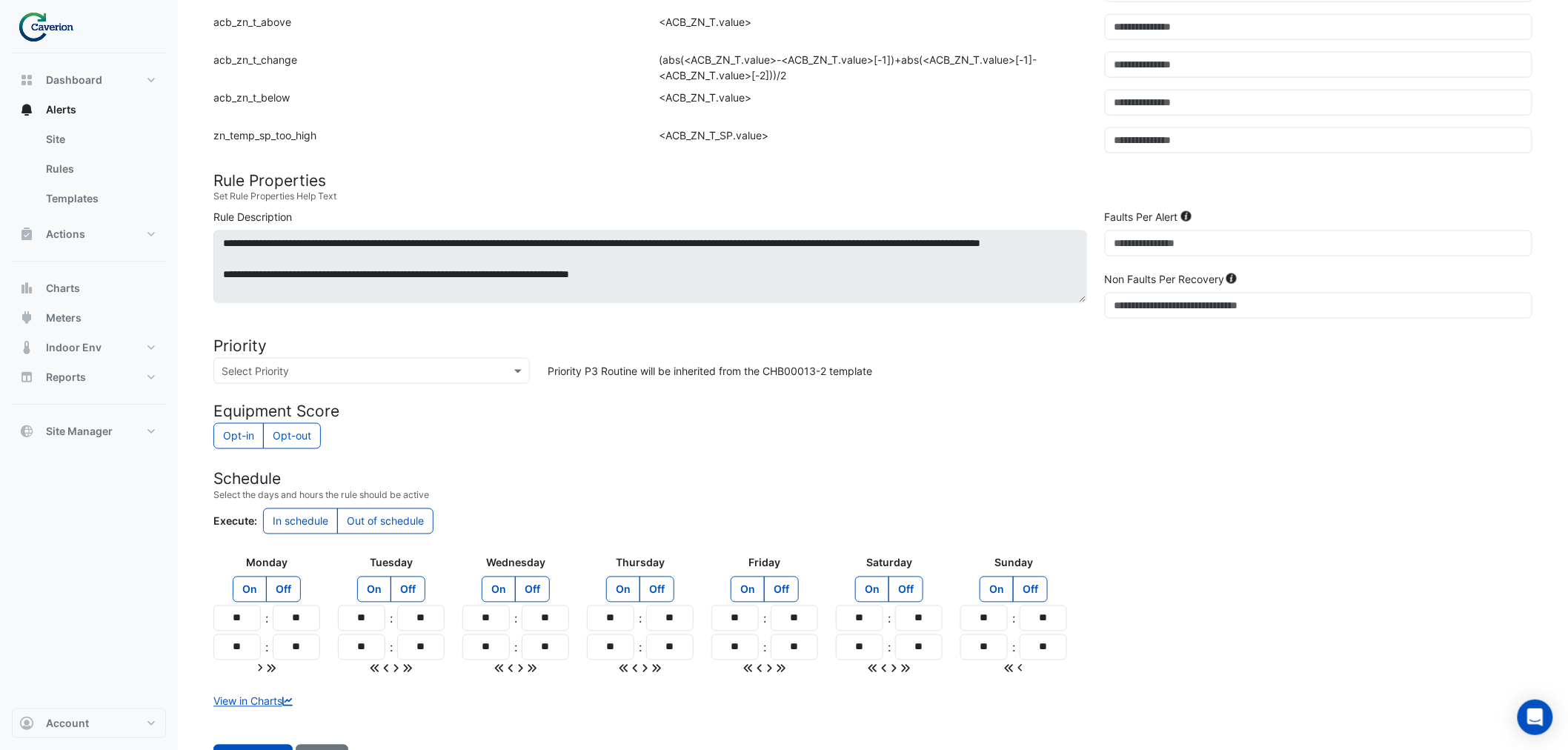 scroll, scrollTop: 793, scrollLeft: 0, axis: vertical 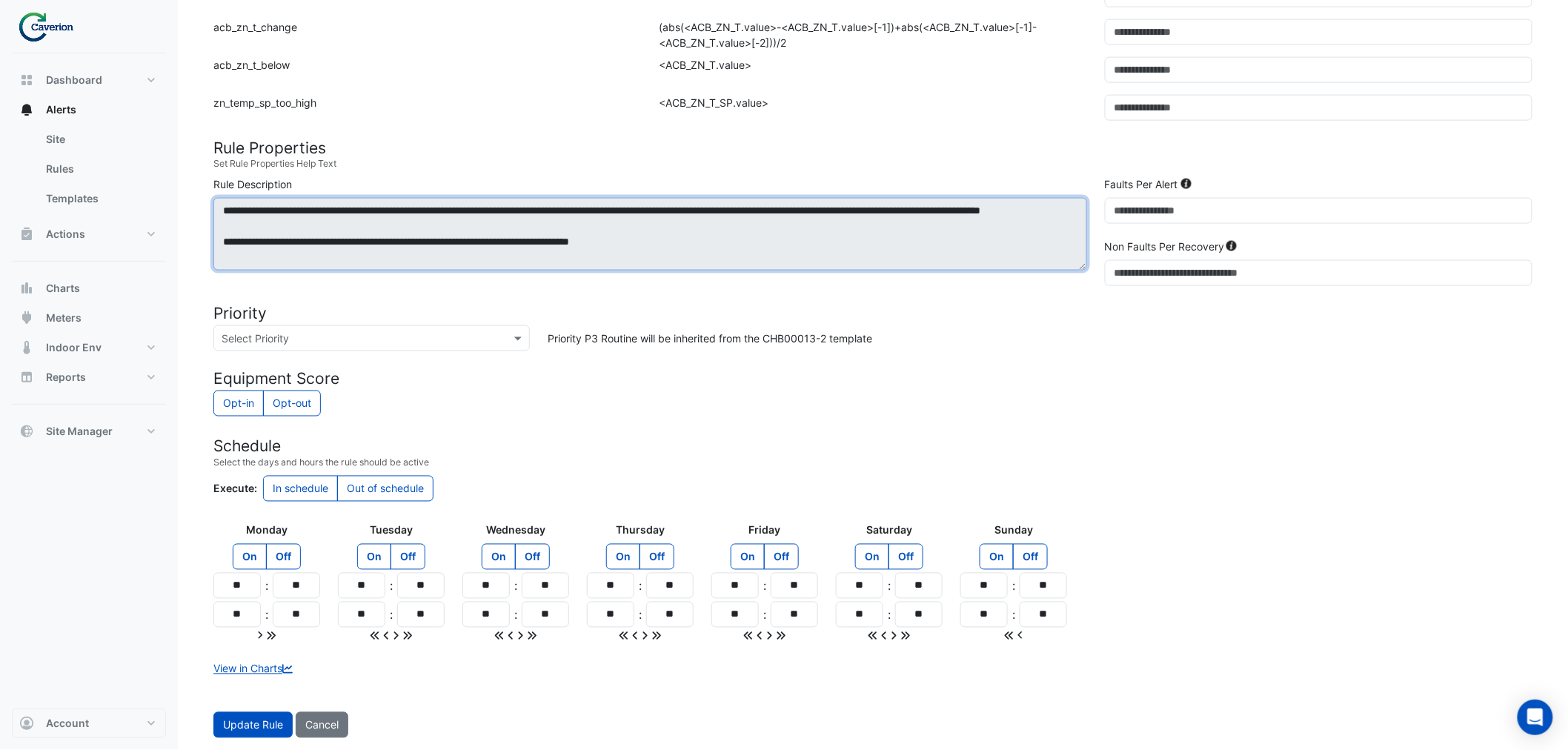 drag, startPoint x: 284, startPoint y: 217, endPoint x: 514, endPoint y: 203, distance: 230.42569 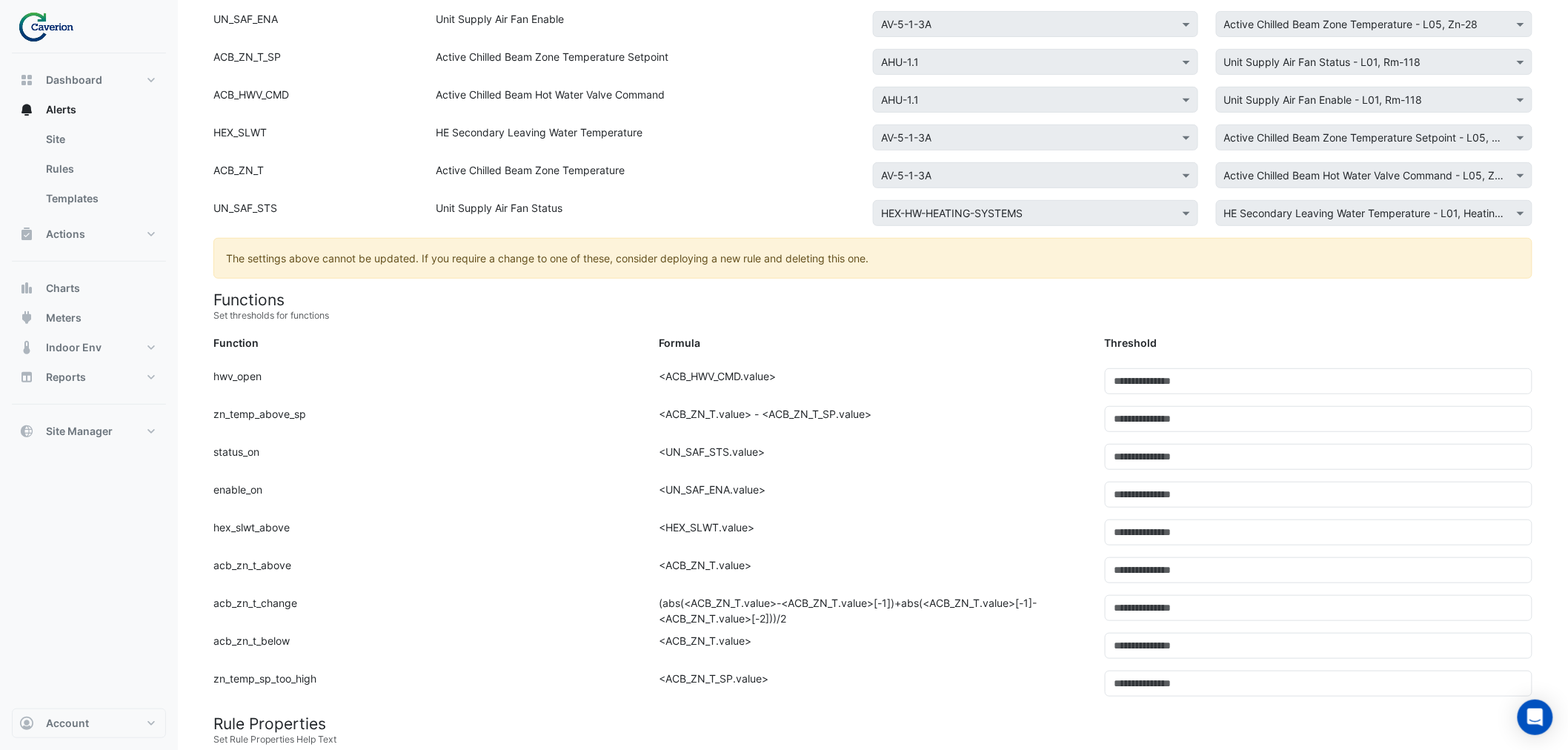 scroll, scrollTop: 0, scrollLeft: 0, axis: both 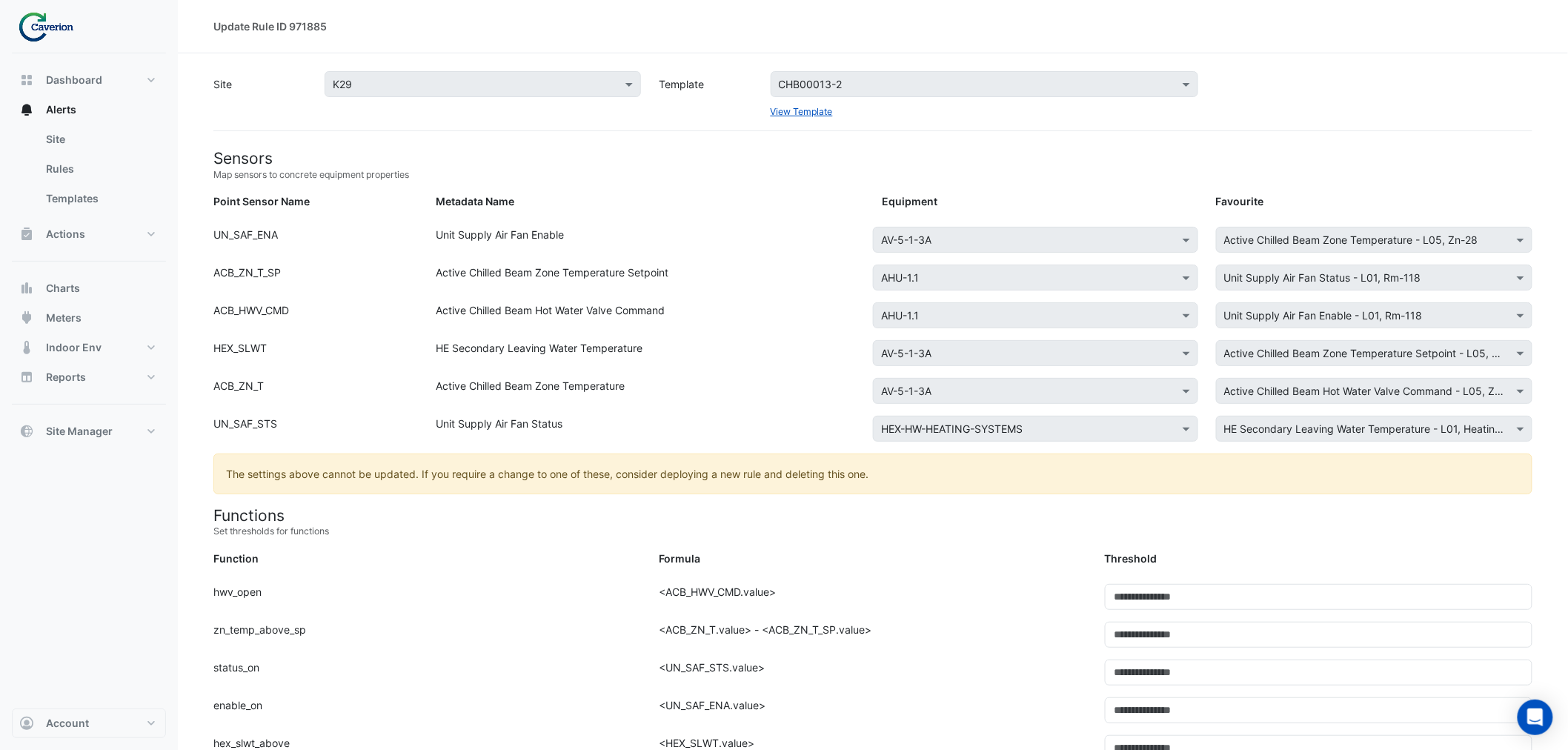 click on "Active Chilled Beam Zone Temperature Setpoint" 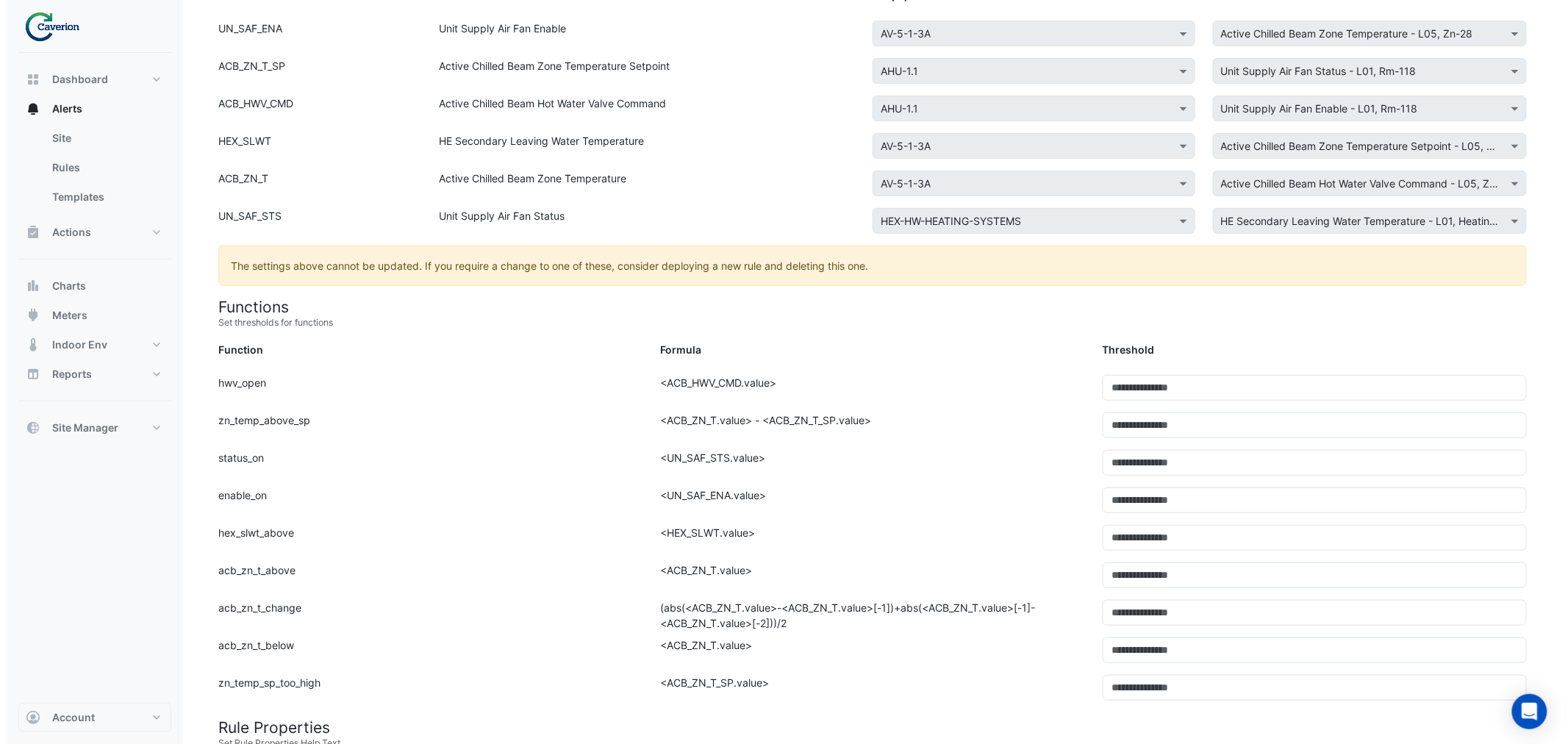 scroll, scrollTop: 0, scrollLeft: 0, axis: both 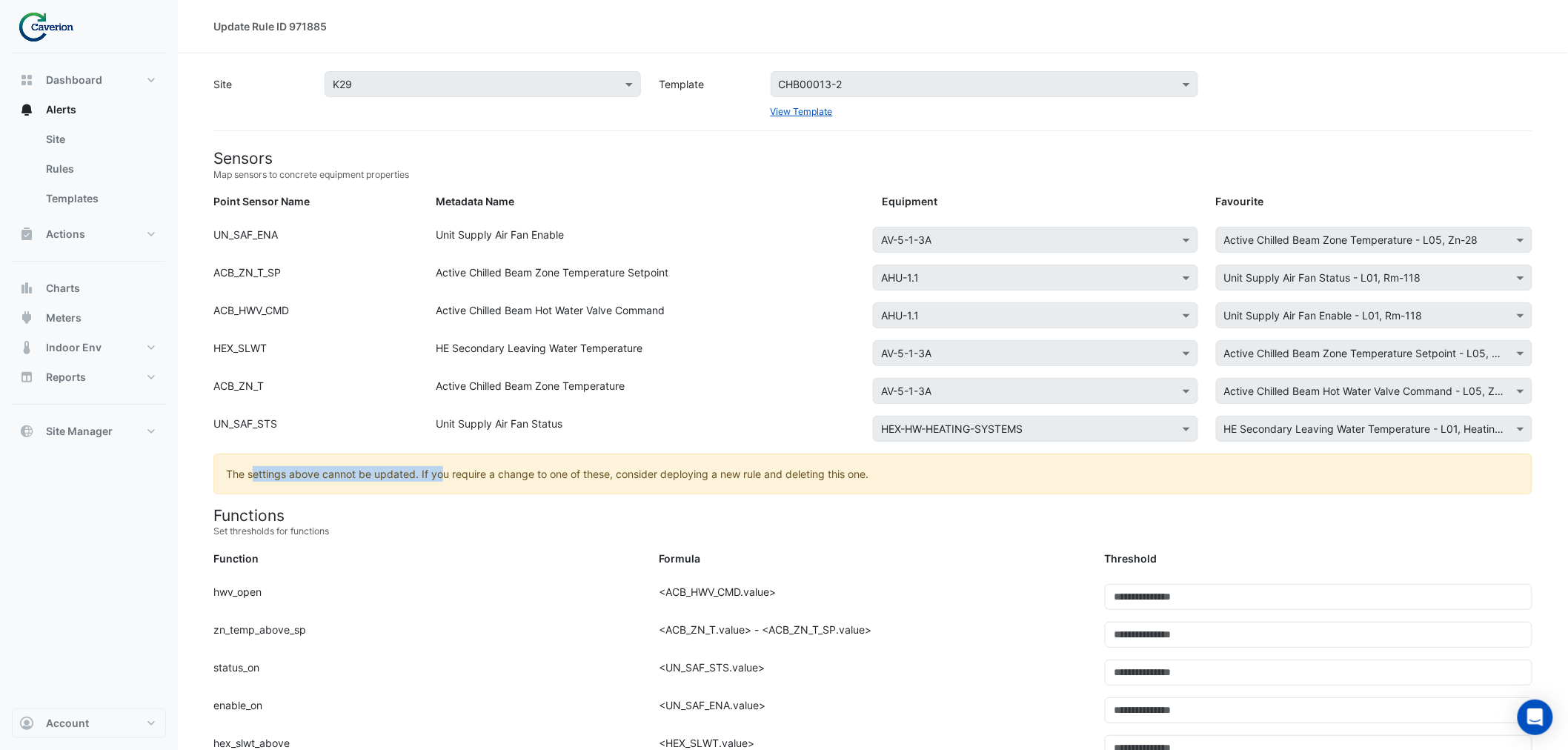 drag, startPoint x: 252, startPoint y: 468, endPoint x: 471, endPoint y: 463, distance: 219.05707 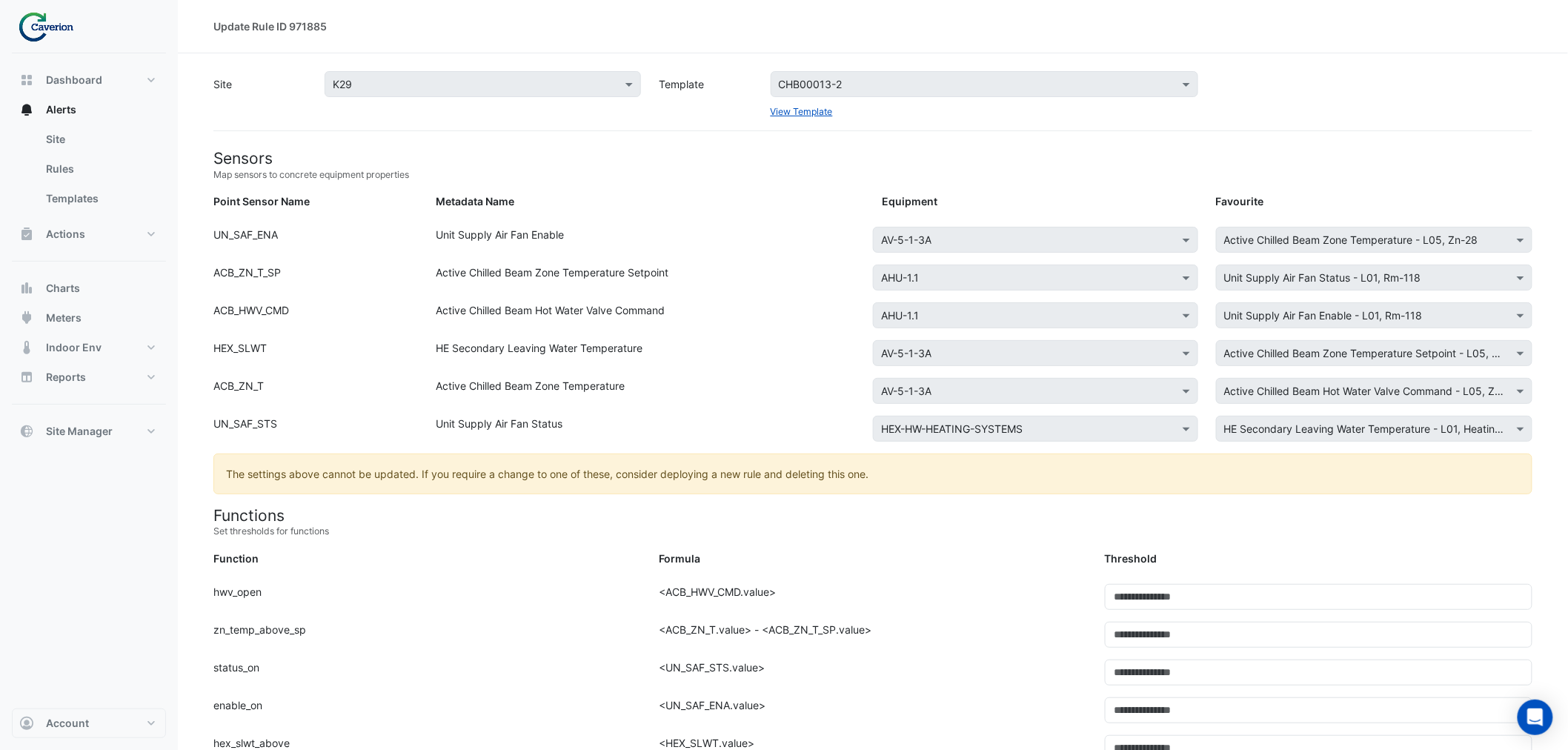 click on "The settings above cannot be updated. If you require a change to one of these, consider deploying a new rule and deleting this one." 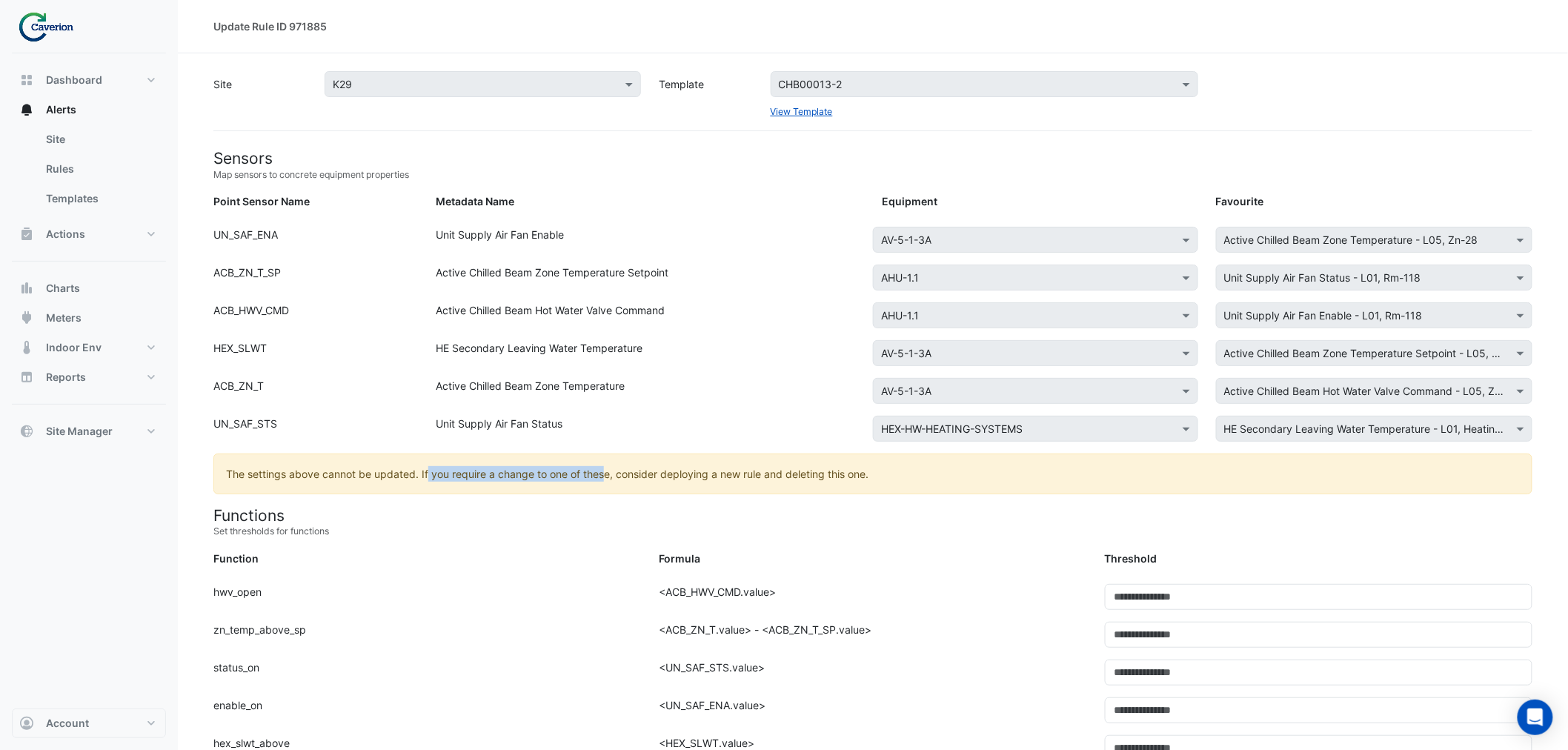 drag, startPoint x: 426, startPoint y: 467, endPoint x: 611, endPoint y: 467, distance: 185 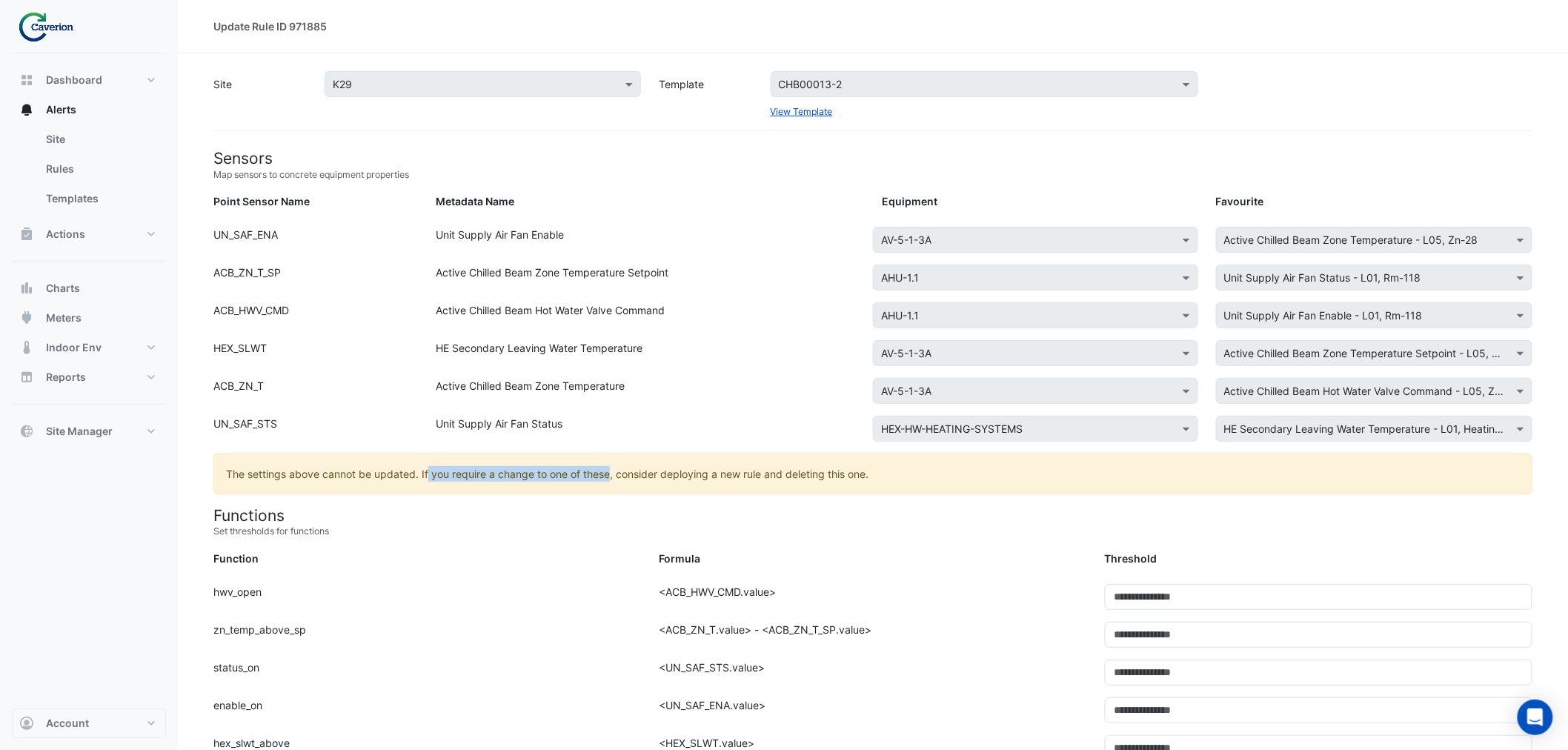 click on "The settings above cannot be updated. If you require a change to one of these, consider deploying a new rule and deleting this one." 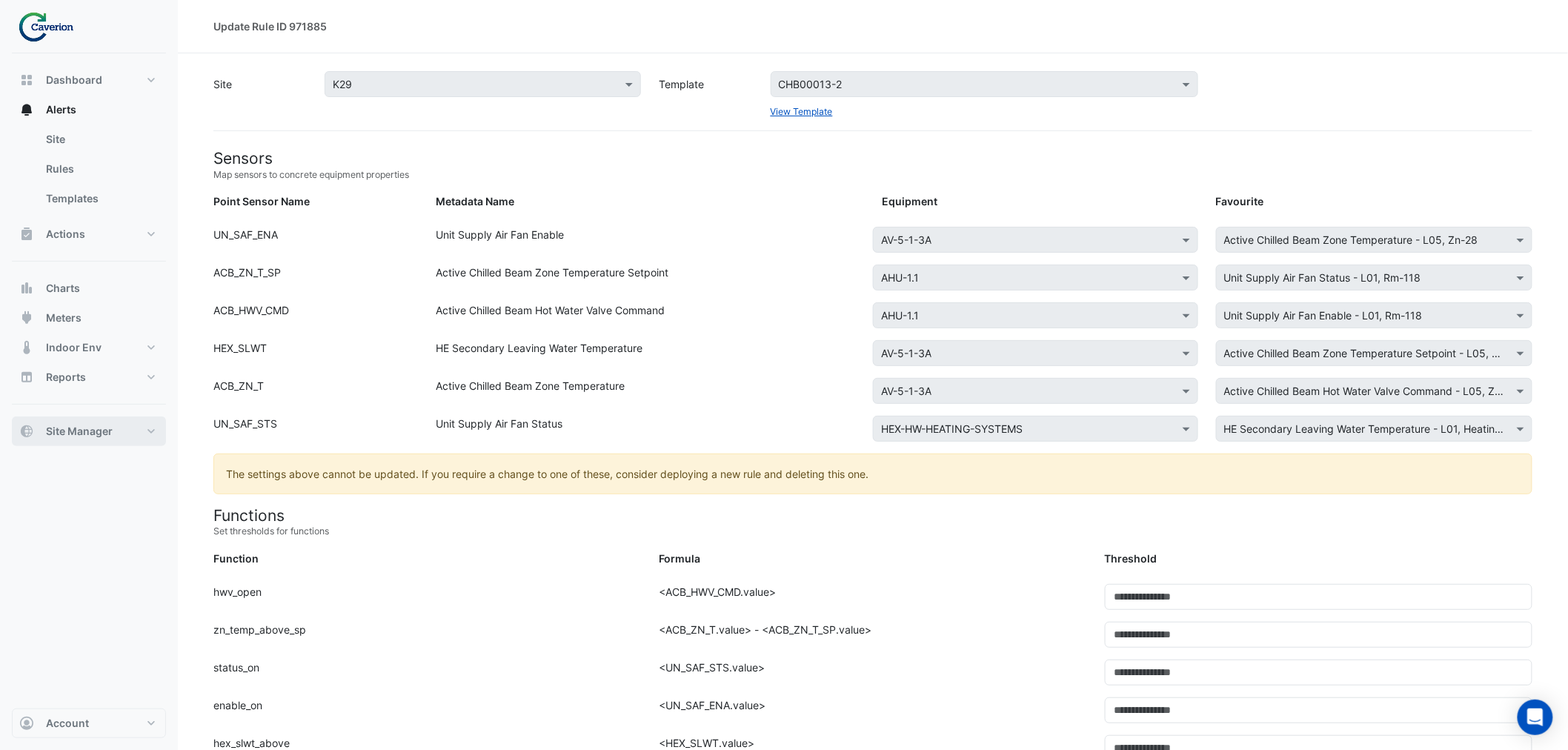 click on "Site Manager" at bounding box center [89, 431] 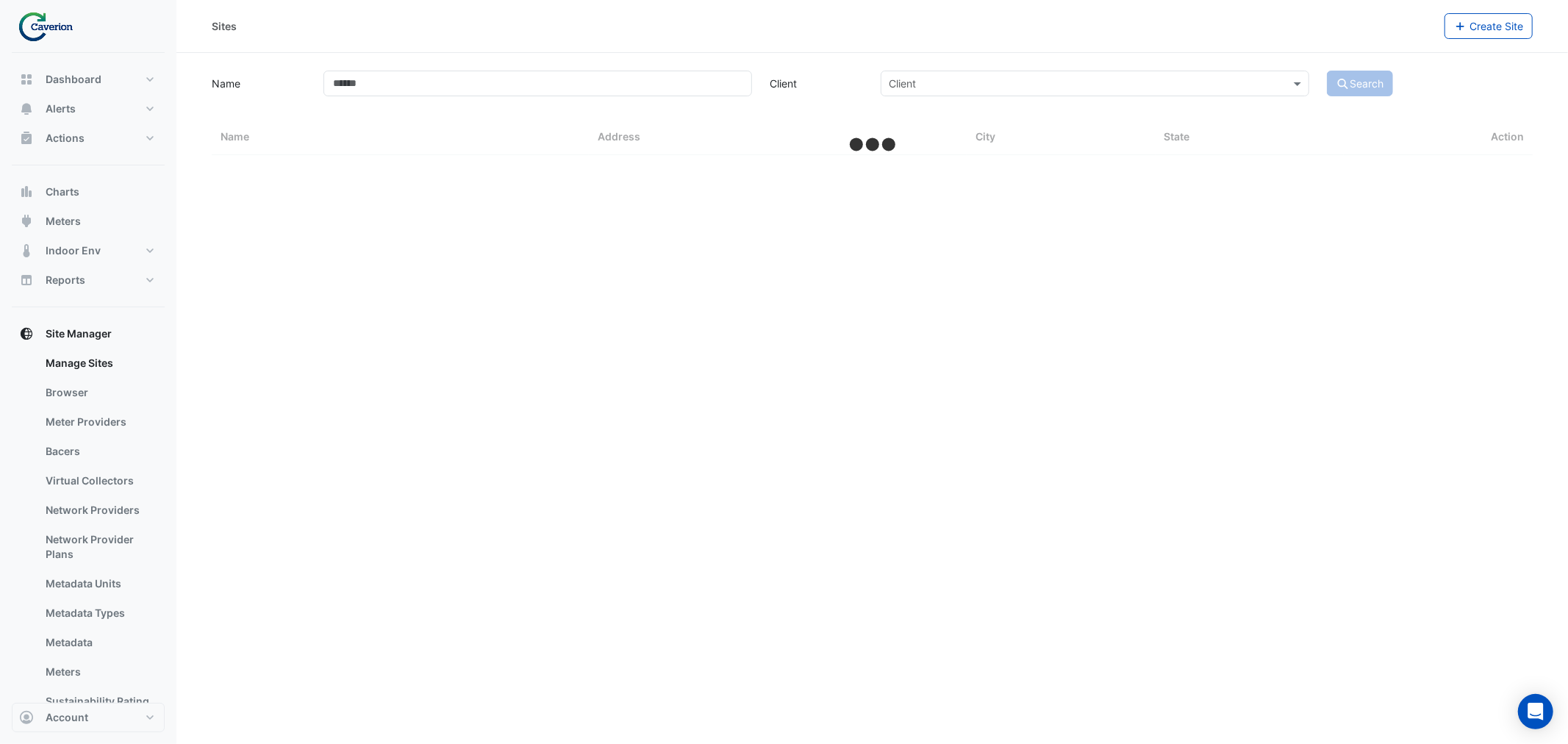 select on "***" 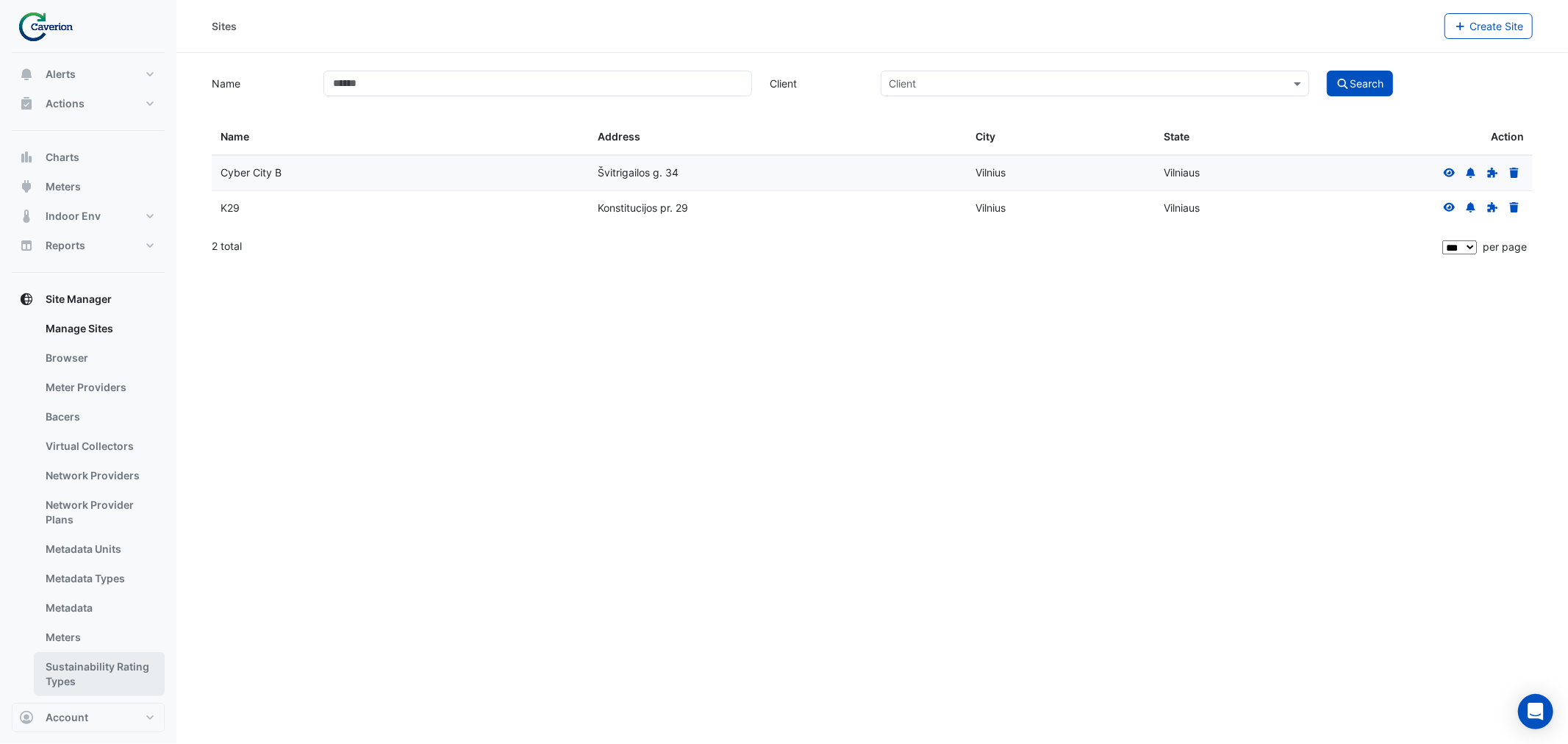 scroll, scrollTop: 51, scrollLeft: 0, axis: vertical 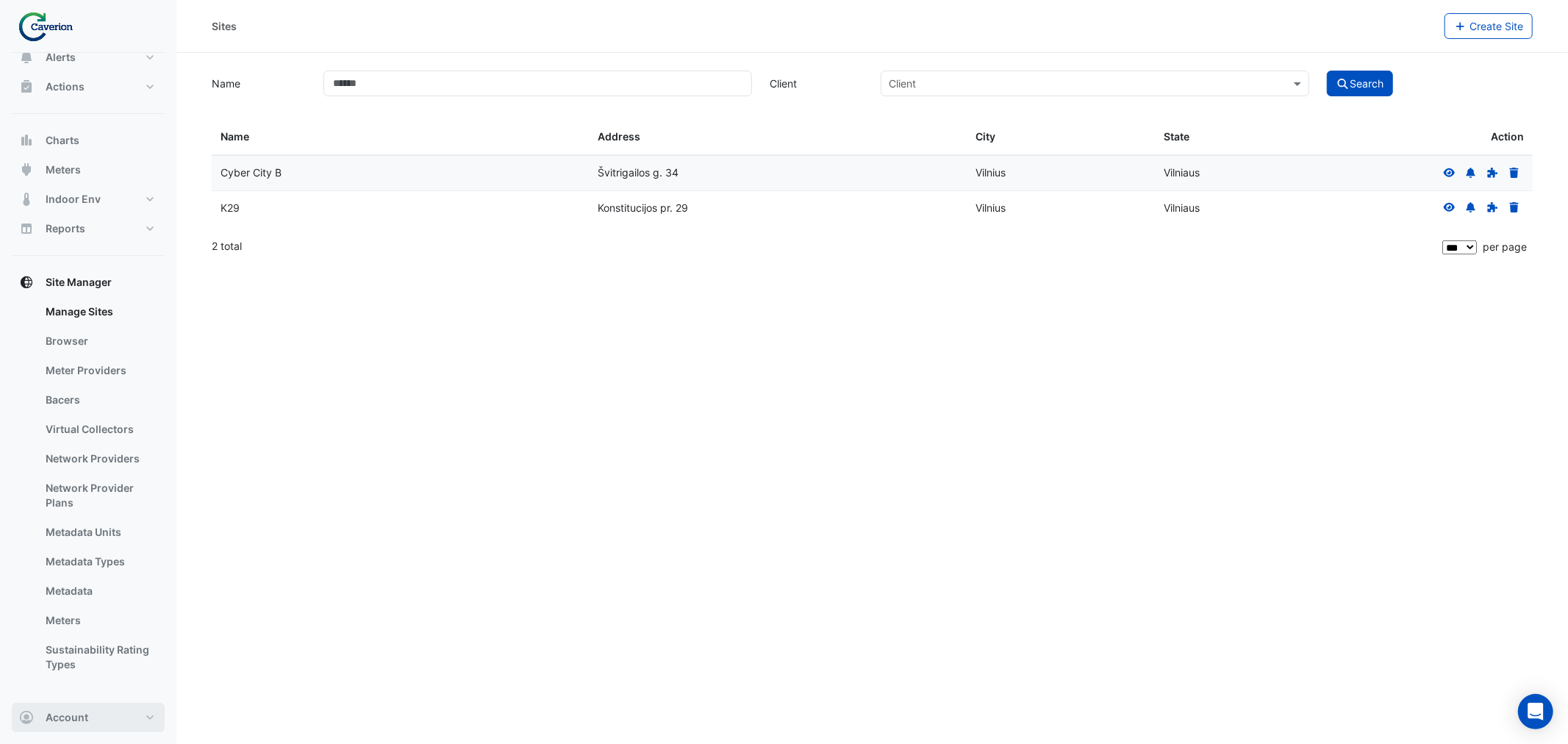click on "Account" at bounding box center (88, 718) 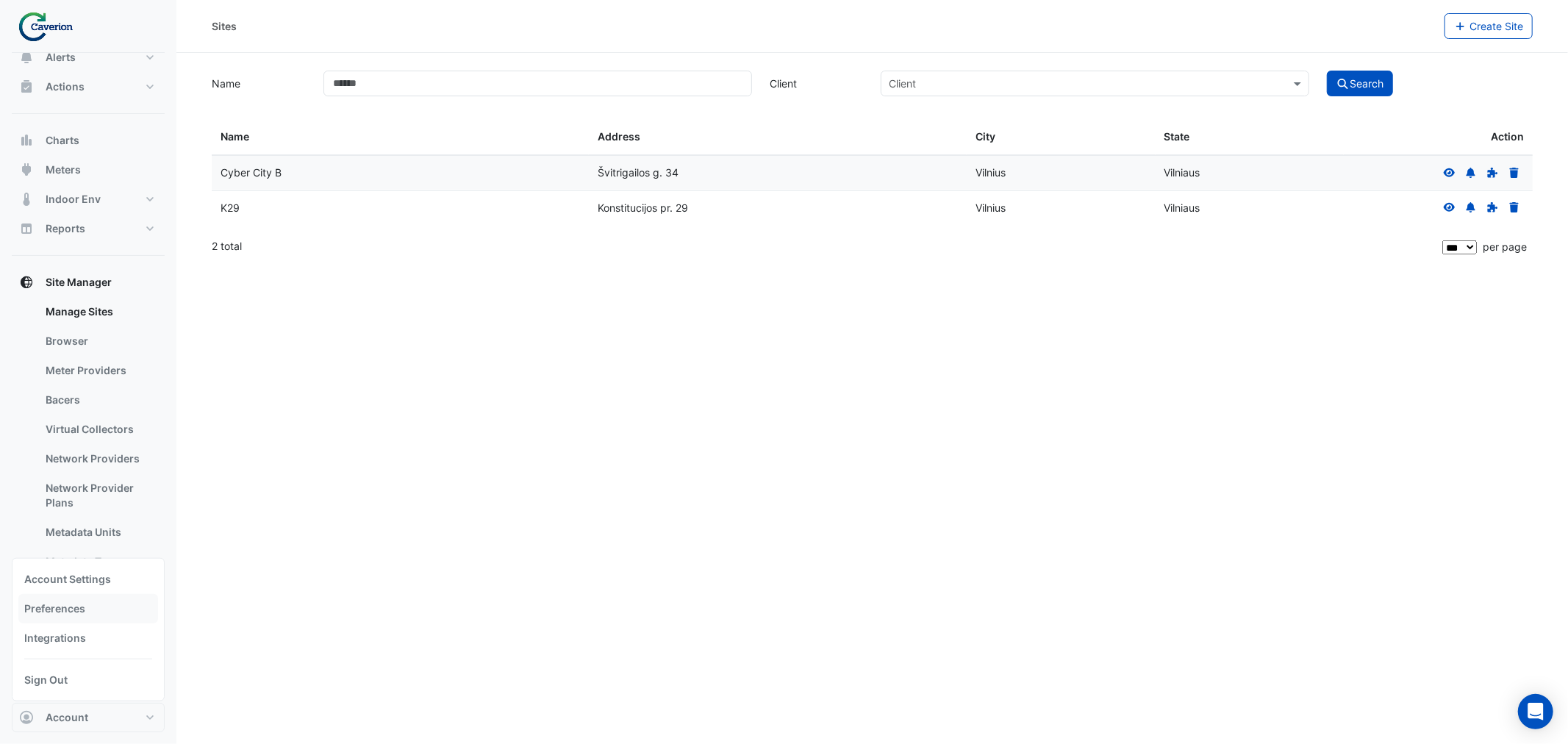 click on "Preferences" at bounding box center [88, 609] 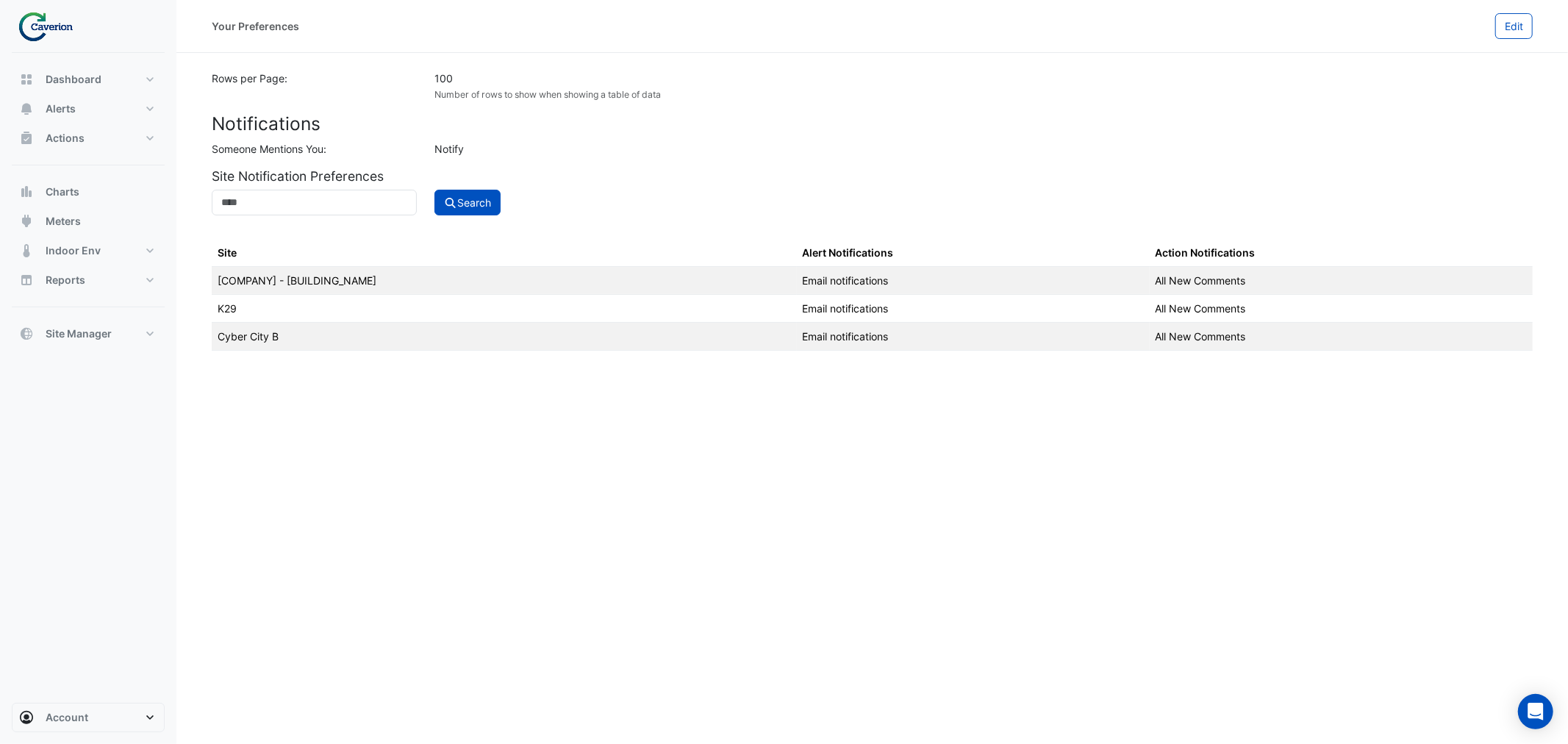 click on "Notifications" 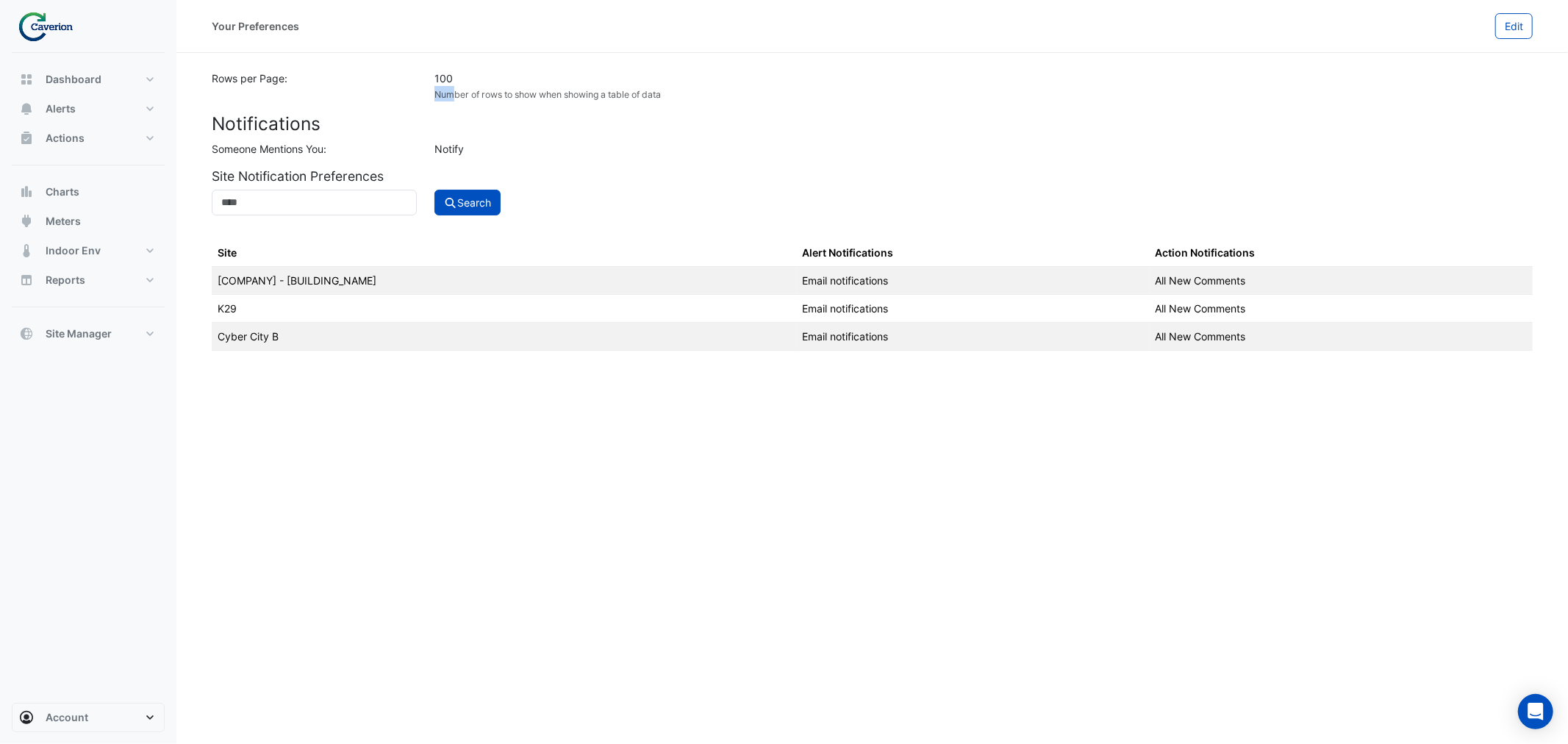 drag, startPoint x: 454, startPoint y: 93, endPoint x: 684, endPoint y: 78, distance: 230.48861 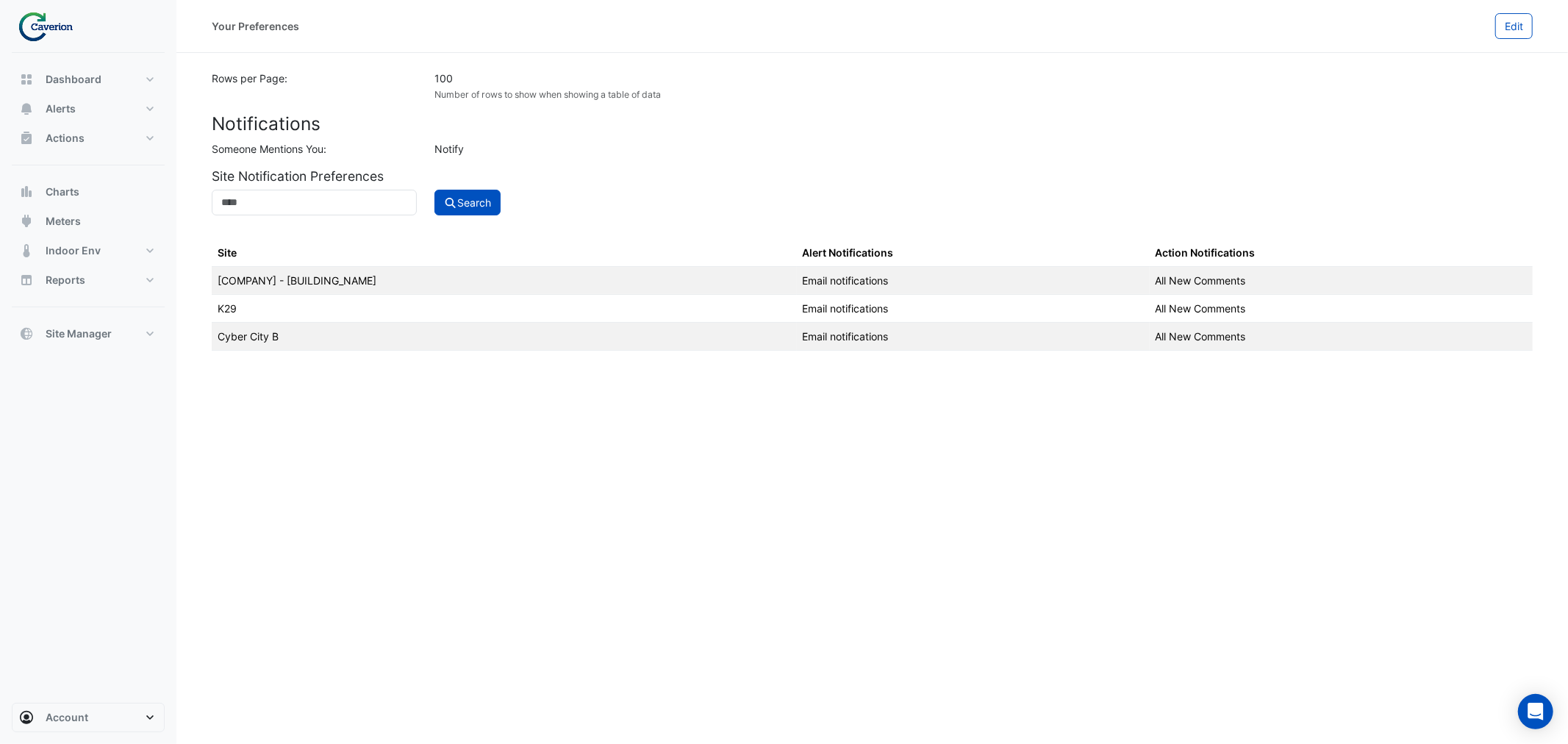 drag, startPoint x: 681, startPoint y: 84, endPoint x: 674, endPoint y: 90, distance: 9.219544 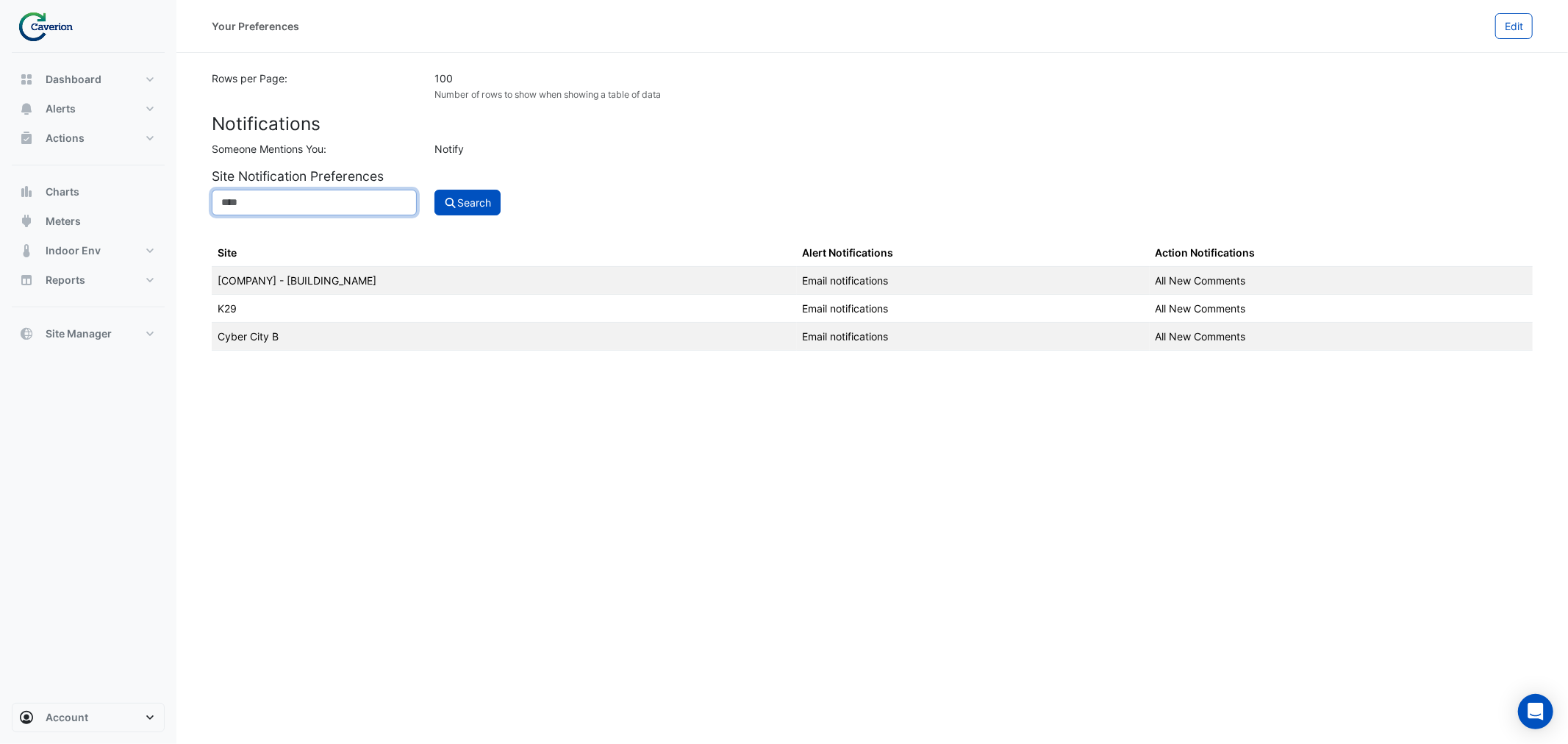 click at bounding box center (314, 202) 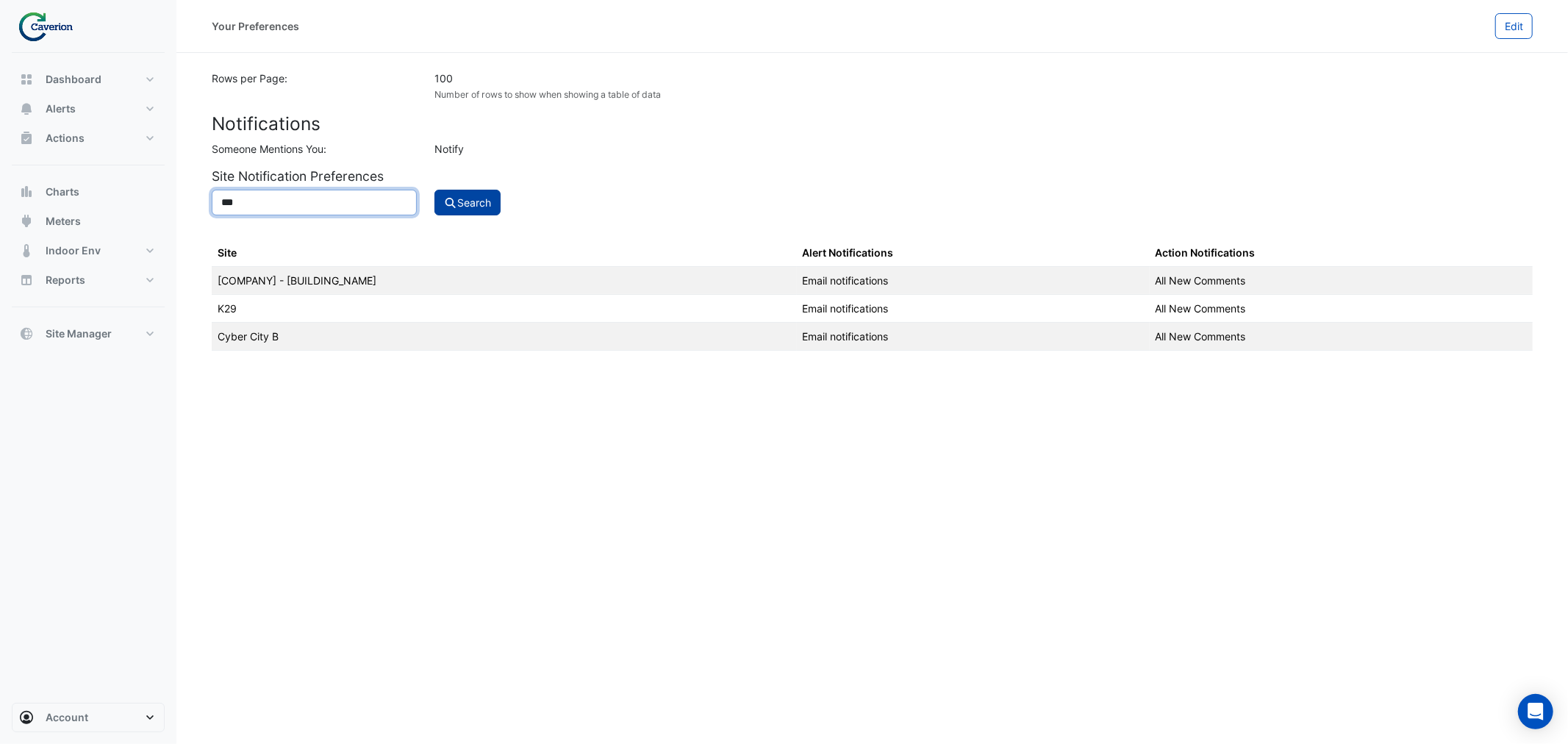 type on "***" 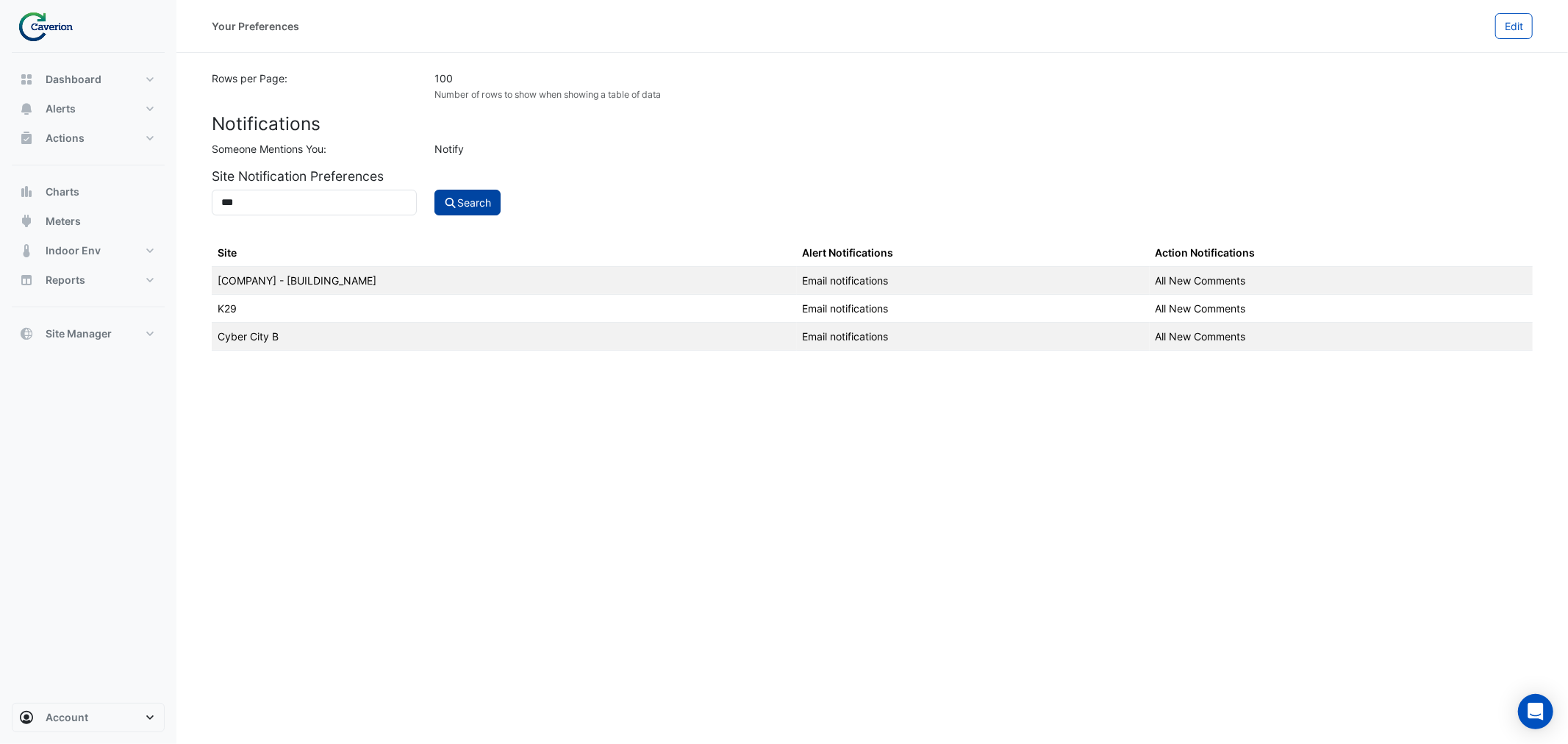 click on "Search" 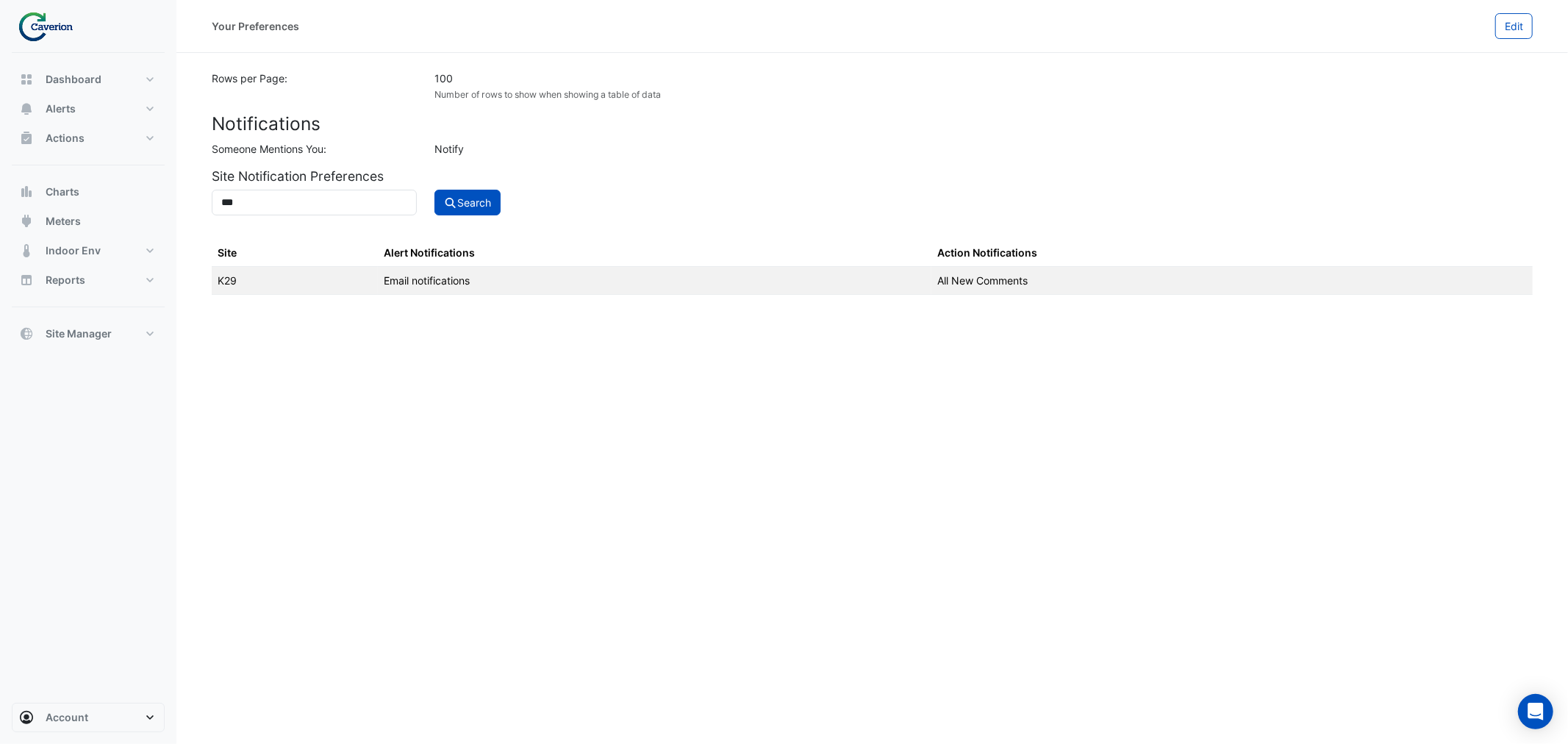 click on "Site" 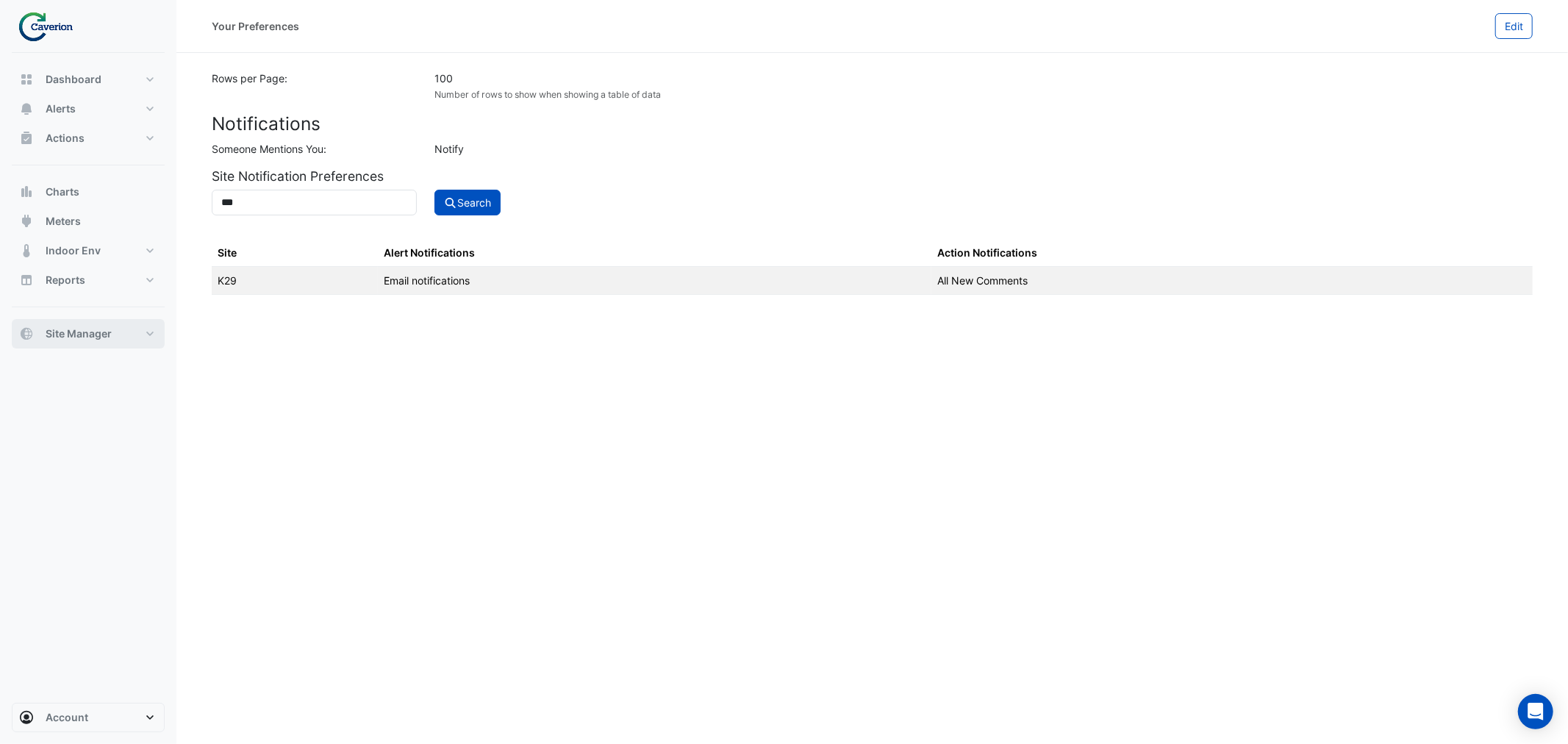 click on "Site Manager" at bounding box center (79, 334) 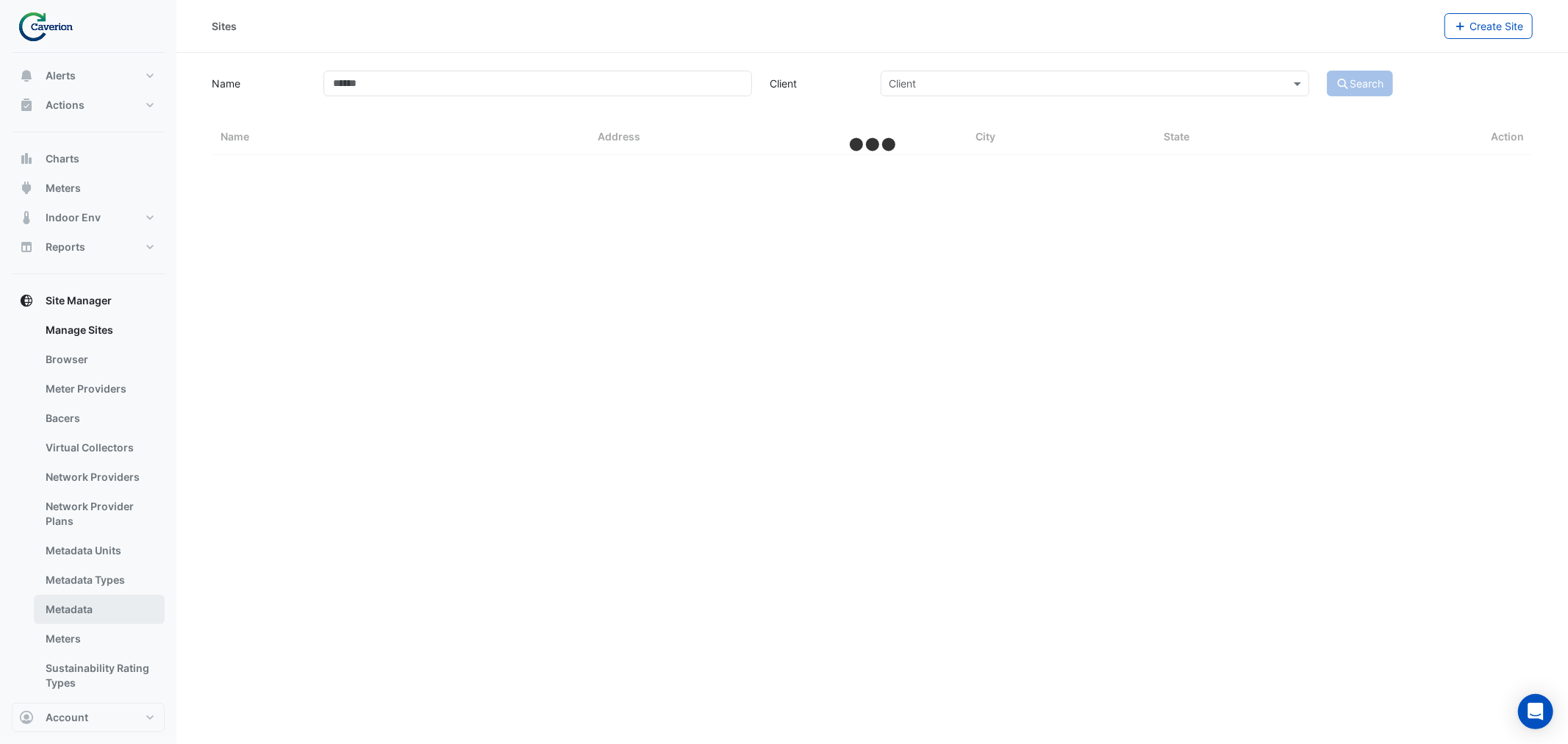 scroll, scrollTop: 51, scrollLeft: 0, axis: vertical 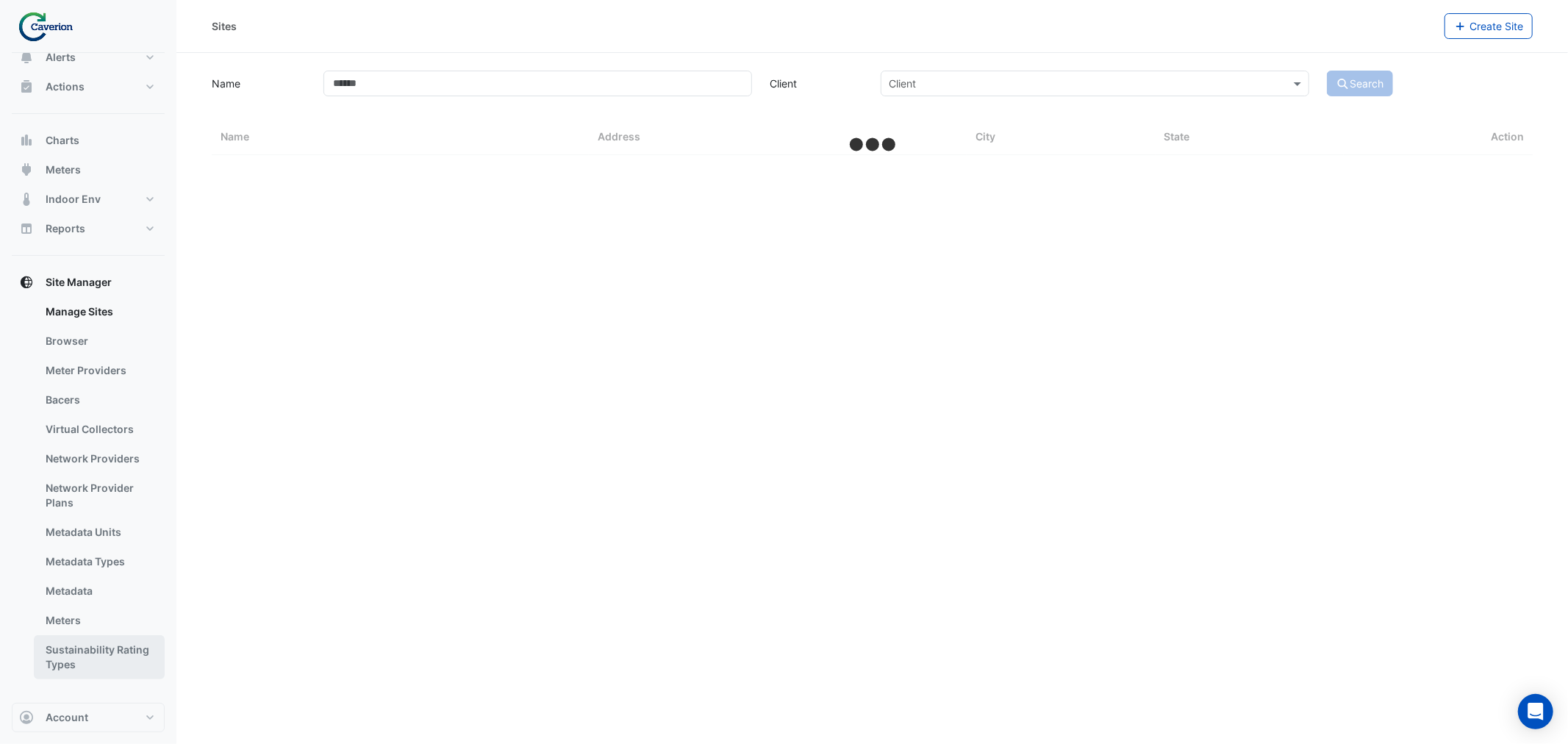 select on "***" 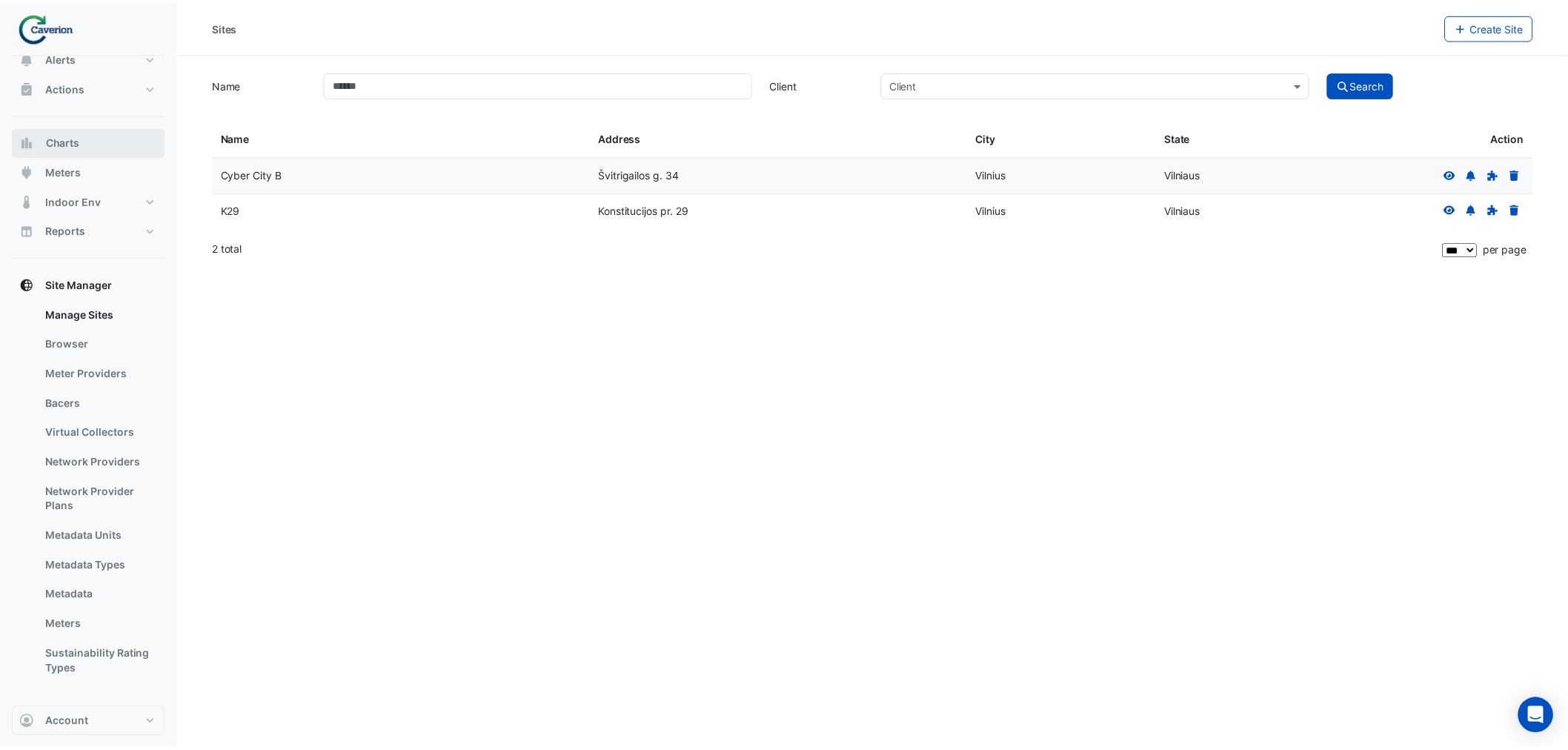 scroll, scrollTop: 0, scrollLeft: 0, axis: both 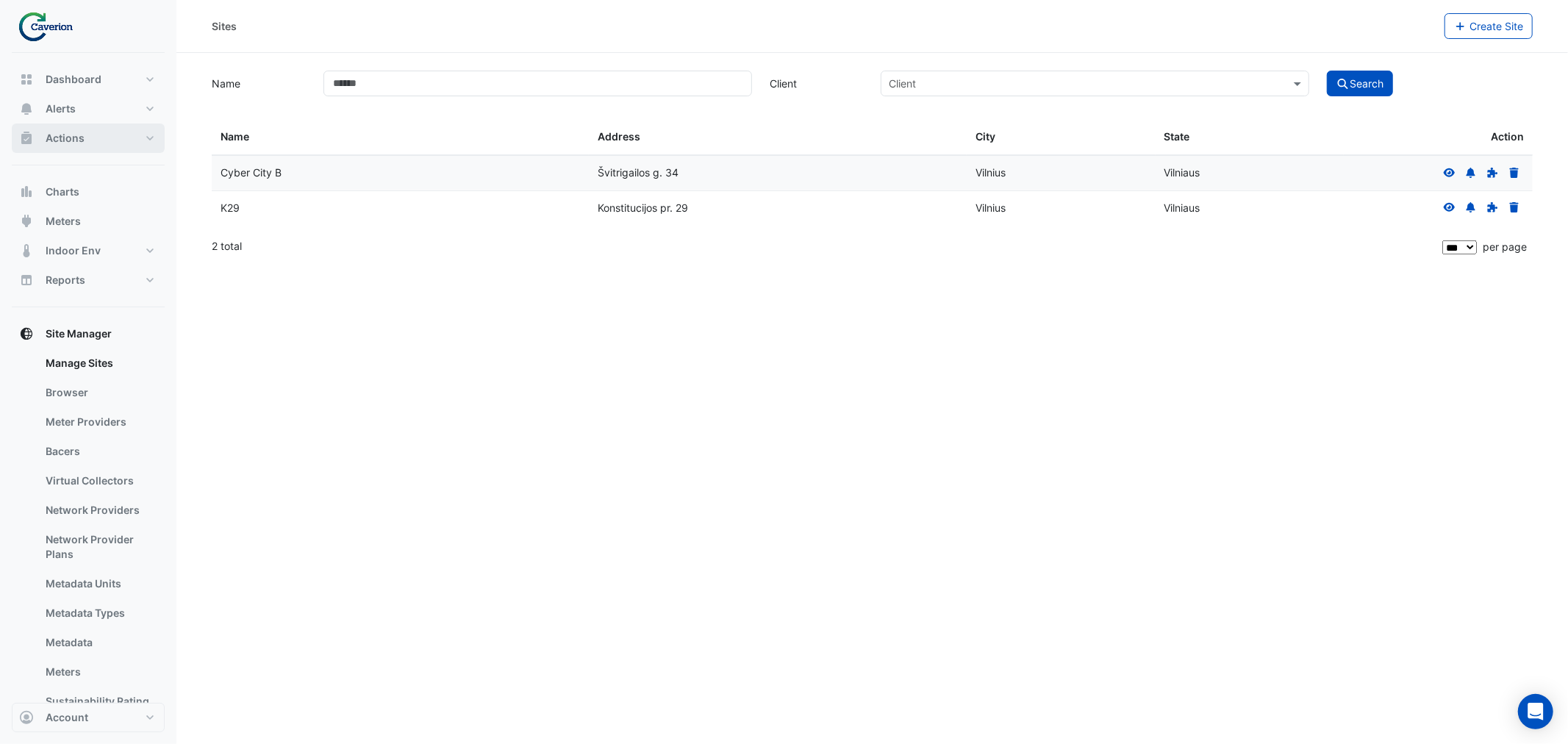 click on "Actions" at bounding box center (88, 138) 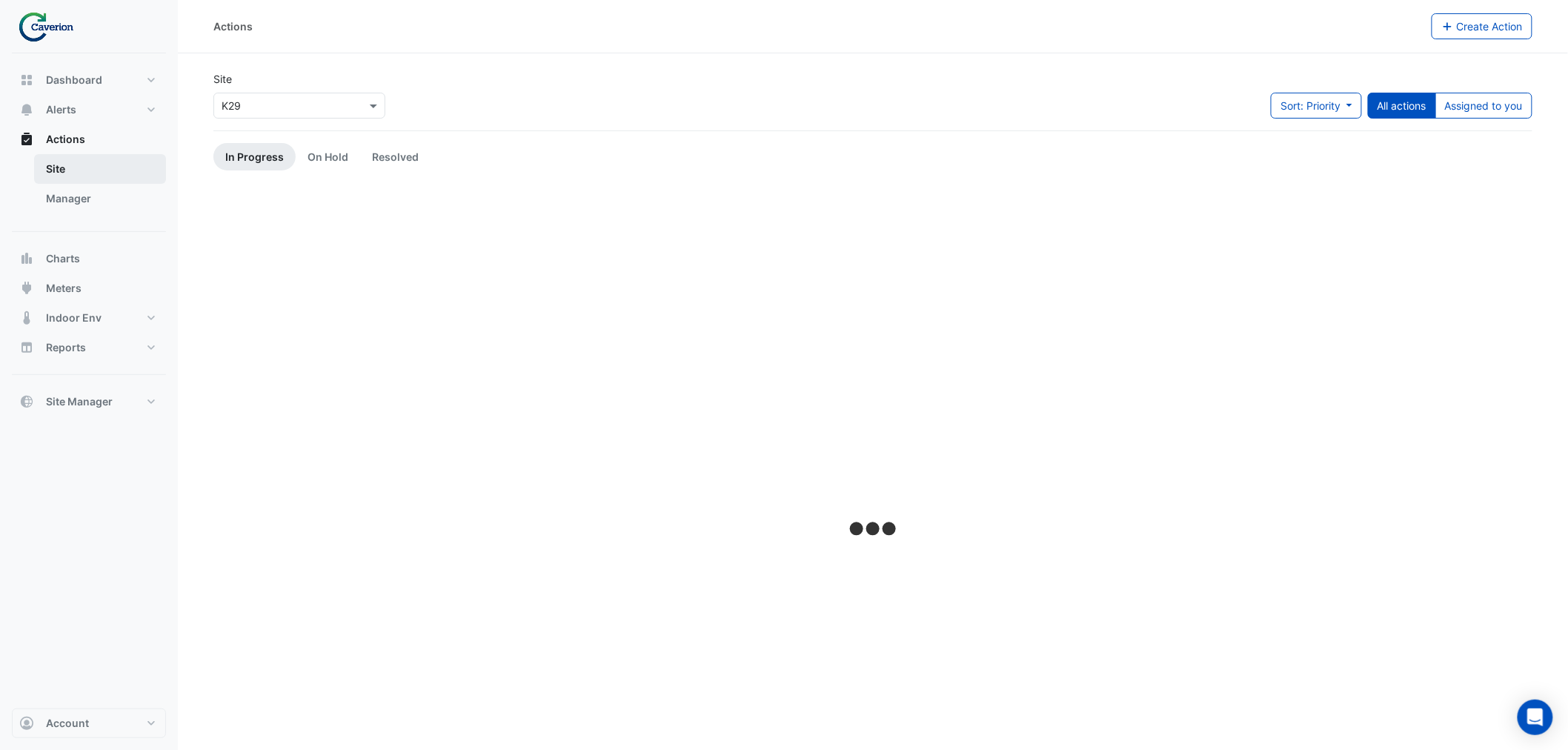 click on "Site" at bounding box center [100, 169] 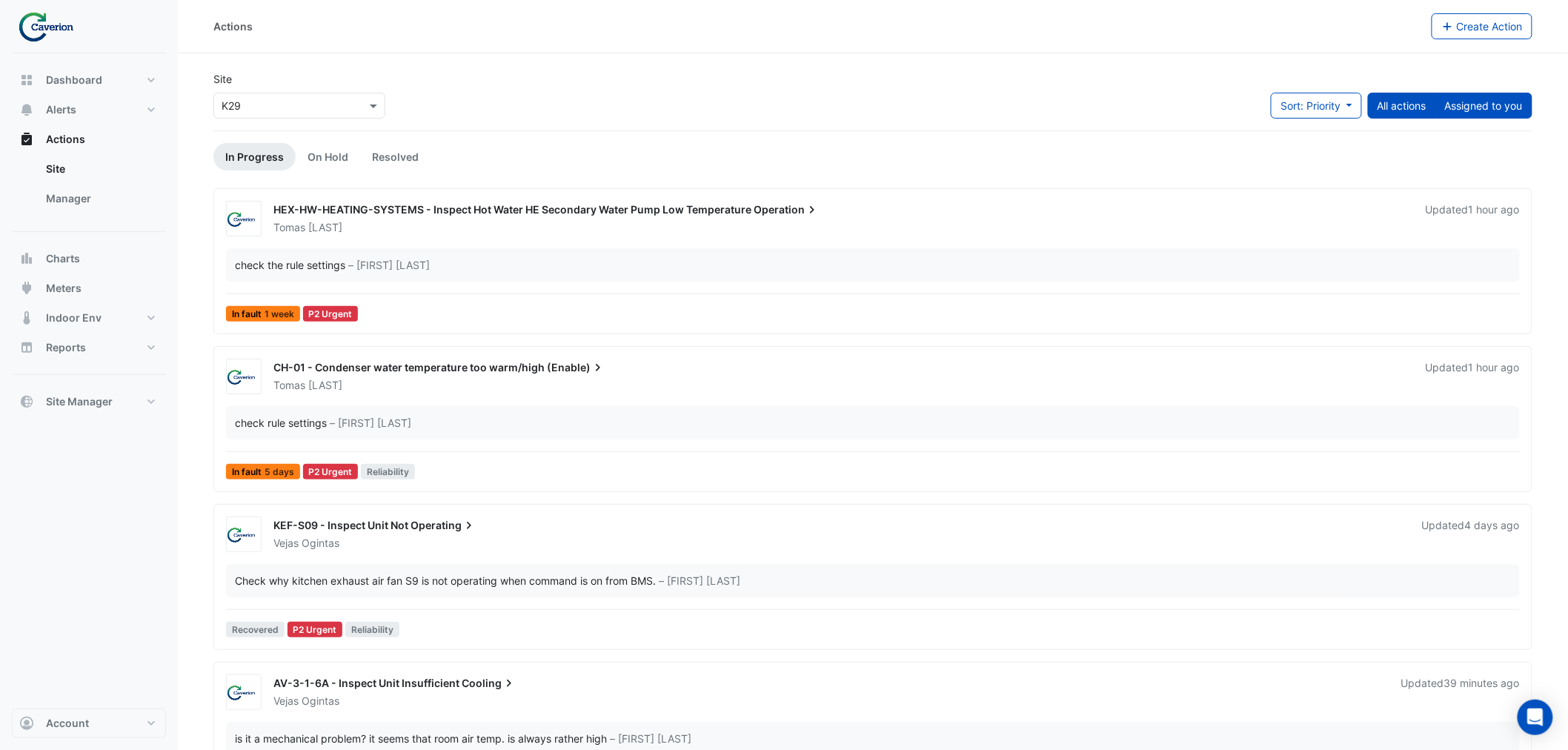 click on "Assigned to you" 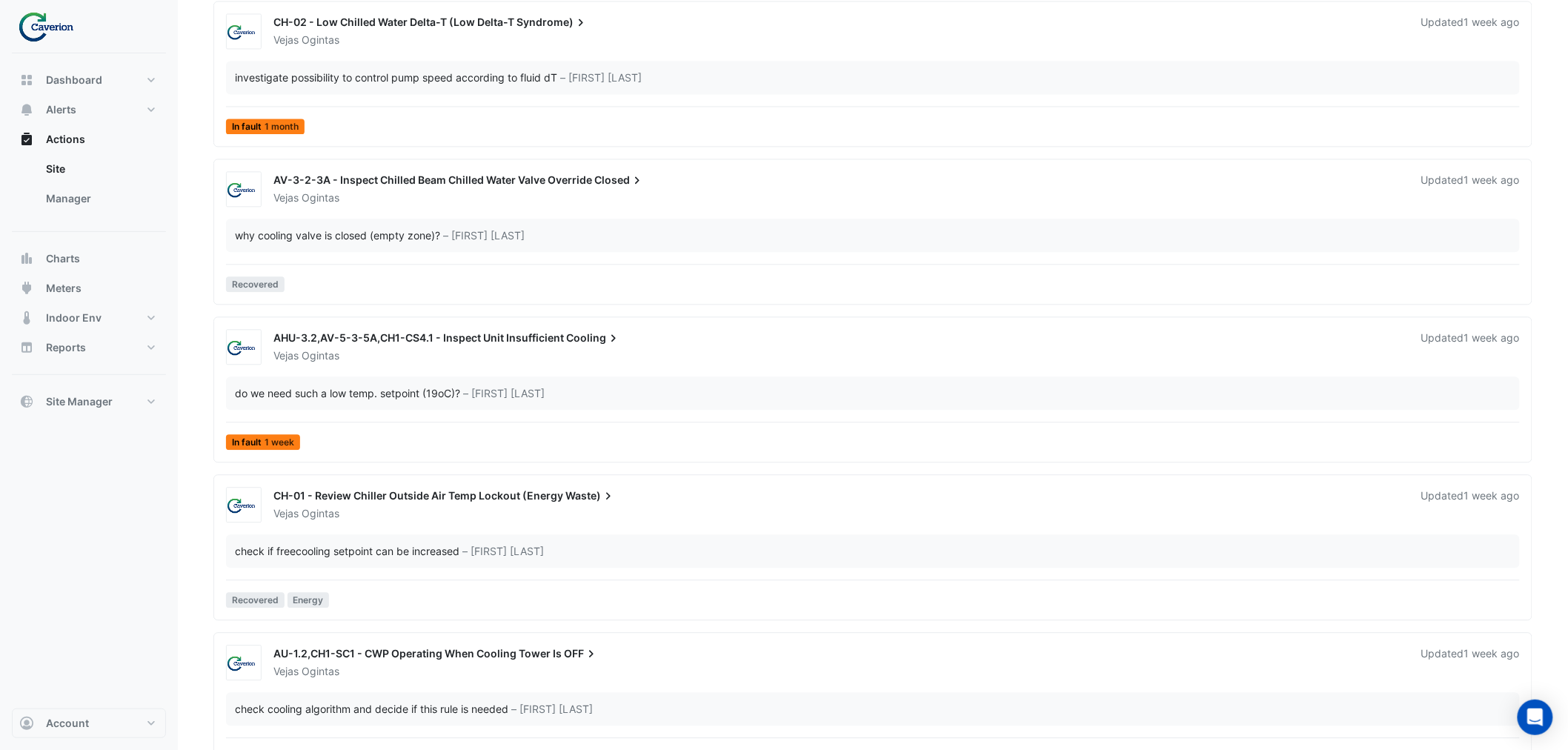 scroll, scrollTop: 1333, scrollLeft: 0, axis: vertical 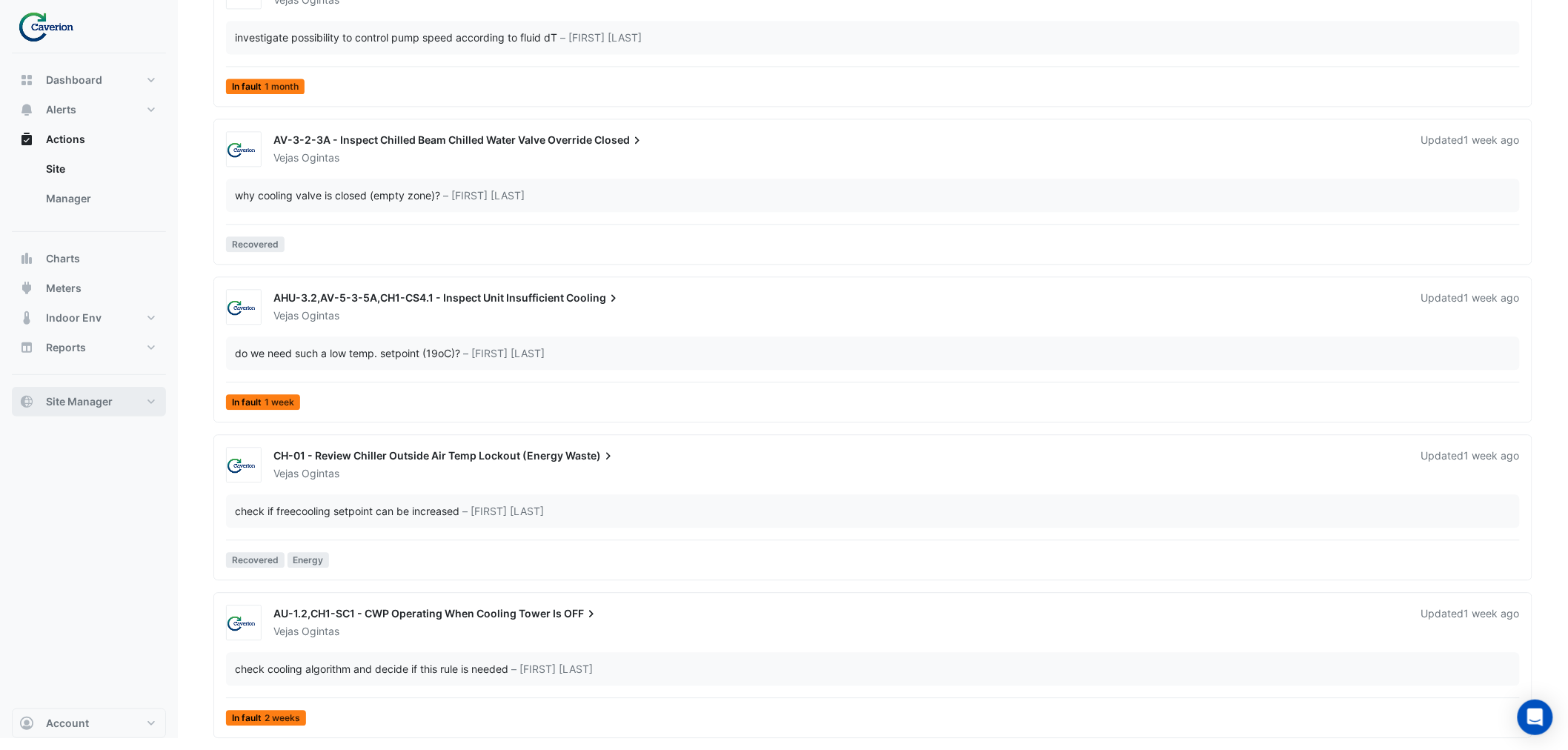 click on "Site Manager" at bounding box center (79, 402) 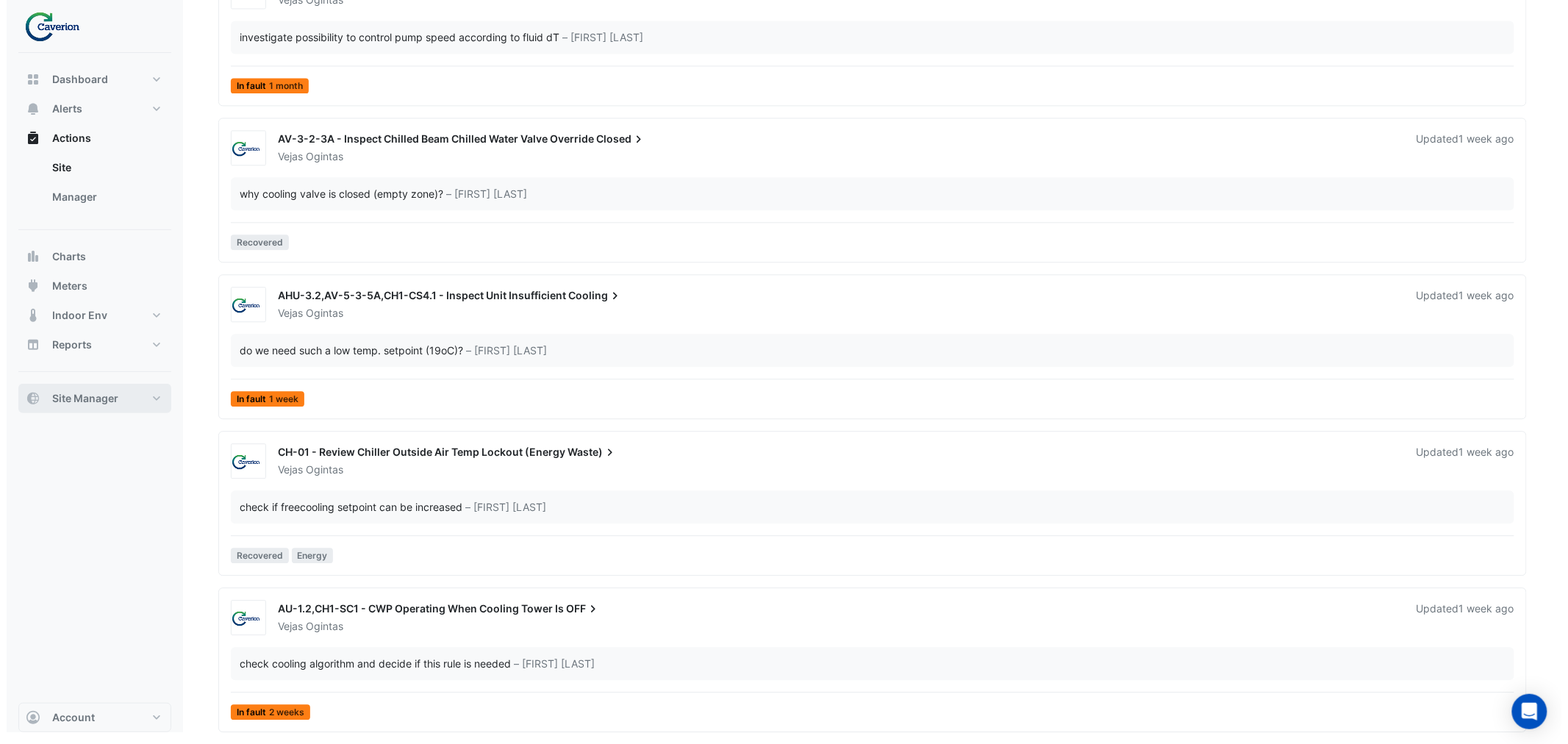 scroll, scrollTop: 0, scrollLeft: 0, axis: both 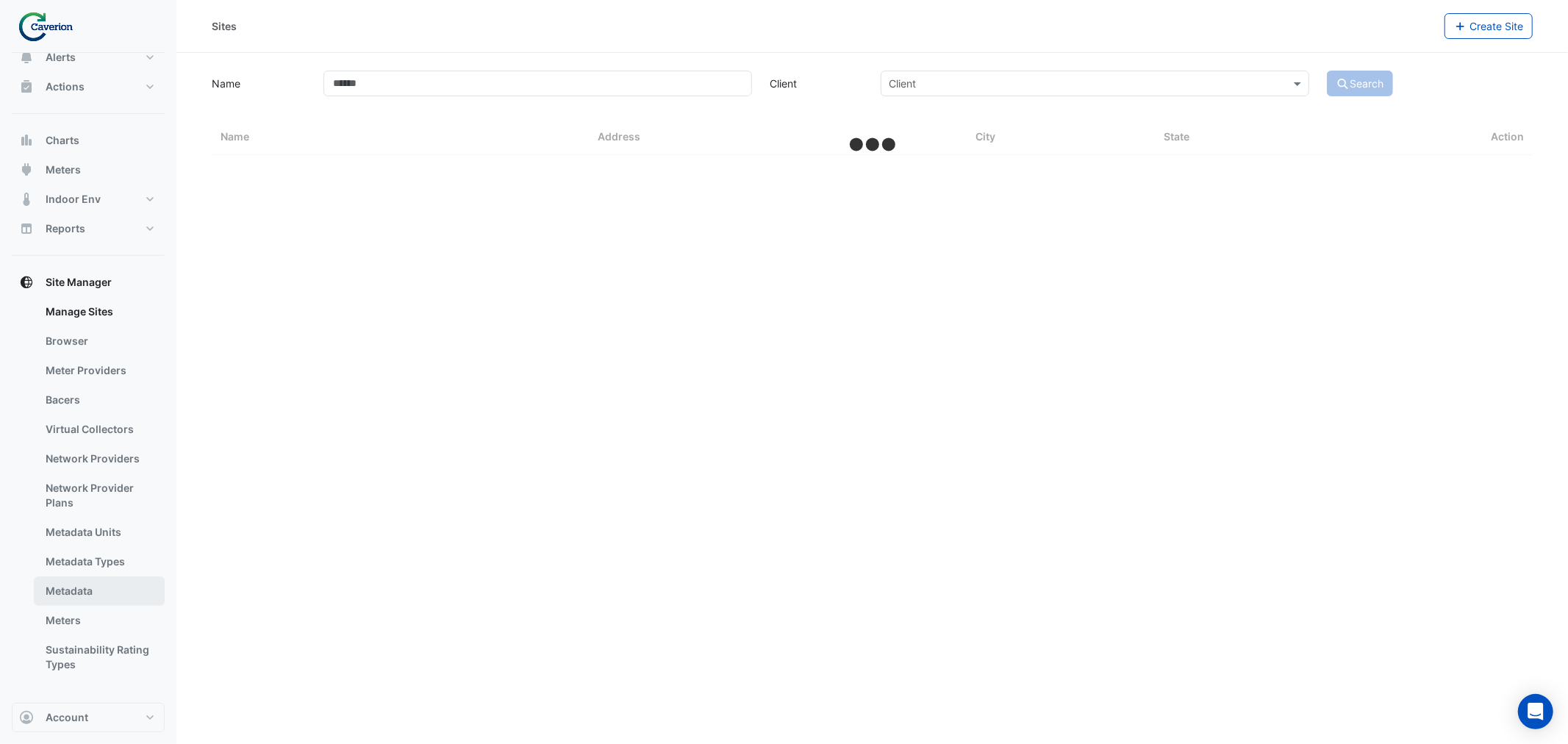 select on "***" 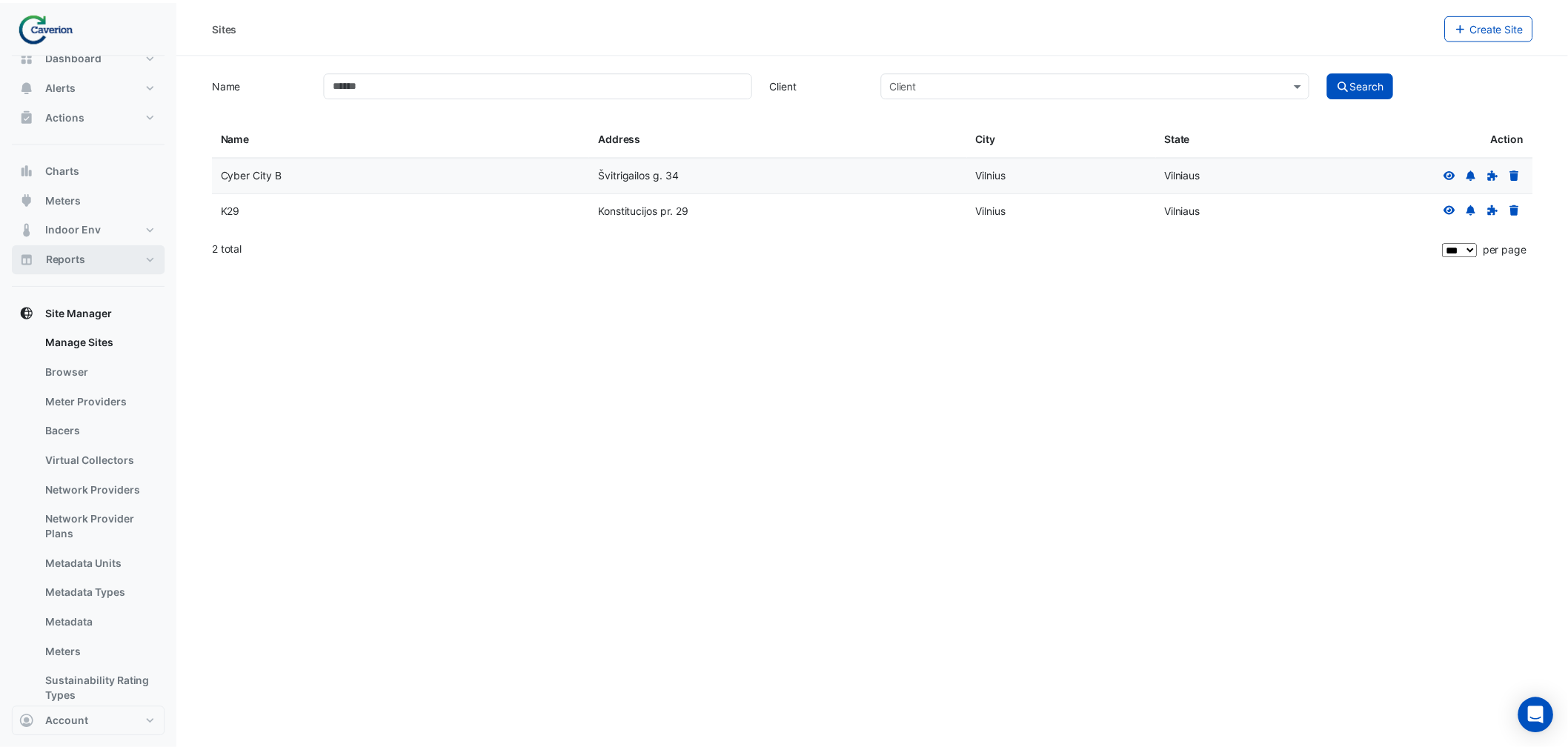 scroll, scrollTop: 0, scrollLeft: 0, axis: both 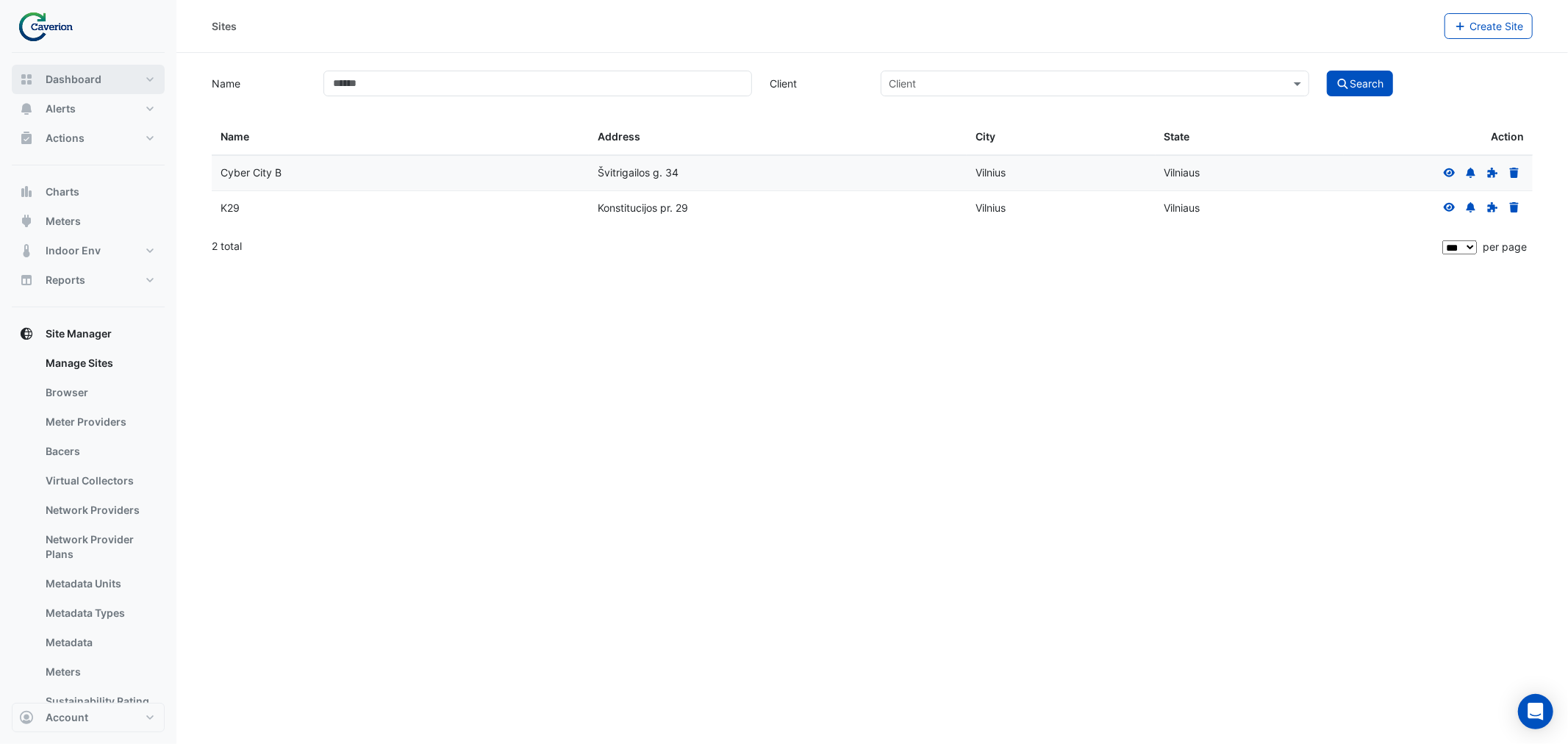 click on "Dashboard" at bounding box center [88, 79] 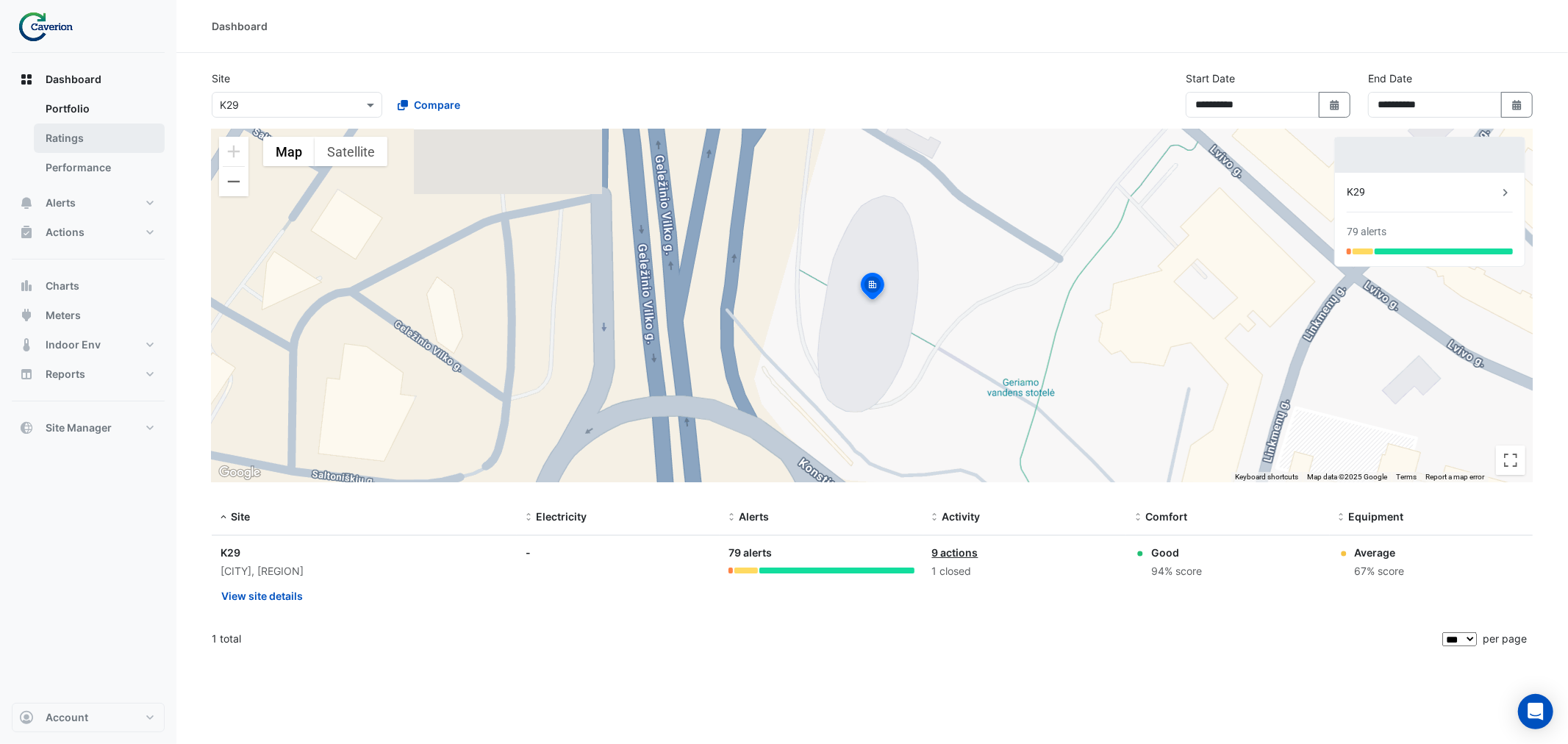 click on "Ratings" at bounding box center [99, 138] 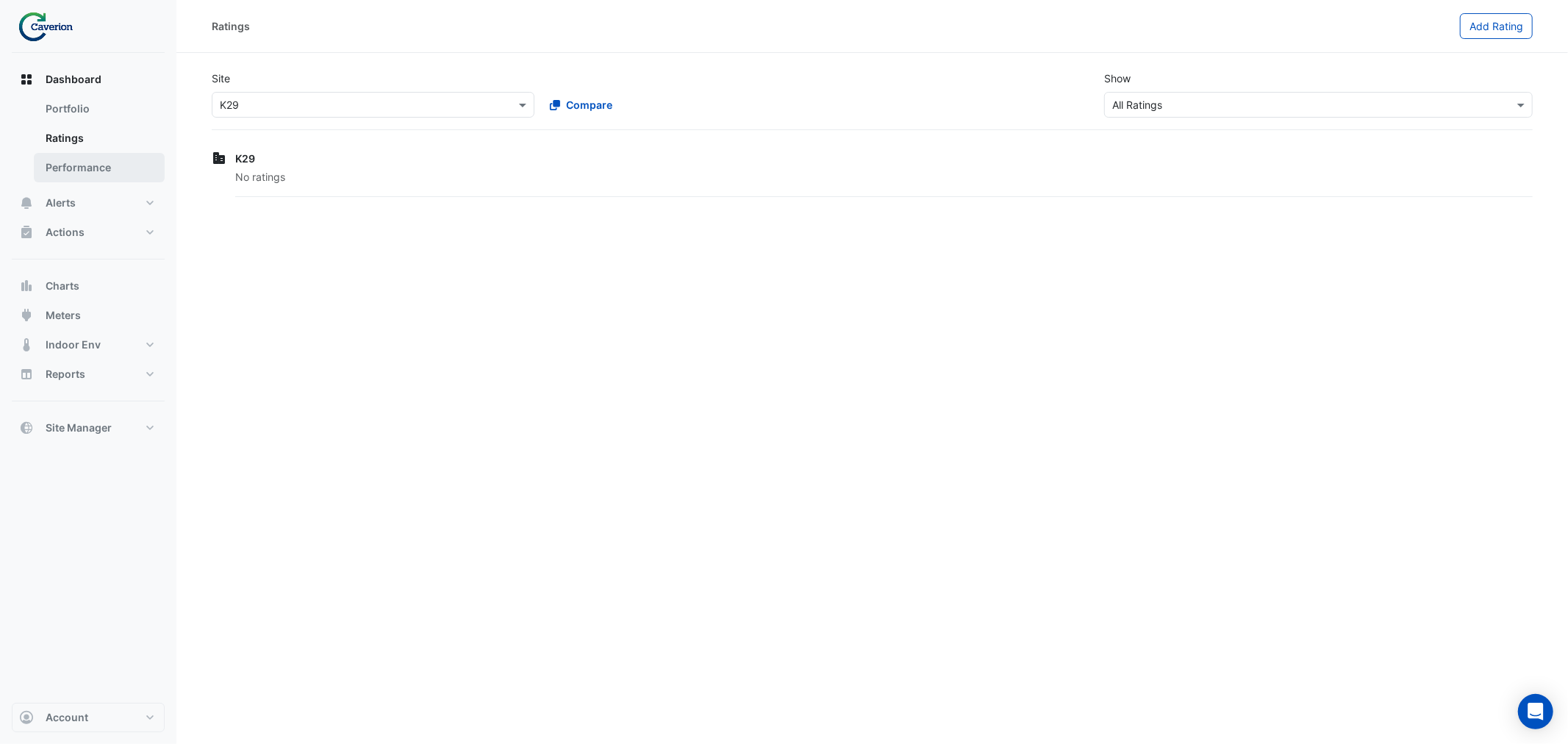click on "Performance" at bounding box center [99, 168] 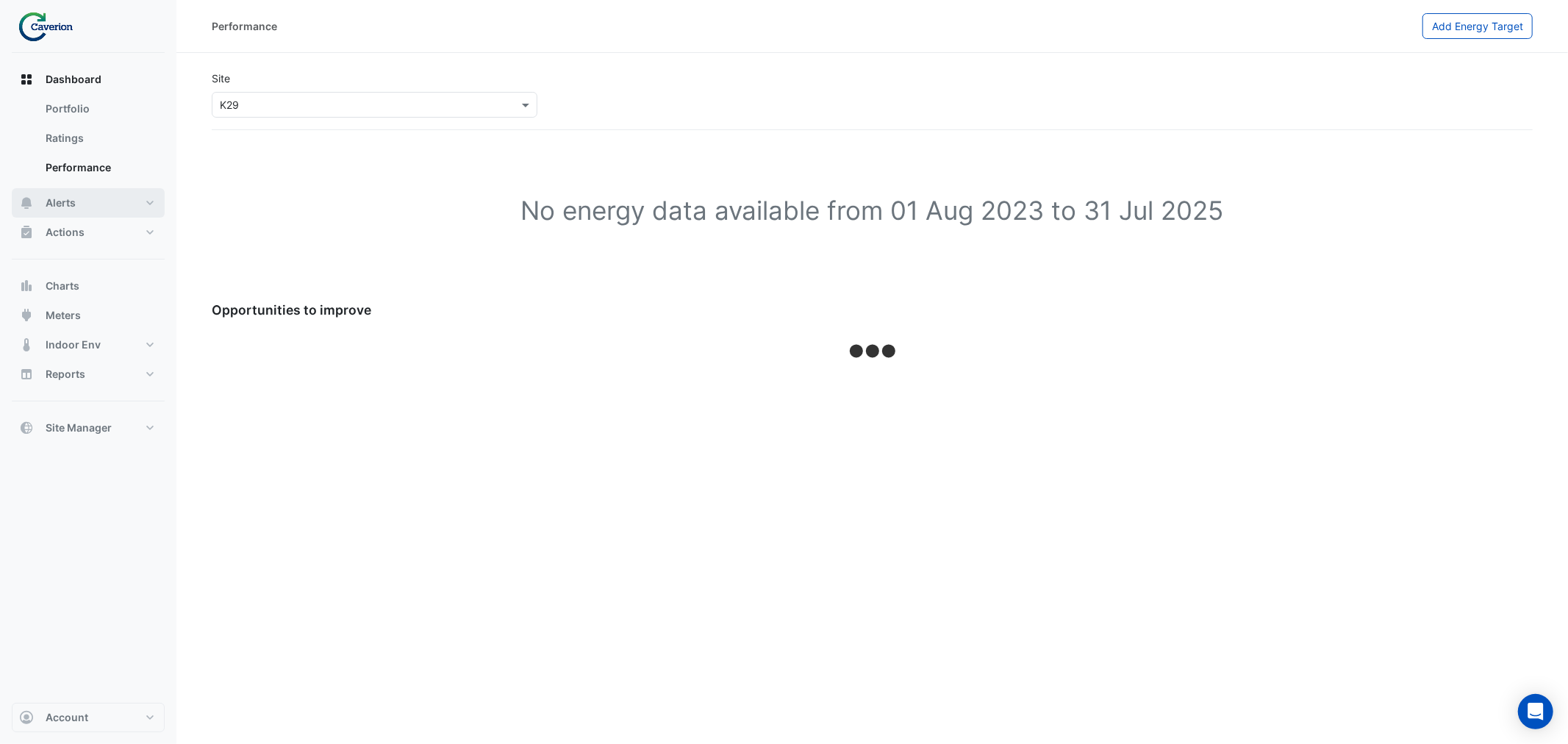click on "Alerts" at bounding box center [88, 203] 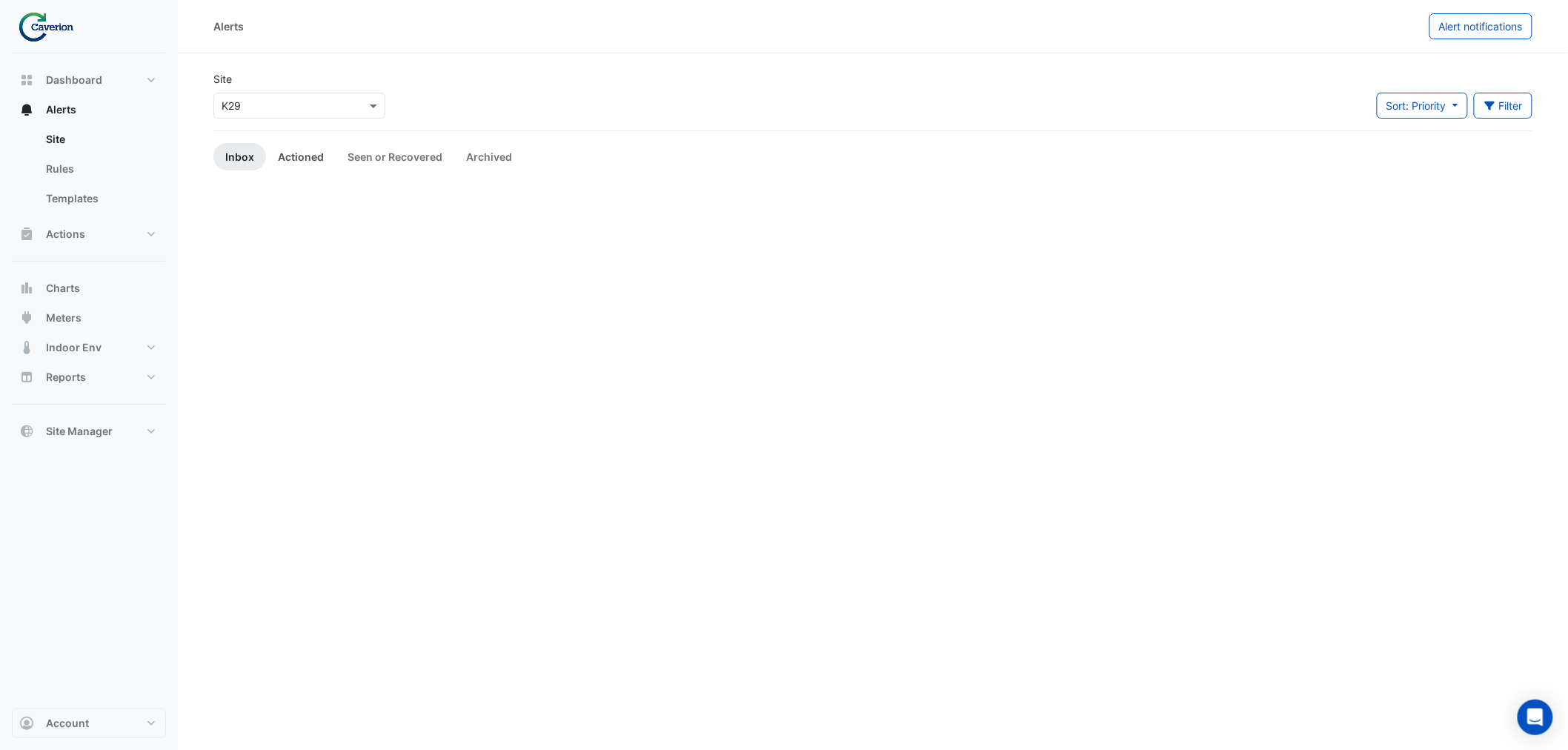 click on "Actioned" at bounding box center (301, 156) 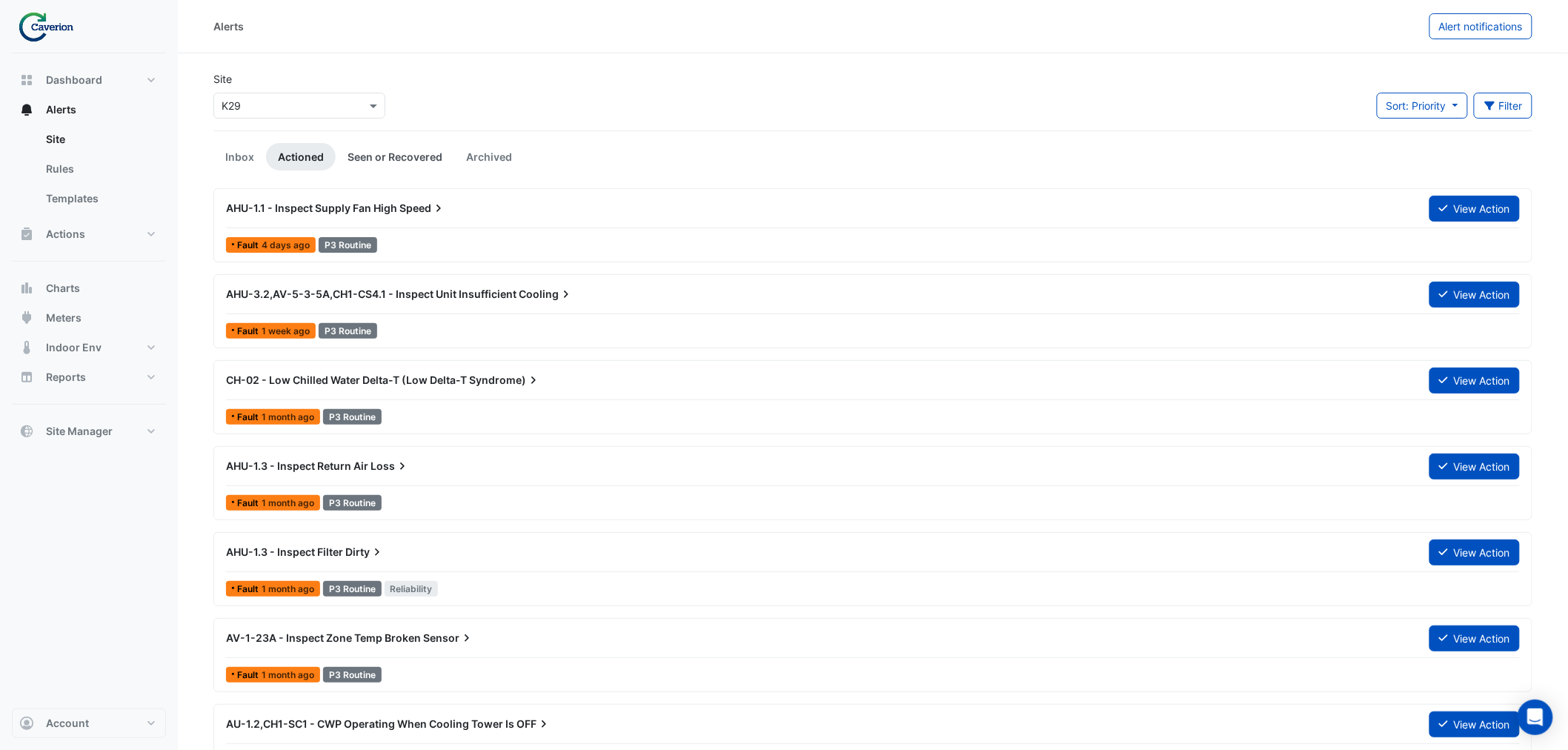 click on "Seen or Recovered" at bounding box center [395, 156] 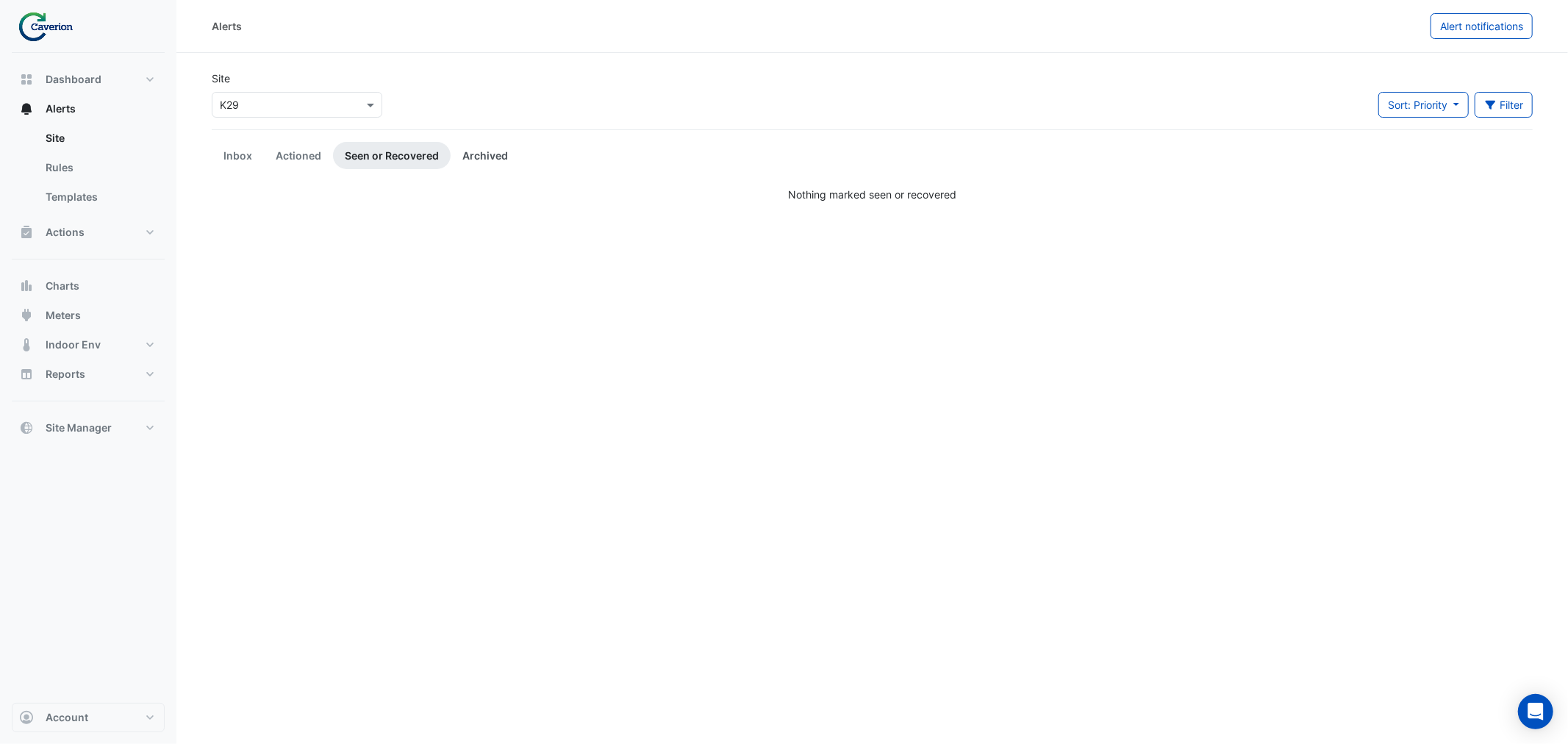 click on "Archived" at bounding box center [485, 155] 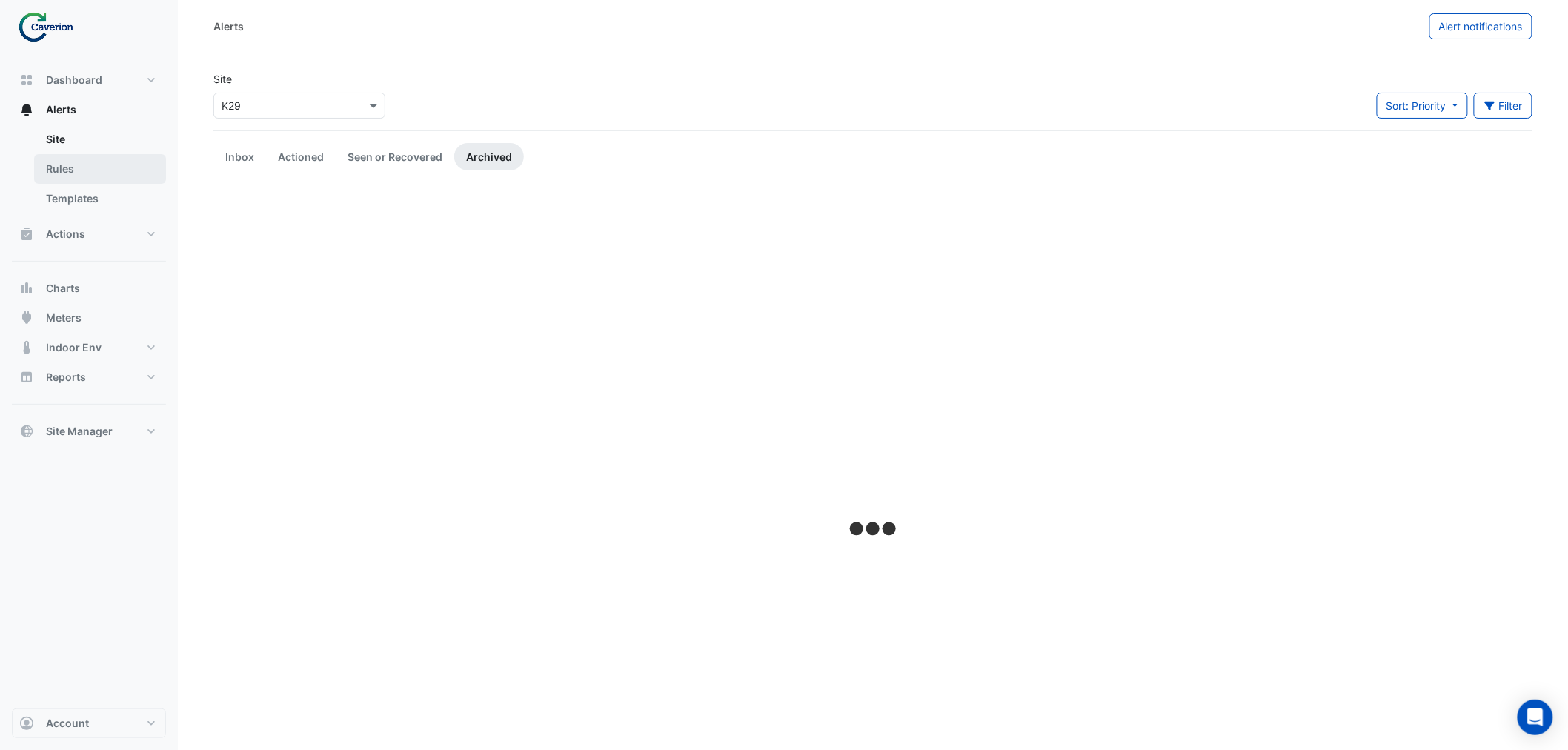 click on "Rules" at bounding box center (100, 169) 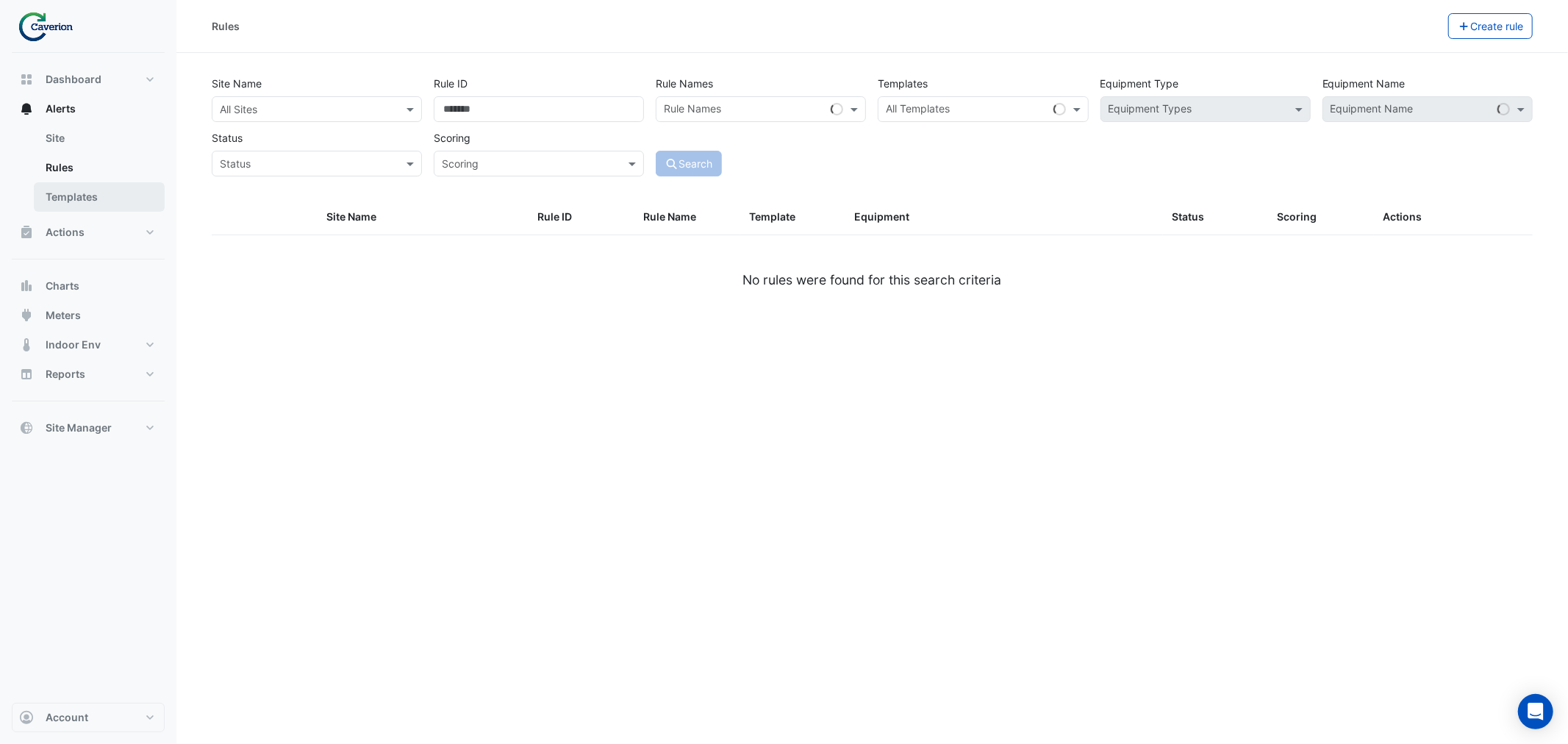 click on "Templates" at bounding box center [99, 197] 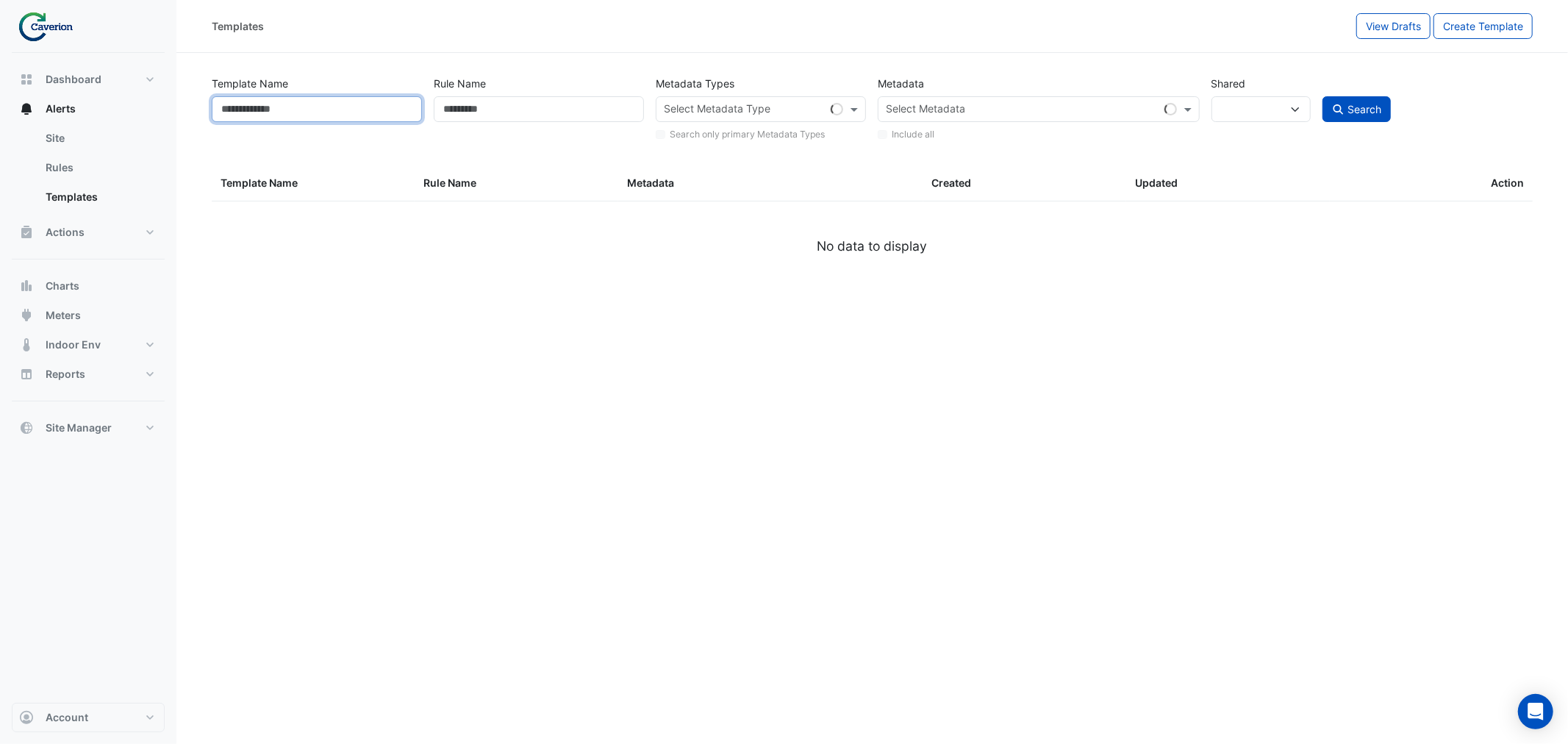click on "Template Name" at bounding box center [317, 109] 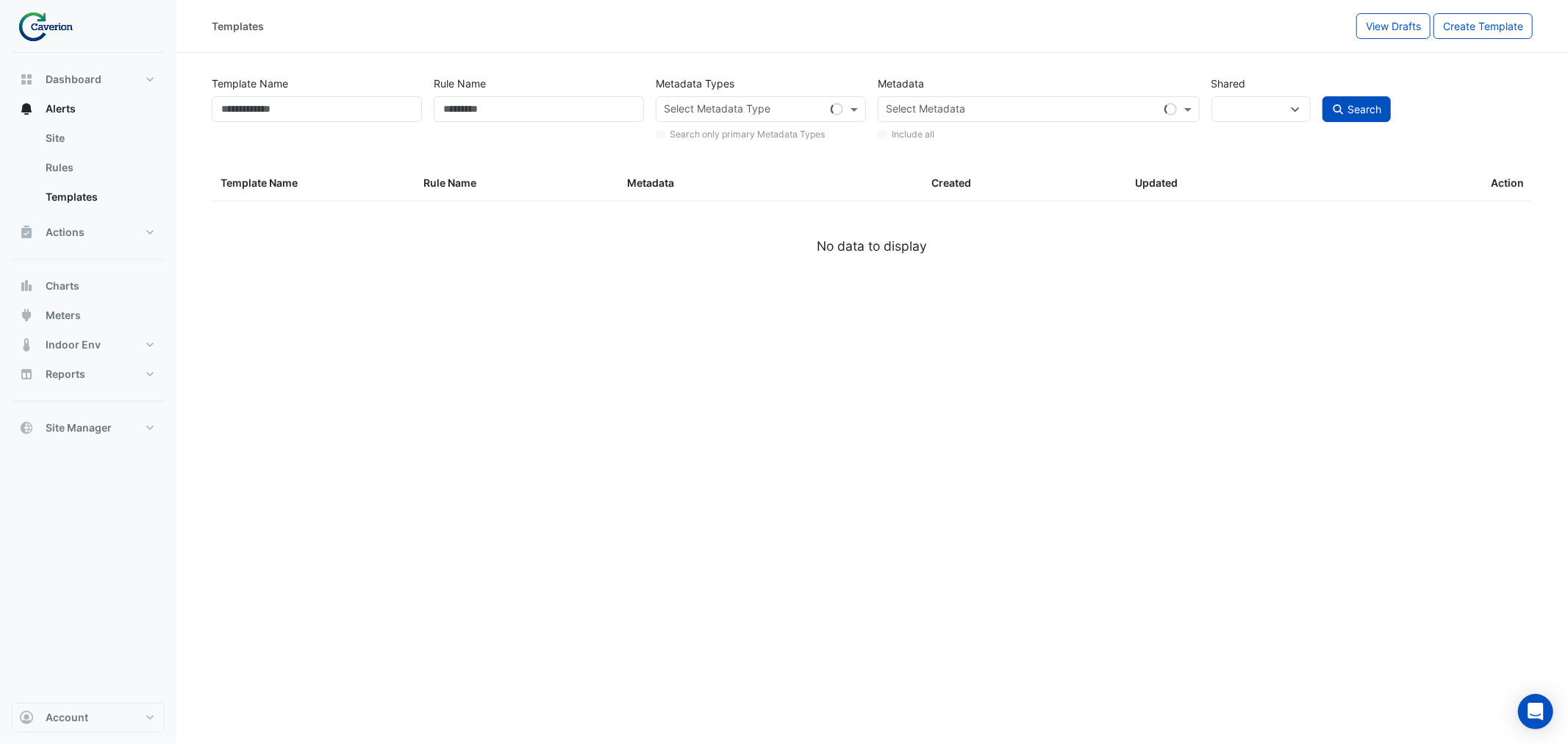click on "Template Name
Rule Name
Metadata Types
Select Metadata Type
Search only primary Metadata Types
Metadata
Select Metadata
Include all
Shared
***
****
*****
Search" 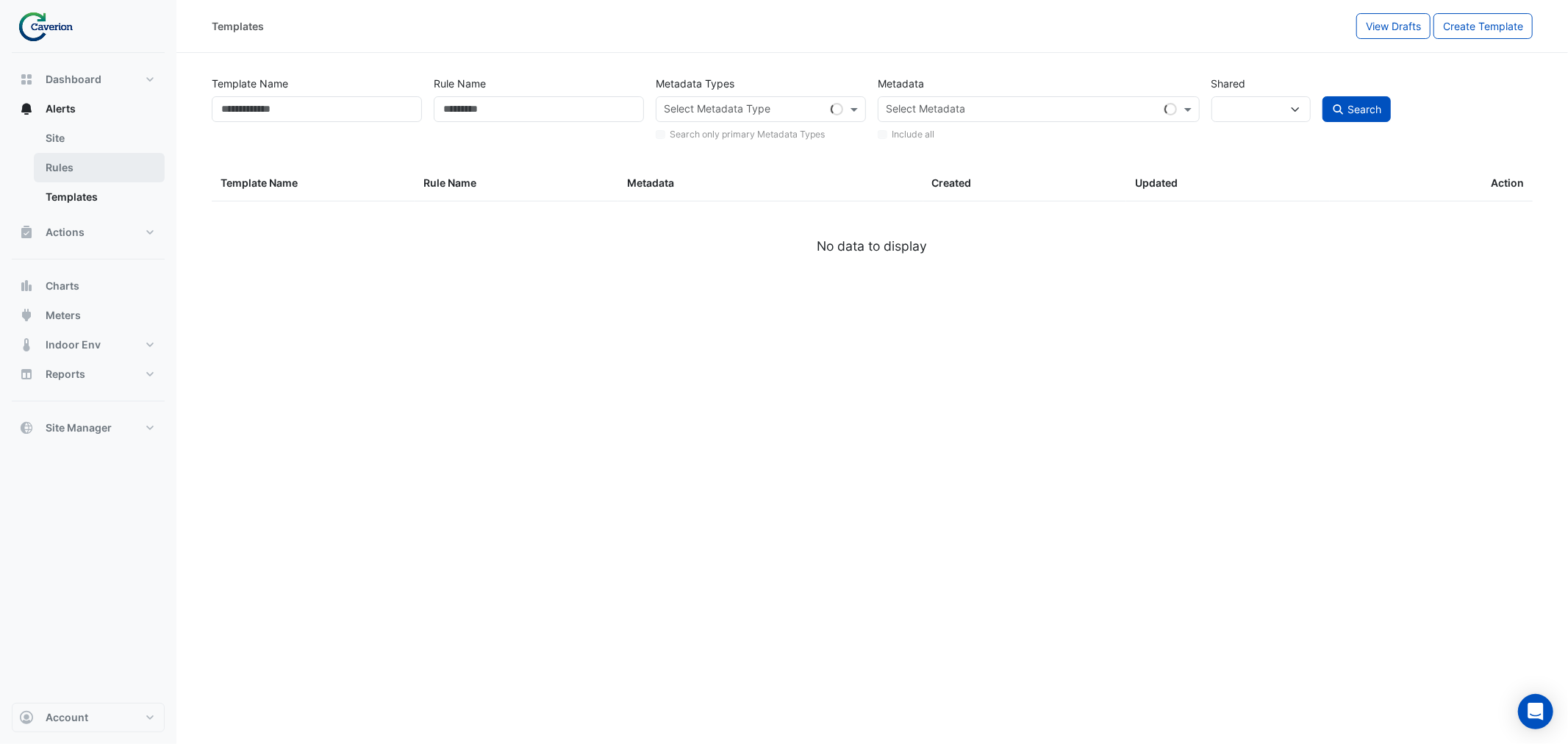 select 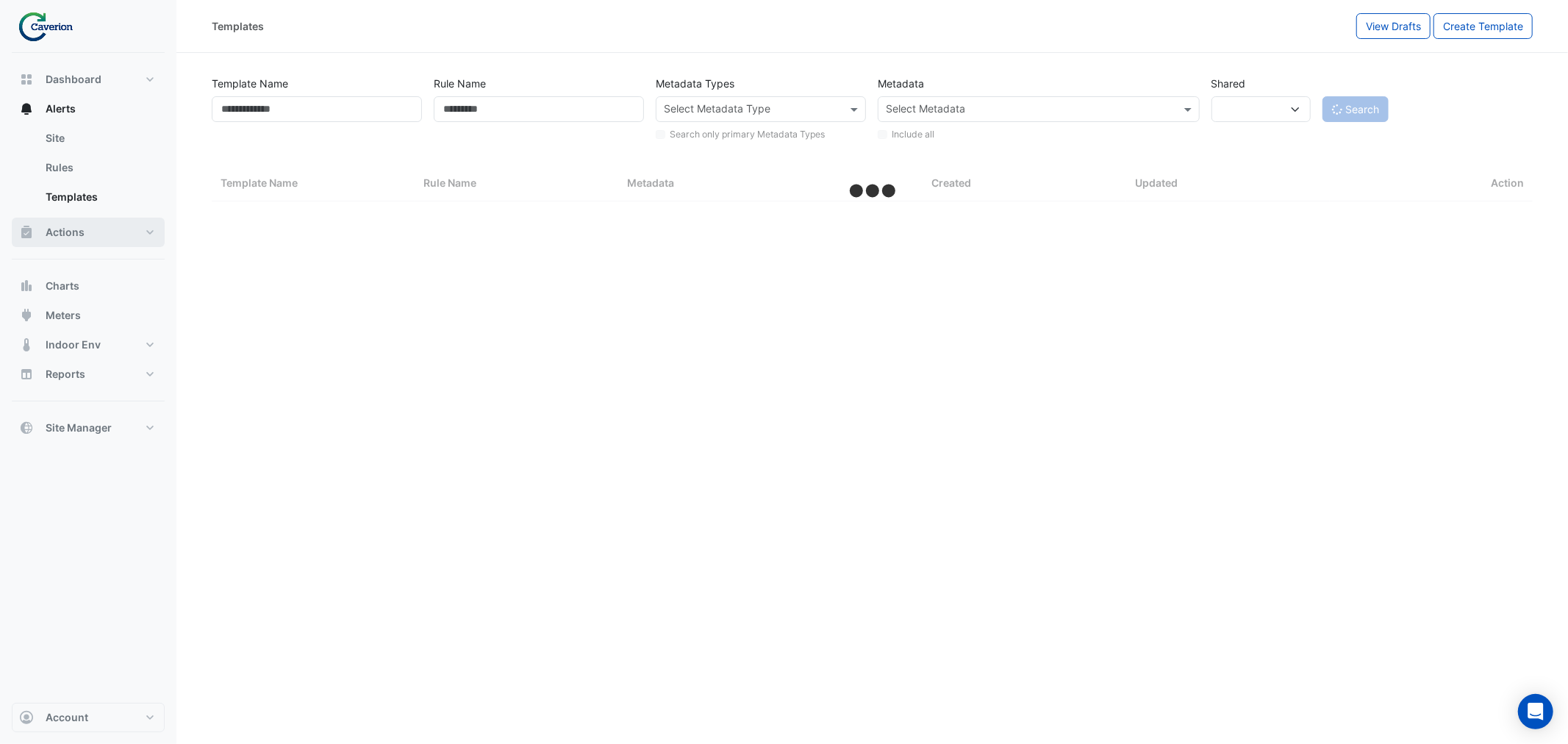 click on "Actions" at bounding box center (88, 232) 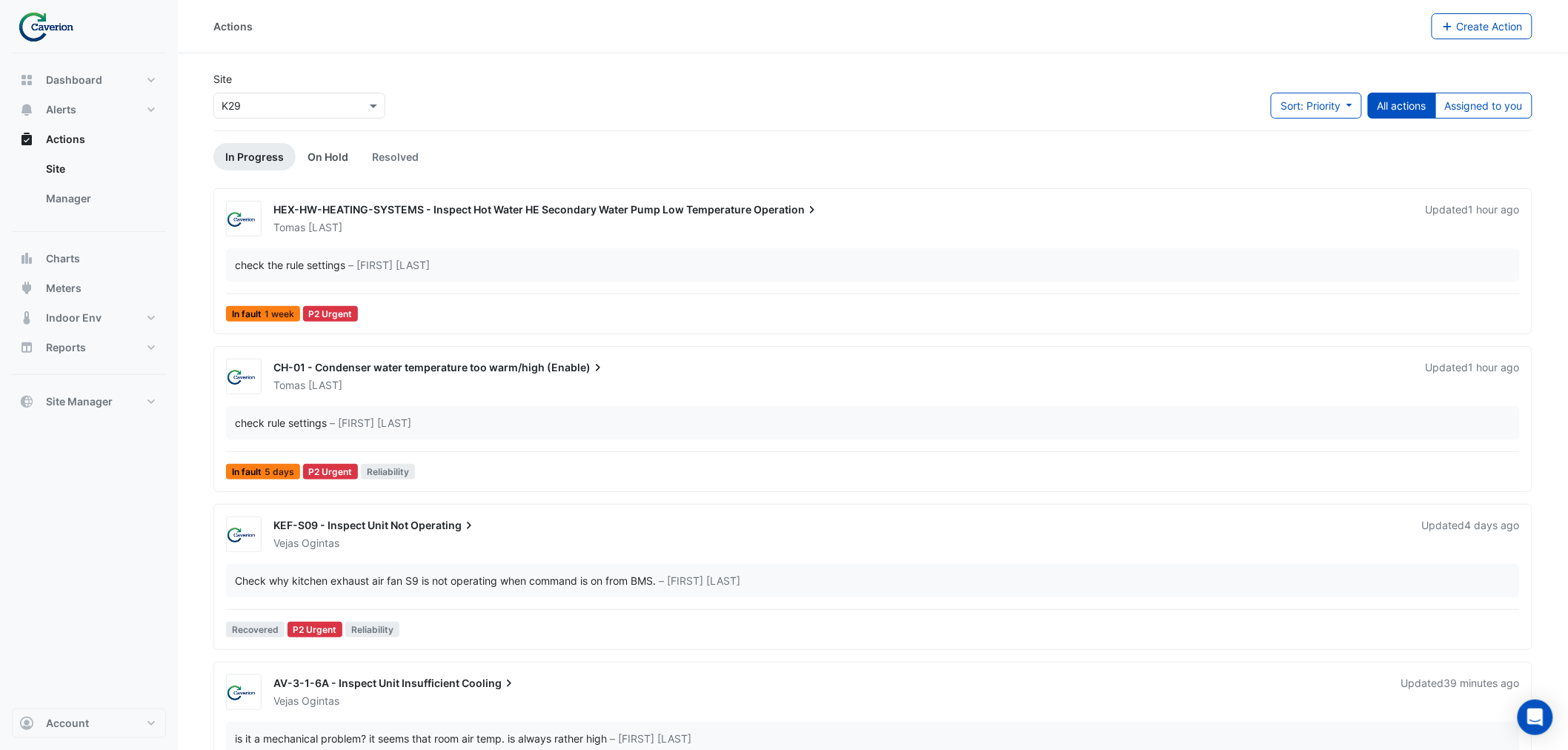 click on "On Hold" at bounding box center [328, 156] 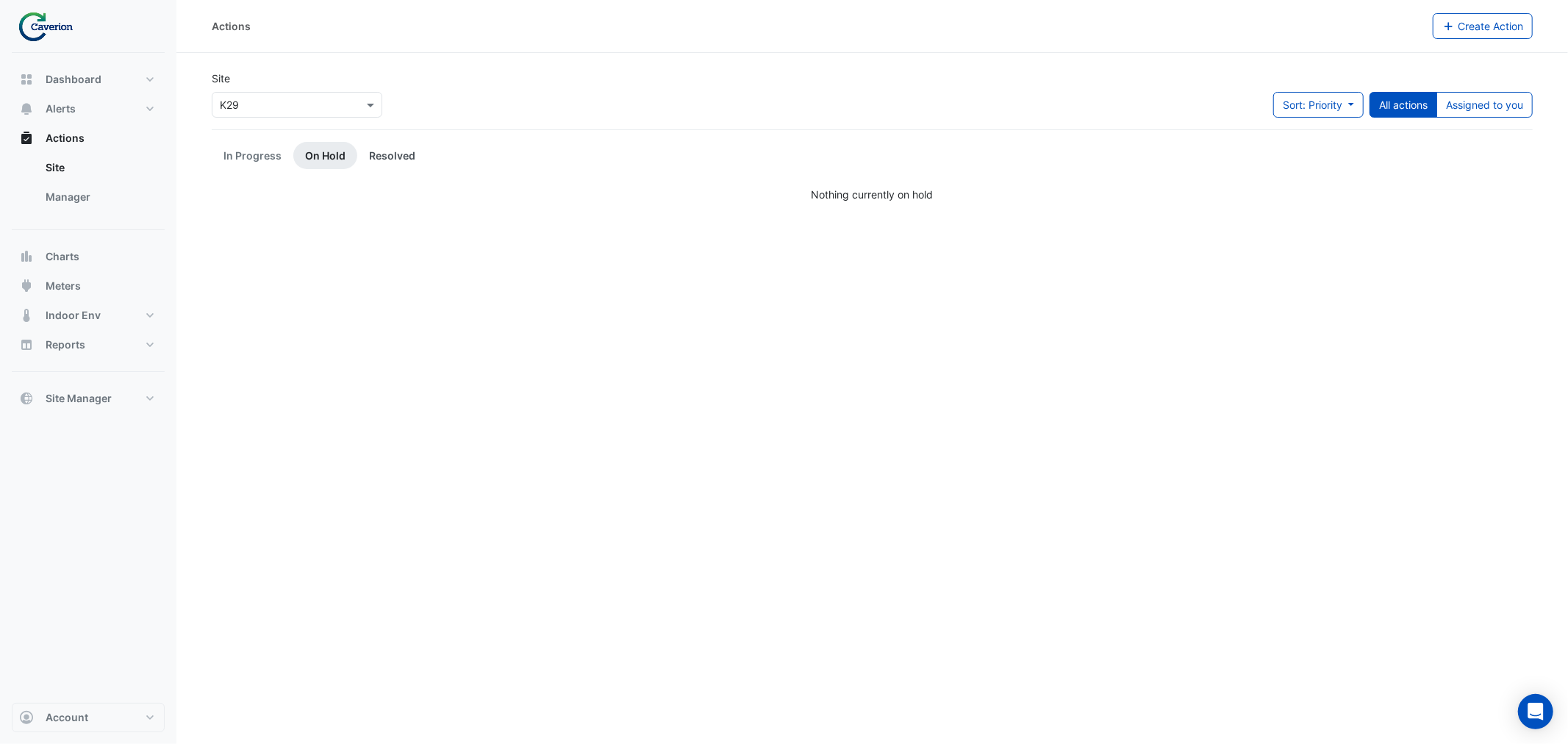 click on "Resolved" at bounding box center (392, 155) 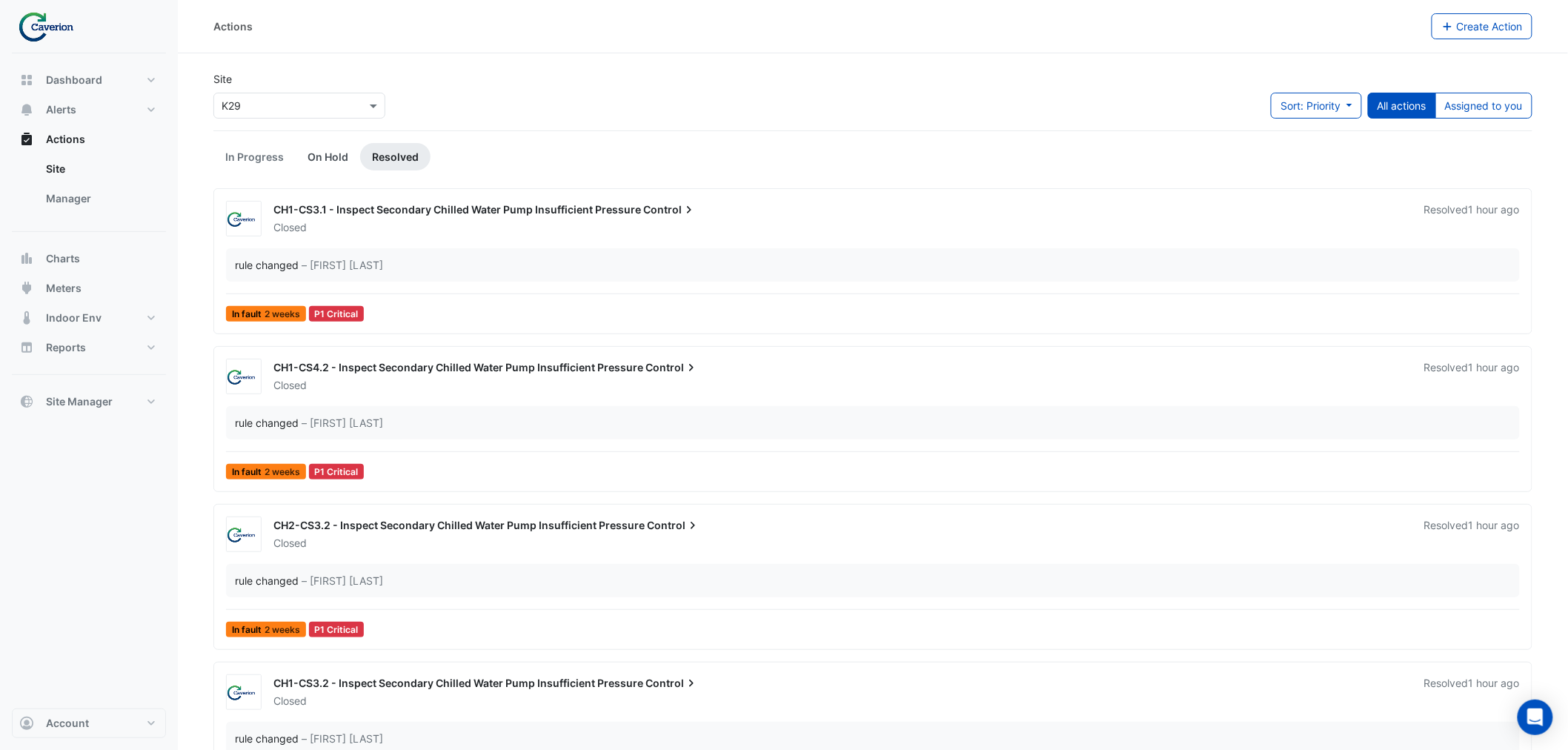 click on "On Hold" at bounding box center (328, 156) 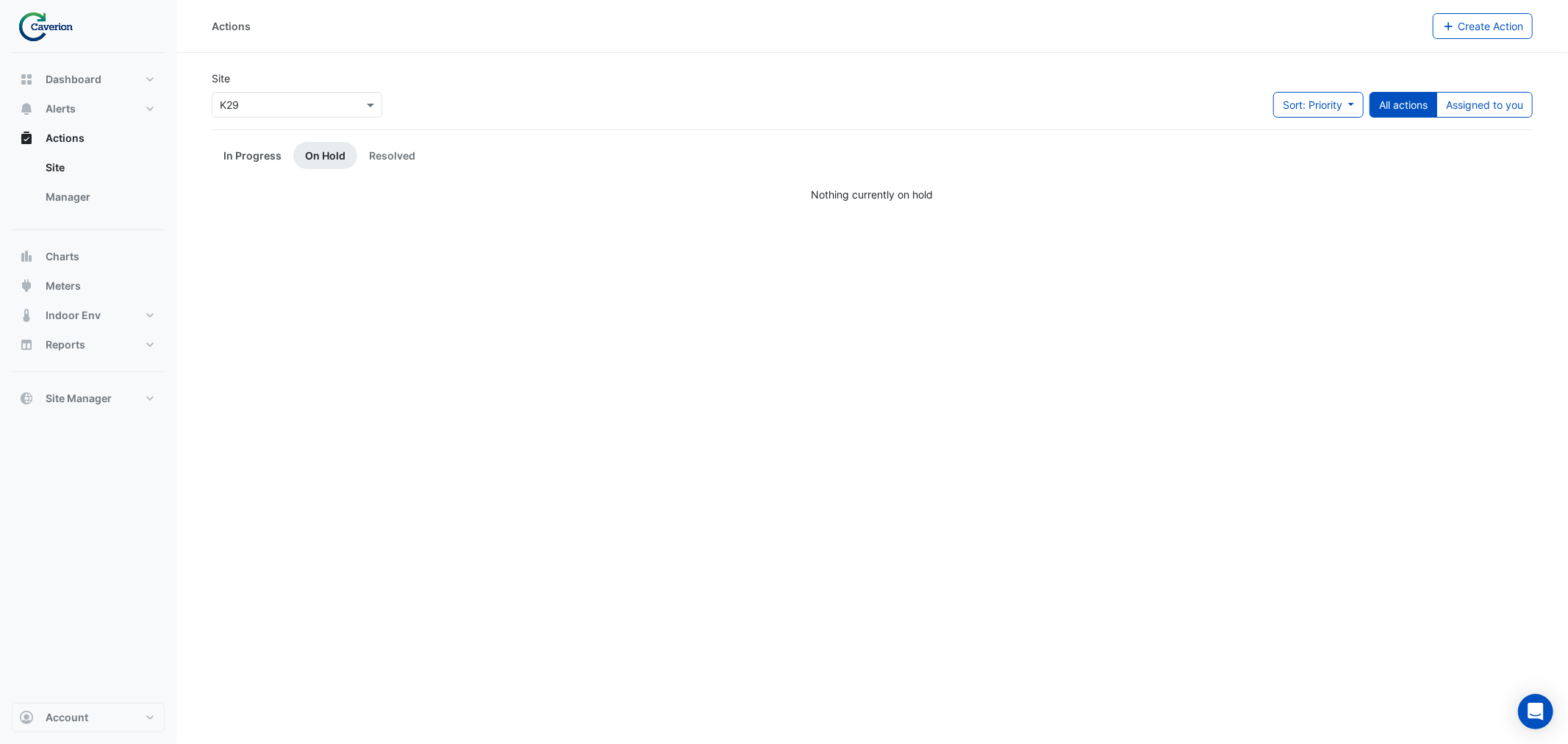 click on "In Progress" at bounding box center (252, 155) 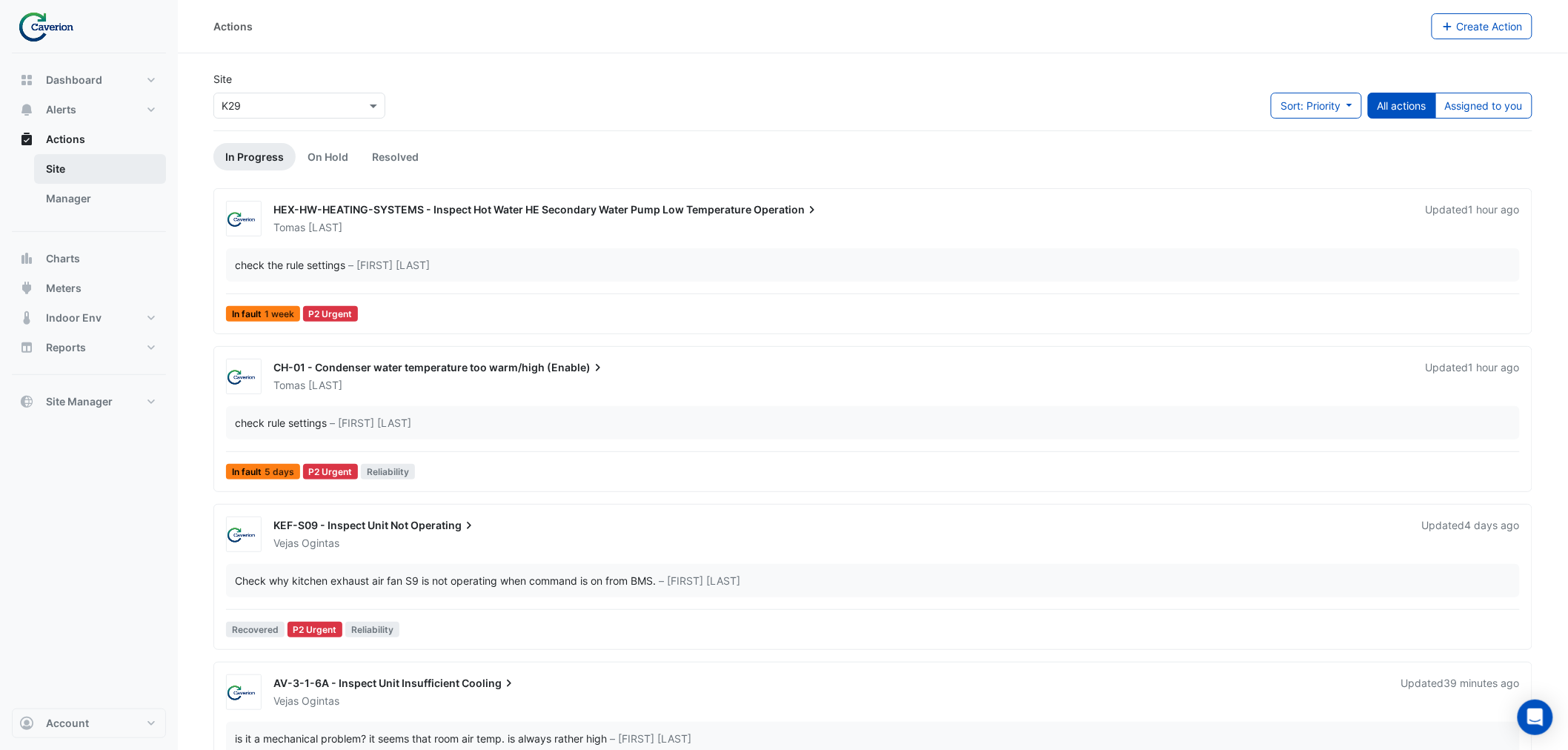 click on "Site" at bounding box center (100, 169) 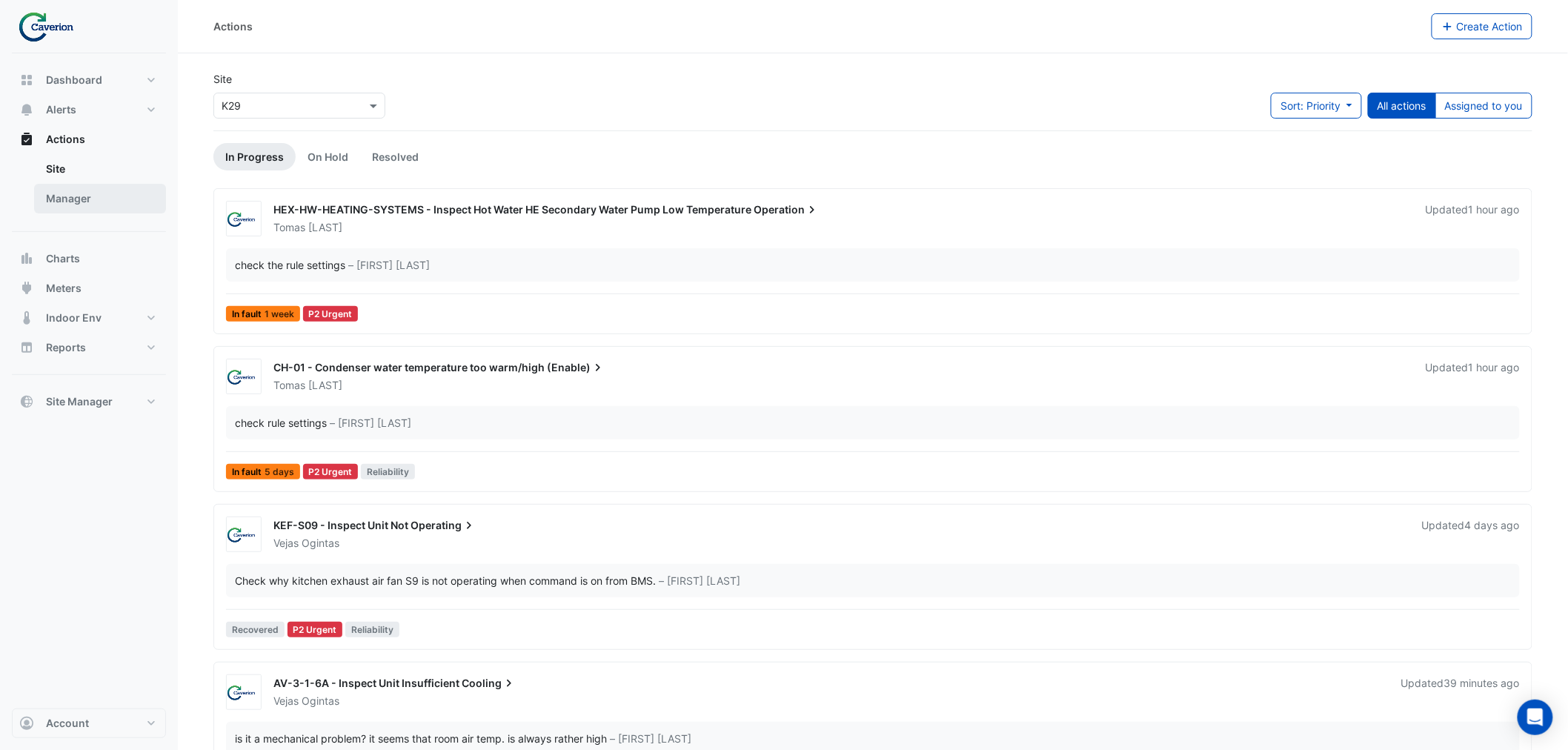 click on "Manager" at bounding box center (100, 199) 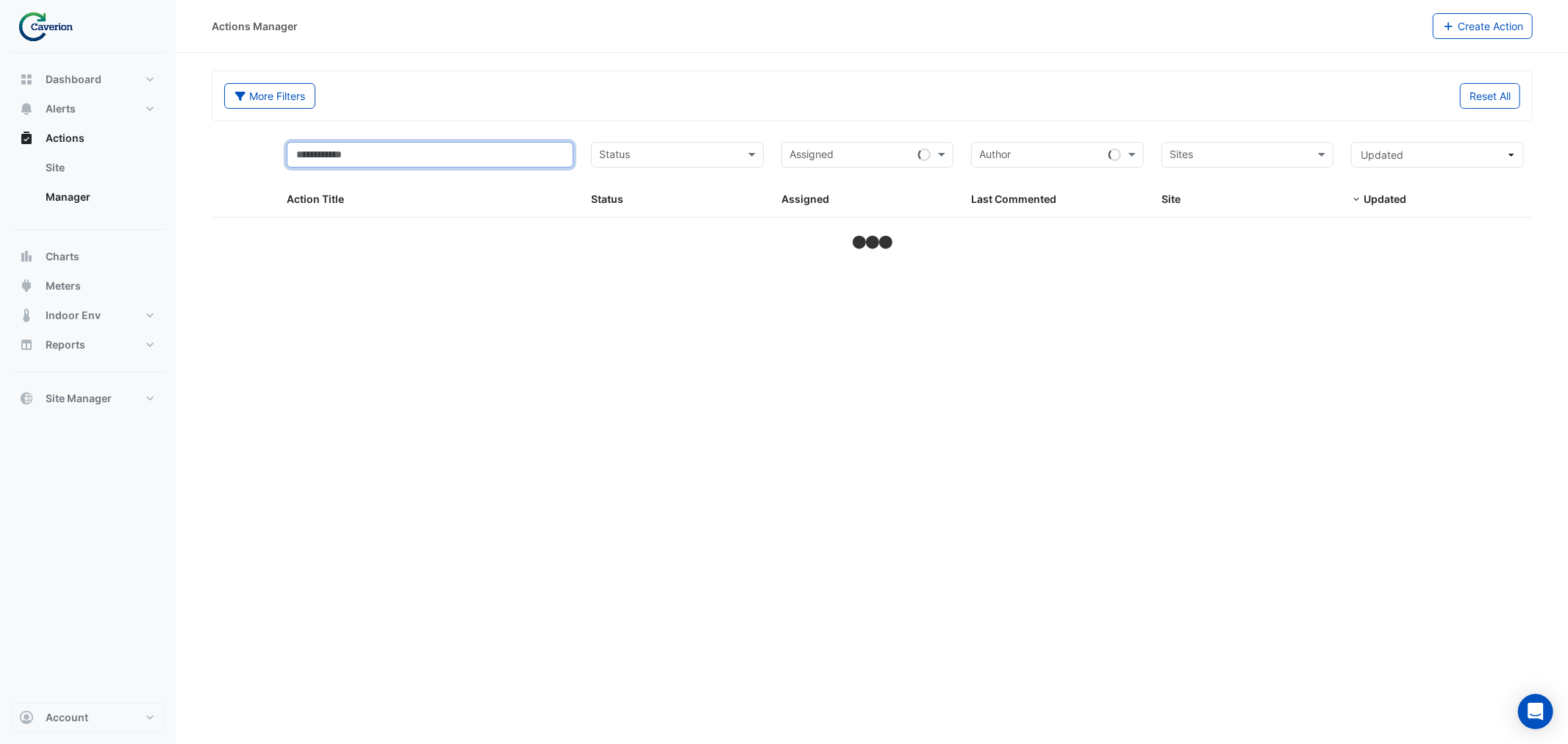 click at bounding box center [430, 154] 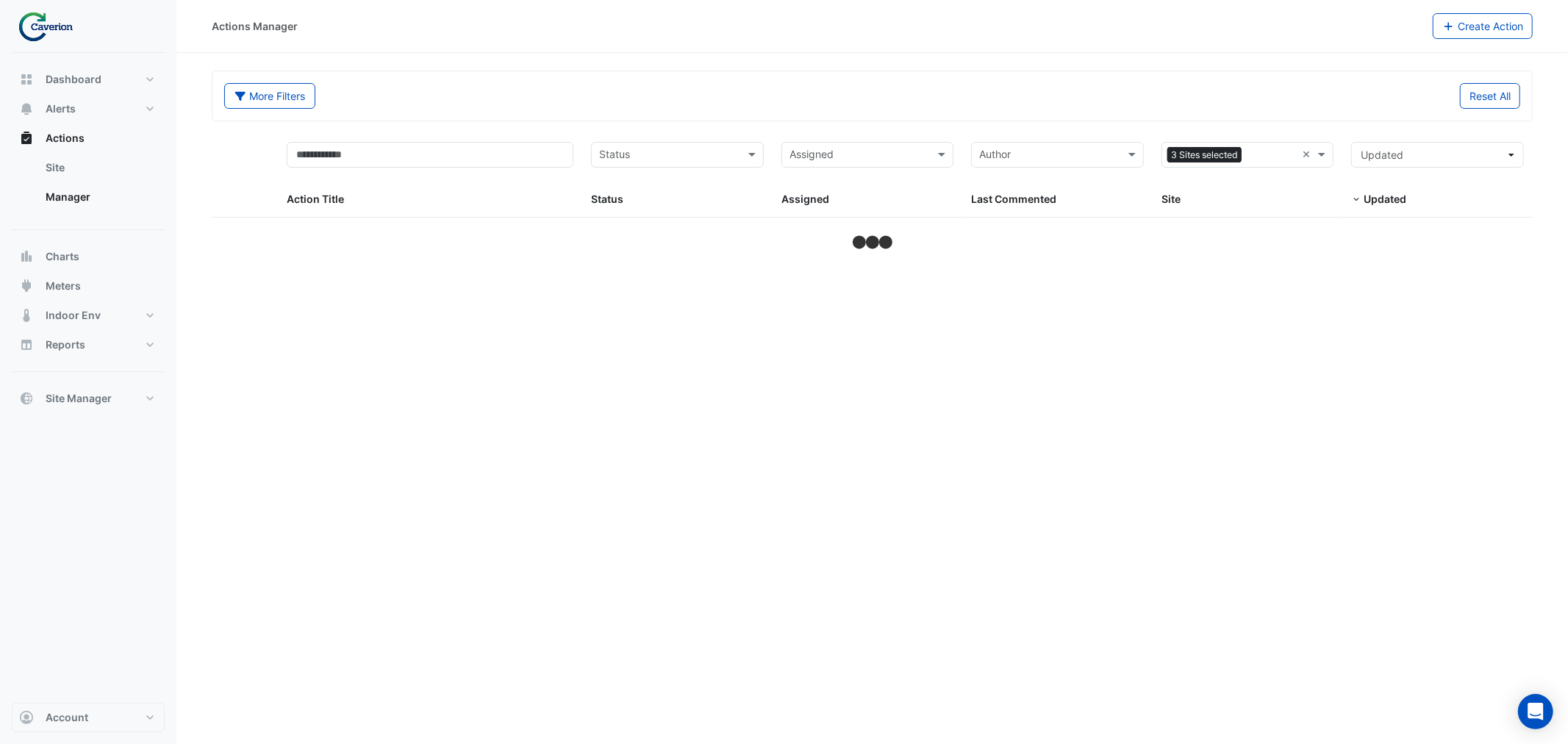 click on "More Filters
Reset All
Status
Assigned
Sites
3 Sites selected
×
Action Title
Status
Status
Assigned
Assigned
Author
Last Commented
Sites" 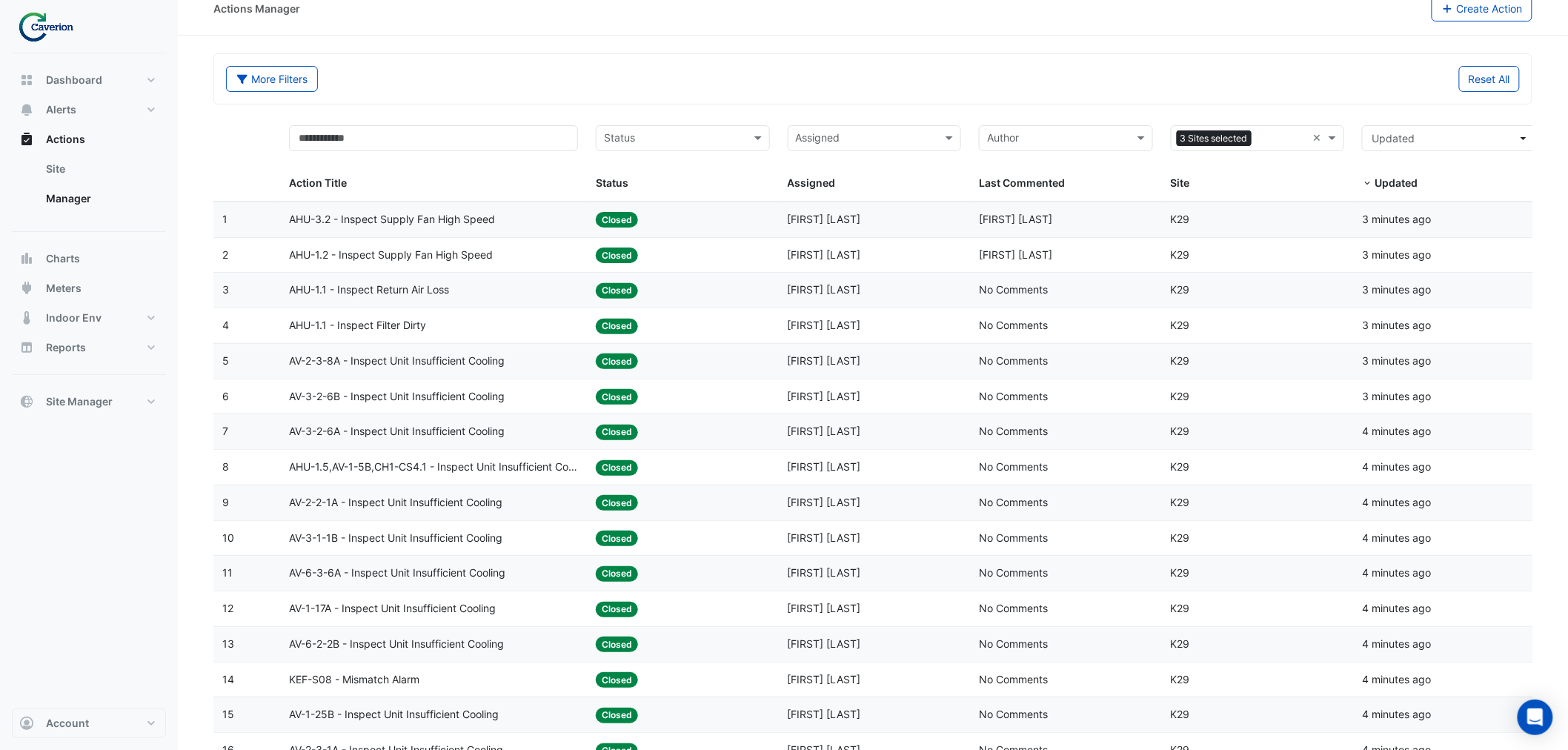 scroll, scrollTop: 0, scrollLeft: 0, axis: both 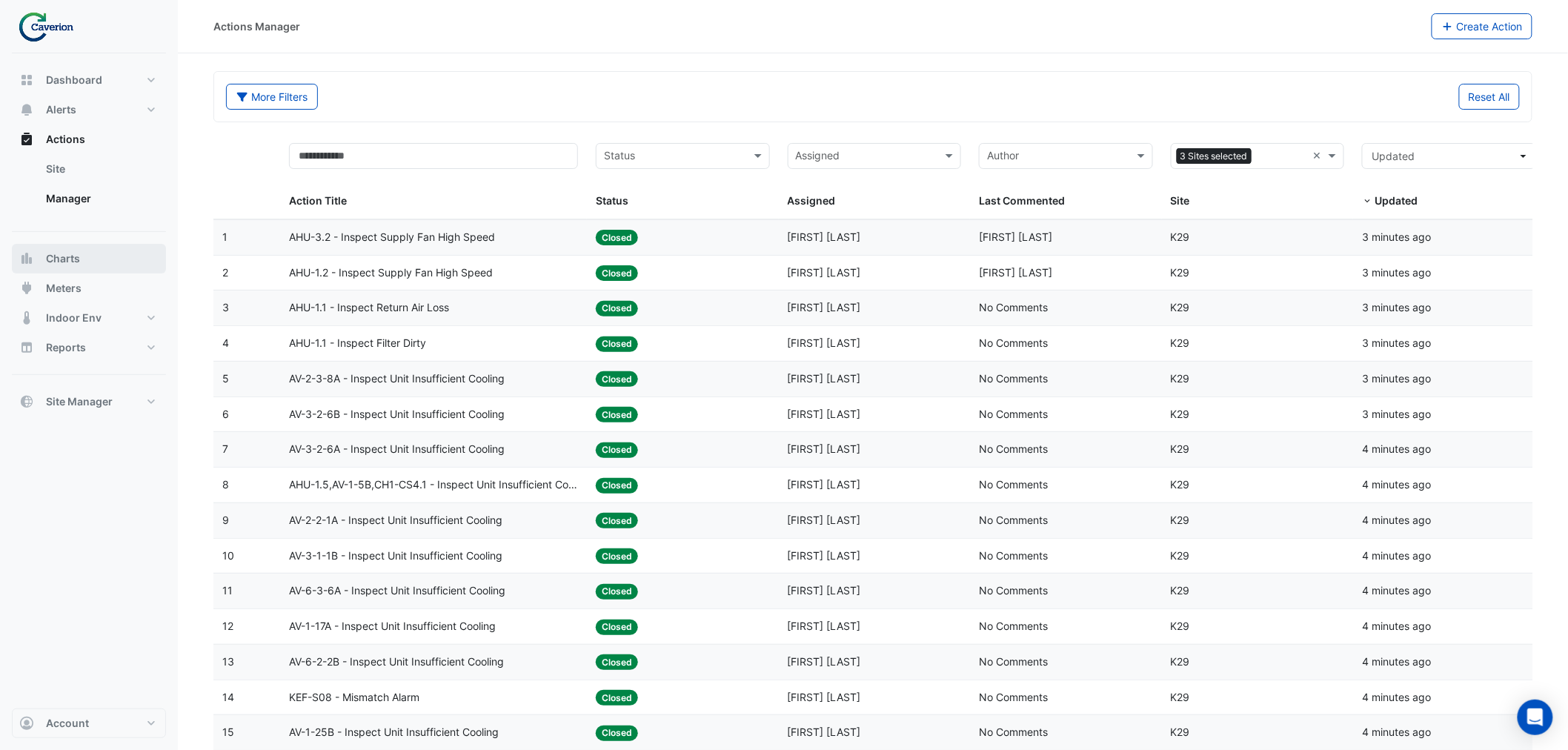 click on "Charts" at bounding box center [89, 259] 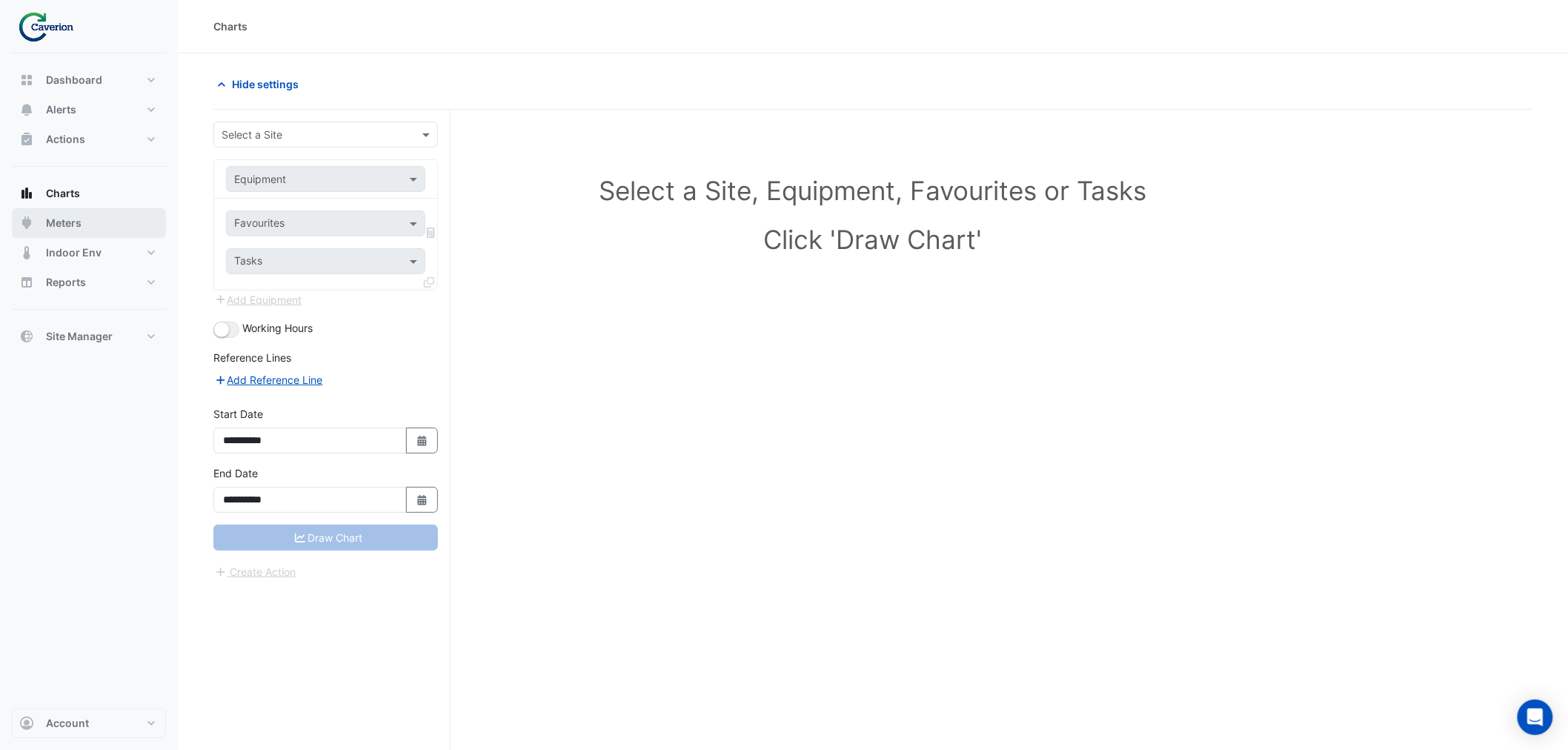 click on "Meters" at bounding box center (89, 223) 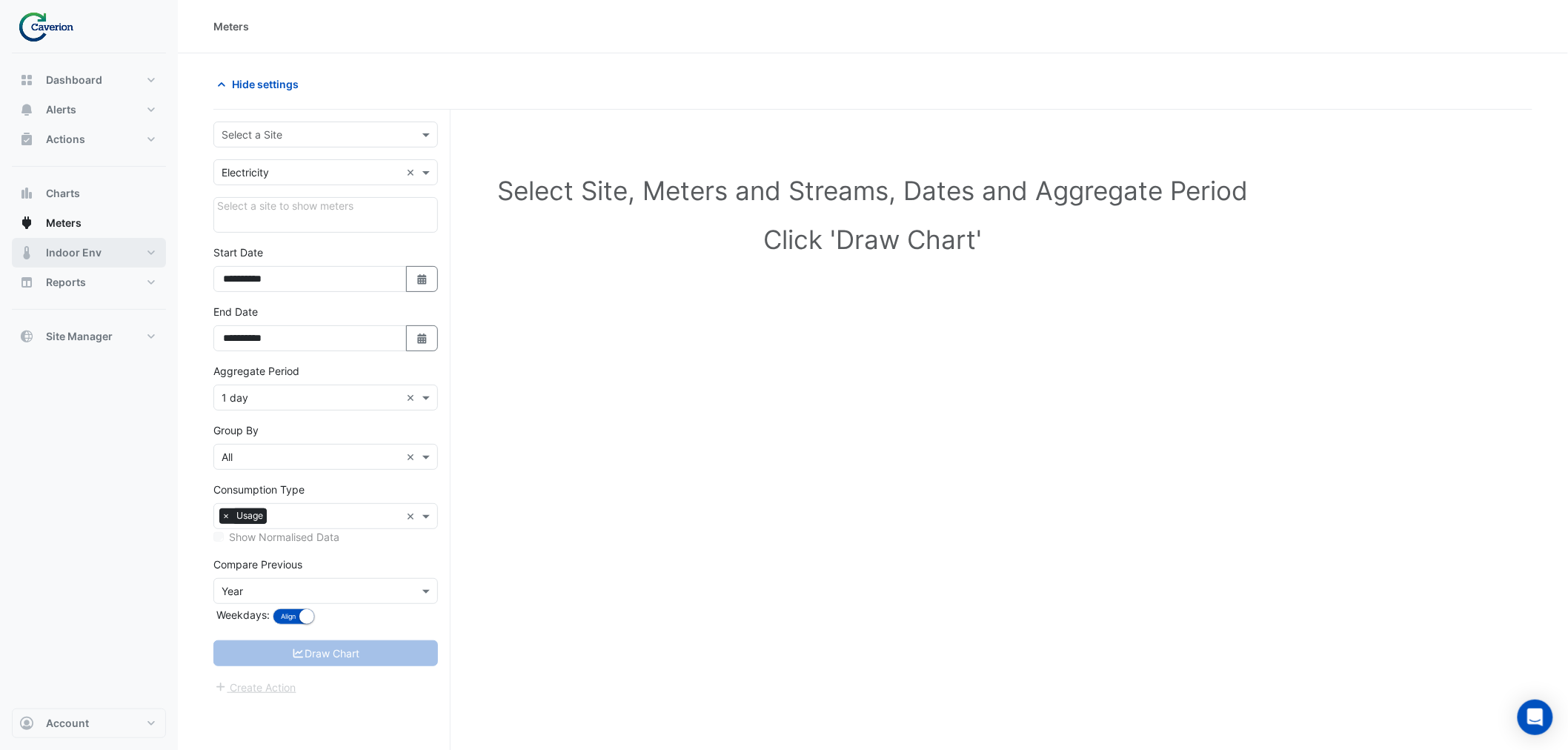 click on "Indoor Env" at bounding box center (89, 253) 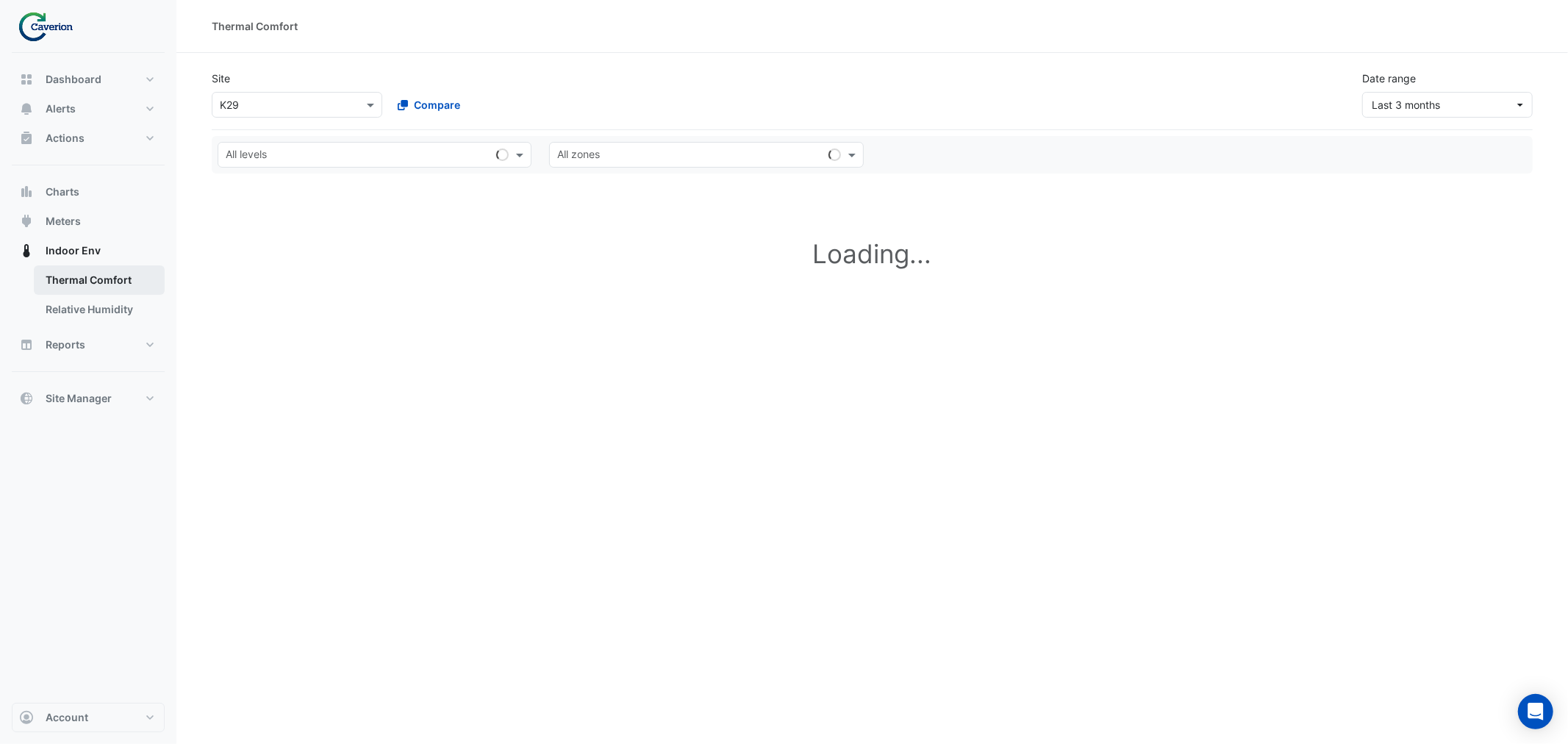 click on "Thermal Comfort" at bounding box center [99, 280] 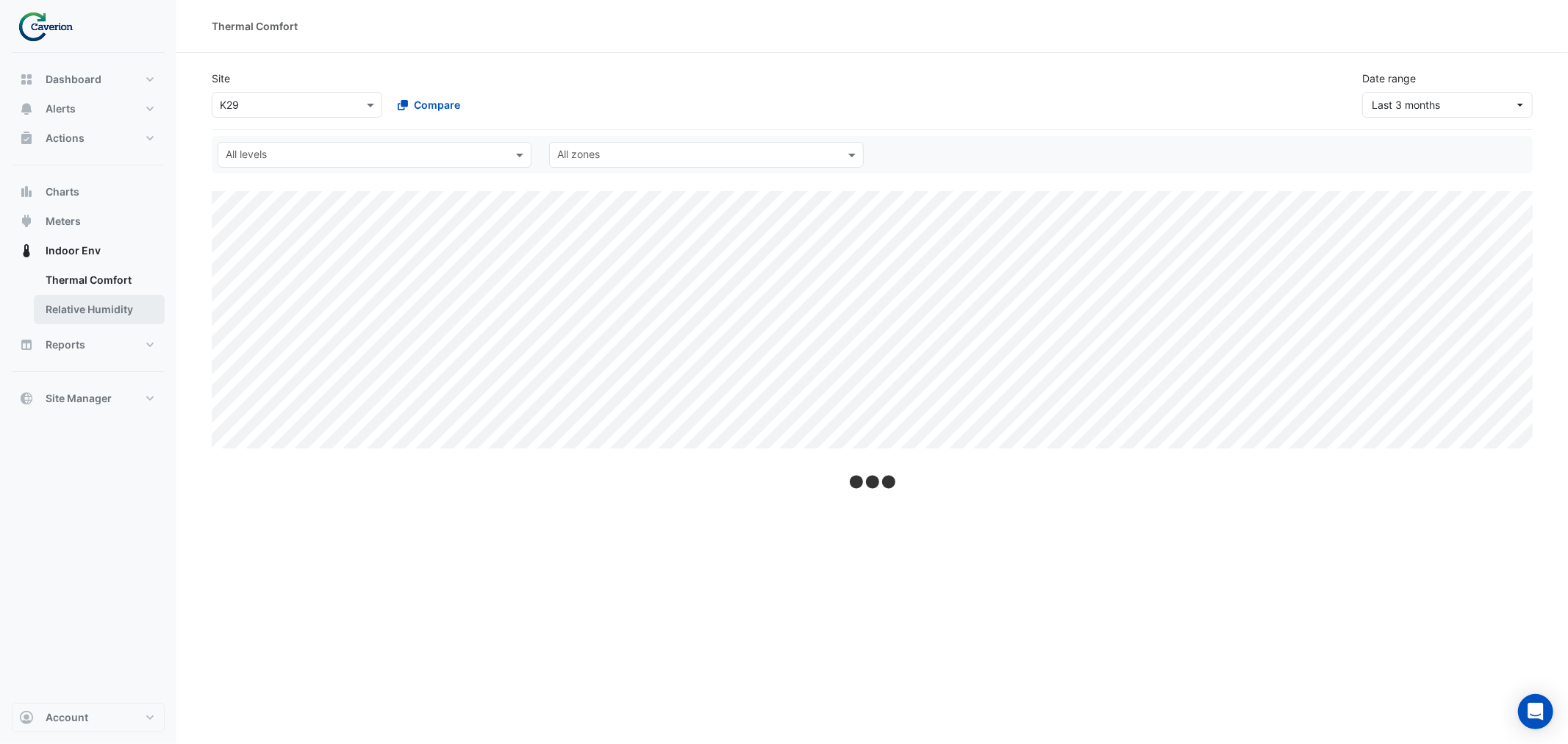 click on "Relative Humidity" at bounding box center [99, 310] 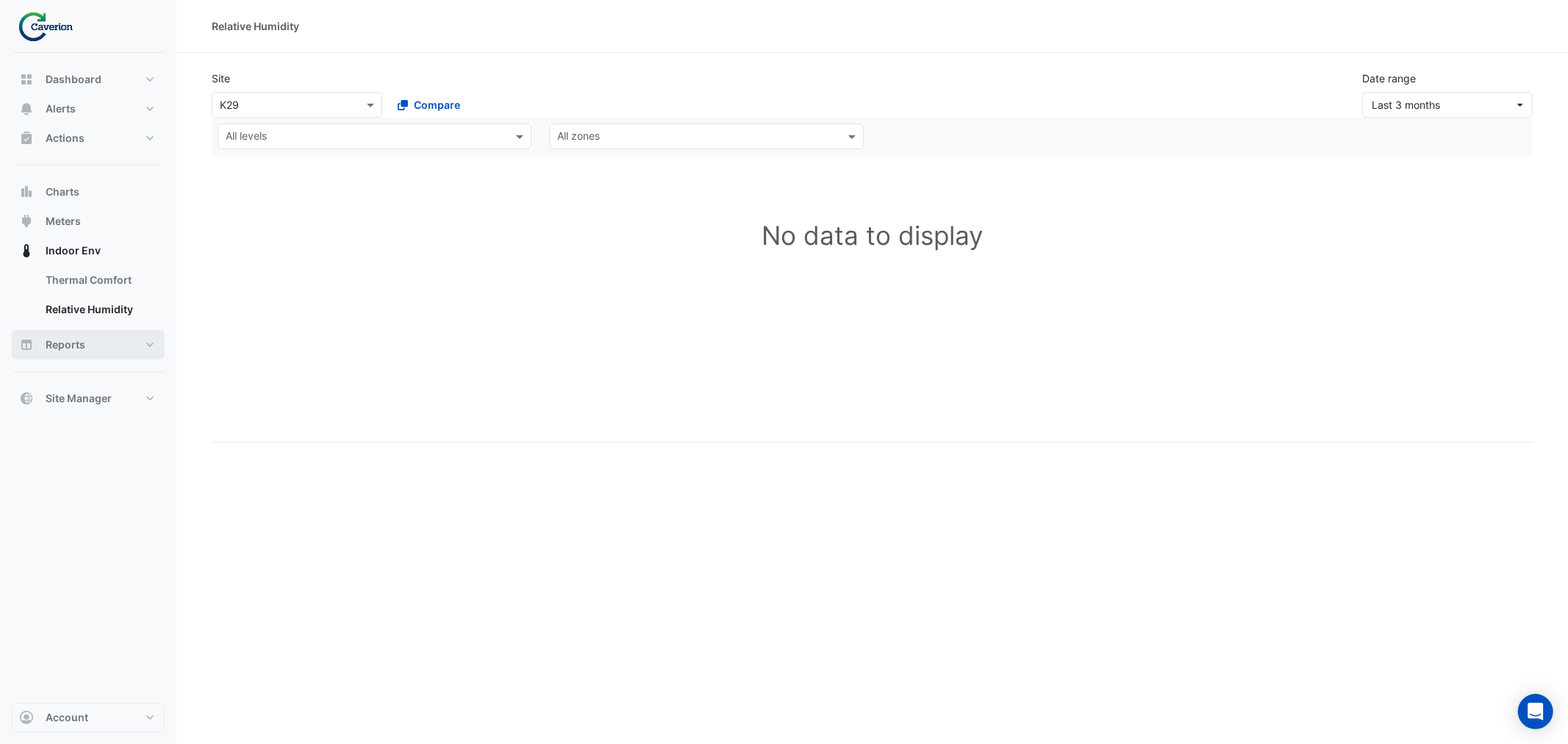 click on "Reports" at bounding box center [88, 345] 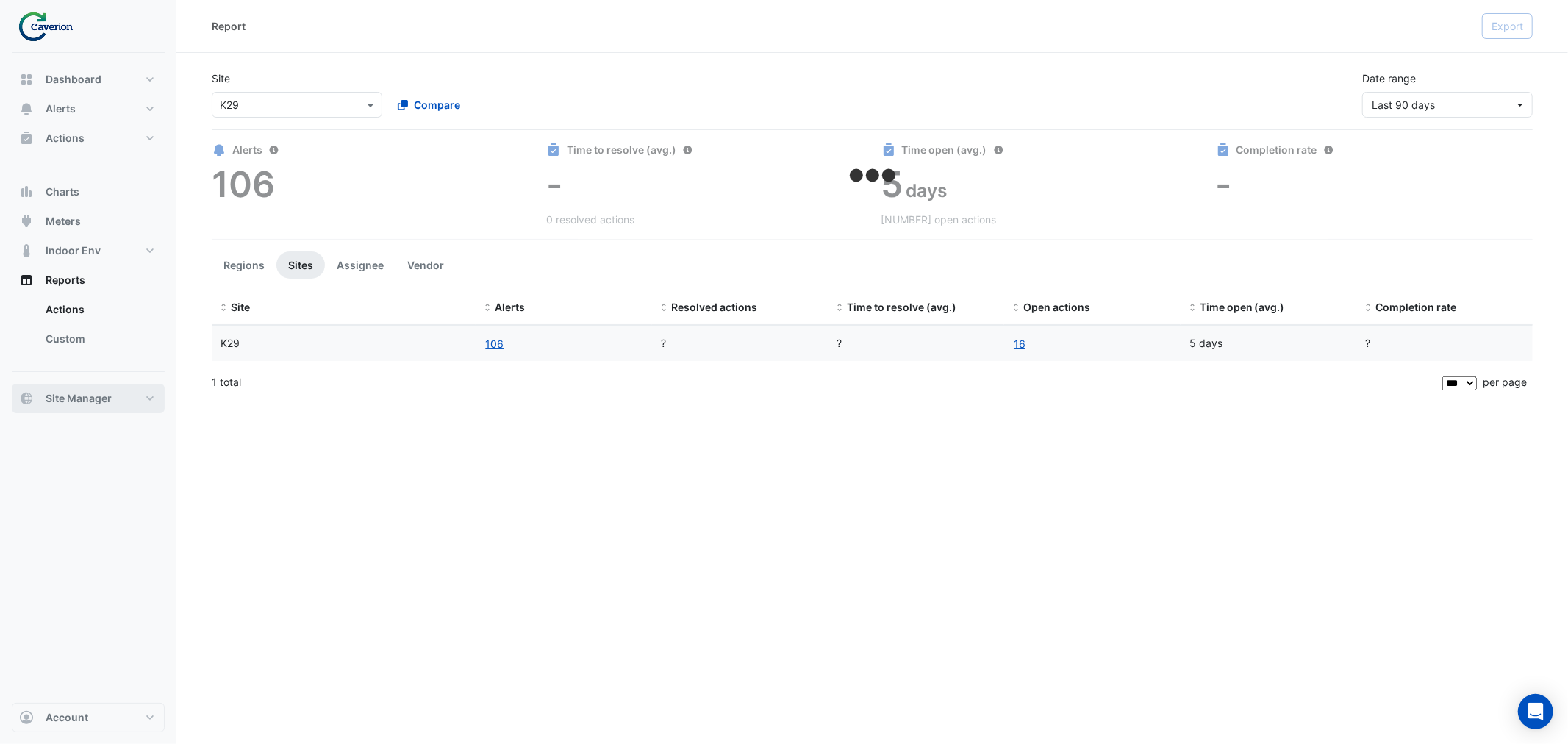 click on "Site Manager" at bounding box center [79, 398] 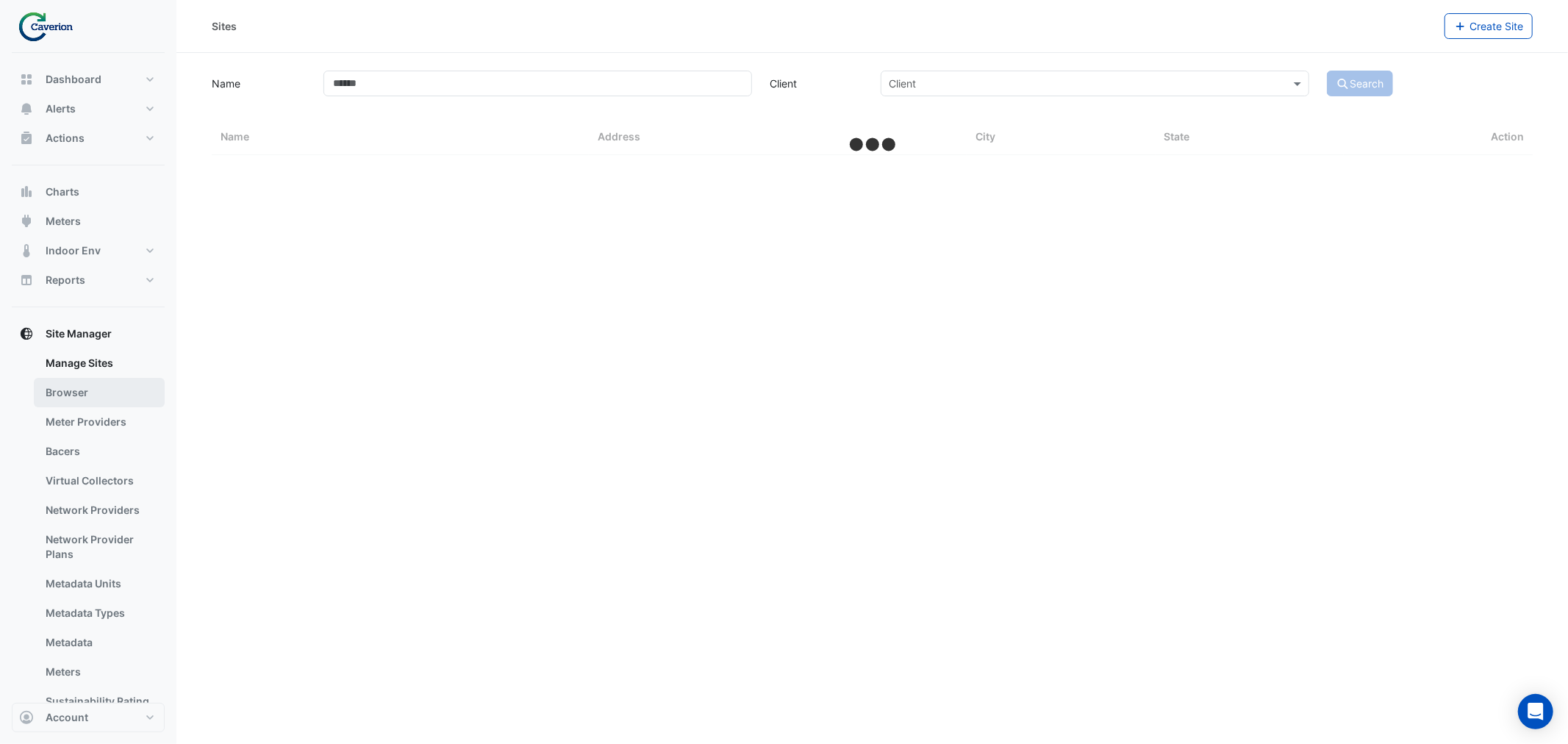 click on "Browser" at bounding box center (99, 393) 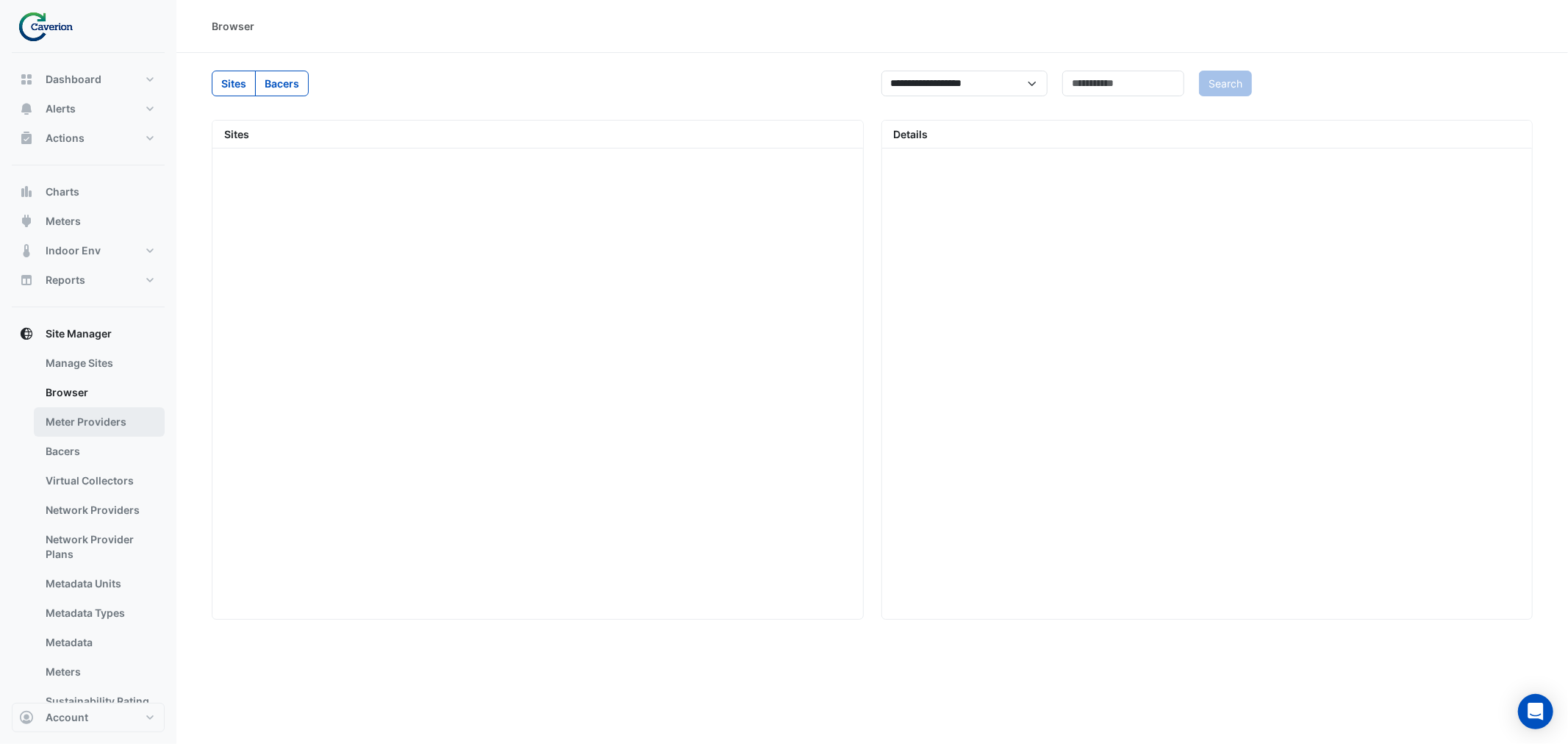 click on "Meter Providers" at bounding box center [99, 422] 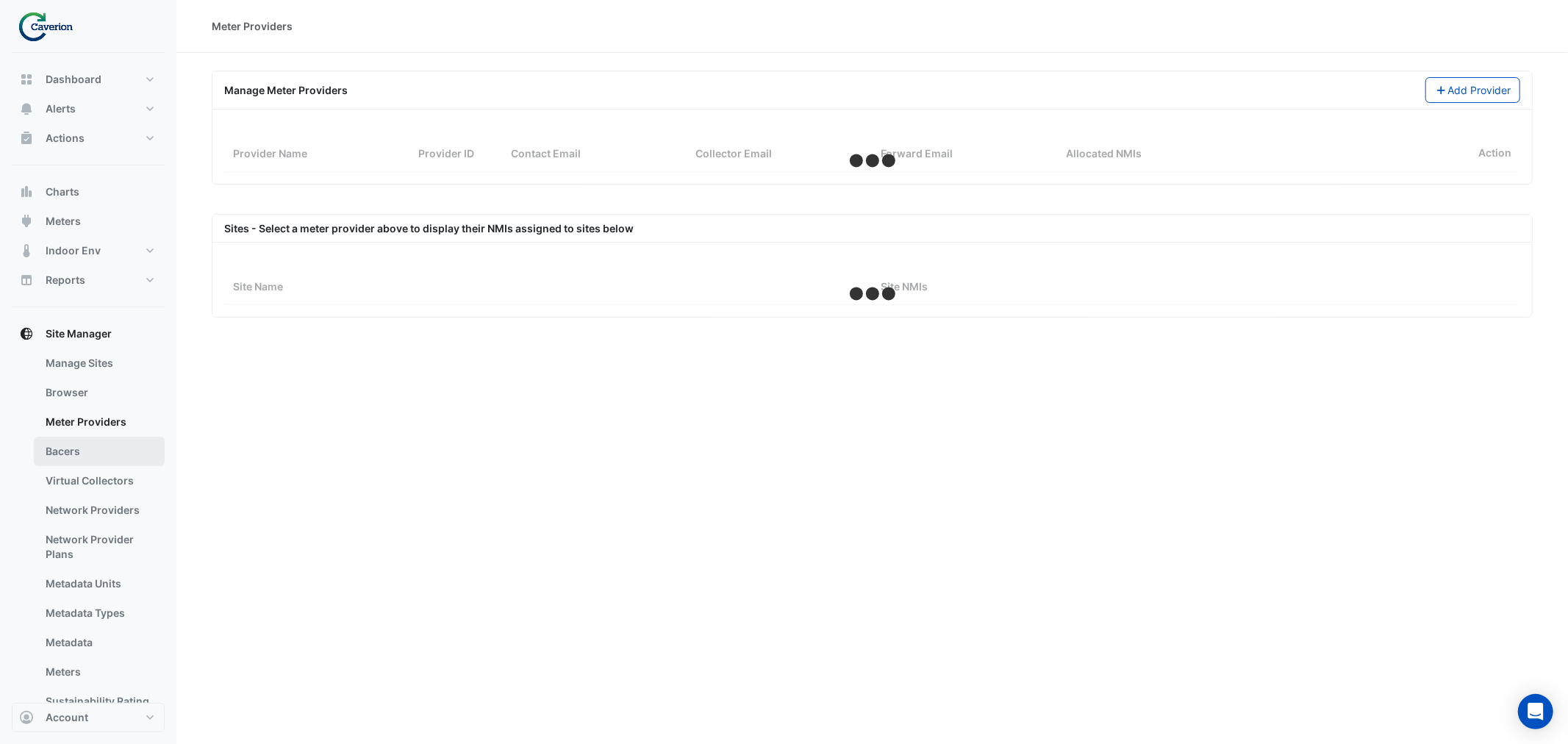 click on "Bacers" at bounding box center (99, 451) 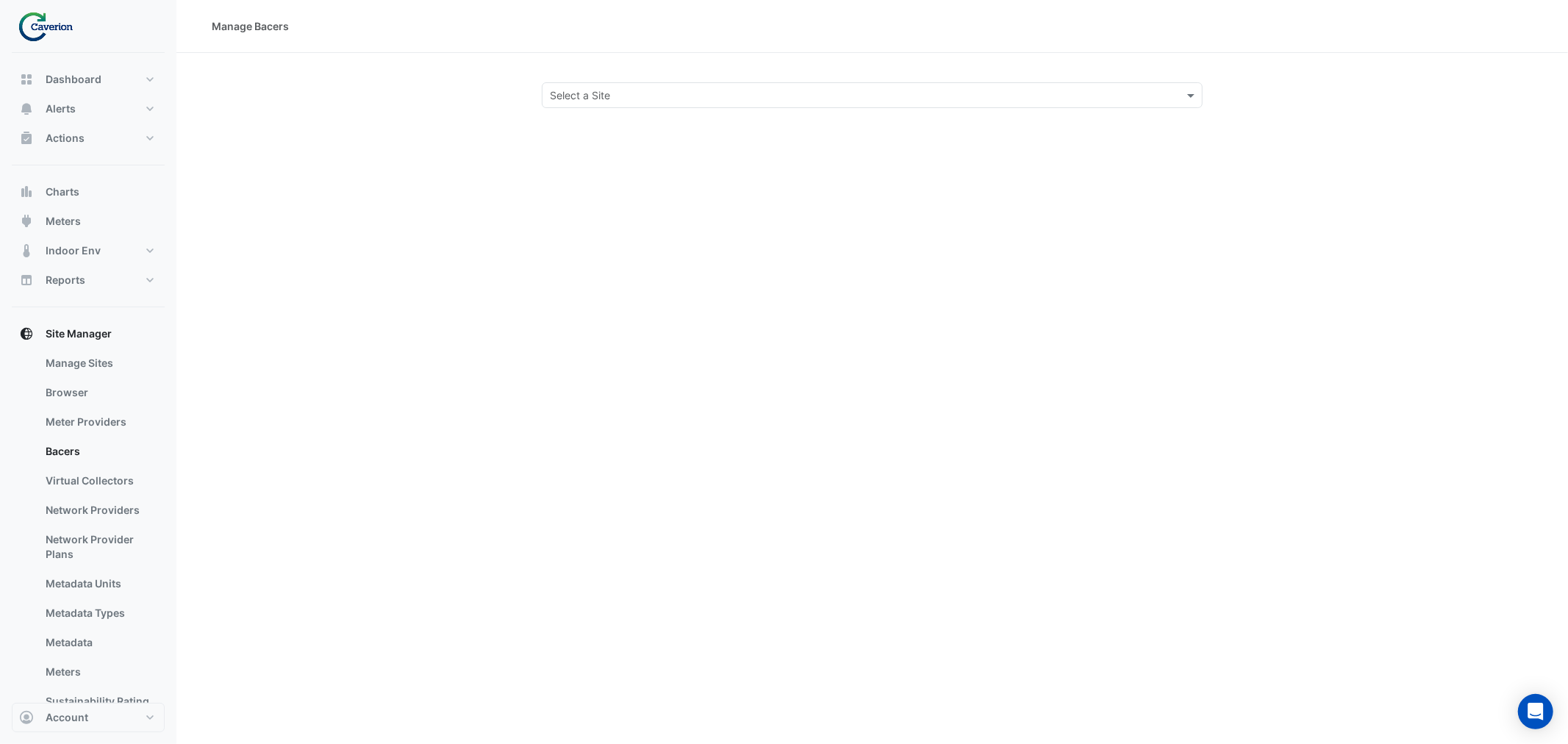 click 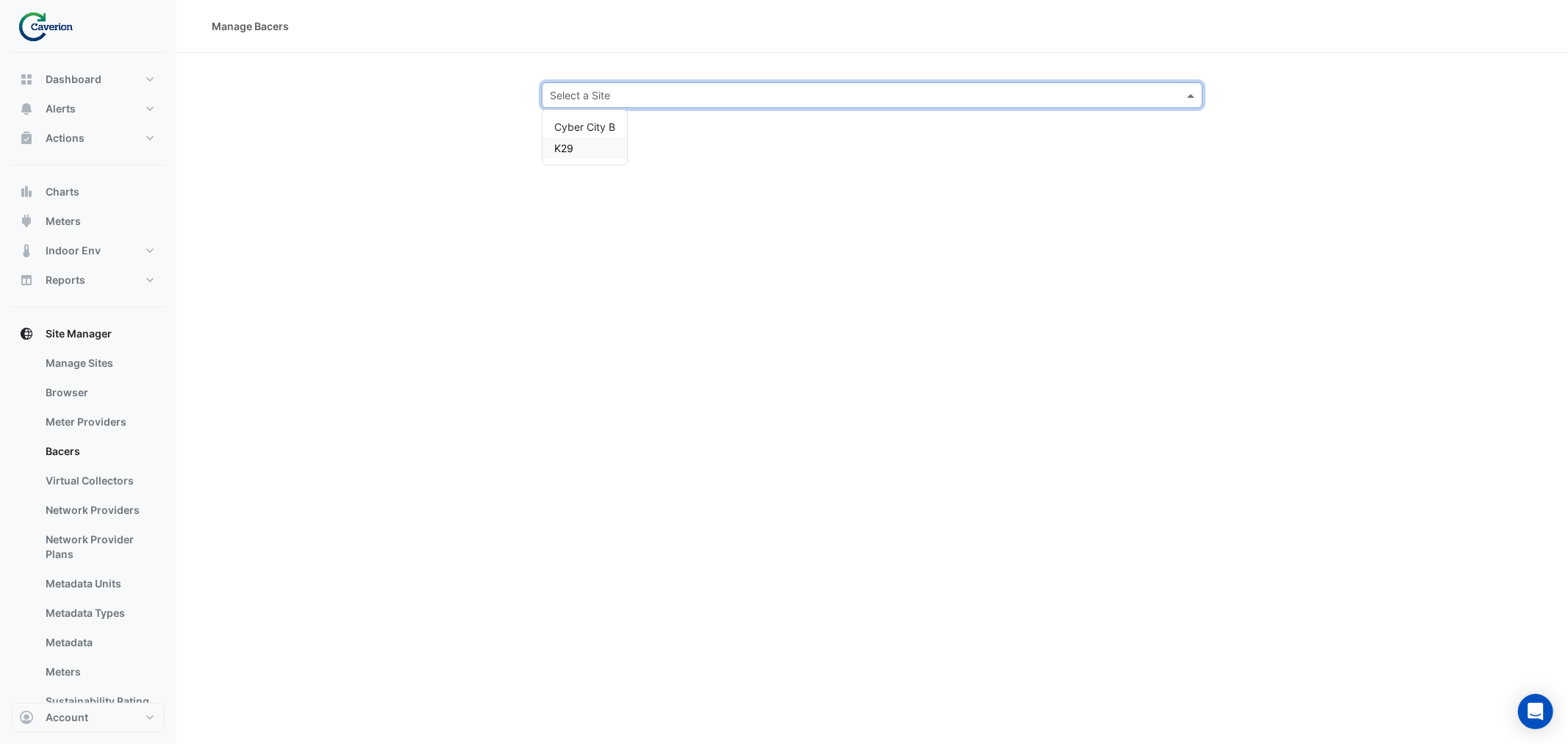 click on "K29" at bounding box center (584, 148) 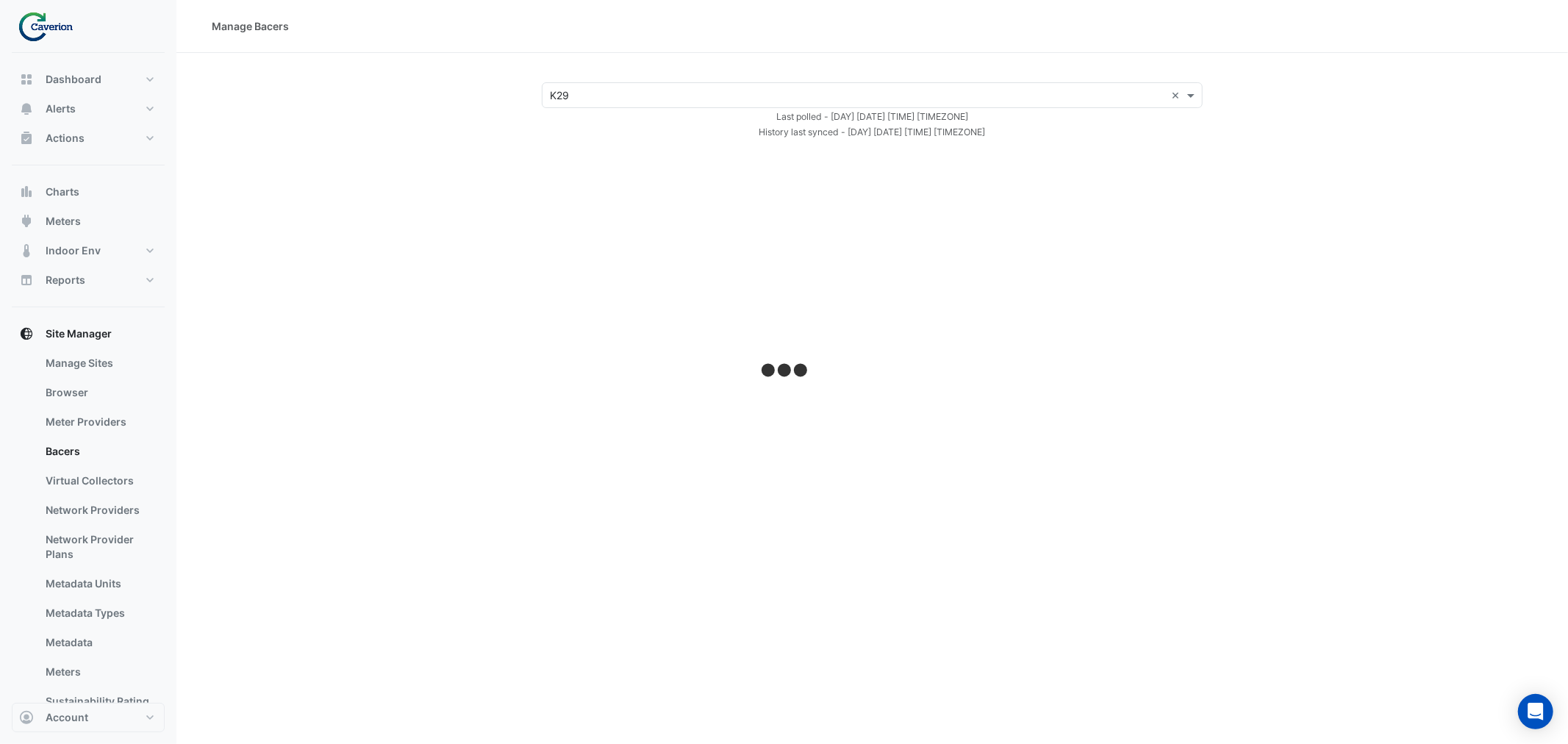 select on "***" 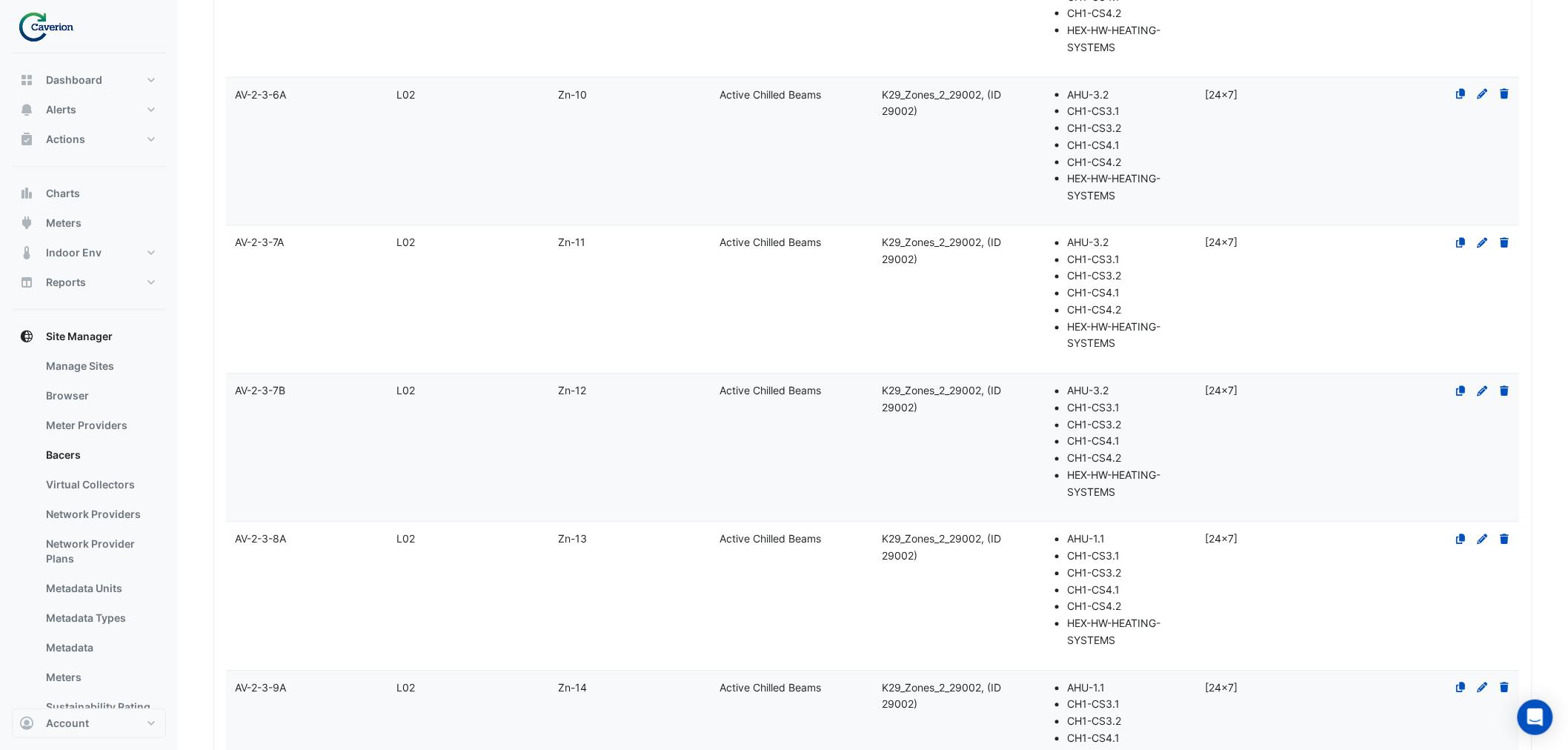 scroll, scrollTop: 13247, scrollLeft: 0, axis: vertical 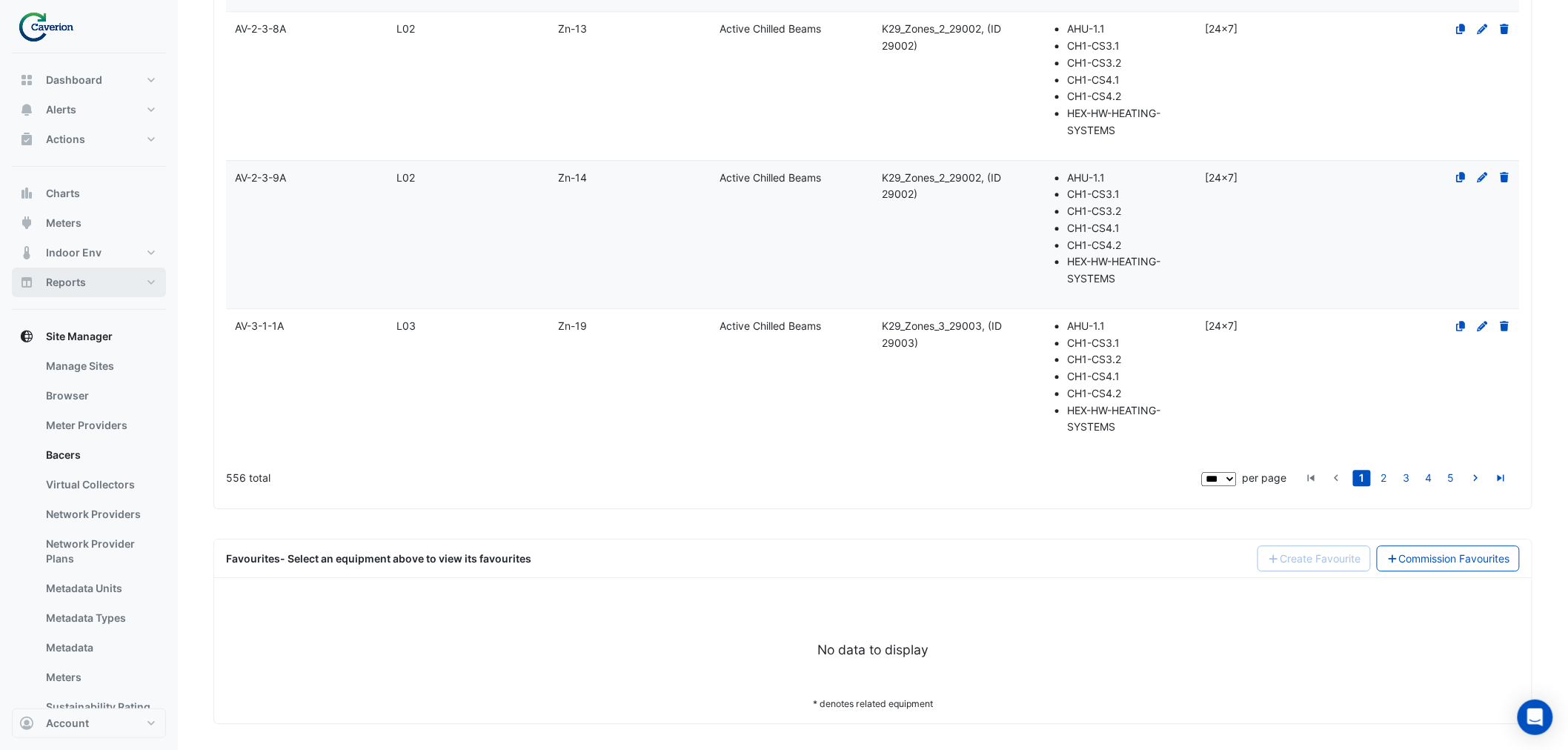 click on "Reports" at bounding box center [89, 282] 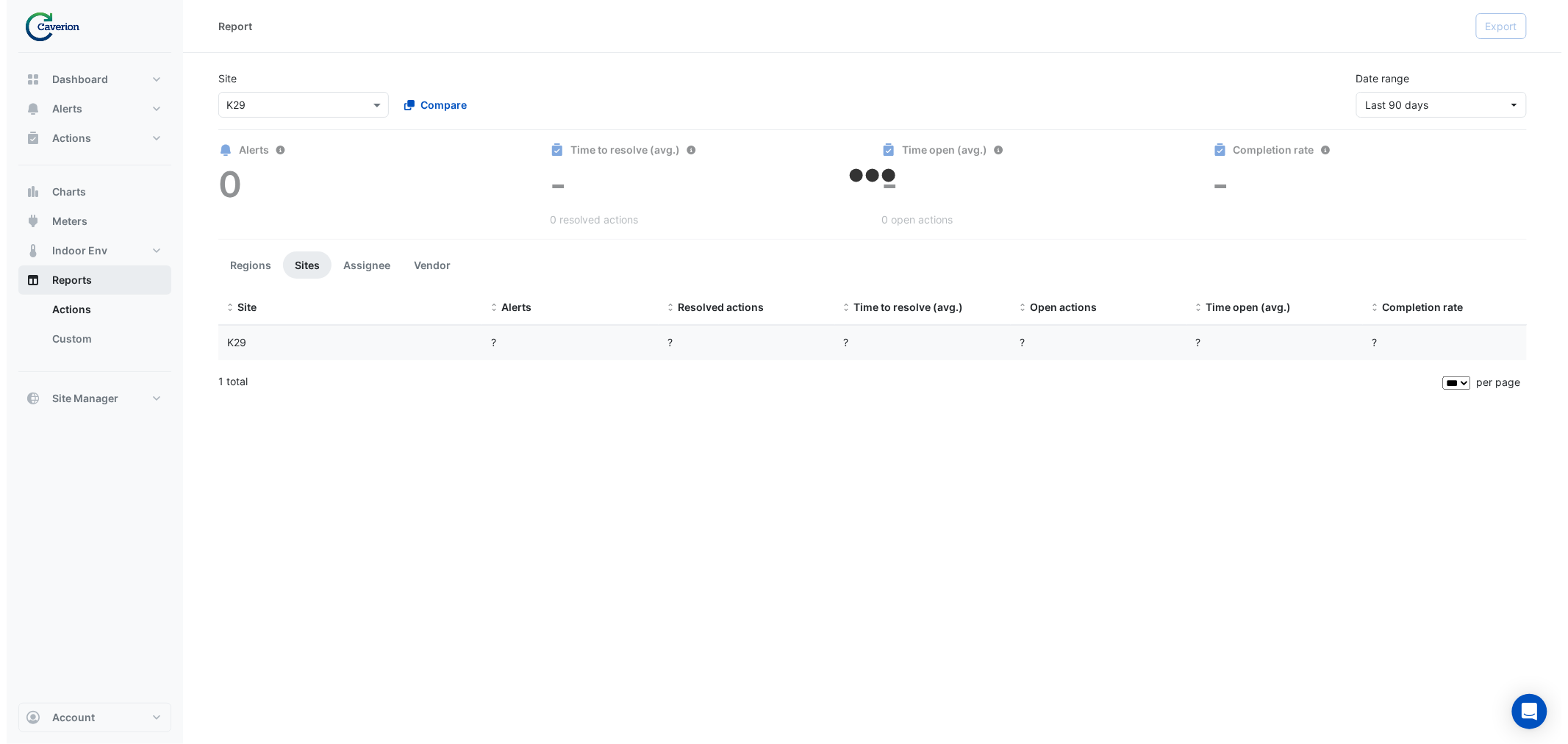 scroll, scrollTop: 0, scrollLeft: 0, axis: both 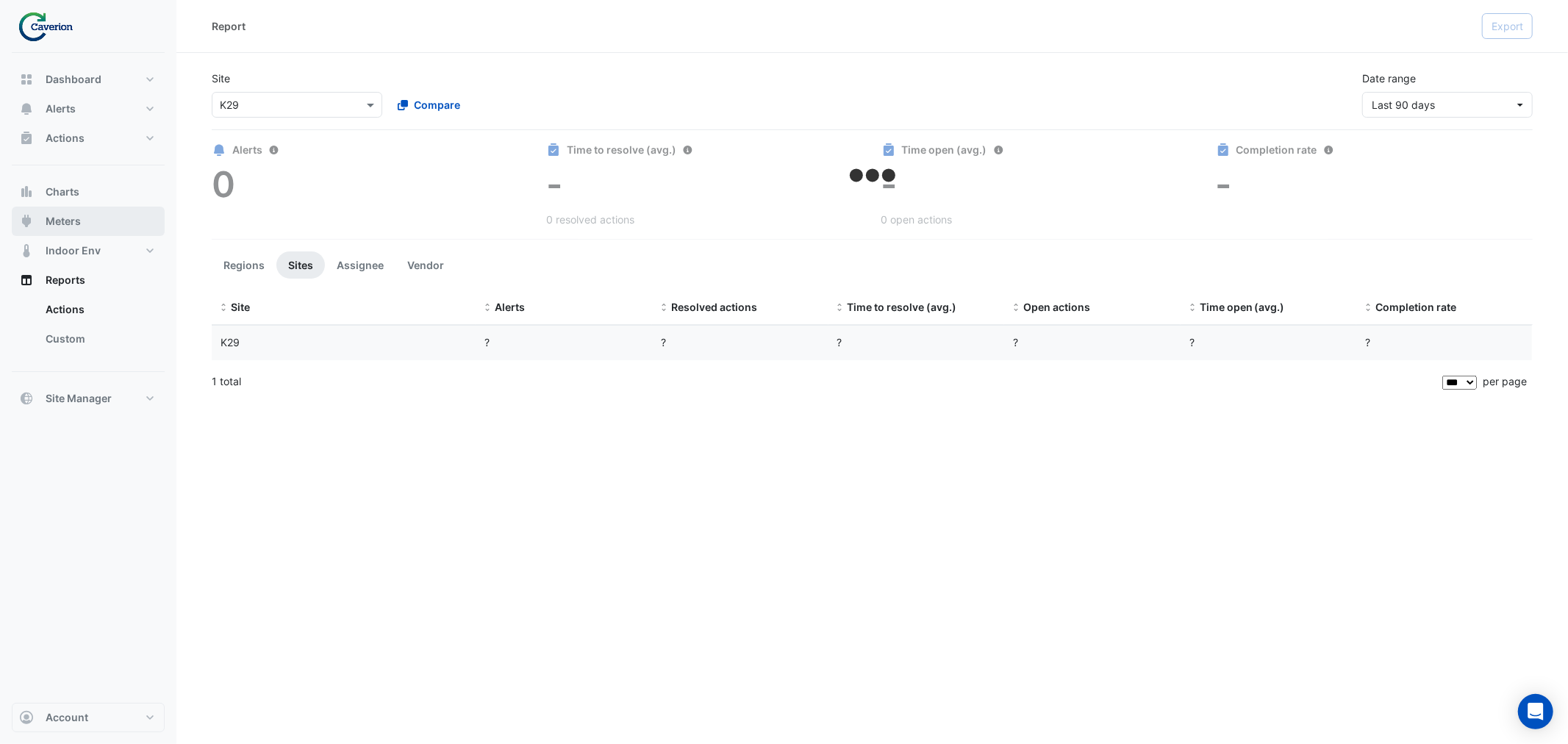 click on "Meters" at bounding box center [88, 221] 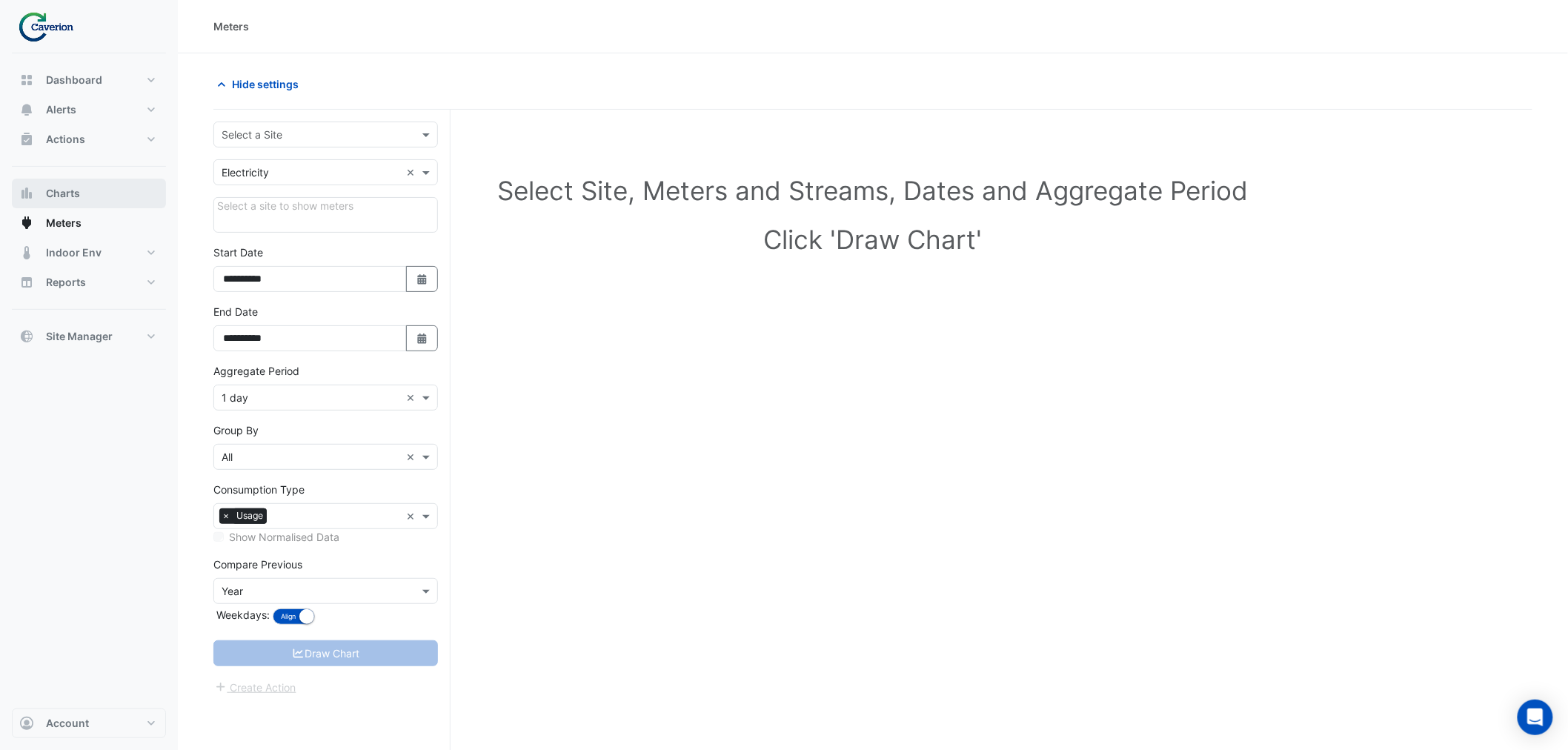click on "Charts" at bounding box center [89, 193] 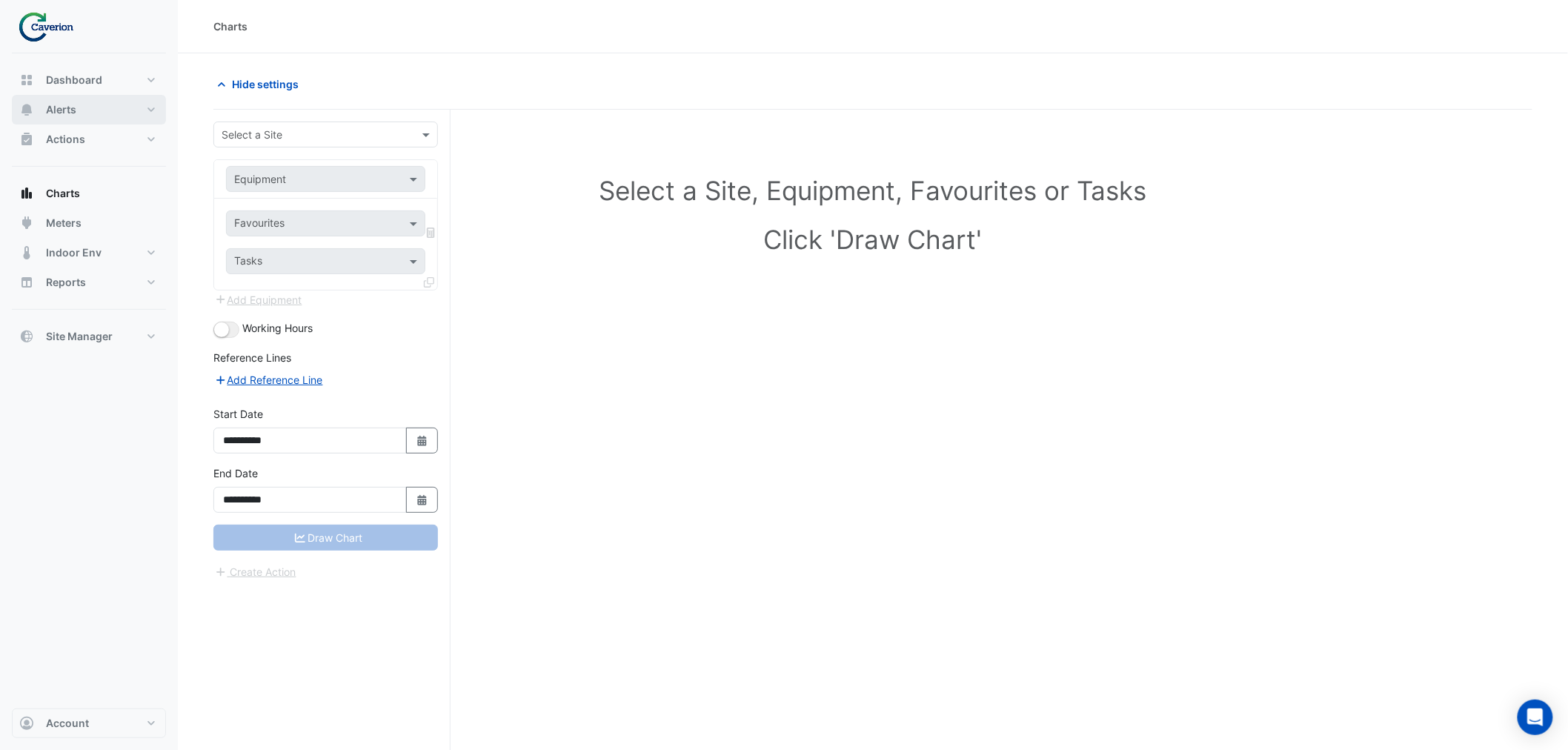 click on "Alerts" at bounding box center (89, 110) 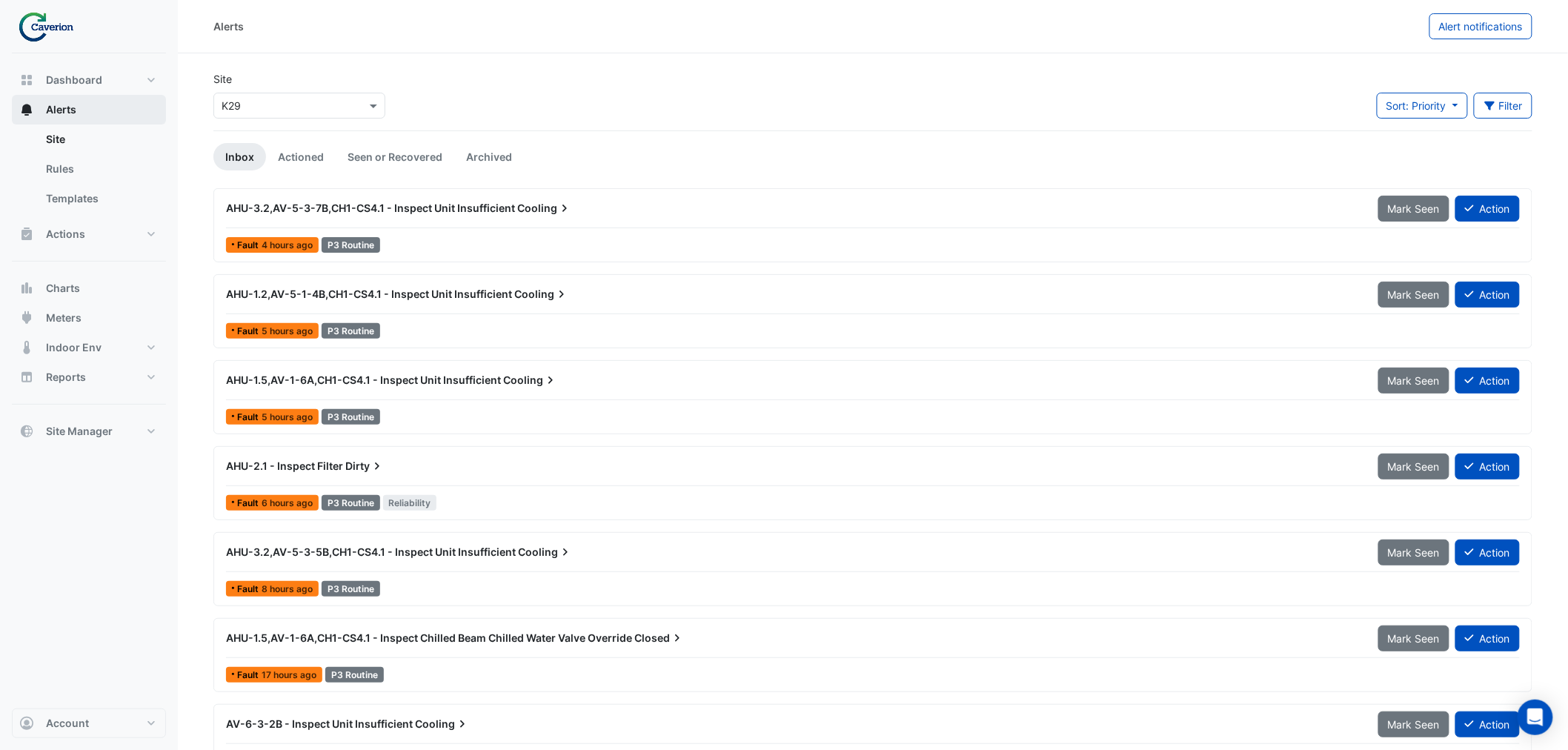 click on "Alerts" at bounding box center [89, 110] 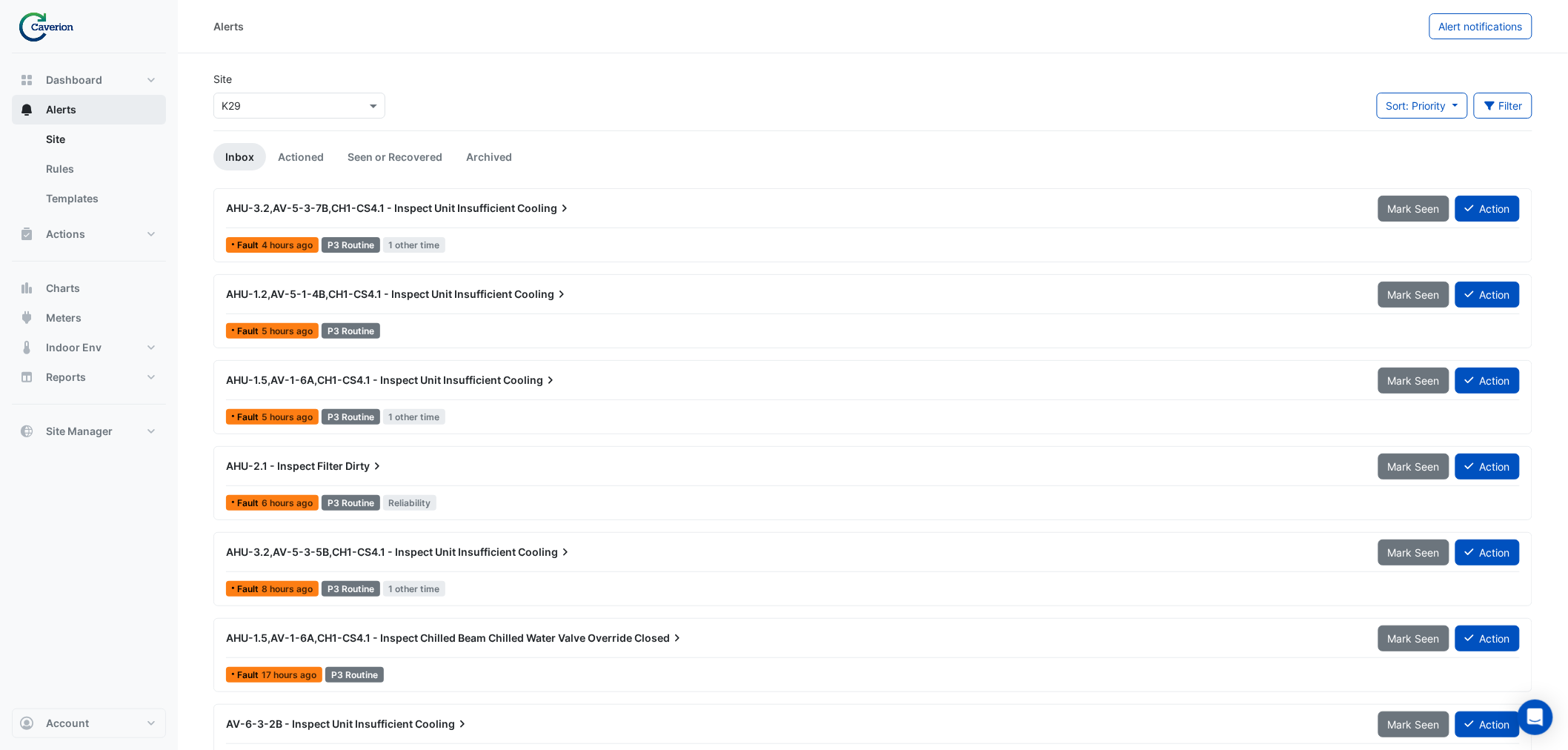 click on "Alerts" at bounding box center [61, 110] 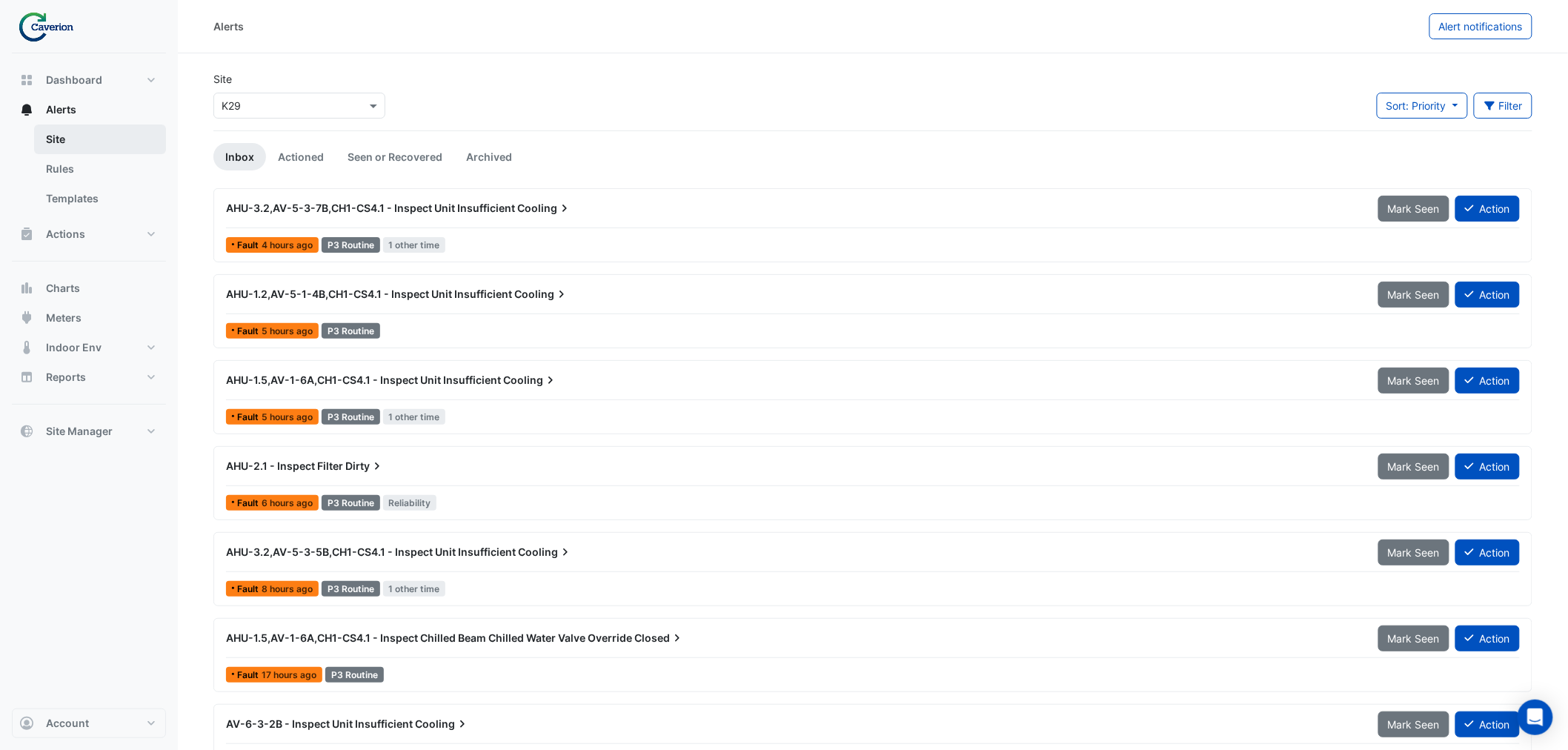click on "Site" at bounding box center (100, 139) 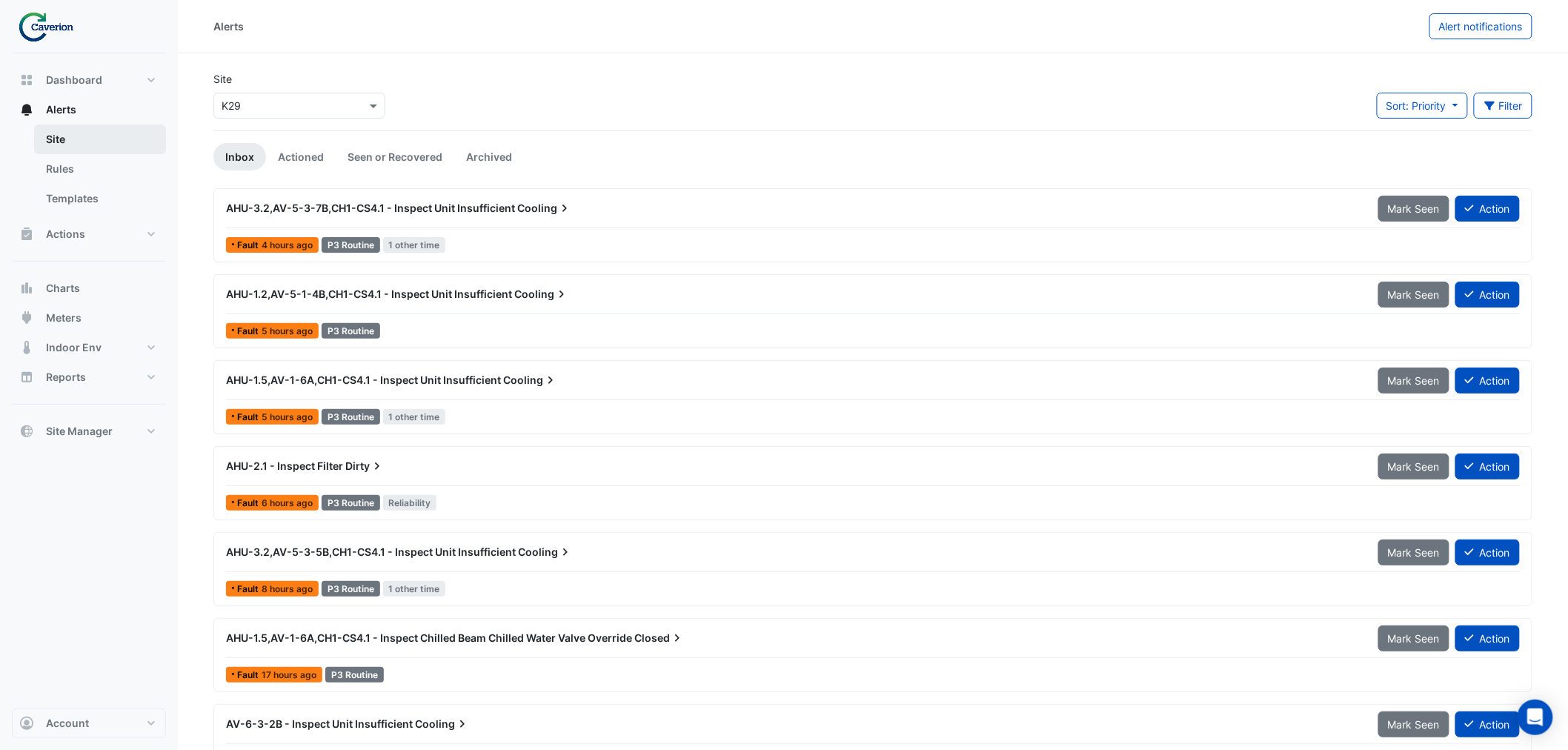 click on "Site" at bounding box center [100, 139] 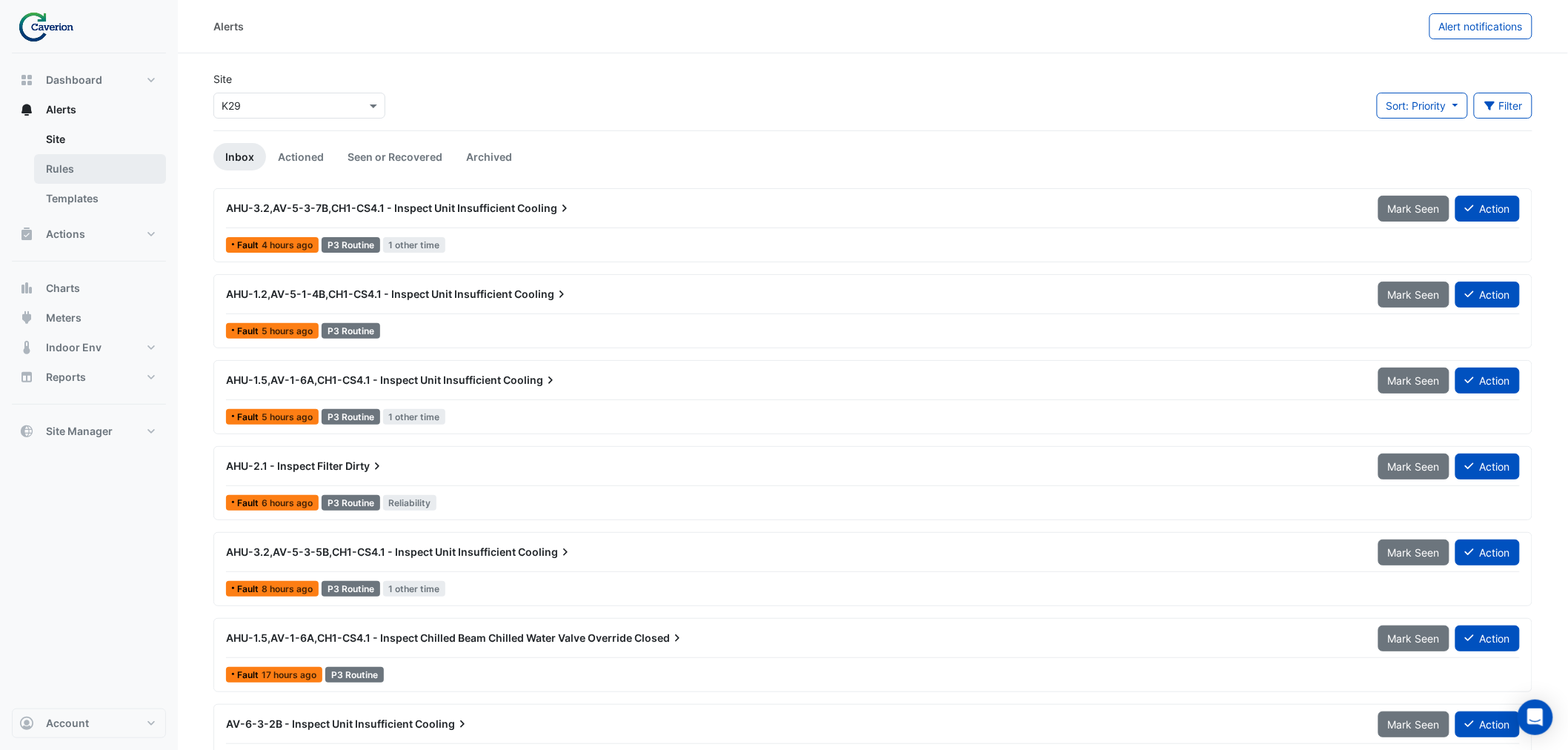 click on "Rules" at bounding box center [100, 169] 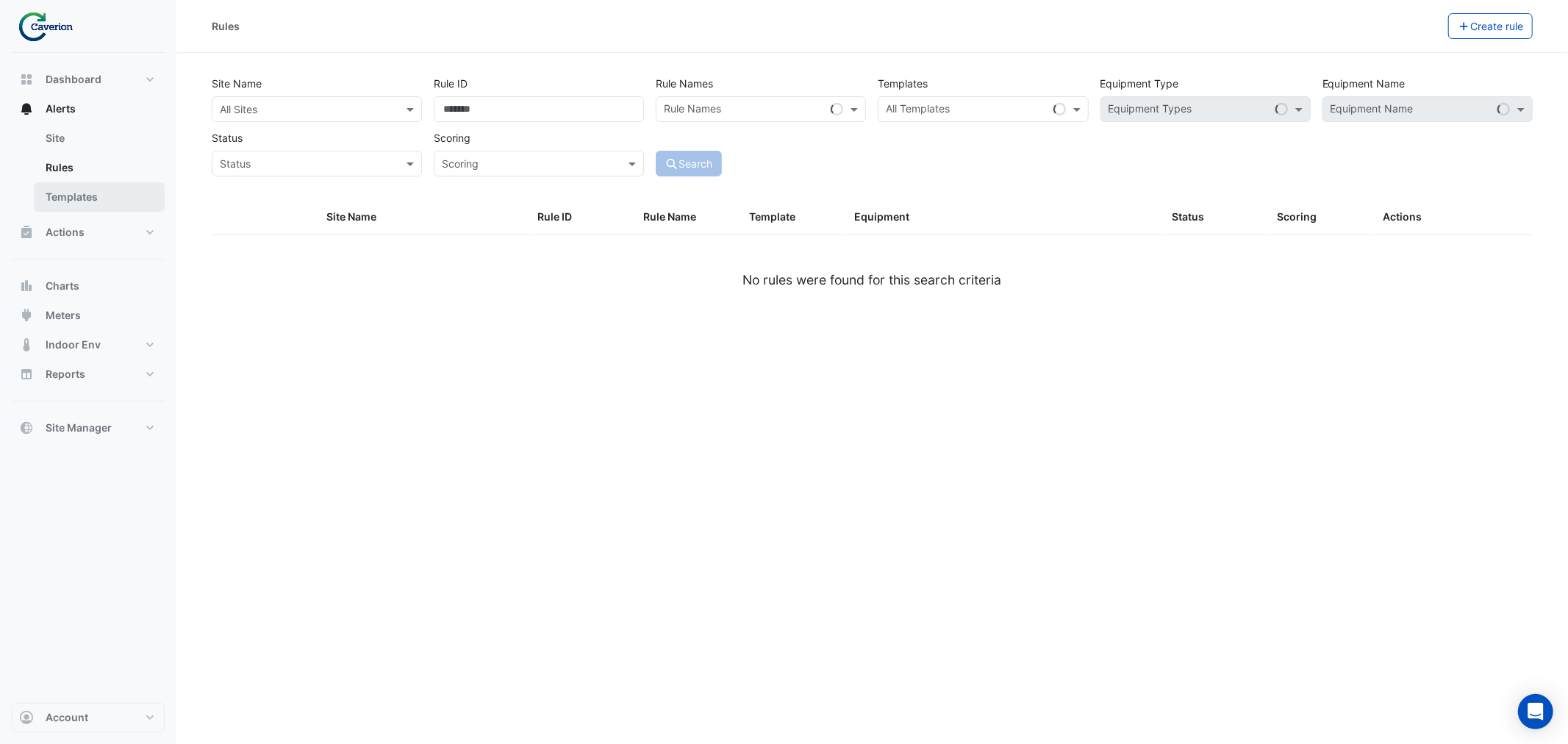 click on "Templates" at bounding box center (99, 197) 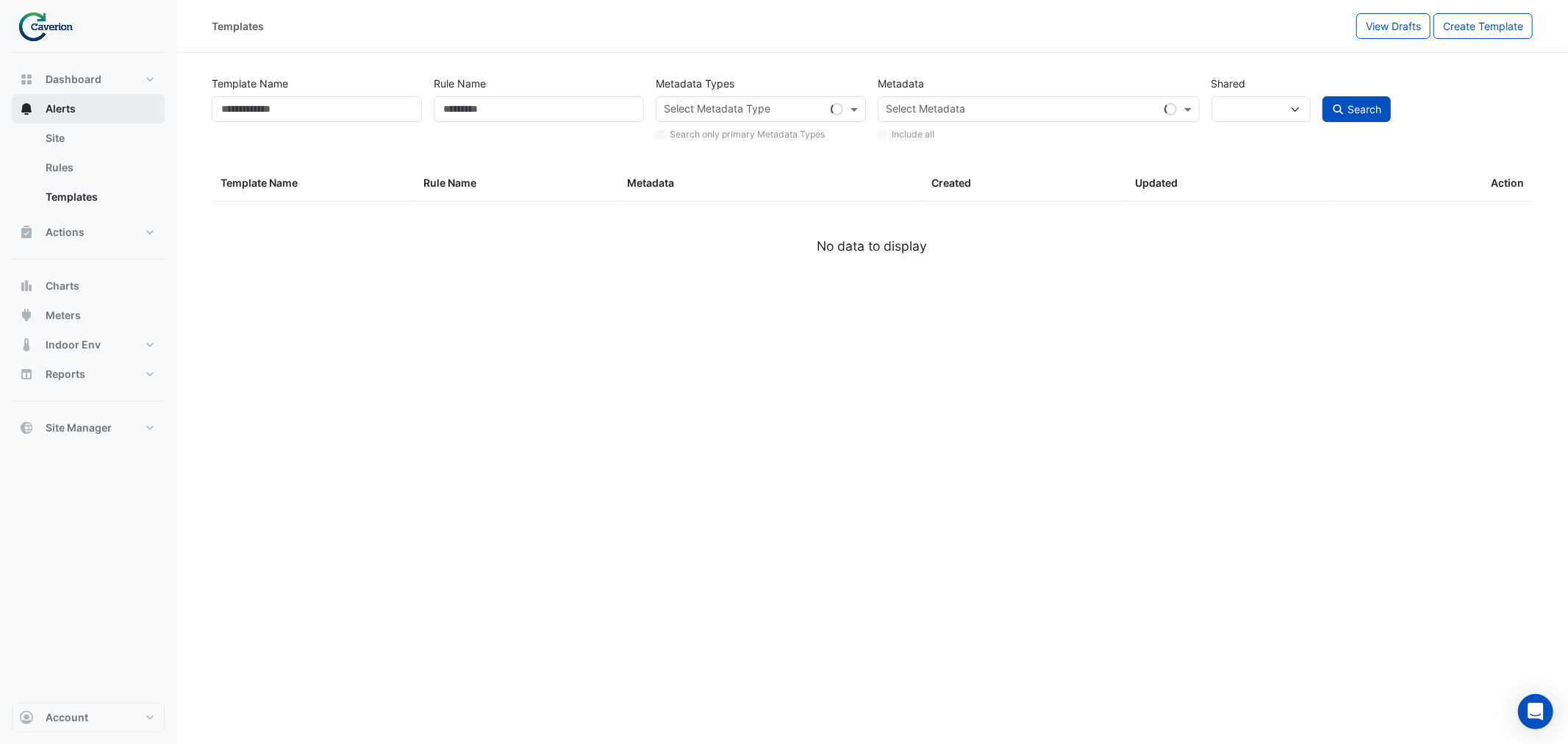 click on "Alerts" at bounding box center [88, 109] 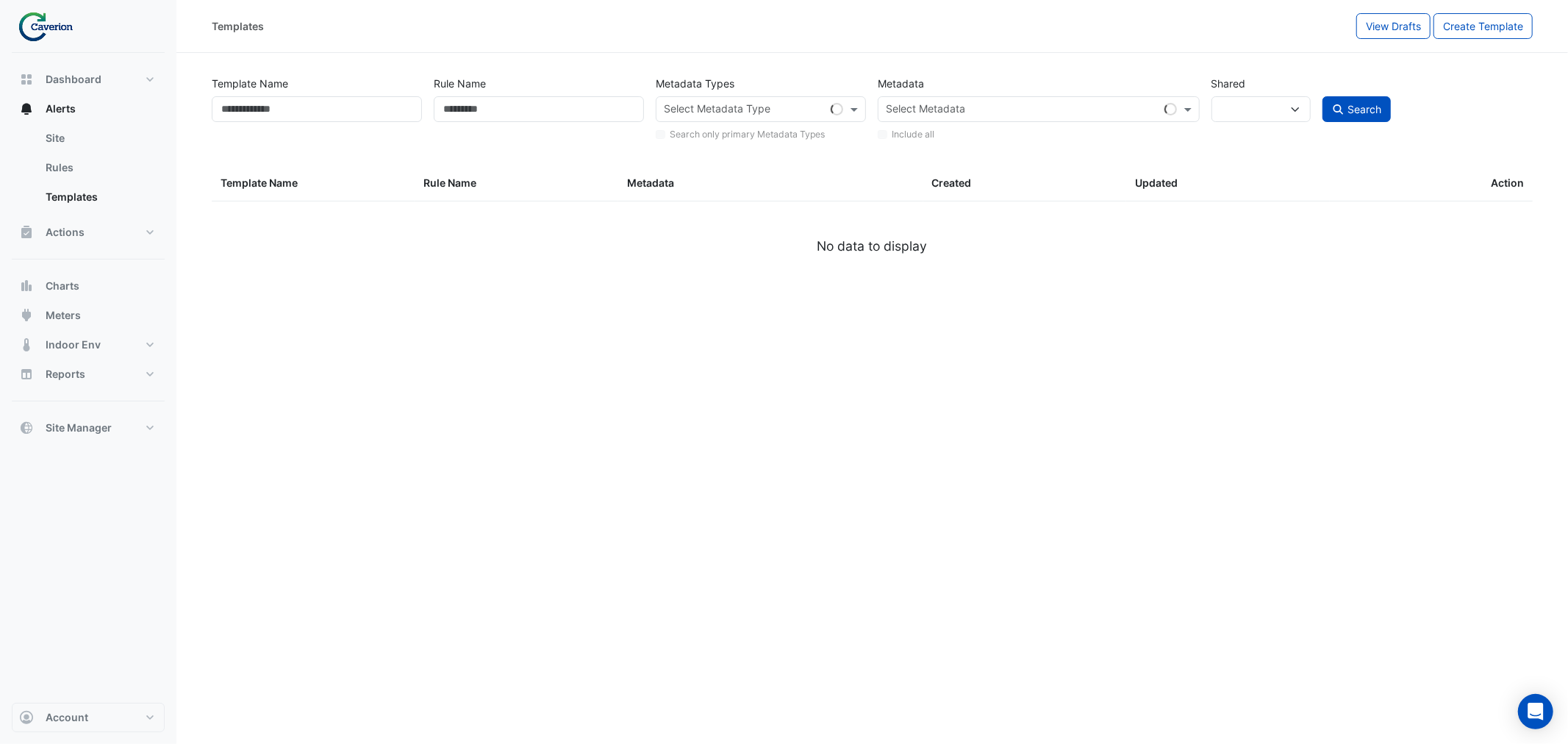 select 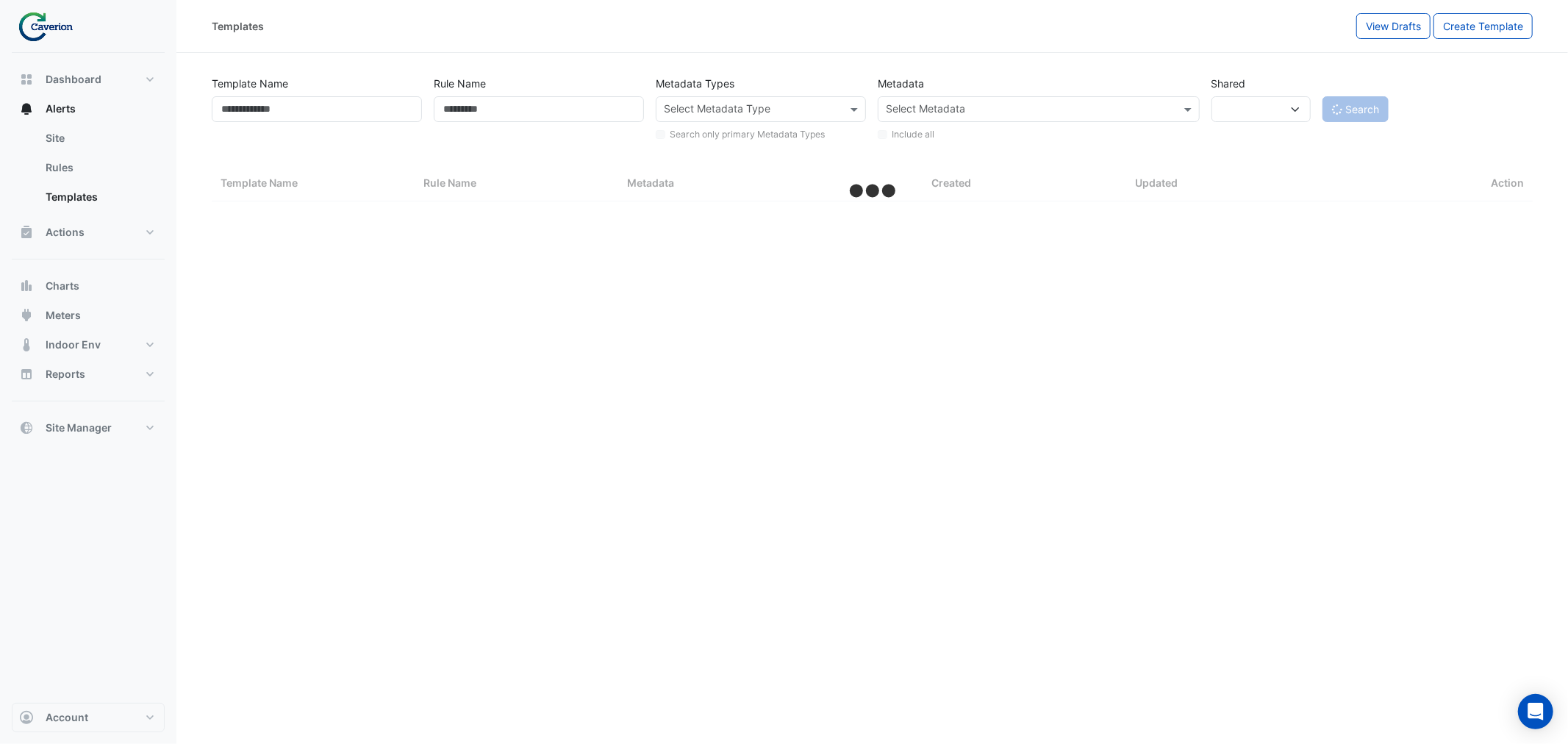 select on "***" 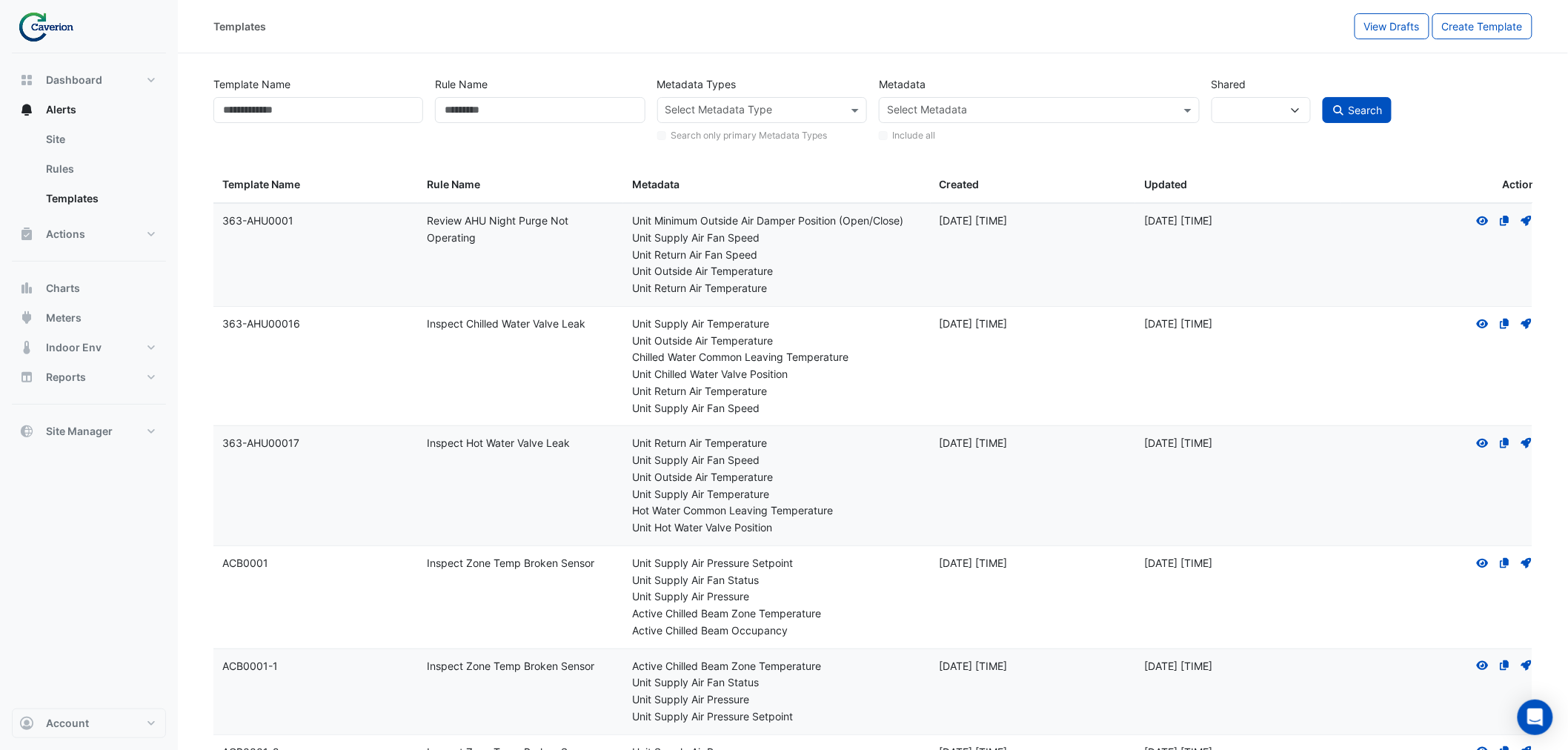 click on "Dashboard
Portfolio
Ratings
Performance
Alerts
Site
Rules
Templates
Actions
Site
Manager" at bounding box center (89, 381) 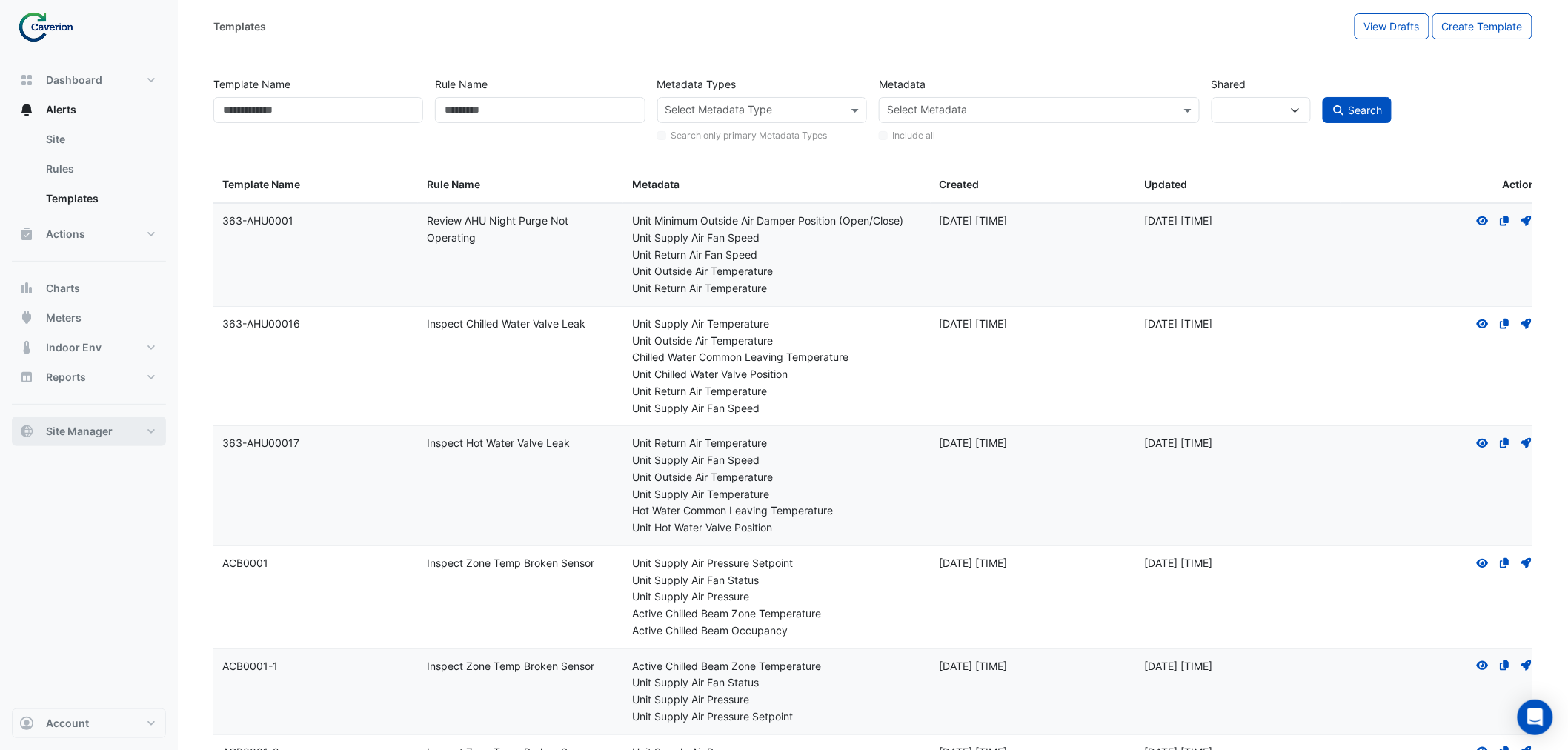 click on "Site Manager" at bounding box center (89, 431) 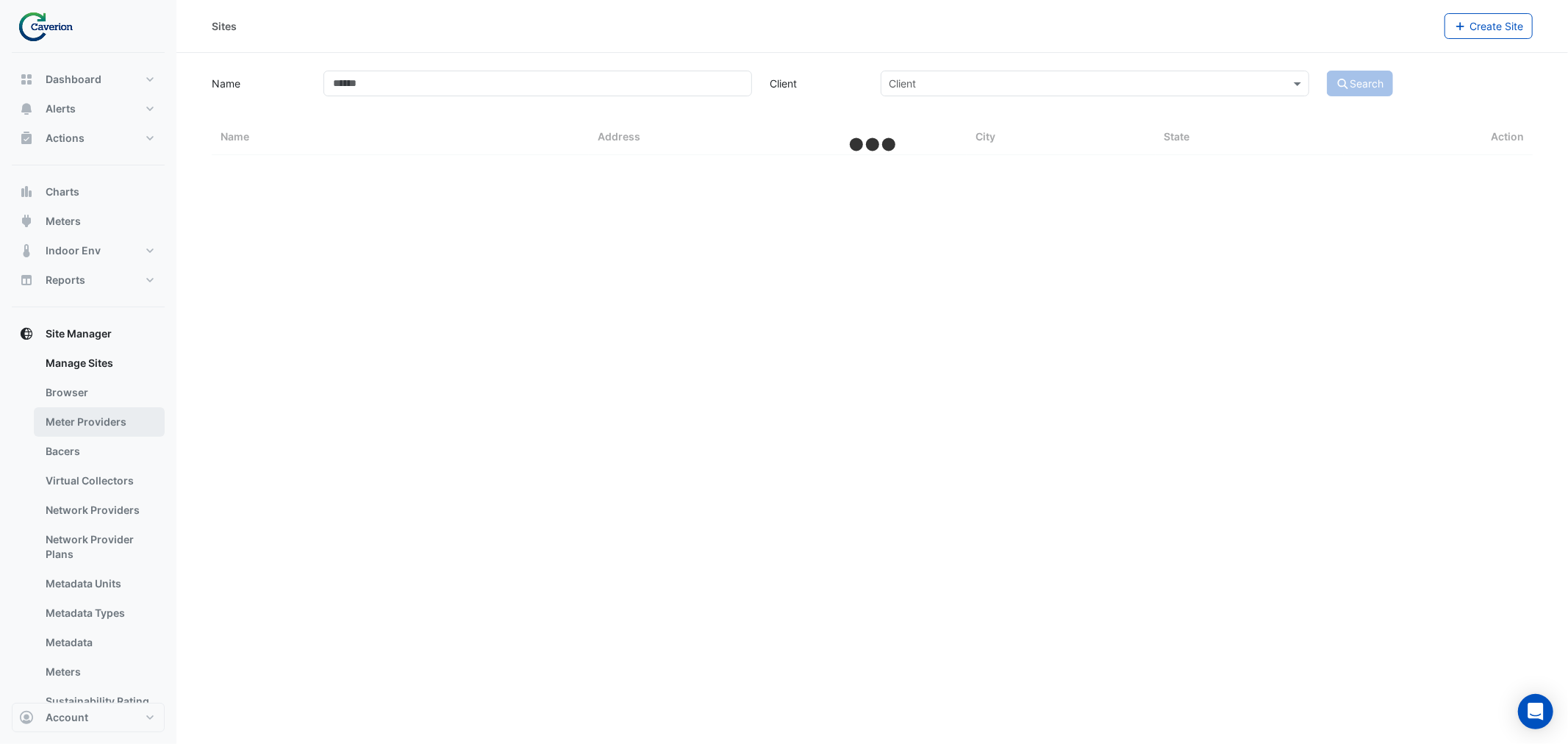 select on "***" 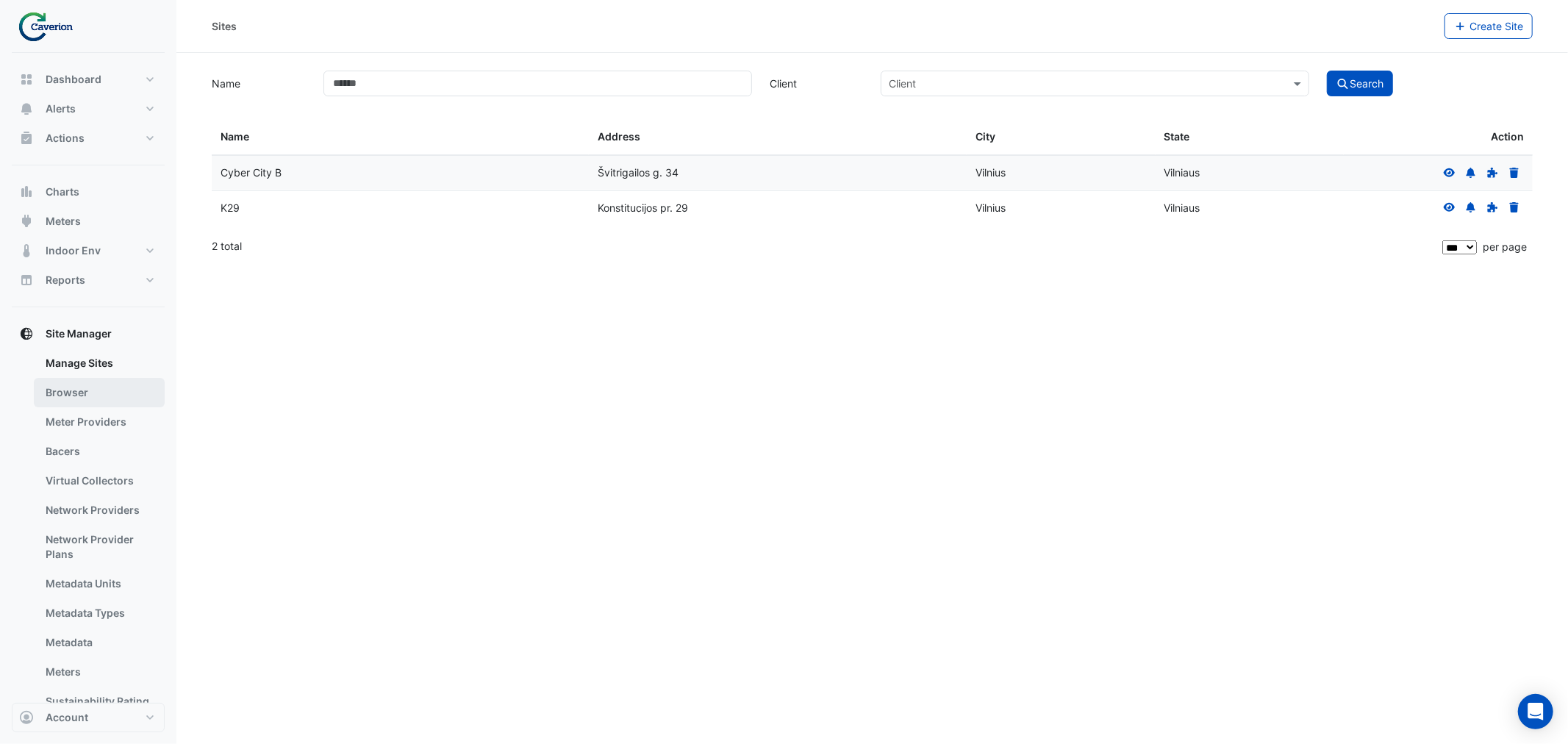 click on "Browser" at bounding box center (99, 393) 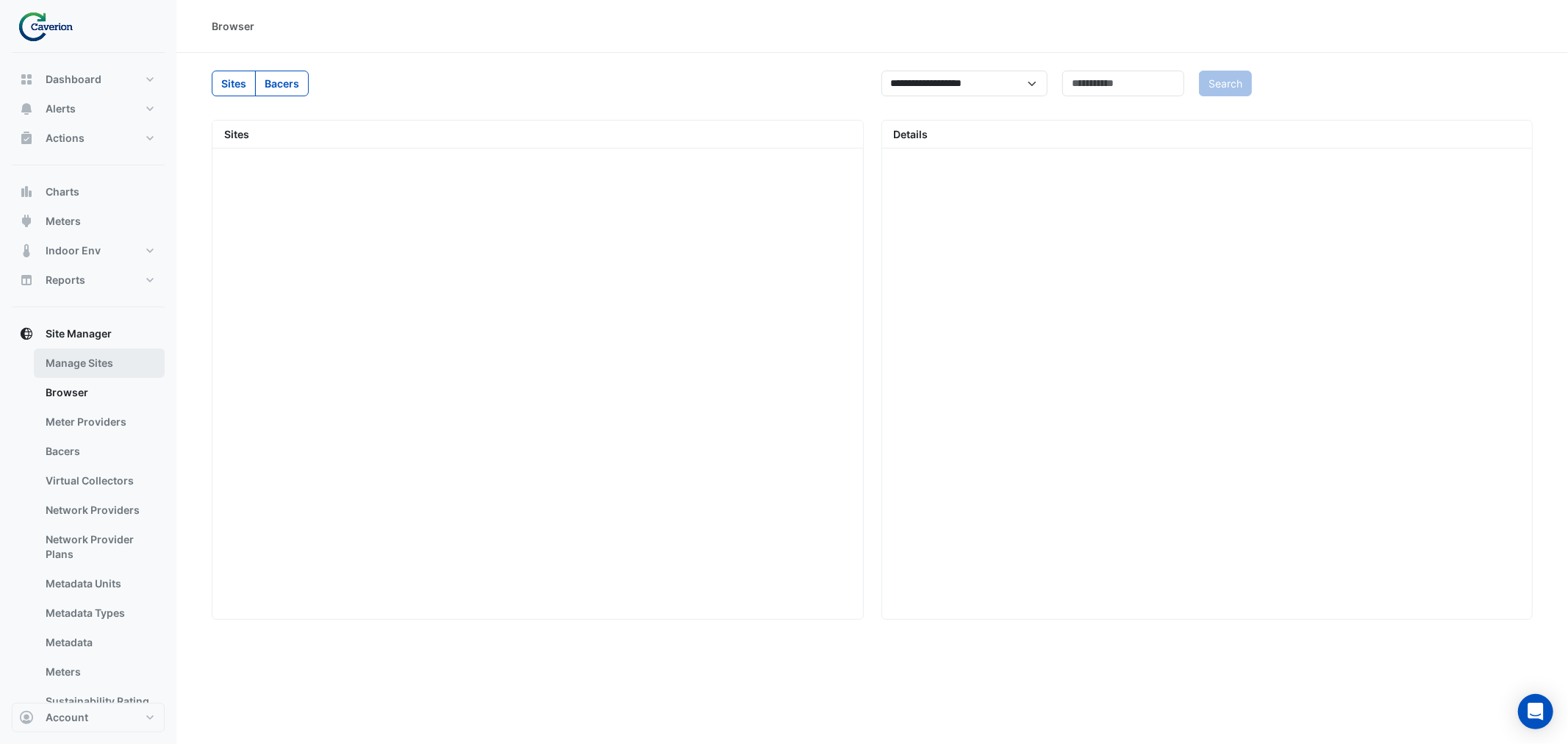 click on "Manage Sites" at bounding box center [99, 363] 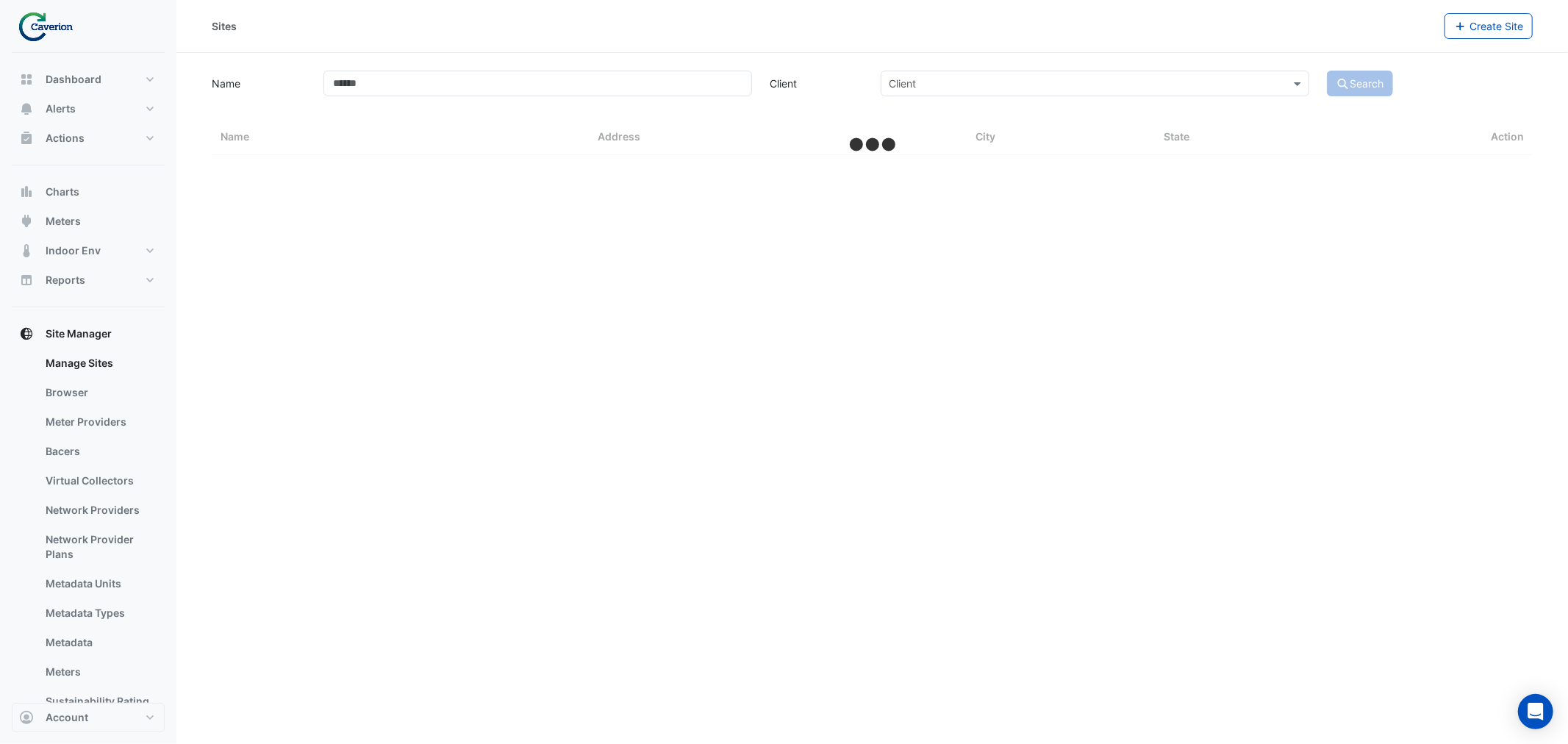 select on "***" 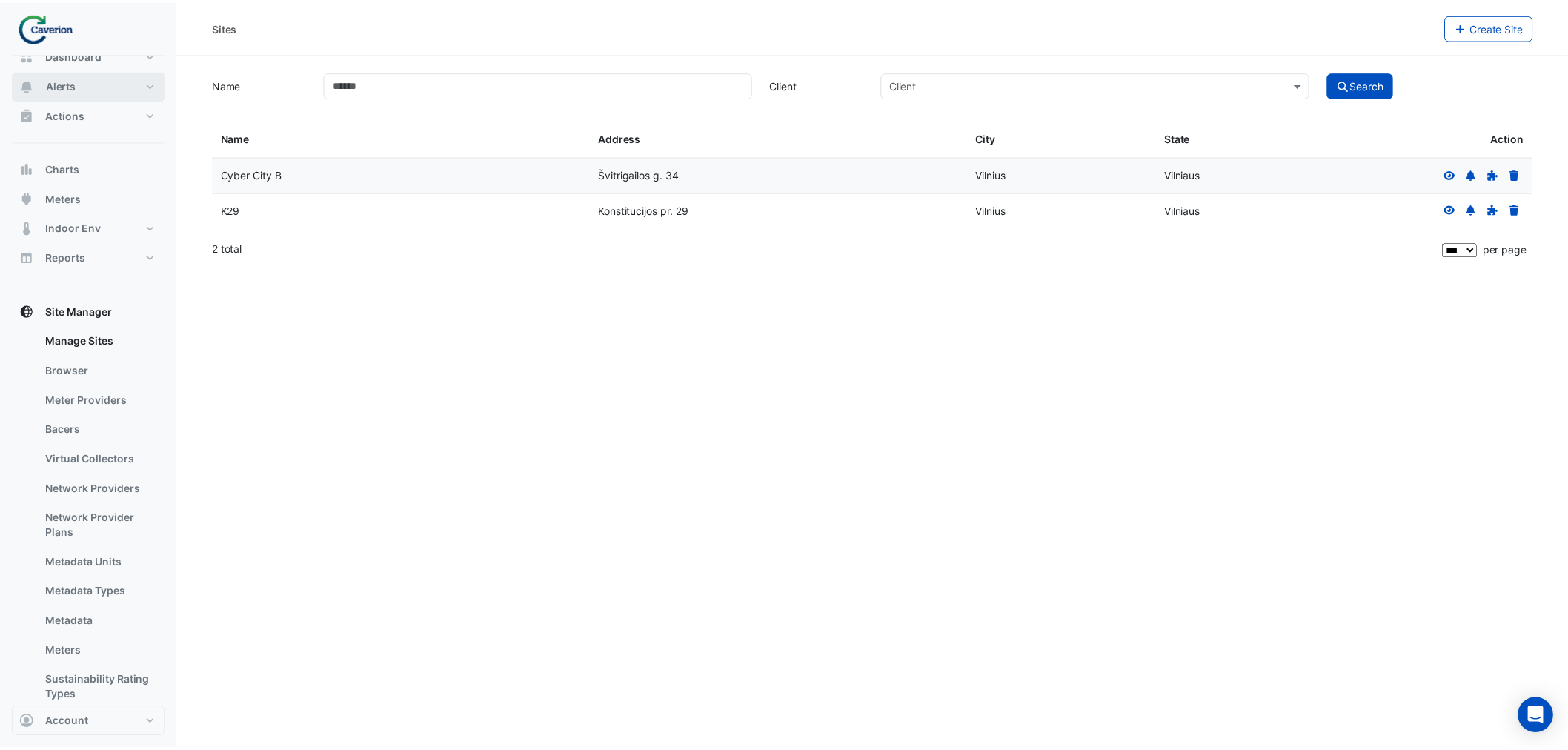 scroll, scrollTop: 0, scrollLeft: 0, axis: both 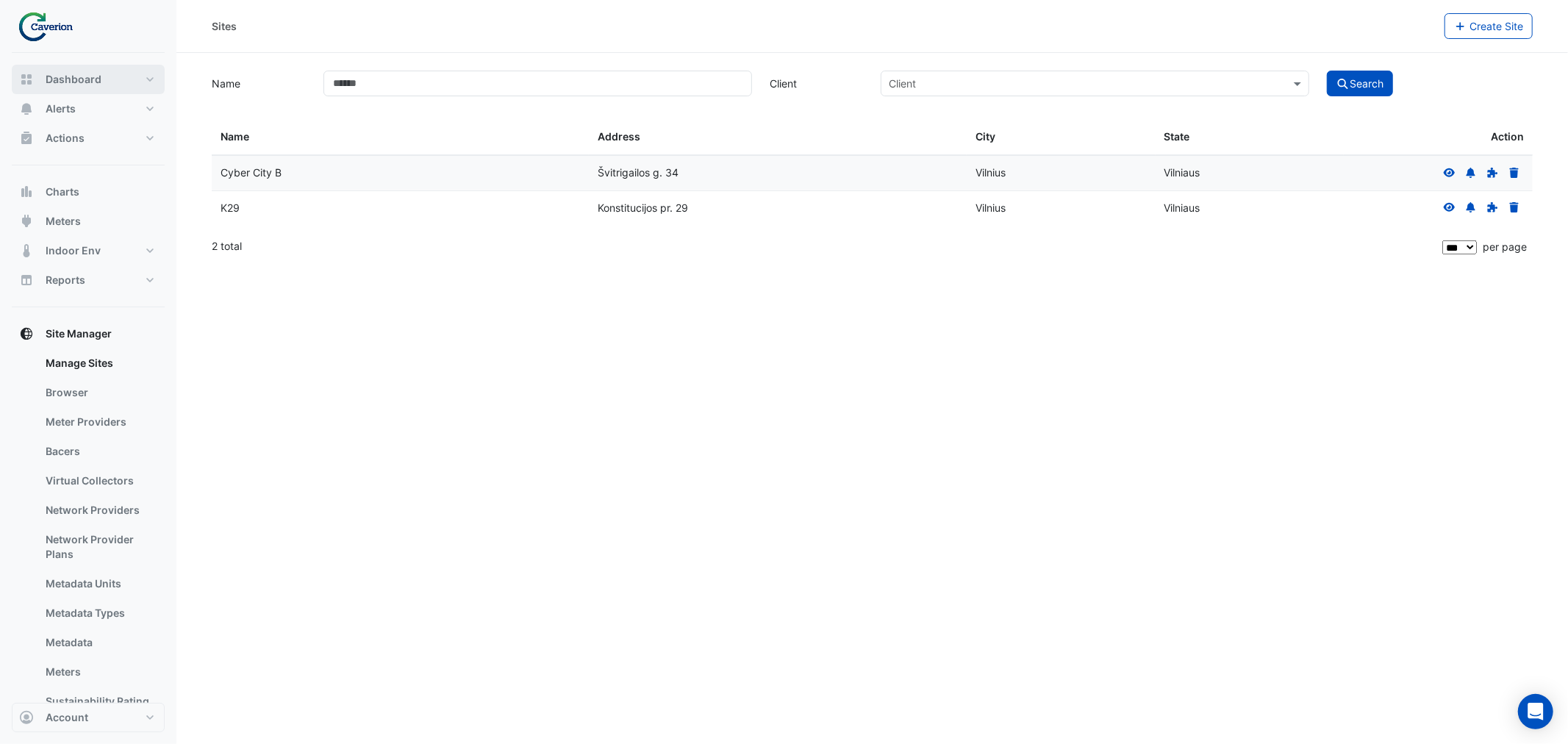 click on "Dashboard" at bounding box center (88, 79) 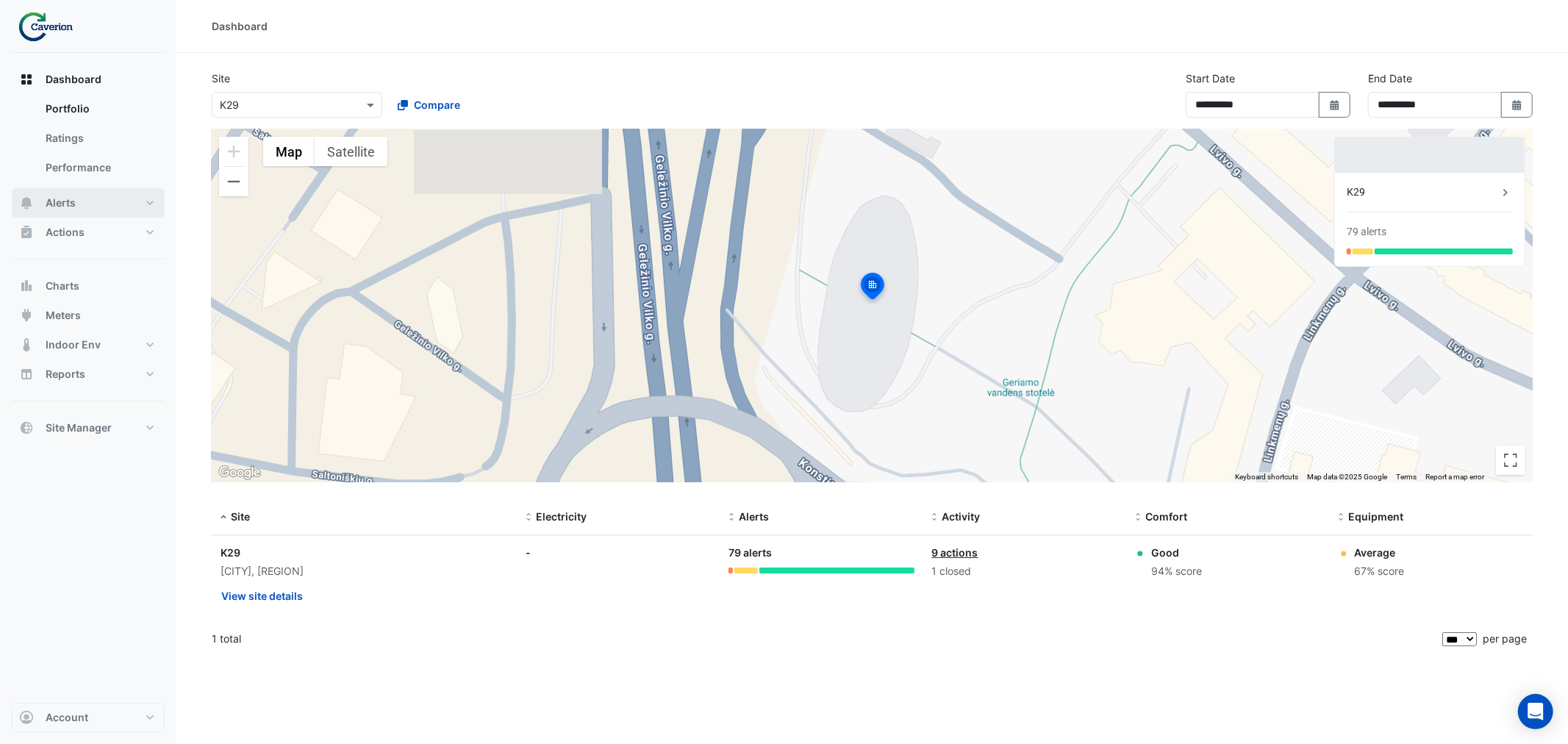 click on "Alerts" at bounding box center (88, 203) 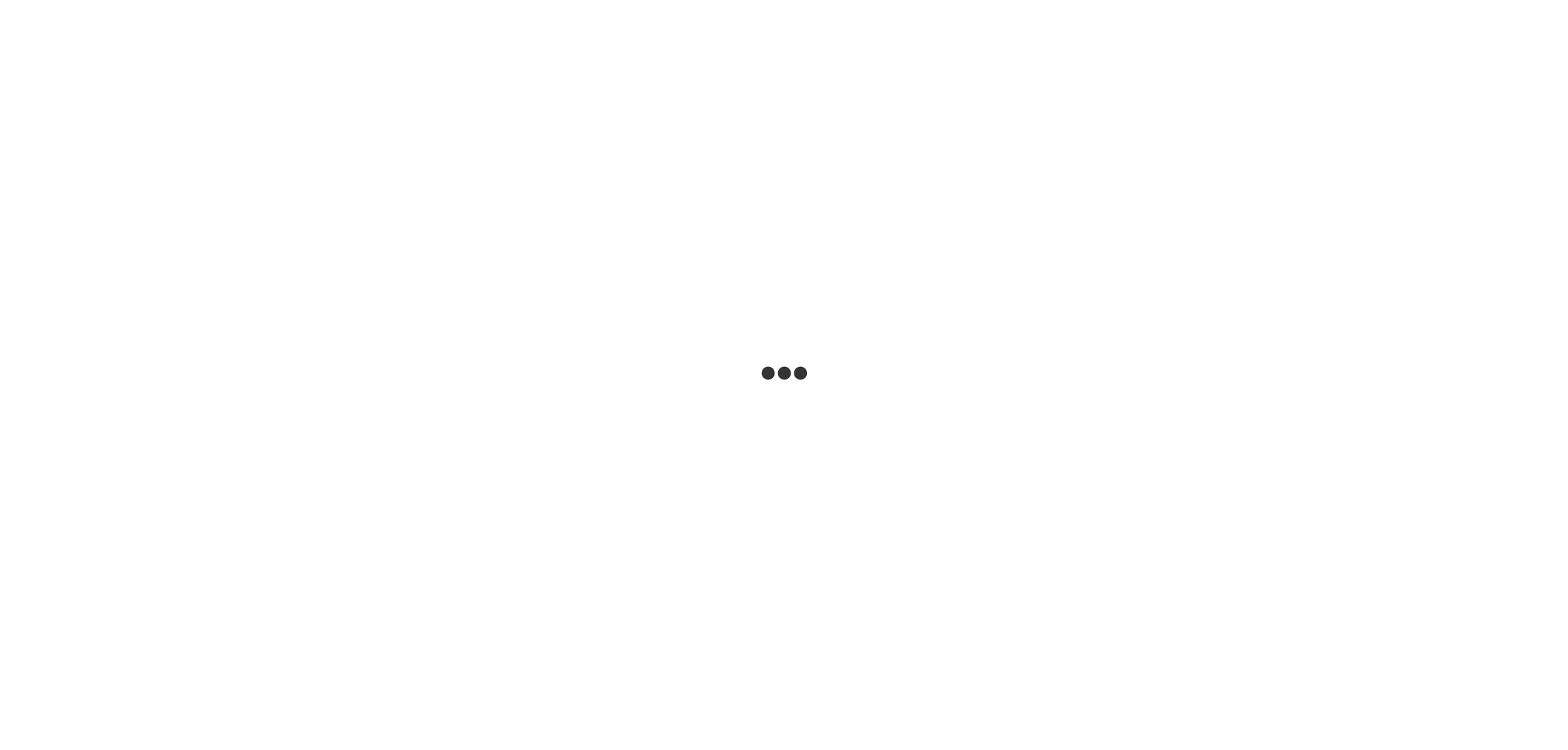 scroll, scrollTop: 0, scrollLeft: 0, axis: both 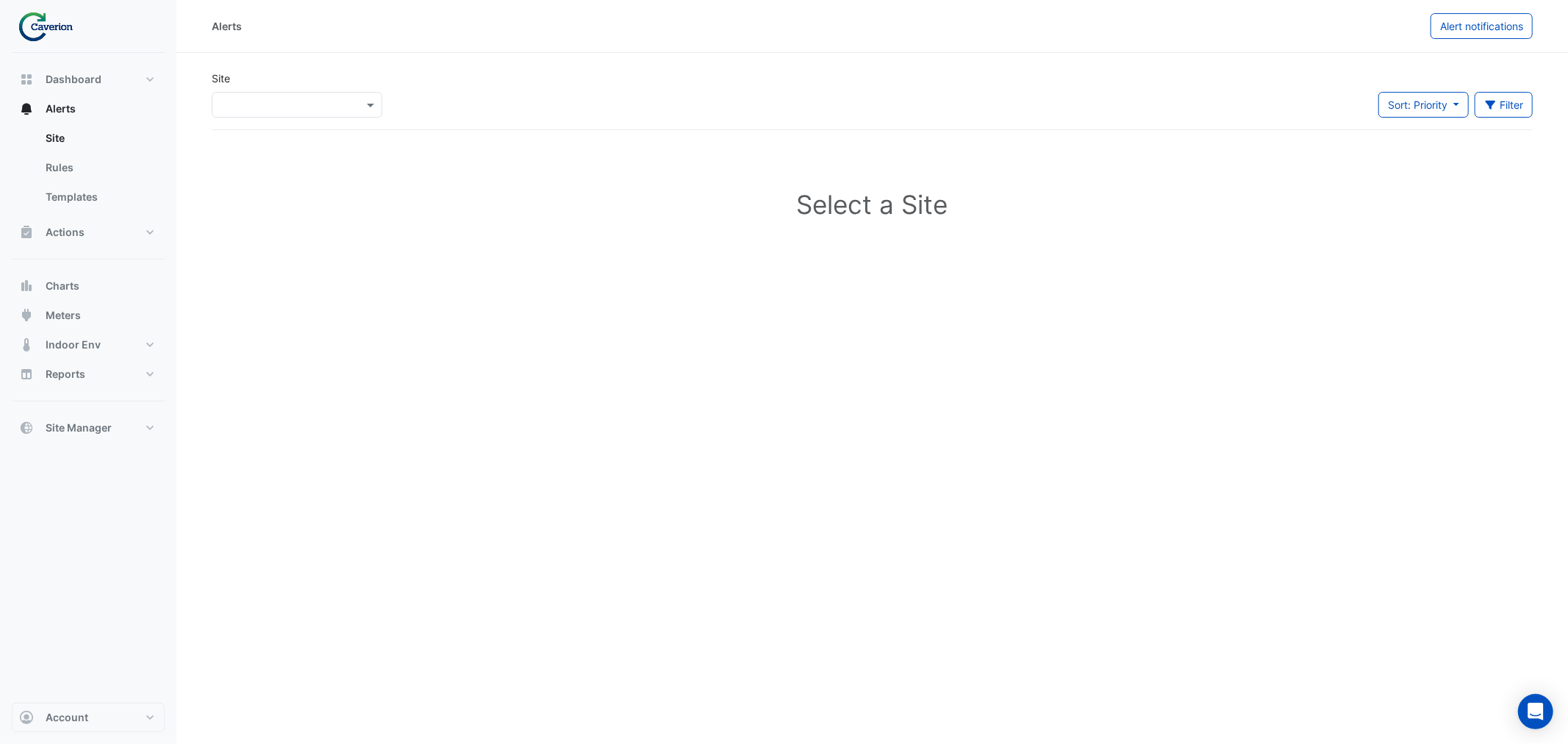 click on "Select a Site ×" at bounding box center (297, 104) 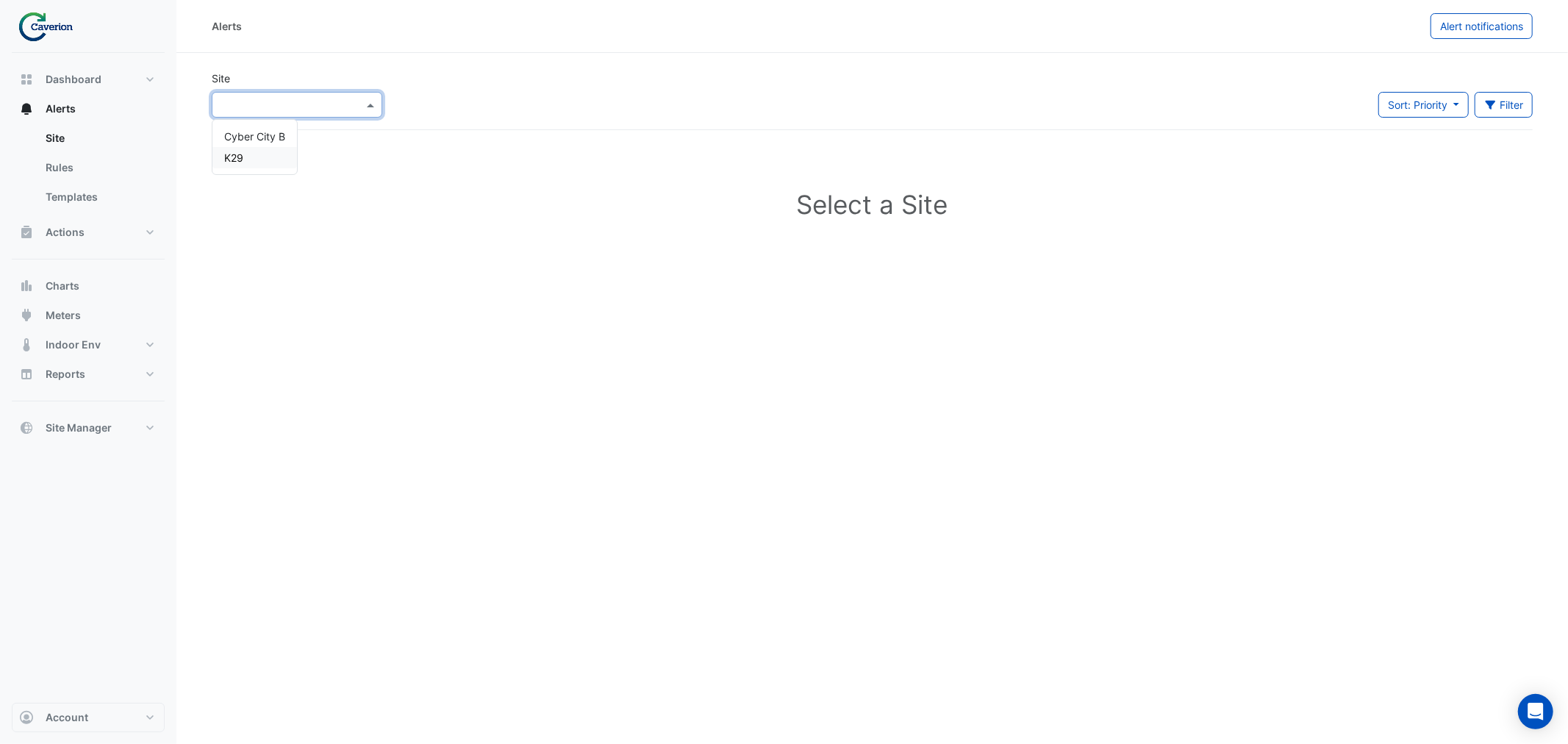 click on "K29" at bounding box center [254, 157] 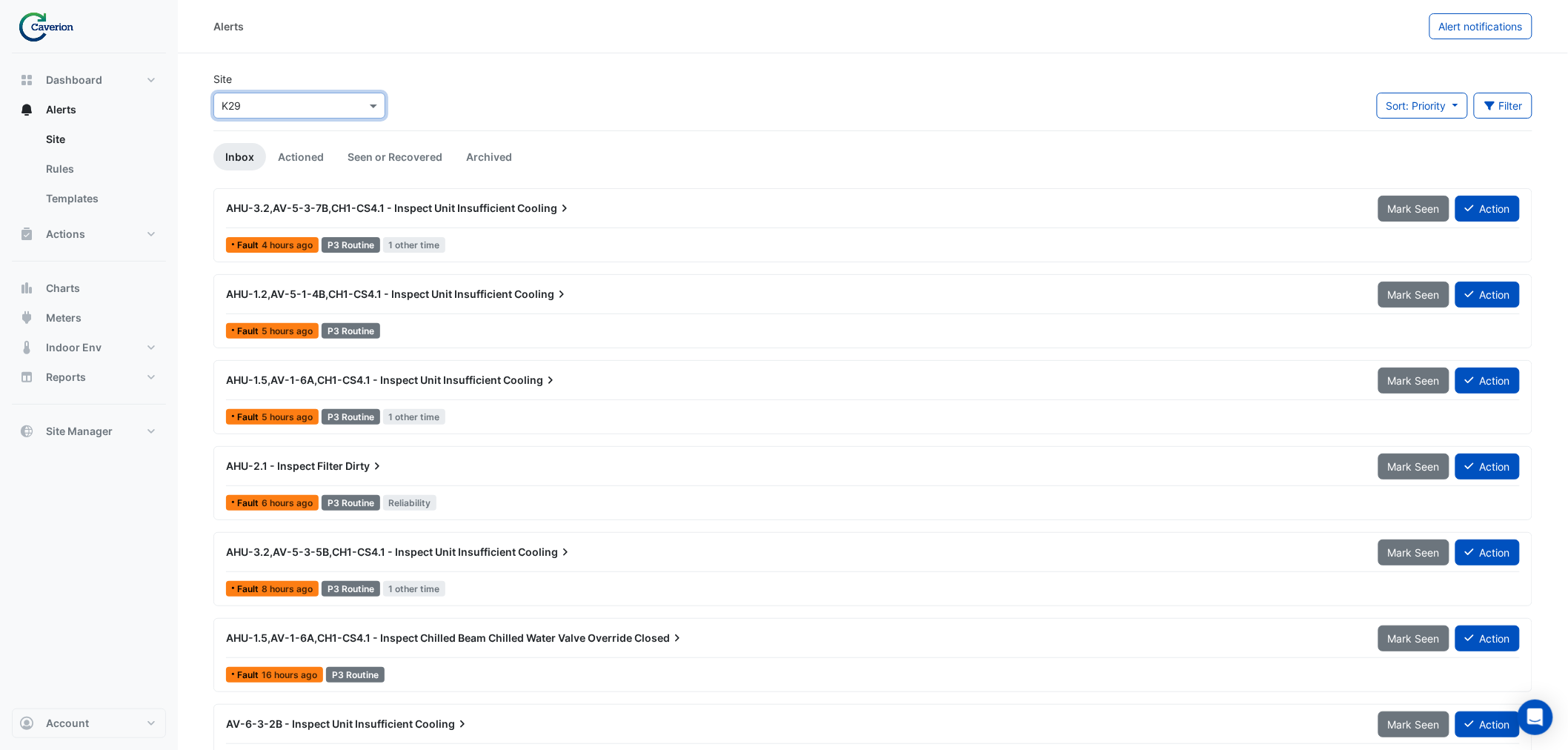 click on "Dashboard
Portfolio
Ratings
Performance
Alerts
Site
Rules
Templates
Actions
Site
Manager" at bounding box center (89, 381) 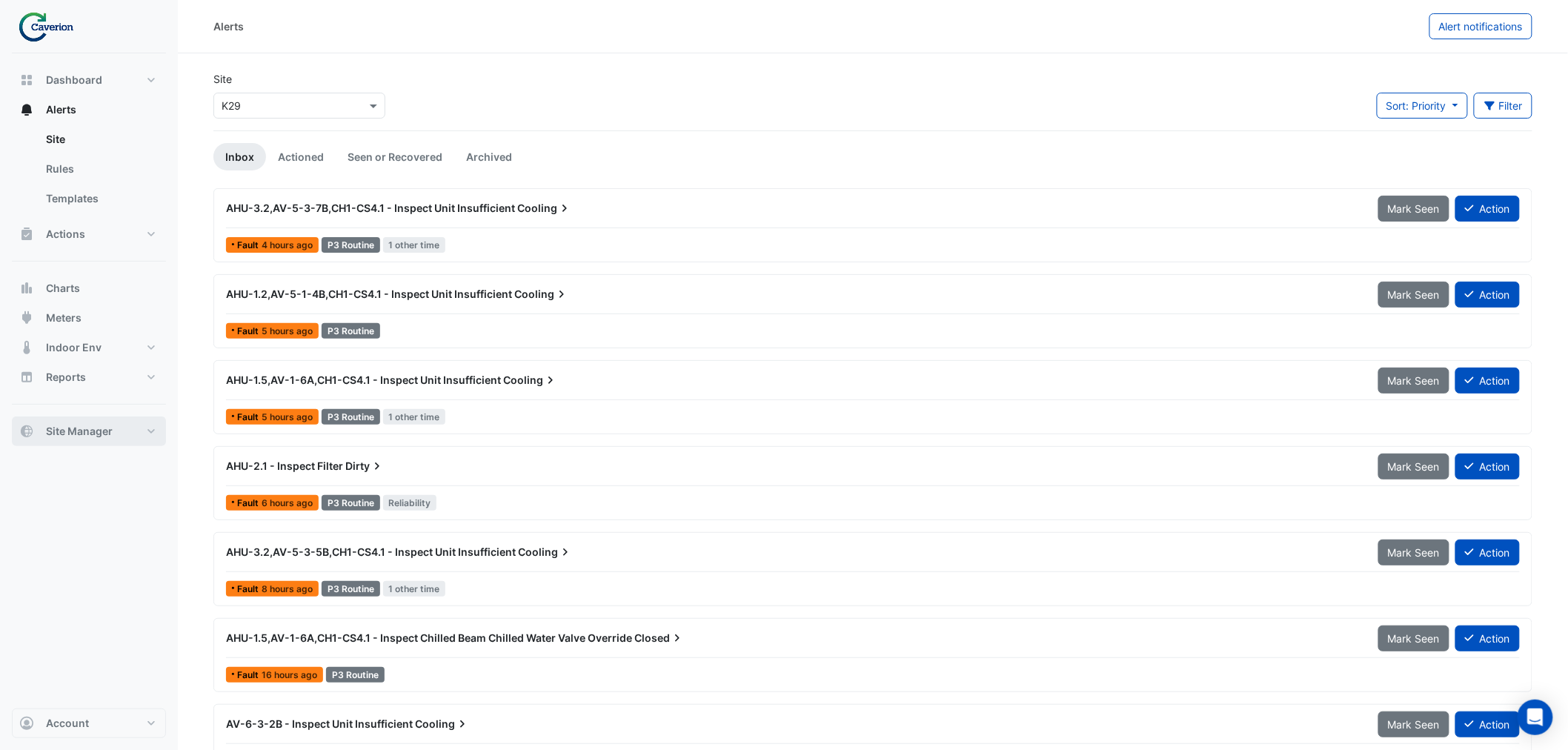 click on "Site Manager" at bounding box center (89, 431) 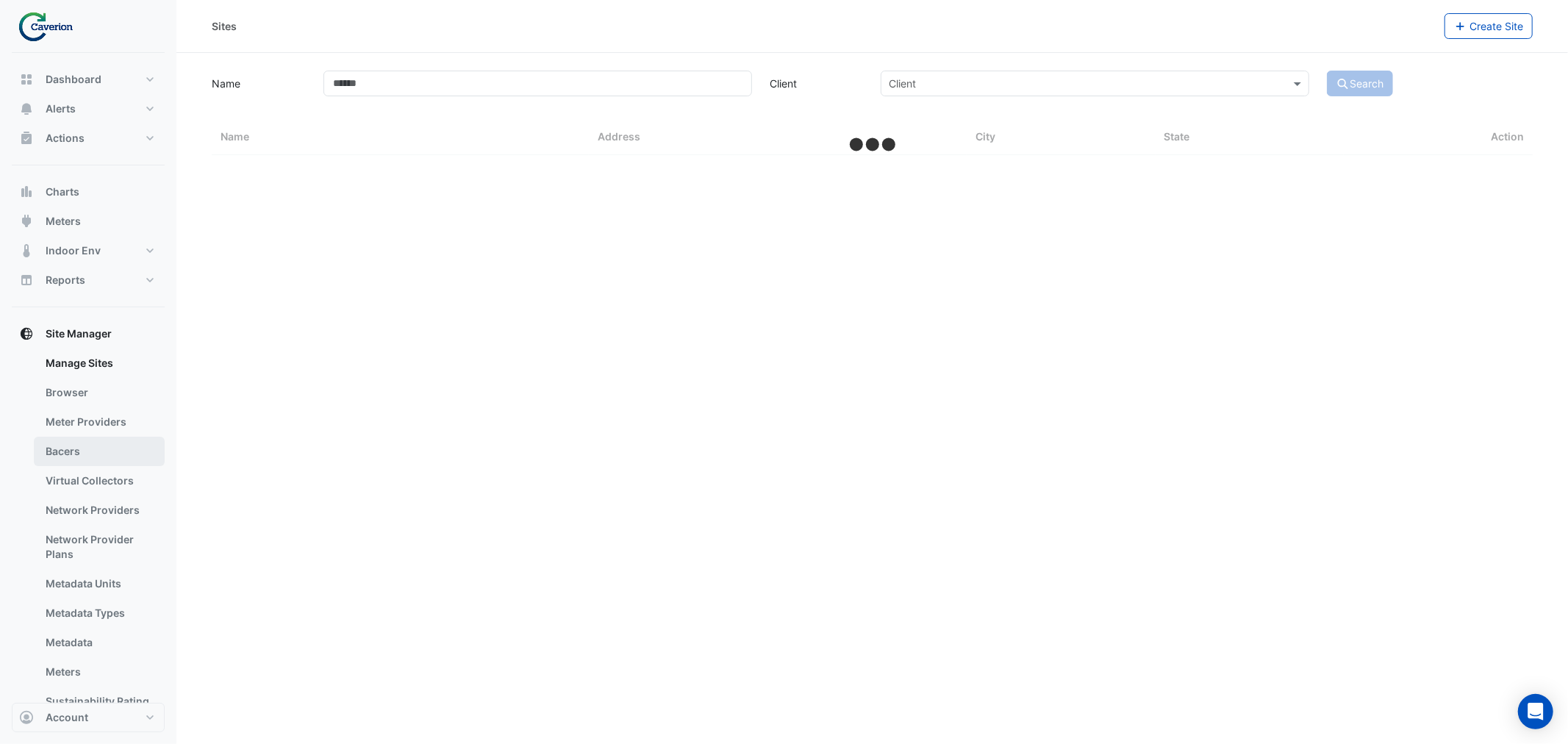 select on "***" 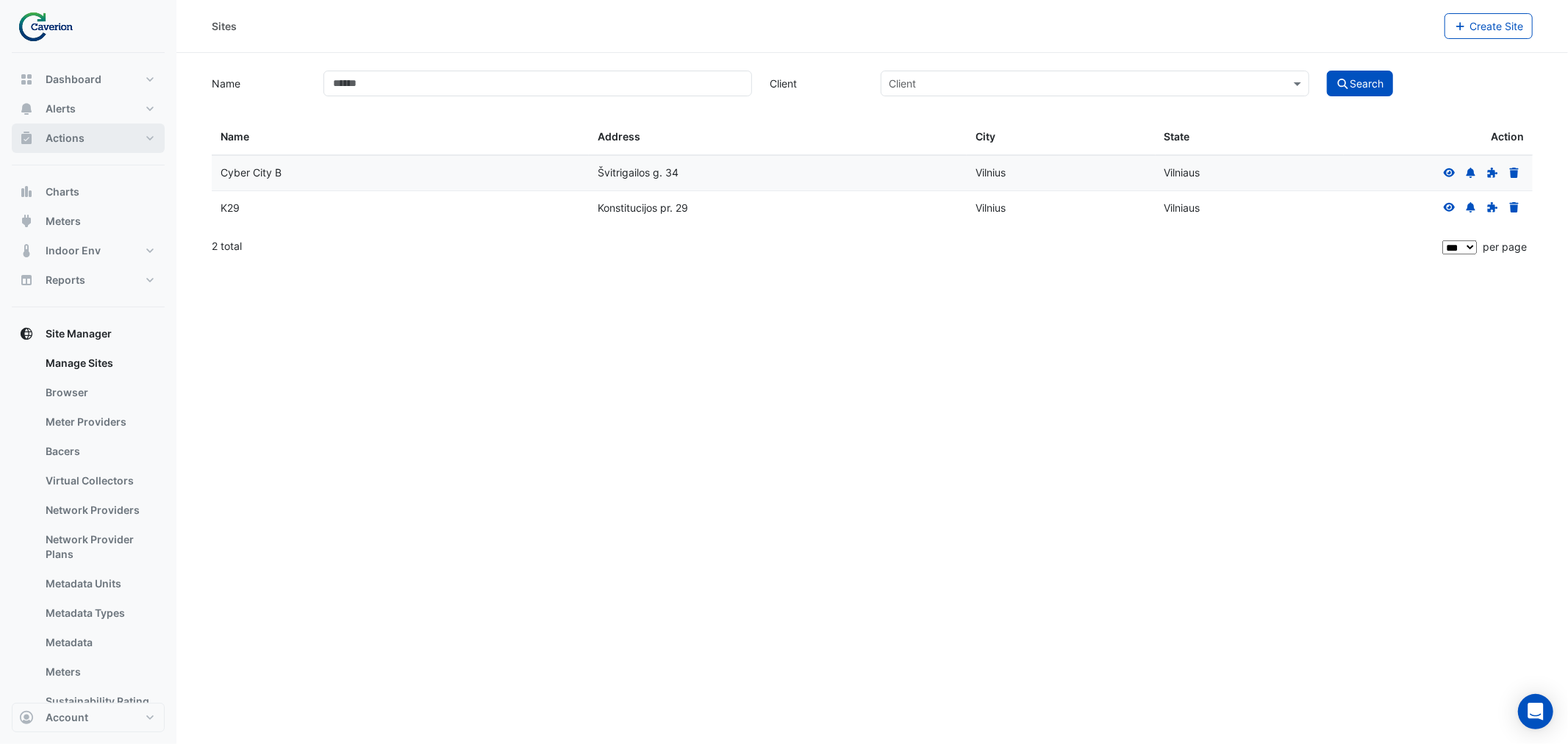 click on "Actions" at bounding box center (88, 138) 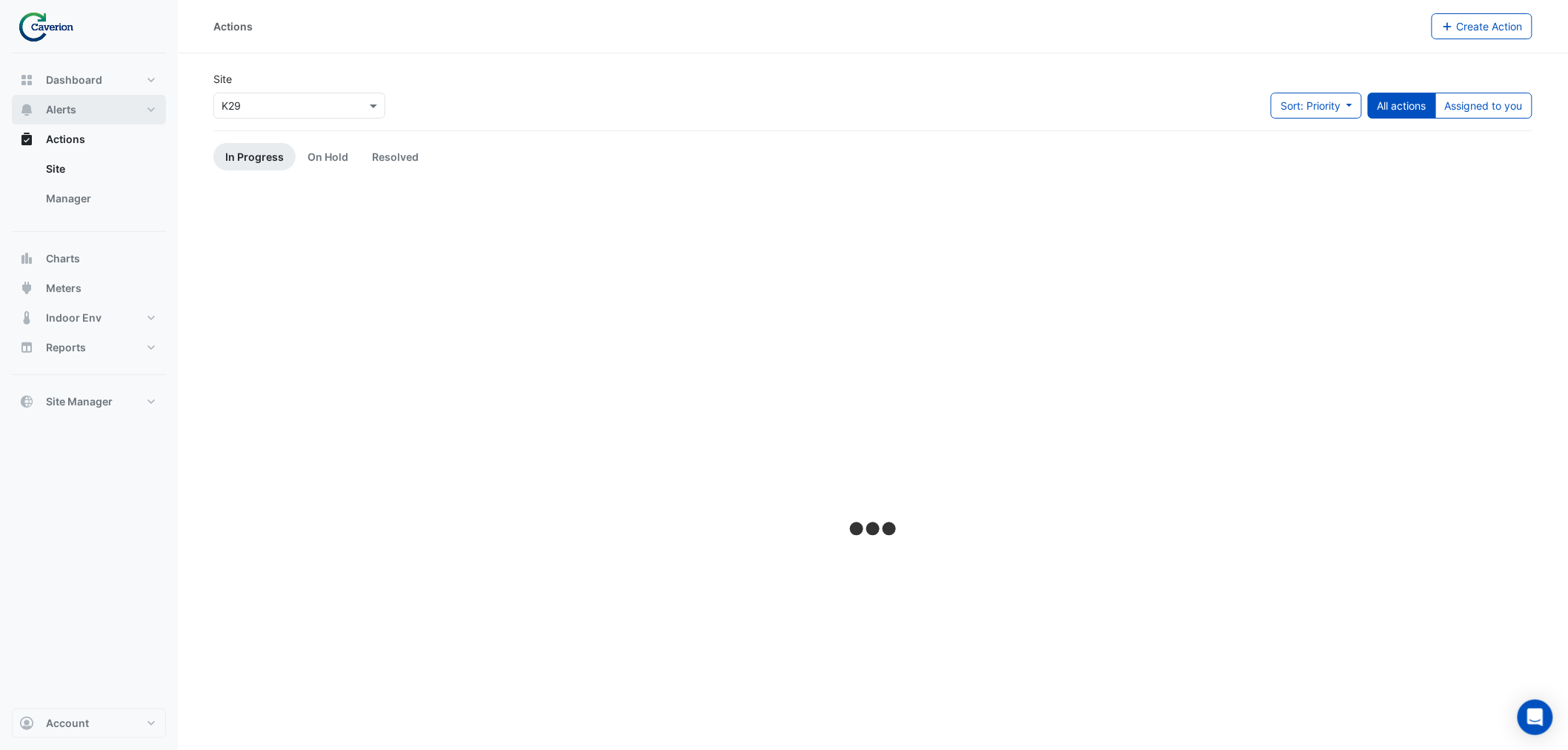 click on "Alerts" at bounding box center [89, 110] 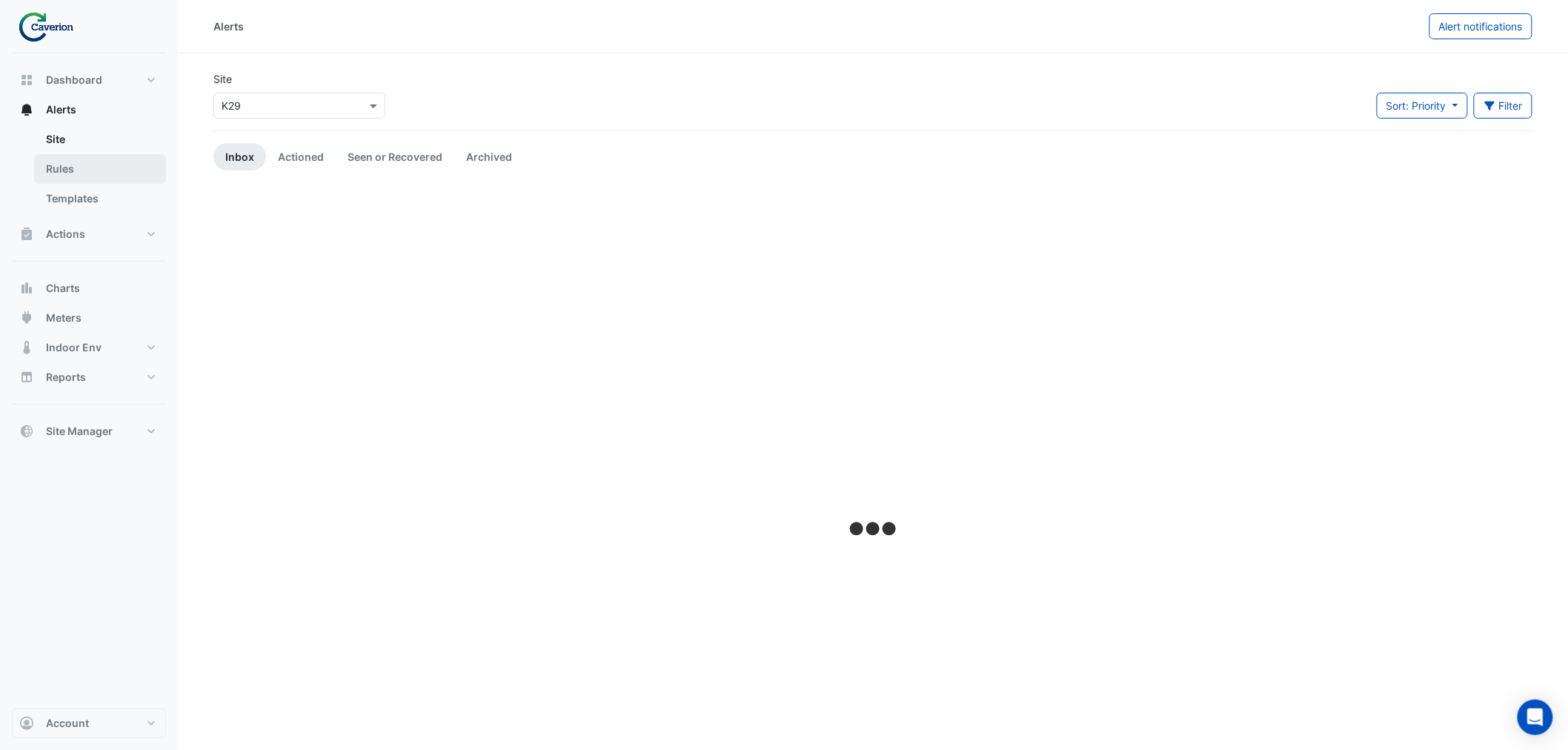 click on "Rules" at bounding box center (100, 169) 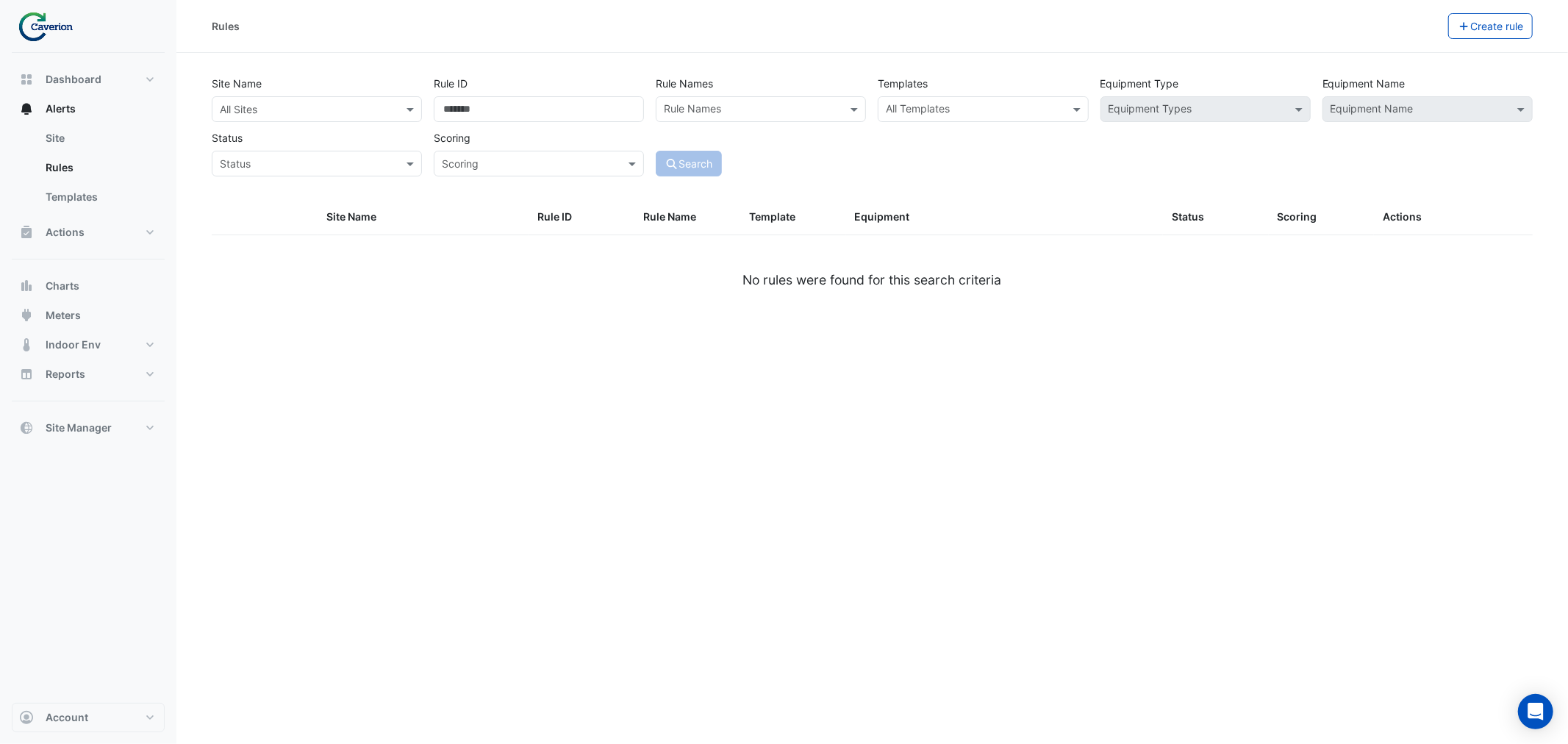 click at bounding box center (752, 110) 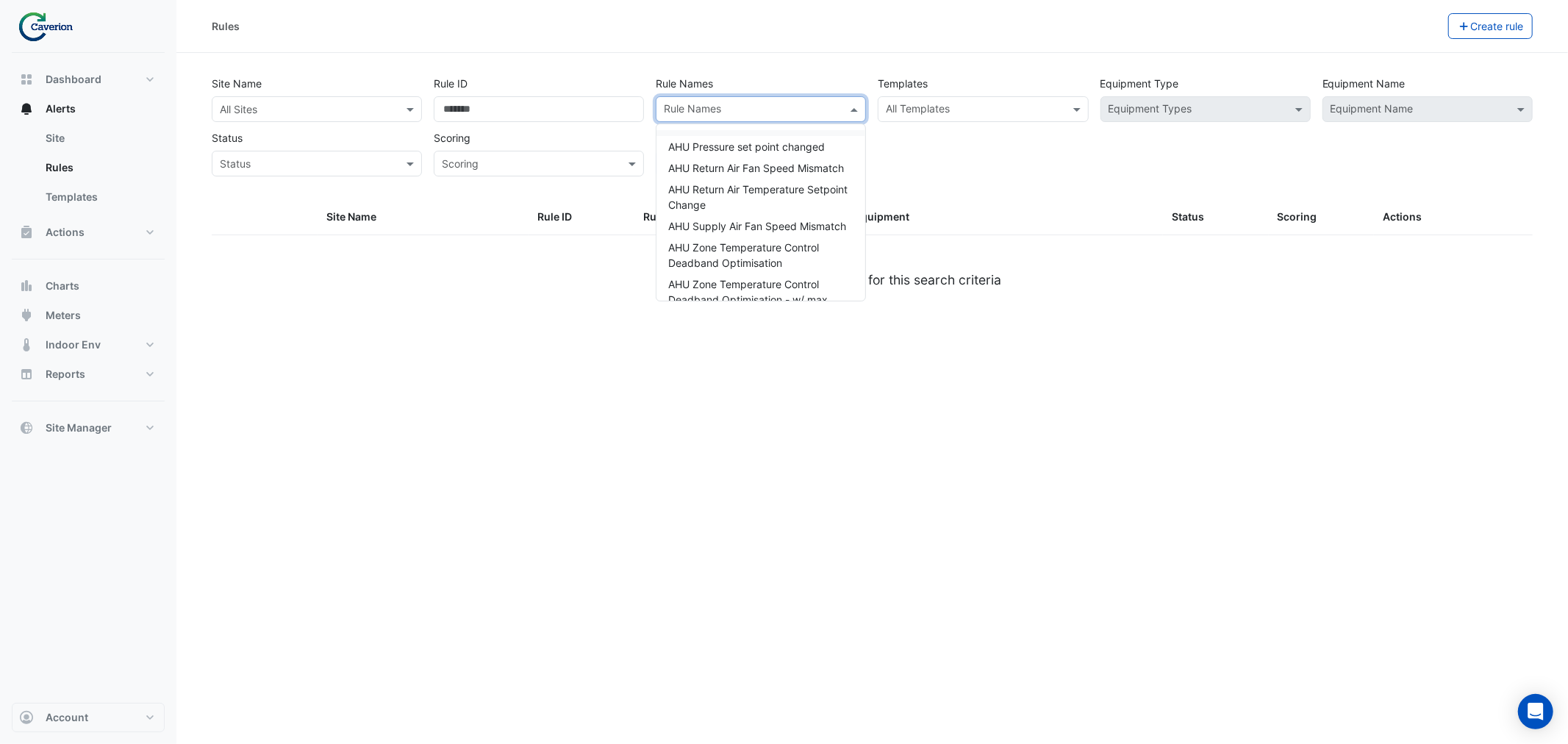 click at bounding box center (974, 110) 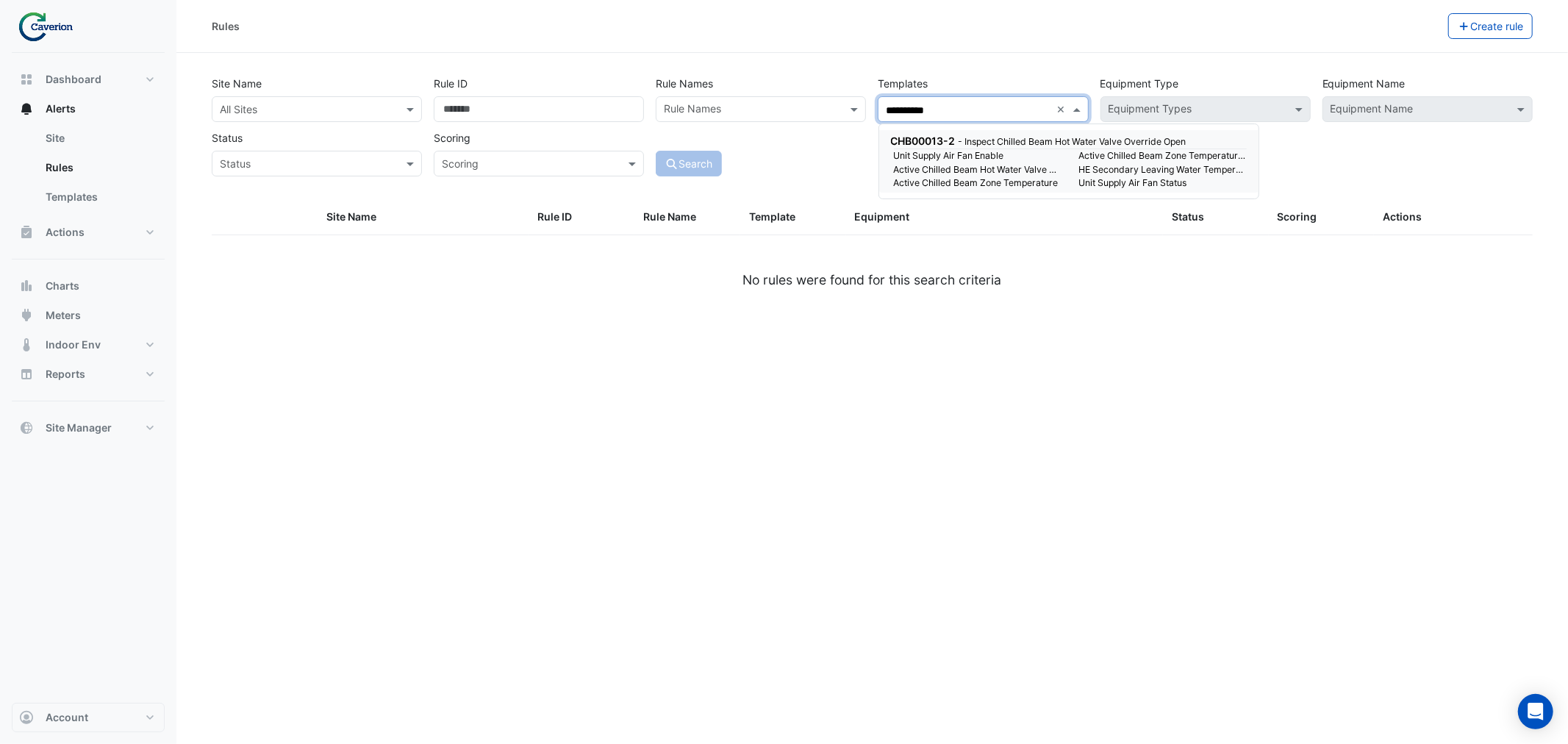 click on "- Inspect Chilled Beam Hot Water Valve Override Open" at bounding box center (1073, 141) 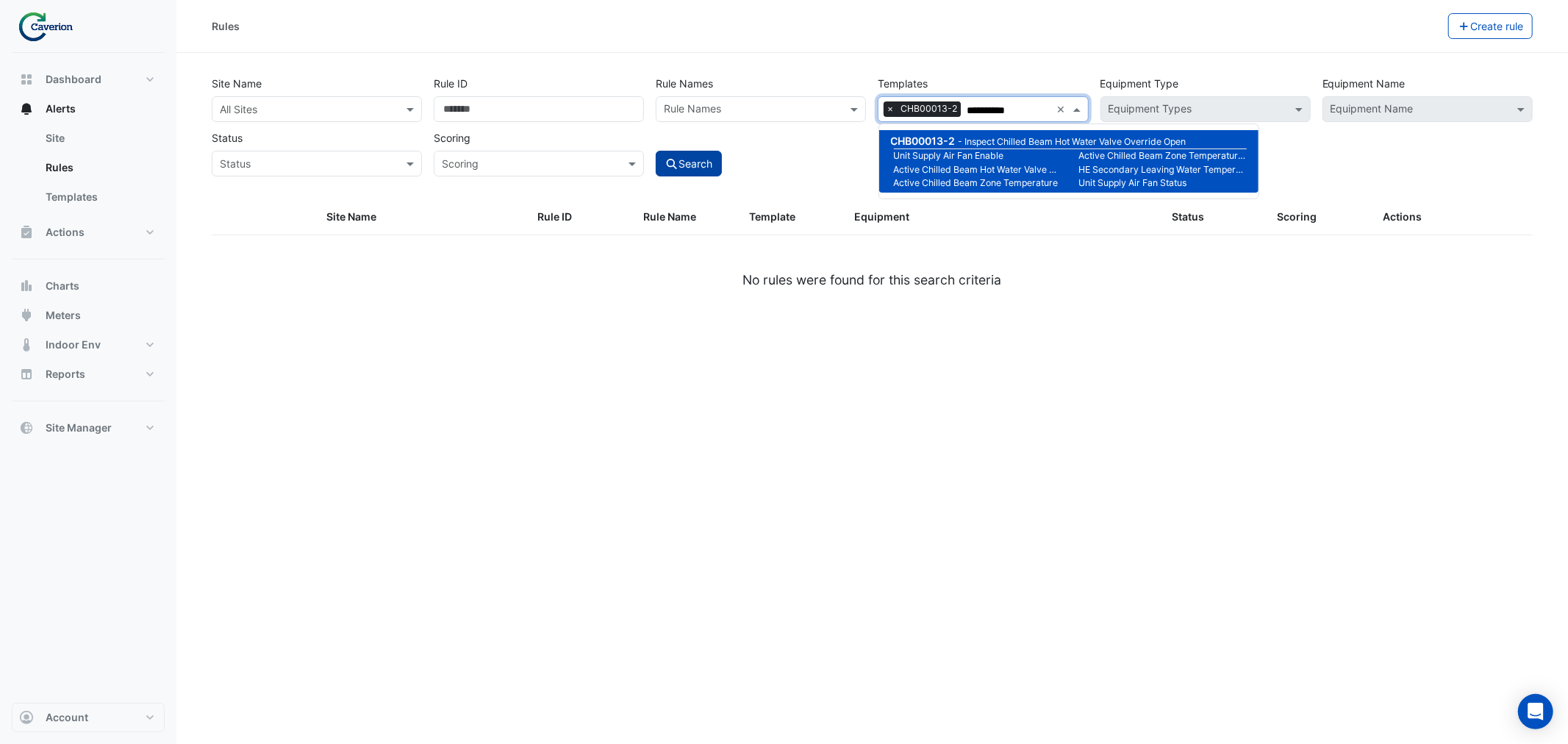 type on "**********" 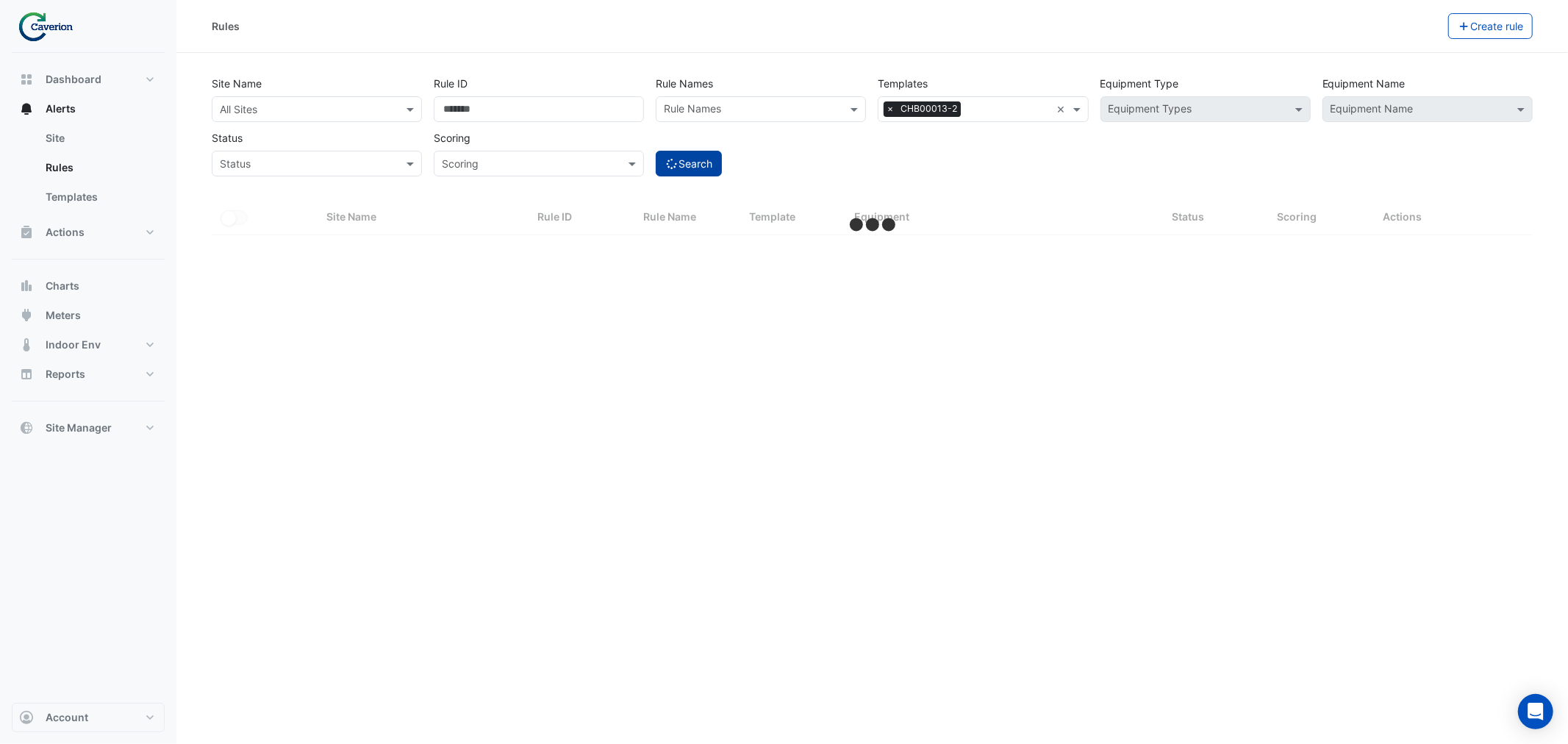select on "***" 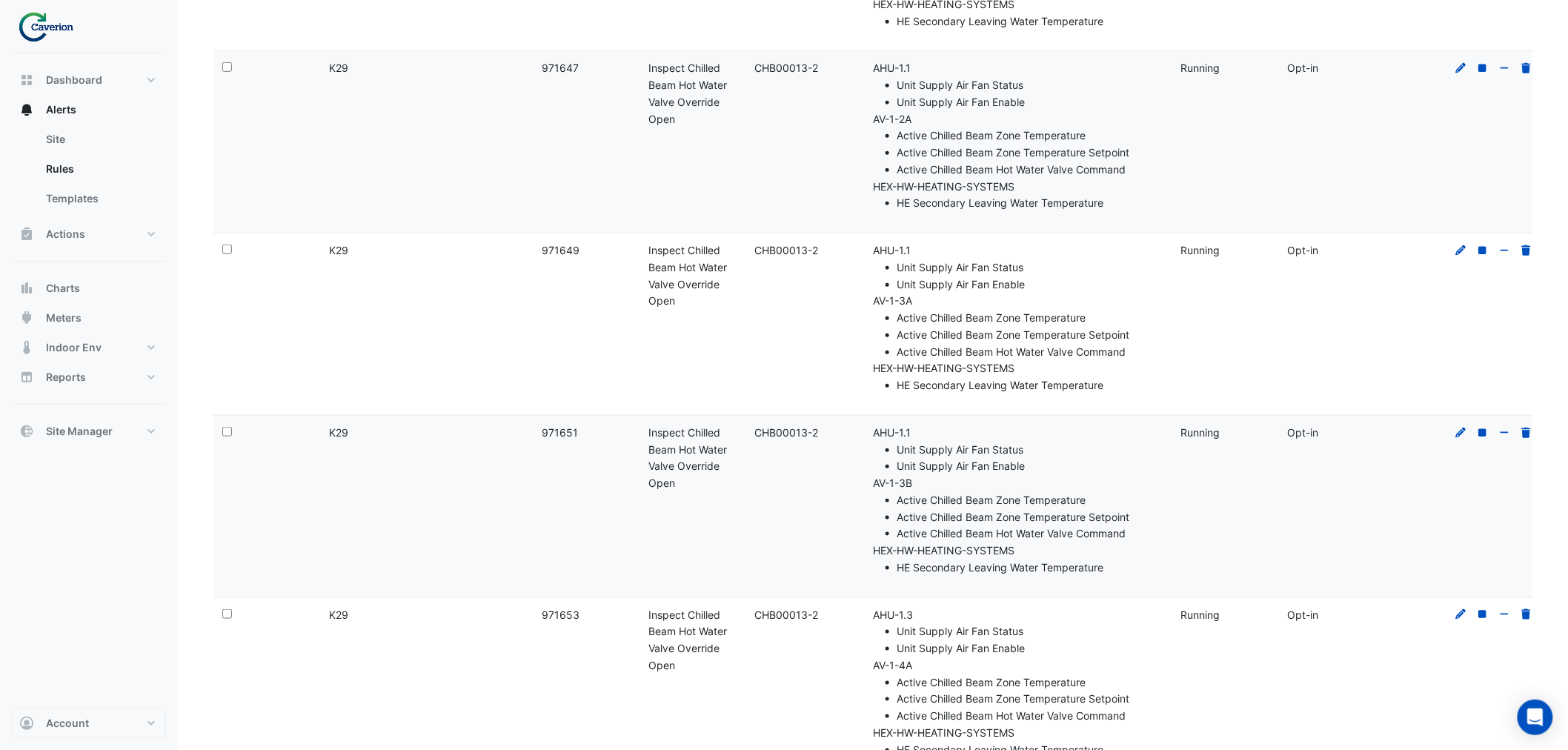 scroll, scrollTop: 2717, scrollLeft: 0, axis: vertical 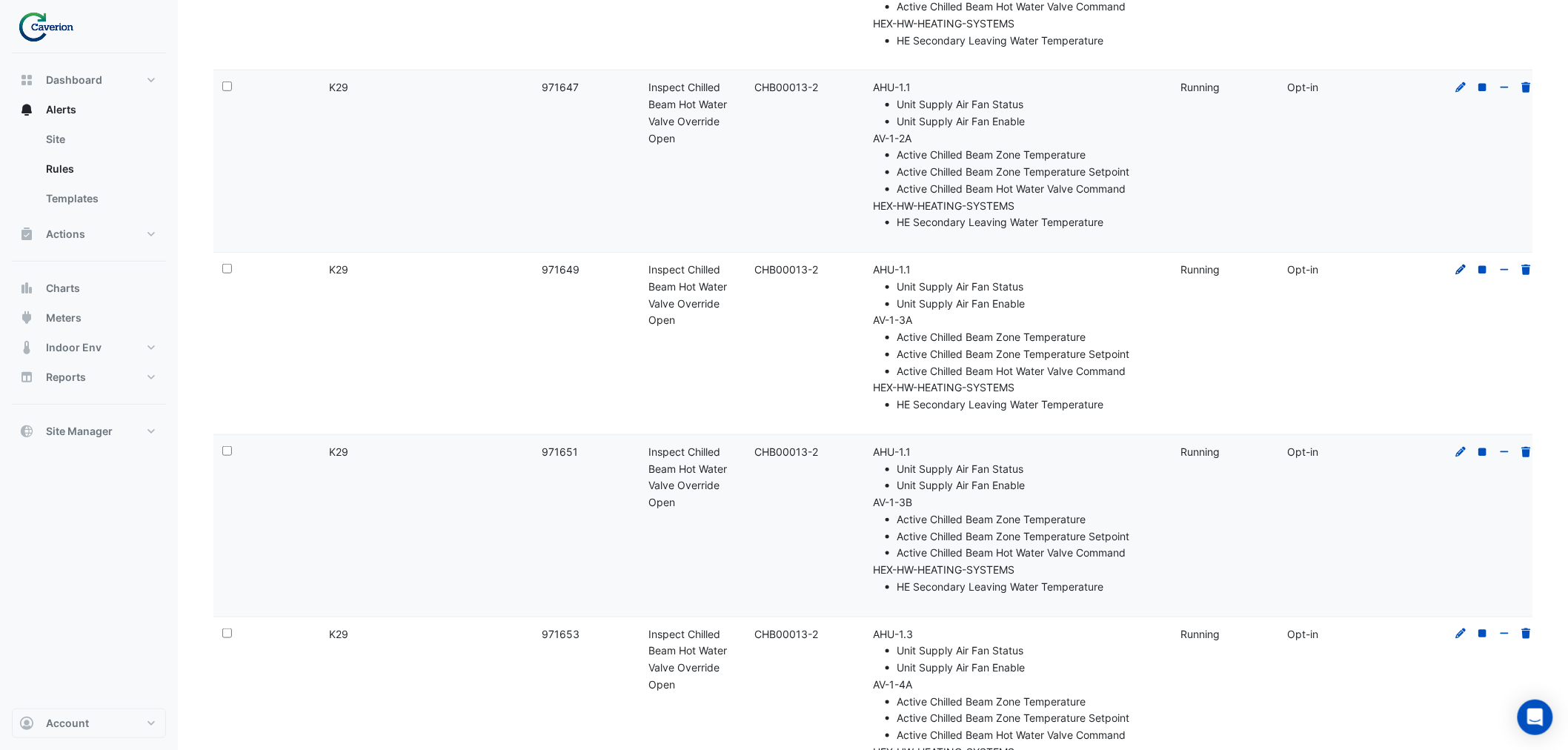 click 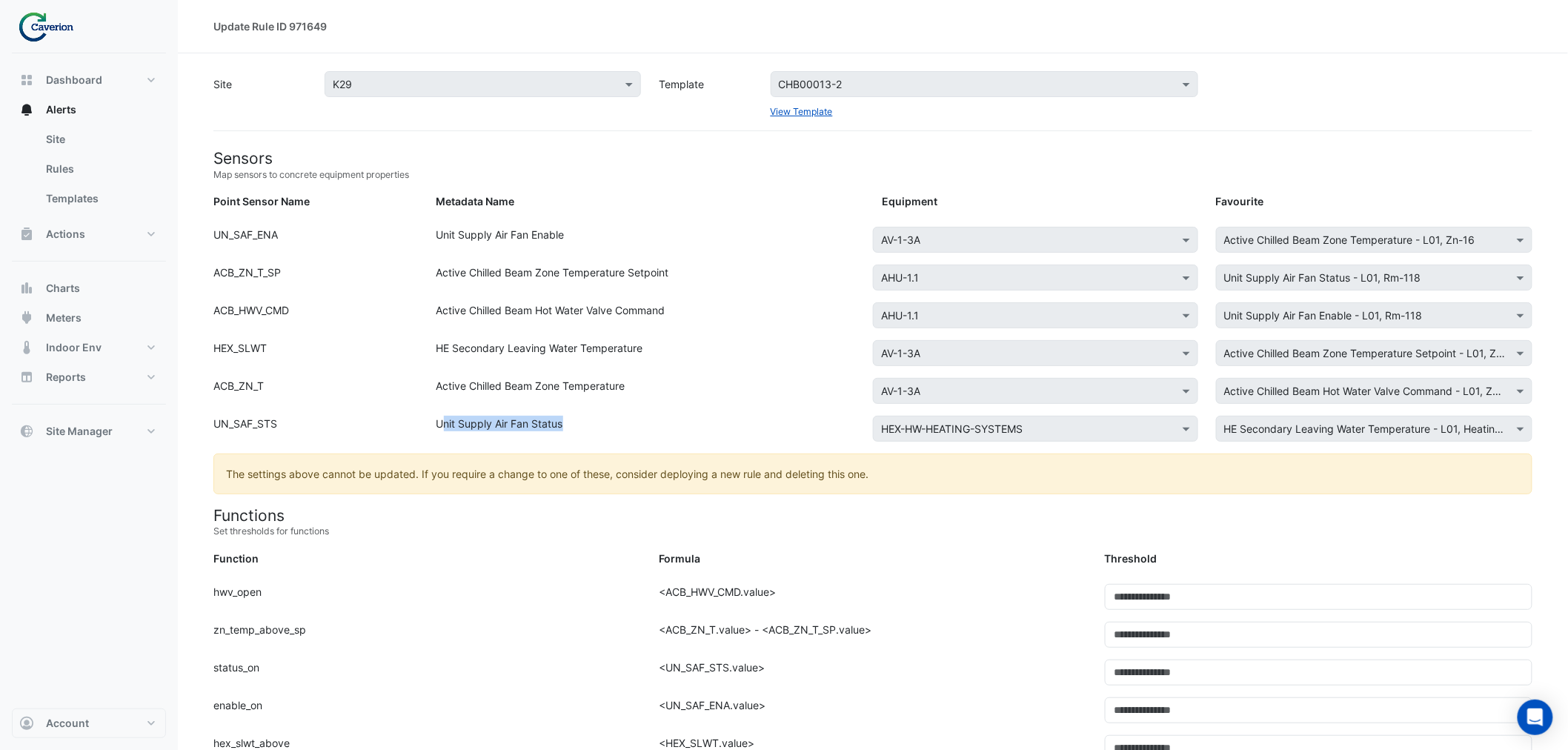 drag, startPoint x: 445, startPoint y: 417, endPoint x: 612, endPoint y: 424, distance: 167.1466 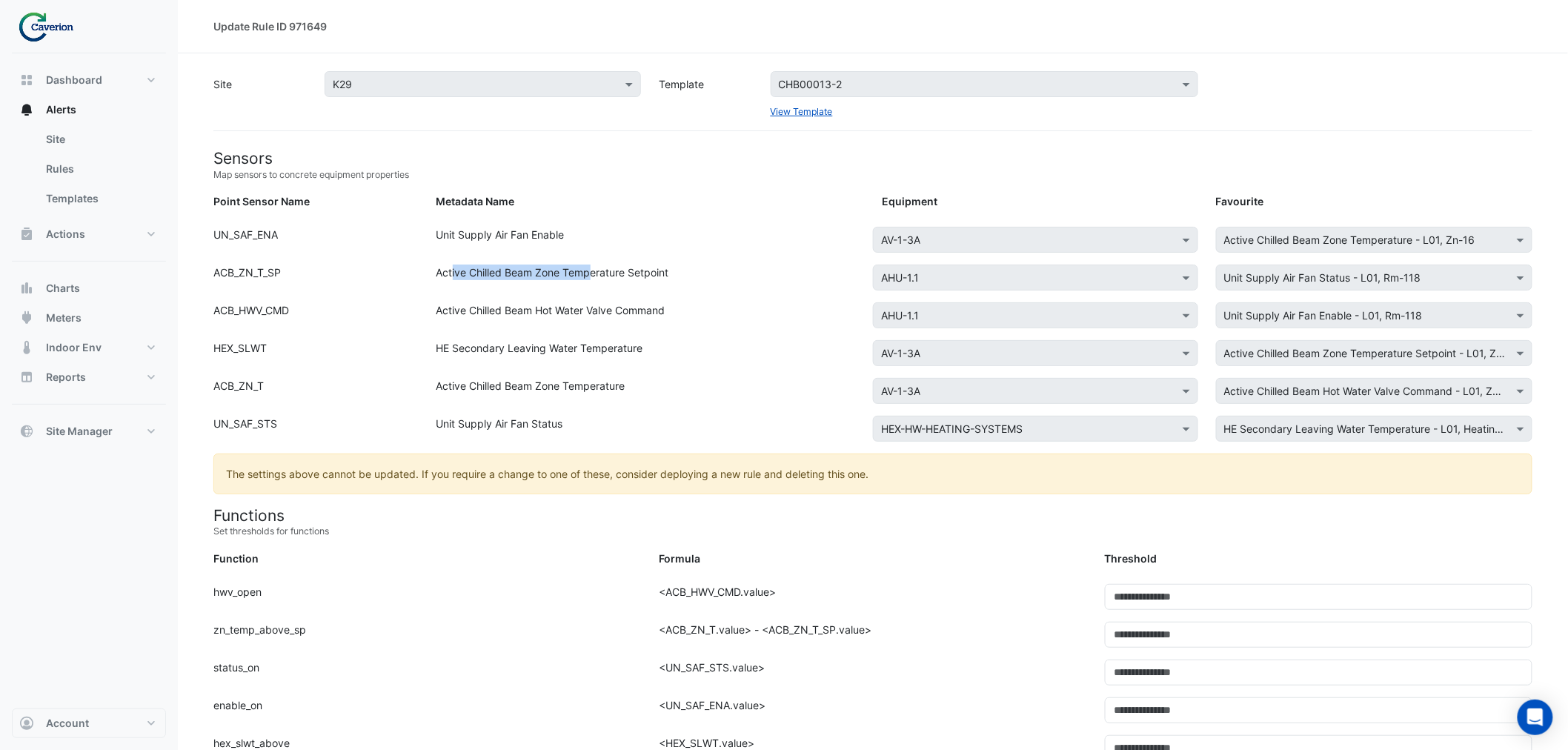 drag, startPoint x: 453, startPoint y: 274, endPoint x: 601, endPoint y: 271, distance: 148.03 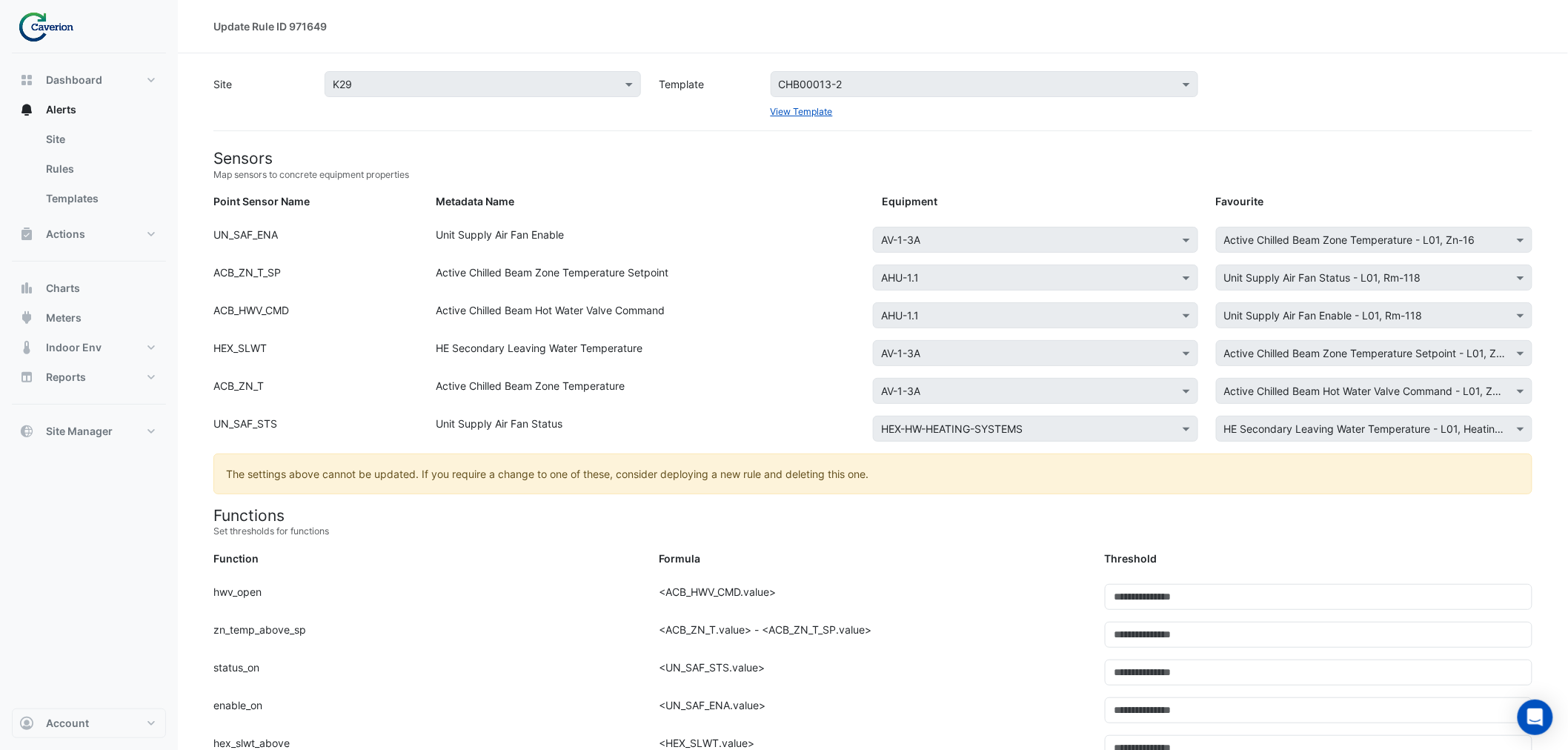 click on "Active Chilled Beam Zone Temperature Setpoint" 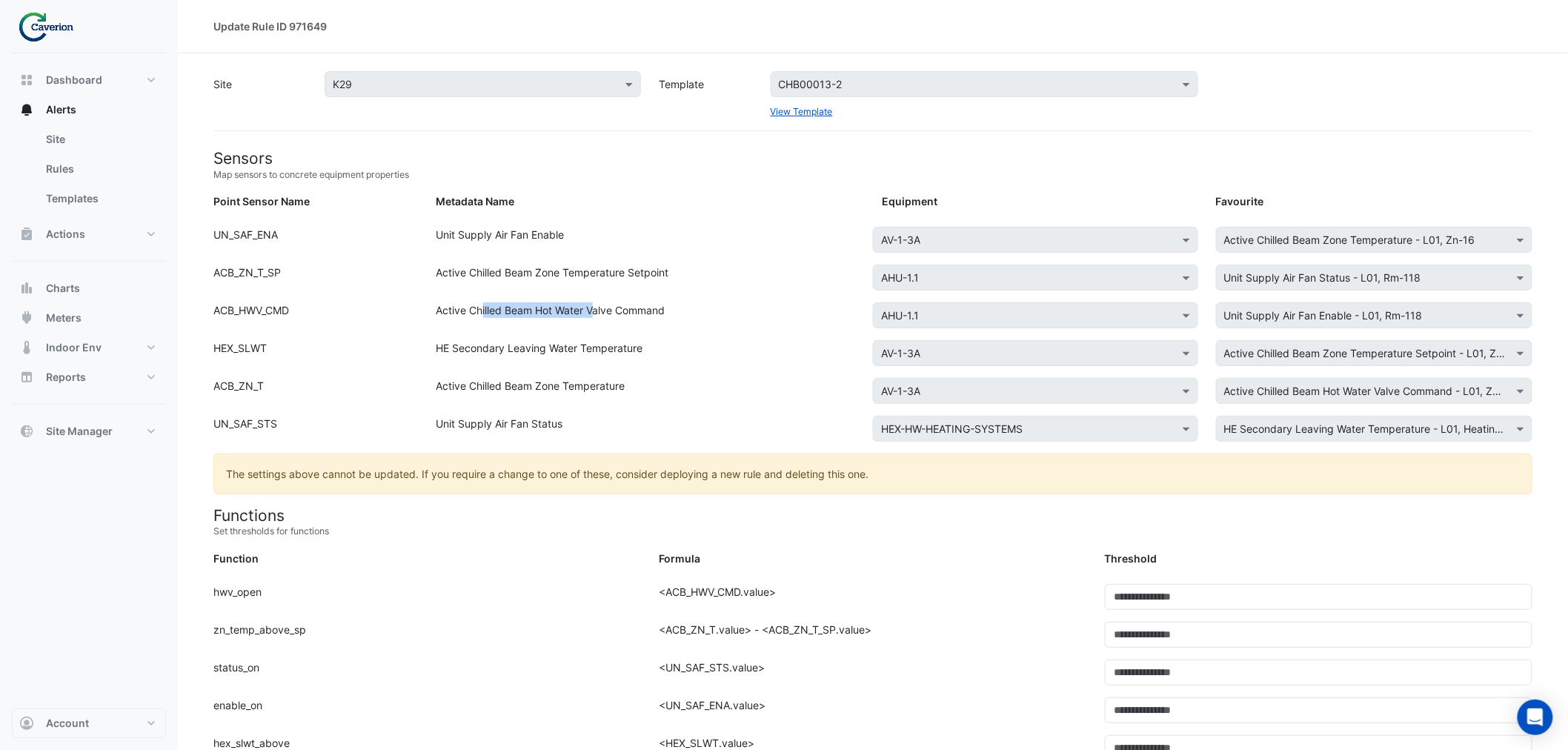 drag, startPoint x: 482, startPoint y: 313, endPoint x: 637, endPoint y: 305, distance: 155.20631 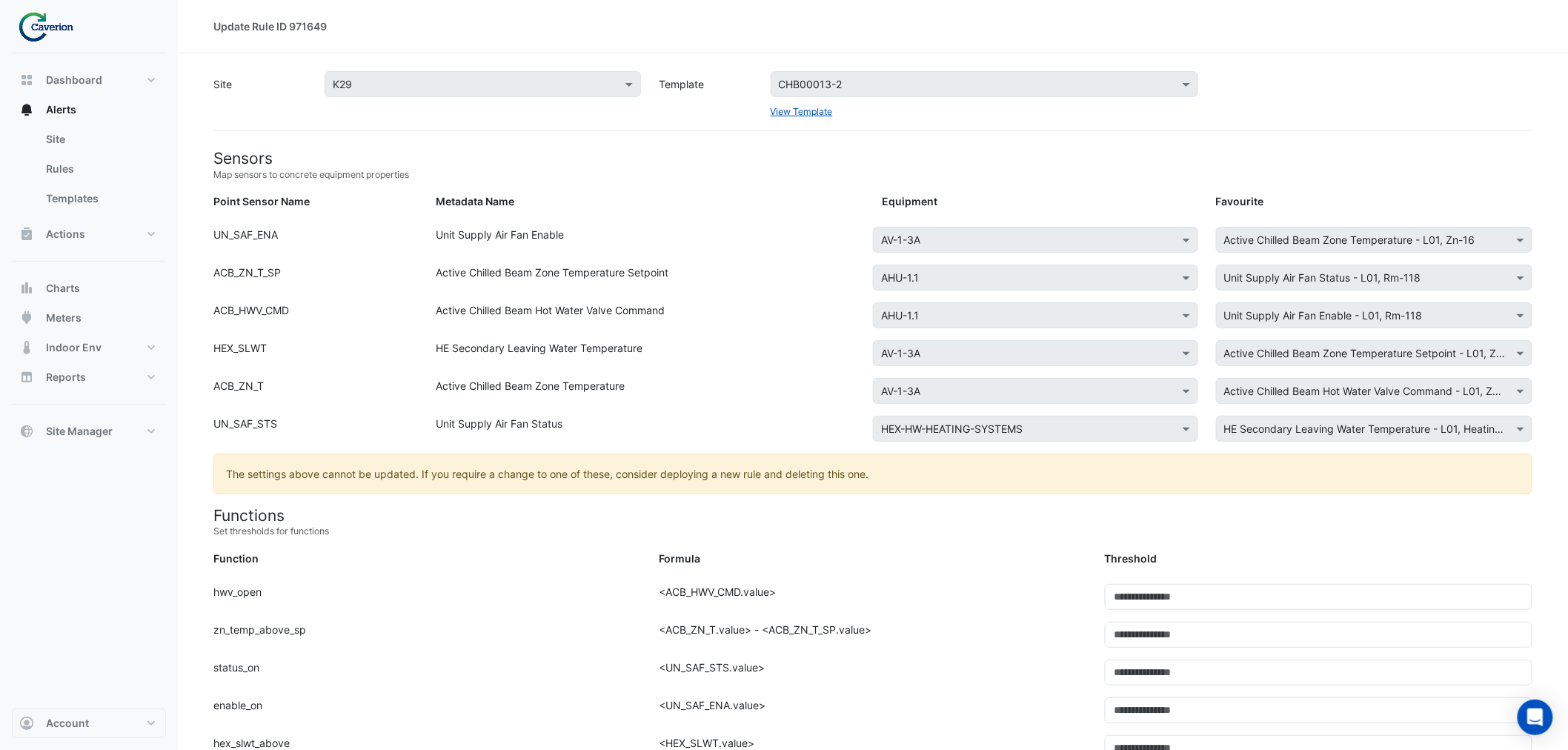 click on "Active Chilled Beam Hot Water Valve Command" 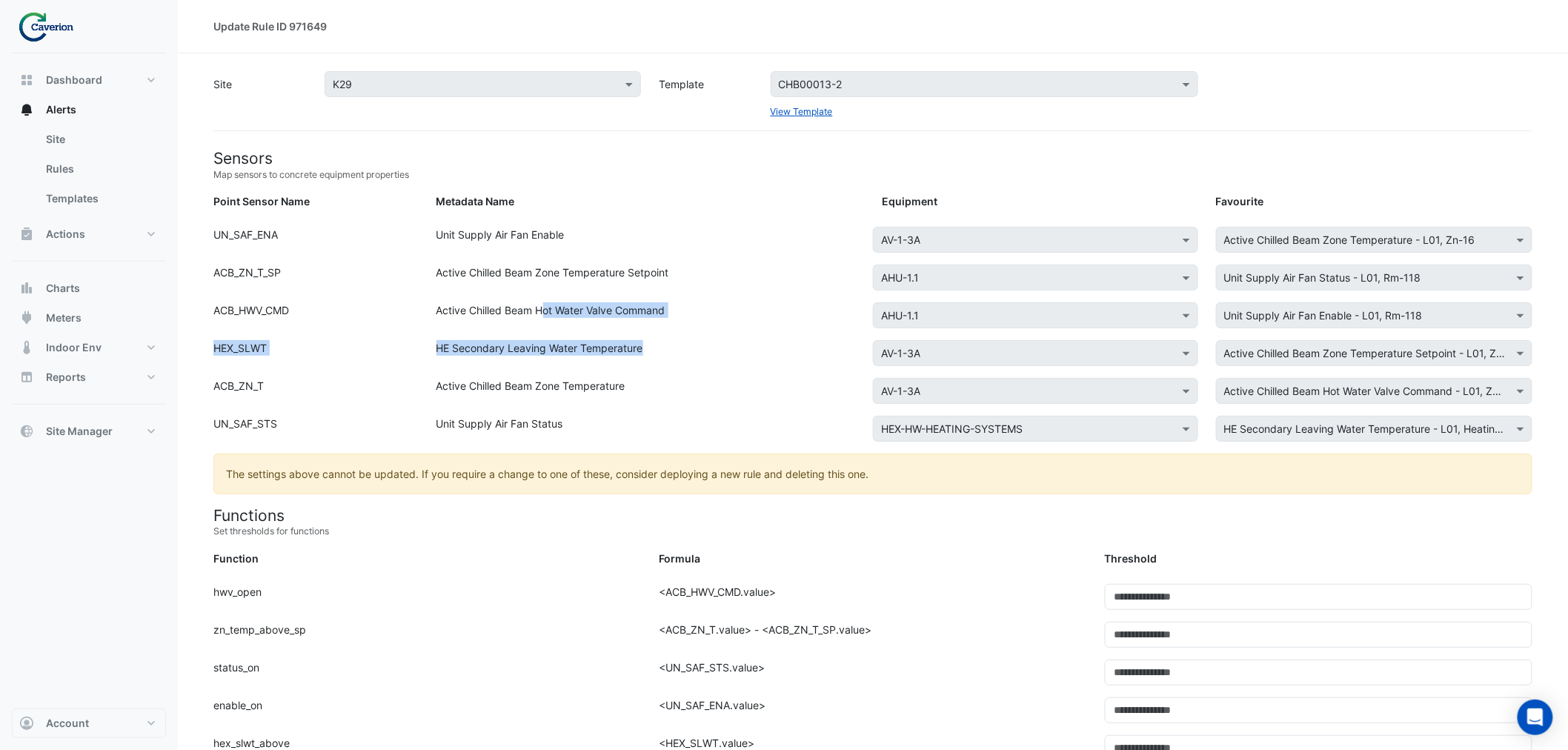 drag, startPoint x: 541, startPoint y: 334, endPoint x: 654, endPoint y: 350, distance: 114.1271 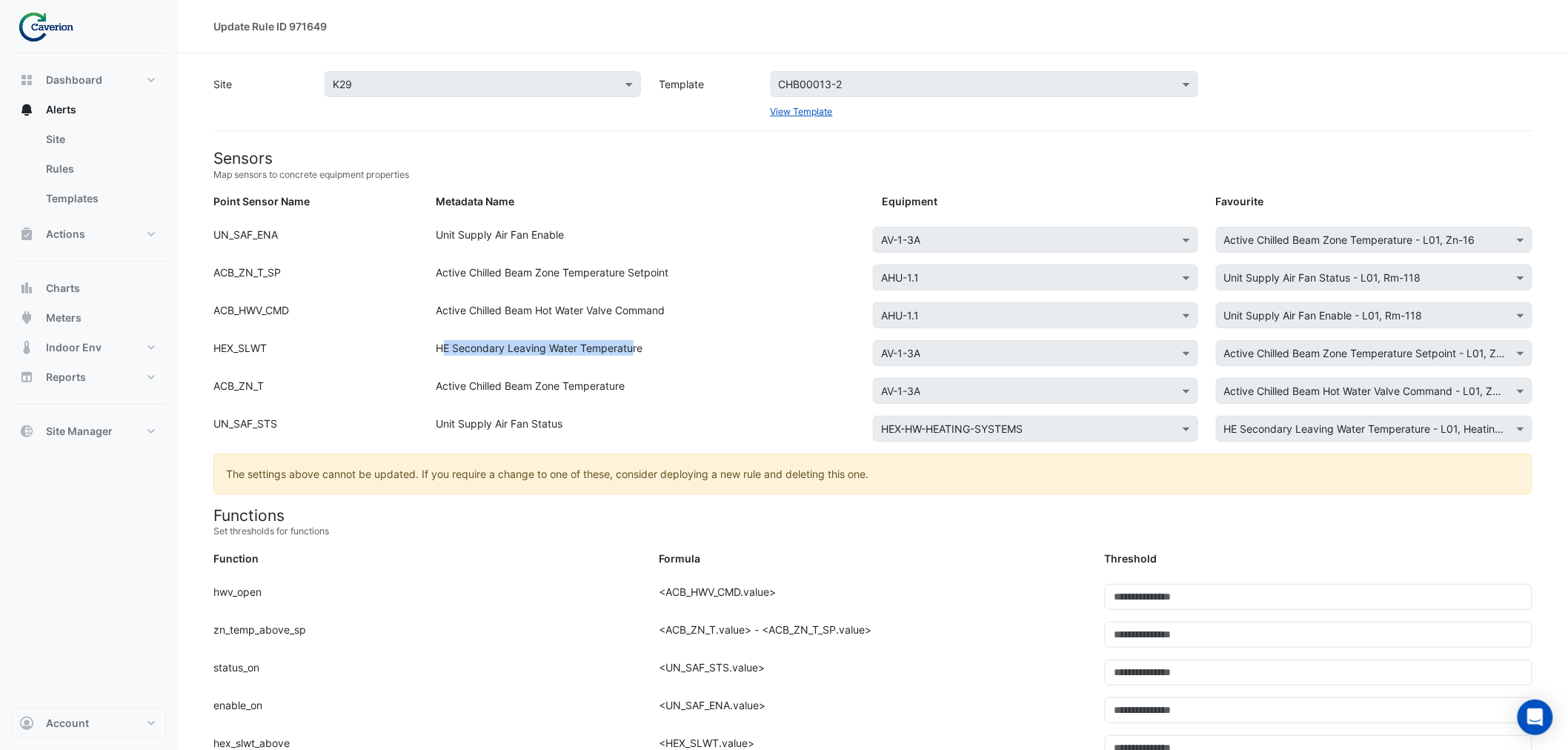 drag, startPoint x: 442, startPoint y: 374, endPoint x: 635, endPoint y: 365, distance: 193.20973 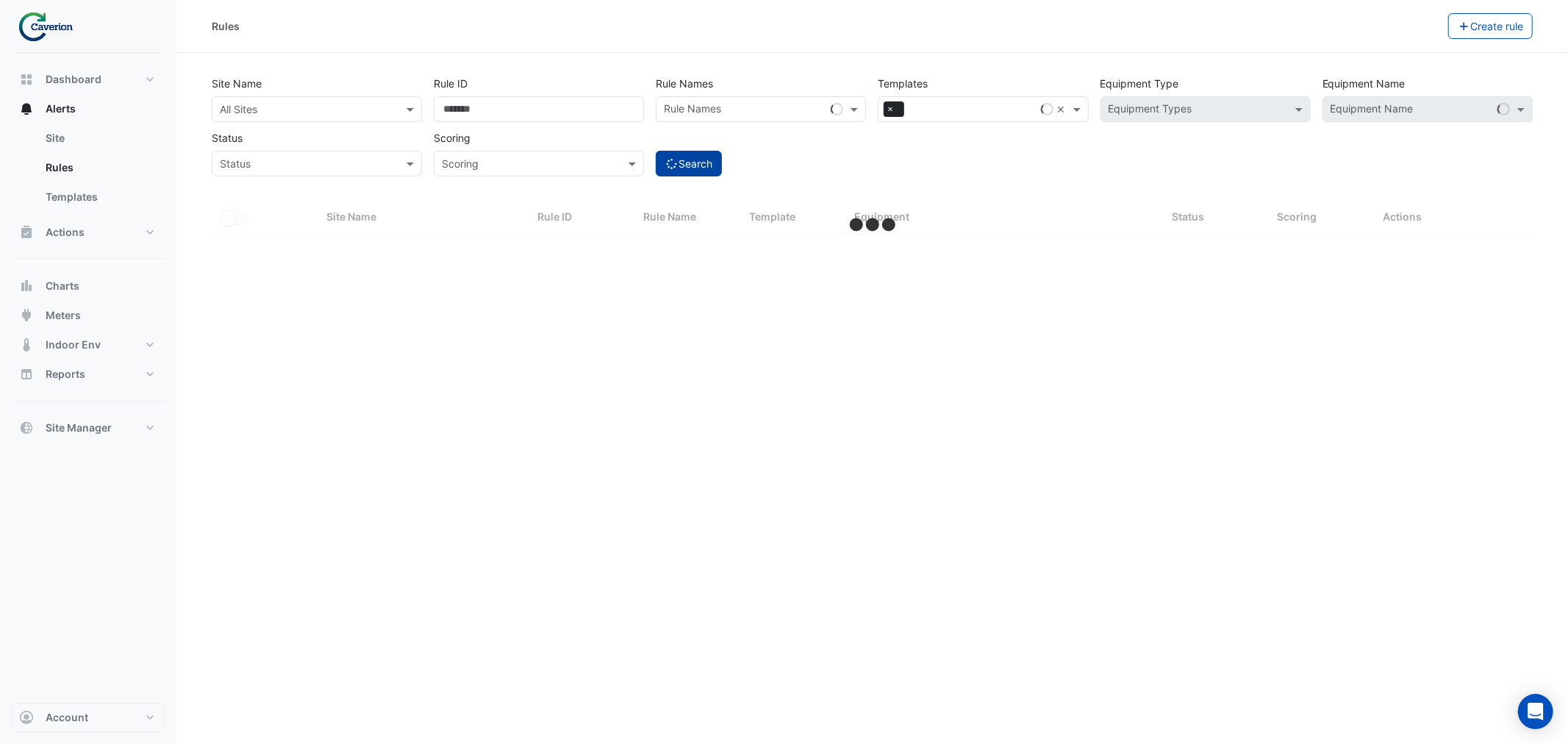 click on "Search" 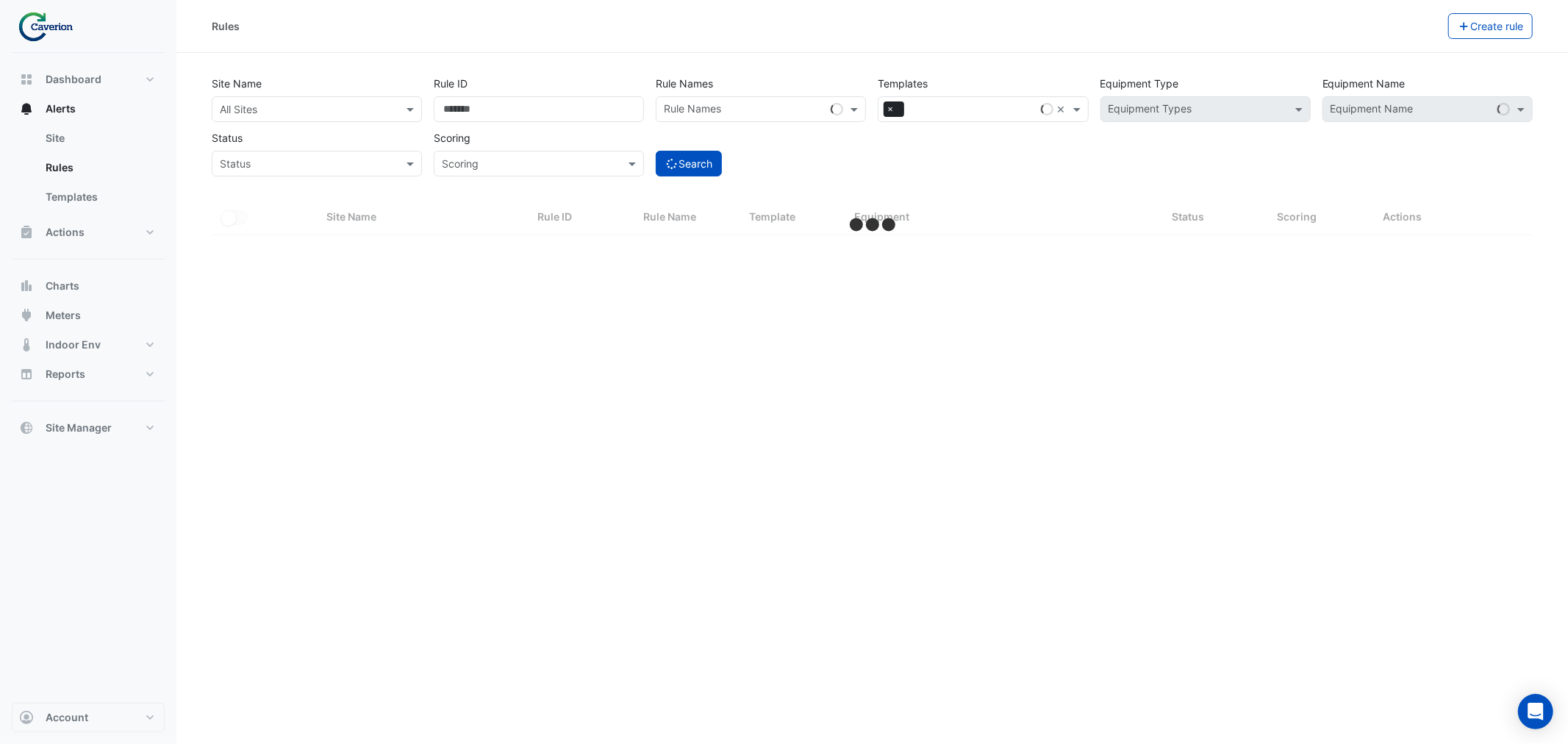 select on "***" 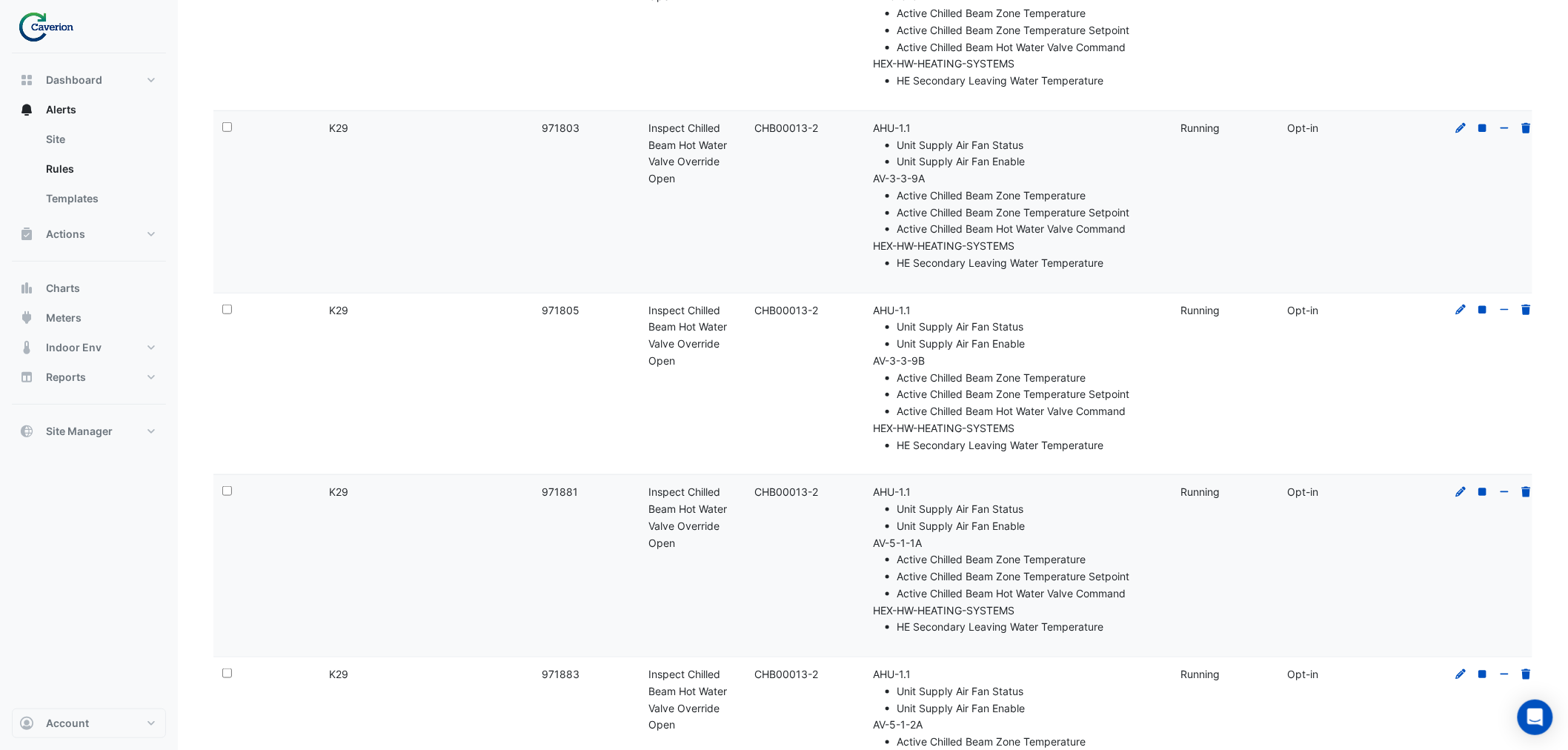 scroll, scrollTop: 17731, scrollLeft: 0, axis: vertical 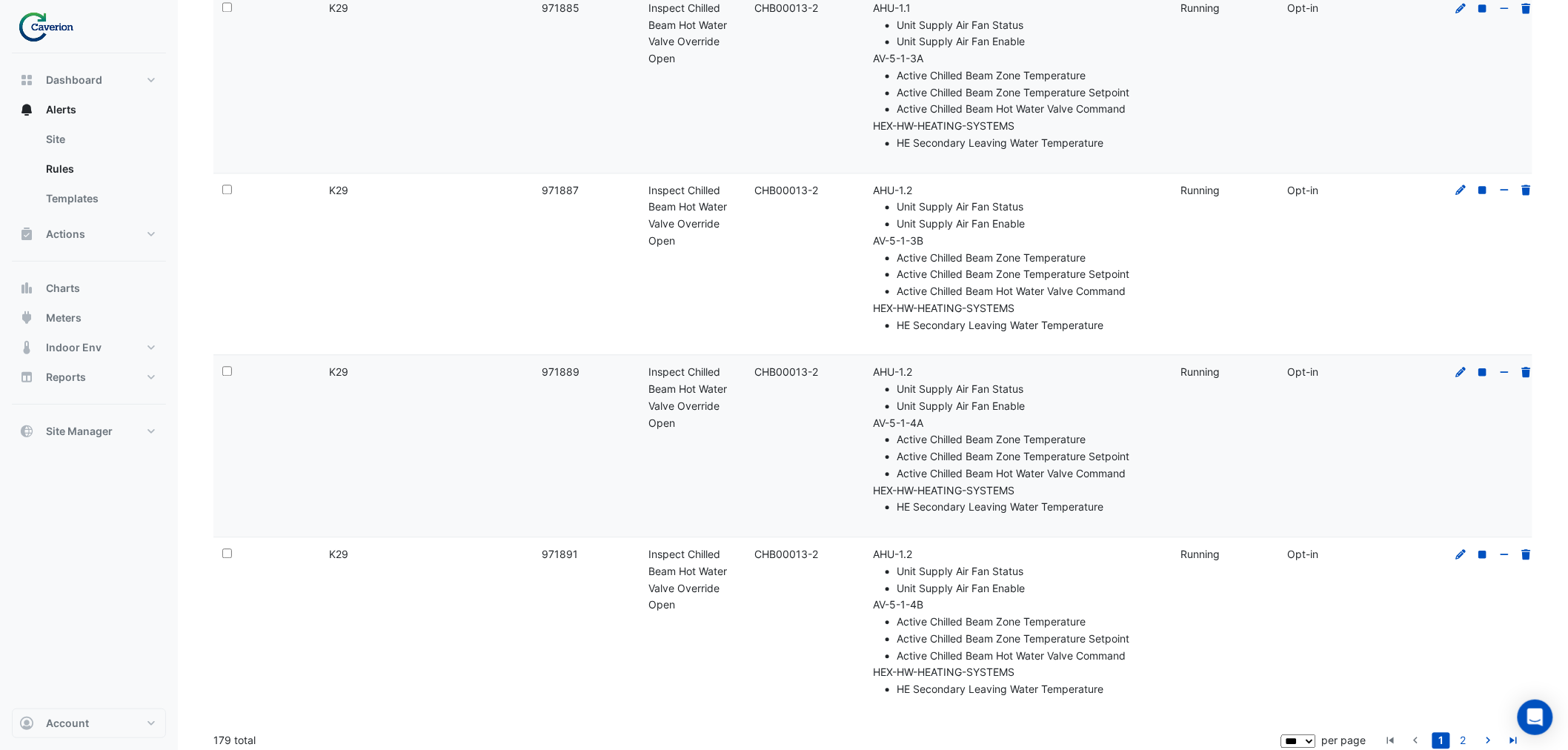 click on "Unit Supply Air Fan Enable" 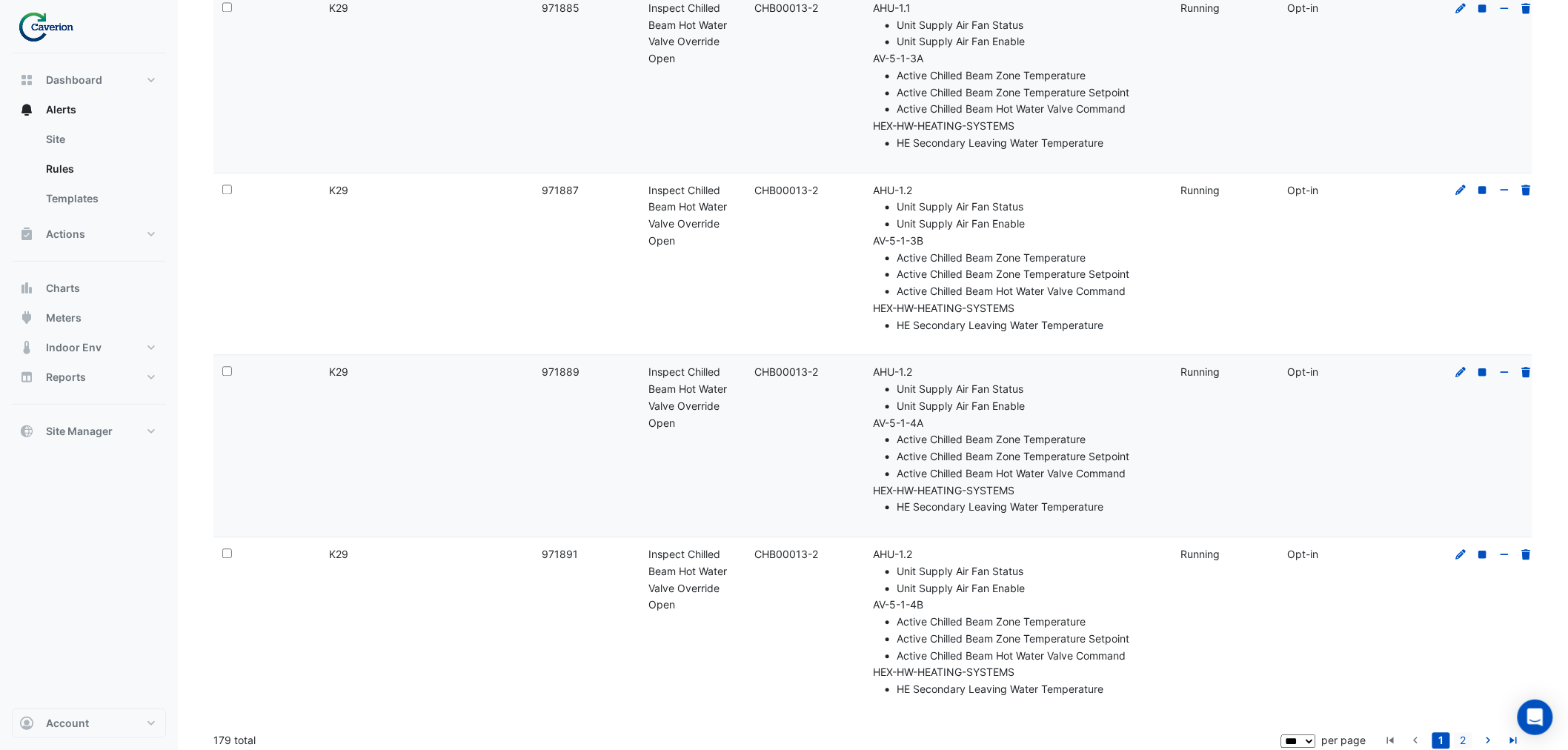 click on "2" 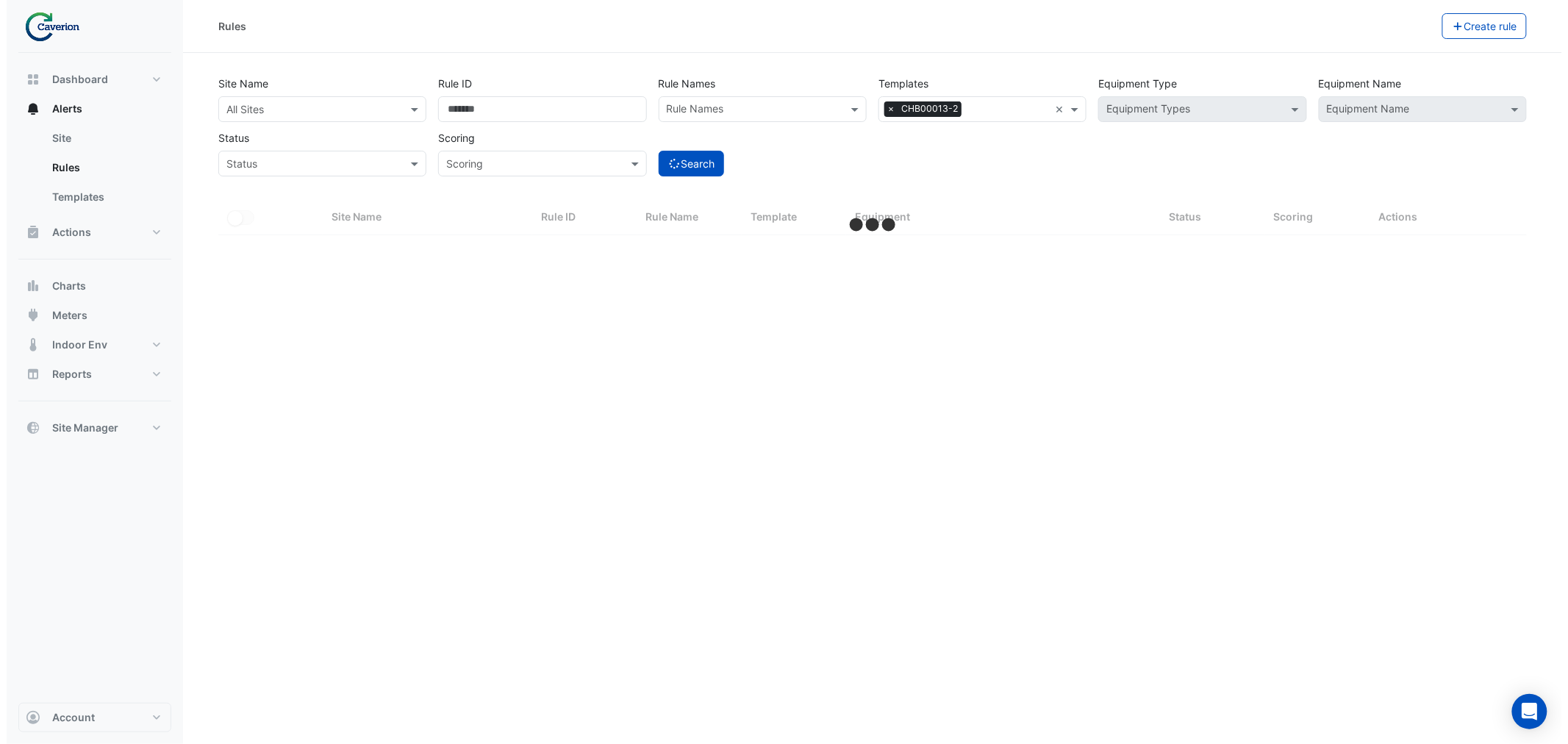 scroll, scrollTop: 0, scrollLeft: 0, axis: both 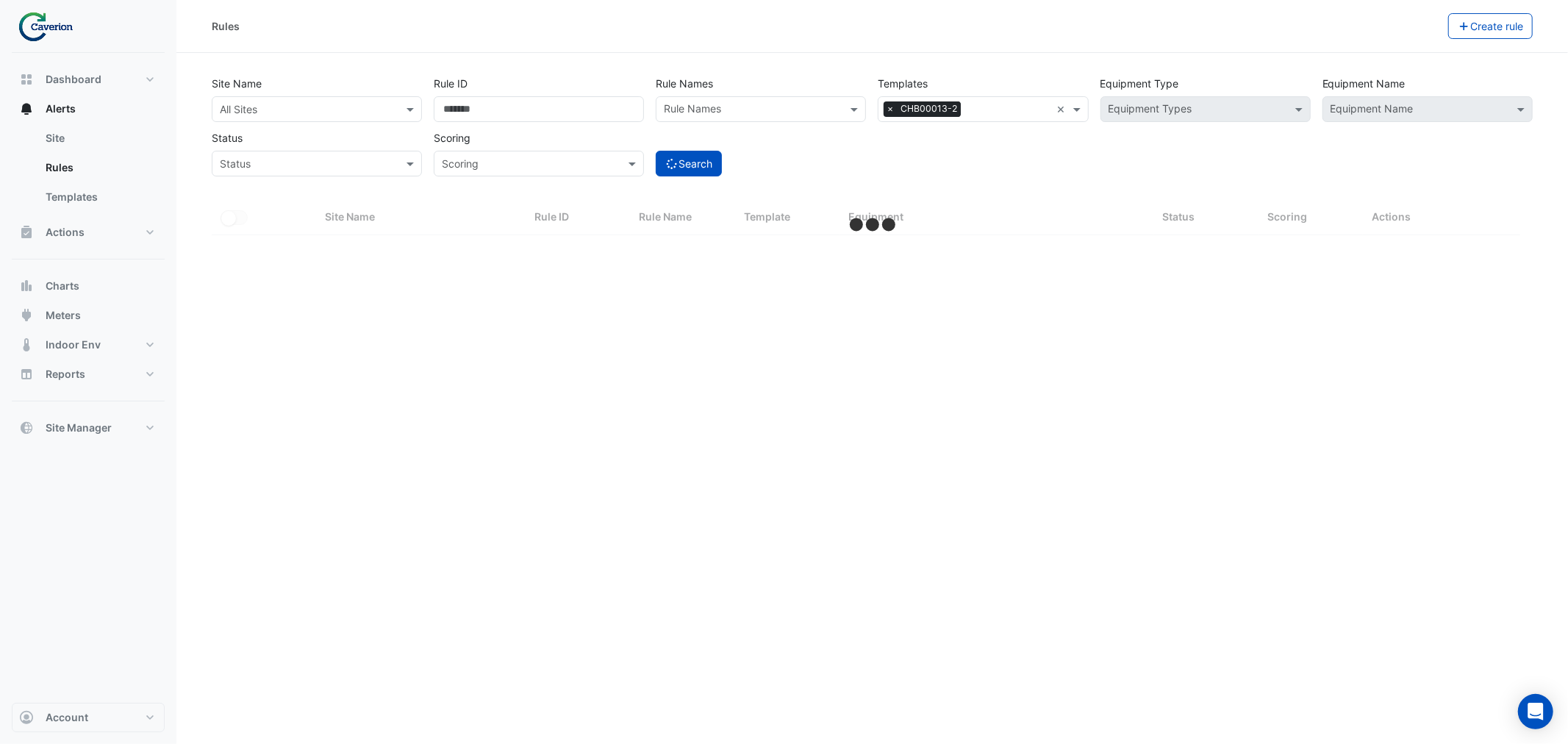 select on "***" 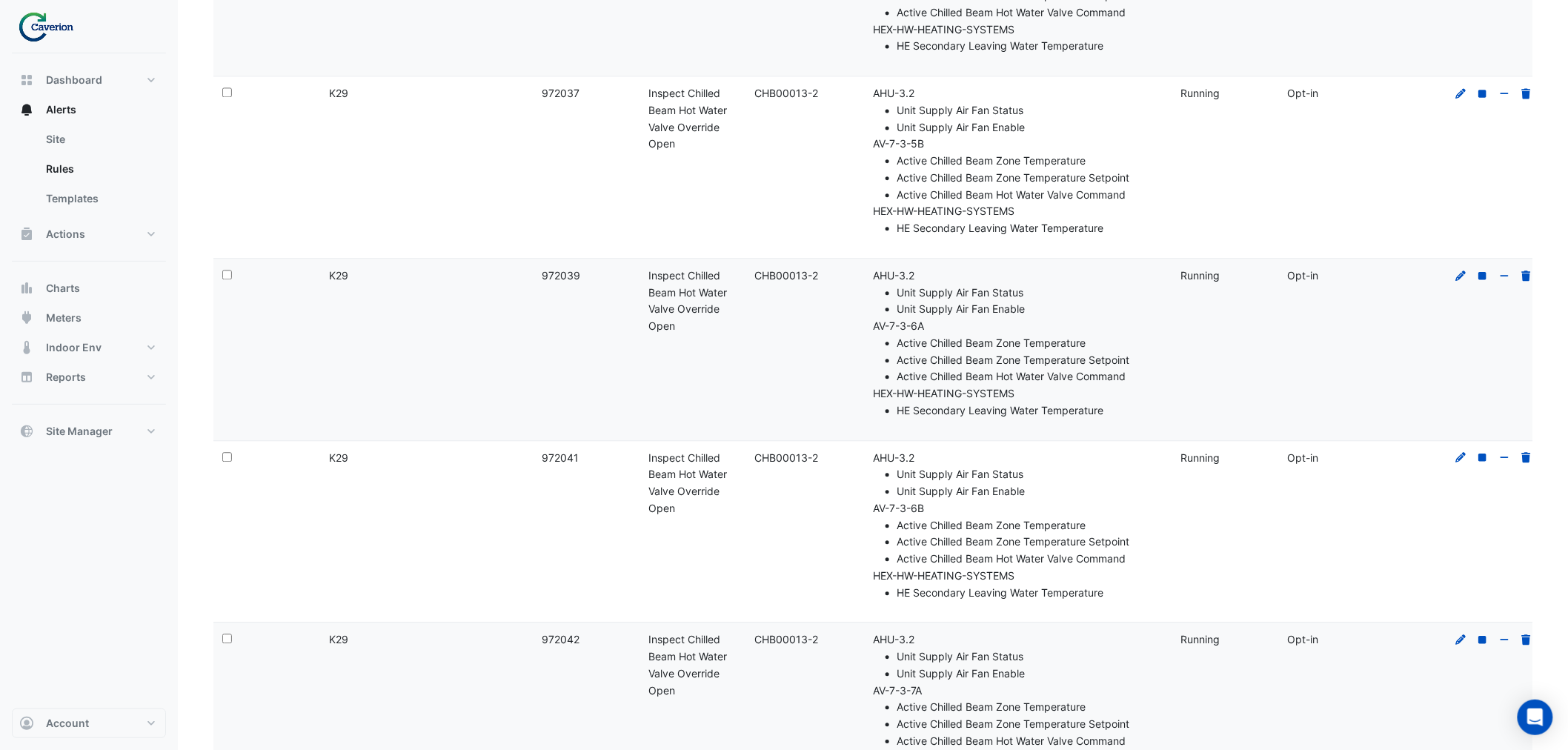scroll, scrollTop: 13908, scrollLeft: 0, axis: vertical 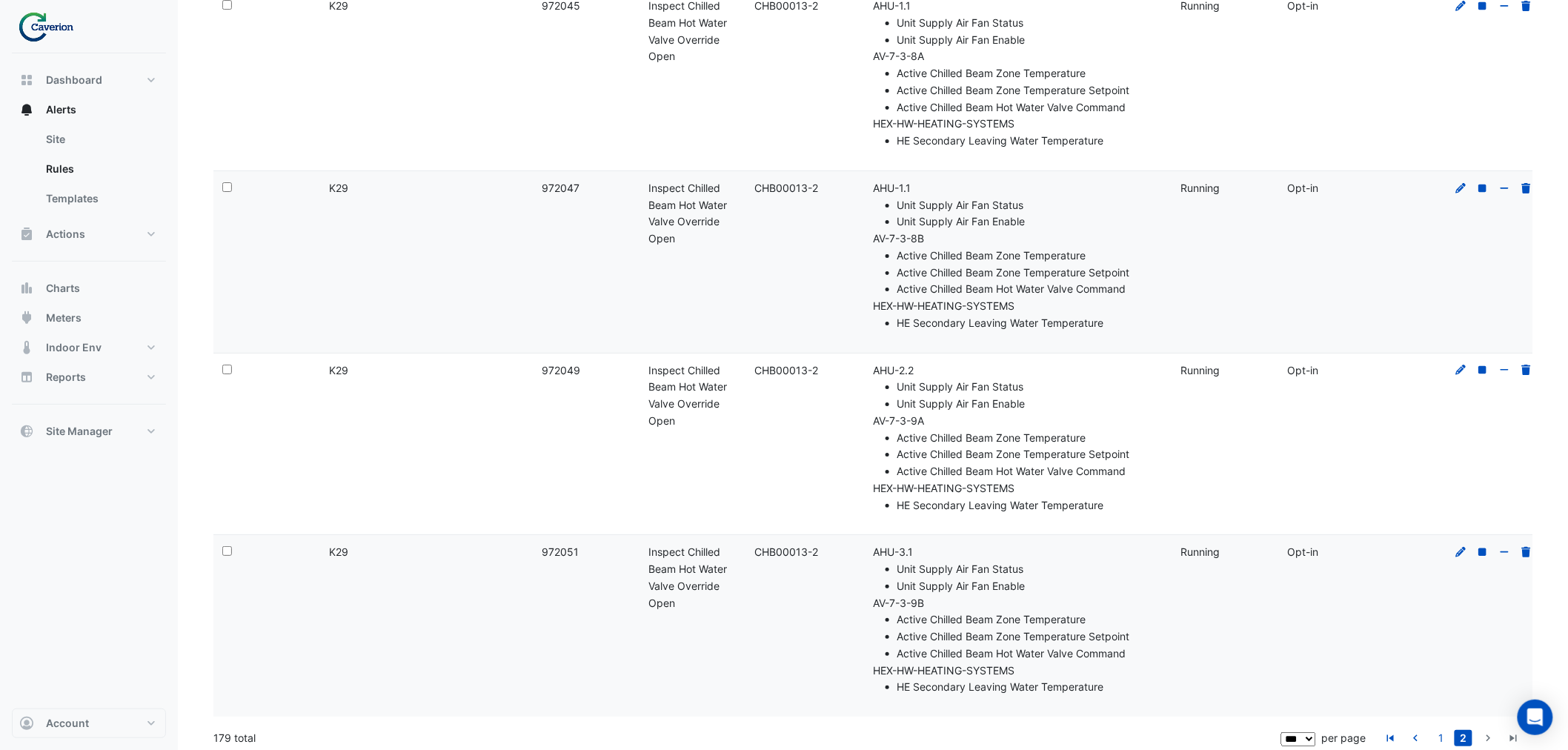 click on "Unit Supply Air Fan Enable" 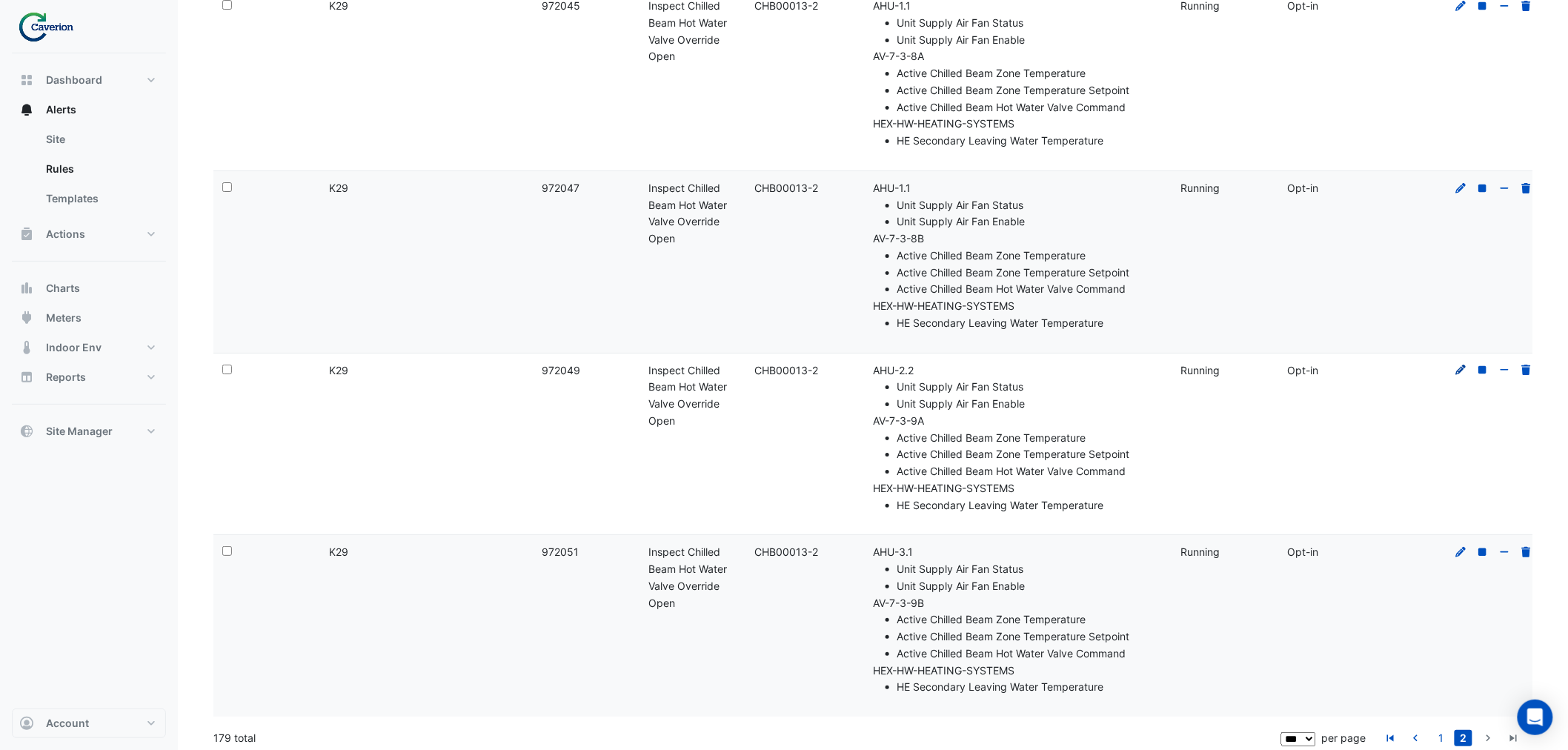 click 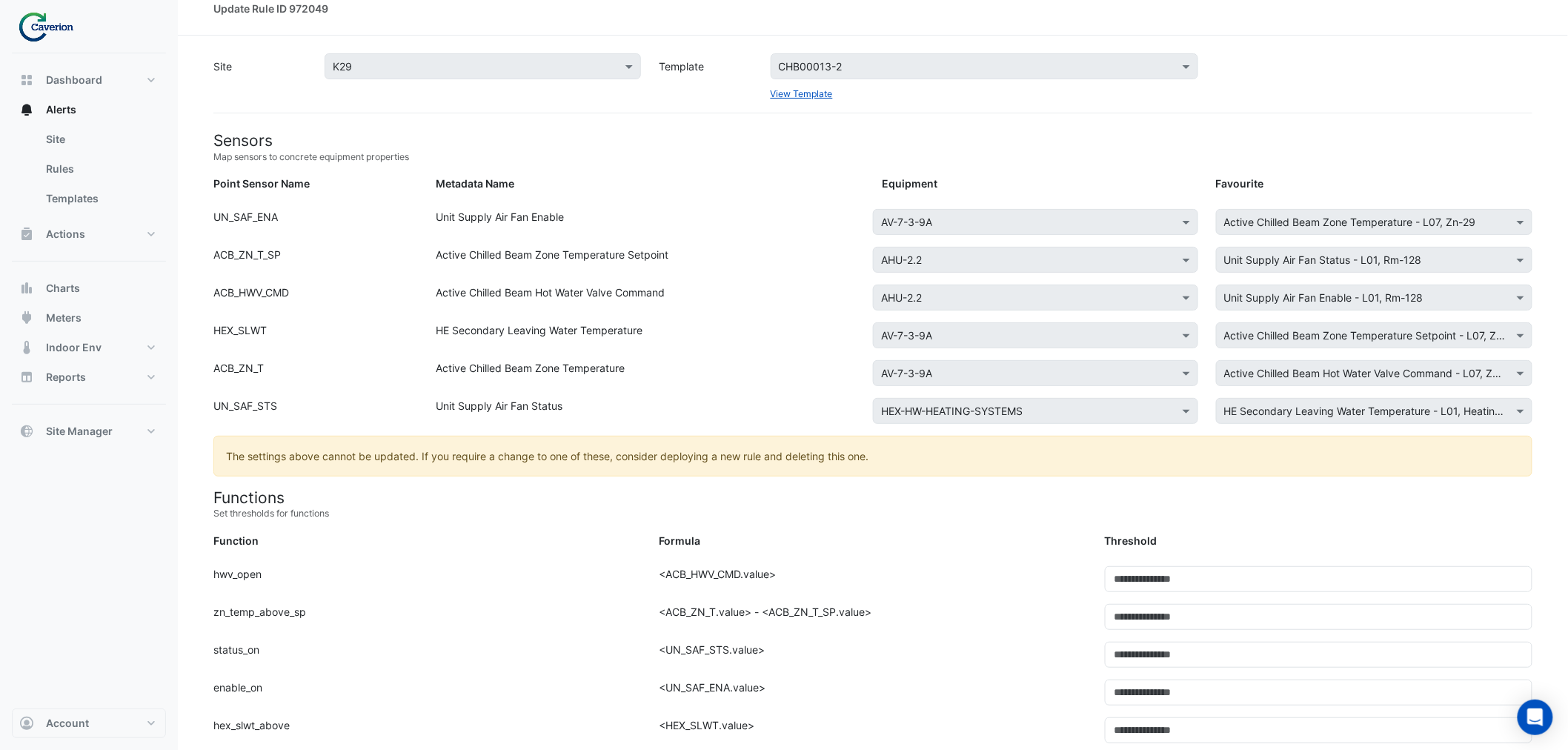 scroll, scrollTop: 0, scrollLeft: 0, axis: both 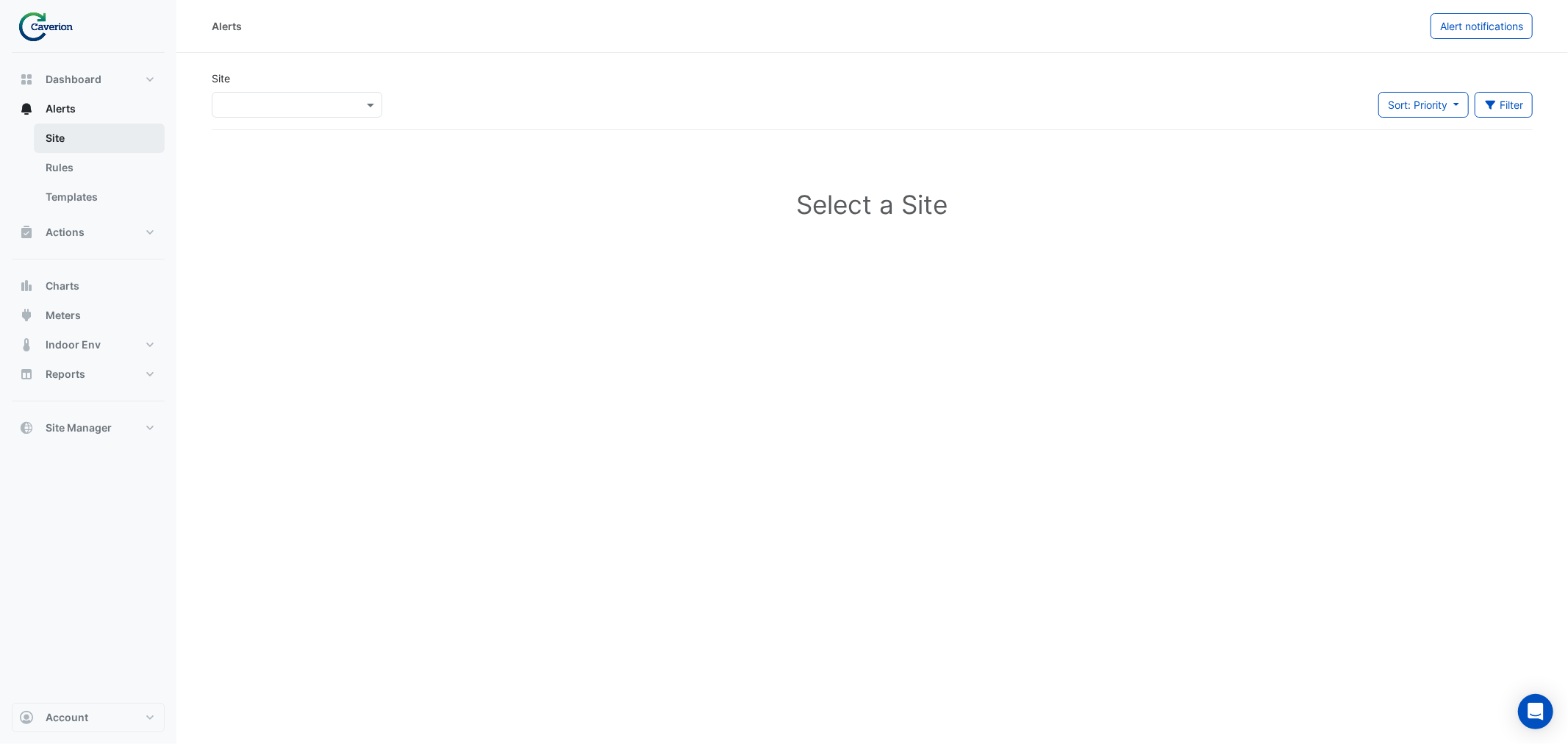 click on "Site" at bounding box center (99, 138) 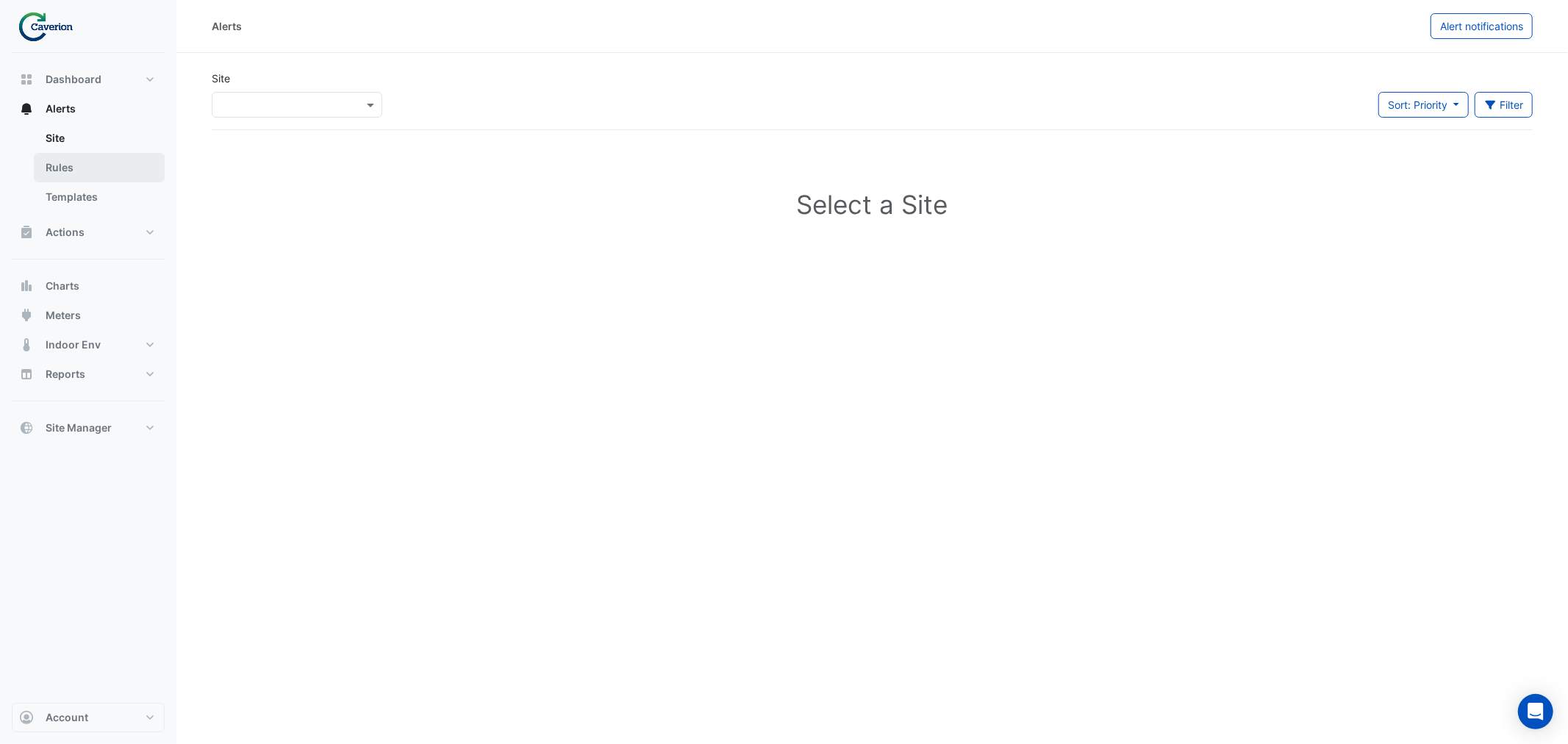 click on "Rules" at bounding box center (99, 168) 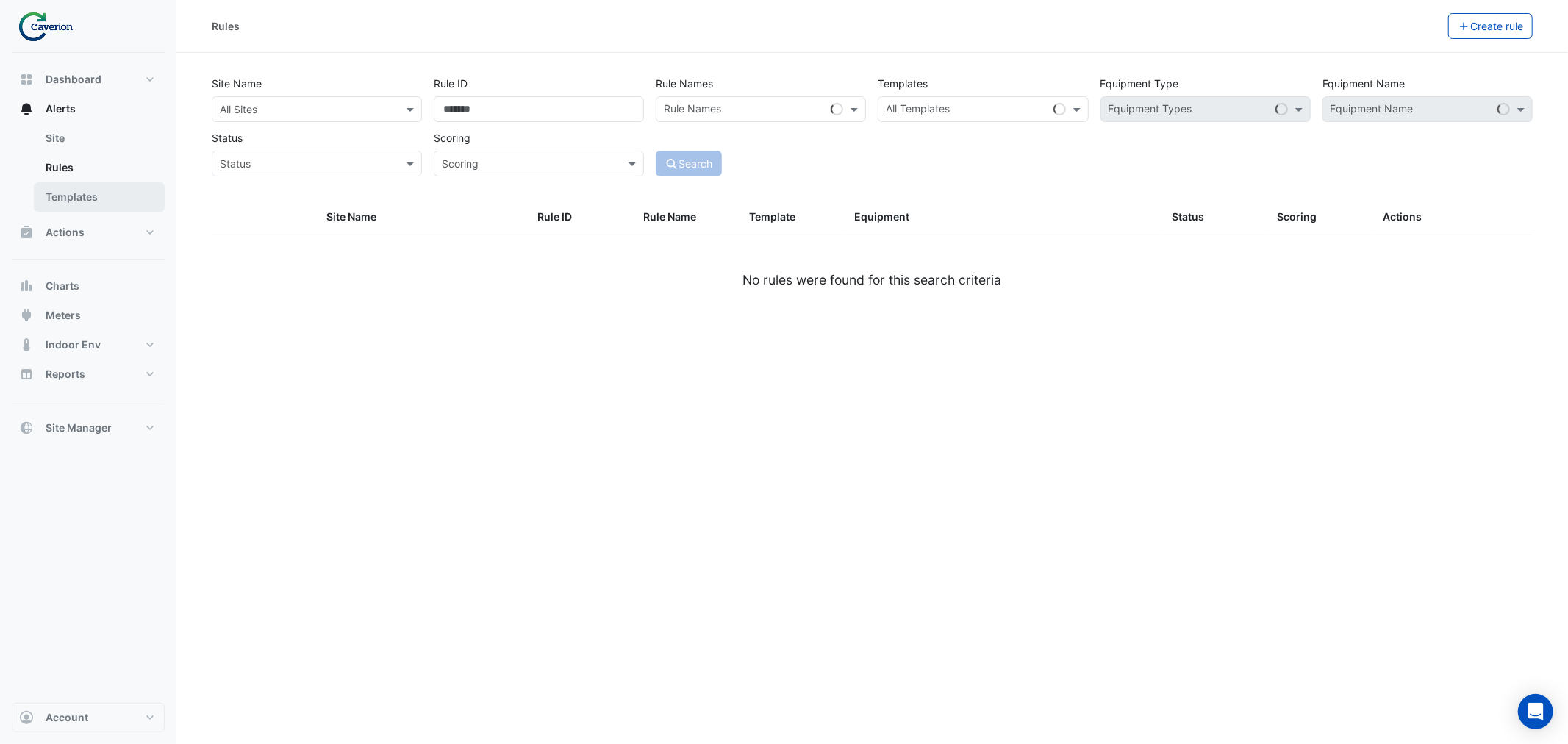 click on "Templates" at bounding box center (99, 197) 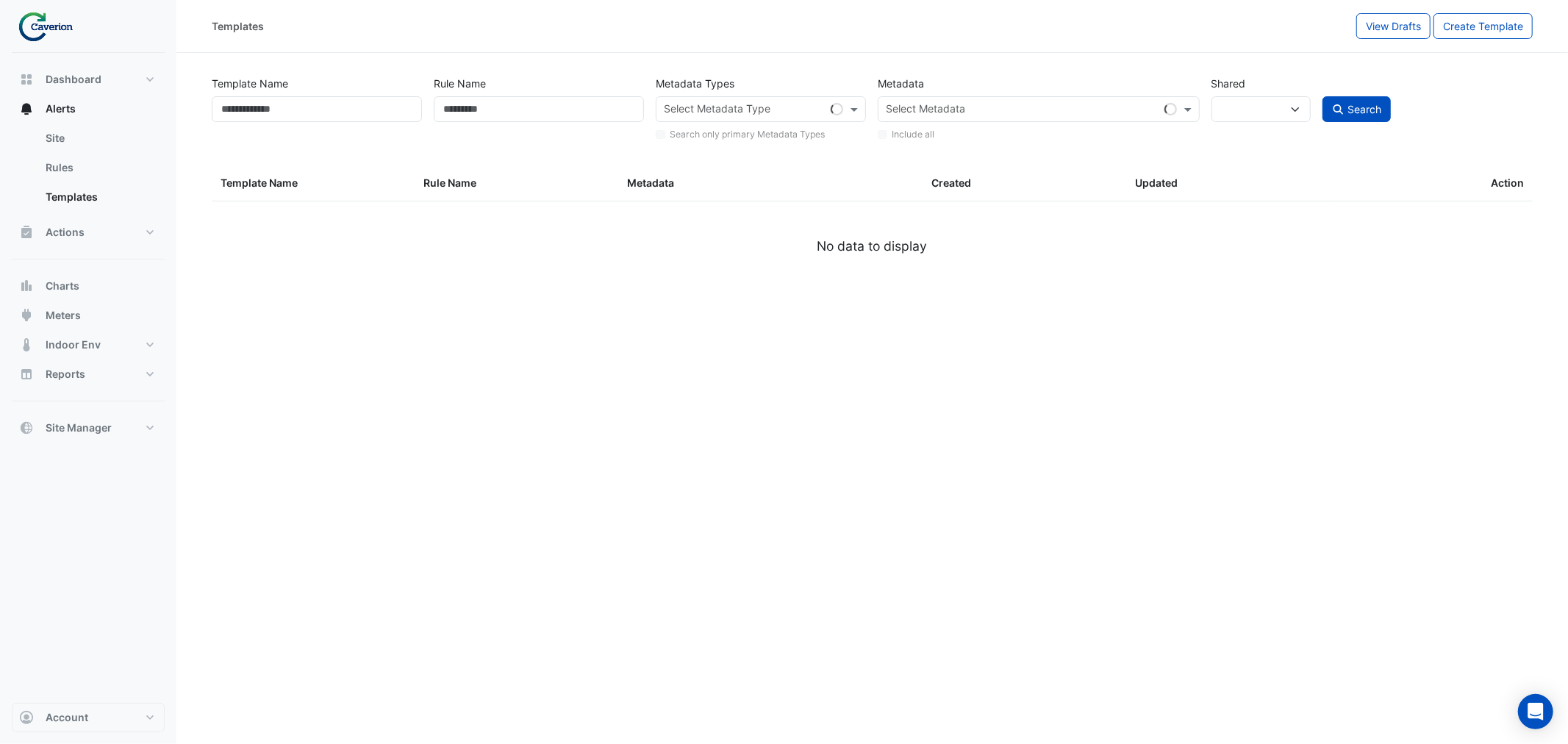 click on "Site
Rules
Templates" at bounding box center [88, 171] 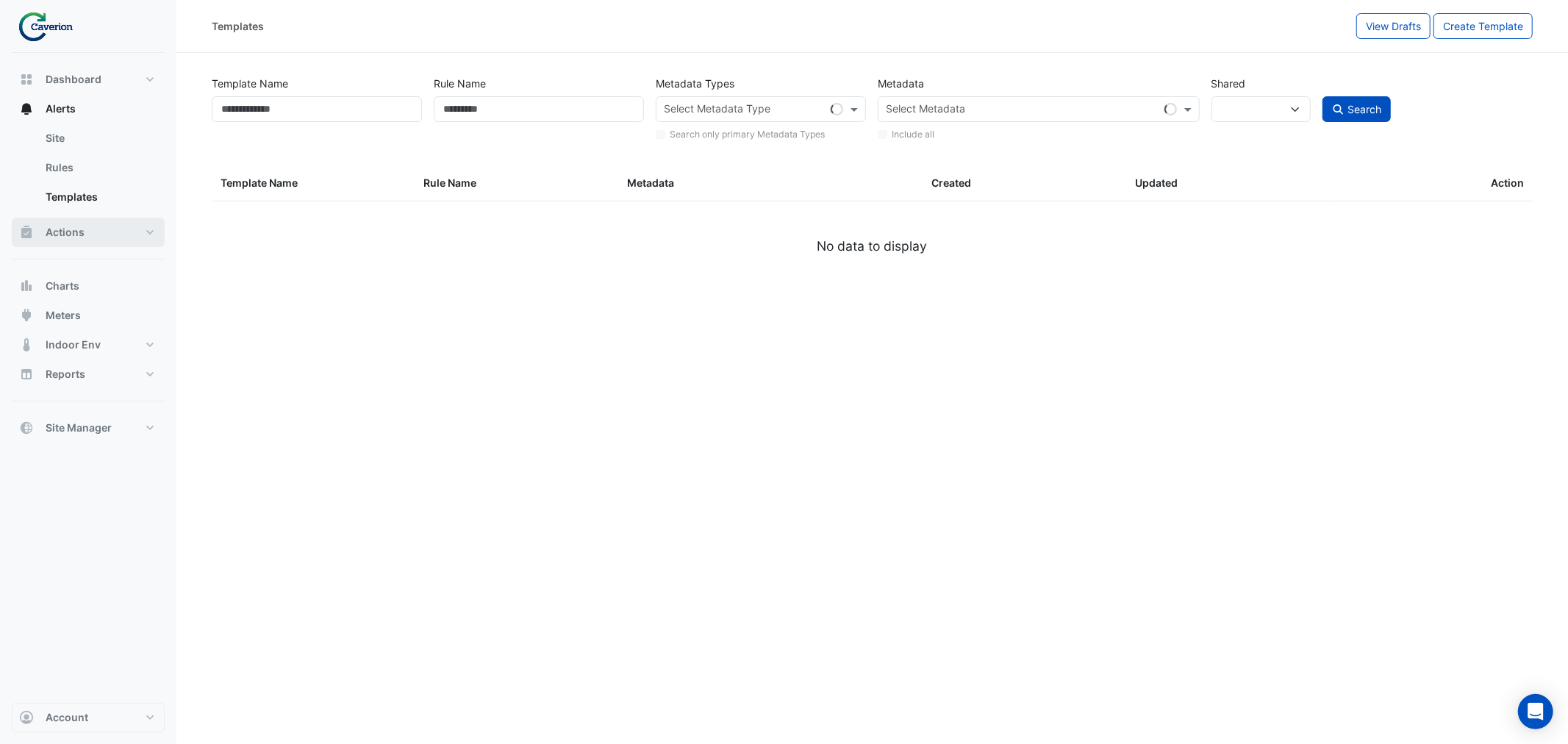 click on "Actions" at bounding box center [65, 232] 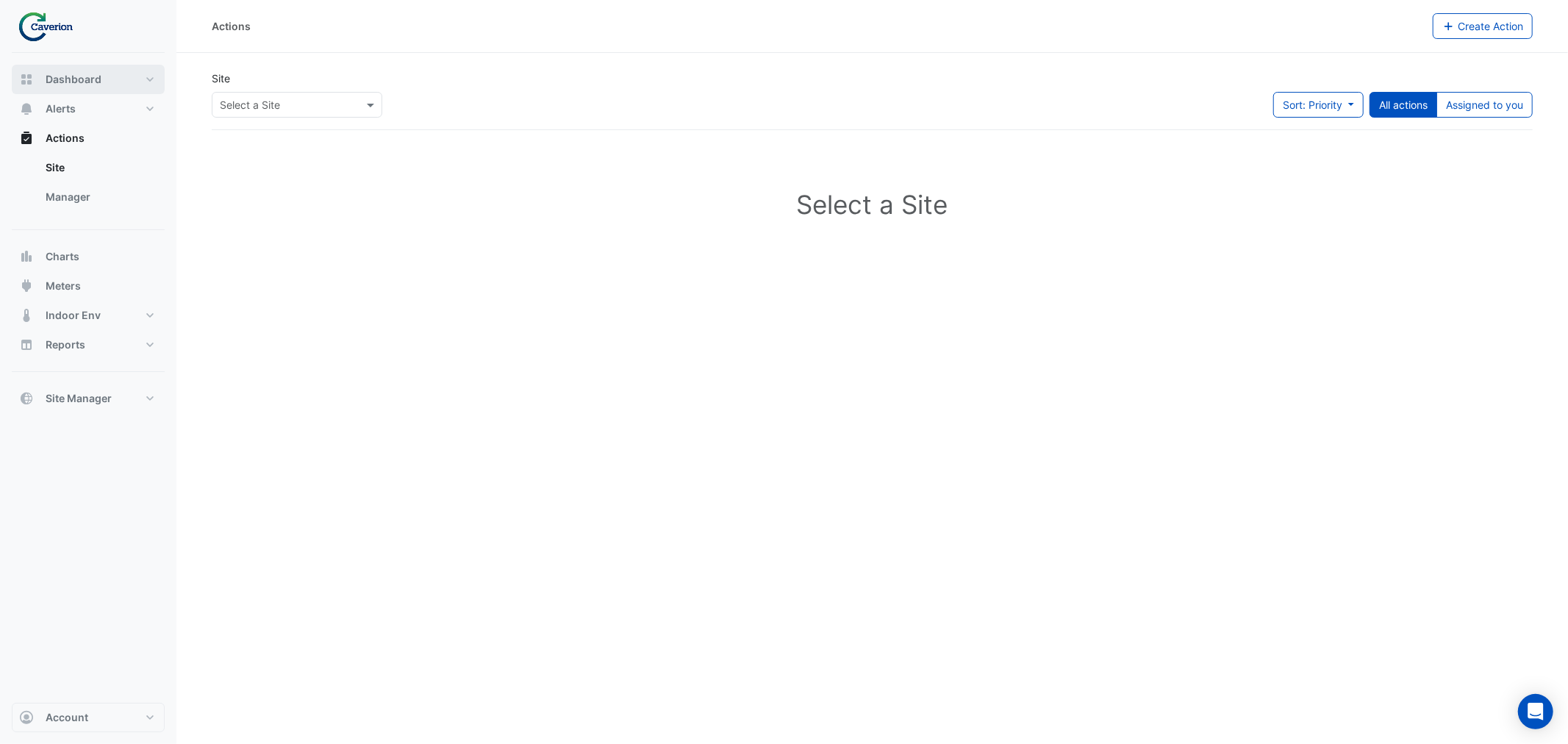 click on "Dashboard" at bounding box center [88, 79] 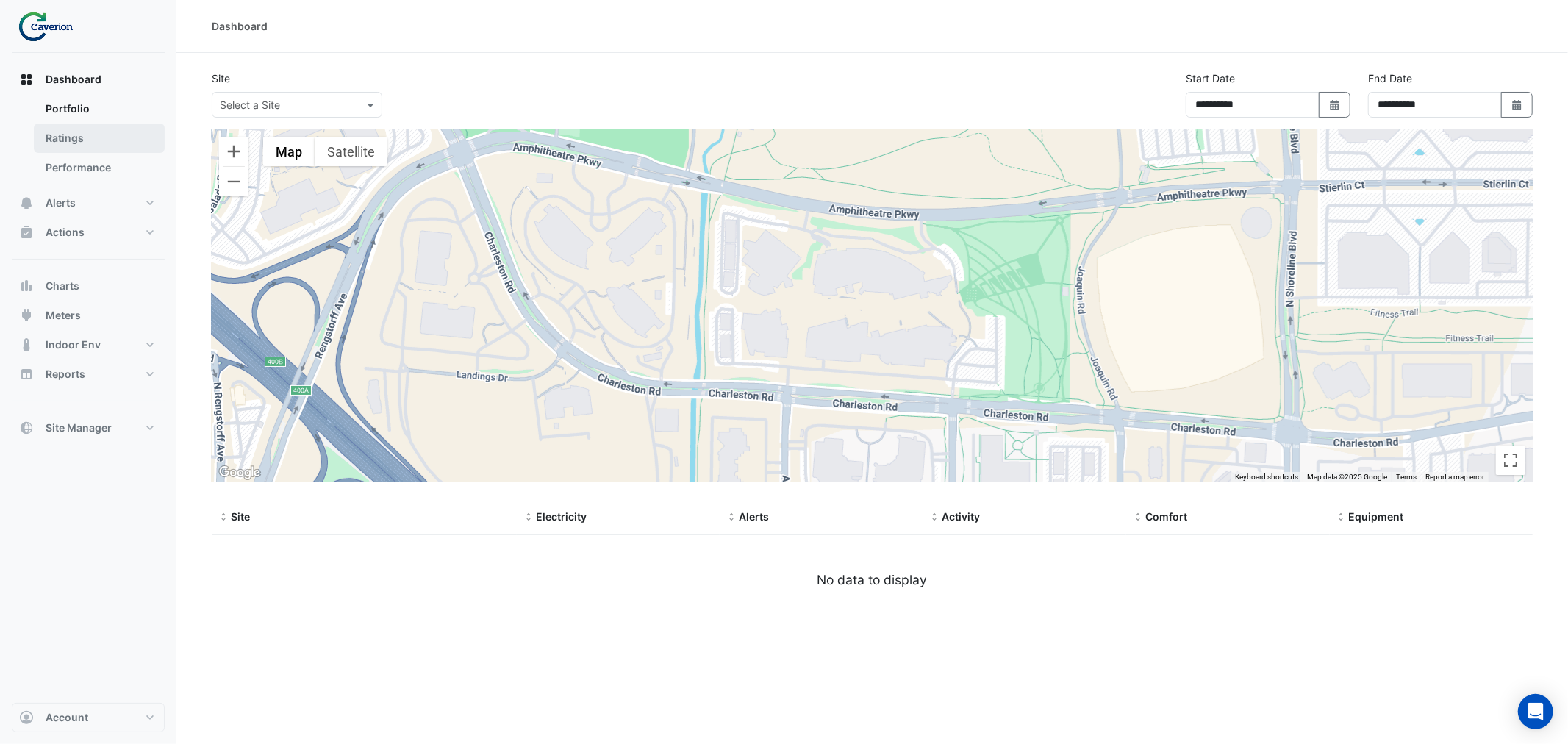 click on "Ratings" at bounding box center [99, 138] 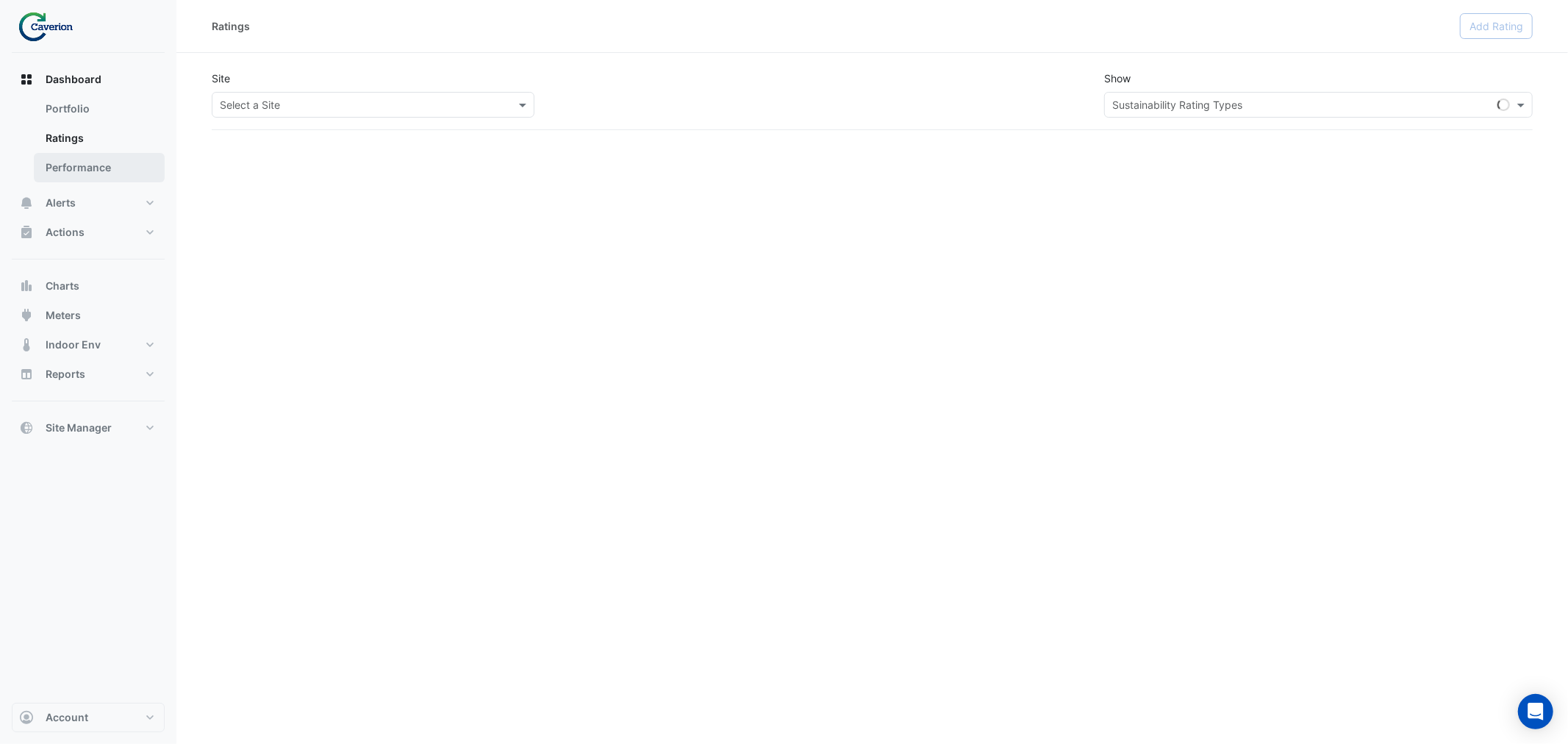 click on "Performance" at bounding box center (99, 168) 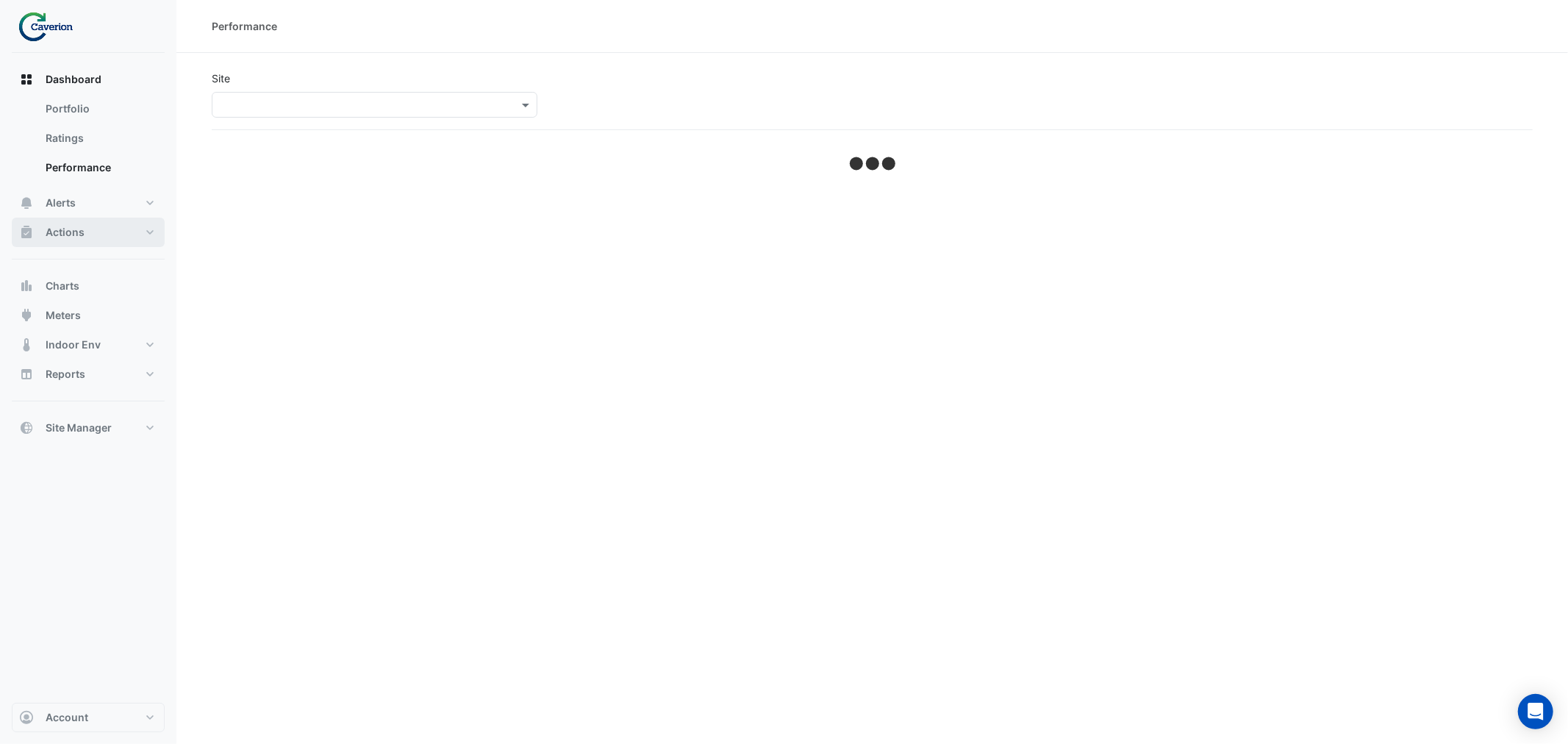 click on "Actions" at bounding box center [65, 232] 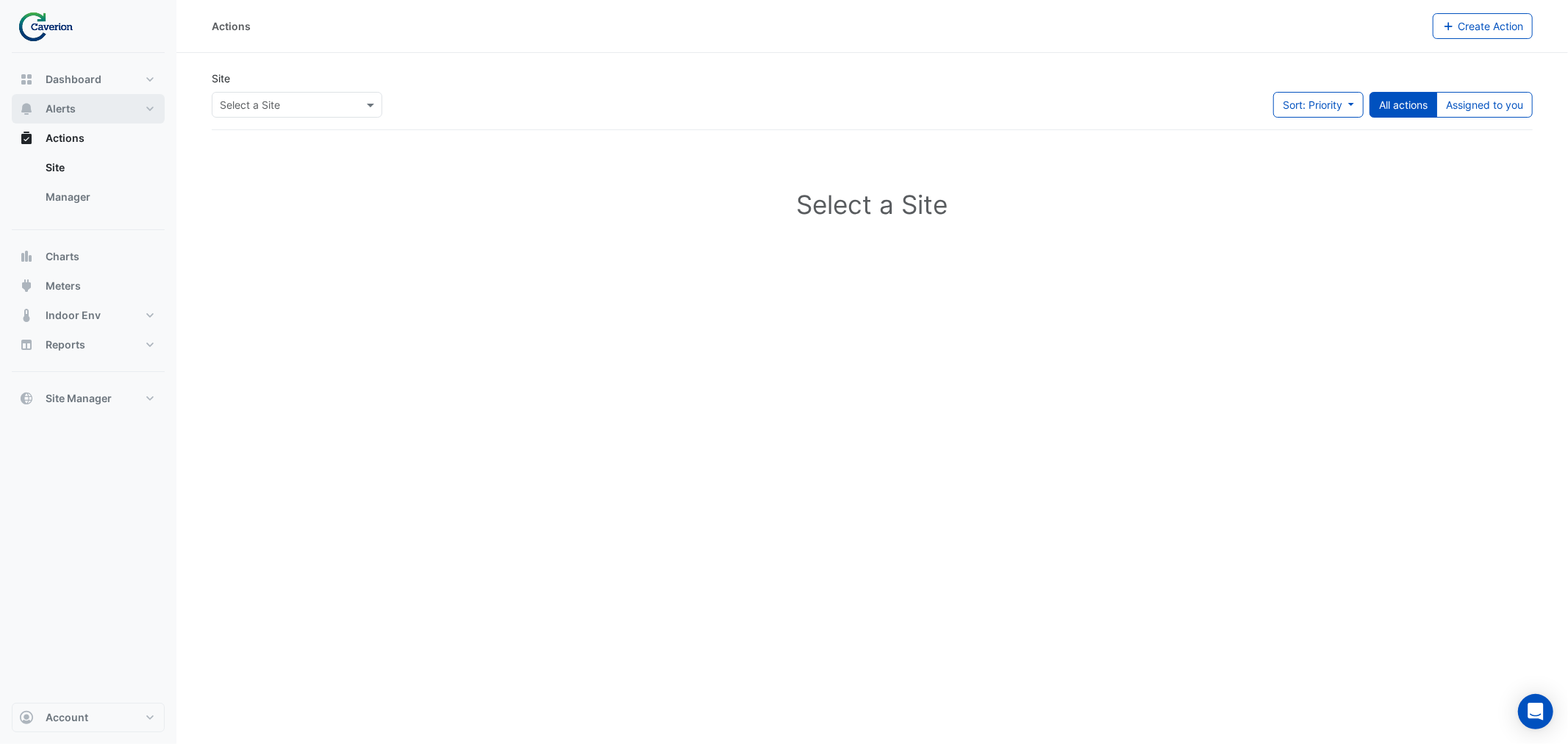 click on "Alerts" at bounding box center [88, 109] 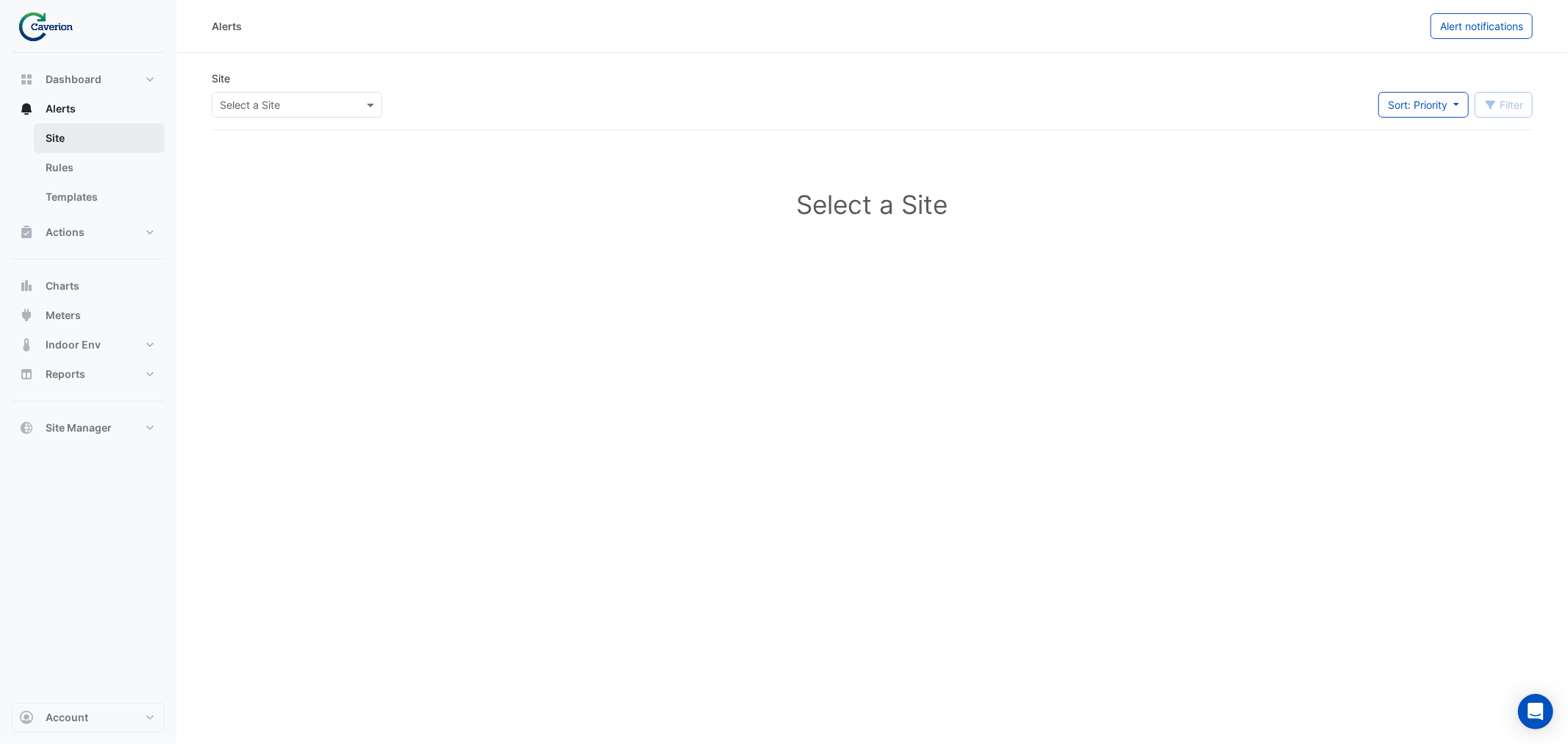 click on "Site" at bounding box center (99, 138) 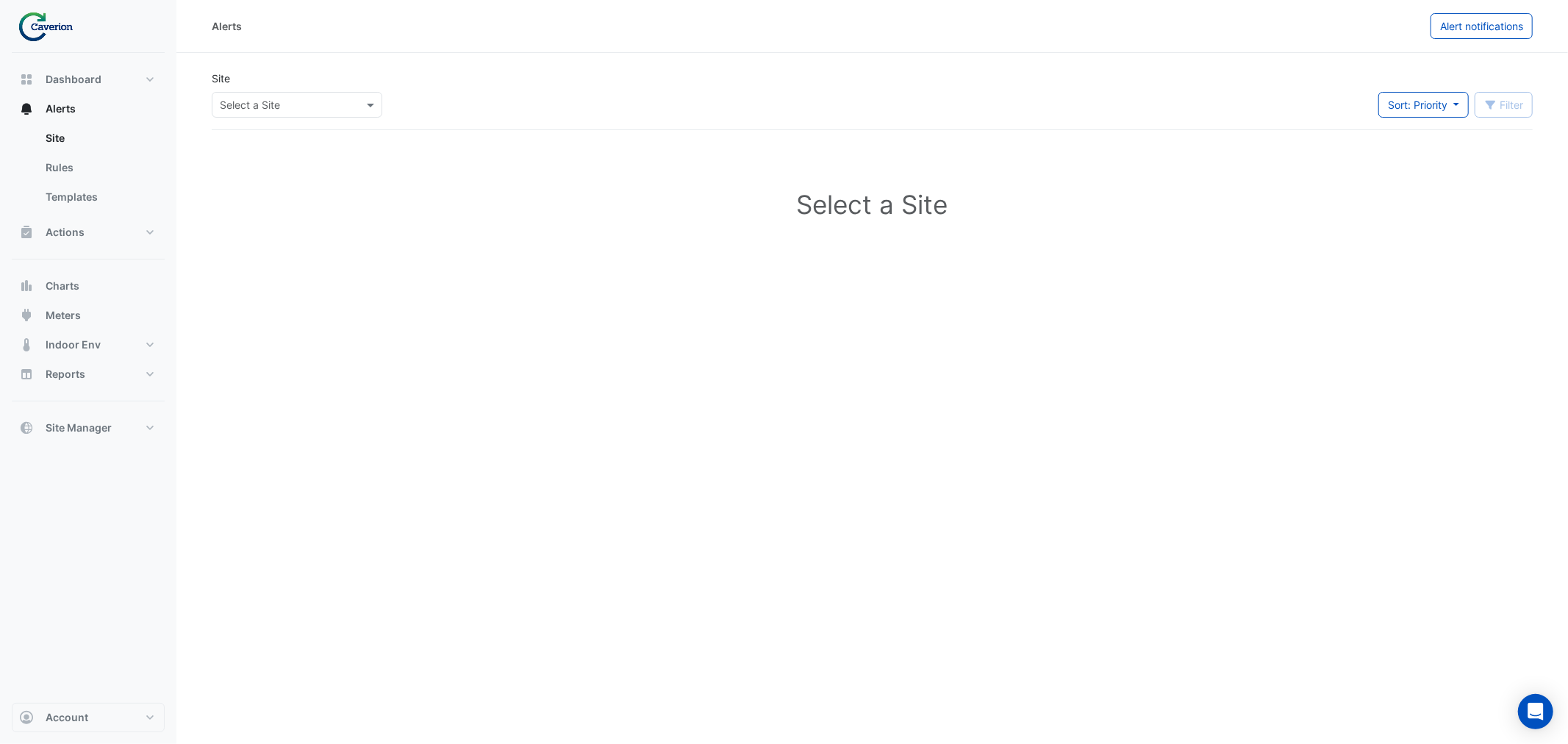 click at bounding box center [282, 105] 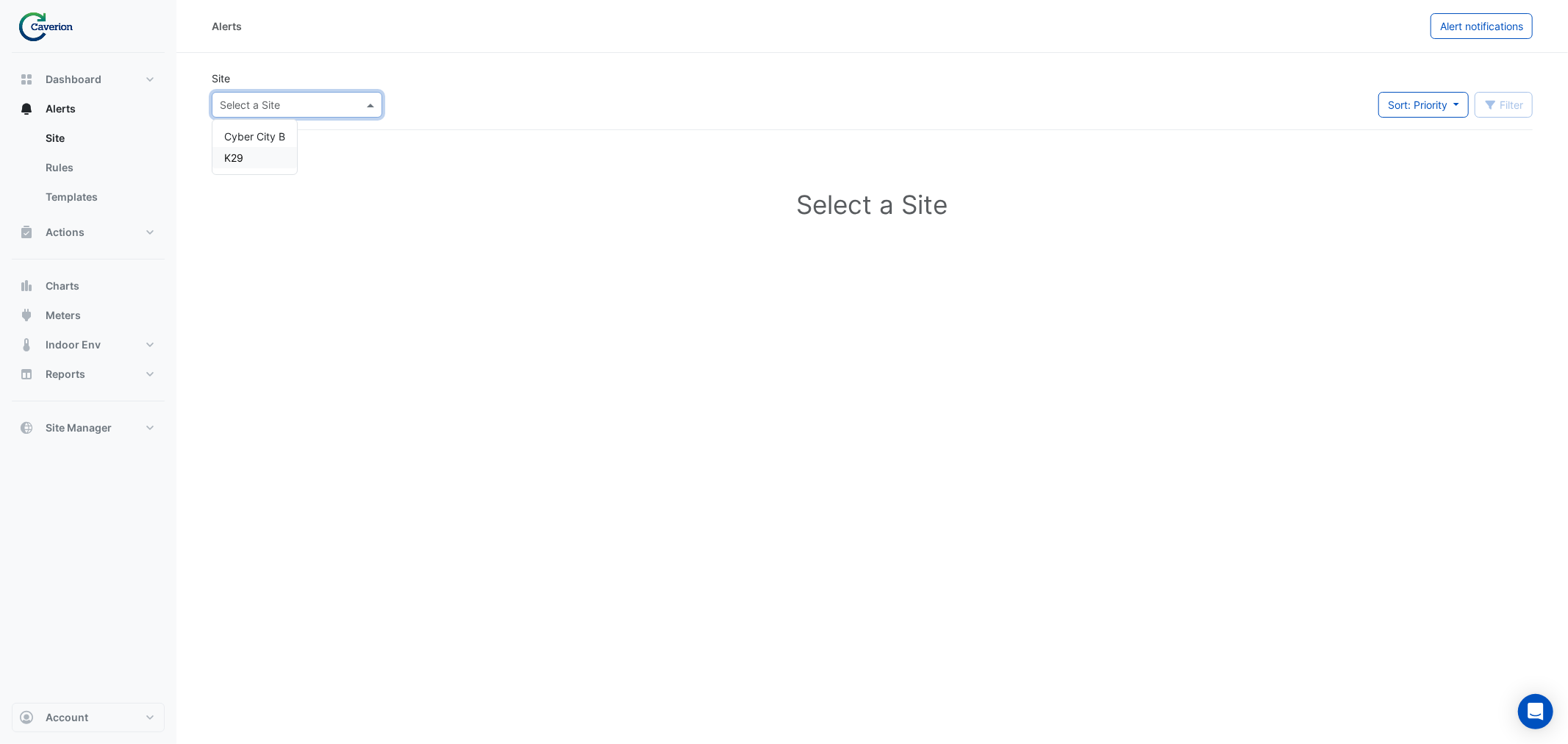 click on "K29" at bounding box center [254, 157] 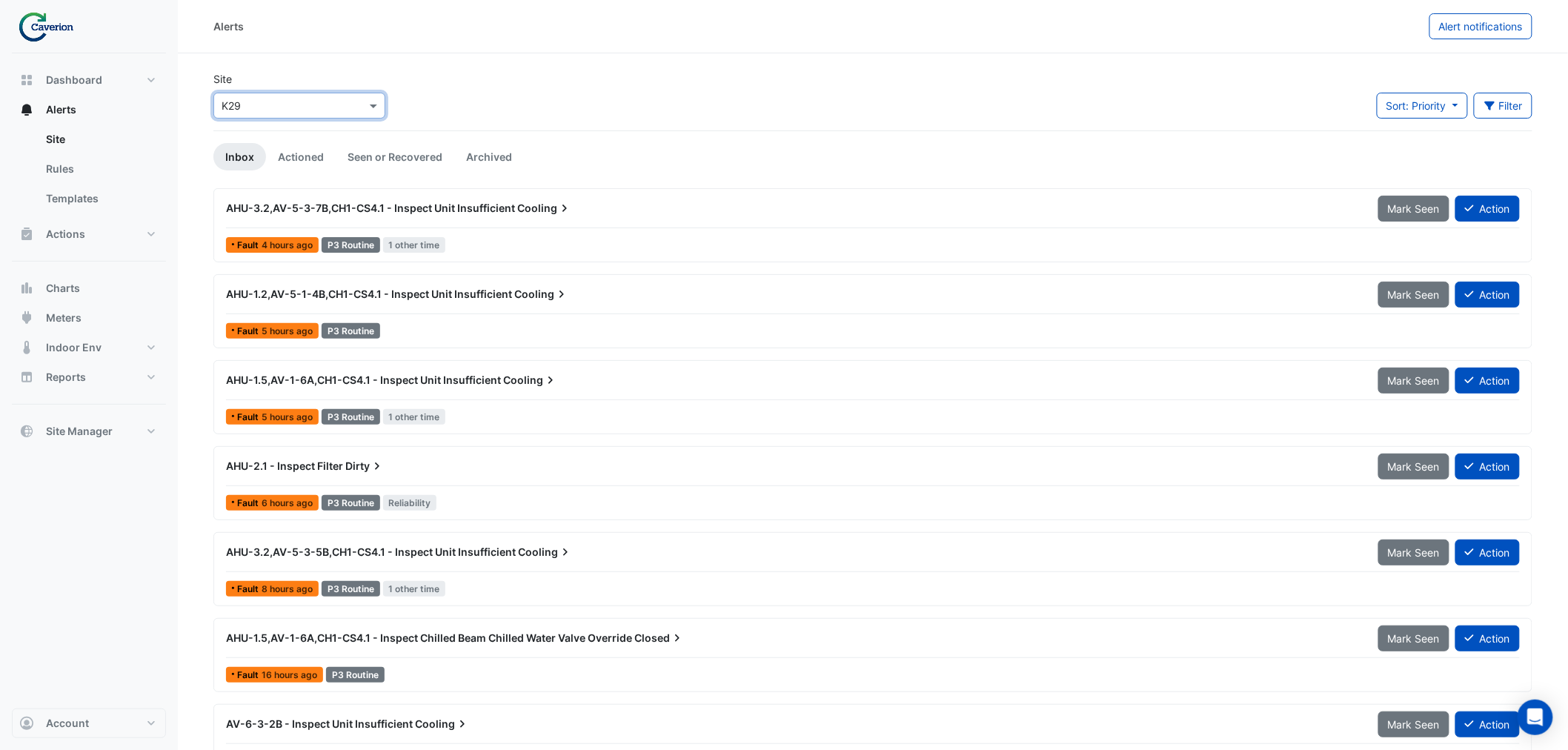 click on "AHU-3.2,AV-5-3-7B,CH1-CS4.1 - Inspect Unit Insufficient
Cooling" at bounding box center (793, 208) 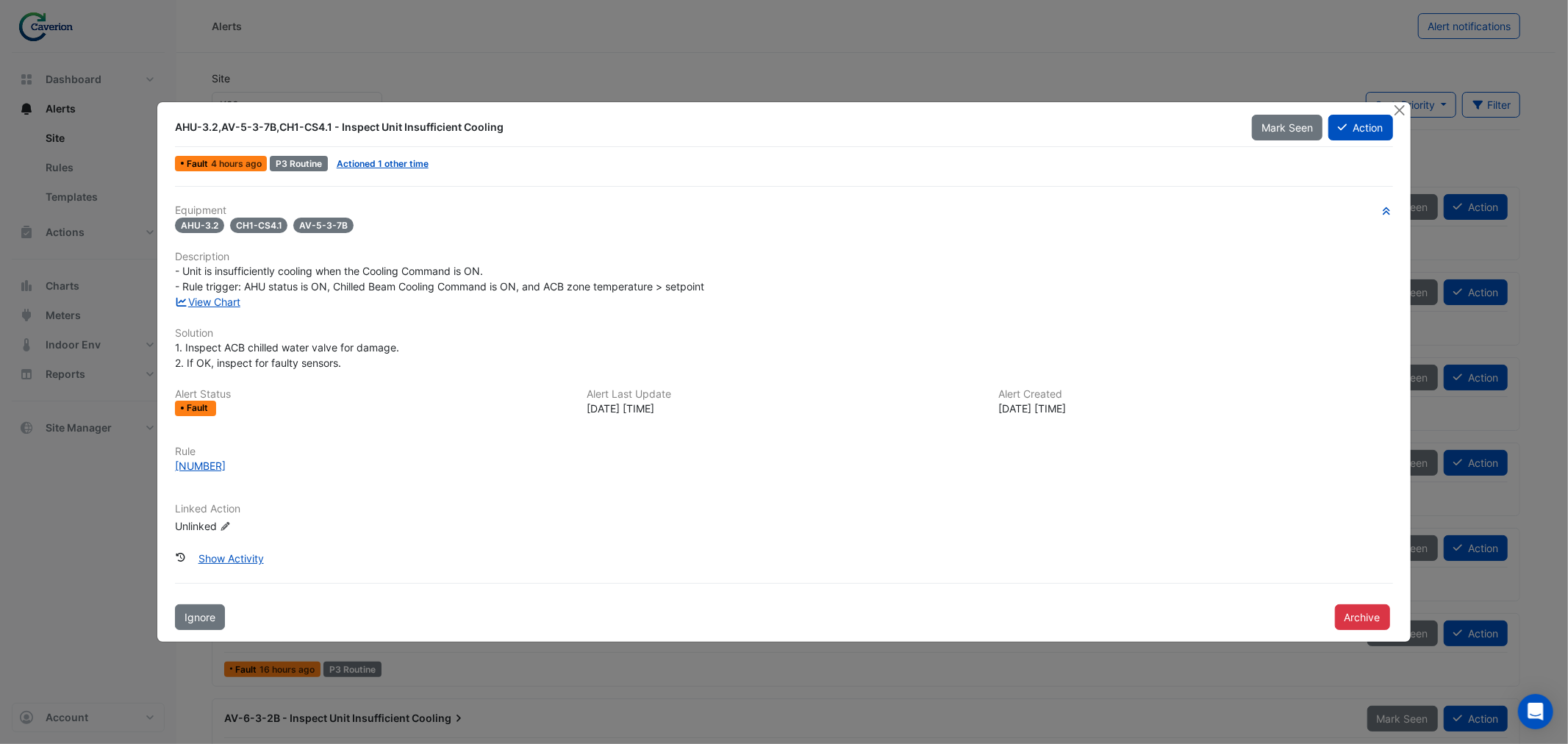 click on "AHU-3.2,AV-5-3-7B,CH1-CS4.1 - Inspect Unit Insufficient Cooling
Mark Seen
Action
Fault
4 hours ago
P3 Routine
Actioned 1 other time
Equipment
AHU-3.2
CH1-CS4.1" 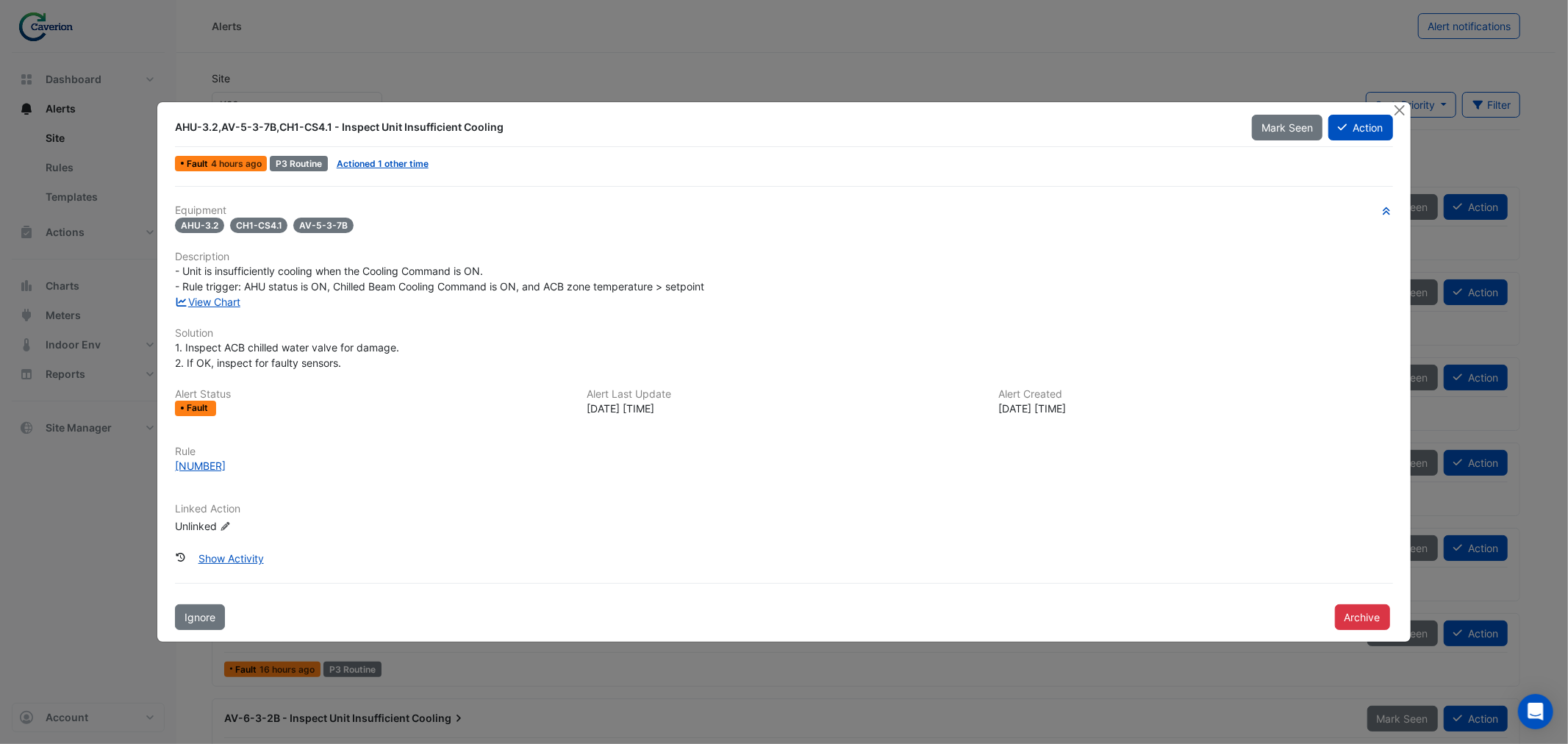 click on "AHU-3.2,AV-5-3-7B,CH1-CS4.1 - Inspect Unit Insufficient Cooling
Mark Seen
Action
Fault
4 hours ago
P3 Routine
Actioned 1 other time
Equipment
AHU-3.2
CH1-CS4.1" 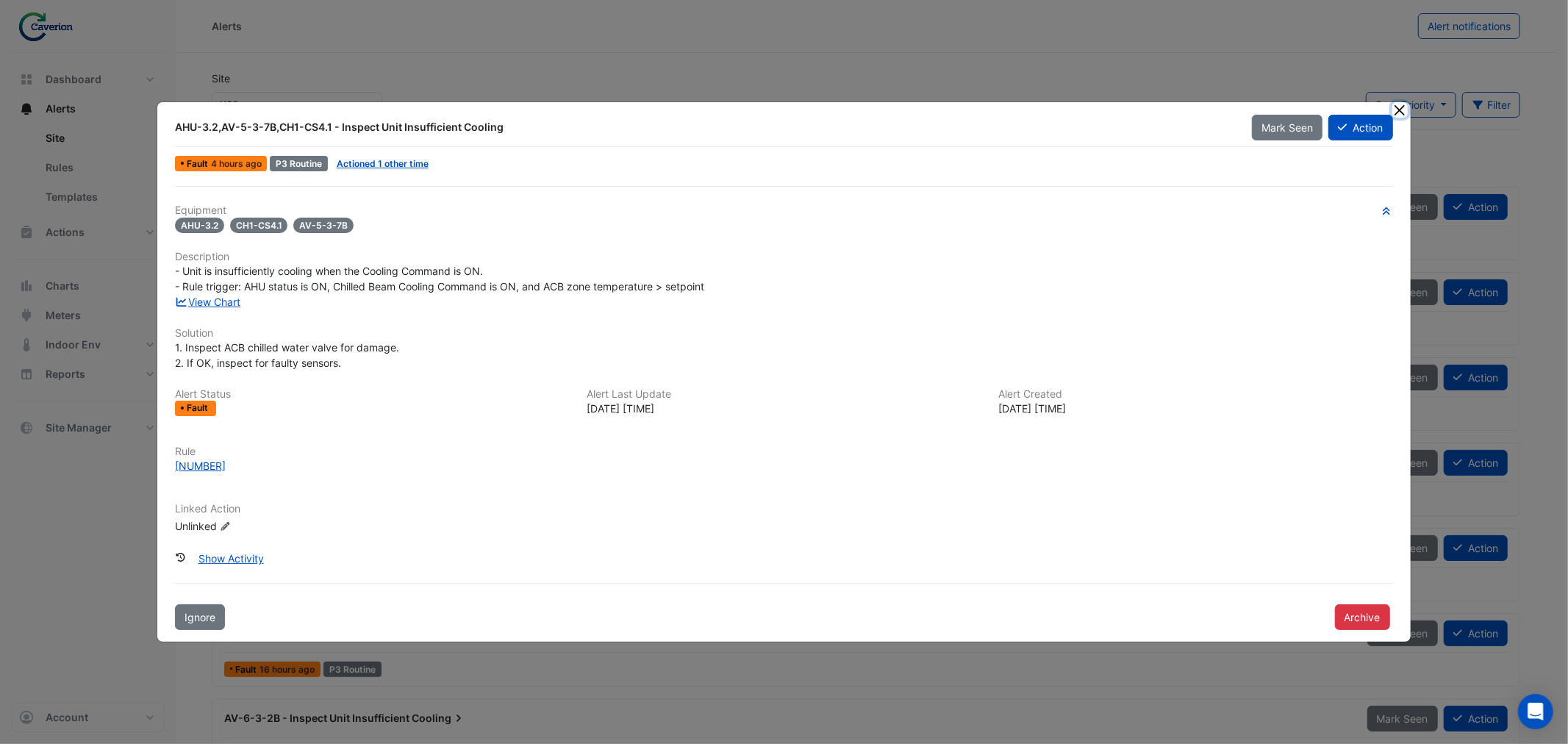 click 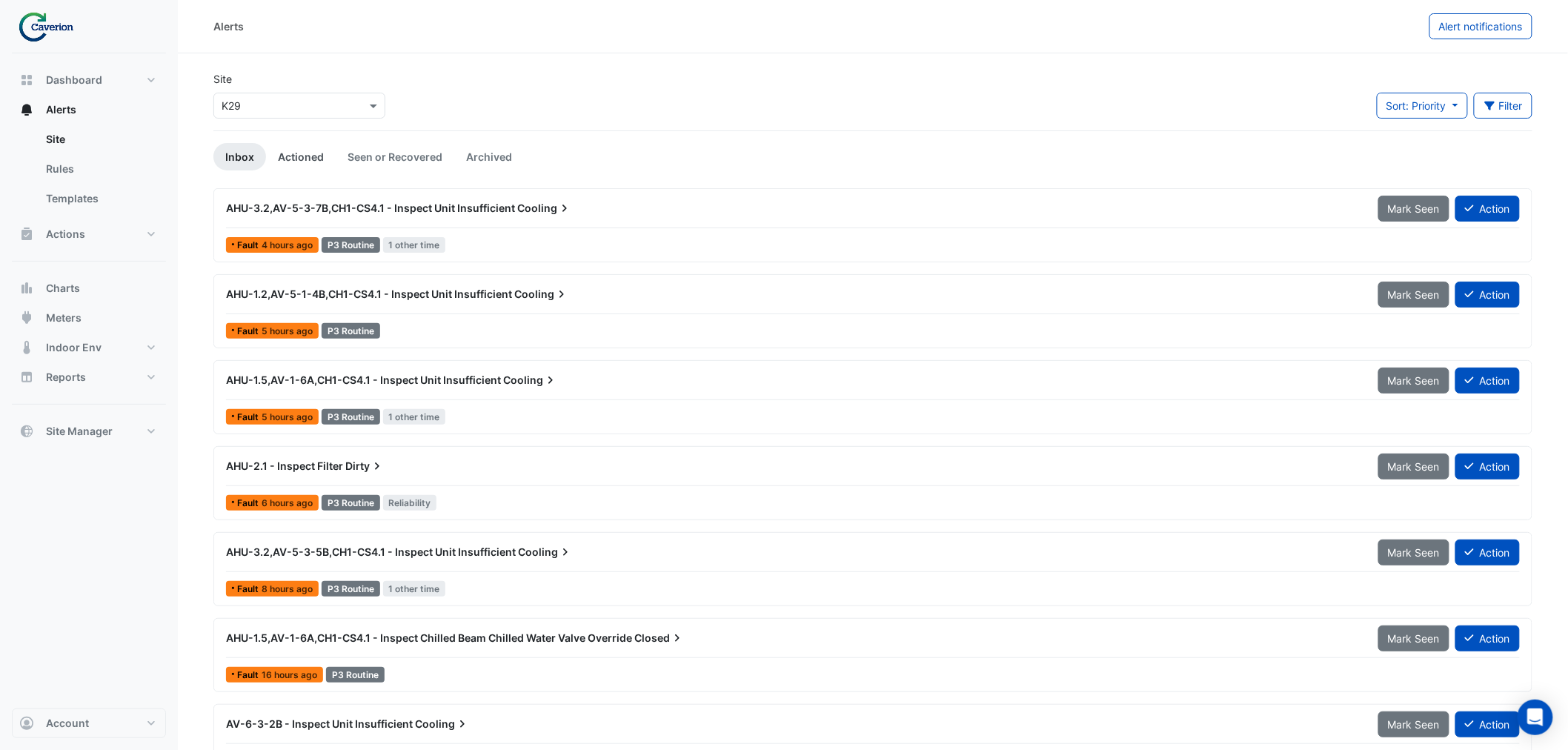 click on "Actioned" at bounding box center [301, 156] 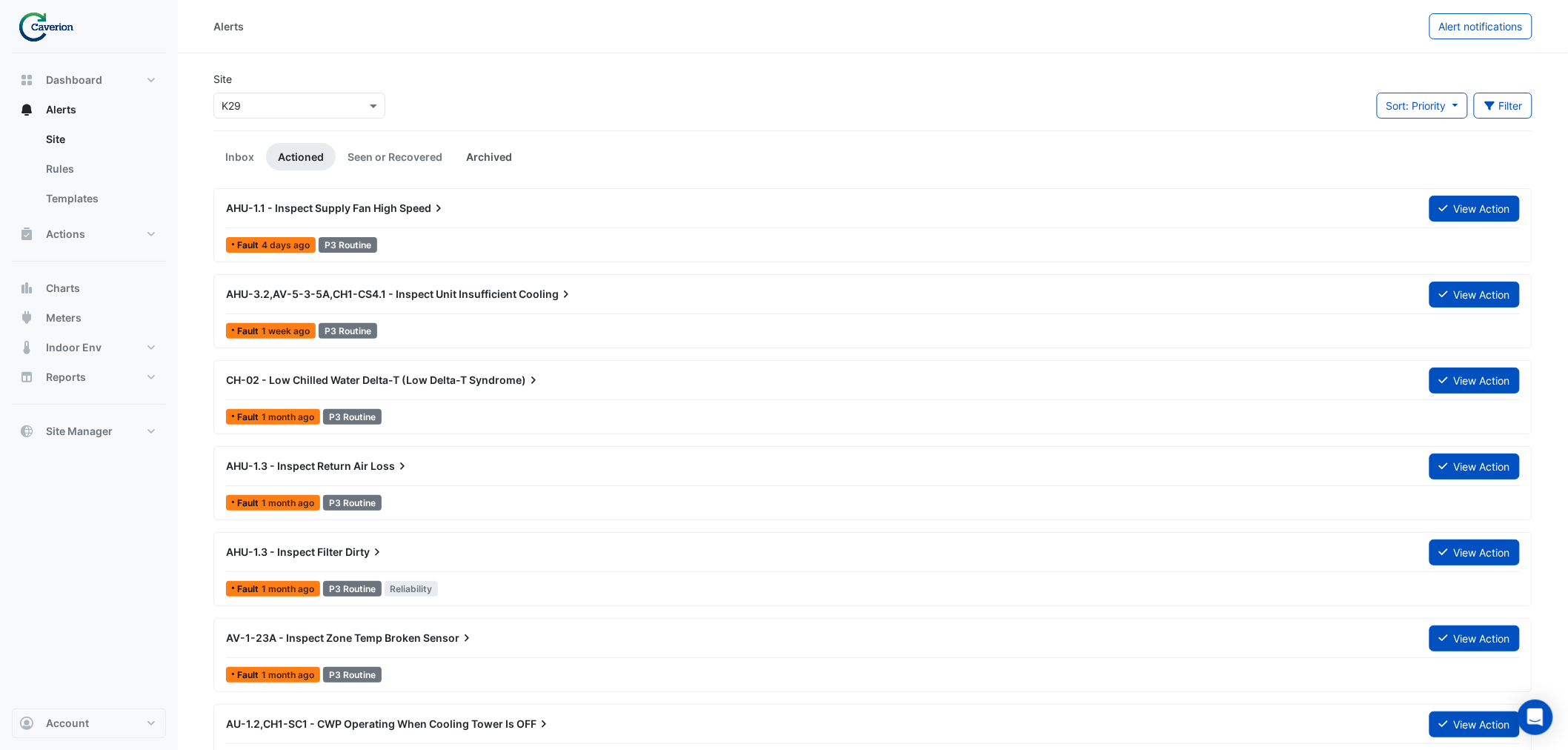 click on "Archived" at bounding box center (489, 156) 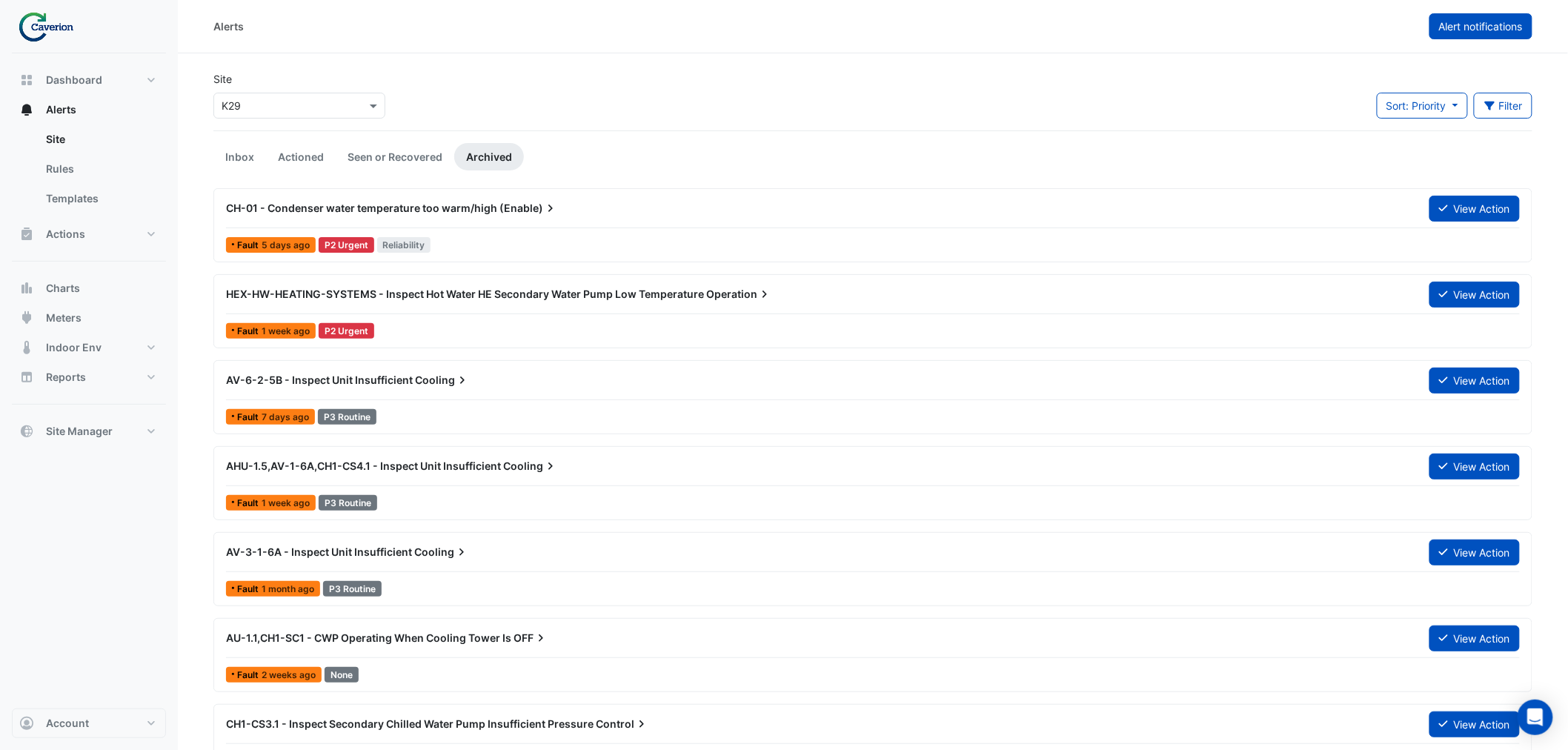 click on "Alert notifications" 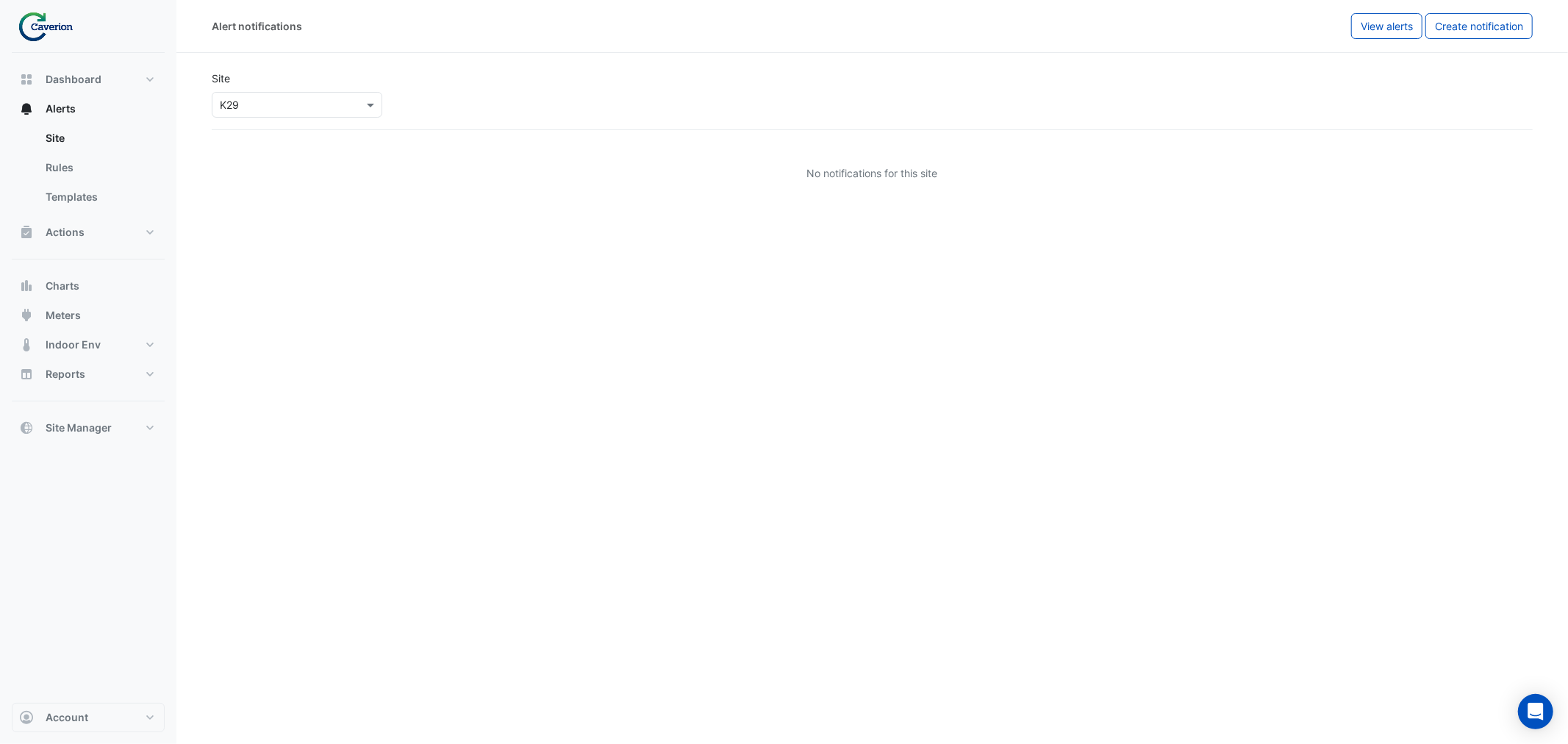 click on "Alert notifications
View alerts
Create notification" 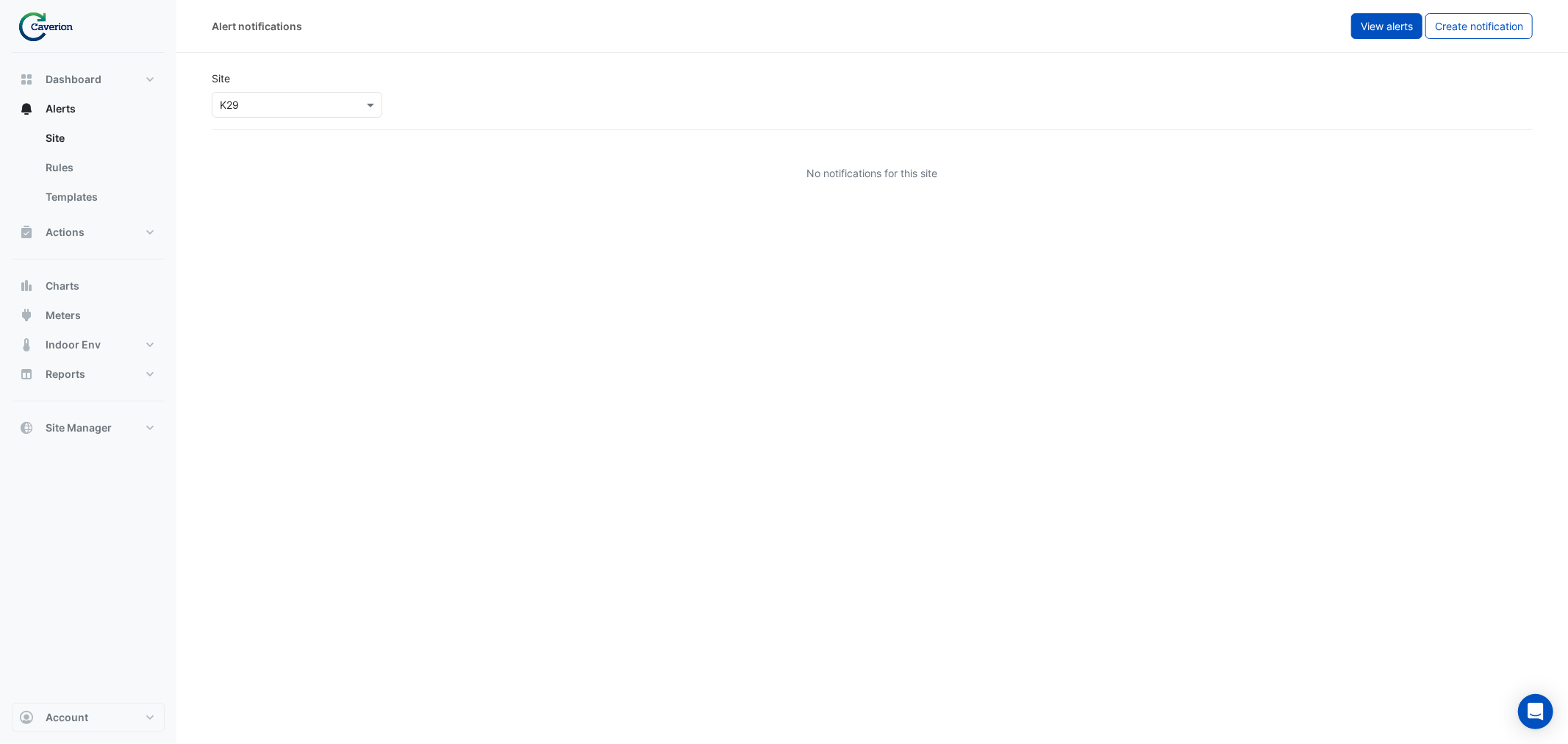 click on "View alerts" 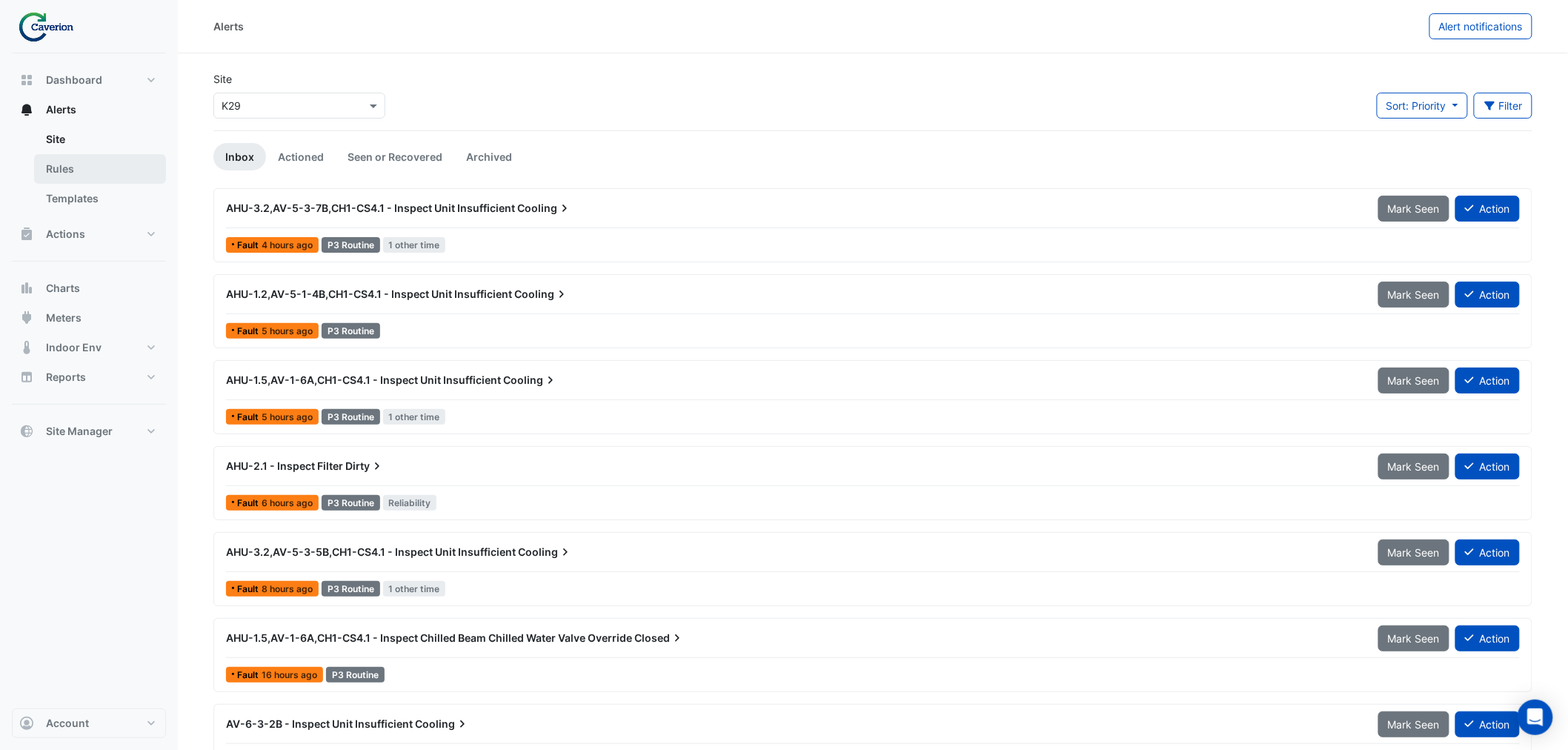 click on "Rules" at bounding box center [100, 169] 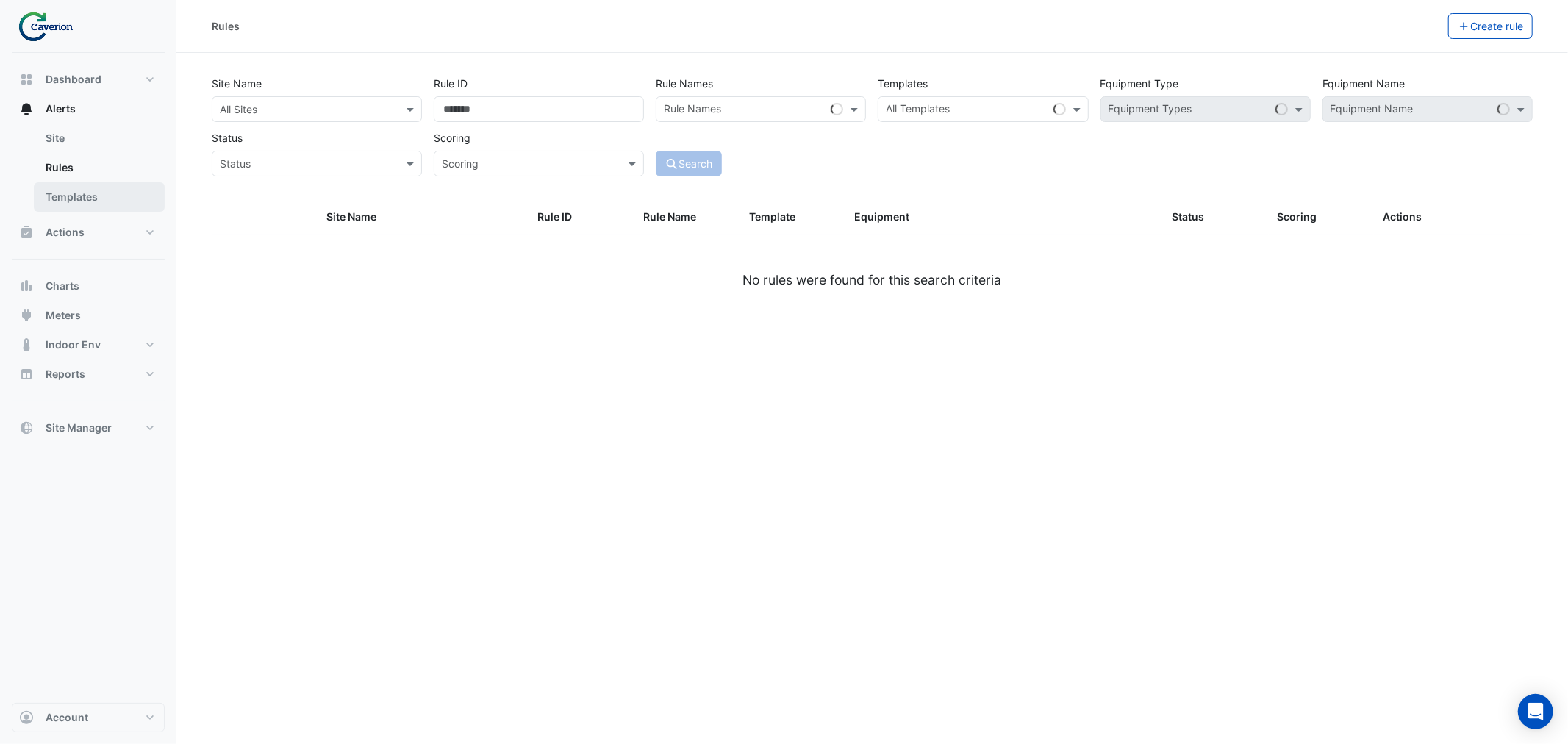 click on "Templates" at bounding box center [99, 197] 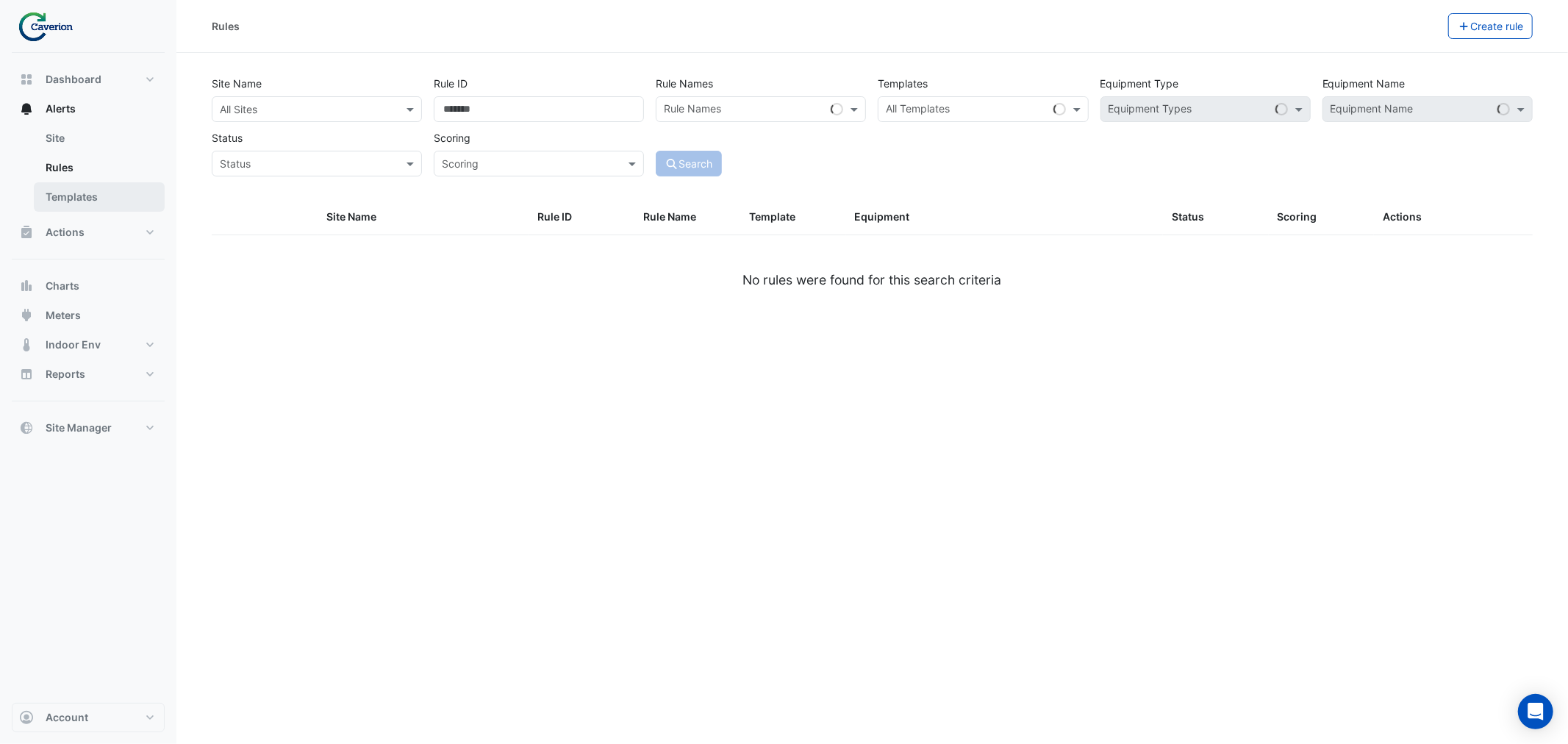 select 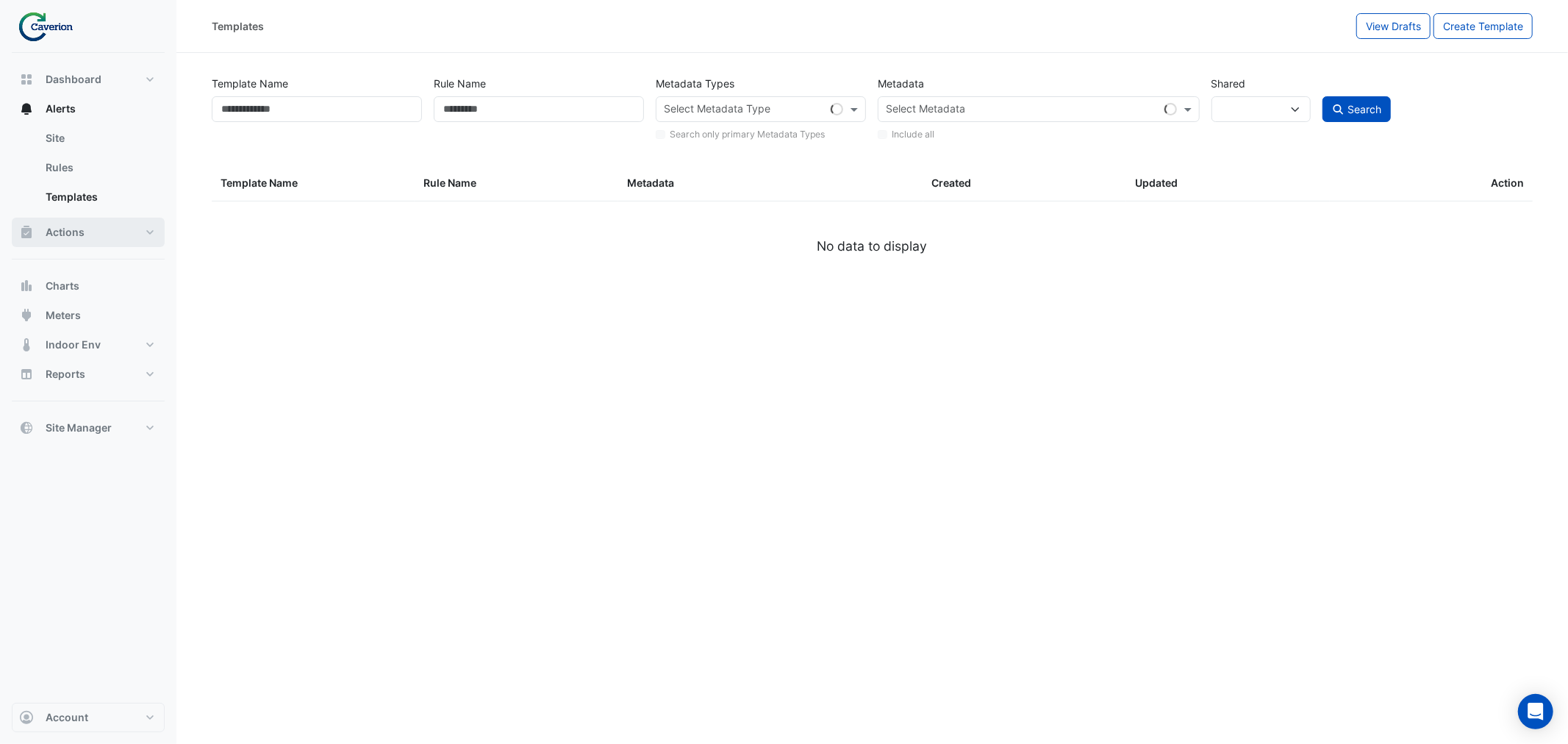 click on "Actions" at bounding box center [88, 232] 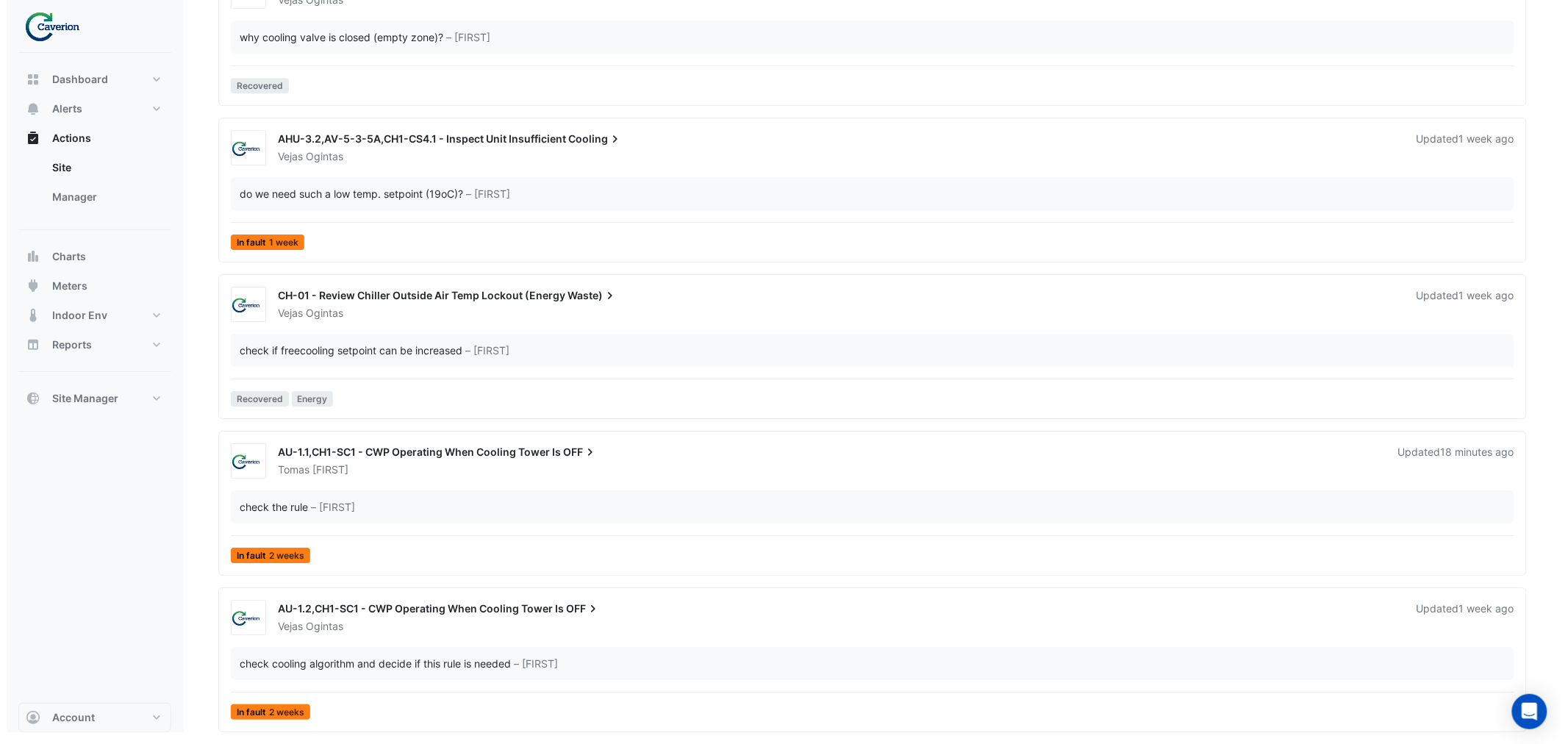scroll, scrollTop: 0, scrollLeft: 0, axis: both 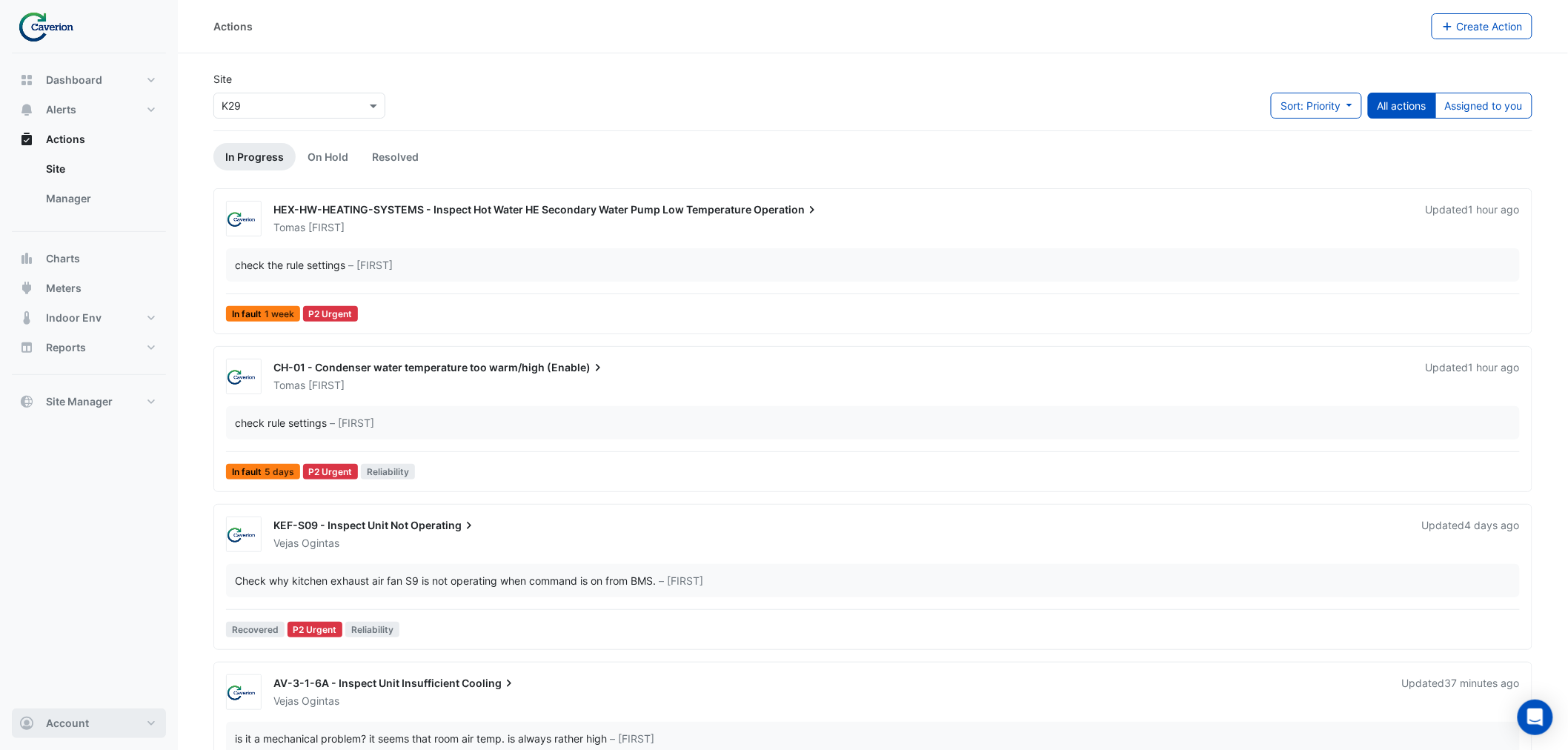 click on "Account" at bounding box center (67, 723) 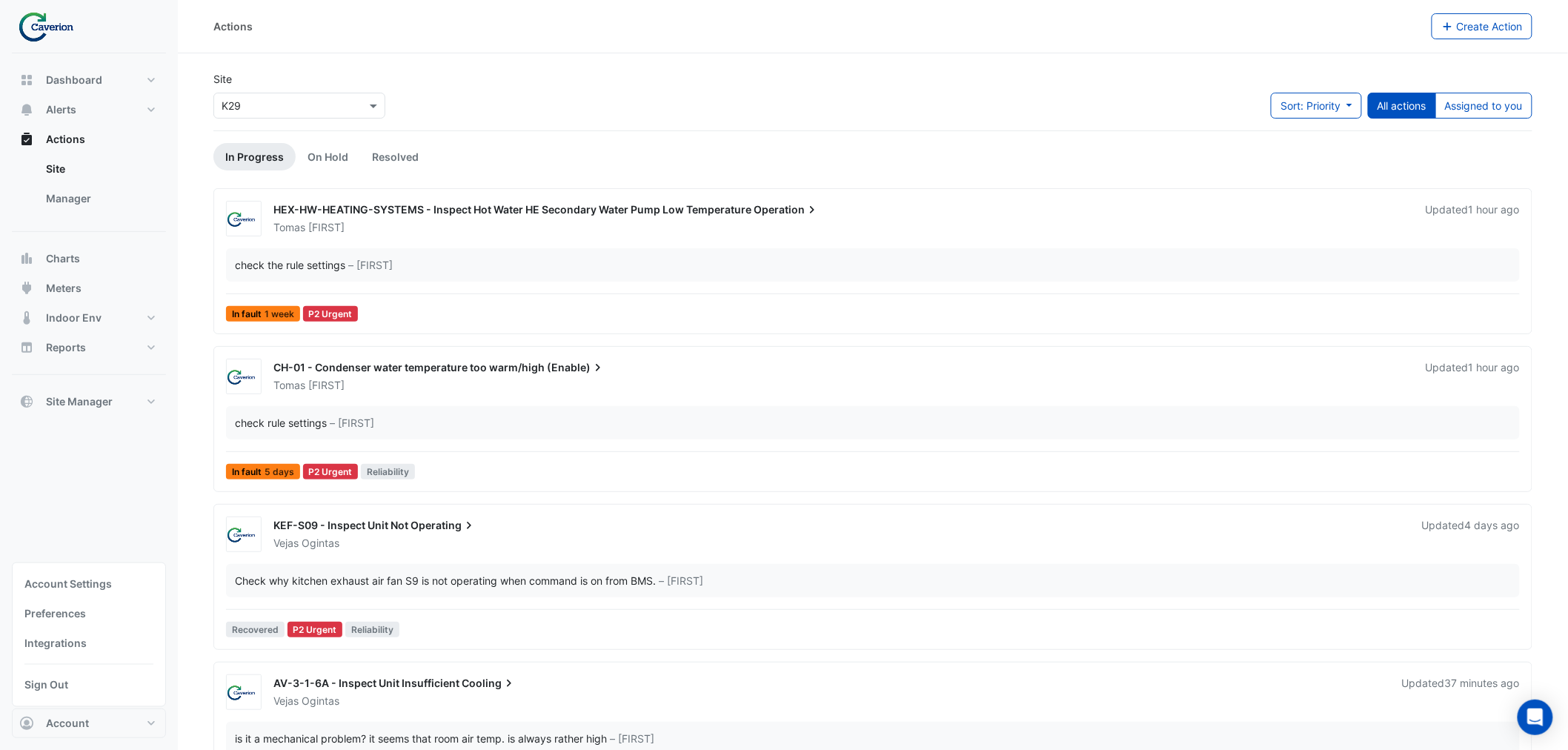 click on "Preferences" at bounding box center (89, 614) 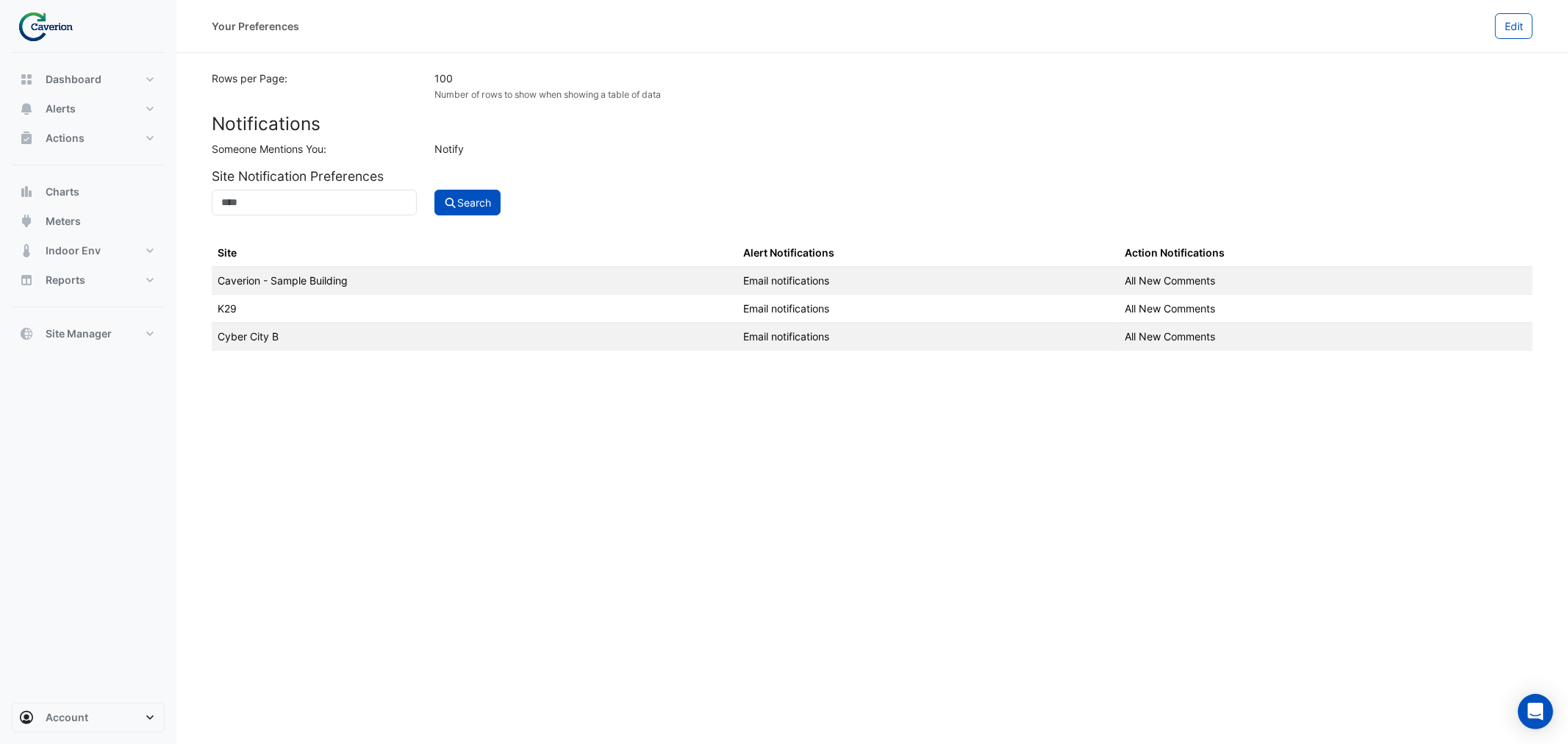 click on "Notifications" 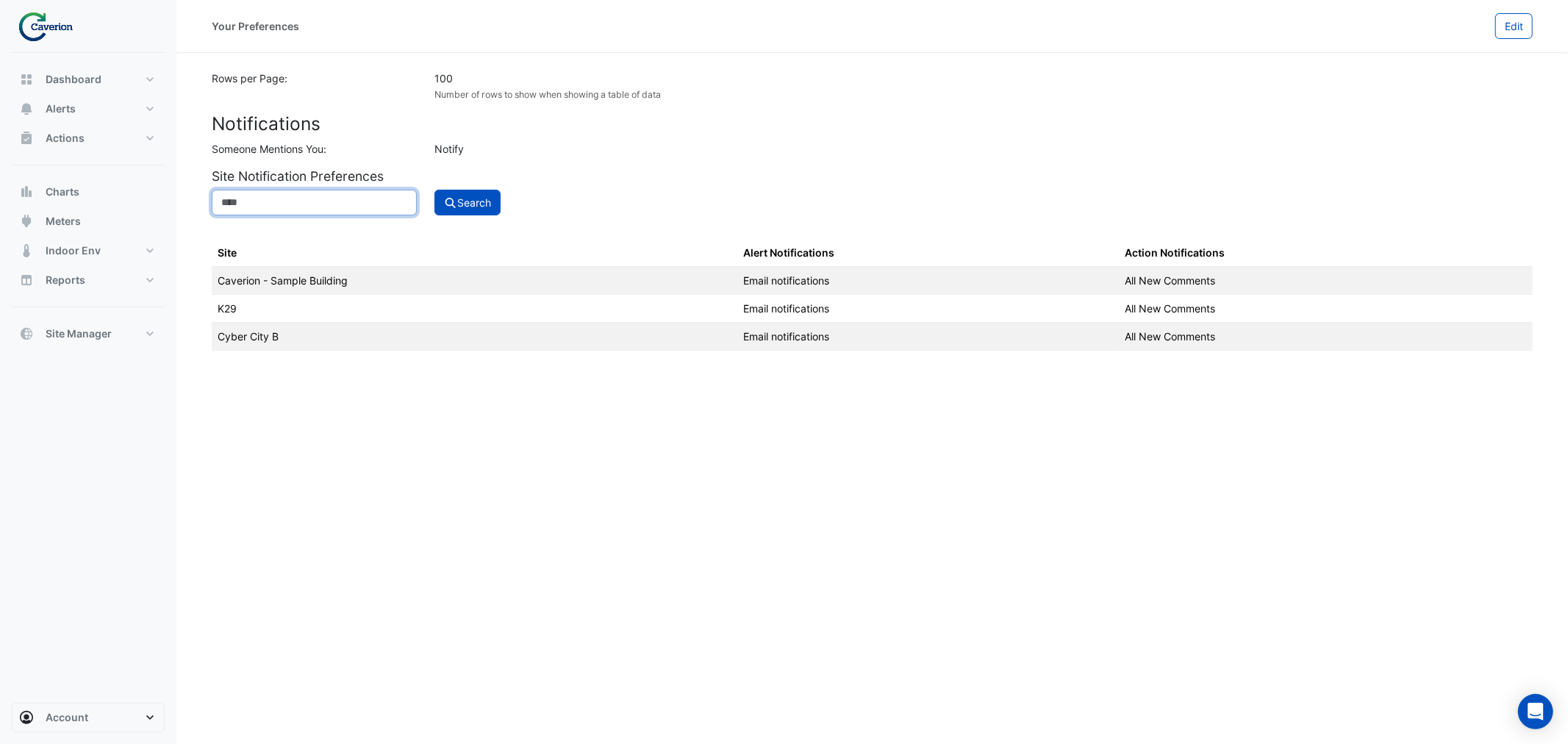 click at bounding box center (314, 202) 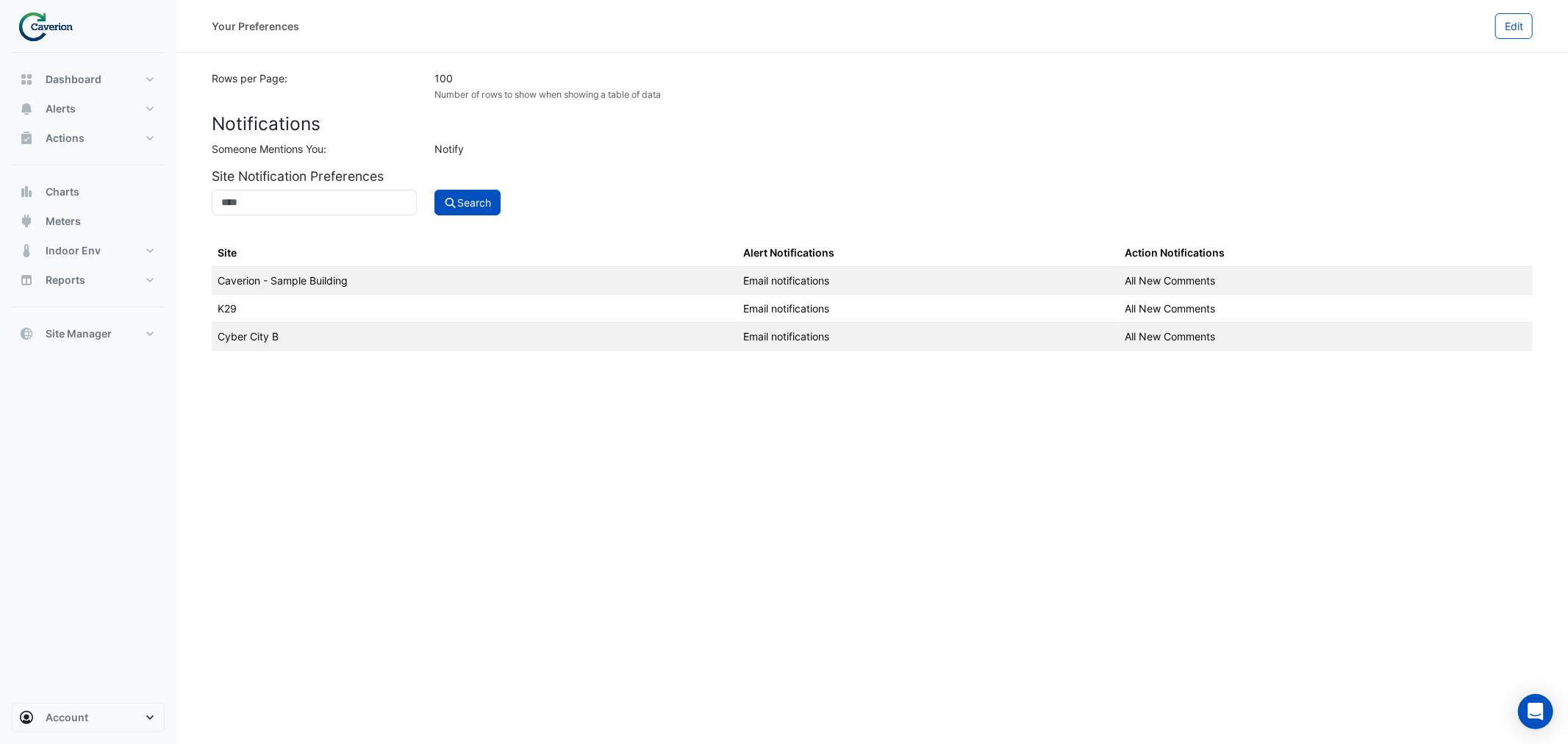 click on "K29" 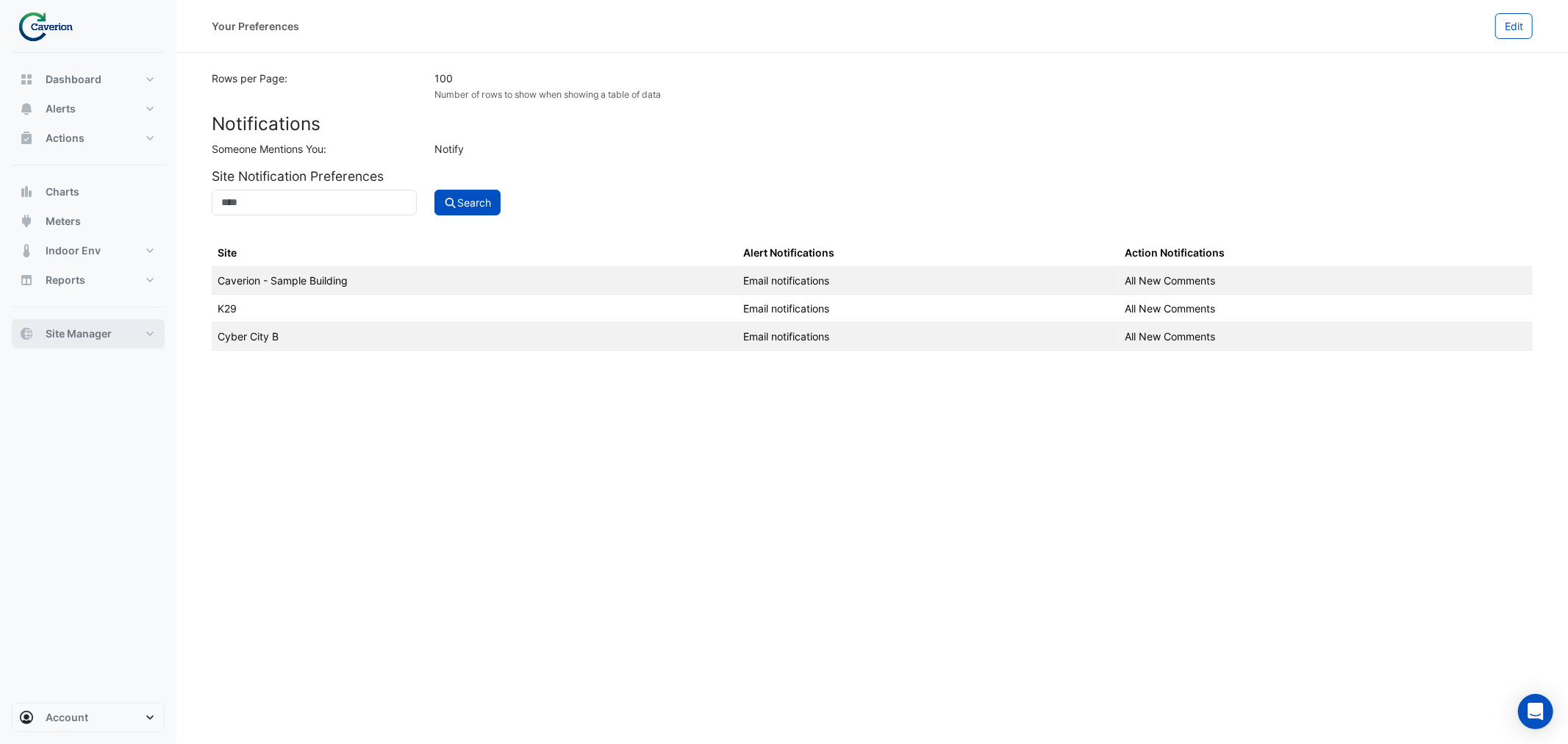 click on "Site Manager" at bounding box center [88, 334] 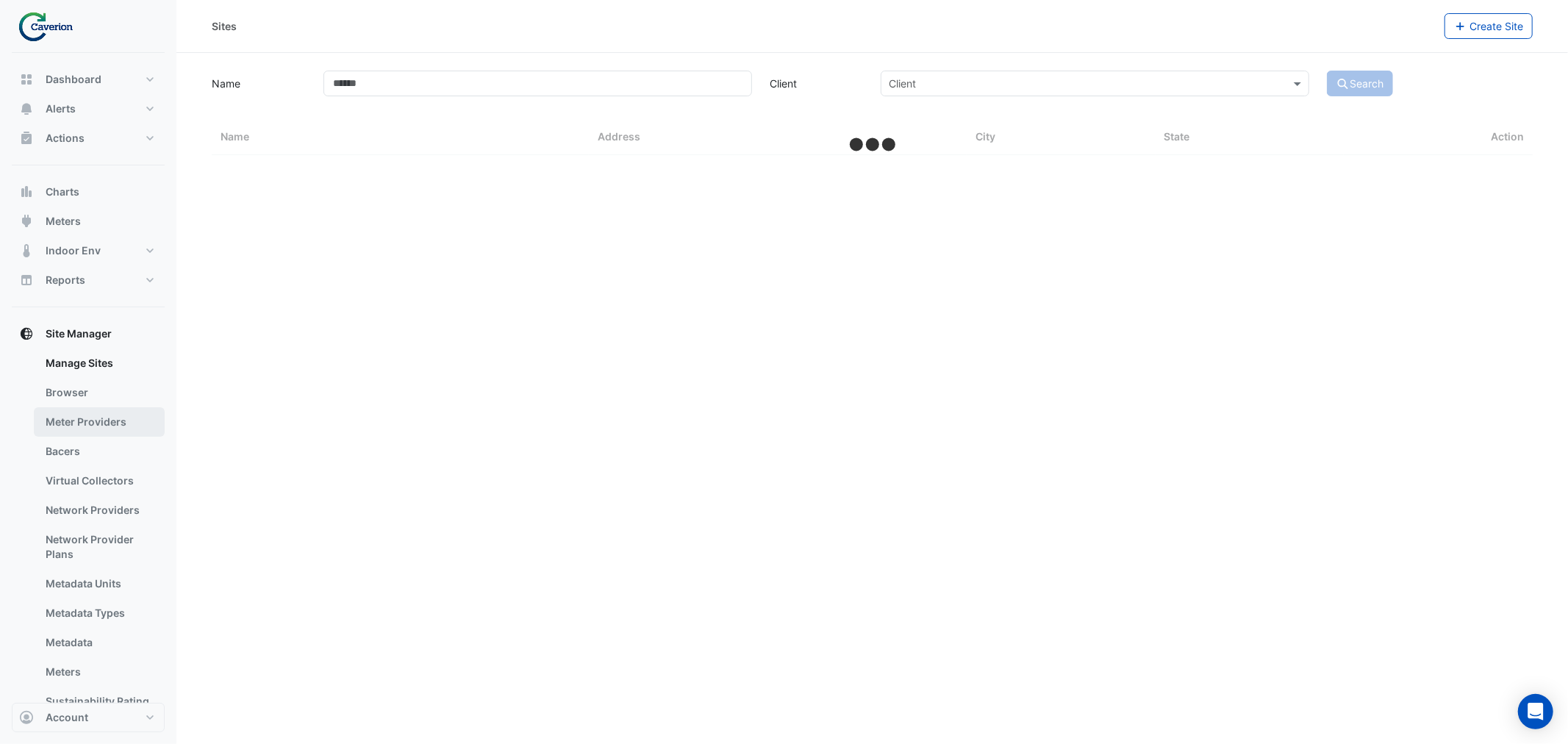 scroll, scrollTop: 51, scrollLeft: 0, axis: vertical 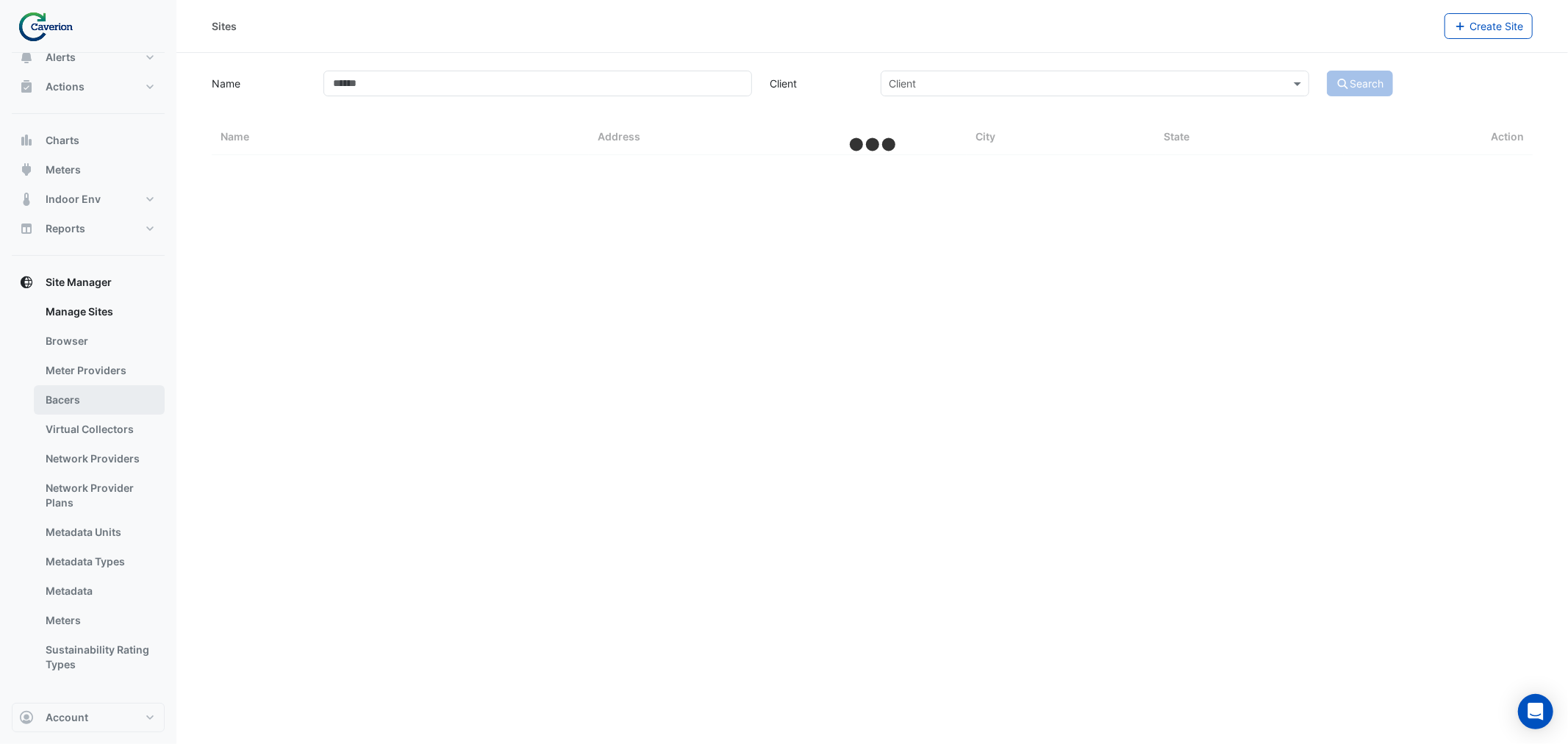 select on "***" 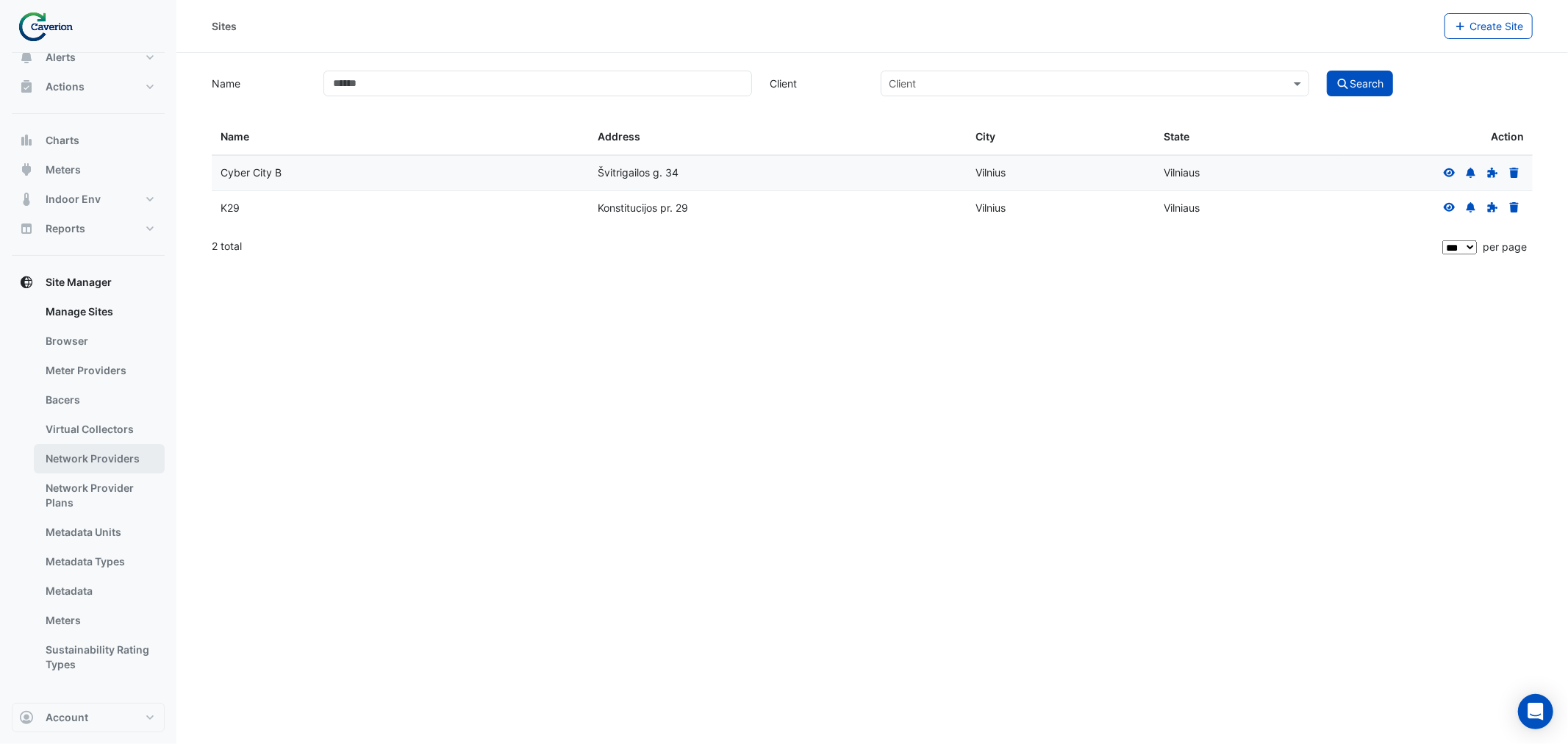 click on "Network Providers" at bounding box center (99, 459) 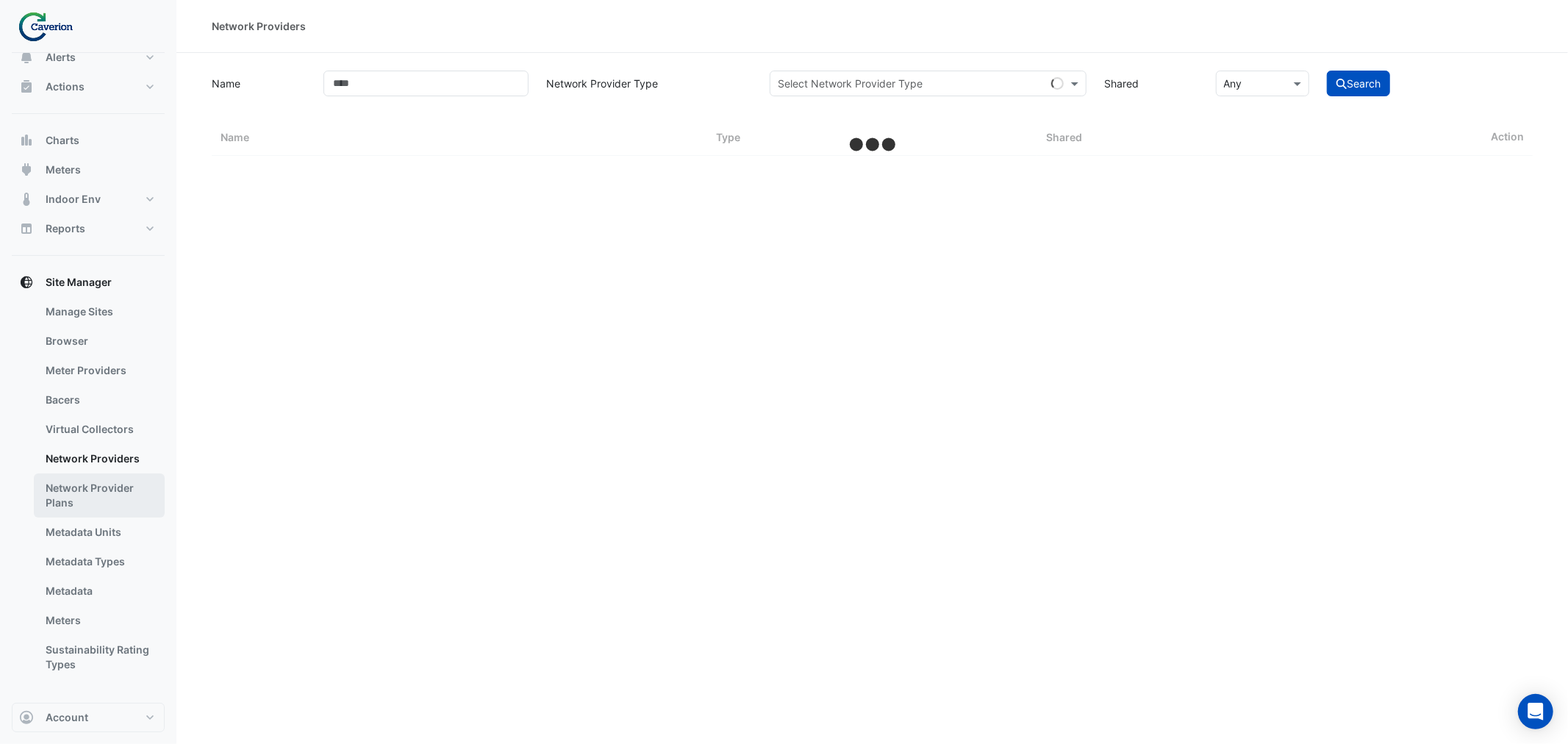 click on "Network Provider Plans" at bounding box center (99, 496) 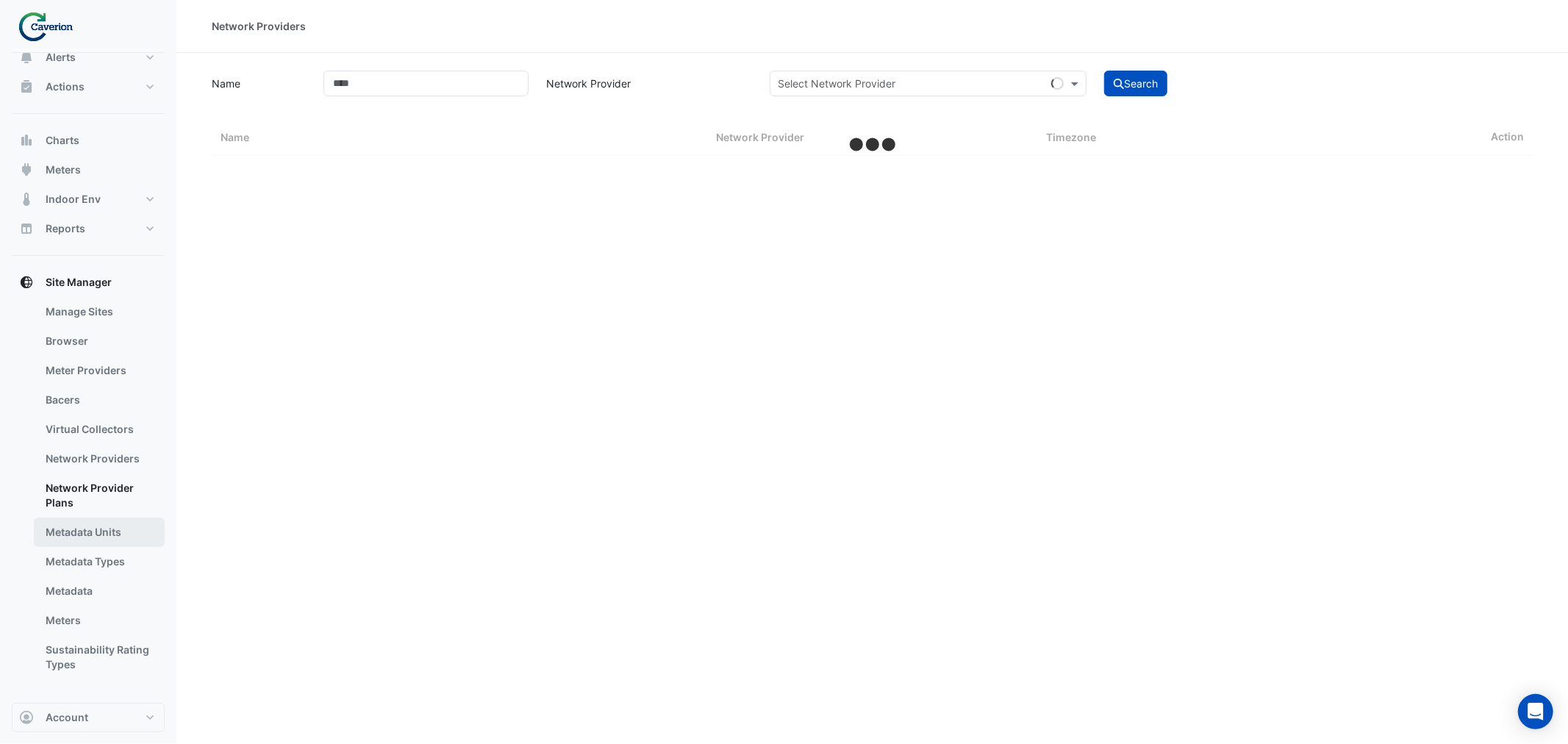 click on "Metadata Units" at bounding box center [99, 532] 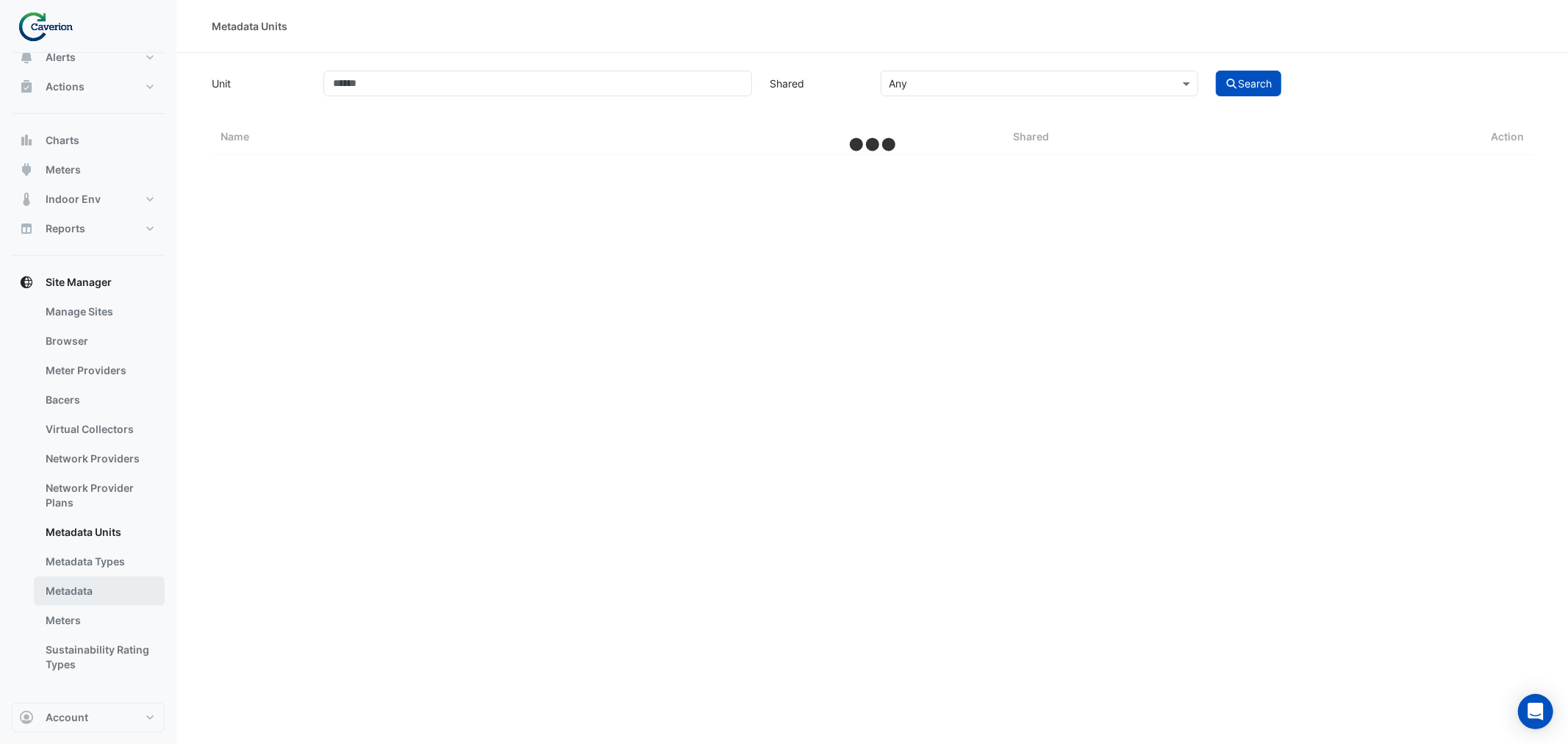 click on "Metadata" at bounding box center [99, 591] 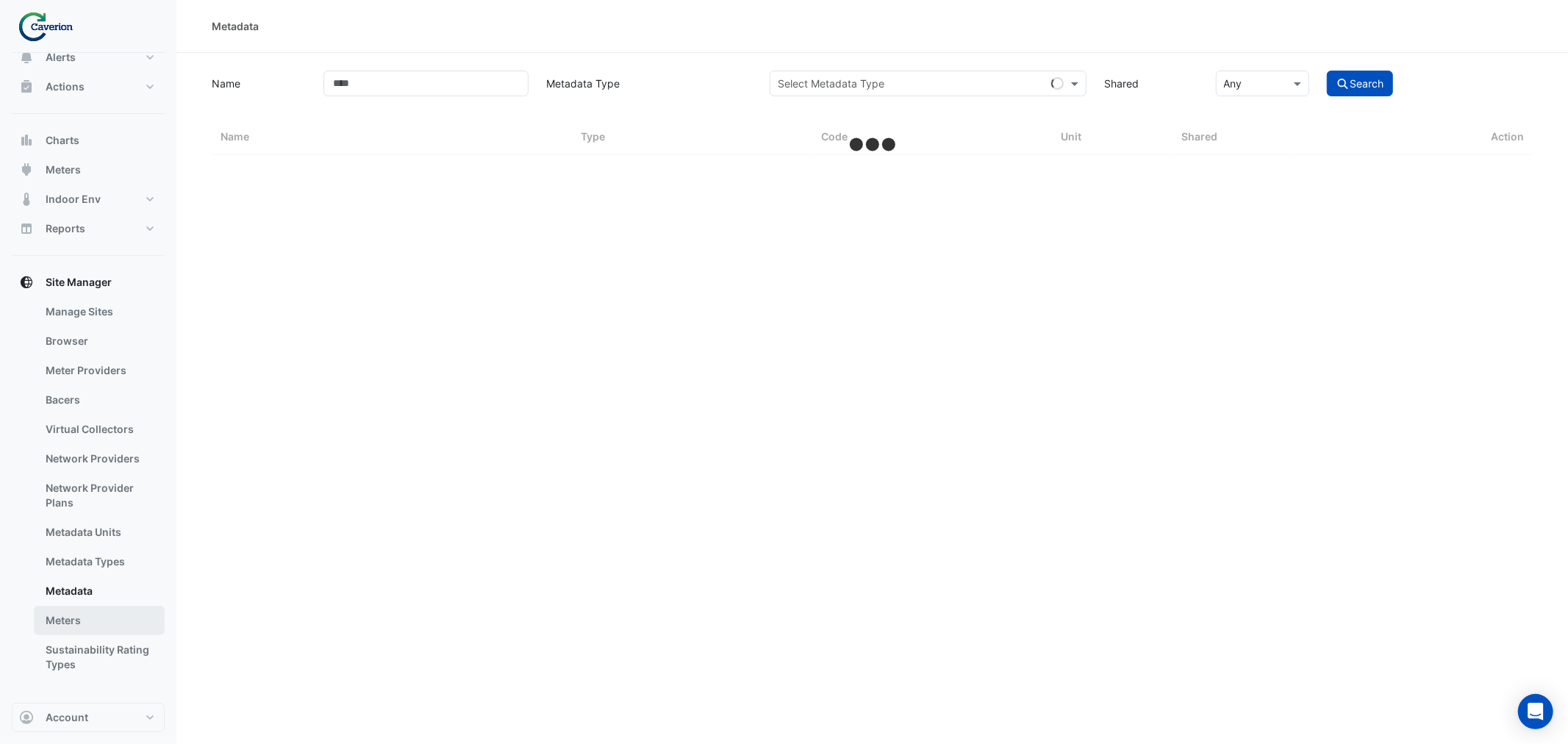 click on "Meters" at bounding box center (99, 620) 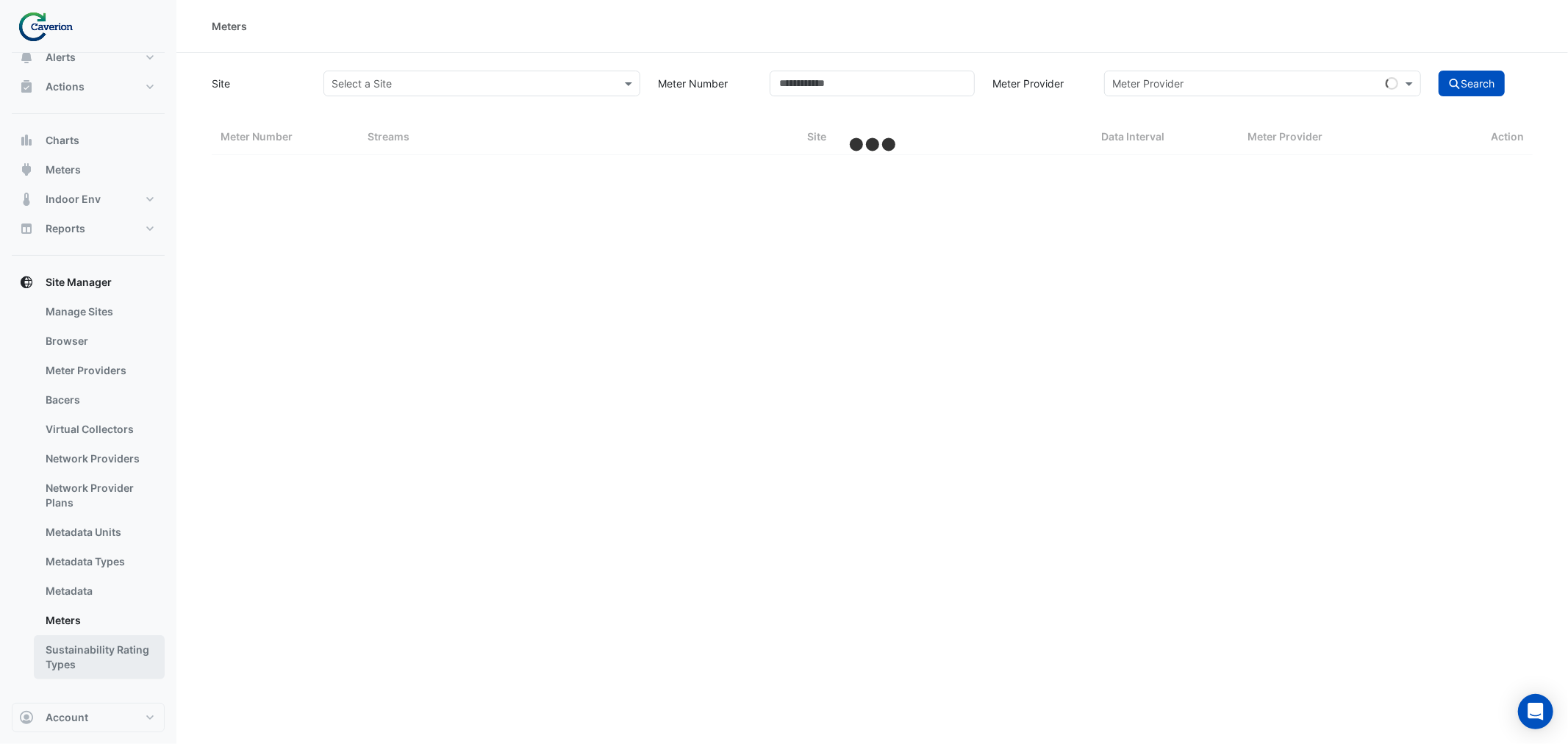 click on "Sustainability Rating Types" at bounding box center [99, 657] 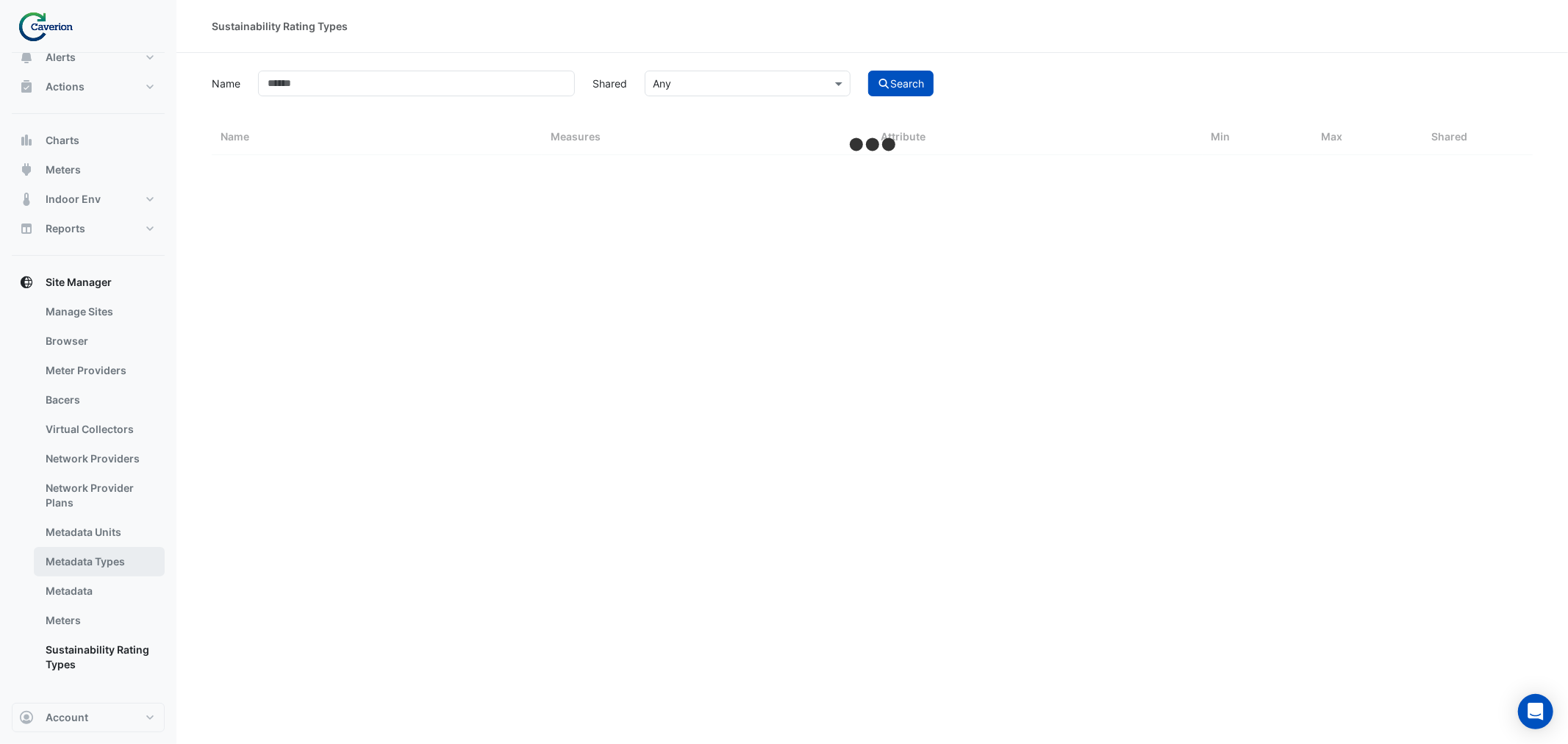 select on "***" 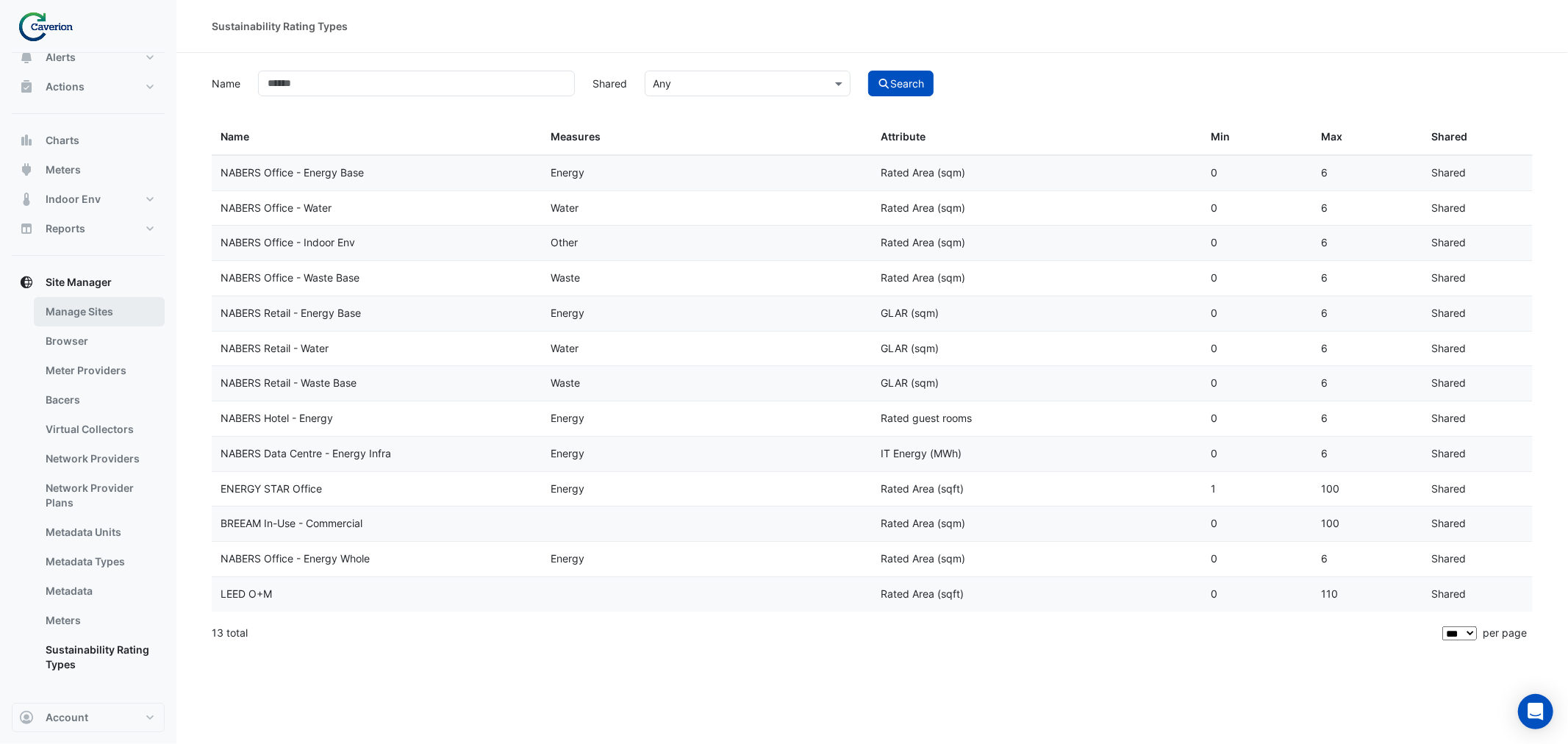 click on "Manage Sites" at bounding box center (99, 312) 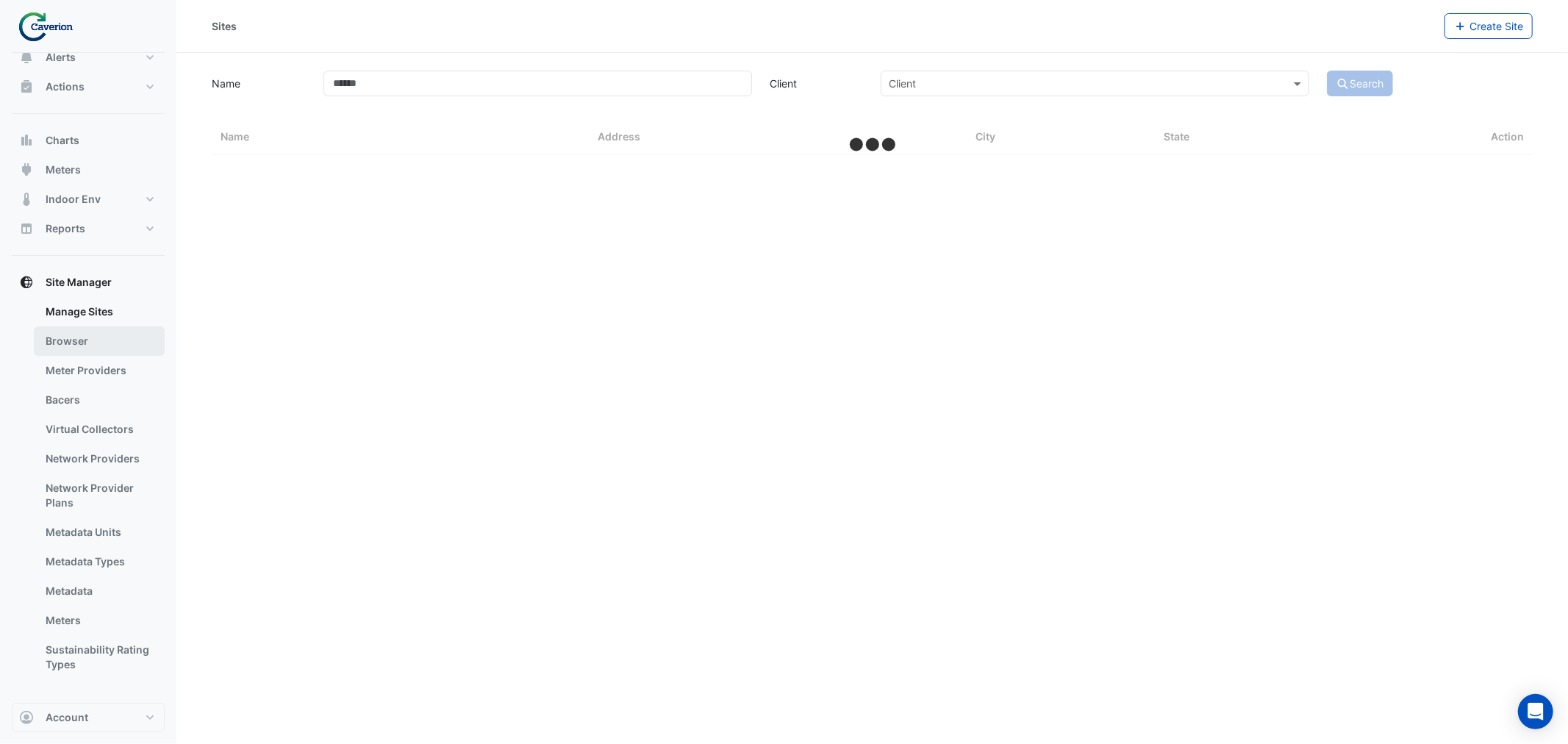 select on "***" 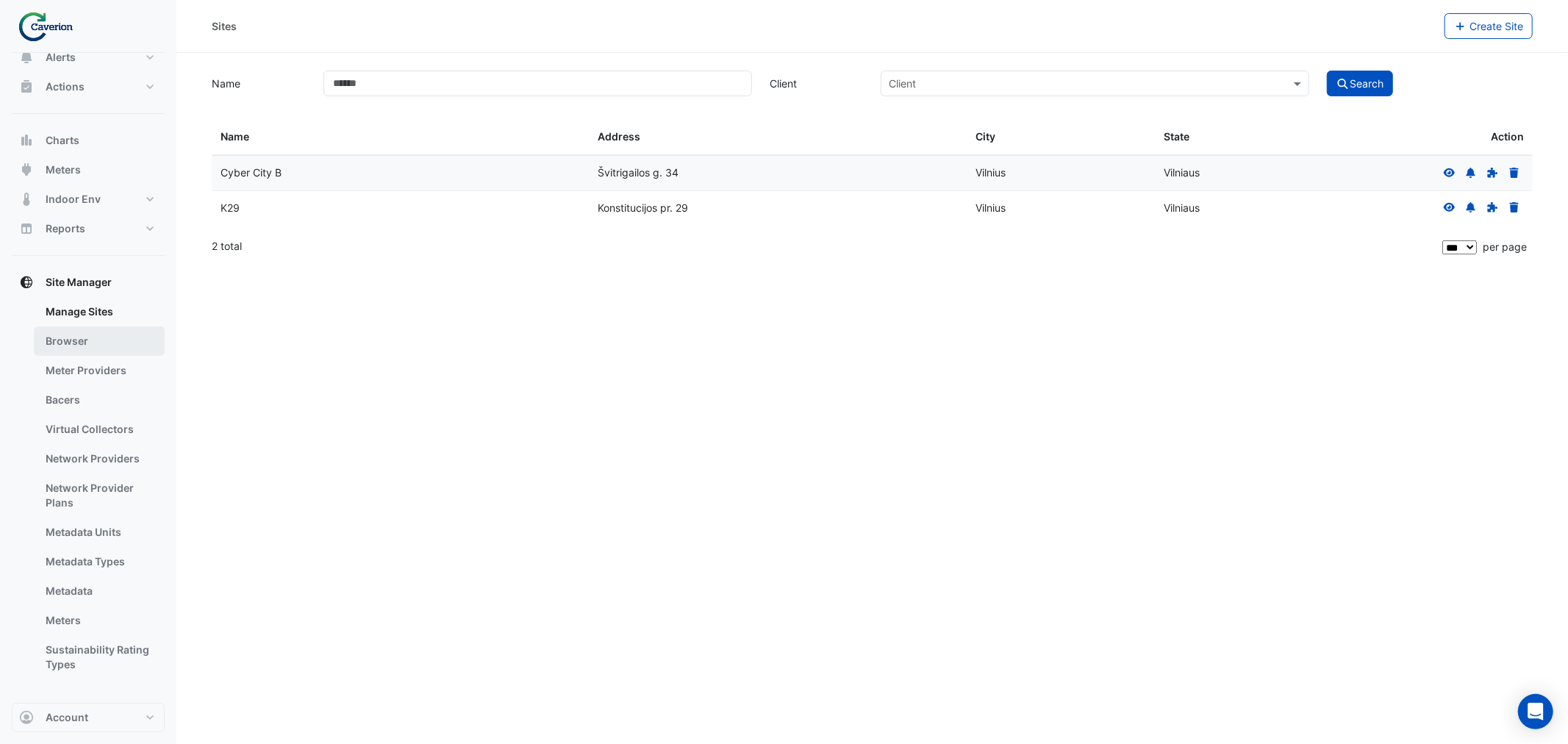 click on "Browser" at bounding box center [99, 341] 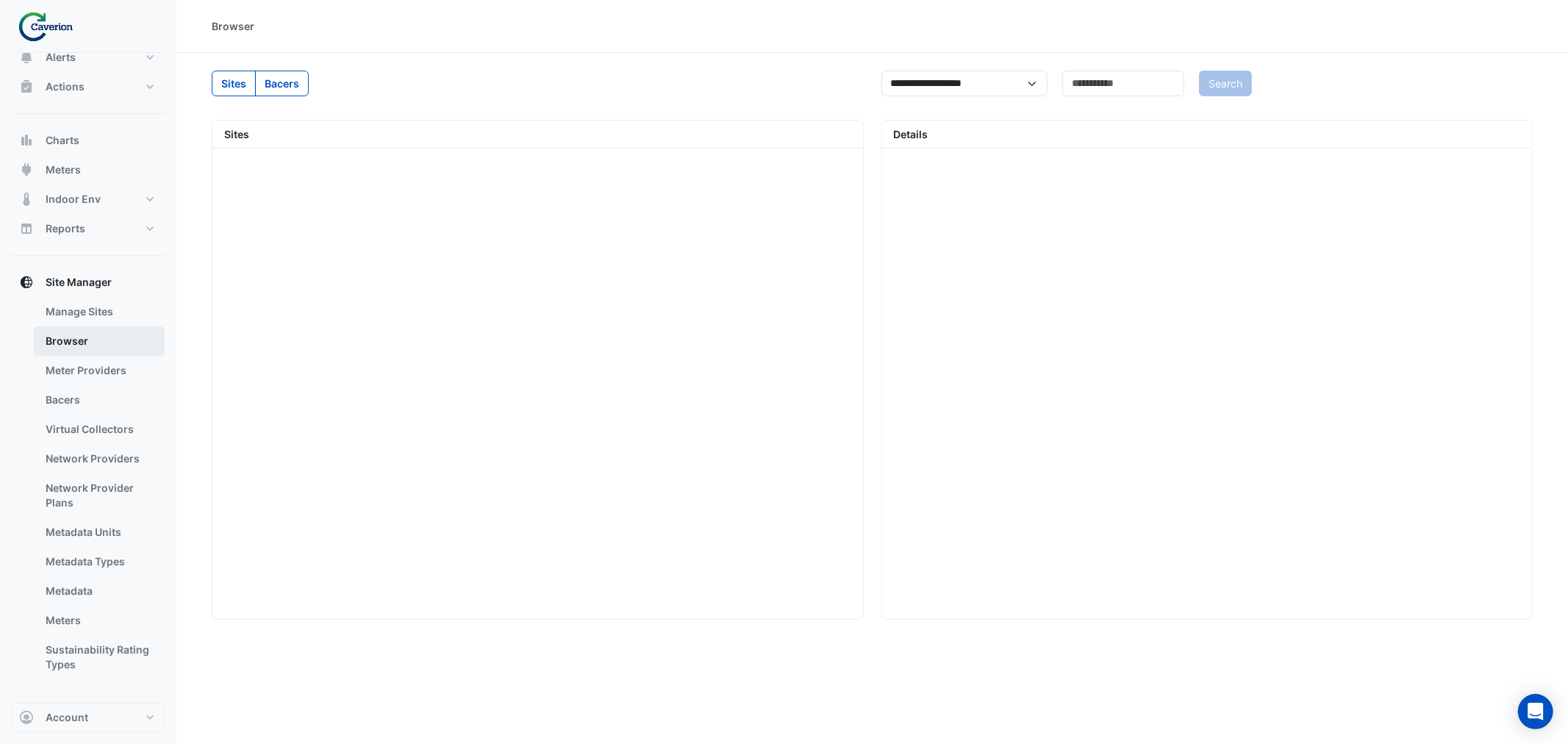 click on "Browser" at bounding box center (99, 341) 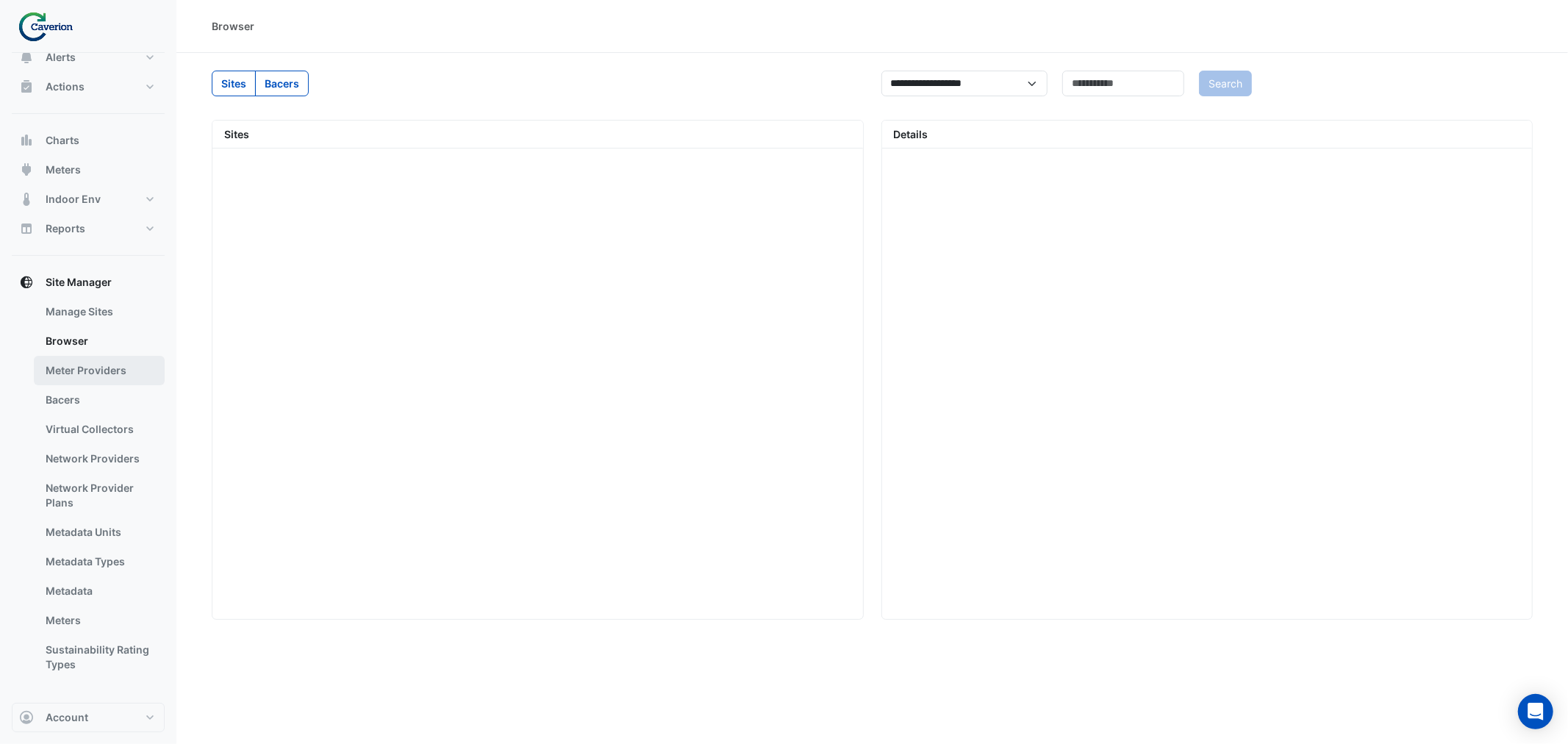 click on "Meter Providers" at bounding box center [99, 371] 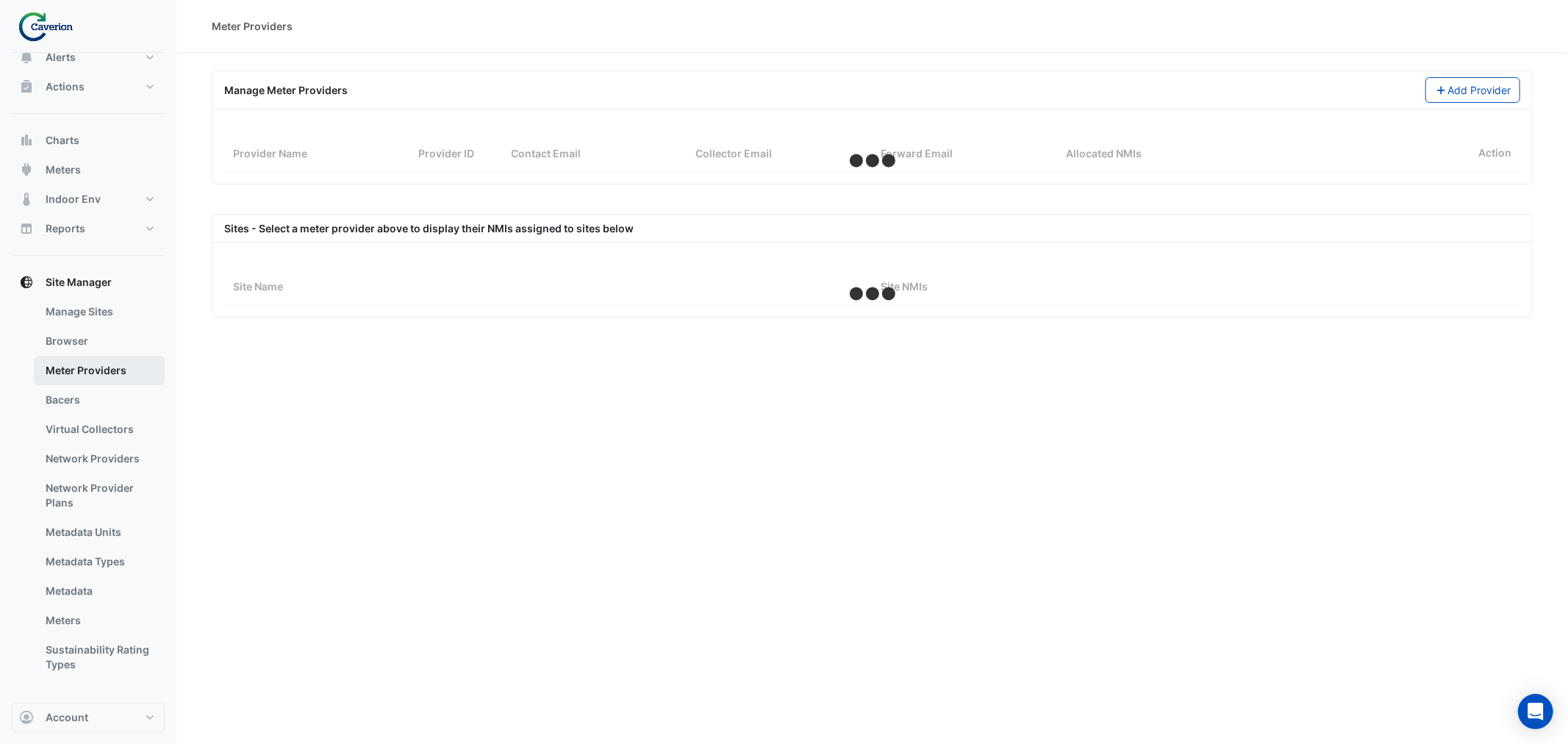 click on "Meter Providers" at bounding box center (99, 371) 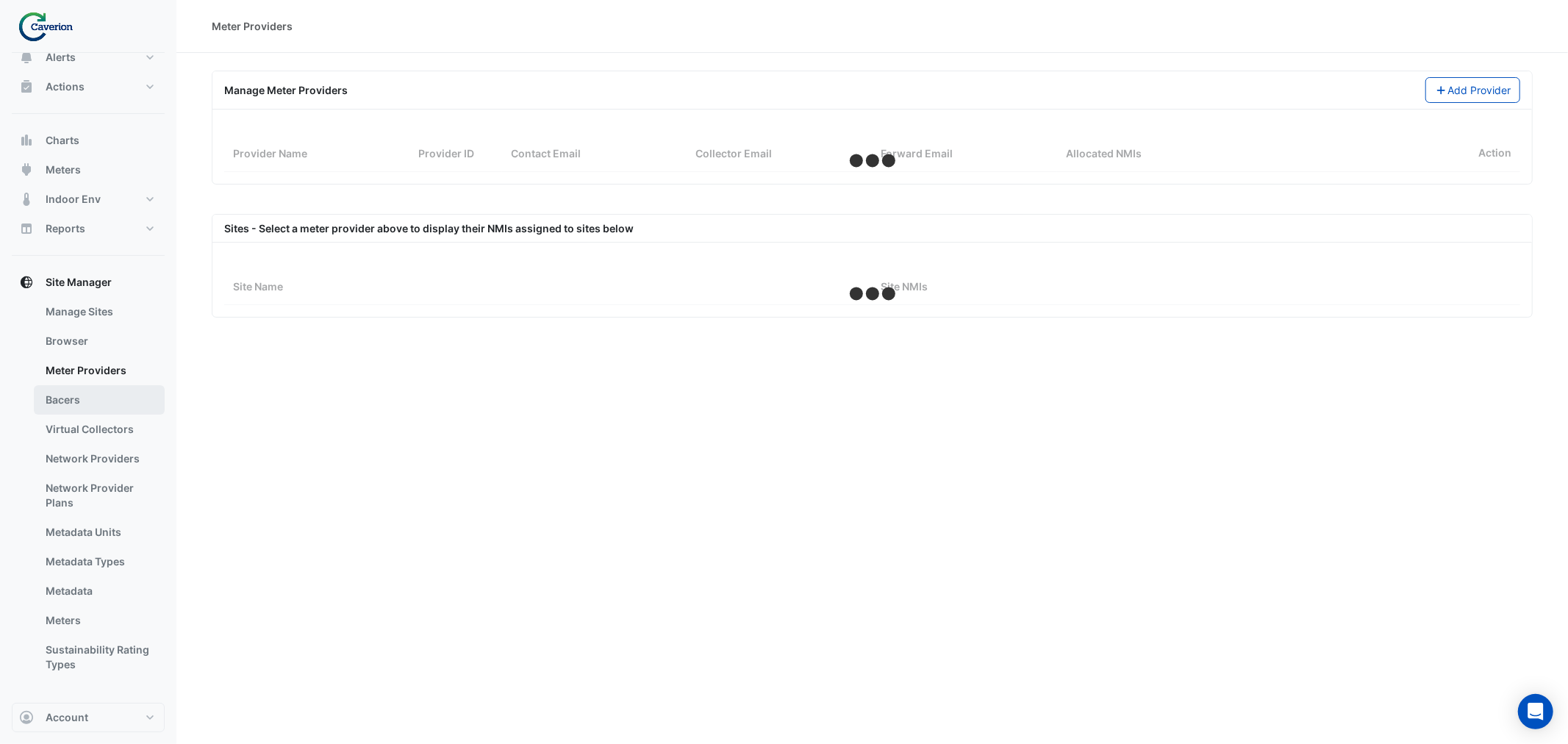 click on "Bacers" at bounding box center [99, 400] 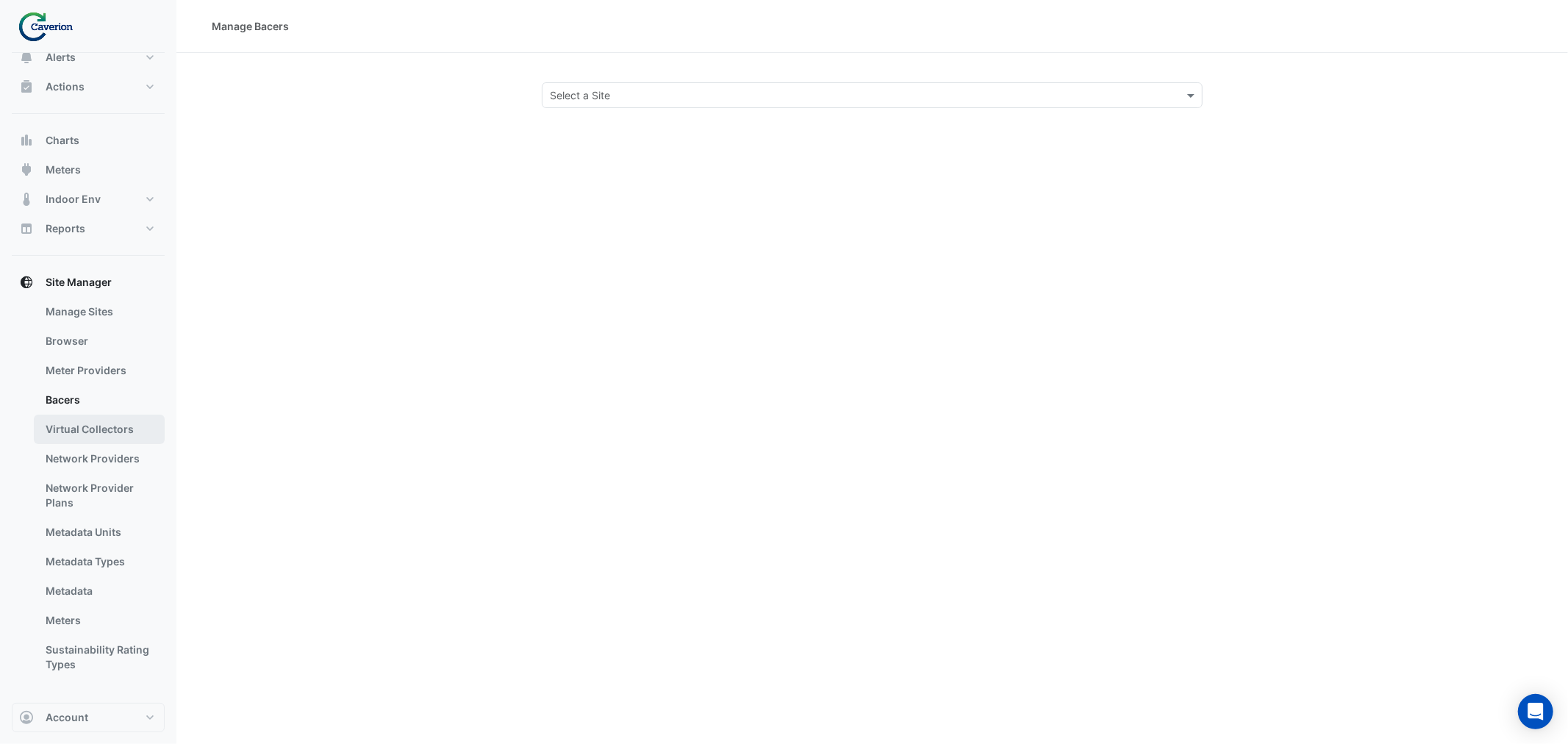 click on "Virtual Collectors" at bounding box center [99, 429] 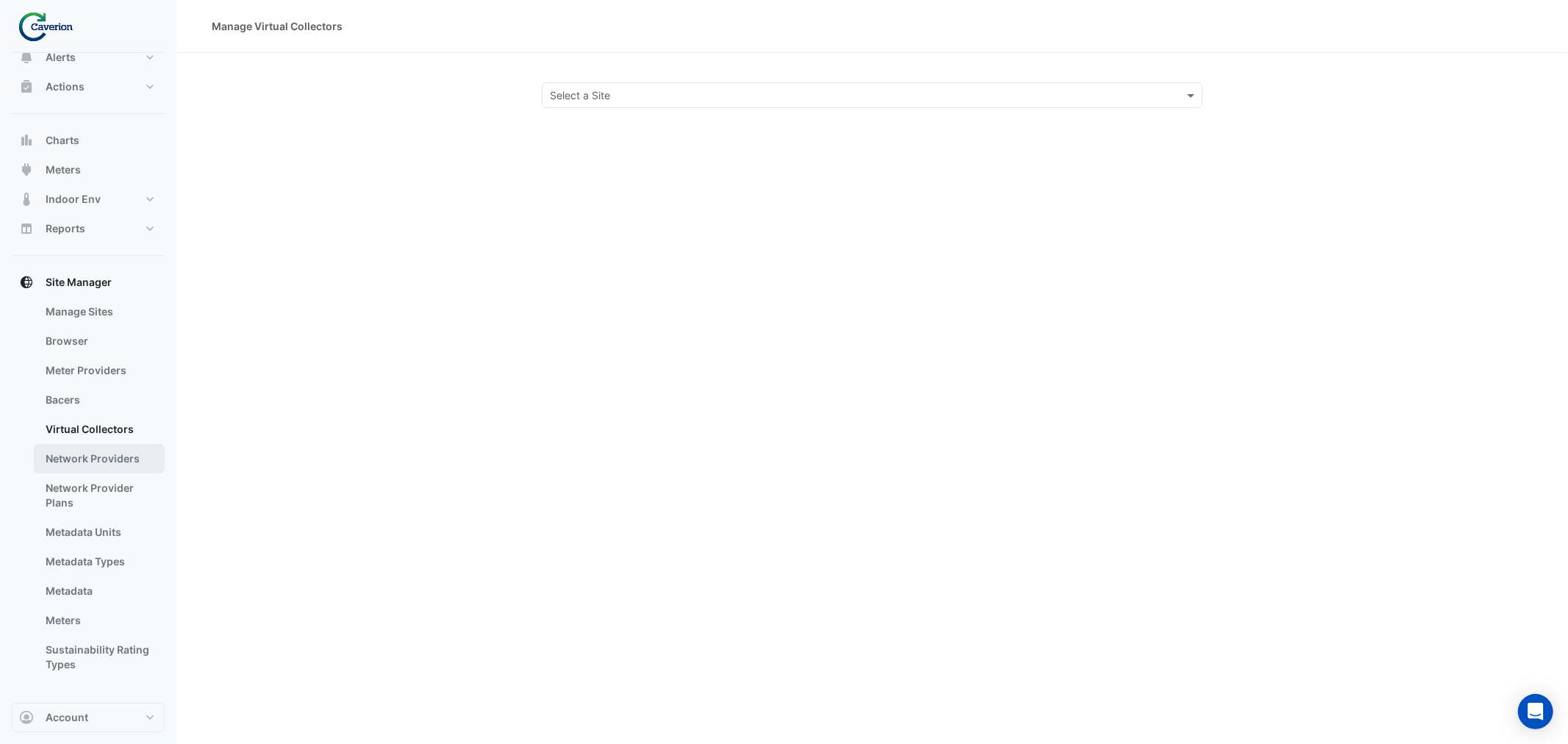click on "Network Providers" at bounding box center [99, 459] 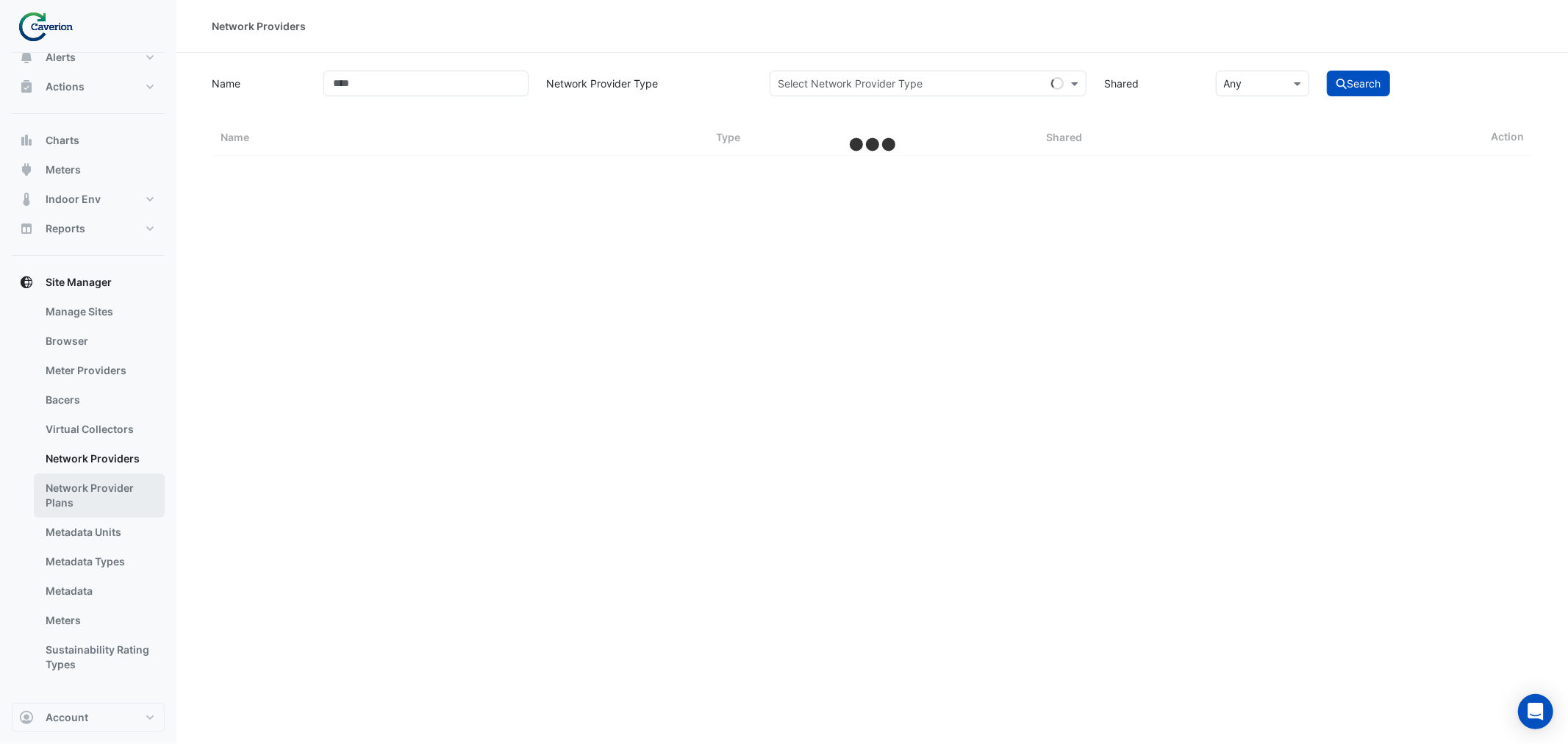 click on "Network Provider Plans" at bounding box center [99, 496] 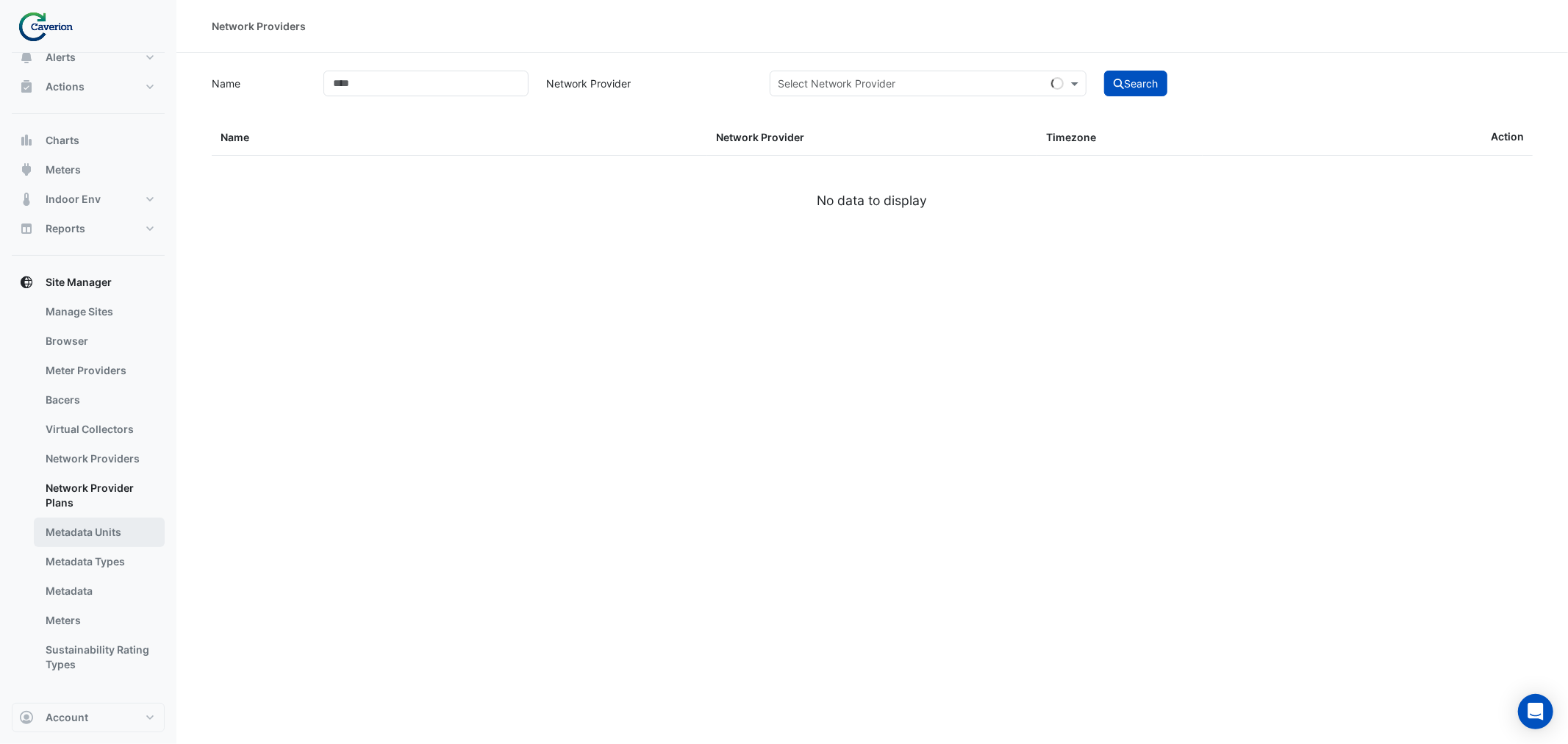 click on "Metadata Units" at bounding box center (99, 532) 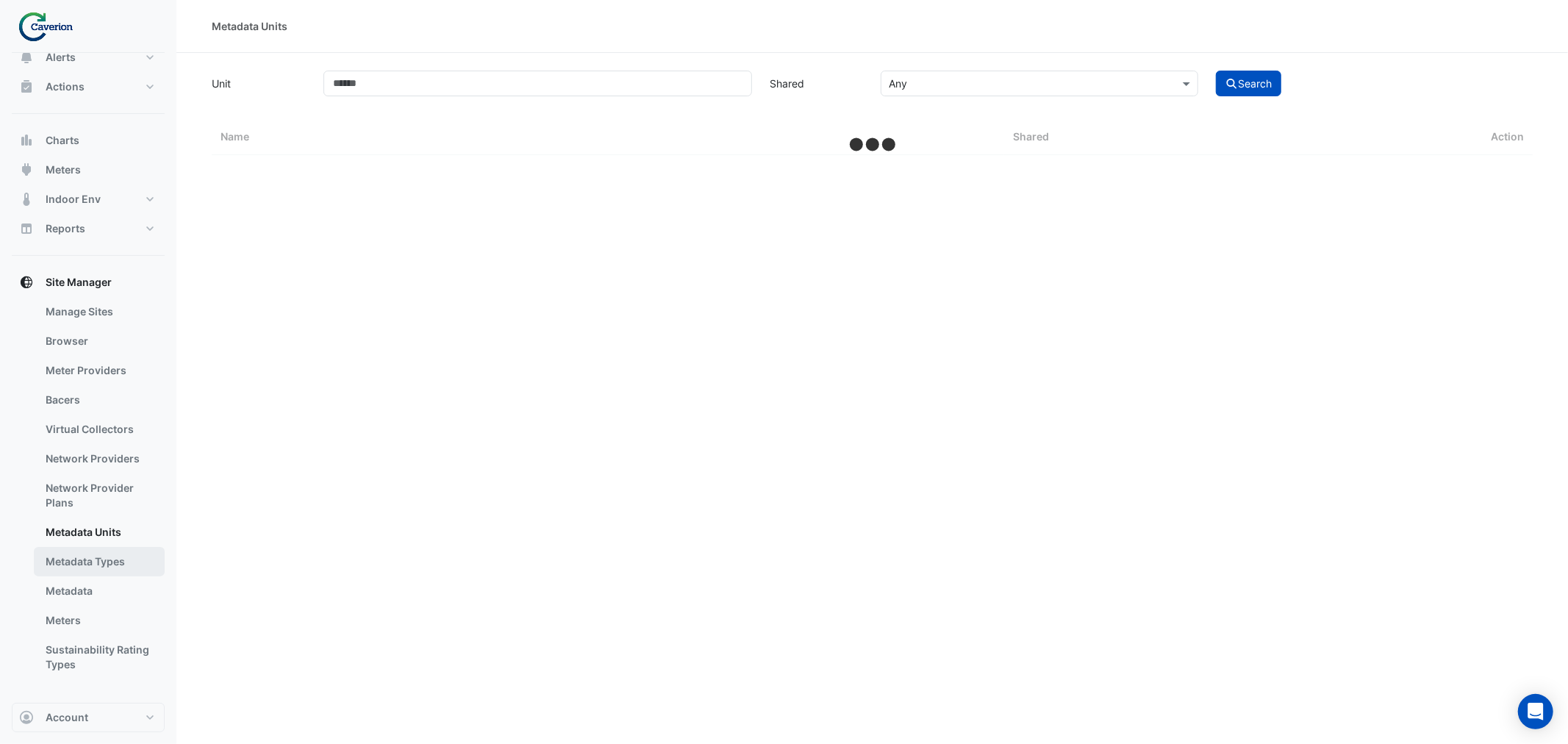 click on "Metadata Types" at bounding box center [99, 562] 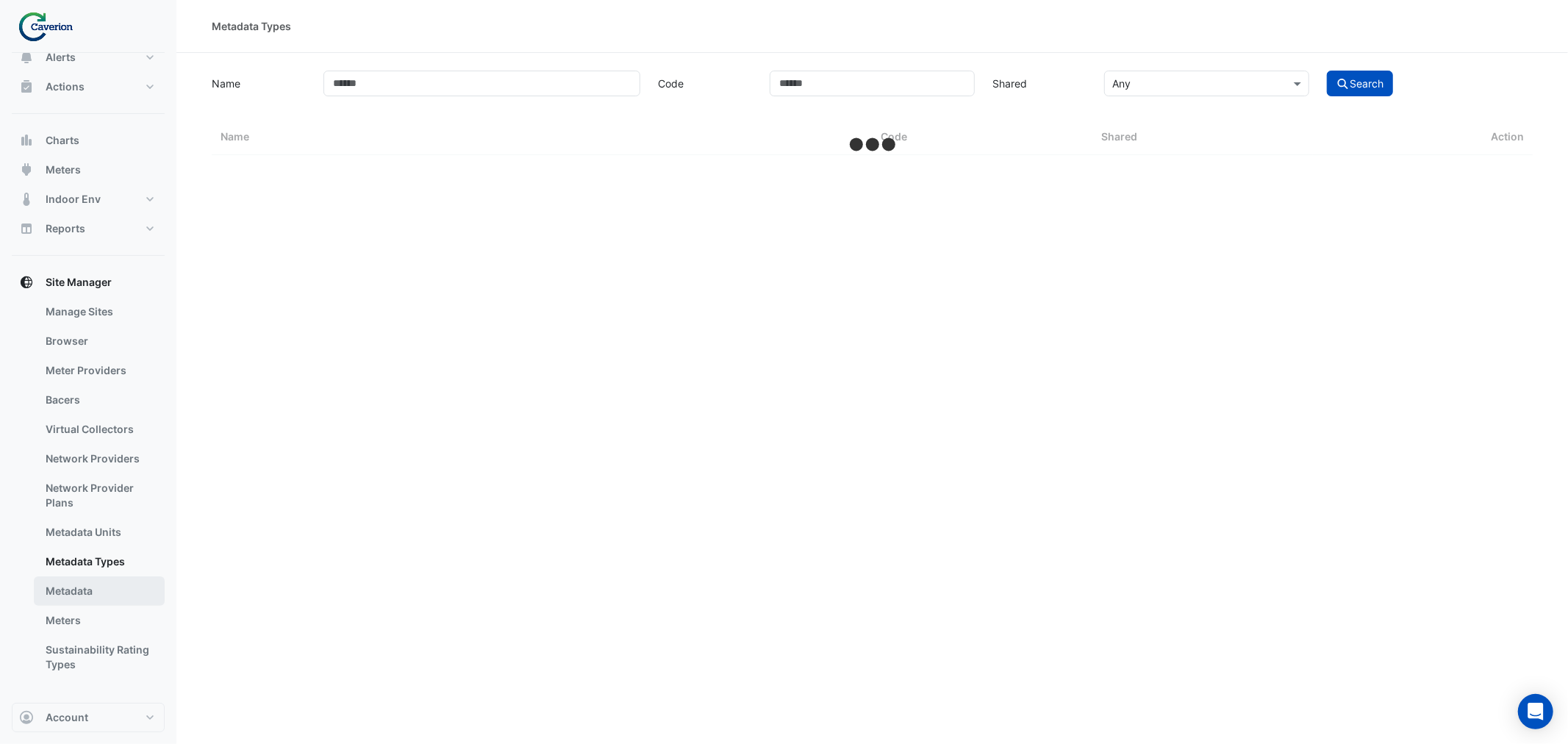 click on "Metadata" at bounding box center [99, 591] 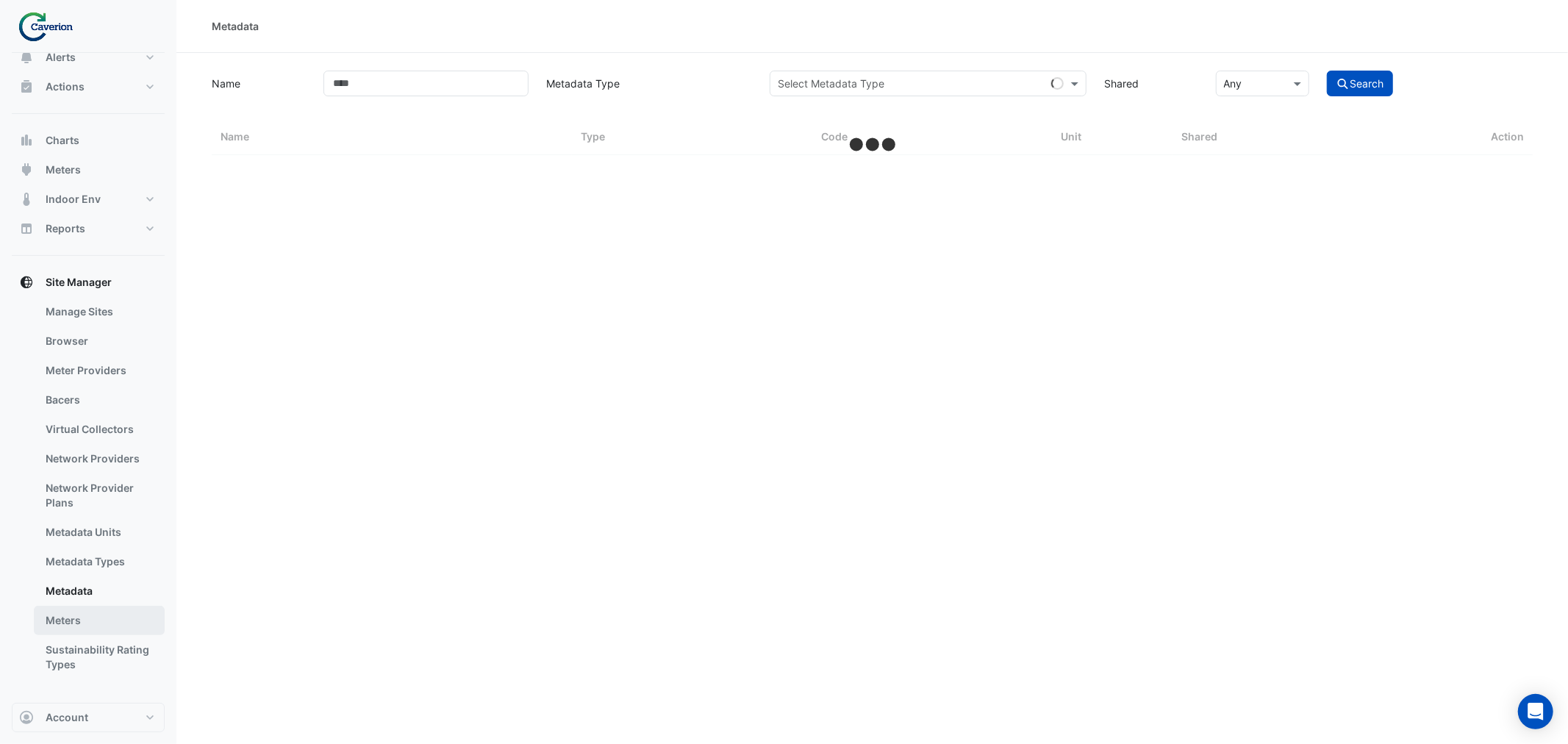 click on "Meters" at bounding box center (99, 620) 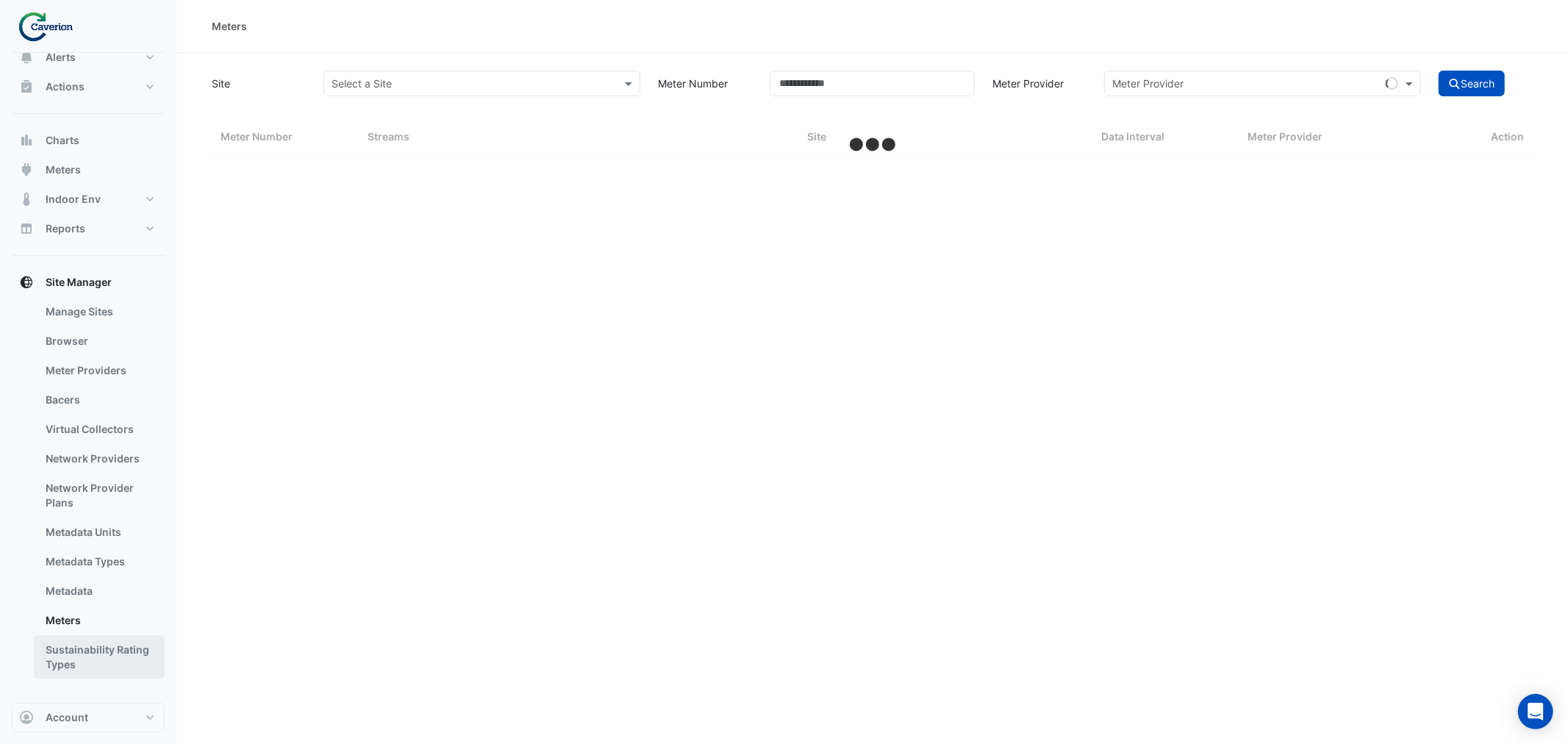 click on "Sustainability Rating Types" at bounding box center [99, 657] 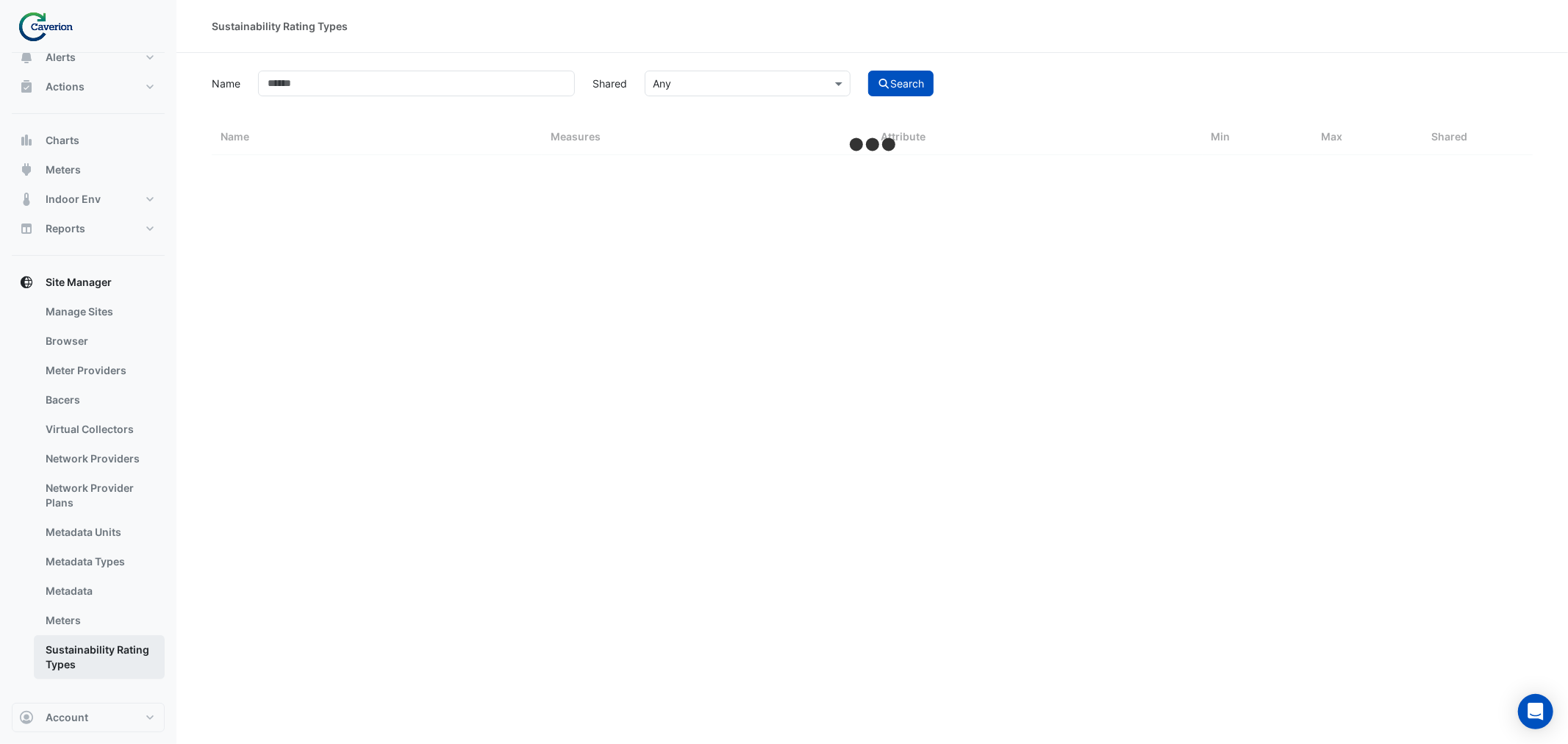 select on "***" 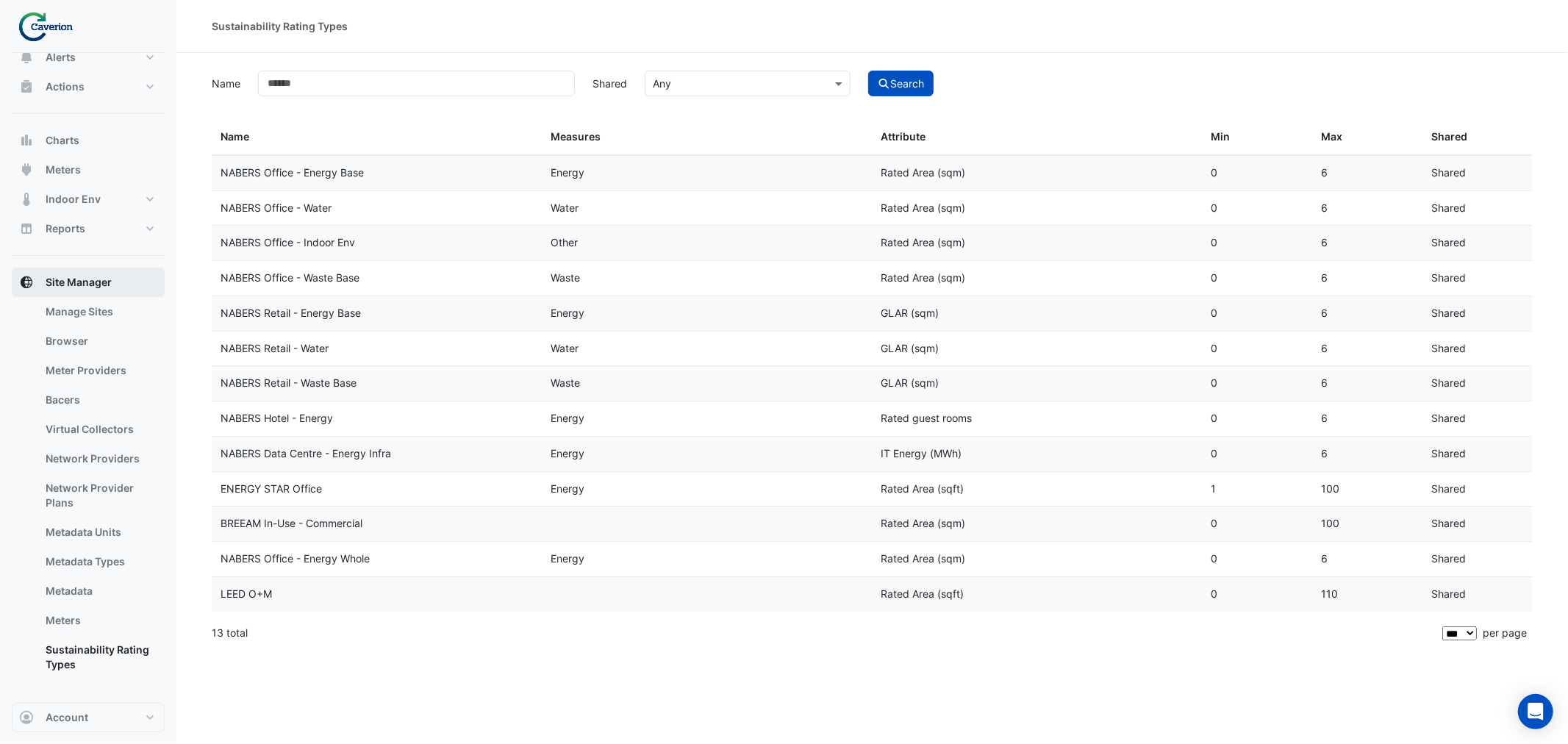 click on "Site Manager" at bounding box center (88, 282) 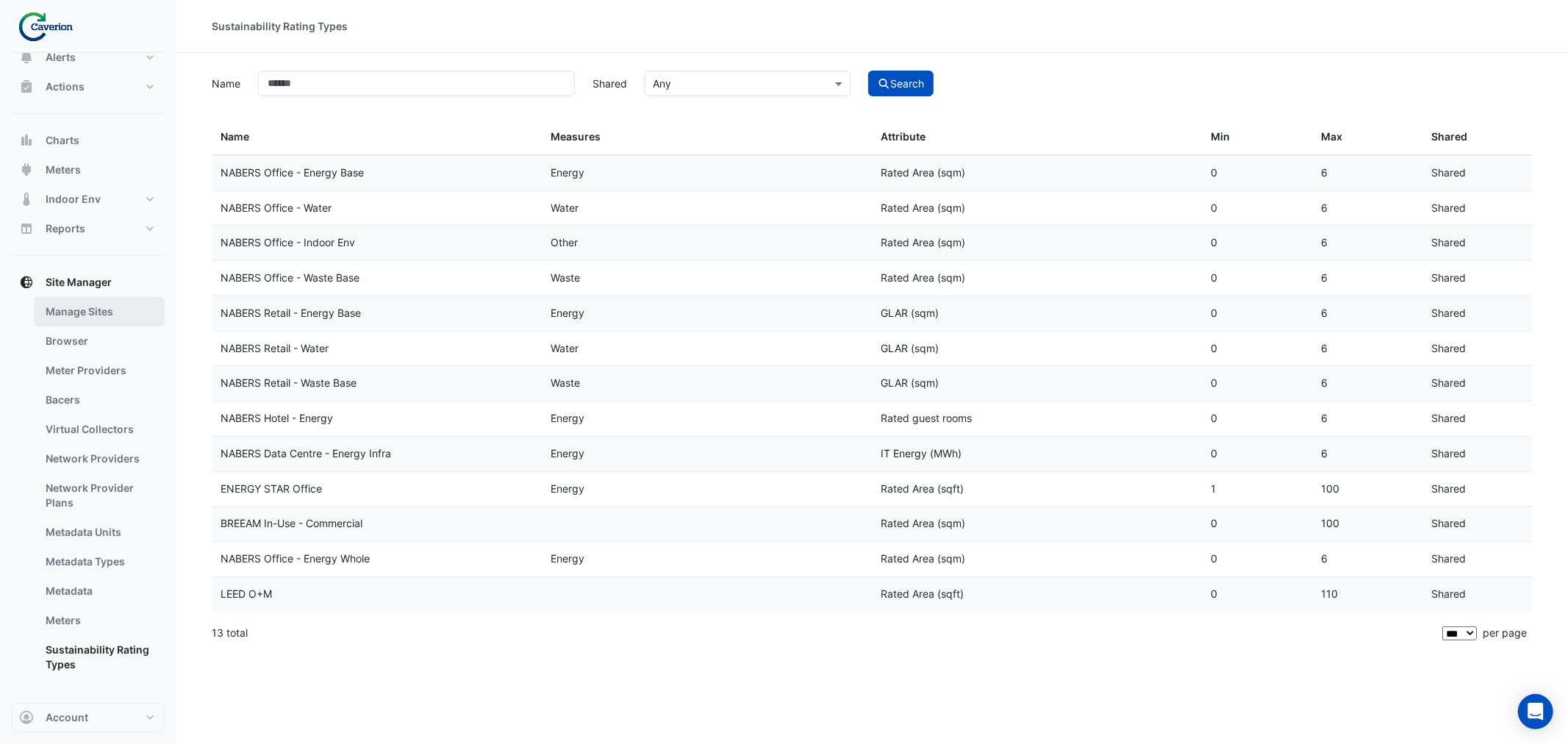 click on "Manage Sites" at bounding box center [99, 312] 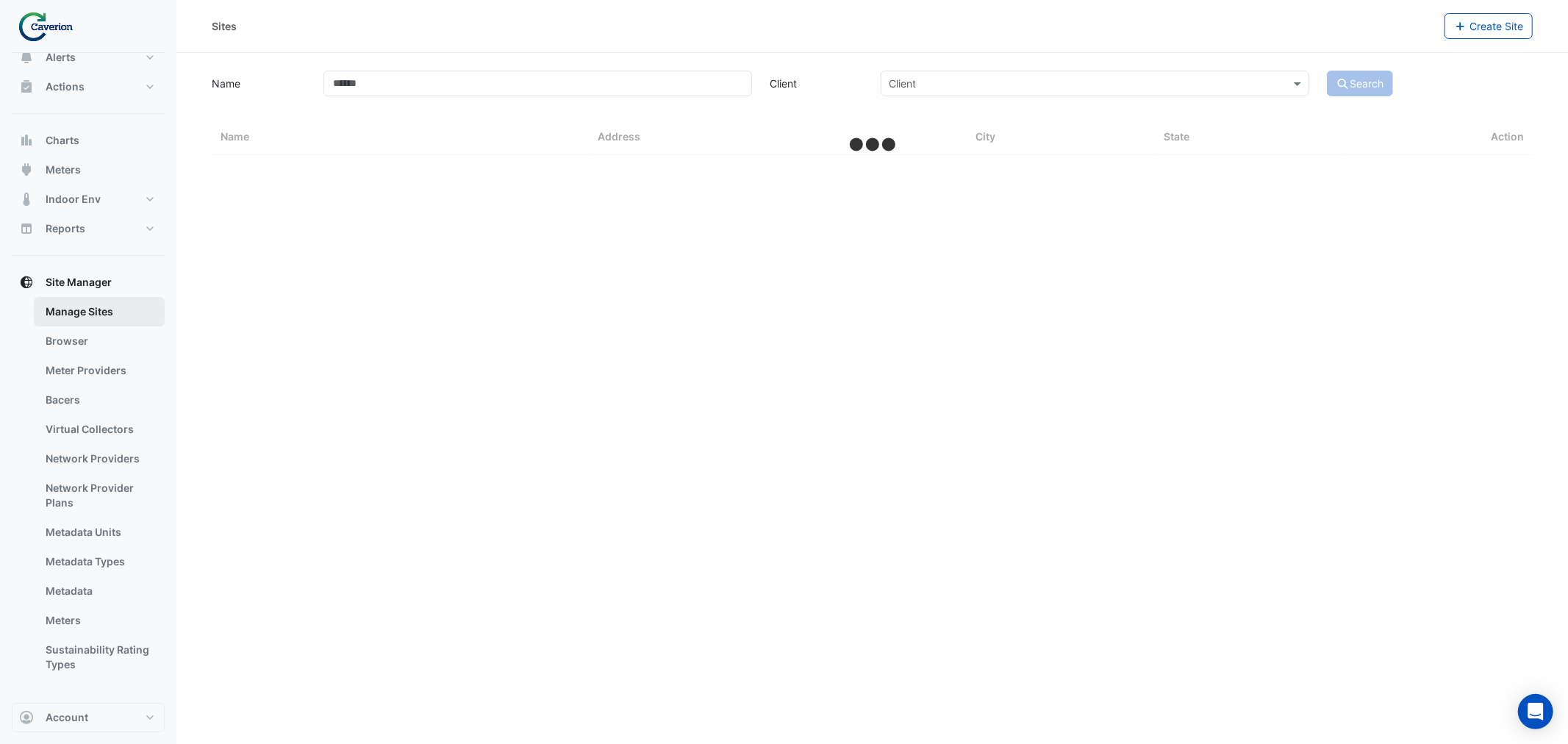 select on "***" 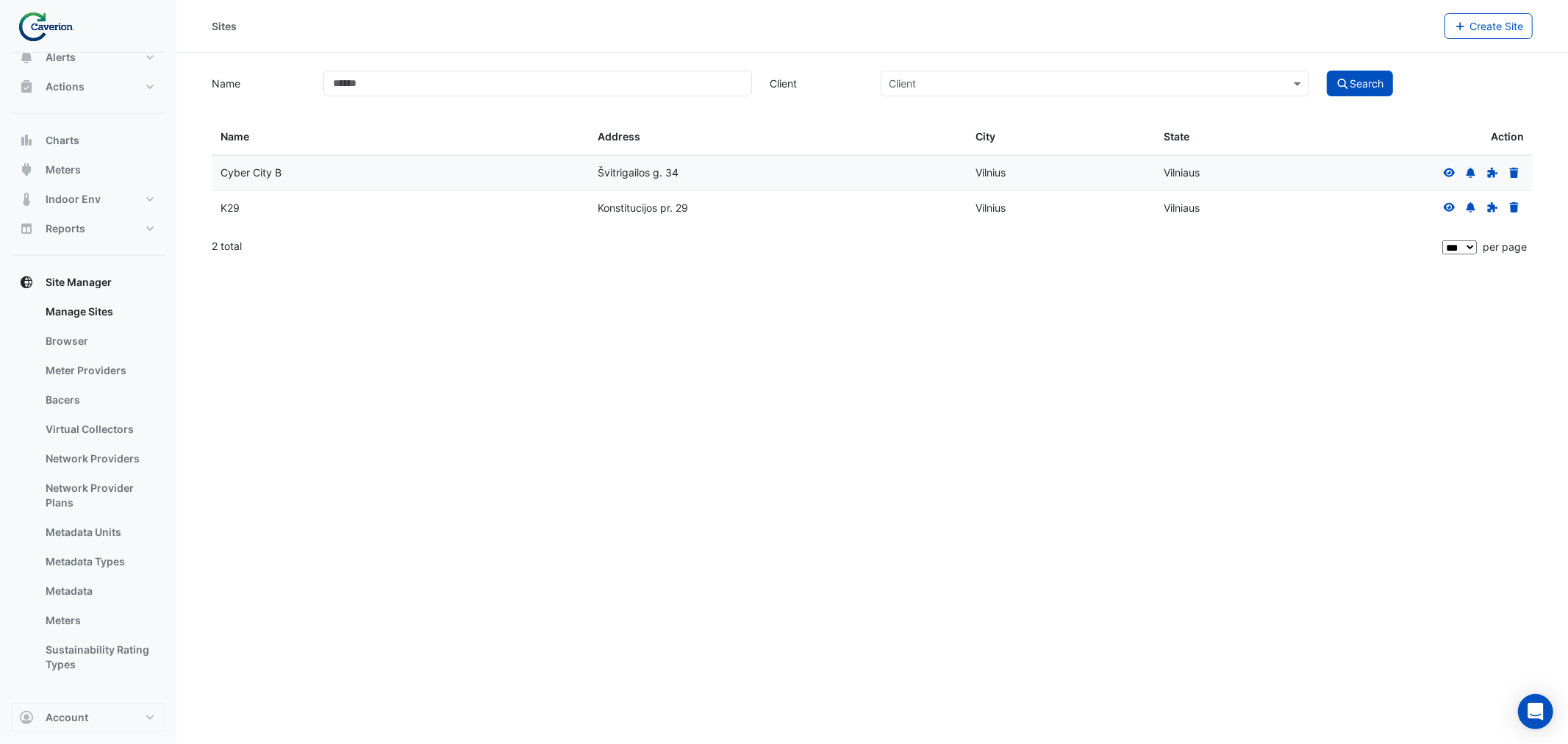 drag, startPoint x: 259, startPoint y: 196, endPoint x: 251, endPoint y: 197, distance: 8.0622577 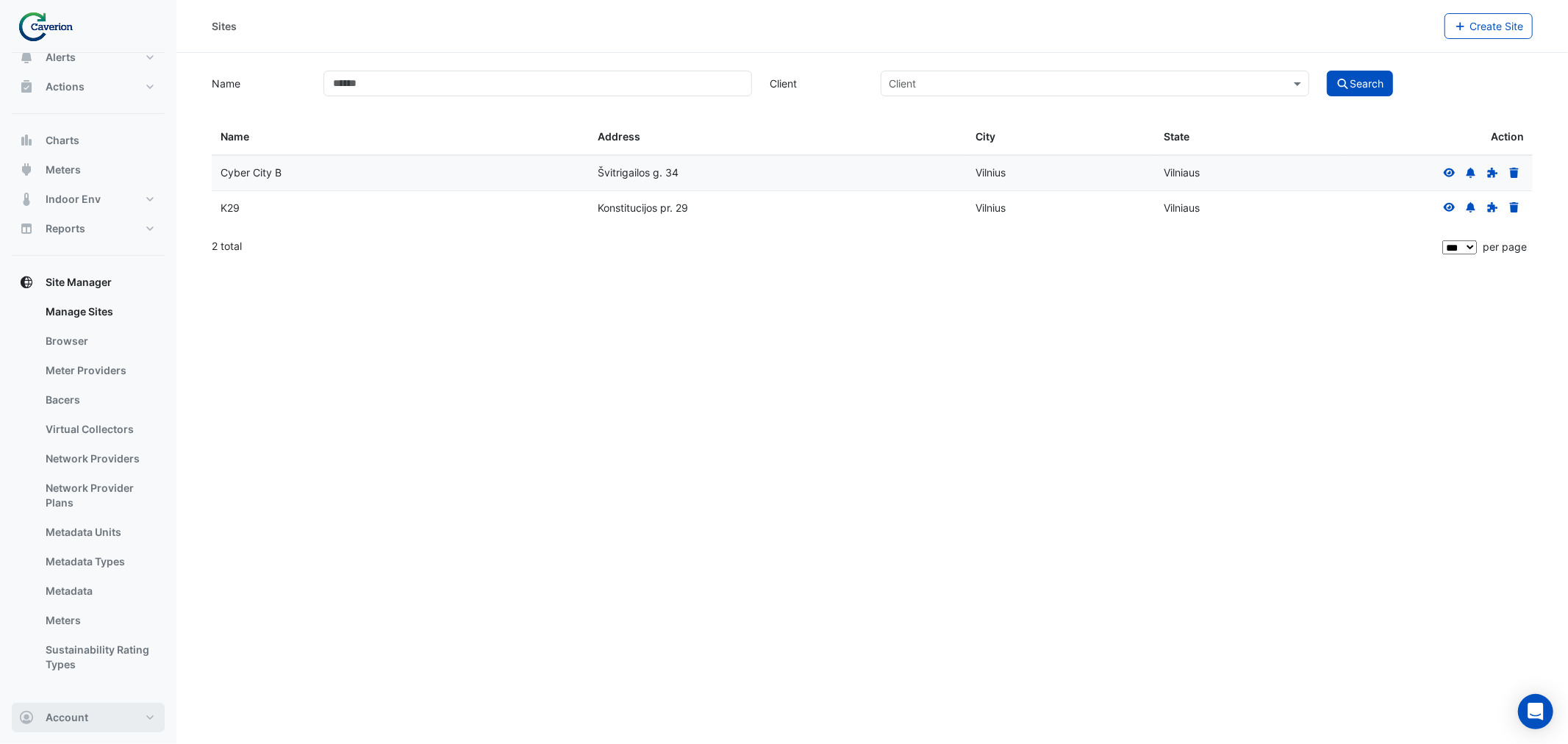 click on "Account" at bounding box center [67, 718] 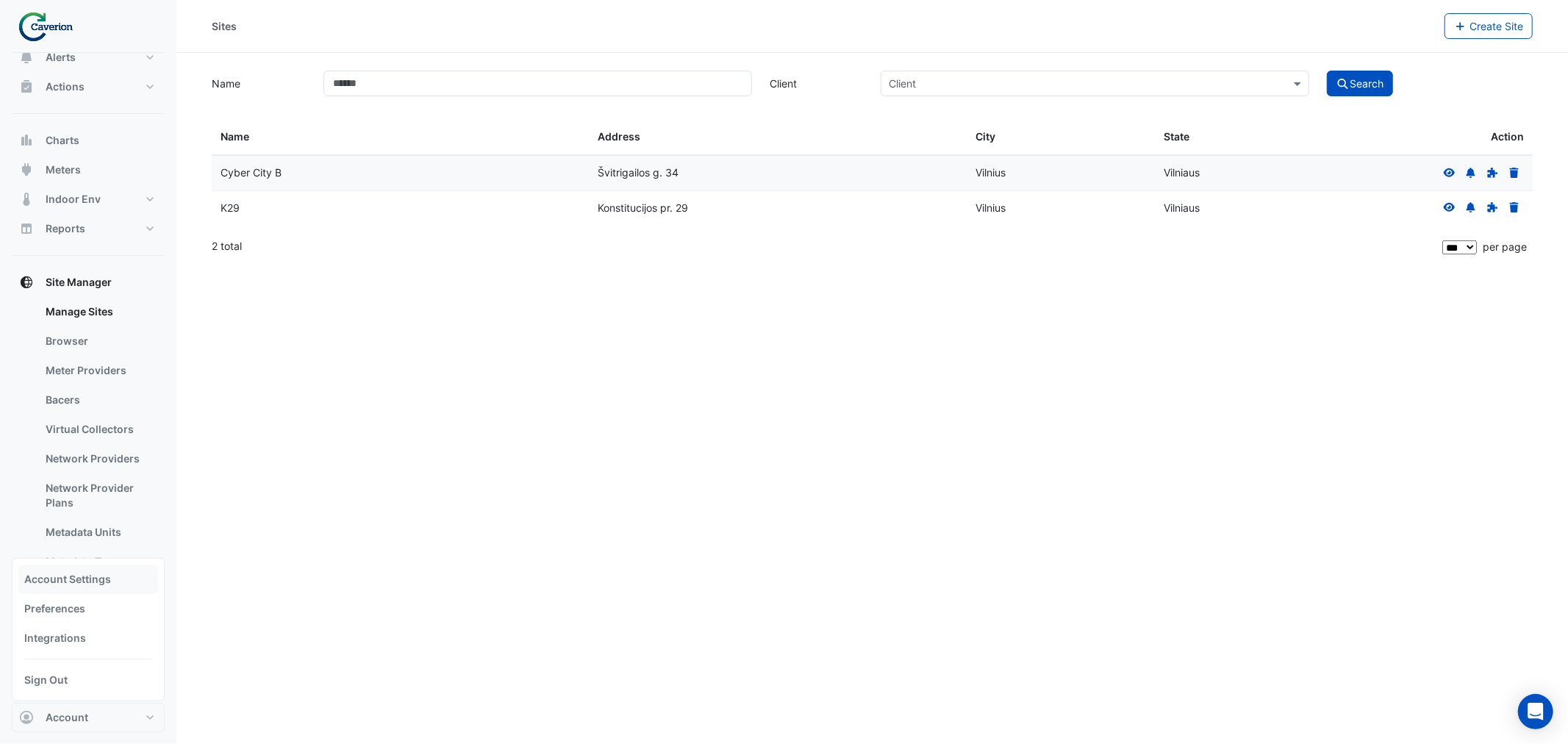 click on "Account Settings" at bounding box center [88, 579] 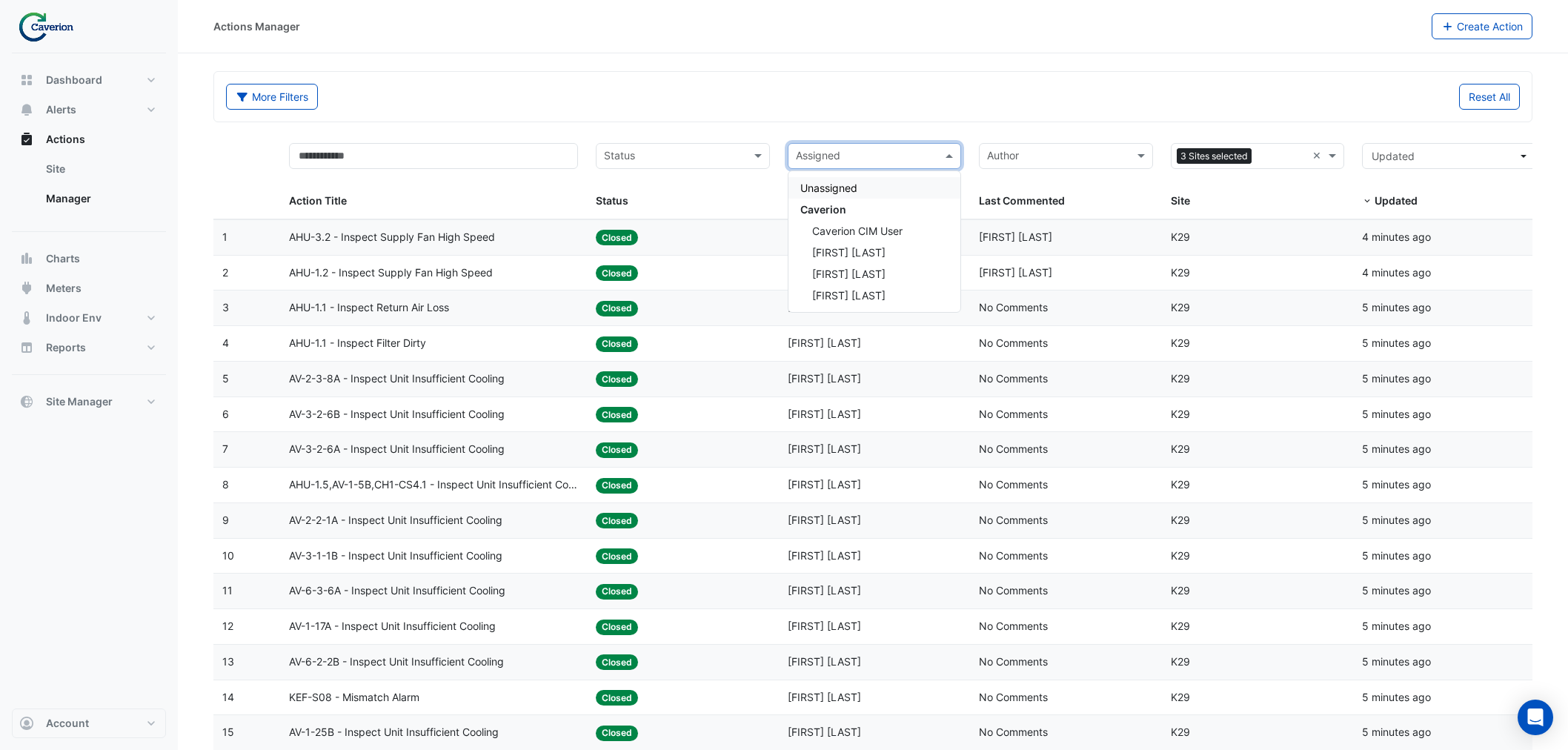 select on "***" 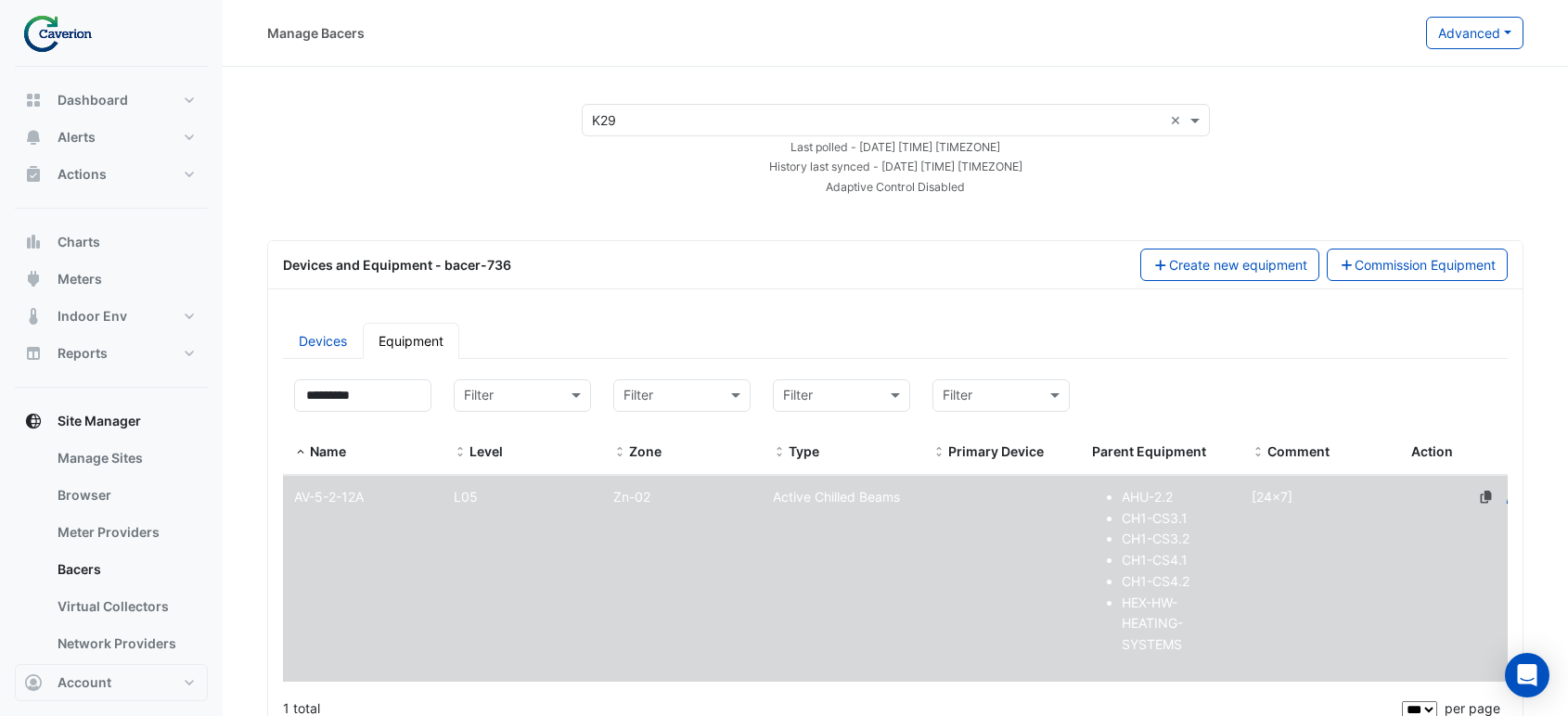 select on "***" 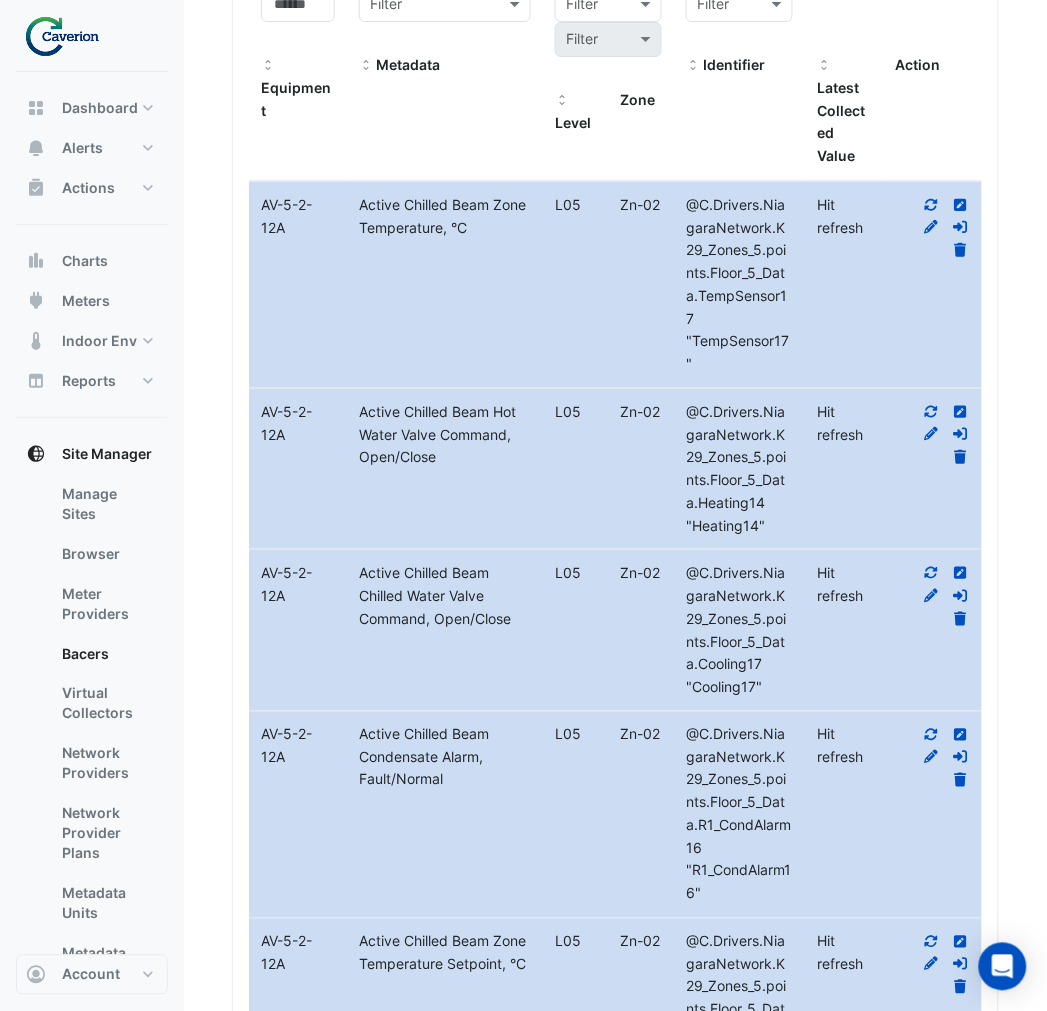 scroll, scrollTop: 1333, scrollLeft: 0, axis: vertical 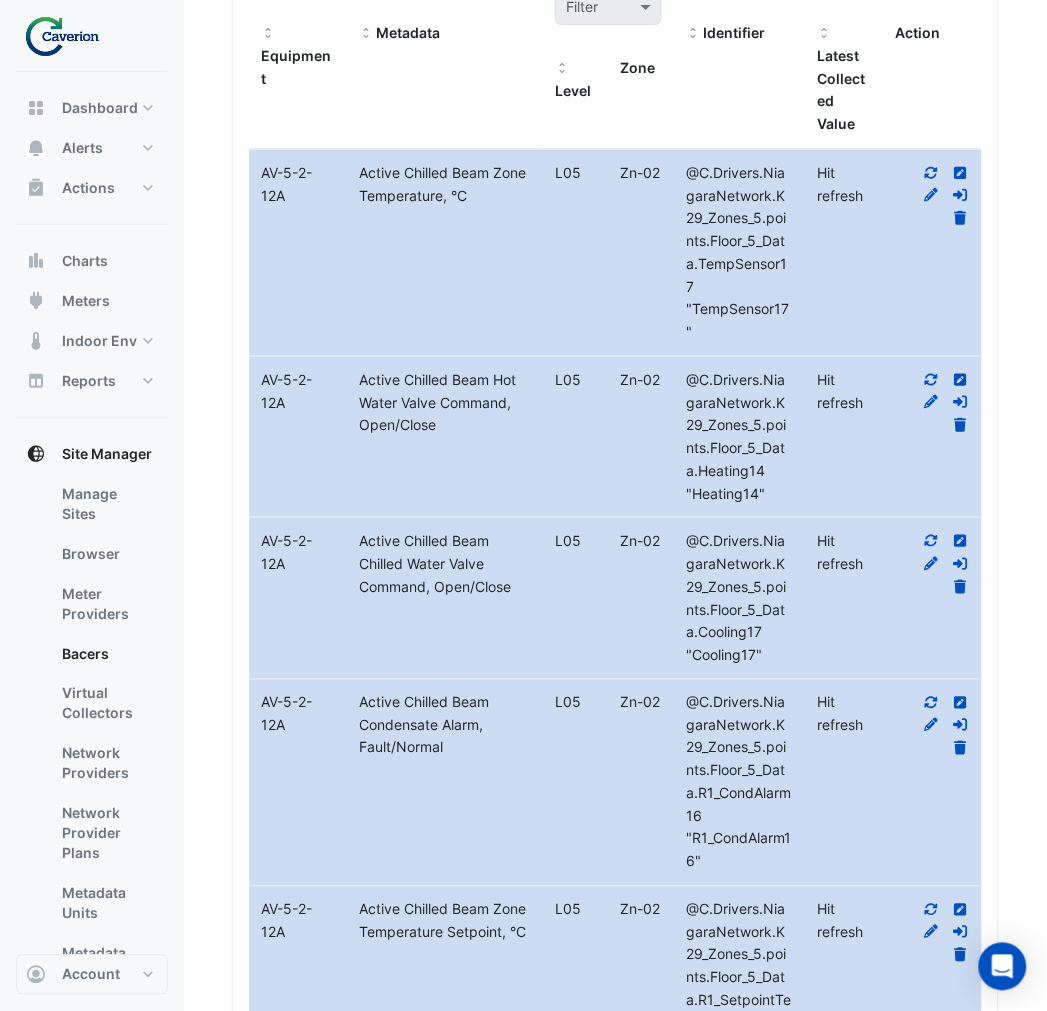 click 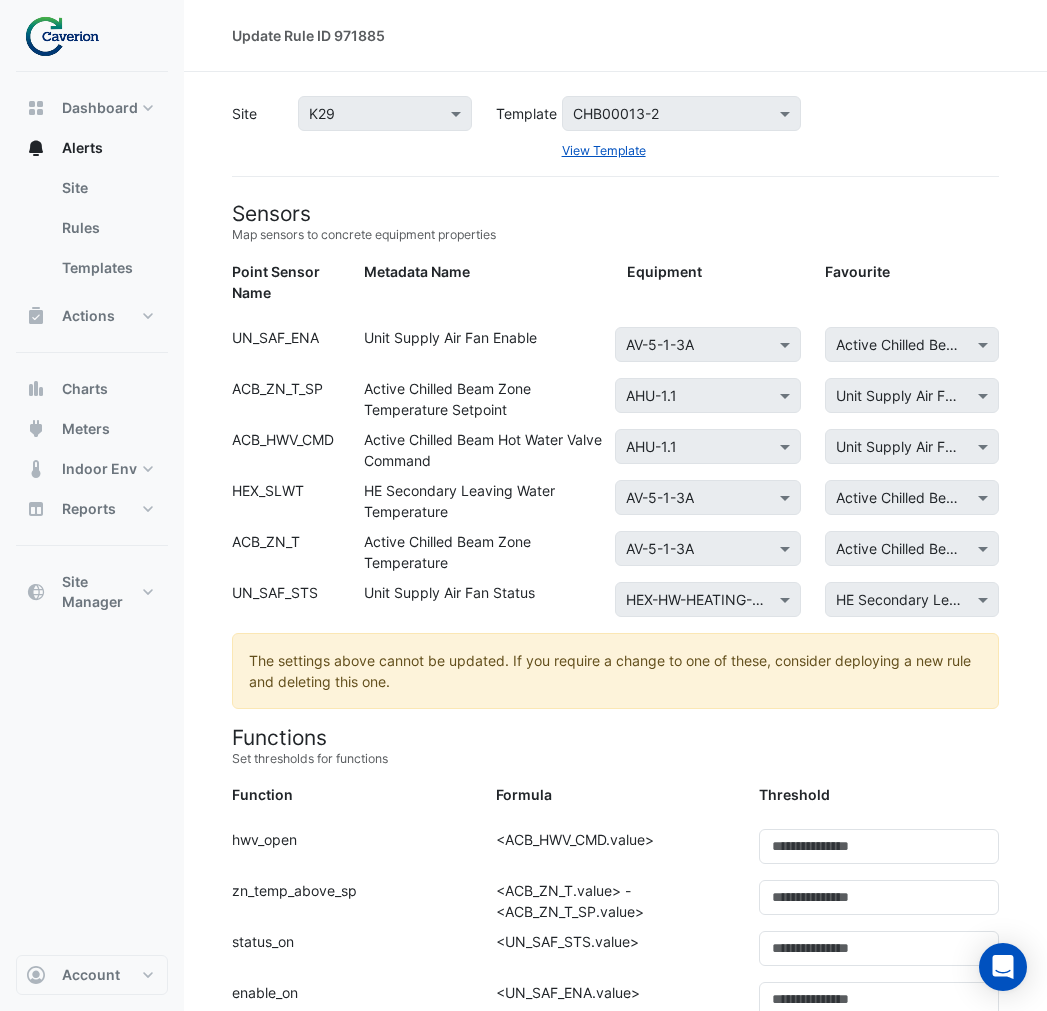 scroll, scrollTop: 0, scrollLeft: 0, axis: both 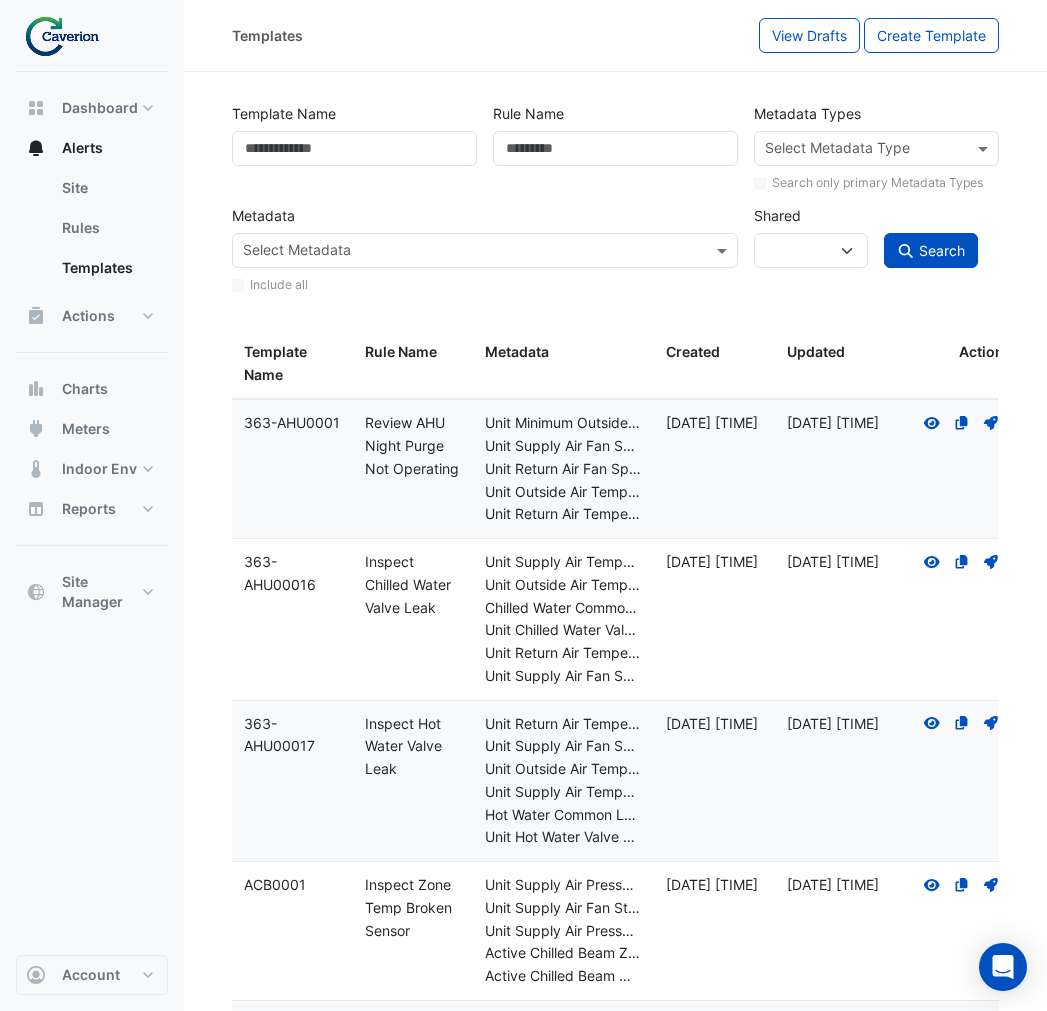 select 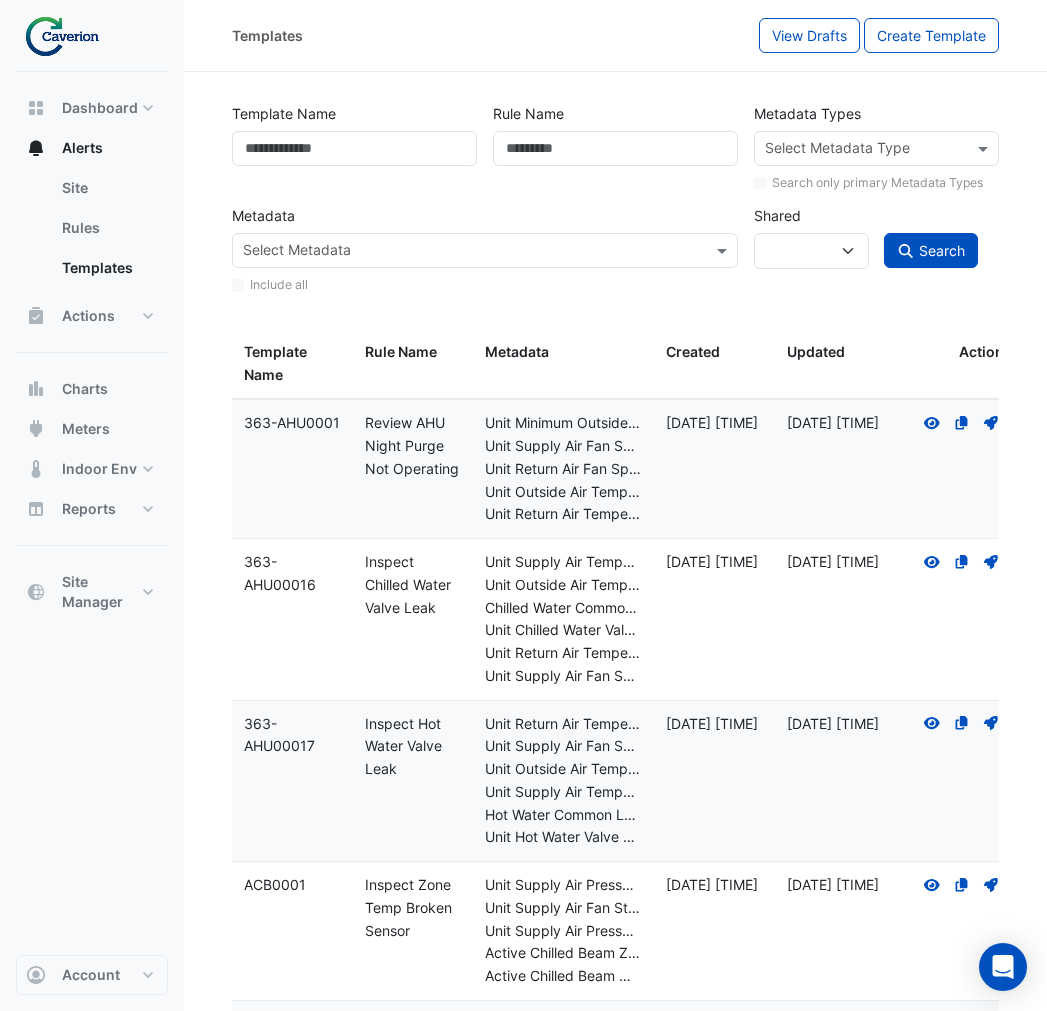 scroll, scrollTop: 0, scrollLeft: 0, axis: both 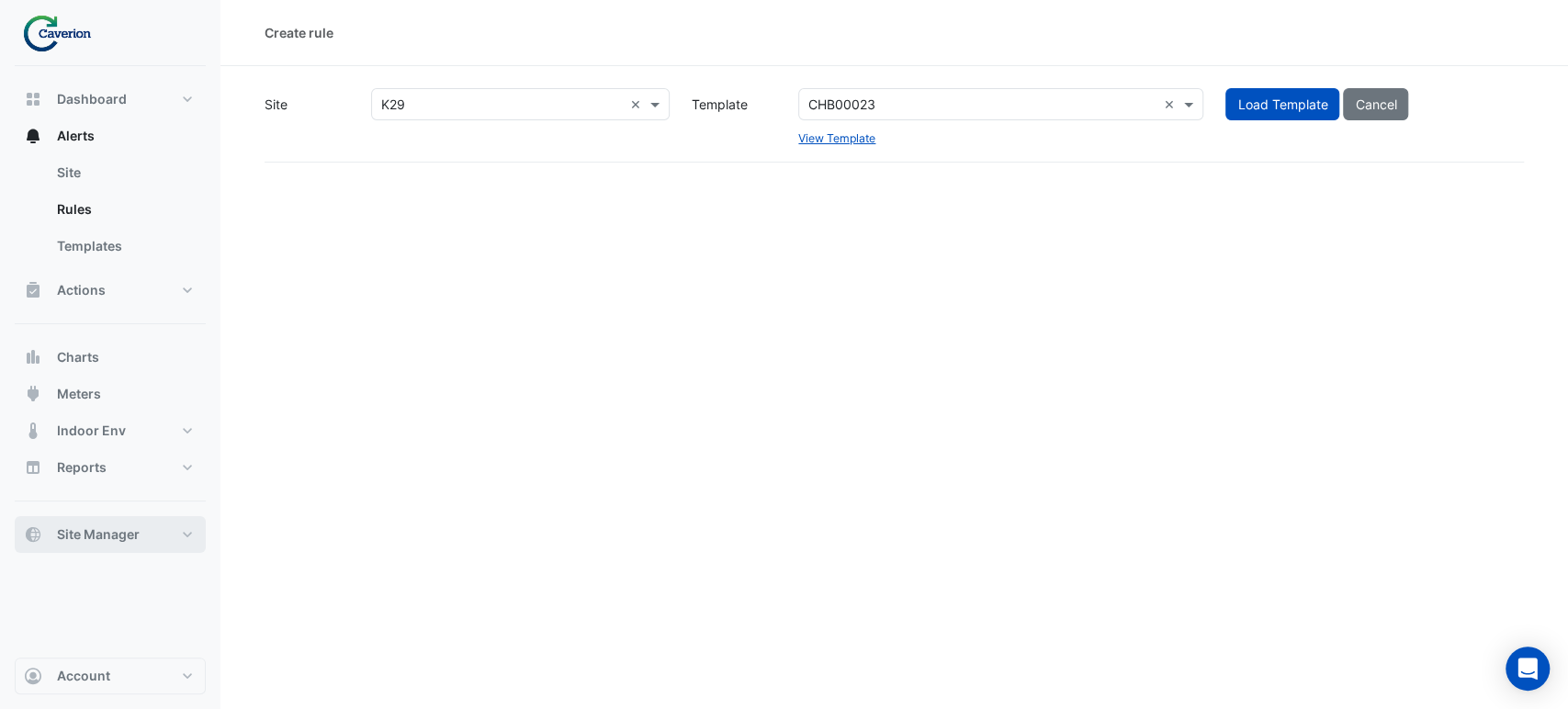 click on "Site Manager" at bounding box center [98, 535] 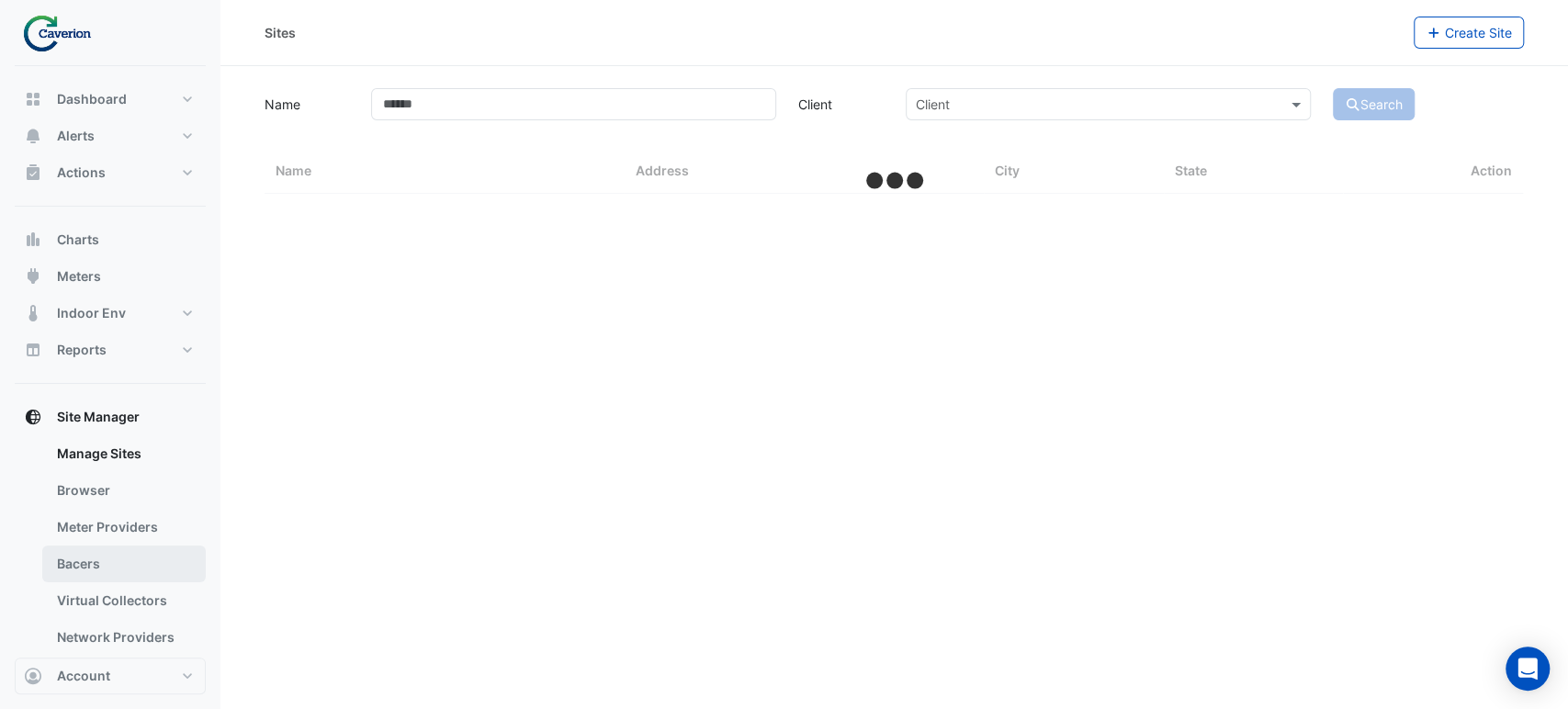 click on "Bacers" at bounding box center [124, 564] 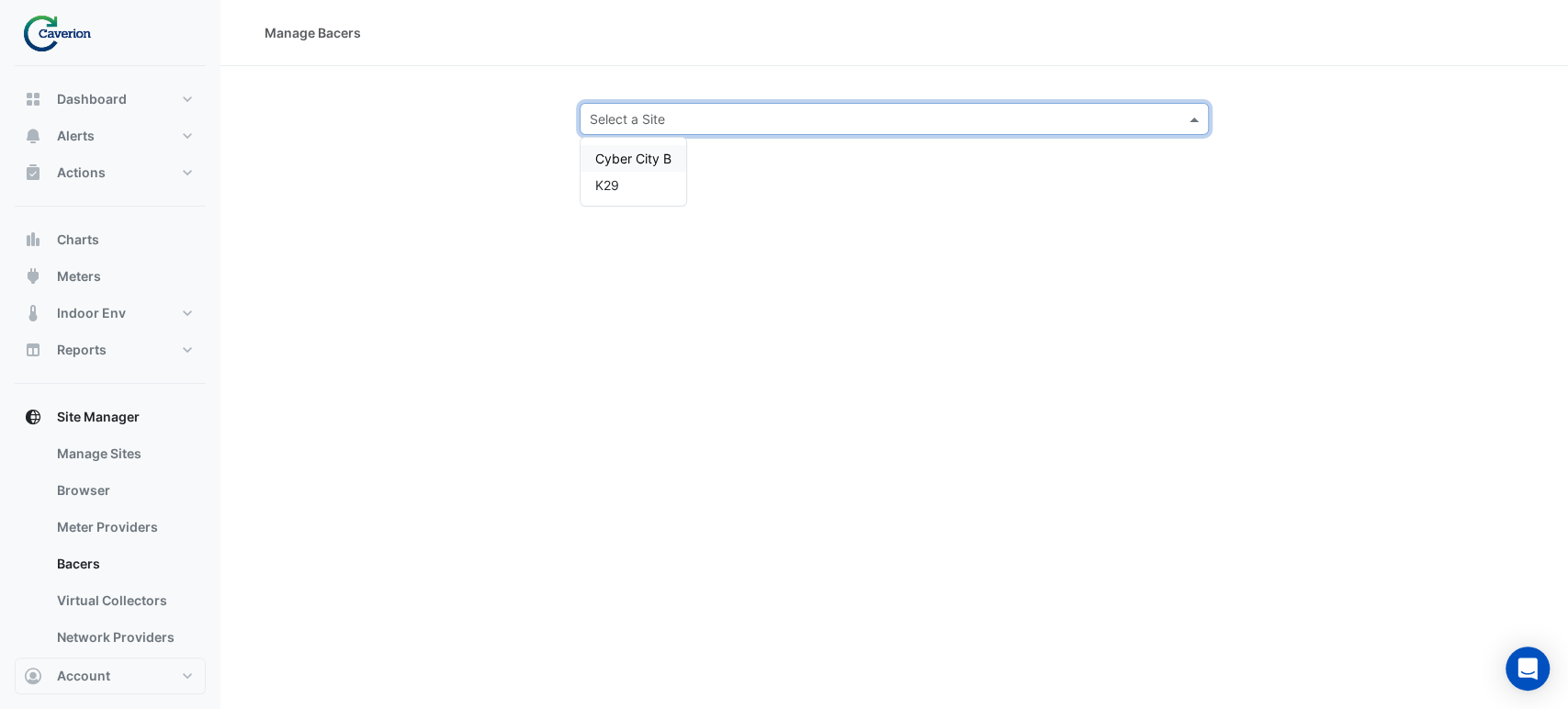 click on "Select a Site" 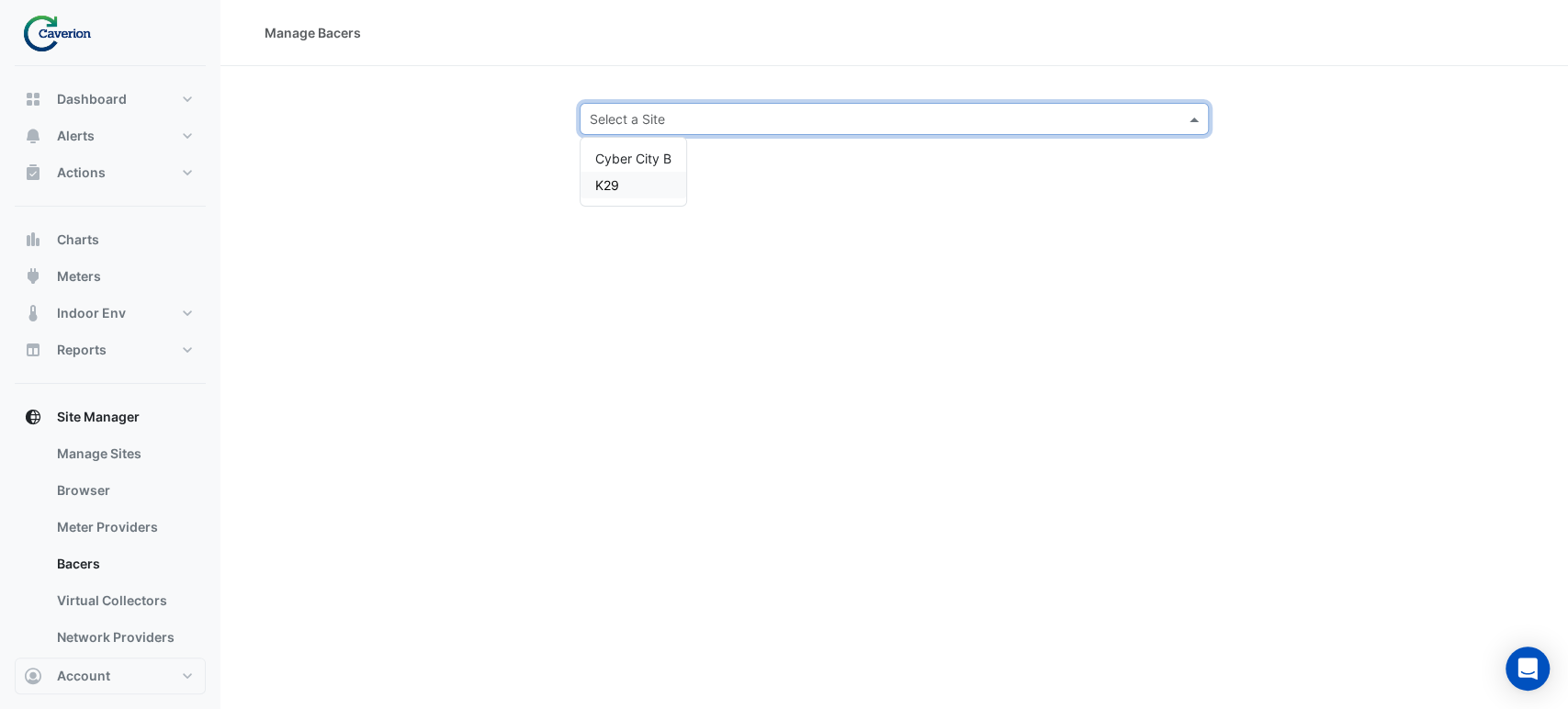 click on "K29" at bounding box center [607, 185] 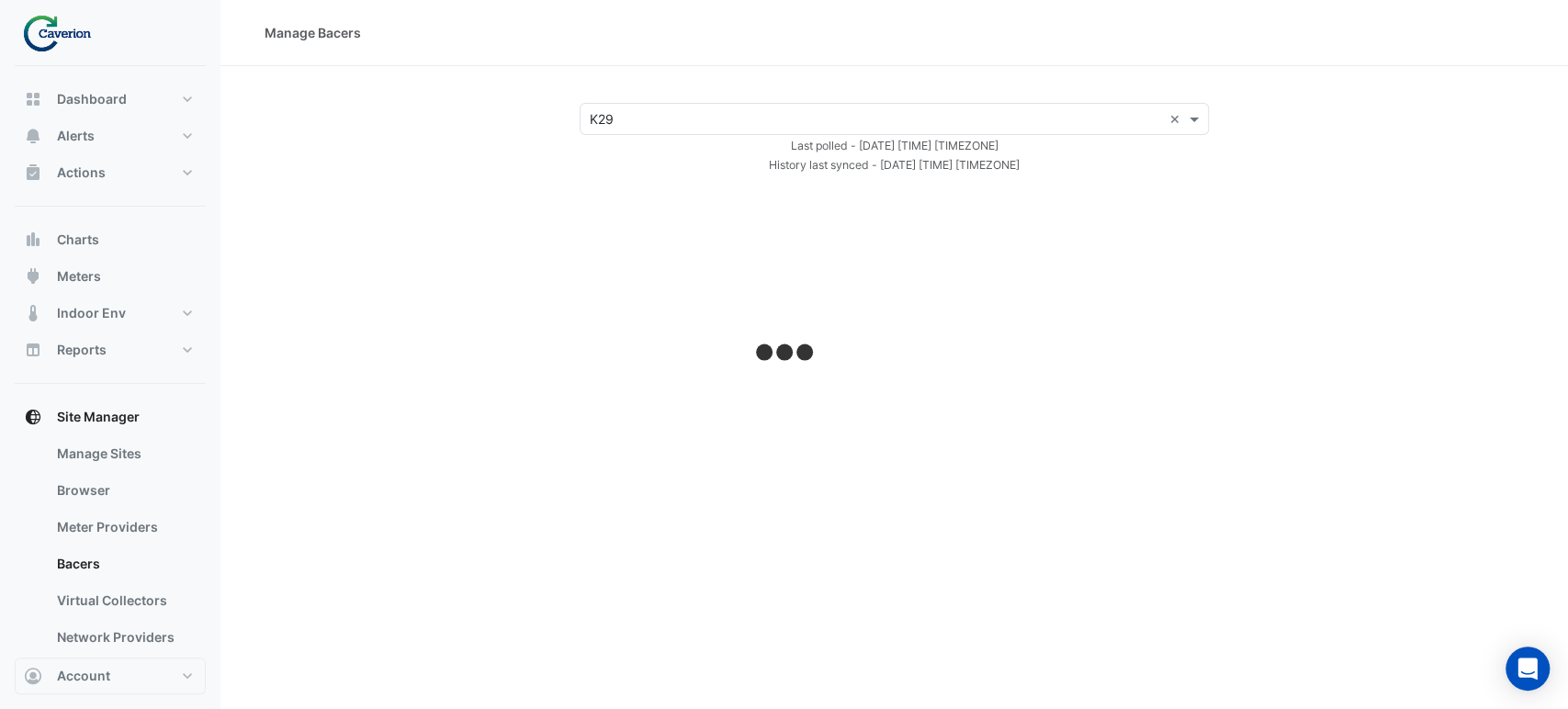 select on "***" 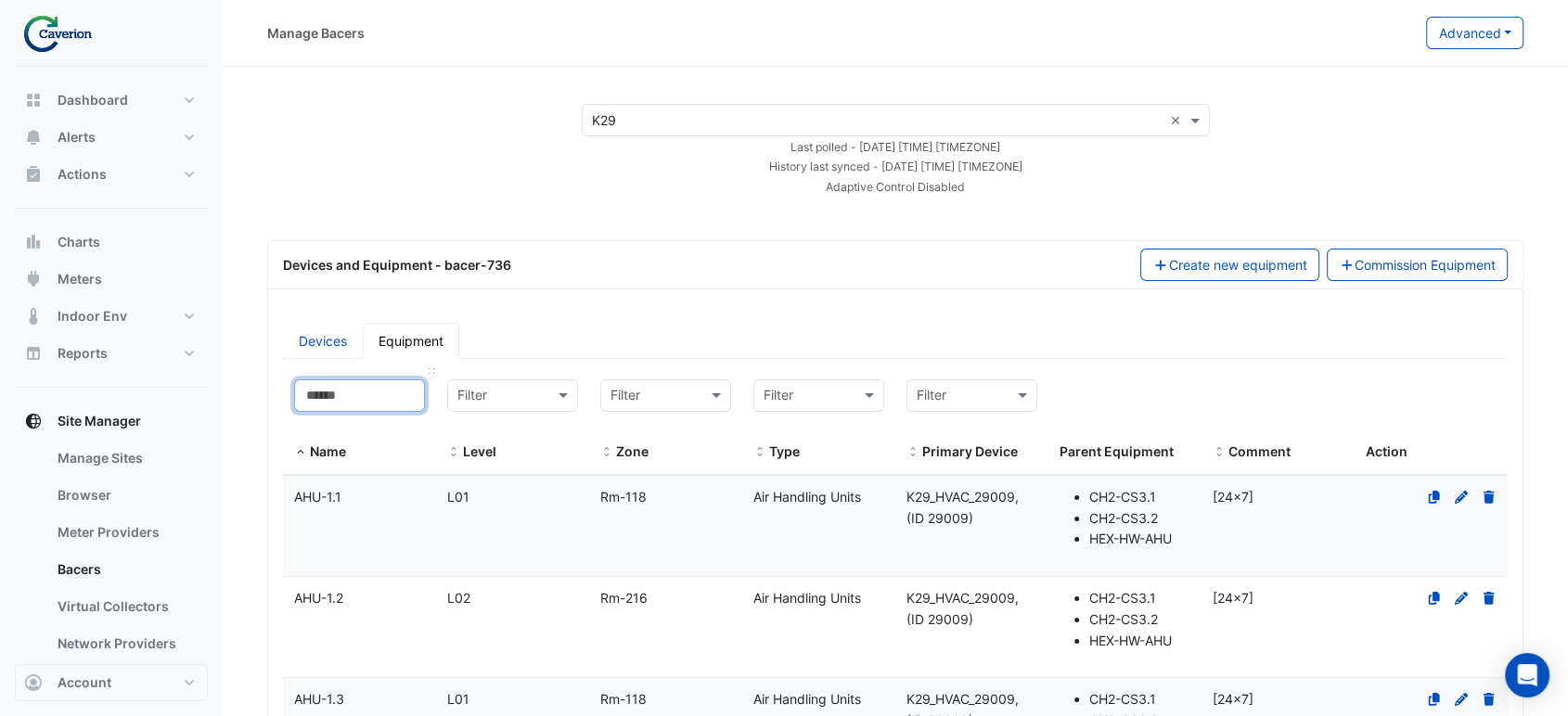 click at bounding box center [359, 395] 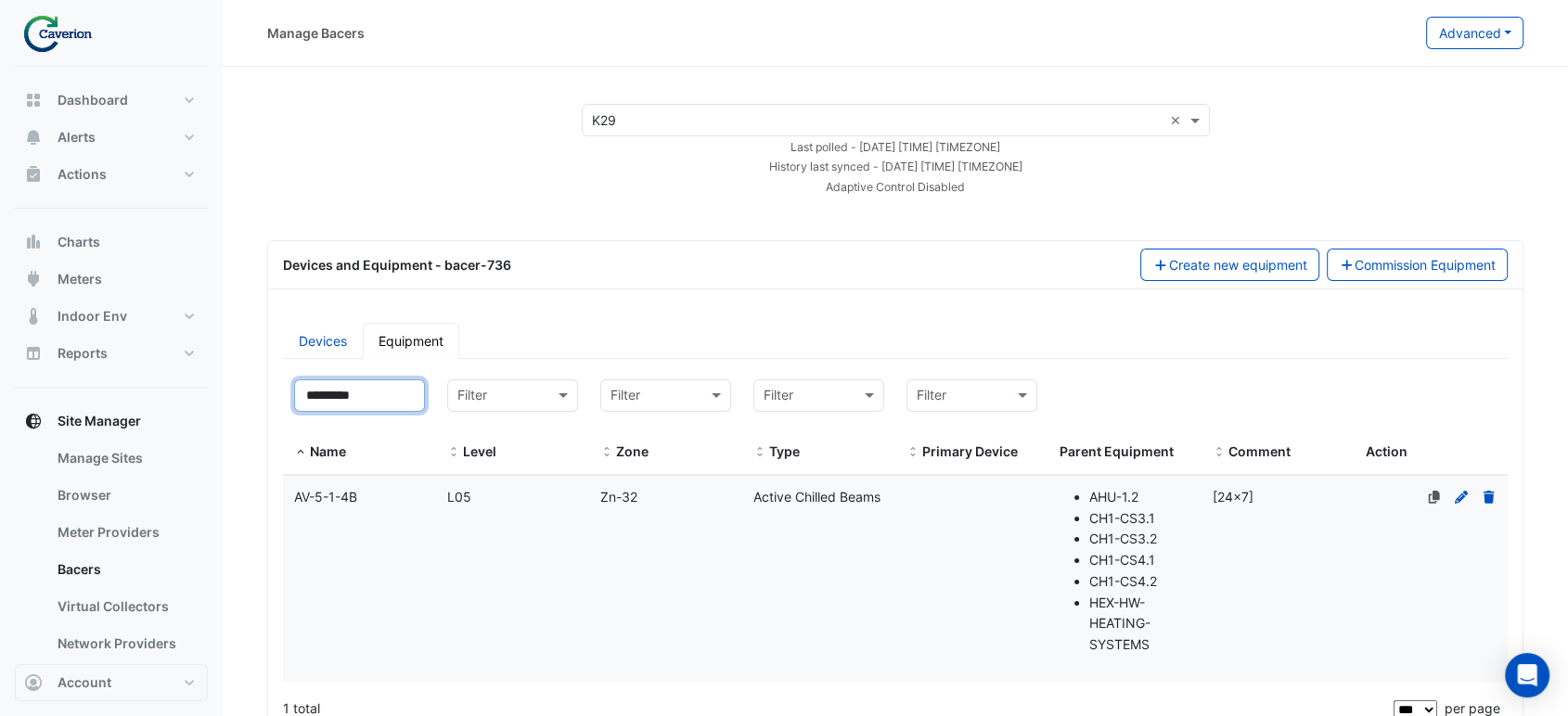 type on "*********" 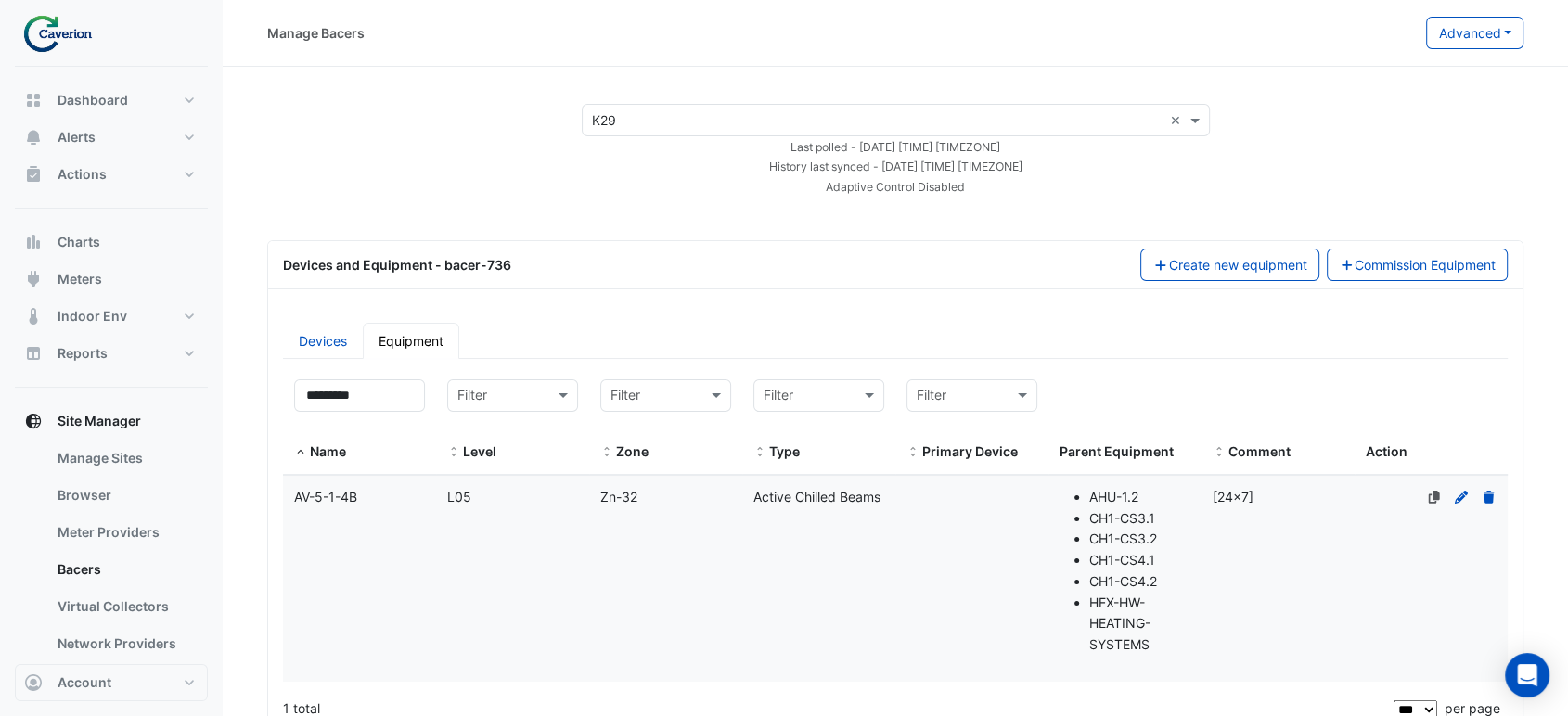 click on "Name
AV-5-1-4B" 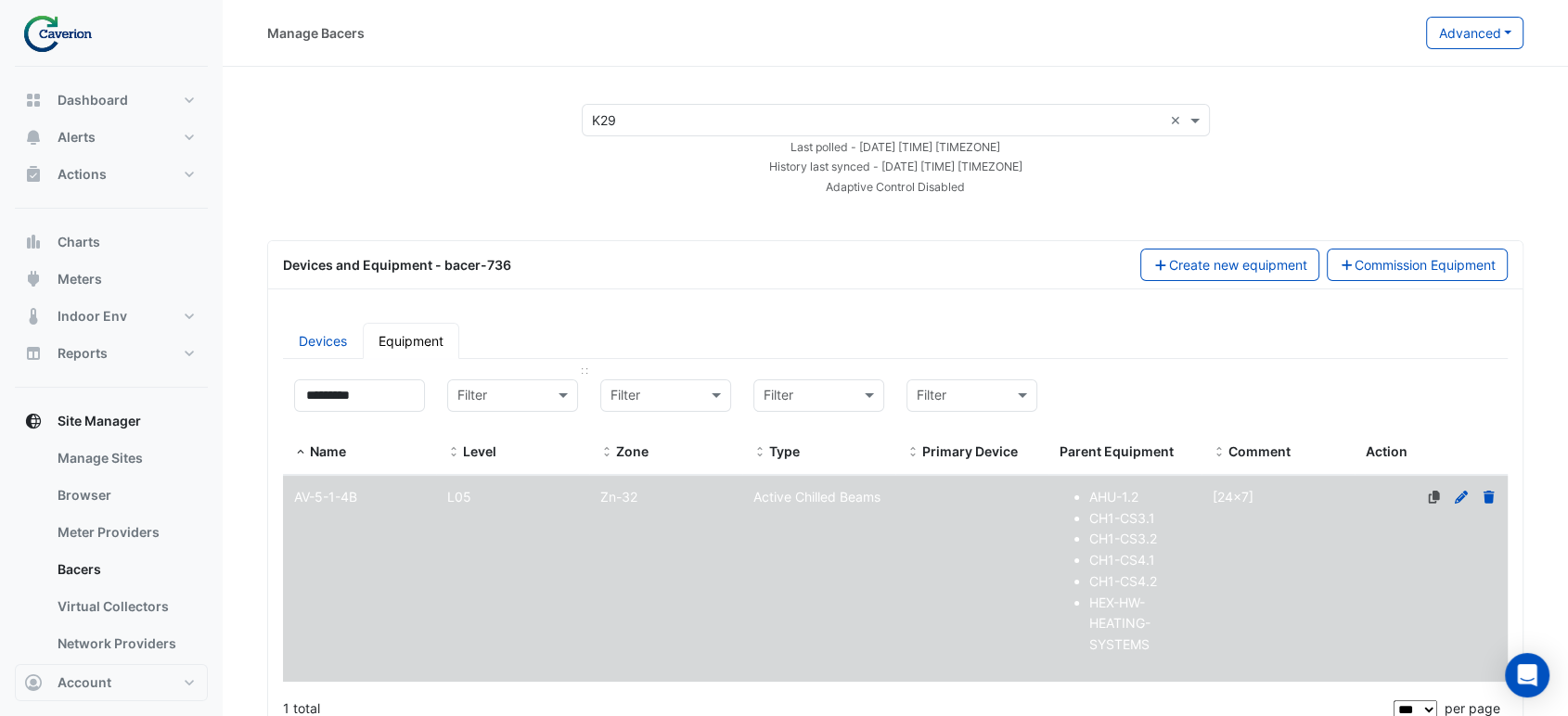select on "***" 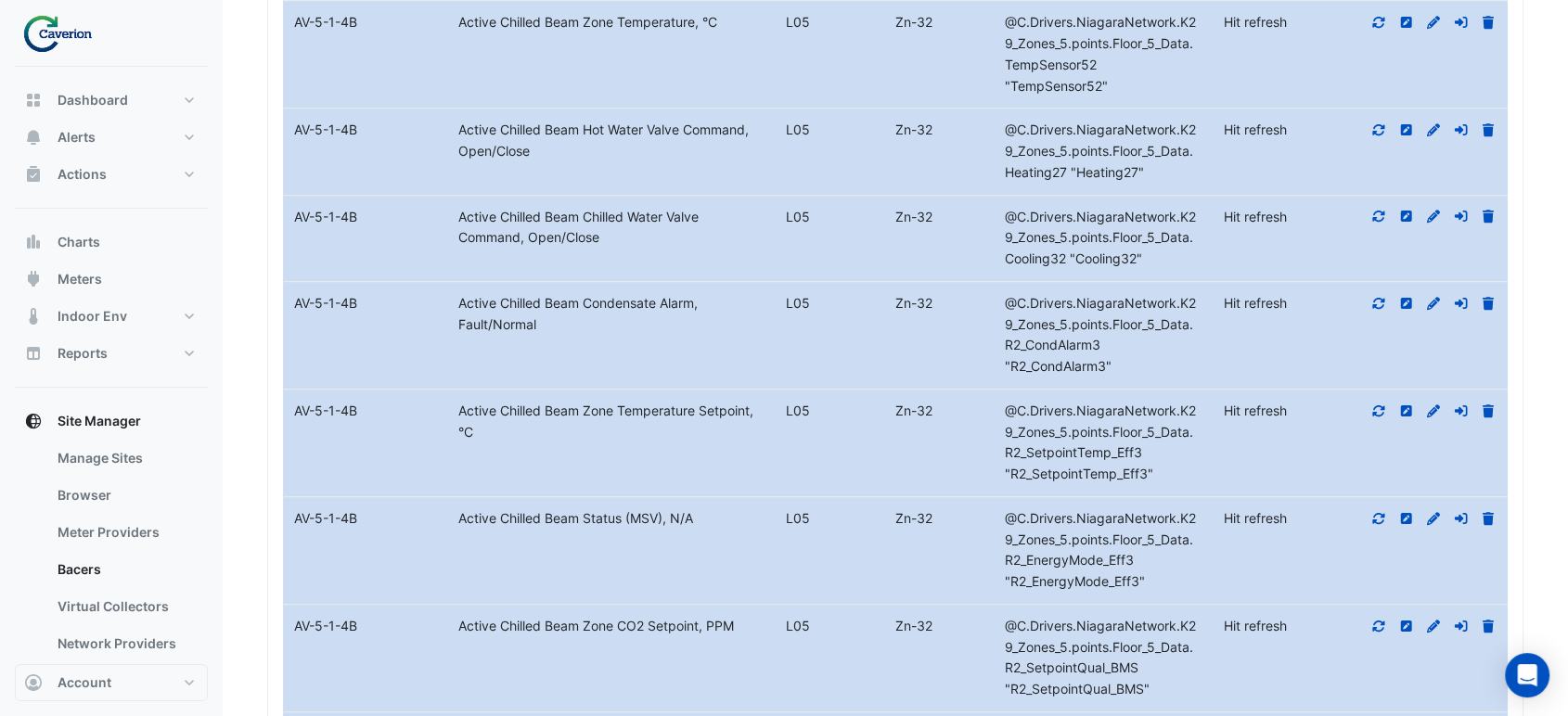 scroll, scrollTop: 1303, scrollLeft: 0, axis: vertical 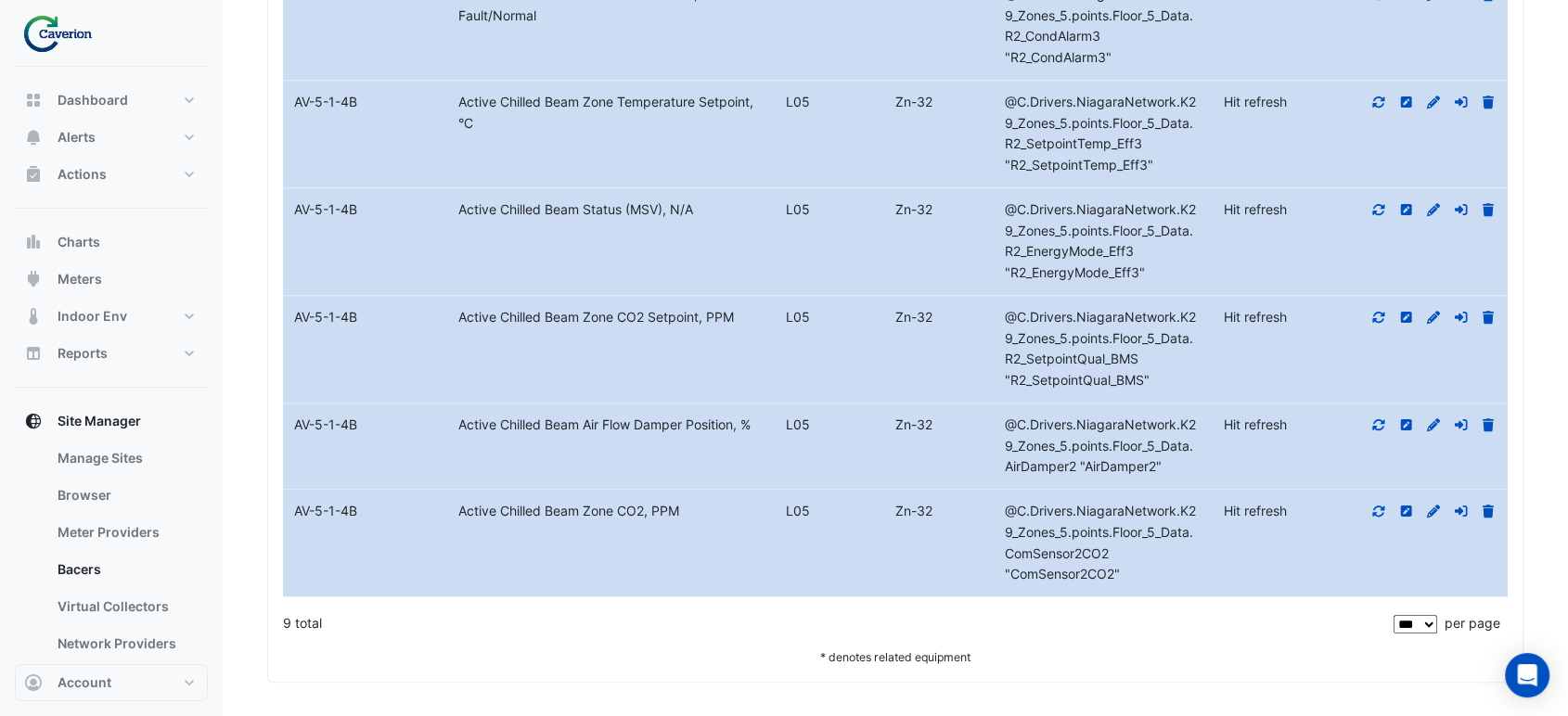 click 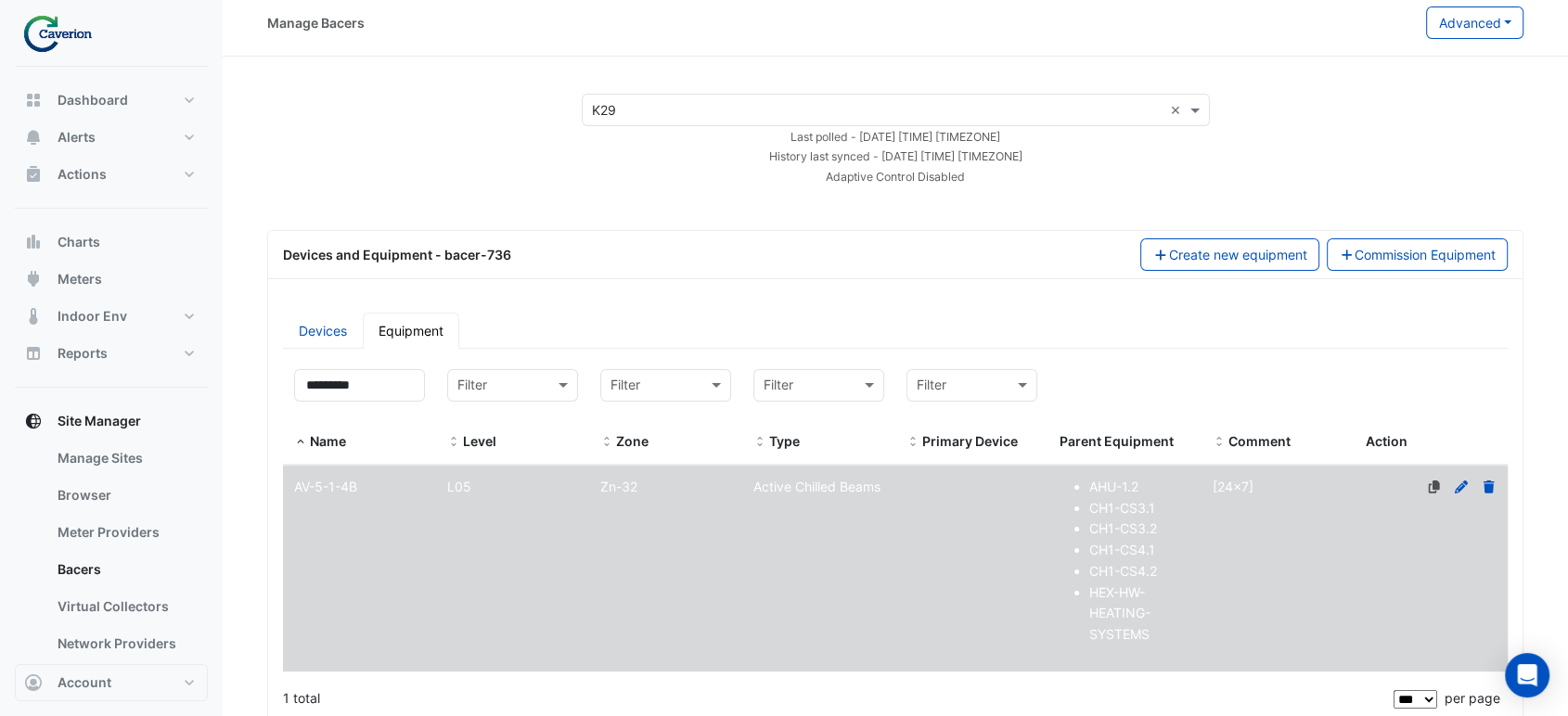 scroll, scrollTop: 618, scrollLeft: 0, axis: vertical 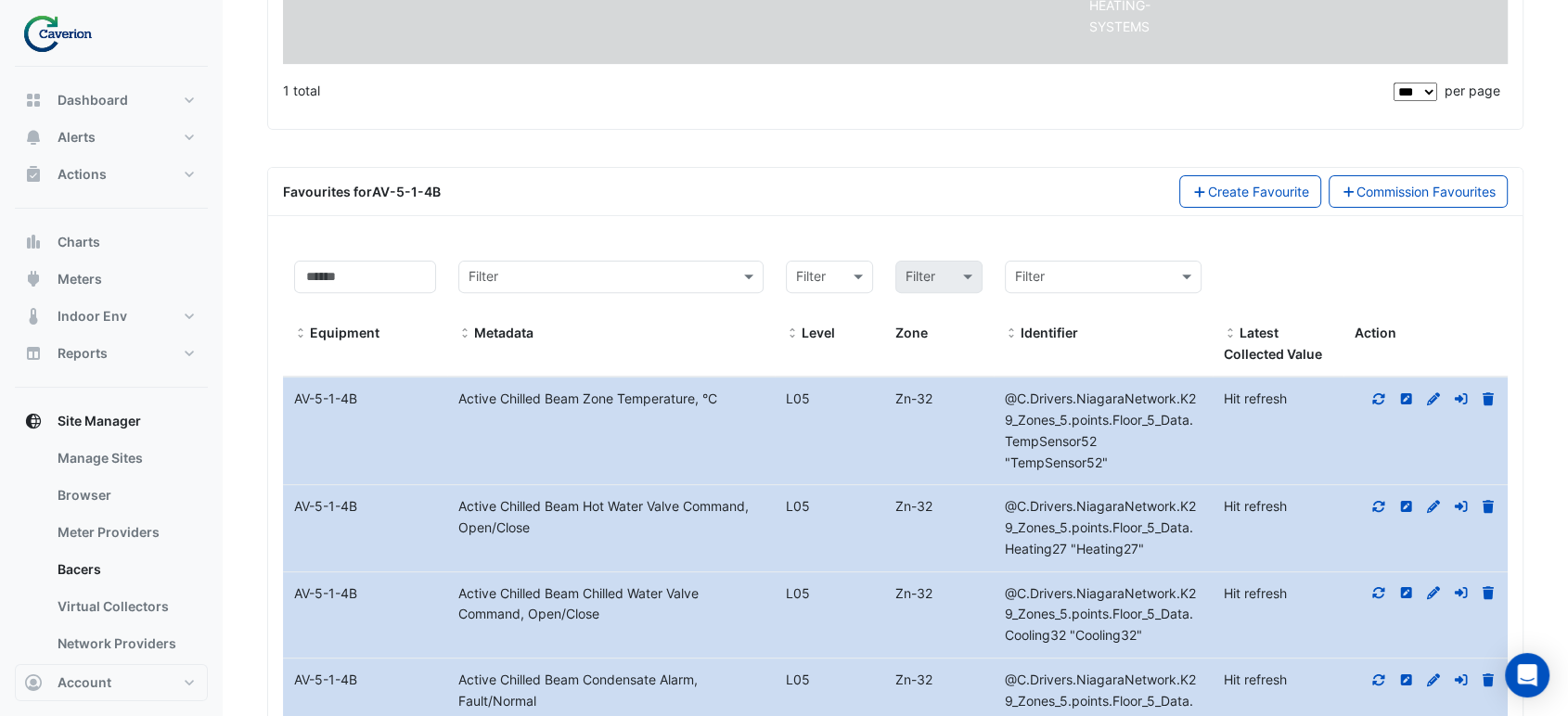 click 